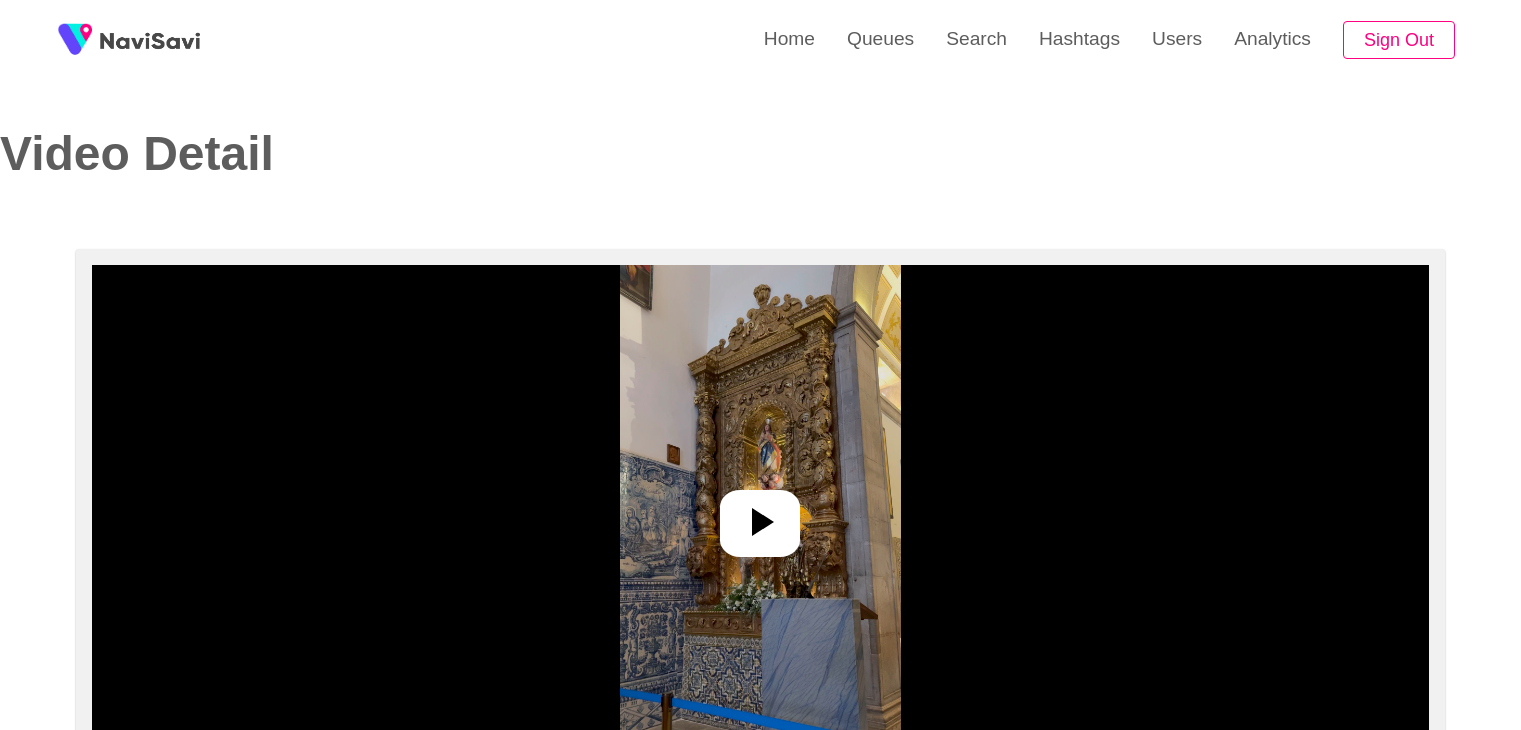 select on "**********" 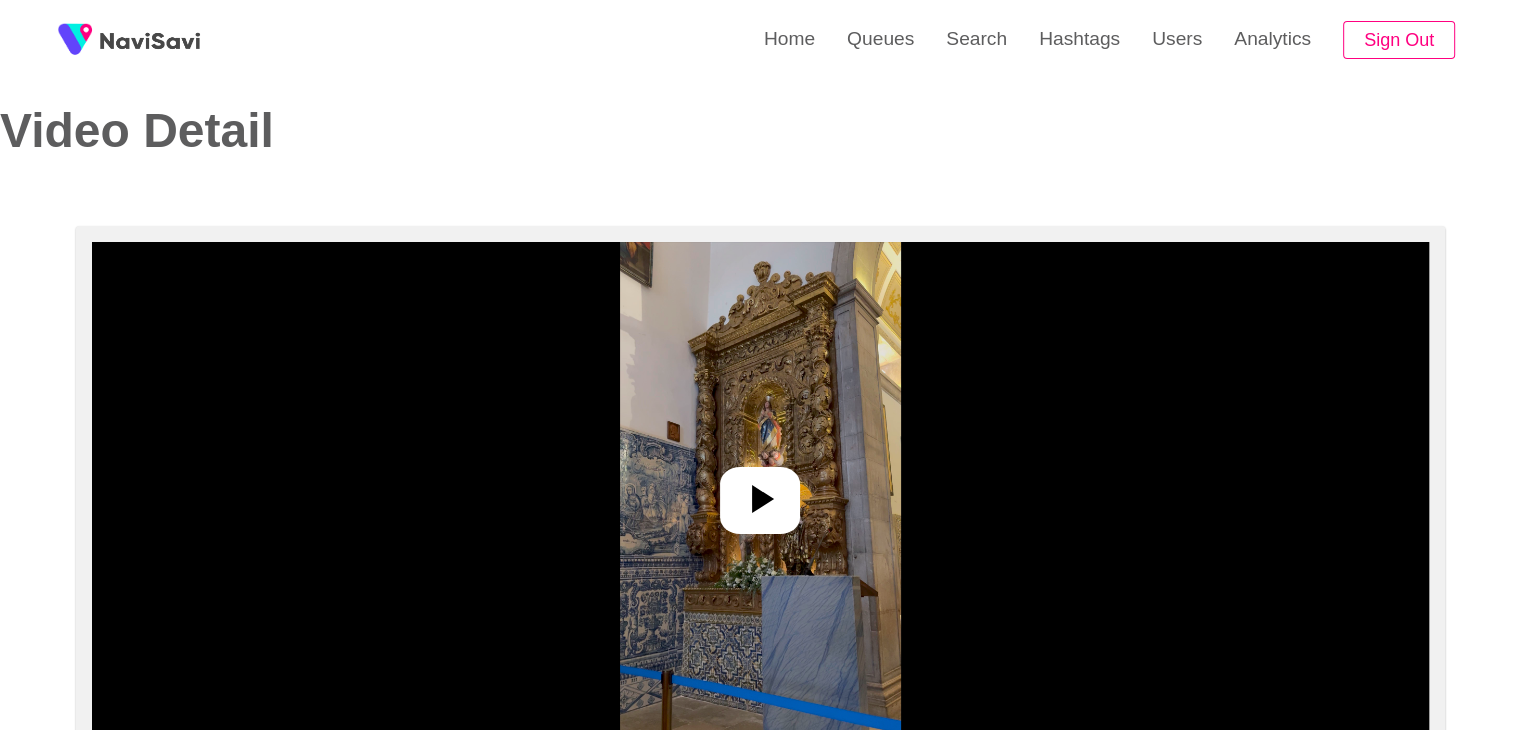 scroll, scrollTop: 20, scrollLeft: 0, axis: vertical 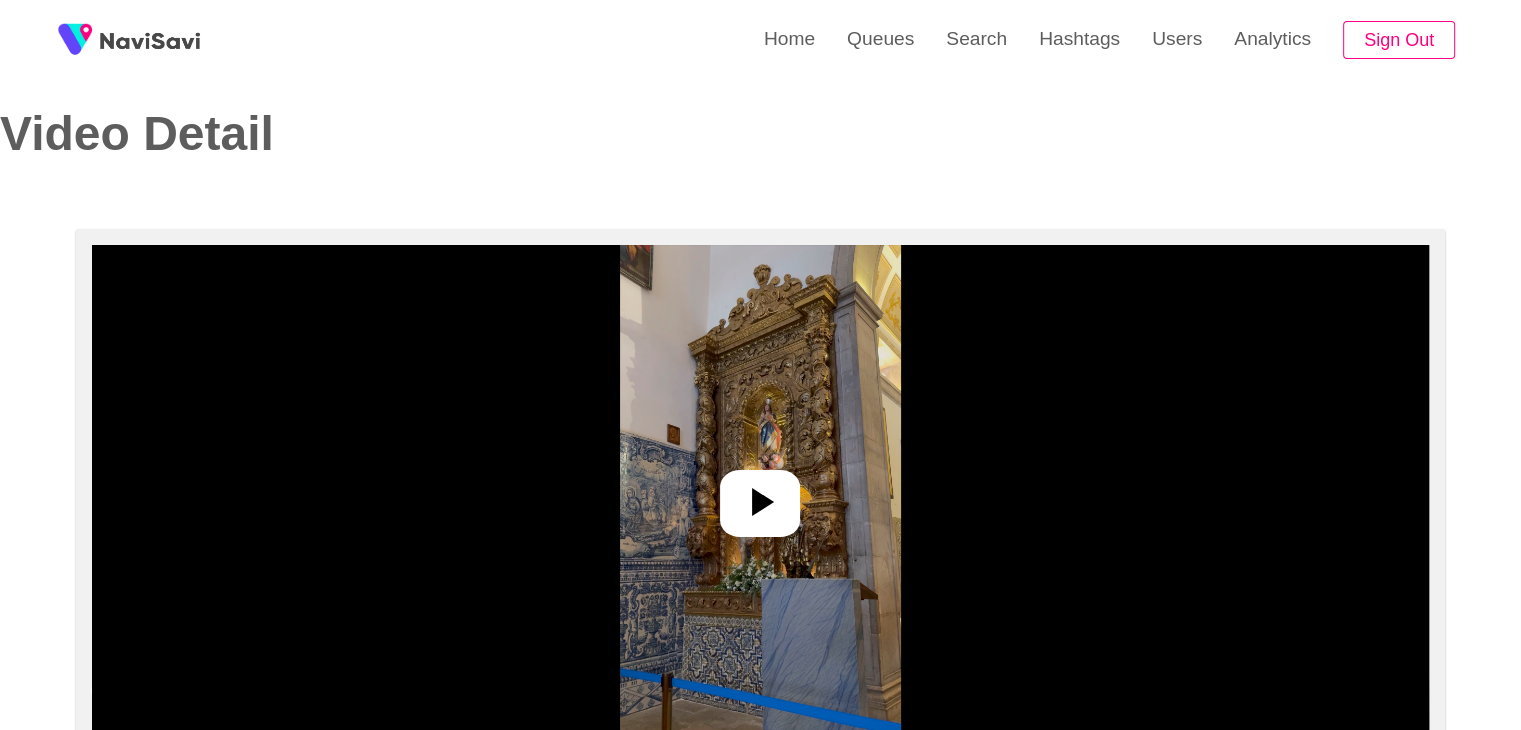 click at bounding box center (760, 495) 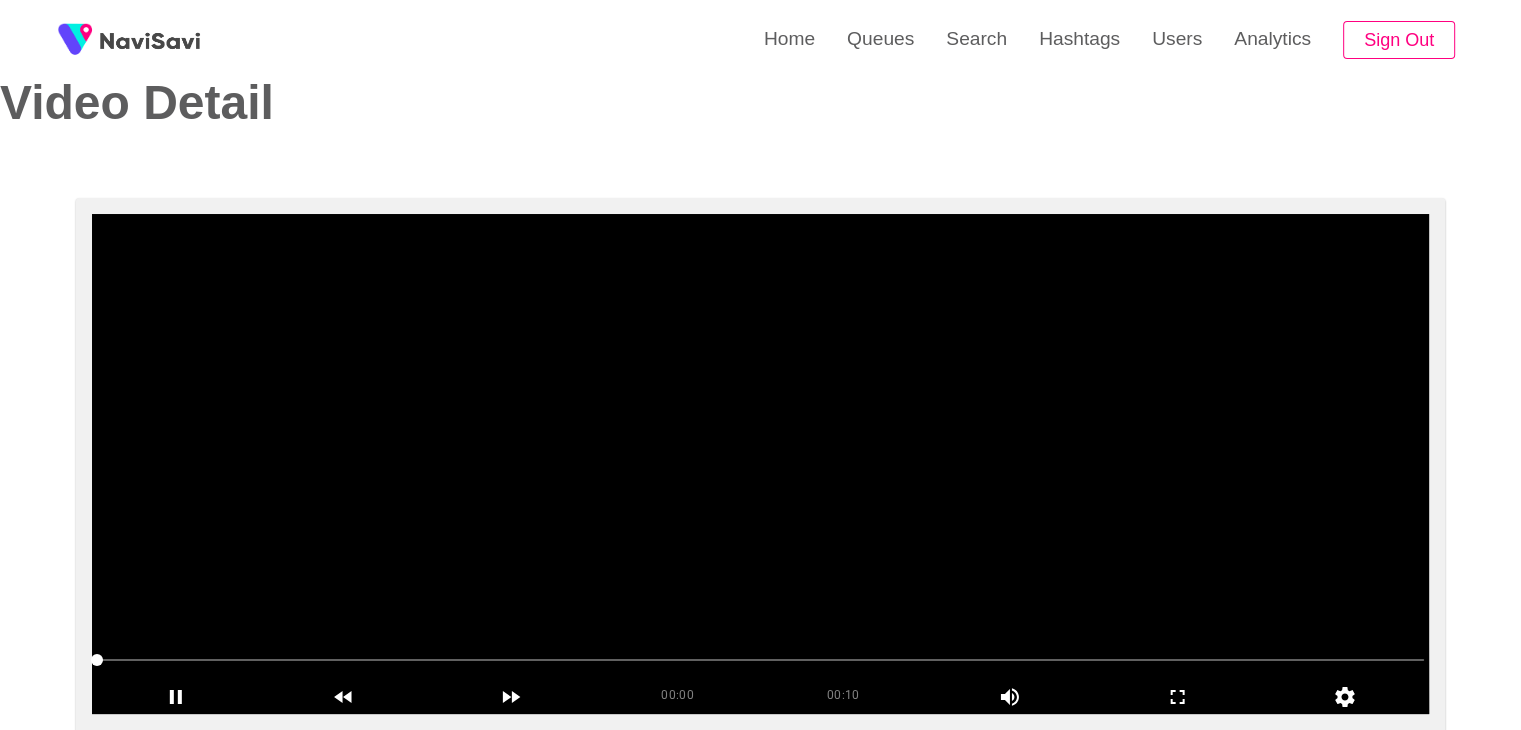 scroll, scrollTop: 50, scrollLeft: 0, axis: vertical 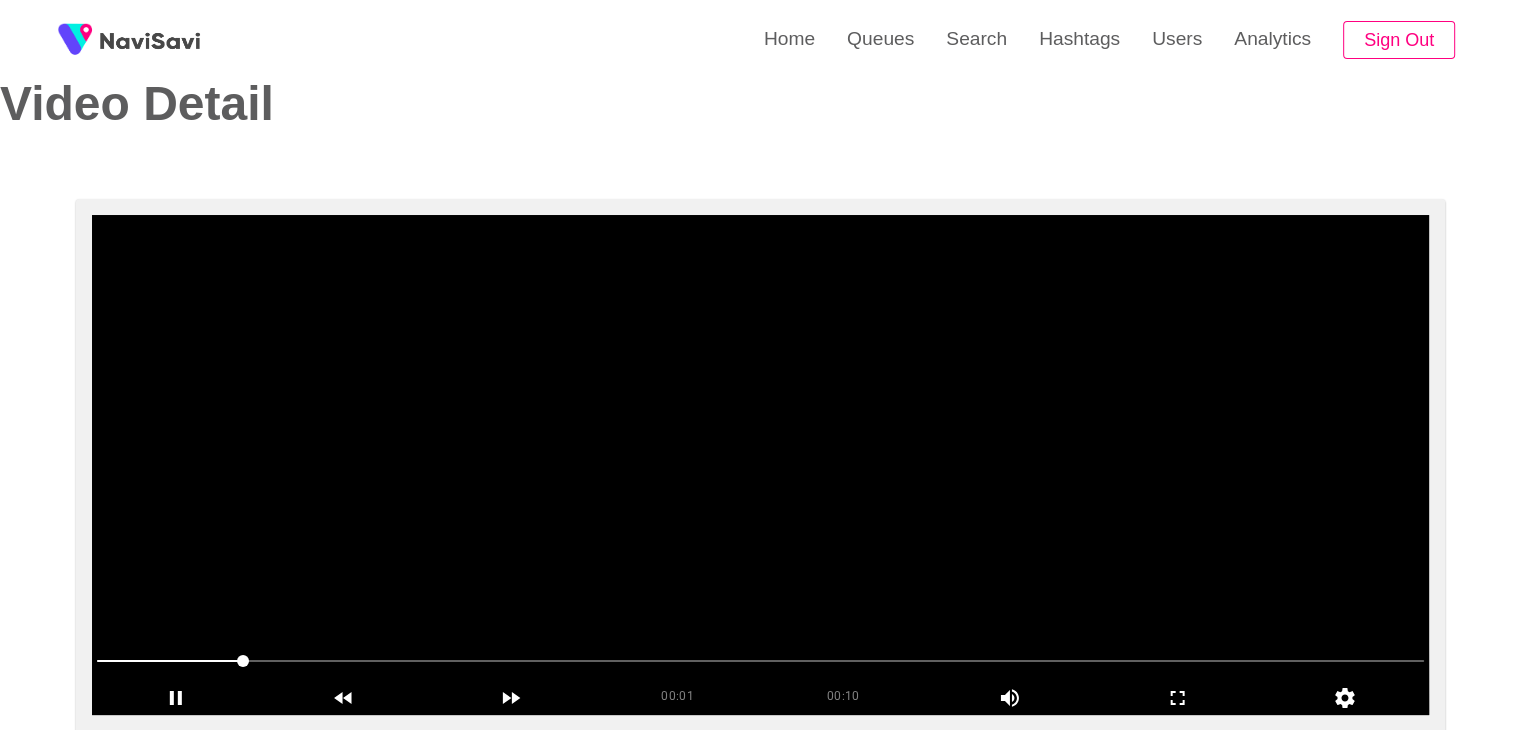 click at bounding box center [760, 465] 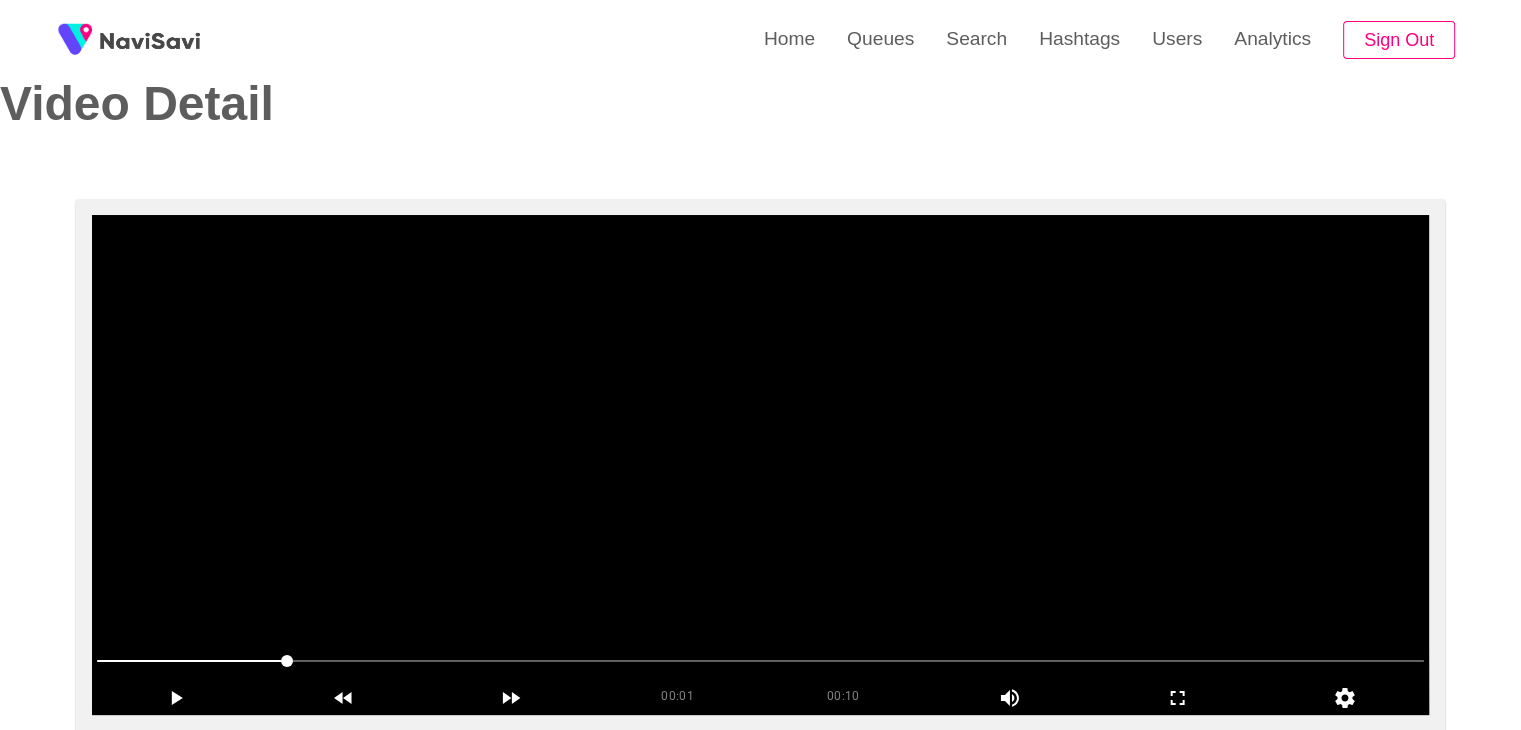 click at bounding box center (760, 465) 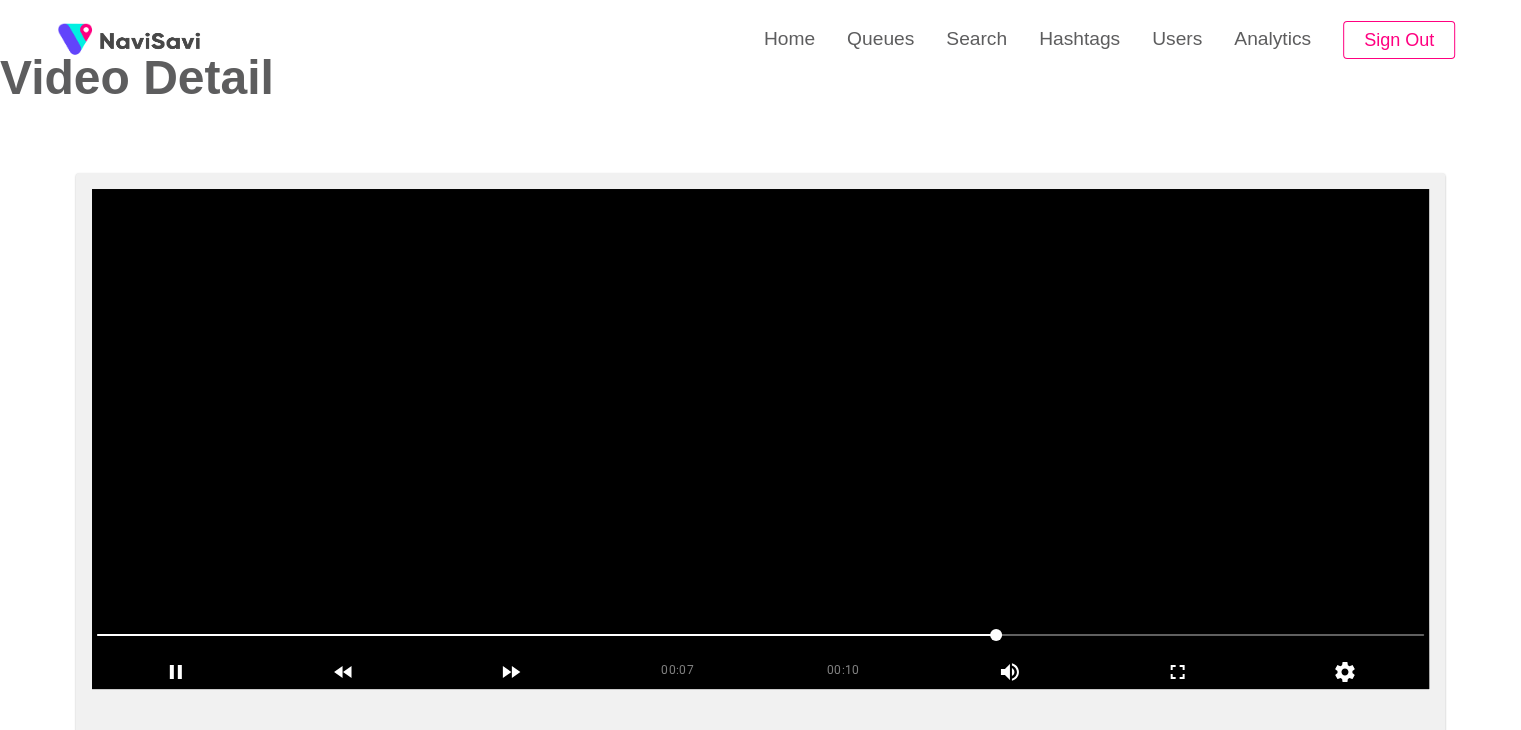 scroll, scrollTop: 75, scrollLeft: 0, axis: vertical 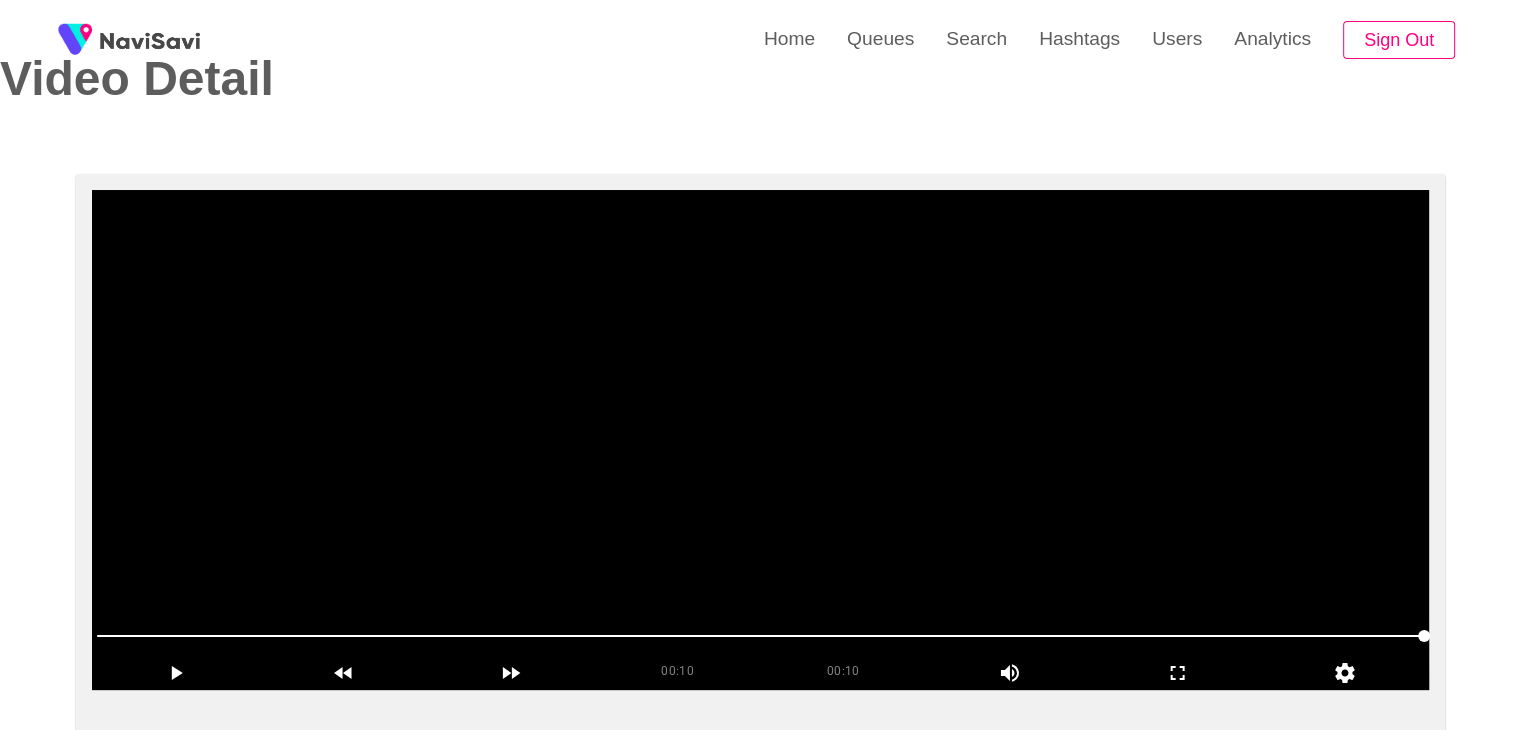 click at bounding box center [760, 440] 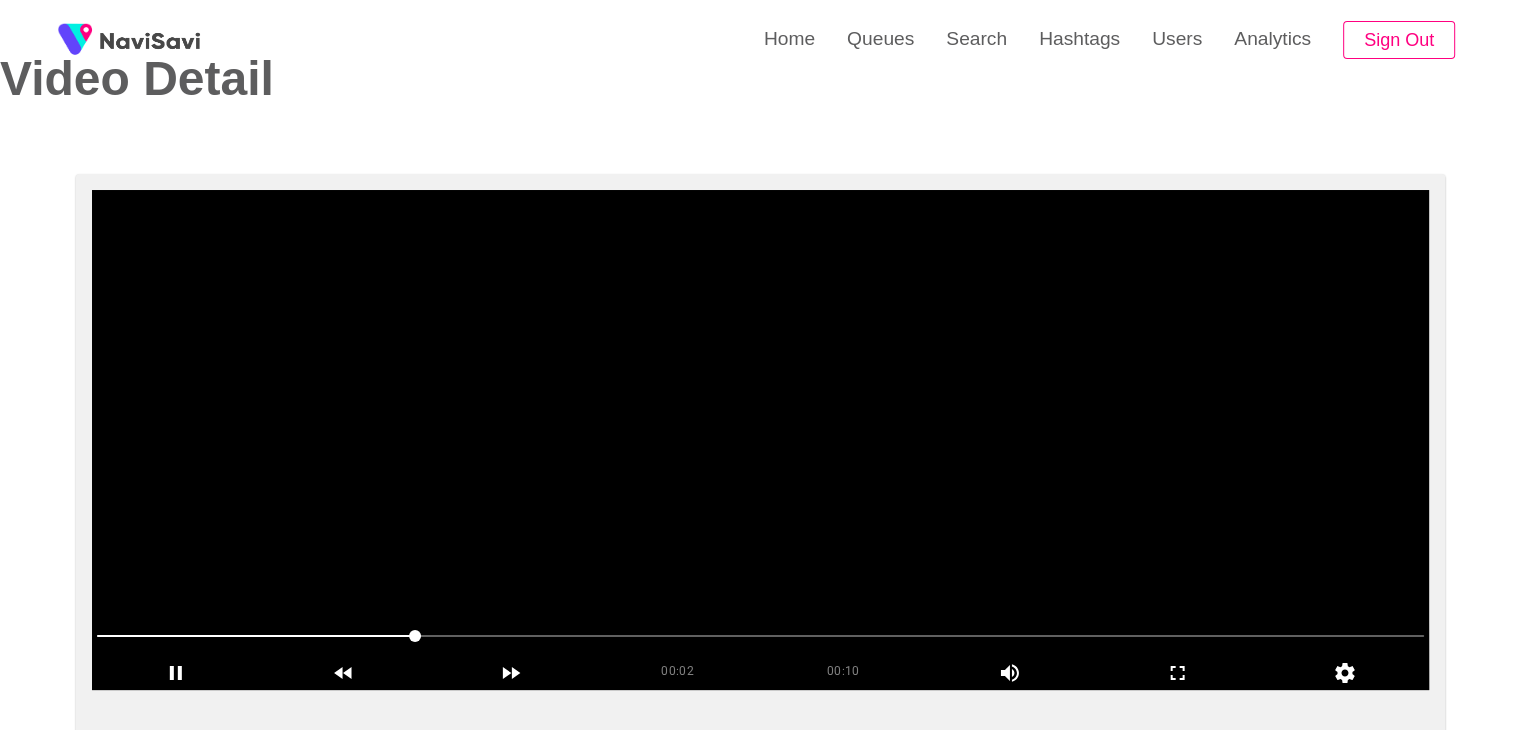 click at bounding box center [760, 440] 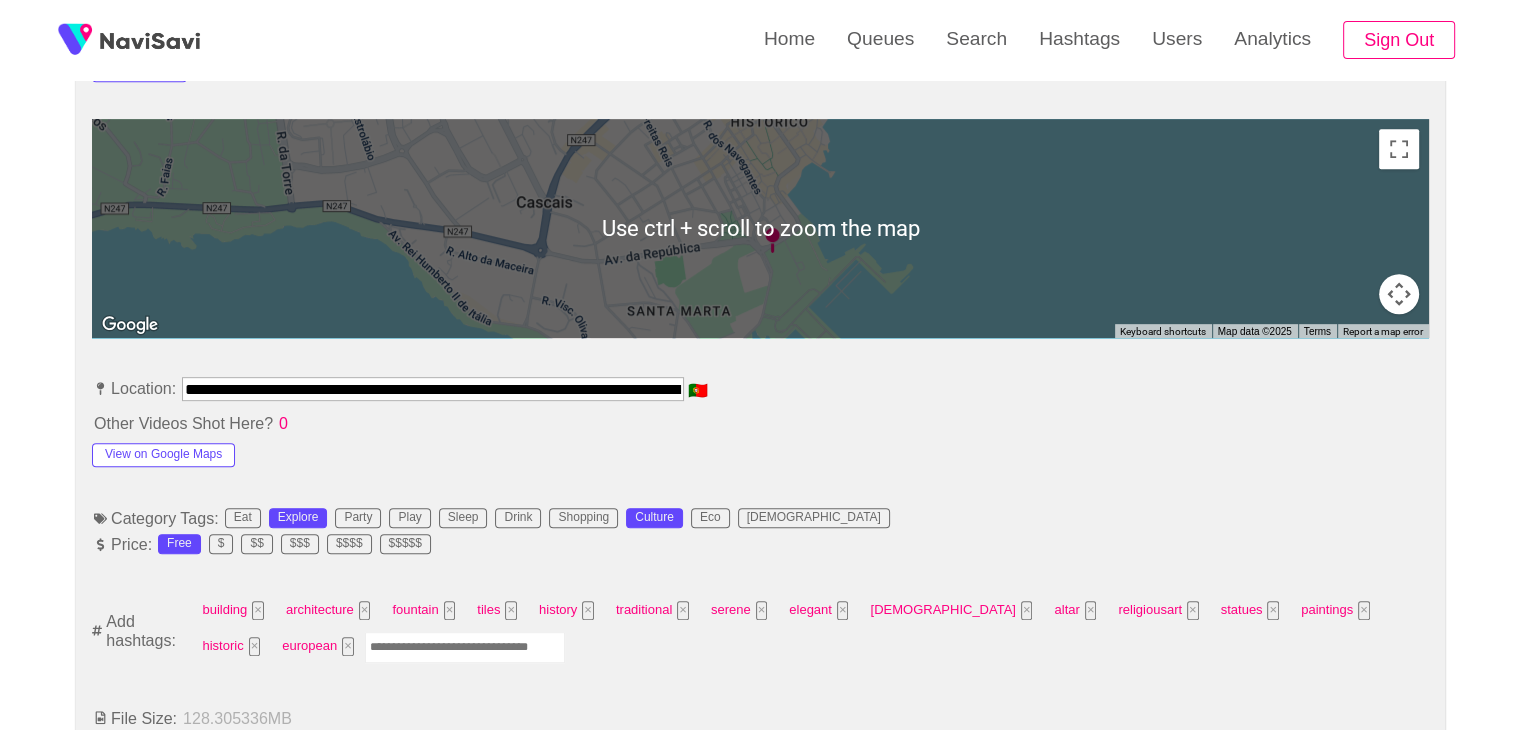 scroll, scrollTop: 884, scrollLeft: 0, axis: vertical 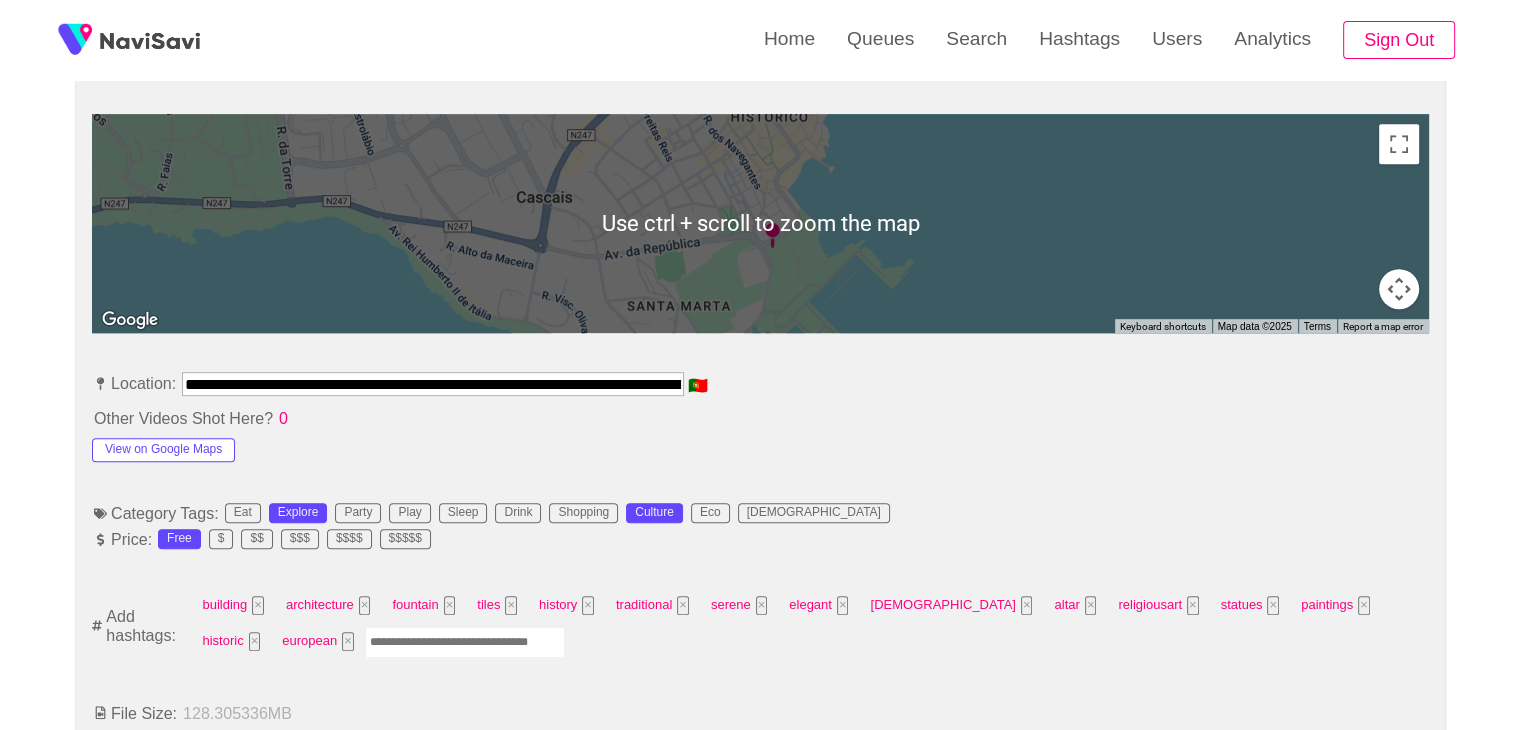 click at bounding box center [465, 642] 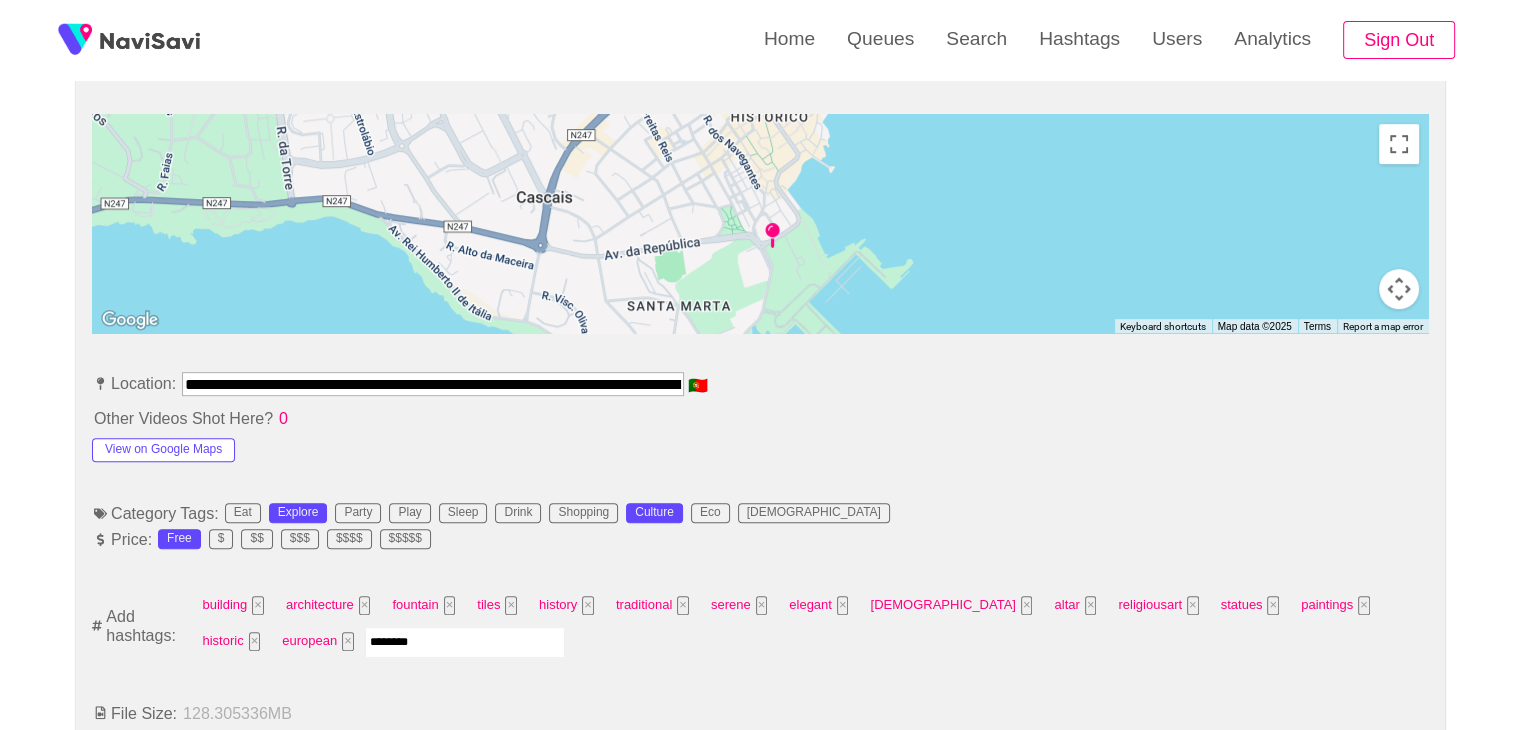 type on "*********" 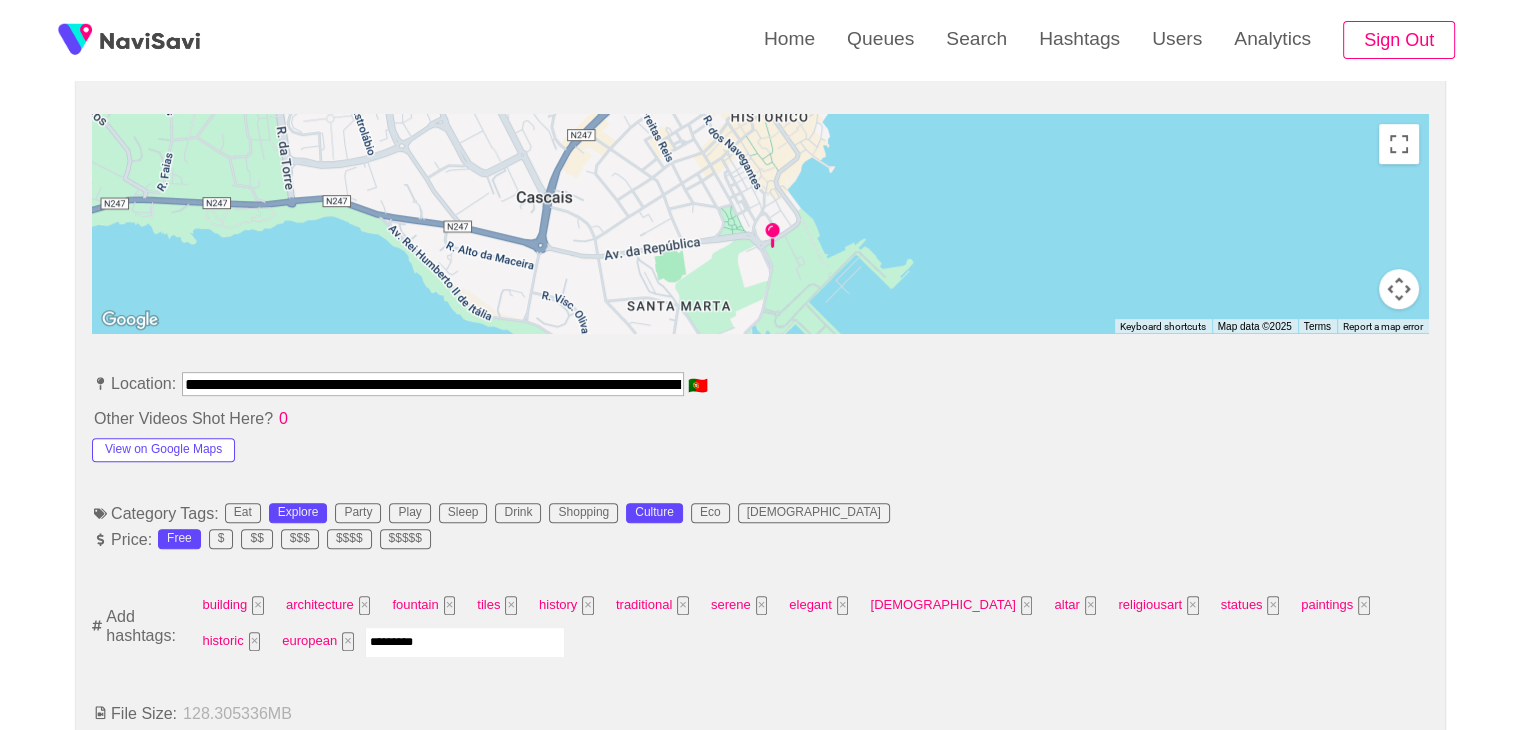 type 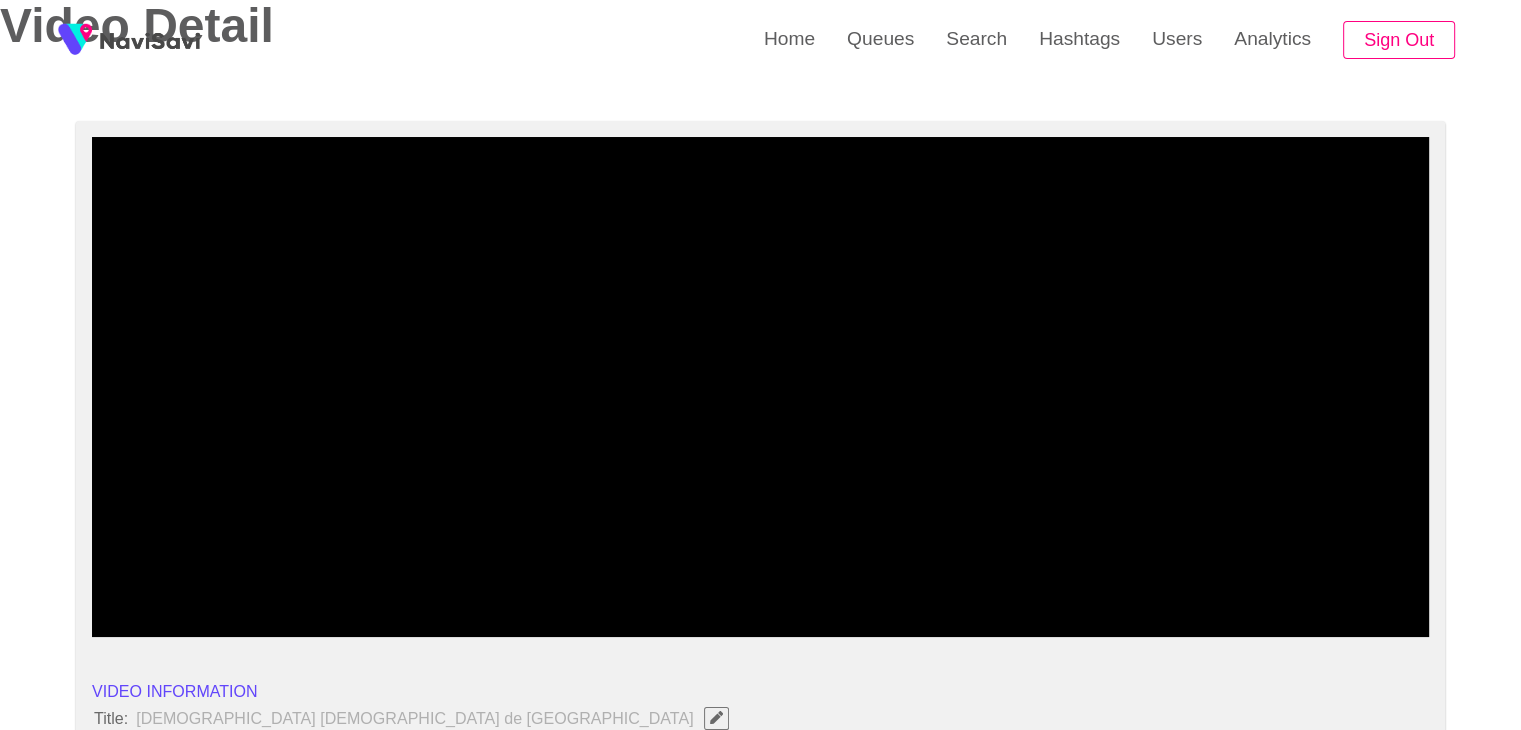 scroll, scrollTop: 74, scrollLeft: 0, axis: vertical 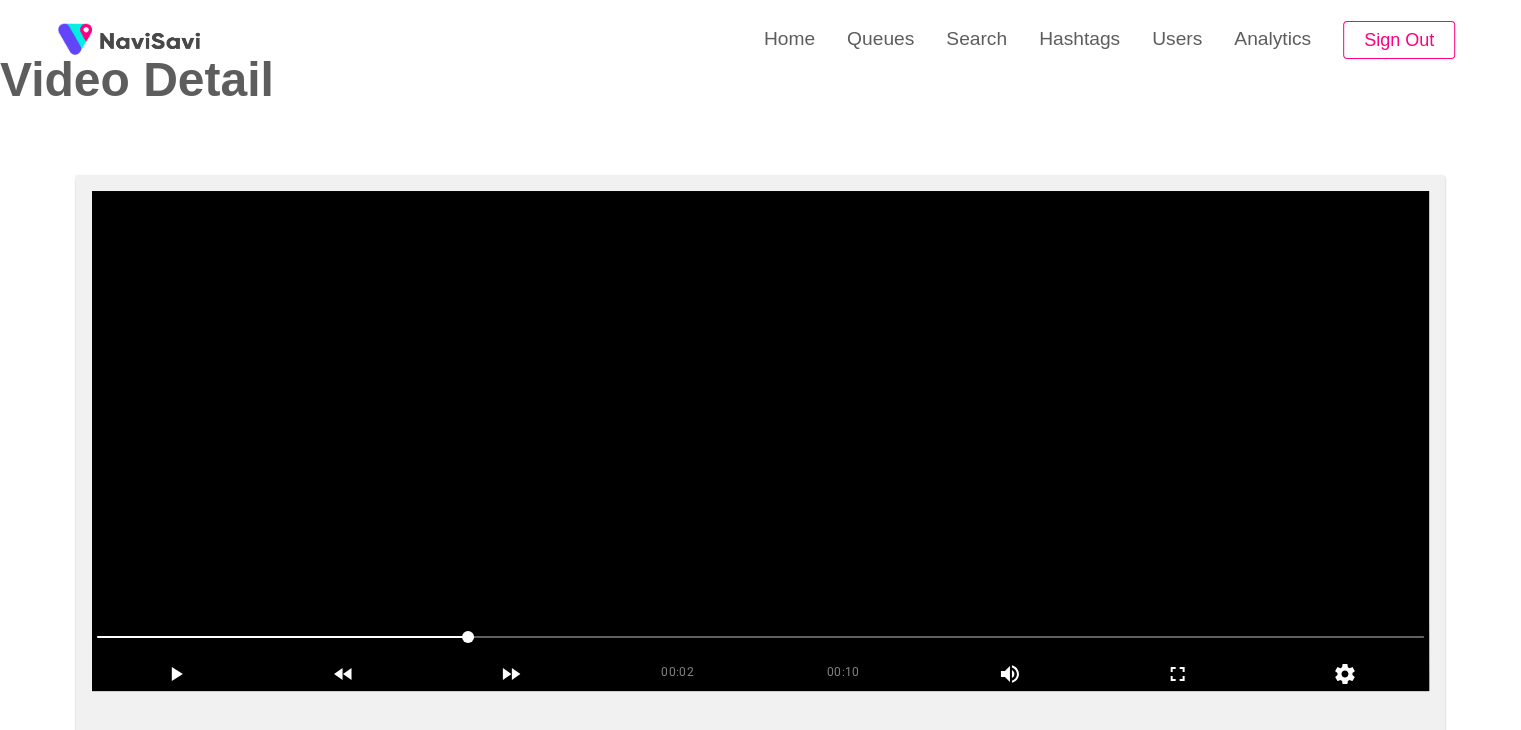 click at bounding box center (760, 441) 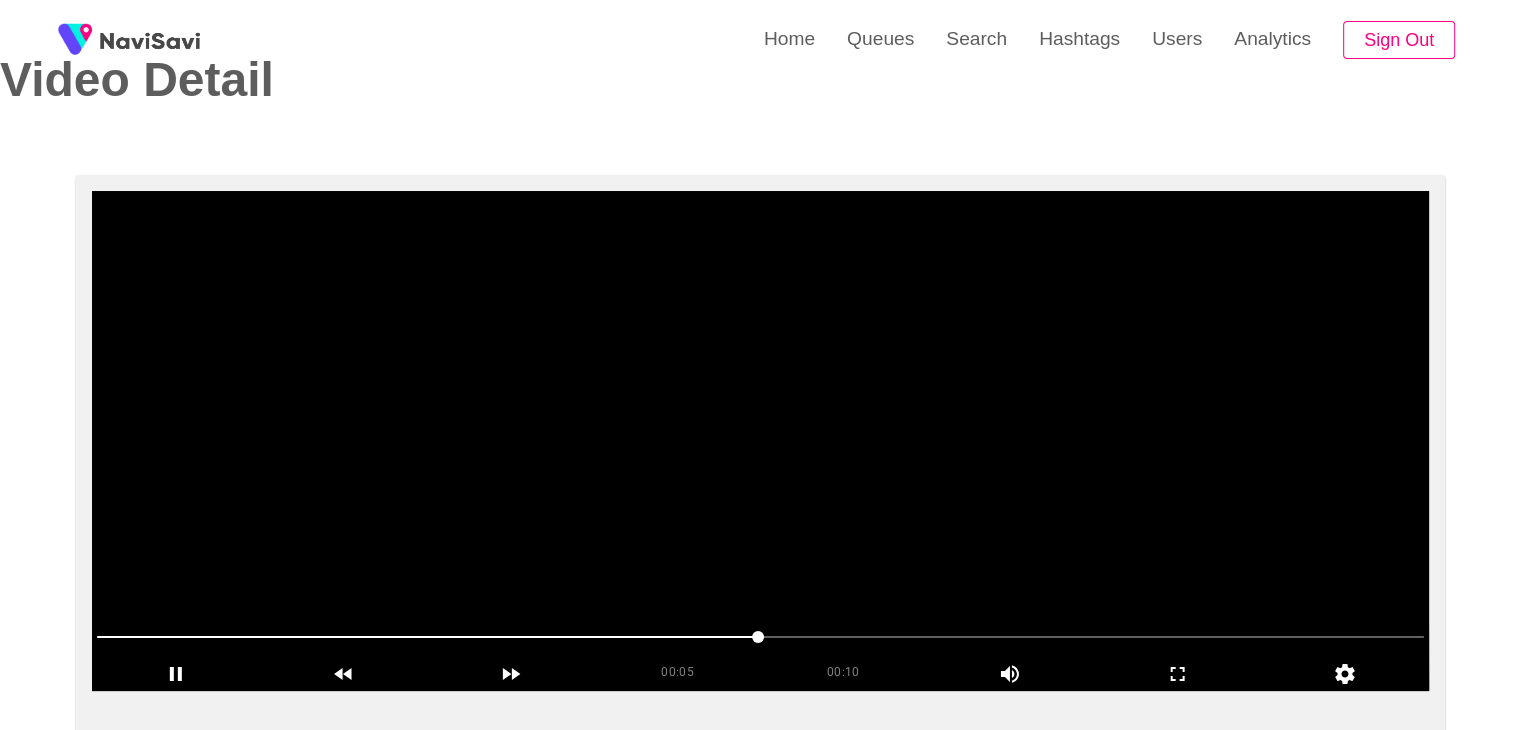 click at bounding box center (760, 441) 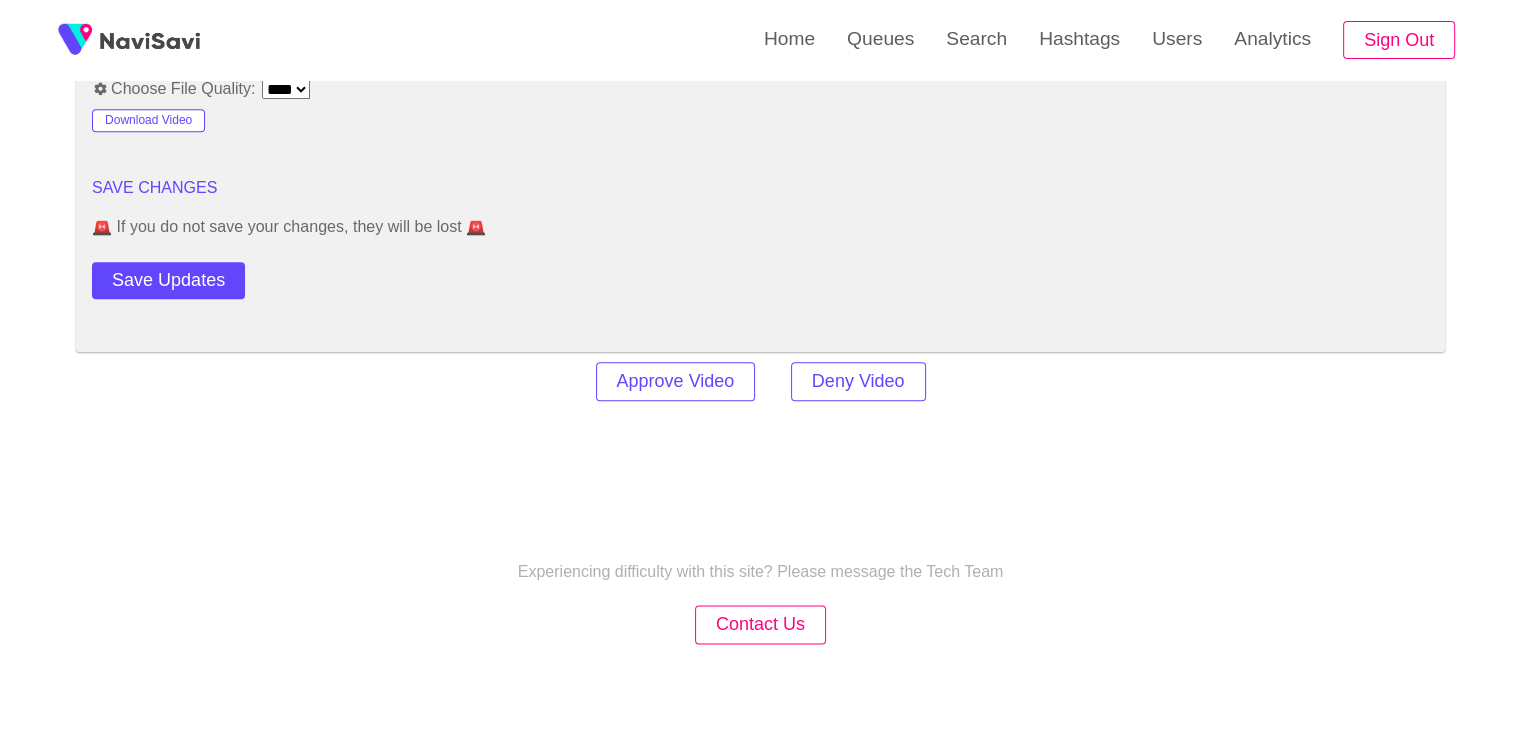 scroll, scrollTop: 2411, scrollLeft: 0, axis: vertical 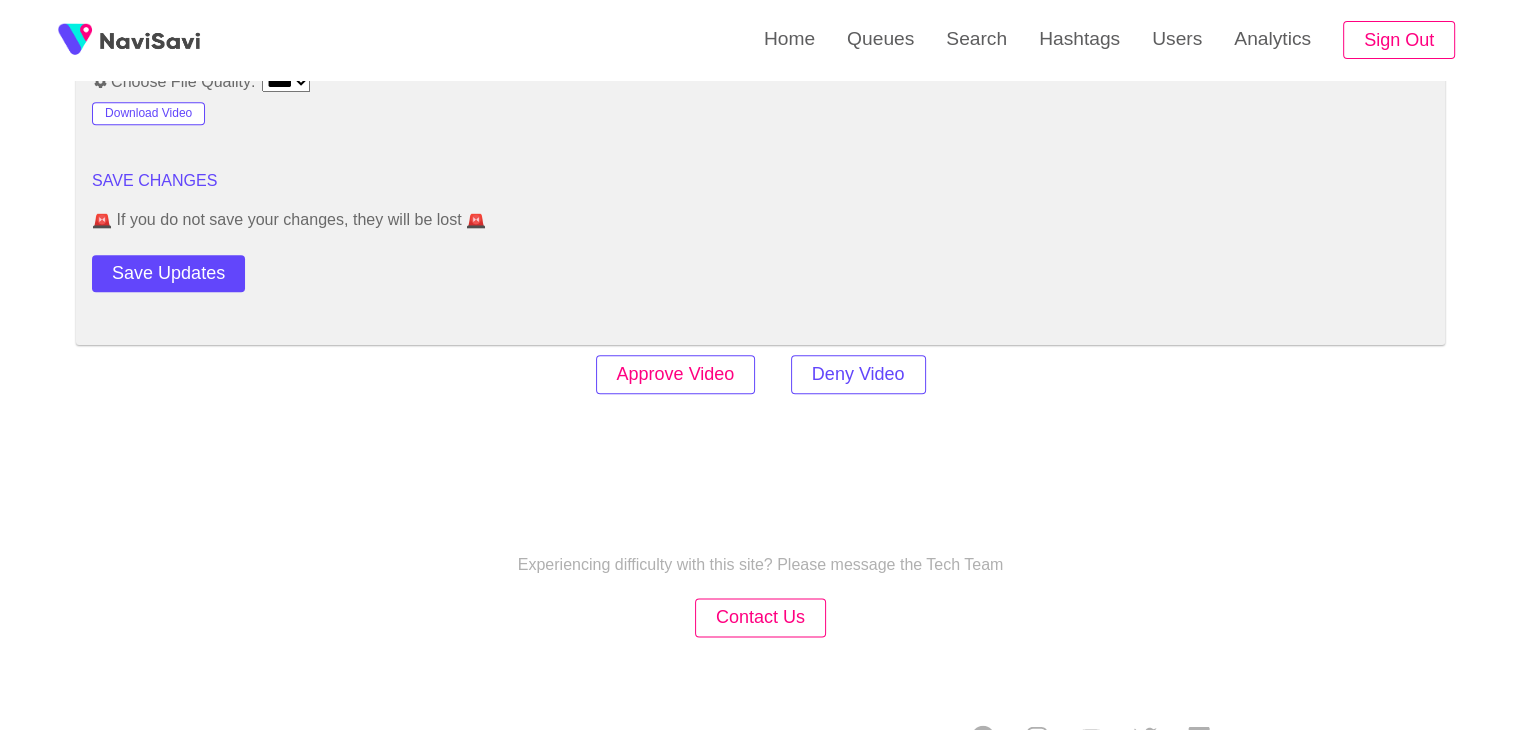 click on "Approve Video" at bounding box center [676, 374] 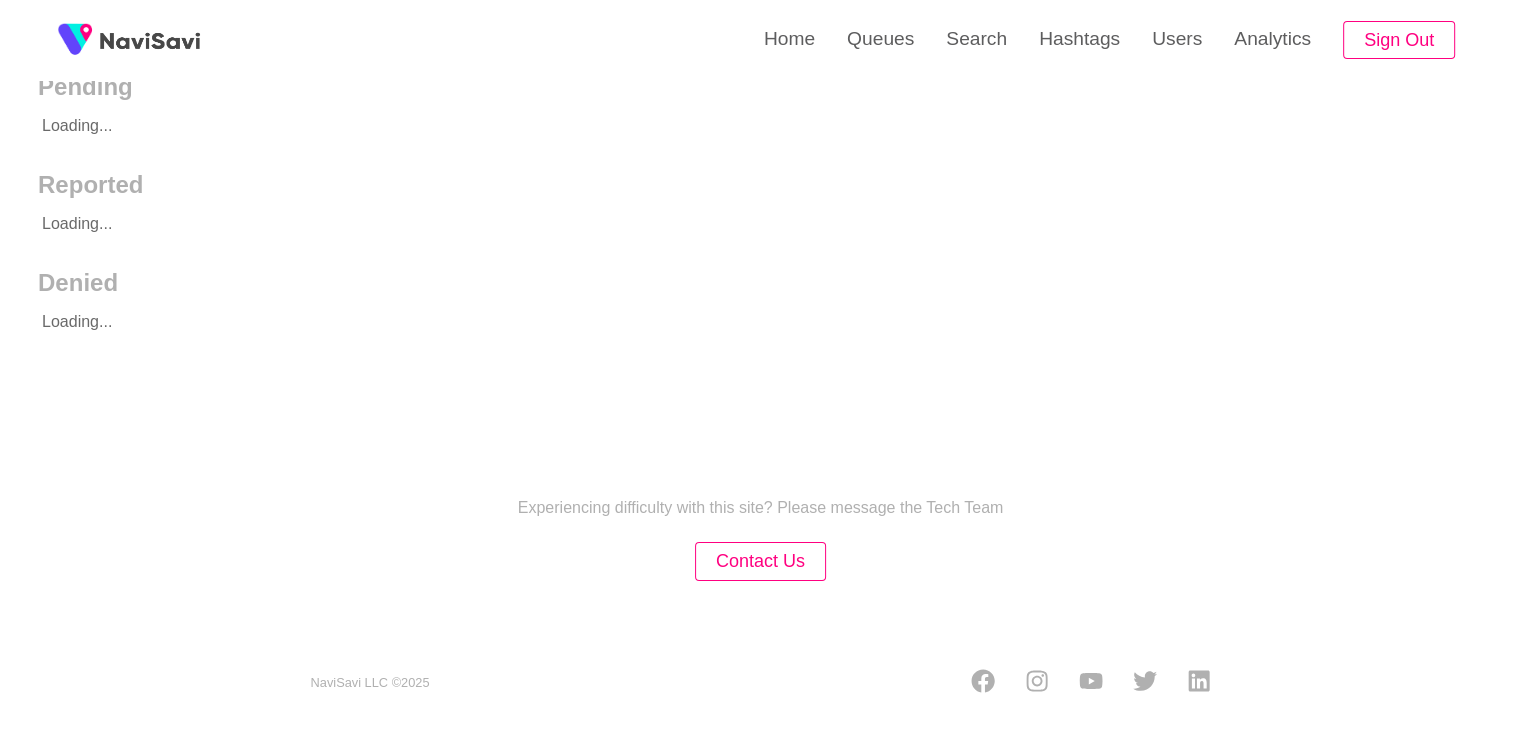 scroll, scrollTop: 0, scrollLeft: 0, axis: both 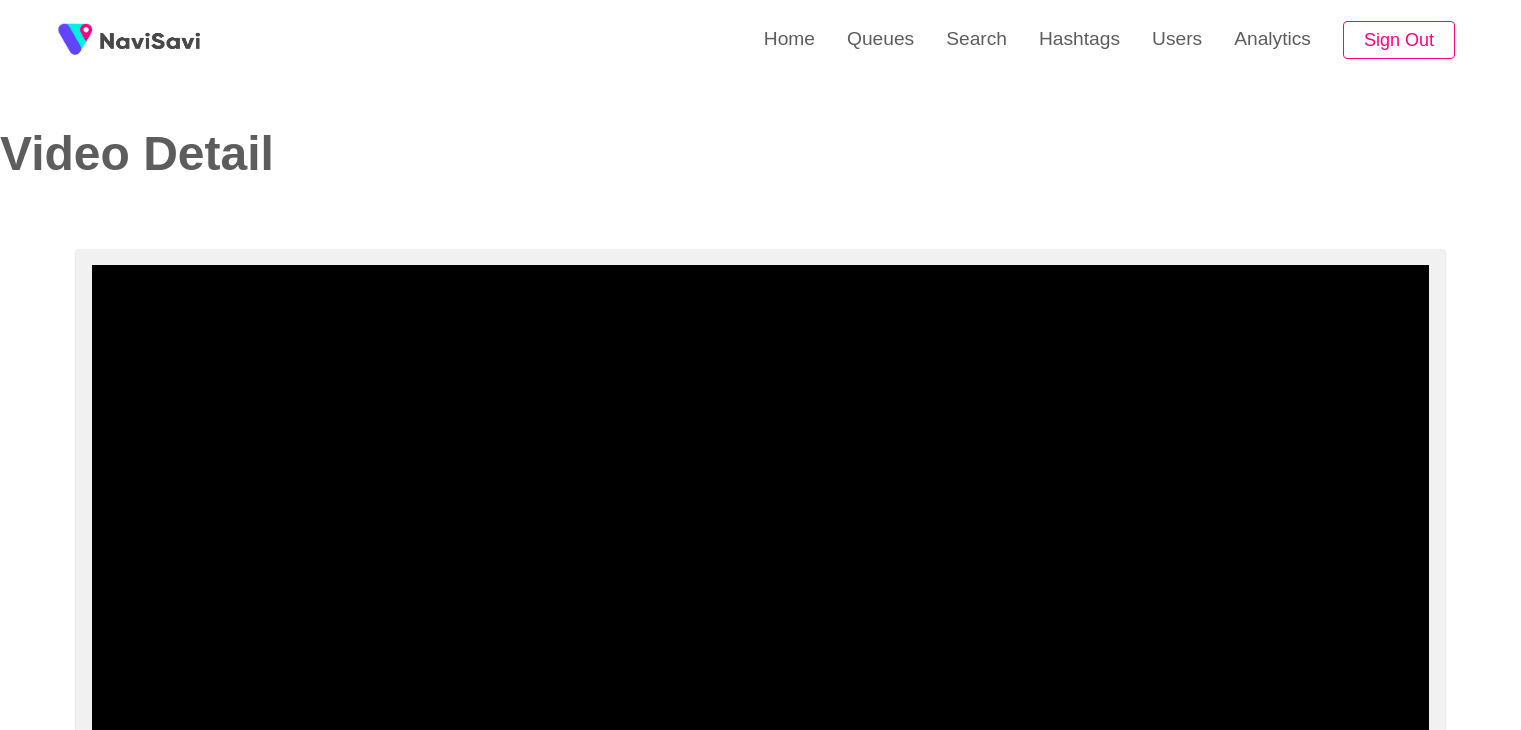 select on "**********" 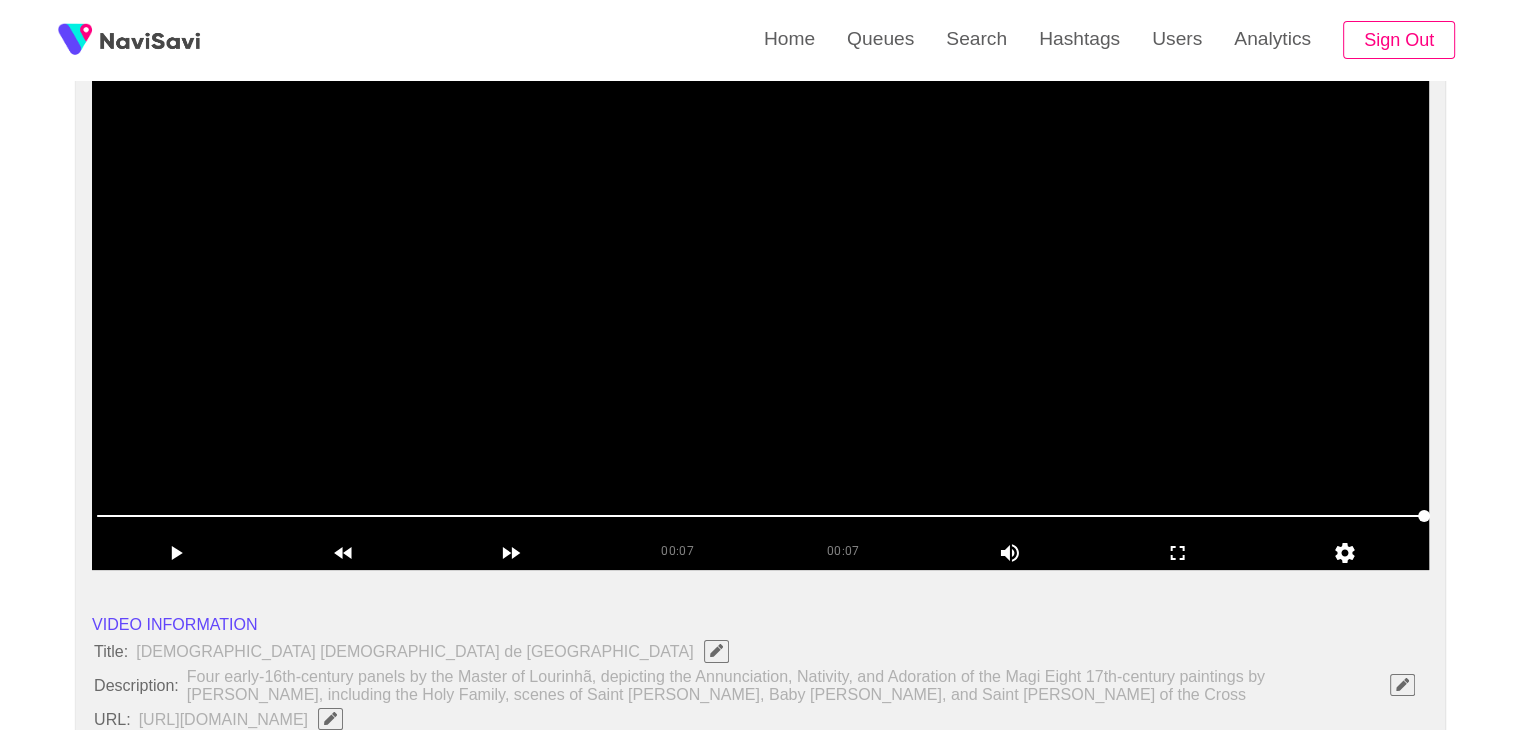 scroll, scrollTop: 194, scrollLeft: 0, axis: vertical 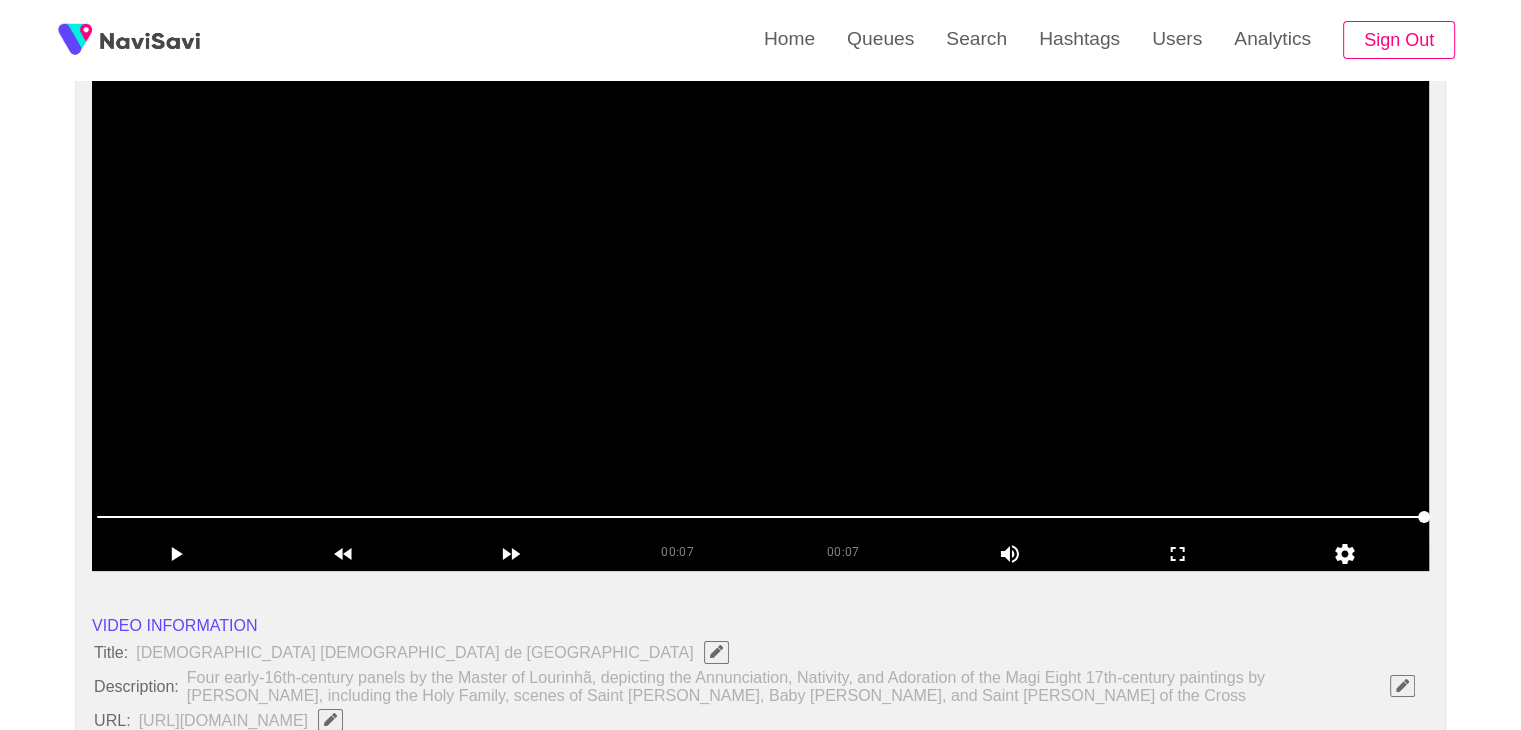 click at bounding box center (760, 321) 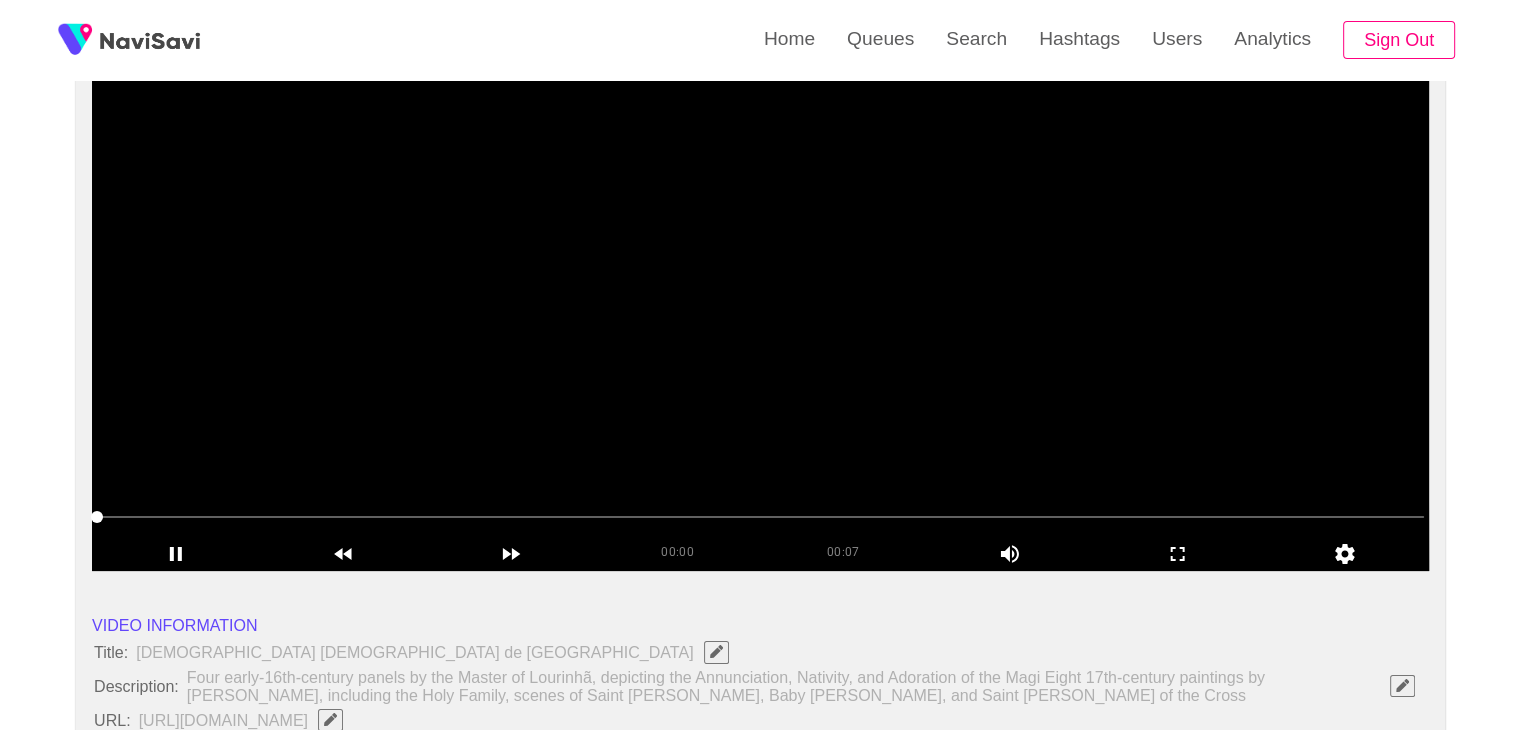 click at bounding box center (760, 321) 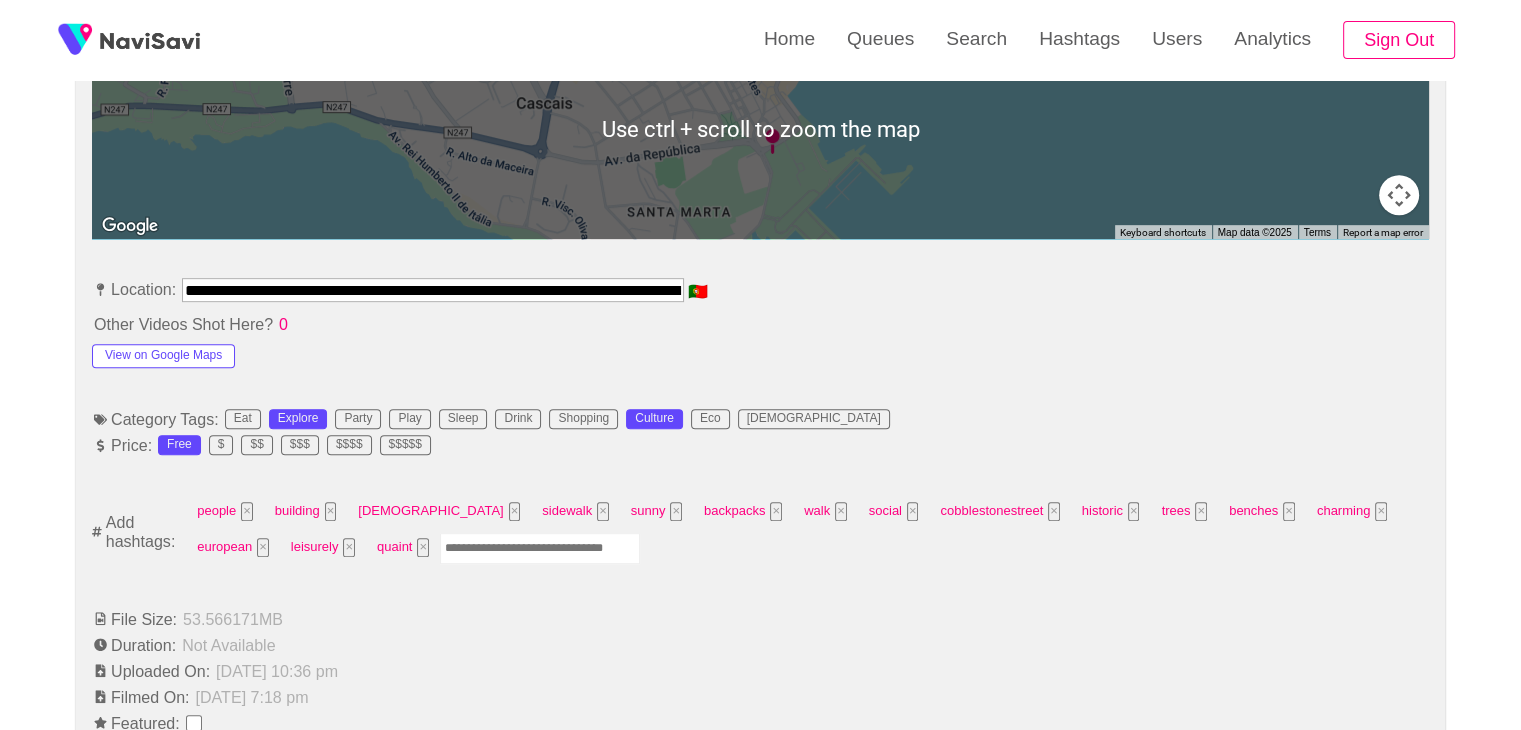 scroll, scrollTop: 990, scrollLeft: 0, axis: vertical 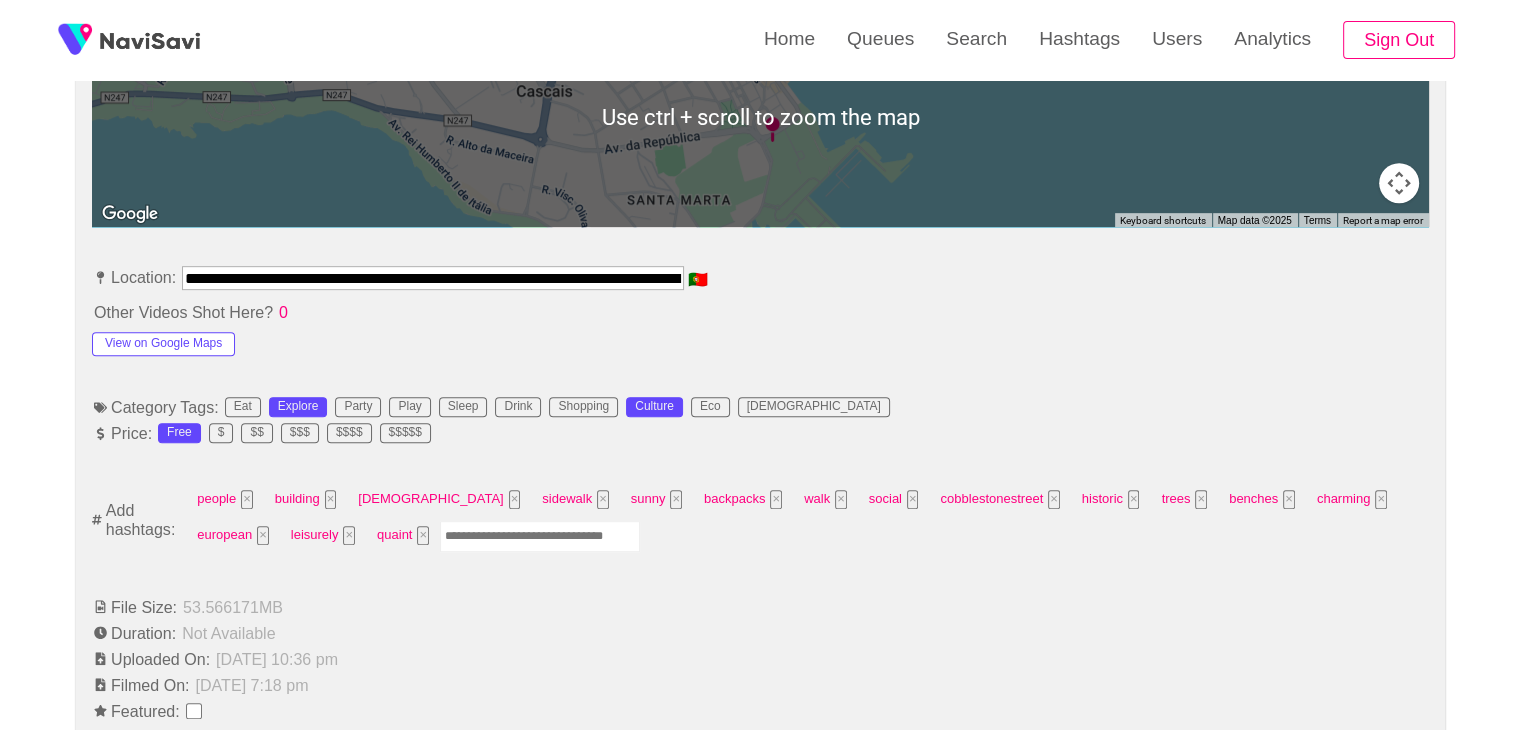 click at bounding box center (540, 536) 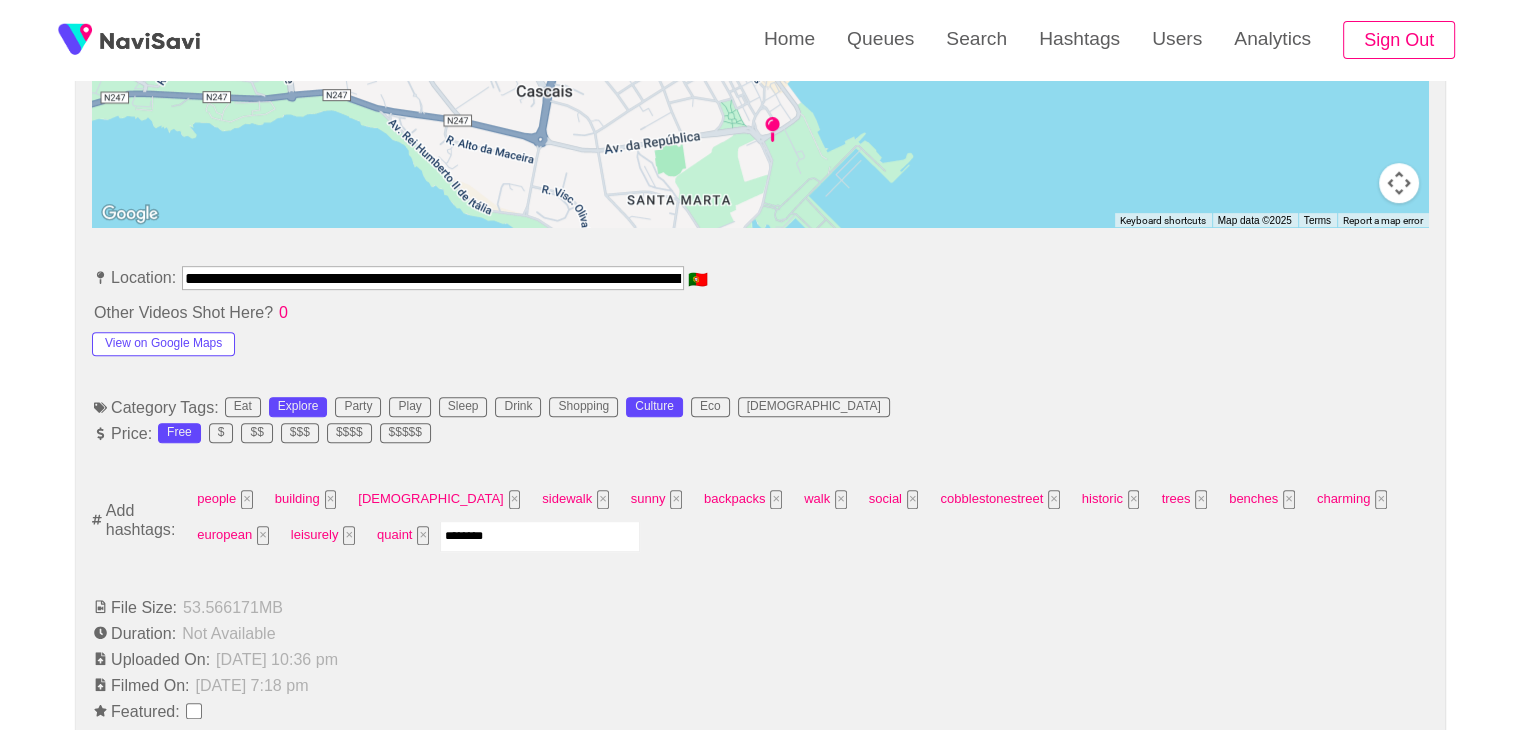type on "*********" 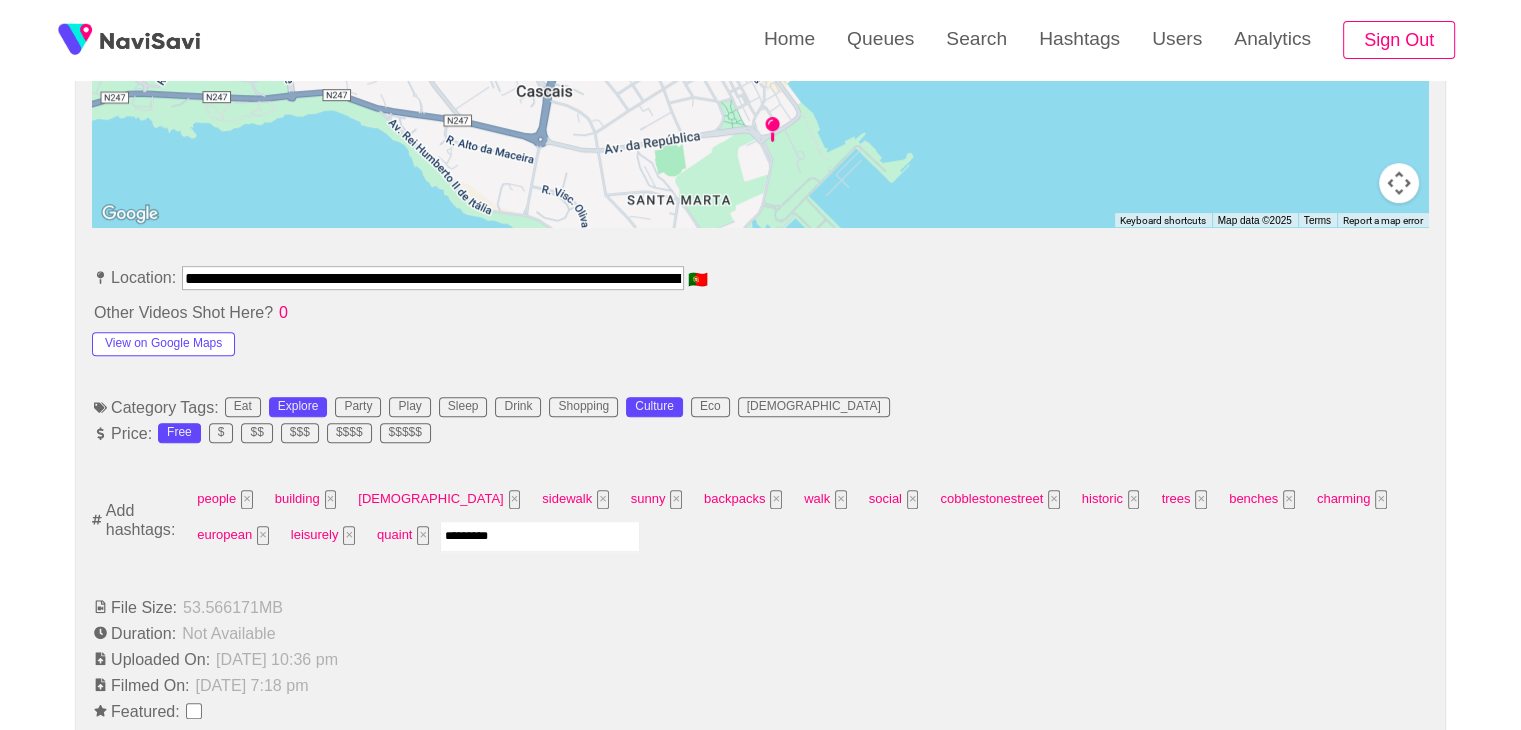 type 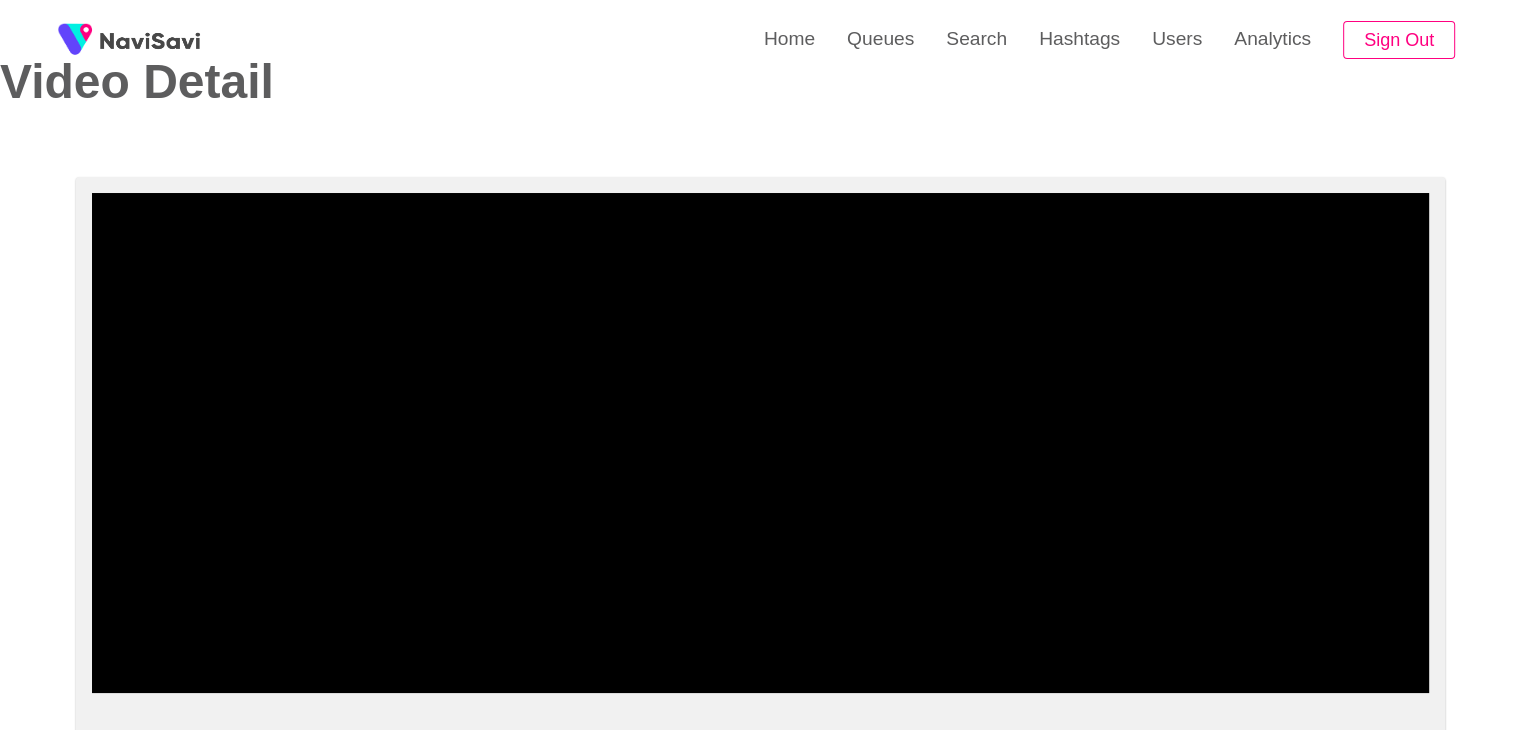 scroll, scrollTop: 74, scrollLeft: 0, axis: vertical 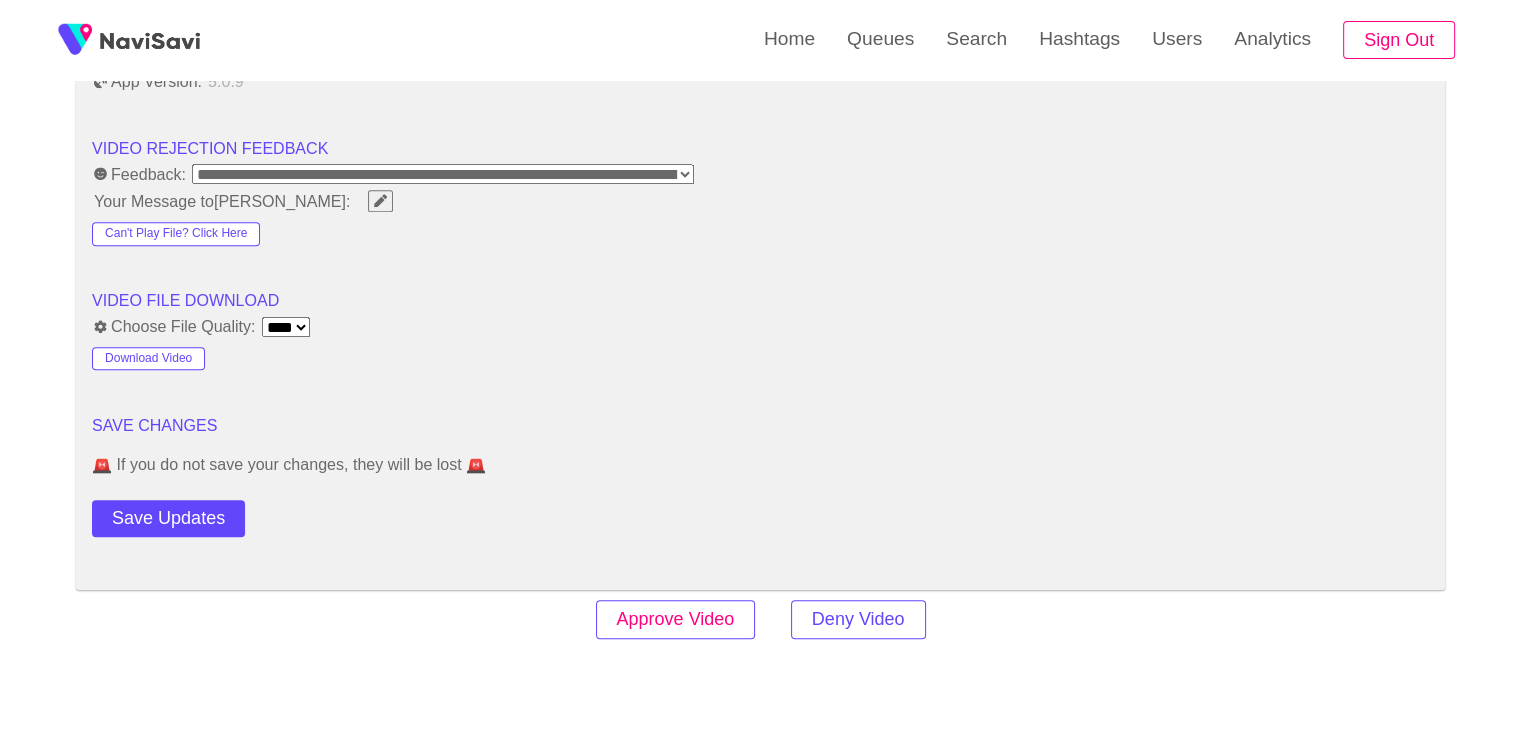 click on "Approve Video" at bounding box center [676, 619] 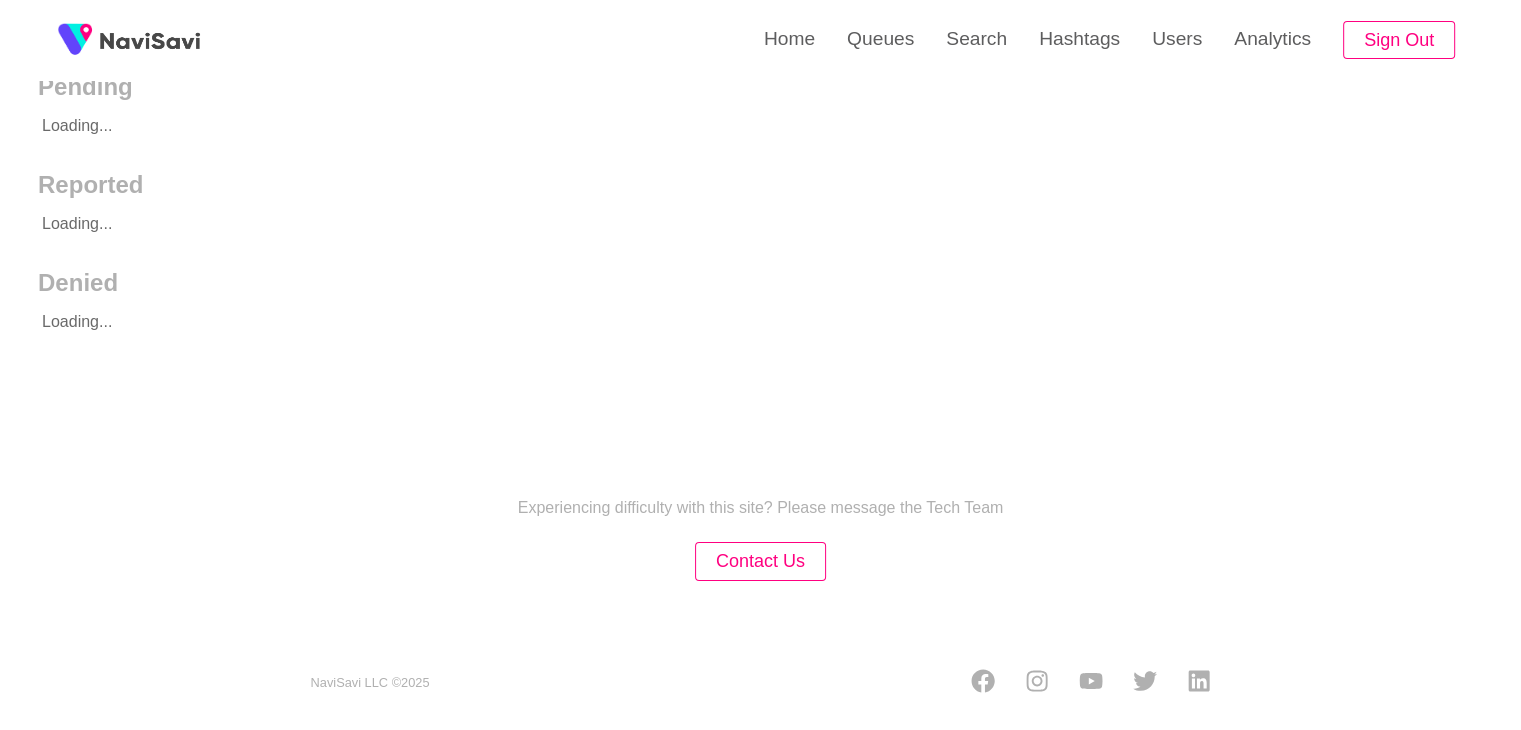 scroll, scrollTop: 0, scrollLeft: 0, axis: both 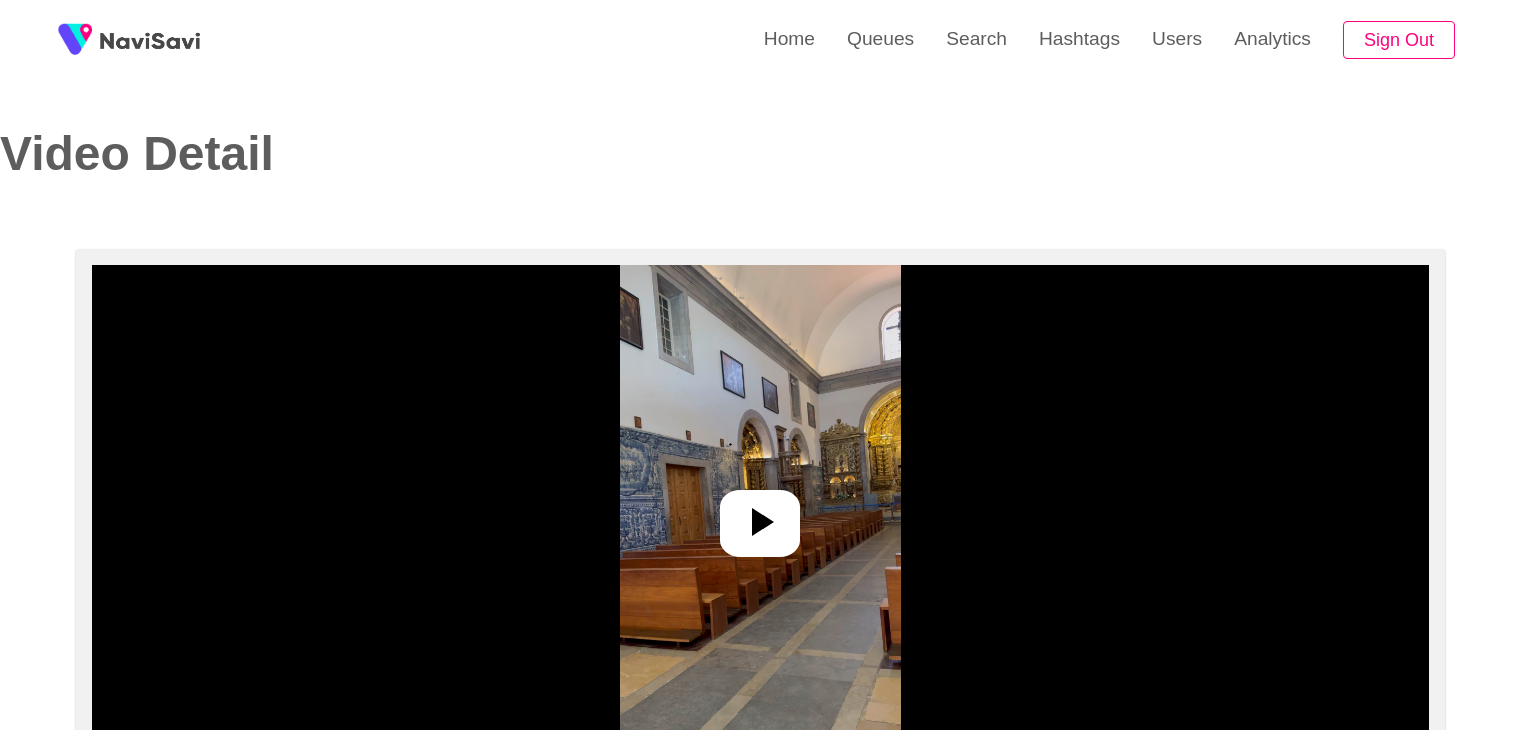 select on "**********" 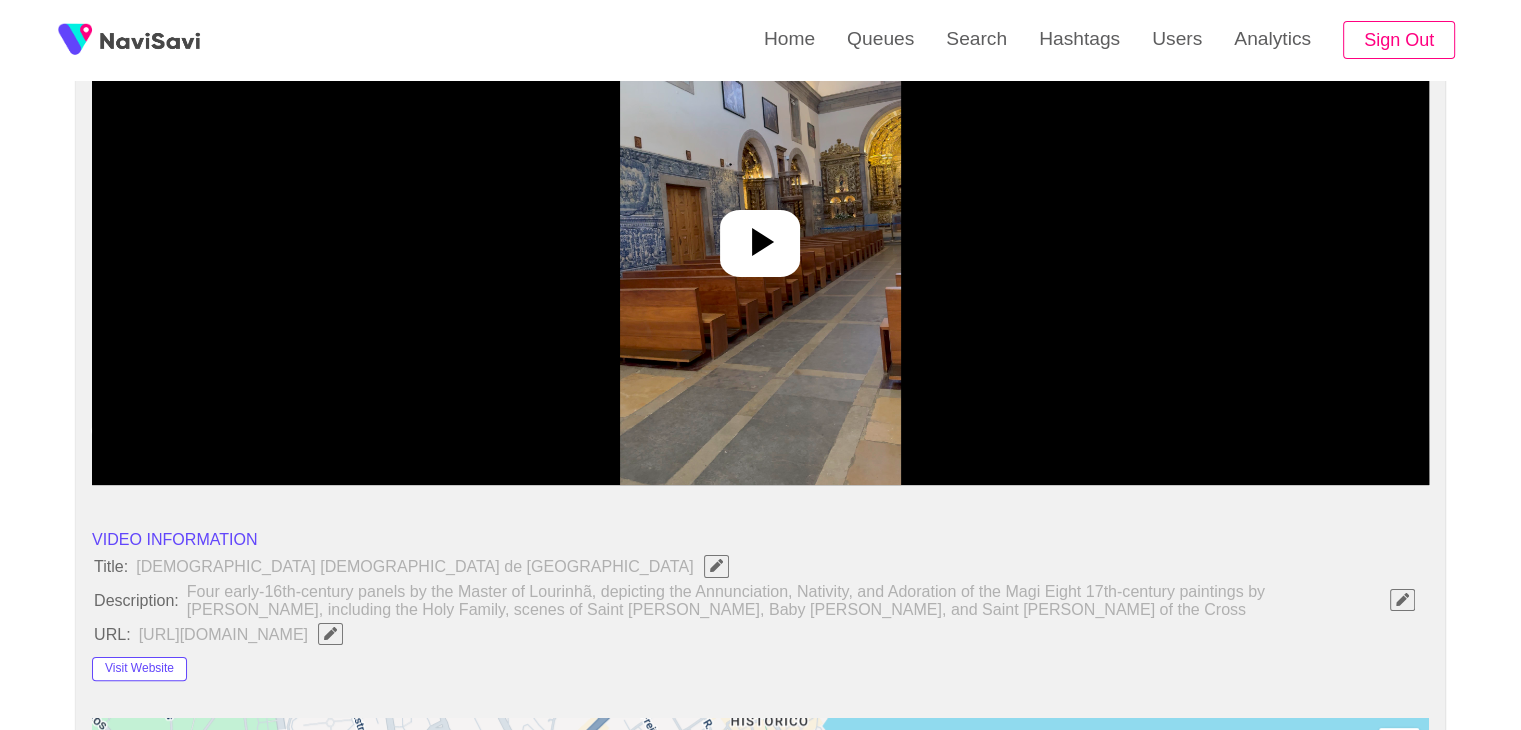 click at bounding box center [760, 235] 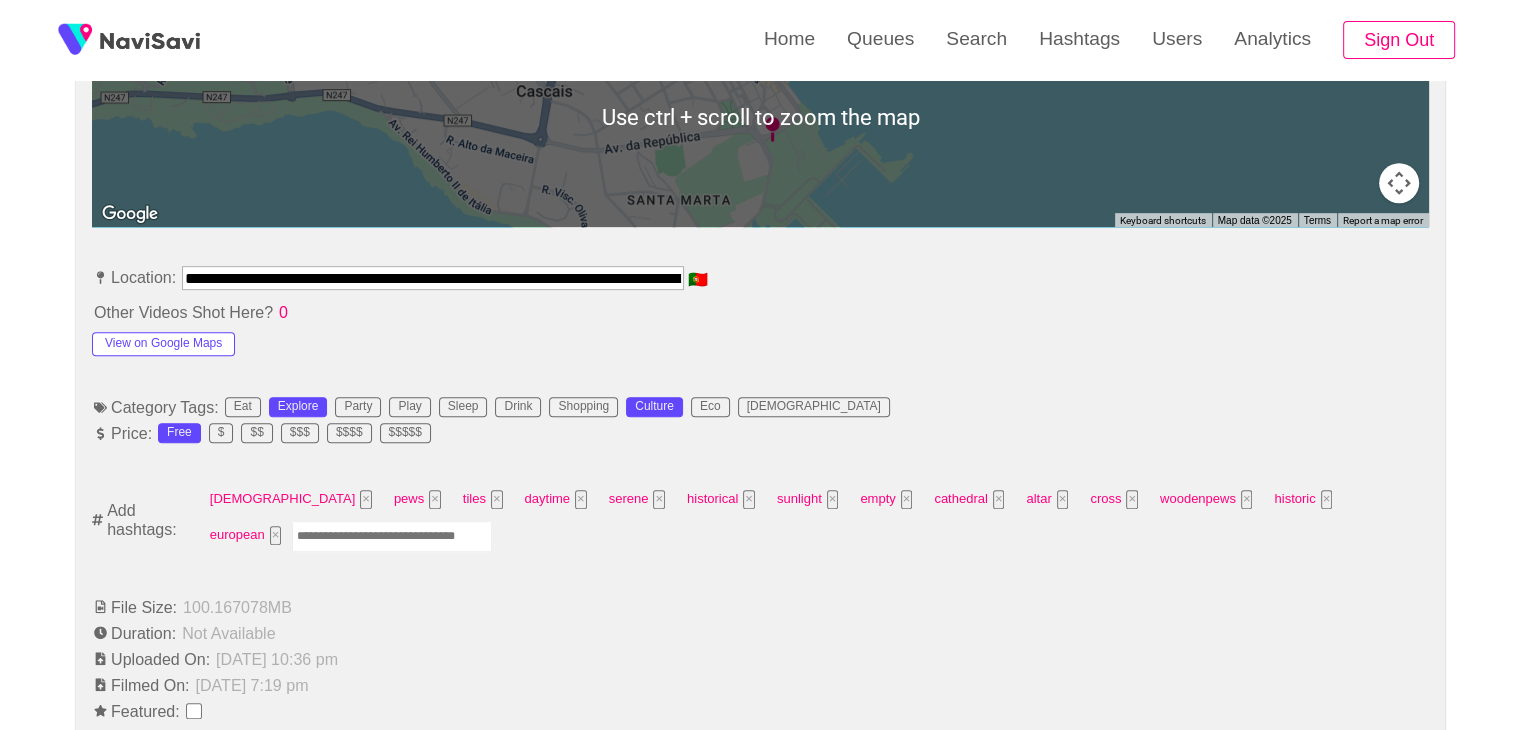 scroll, scrollTop: 992, scrollLeft: 0, axis: vertical 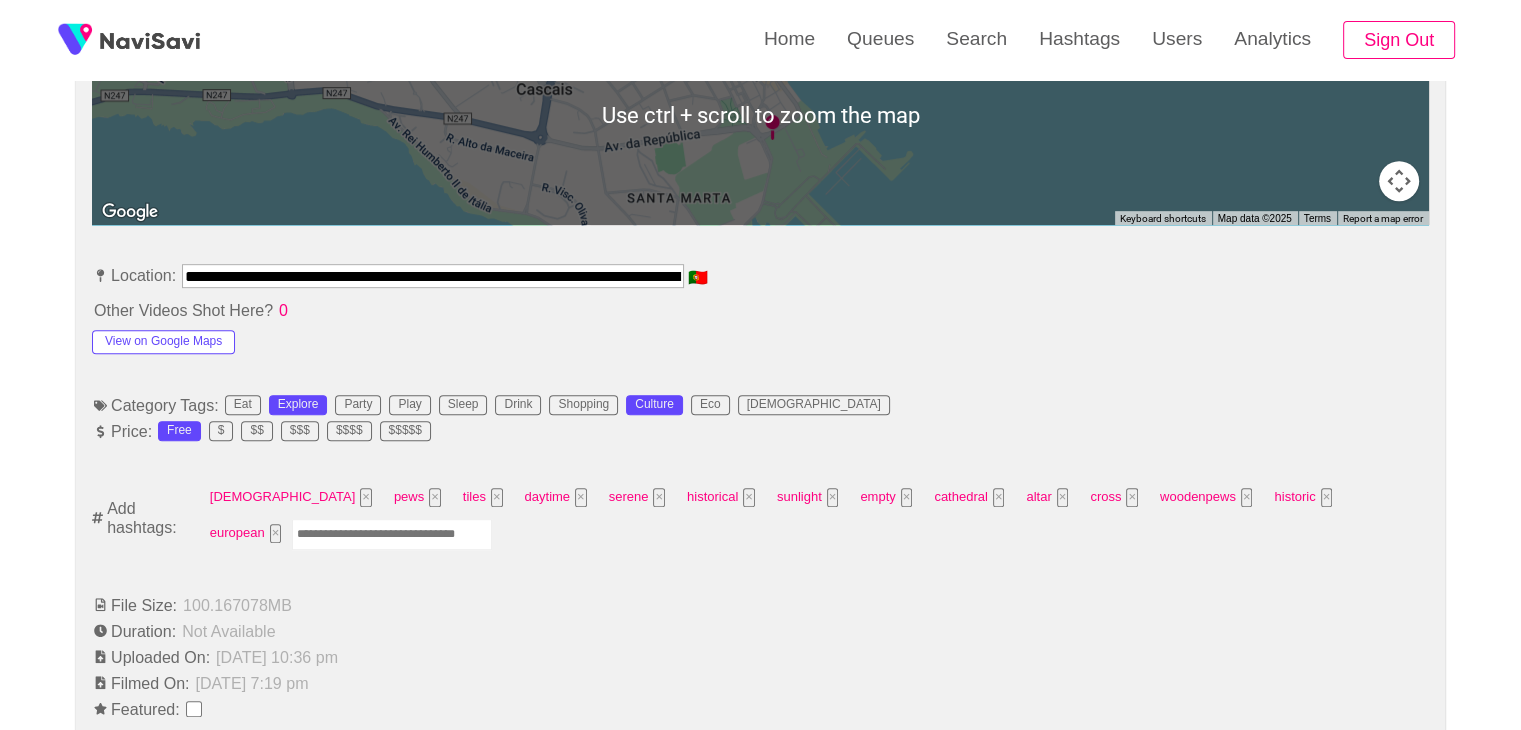 click at bounding box center [392, 534] 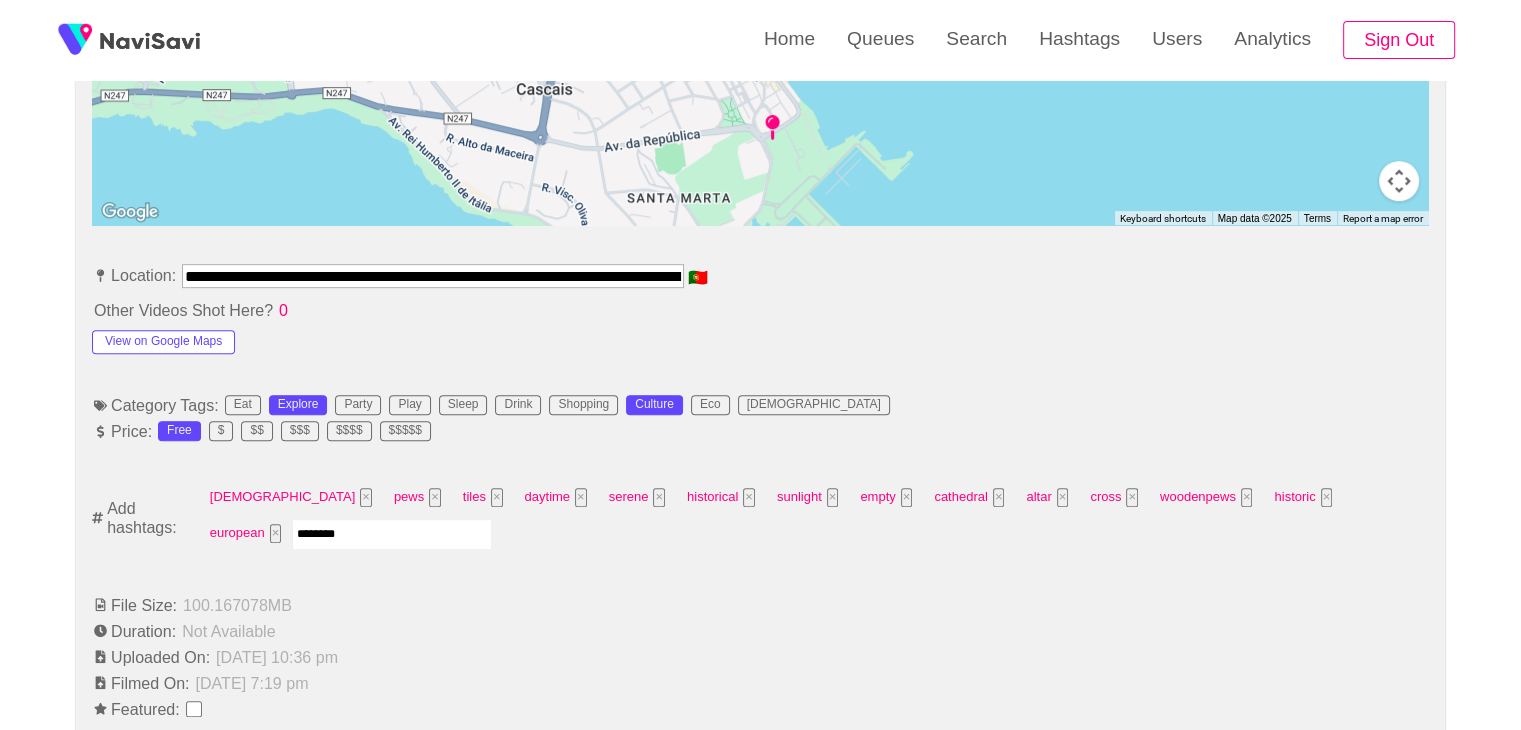 type on "*********" 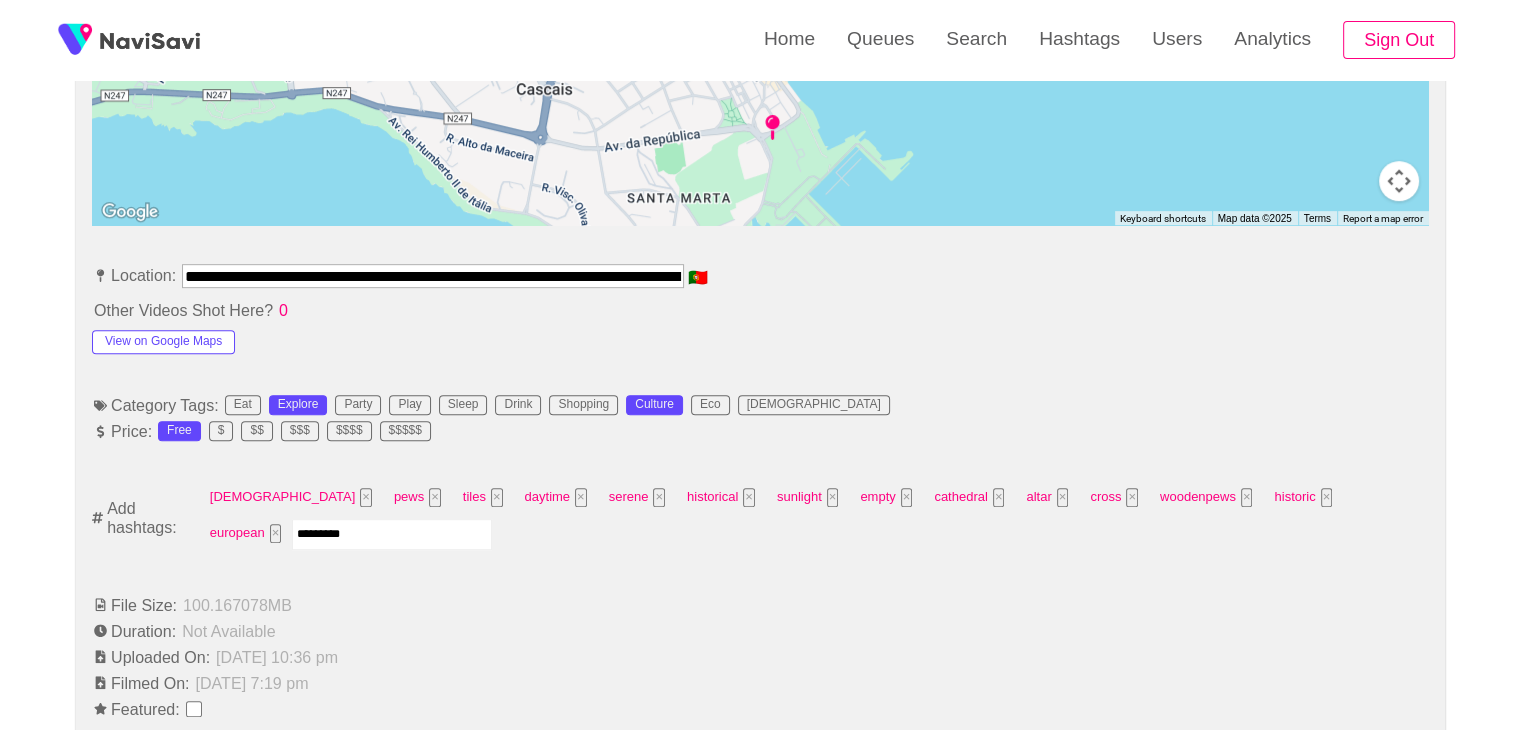 type 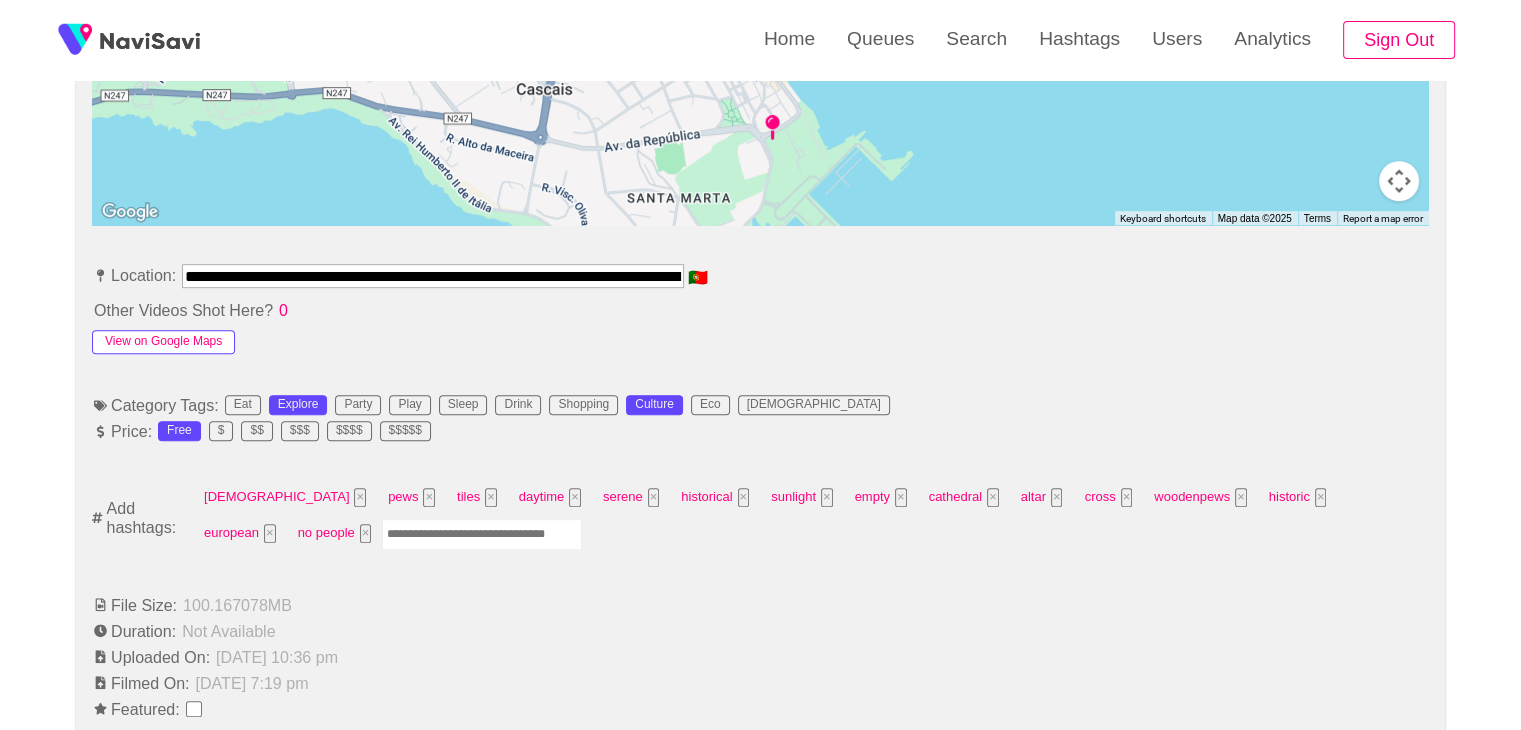 click on "View on Google Maps" at bounding box center (163, 342) 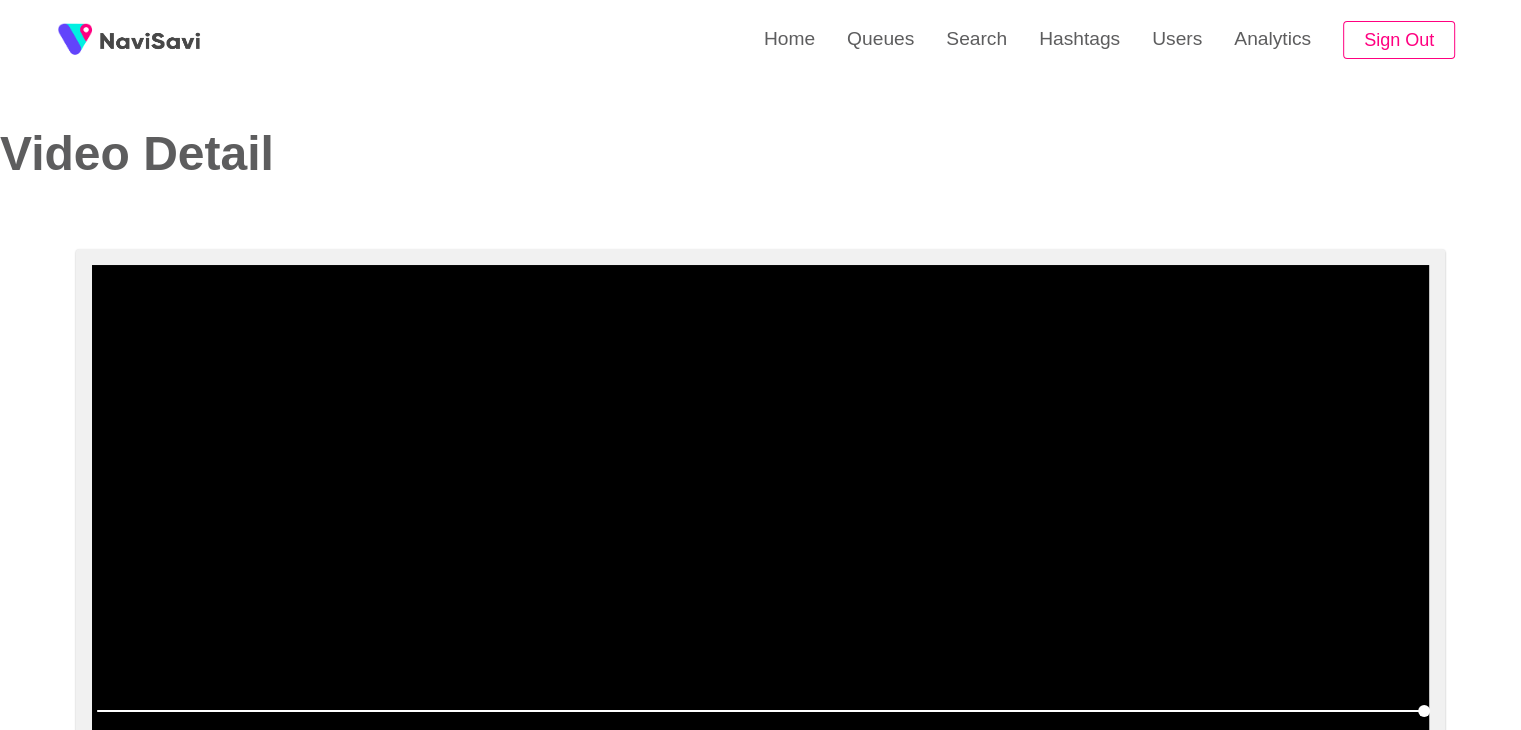 scroll, scrollTop: 0, scrollLeft: 0, axis: both 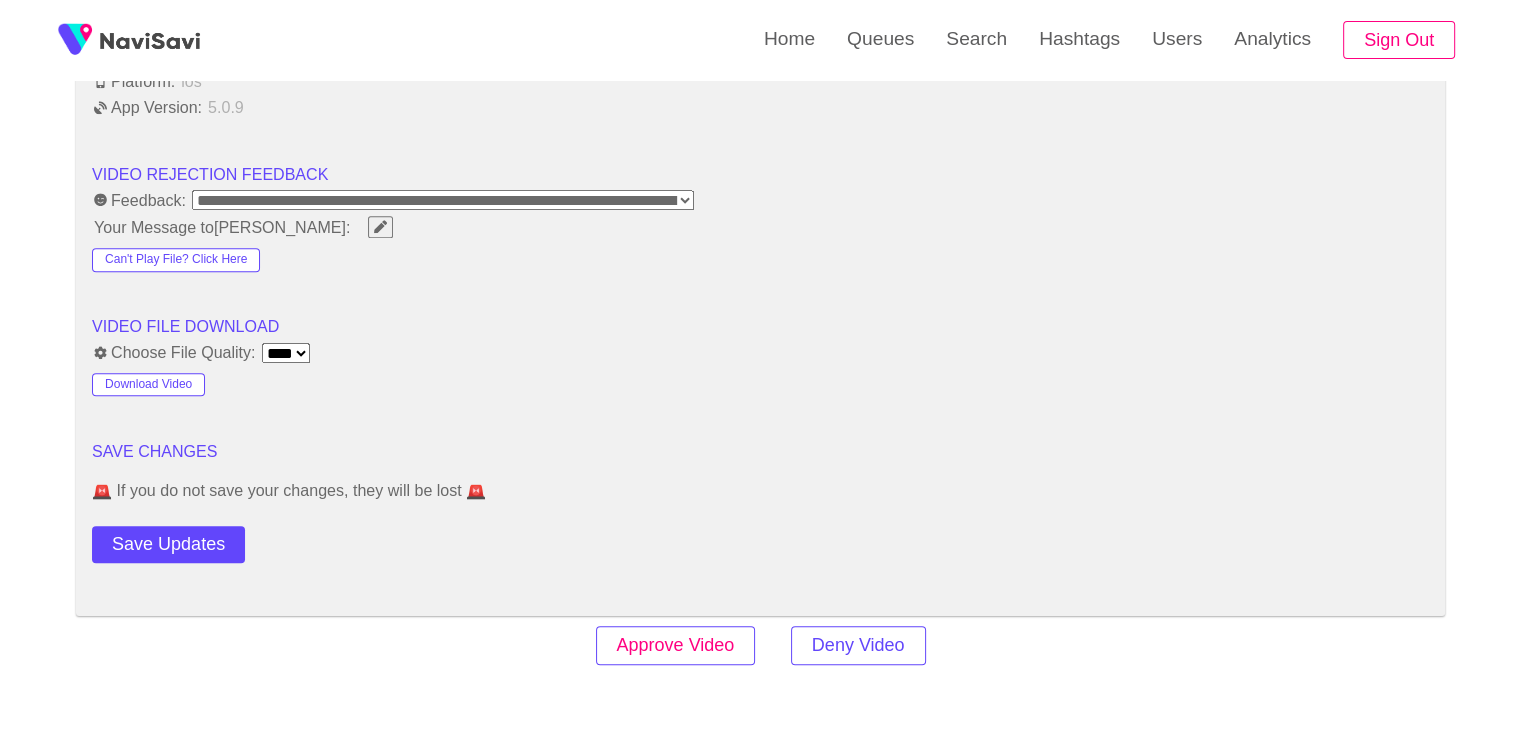 click on "Approve Video" at bounding box center [676, 645] 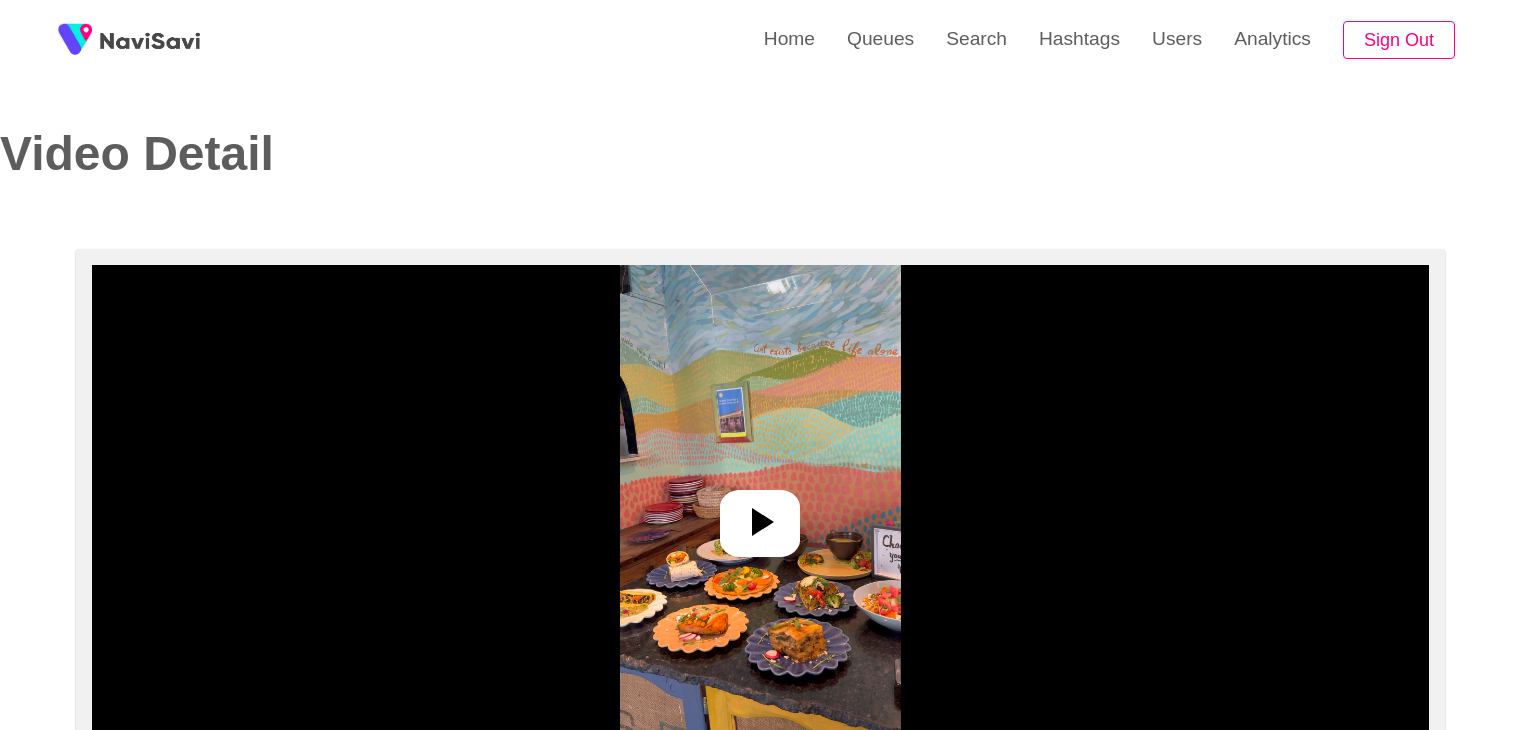 select on "**********" 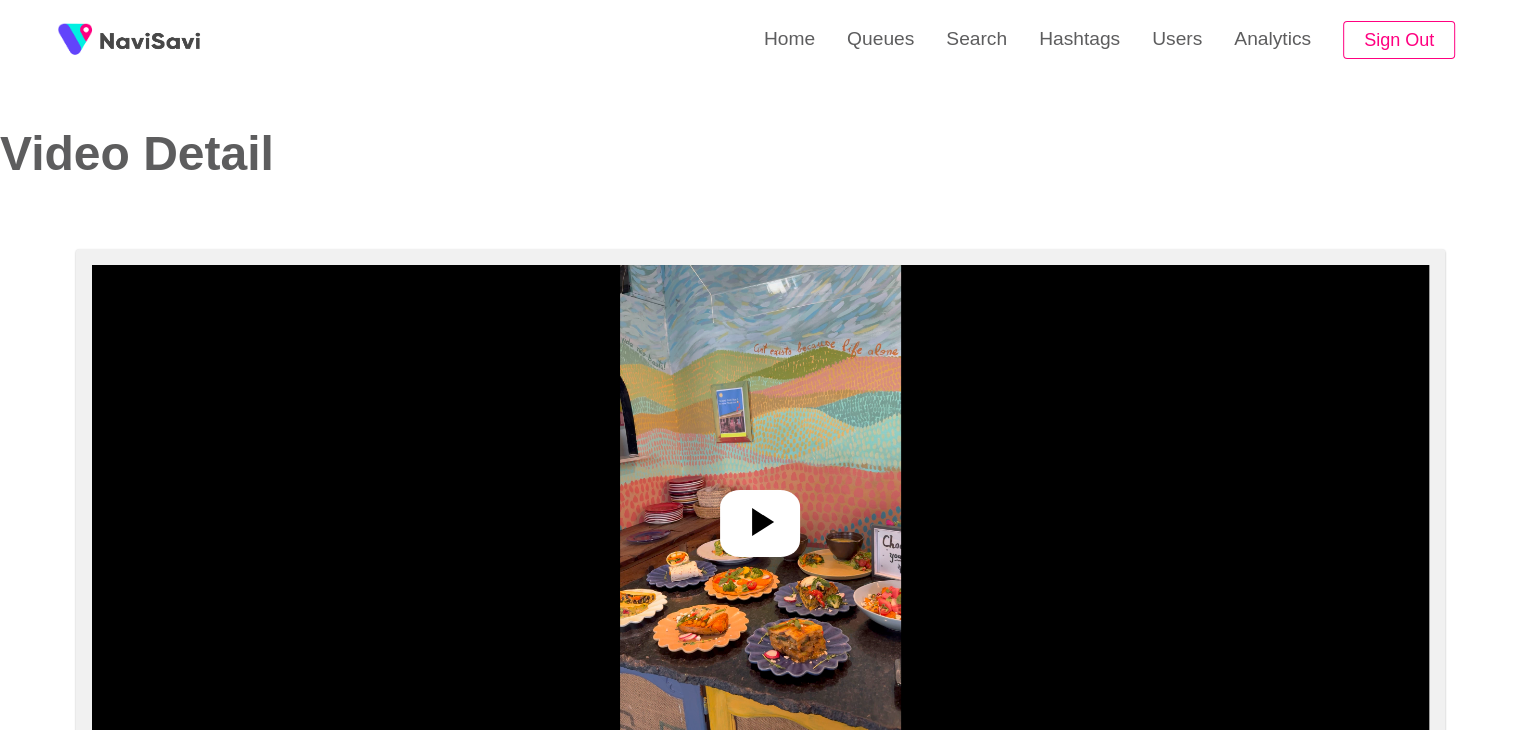 click at bounding box center (760, 515) 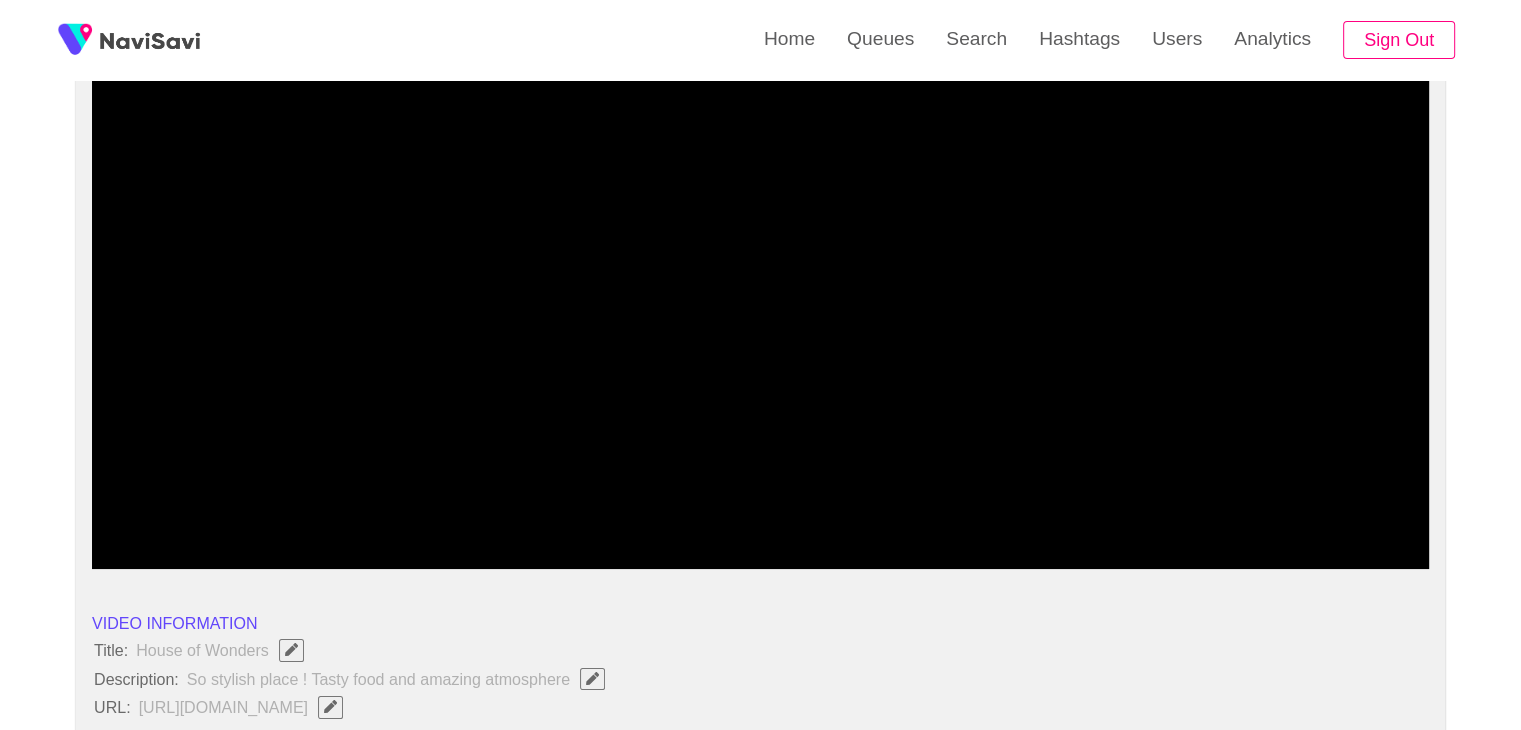 scroll, scrollTop: 192, scrollLeft: 0, axis: vertical 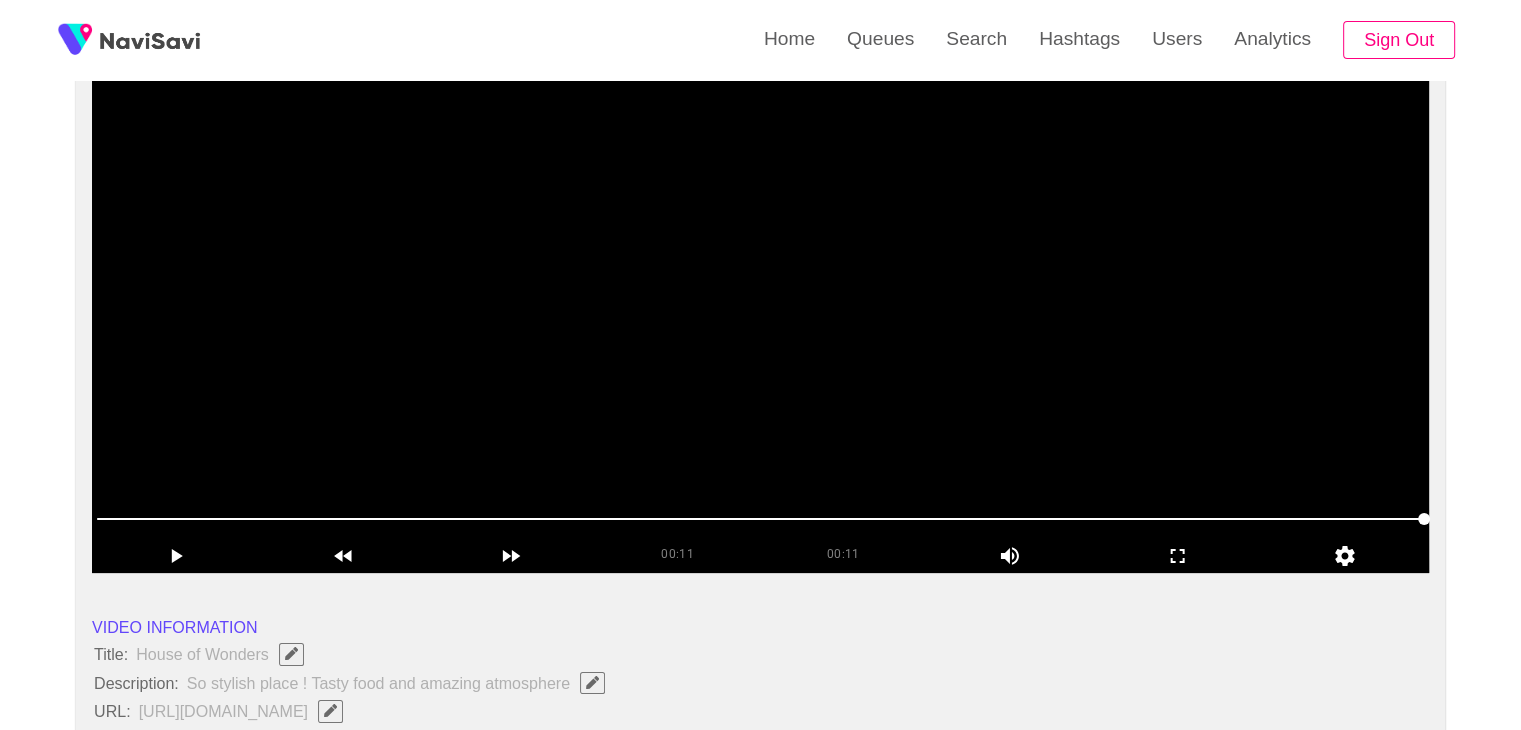 click at bounding box center [760, 323] 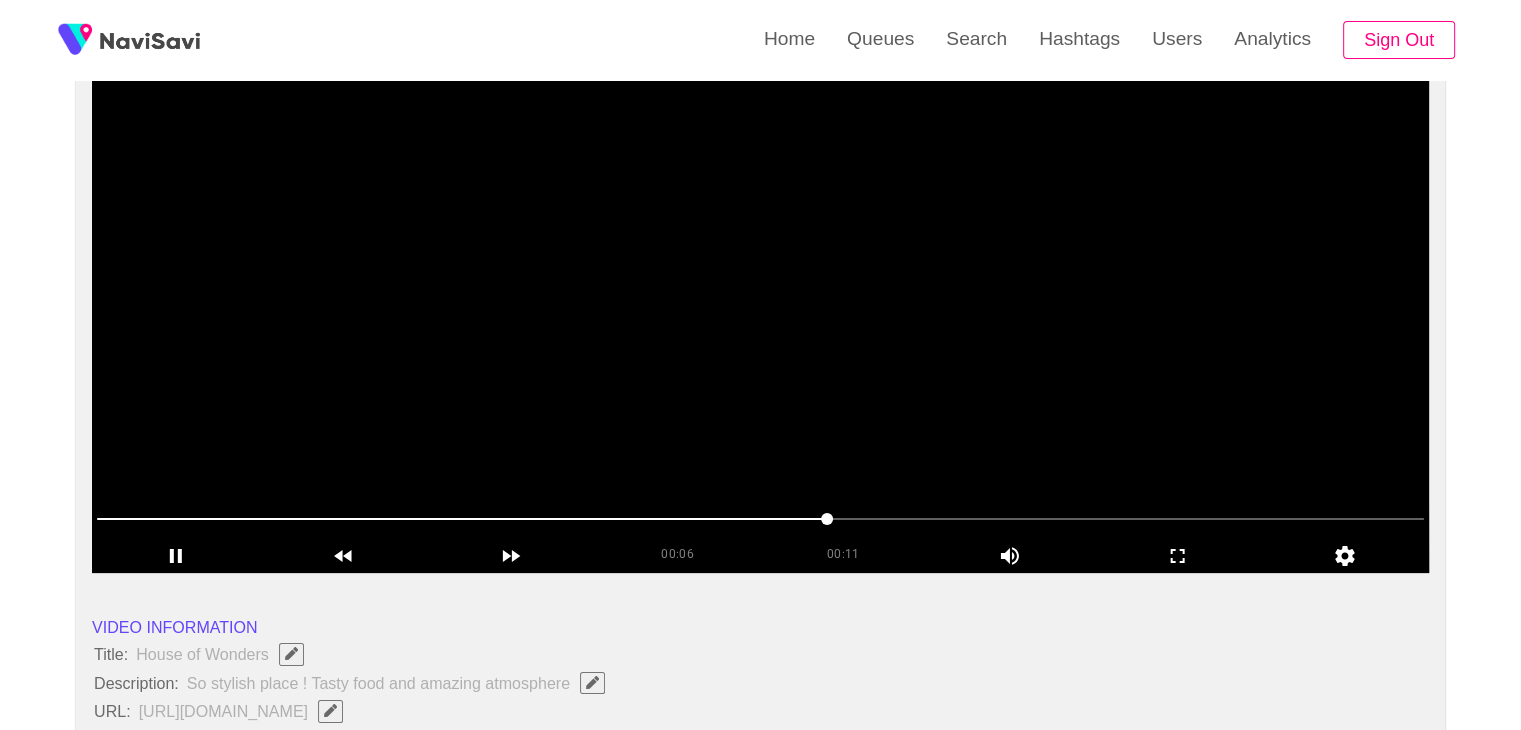 click at bounding box center [760, 323] 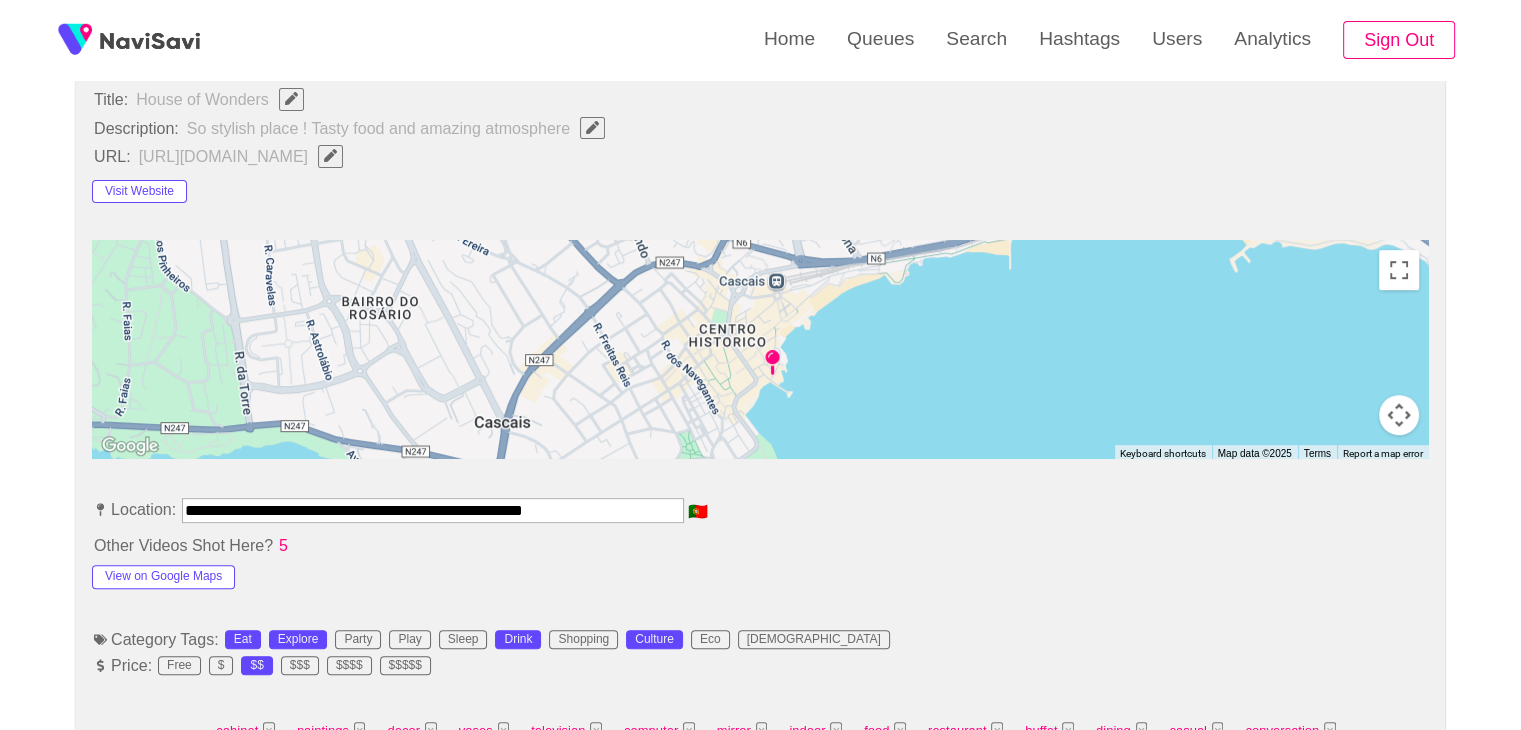 scroll, scrollTop: 848, scrollLeft: 0, axis: vertical 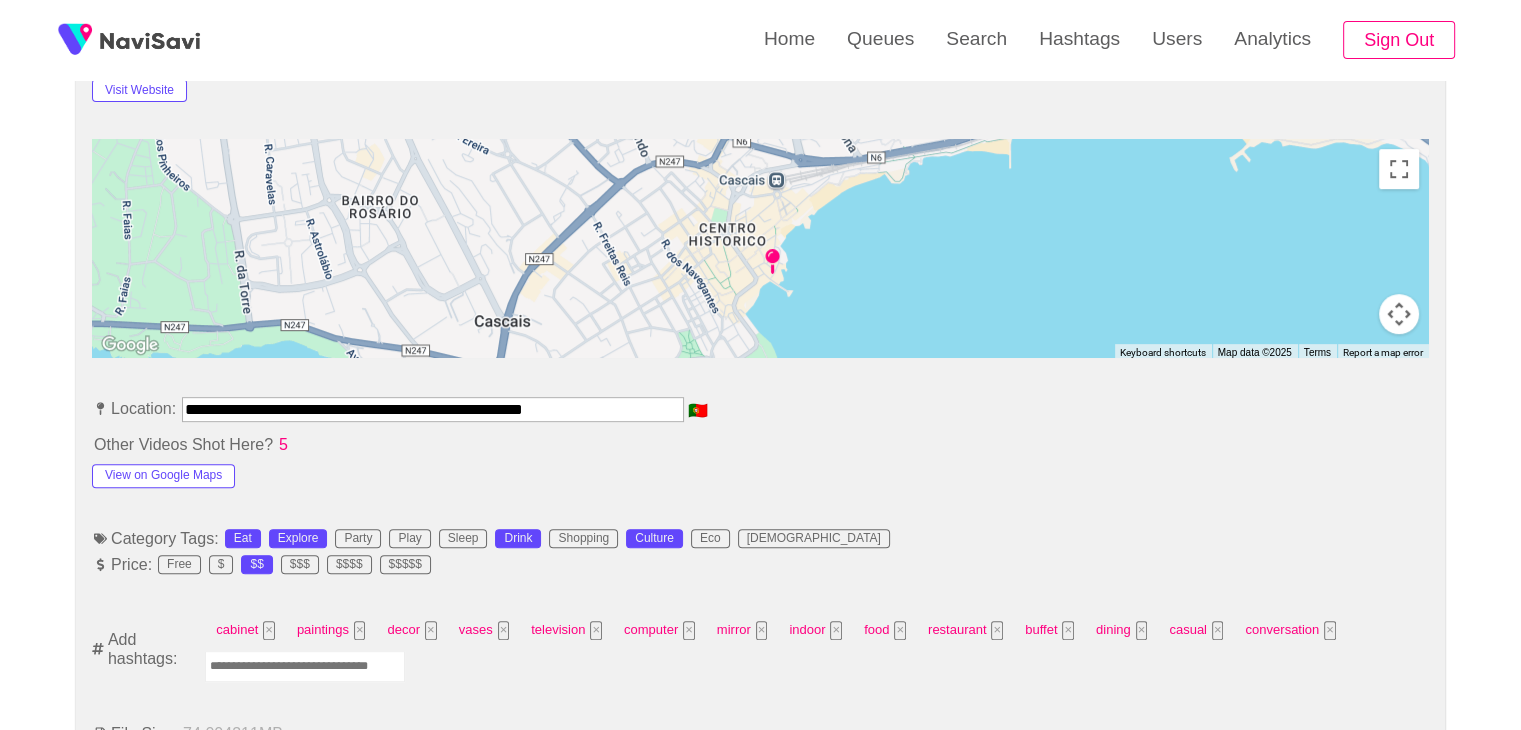 click at bounding box center (305, 666) 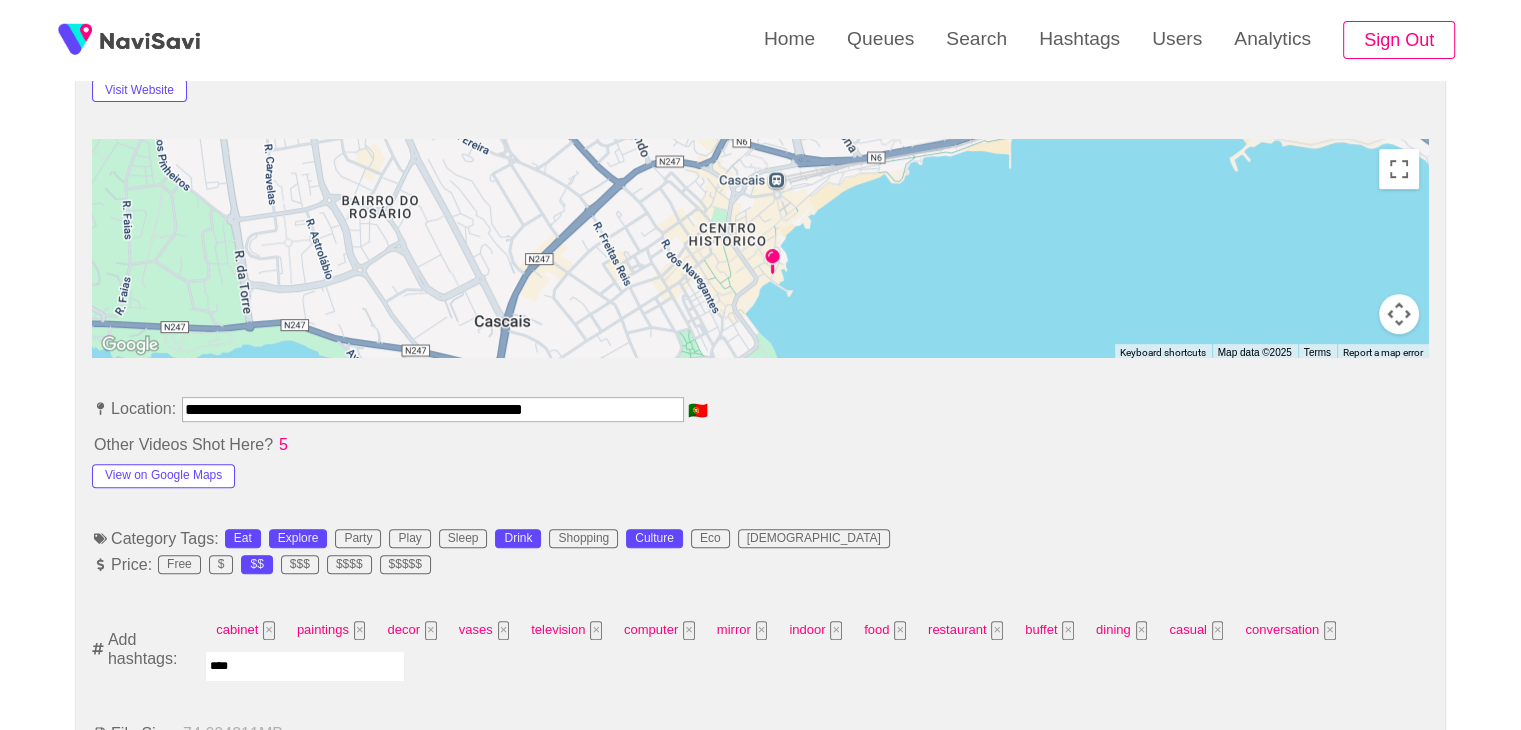 type on "*****" 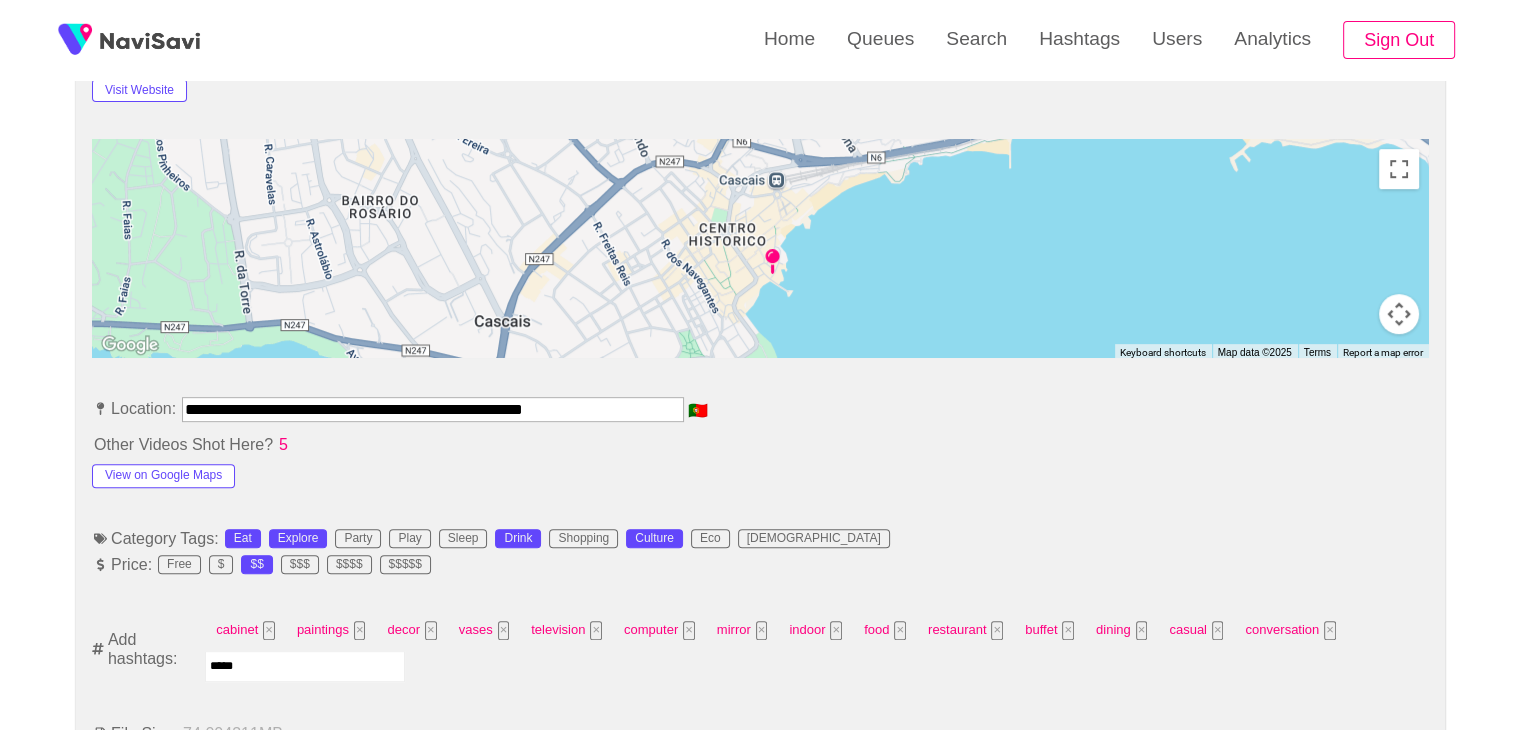 type 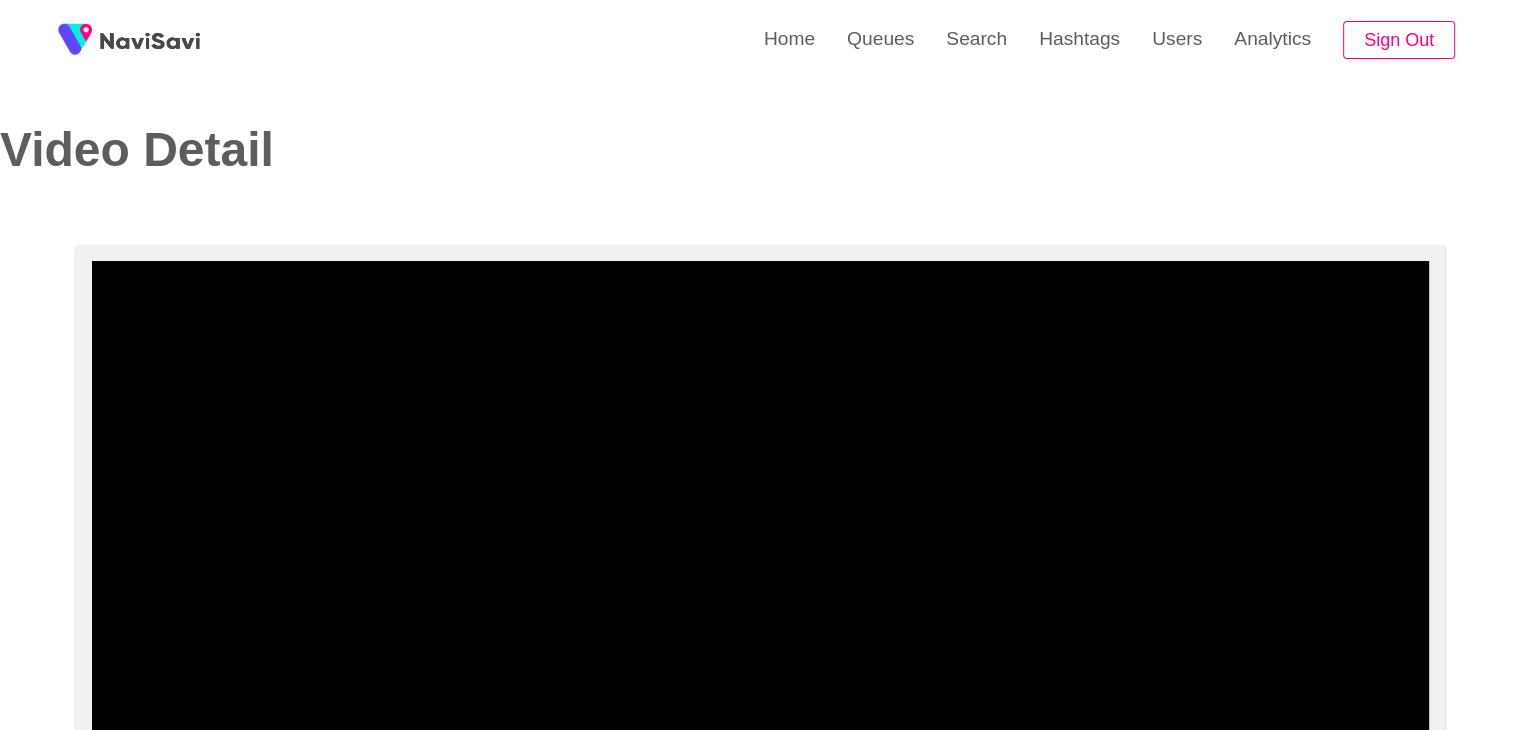 scroll, scrollTop: 4, scrollLeft: 0, axis: vertical 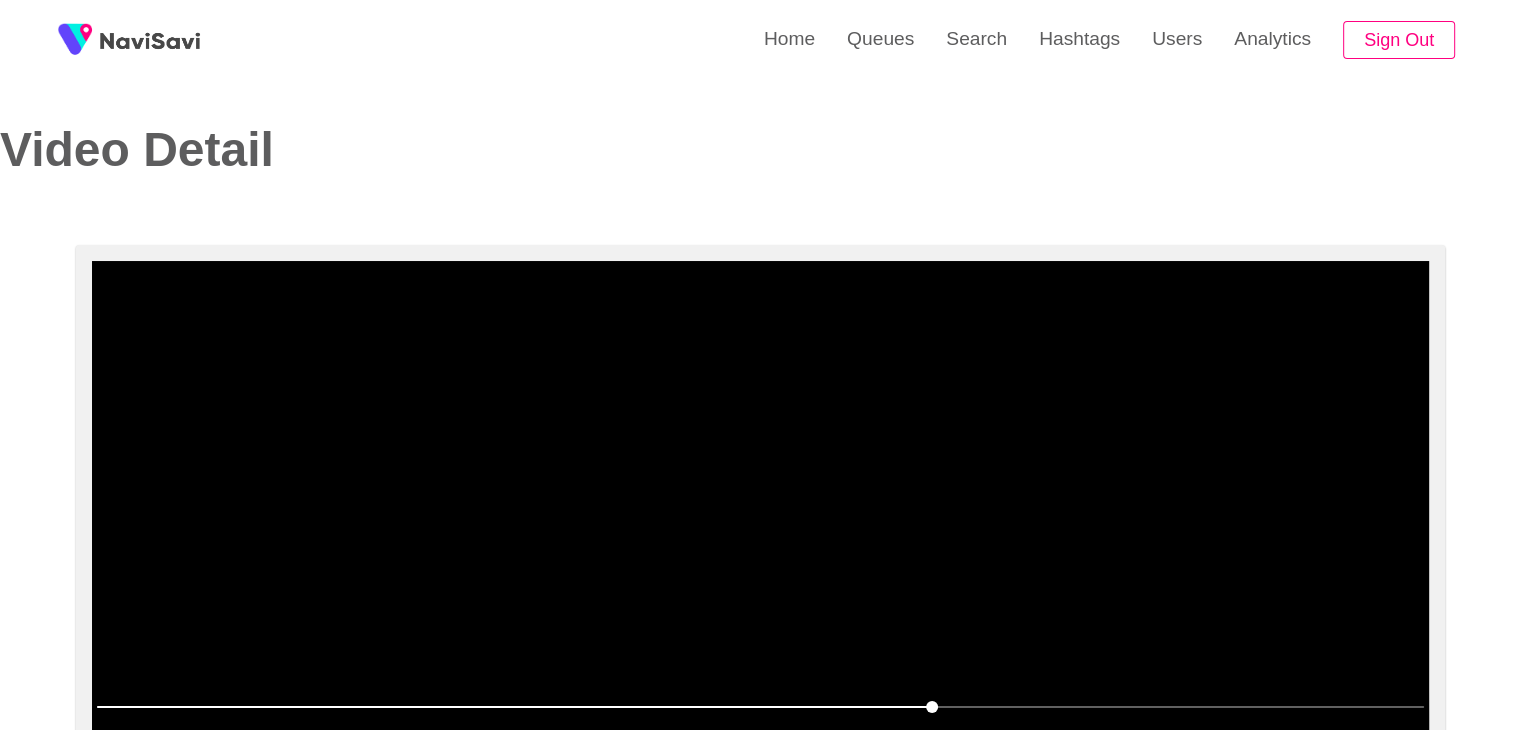 click at bounding box center [760, 707] 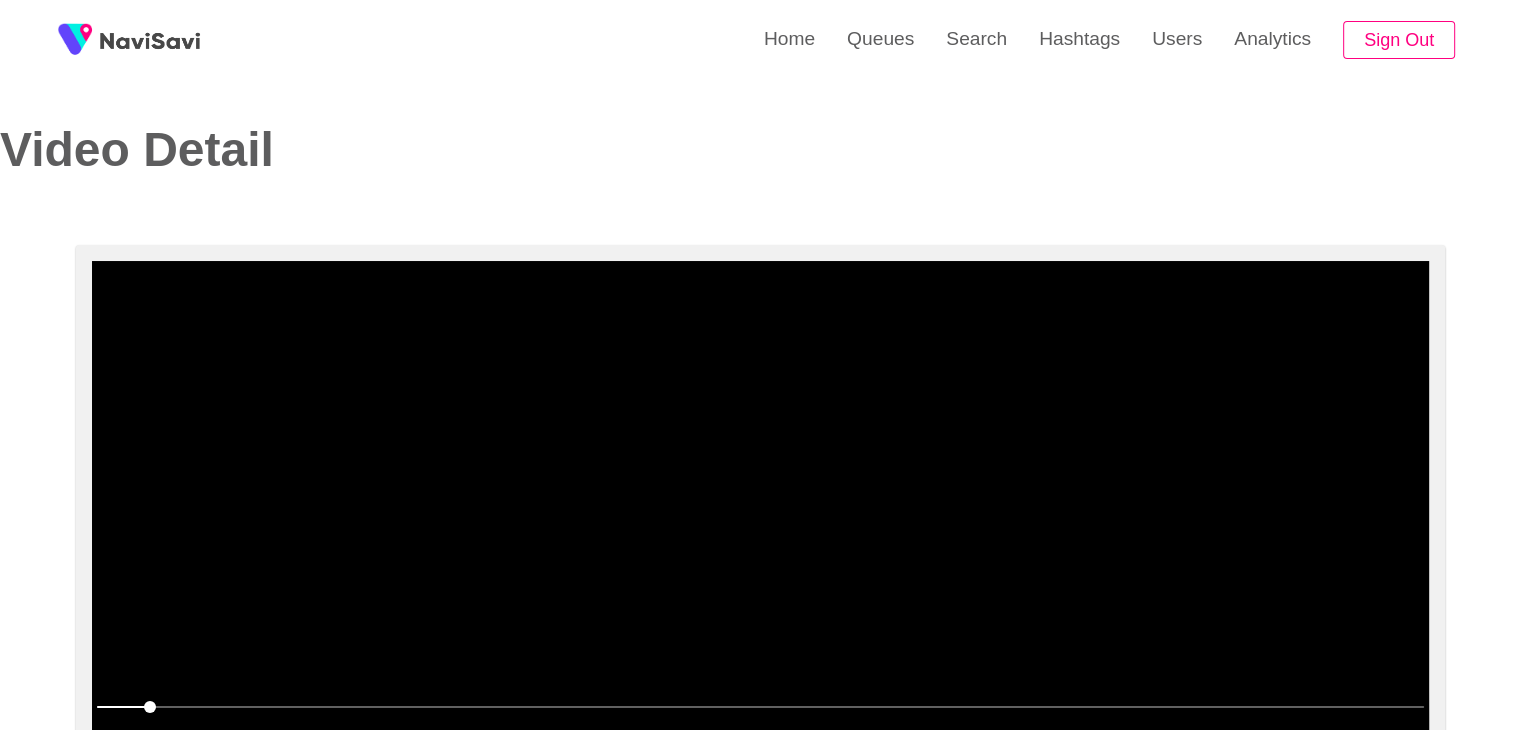 click at bounding box center [760, 511] 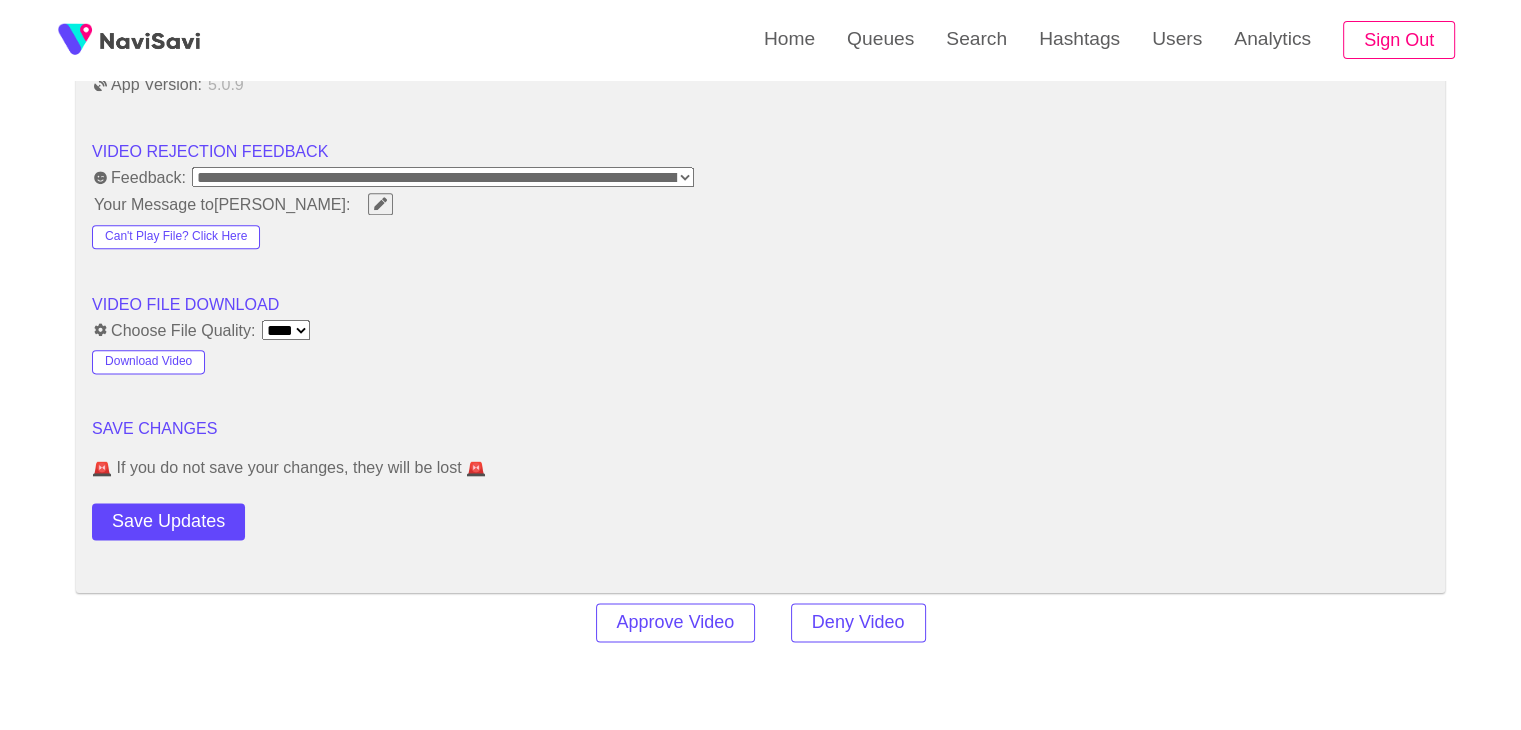 scroll, scrollTop: 2498, scrollLeft: 0, axis: vertical 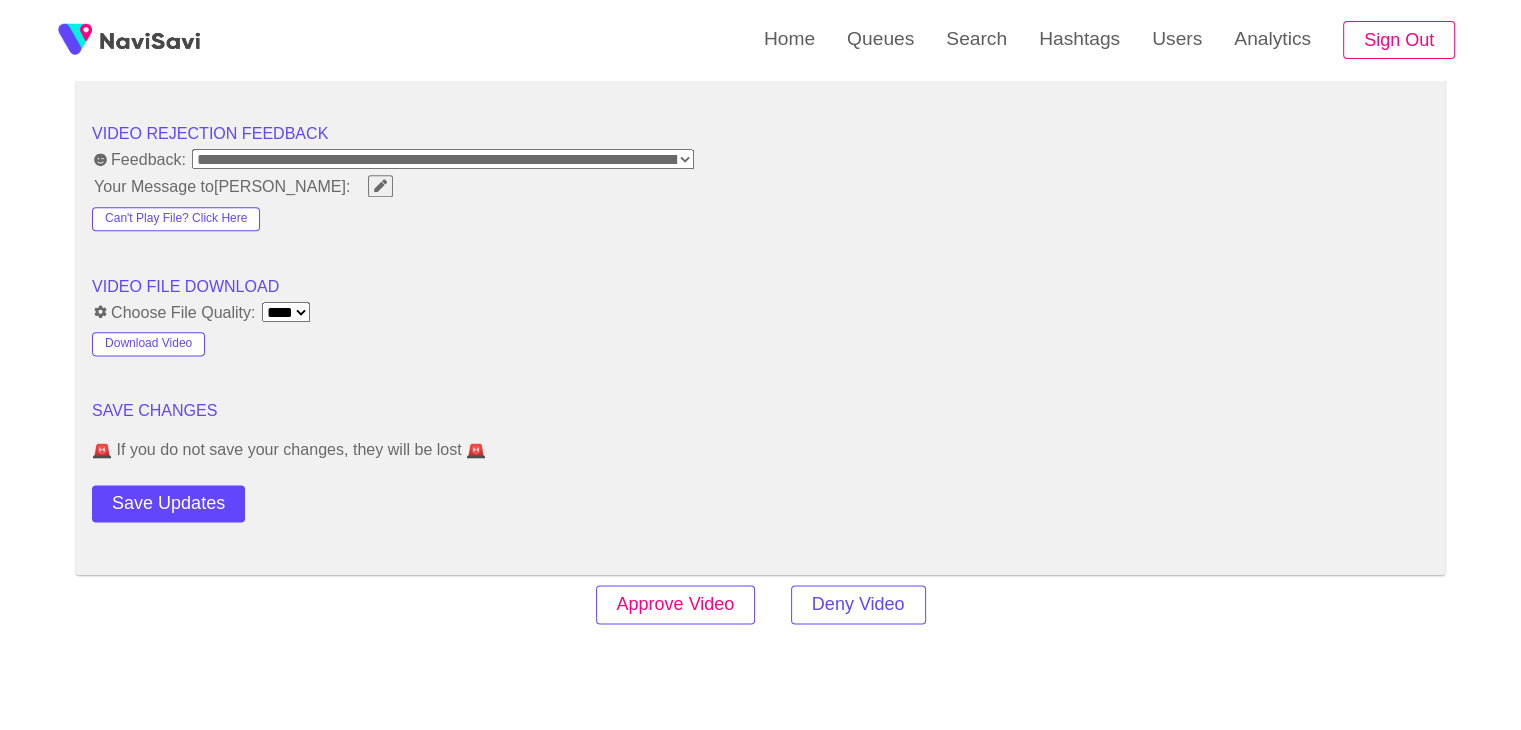 click on "Approve Video" at bounding box center (676, 604) 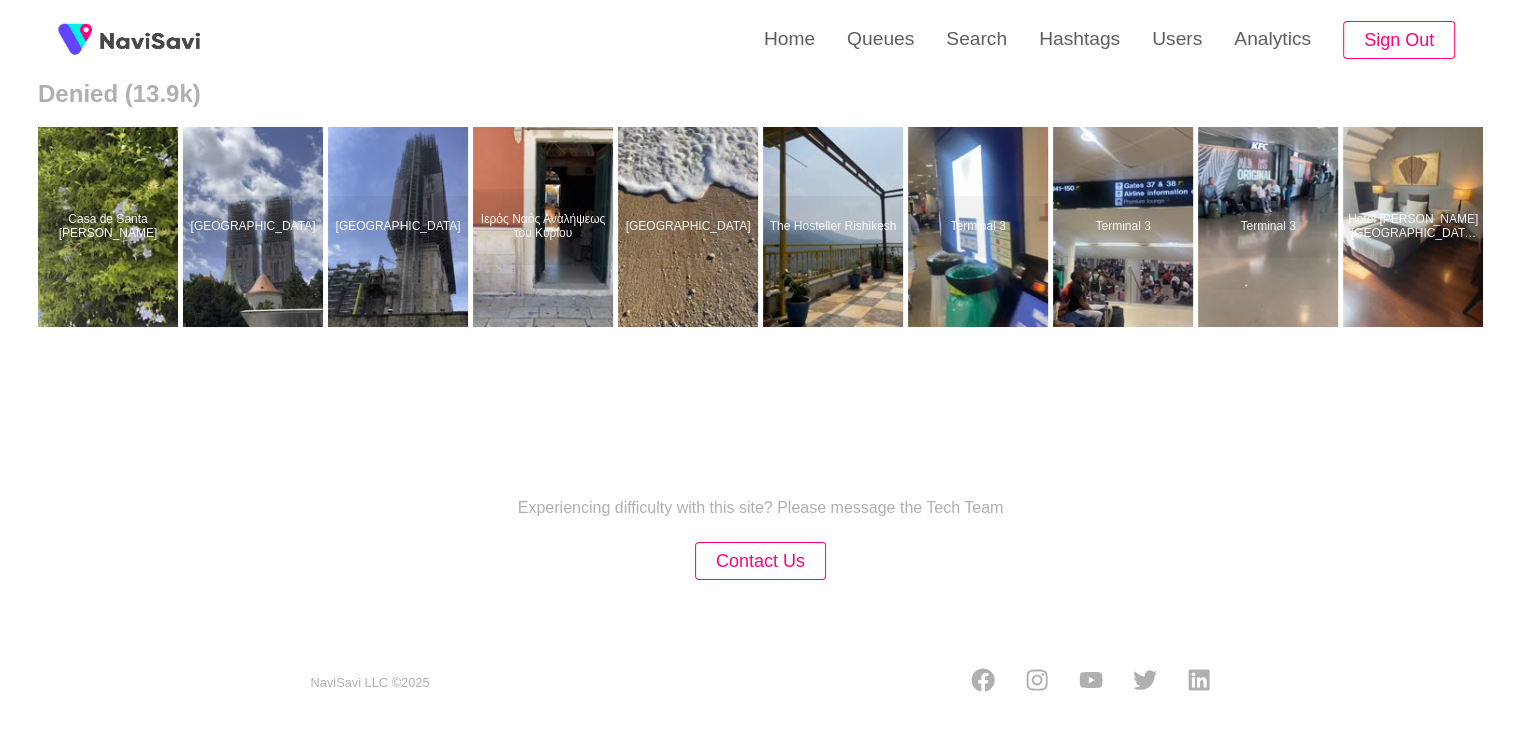 scroll, scrollTop: 0, scrollLeft: 0, axis: both 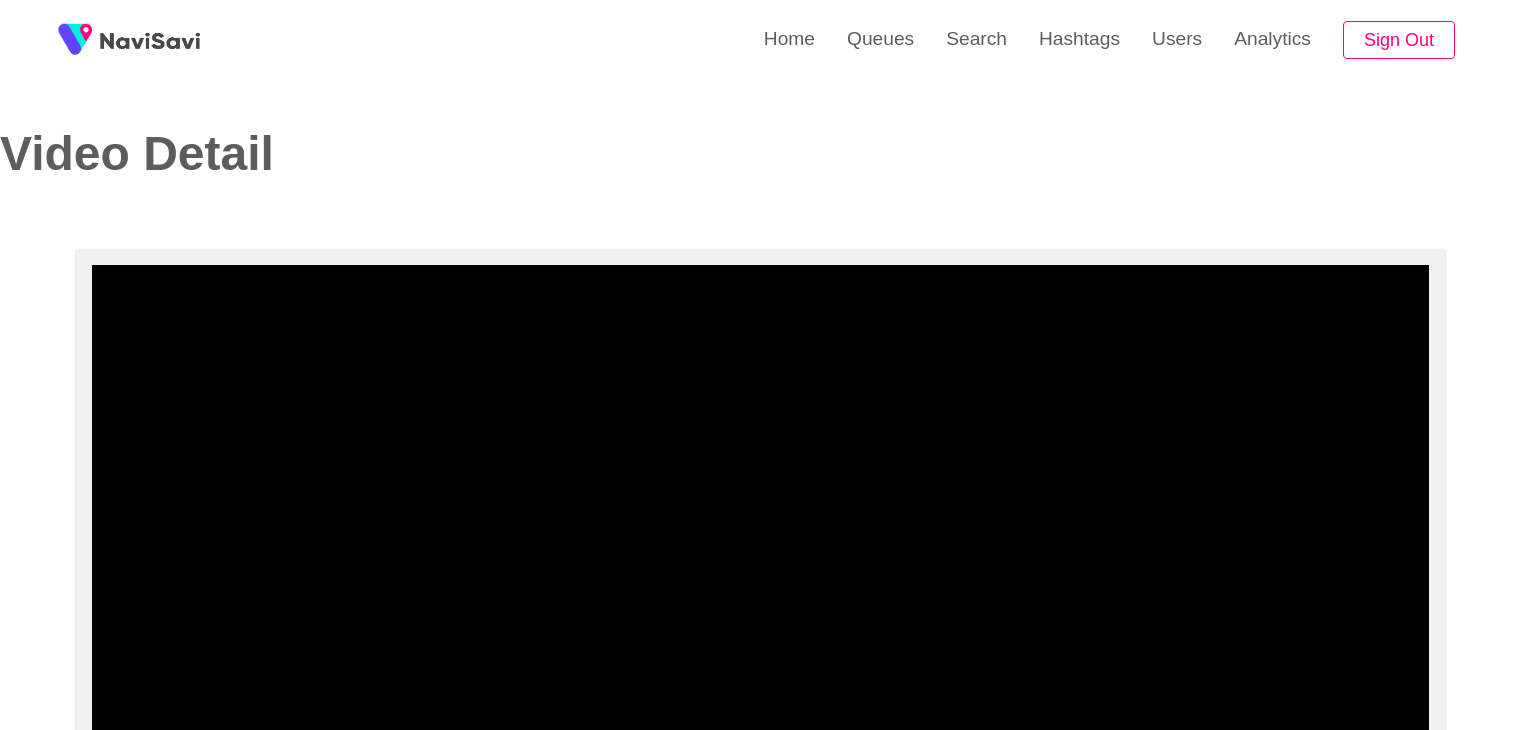 select on "**********" 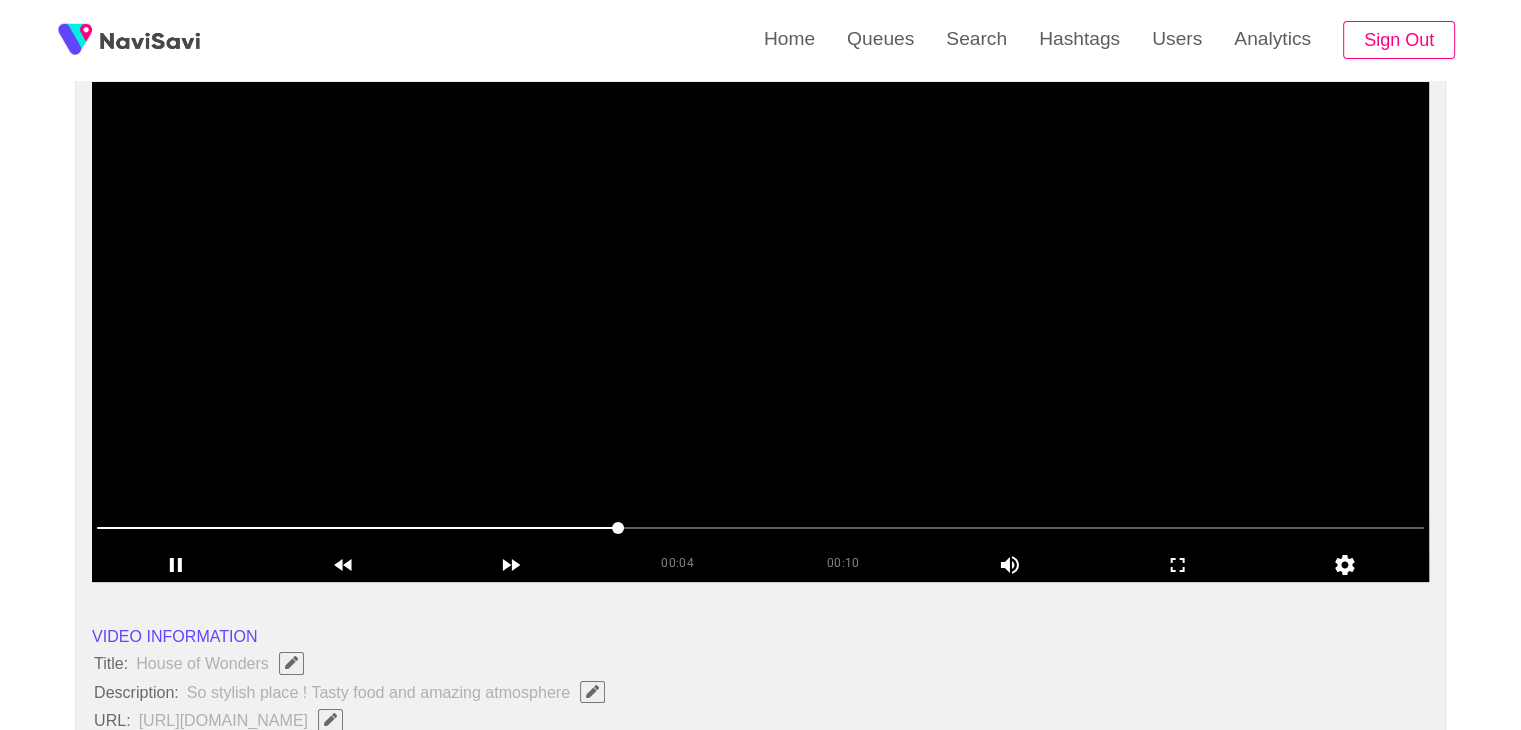 scroll, scrollTop: 118, scrollLeft: 0, axis: vertical 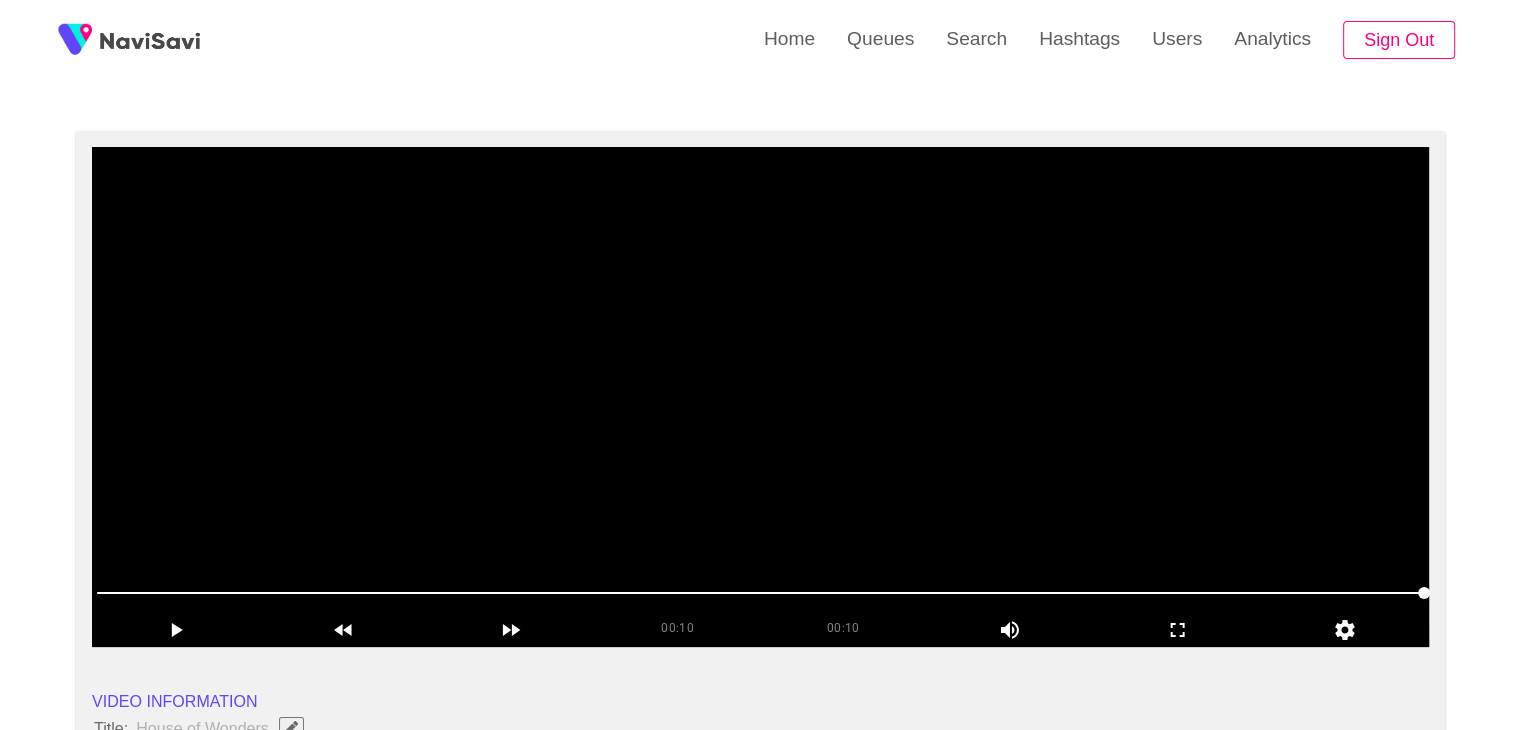 click at bounding box center (760, 397) 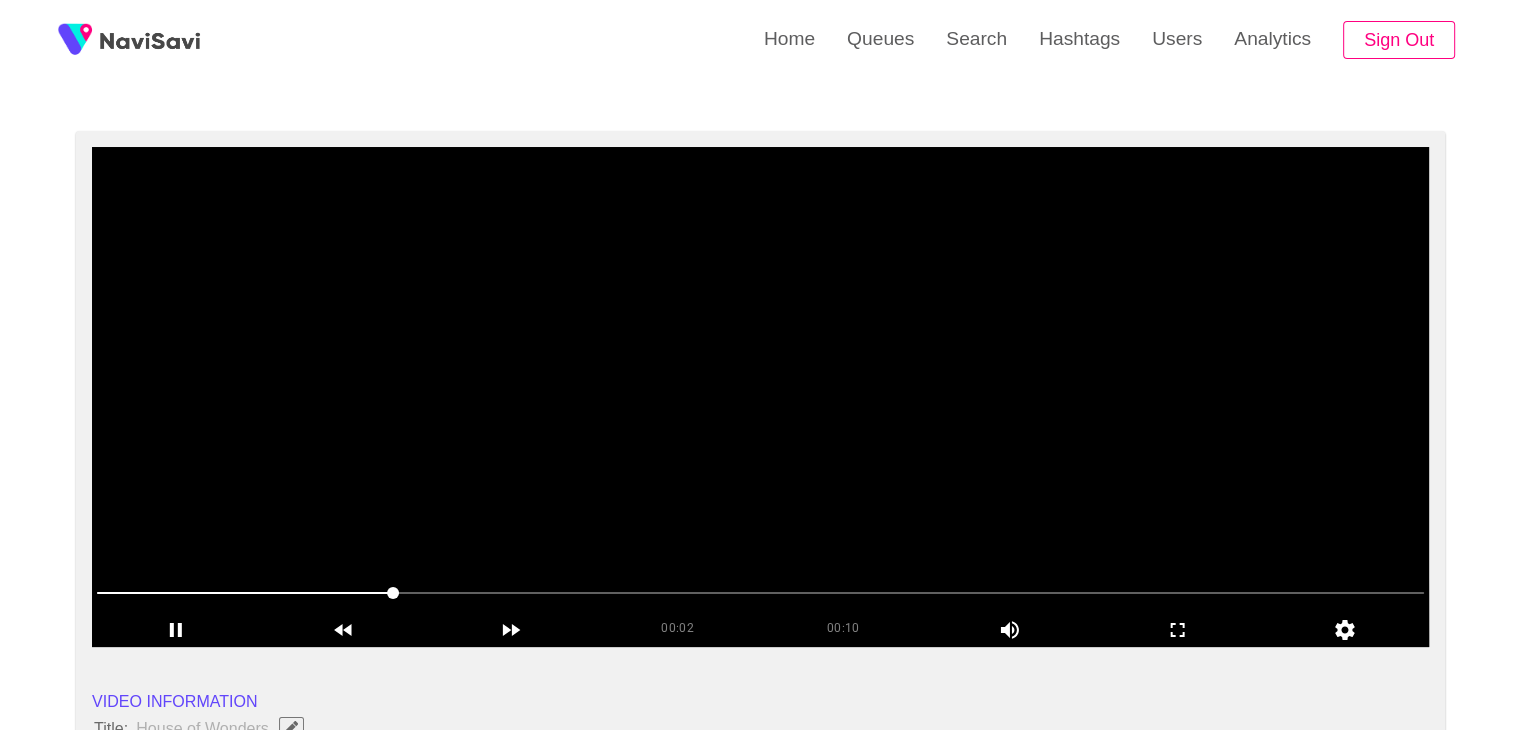 click at bounding box center (760, 397) 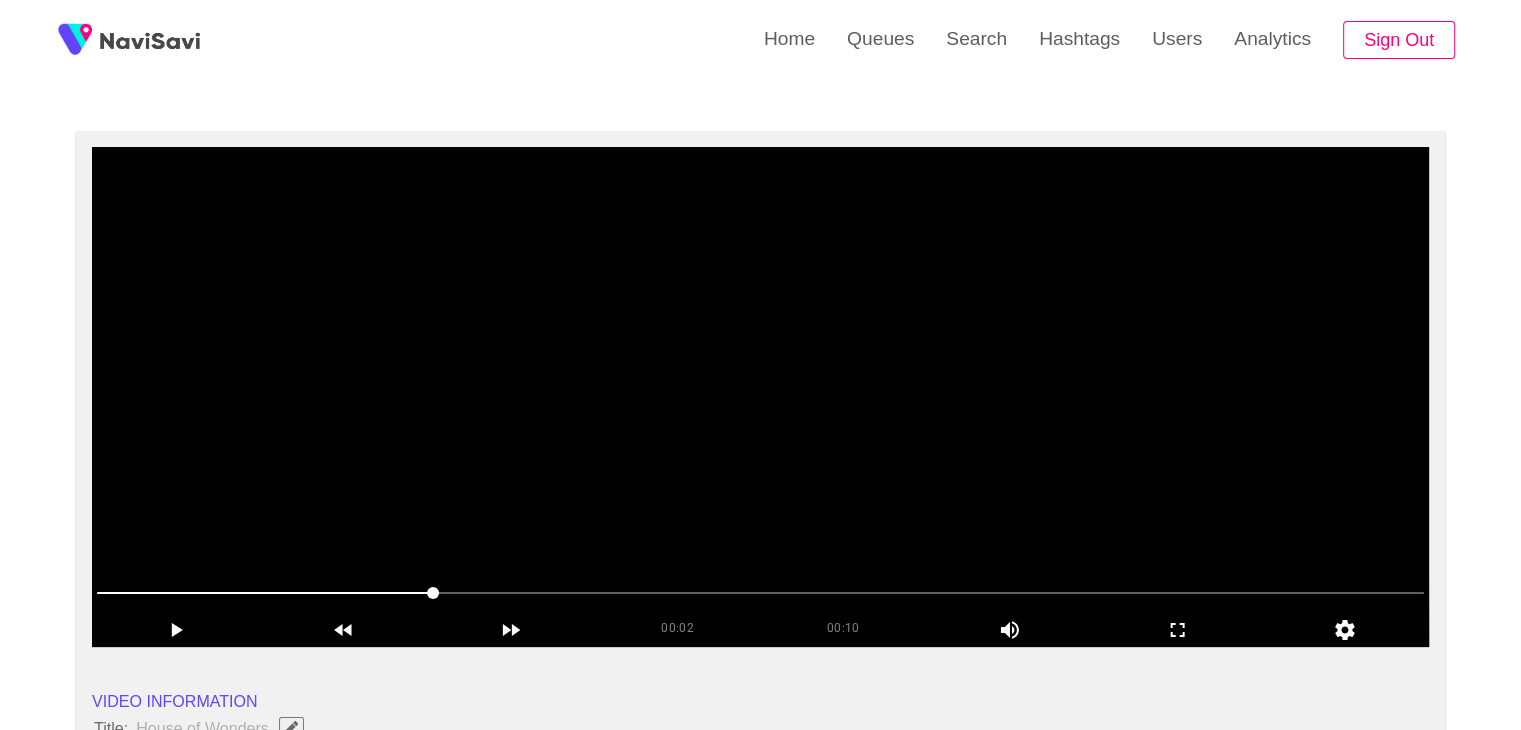 click at bounding box center [760, 397] 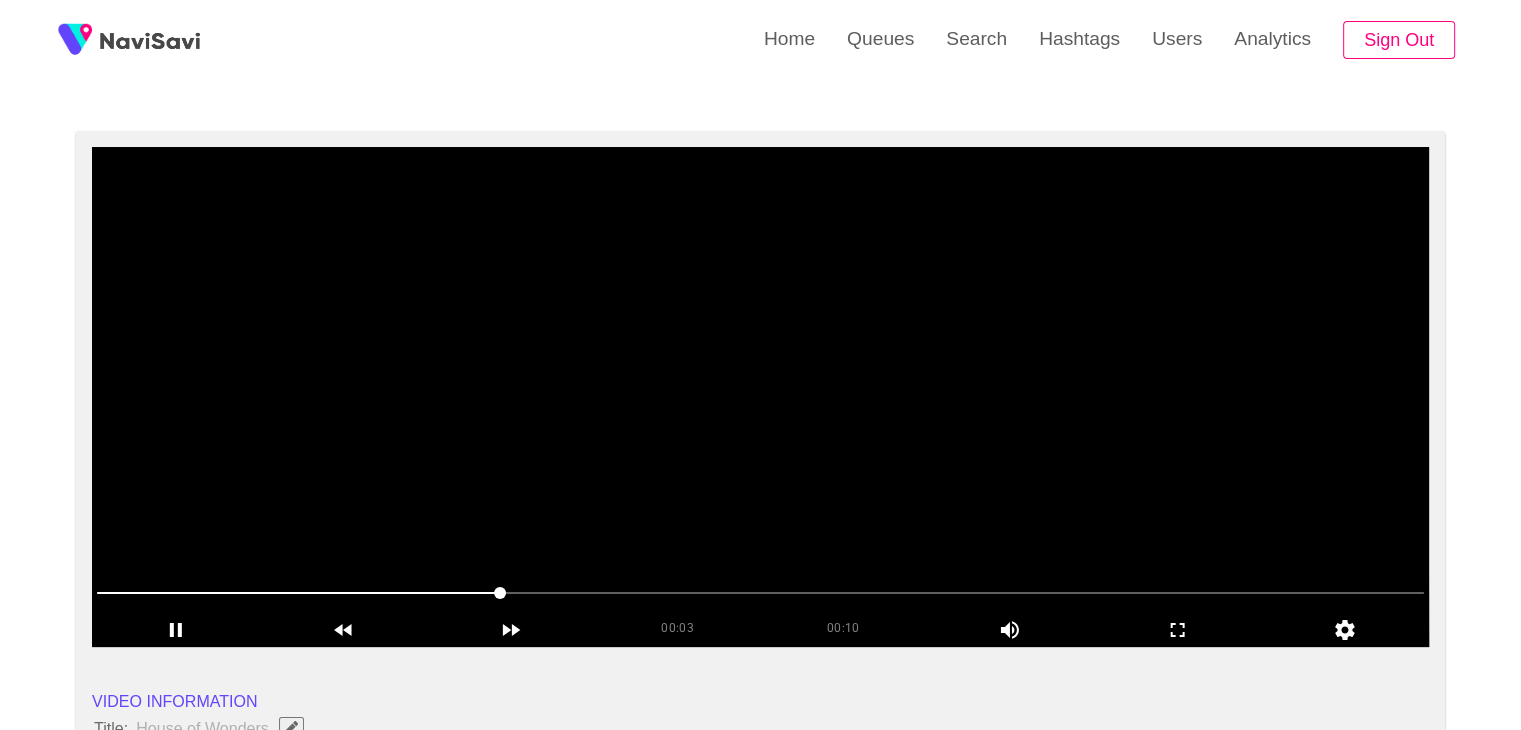 click at bounding box center [760, 397] 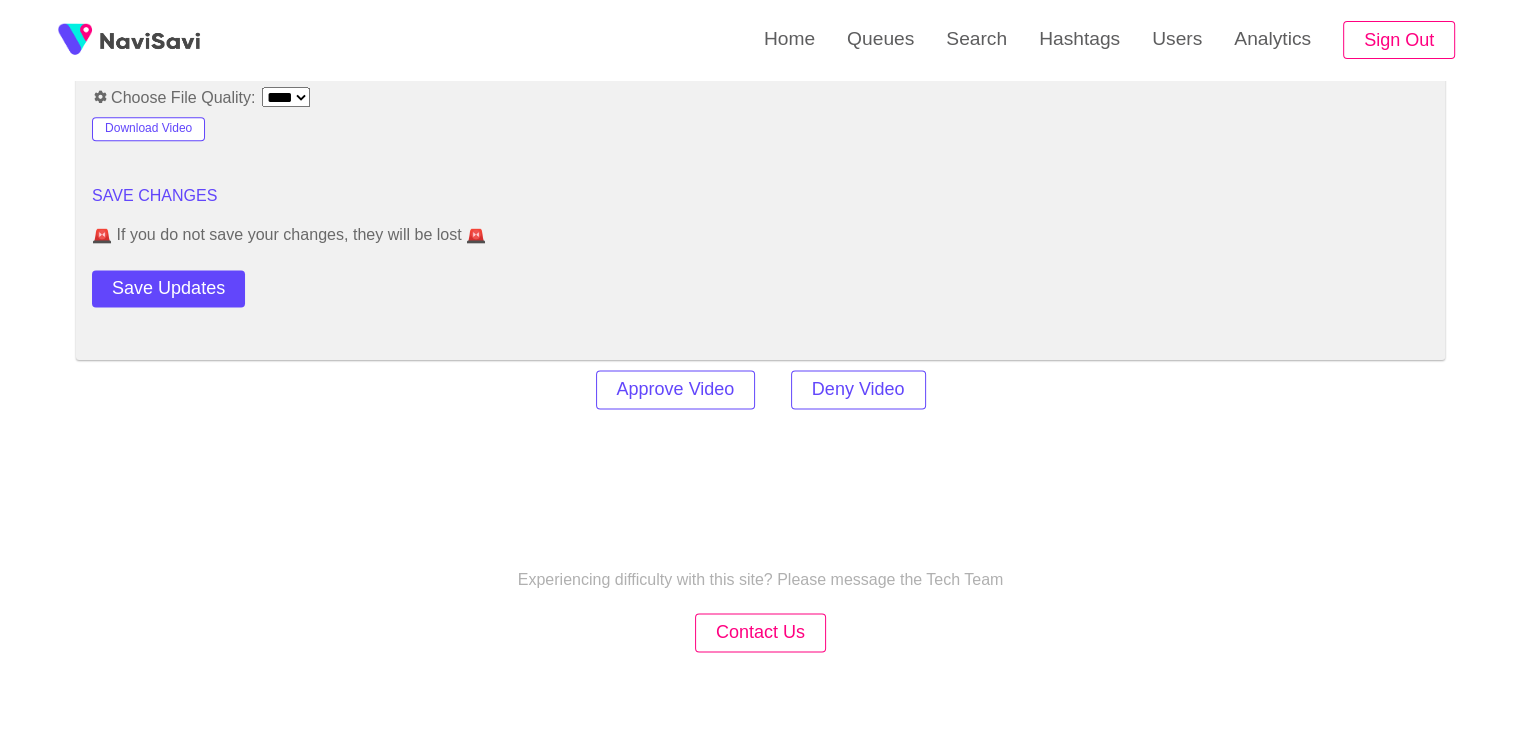 scroll, scrollTop: 2746, scrollLeft: 0, axis: vertical 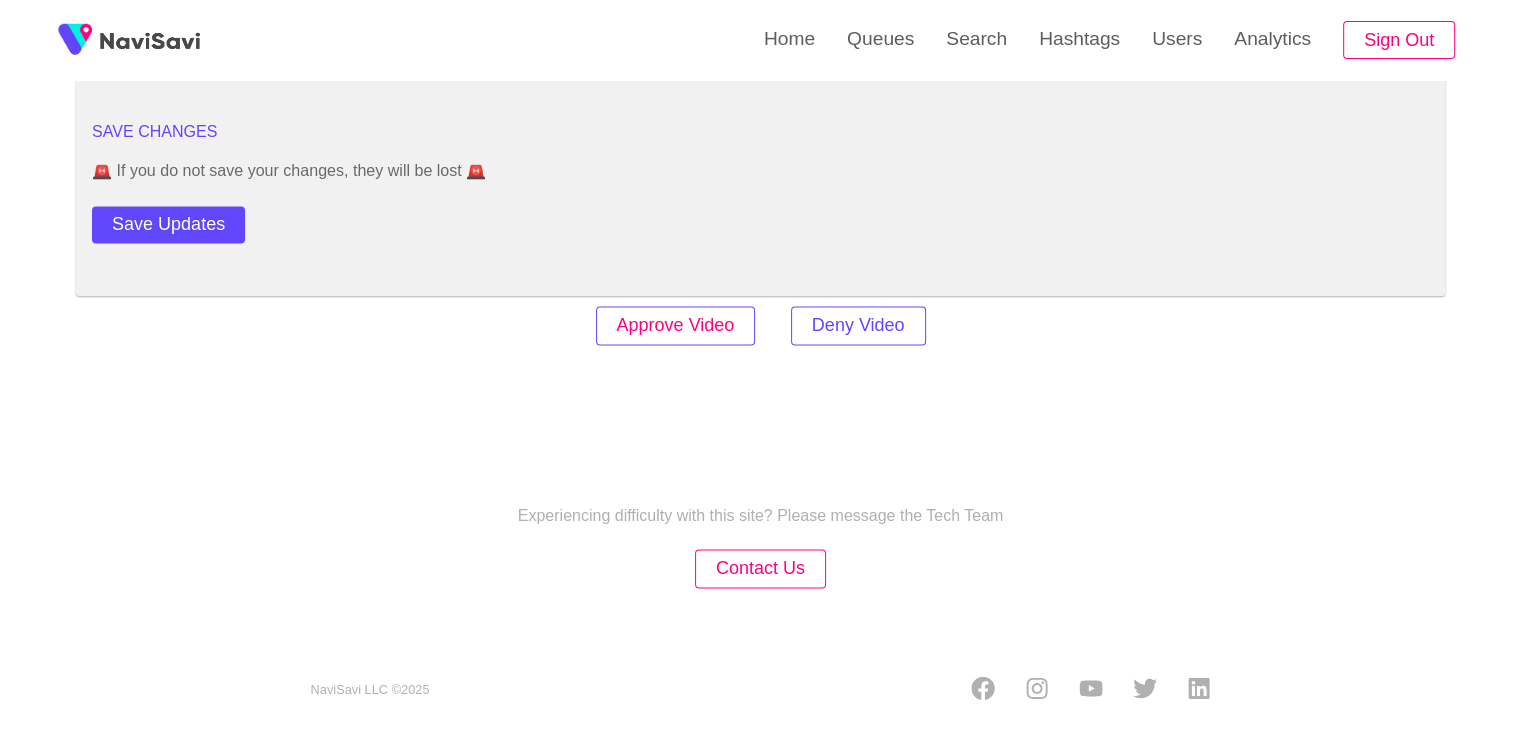click on "Approve Video" at bounding box center [676, 325] 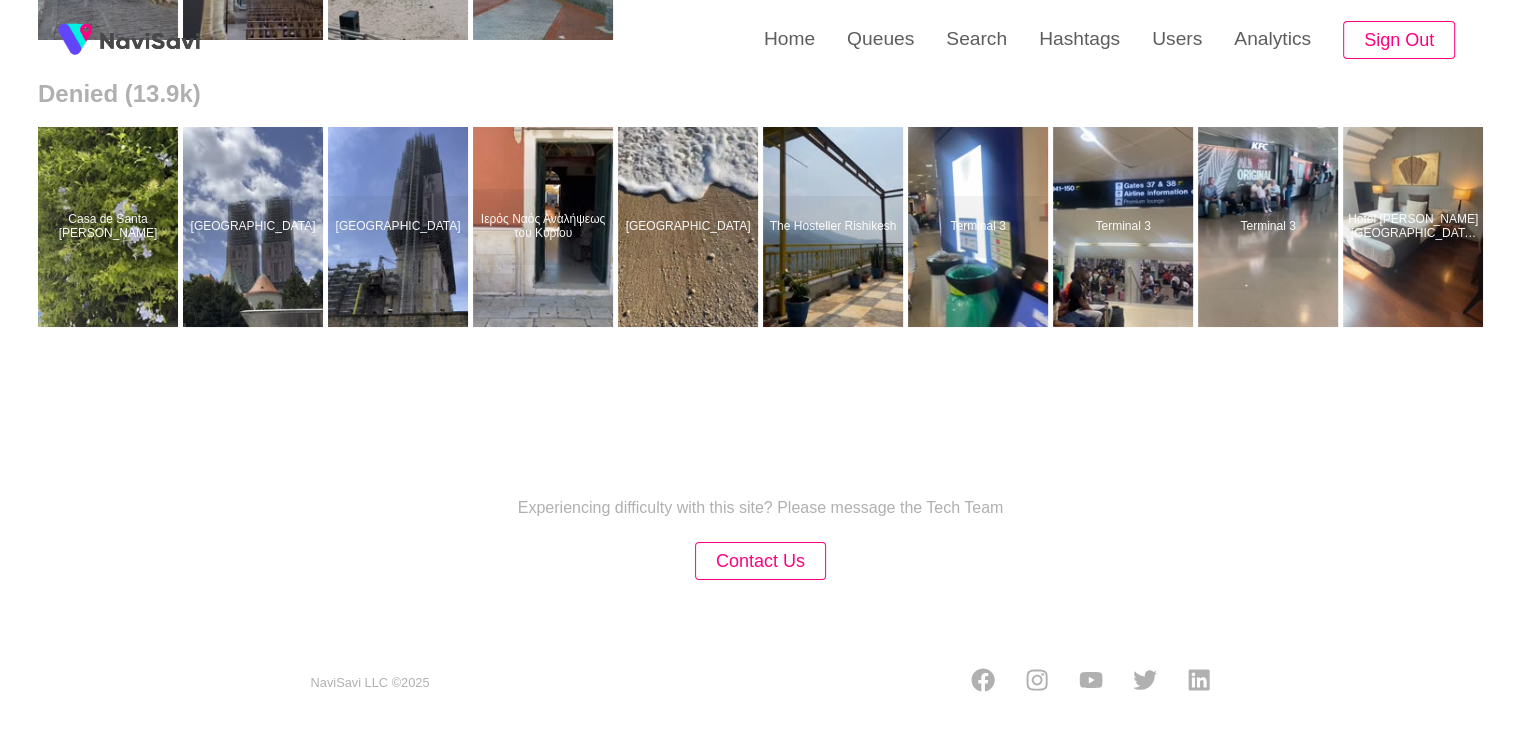 scroll, scrollTop: 0, scrollLeft: 0, axis: both 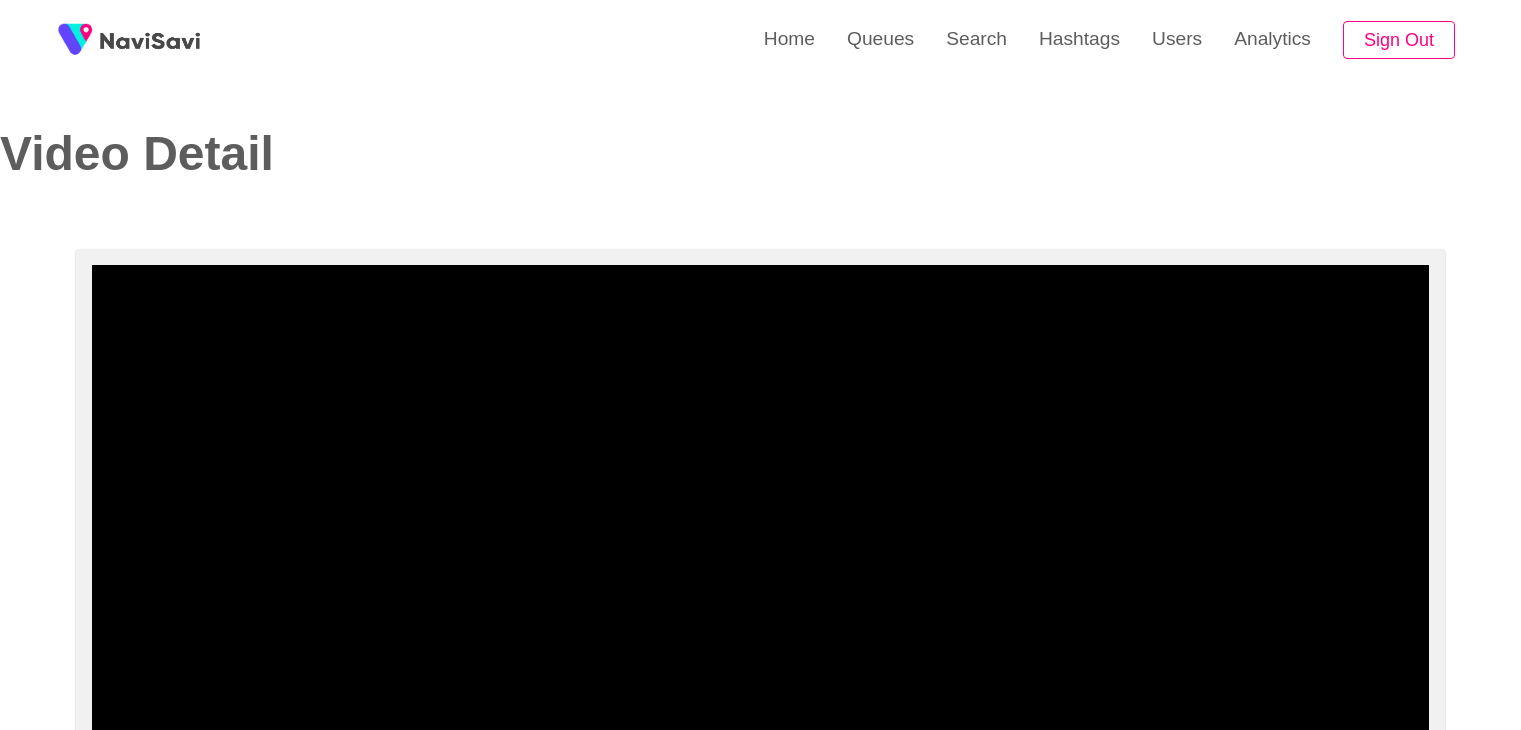 select on "**********" 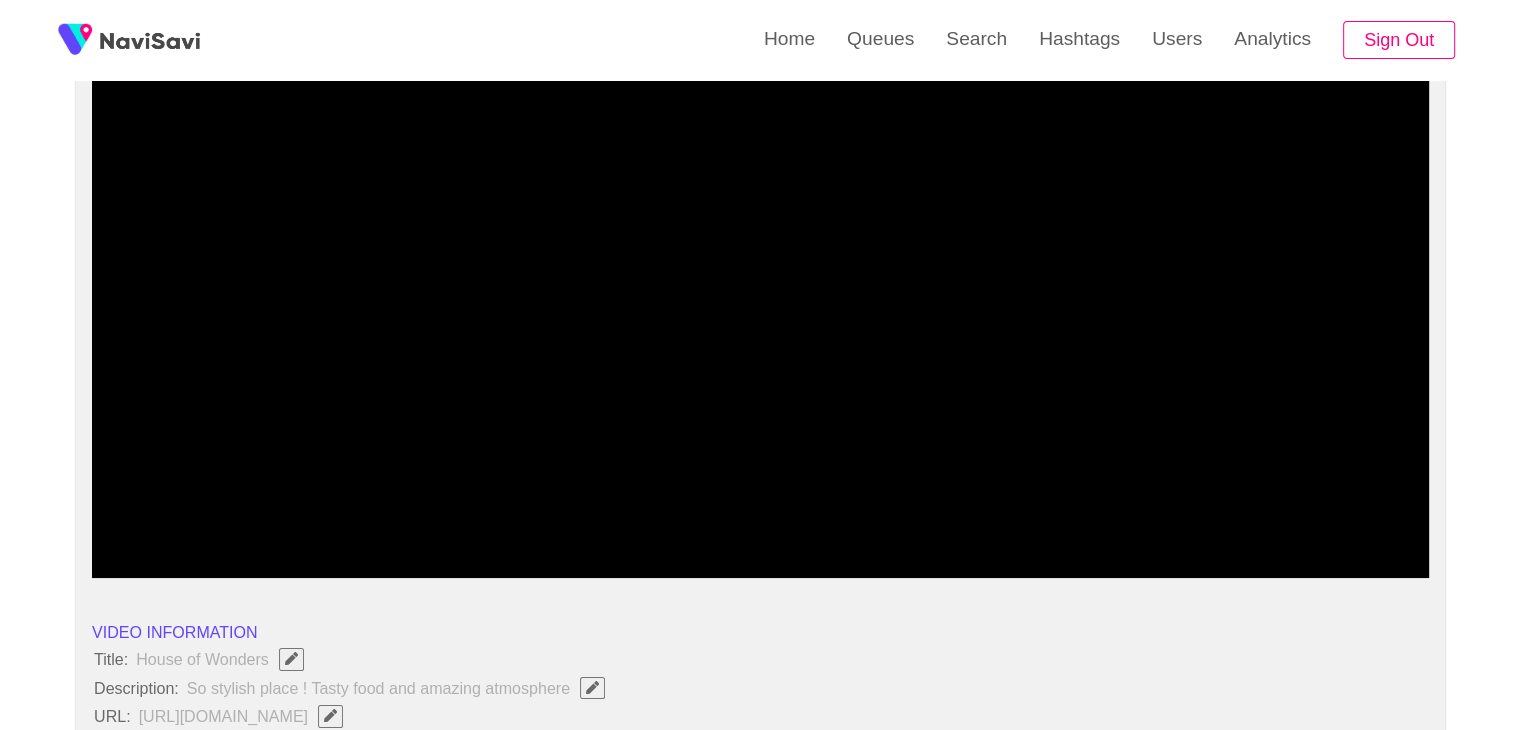 scroll, scrollTop: 167, scrollLeft: 0, axis: vertical 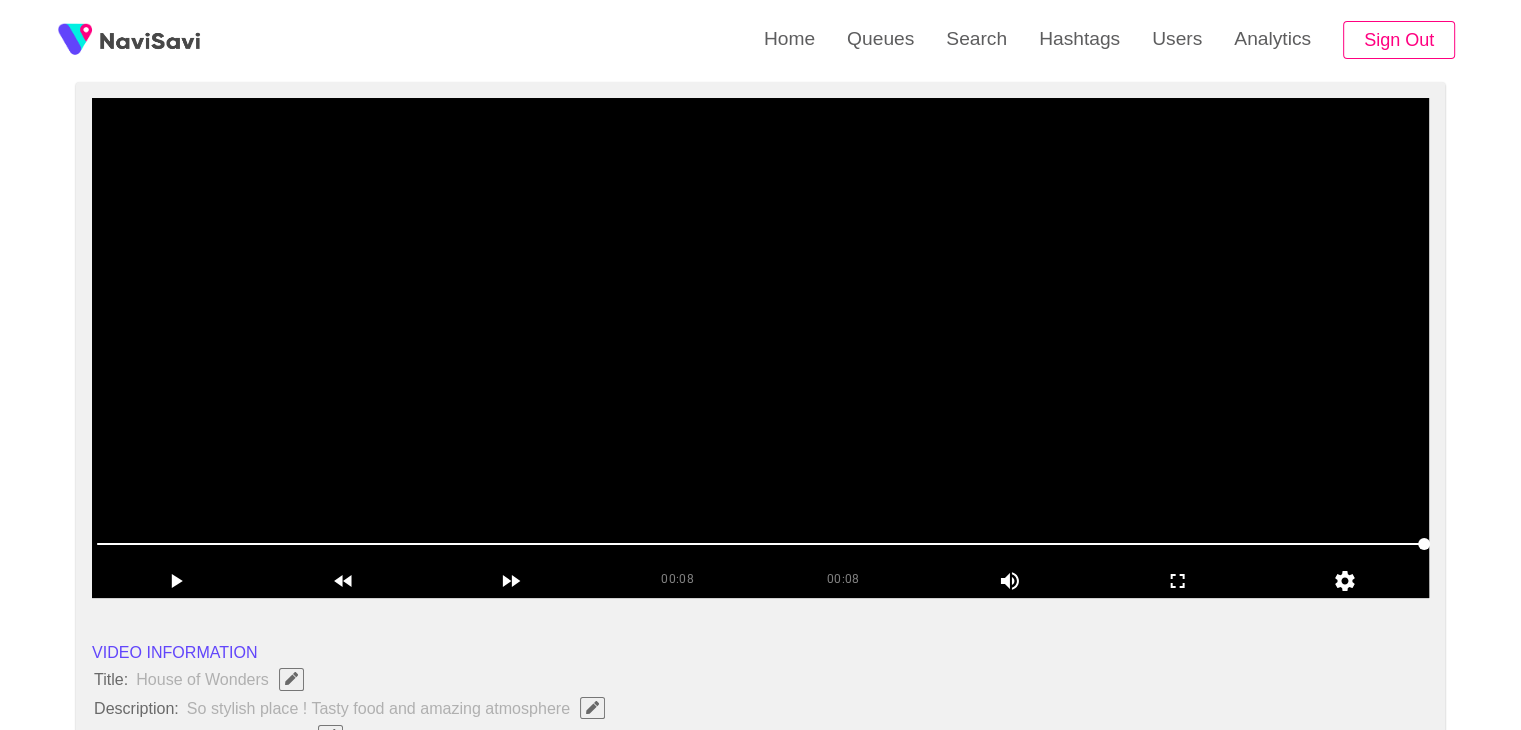 click at bounding box center [760, 348] 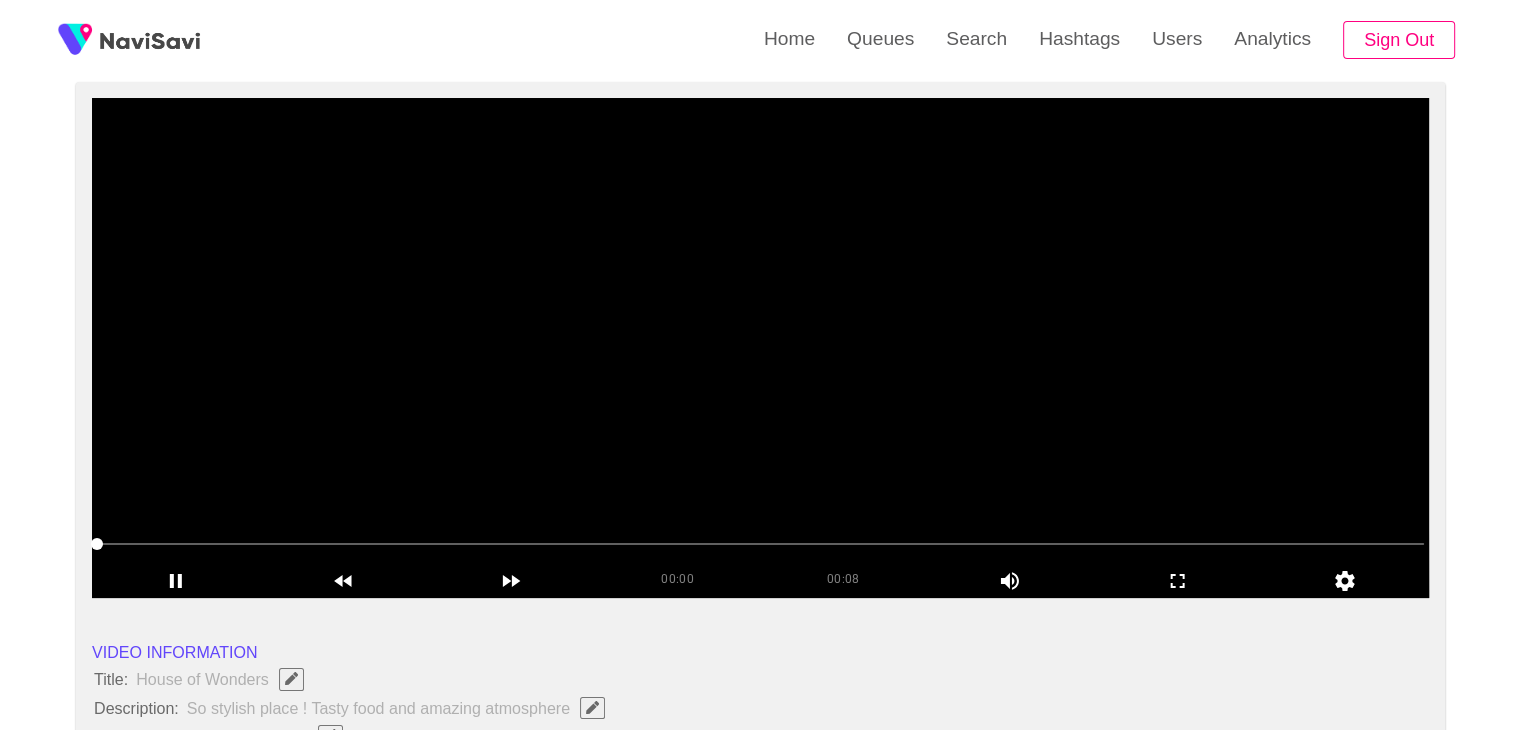 click at bounding box center [760, 348] 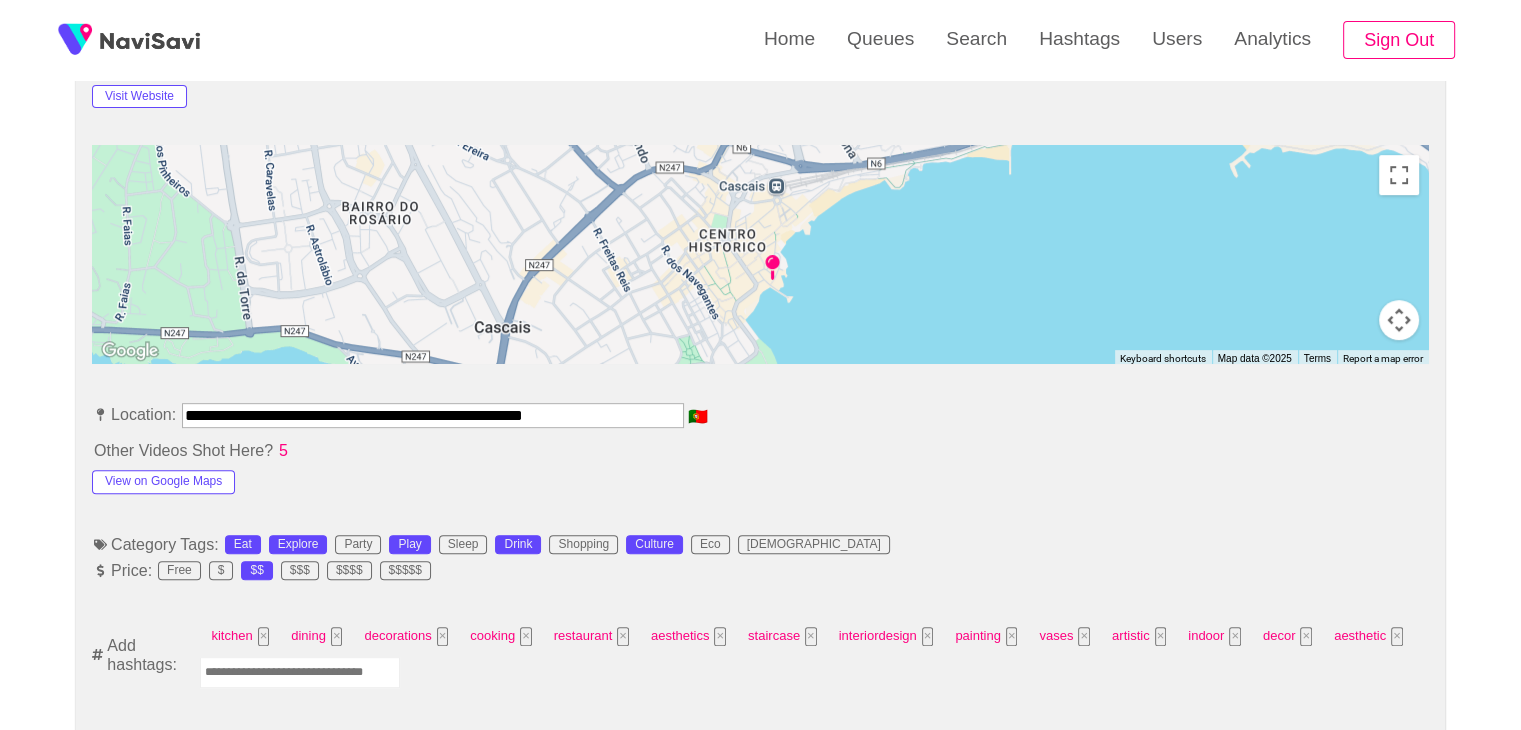 scroll, scrollTop: 940, scrollLeft: 0, axis: vertical 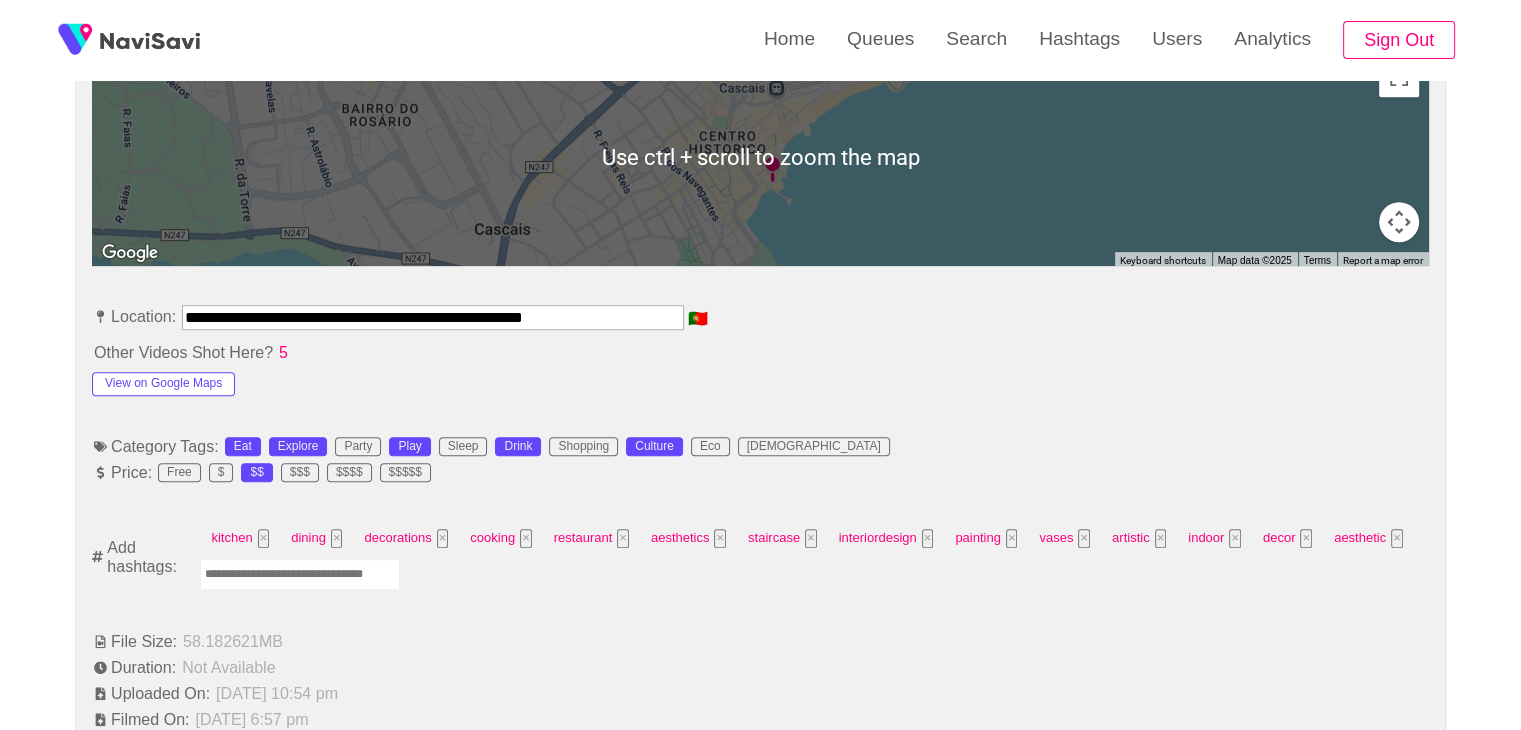 click at bounding box center (300, 574) 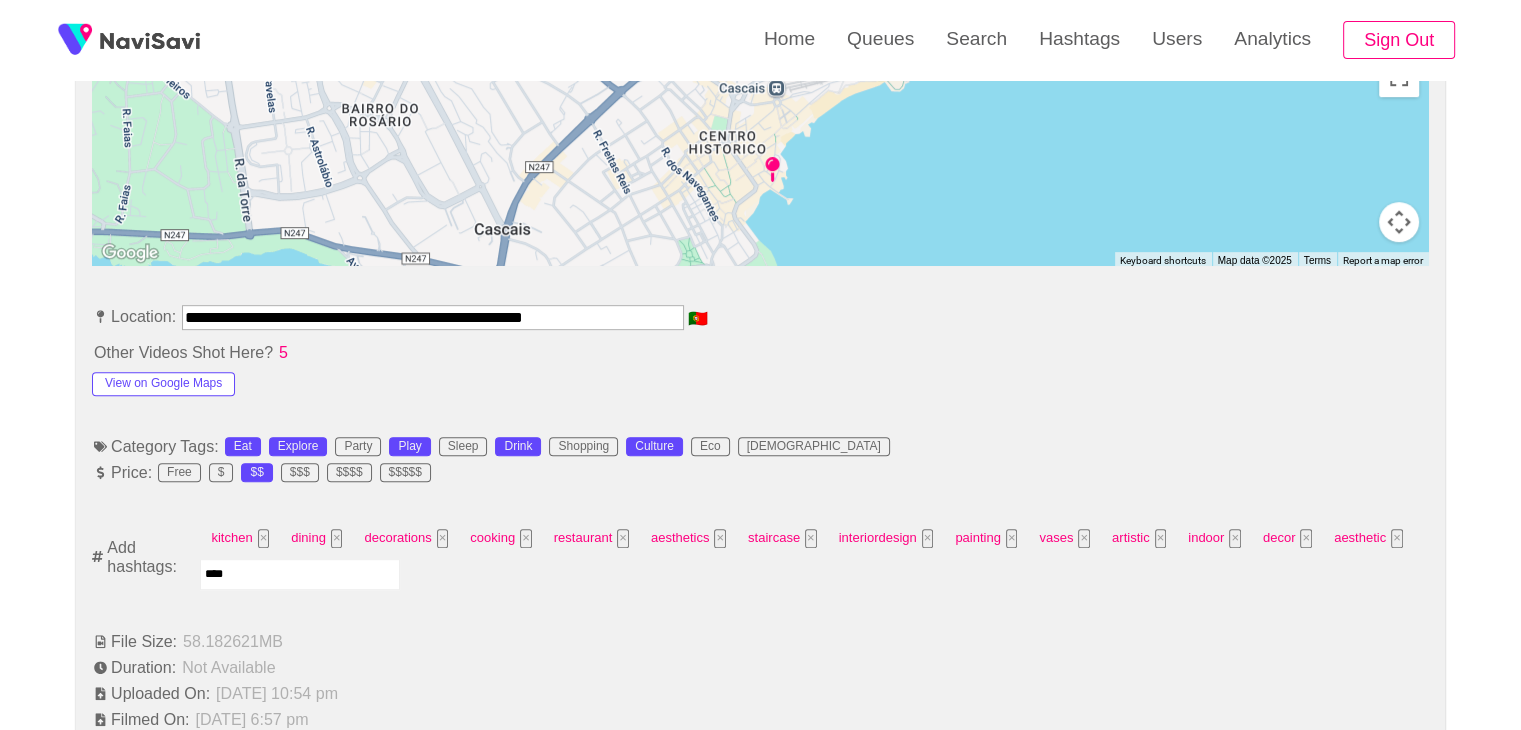 type on "*****" 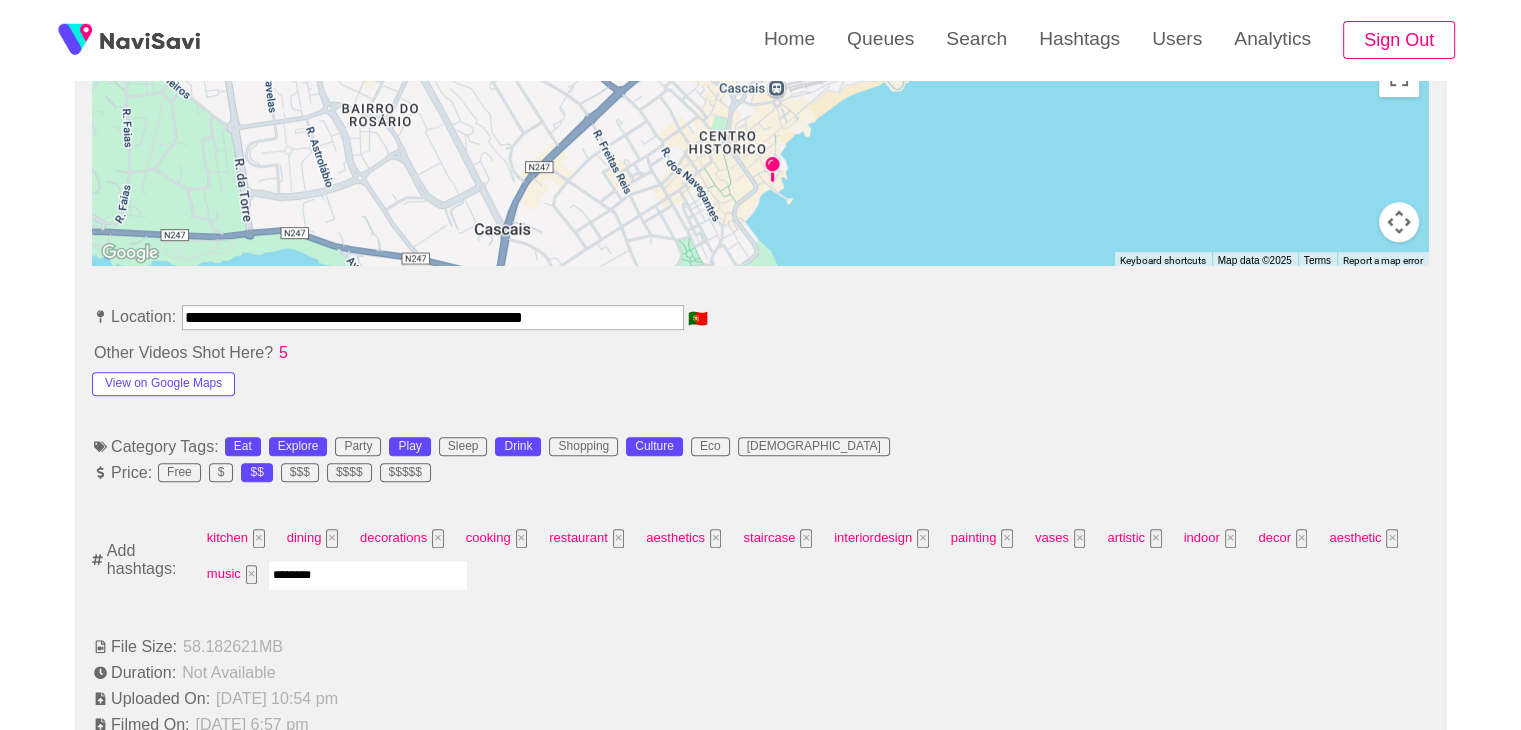 type on "*********" 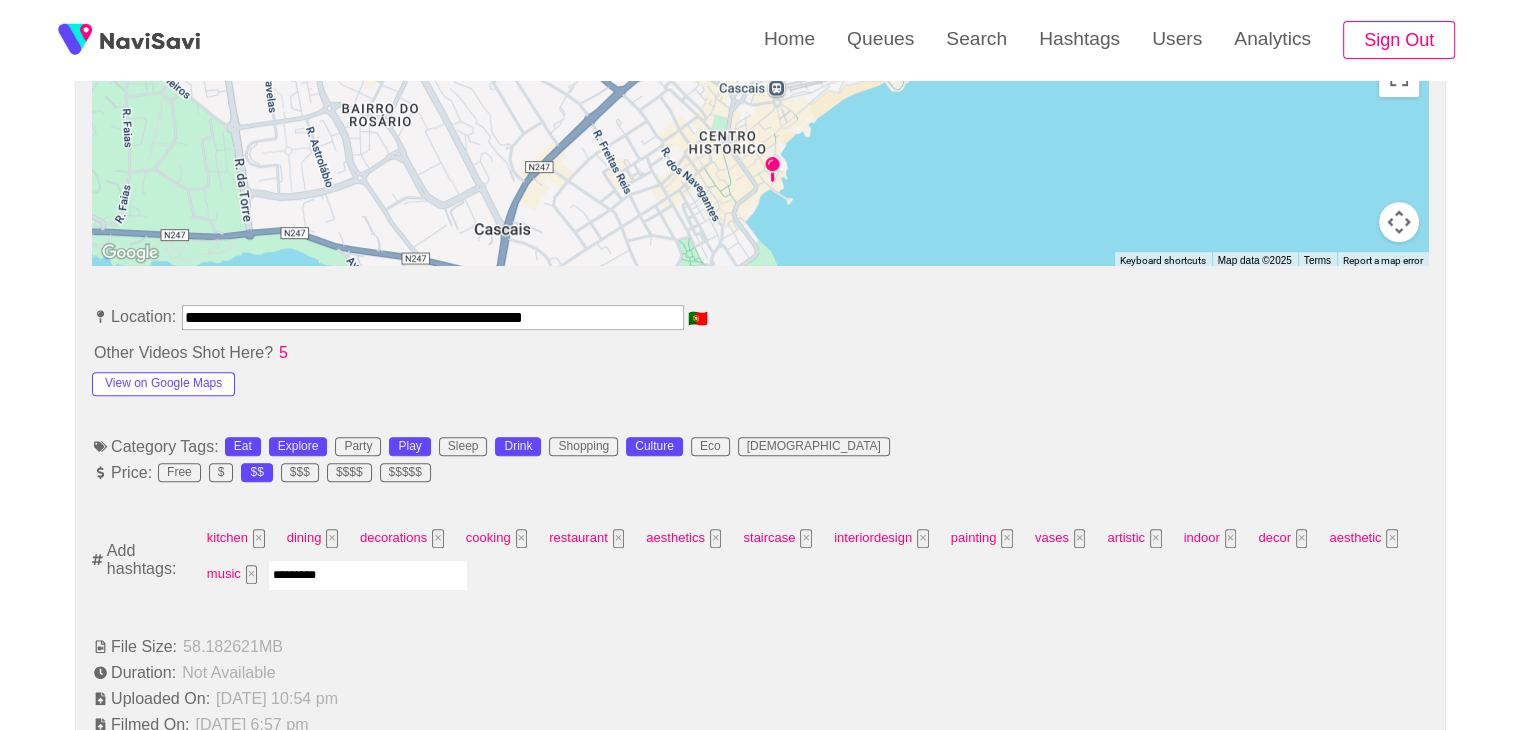 type 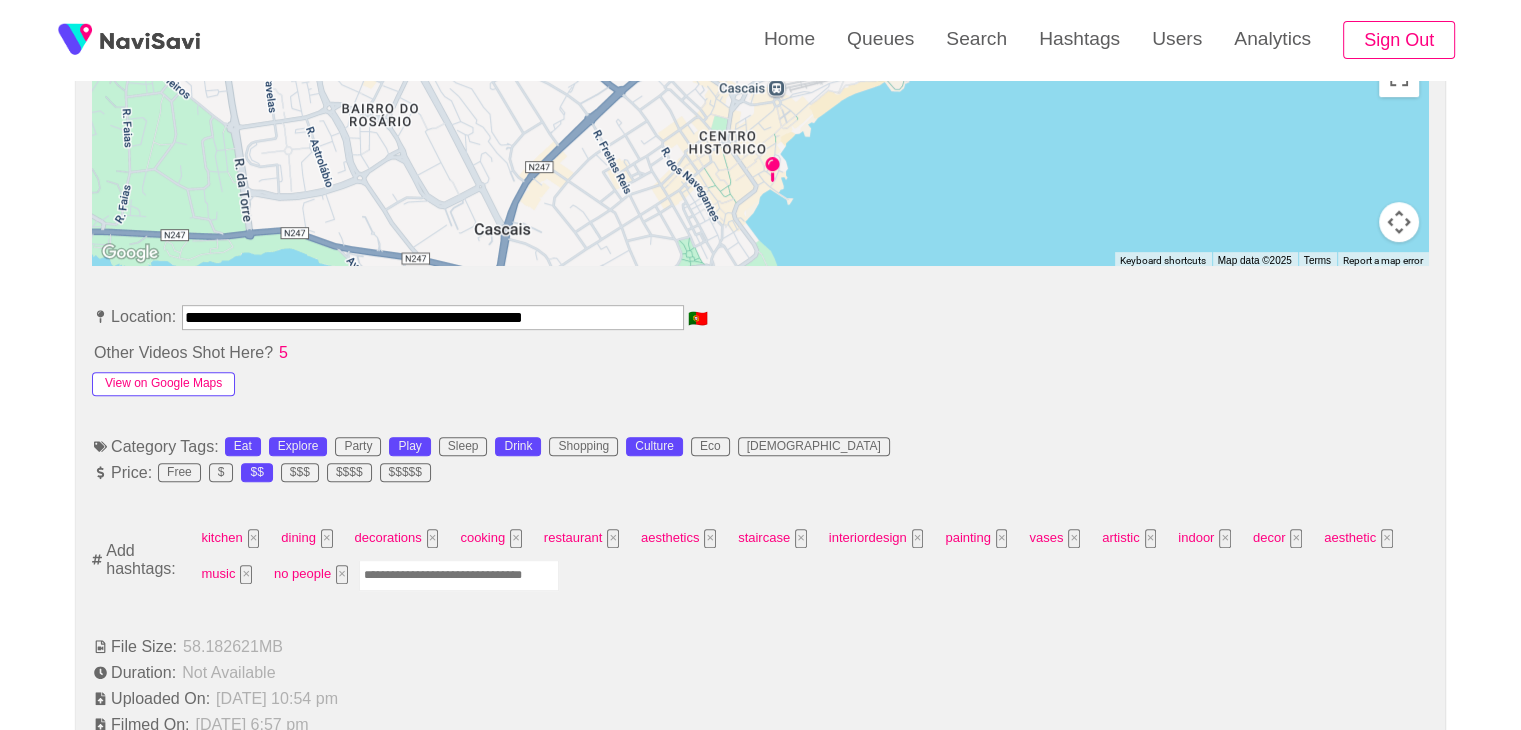 click on "View on Google Maps" at bounding box center [163, 384] 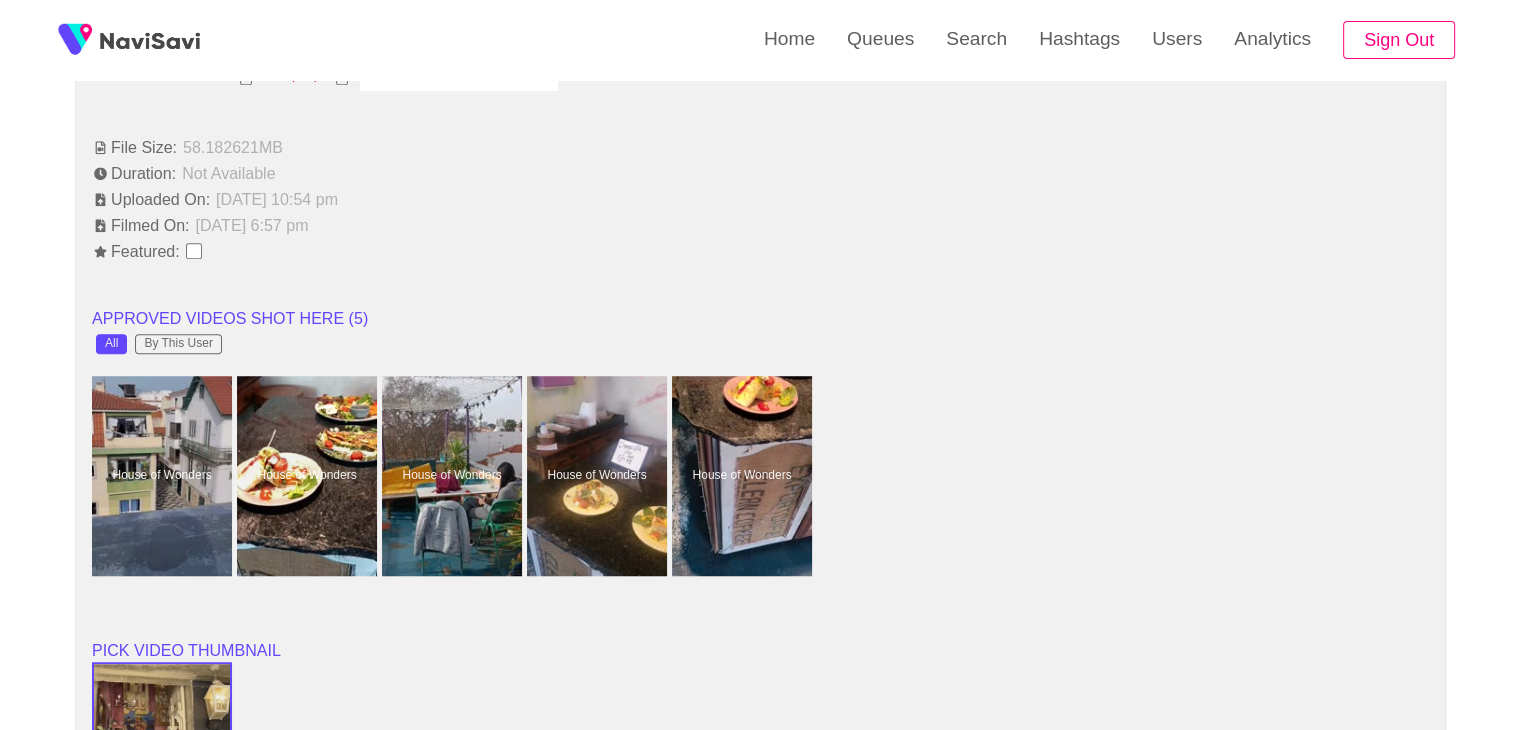 scroll, scrollTop: 1440, scrollLeft: 0, axis: vertical 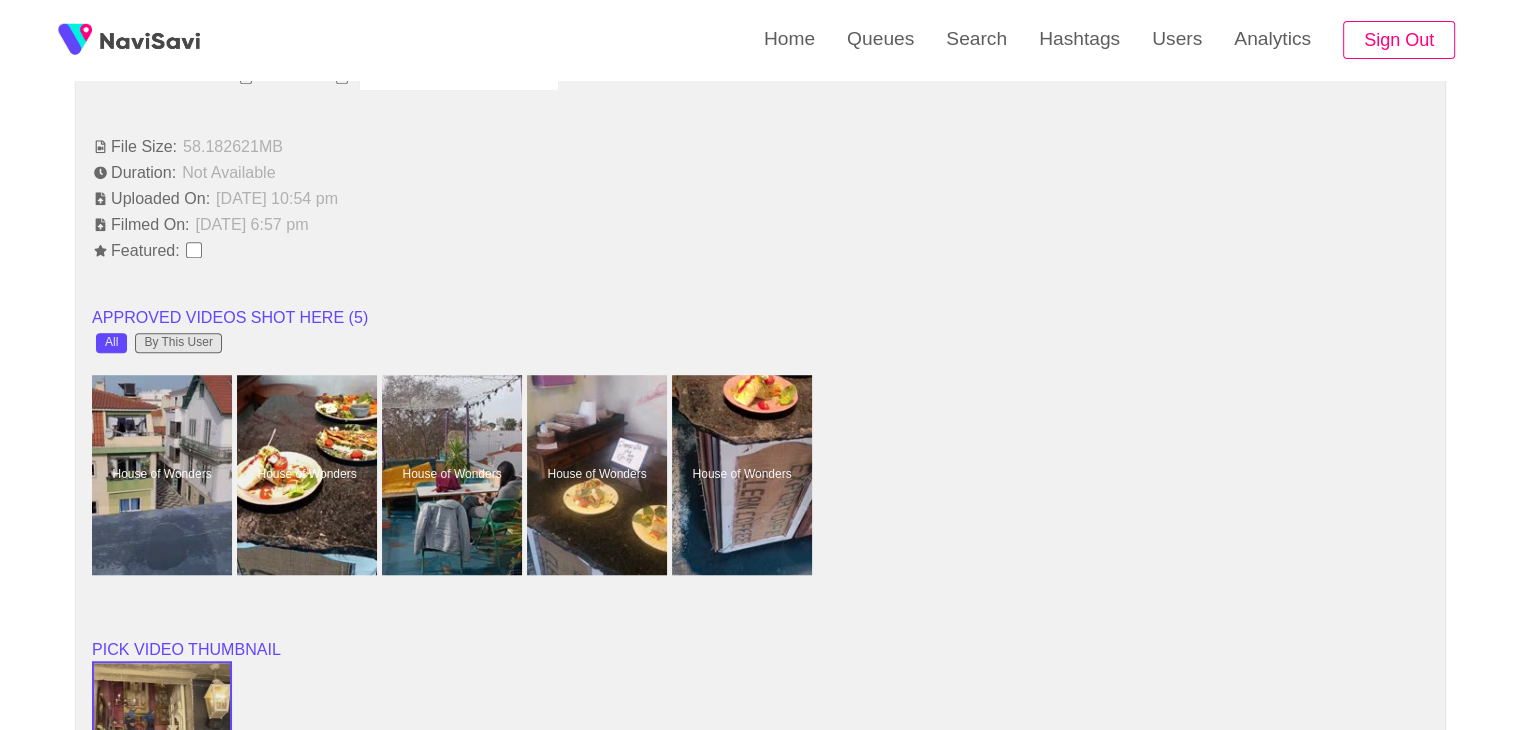 click on "By This User" at bounding box center [178, 343] 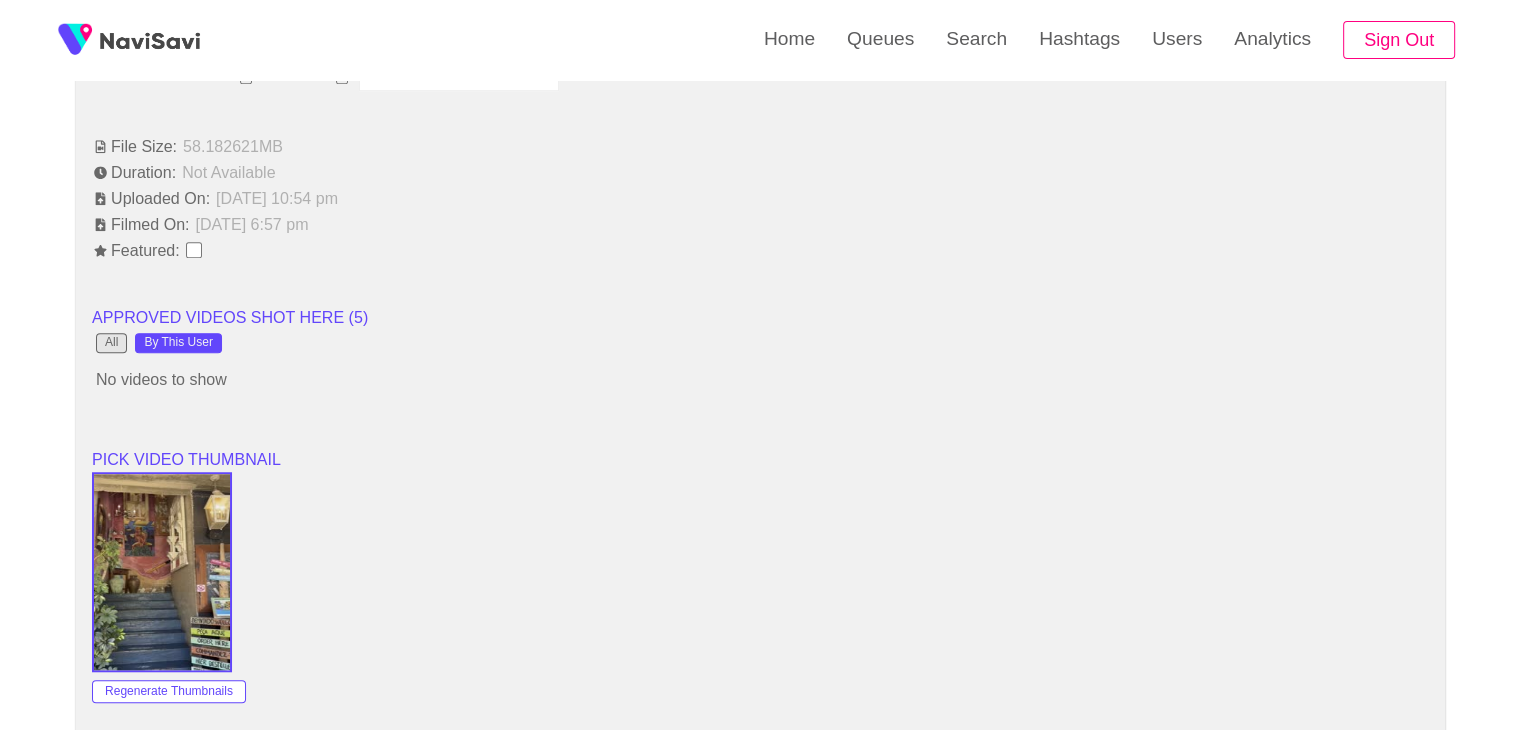 click on "All" at bounding box center [111, 343] 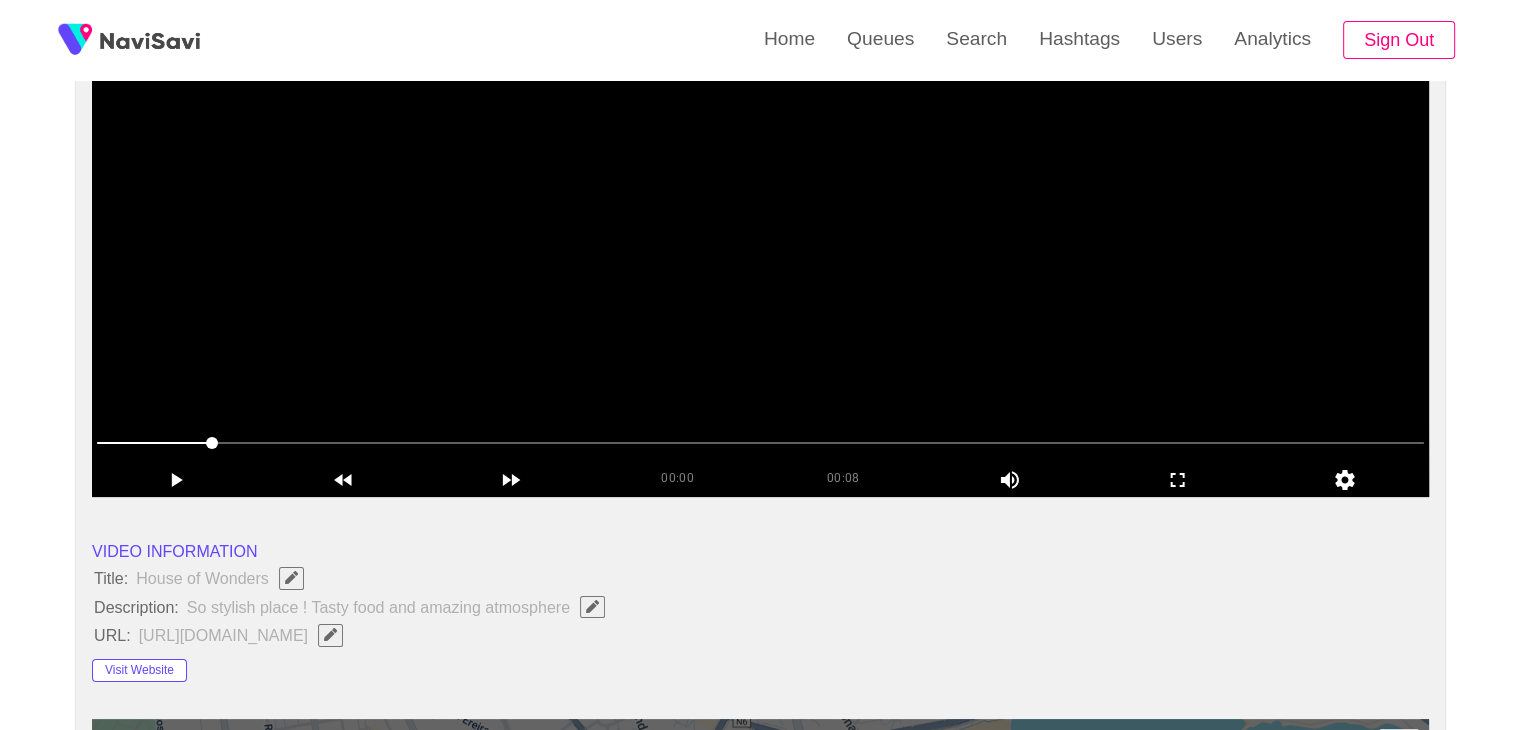 scroll, scrollTop: 180, scrollLeft: 0, axis: vertical 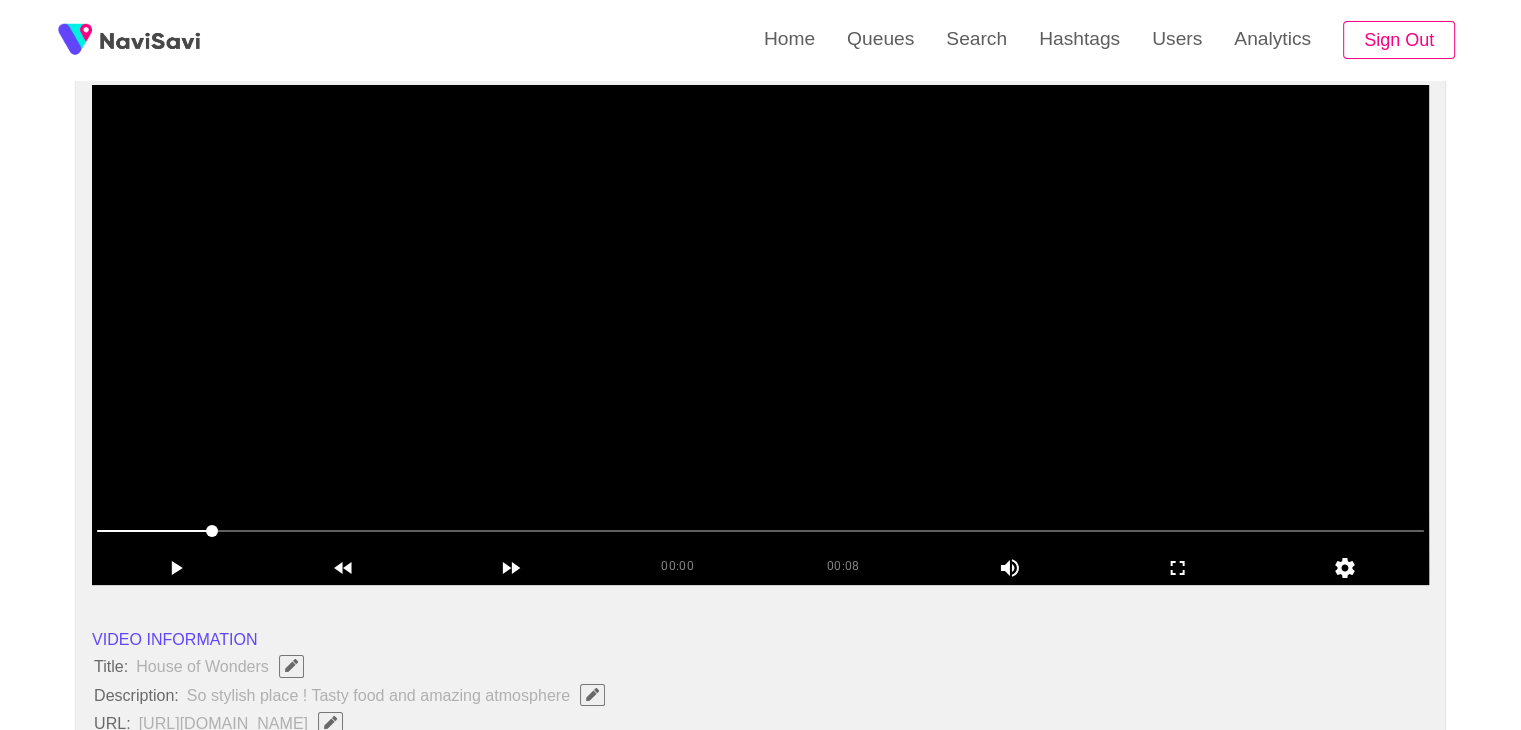 click at bounding box center [760, 335] 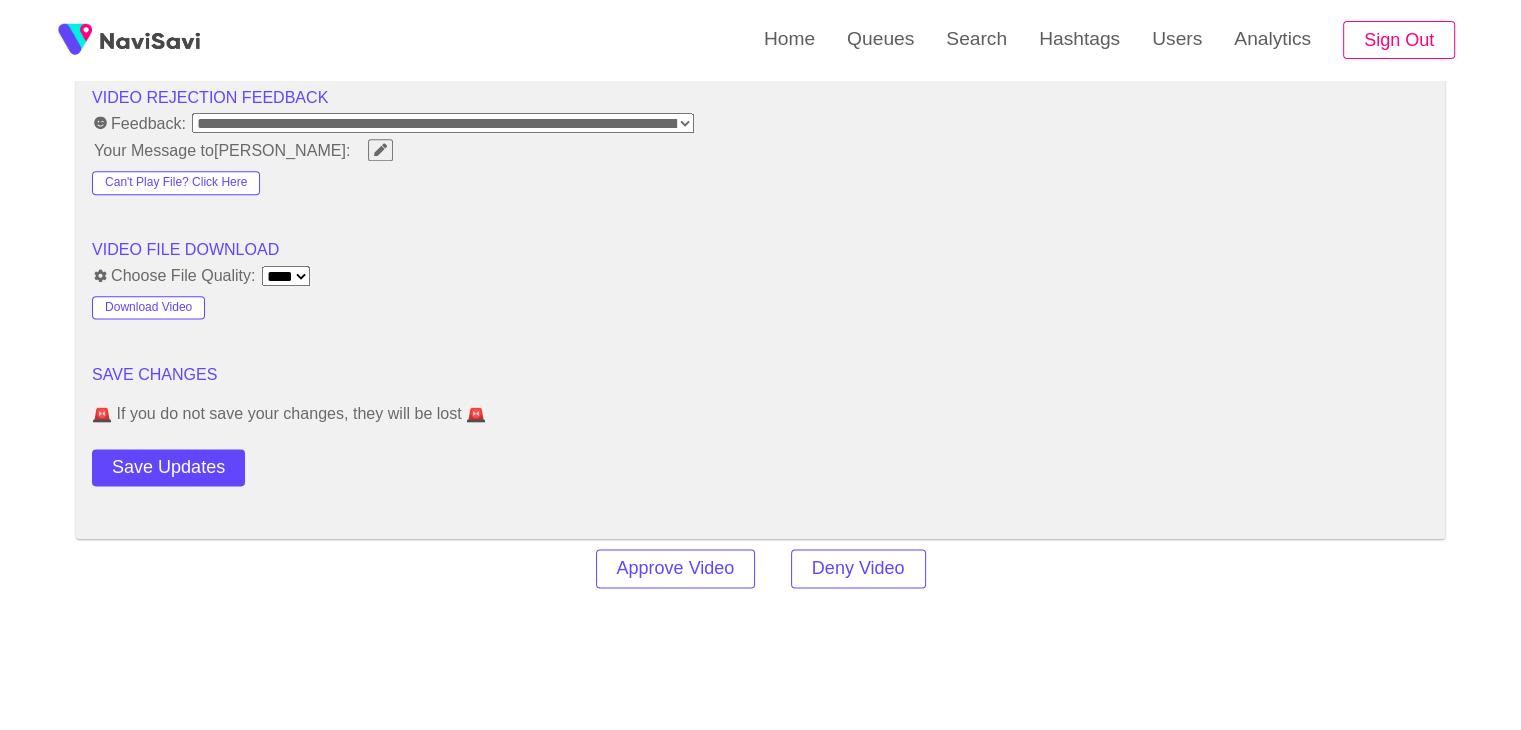 scroll, scrollTop: 2551, scrollLeft: 0, axis: vertical 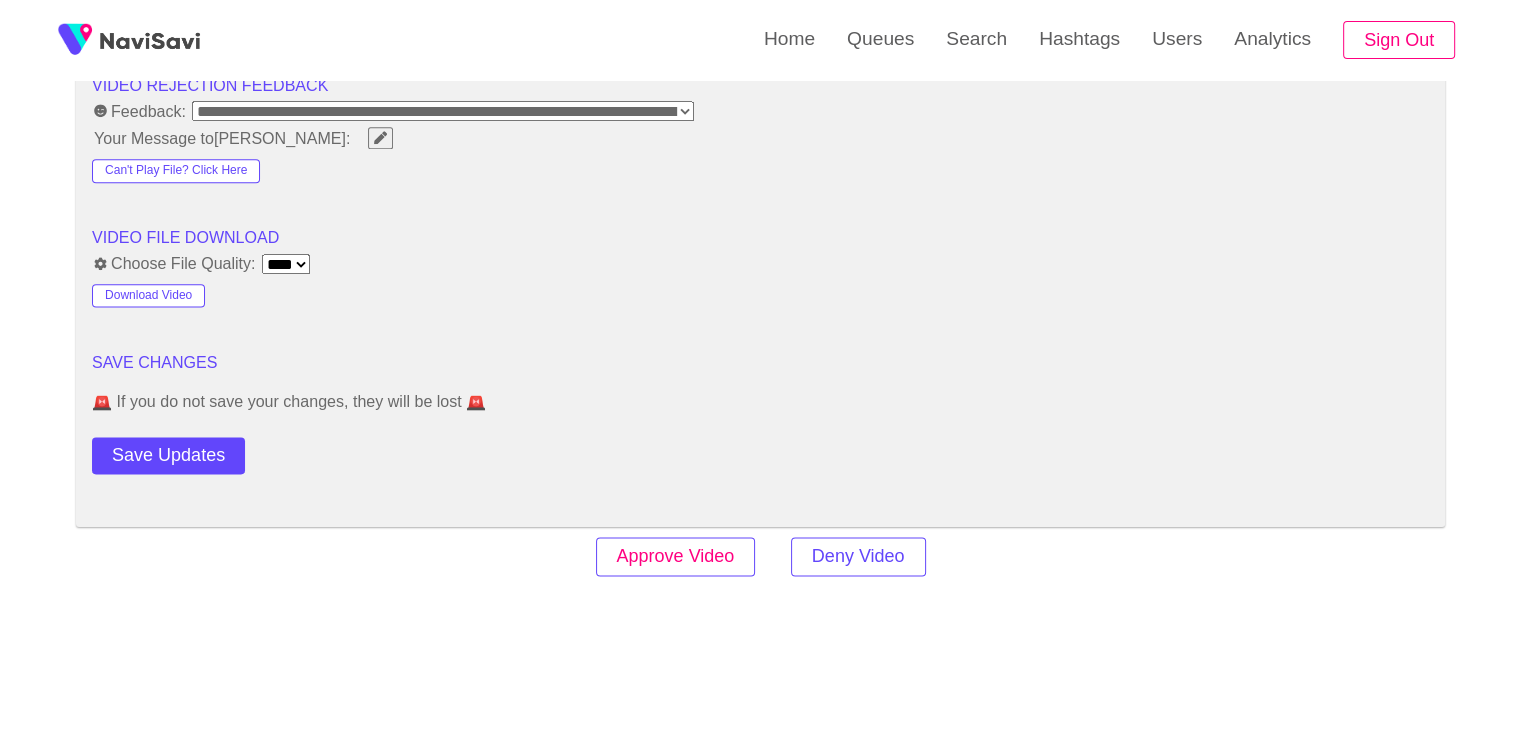 click on "Approve Video" at bounding box center (676, 556) 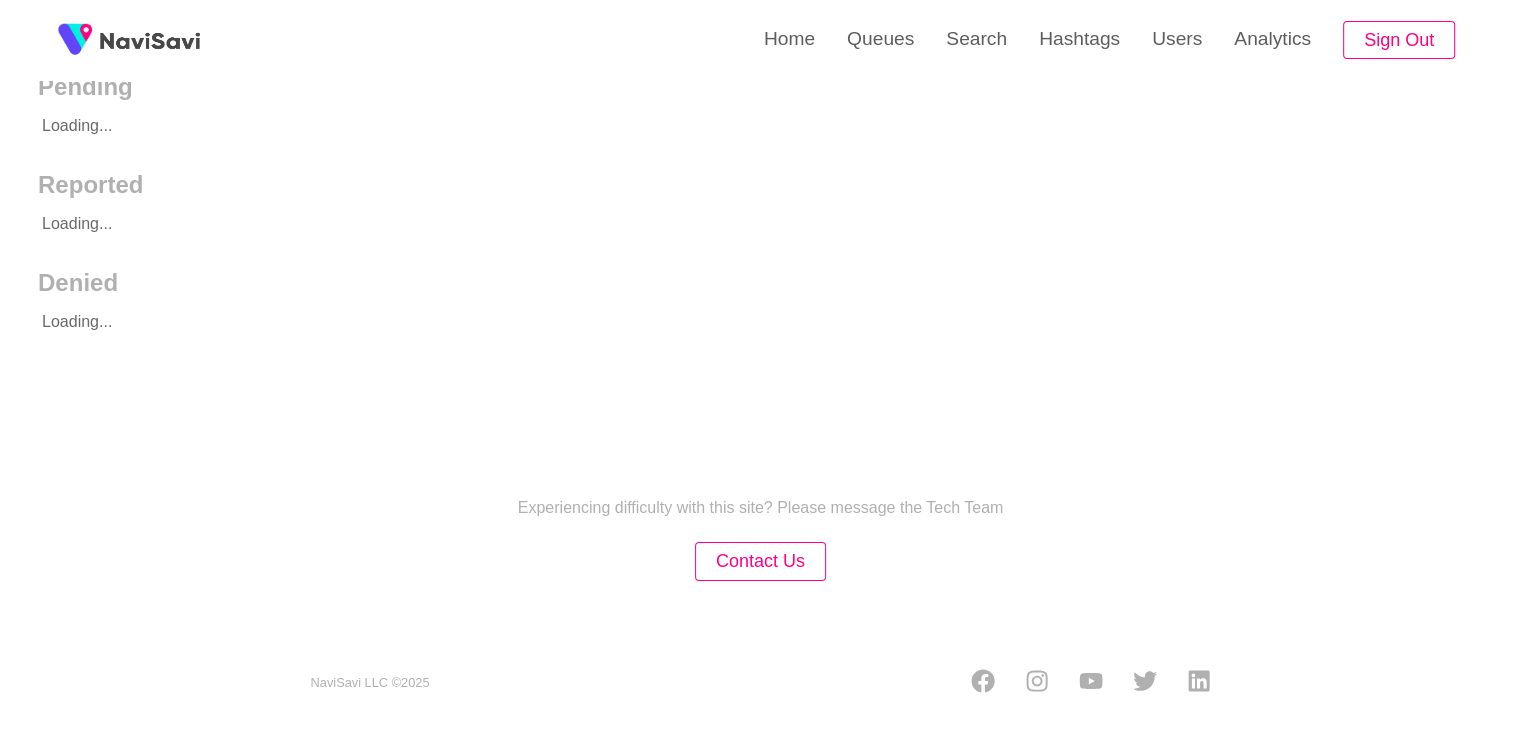 scroll, scrollTop: 0, scrollLeft: 0, axis: both 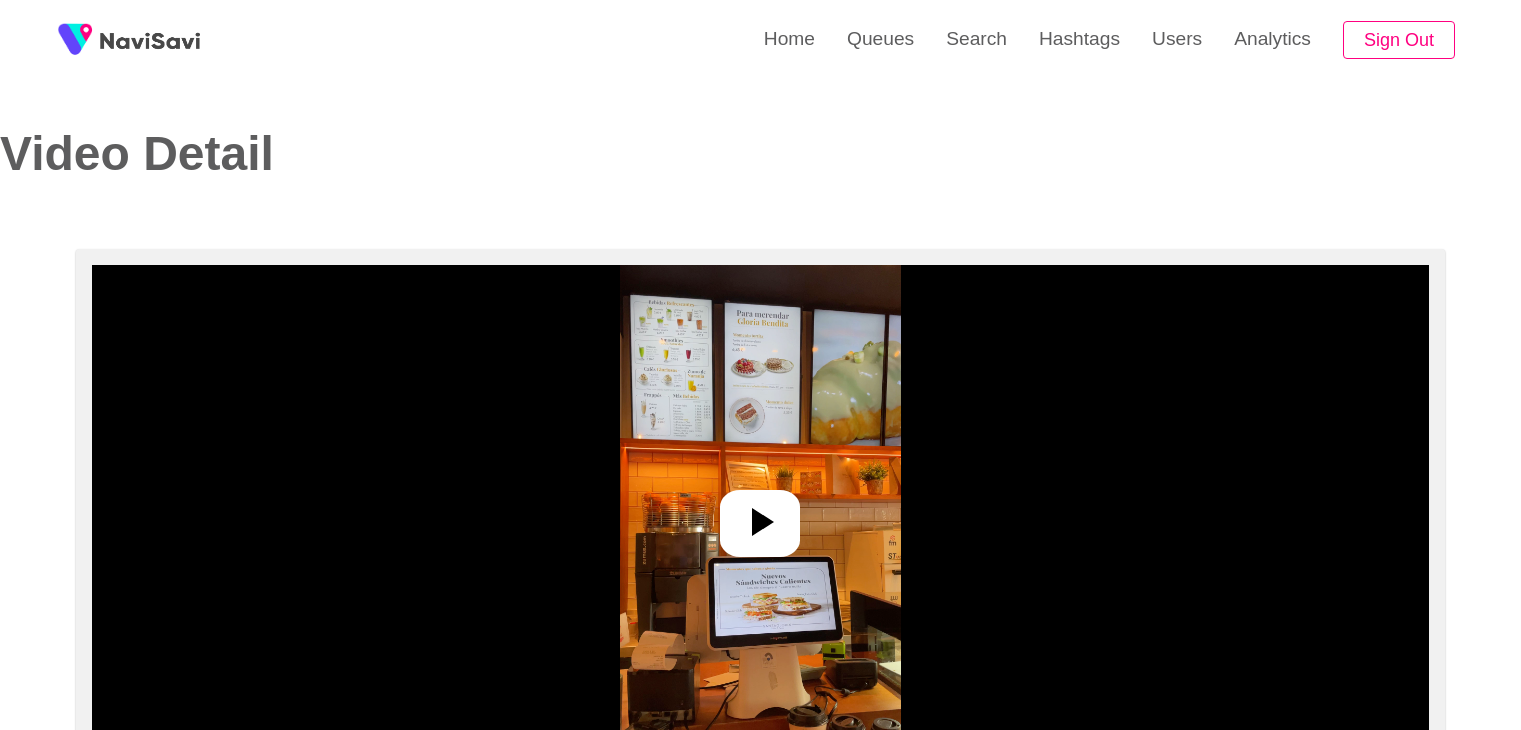 select on "**********" 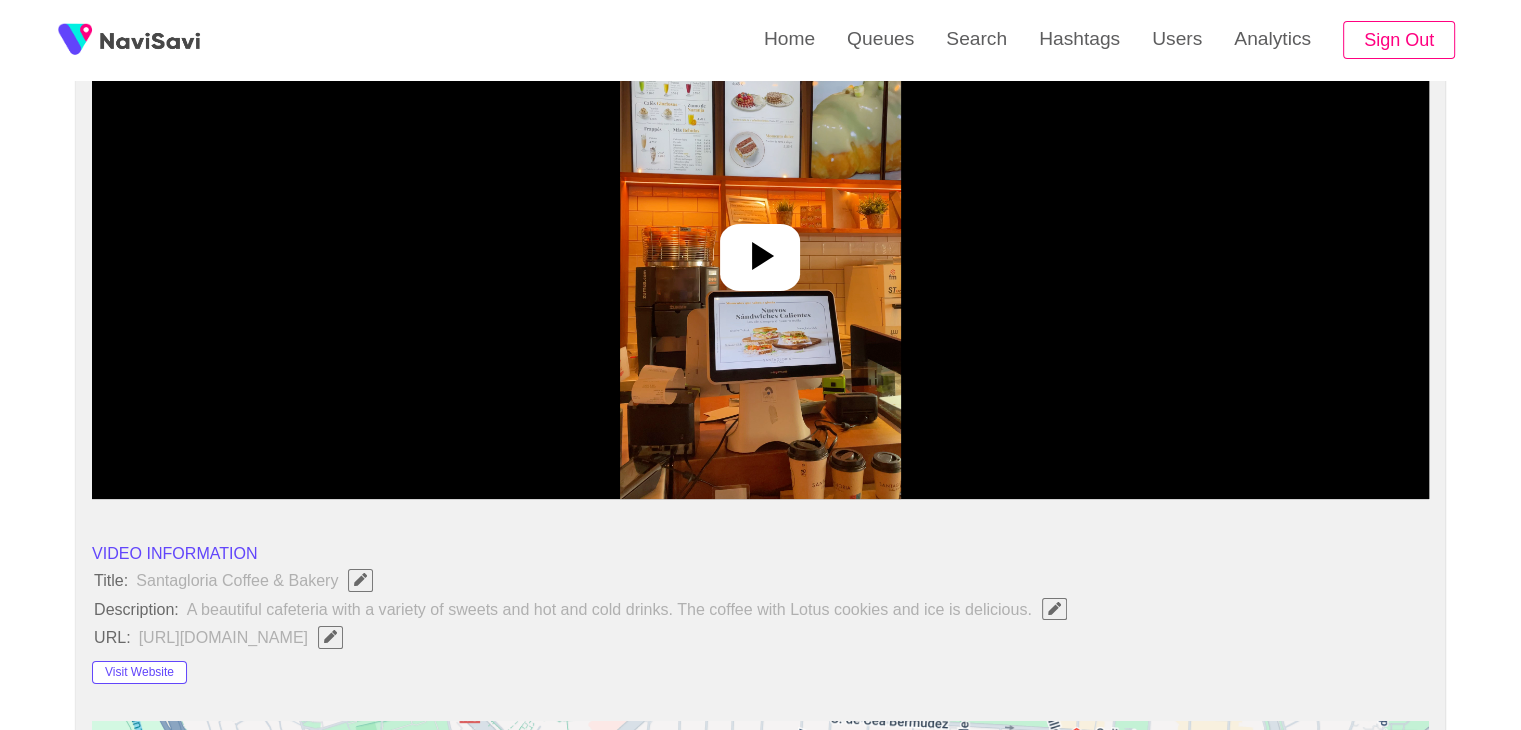 click at bounding box center [760, 249] 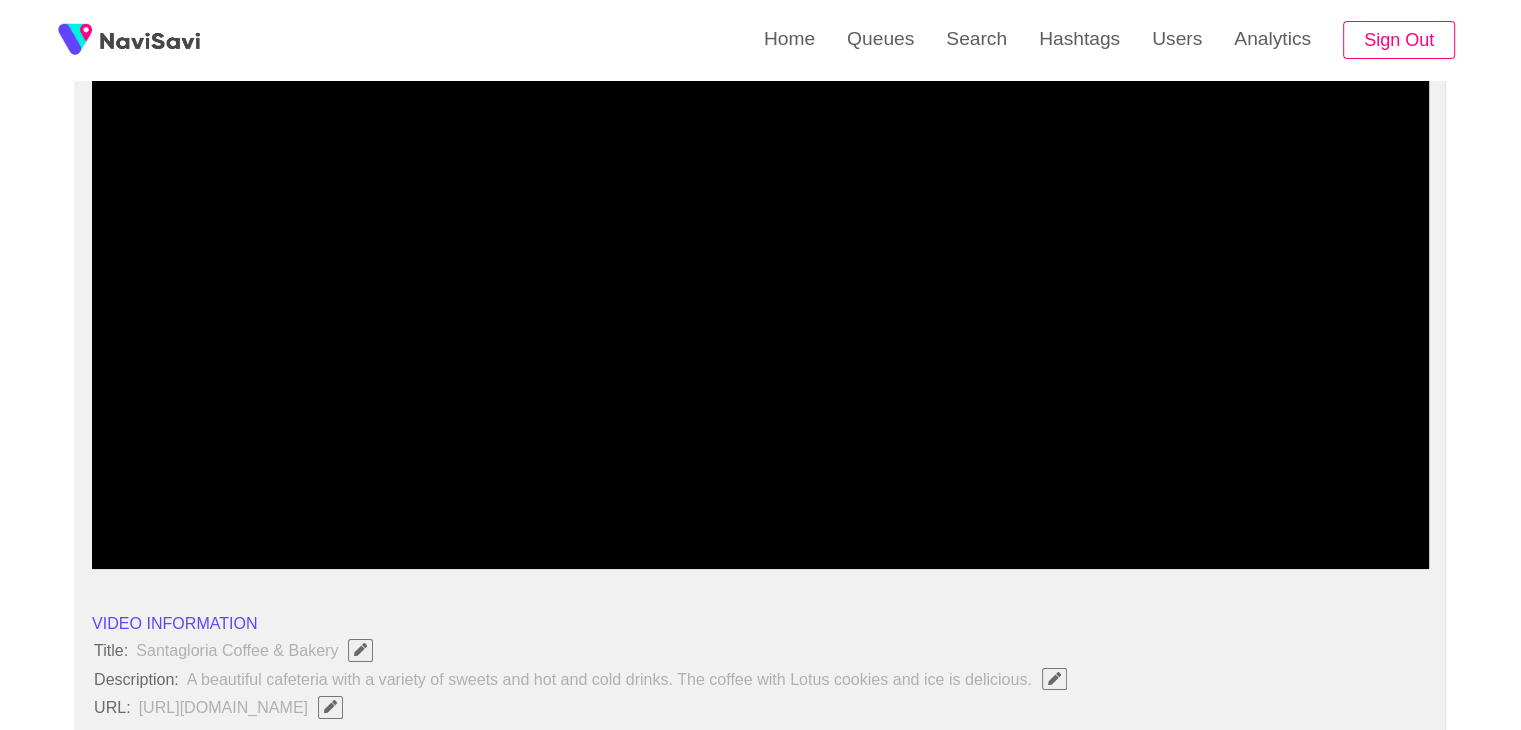 scroll, scrollTop: 194, scrollLeft: 0, axis: vertical 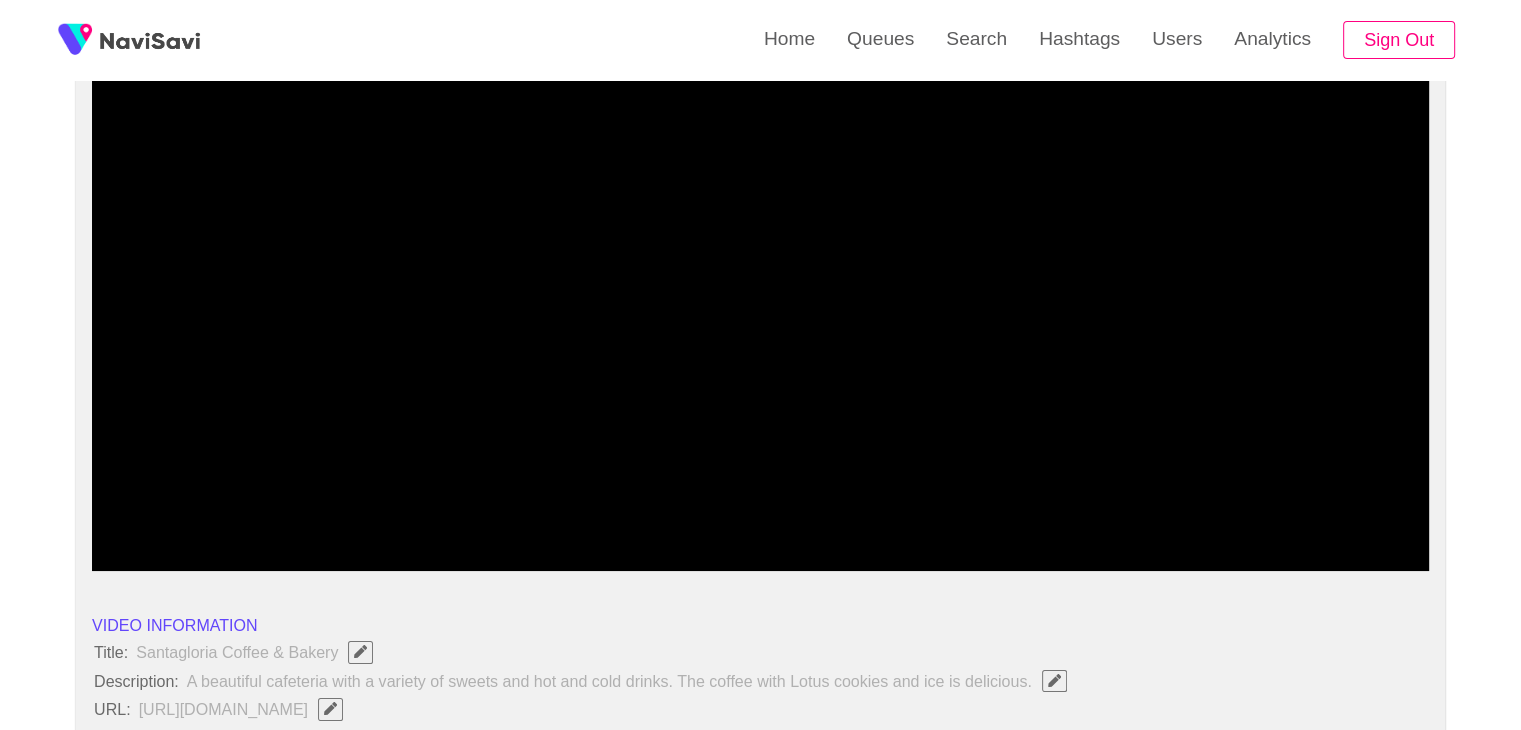 click at bounding box center [760, 321] 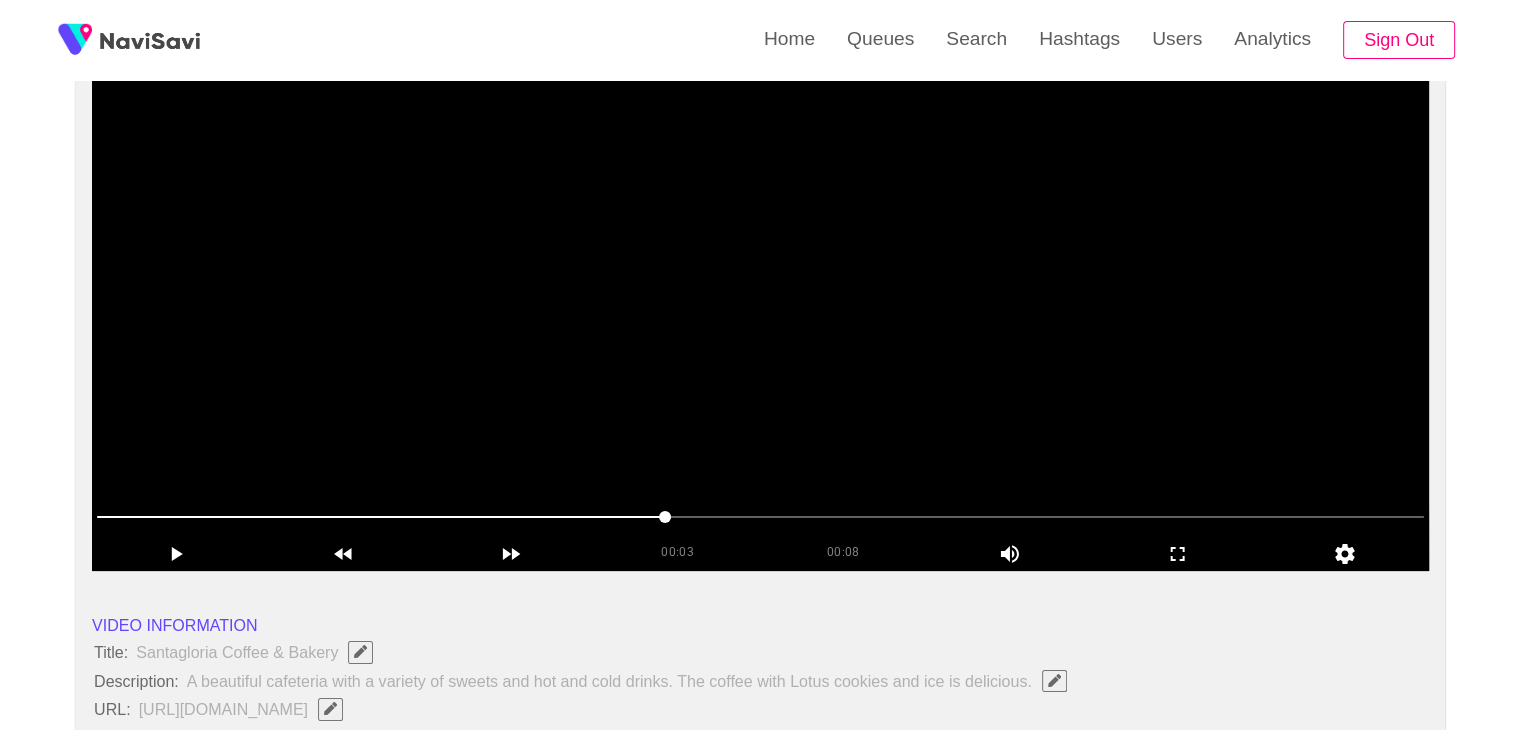 click at bounding box center [760, 321] 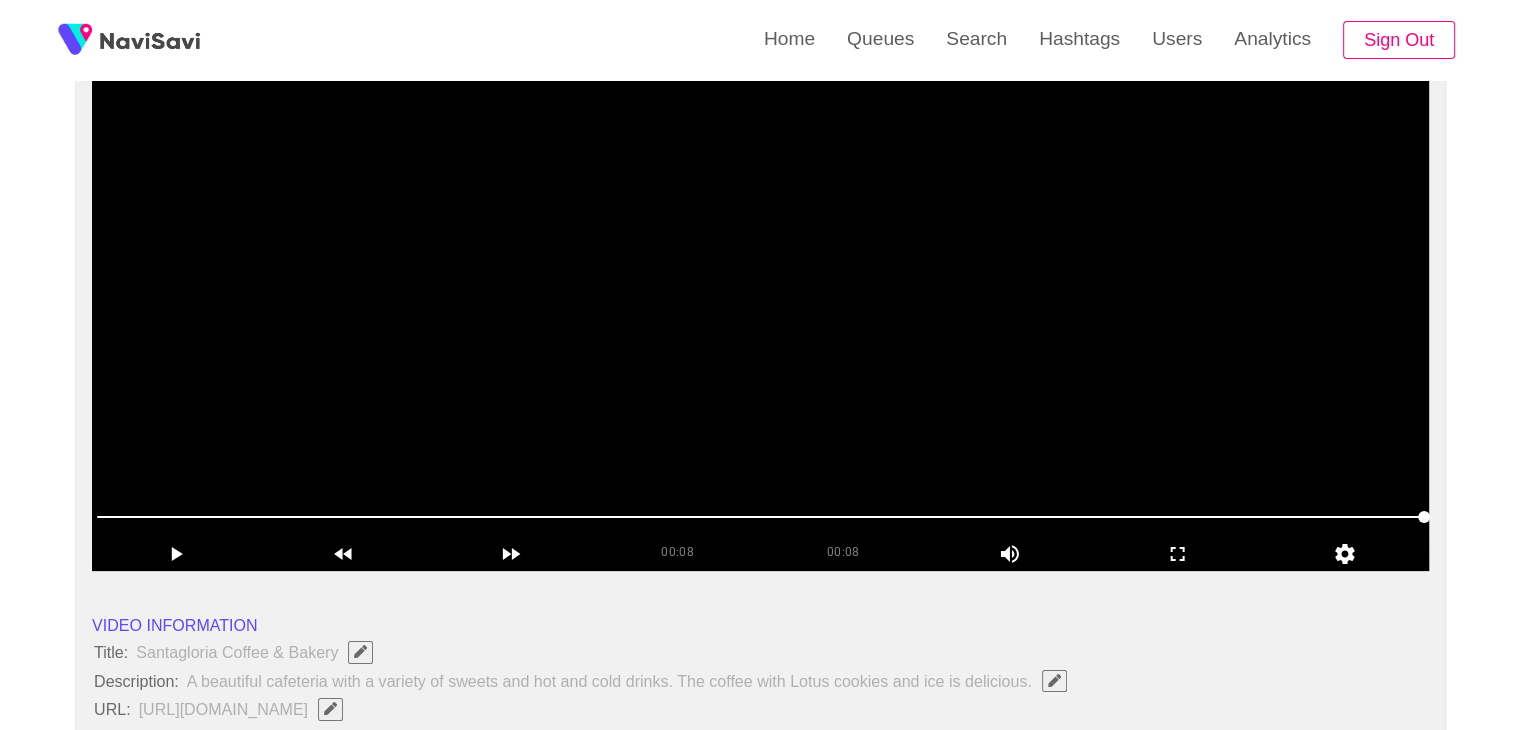 click at bounding box center [760, 321] 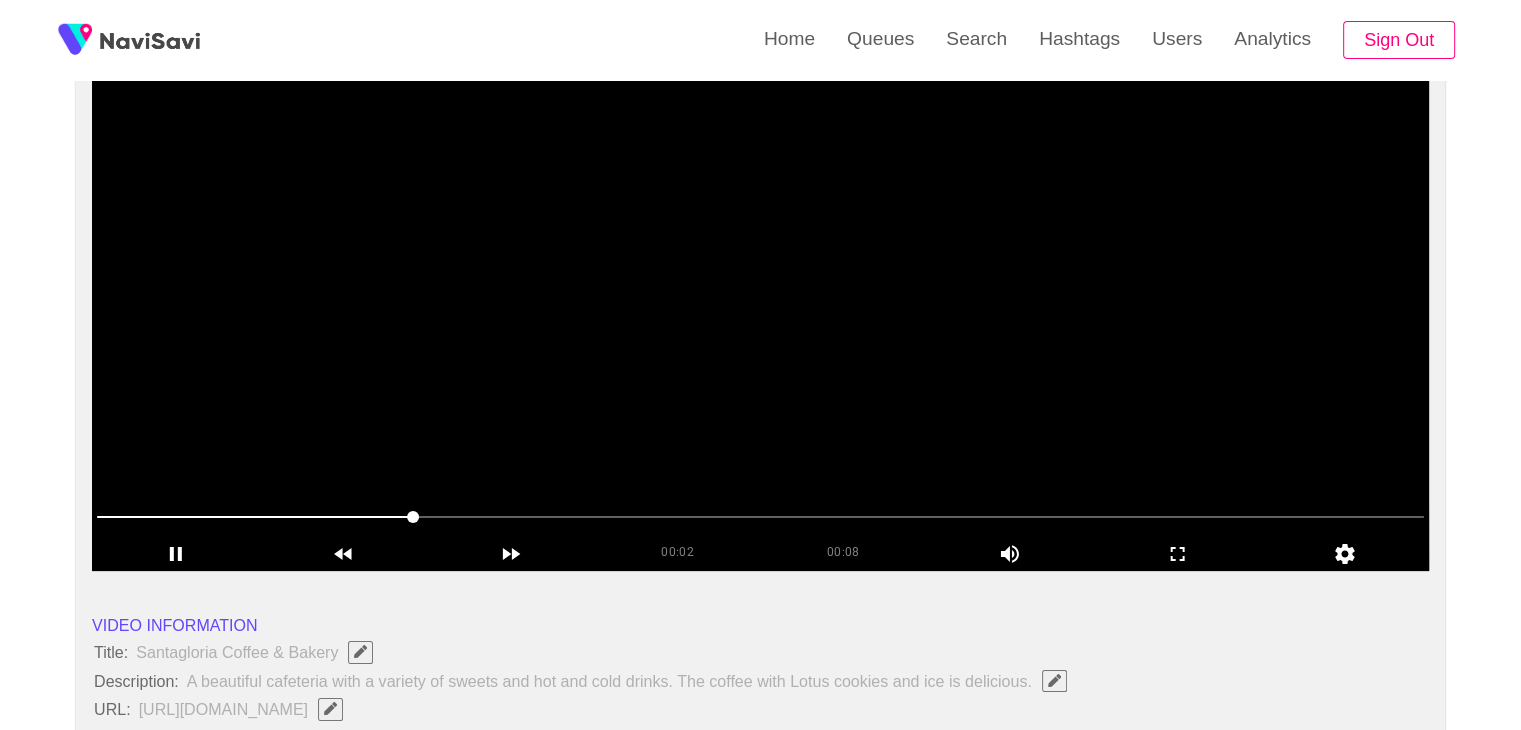 click at bounding box center (760, 321) 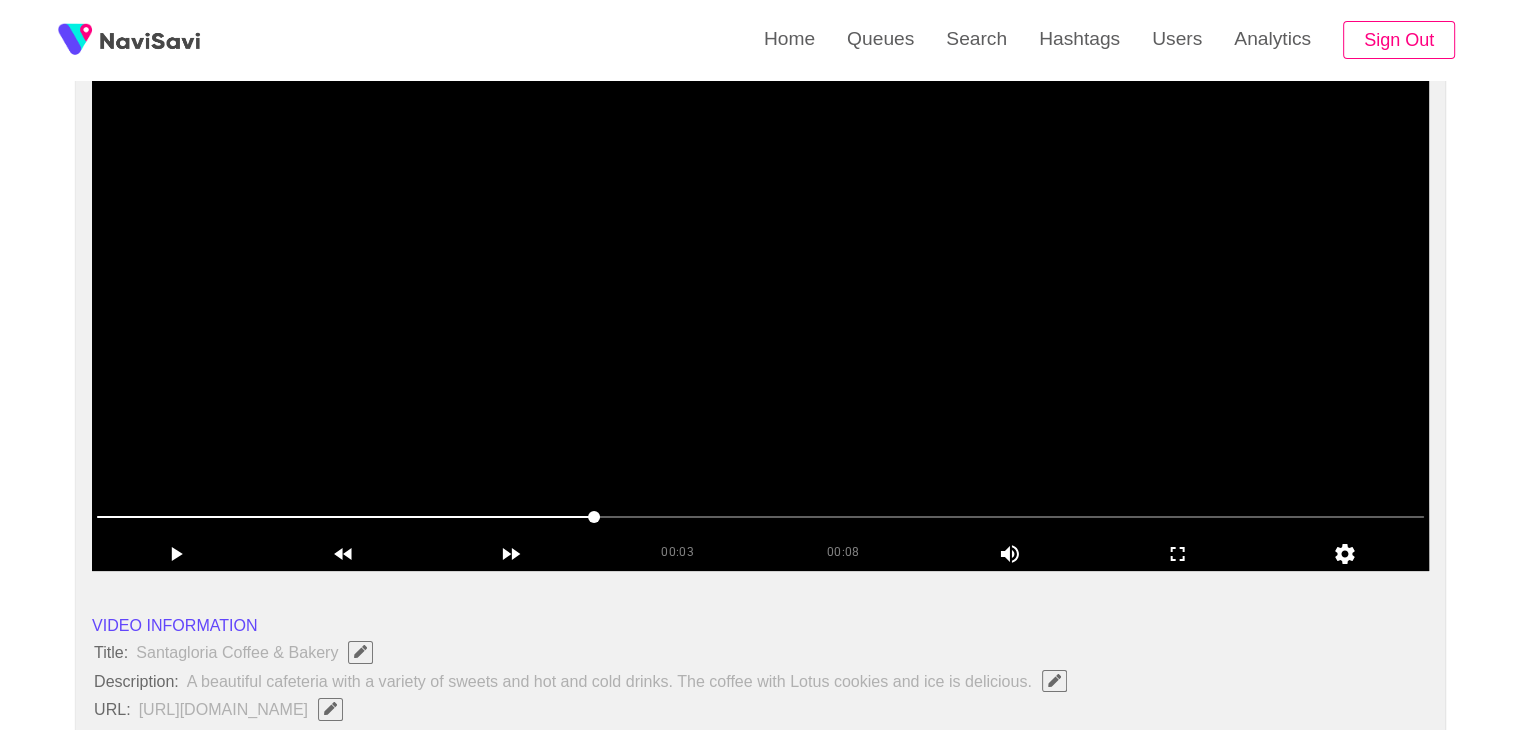 click at bounding box center (760, 321) 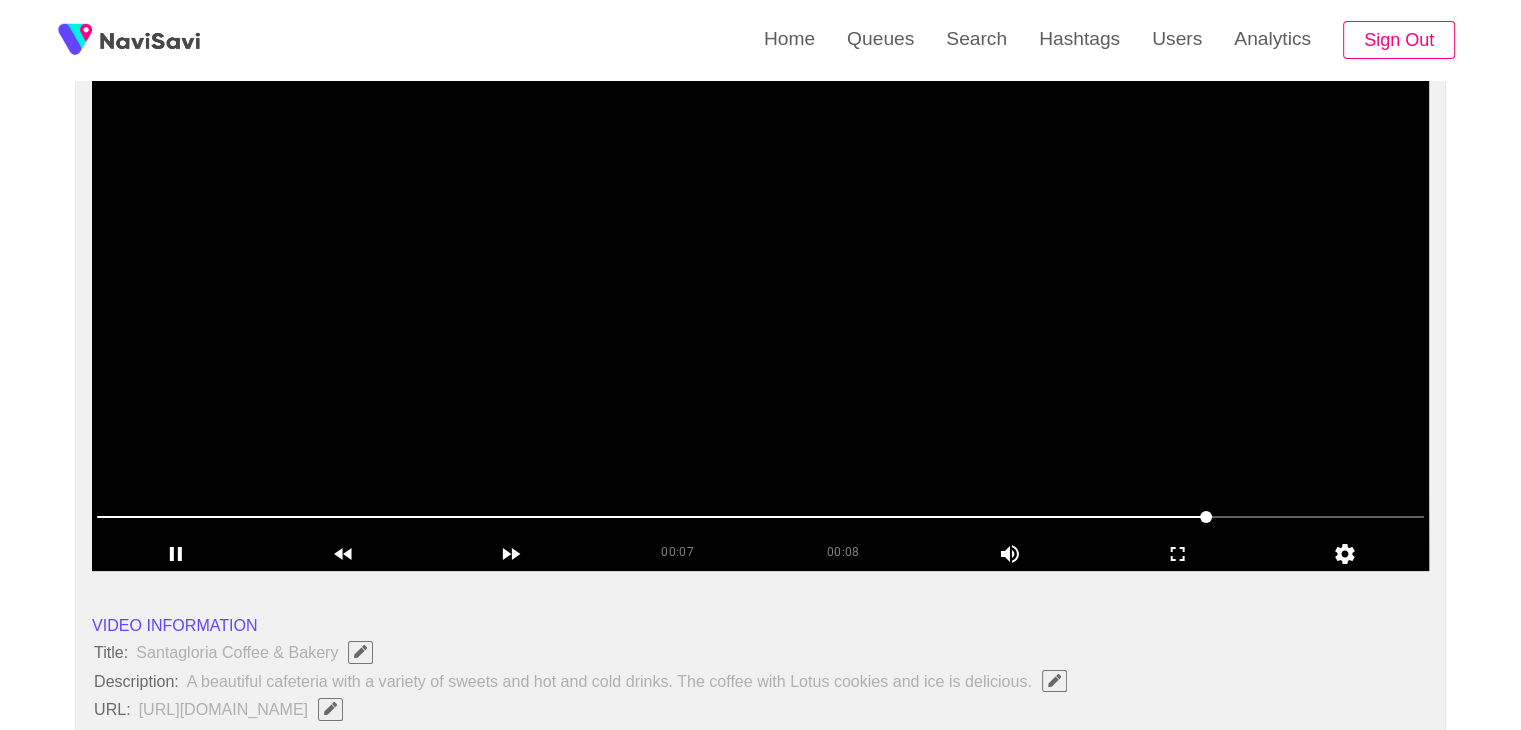 click at bounding box center (760, 321) 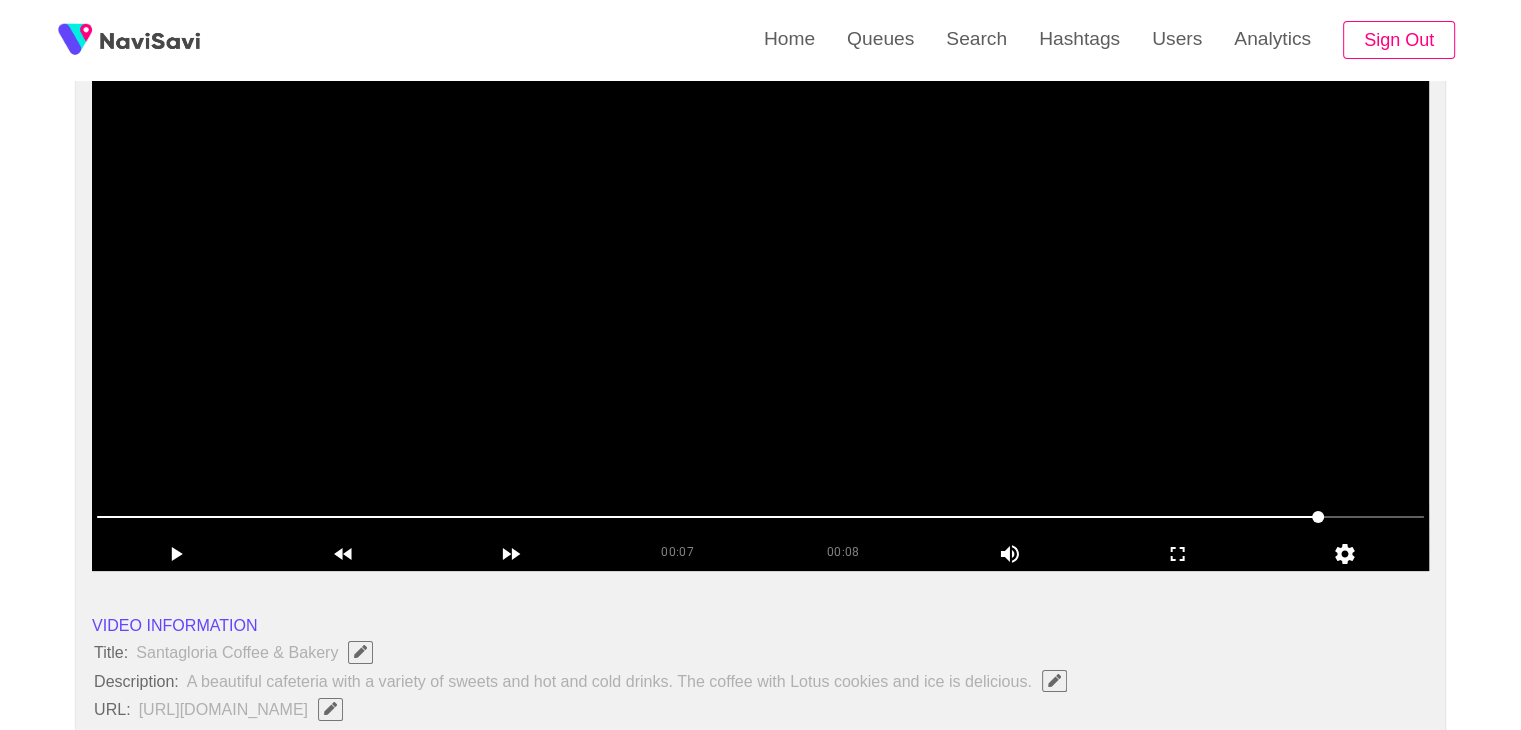 click at bounding box center (760, 517) 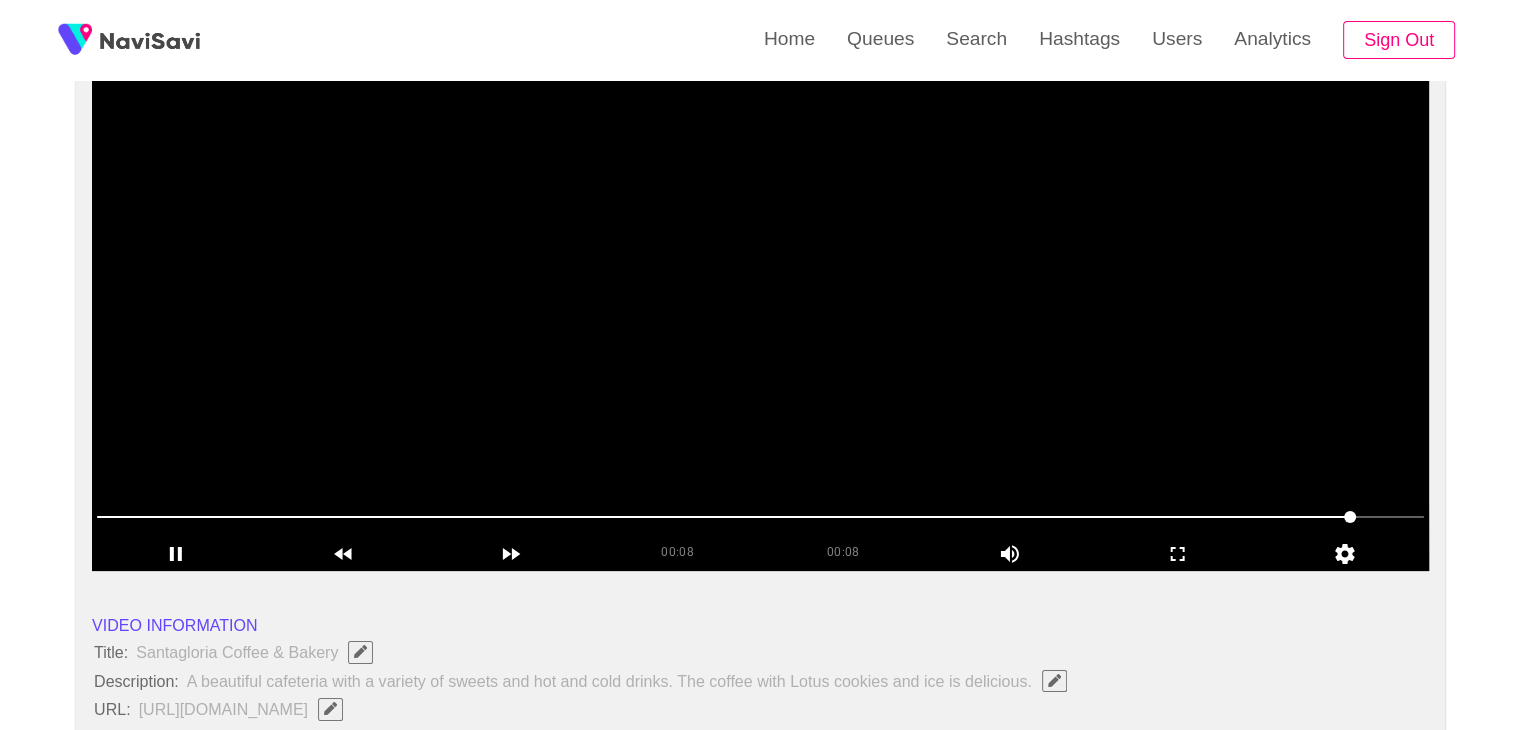 click at bounding box center (760, 321) 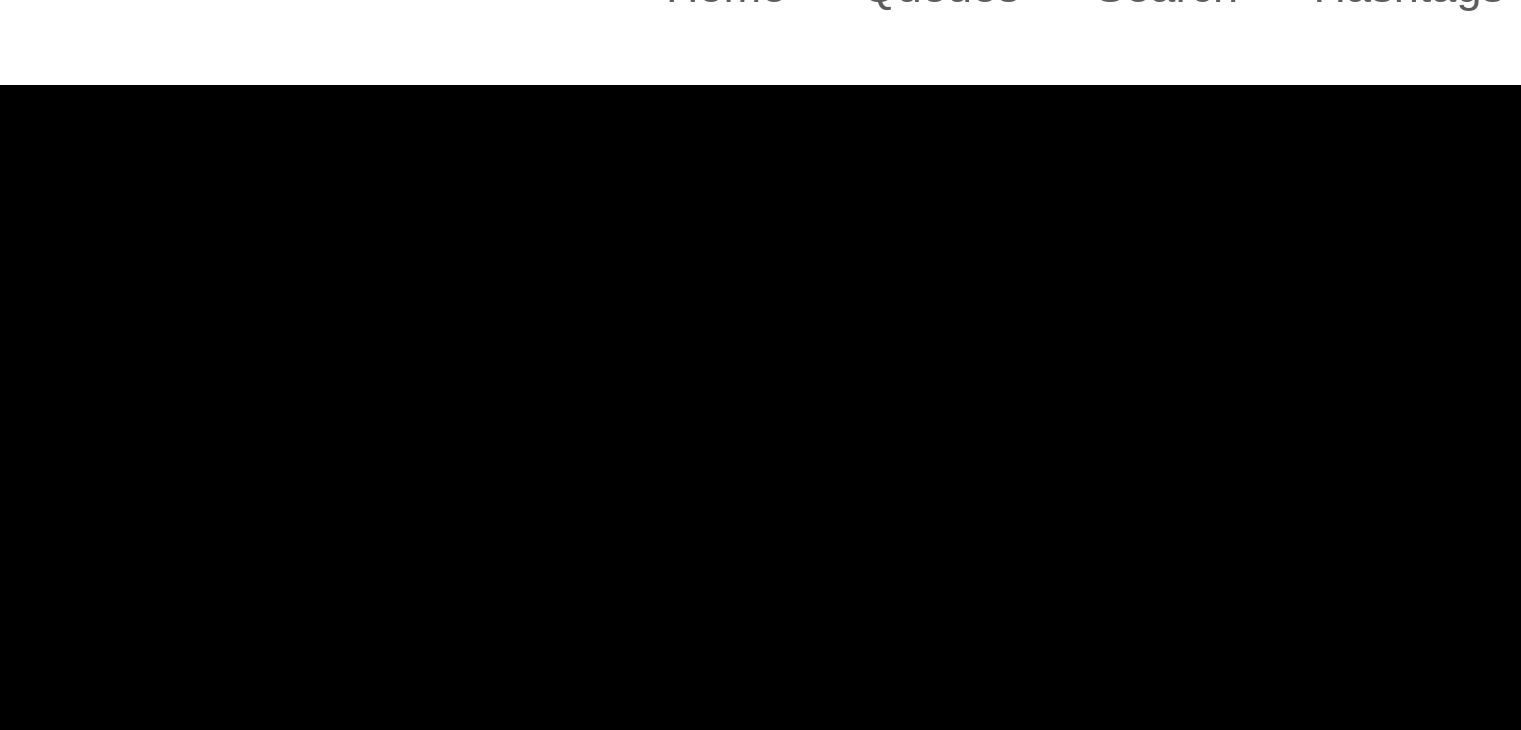 scroll, scrollTop: 194, scrollLeft: 0, axis: vertical 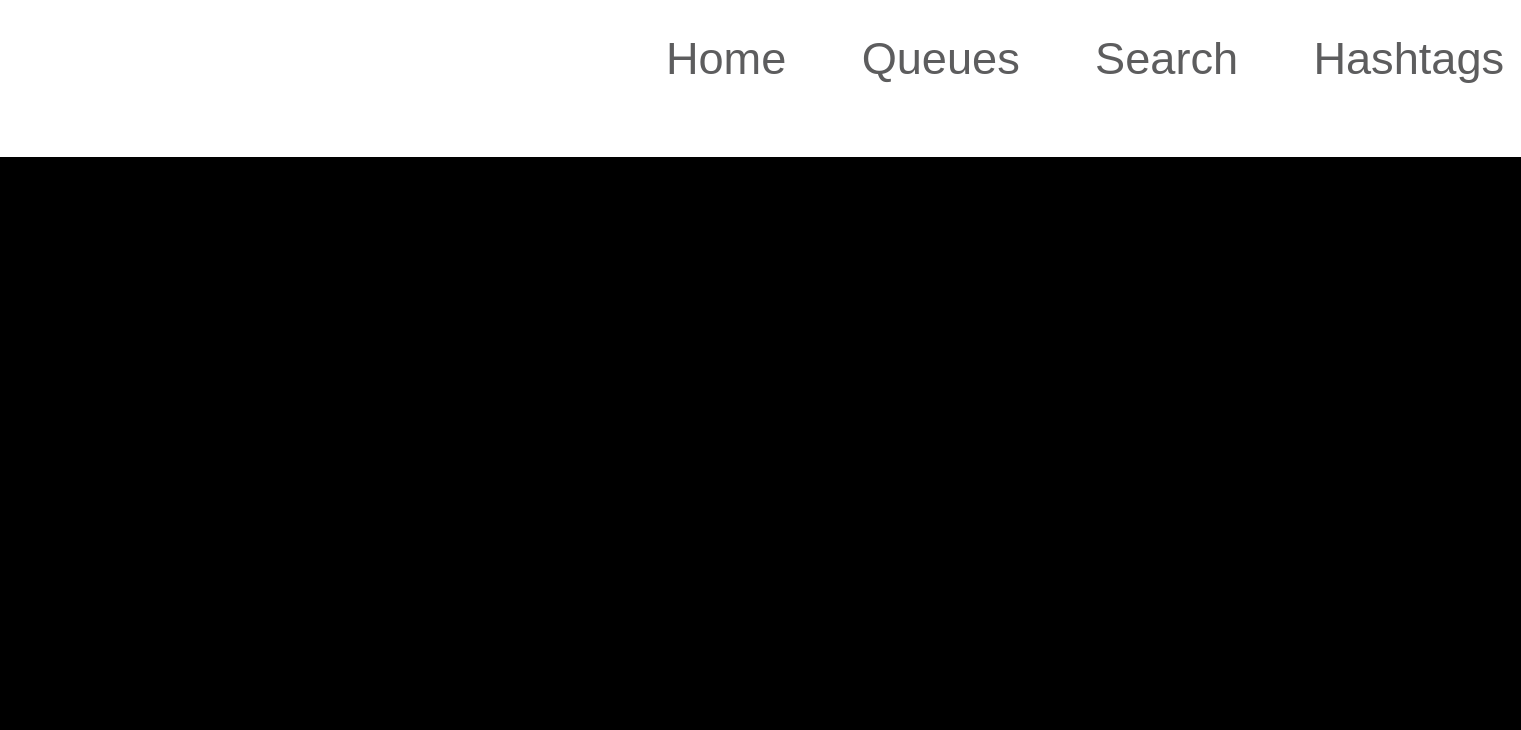 click at bounding box center (760, 321) 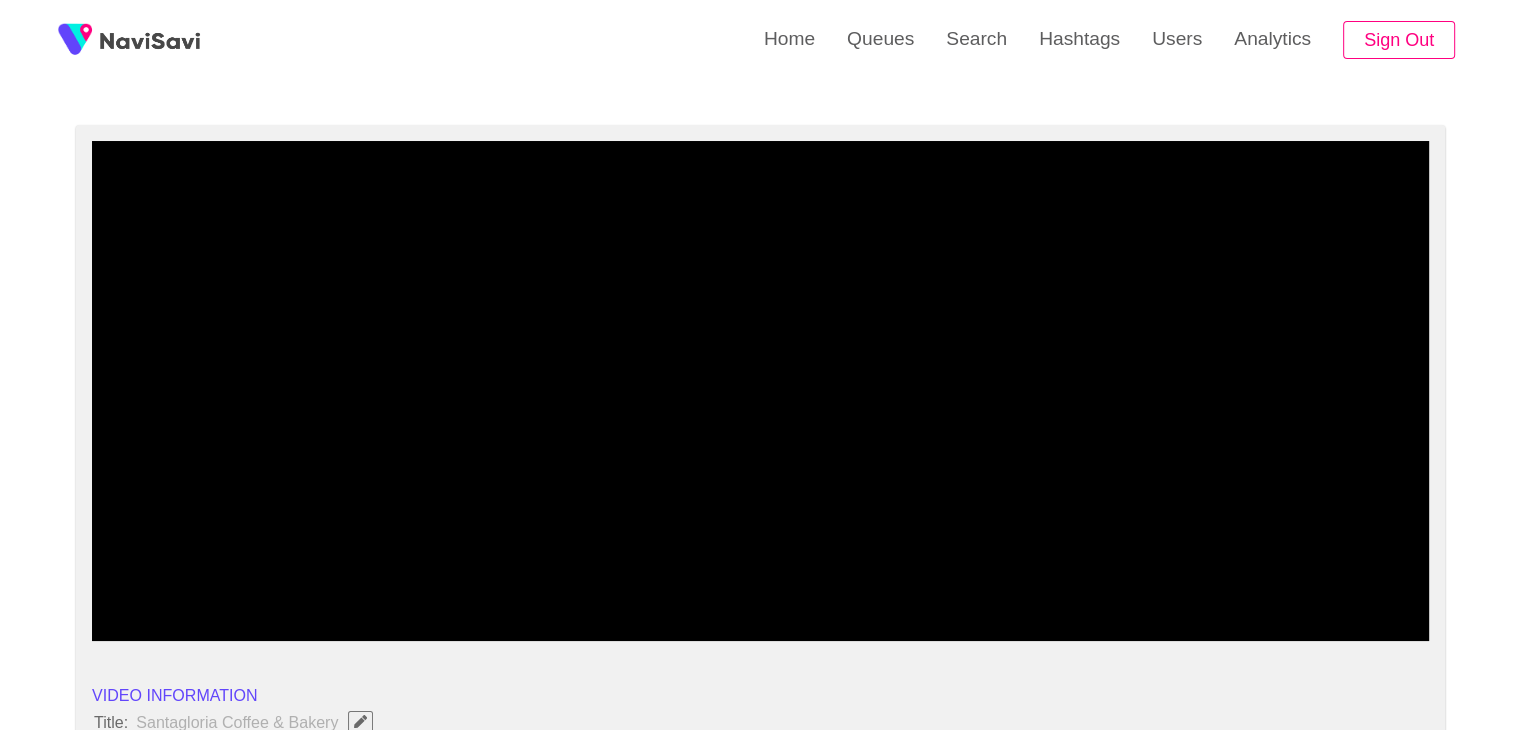 scroll, scrollTop: 123, scrollLeft: 0, axis: vertical 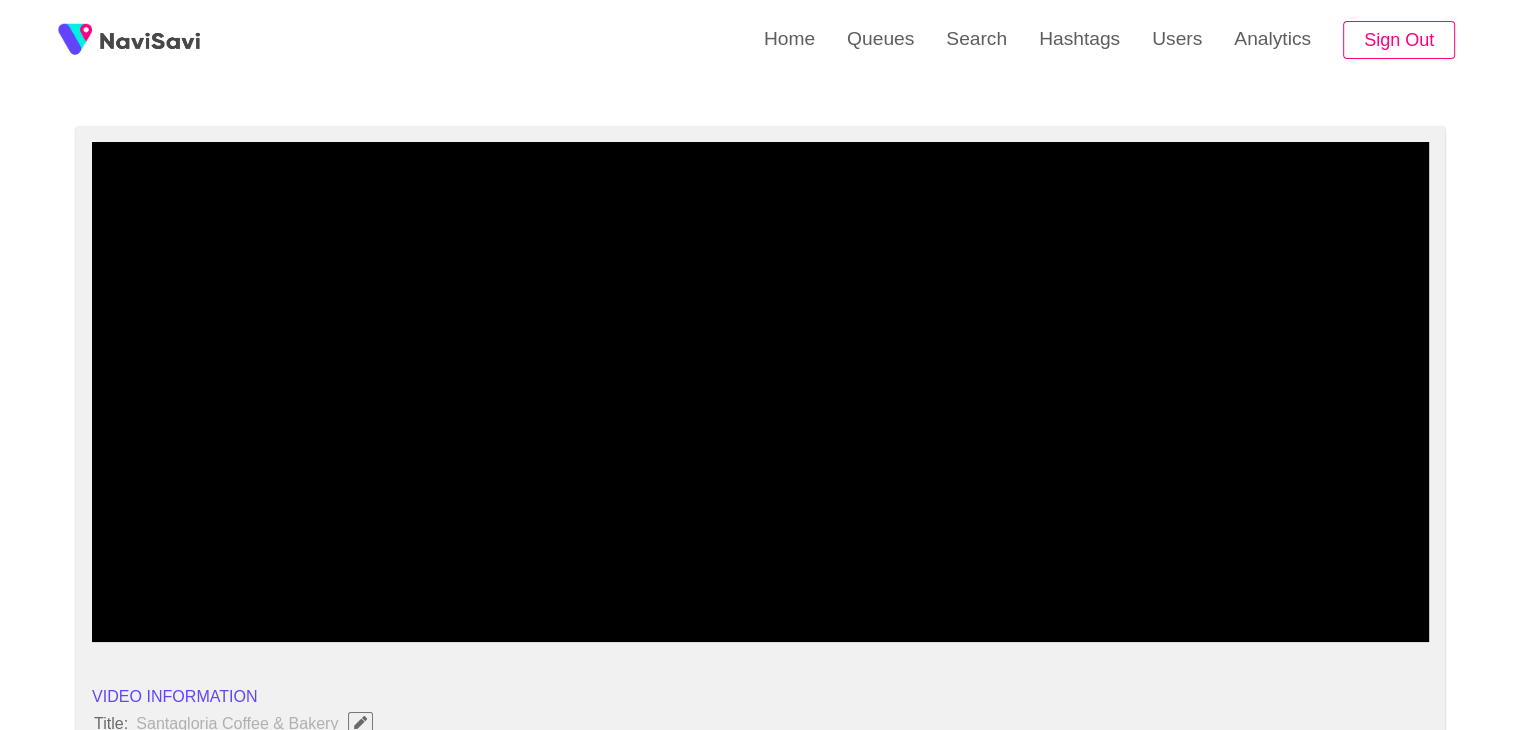 click at bounding box center (760, 588) 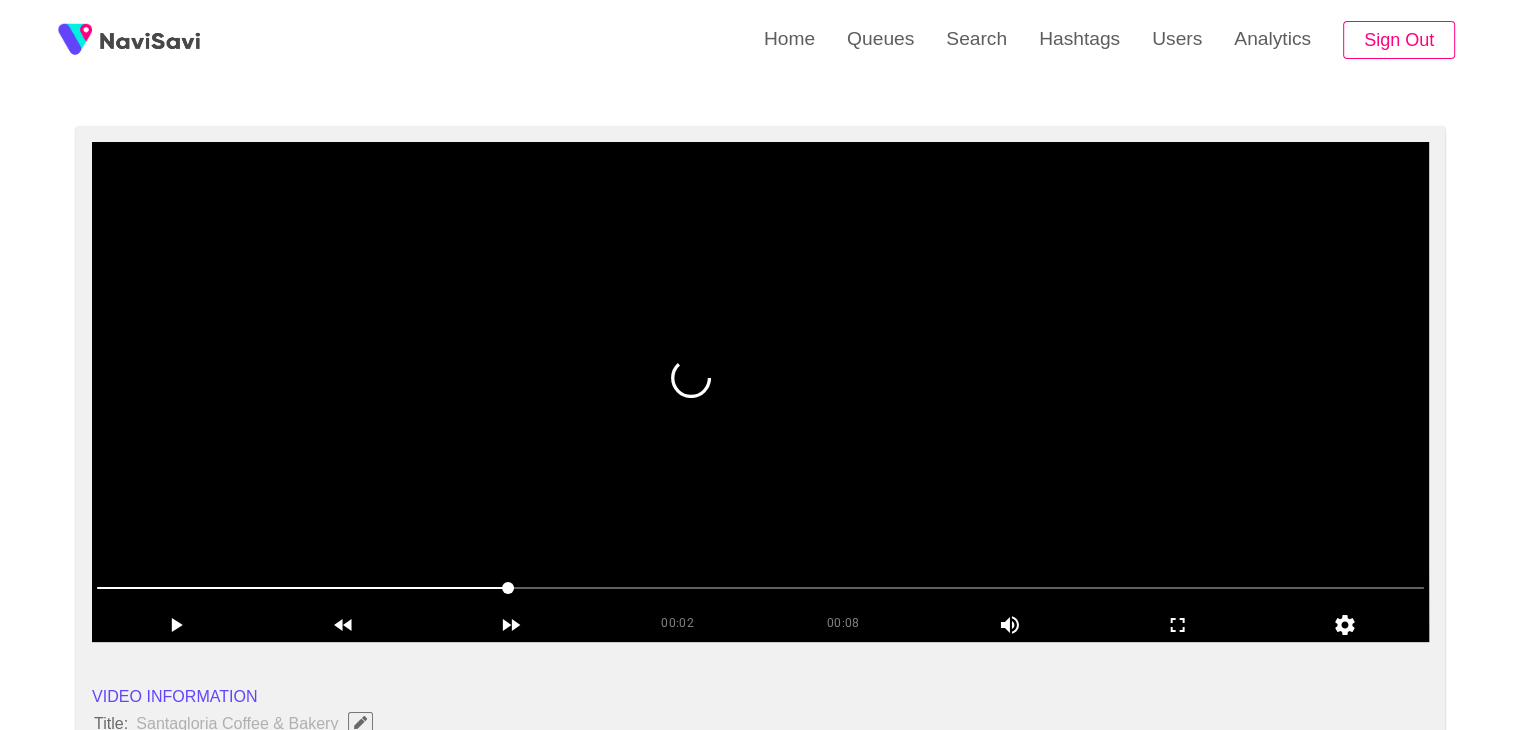 click at bounding box center (760, 392) 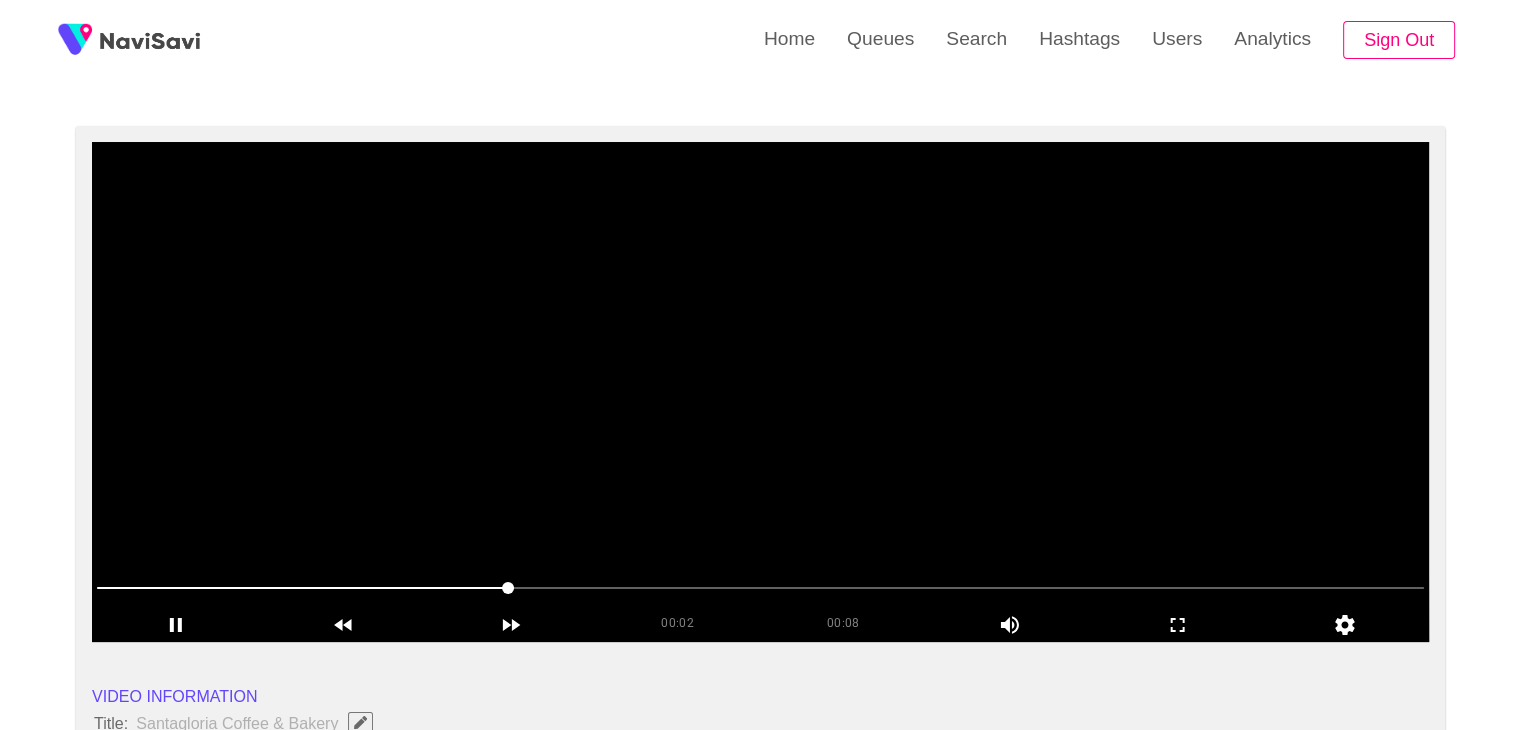 click at bounding box center (760, 392) 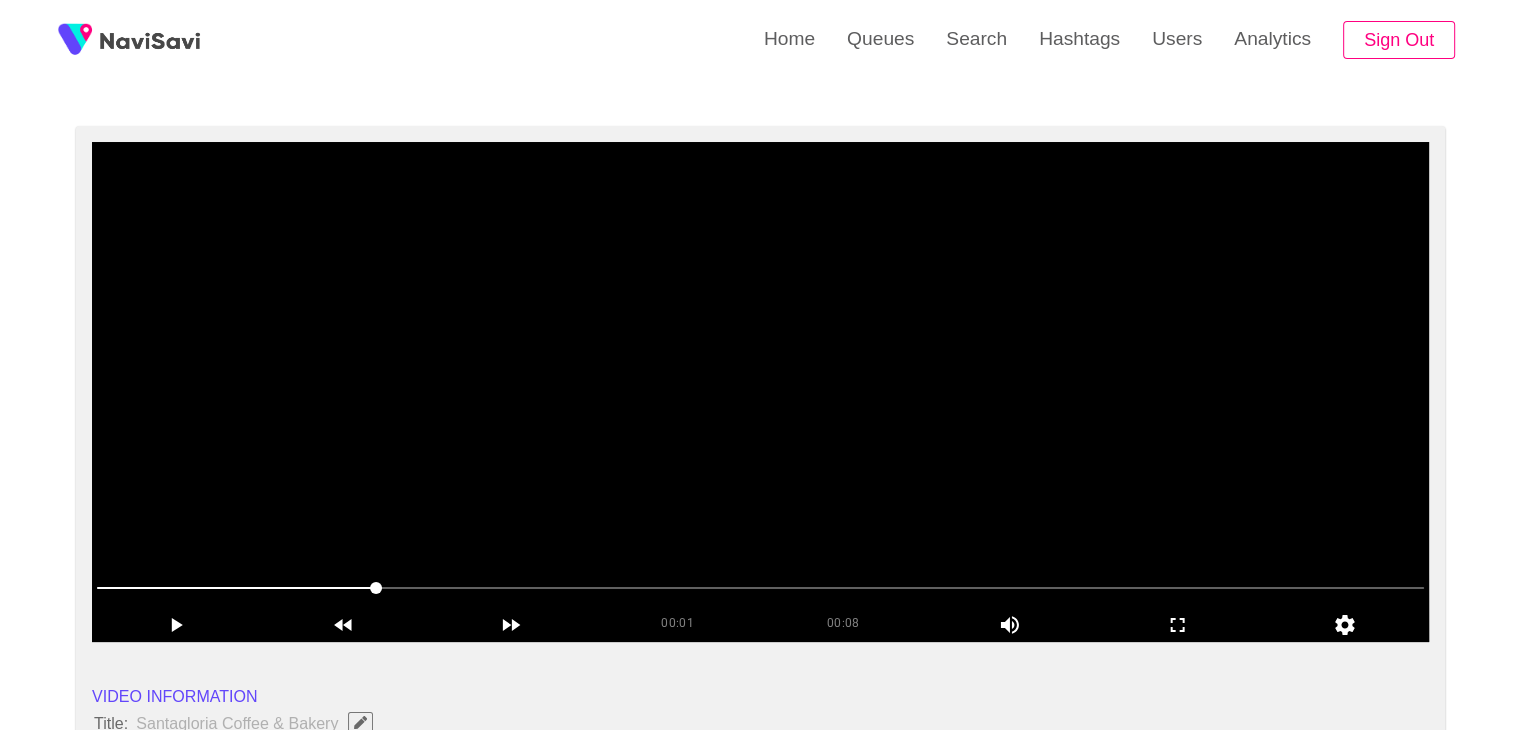 click at bounding box center [760, 392] 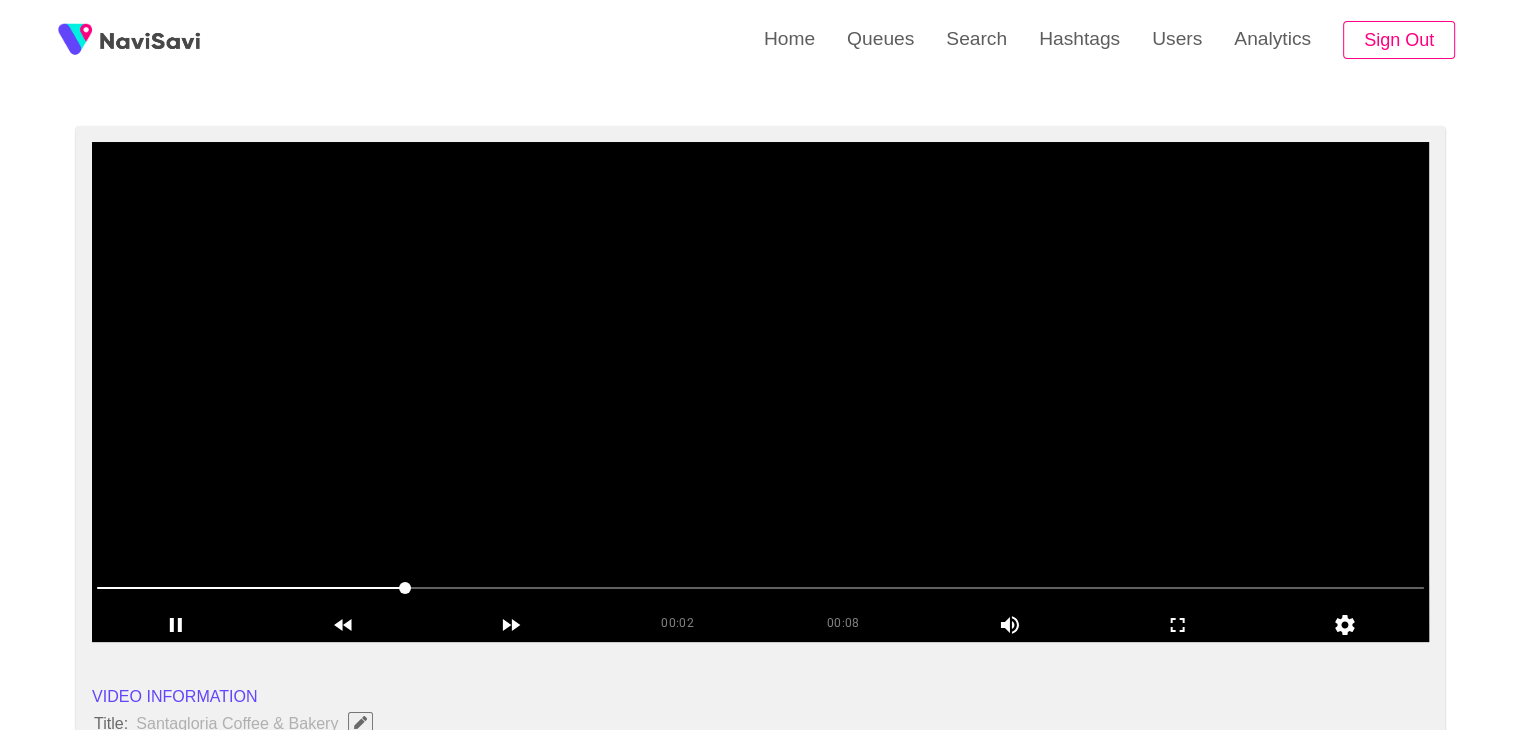 click at bounding box center (760, 392) 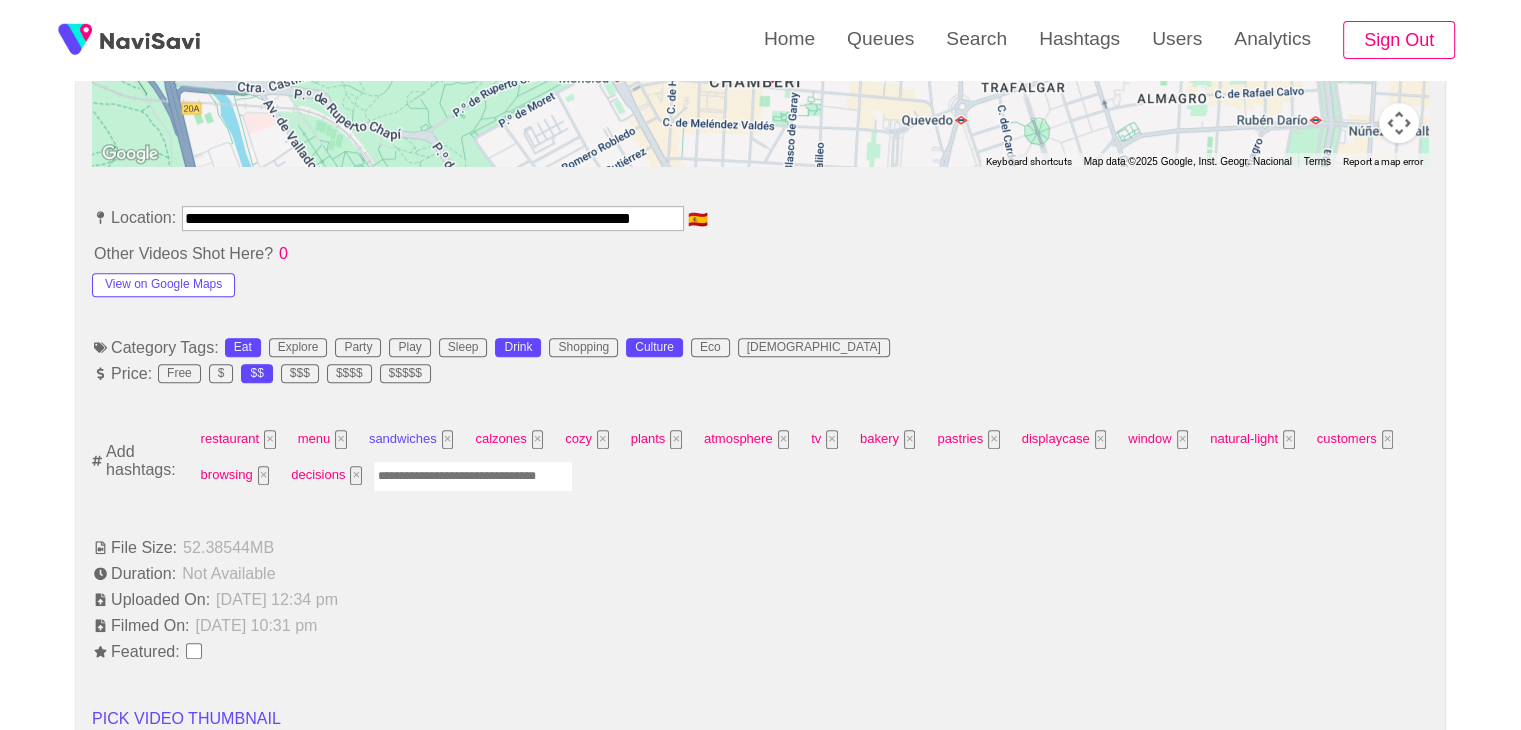 scroll, scrollTop: 1038, scrollLeft: 0, axis: vertical 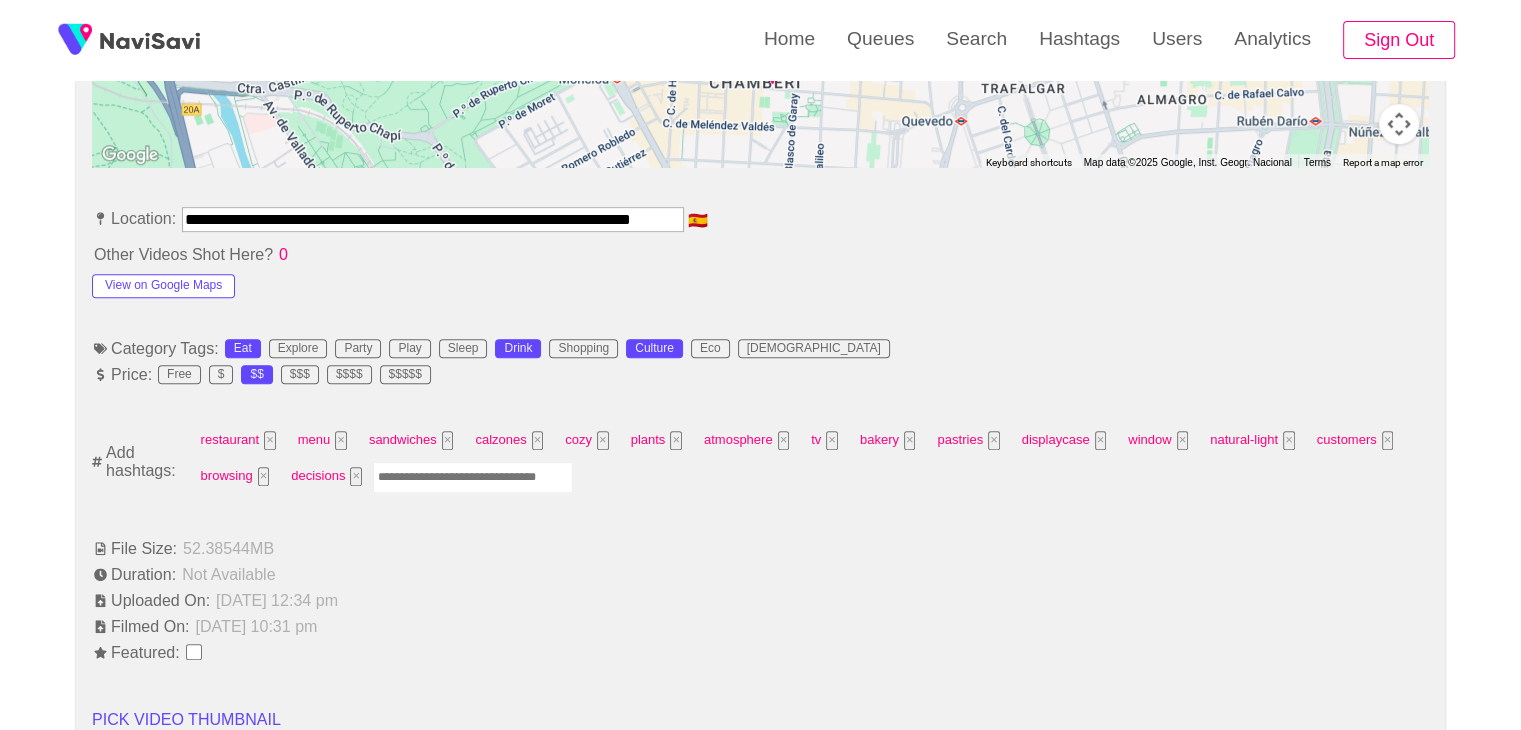 click at bounding box center [473, 477] 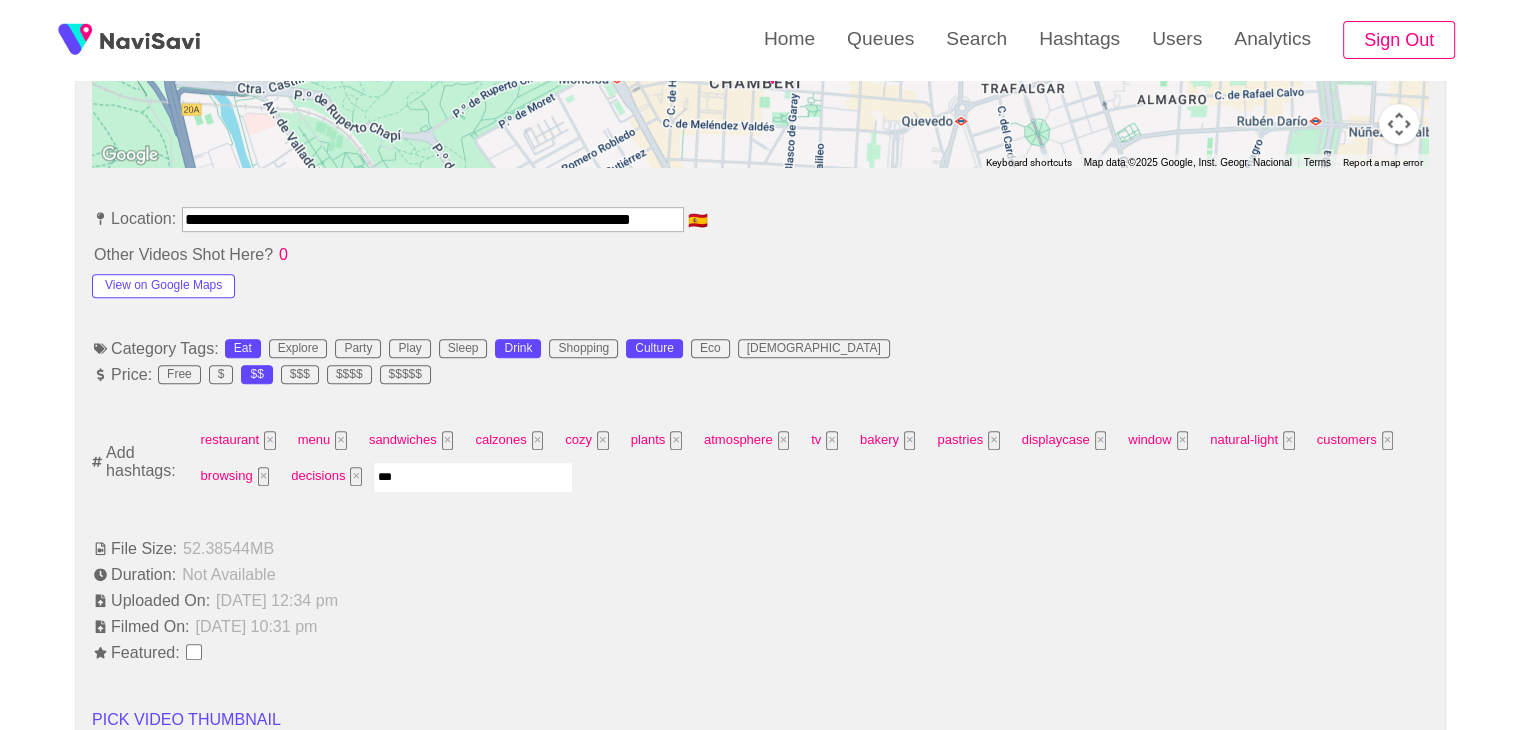 type on "****" 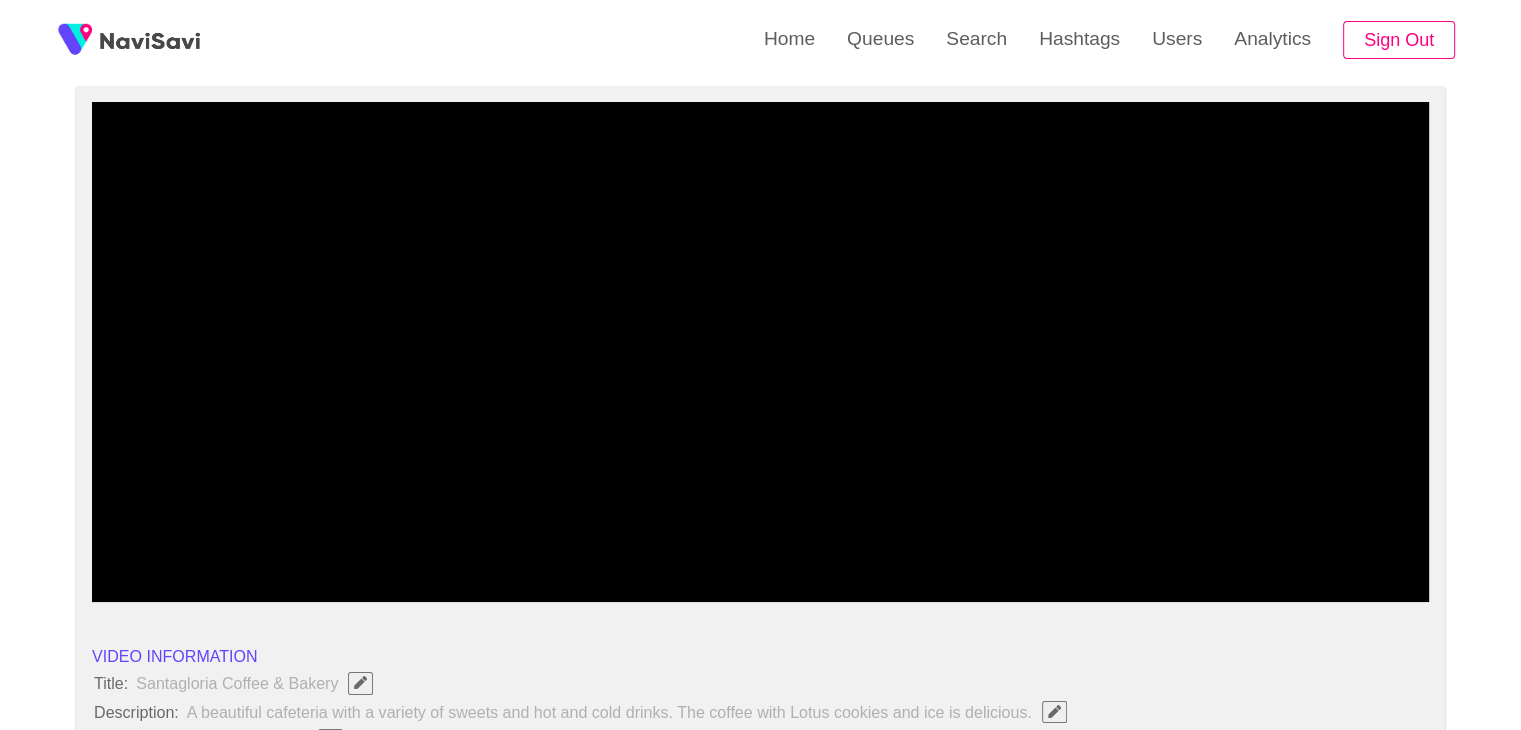 scroll, scrollTop: 164, scrollLeft: 0, axis: vertical 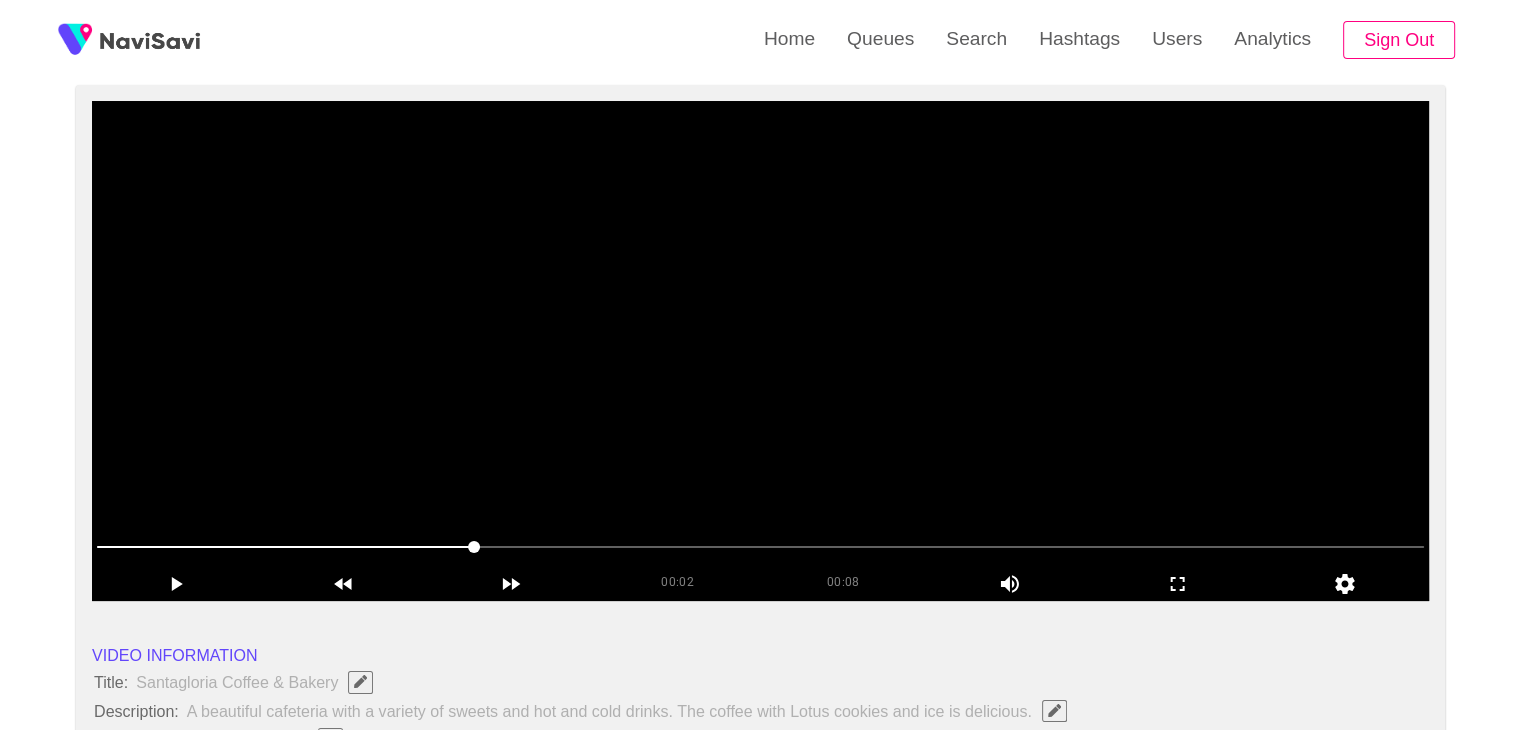 click at bounding box center (760, 351) 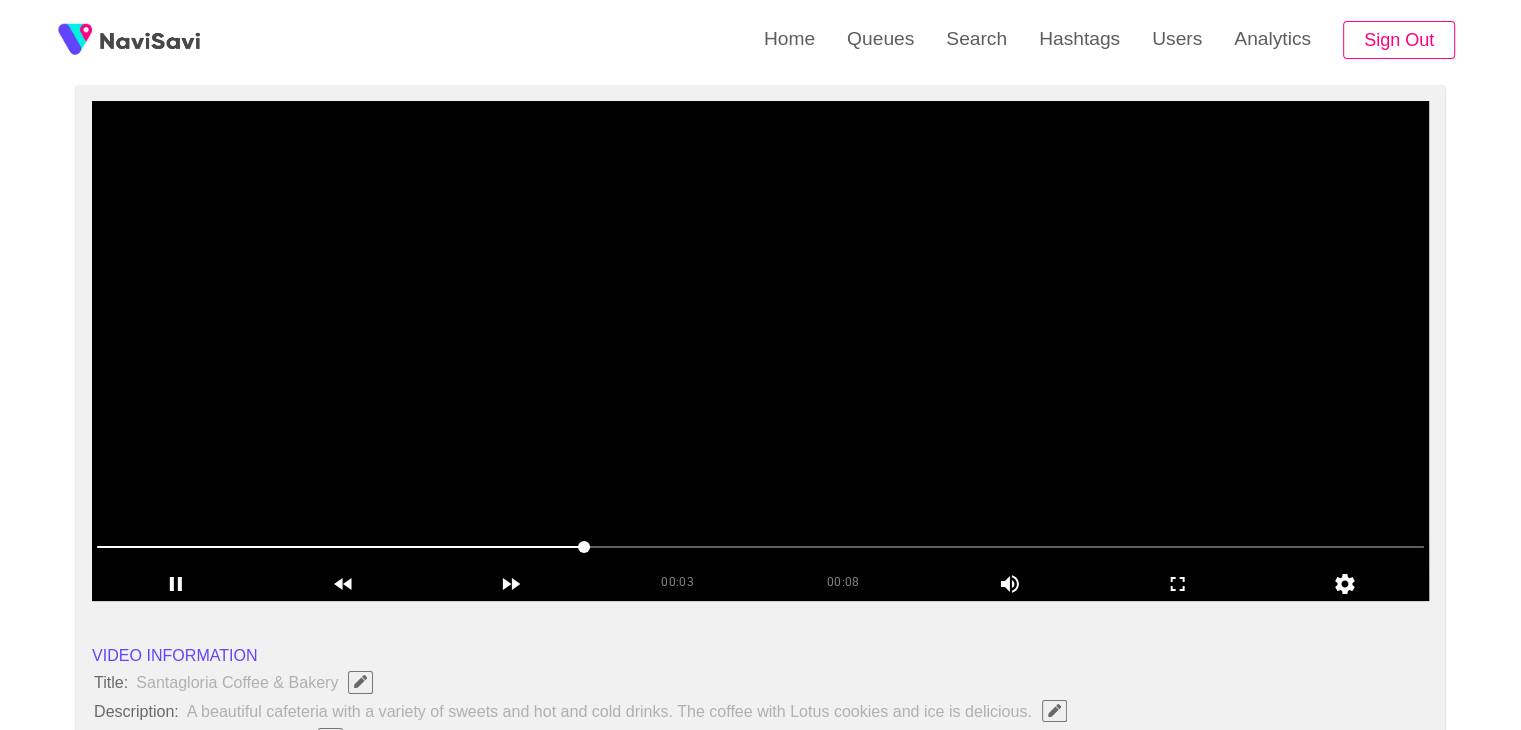 click at bounding box center (760, 351) 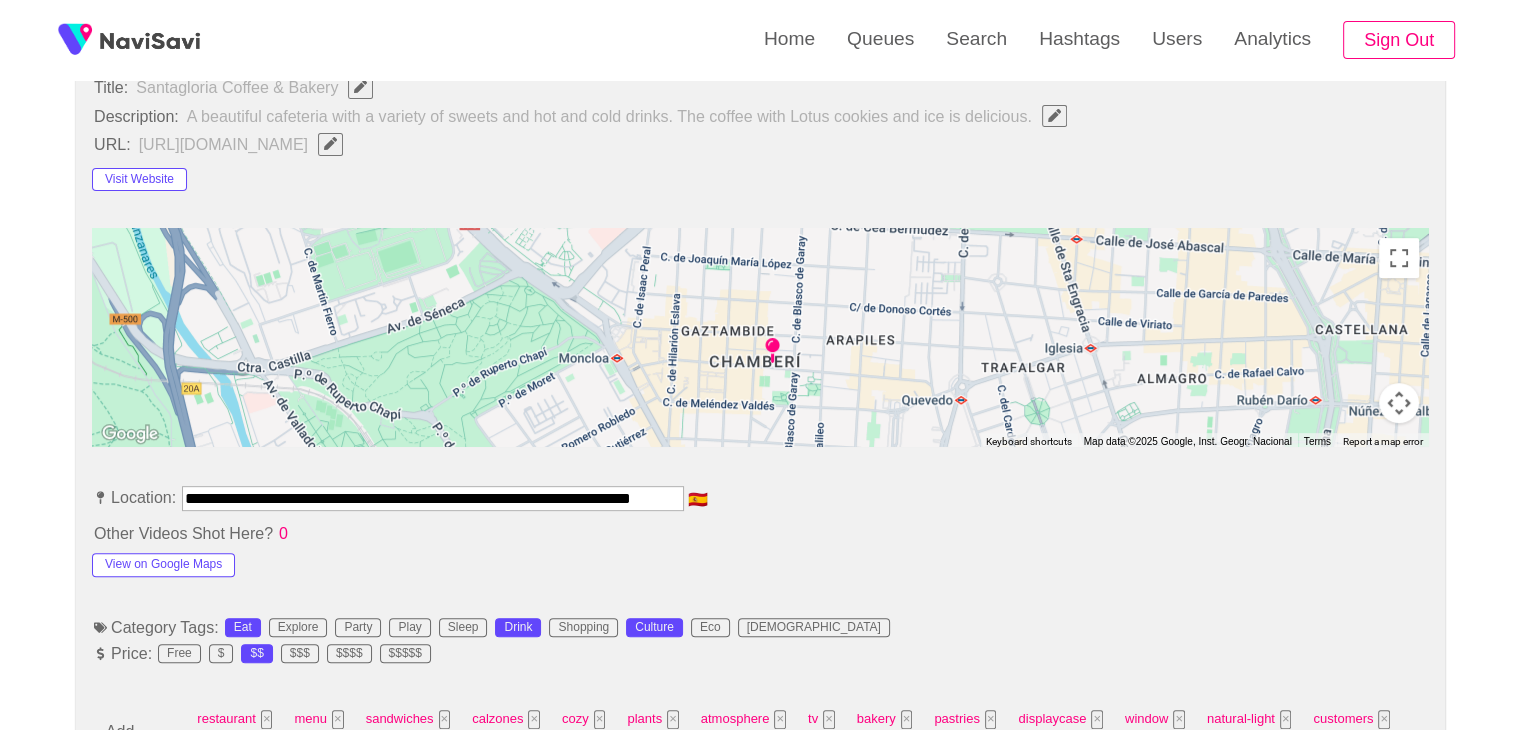 scroll, scrollTop: 816, scrollLeft: 0, axis: vertical 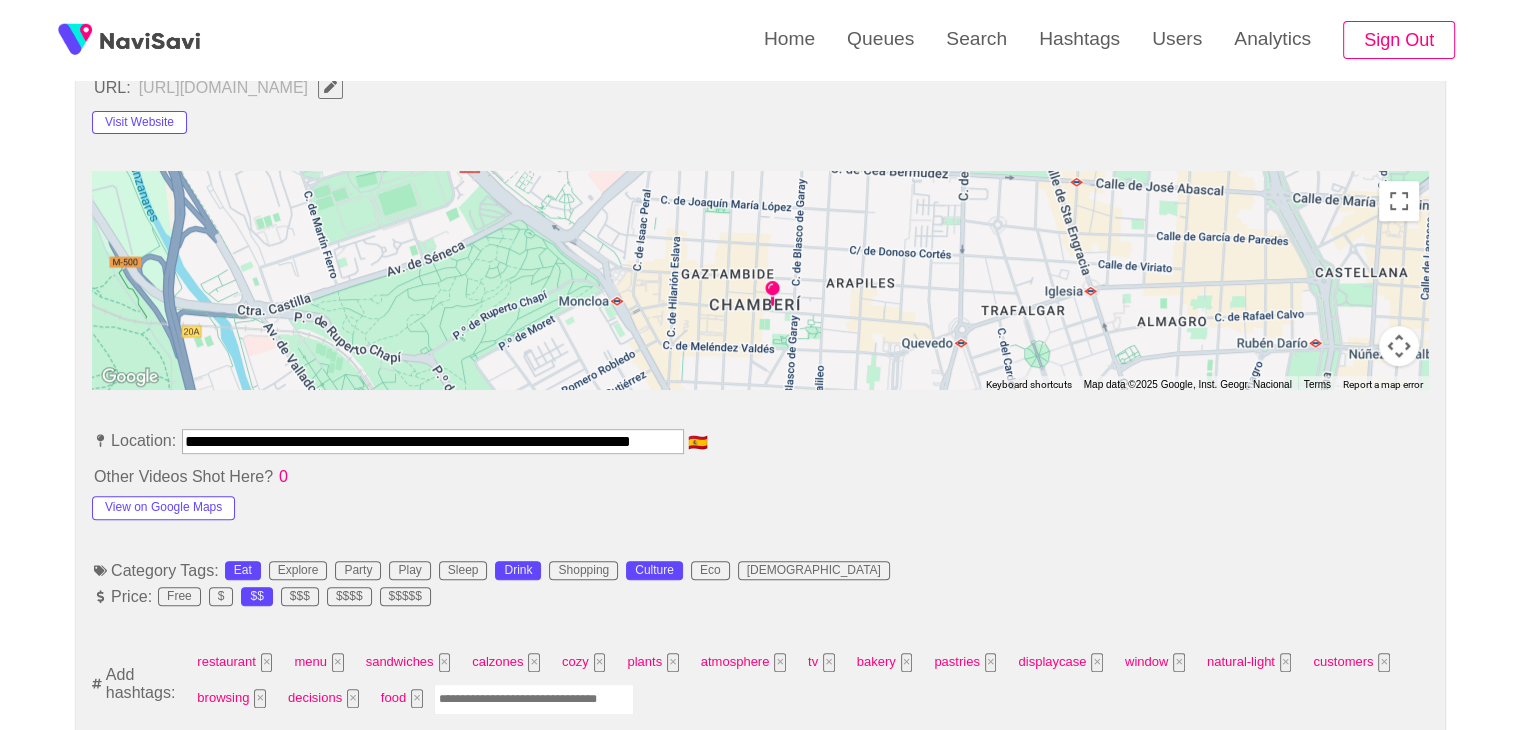 click at bounding box center [534, 699] 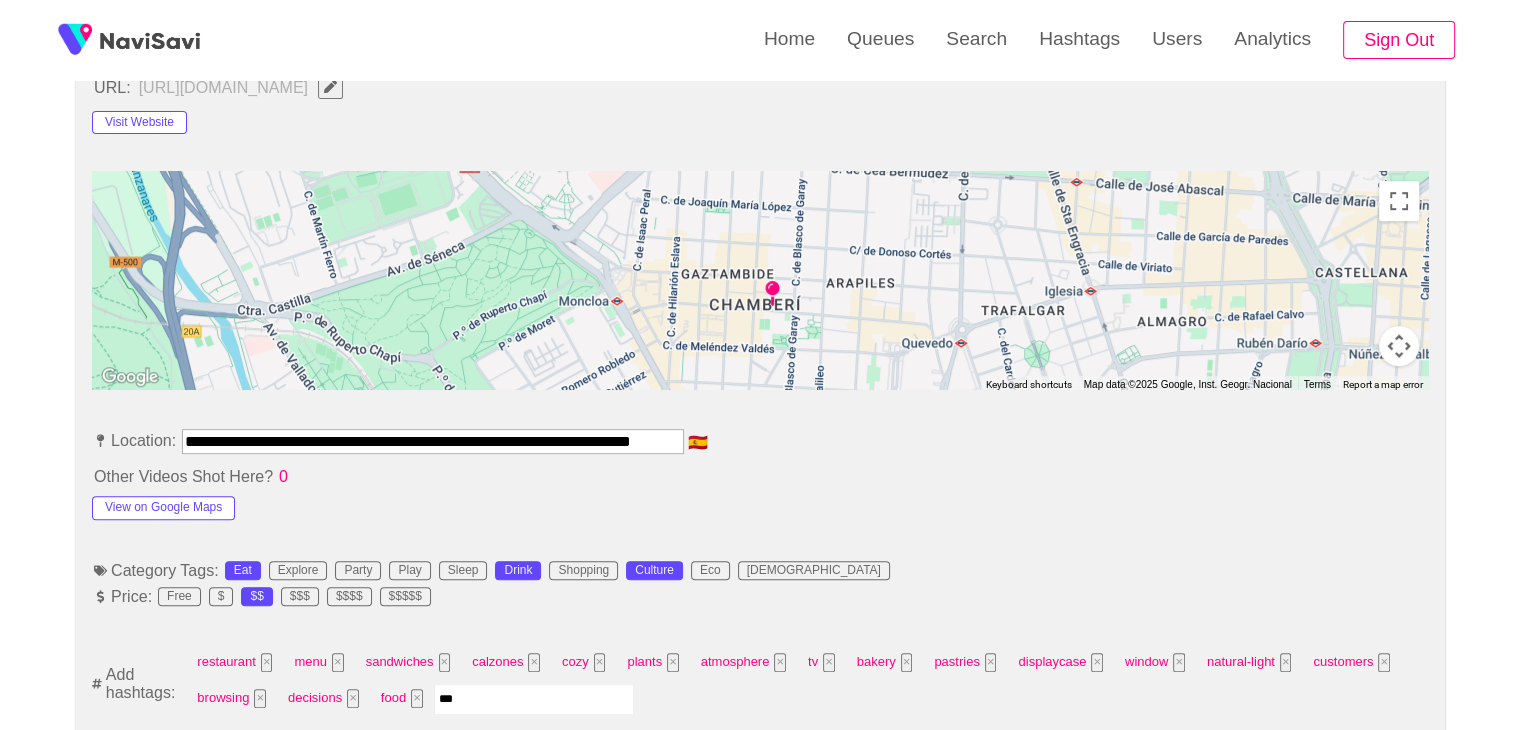 type on "****" 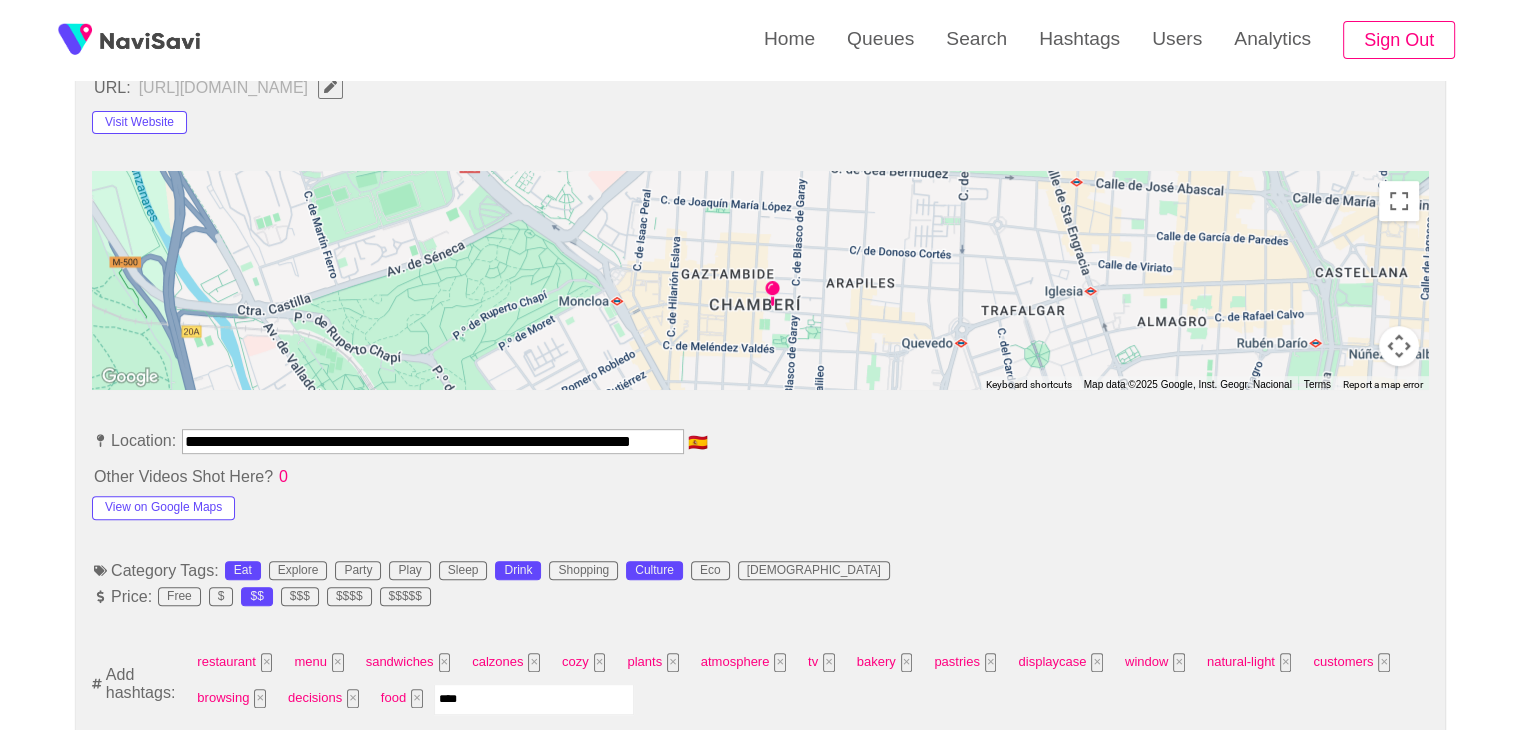 type 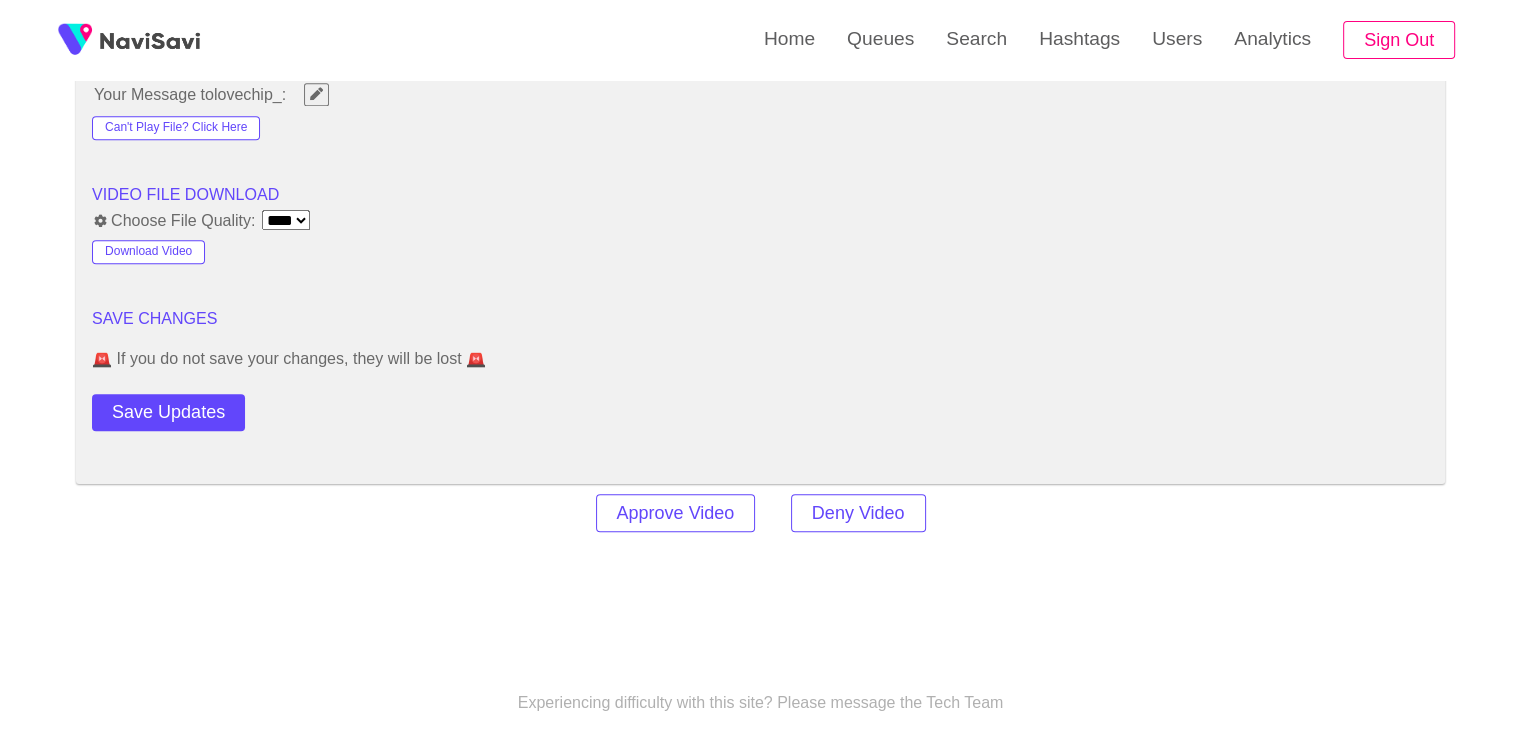 scroll, scrollTop: 2264, scrollLeft: 0, axis: vertical 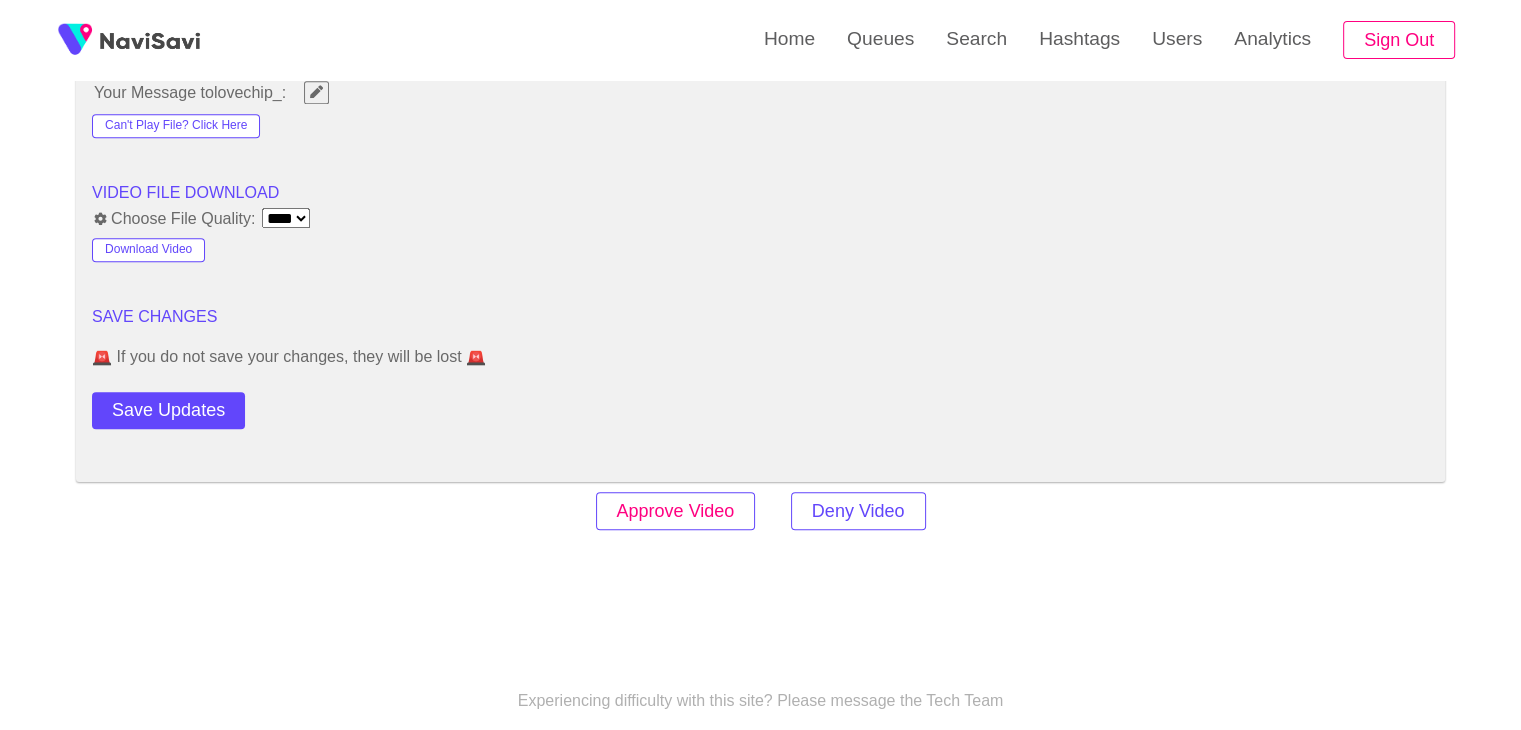 click on "Approve Video" at bounding box center [676, 511] 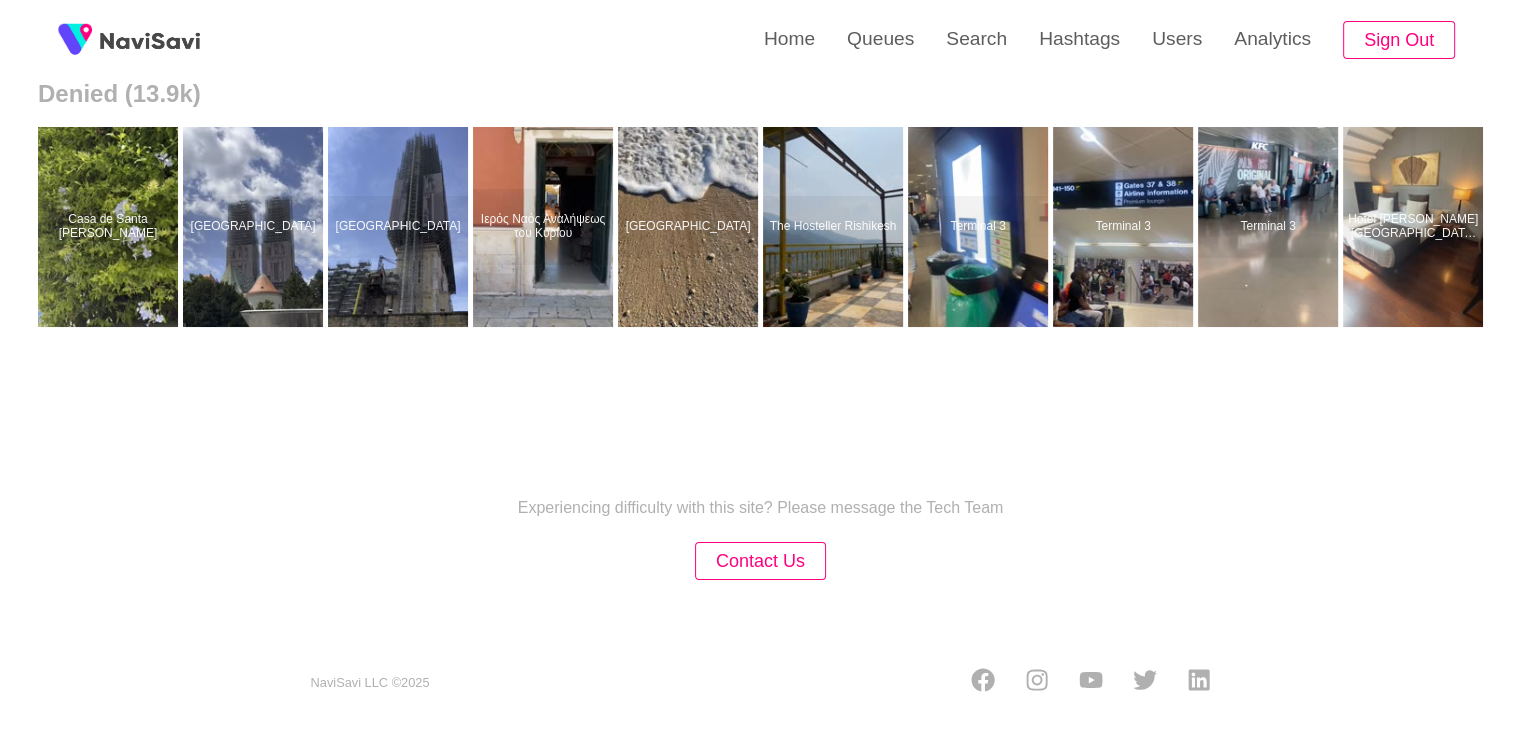scroll, scrollTop: 0, scrollLeft: 0, axis: both 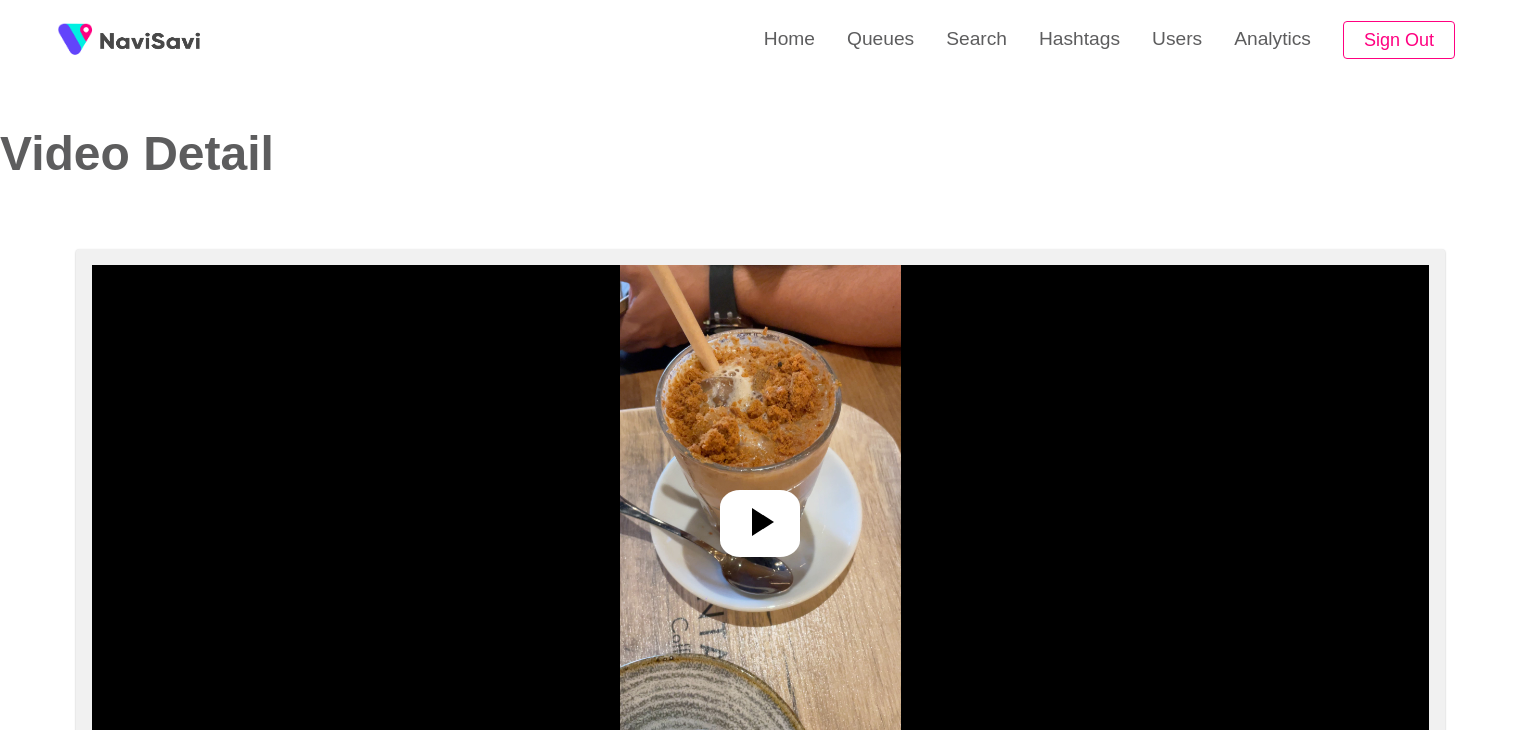 select on "**********" 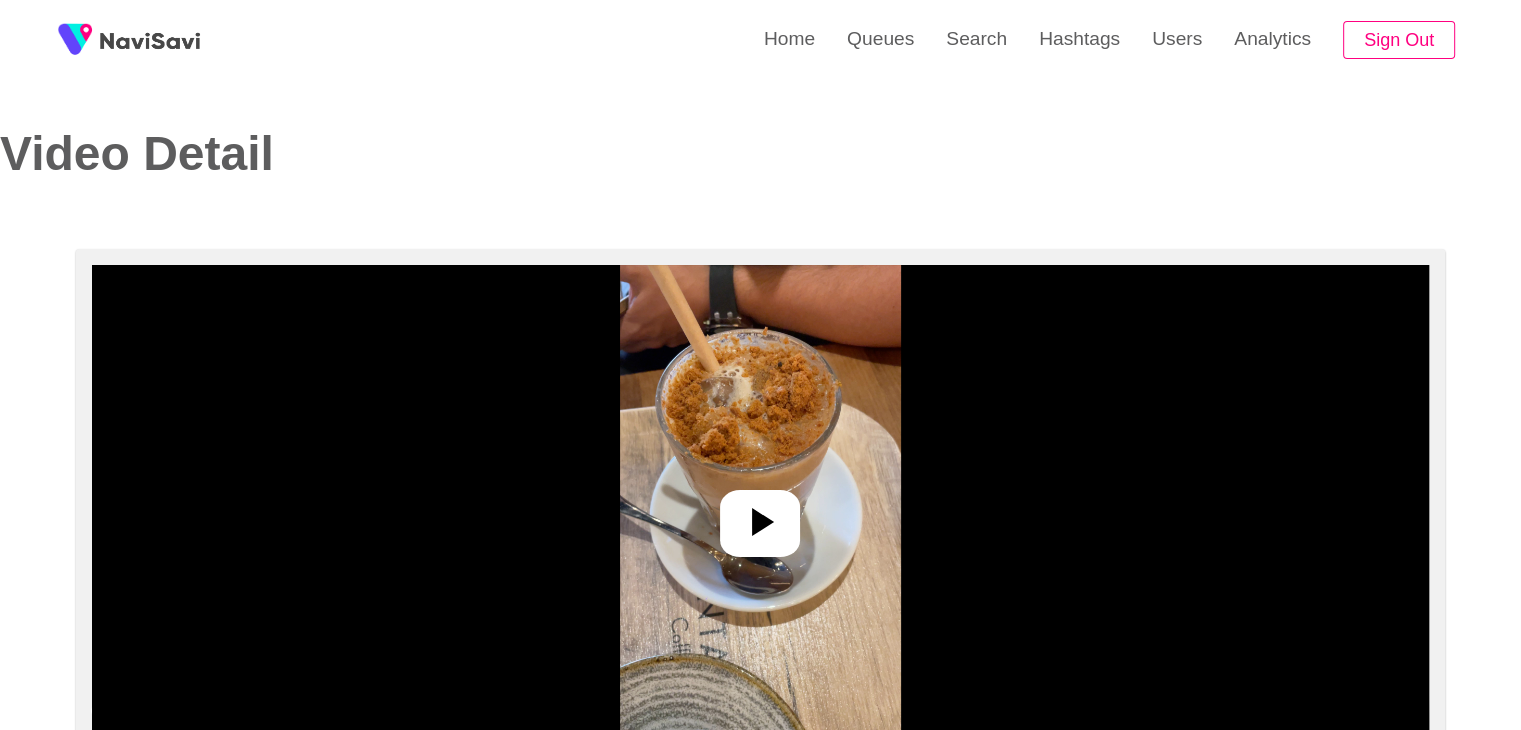 click at bounding box center [760, 515] 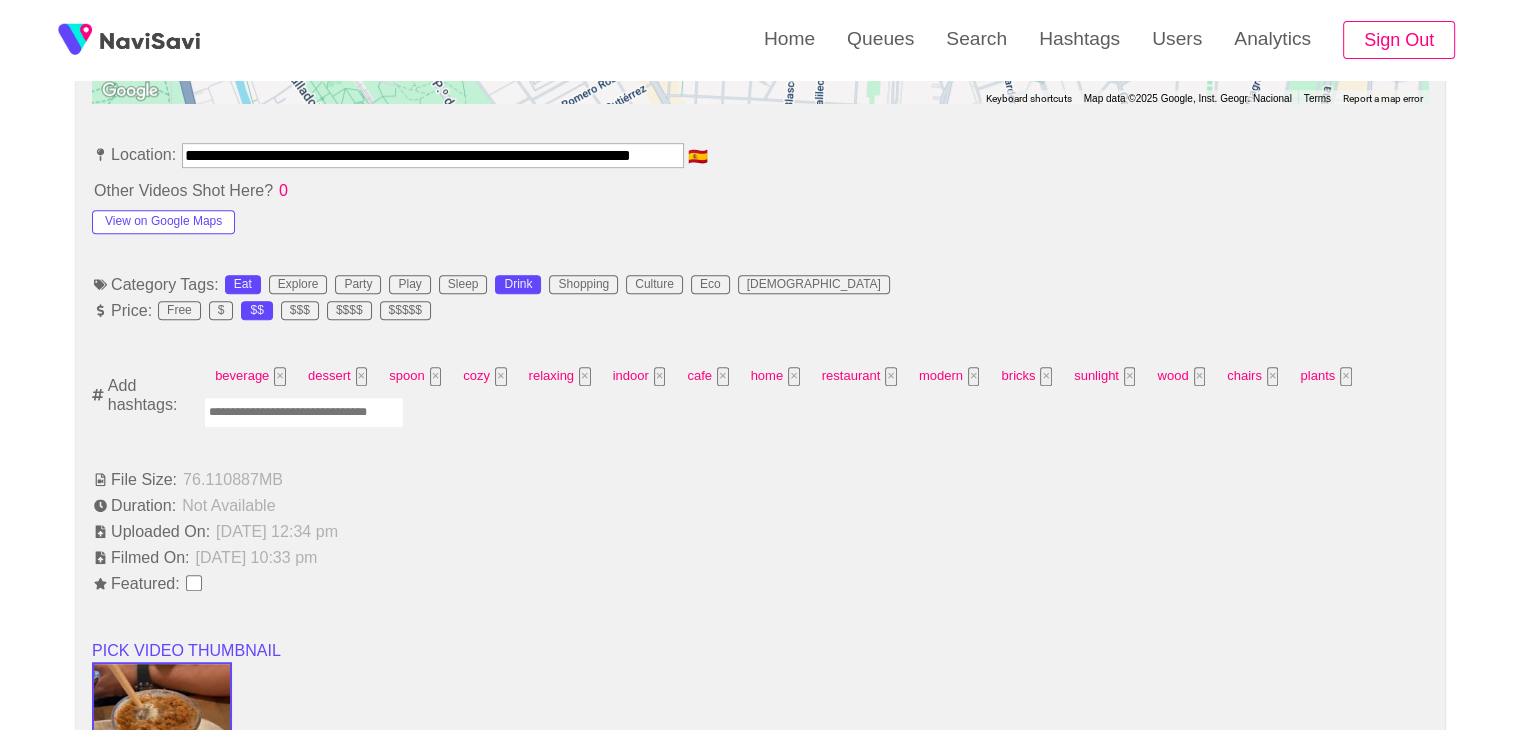 scroll, scrollTop: 1103, scrollLeft: 0, axis: vertical 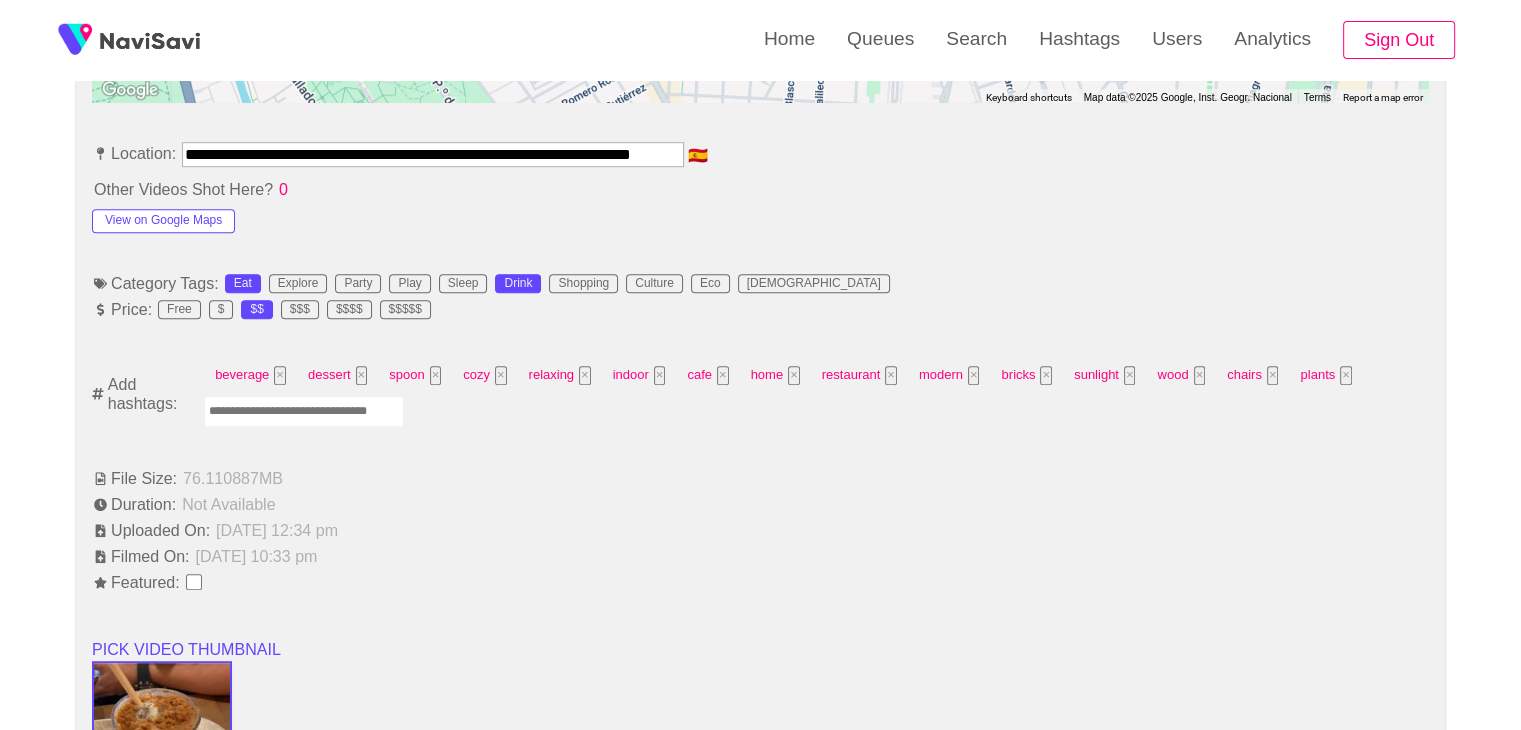click at bounding box center [304, 411] 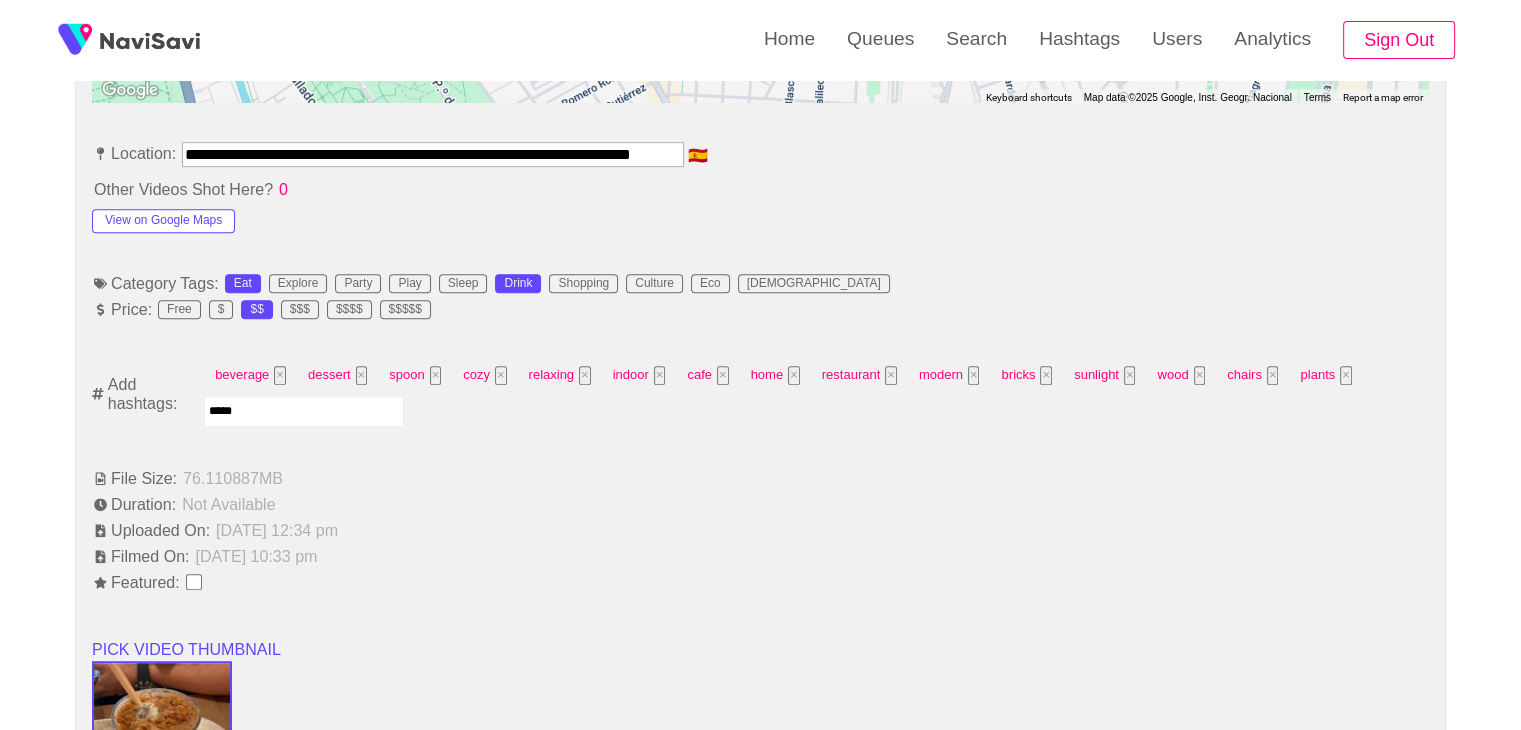 type on "******" 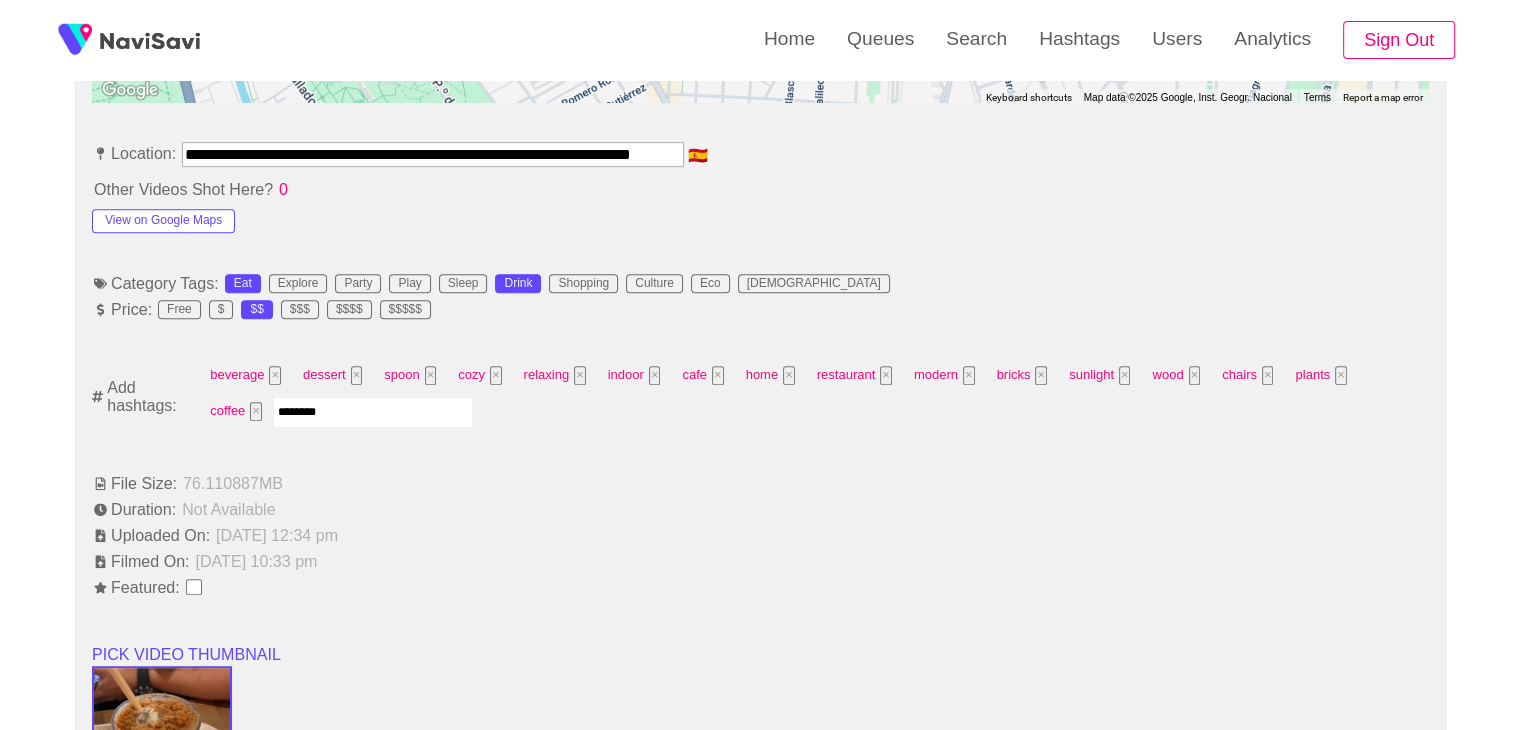 type on "*********" 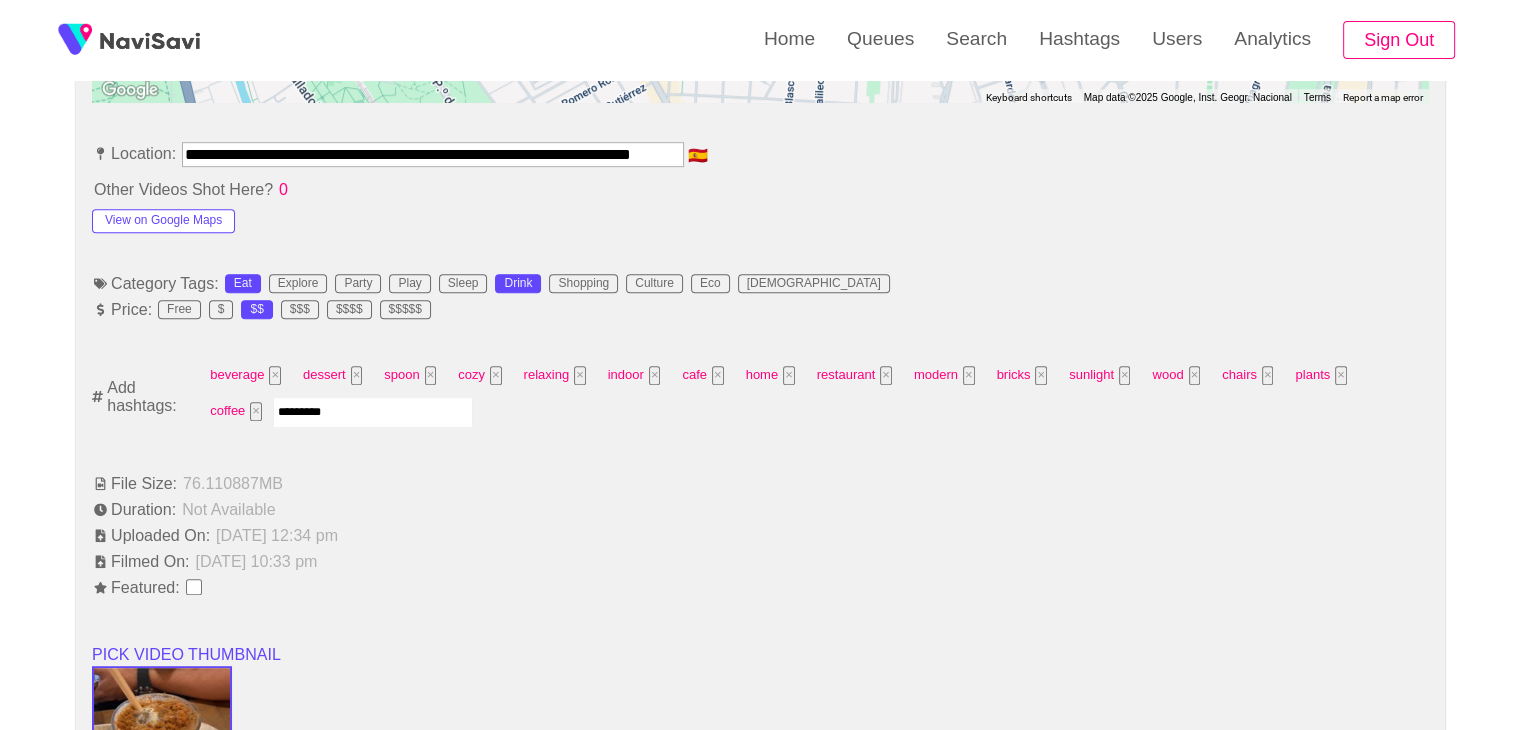 type 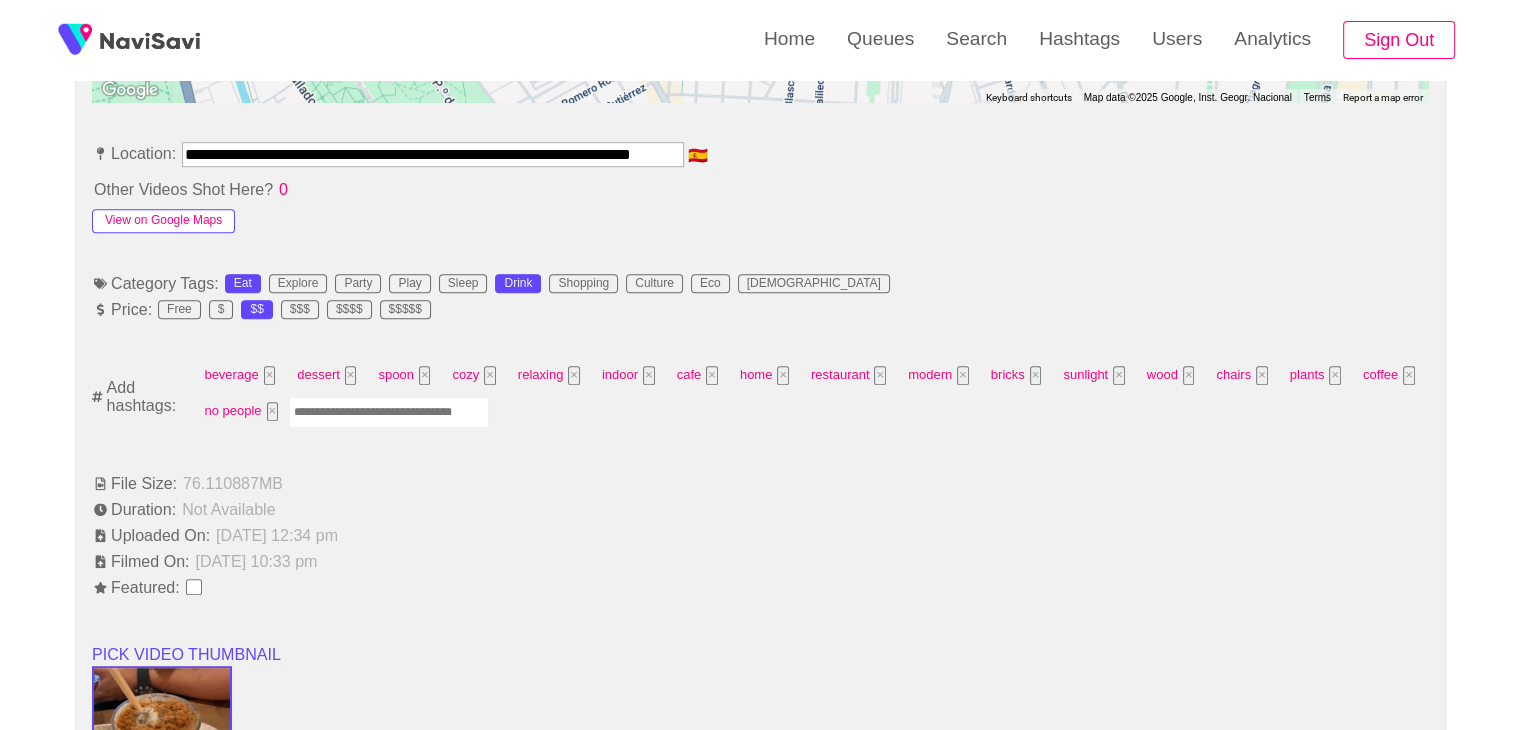 click on "View on Google Maps" at bounding box center [163, 221] 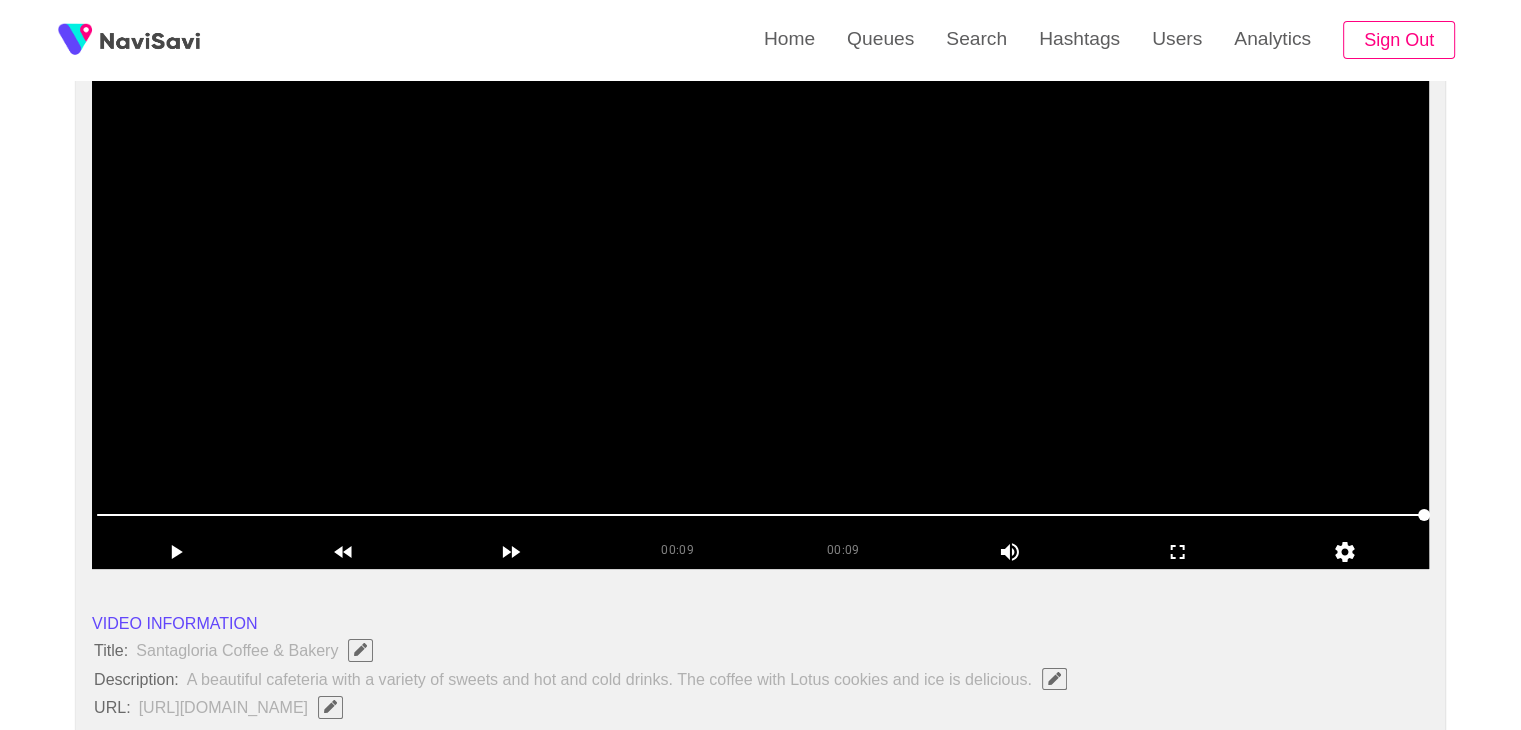 scroll, scrollTop: 195, scrollLeft: 0, axis: vertical 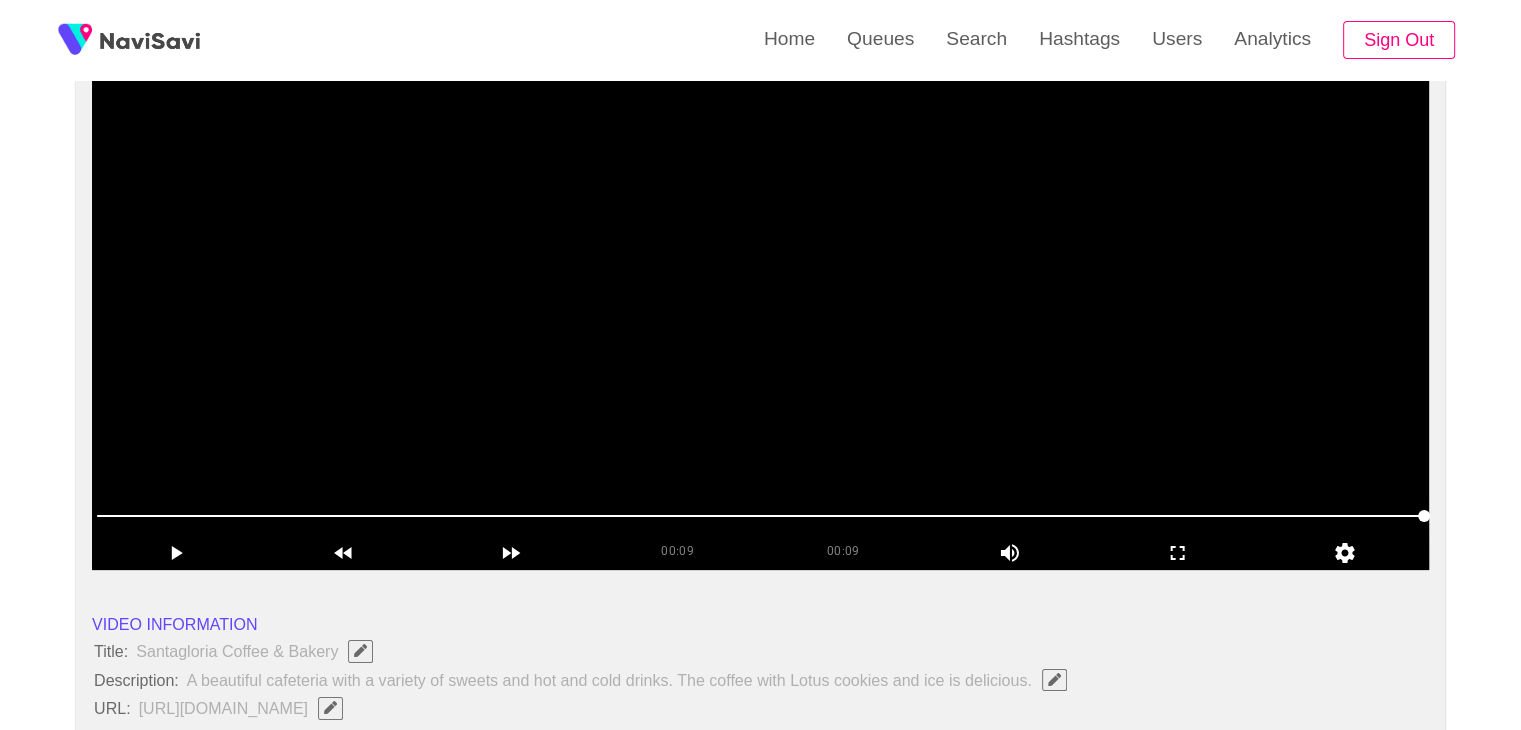 click at bounding box center (760, 320) 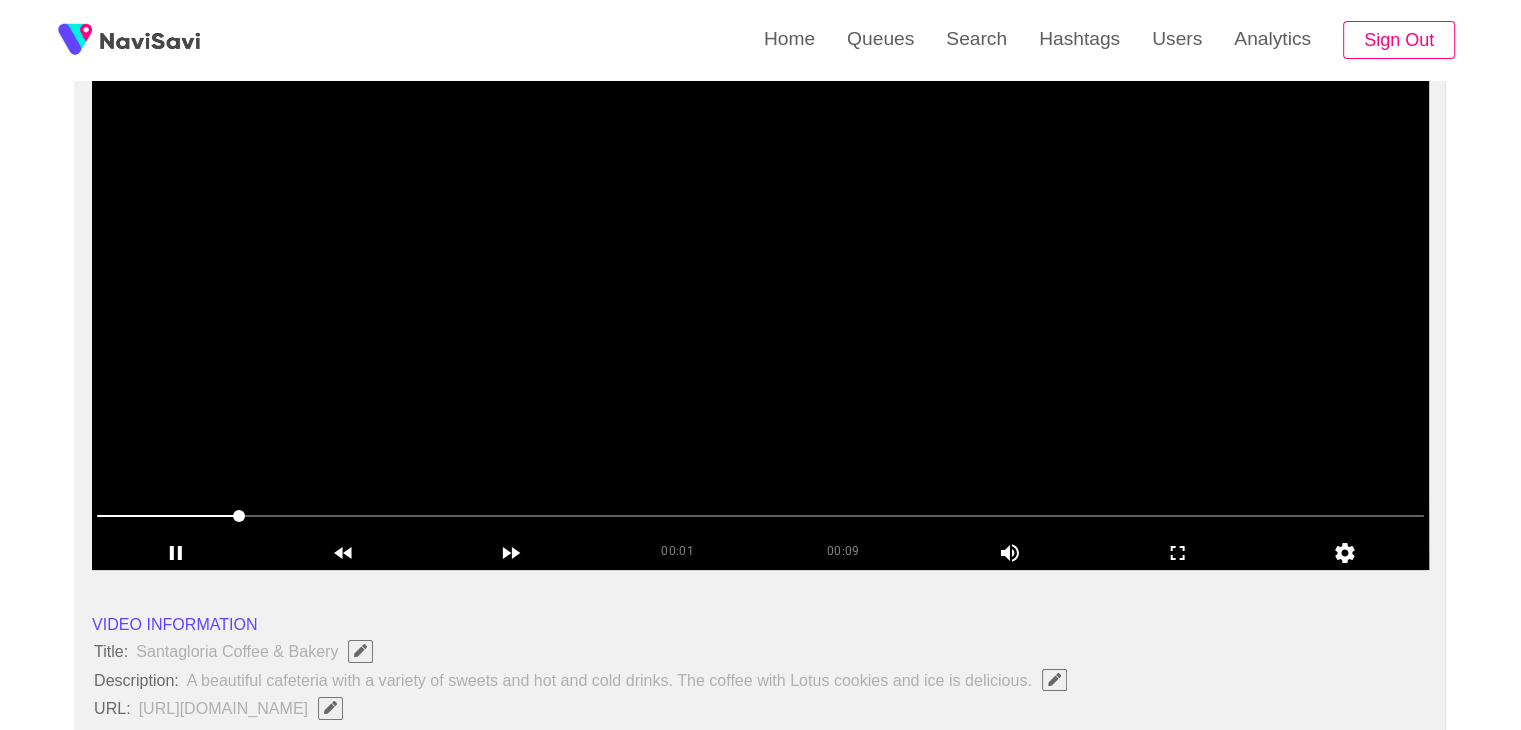 click at bounding box center [760, 320] 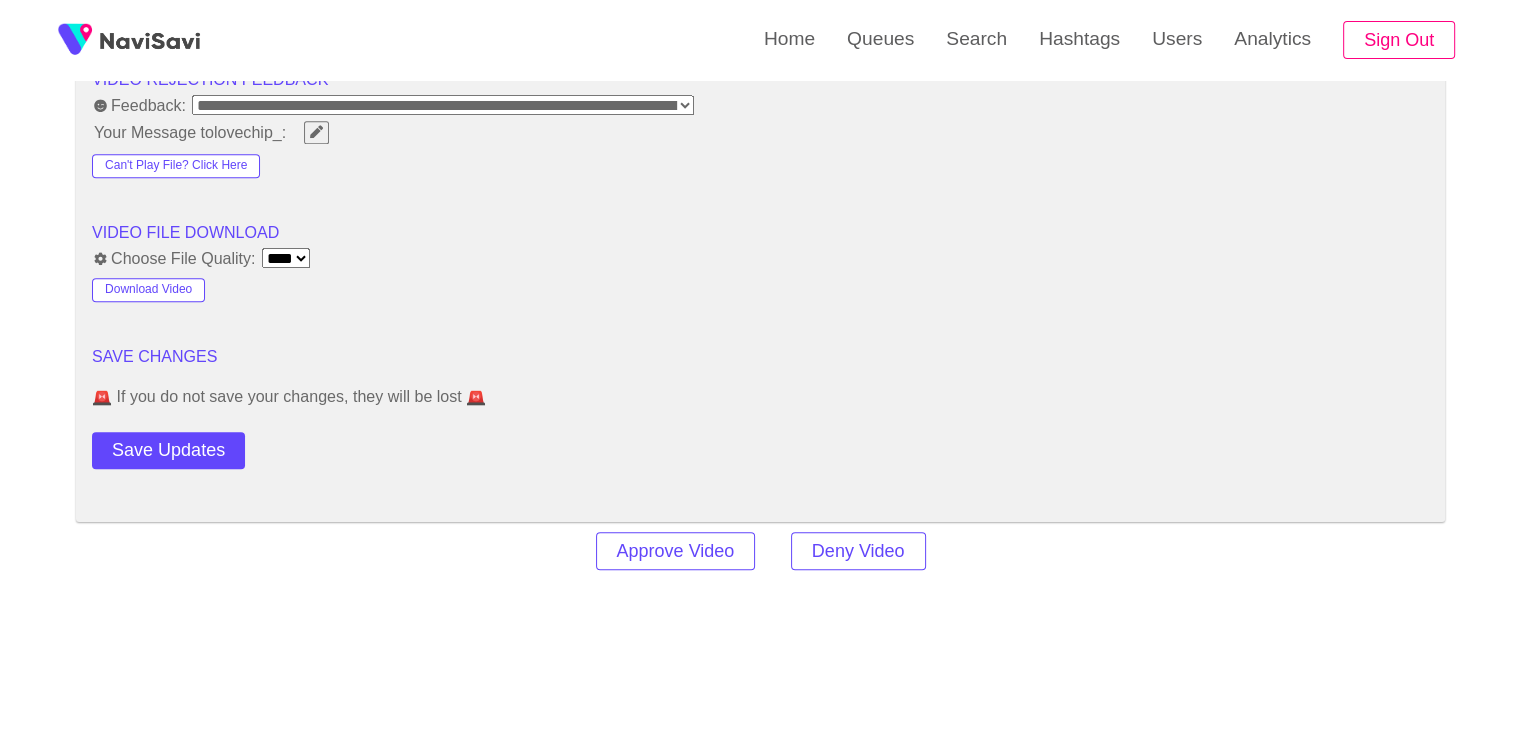 scroll, scrollTop: 2263, scrollLeft: 0, axis: vertical 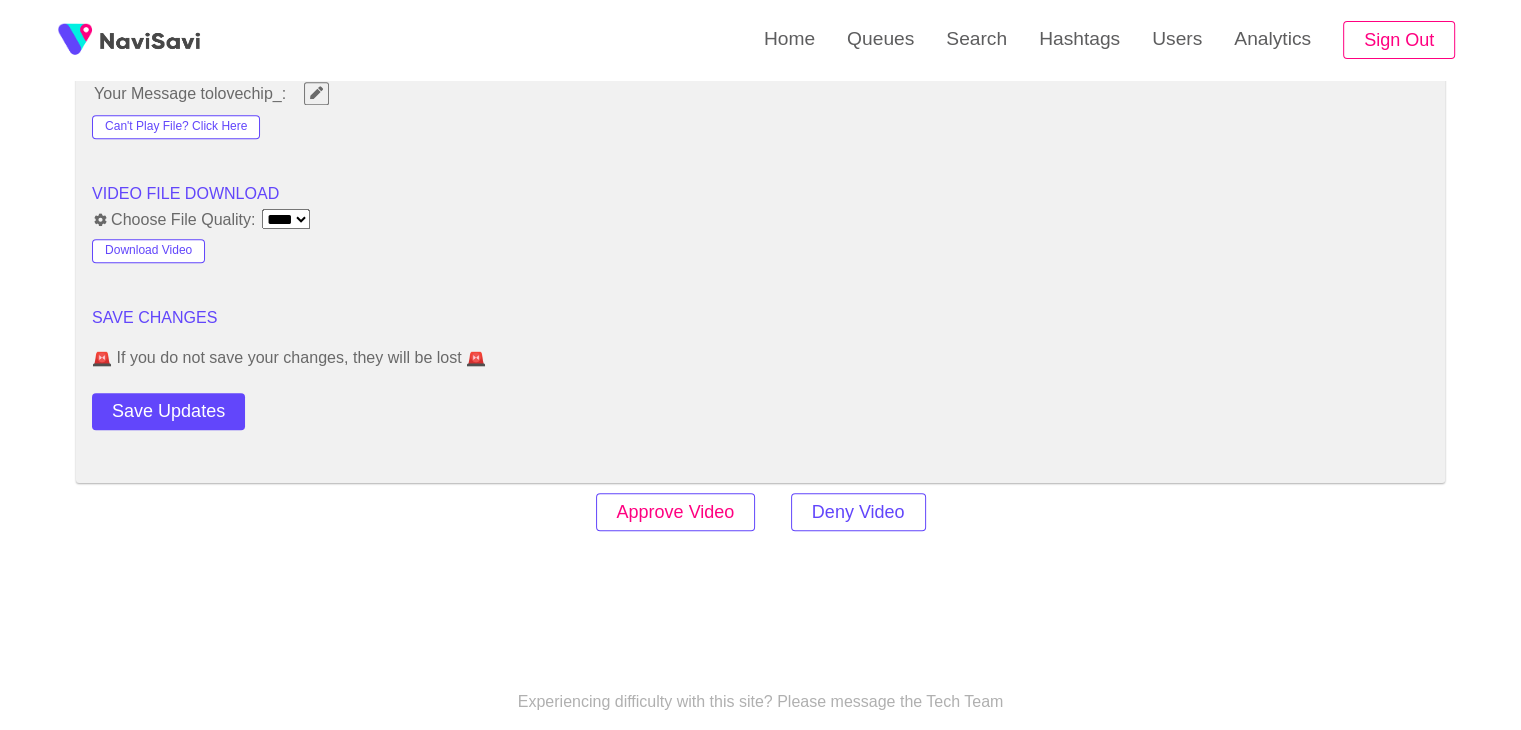 click on "Approve Video" at bounding box center (676, 512) 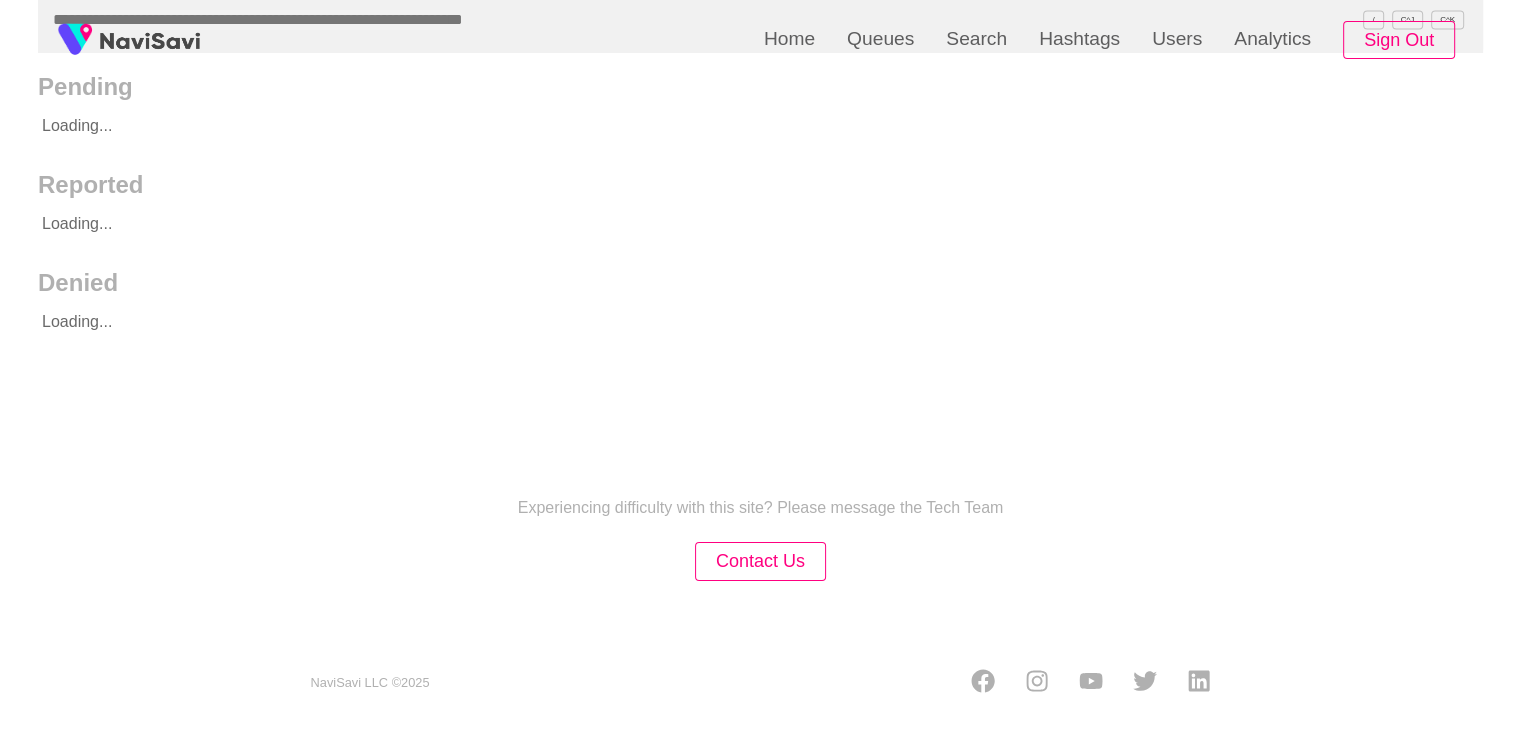 scroll, scrollTop: 0, scrollLeft: 0, axis: both 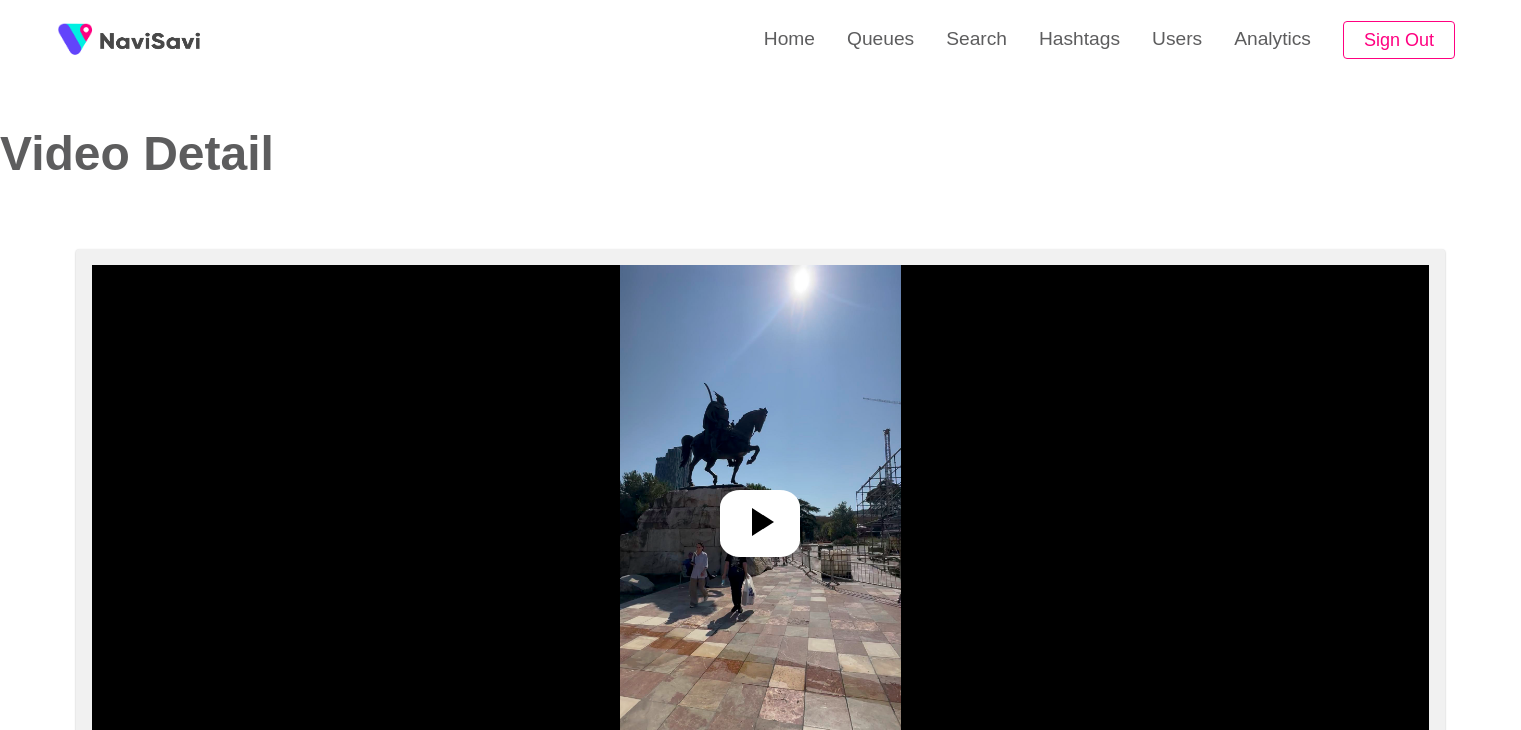 select on "**********" 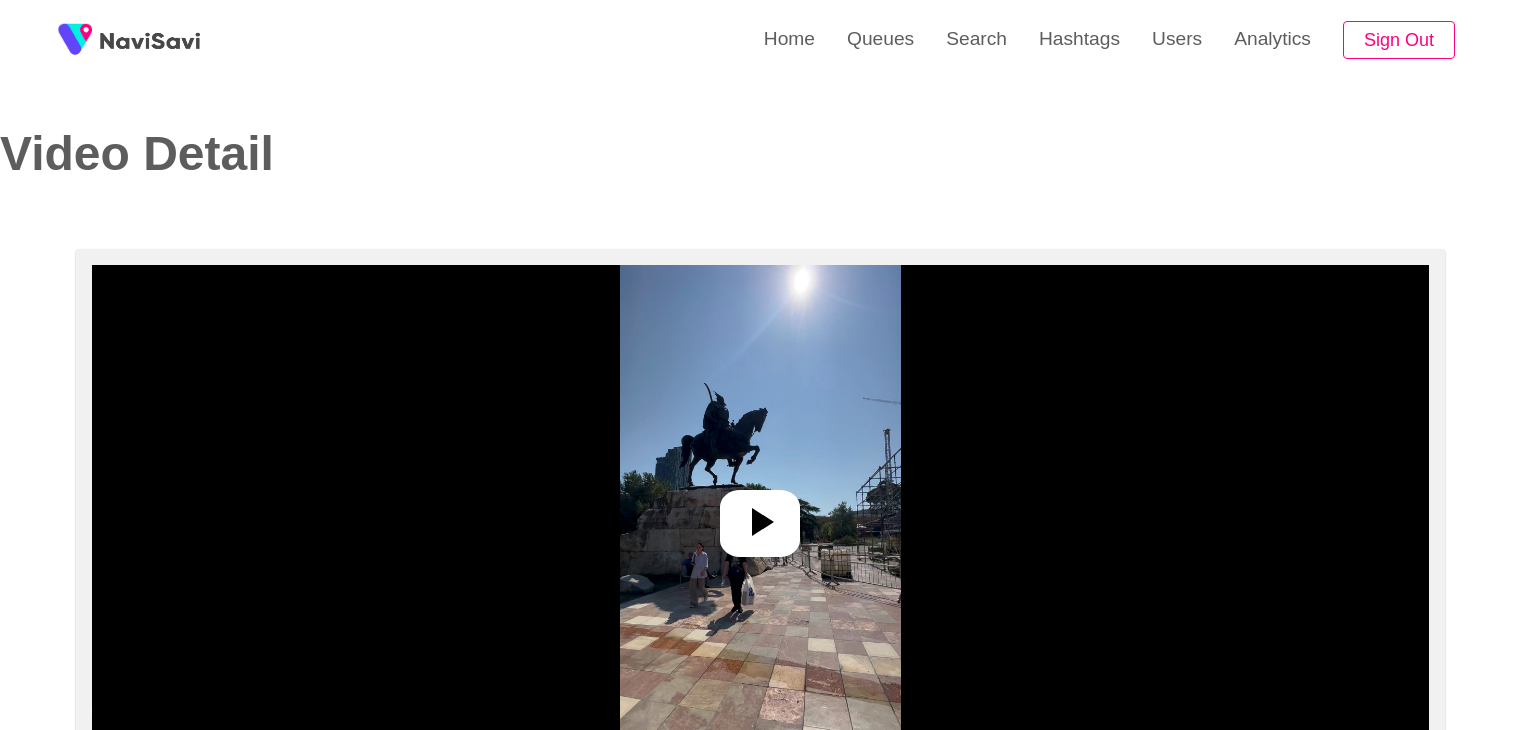 scroll, scrollTop: 0, scrollLeft: 0, axis: both 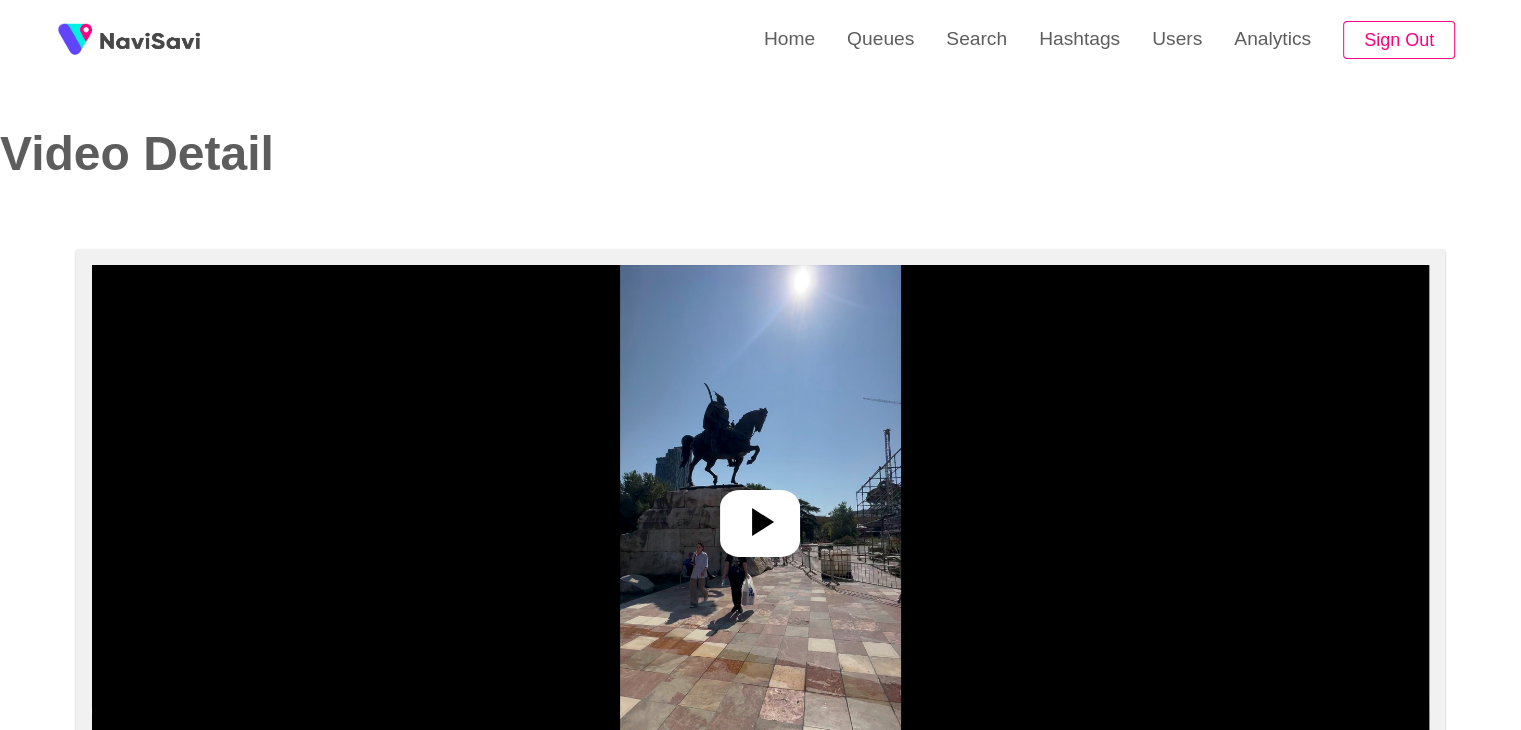 click at bounding box center [760, 515] 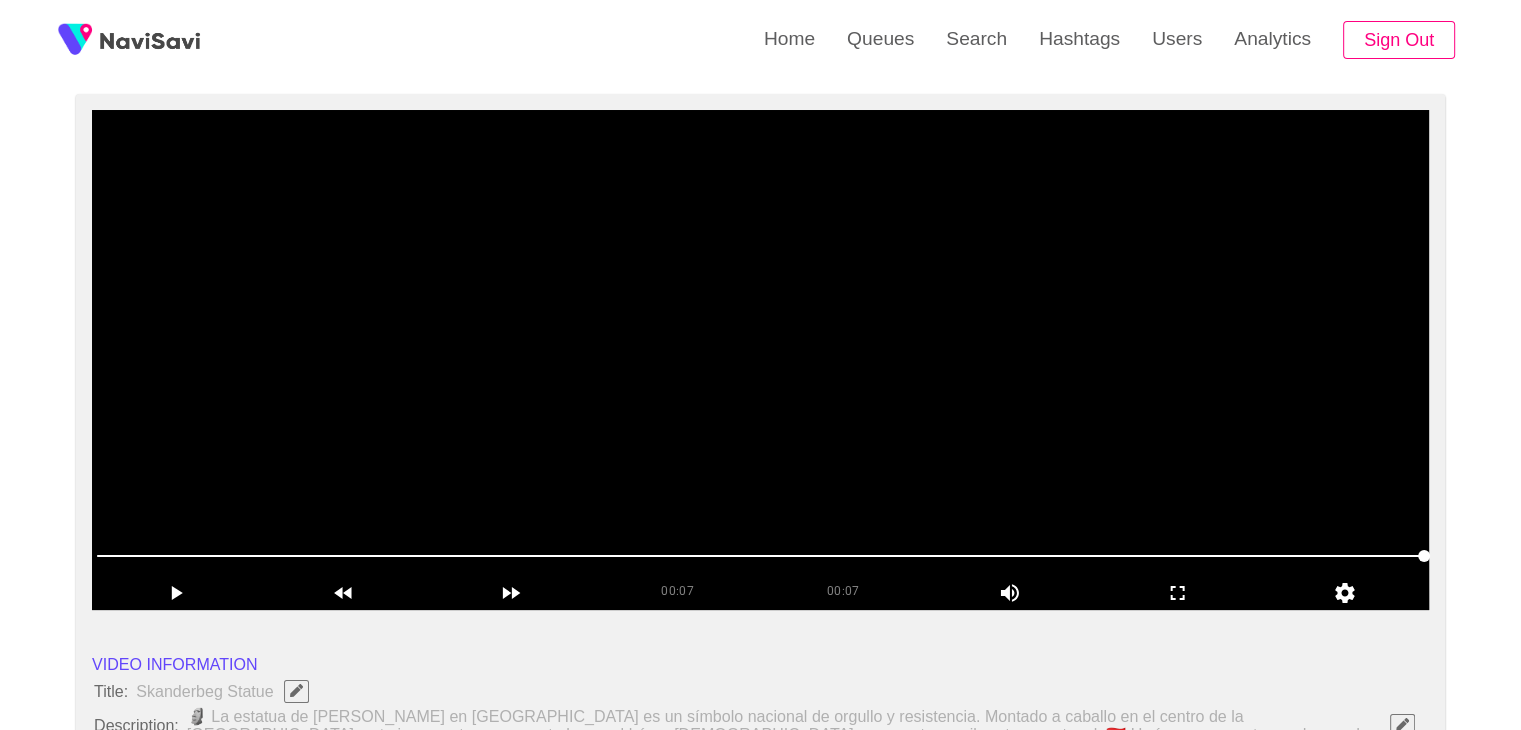 scroll, scrollTop: 148, scrollLeft: 0, axis: vertical 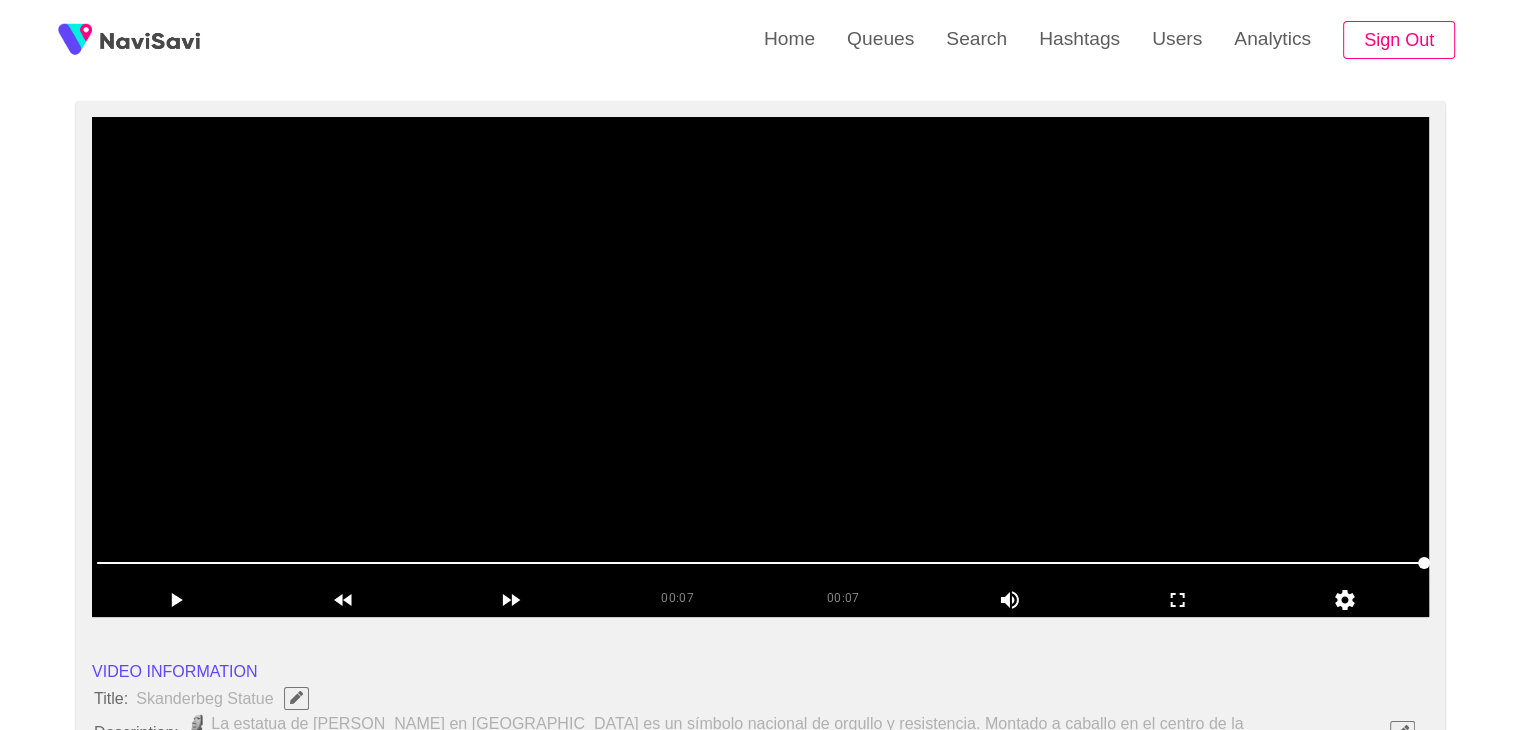 click at bounding box center (760, 367) 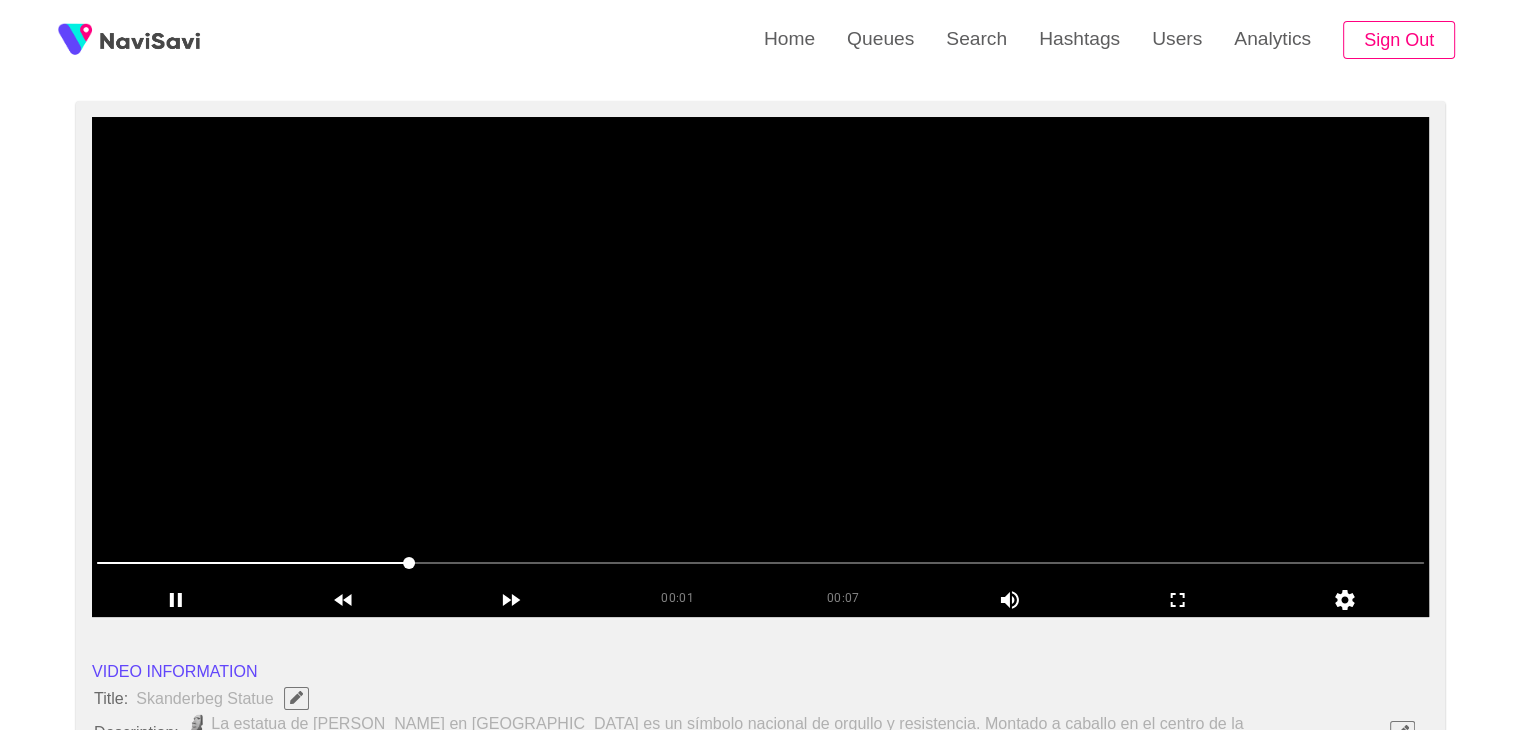 click at bounding box center [760, 367] 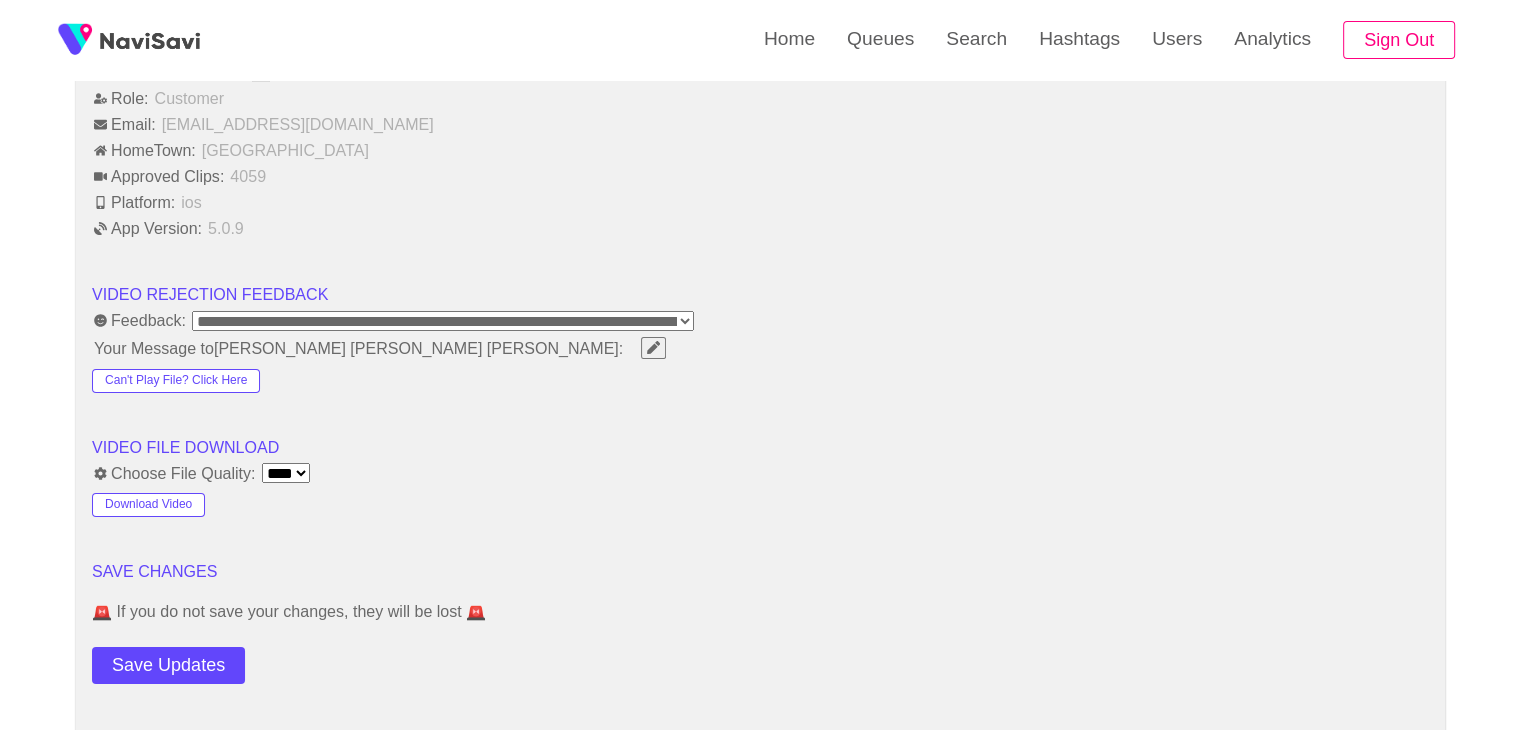 scroll, scrollTop: 2311, scrollLeft: 0, axis: vertical 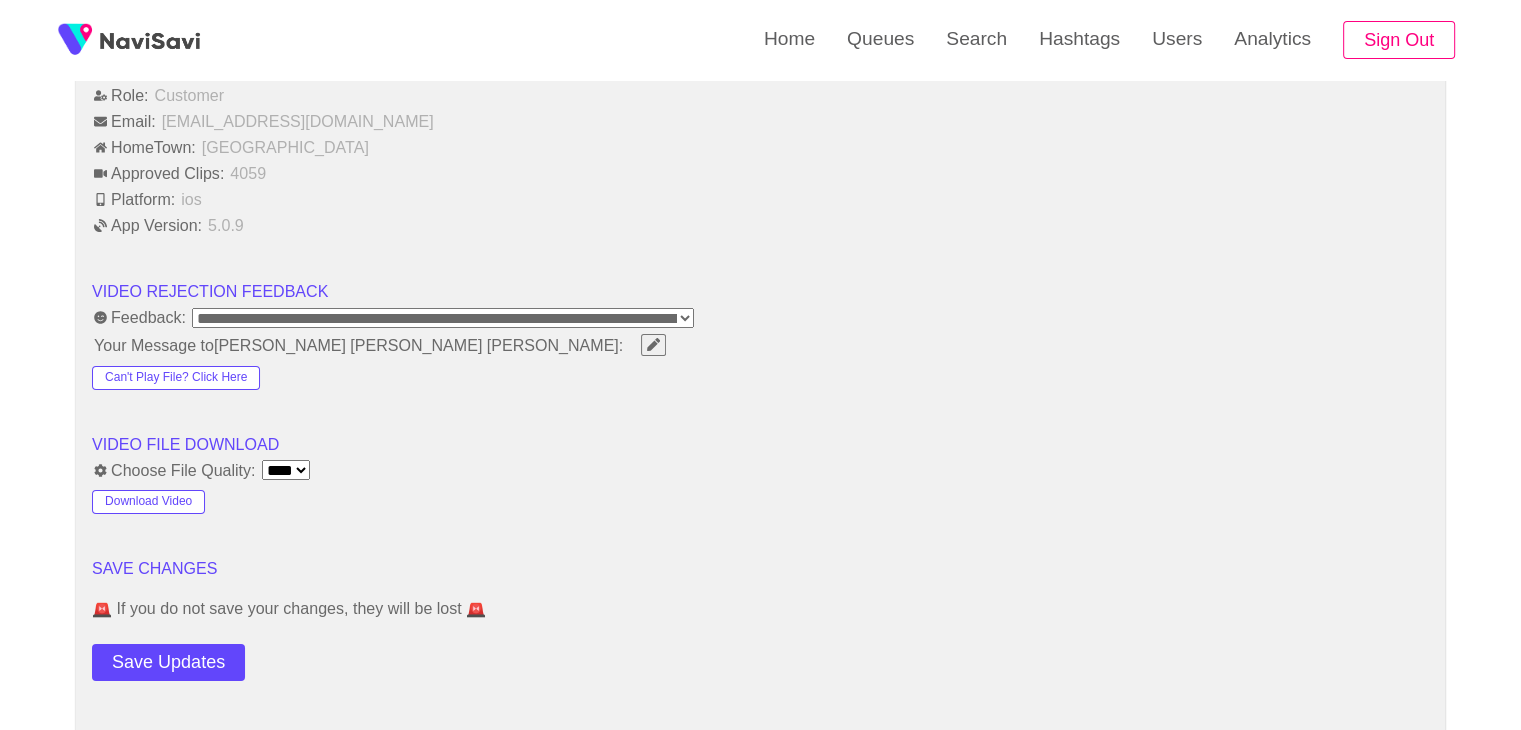 click on "**********" at bounding box center [443, 318] 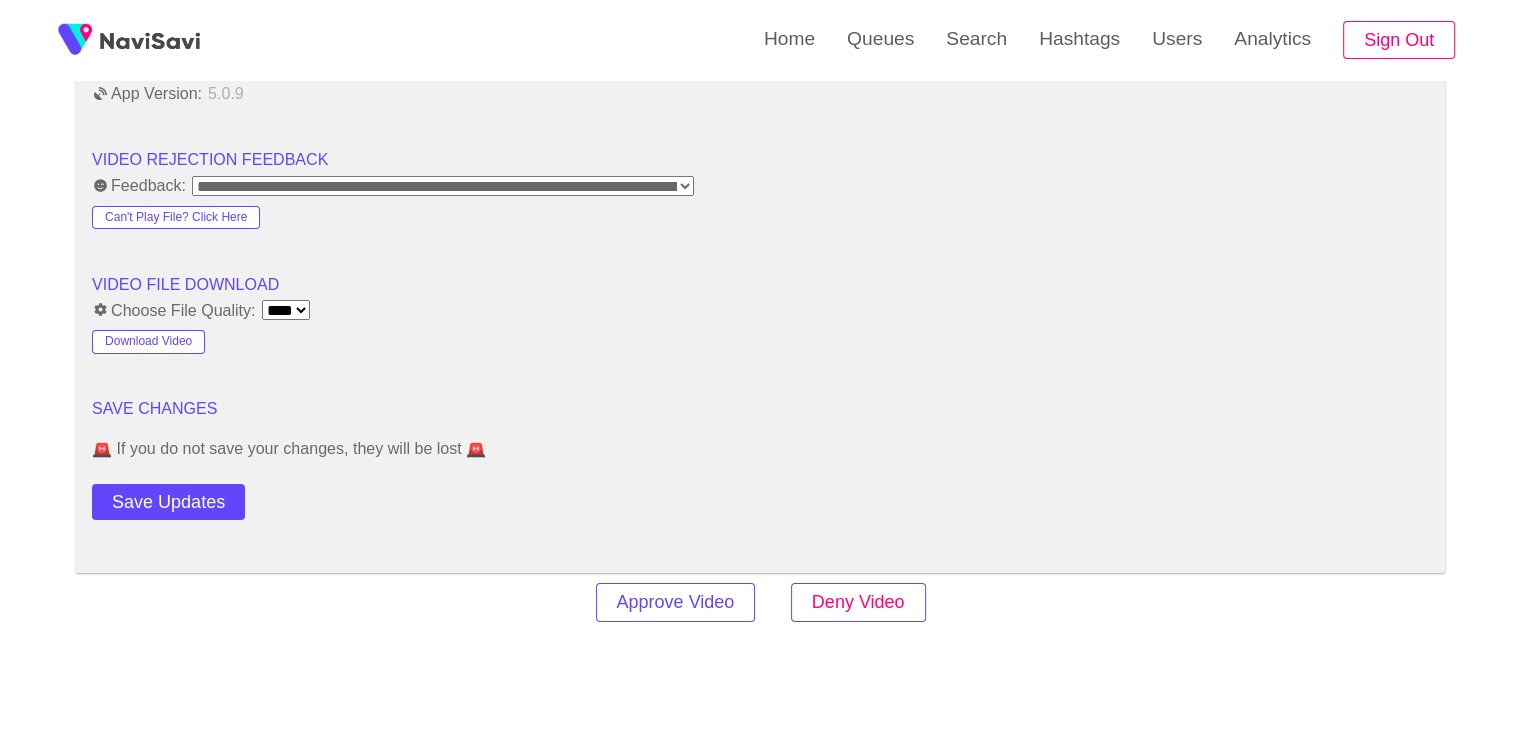 scroll, scrollTop: 2444, scrollLeft: 0, axis: vertical 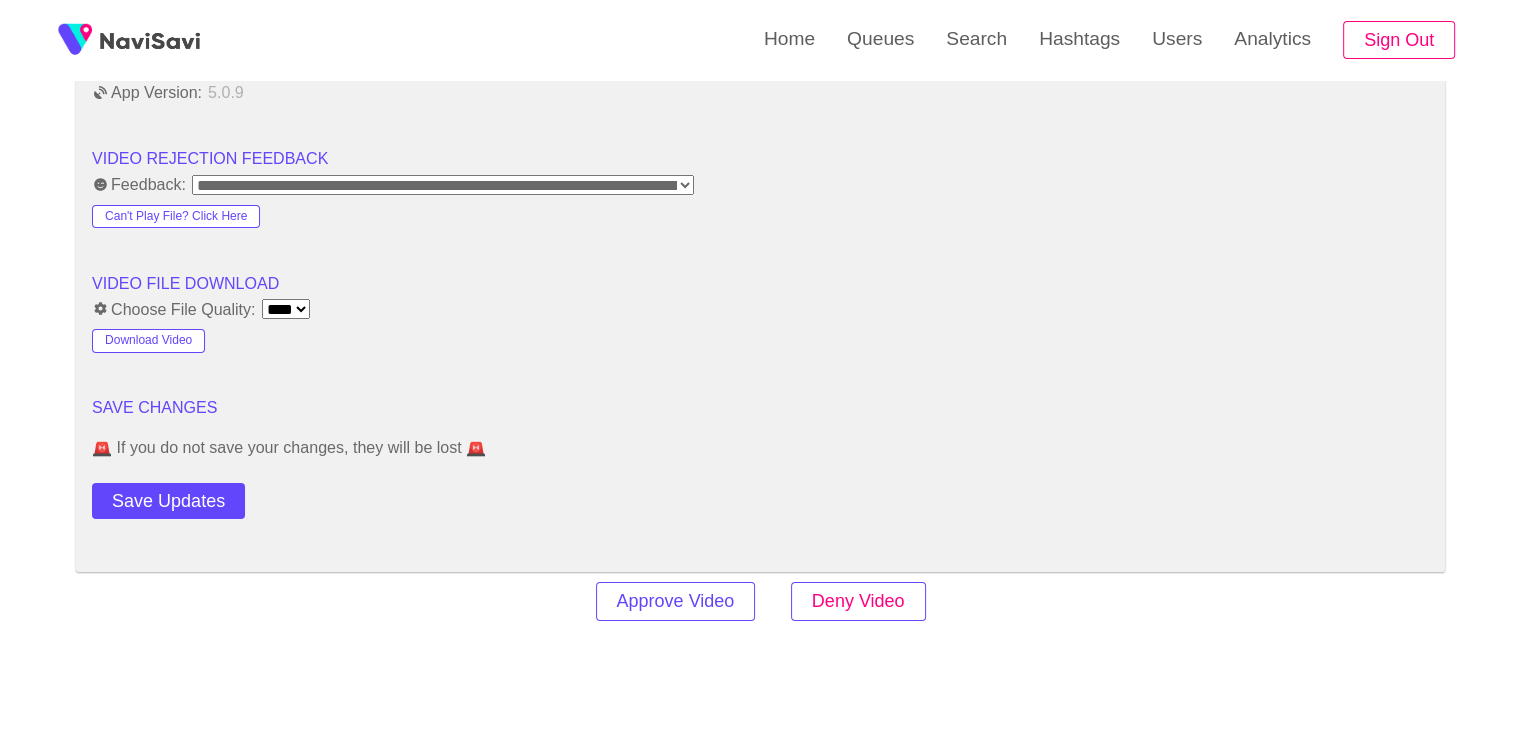 click on "Deny Video" at bounding box center (858, 601) 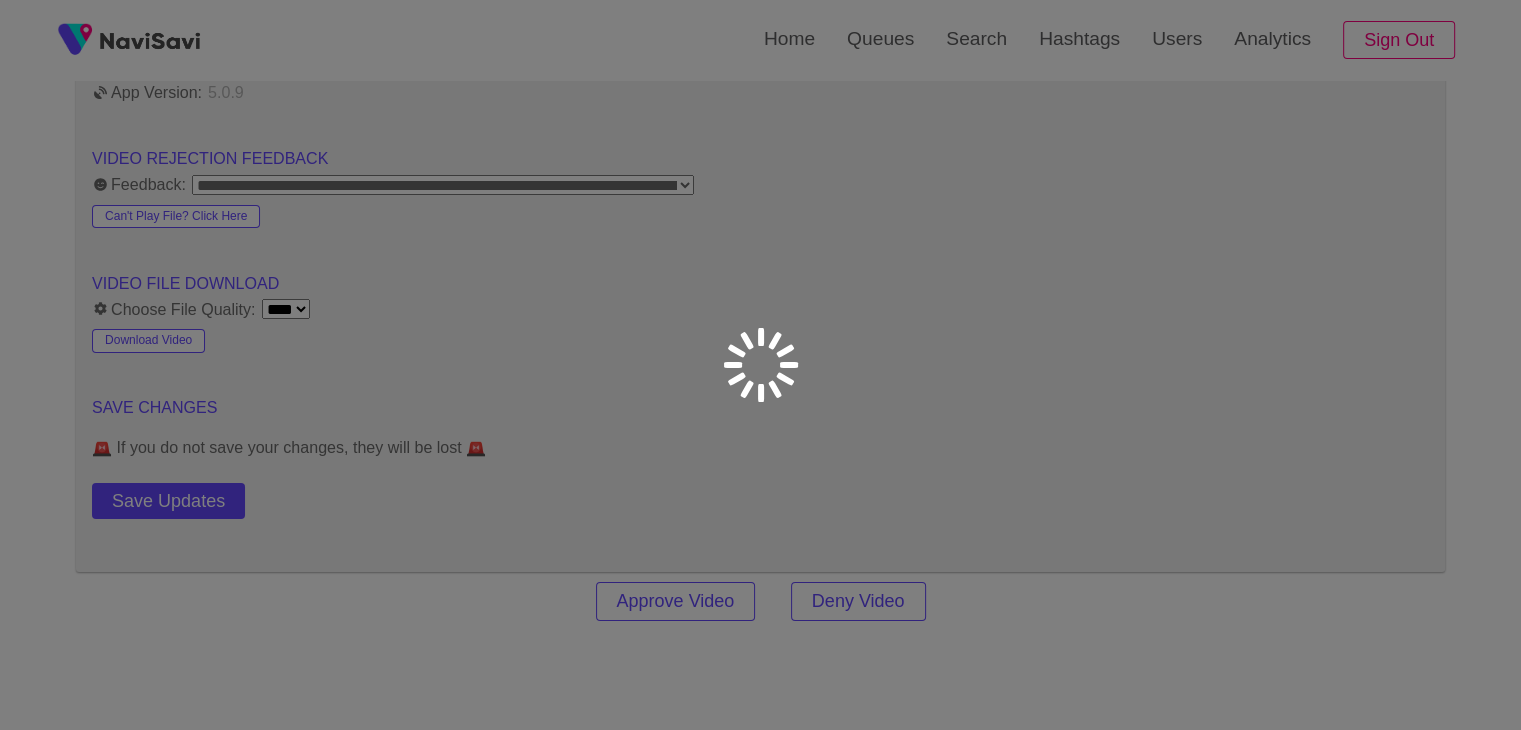 scroll, scrollTop: 0, scrollLeft: 0, axis: both 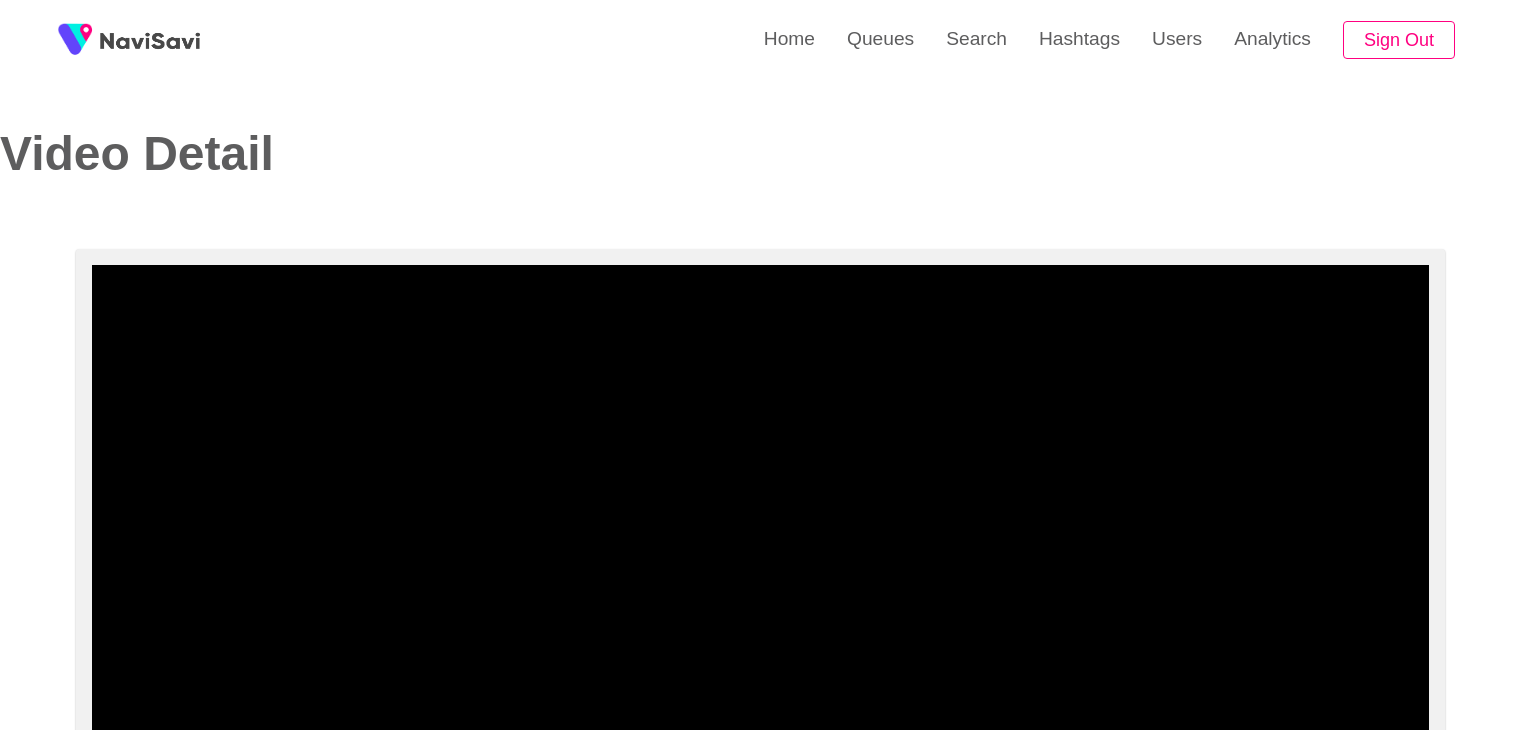 select on "**********" 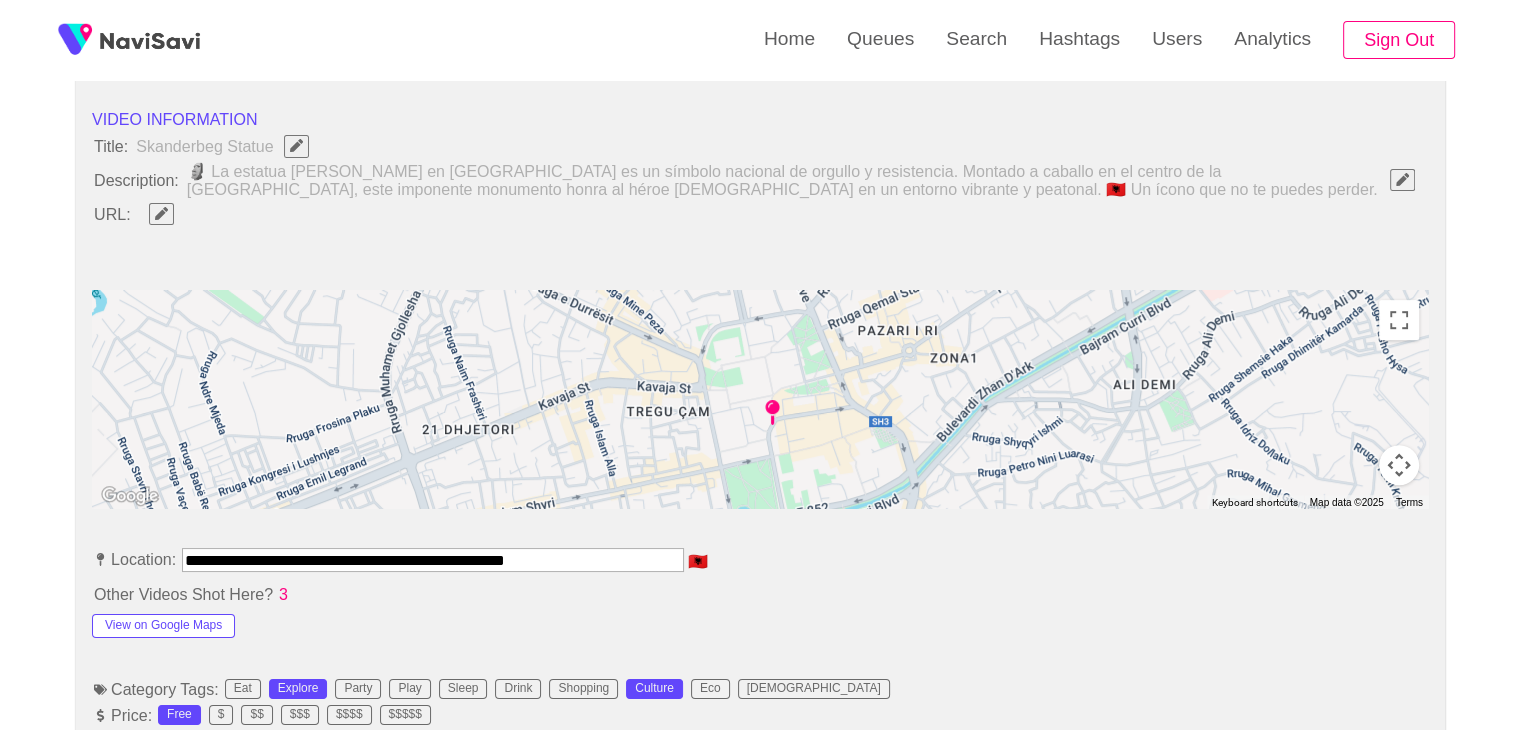 scroll, scrollTop: 735, scrollLeft: 0, axis: vertical 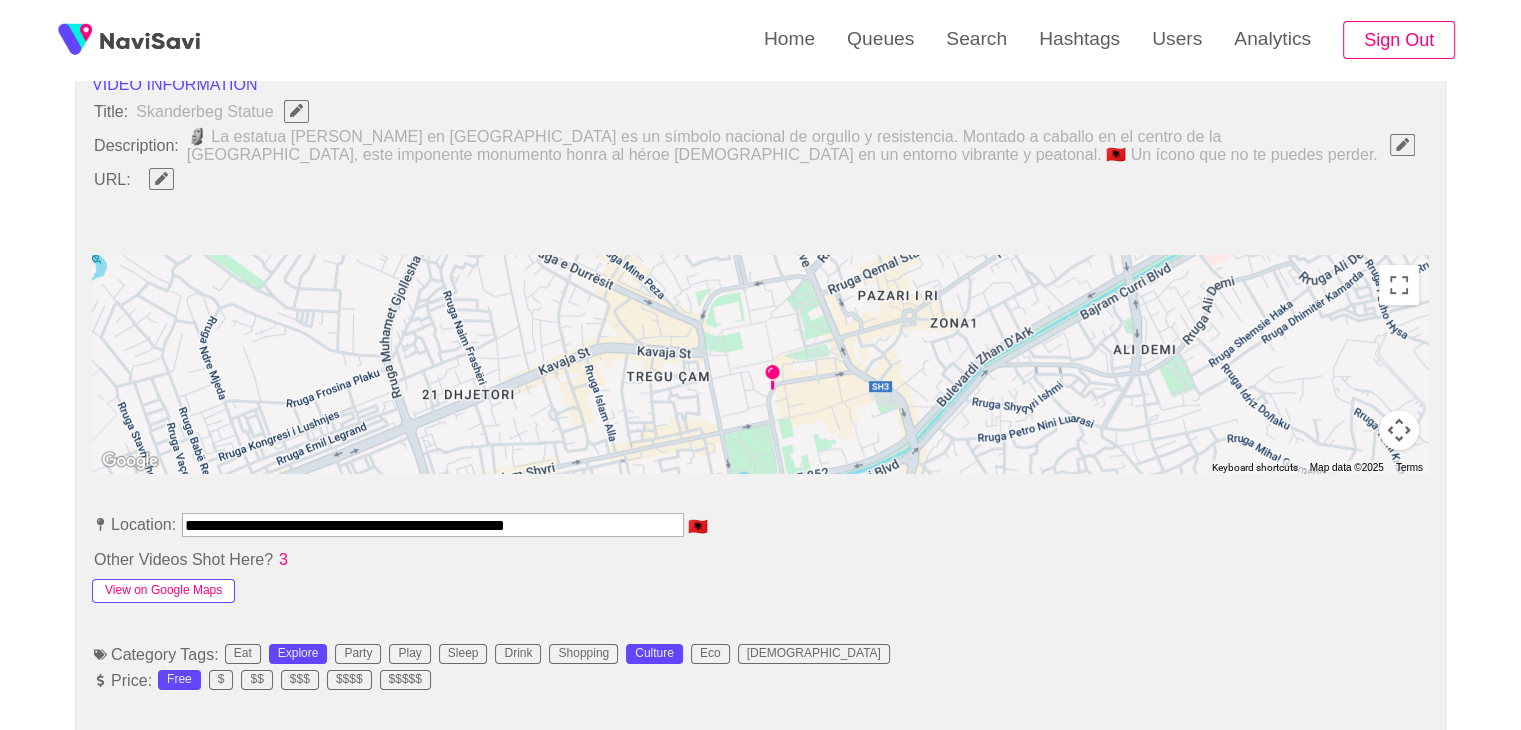 click on "View on Google Maps" at bounding box center (163, 591) 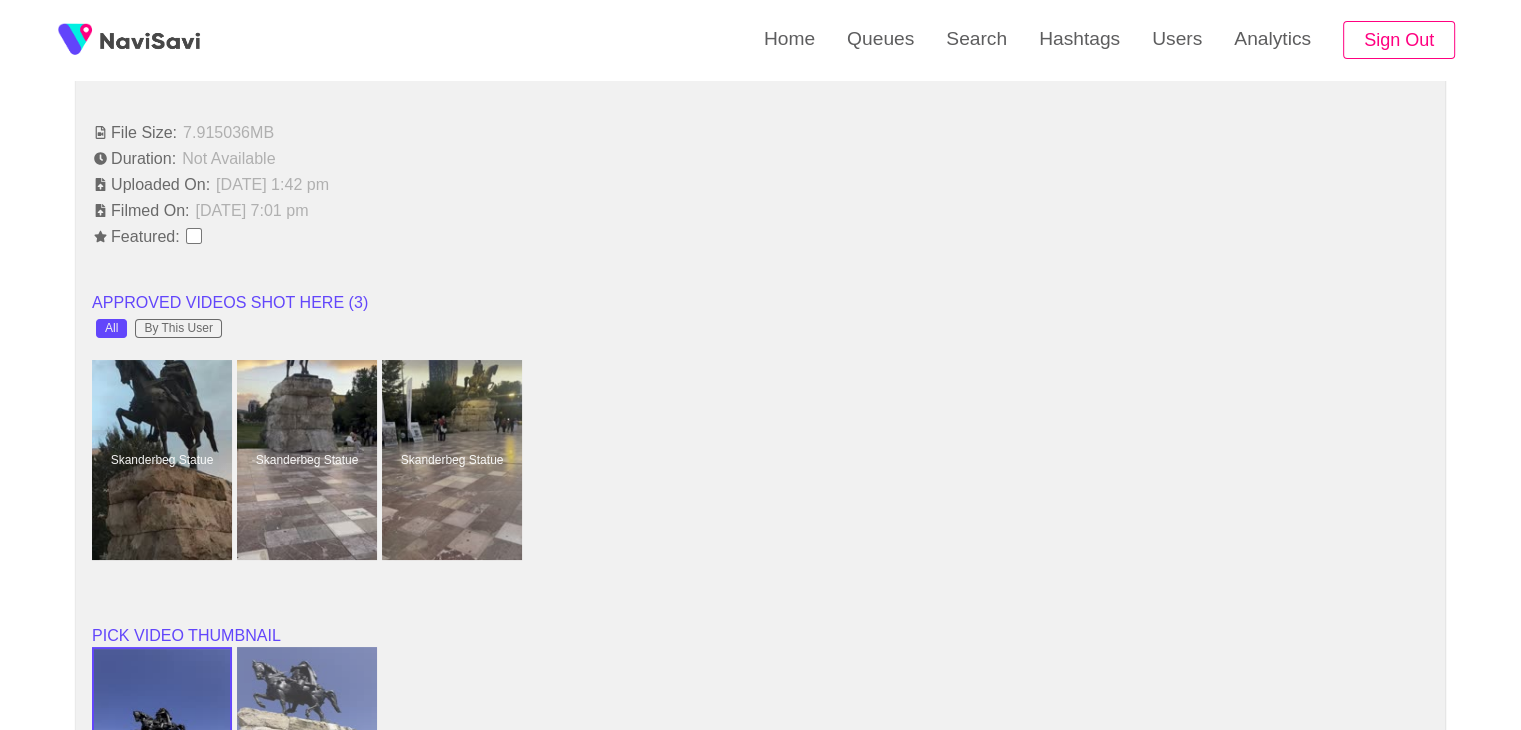 scroll, scrollTop: 1456, scrollLeft: 0, axis: vertical 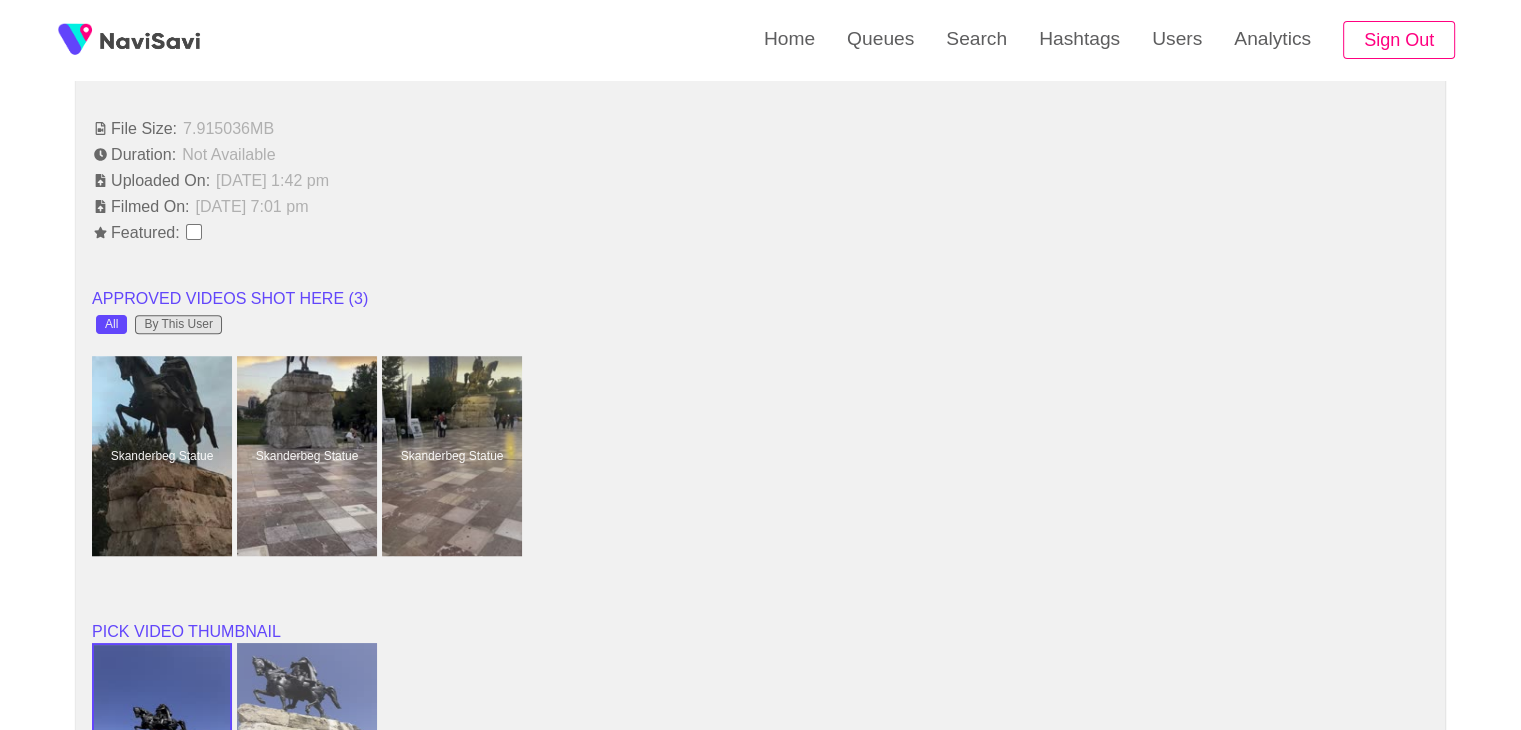click on "By This User" at bounding box center [178, 325] 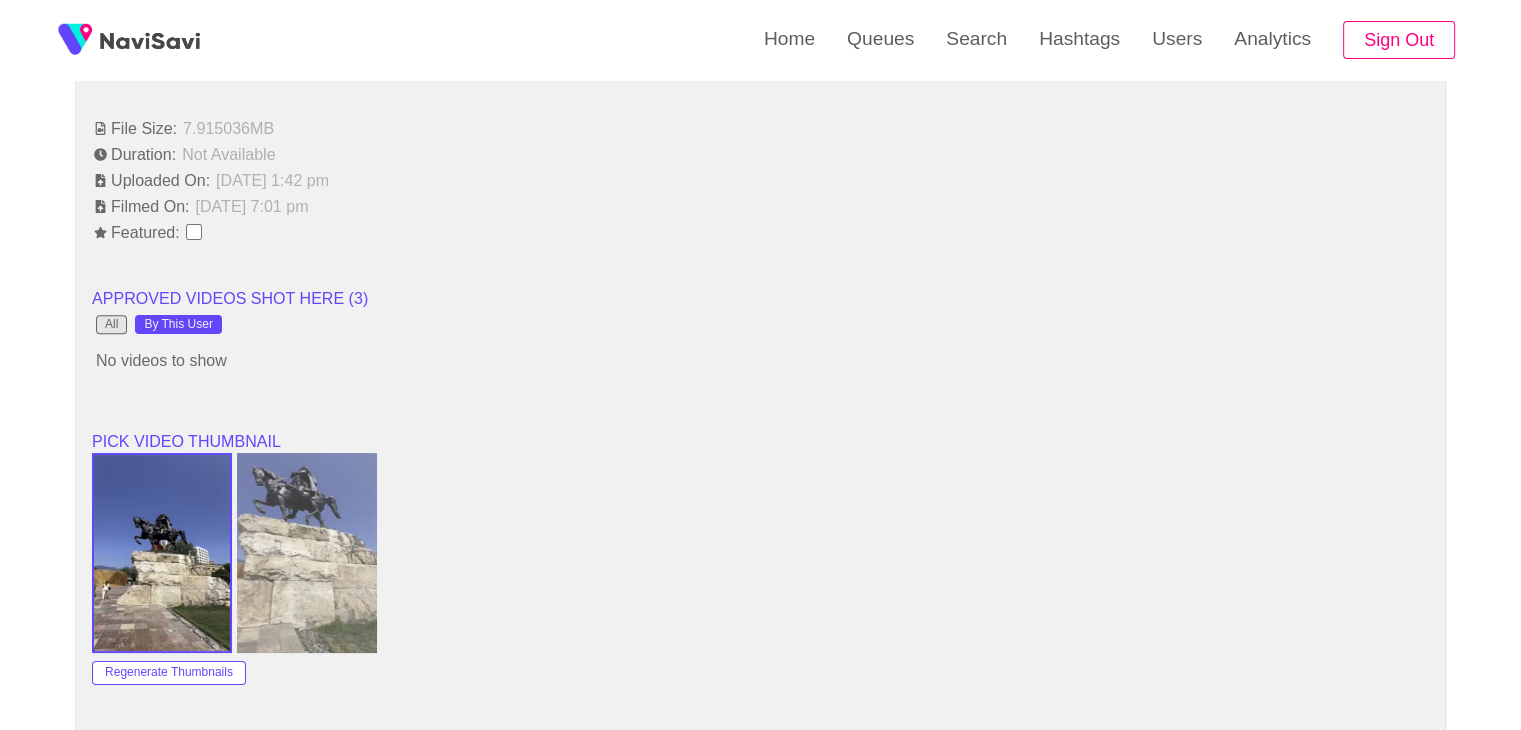click on "All" at bounding box center (111, 325) 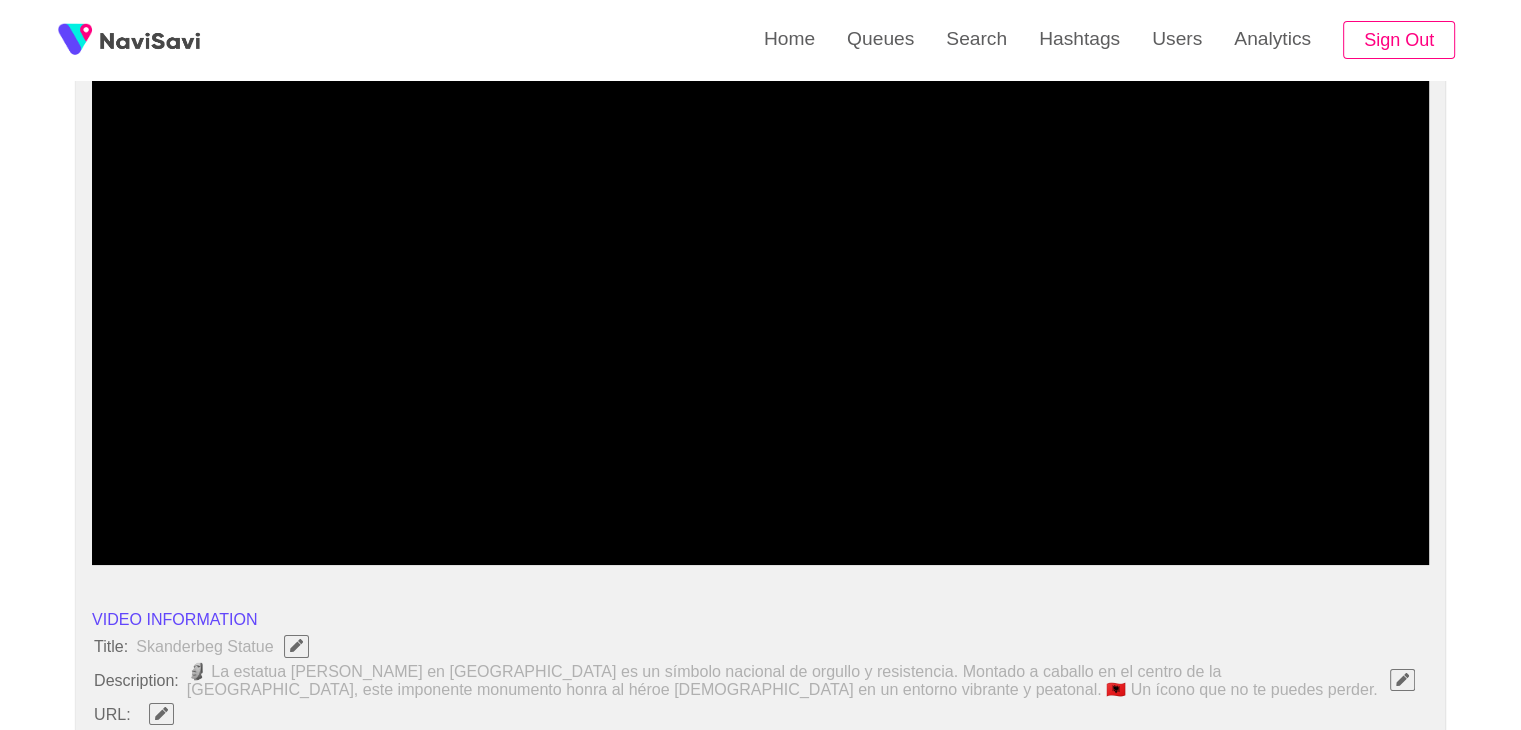 scroll, scrollTop: 199, scrollLeft: 0, axis: vertical 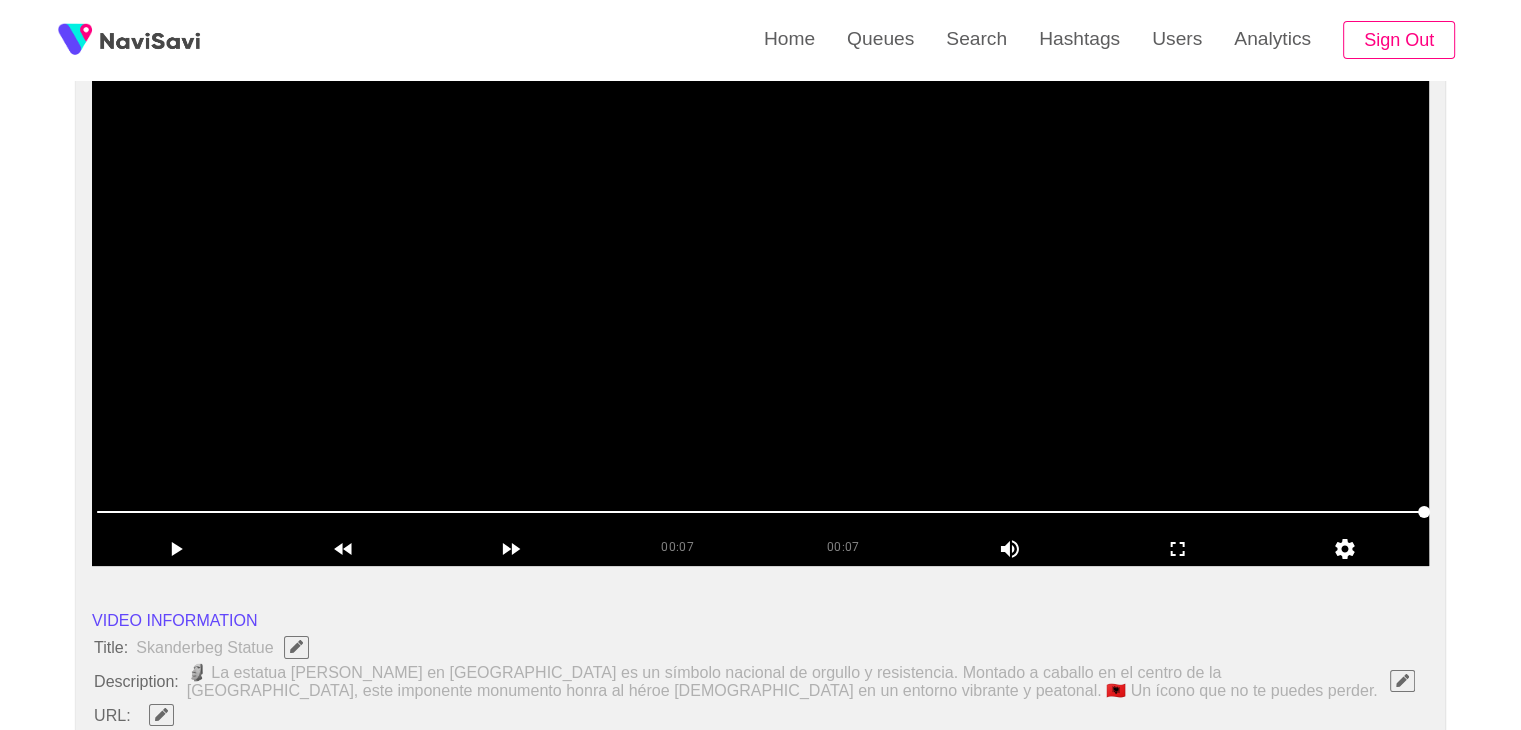 click at bounding box center (760, 316) 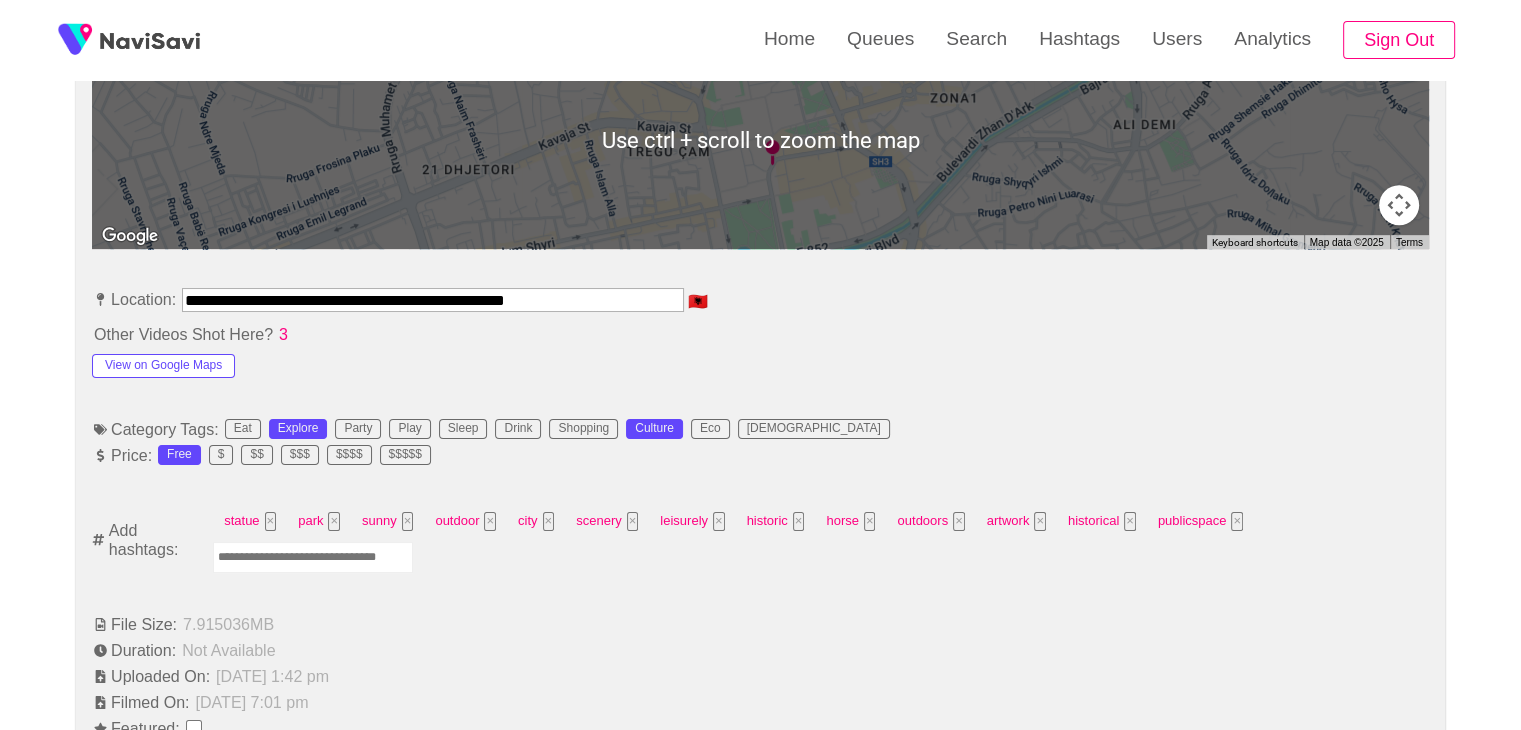 scroll, scrollTop: 964, scrollLeft: 0, axis: vertical 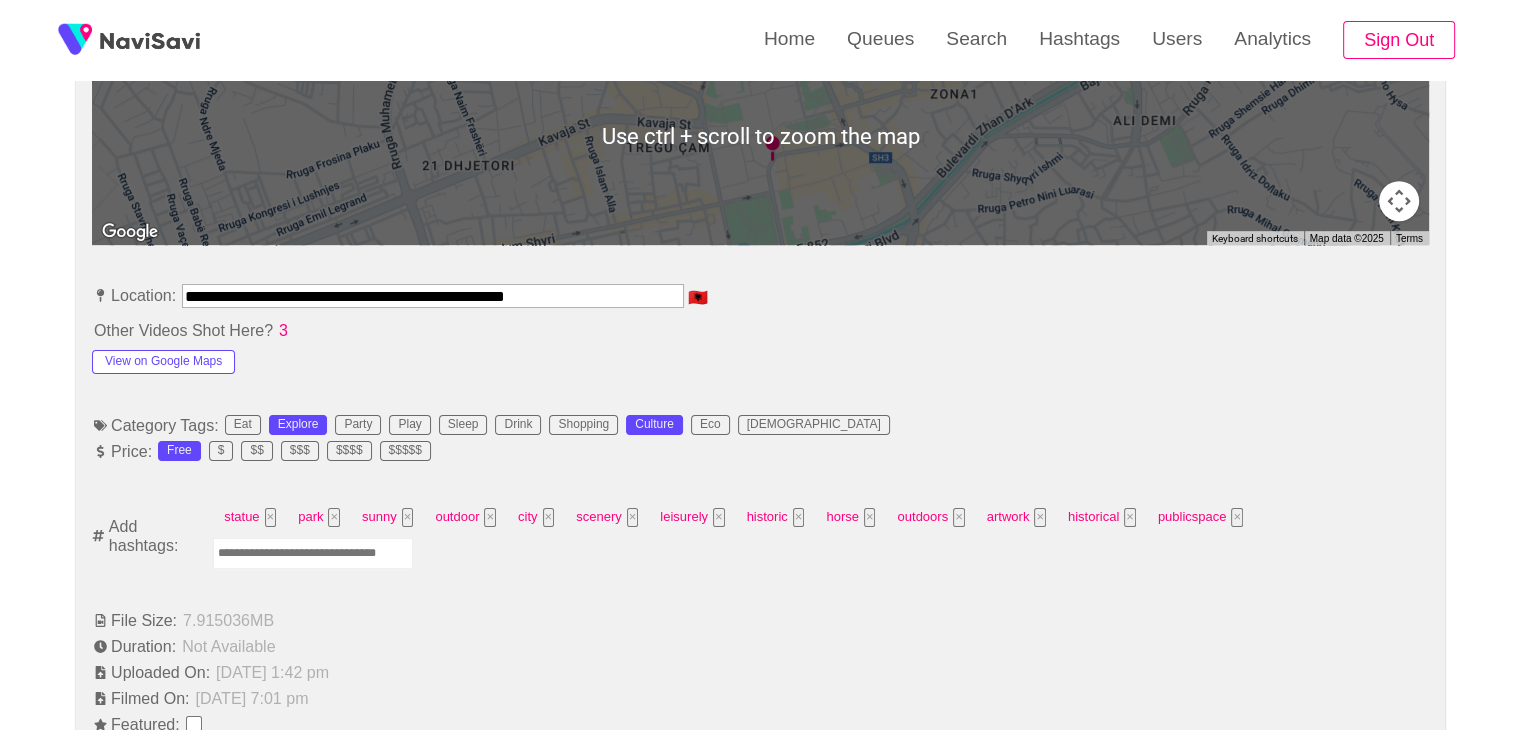click at bounding box center (313, 553) 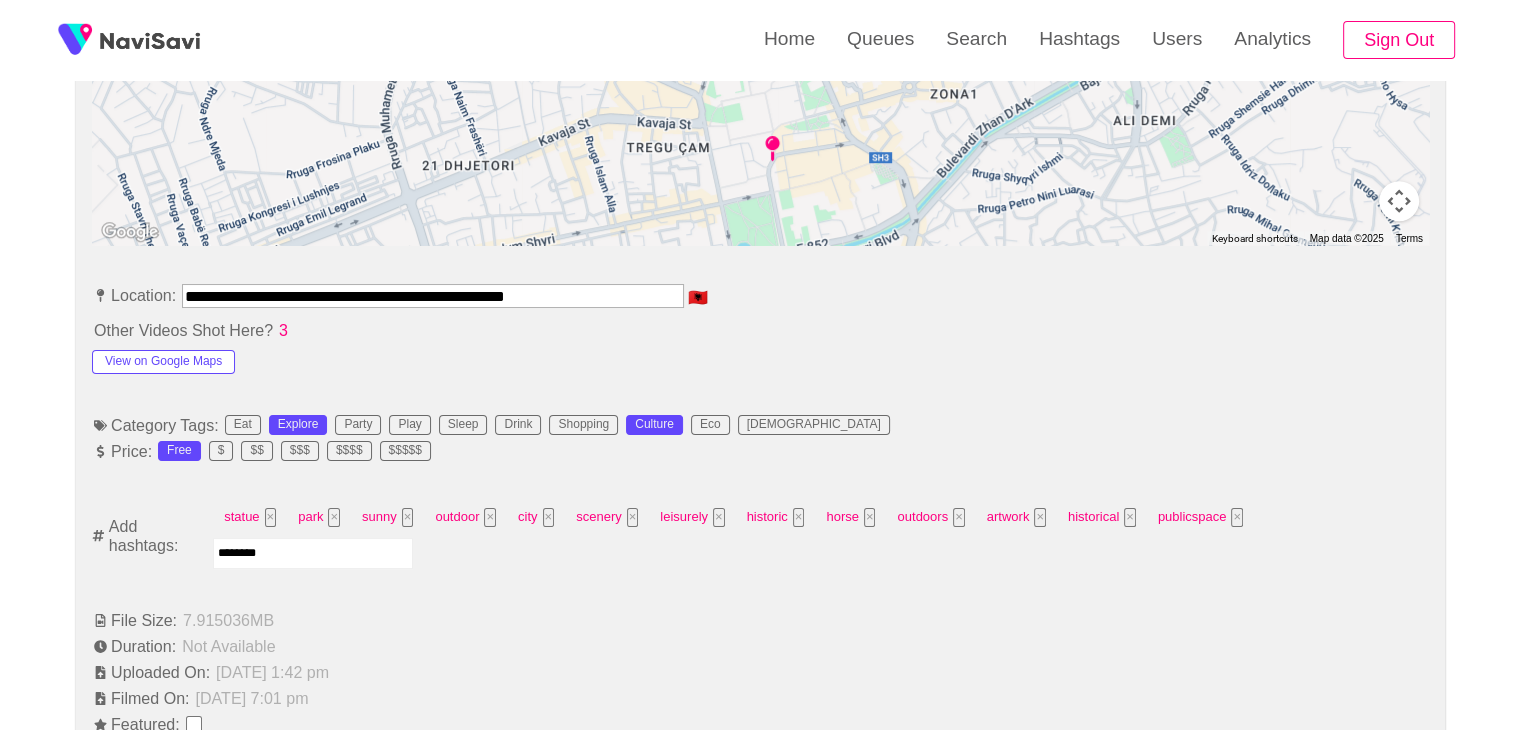 type on "*********" 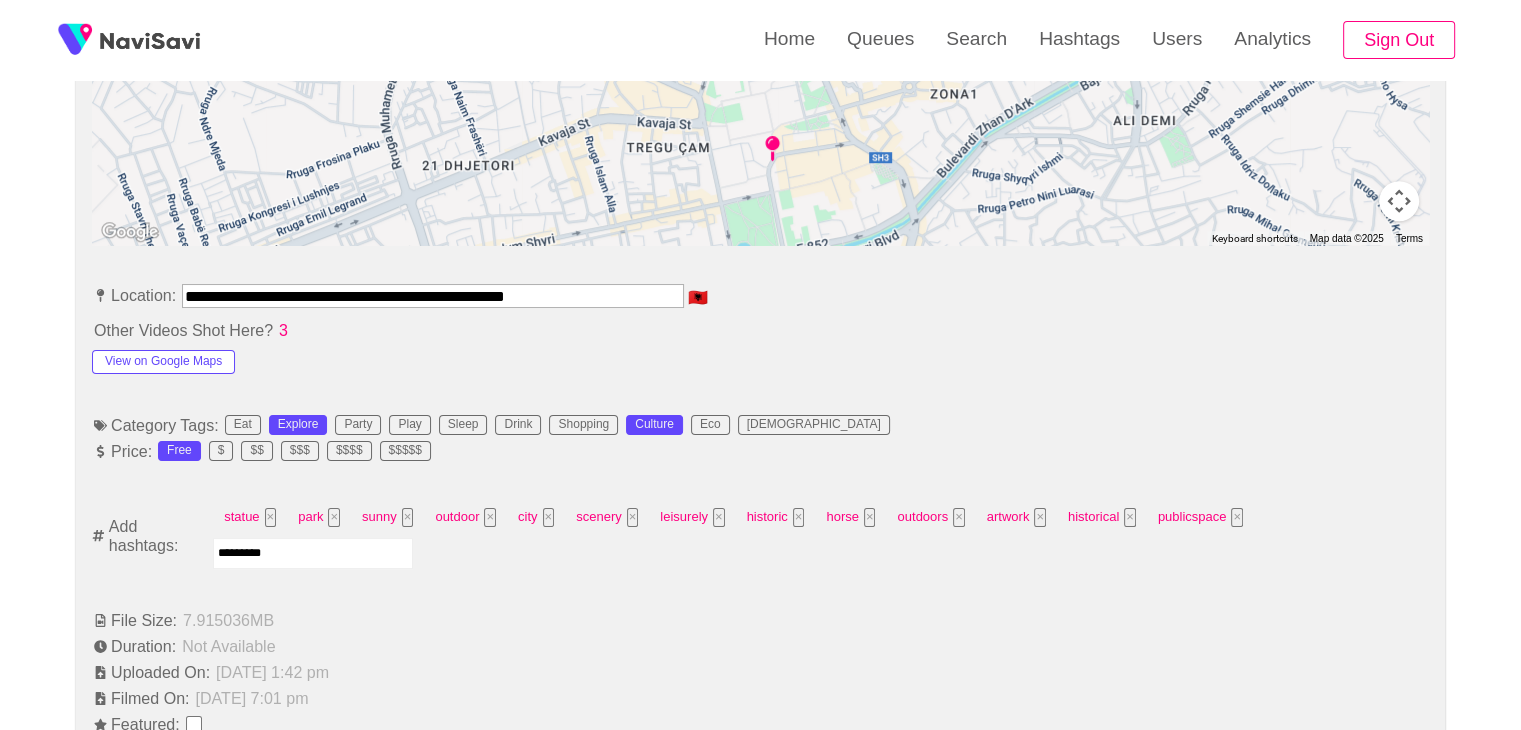 type 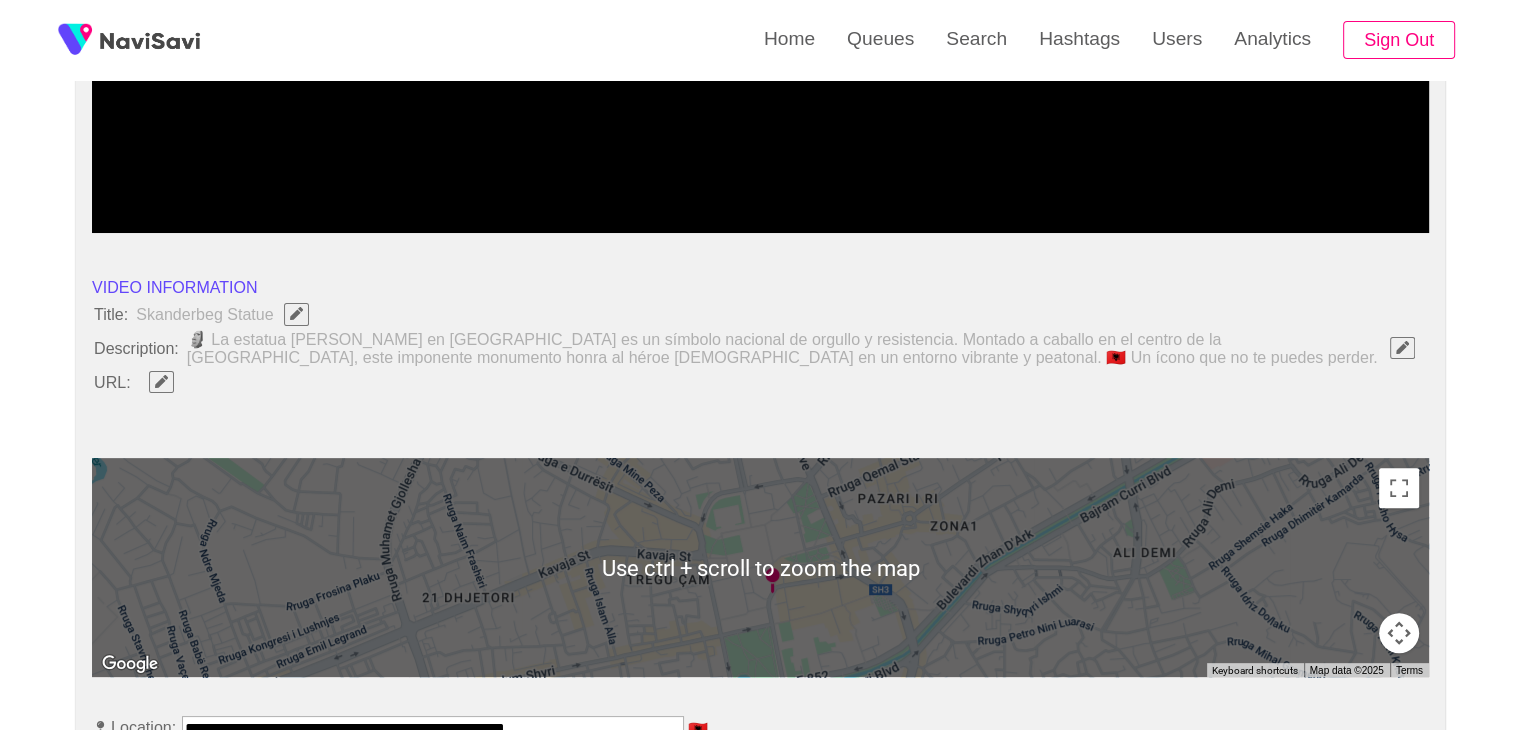 scroll, scrollTop: 576, scrollLeft: 0, axis: vertical 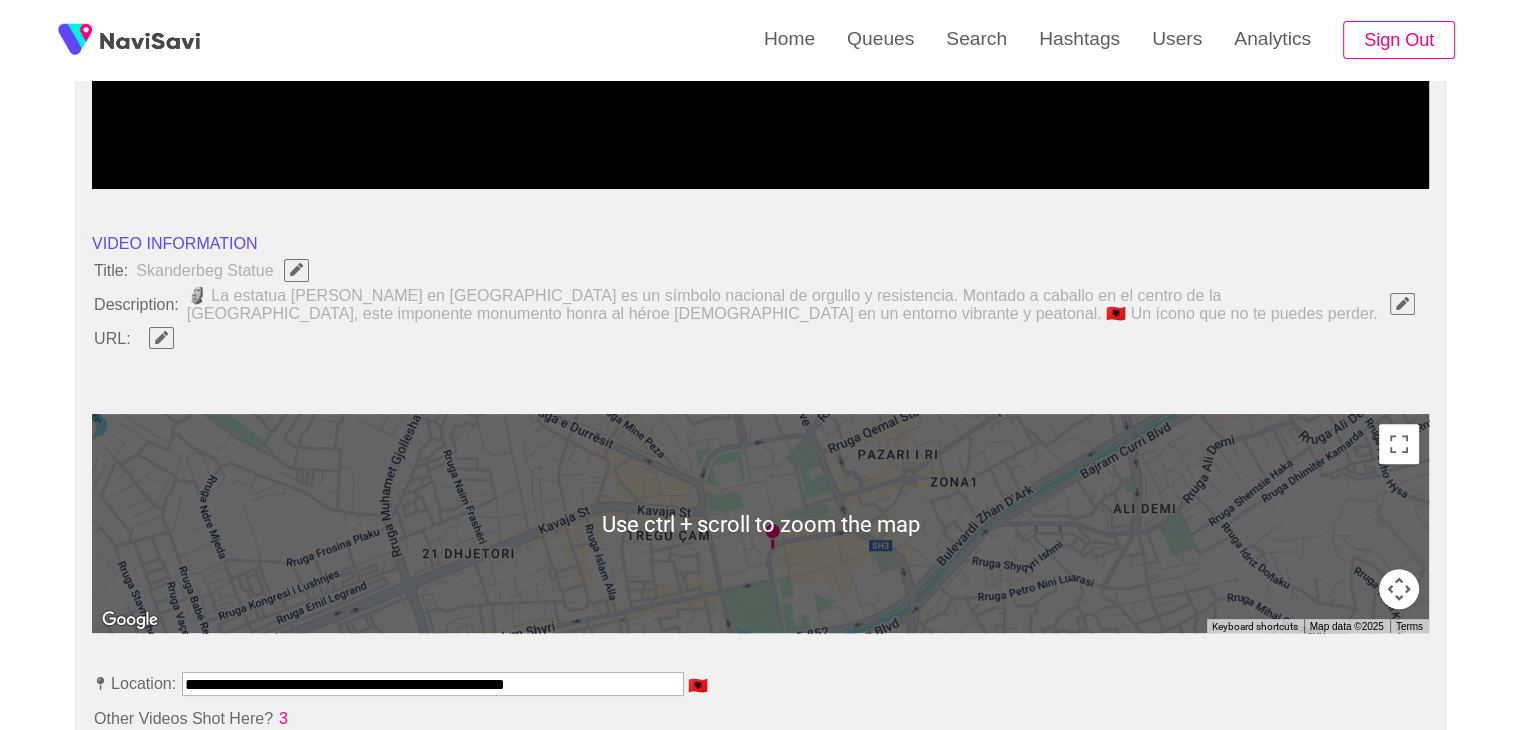 click 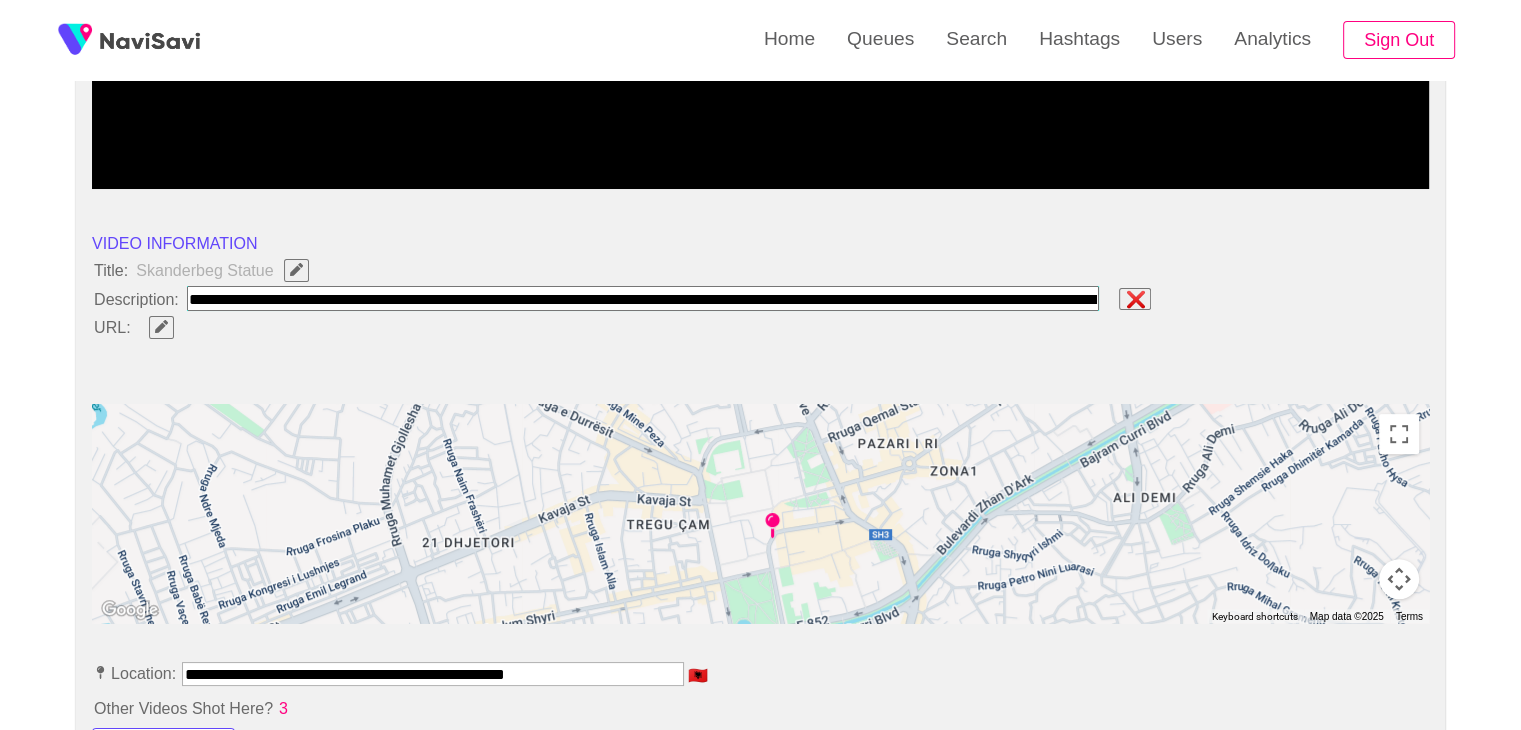 scroll, scrollTop: 0, scrollLeft: 1002, axis: horizontal 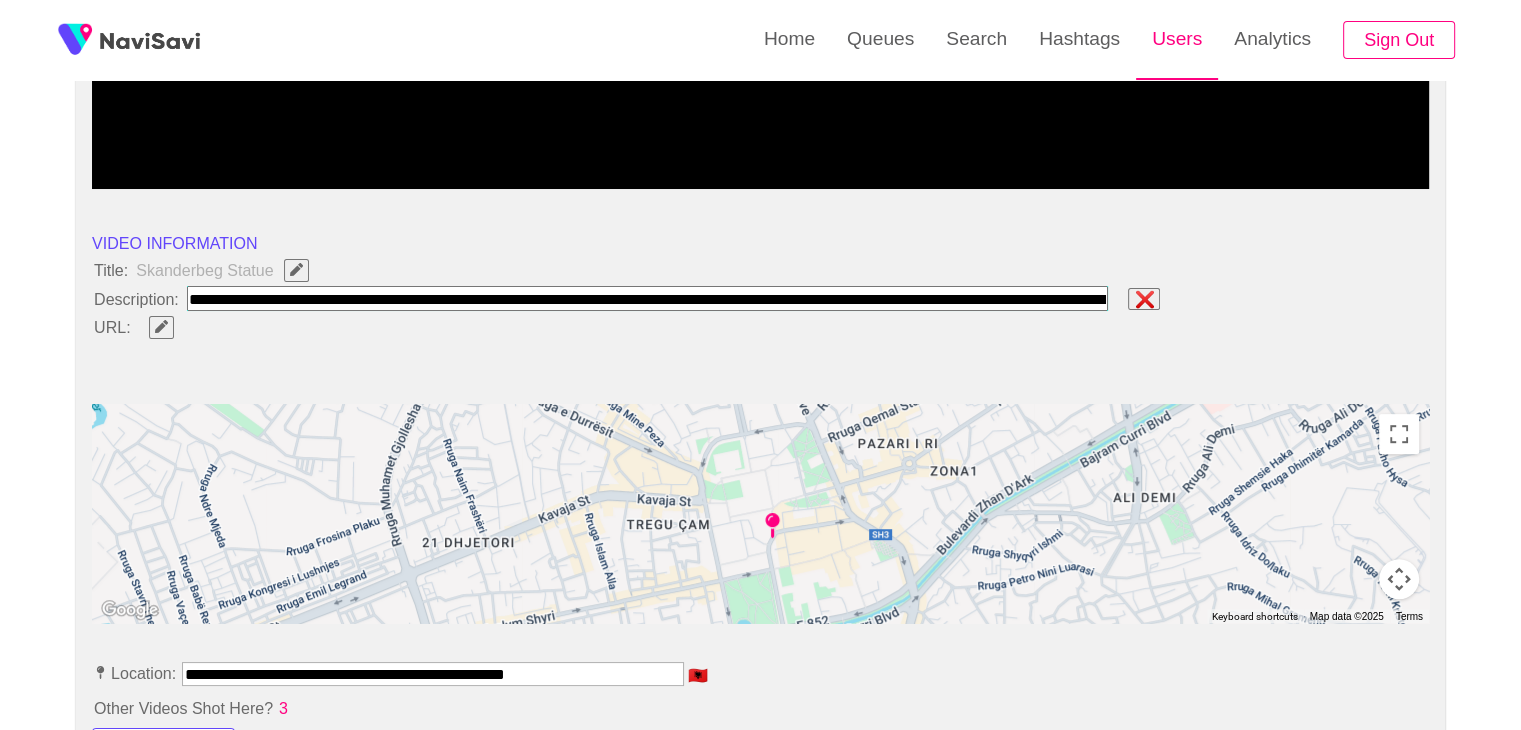 paste on "**********" 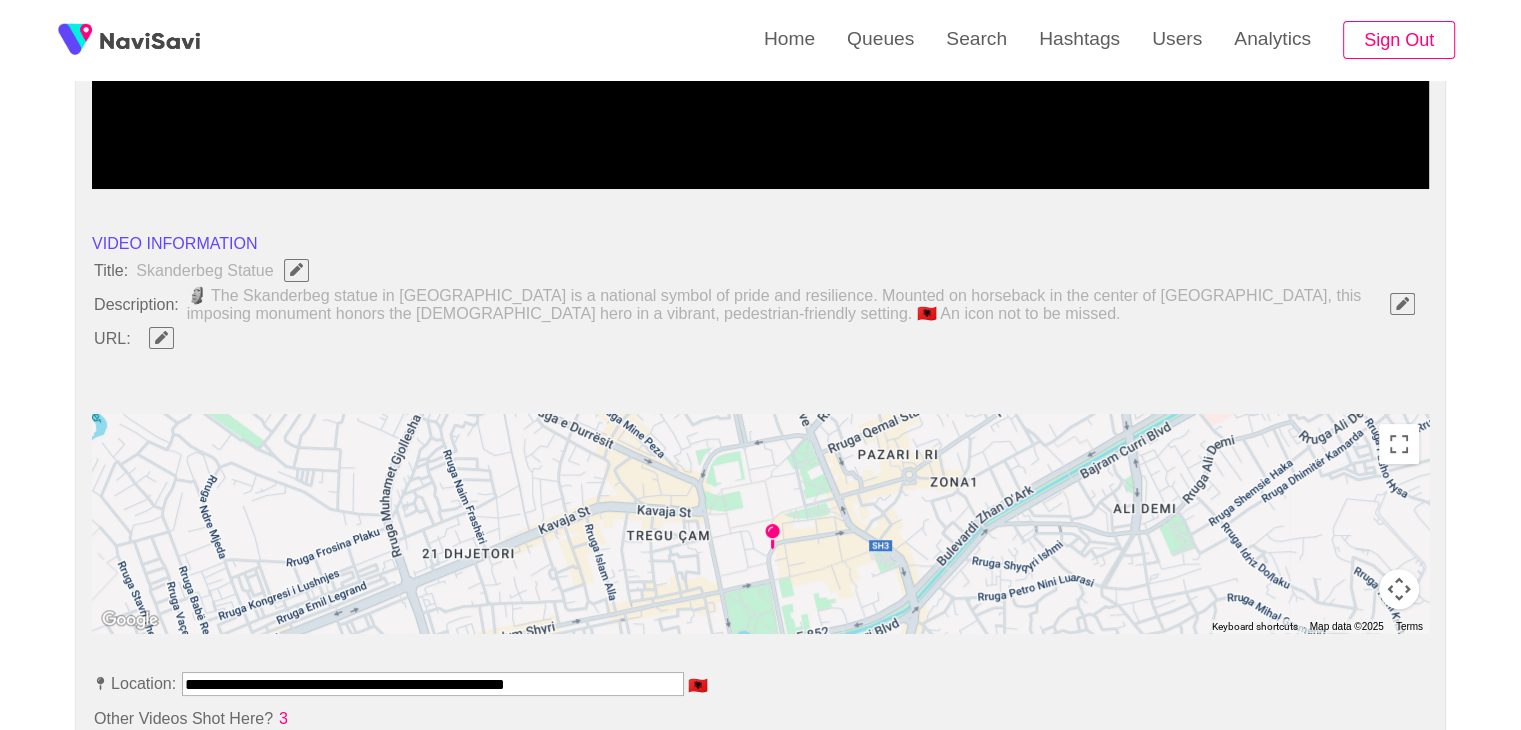 click on "**********" at bounding box center [433, 684] 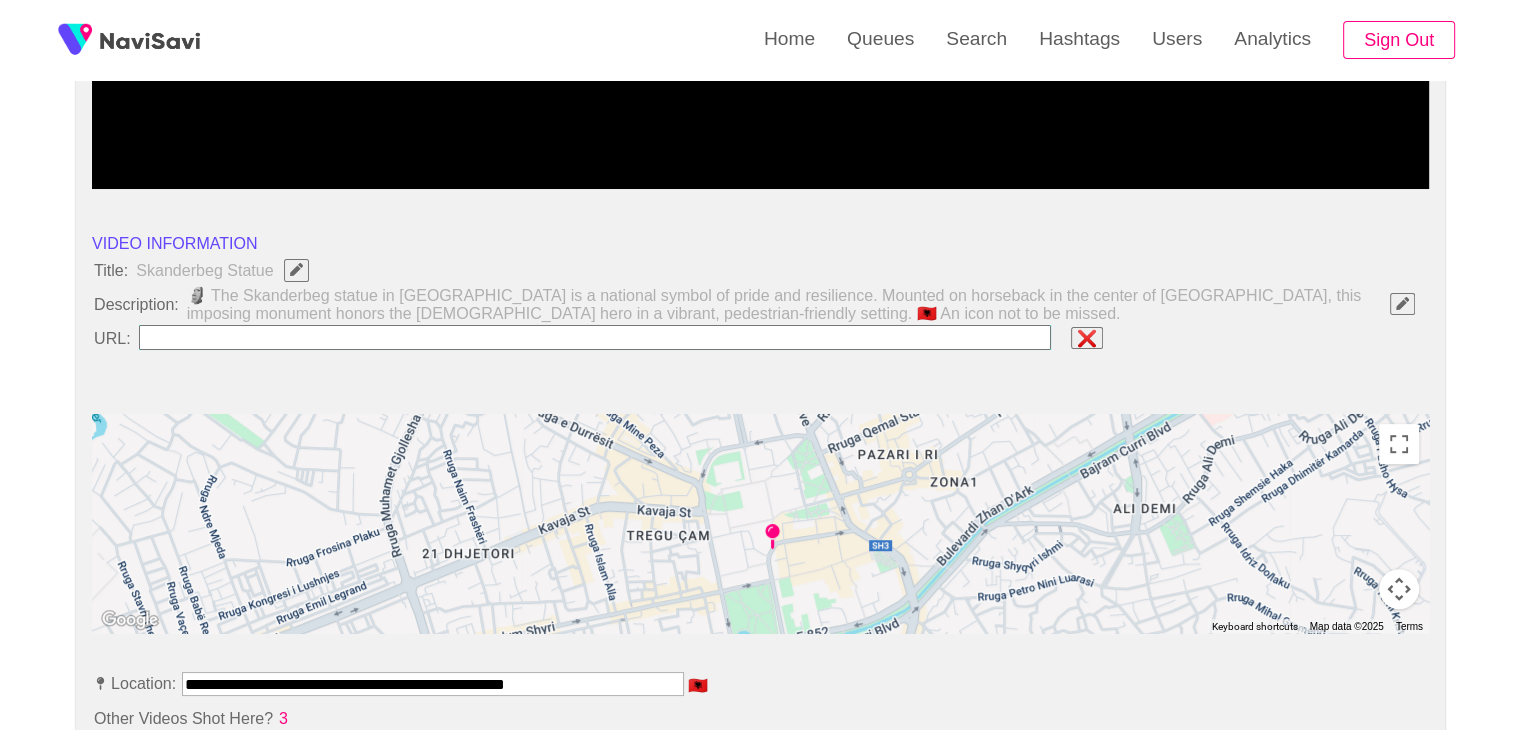 type on "**********" 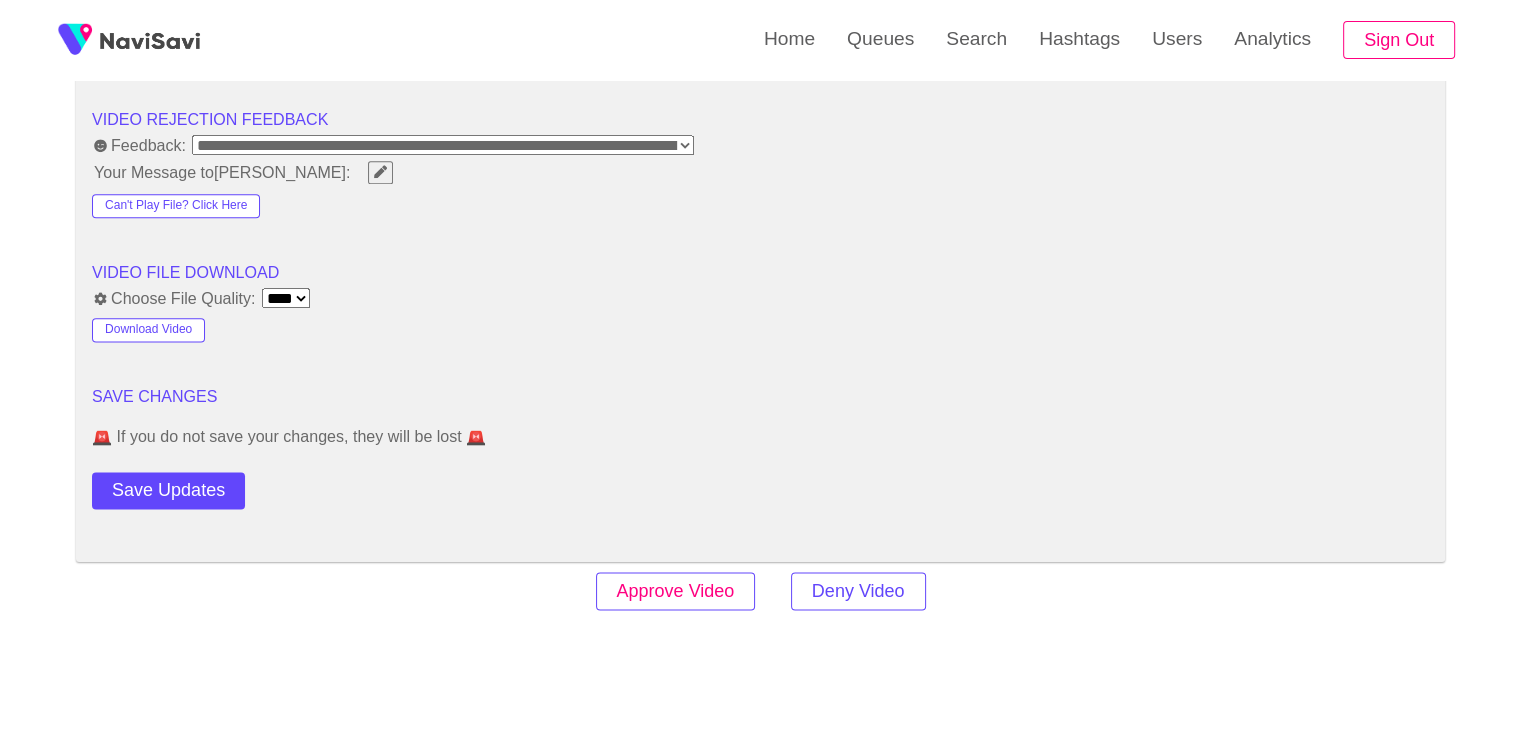 scroll, scrollTop: 2524, scrollLeft: 0, axis: vertical 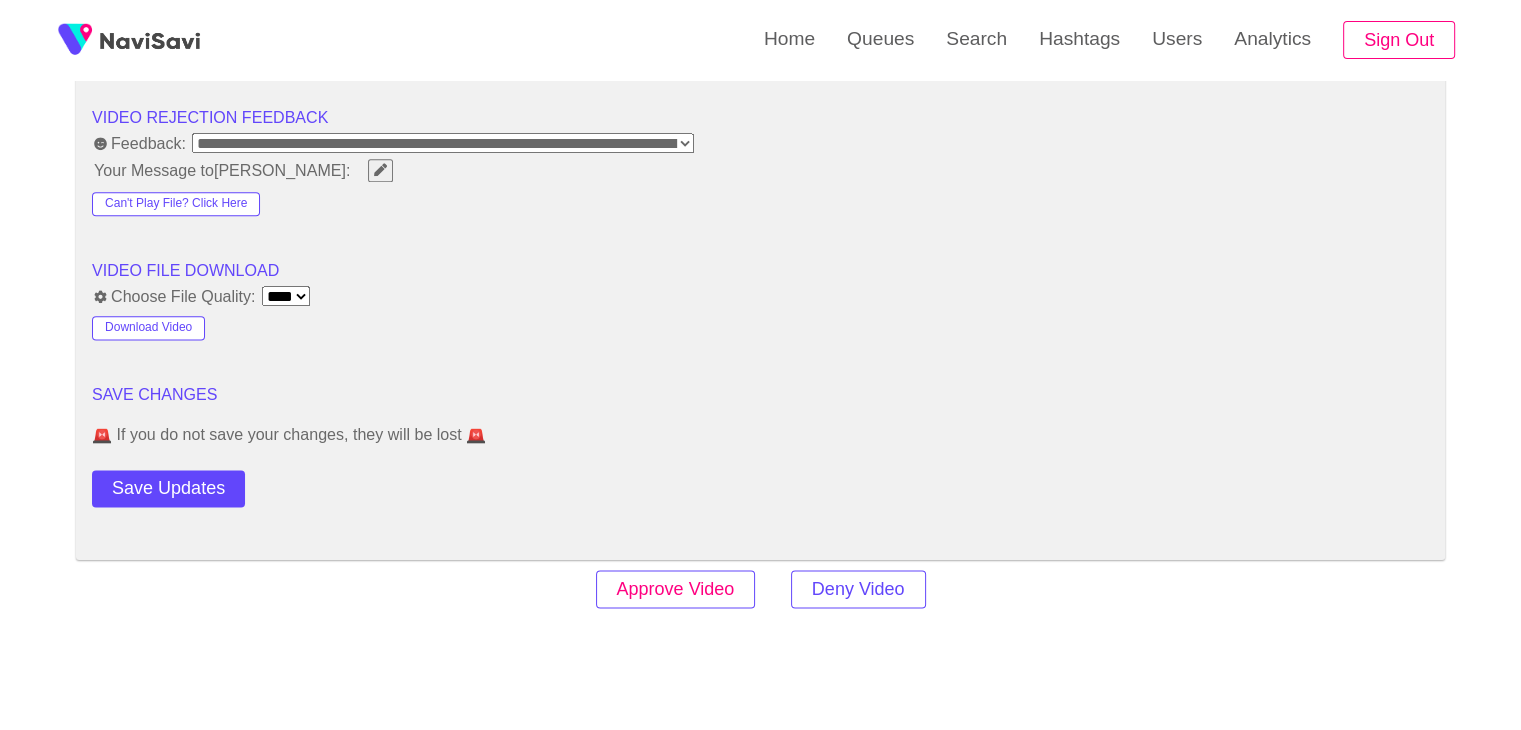 click on "Approve Video" at bounding box center (676, 589) 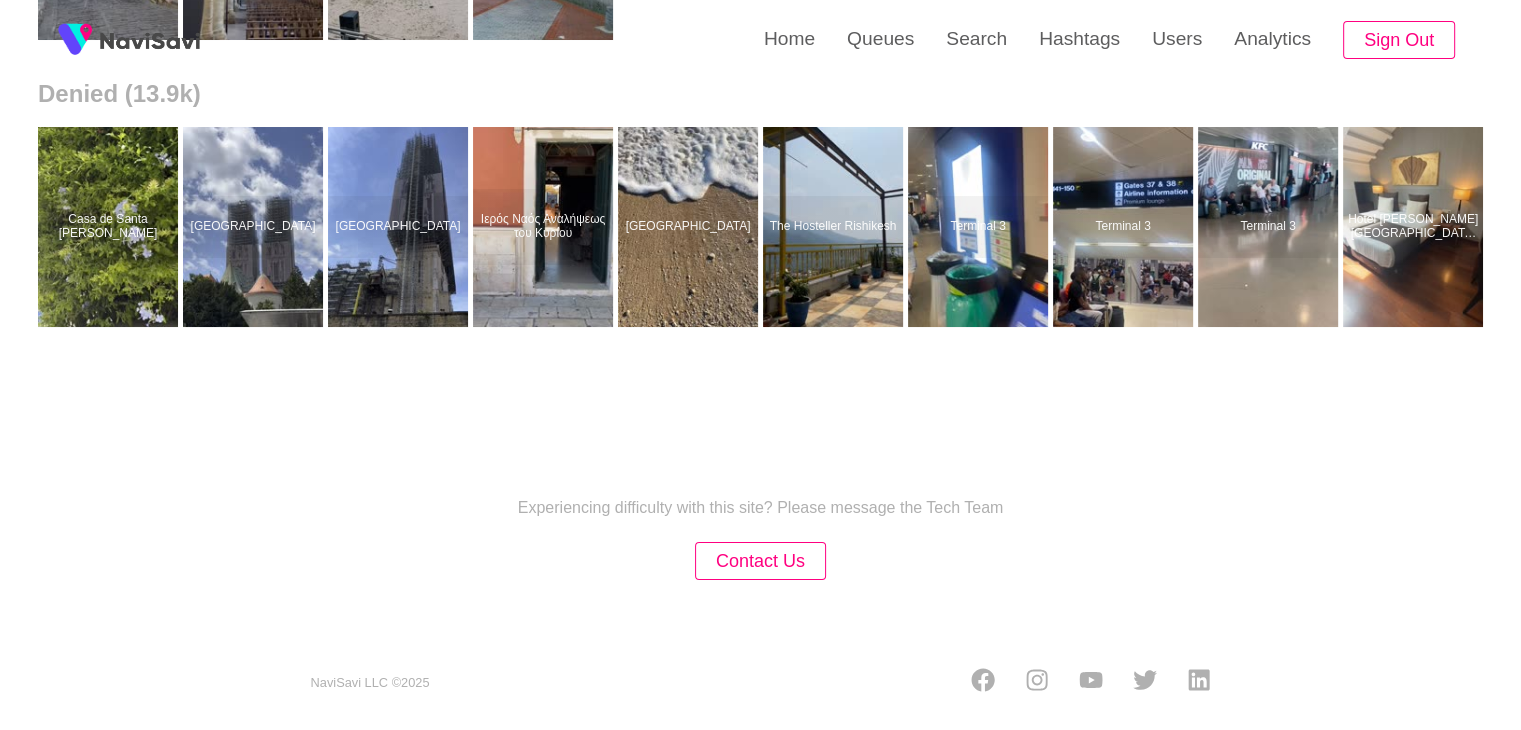 scroll, scrollTop: 0, scrollLeft: 0, axis: both 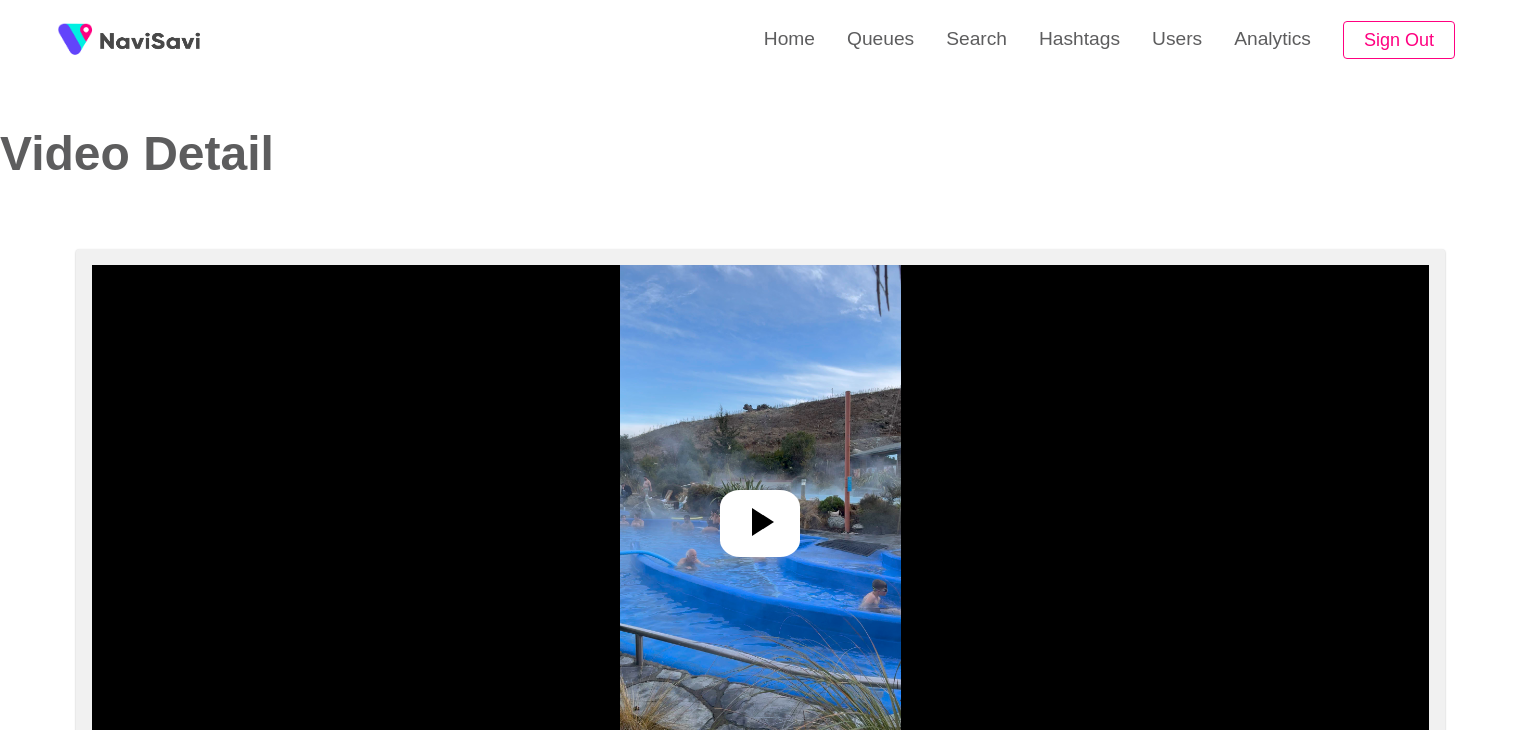 select on "**********" 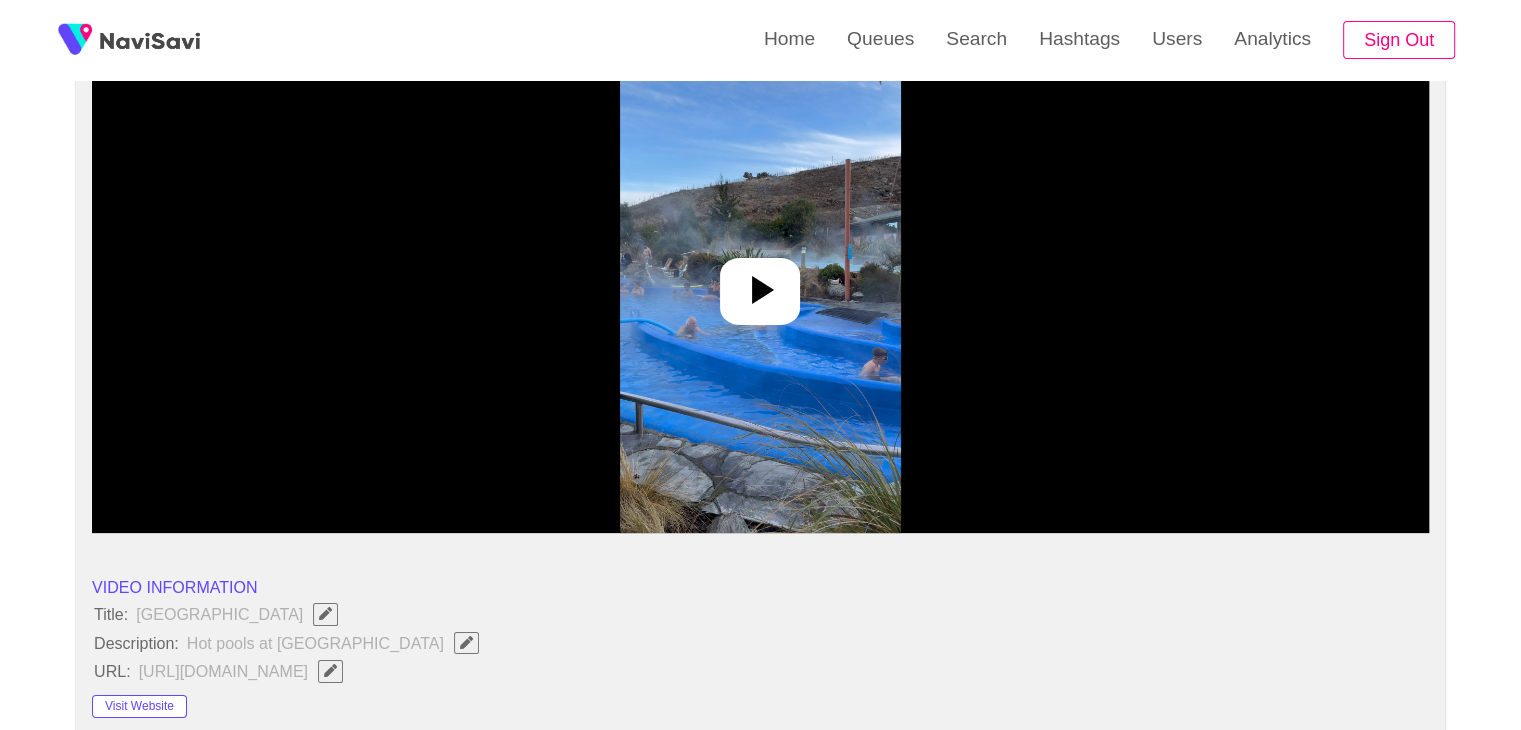 scroll, scrollTop: 228, scrollLeft: 0, axis: vertical 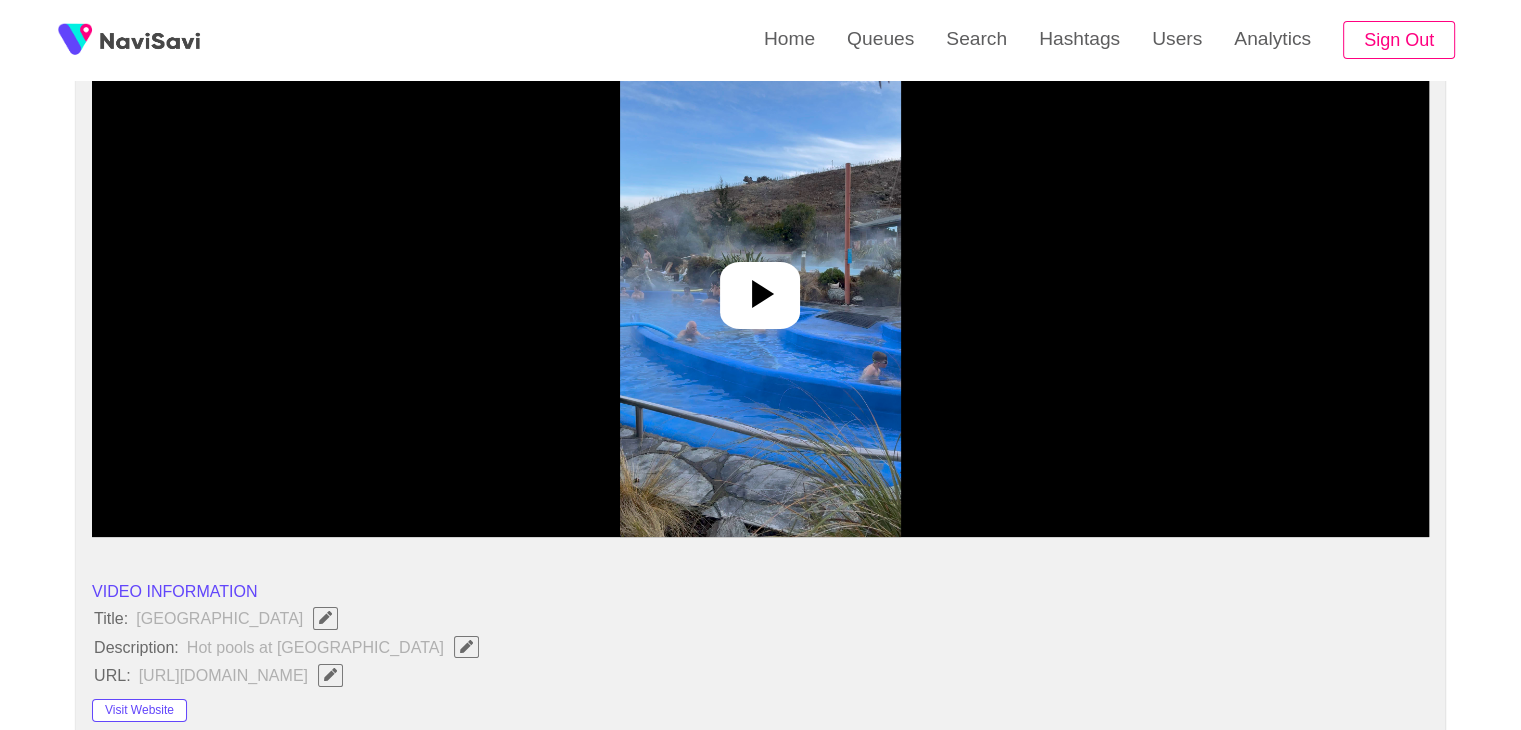 click at bounding box center [760, 287] 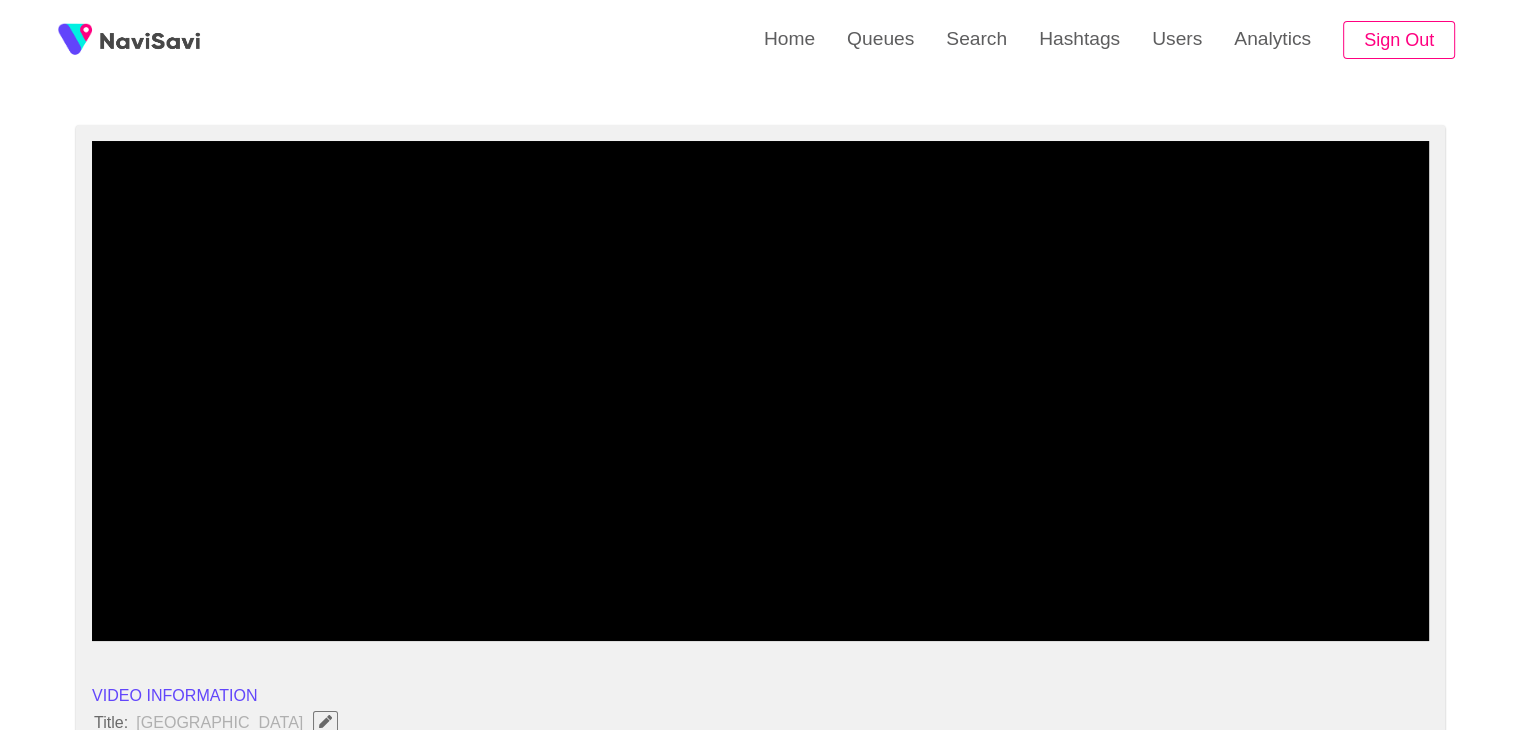 scroll, scrollTop: 100, scrollLeft: 0, axis: vertical 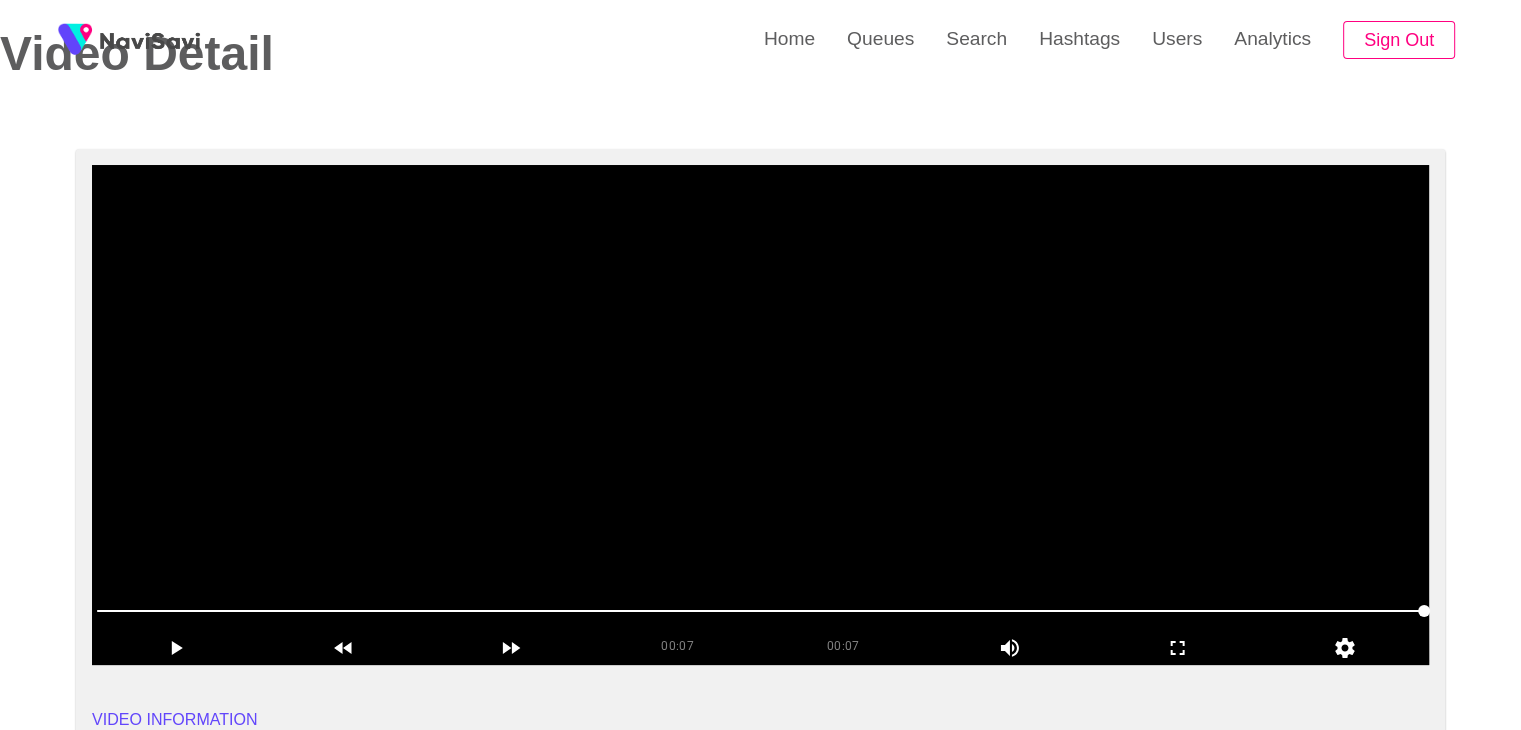 click at bounding box center (760, 415) 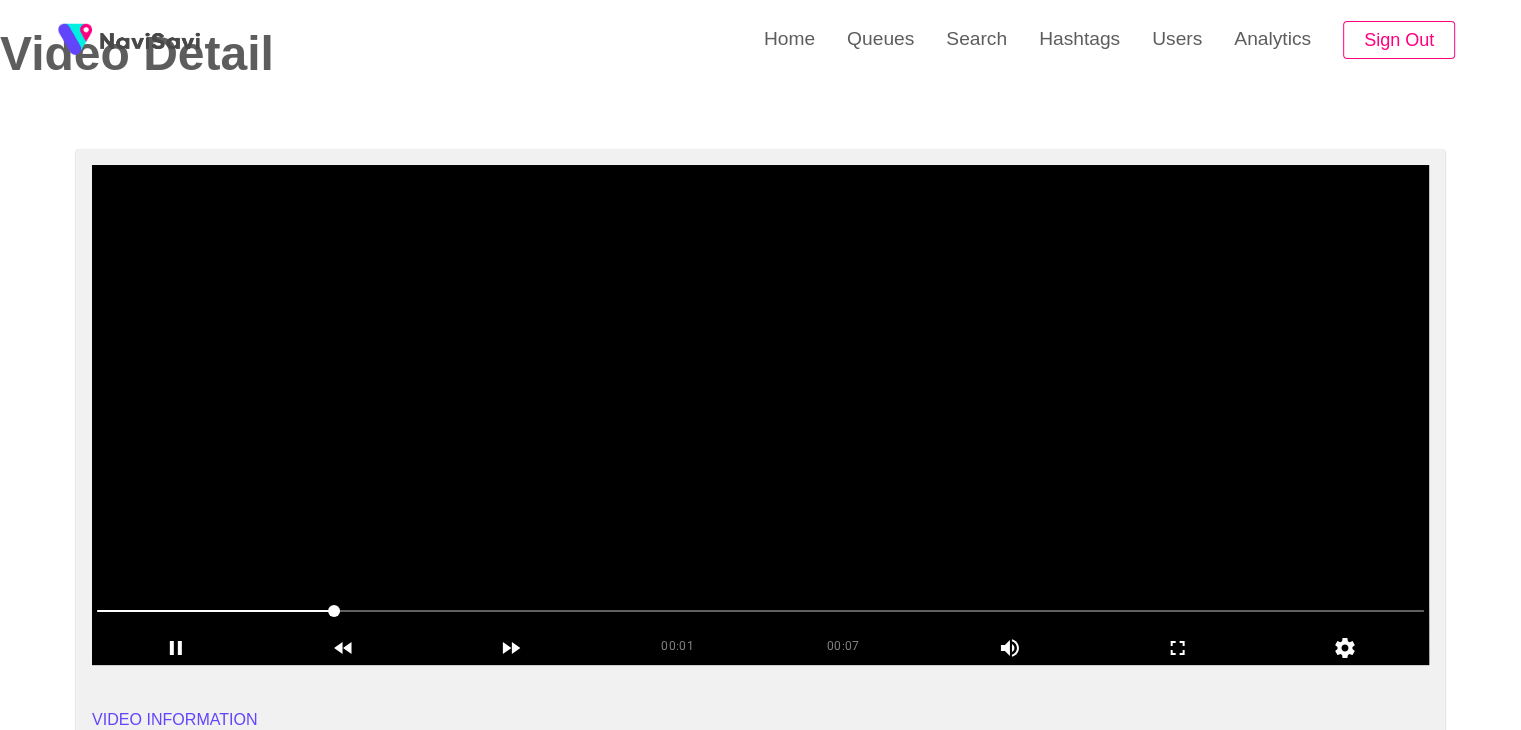 click at bounding box center [760, 415] 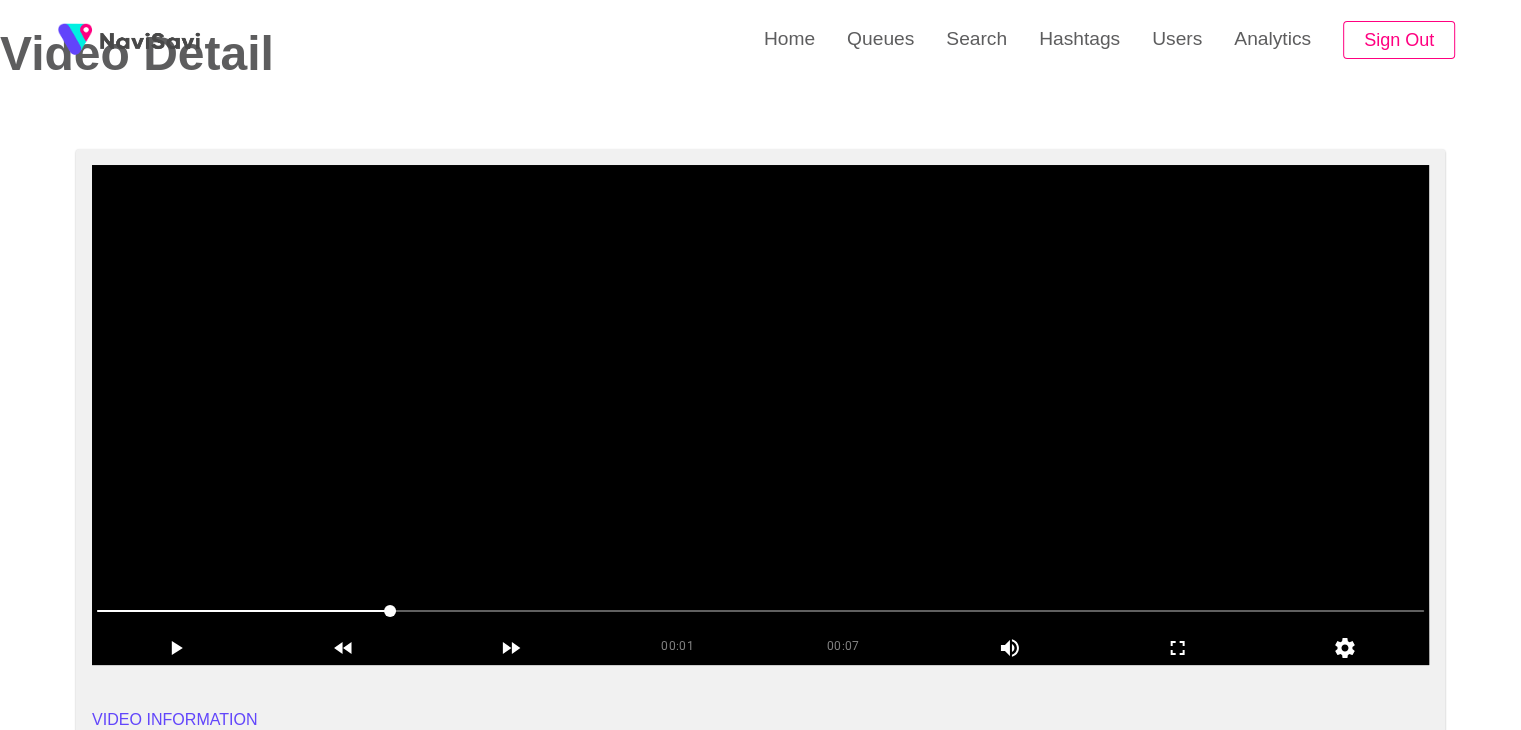 click at bounding box center [760, 415] 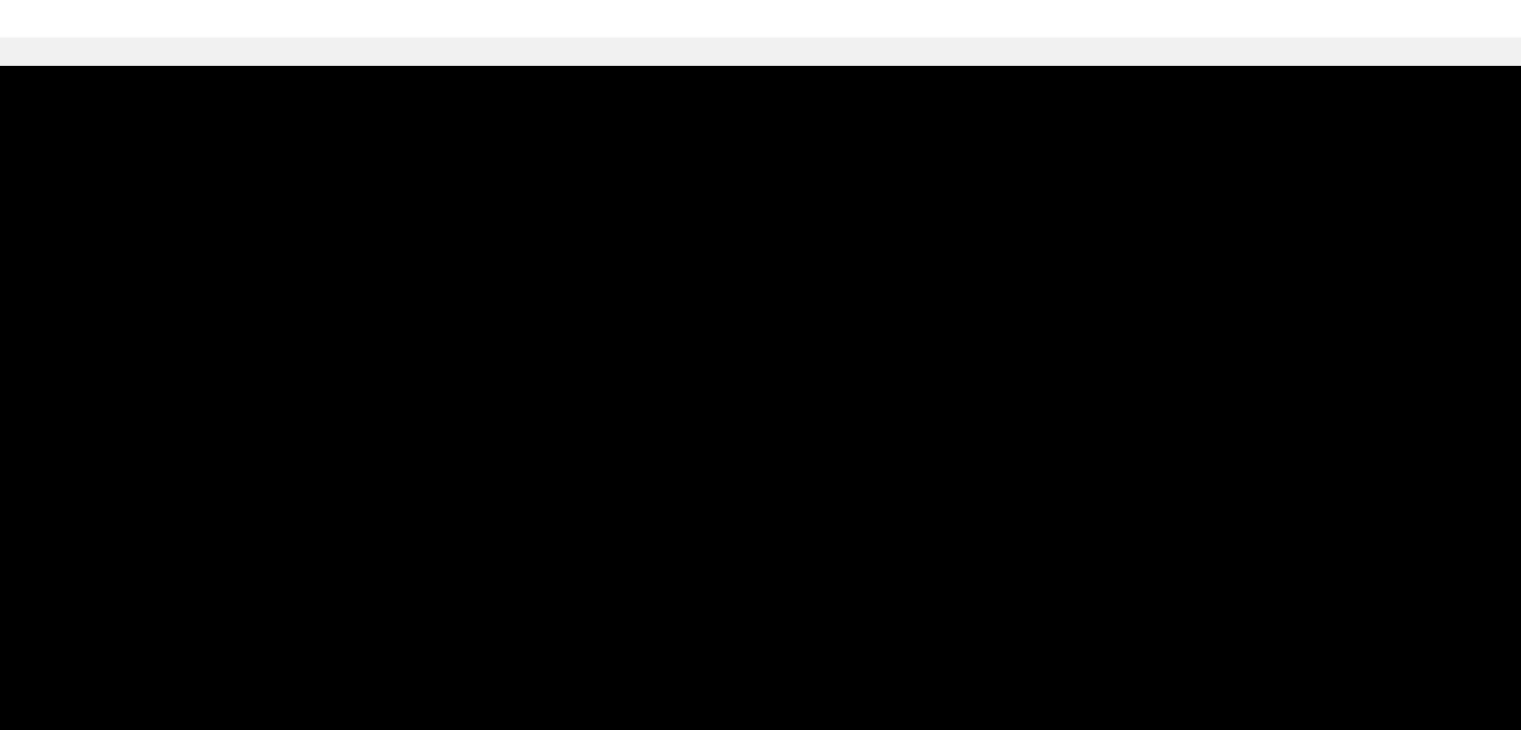 click at bounding box center (760, 415) 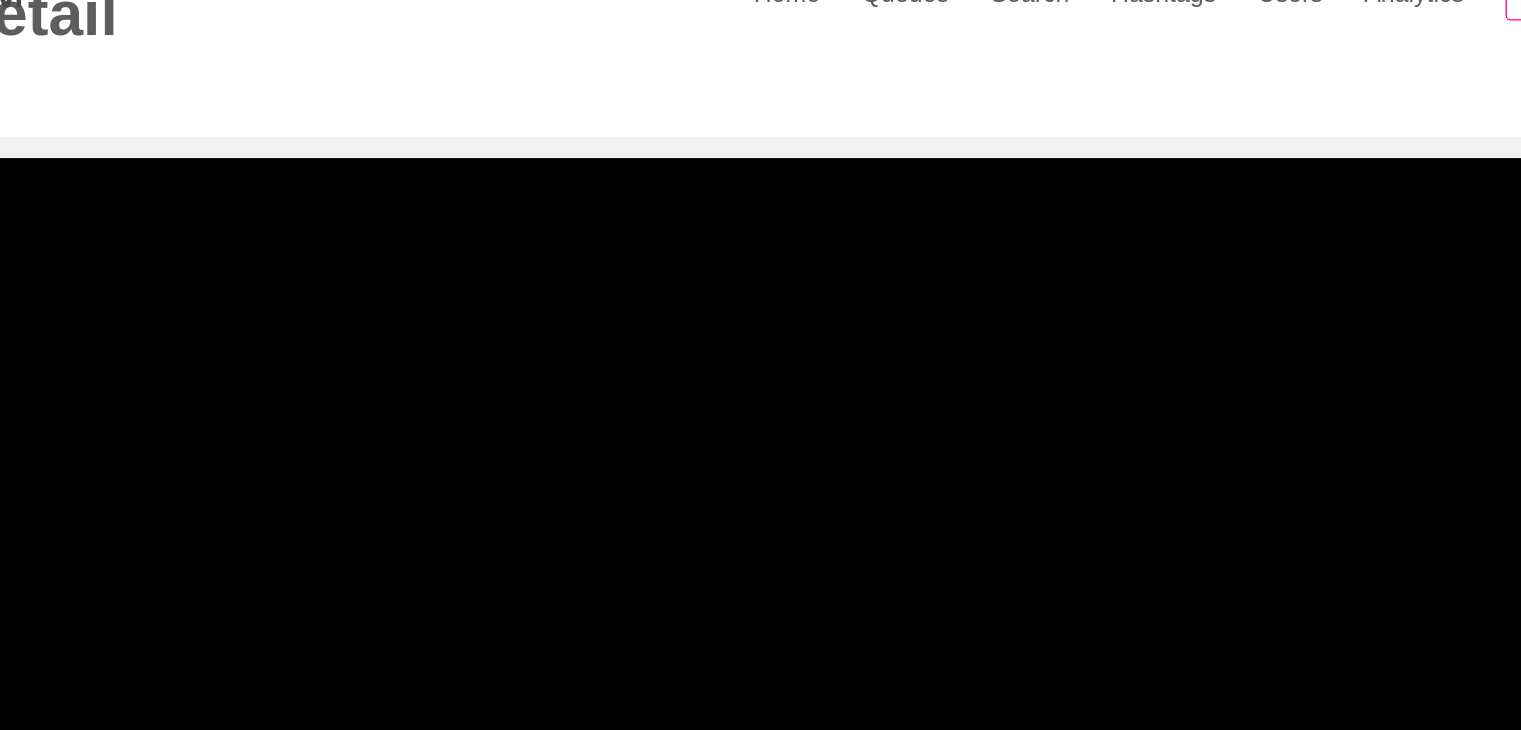 scroll, scrollTop: 100, scrollLeft: 0, axis: vertical 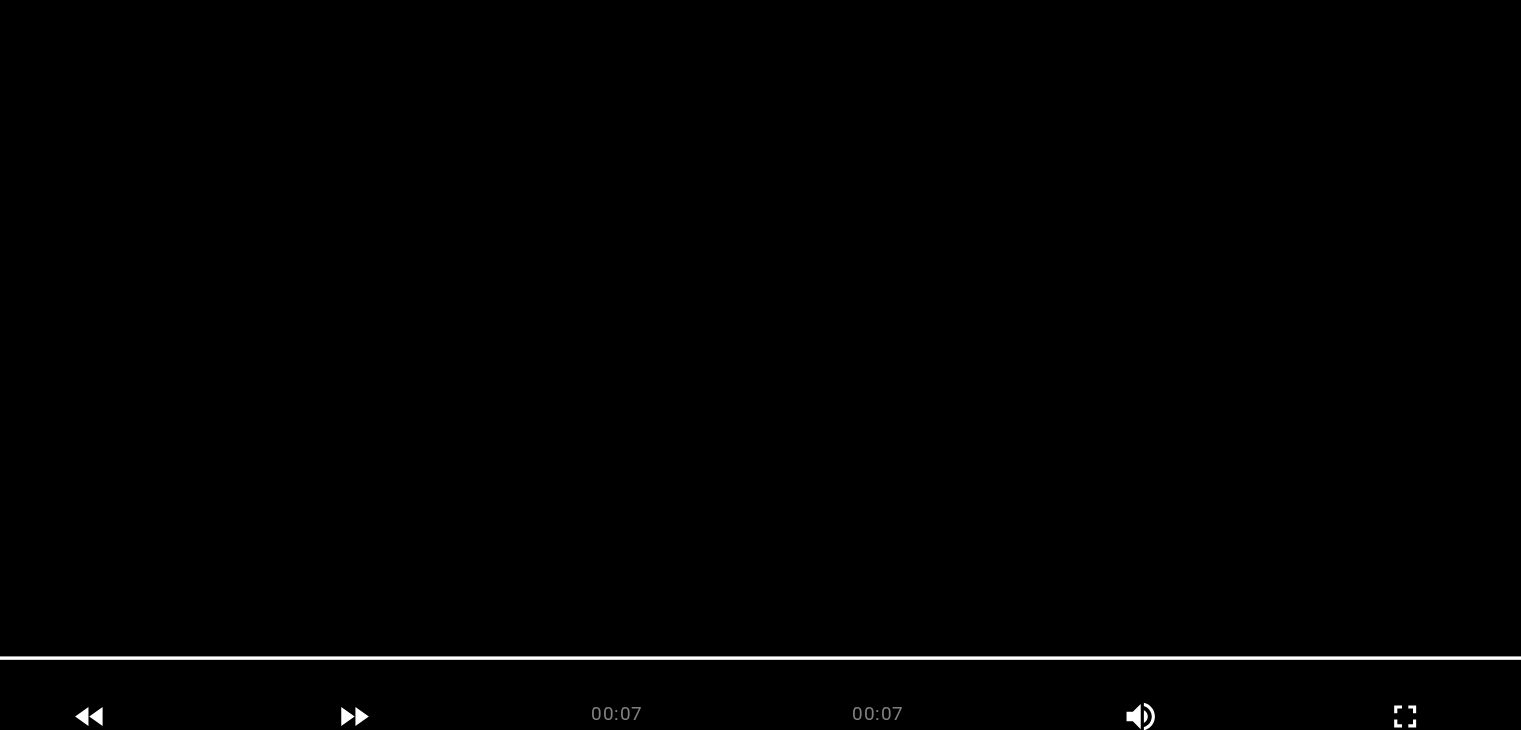 click at bounding box center (760, 415) 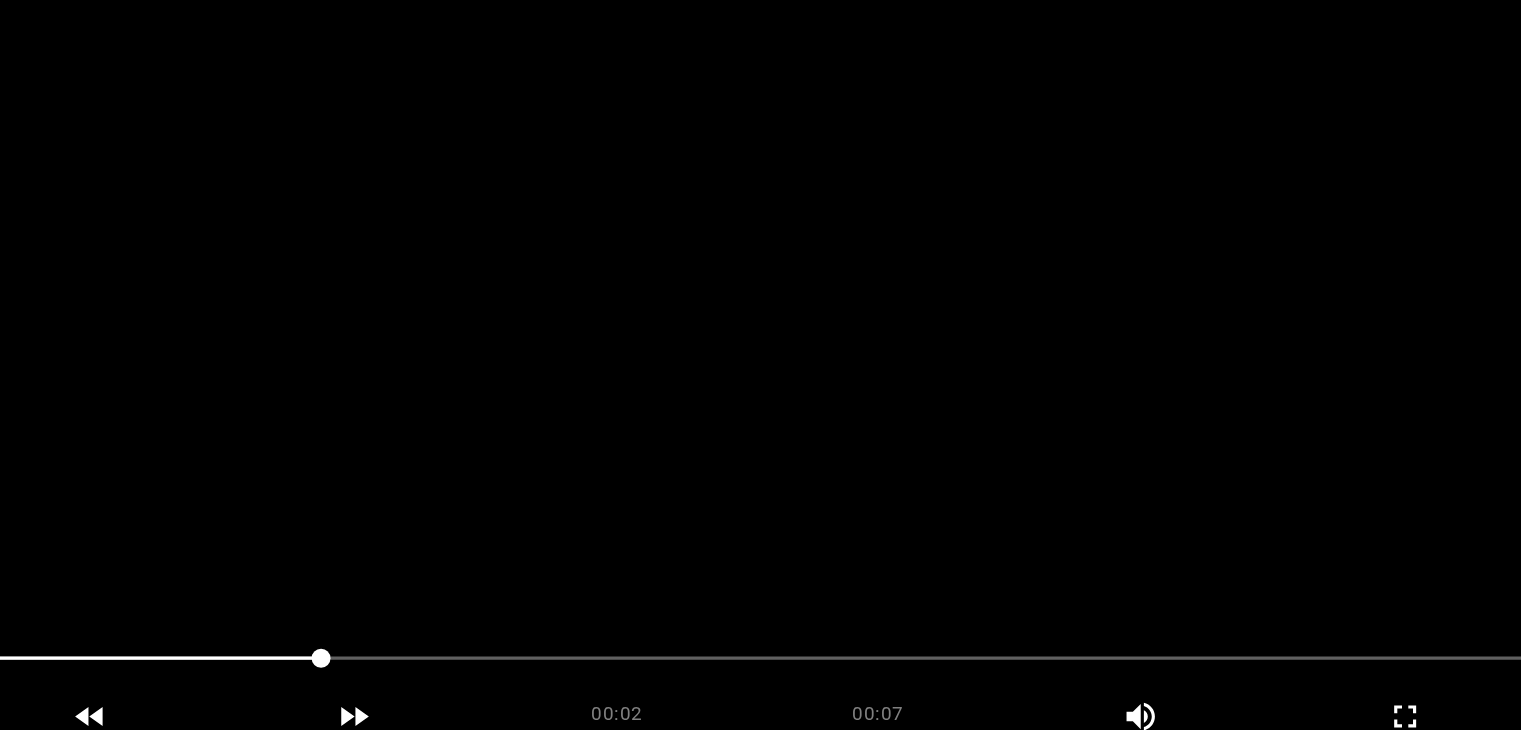 click at bounding box center (760, 415) 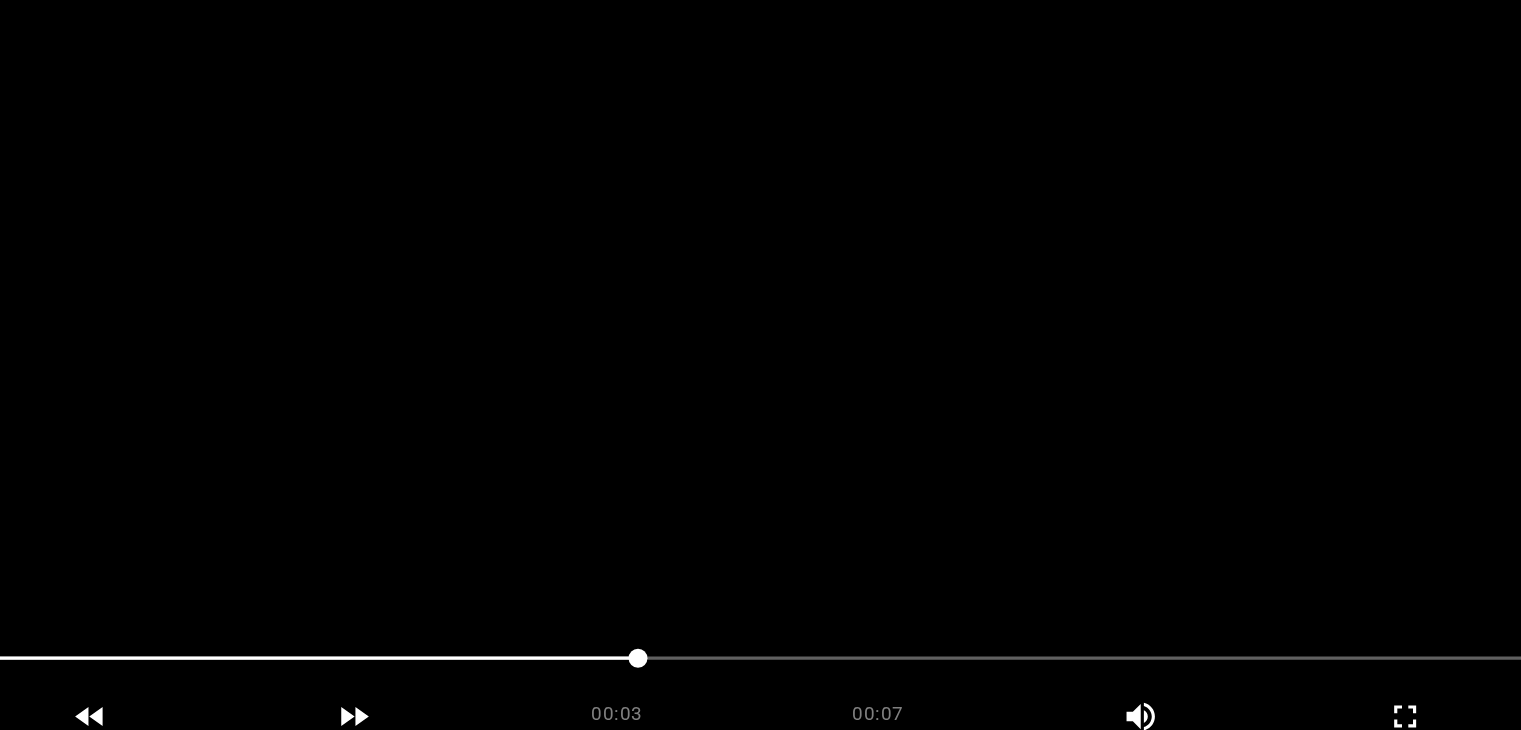 click at bounding box center (760, 415) 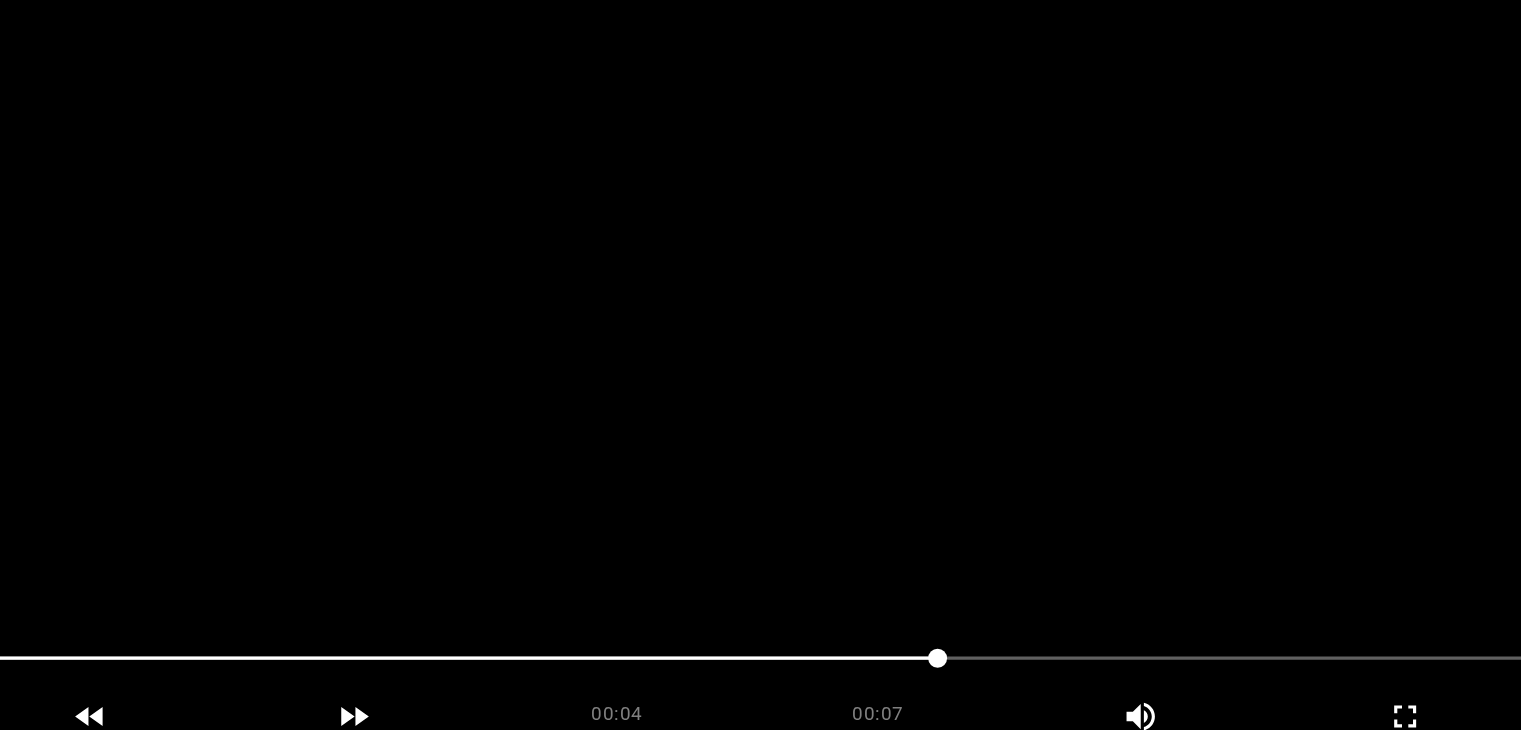 click at bounding box center (760, 415) 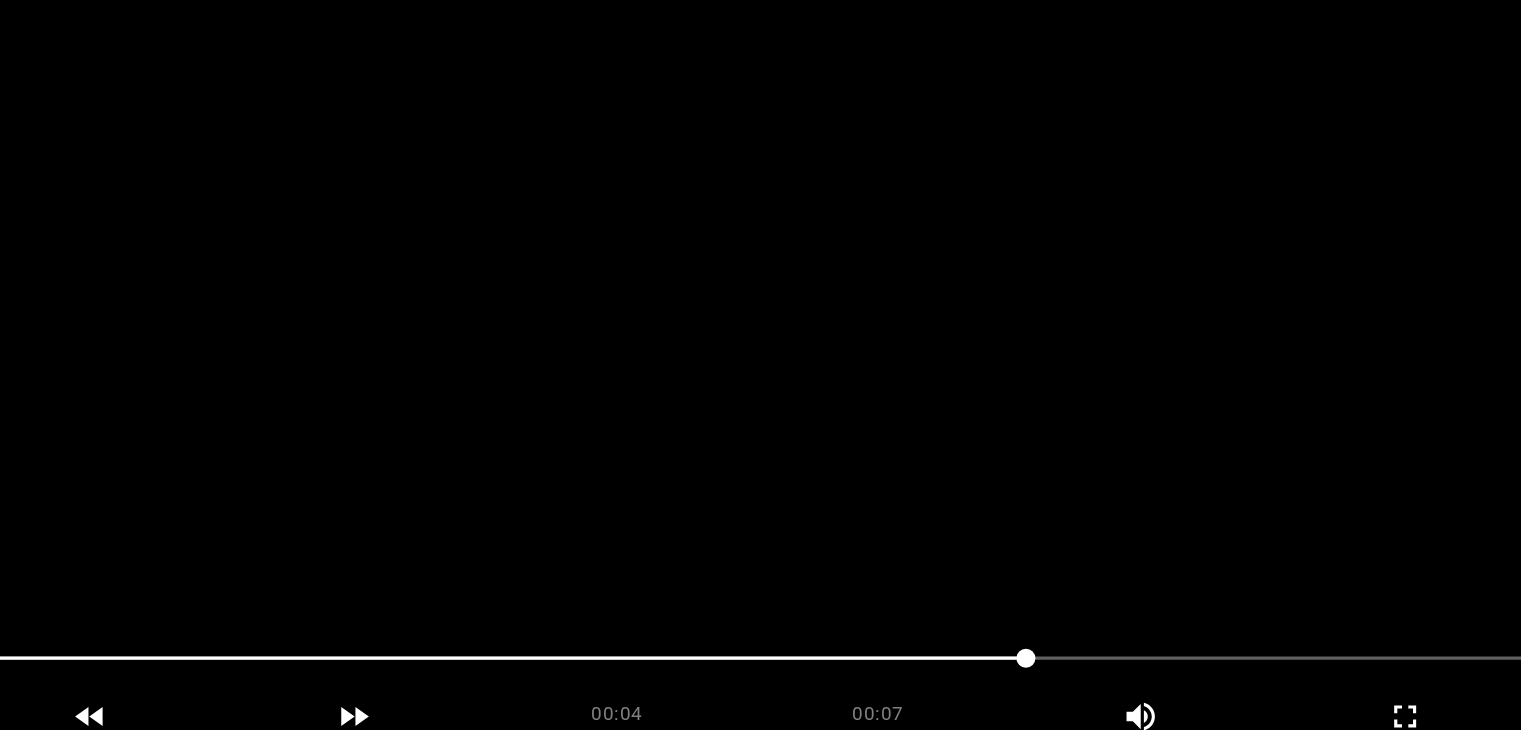 click at bounding box center [760, 415] 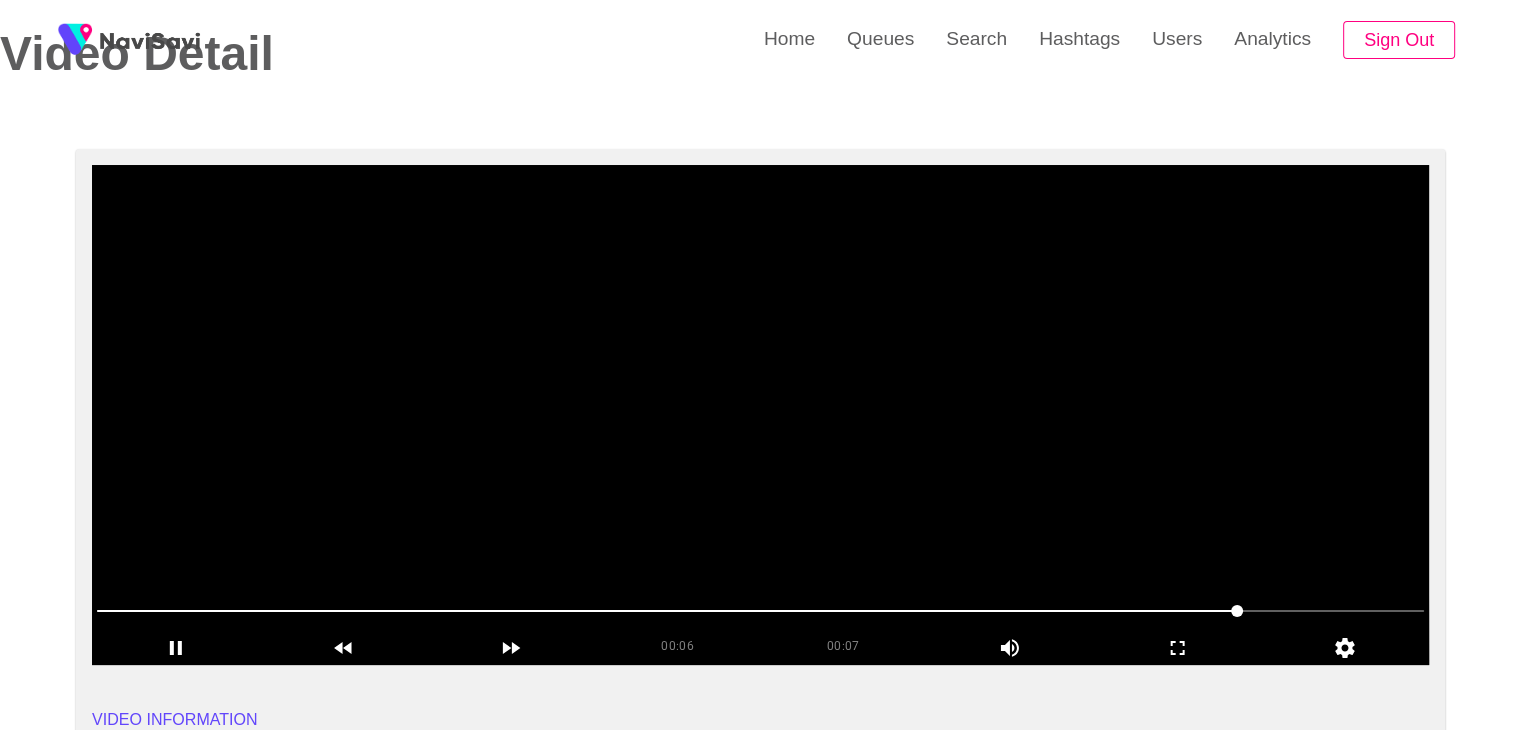 click at bounding box center (760, 415) 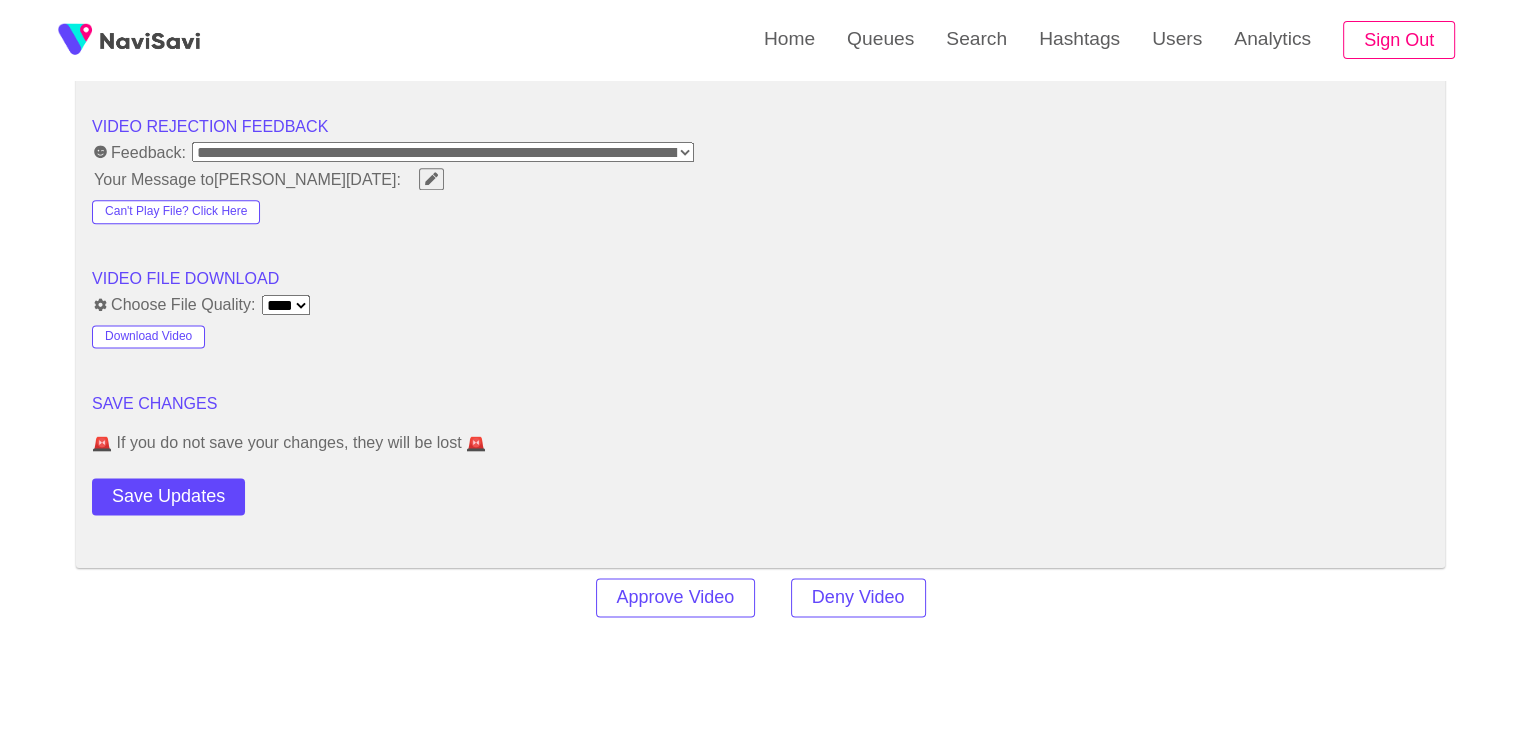 scroll, scrollTop: 2536, scrollLeft: 0, axis: vertical 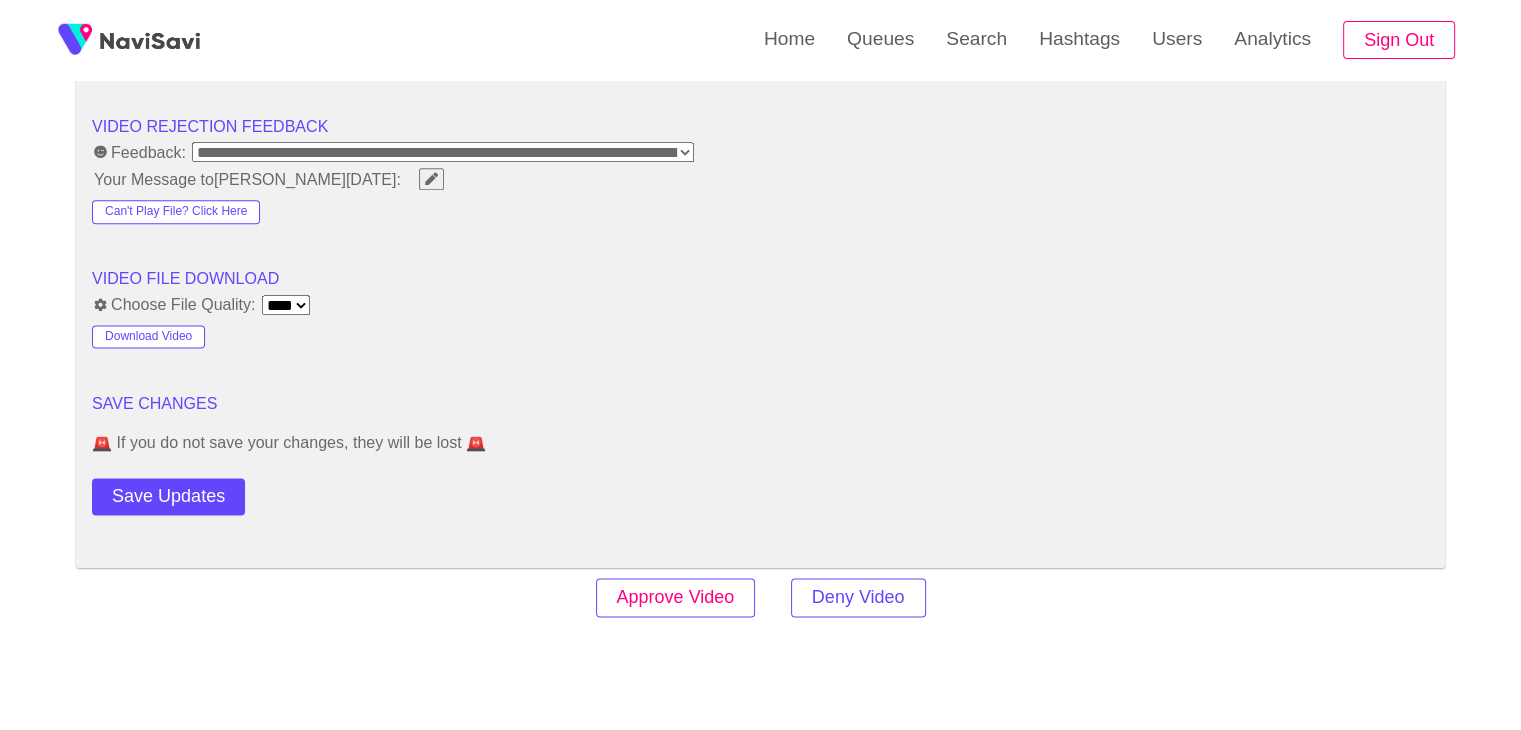 click on "Approve Video" at bounding box center (676, 597) 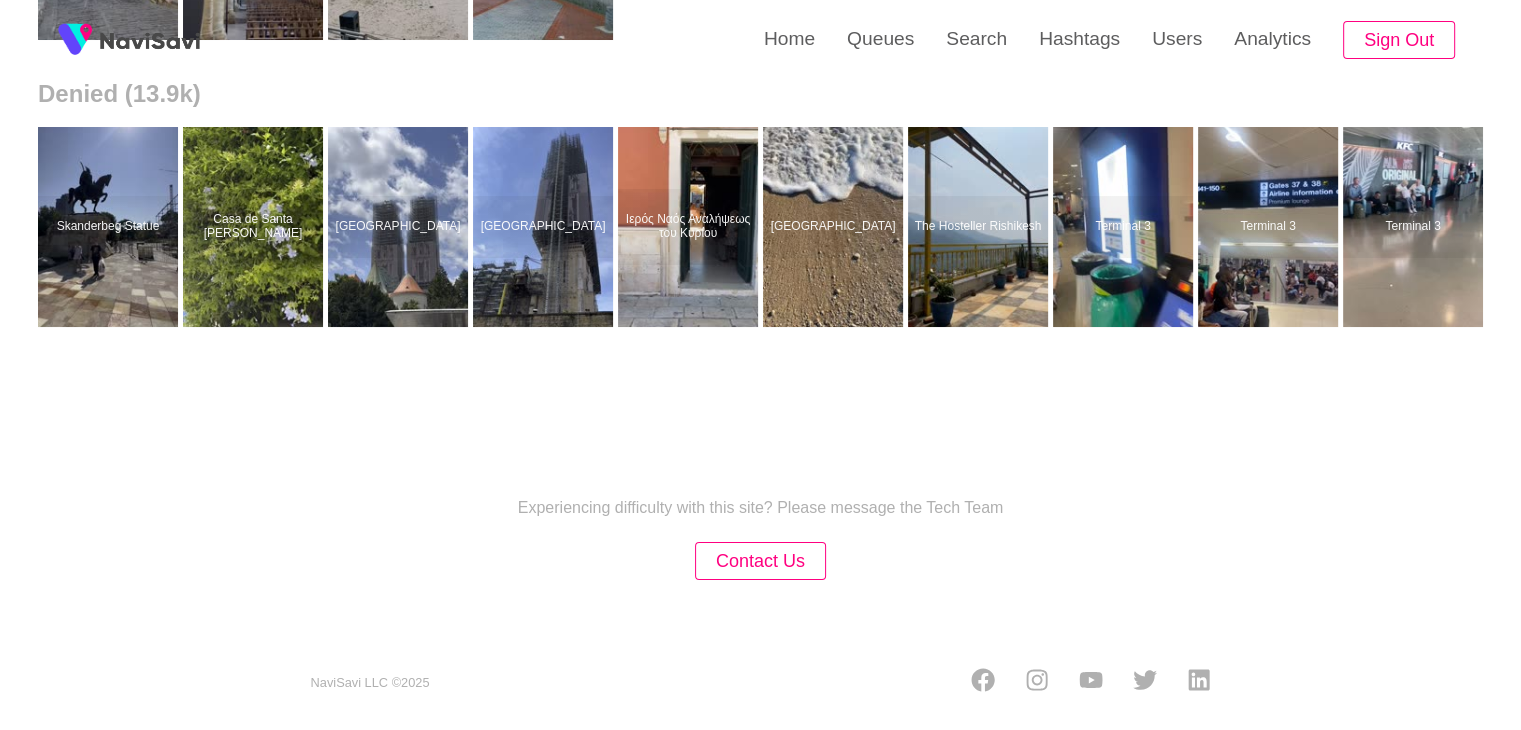 scroll, scrollTop: 0, scrollLeft: 0, axis: both 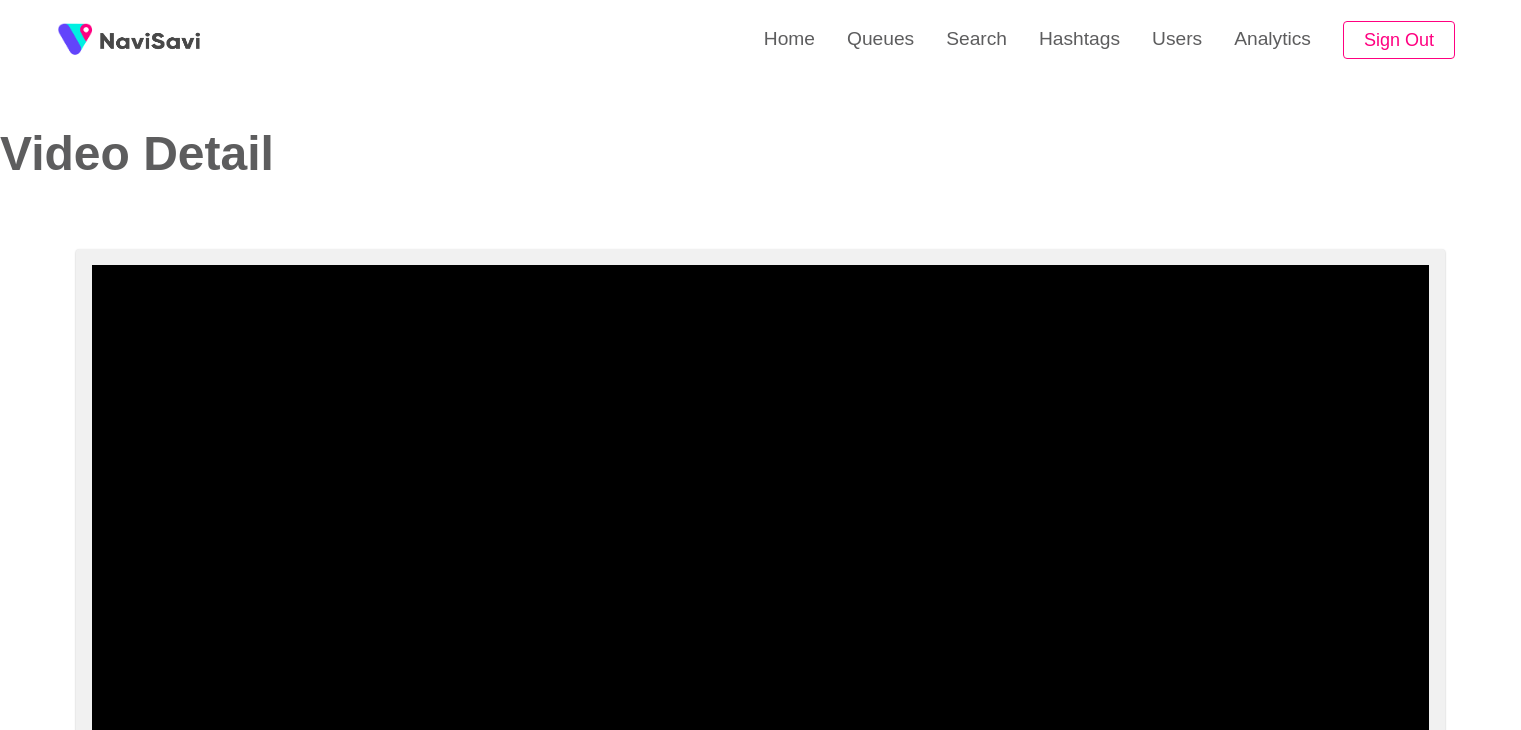 select on "**********" 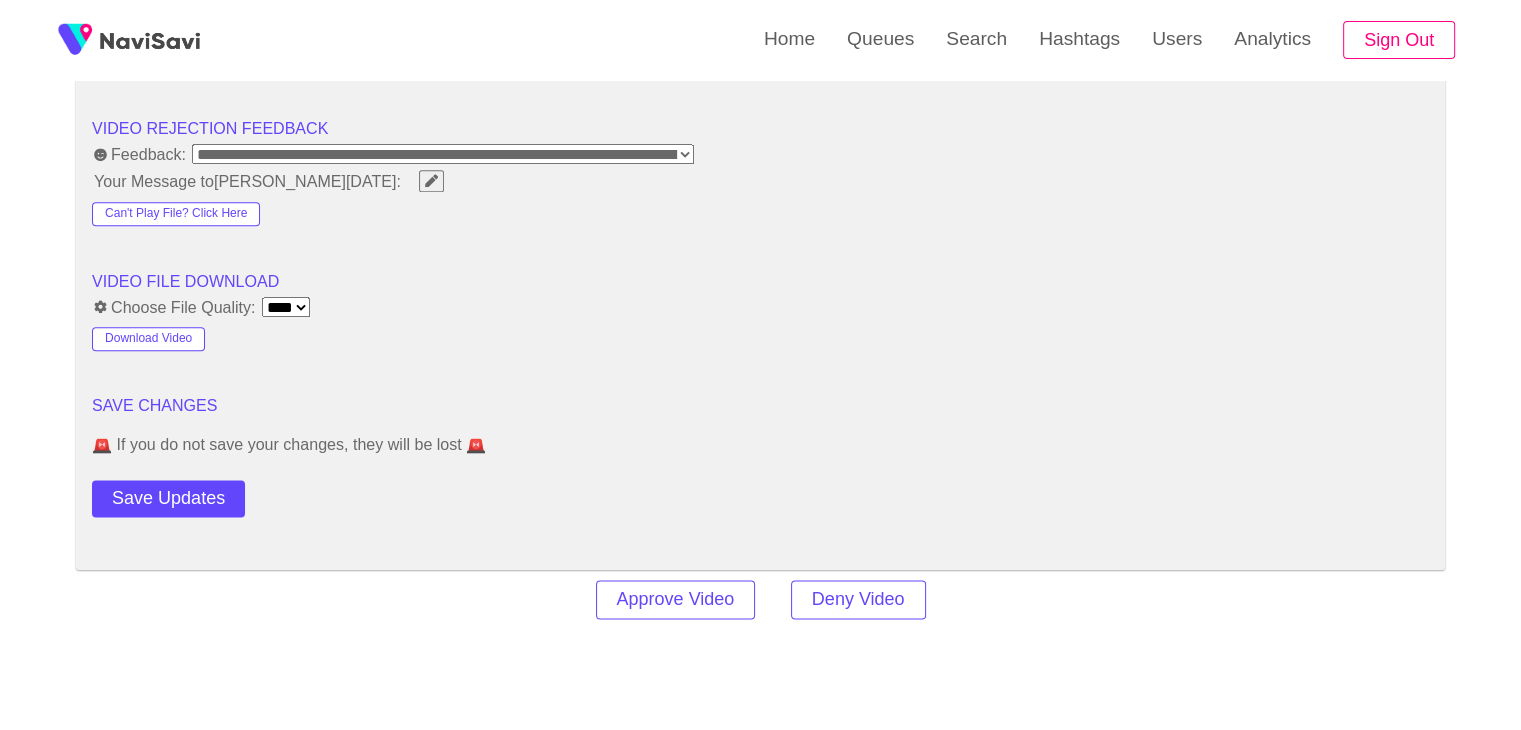 scroll, scrollTop: 2499, scrollLeft: 0, axis: vertical 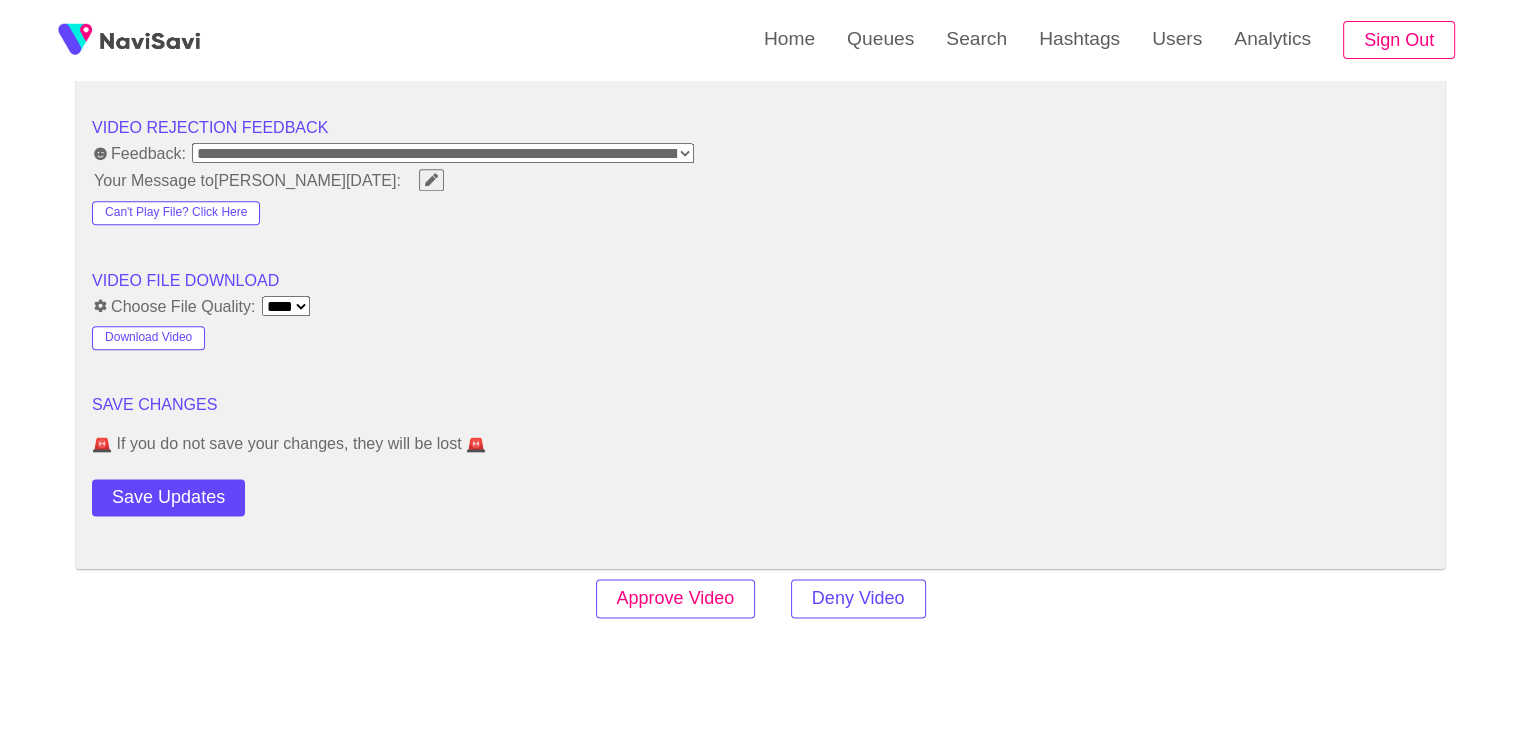 click on "Approve Video" at bounding box center [676, 598] 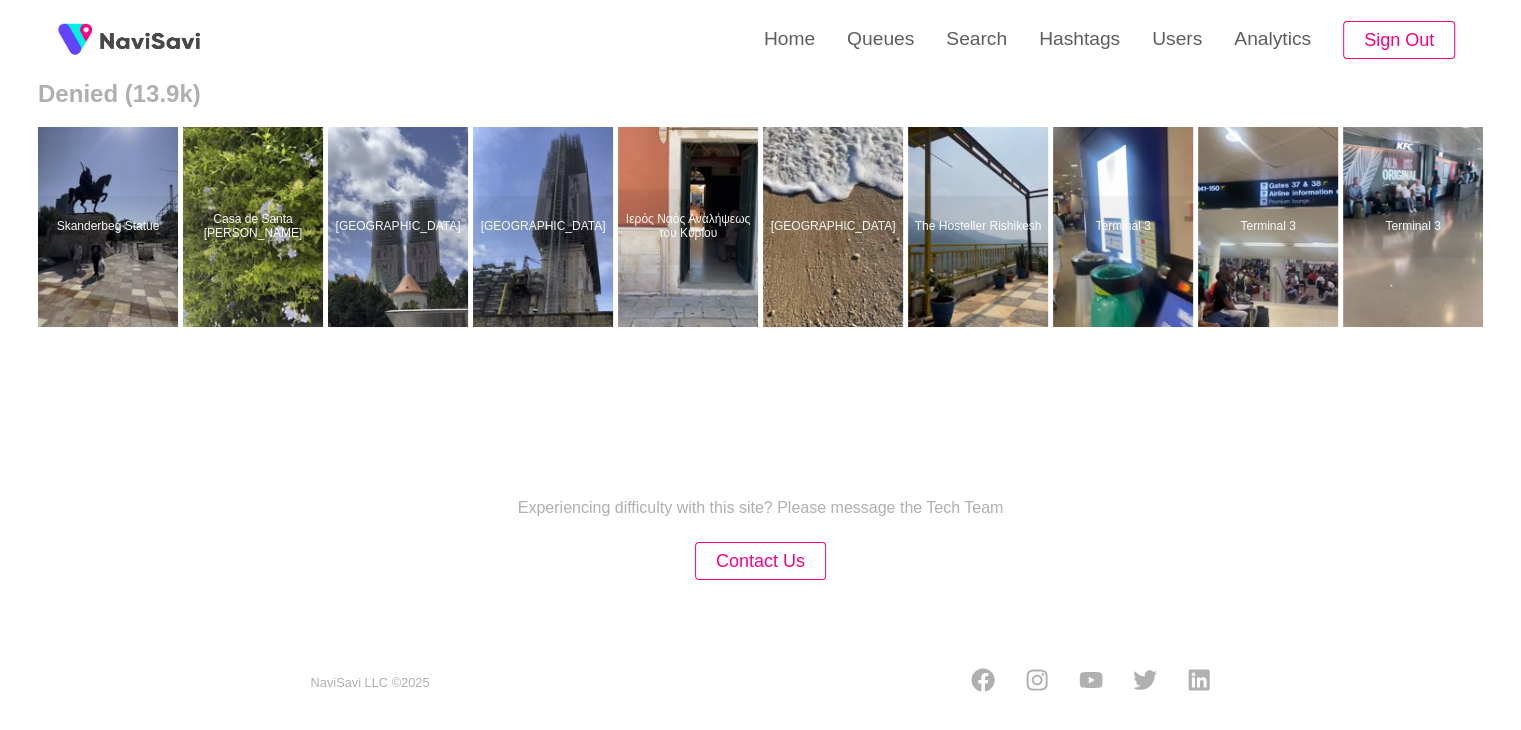 scroll, scrollTop: 0, scrollLeft: 0, axis: both 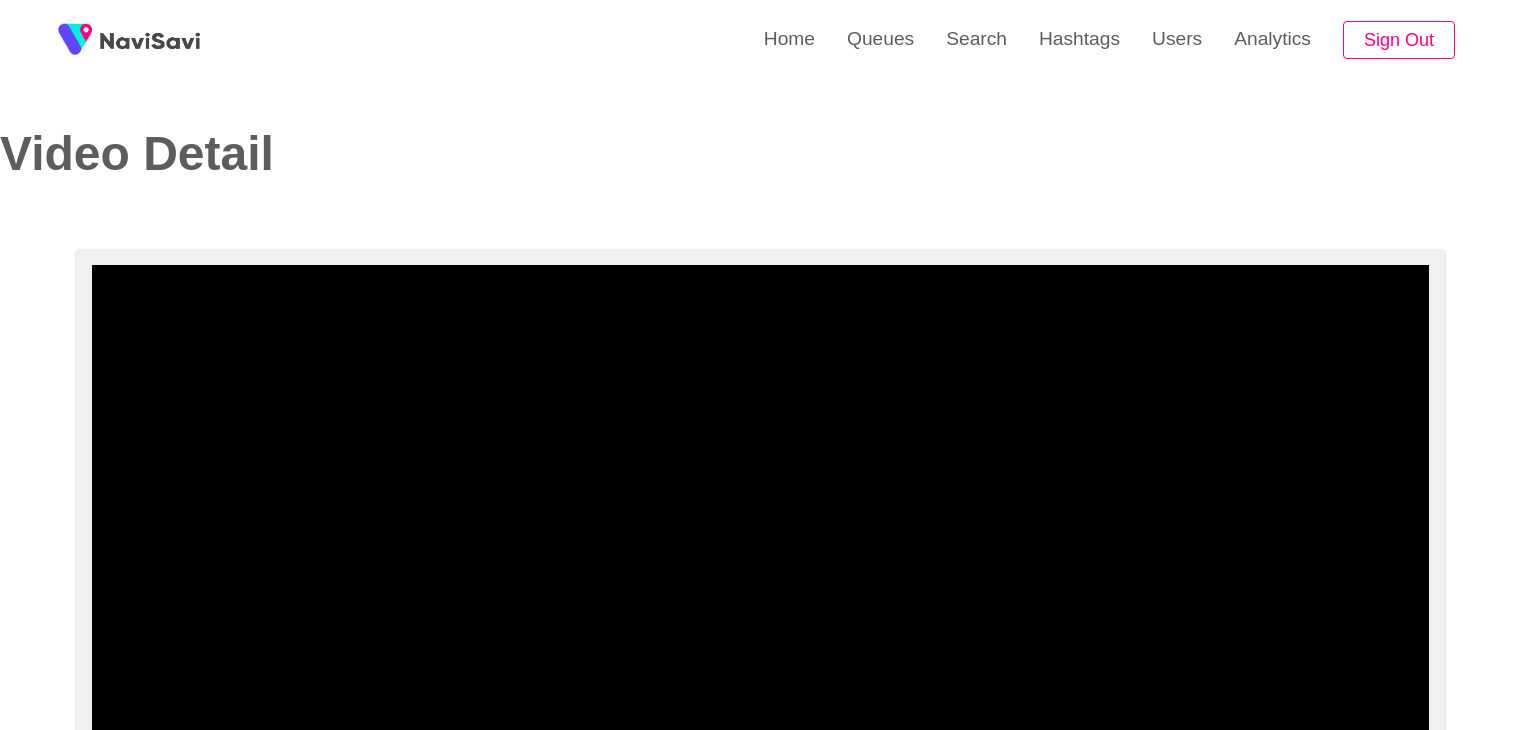 select on "**********" 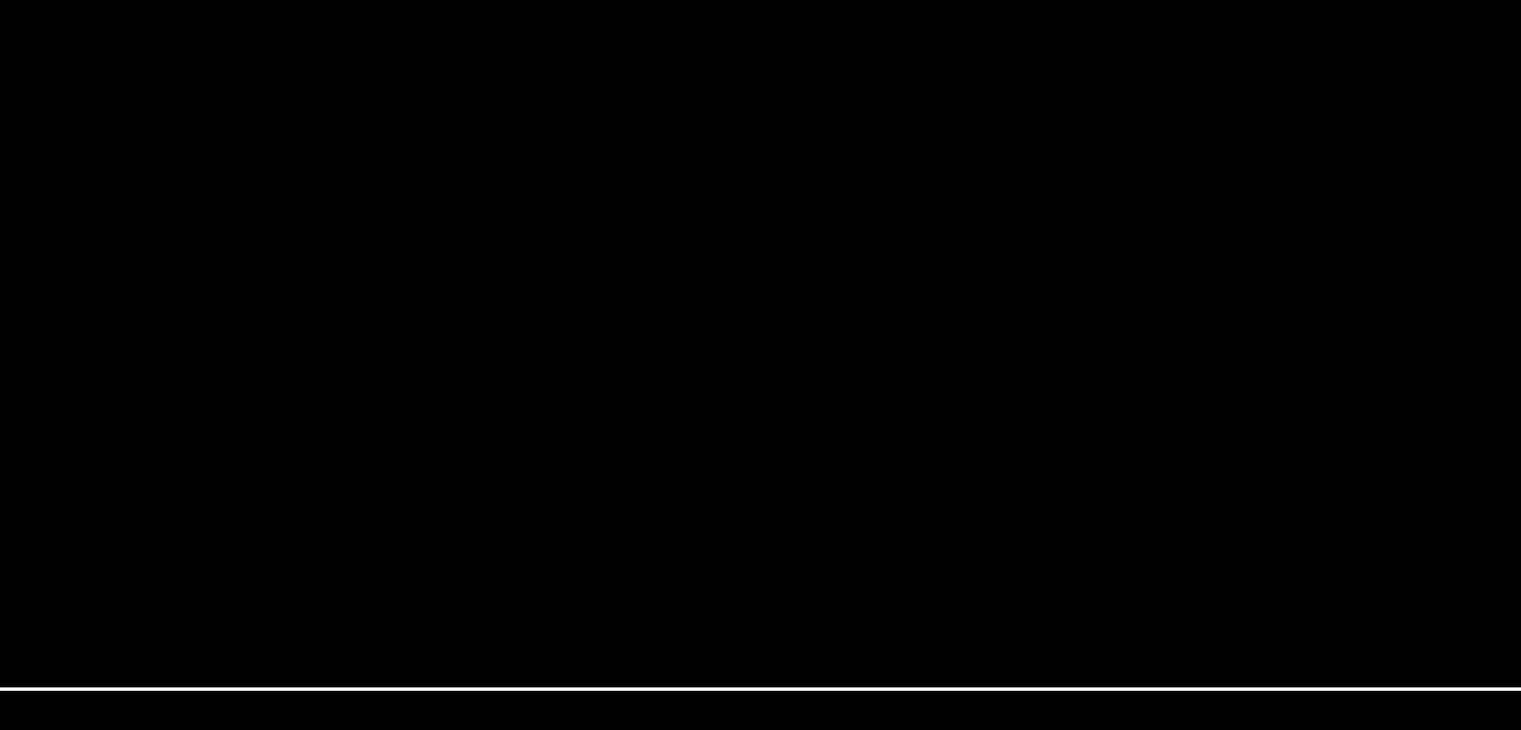 scroll, scrollTop: 116, scrollLeft: 0, axis: vertical 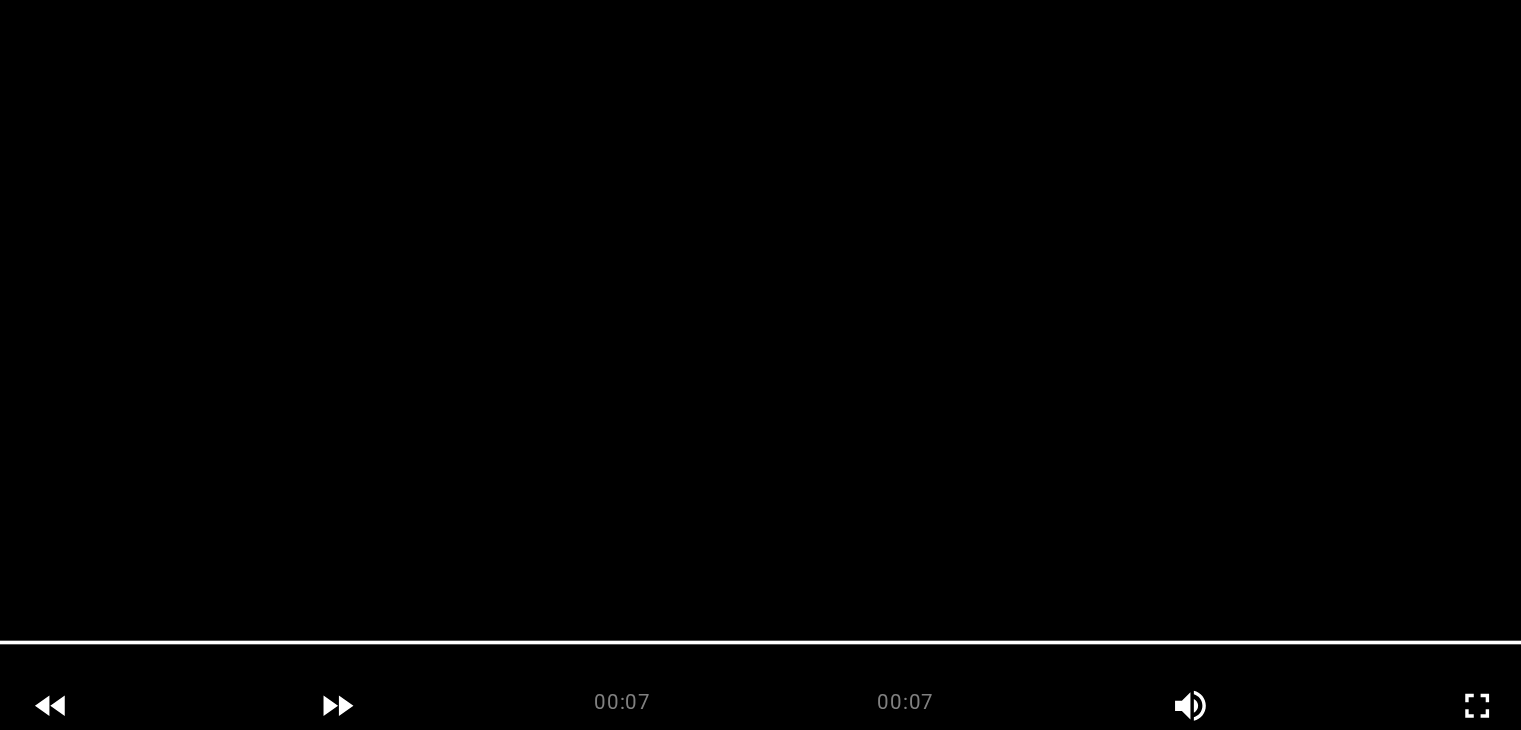 click at bounding box center (760, 399) 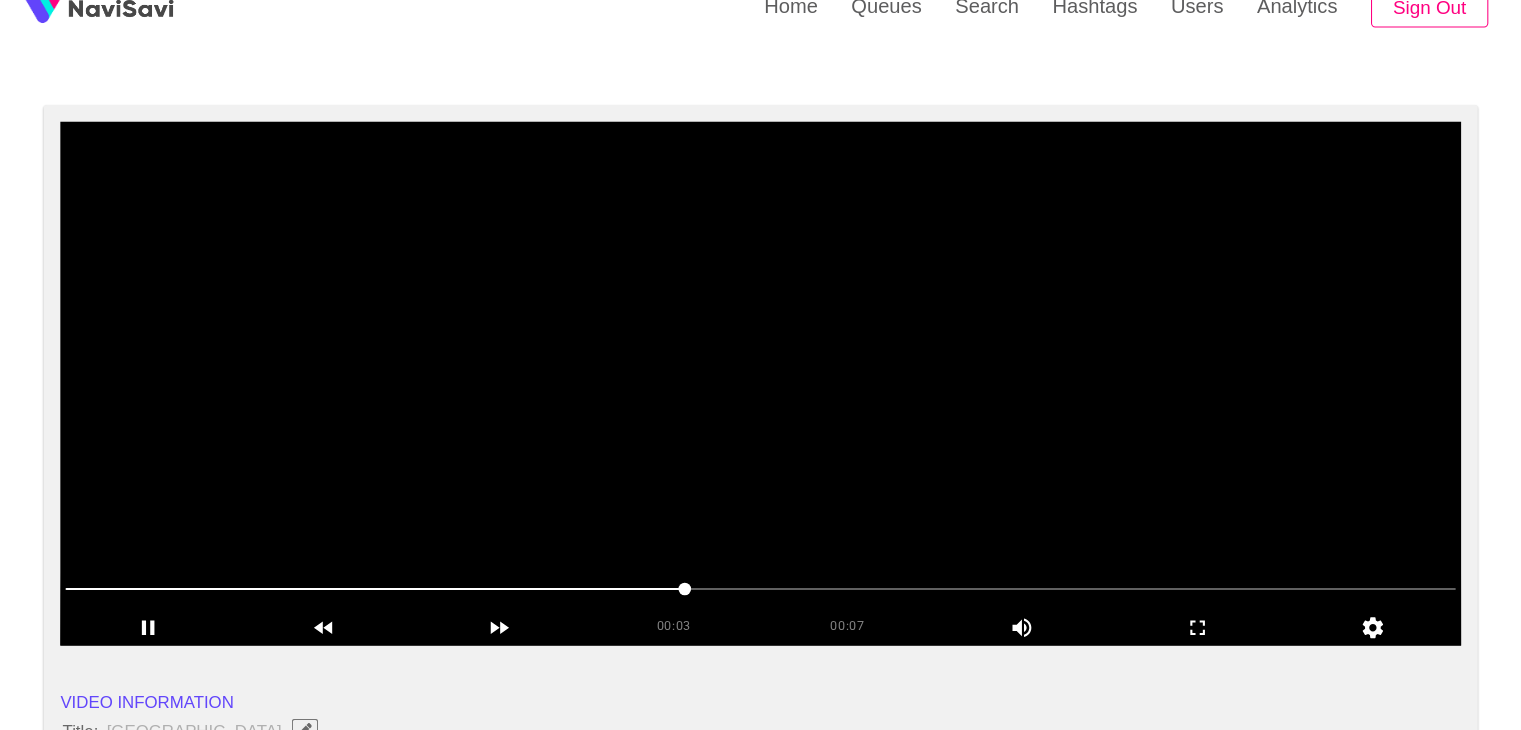 scroll, scrollTop: 116, scrollLeft: 0, axis: vertical 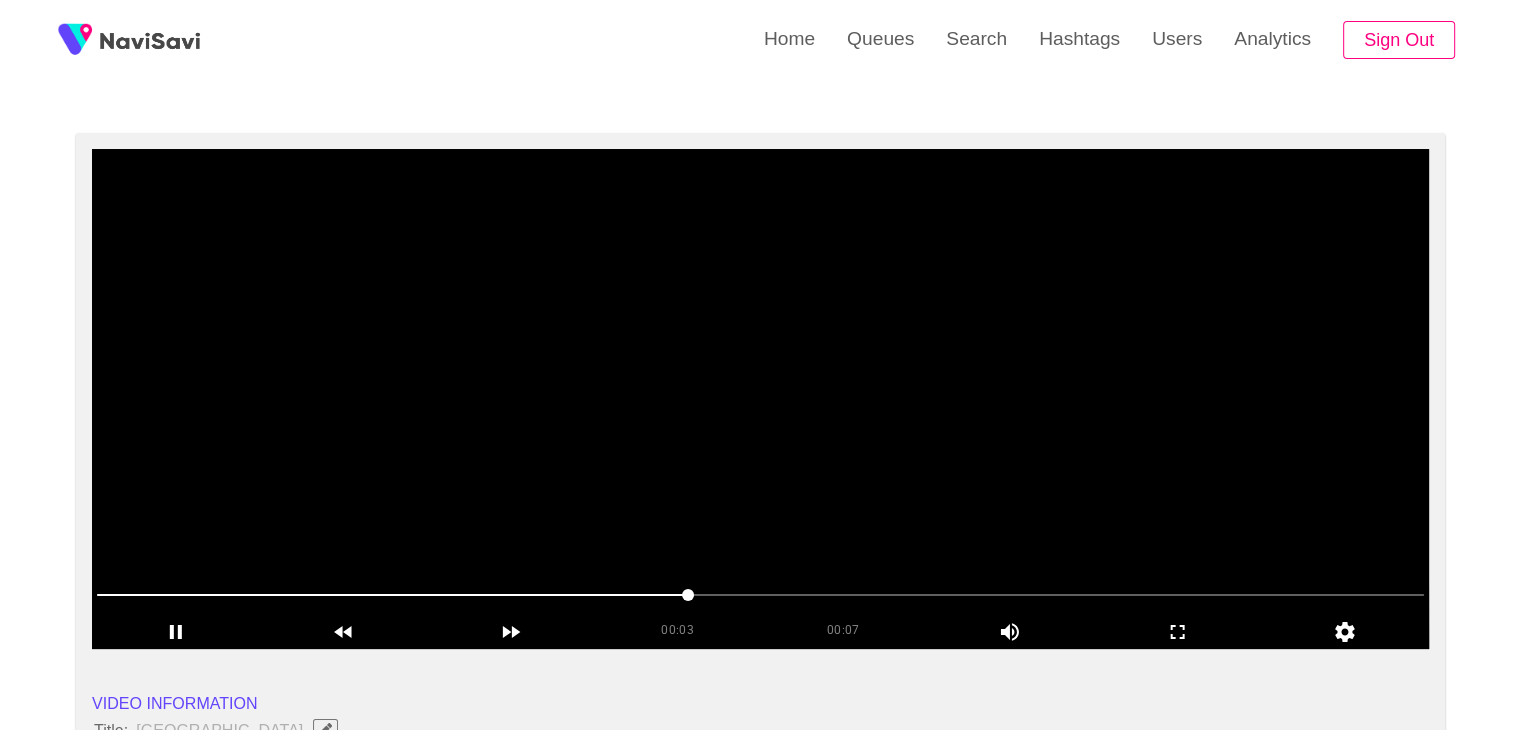 click at bounding box center [760, 399] 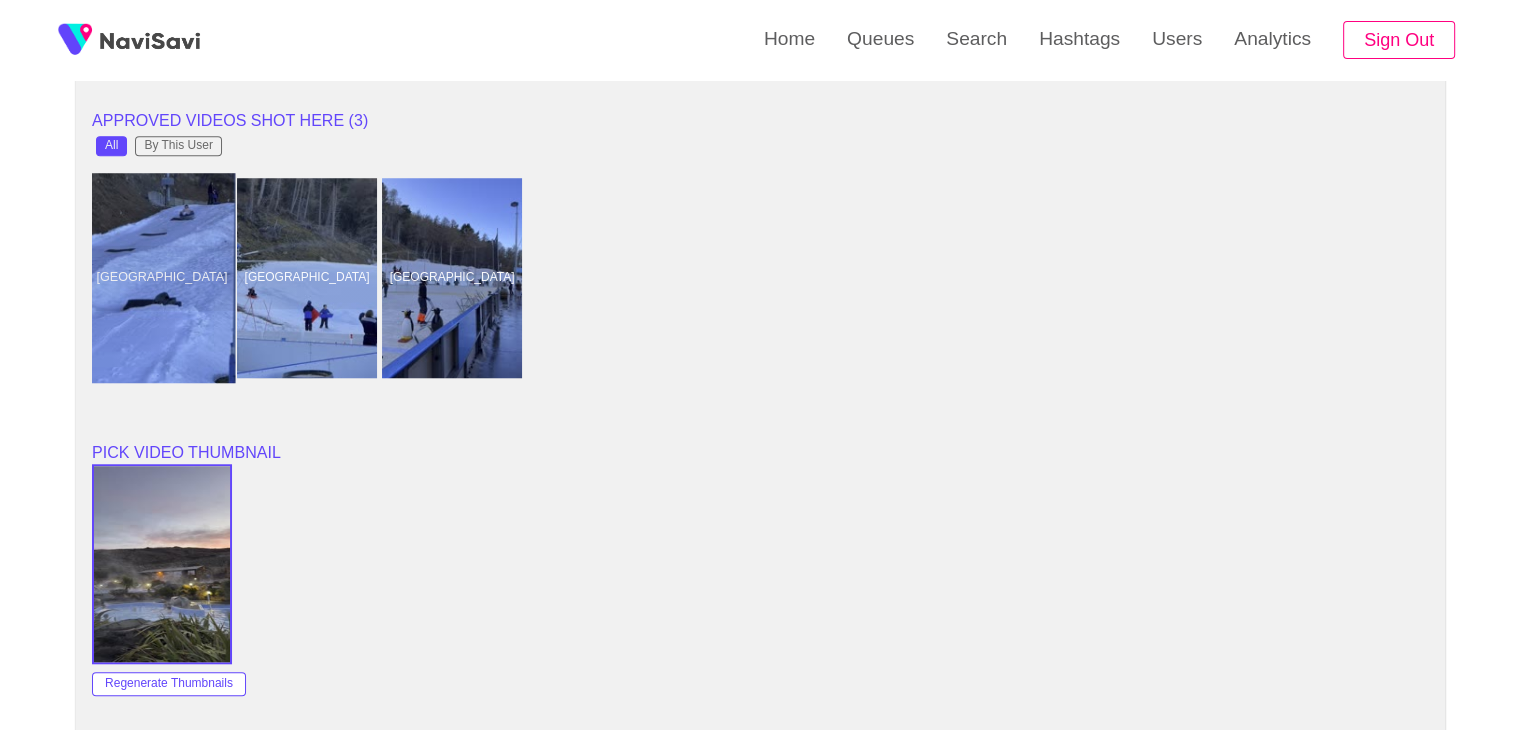 scroll, scrollTop: 1632, scrollLeft: 0, axis: vertical 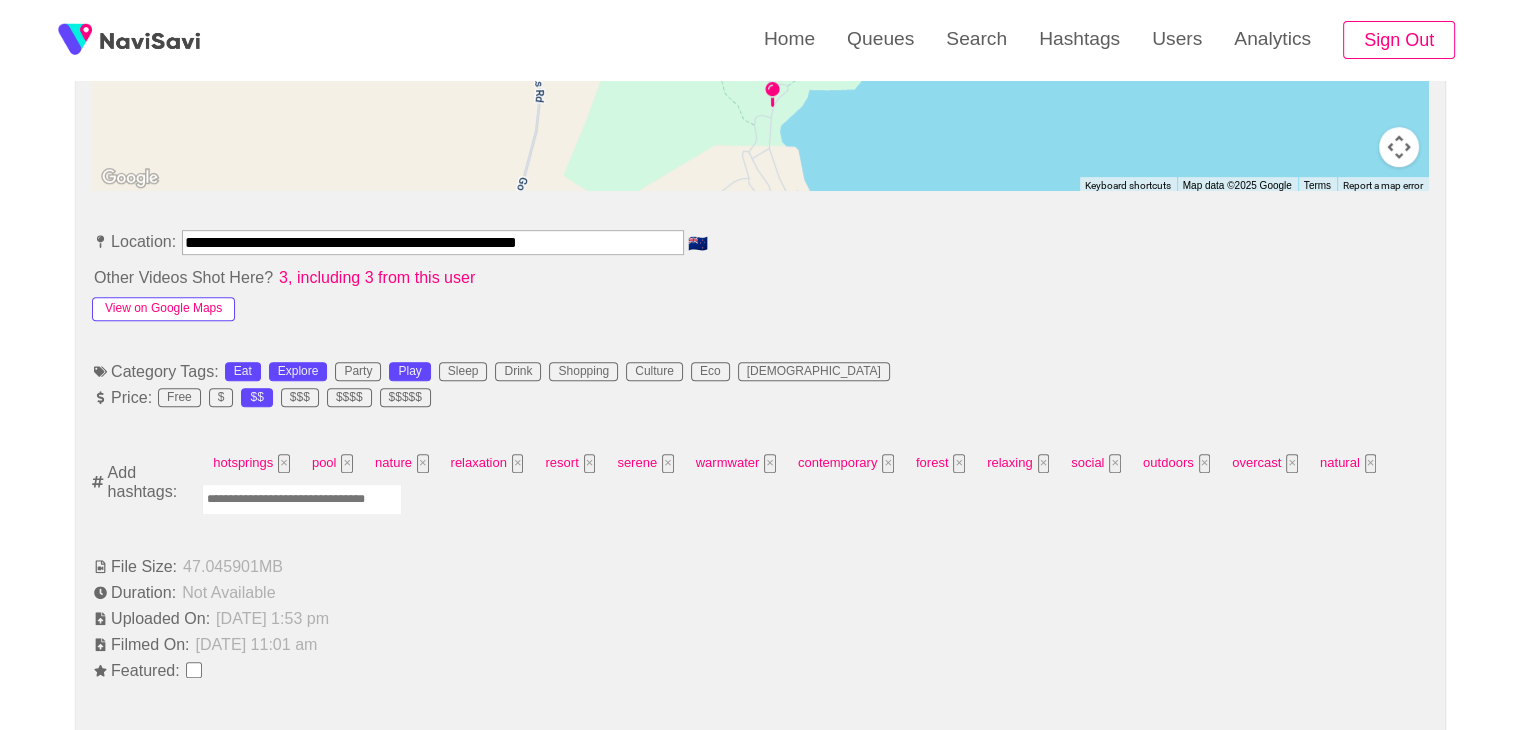 click on "View on Google Maps" at bounding box center [163, 309] 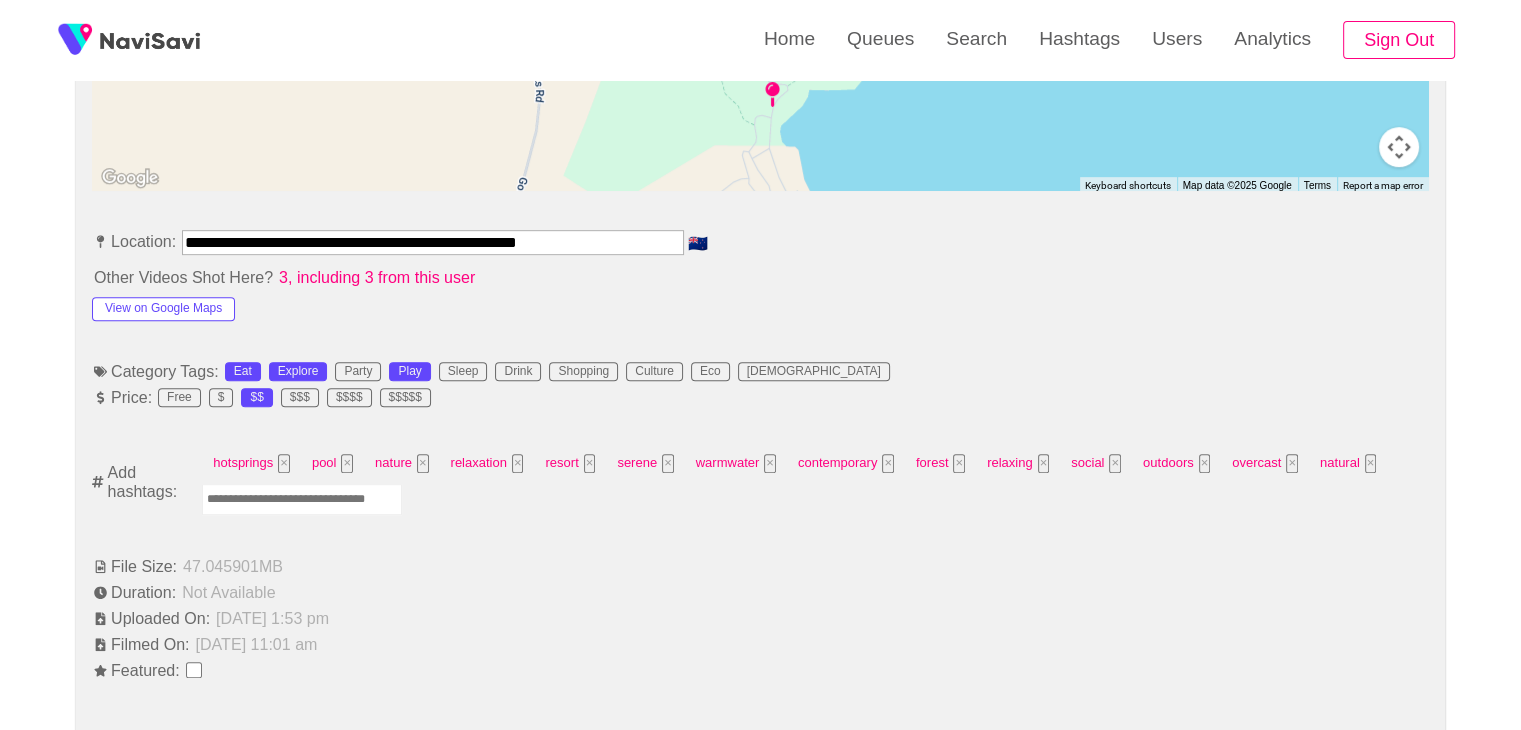 click at bounding box center [302, 499] 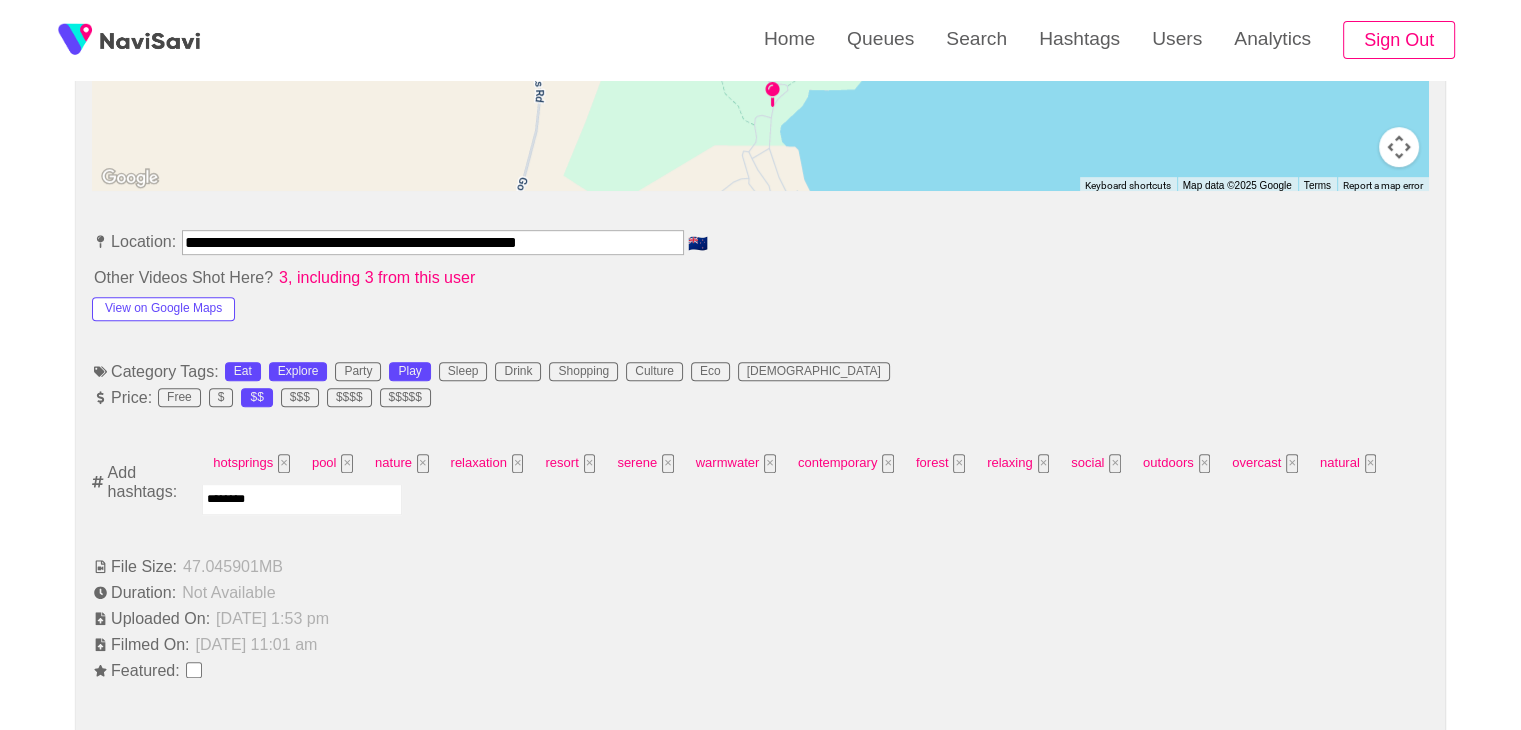 type on "*********" 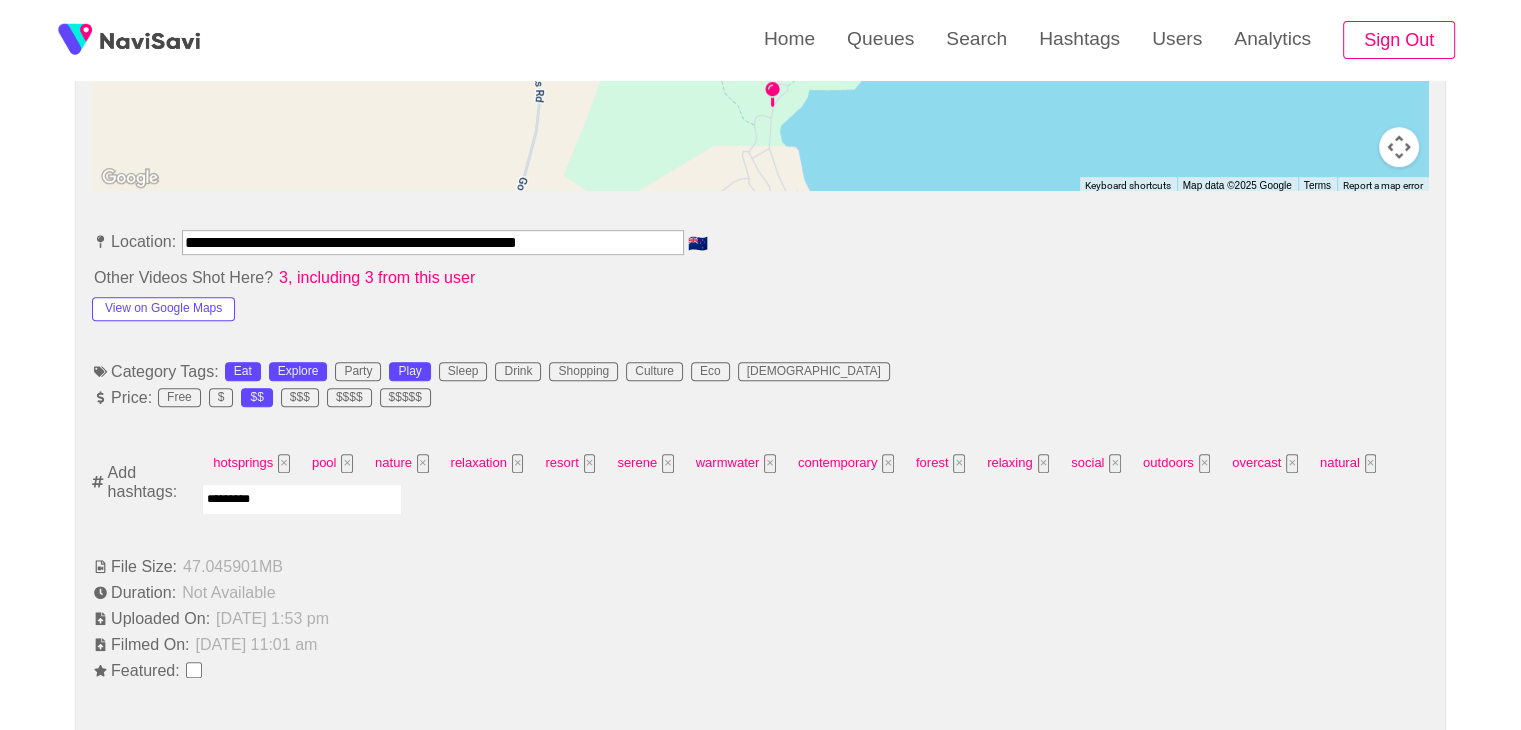 type 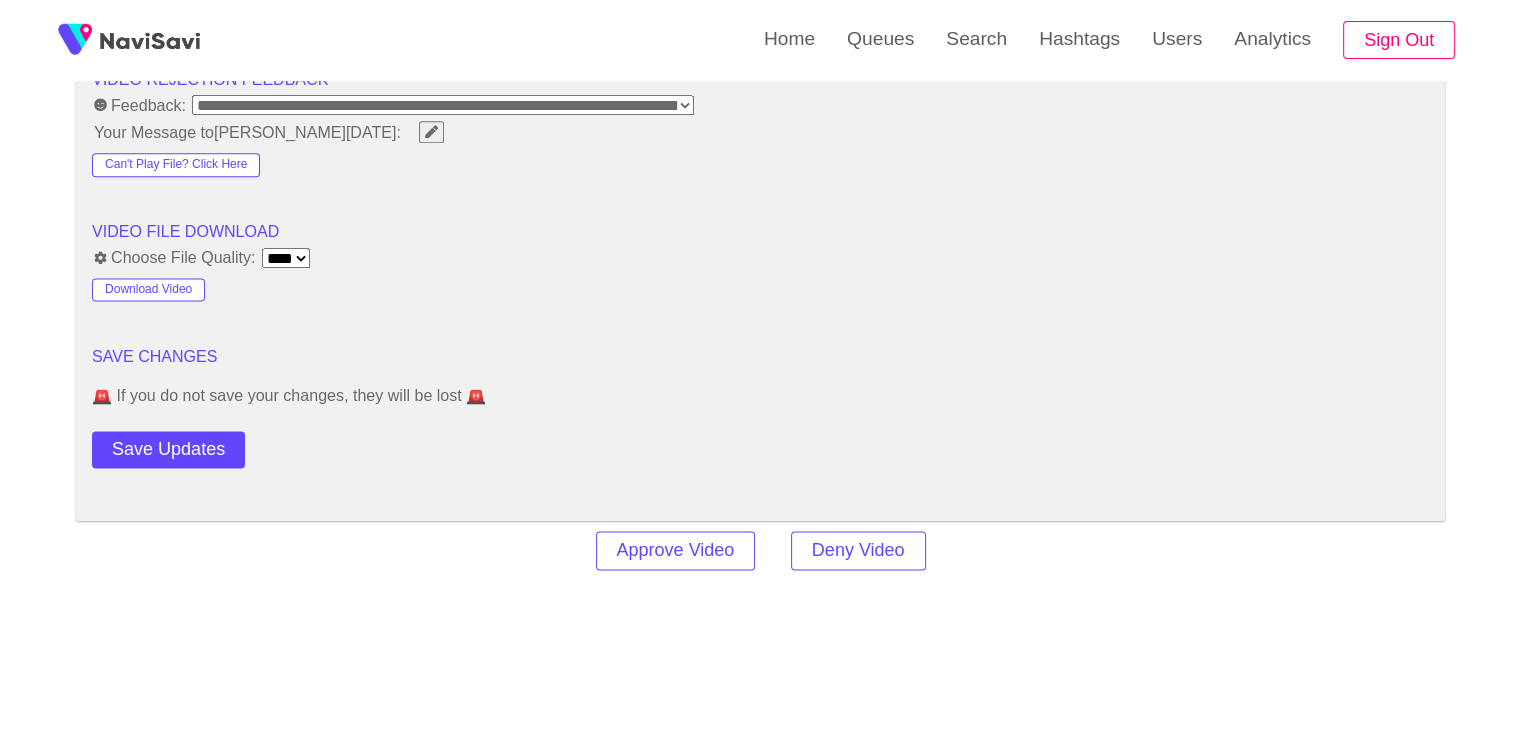 scroll, scrollTop: 2628, scrollLeft: 0, axis: vertical 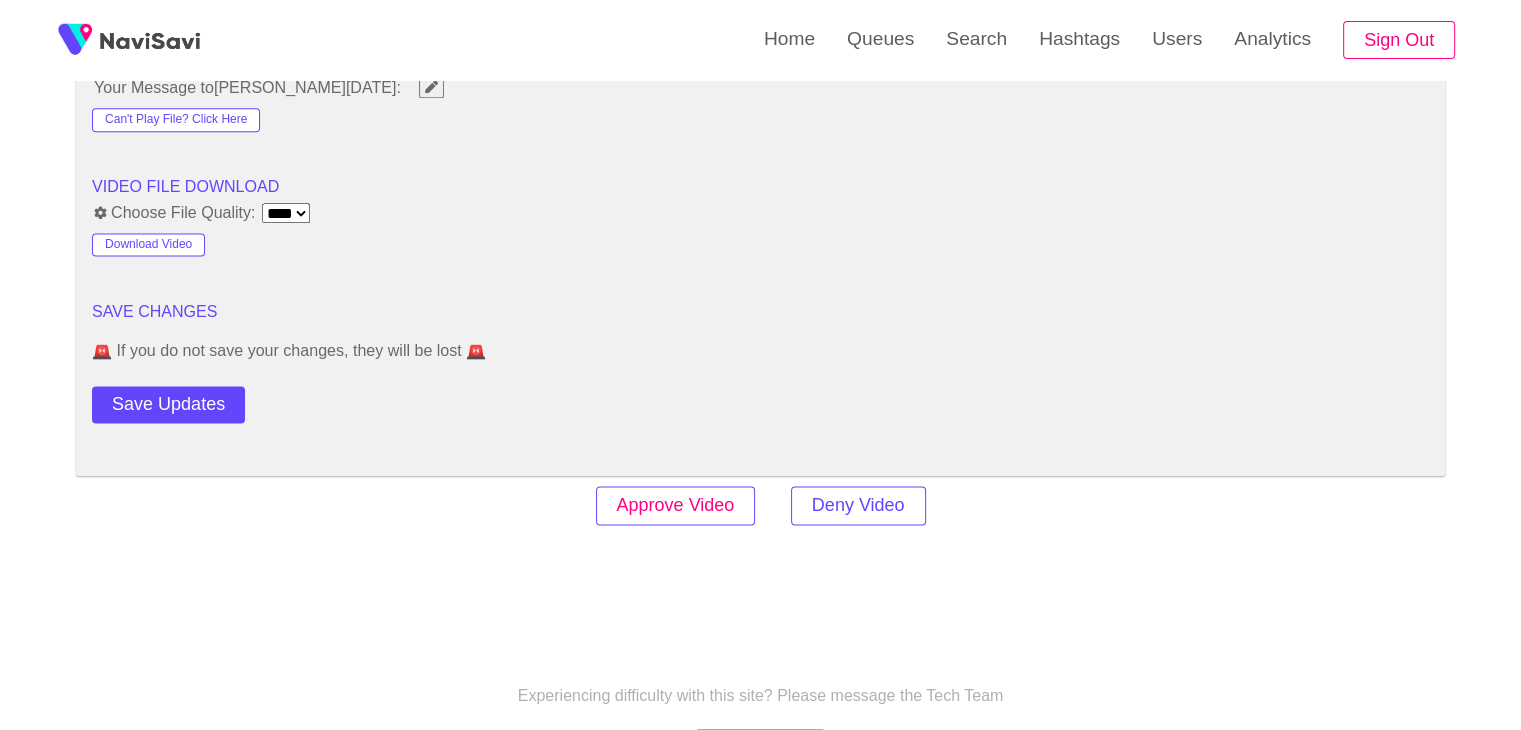 click on "Approve Video" at bounding box center (676, 505) 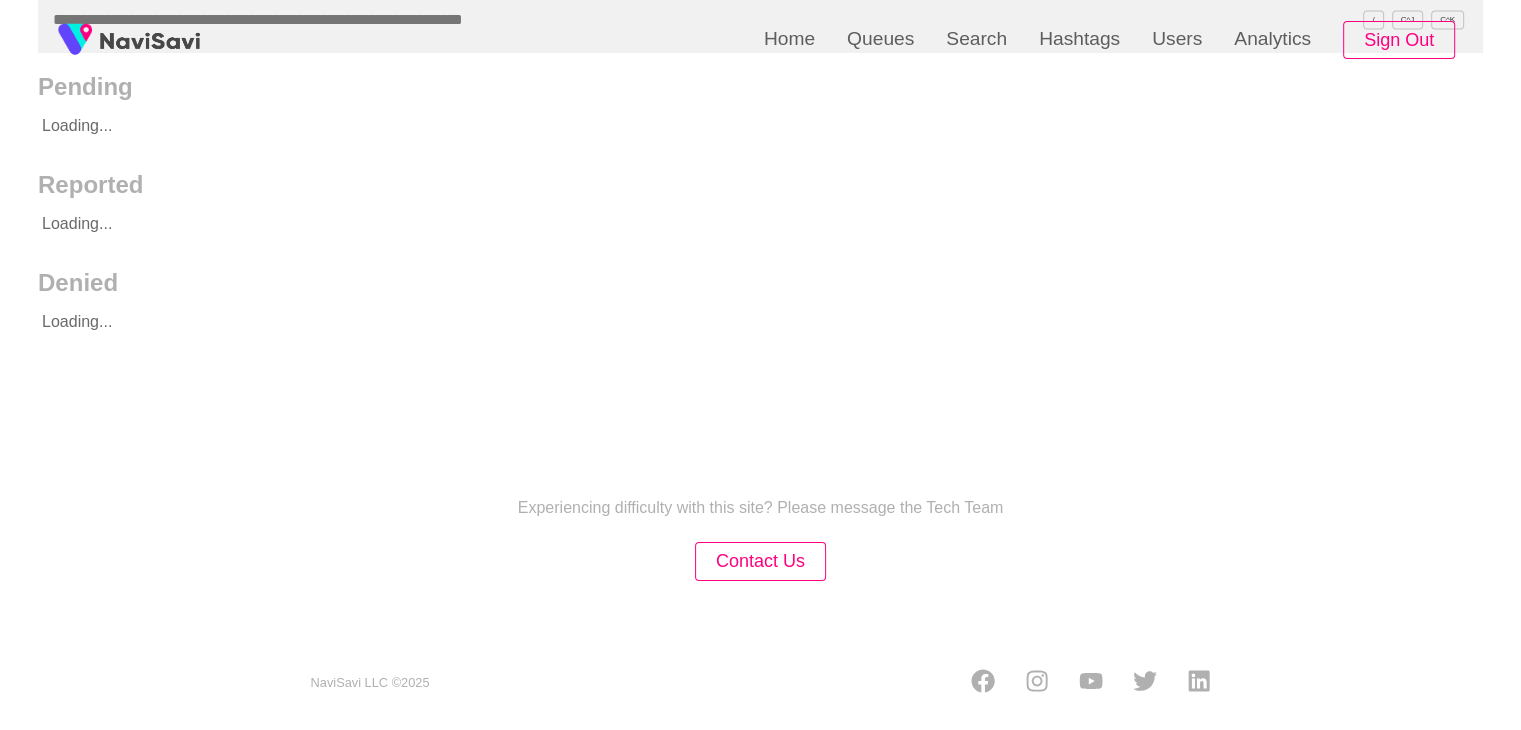 scroll, scrollTop: 0, scrollLeft: 0, axis: both 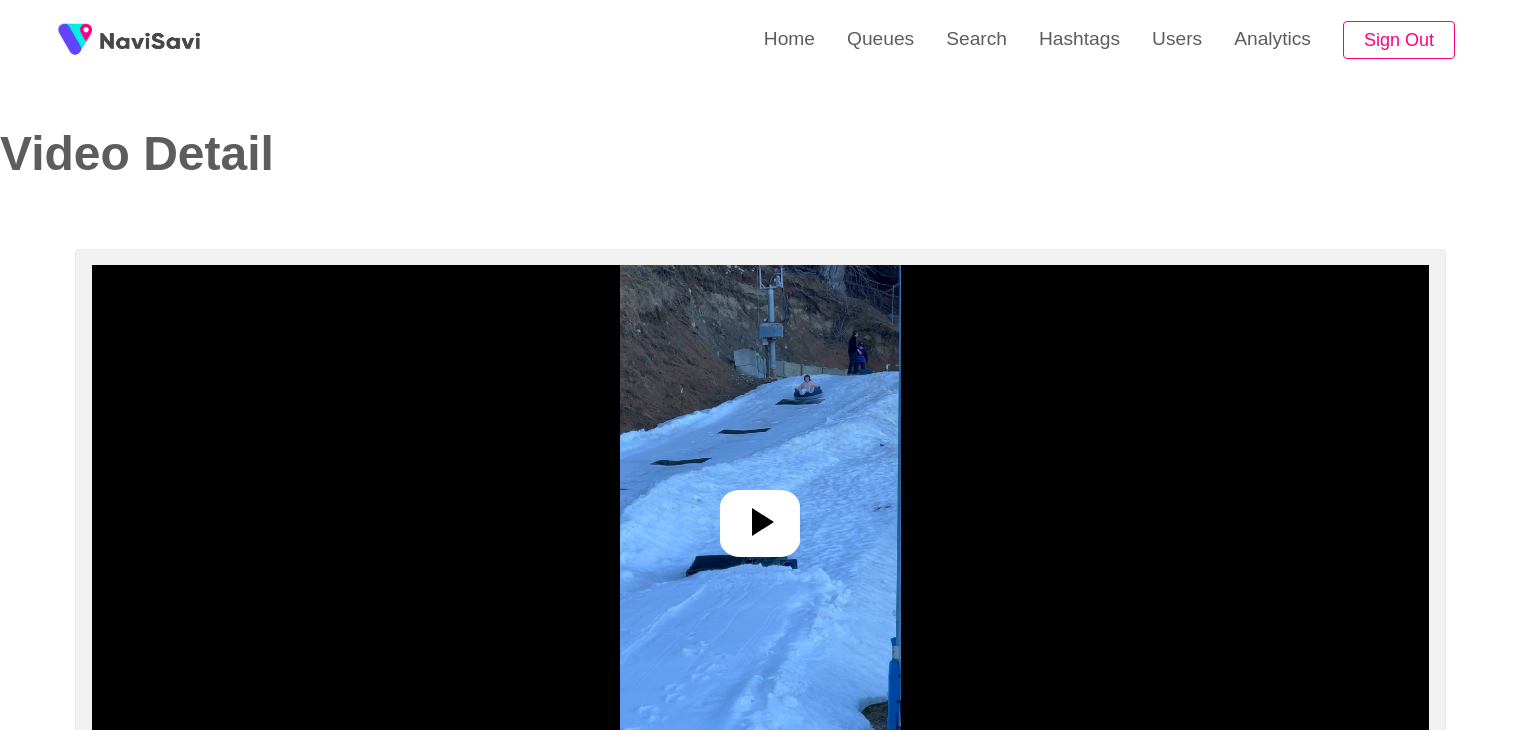 select on "**" 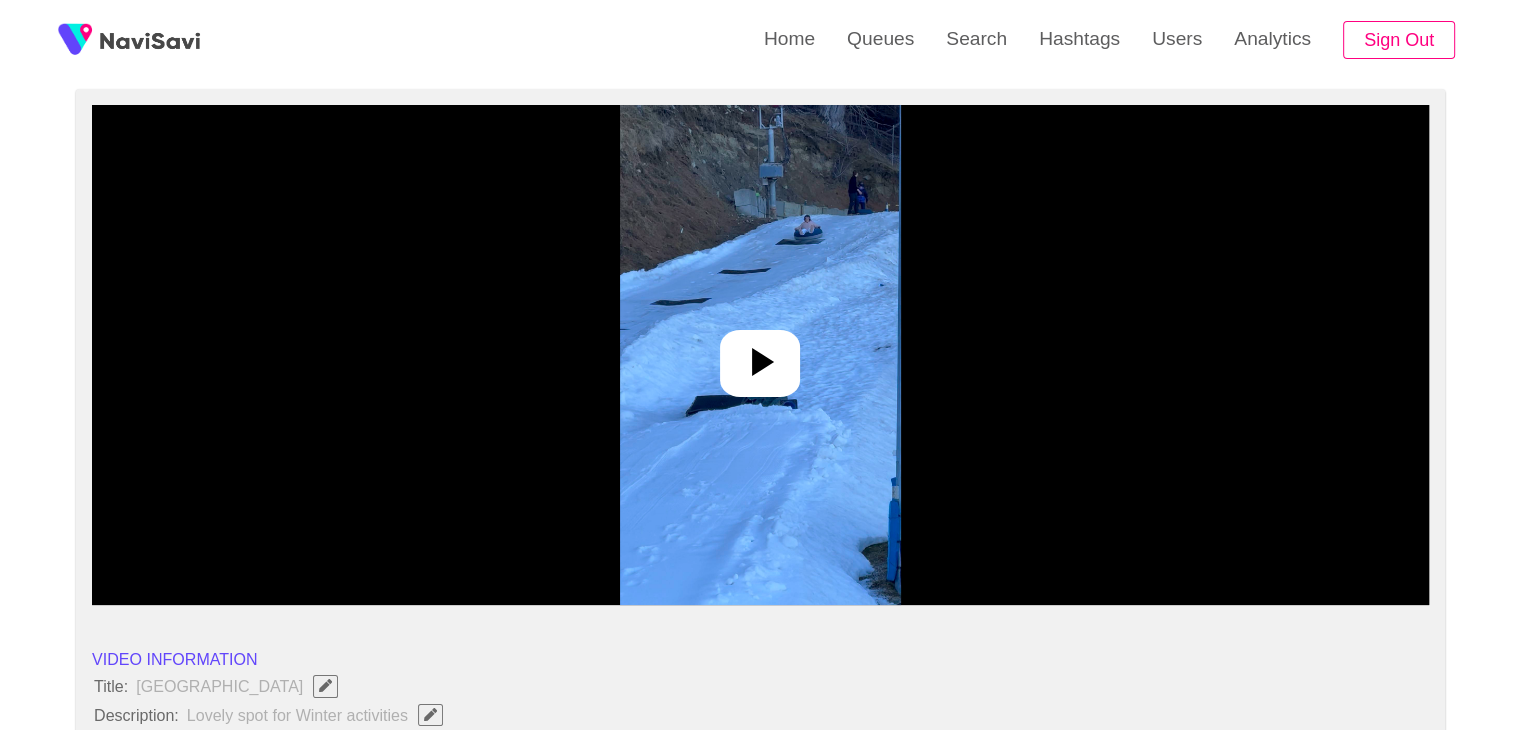 scroll, scrollTop: 0, scrollLeft: 0, axis: both 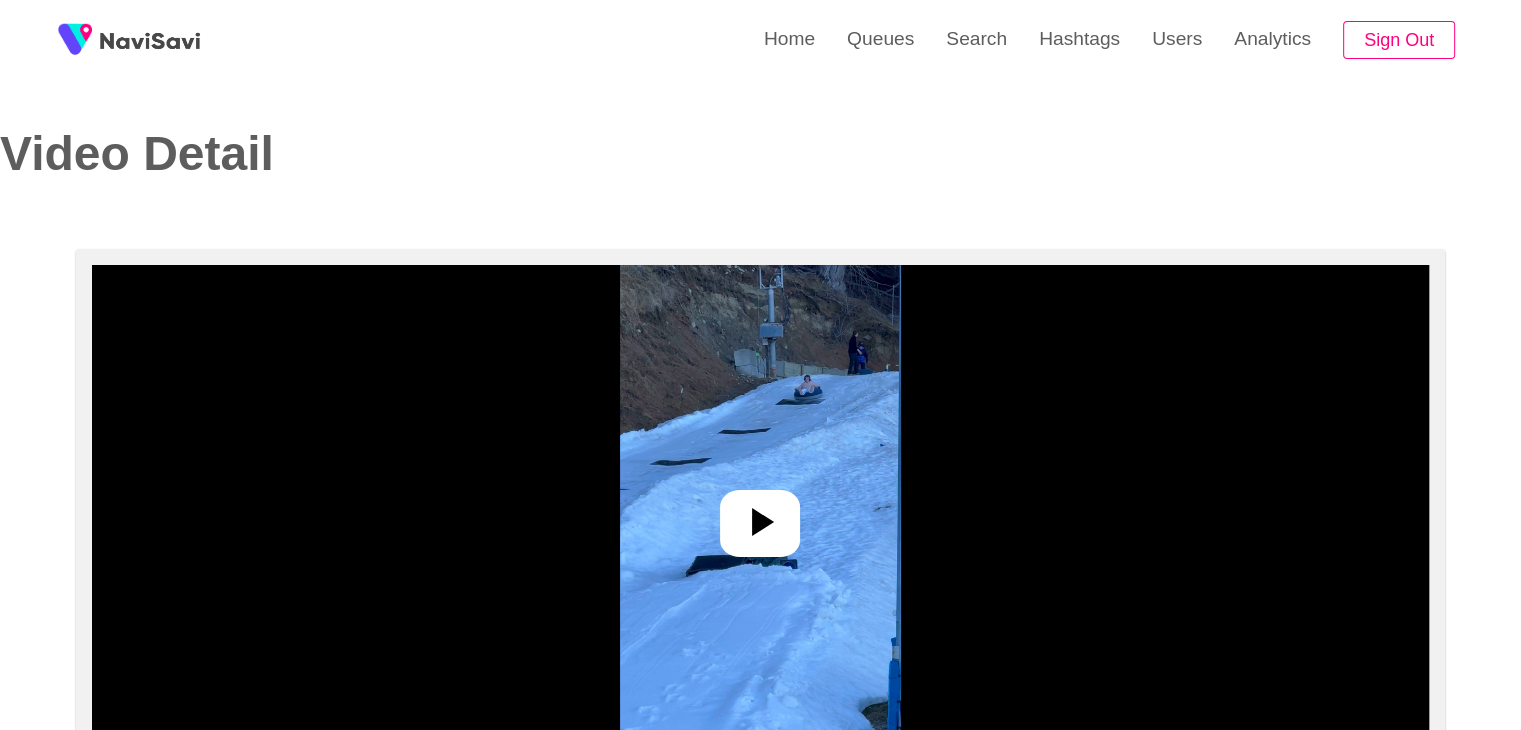 select on "**********" 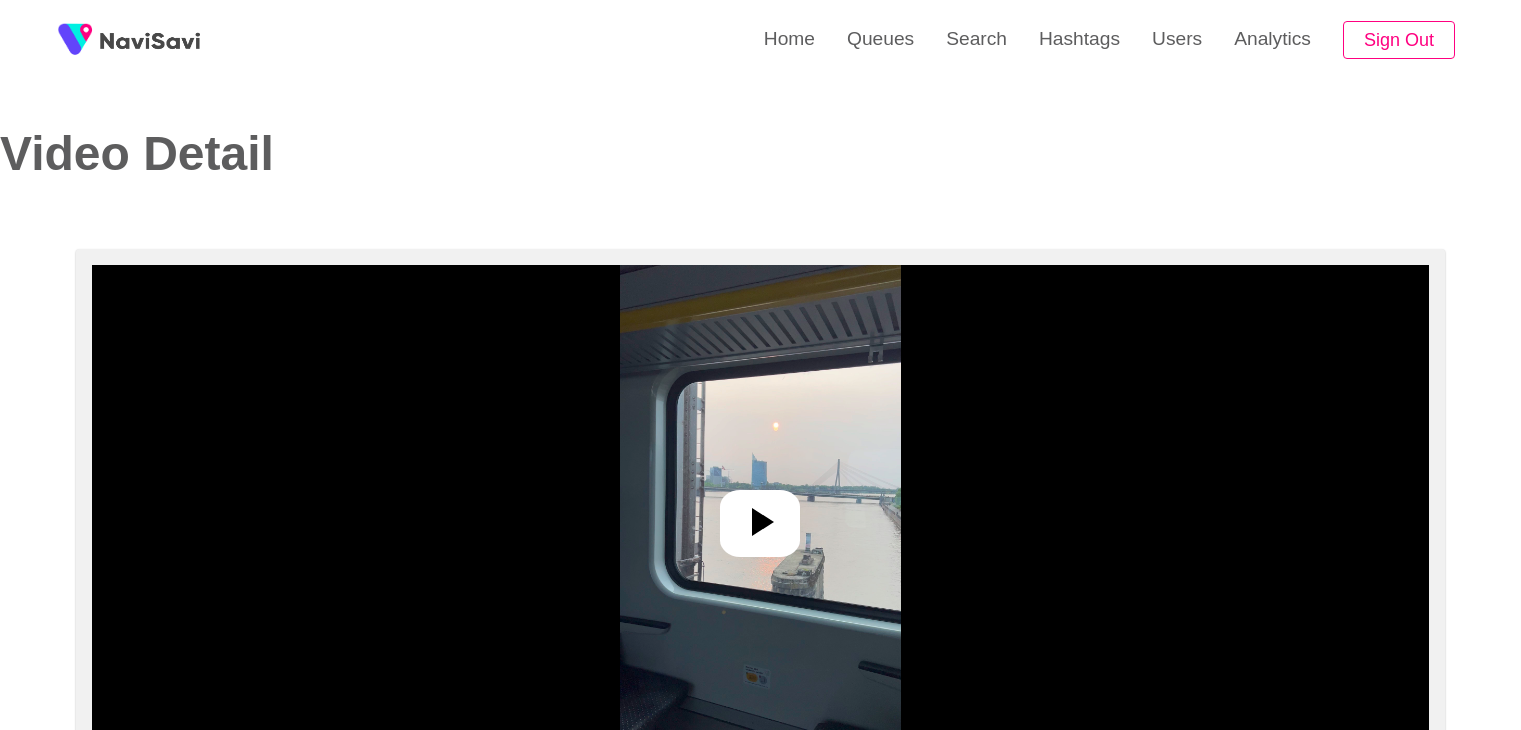 select on "**********" 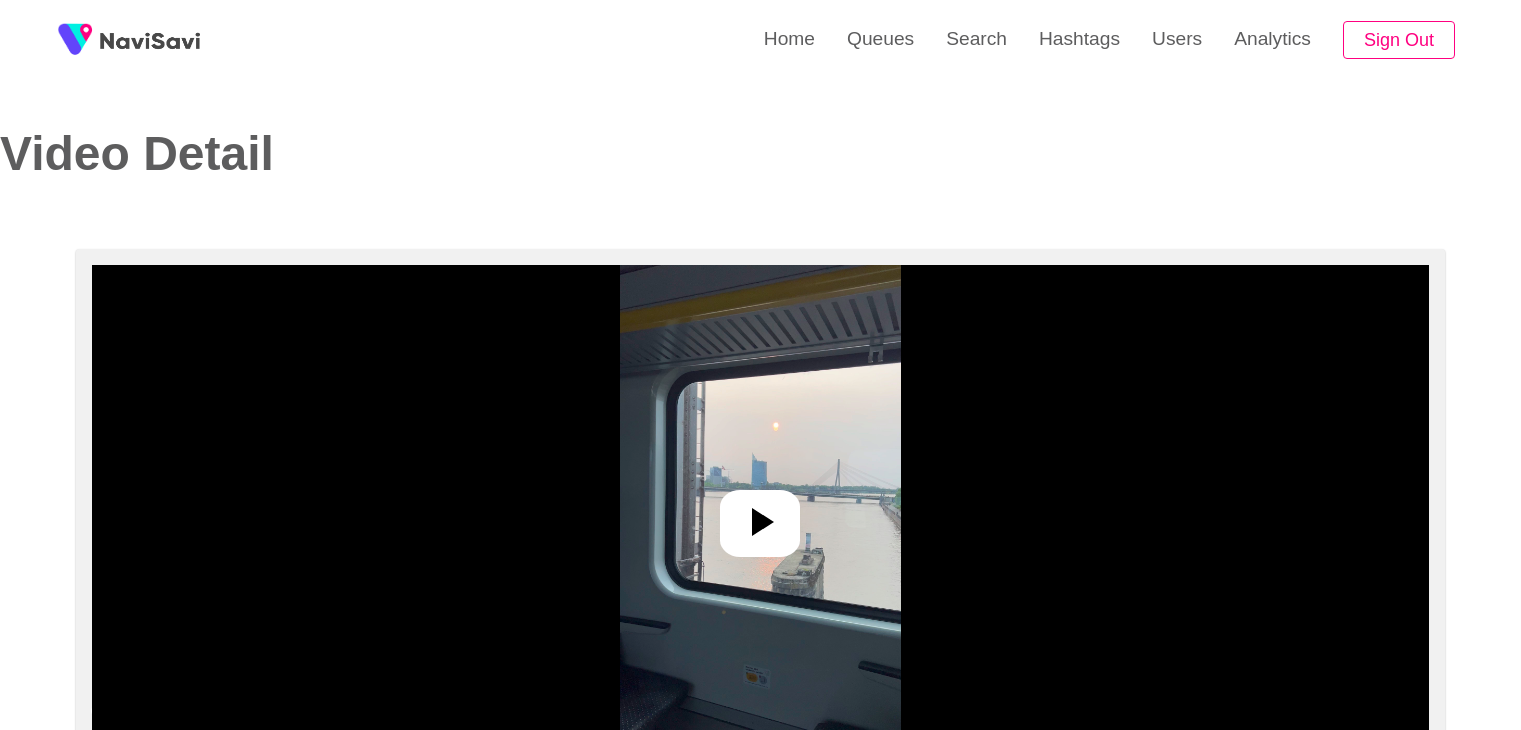 scroll, scrollTop: 0, scrollLeft: 0, axis: both 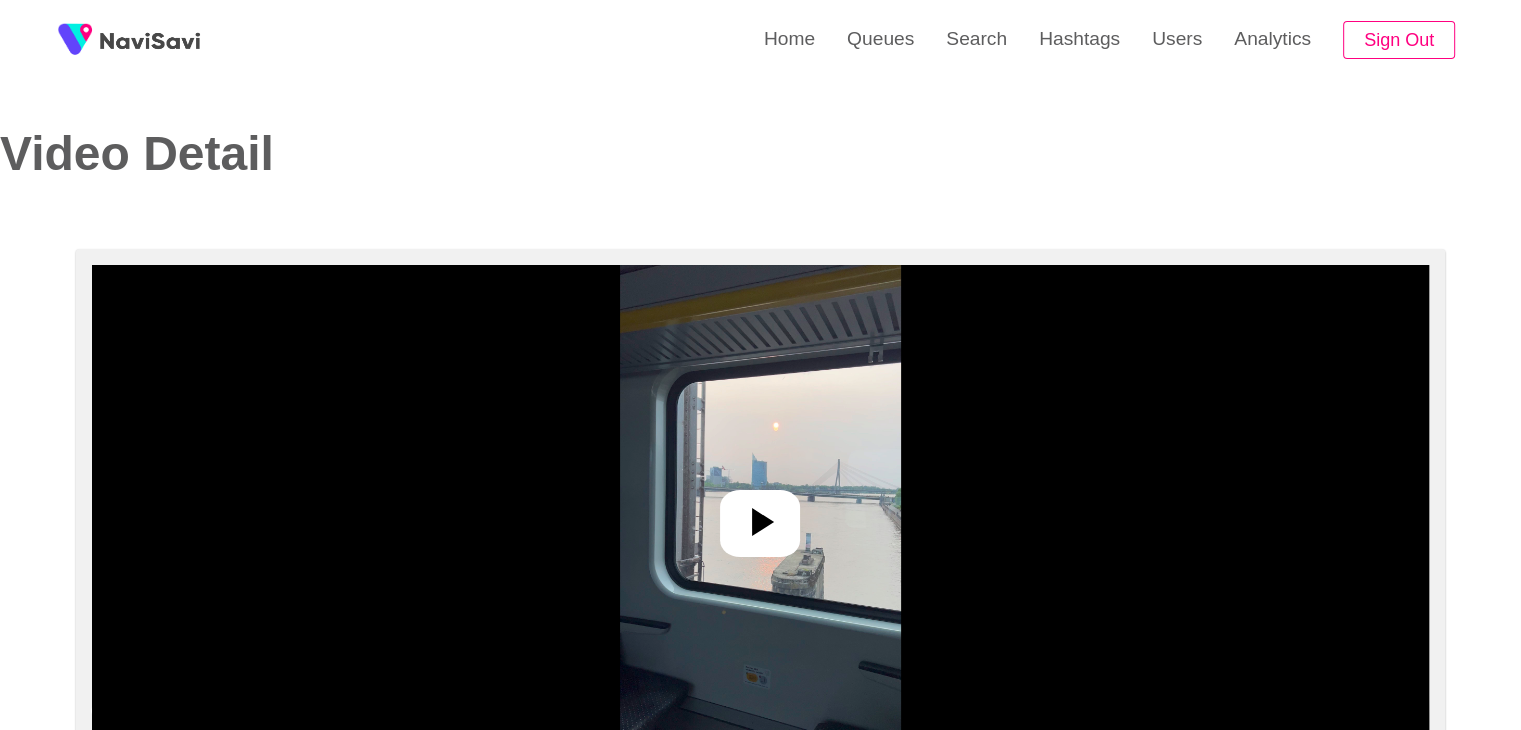 click at bounding box center (760, 515) 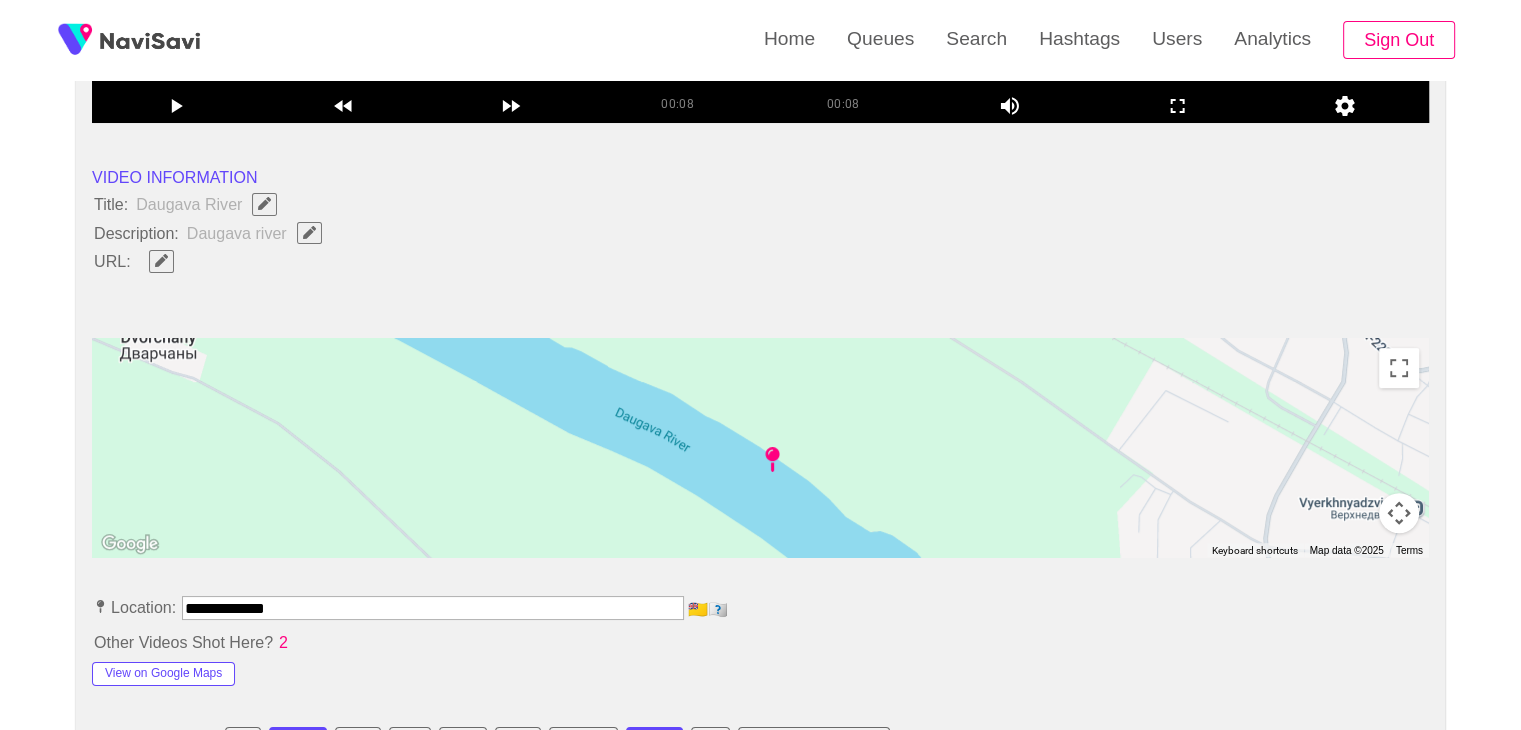 scroll, scrollTop: 632, scrollLeft: 0, axis: vertical 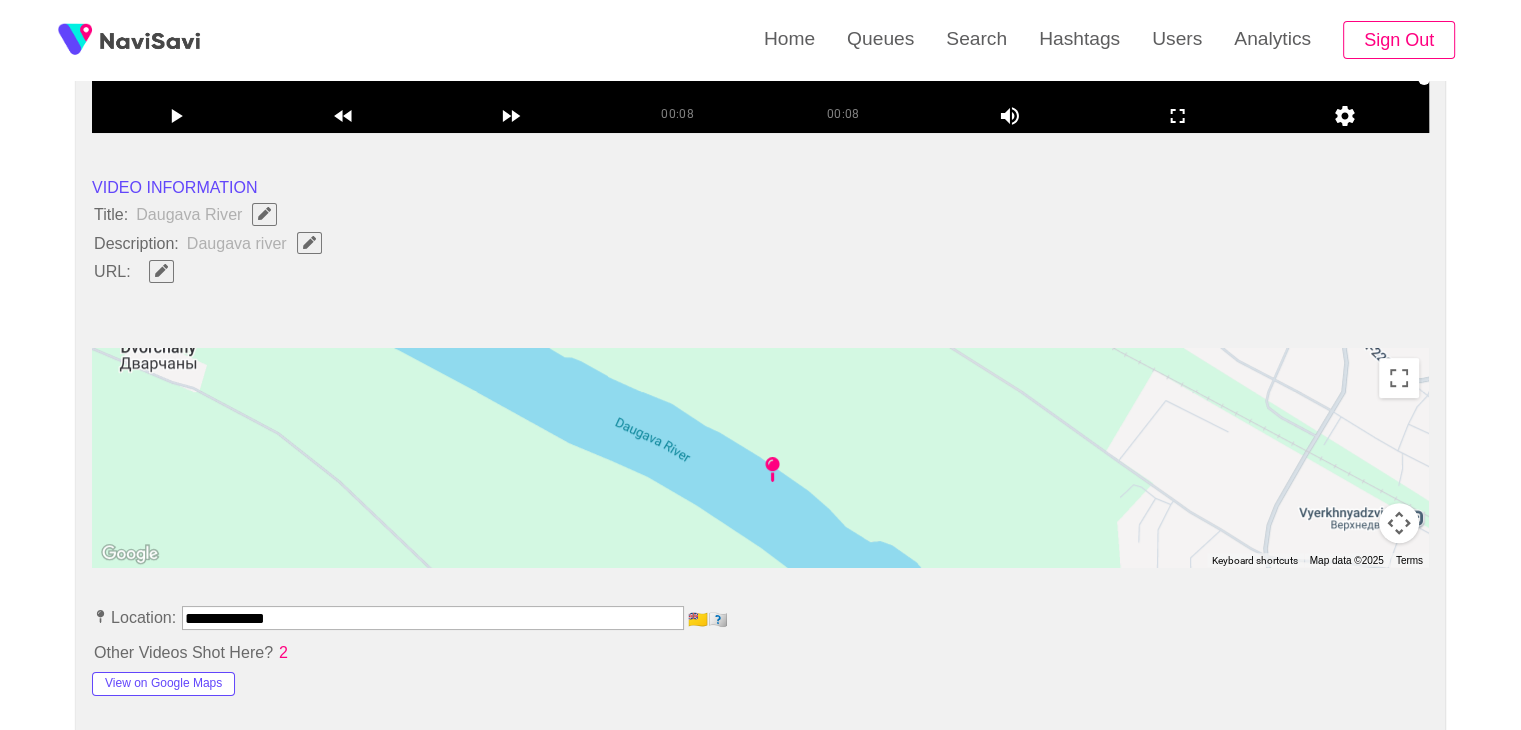 click on "**********" at bounding box center (433, 618) 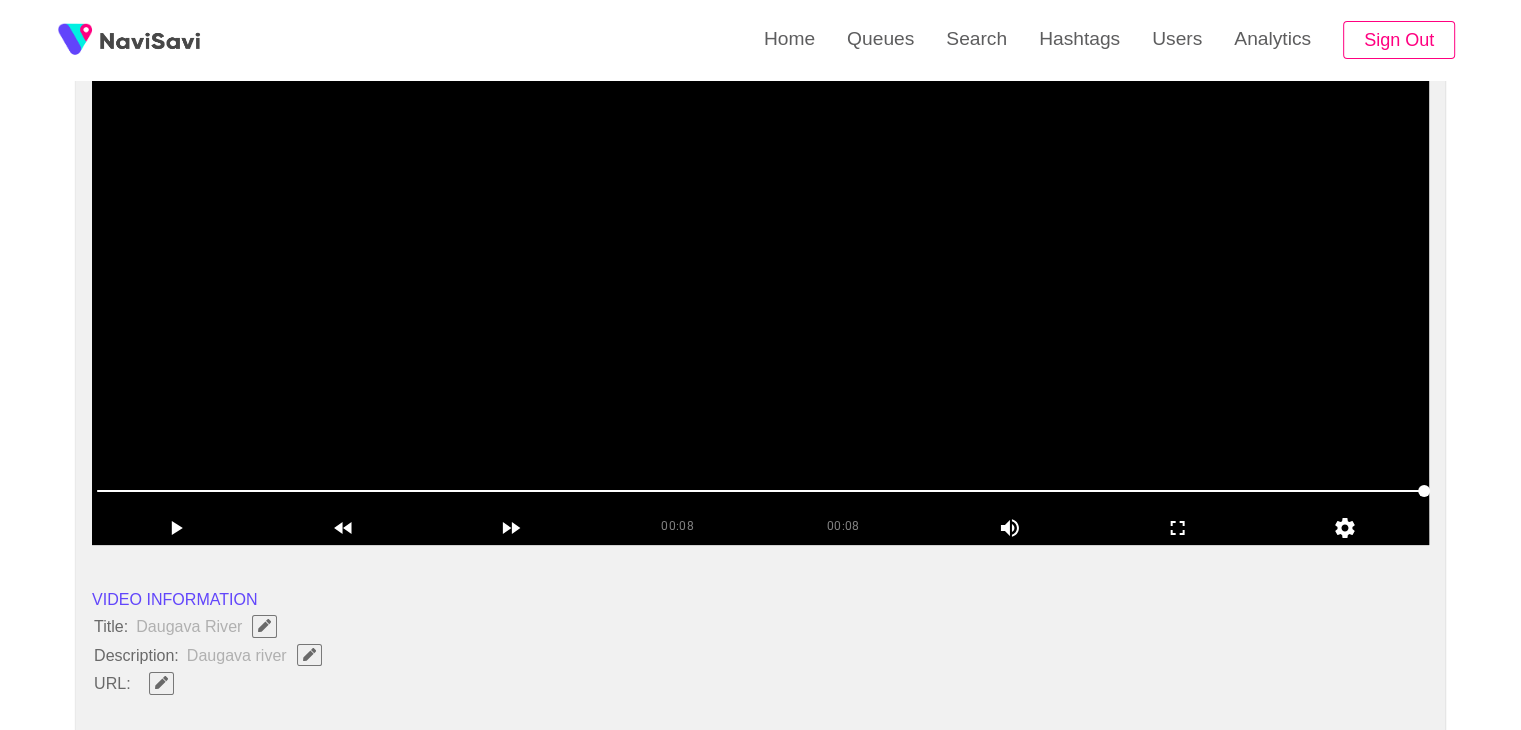scroll, scrollTop: 140, scrollLeft: 0, axis: vertical 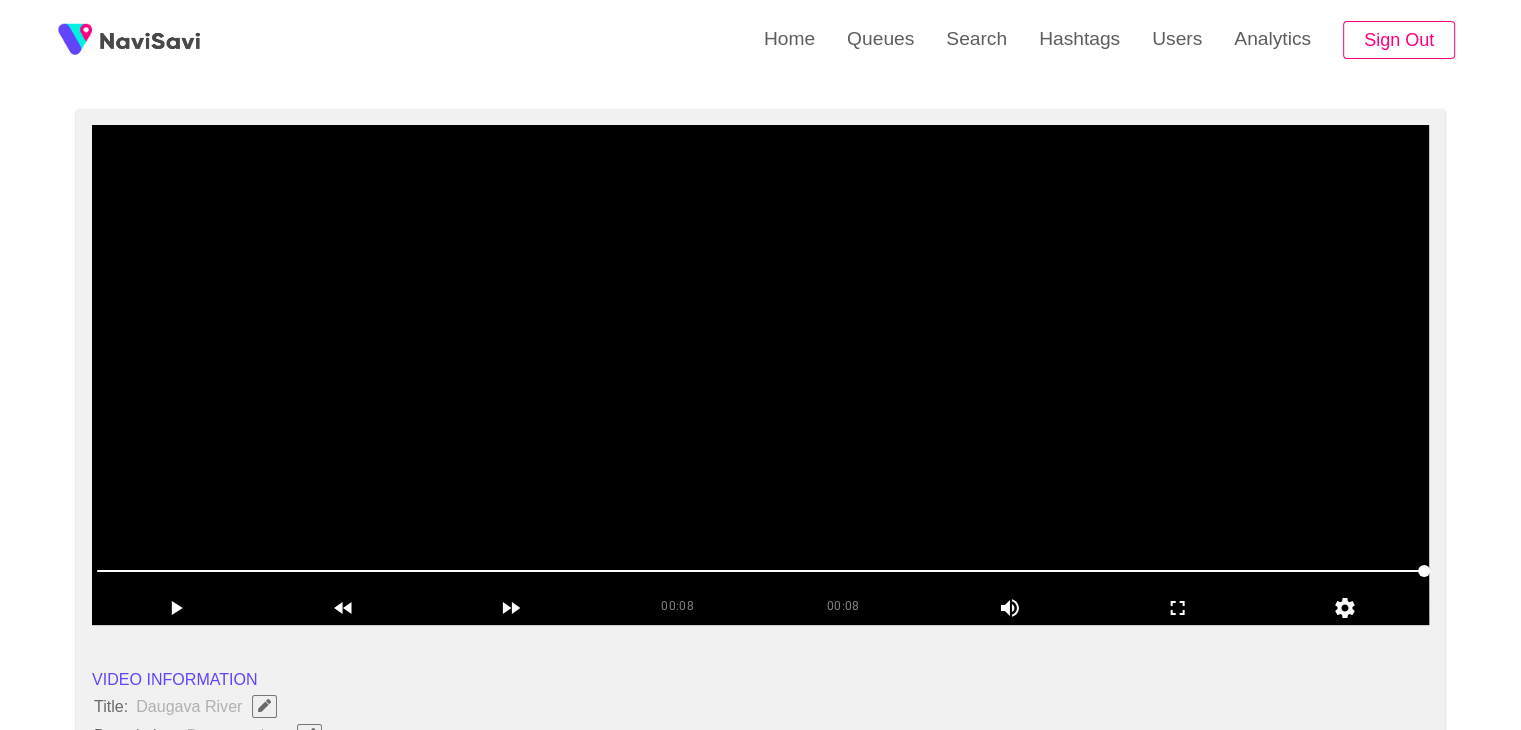click at bounding box center [760, 375] 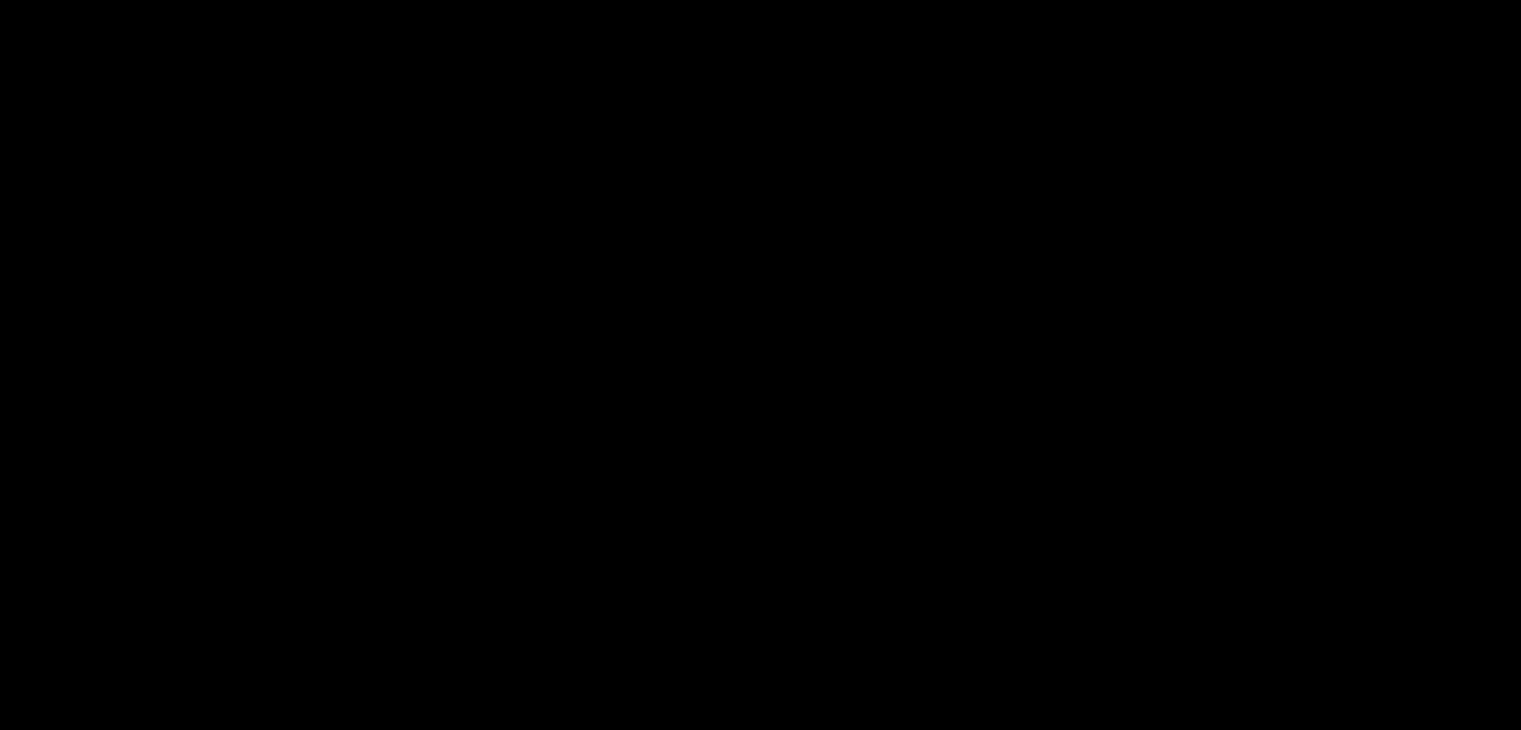 scroll, scrollTop: 140, scrollLeft: 0, axis: vertical 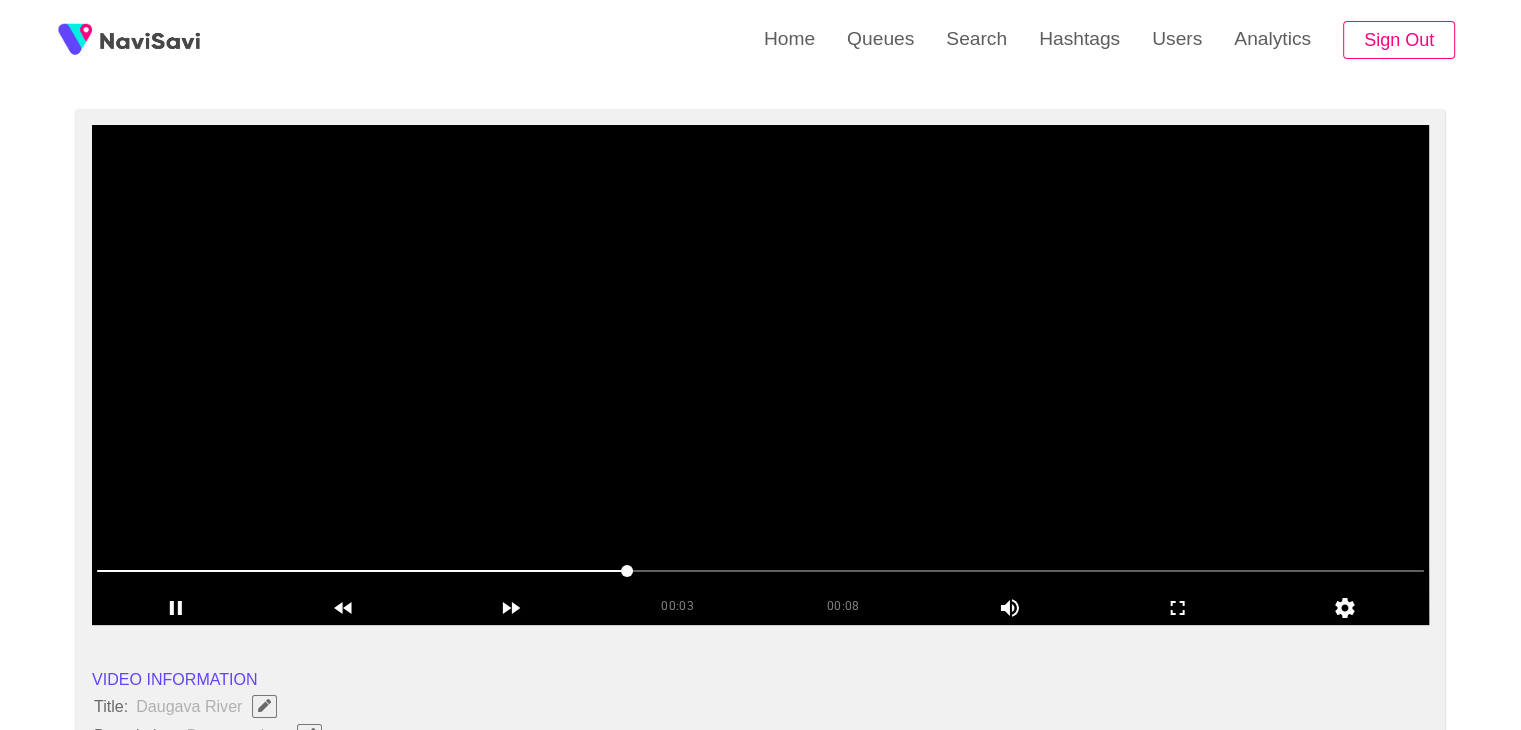 click at bounding box center [760, 375] 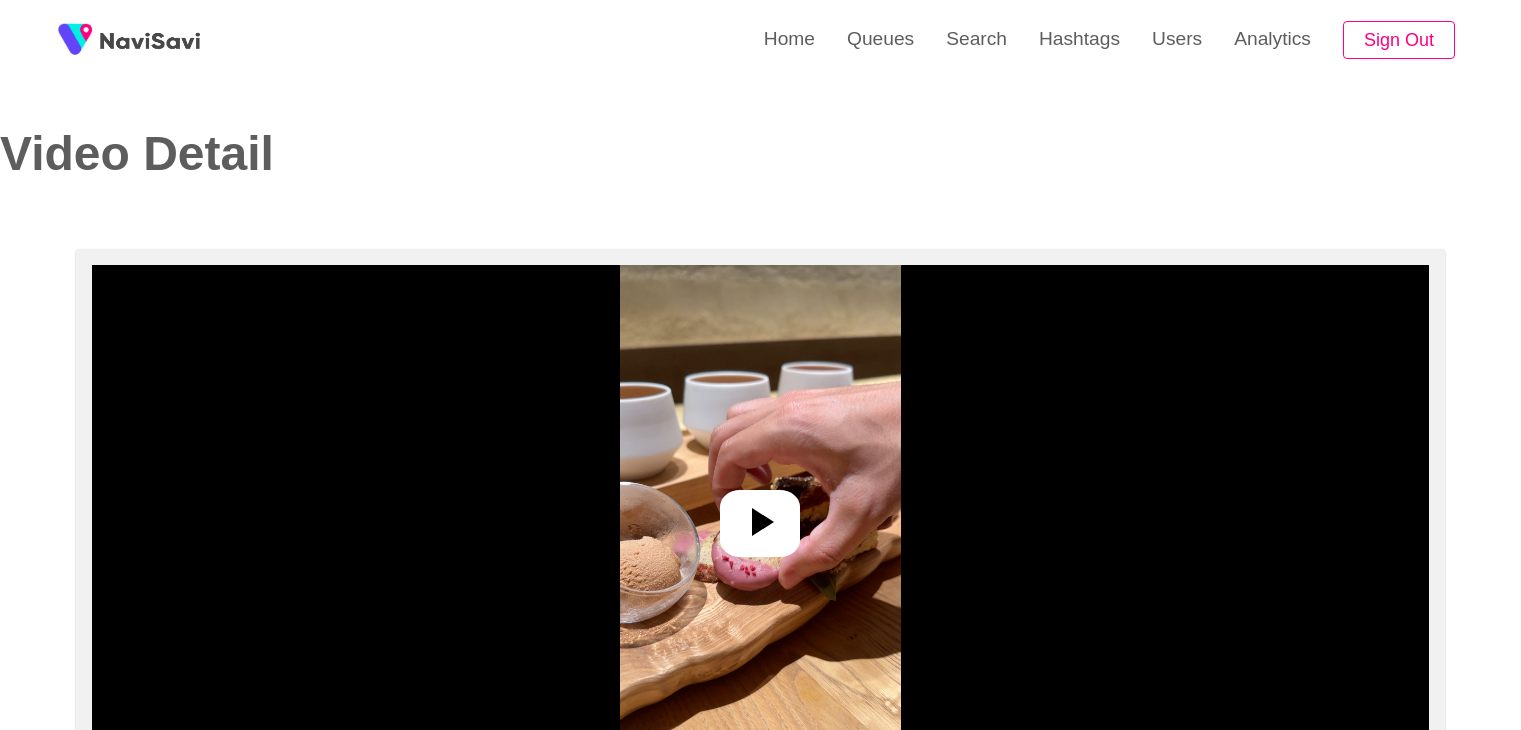 select on "**********" 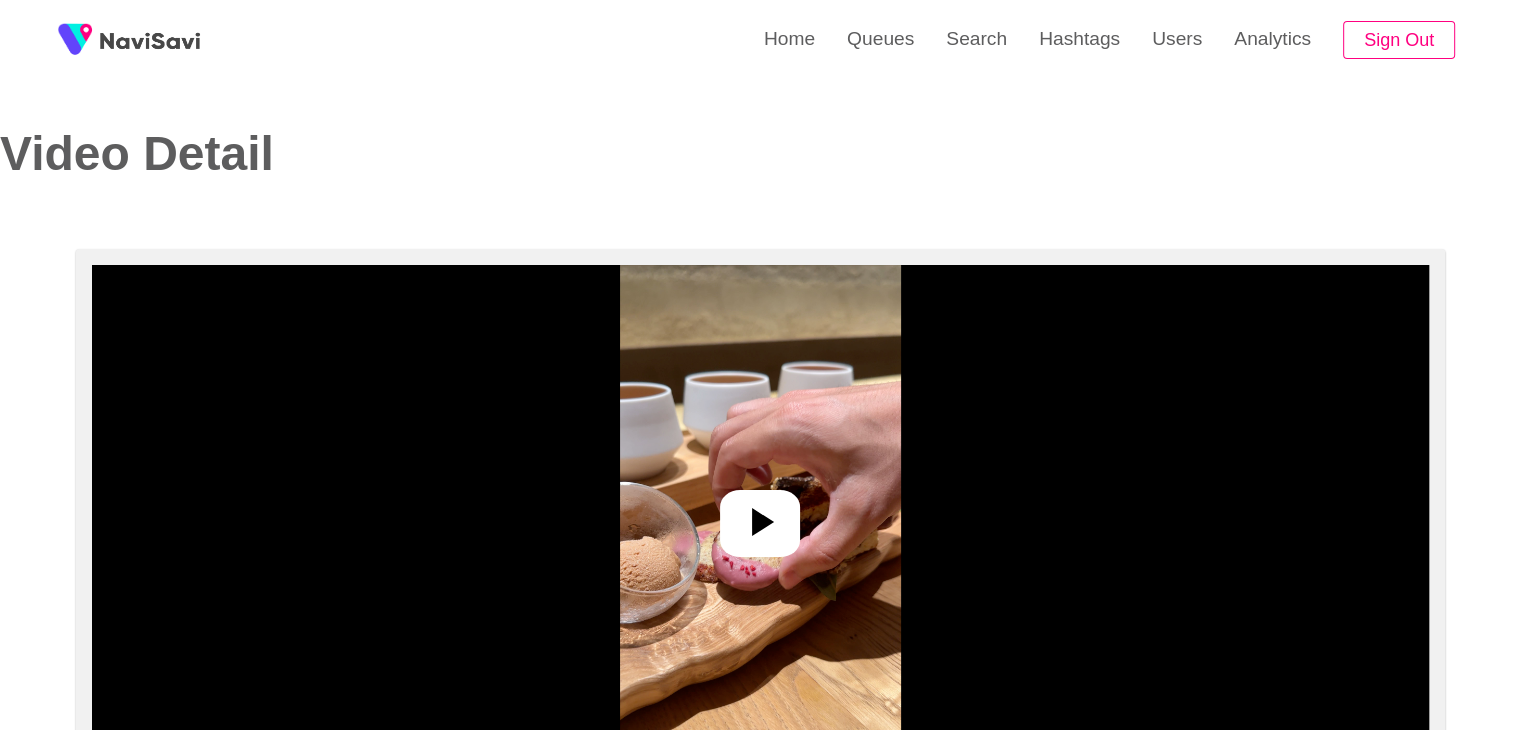 click at bounding box center (760, 515) 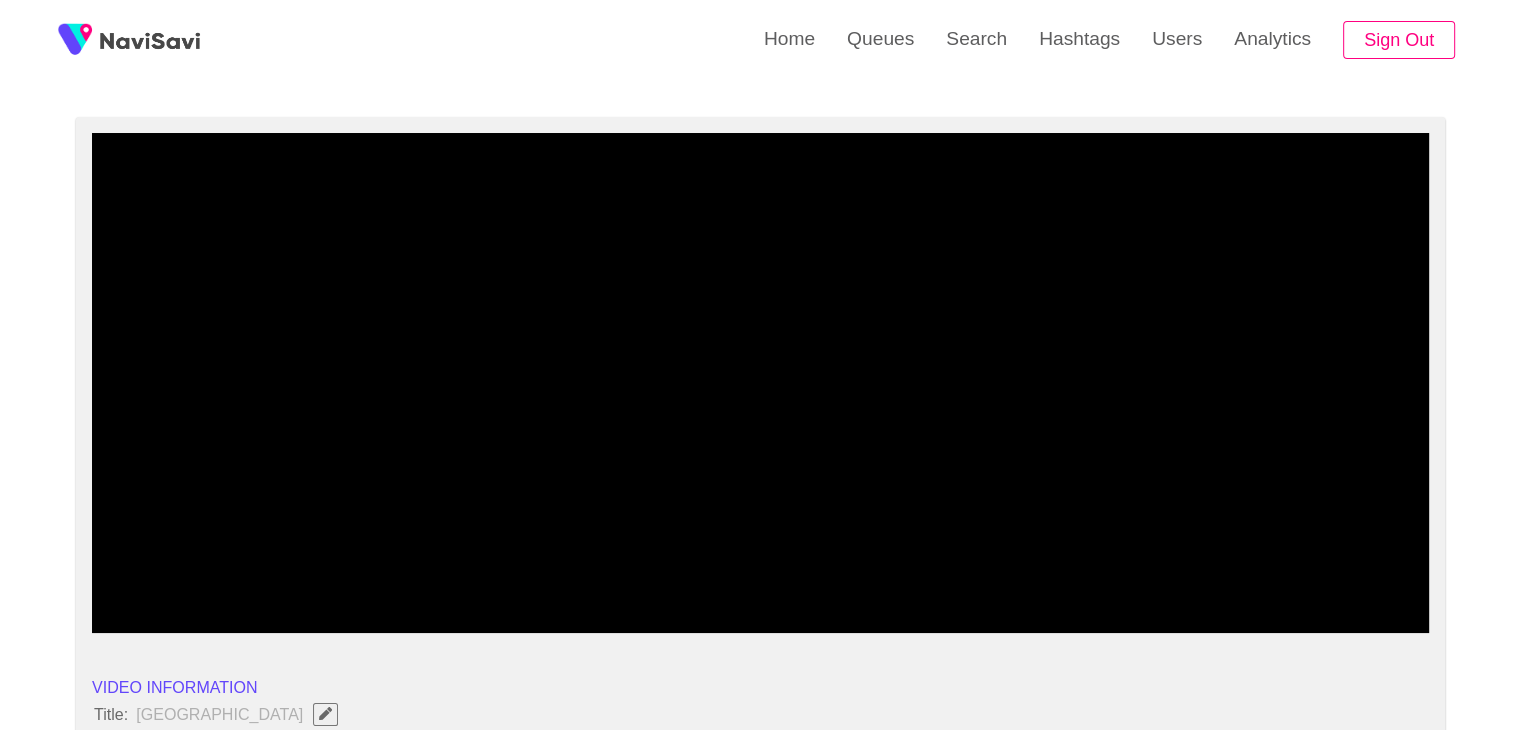 click at bounding box center (760, 383) 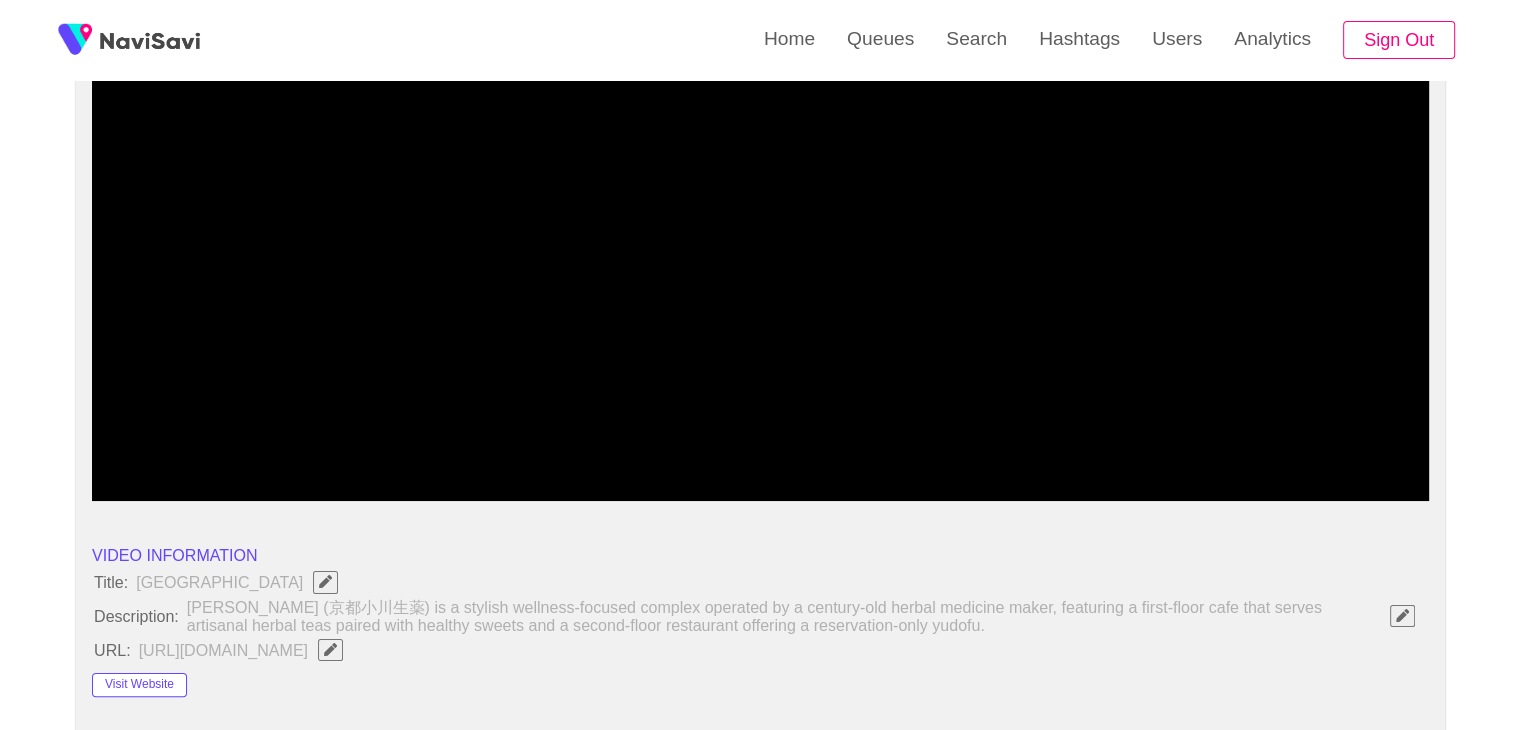 scroll, scrollTop: 120, scrollLeft: 0, axis: vertical 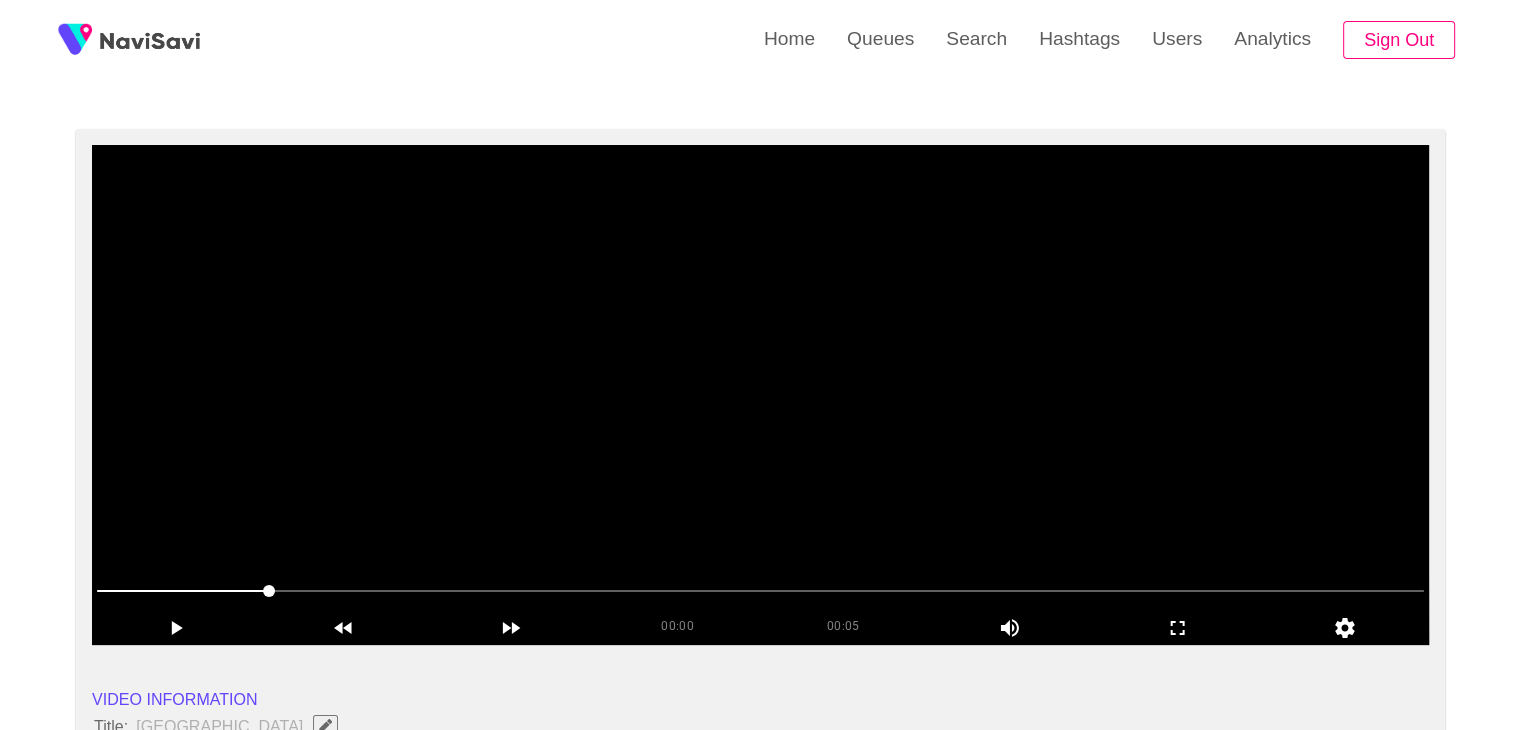 click at bounding box center [760, 395] 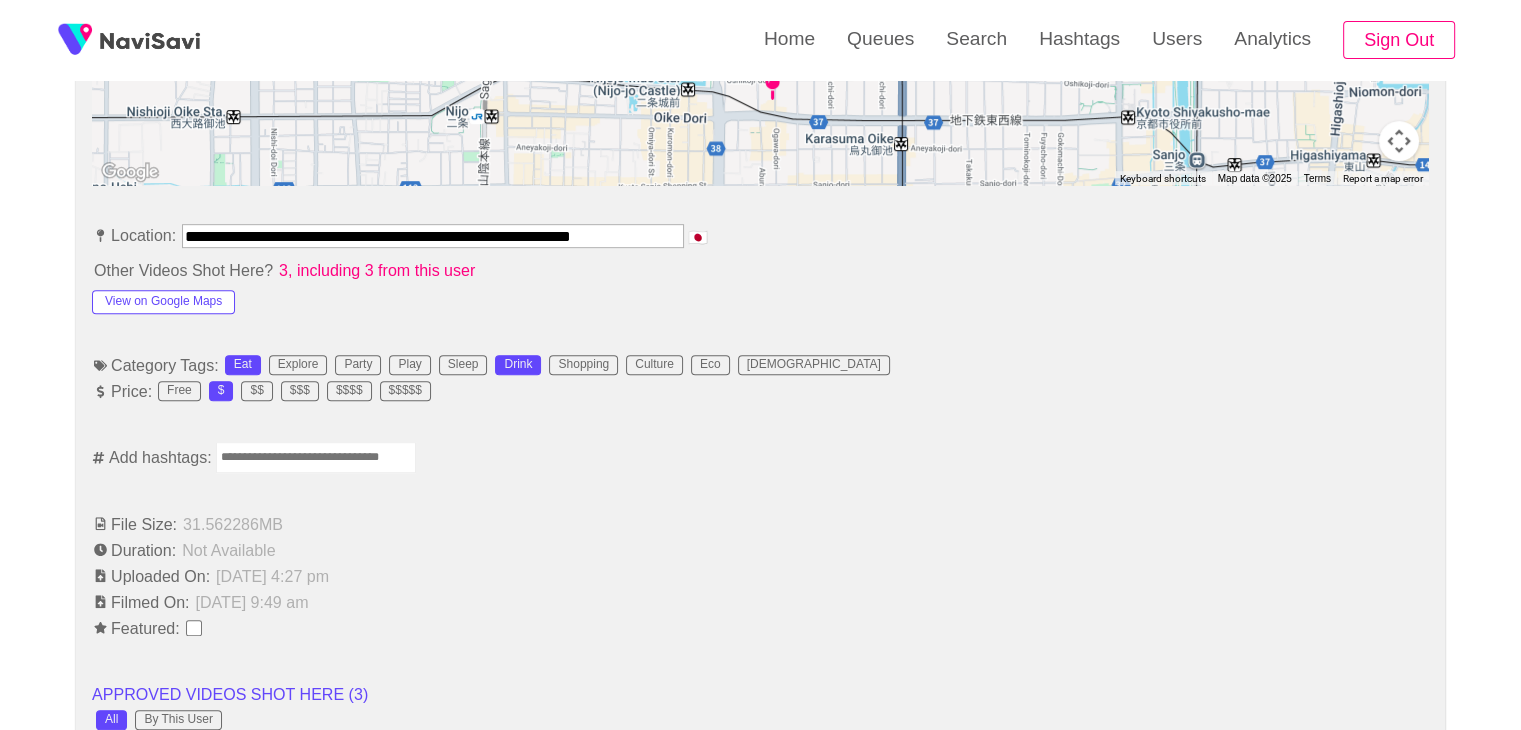 scroll, scrollTop: 1031, scrollLeft: 0, axis: vertical 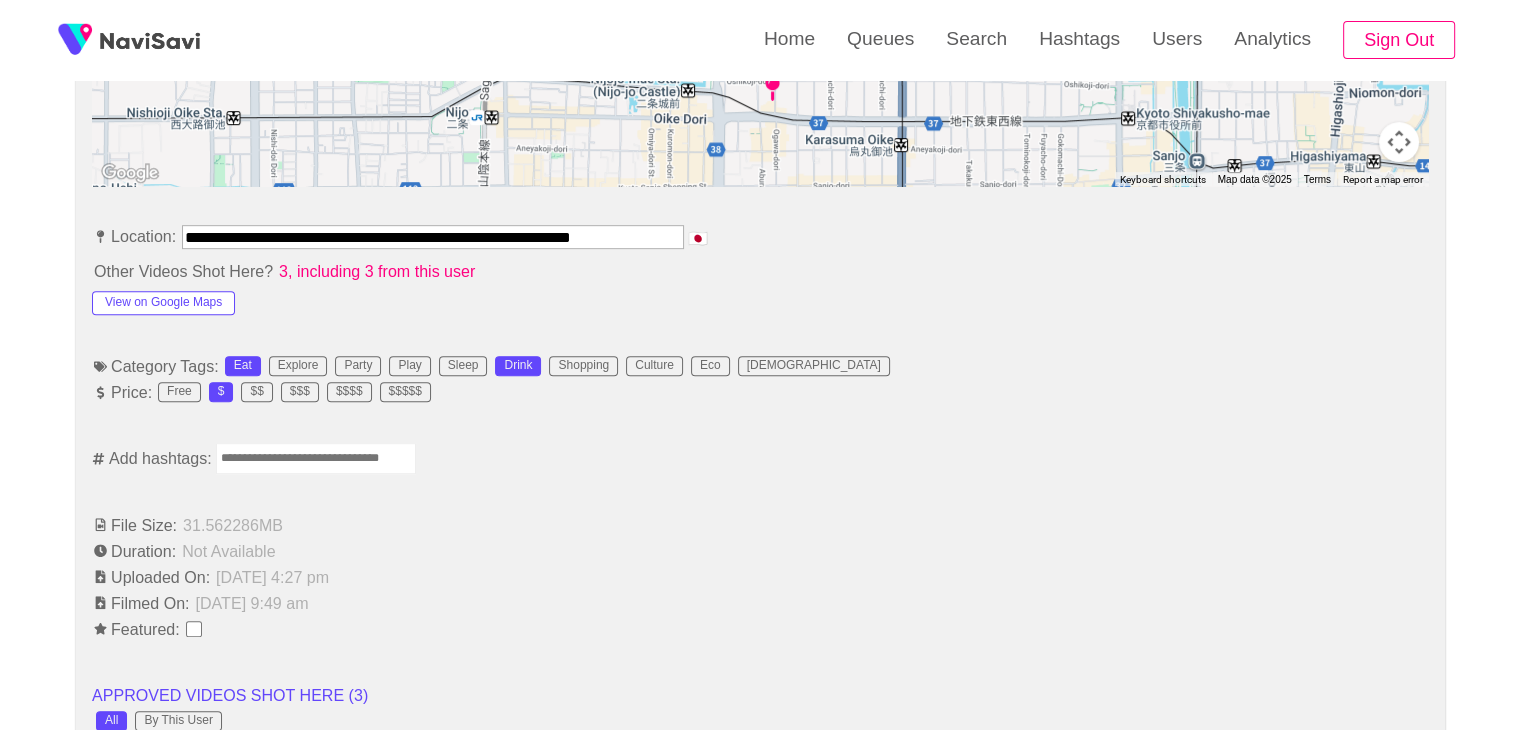 click at bounding box center (316, 458) 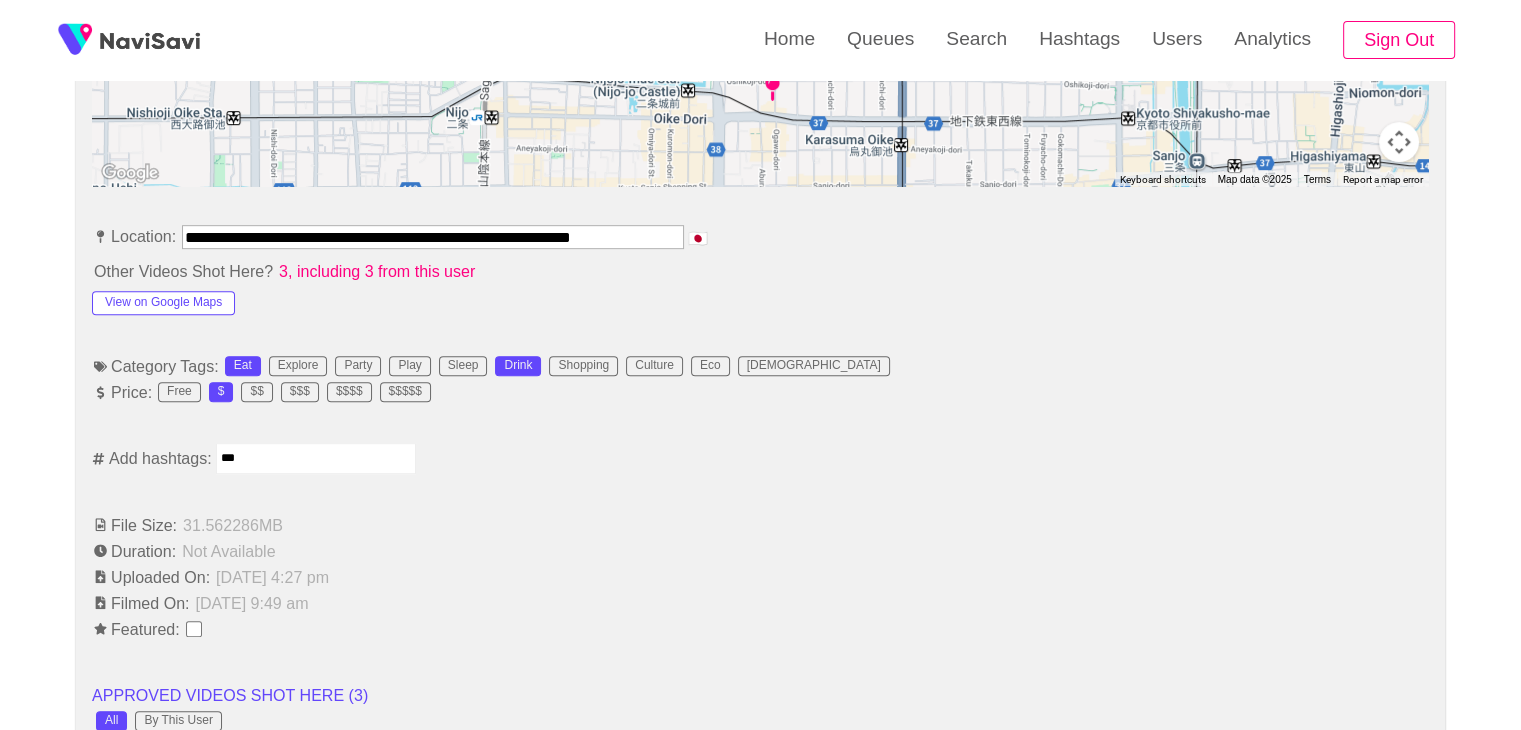 type on "****" 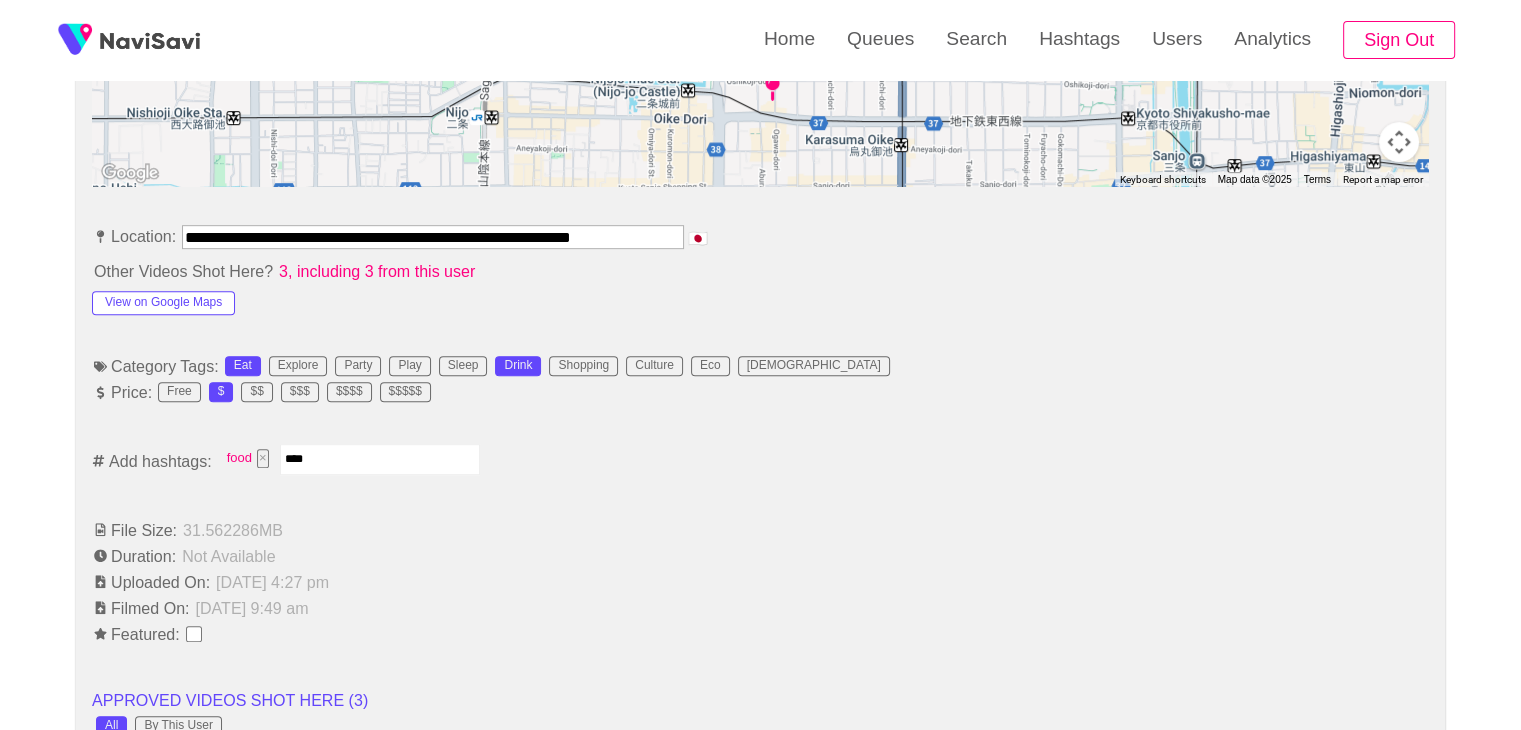 type on "*****" 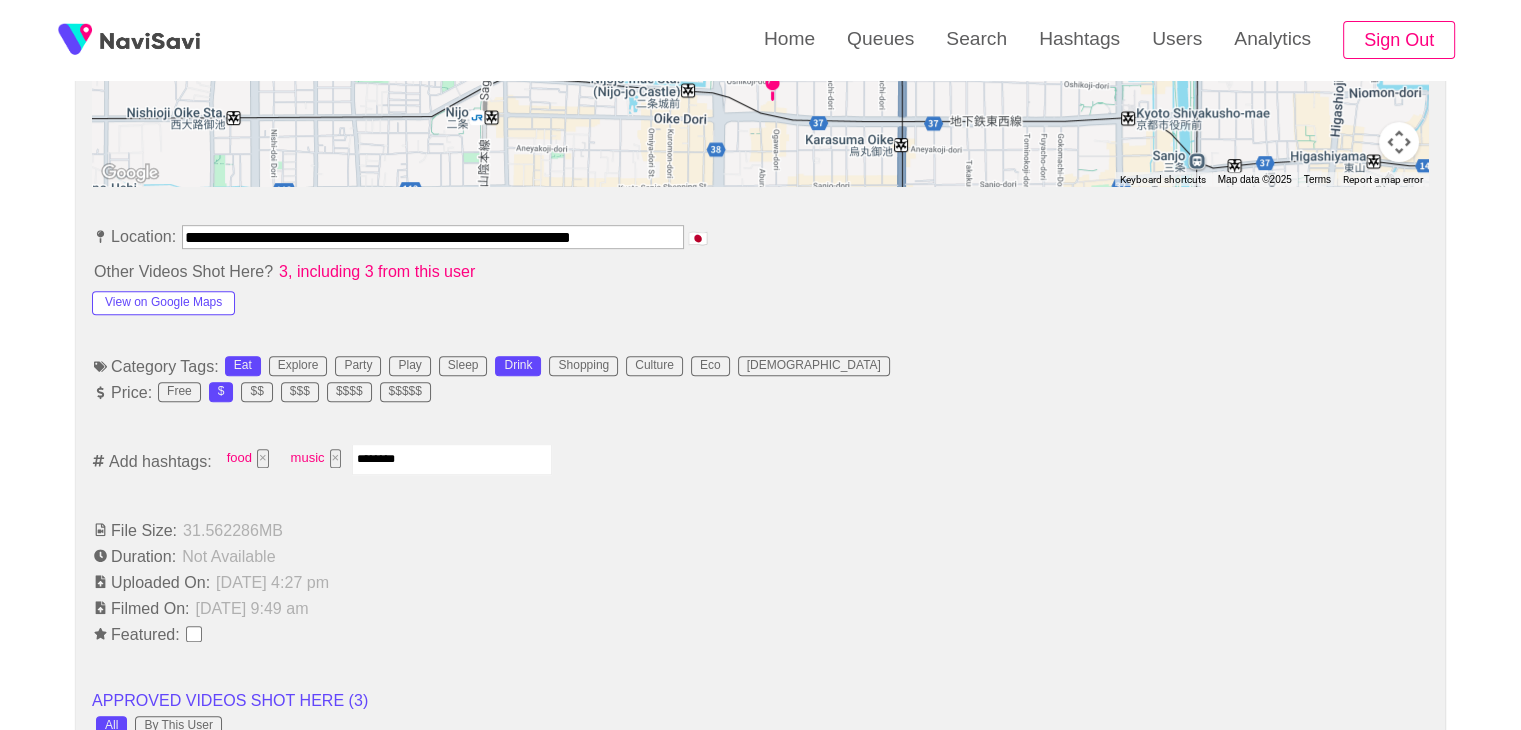 type on "*********" 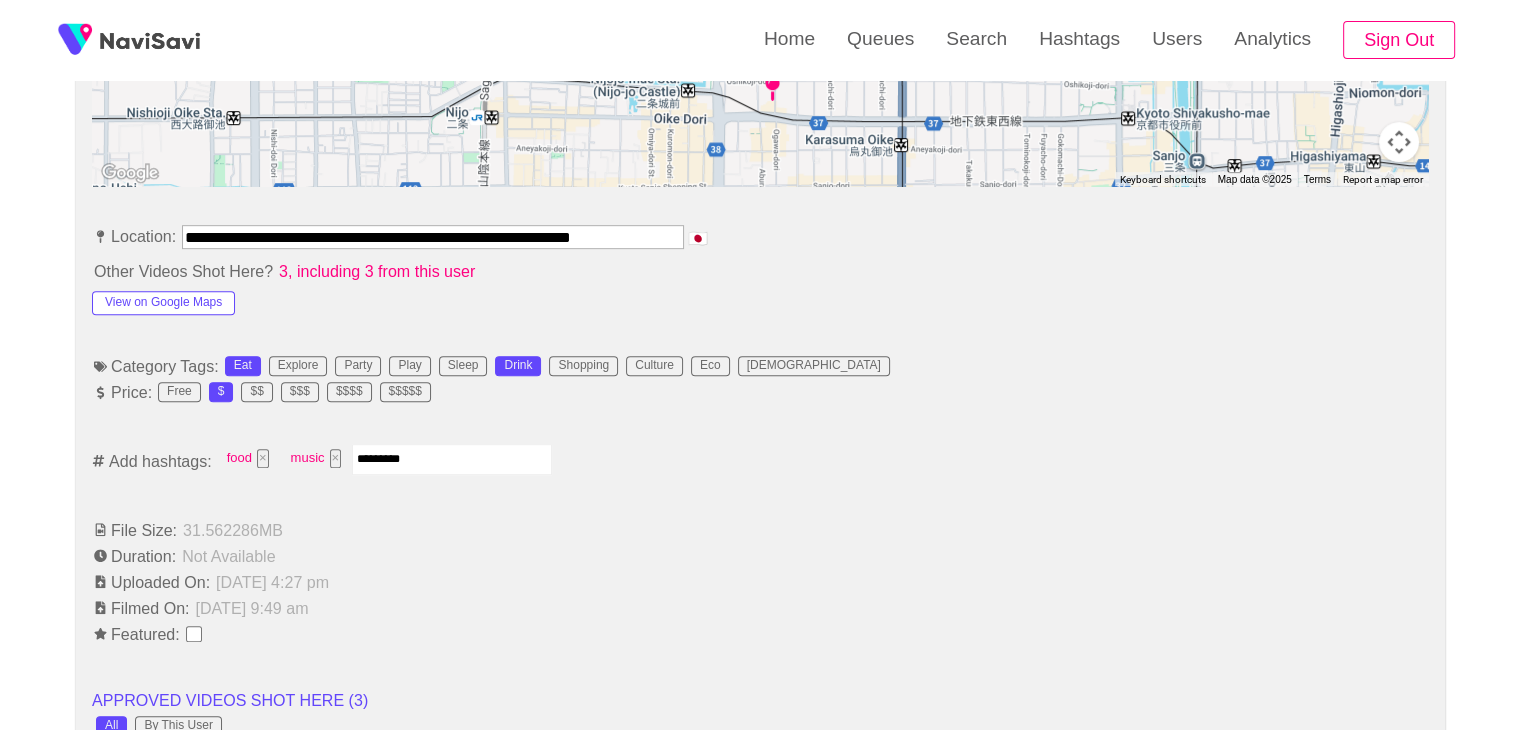 type 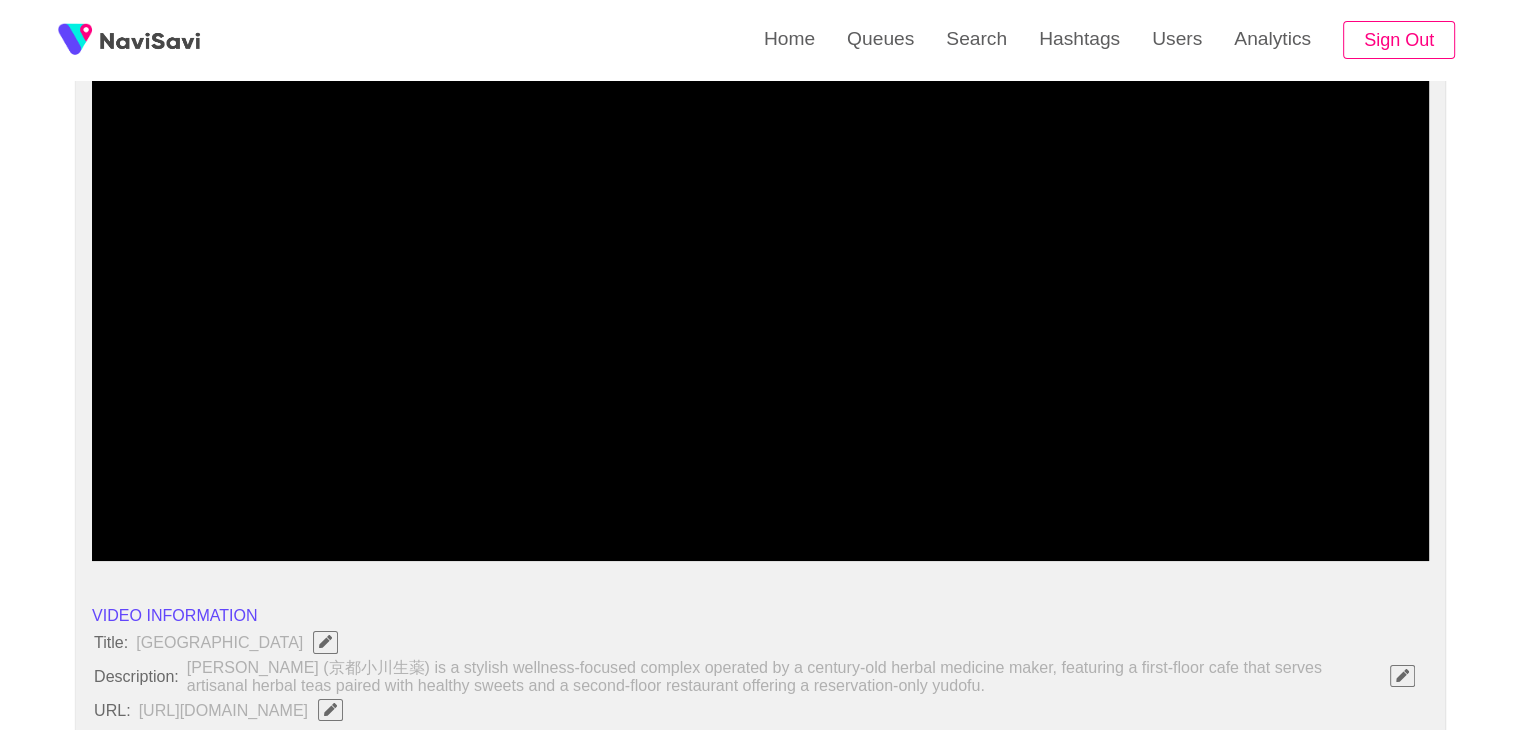scroll, scrollTop: 203, scrollLeft: 0, axis: vertical 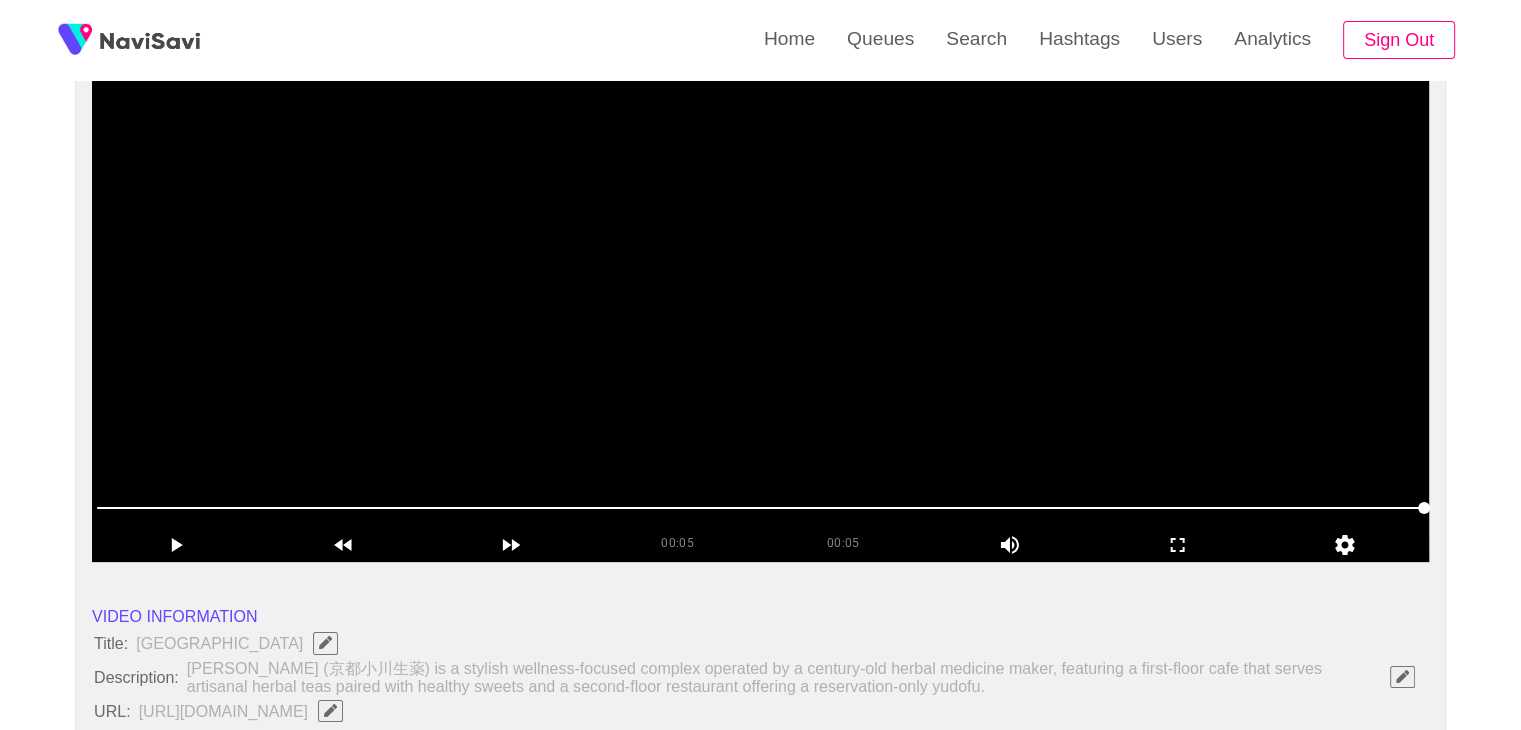 click at bounding box center (760, 312) 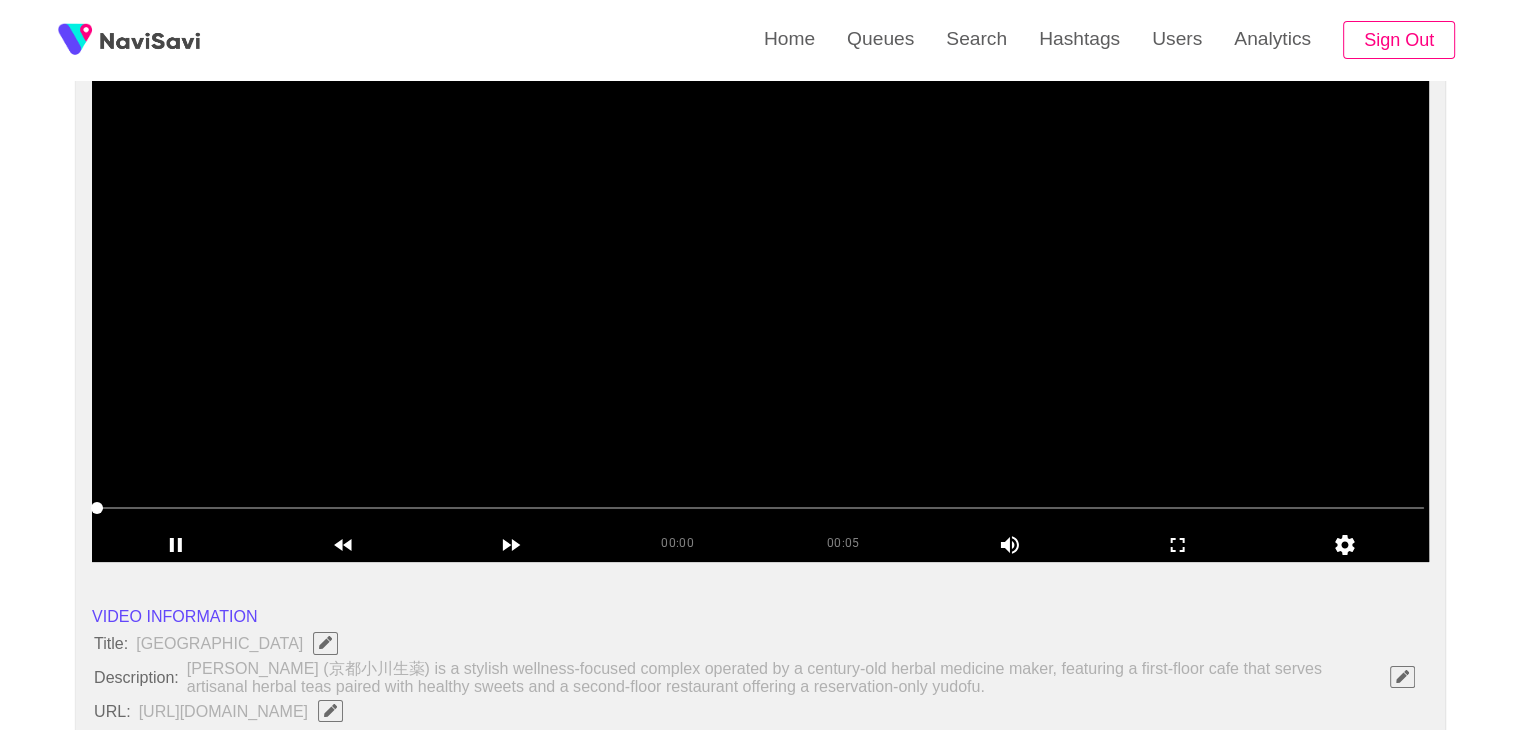 click at bounding box center (760, 312) 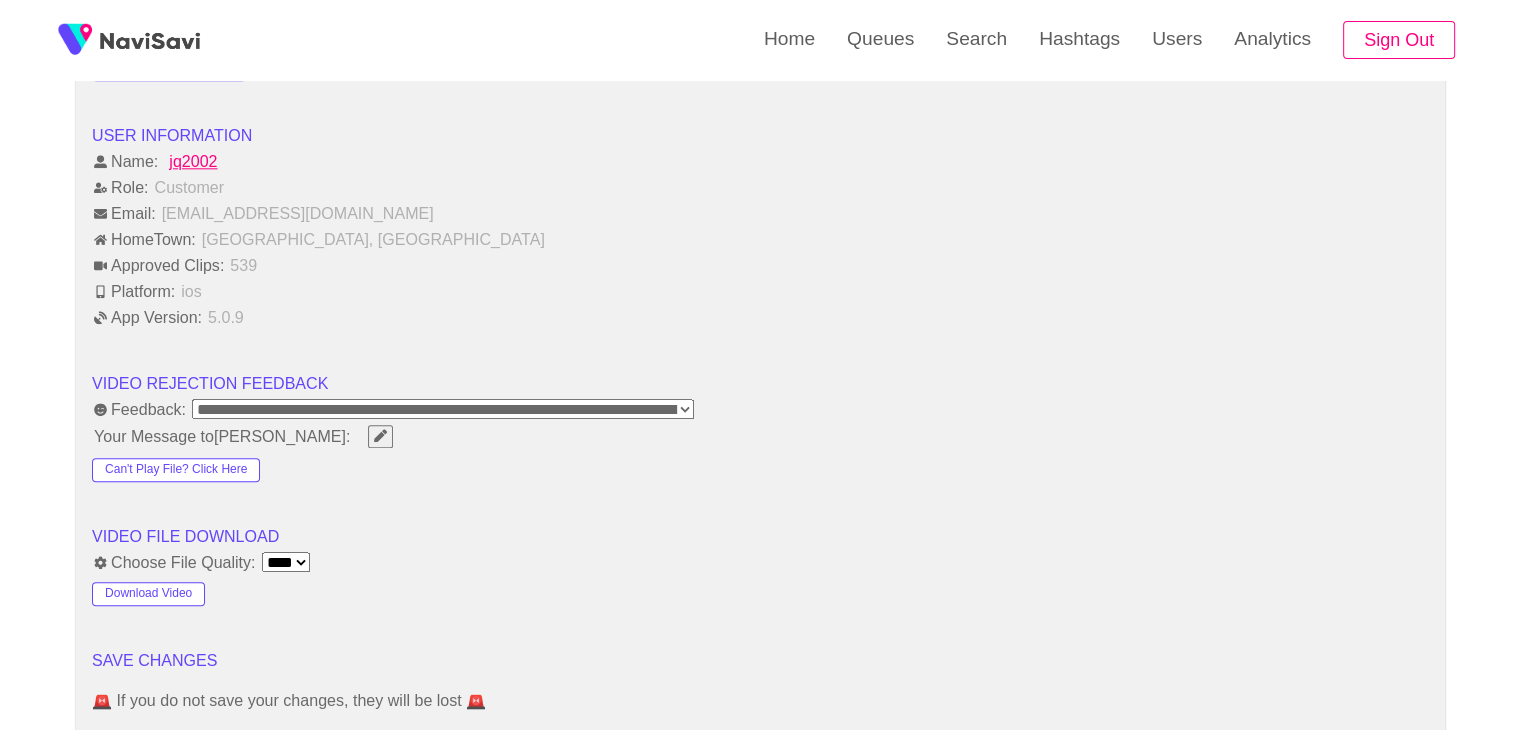 scroll, scrollTop: 2228, scrollLeft: 0, axis: vertical 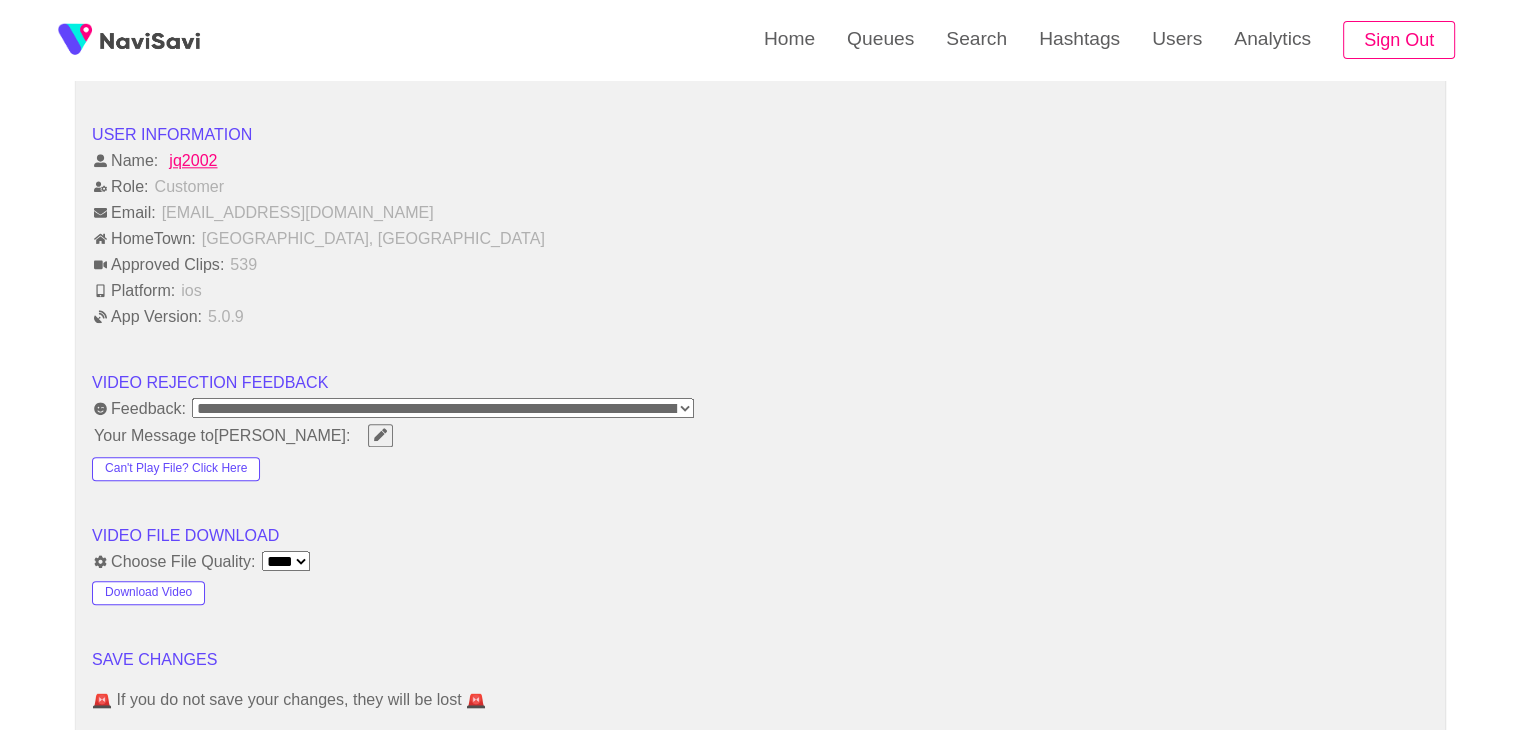click on "**********" at bounding box center [443, 408] 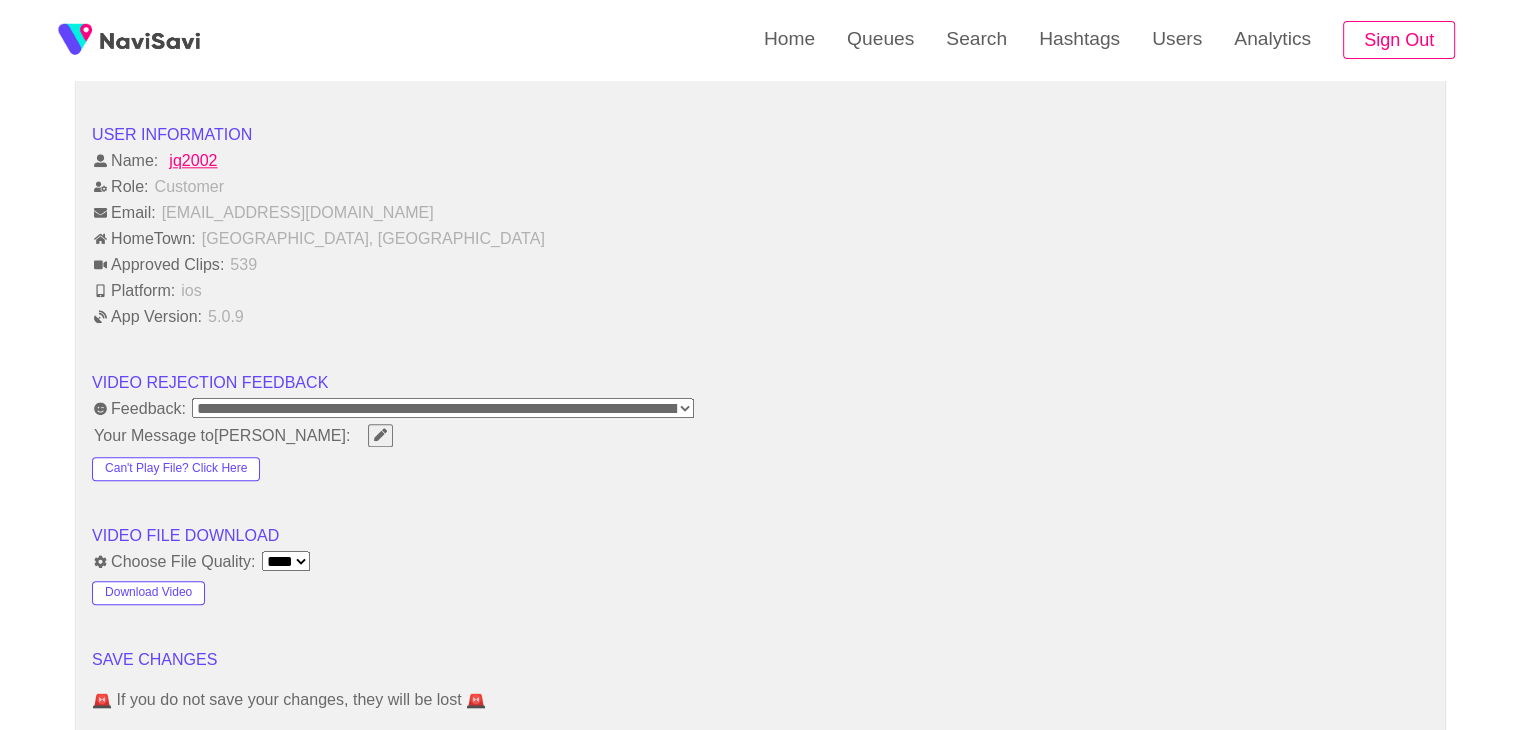 select on "**********" 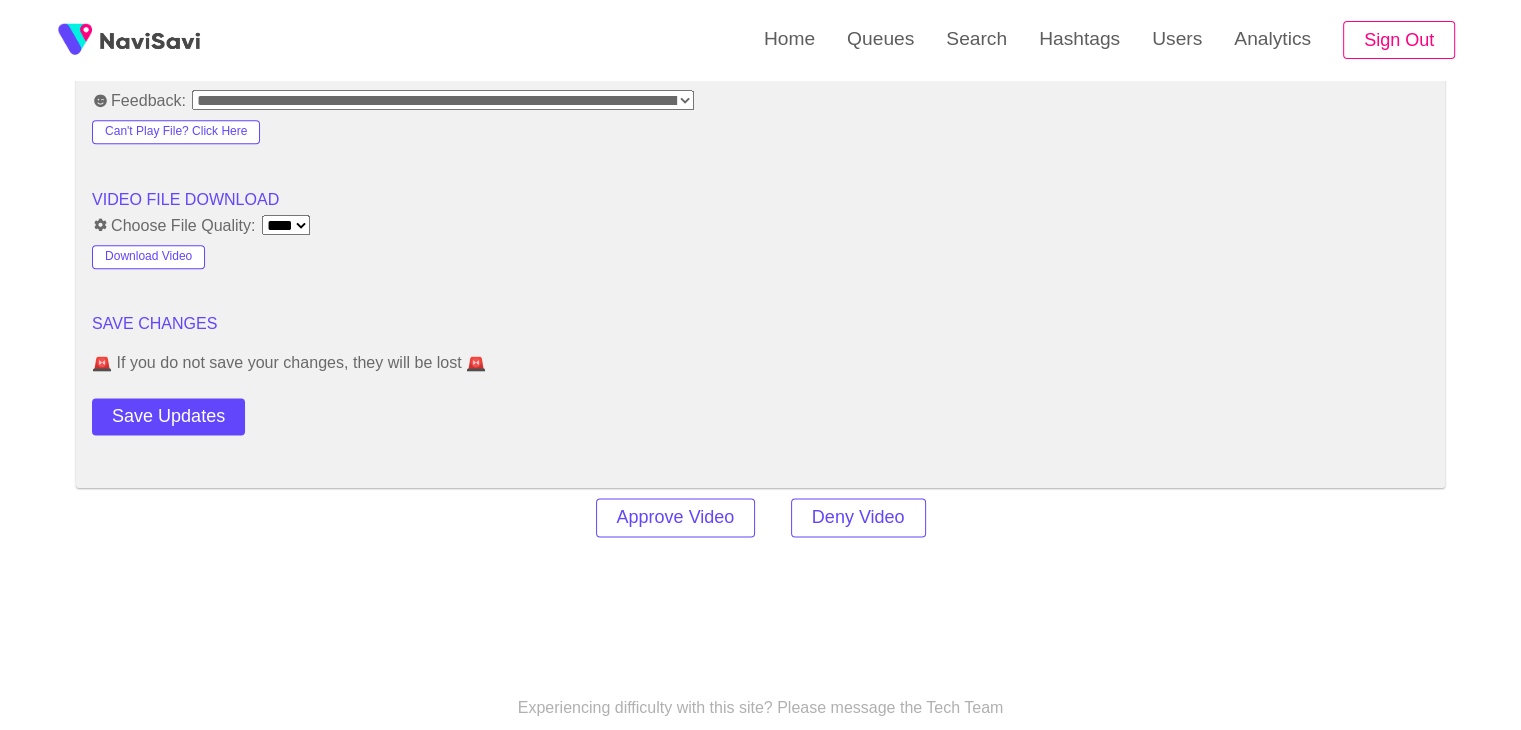 scroll, scrollTop: 2543, scrollLeft: 0, axis: vertical 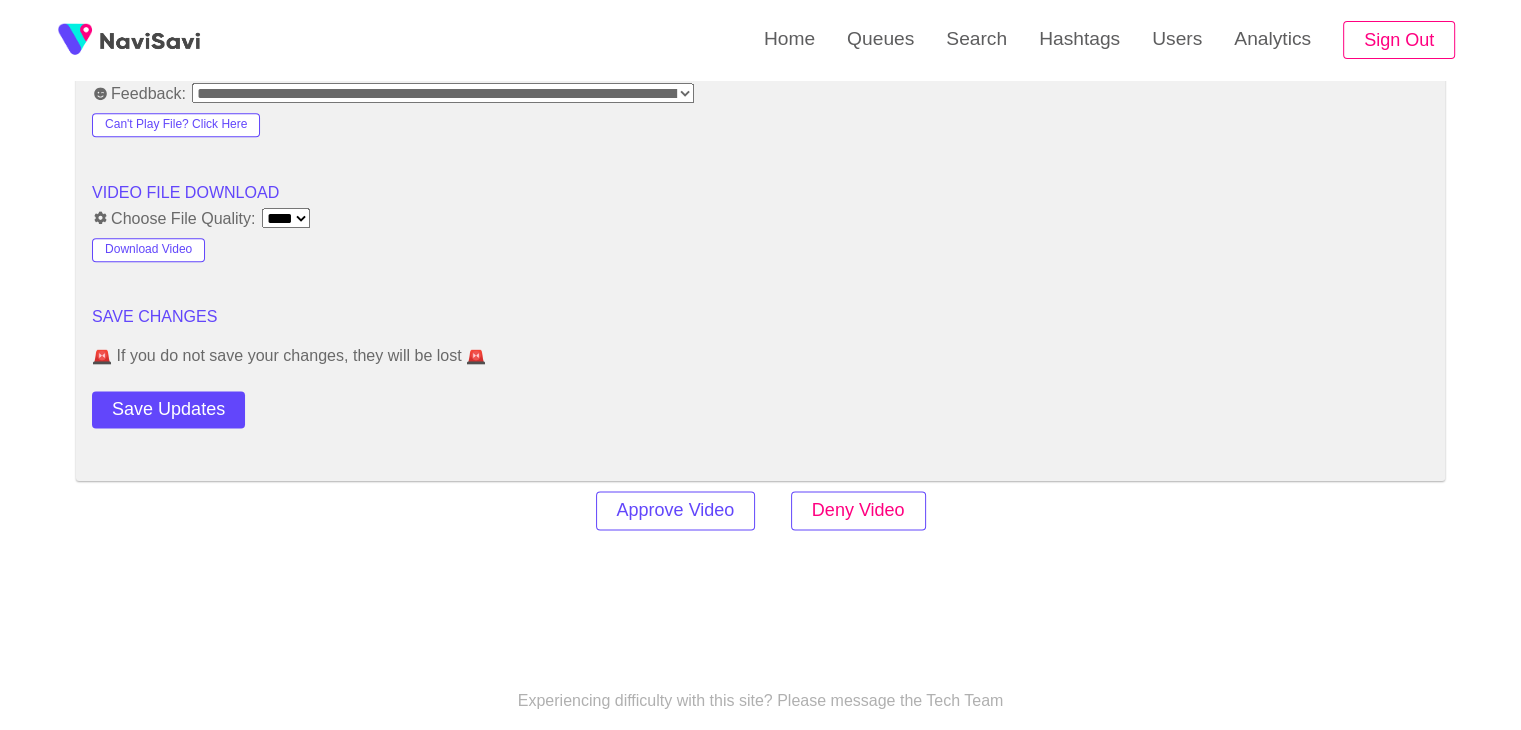 click on "Deny Video" at bounding box center (858, 510) 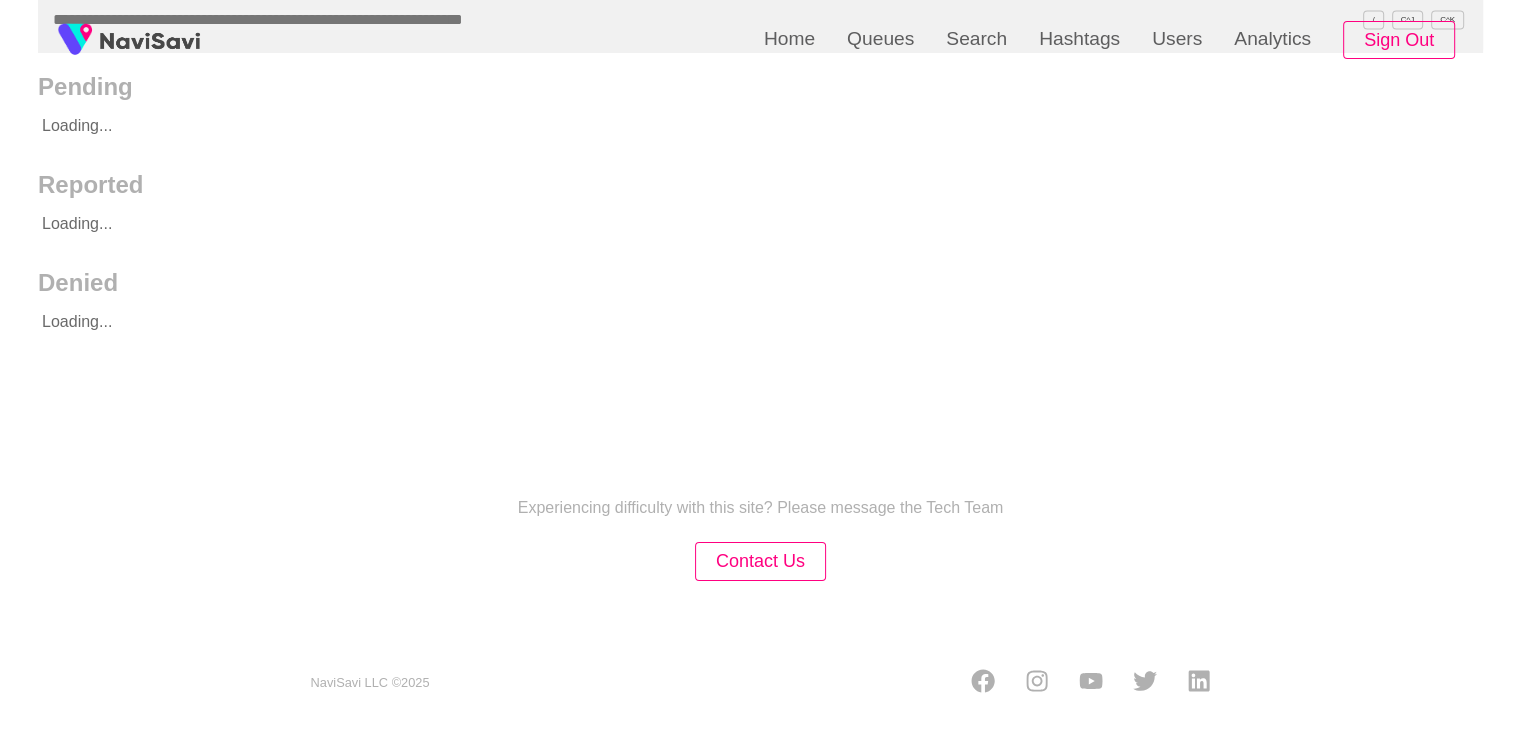 scroll, scrollTop: 0, scrollLeft: 0, axis: both 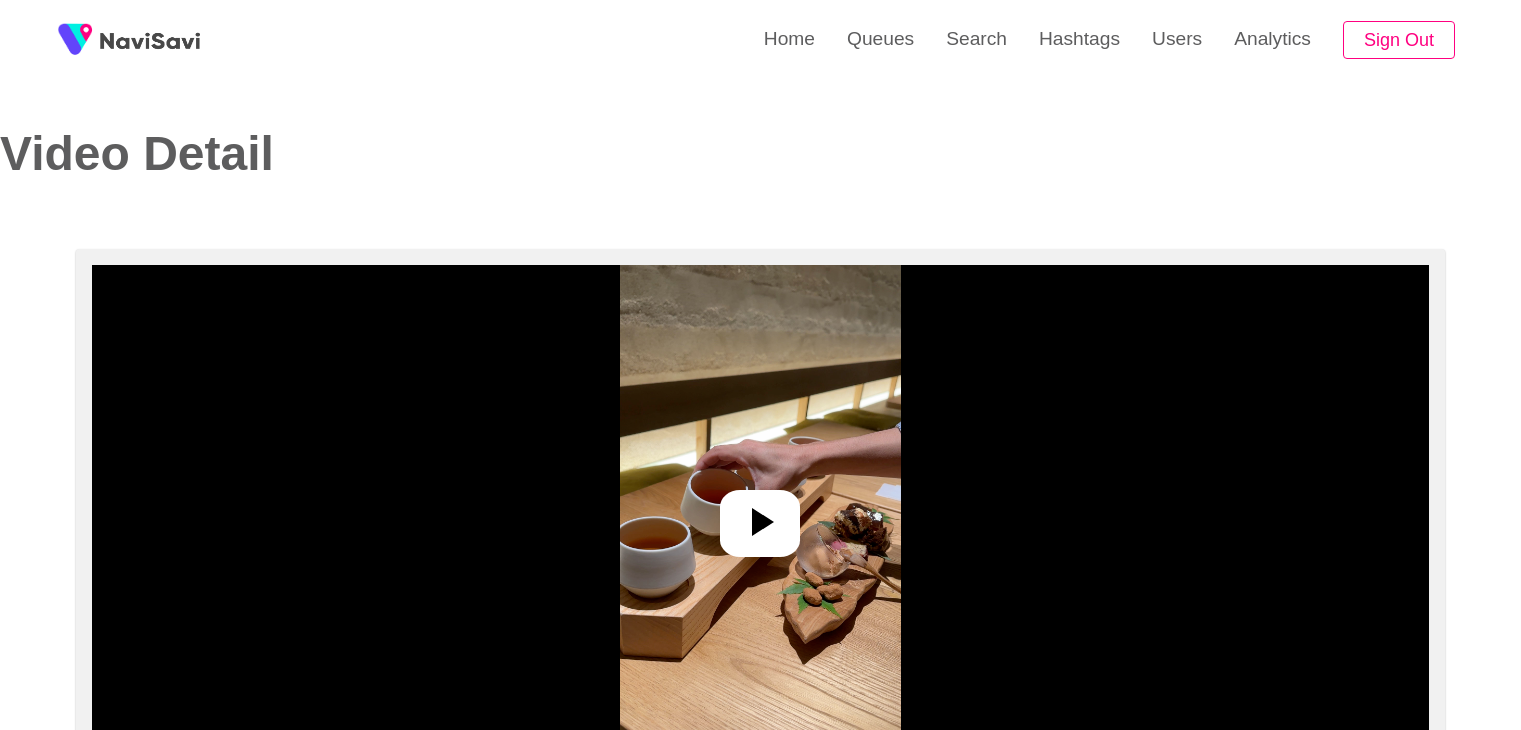 select on "**********" 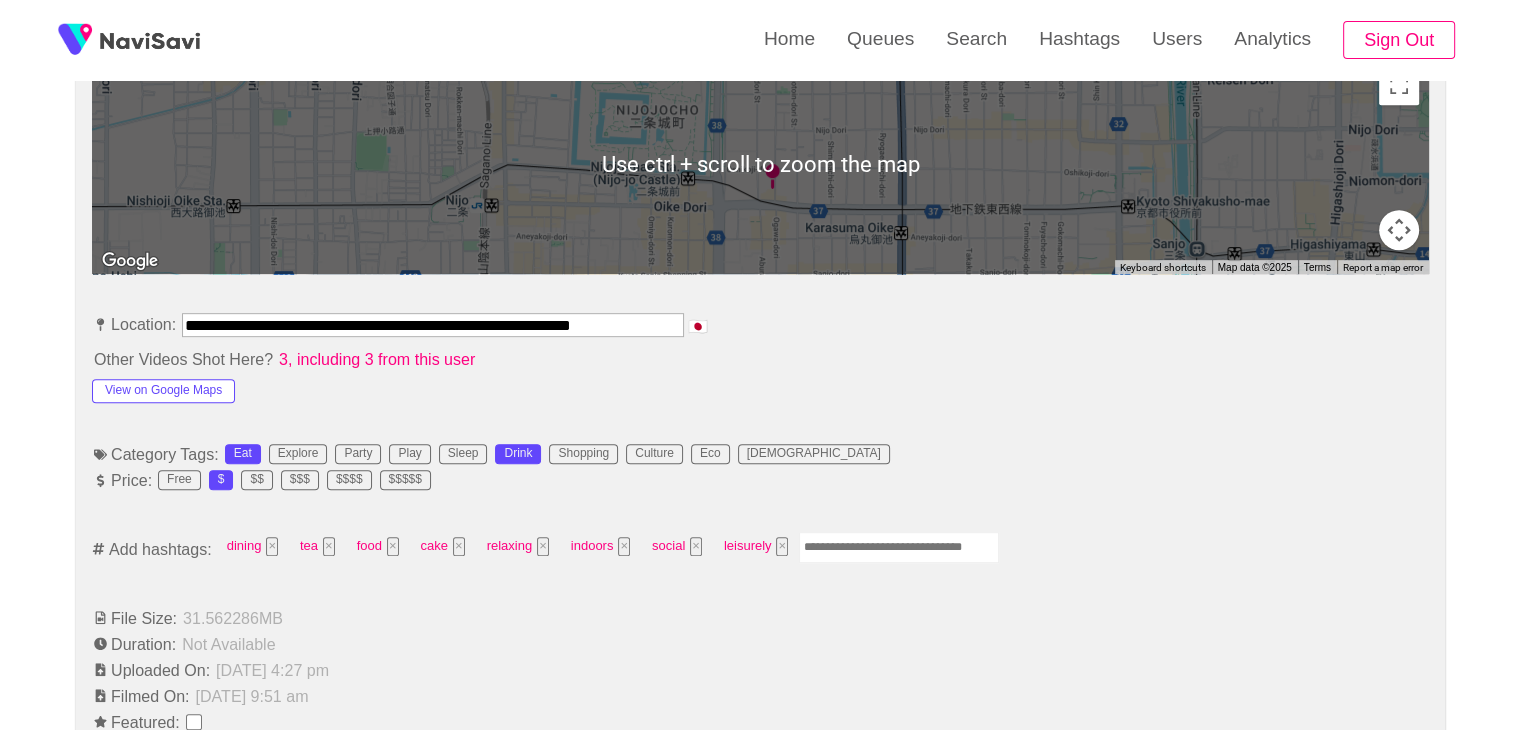 scroll, scrollTop: 947, scrollLeft: 0, axis: vertical 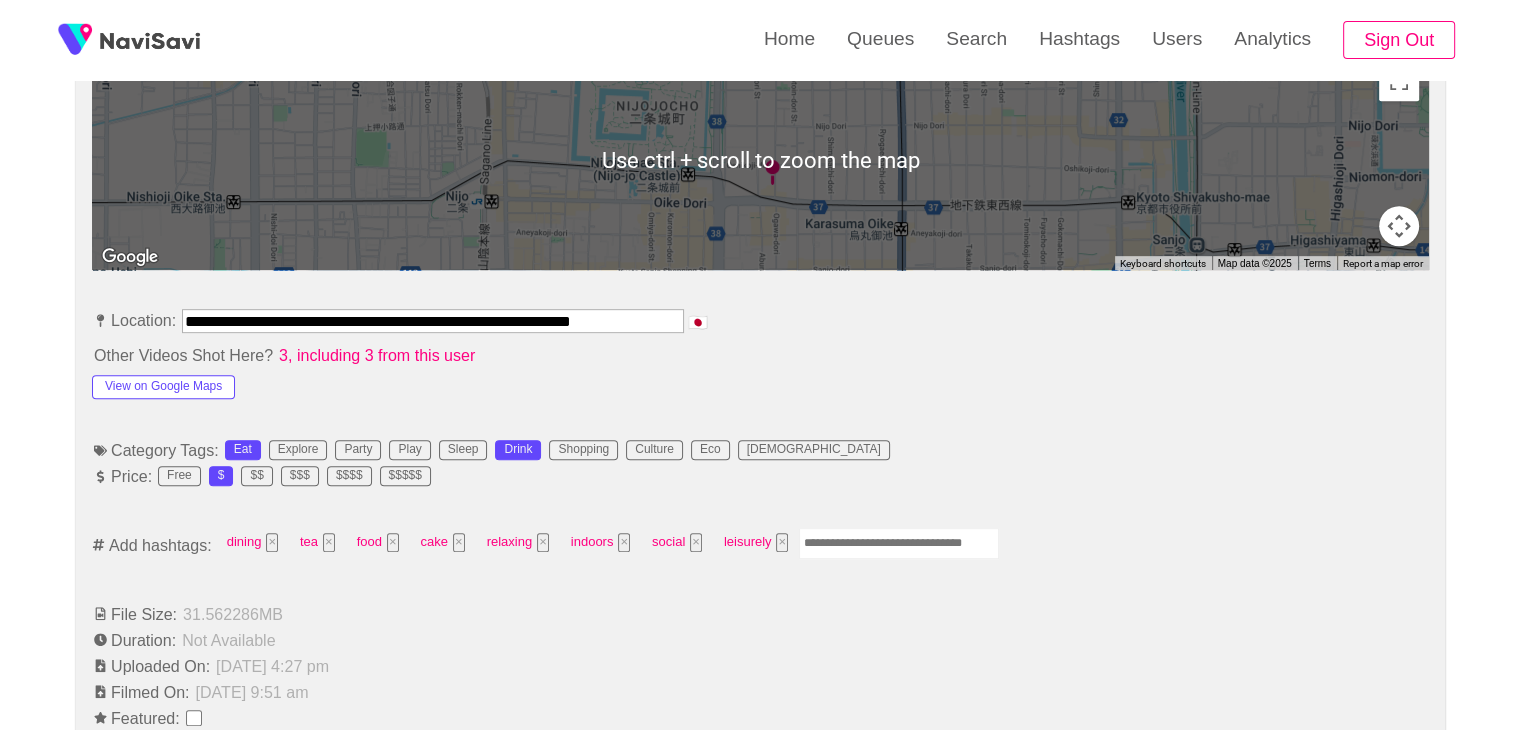 click at bounding box center [899, 543] 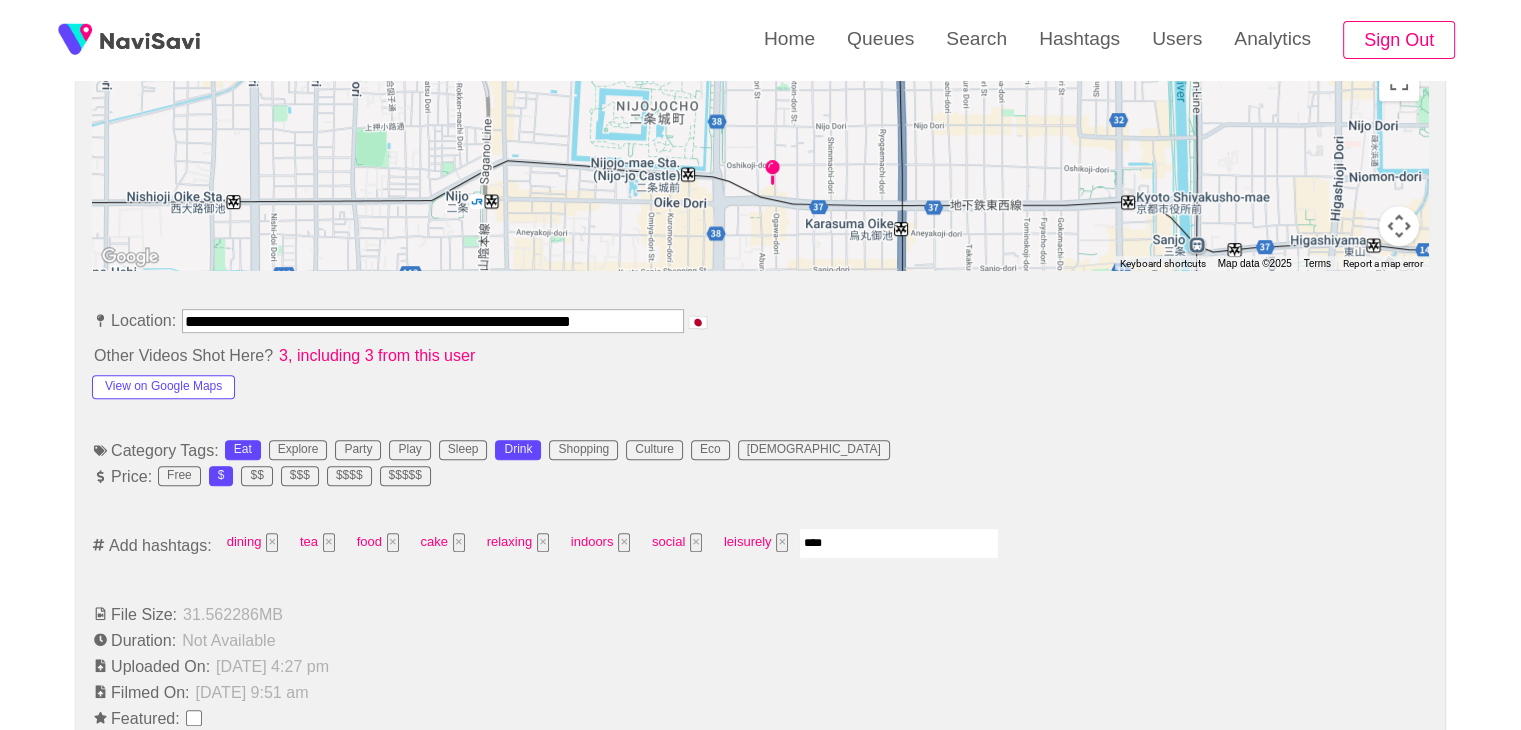 type on "*****" 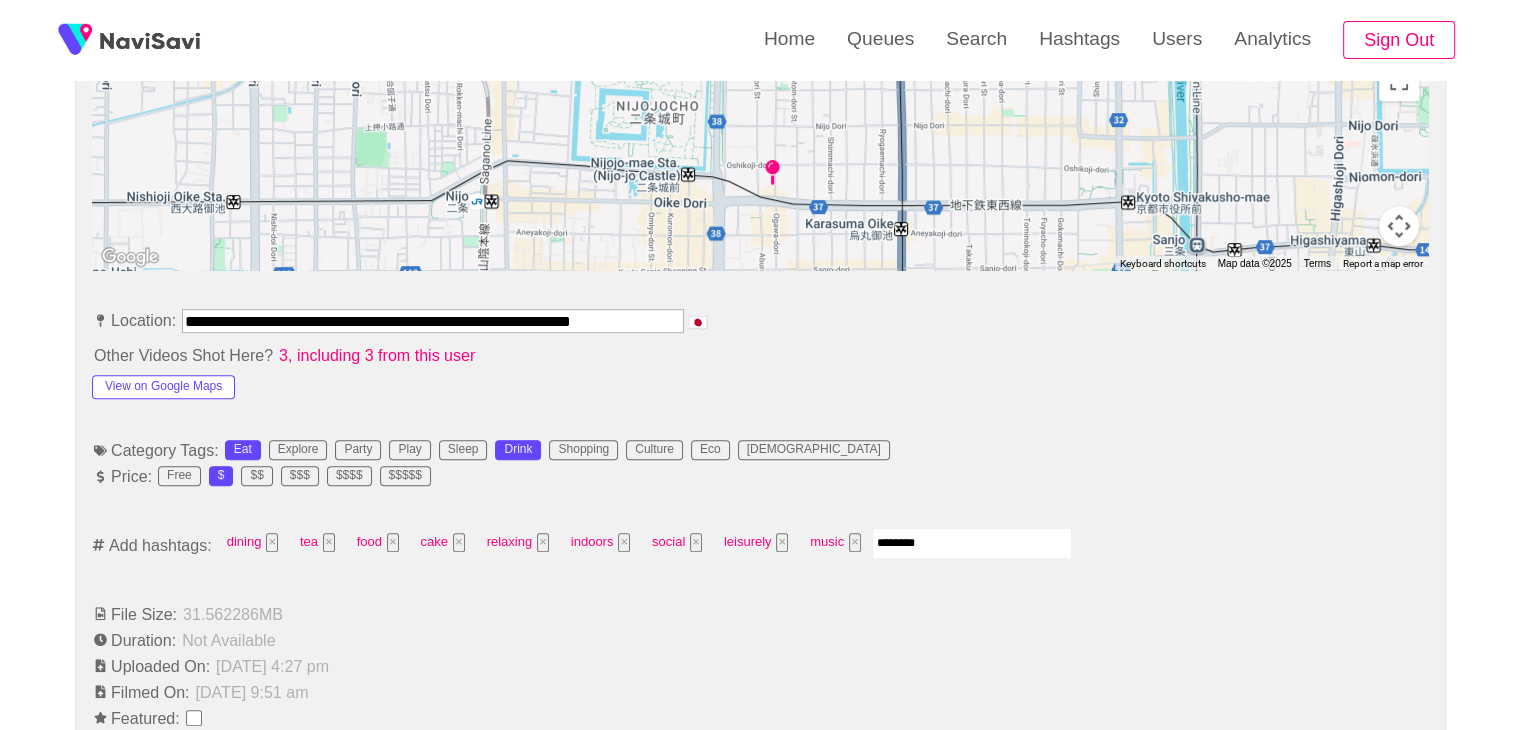 type on "*********" 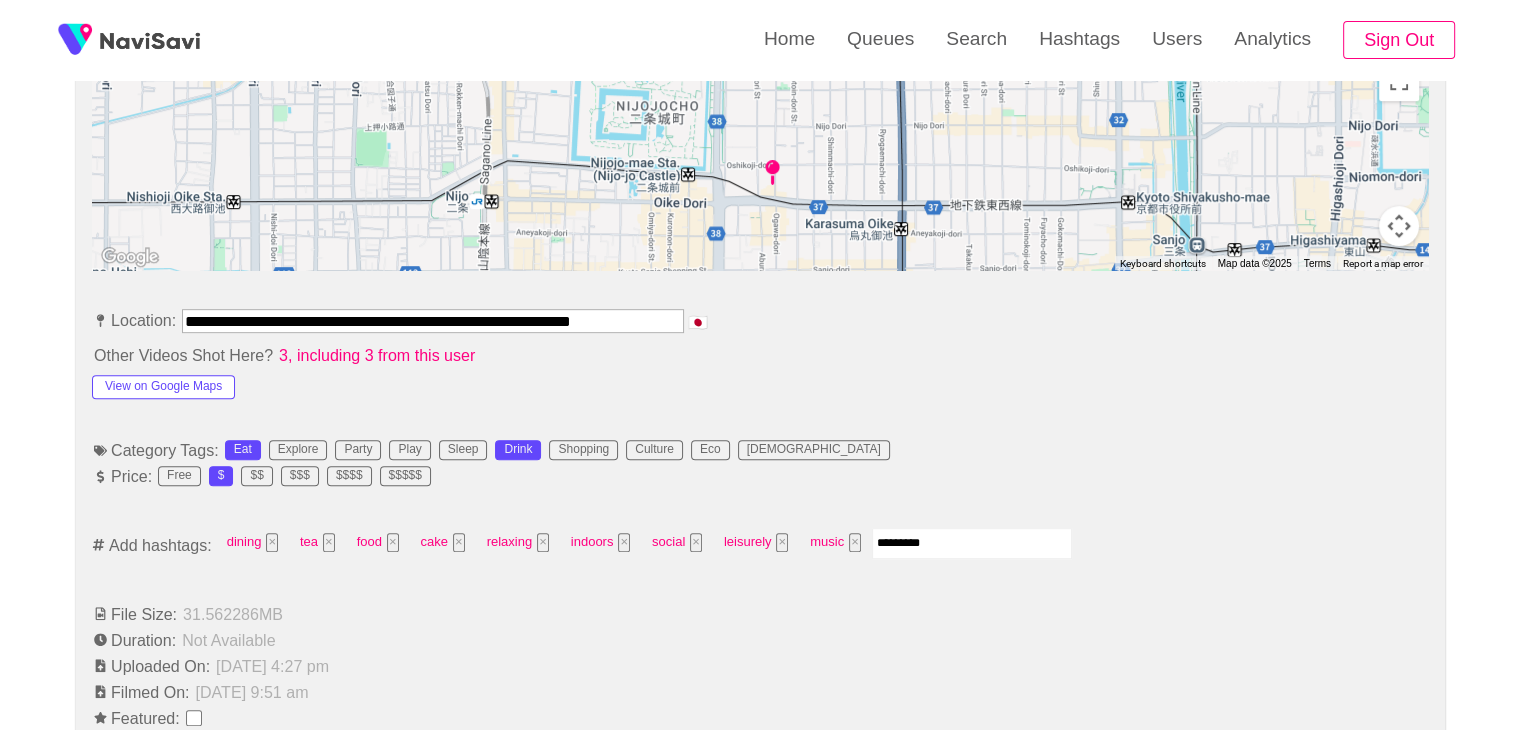 type 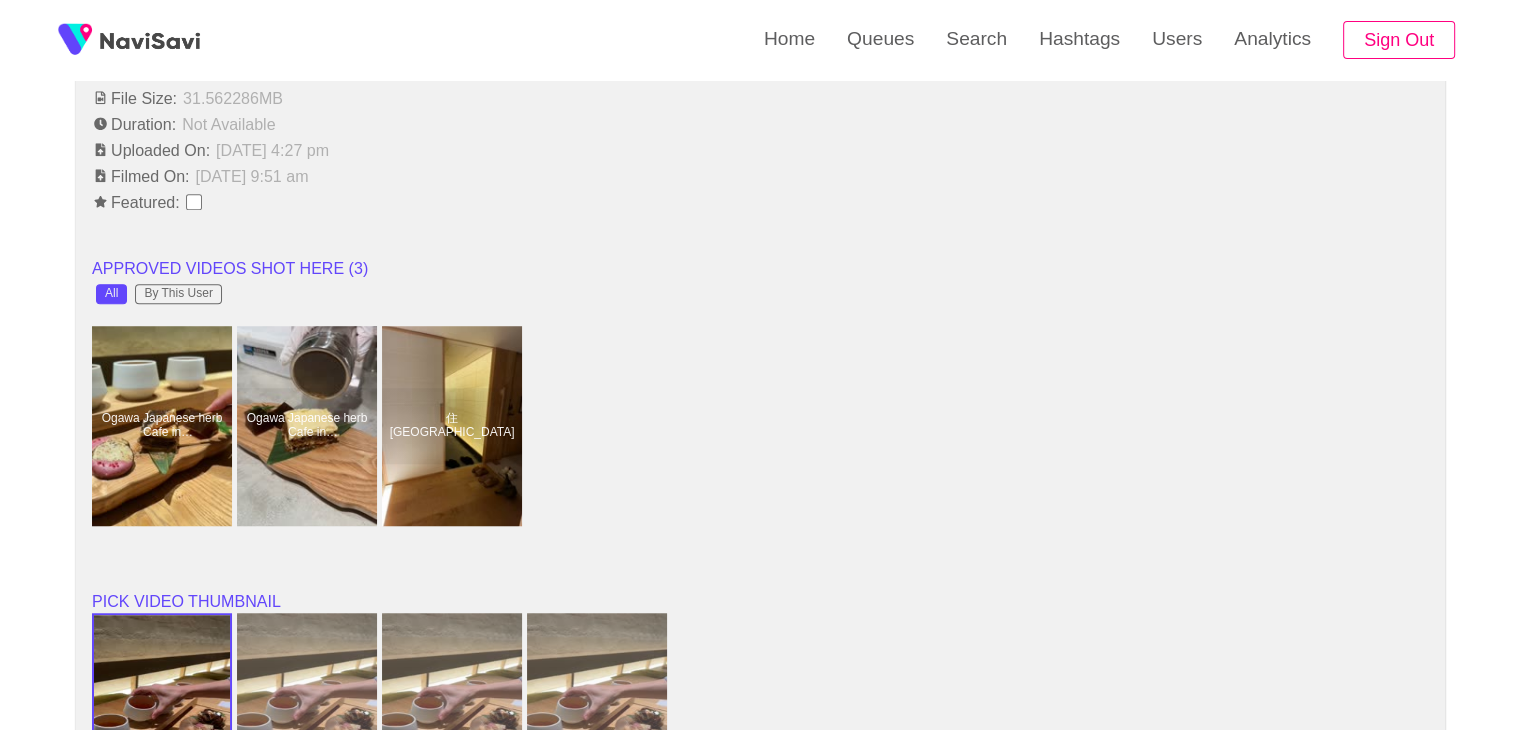 scroll, scrollTop: 1688, scrollLeft: 0, axis: vertical 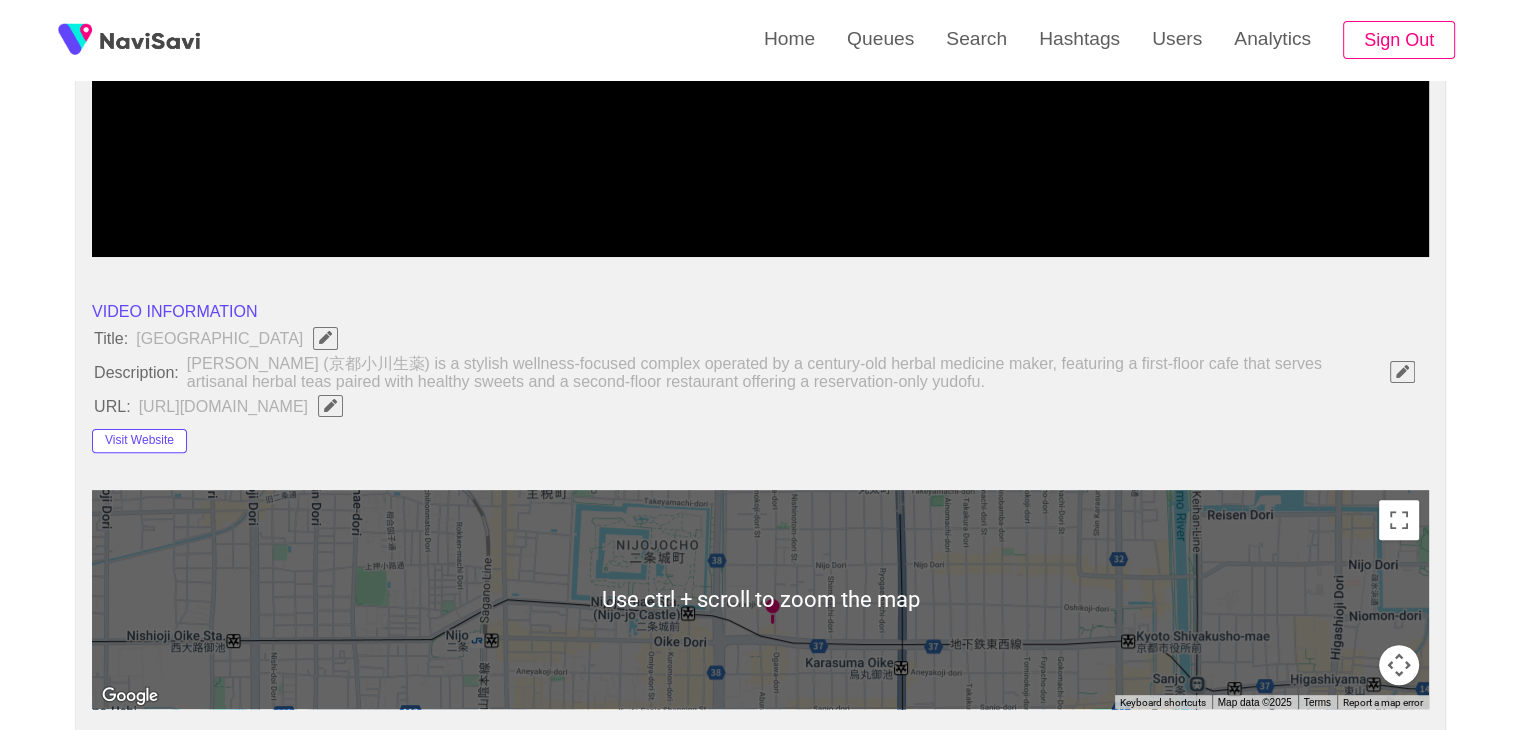 type 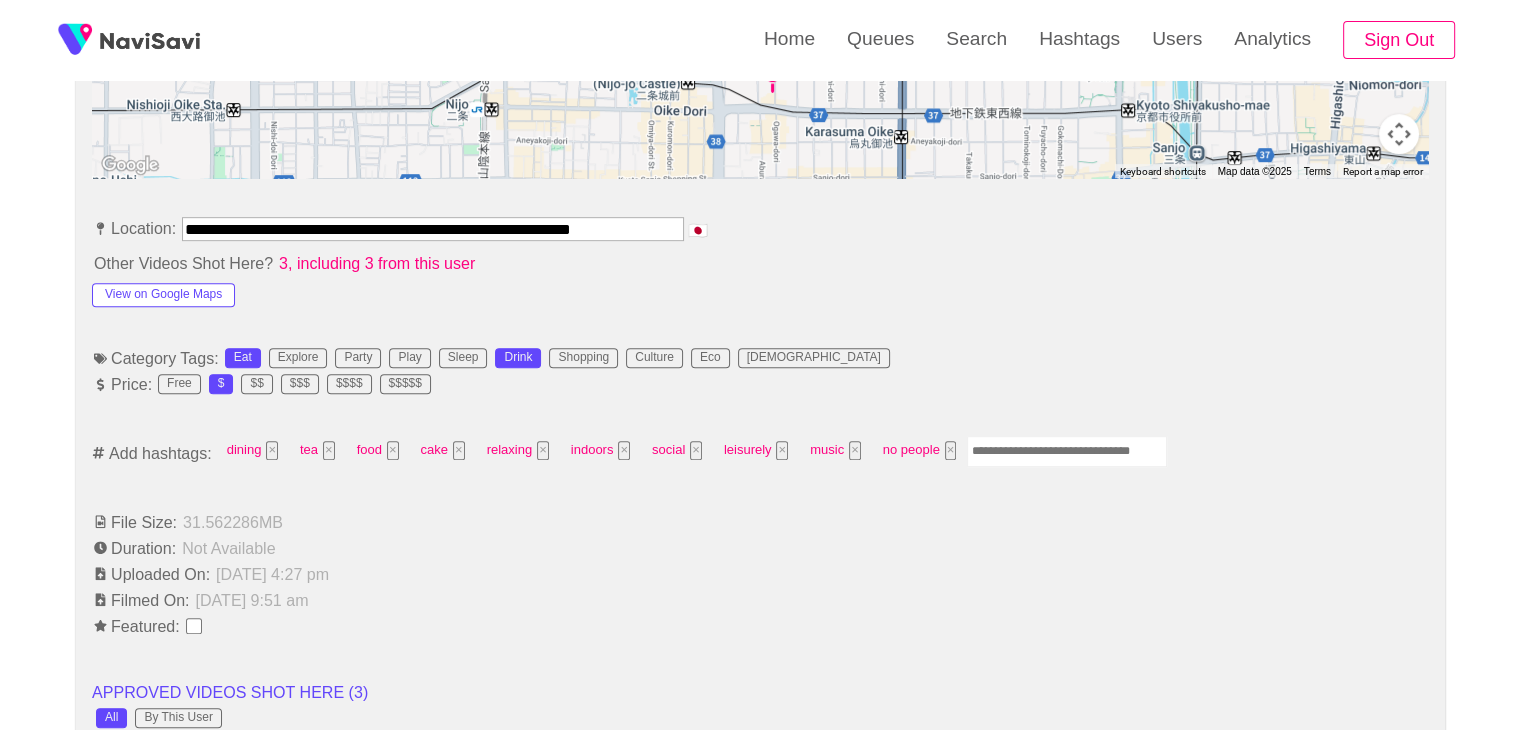 scroll, scrollTop: 1116, scrollLeft: 0, axis: vertical 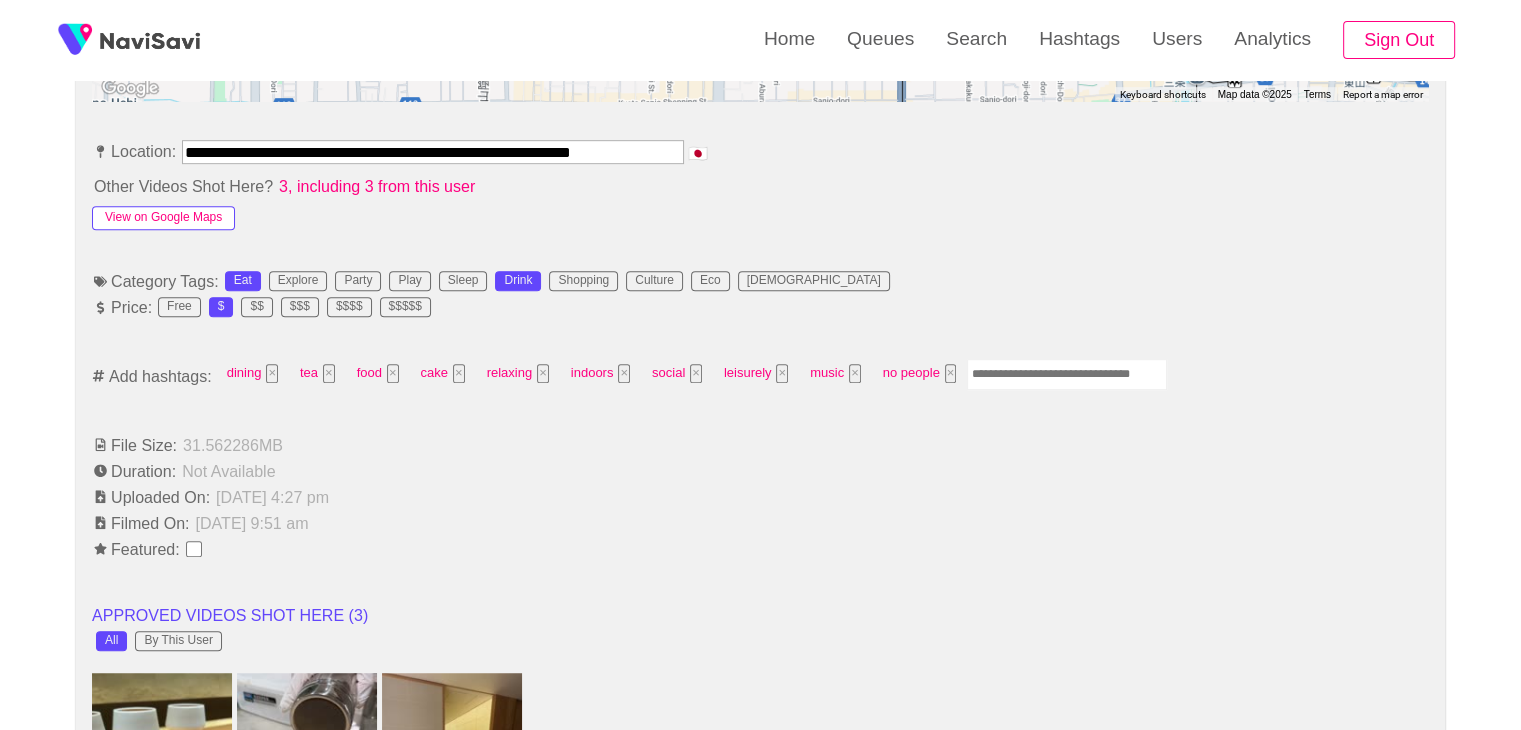 click on "View on Google Maps" at bounding box center [163, 218] 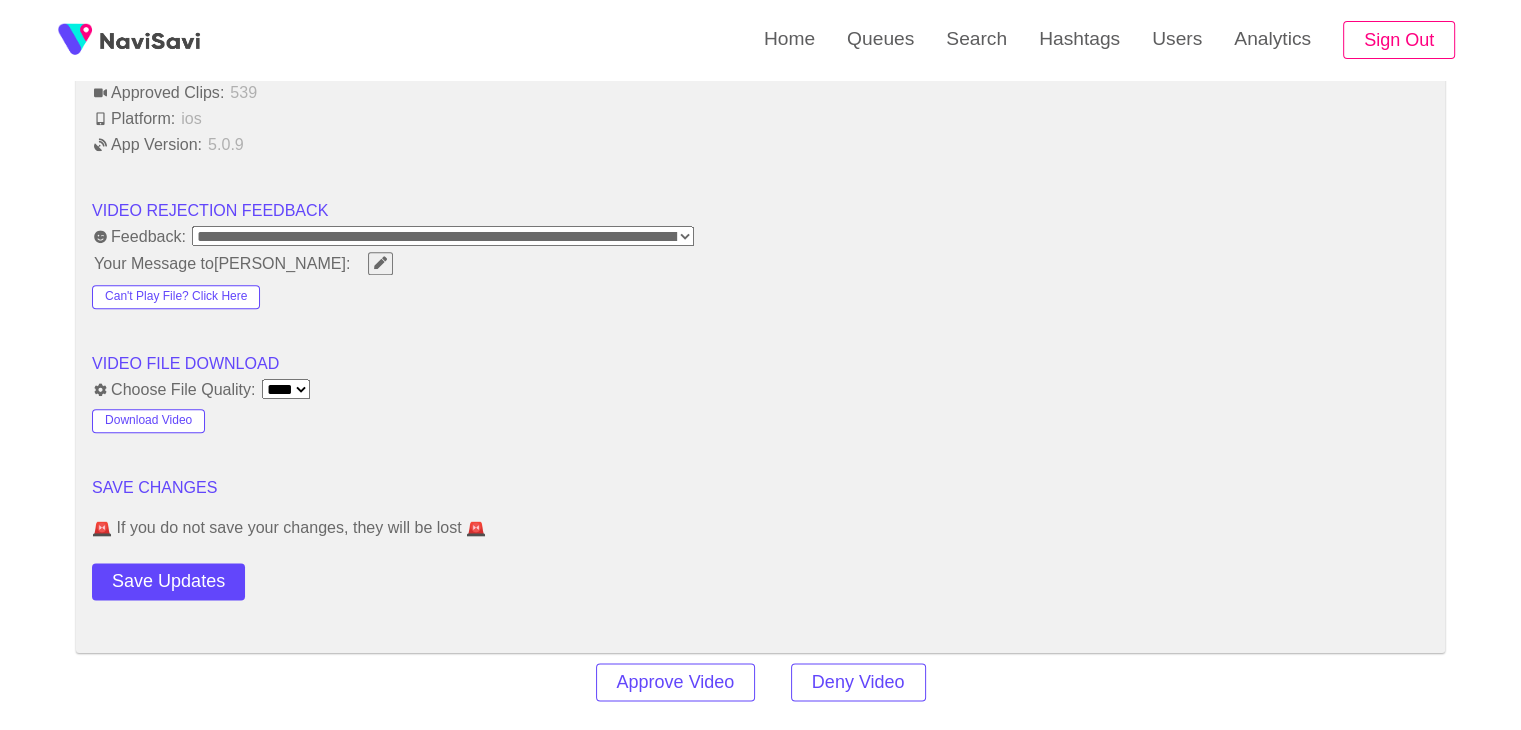 scroll, scrollTop: 2430, scrollLeft: 0, axis: vertical 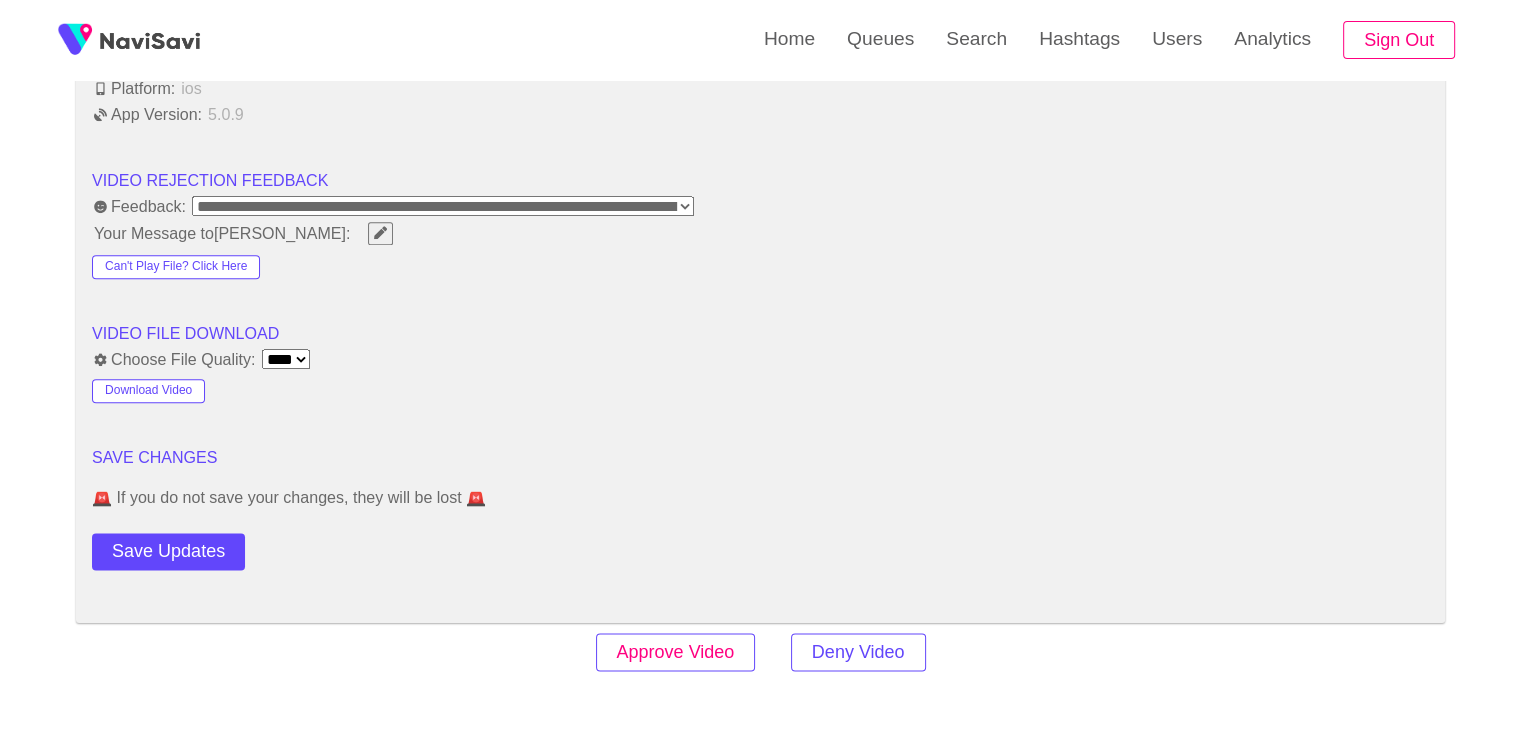 click on "Approve Video" at bounding box center (676, 652) 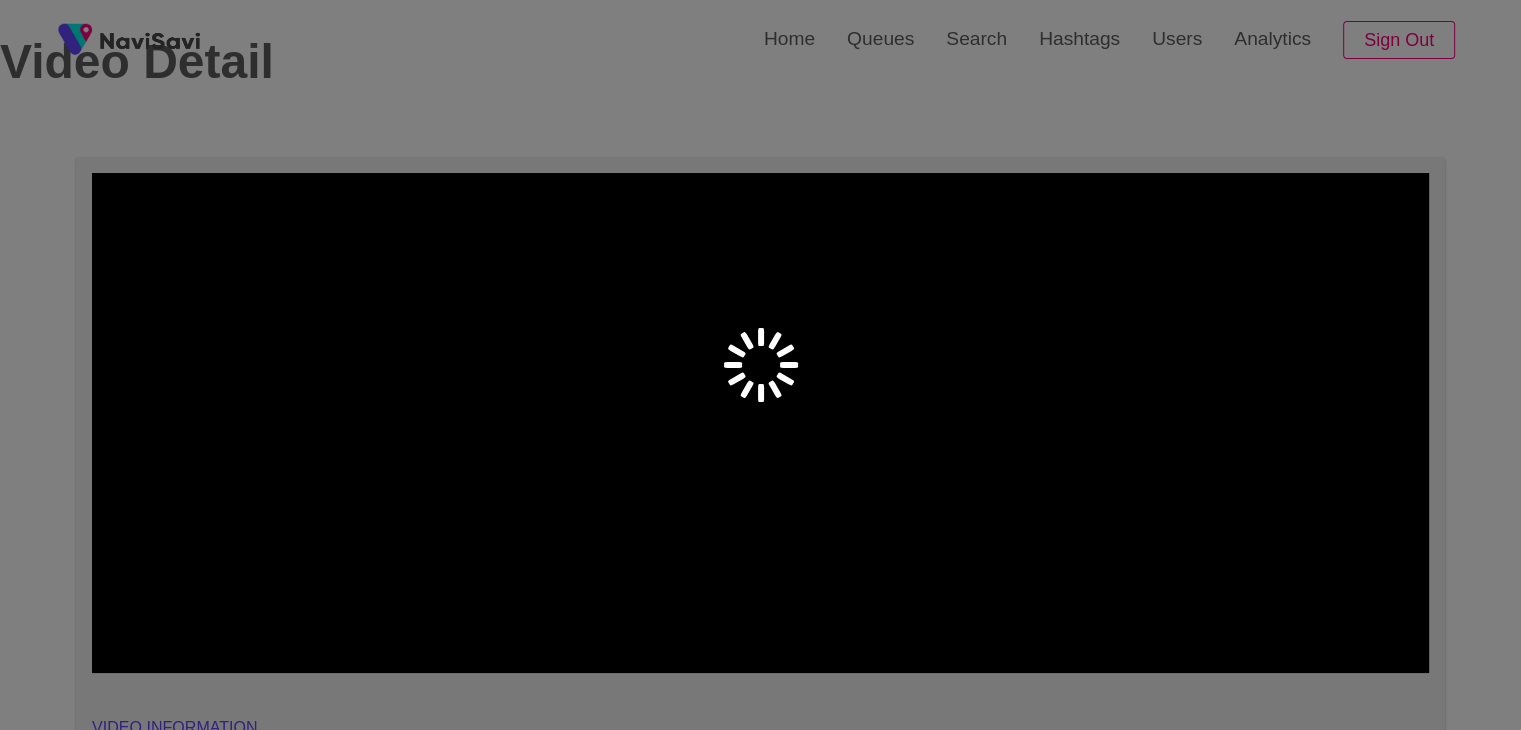 scroll, scrollTop: 60, scrollLeft: 0, axis: vertical 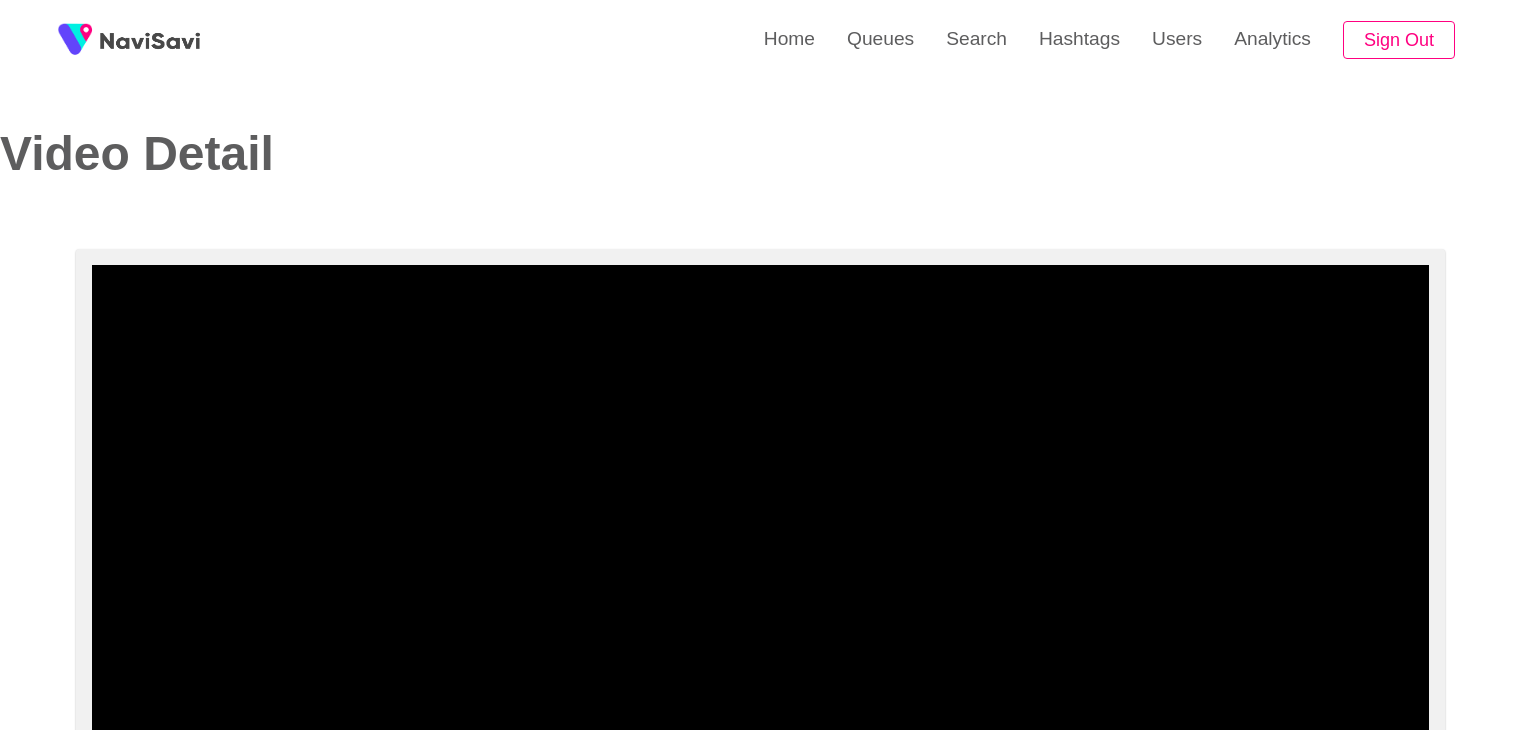 select on "**********" 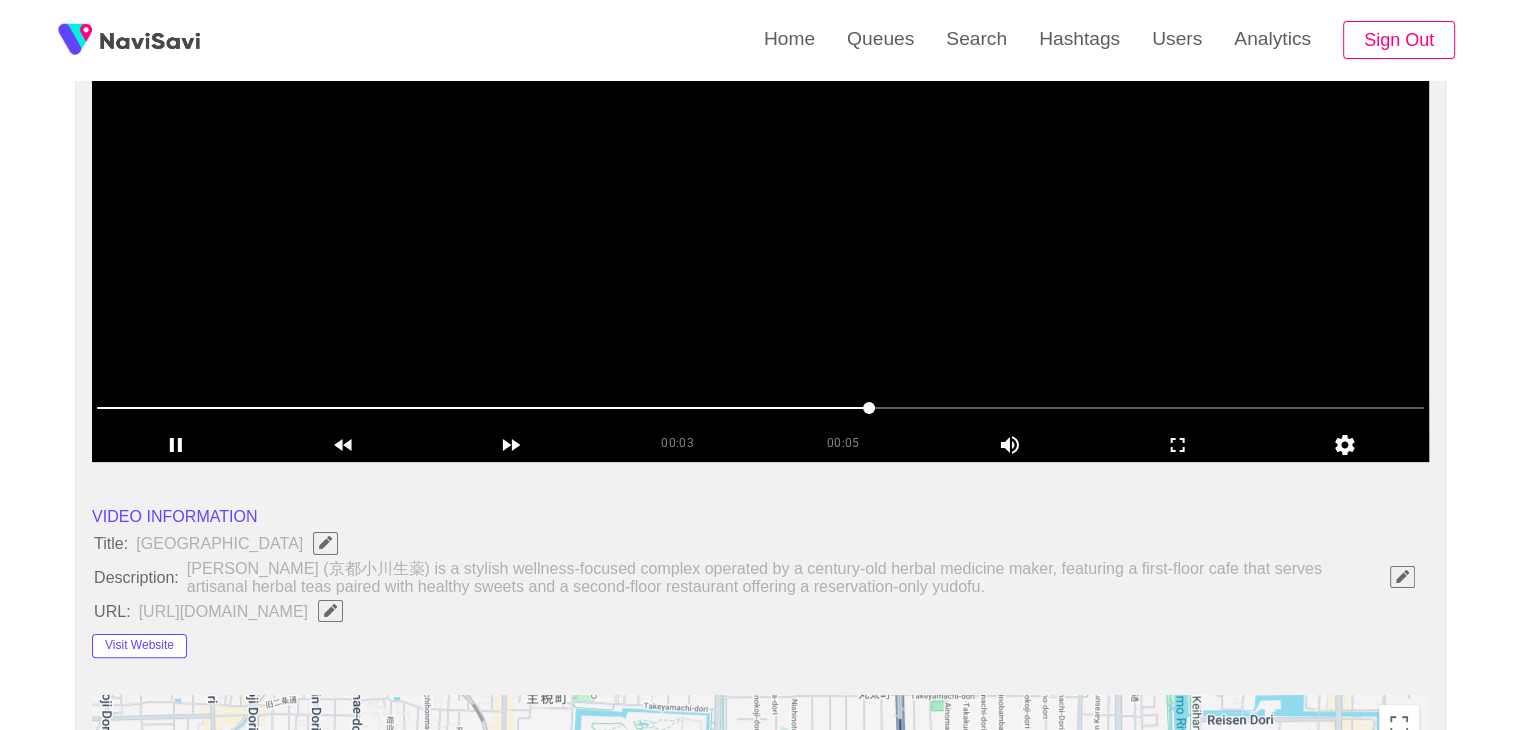 scroll, scrollTop: 335, scrollLeft: 0, axis: vertical 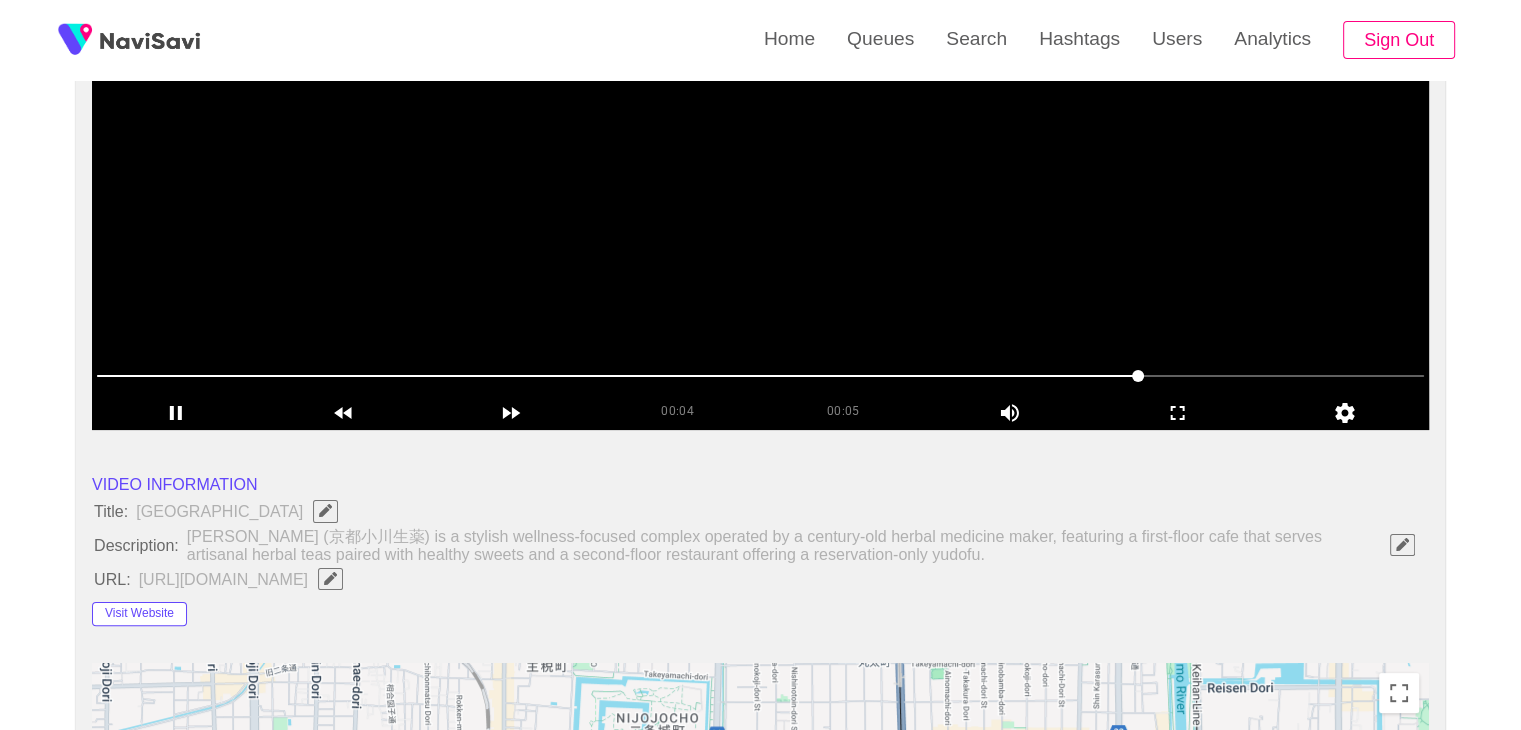 click at bounding box center (760, 180) 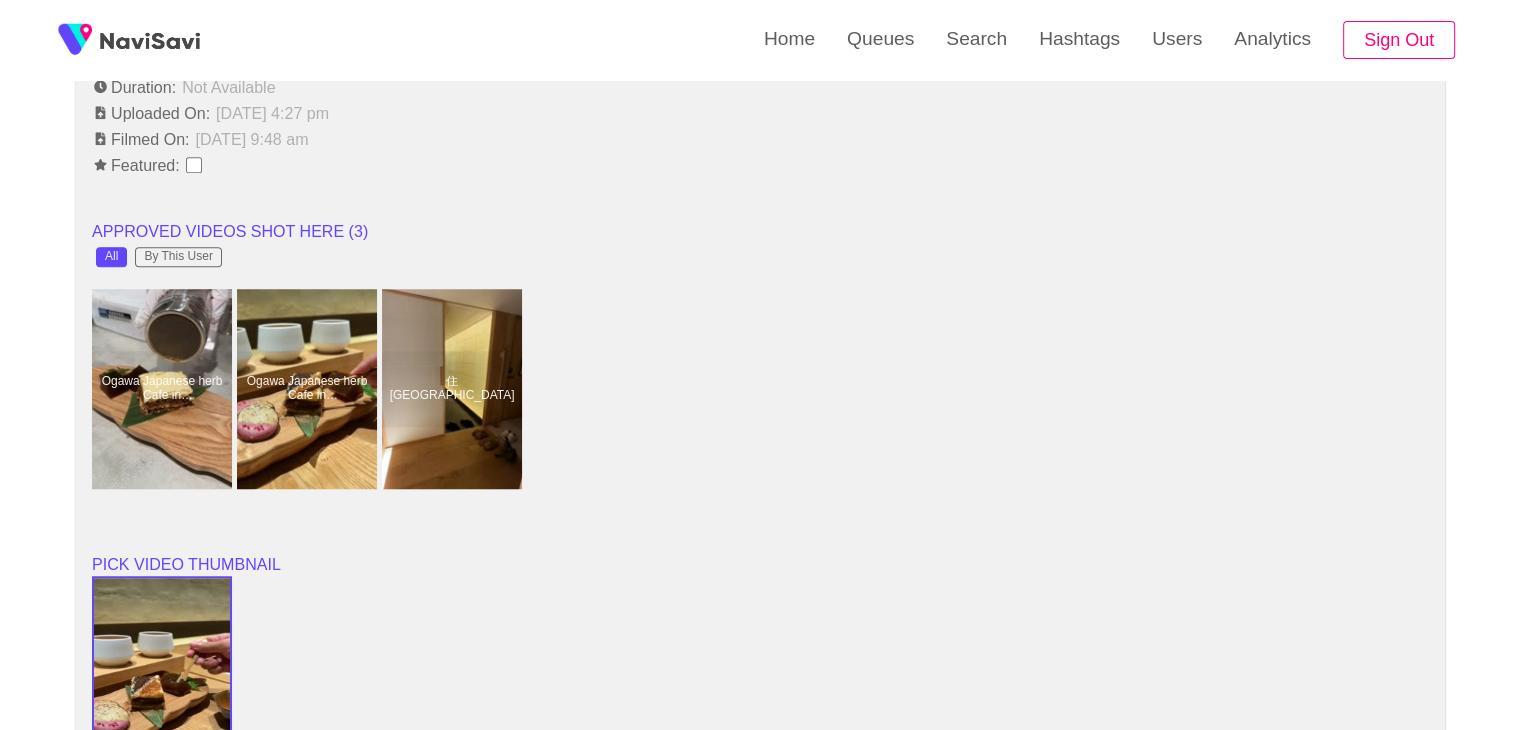 scroll, scrollTop: 1508, scrollLeft: 0, axis: vertical 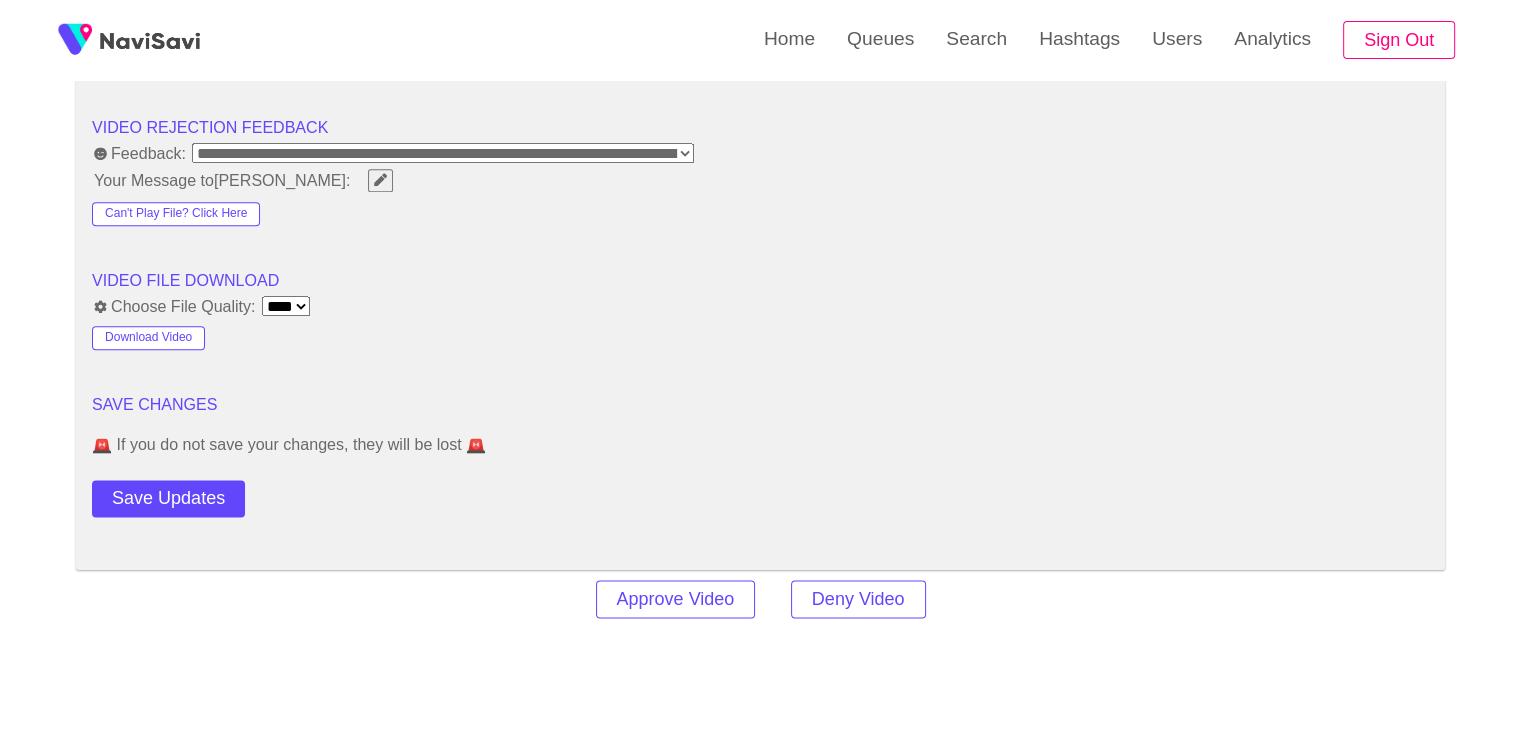 click on "**********" at bounding box center (443, 153) 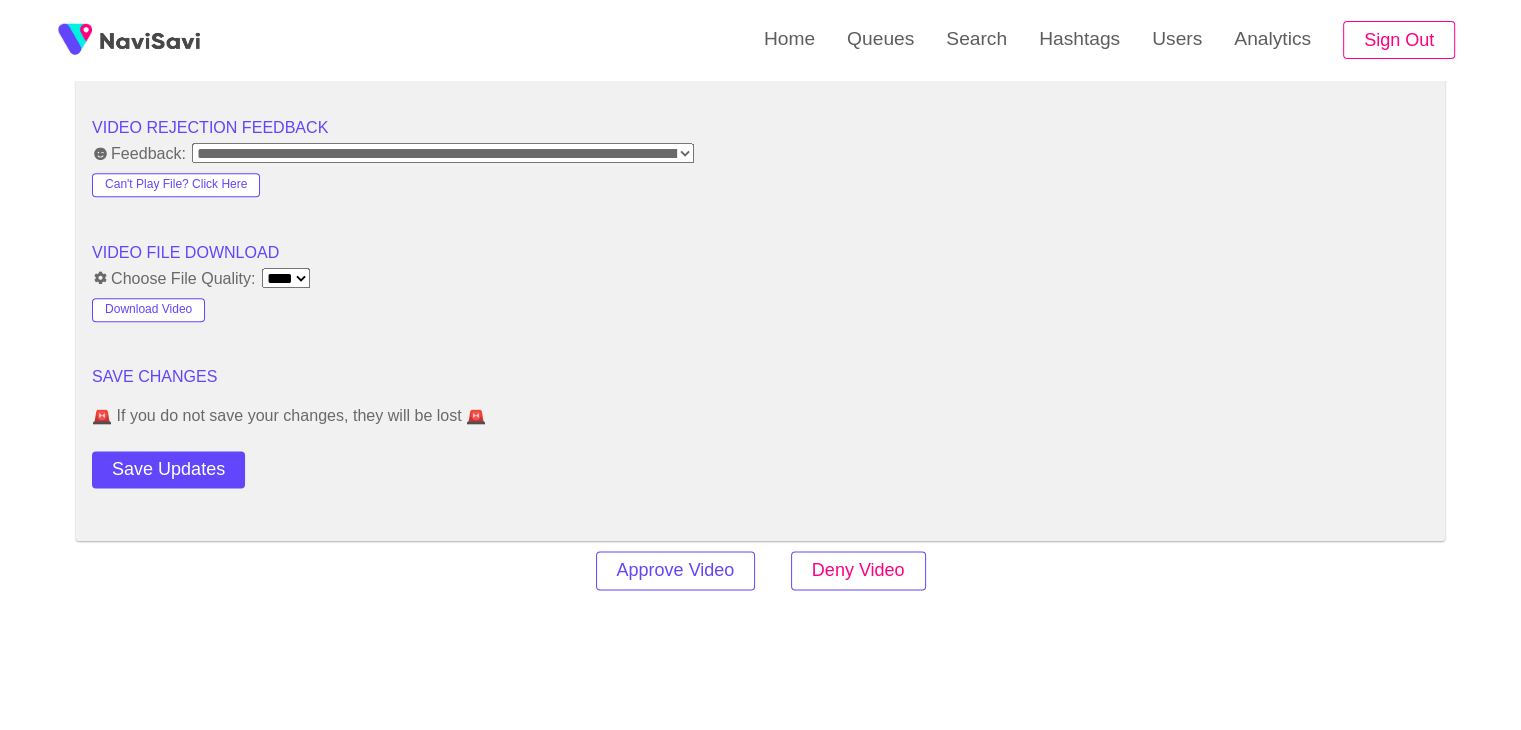 click on "Deny Video" at bounding box center (858, 570) 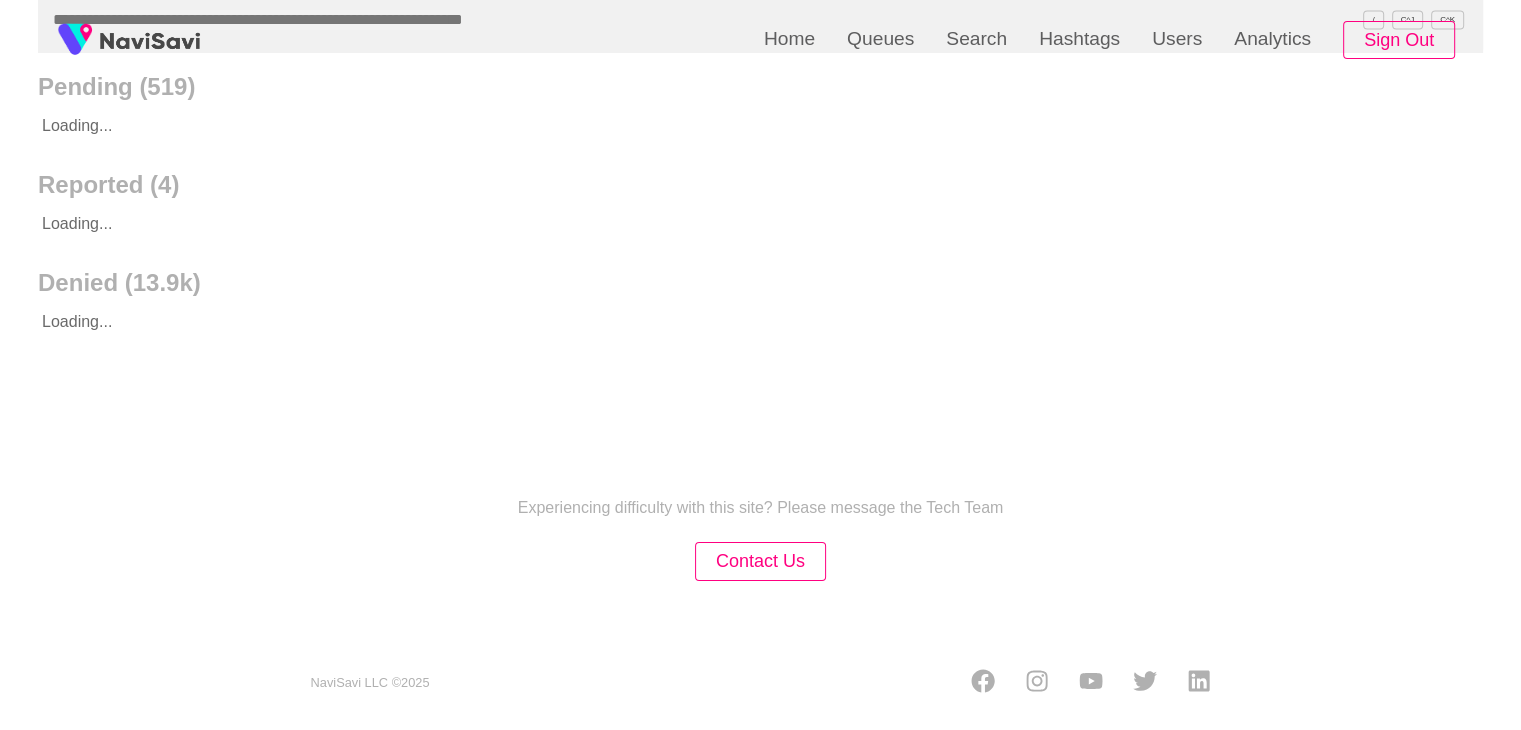 scroll, scrollTop: 0, scrollLeft: 0, axis: both 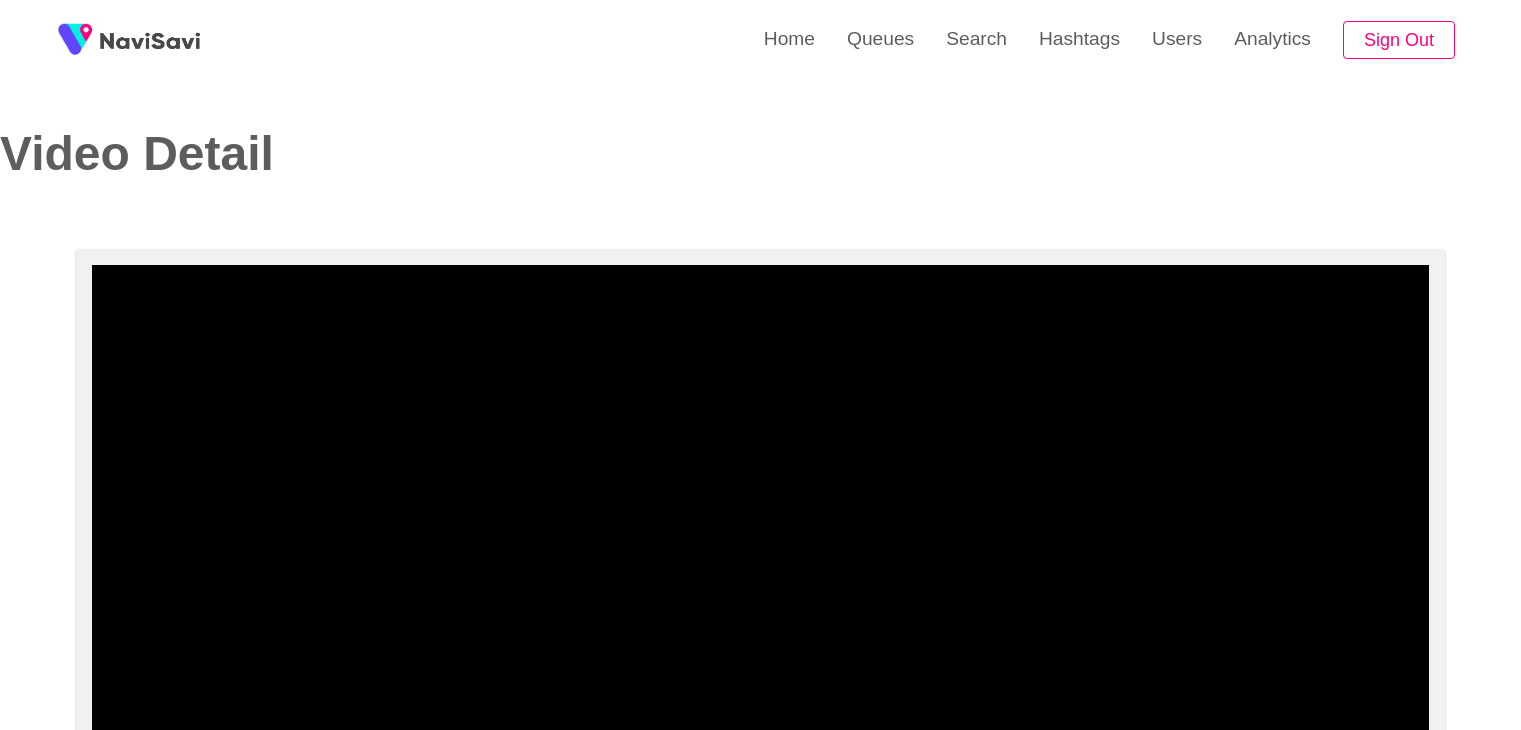 select on "**********" 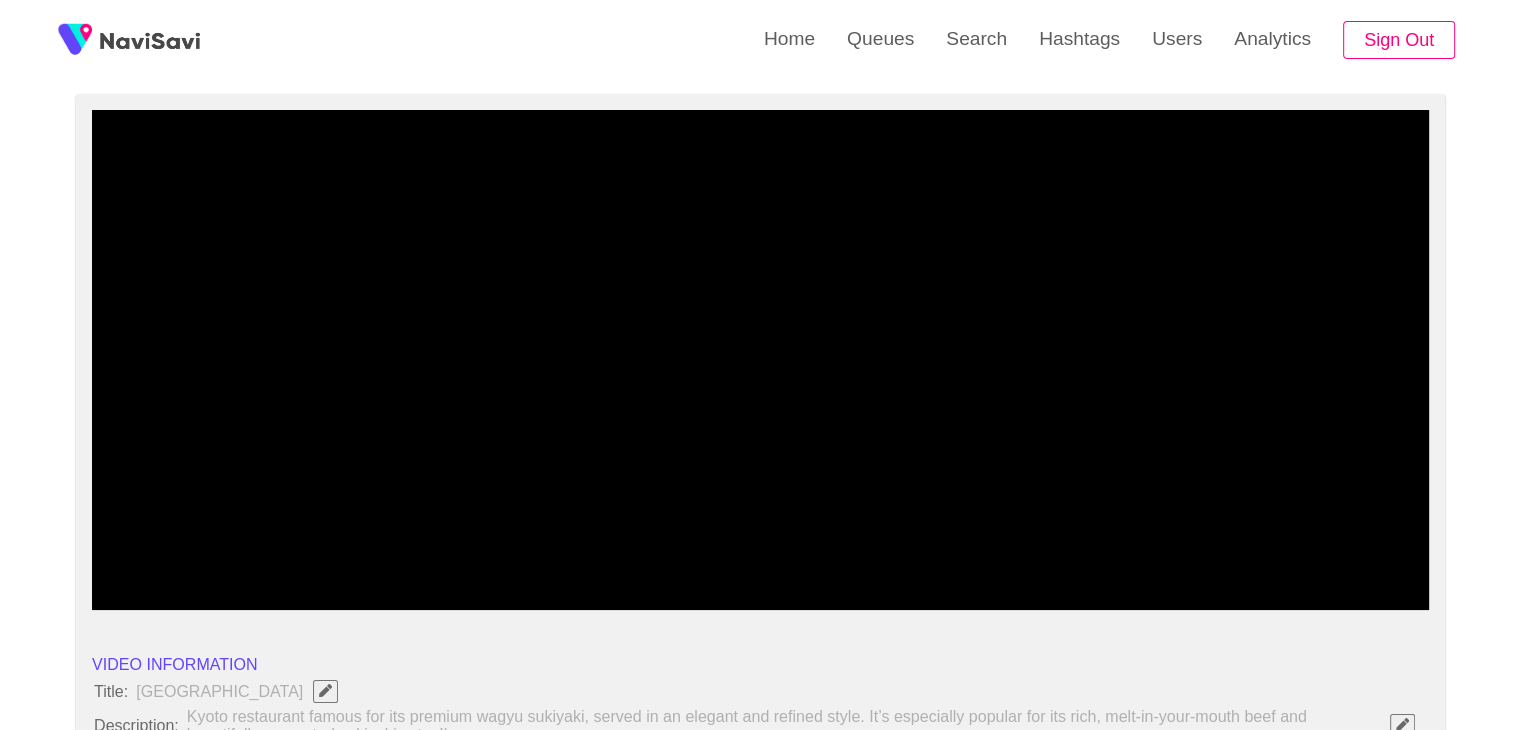 scroll, scrollTop: 238, scrollLeft: 0, axis: vertical 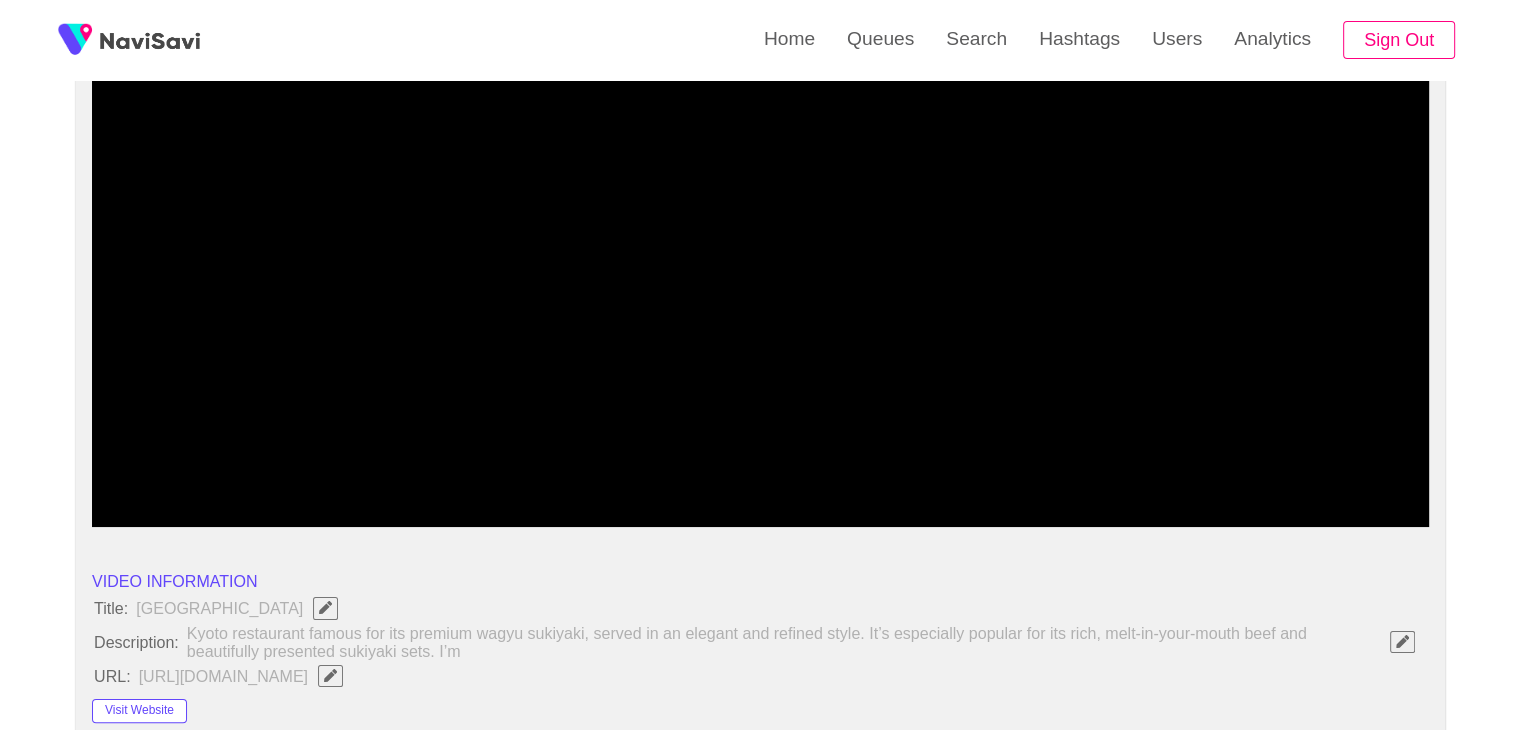 click at bounding box center [760, 277] 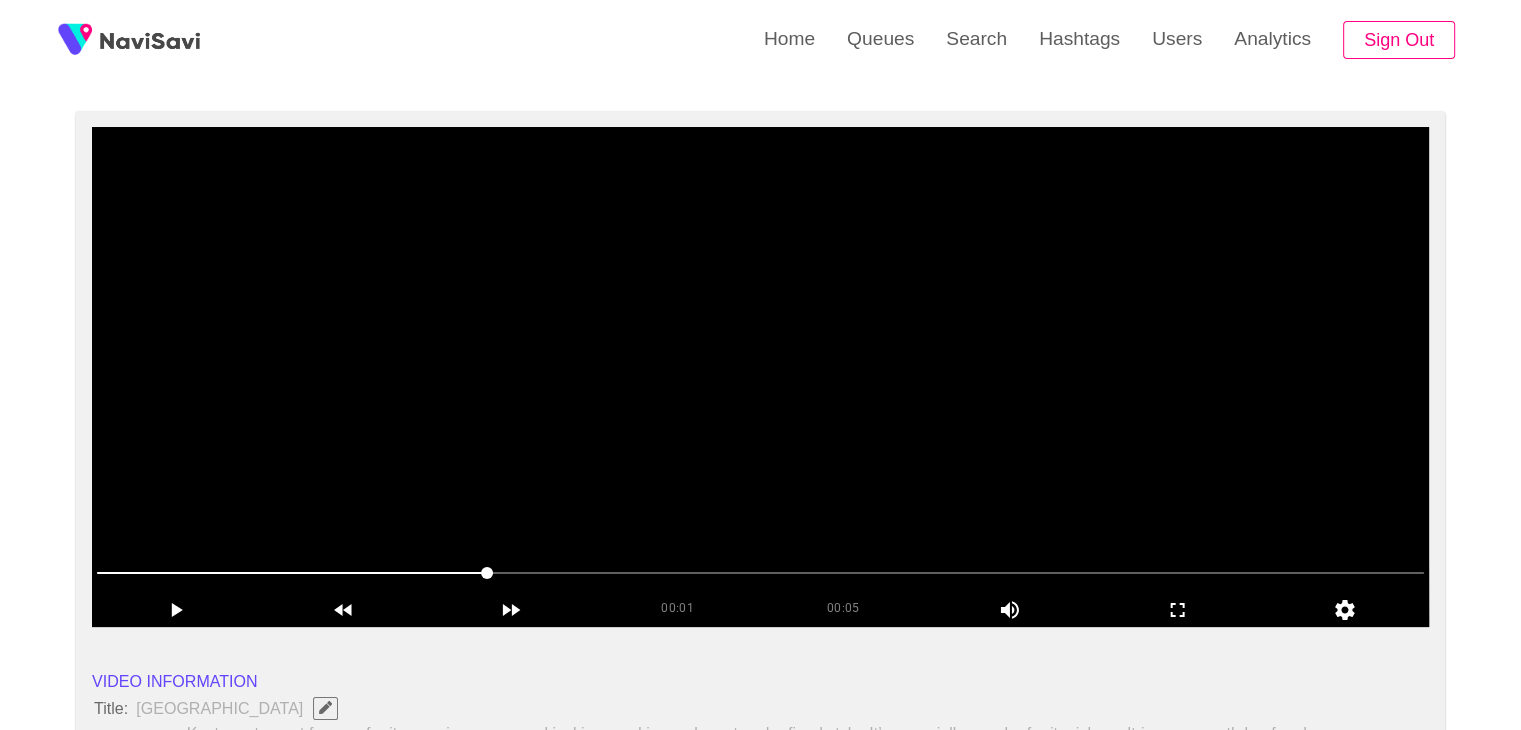 scroll, scrollTop: 132, scrollLeft: 0, axis: vertical 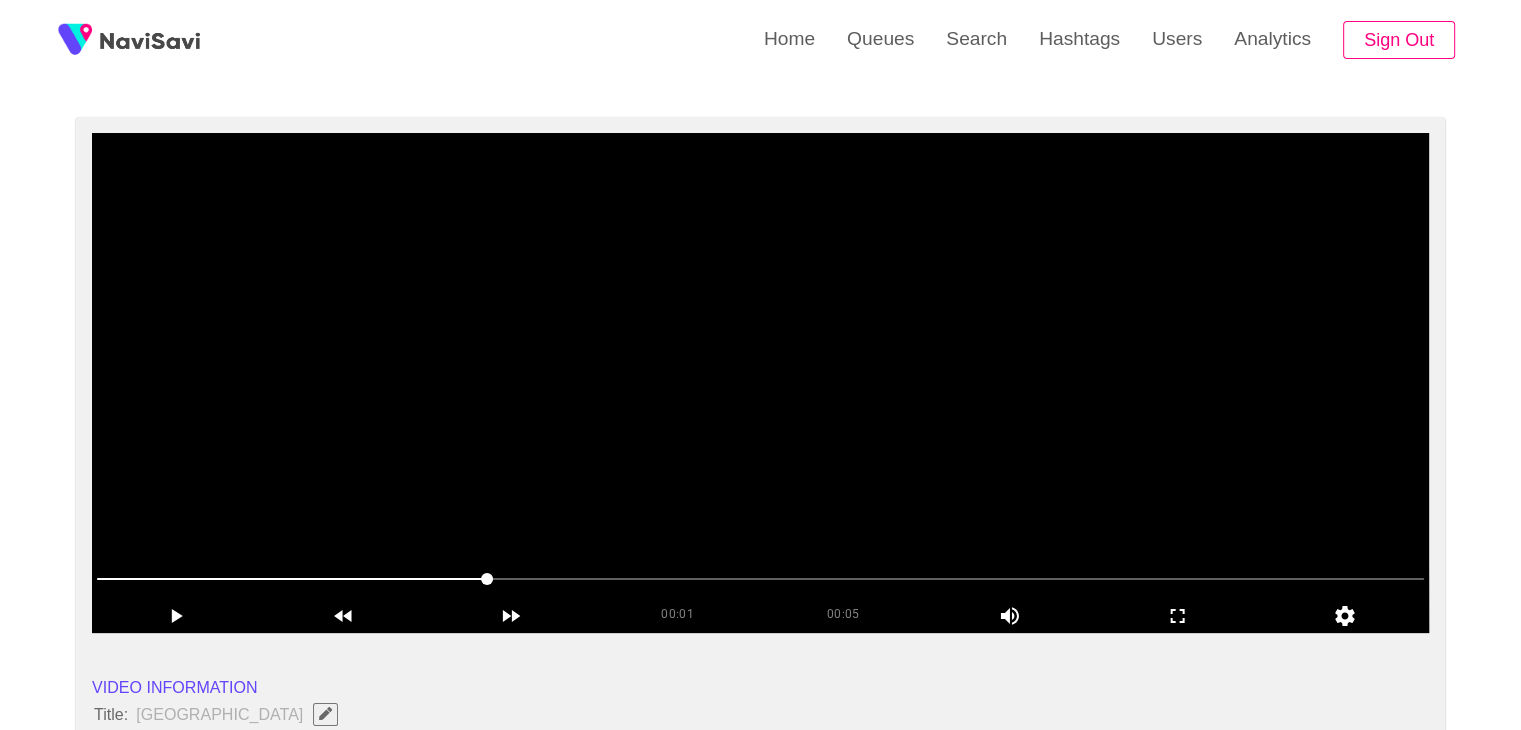 click at bounding box center (760, 383) 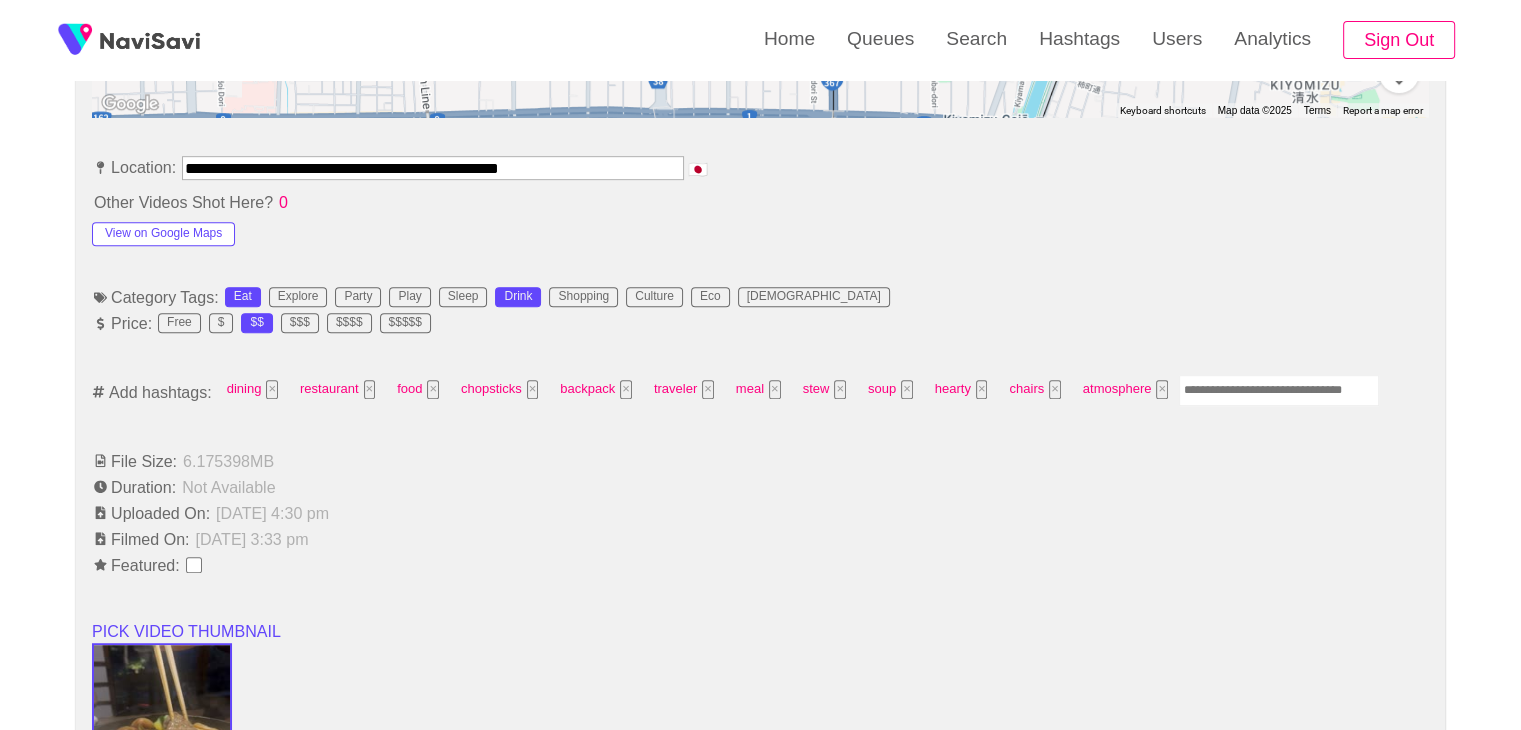 scroll, scrollTop: 1104, scrollLeft: 0, axis: vertical 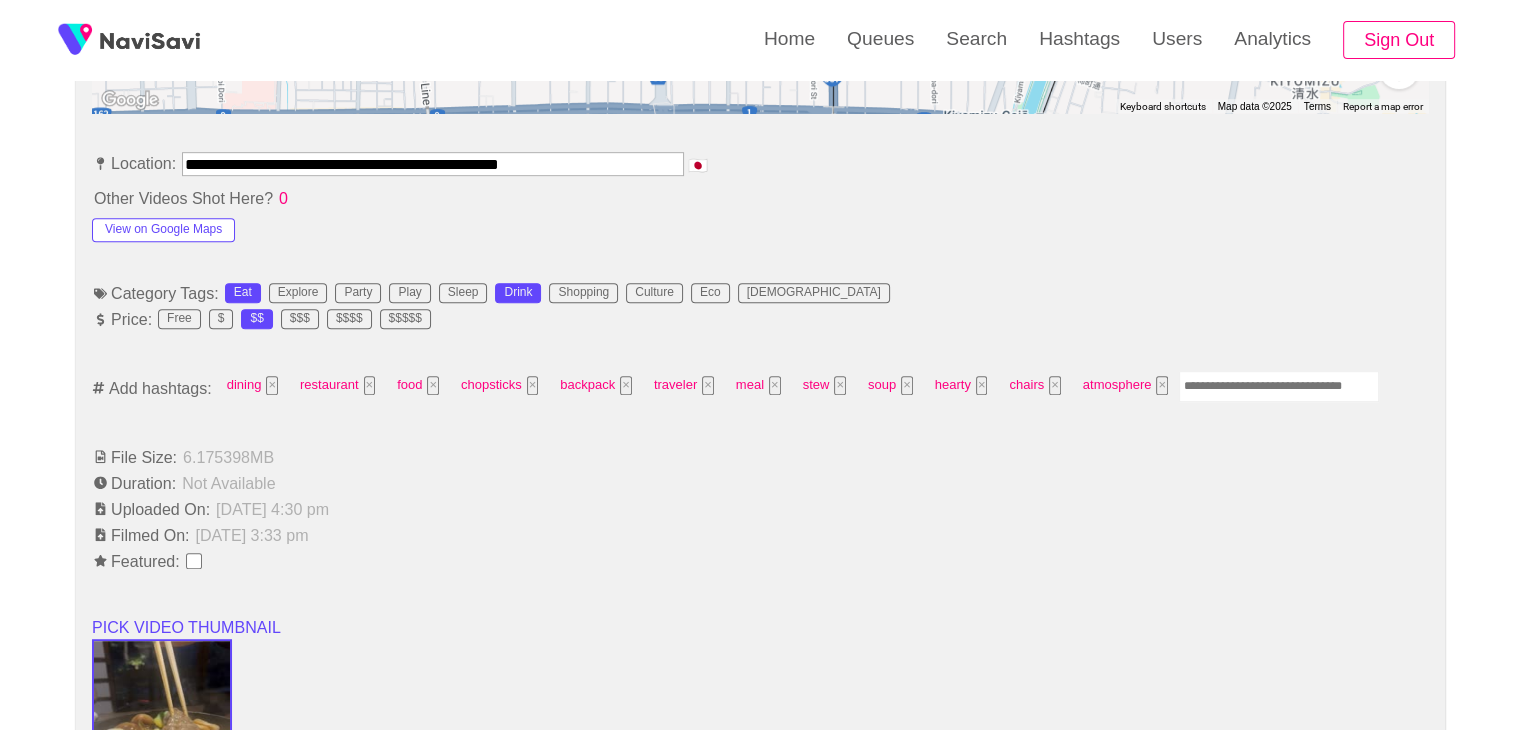 click at bounding box center (1279, 386) 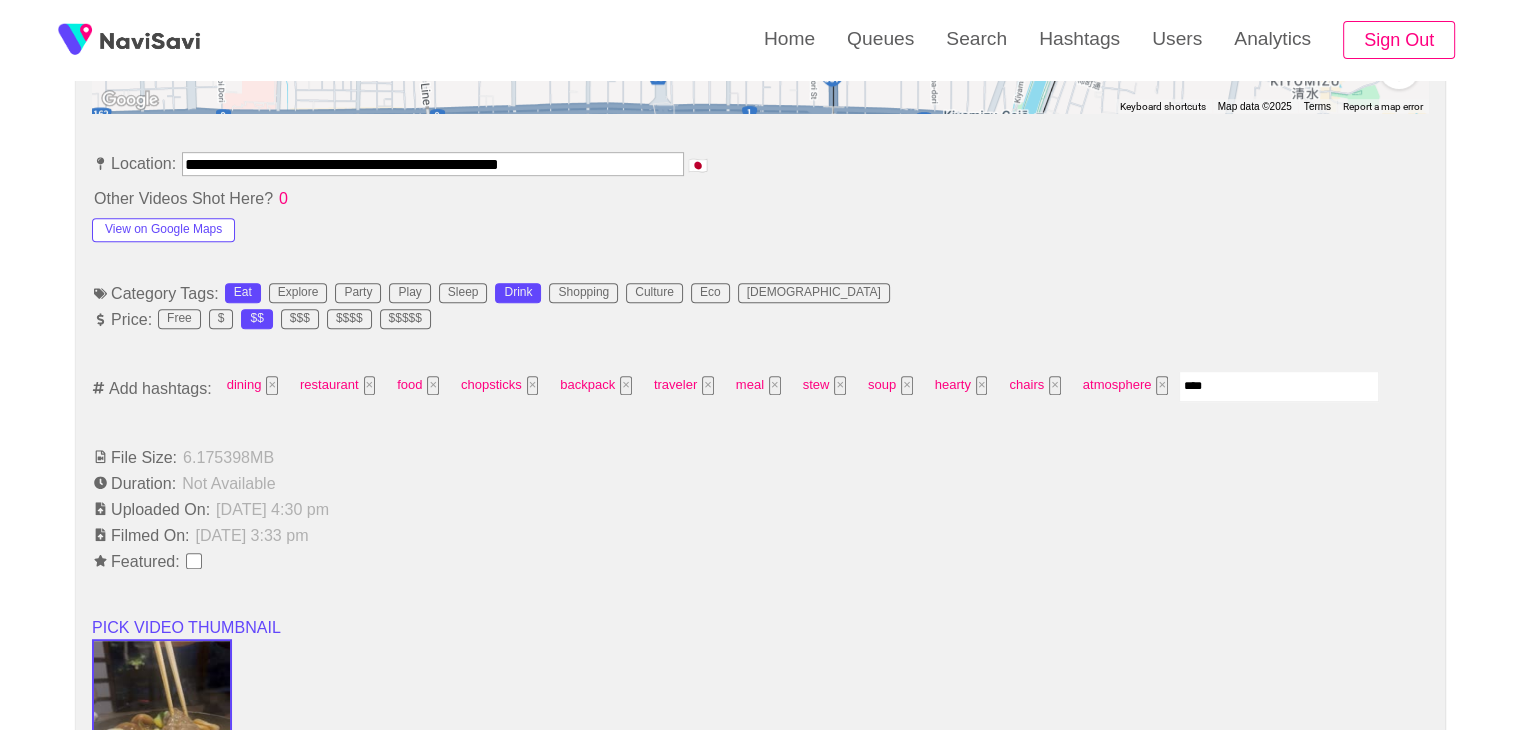 type on "*****" 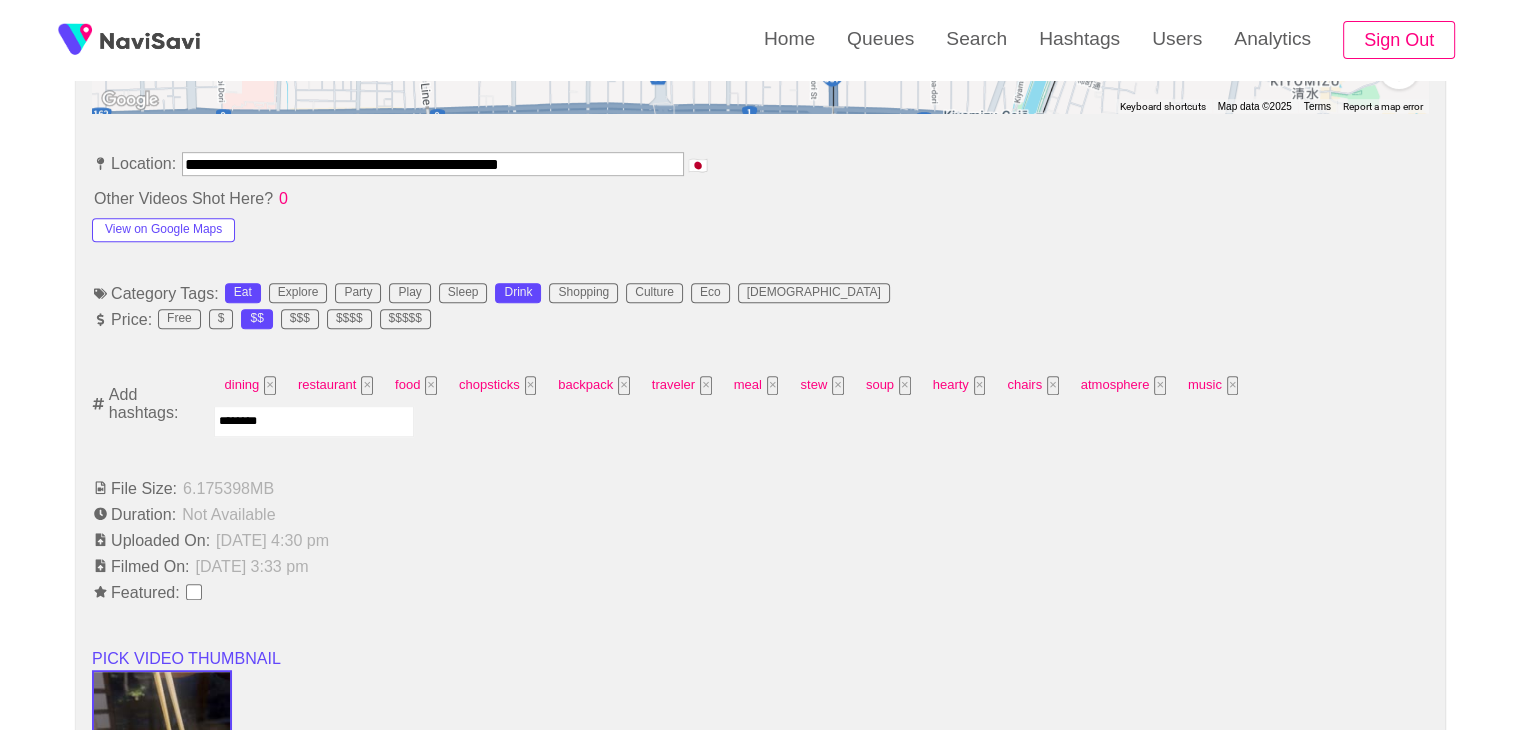 type on "*********" 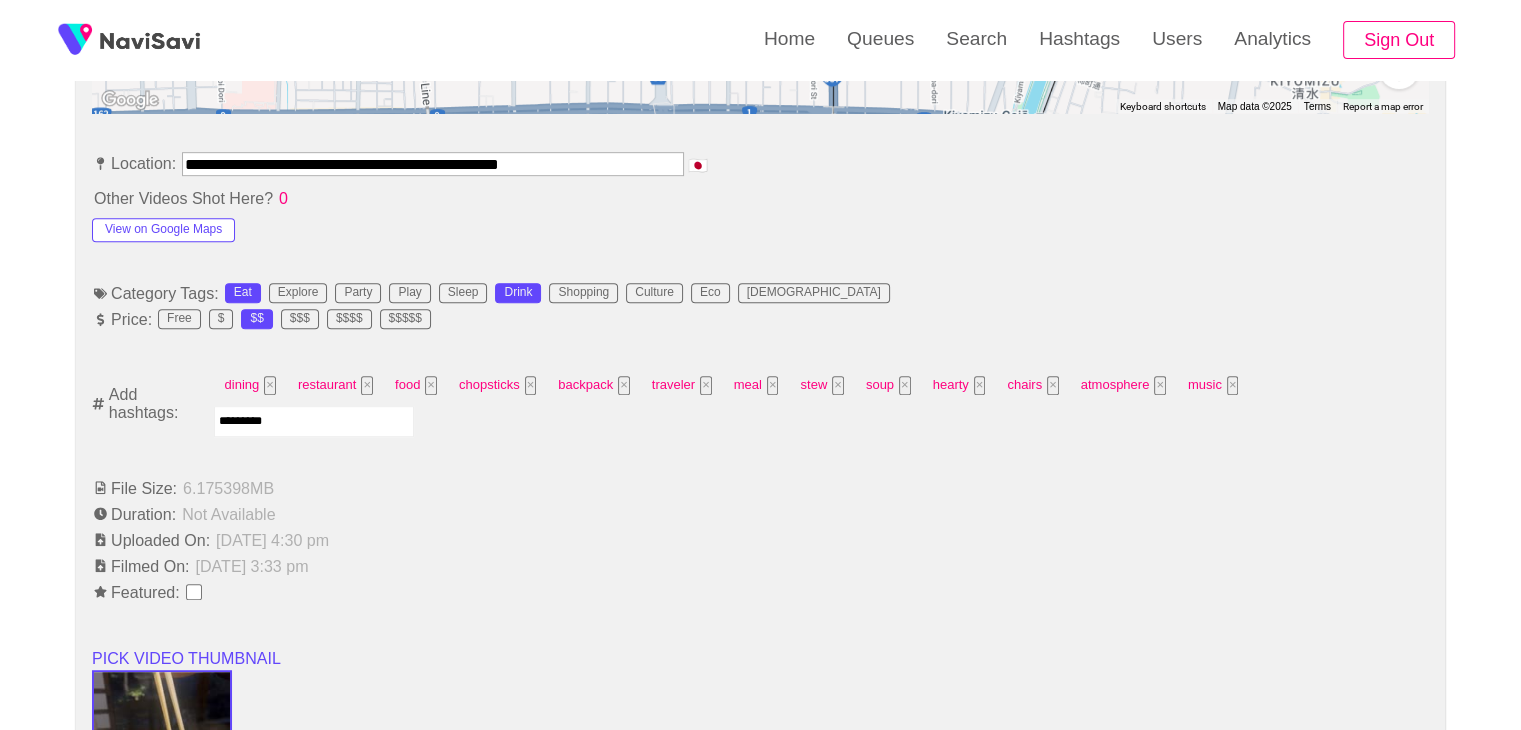 type 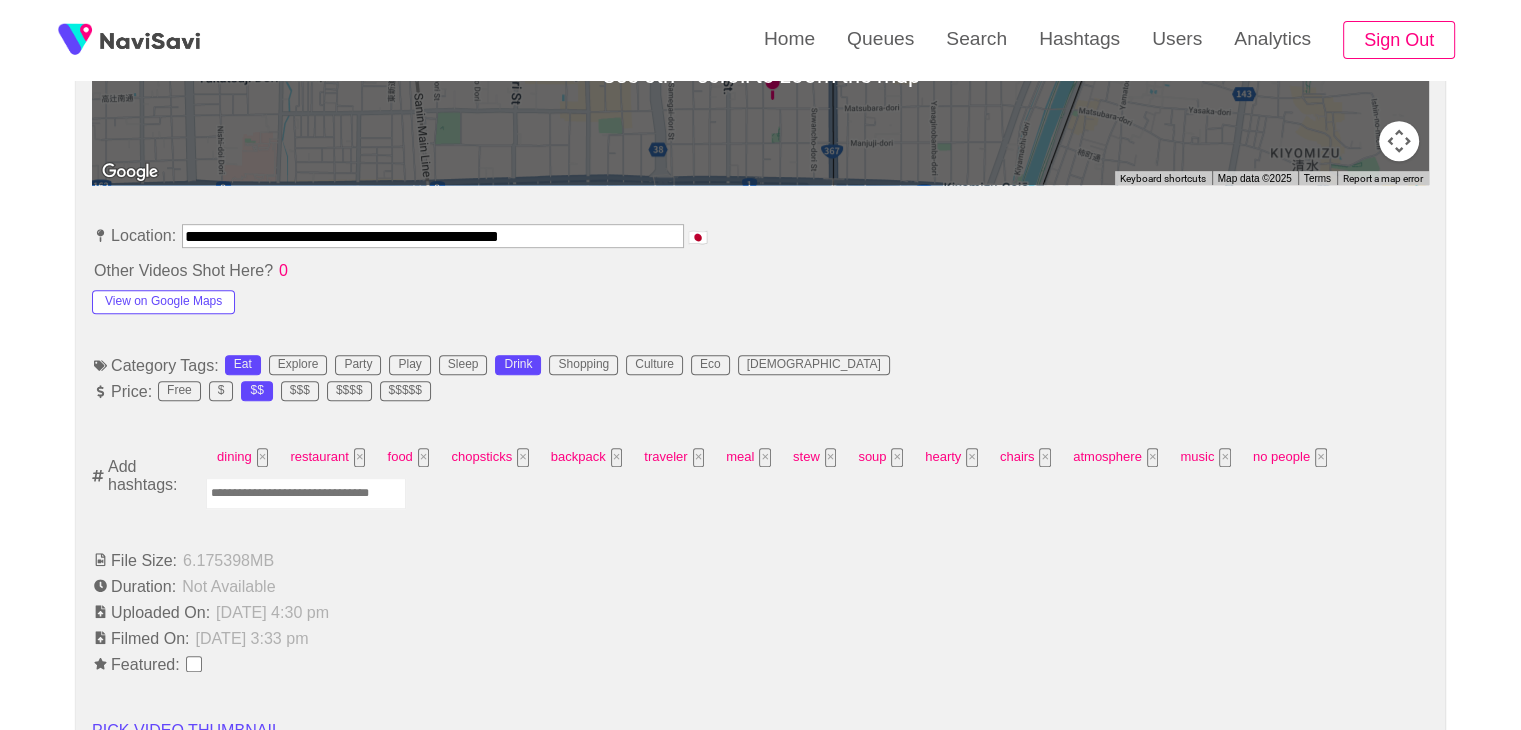 scroll, scrollTop: 958, scrollLeft: 0, axis: vertical 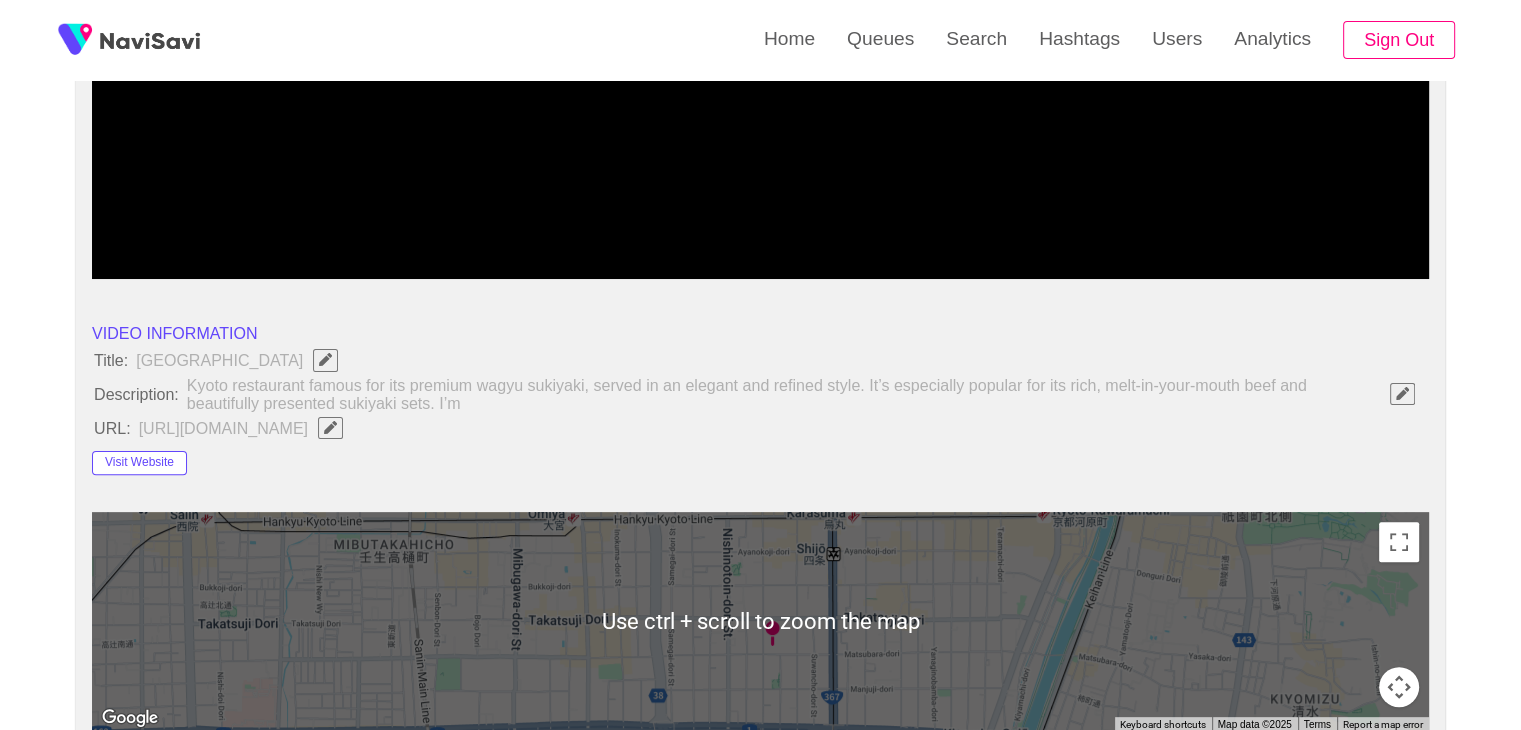 type 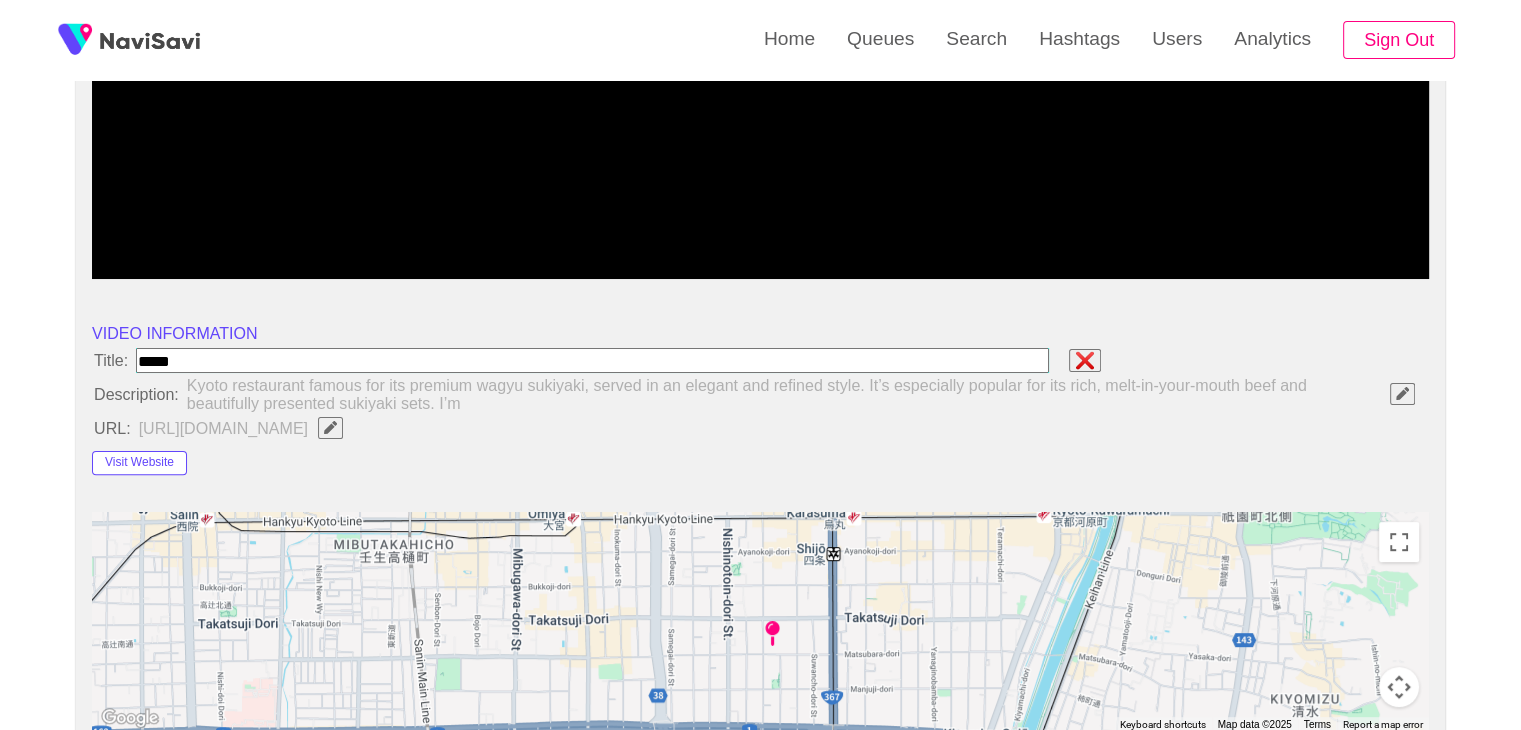 type on "**********" 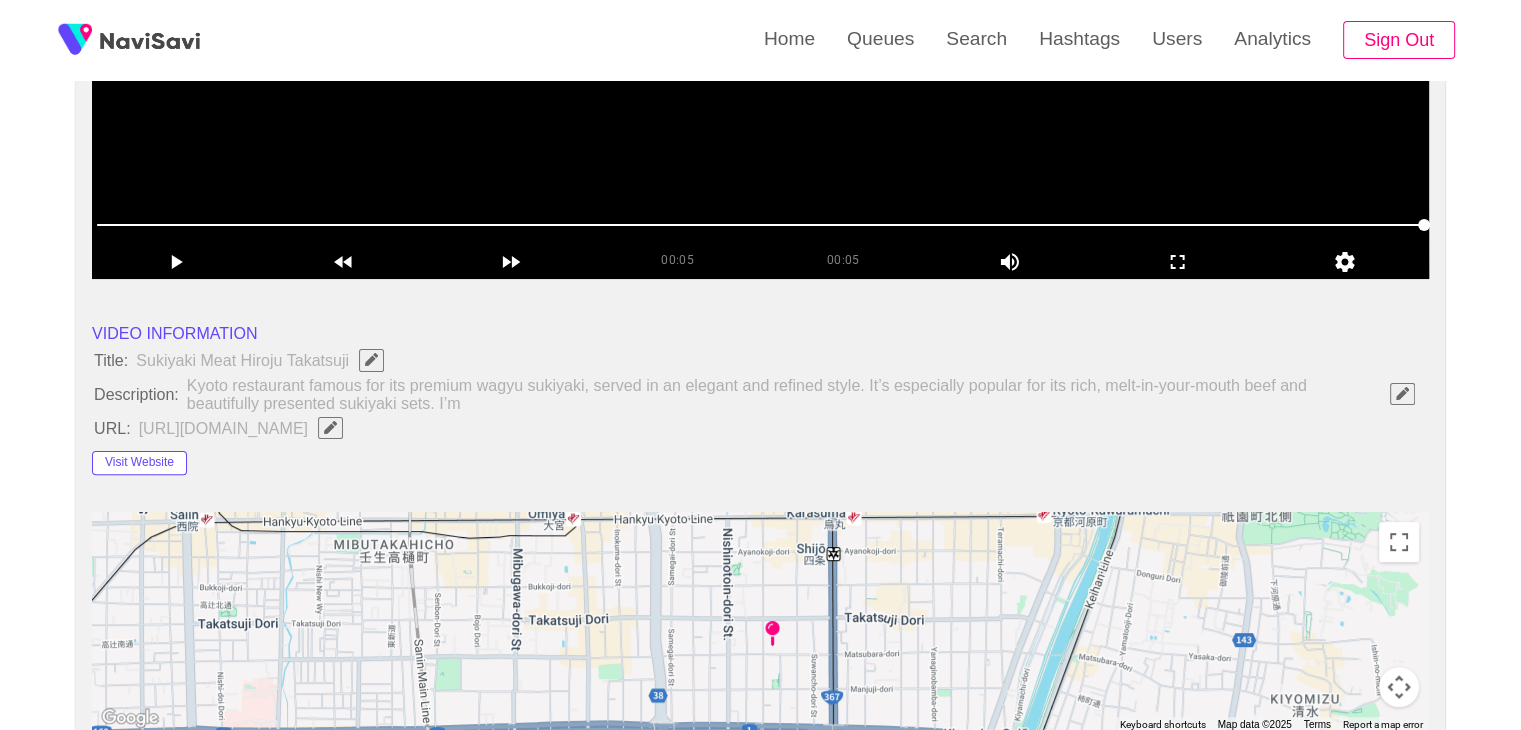 scroll, scrollTop: 430, scrollLeft: 0, axis: vertical 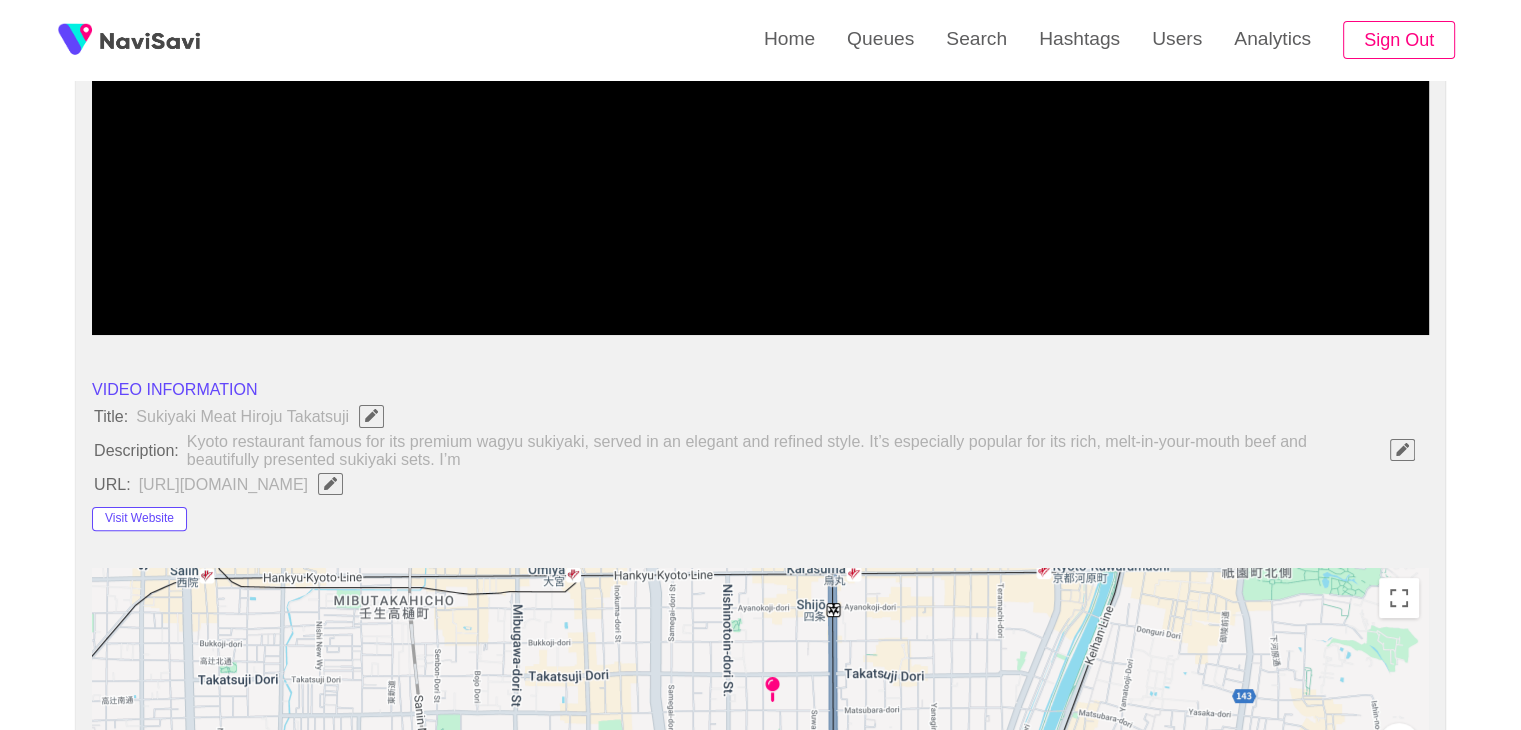 click 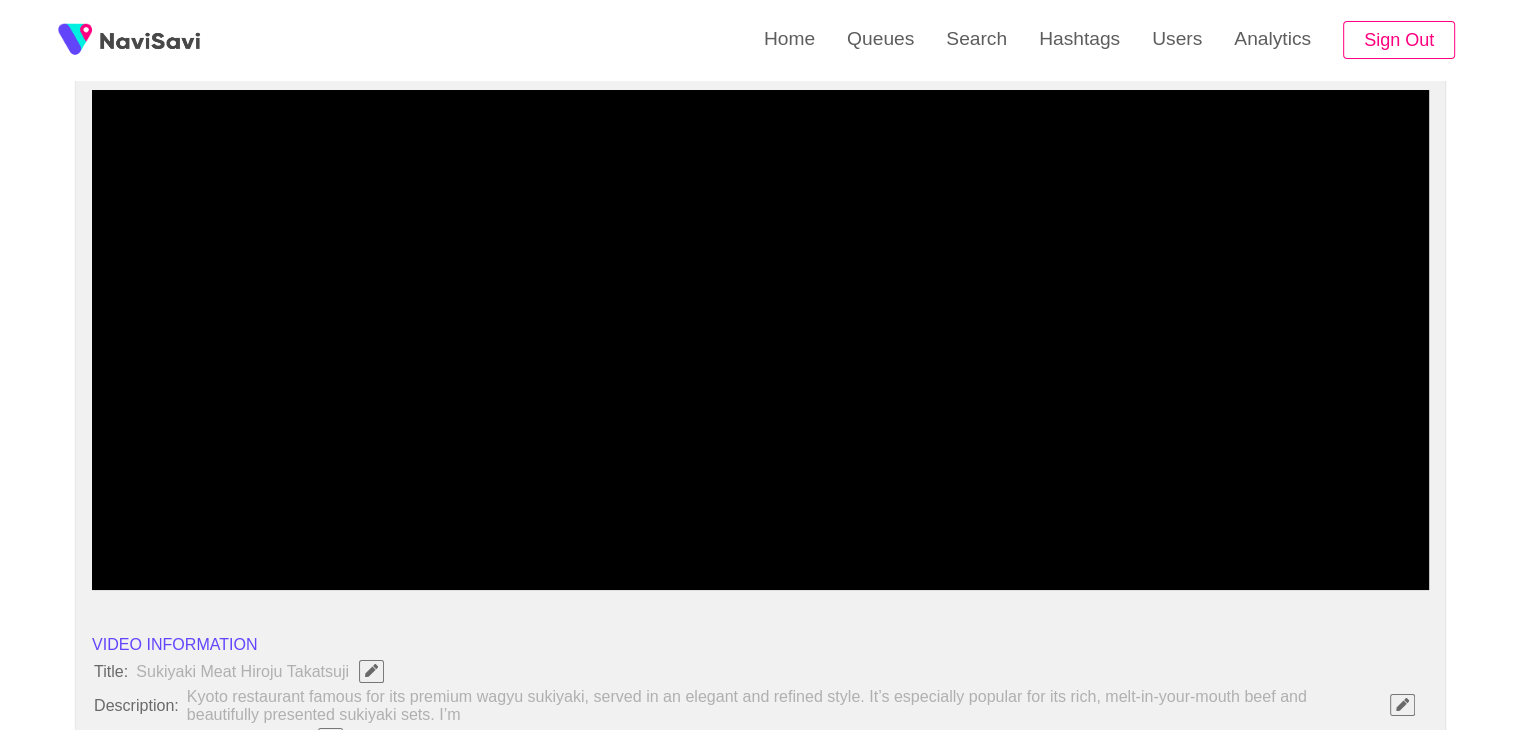 scroll, scrollTop: 174, scrollLeft: 0, axis: vertical 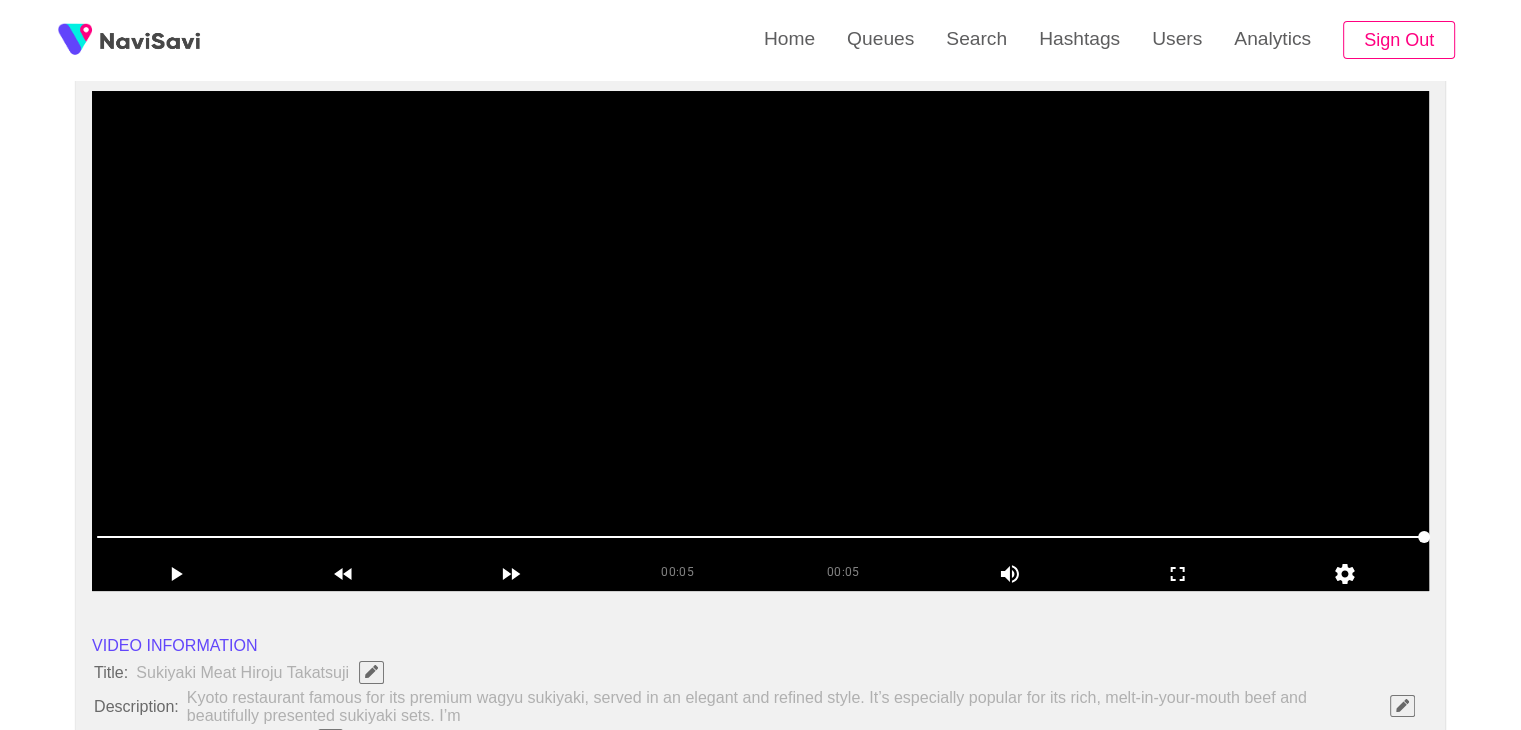 click at bounding box center [760, 341] 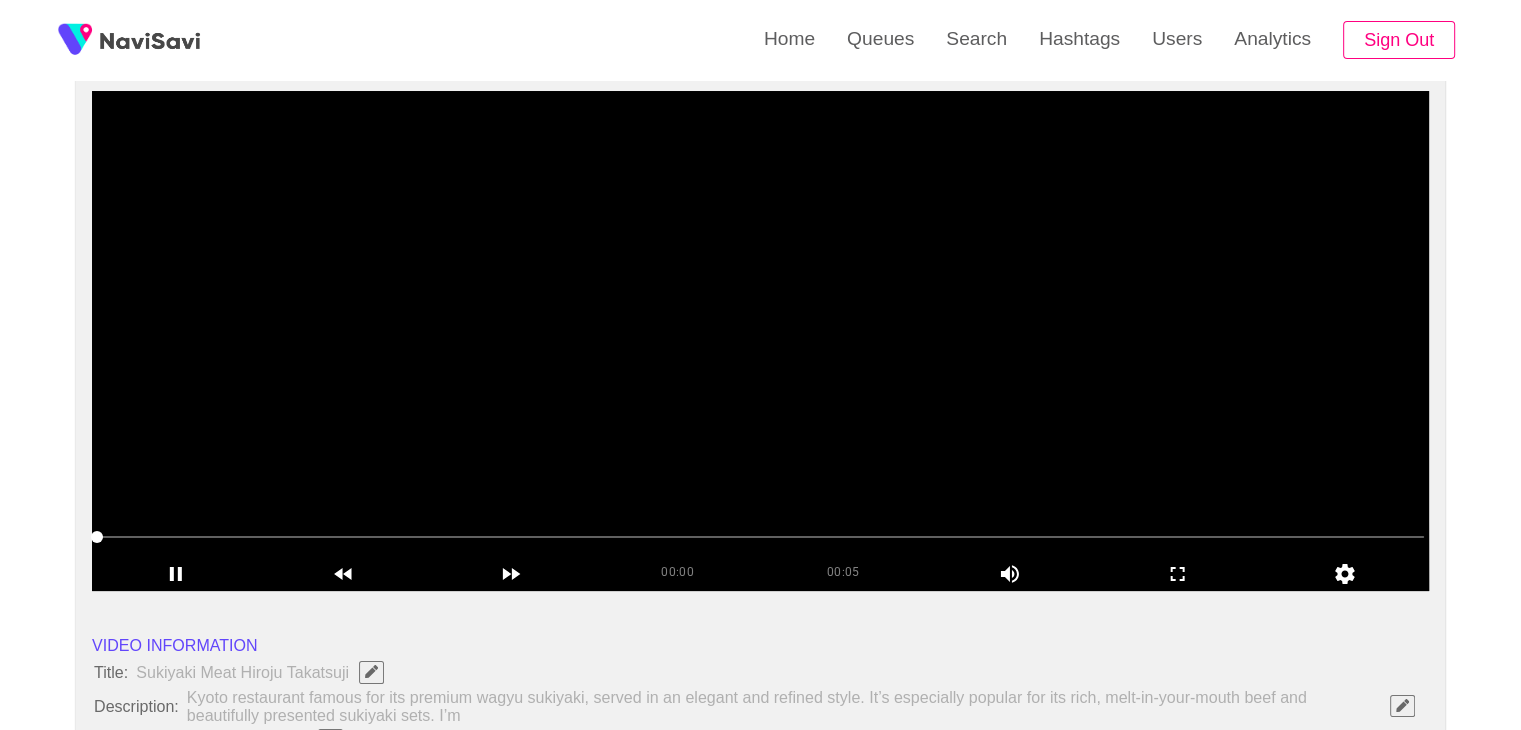 click at bounding box center (760, 341) 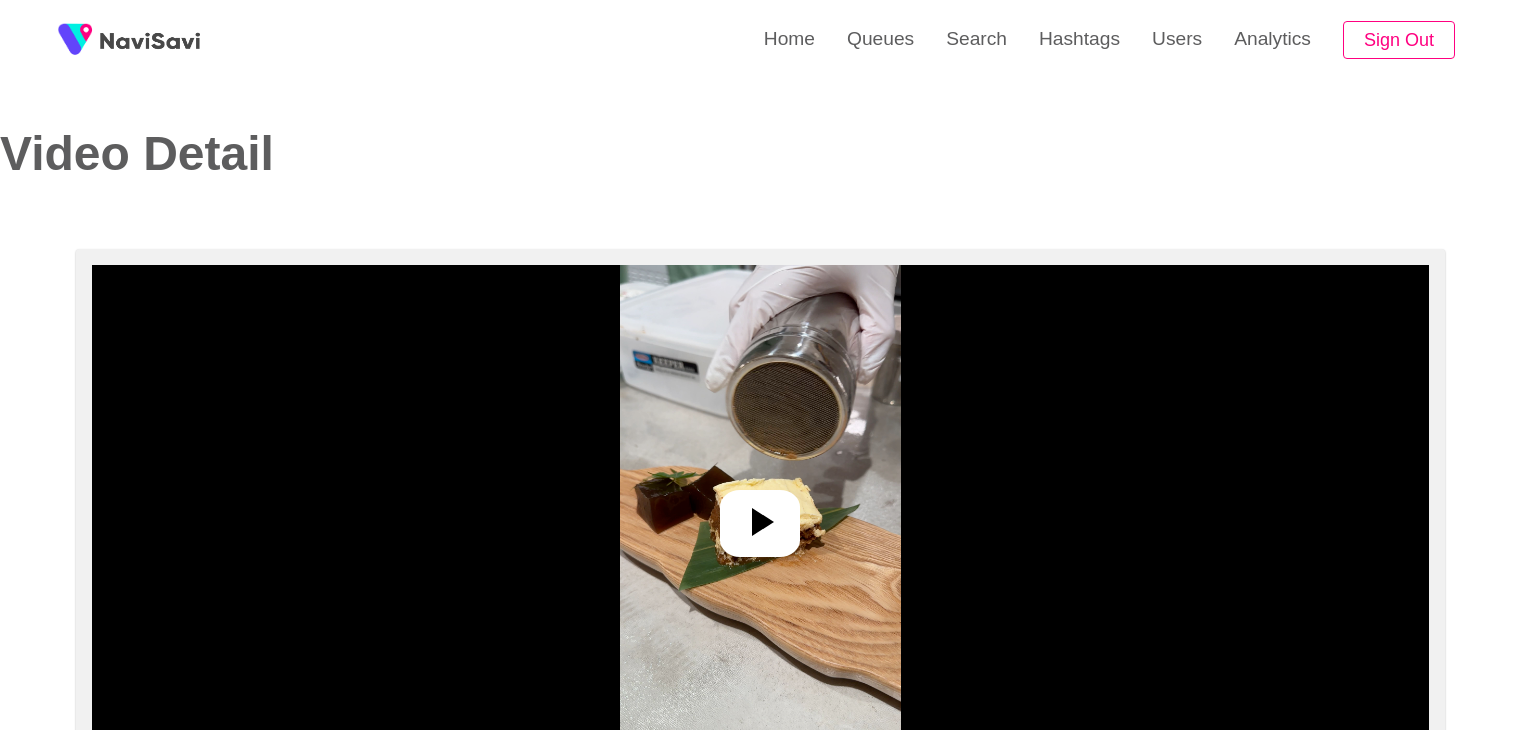 select on "**********" 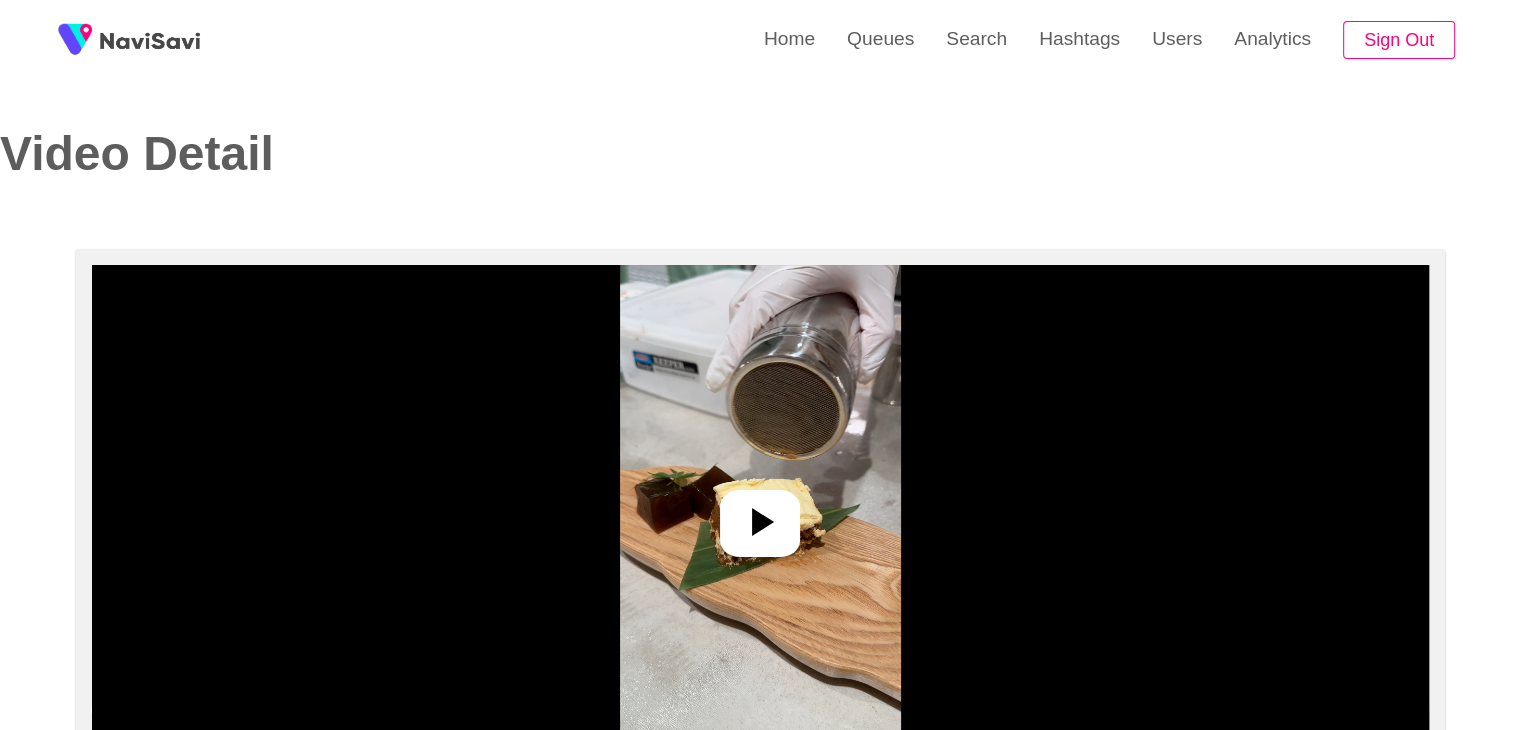 click at bounding box center (760, 515) 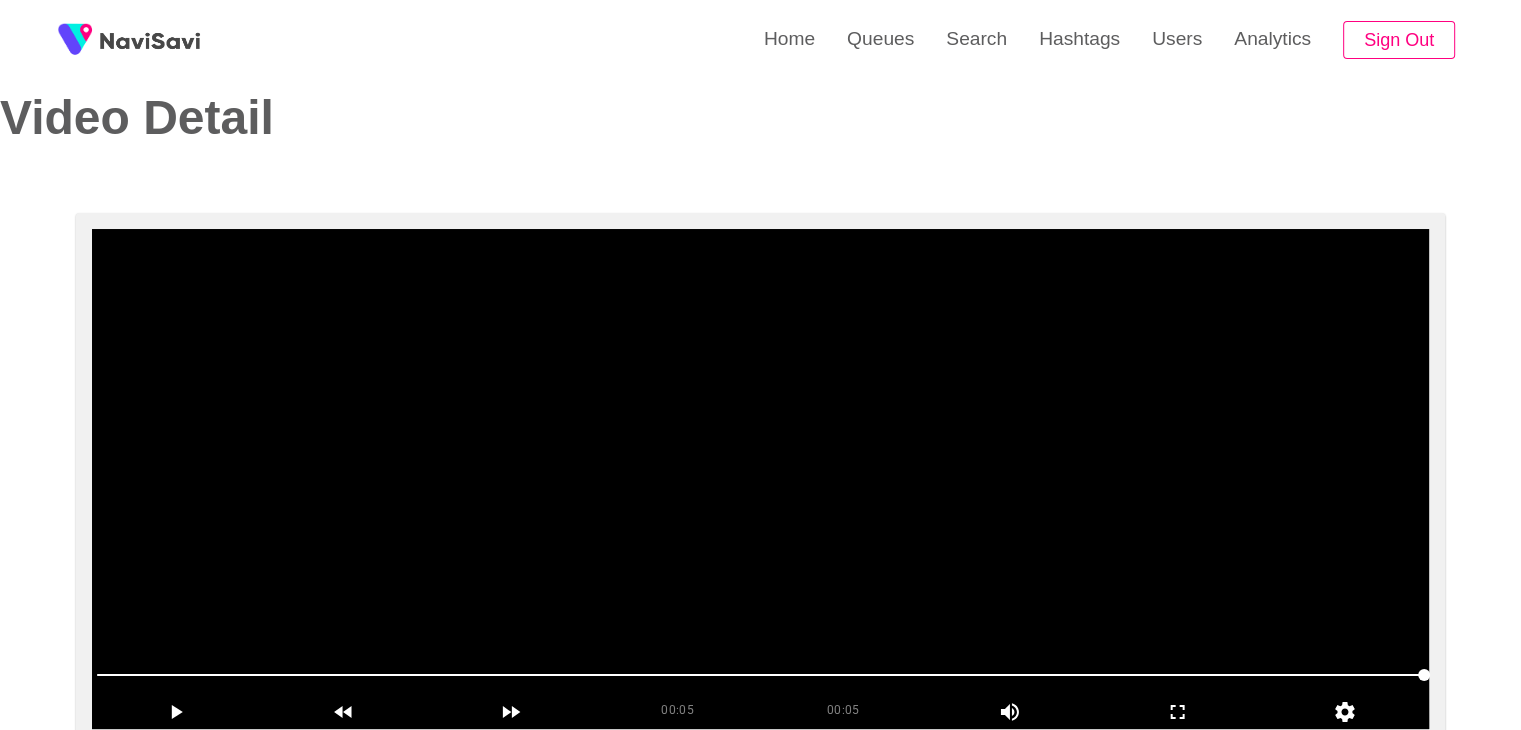 scroll, scrollTop: 0, scrollLeft: 0, axis: both 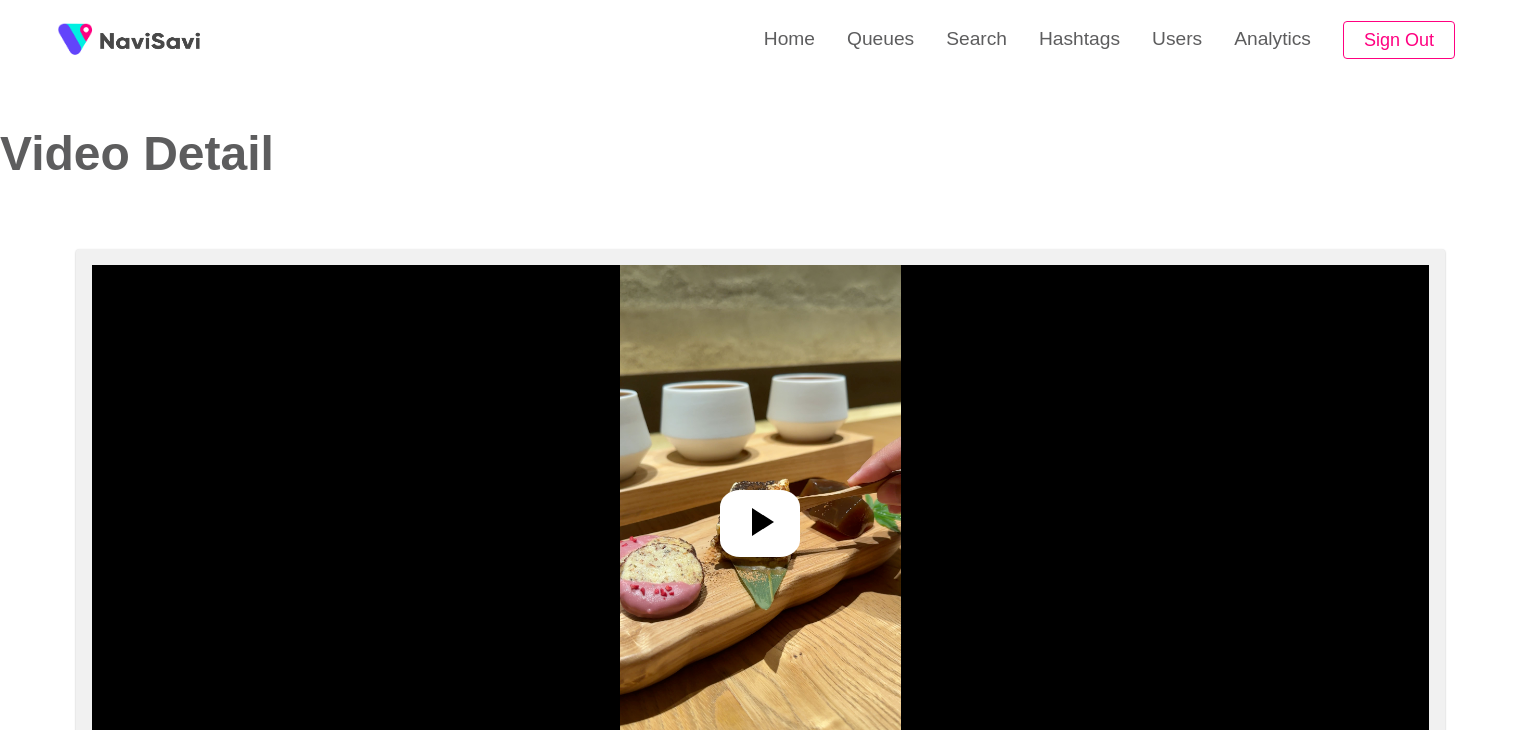 select on "**********" 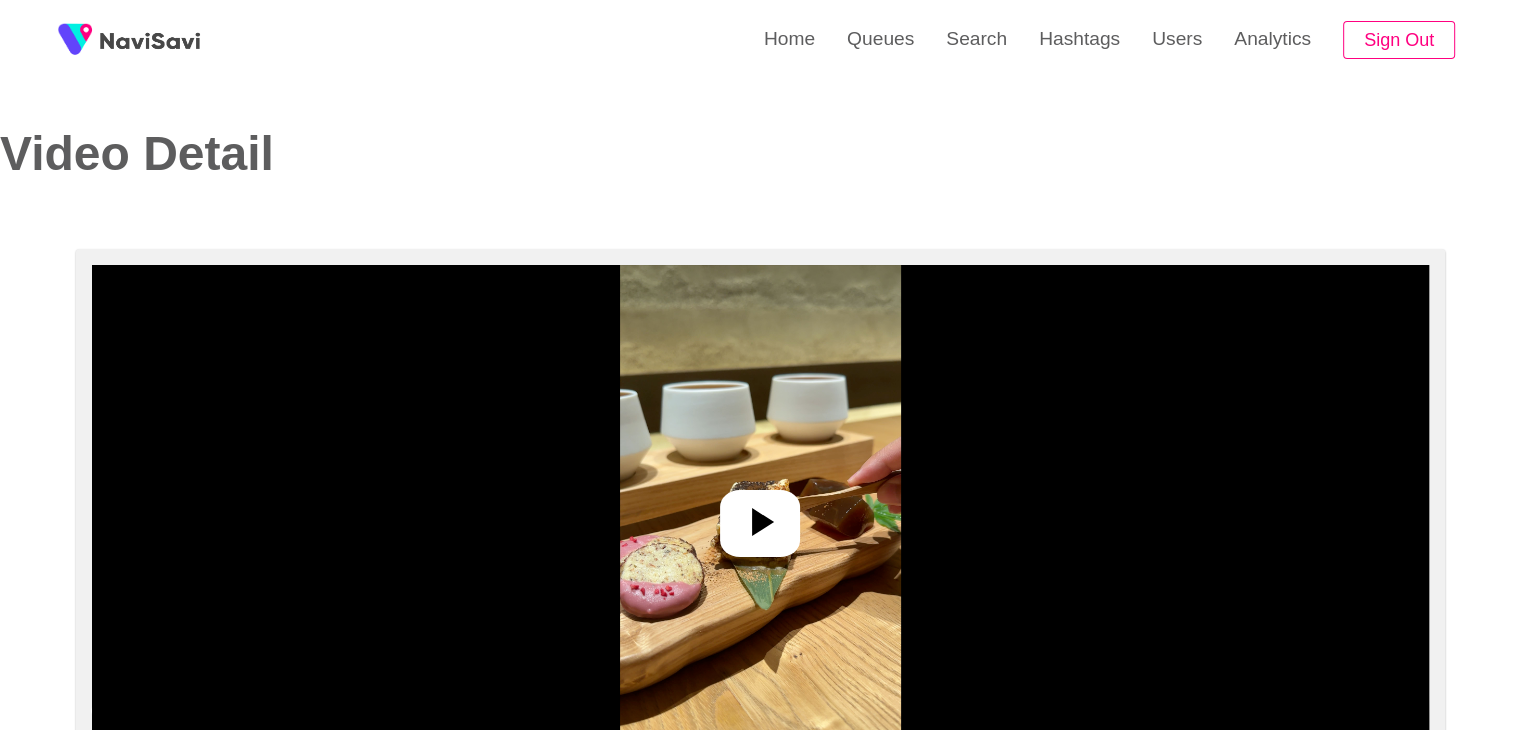 click at bounding box center [760, 515] 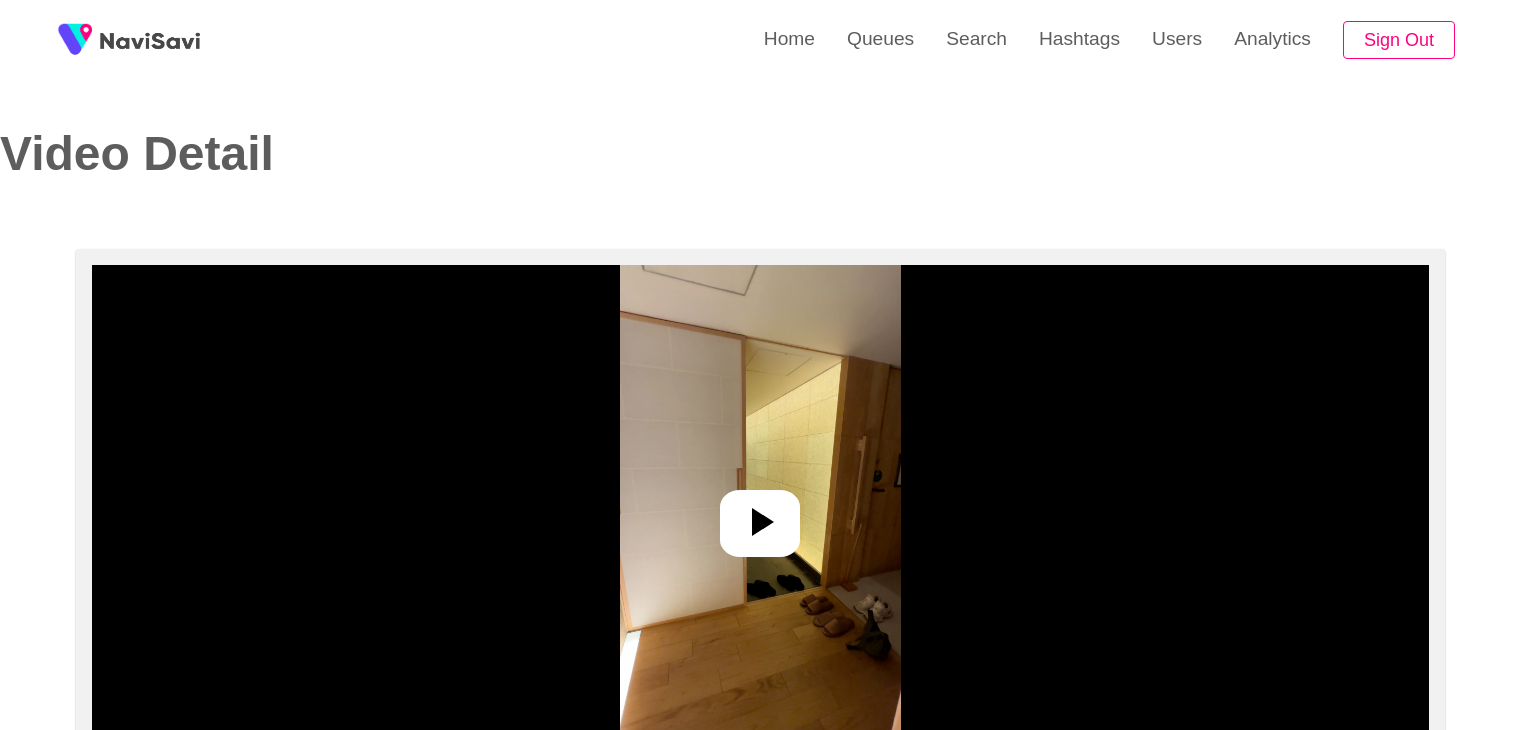 select on "**********" 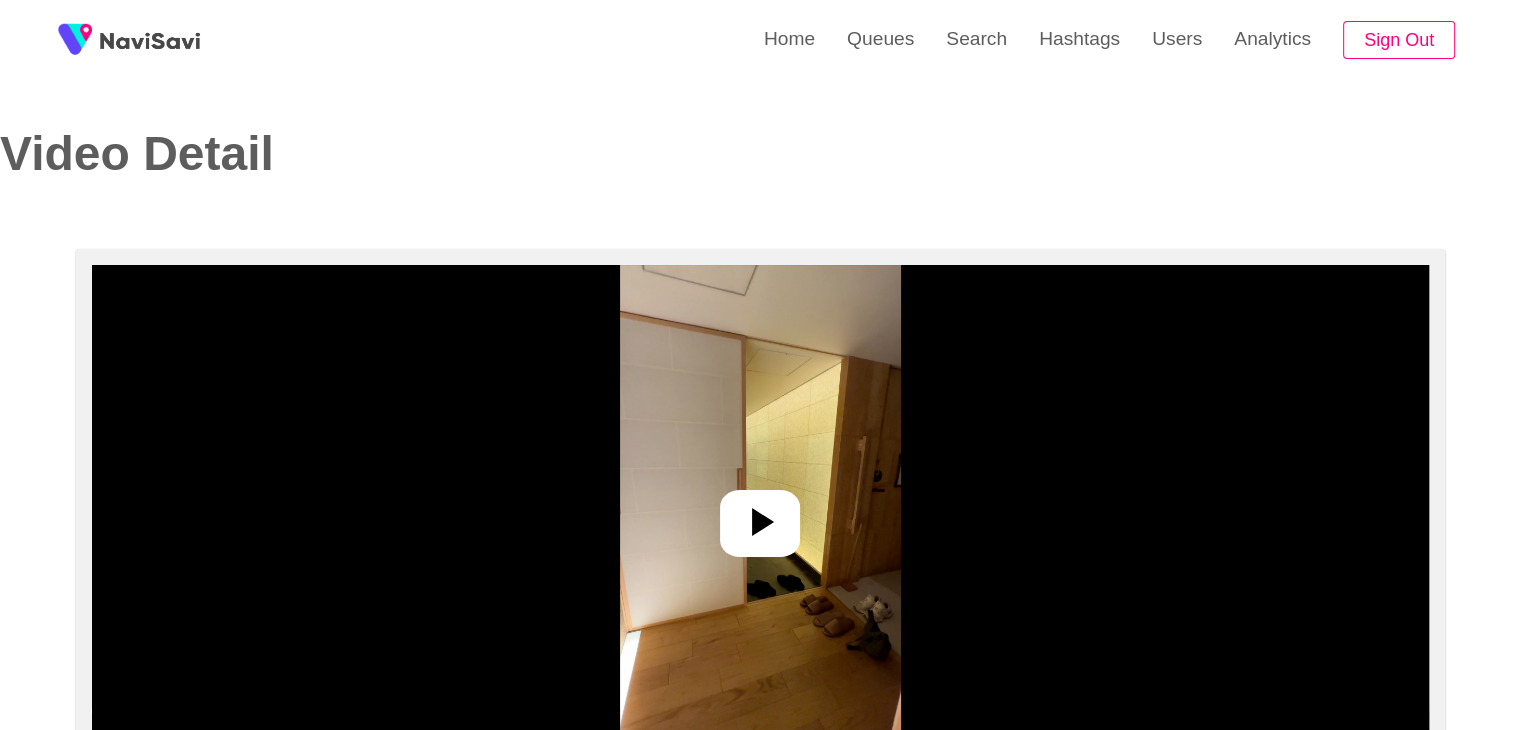 click at bounding box center (760, 515) 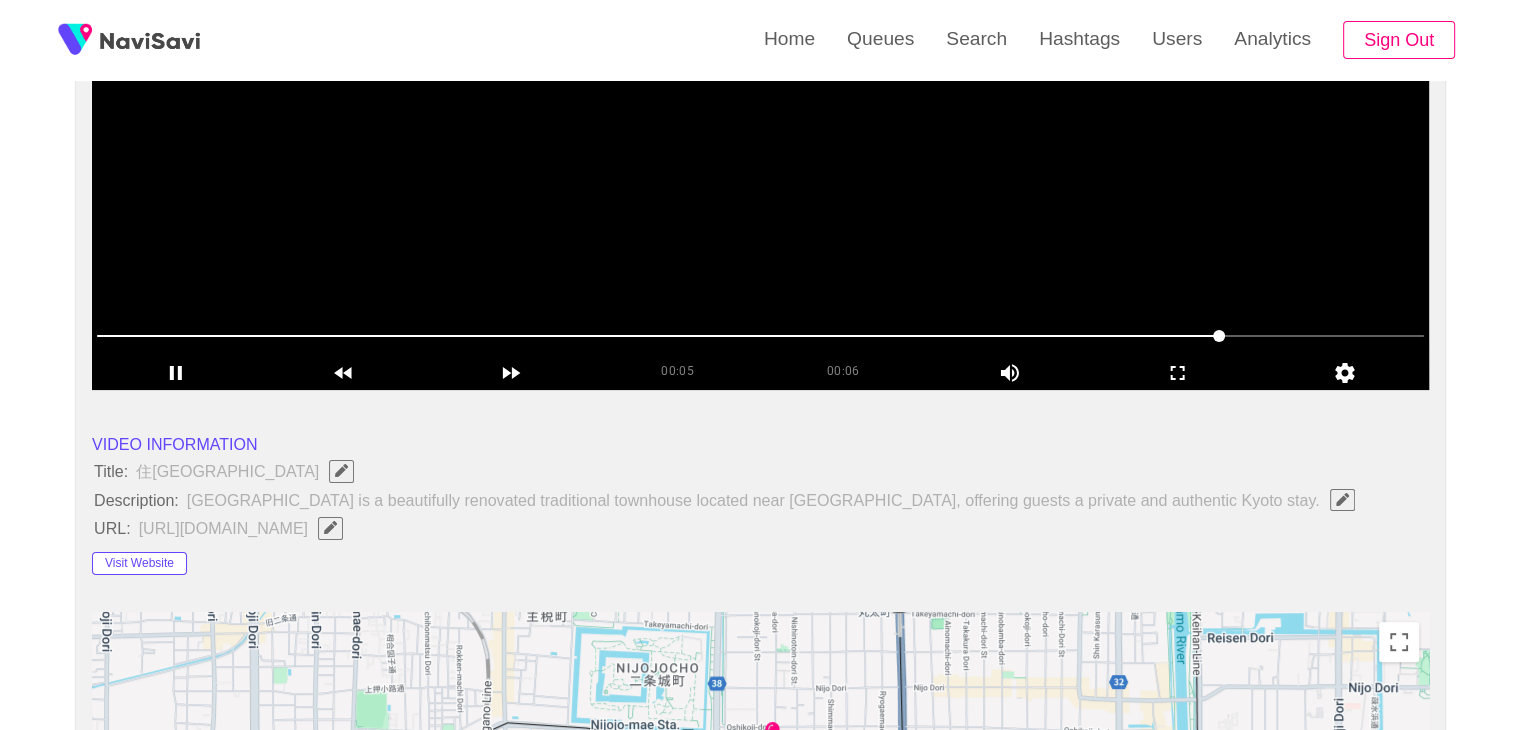 scroll, scrollTop: 151, scrollLeft: 0, axis: vertical 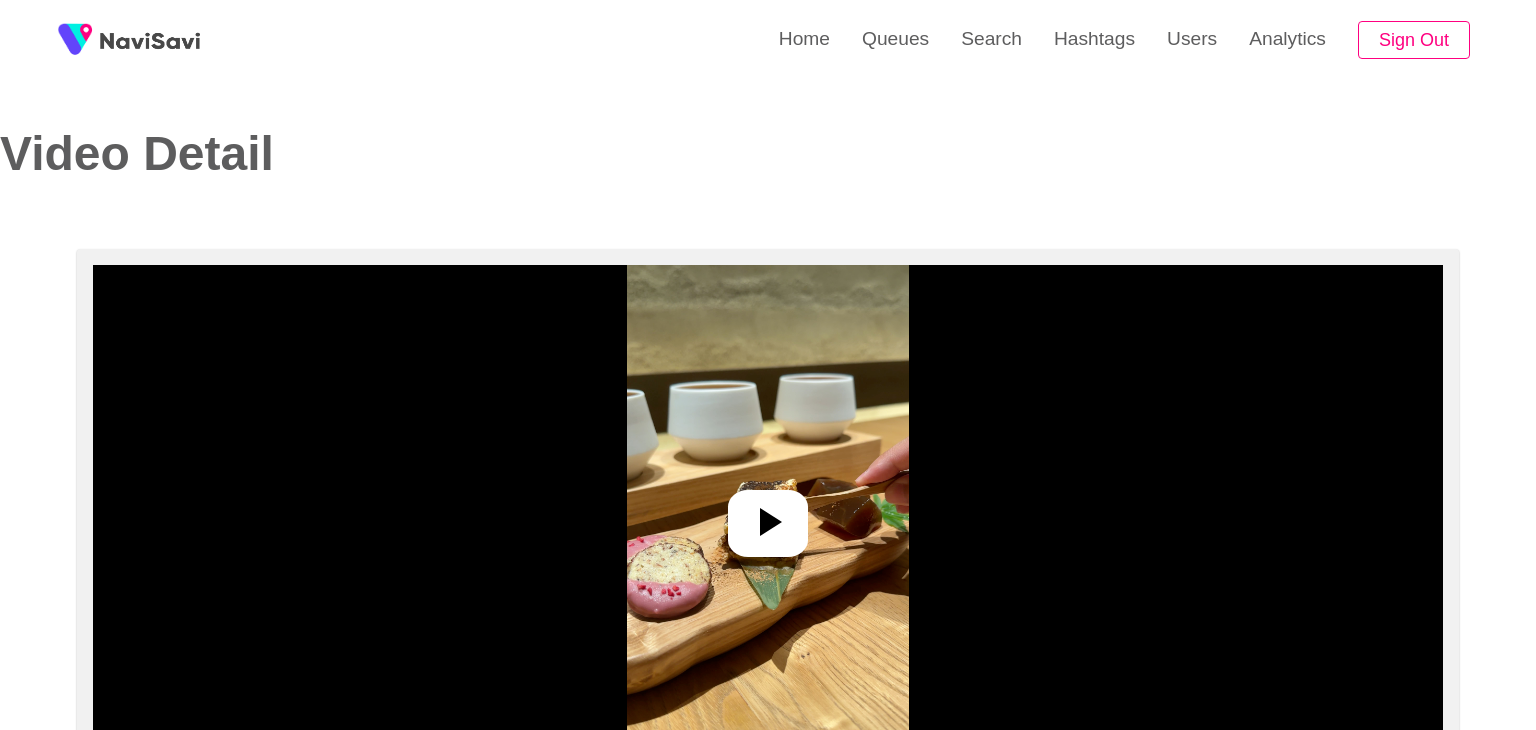 select on "**********" 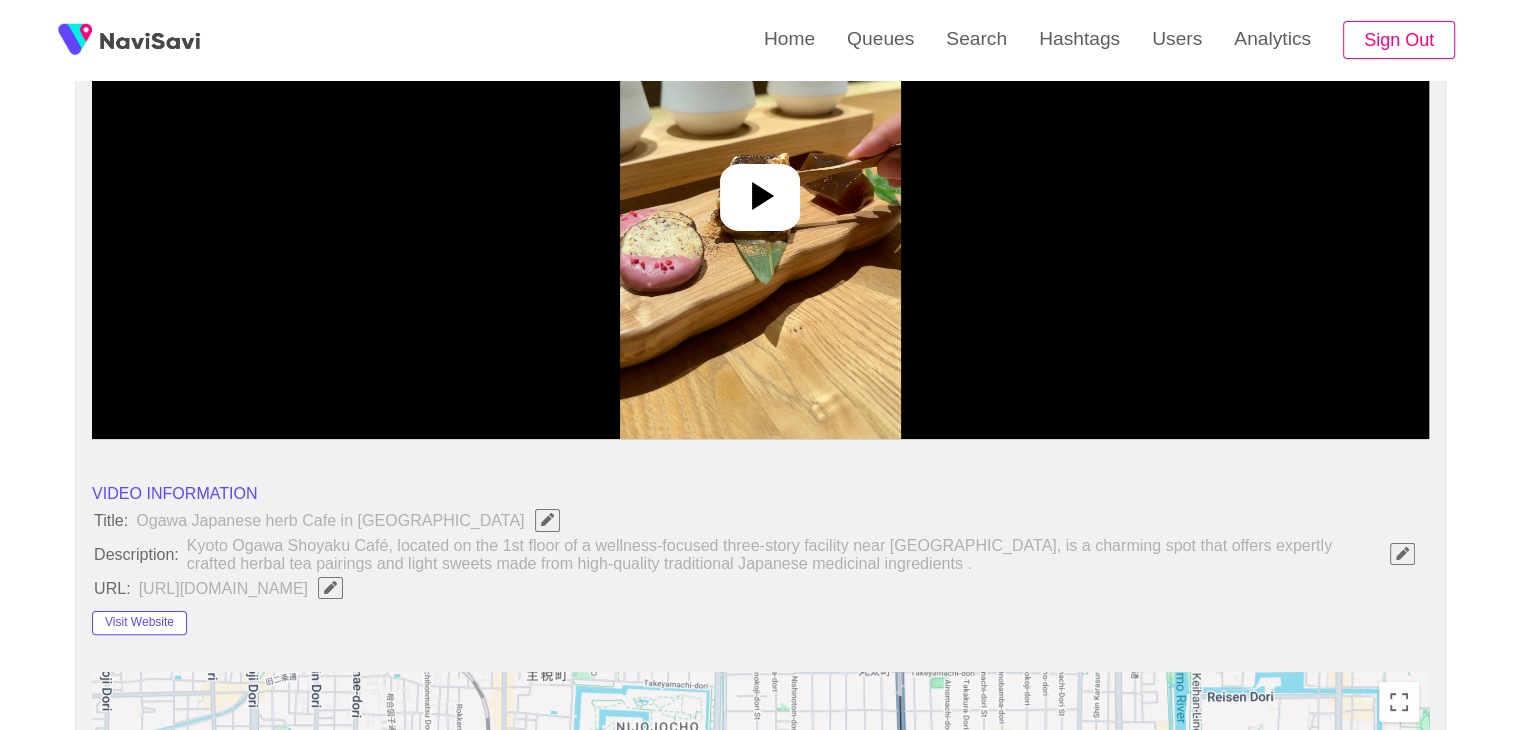 scroll, scrollTop: 342, scrollLeft: 0, axis: vertical 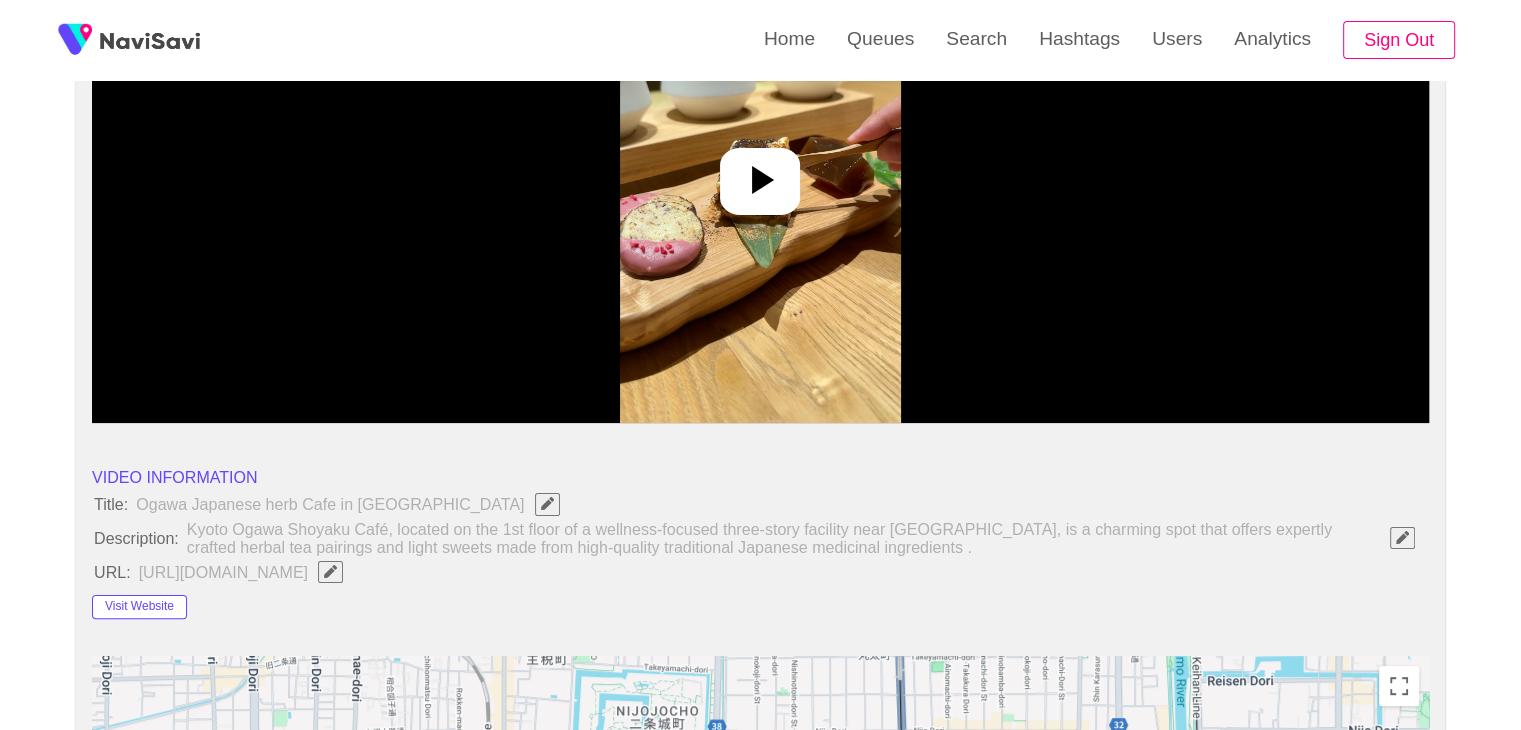 click 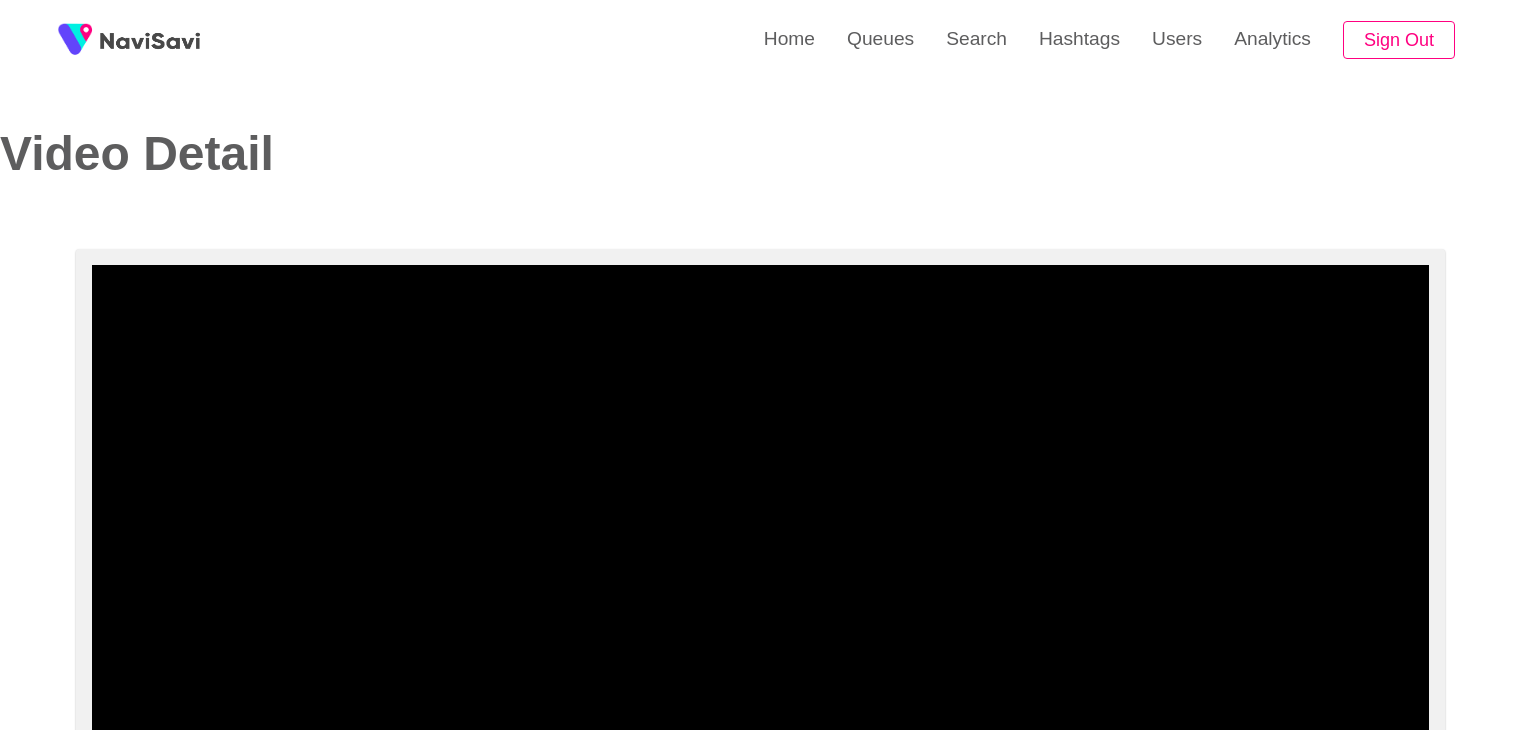 select on "**********" 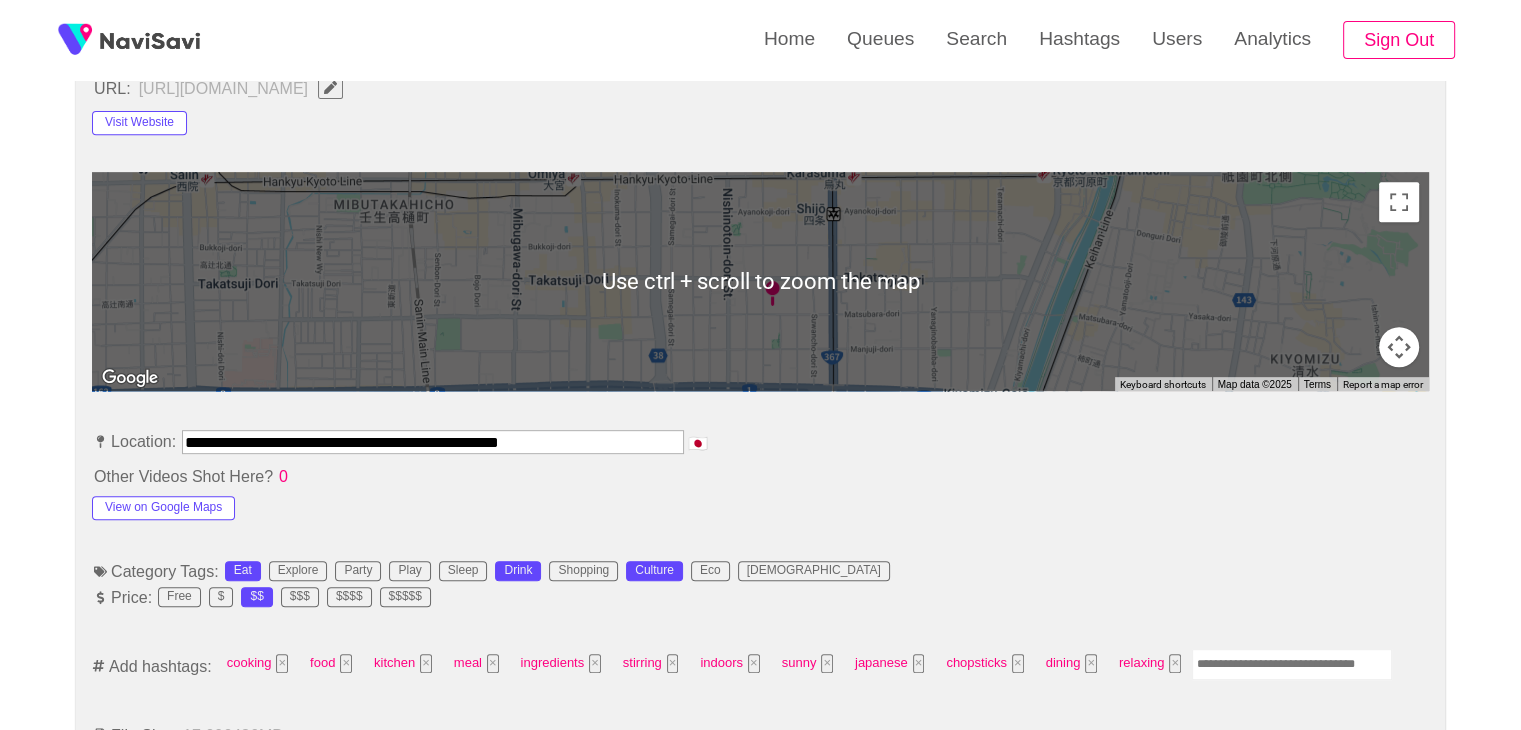 scroll, scrollTop: 920, scrollLeft: 0, axis: vertical 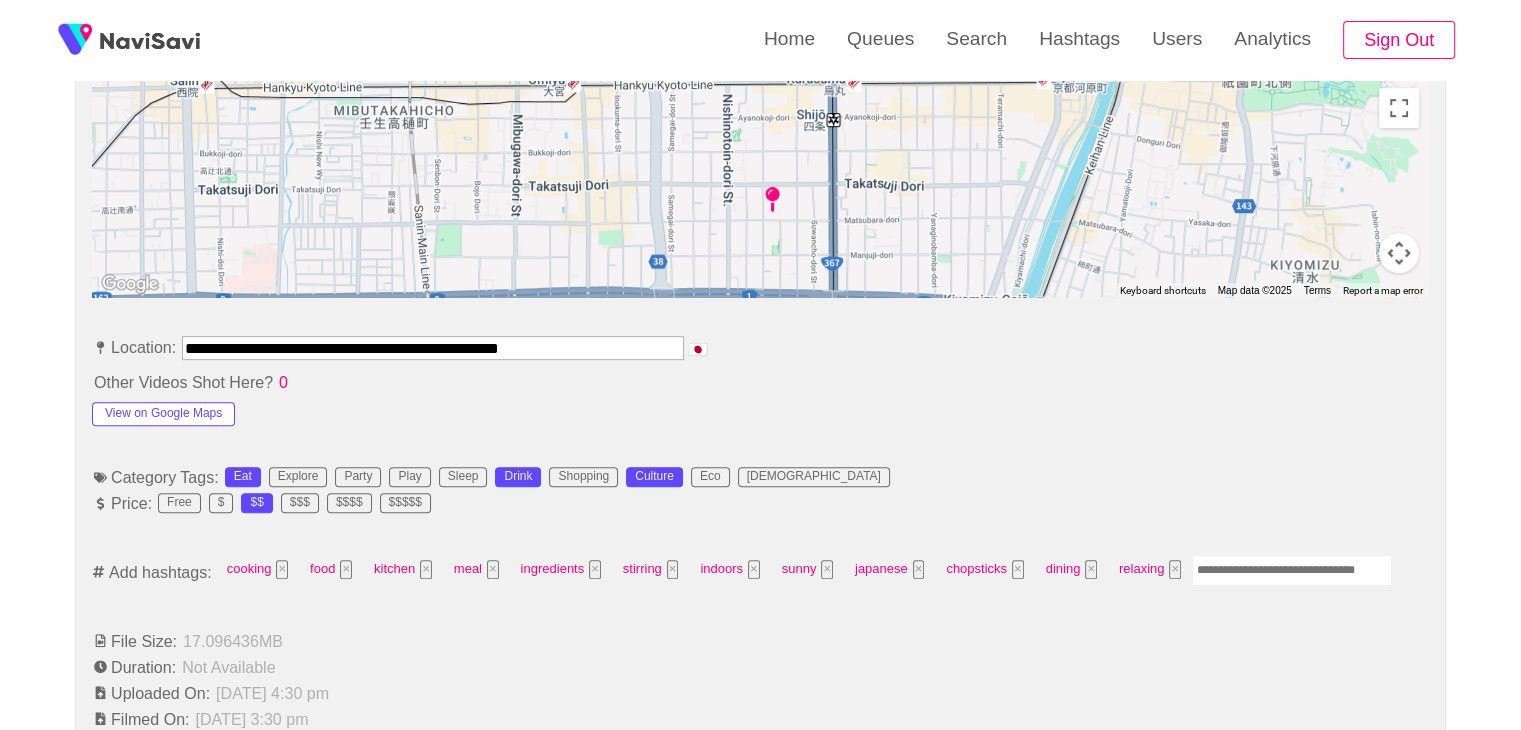 click at bounding box center [1292, 570] 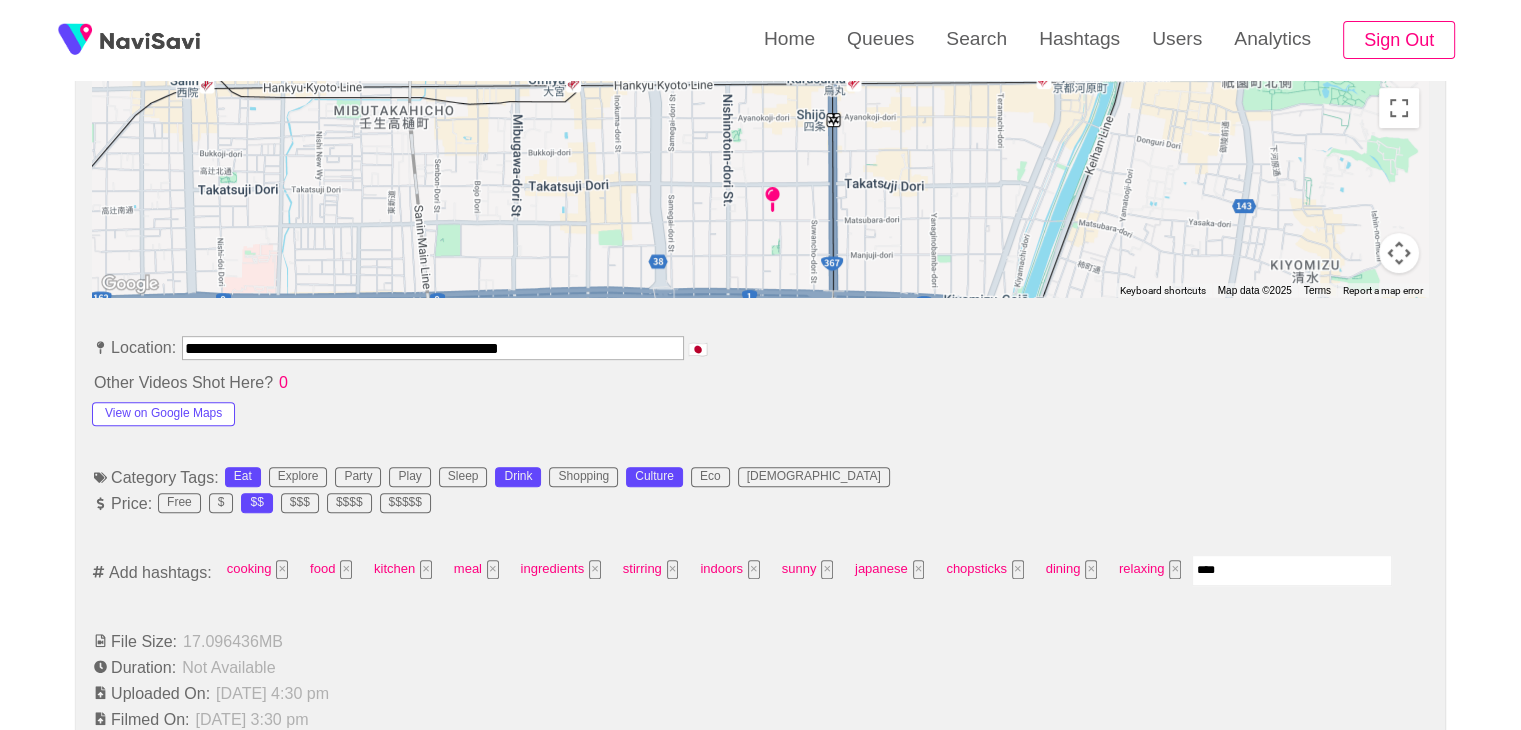type on "*****" 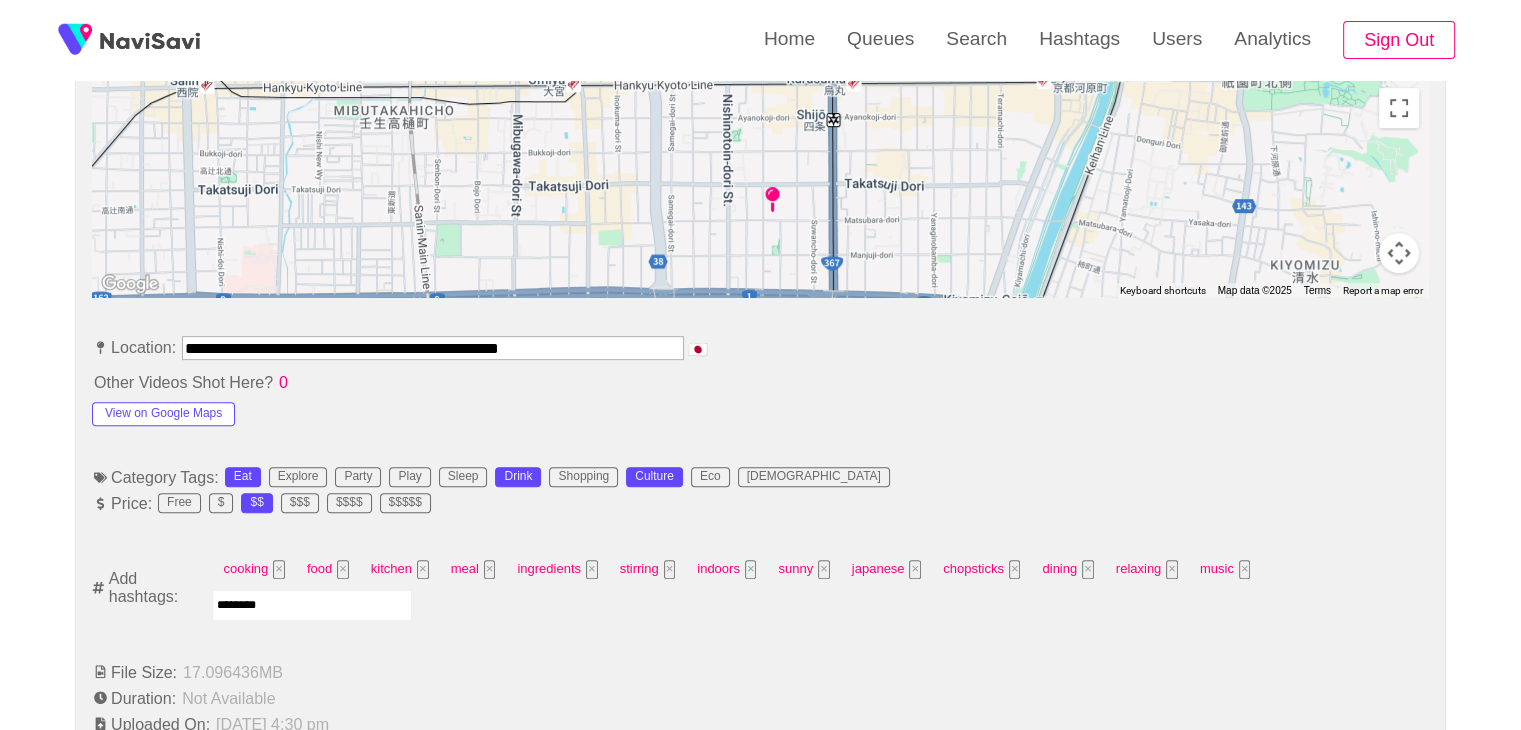 type on "*********" 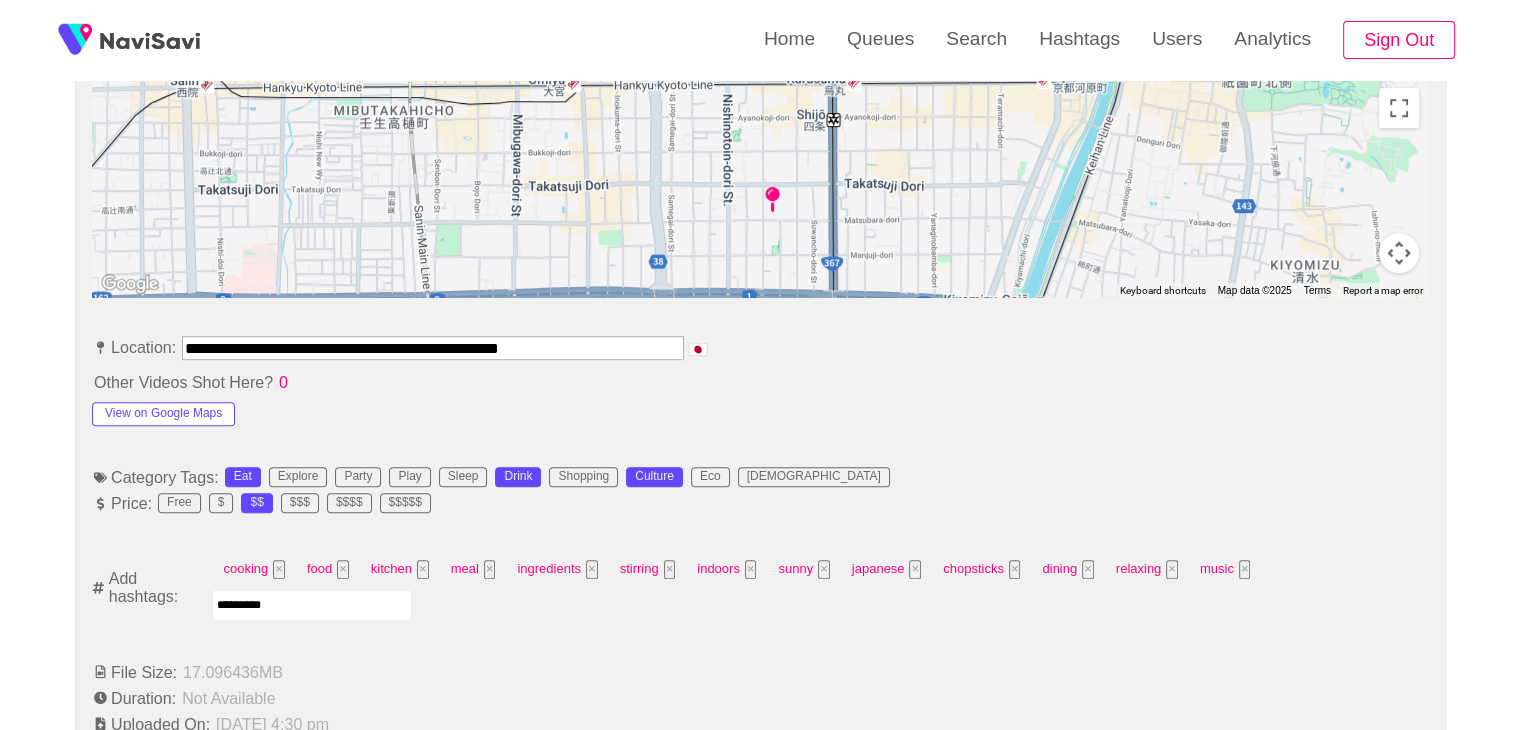 type 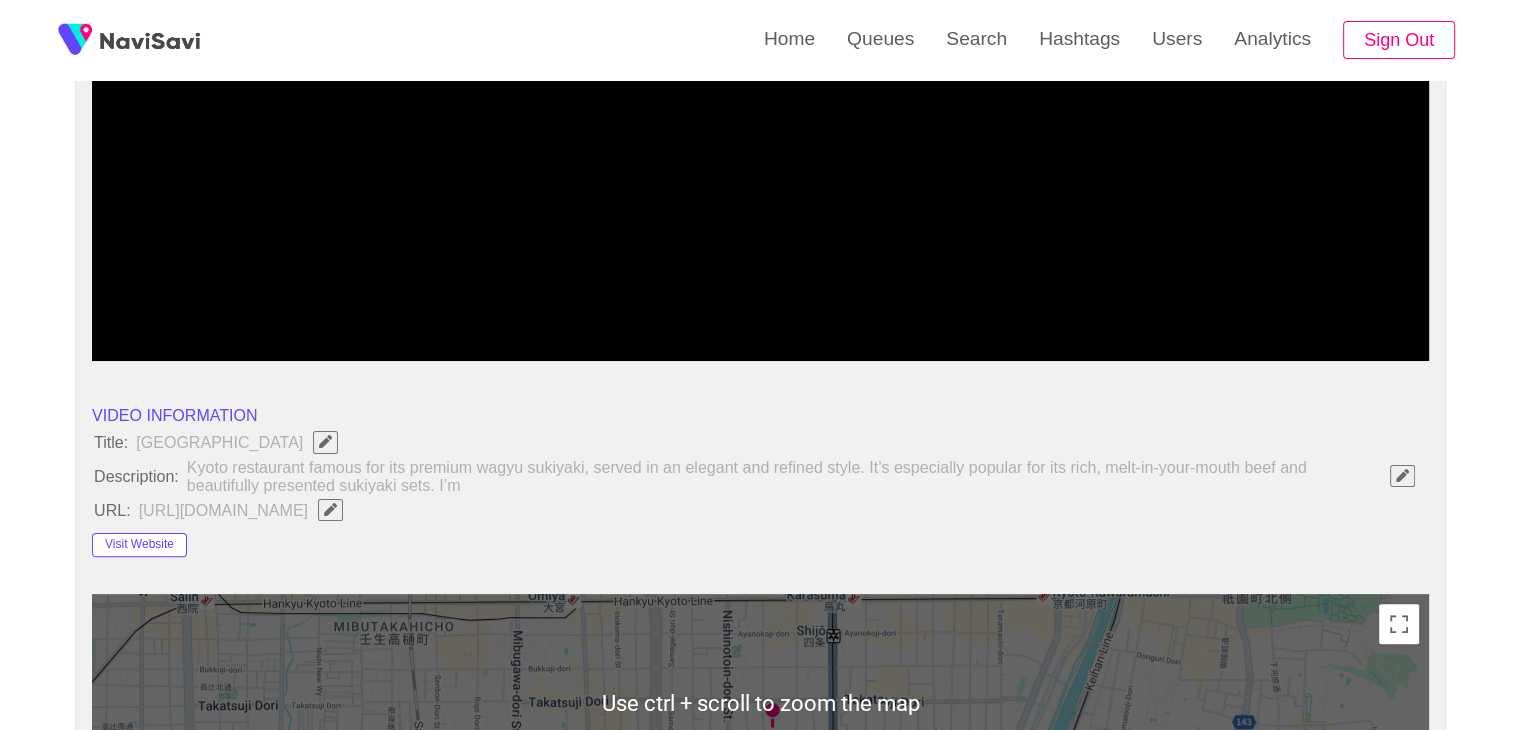 scroll, scrollTop: 398, scrollLeft: 0, axis: vertical 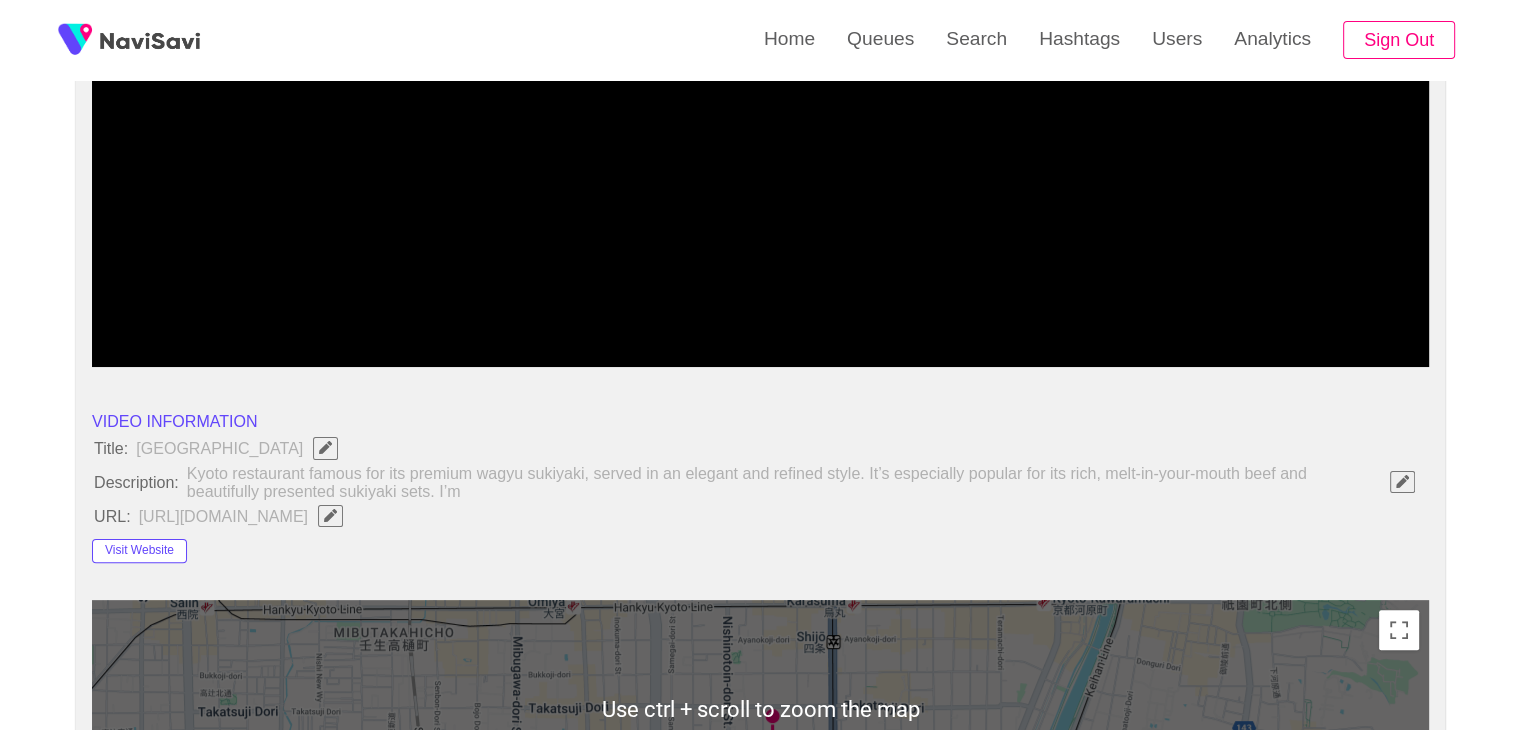 click 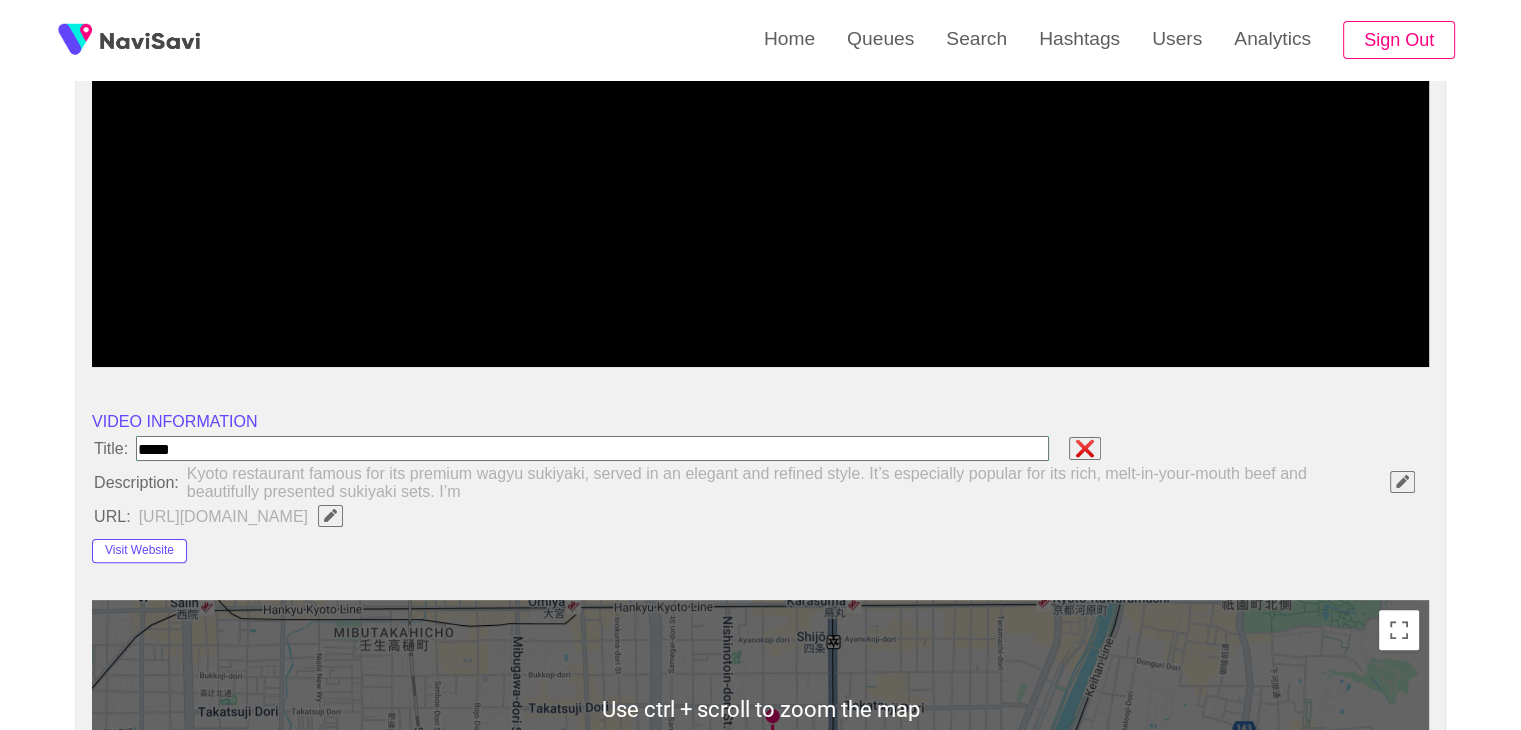 type on "**********" 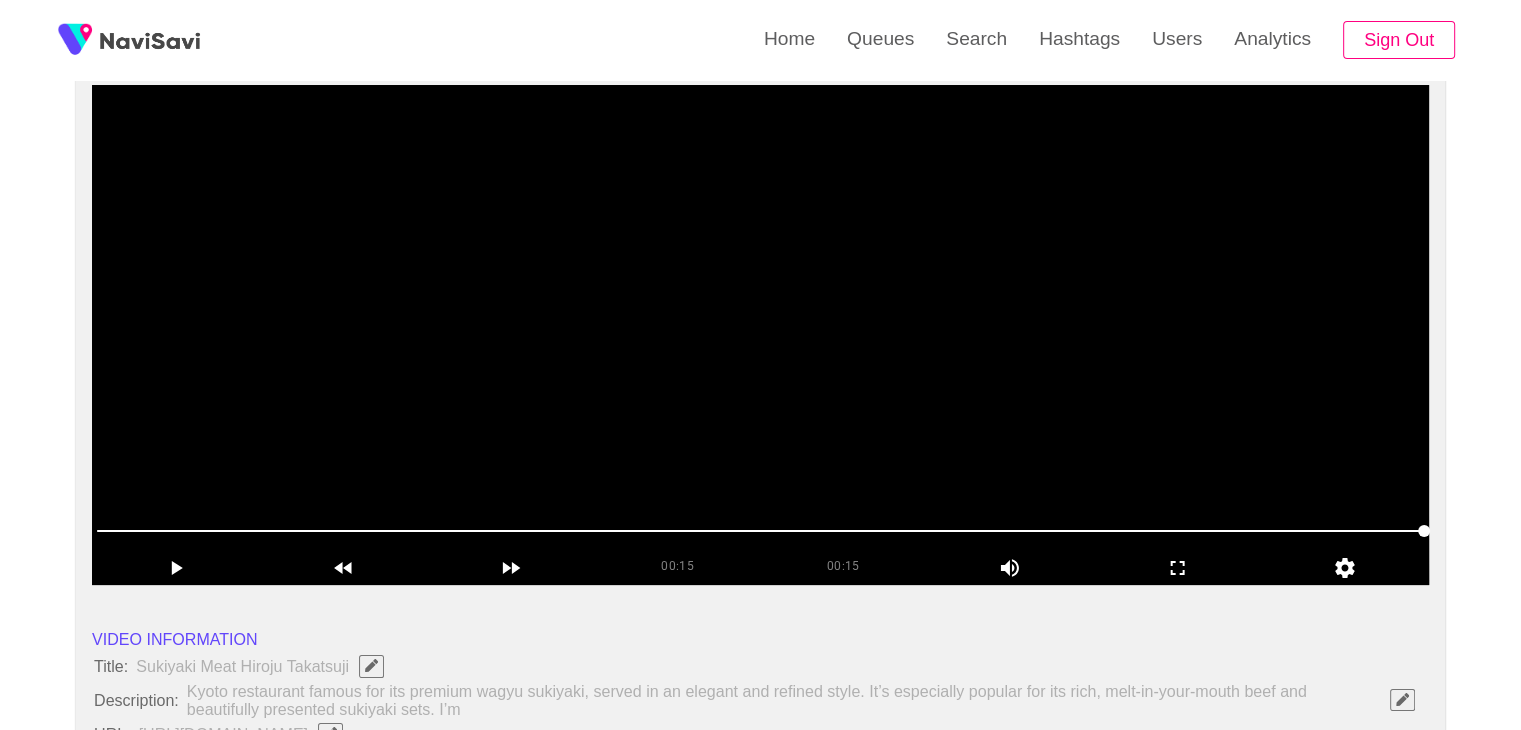scroll, scrollTop: 90, scrollLeft: 0, axis: vertical 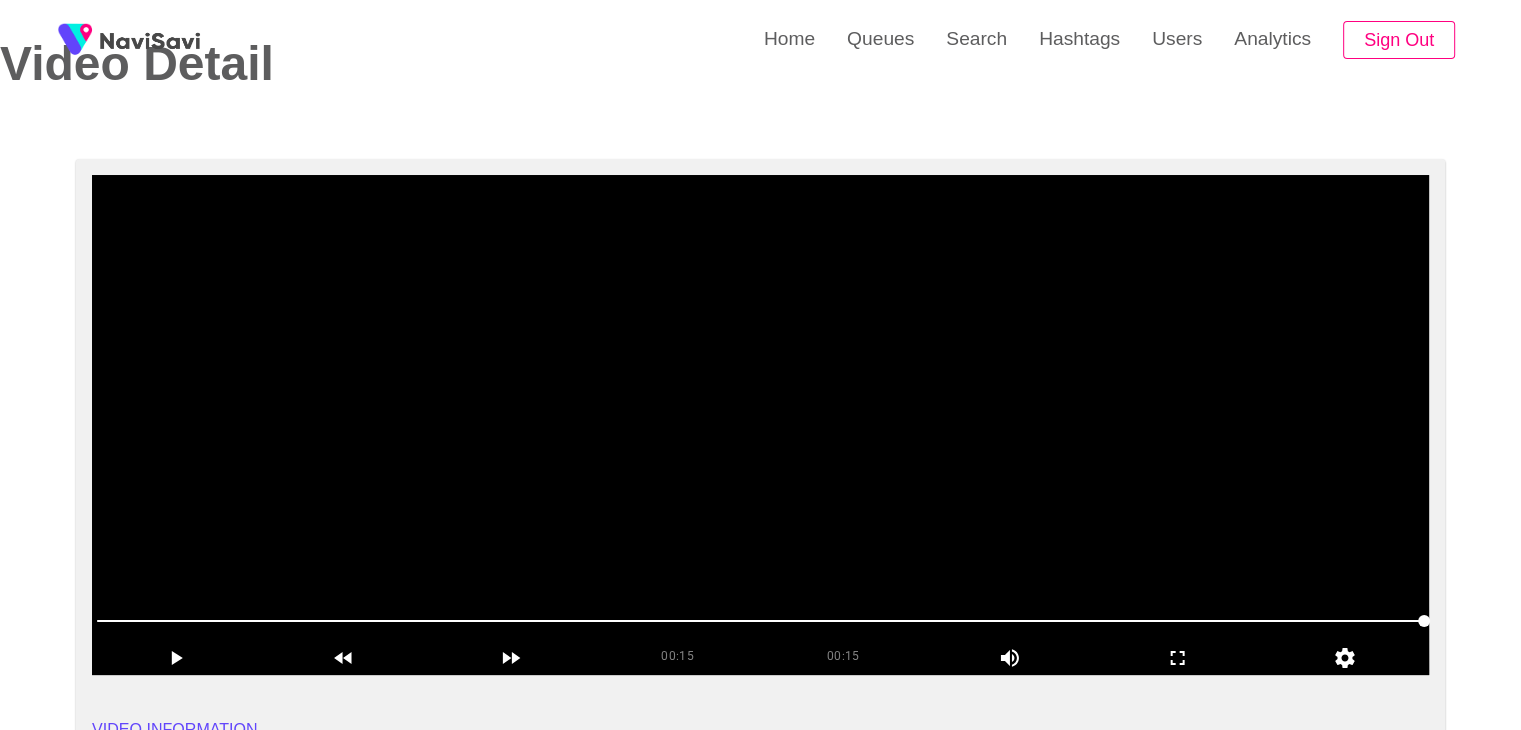 click at bounding box center (760, 425) 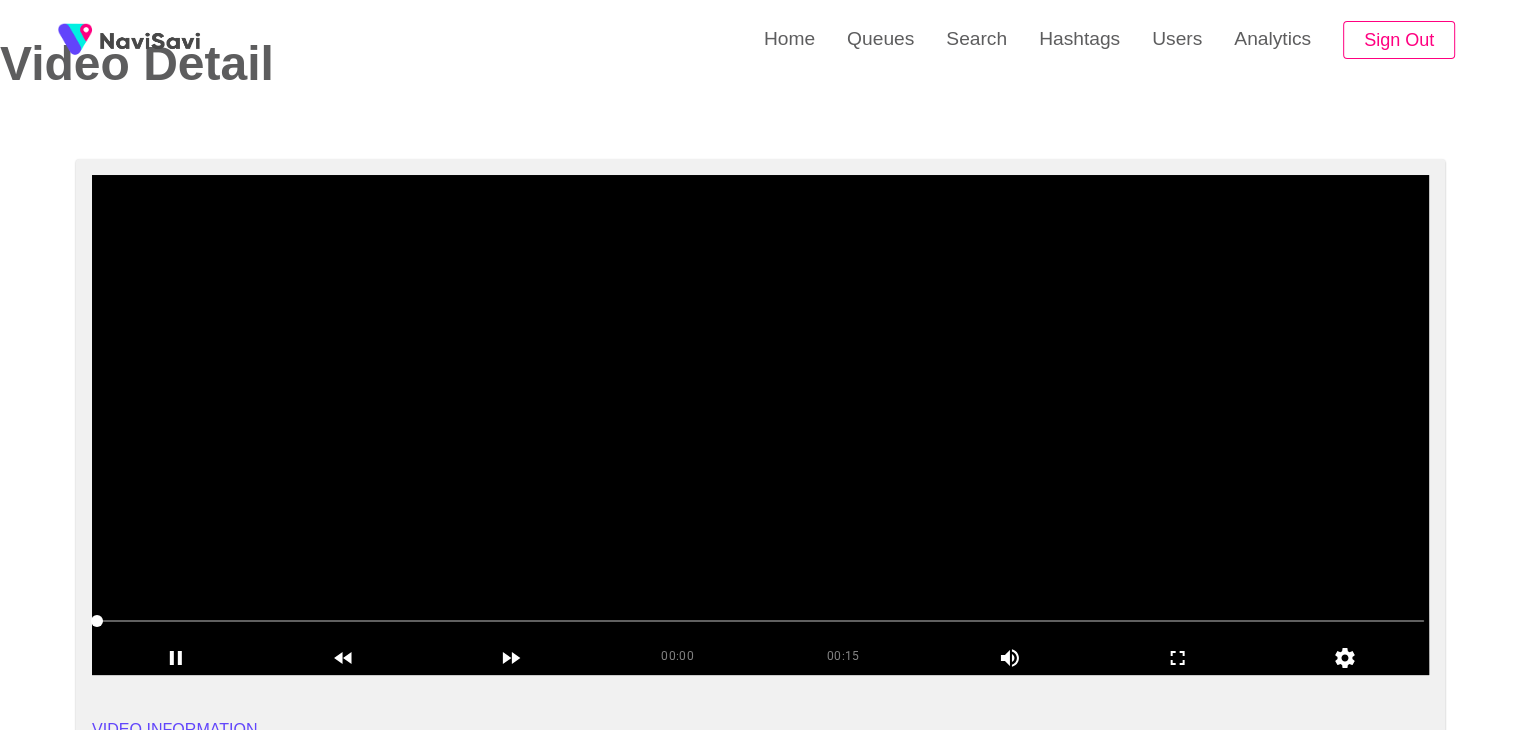 click at bounding box center [760, 425] 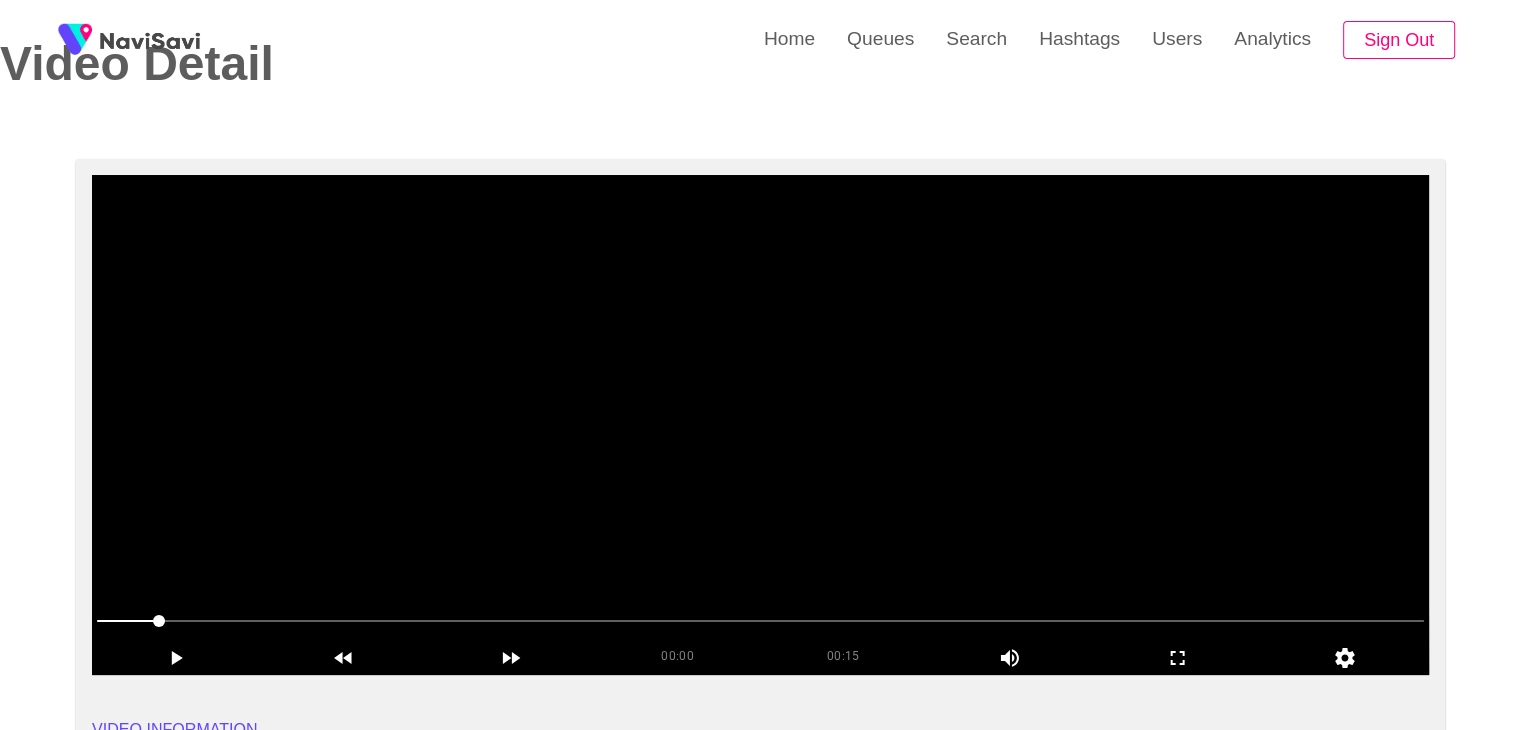 click at bounding box center (760, 425) 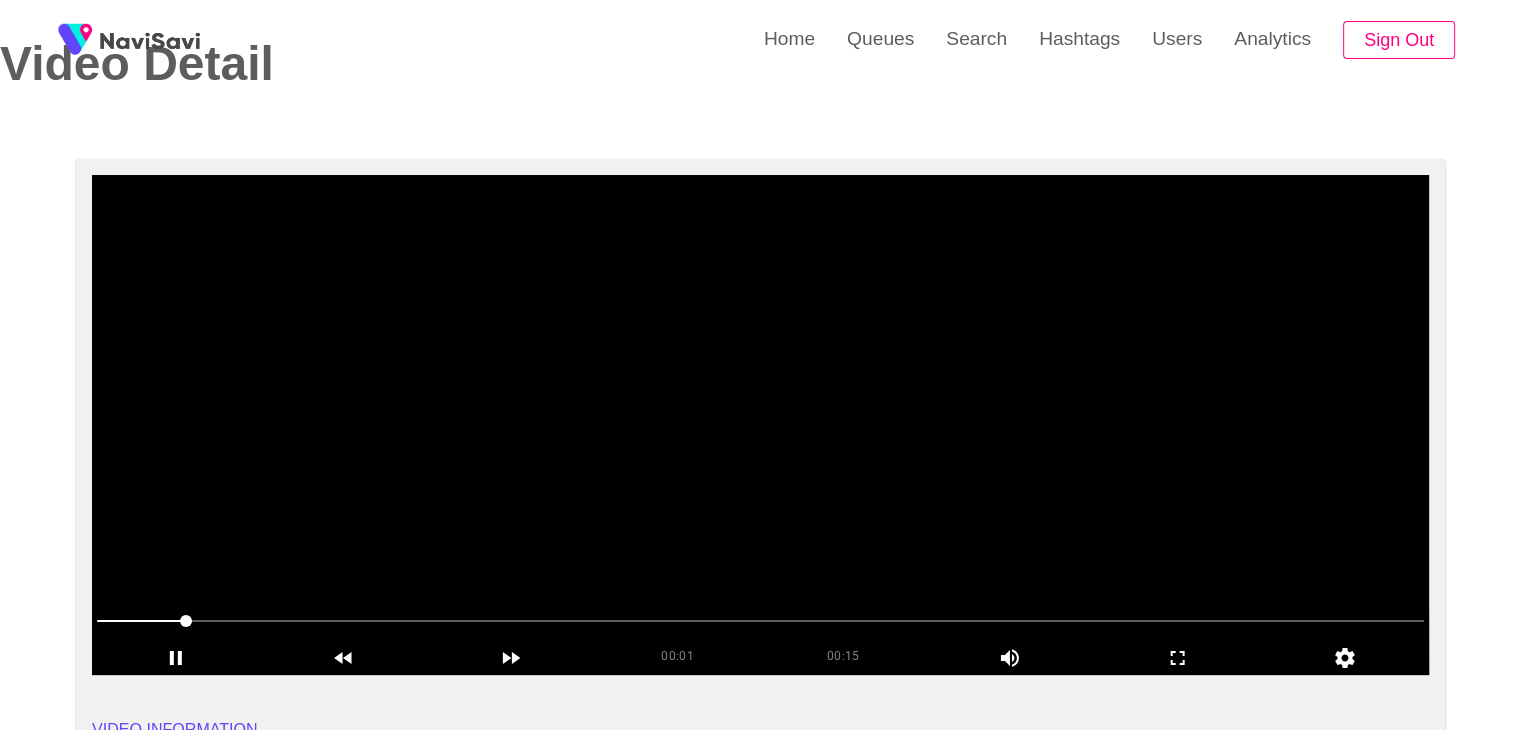 click at bounding box center [760, 425] 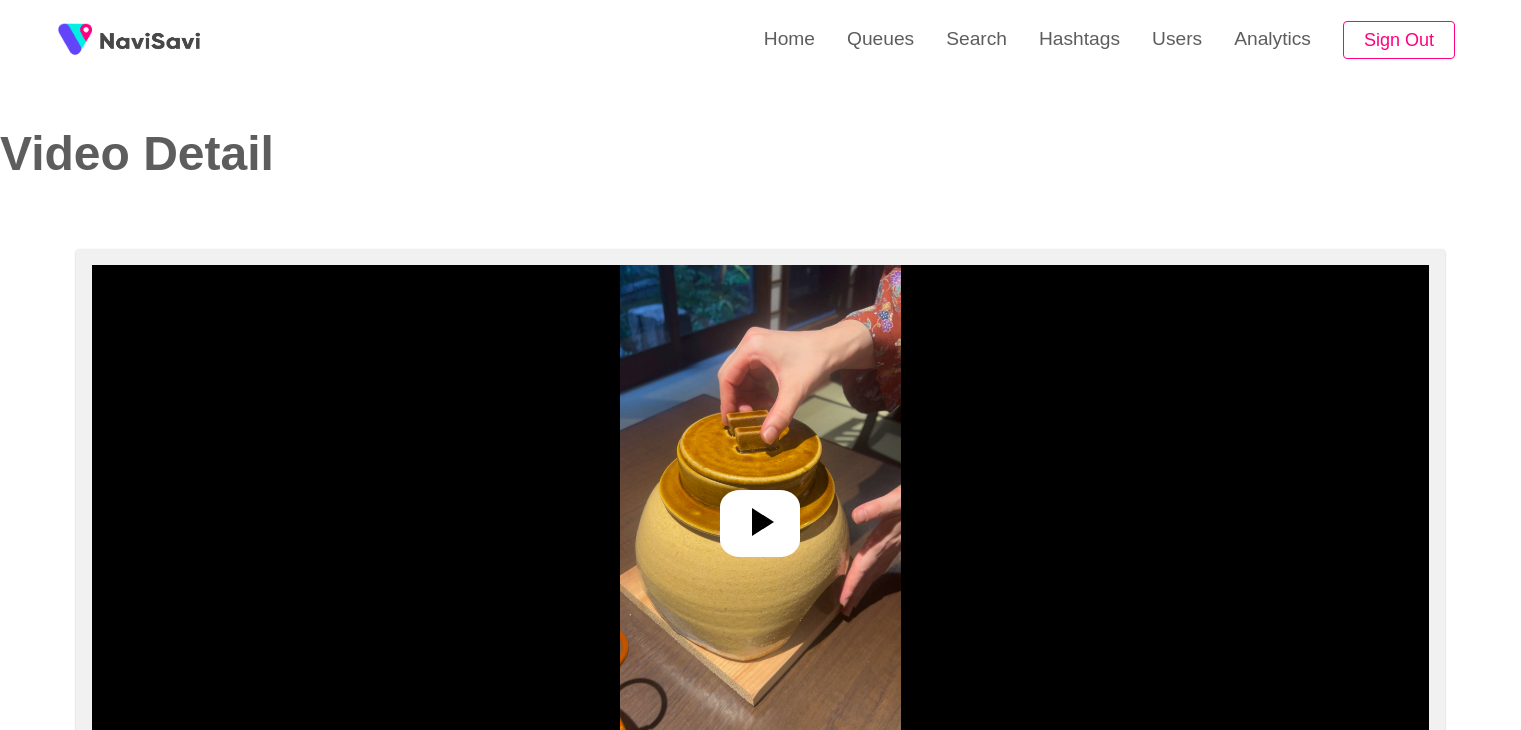 select on "**********" 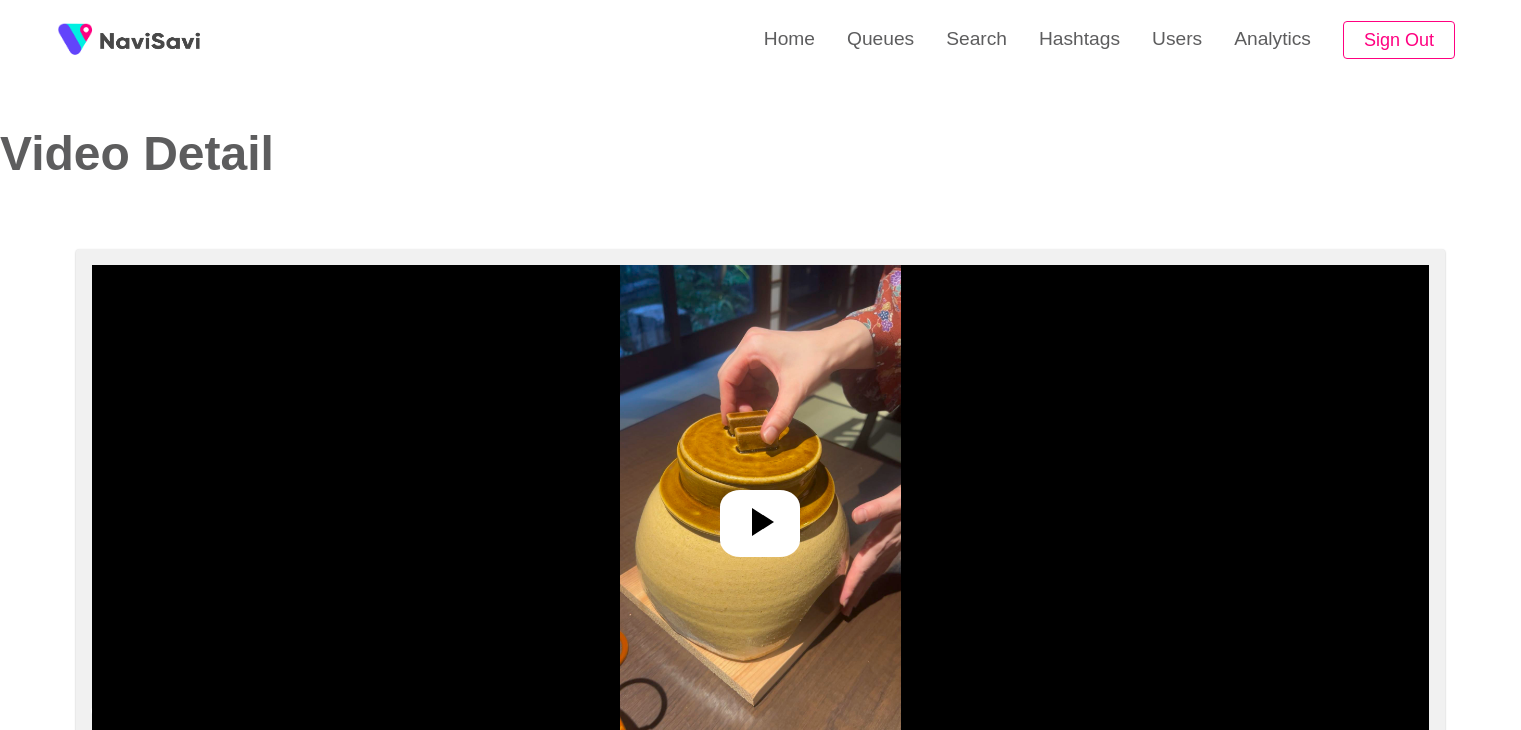 scroll, scrollTop: 0, scrollLeft: 0, axis: both 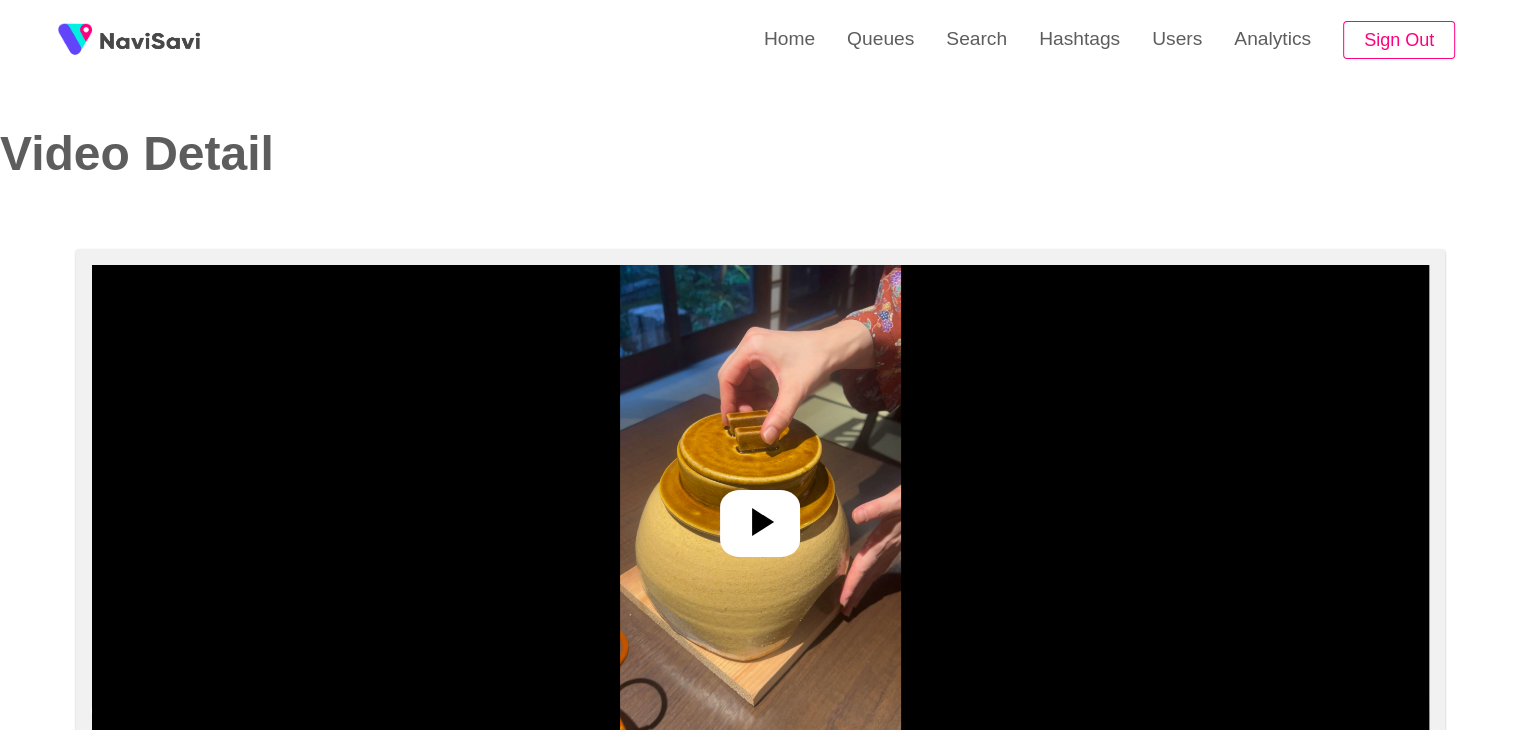click at bounding box center [760, 523] 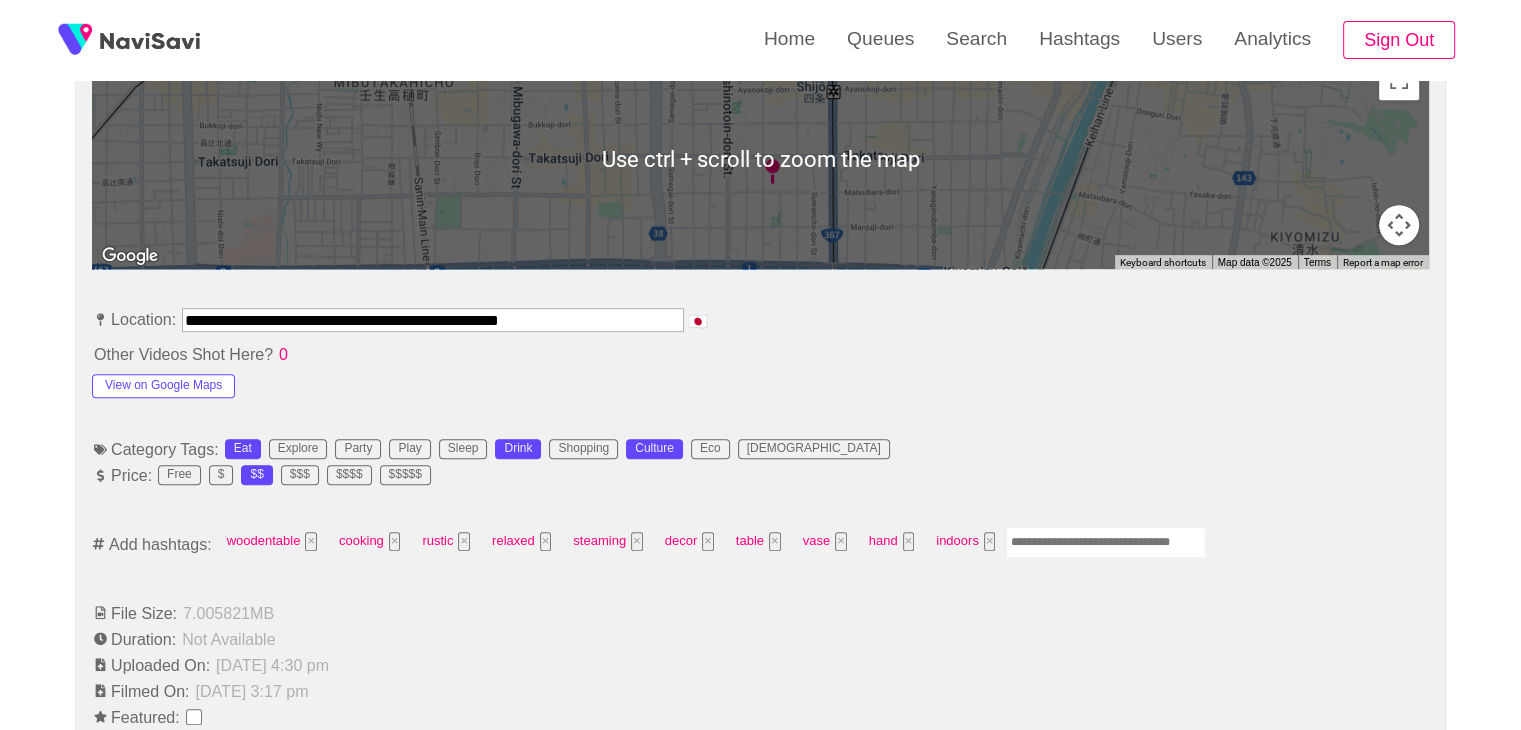 scroll, scrollTop: 951, scrollLeft: 0, axis: vertical 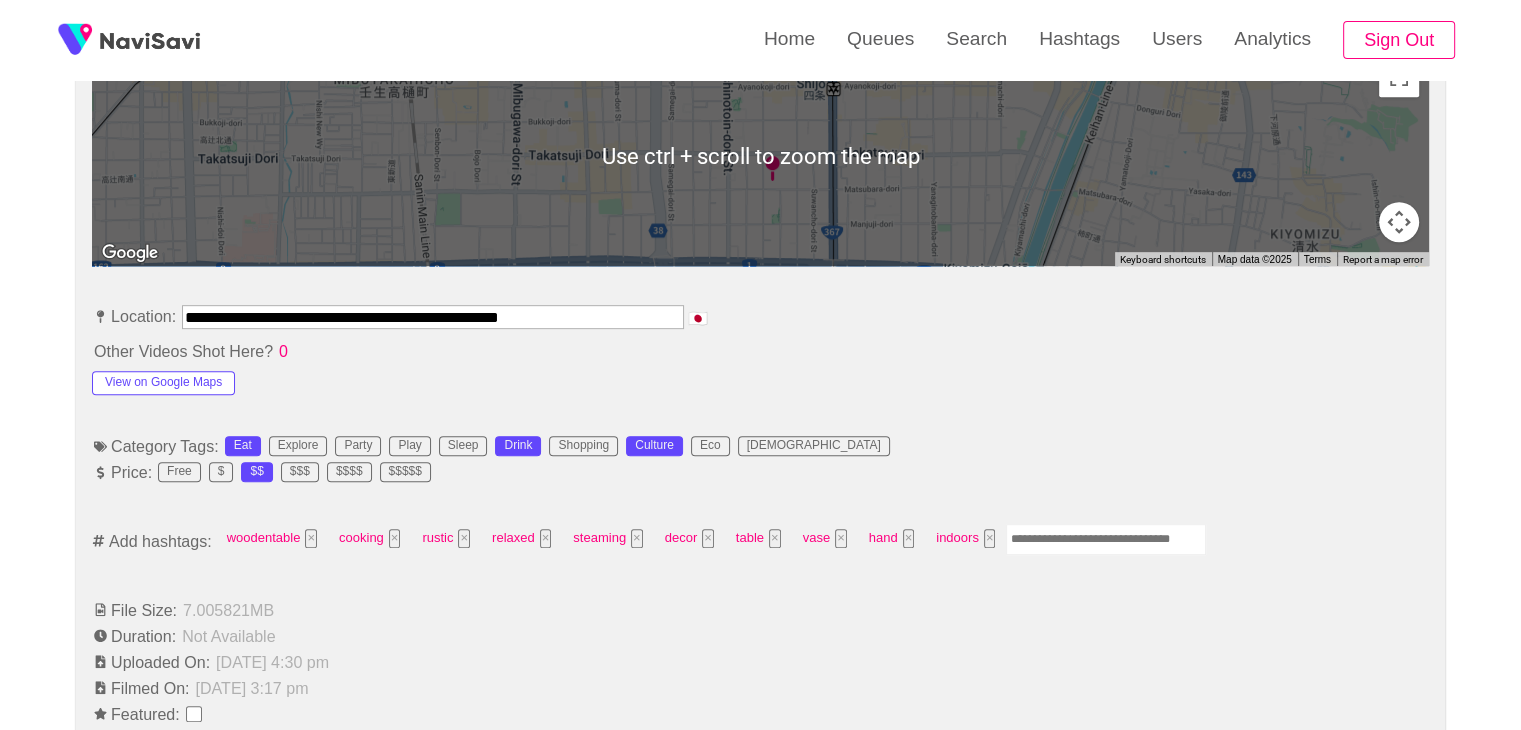 click on "woodentable × cooking × rustic × relaxed × steaming × decor × table × vase × hand × indoors ×" at bounding box center (711, 541) 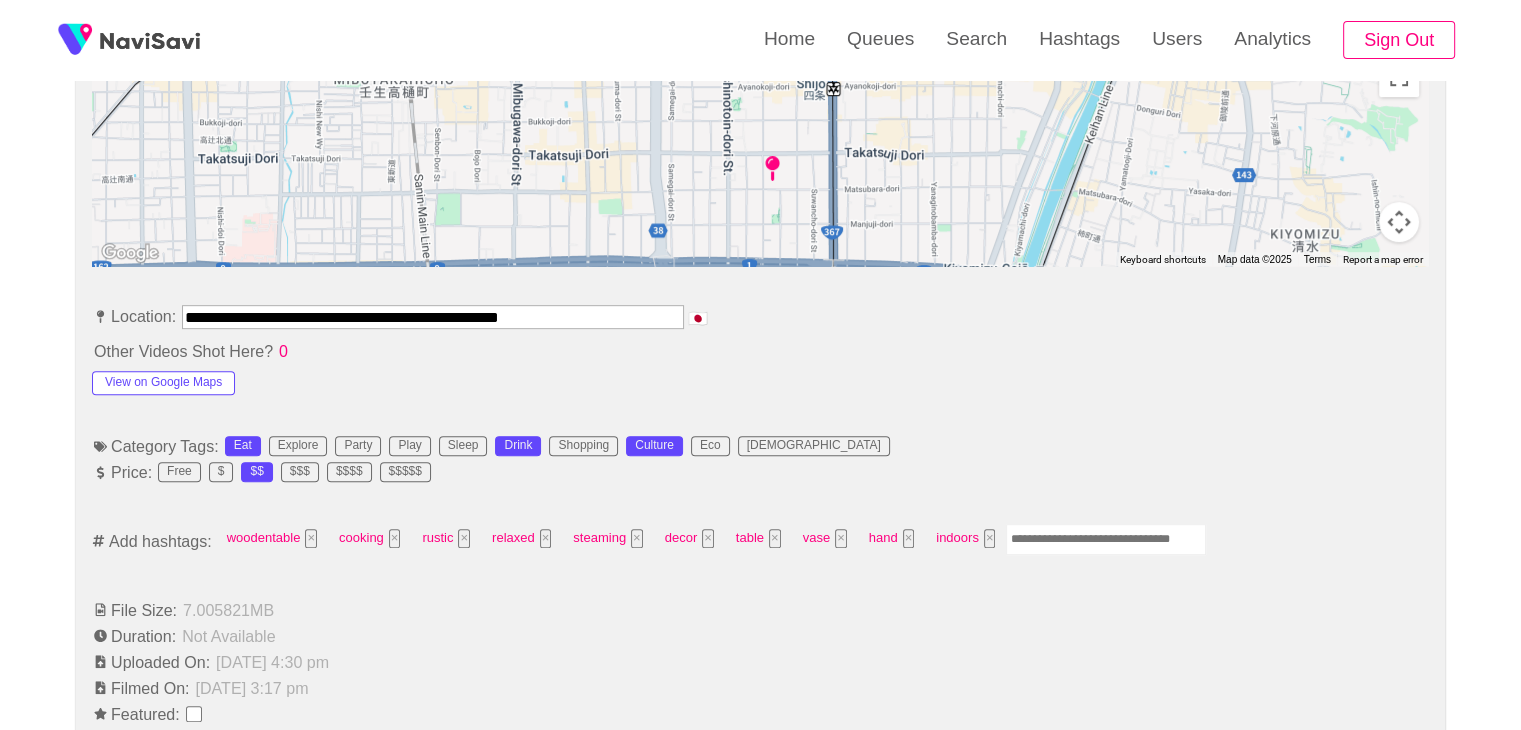 click at bounding box center [1106, 539] 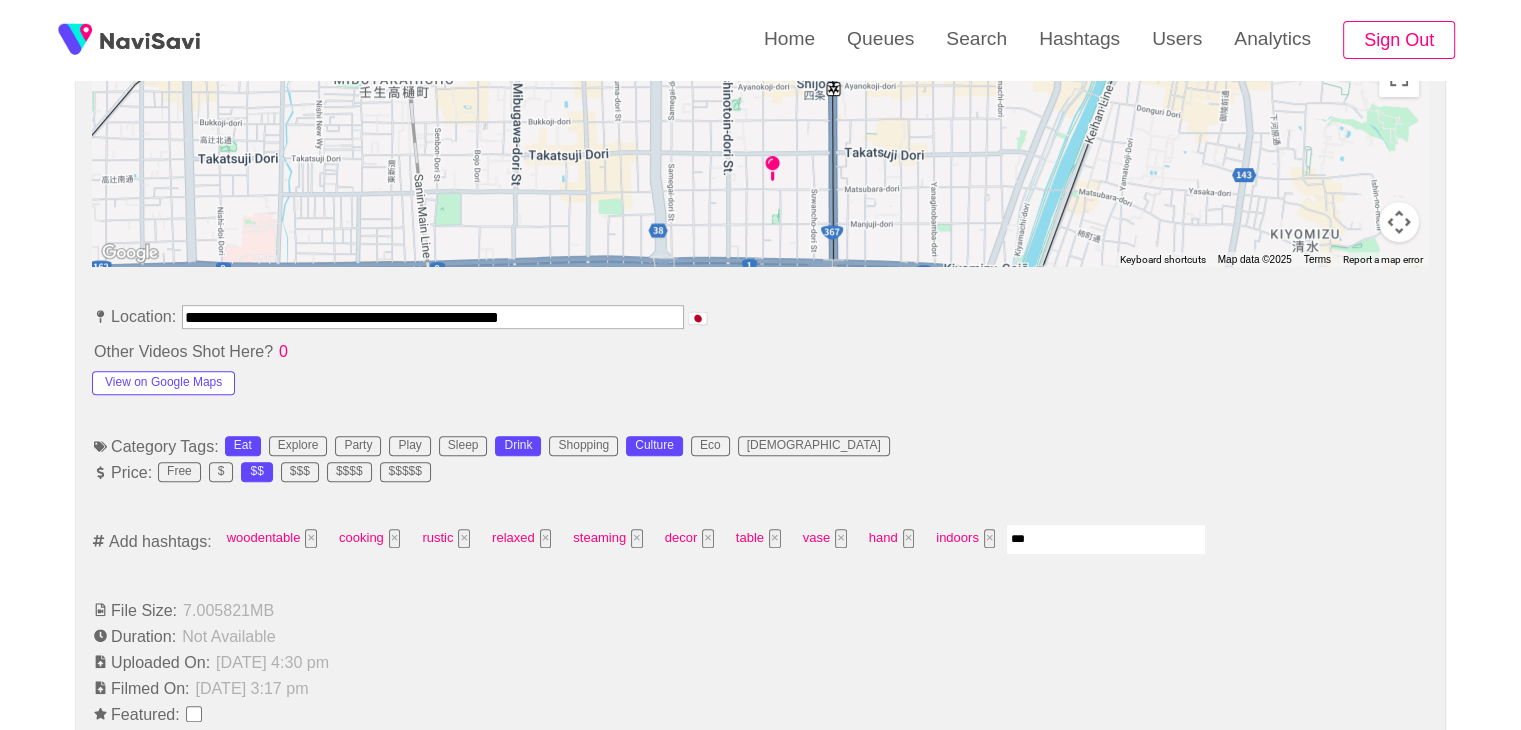 type on "****" 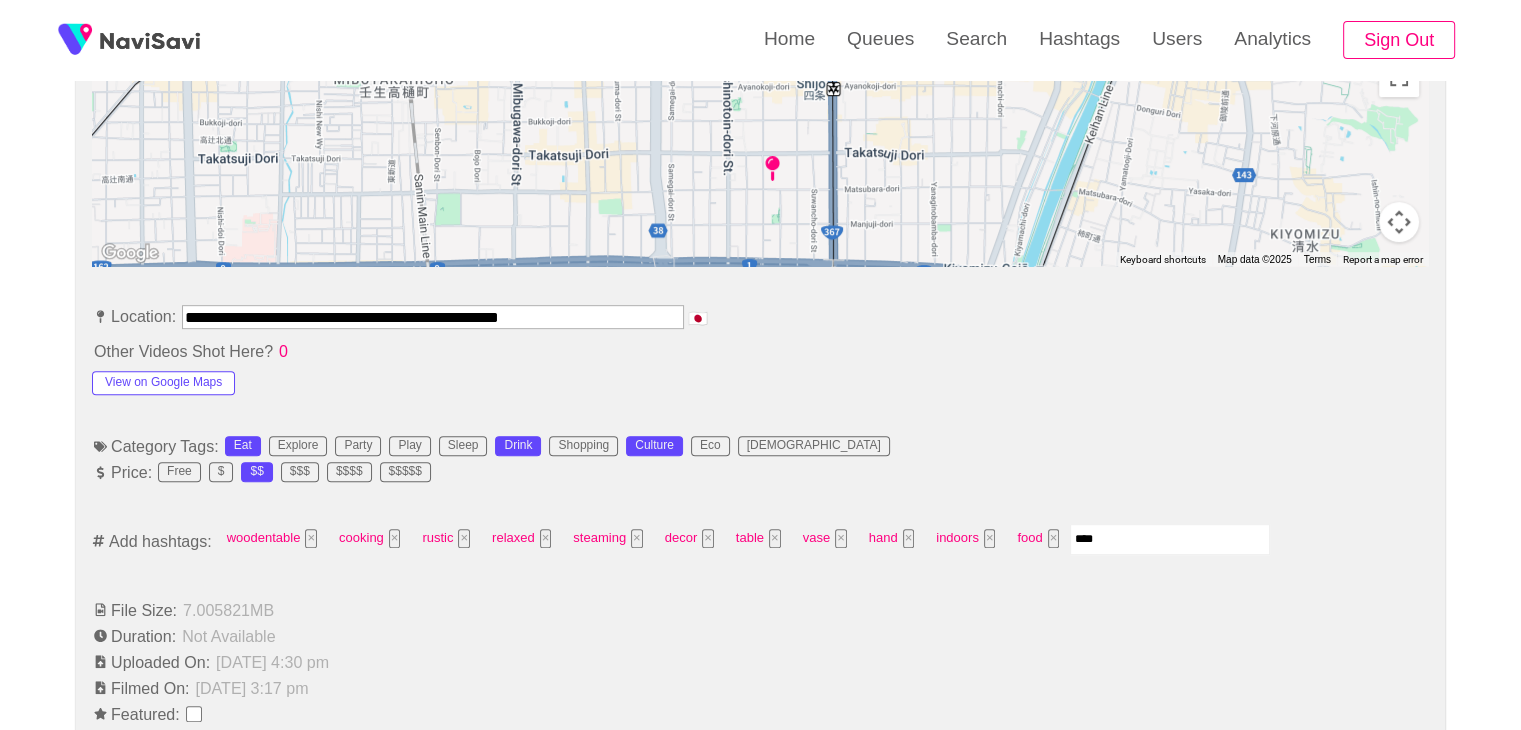 type on "*****" 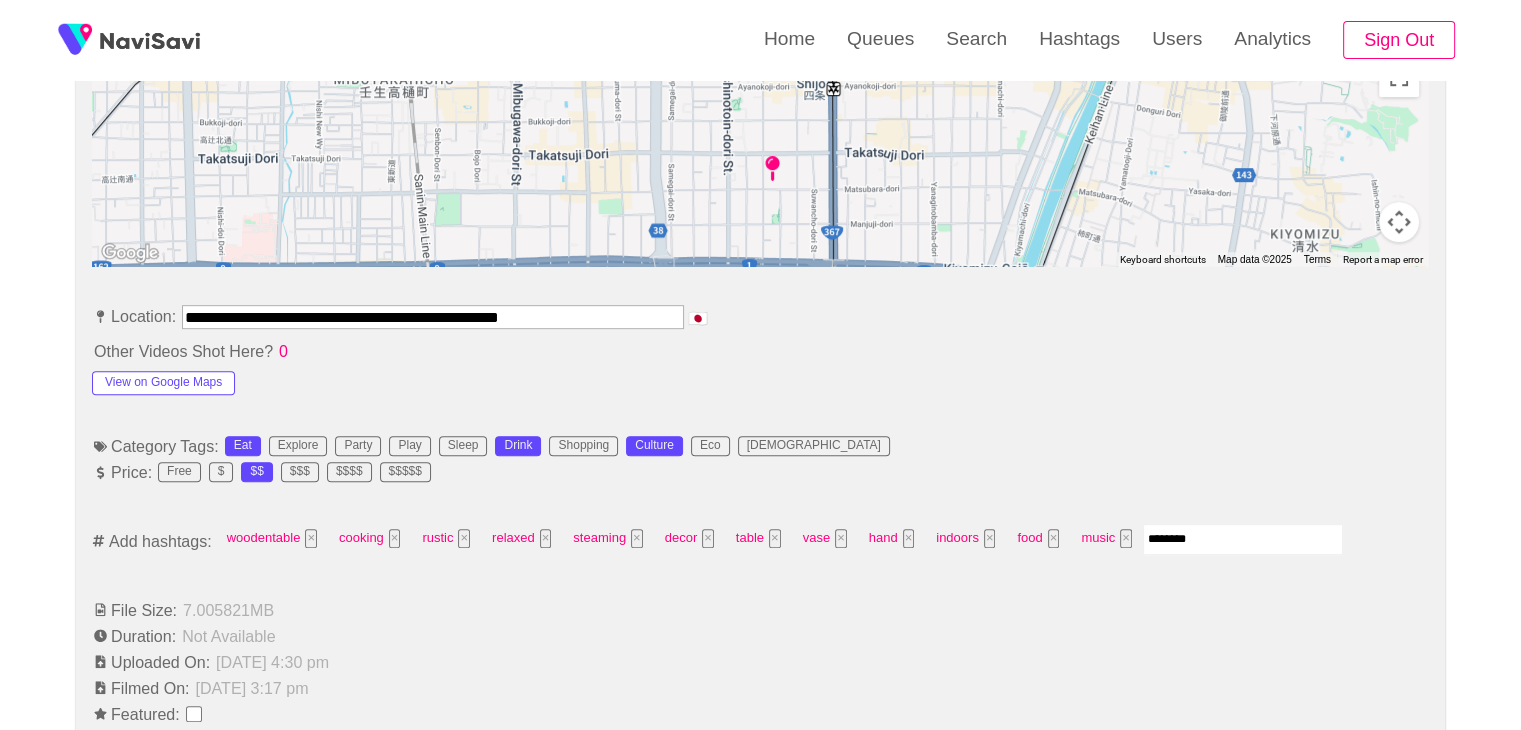 type on "*********" 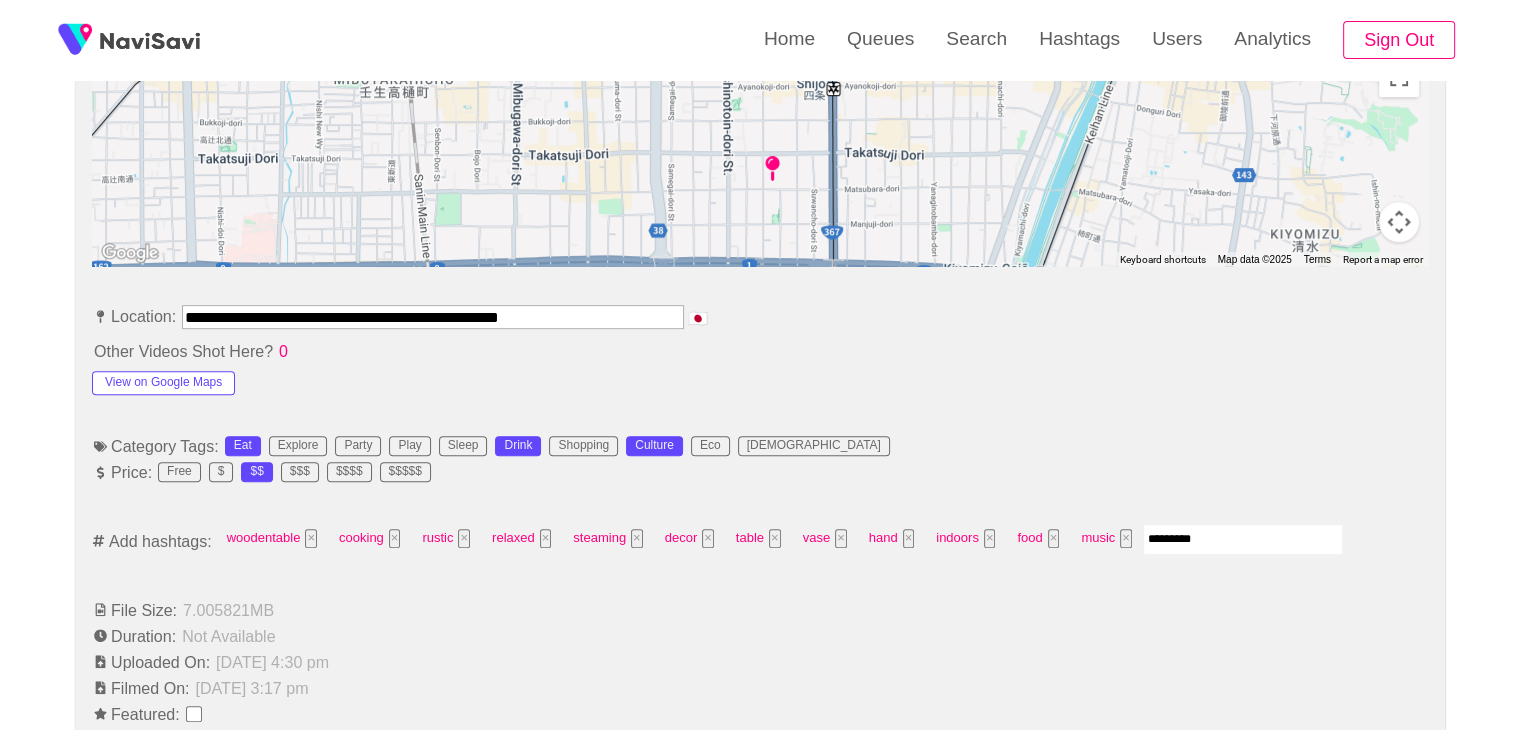 type 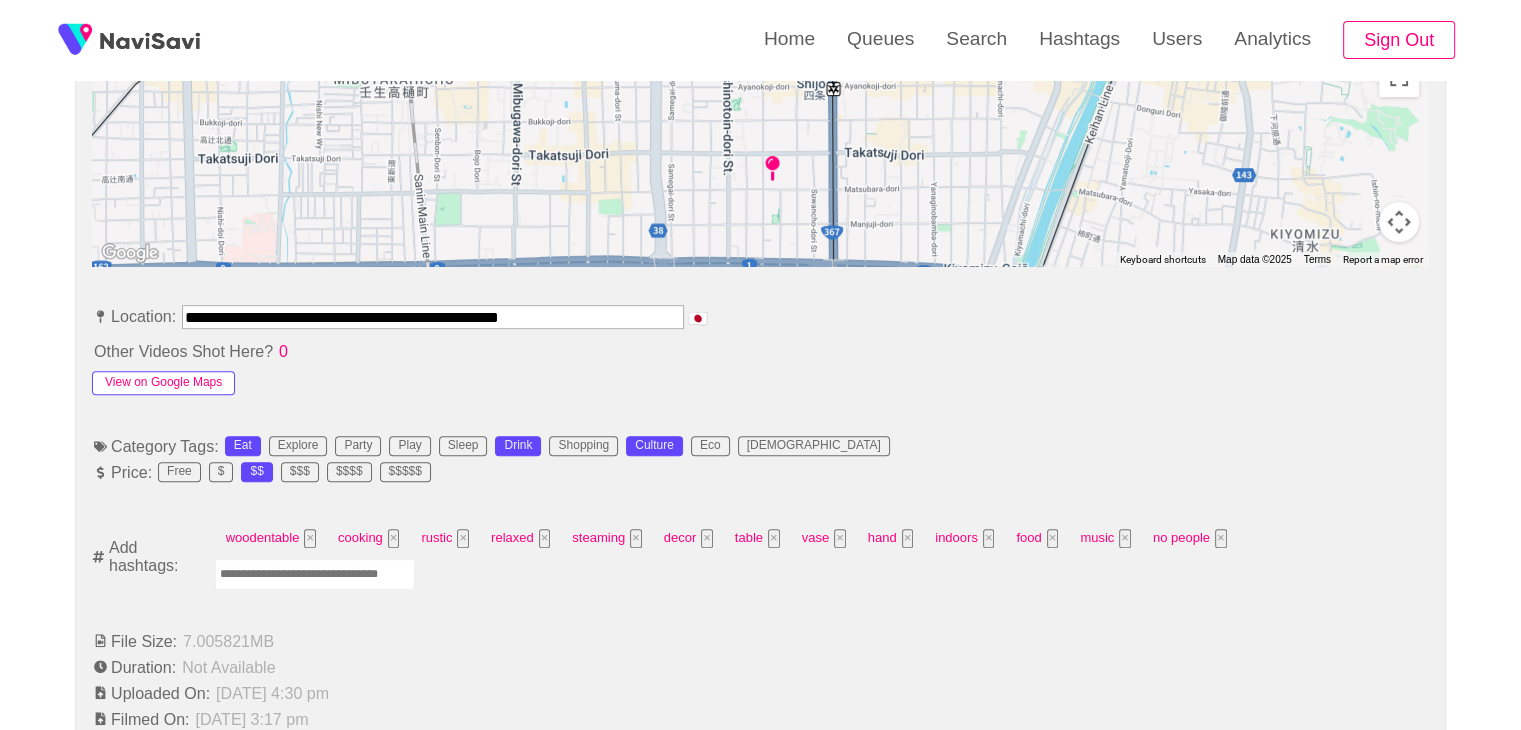 click on "View on Google Maps" at bounding box center (163, 383) 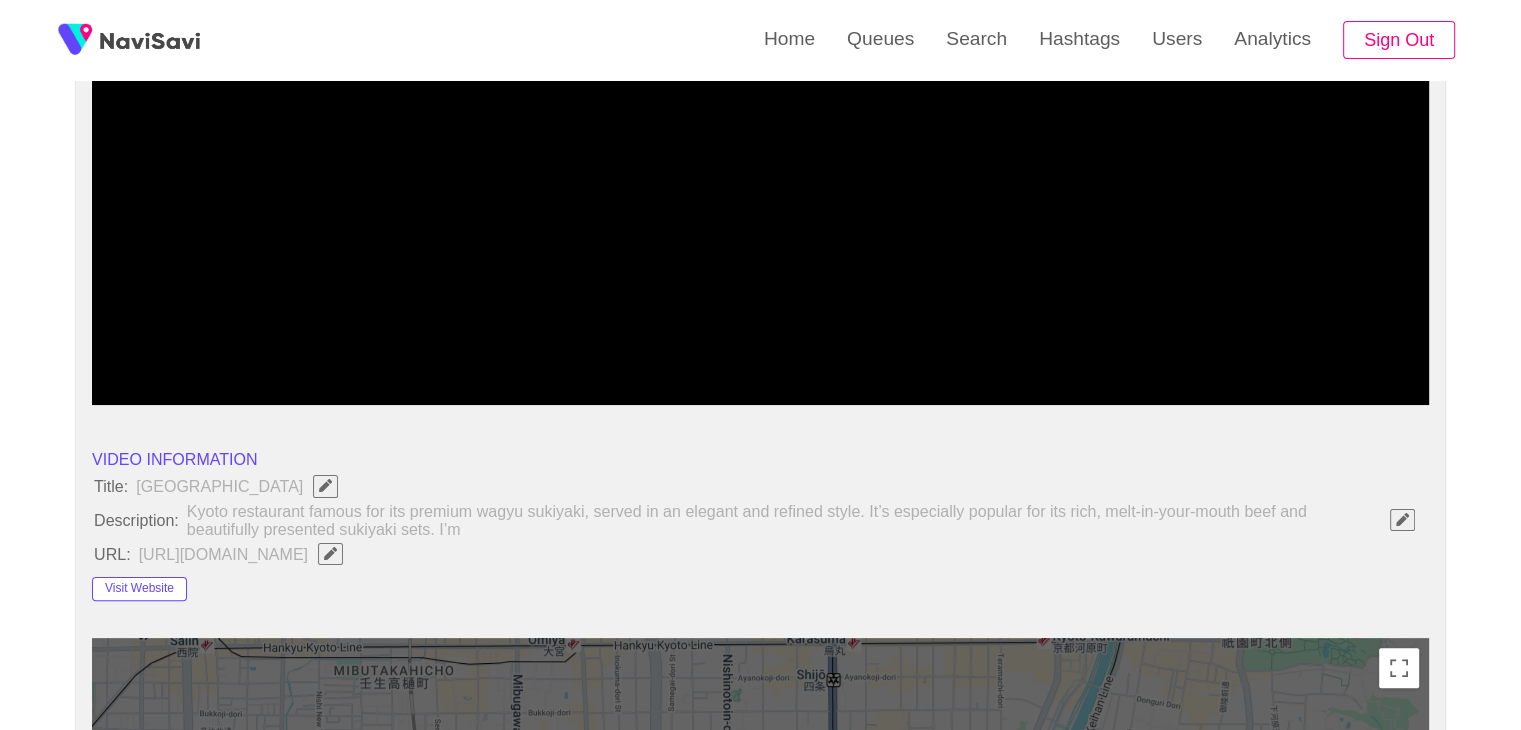 scroll, scrollTop: 356, scrollLeft: 0, axis: vertical 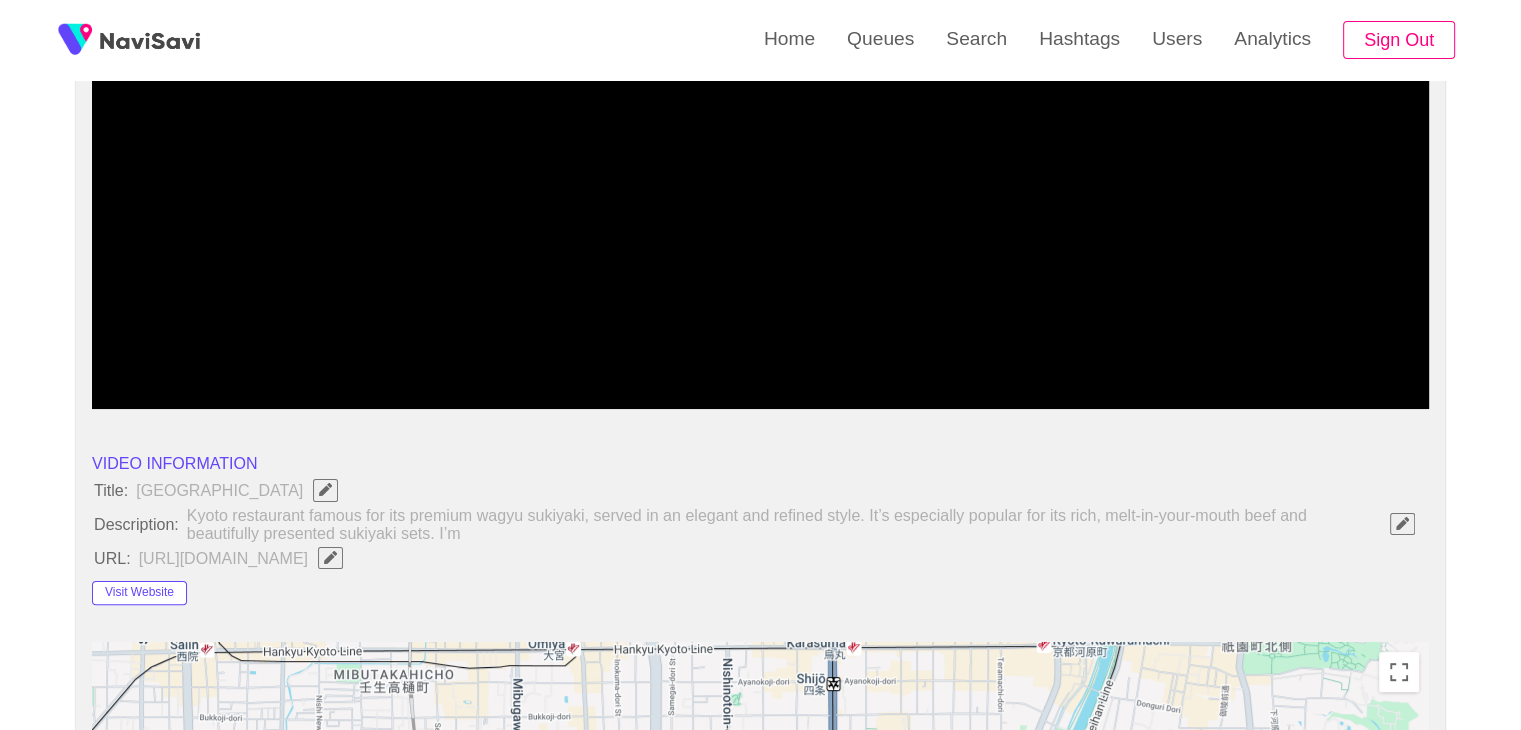 click 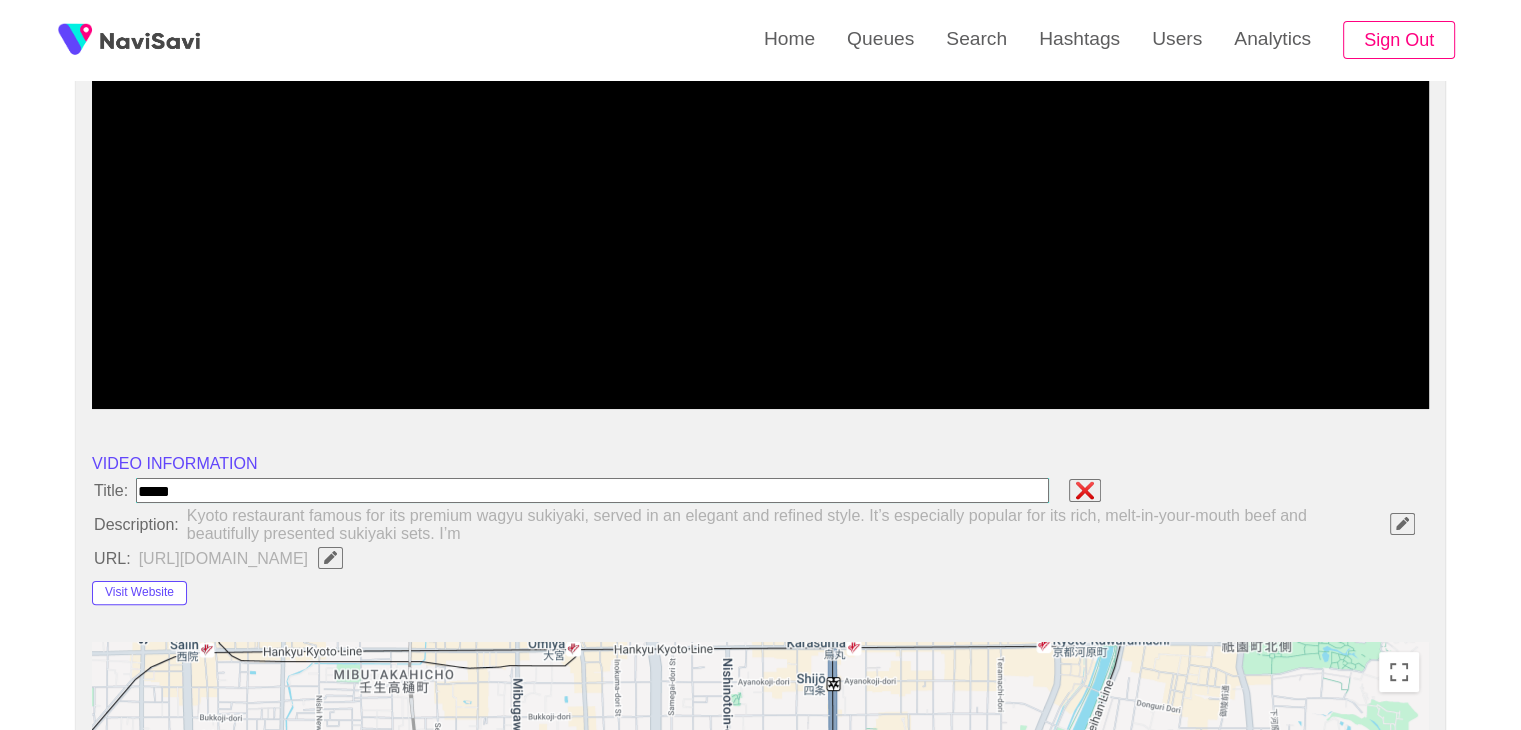 type on "**********" 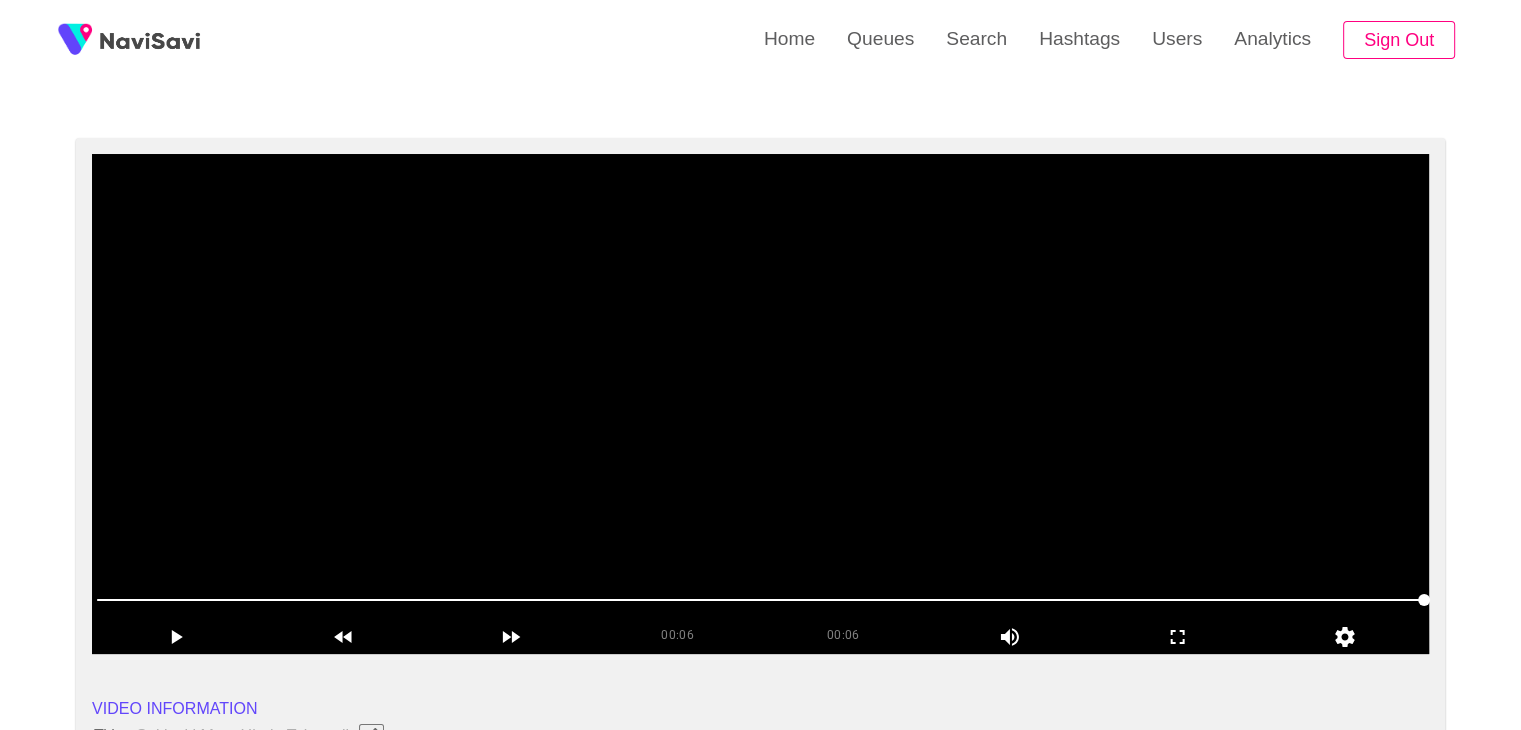 scroll, scrollTop: 103, scrollLeft: 0, axis: vertical 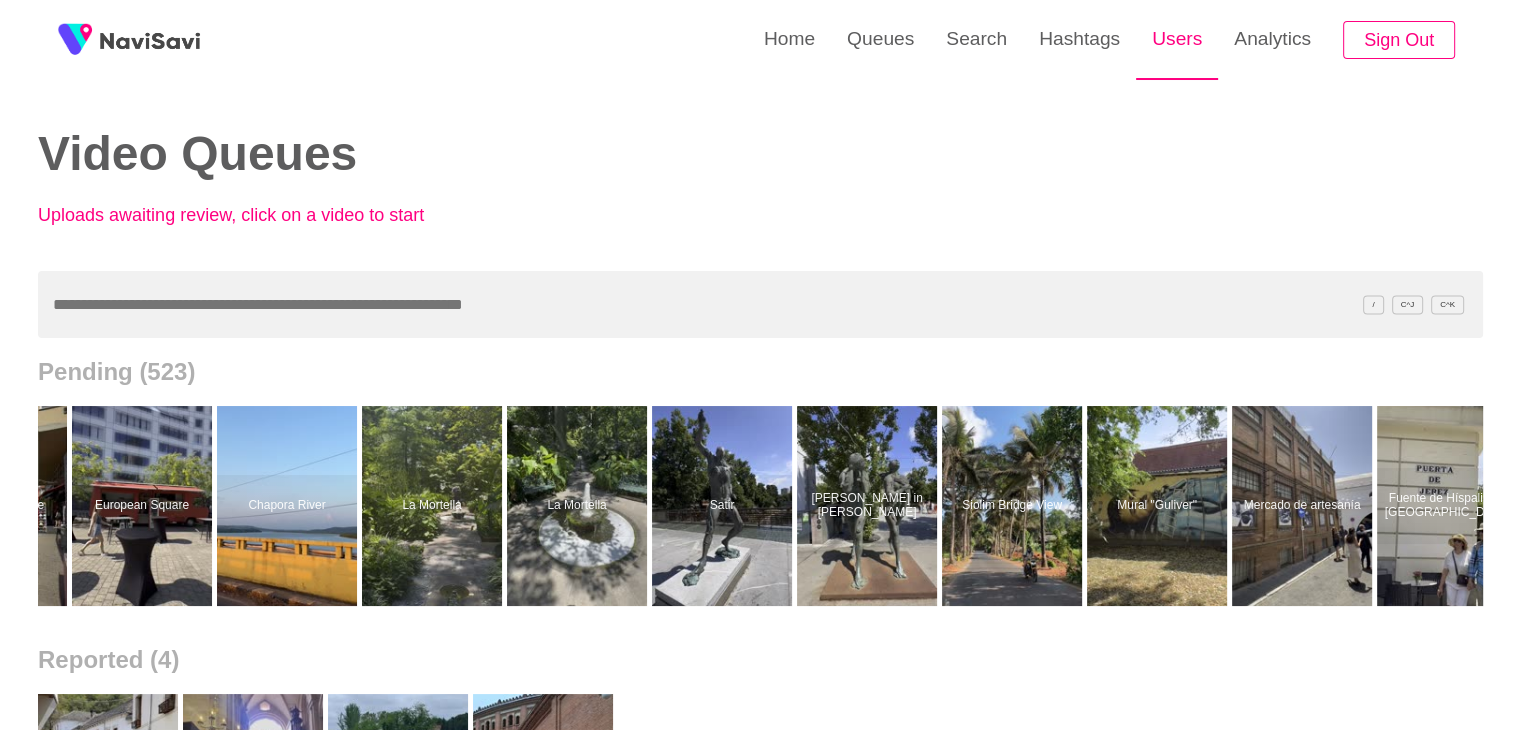click on "Users" at bounding box center (1177, 39) 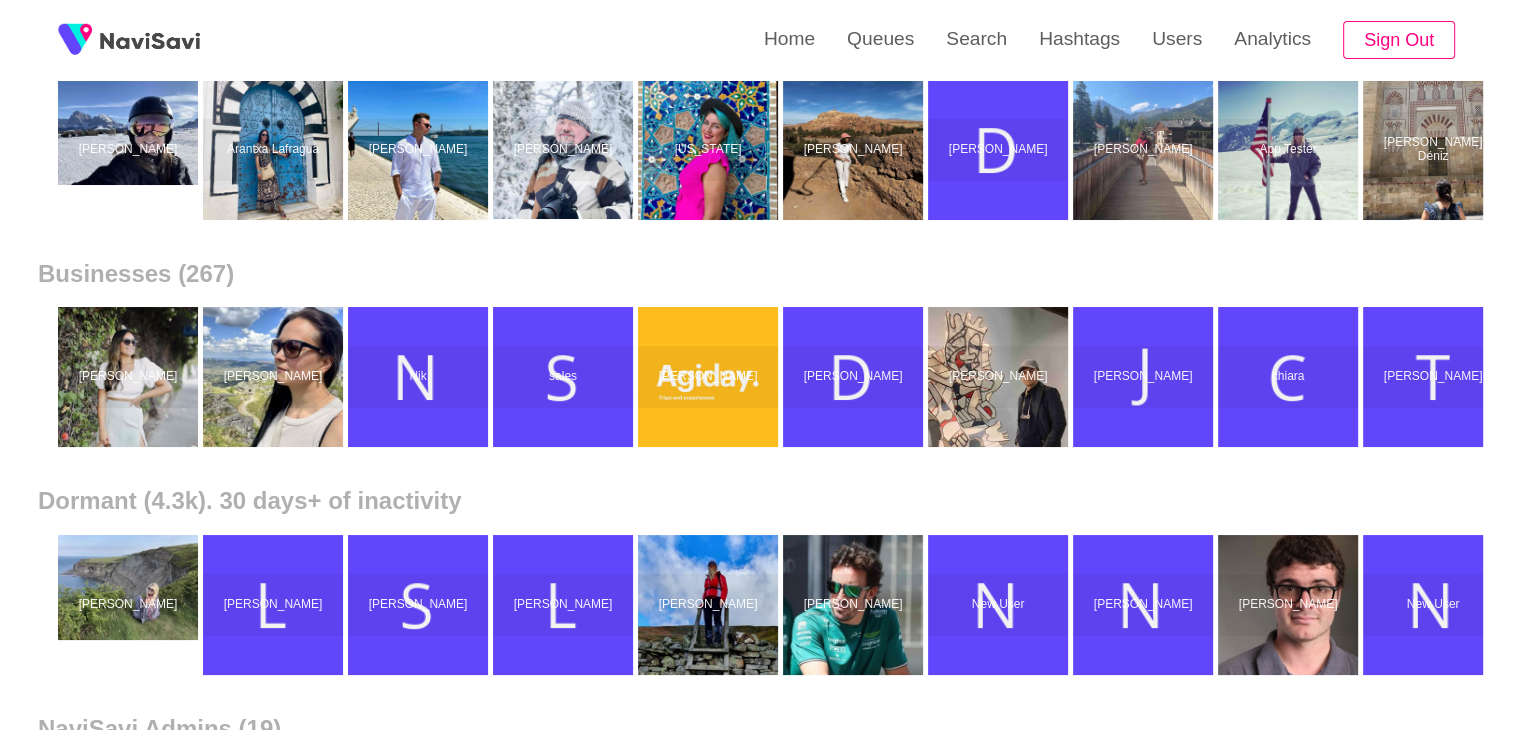 scroll, scrollTop: 588, scrollLeft: 0, axis: vertical 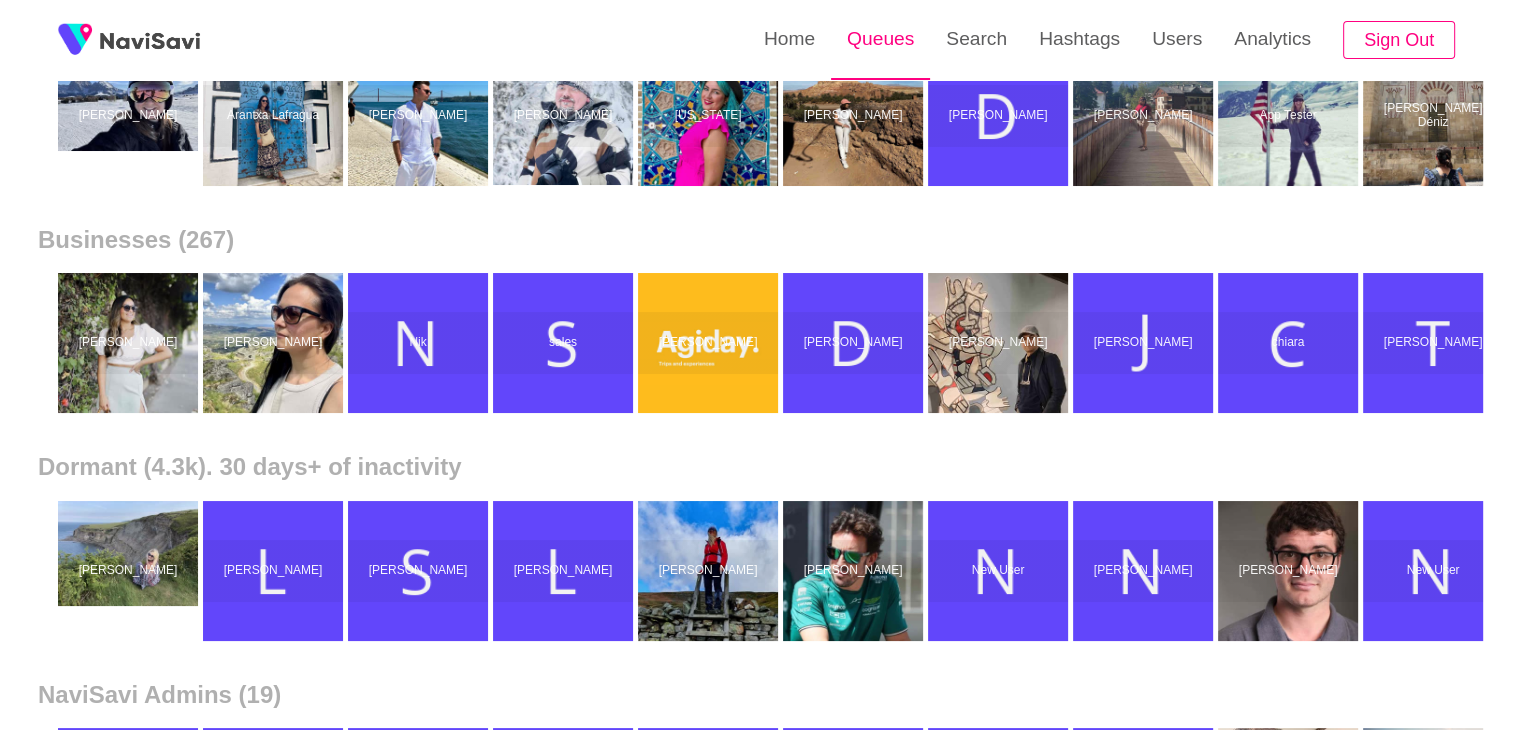 click on "Queues" at bounding box center [880, 39] 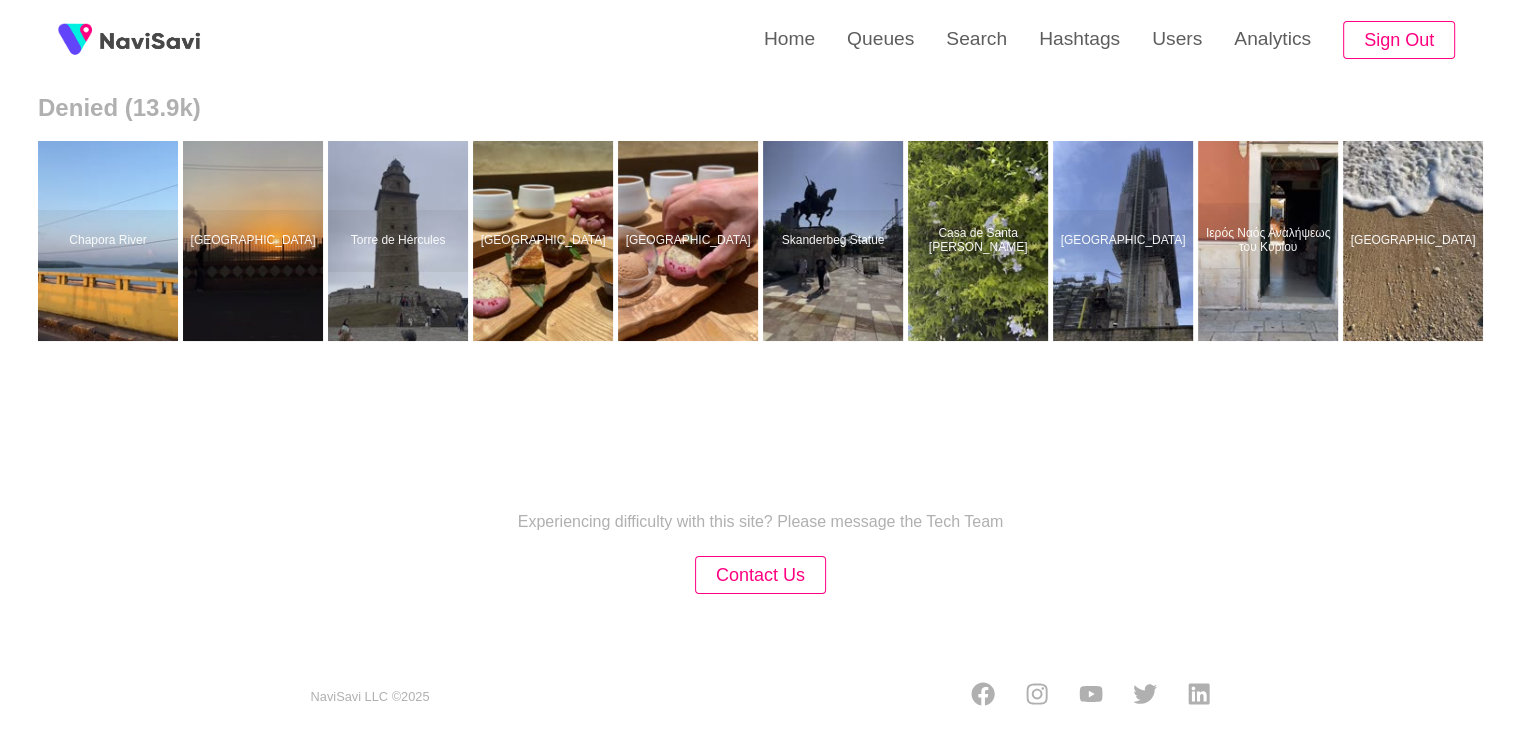 scroll, scrollTop: 856, scrollLeft: 0, axis: vertical 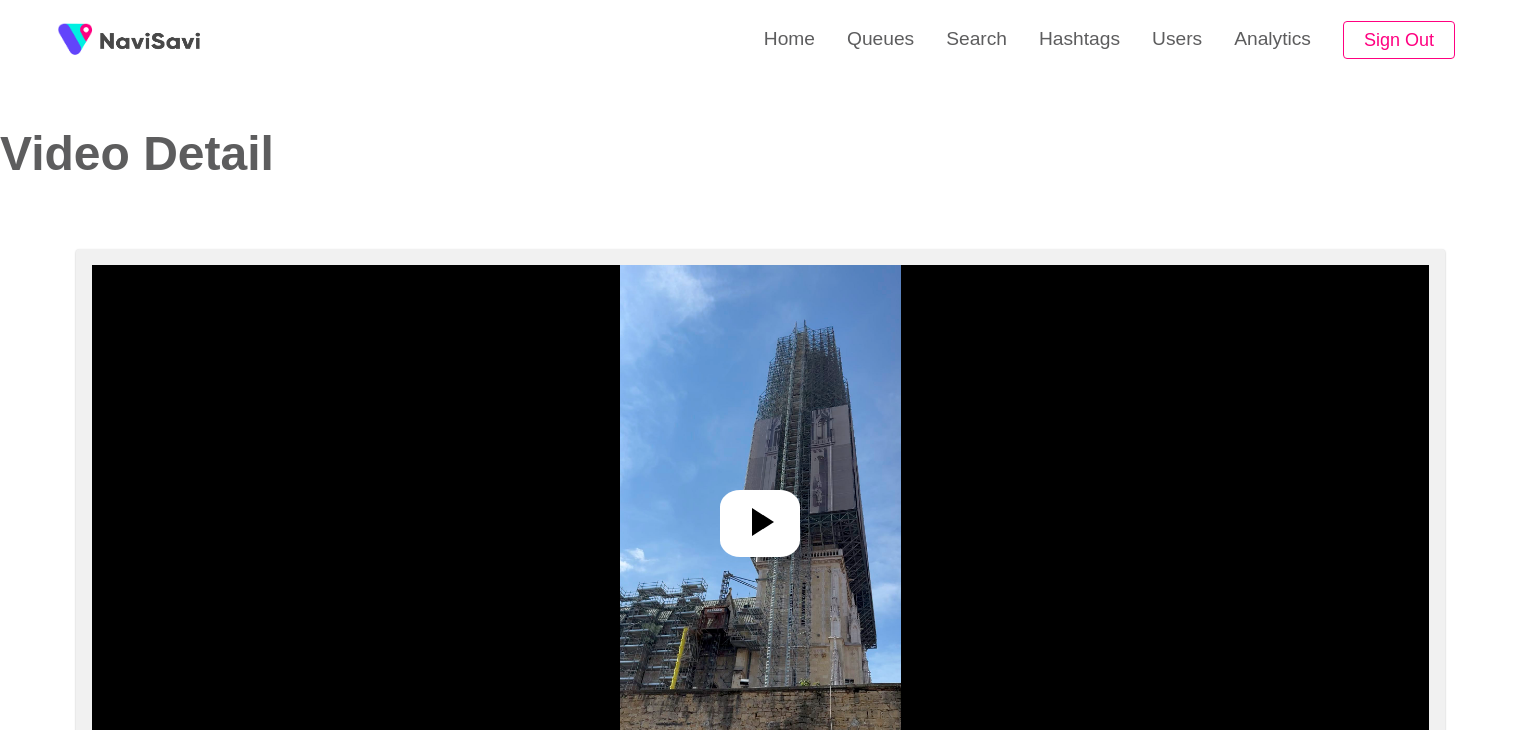 select on "**********" 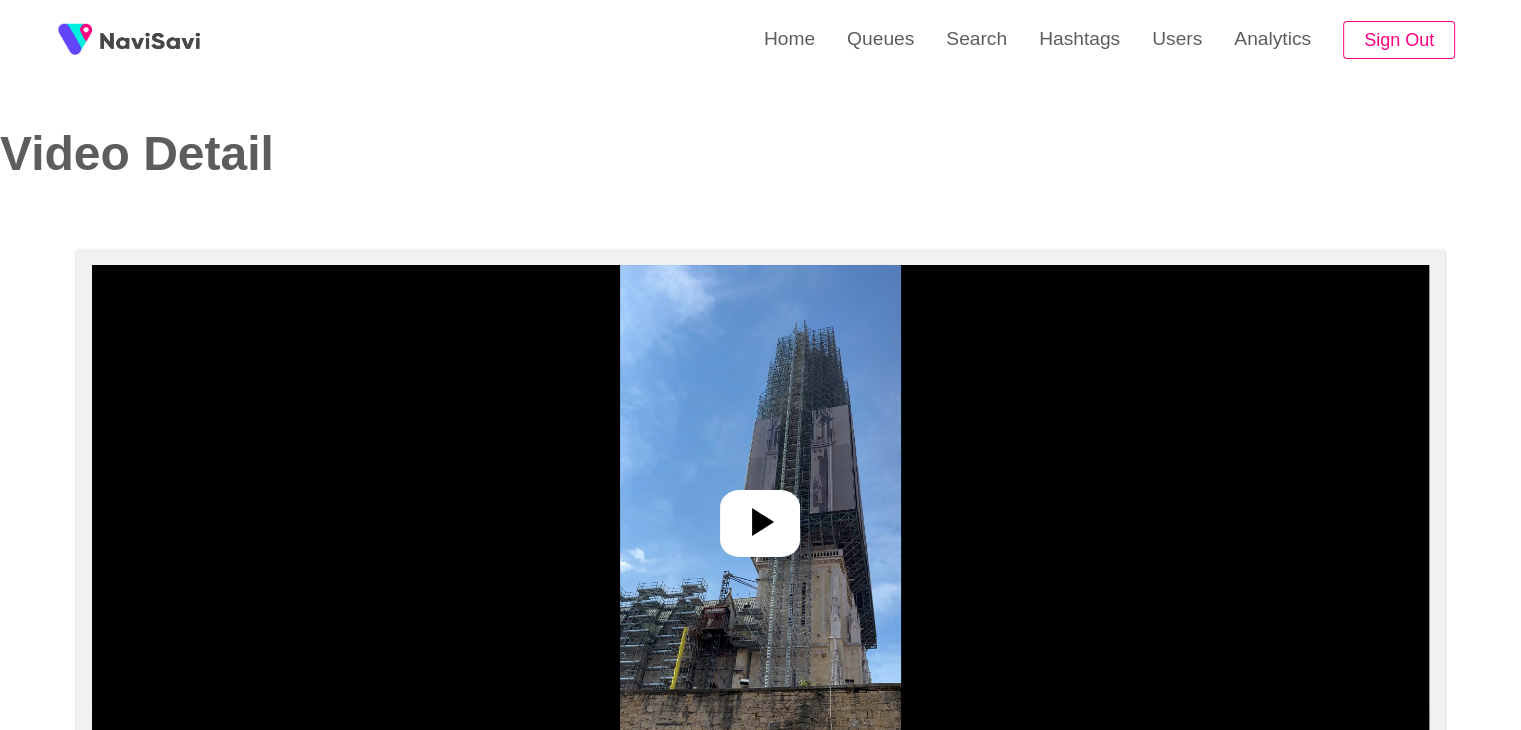 scroll, scrollTop: 139, scrollLeft: 0, axis: vertical 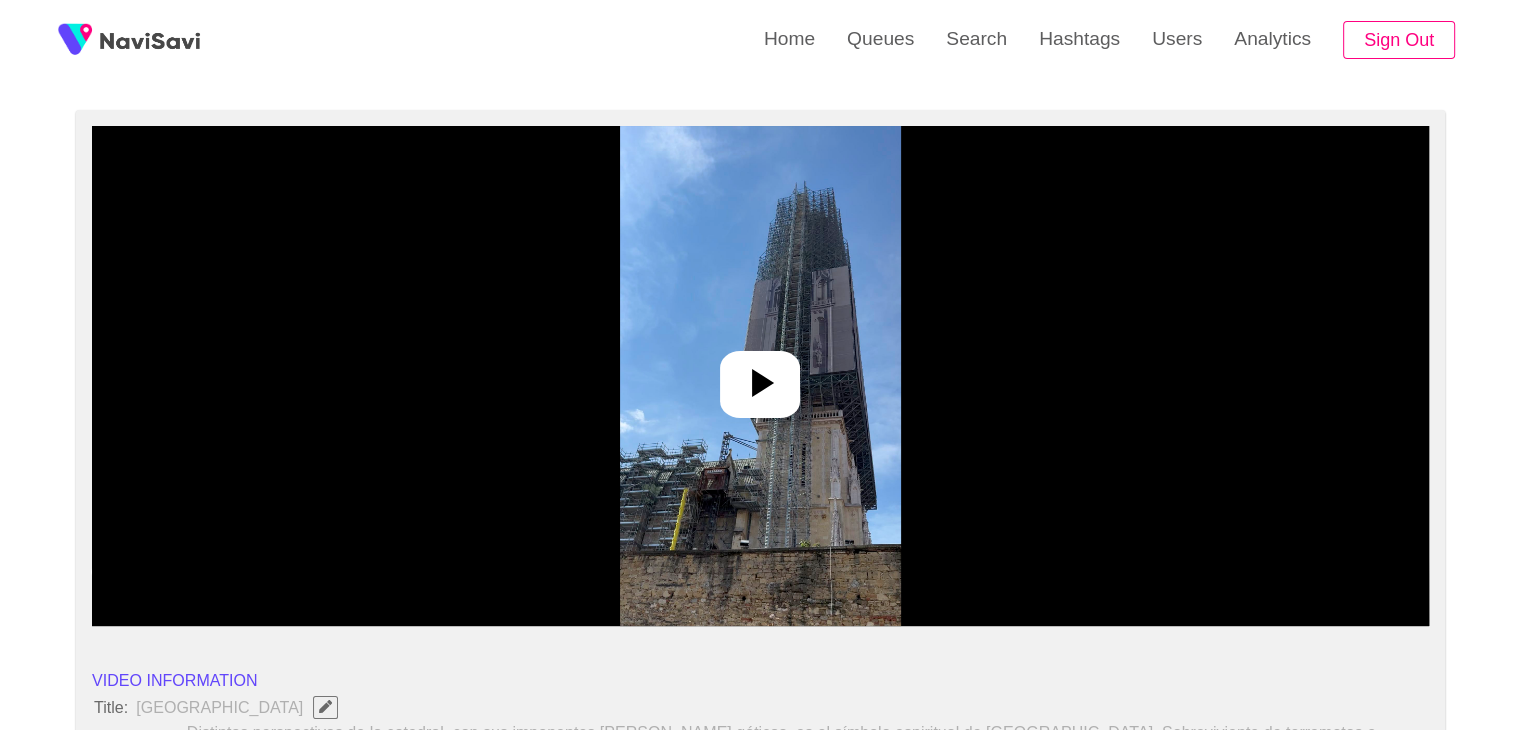click at bounding box center [760, 384] 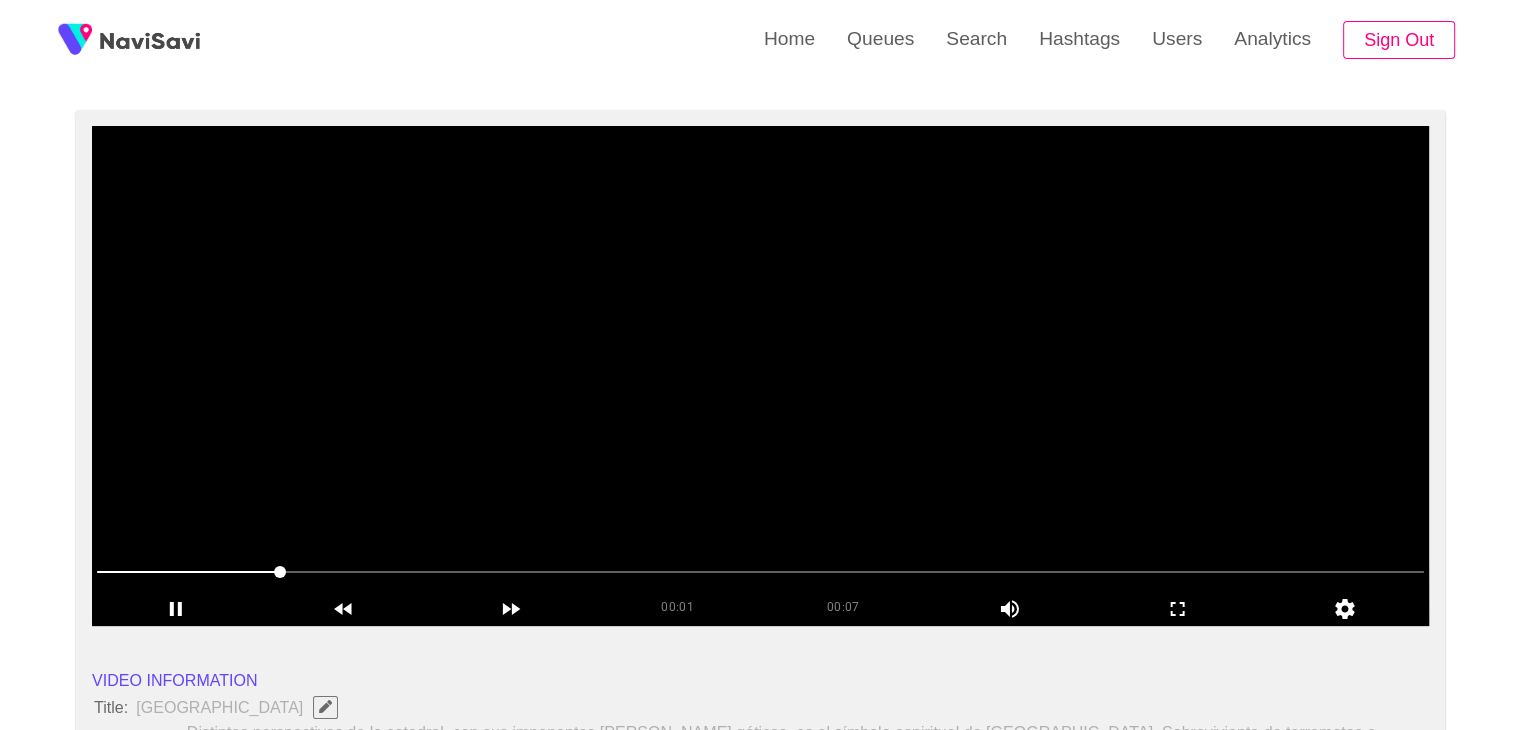 click at bounding box center [760, 376] 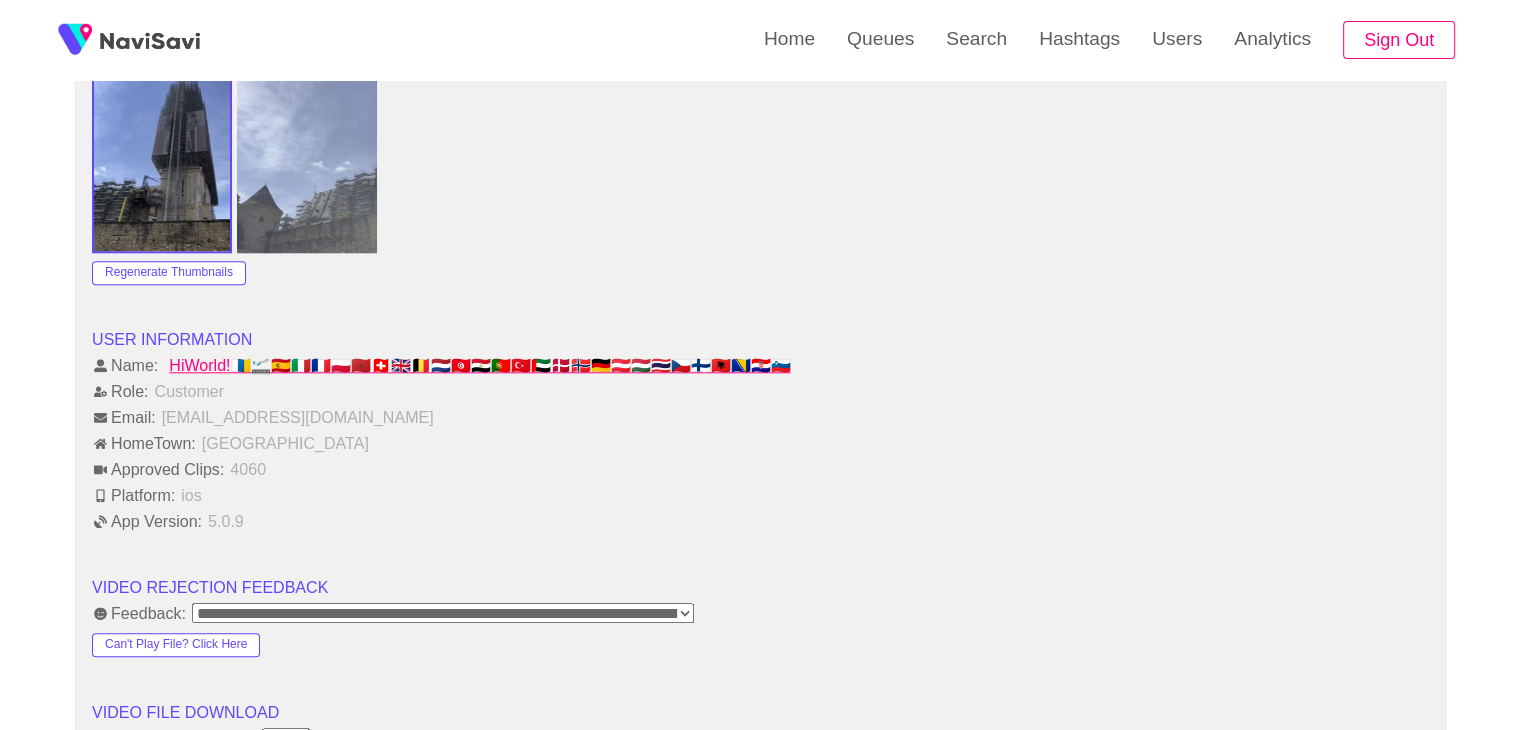 scroll, scrollTop: 2024, scrollLeft: 0, axis: vertical 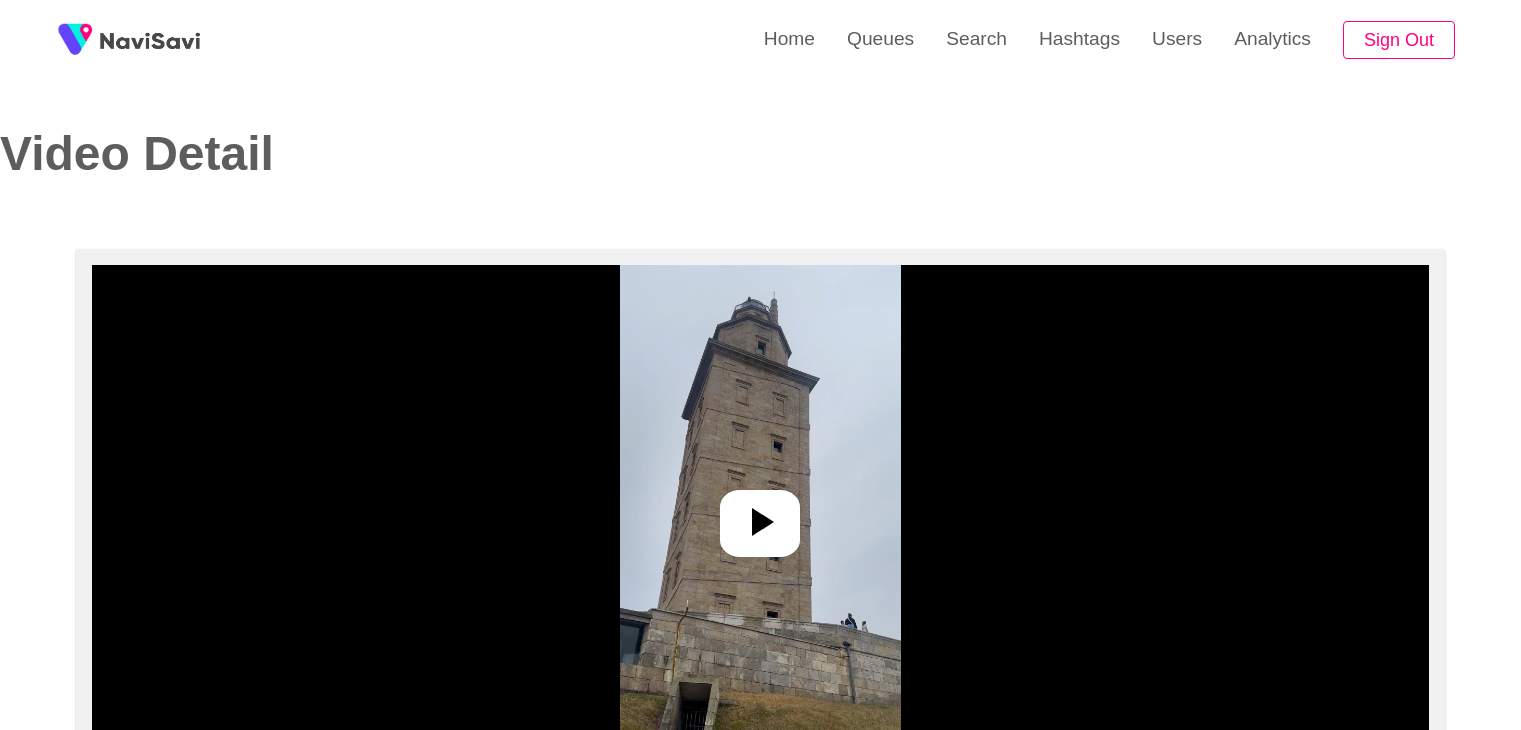 select on "**********" 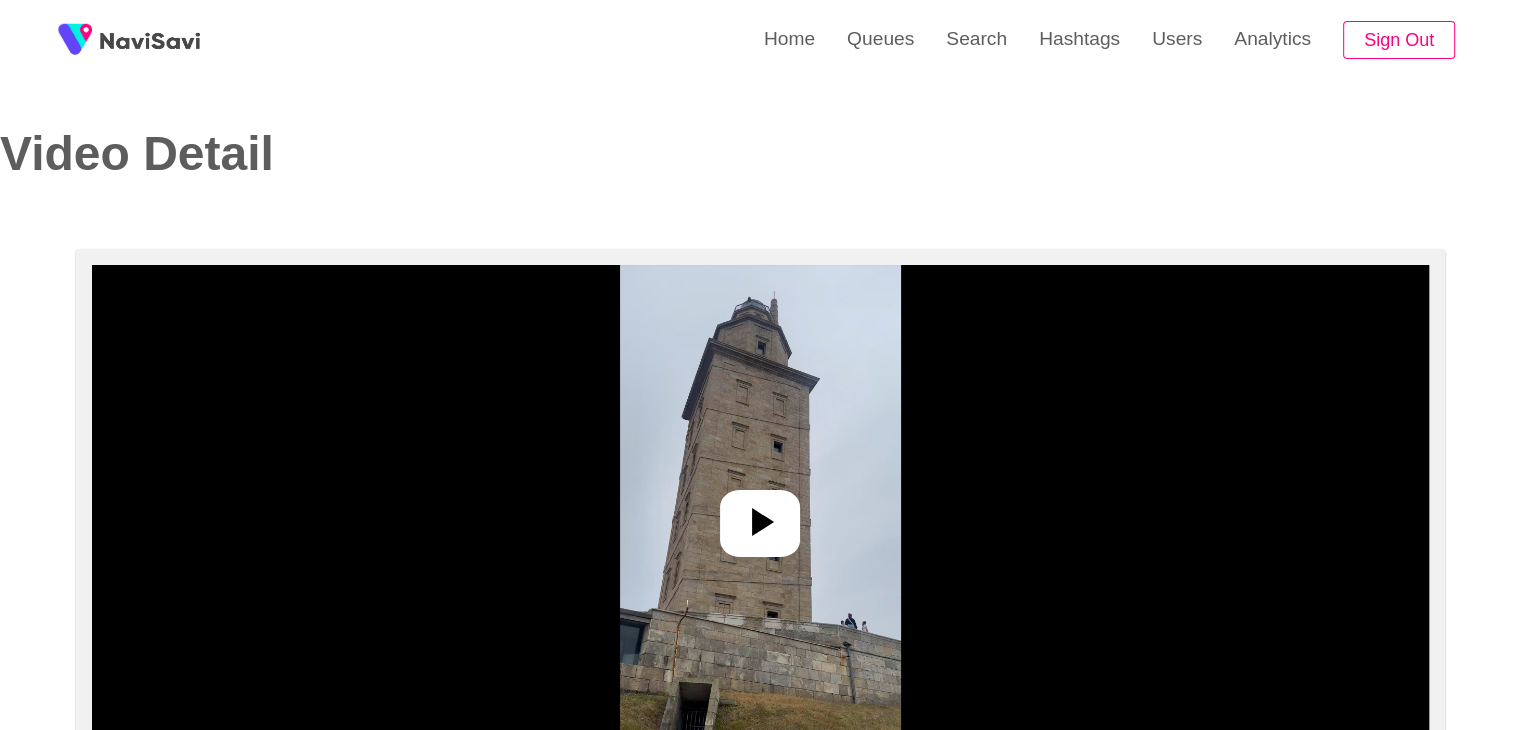 click at bounding box center [760, 515] 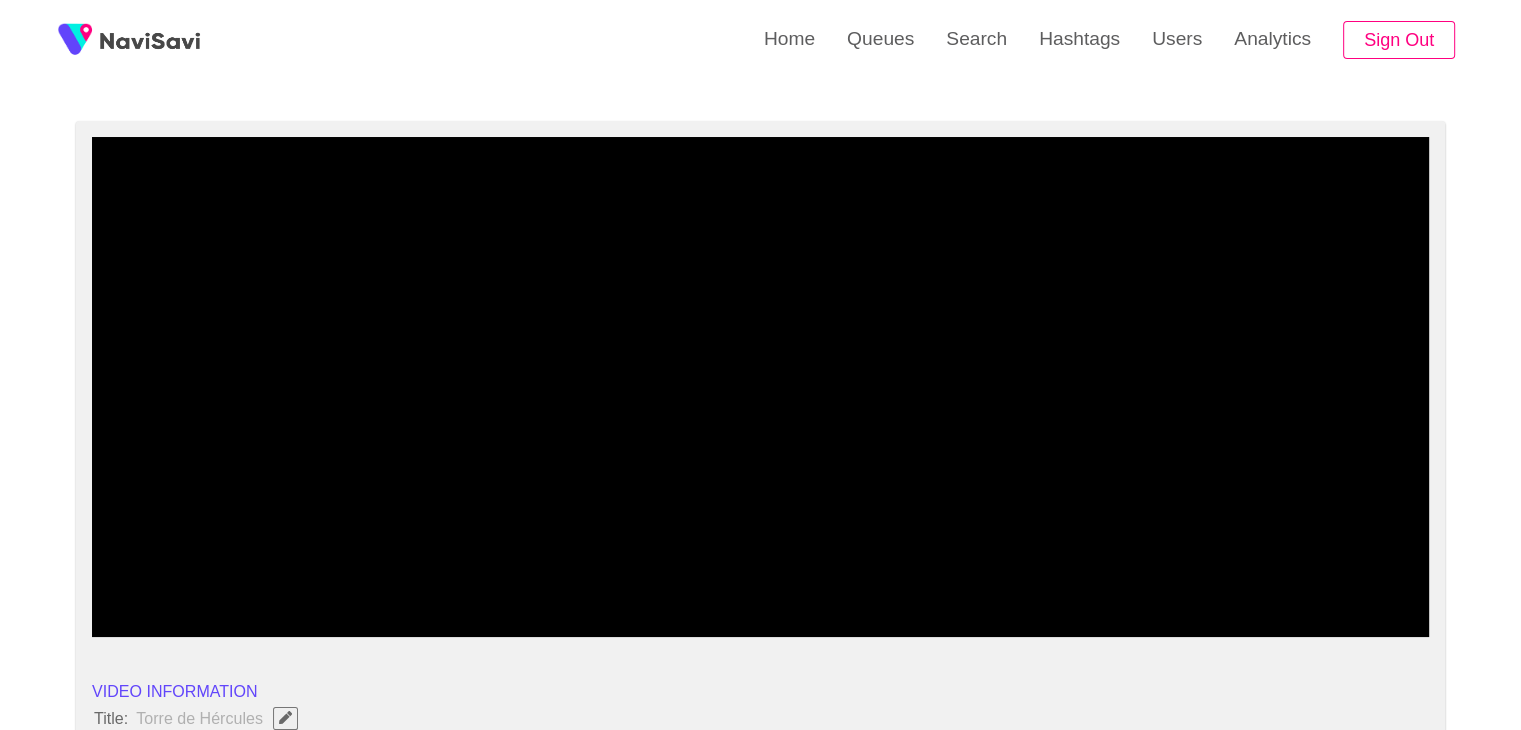 scroll, scrollTop: 126, scrollLeft: 0, axis: vertical 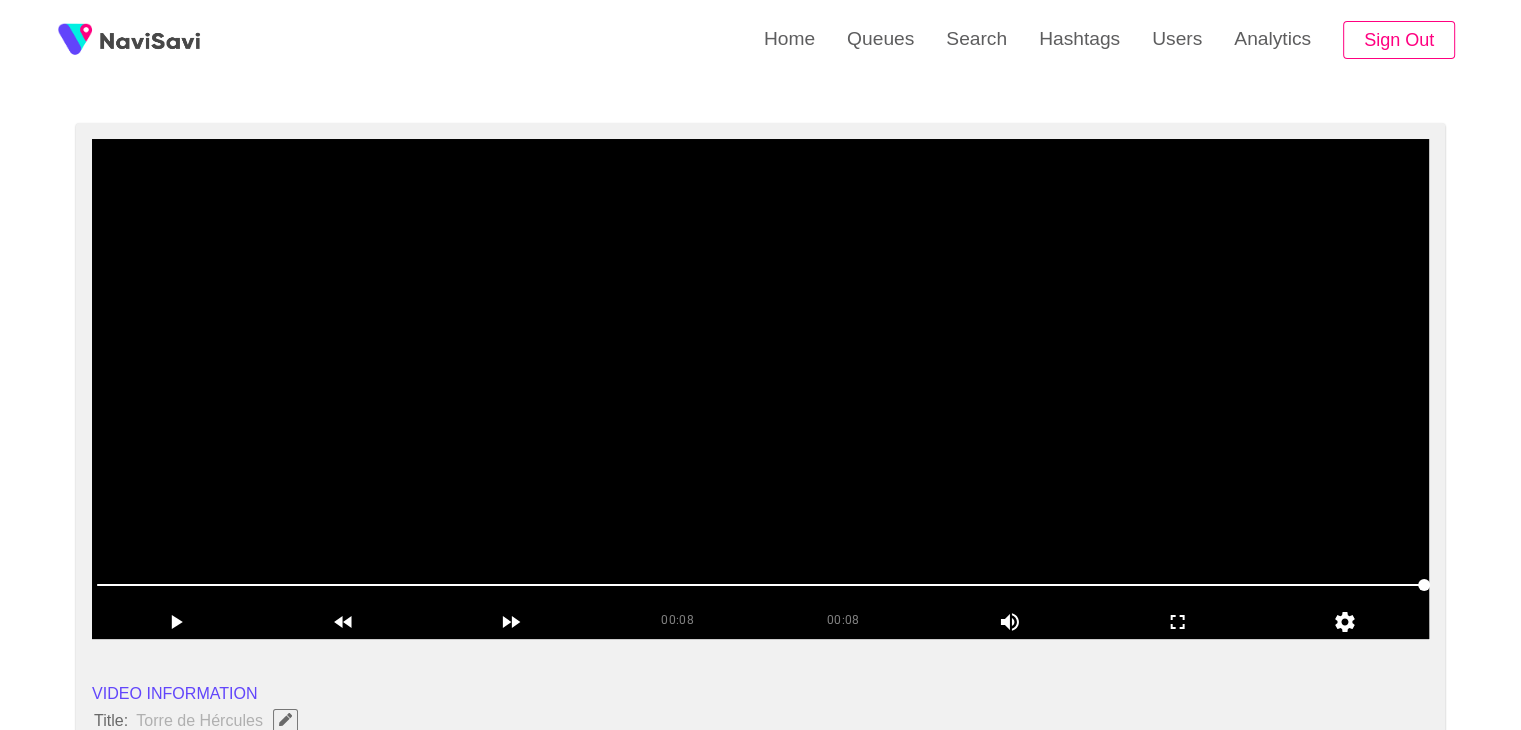 click at bounding box center (760, 389) 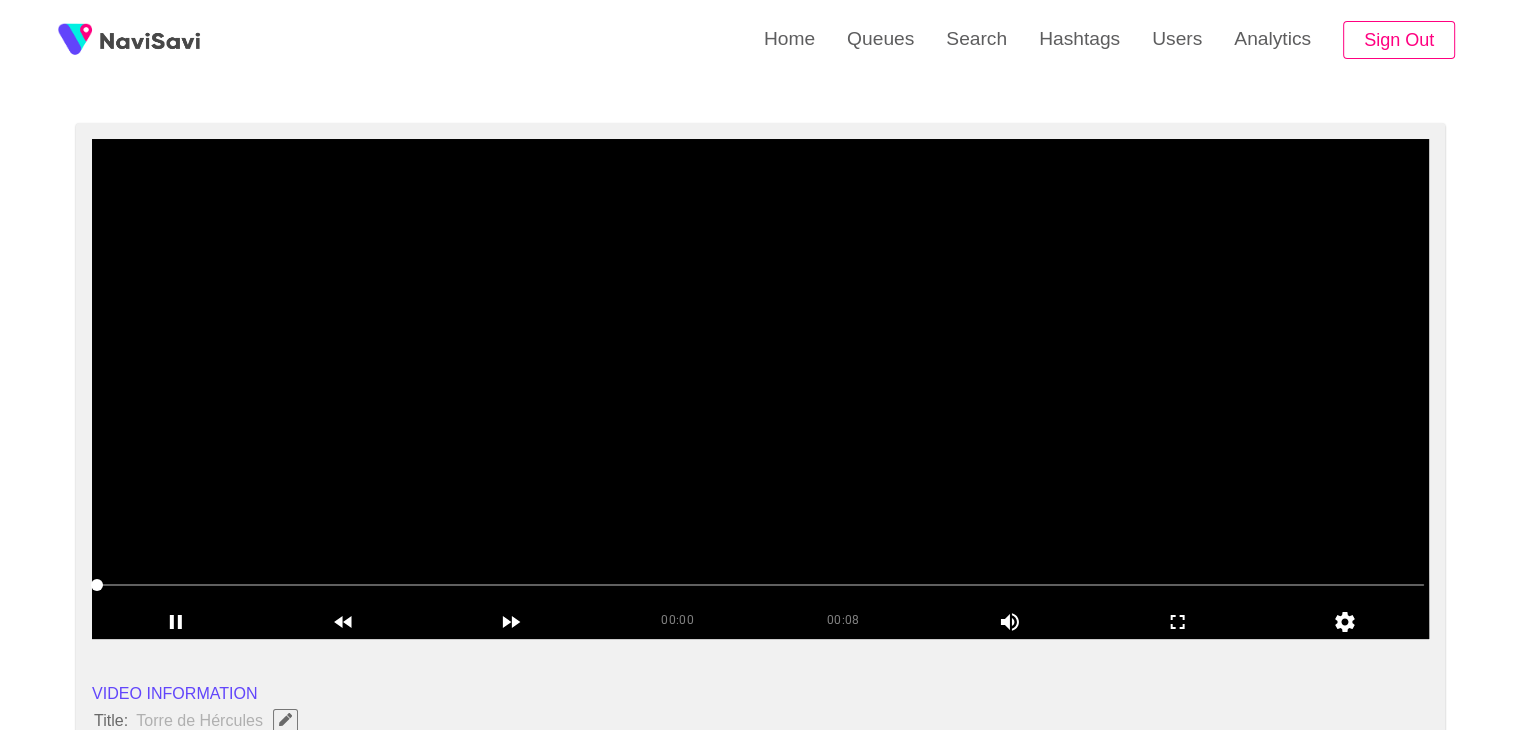click at bounding box center [760, 389] 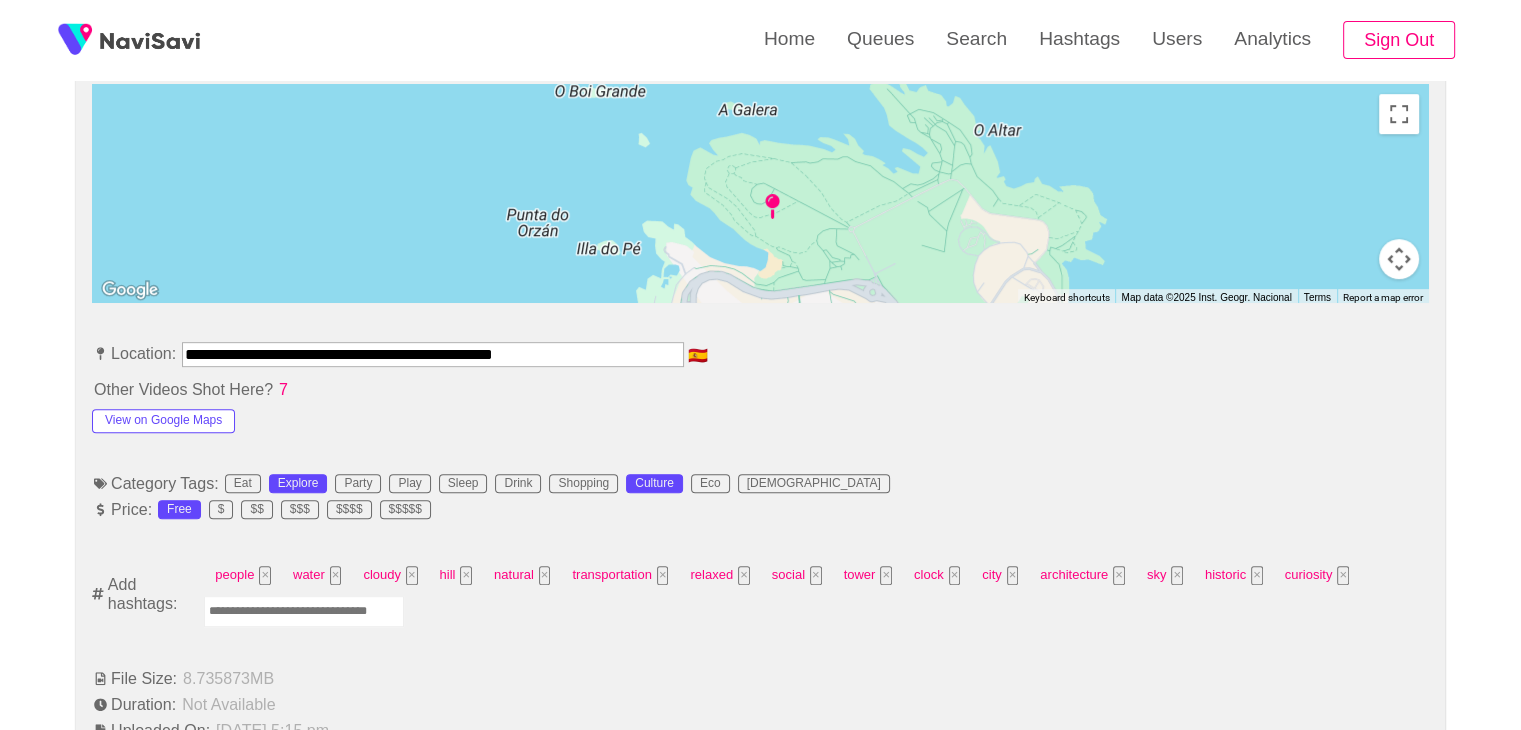 scroll, scrollTop: 906, scrollLeft: 0, axis: vertical 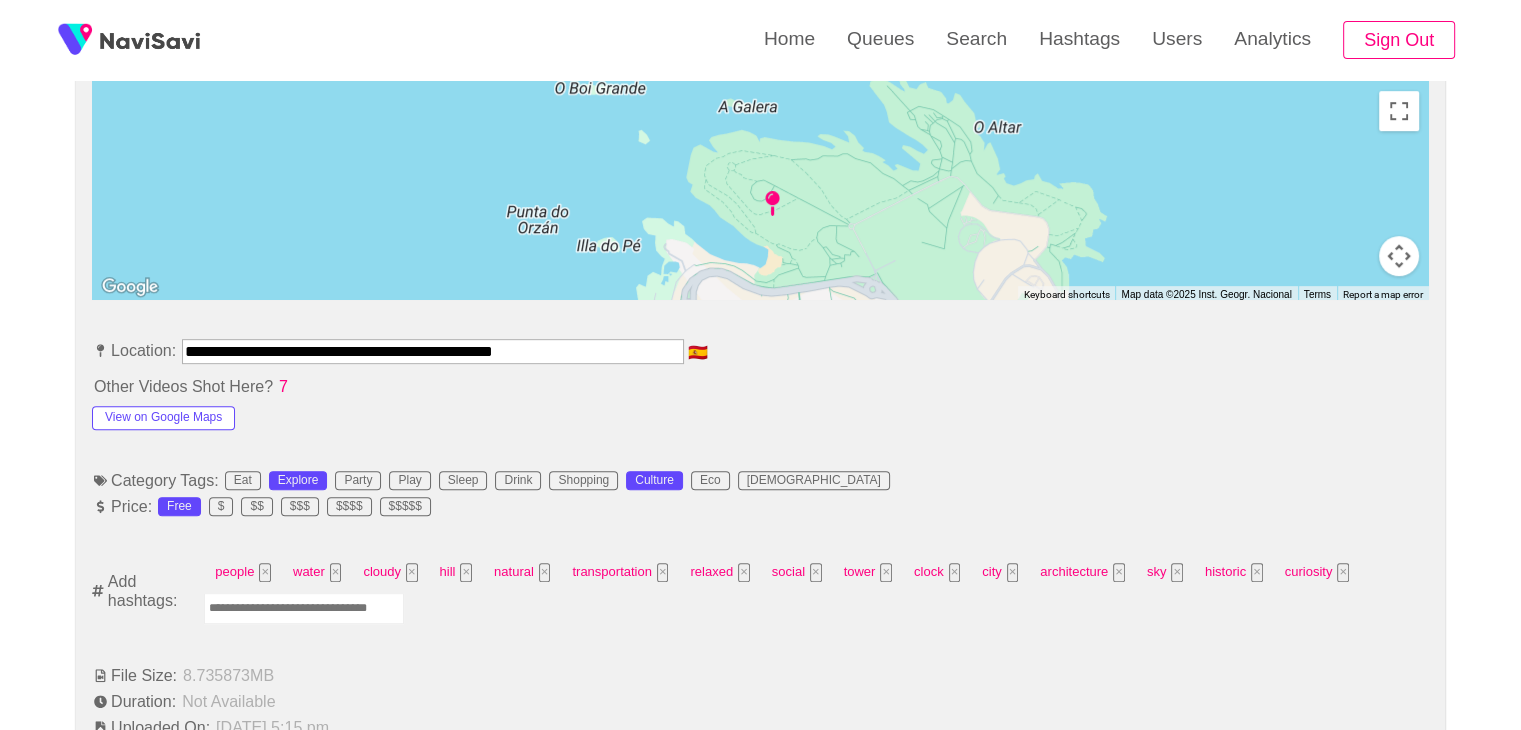 click at bounding box center [304, 608] 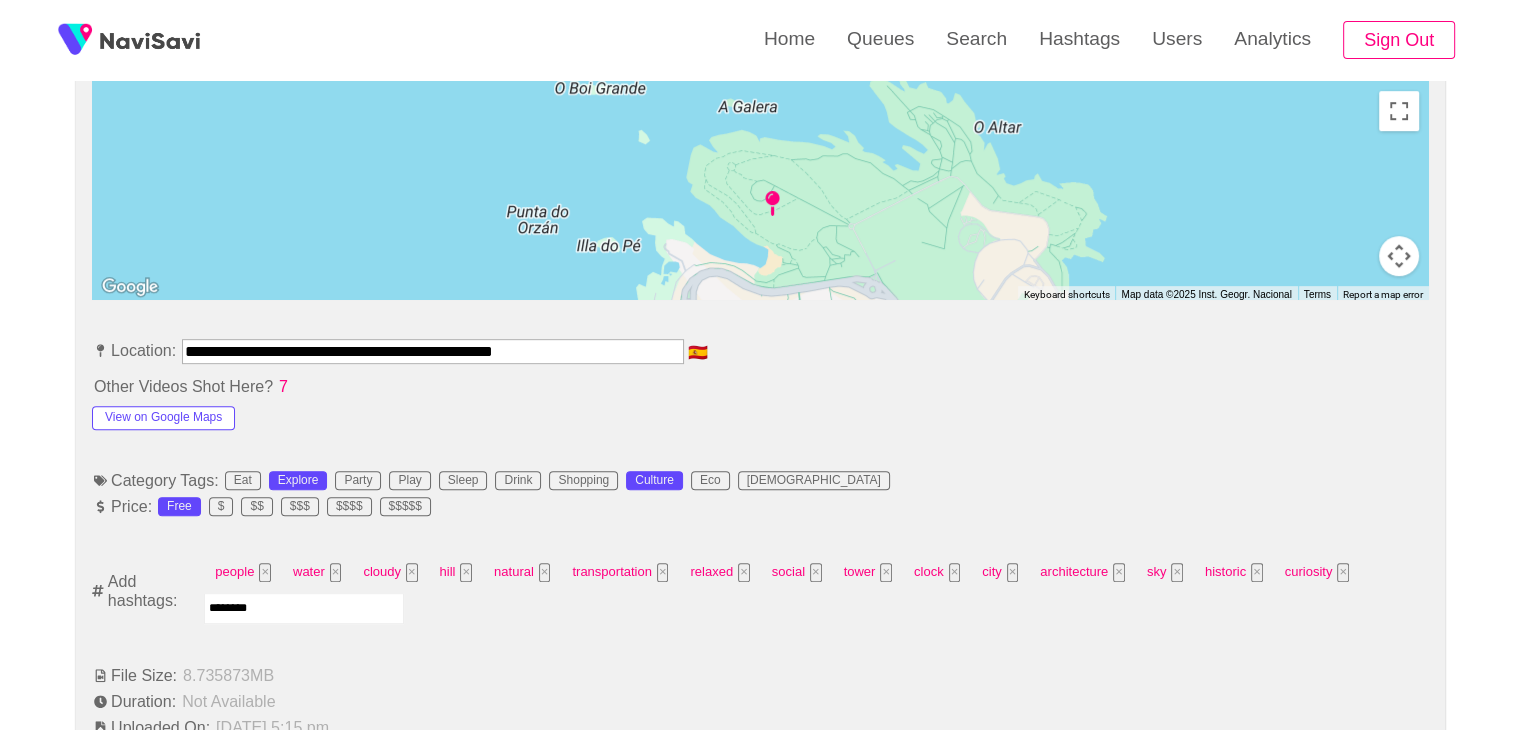 type on "*********" 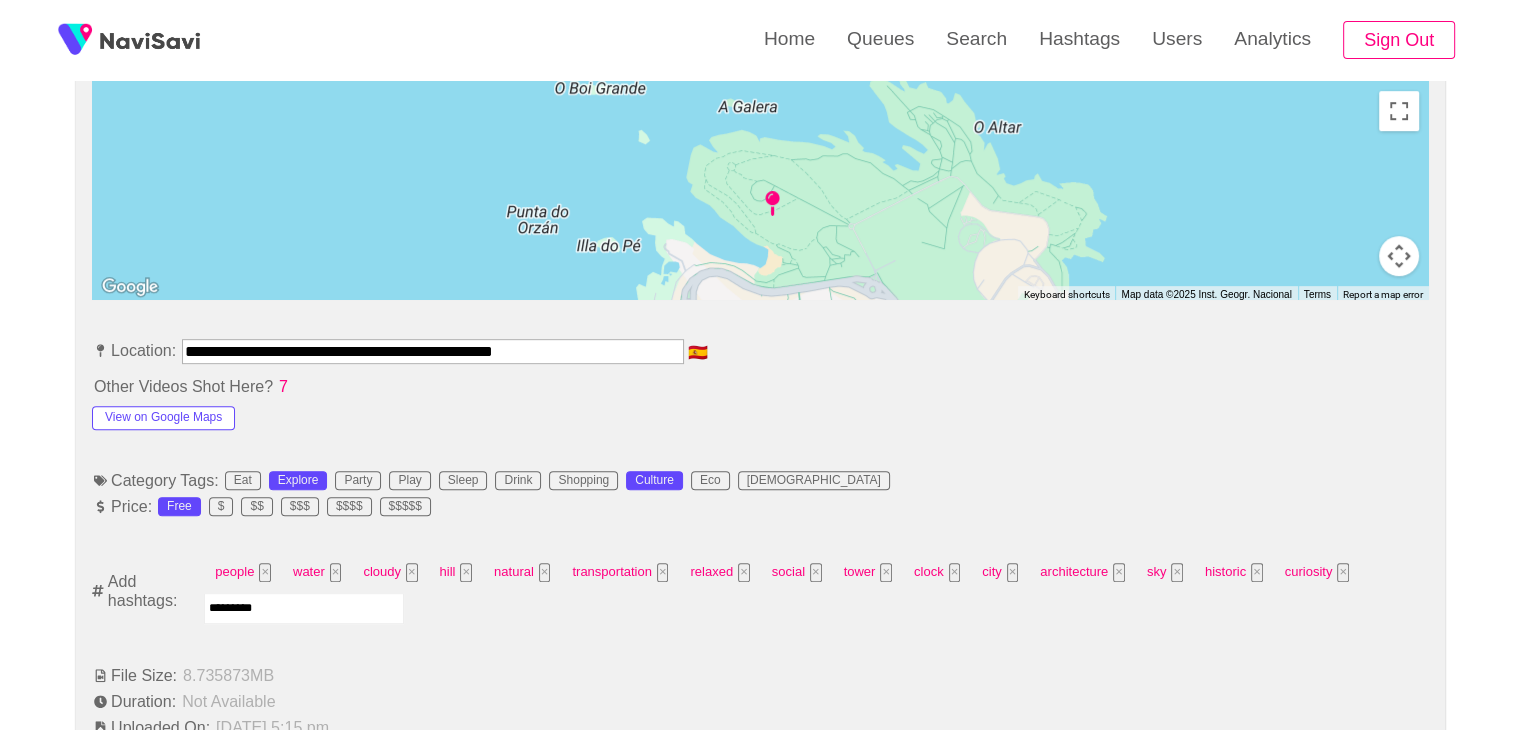 type 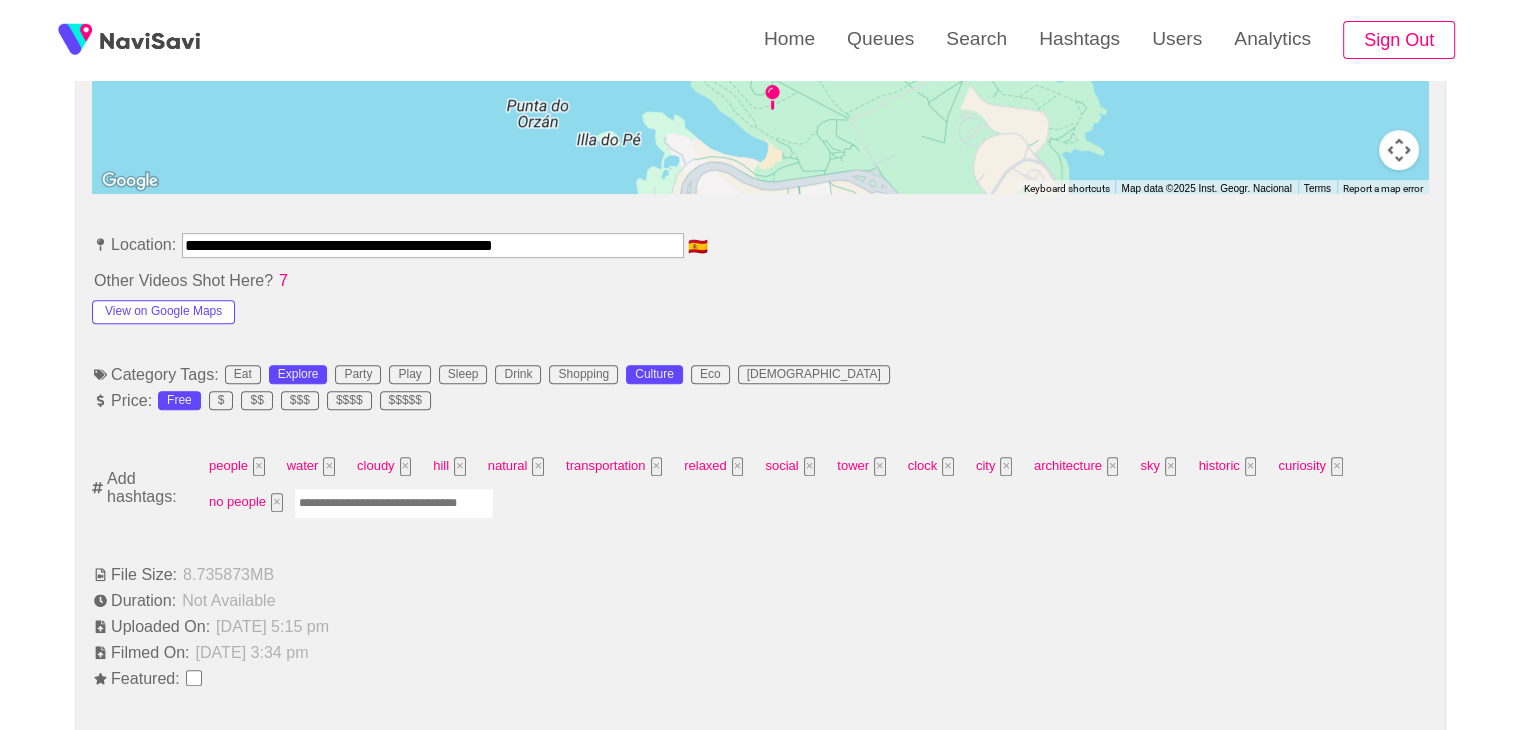 scroll, scrollTop: 974, scrollLeft: 0, axis: vertical 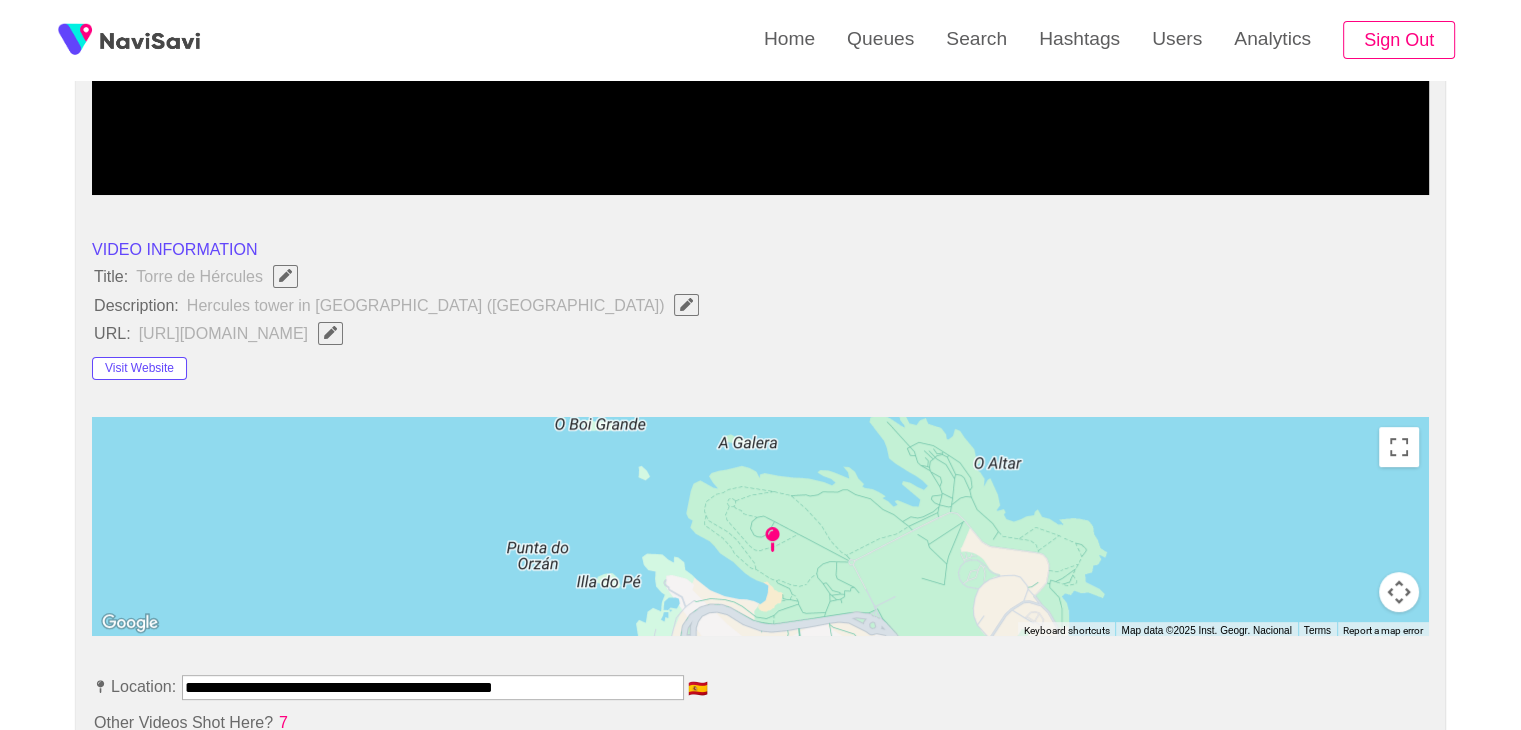 click on "Hercules tower in [GEOGRAPHIC_DATA] ([GEOGRAPHIC_DATA])" at bounding box center (448, 305) 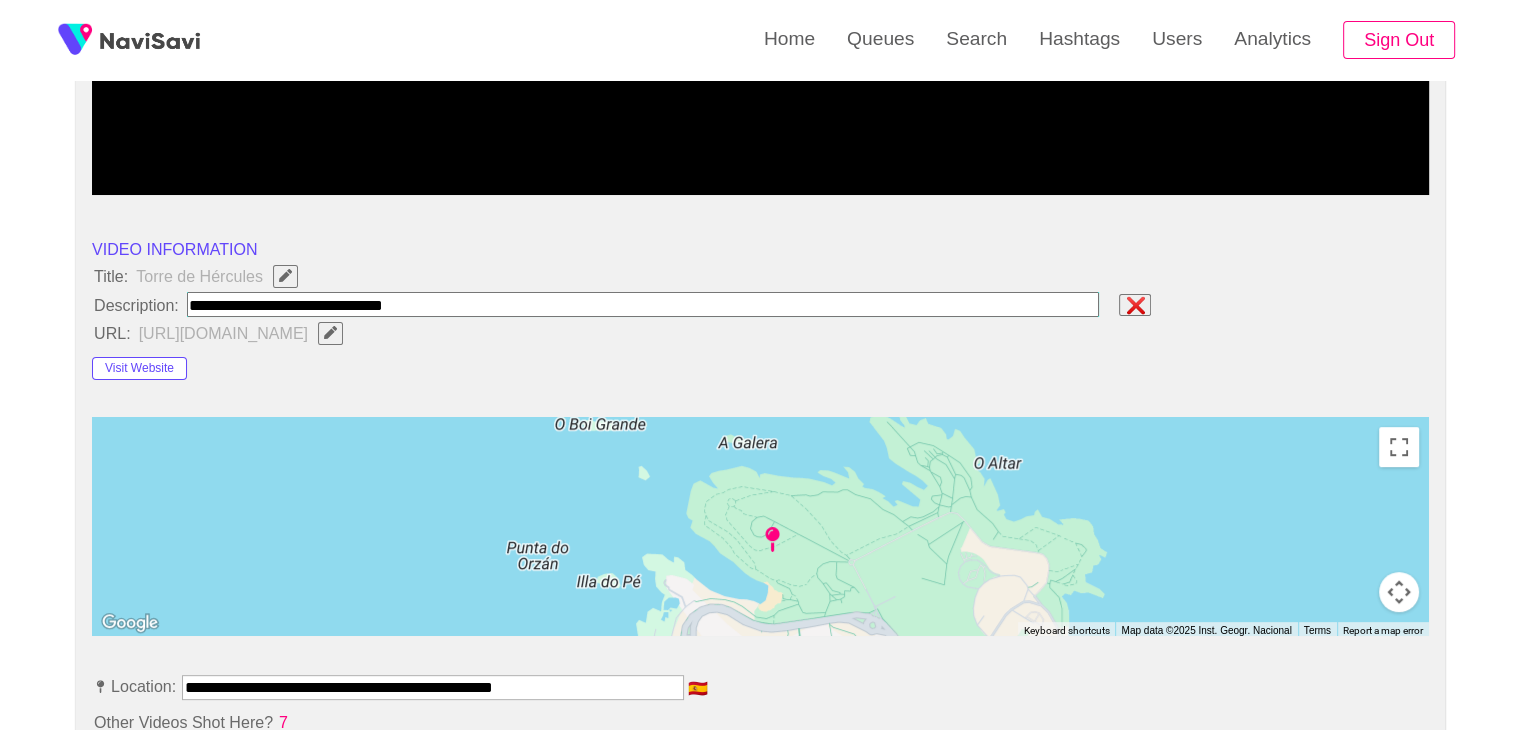 type on "**********" 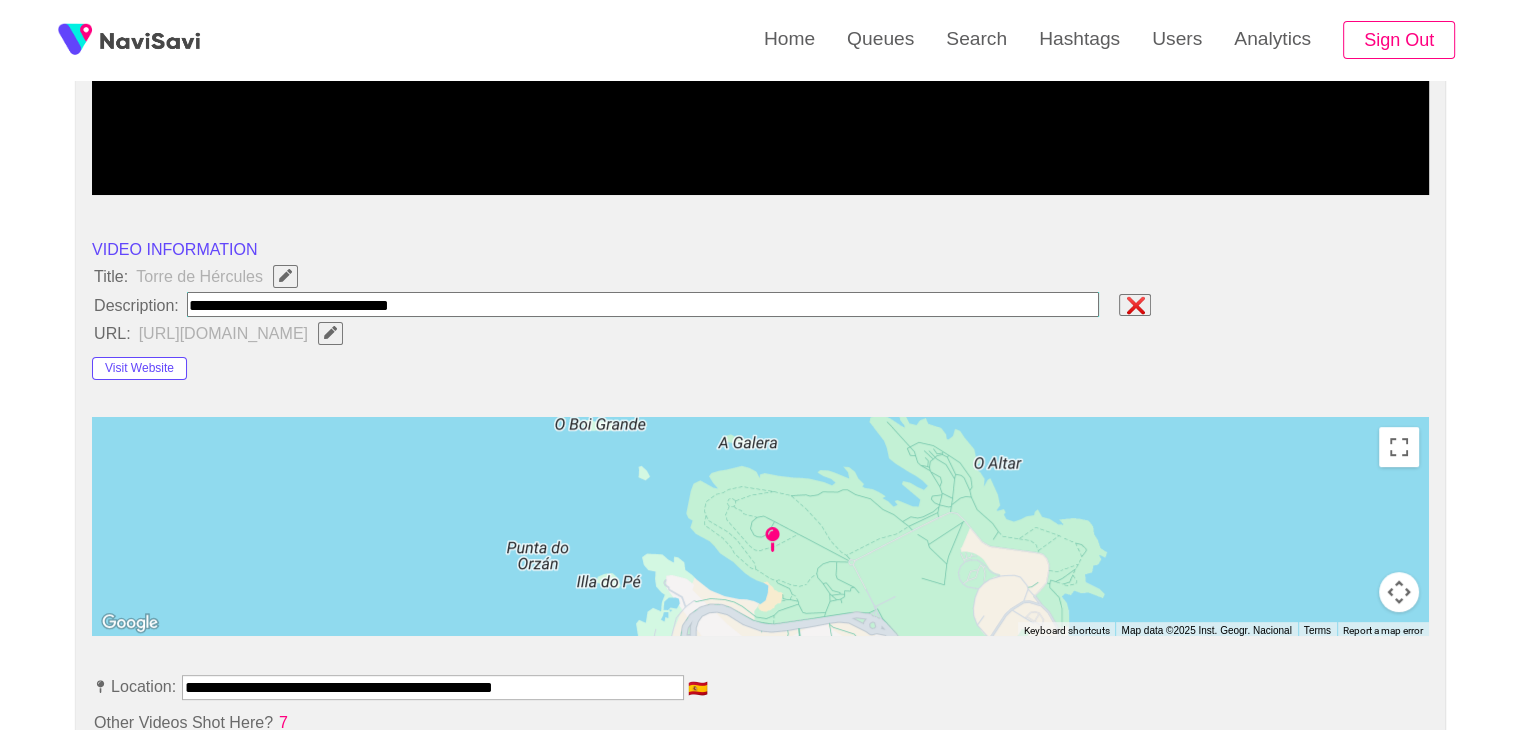 click at bounding box center [643, 304] 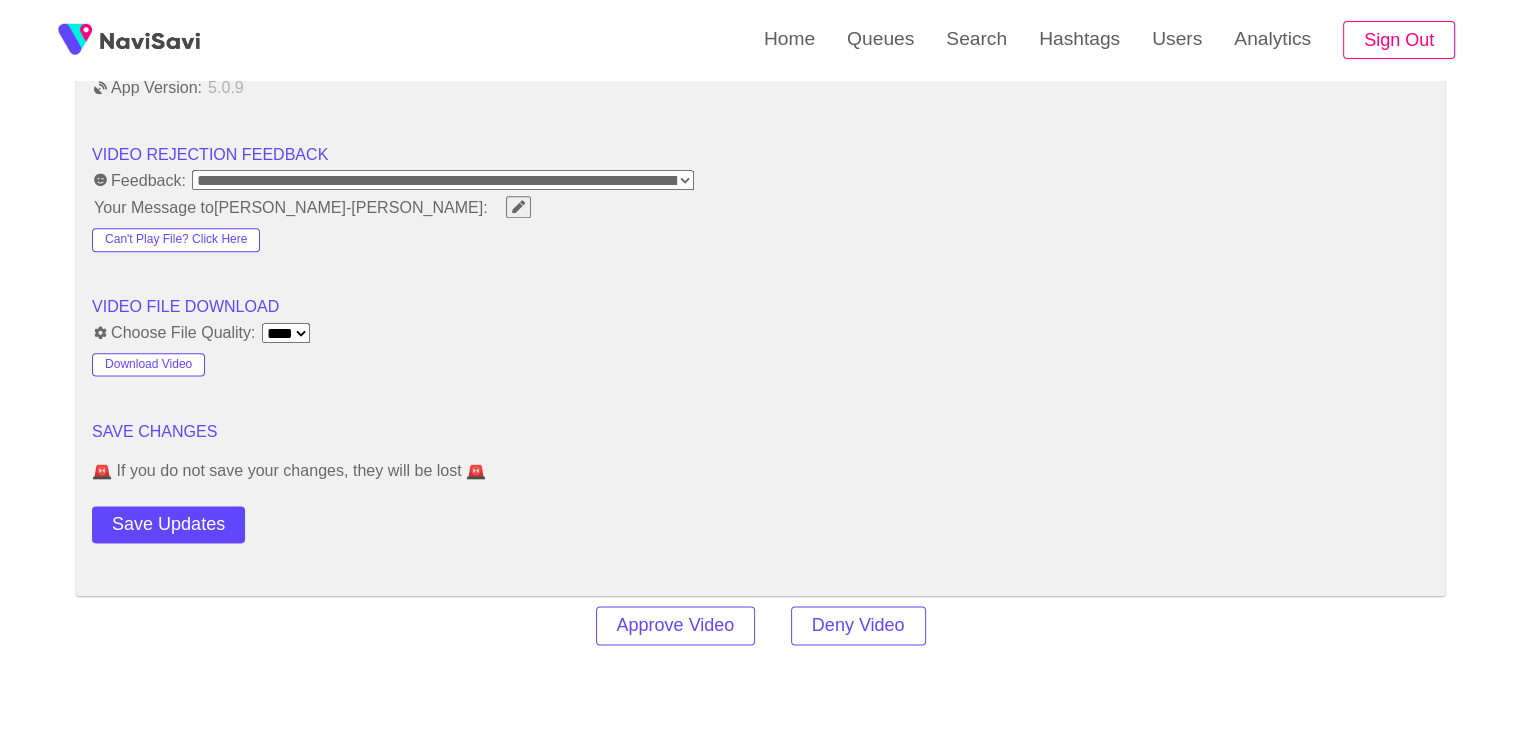 scroll, scrollTop: 2508, scrollLeft: 0, axis: vertical 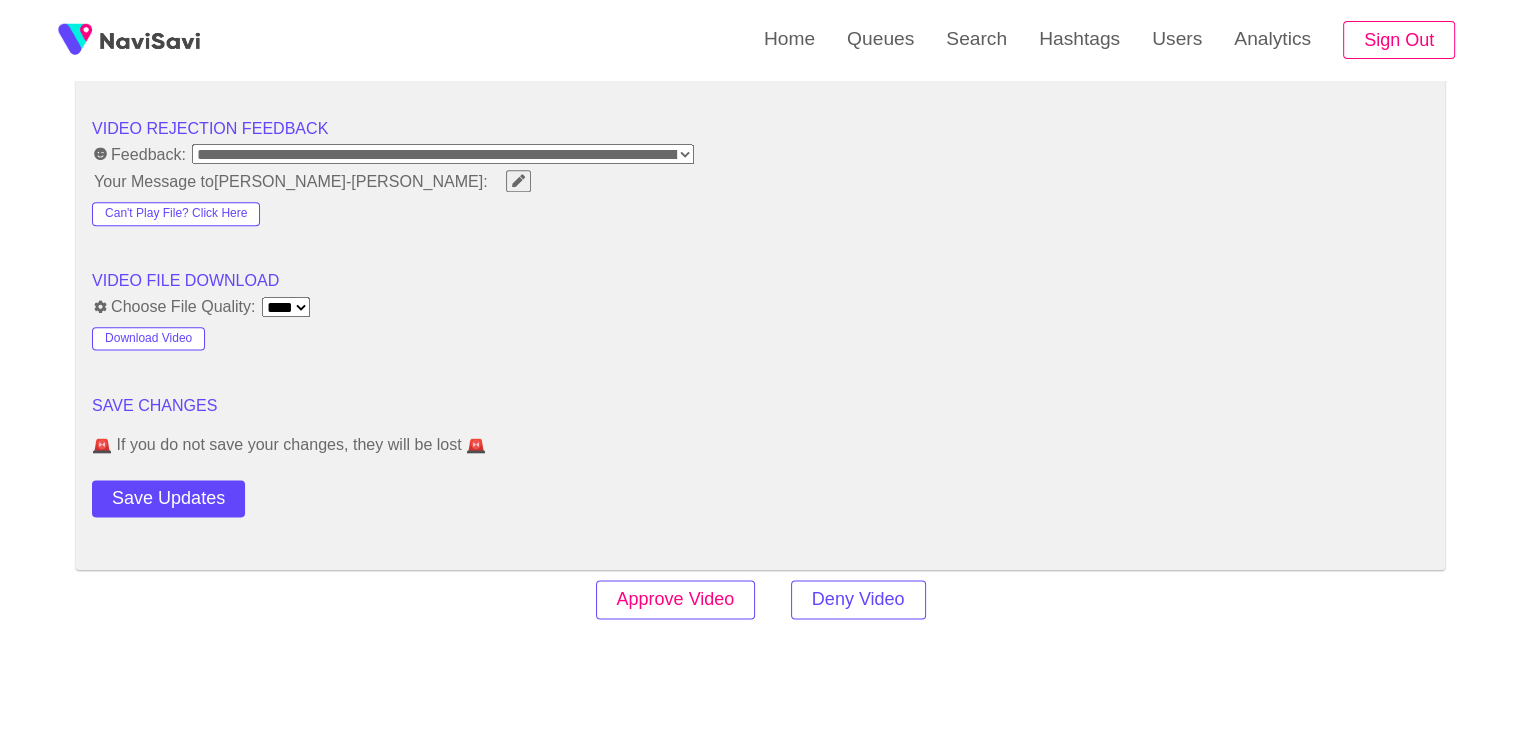 click on "Approve Video" at bounding box center [676, 599] 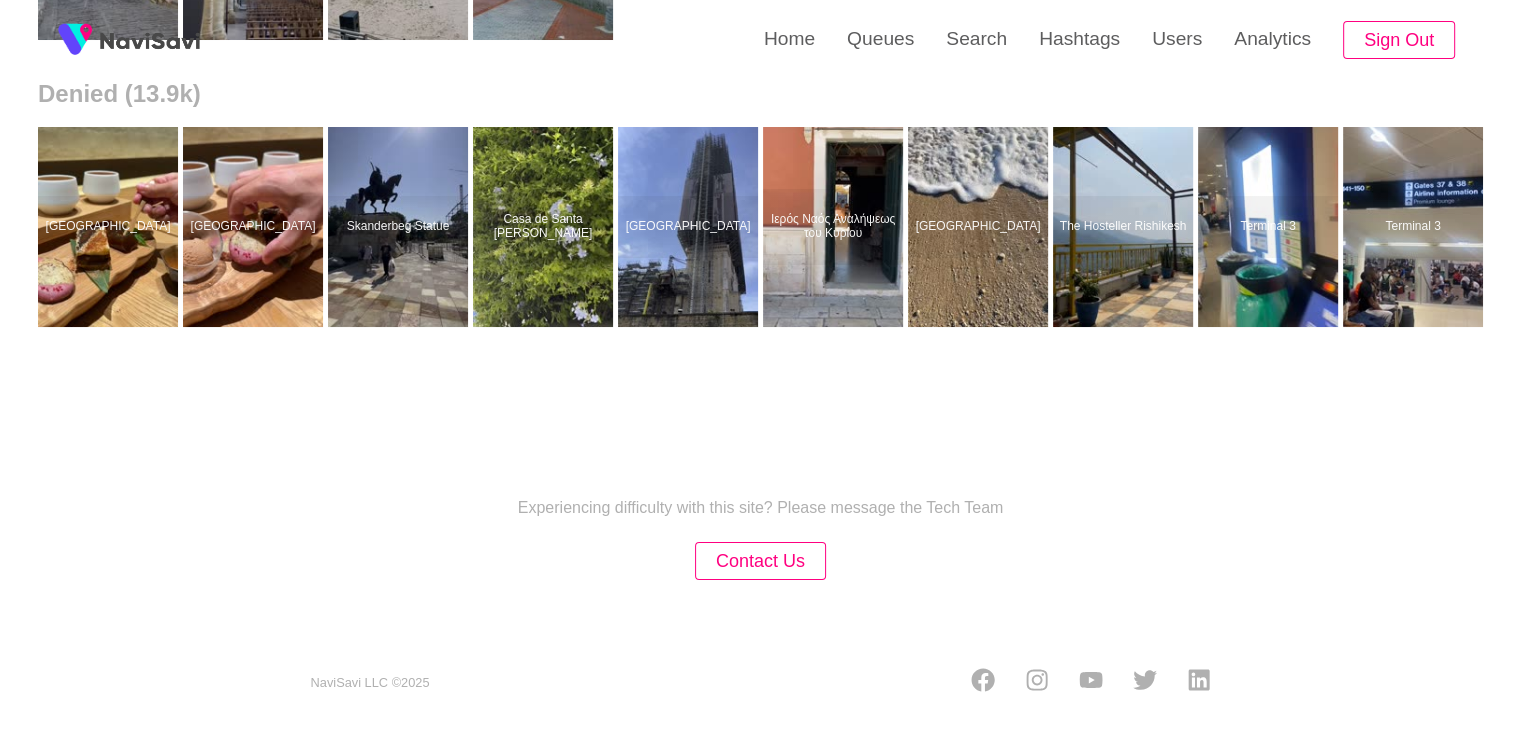 scroll, scrollTop: 0, scrollLeft: 0, axis: both 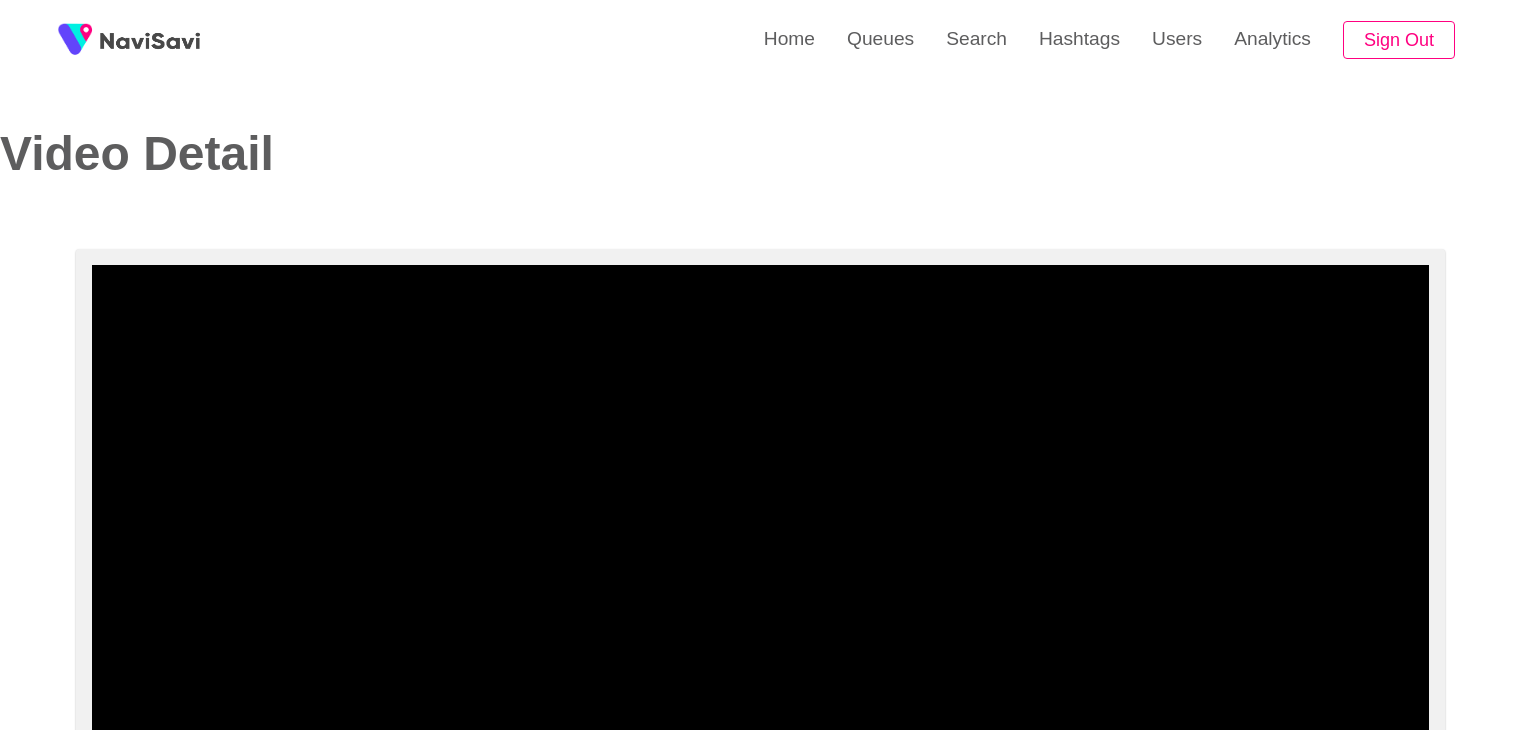 select on "**********" 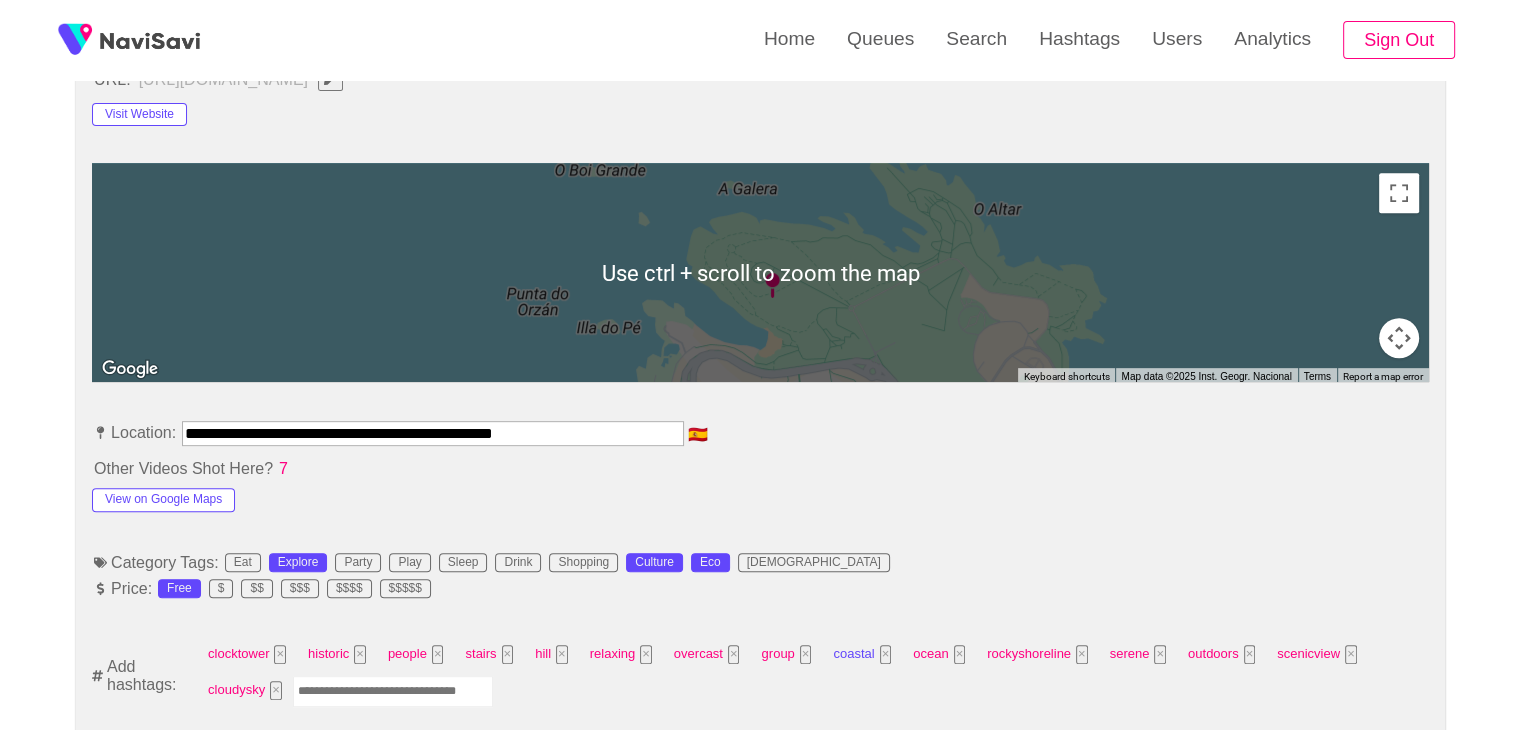 scroll, scrollTop: 836, scrollLeft: 0, axis: vertical 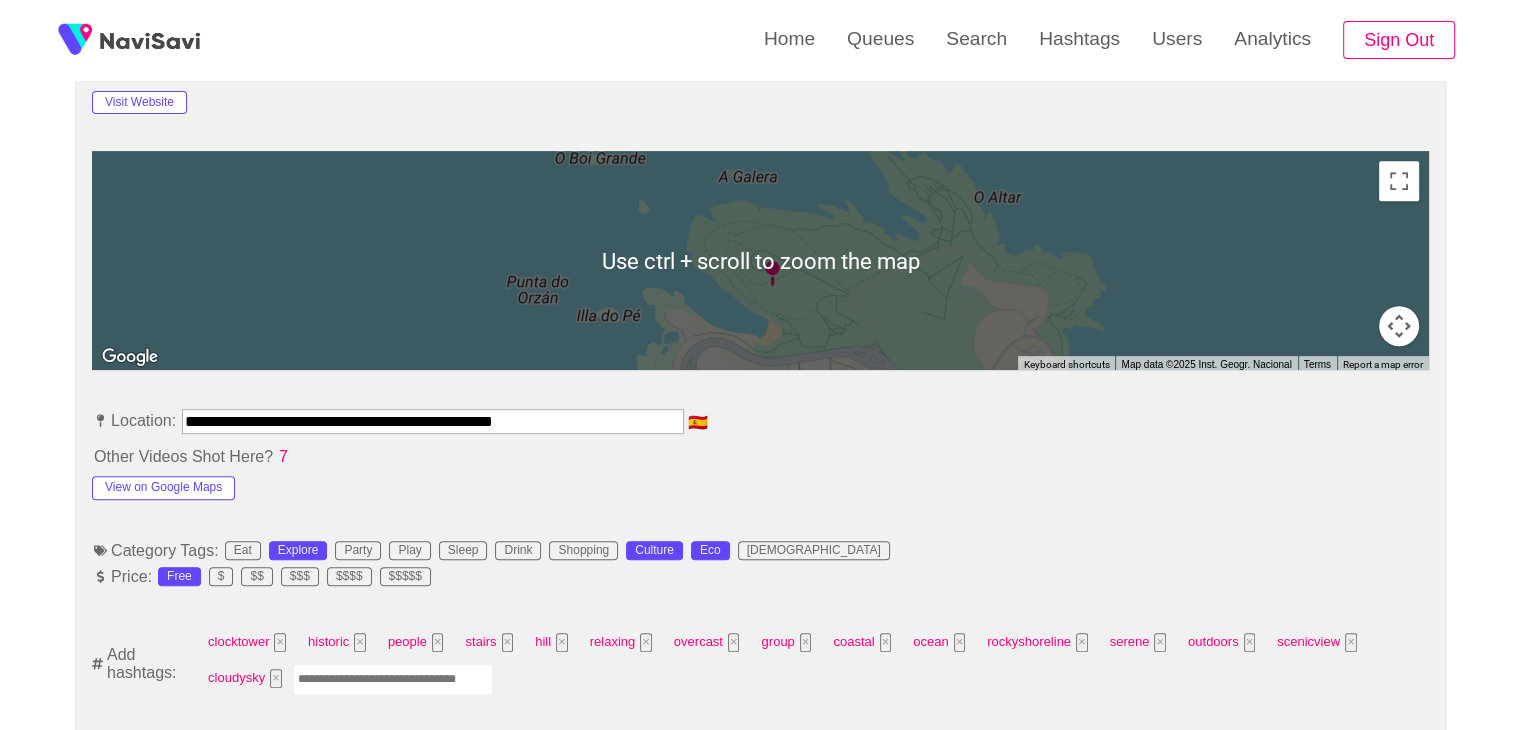 click at bounding box center (393, 679) 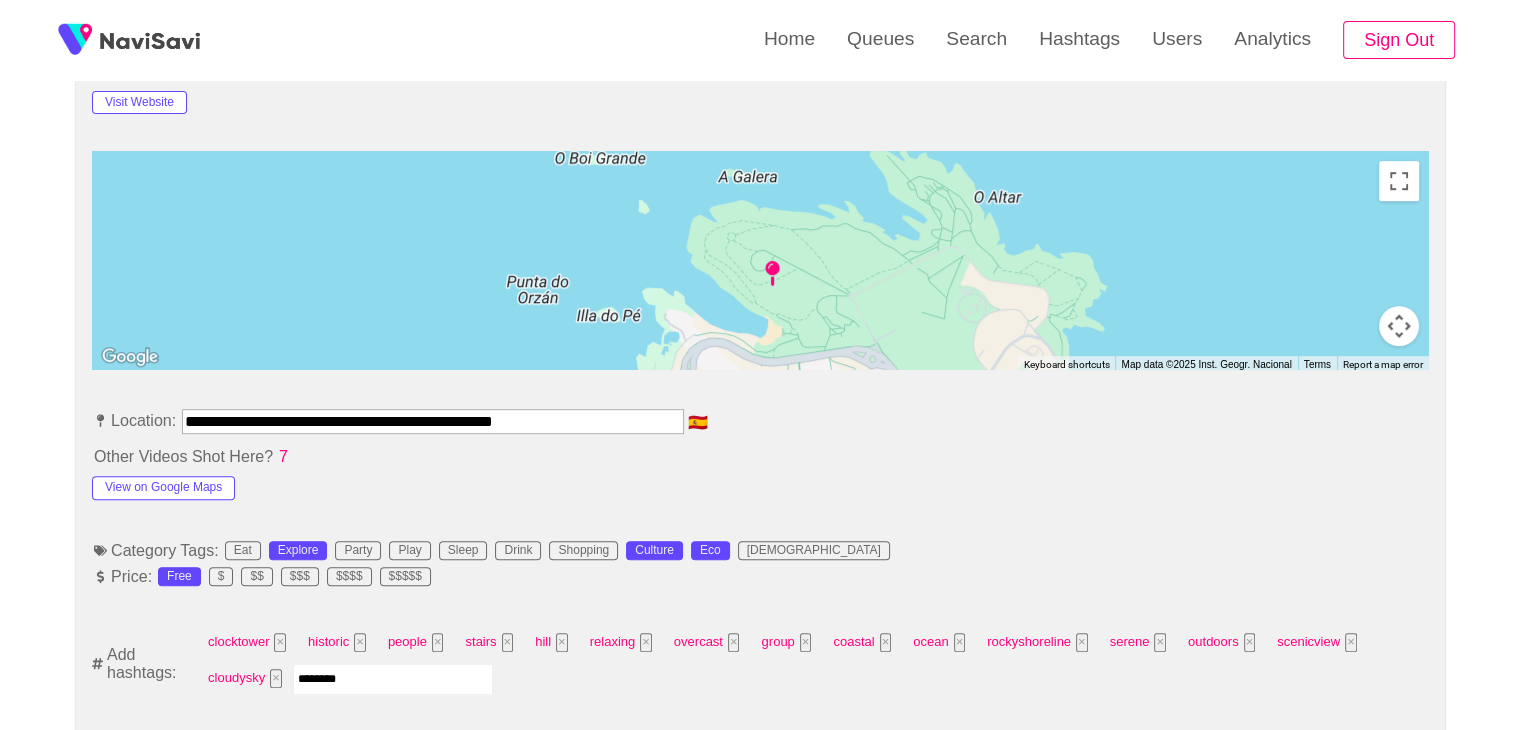 type on "*********" 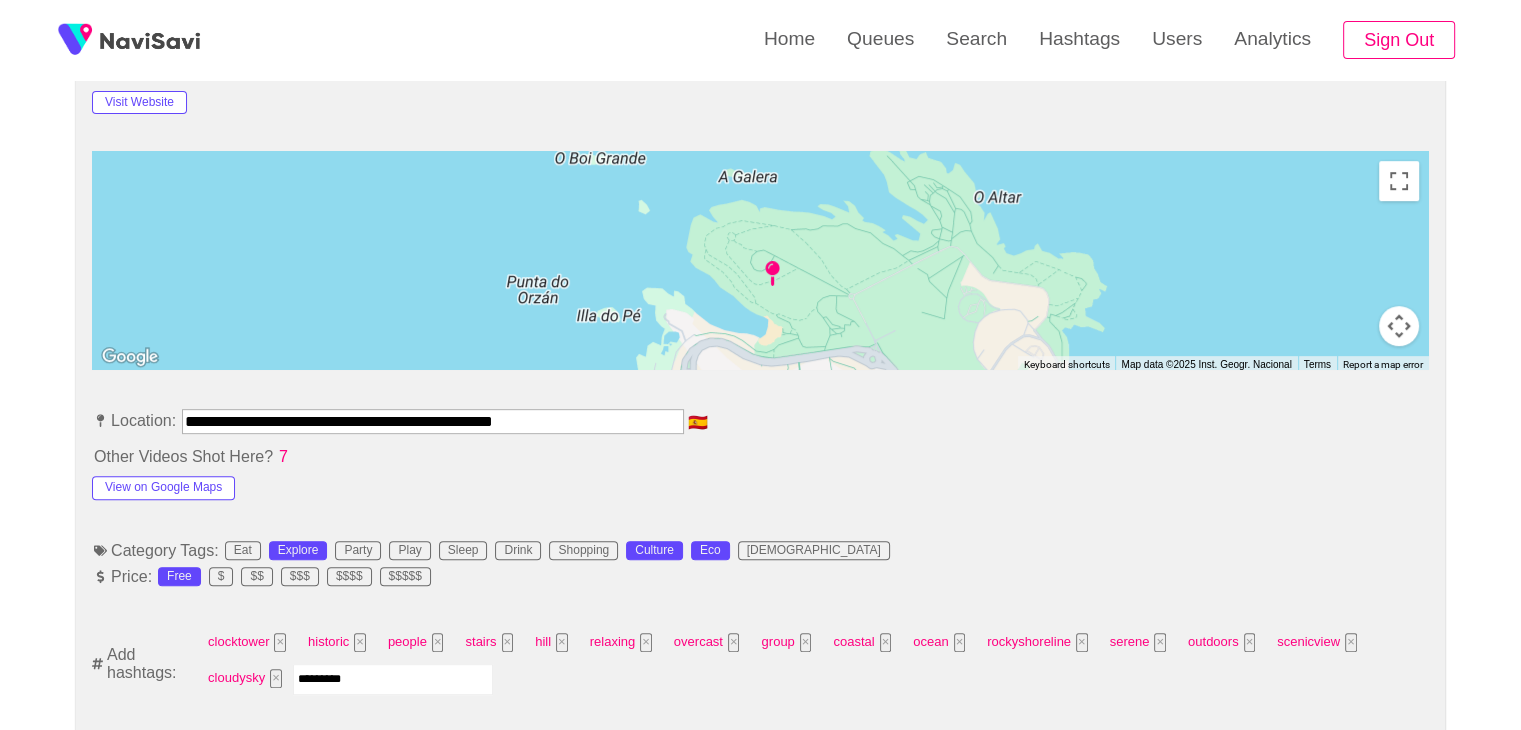 type 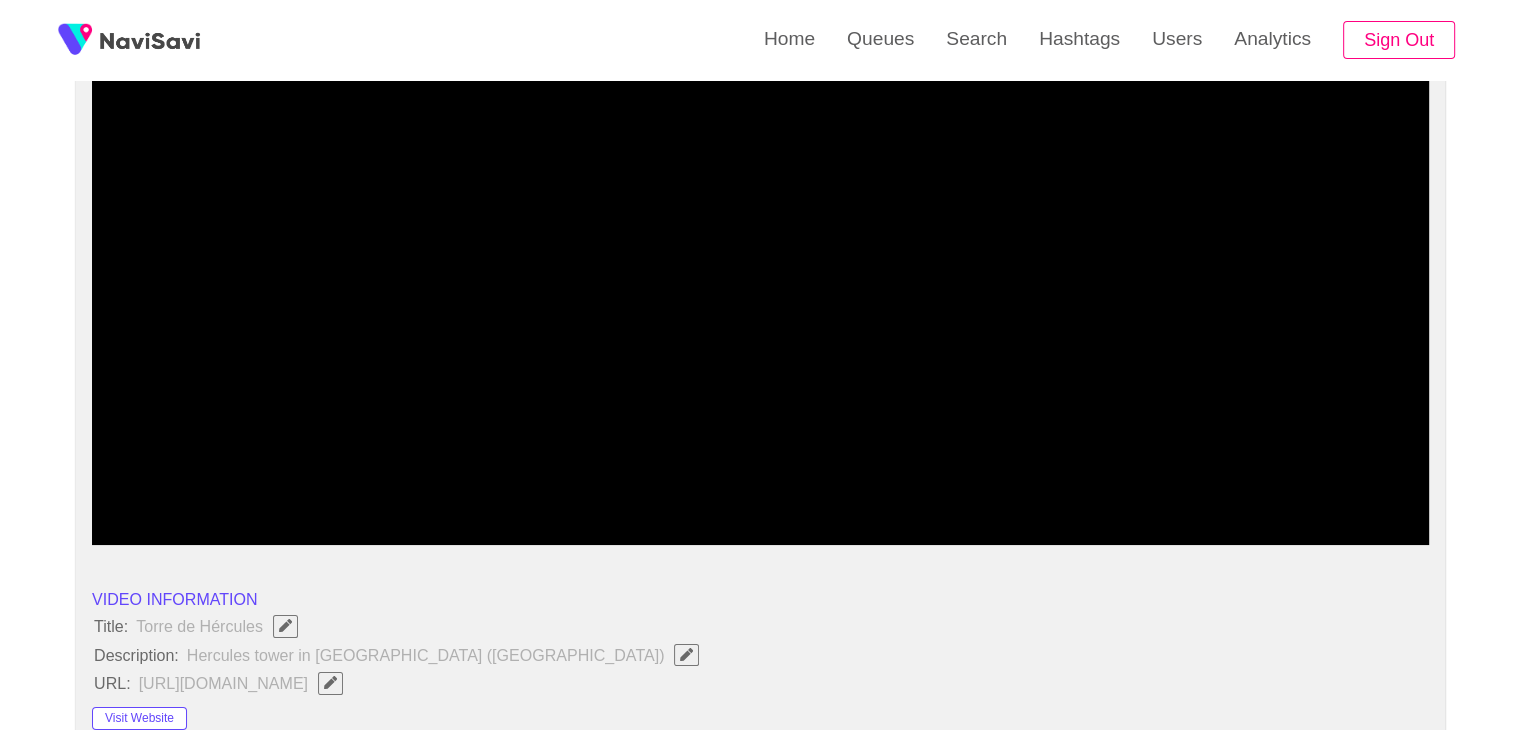 scroll, scrollTop: 208, scrollLeft: 0, axis: vertical 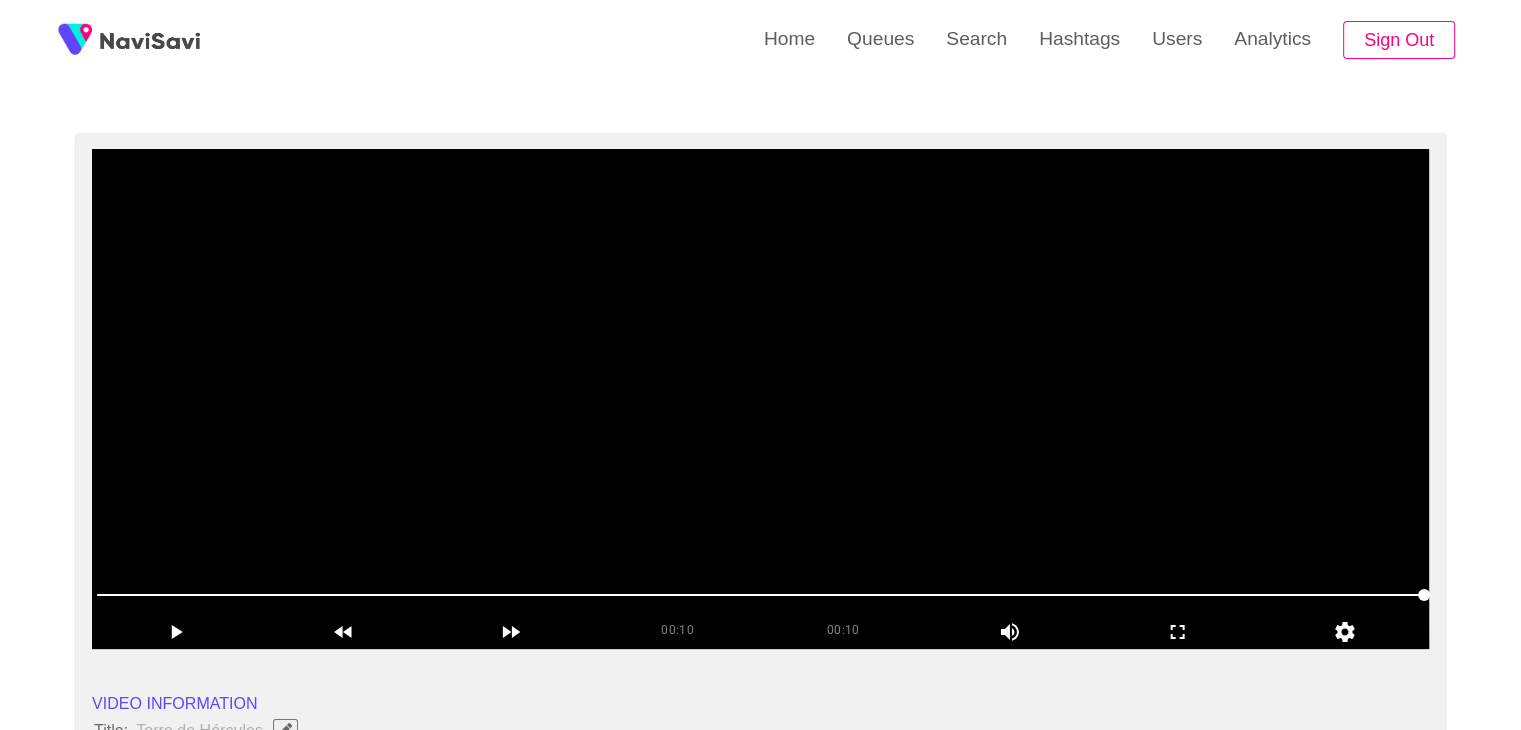click at bounding box center (760, 399) 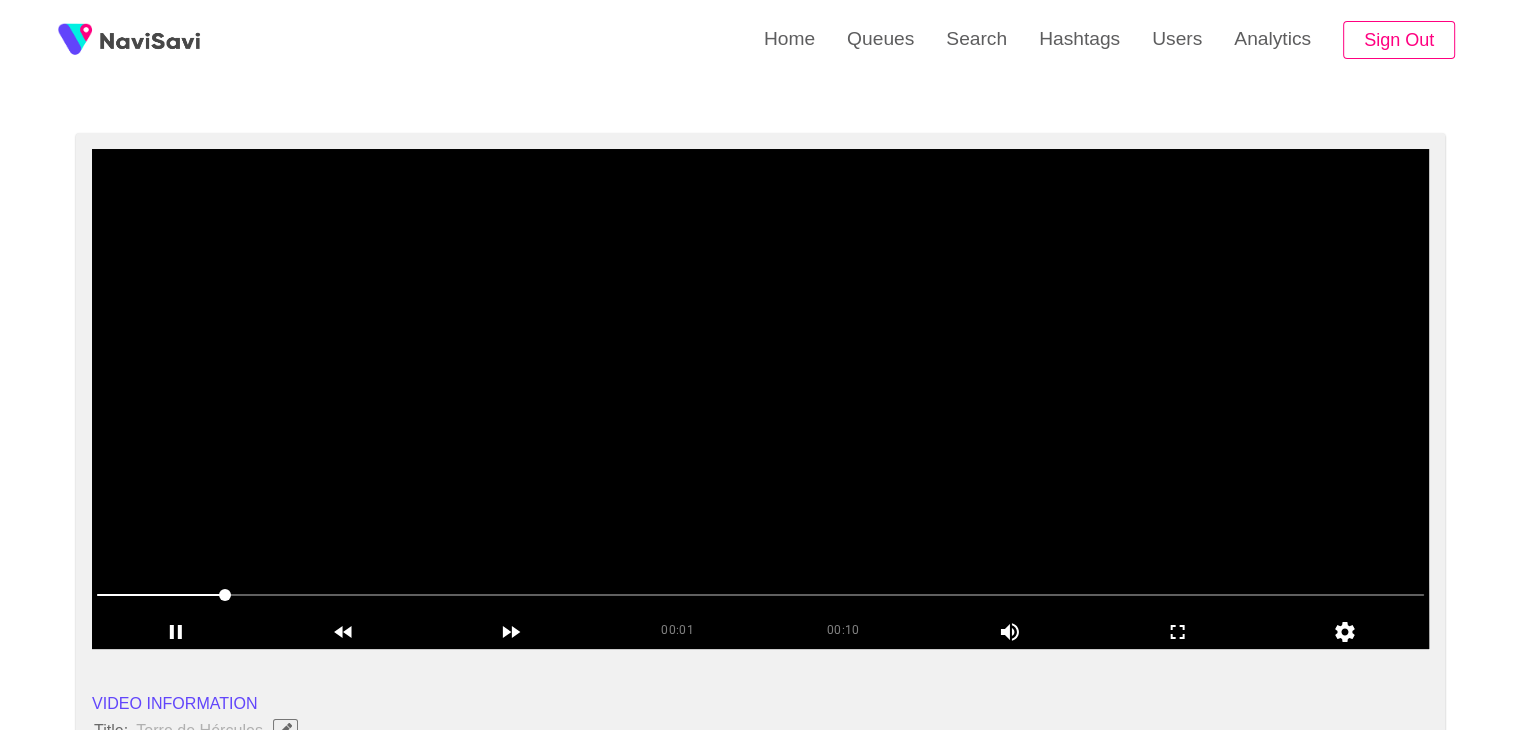 click at bounding box center (760, 399) 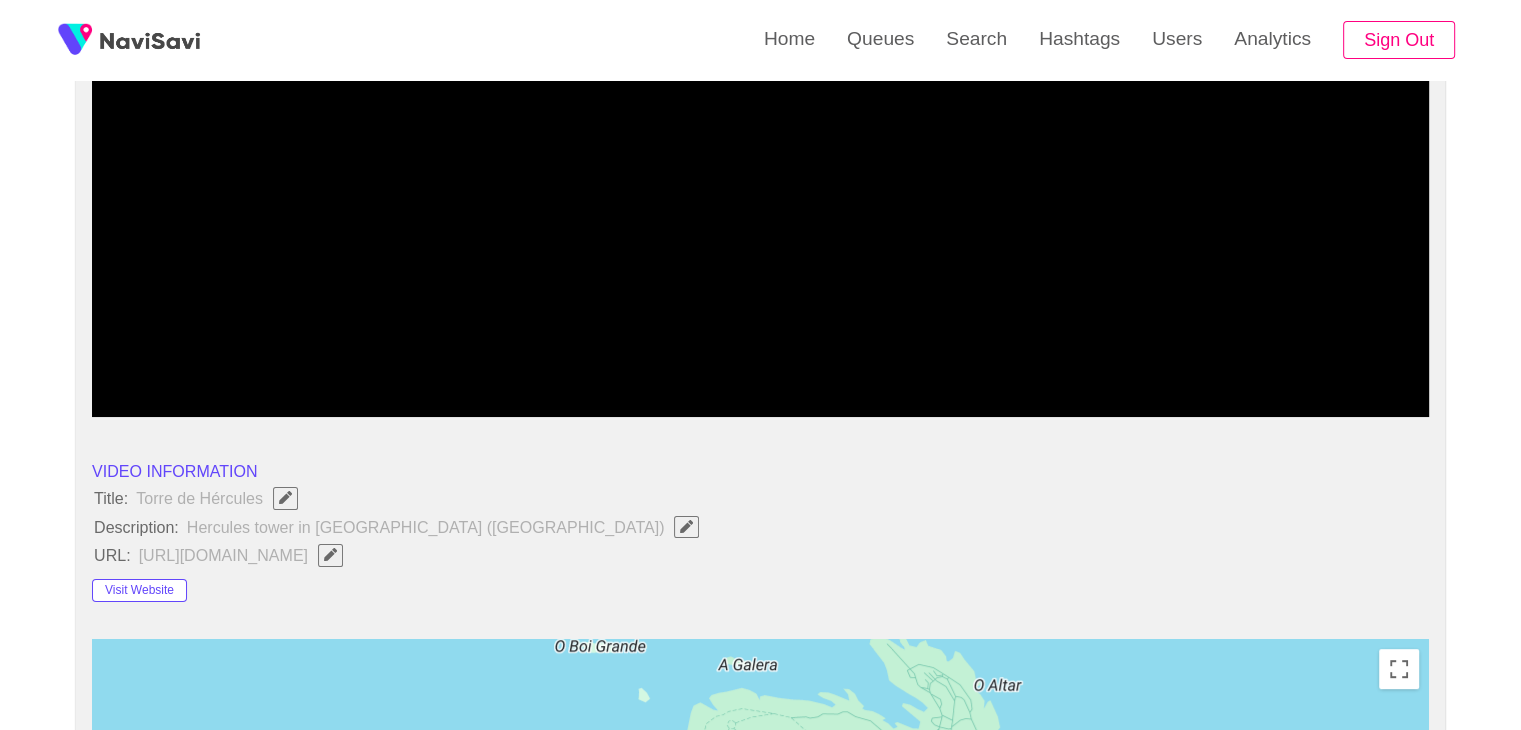 scroll, scrollTop: 350, scrollLeft: 0, axis: vertical 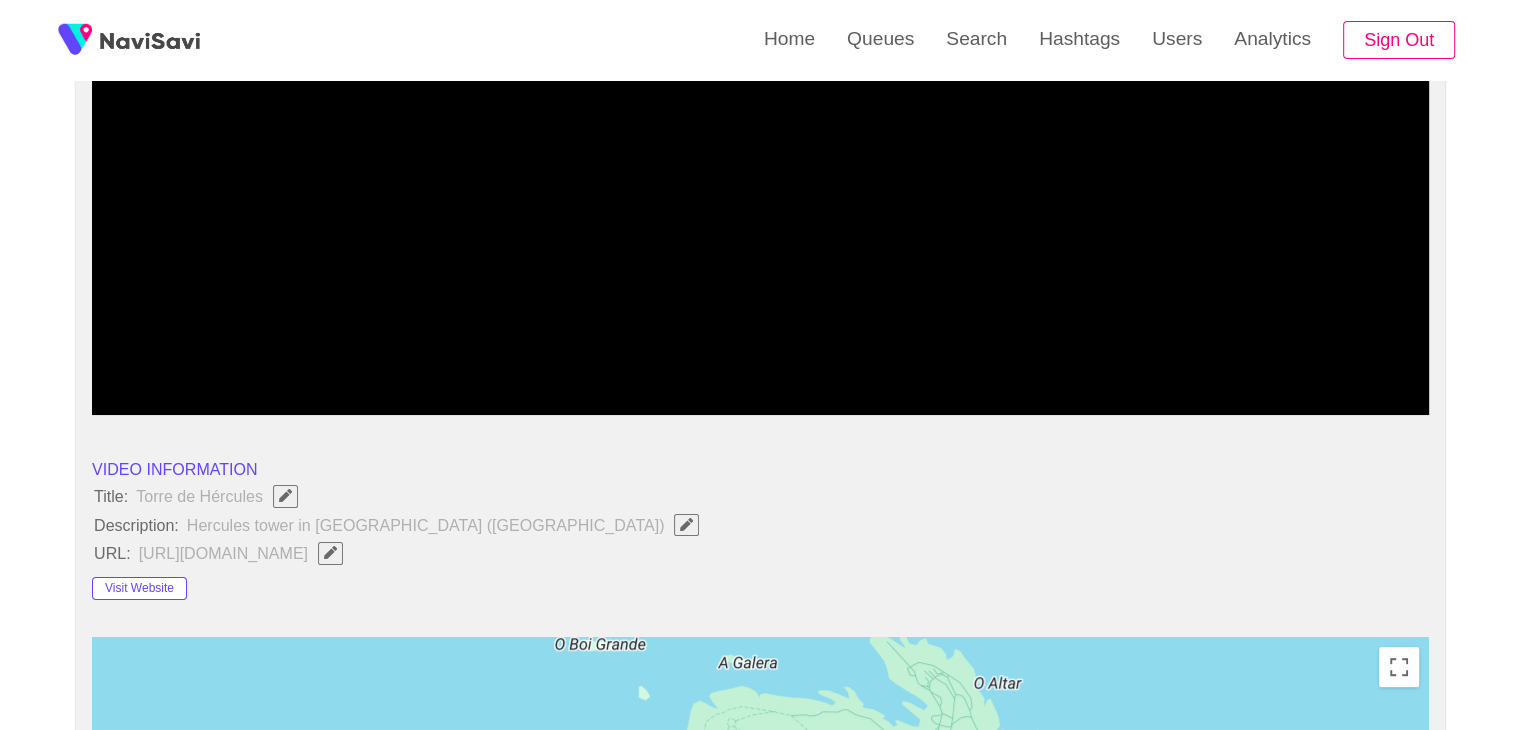 click 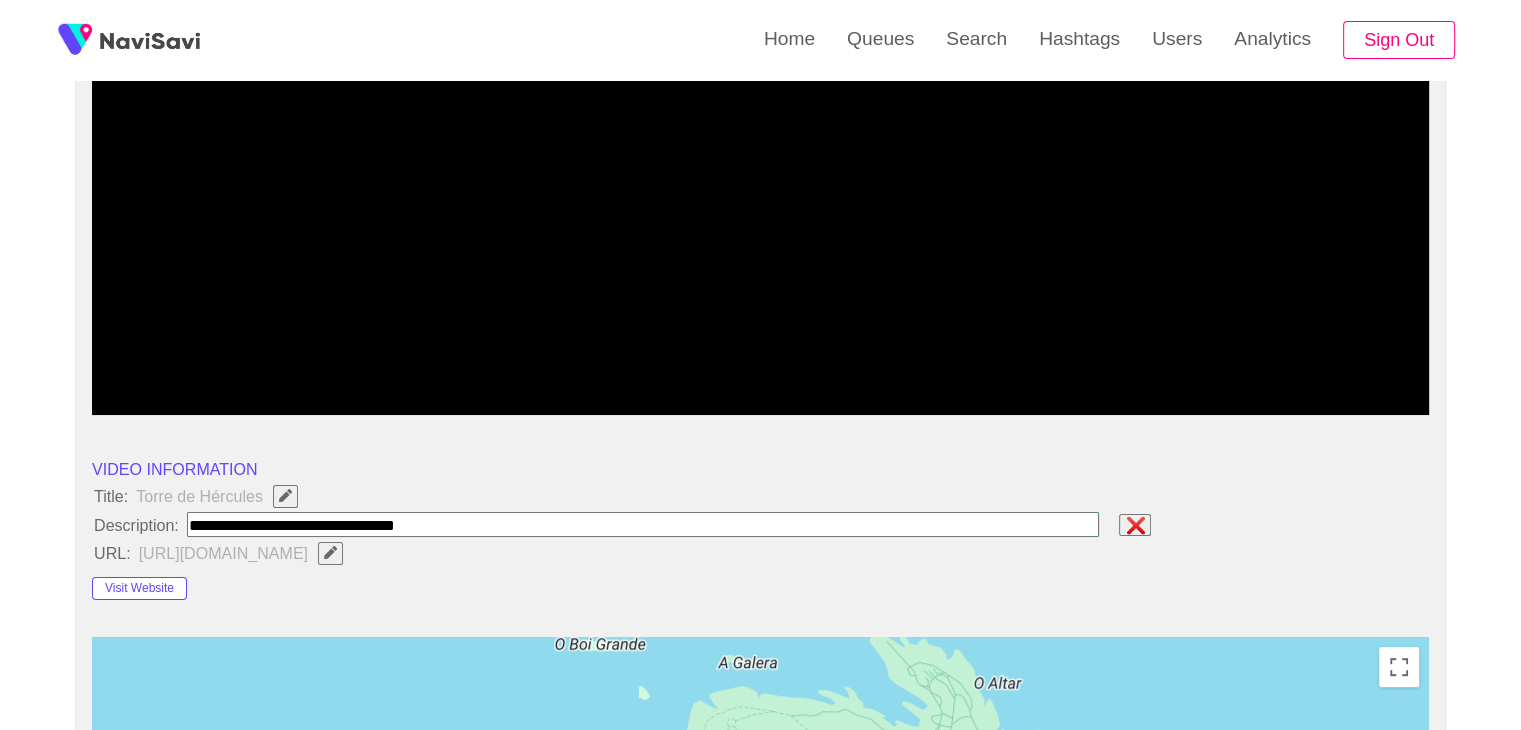 type on "**********" 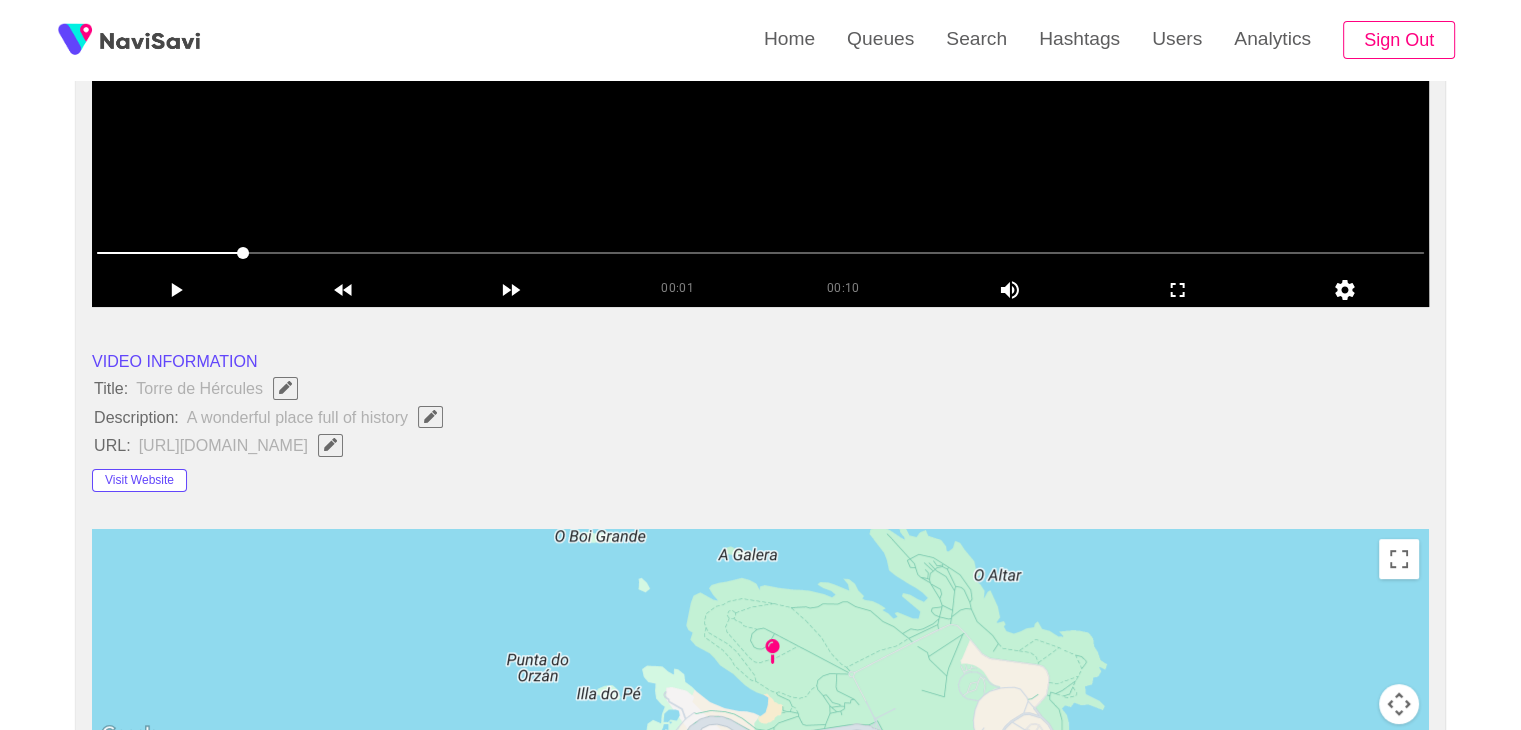 click at bounding box center [760, 254] 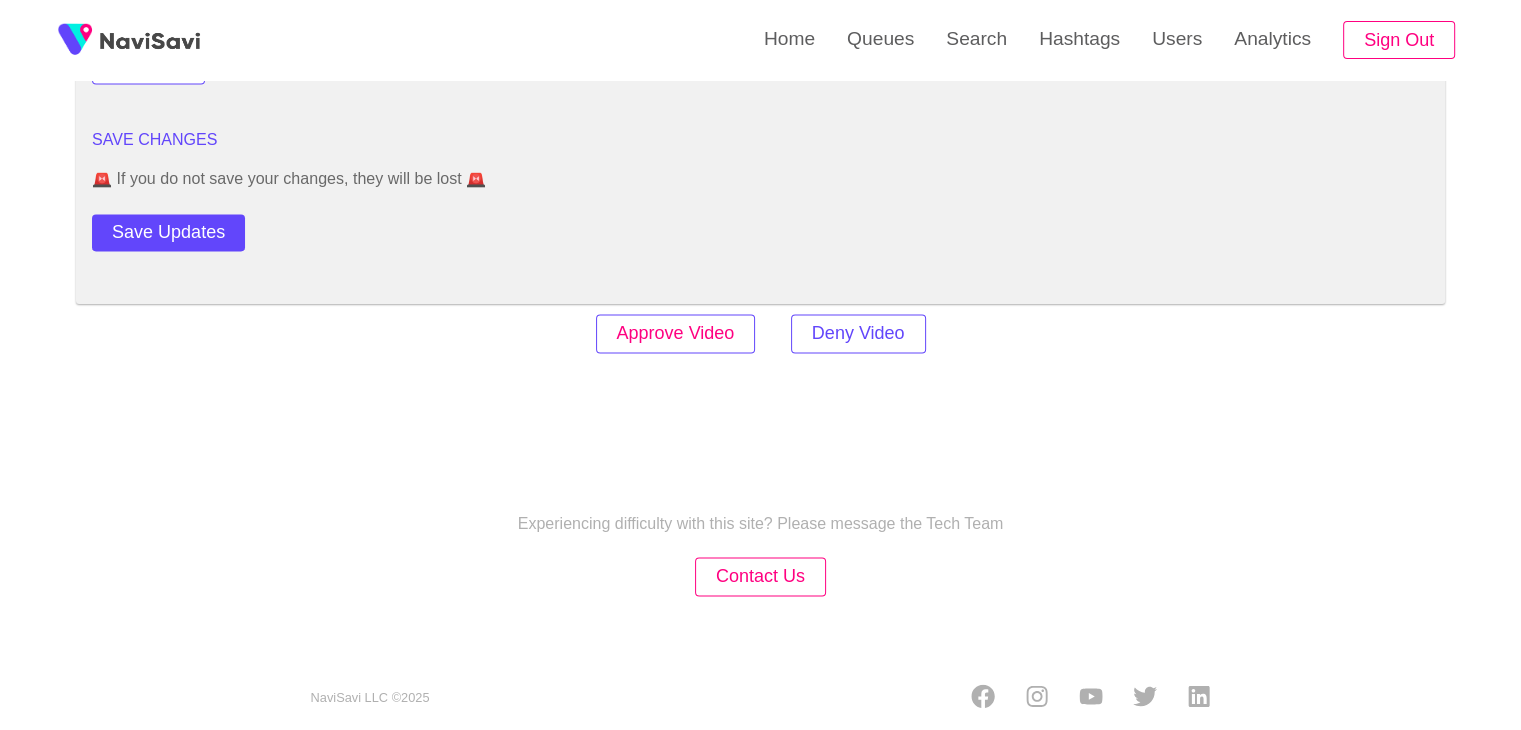 scroll, scrollTop: 2781, scrollLeft: 0, axis: vertical 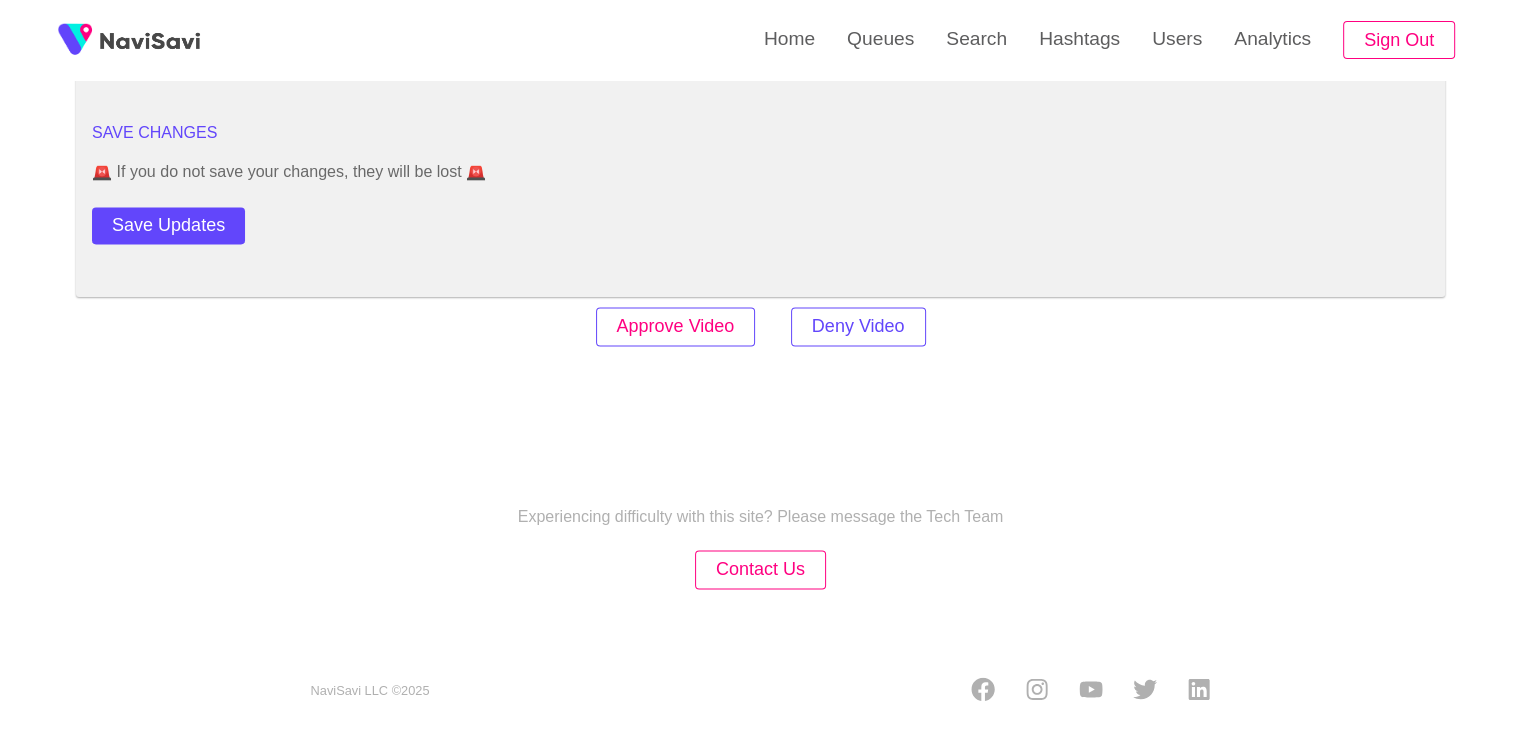 click on "Approve Video" at bounding box center [676, 326] 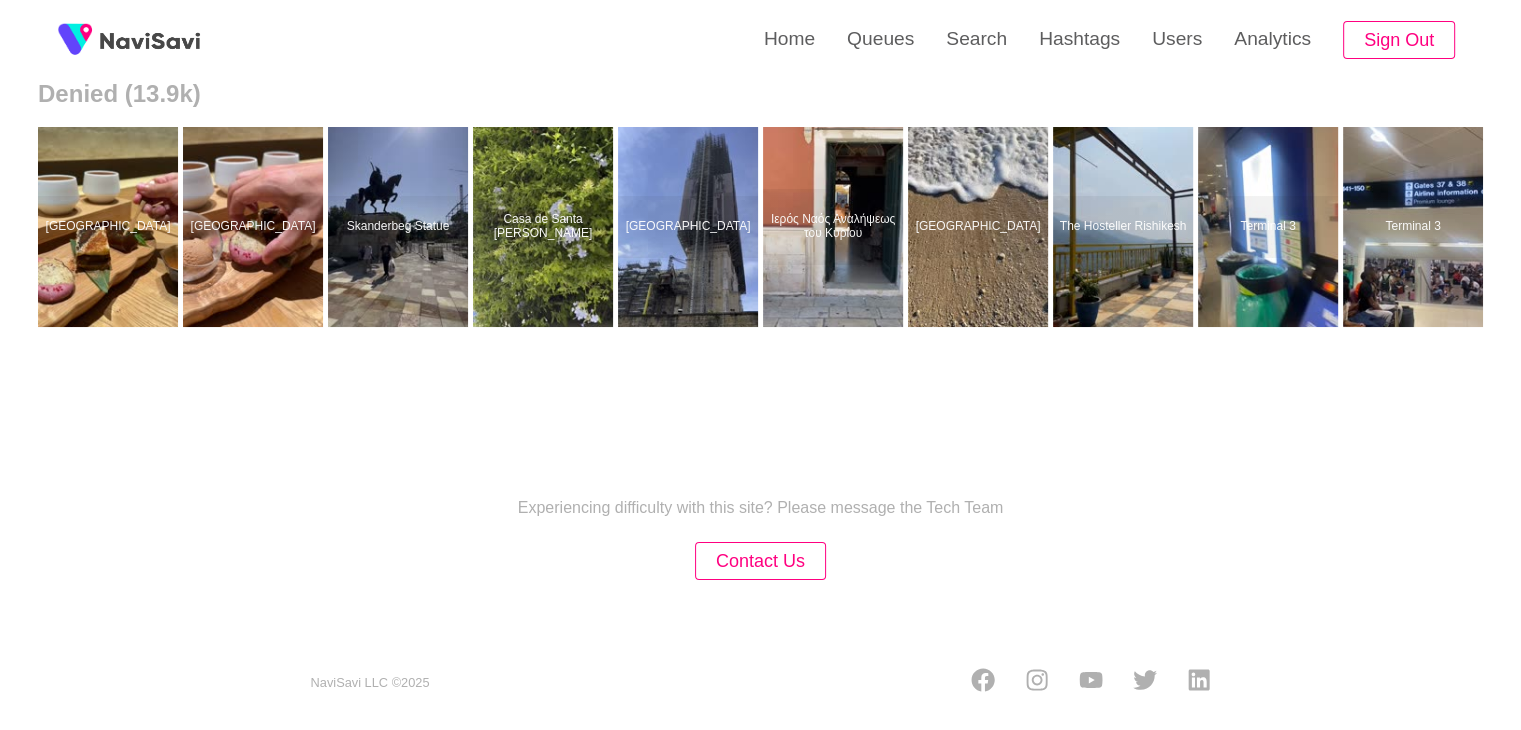 scroll, scrollTop: 0, scrollLeft: 0, axis: both 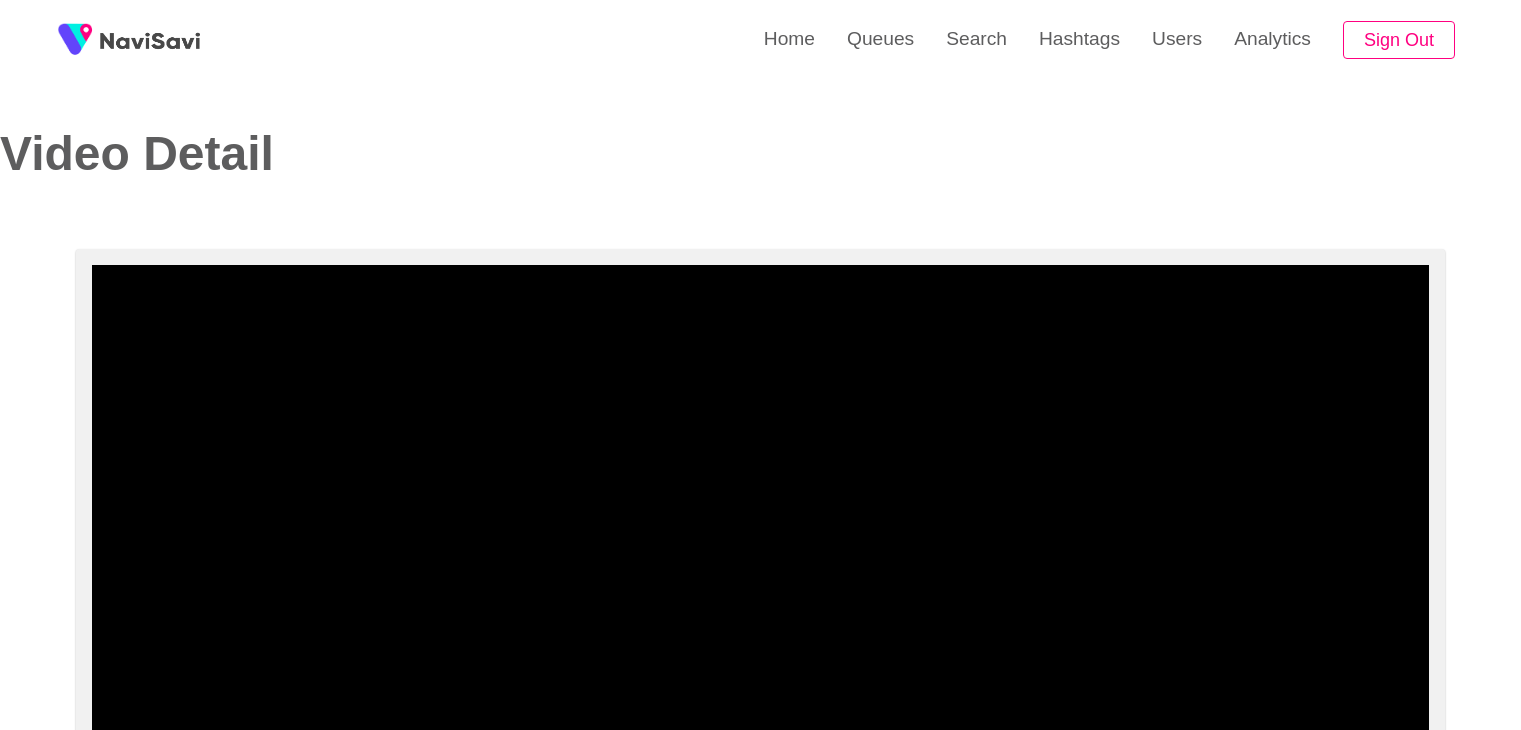 select on "**********" 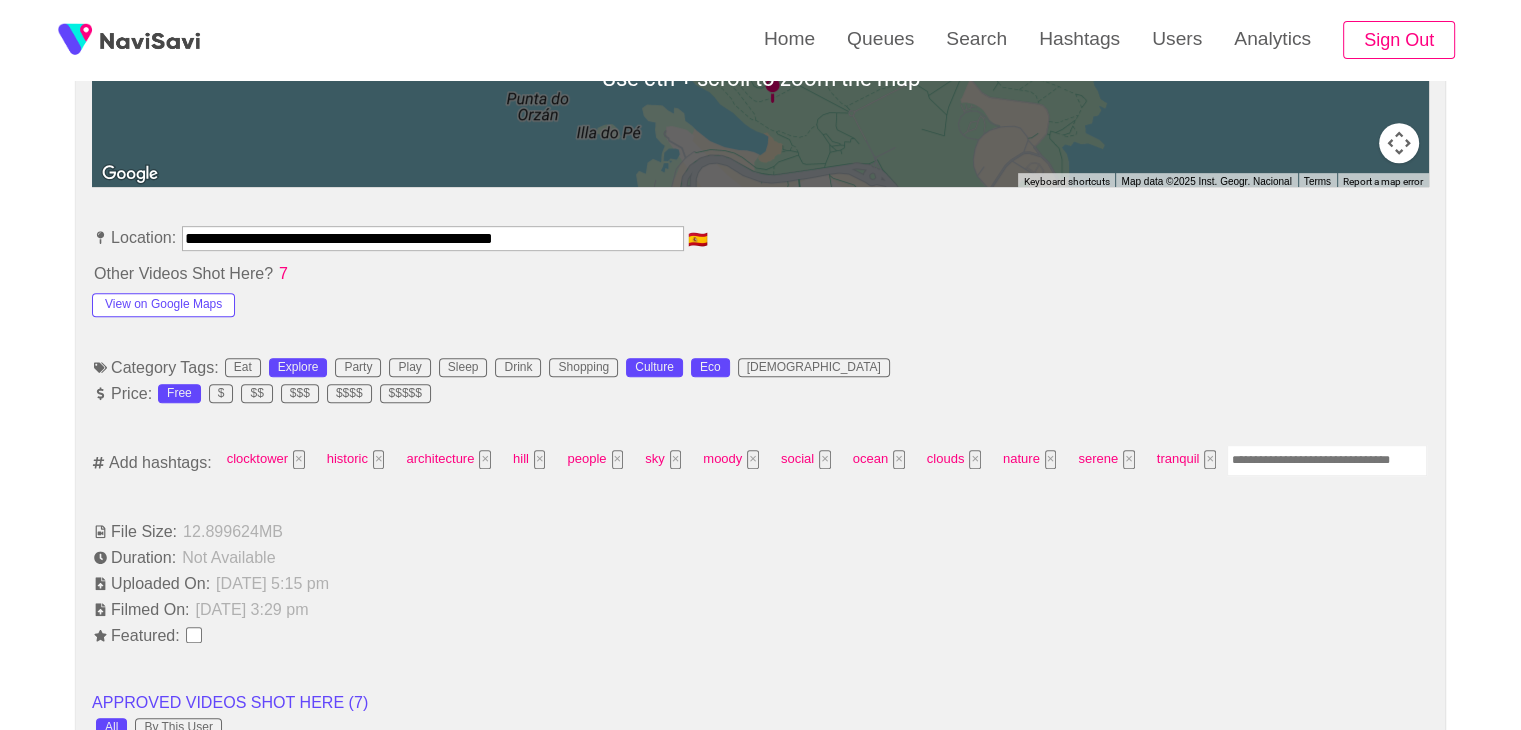 scroll, scrollTop: 1066, scrollLeft: 0, axis: vertical 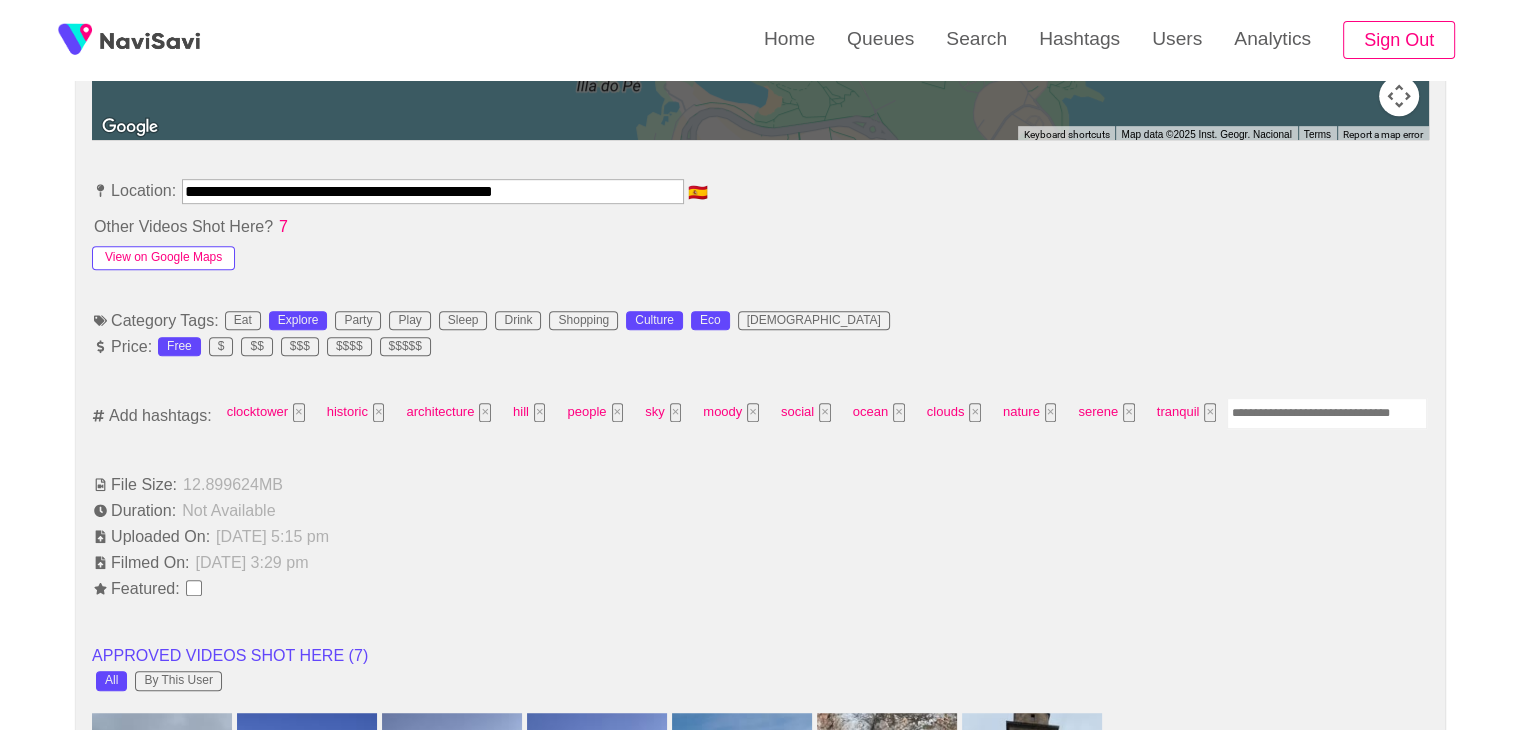 click on "View on Google Maps" at bounding box center (163, 258) 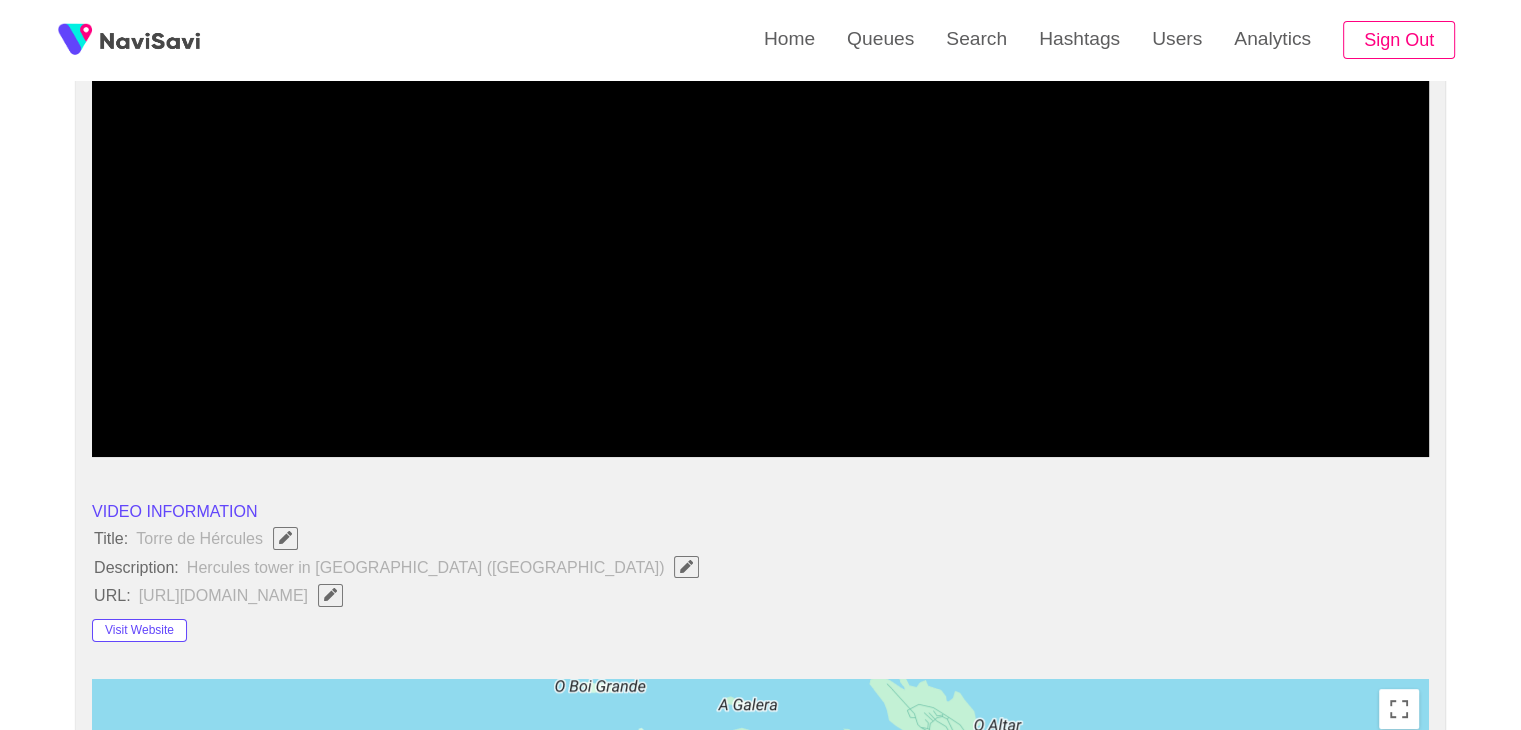 scroll, scrollTop: 290, scrollLeft: 0, axis: vertical 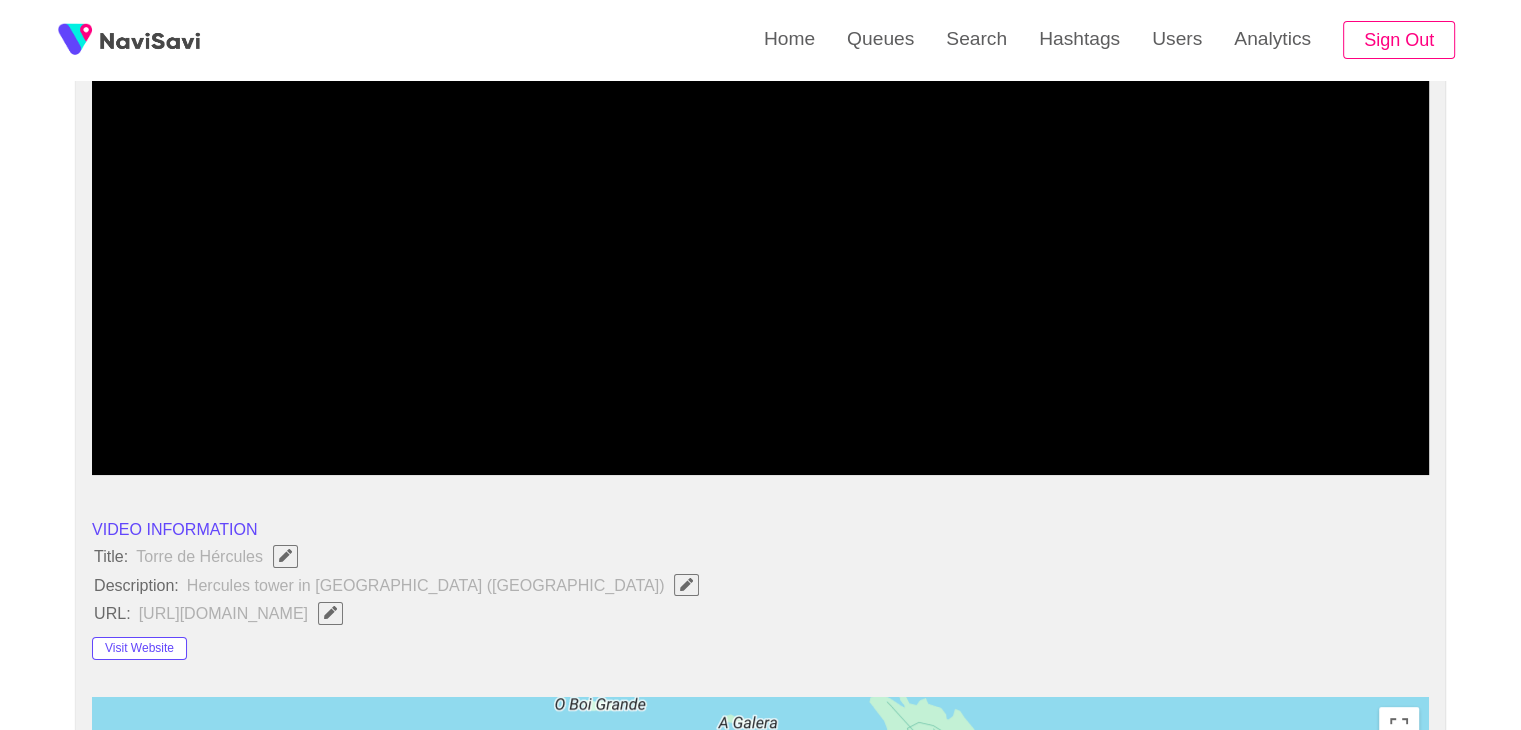 click at bounding box center (686, 584) 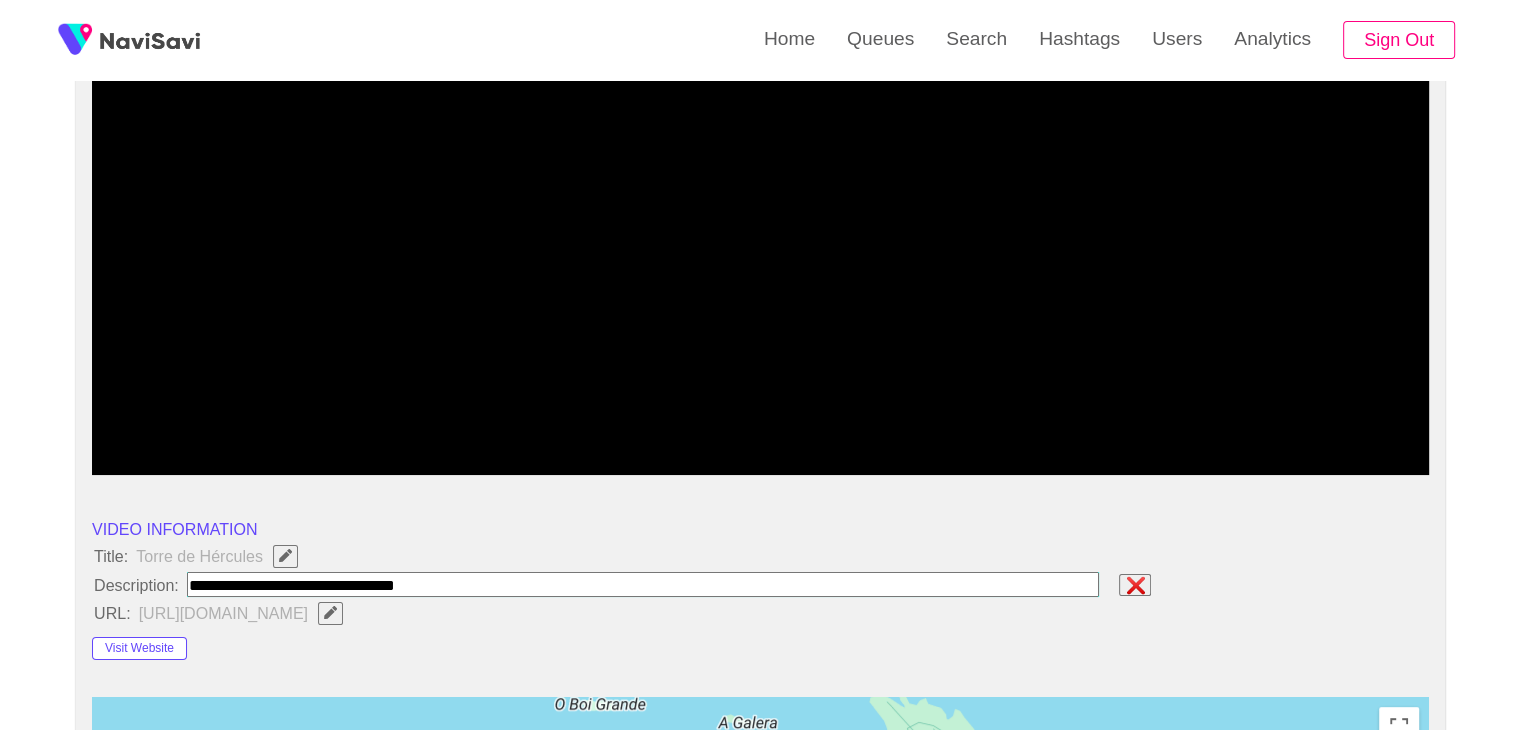 click at bounding box center [643, 584] 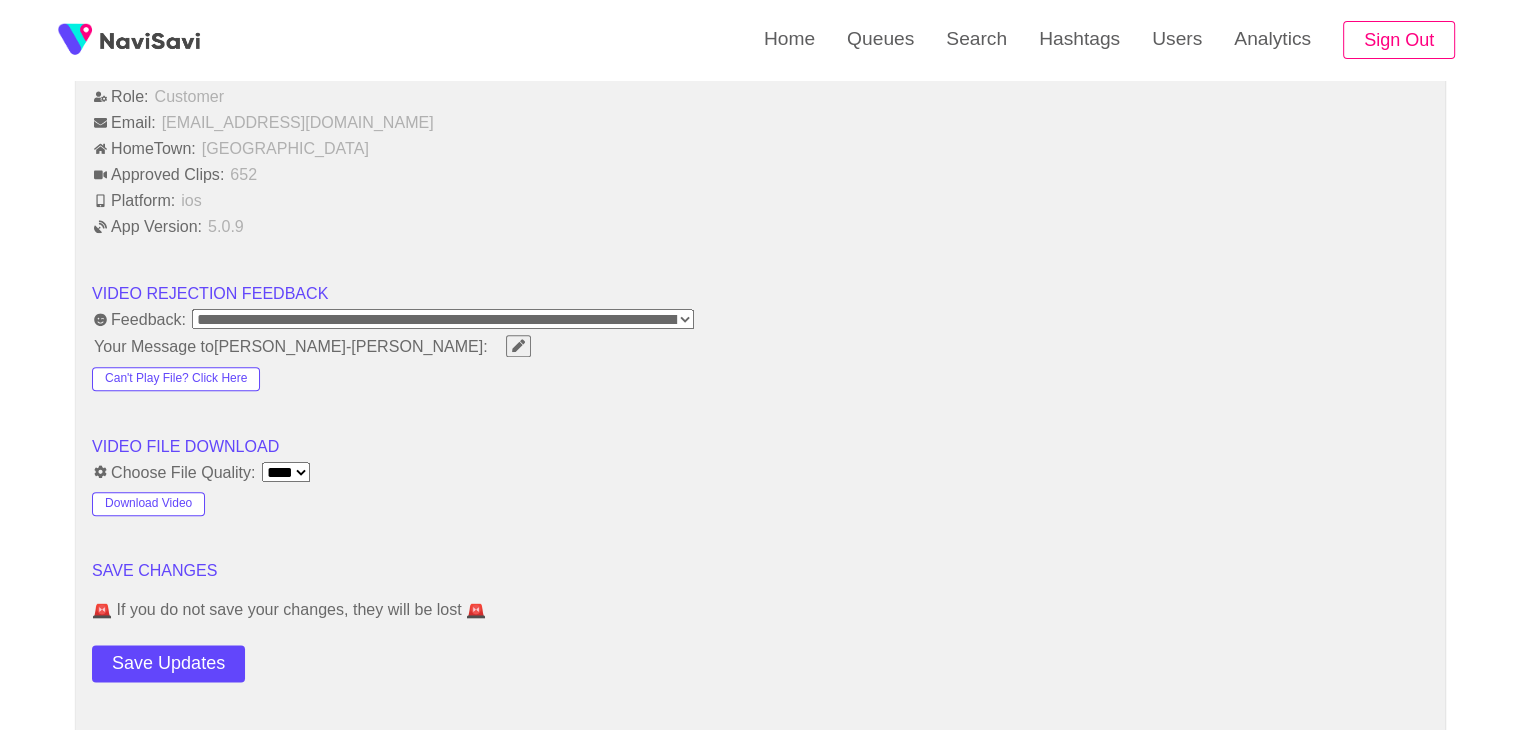 scroll, scrollTop: 2314, scrollLeft: 0, axis: vertical 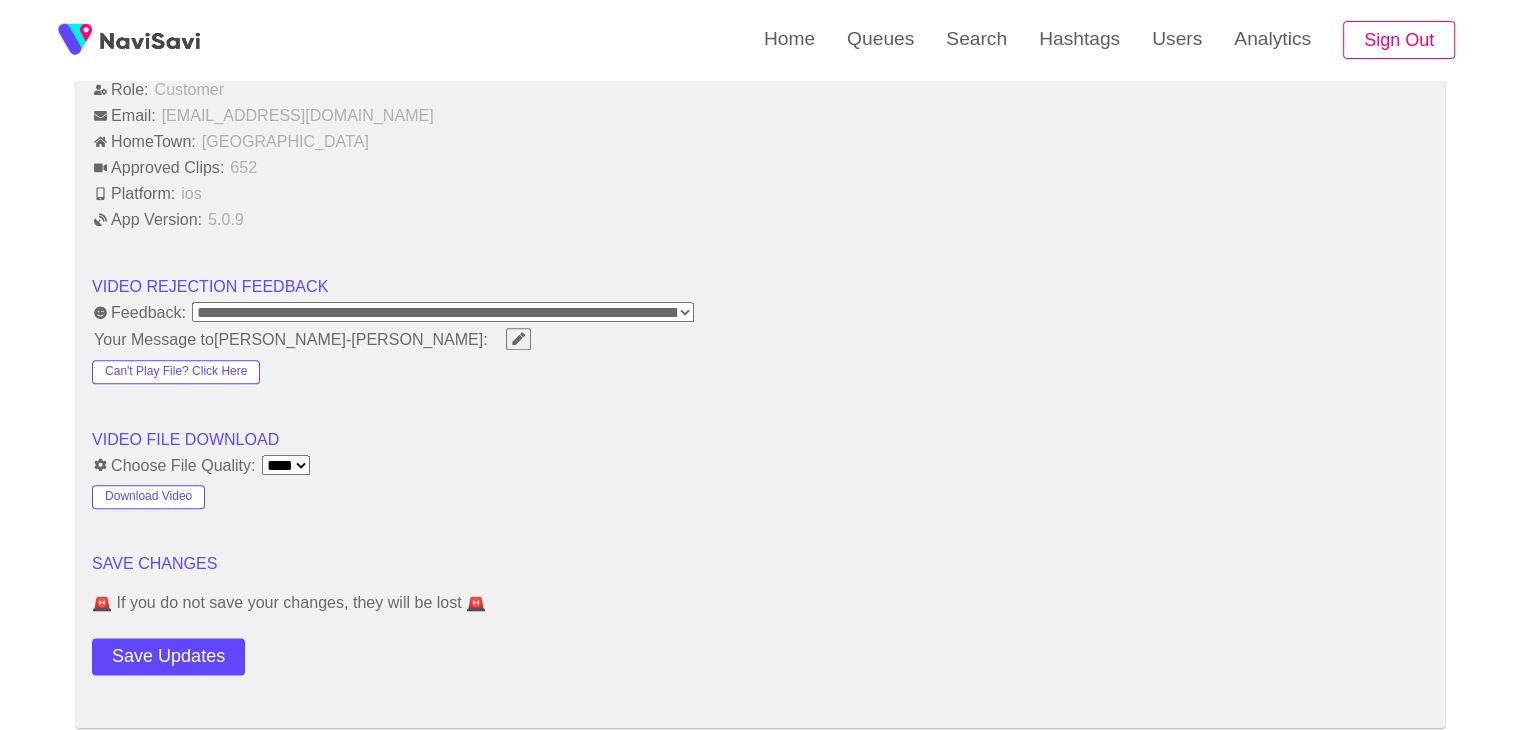 click on "**********" at bounding box center (443, 312) 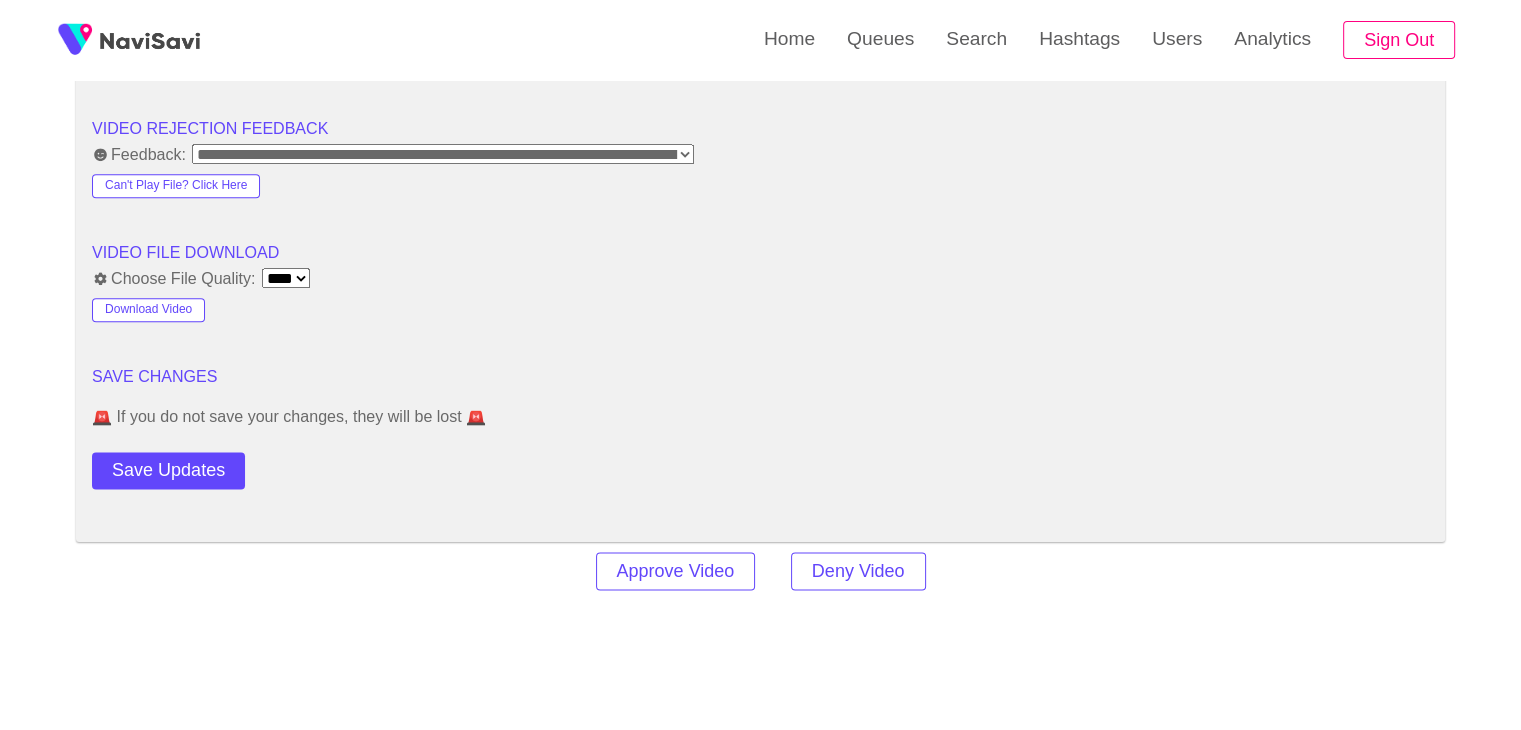 scroll, scrollTop: 2516, scrollLeft: 0, axis: vertical 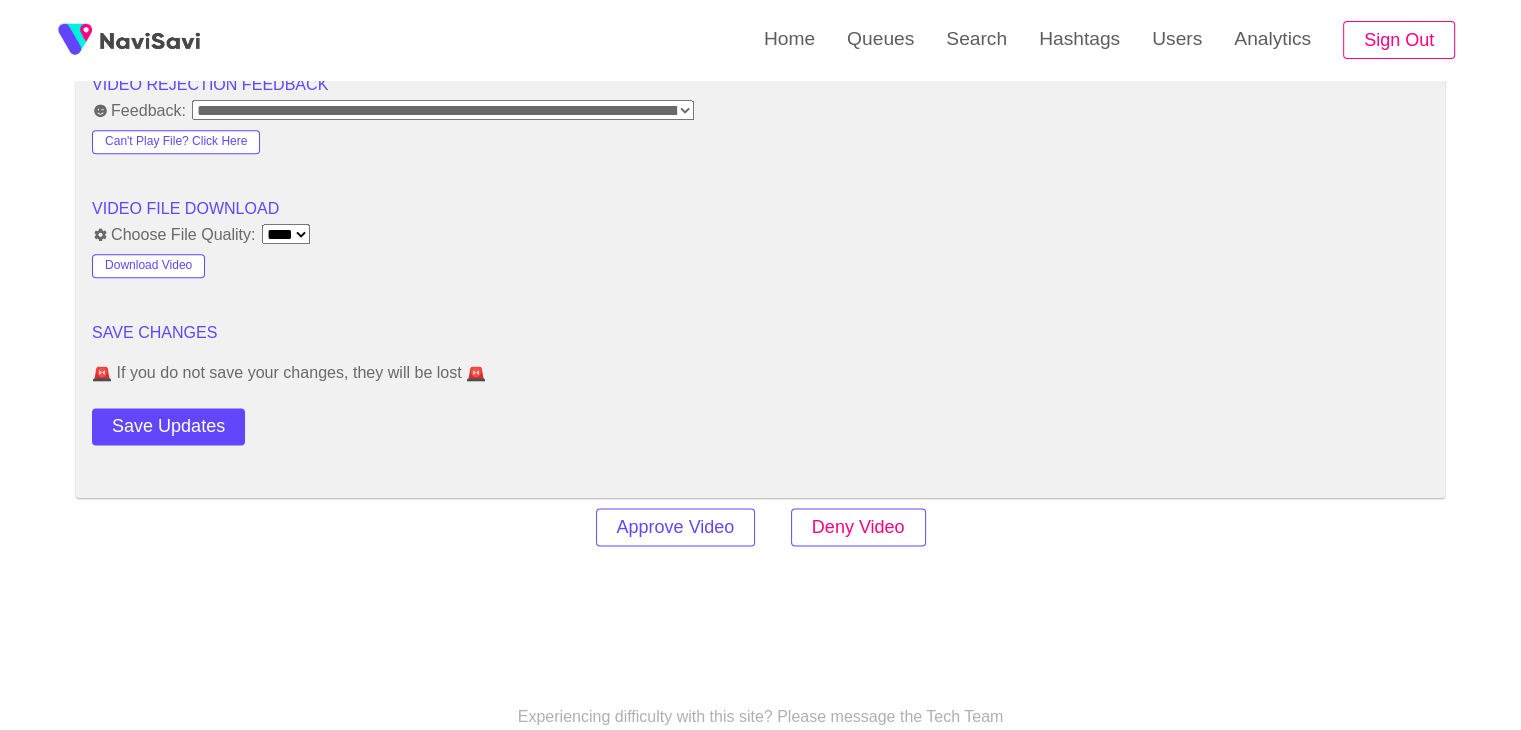 click on "Deny Video" at bounding box center [858, 527] 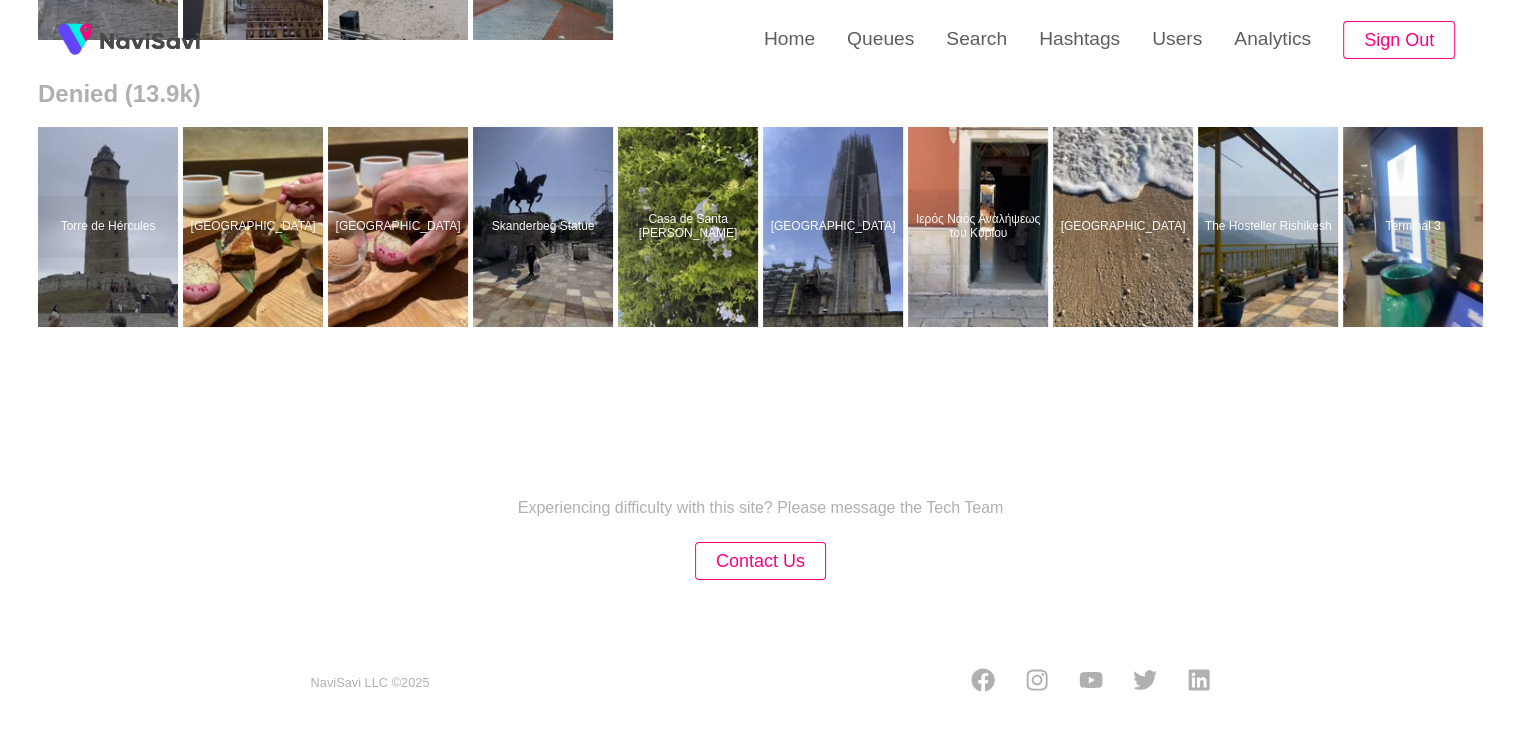 scroll, scrollTop: 0, scrollLeft: 0, axis: both 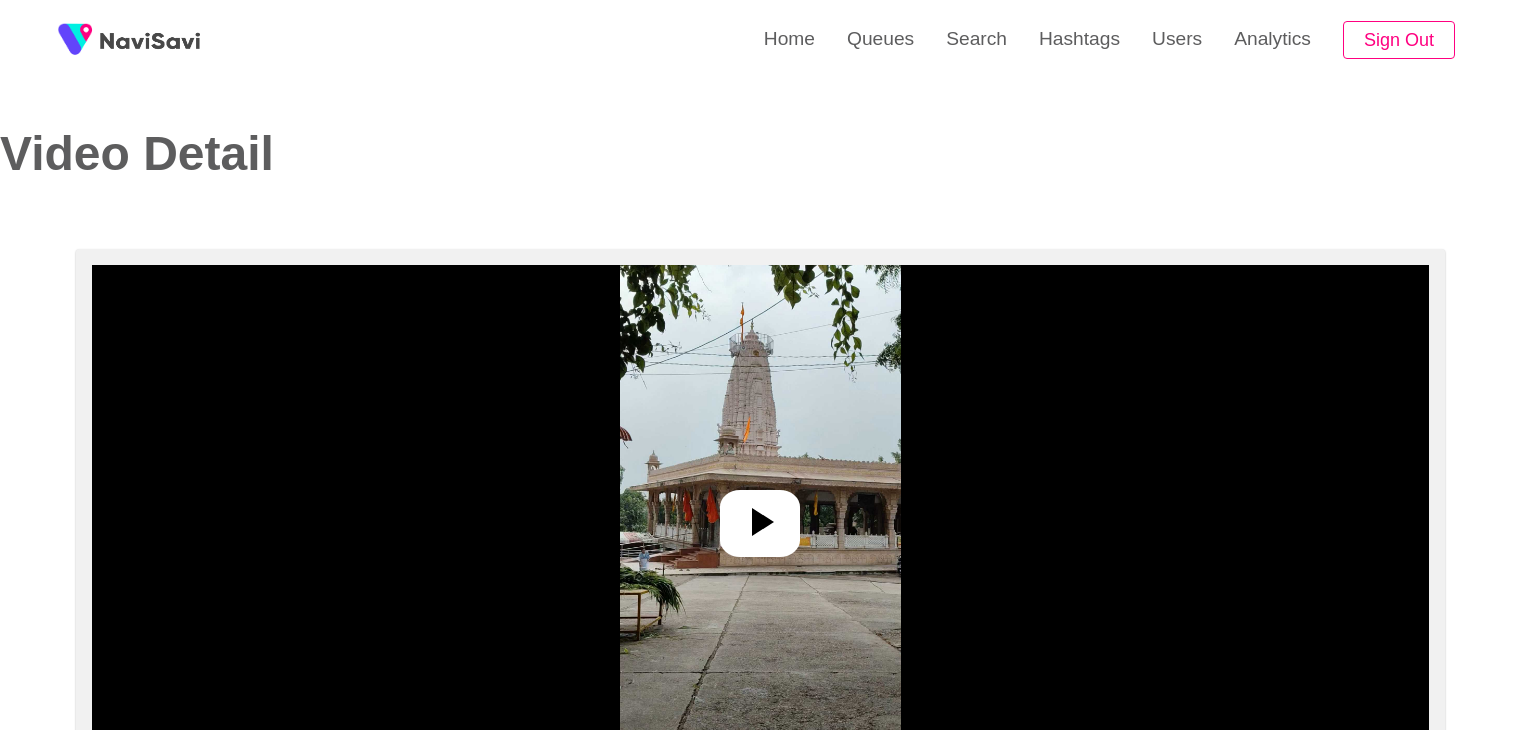 select on "**********" 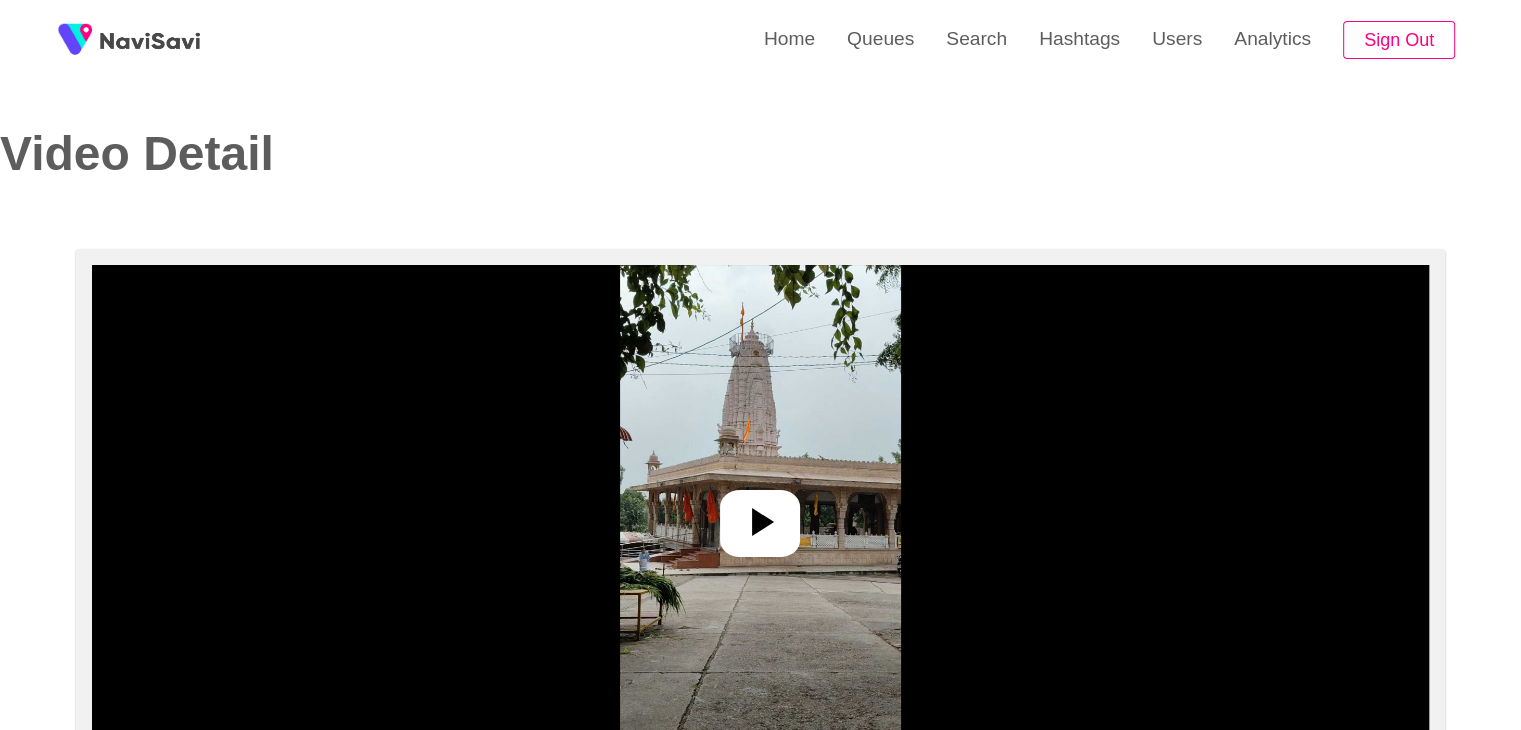 click at bounding box center (760, 515) 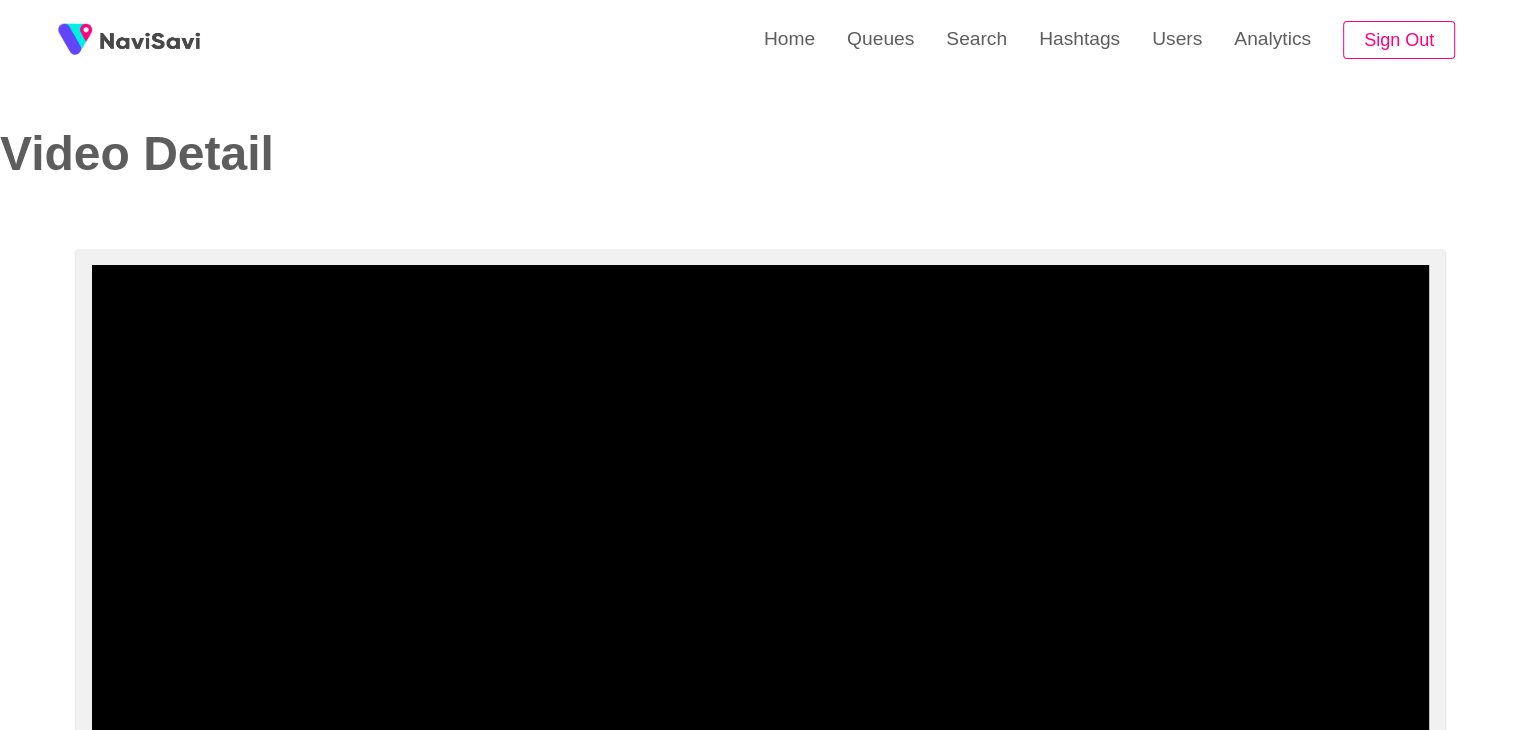 scroll, scrollTop: 91, scrollLeft: 0, axis: vertical 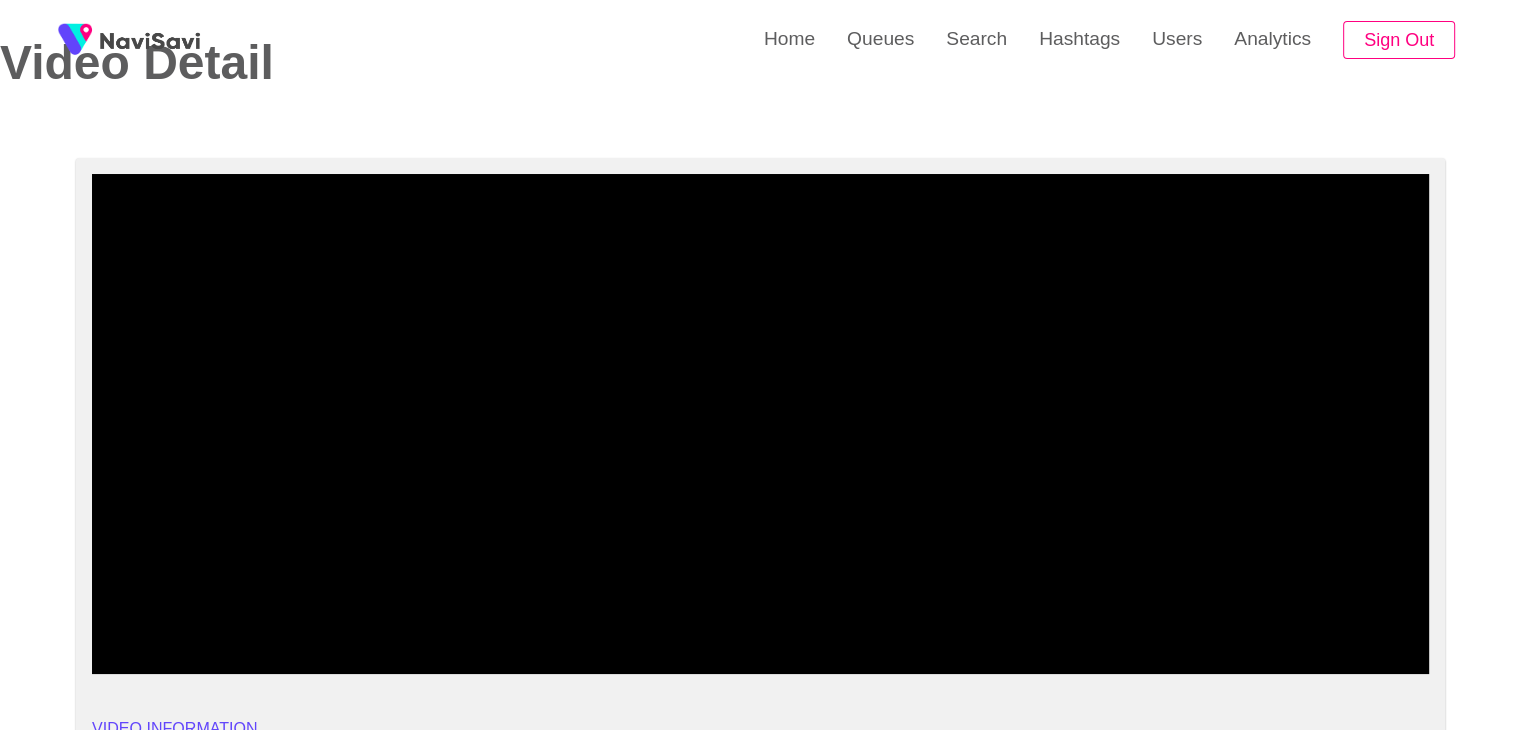 click at bounding box center (760, 424) 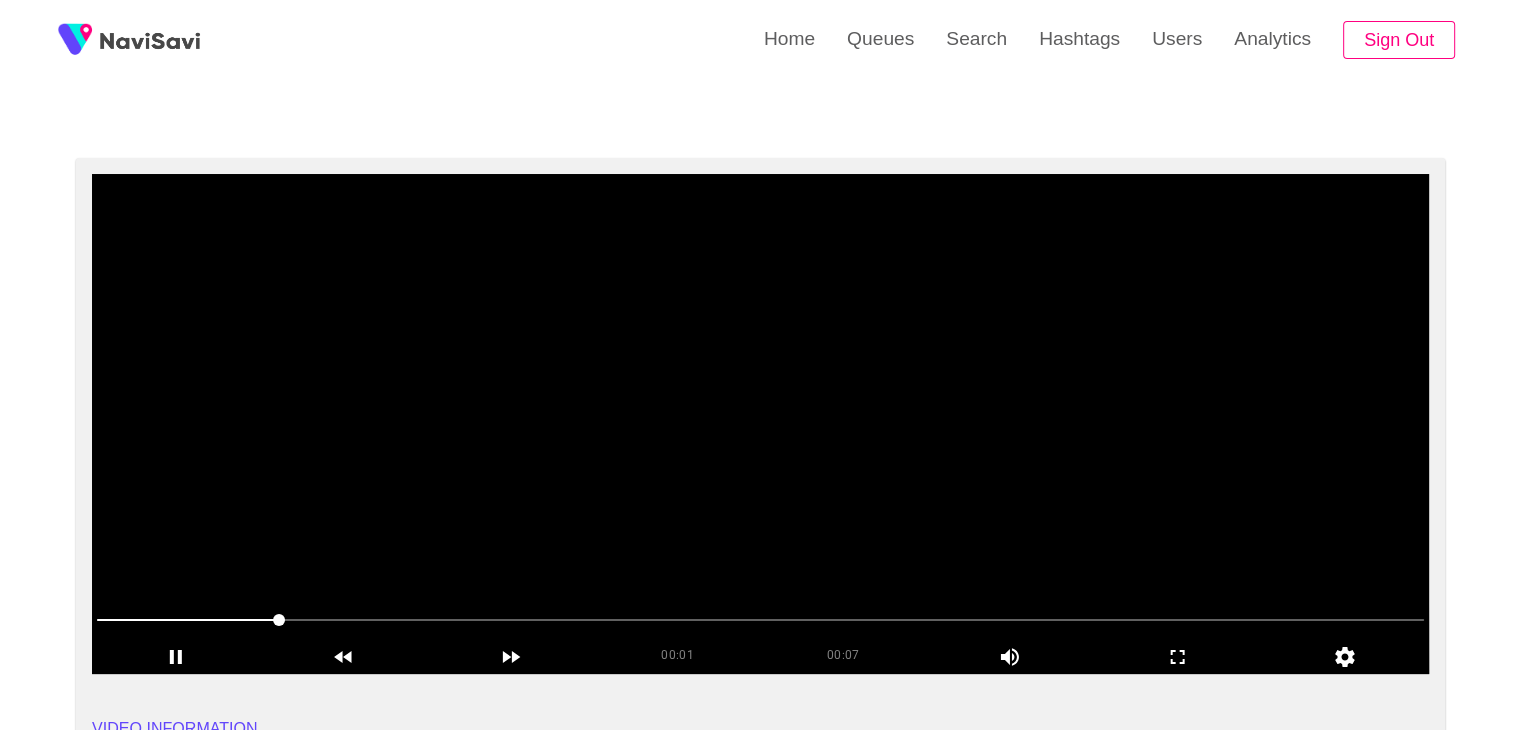 scroll, scrollTop: 207, scrollLeft: 0, axis: vertical 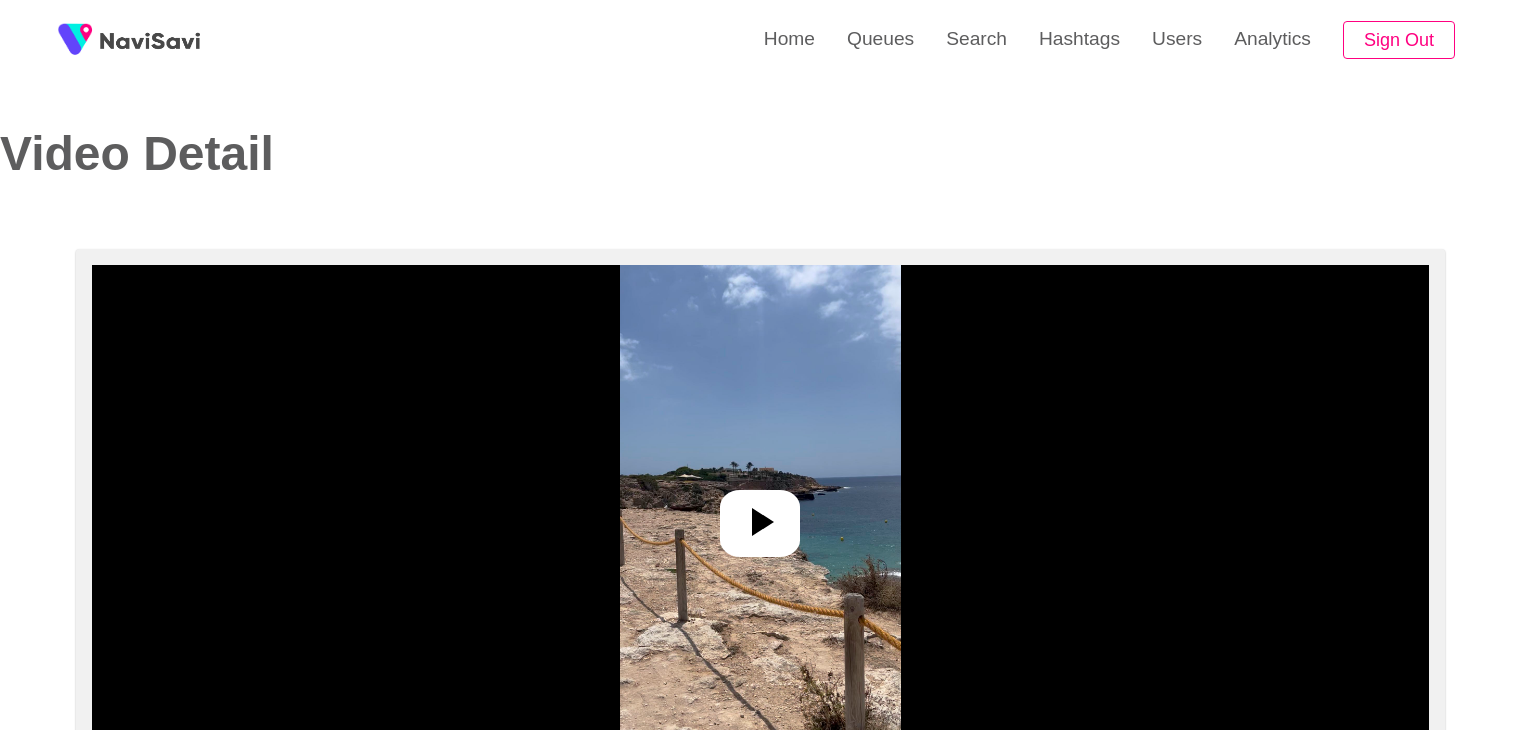select on "**********" 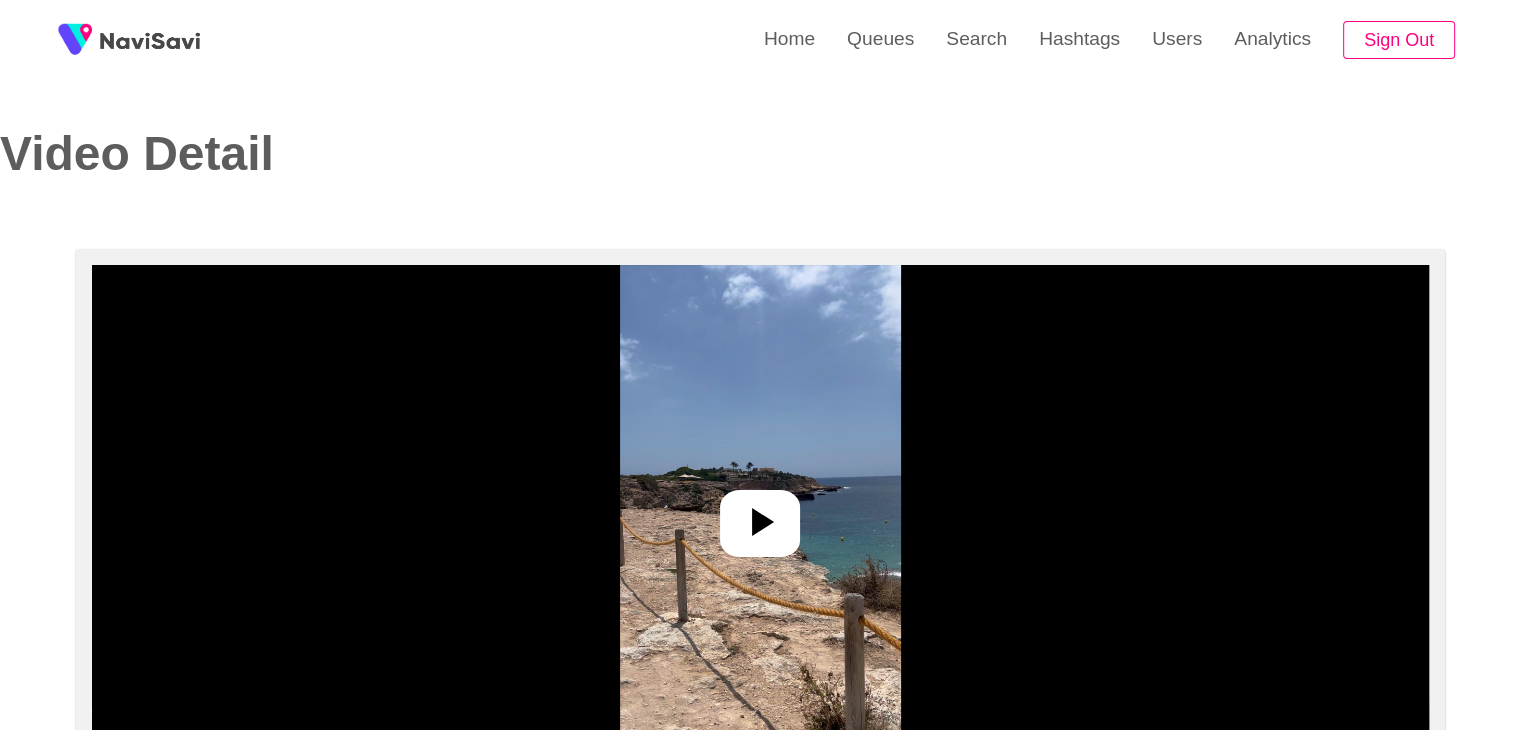 click at bounding box center [760, 515] 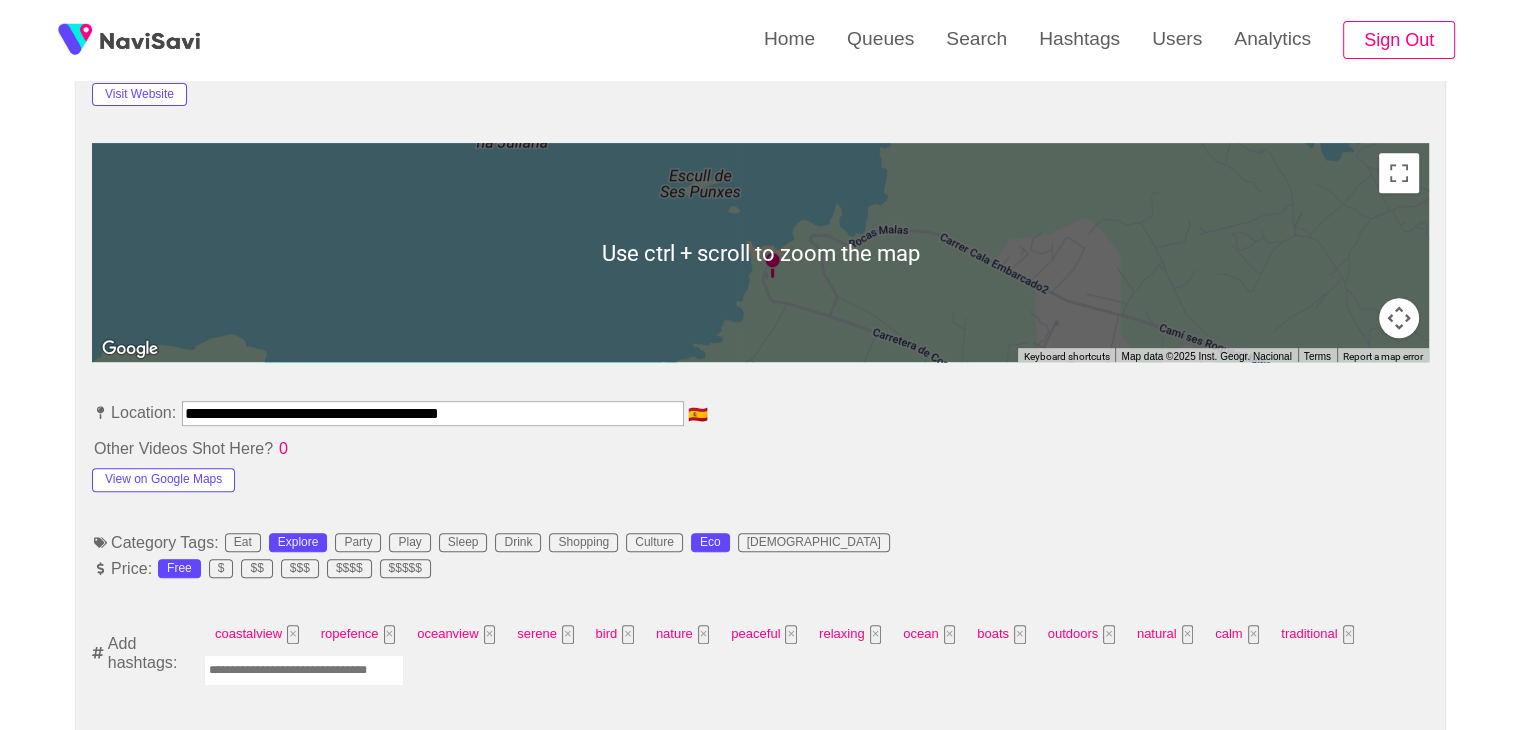 scroll, scrollTop: 846, scrollLeft: 0, axis: vertical 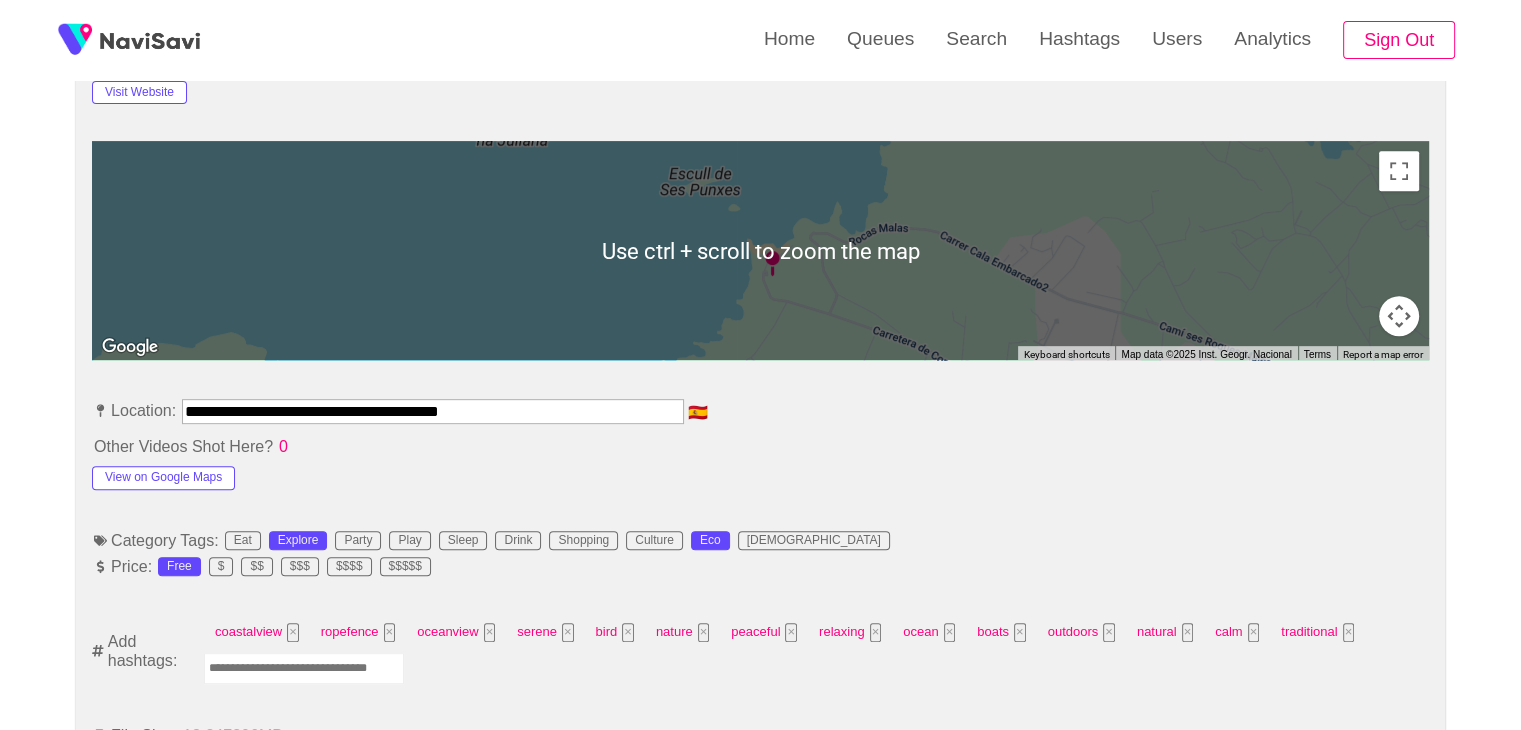 click at bounding box center [304, 668] 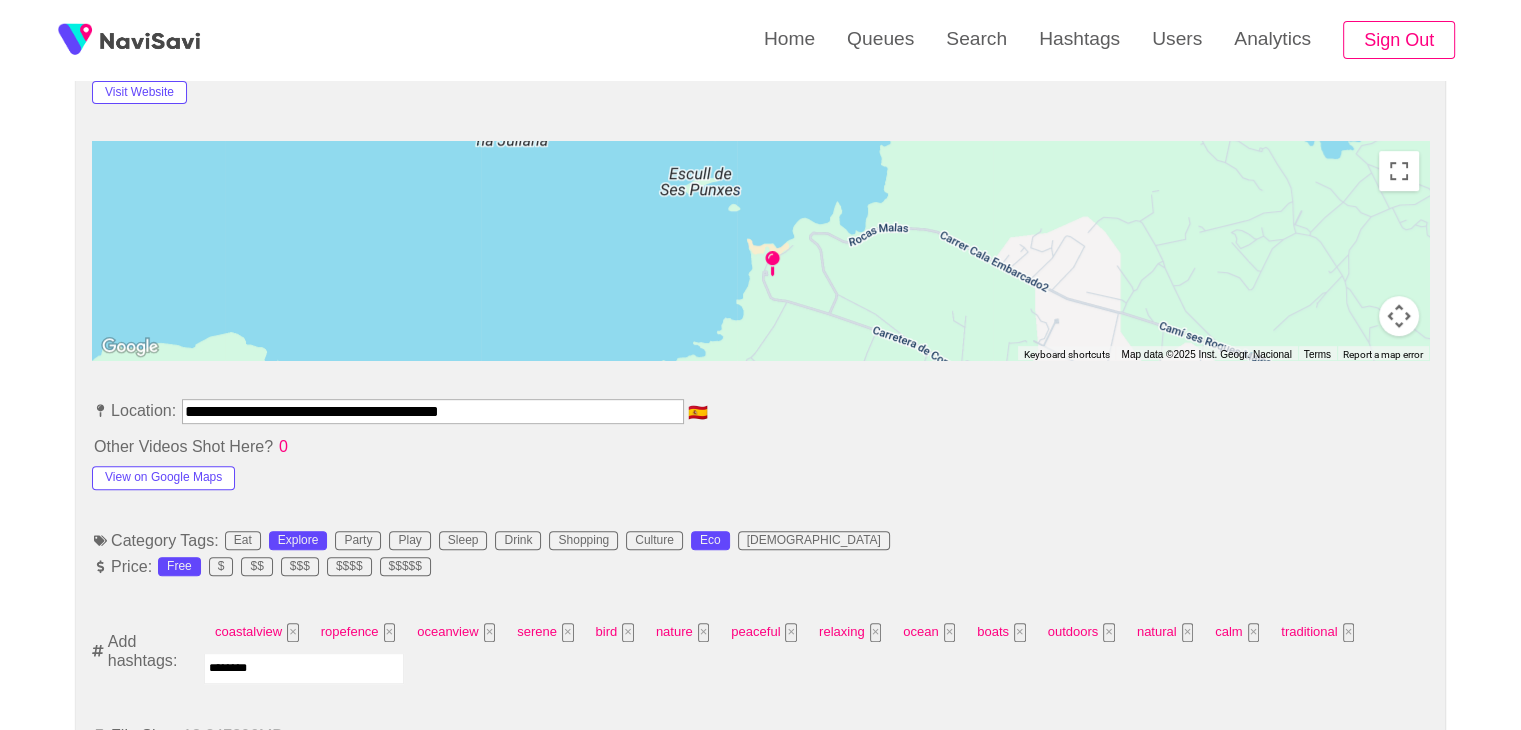 type on "*********" 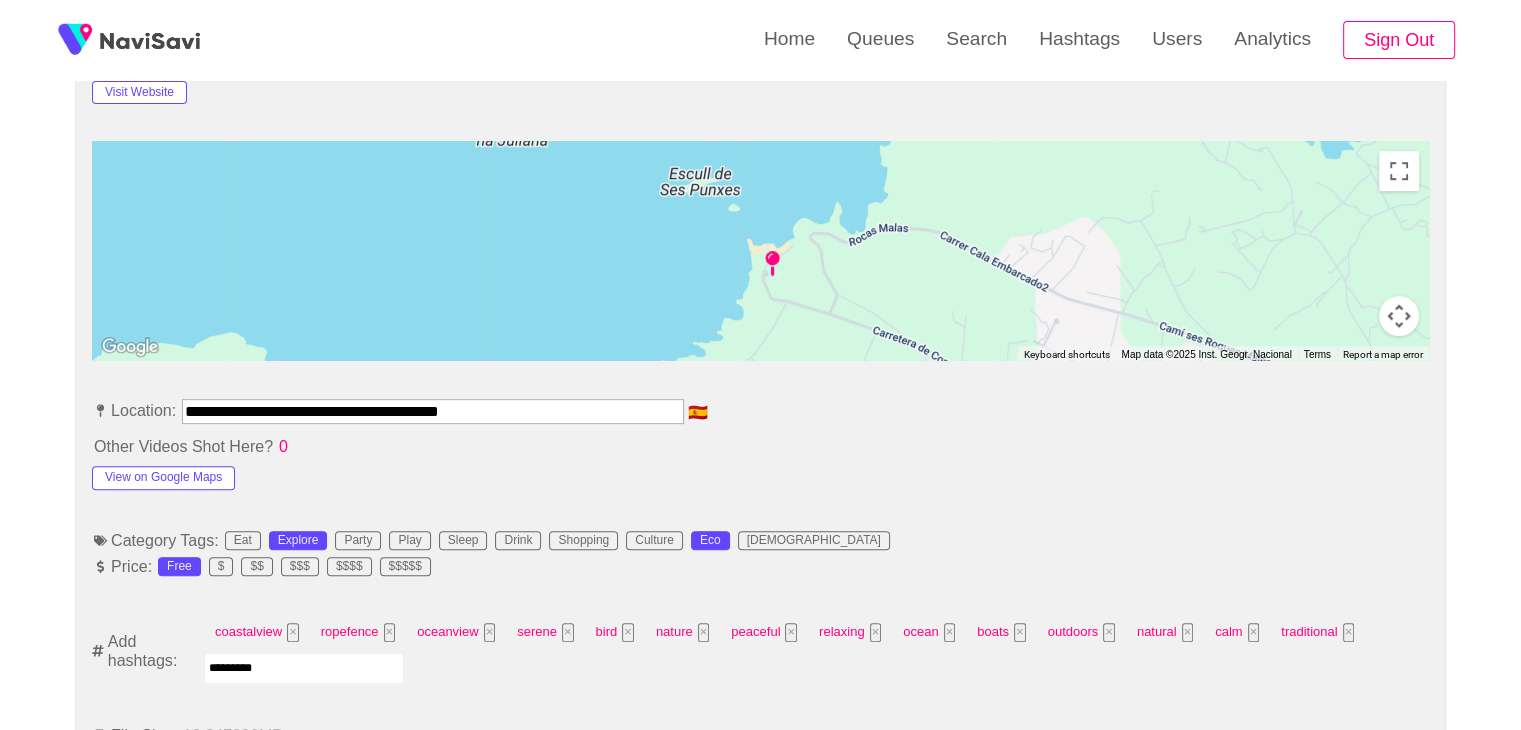 type 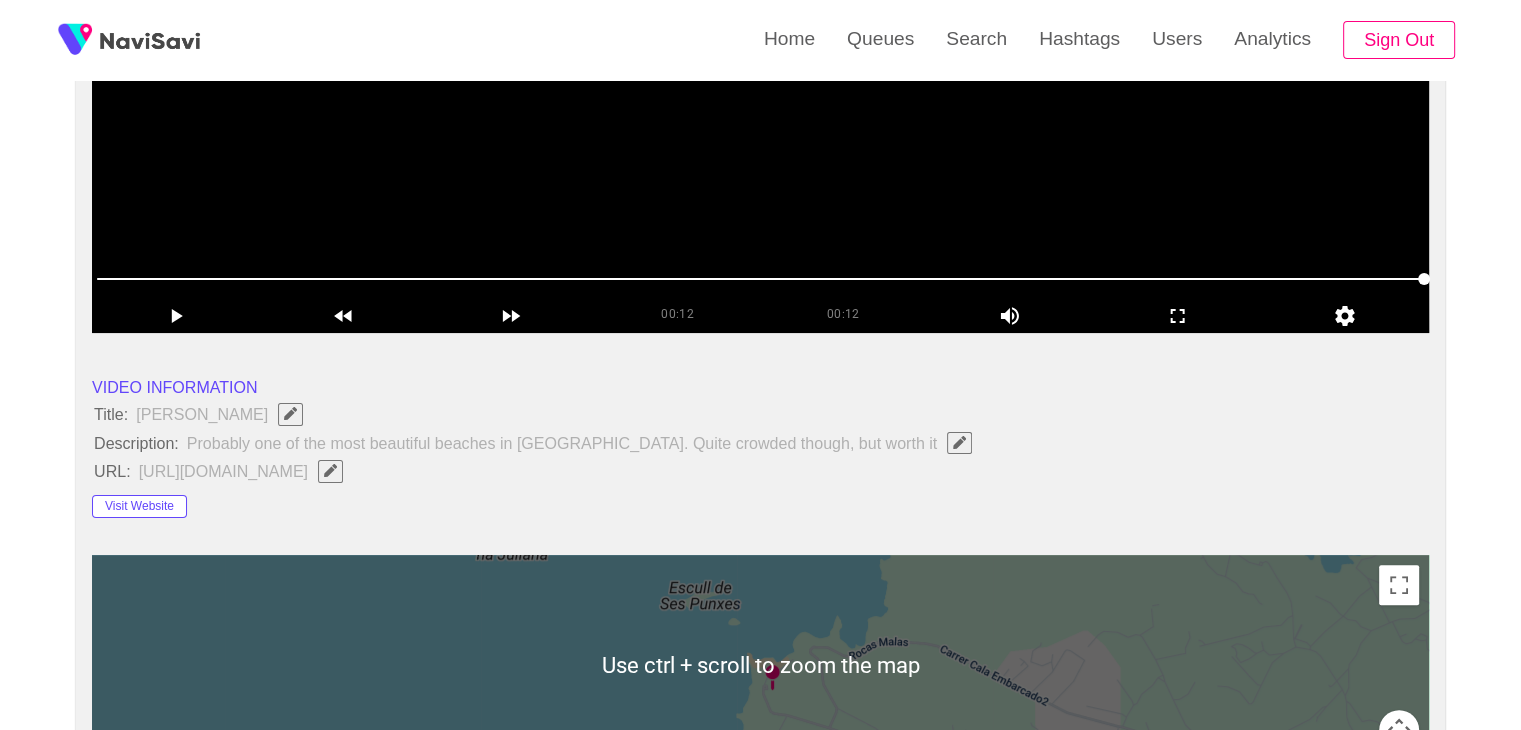 scroll, scrollTop: 178, scrollLeft: 0, axis: vertical 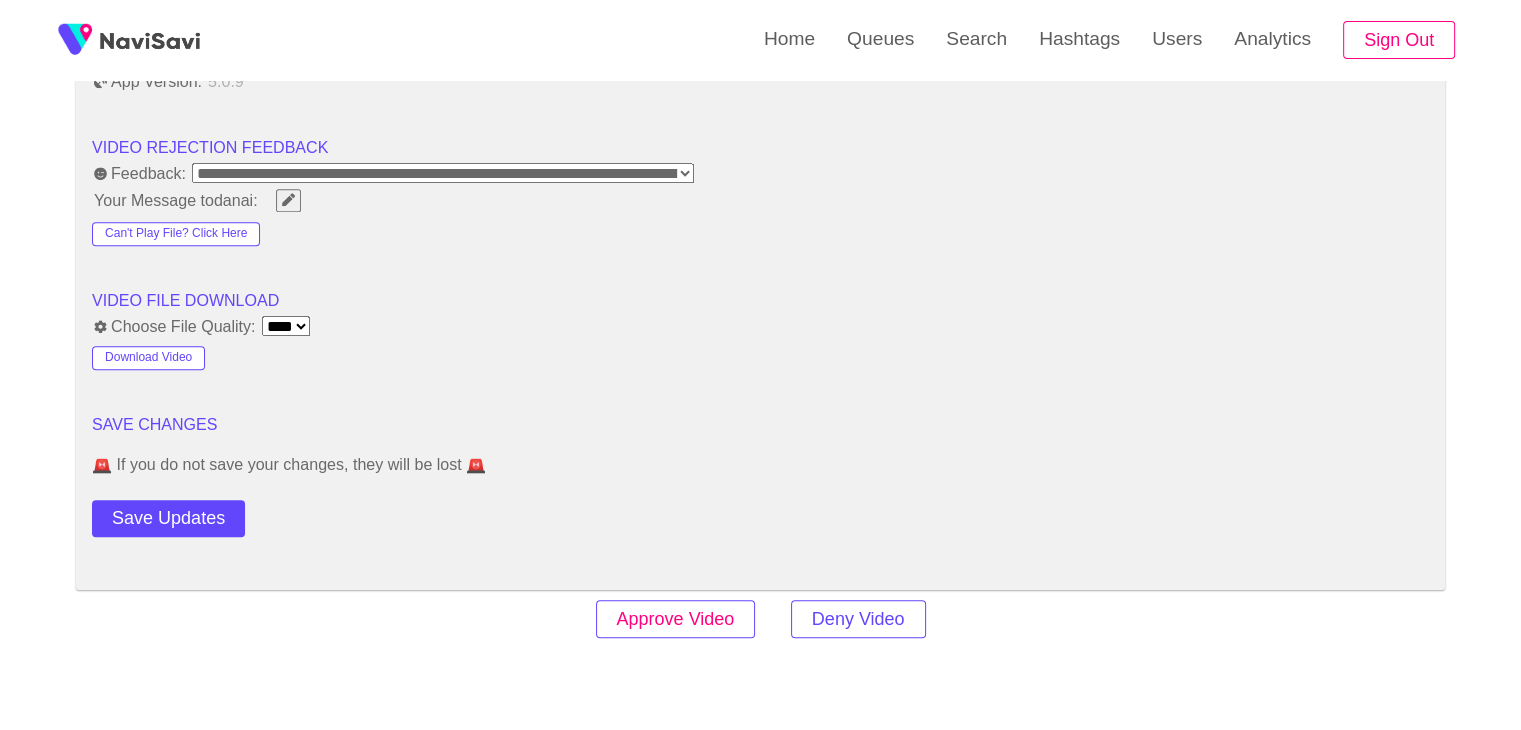click on "Approve Video" at bounding box center (676, 619) 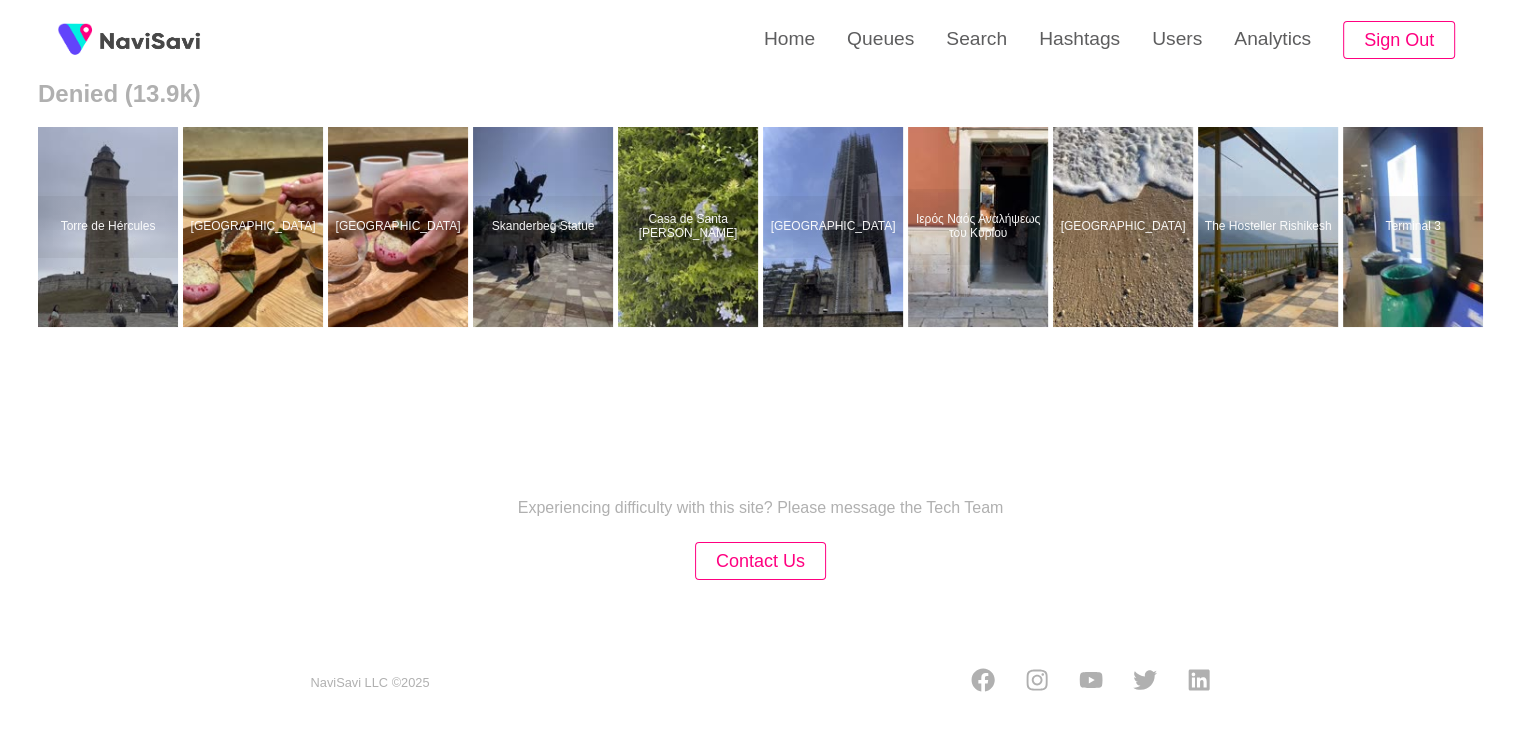 scroll, scrollTop: 0, scrollLeft: 0, axis: both 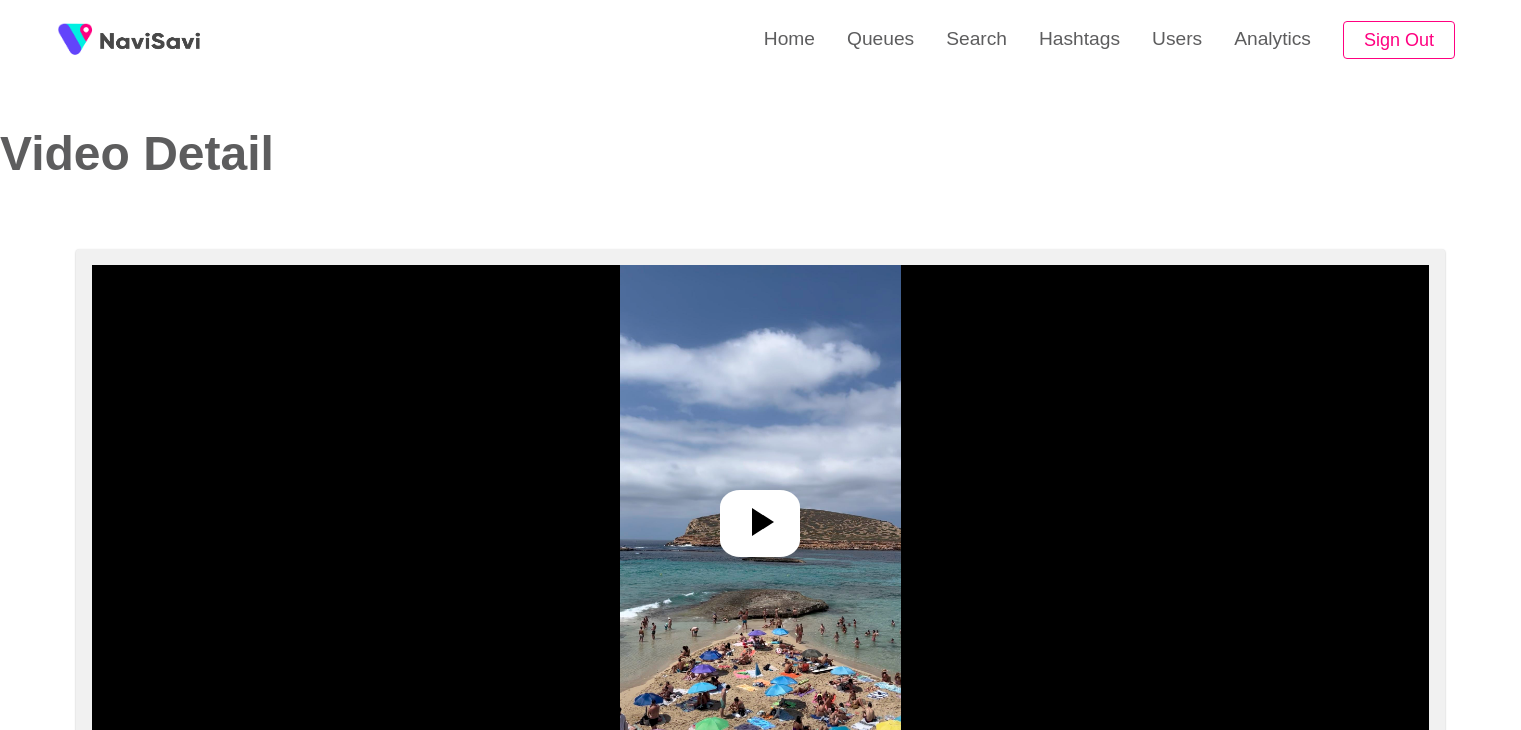 select on "**********" 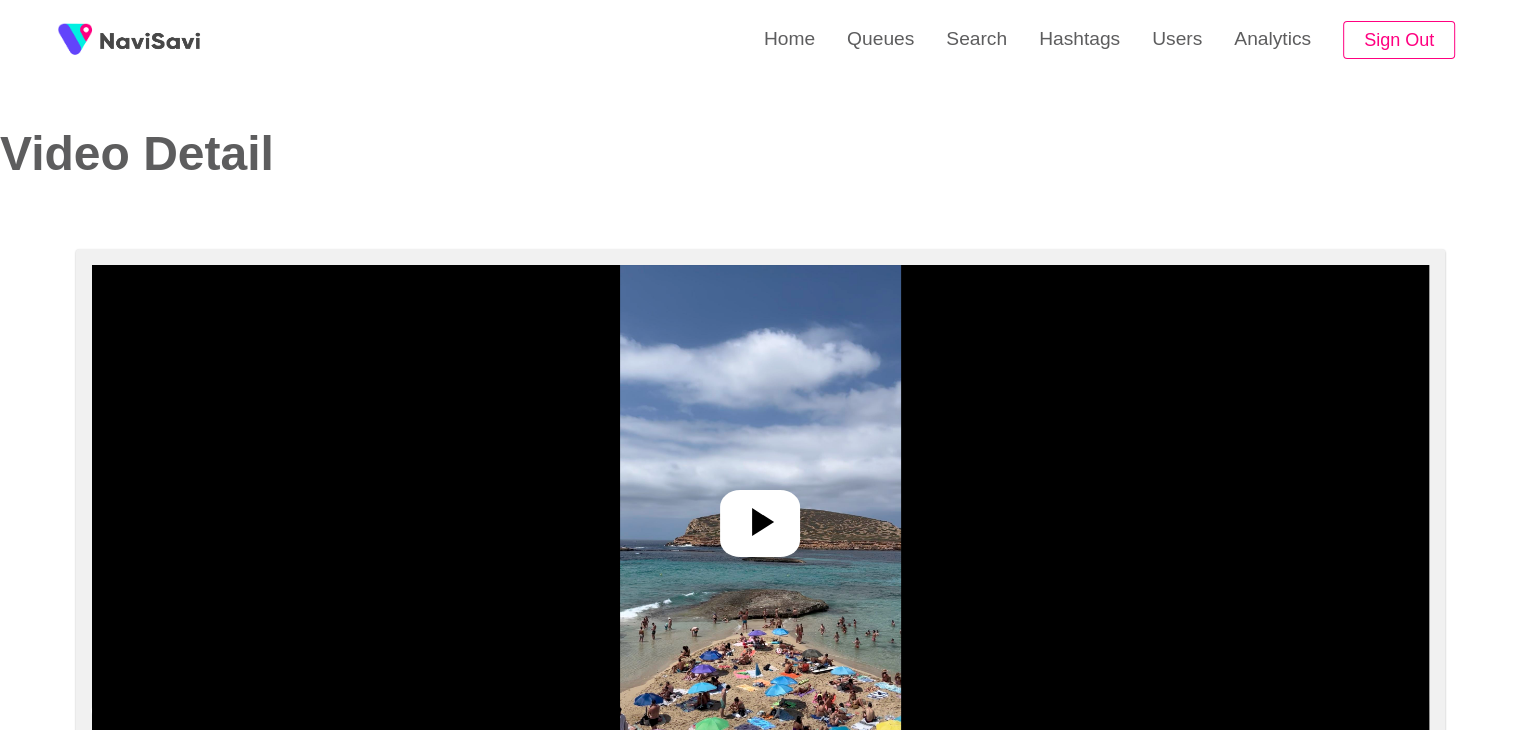 click at bounding box center [760, 515] 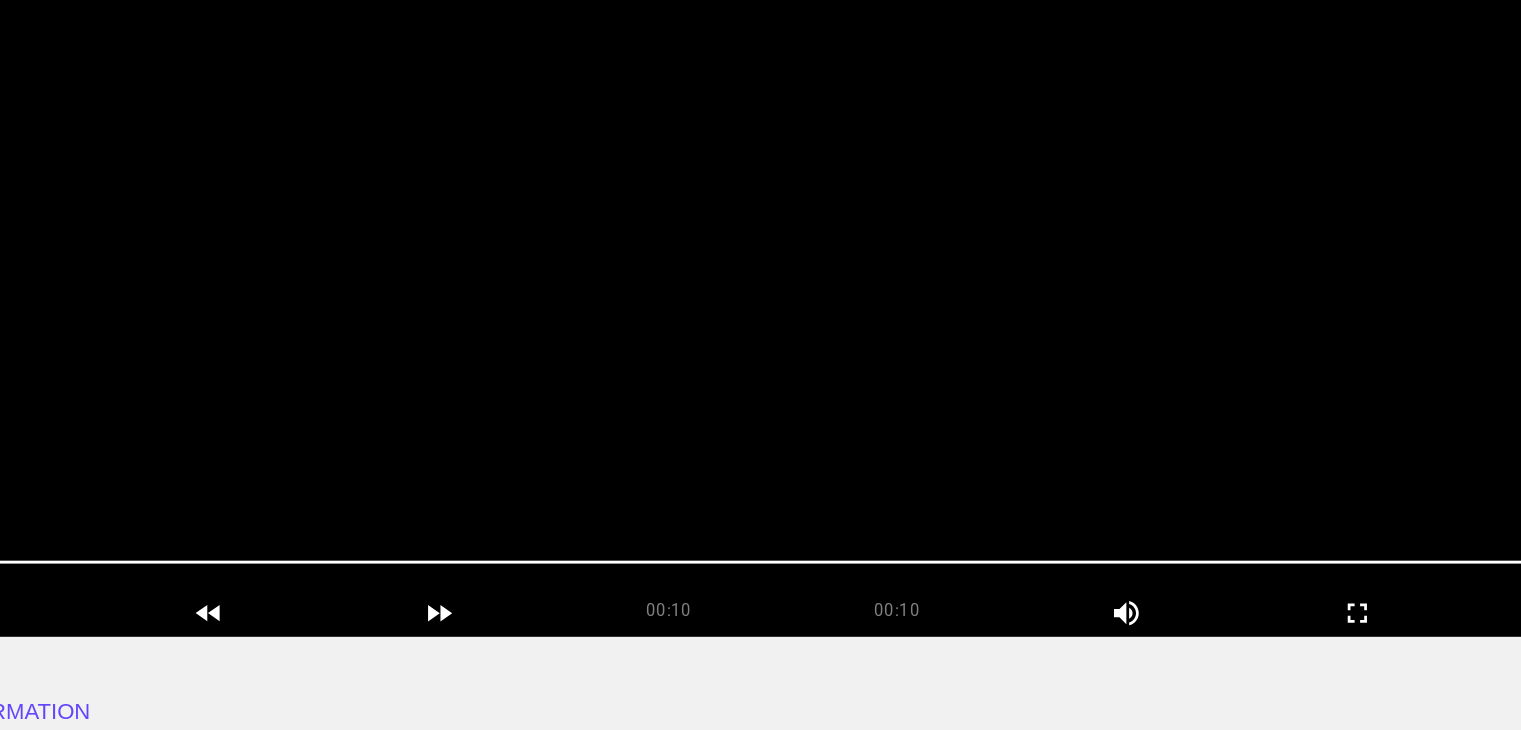 scroll, scrollTop: 186, scrollLeft: 0, axis: vertical 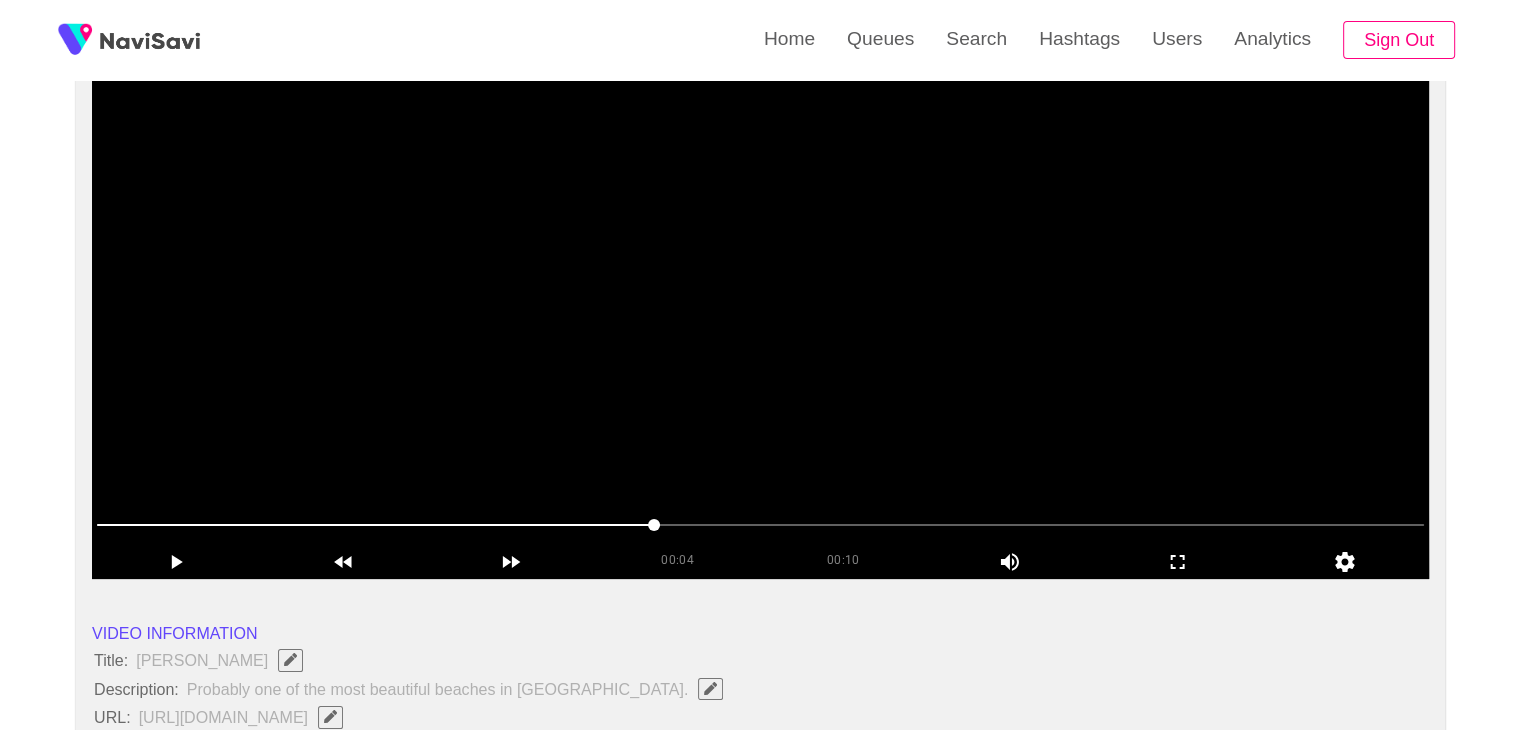 click at bounding box center [760, 329] 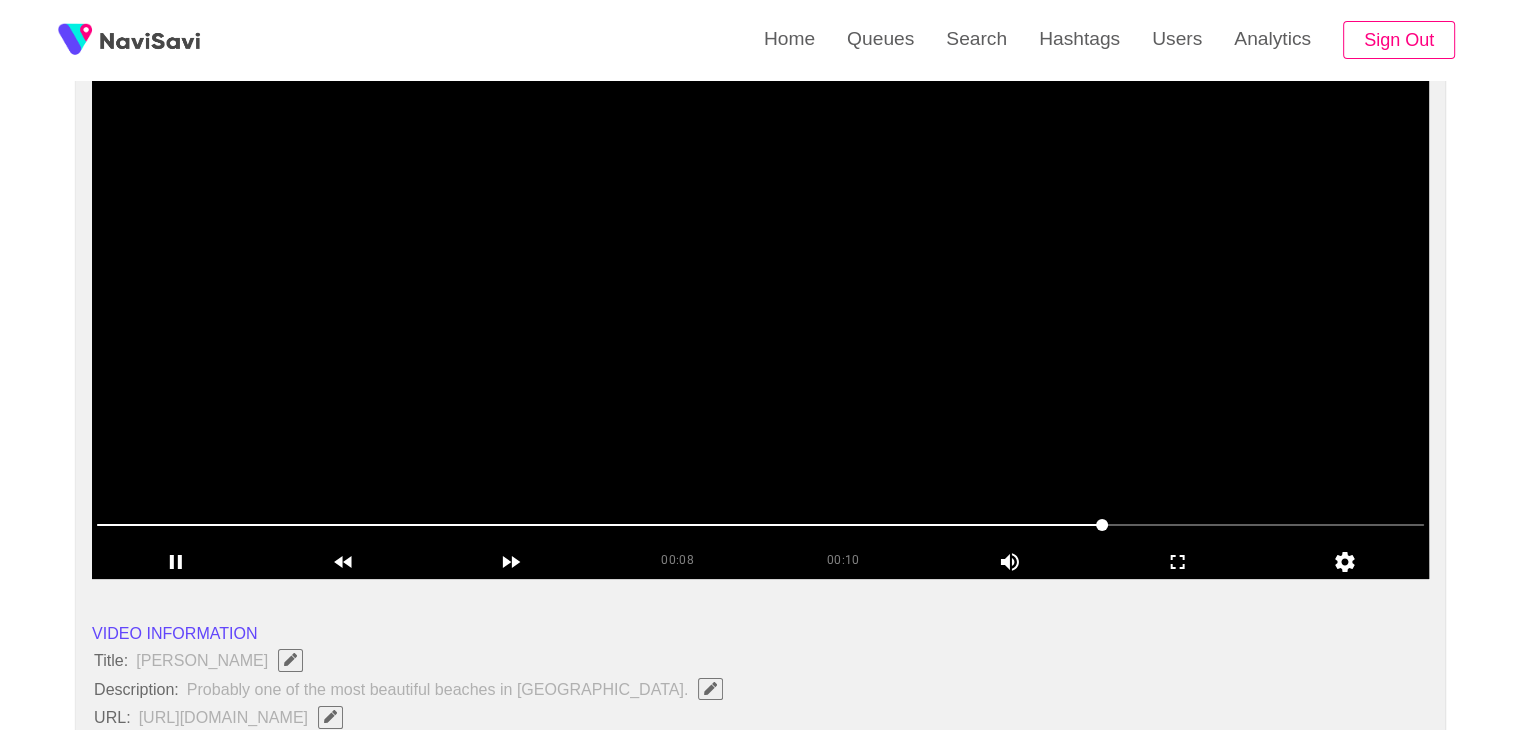 scroll, scrollTop: 186, scrollLeft: 0, axis: vertical 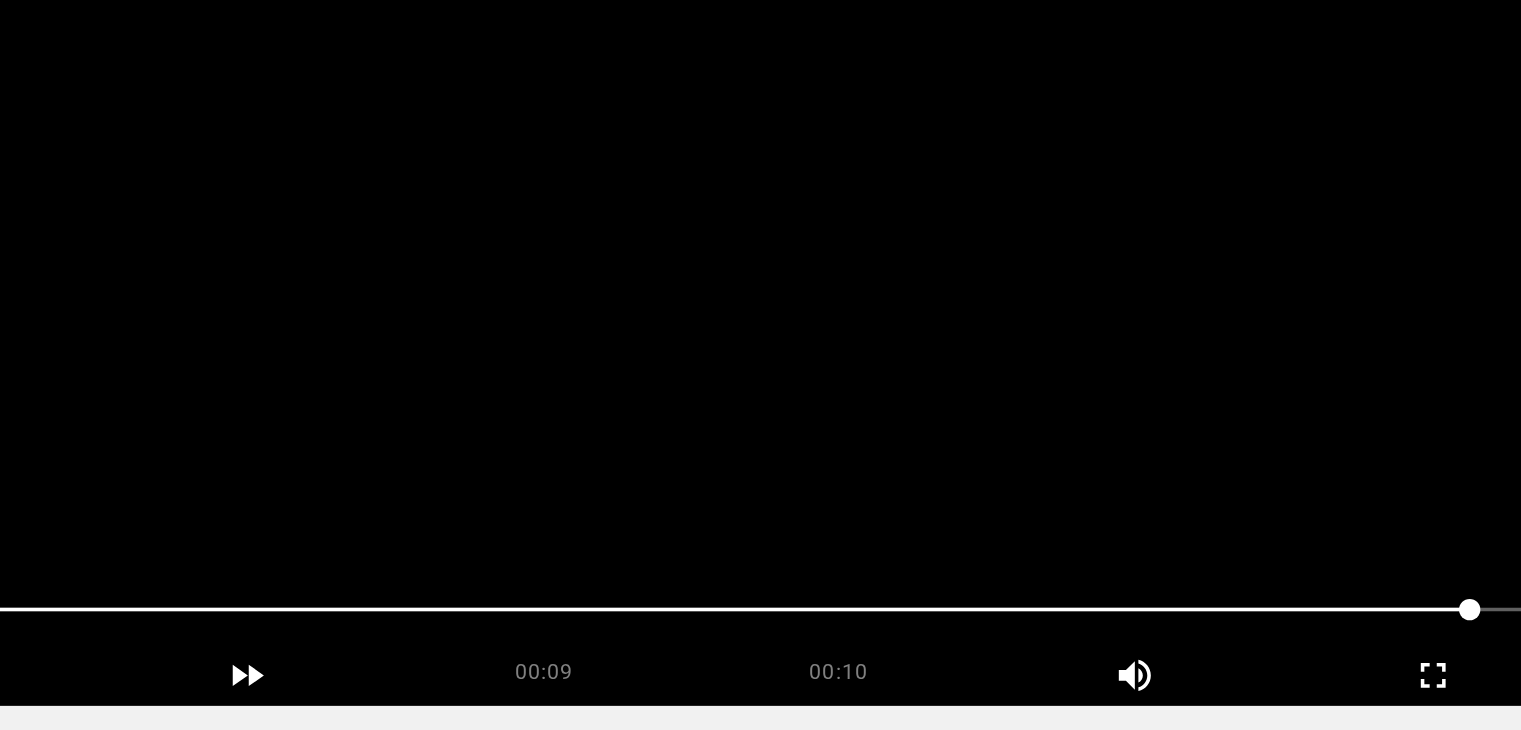 click at bounding box center [760, 329] 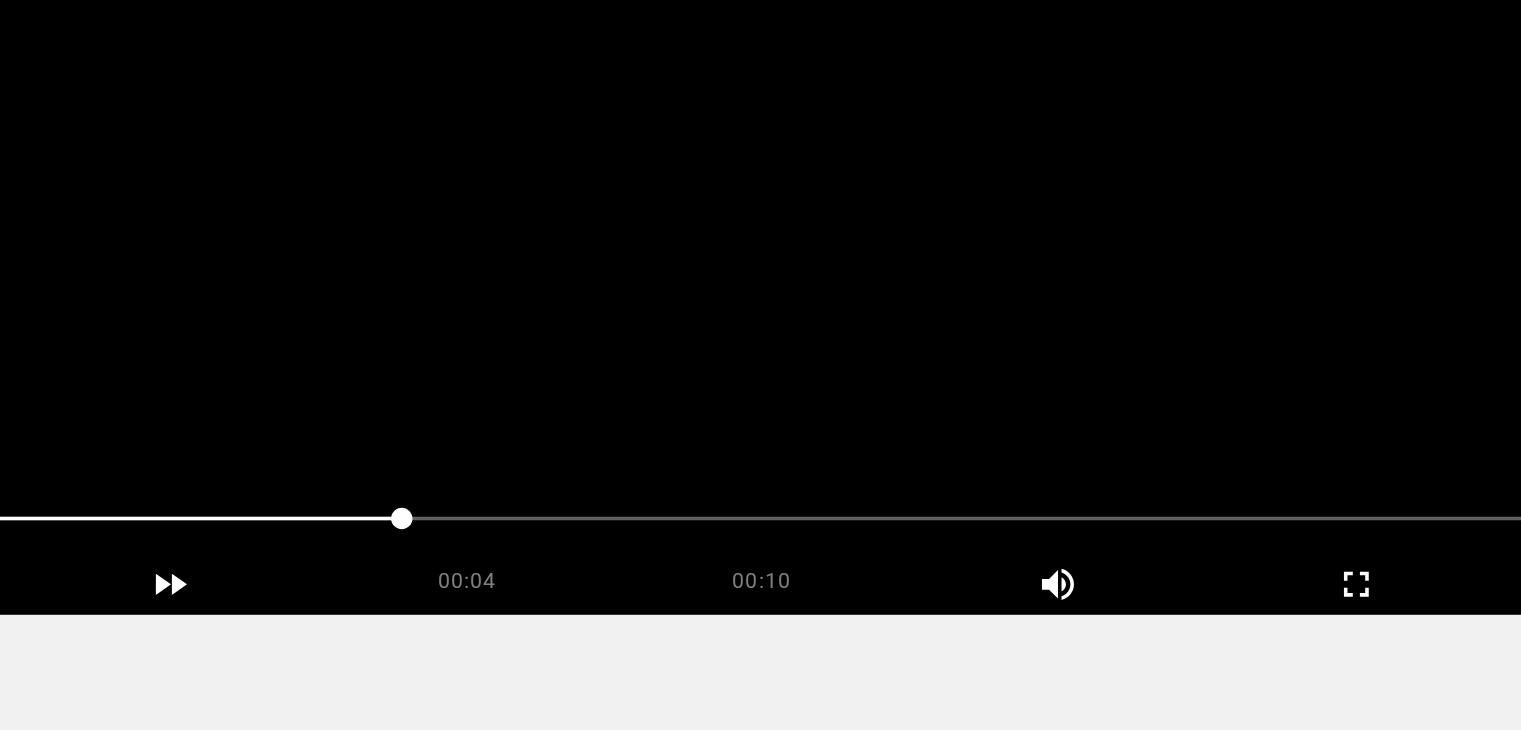scroll, scrollTop: 186, scrollLeft: 0, axis: vertical 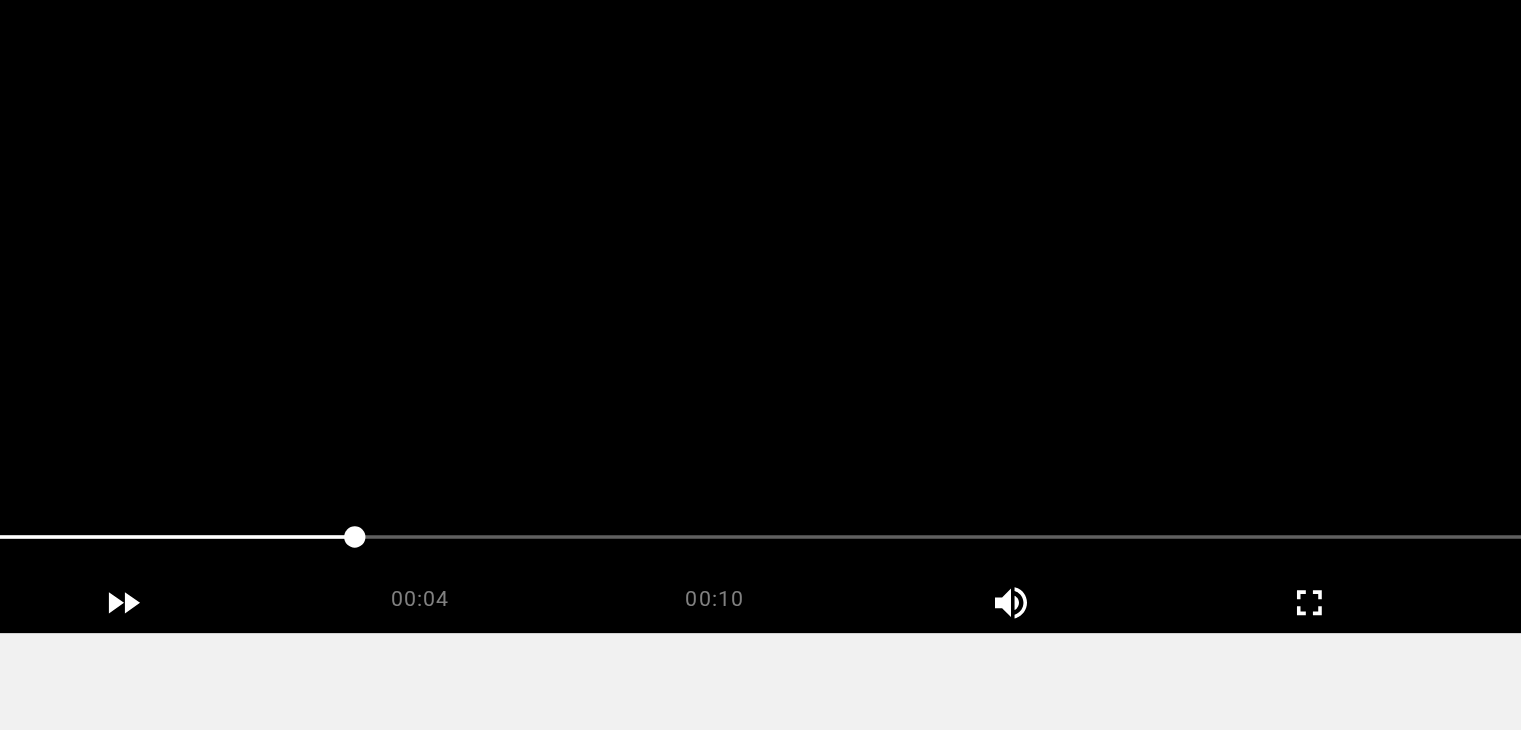 click at bounding box center (760, 329) 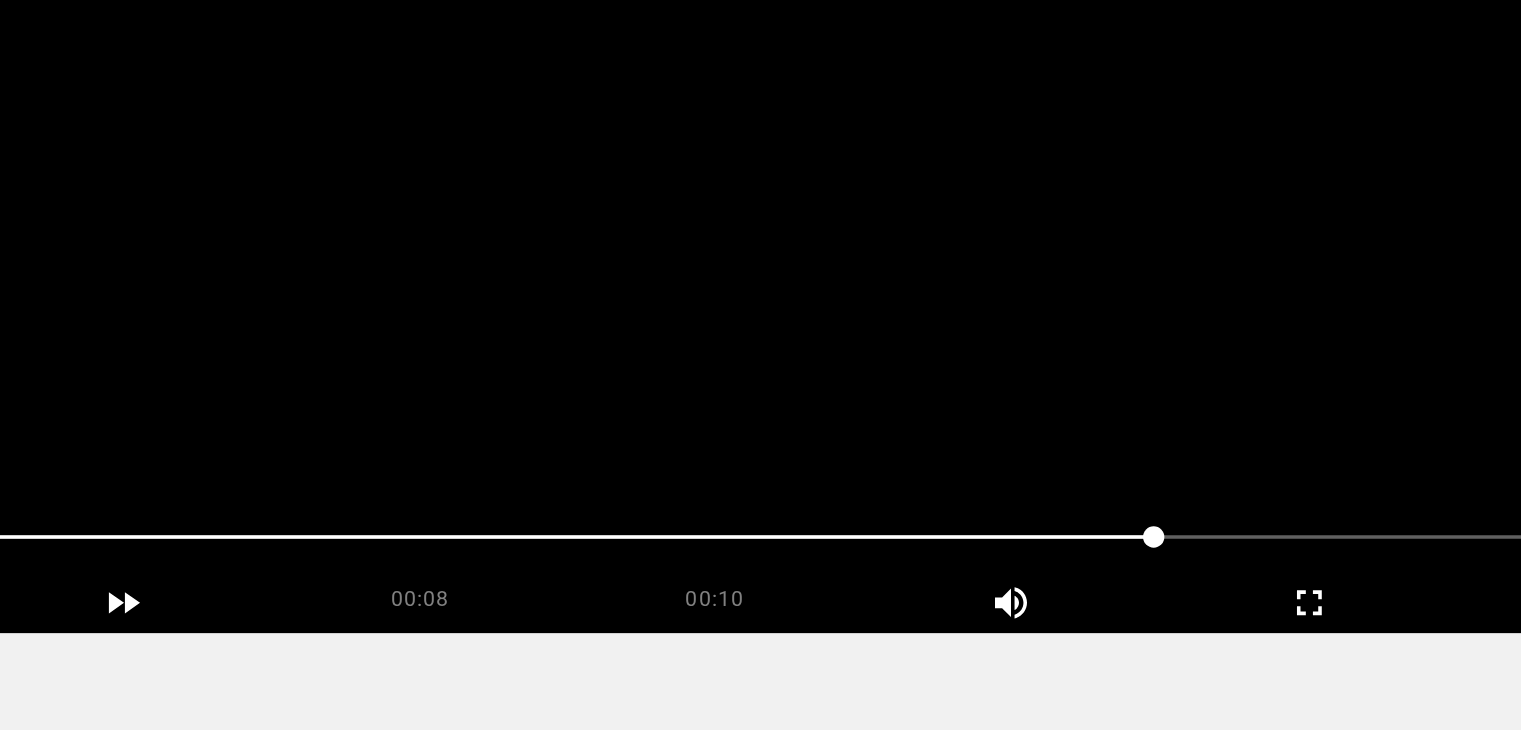 click at bounding box center (760, 329) 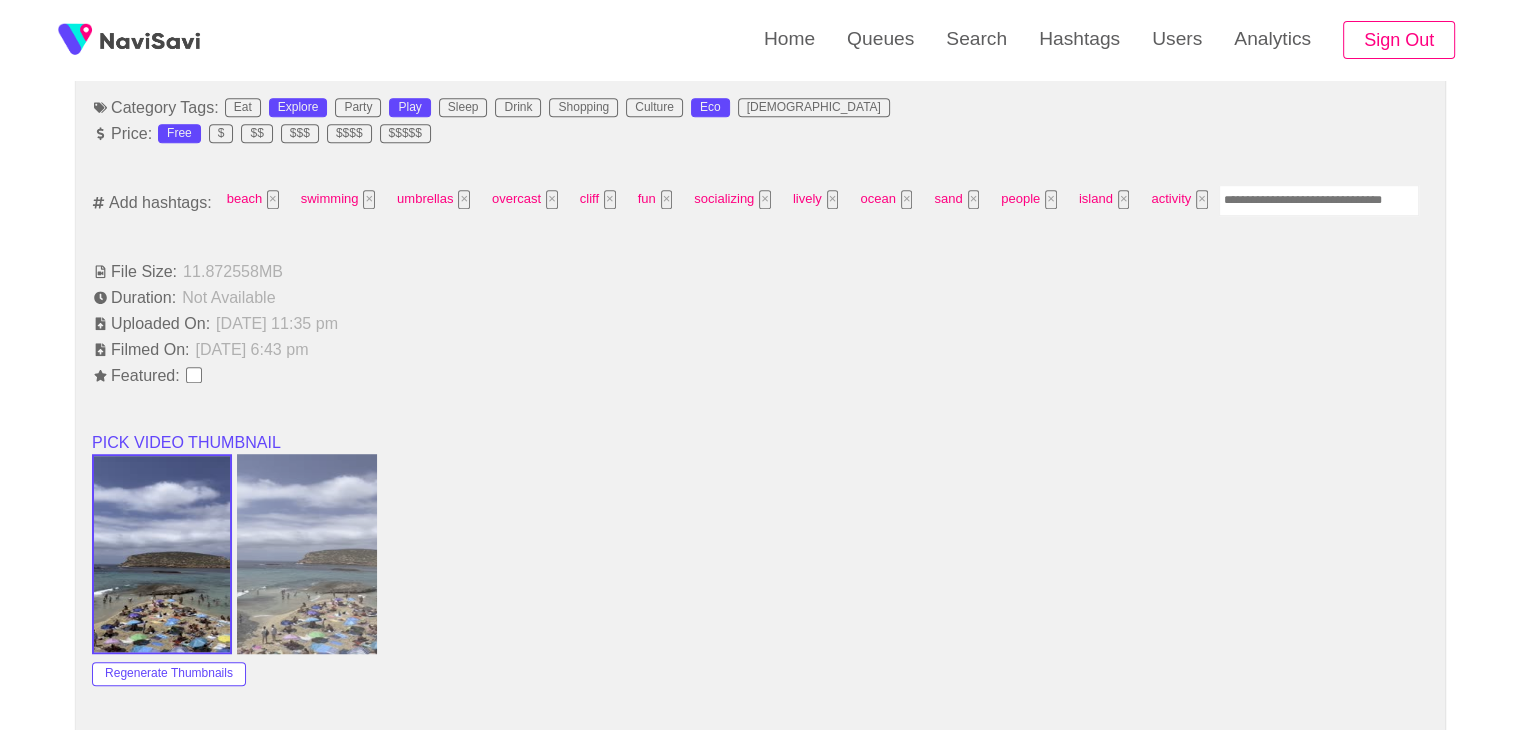 scroll, scrollTop: 1280, scrollLeft: 0, axis: vertical 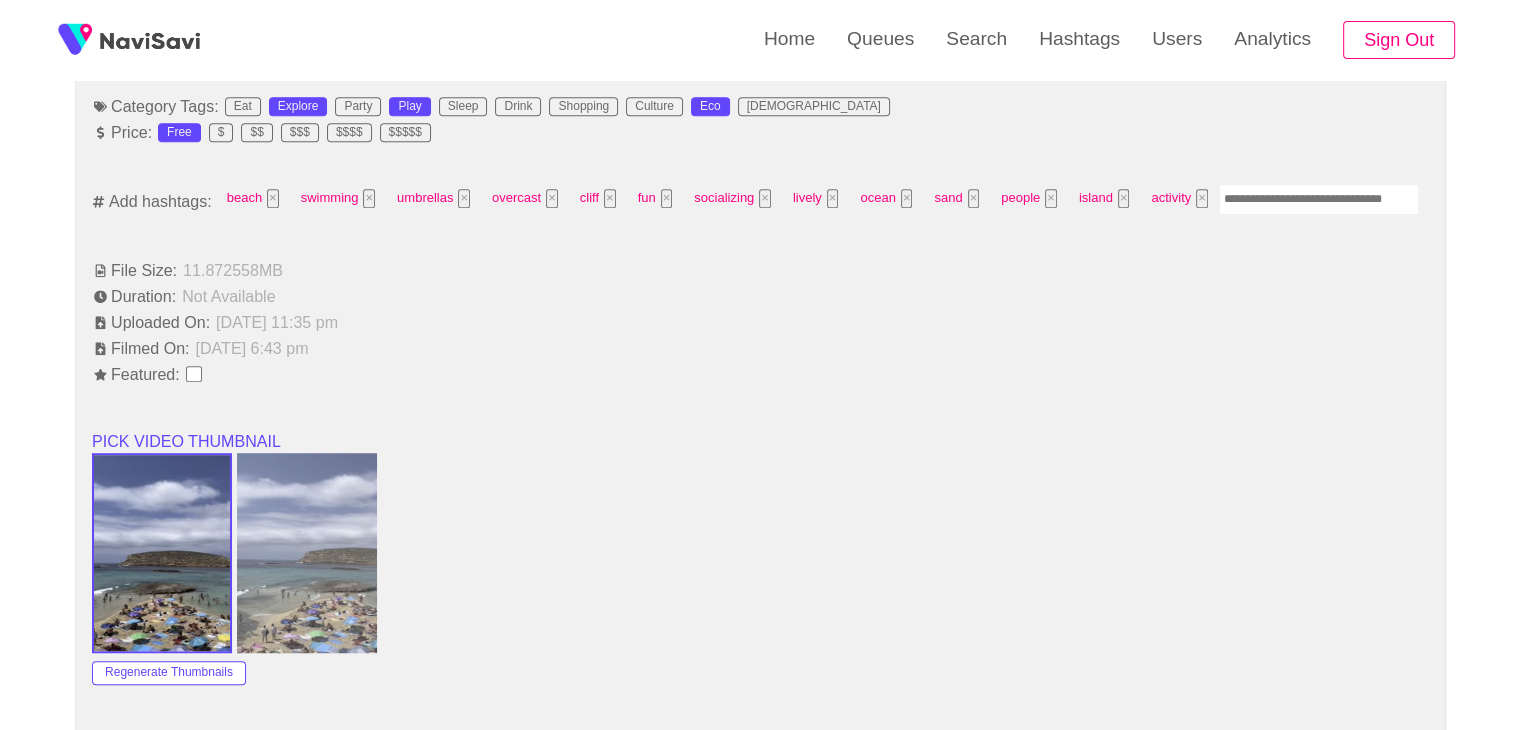 click at bounding box center [1319, 199] 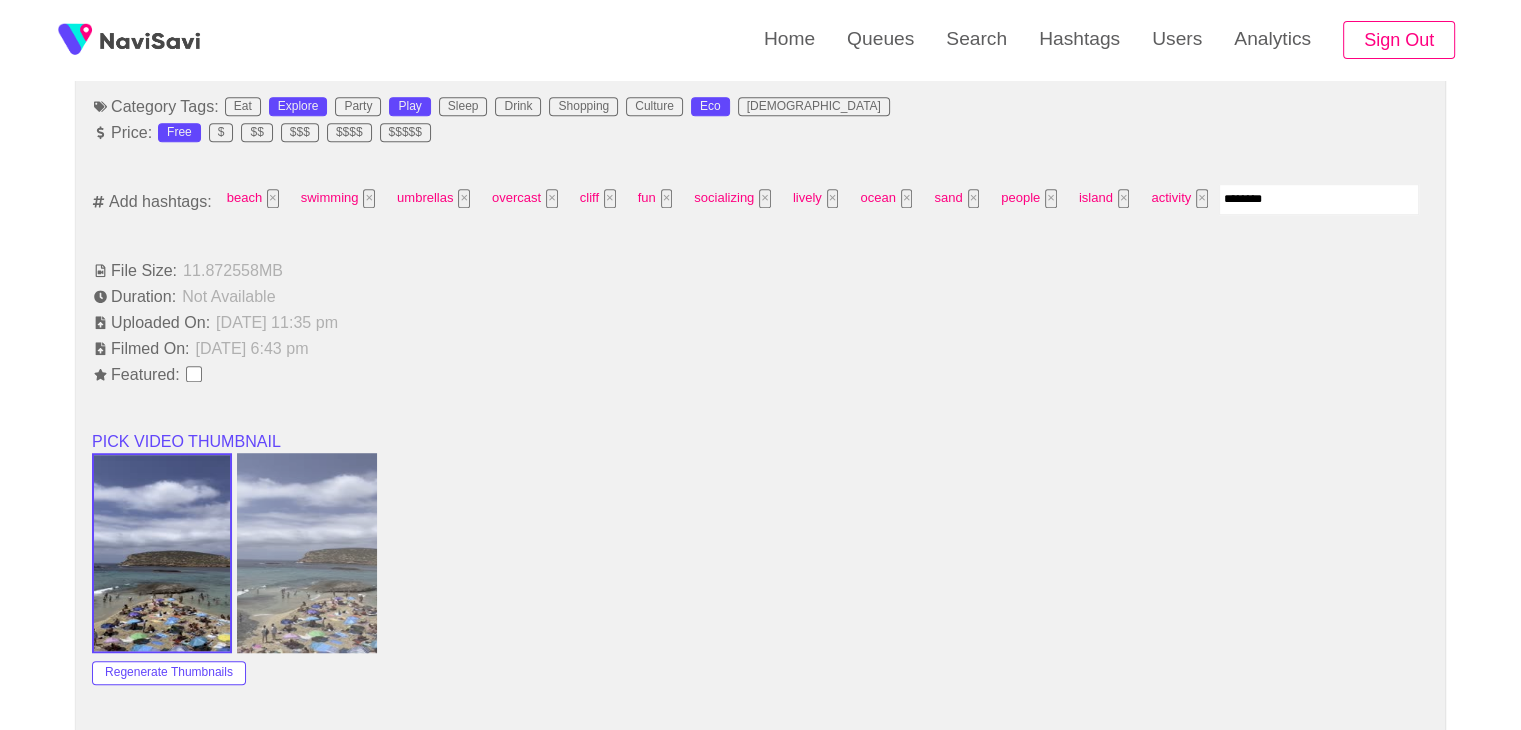 type on "*********" 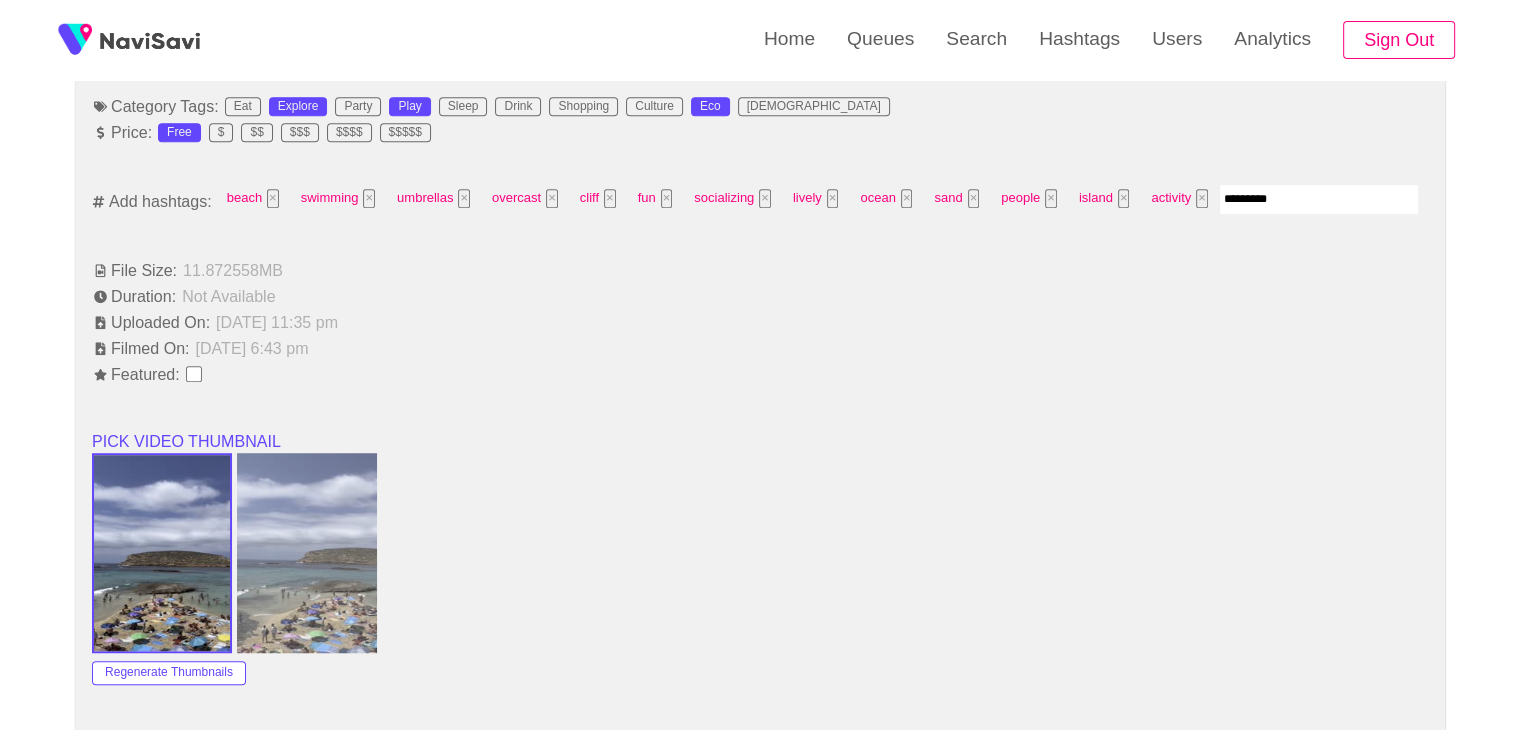 type 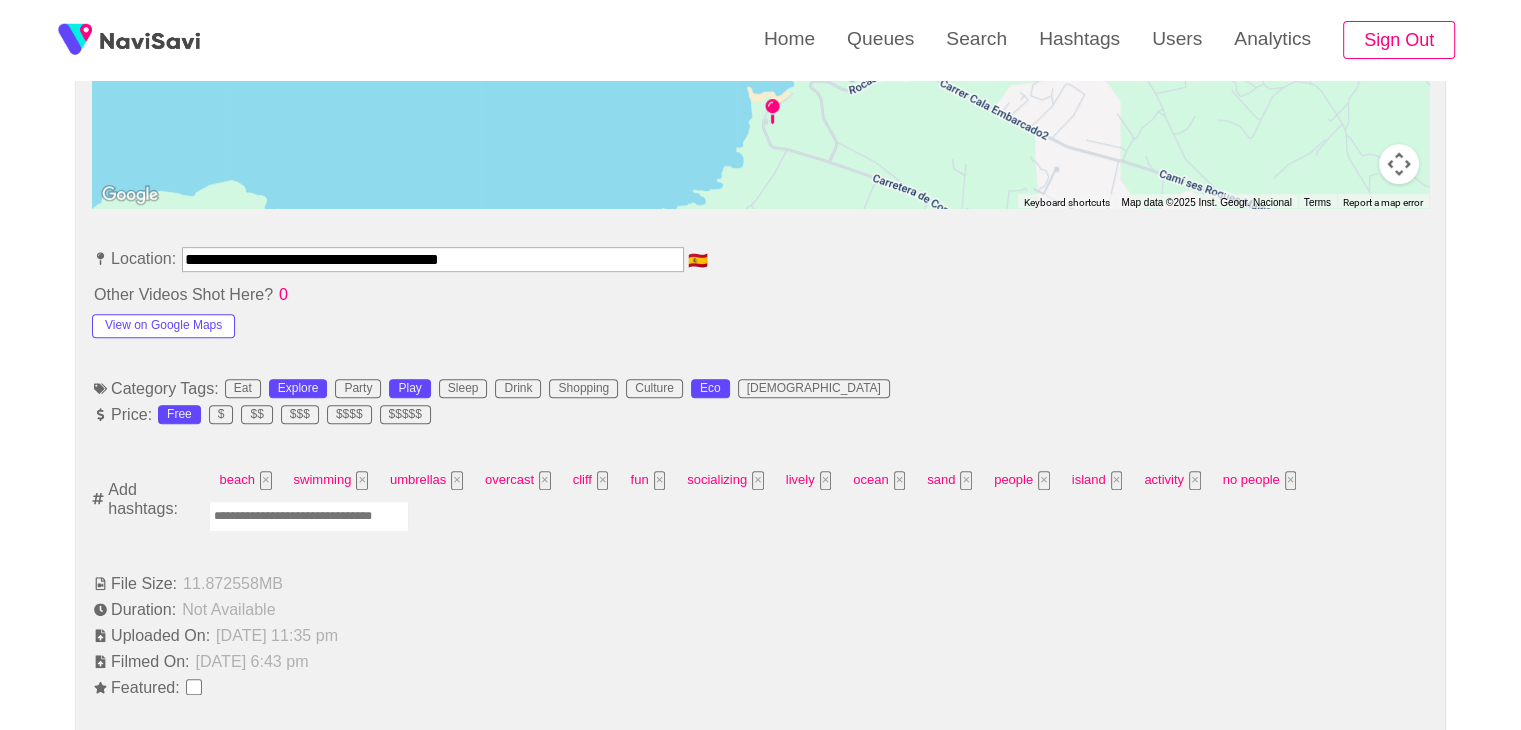 scroll, scrollTop: 991, scrollLeft: 0, axis: vertical 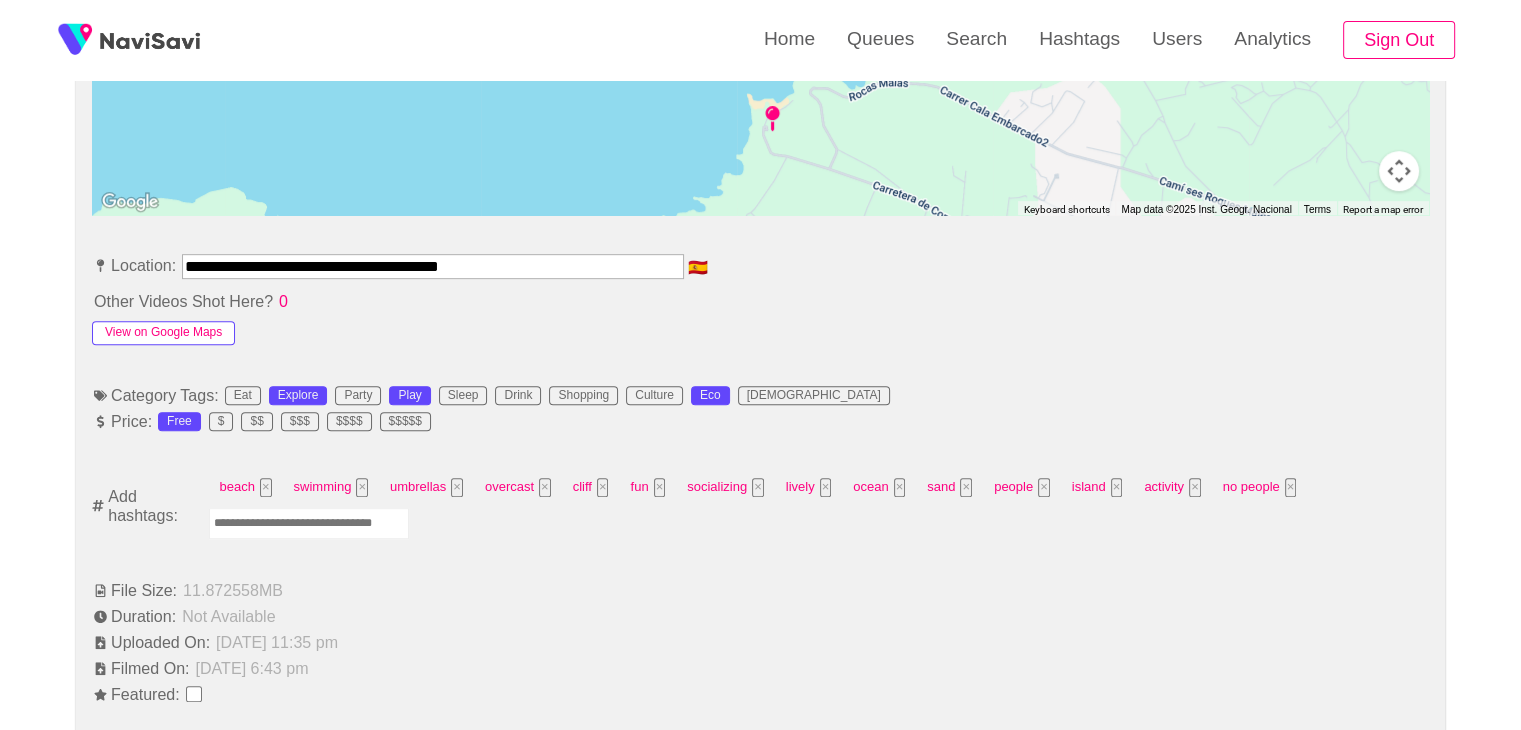 click on "View on Google Maps" at bounding box center (163, 333) 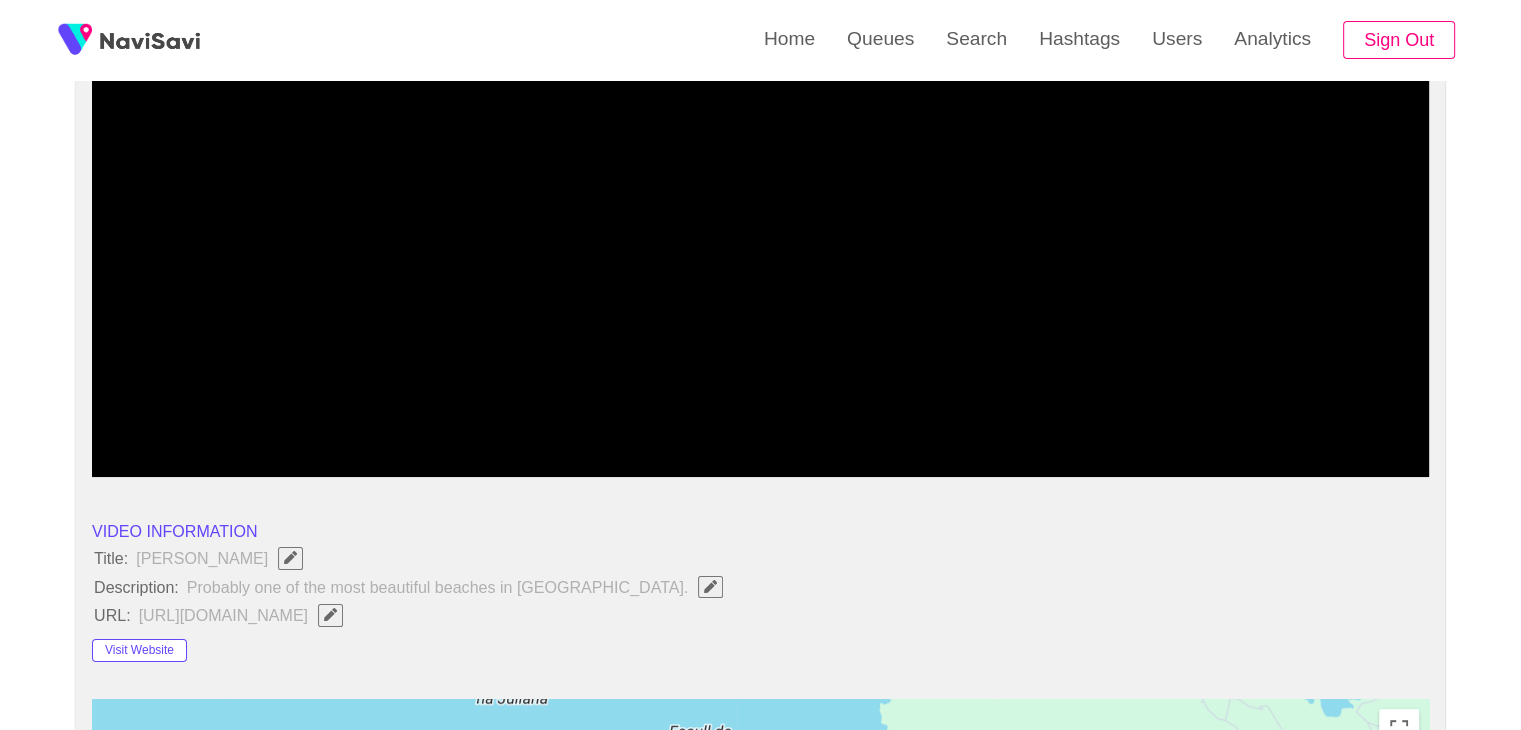 scroll, scrollTop: 259, scrollLeft: 0, axis: vertical 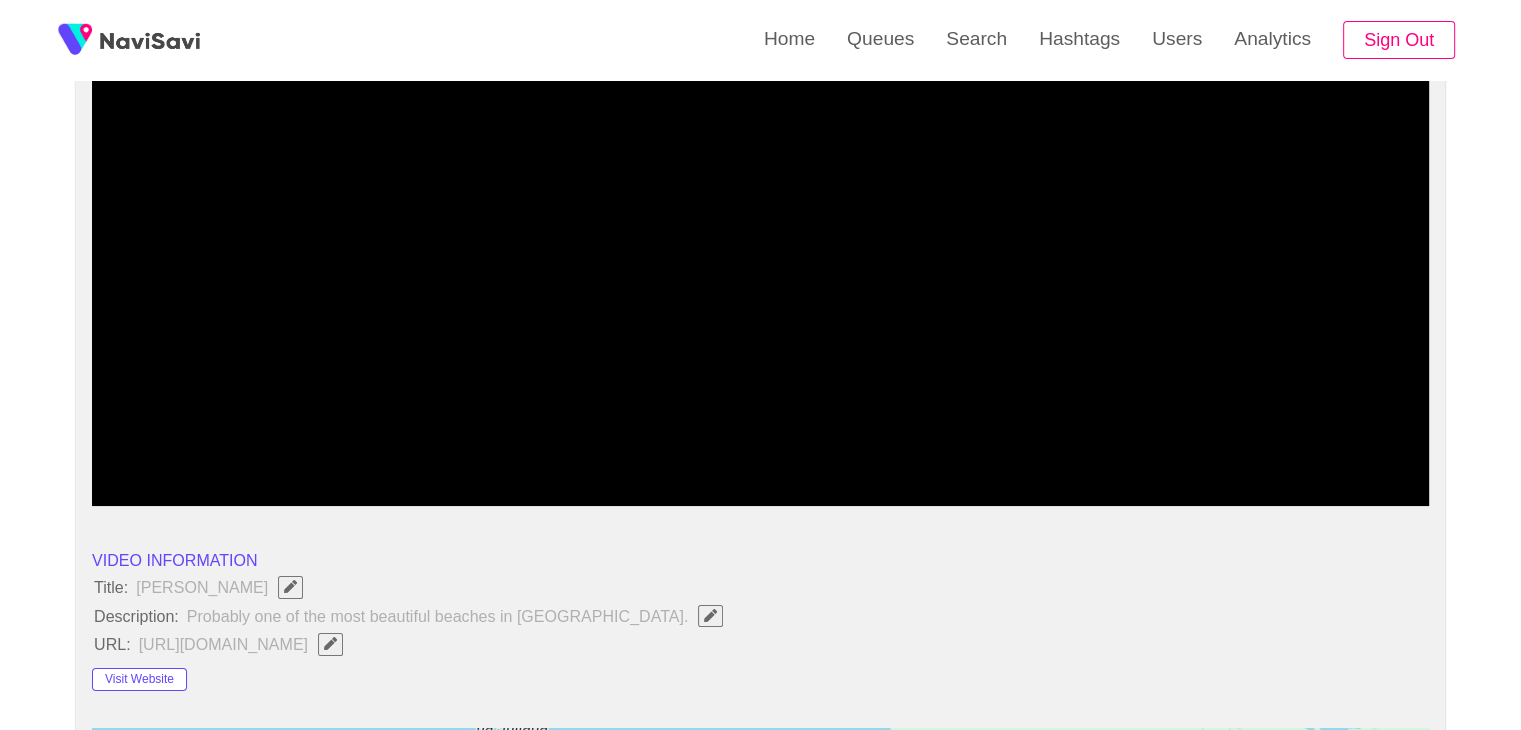 click at bounding box center (760, 256) 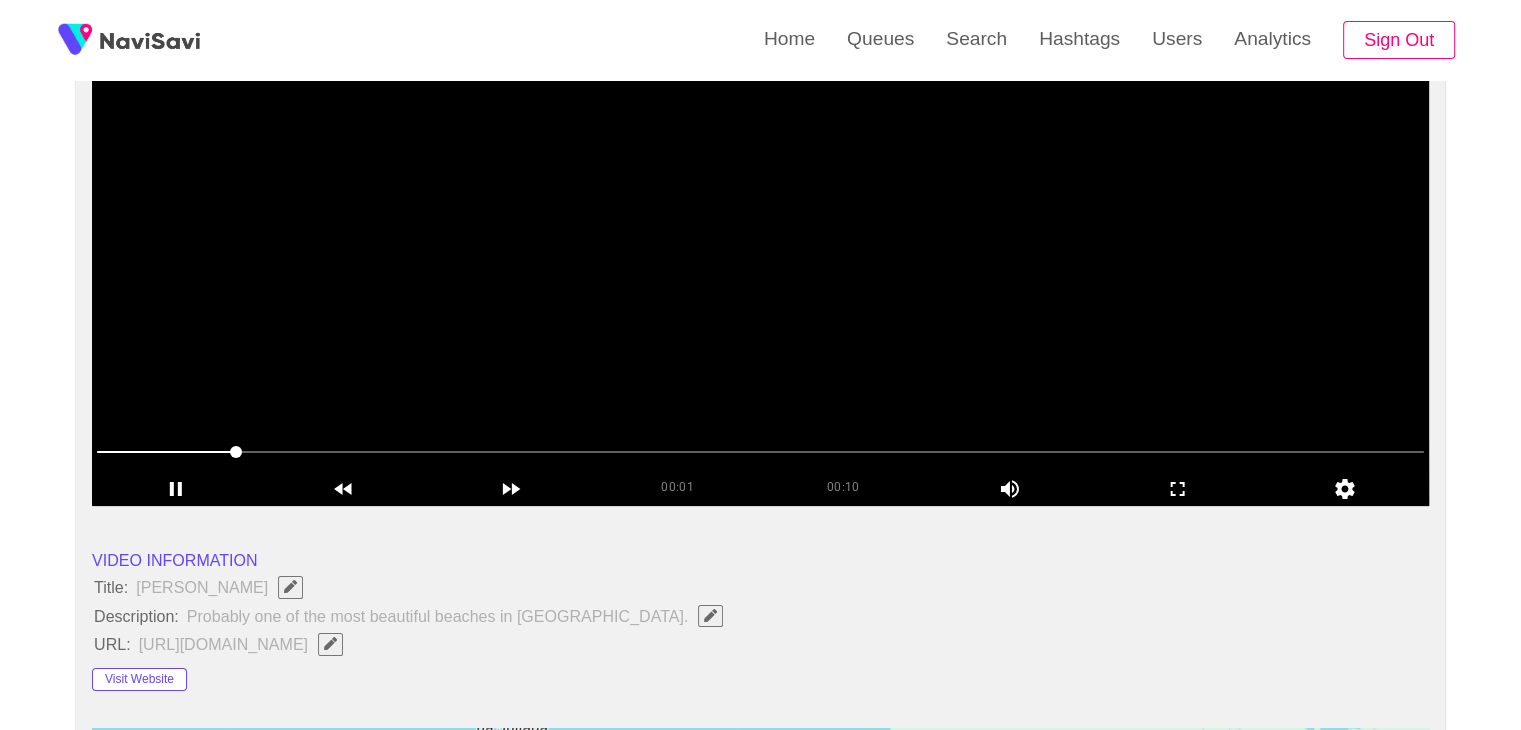 click at bounding box center (760, 256) 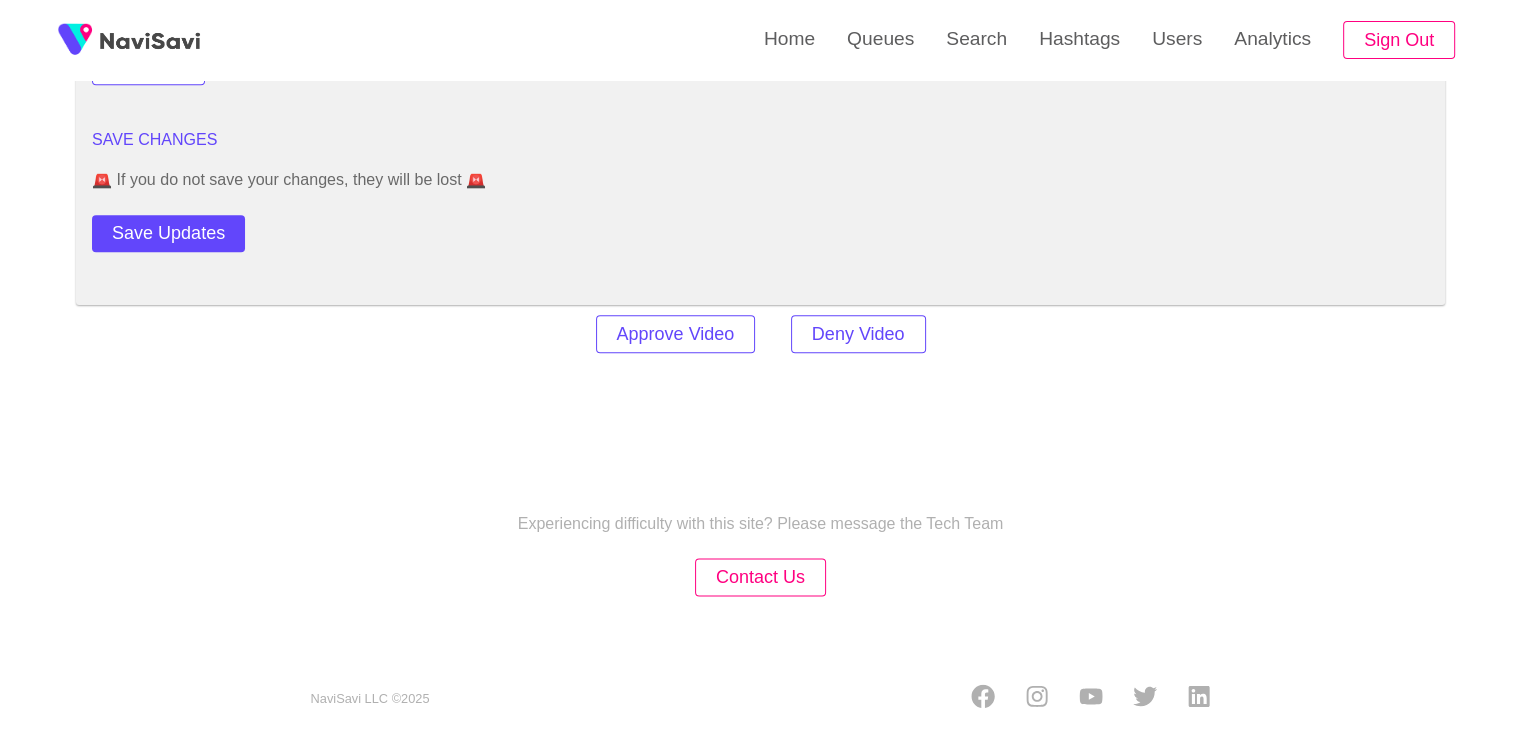 scroll, scrollTop: 2444, scrollLeft: 0, axis: vertical 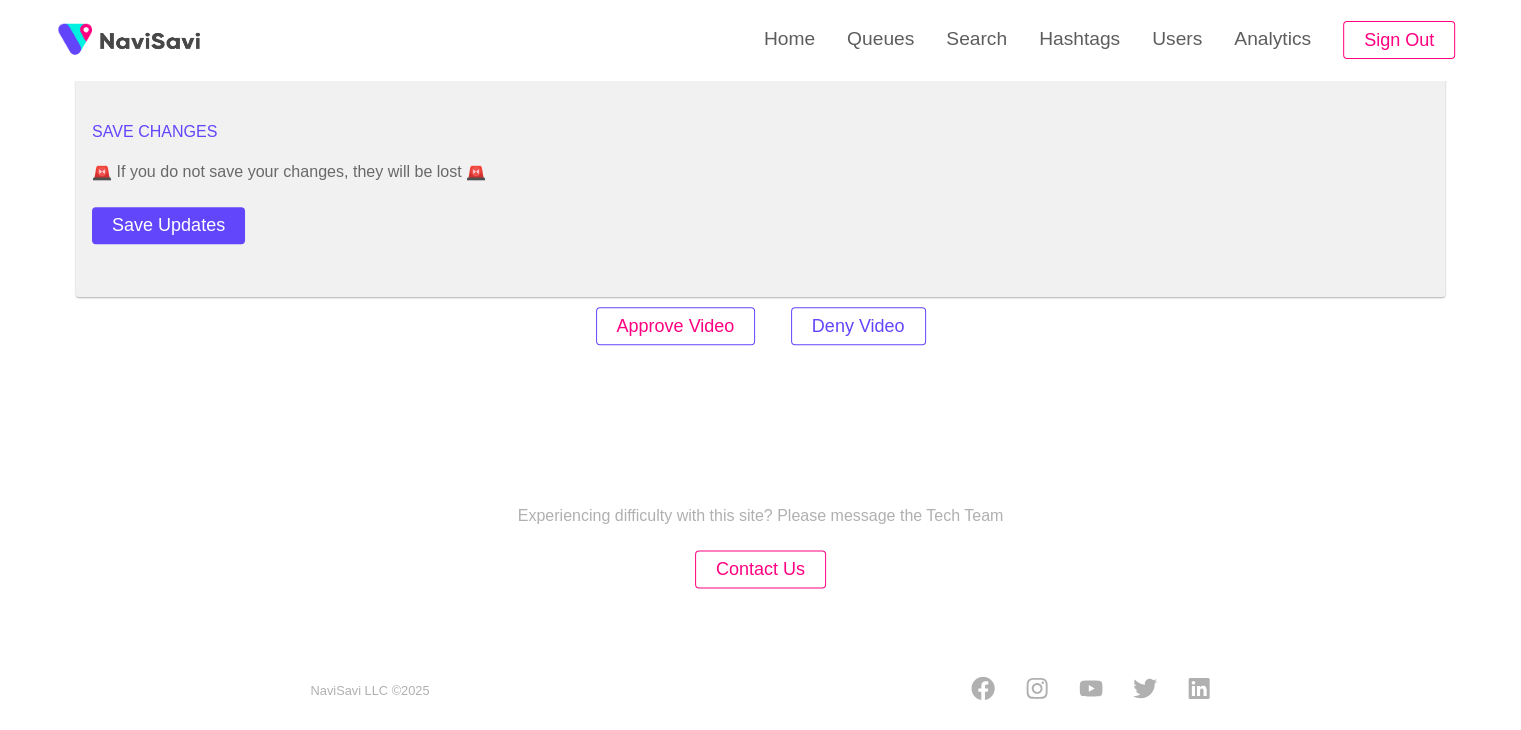 click on "Approve Video" at bounding box center [676, 326] 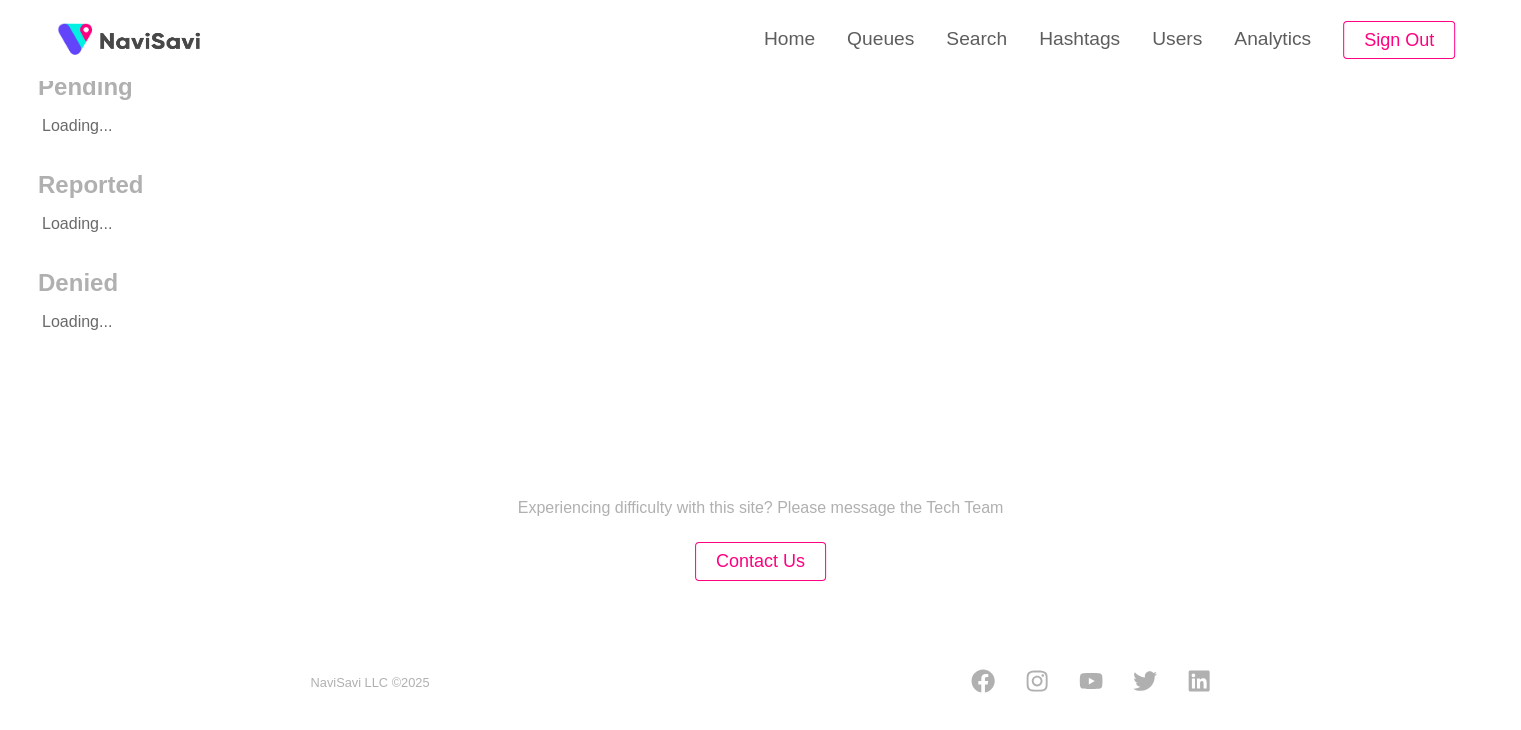 scroll, scrollTop: 0, scrollLeft: 0, axis: both 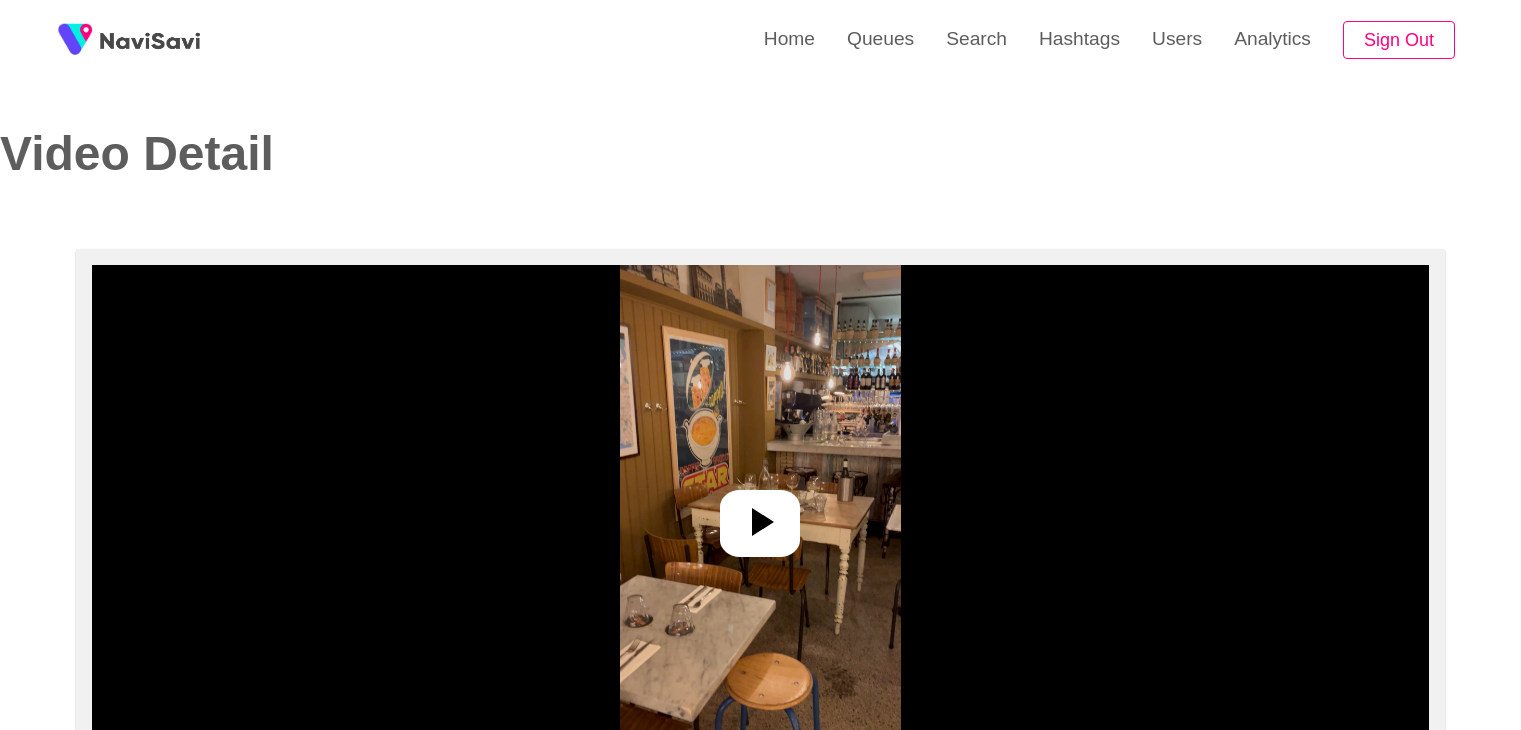 select on "**********" 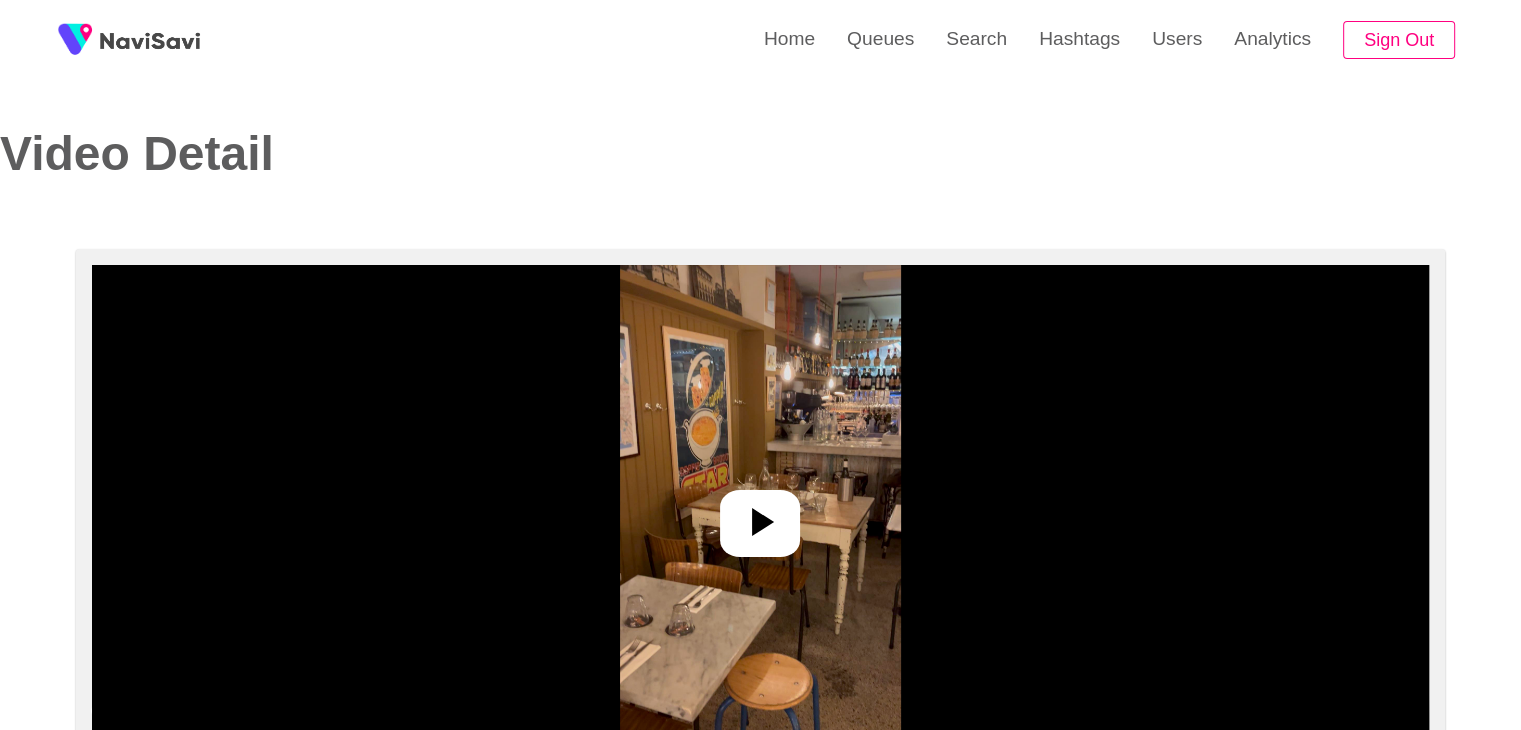 click at bounding box center (760, 515) 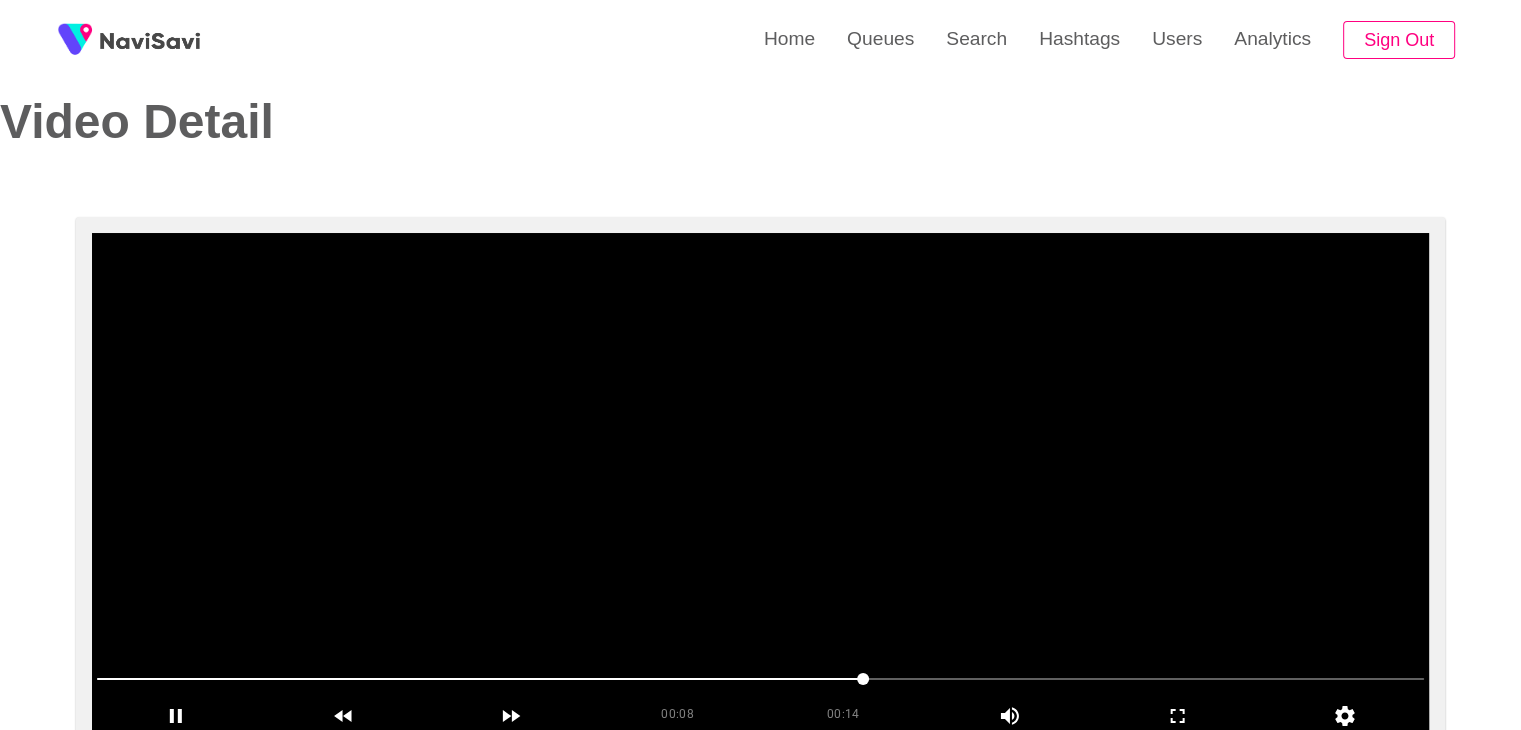 scroll, scrollTop: 32, scrollLeft: 0, axis: vertical 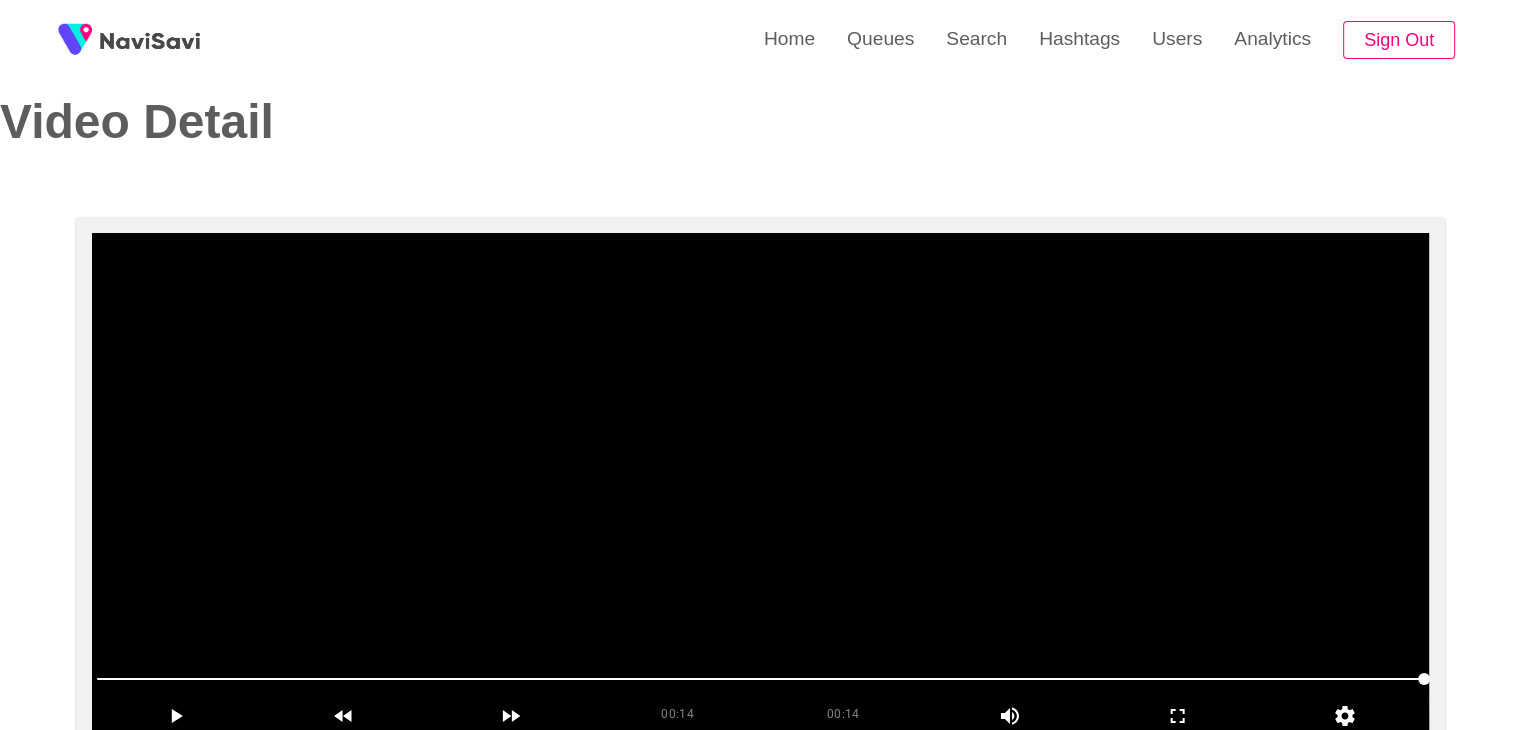click at bounding box center (760, 483) 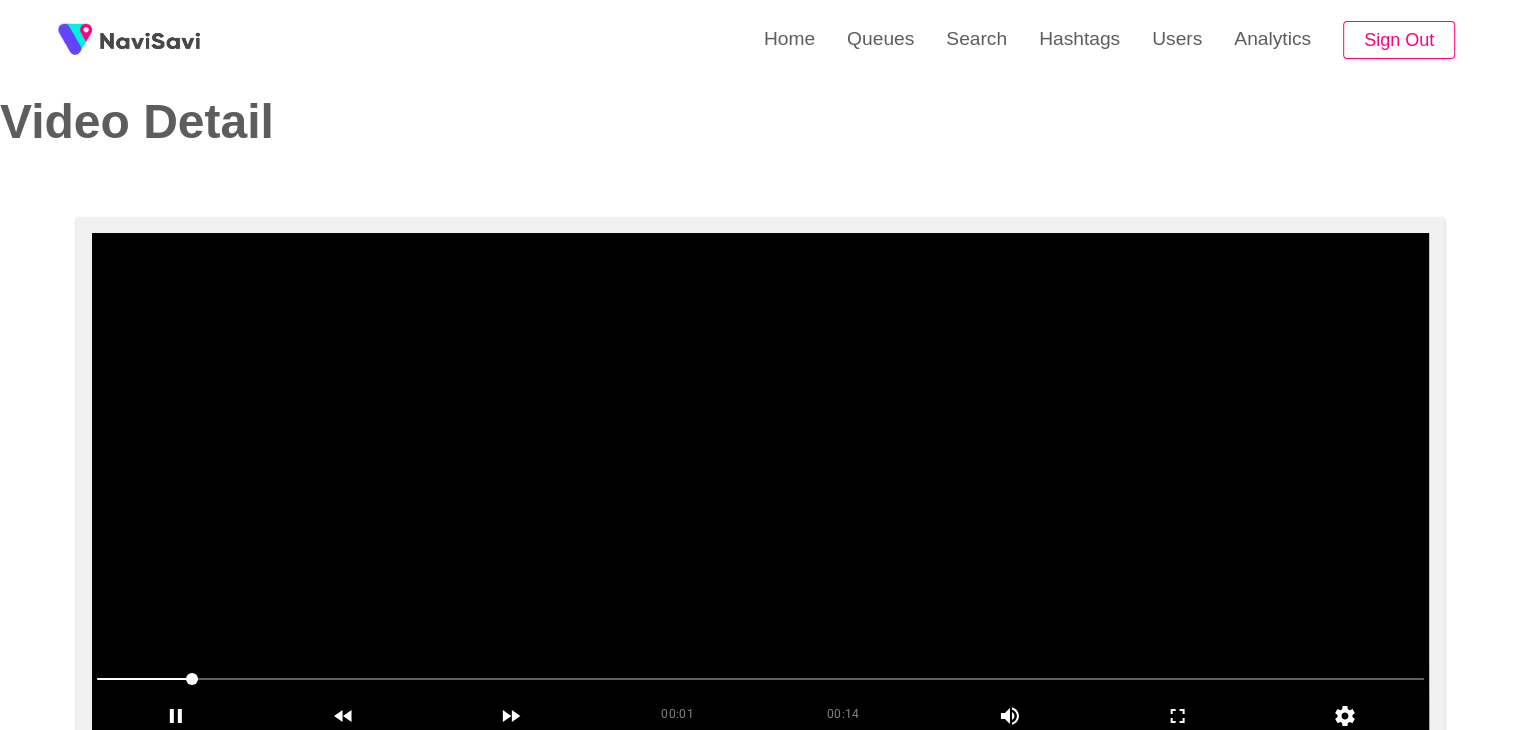 click at bounding box center (760, 483) 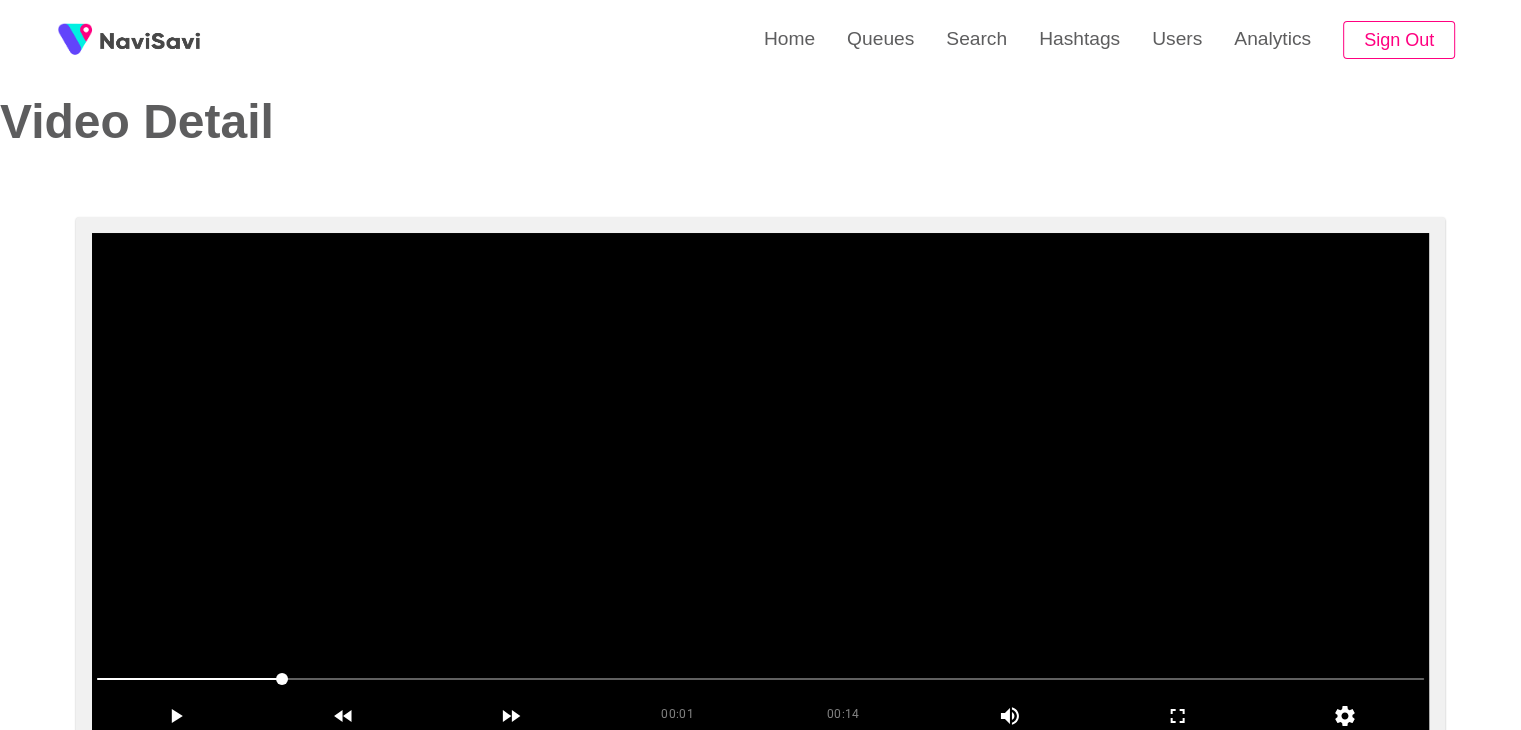 click at bounding box center (760, 483) 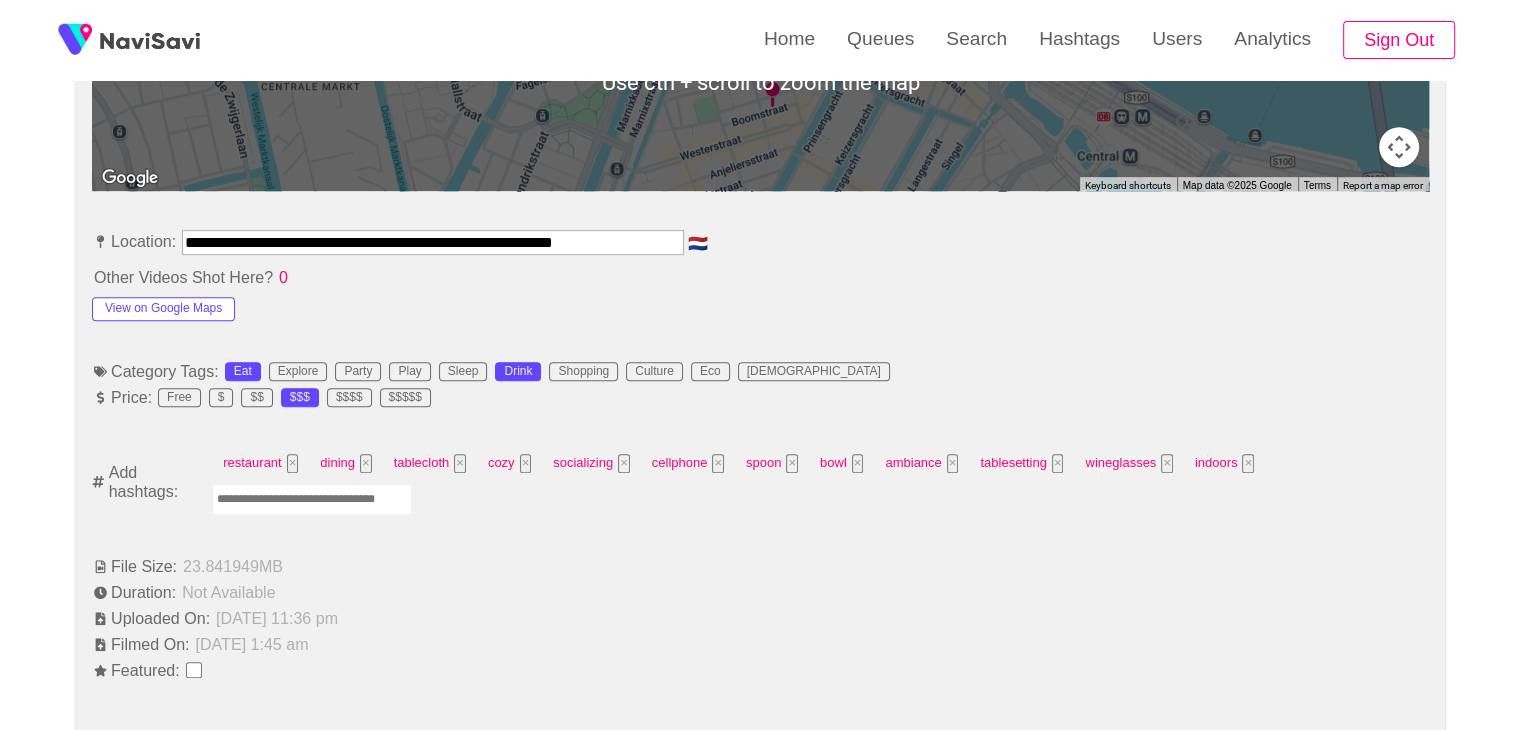scroll, scrollTop: 1030, scrollLeft: 0, axis: vertical 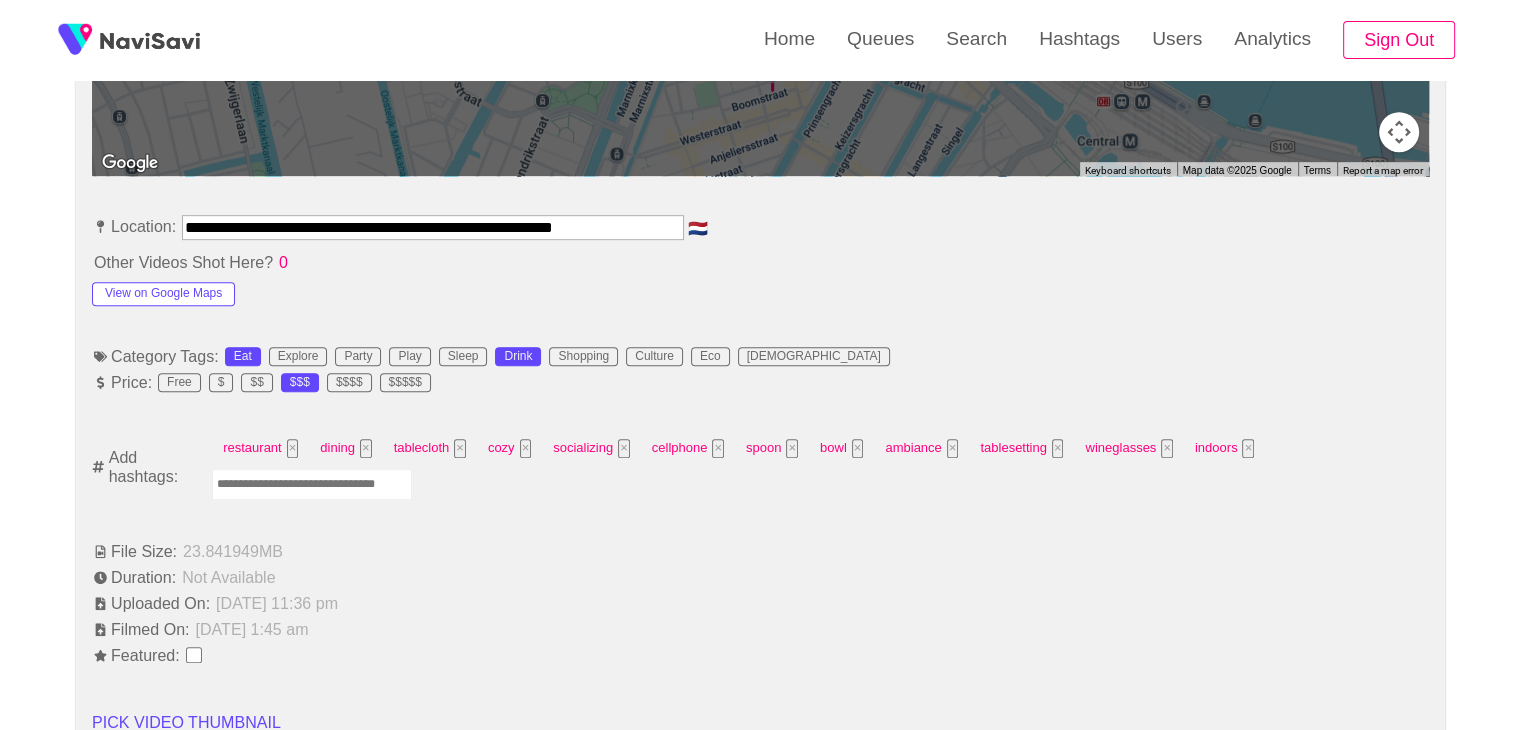 click at bounding box center (312, 484) 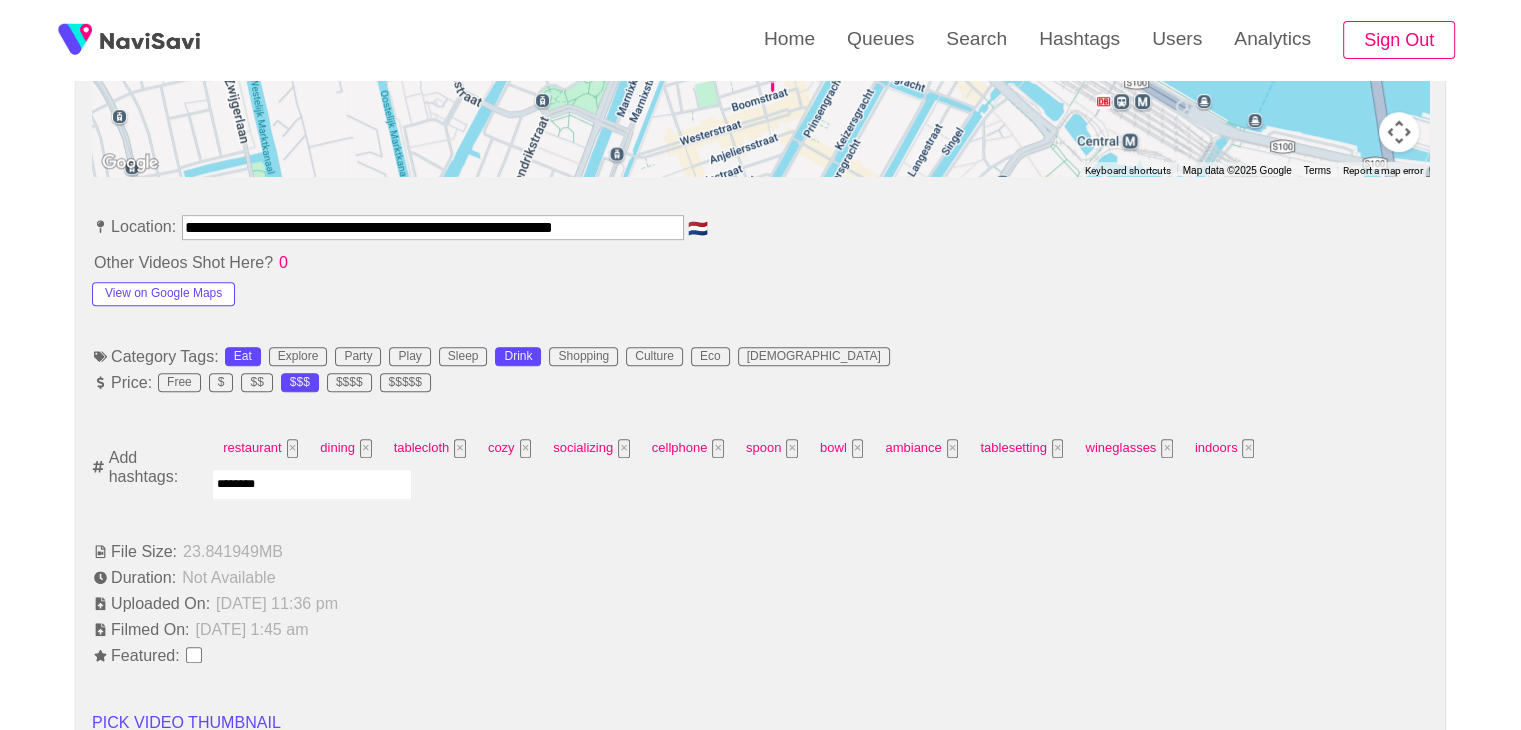 type on "*********" 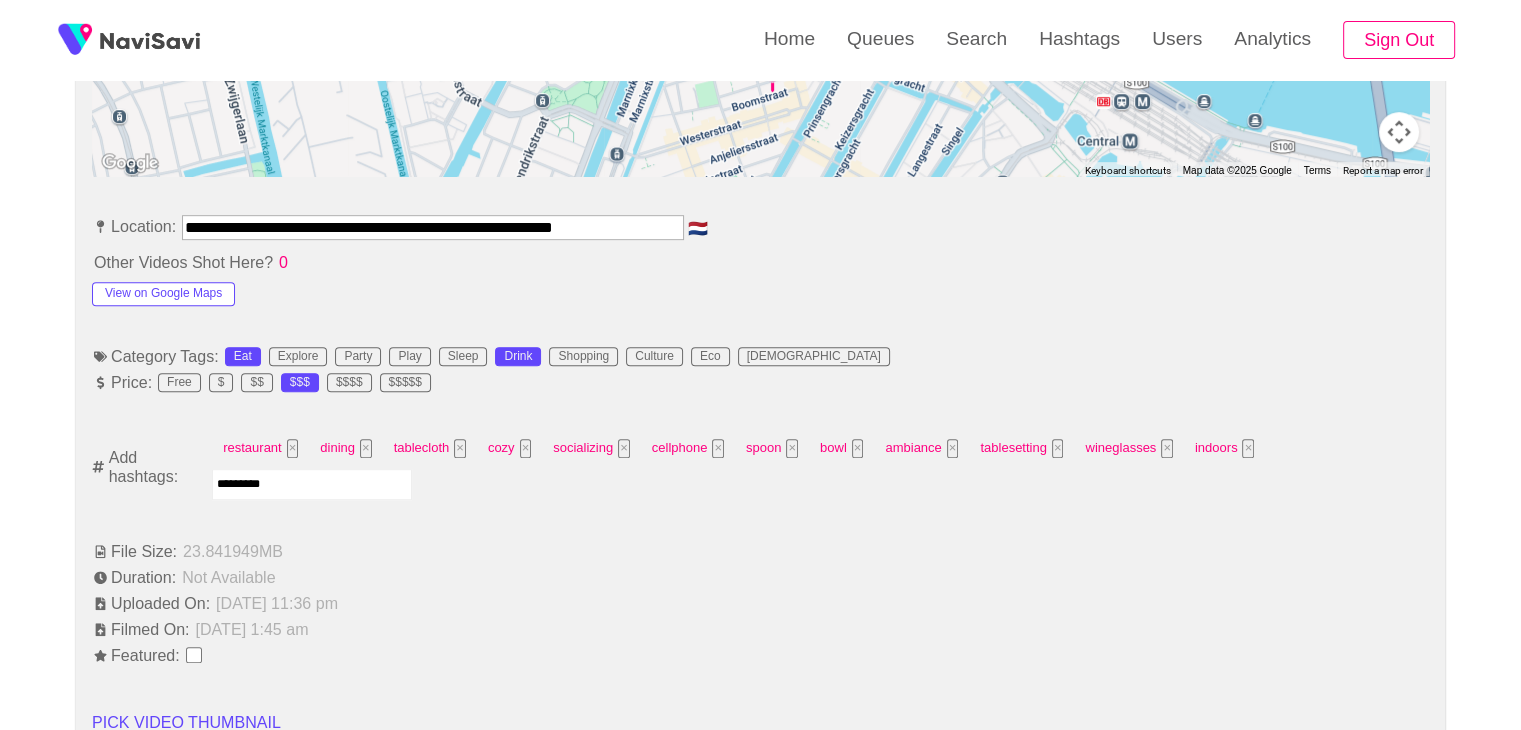 type 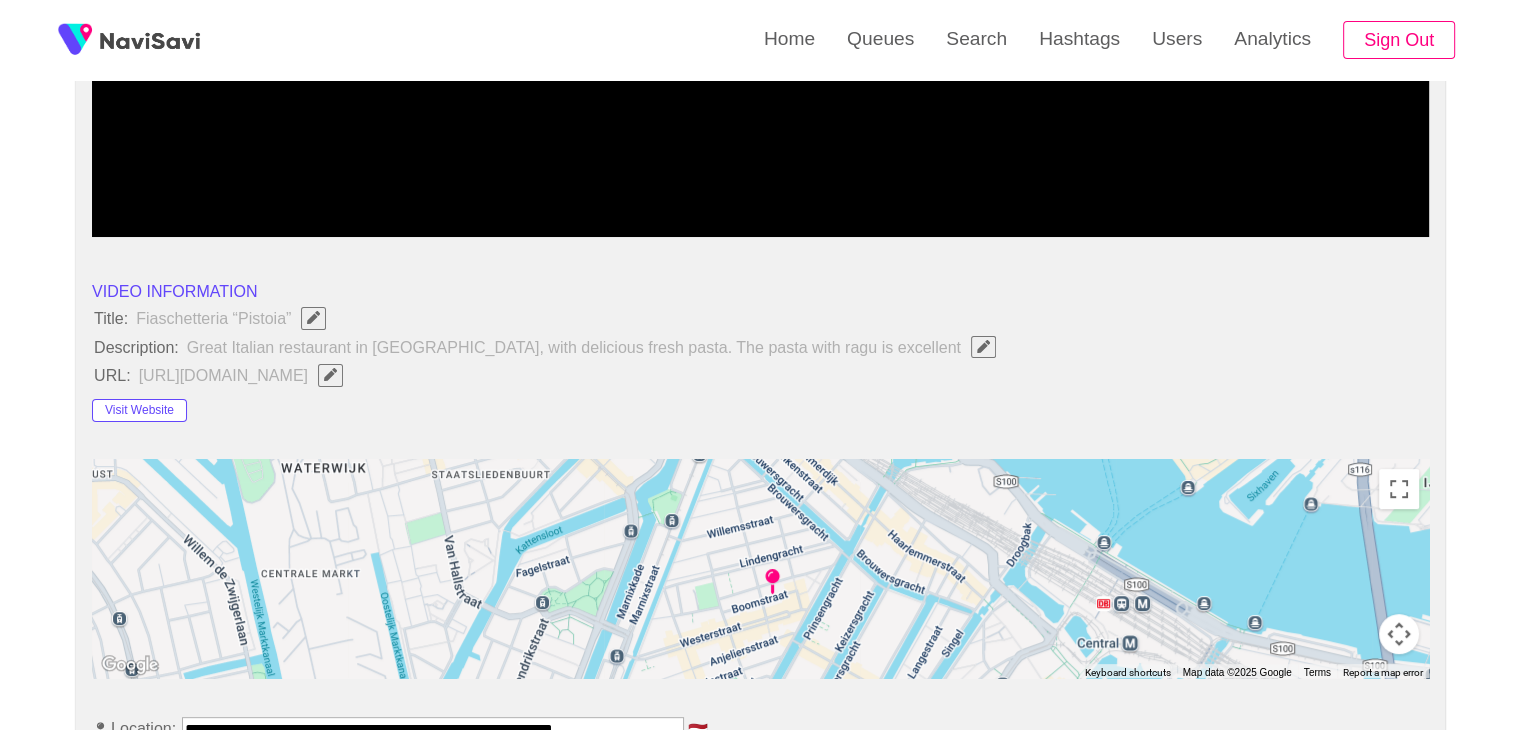 scroll, scrollTop: 504, scrollLeft: 0, axis: vertical 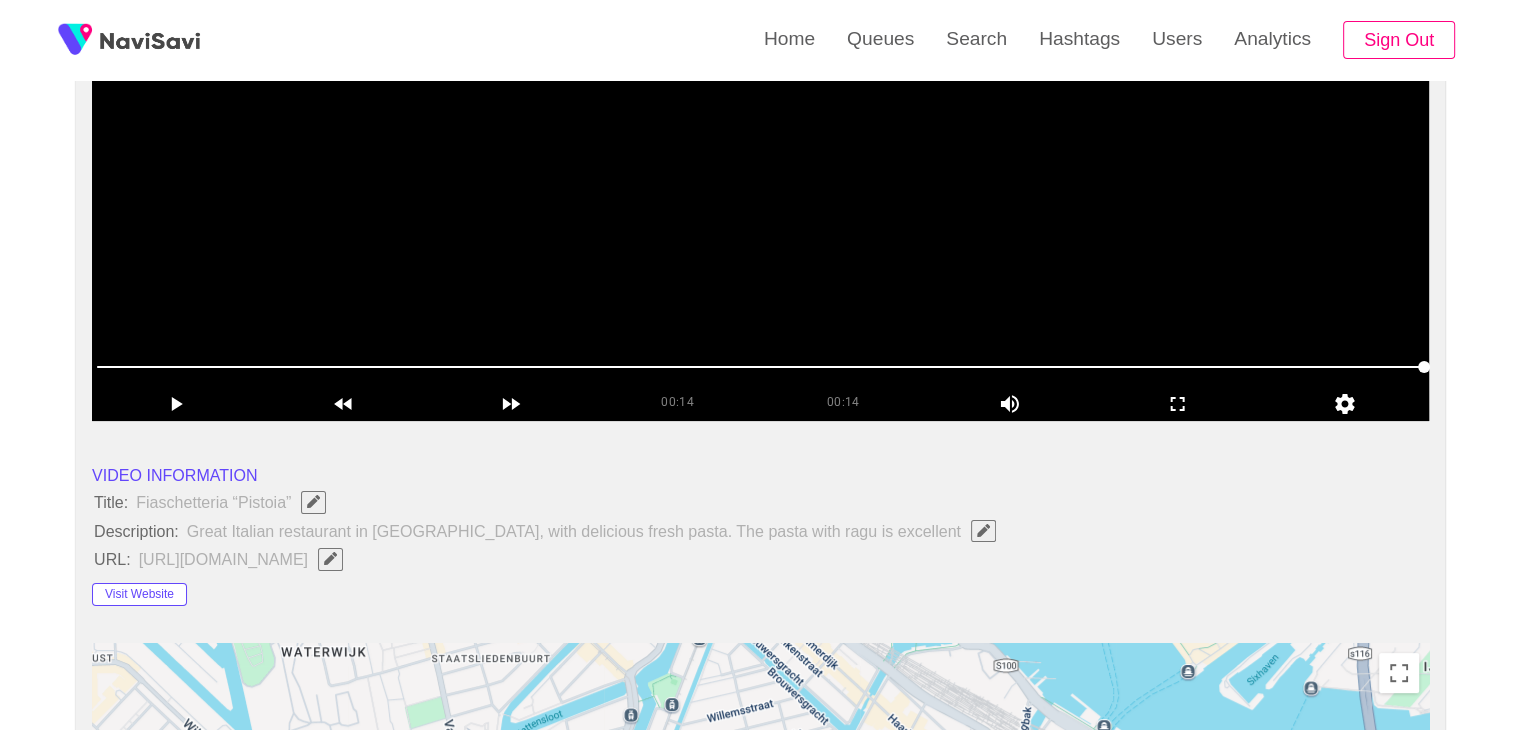 click at bounding box center (760, 171) 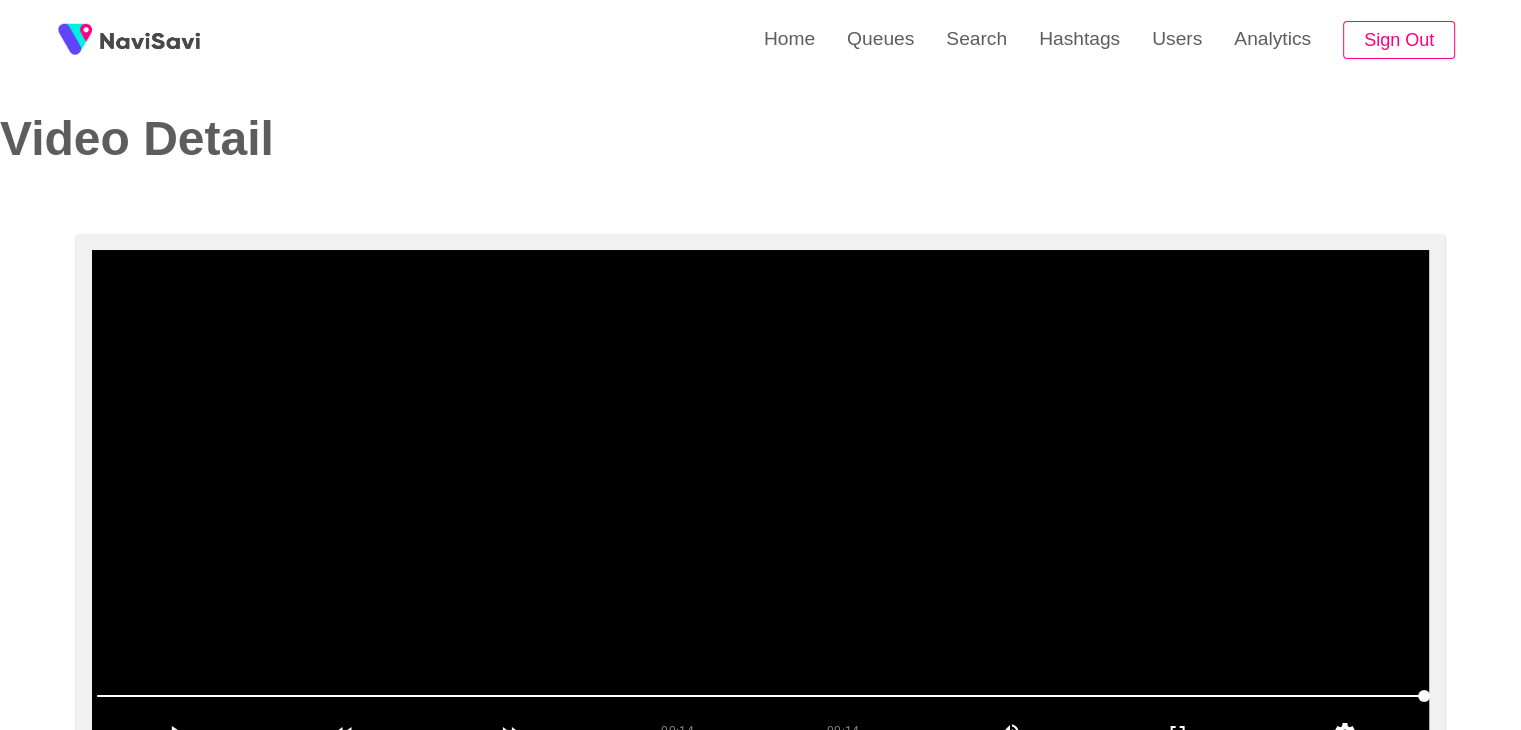 scroll, scrollTop: 0, scrollLeft: 0, axis: both 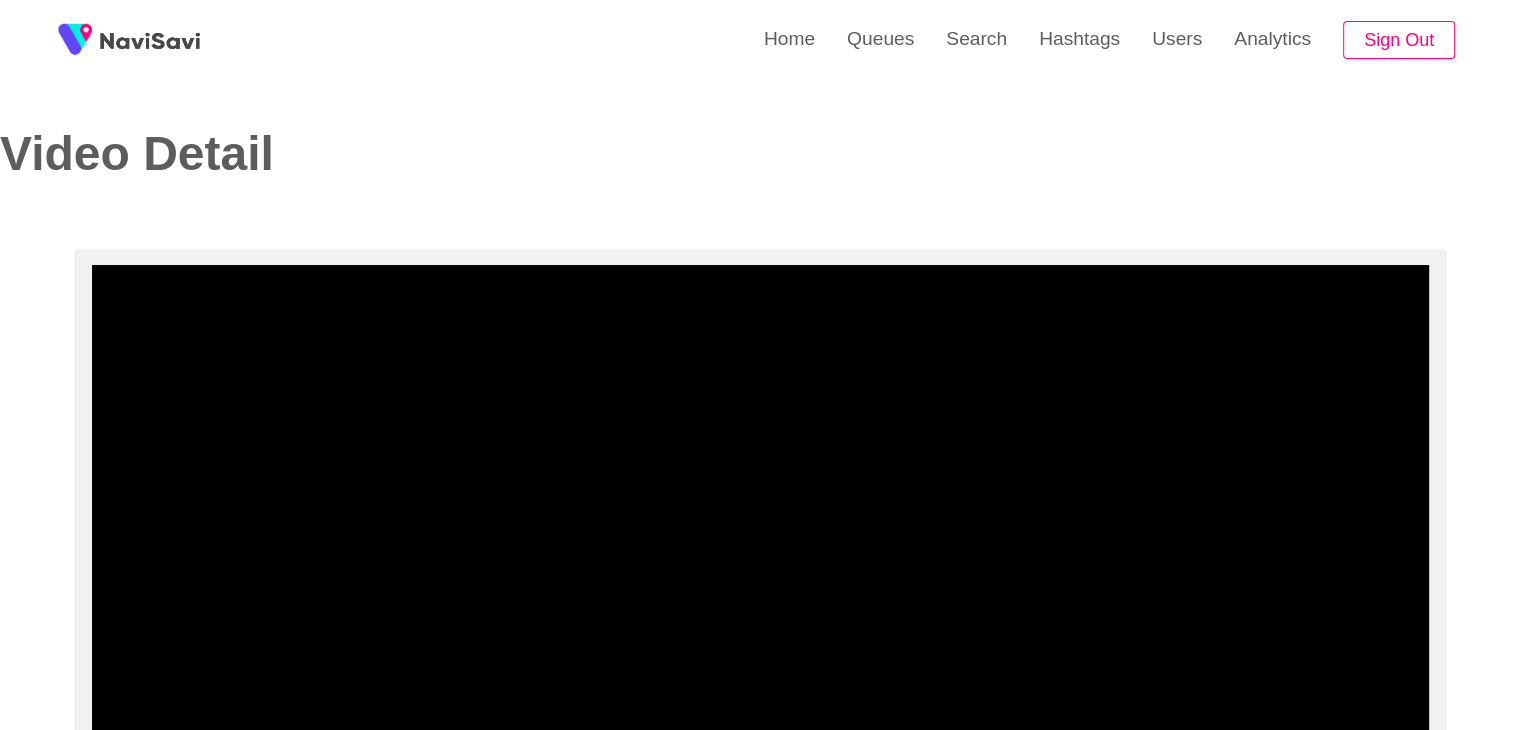click on "Video Detail" at bounding box center (760, 124) 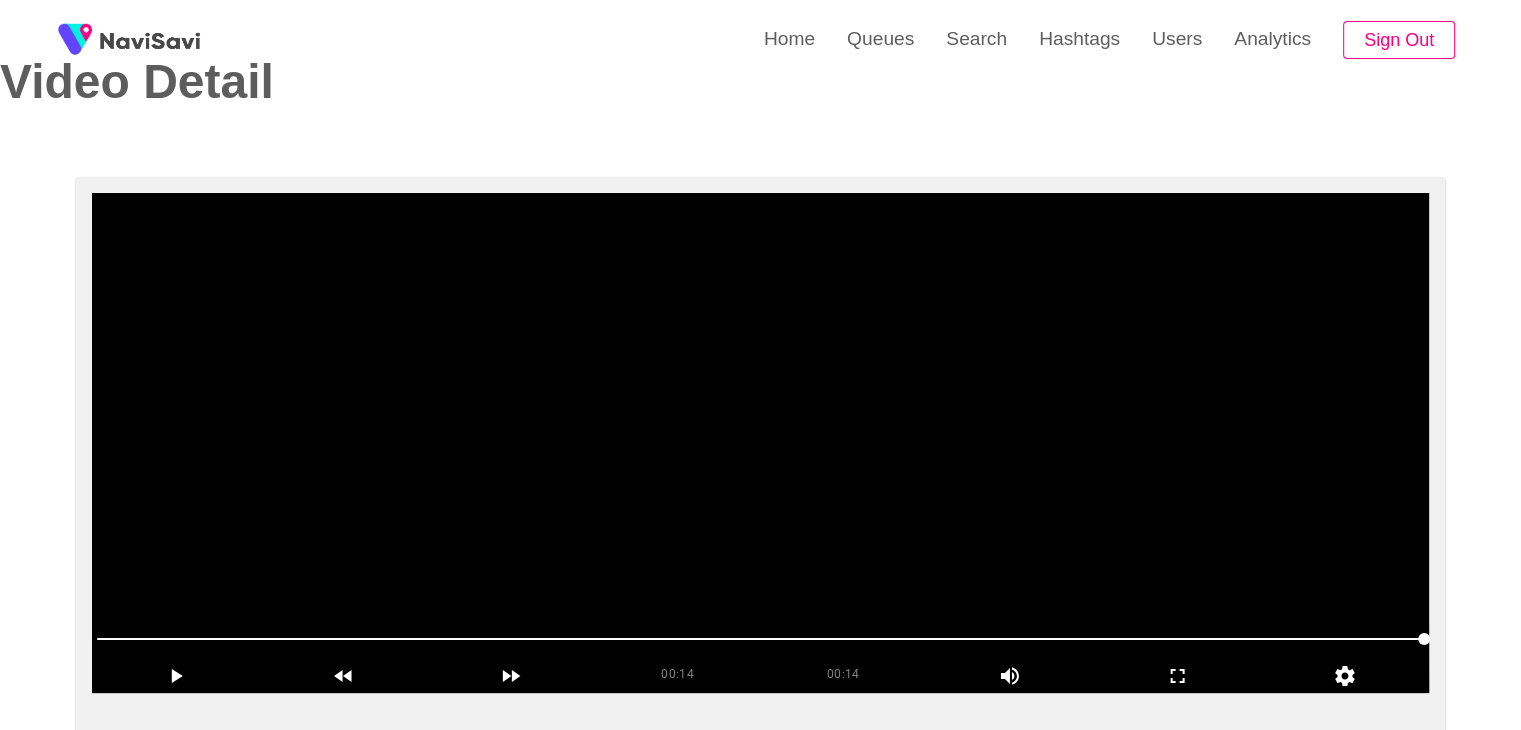 scroll, scrollTop: 72, scrollLeft: 0, axis: vertical 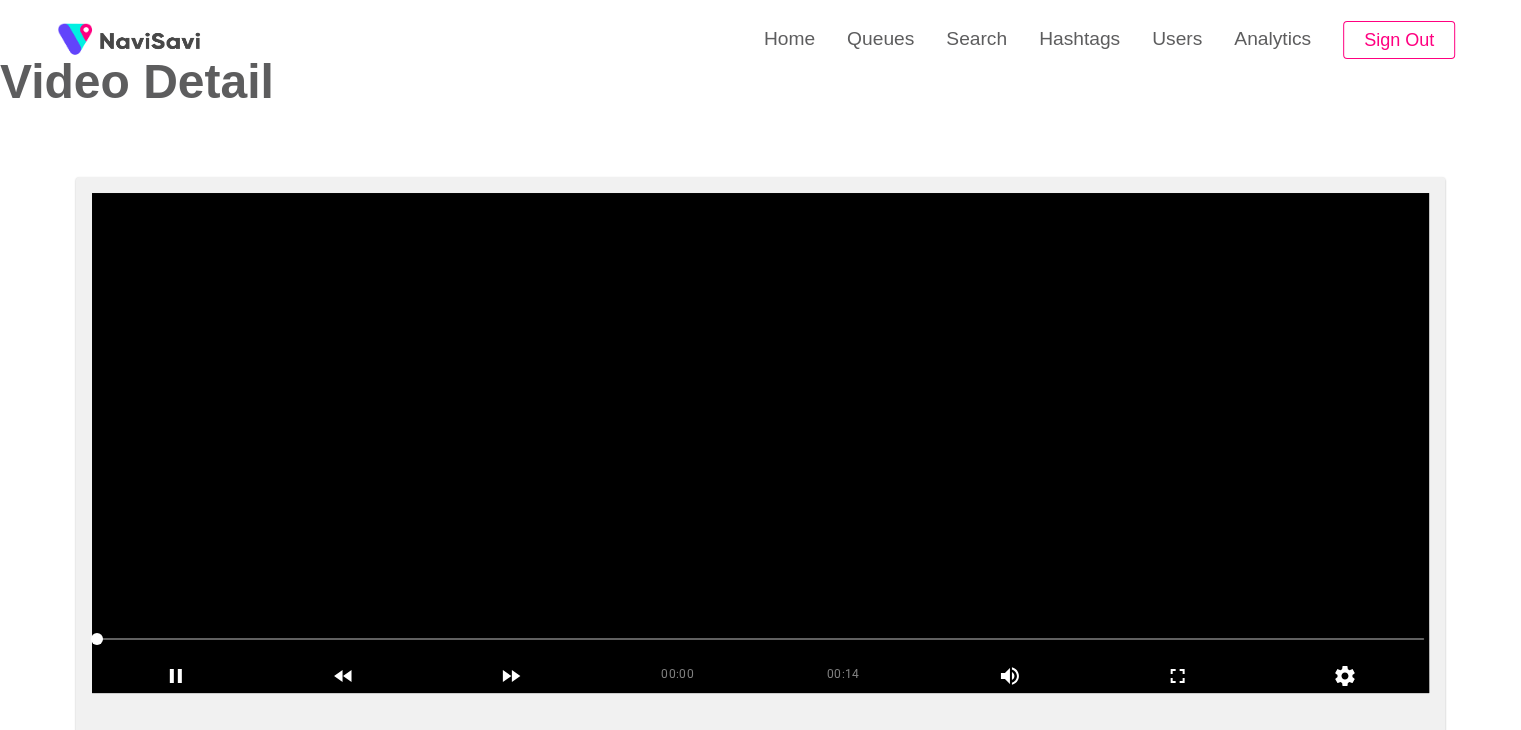 click at bounding box center (760, 443) 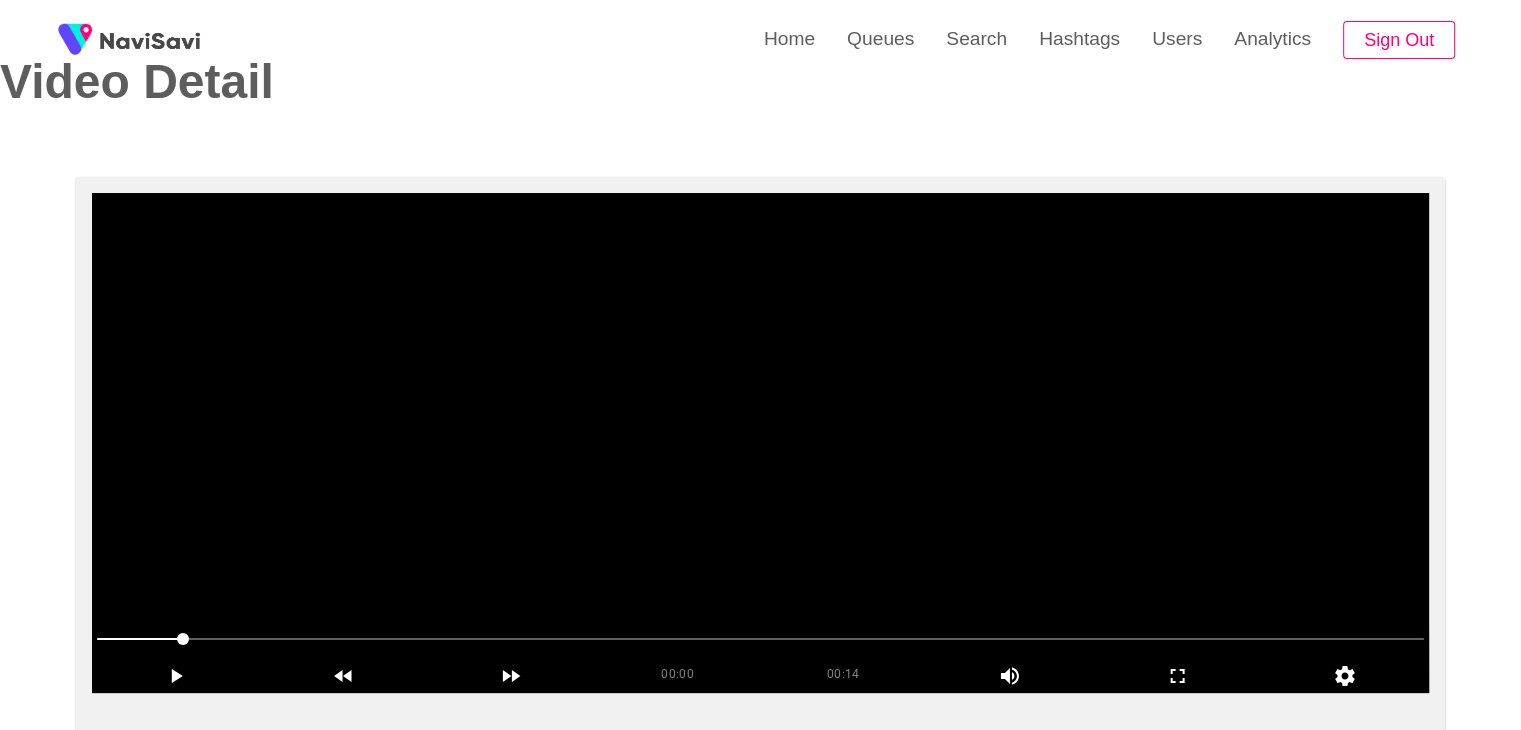 click at bounding box center (760, 443) 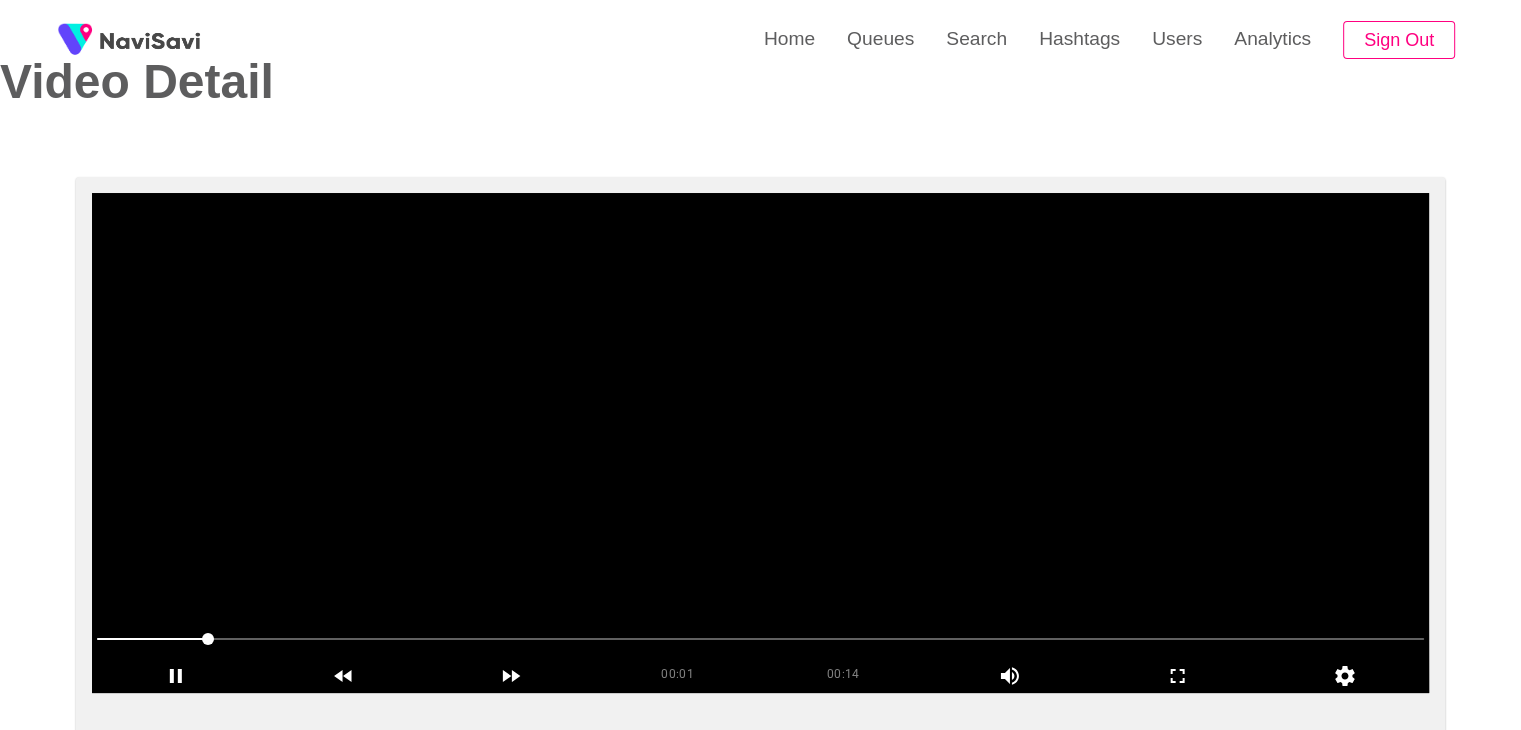 click at bounding box center (760, 443) 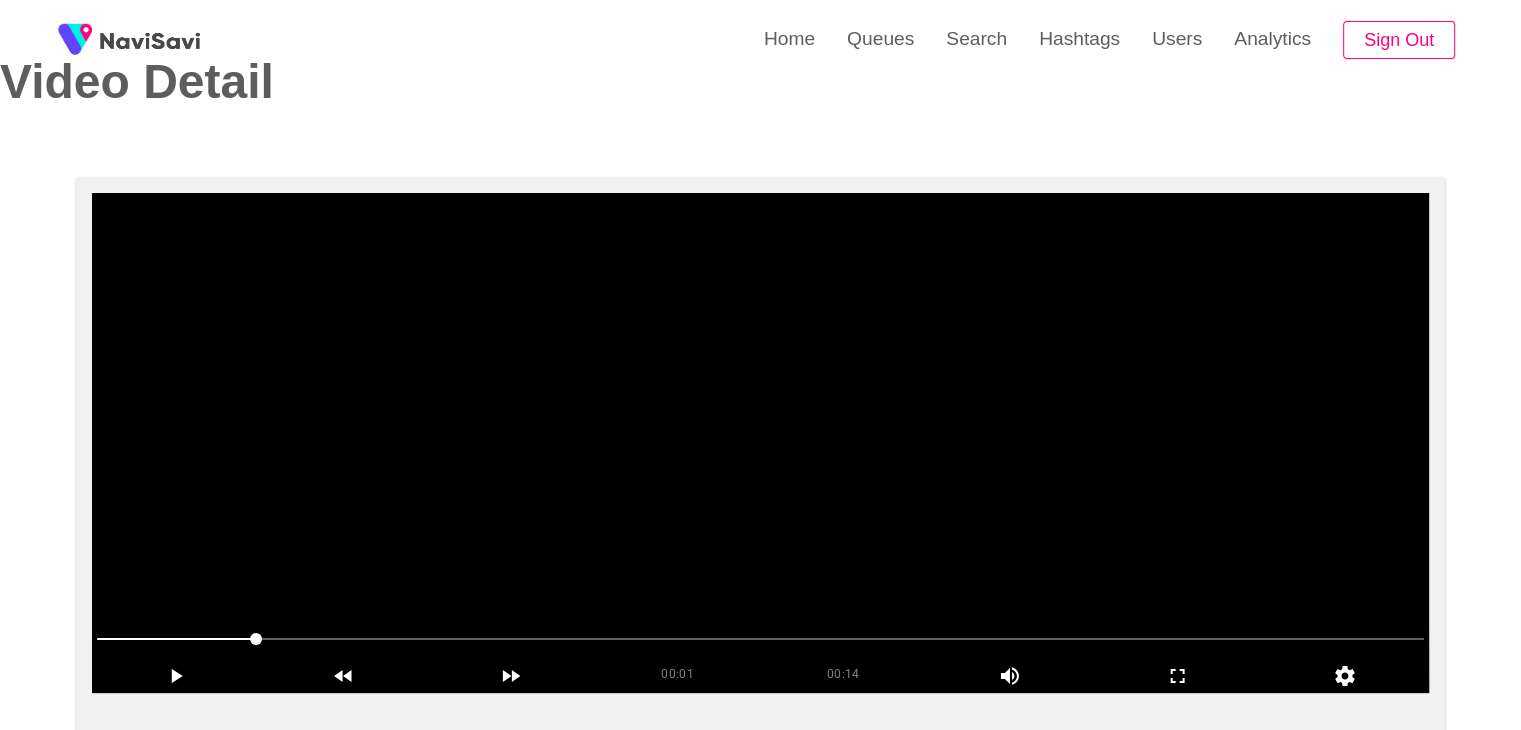 click at bounding box center [760, 443] 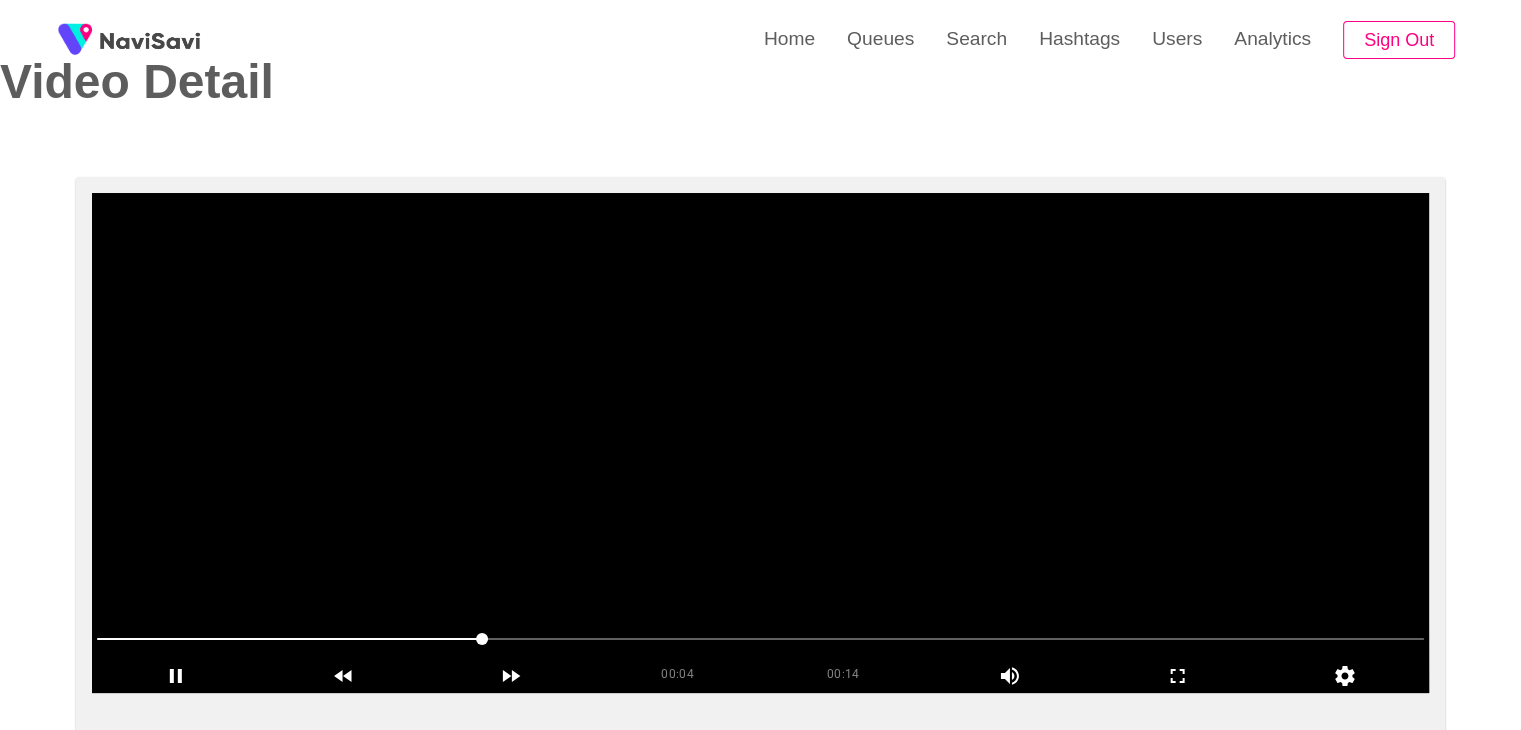click at bounding box center [760, 443] 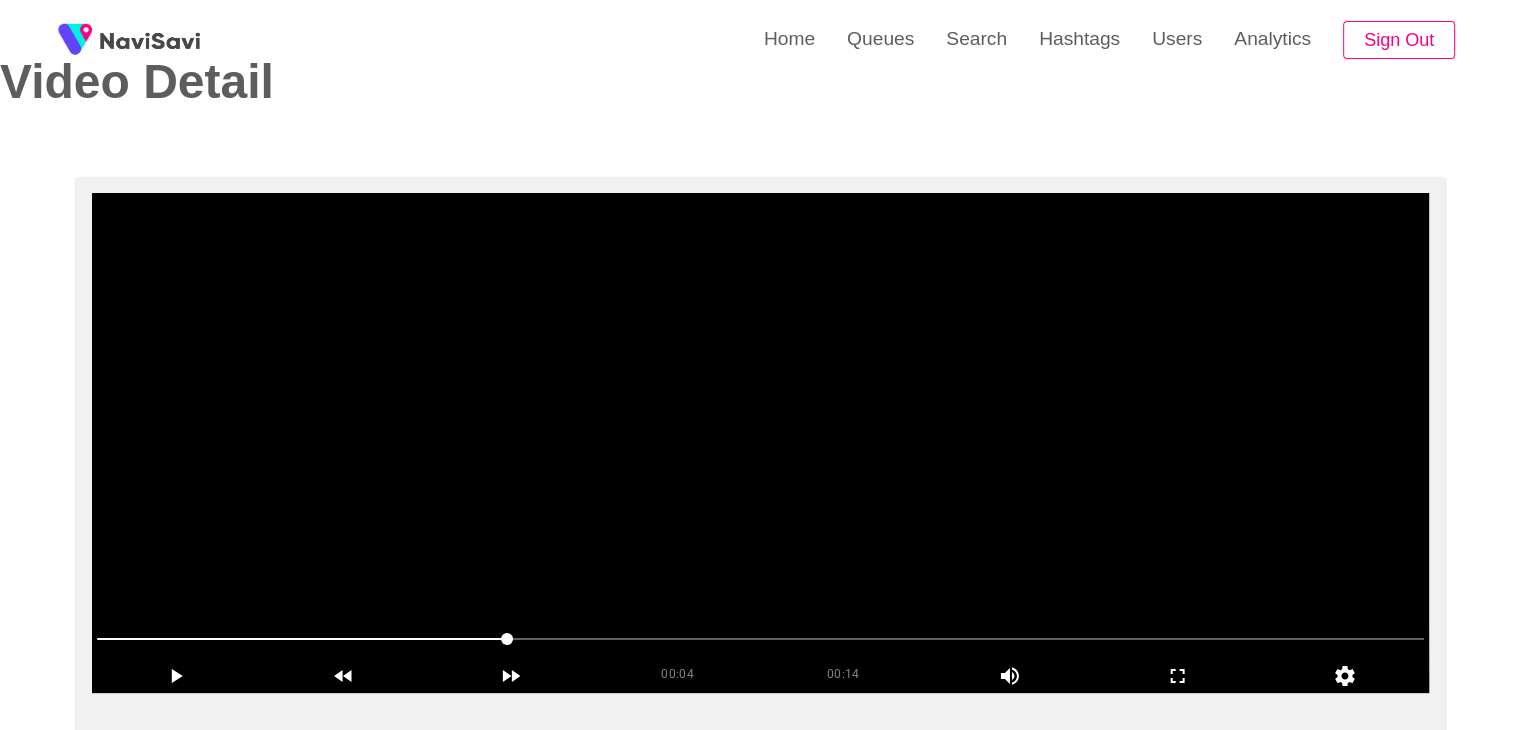 click at bounding box center [760, 443] 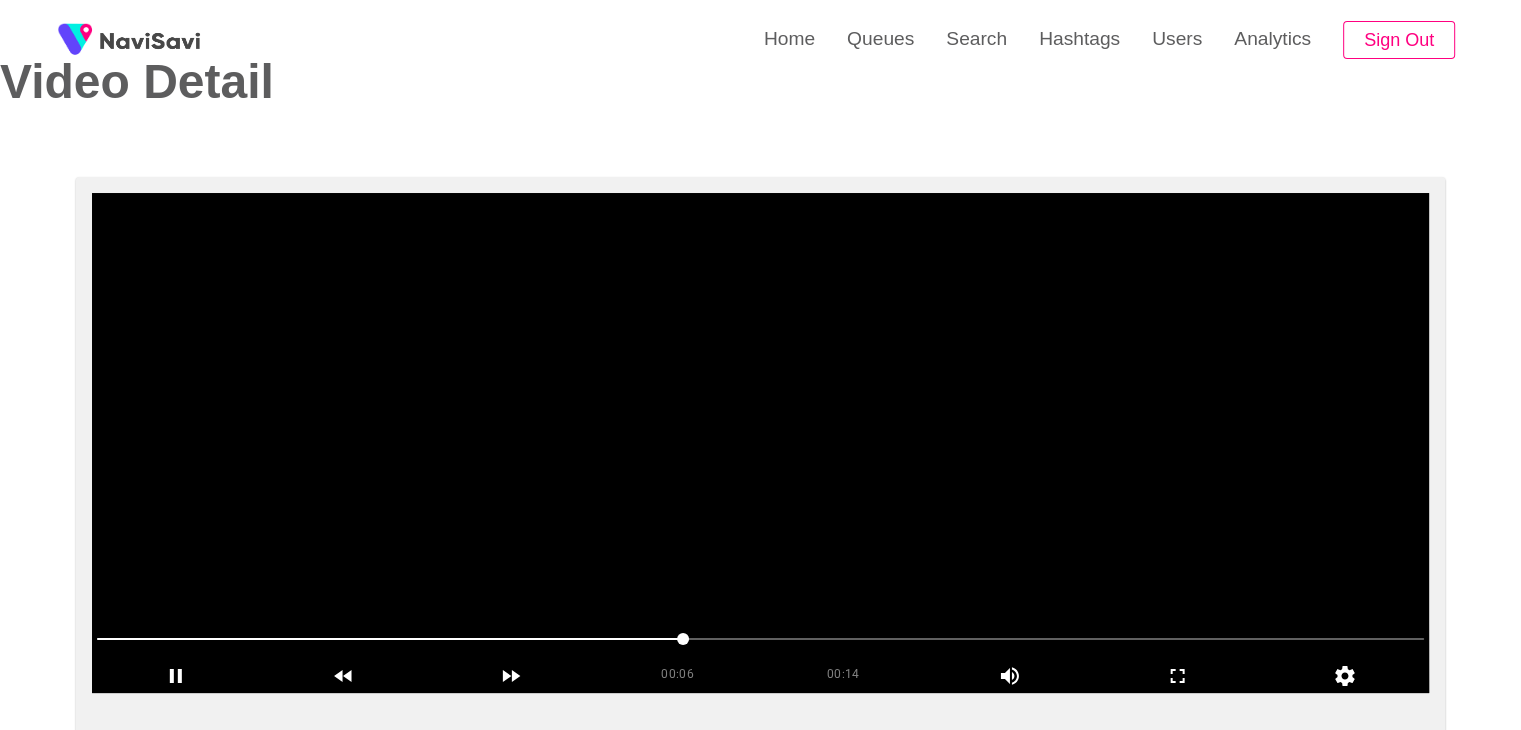 click at bounding box center [760, 443] 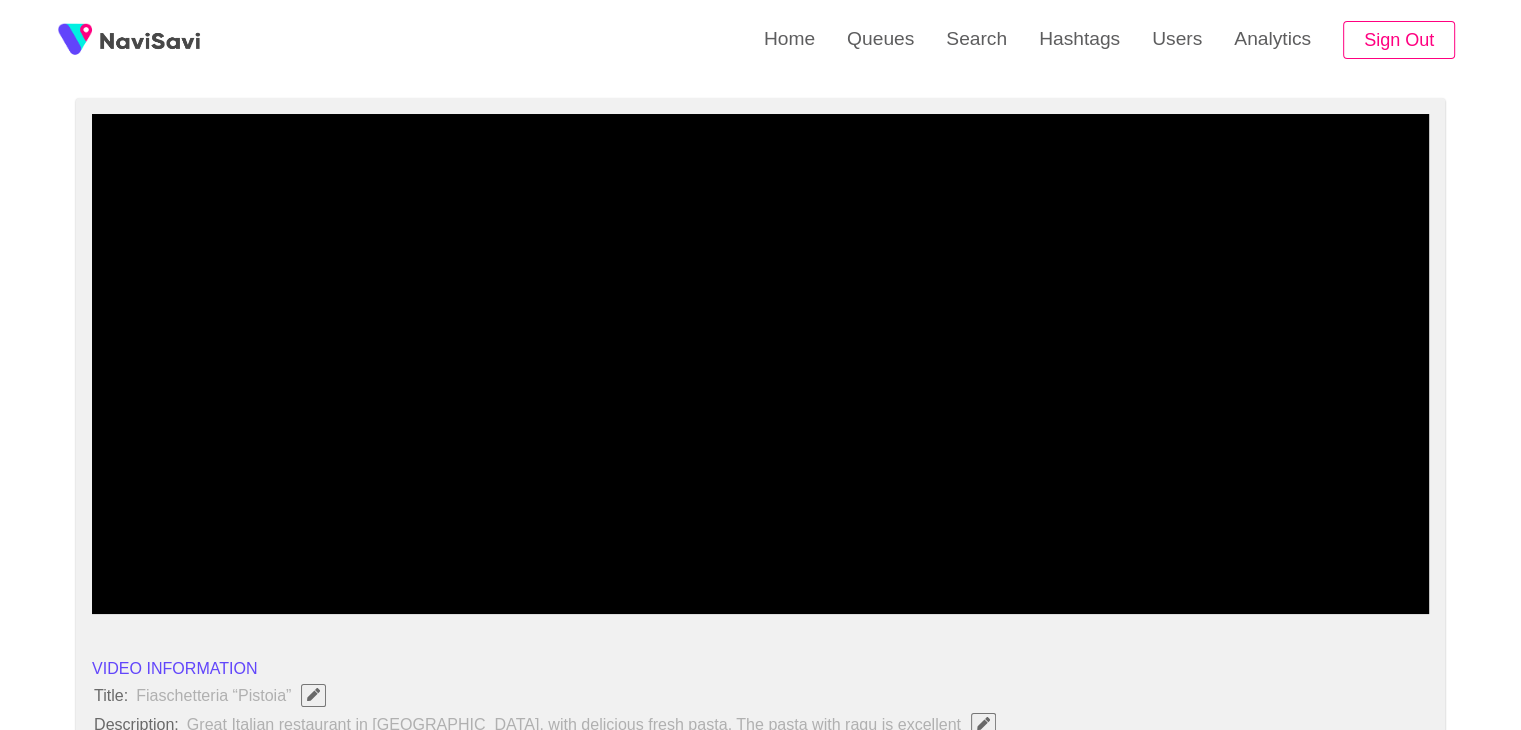 scroll, scrollTop: 152, scrollLeft: 0, axis: vertical 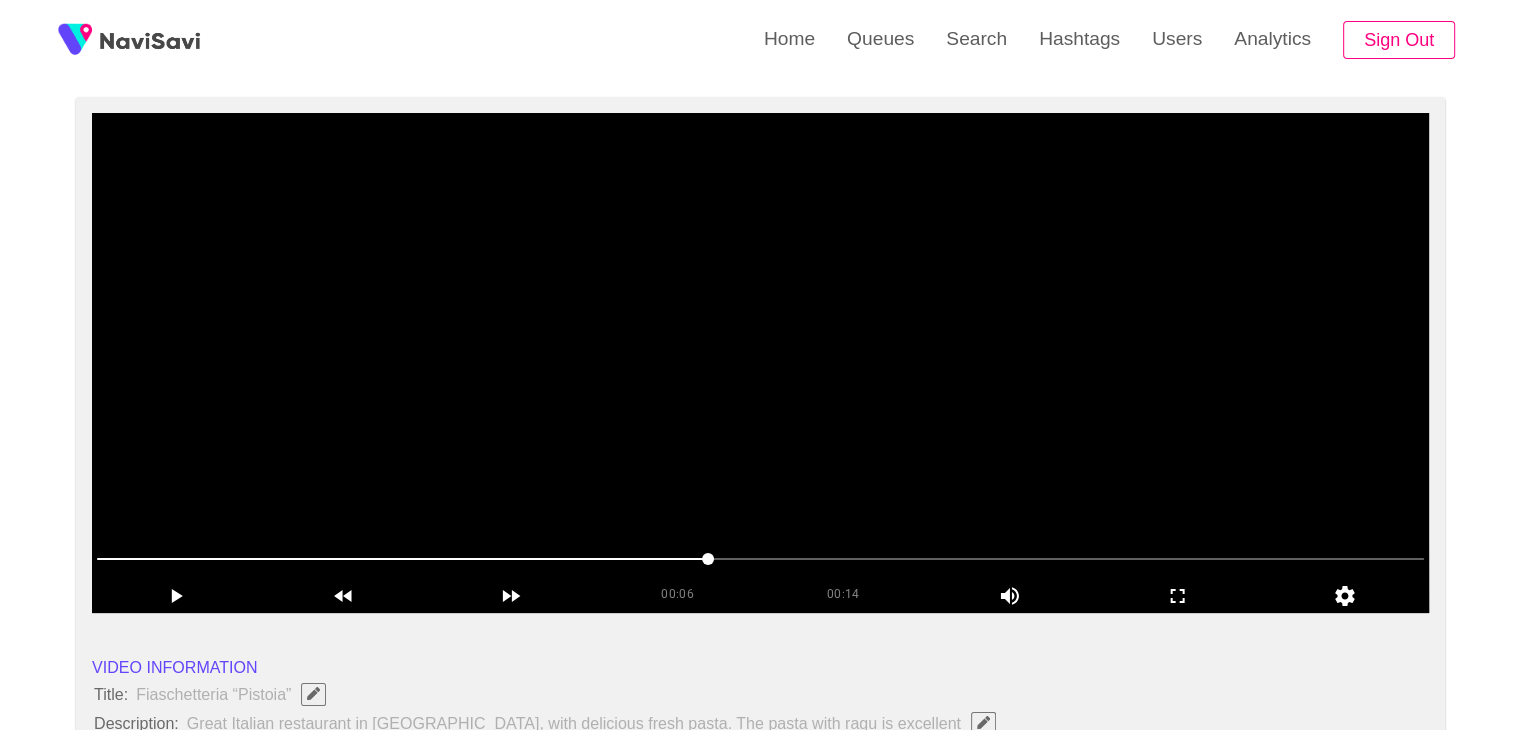 click at bounding box center (760, 363) 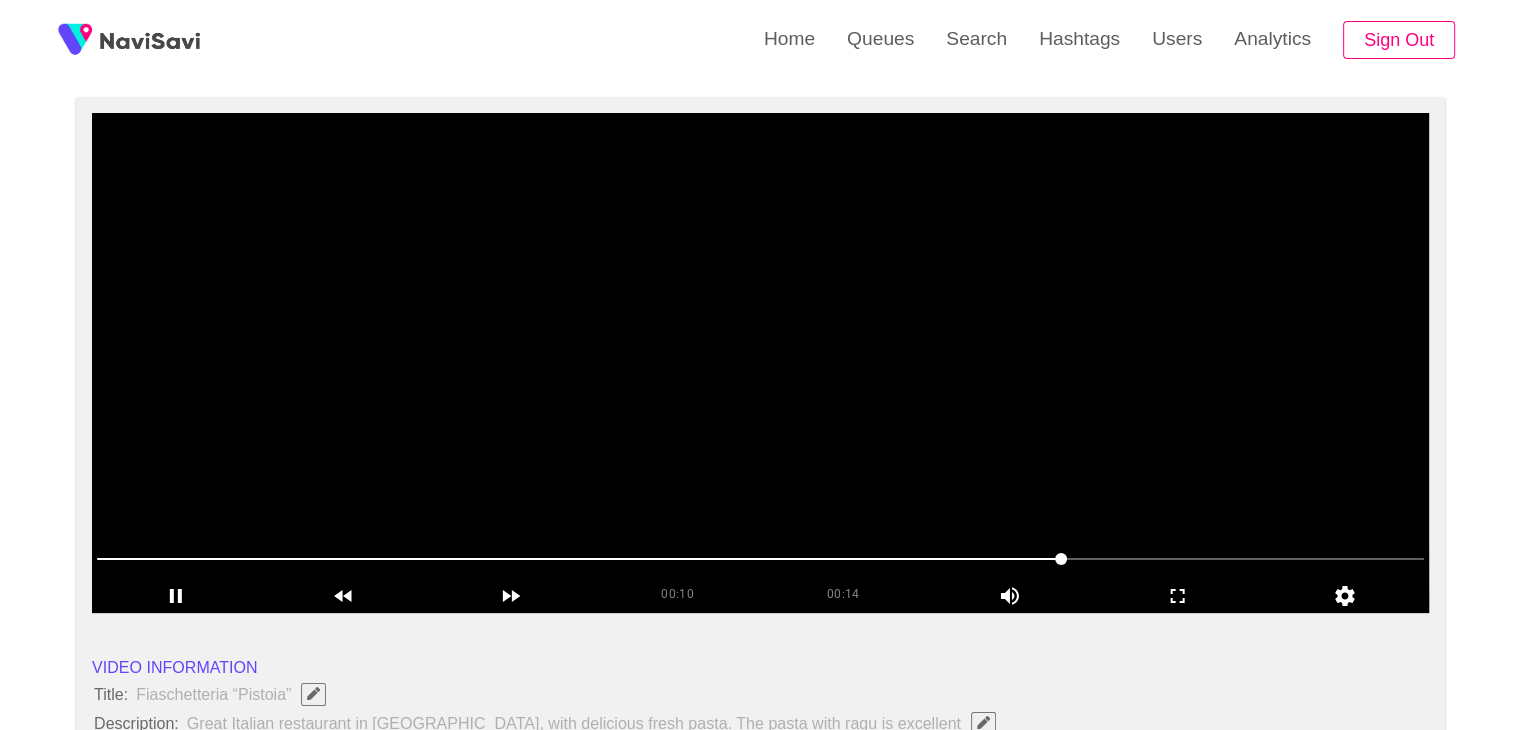 click at bounding box center (760, 363) 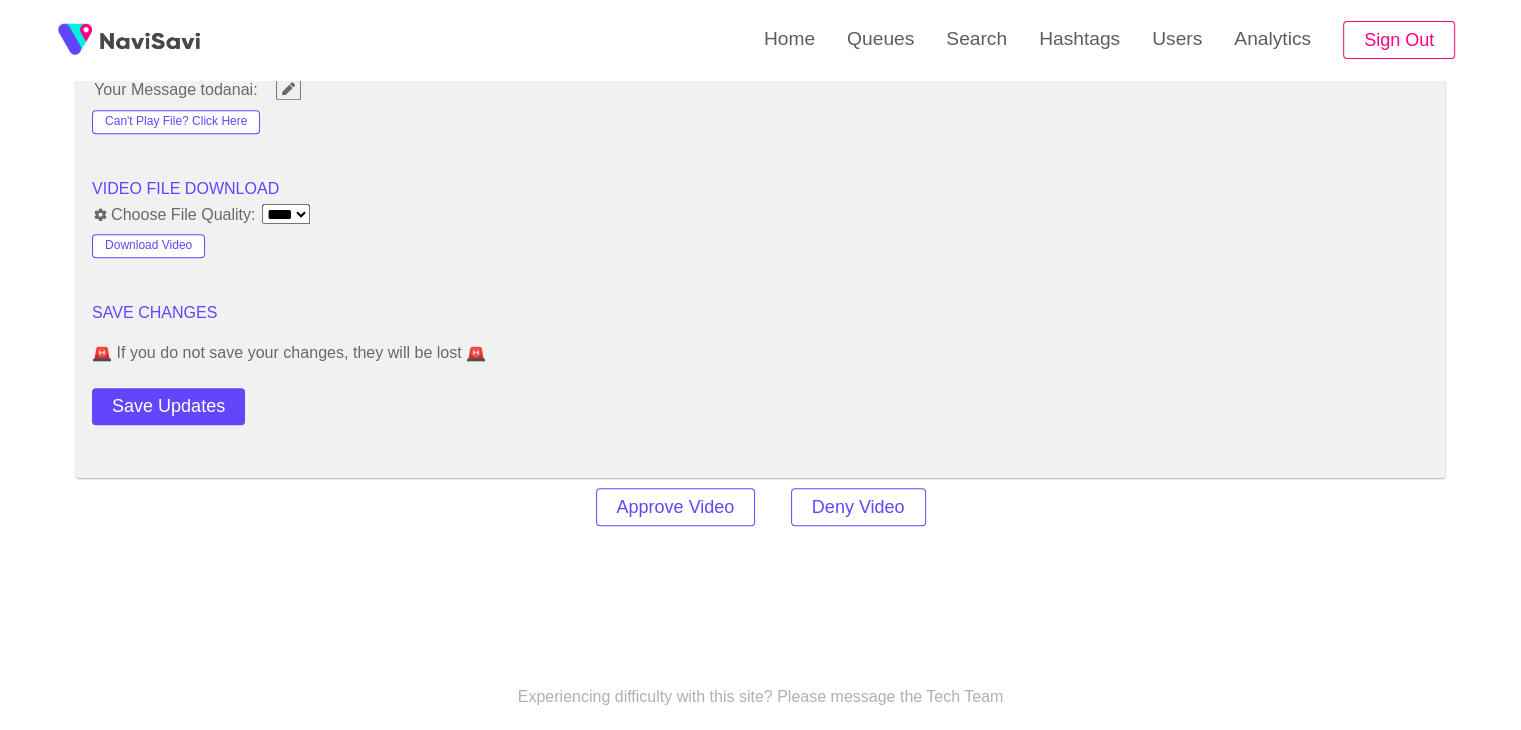 scroll, scrollTop: 2271, scrollLeft: 0, axis: vertical 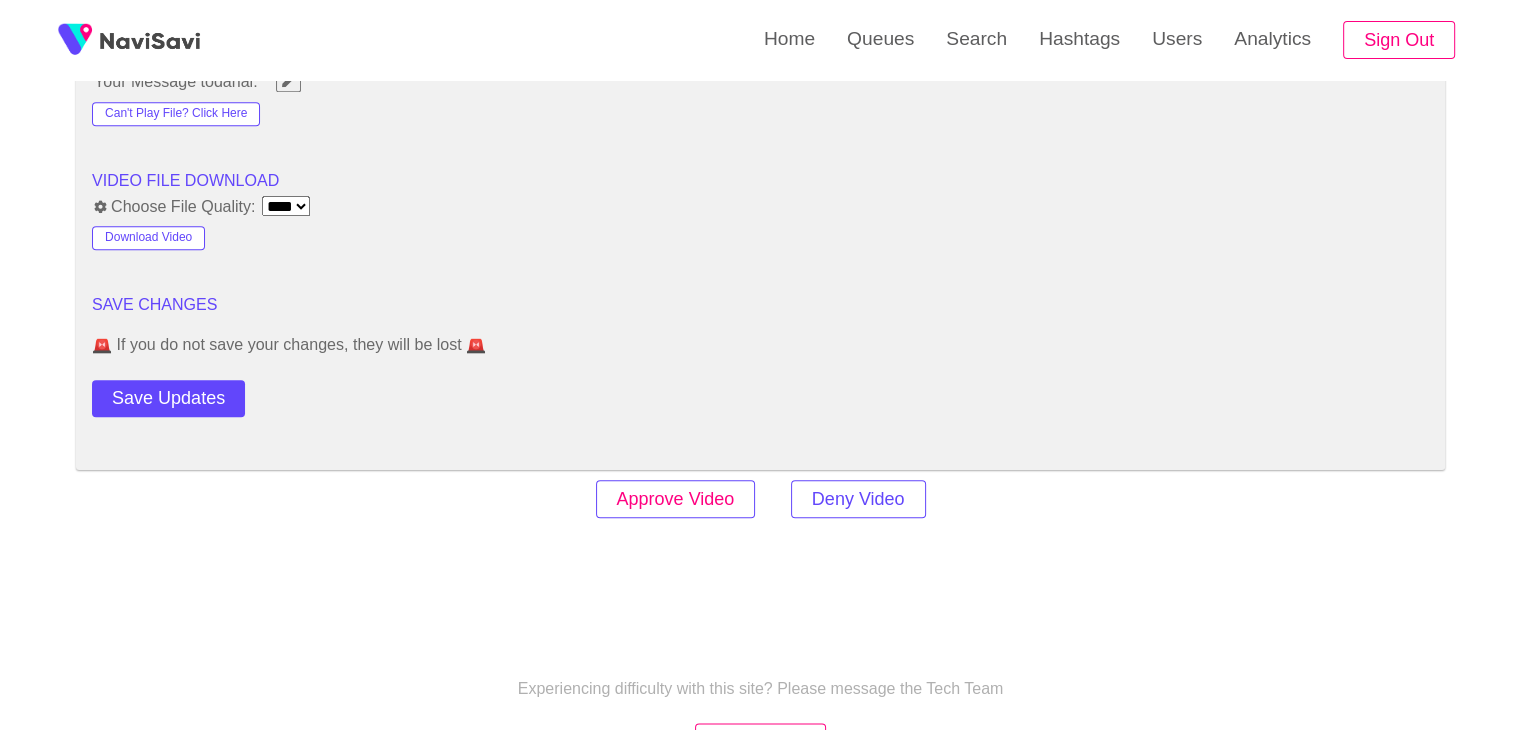 click on "Approve Video" at bounding box center [676, 499] 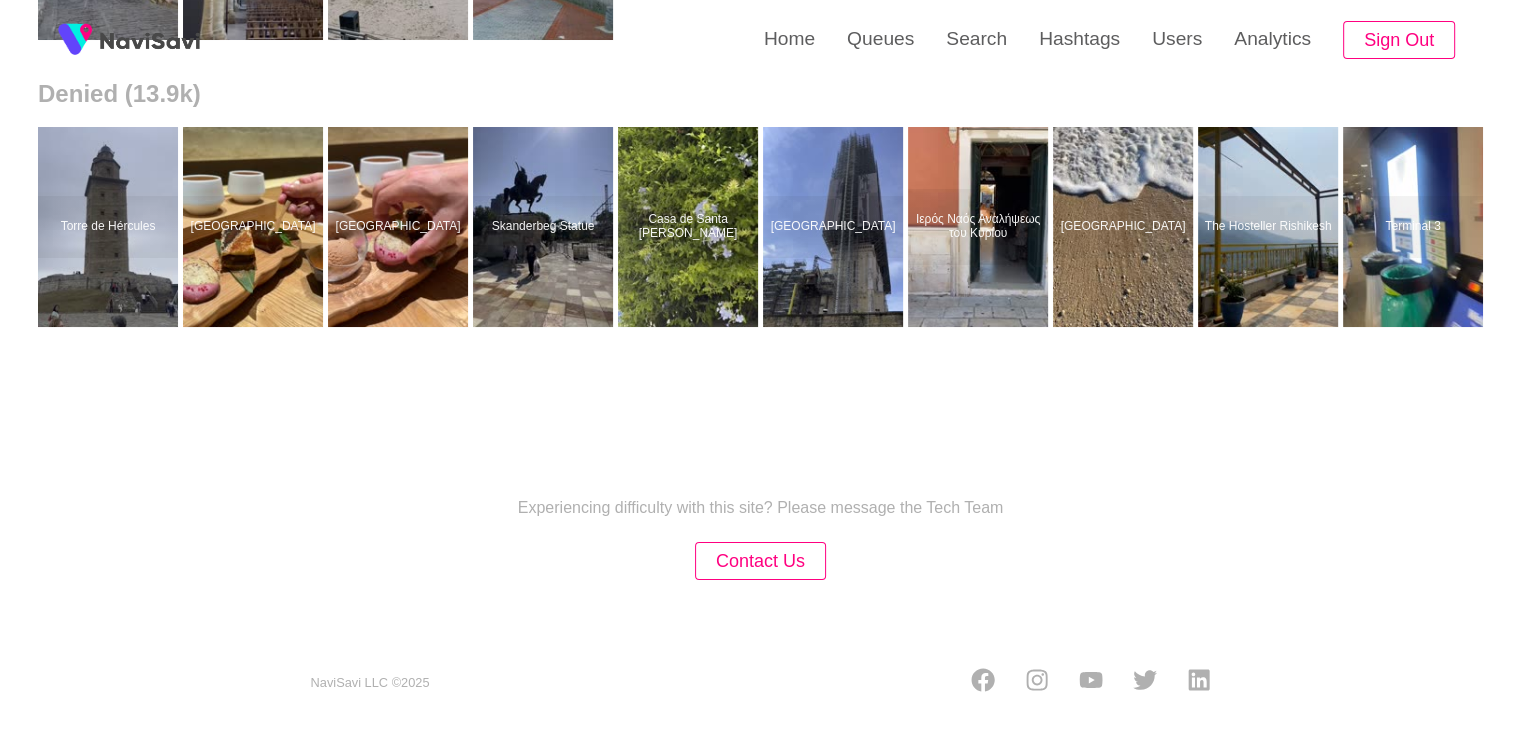 scroll, scrollTop: 0, scrollLeft: 0, axis: both 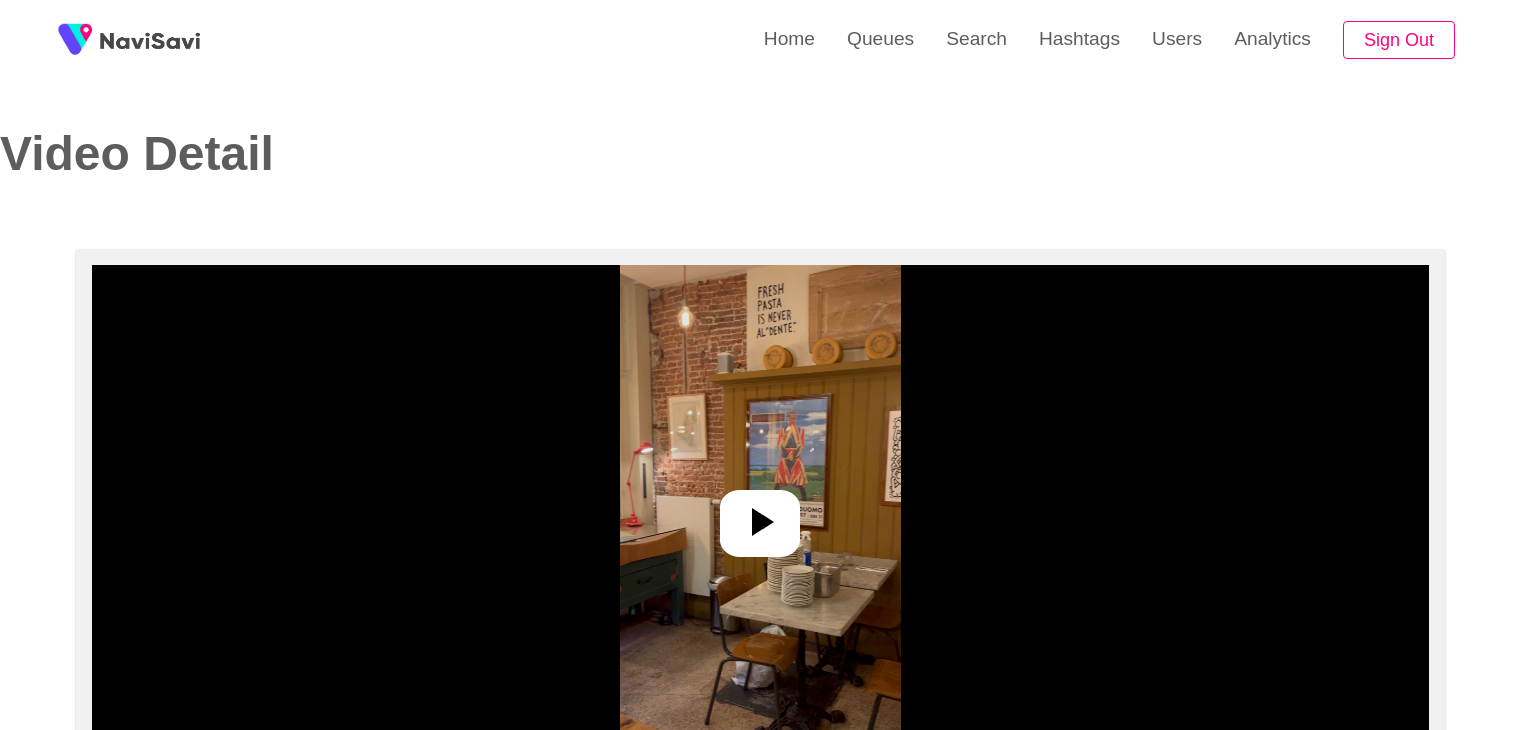 select on "**********" 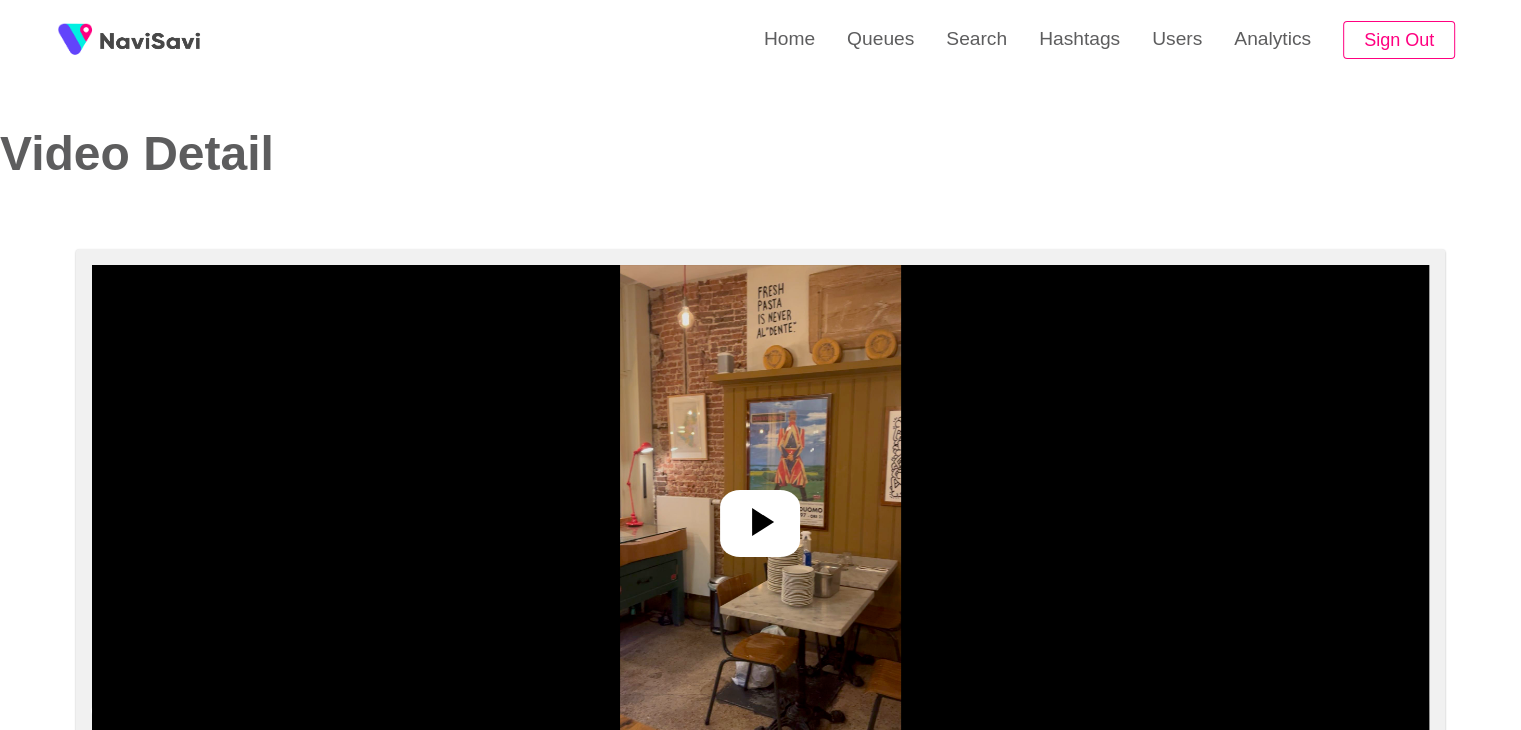click at bounding box center (760, 515) 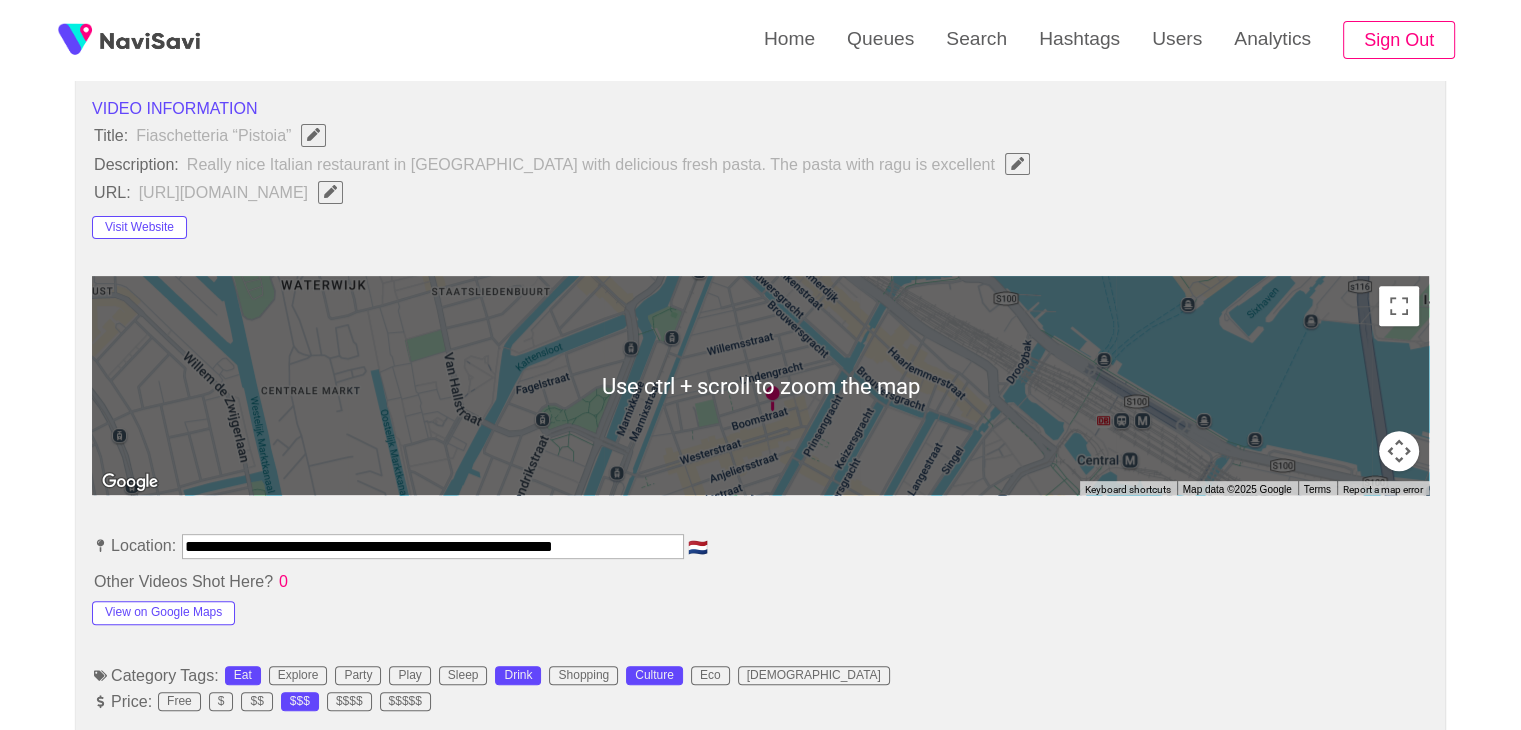 scroll, scrollTop: 715, scrollLeft: 0, axis: vertical 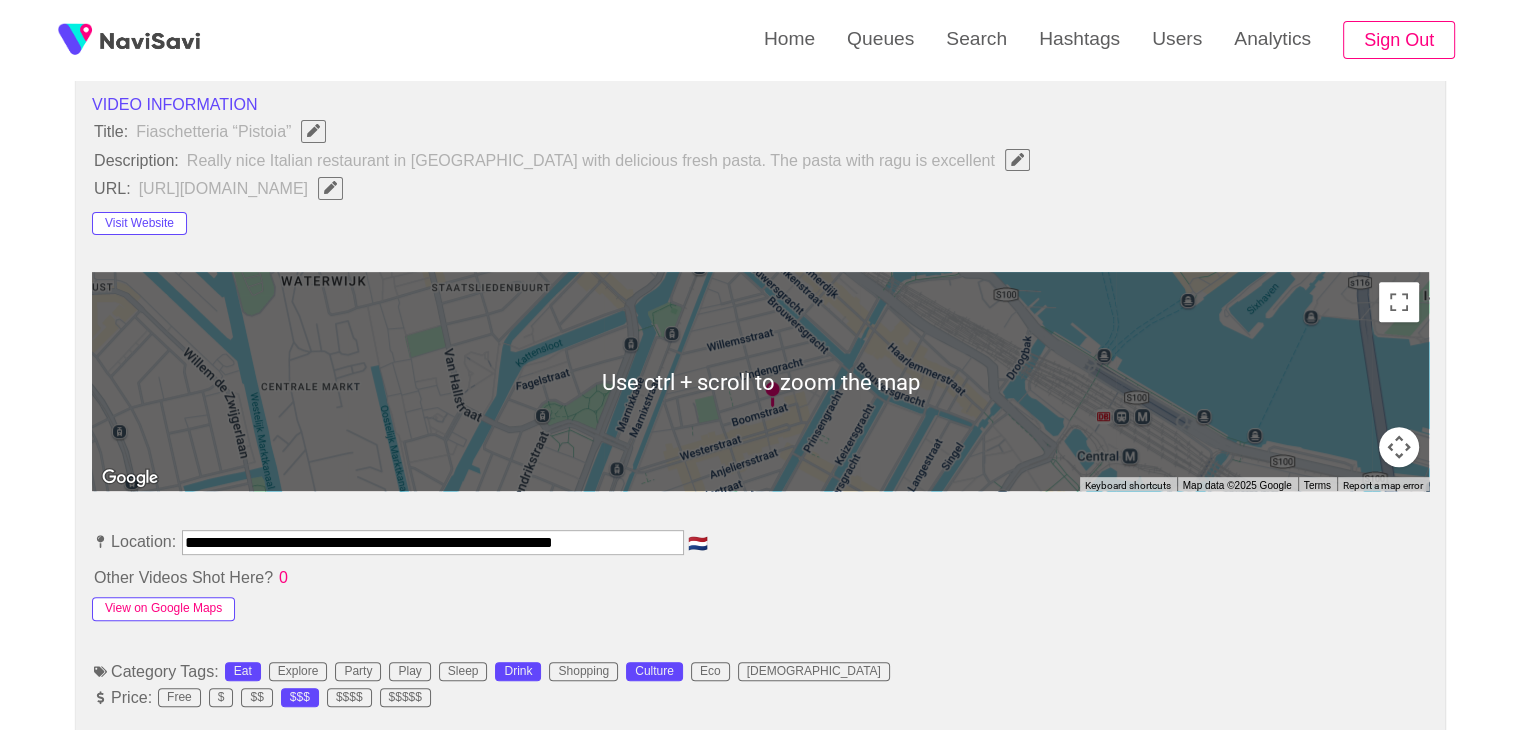 click on "View on Google Maps" at bounding box center [163, 609] 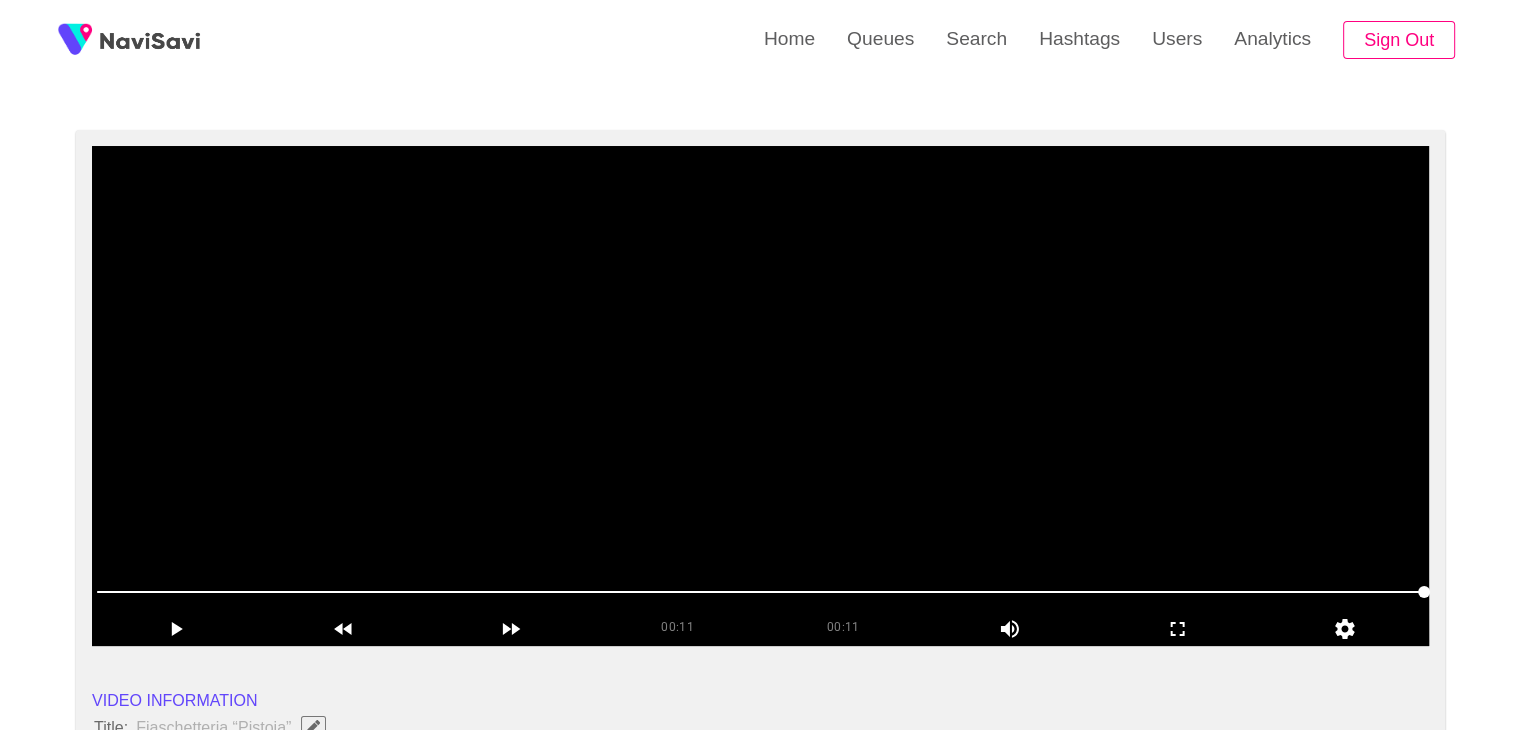 scroll, scrollTop: 118, scrollLeft: 0, axis: vertical 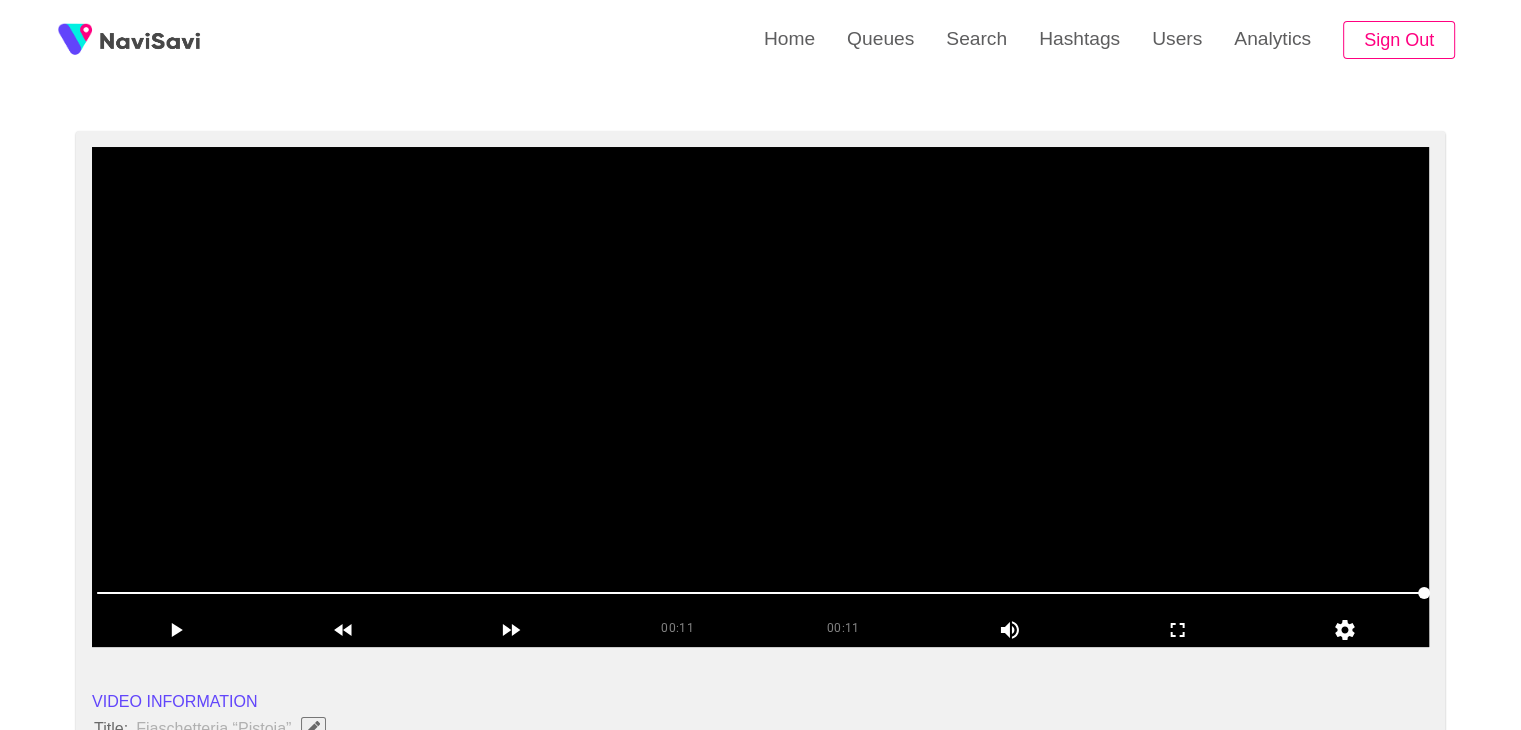 click at bounding box center [760, 397] 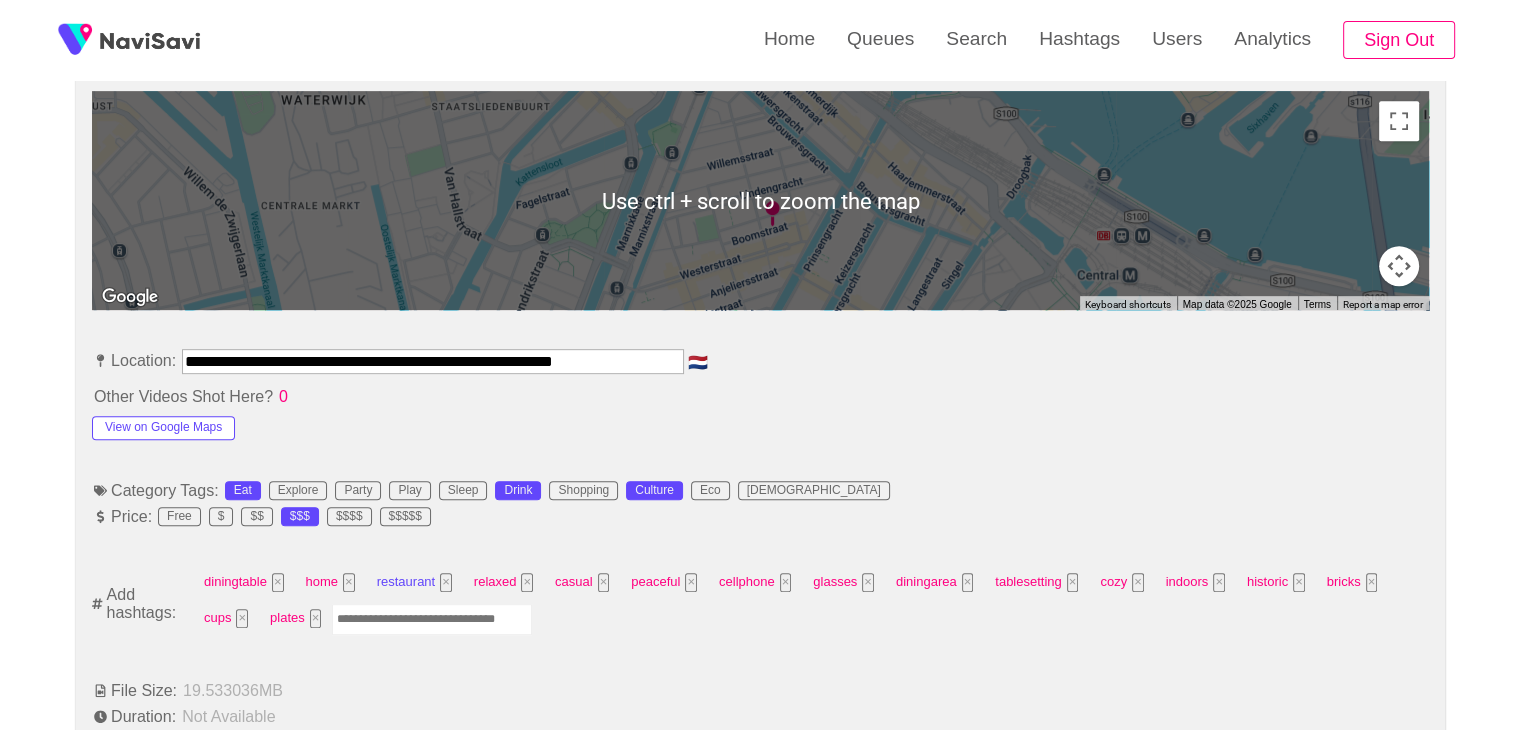 scroll, scrollTop: 896, scrollLeft: 0, axis: vertical 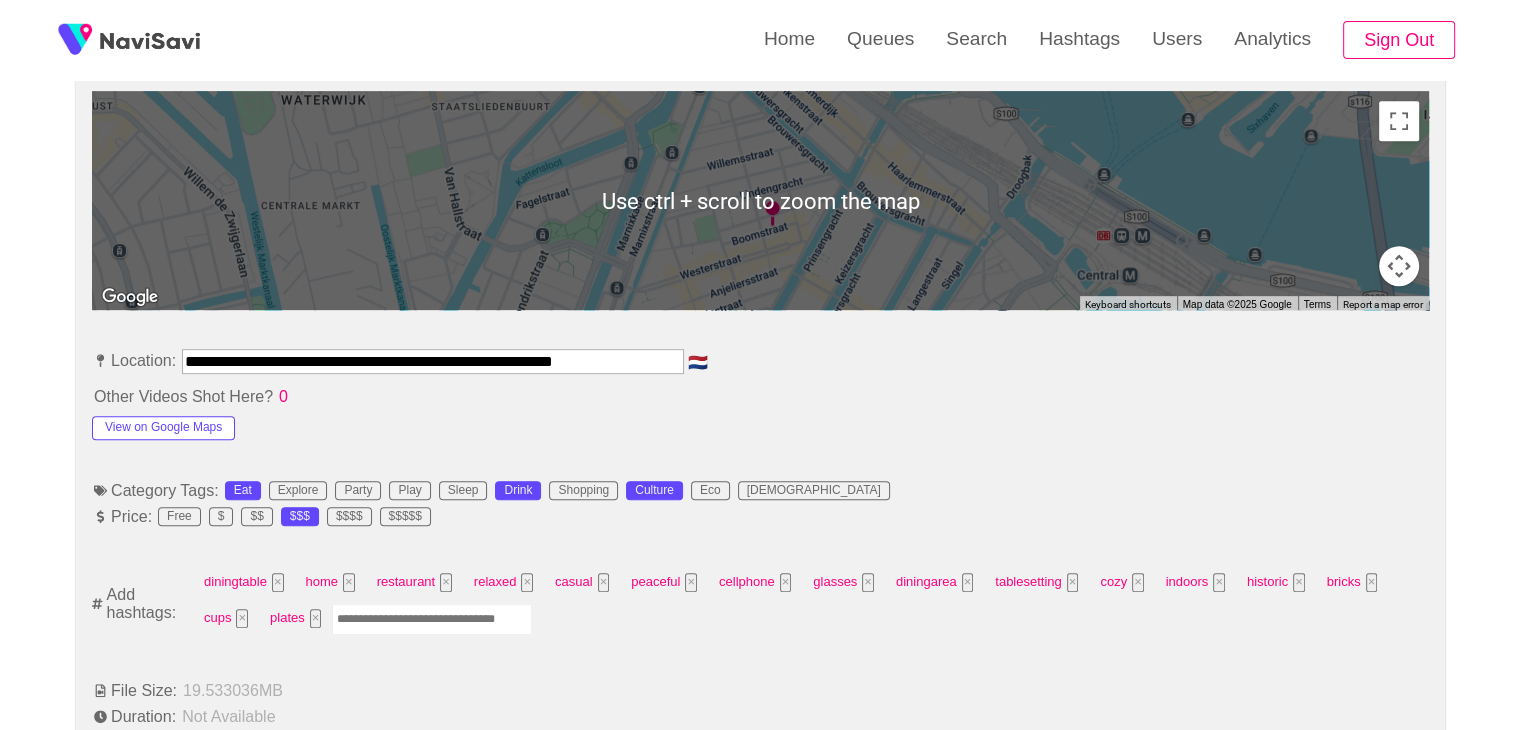 click at bounding box center [432, 619] 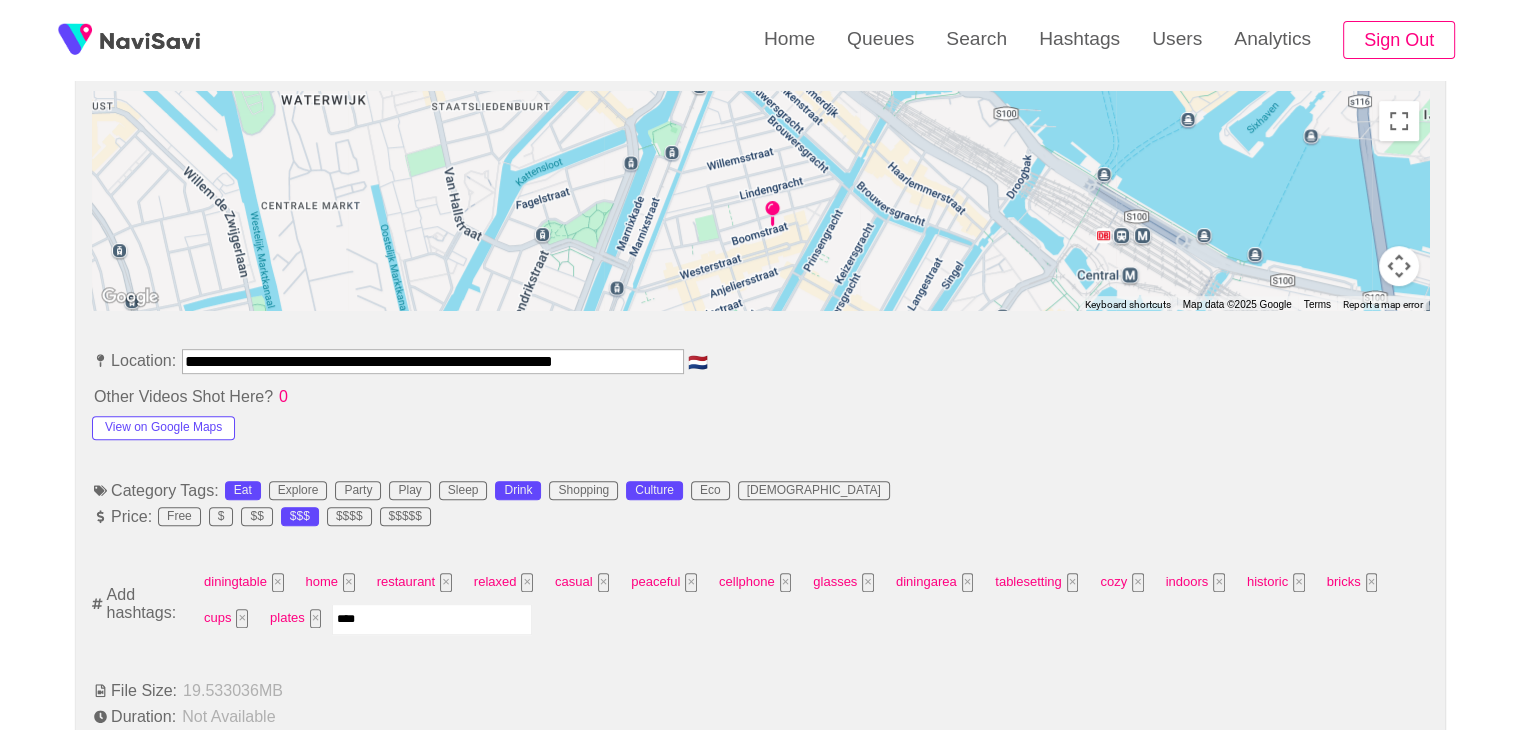type on "*****" 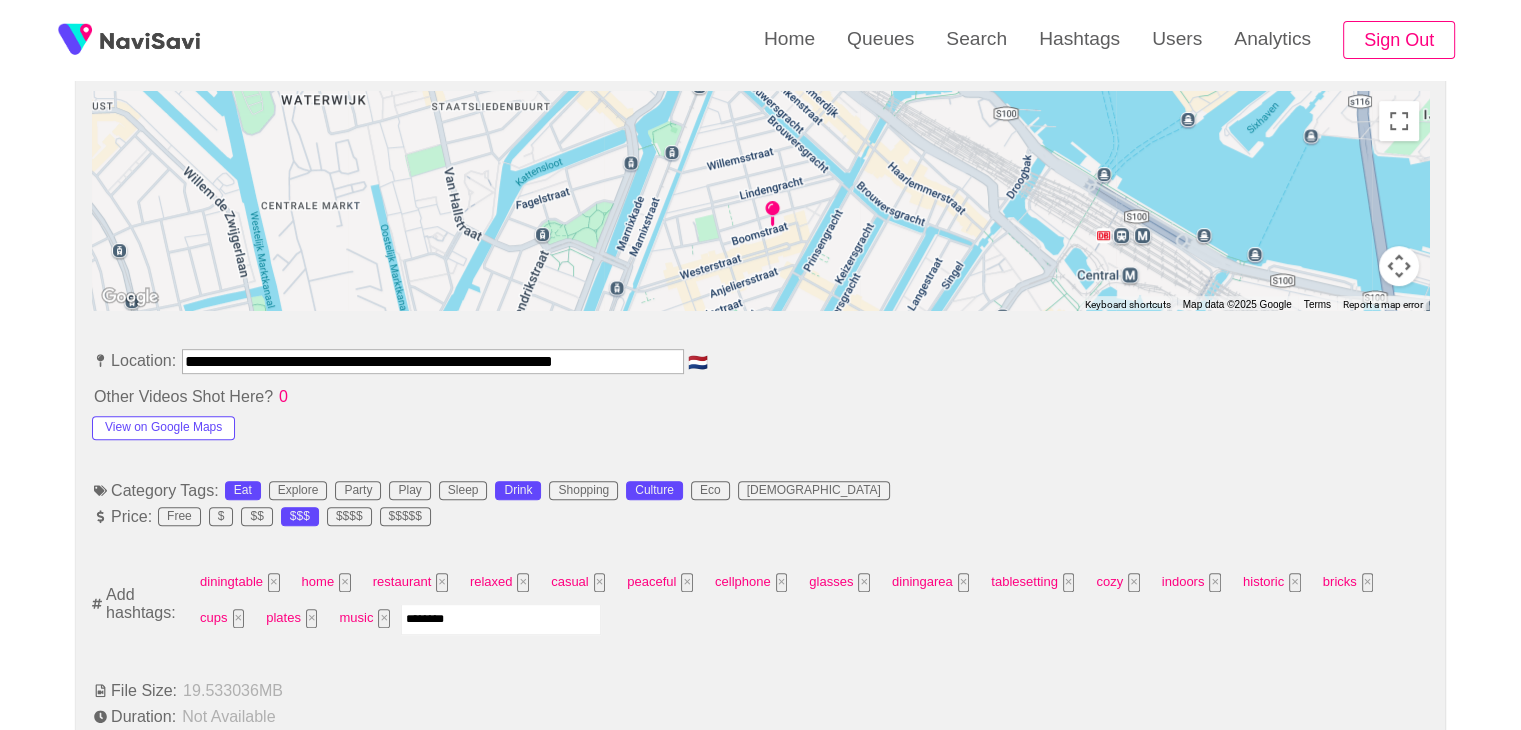 type on "*********" 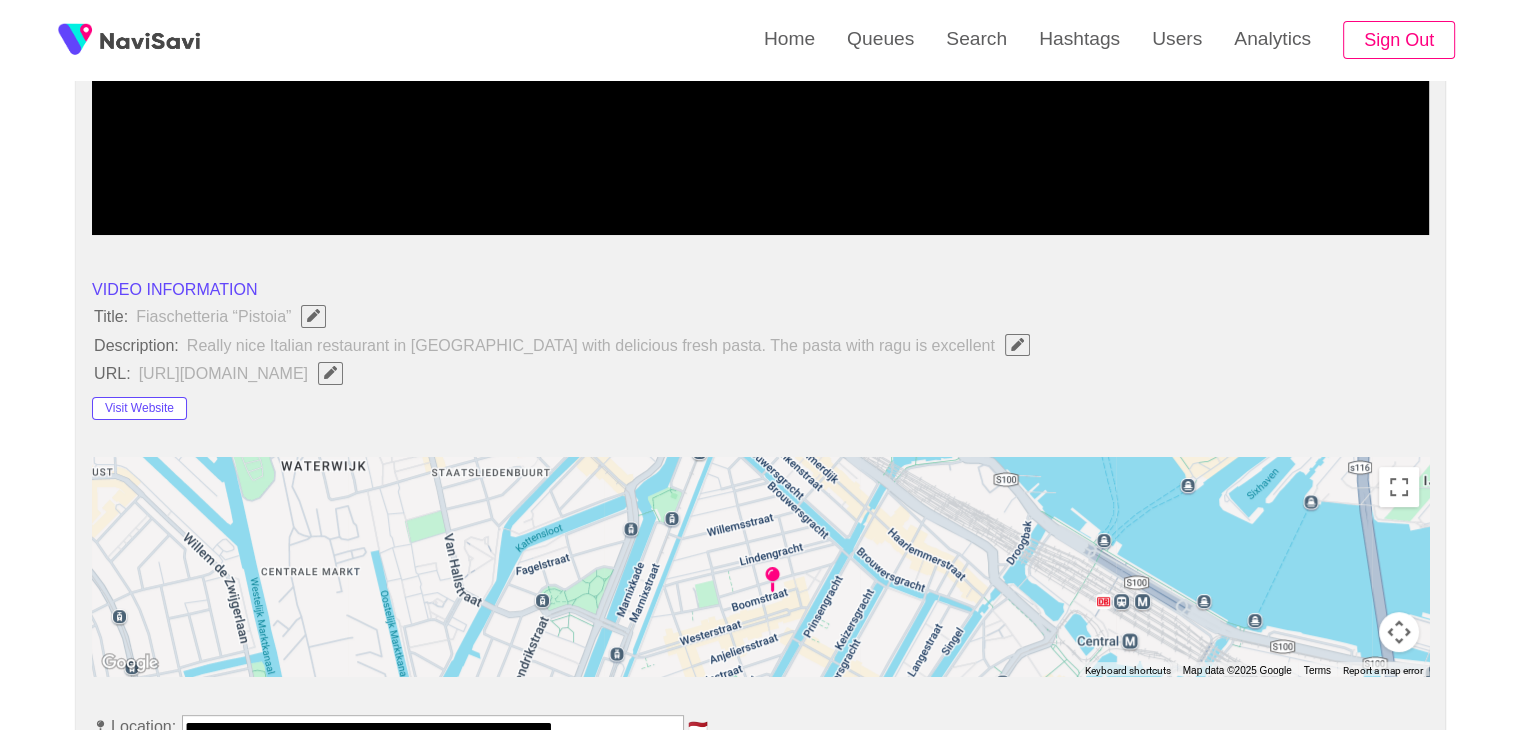 scroll, scrollTop: 283, scrollLeft: 0, axis: vertical 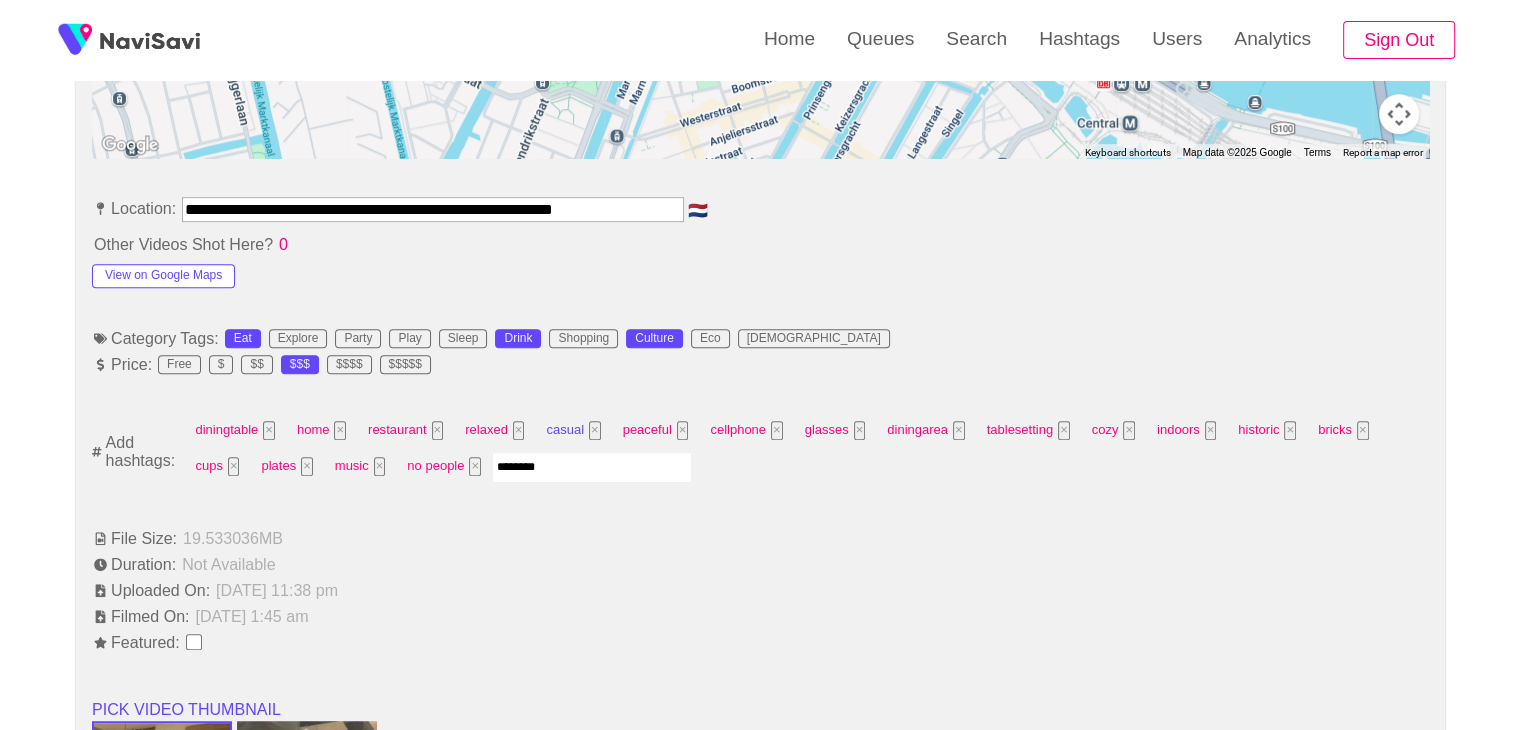 type on "*********" 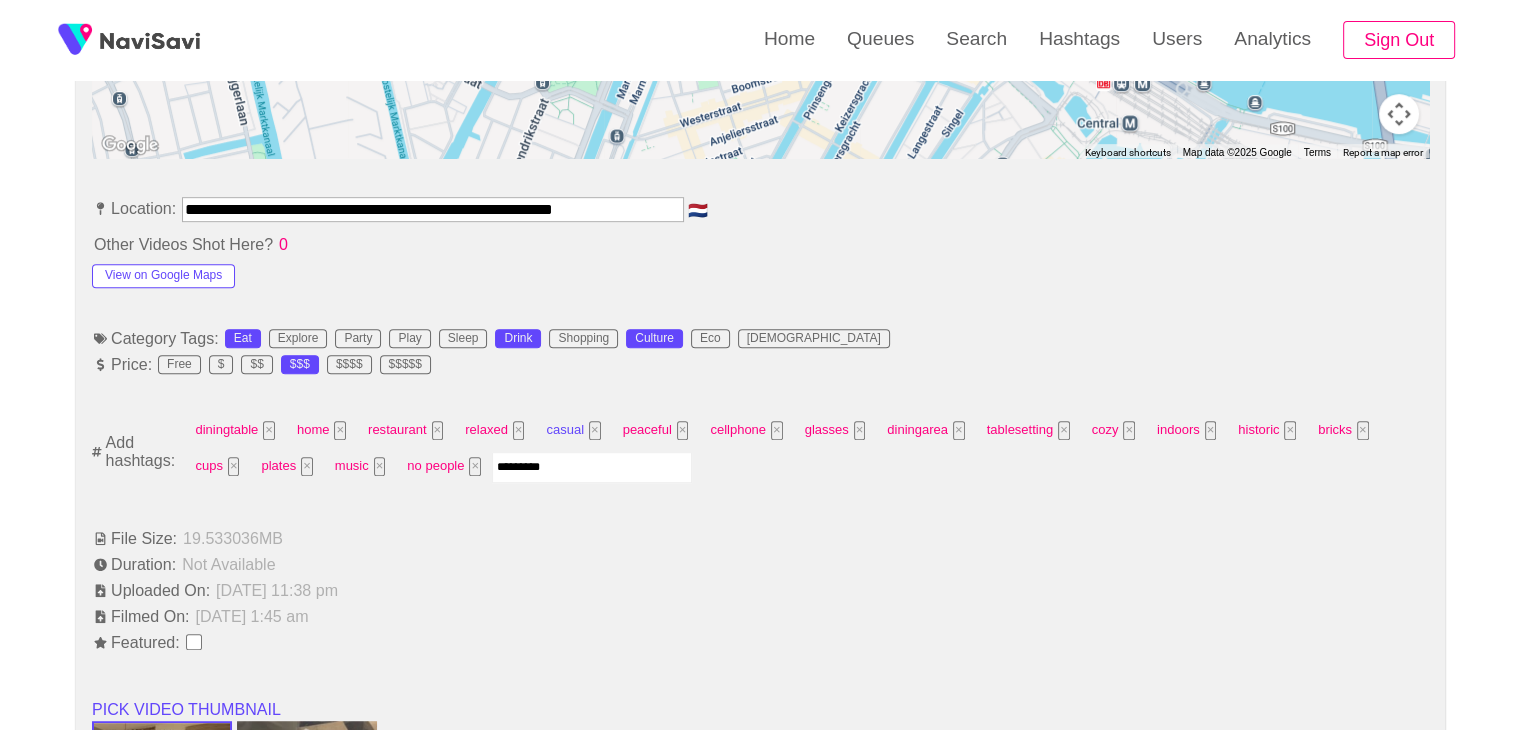 type 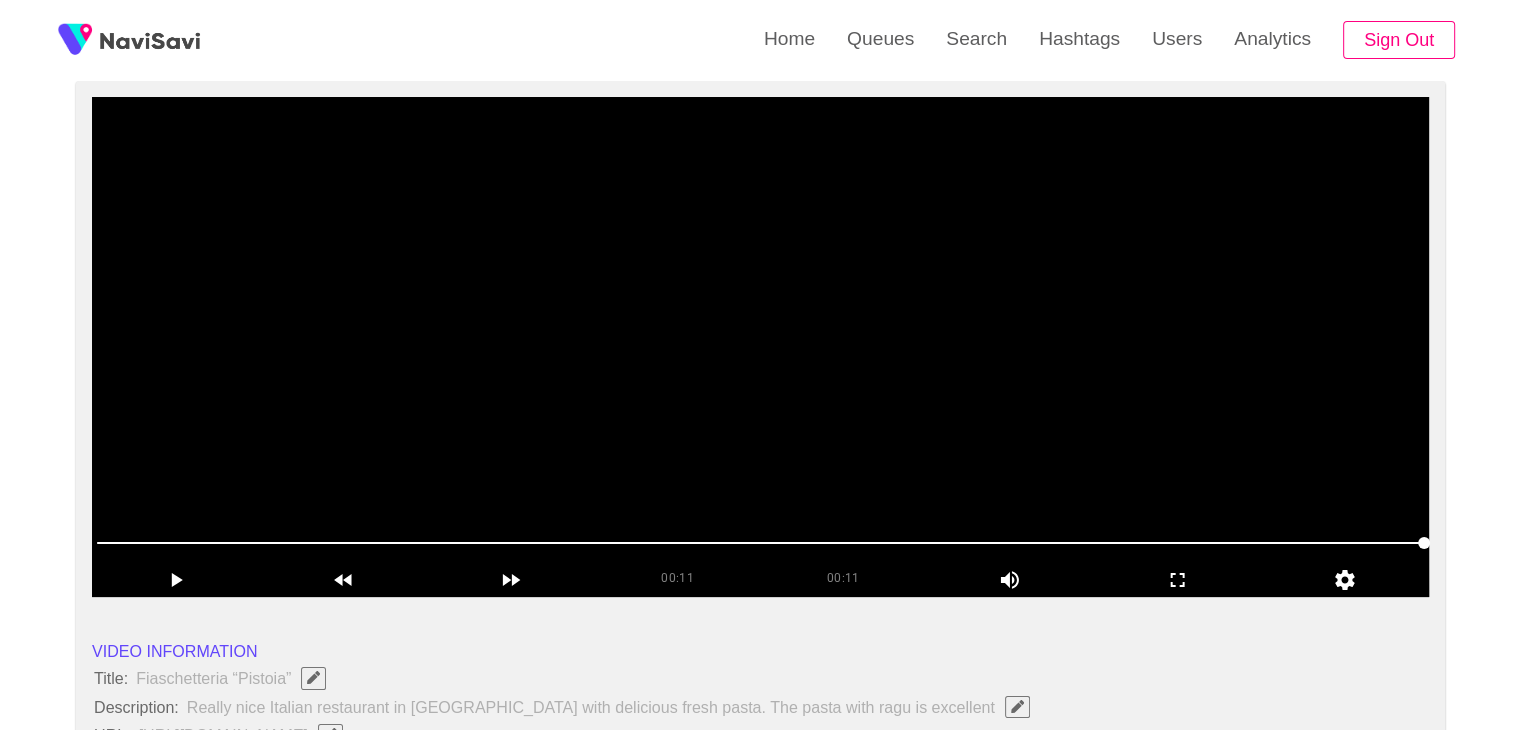 scroll, scrollTop: 166, scrollLeft: 0, axis: vertical 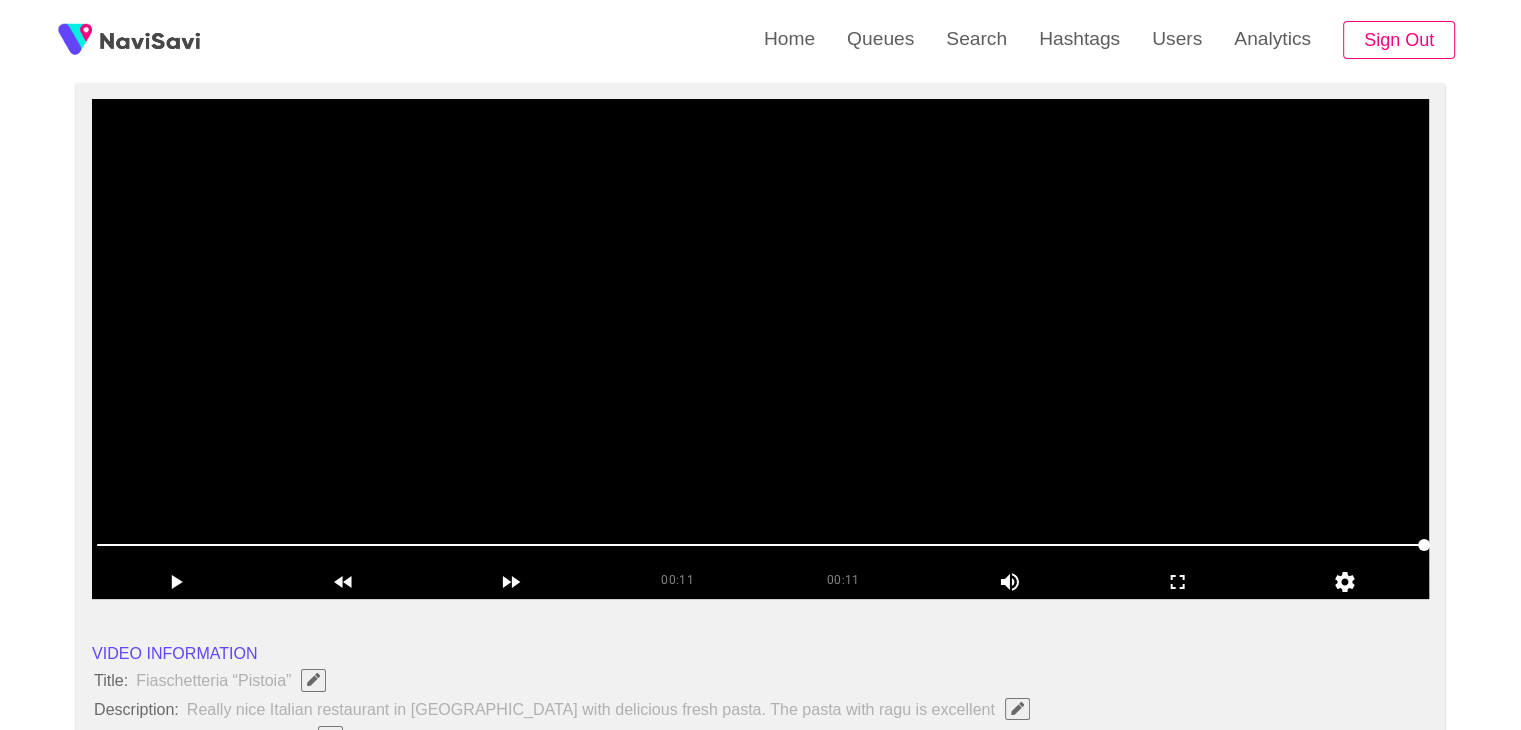 click at bounding box center [760, 349] 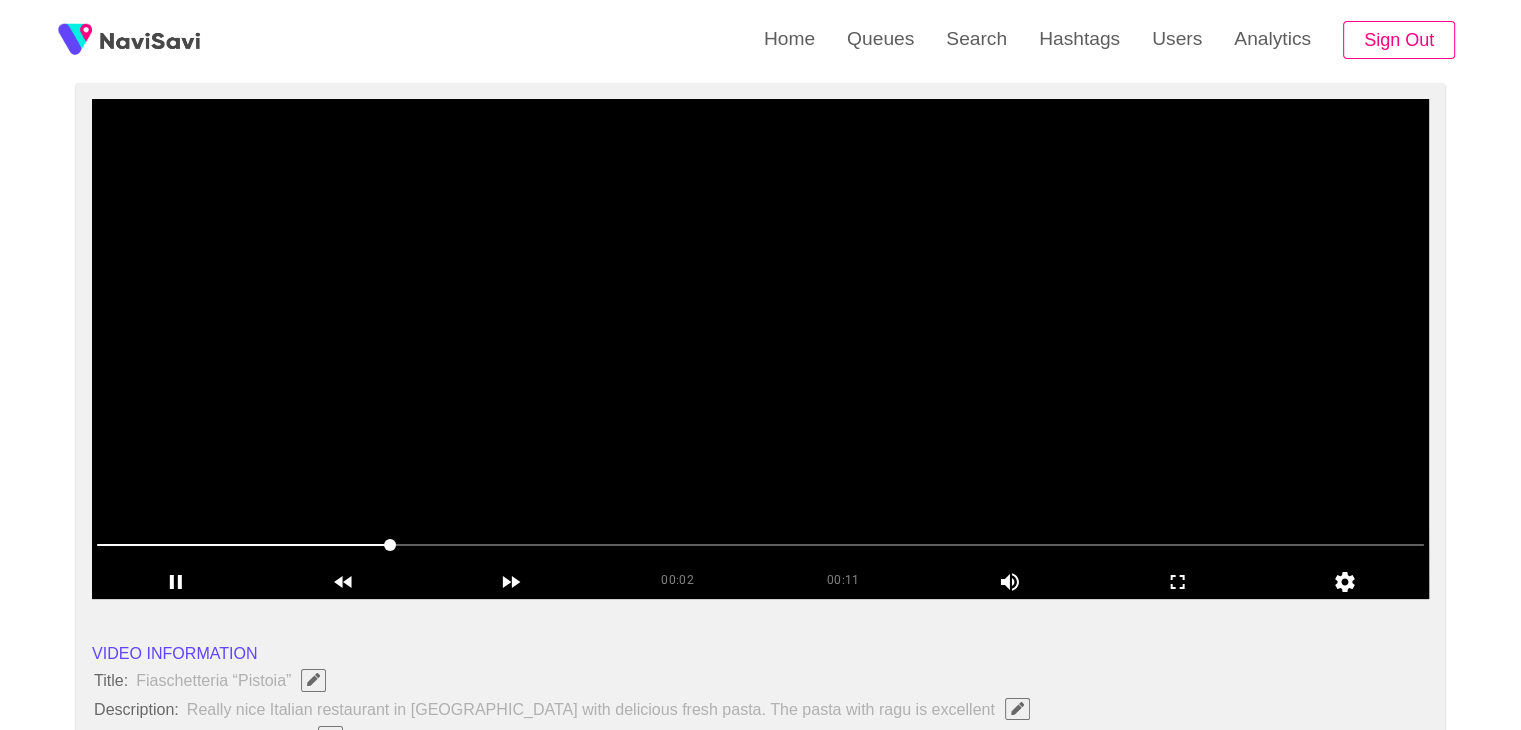 click at bounding box center (760, 349) 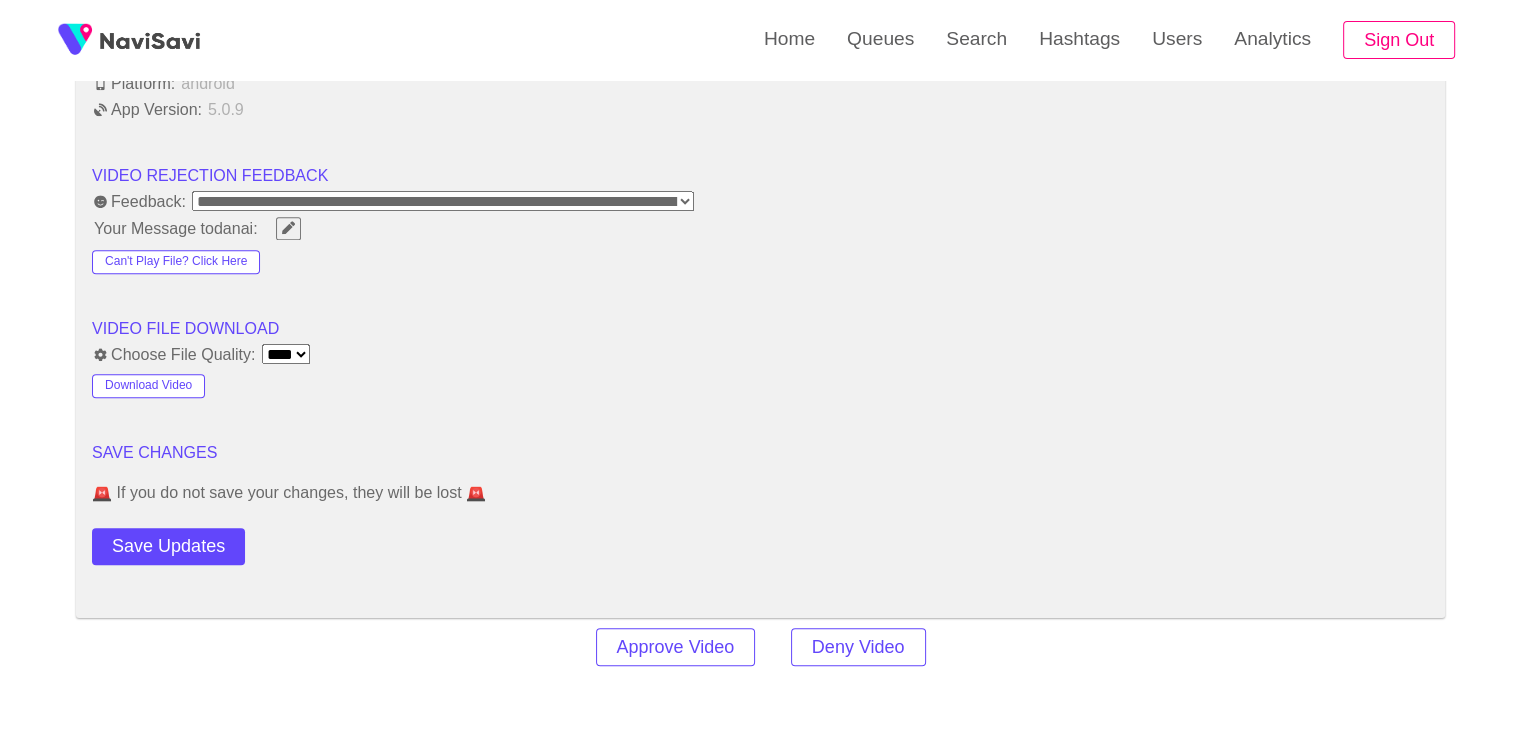 scroll, scrollTop: 2134, scrollLeft: 0, axis: vertical 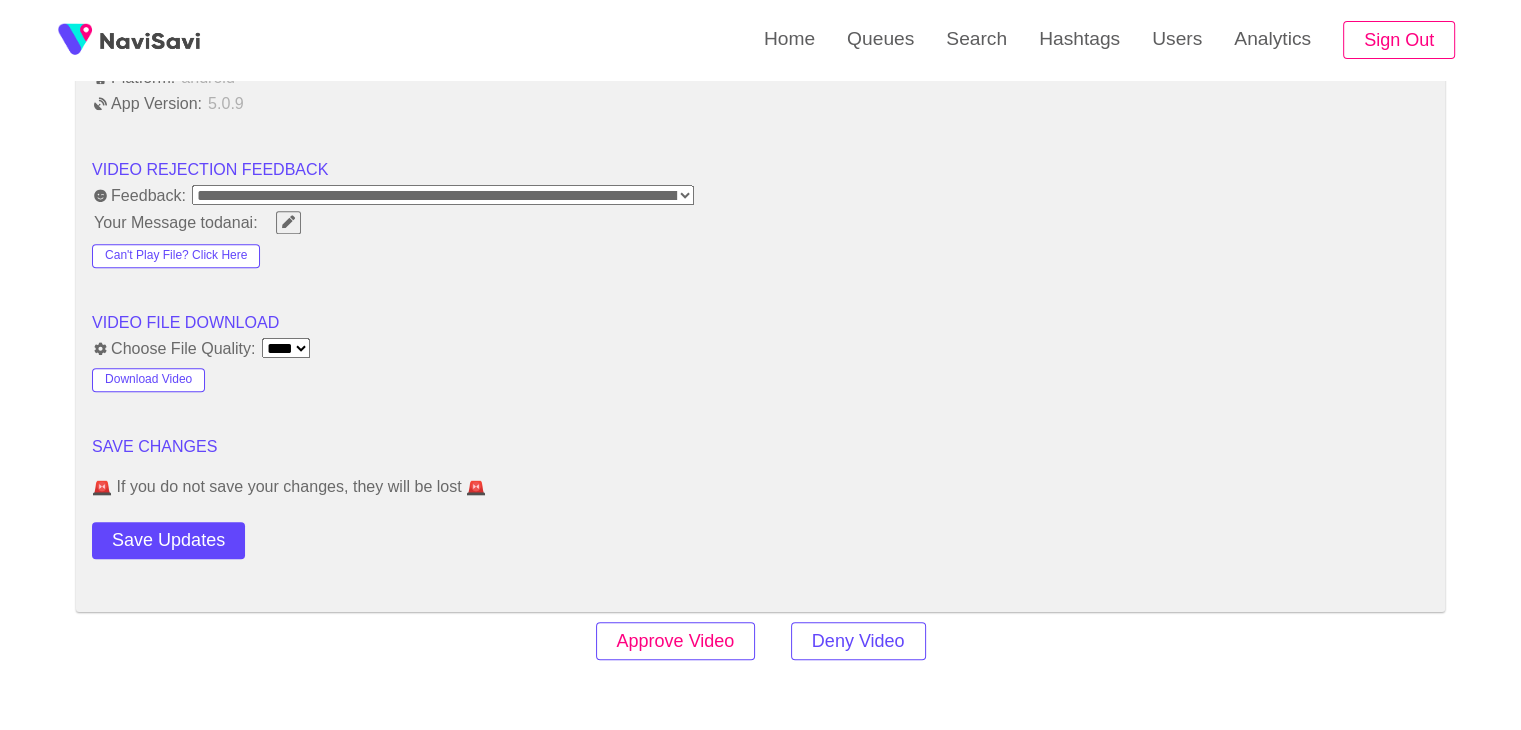 click on "Approve Video" at bounding box center (676, 641) 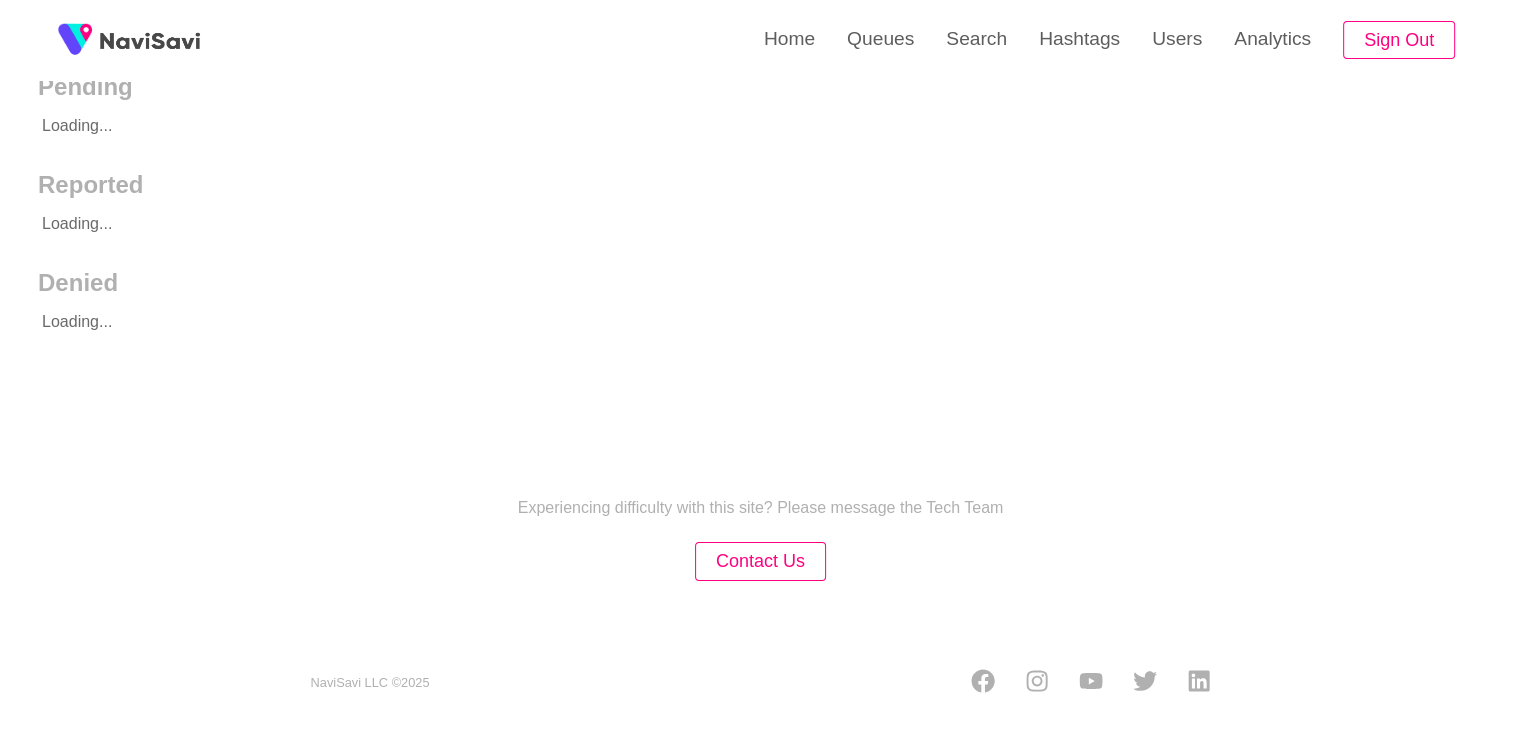 scroll, scrollTop: 0, scrollLeft: 0, axis: both 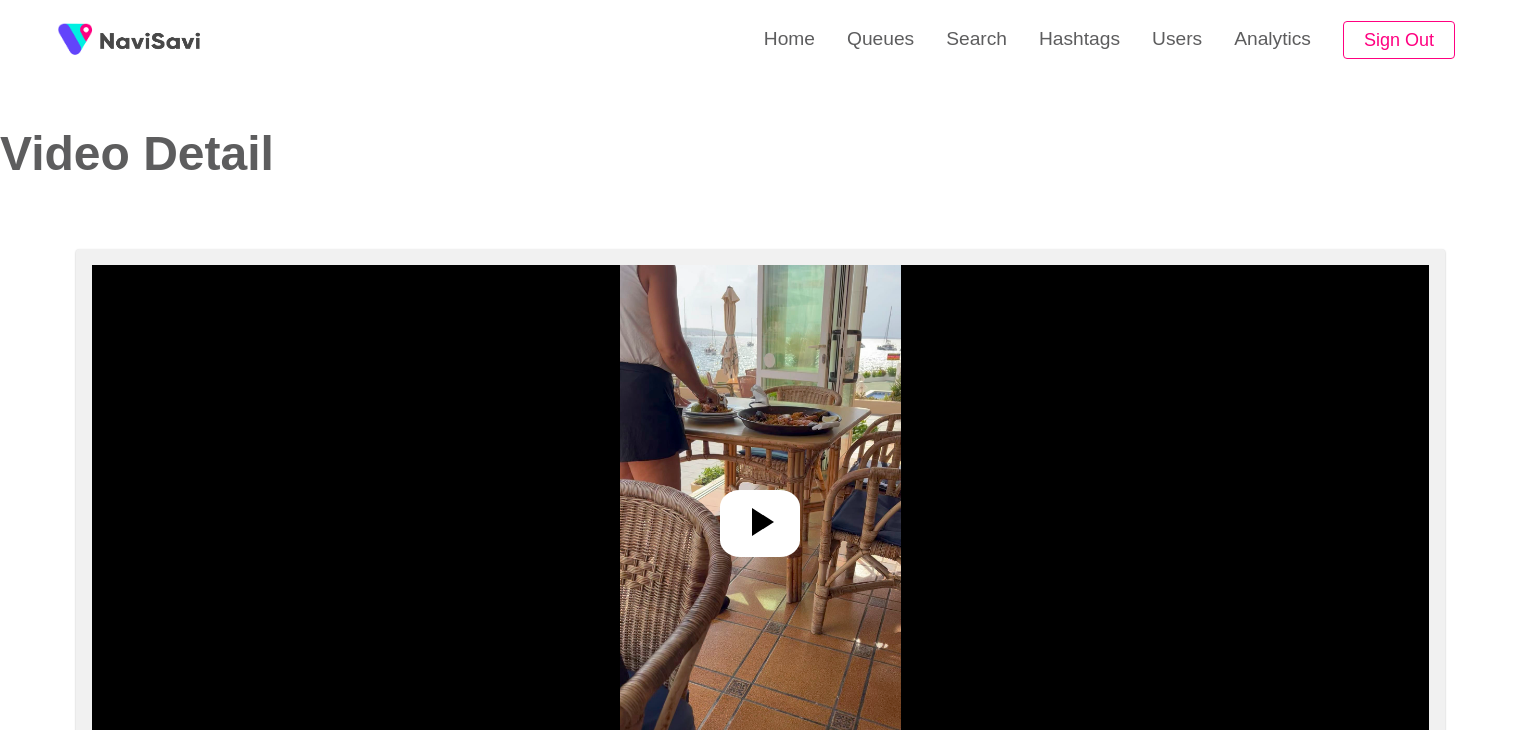 select on "**********" 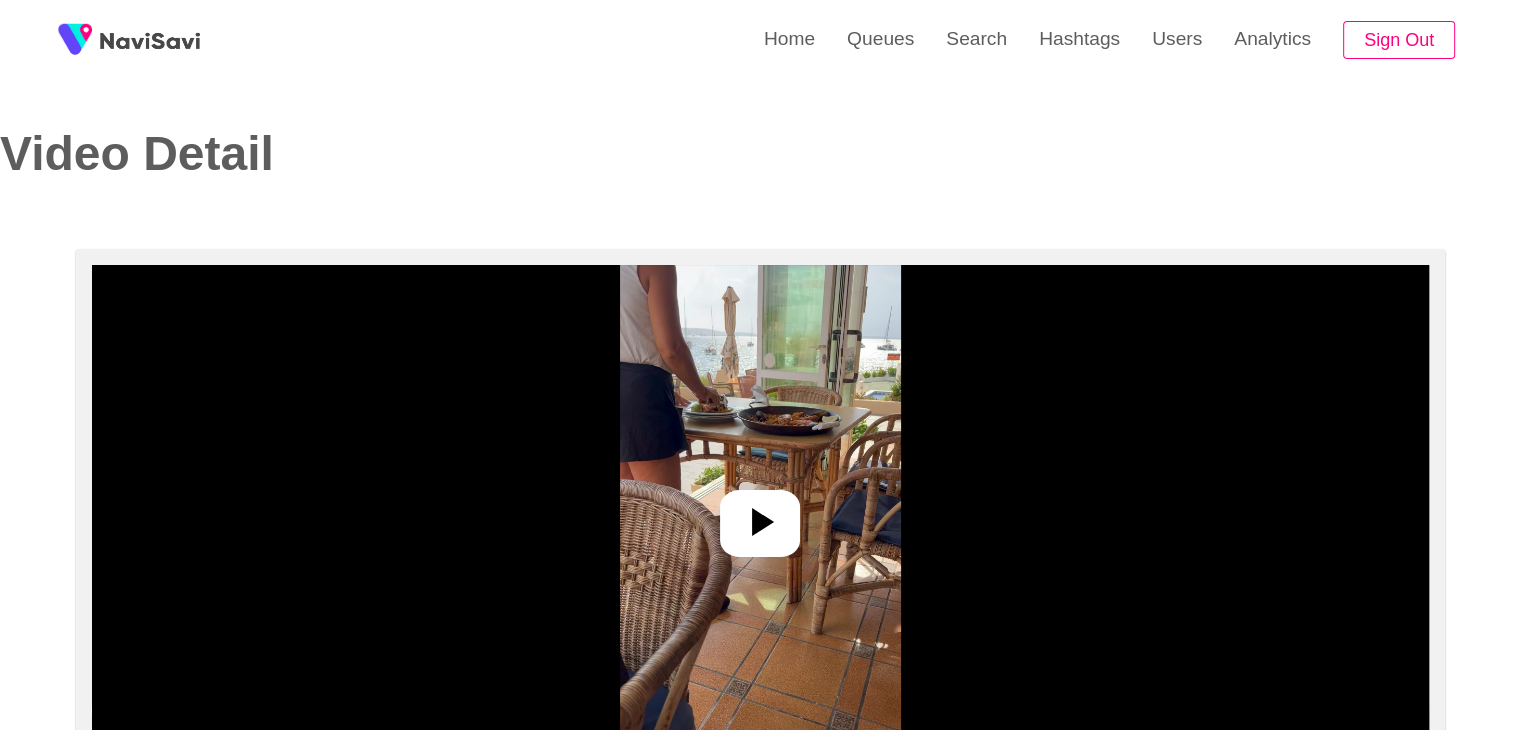 click at bounding box center (760, 515) 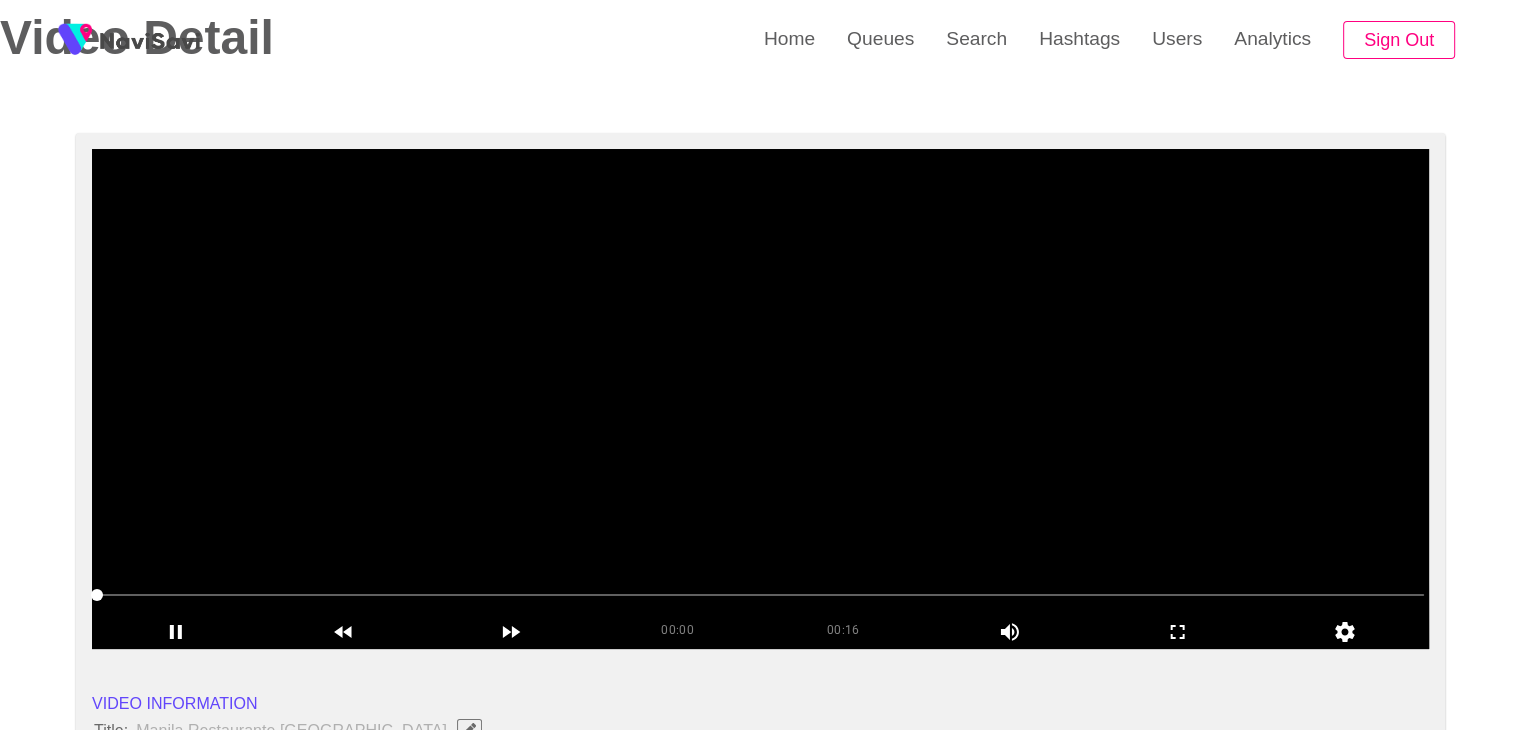 scroll, scrollTop: 120, scrollLeft: 0, axis: vertical 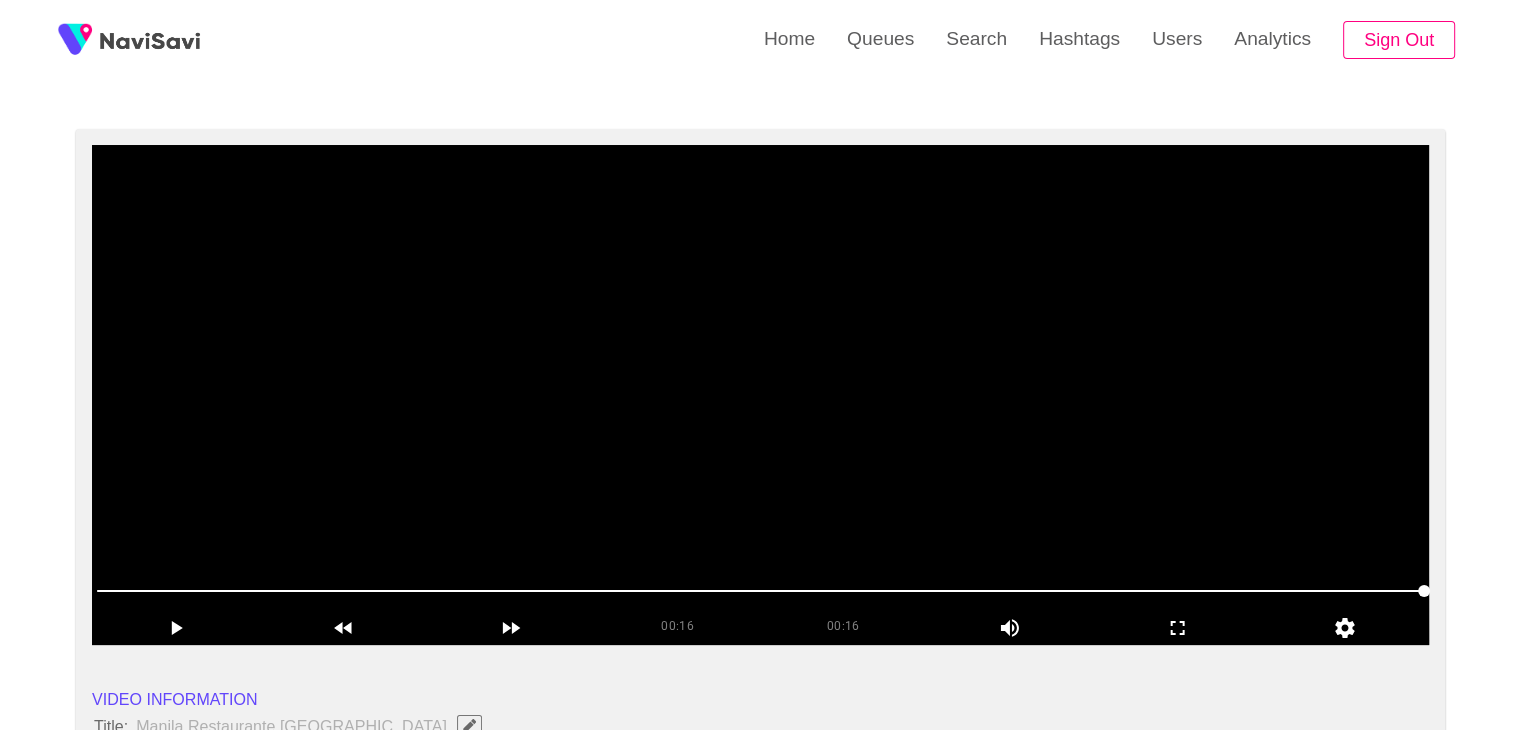 click at bounding box center (760, 395) 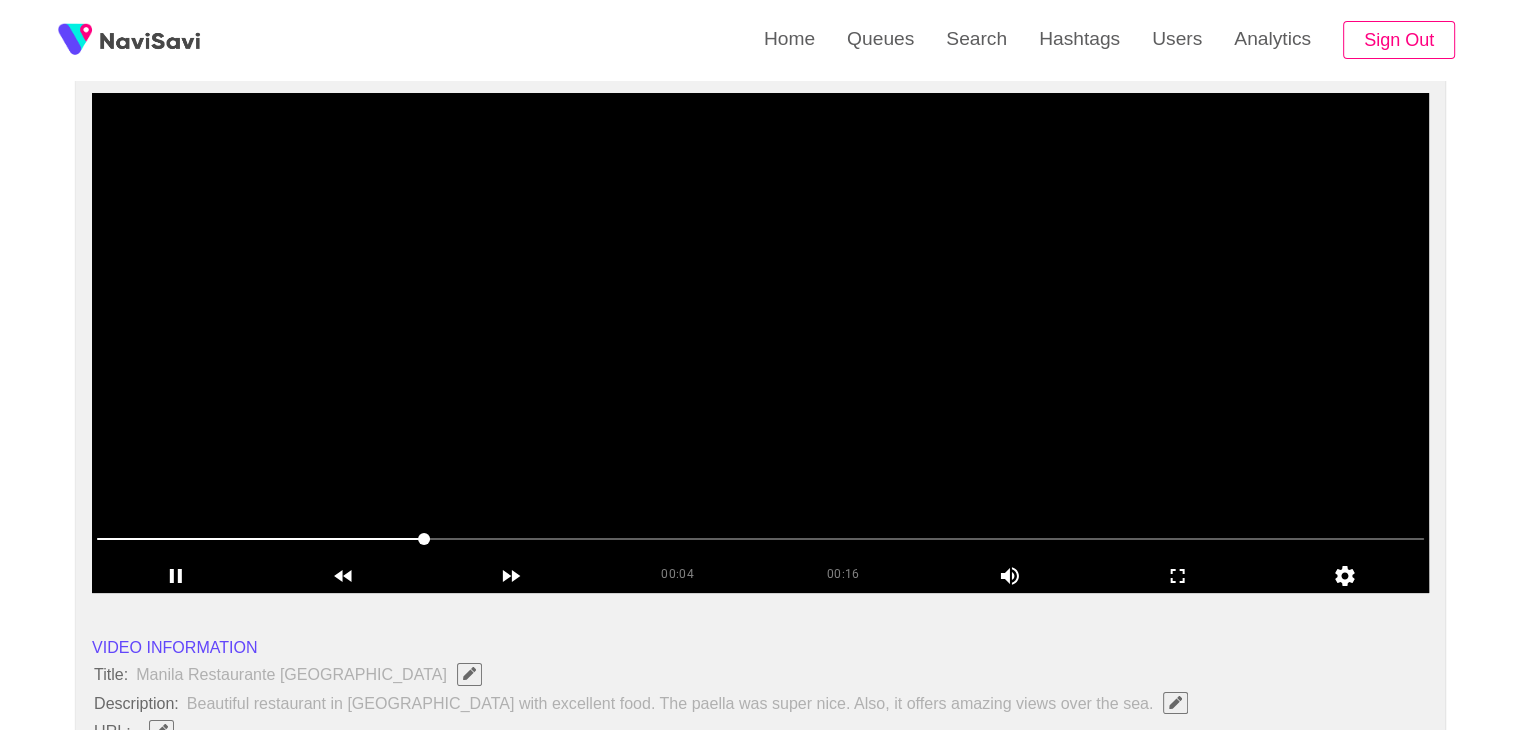 scroll, scrollTop: 171, scrollLeft: 0, axis: vertical 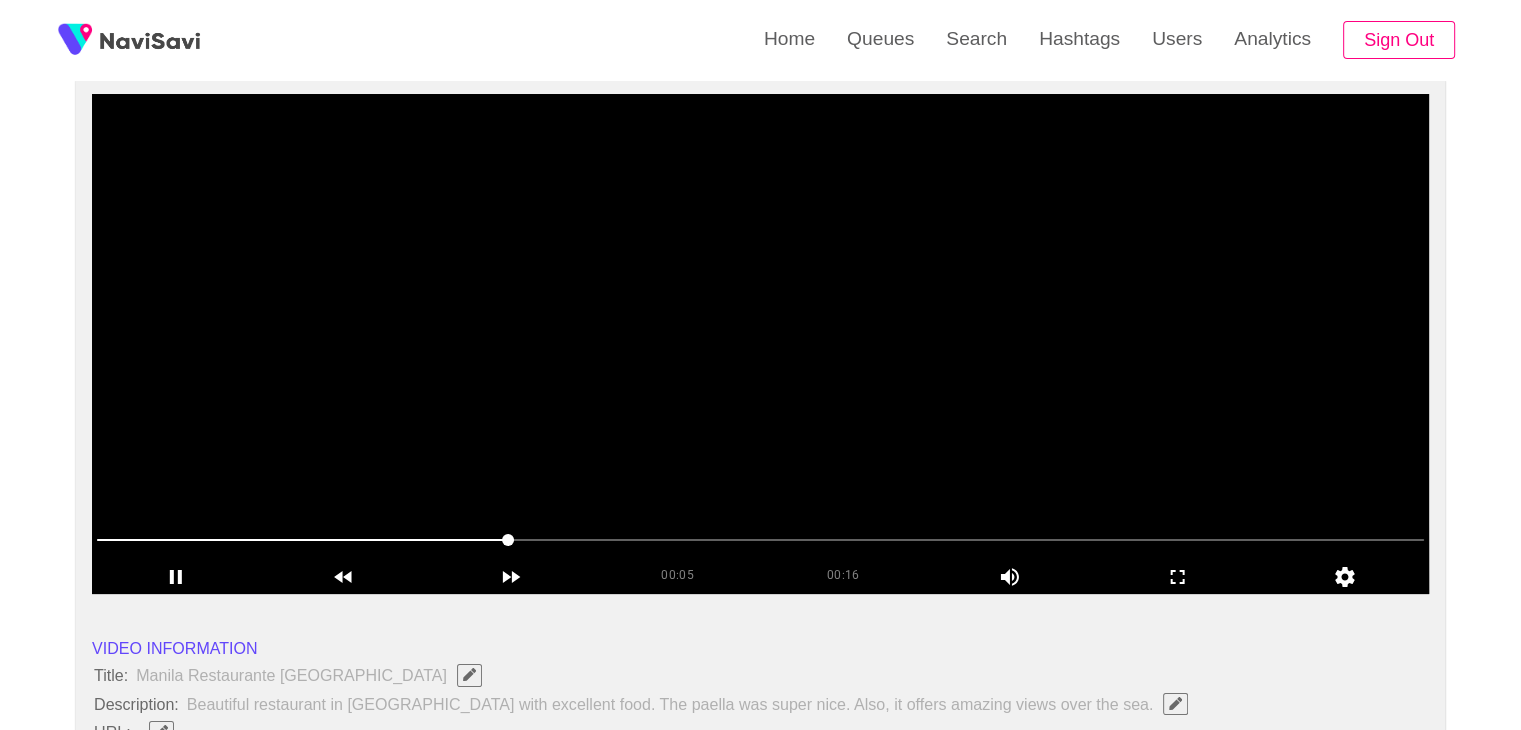 click at bounding box center [760, 344] 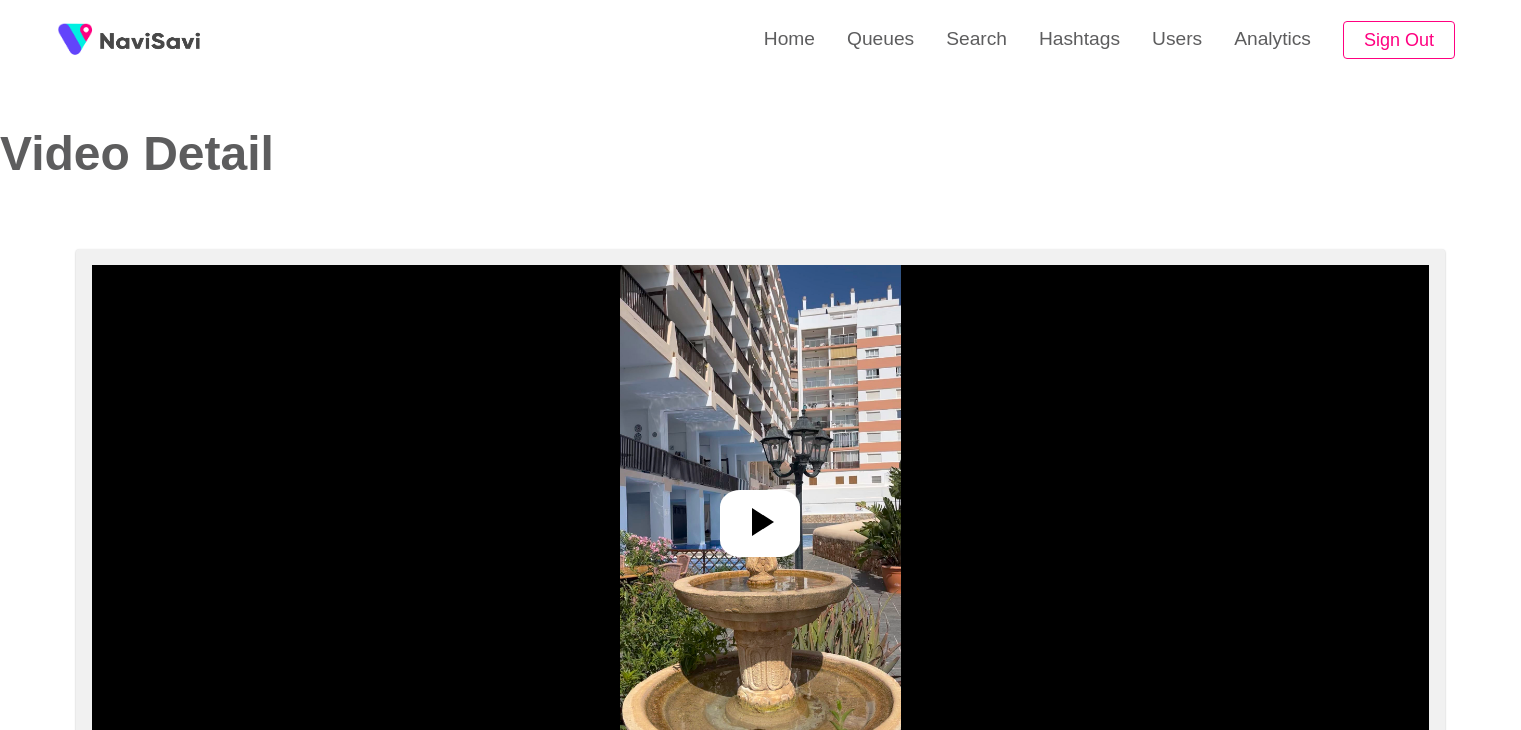 select on "**********" 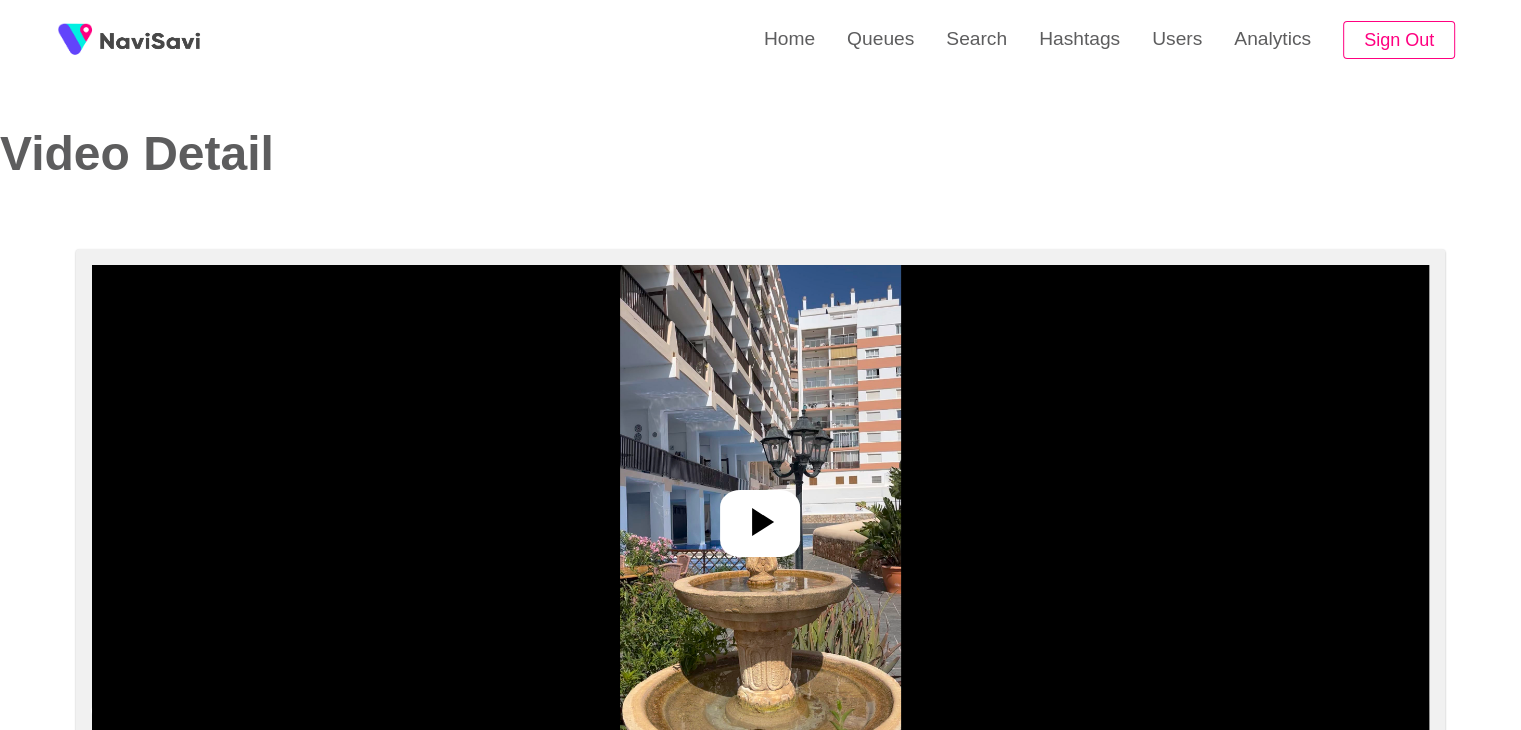 click at bounding box center [760, 515] 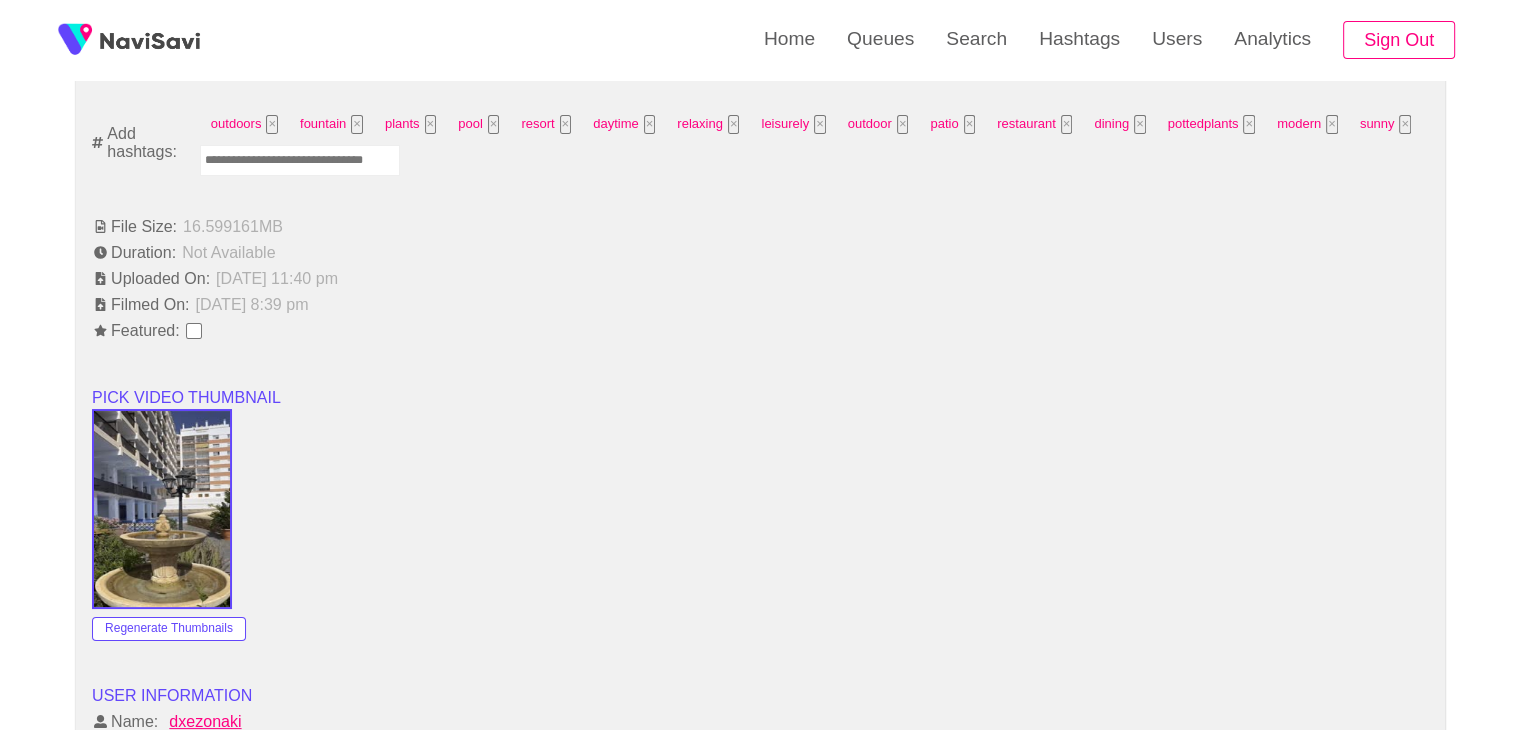 scroll, scrollTop: 1352, scrollLeft: 0, axis: vertical 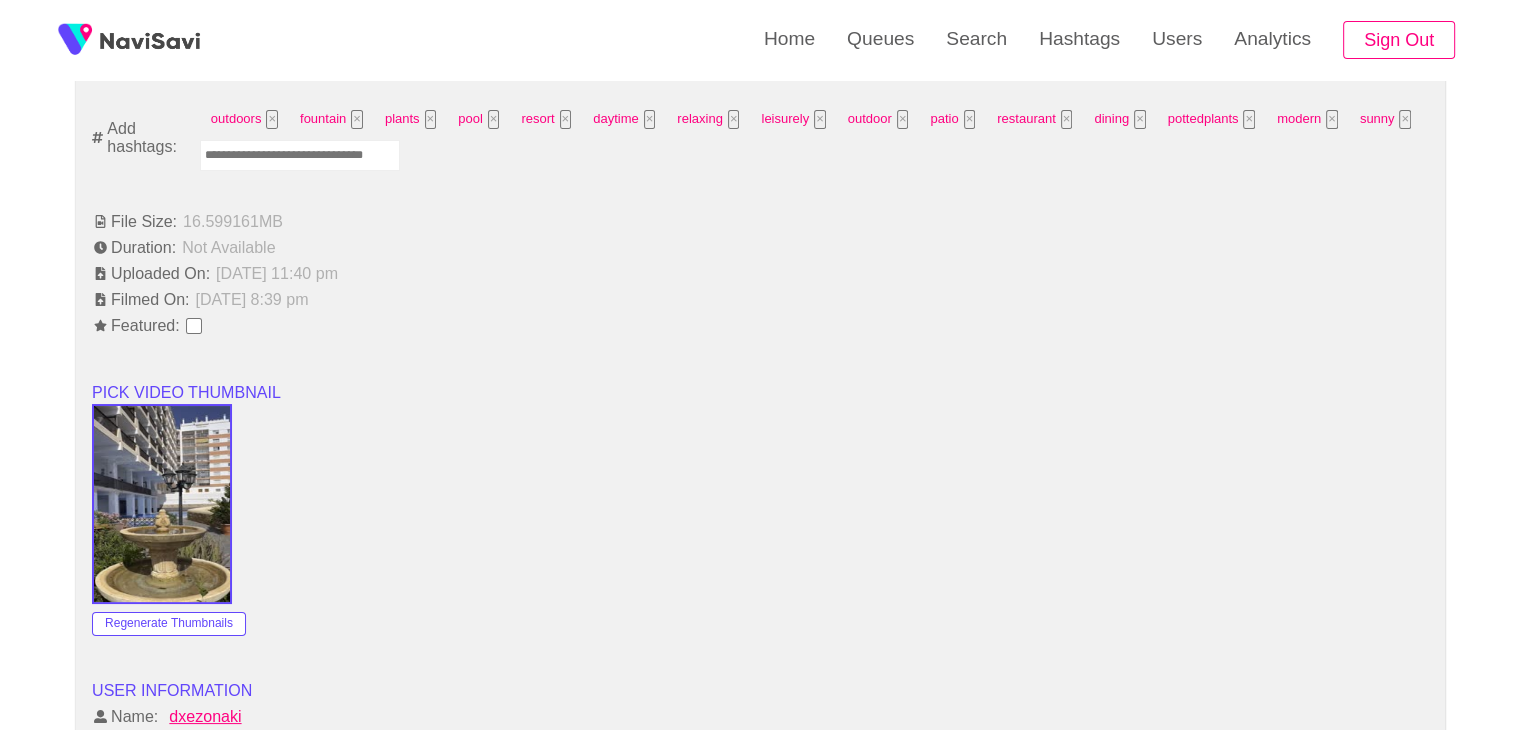 click at bounding box center [300, 155] 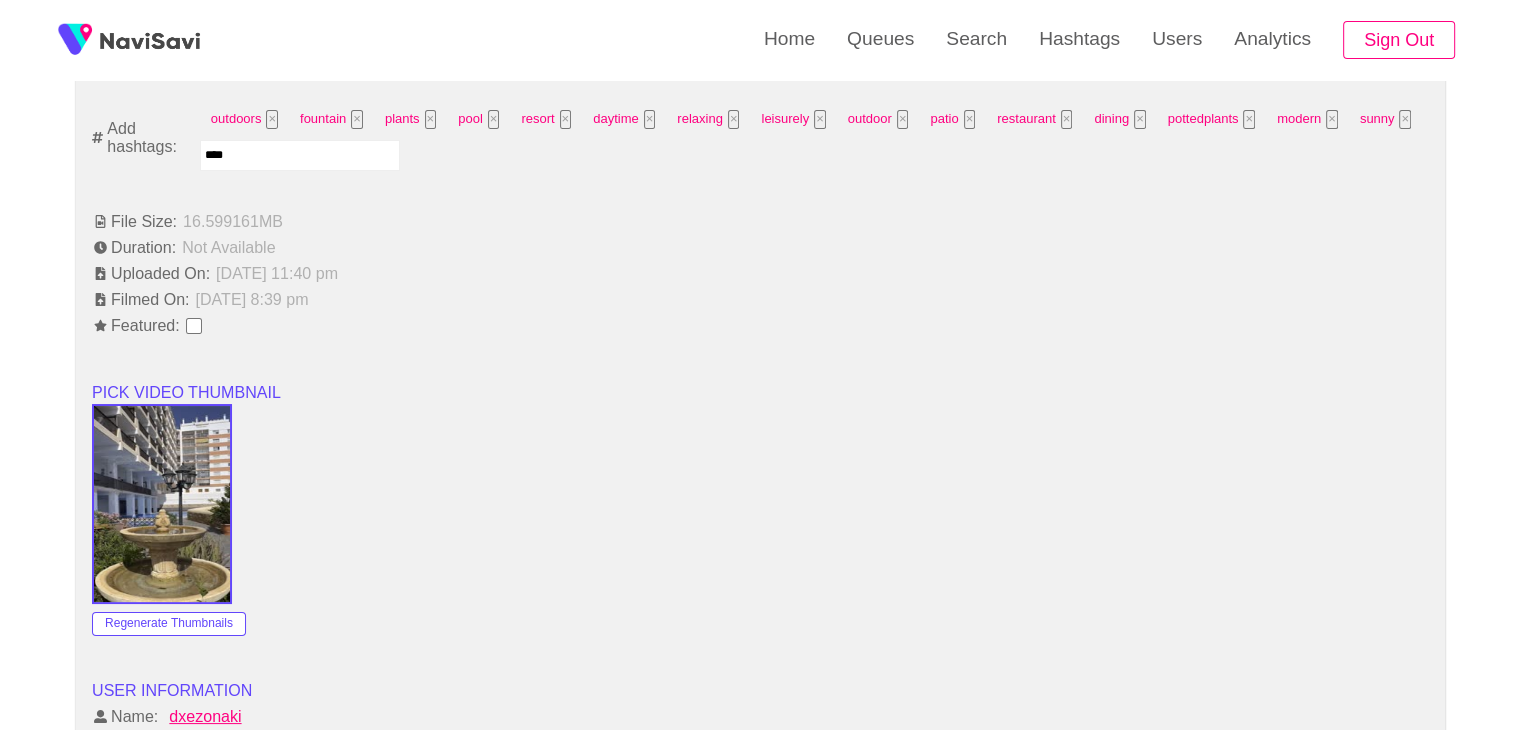 type on "*****" 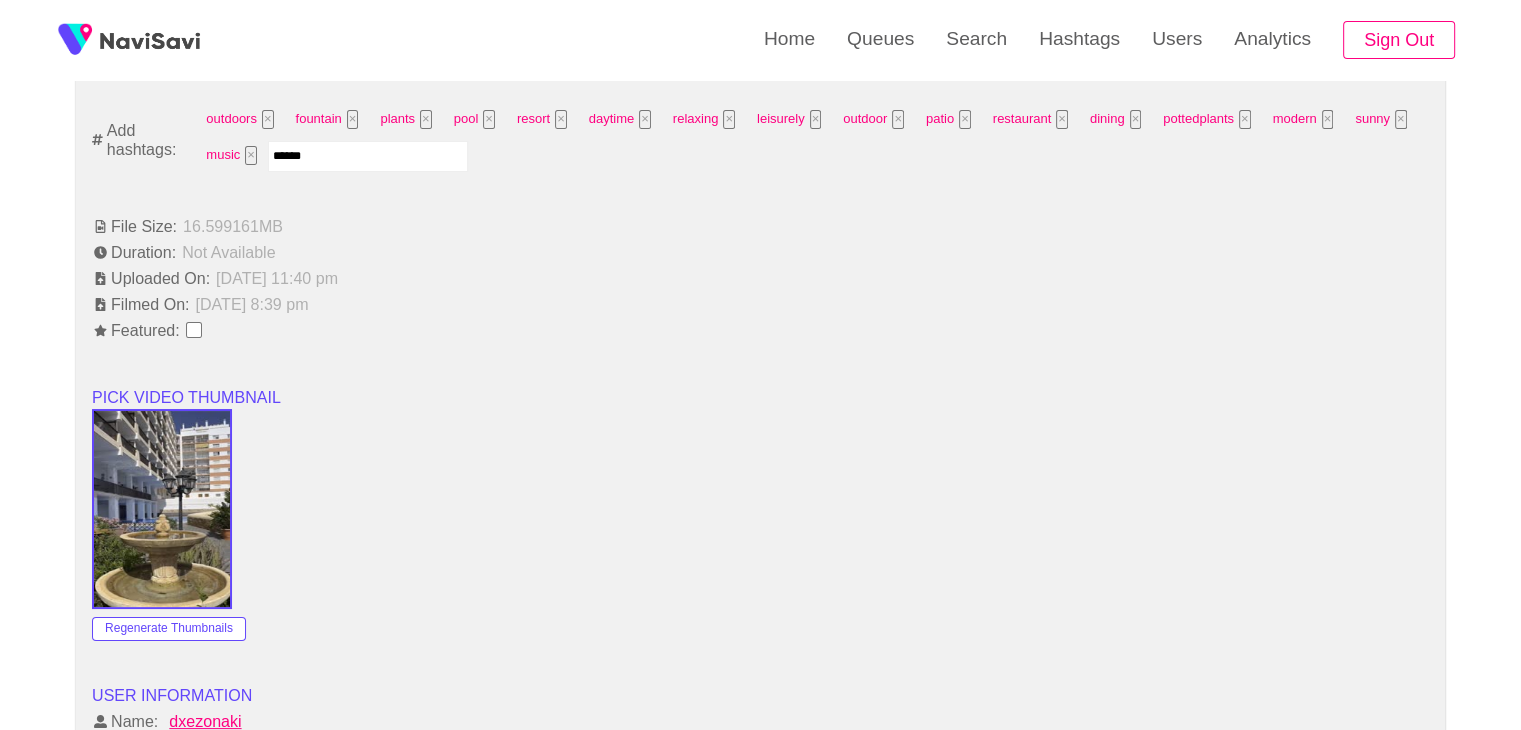 type on "******" 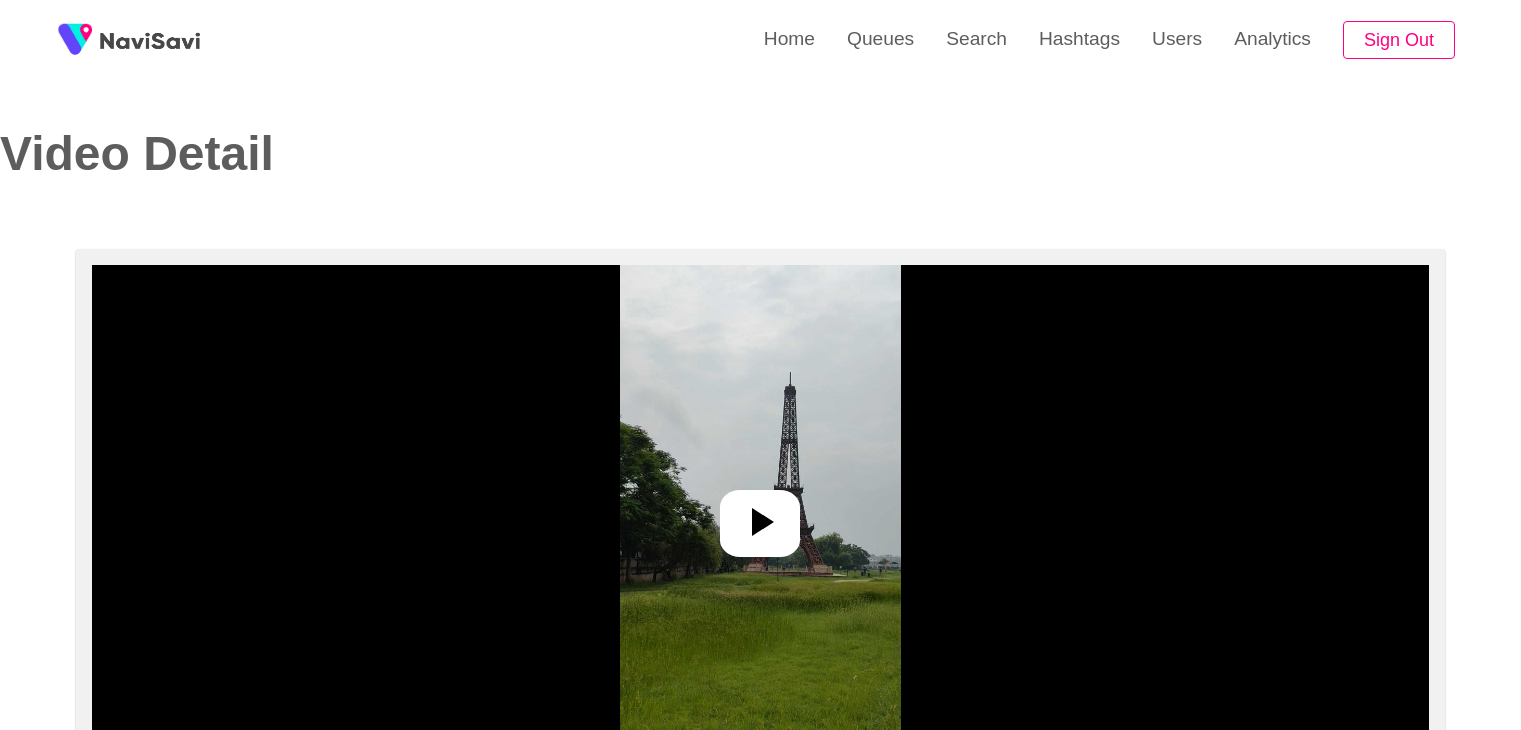 select on "**********" 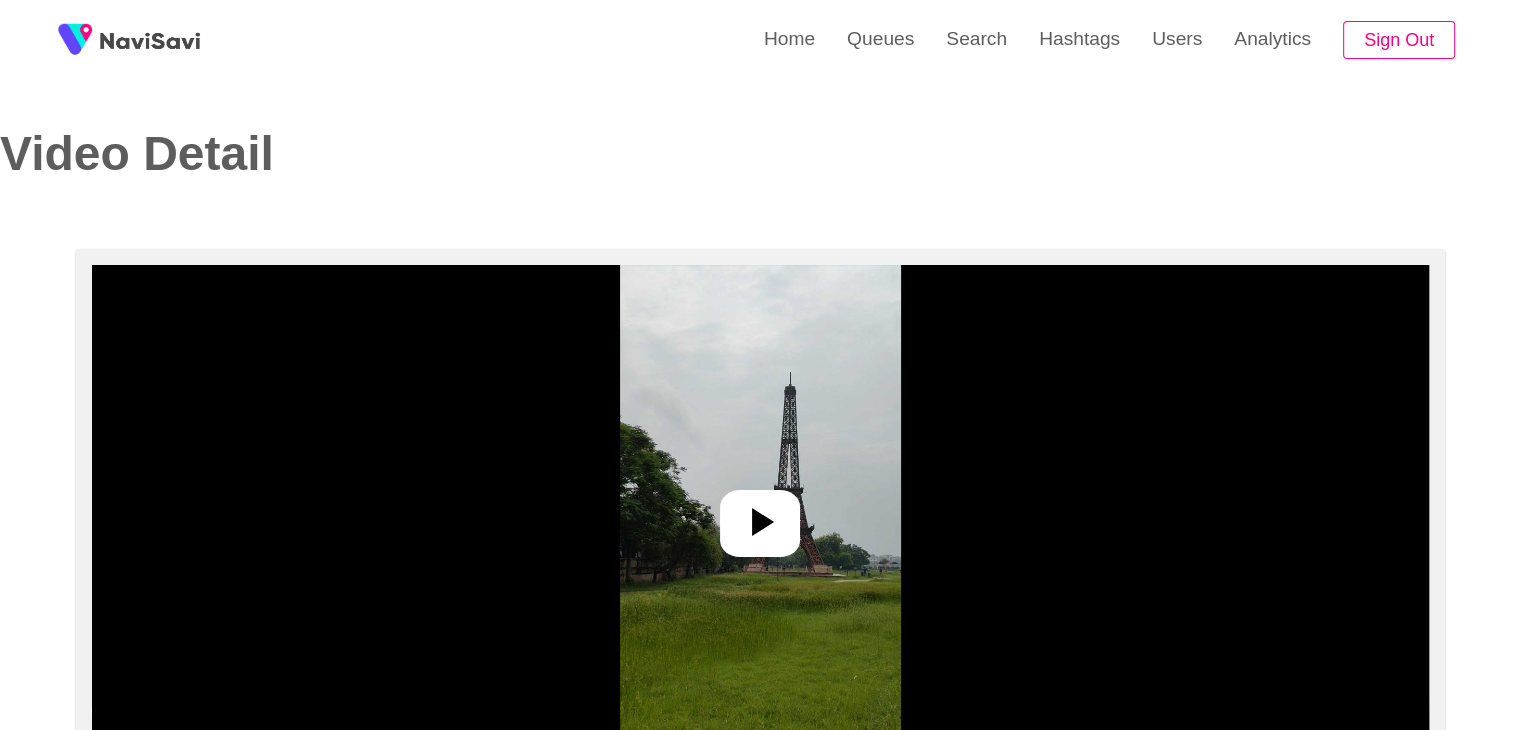 click at bounding box center [760, 515] 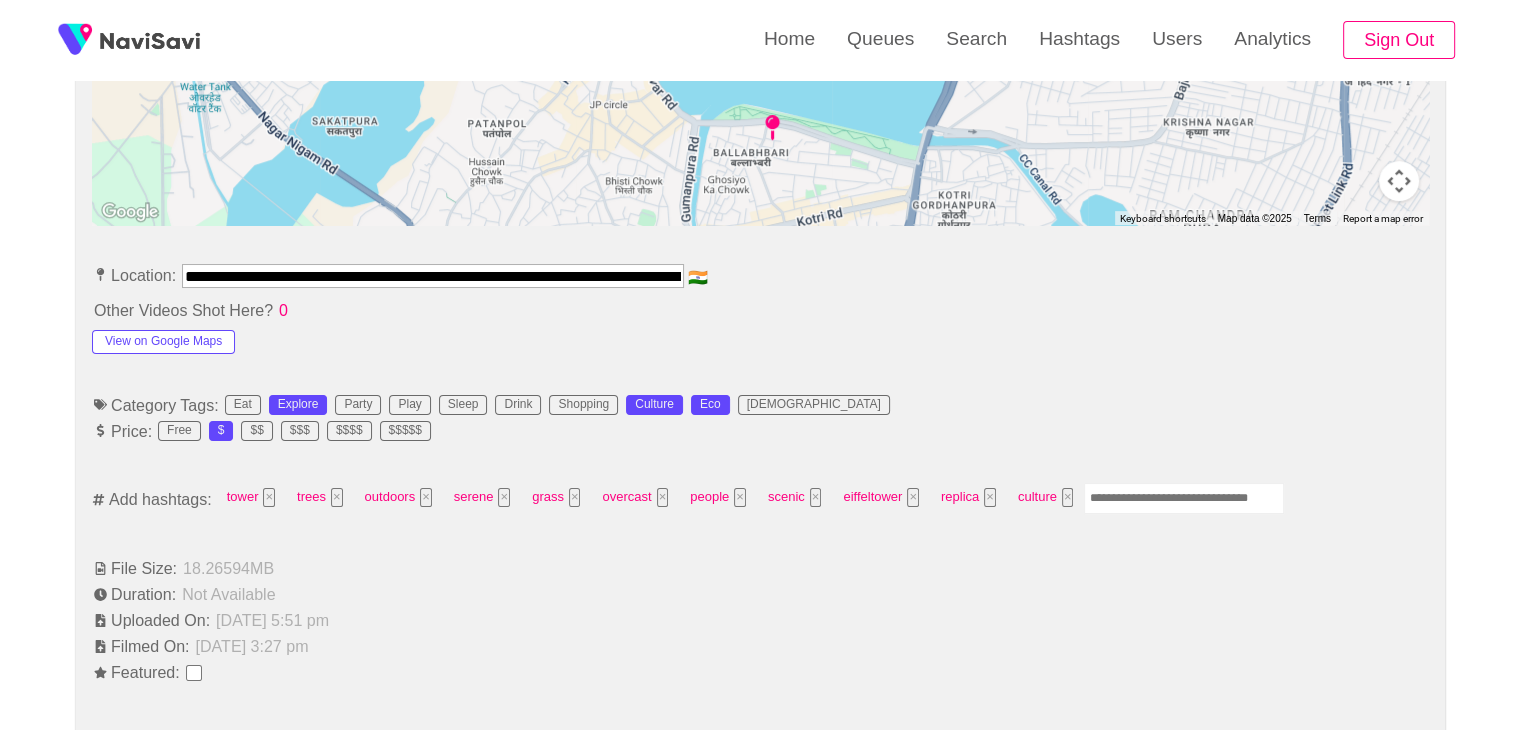scroll, scrollTop: 979, scrollLeft: 0, axis: vertical 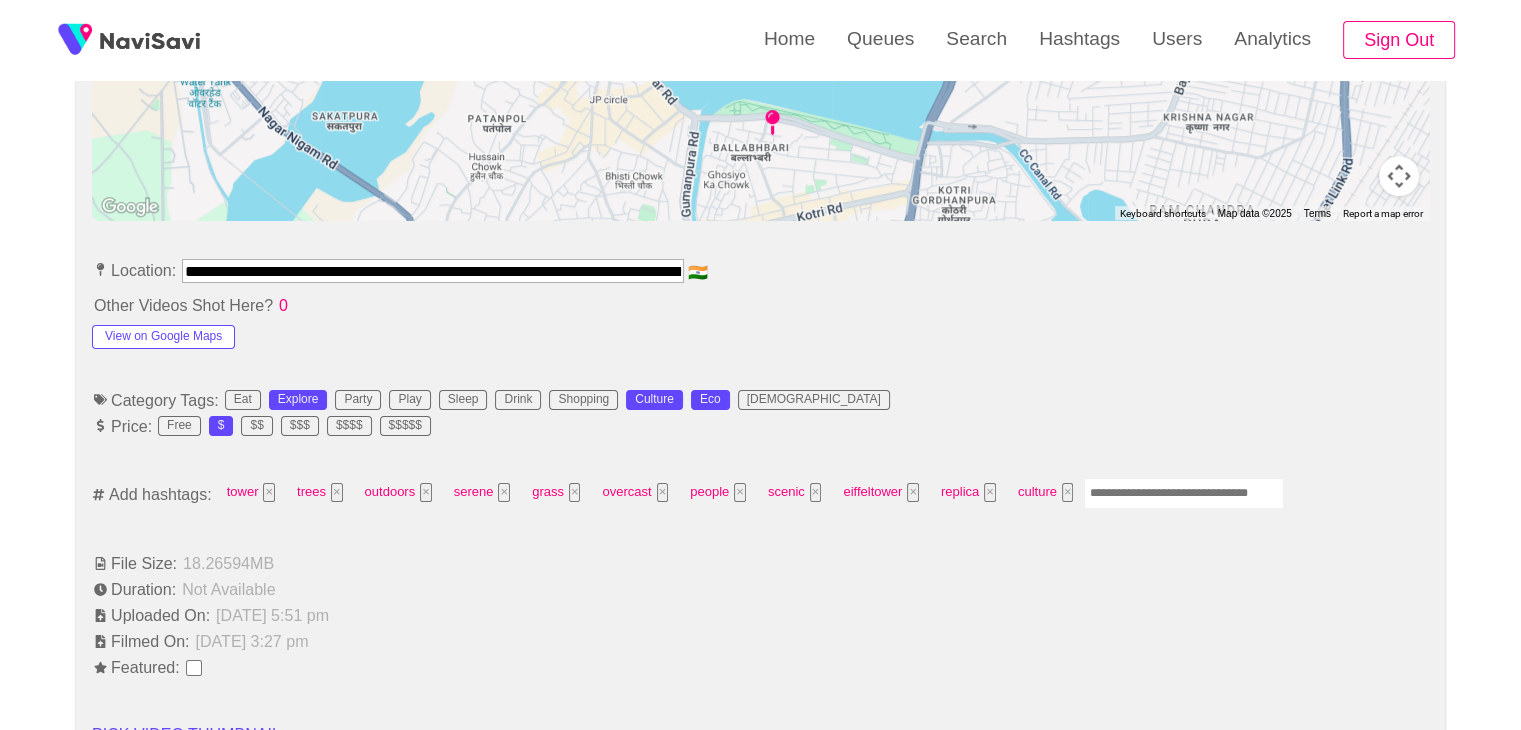 click at bounding box center (1184, 493) 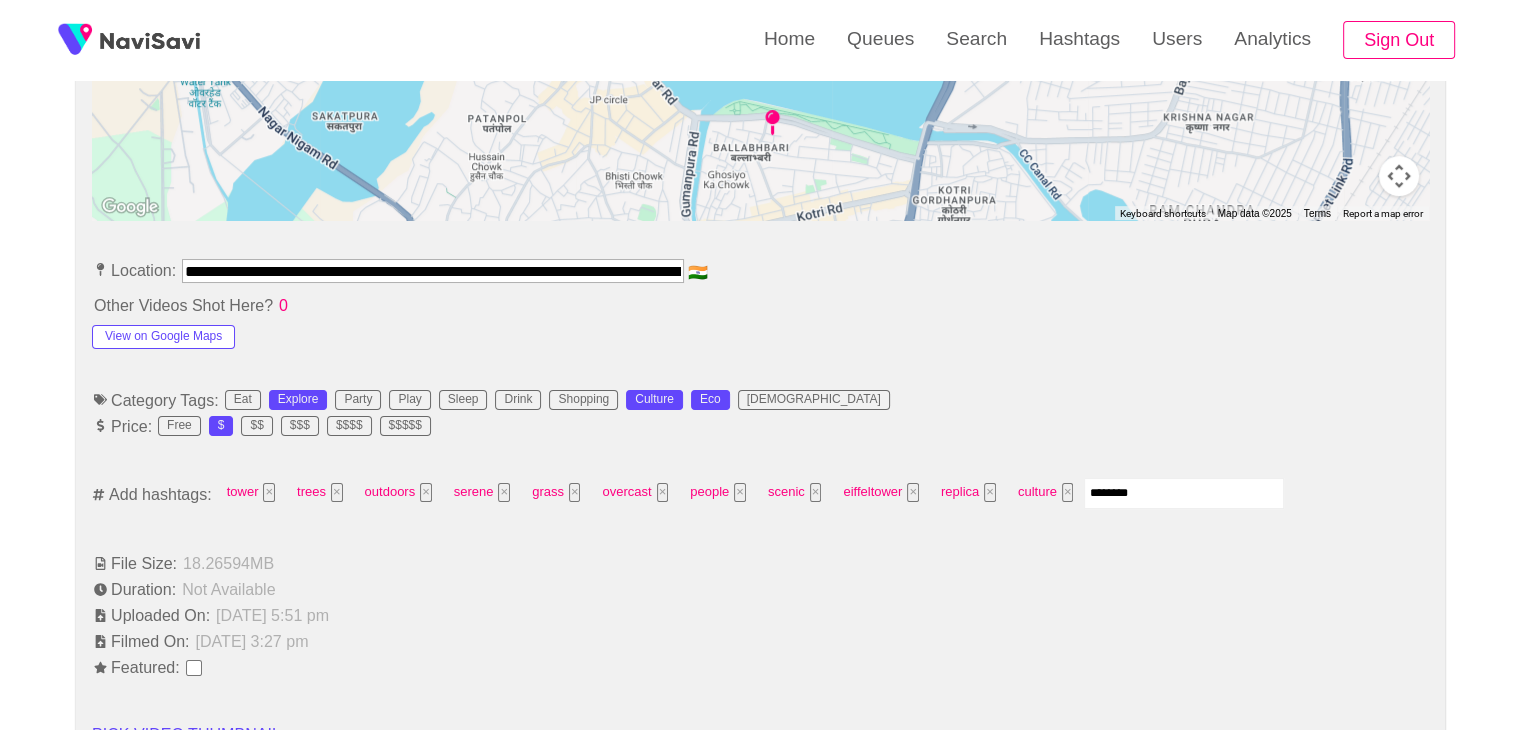 type on "*********" 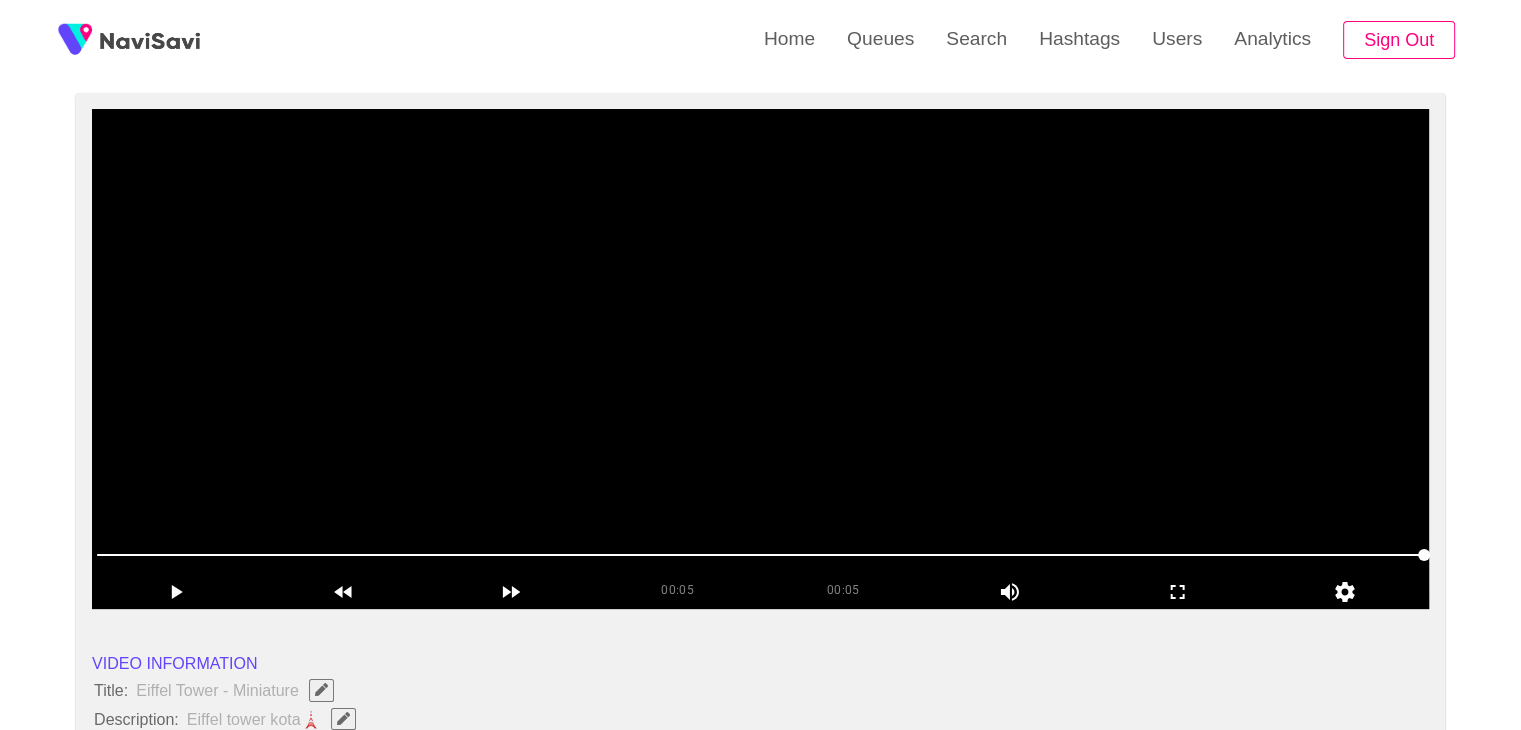 scroll, scrollTop: 156, scrollLeft: 0, axis: vertical 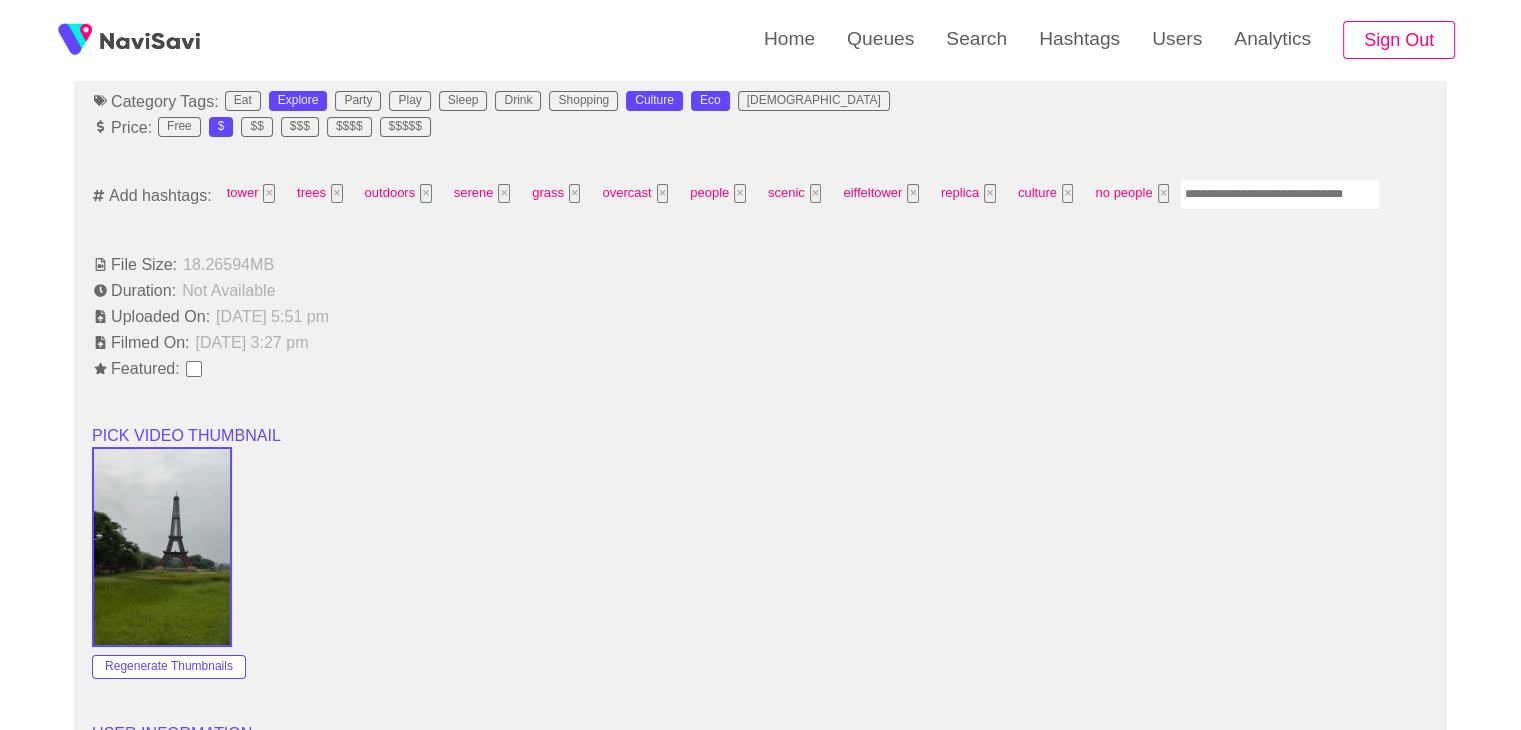click at bounding box center (1280, 194) 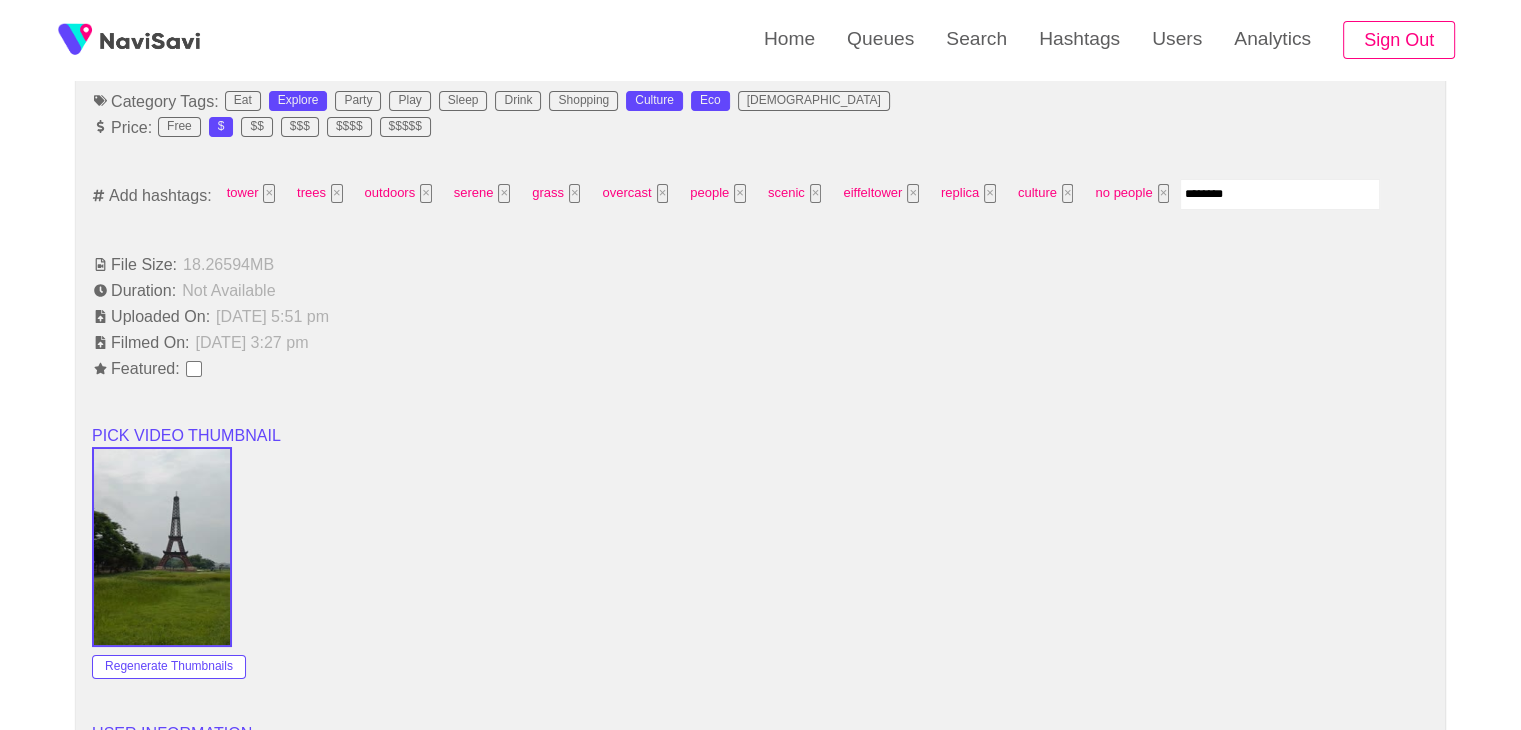 type on "*********" 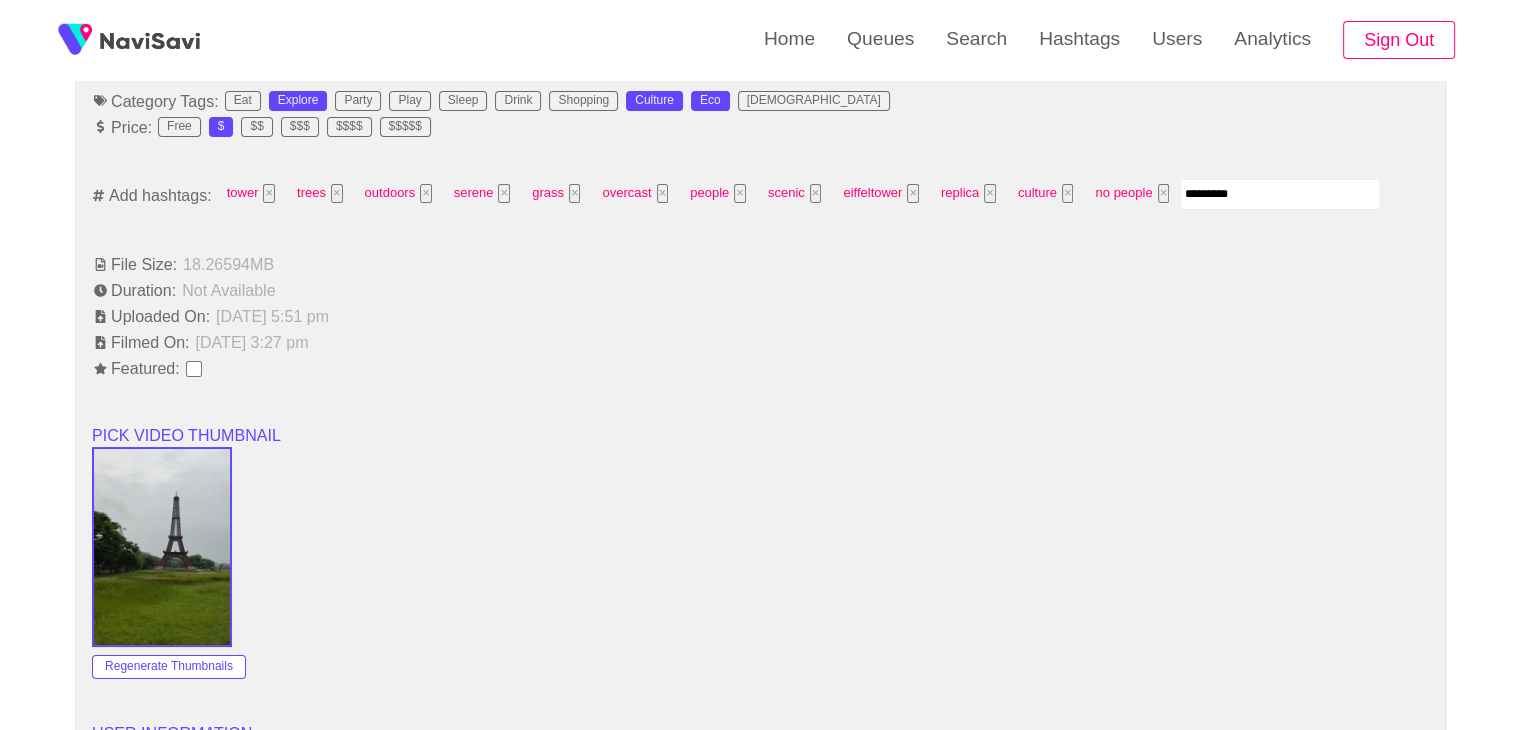 type 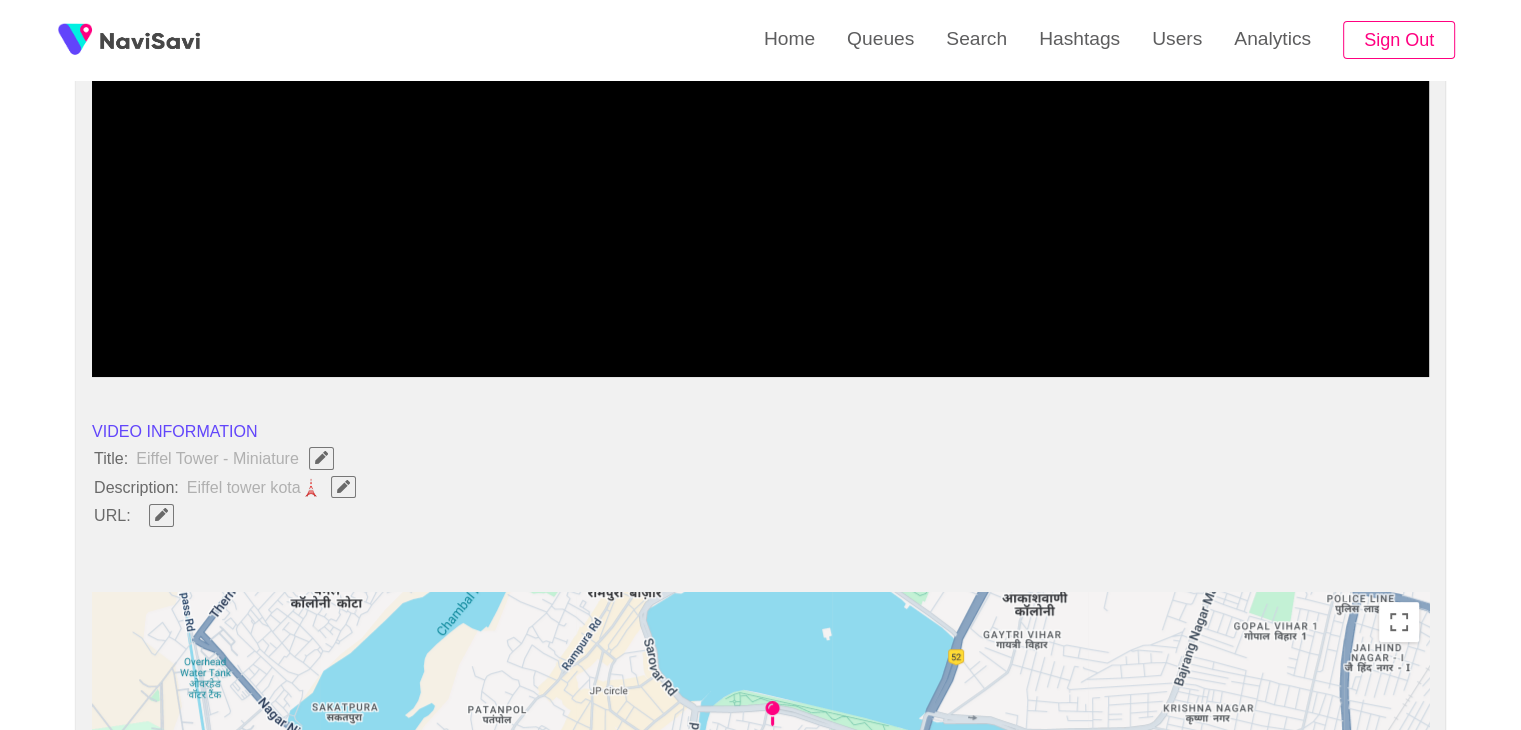 scroll, scrollTop: 372, scrollLeft: 0, axis: vertical 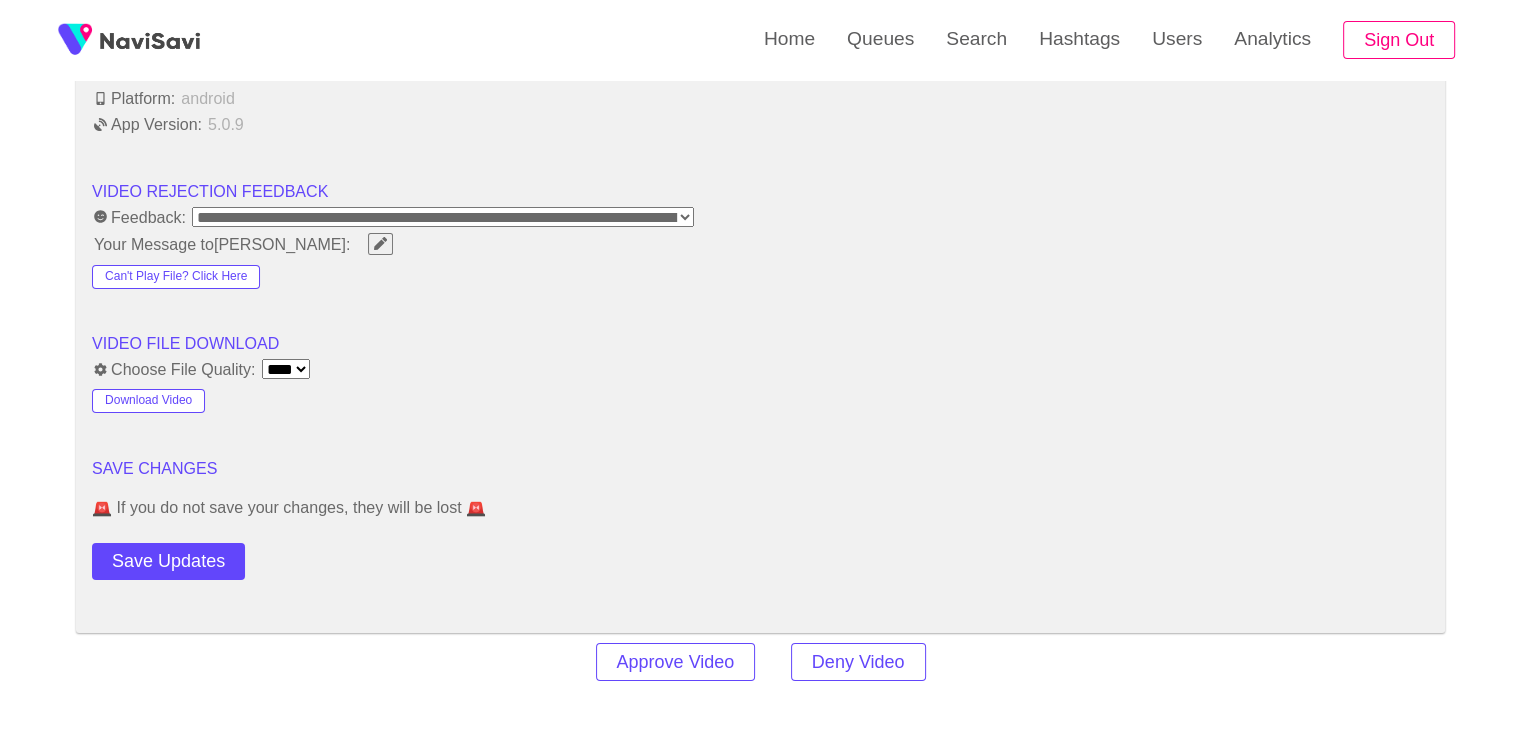 click on "**********" at bounding box center (443, 217) 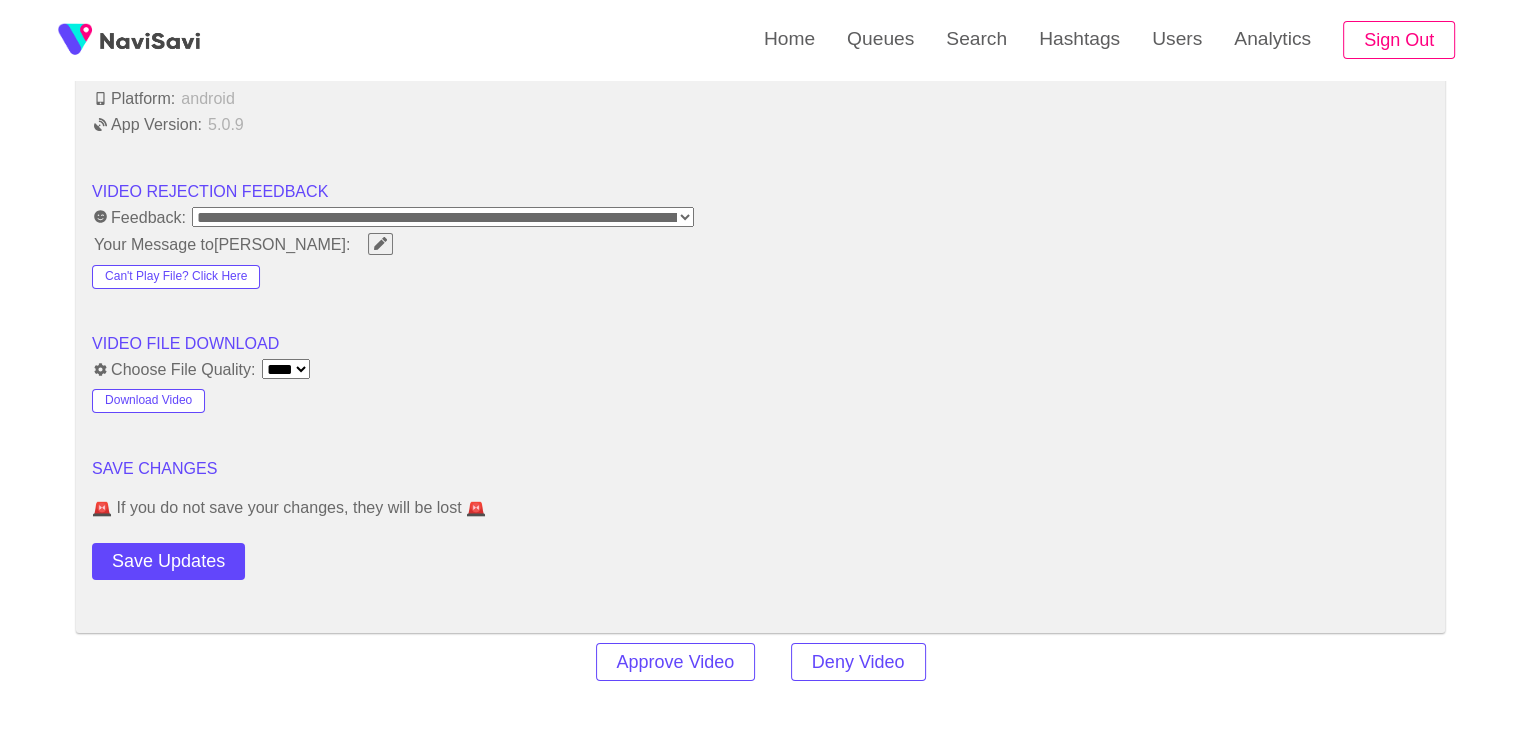 select on "**********" 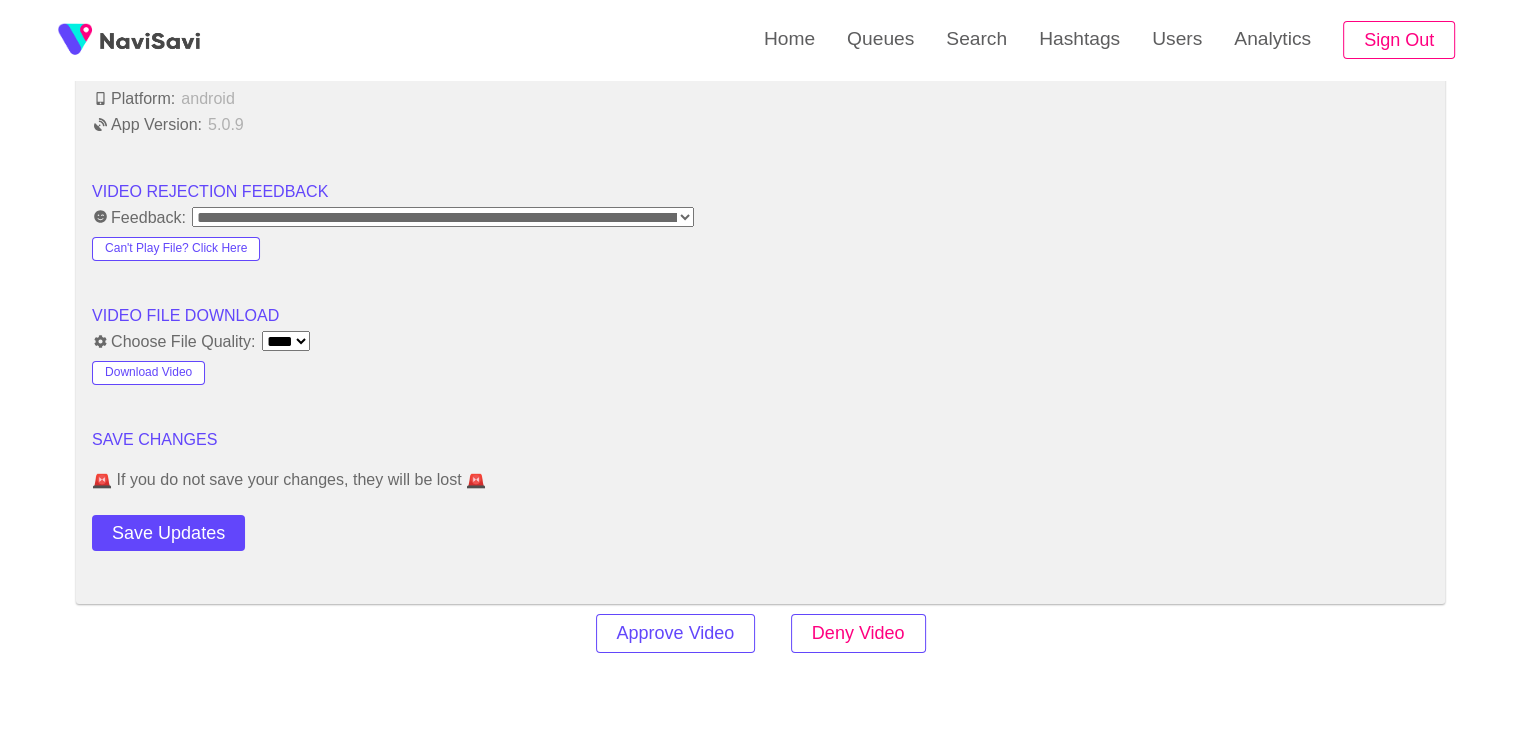 click on "Deny Video" at bounding box center (858, 633) 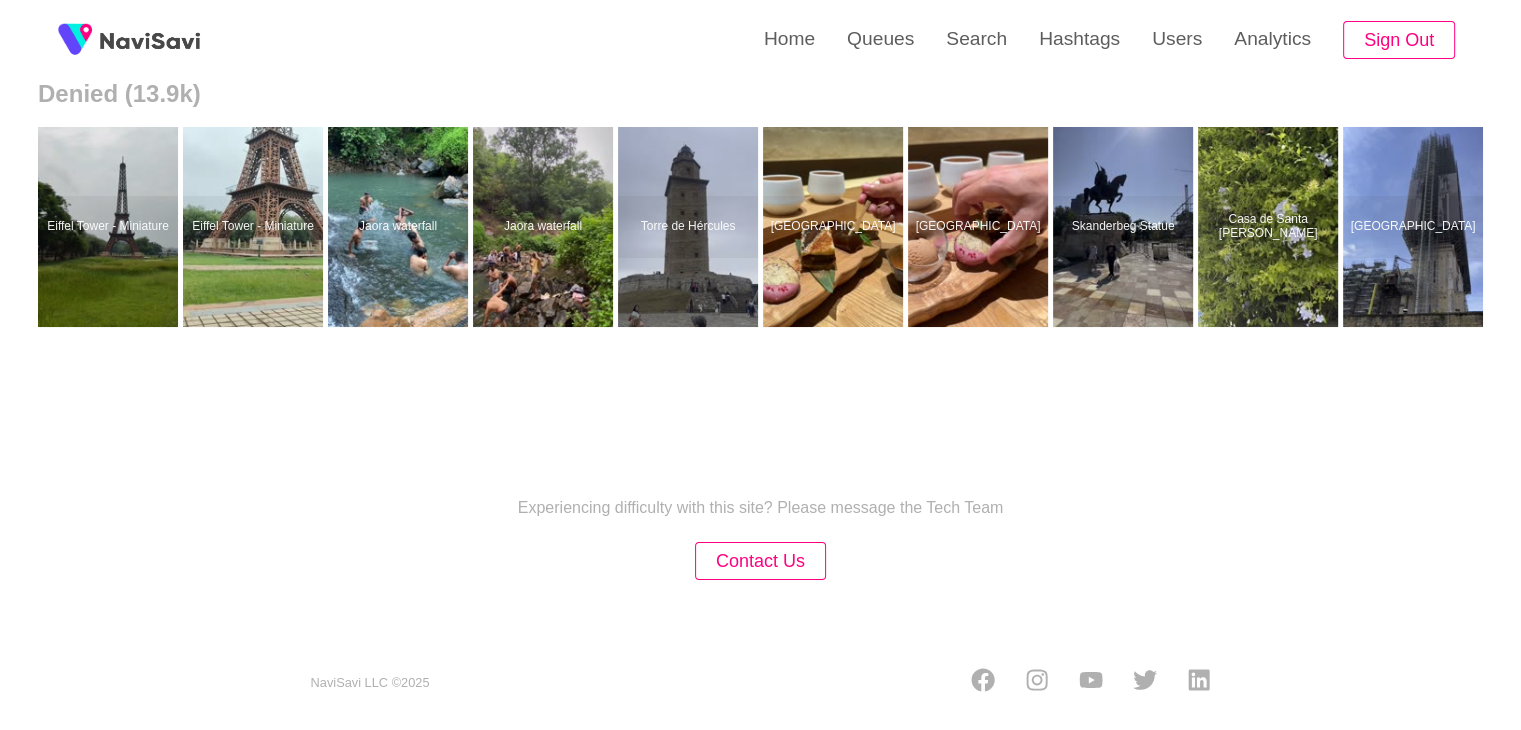scroll, scrollTop: 0, scrollLeft: 0, axis: both 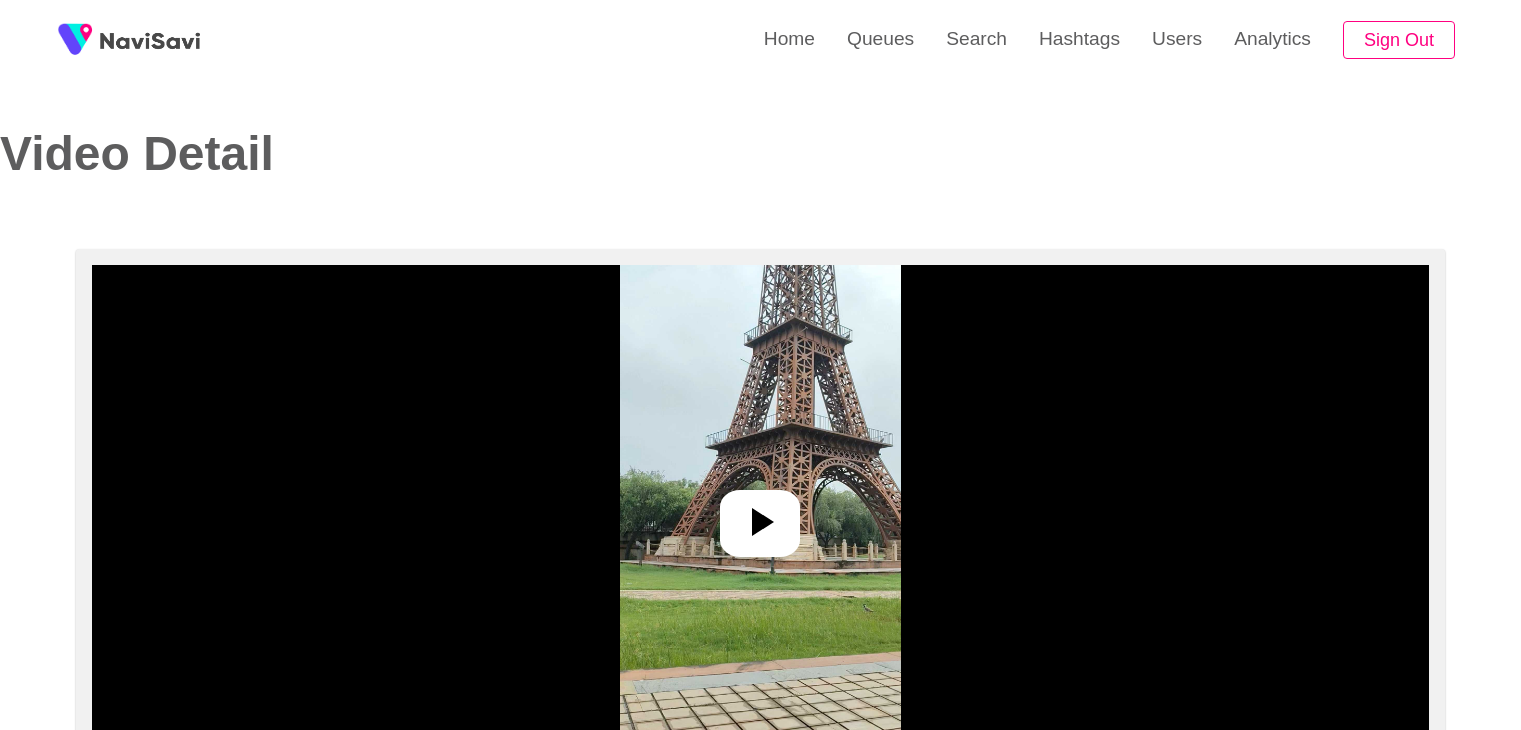 select on "**********" 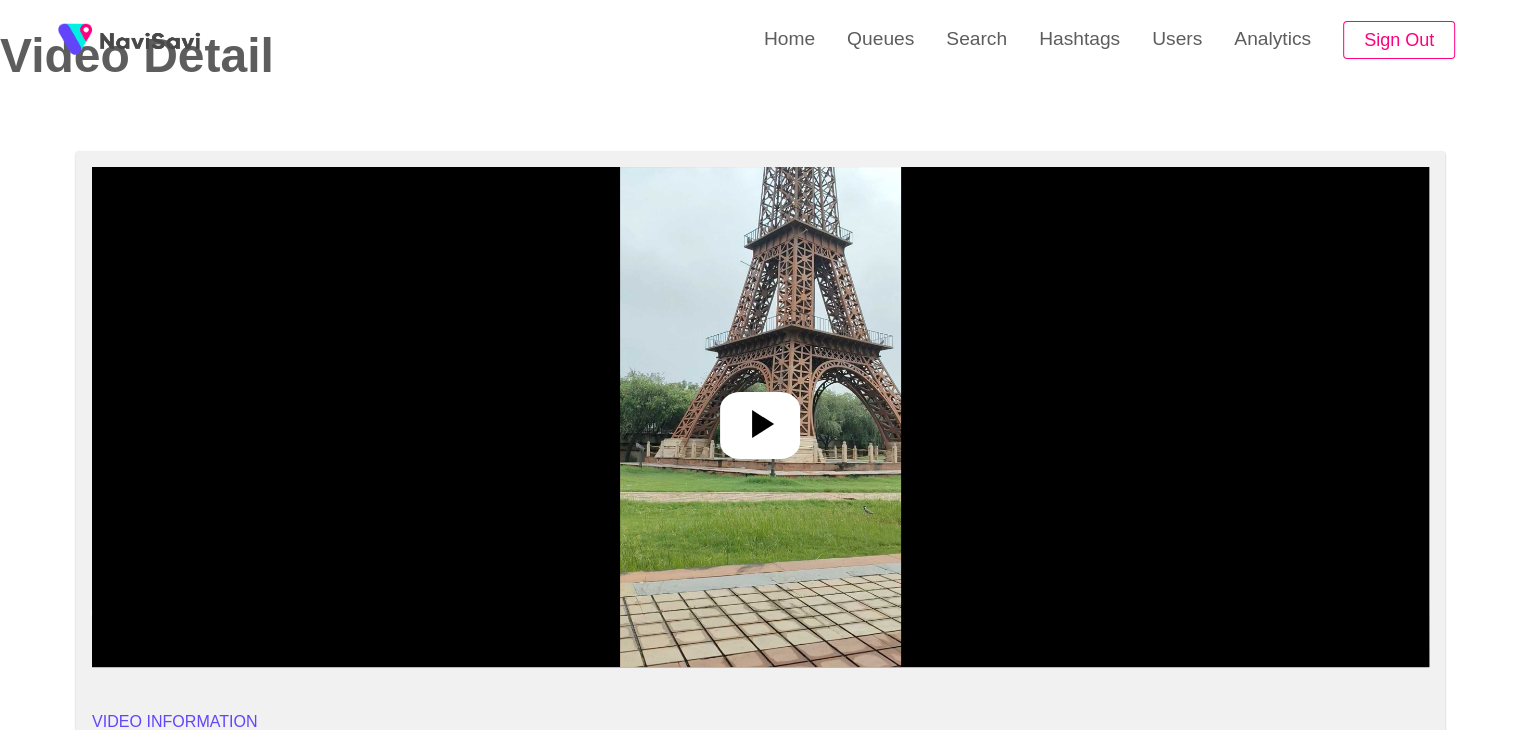 scroll, scrollTop: 95, scrollLeft: 0, axis: vertical 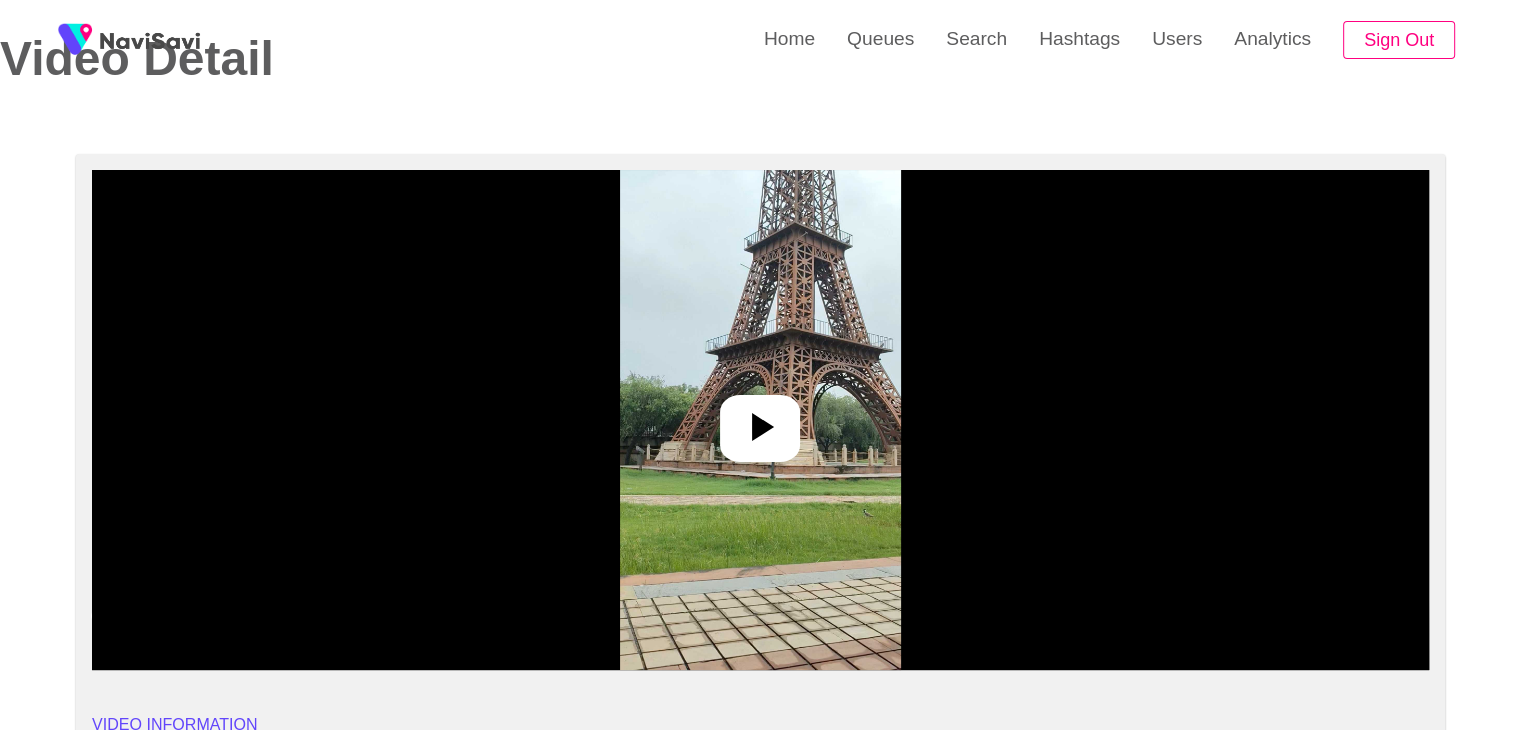 click at bounding box center [760, 420] 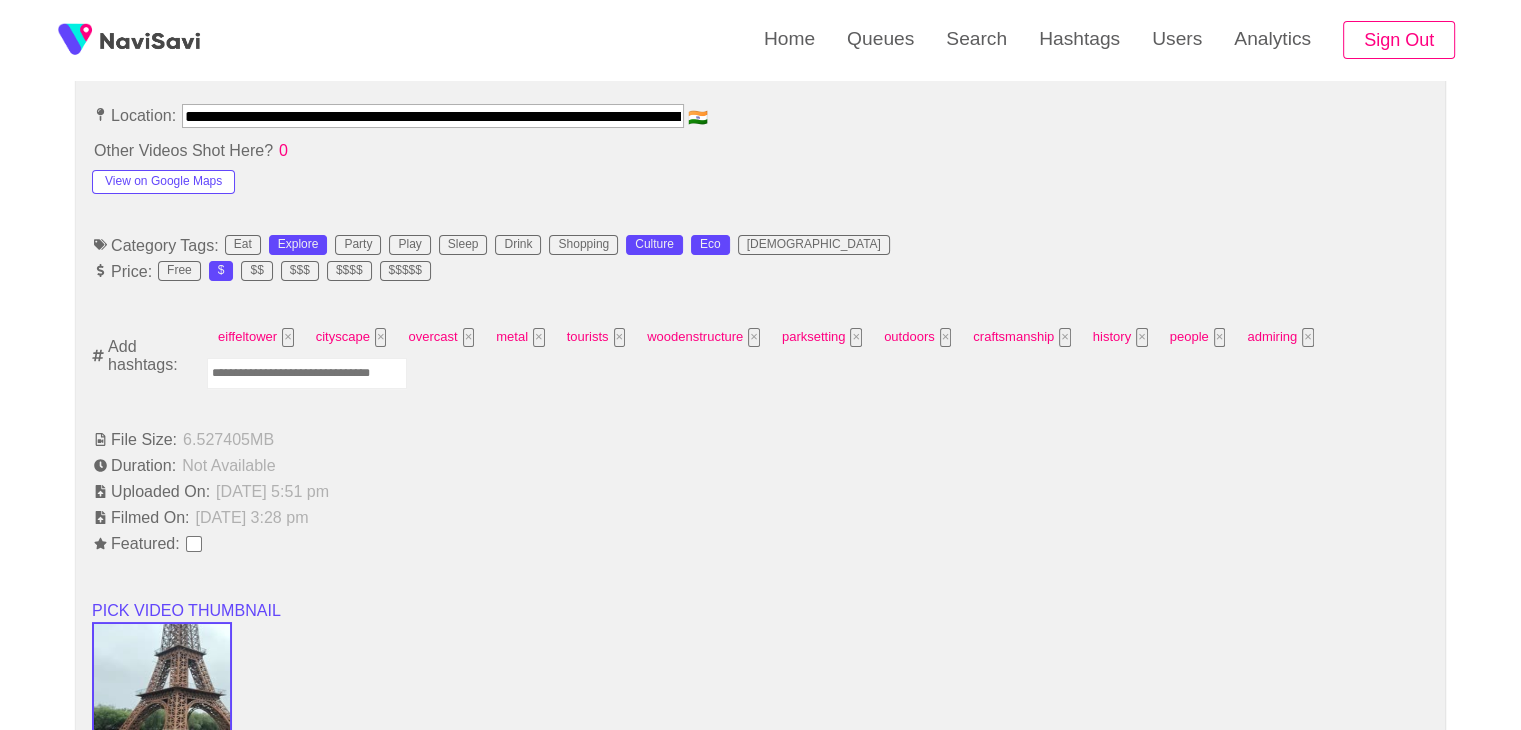 scroll, scrollTop: 1135, scrollLeft: 0, axis: vertical 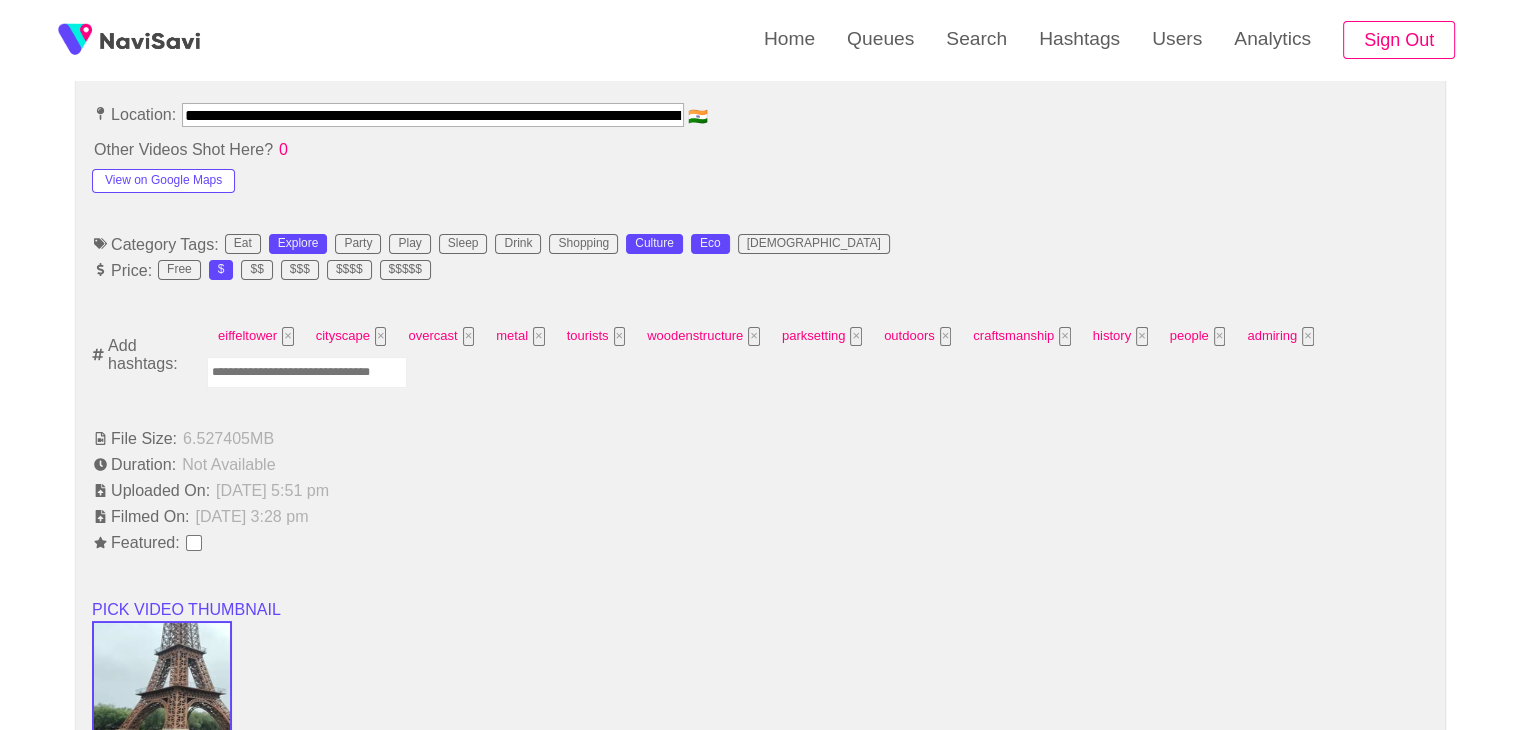 click at bounding box center (307, 372) 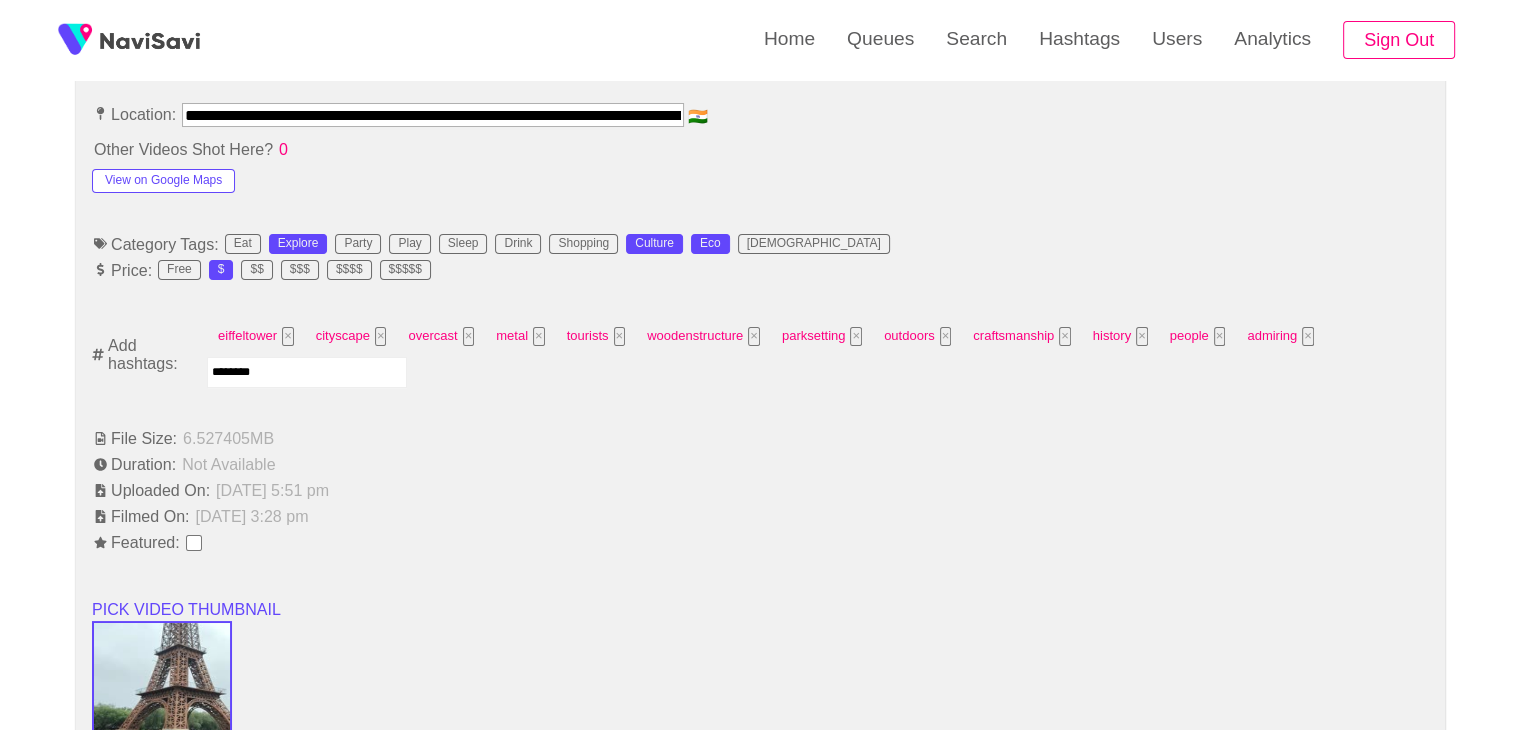 type on "*********" 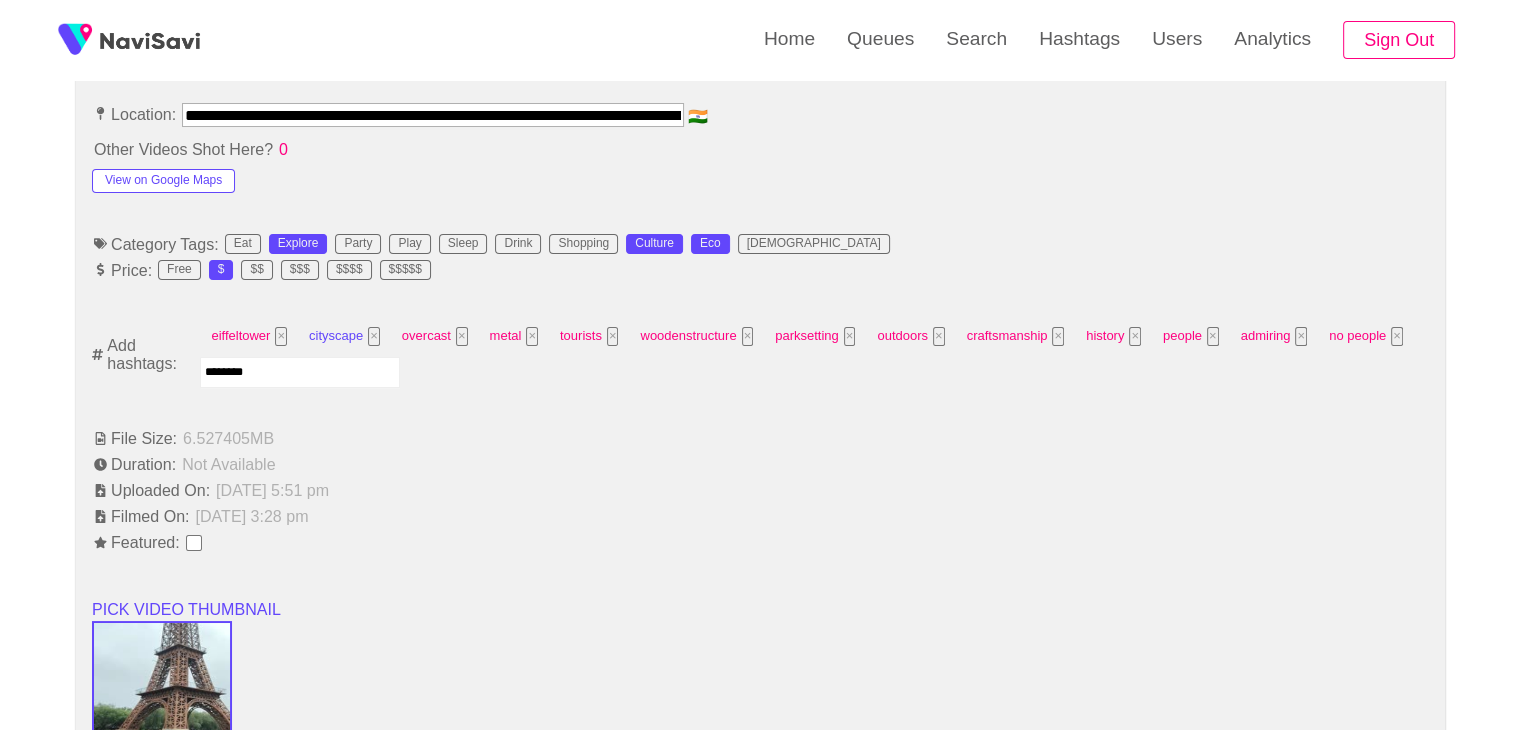 type on "*********" 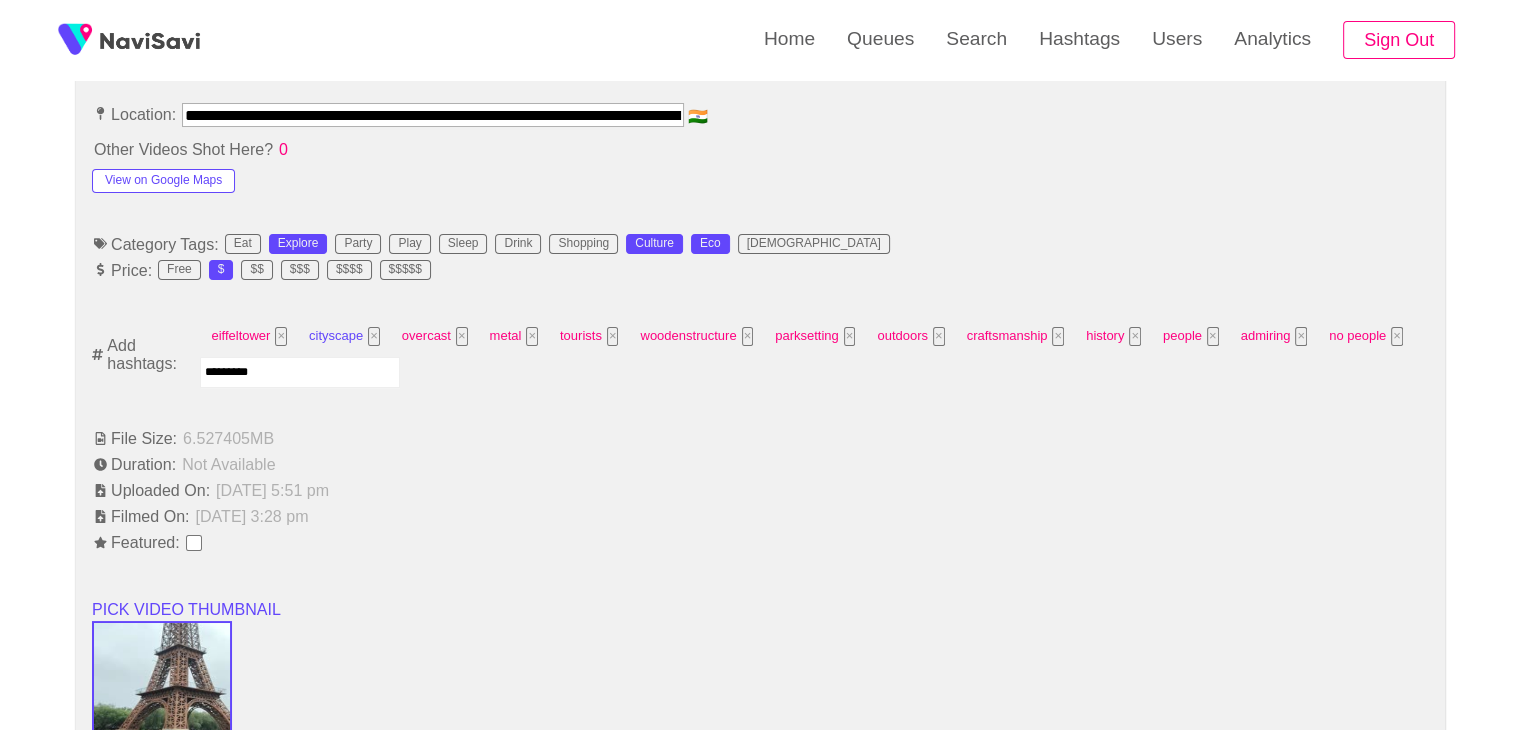 type 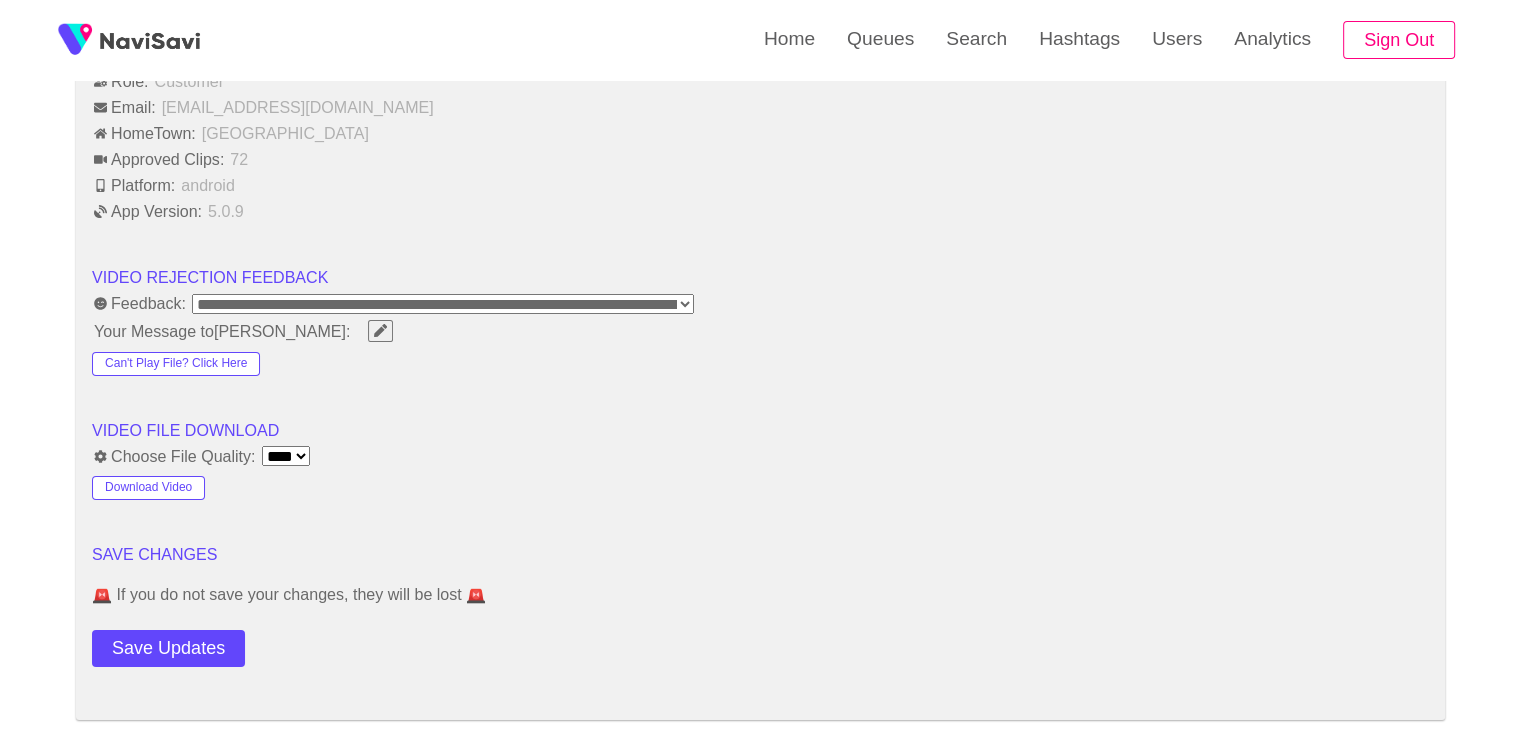 scroll, scrollTop: 1948, scrollLeft: 0, axis: vertical 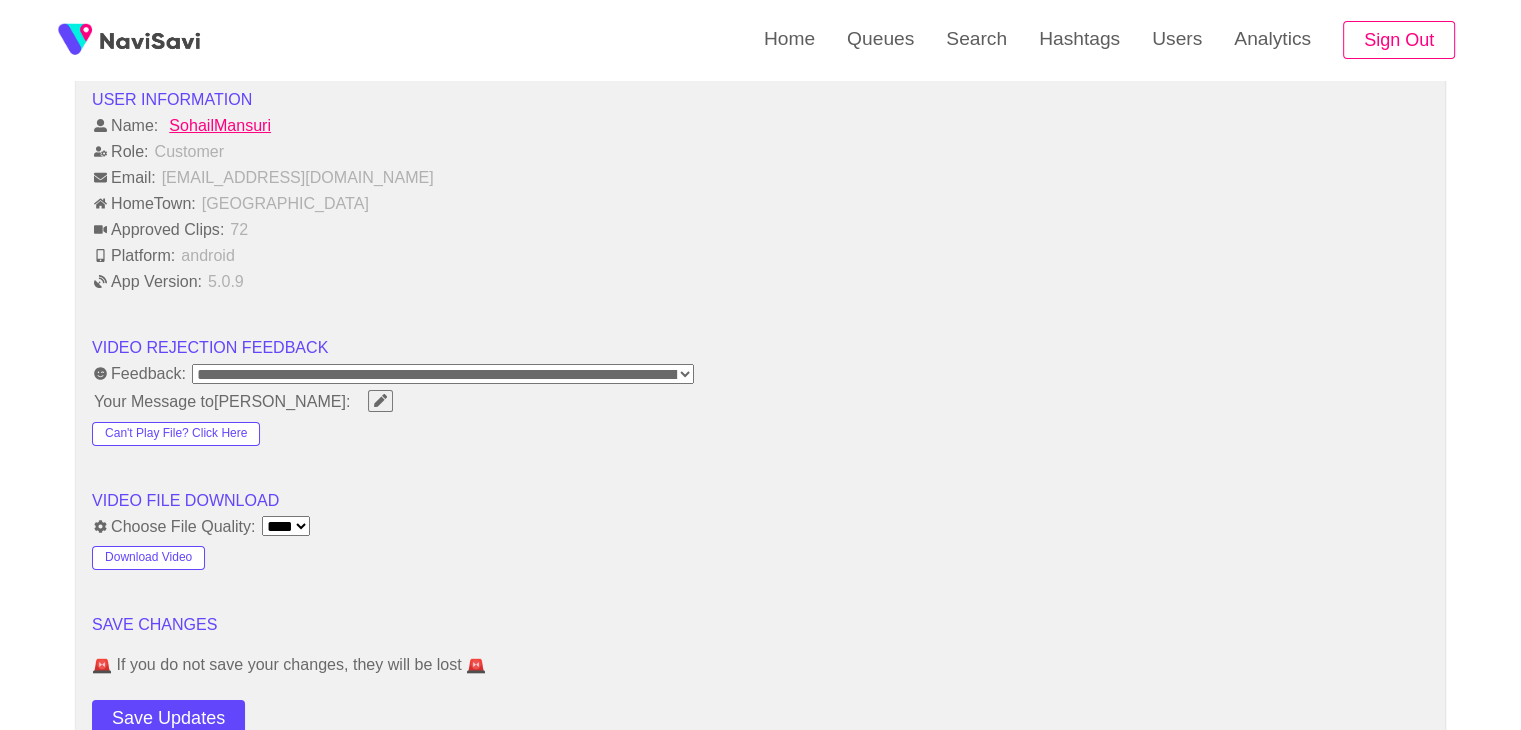click on "**********" at bounding box center (443, 374) 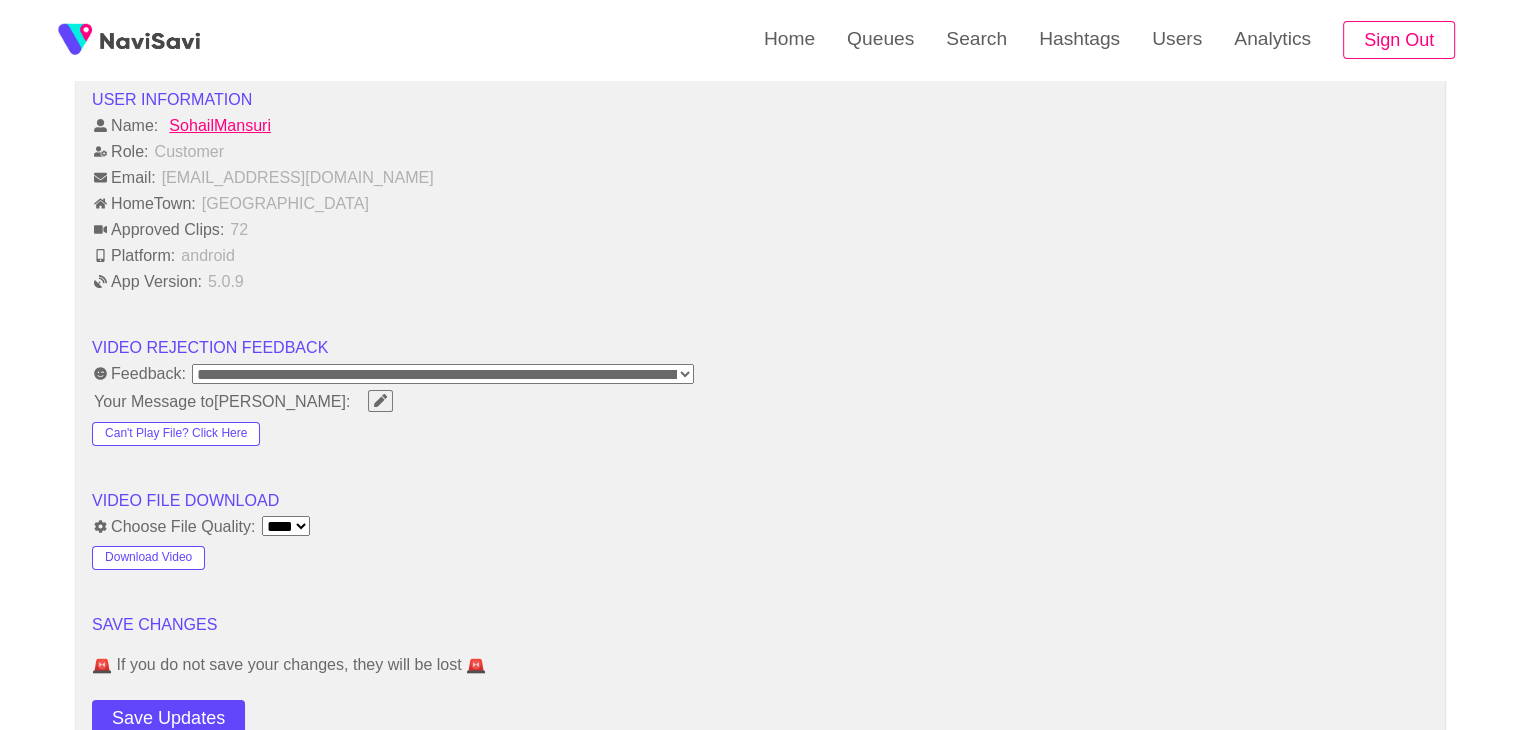 select on "**********" 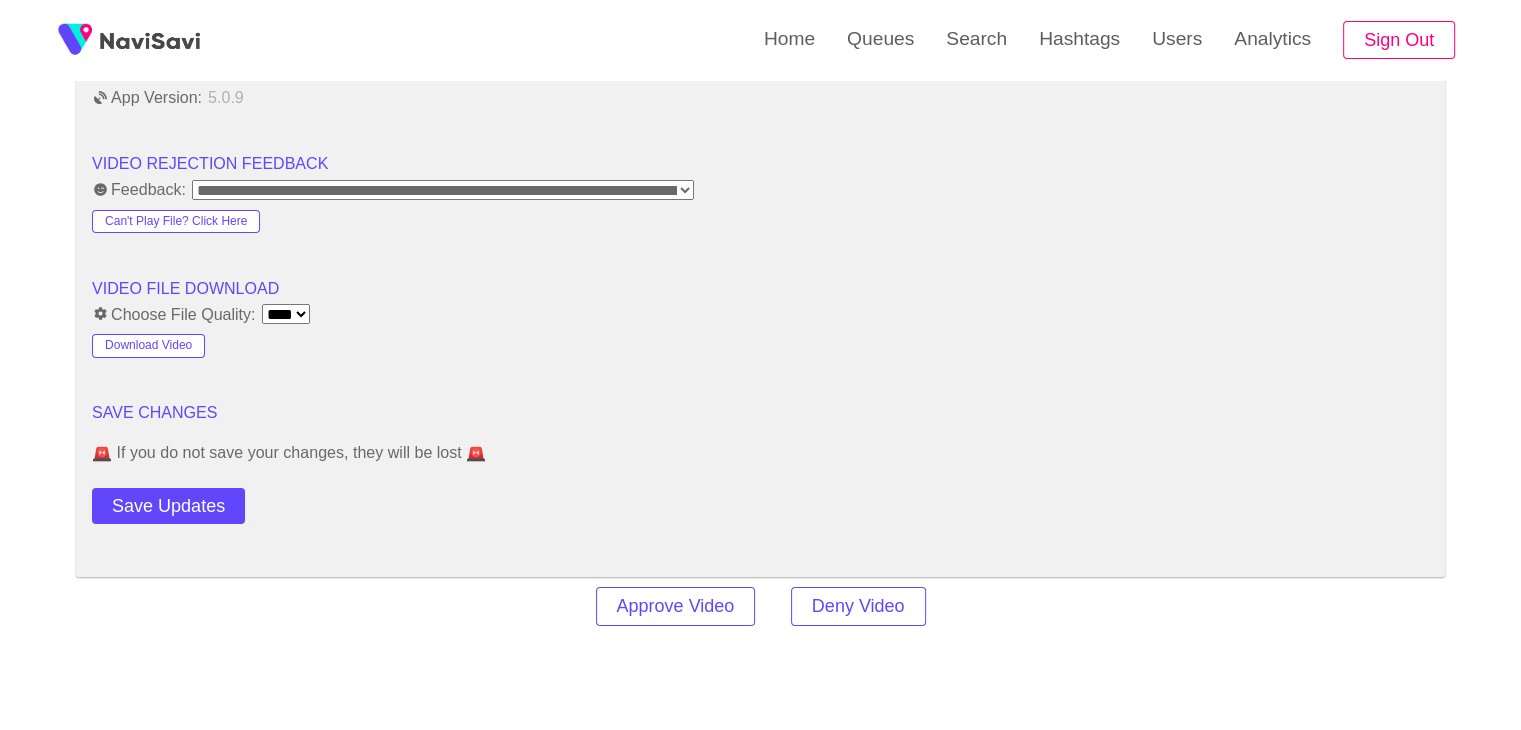 scroll, scrollTop: 2144, scrollLeft: 0, axis: vertical 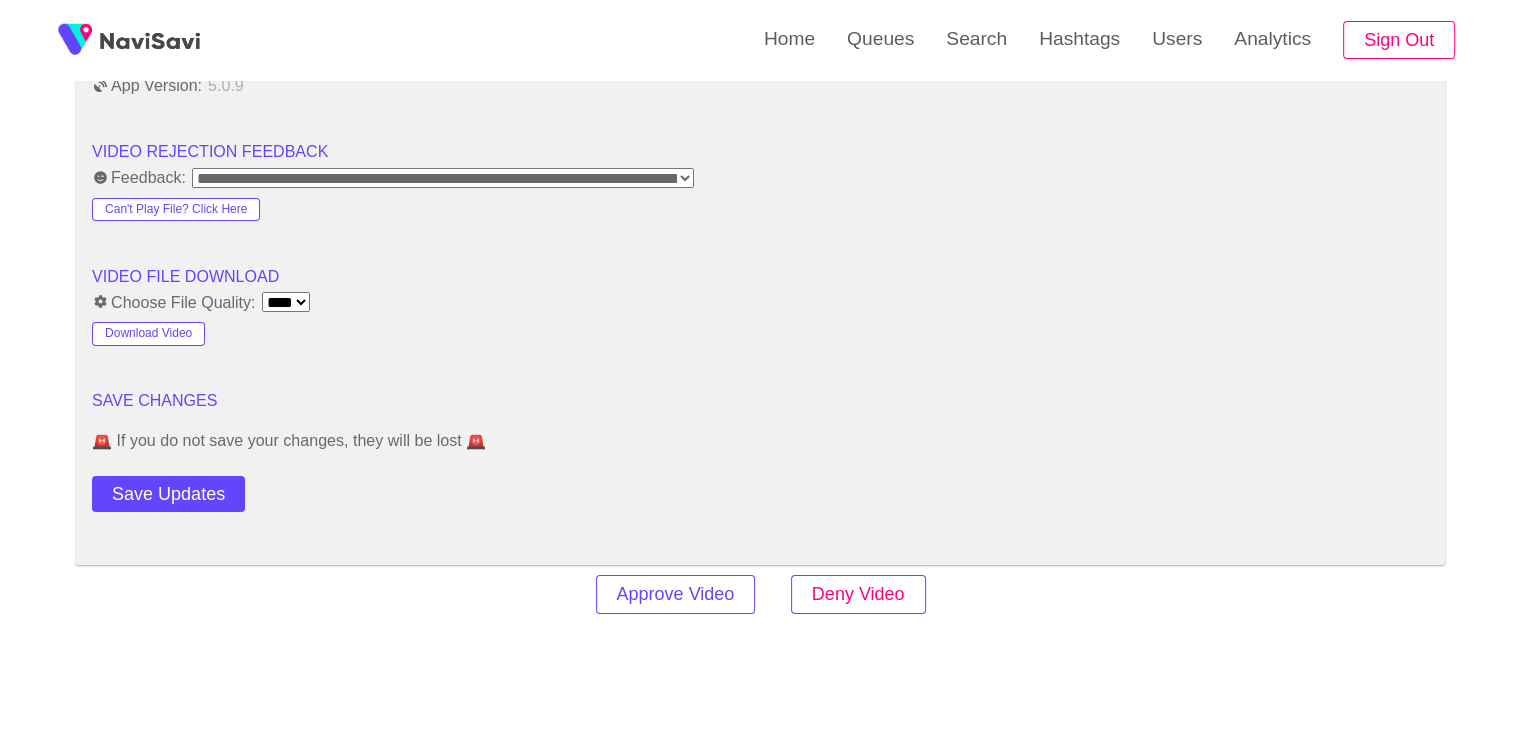 click on "Deny Video" at bounding box center (858, 594) 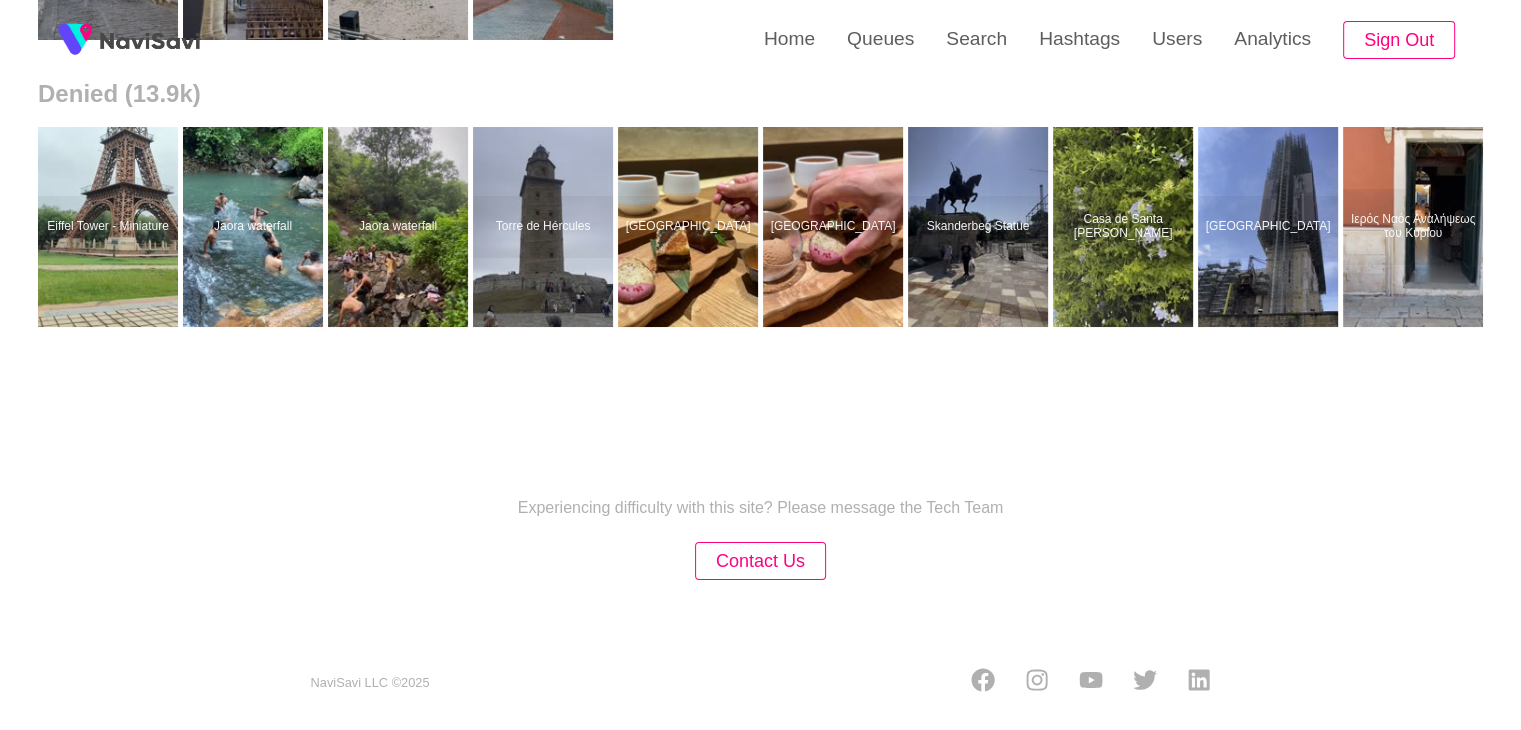 scroll, scrollTop: 0, scrollLeft: 0, axis: both 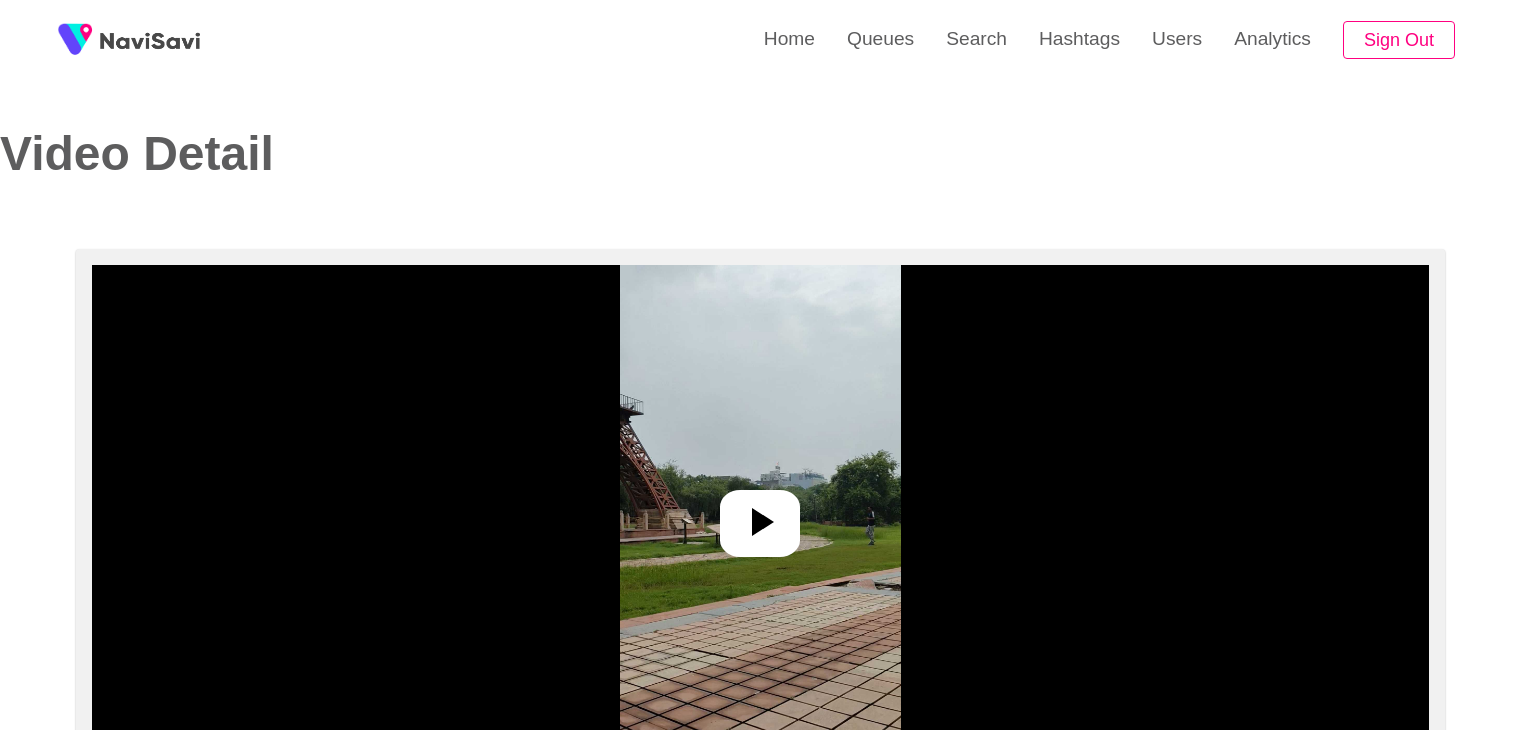 select on "**********" 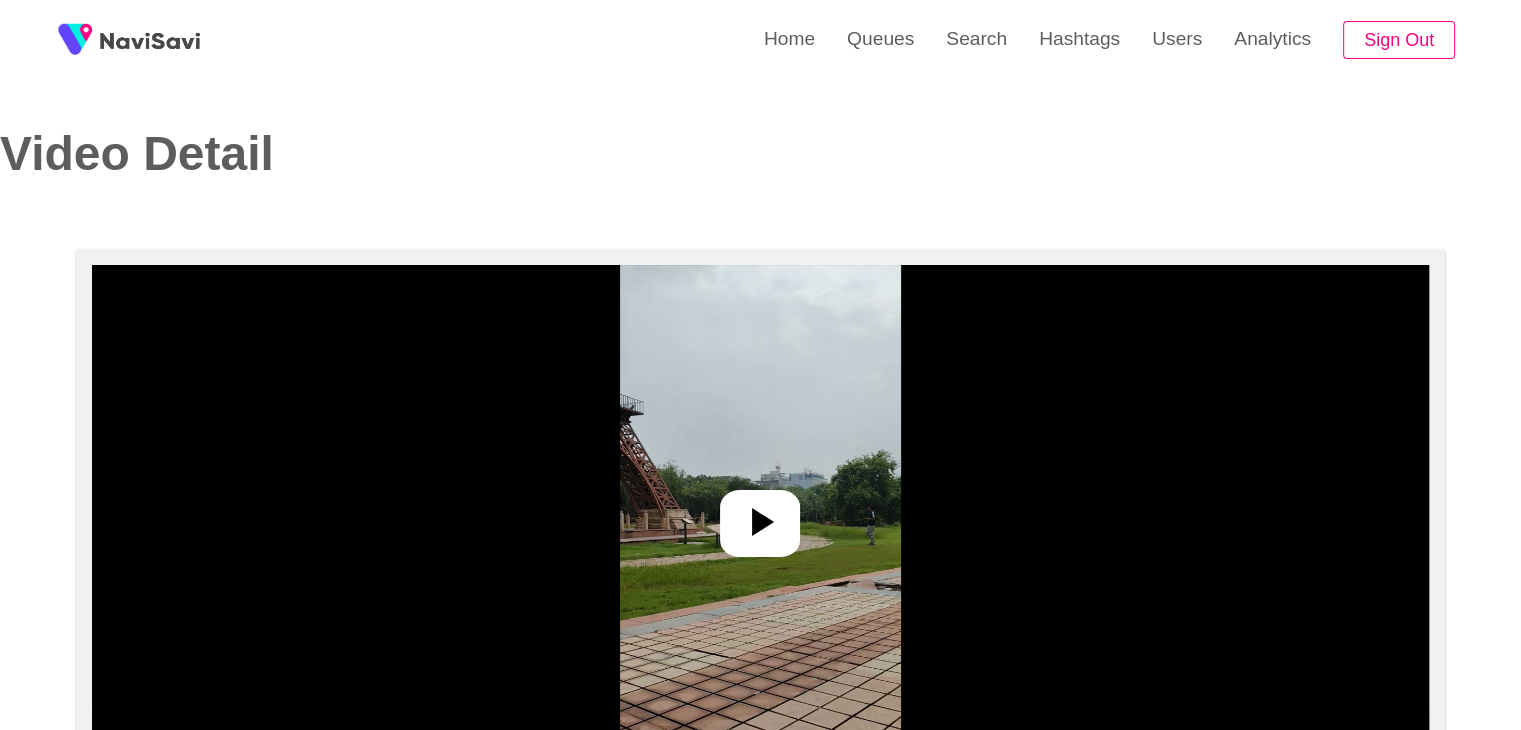 click at bounding box center (760, 515) 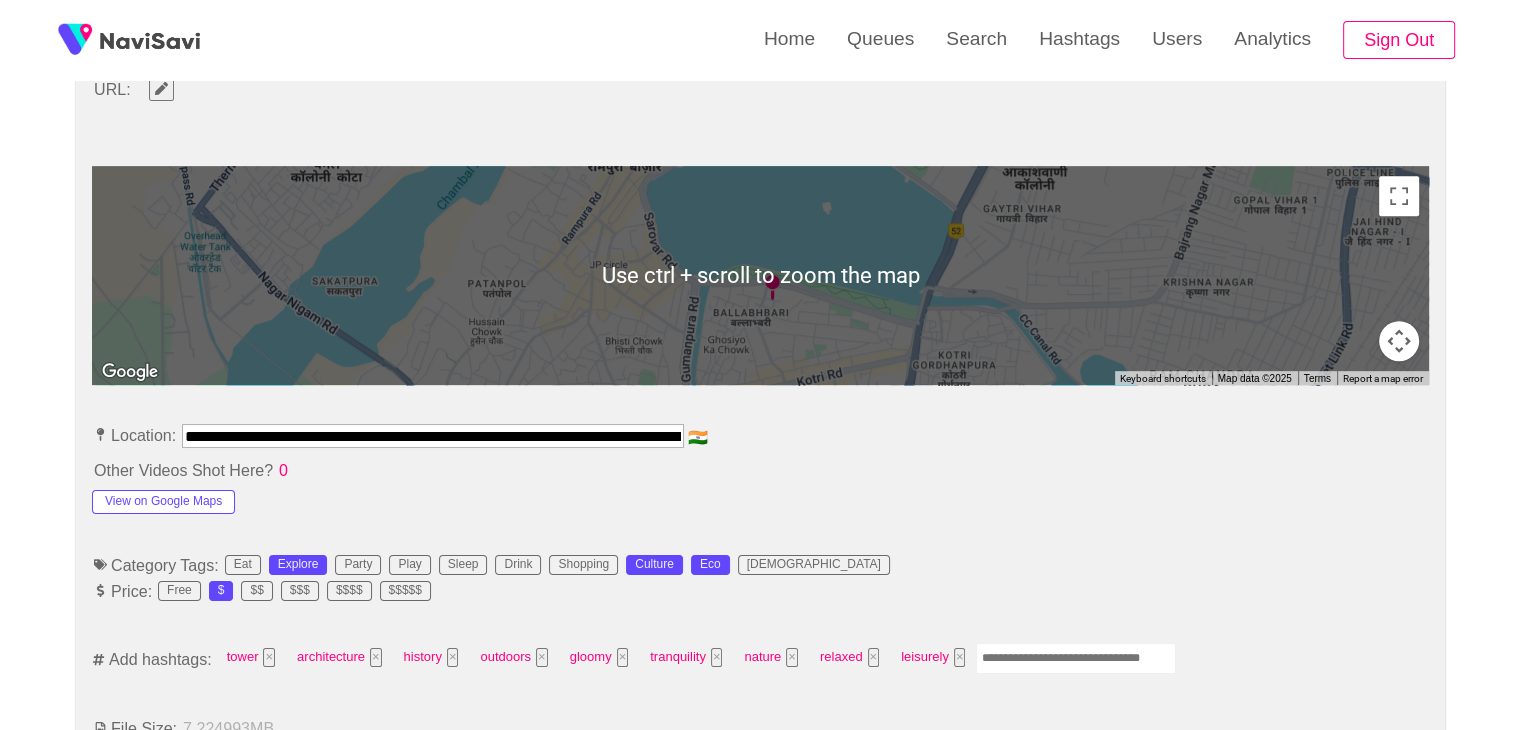 scroll, scrollTop: 828, scrollLeft: 0, axis: vertical 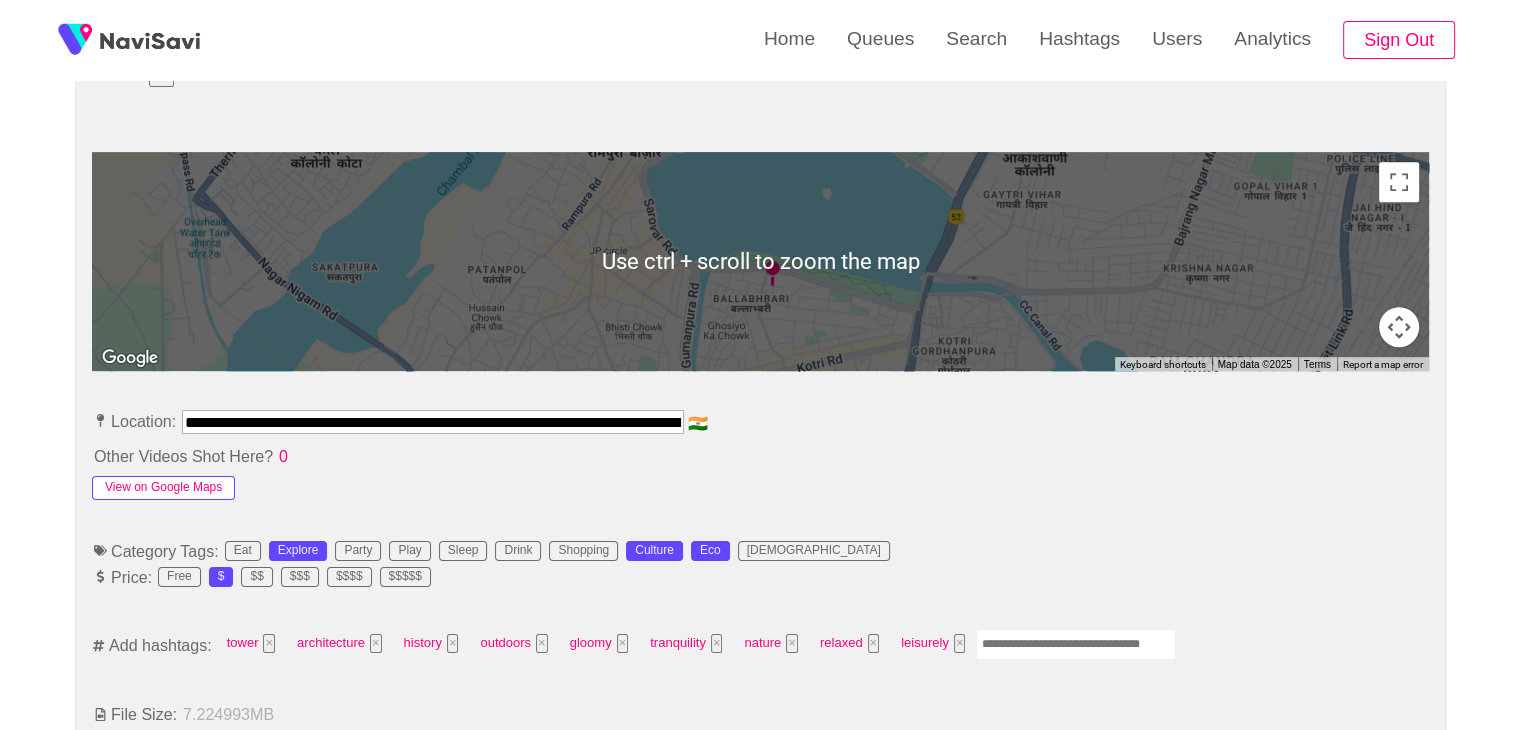 click on "View on Google Maps" at bounding box center (163, 488) 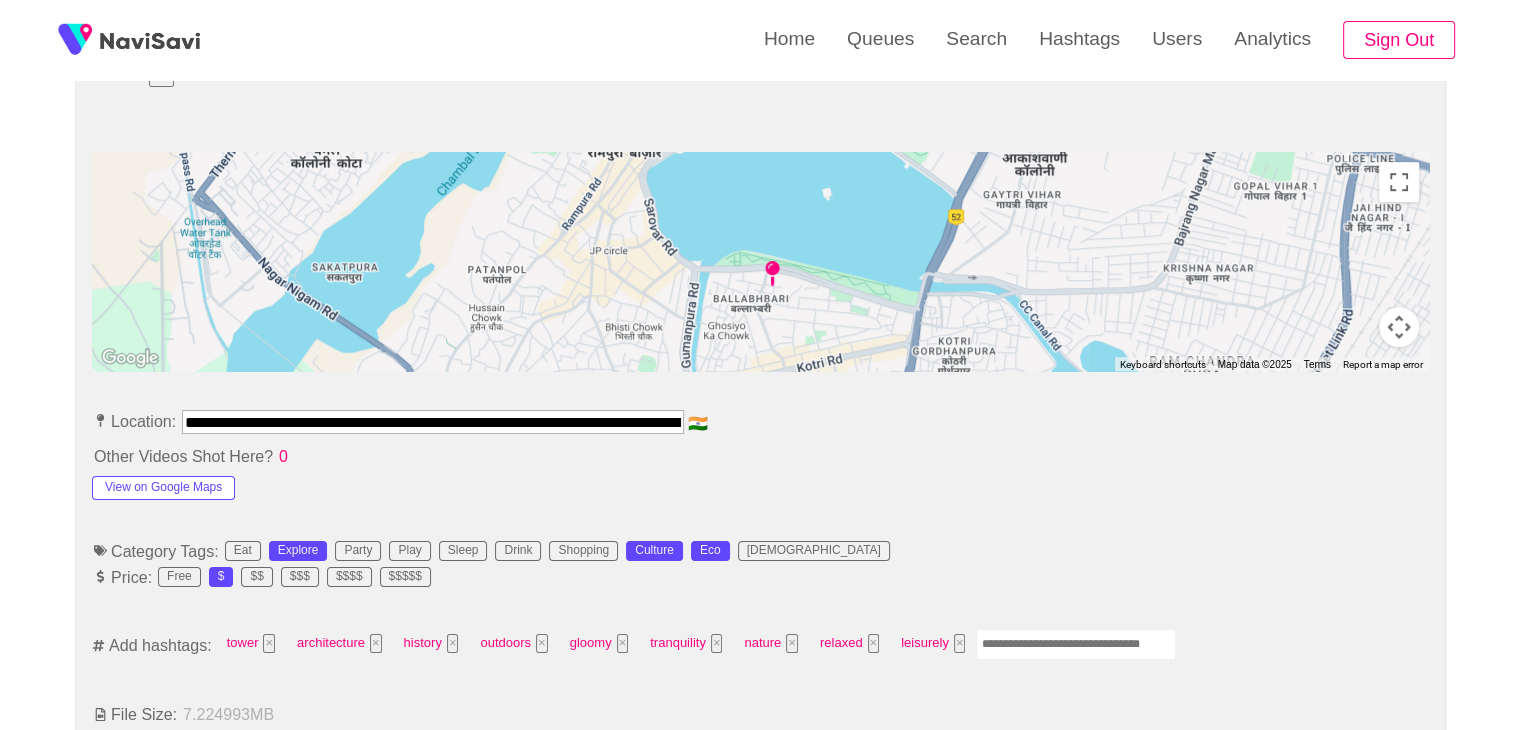 click at bounding box center [1076, 644] 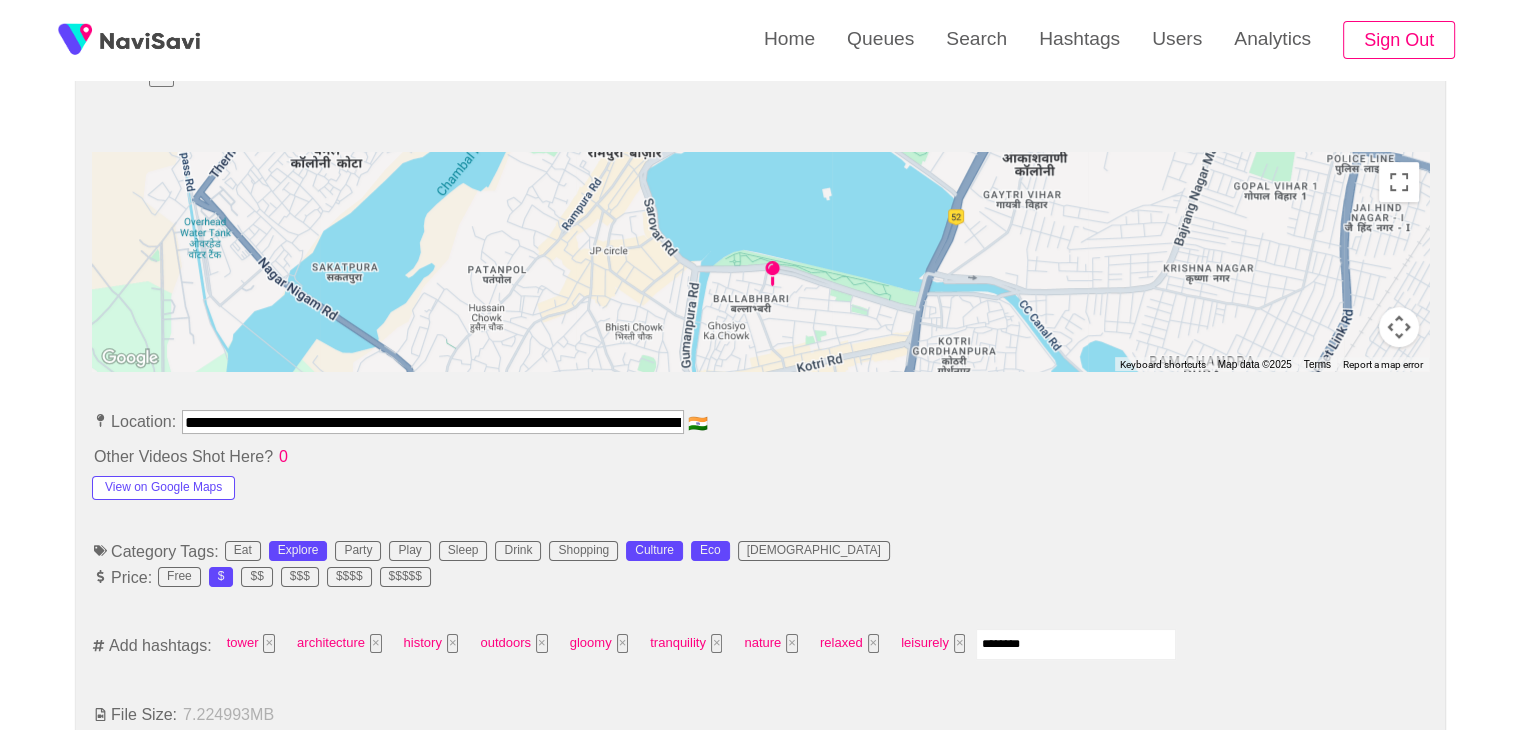 type on "*********" 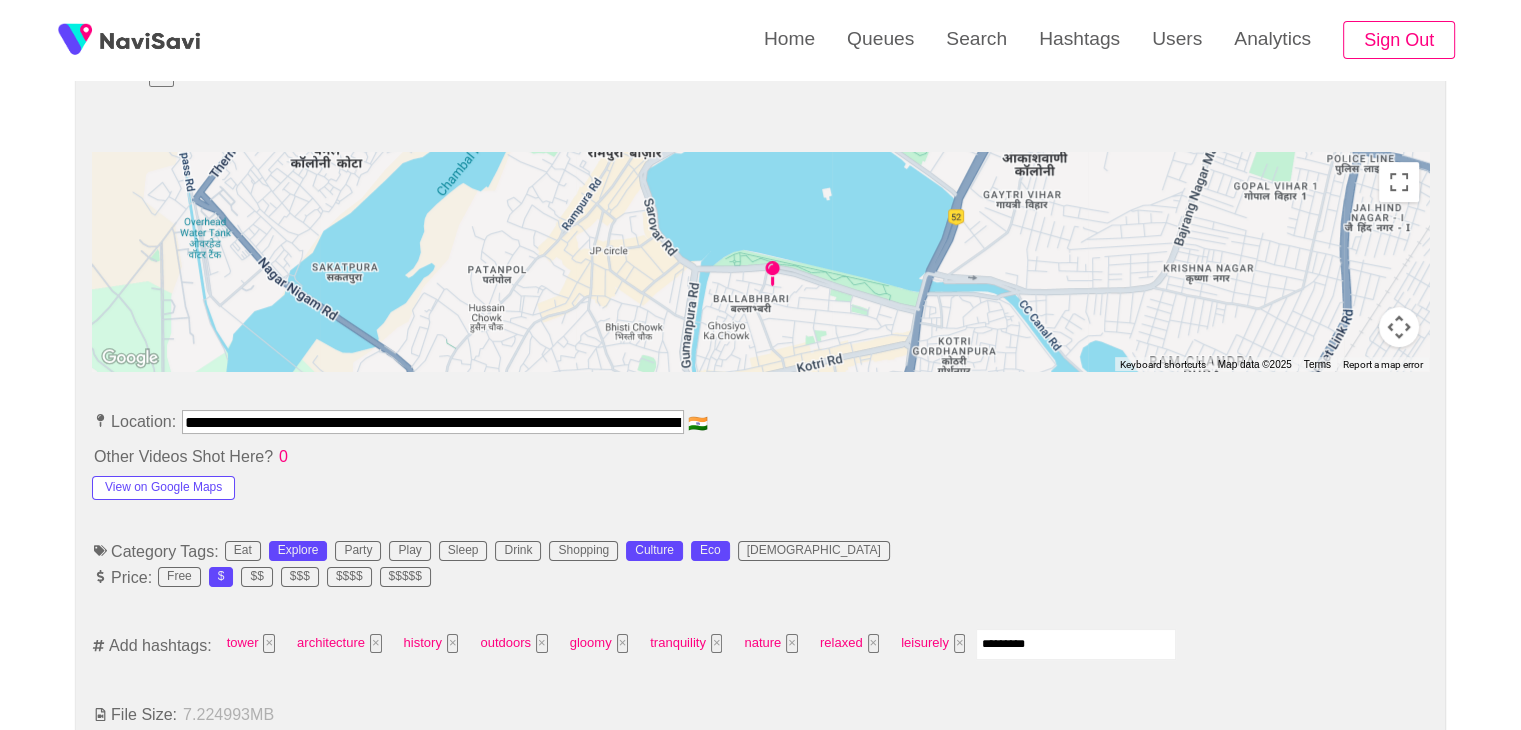 type 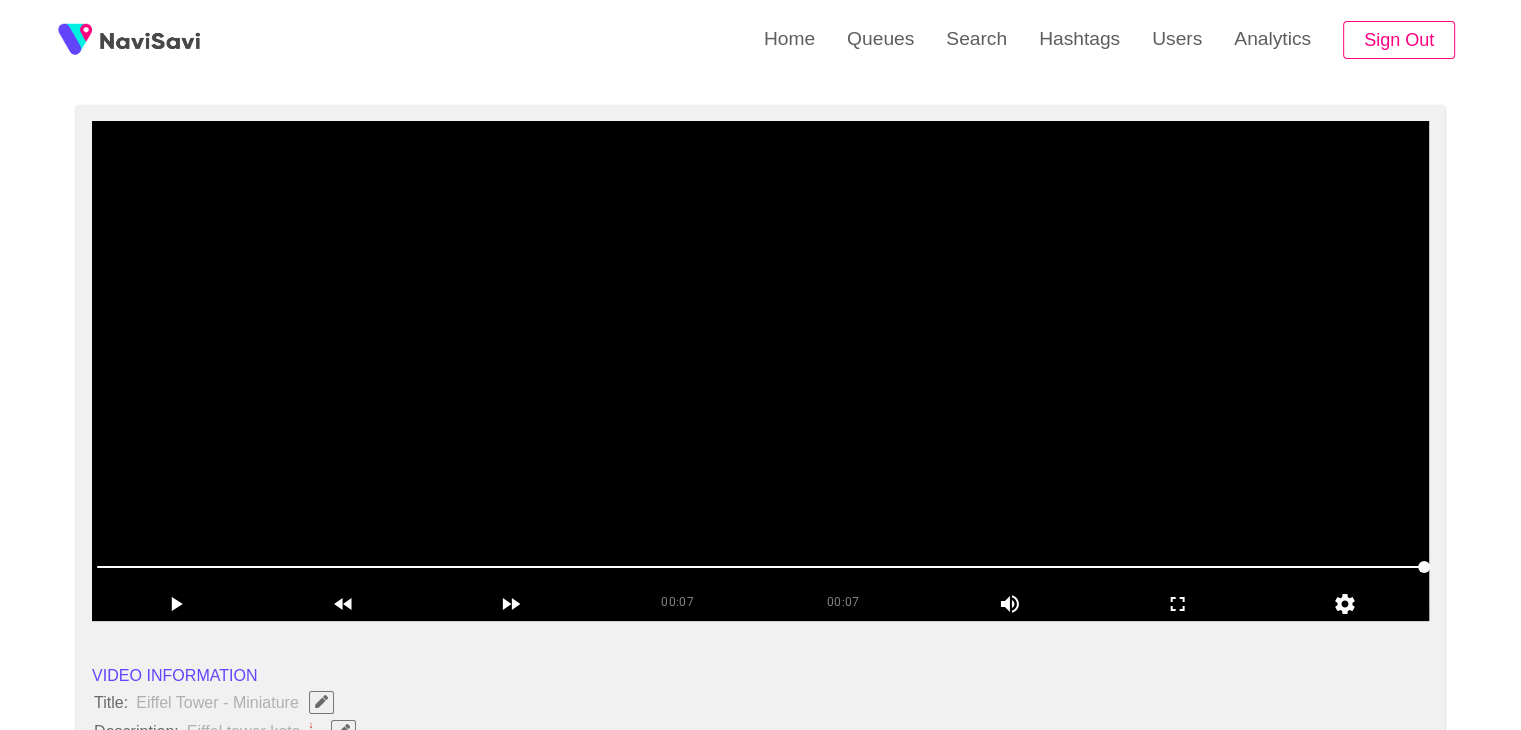 scroll, scrollTop: 144, scrollLeft: 0, axis: vertical 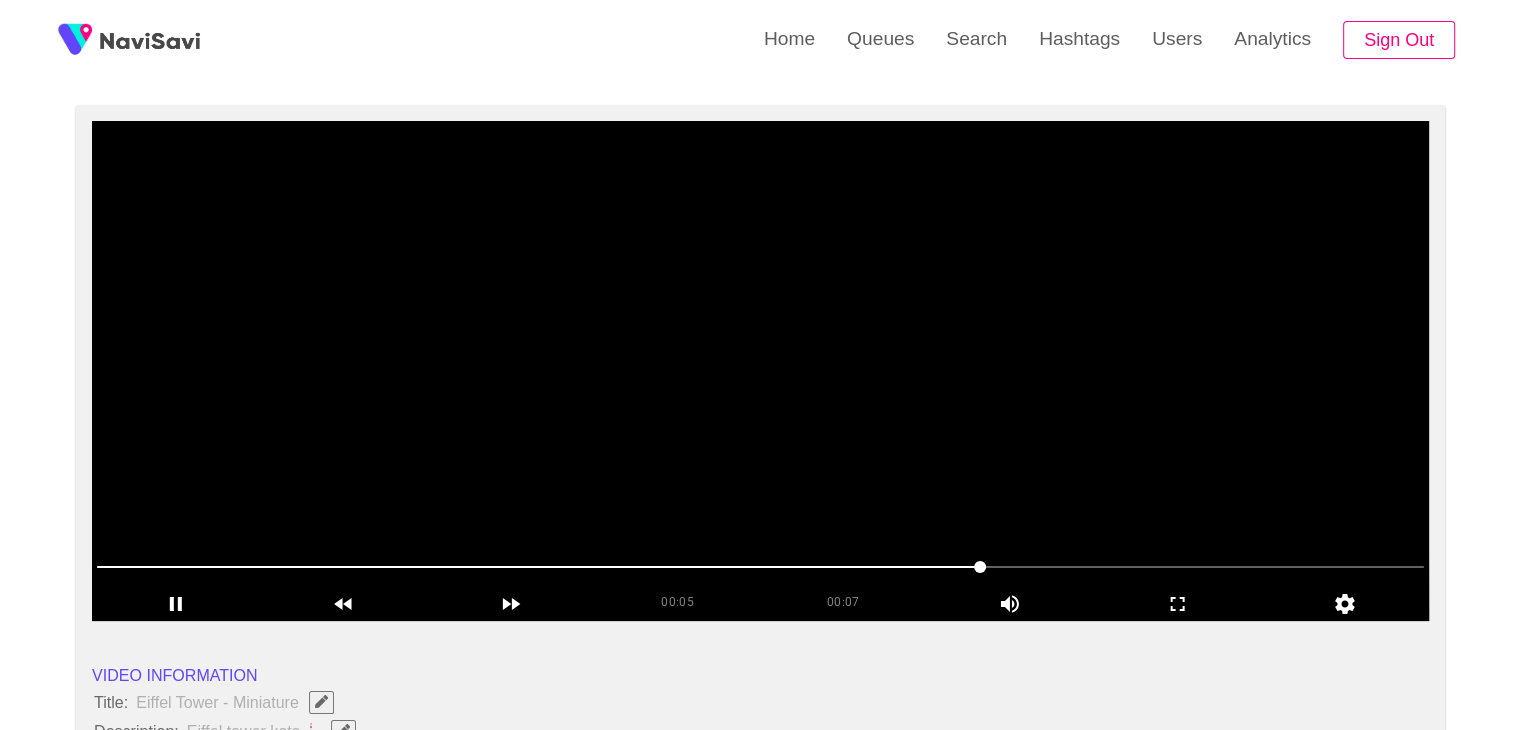click at bounding box center [760, 371] 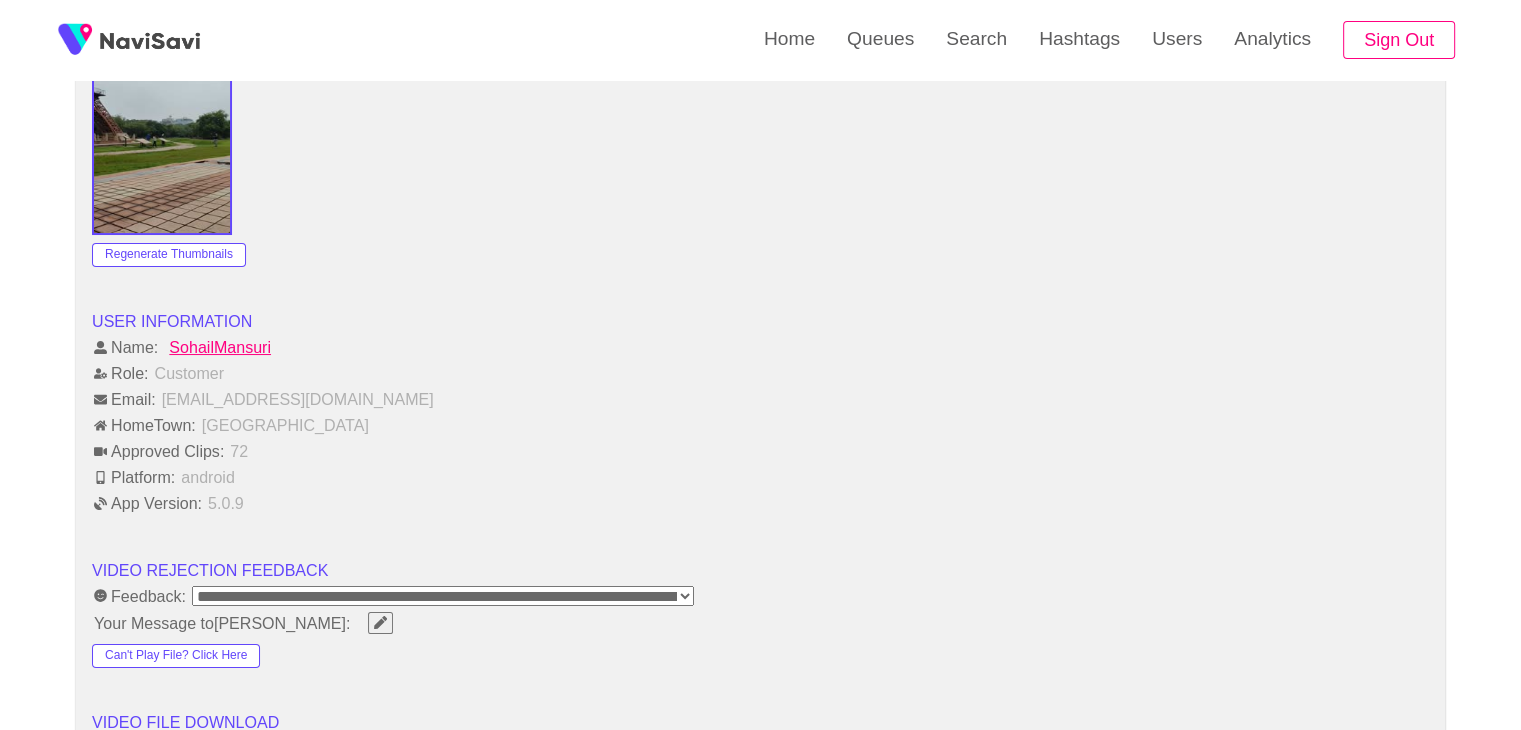 scroll, scrollTop: 1692, scrollLeft: 0, axis: vertical 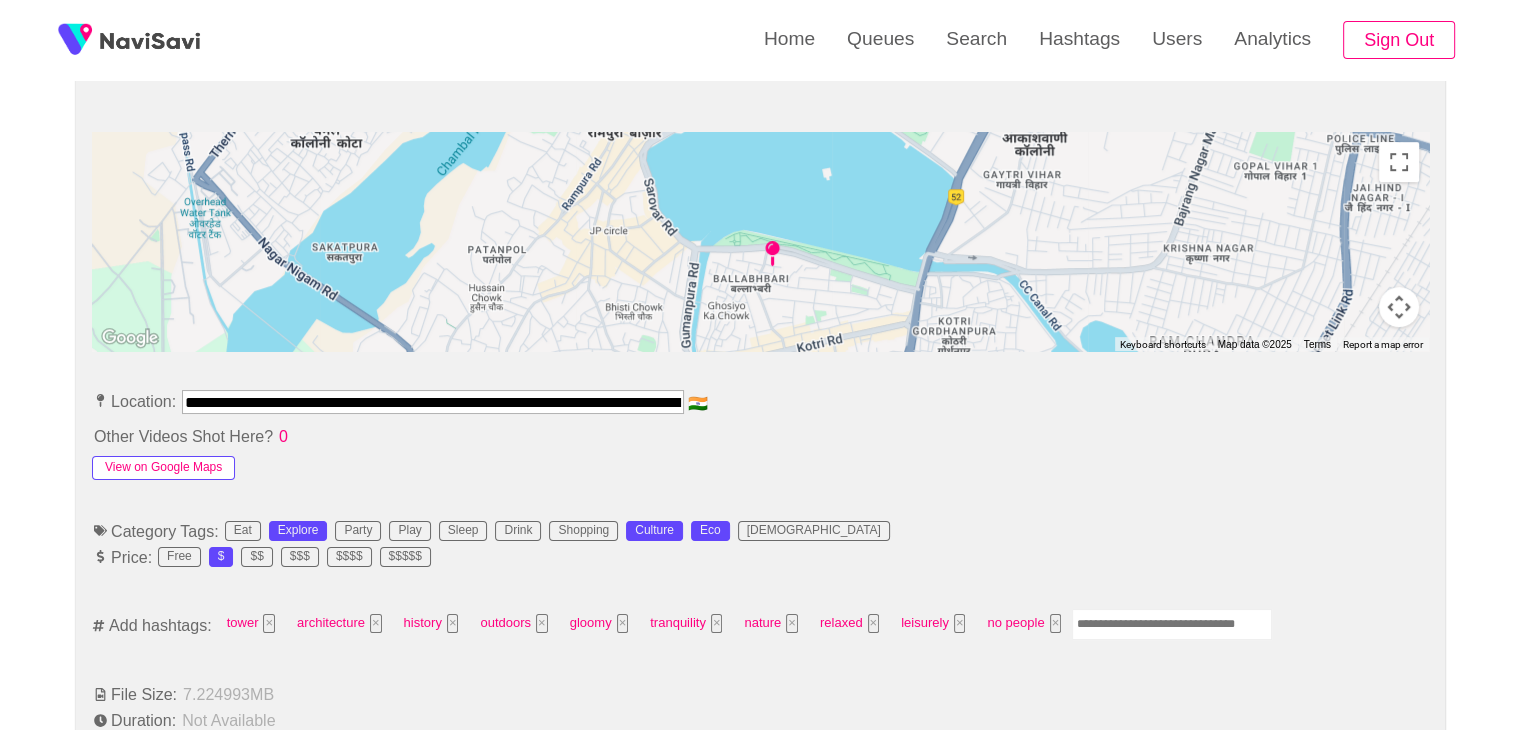 click on "View on Google Maps" at bounding box center [163, 468] 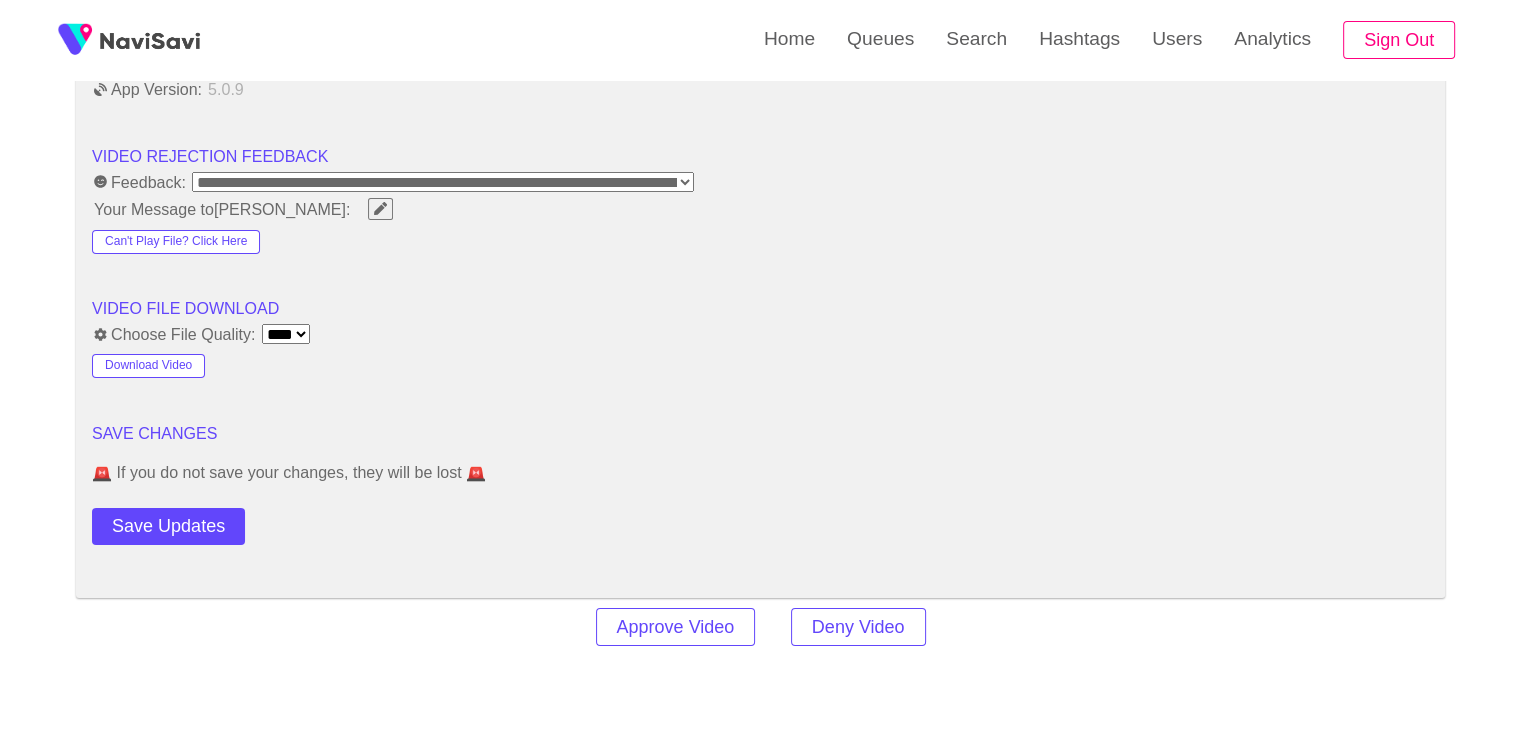 scroll, scrollTop: 2104, scrollLeft: 0, axis: vertical 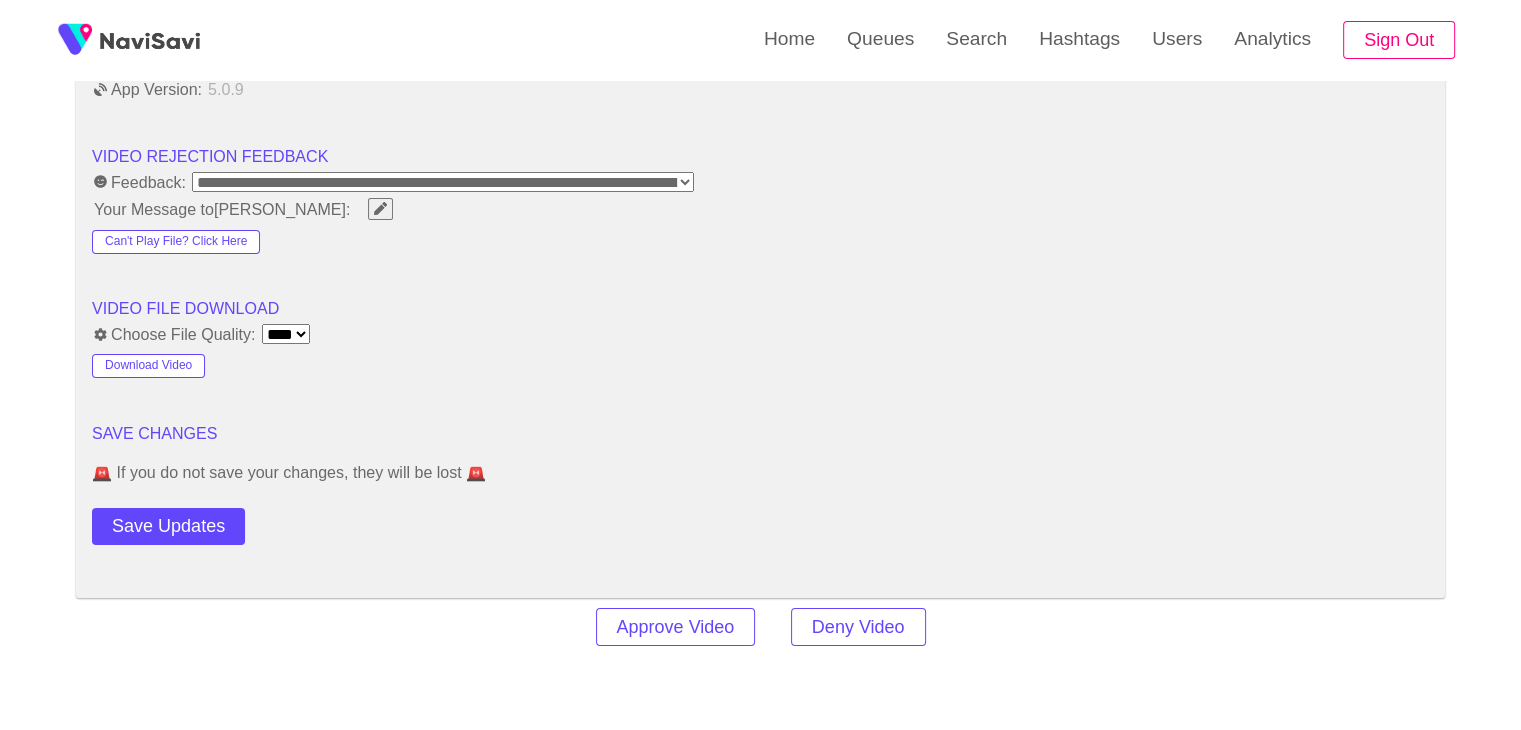 click on "**********" at bounding box center [443, 182] 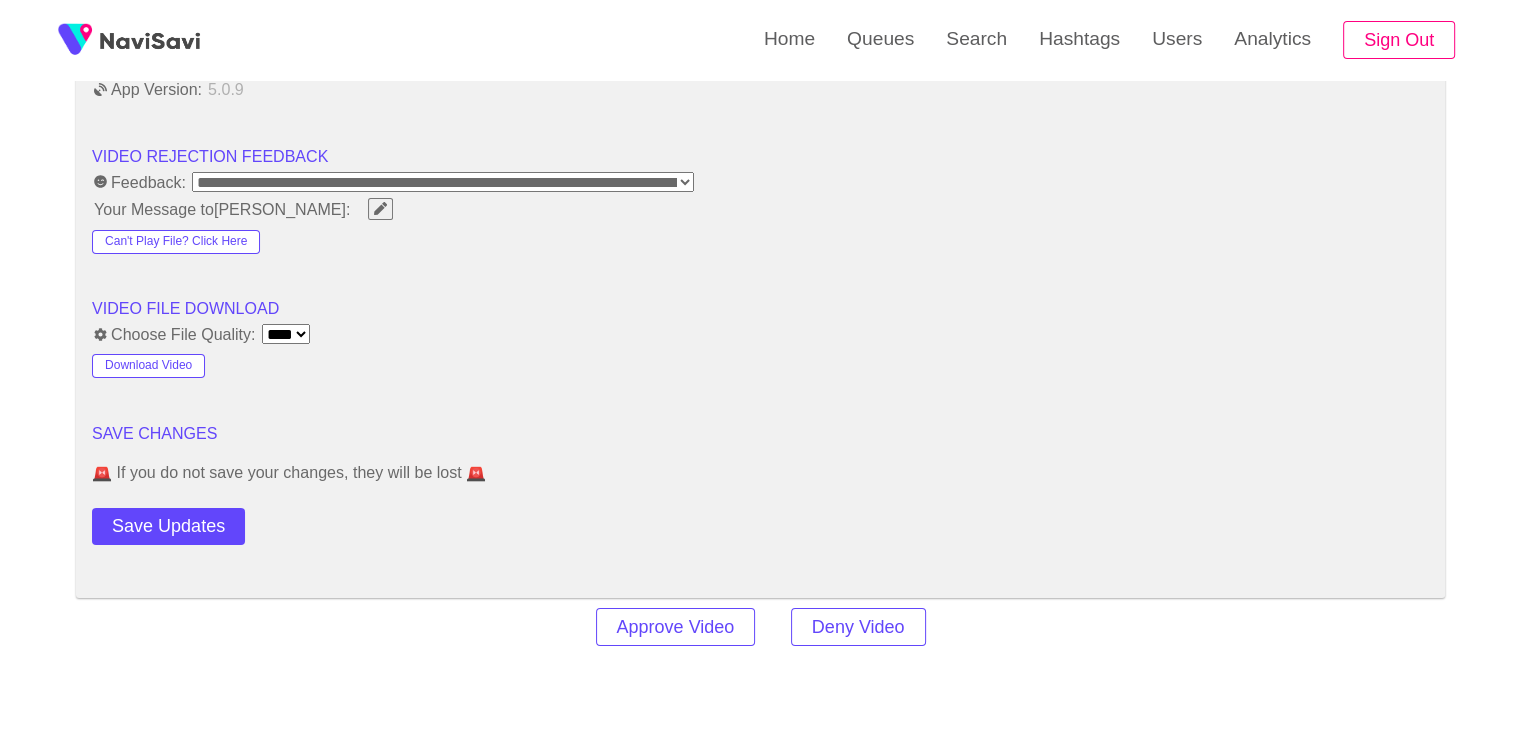 select on "**********" 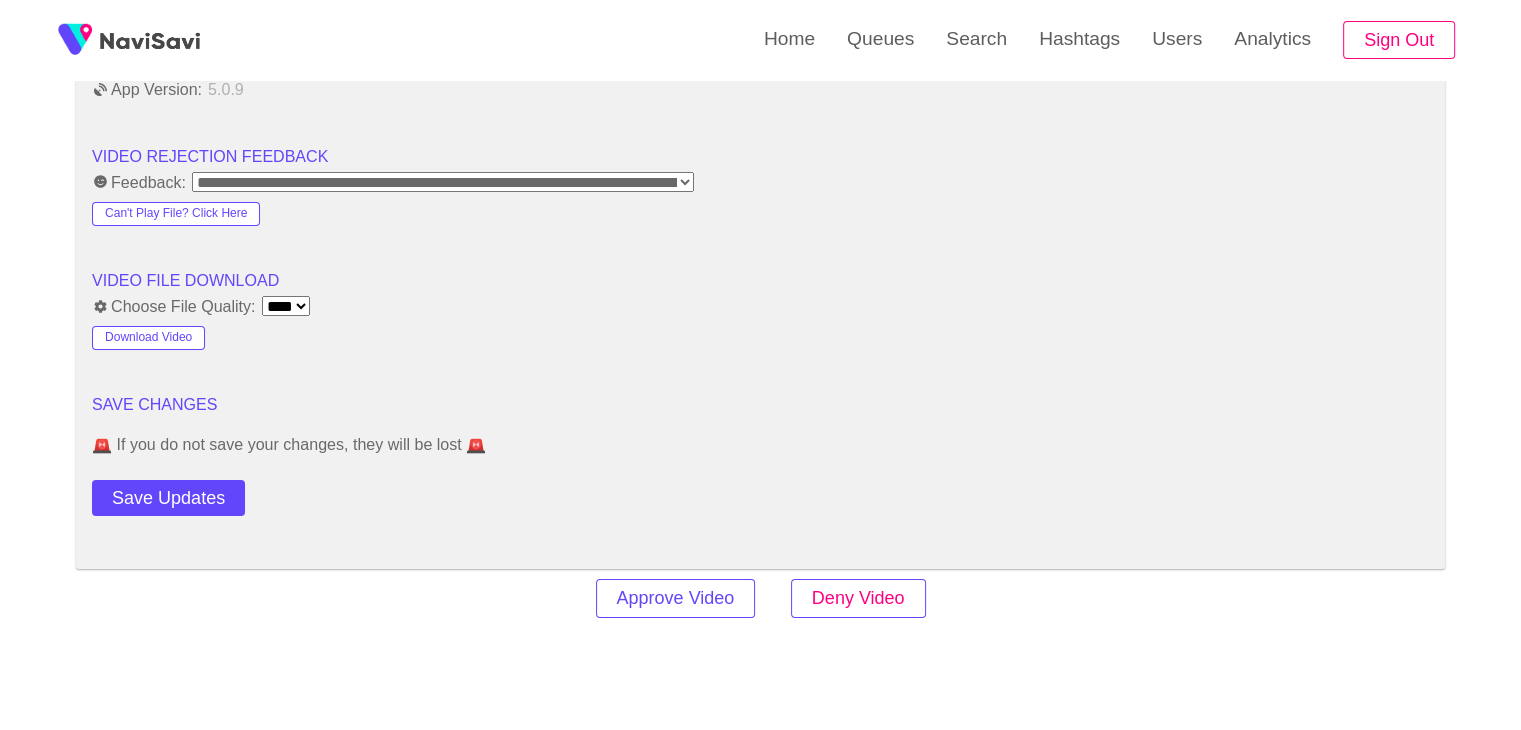 click on "Deny Video" at bounding box center [858, 598] 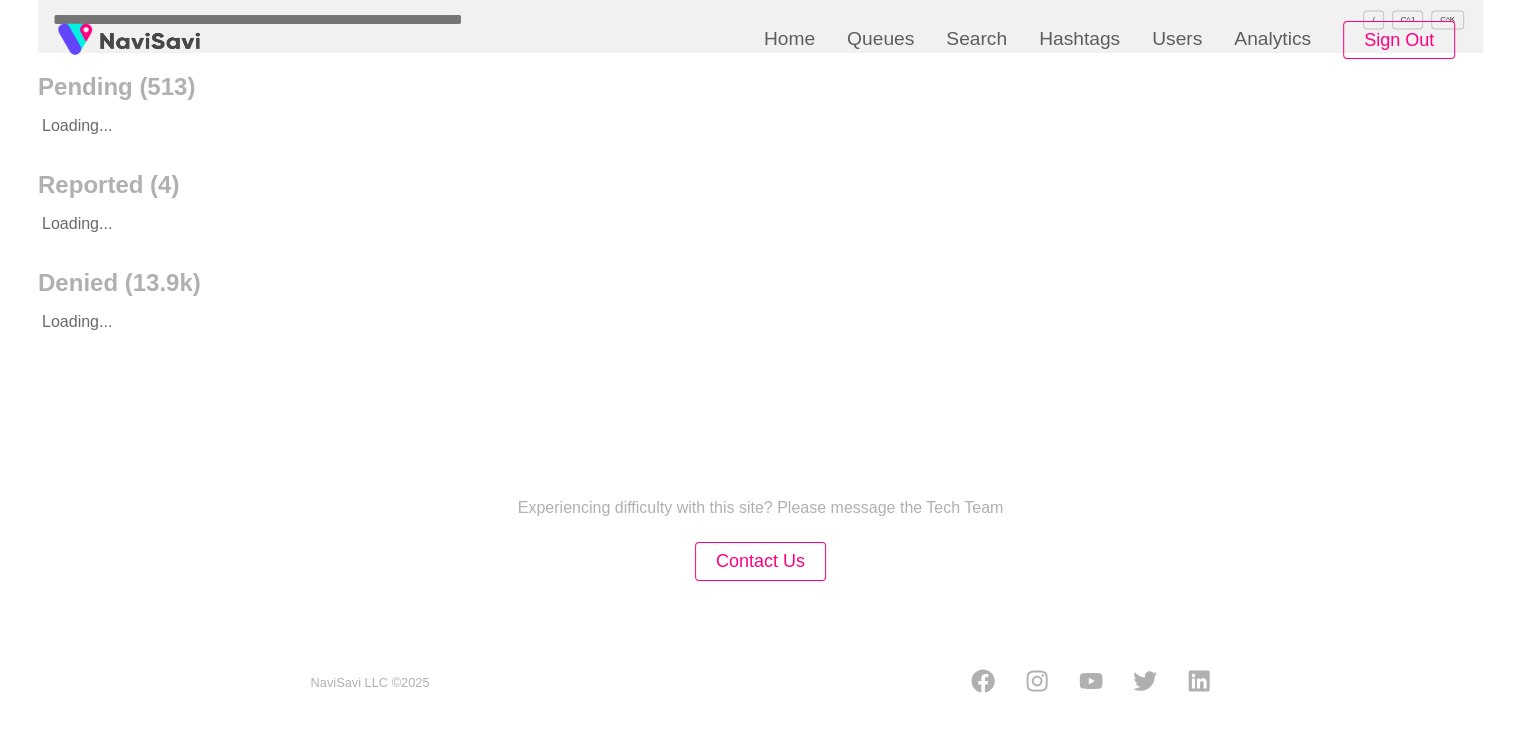 scroll, scrollTop: 0, scrollLeft: 0, axis: both 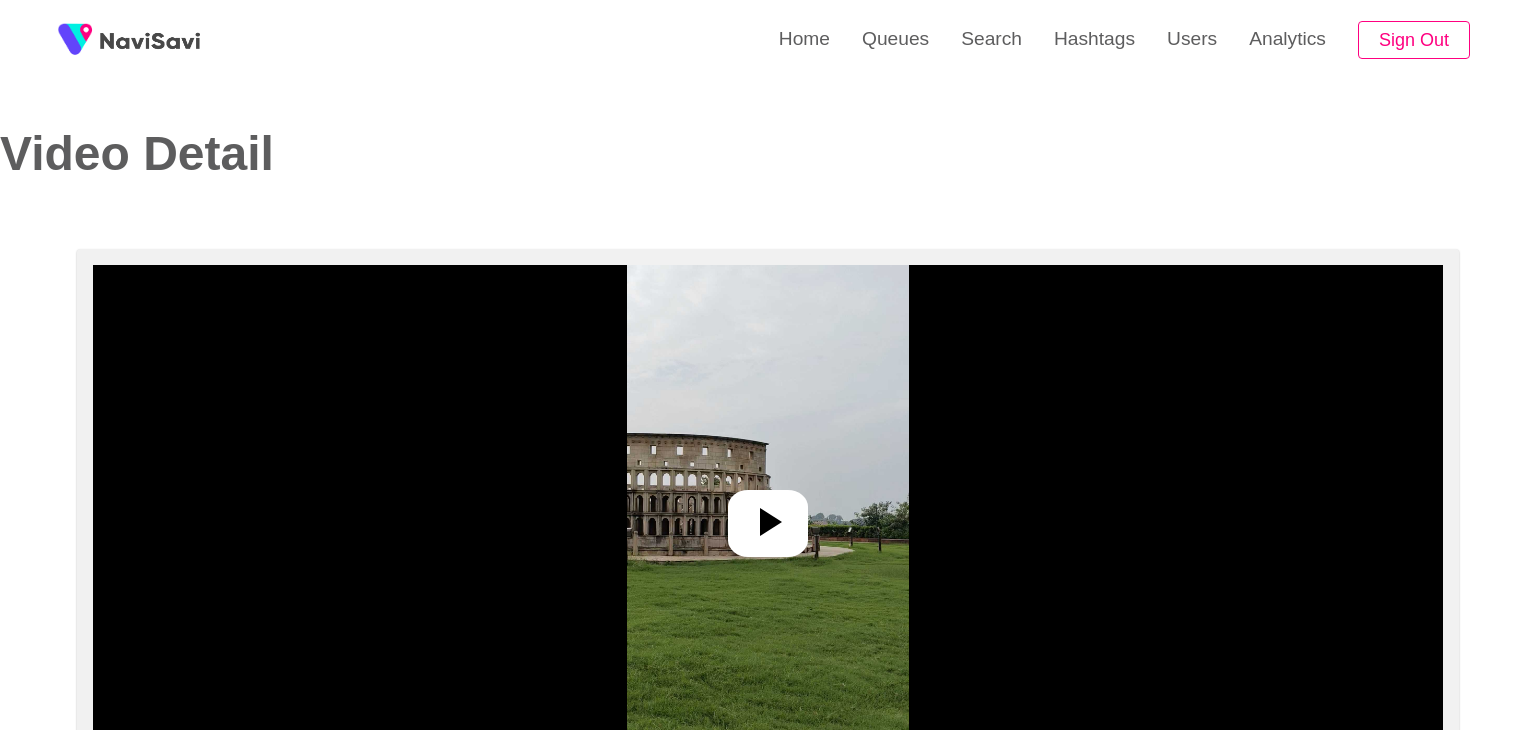 select on "**********" 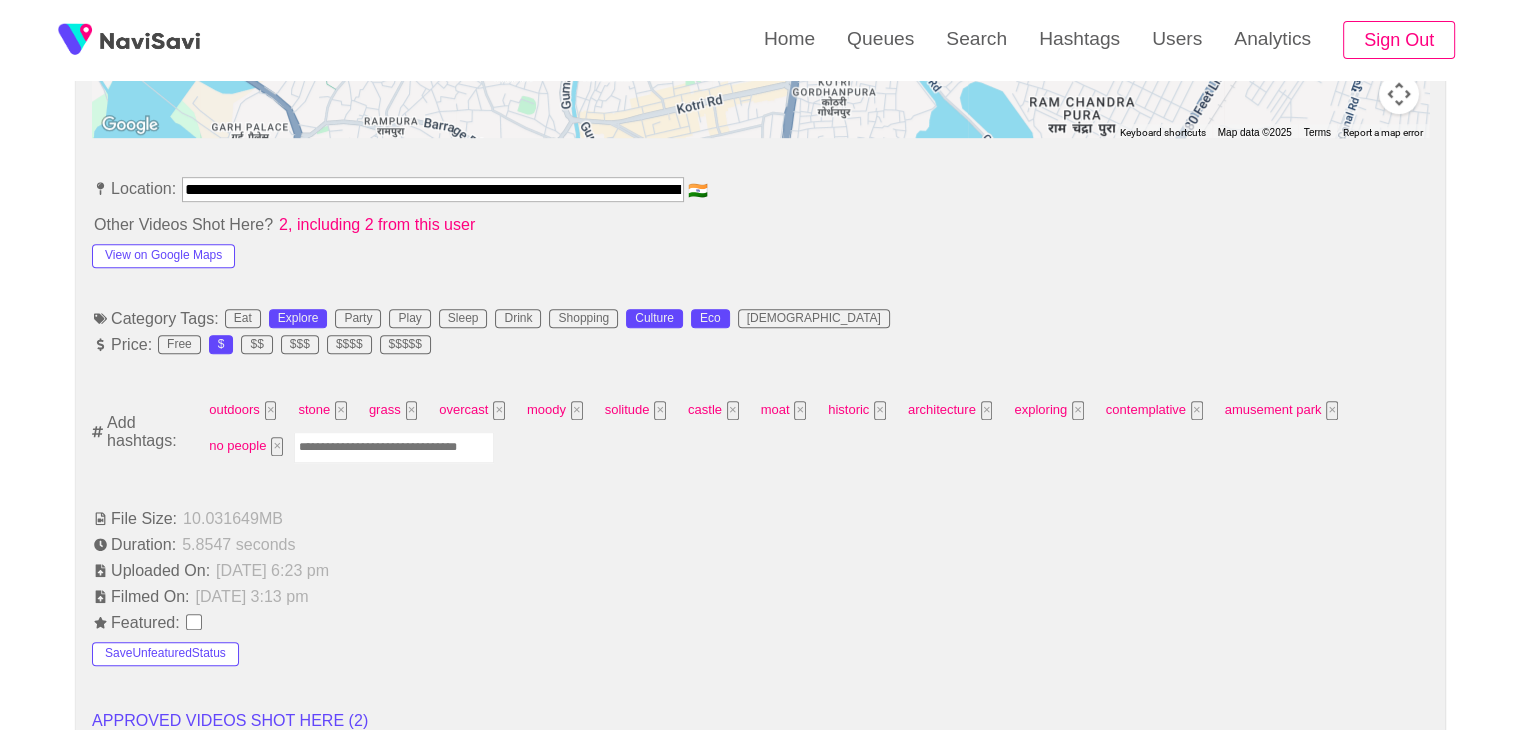 scroll, scrollTop: 1068, scrollLeft: 0, axis: vertical 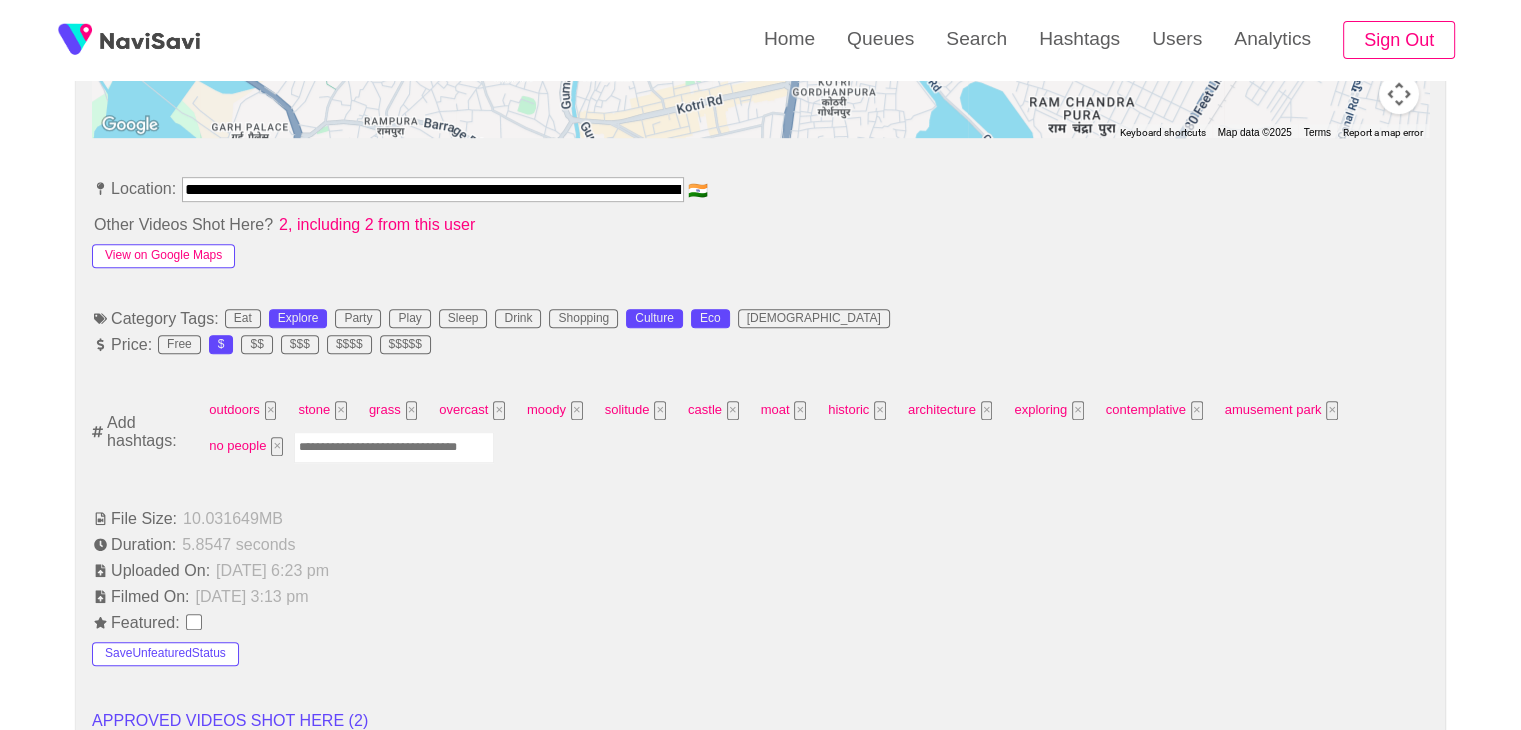 click on "View on Google Maps" at bounding box center [163, 256] 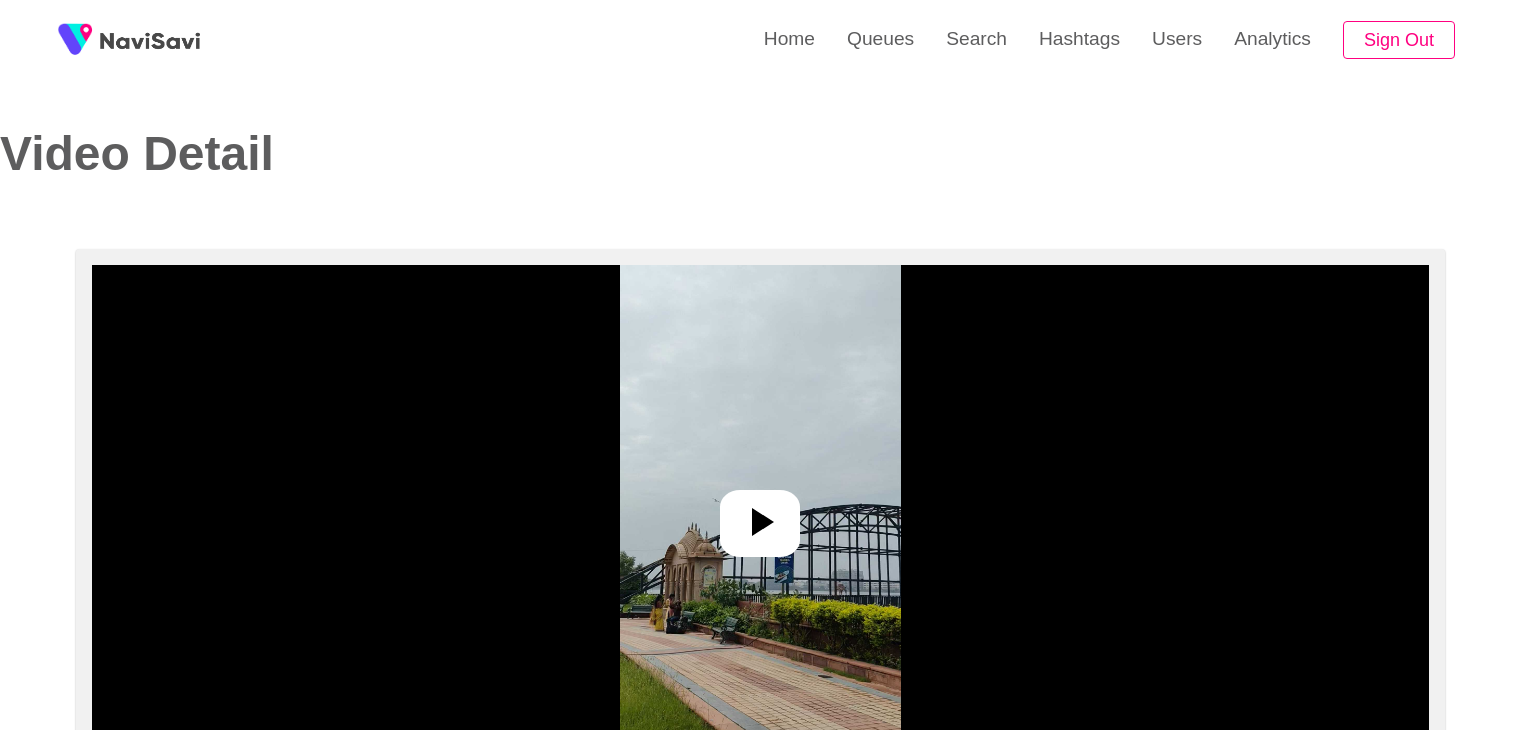select on "**********" 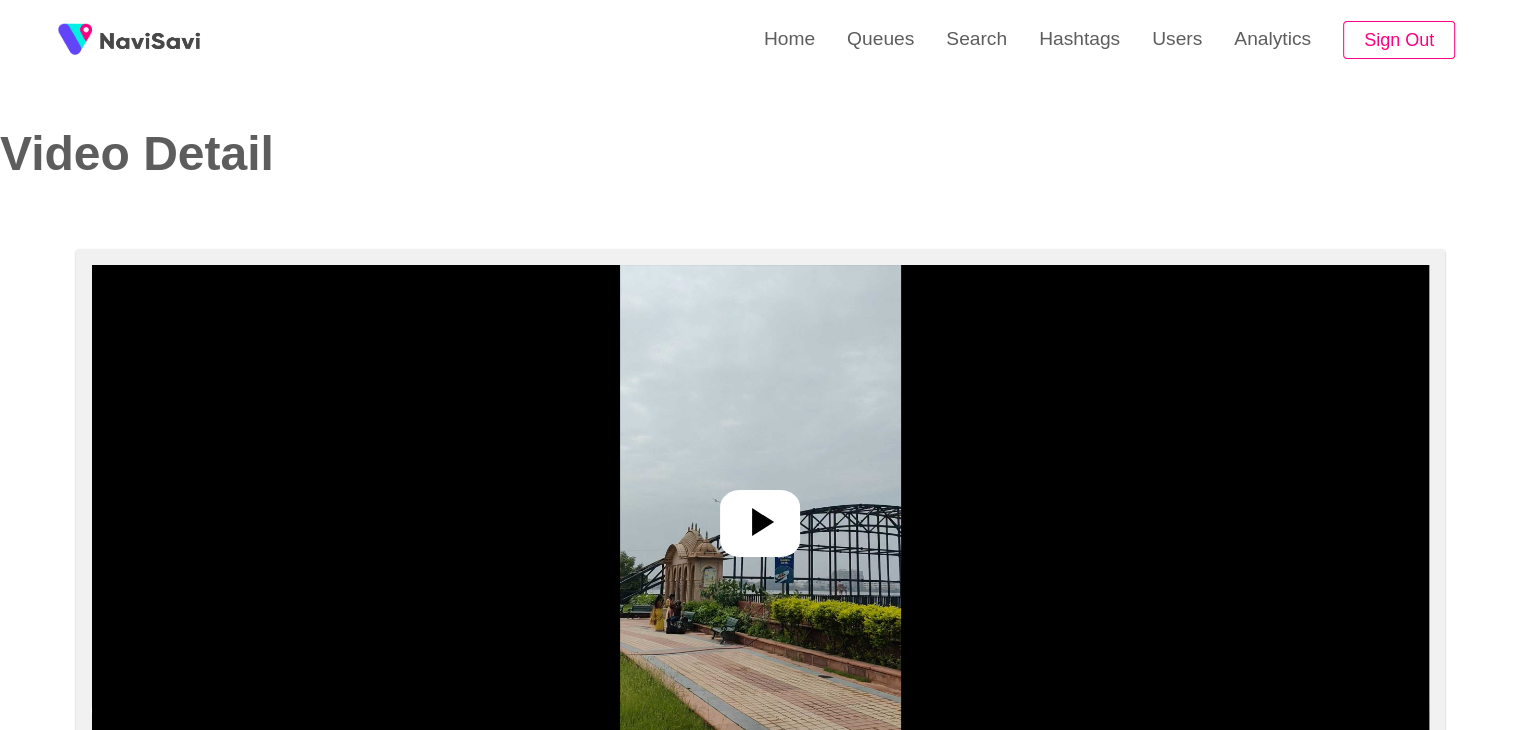 click at bounding box center (760, 515) 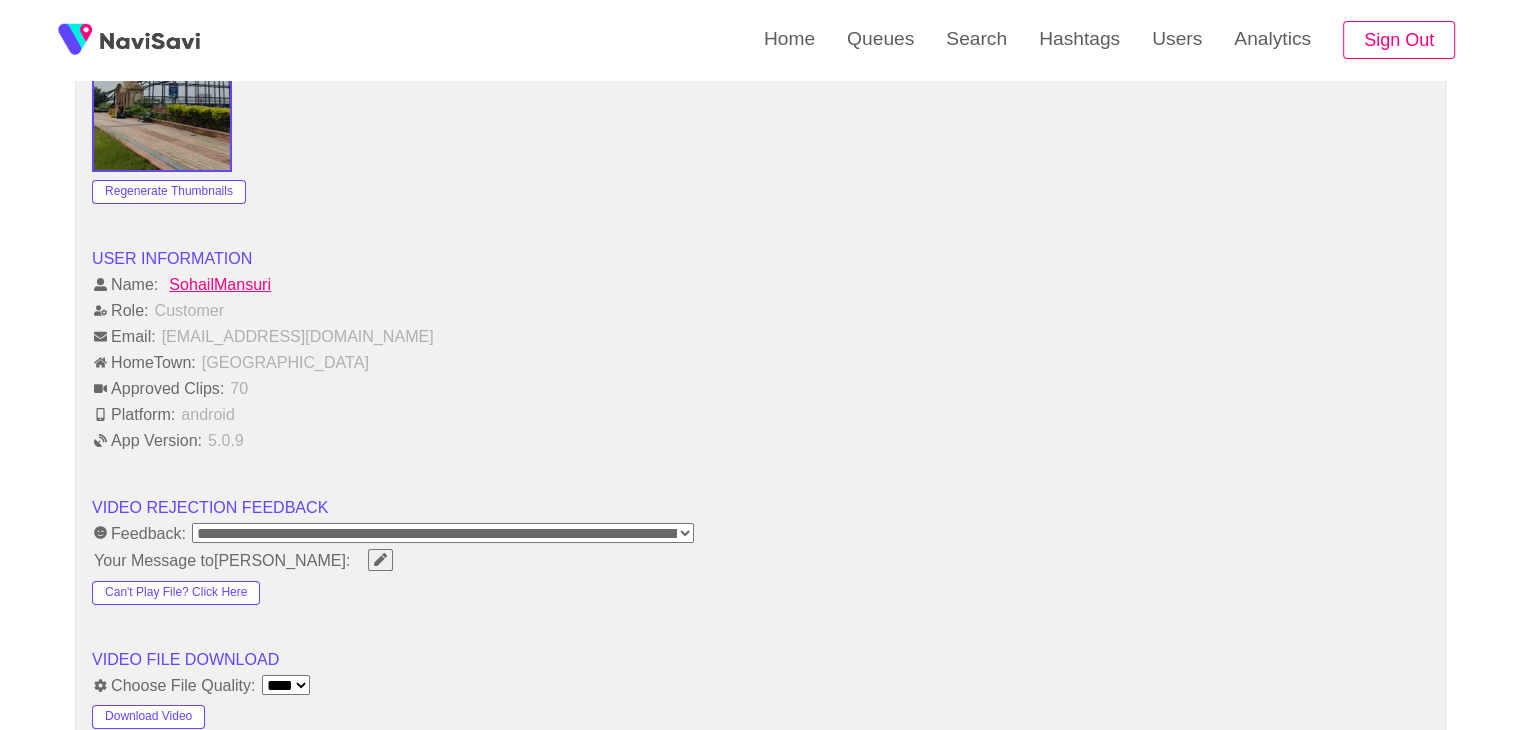 scroll, scrollTop: 1792, scrollLeft: 0, axis: vertical 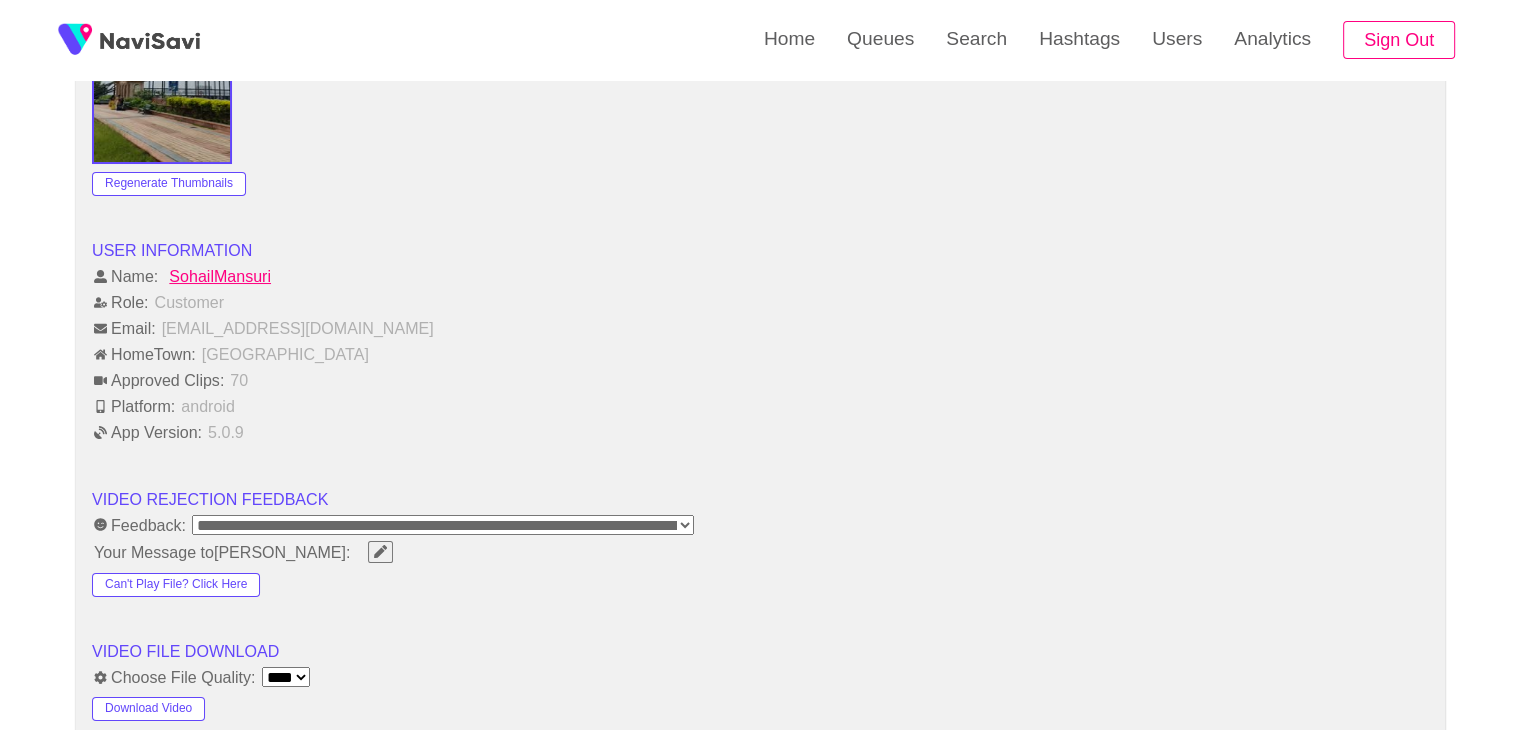 click on "**********" at bounding box center [443, 525] 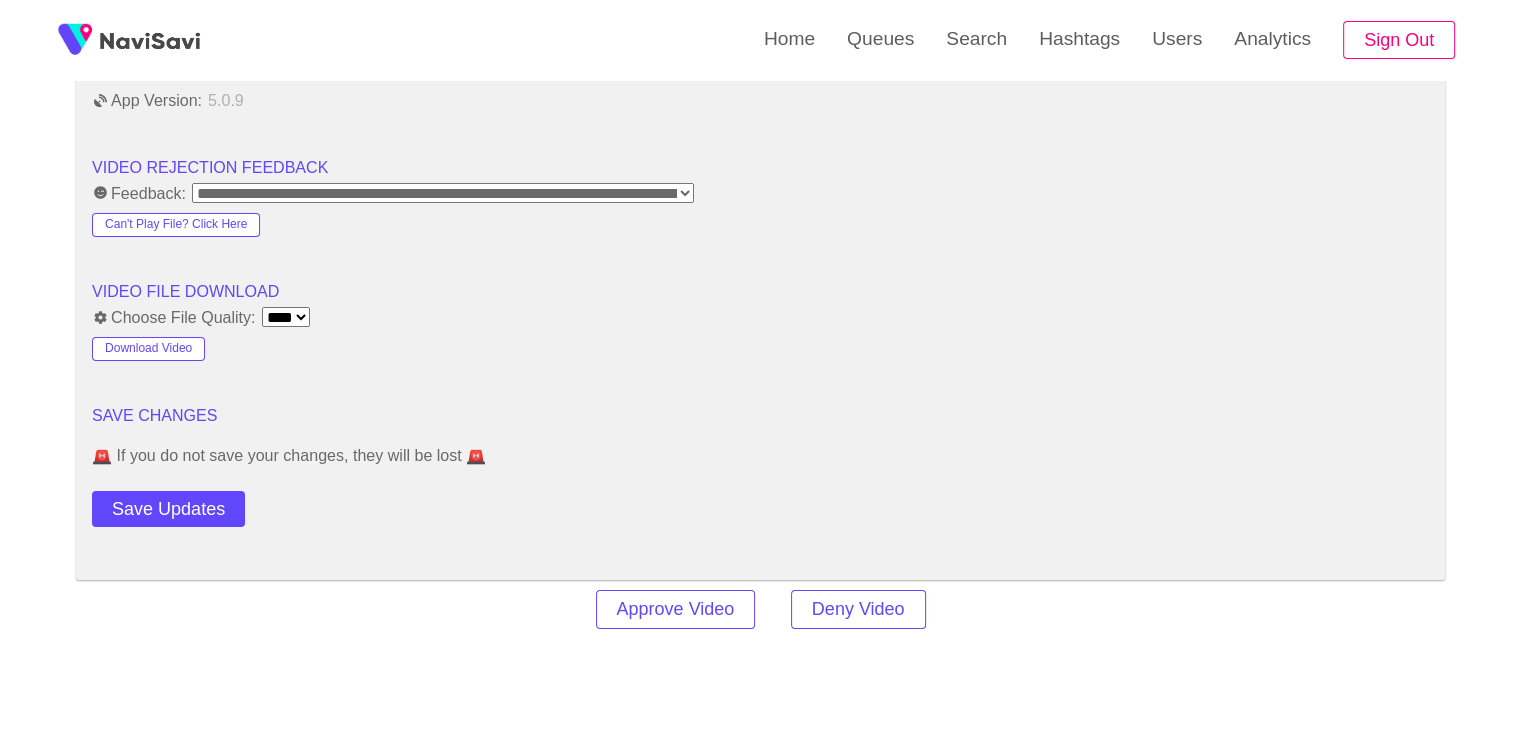 scroll, scrollTop: 2142, scrollLeft: 0, axis: vertical 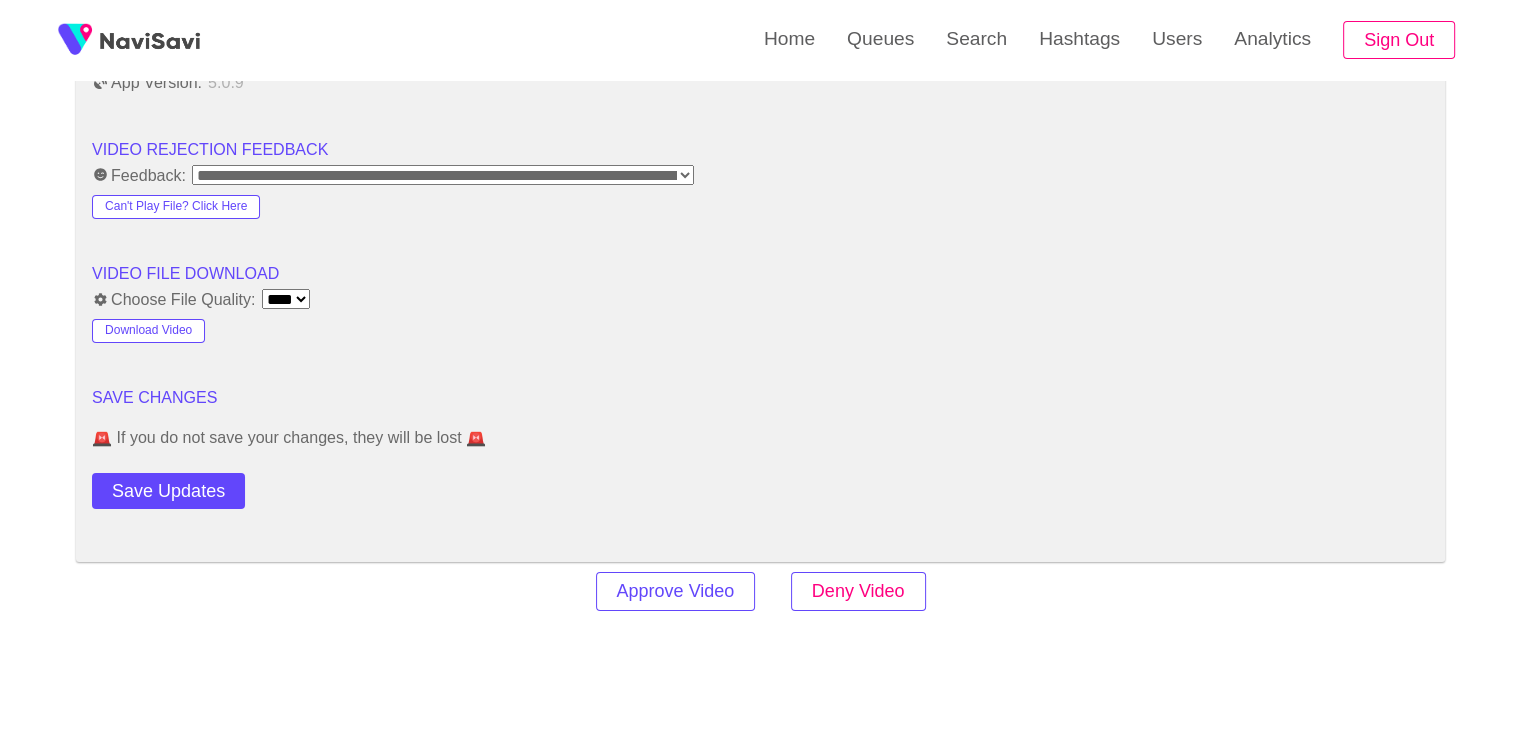 click on "Deny Video" at bounding box center (858, 591) 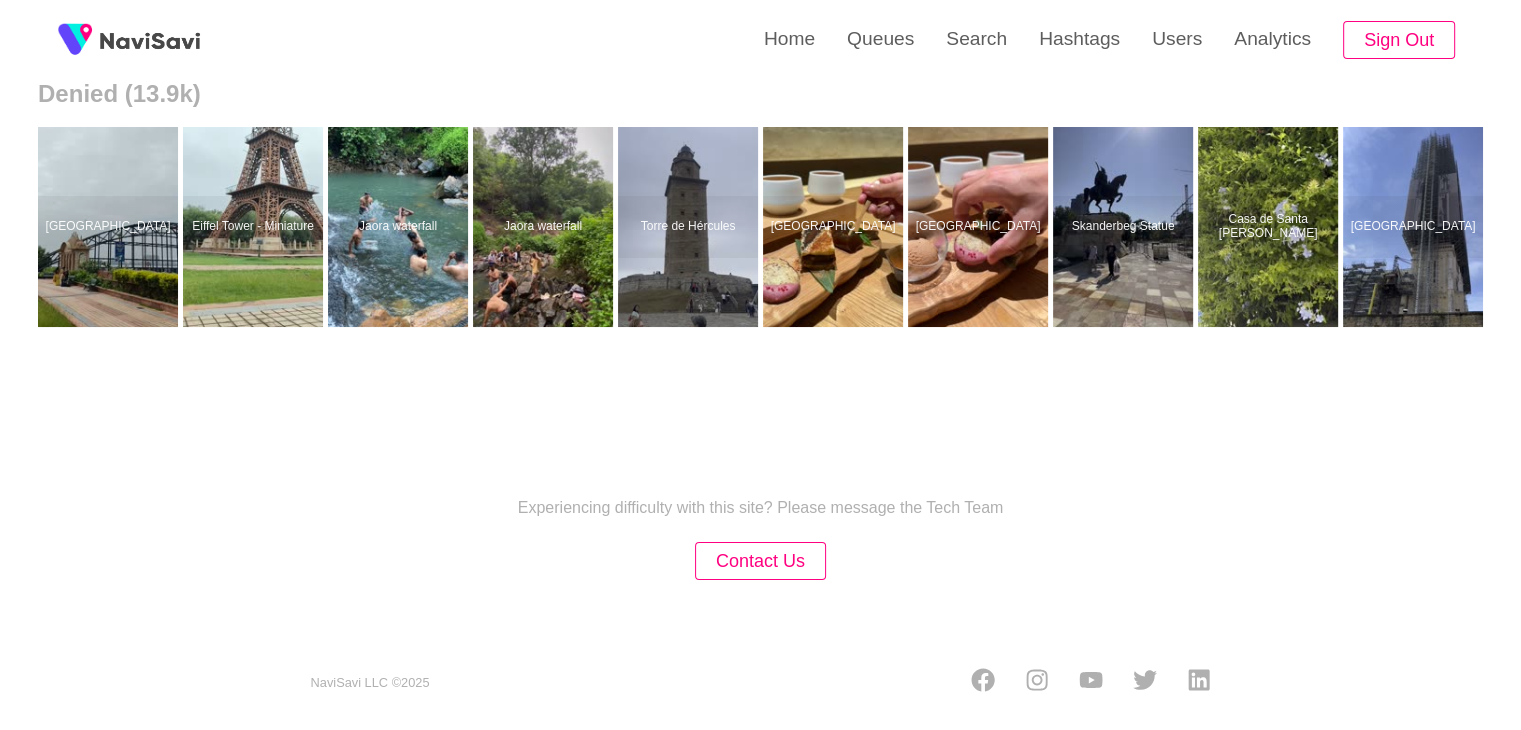 scroll, scrollTop: 0, scrollLeft: 0, axis: both 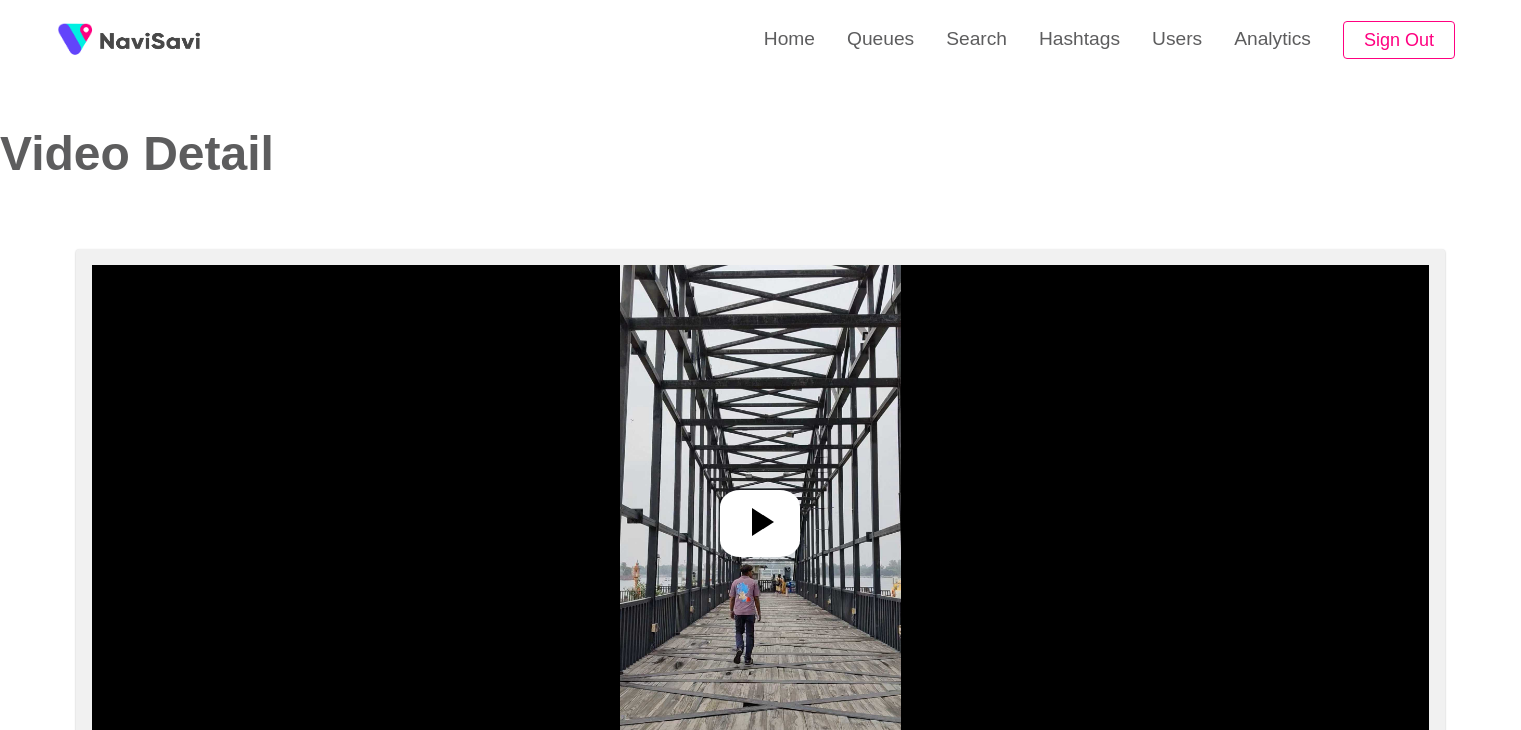 select on "**********" 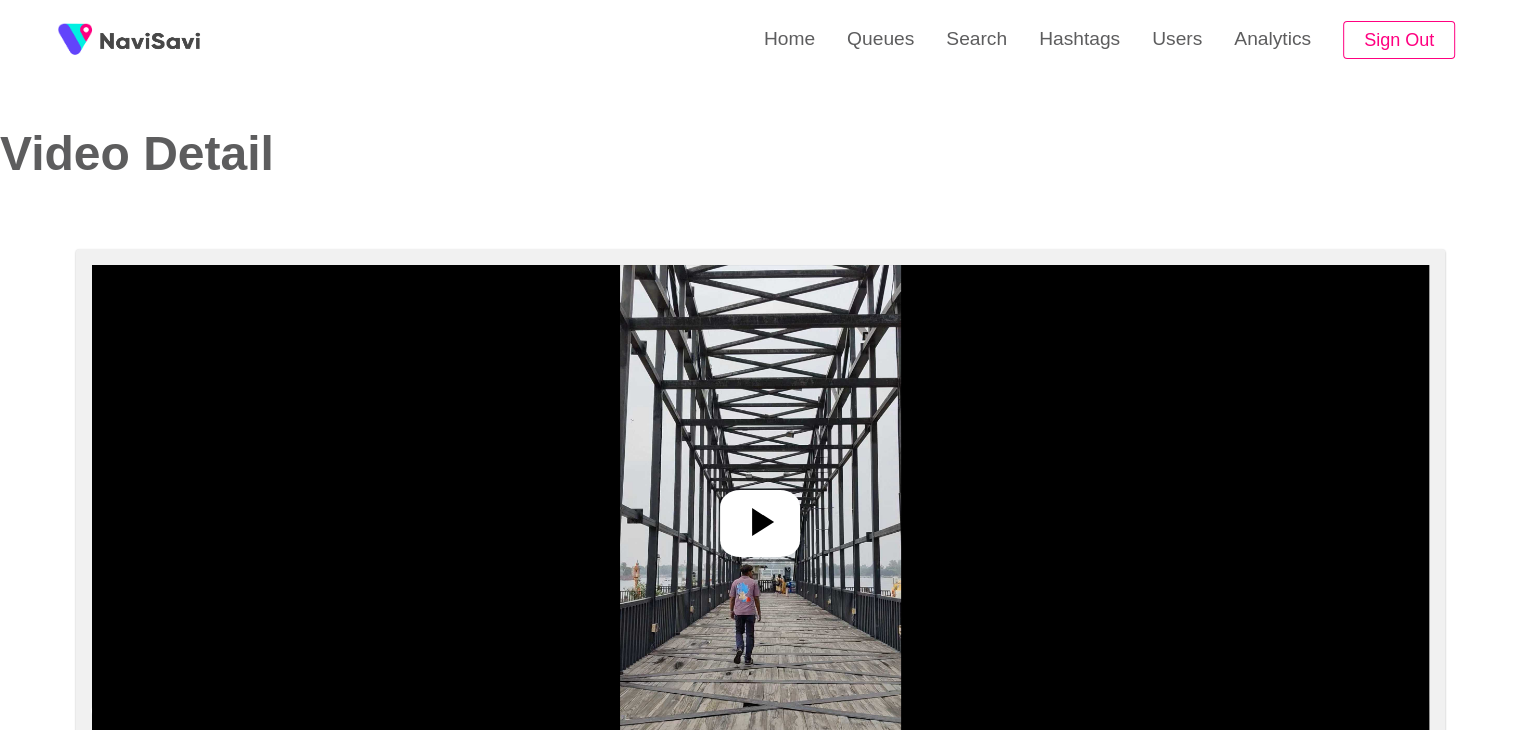 click at bounding box center (760, 515) 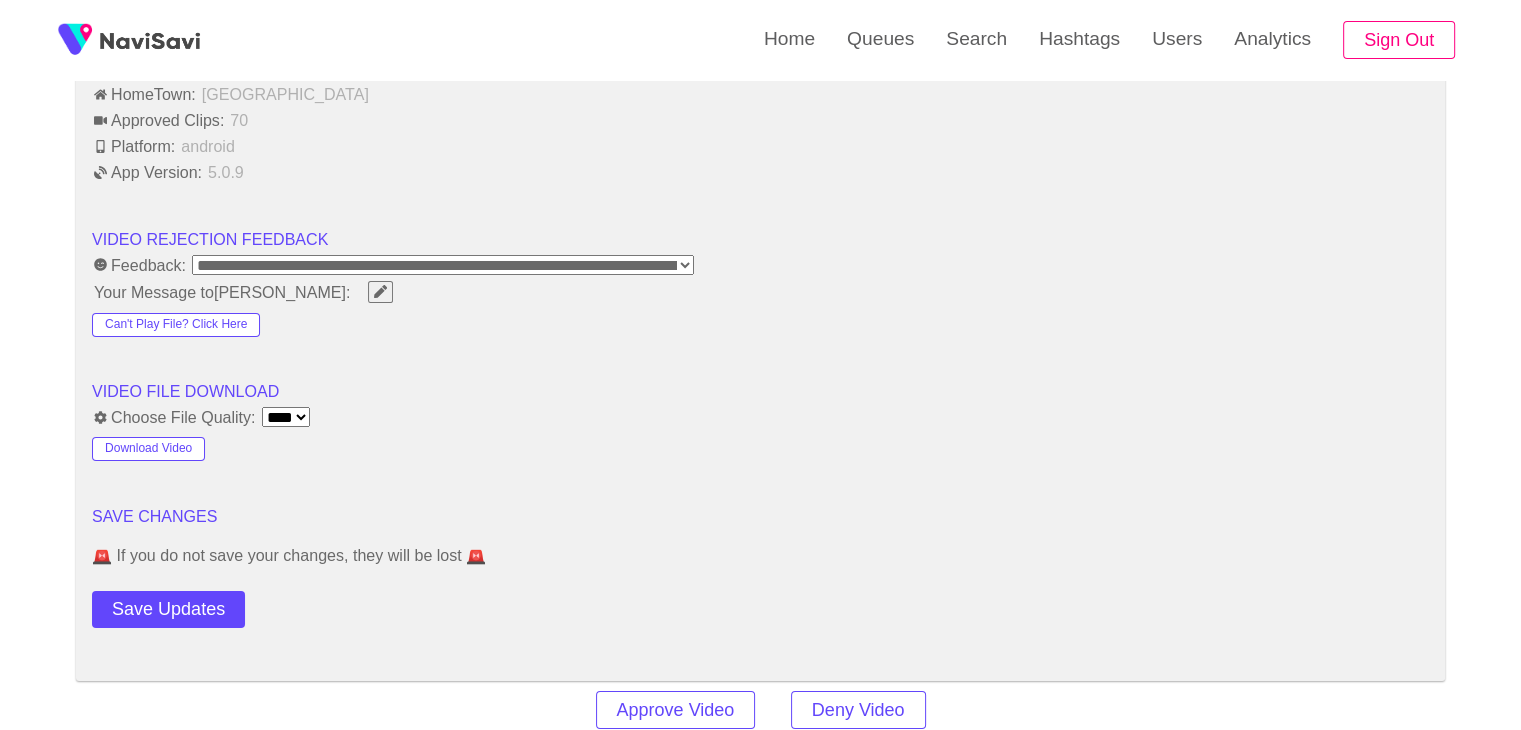 scroll, scrollTop: 2056, scrollLeft: 0, axis: vertical 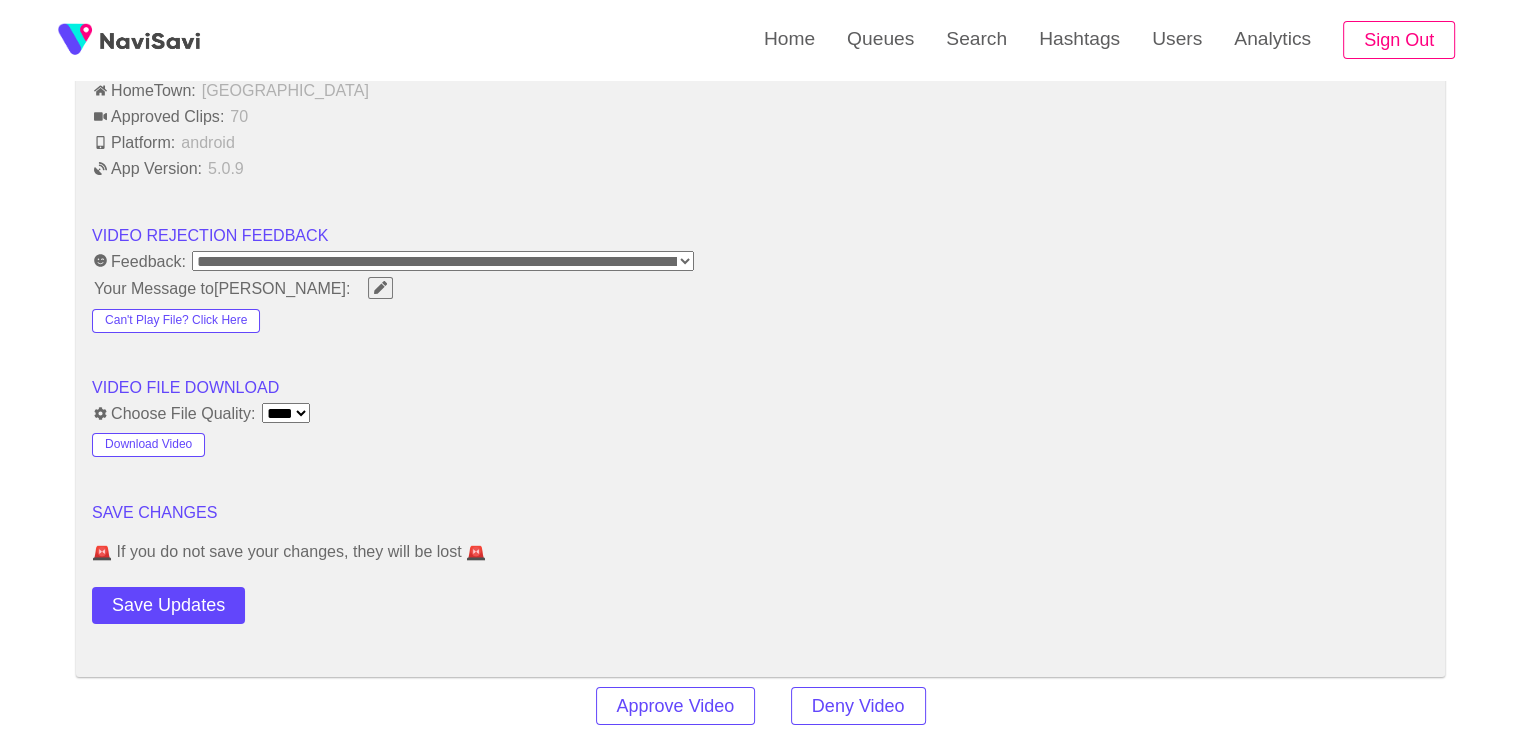 click on "**********" at bounding box center (443, 261) 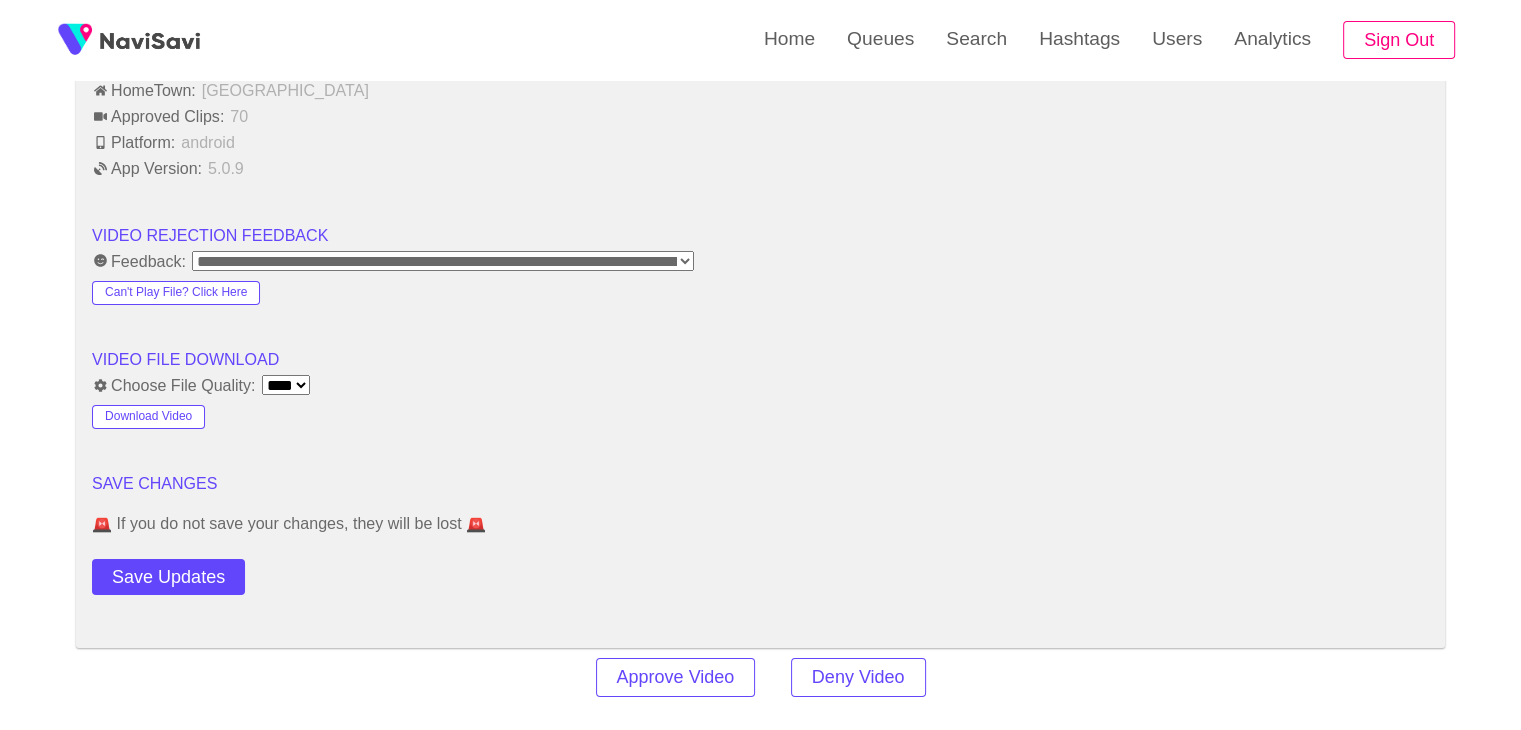 scroll, scrollTop: 2152, scrollLeft: 0, axis: vertical 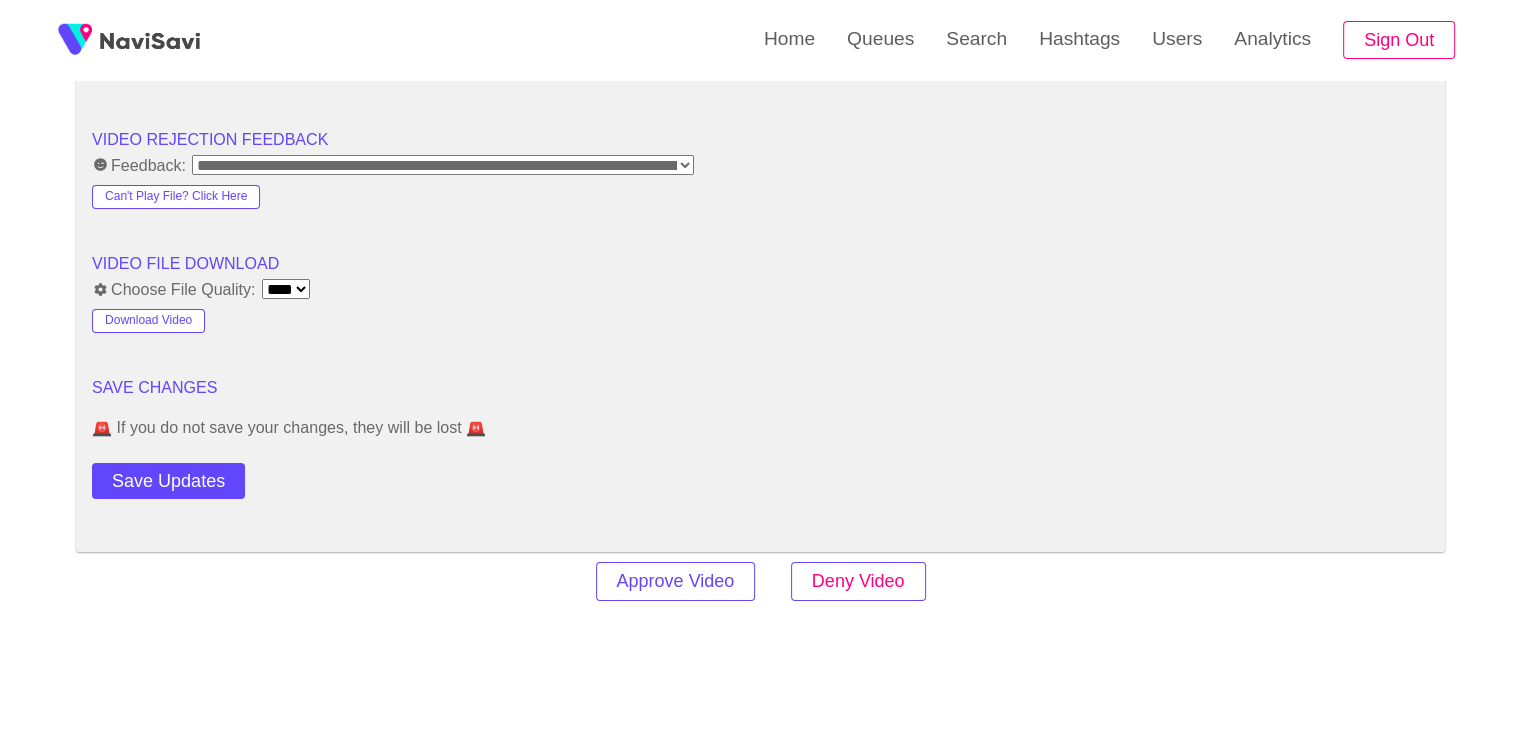 click on "Deny Video" at bounding box center (858, 581) 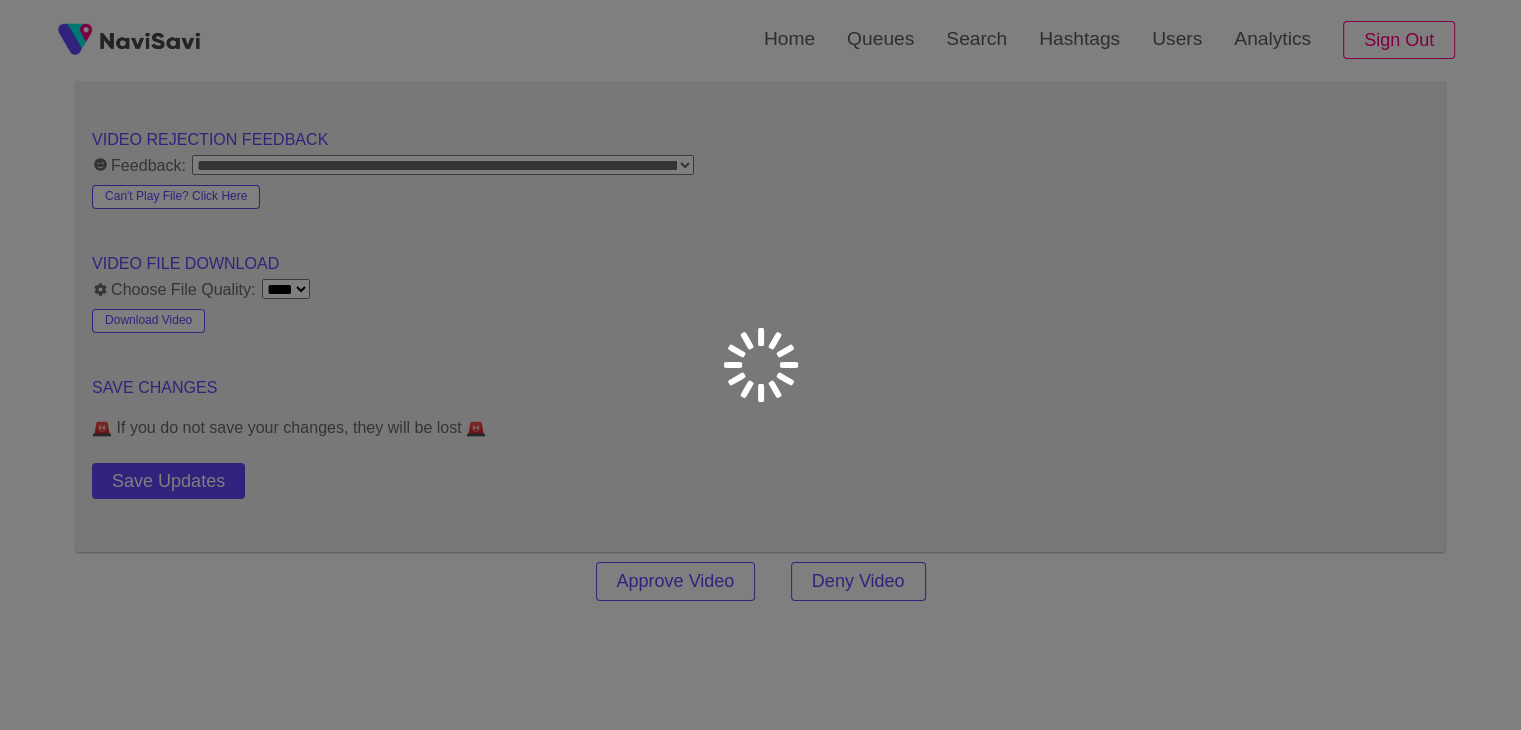 scroll, scrollTop: 0, scrollLeft: 0, axis: both 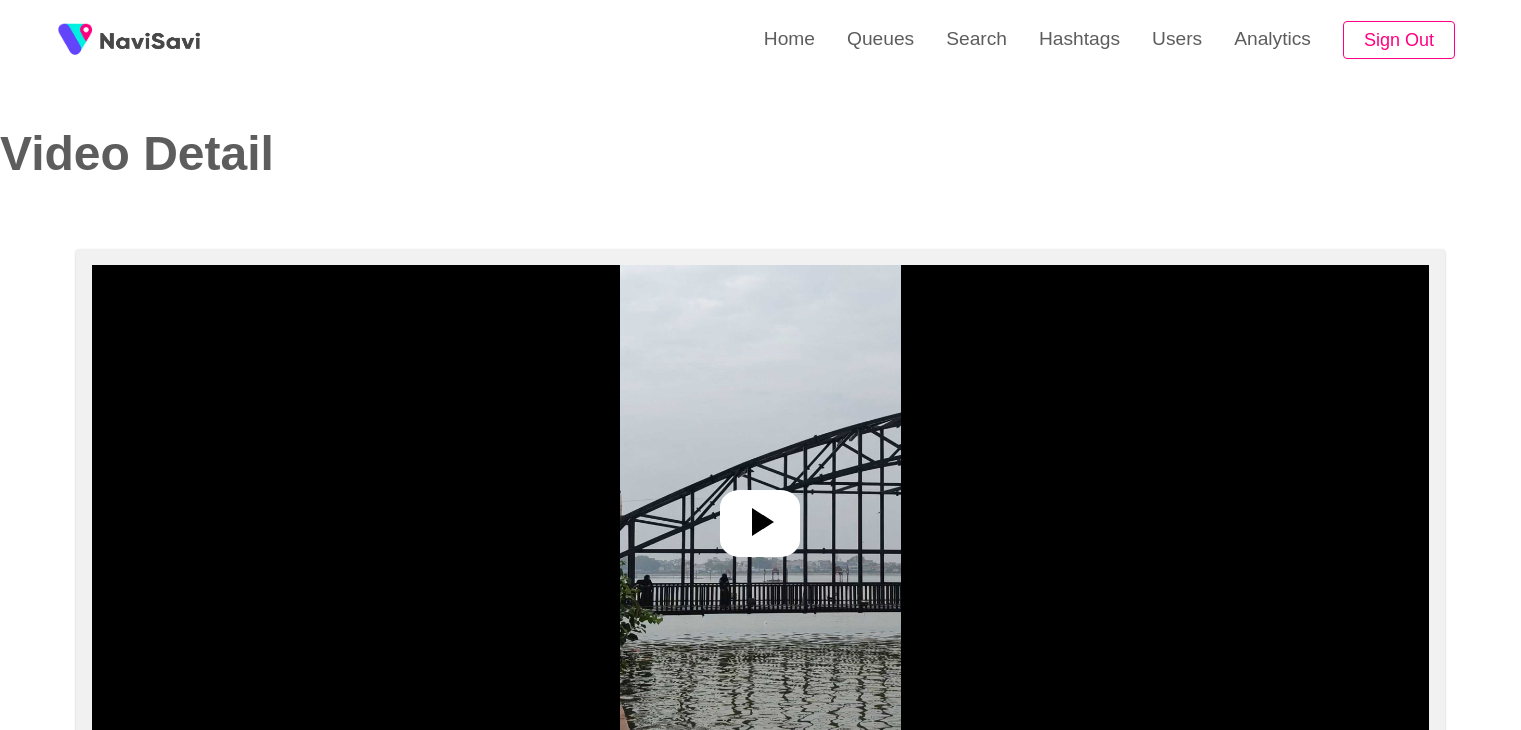 select on "**********" 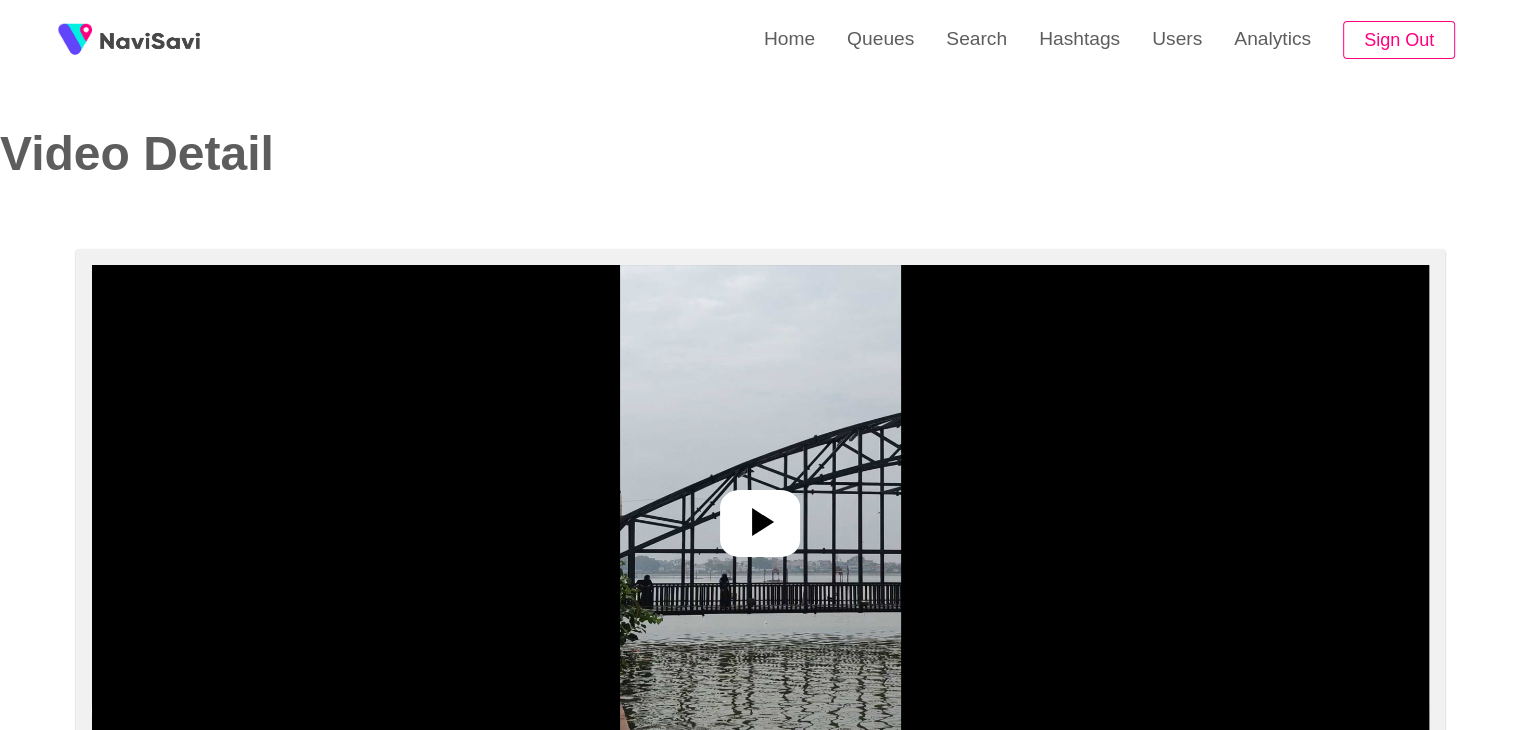 click at bounding box center (760, 515) 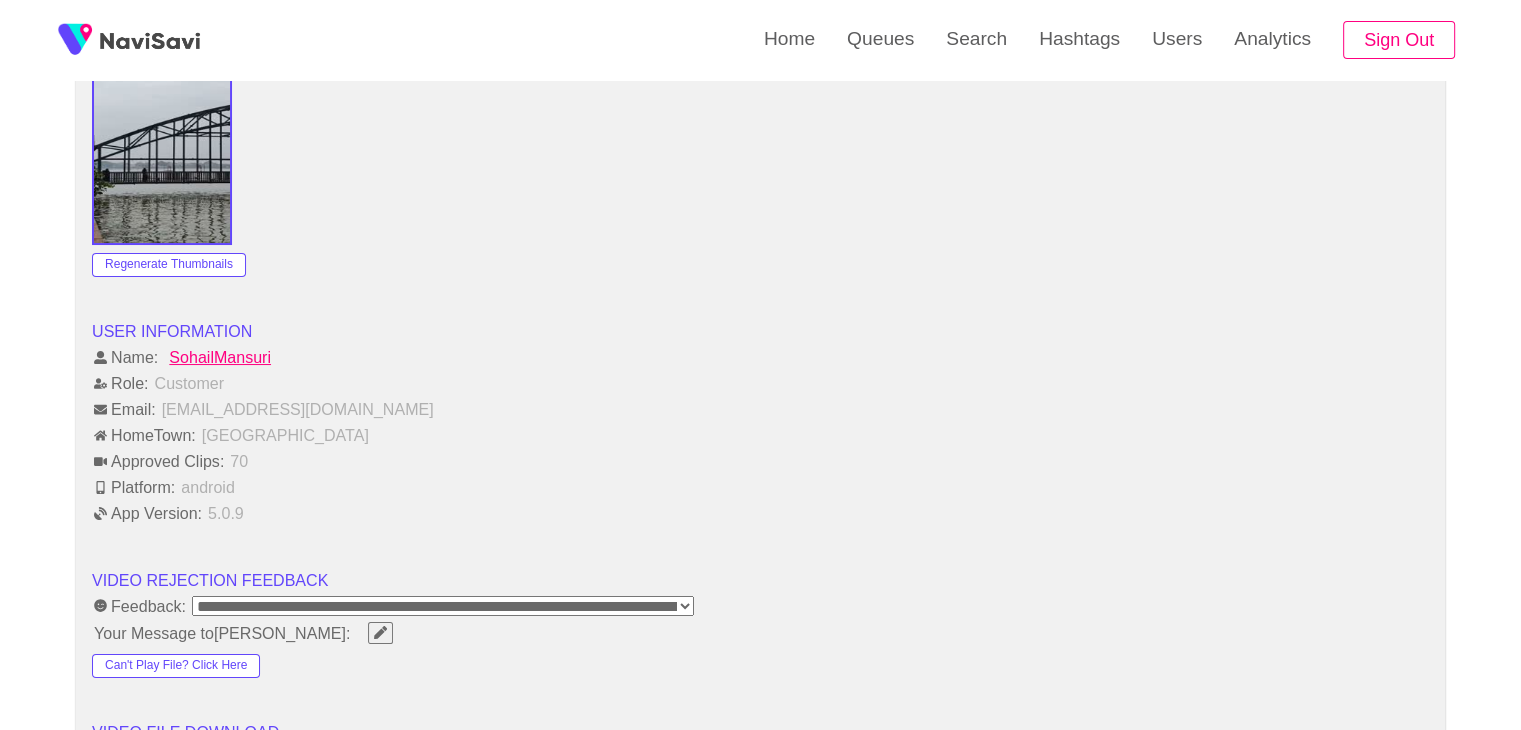 scroll, scrollTop: 1715, scrollLeft: 0, axis: vertical 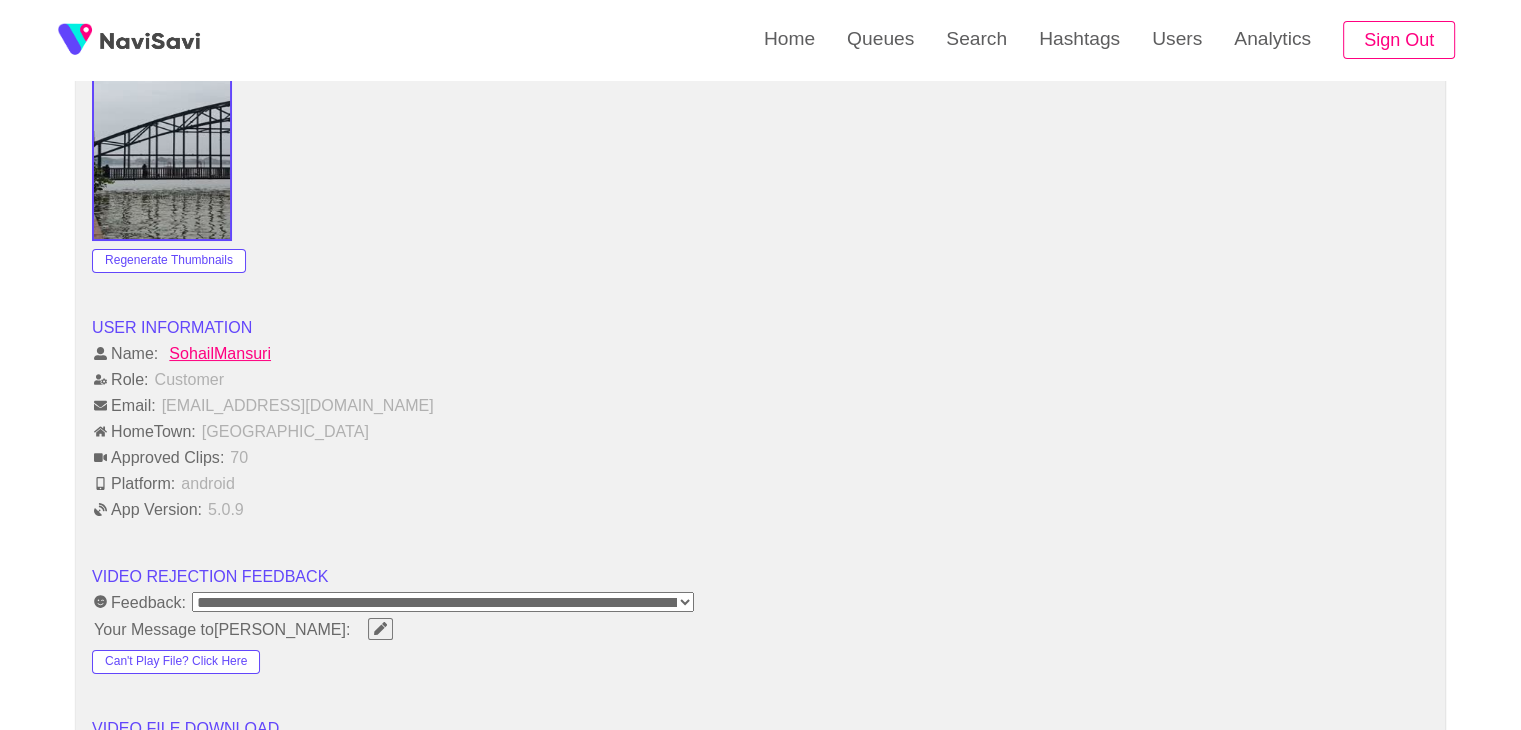 click on "**********" at bounding box center [443, 602] 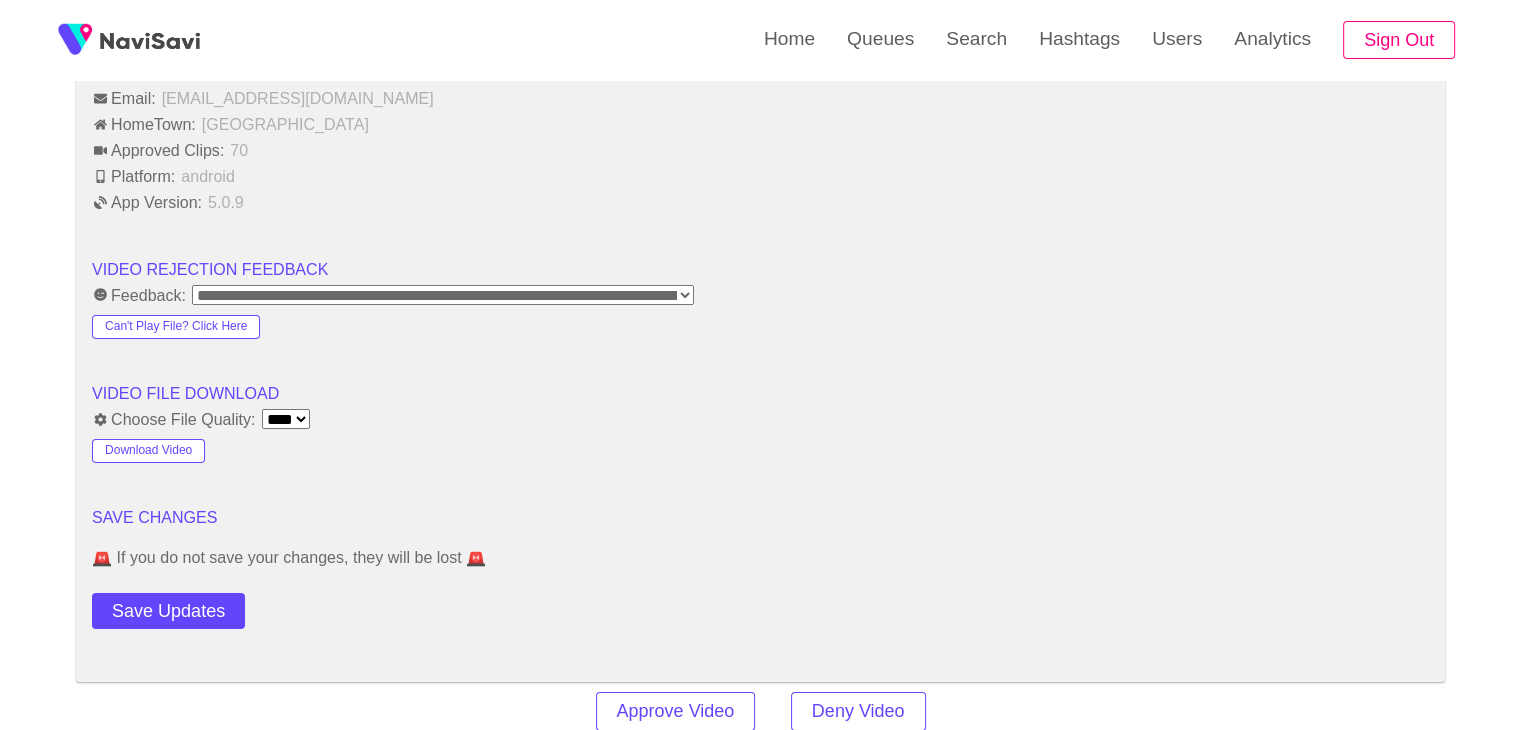 scroll, scrollTop: 2031, scrollLeft: 0, axis: vertical 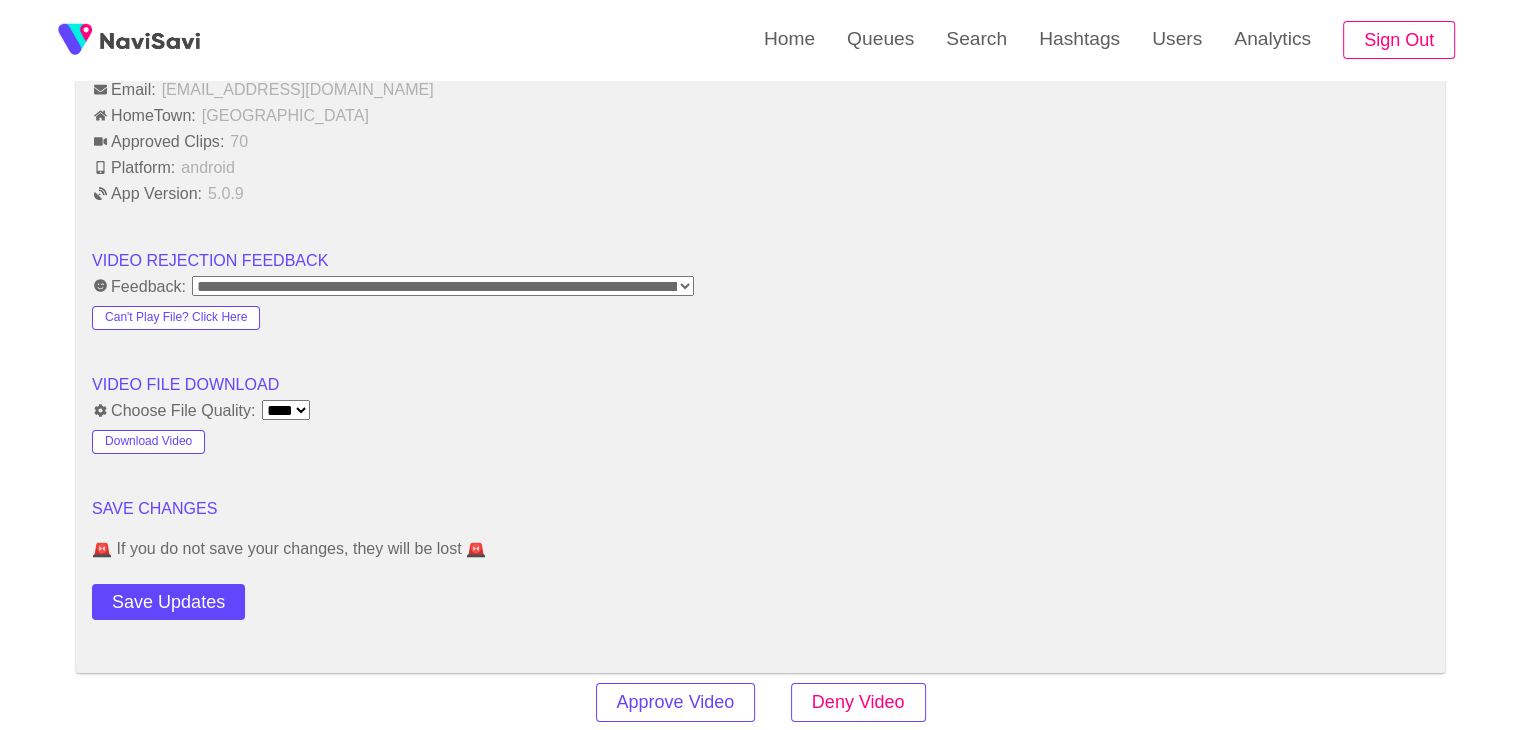 click on "Deny Video" at bounding box center [858, 702] 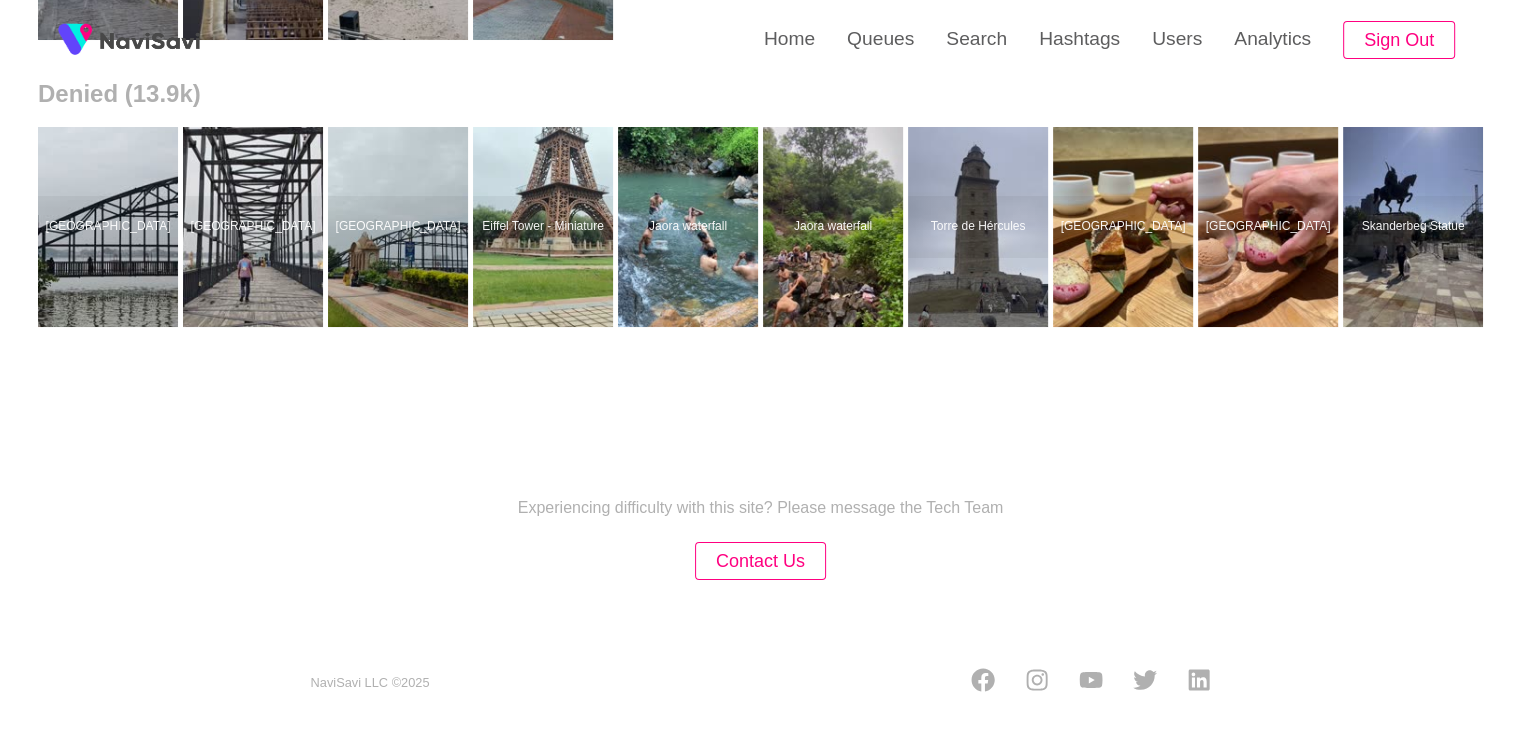 scroll, scrollTop: 0, scrollLeft: 0, axis: both 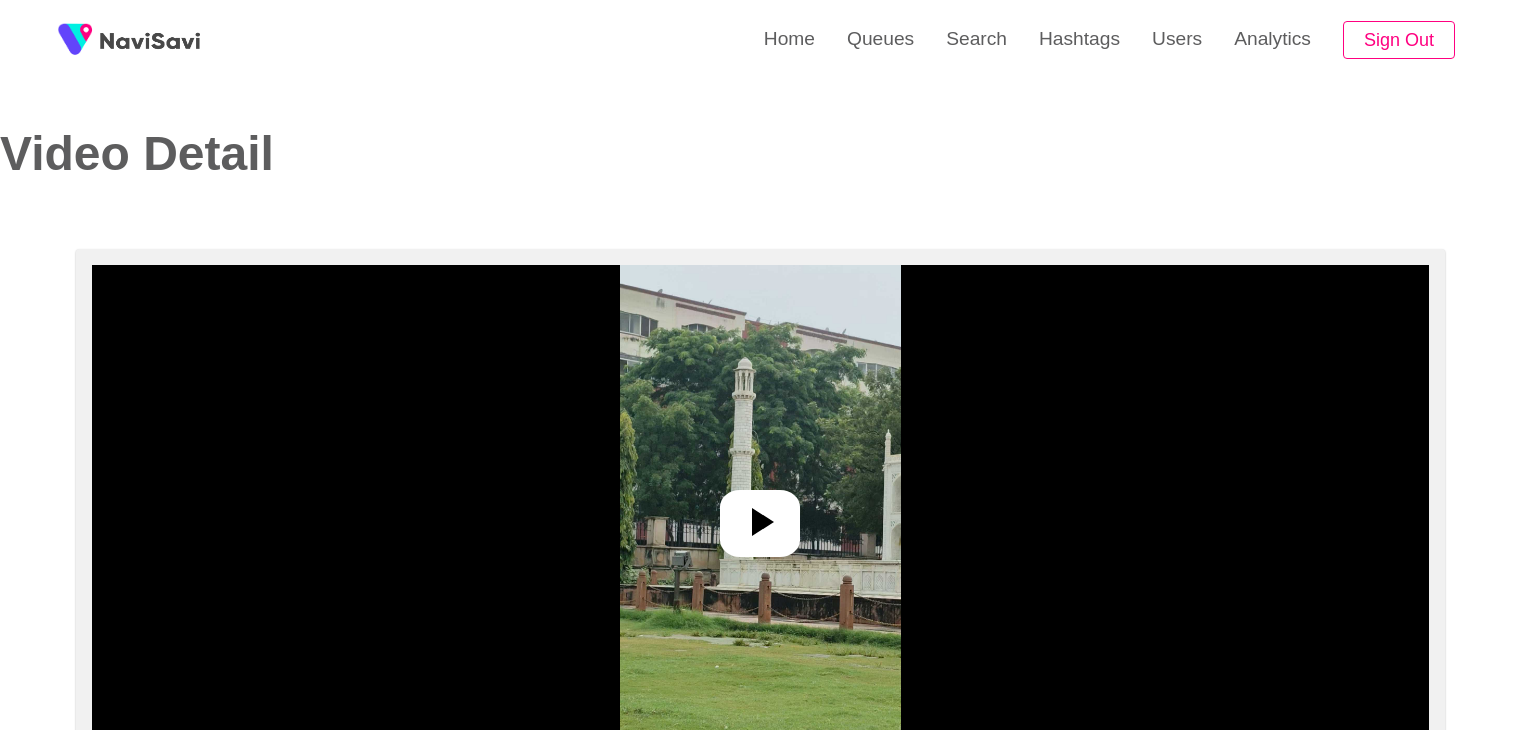 select on "**********" 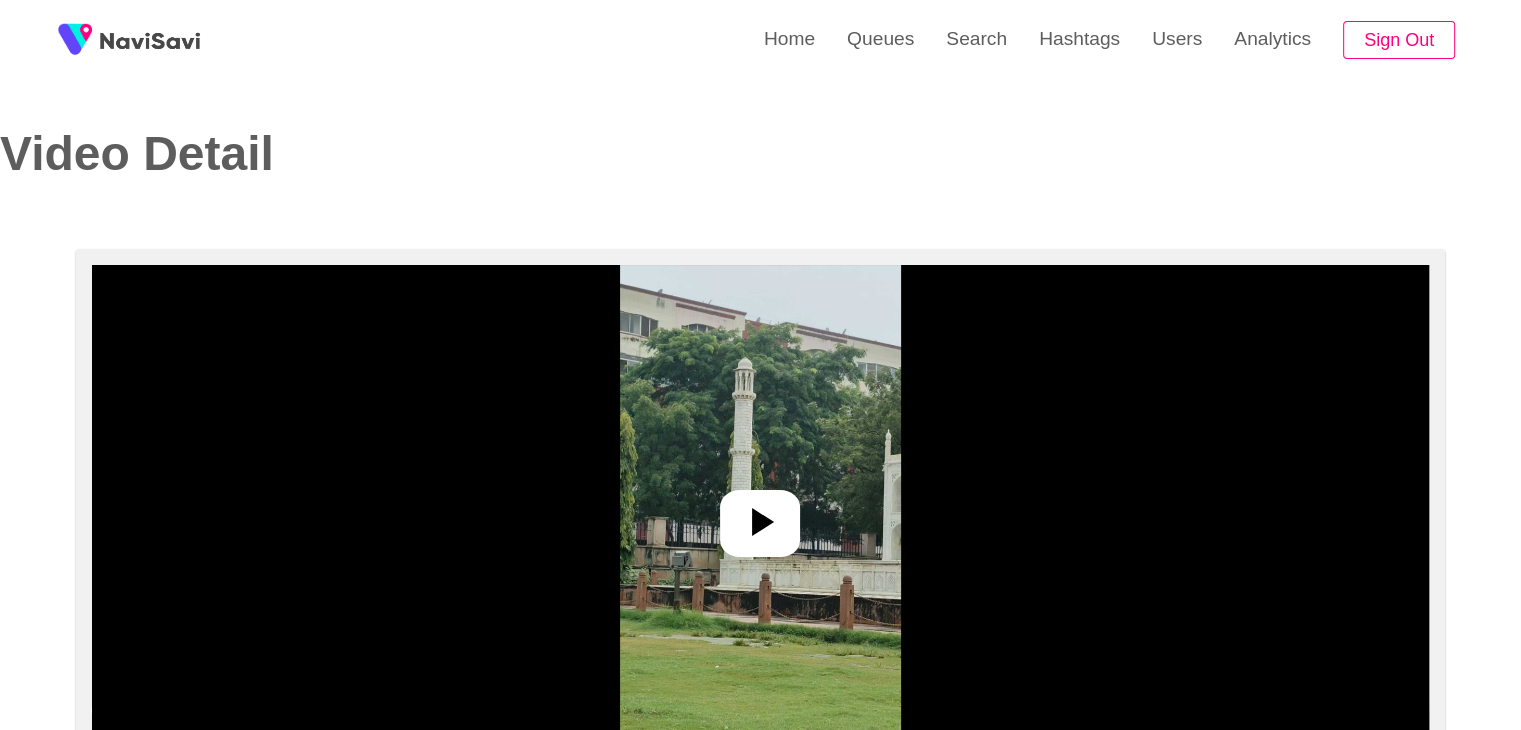 click at bounding box center [760, 515] 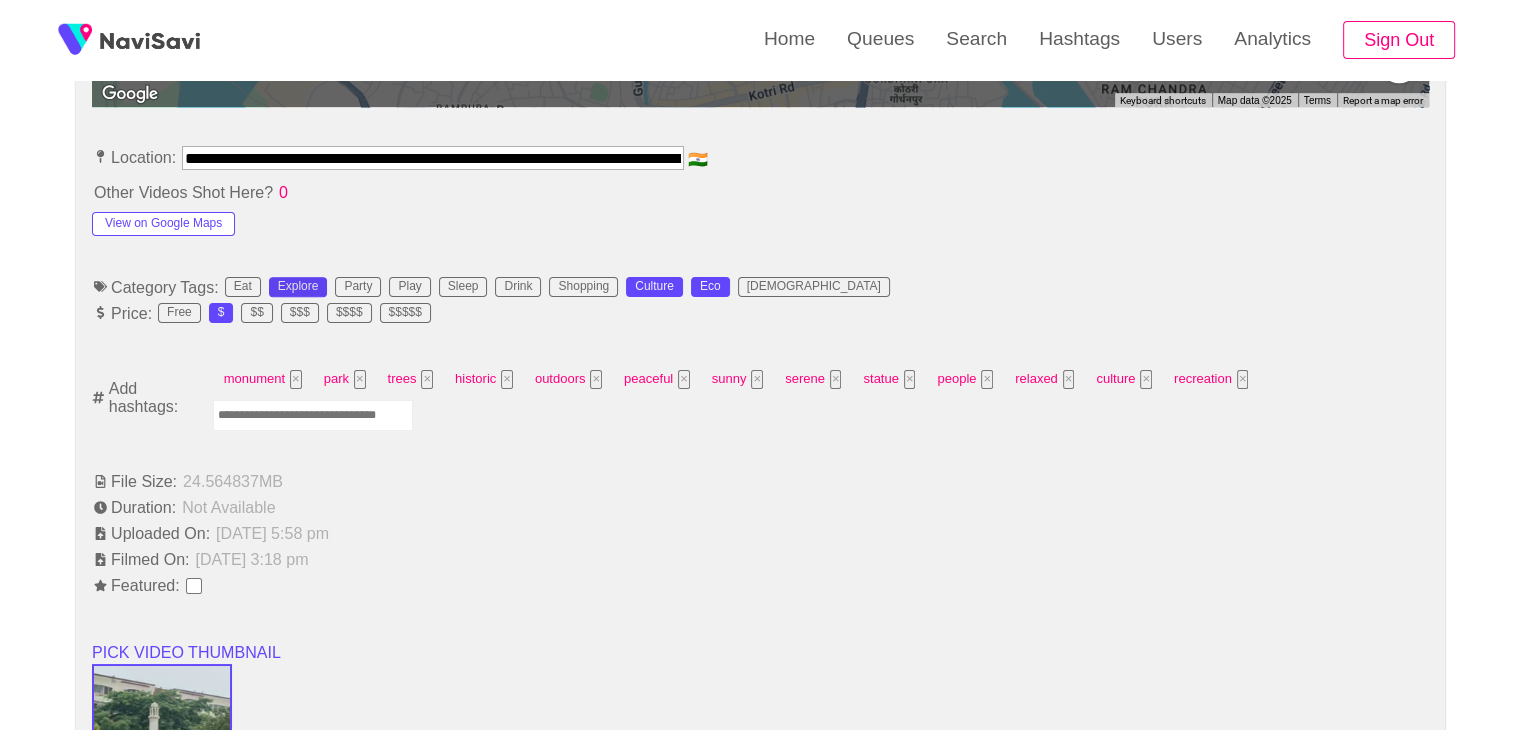 scroll, scrollTop: 1102, scrollLeft: 0, axis: vertical 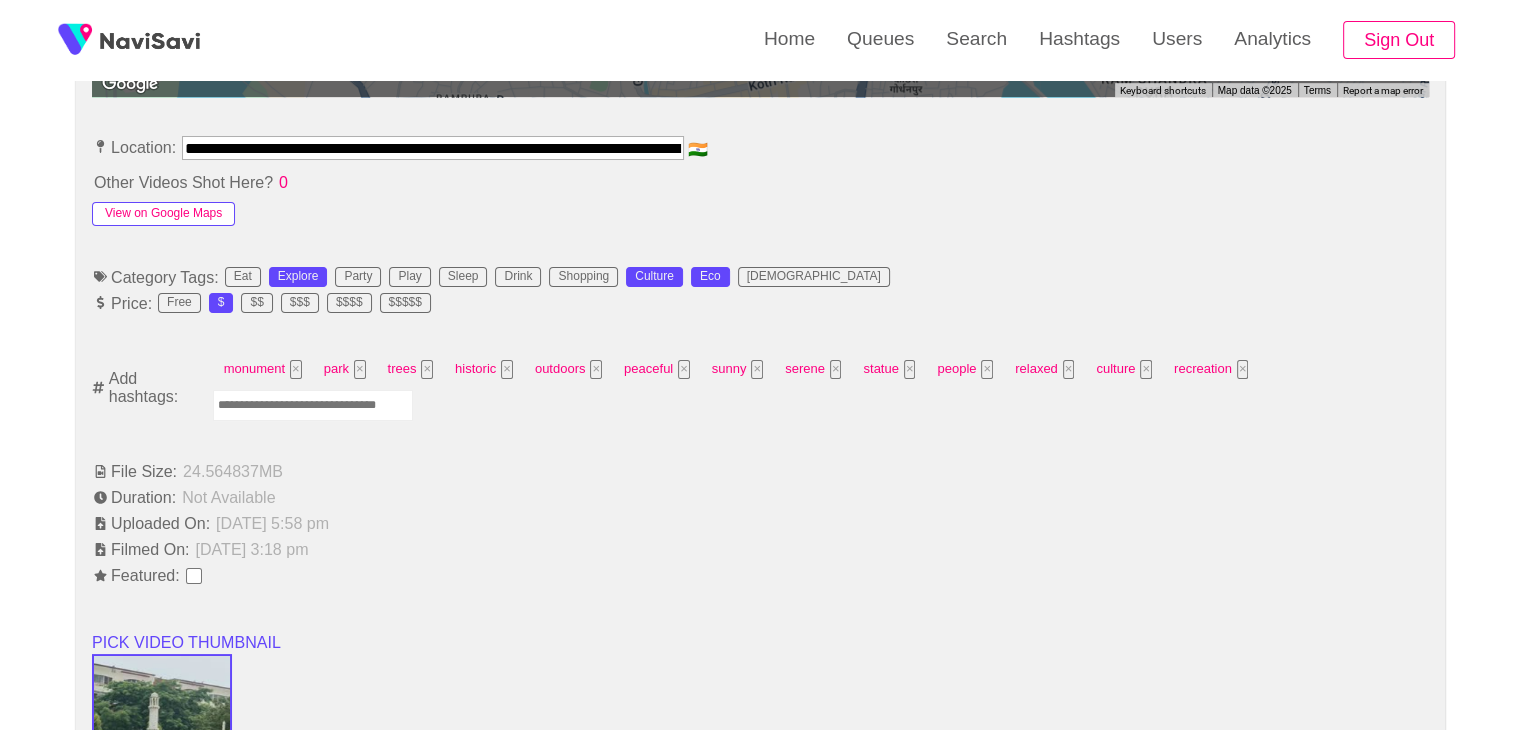 click on "View on Google Maps" at bounding box center [163, 214] 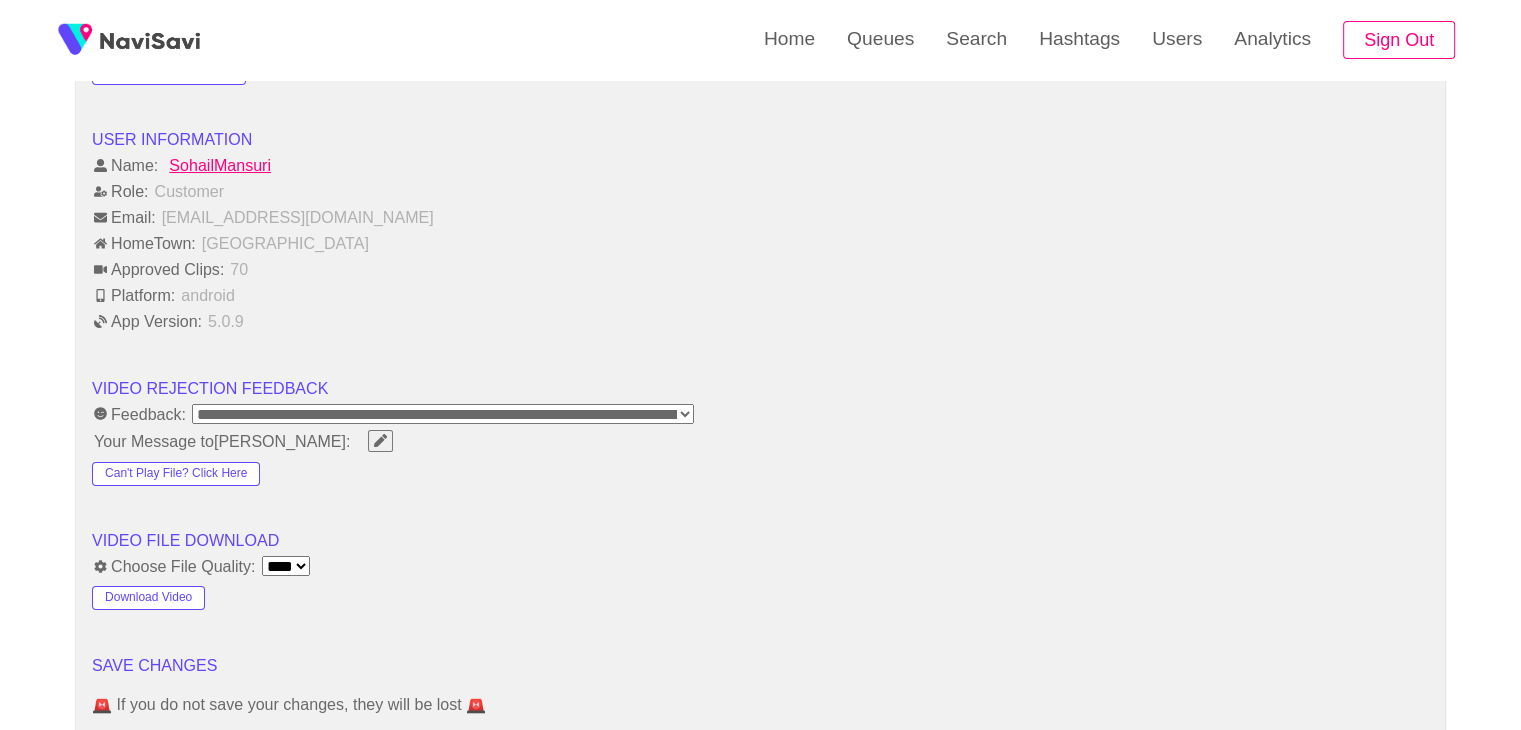 scroll, scrollTop: 1907, scrollLeft: 0, axis: vertical 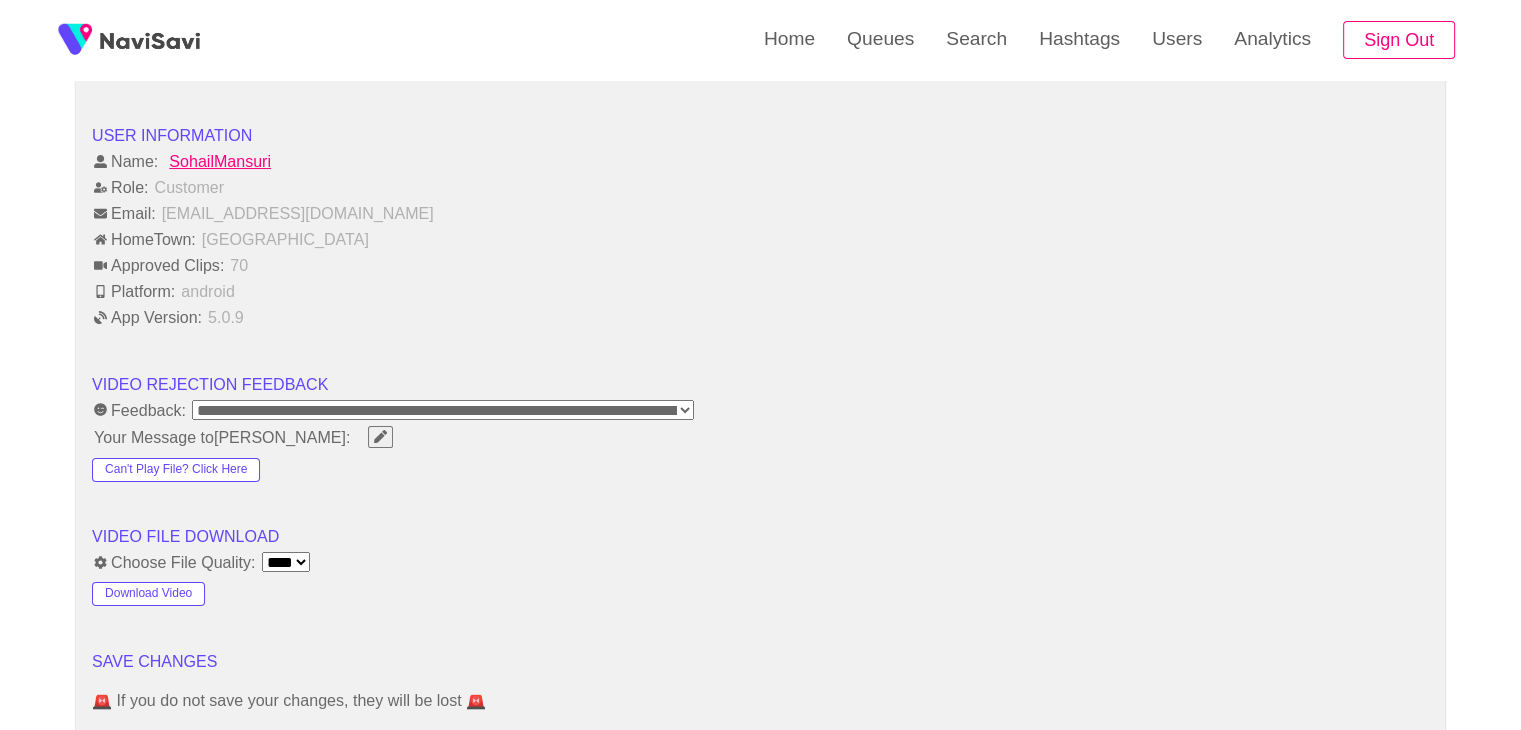 click on "**********" at bounding box center [443, 410] 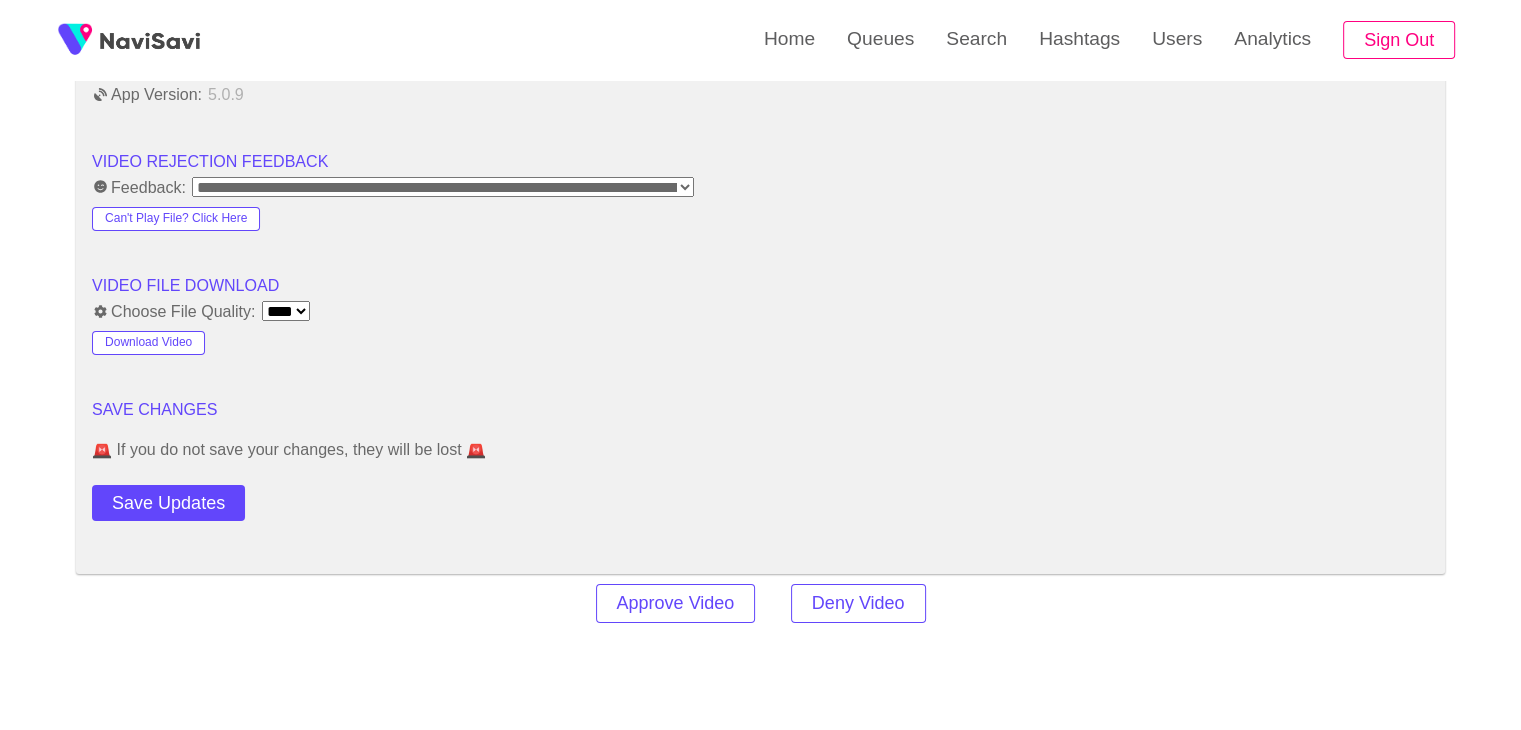 scroll, scrollTop: 2136, scrollLeft: 0, axis: vertical 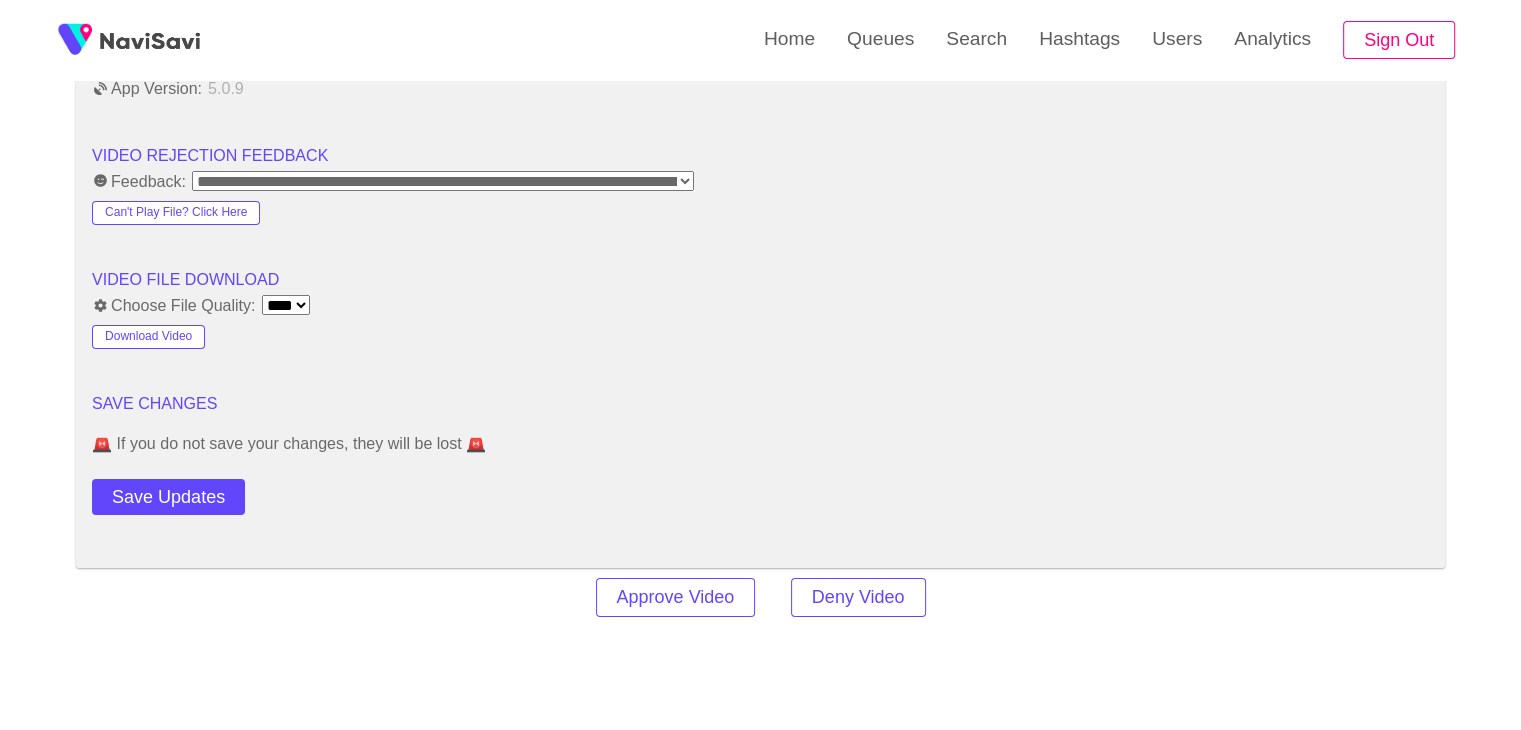 click on "Approve Video Deny Video" at bounding box center (761, 597) 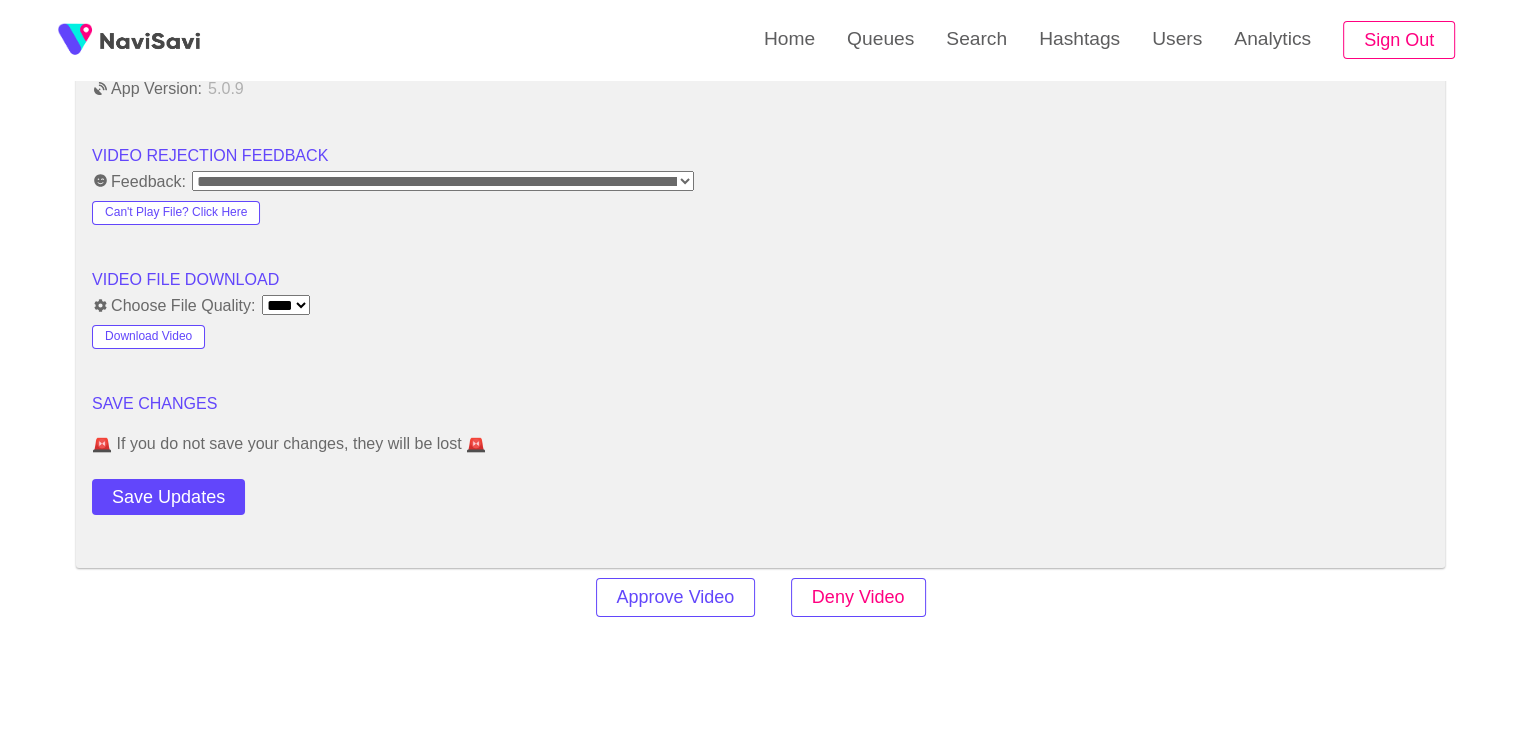 click on "Deny Video" at bounding box center [858, 597] 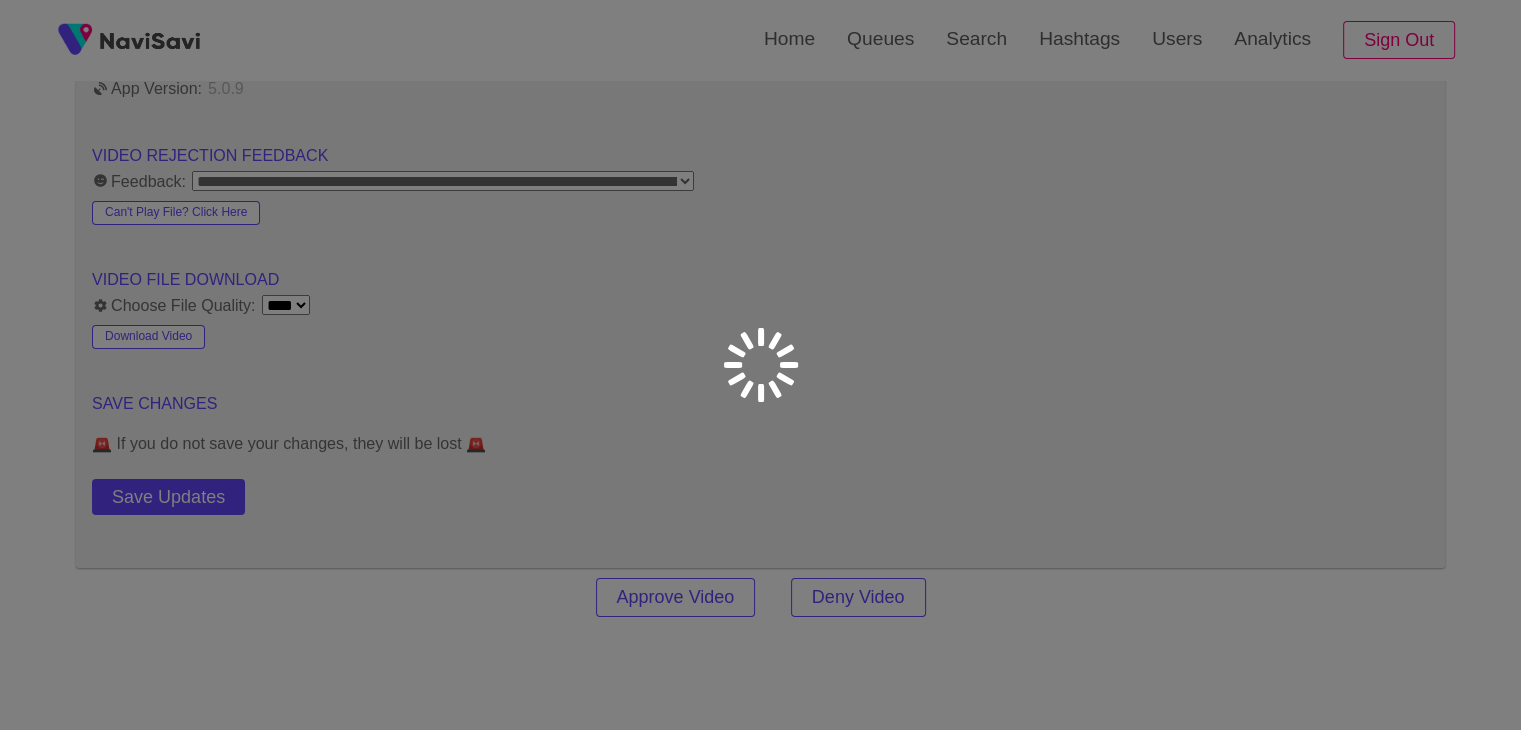 scroll, scrollTop: 0, scrollLeft: 0, axis: both 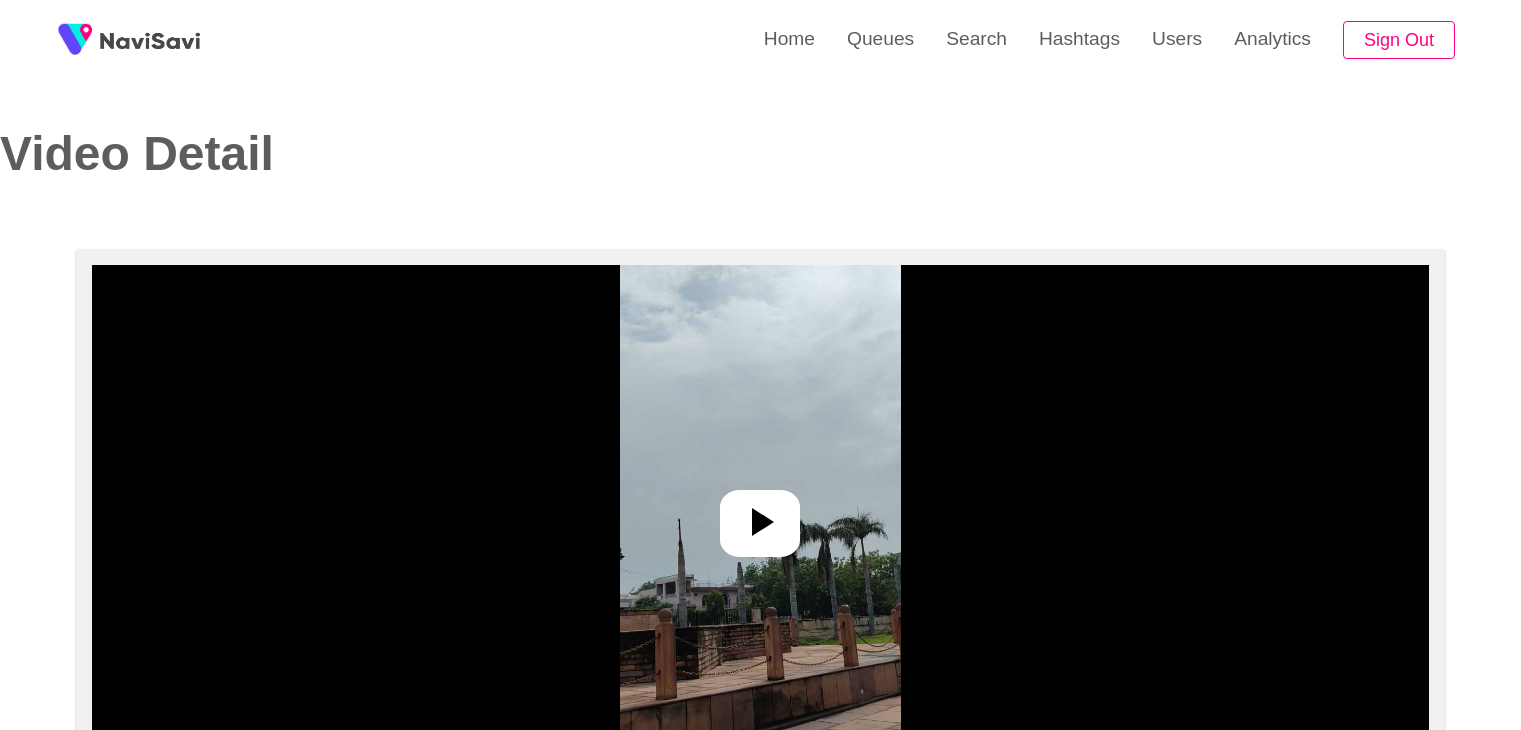 select on "**********" 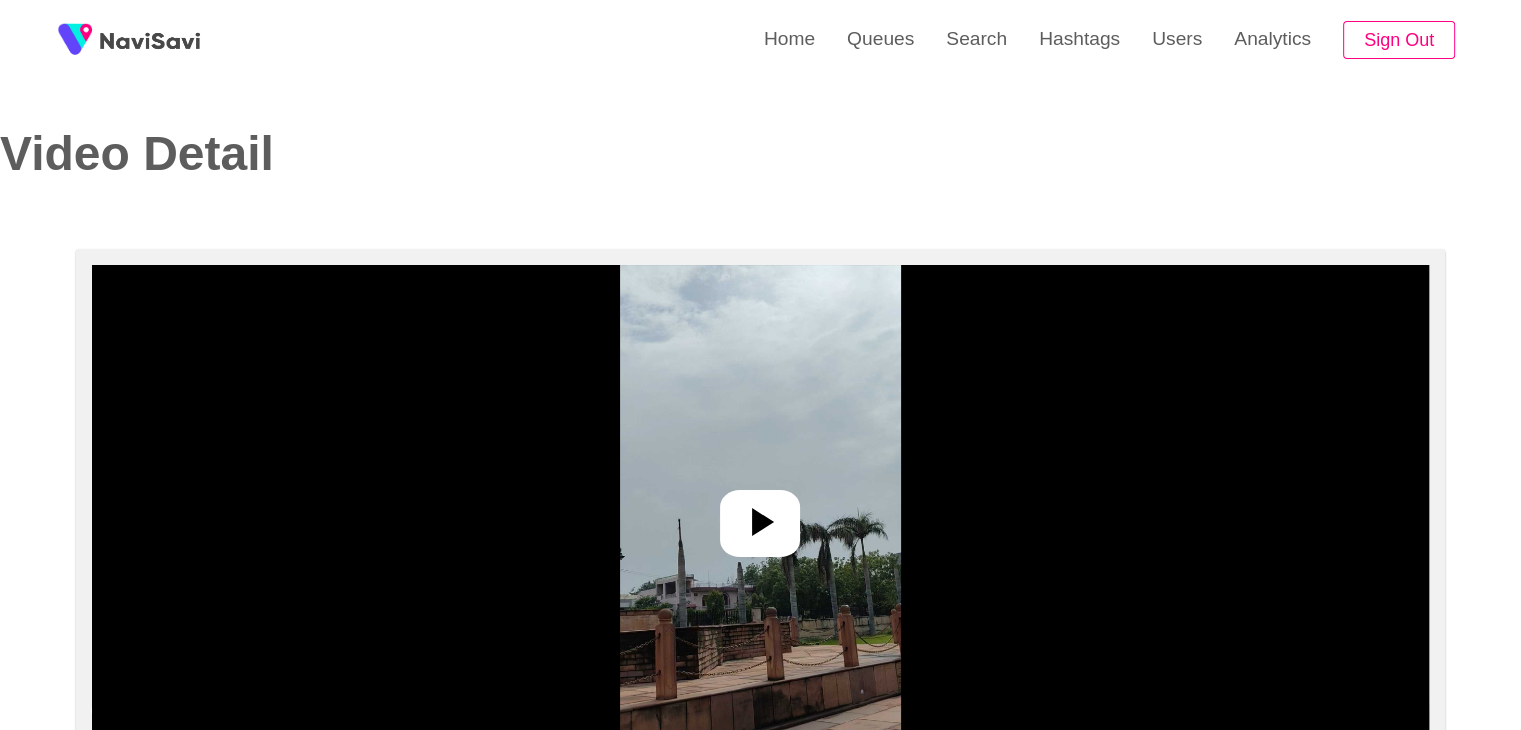 click at bounding box center (760, 515) 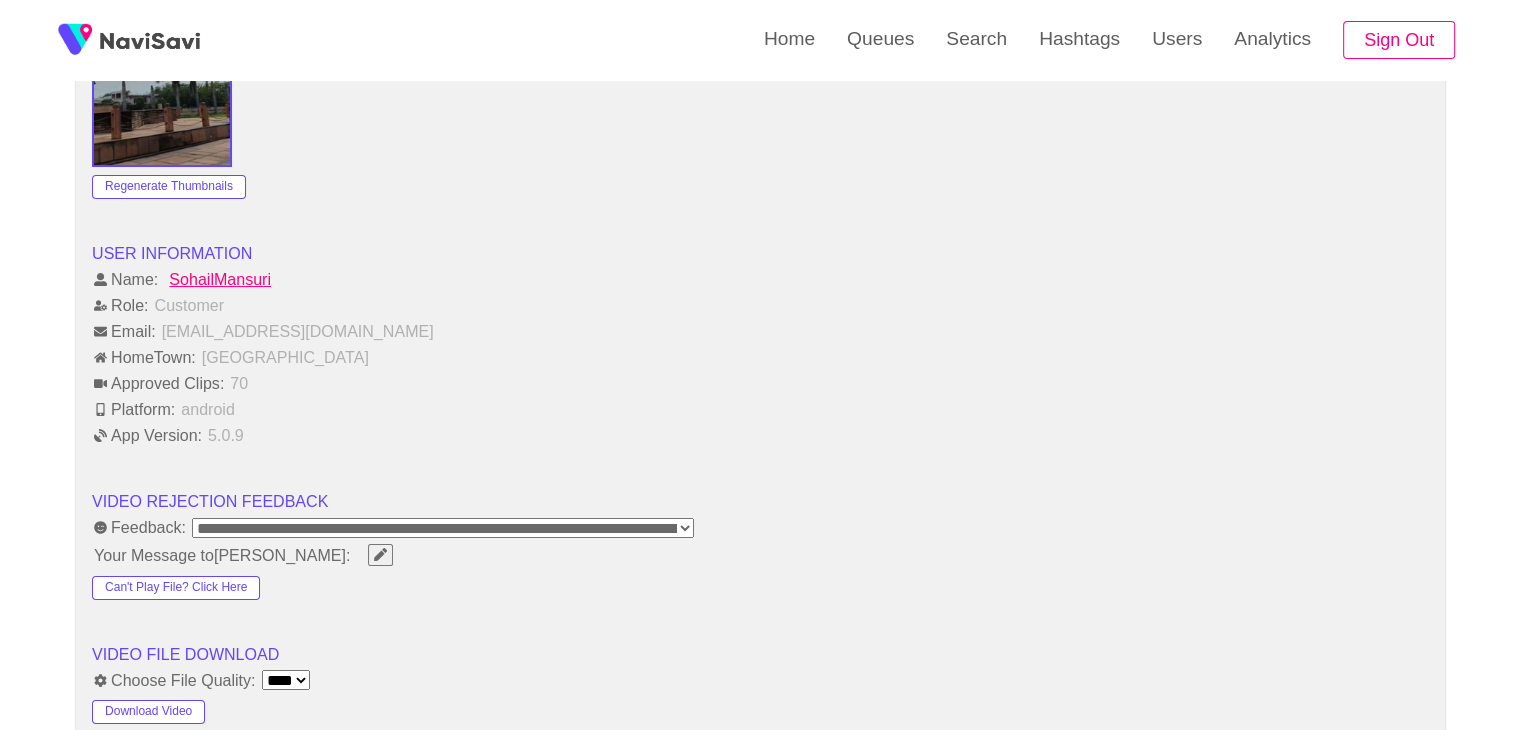 scroll, scrollTop: 1938, scrollLeft: 0, axis: vertical 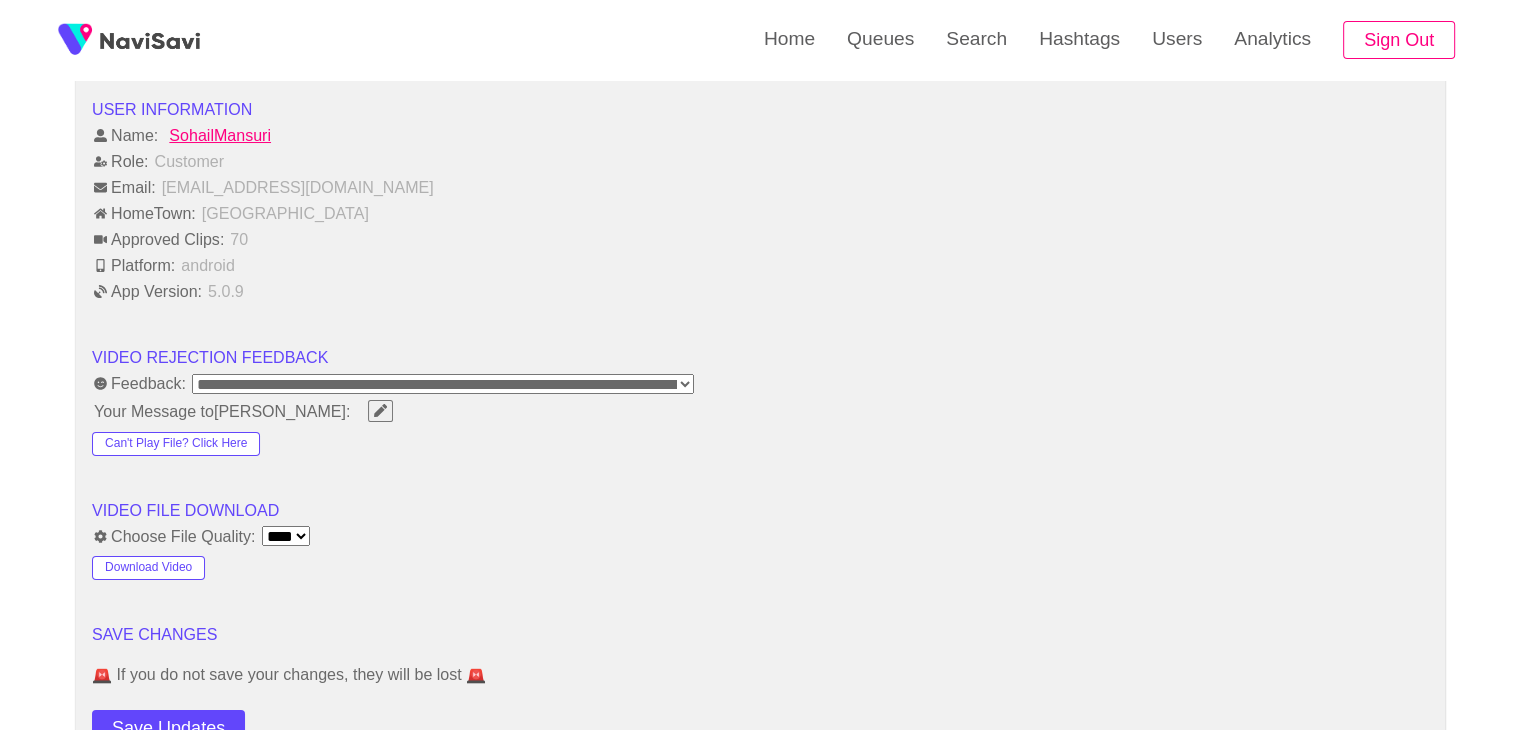 click on "**********" at bounding box center (443, 384) 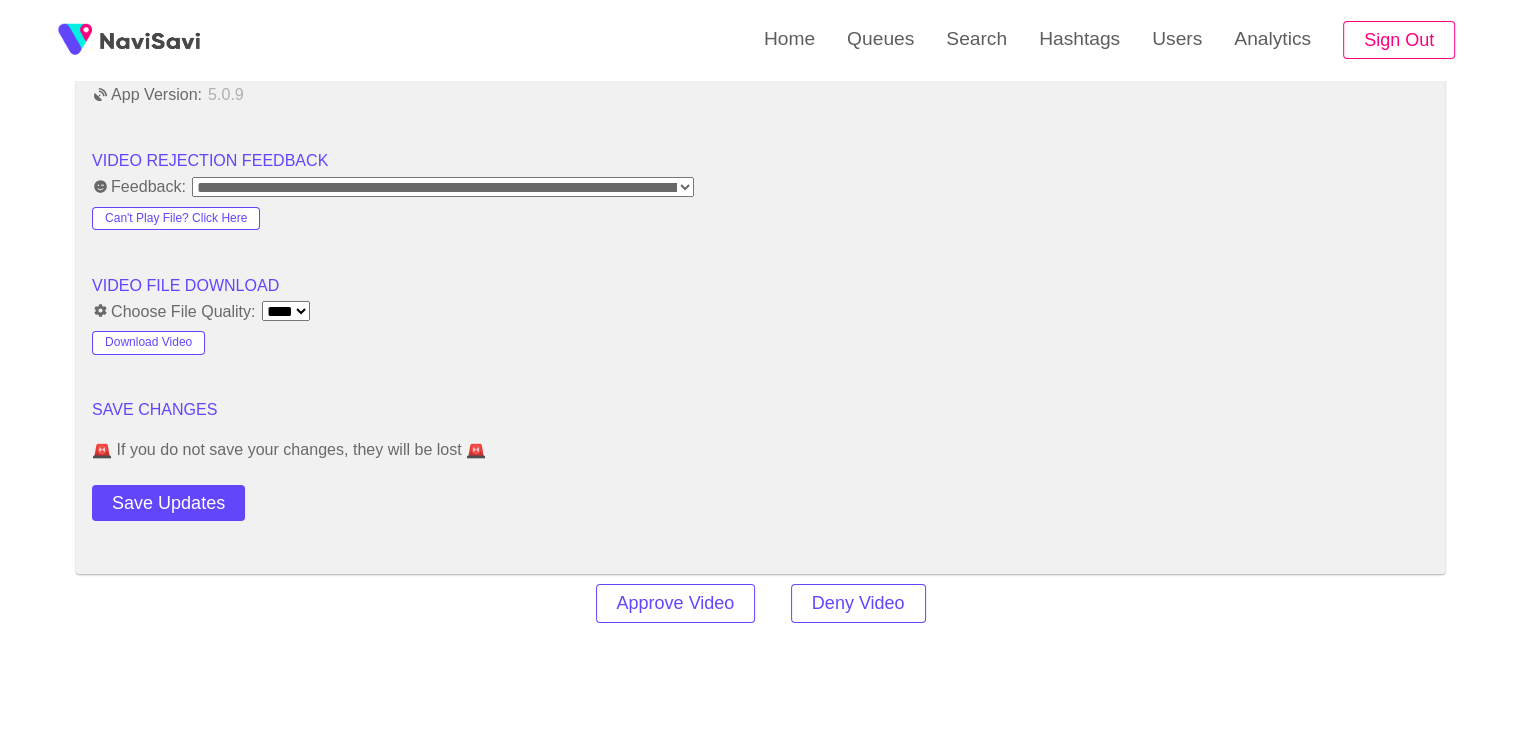 scroll, scrollTop: 2154, scrollLeft: 0, axis: vertical 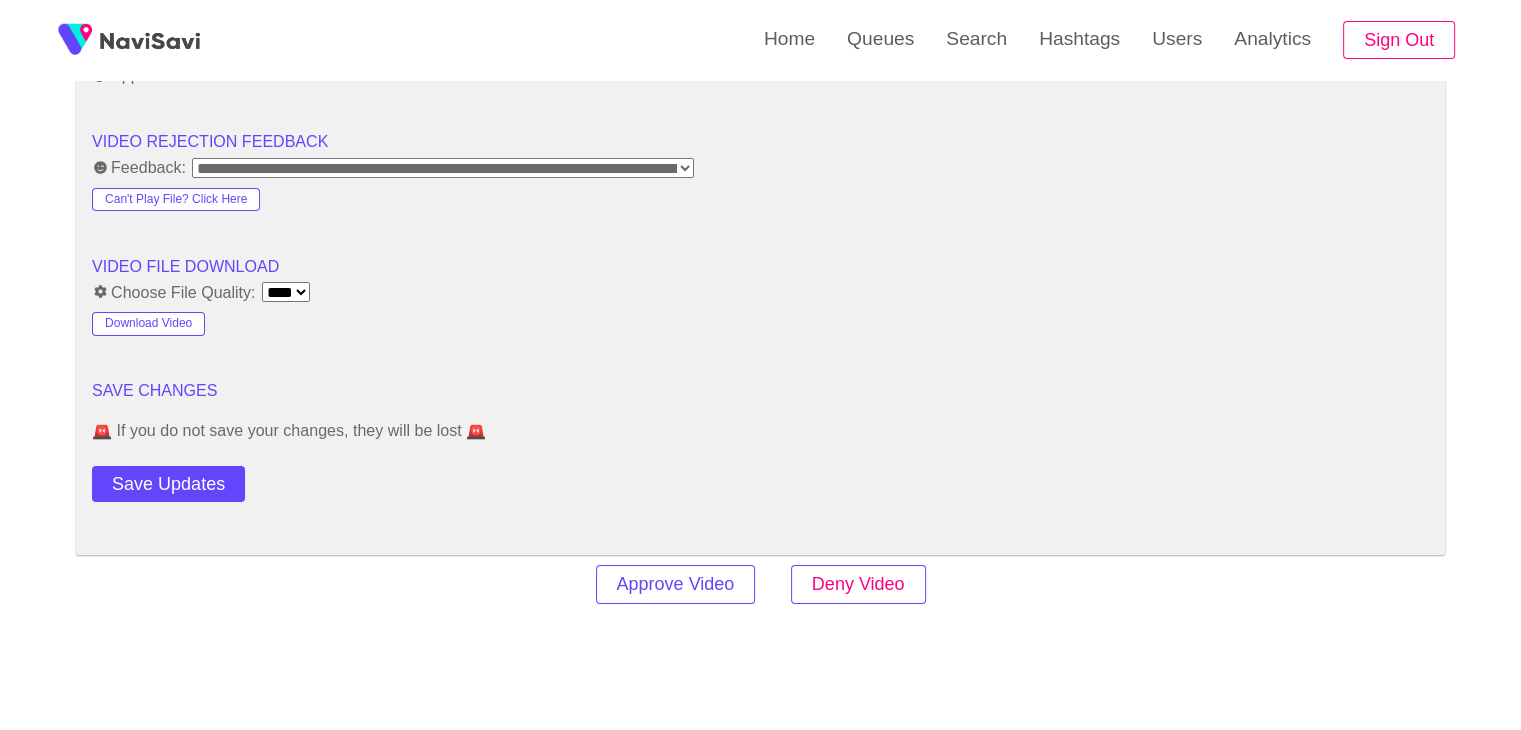 click on "Deny Video" at bounding box center [858, 584] 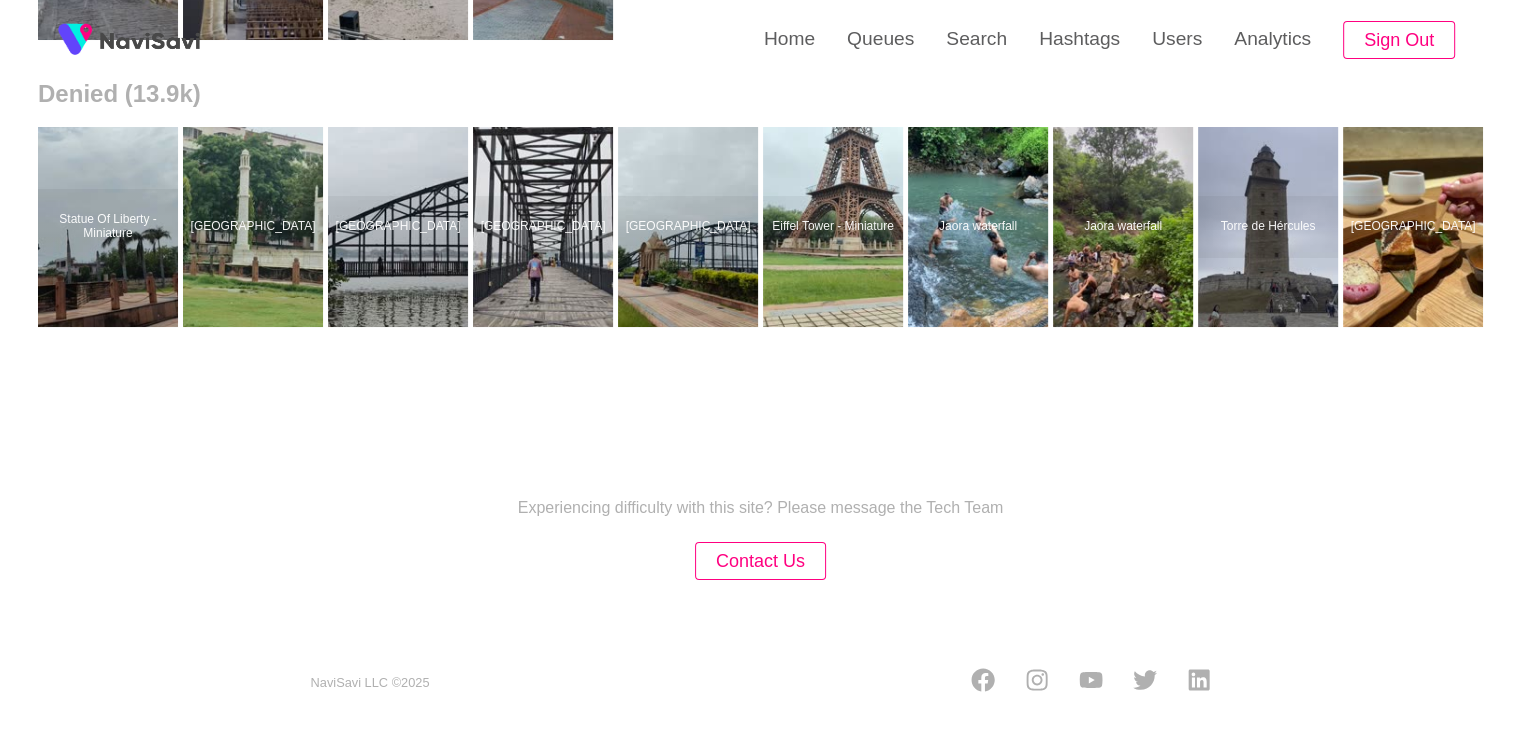 scroll, scrollTop: 0, scrollLeft: 0, axis: both 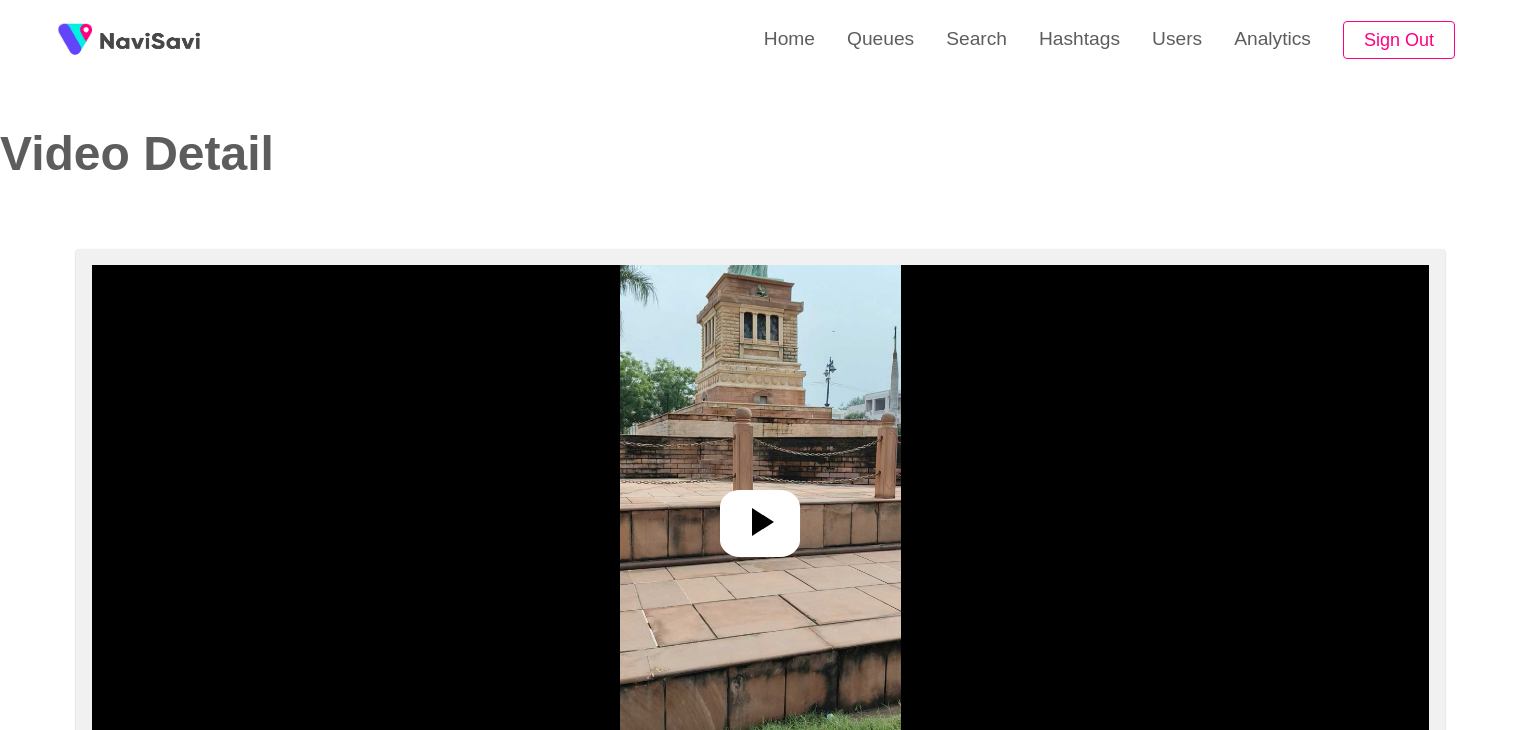 select on "**********" 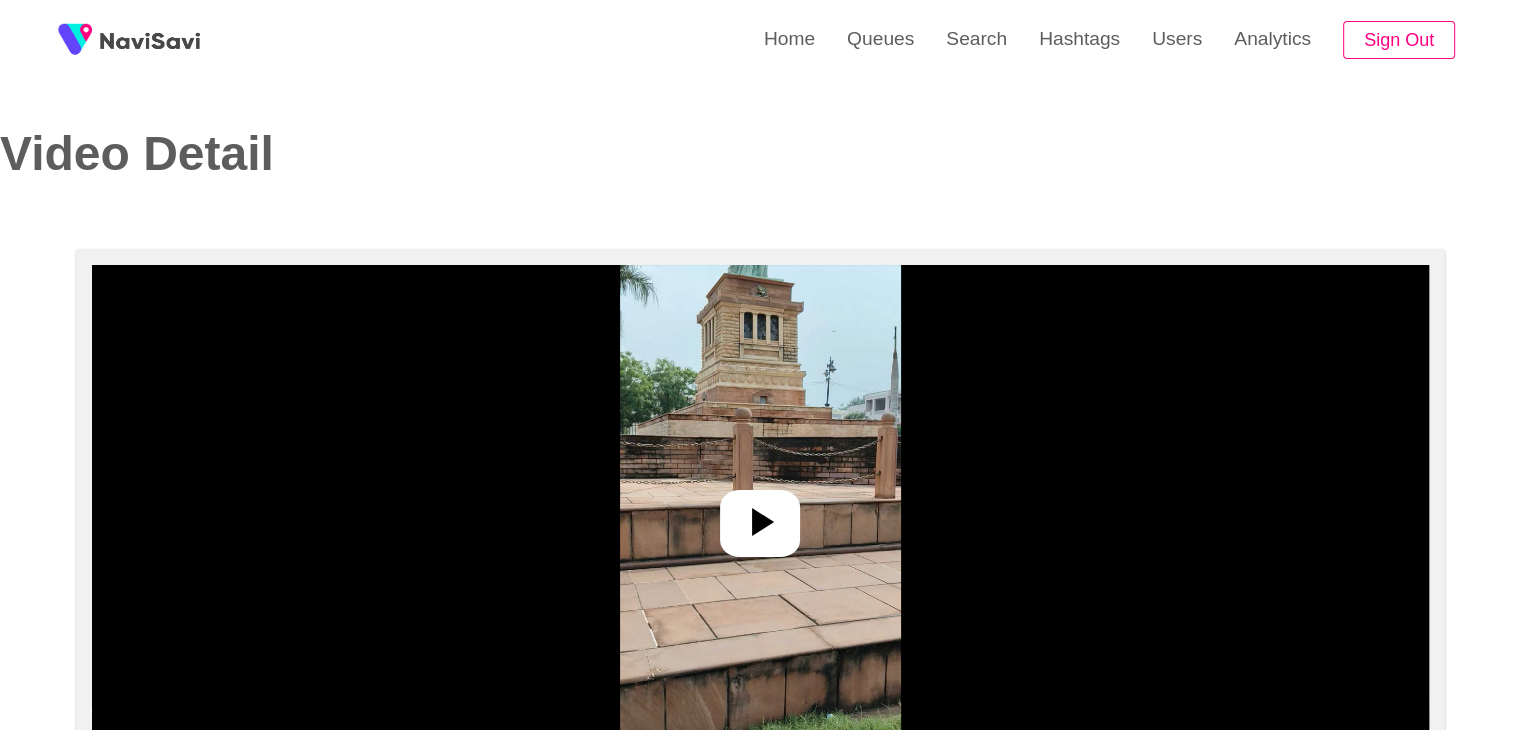 click at bounding box center [760, 515] 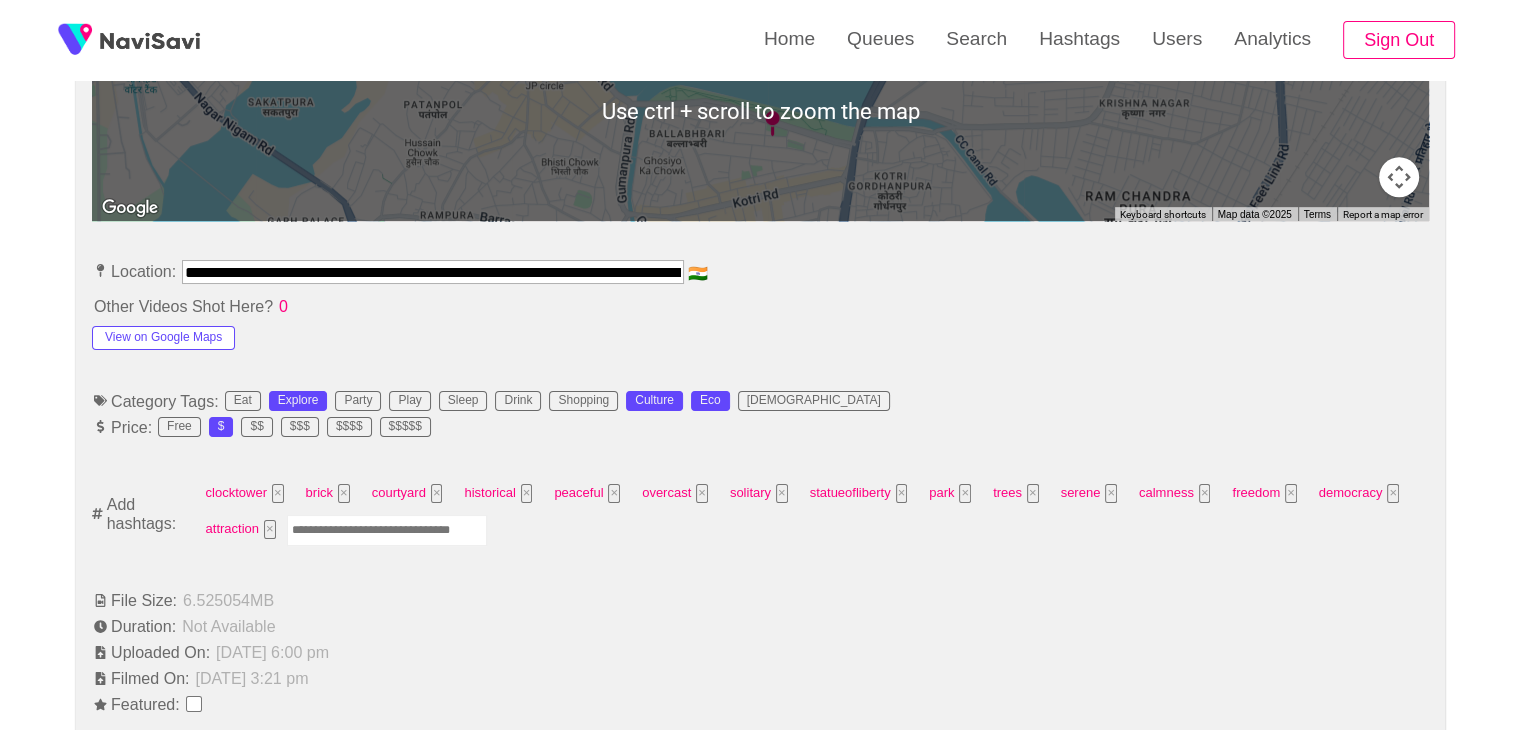scroll, scrollTop: 983, scrollLeft: 0, axis: vertical 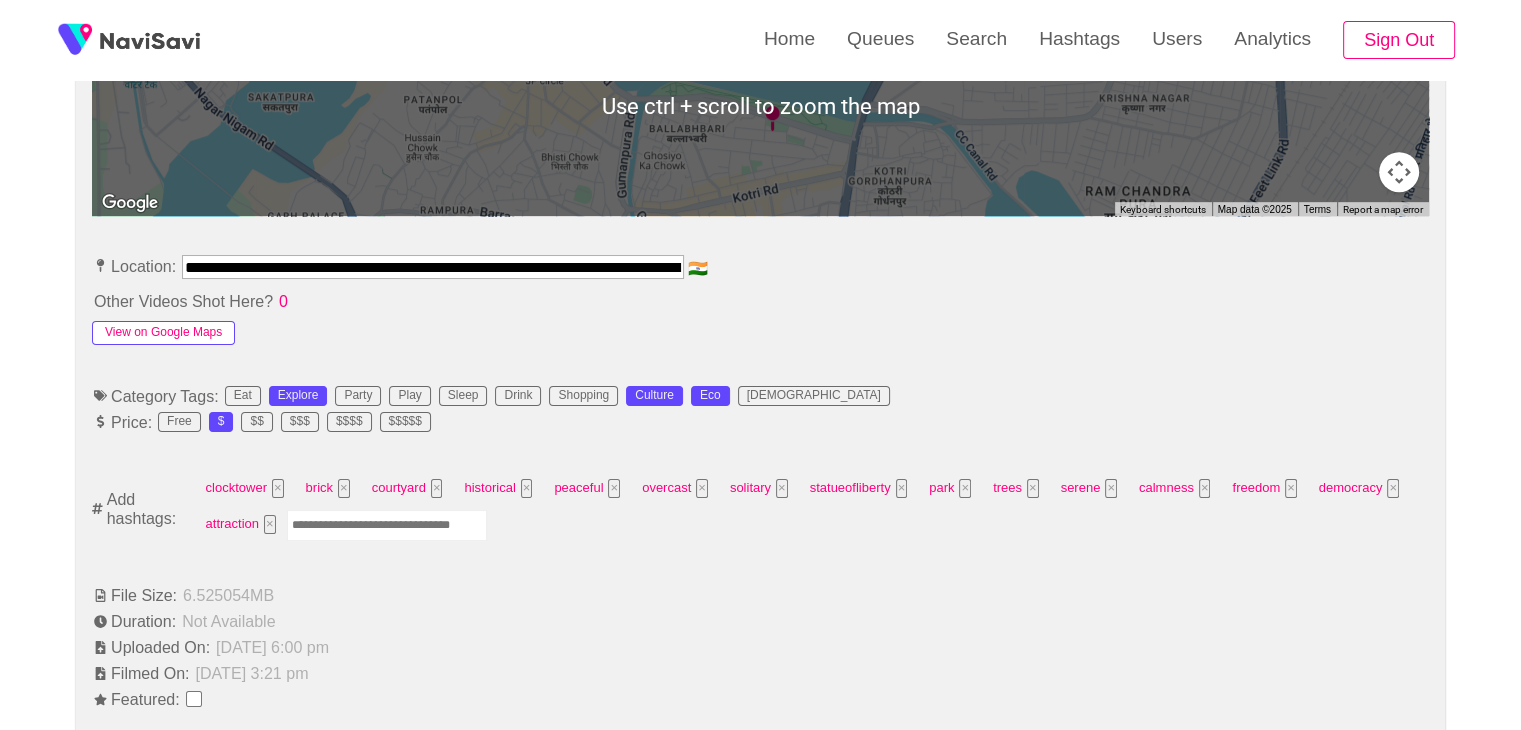 click on "View on Google Maps" at bounding box center (163, 333) 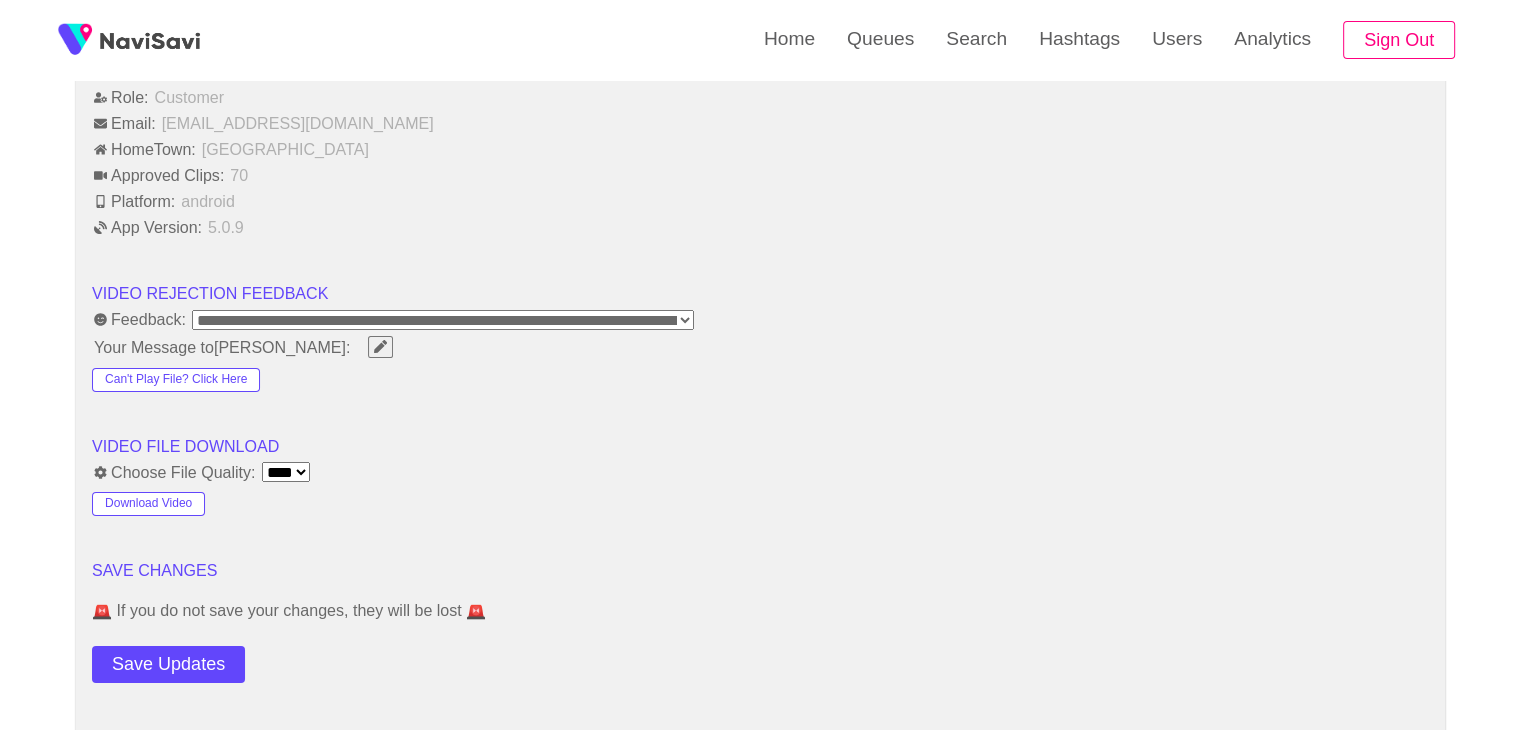 scroll, scrollTop: 2003, scrollLeft: 0, axis: vertical 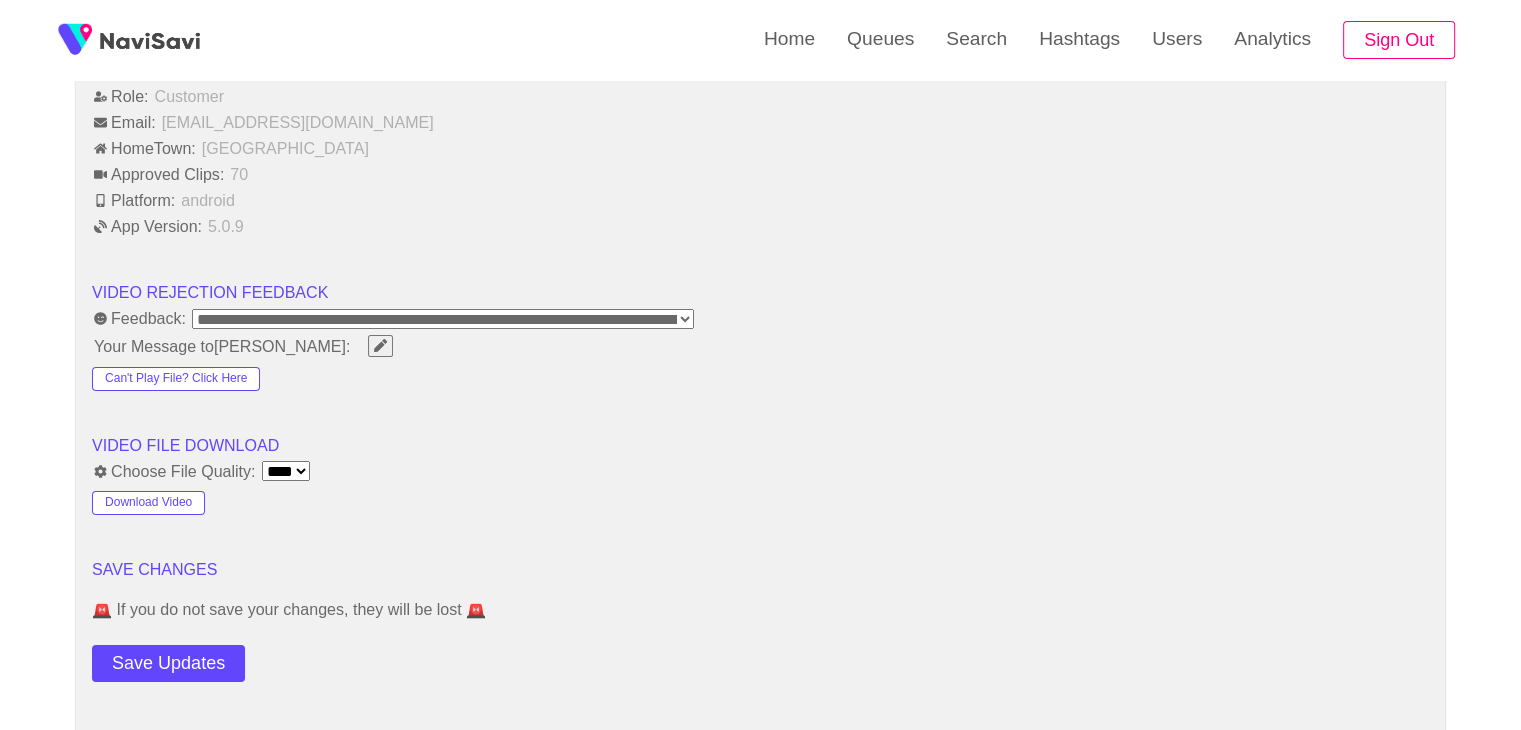 click on "**********" at bounding box center (443, 319) 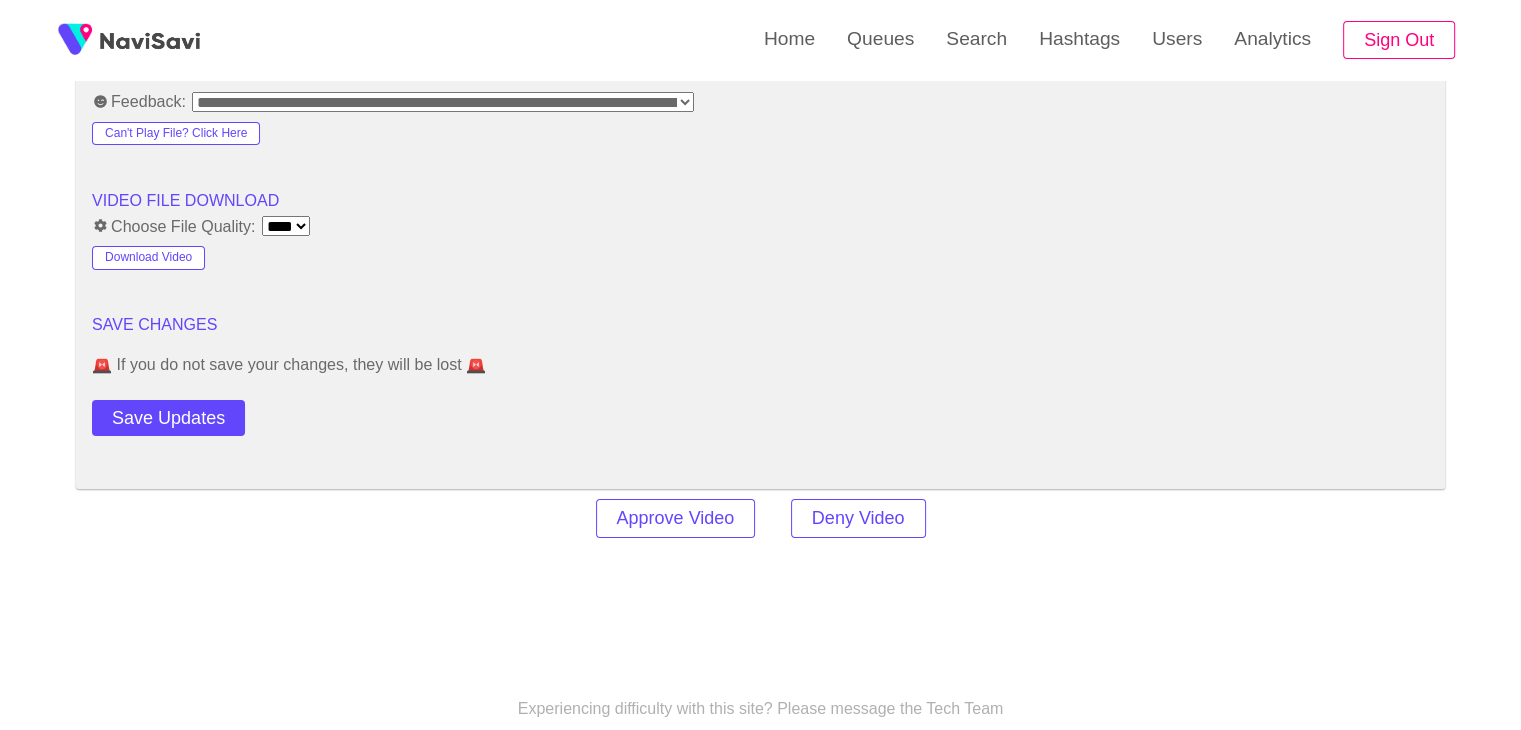 scroll, scrollTop: 2232, scrollLeft: 0, axis: vertical 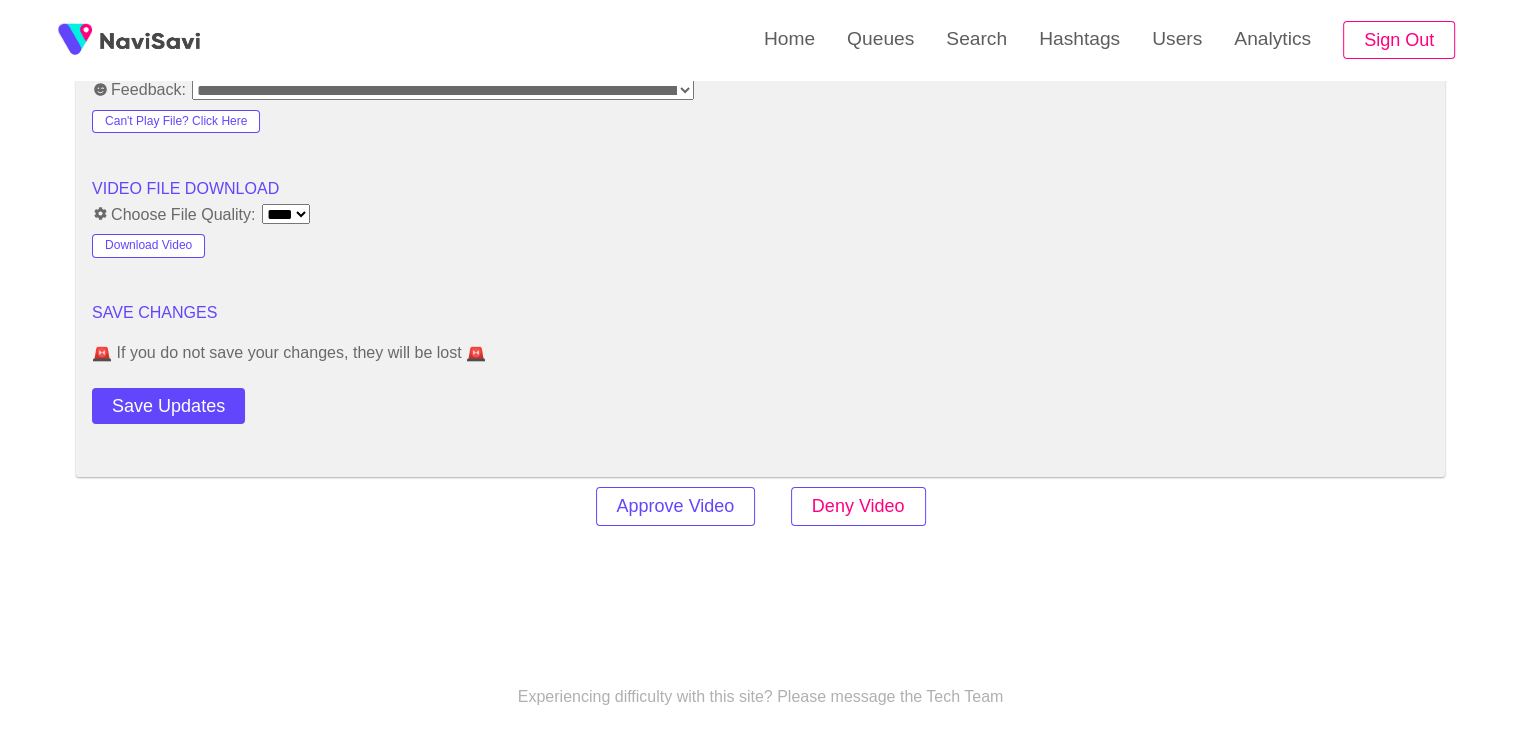 click on "Deny Video" at bounding box center (858, 506) 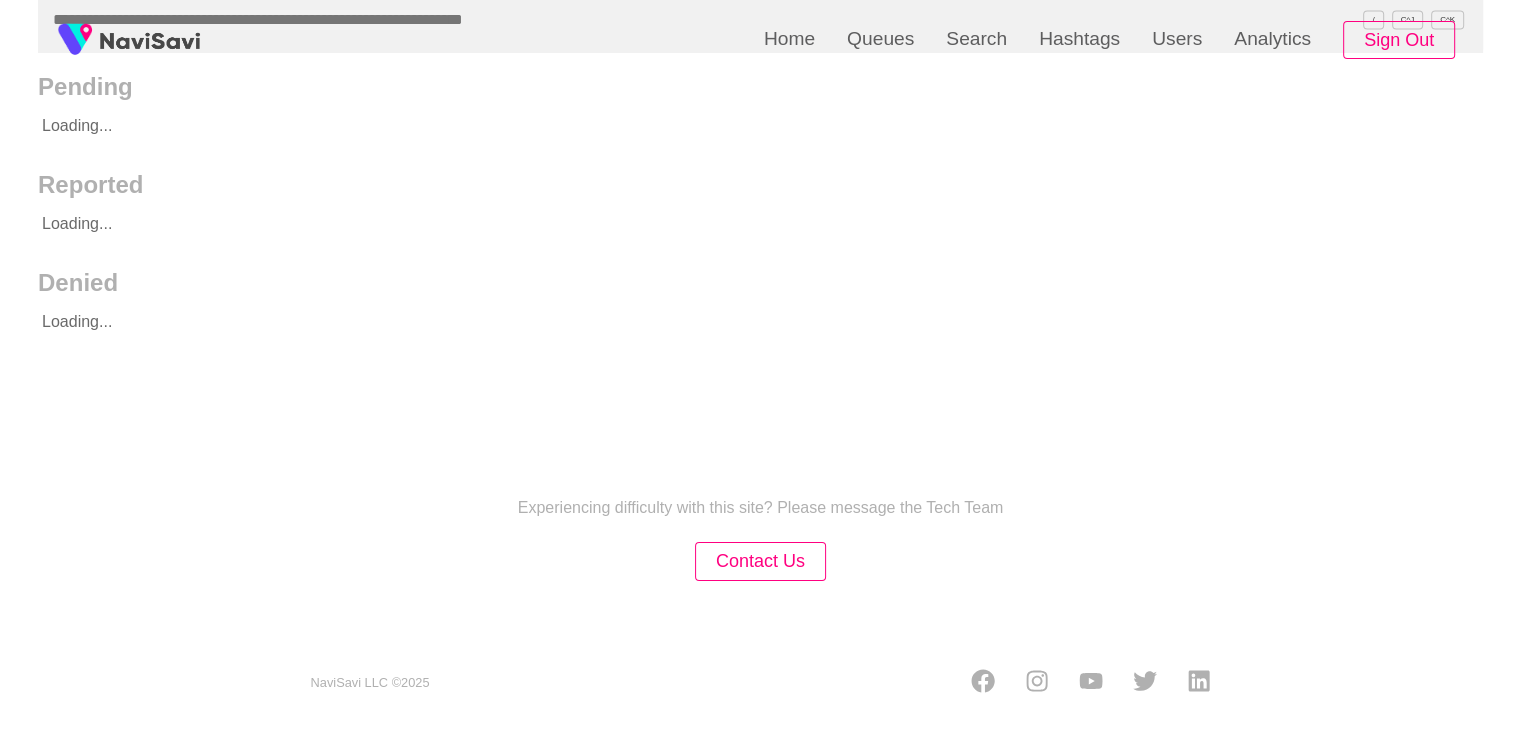 scroll, scrollTop: 0, scrollLeft: 0, axis: both 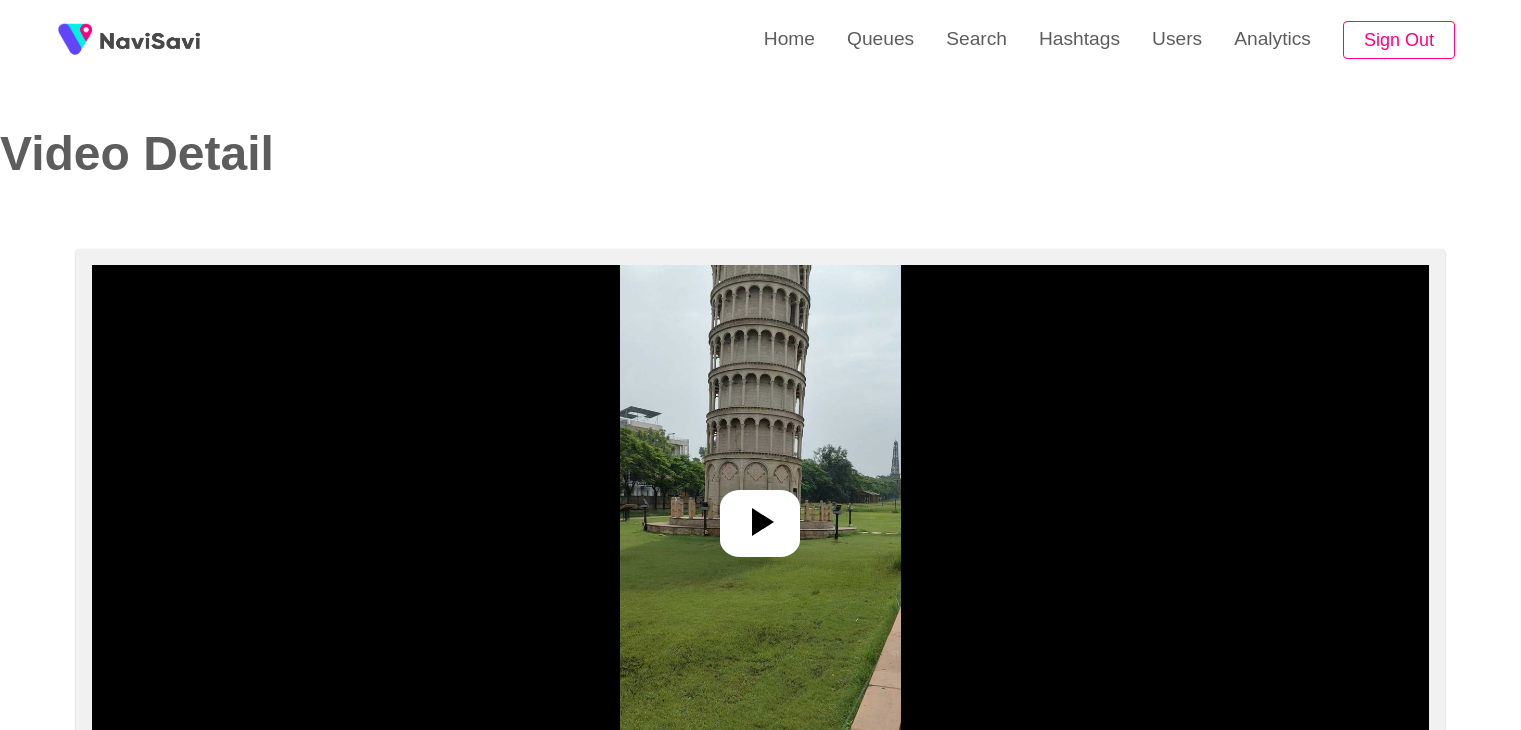 select on "**********" 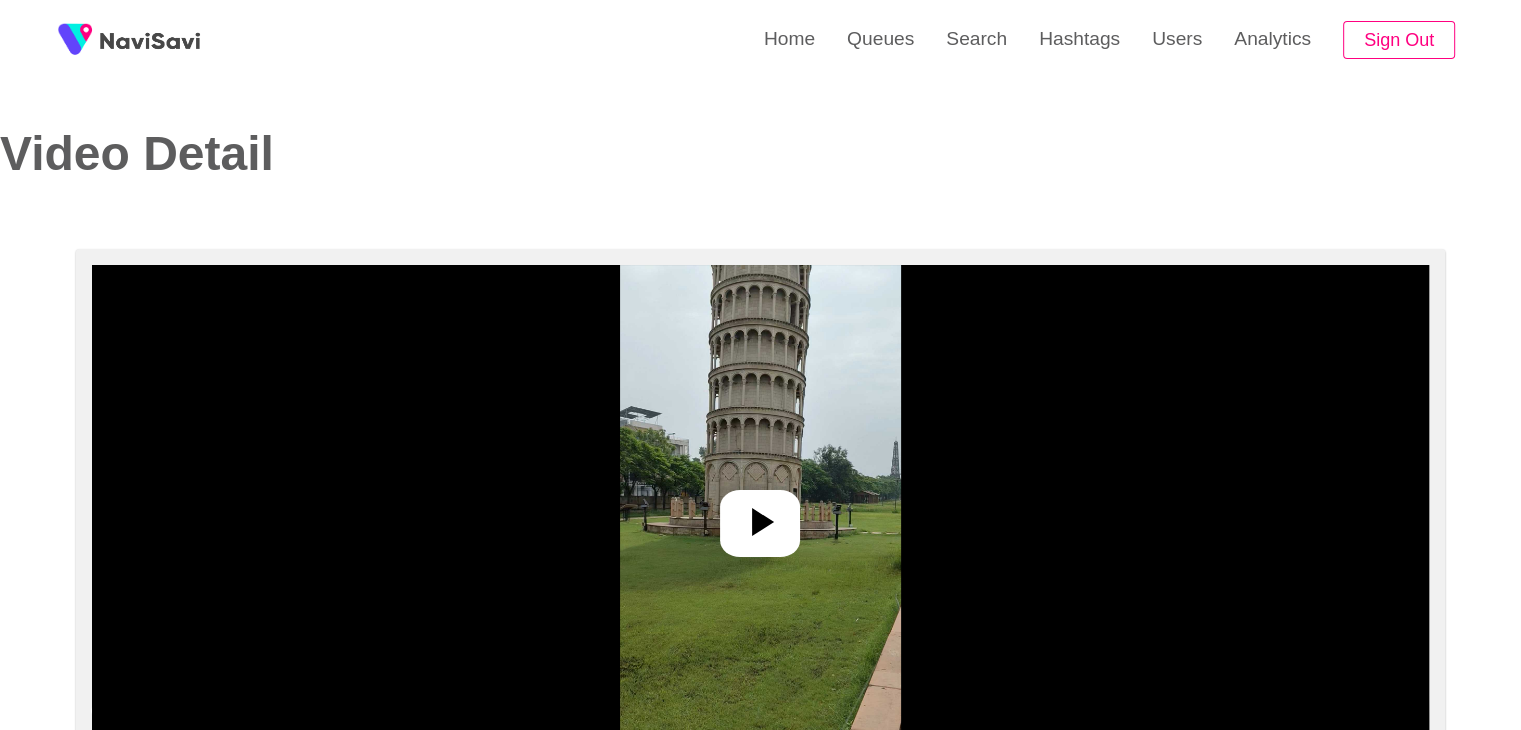 click at bounding box center (760, 515) 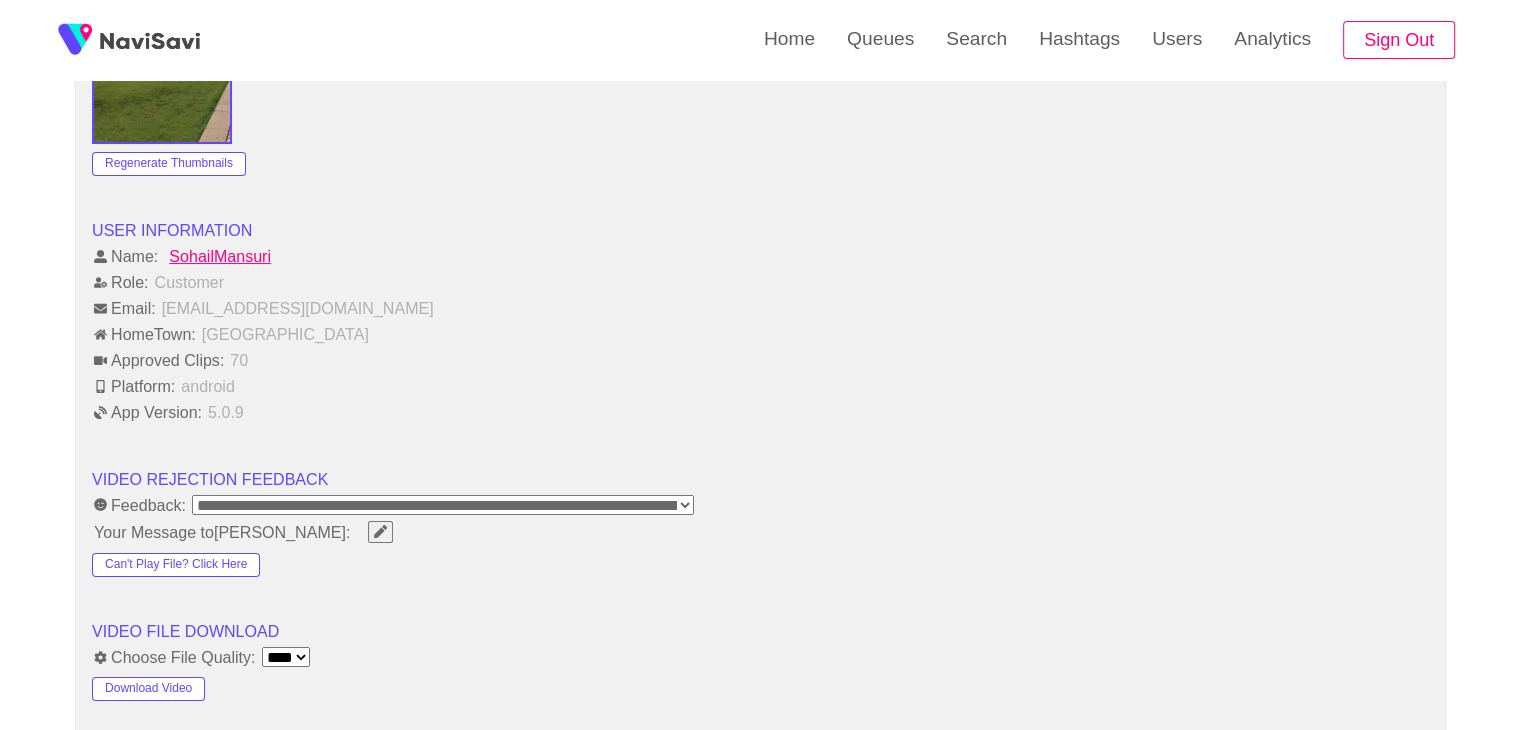 scroll, scrollTop: 1856, scrollLeft: 0, axis: vertical 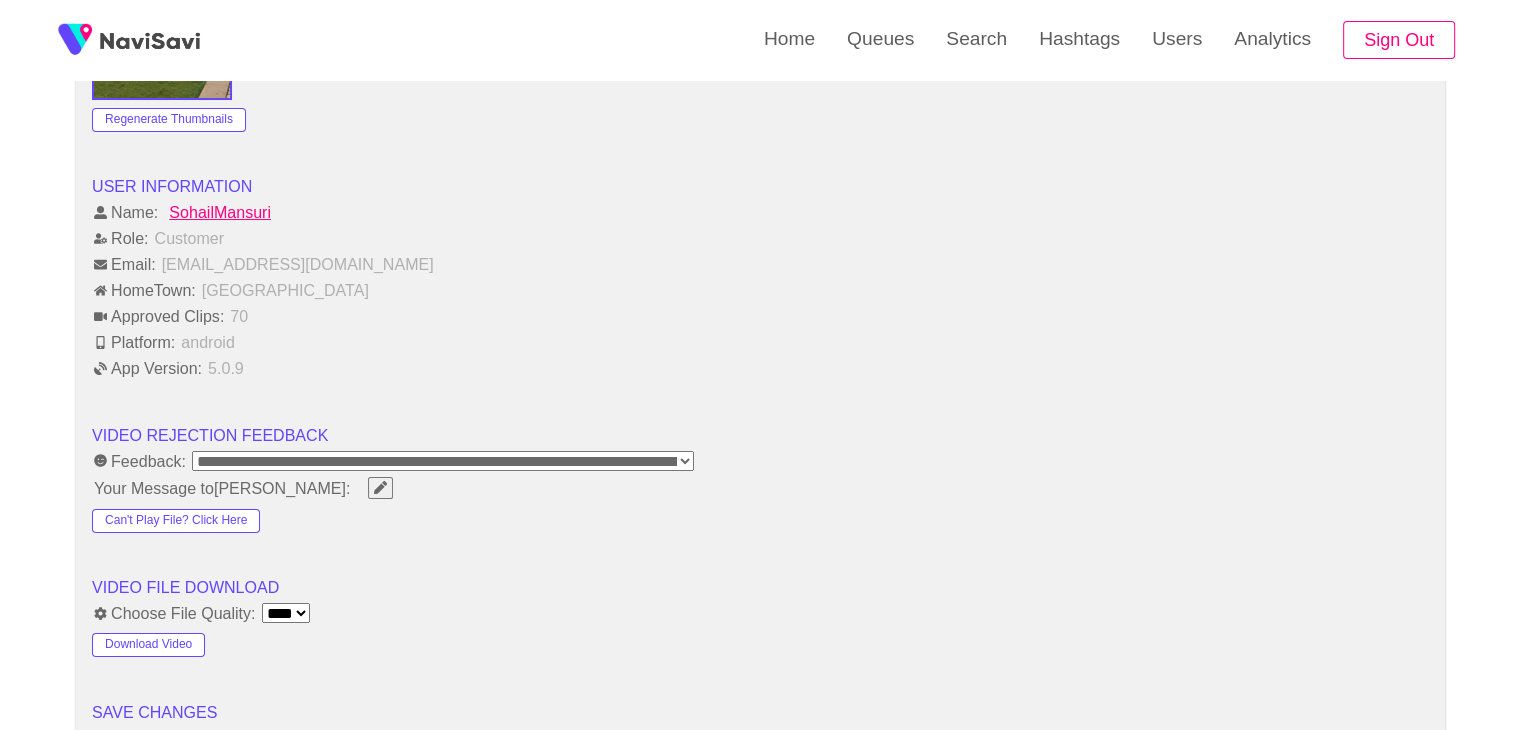 click on "**********" at bounding box center (443, 461) 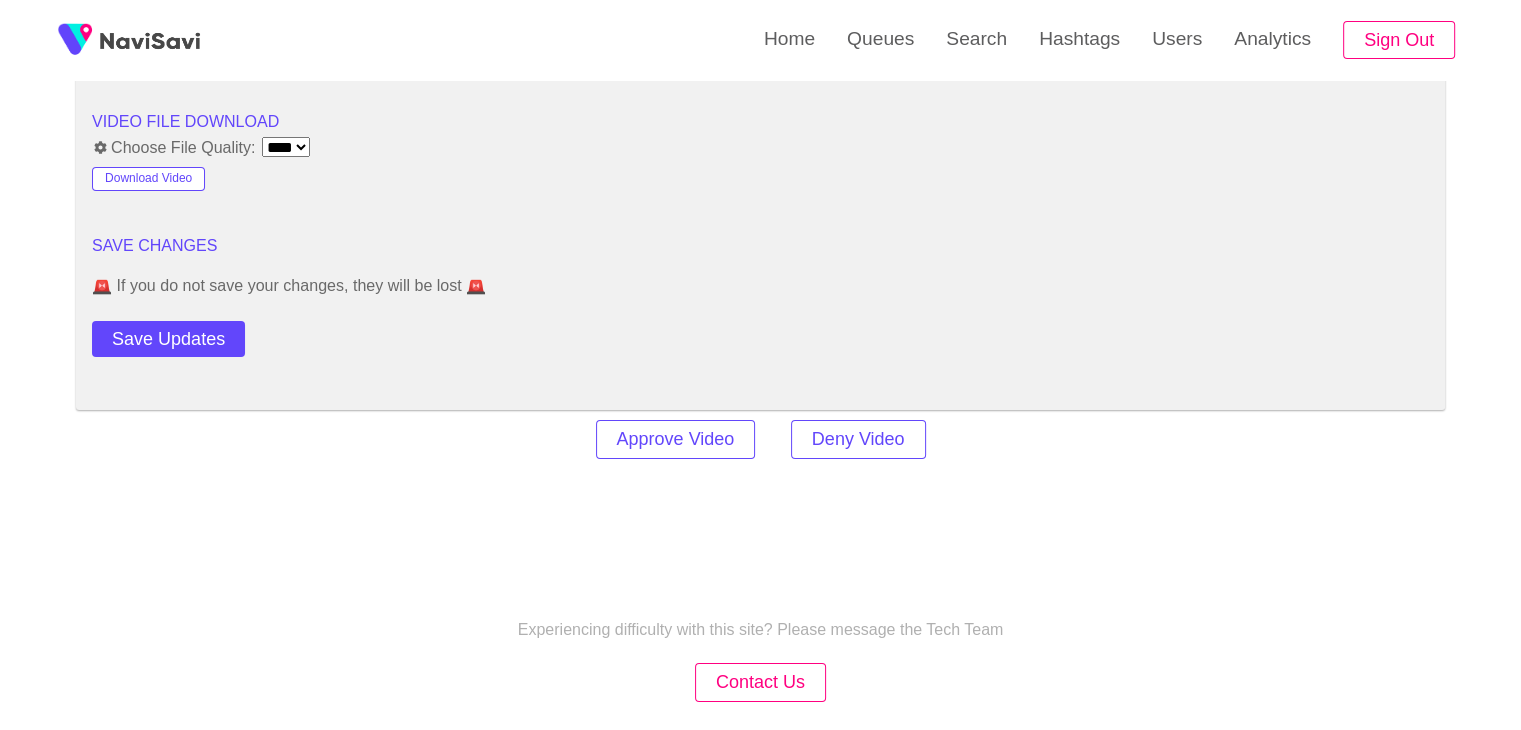 scroll, scrollTop: 2344, scrollLeft: 0, axis: vertical 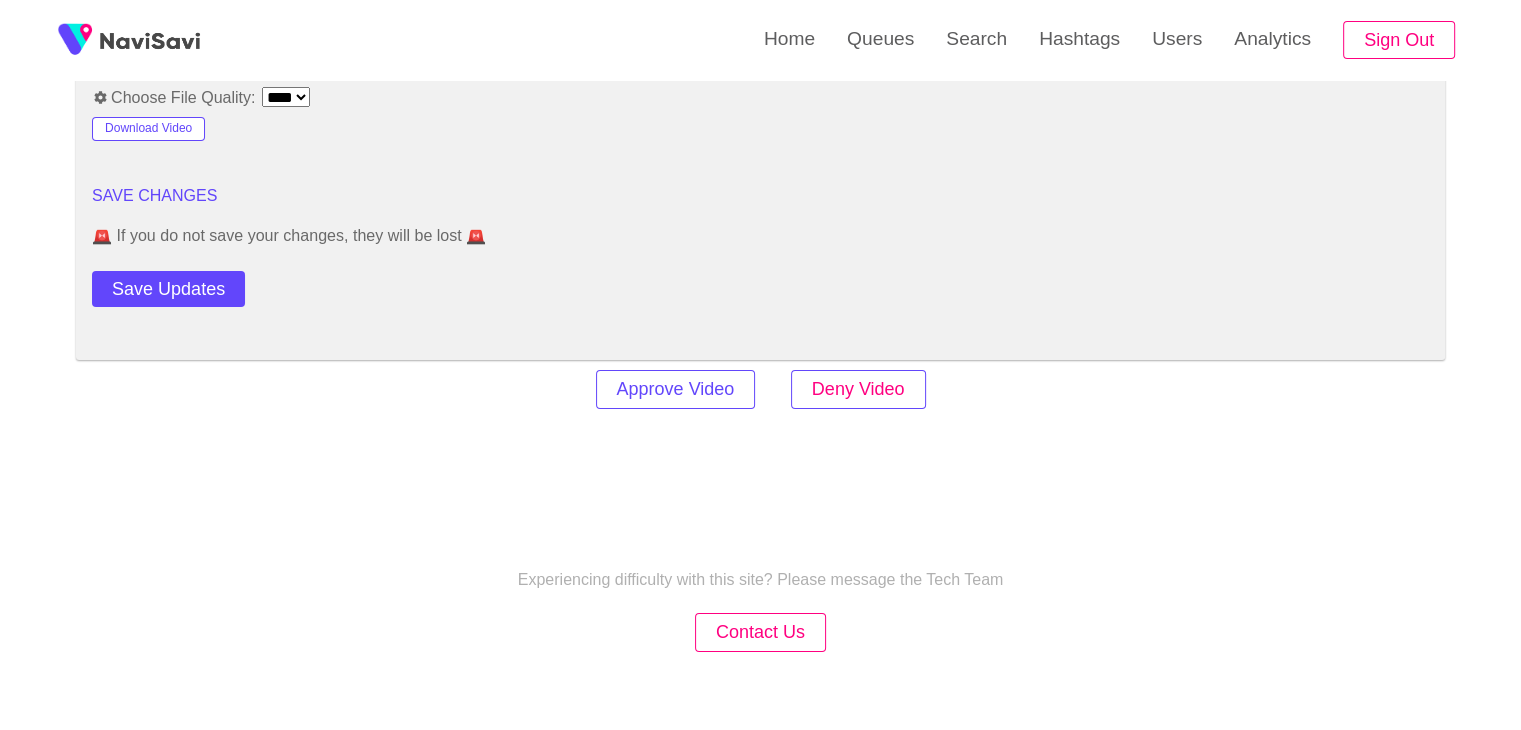 click on "Deny Video" at bounding box center [858, 389] 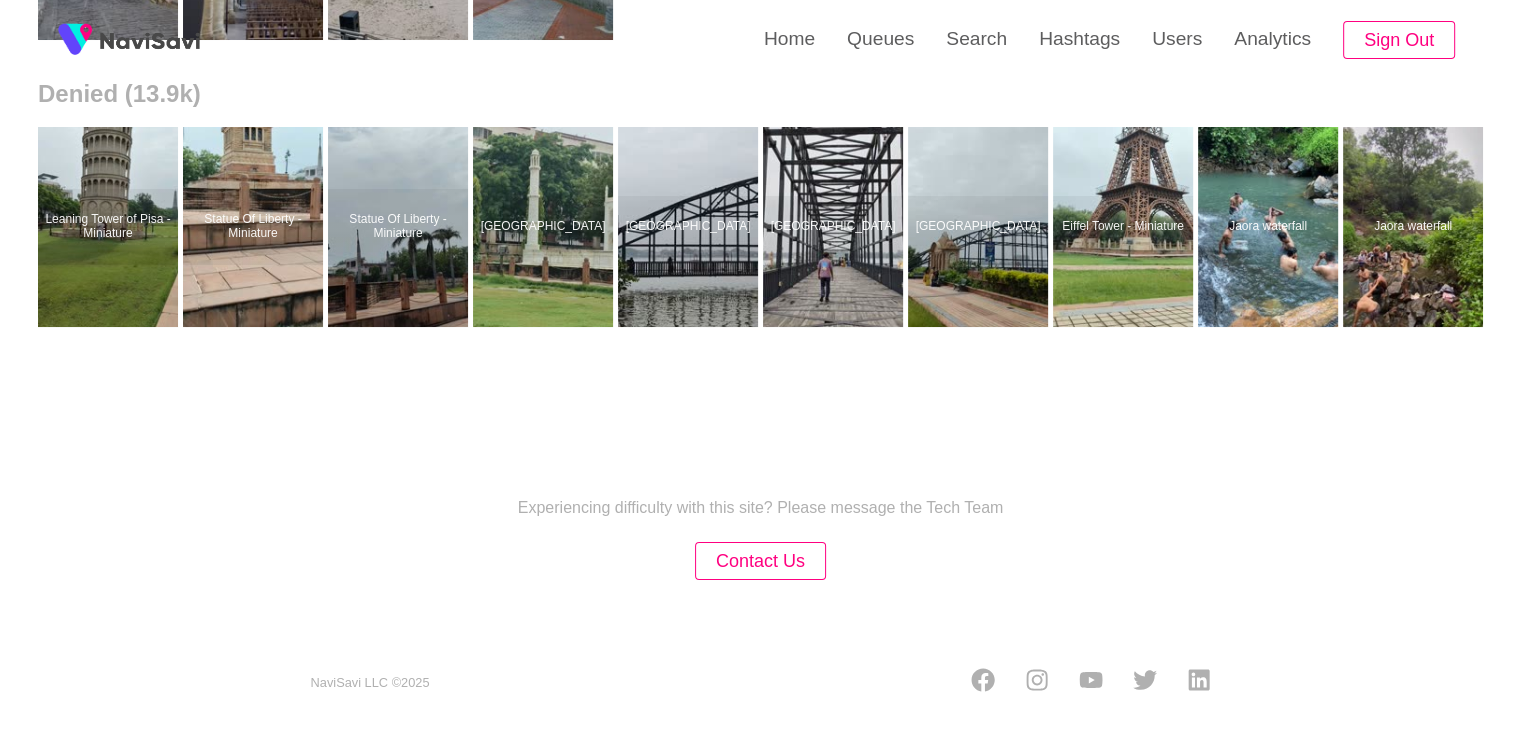 scroll, scrollTop: 0, scrollLeft: 0, axis: both 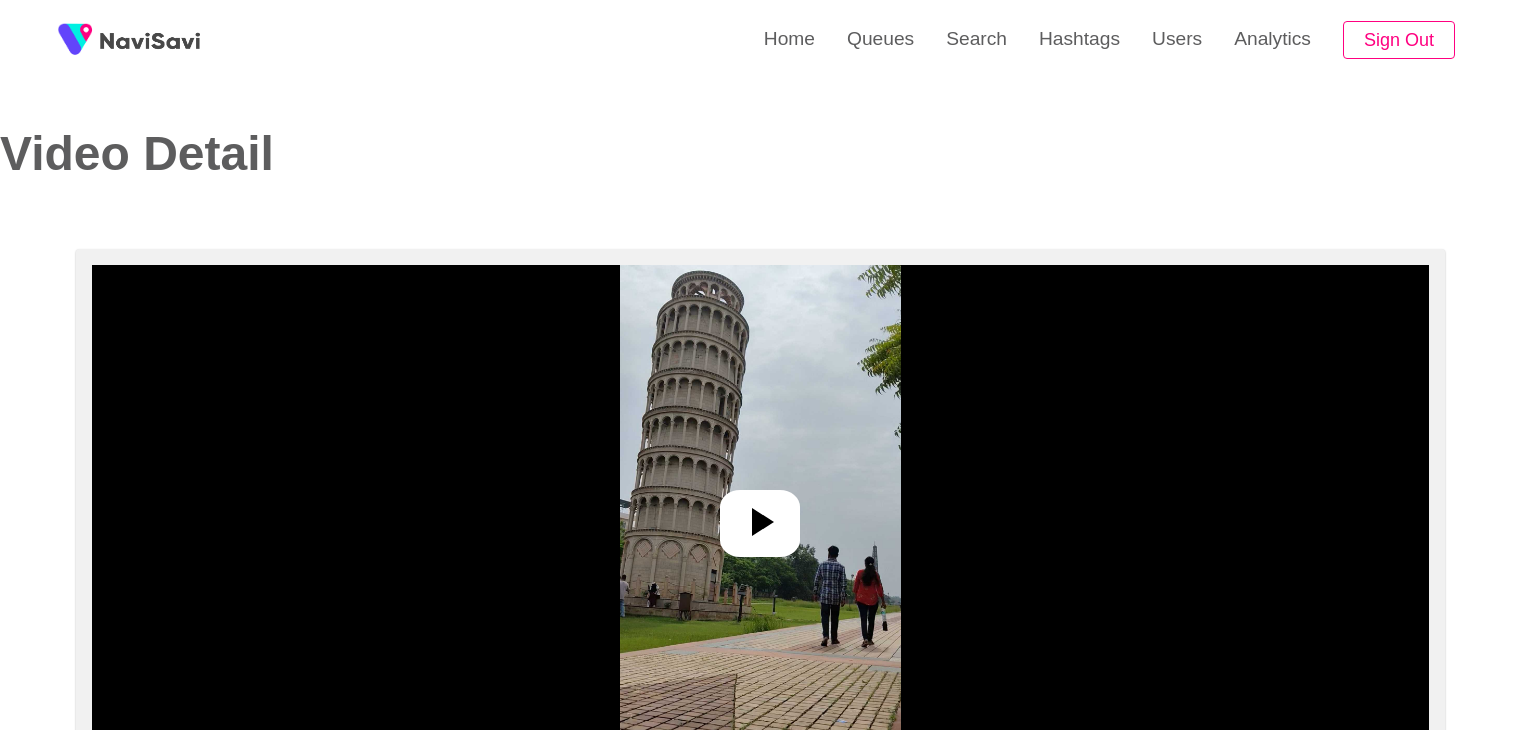 select on "**********" 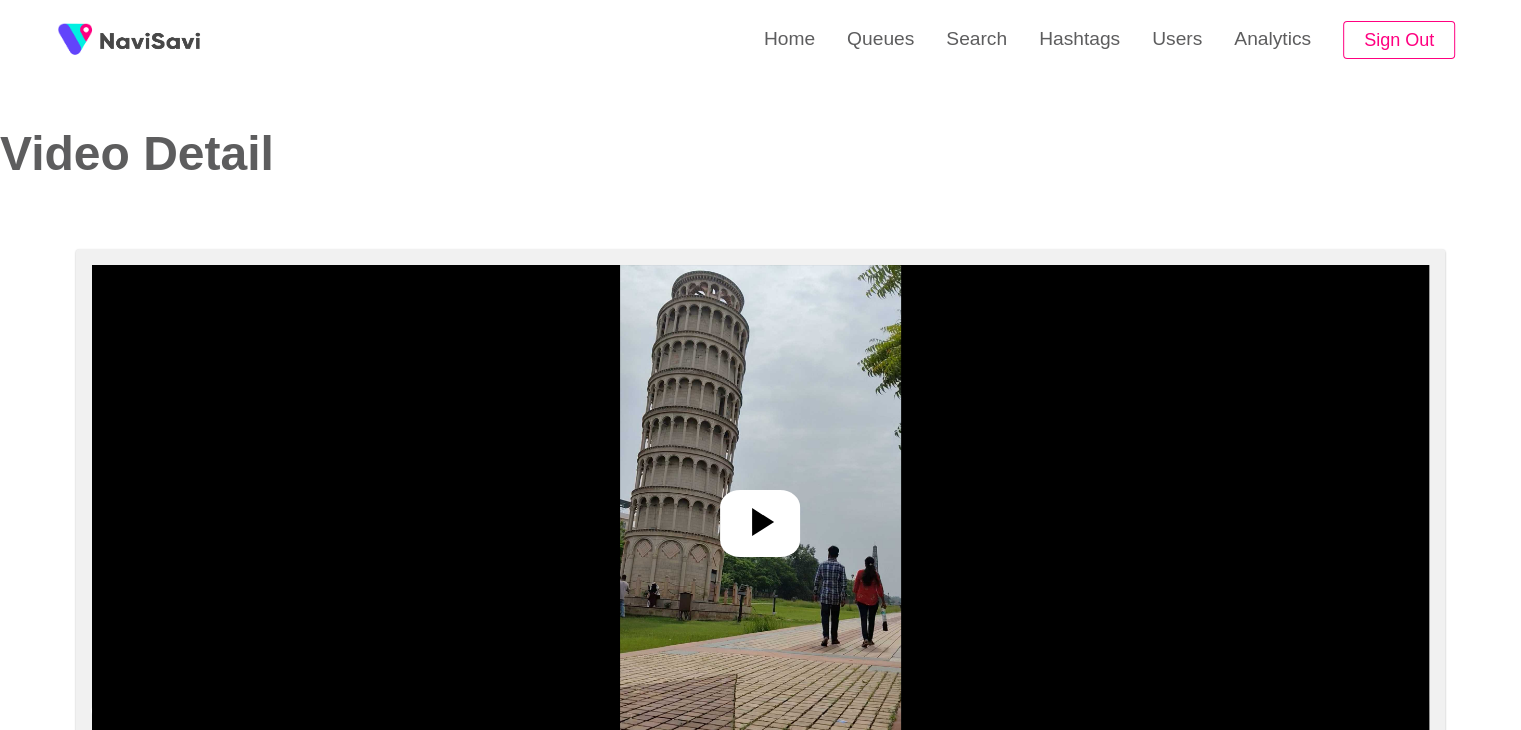 click at bounding box center [760, 515] 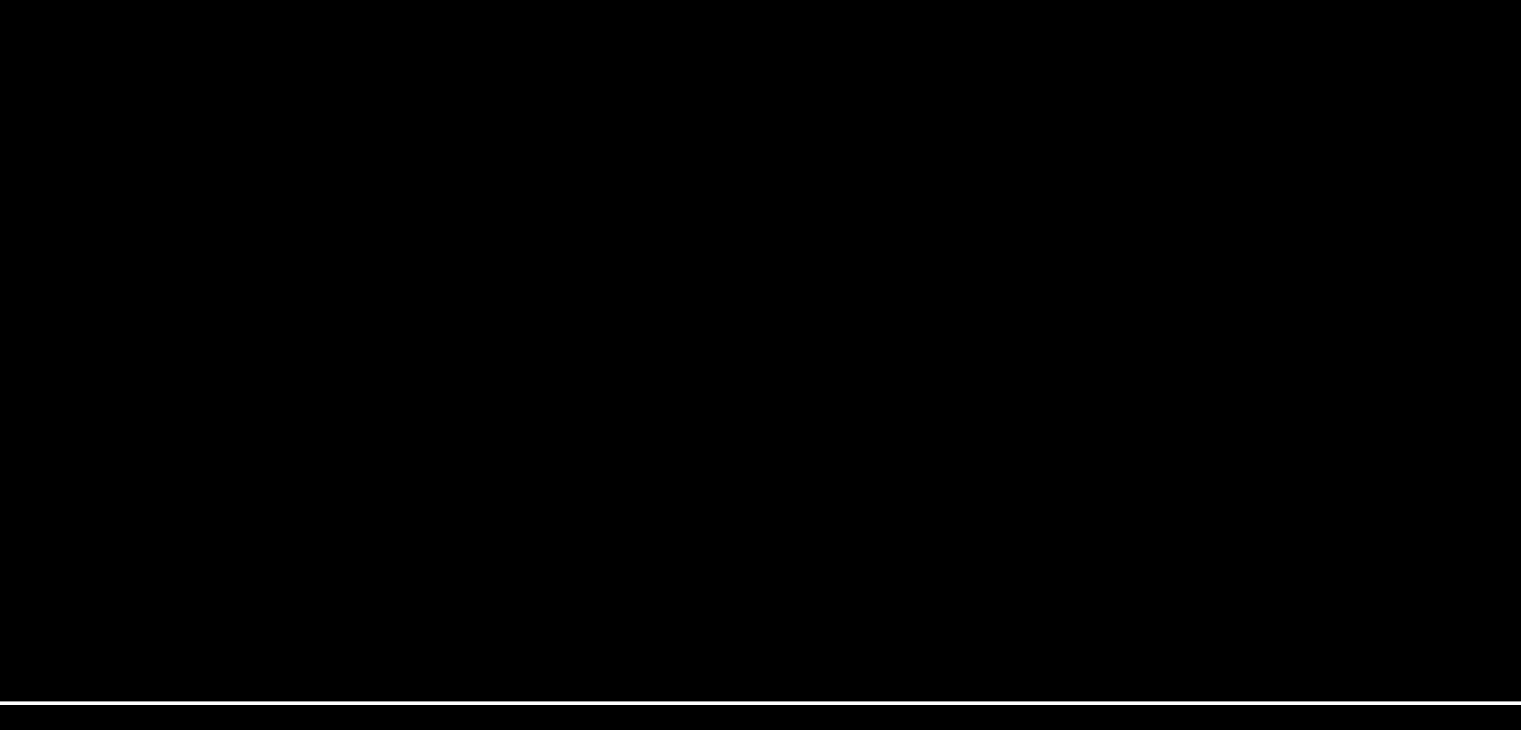 scroll, scrollTop: 8, scrollLeft: 0, axis: vertical 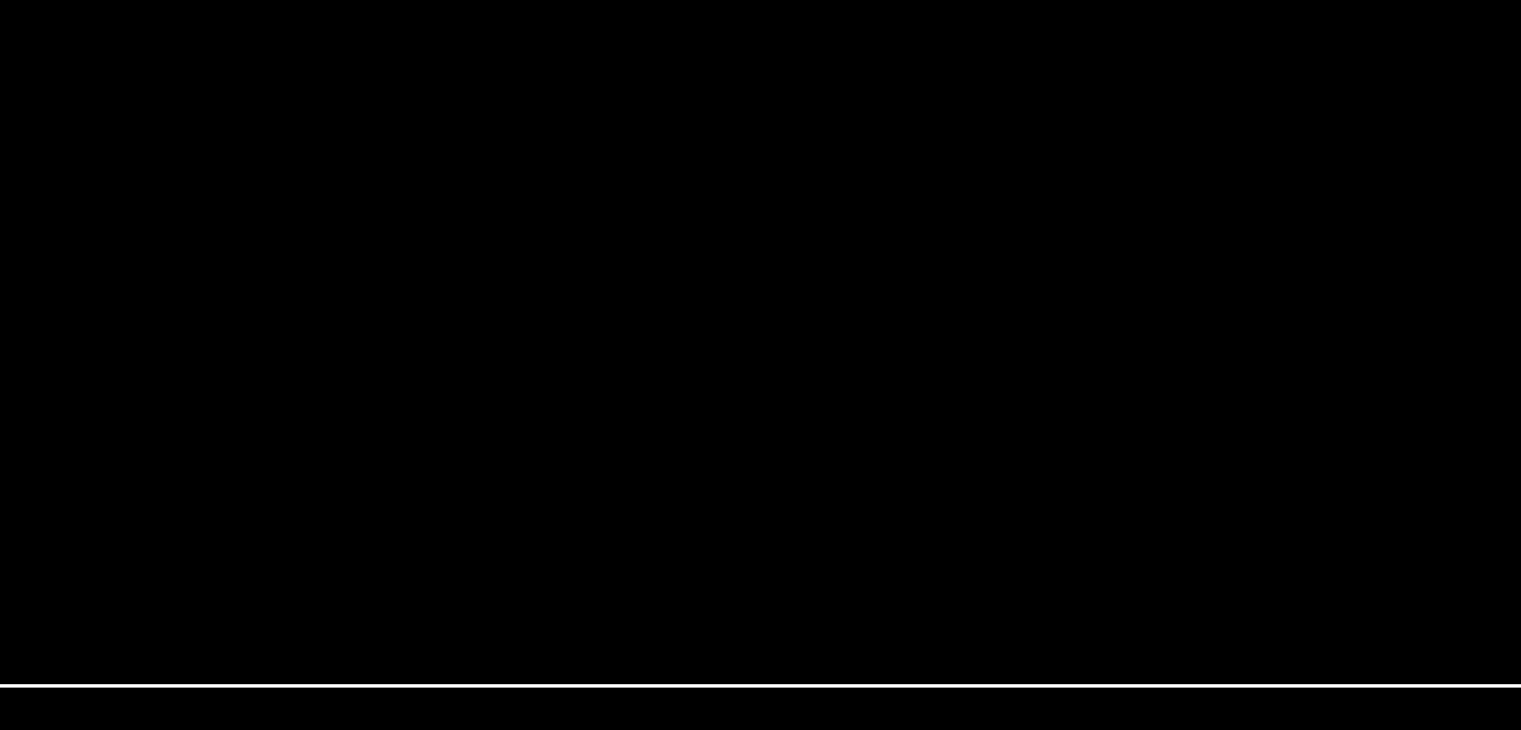 click at bounding box center (760, 507) 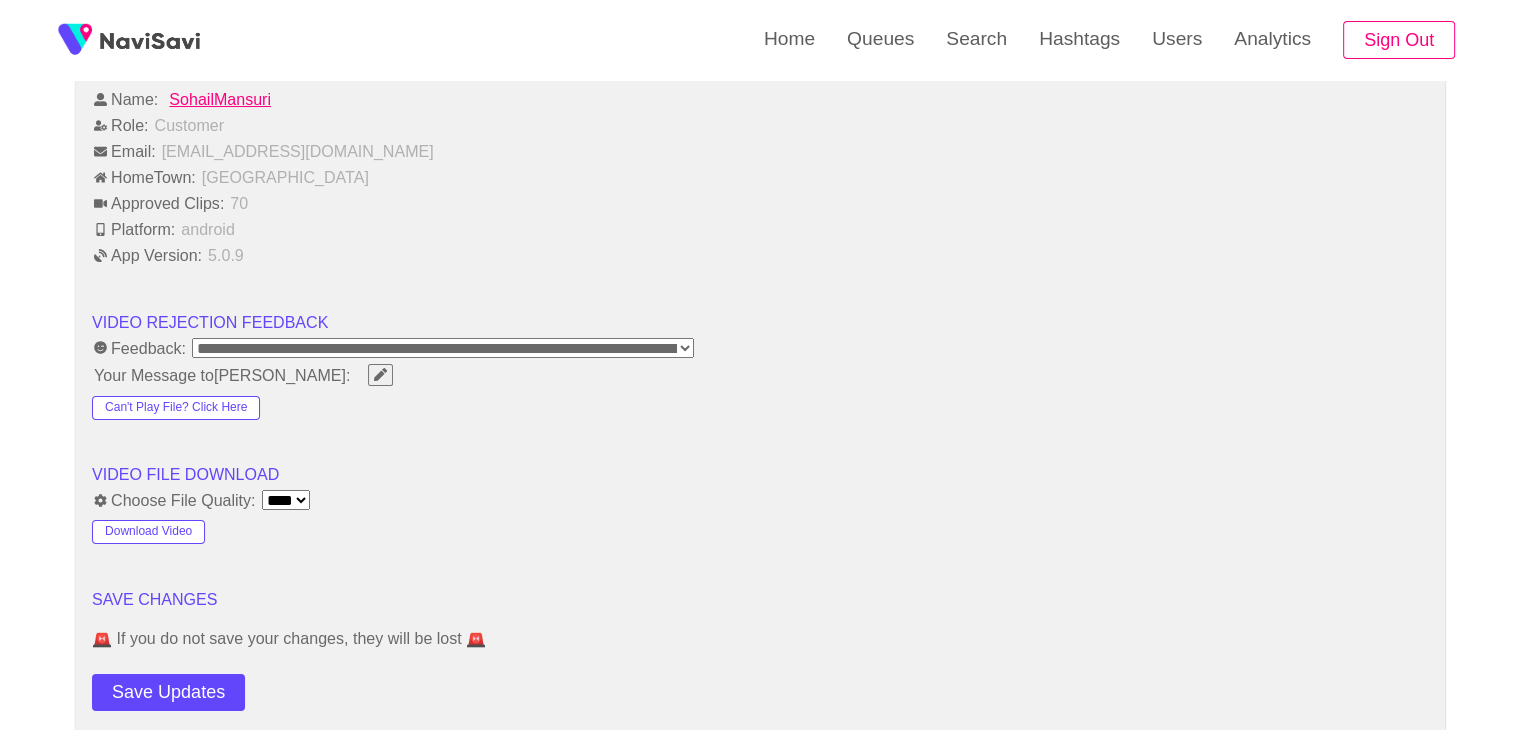 scroll, scrollTop: 1984, scrollLeft: 0, axis: vertical 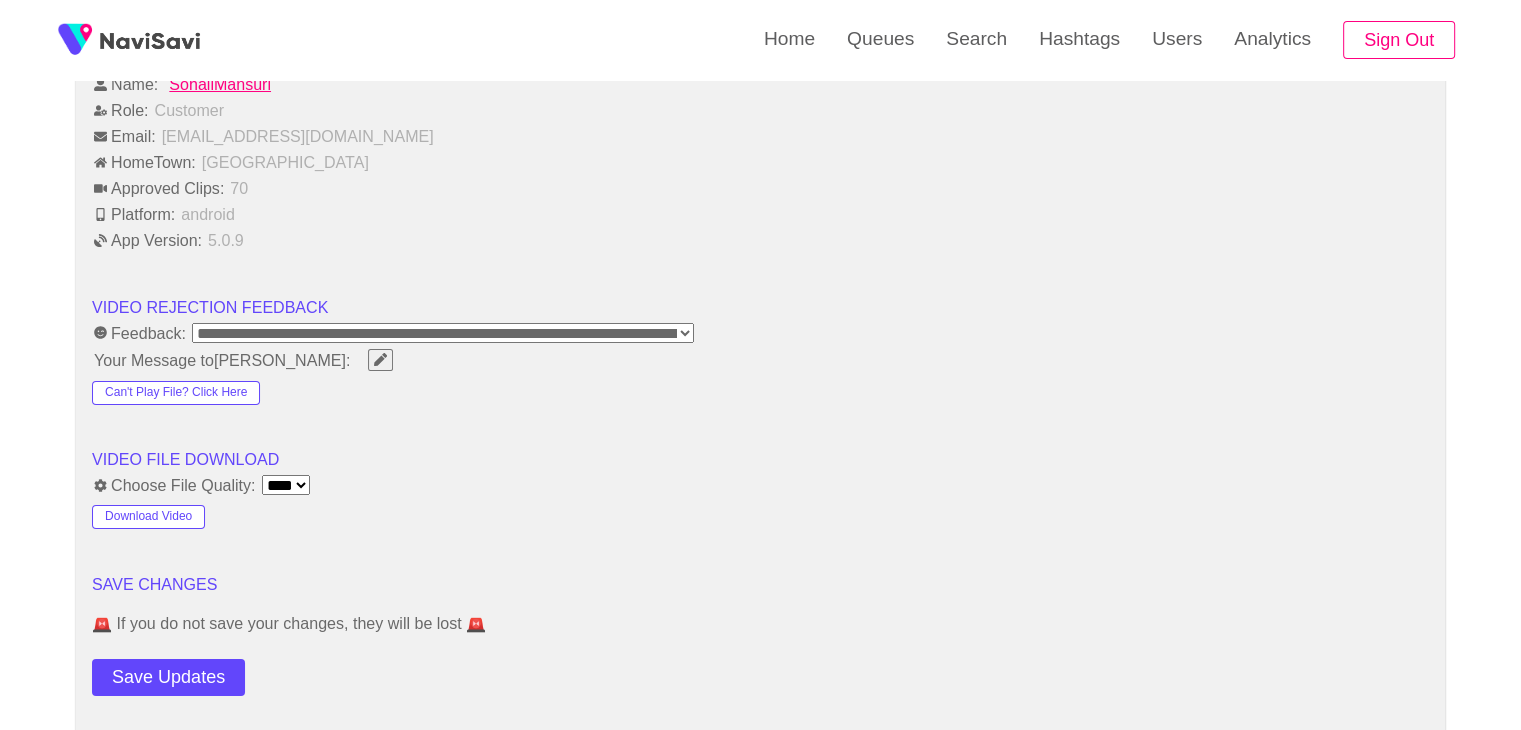 click on "**********" at bounding box center (443, 333) 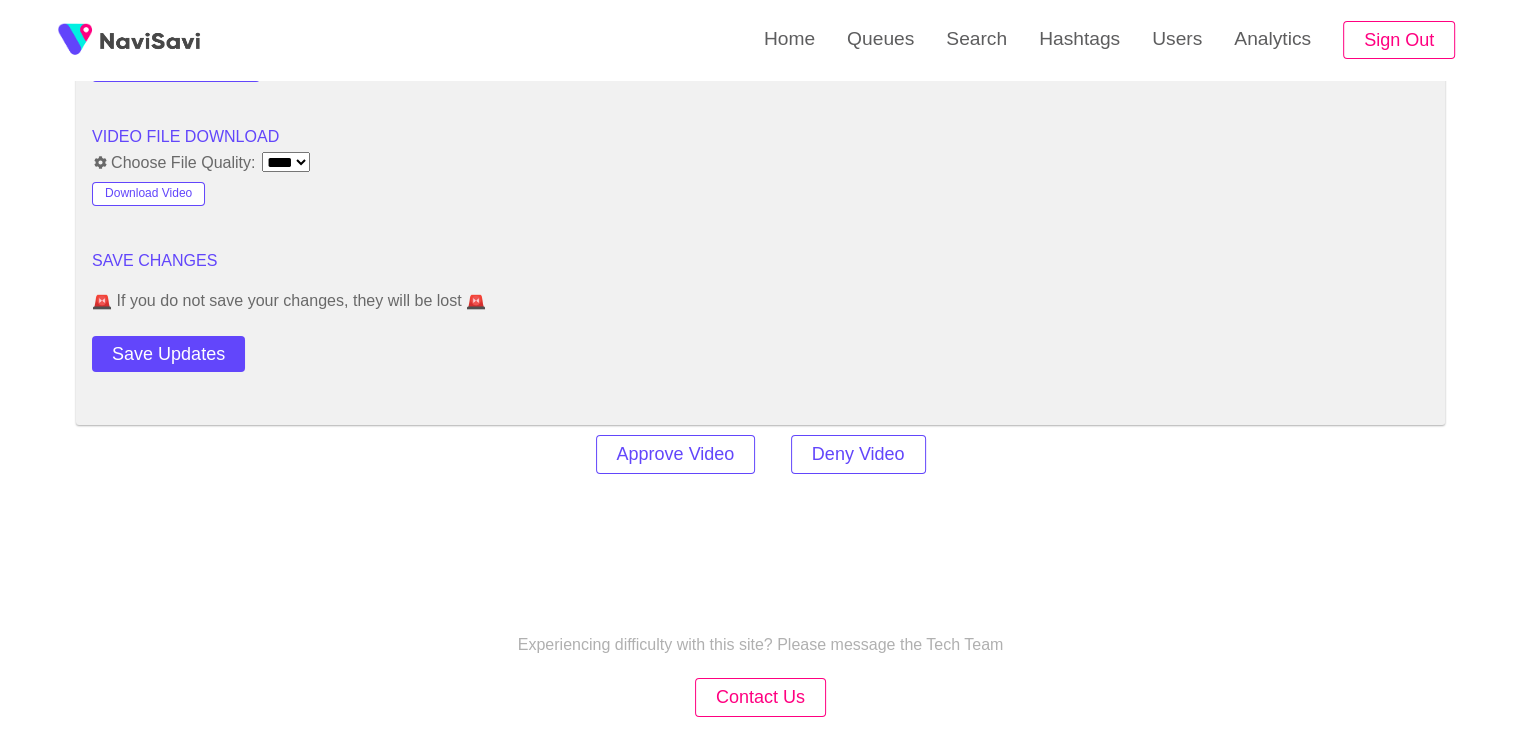 scroll, scrollTop: 2334, scrollLeft: 0, axis: vertical 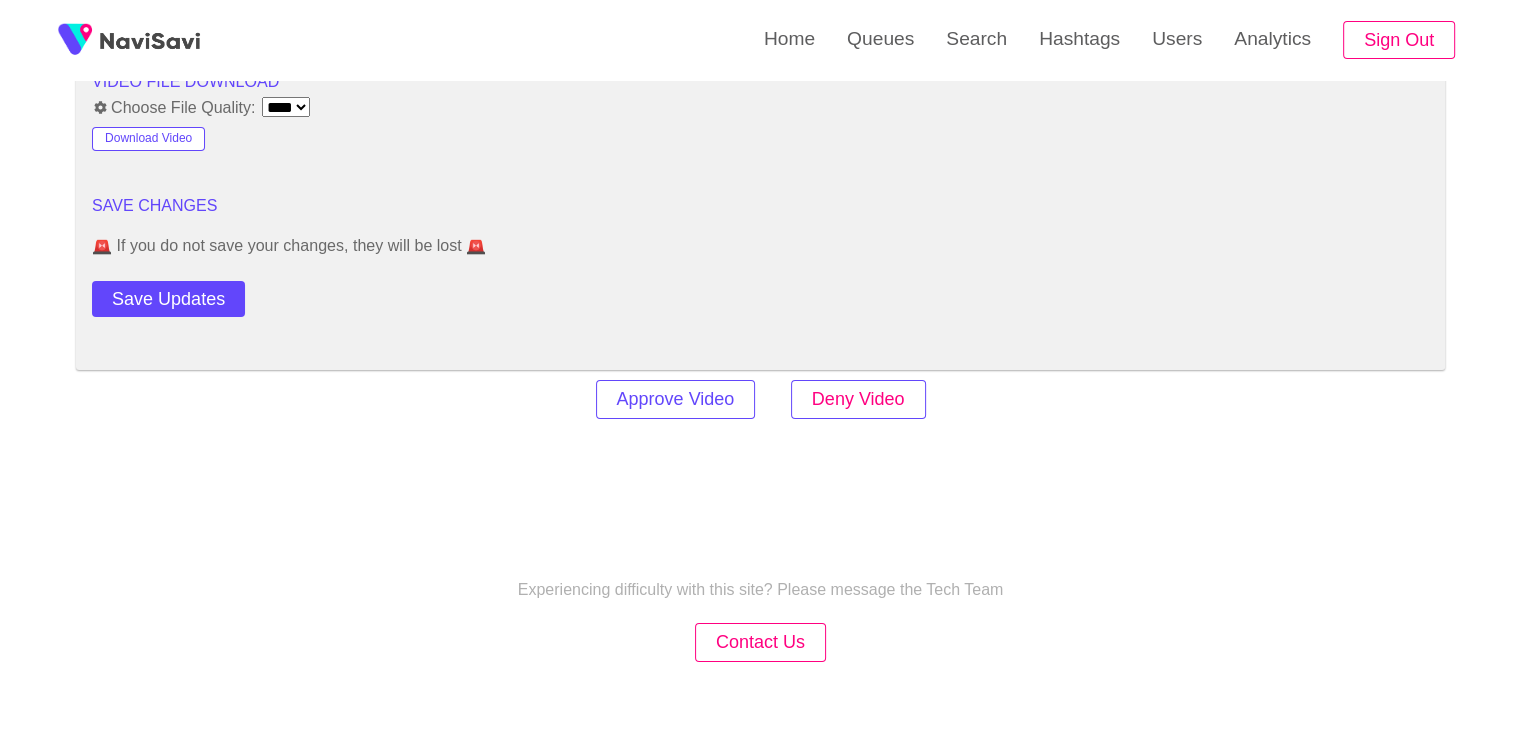 click on "Deny Video" at bounding box center [858, 399] 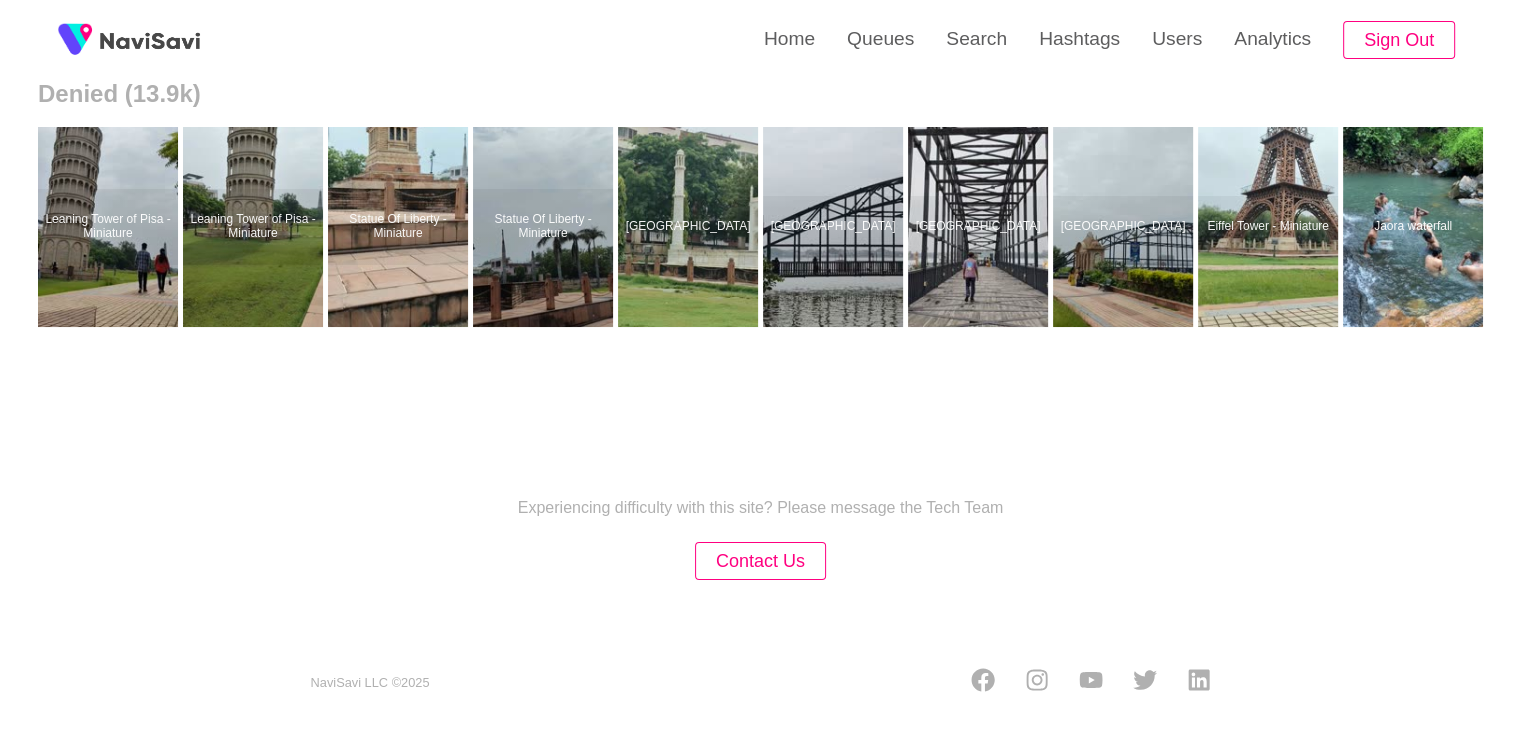 scroll, scrollTop: 0, scrollLeft: 0, axis: both 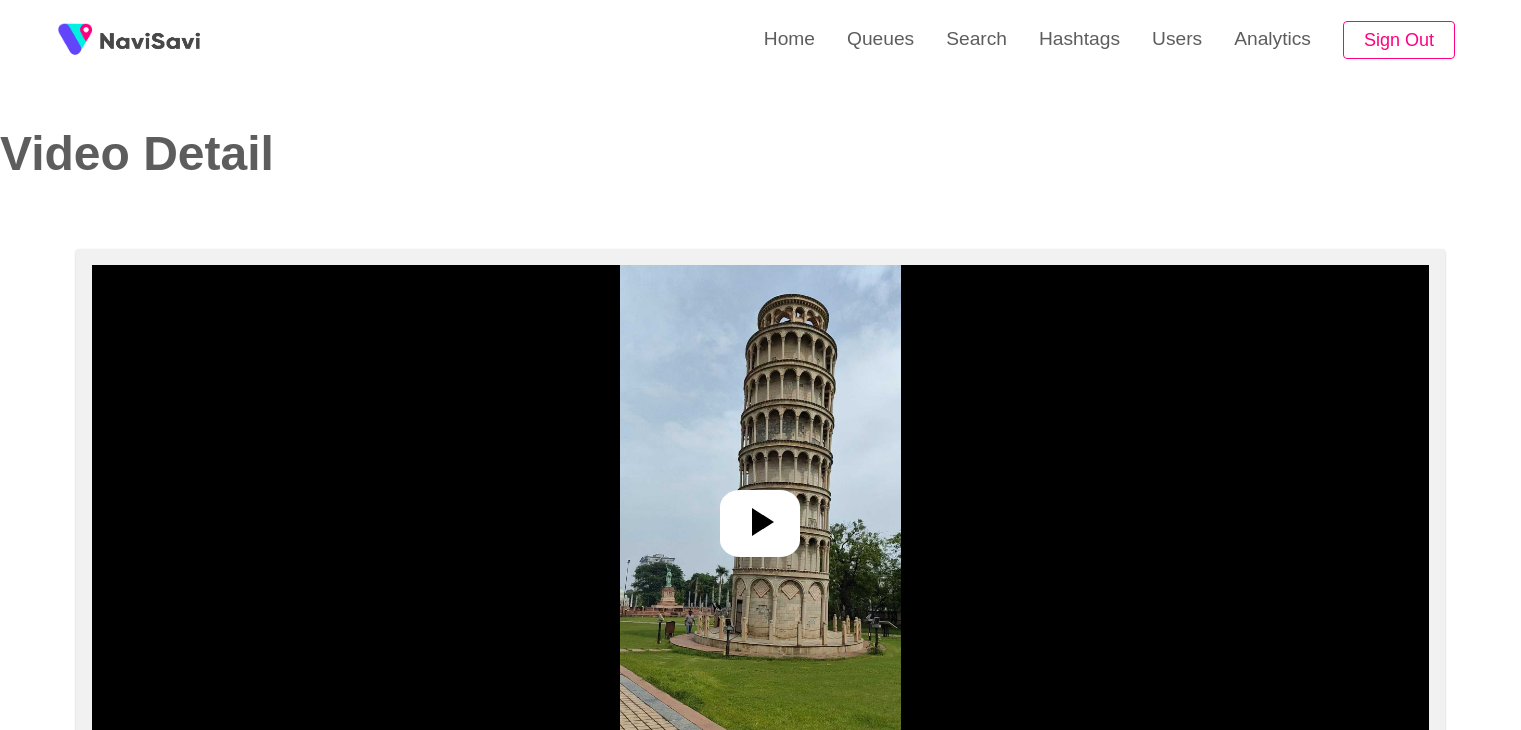 select on "**********" 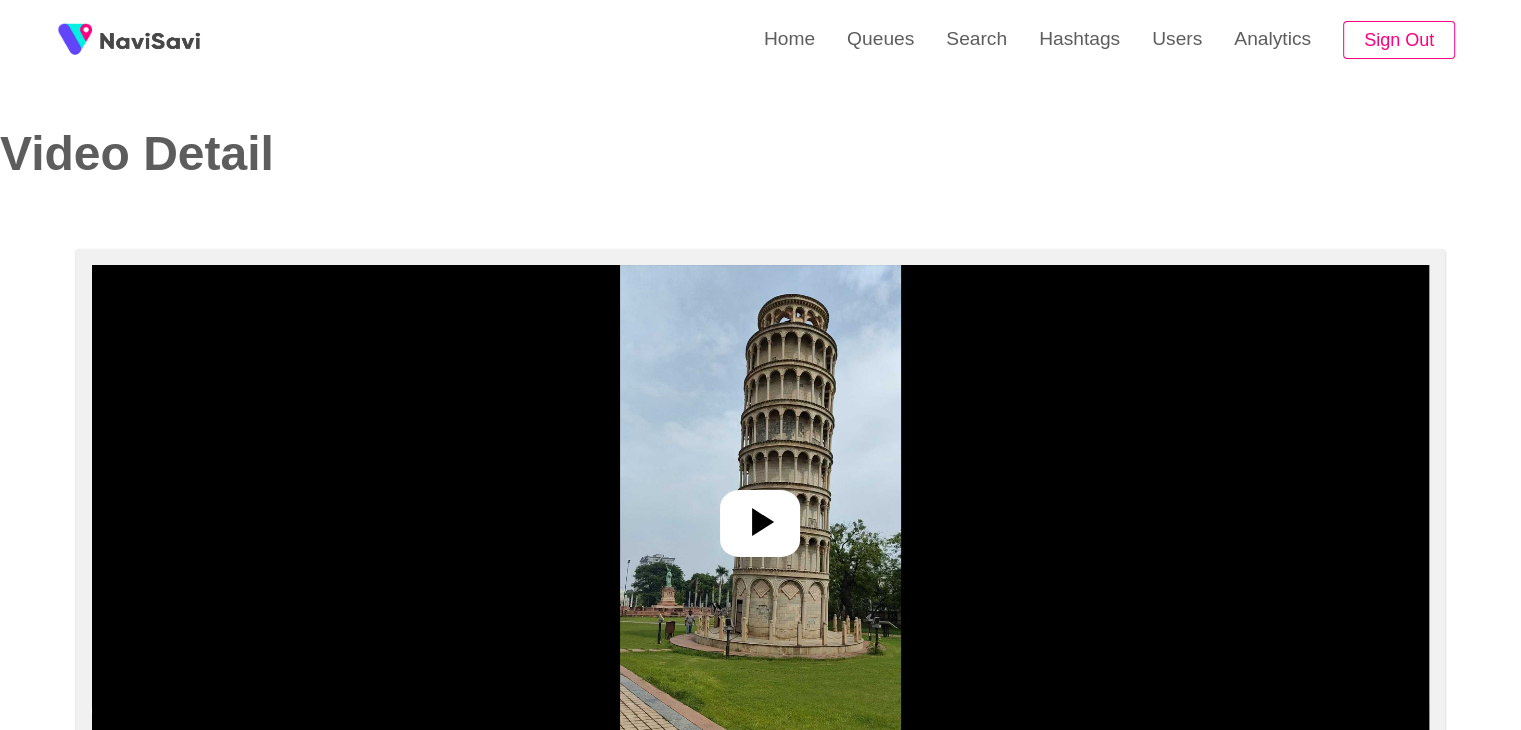 click at bounding box center (760, 515) 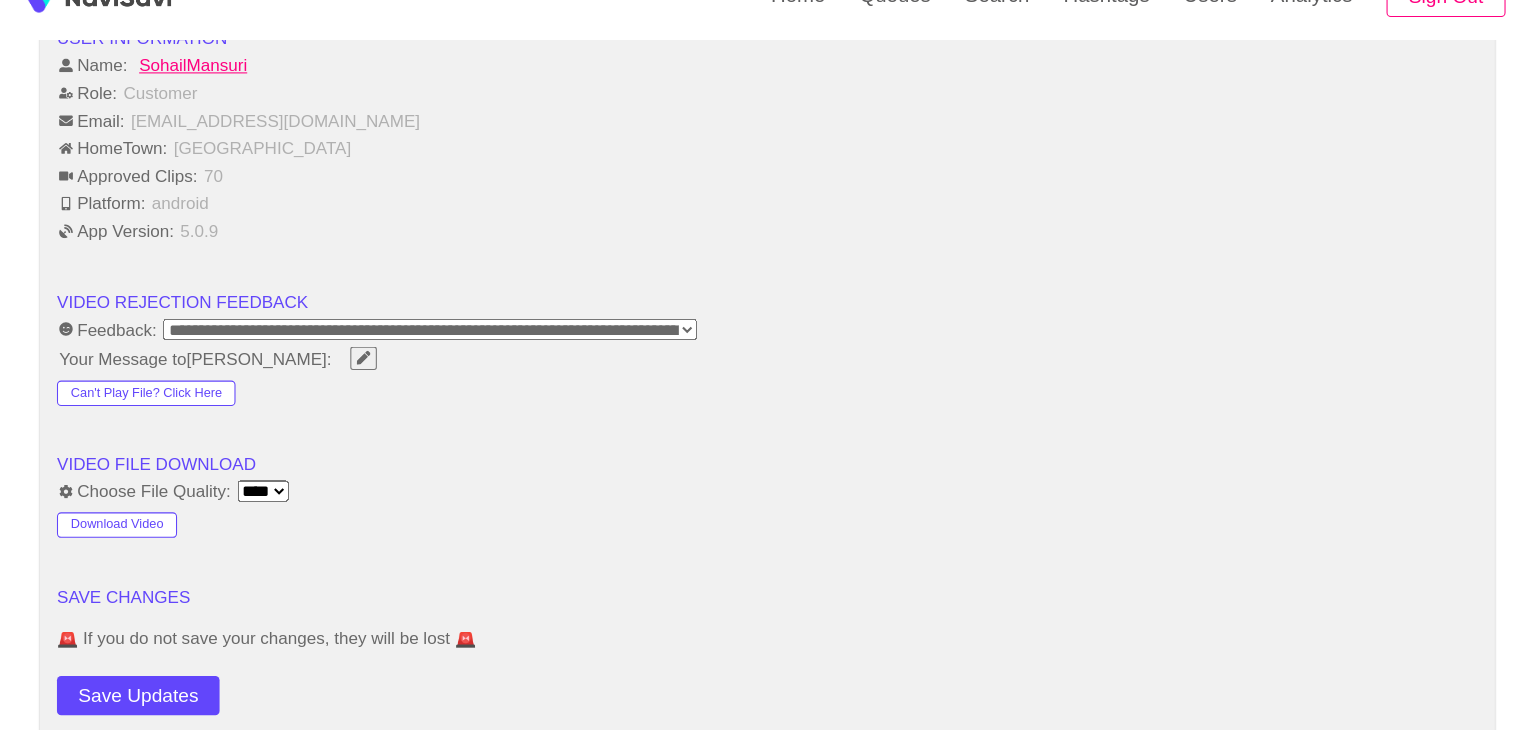 scroll, scrollTop: 1975, scrollLeft: 0, axis: vertical 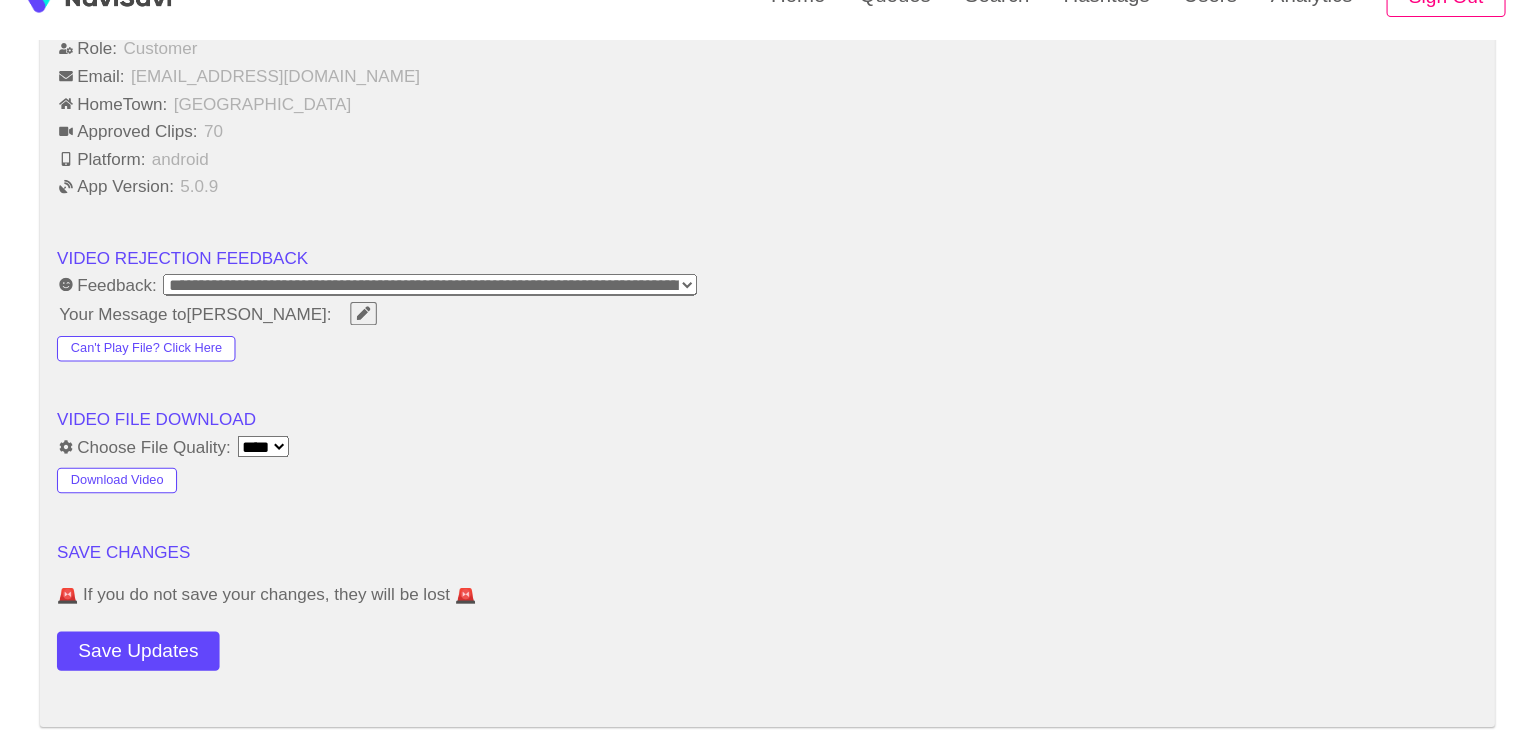 click on "**********" at bounding box center [760, 311] 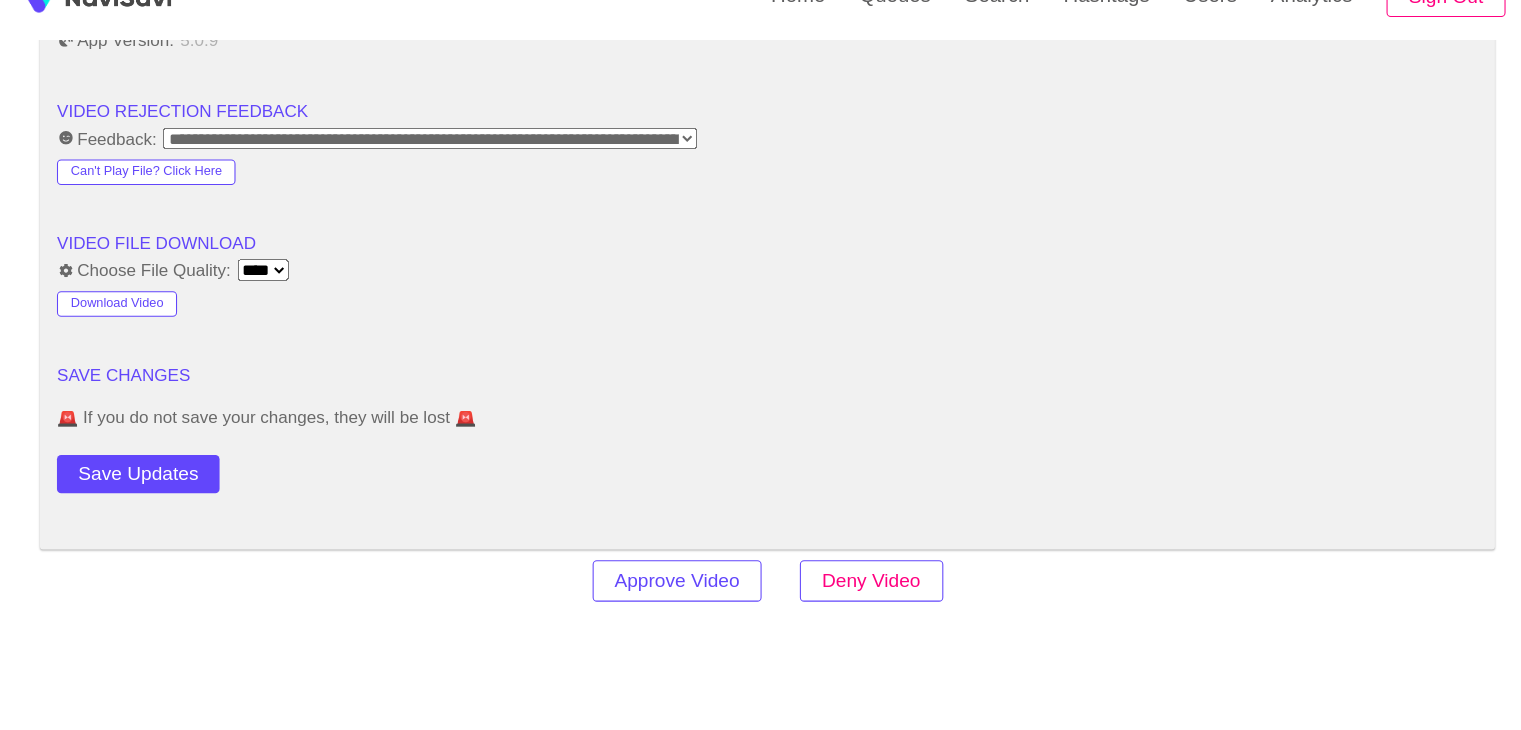 scroll, scrollTop: 2114, scrollLeft: 0, axis: vertical 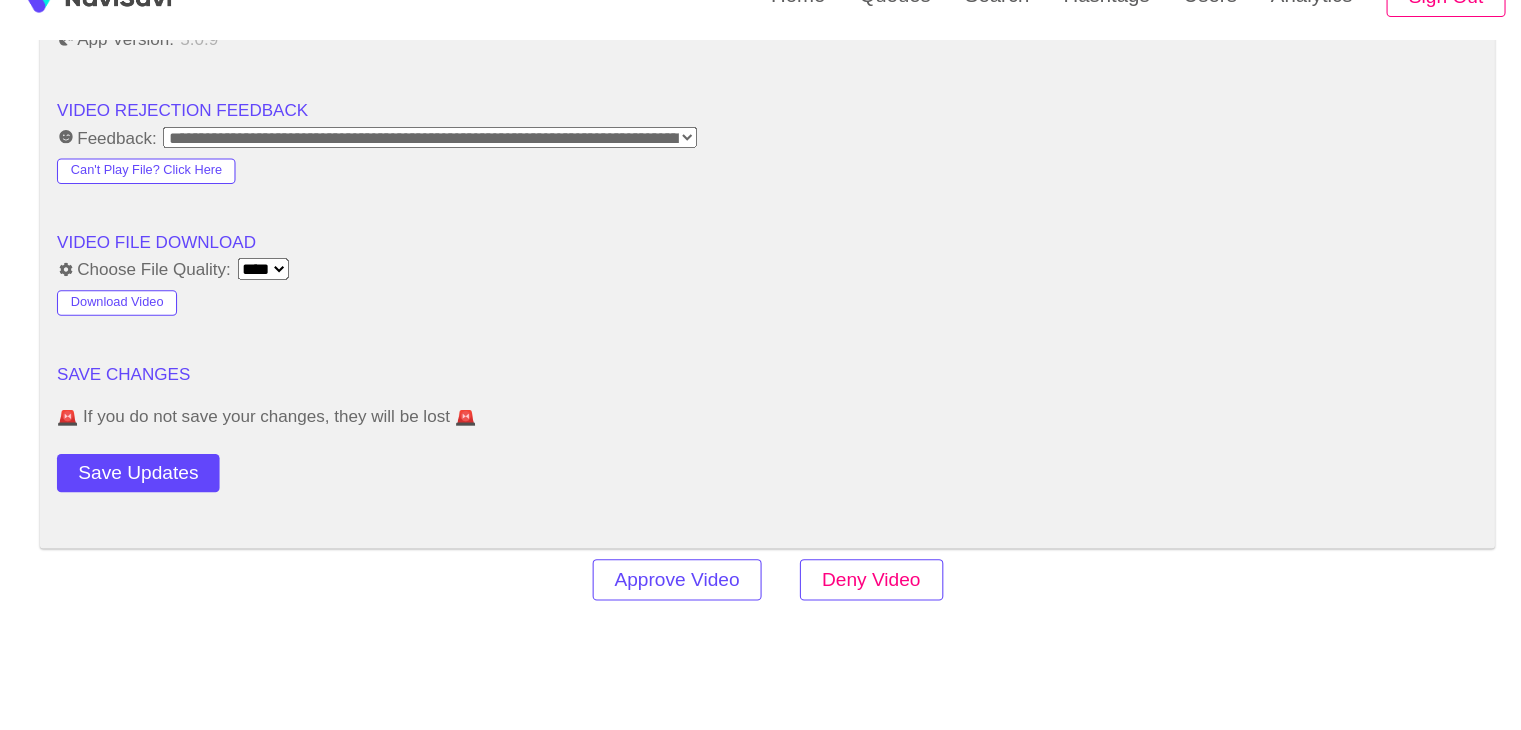 click on "Deny Video" at bounding box center (858, 588) 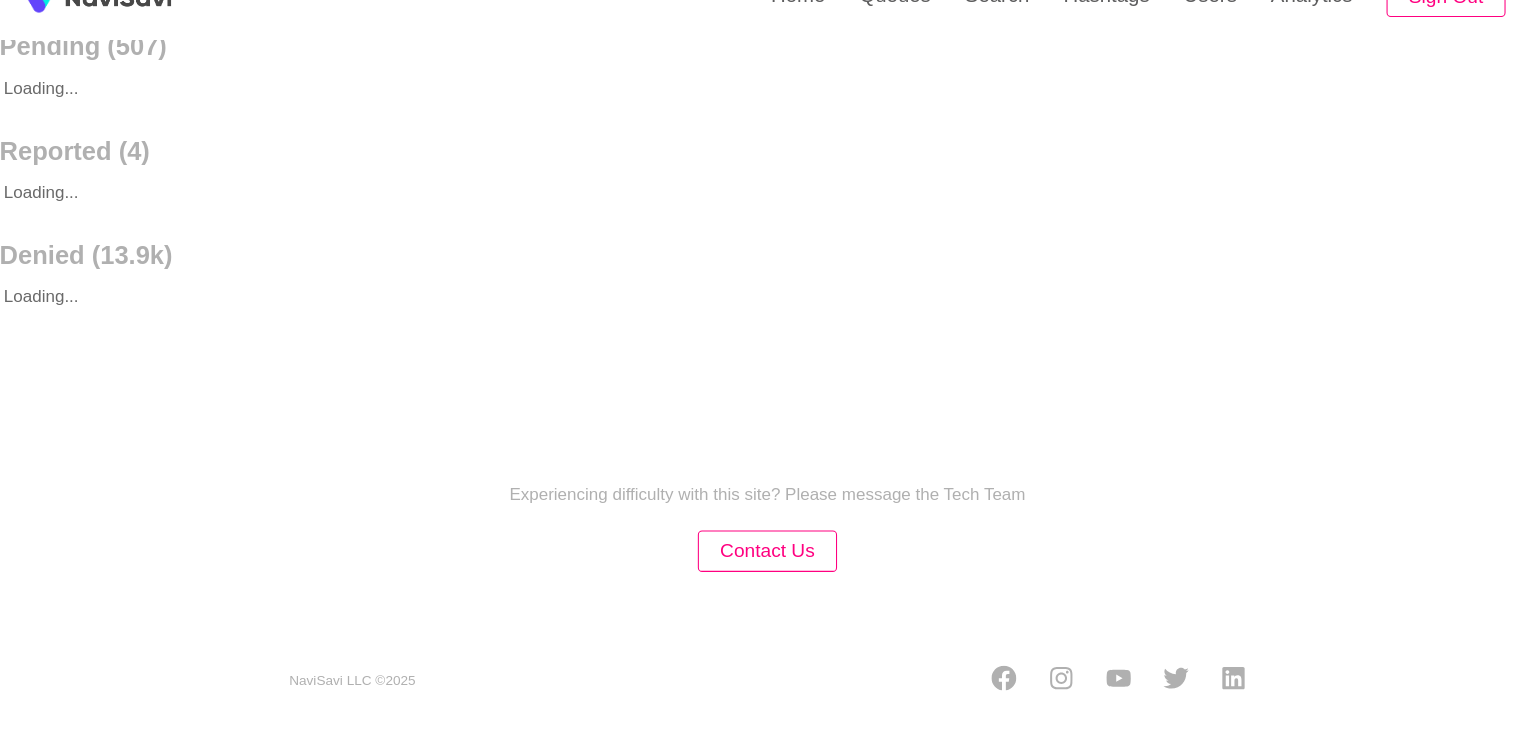 scroll, scrollTop: 0, scrollLeft: 0, axis: both 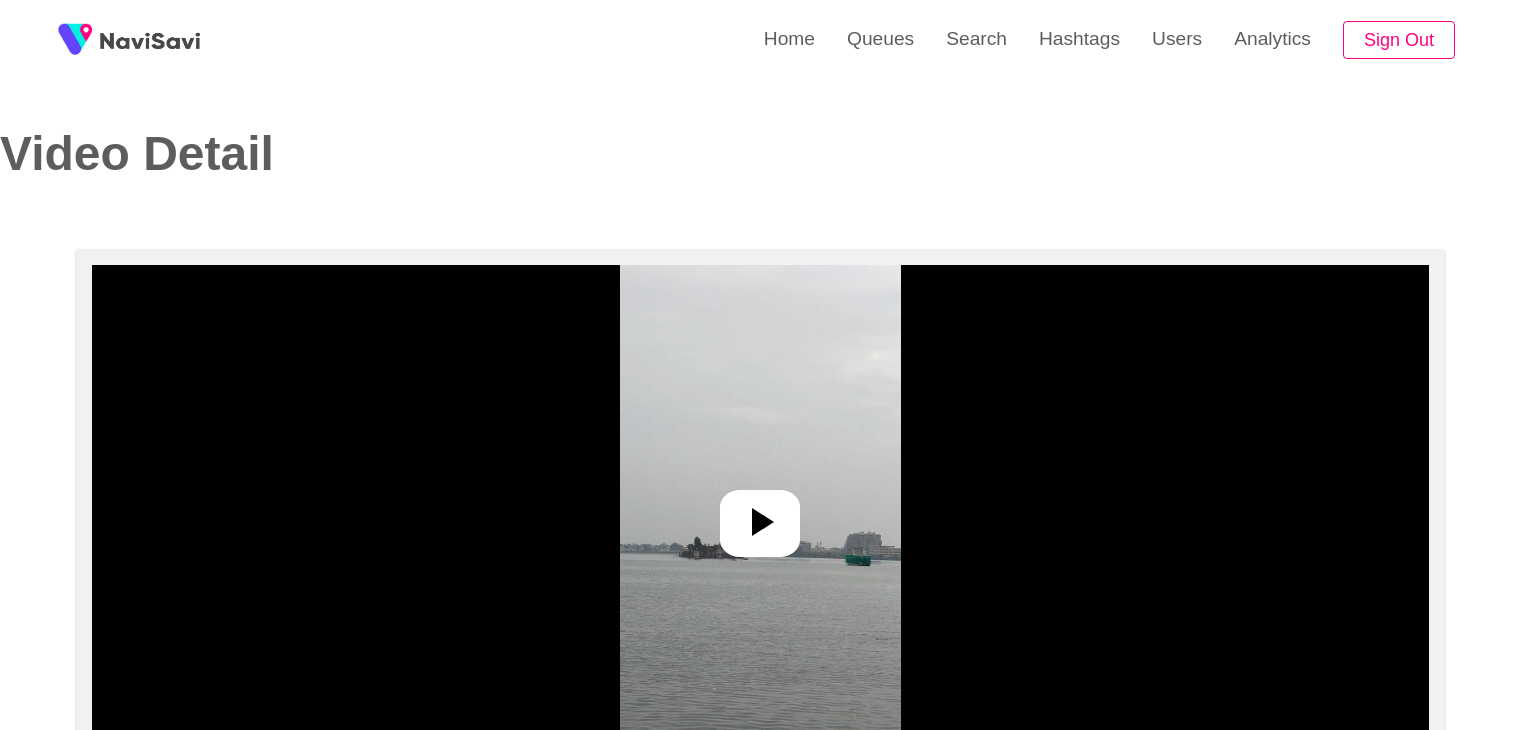 select on "**********" 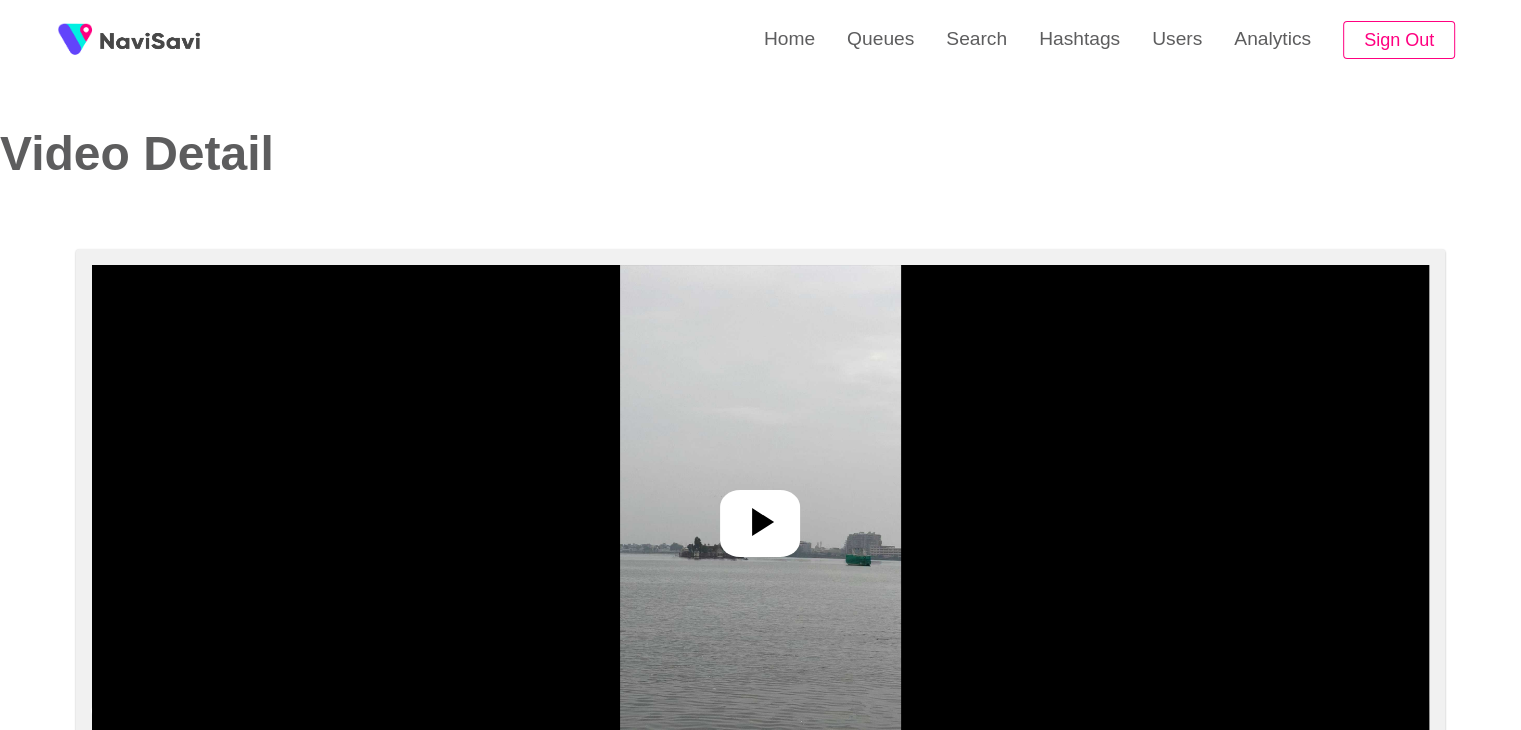 click at bounding box center [760, 515] 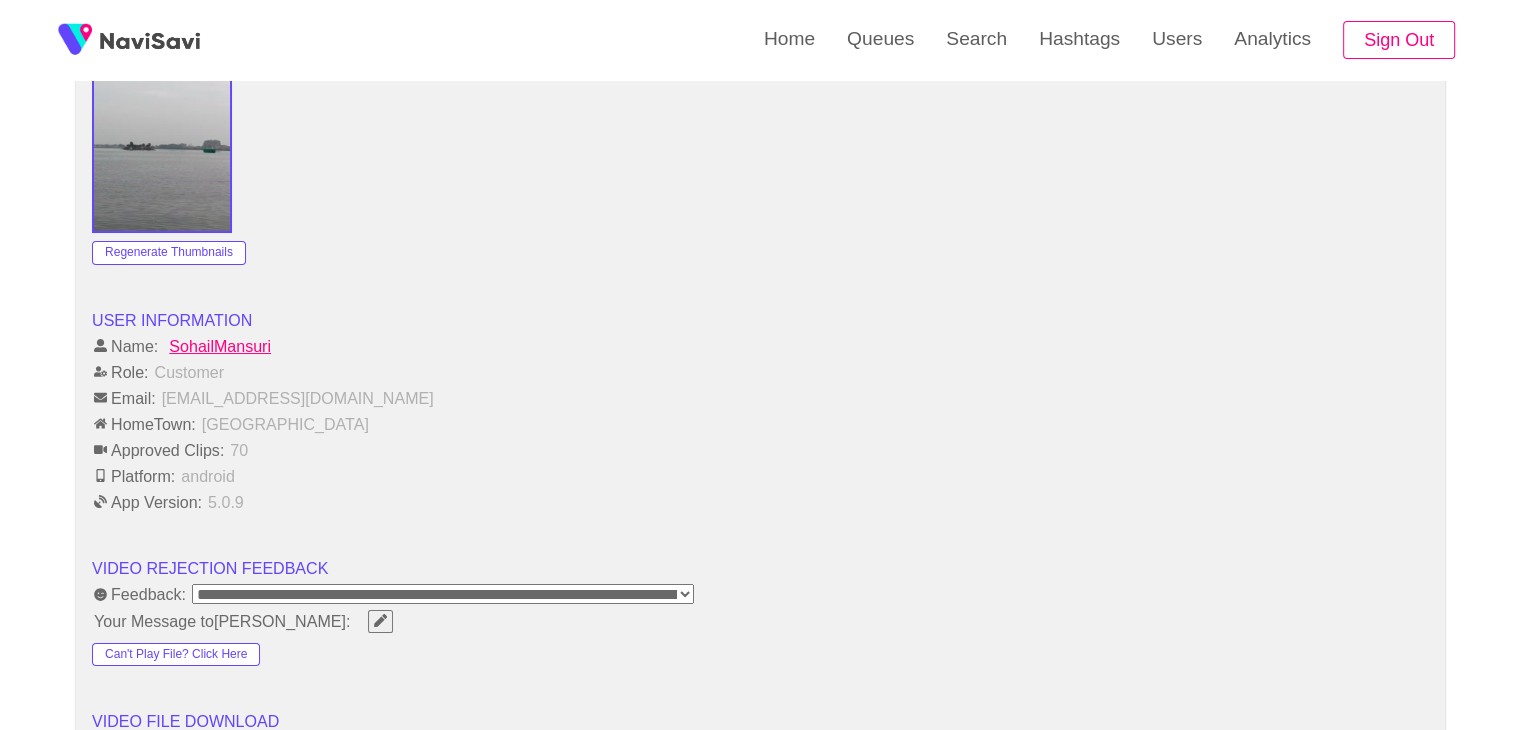 scroll, scrollTop: 2034, scrollLeft: 0, axis: vertical 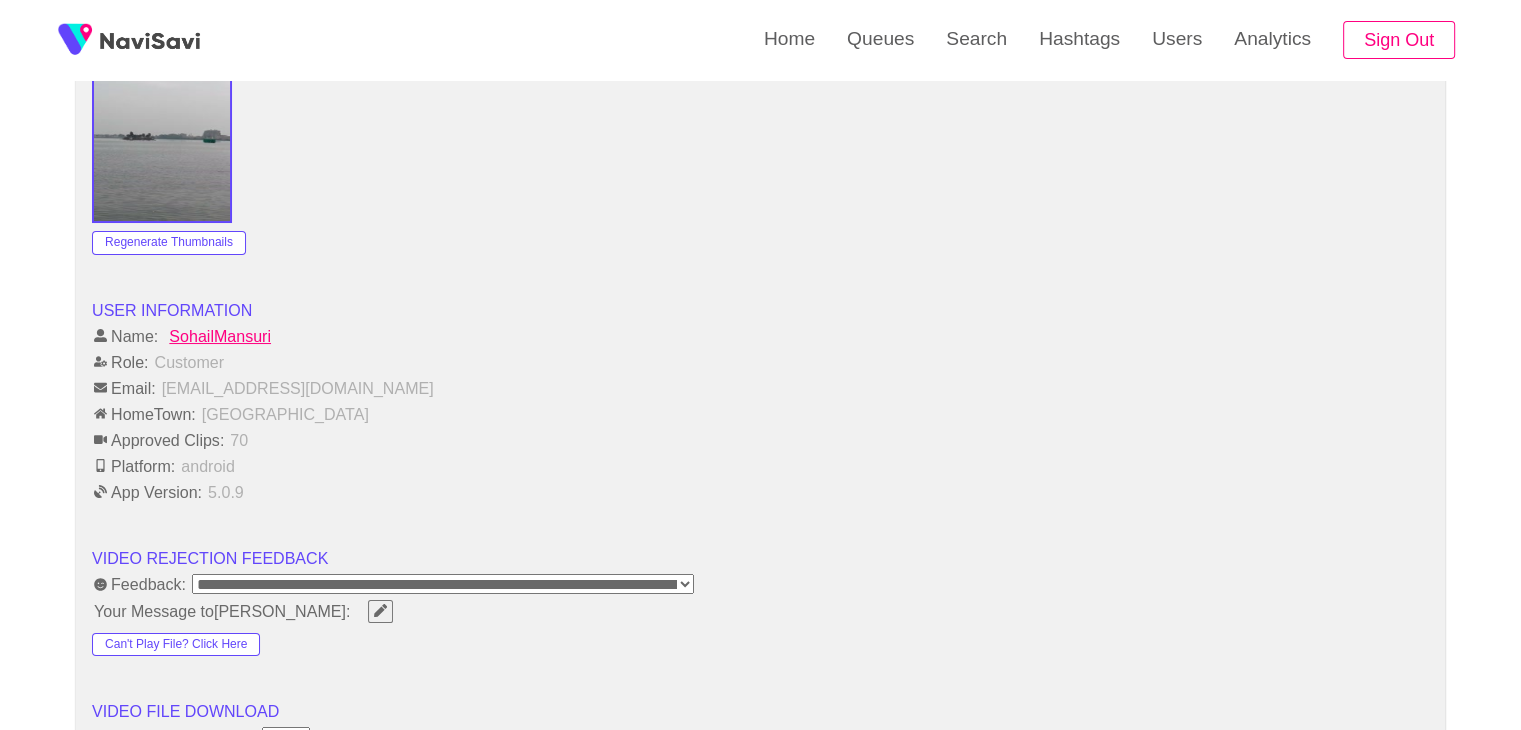 click on "**********" at bounding box center (443, 584) 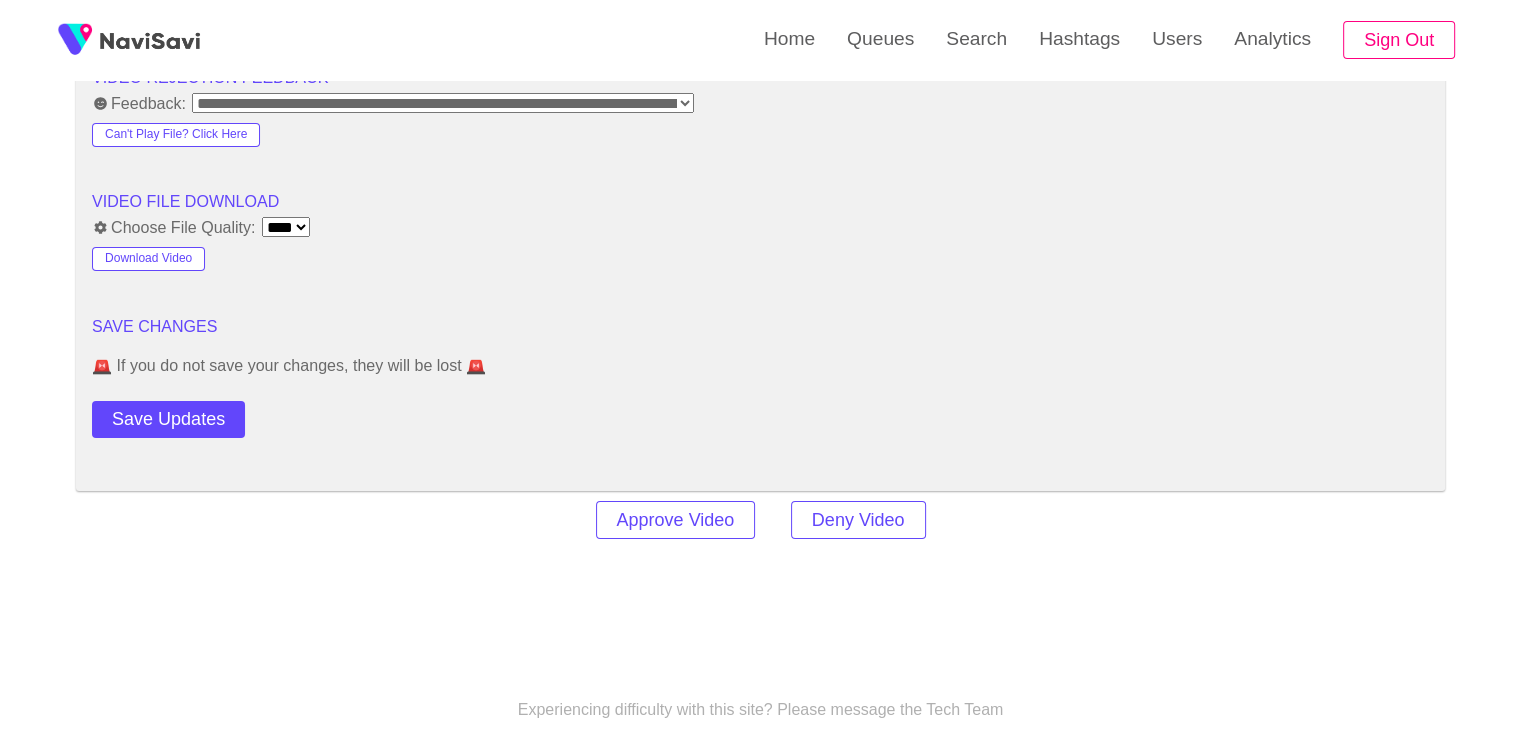 scroll, scrollTop: 2514, scrollLeft: 0, axis: vertical 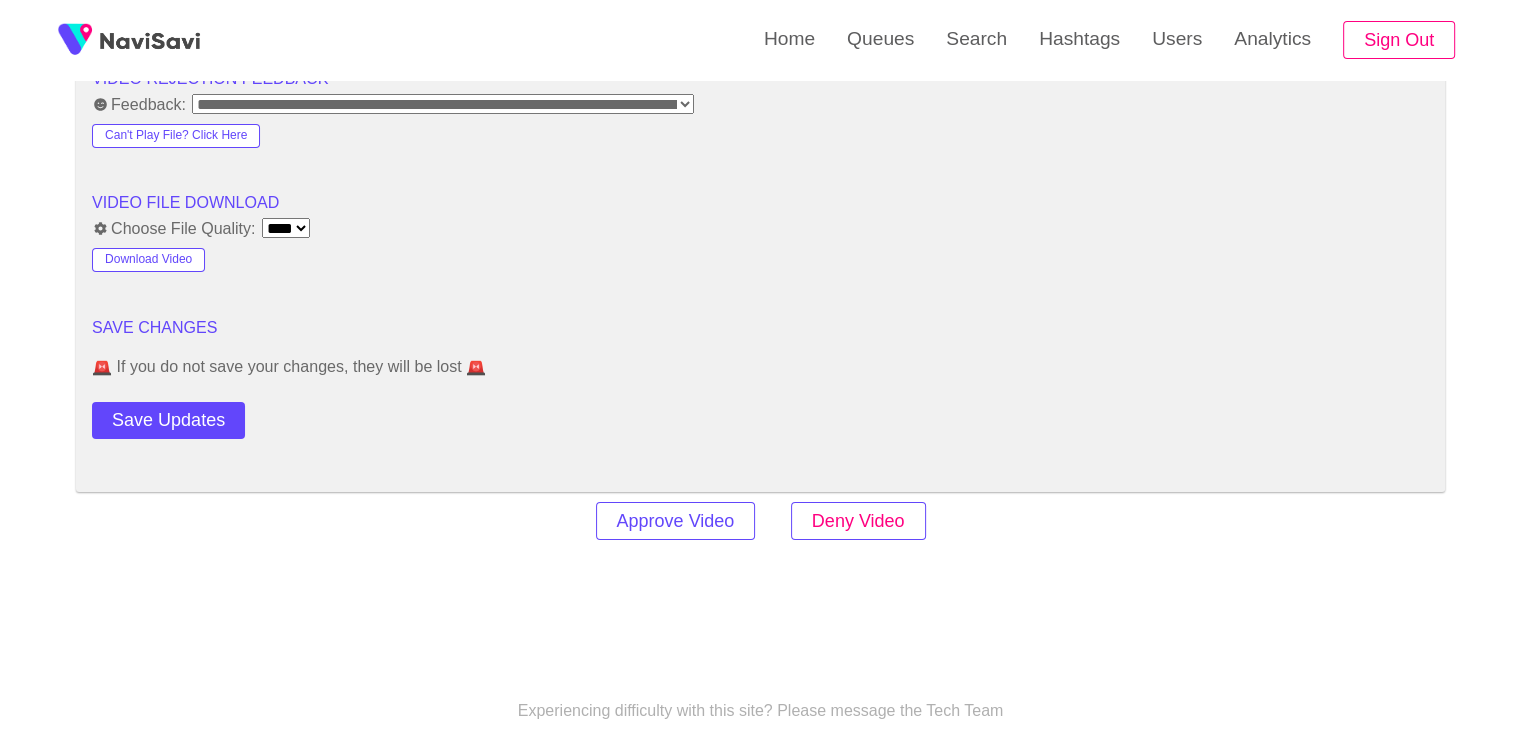 click on "Deny Video" at bounding box center (858, 521) 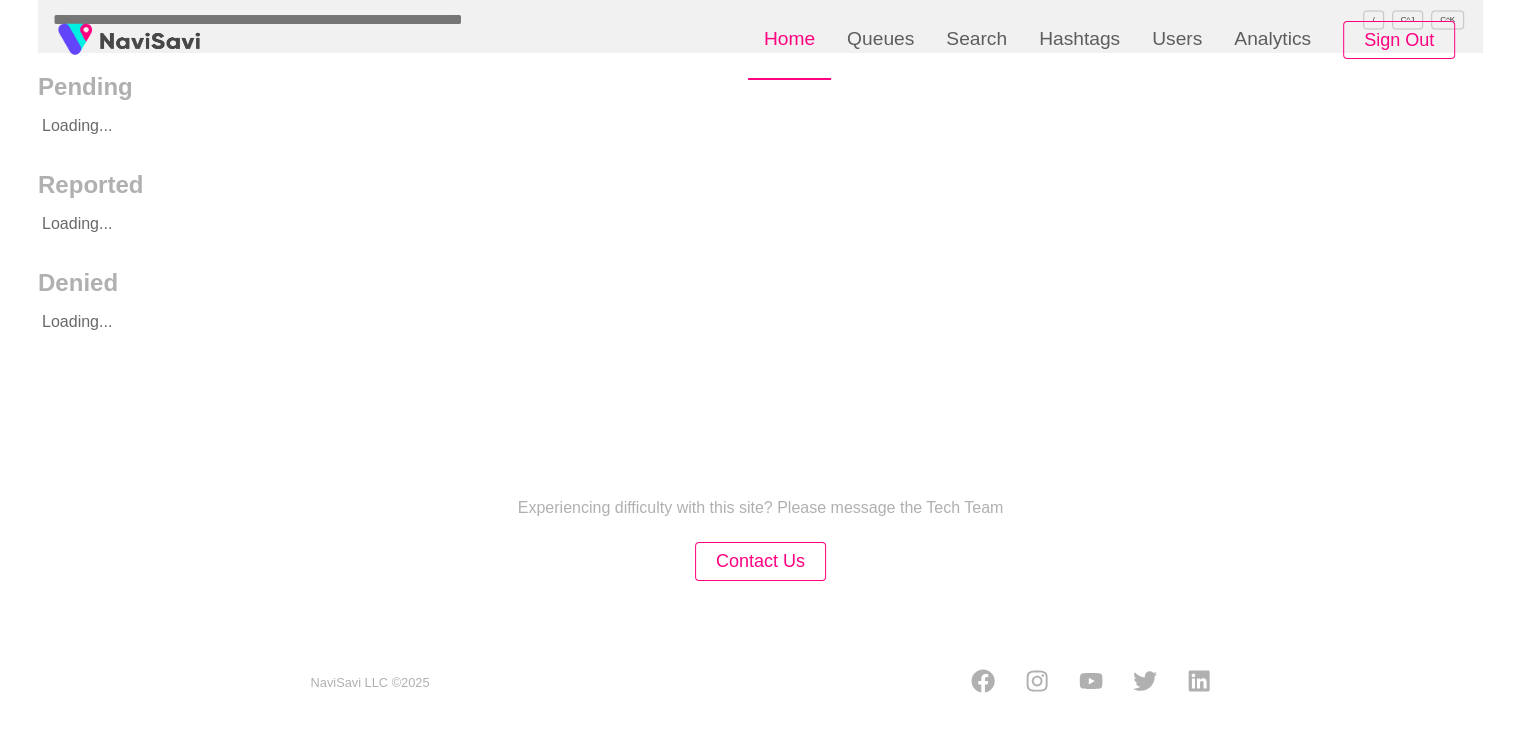 scroll, scrollTop: 0, scrollLeft: 0, axis: both 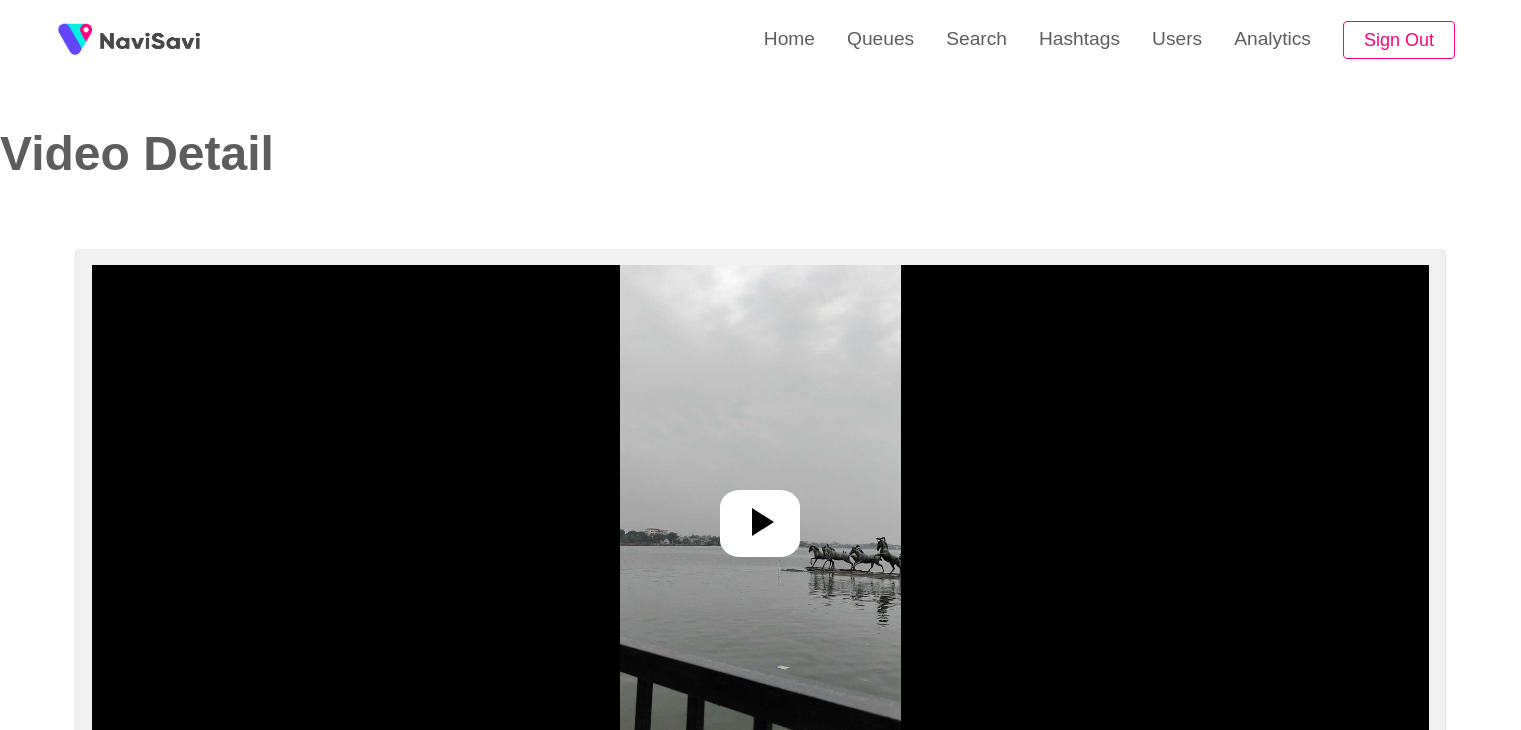 select on "**********" 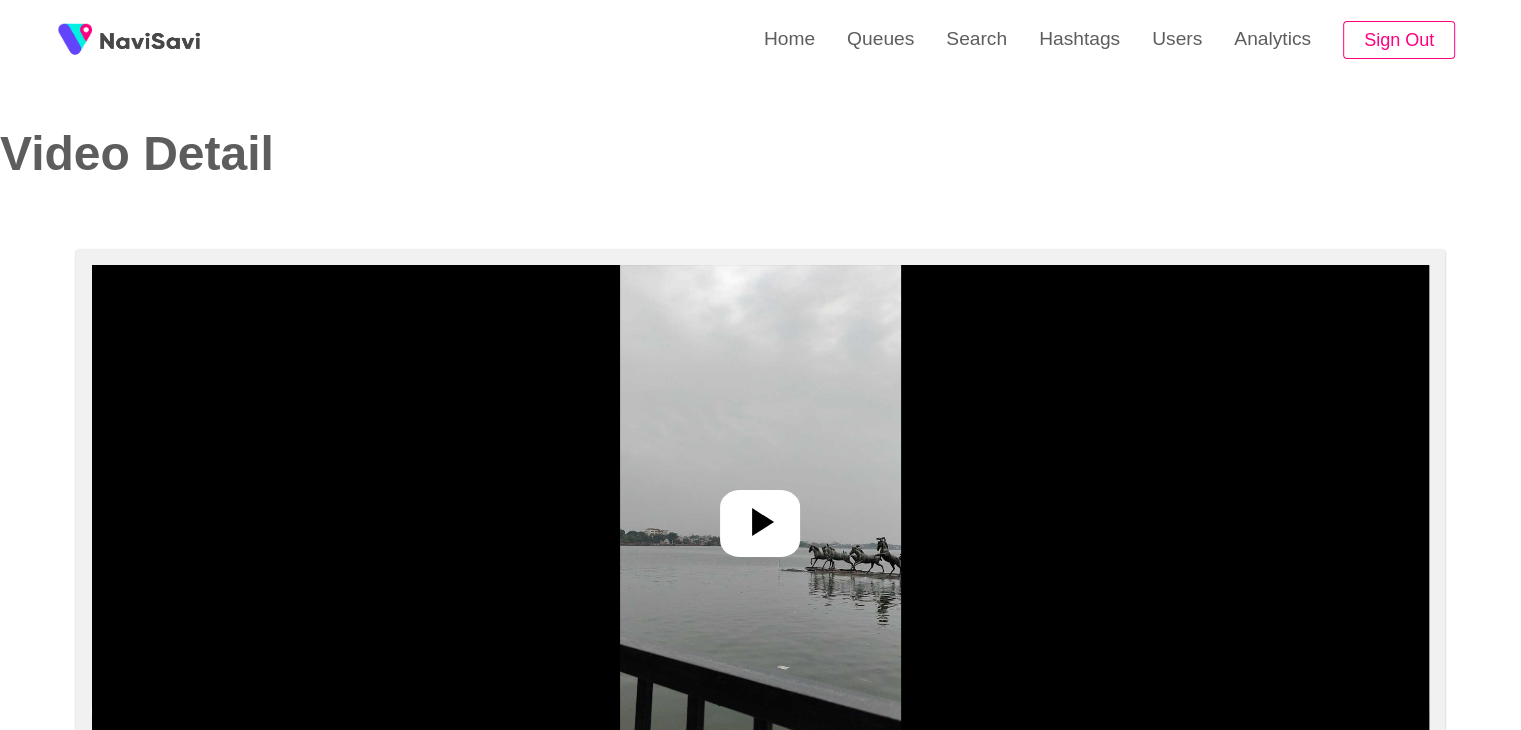 click at bounding box center [760, 515] 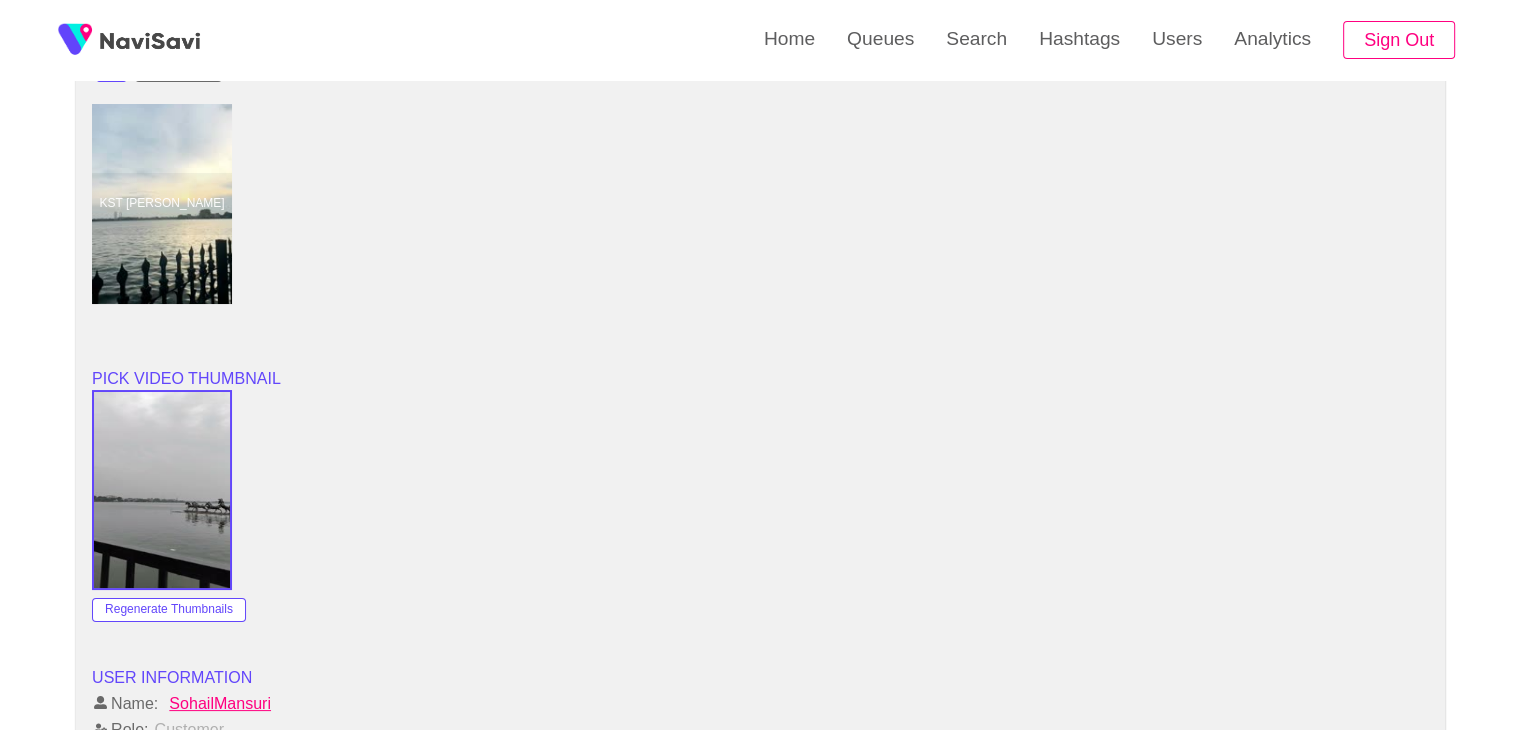 scroll, scrollTop: 1668, scrollLeft: 0, axis: vertical 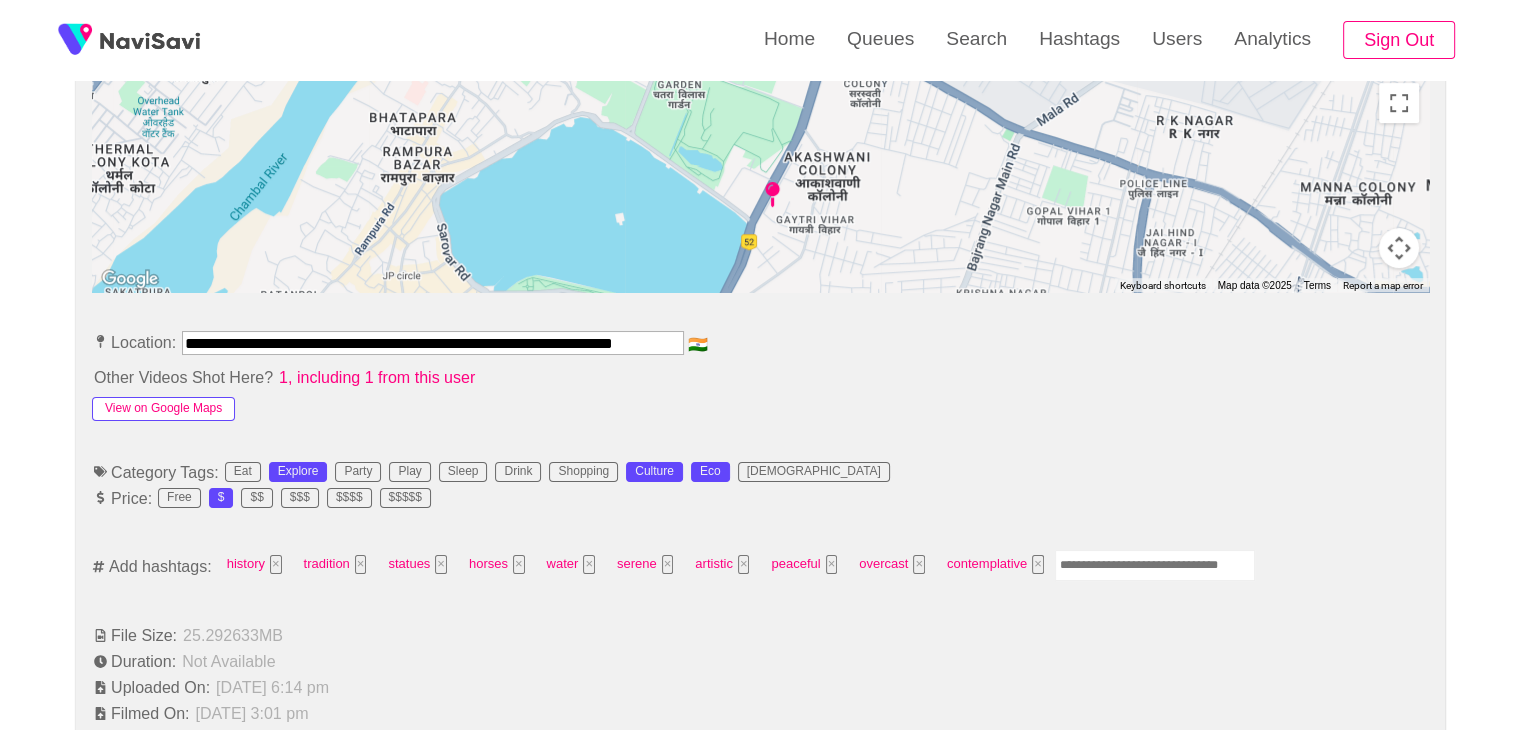 click on "View on Google Maps" at bounding box center [163, 409] 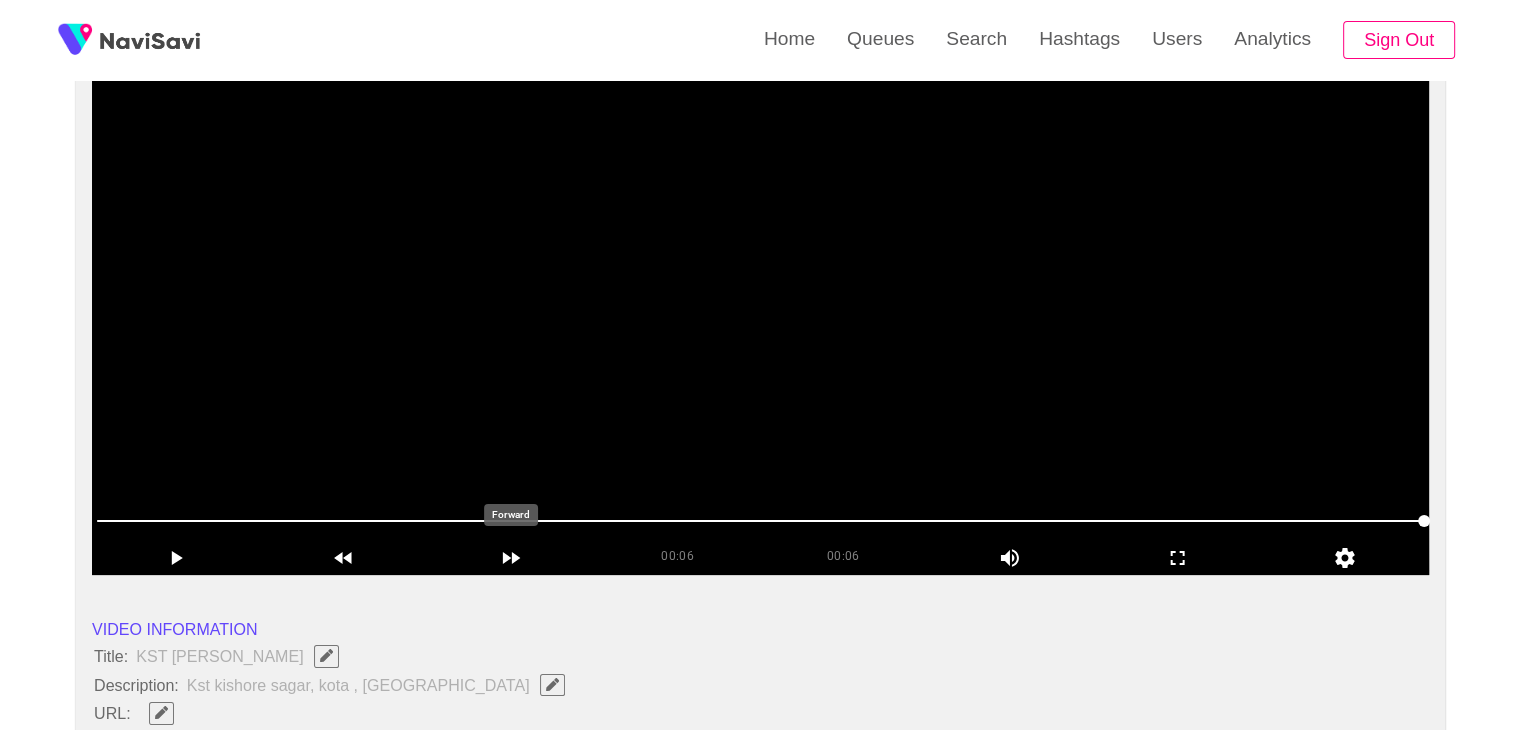 scroll, scrollTop: 188, scrollLeft: 0, axis: vertical 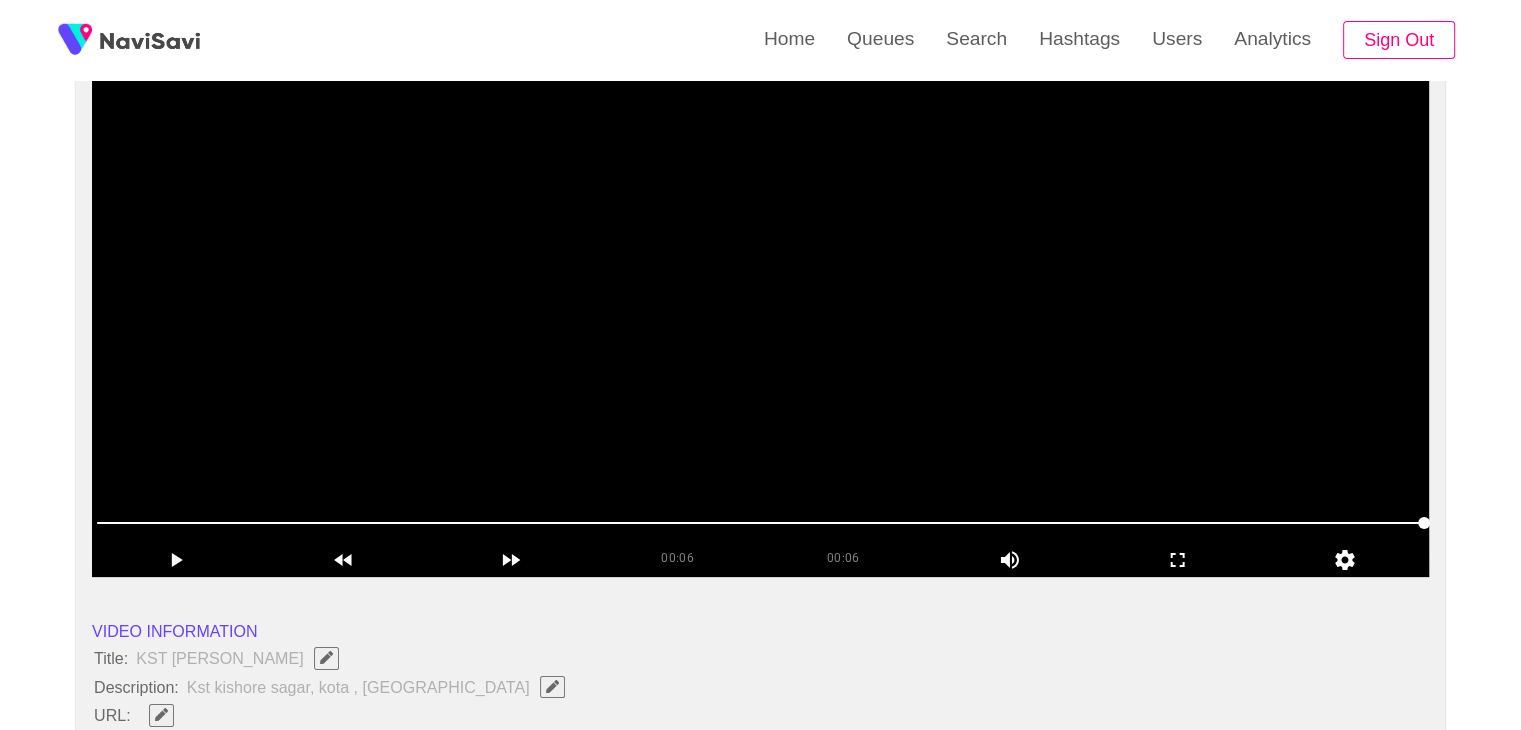 click at bounding box center (760, 327) 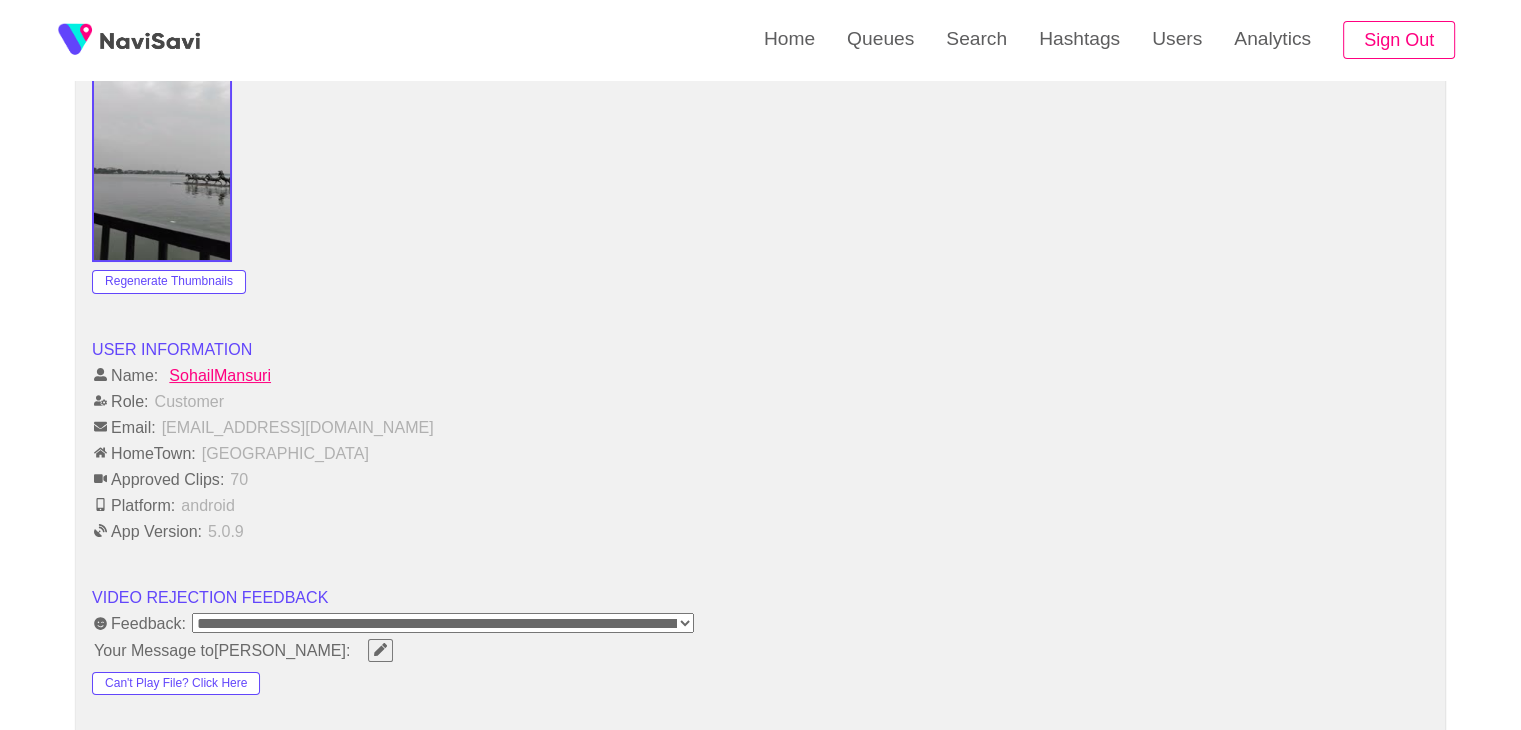 scroll, scrollTop: 2000, scrollLeft: 0, axis: vertical 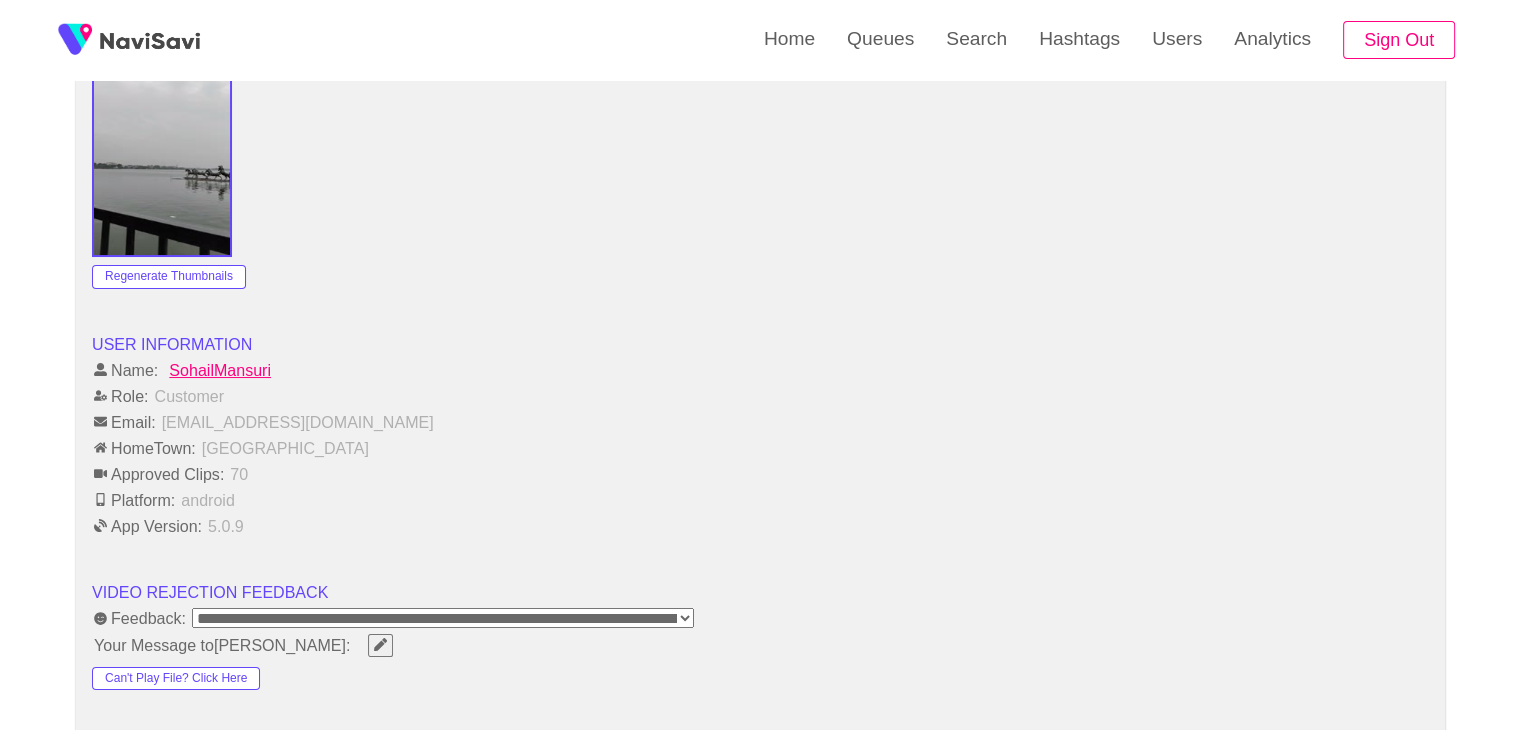 click on "**********" at bounding box center [443, 618] 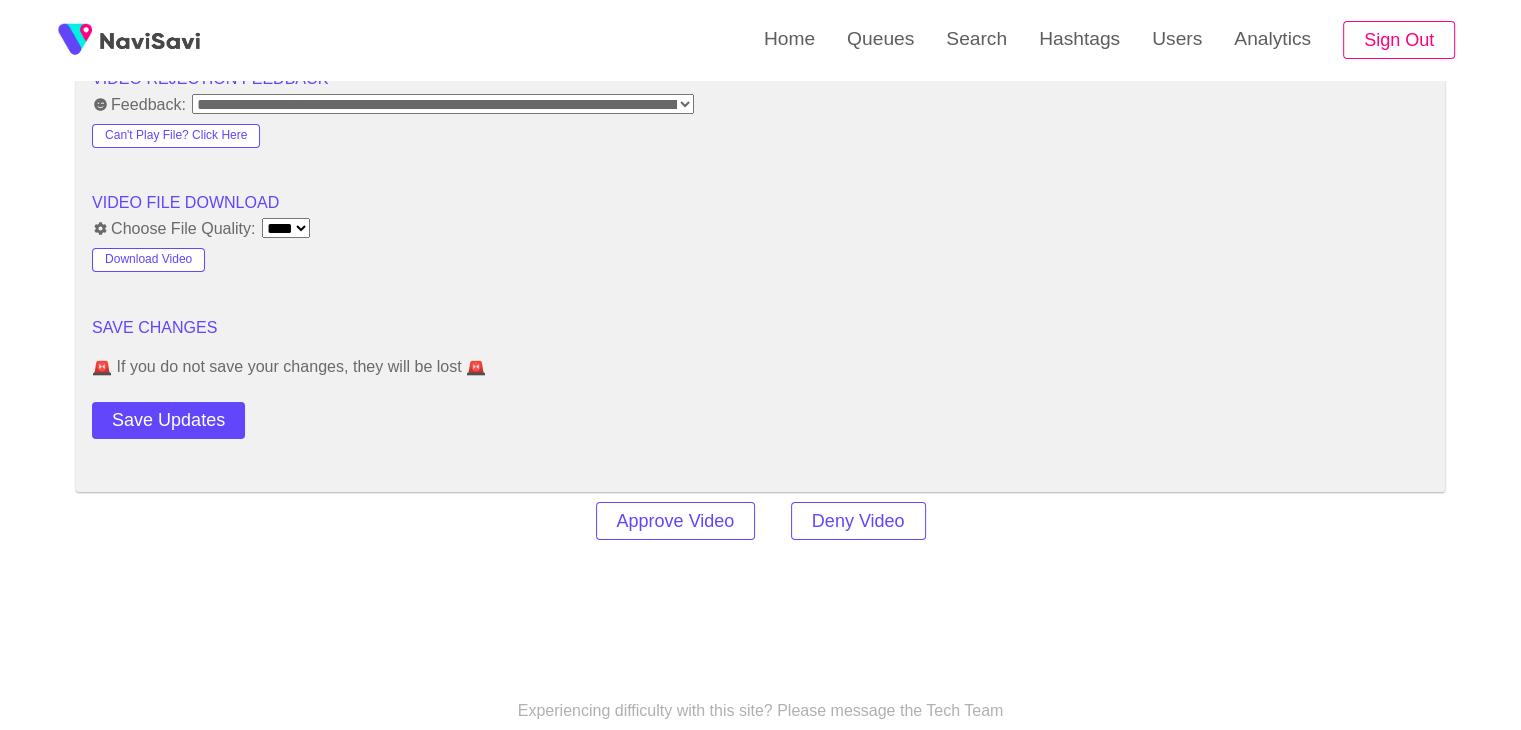 scroll, scrollTop: 2583, scrollLeft: 0, axis: vertical 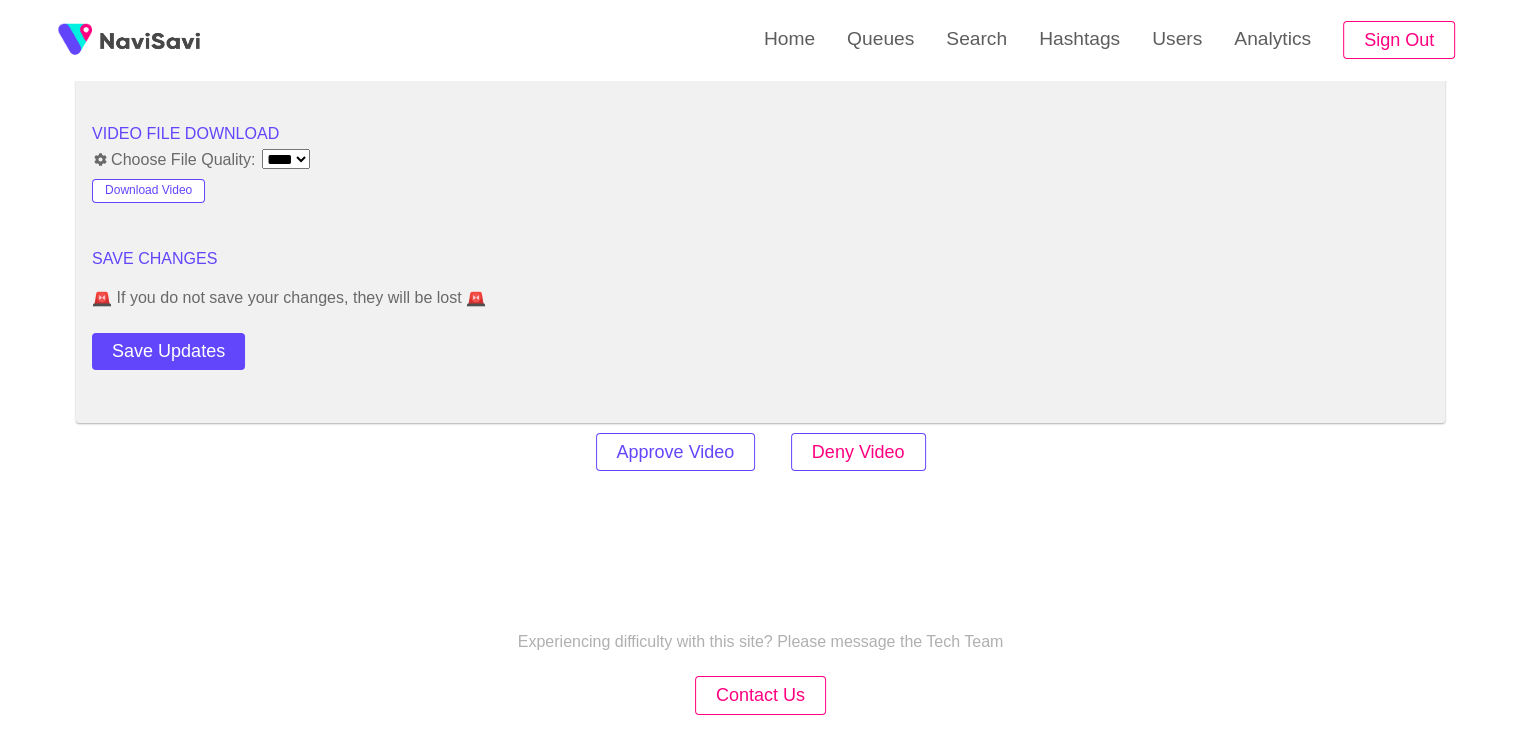 click on "Deny Video" at bounding box center (858, 452) 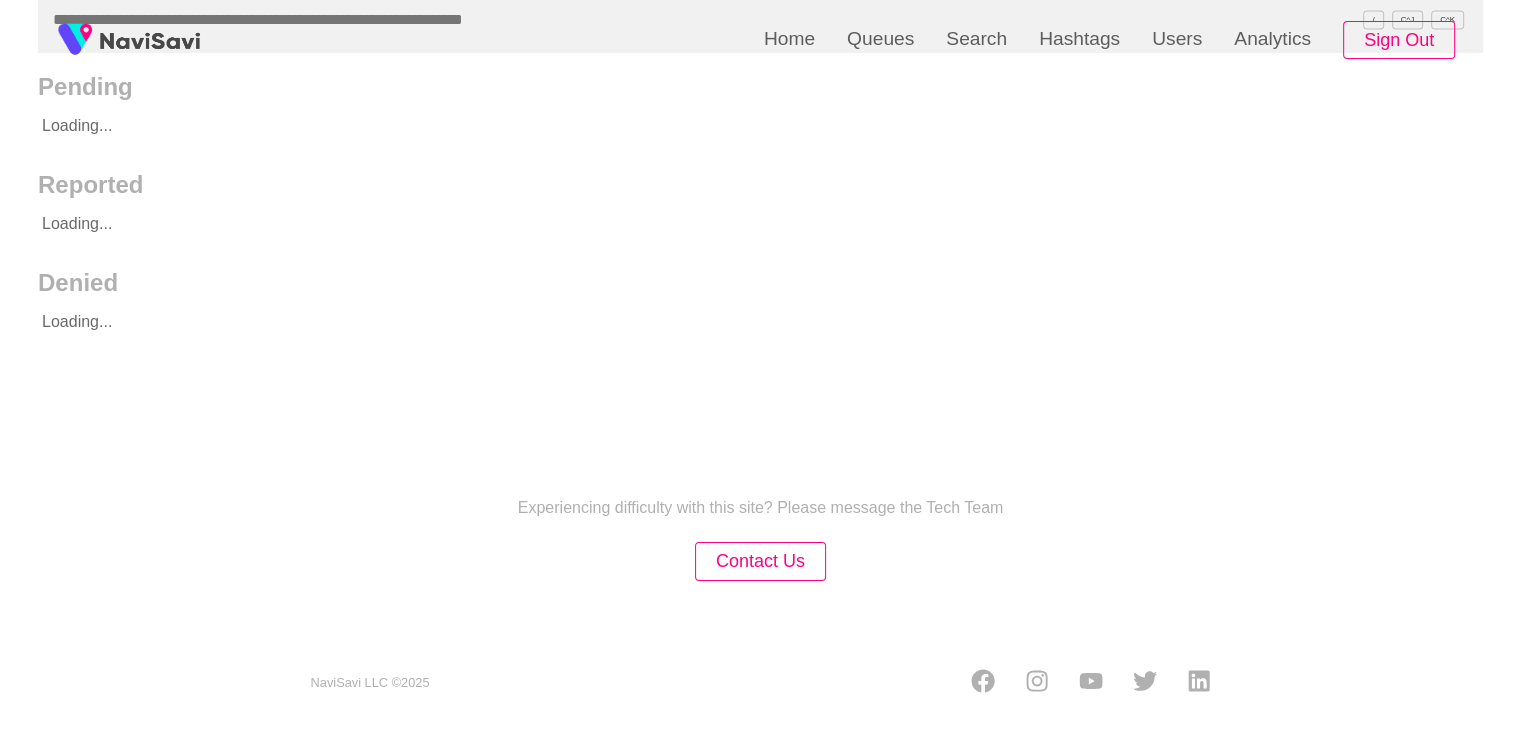 scroll, scrollTop: 0, scrollLeft: 0, axis: both 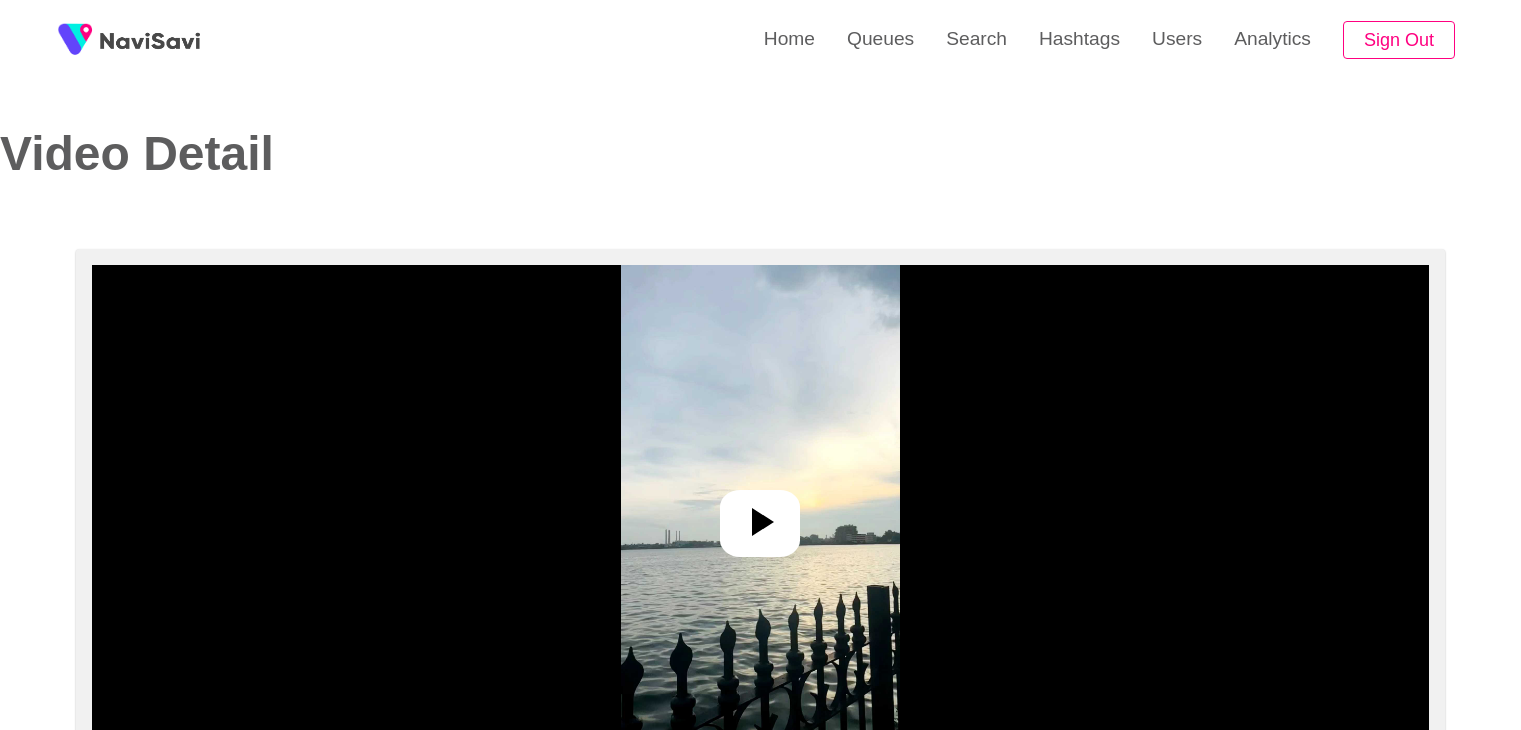 select on "**********" 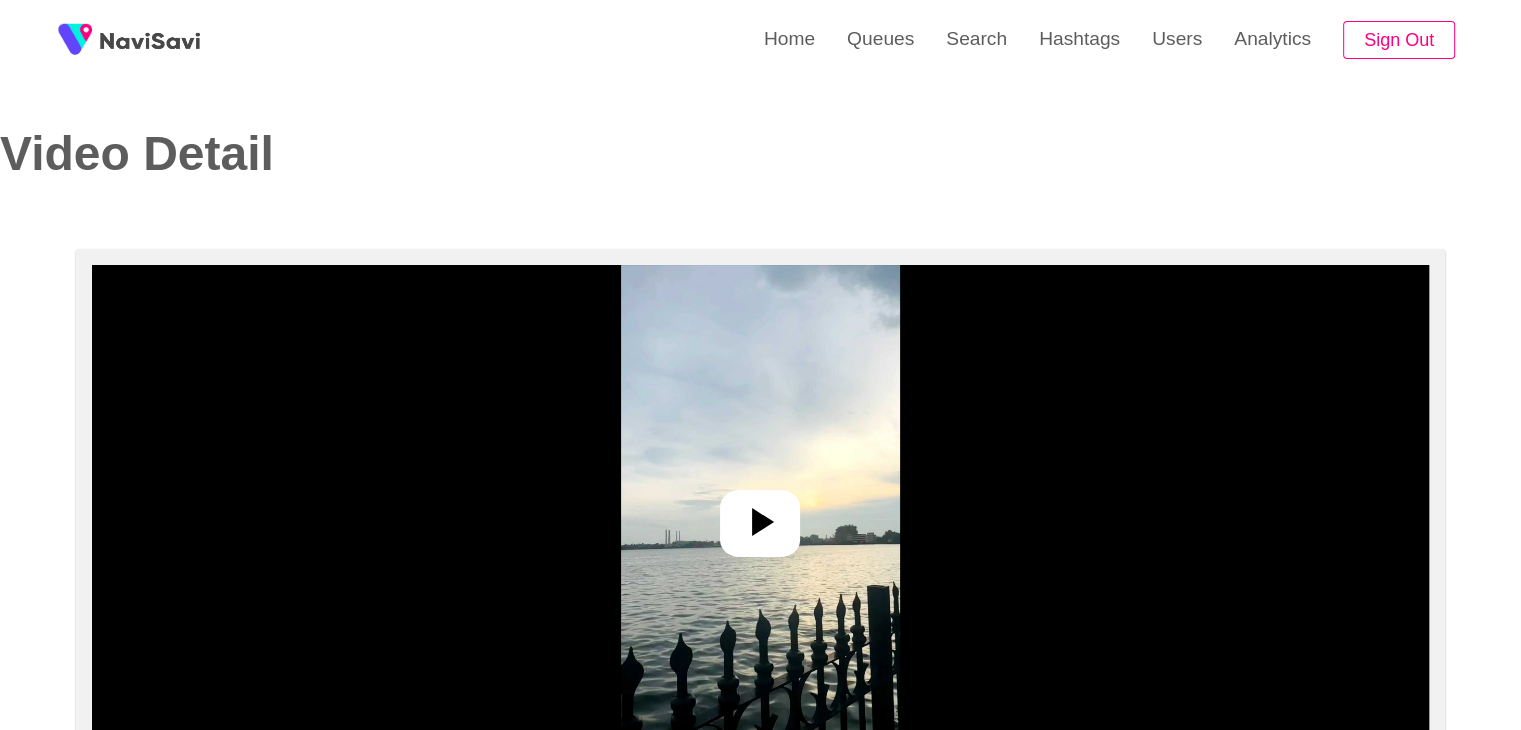 click at bounding box center [760, 515] 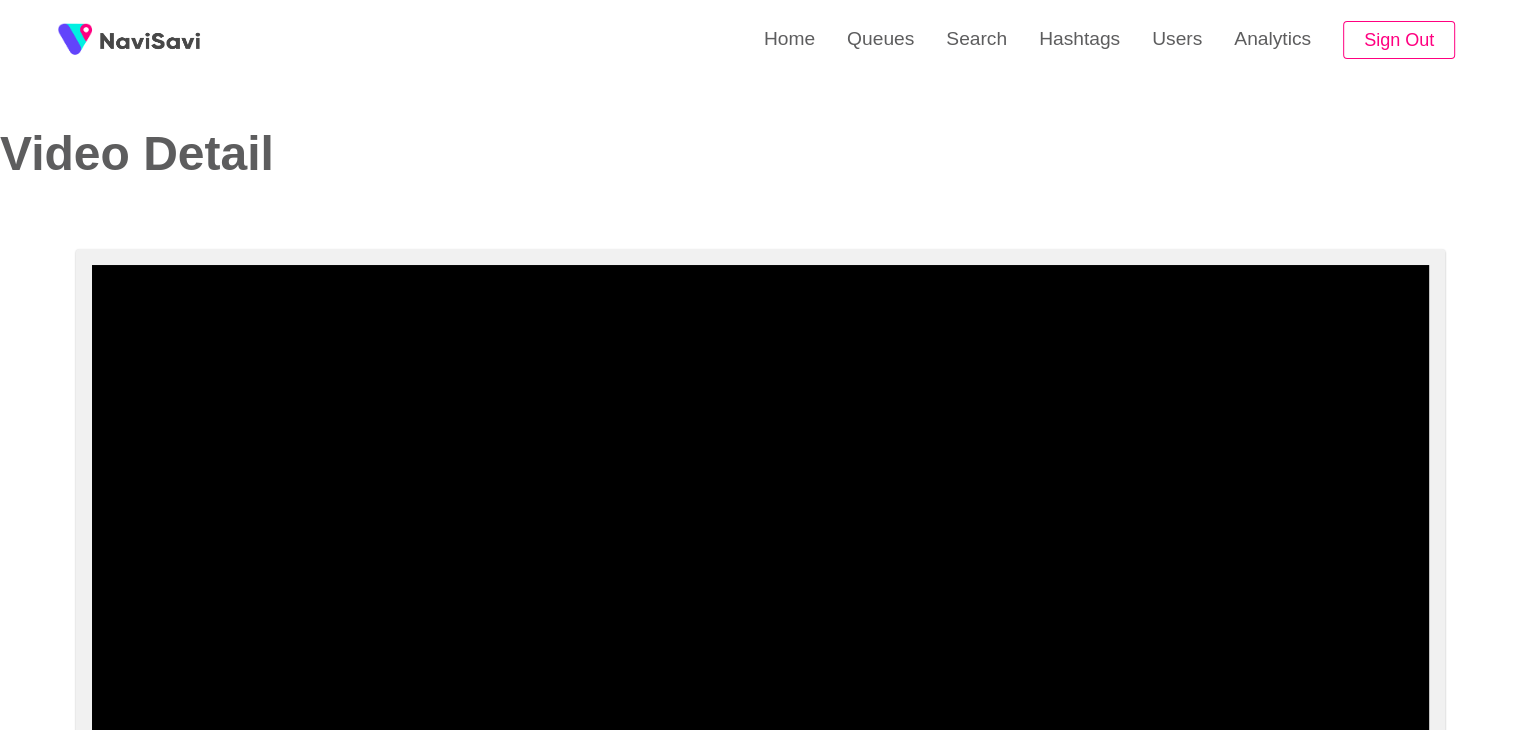 click at bounding box center (760, 515) 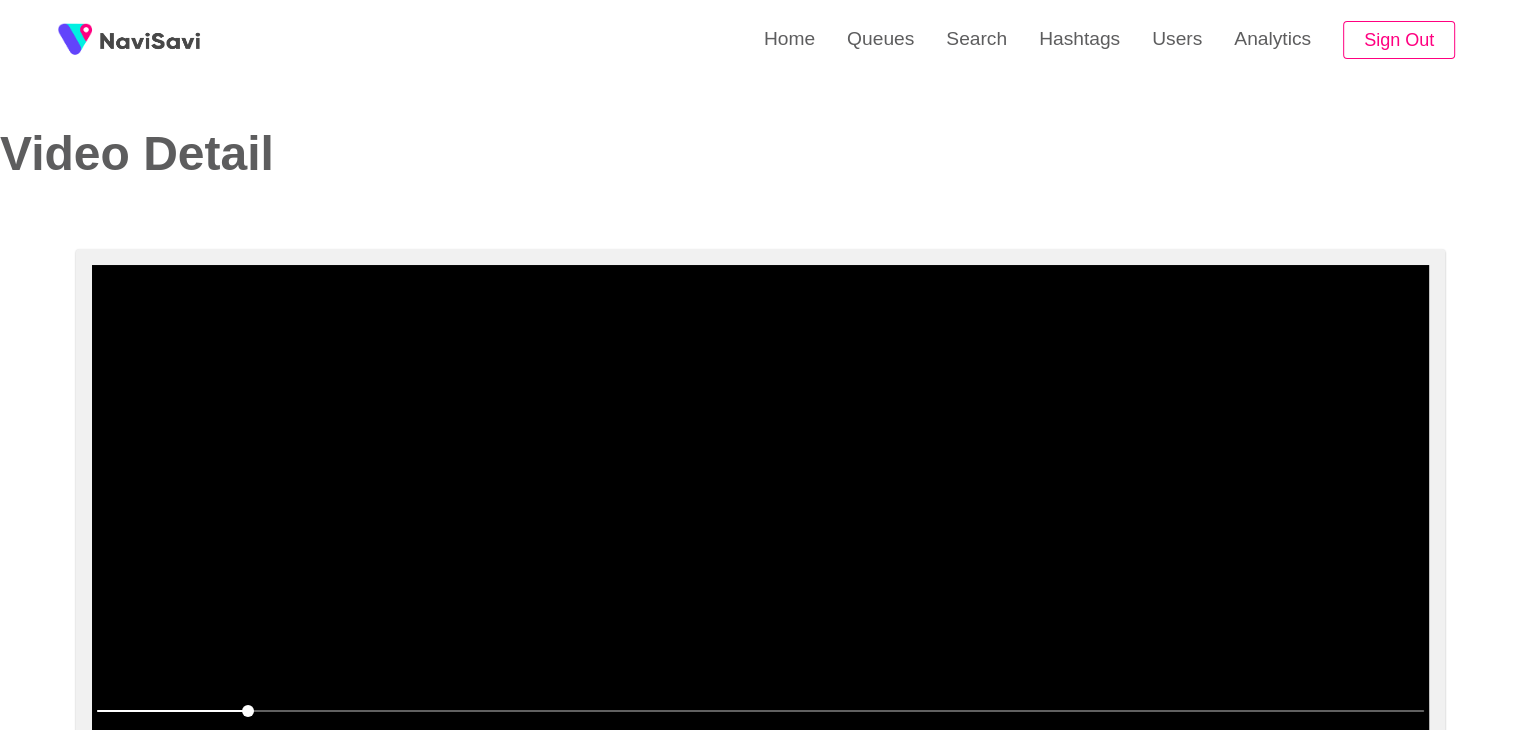click at bounding box center (760, 515) 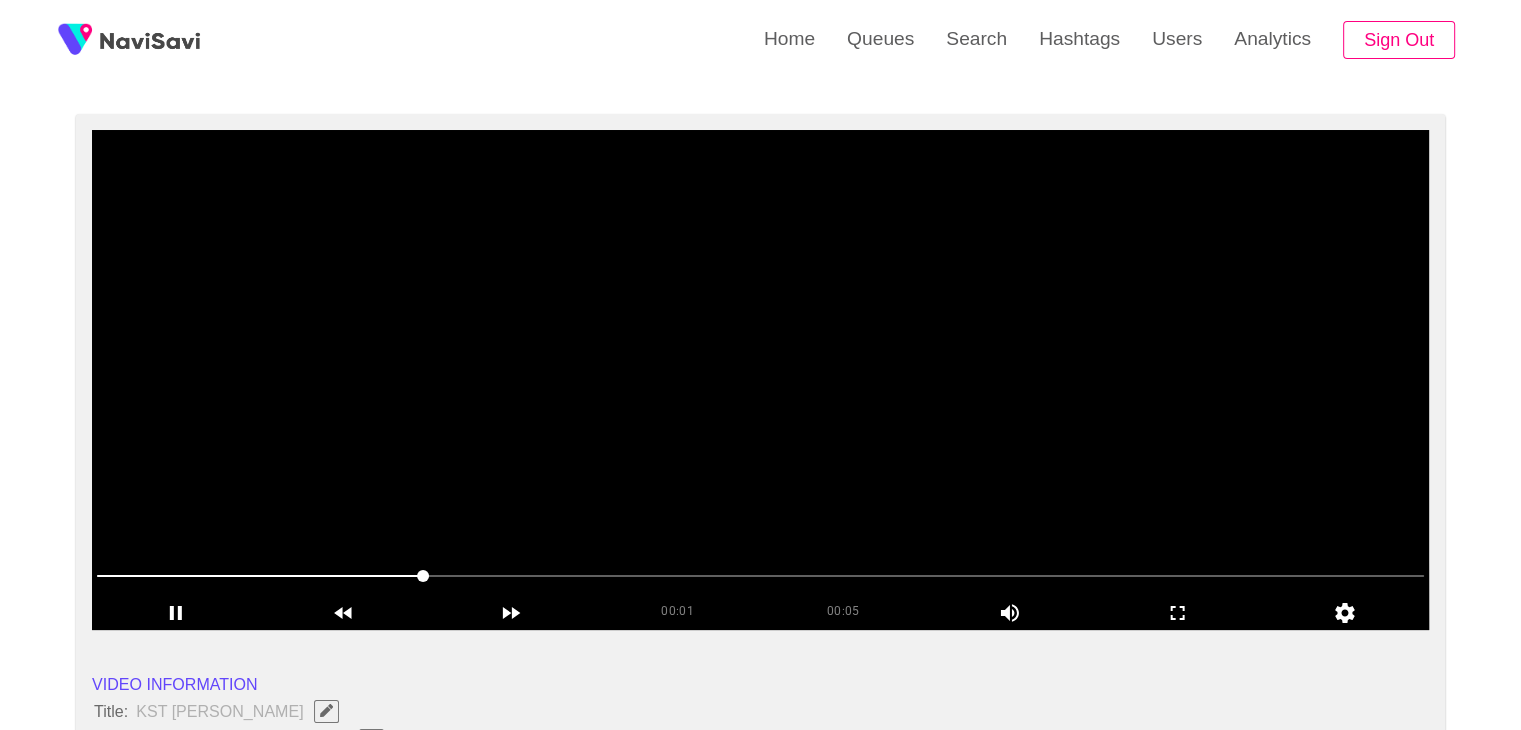scroll, scrollTop: 144, scrollLeft: 0, axis: vertical 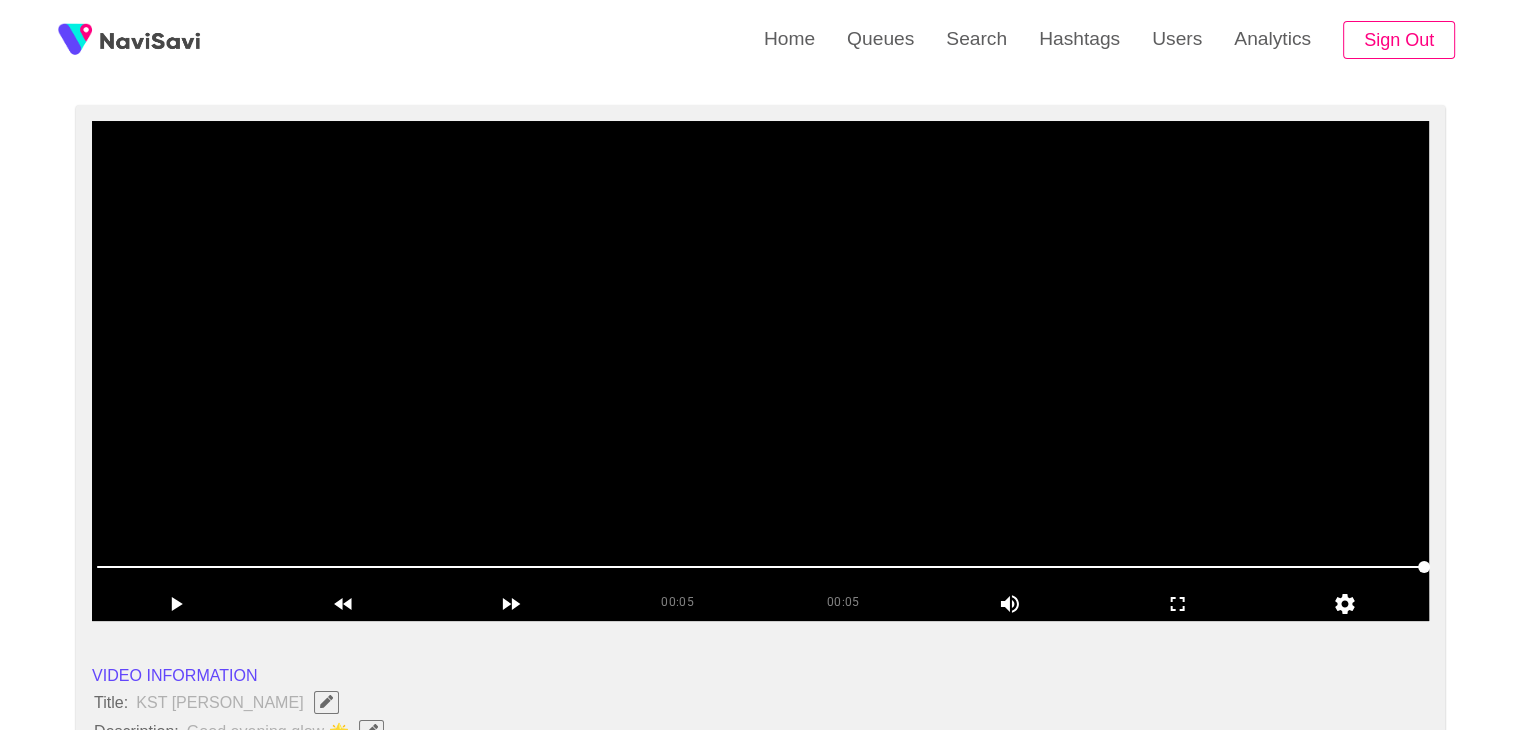 click at bounding box center (760, 371) 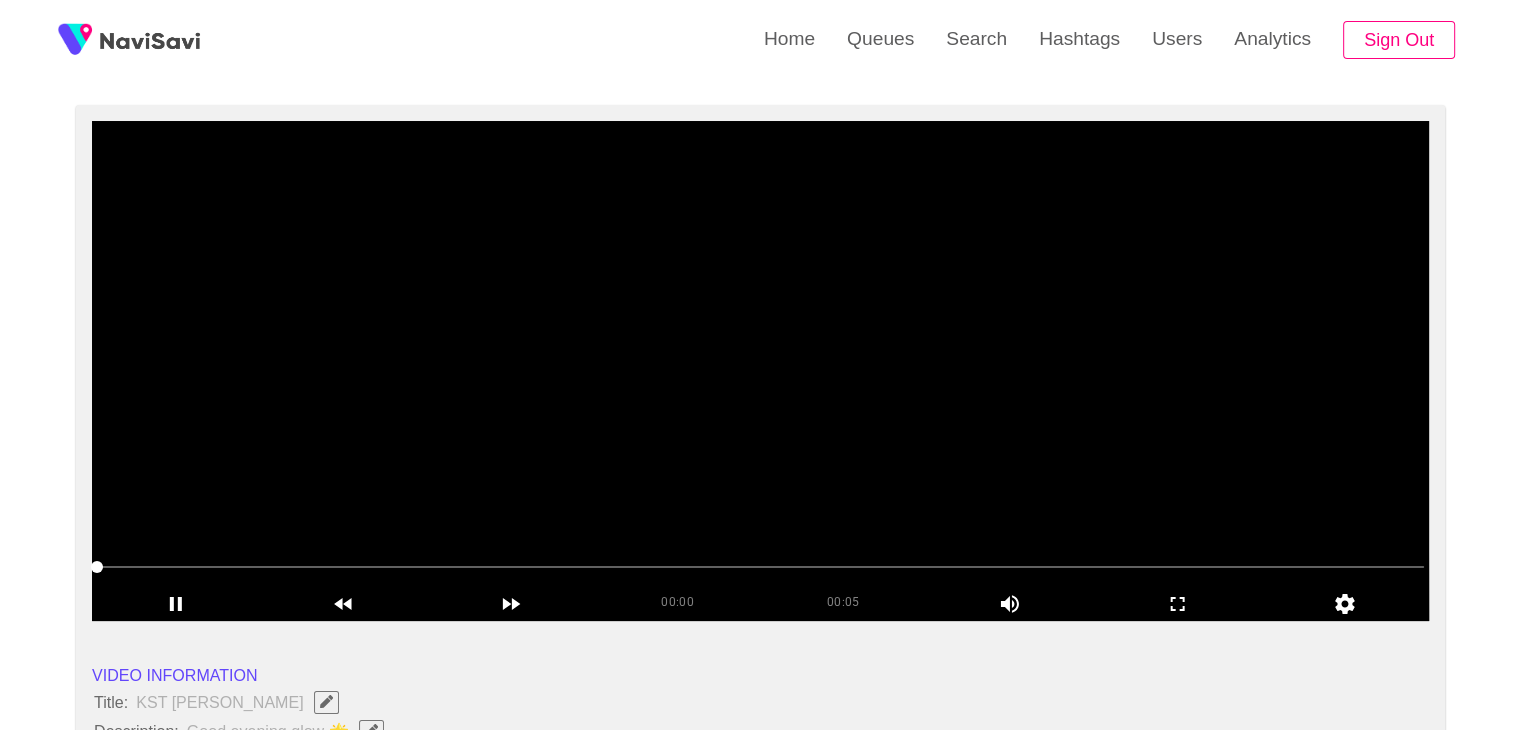 click at bounding box center (760, 371) 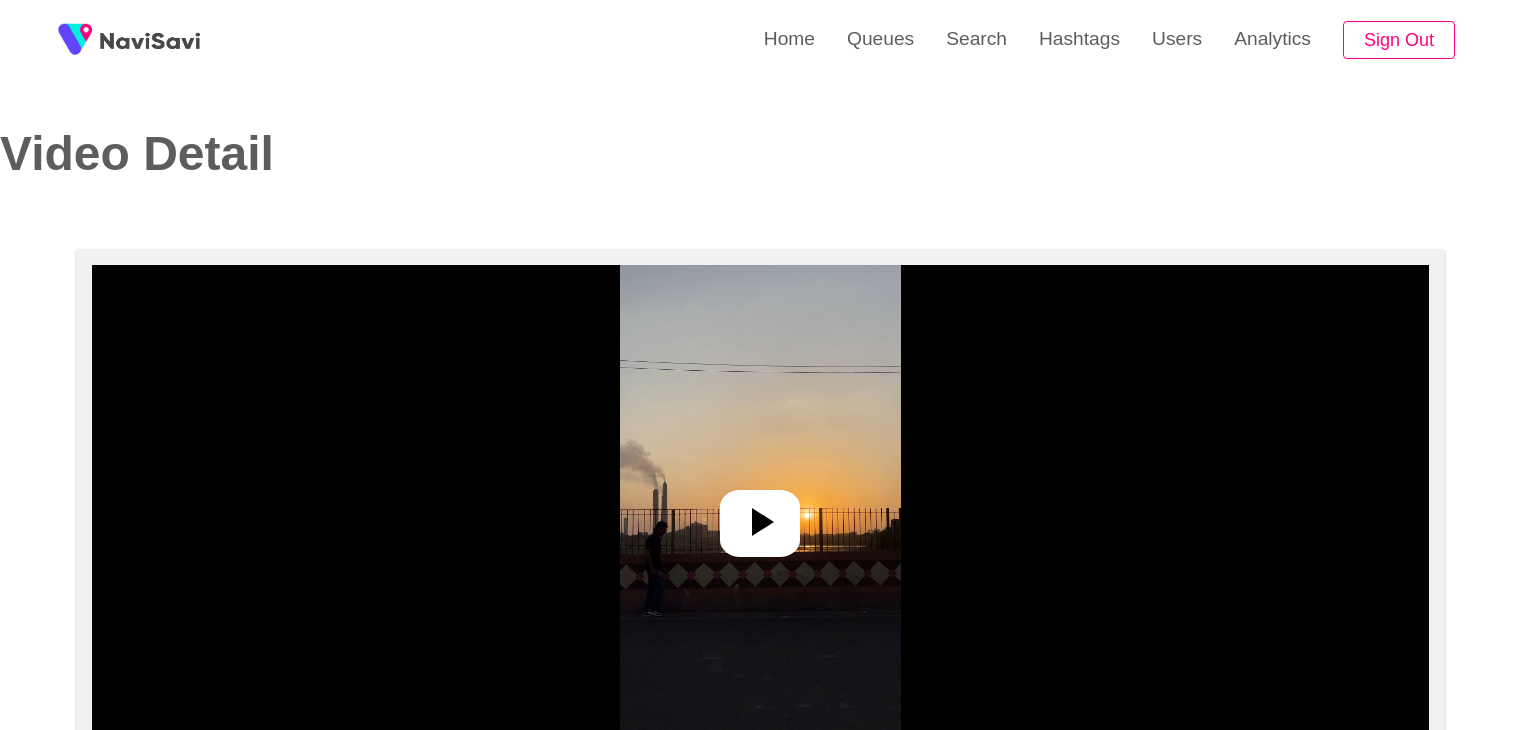 select on "**********" 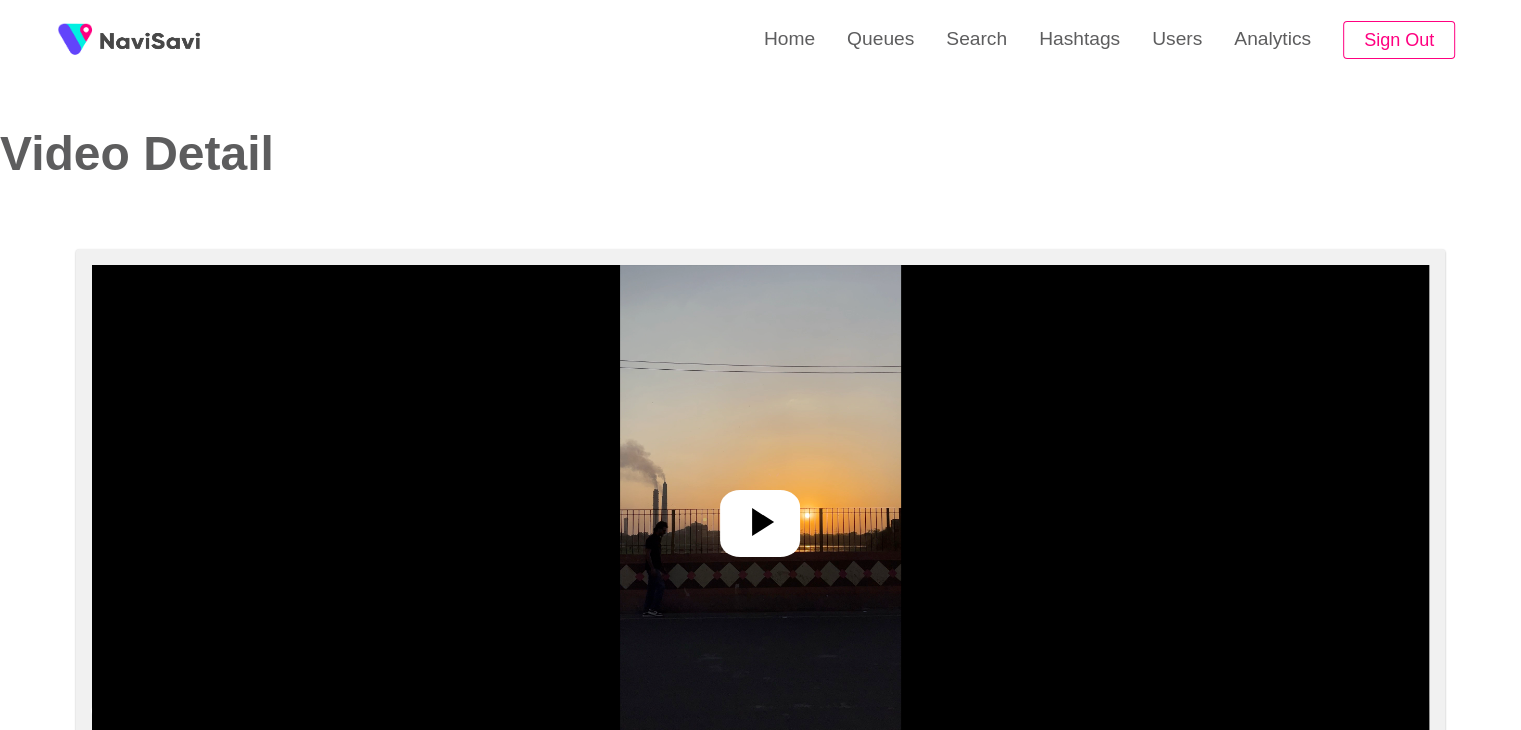 click at bounding box center [760, 515] 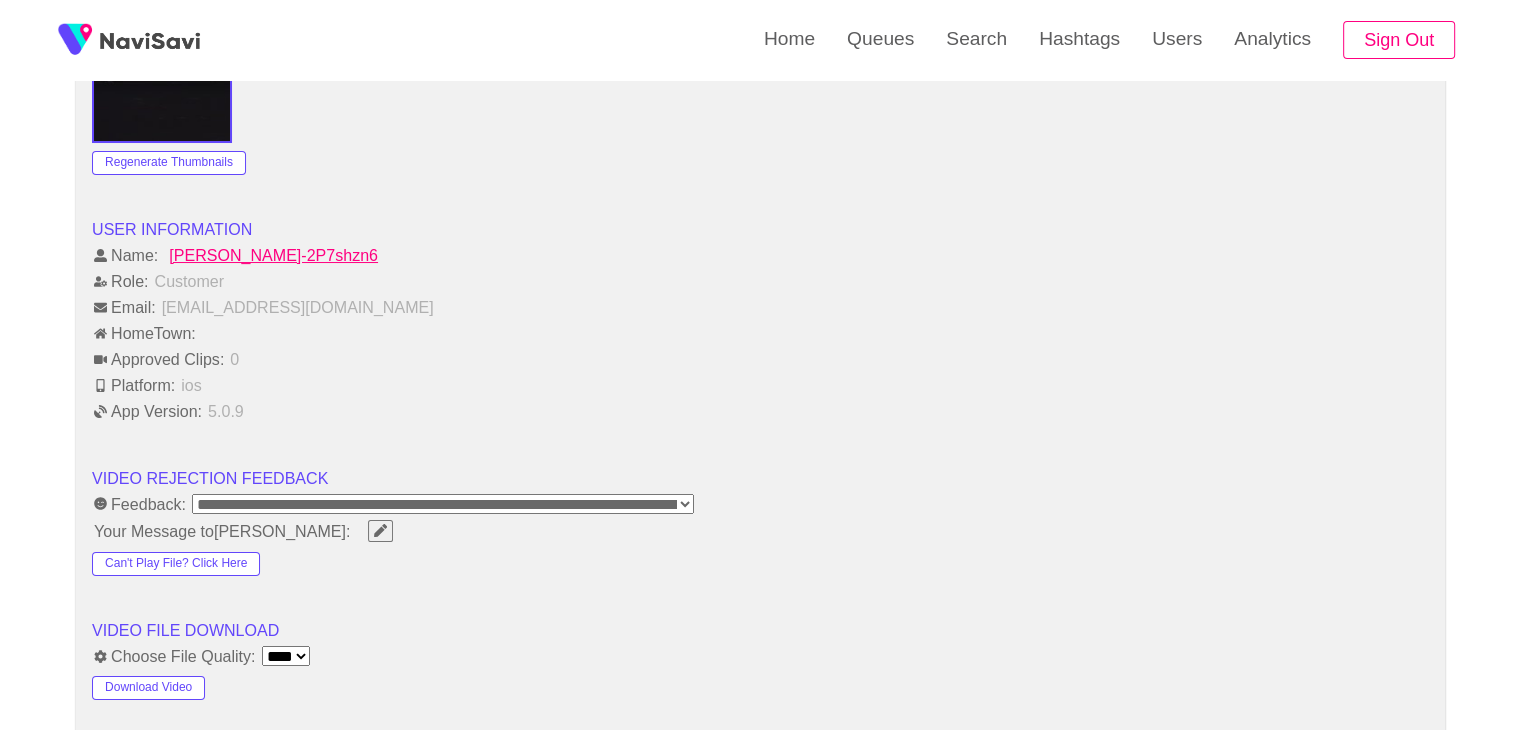 scroll, scrollTop: 1828, scrollLeft: 0, axis: vertical 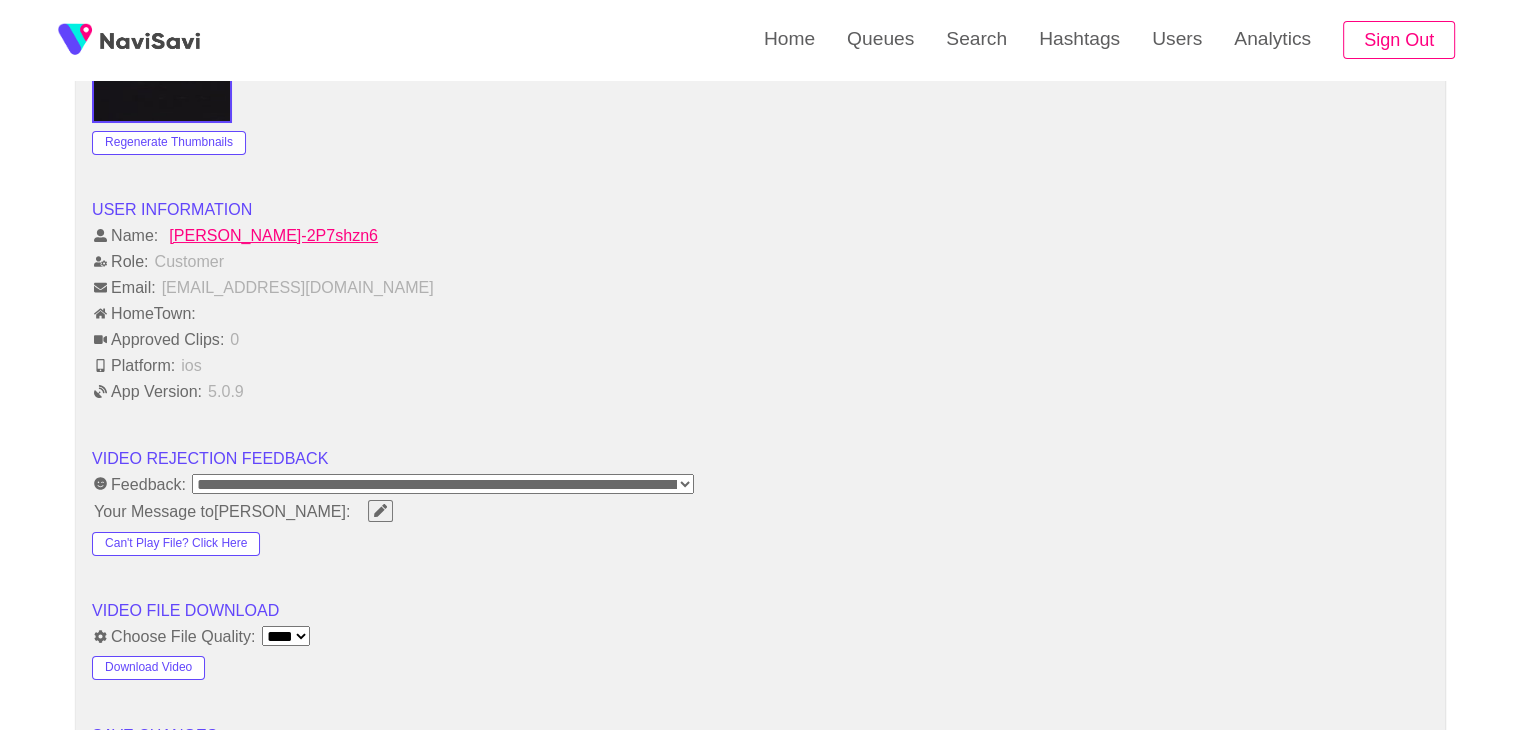 click on "**********" at bounding box center (443, 484) 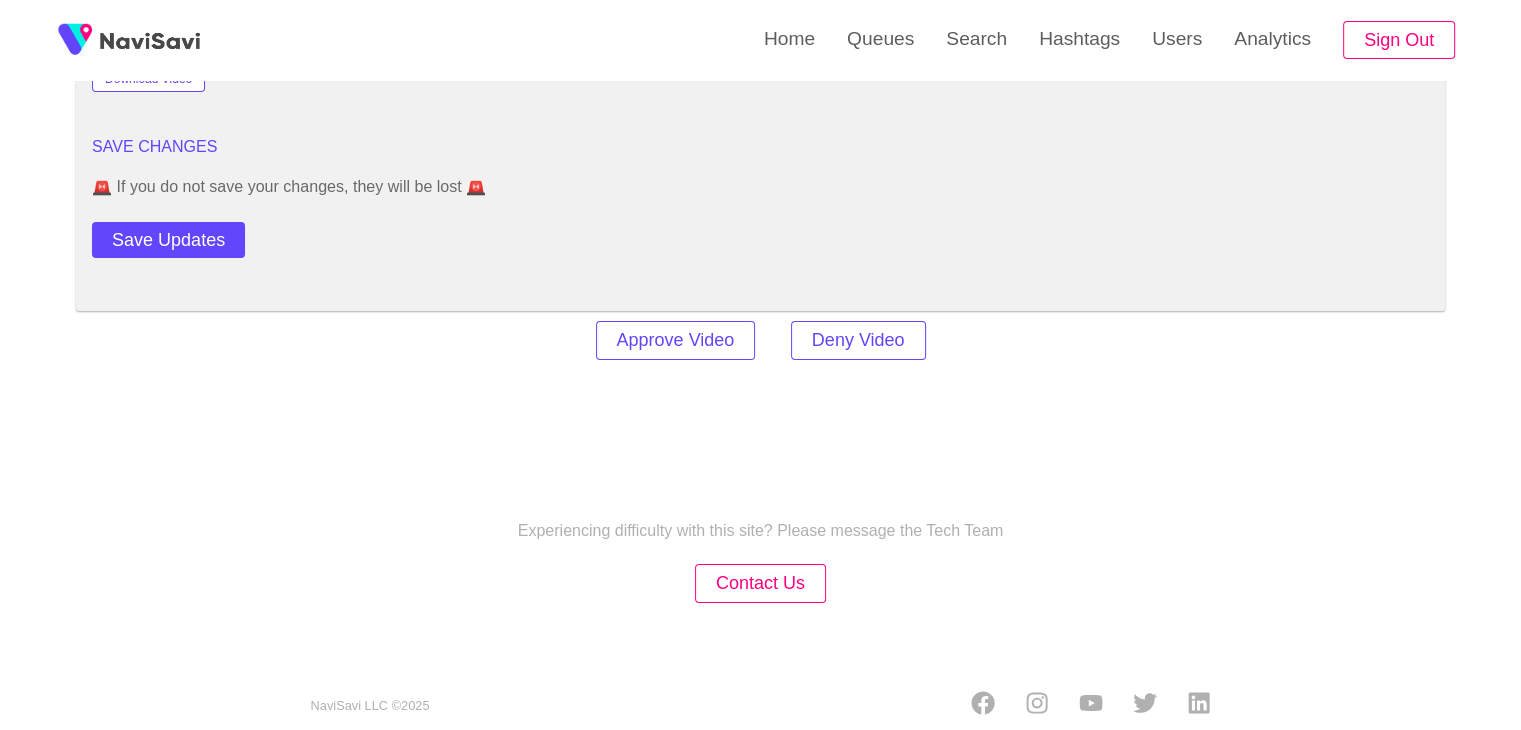 scroll, scrollTop: 2390, scrollLeft: 0, axis: vertical 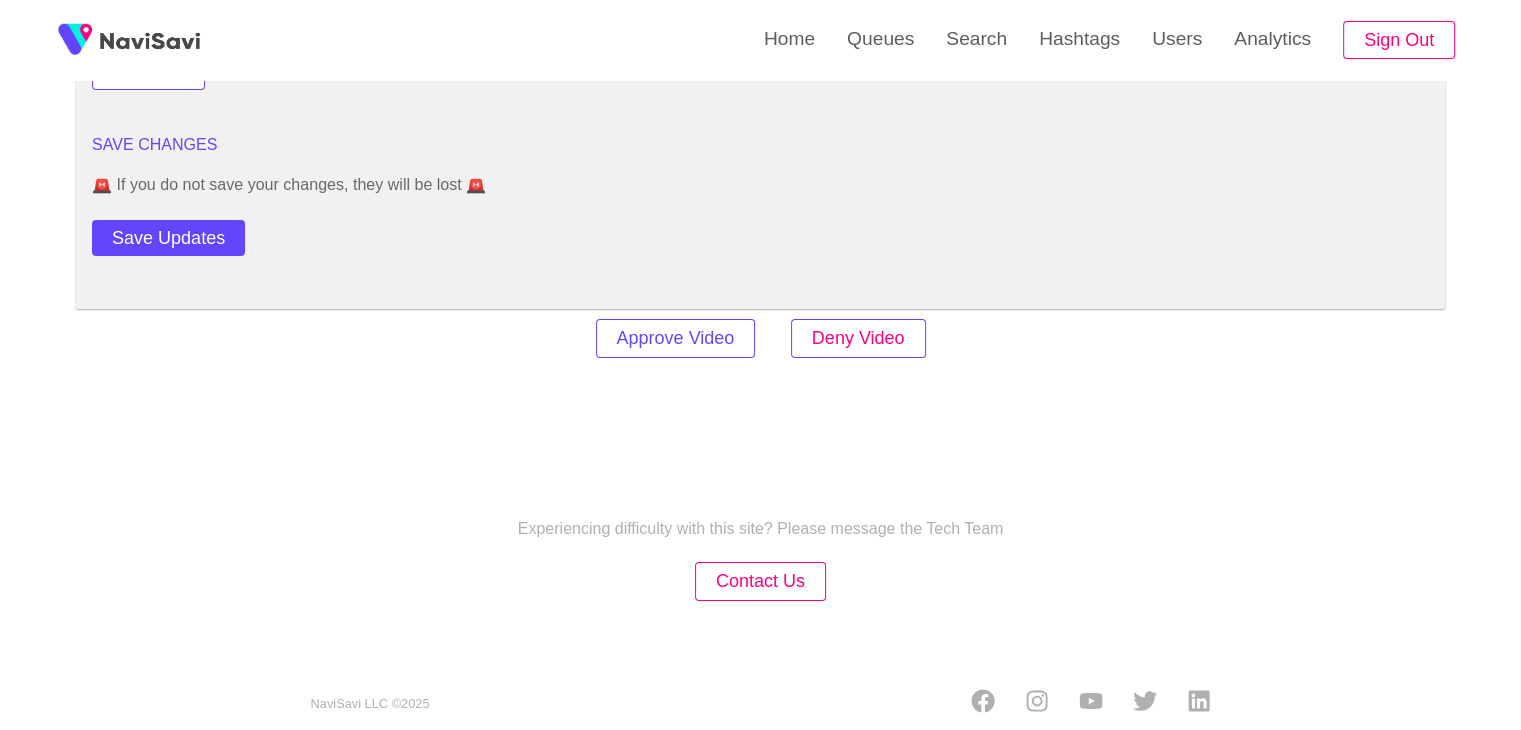 click on "Deny Video" at bounding box center [858, 338] 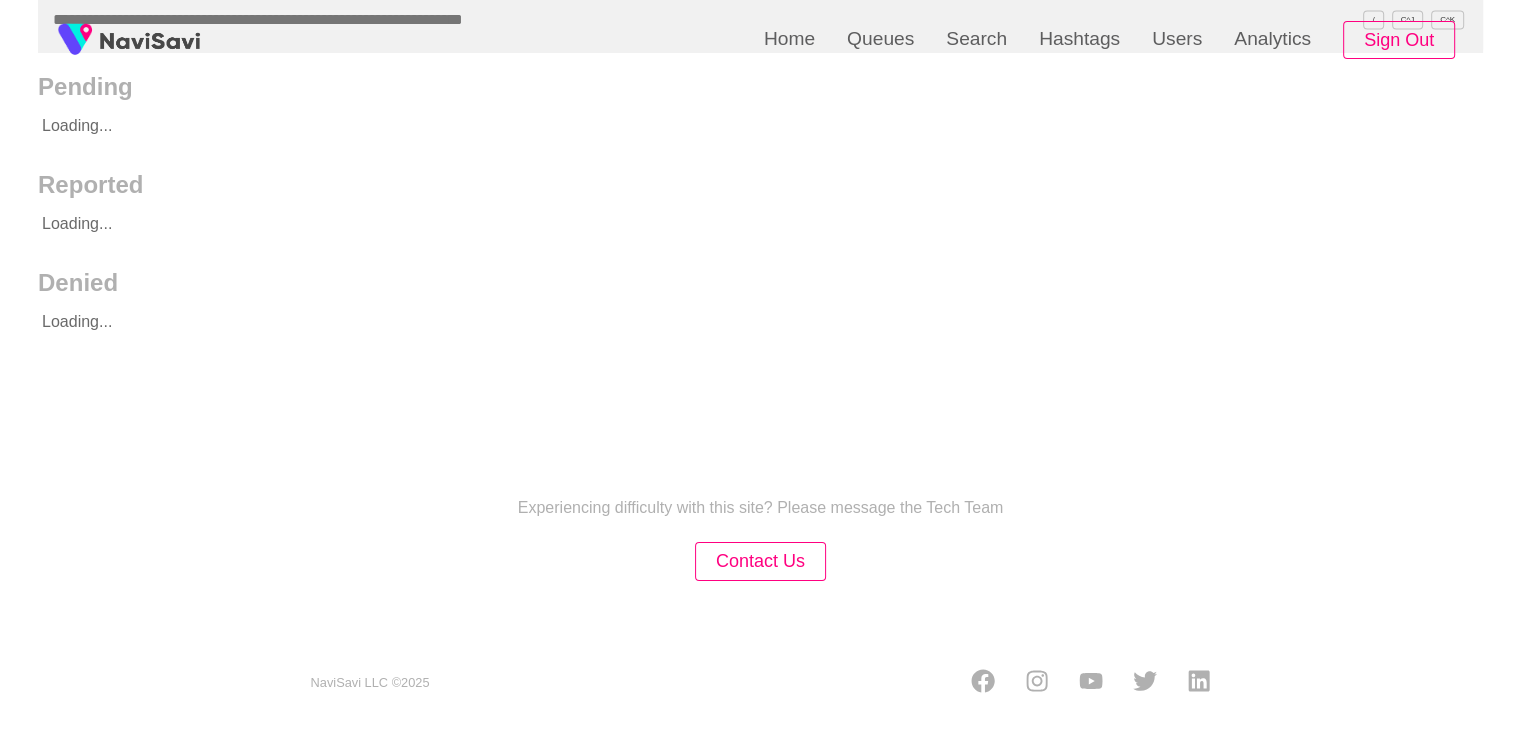 scroll, scrollTop: 0, scrollLeft: 0, axis: both 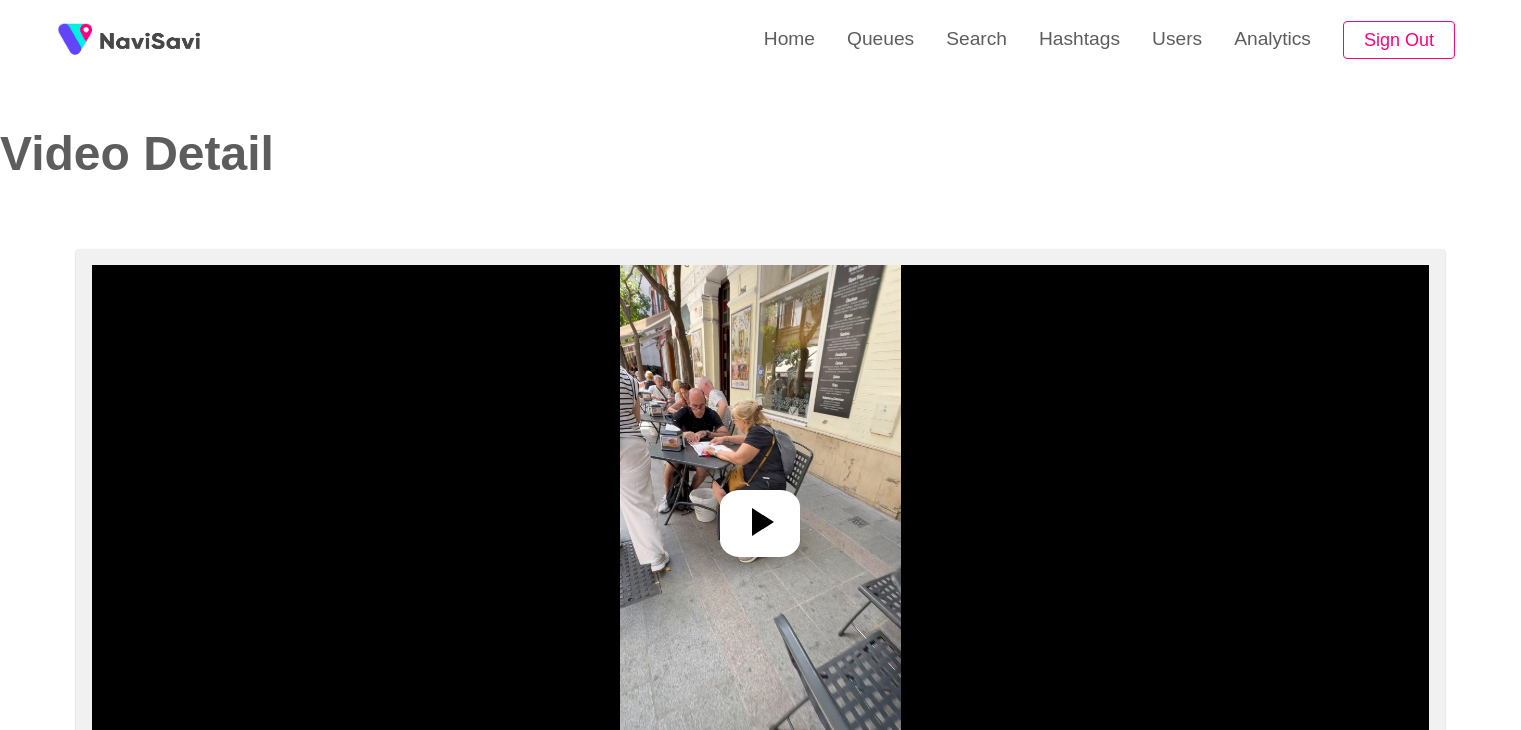 select on "**********" 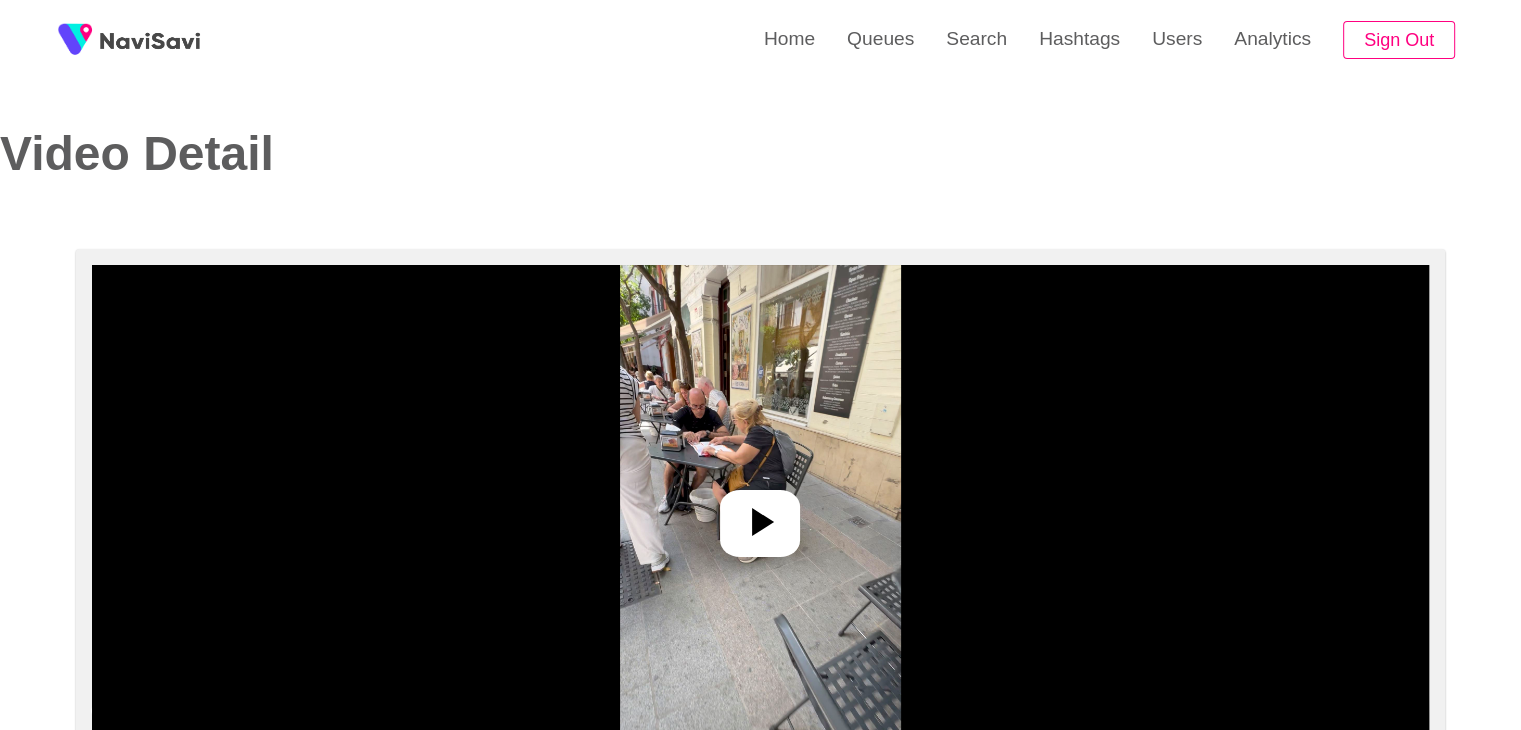click at bounding box center [760, 515] 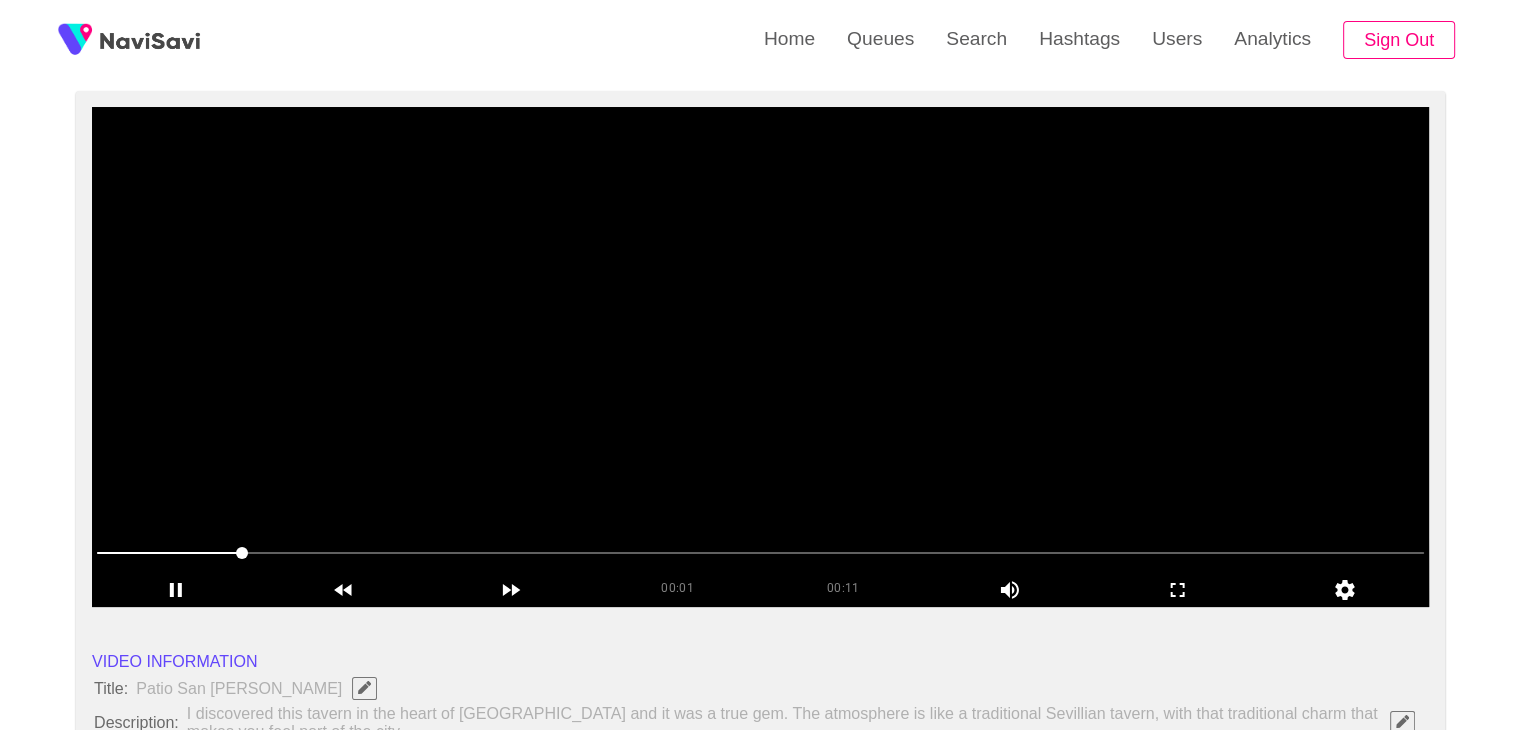 scroll, scrollTop: 159, scrollLeft: 0, axis: vertical 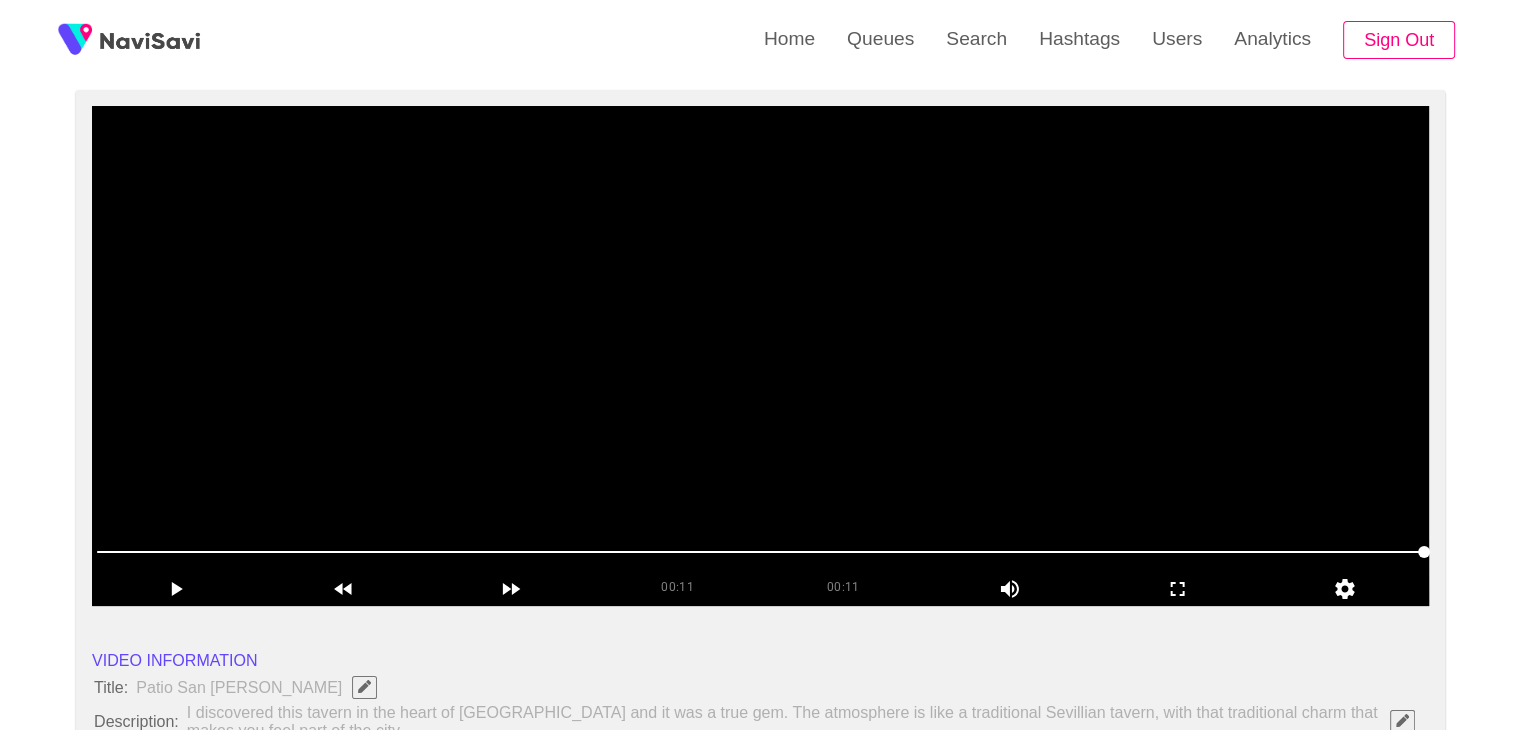 click at bounding box center [760, 356] 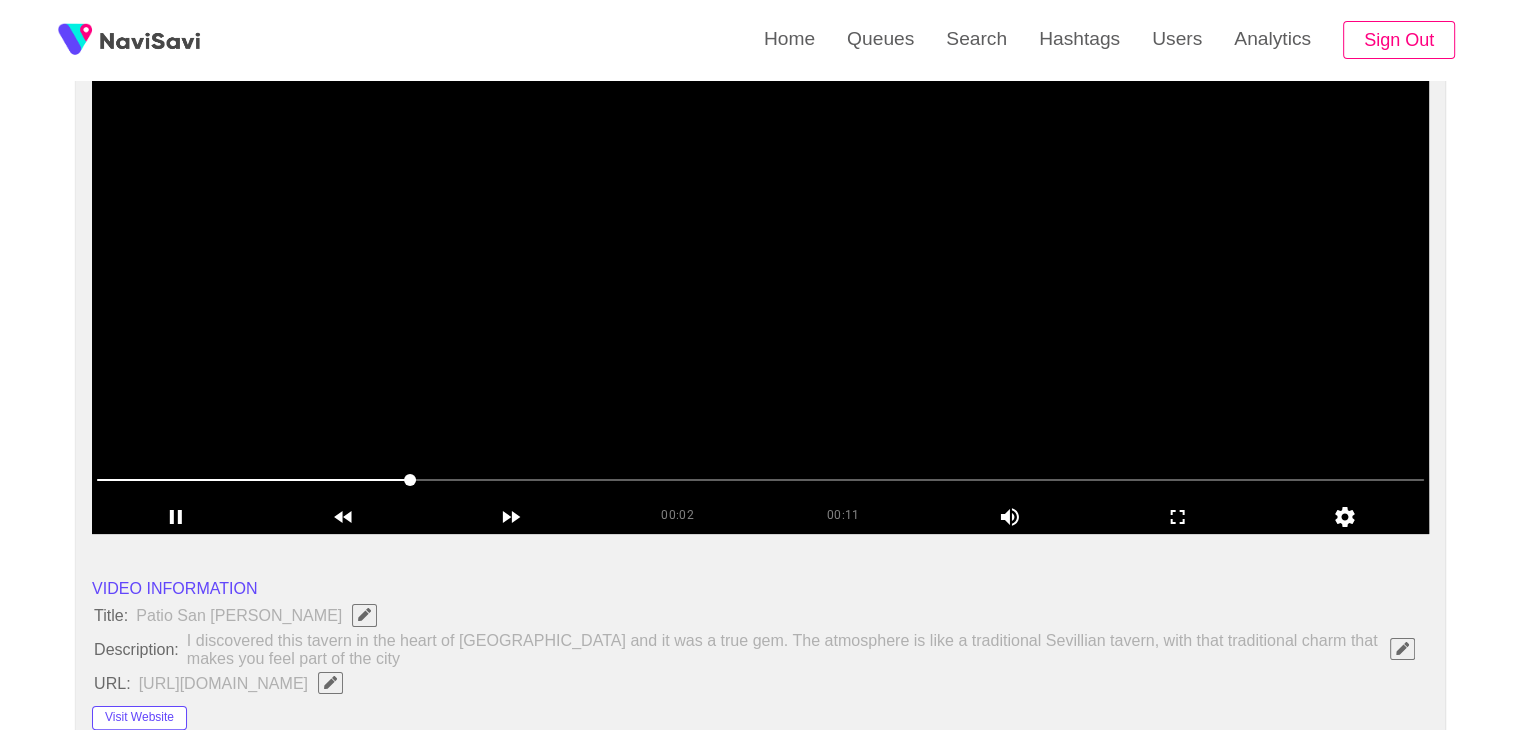 scroll, scrollTop: 188, scrollLeft: 0, axis: vertical 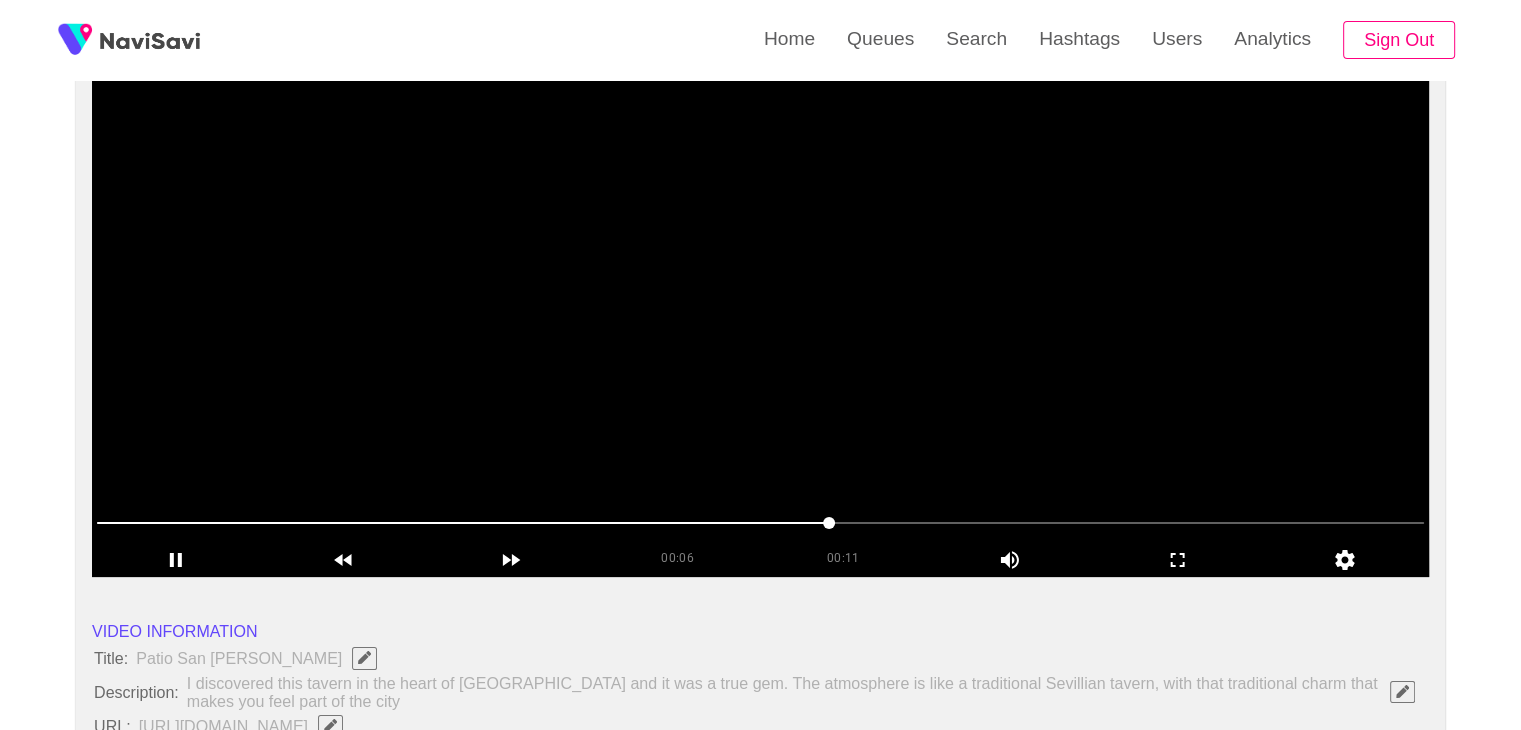 click at bounding box center (760, 327) 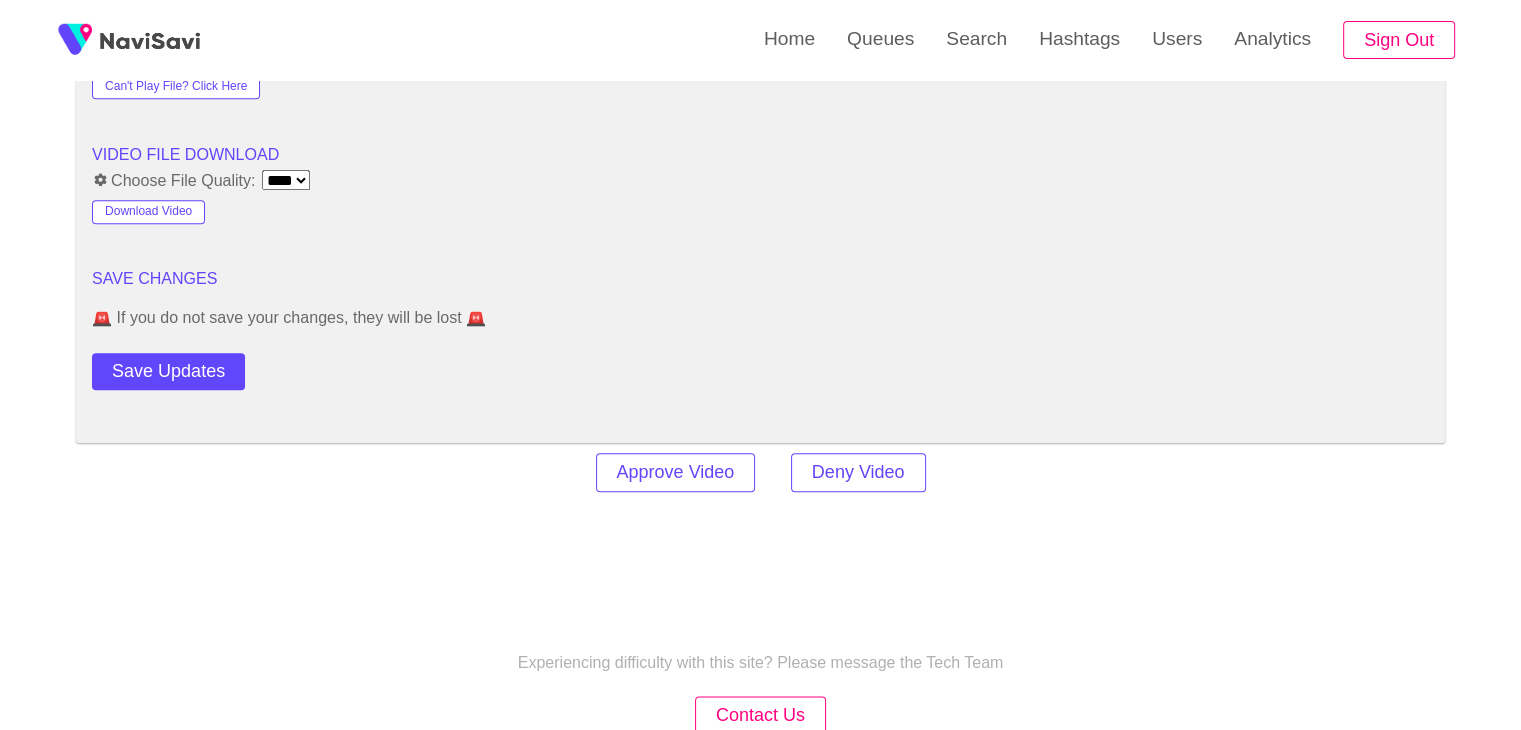 scroll, scrollTop: 2350, scrollLeft: 0, axis: vertical 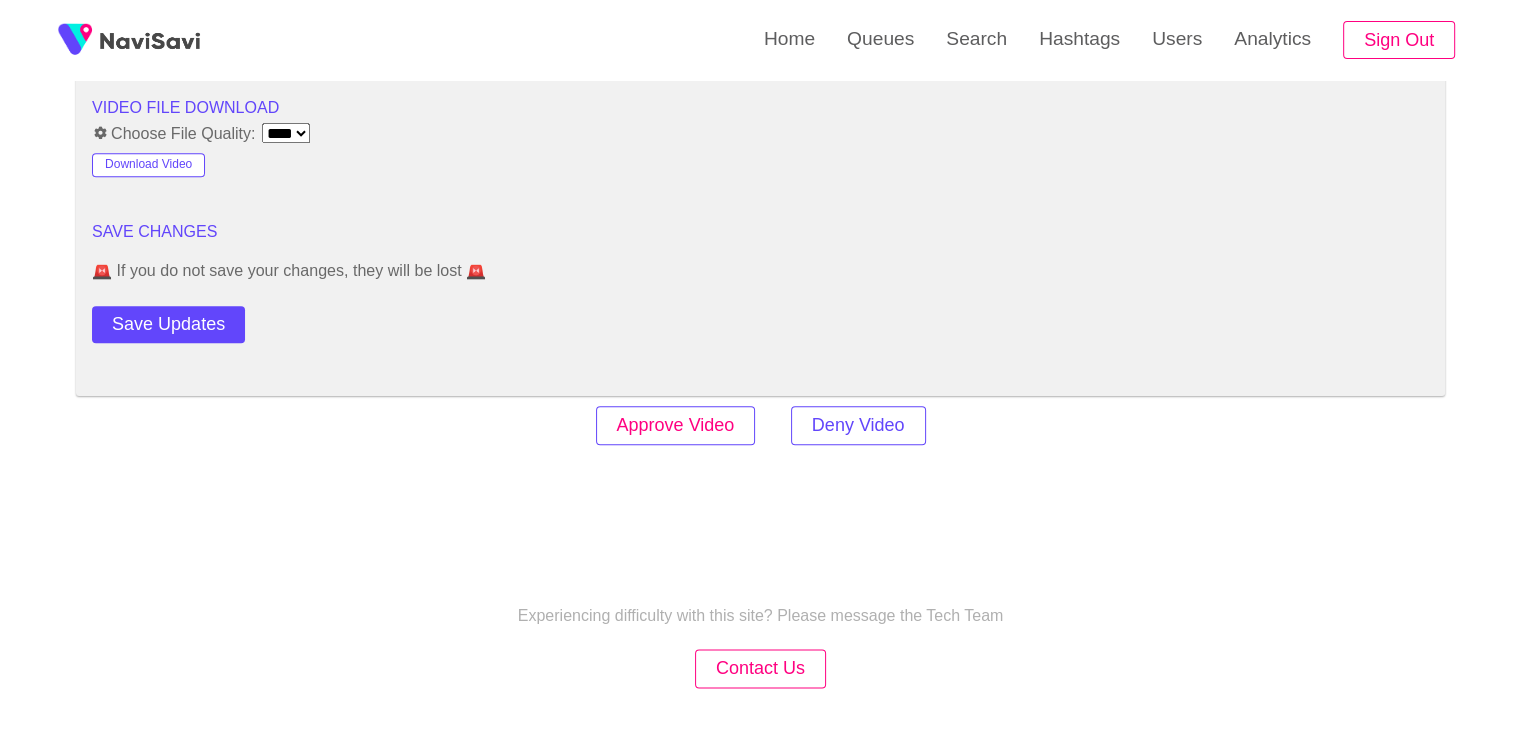 click on "Approve Video" at bounding box center [676, 425] 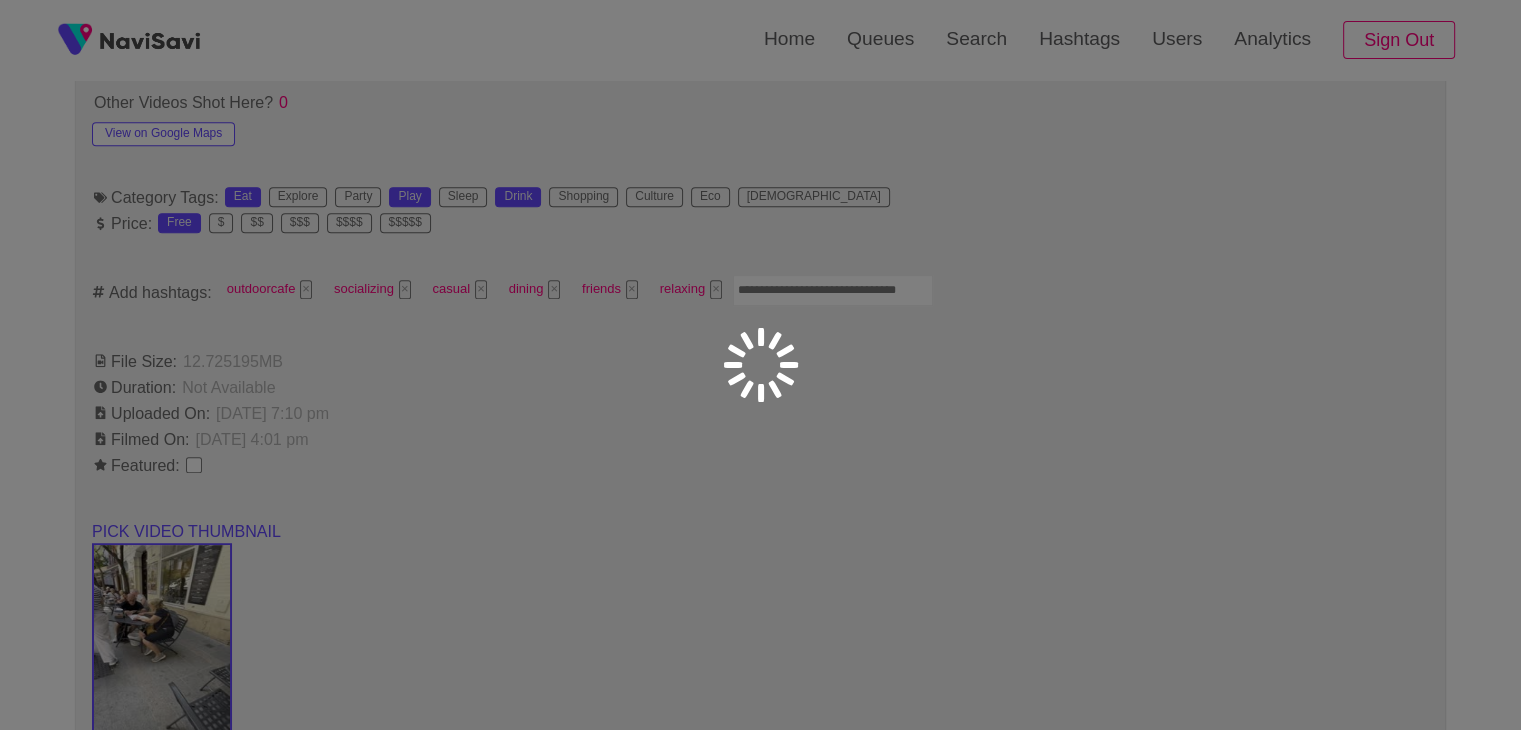 scroll, scrollTop: 1202, scrollLeft: 0, axis: vertical 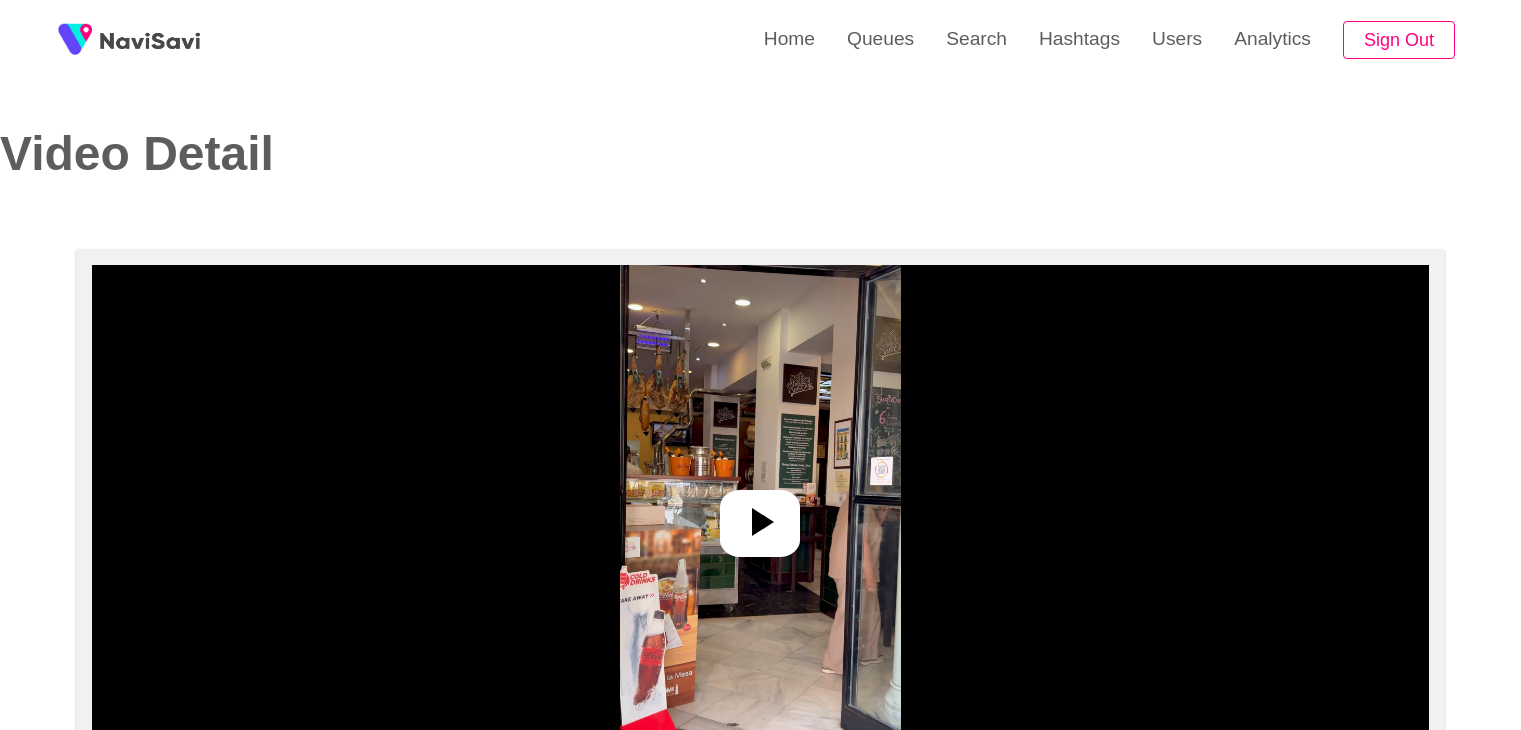 select on "**********" 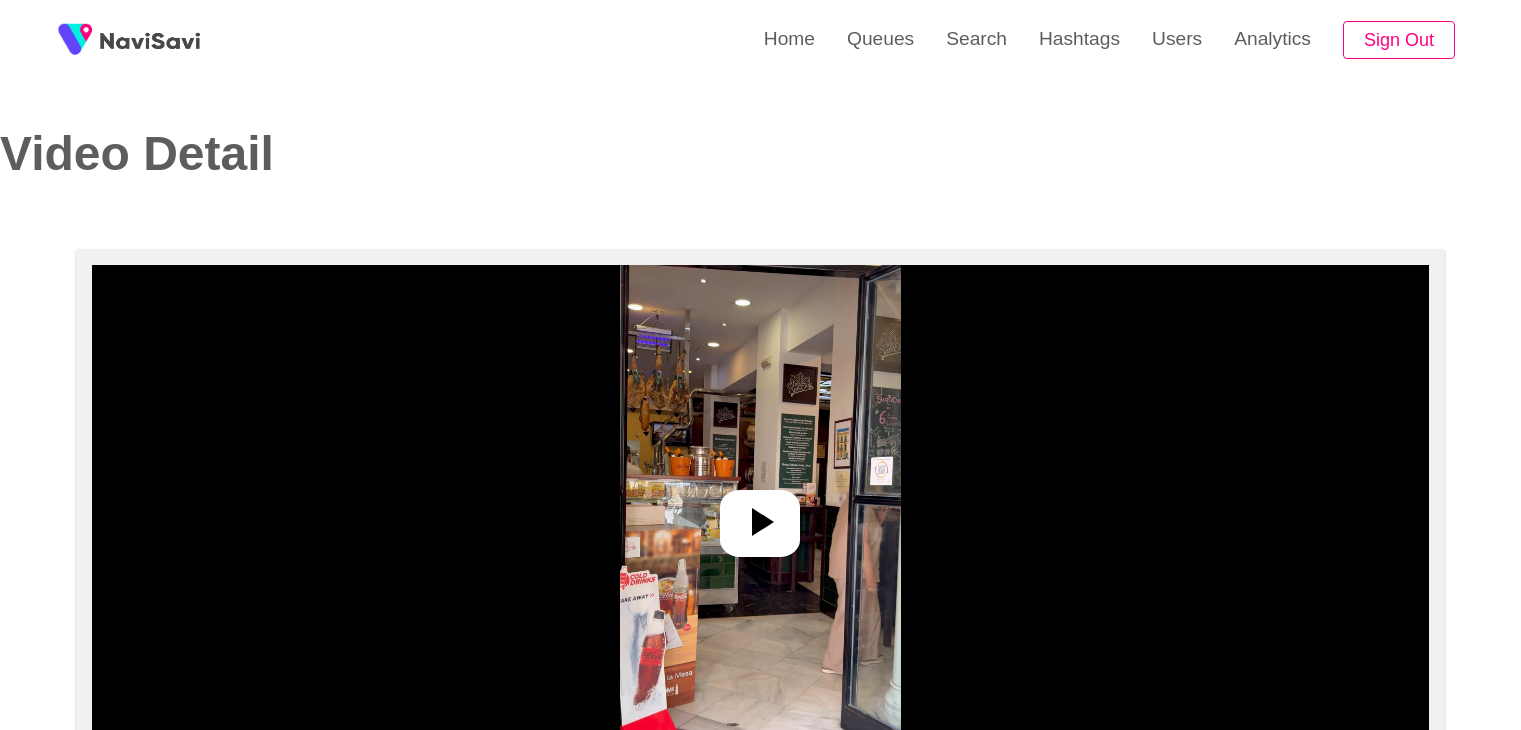 scroll, scrollTop: 0, scrollLeft: 0, axis: both 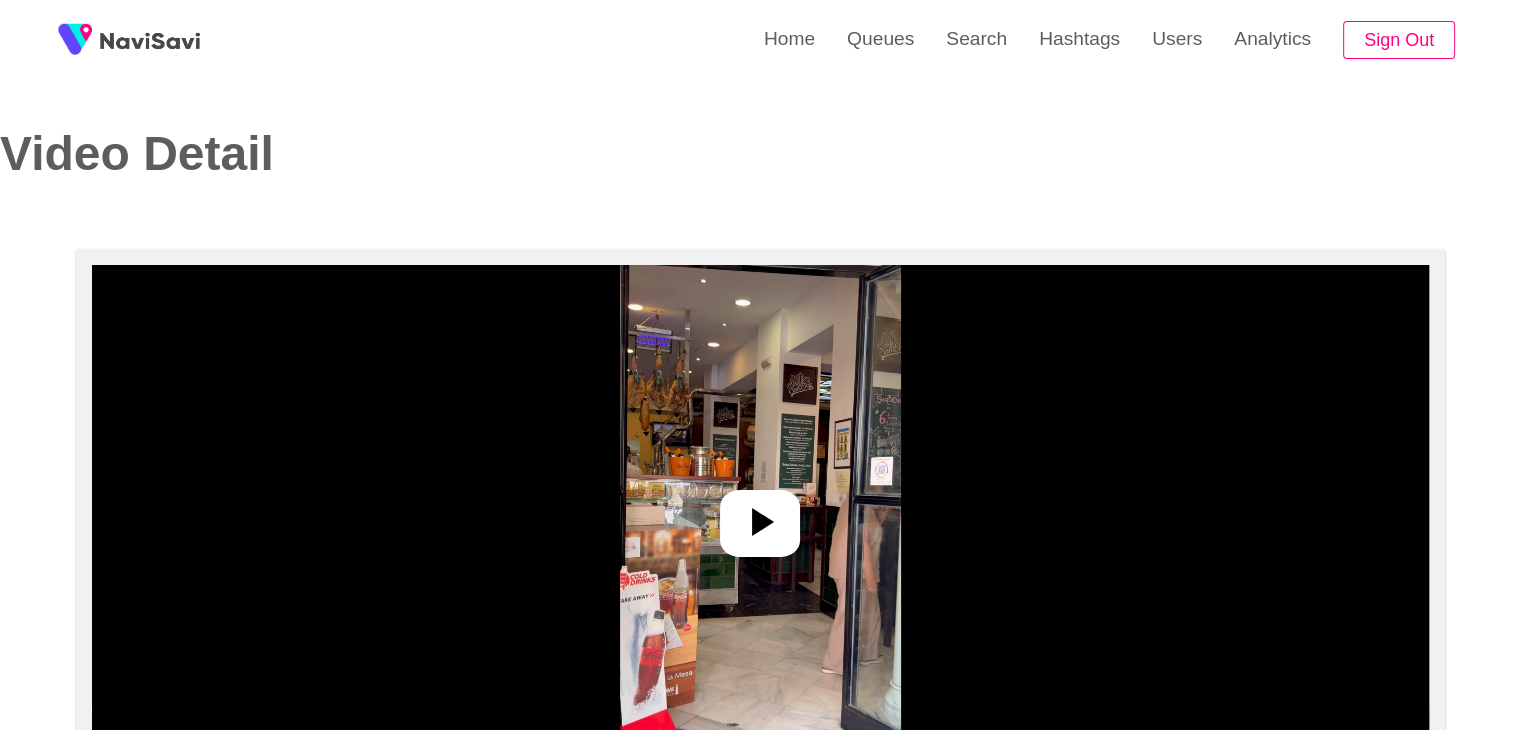 click at bounding box center (760, 515) 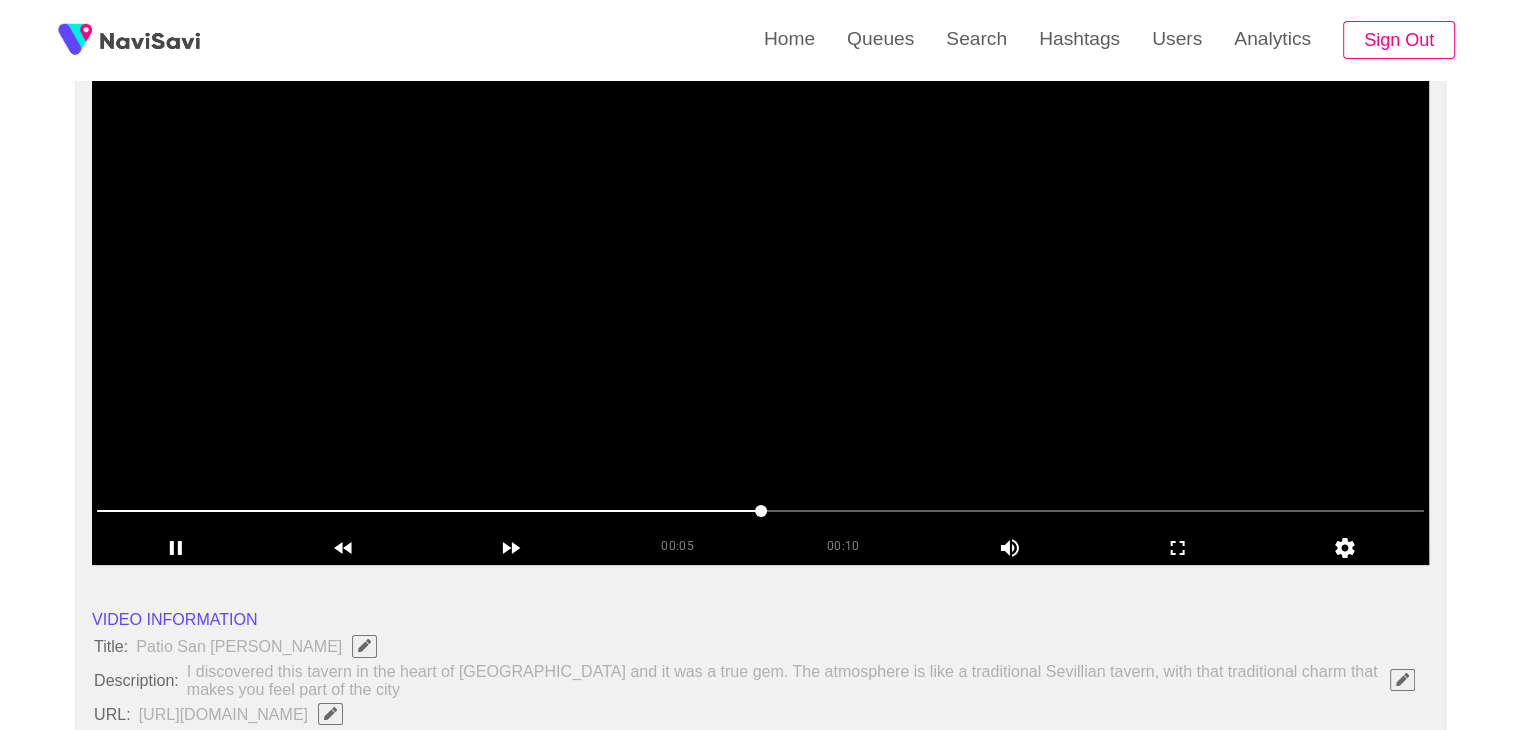 scroll, scrollTop: 199, scrollLeft: 0, axis: vertical 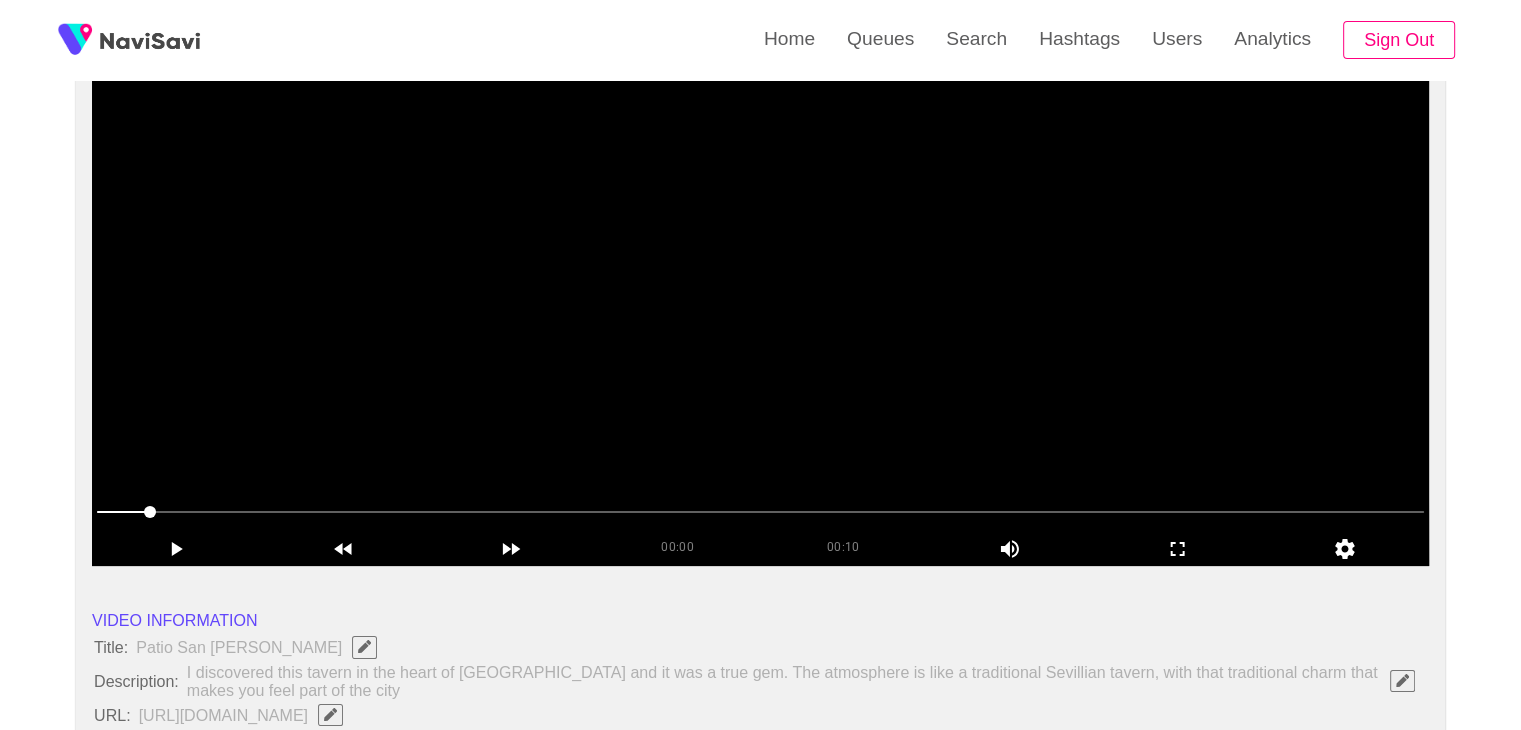 click at bounding box center [760, 316] 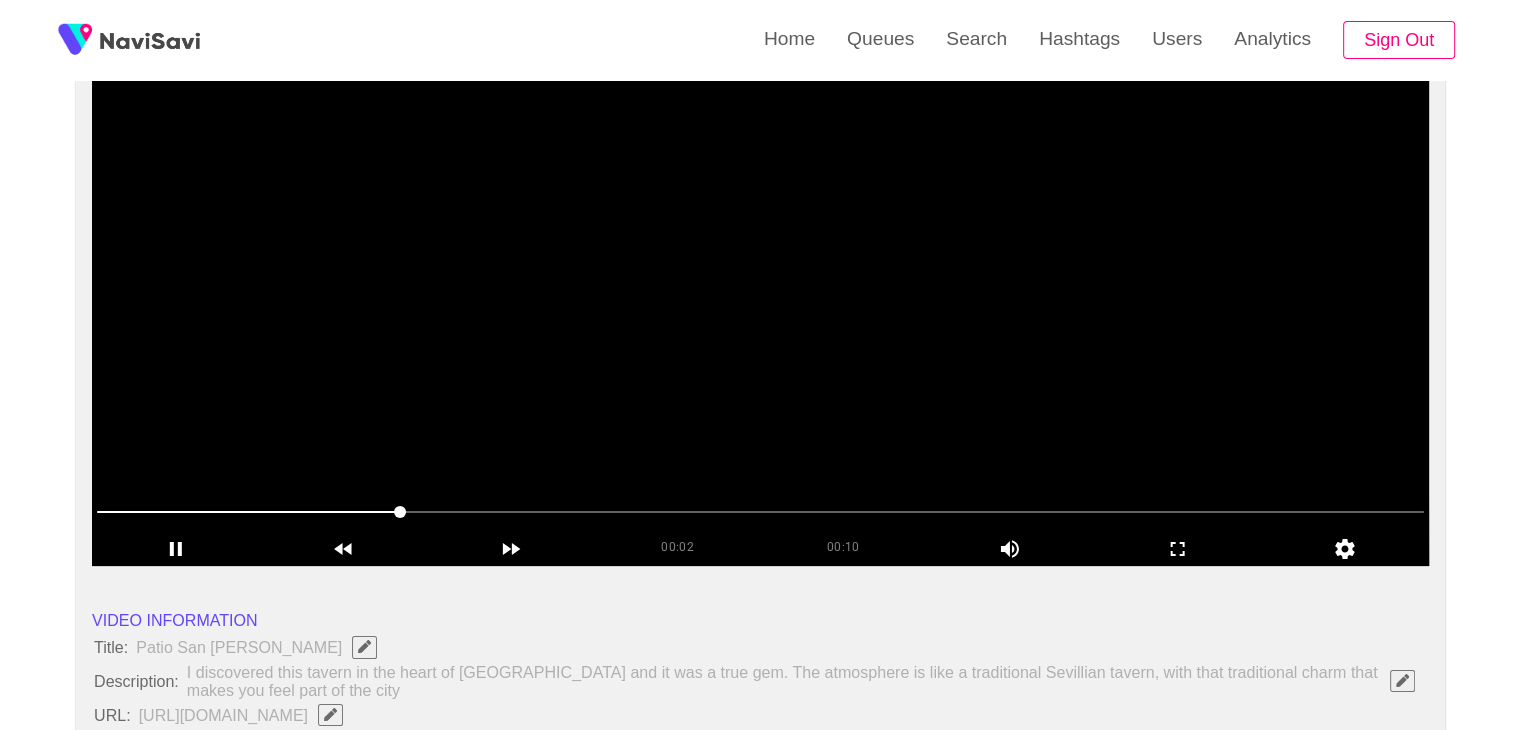 click at bounding box center (760, 316) 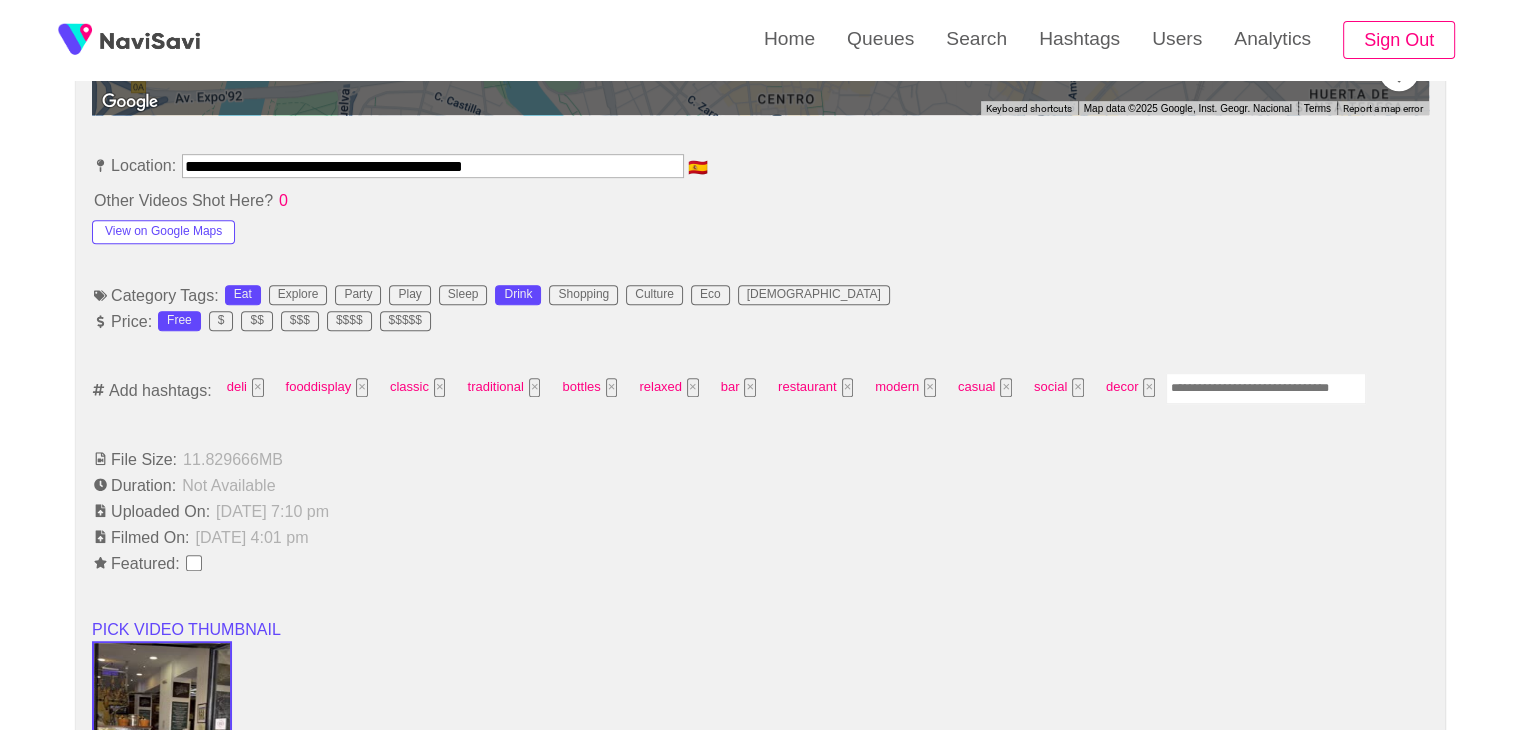 scroll, scrollTop: 1103, scrollLeft: 0, axis: vertical 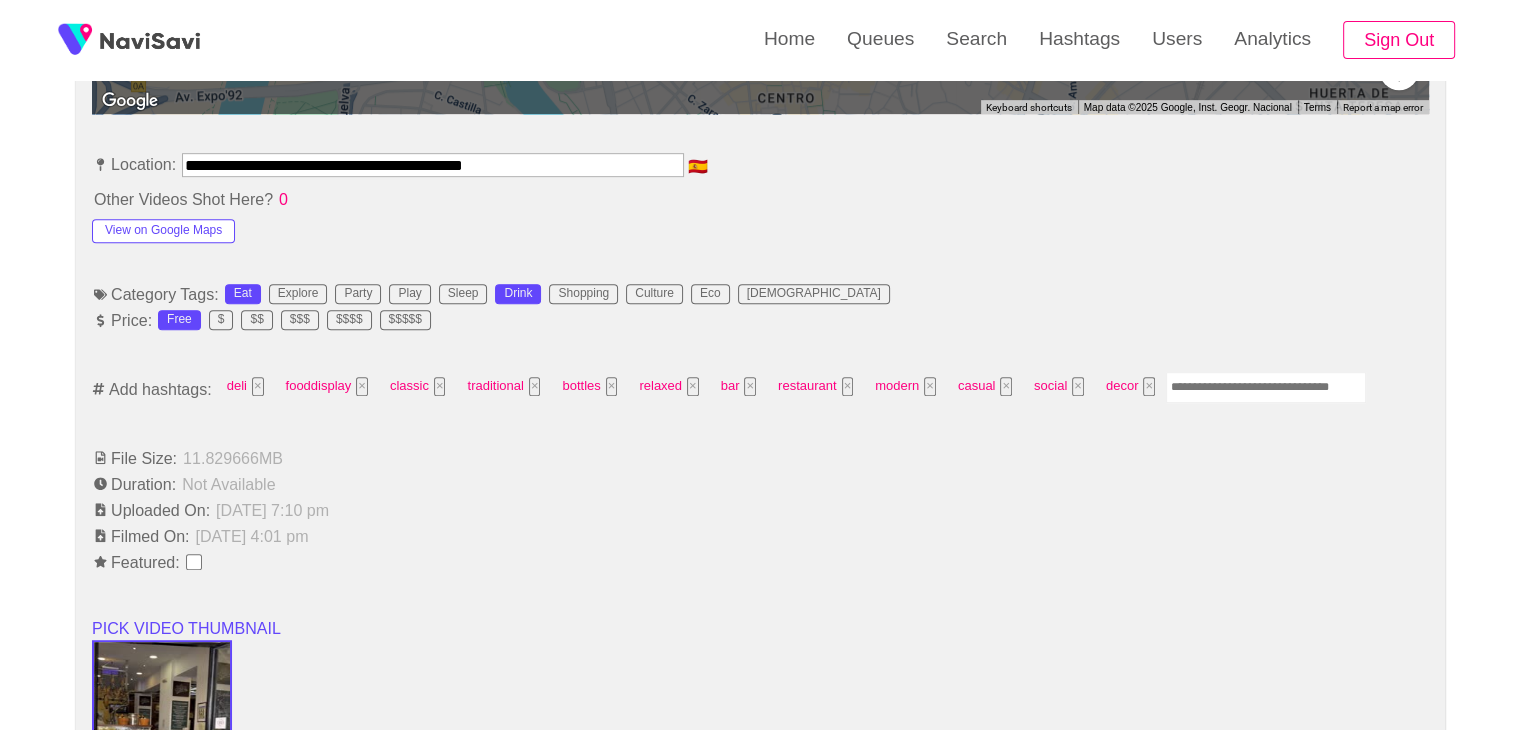 click at bounding box center [1266, 387] 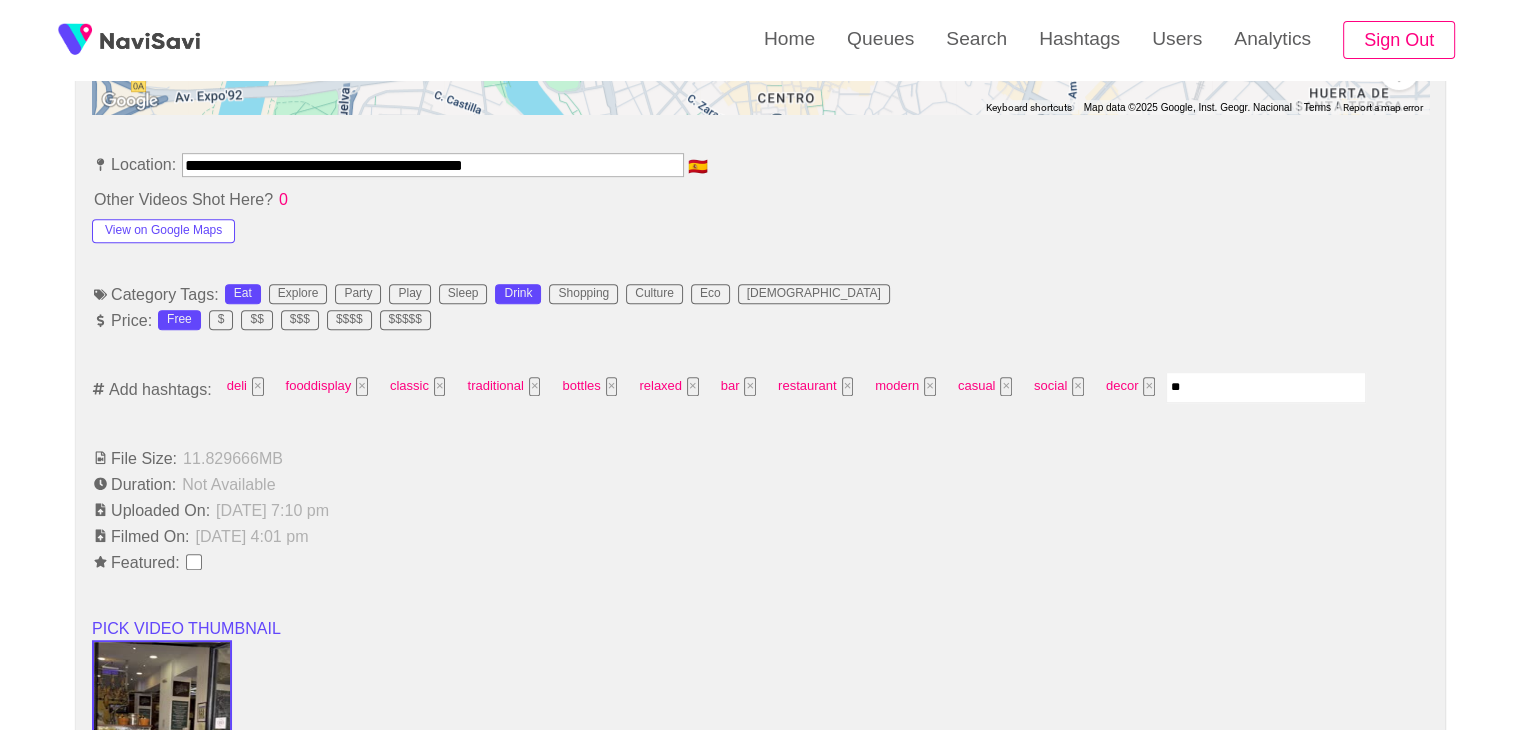 type on "*" 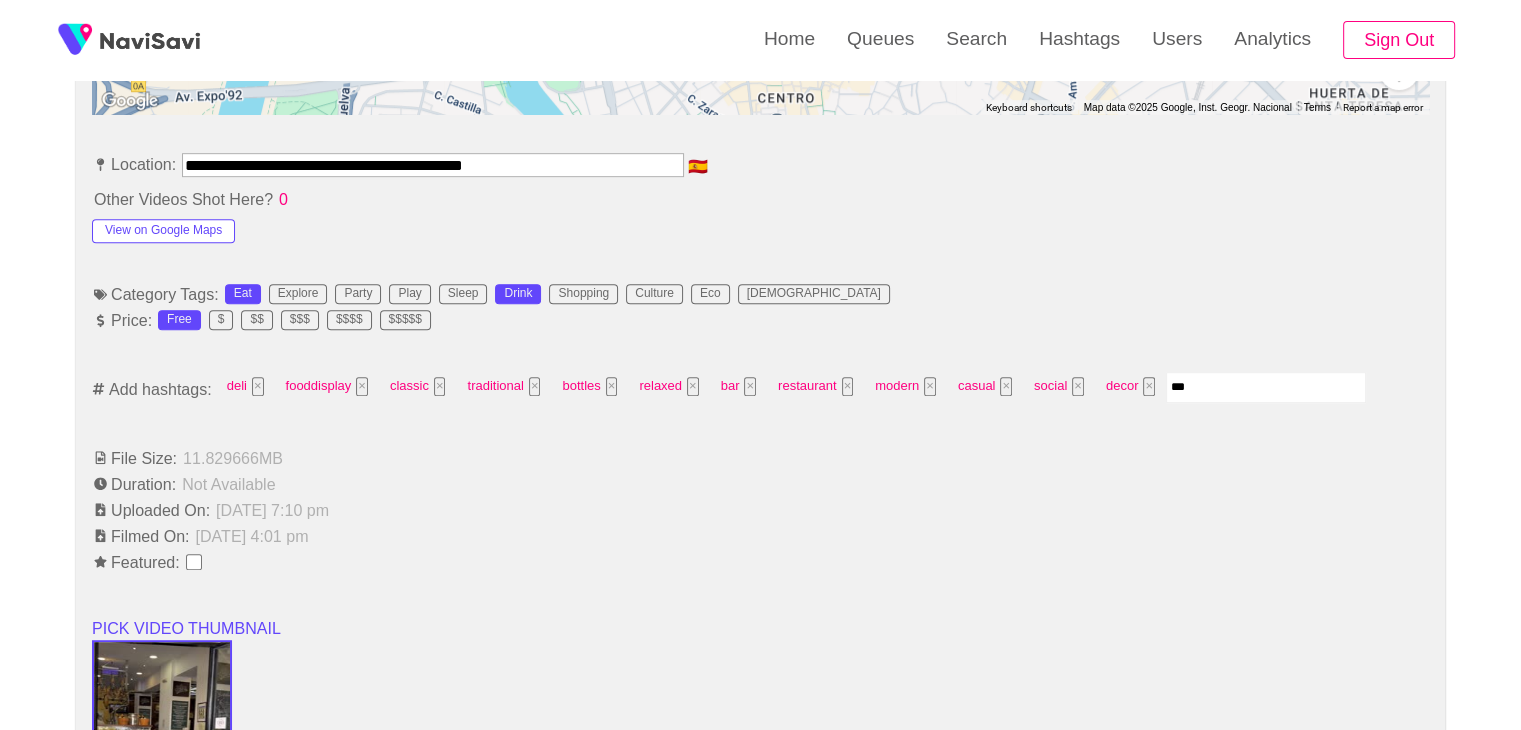 type on "****" 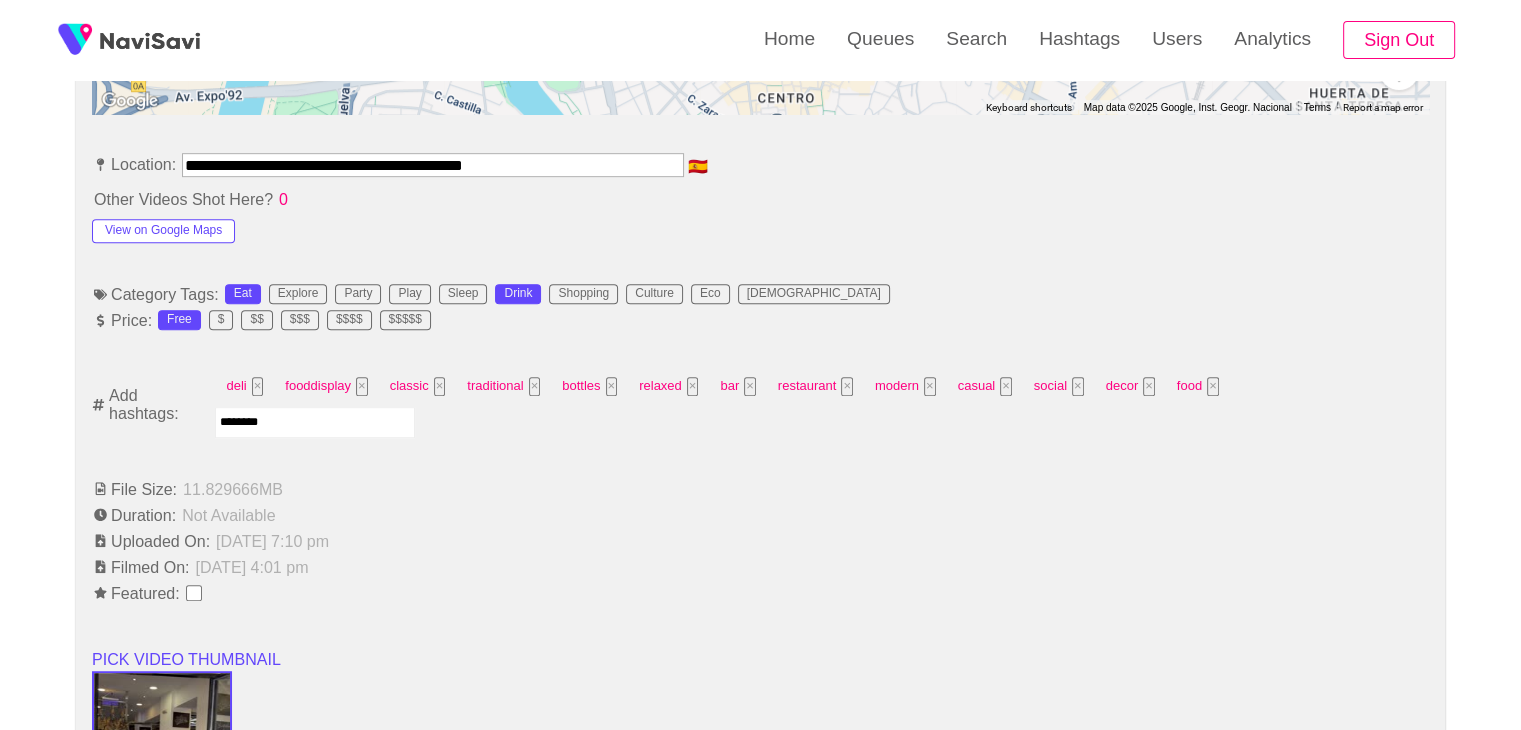 type on "*********" 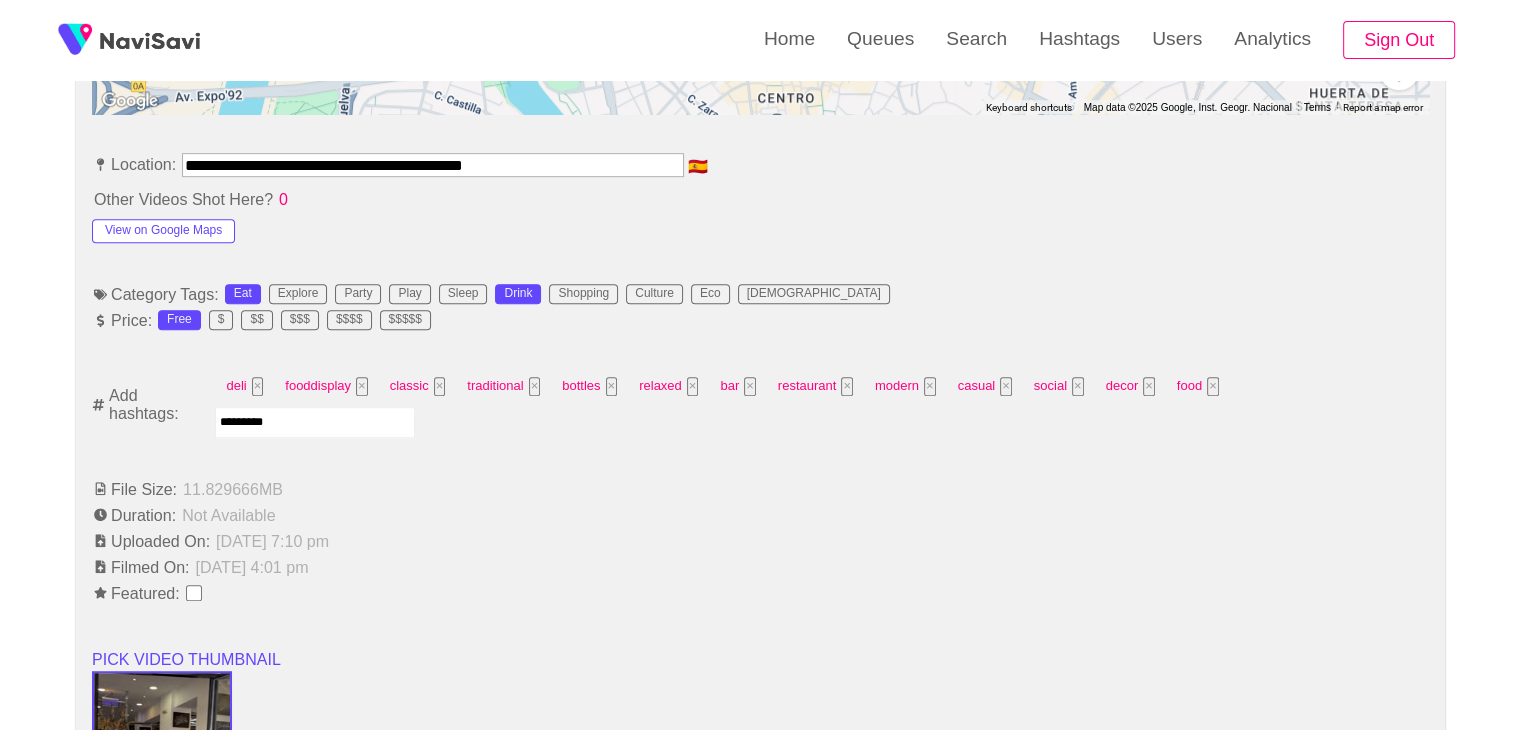 type 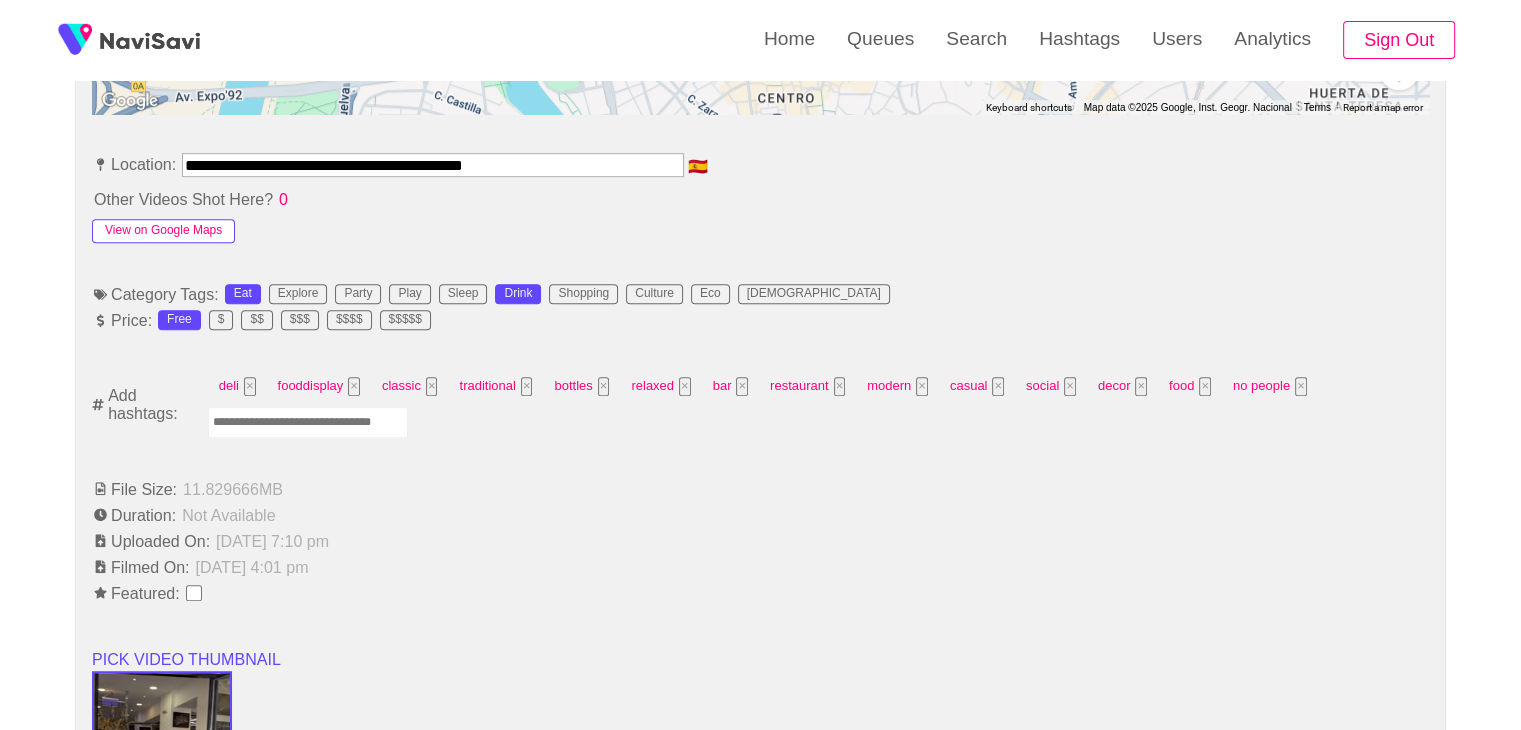 click on "View on Google Maps" at bounding box center [163, 231] 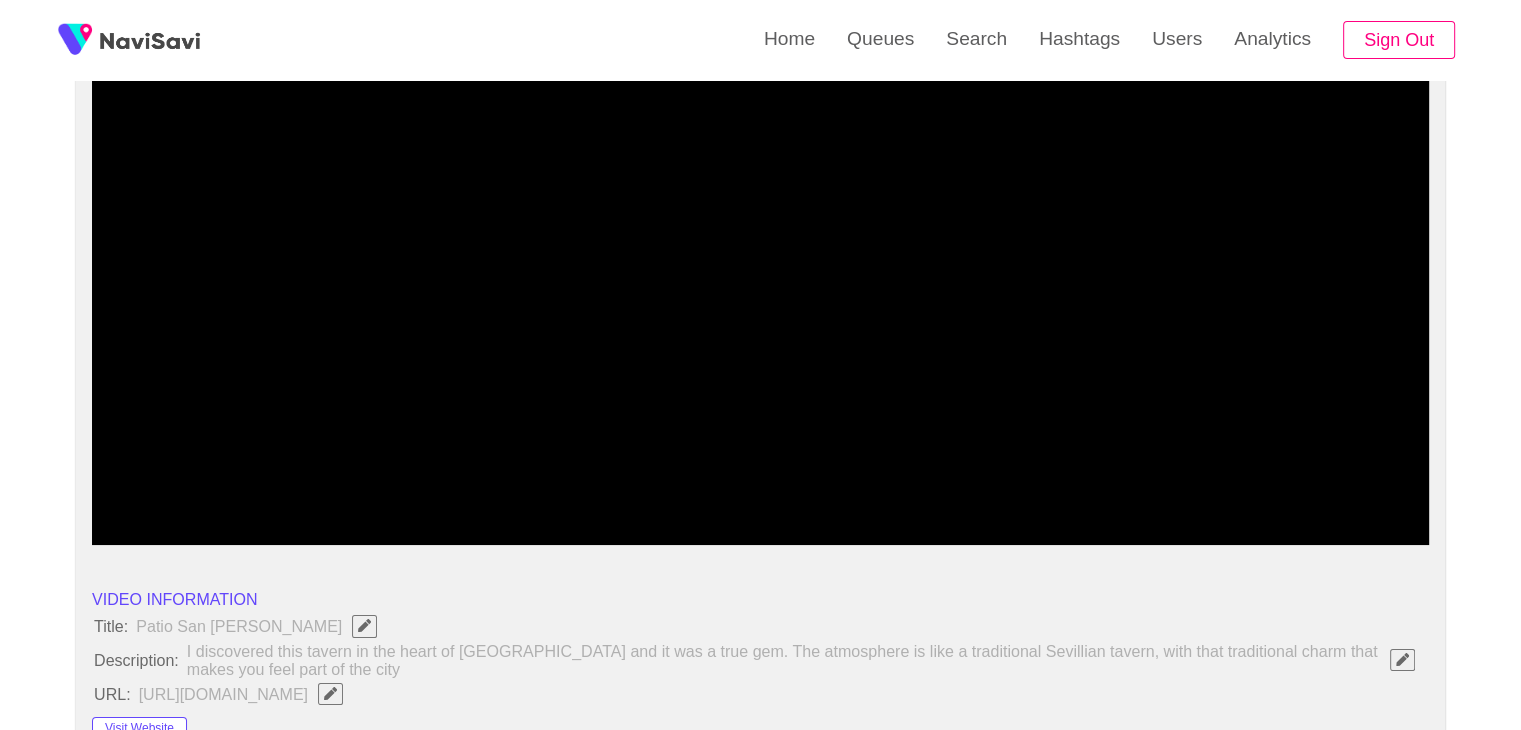 scroll, scrollTop: 204, scrollLeft: 0, axis: vertical 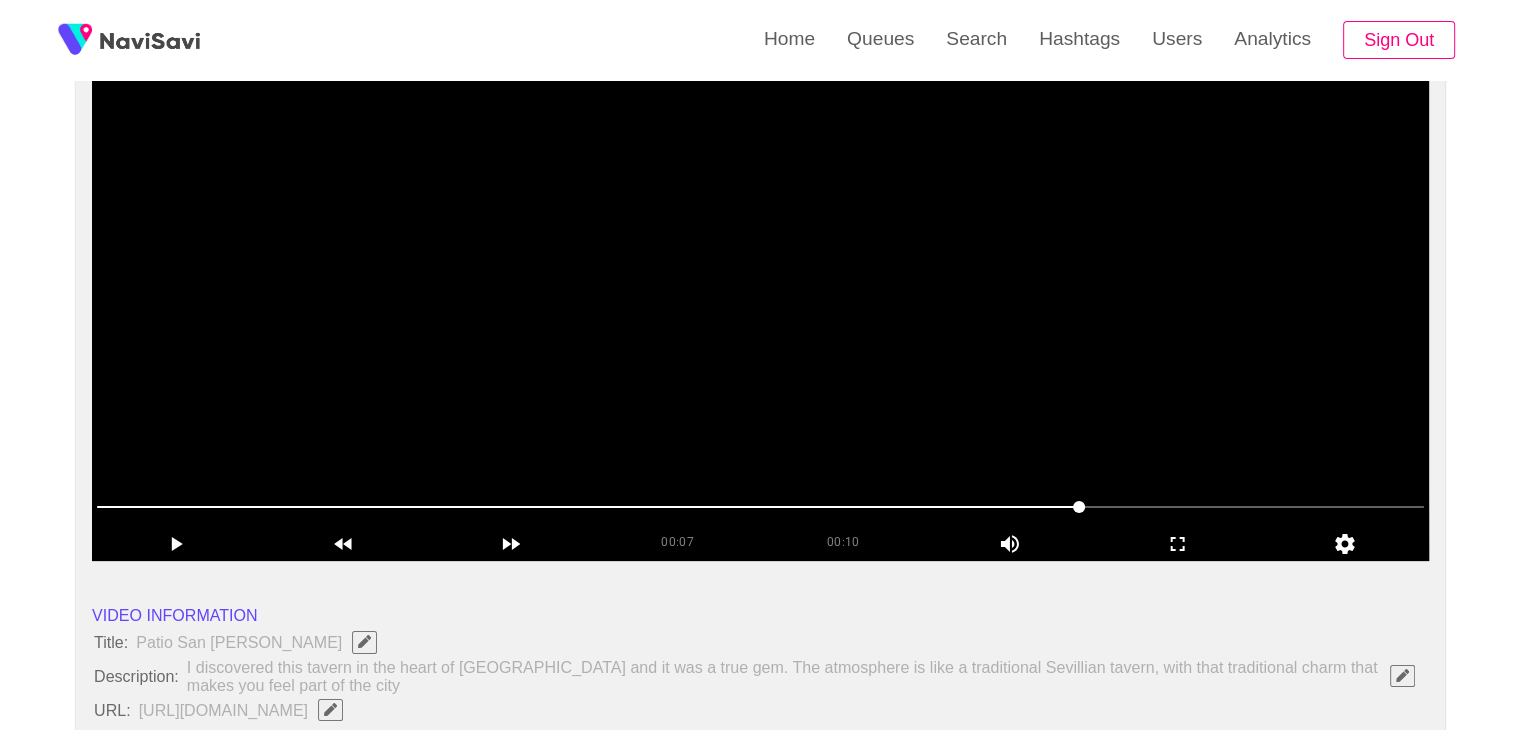 click at bounding box center (760, 311) 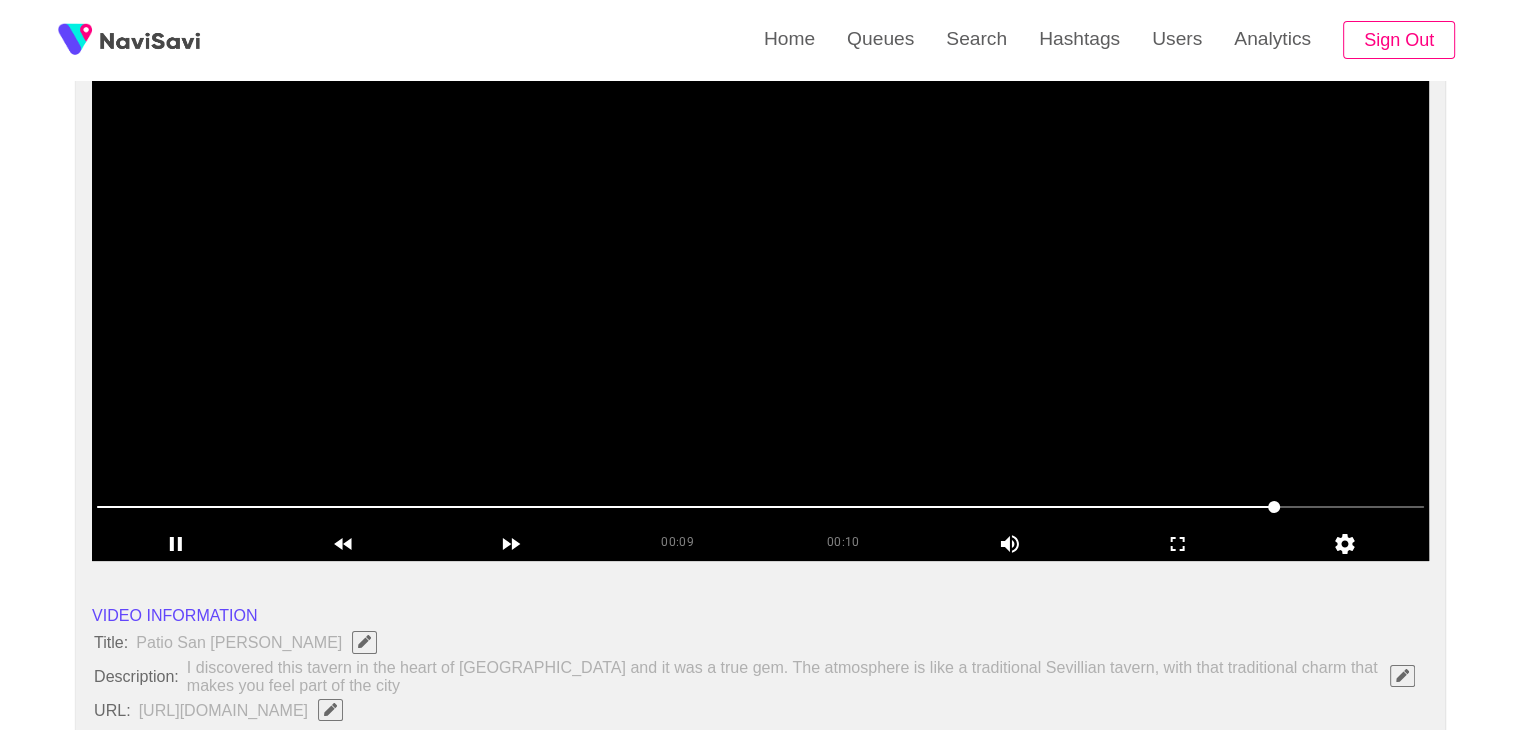 click at bounding box center (760, 311) 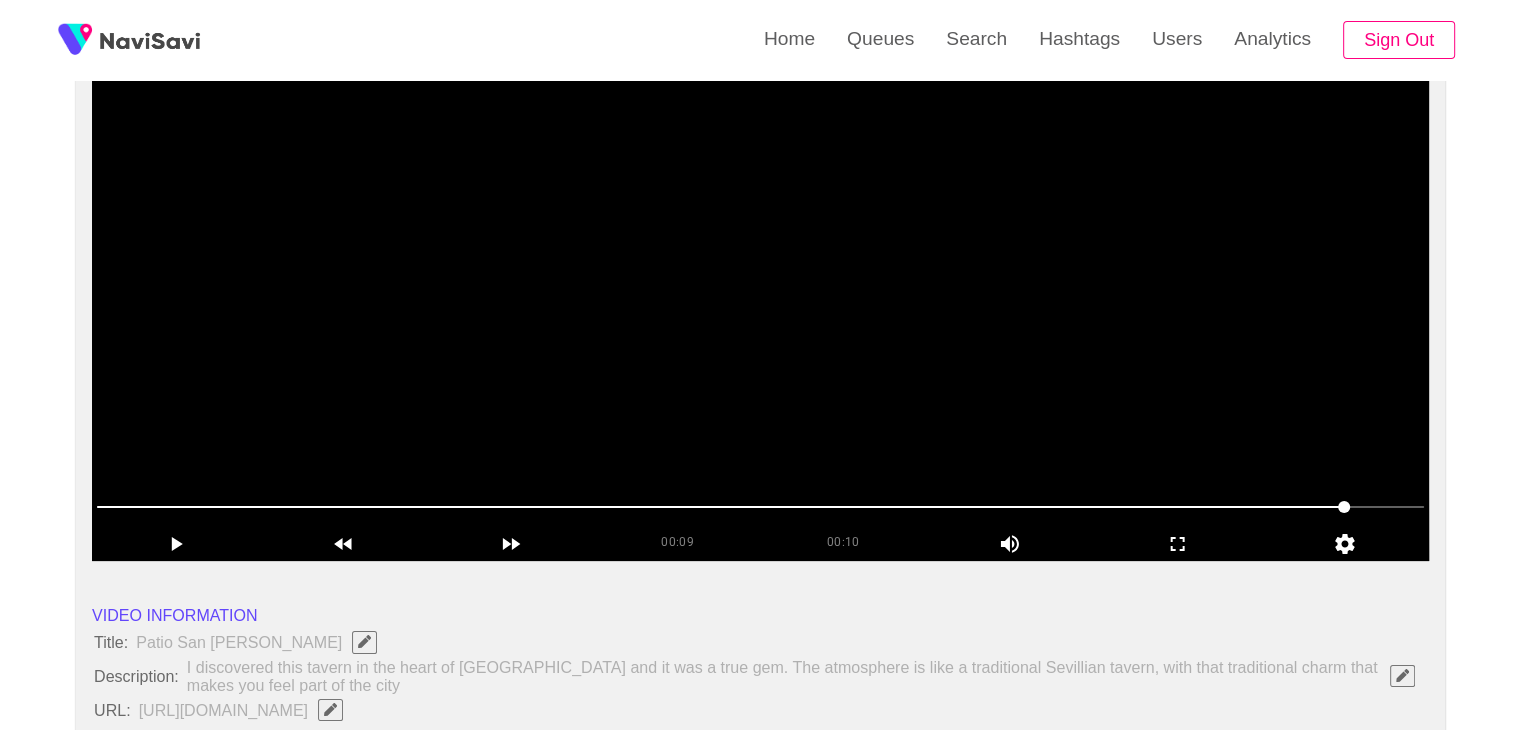 click at bounding box center (760, 311) 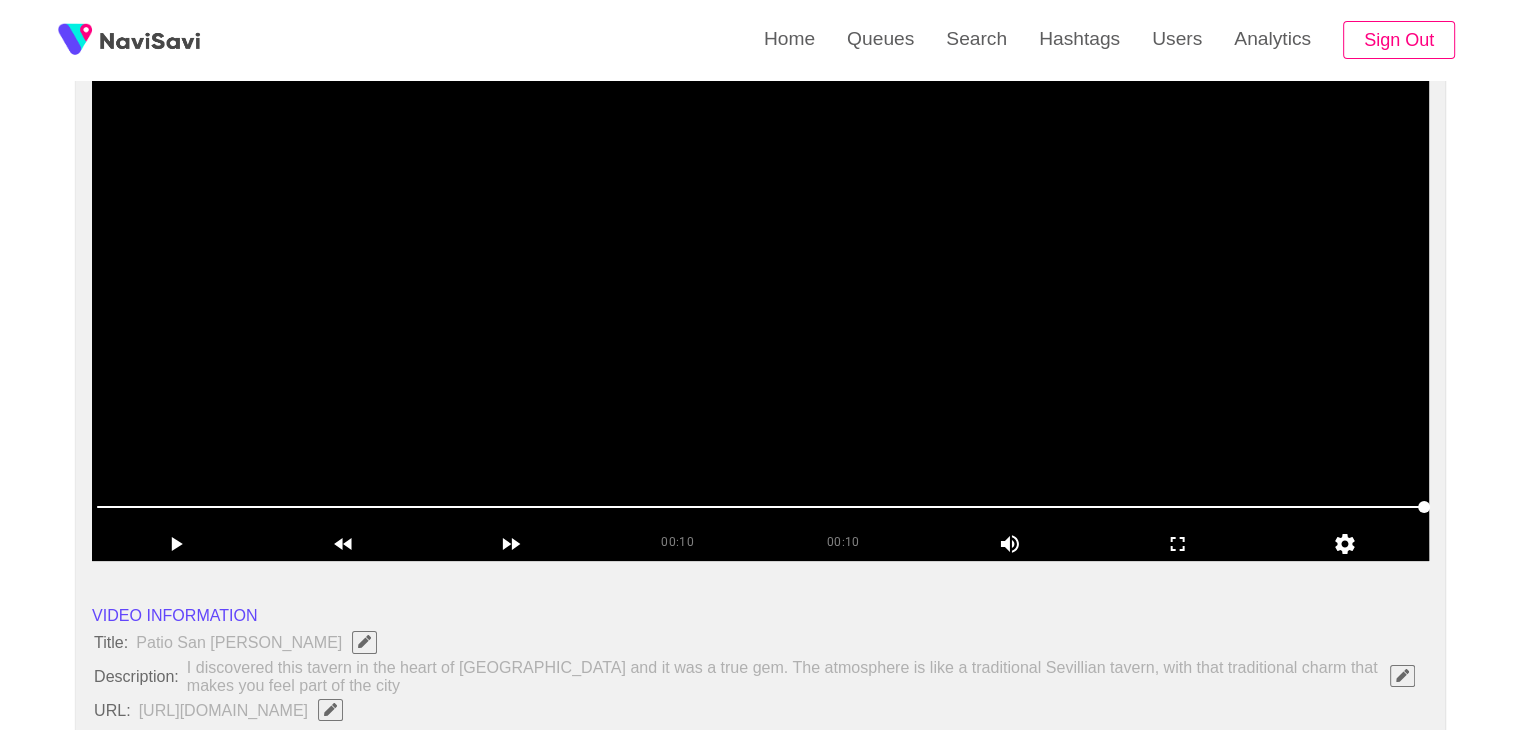 click at bounding box center (760, 311) 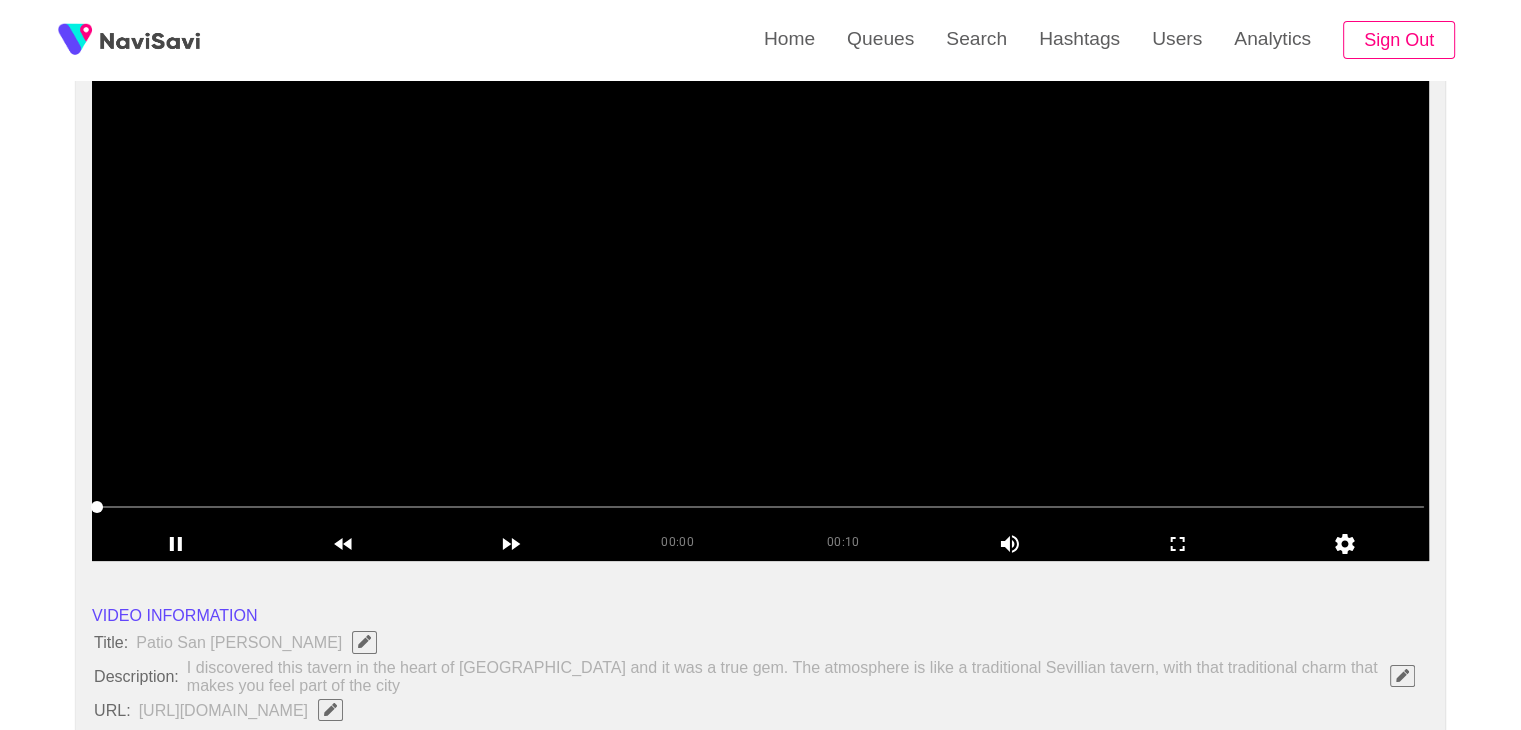 click at bounding box center (760, 311) 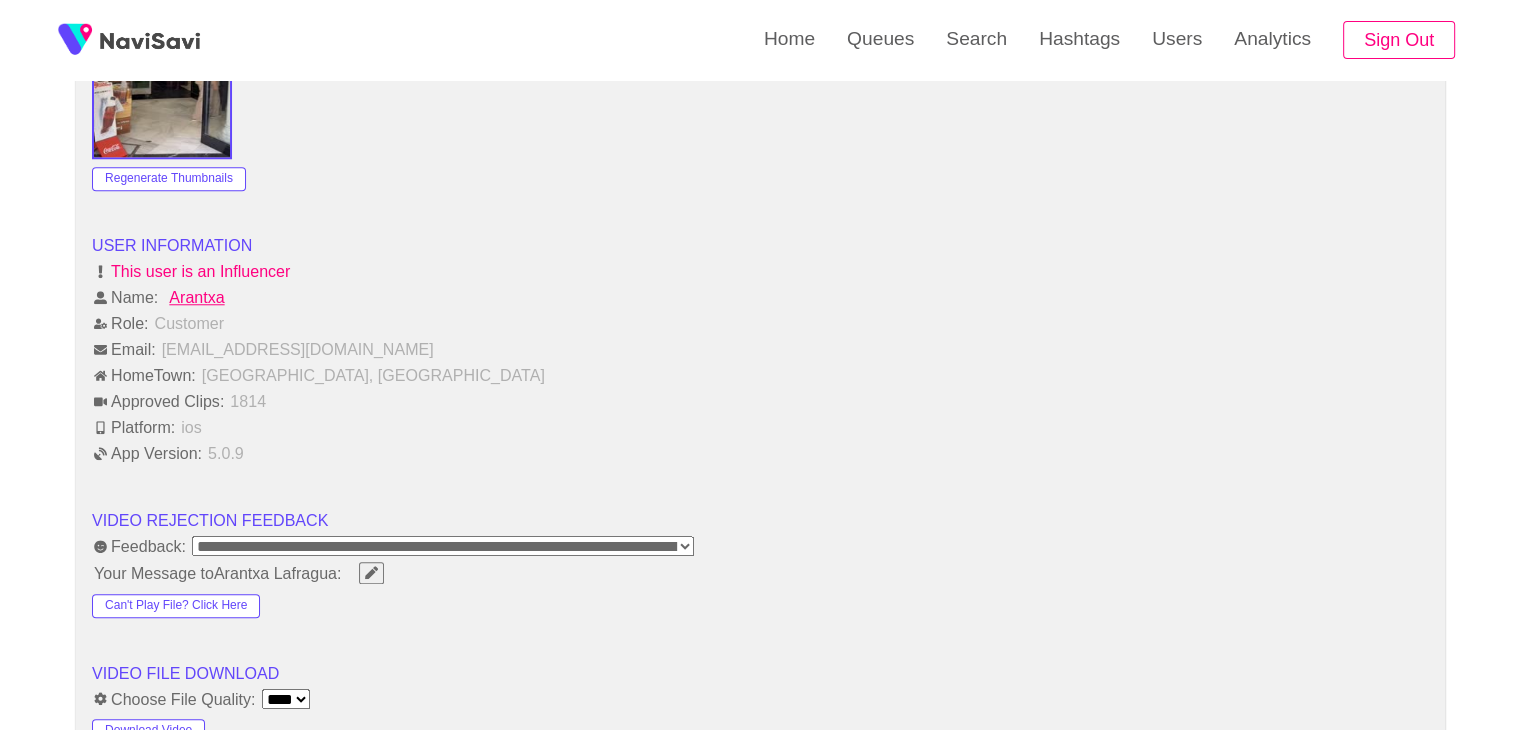 scroll, scrollTop: 1816, scrollLeft: 0, axis: vertical 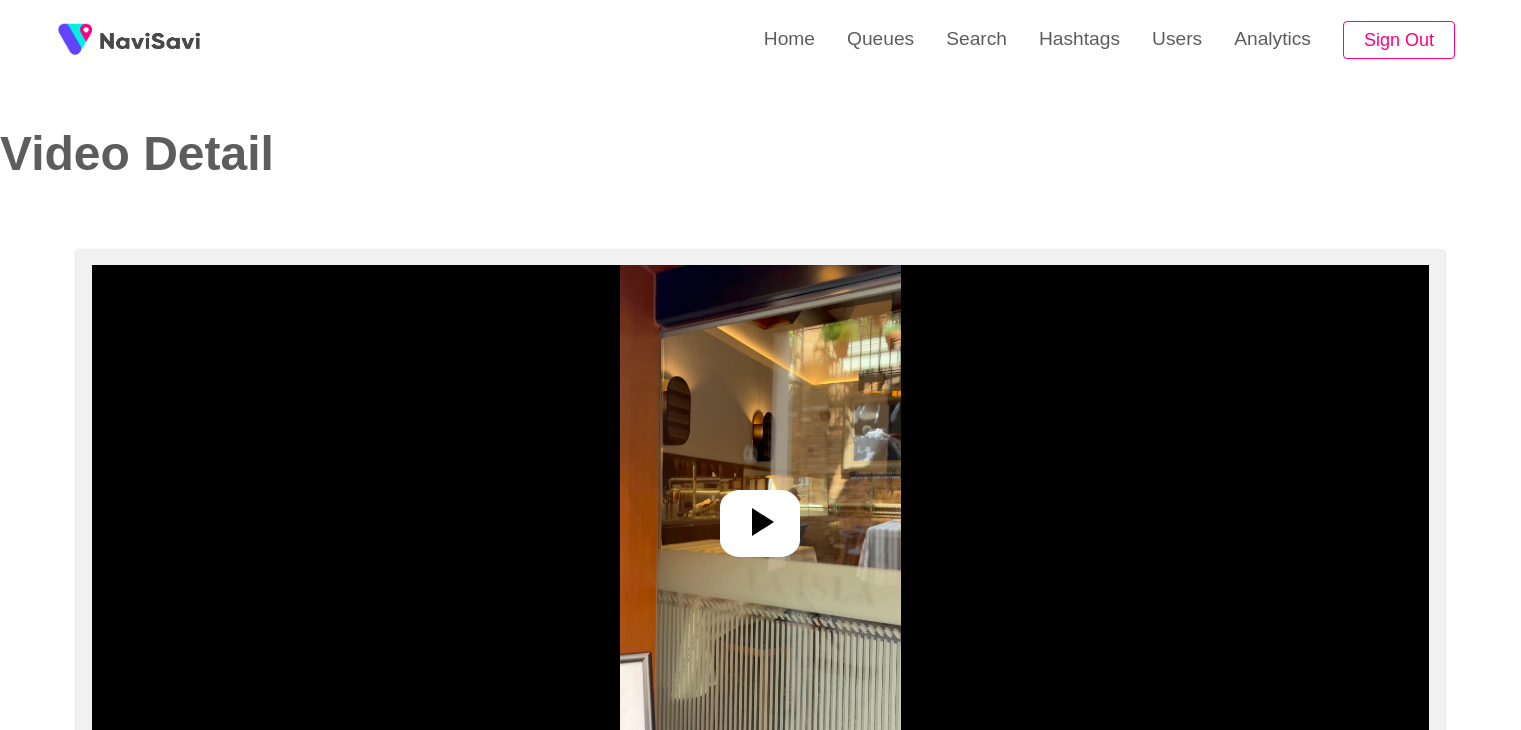 select on "**********" 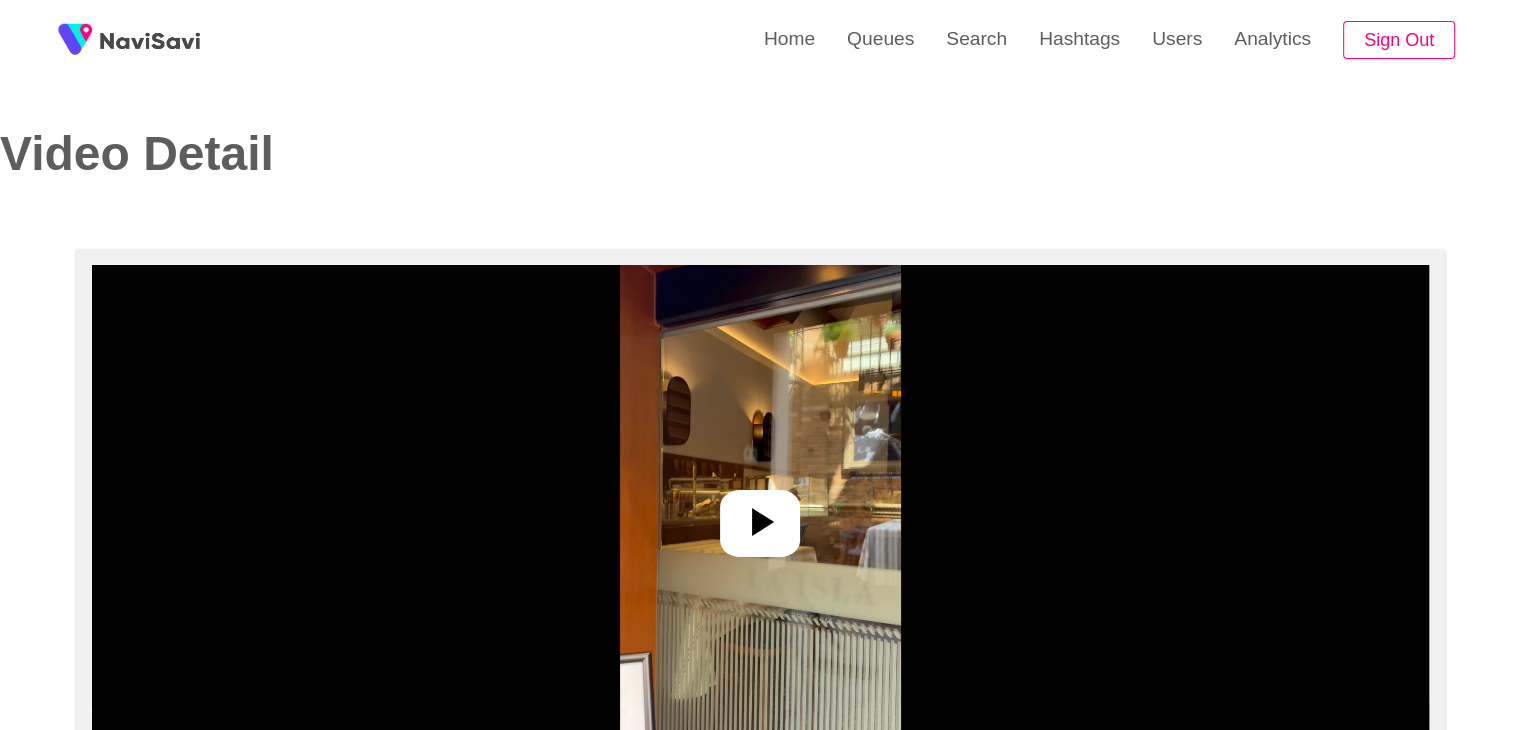 click at bounding box center (760, 515) 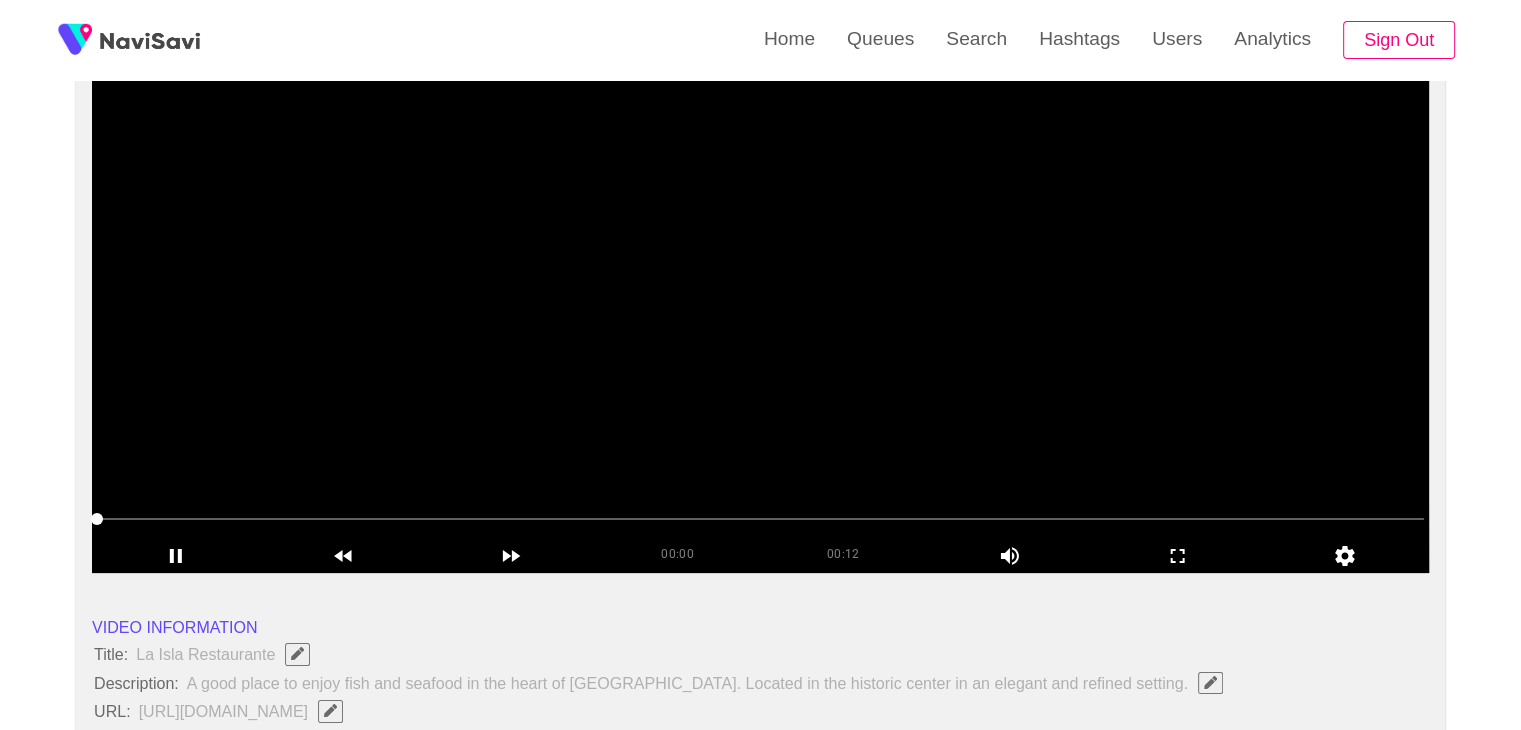 scroll, scrollTop: 150, scrollLeft: 0, axis: vertical 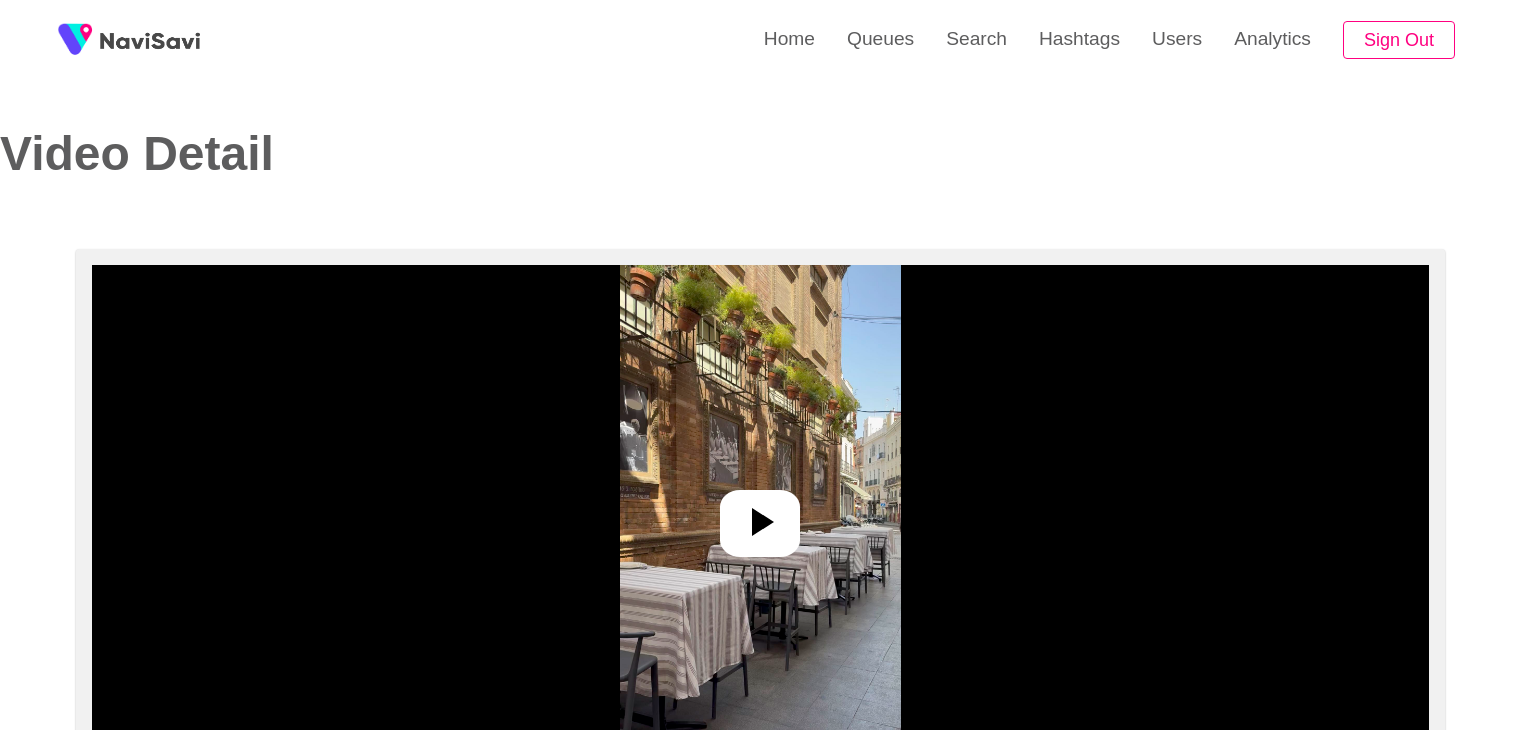 select on "**********" 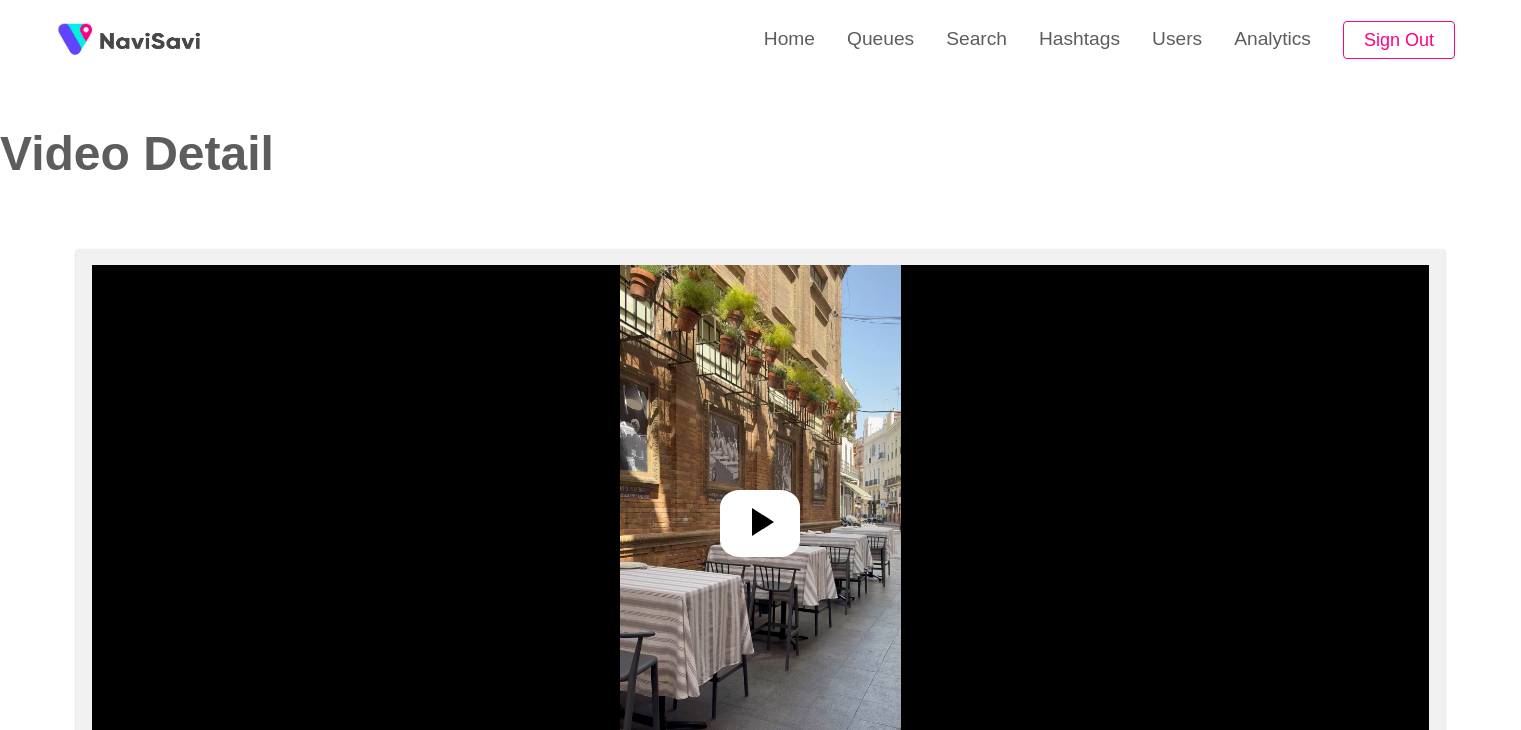 scroll, scrollTop: 0, scrollLeft: 0, axis: both 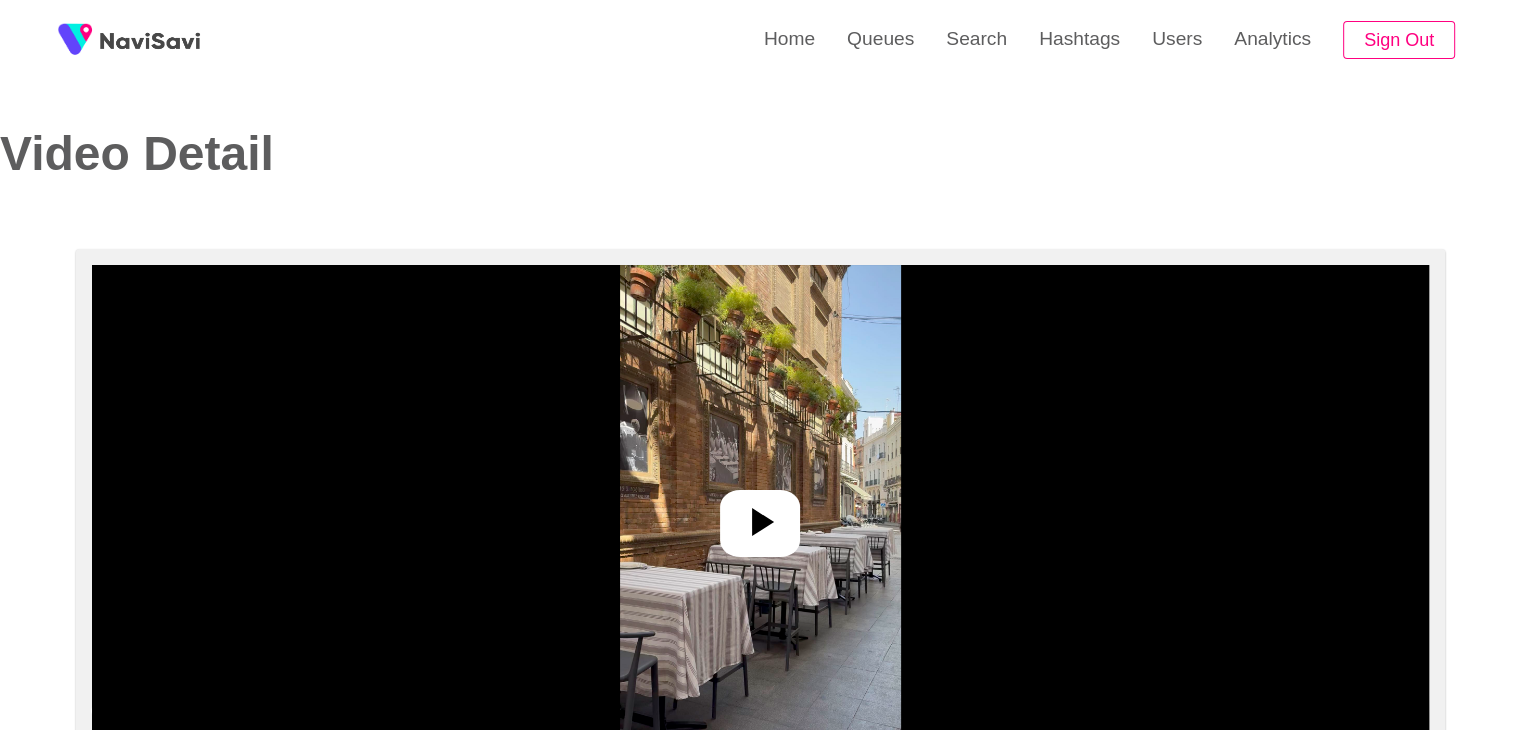 click at bounding box center (760, 515) 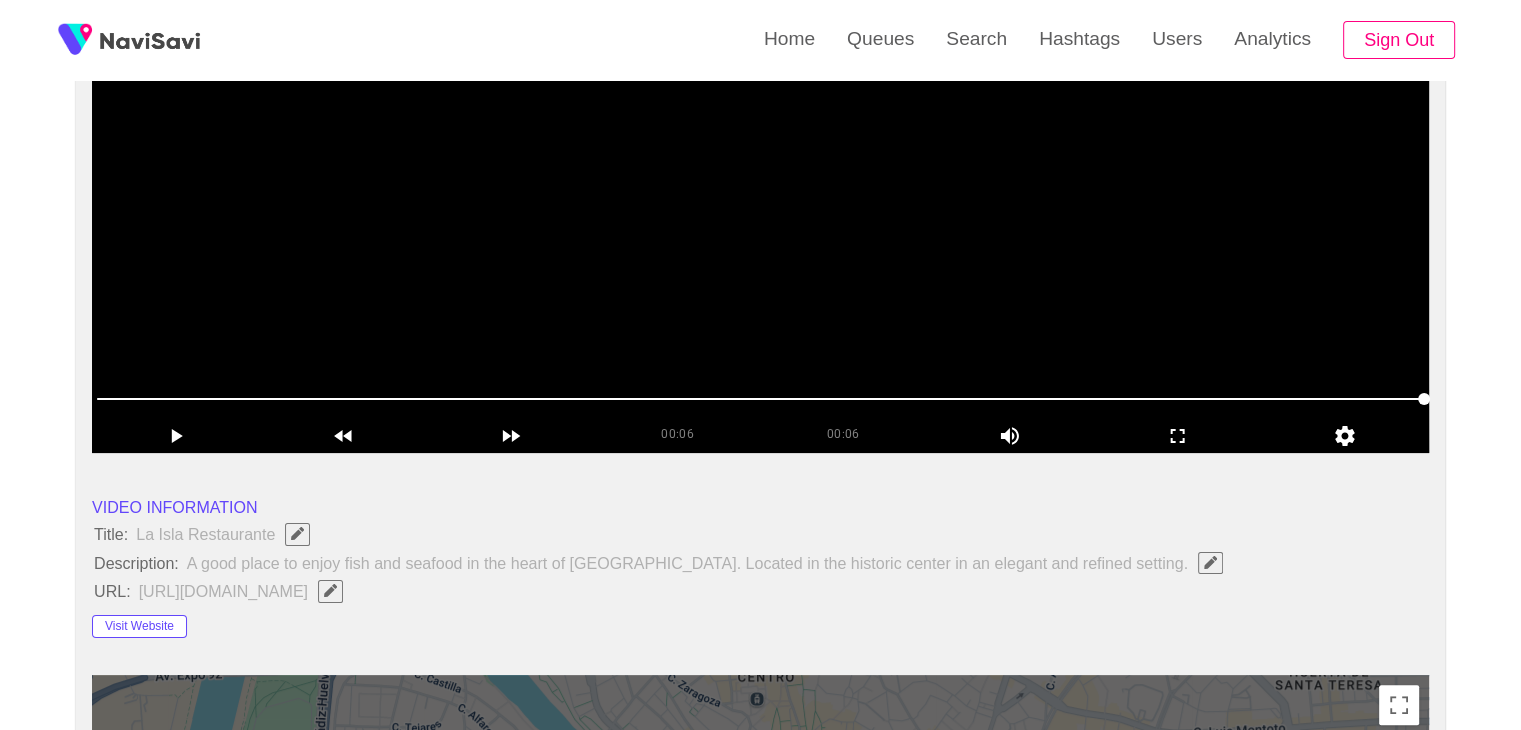 scroll, scrollTop: 274, scrollLeft: 0, axis: vertical 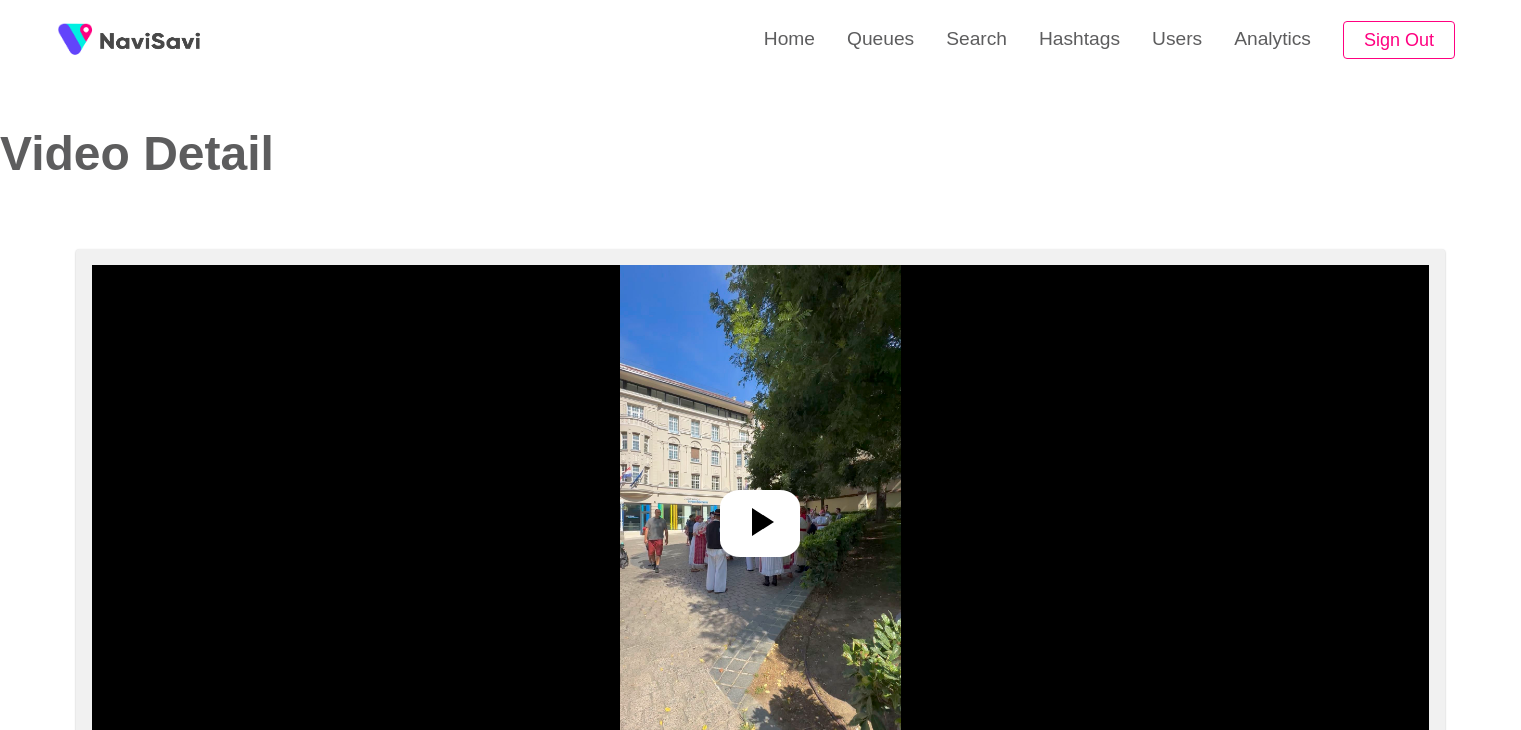 select on "**********" 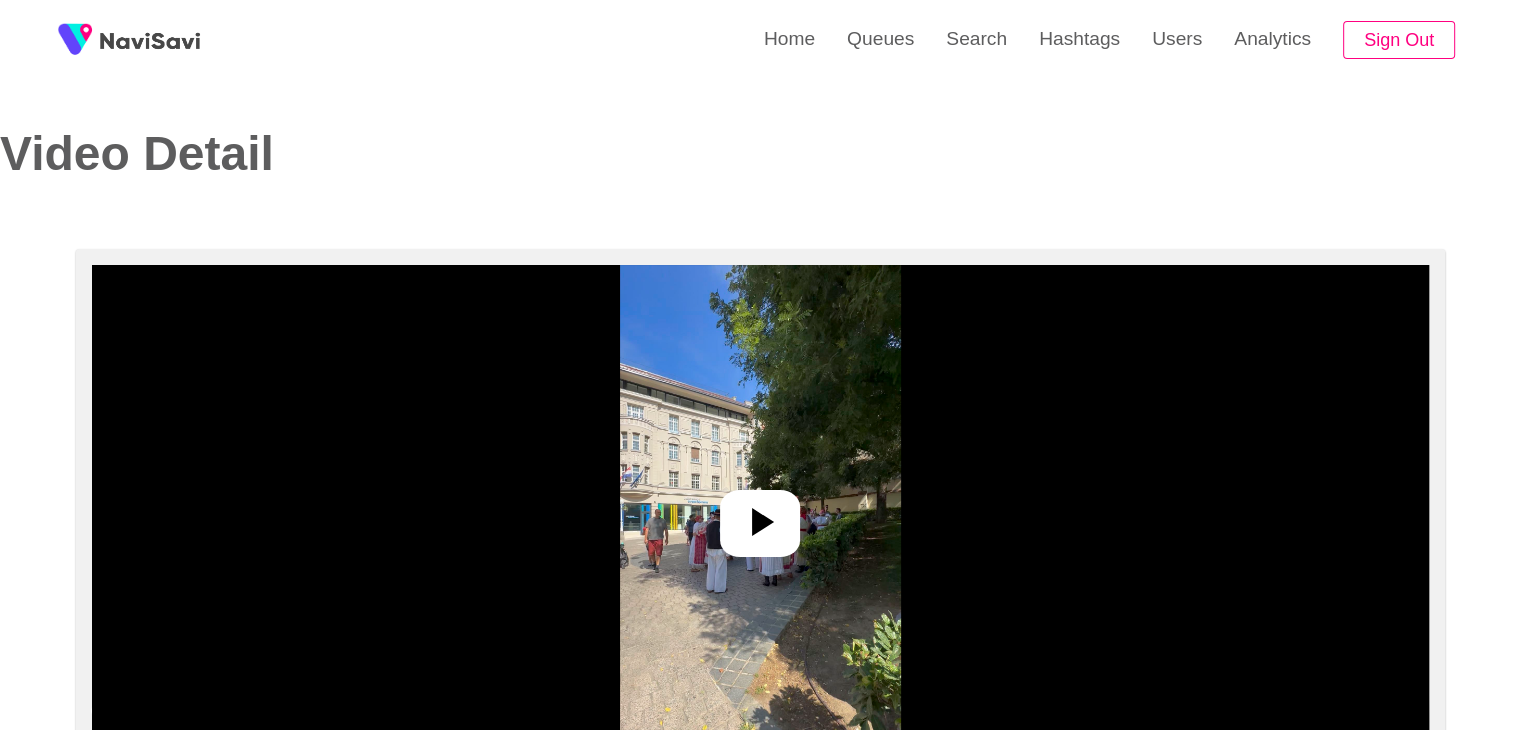 click at bounding box center (760, 515) 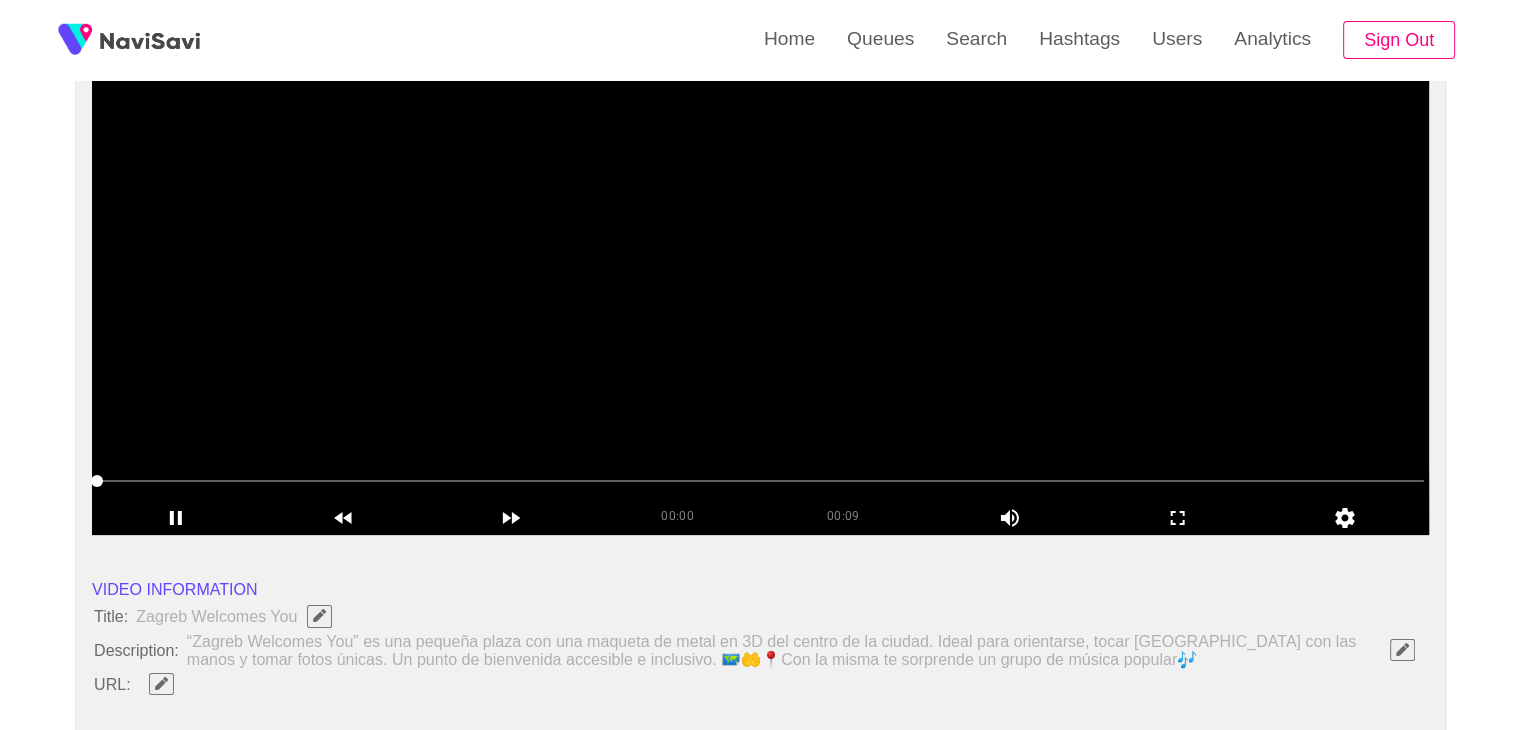 scroll, scrollTop: 254, scrollLeft: 0, axis: vertical 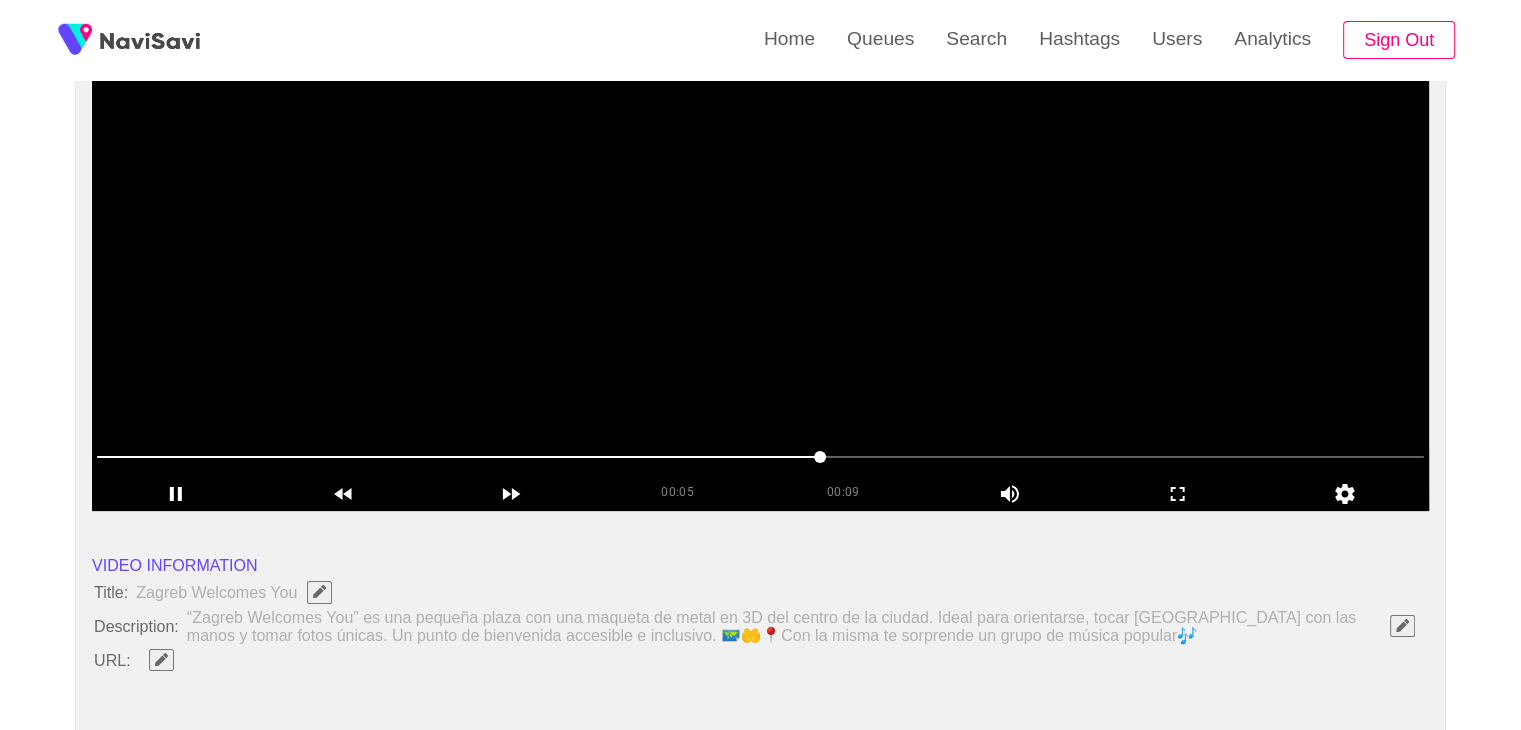 click at bounding box center [760, 261] 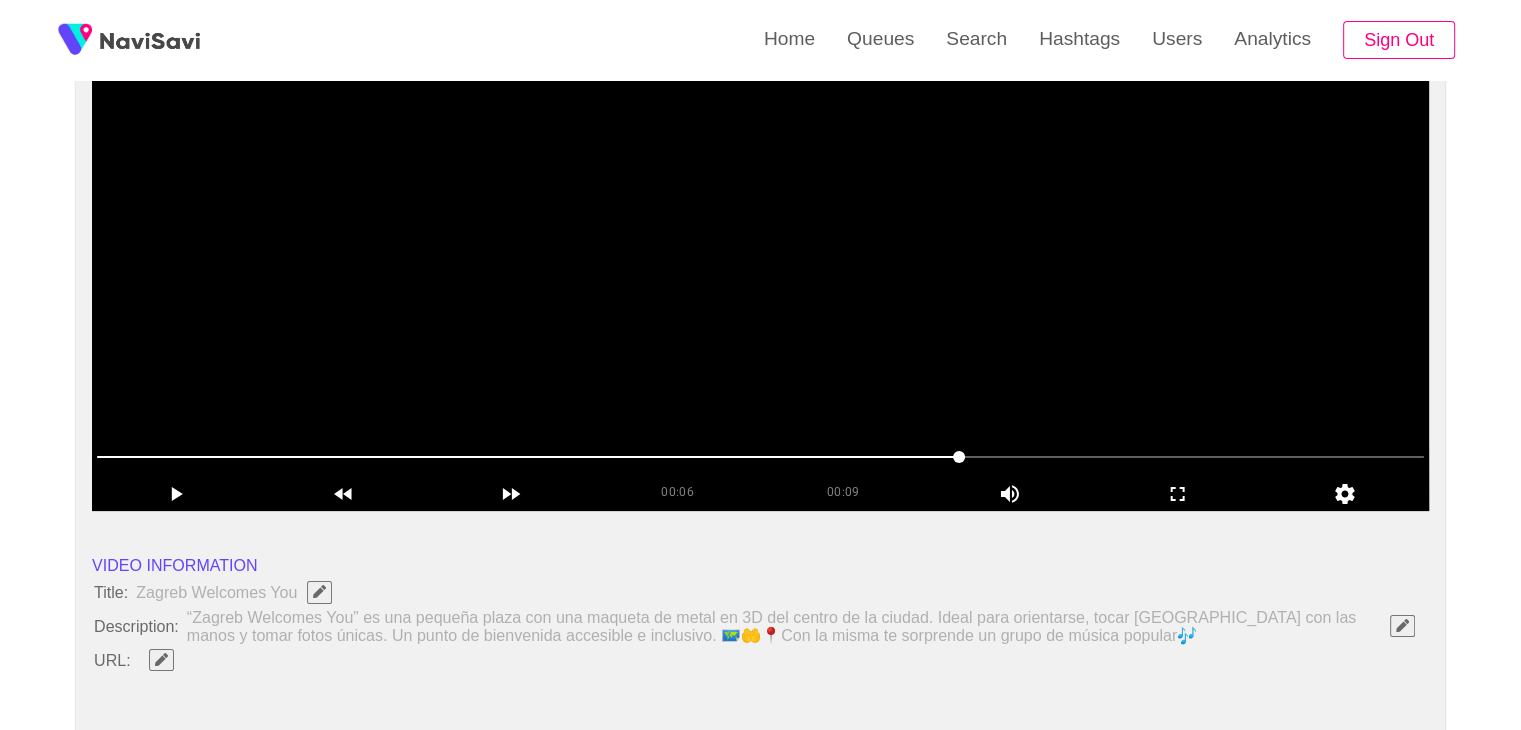 click at bounding box center (760, 261) 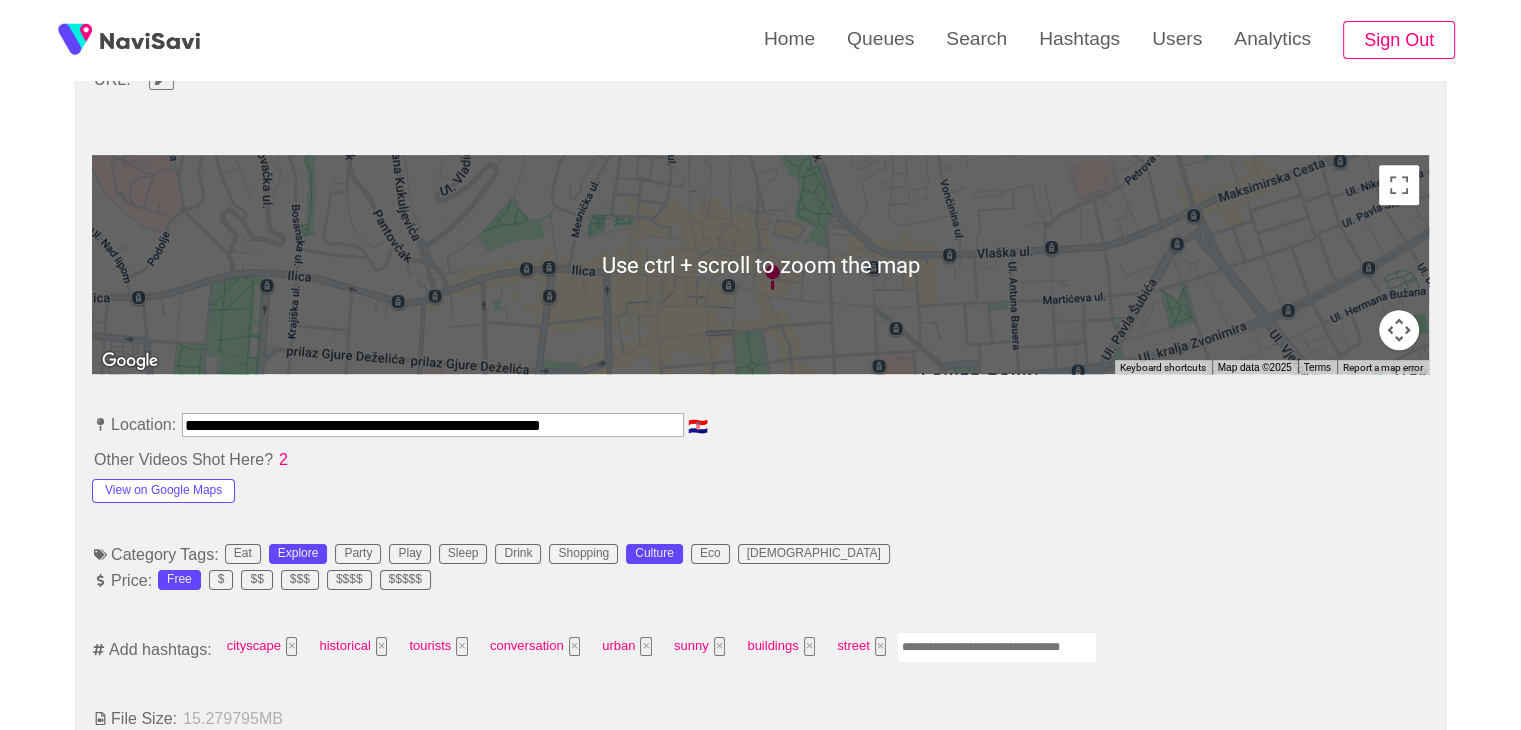 scroll, scrollTop: 836, scrollLeft: 0, axis: vertical 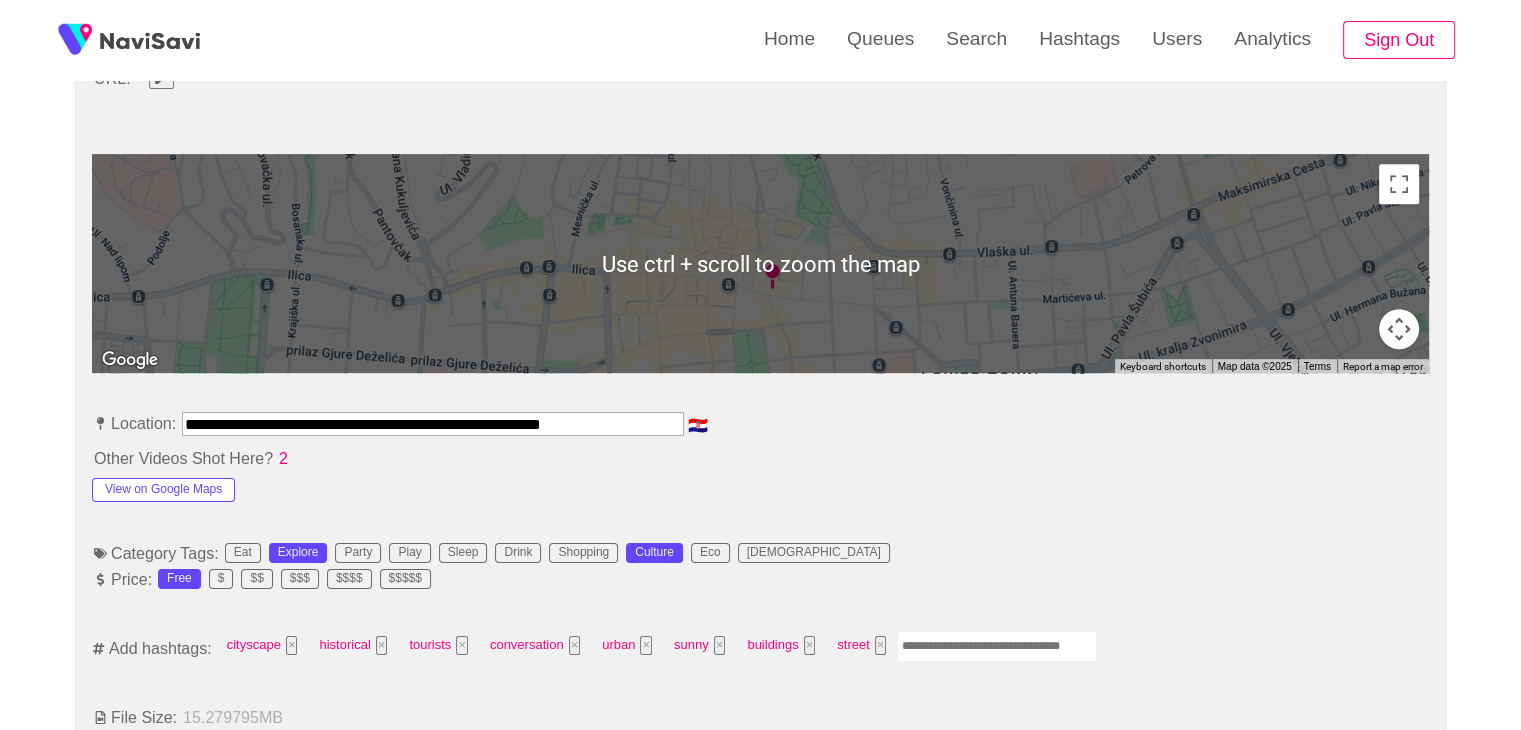 click at bounding box center [997, 646] 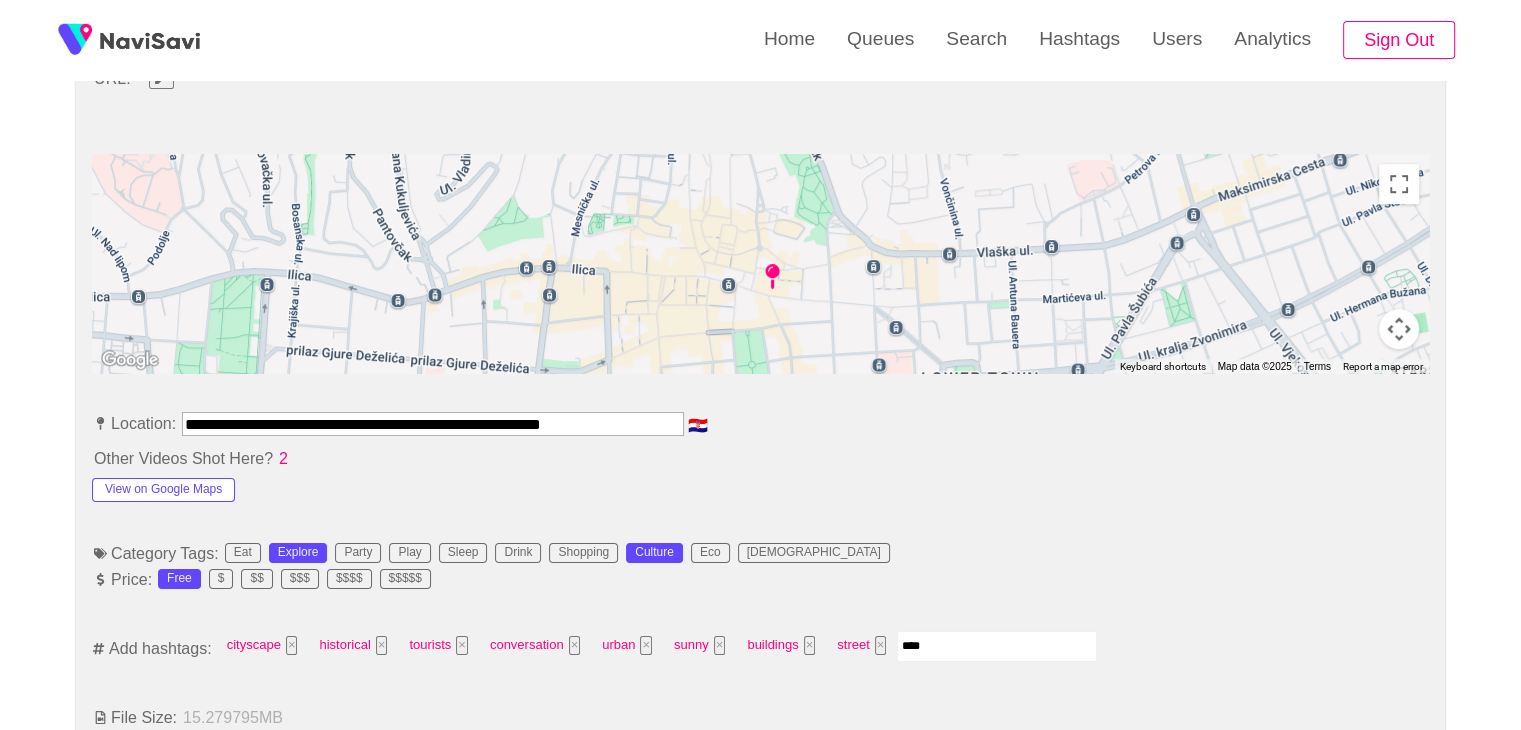 type on "*****" 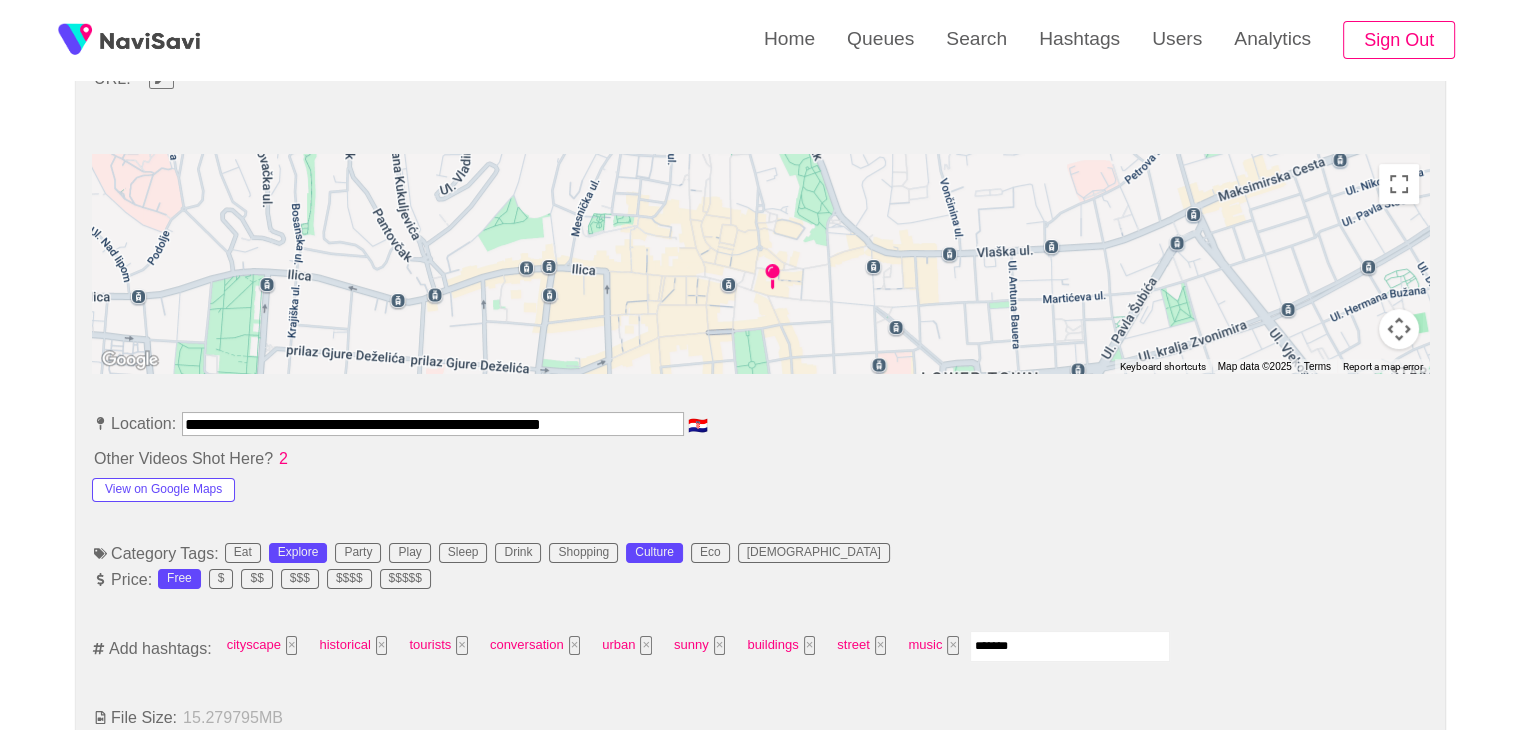 type on "********" 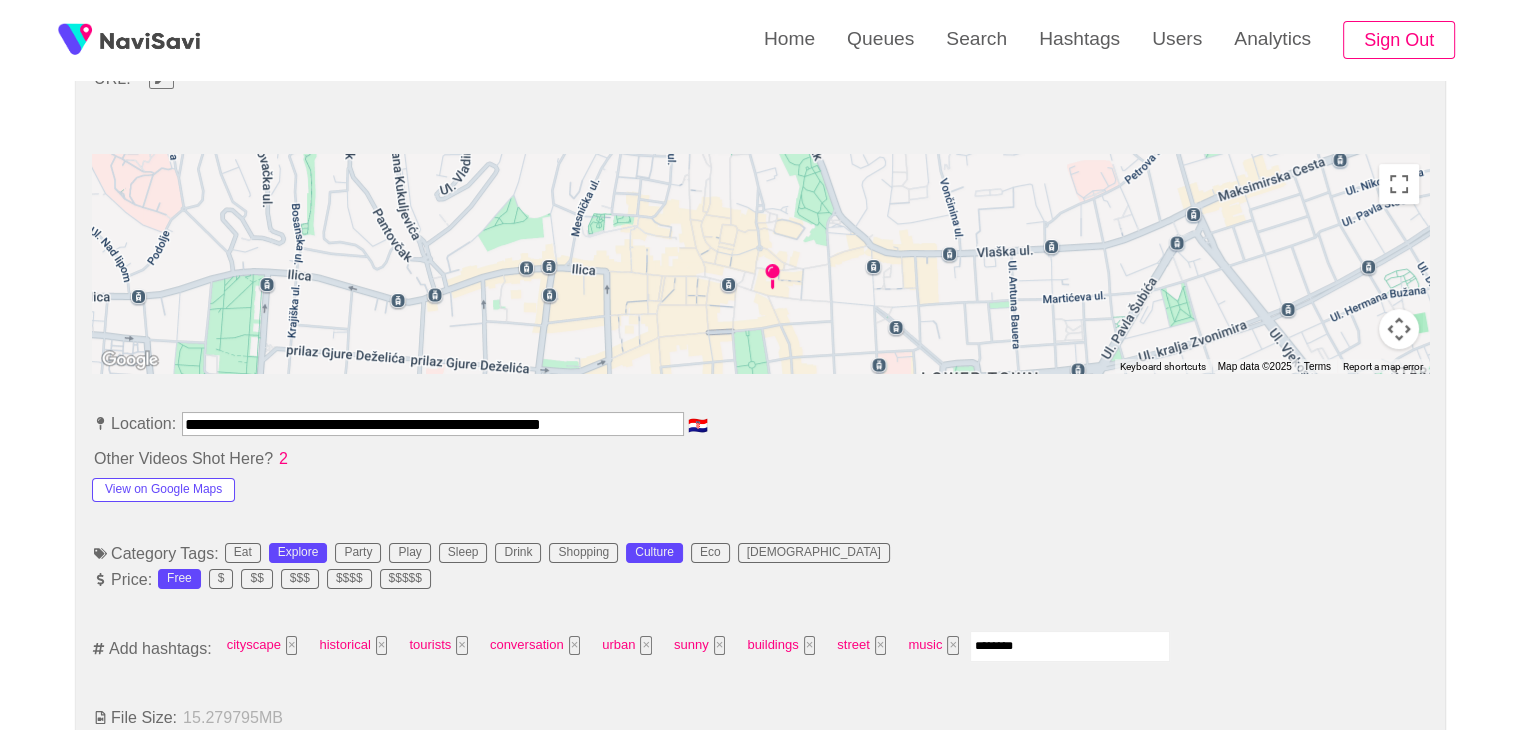 type 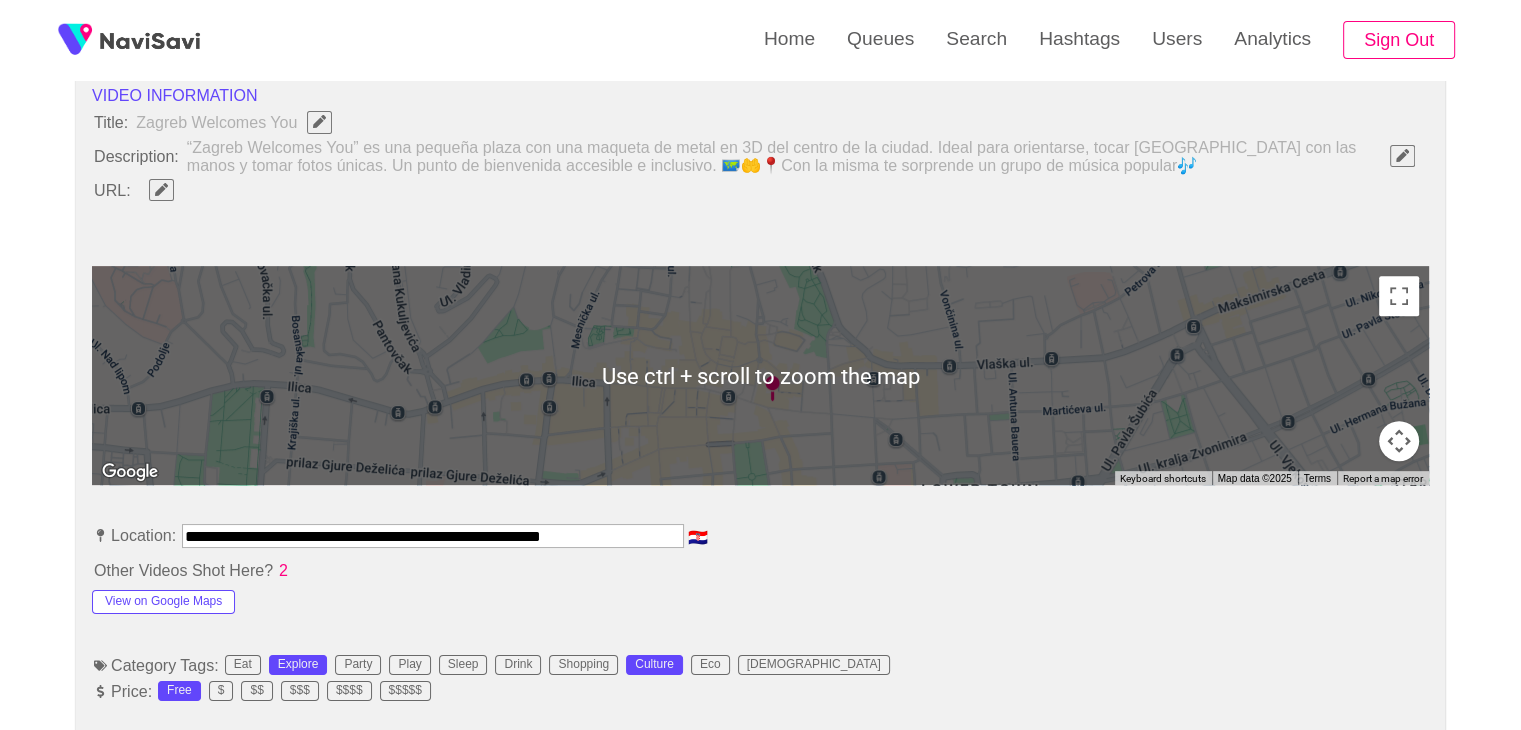 scroll, scrollTop: 726, scrollLeft: 0, axis: vertical 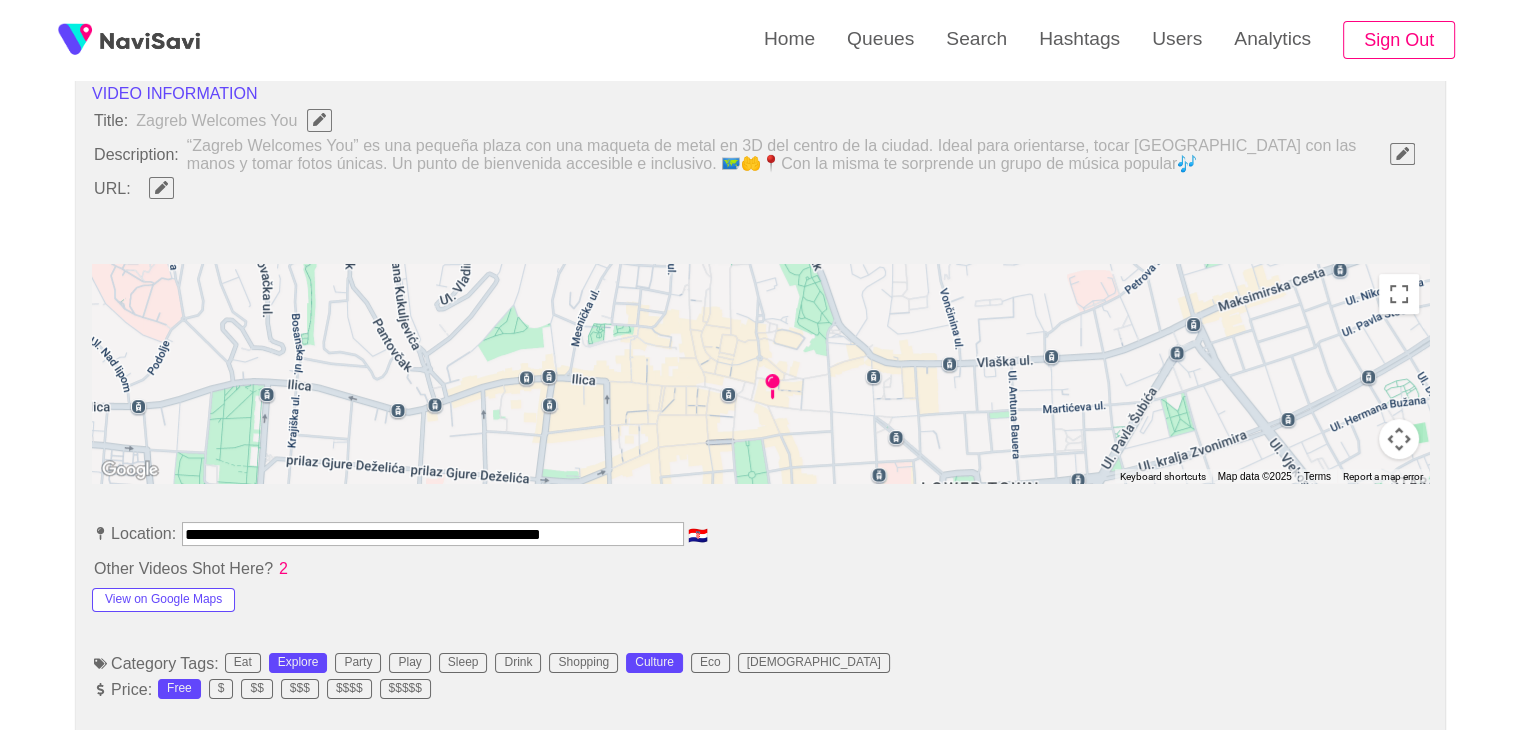 click at bounding box center [1402, 153] 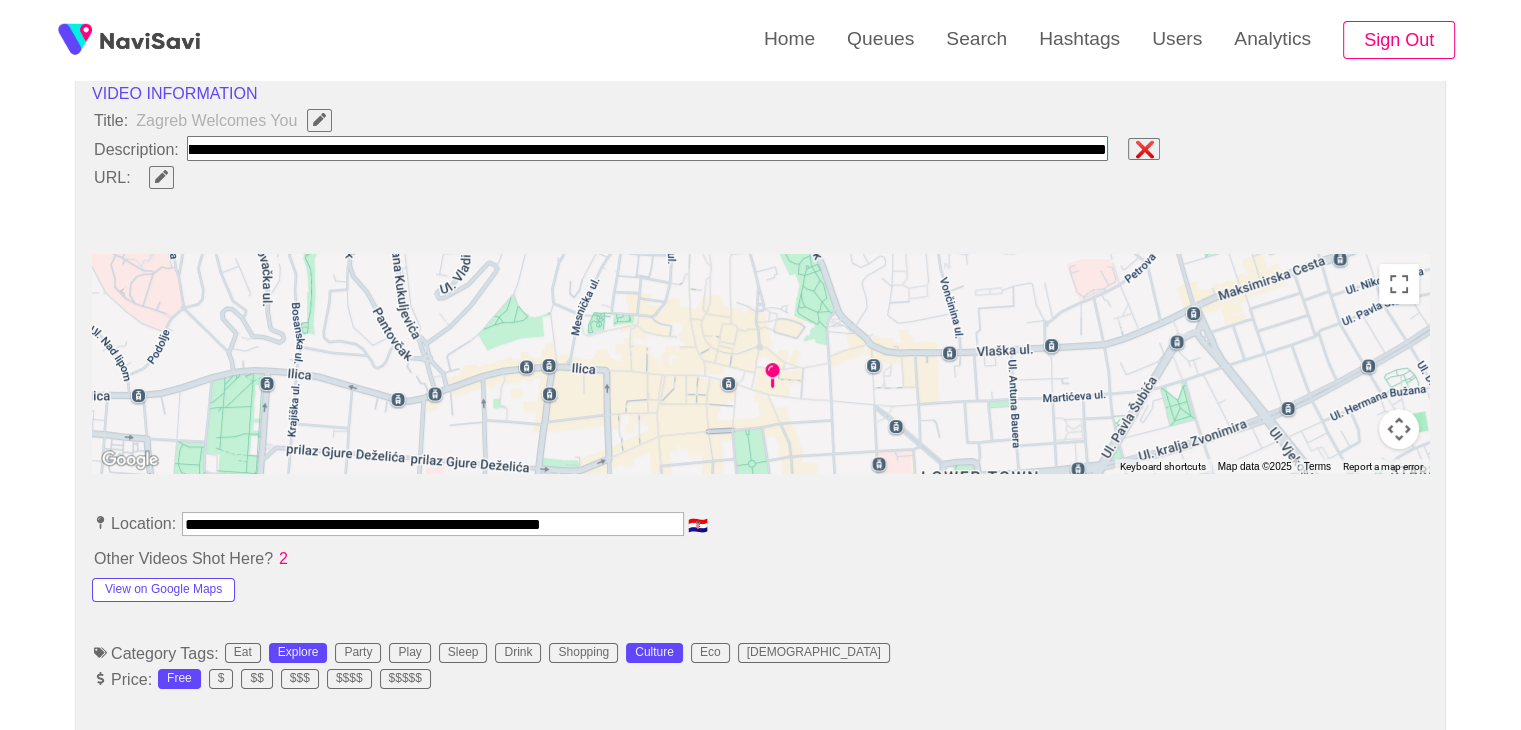 type on "**********" 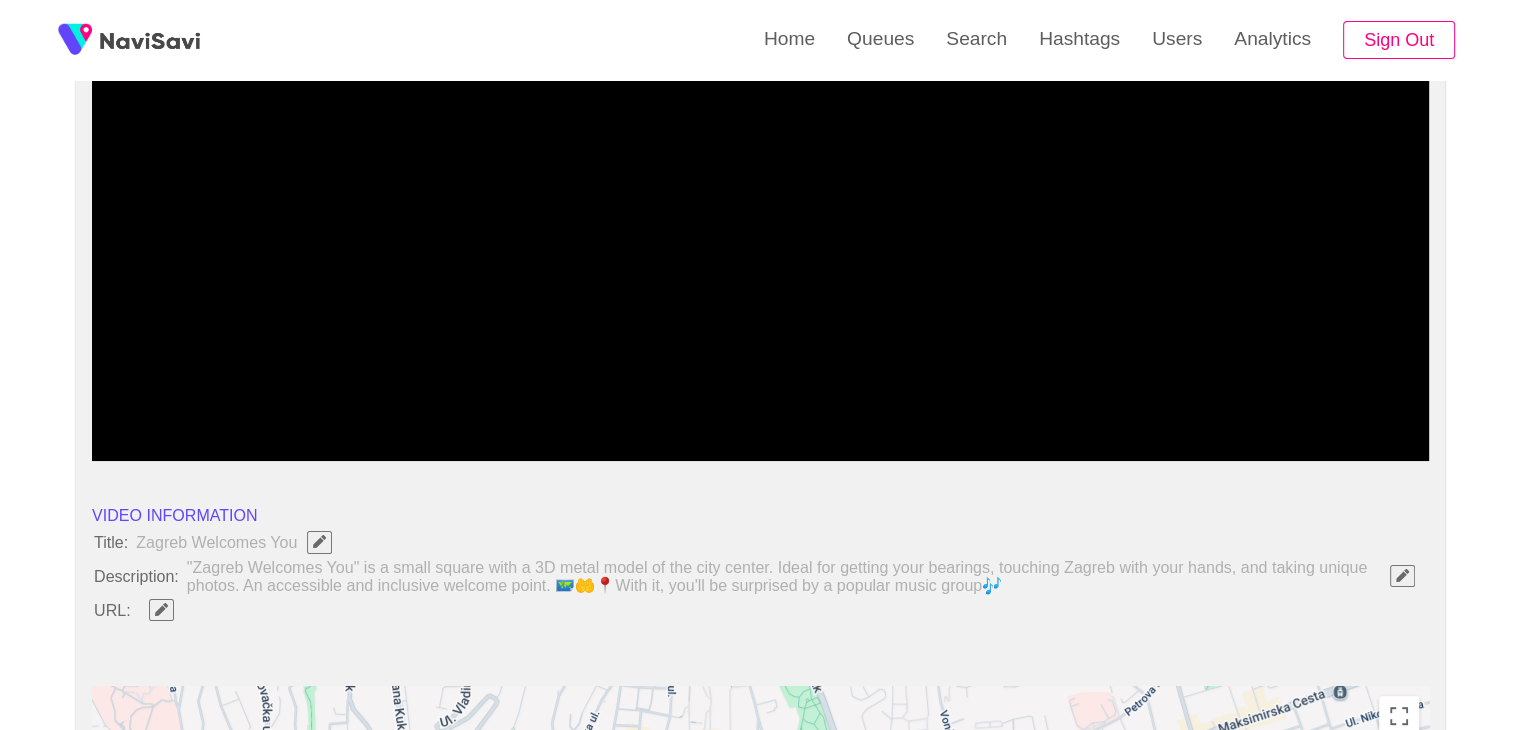 scroll, scrollTop: 208, scrollLeft: 0, axis: vertical 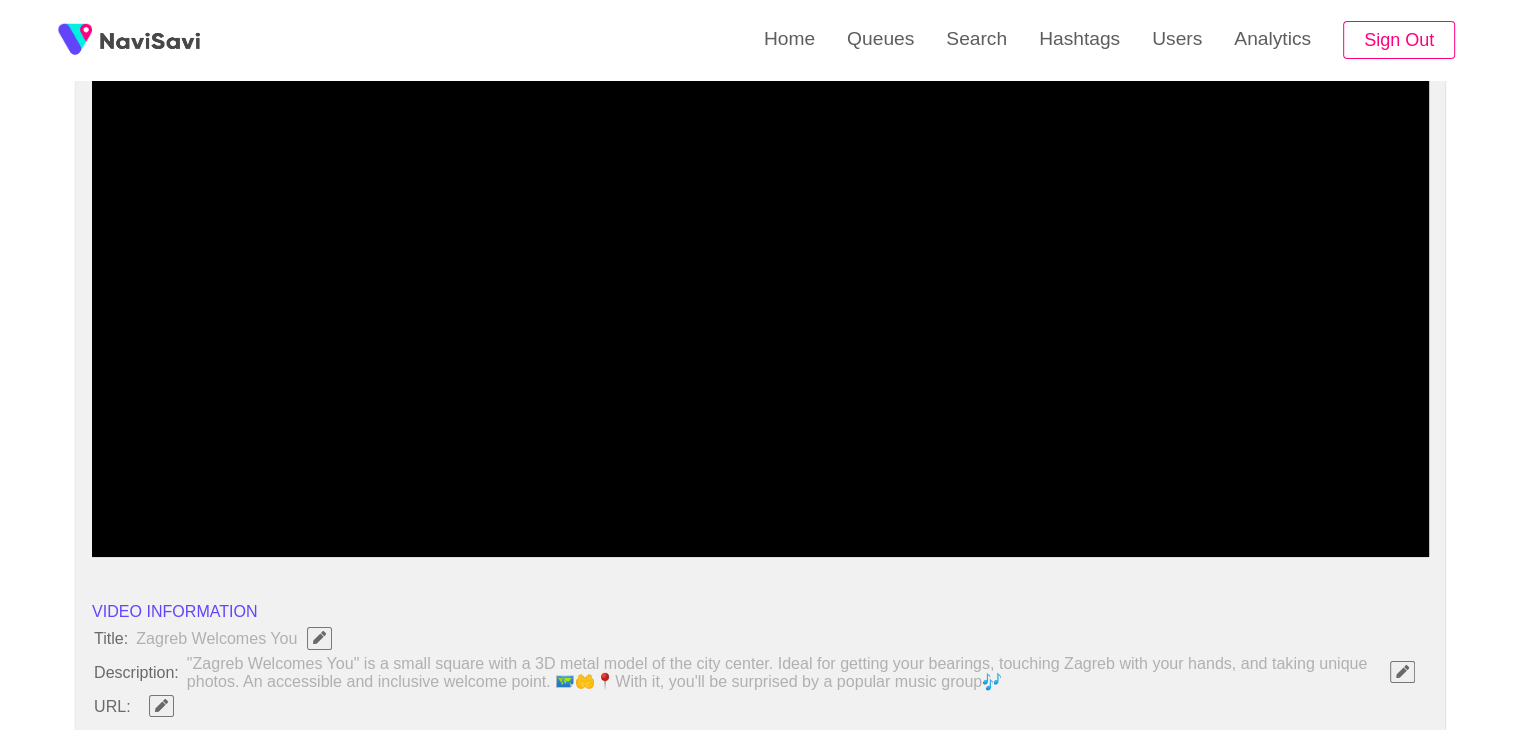 click at bounding box center (760, 307) 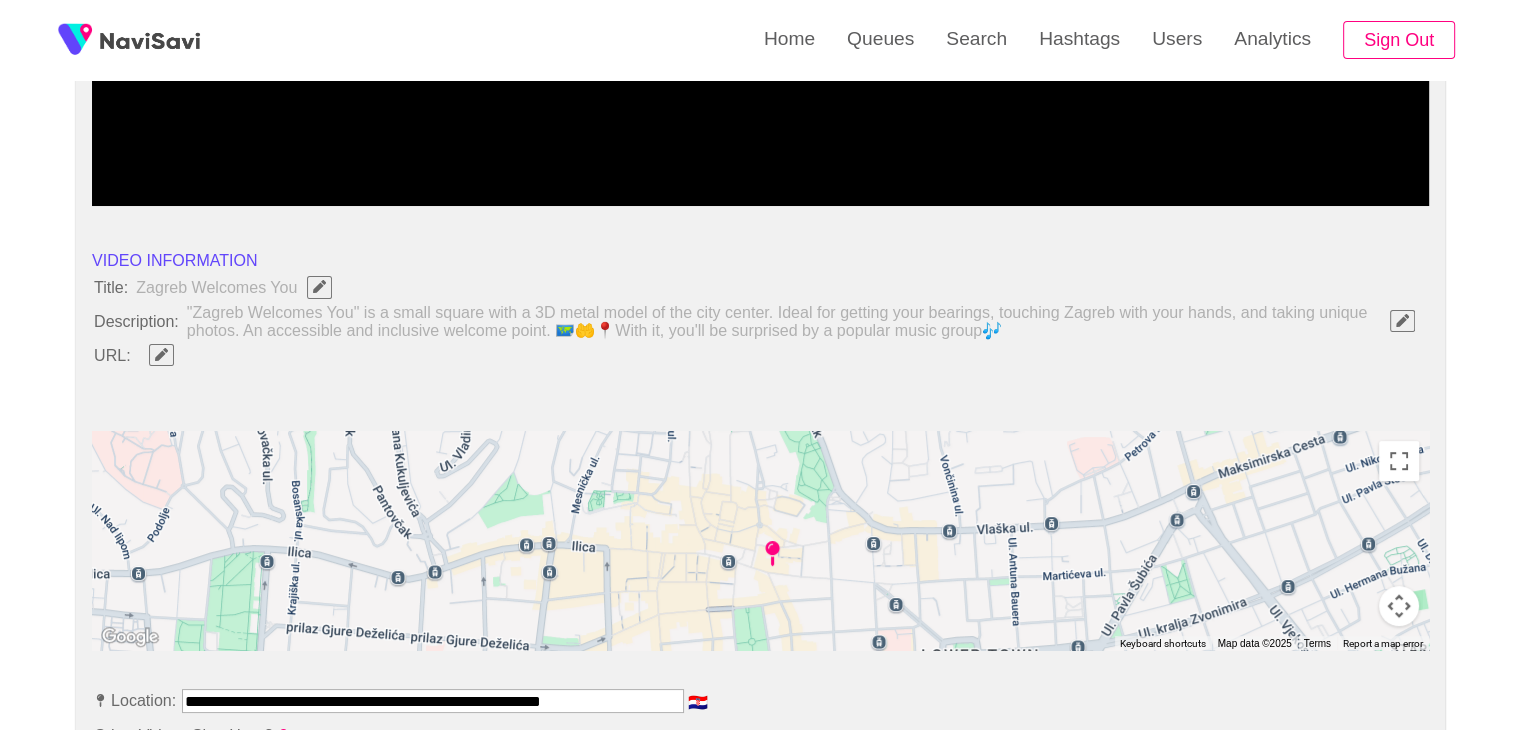 scroll, scrollTop: 564, scrollLeft: 0, axis: vertical 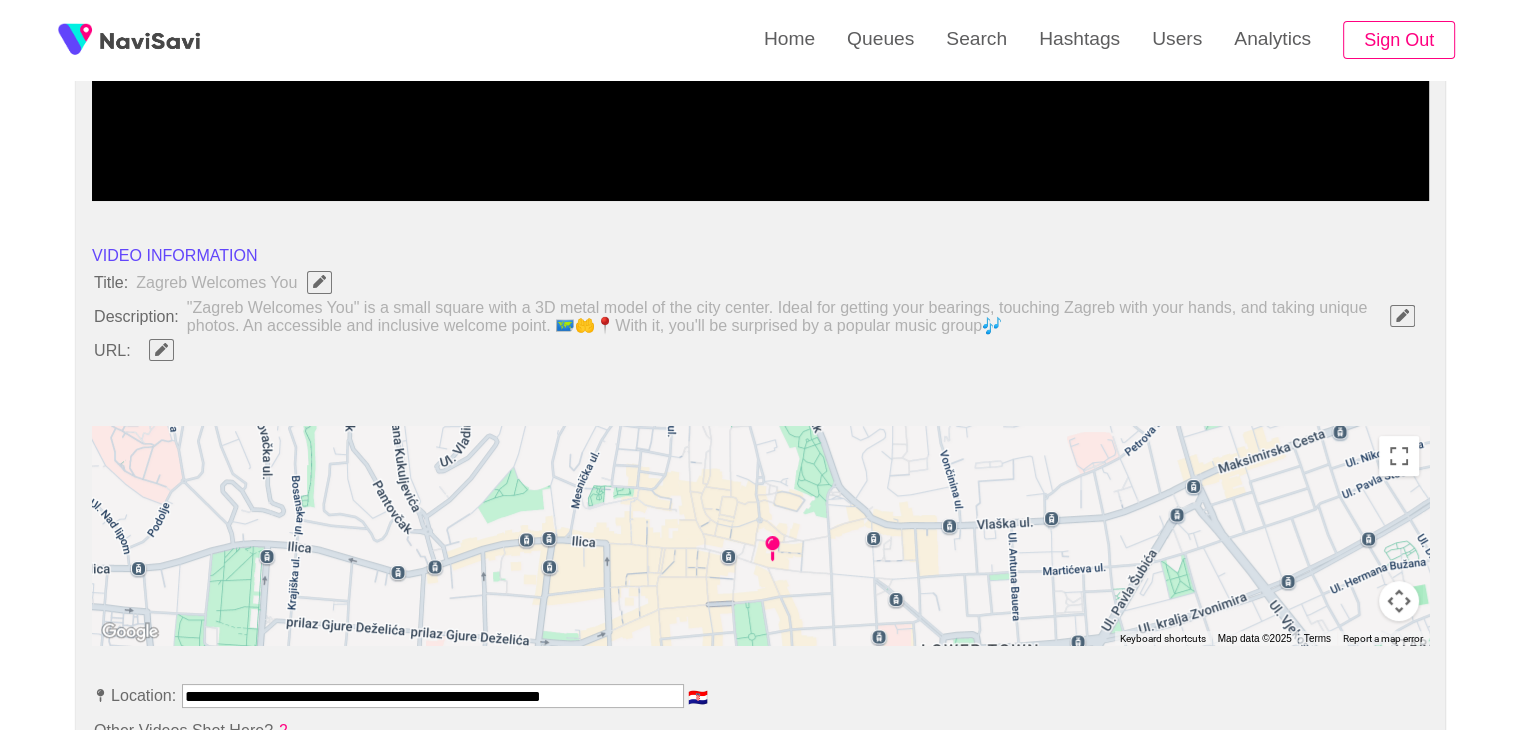 click 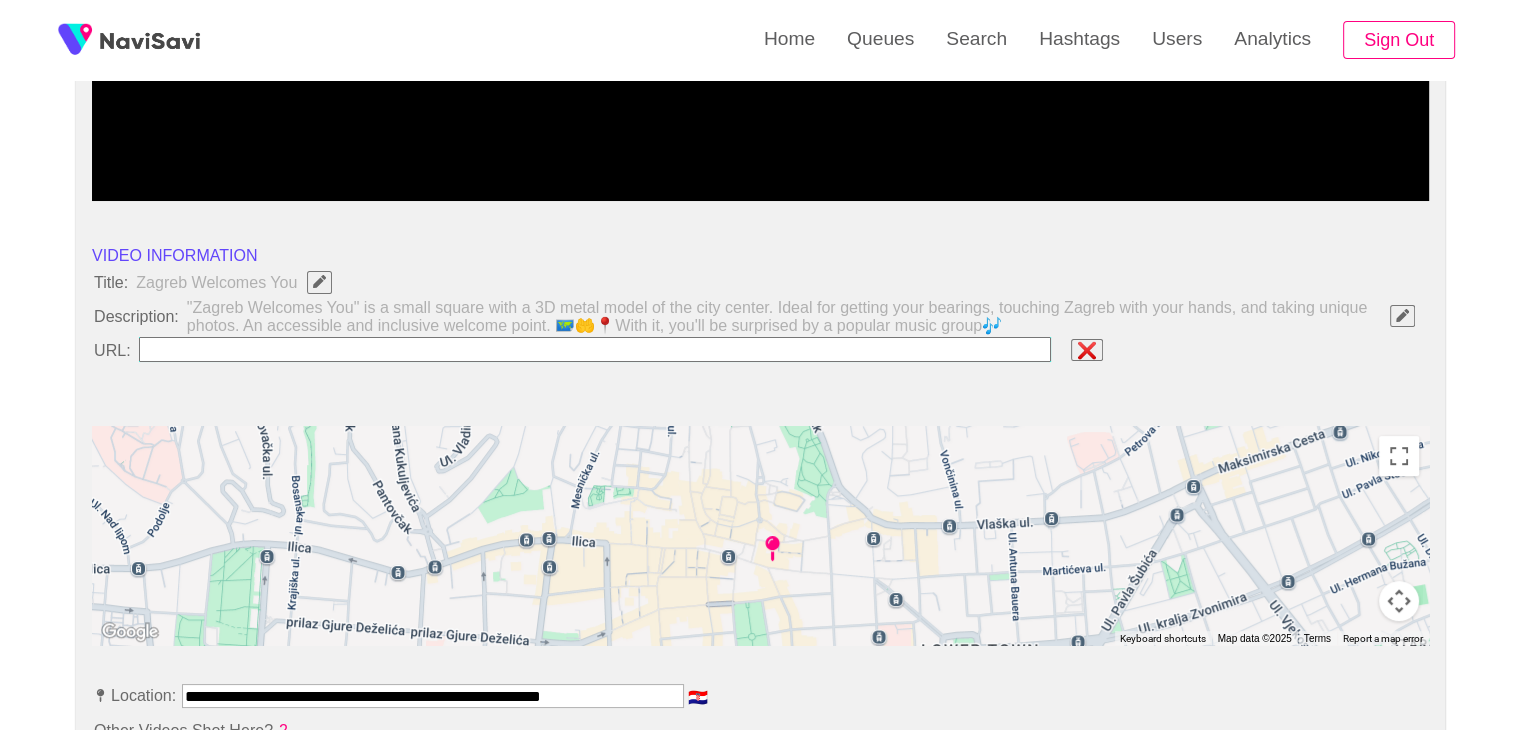 type on "**********" 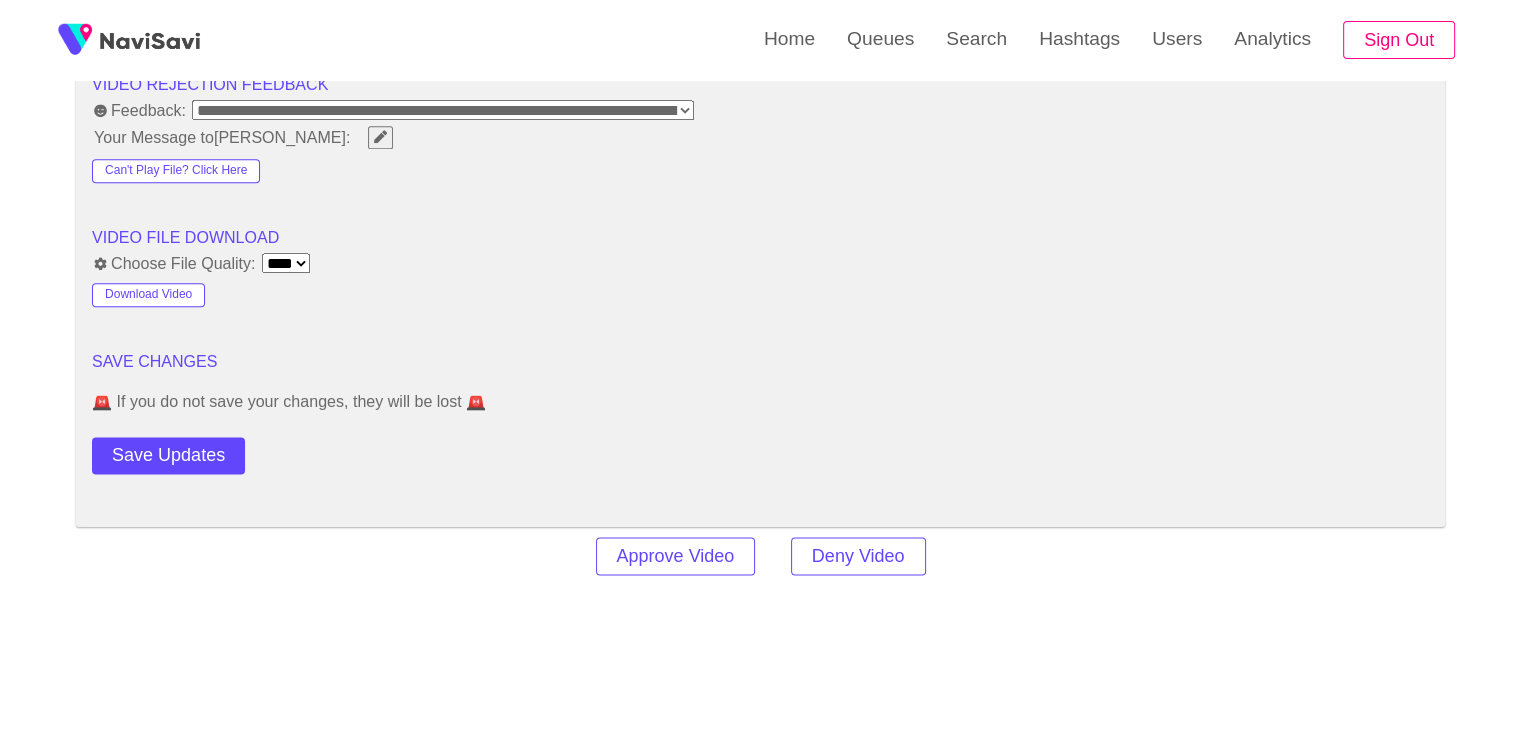 scroll, scrollTop: 2758, scrollLeft: 0, axis: vertical 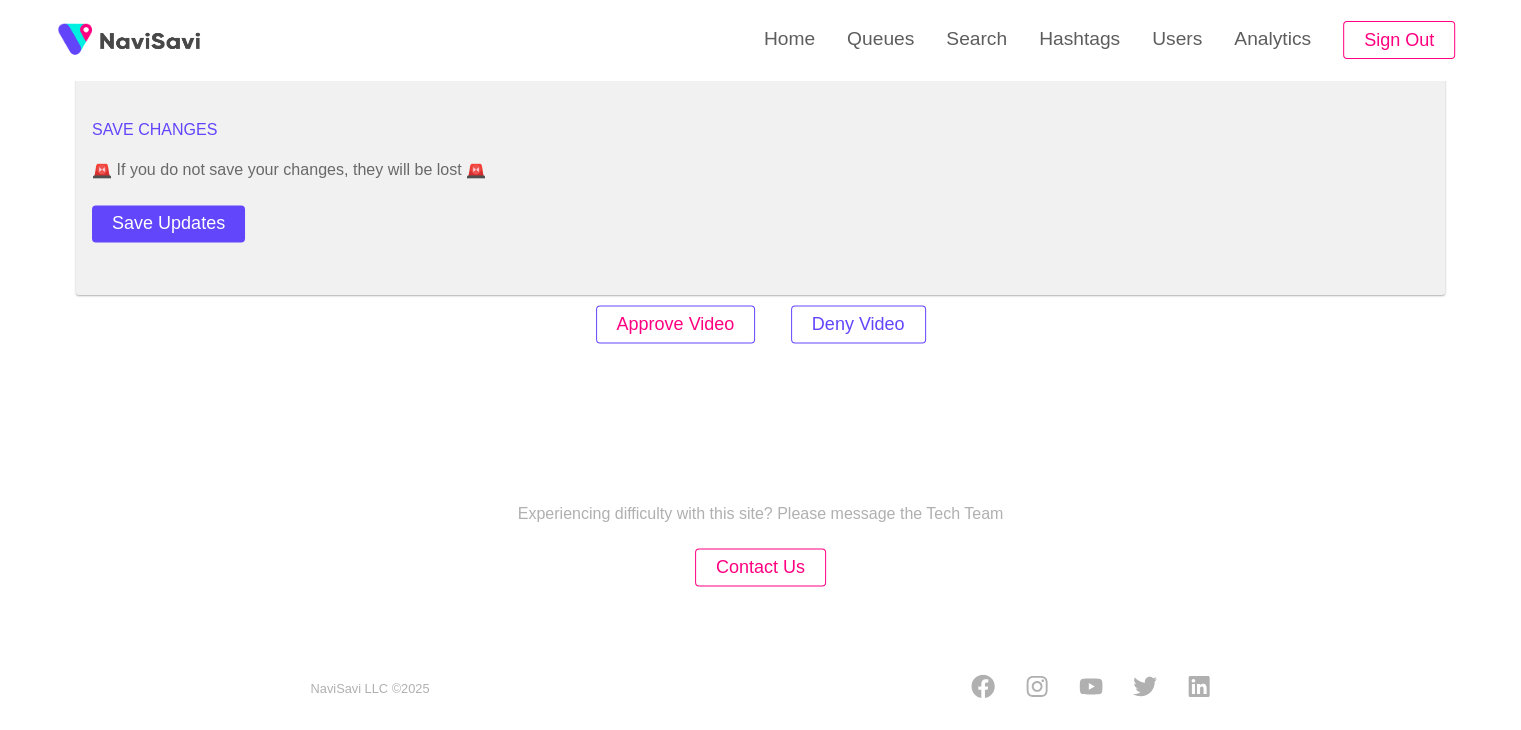 click on "Approve Video" at bounding box center (676, 324) 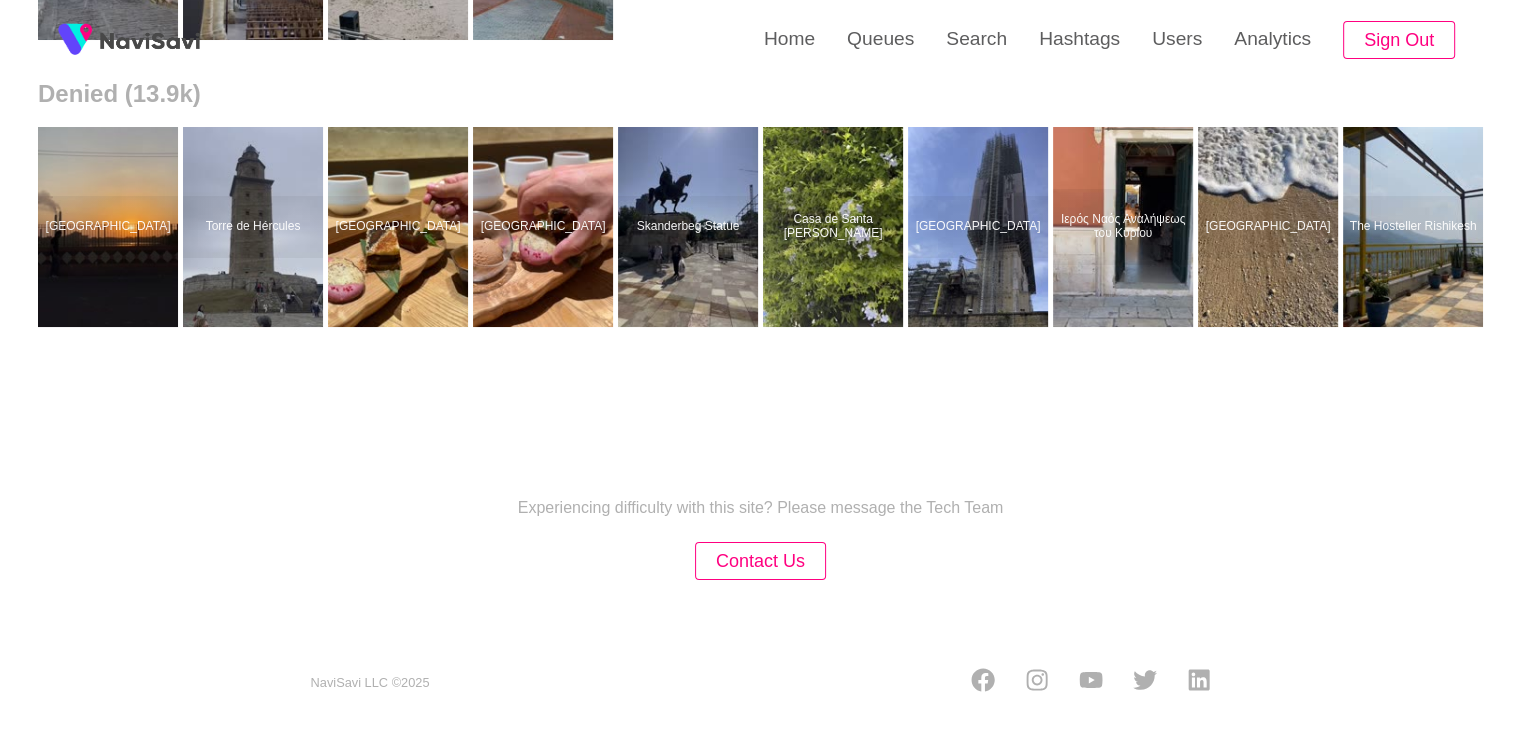 scroll, scrollTop: 0, scrollLeft: 0, axis: both 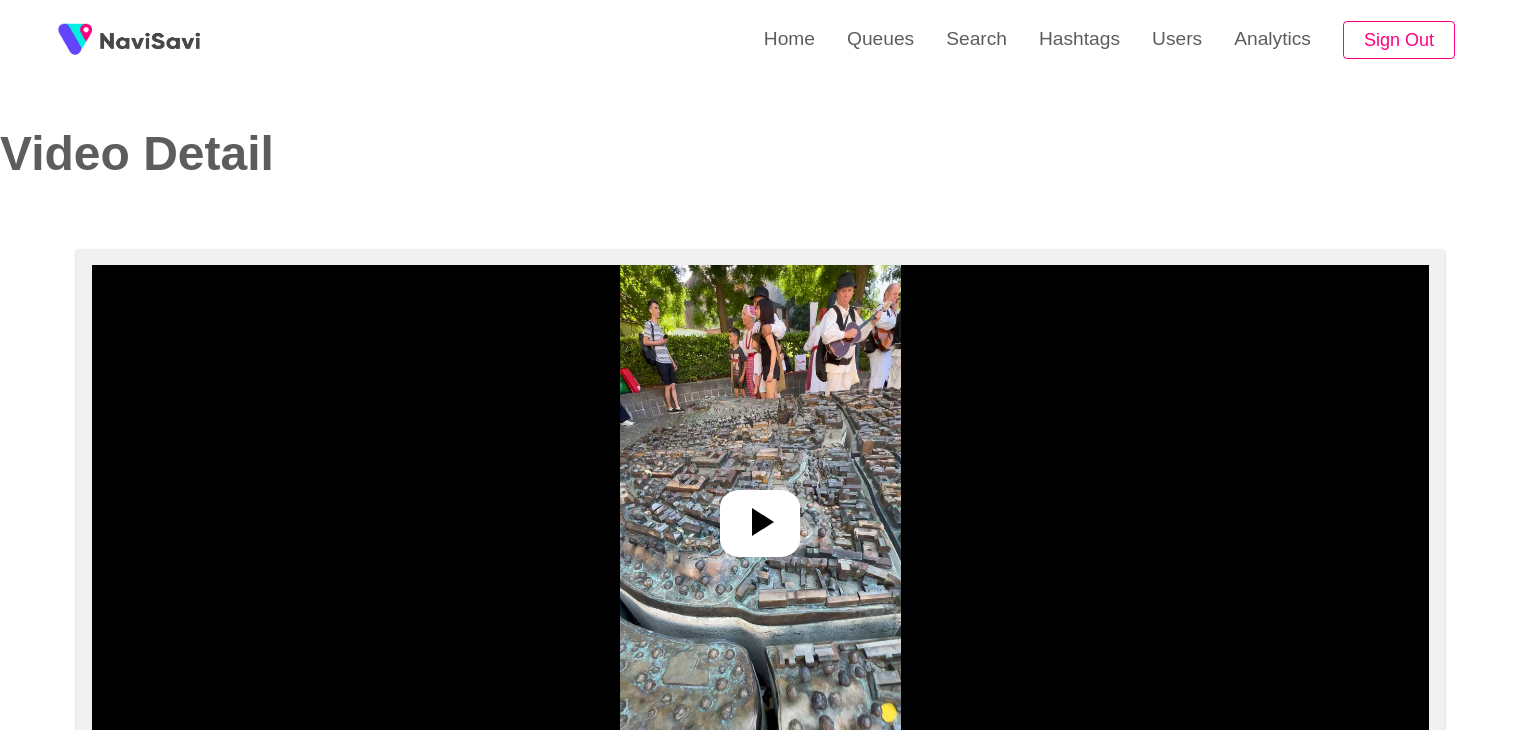 select on "**********" 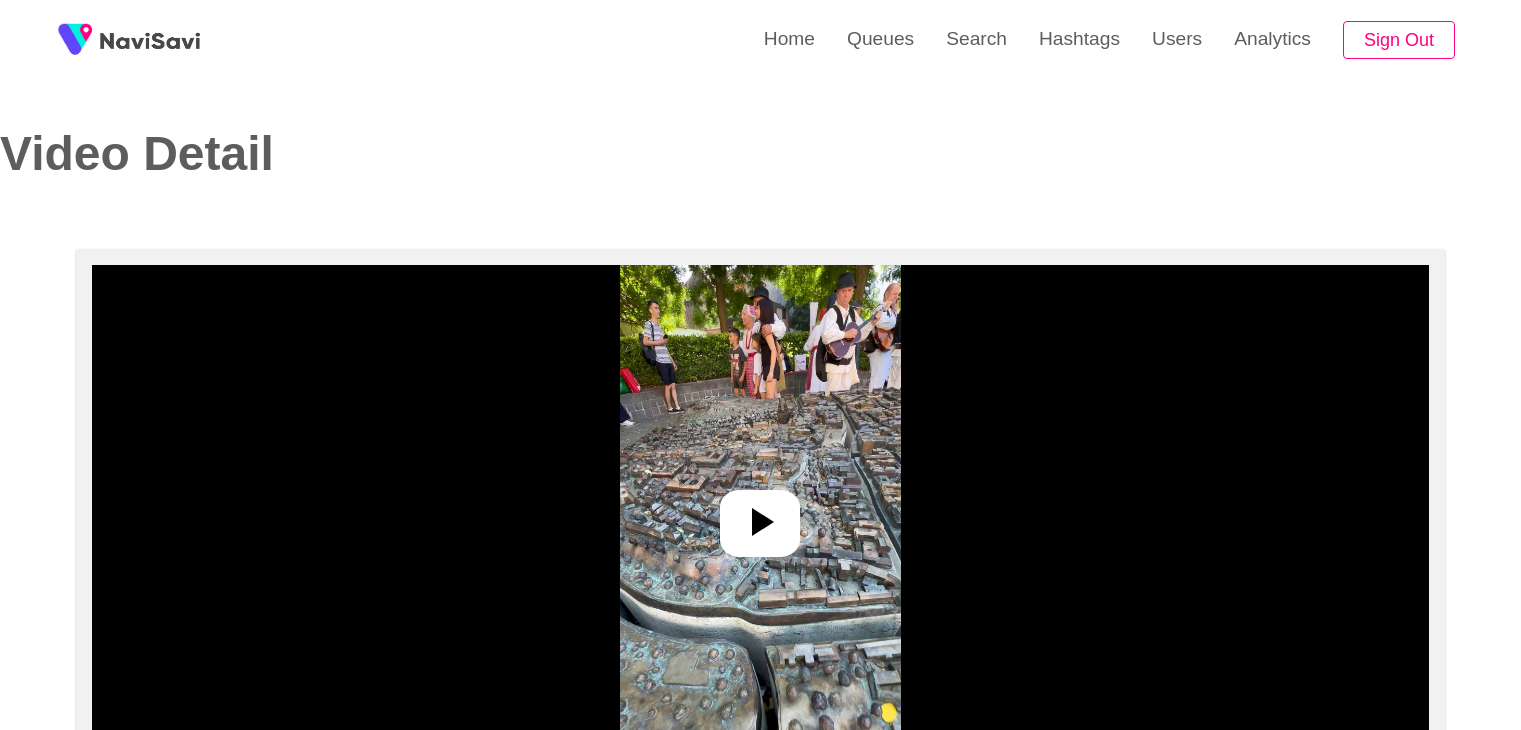 scroll, scrollTop: 0, scrollLeft: 0, axis: both 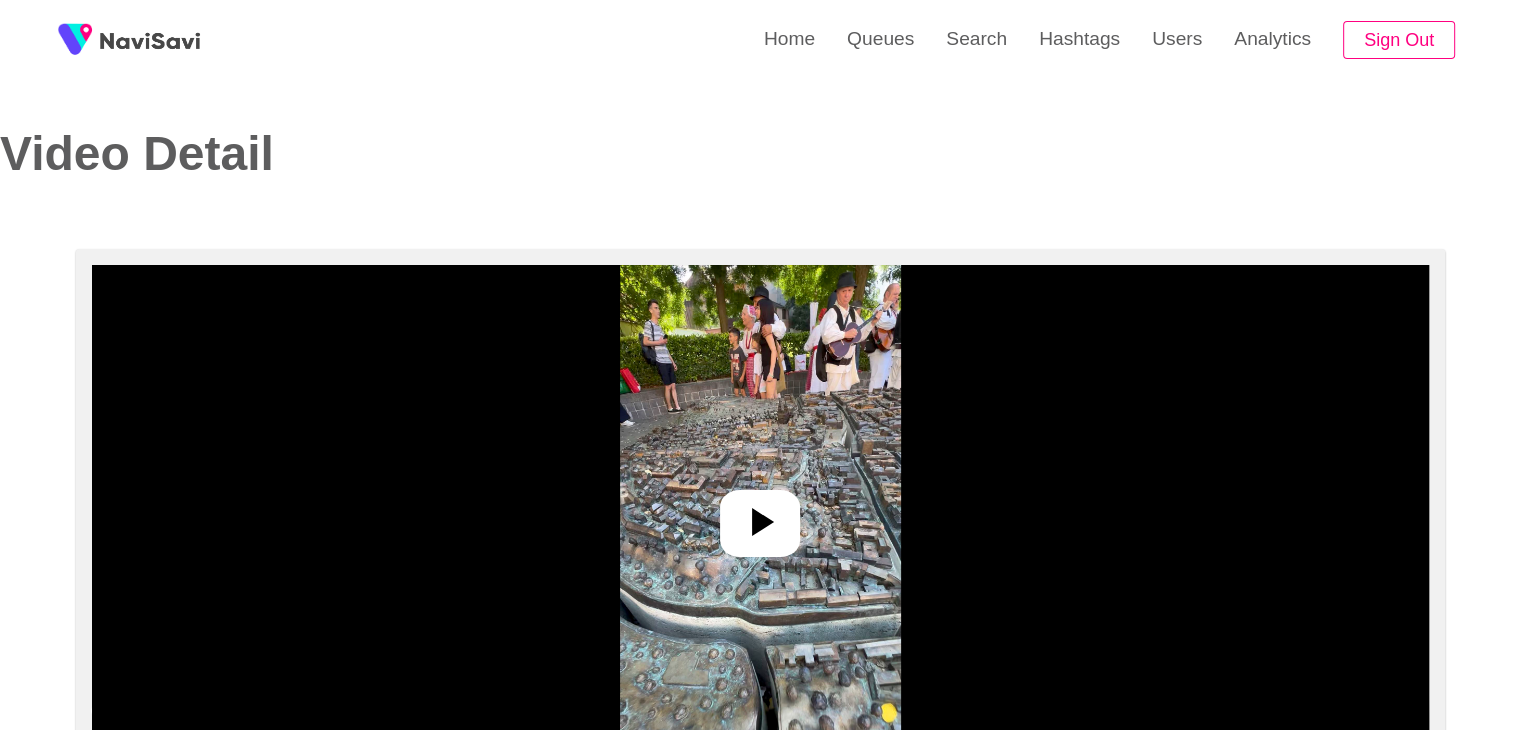click 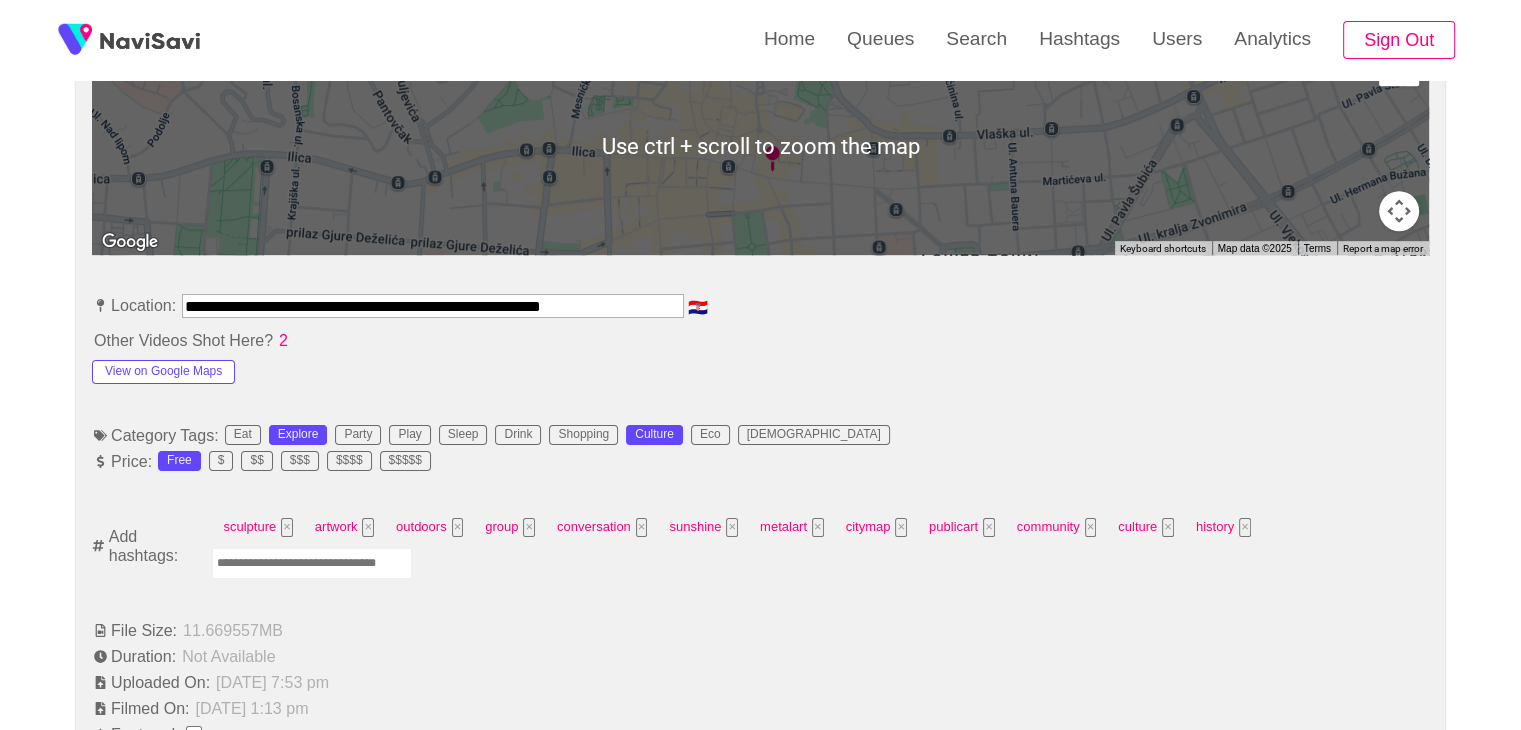 scroll, scrollTop: 1002, scrollLeft: 0, axis: vertical 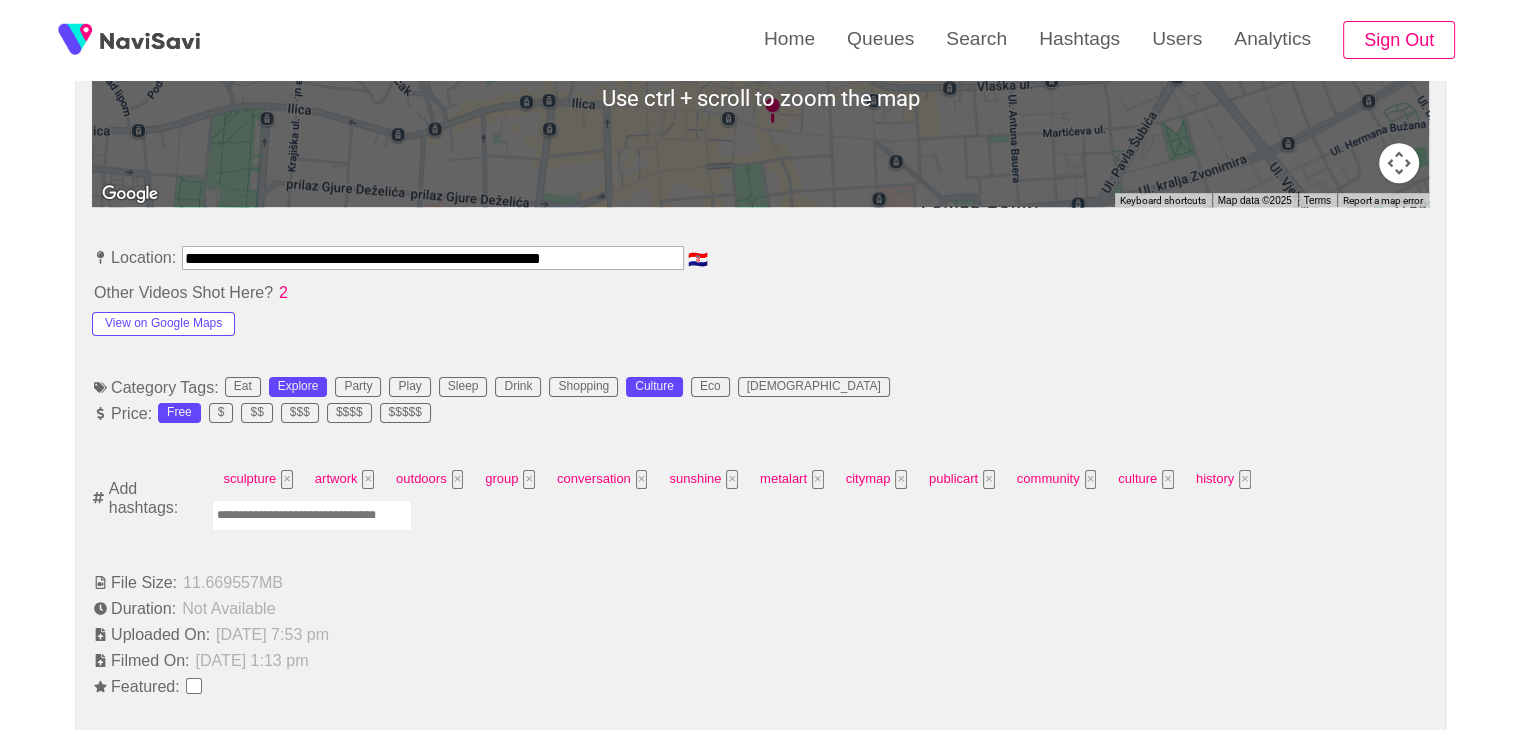 click 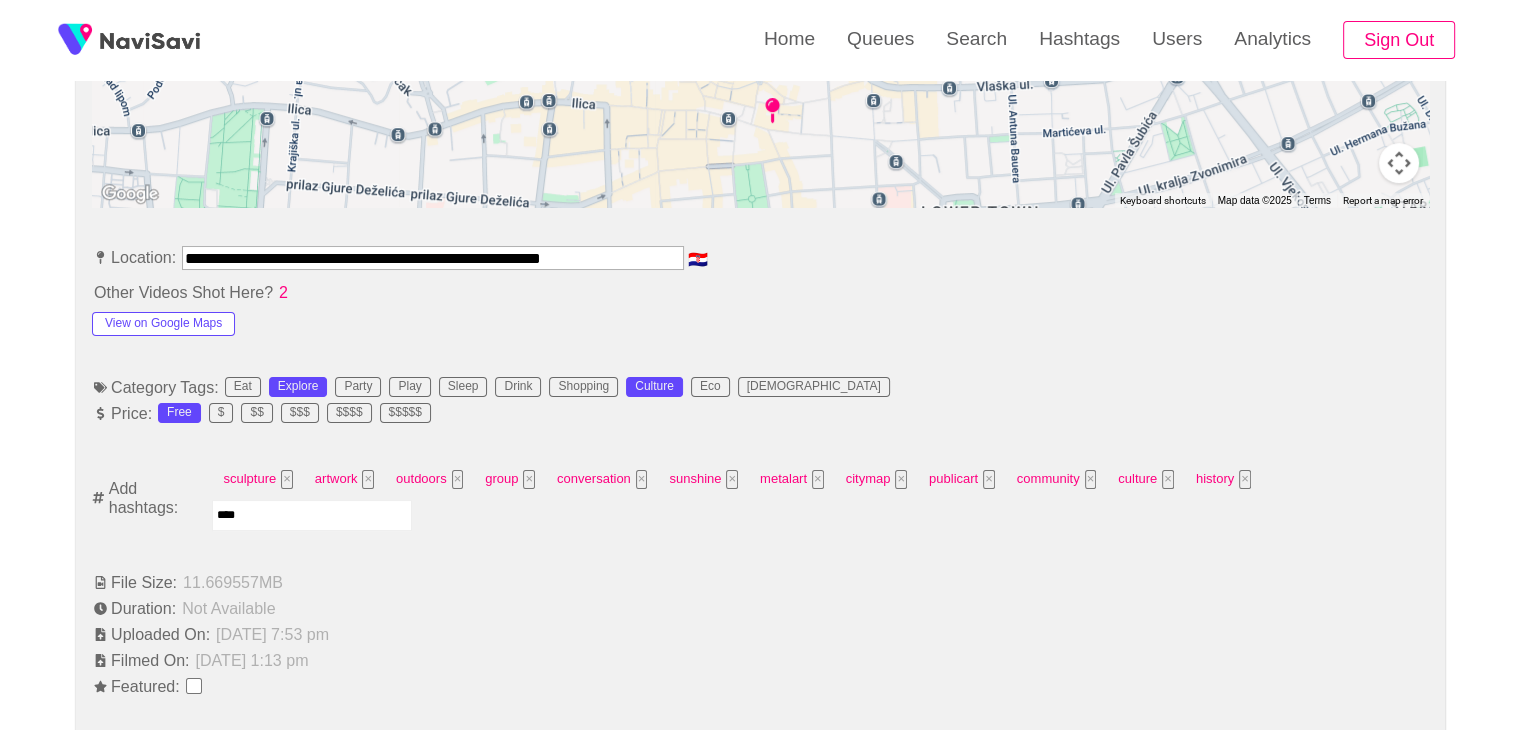 type on "*****" 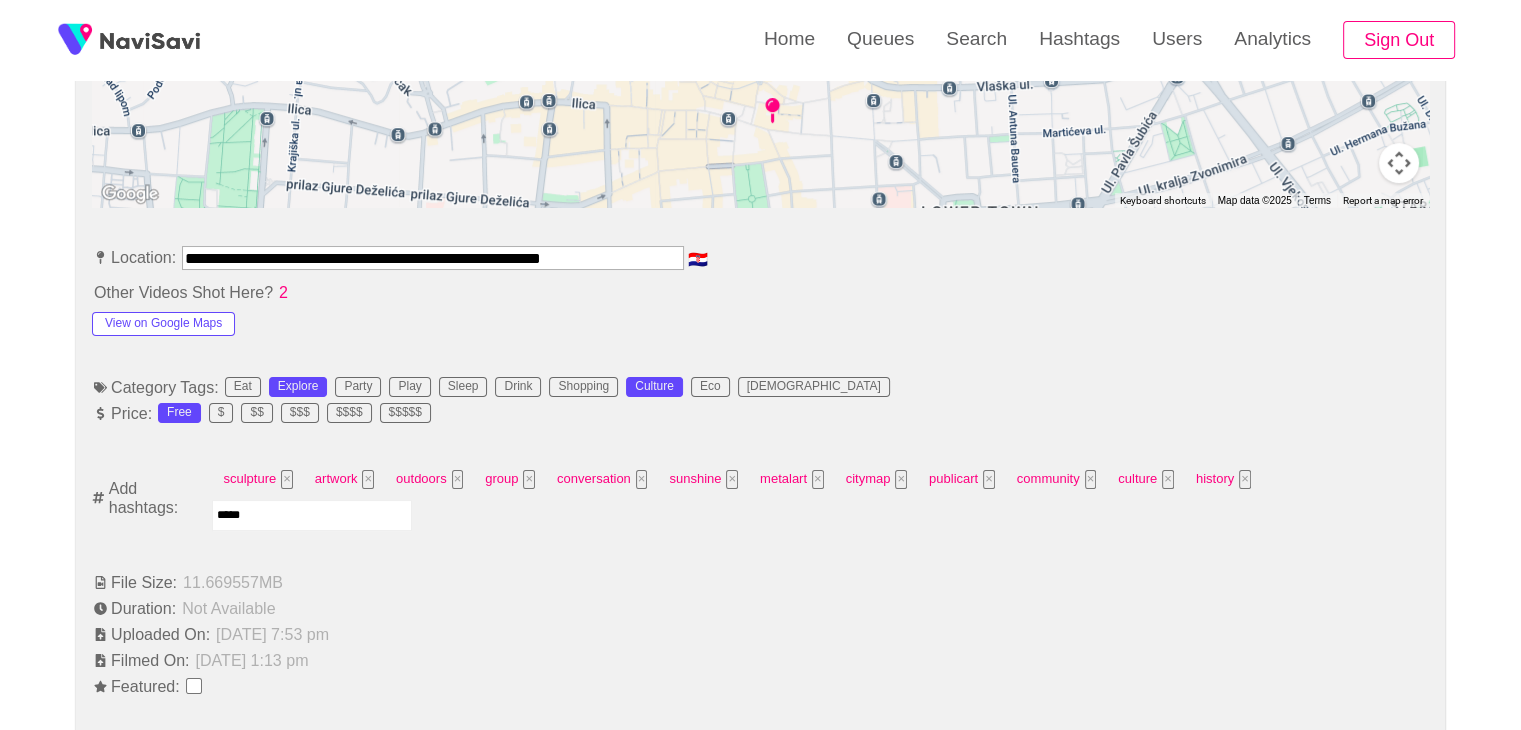 type 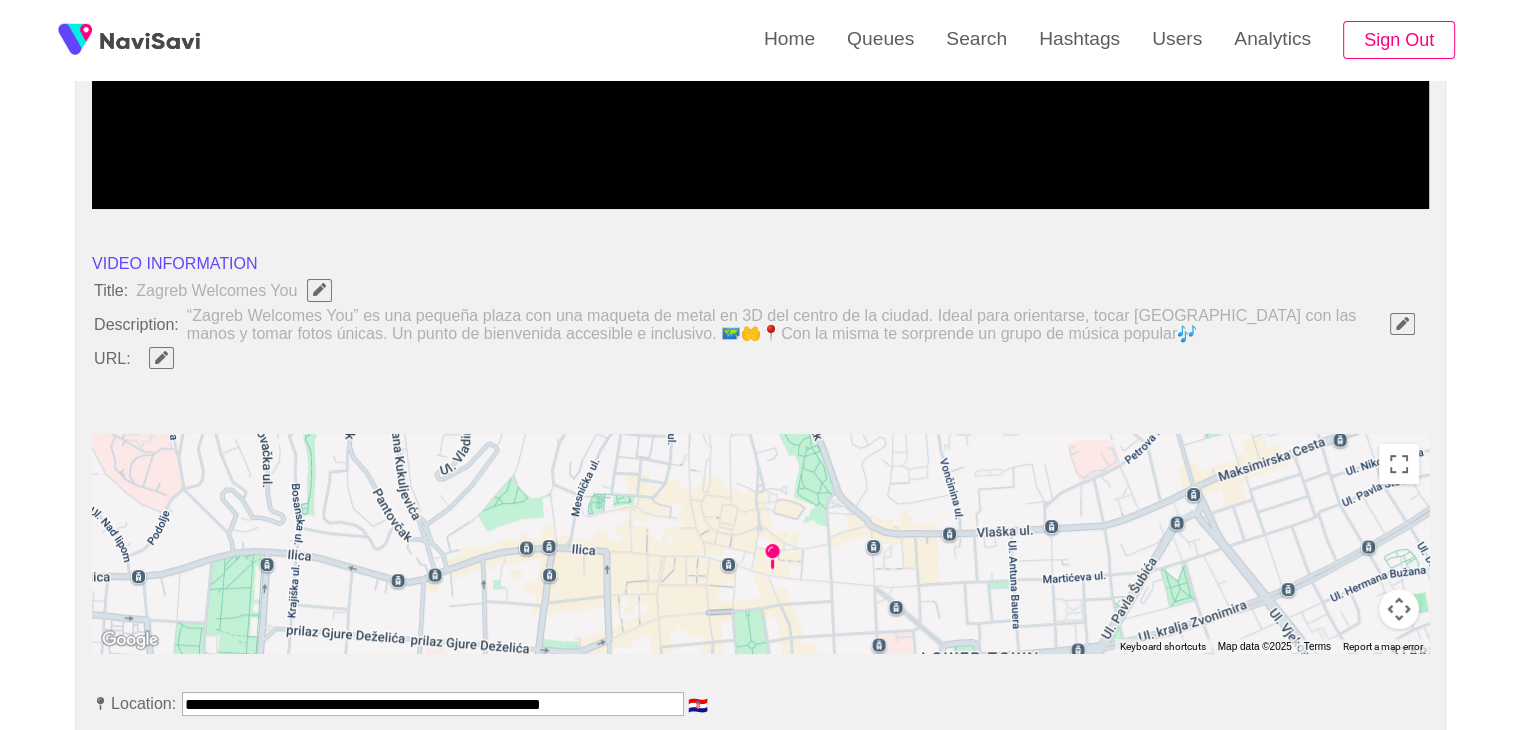scroll, scrollTop: 707, scrollLeft: 0, axis: vertical 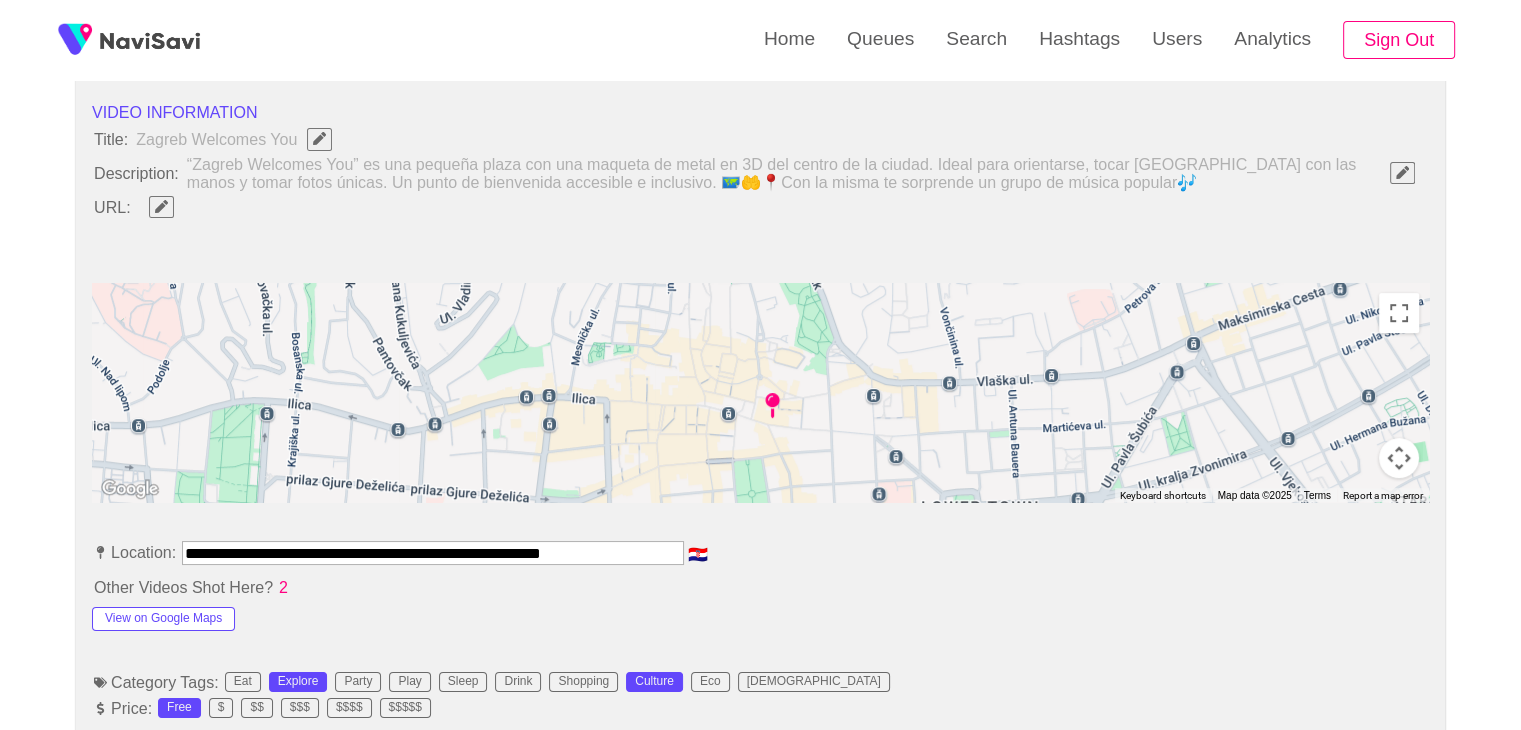 click 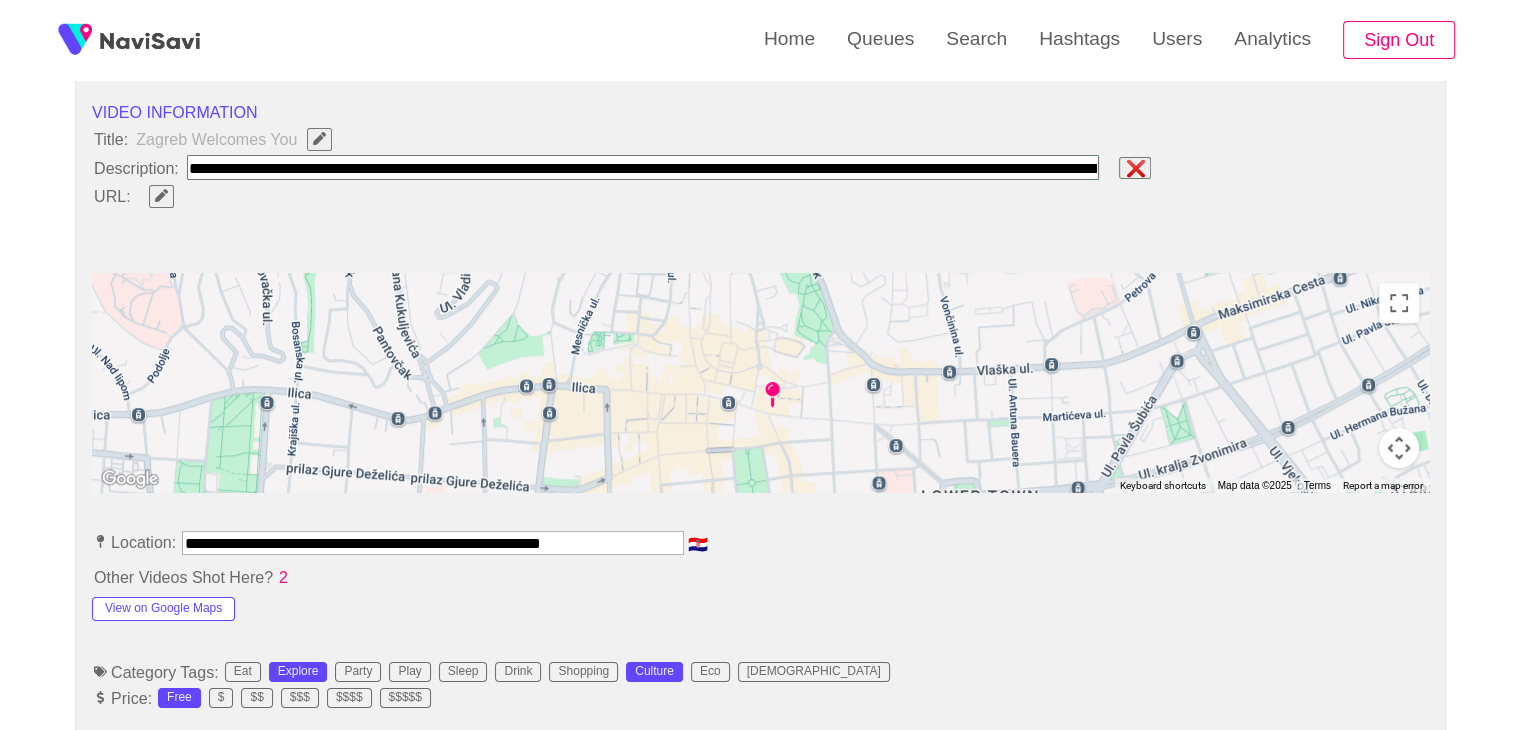 scroll, scrollTop: 0, scrollLeft: 1157, axis: horizontal 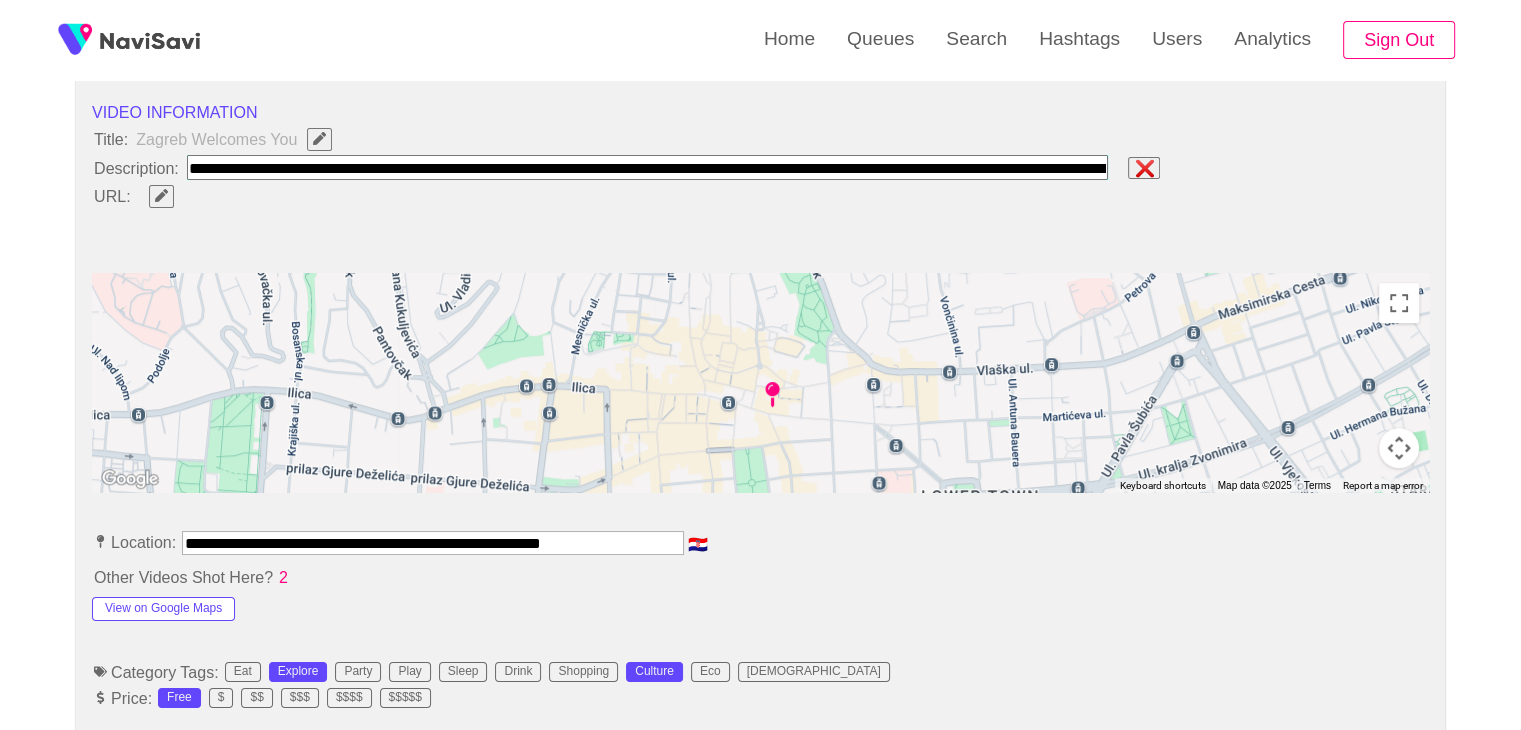 paste on "**********" 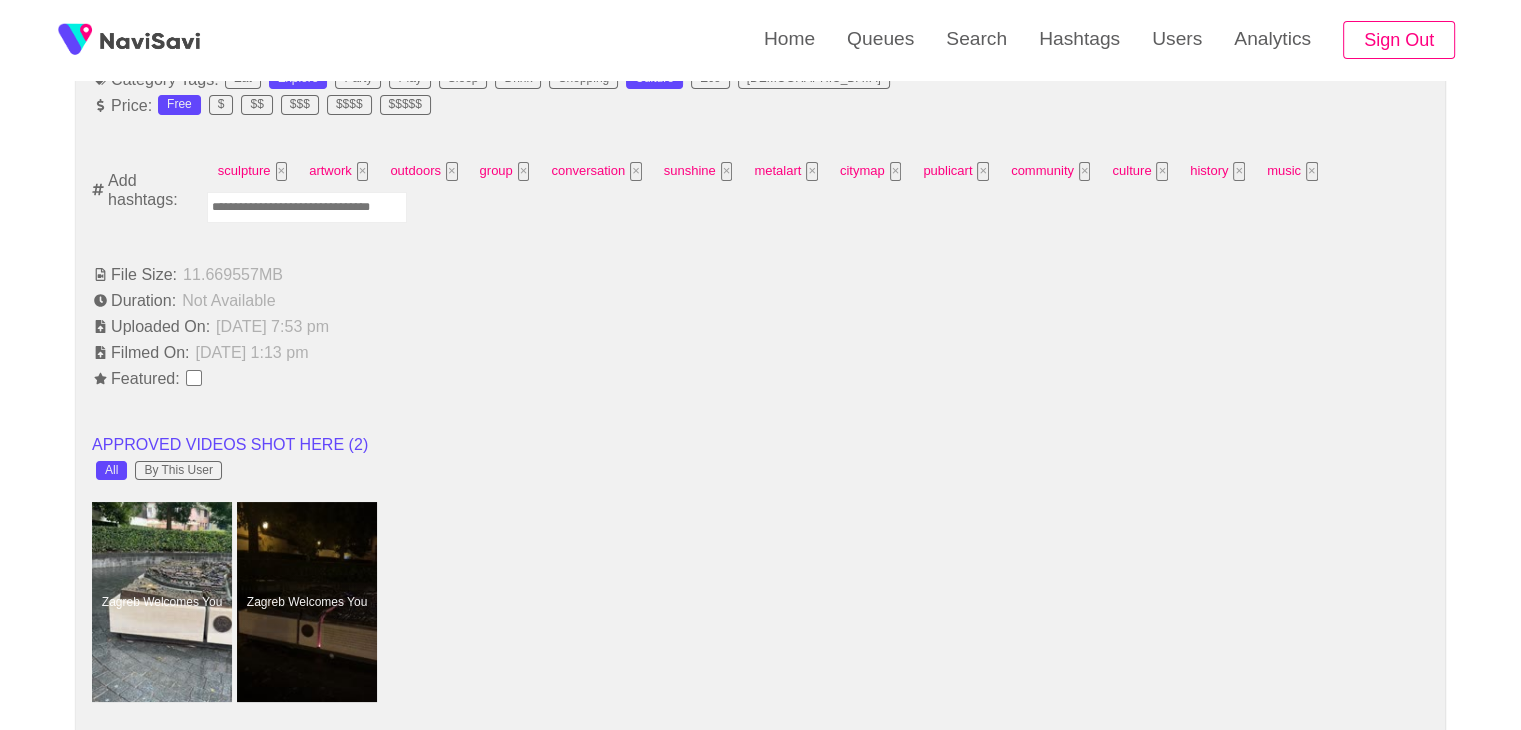 scroll, scrollTop: 1311, scrollLeft: 0, axis: vertical 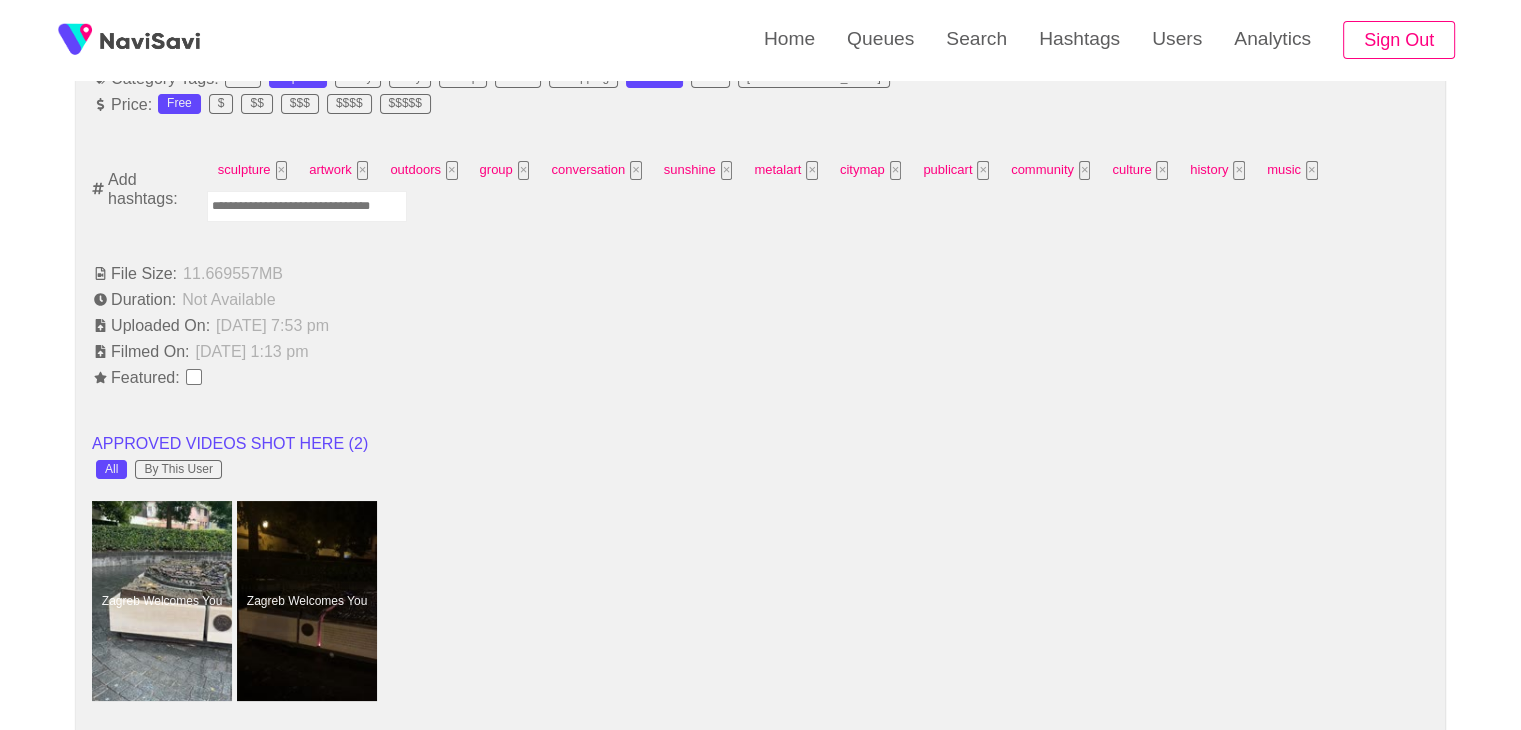 click 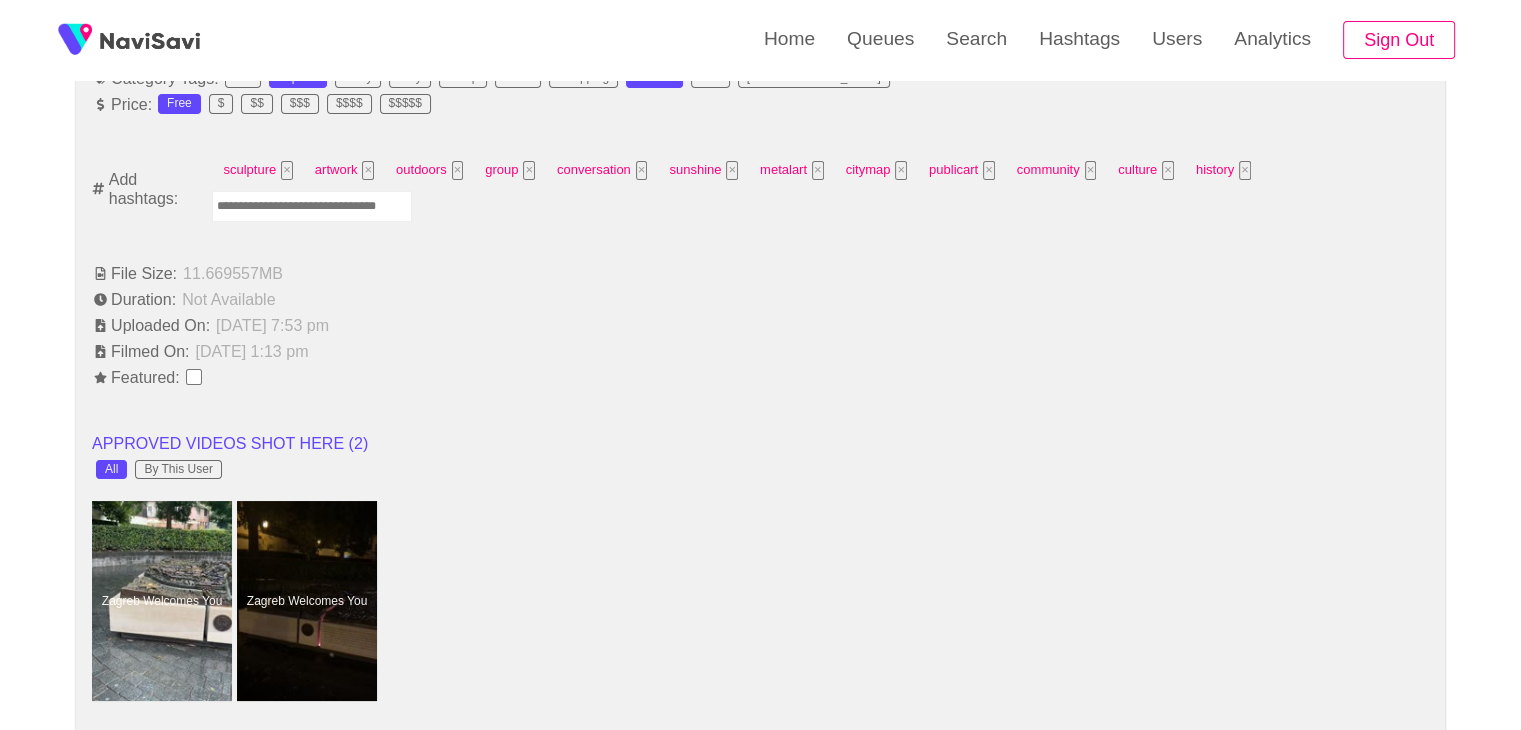 click 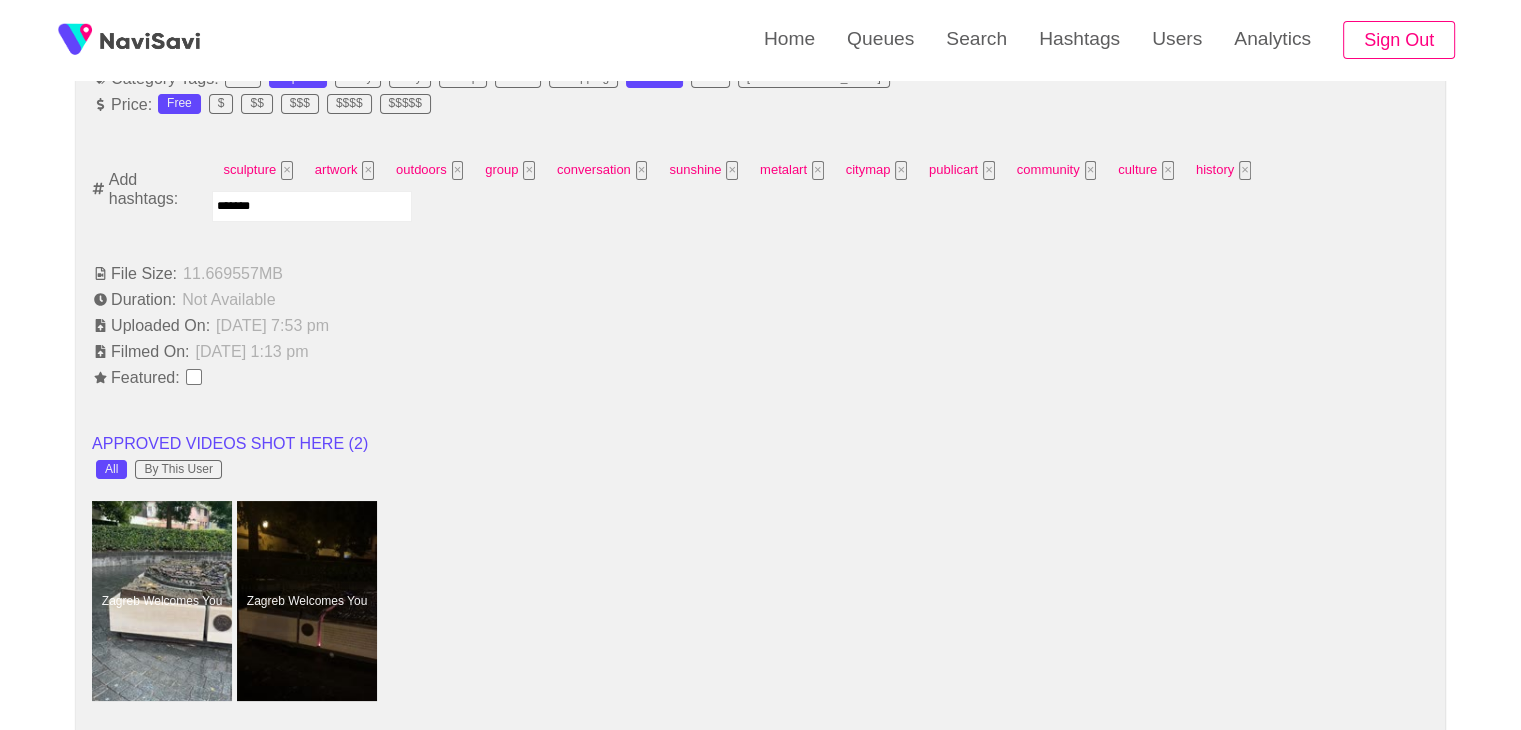 type on "********" 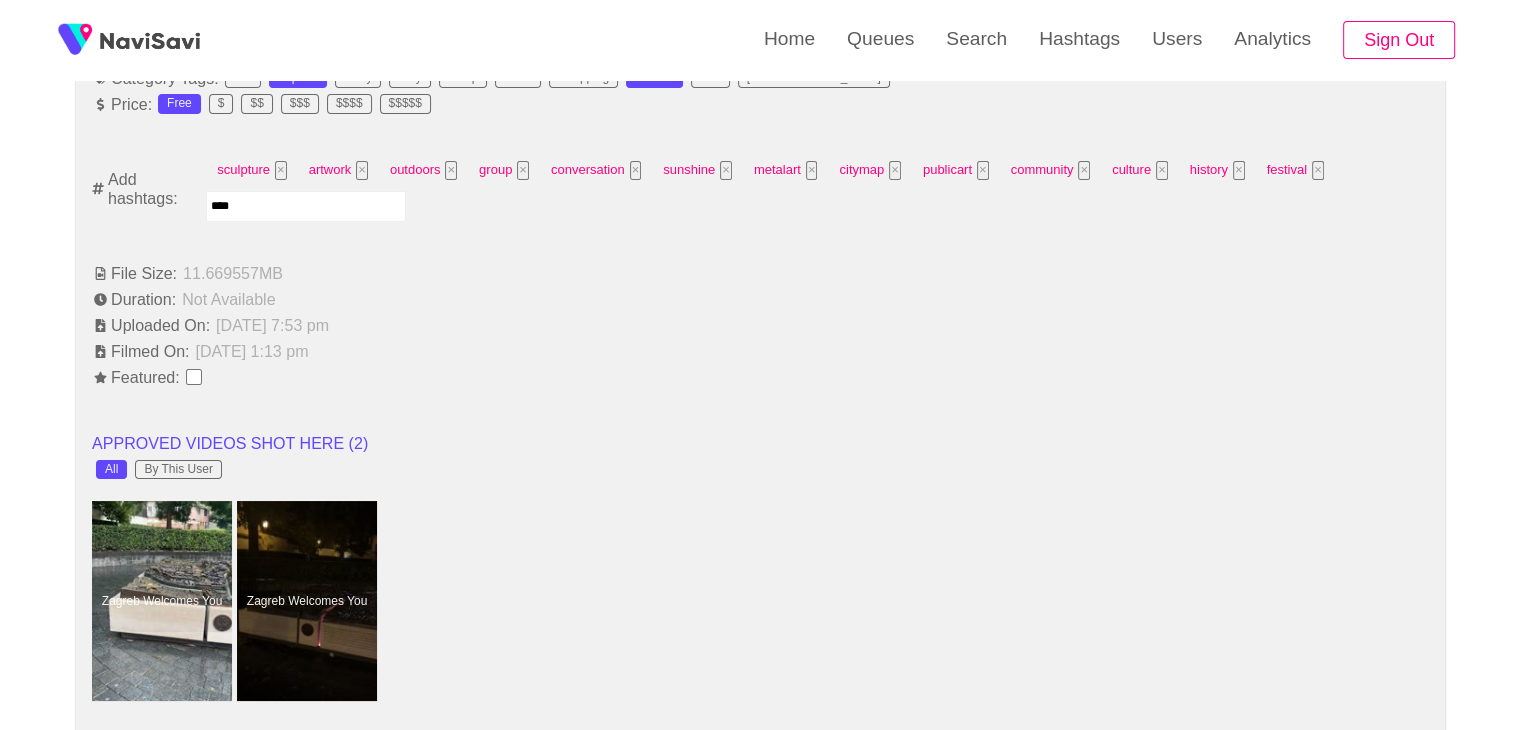 type on "*****" 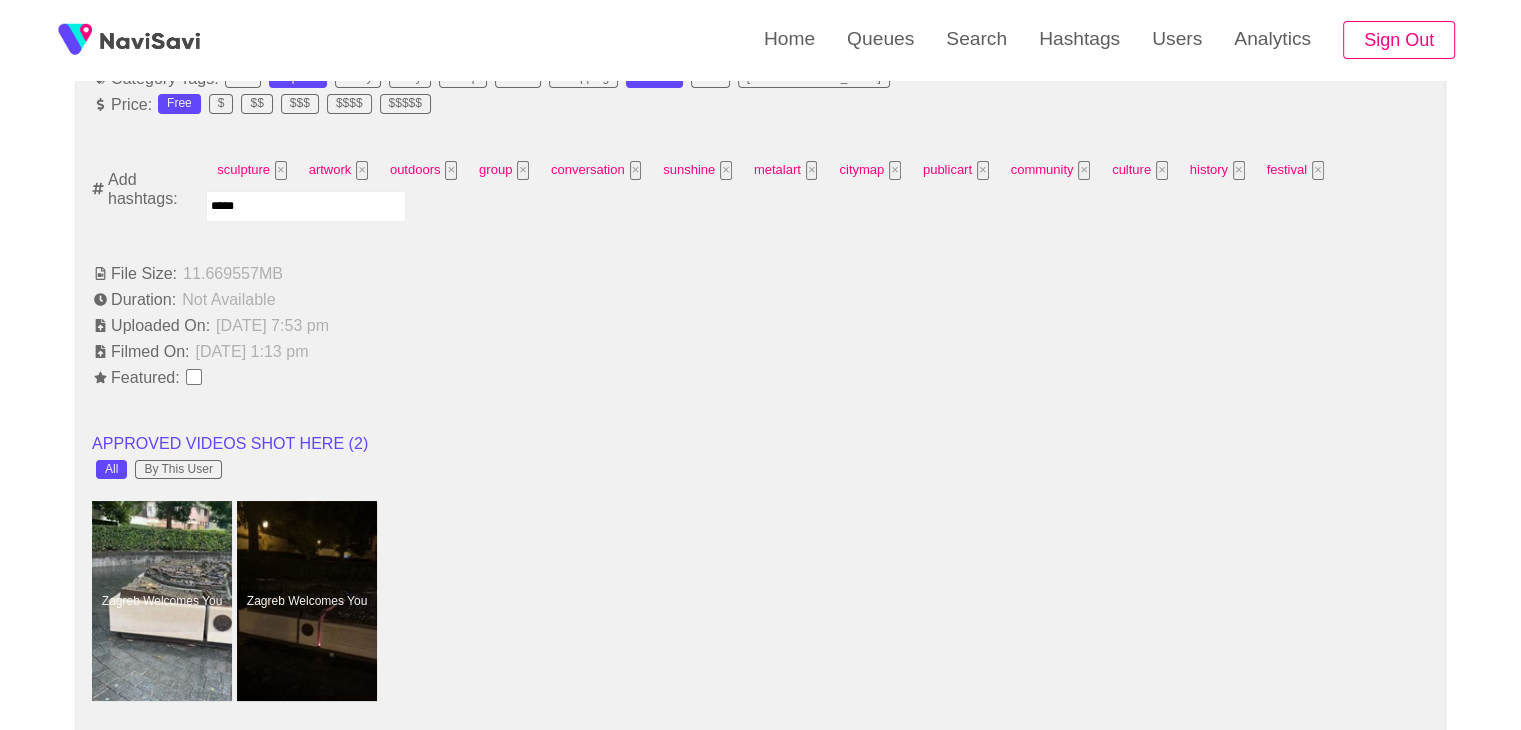 type 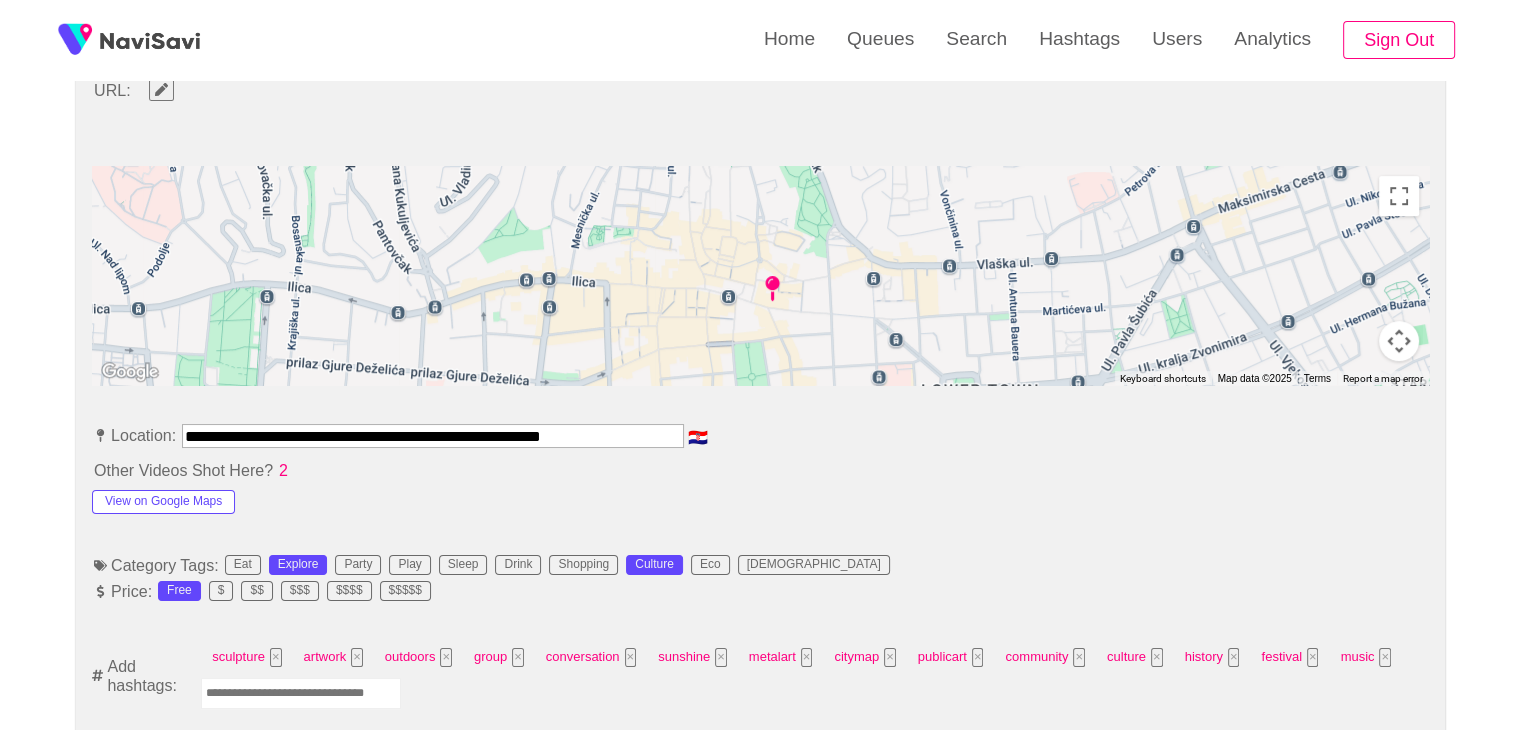 scroll, scrollTop: 830, scrollLeft: 0, axis: vertical 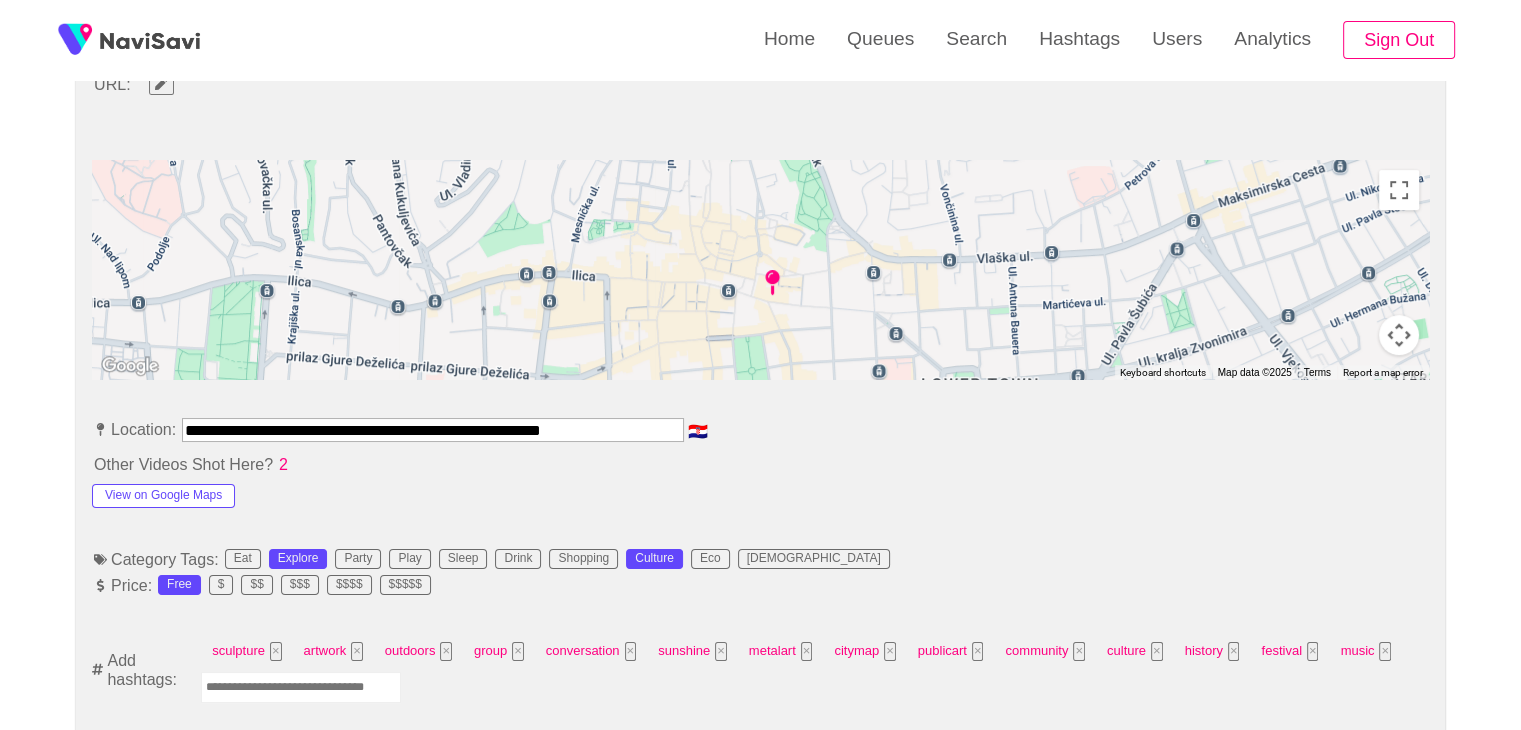 click on "**********" 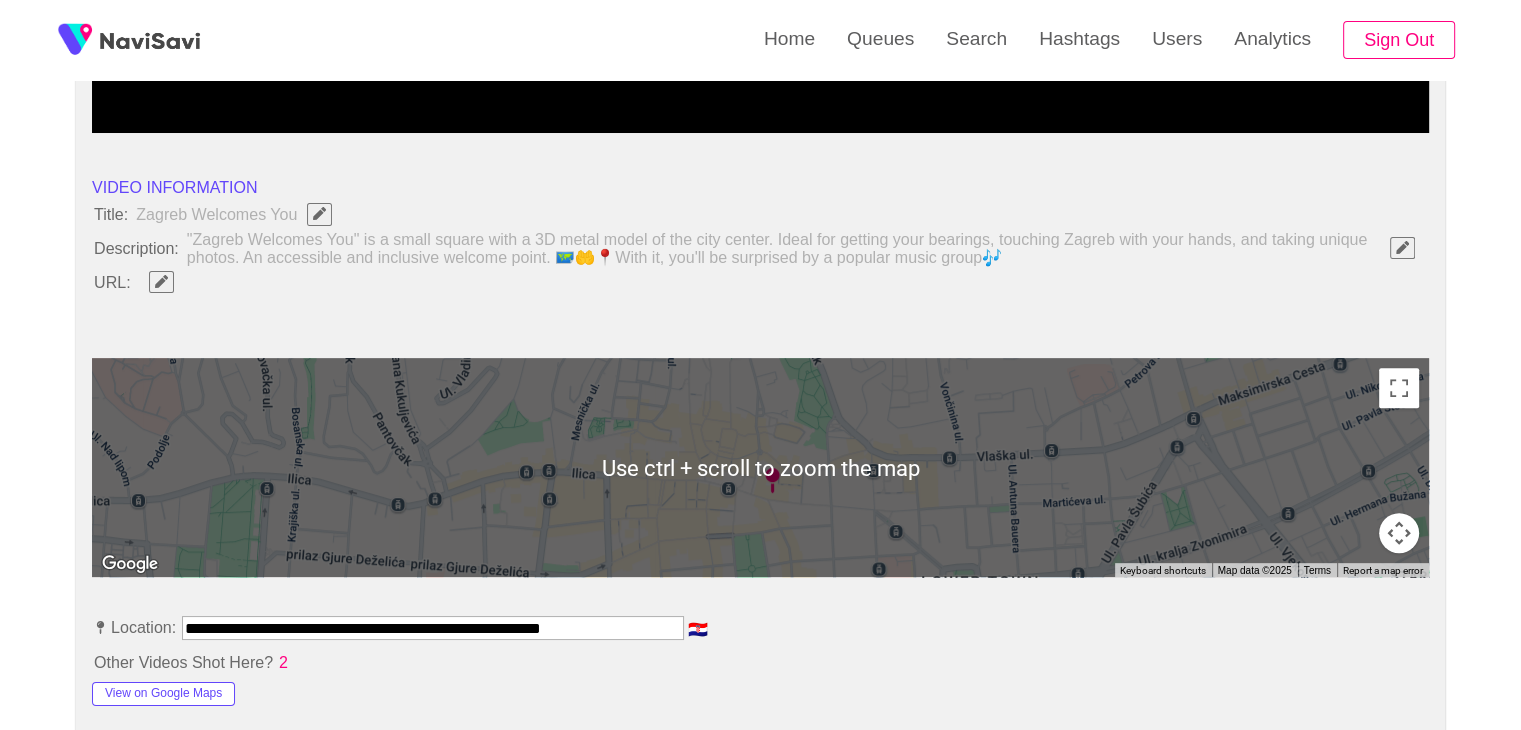 scroll, scrollTop: 628, scrollLeft: 0, axis: vertical 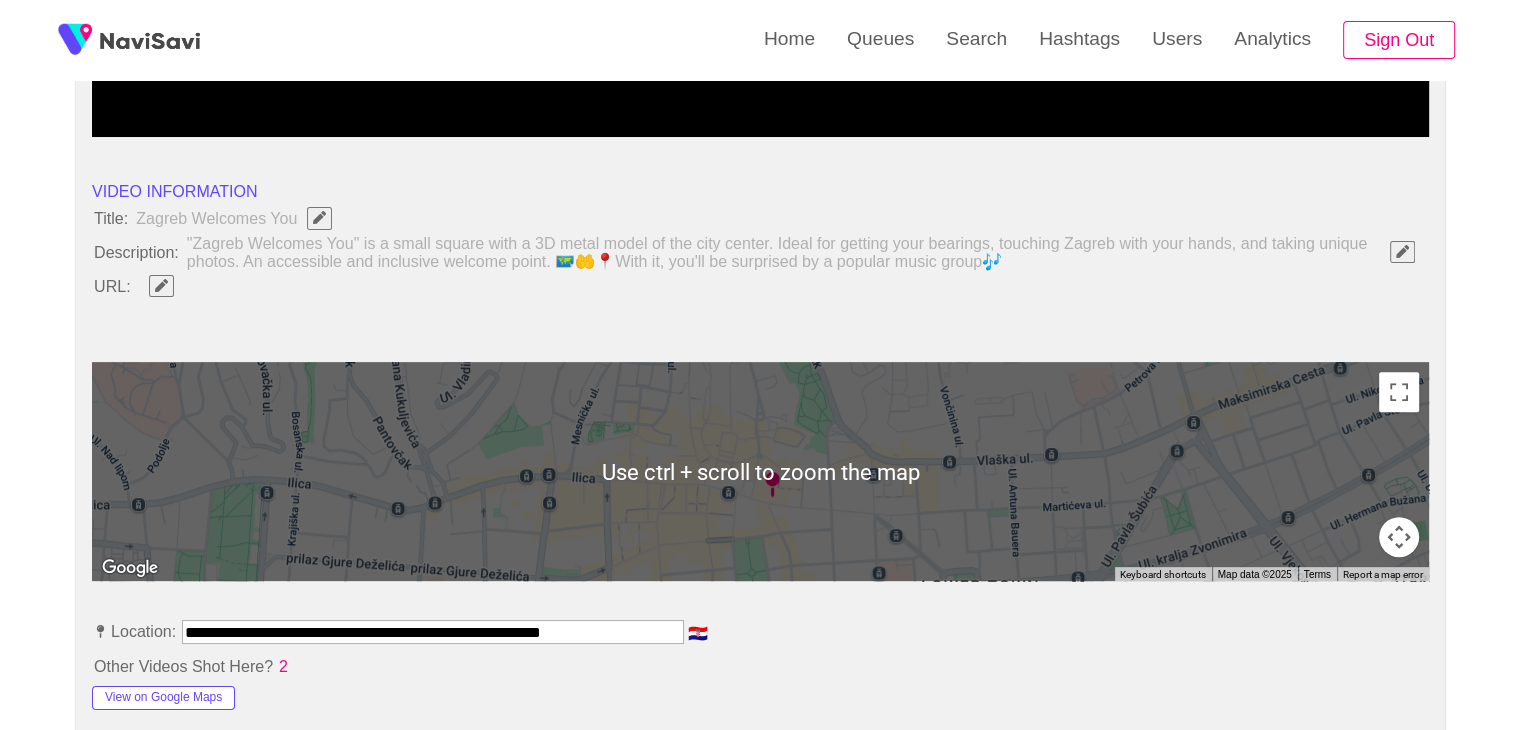 type 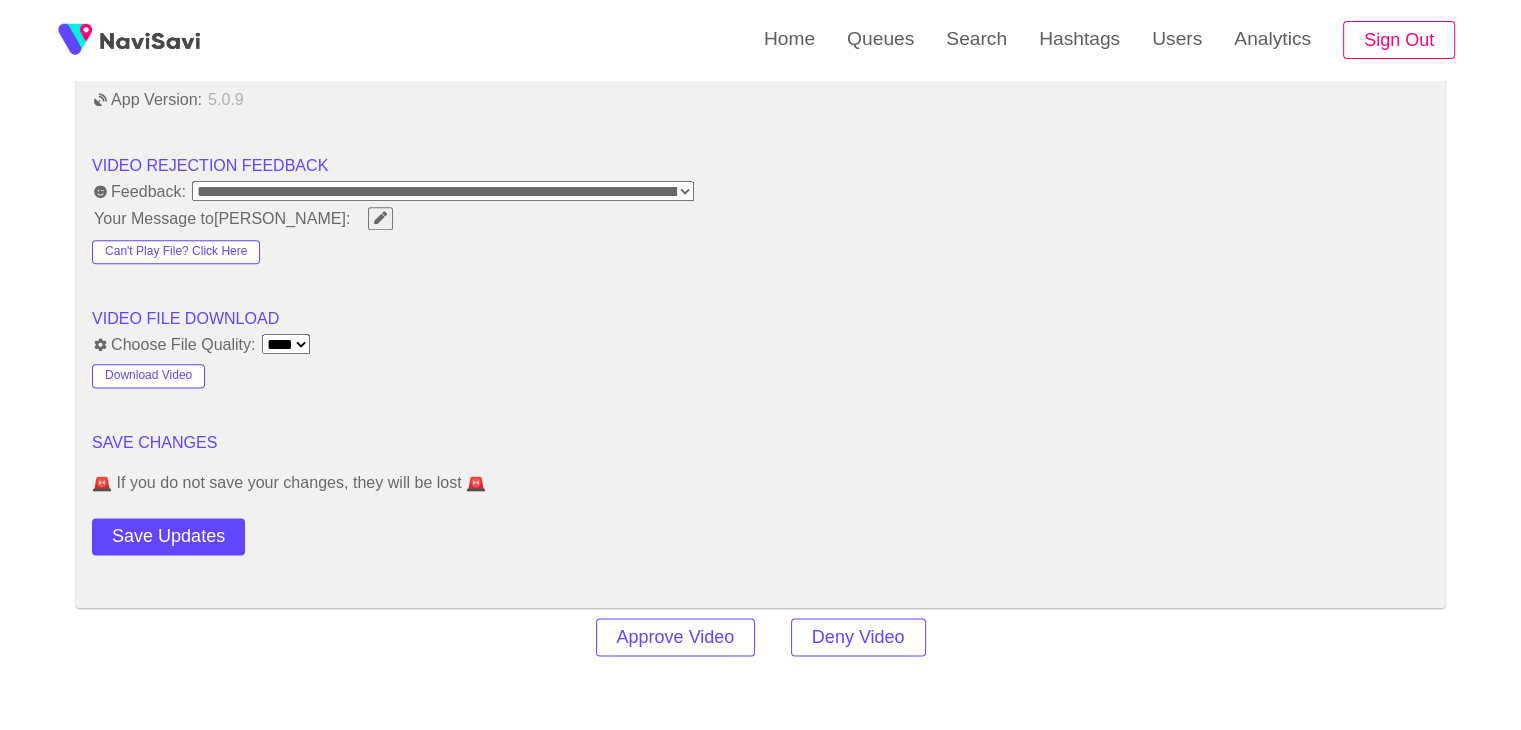 scroll, scrollTop: 2623, scrollLeft: 0, axis: vertical 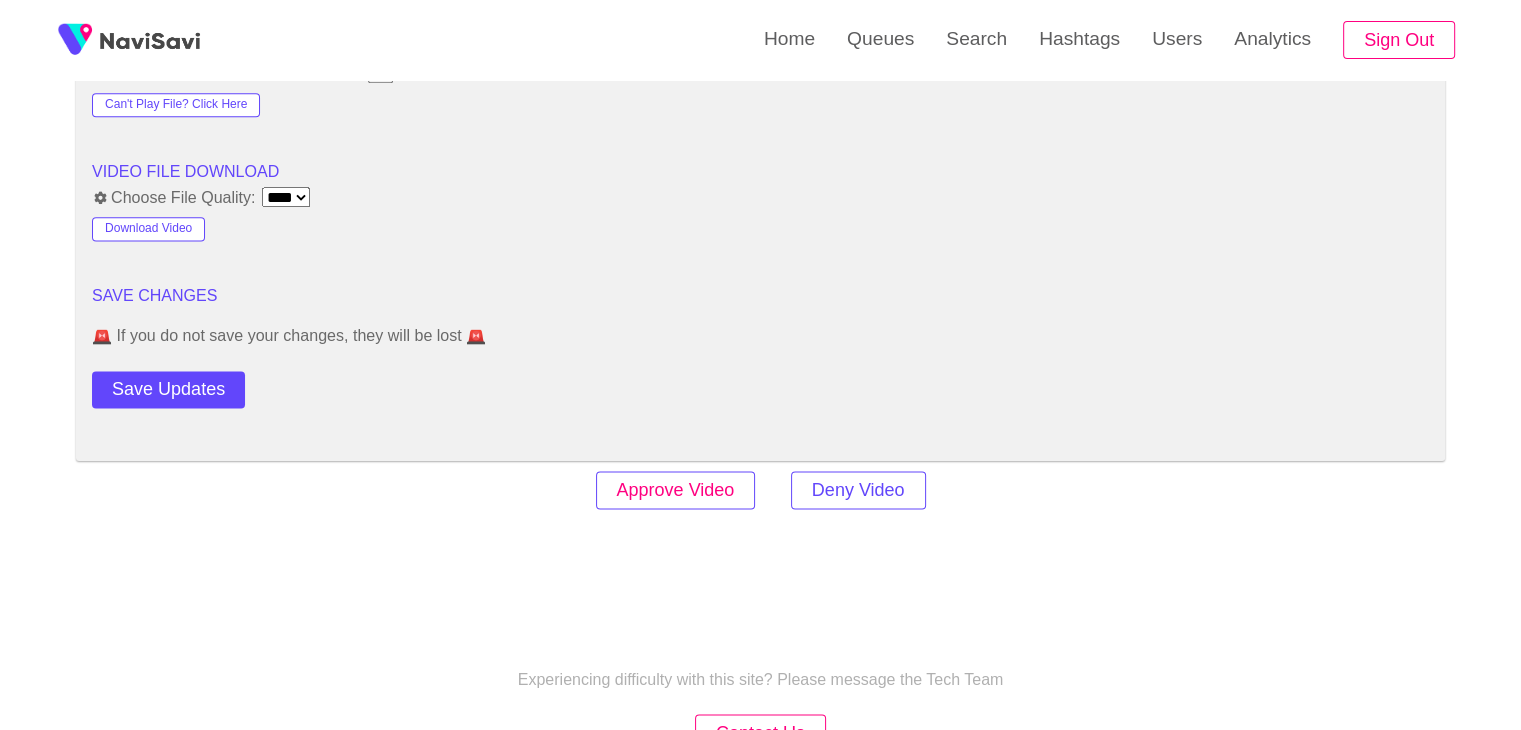 click on "Approve Video" 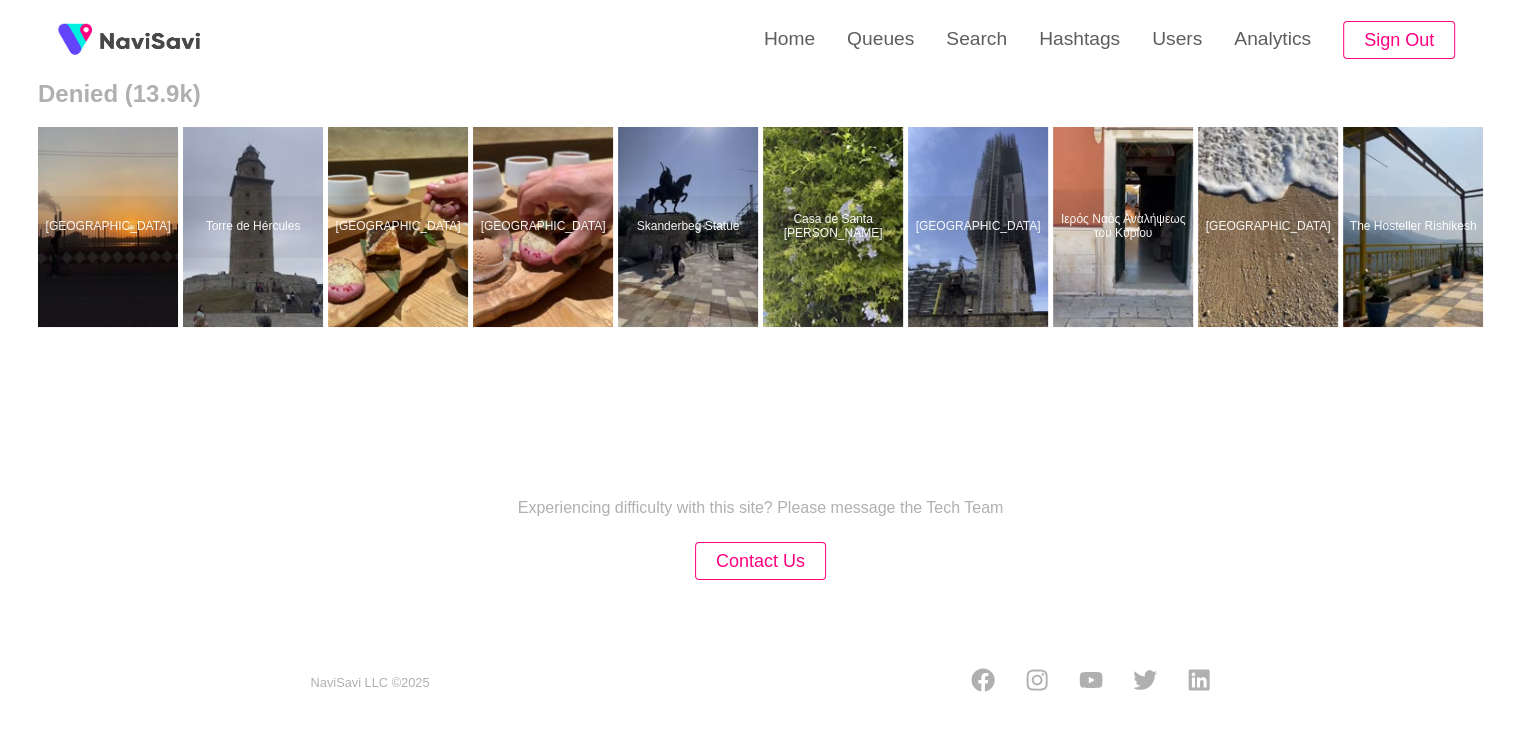 scroll, scrollTop: 0, scrollLeft: 0, axis: both 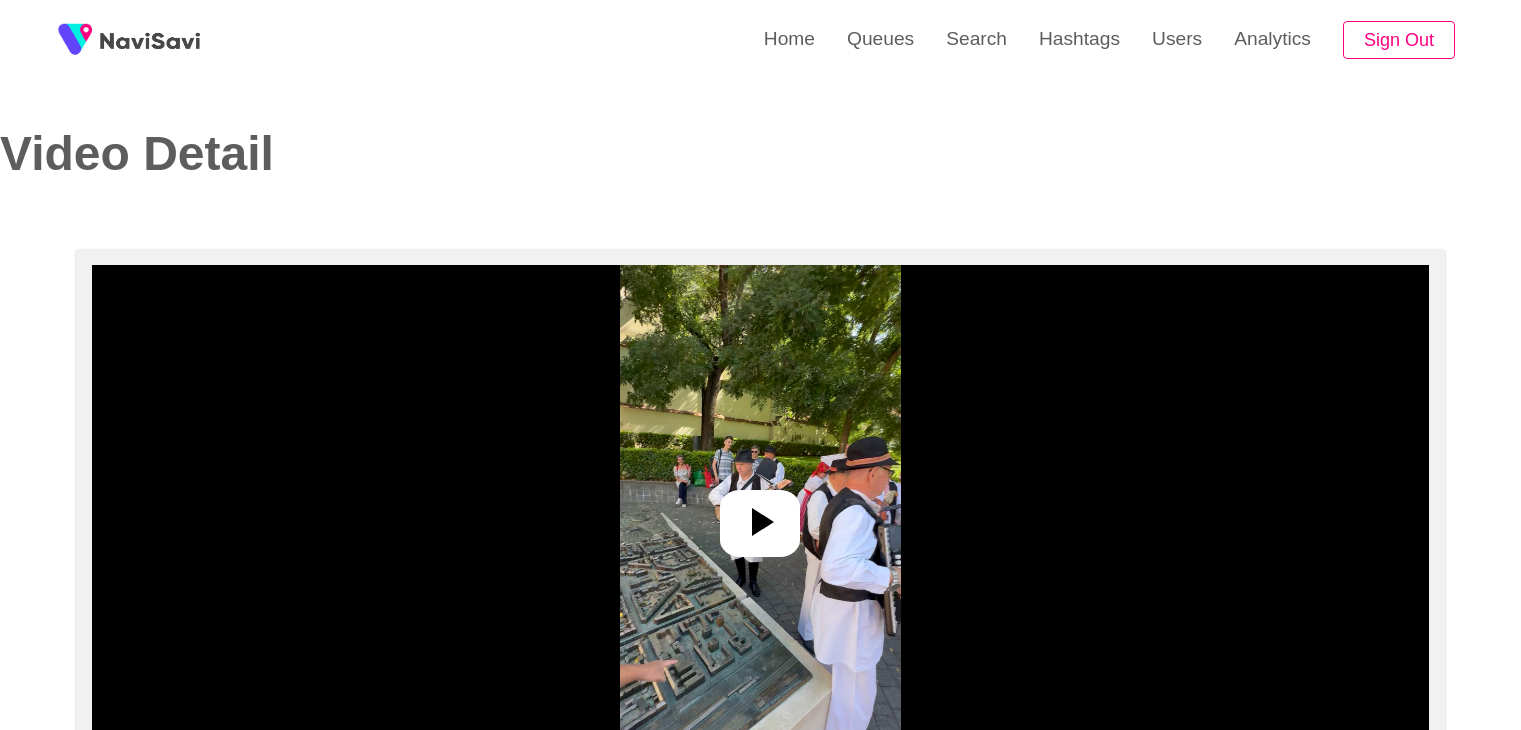 select on "**********" 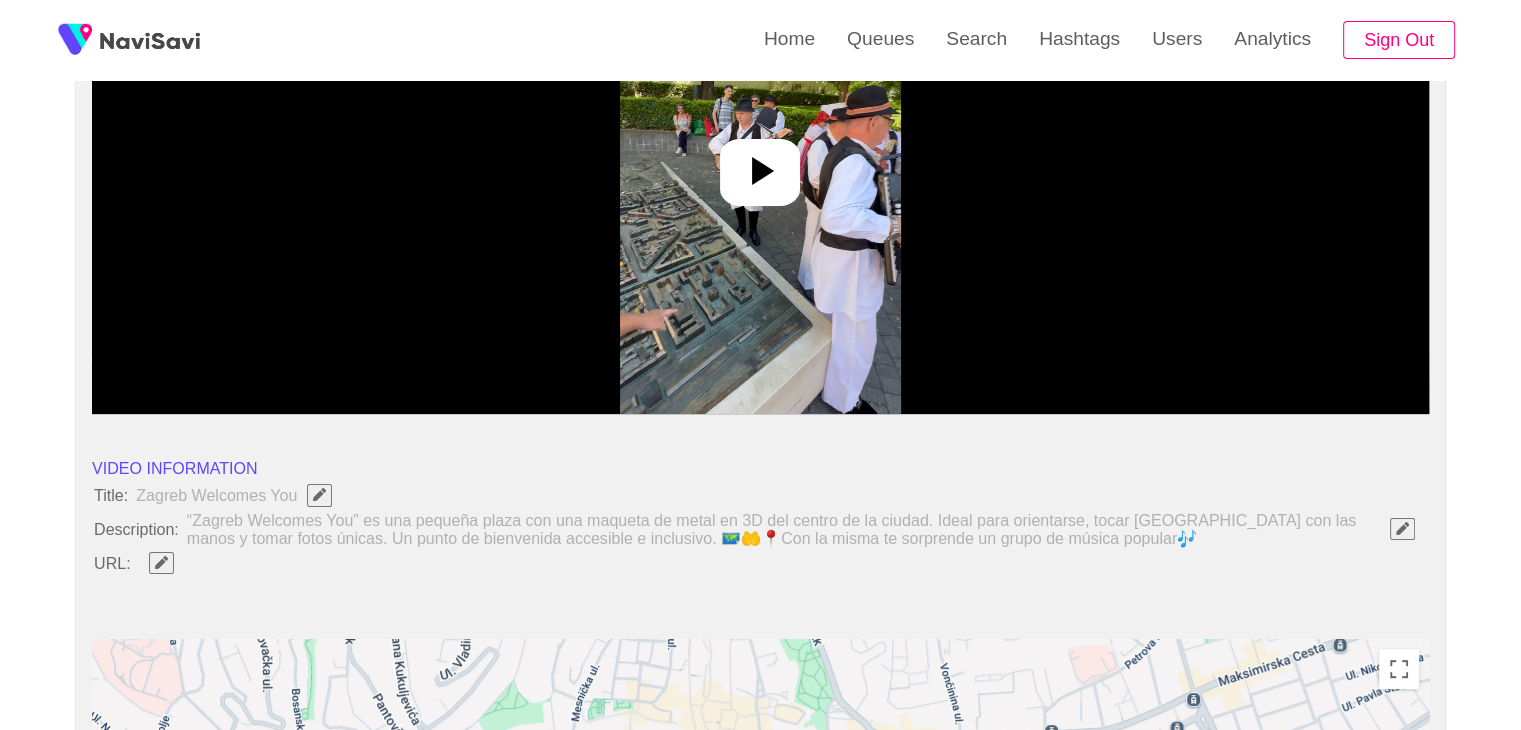 scroll, scrollTop: 354, scrollLeft: 0, axis: vertical 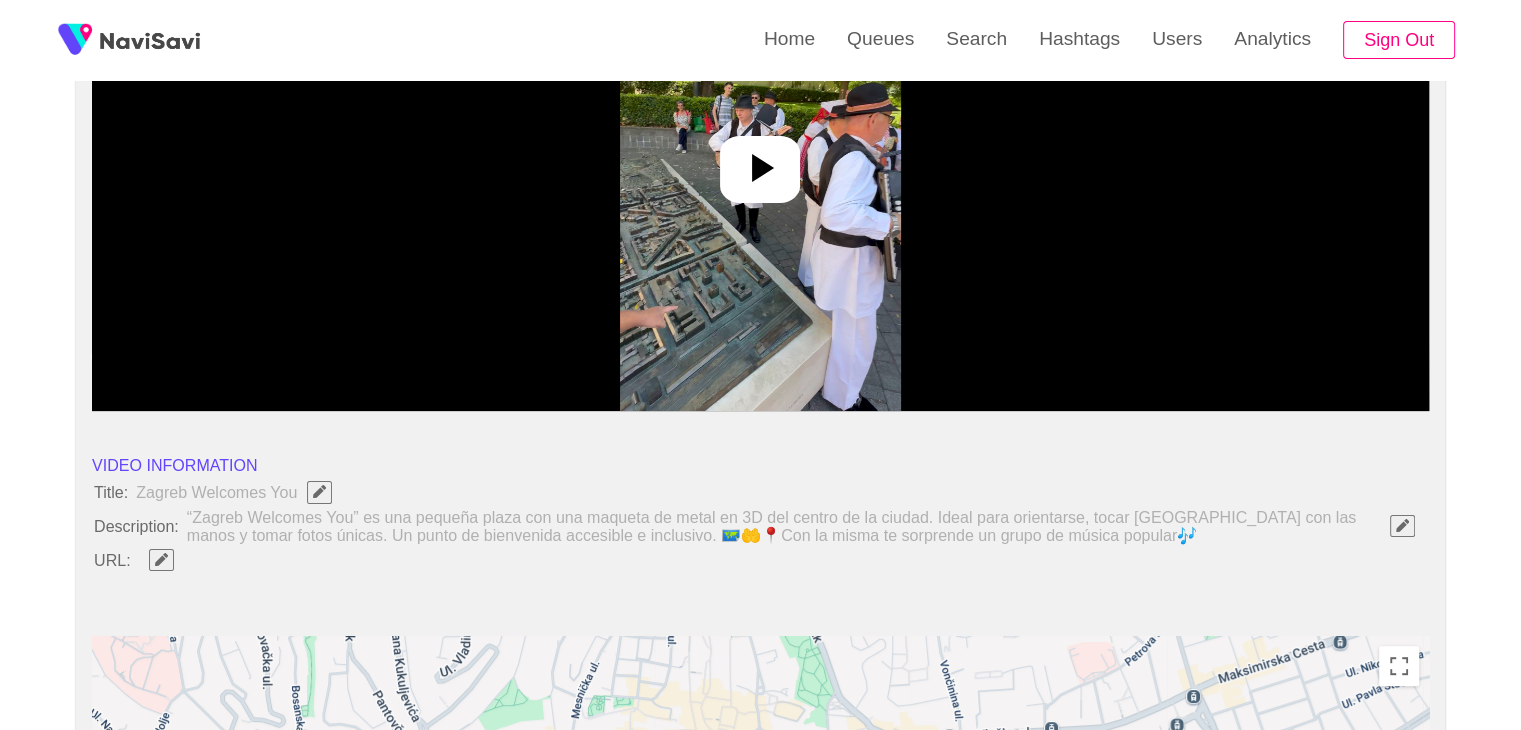 click at bounding box center (760, 161) 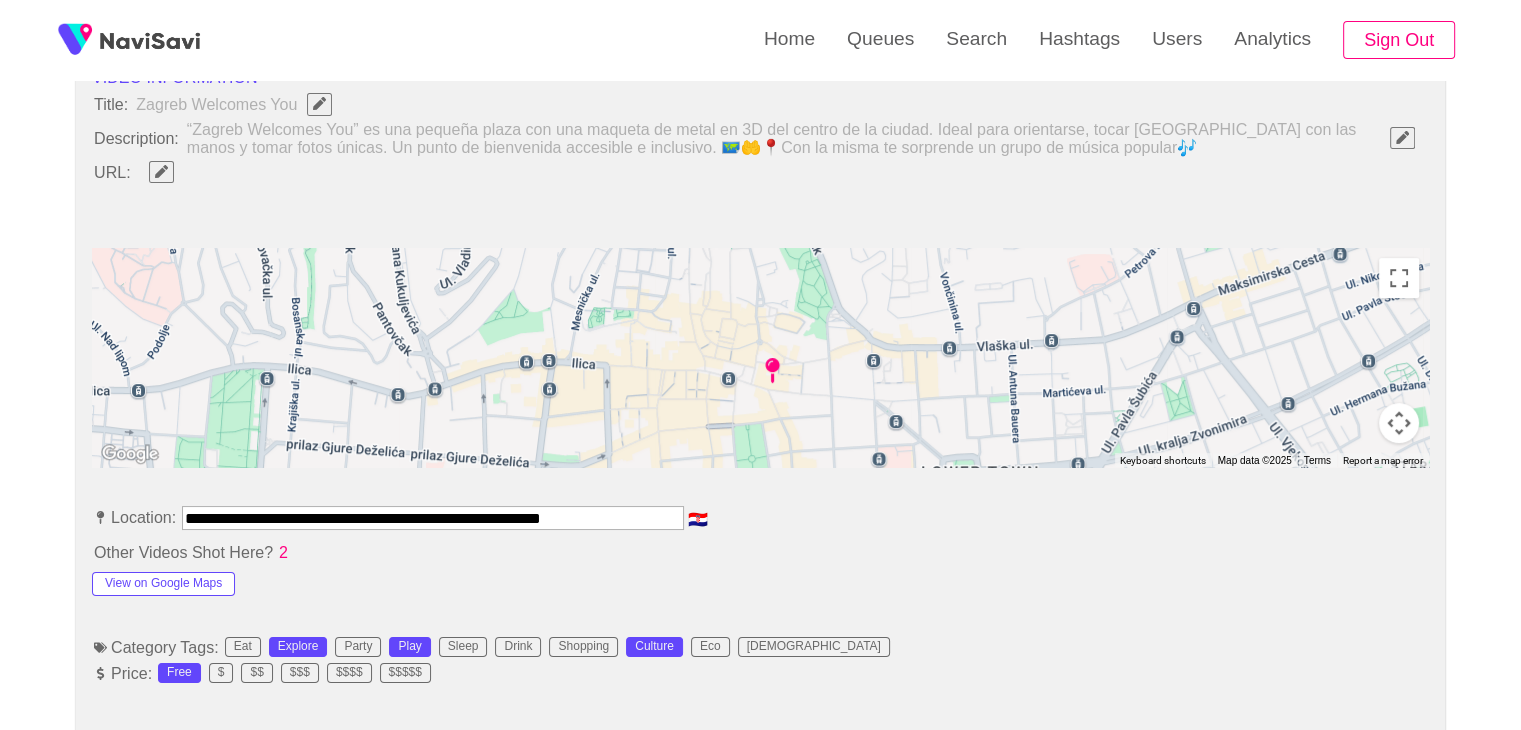 scroll, scrollTop: 744, scrollLeft: 0, axis: vertical 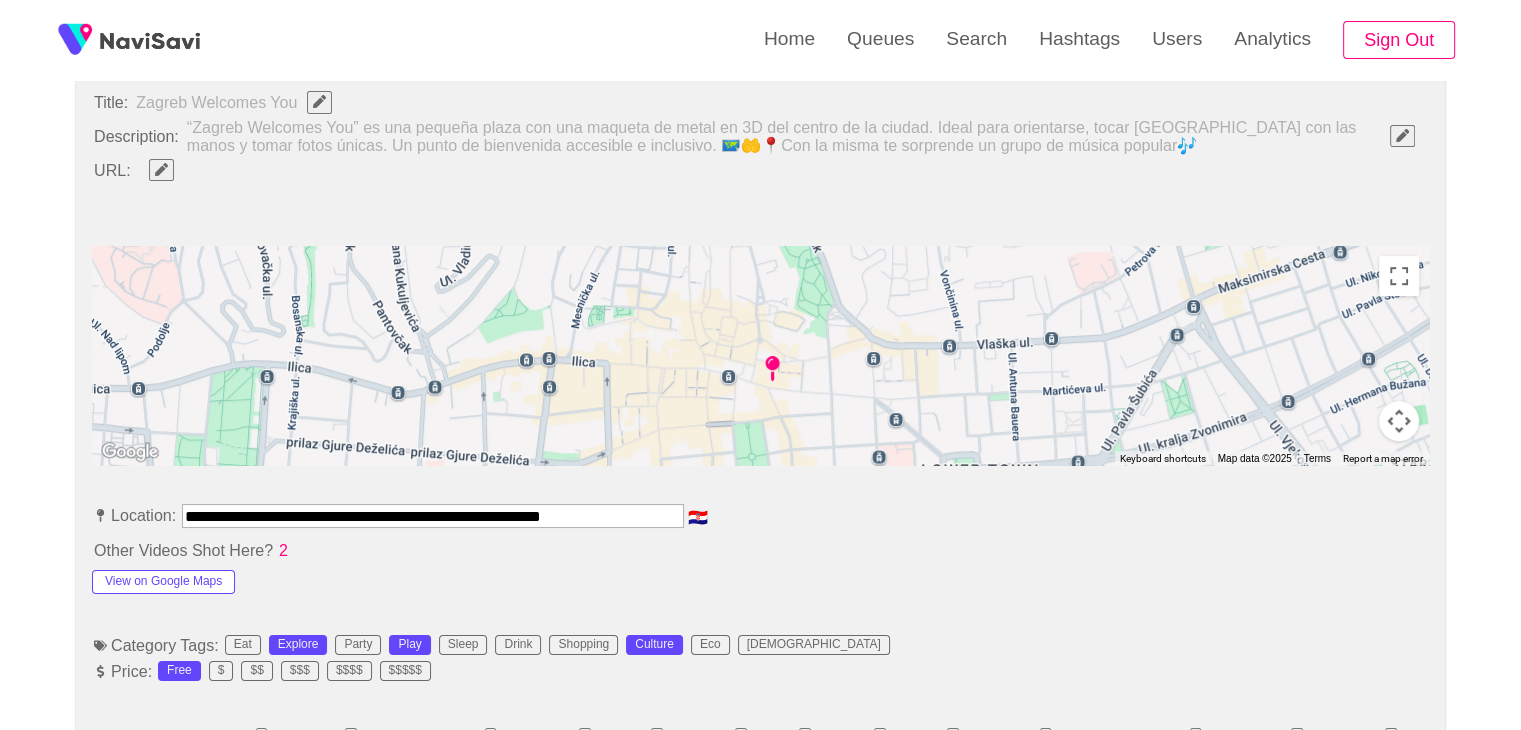 click 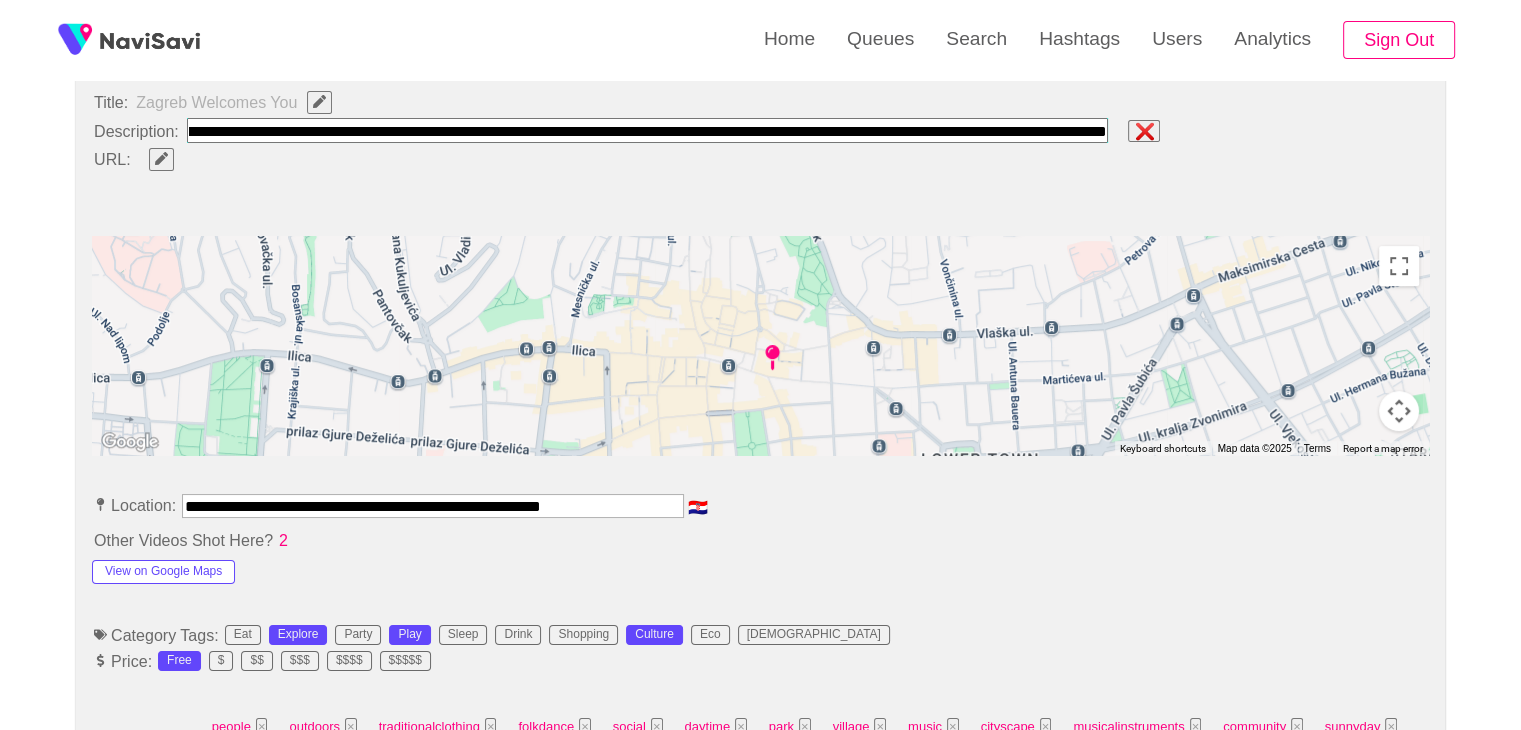 type on "**********" 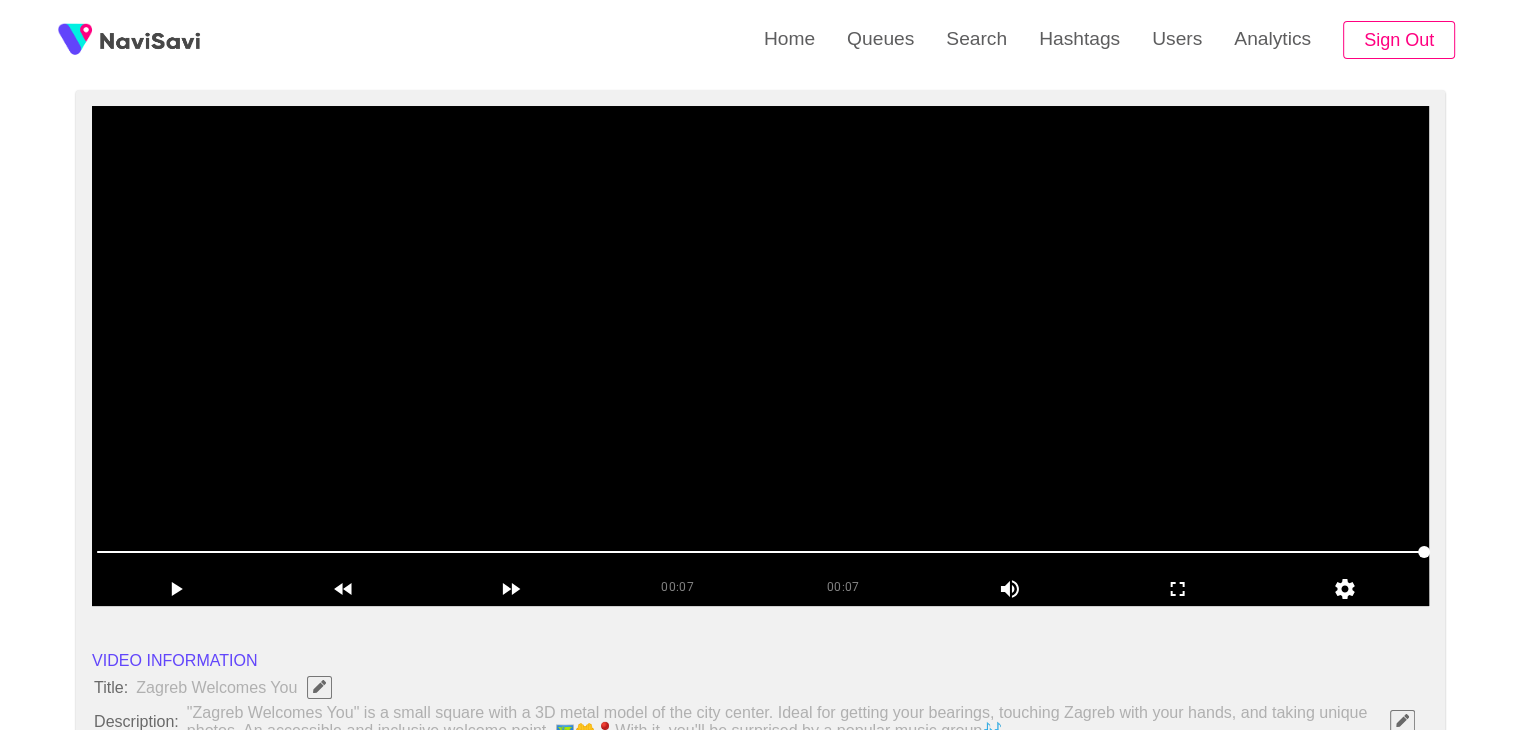 scroll, scrollTop: 151, scrollLeft: 0, axis: vertical 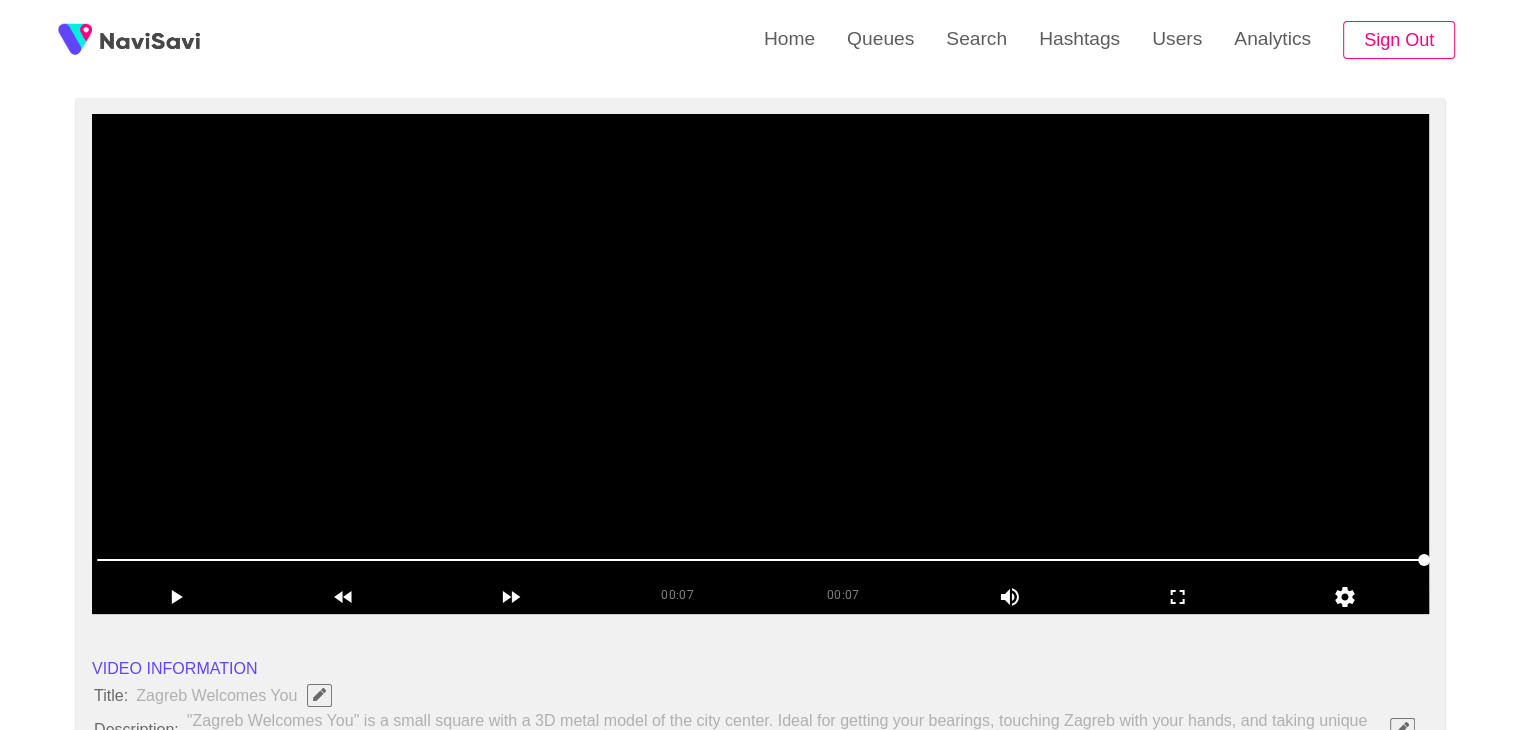 click at bounding box center (760, 364) 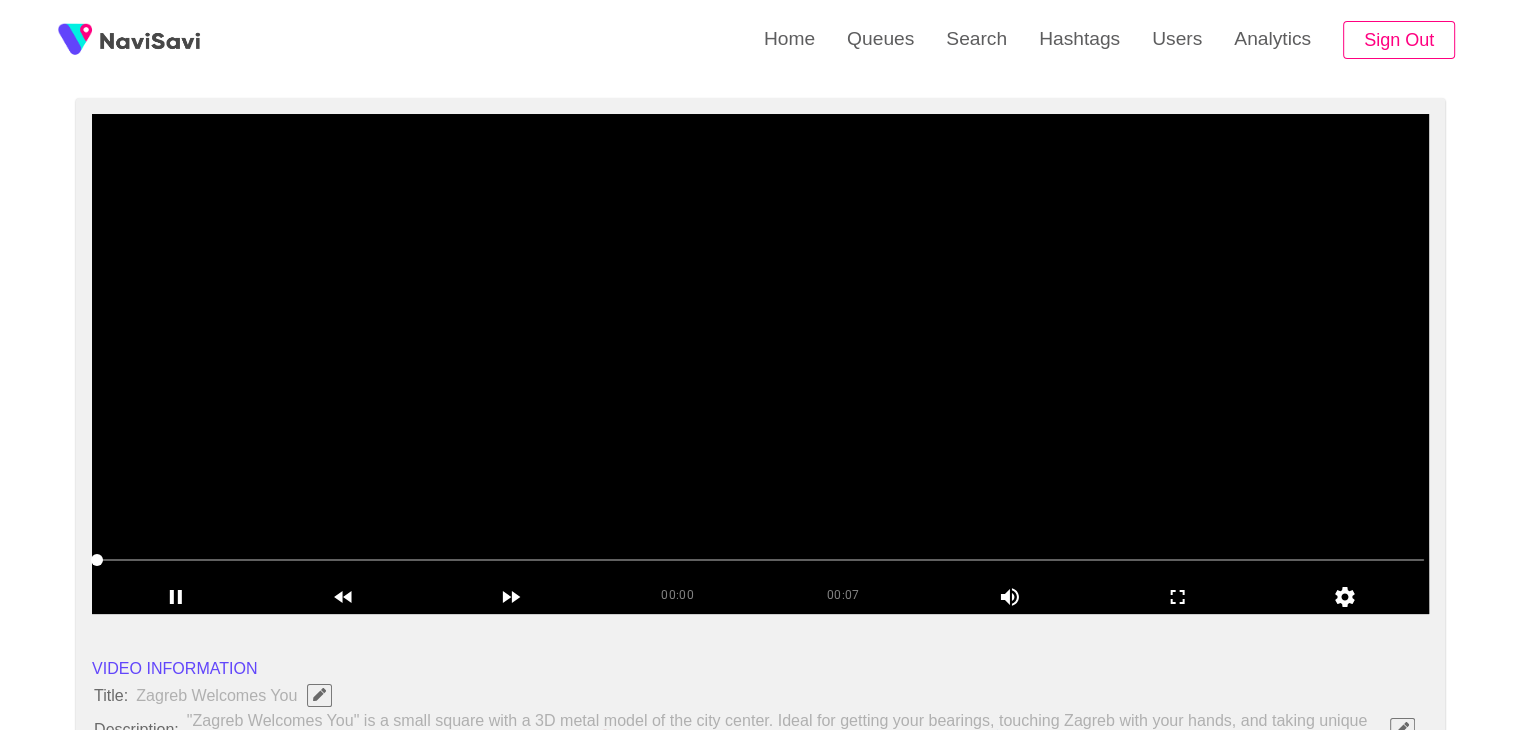 click at bounding box center (760, 364) 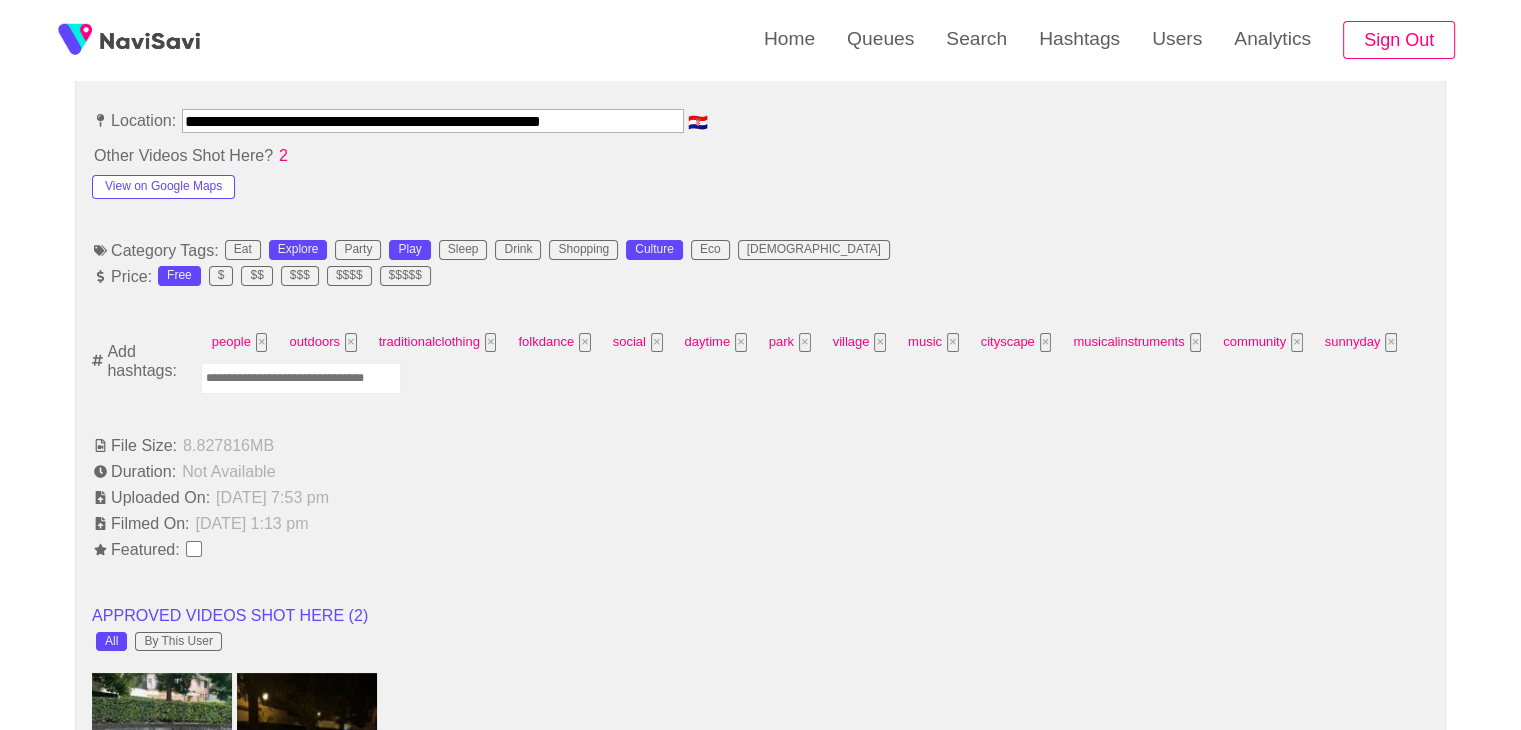 scroll, scrollTop: 1231, scrollLeft: 0, axis: vertical 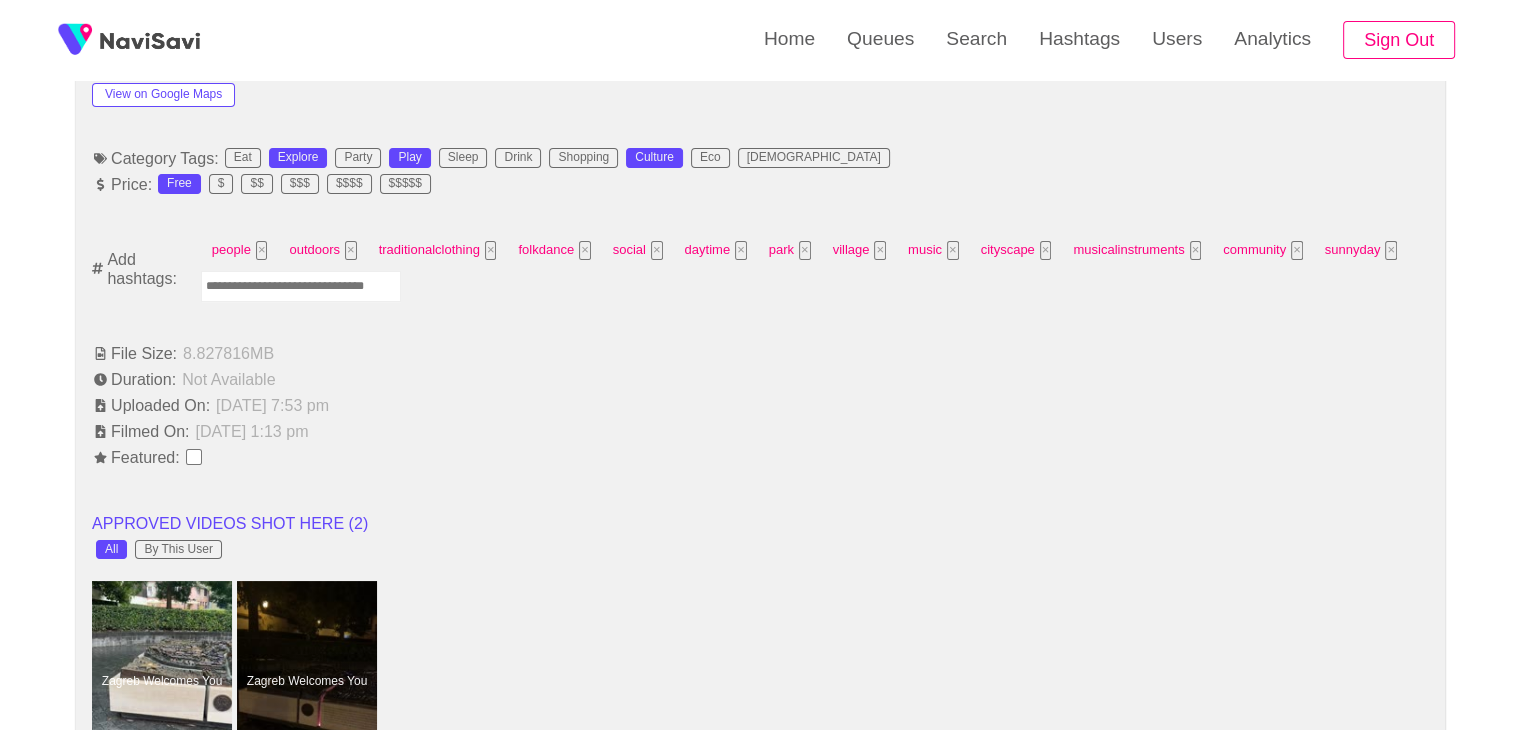 click at bounding box center (301, 286) 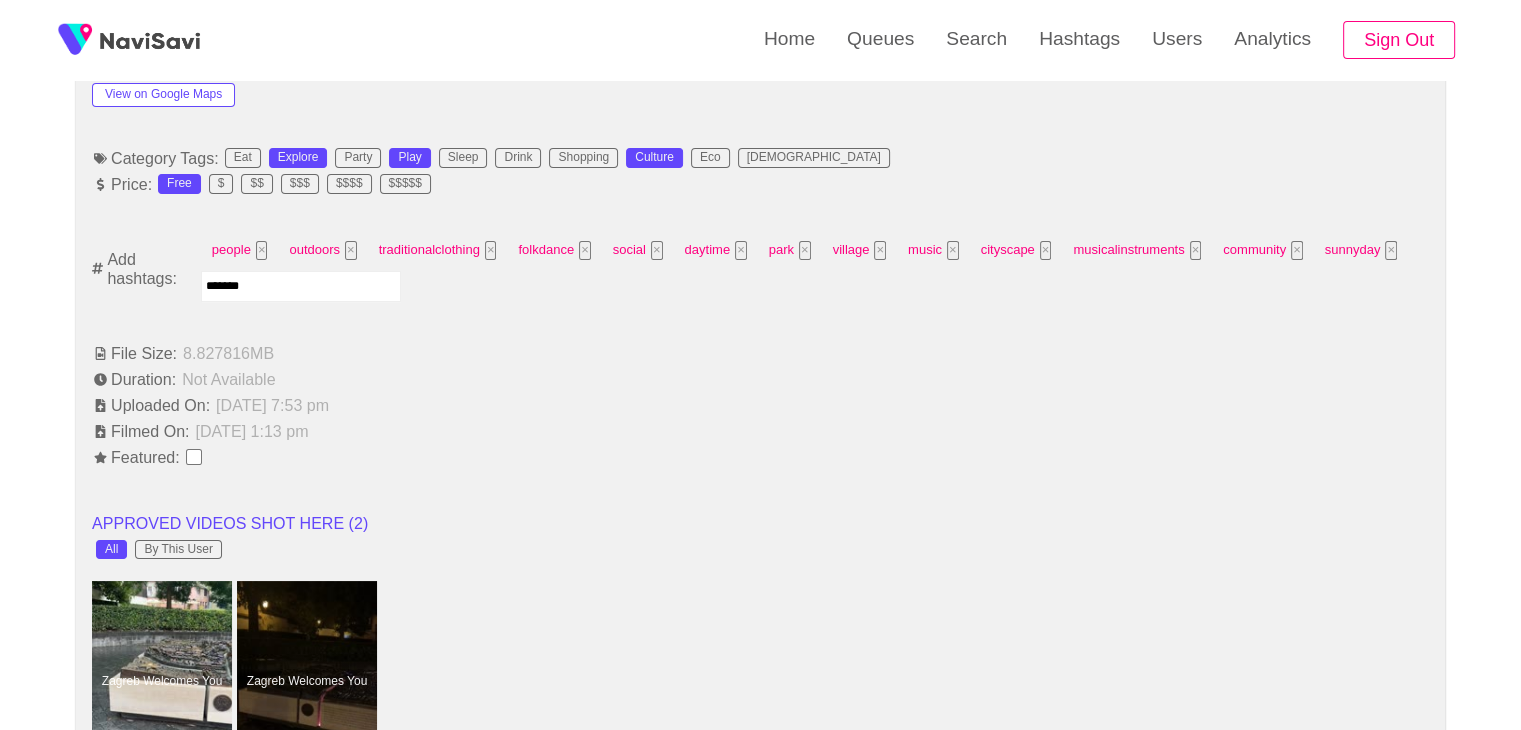 type on "********" 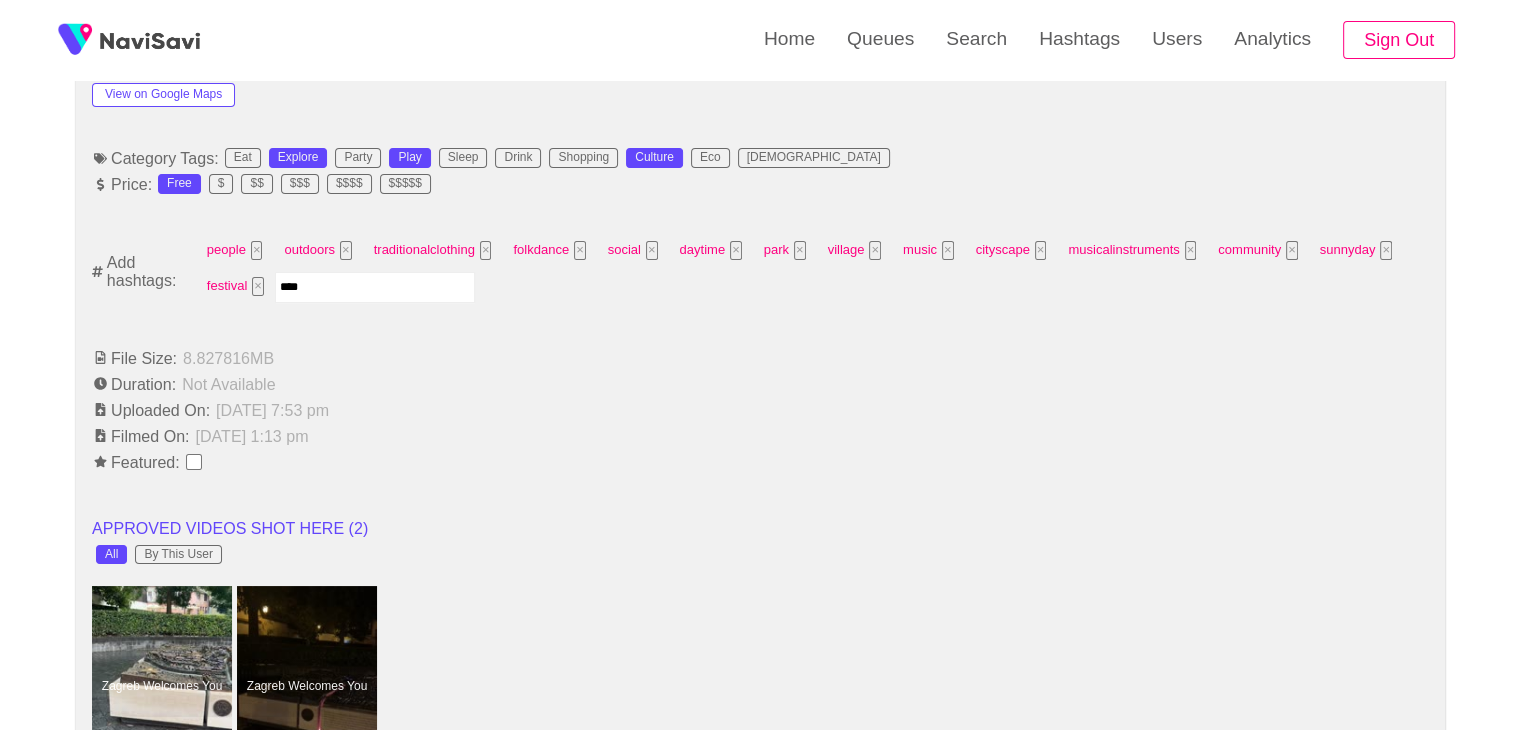 type on "*****" 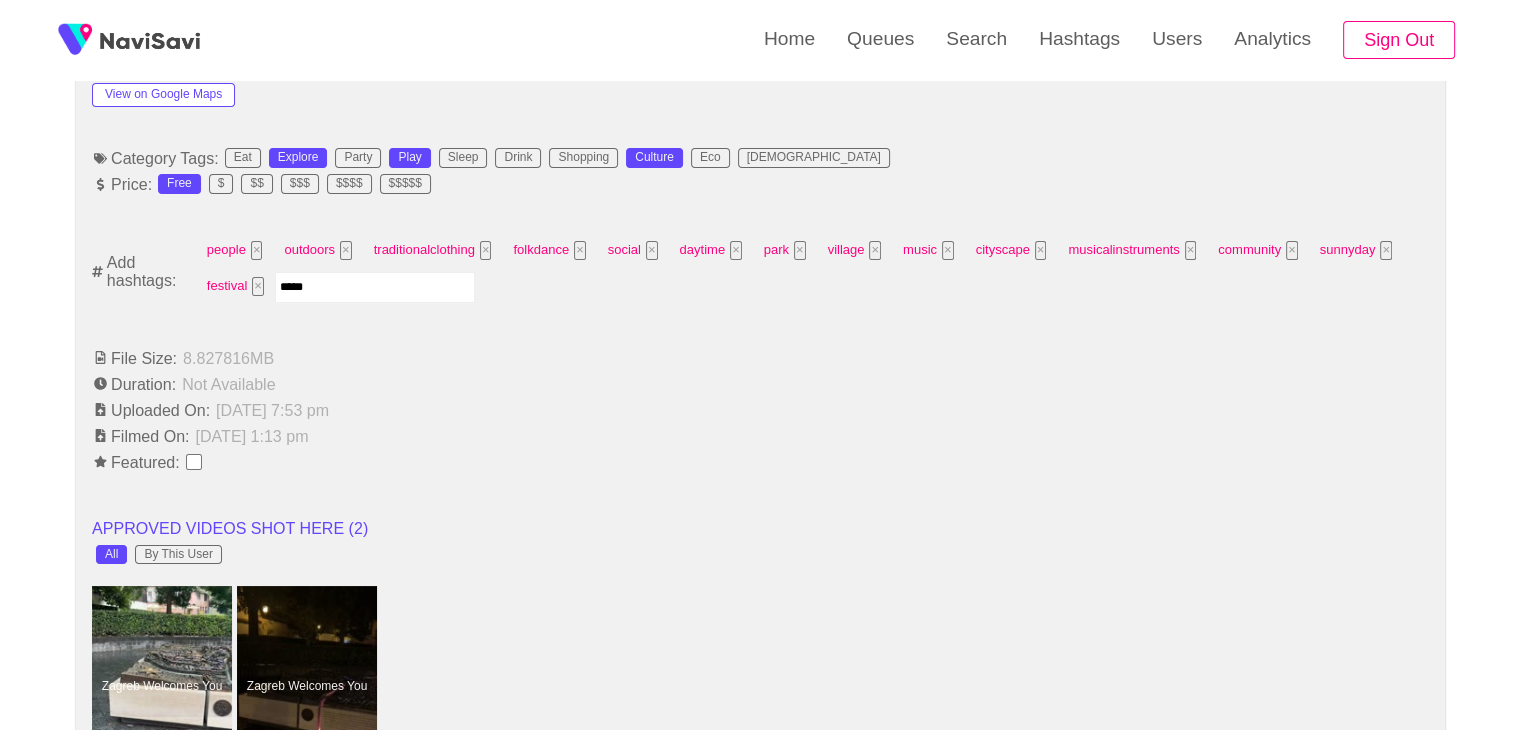 type 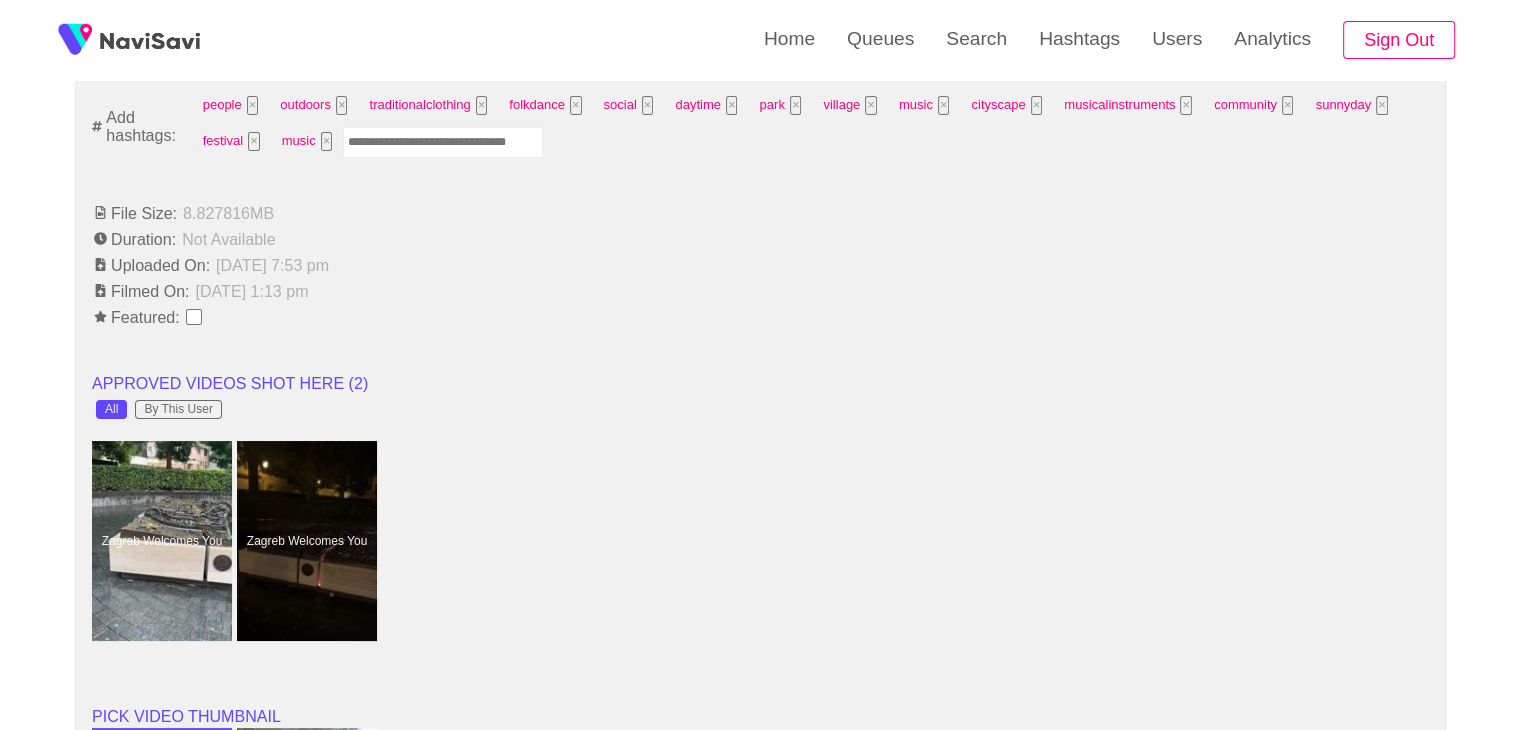 scroll, scrollTop: 1386, scrollLeft: 0, axis: vertical 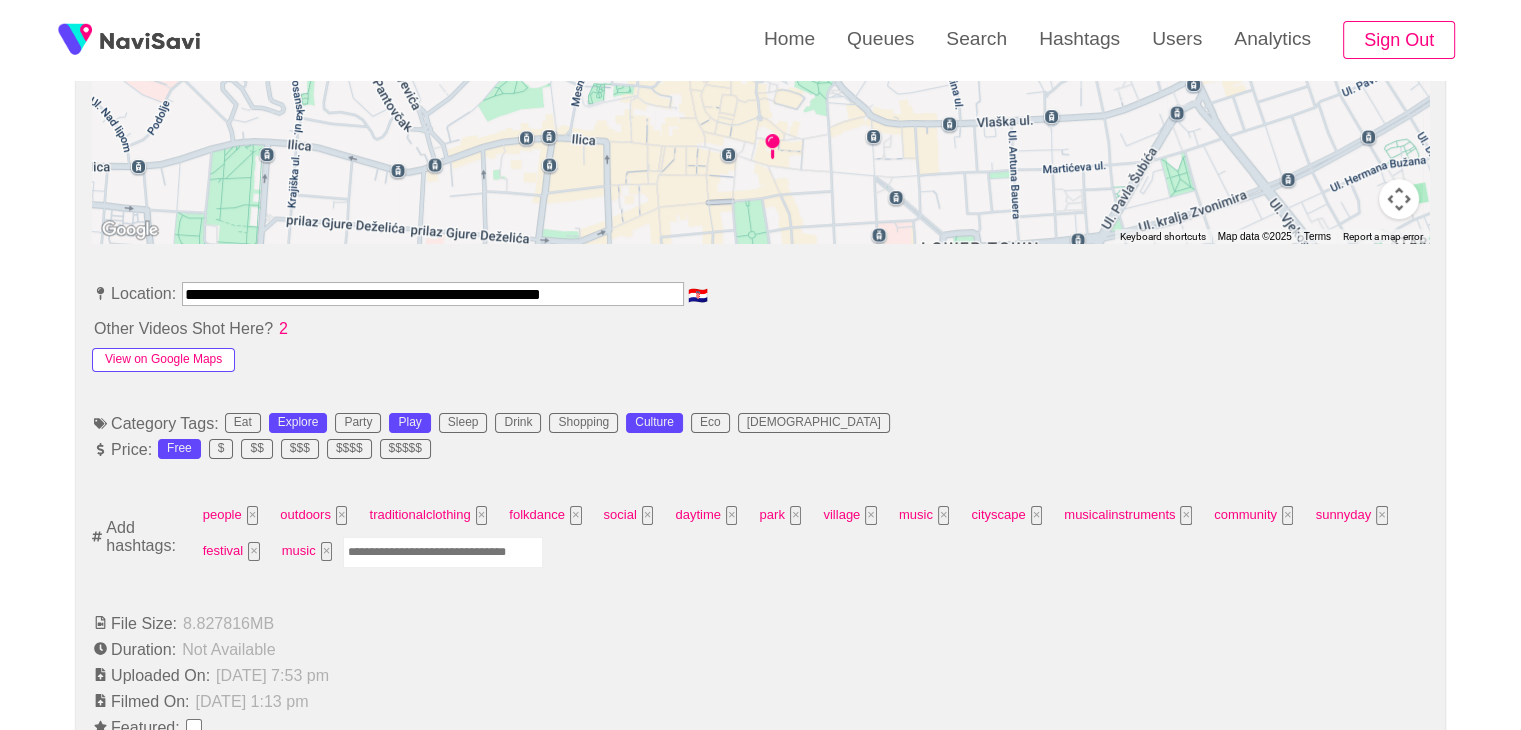click on "View on Google Maps" at bounding box center (163, 360) 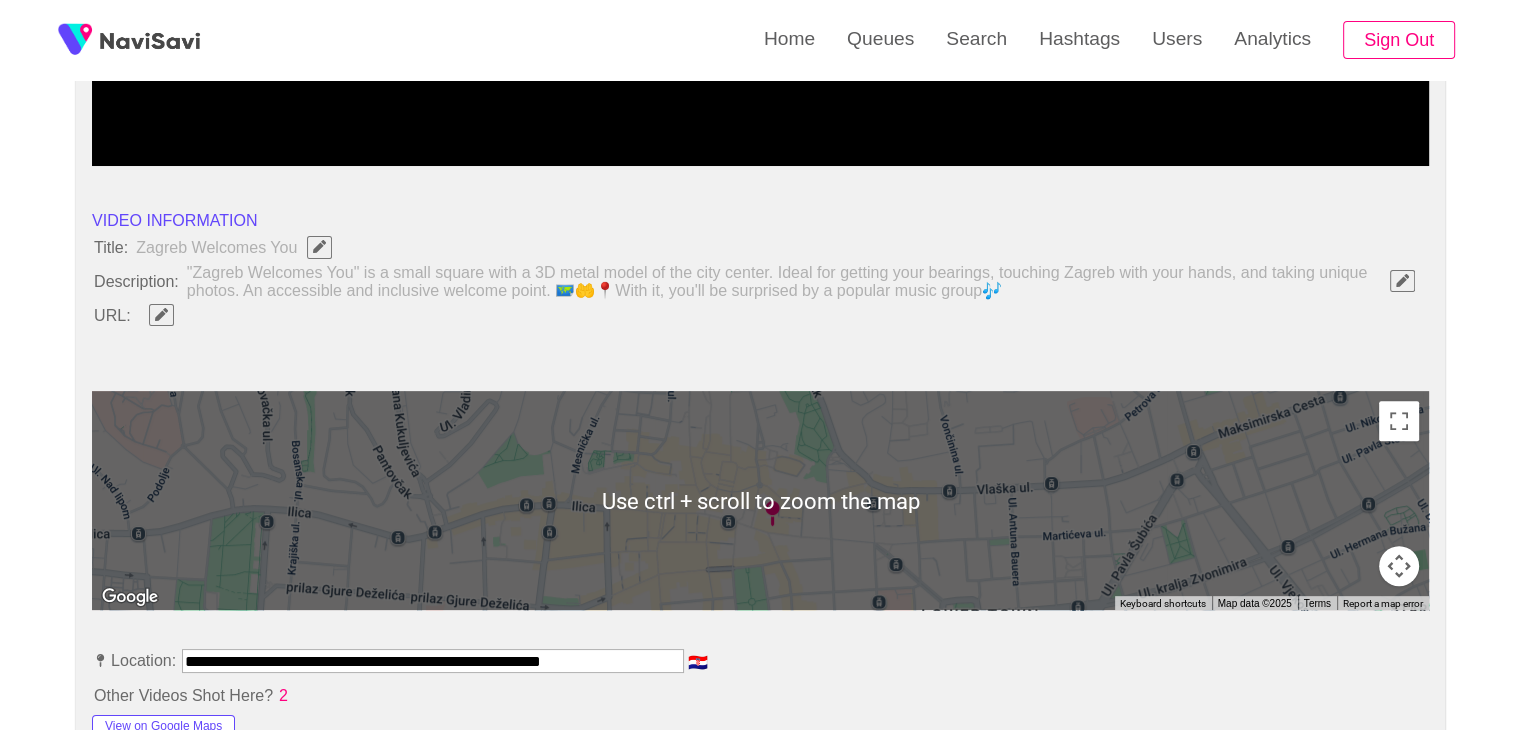 scroll, scrollTop: 598, scrollLeft: 0, axis: vertical 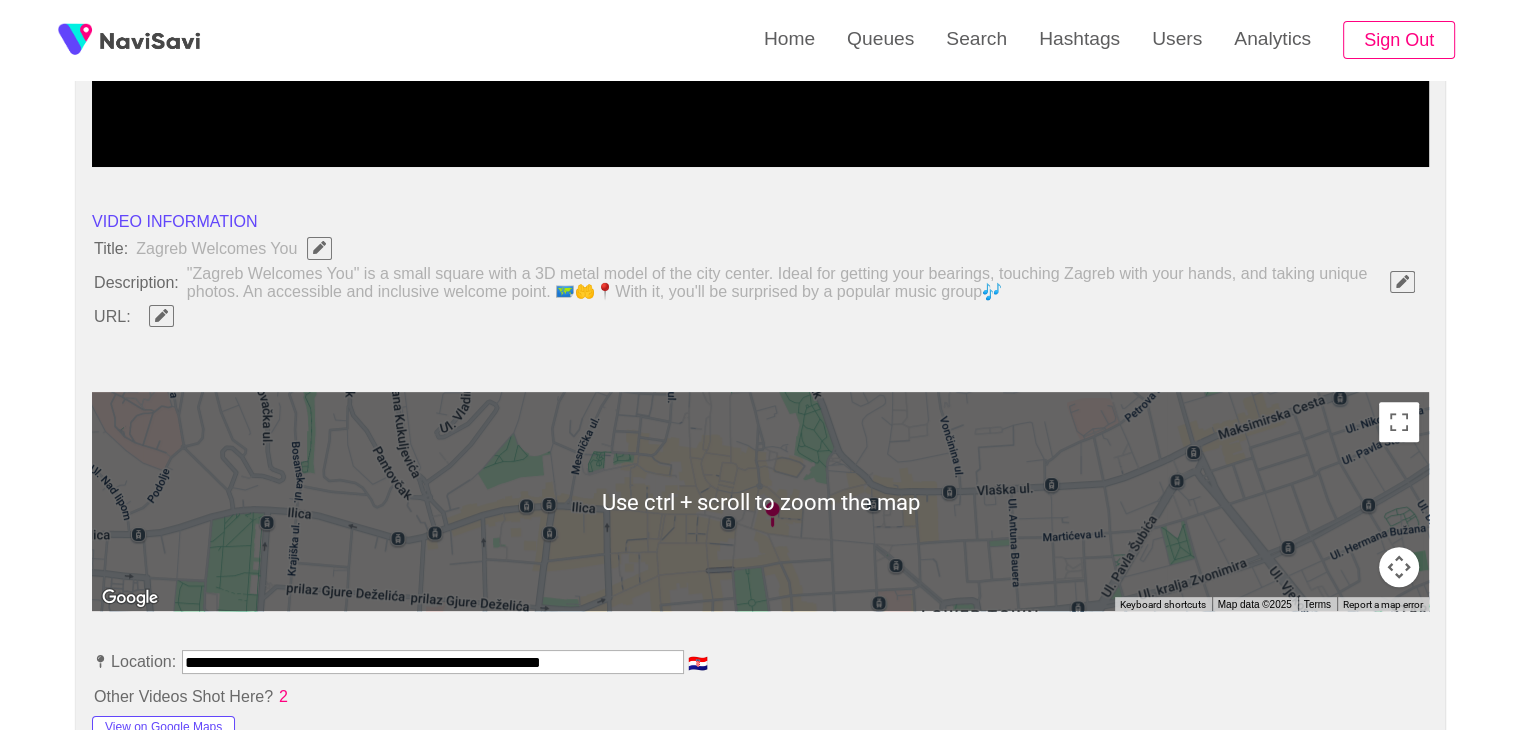 type 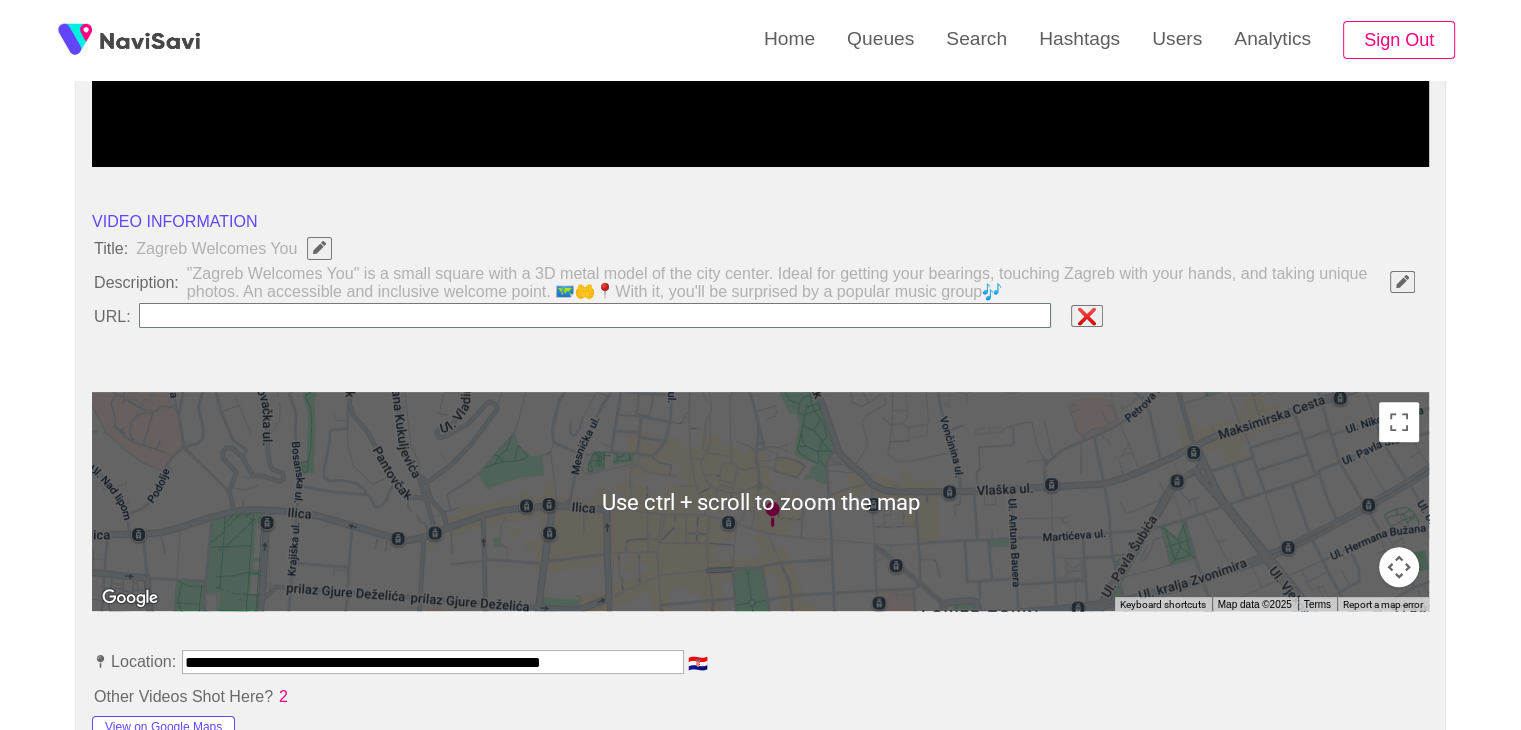 type on "**********" 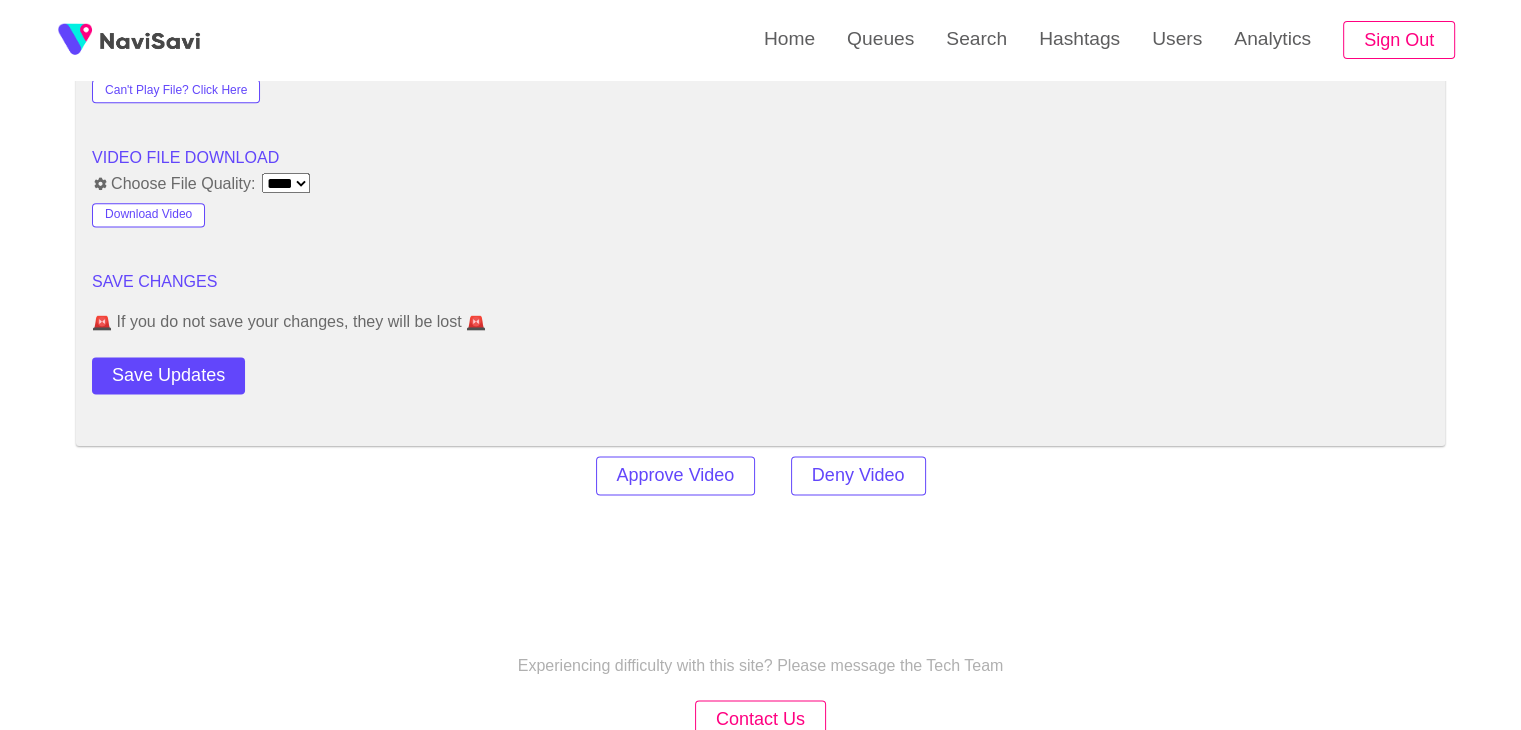 scroll, scrollTop: 2735, scrollLeft: 0, axis: vertical 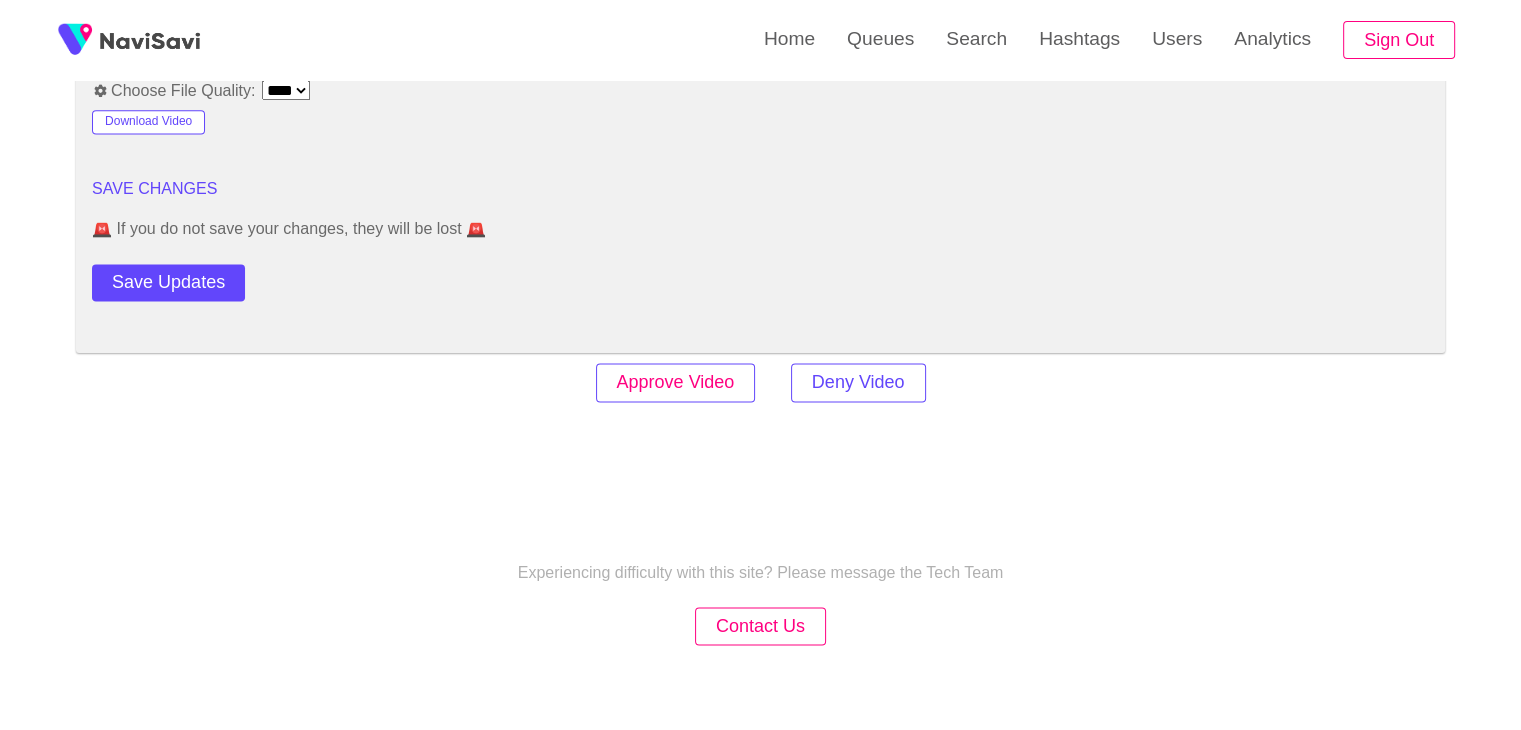 click on "Approve Video" at bounding box center (676, 382) 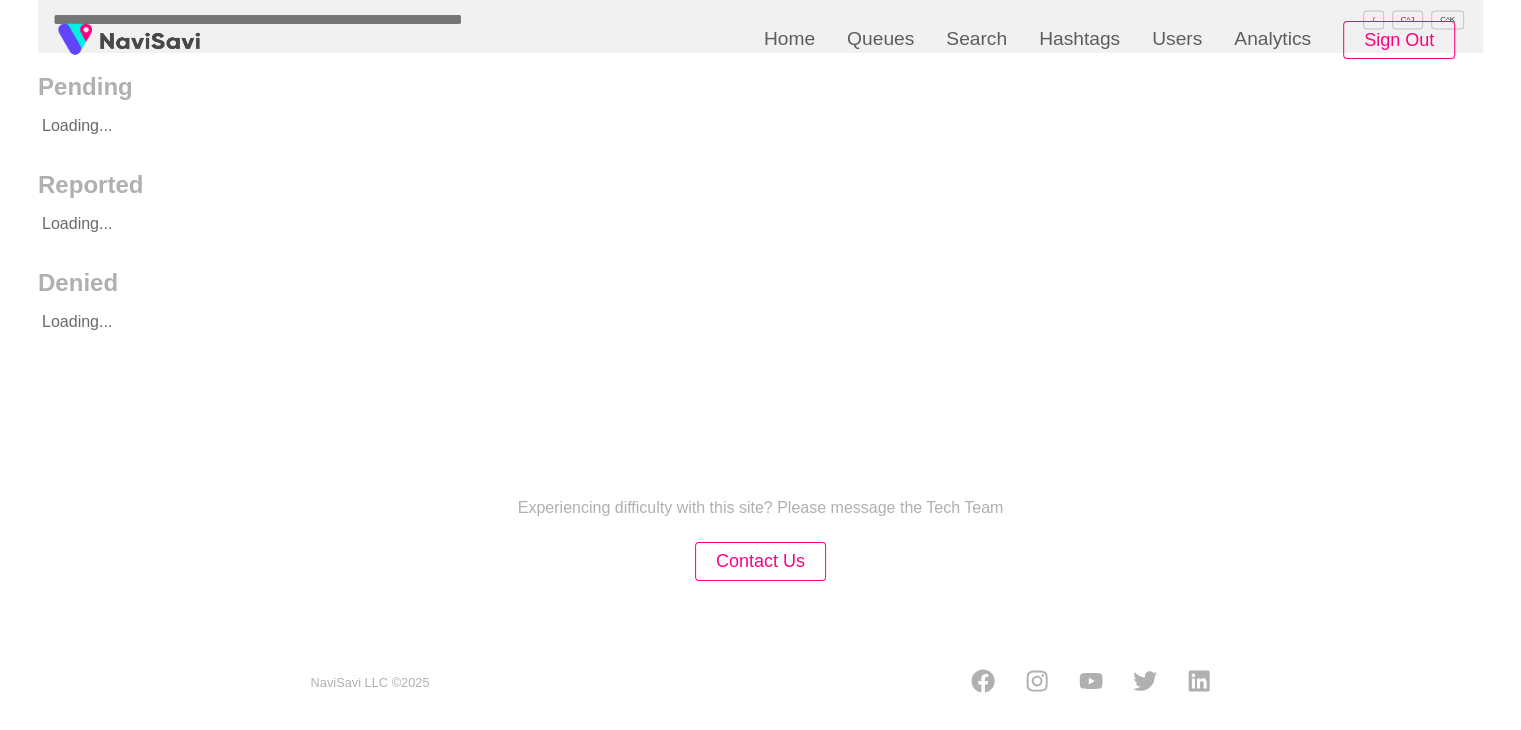 scroll, scrollTop: 0, scrollLeft: 0, axis: both 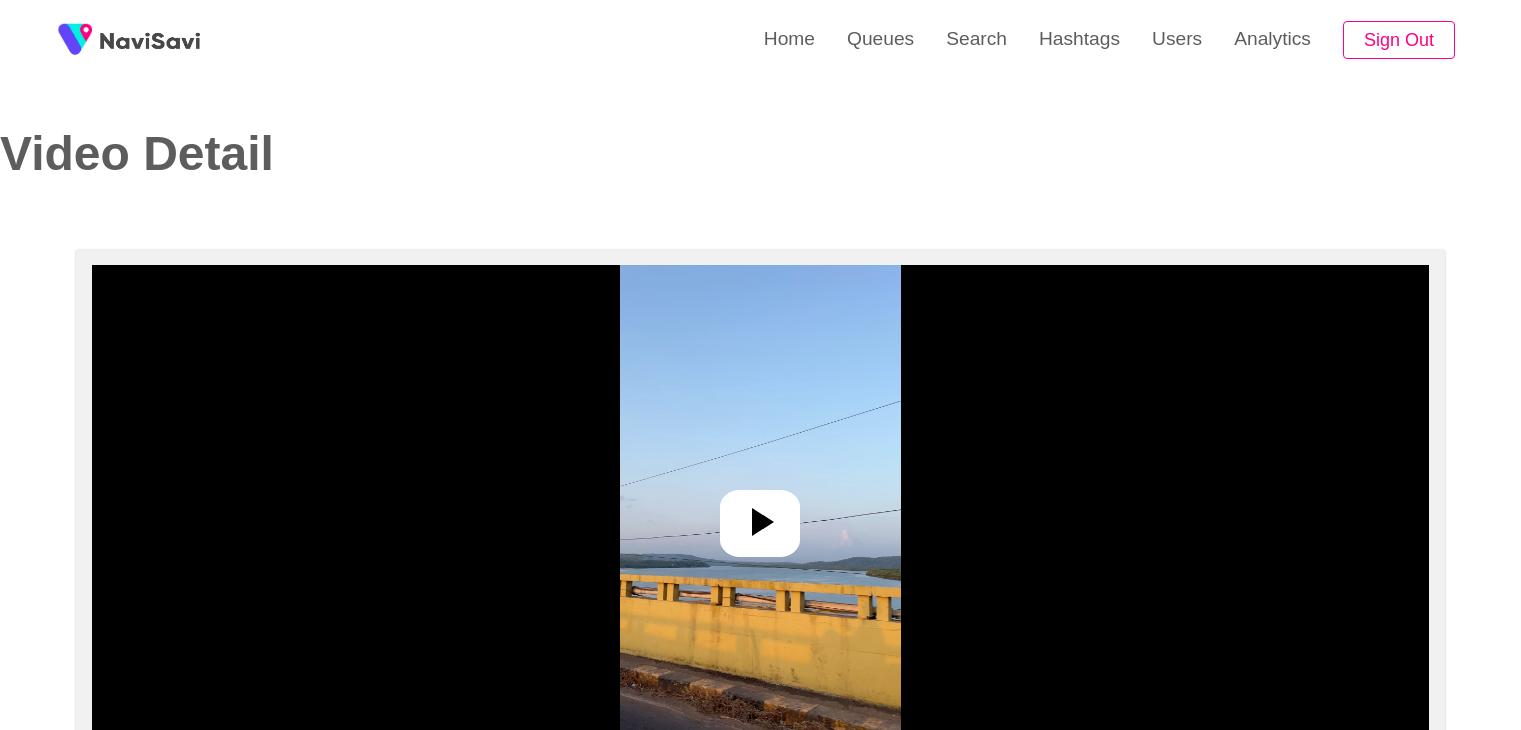 select on "**********" 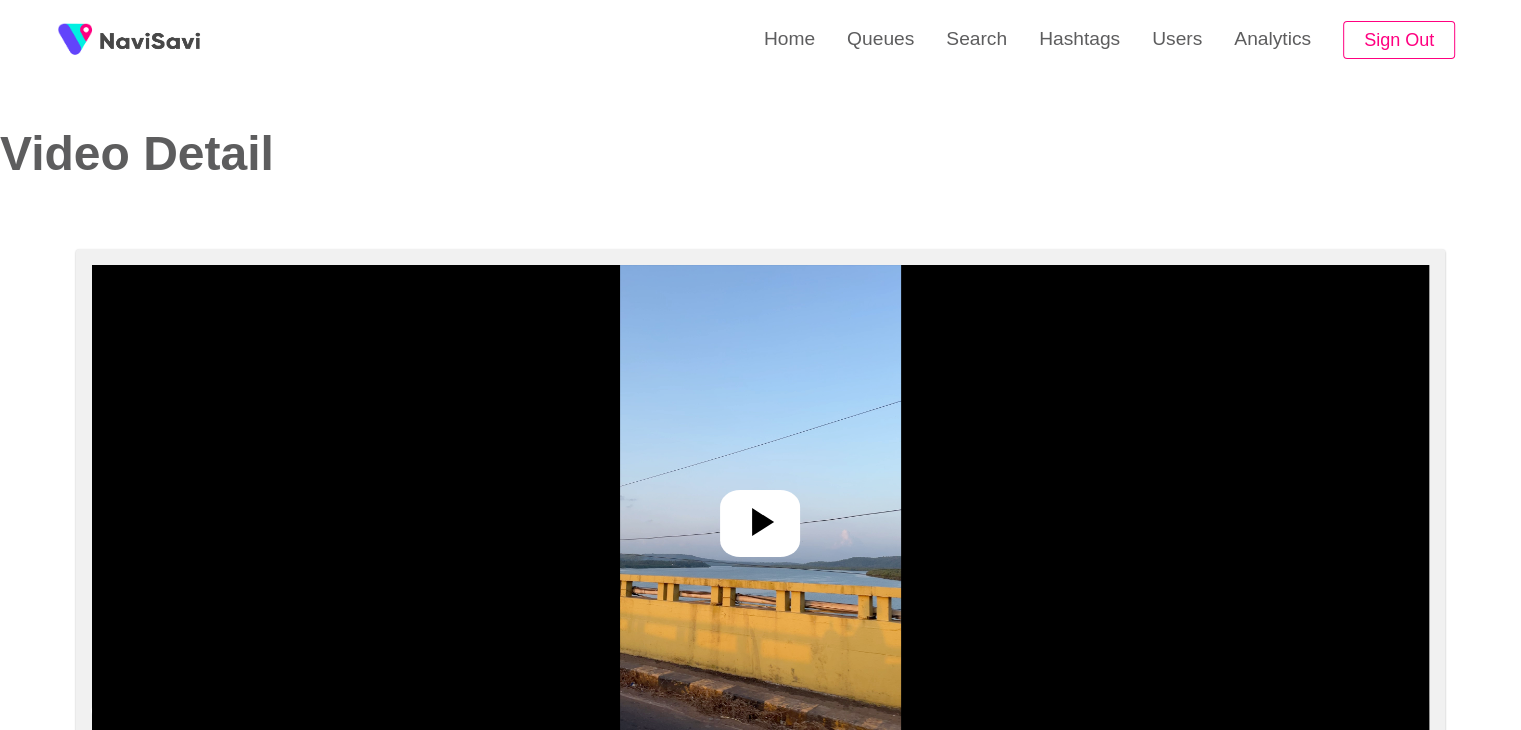 click at bounding box center (760, 515) 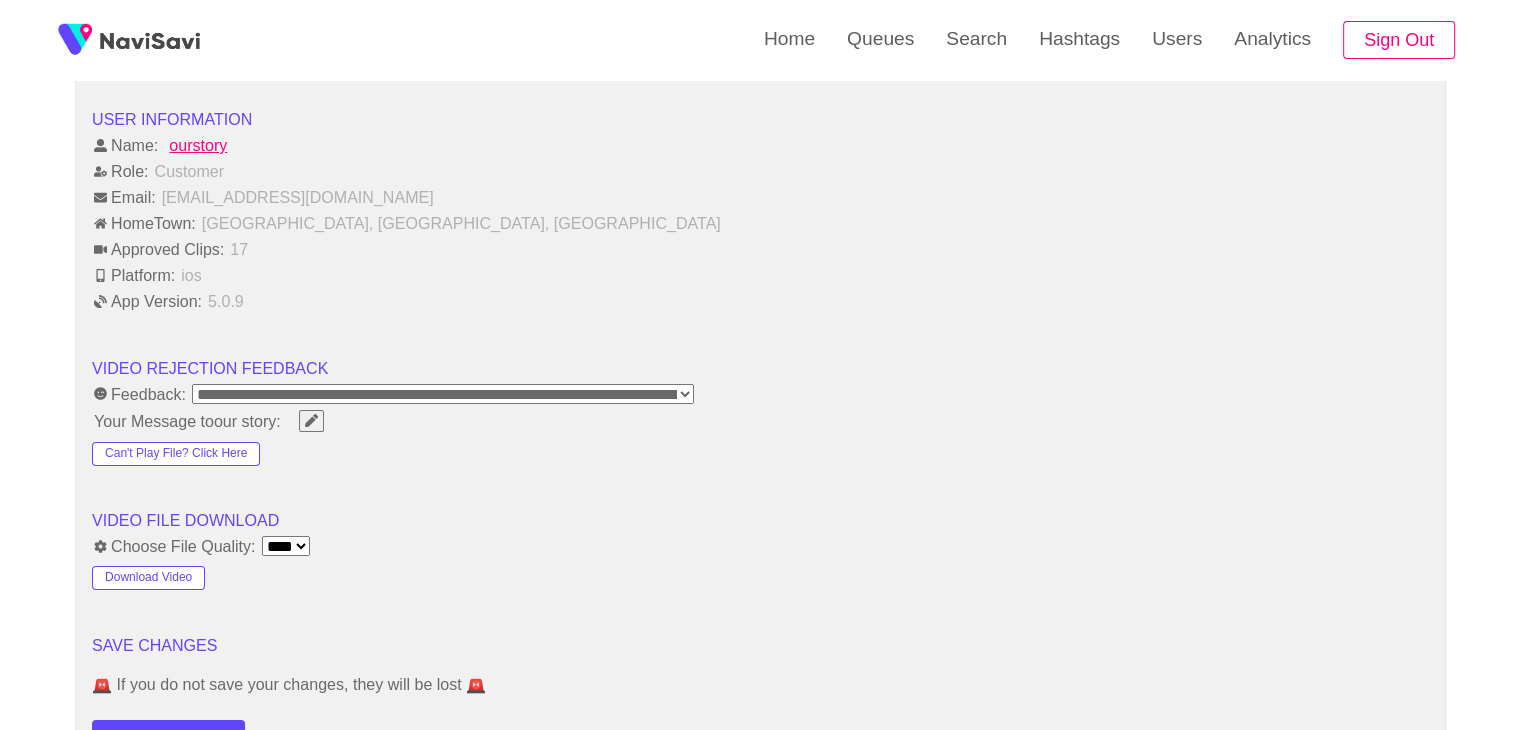 scroll, scrollTop: 1875, scrollLeft: 0, axis: vertical 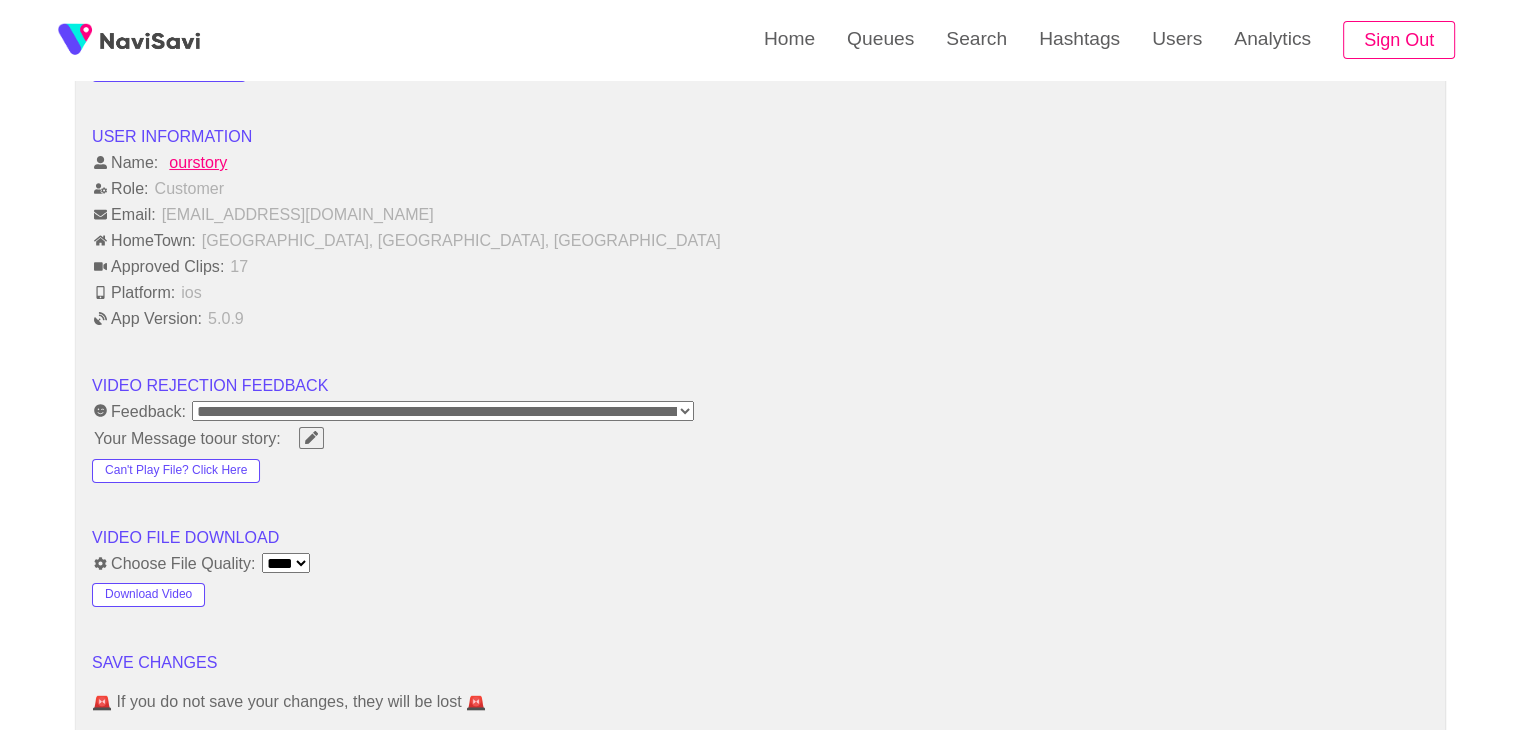 click on "**********" at bounding box center (443, 411) 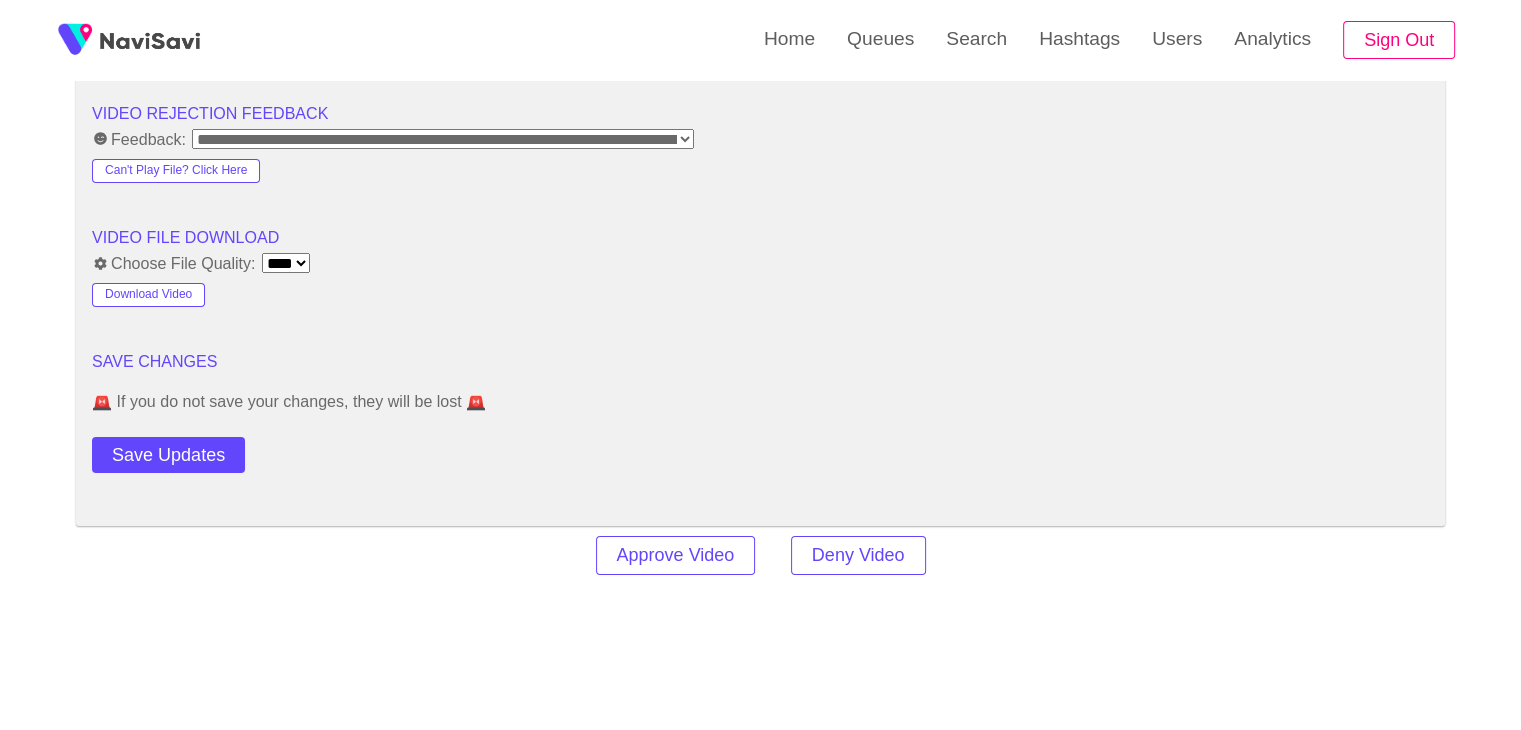 scroll, scrollTop: 2158, scrollLeft: 0, axis: vertical 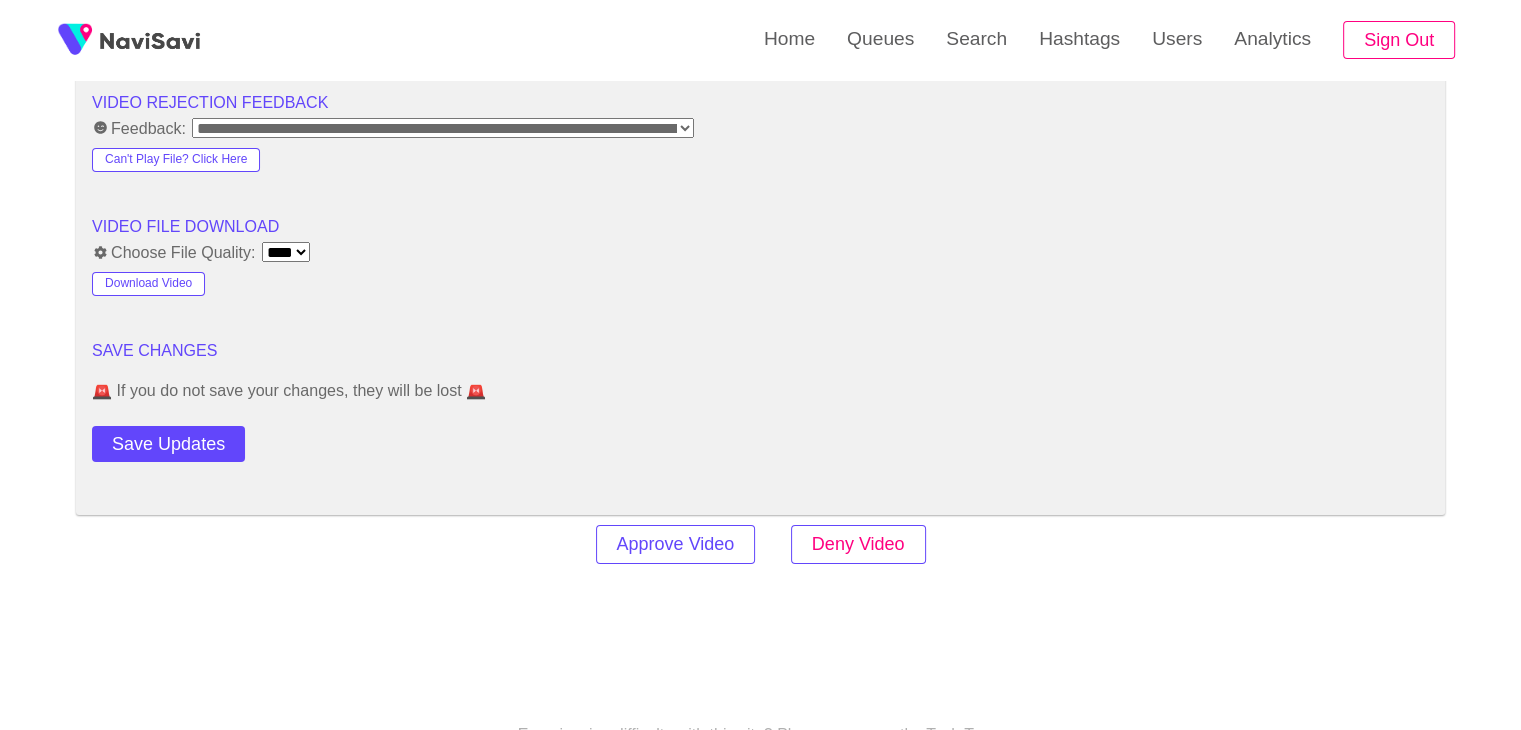 click on "Deny Video" at bounding box center (858, 544) 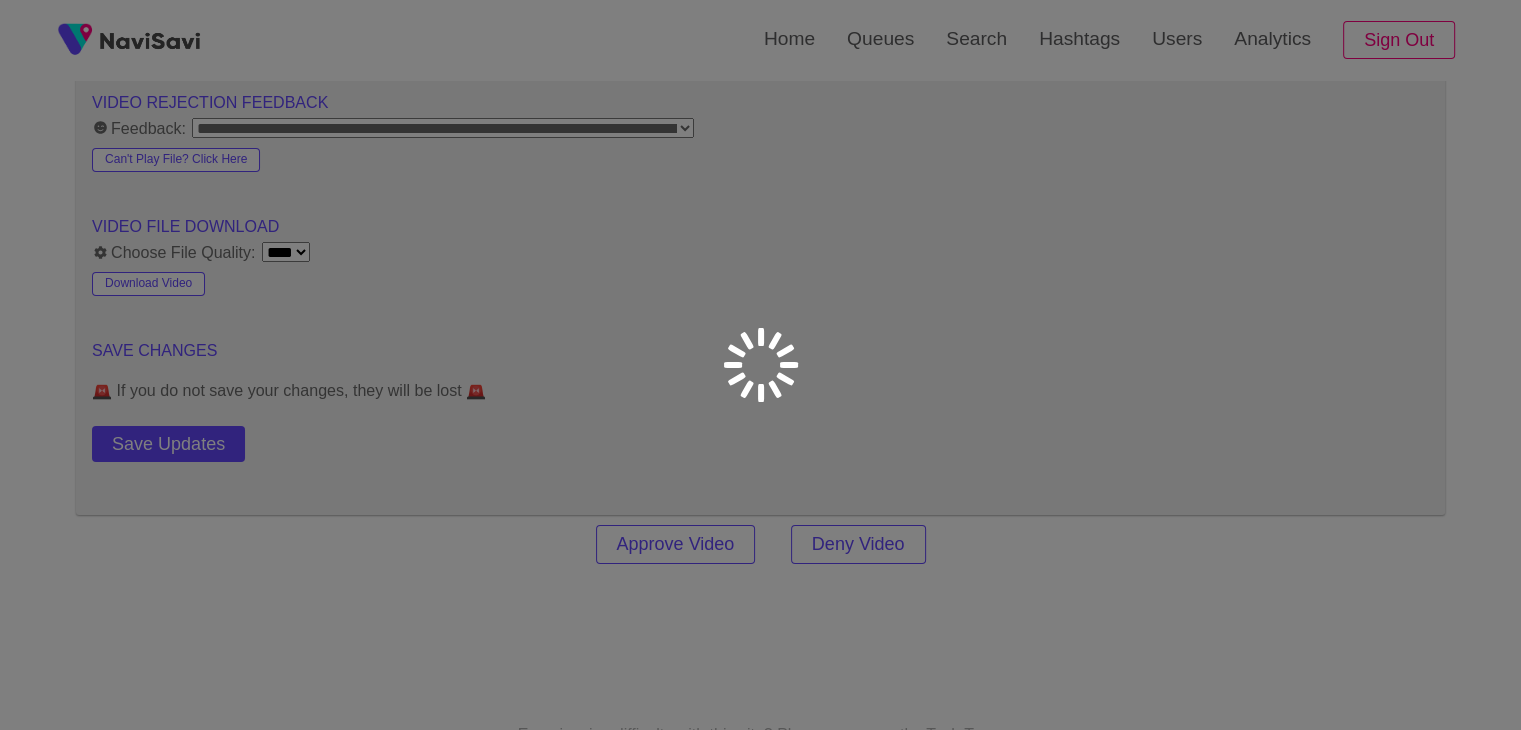 scroll, scrollTop: 0, scrollLeft: 0, axis: both 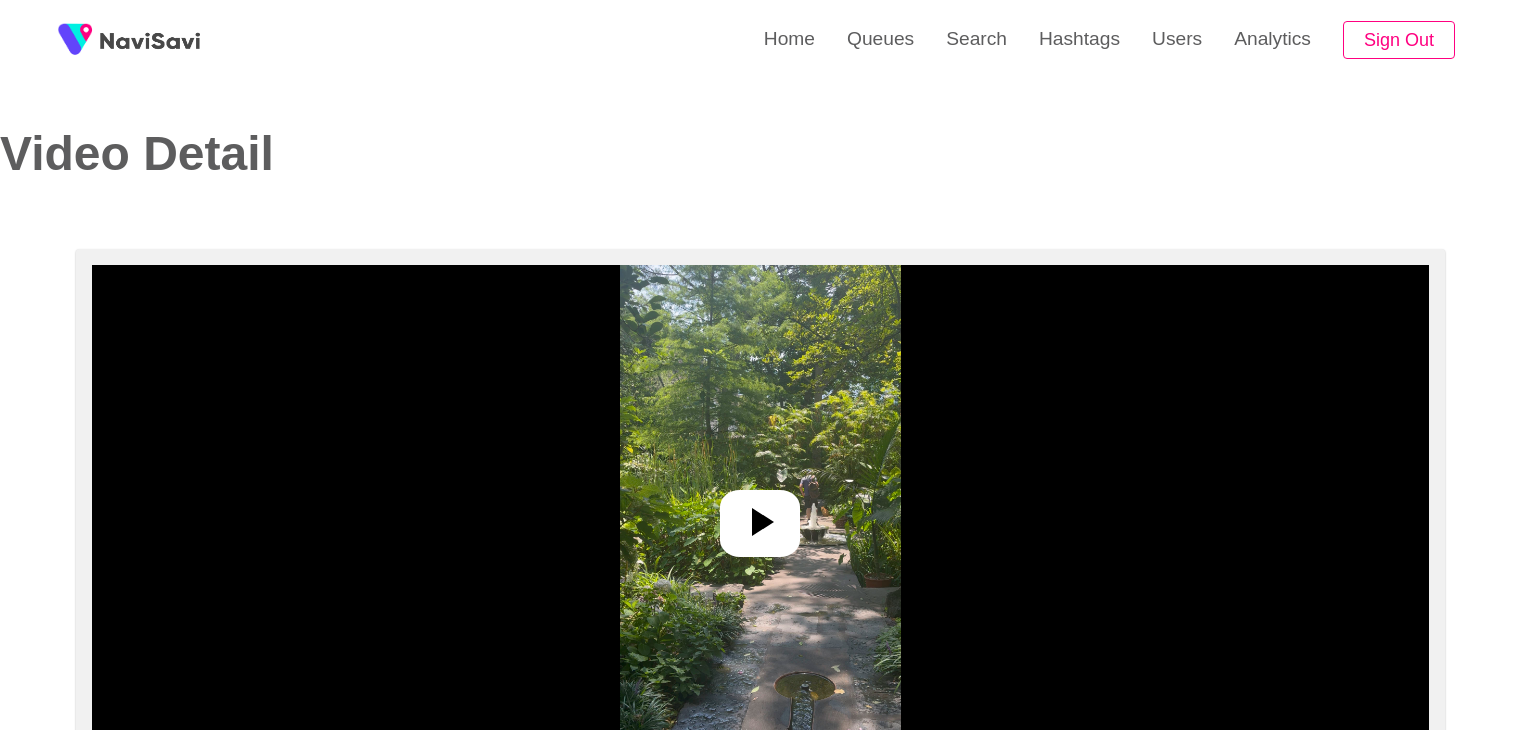 select on "**********" 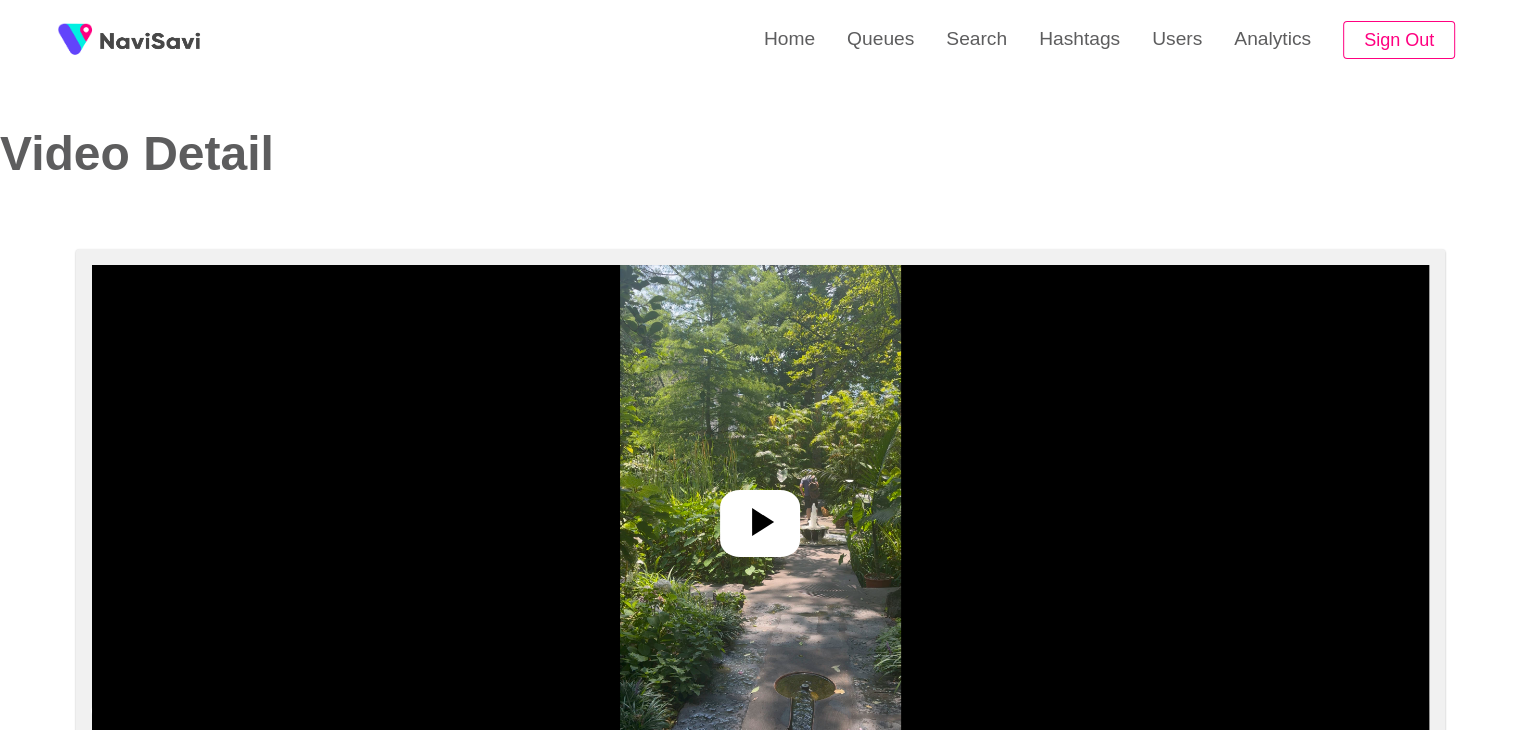 click at bounding box center (760, 515) 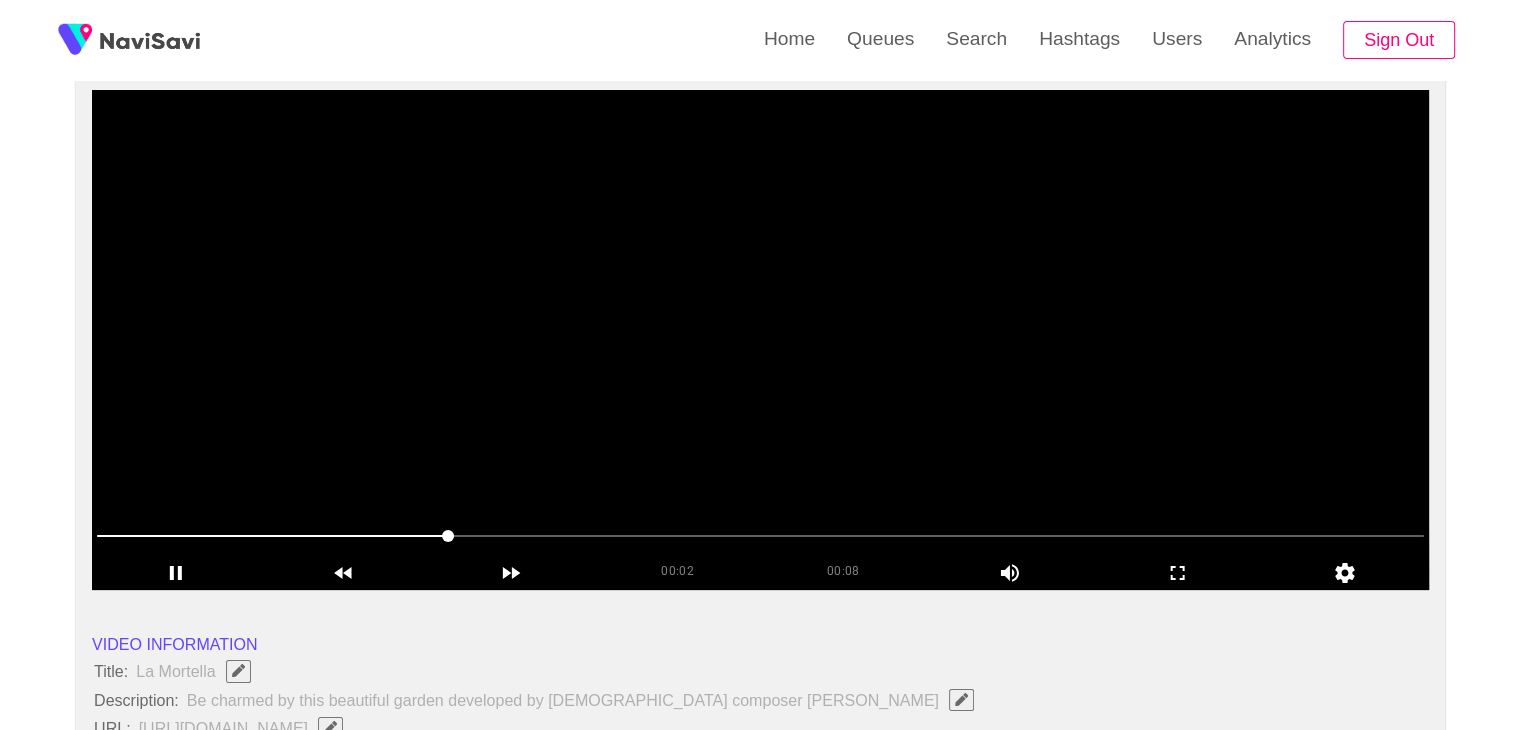 scroll, scrollTop: 170, scrollLeft: 0, axis: vertical 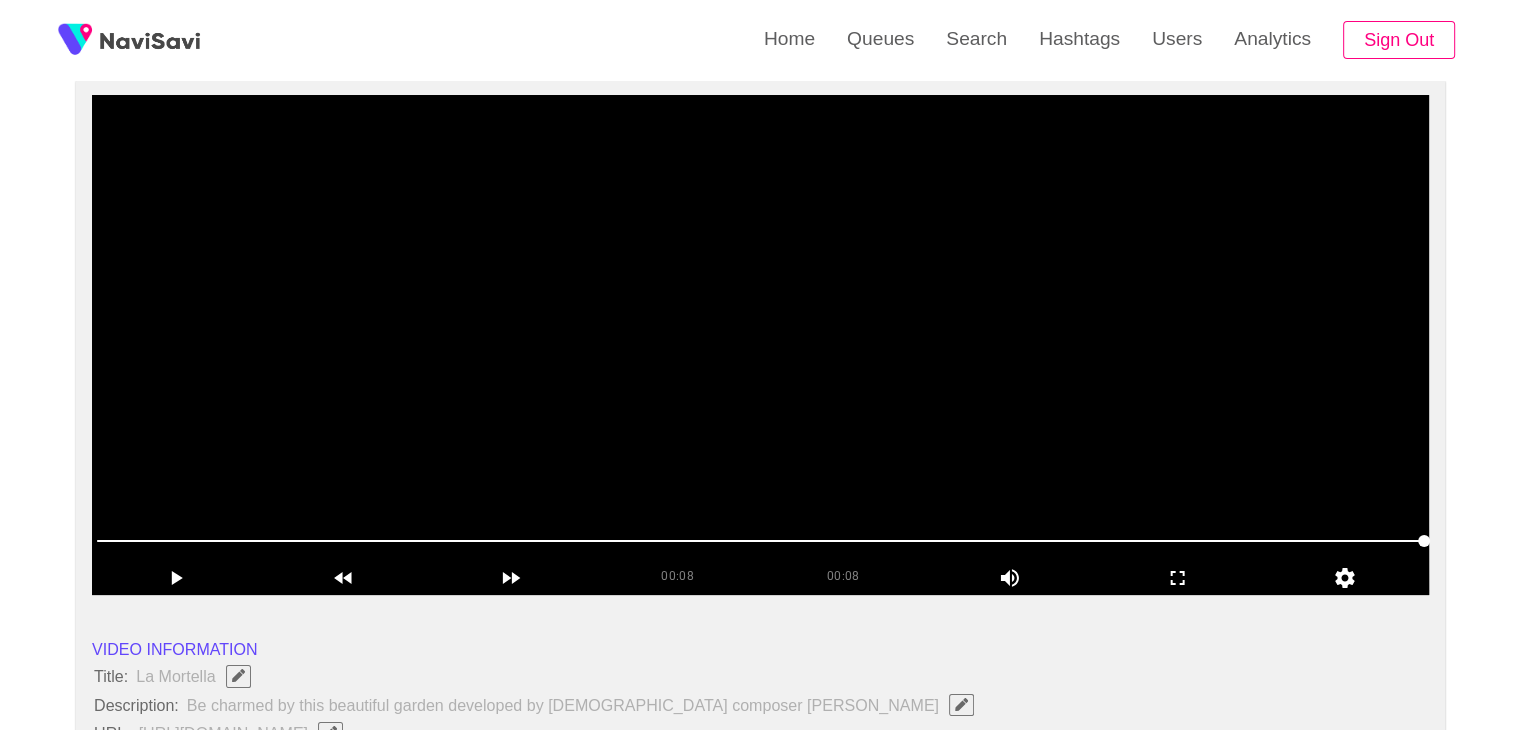 click at bounding box center [760, 345] 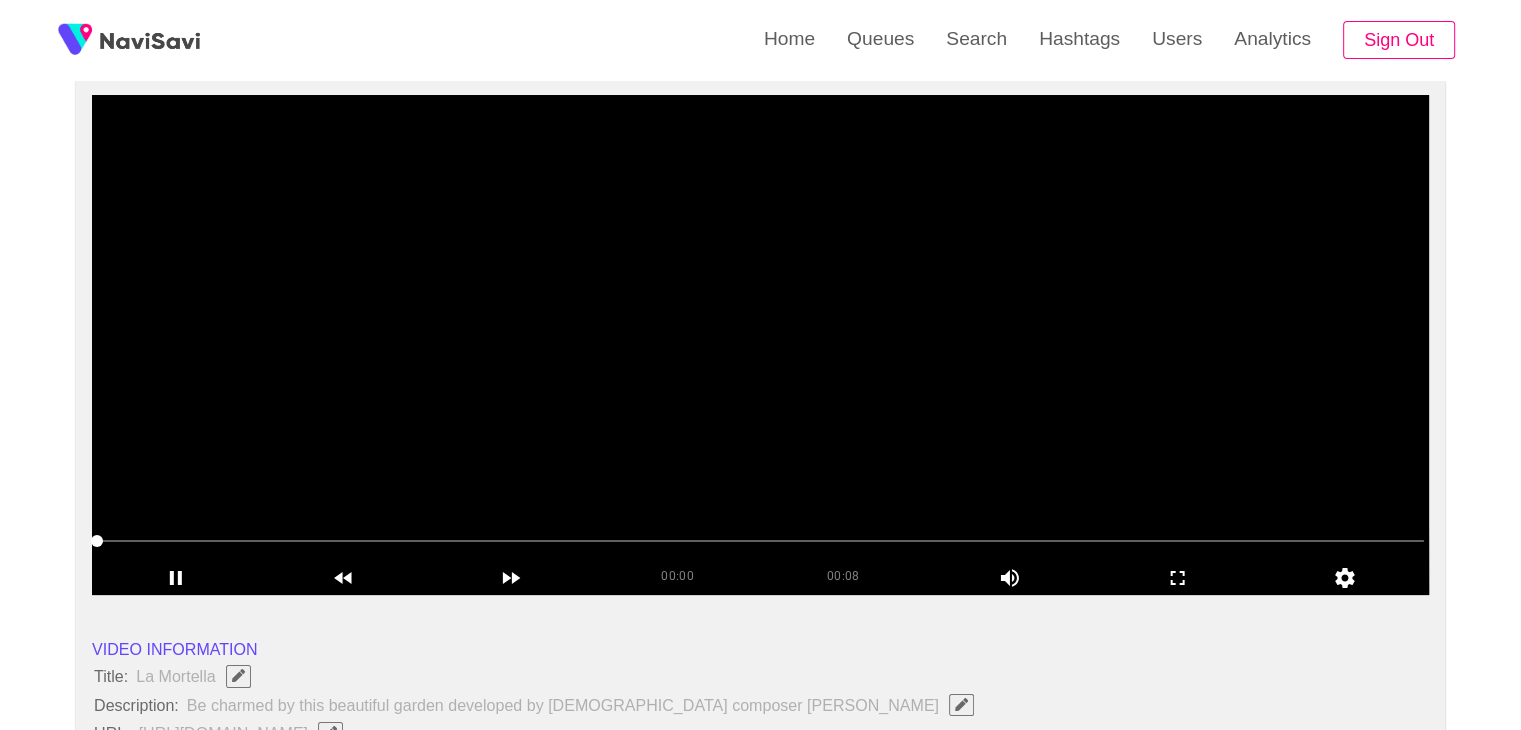 click at bounding box center (760, 345) 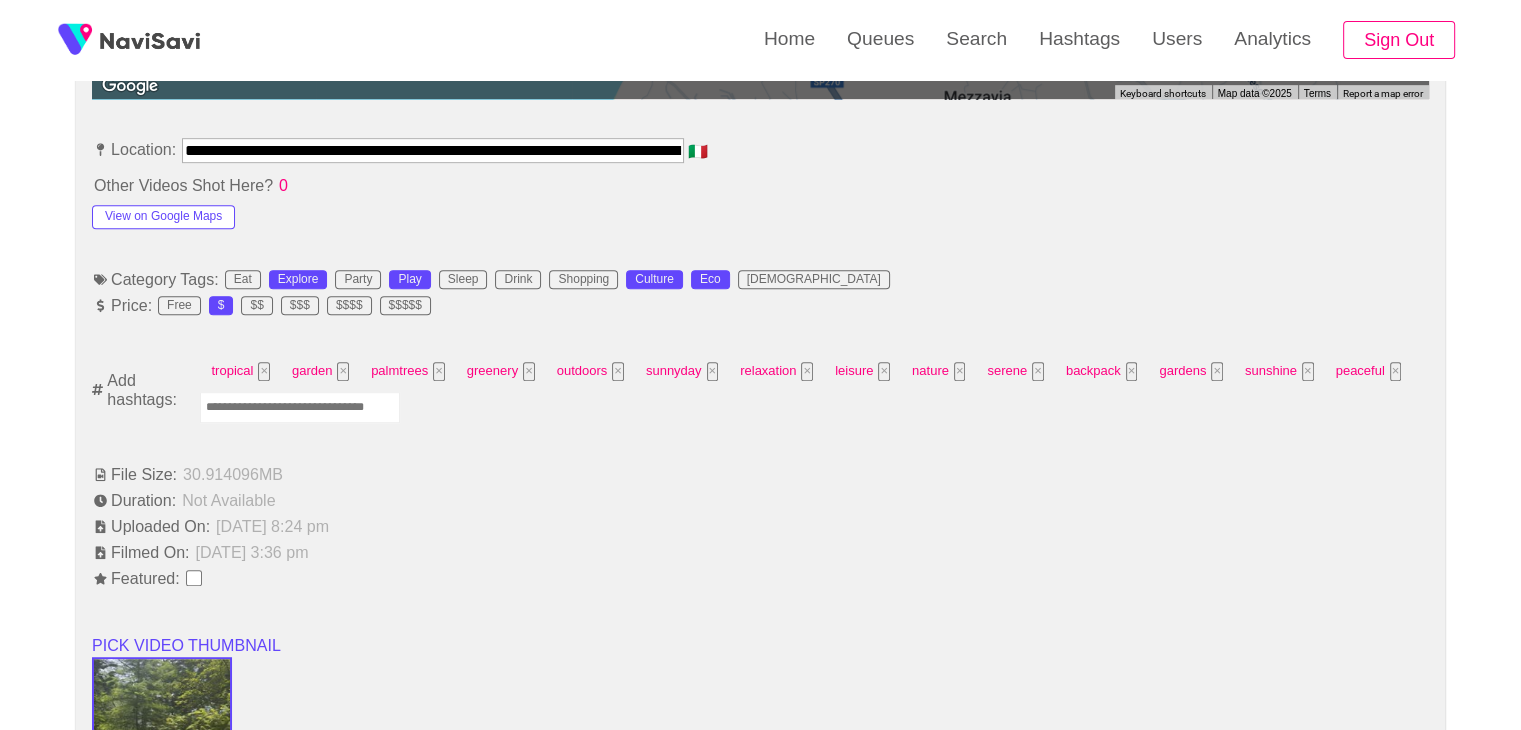 scroll, scrollTop: 1122, scrollLeft: 0, axis: vertical 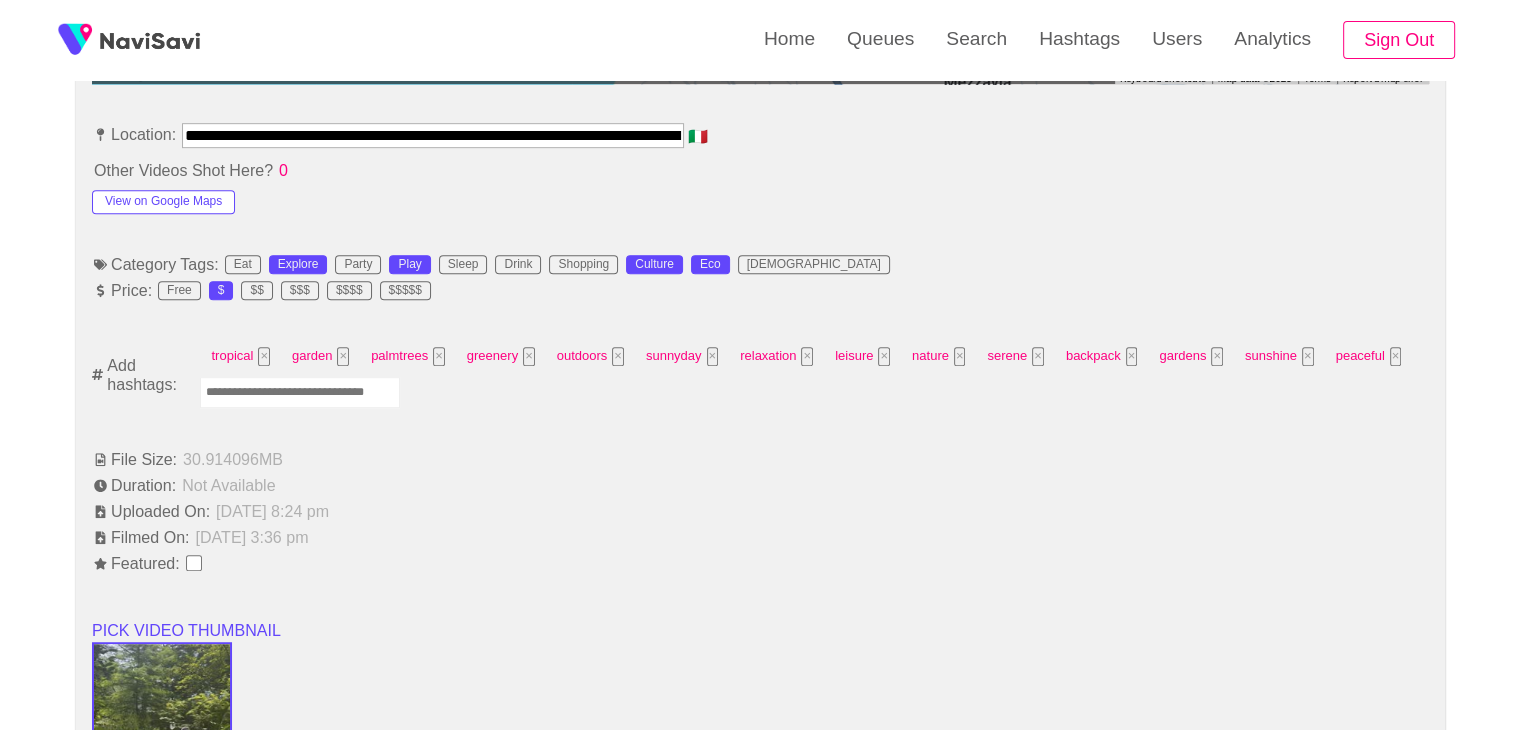 click at bounding box center (300, 392) 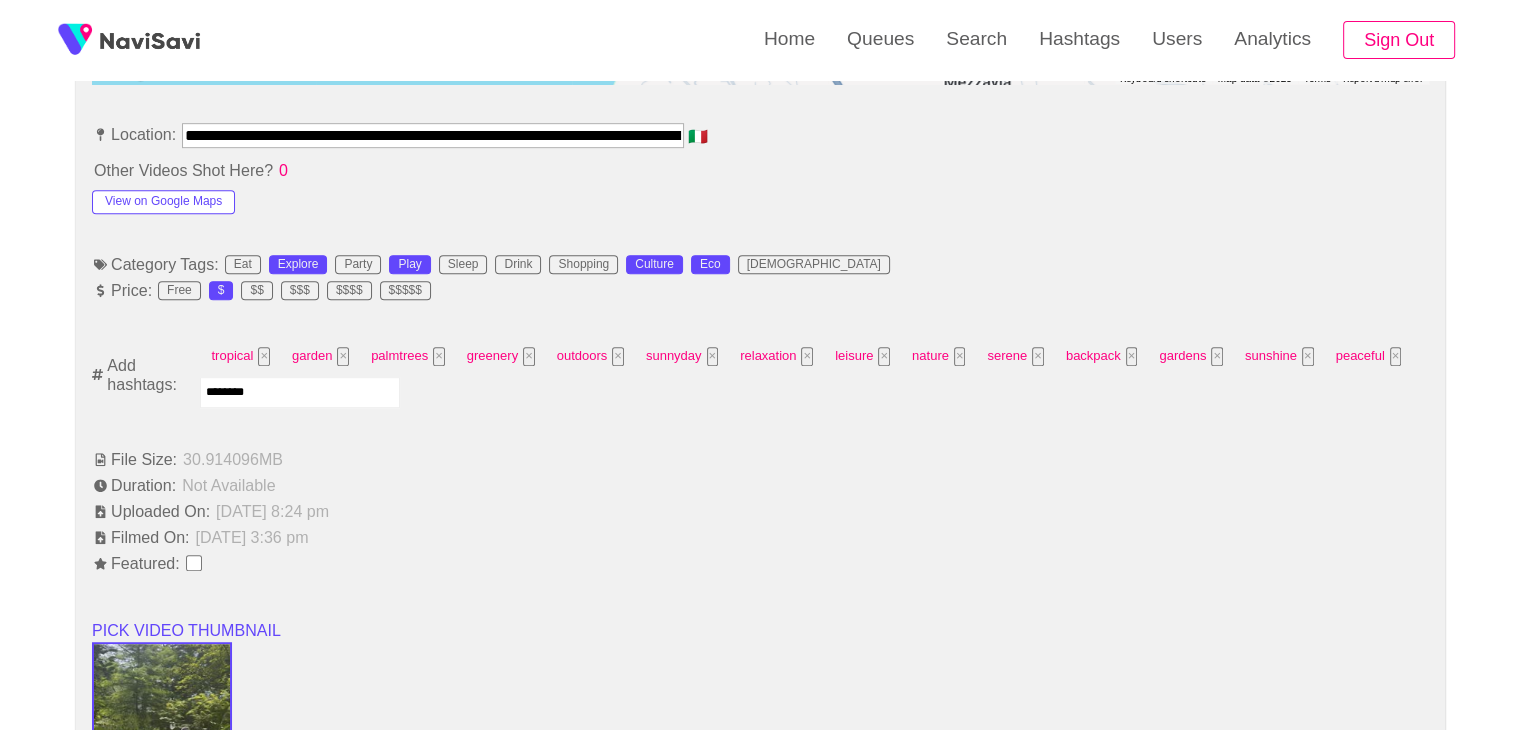 type on "*********" 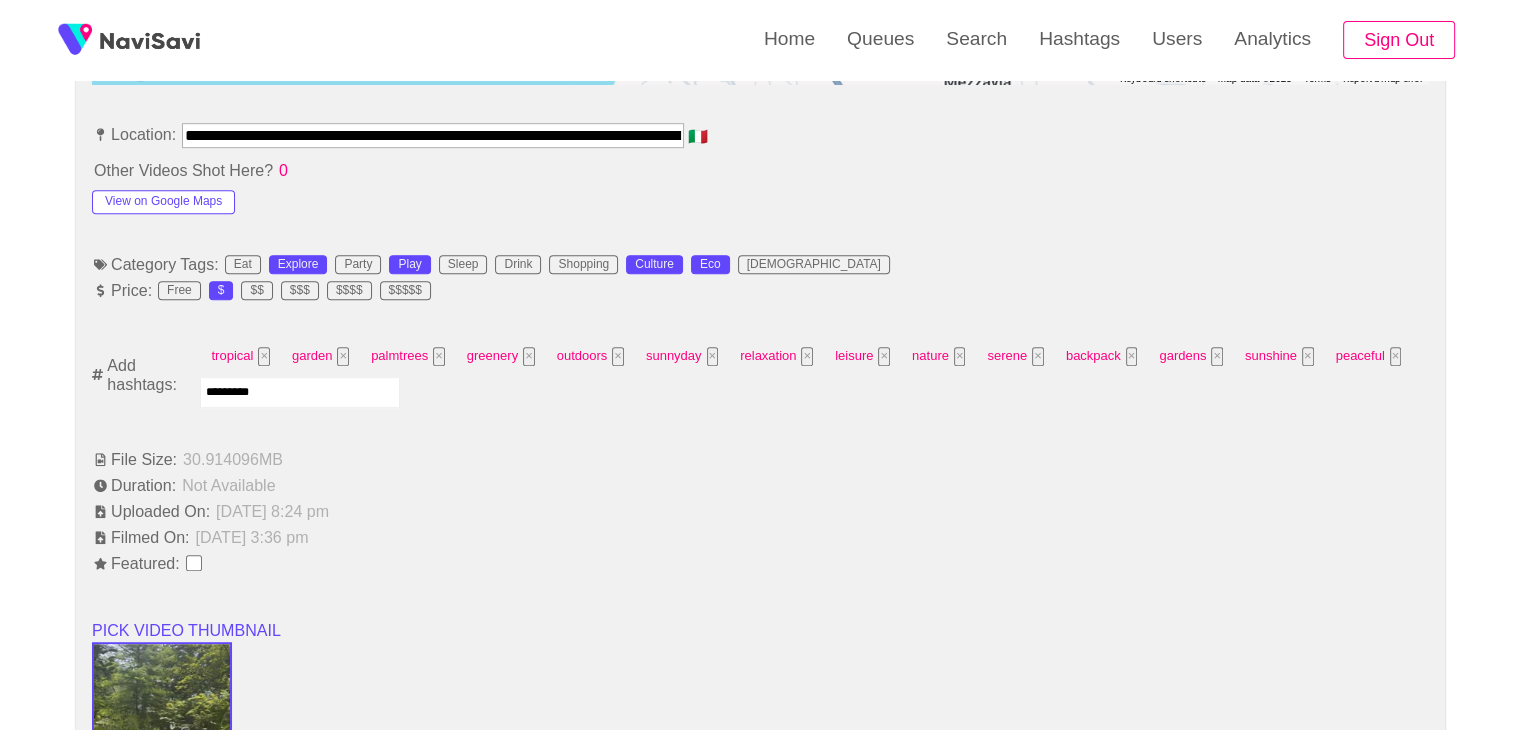 type 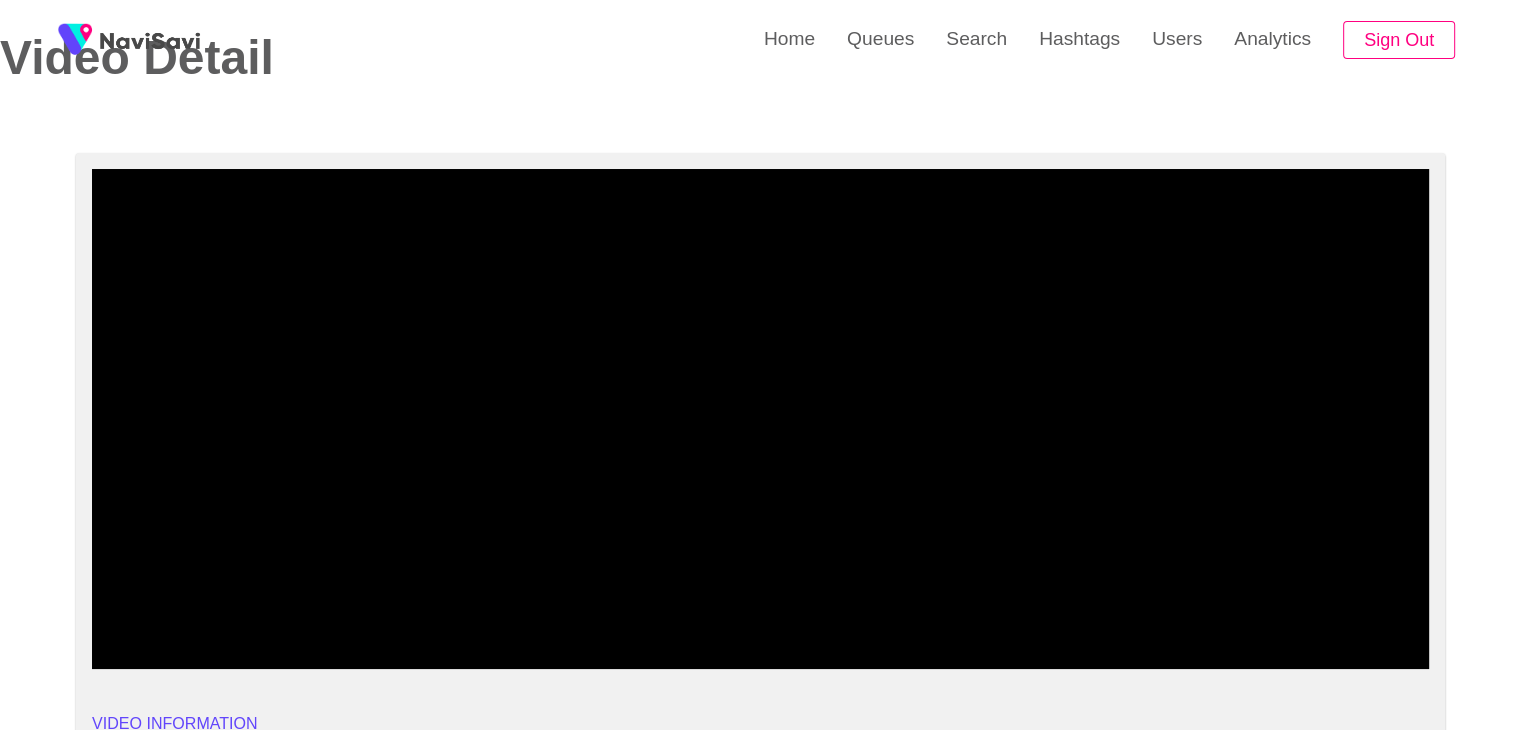 scroll, scrollTop: 22, scrollLeft: 0, axis: vertical 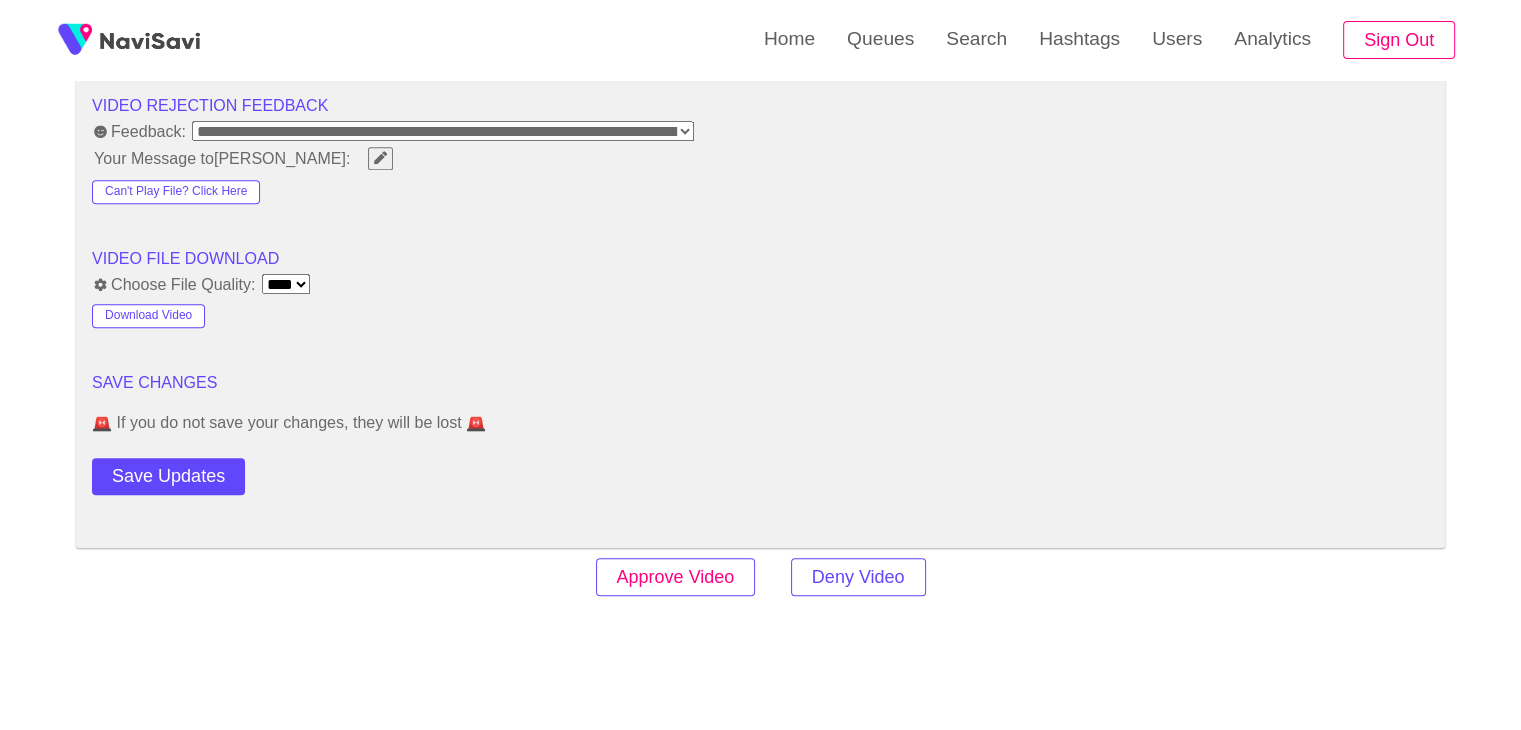 click on "Approve Video" at bounding box center (676, 577) 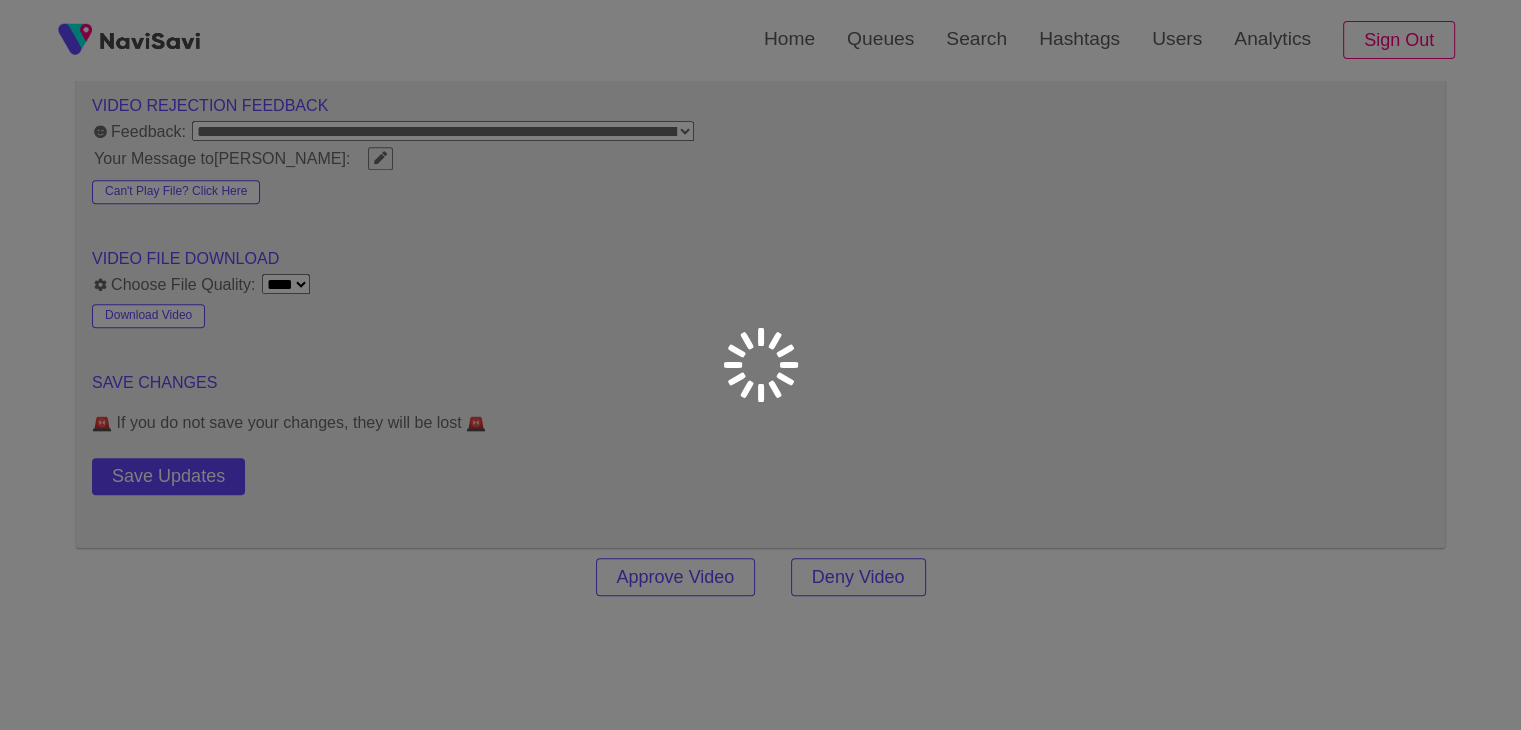 scroll, scrollTop: 0, scrollLeft: 0, axis: both 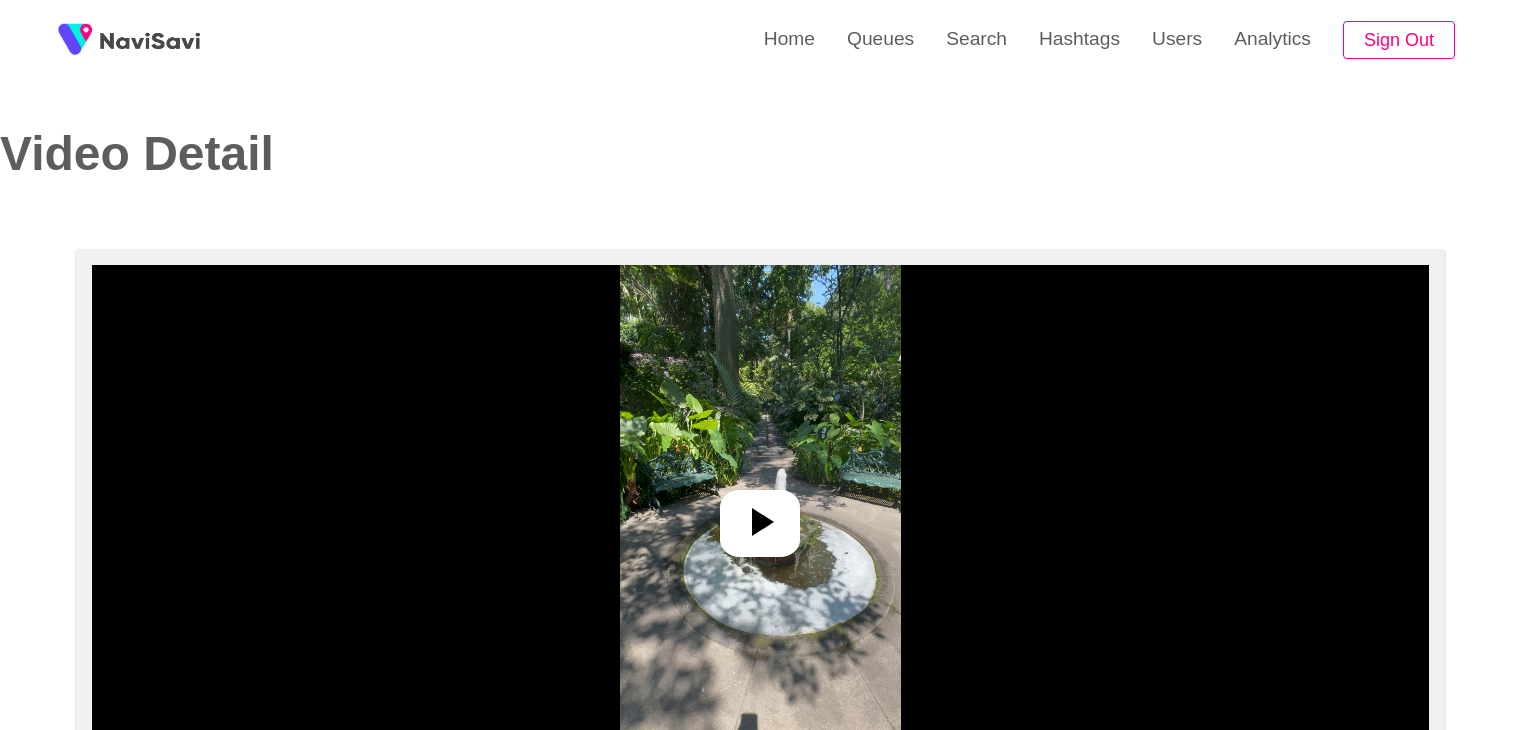 select on "**********" 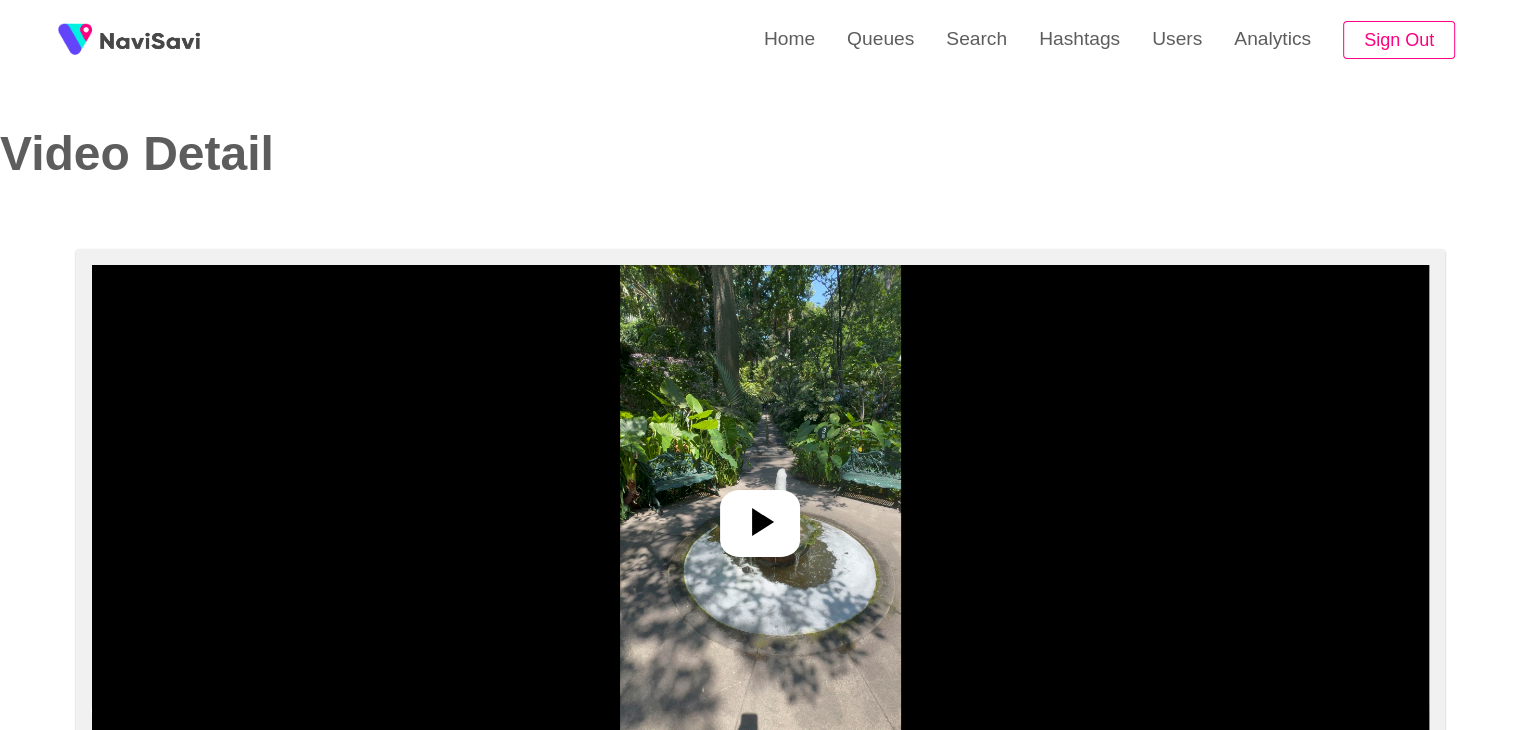 click at bounding box center (760, 515) 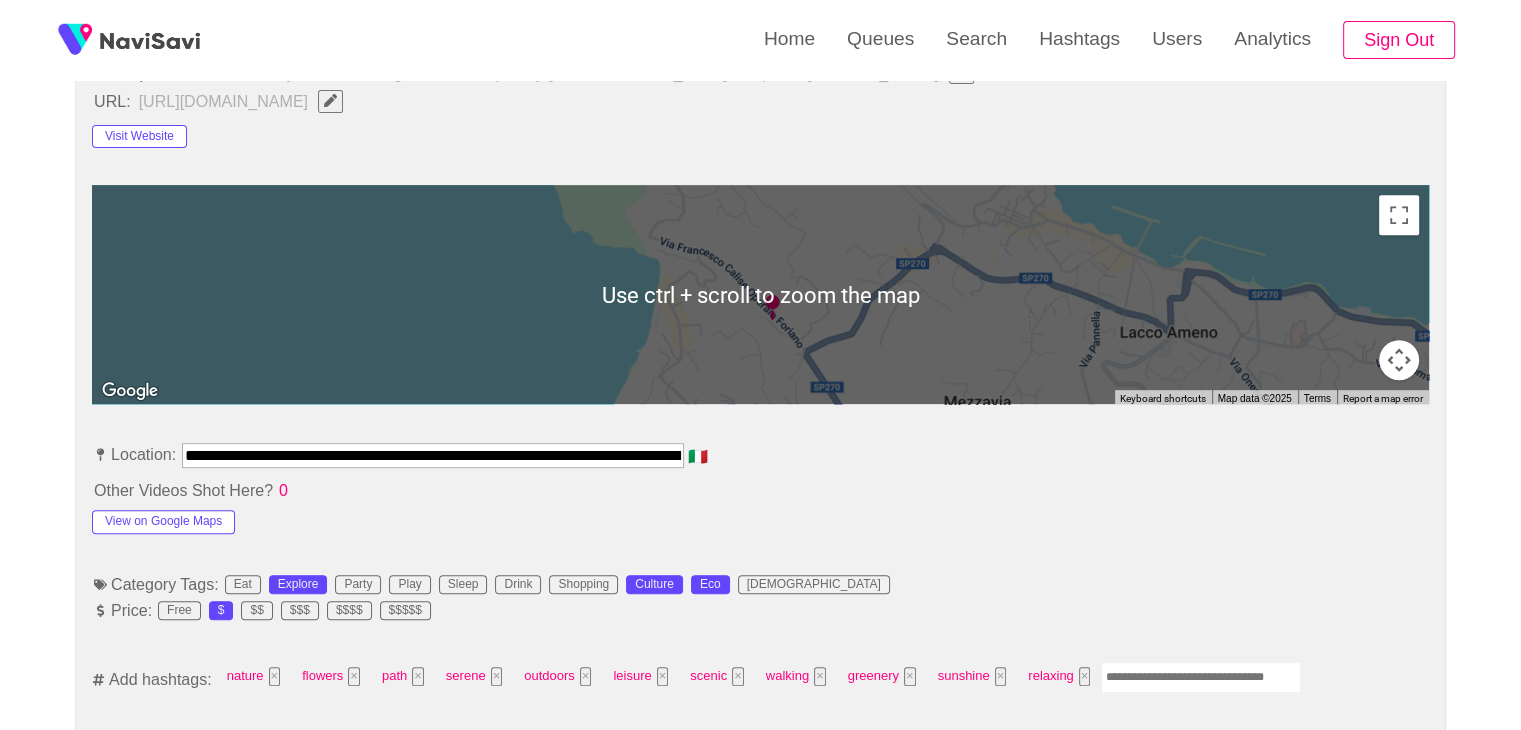 scroll, scrollTop: 807, scrollLeft: 0, axis: vertical 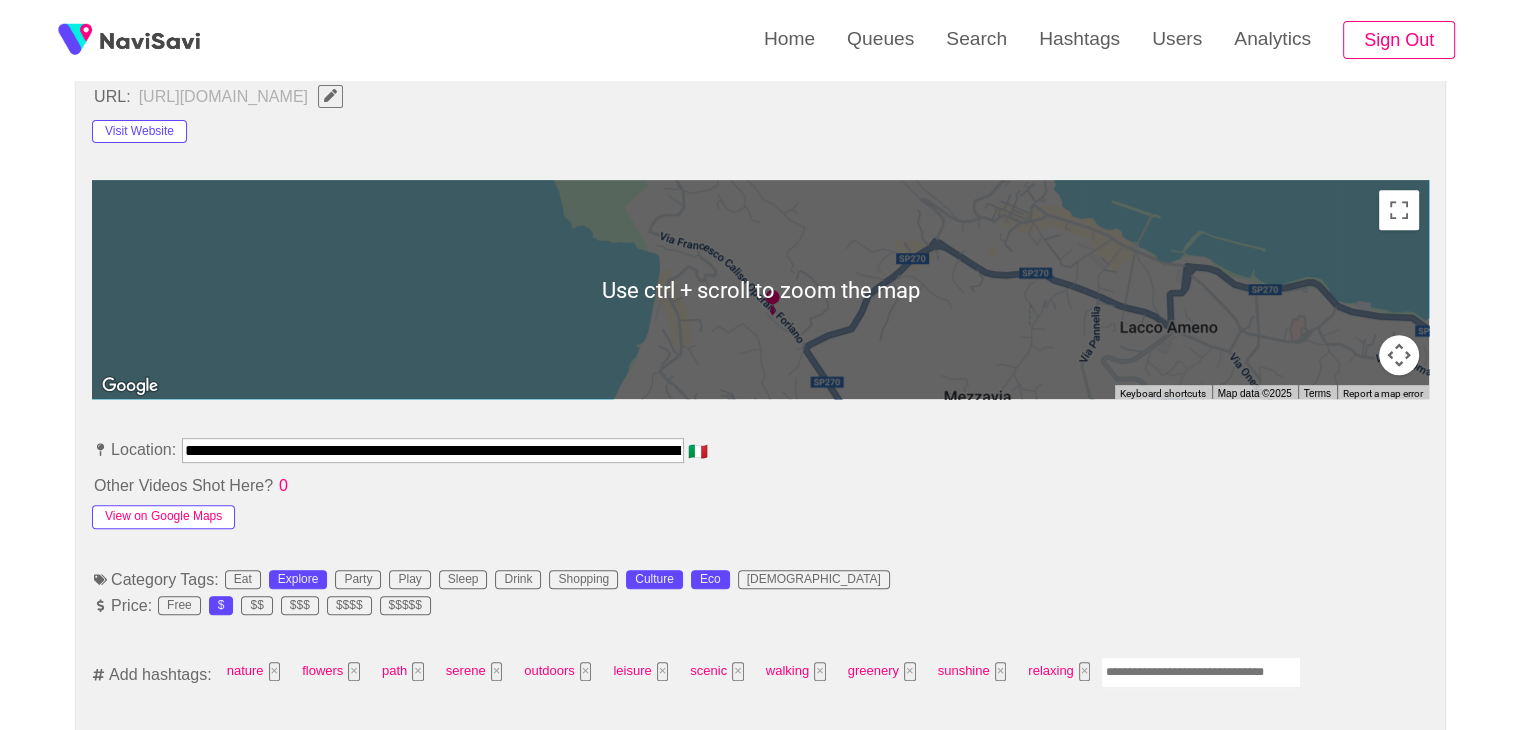 click on "View on Google Maps" at bounding box center (163, 517) 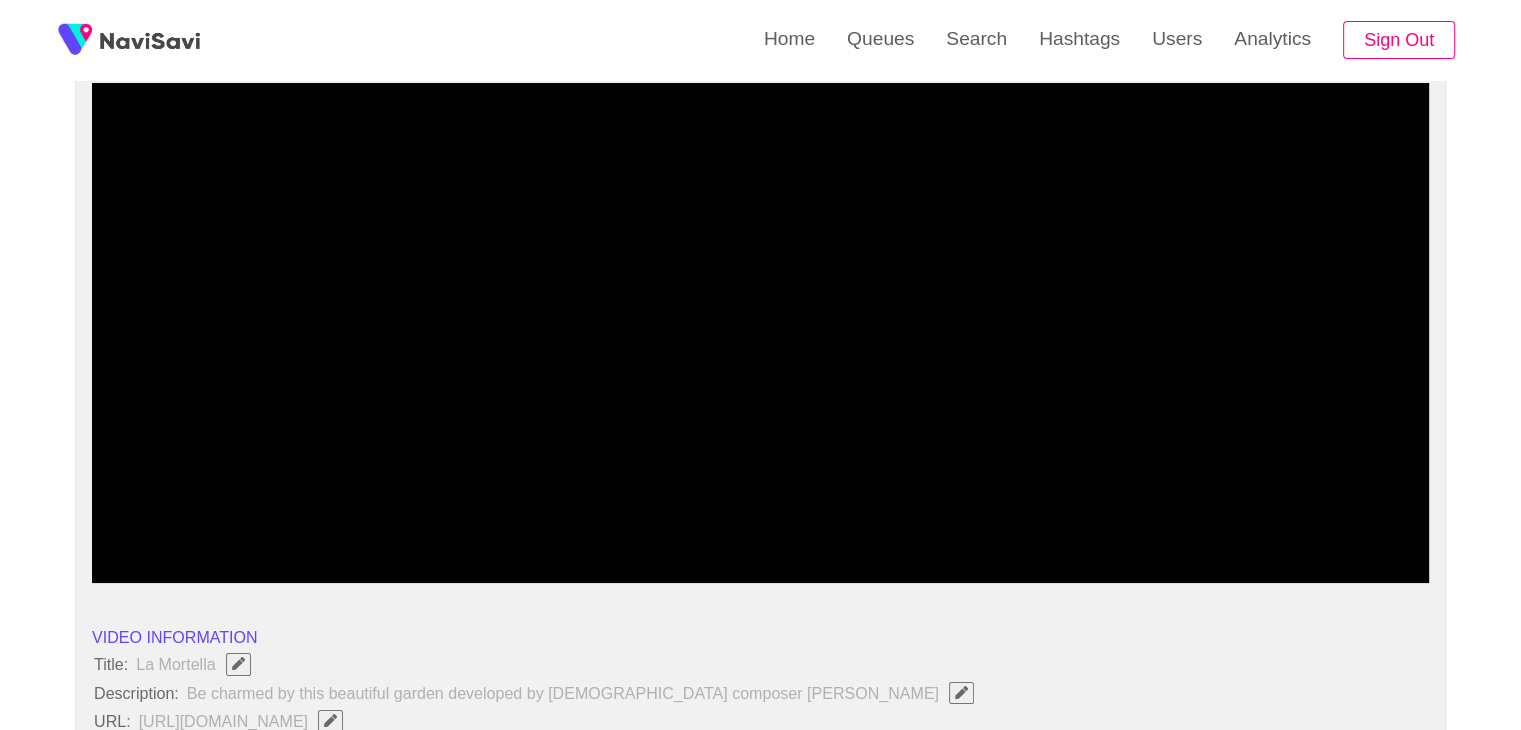 scroll, scrollTop: 154, scrollLeft: 0, axis: vertical 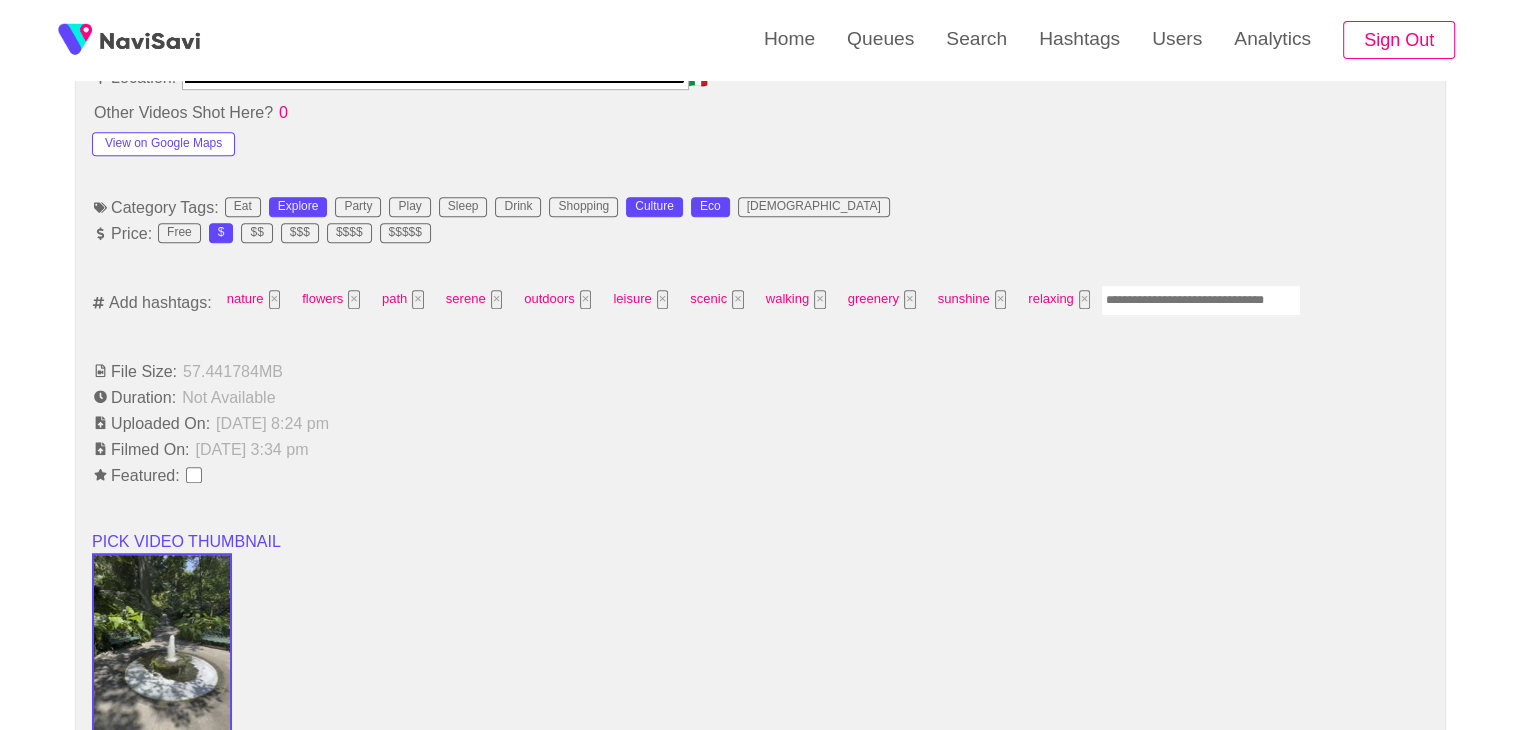 click at bounding box center [1201, 300] 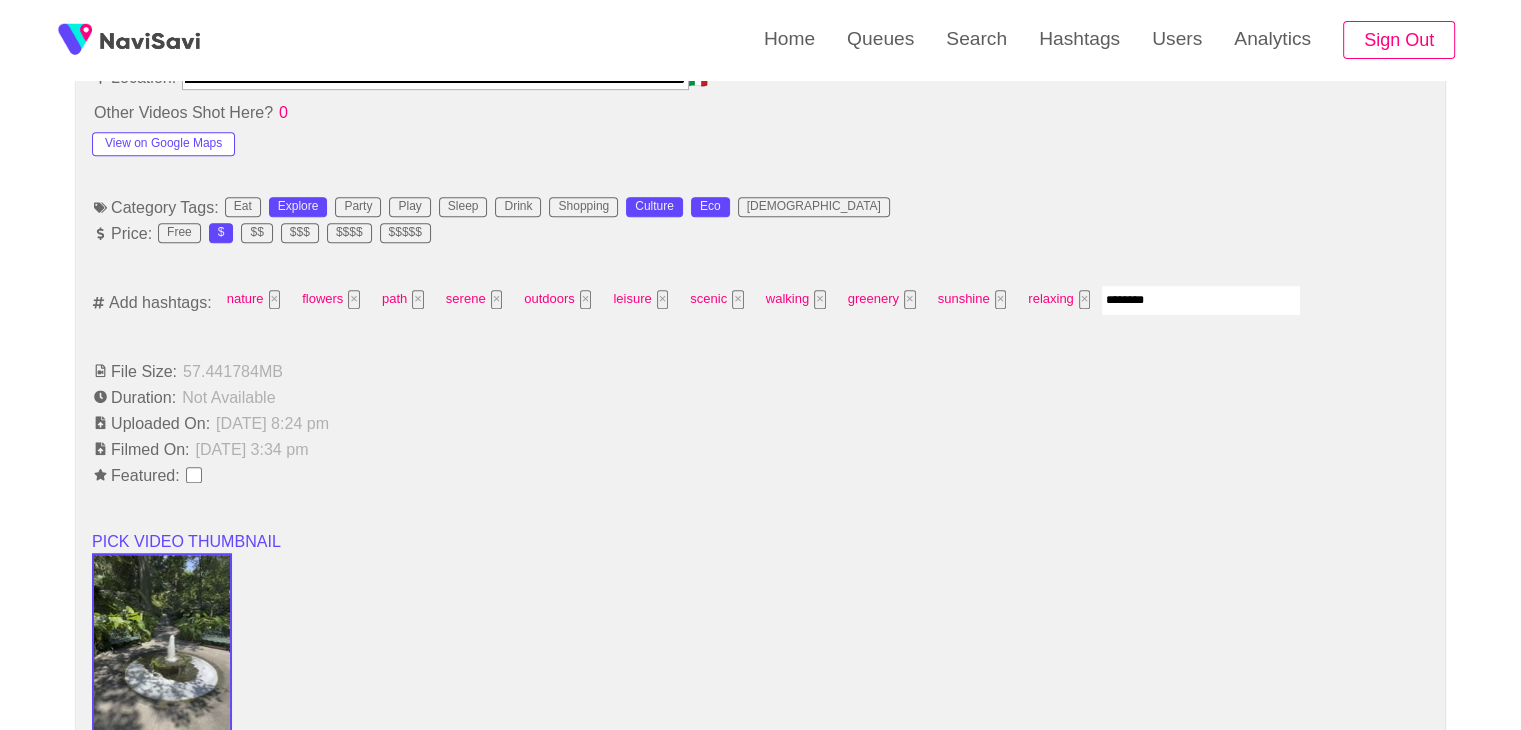 type on "*********" 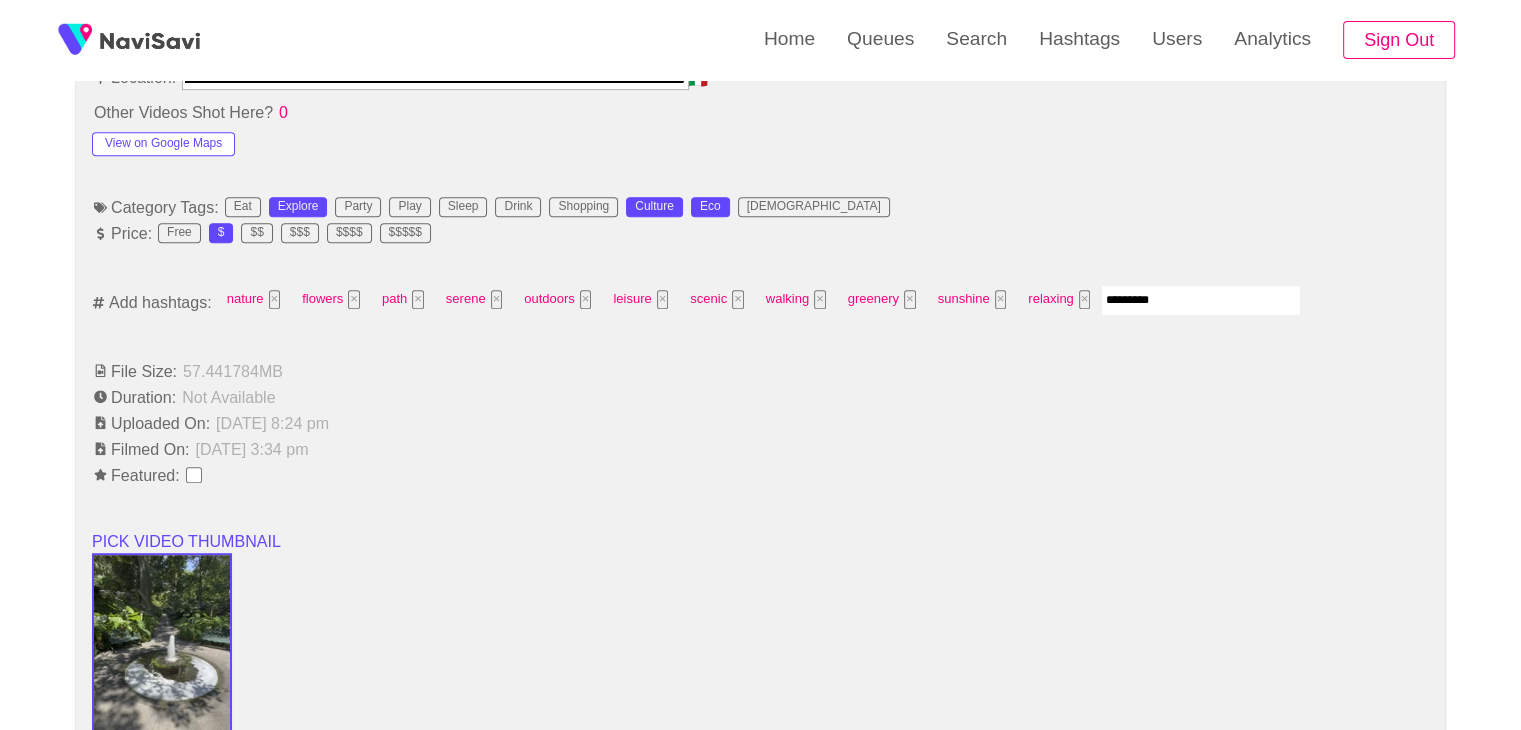type 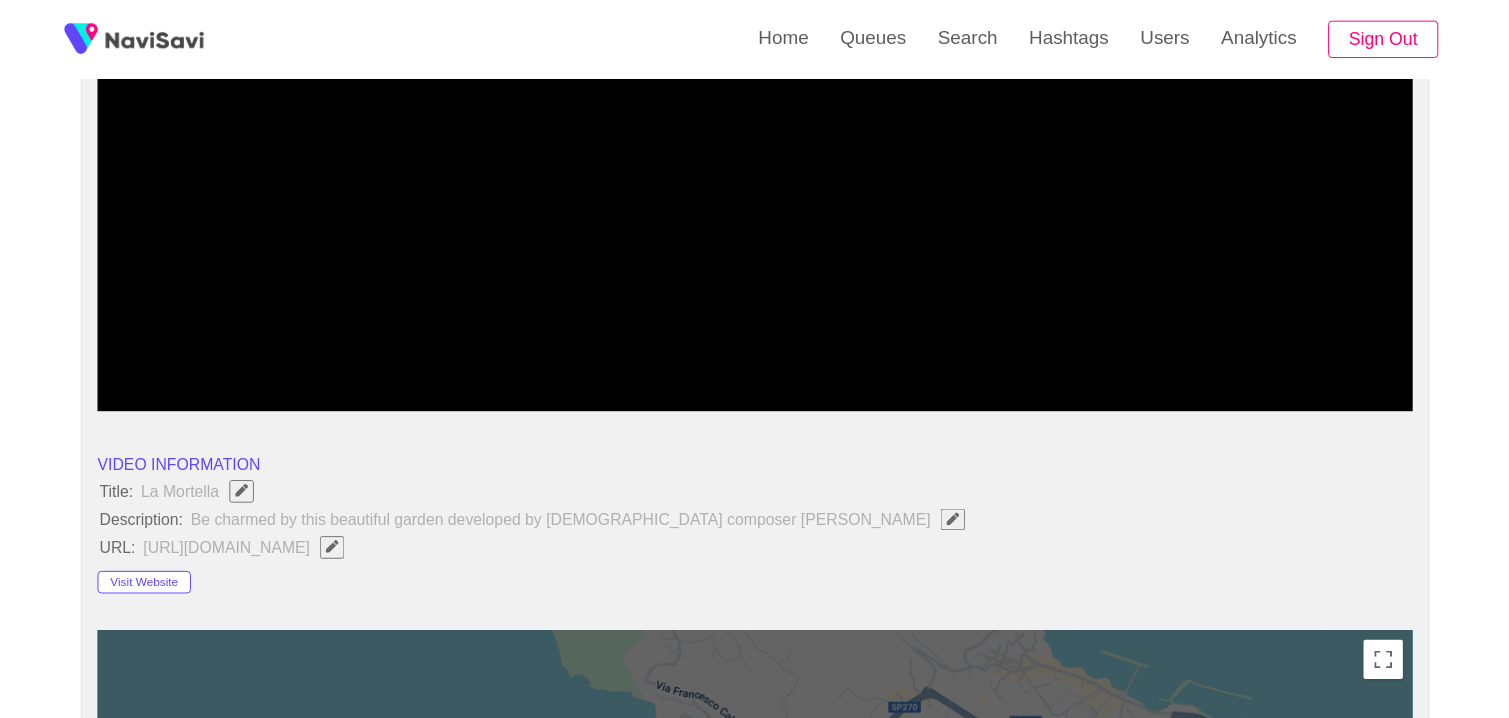 scroll, scrollTop: 236, scrollLeft: 0, axis: vertical 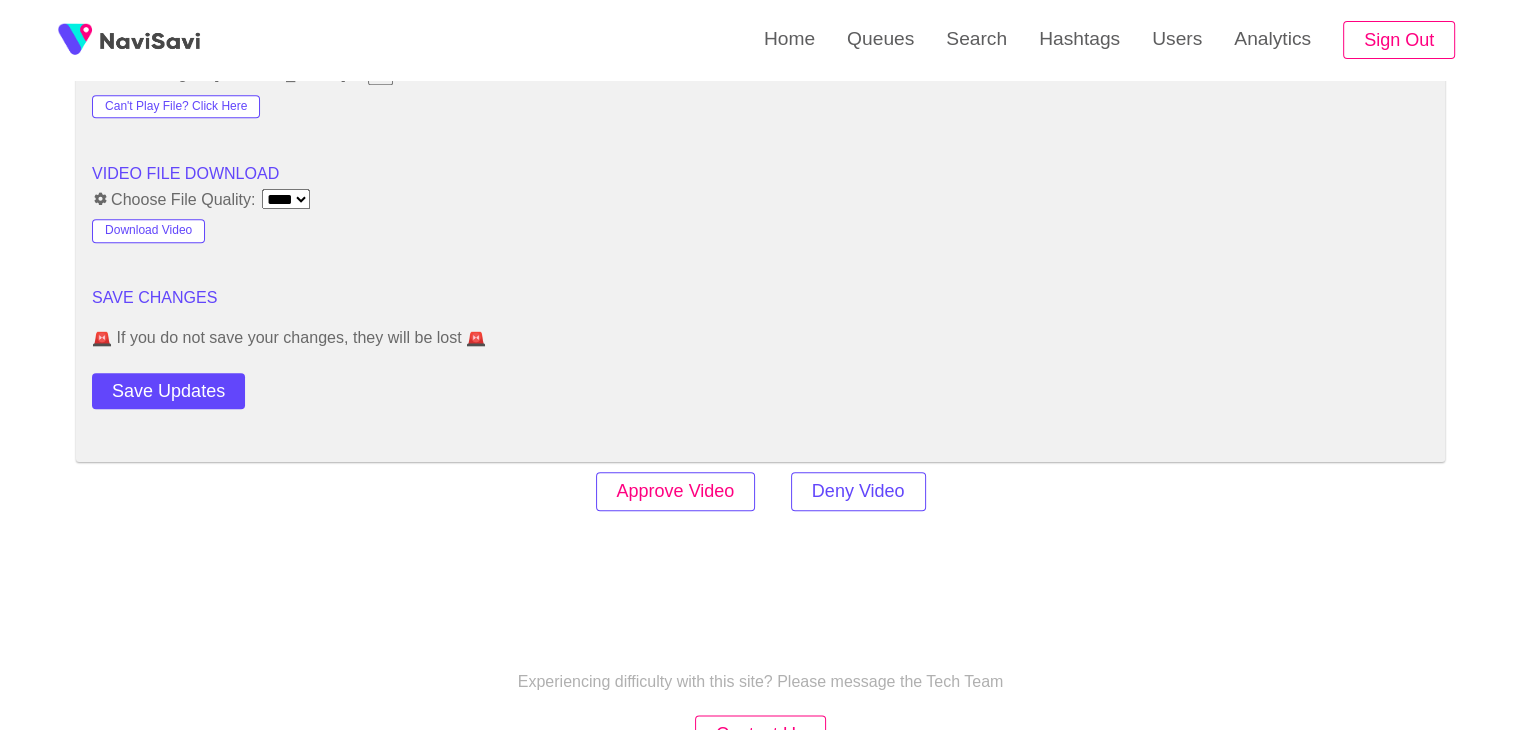 click on "Approve Video" at bounding box center [676, 491] 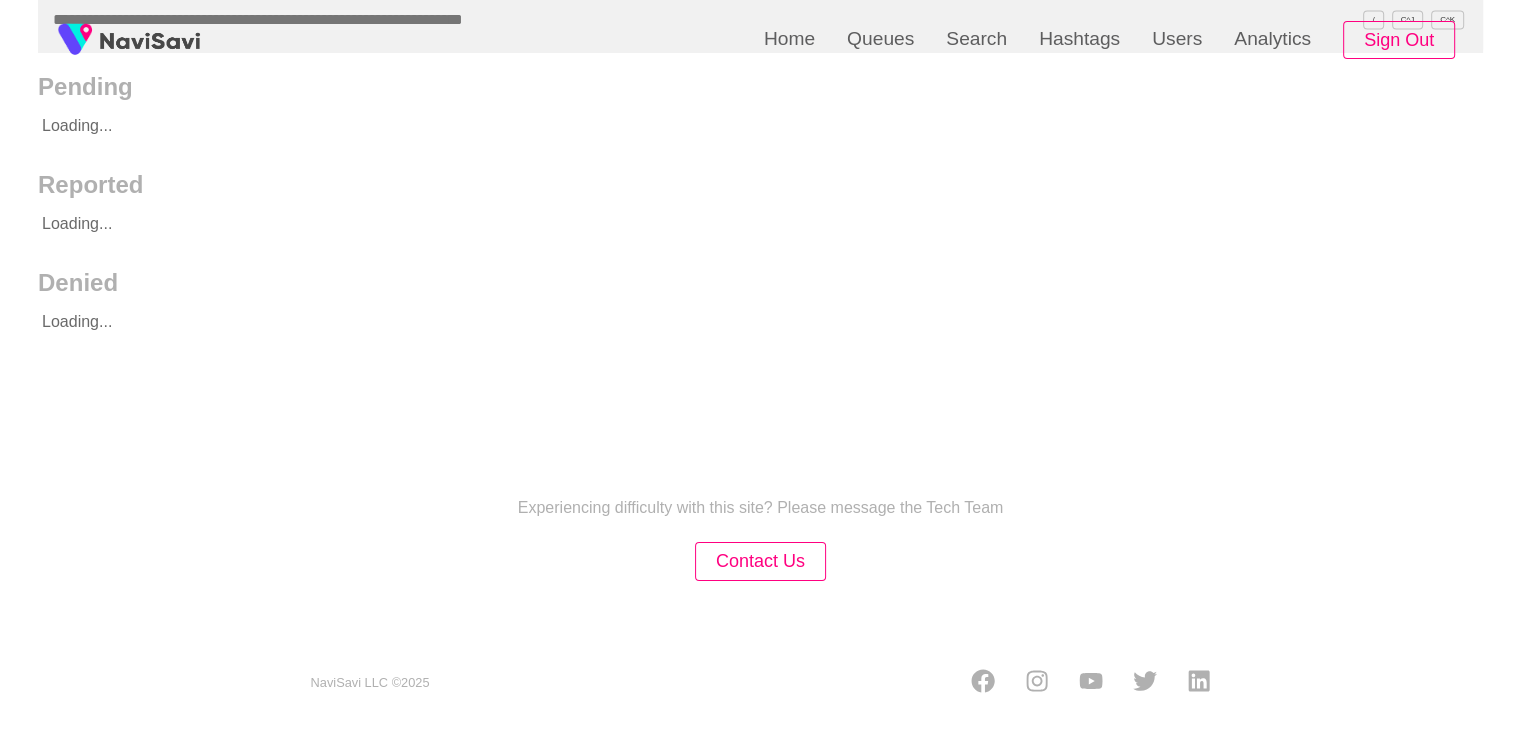 scroll, scrollTop: 0, scrollLeft: 0, axis: both 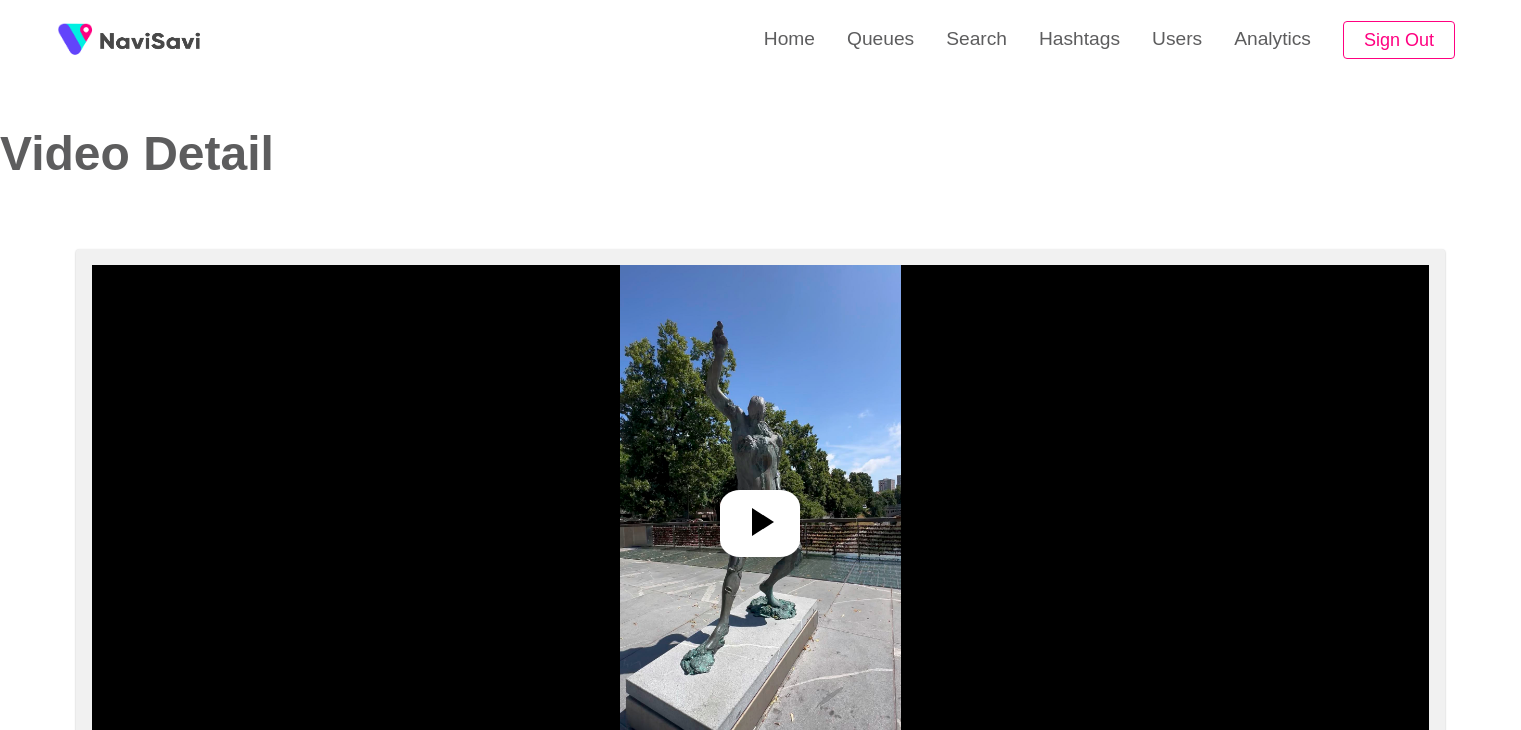 select on "**********" 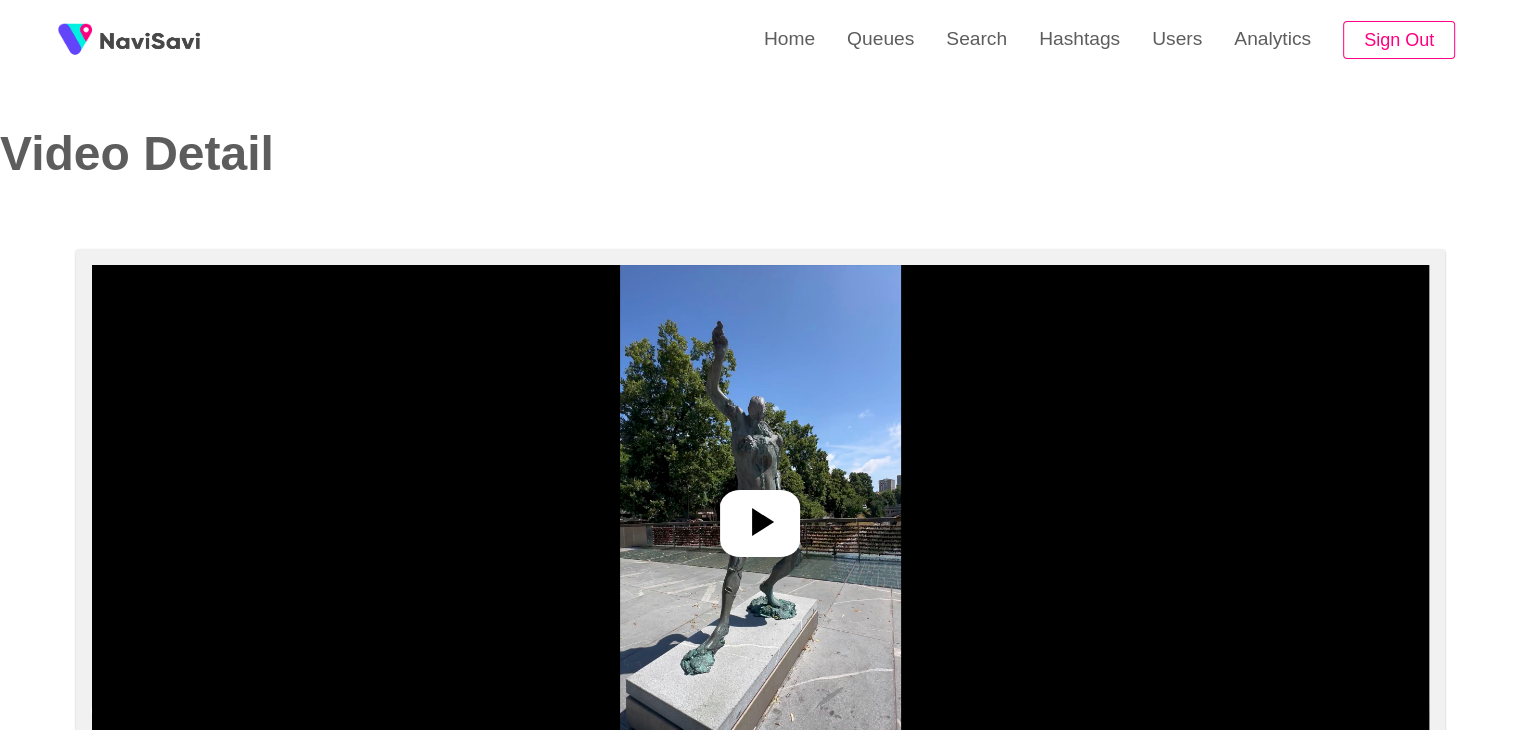 click at bounding box center [760, 515] 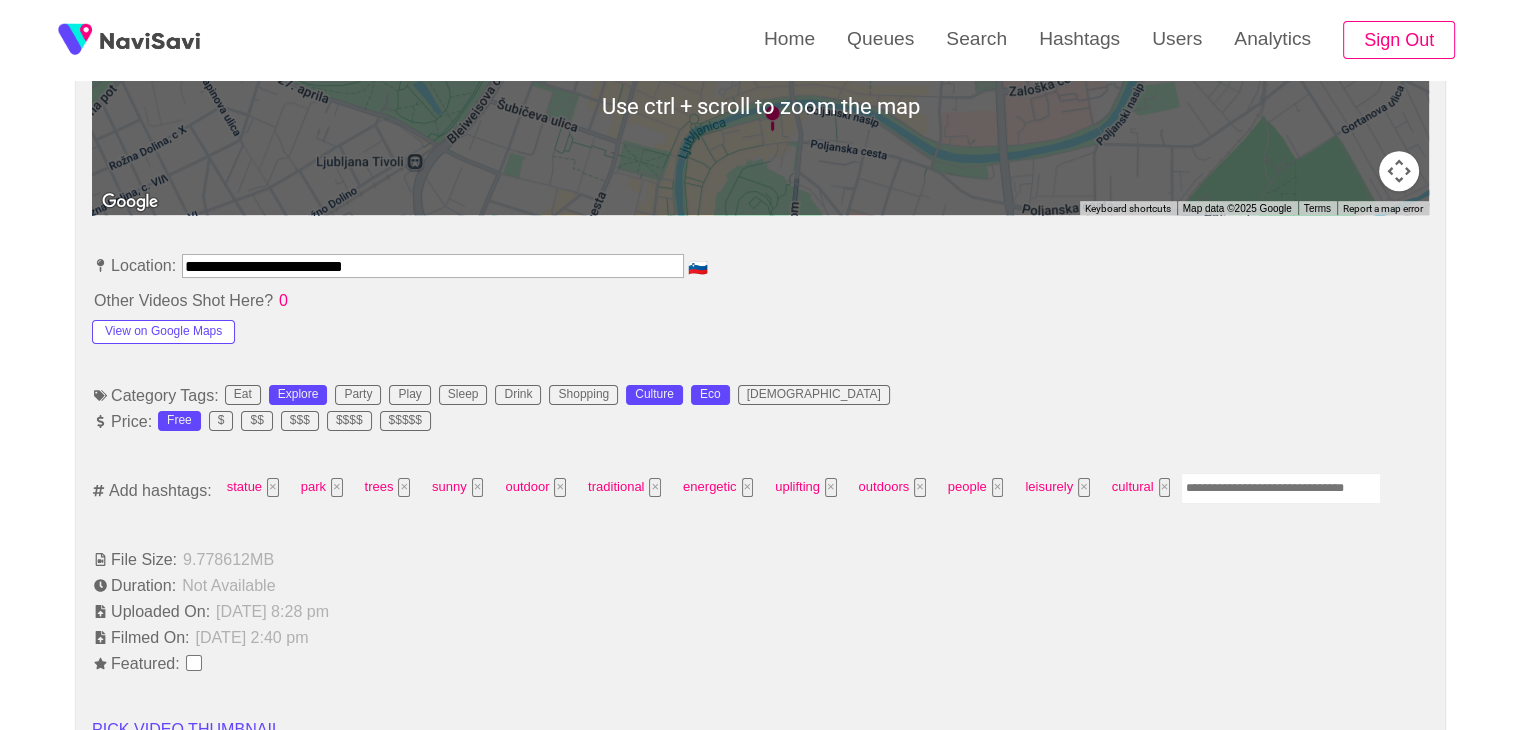 scroll, scrollTop: 995, scrollLeft: 0, axis: vertical 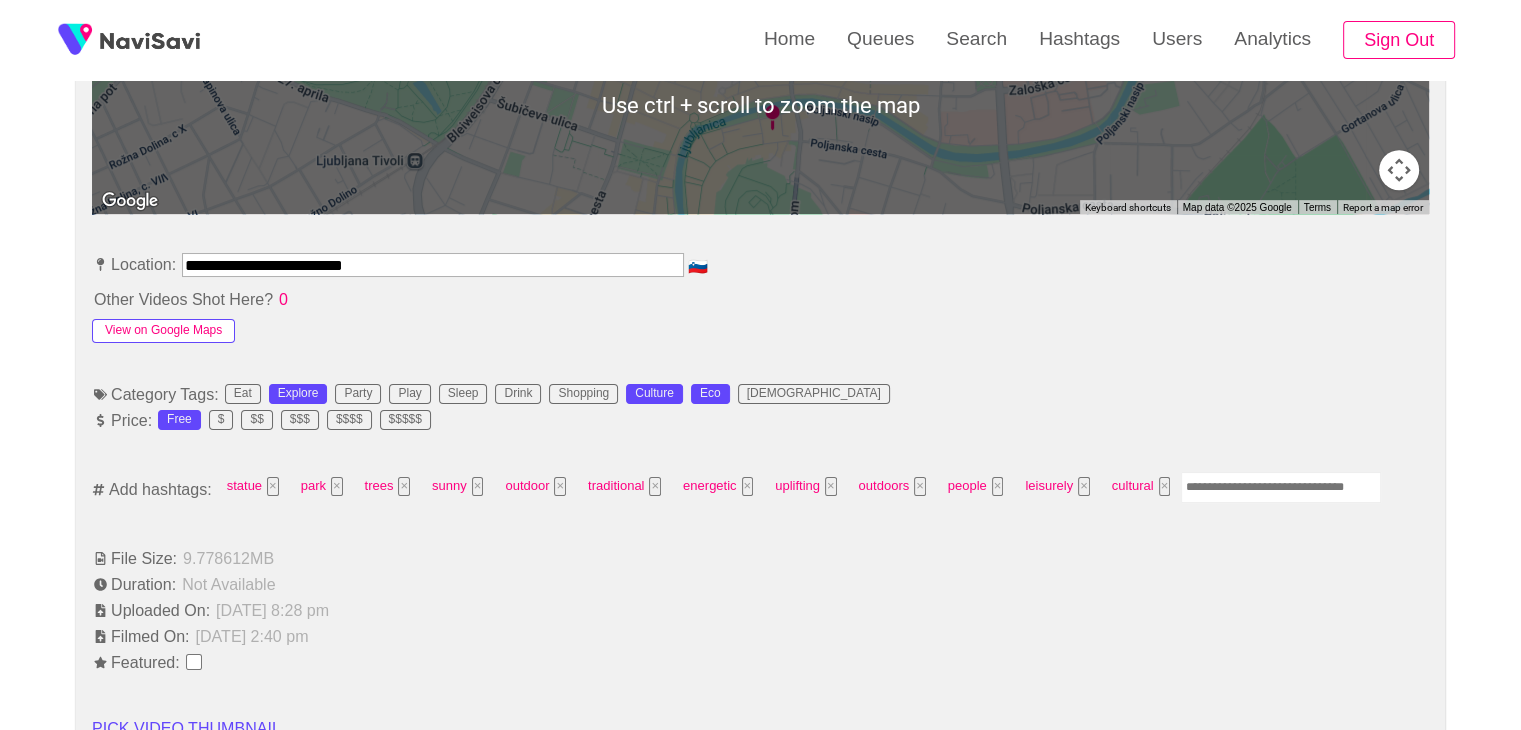 click on "View on Google Maps" at bounding box center (163, 331) 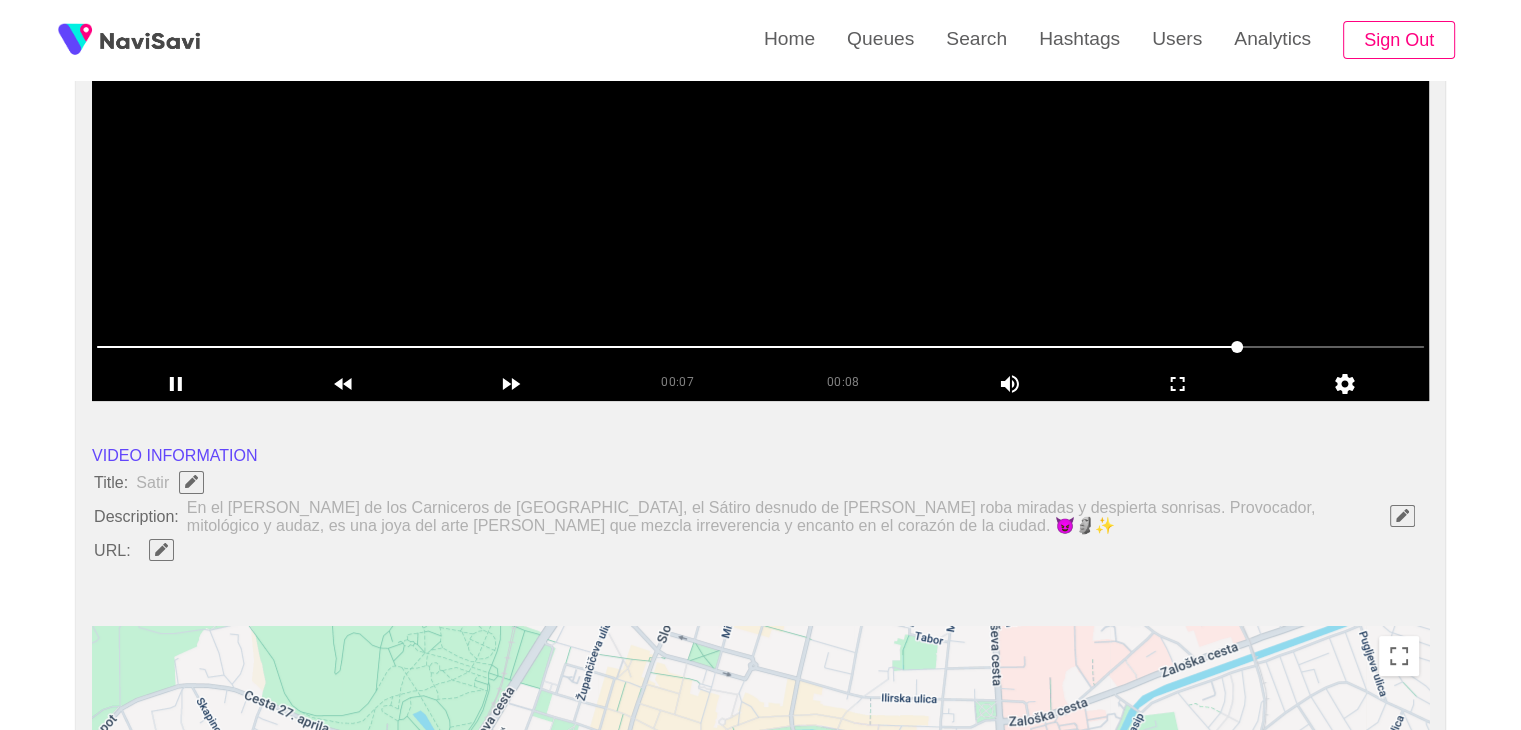 scroll, scrollTop: 312, scrollLeft: 0, axis: vertical 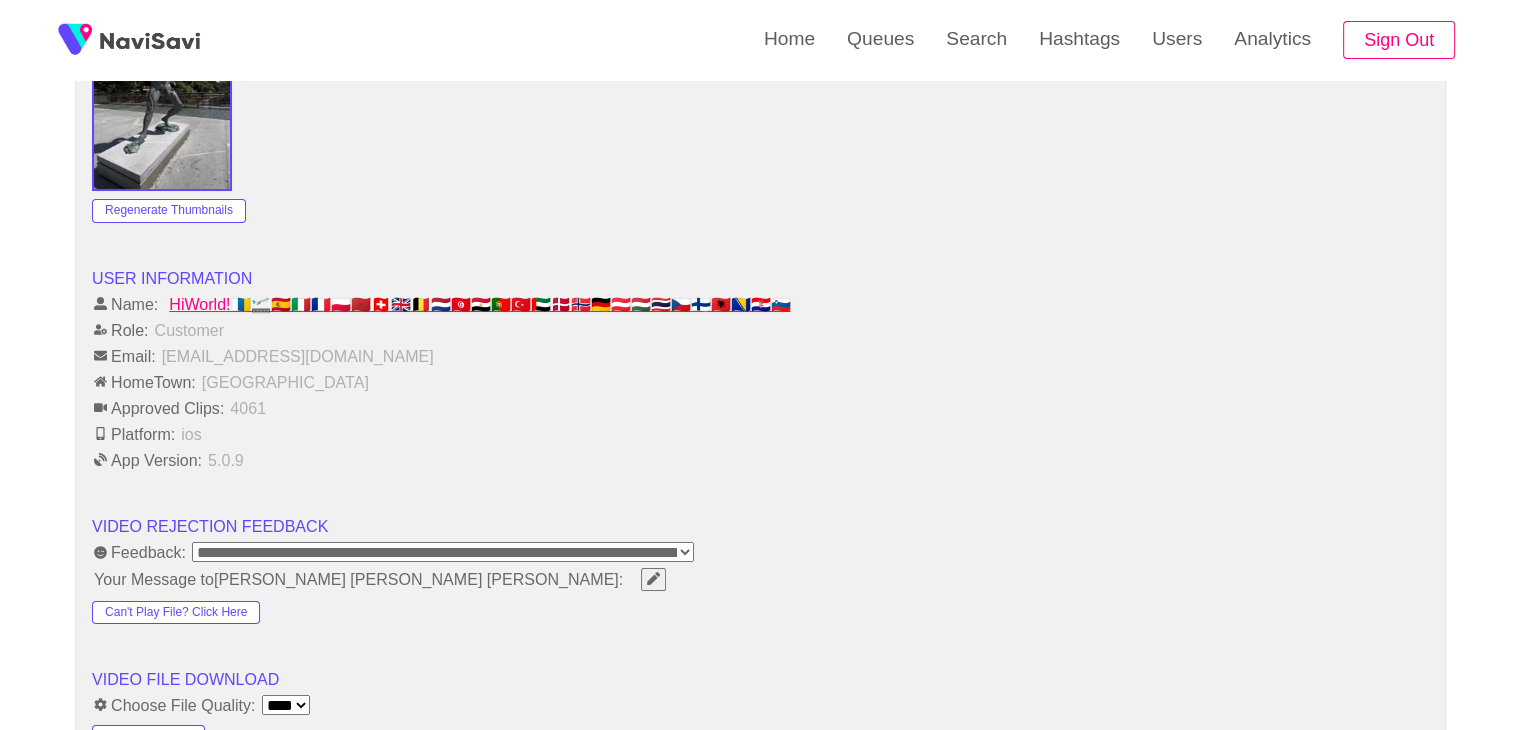 type 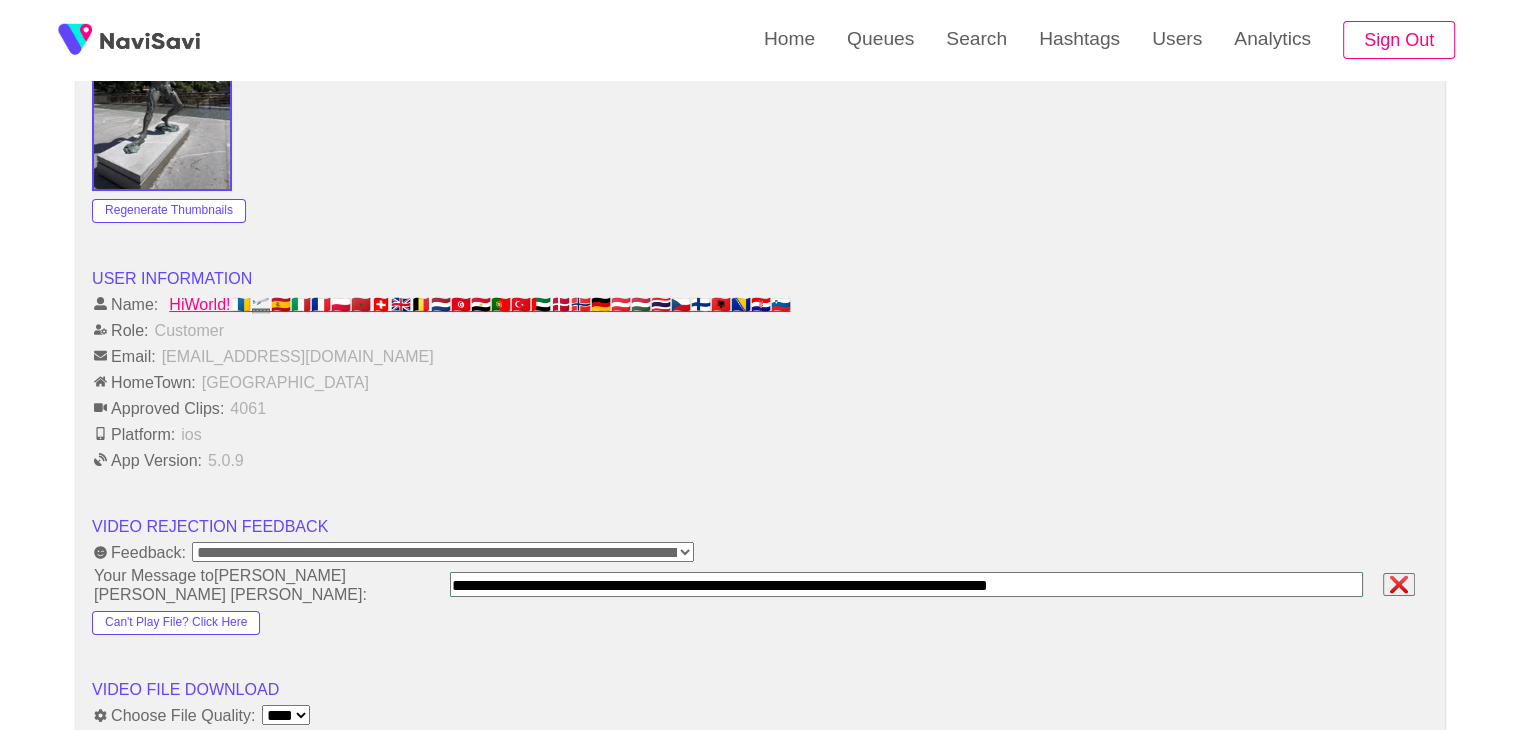 click at bounding box center [906, 584] 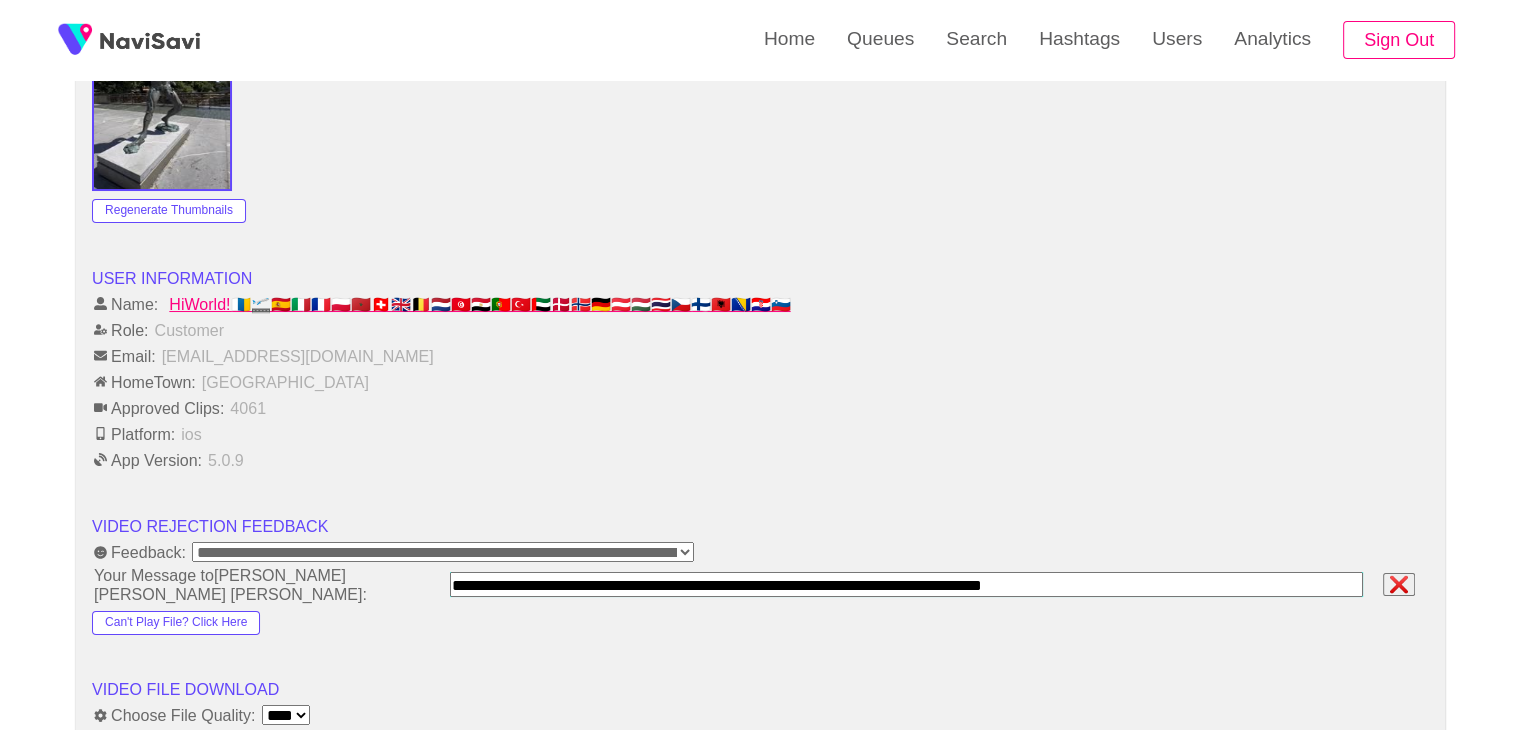 type on "**********" 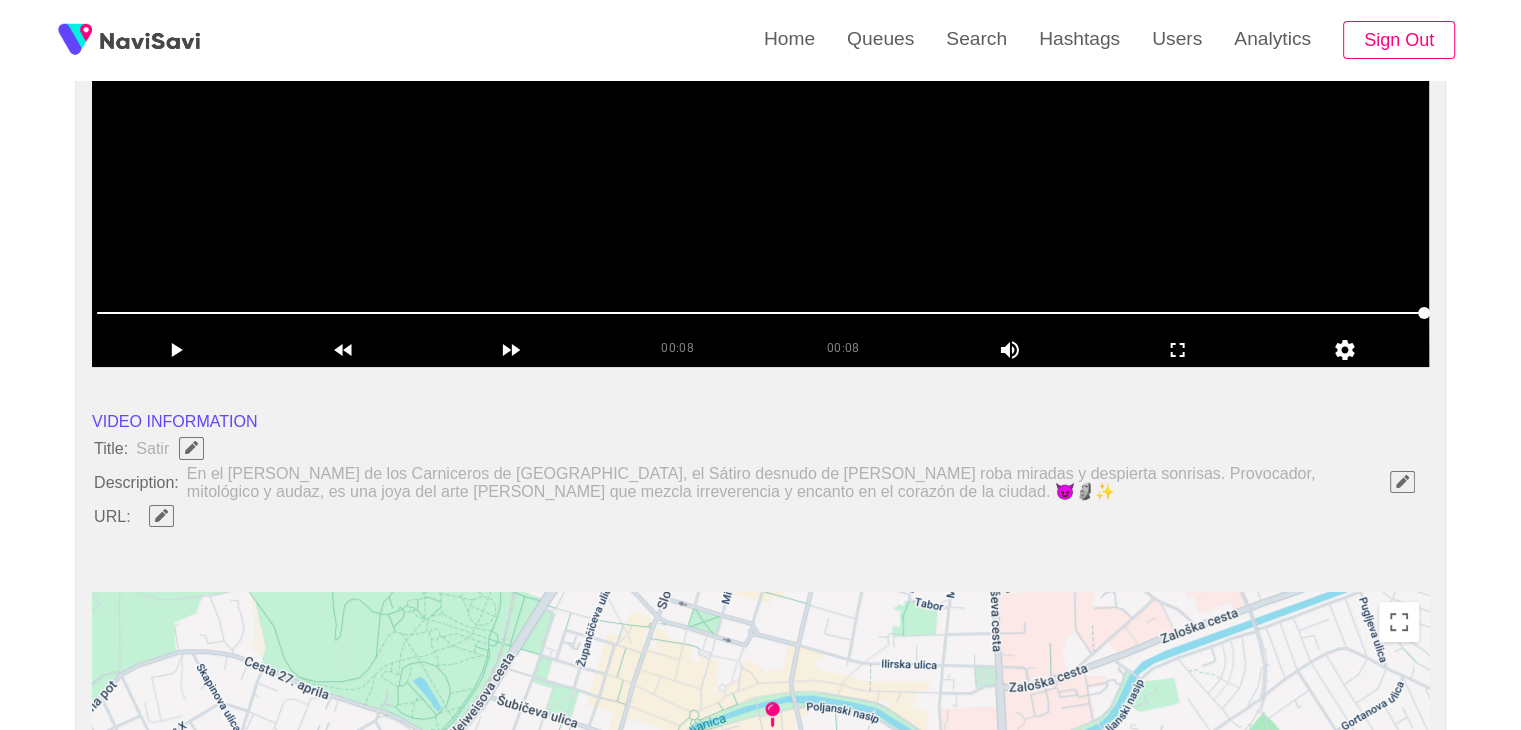 click at bounding box center [760, 117] 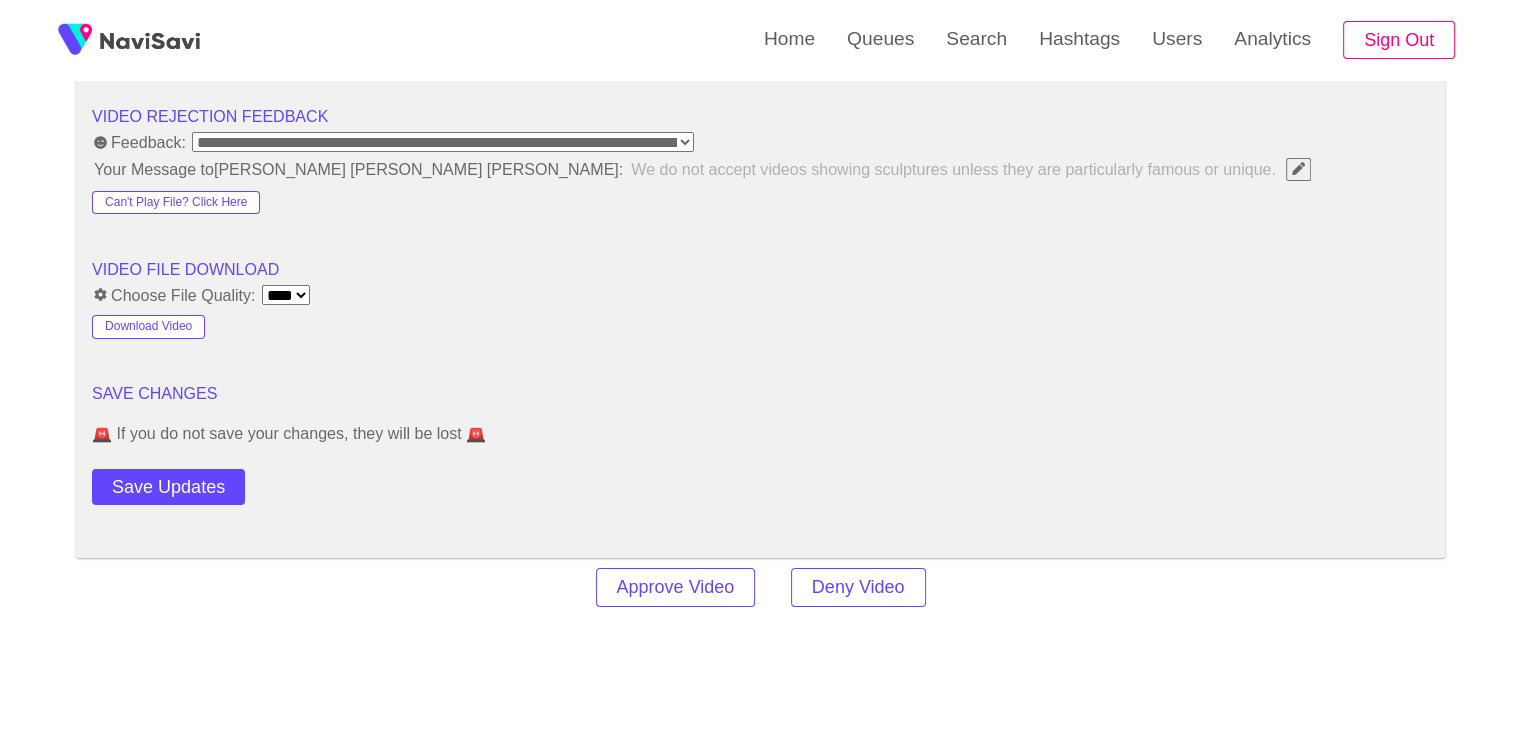 scroll, scrollTop: 2190, scrollLeft: 0, axis: vertical 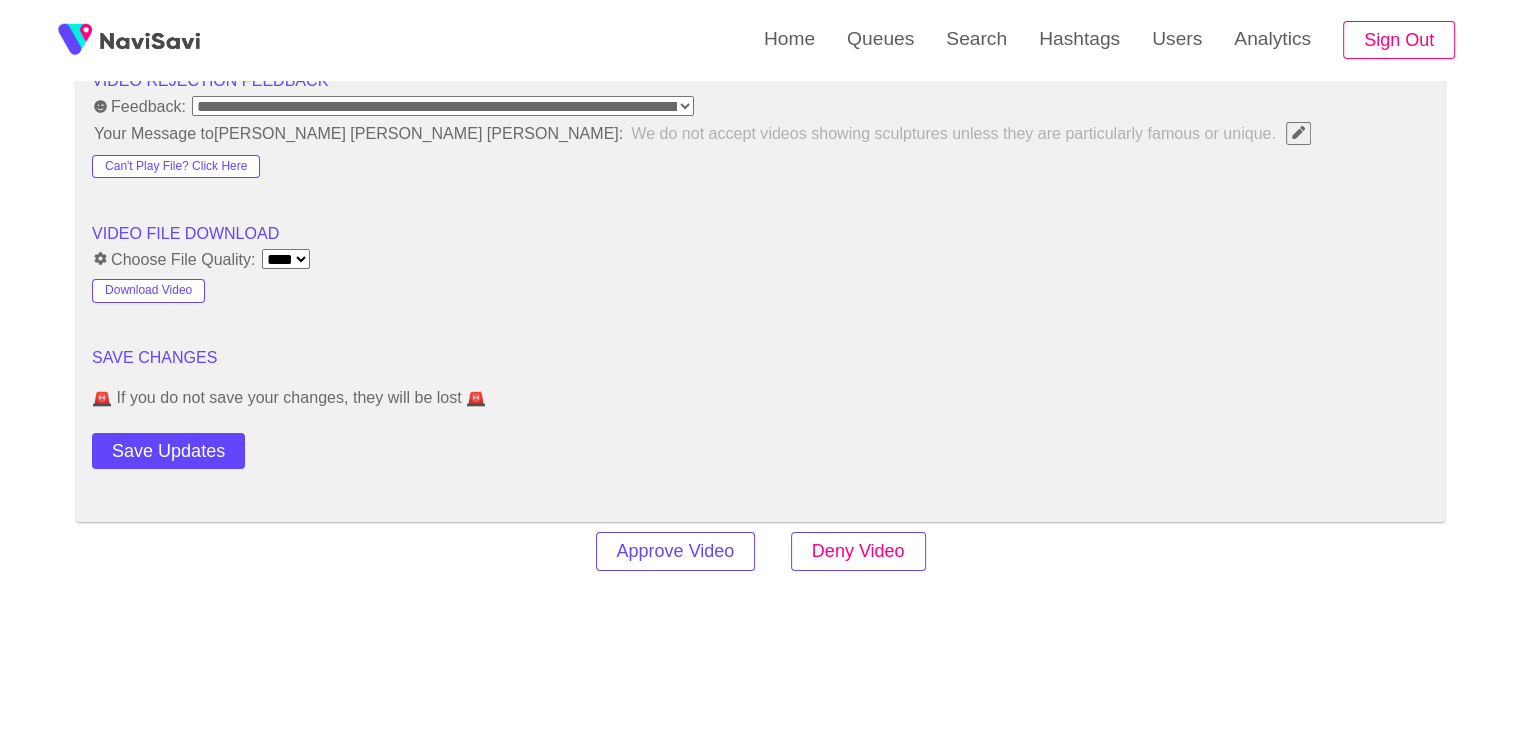 click on "Deny Video" at bounding box center (858, 551) 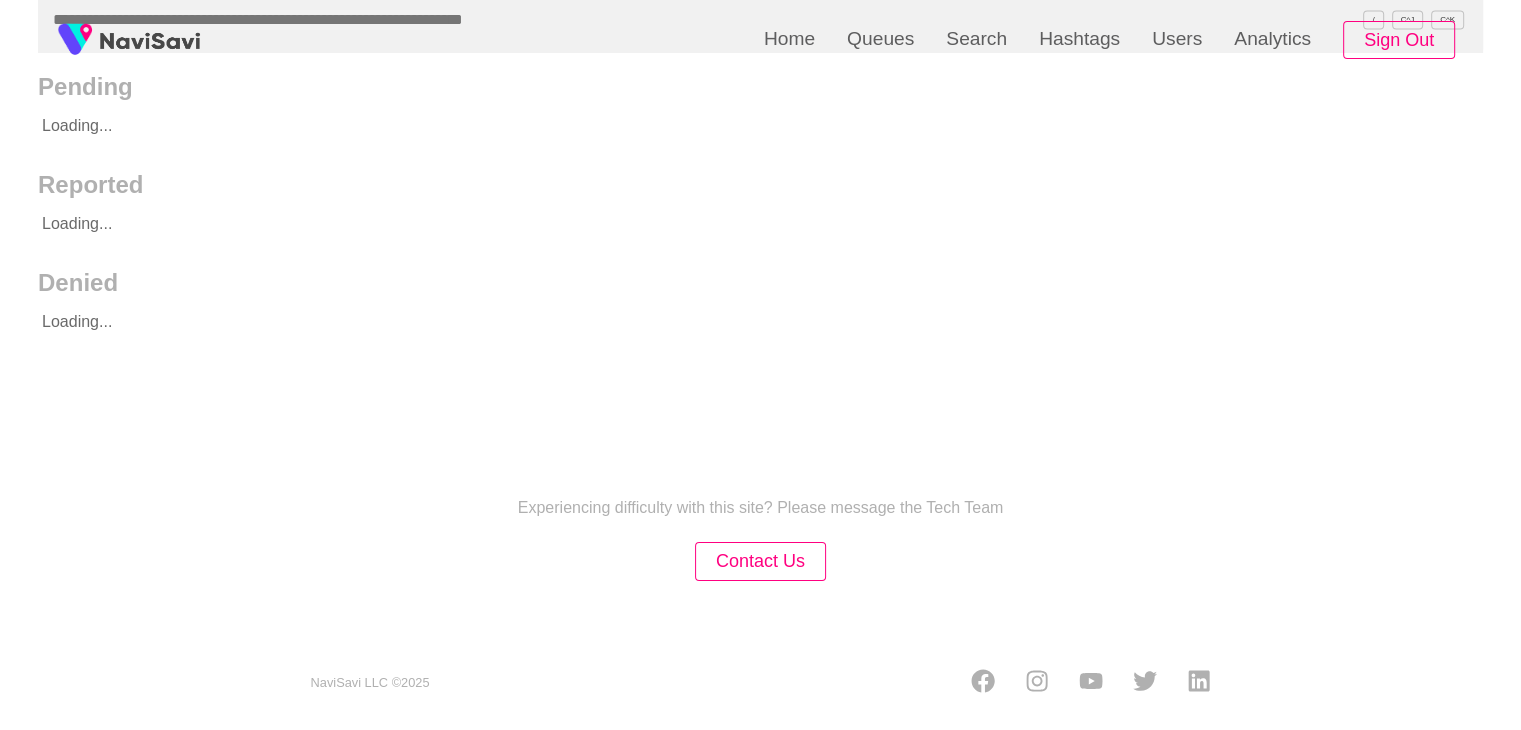 scroll, scrollTop: 0, scrollLeft: 0, axis: both 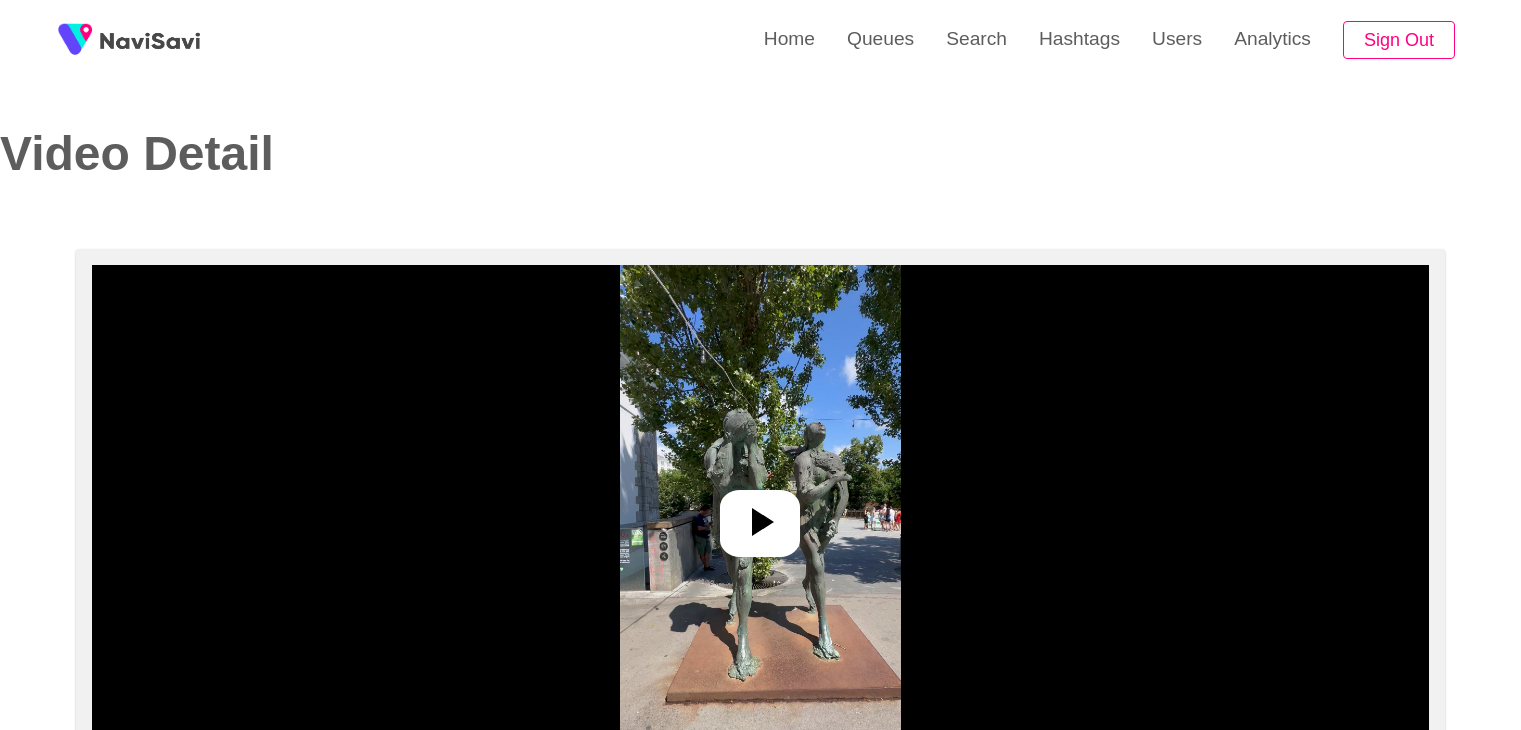 select on "**********" 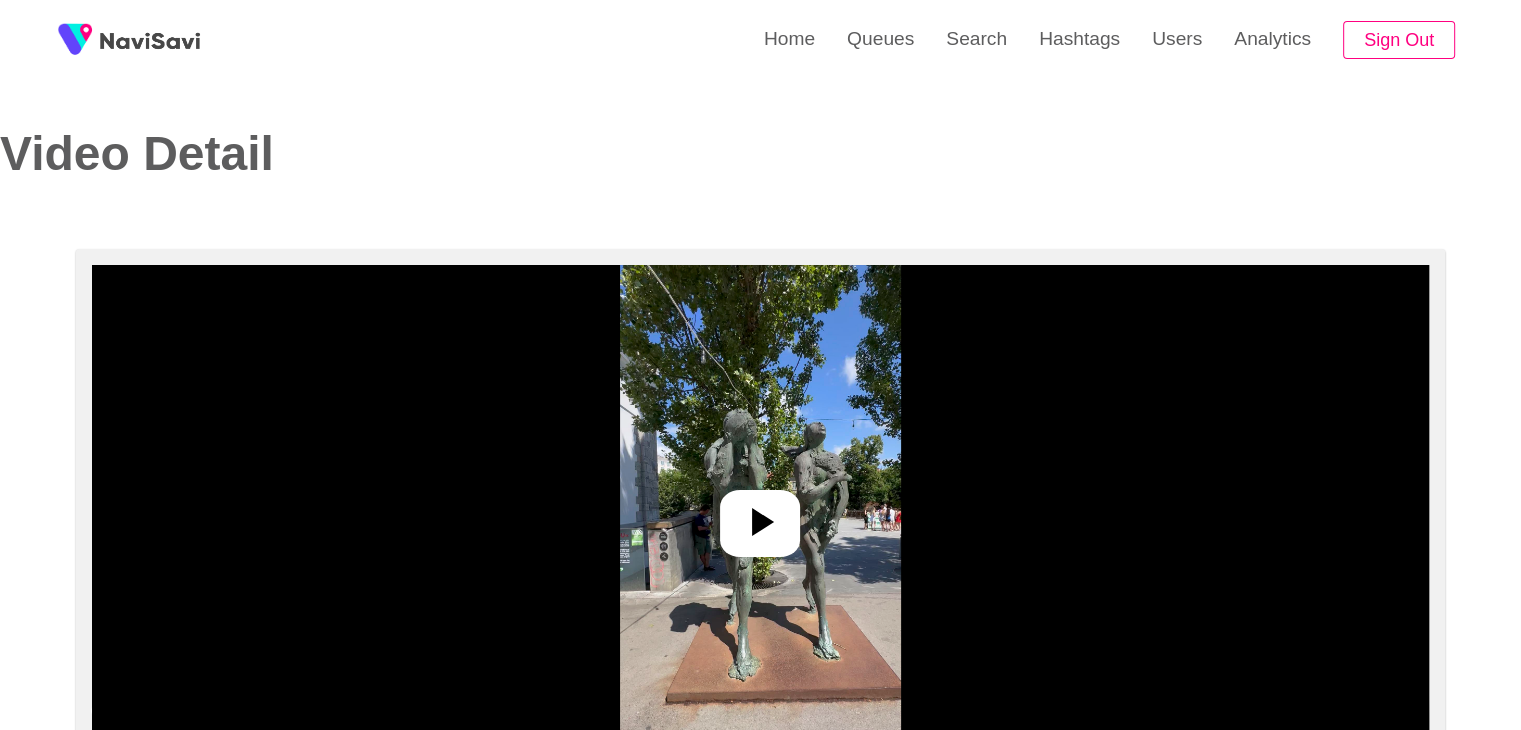 click at bounding box center (760, 515) 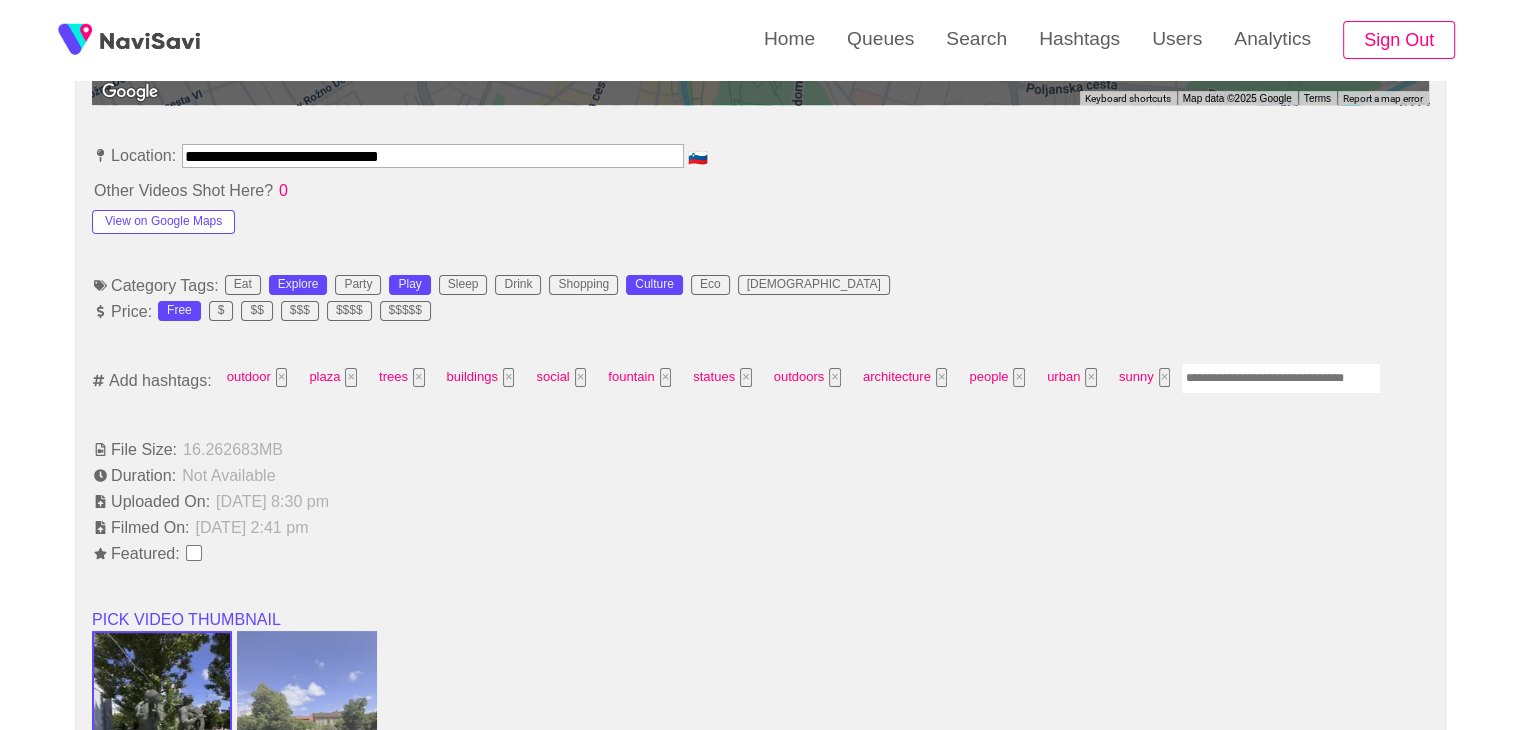 scroll, scrollTop: 1120, scrollLeft: 0, axis: vertical 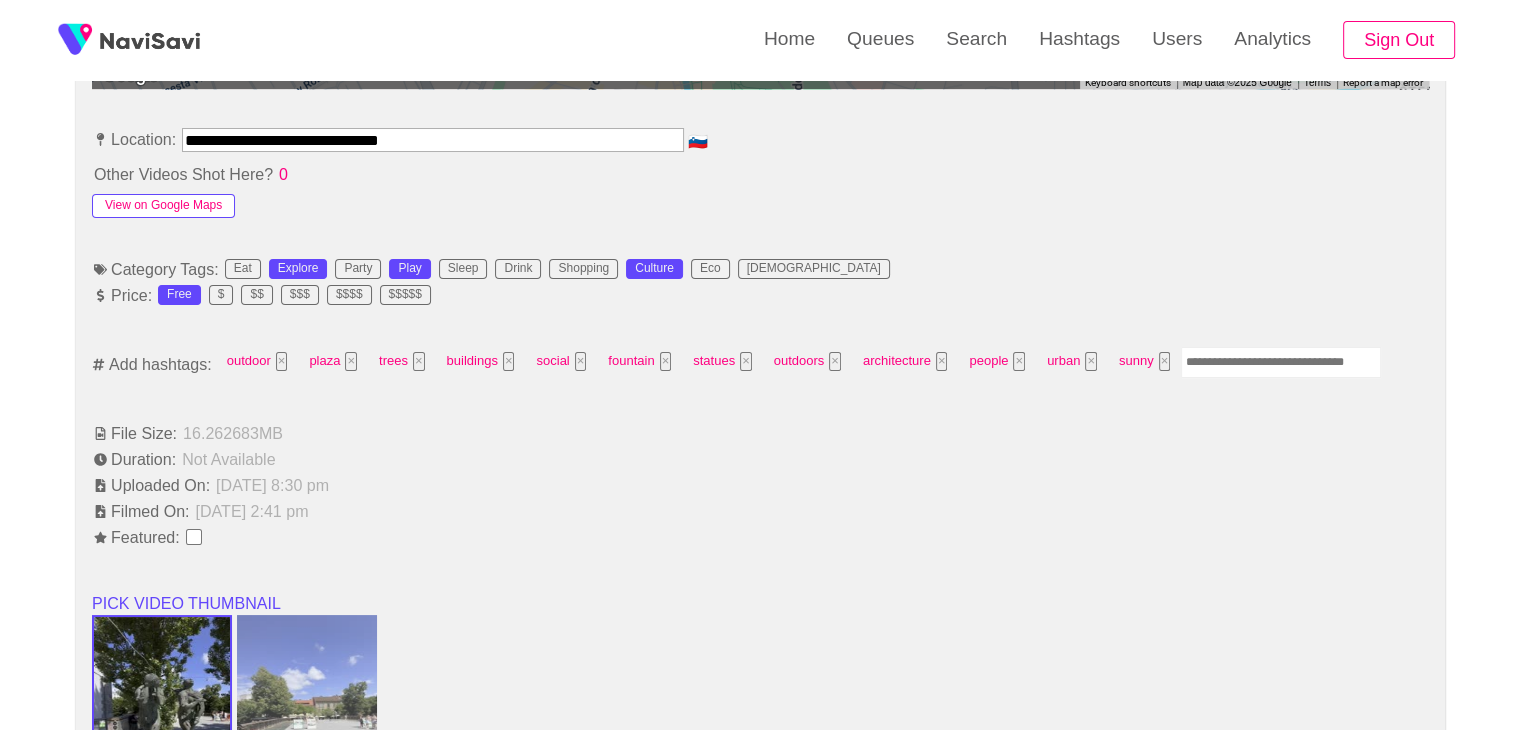 click on "View on Google Maps" at bounding box center (163, 206) 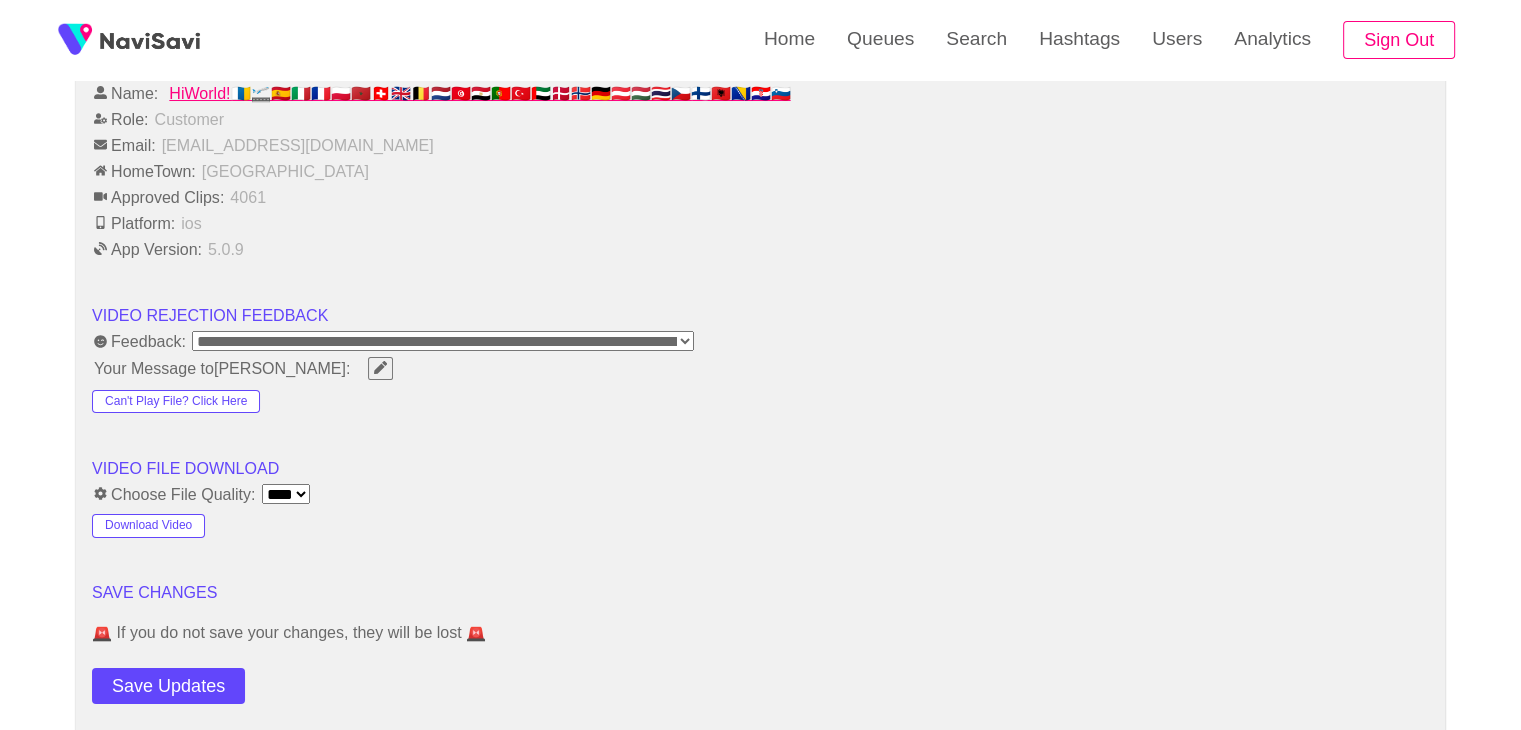 scroll, scrollTop: 1958, scrollLeft: 0, axis: vertical 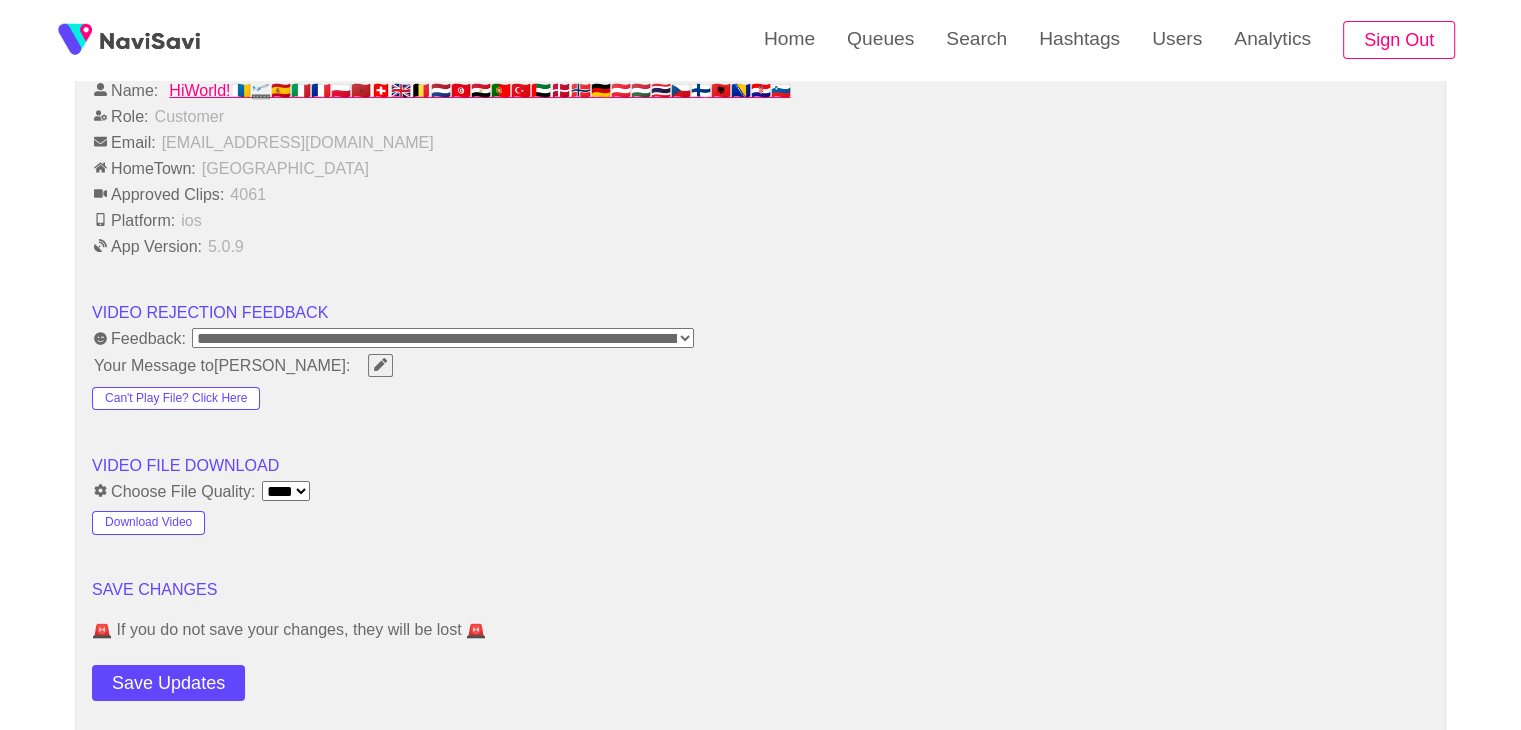 type 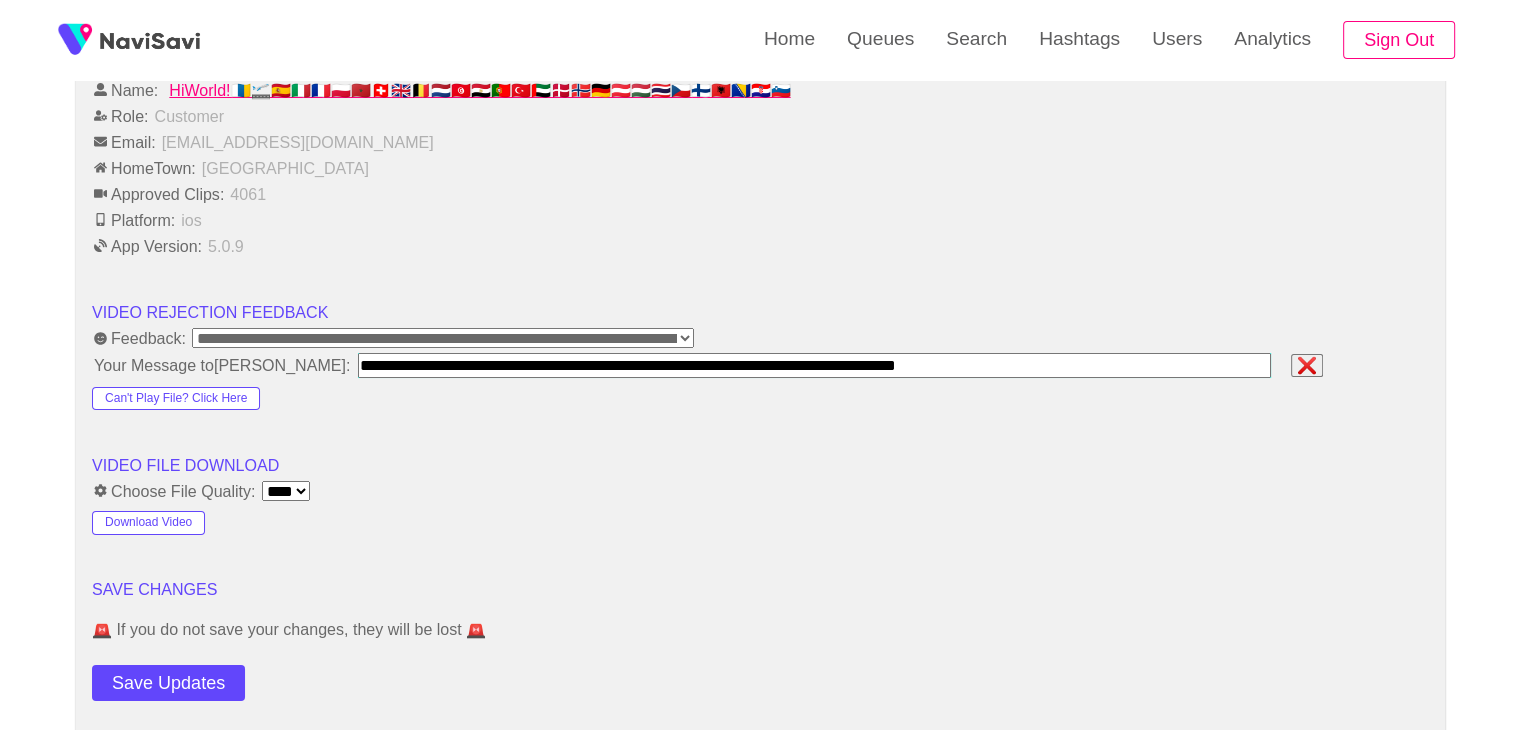 click at bounding box center [814, 365] 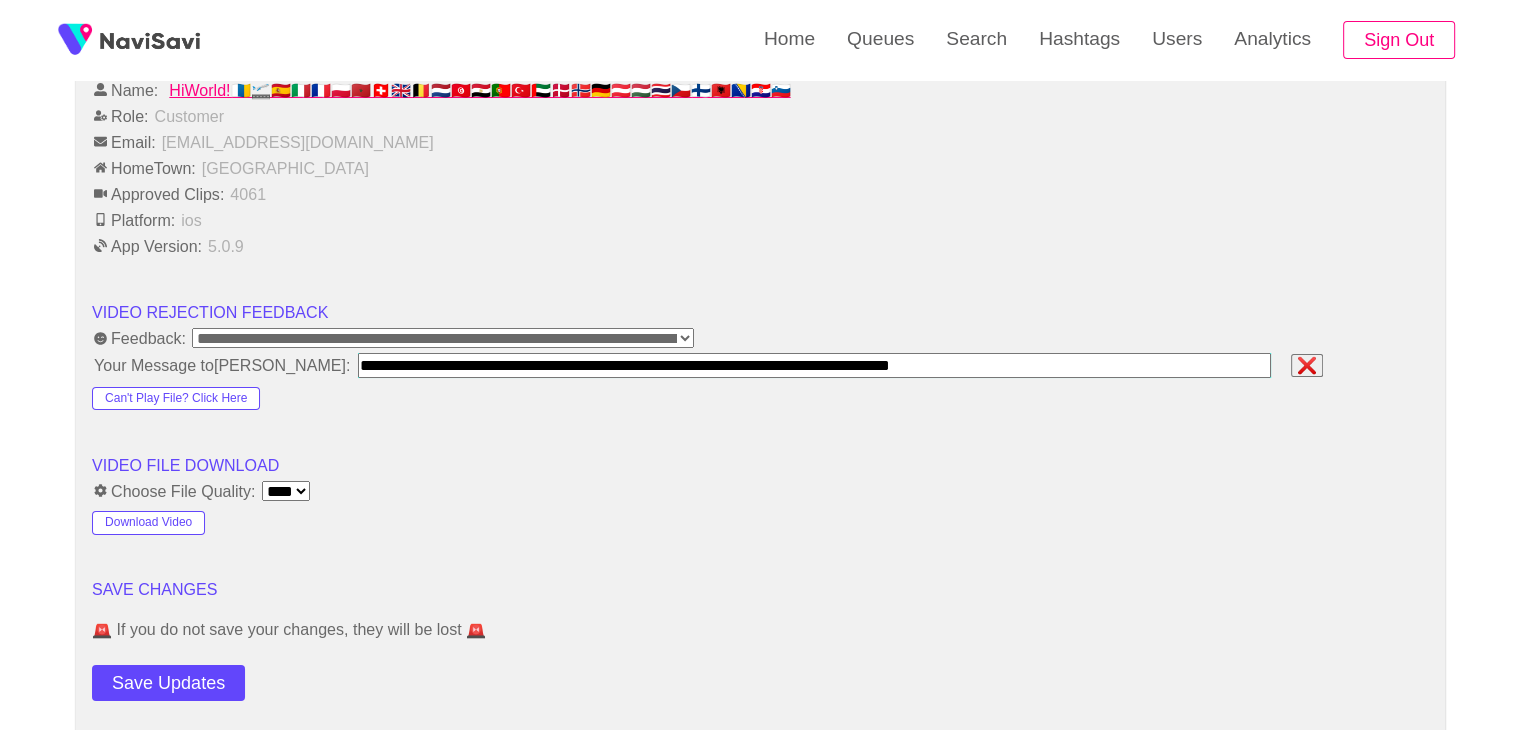 type on "**********" 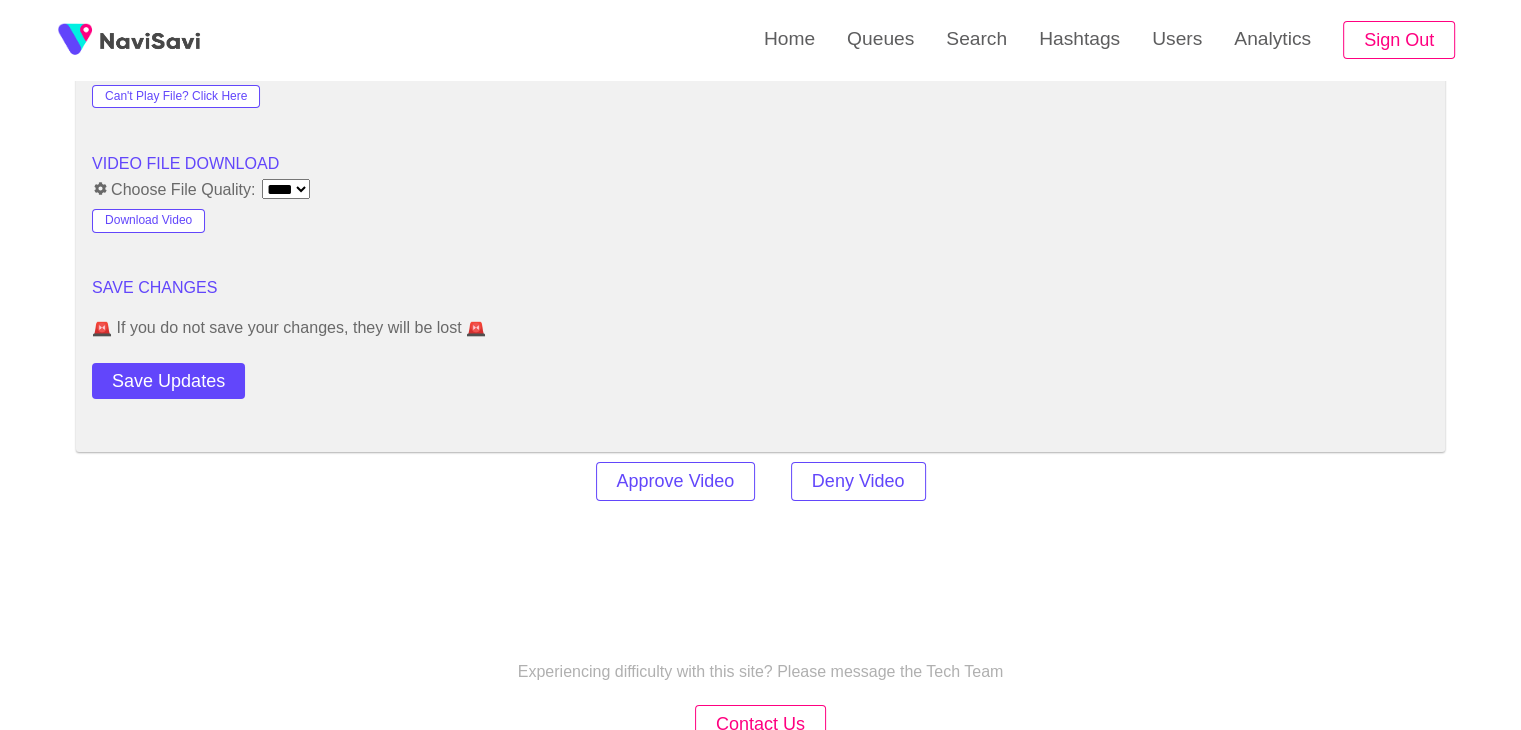 scroll, scrollTop: 2270, scrollLeft: 0, axis: vertical 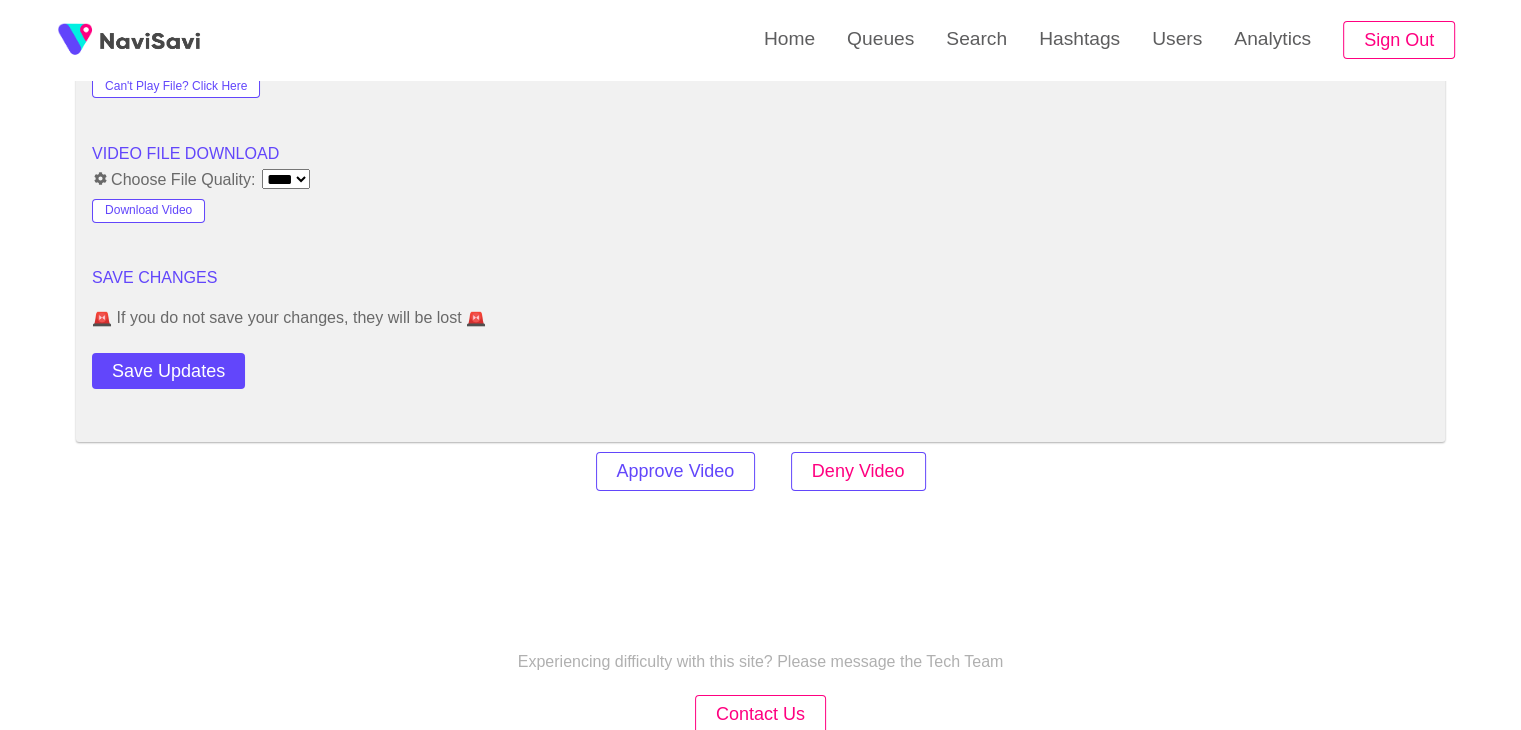 click on "Deny Video" at bounding box center (858, 471) 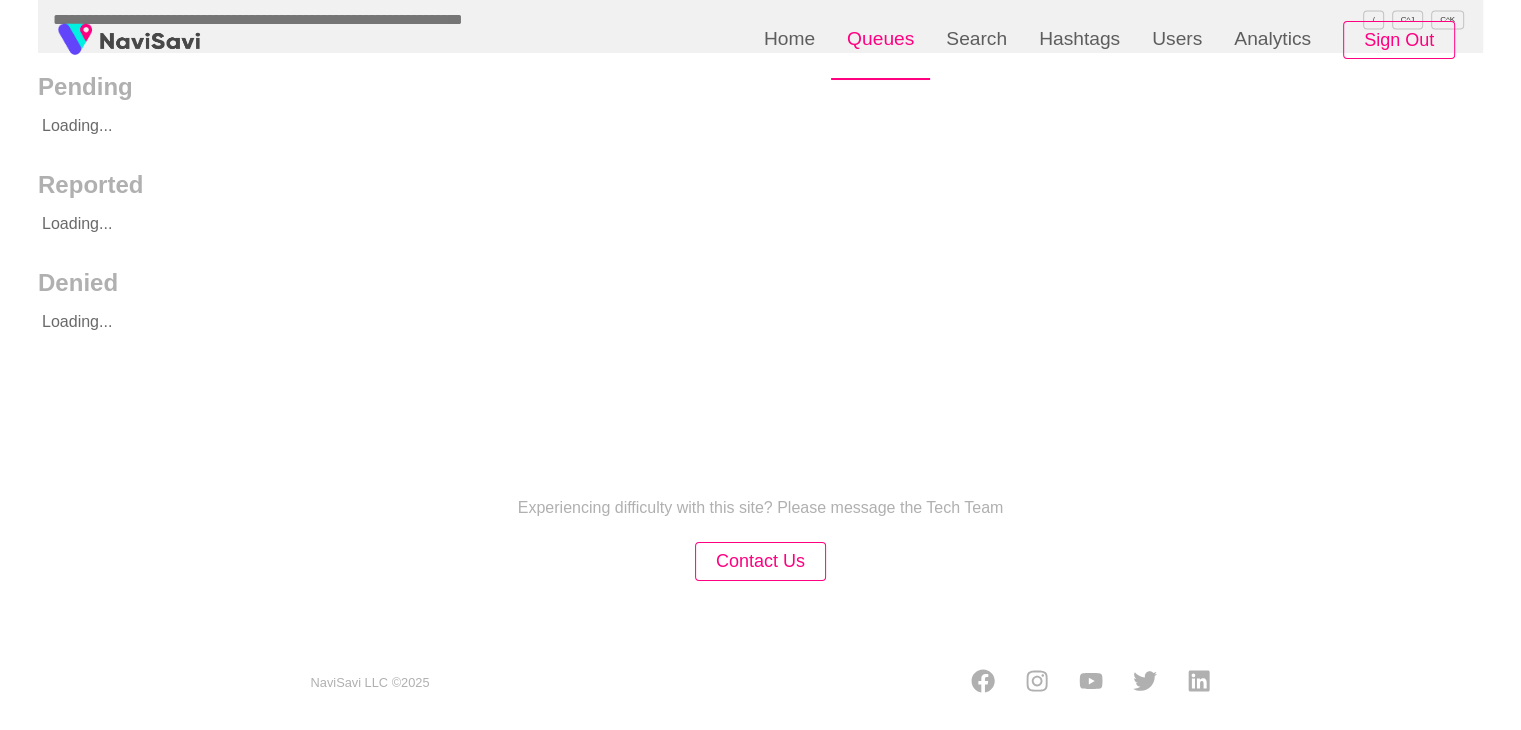 scroll, scrollTop: 0, scrollLeft: 0, axis: both 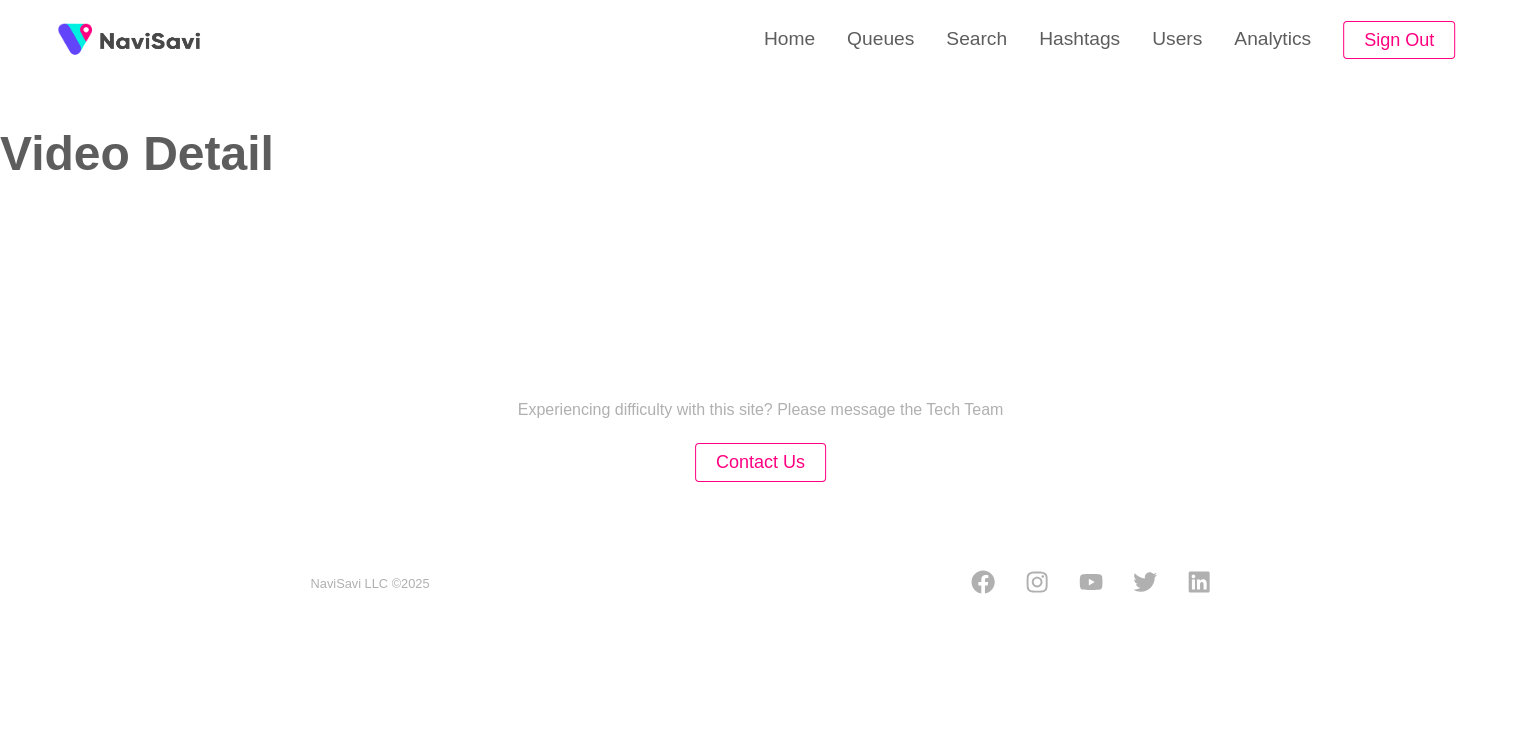 select on "**********" 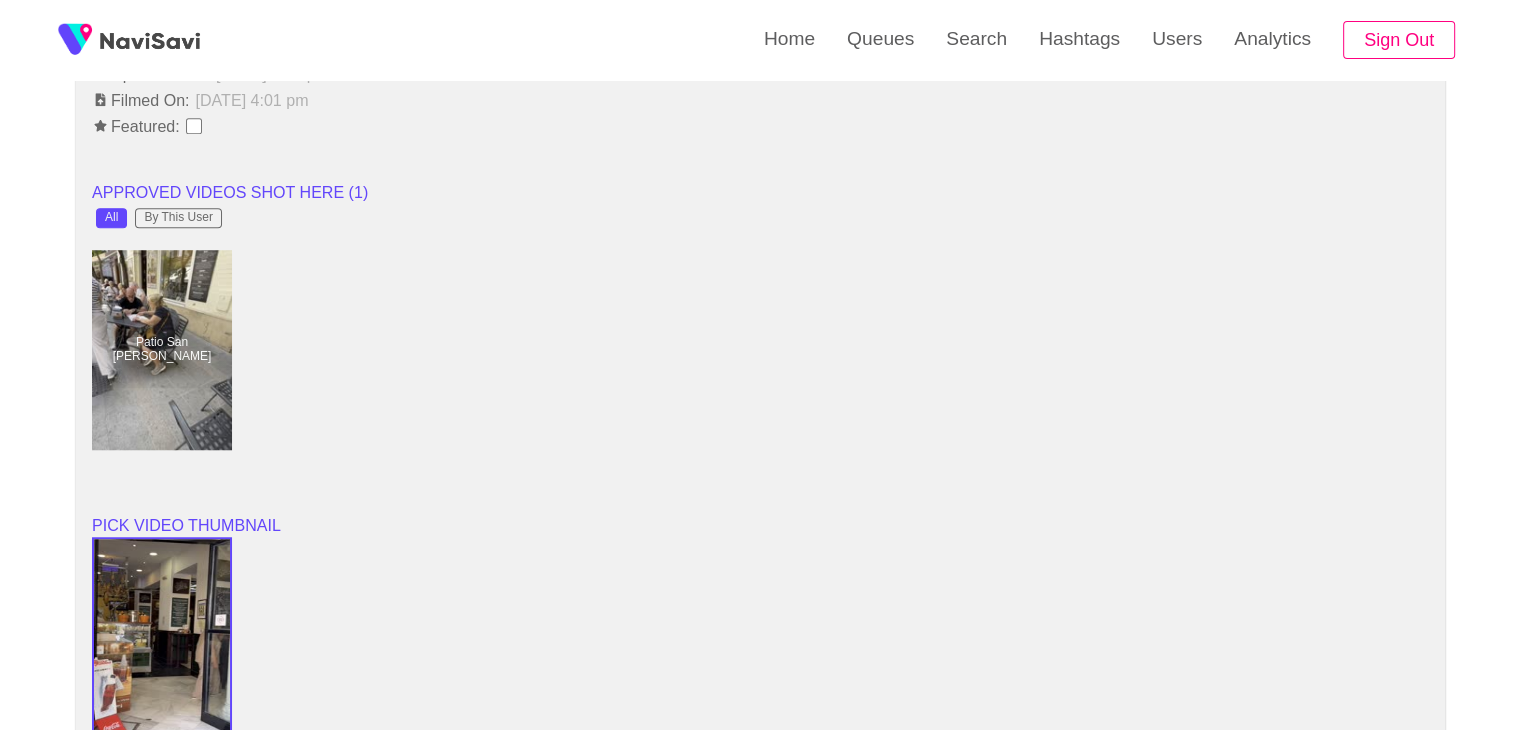 scroll, scrollTop: 1542, scrollLeft: 0, axis: vertical 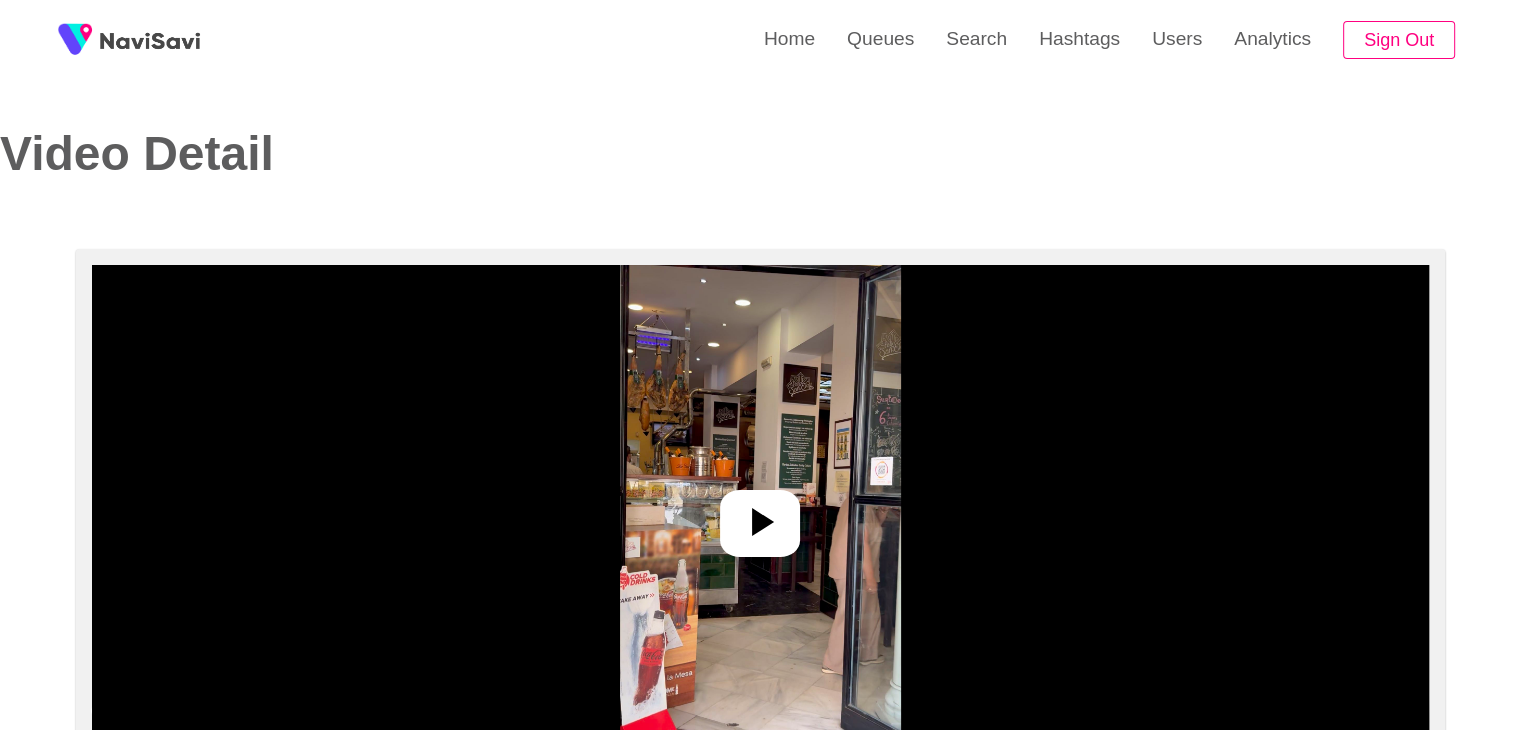 click at bounding box center (760, 515) 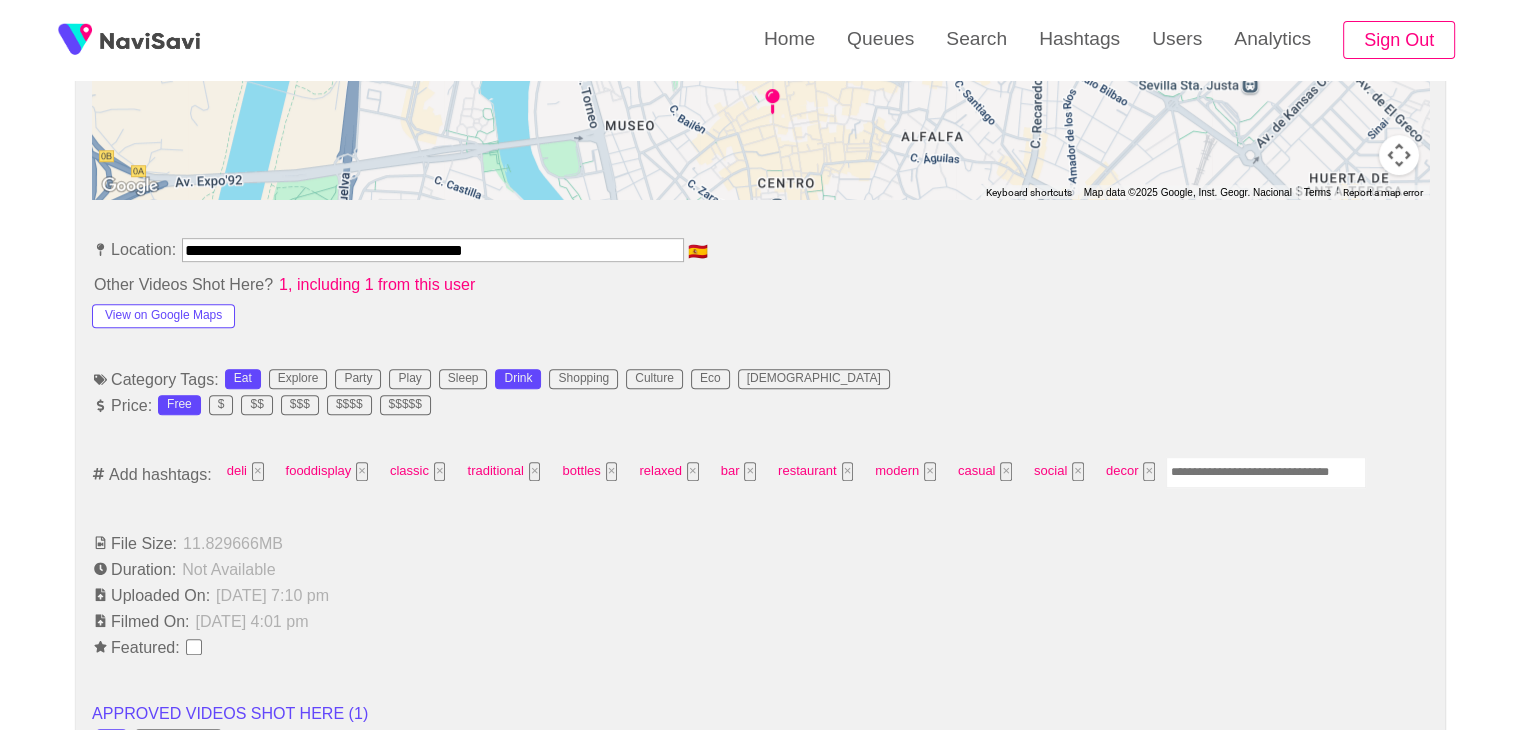 scroll, scrollTop: 1019, scrollLeft: 0, axis: vertical 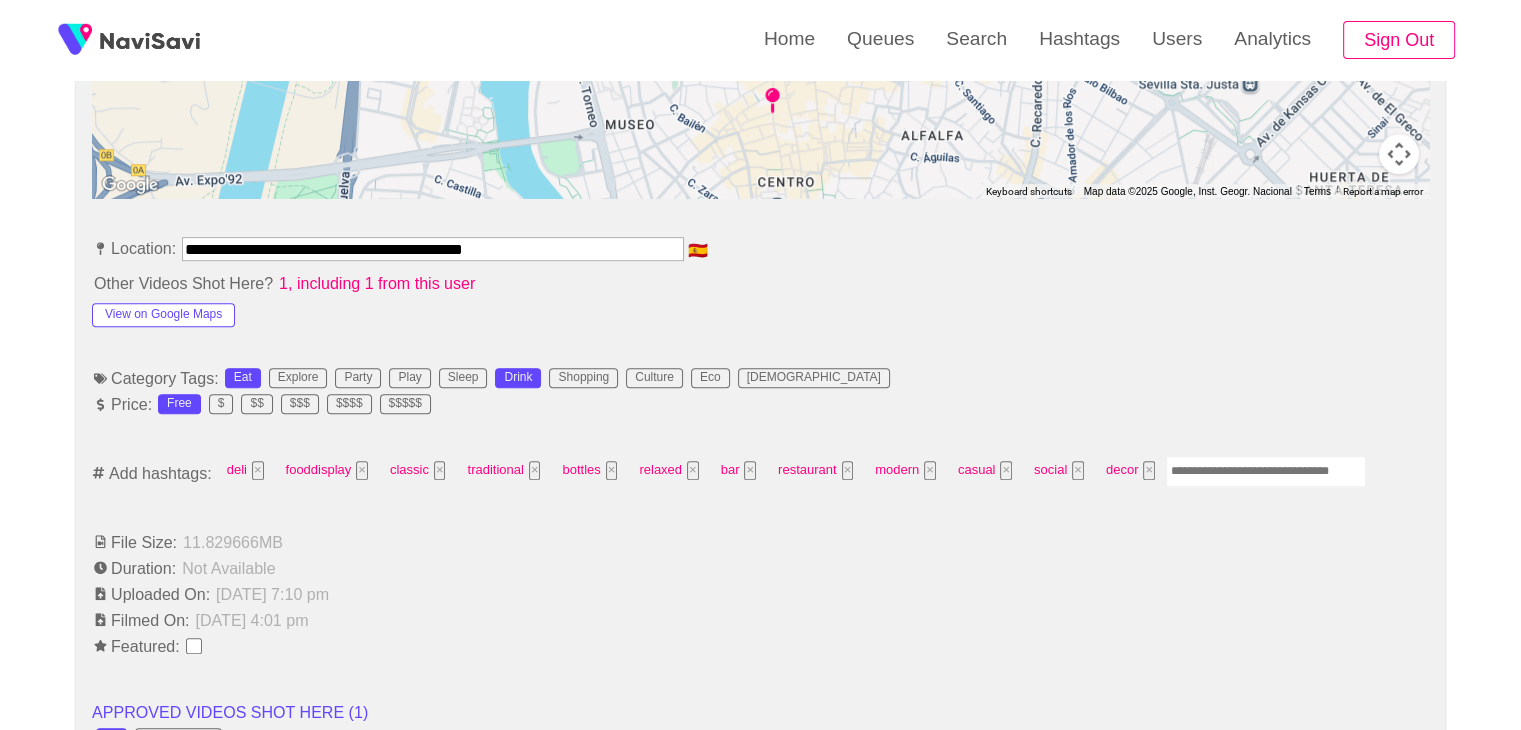 click at bounding box center (1266, 471) 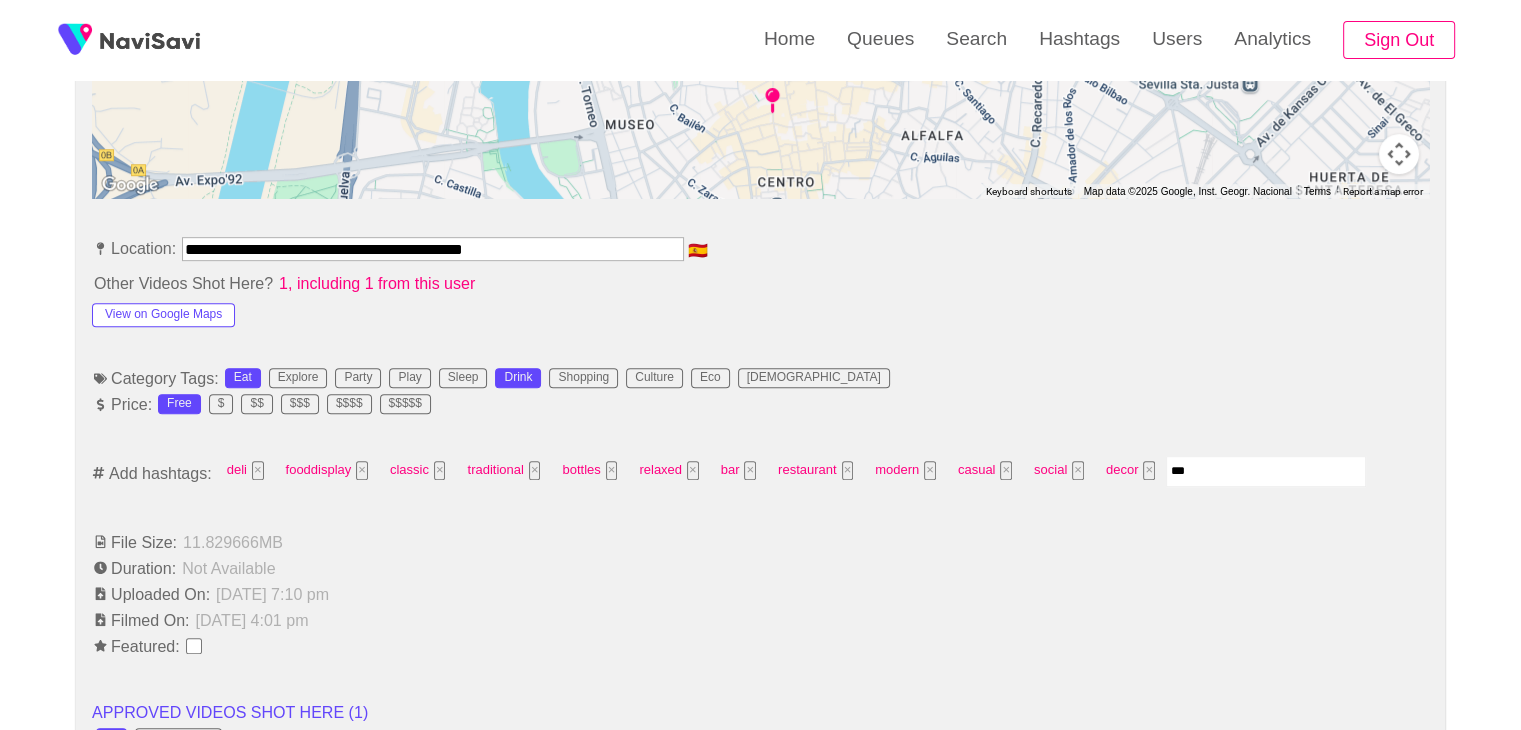 type on "****" 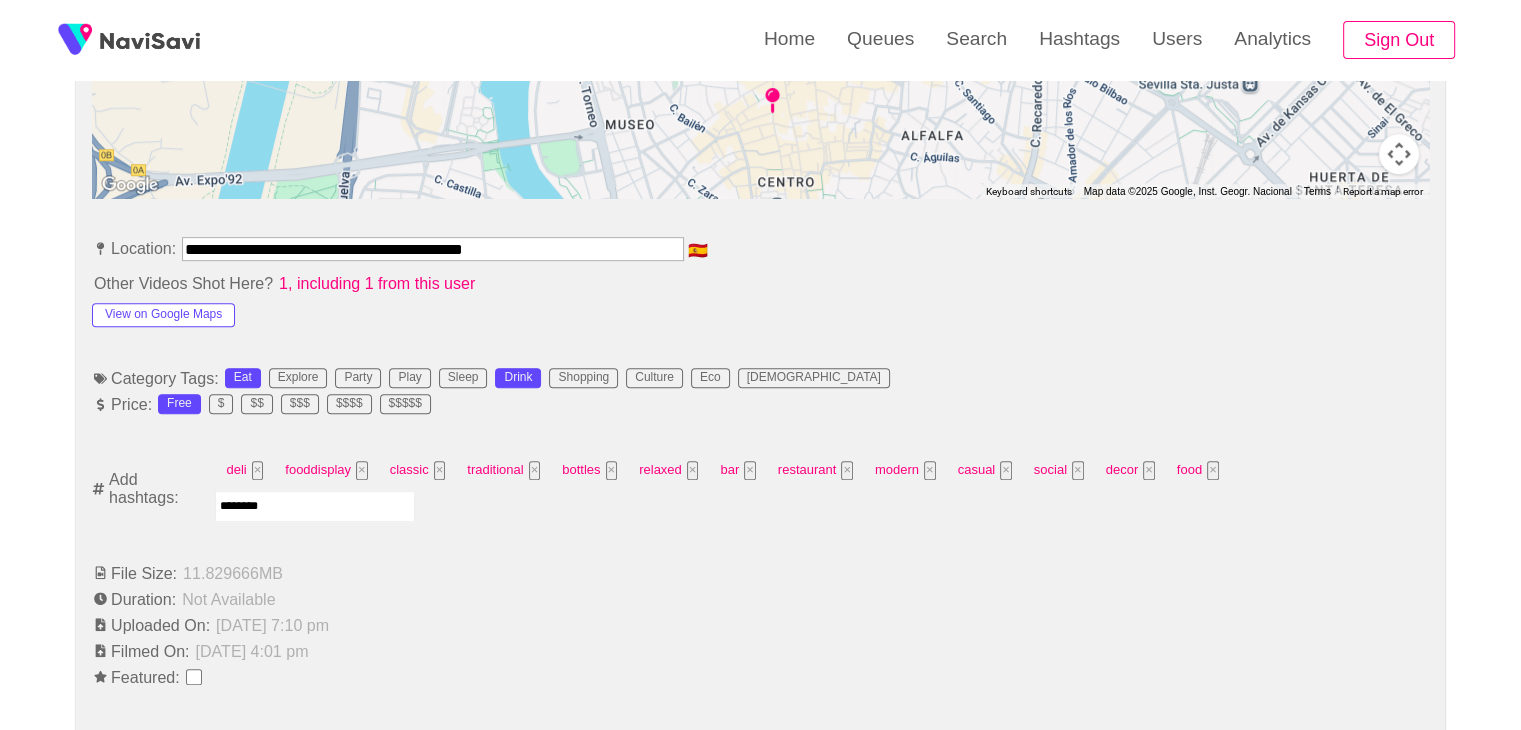 type on "*********" 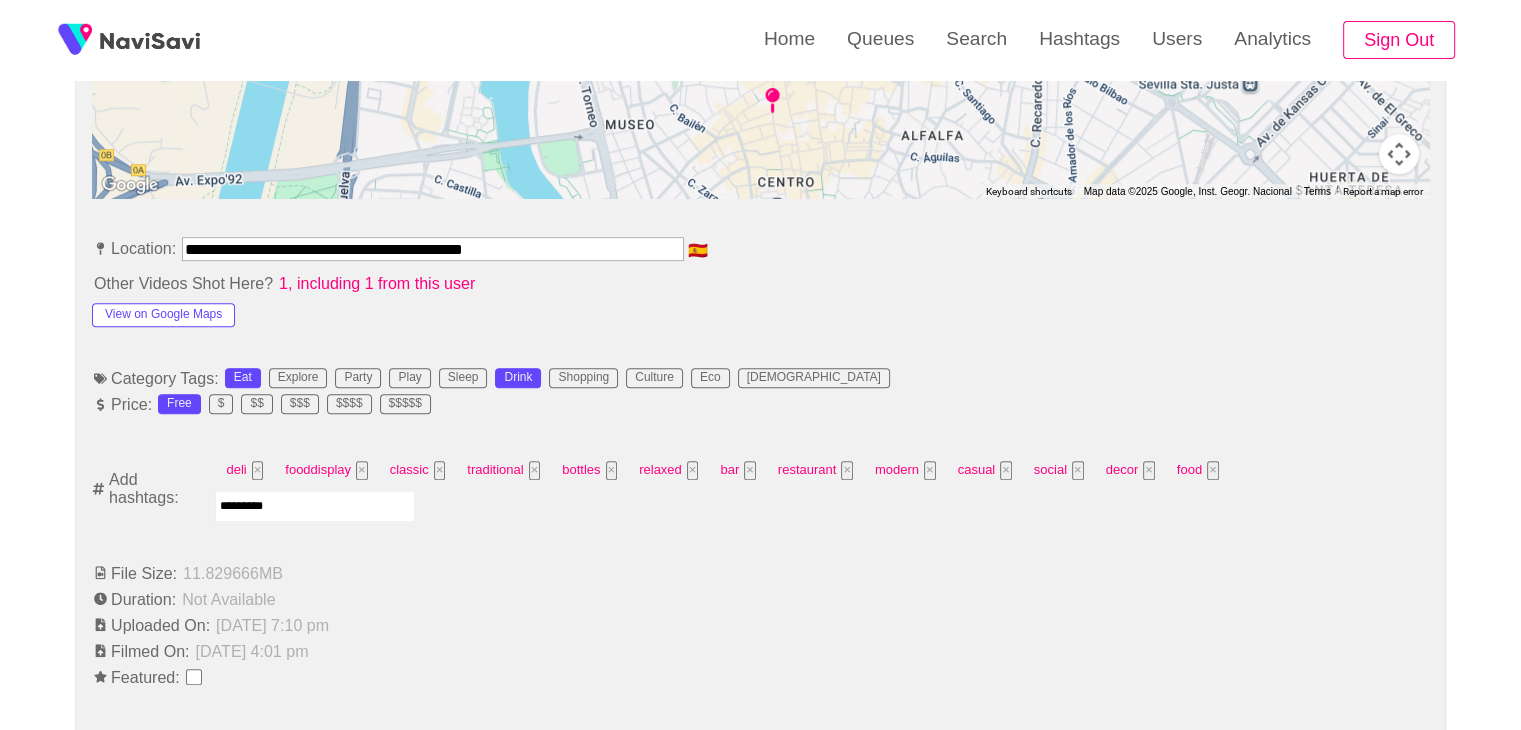 type 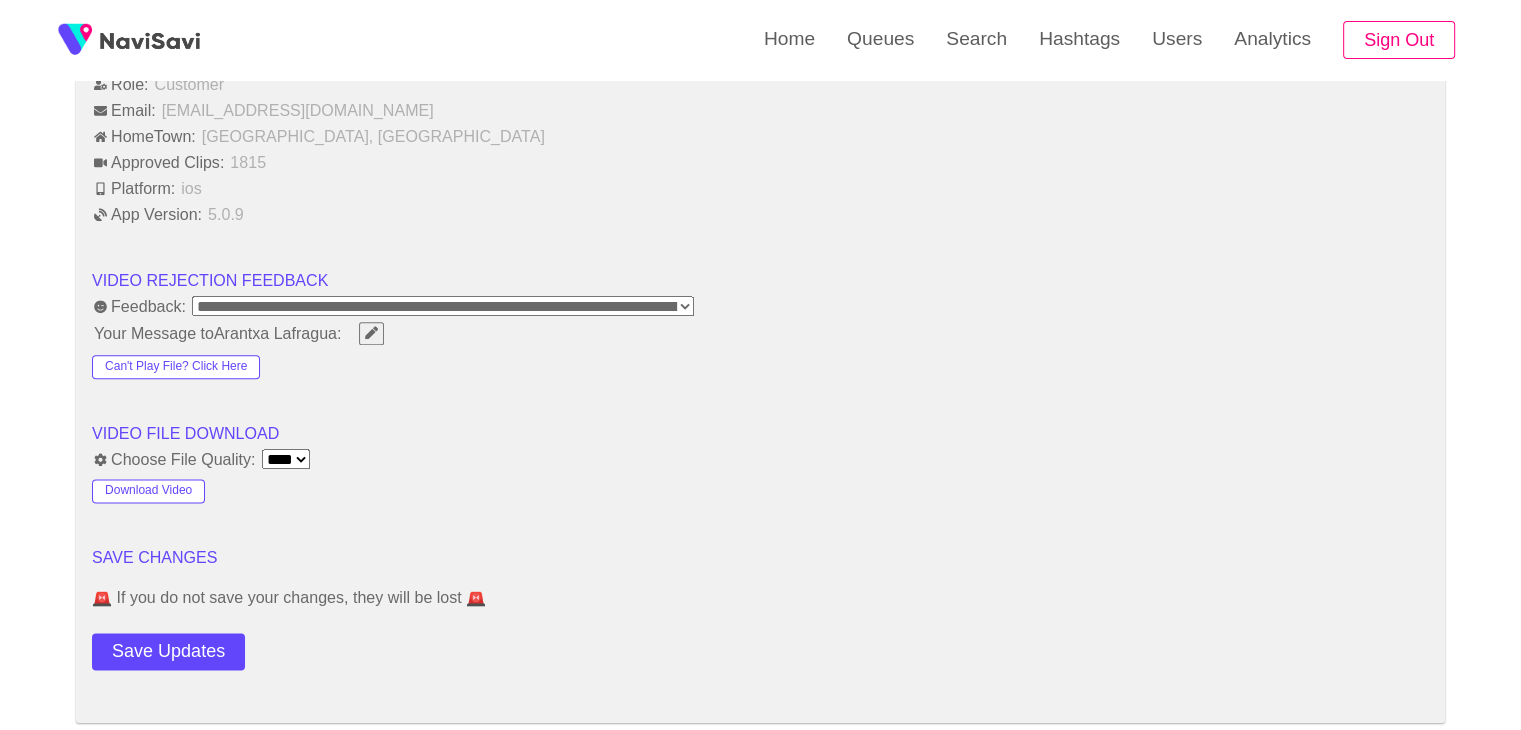 scroll, scrollTop: 2575, scrollLeft: 0, axis: vertical 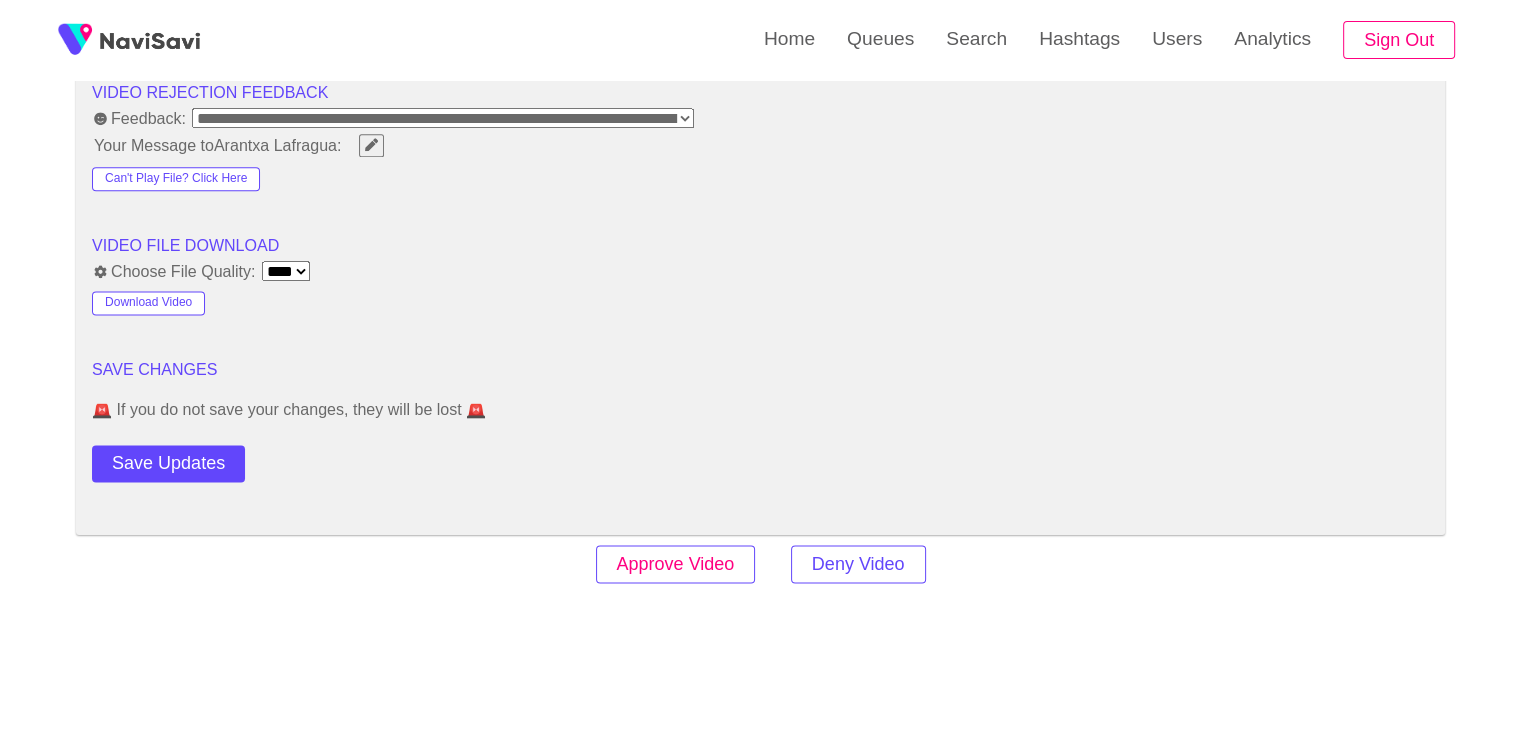 click on "Approve Video" at bounding box center (676, 564) 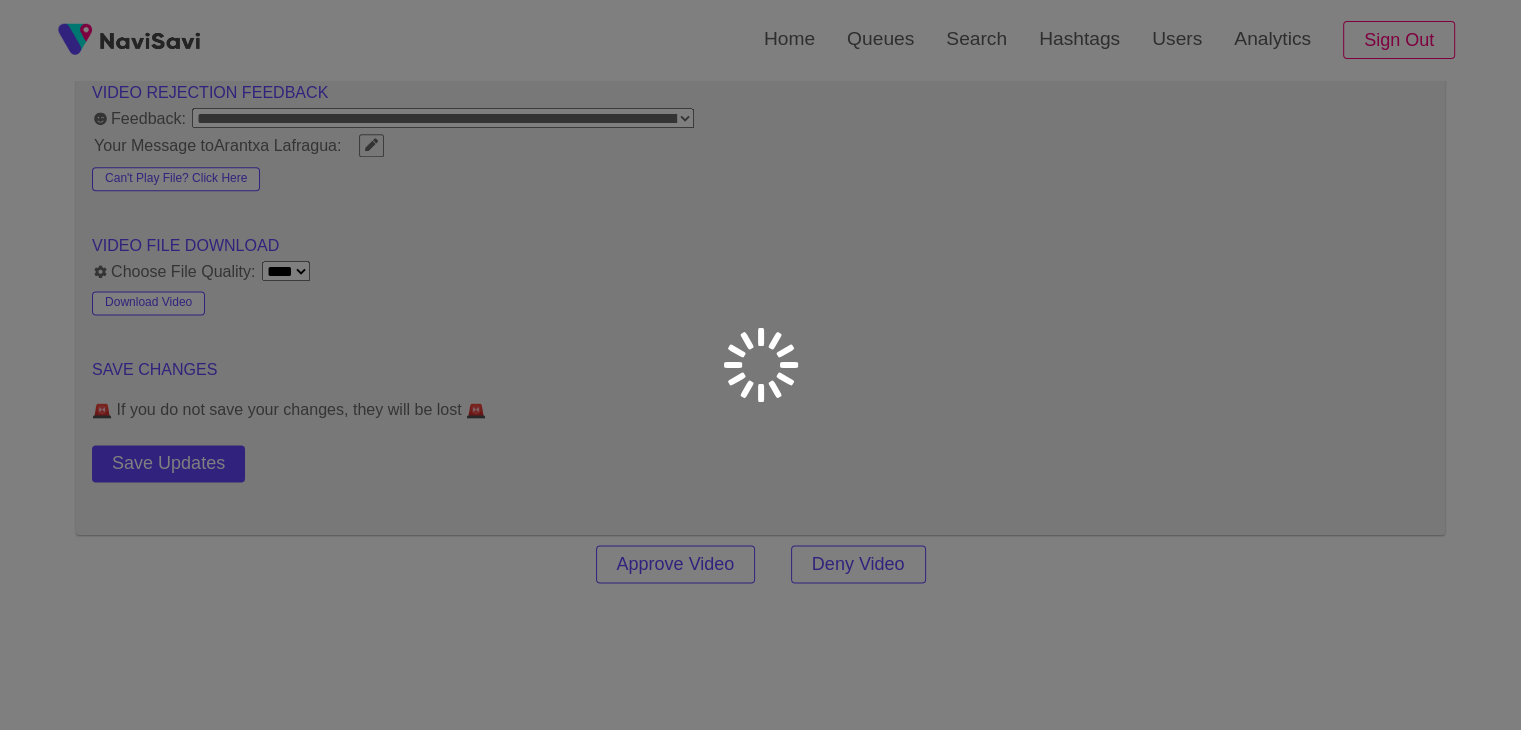 scroll, scrollTop: 0, scrollLeft: 0, axis: both 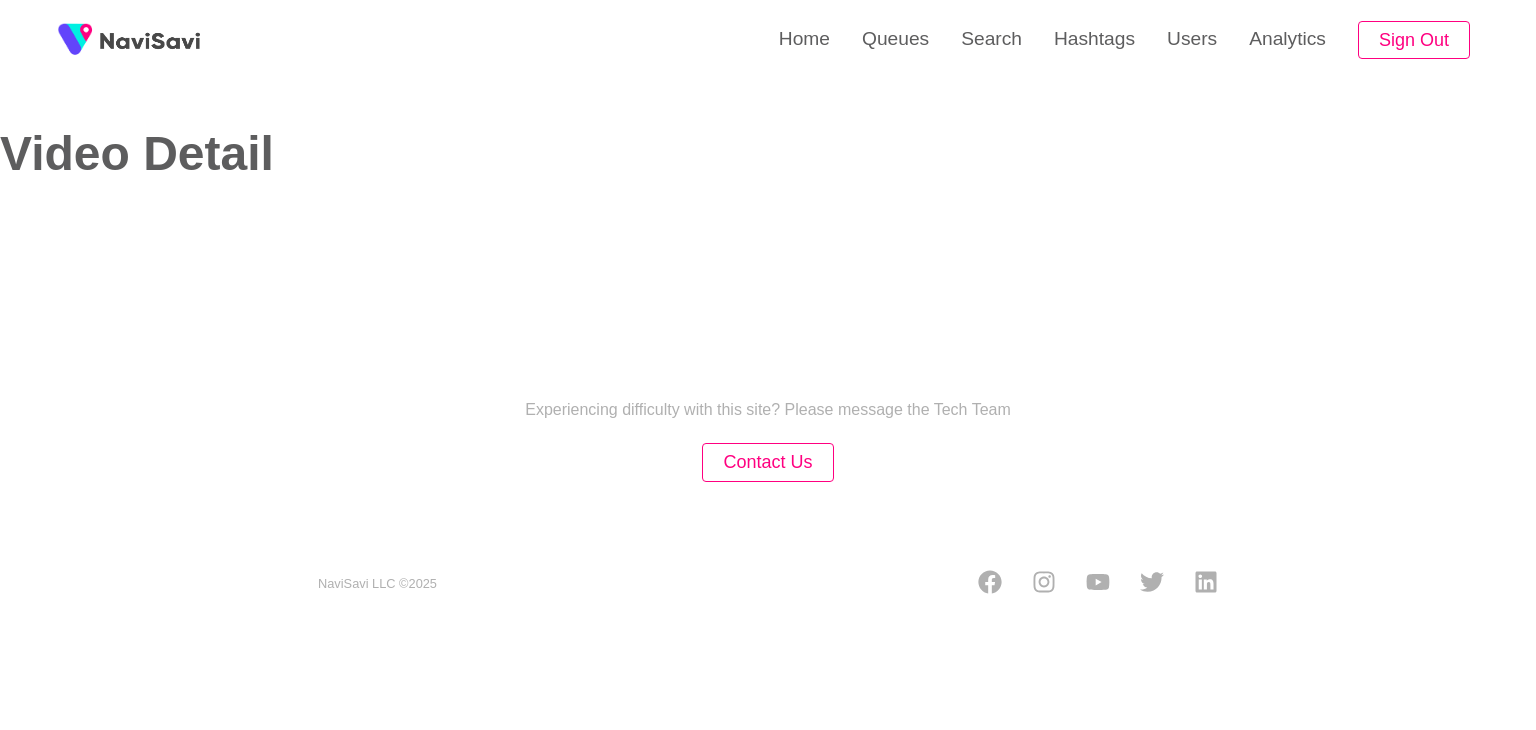 select on "****" 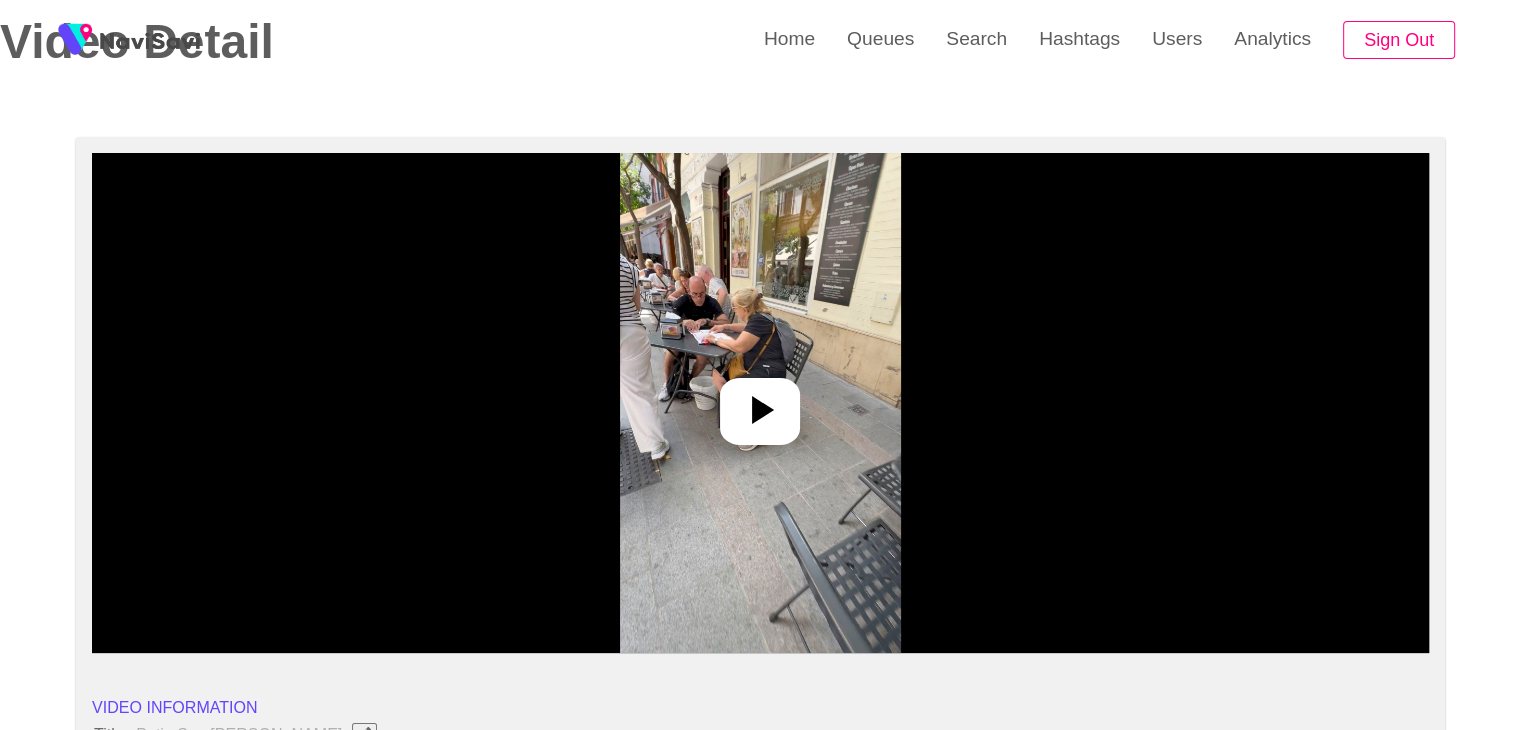select on "**********" 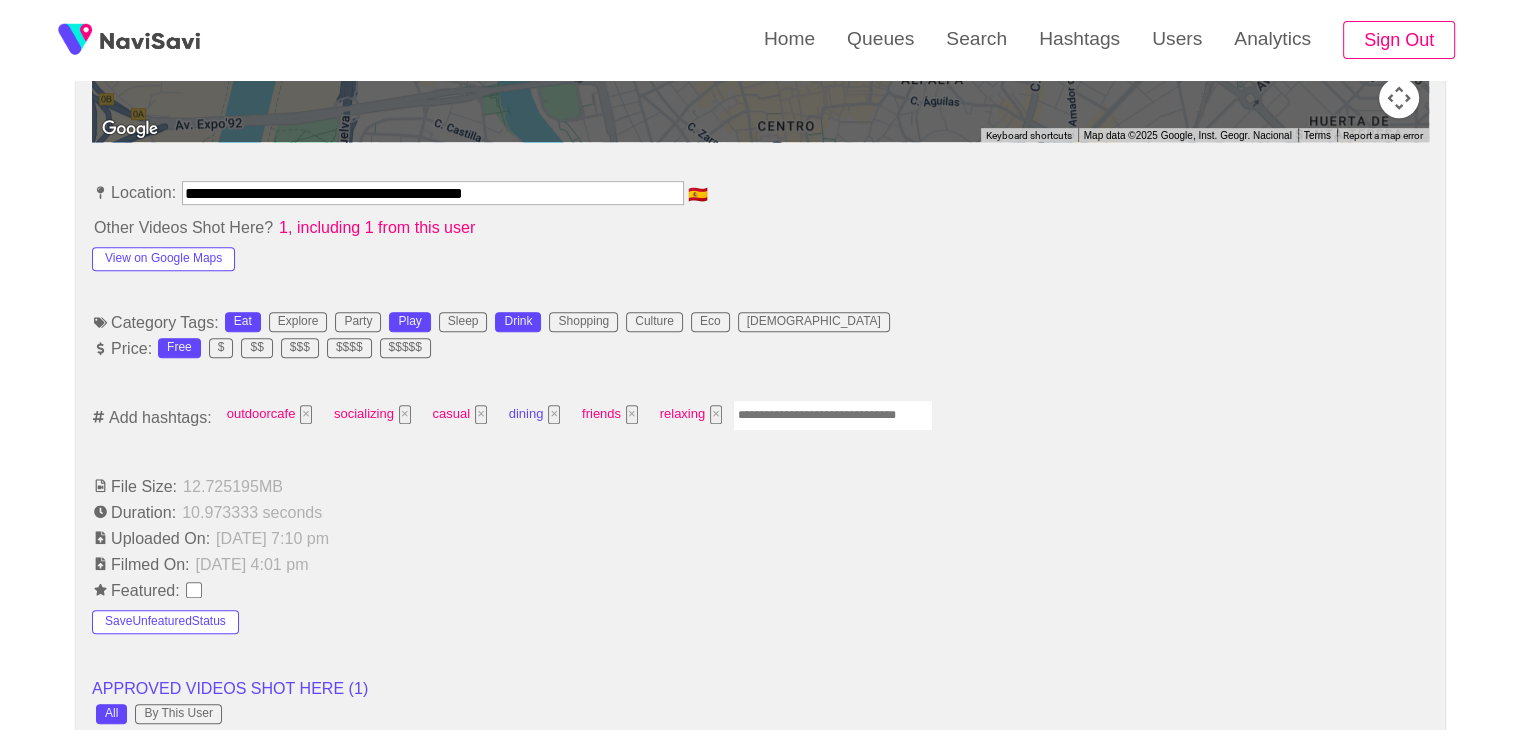 scroll, scrollTop: 1084, scrollLeft: 0, axis: vertical 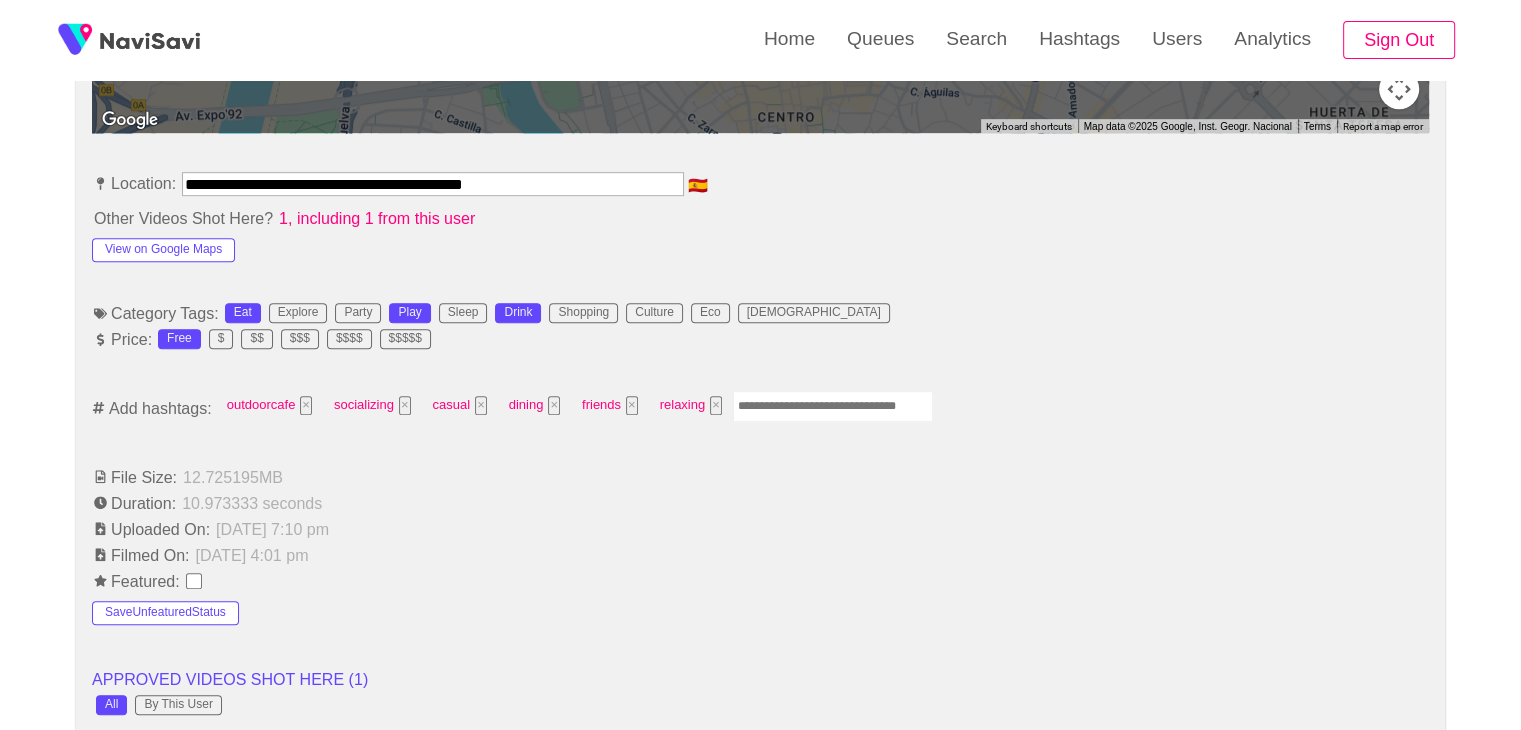 click at bounding box center [833, 406] 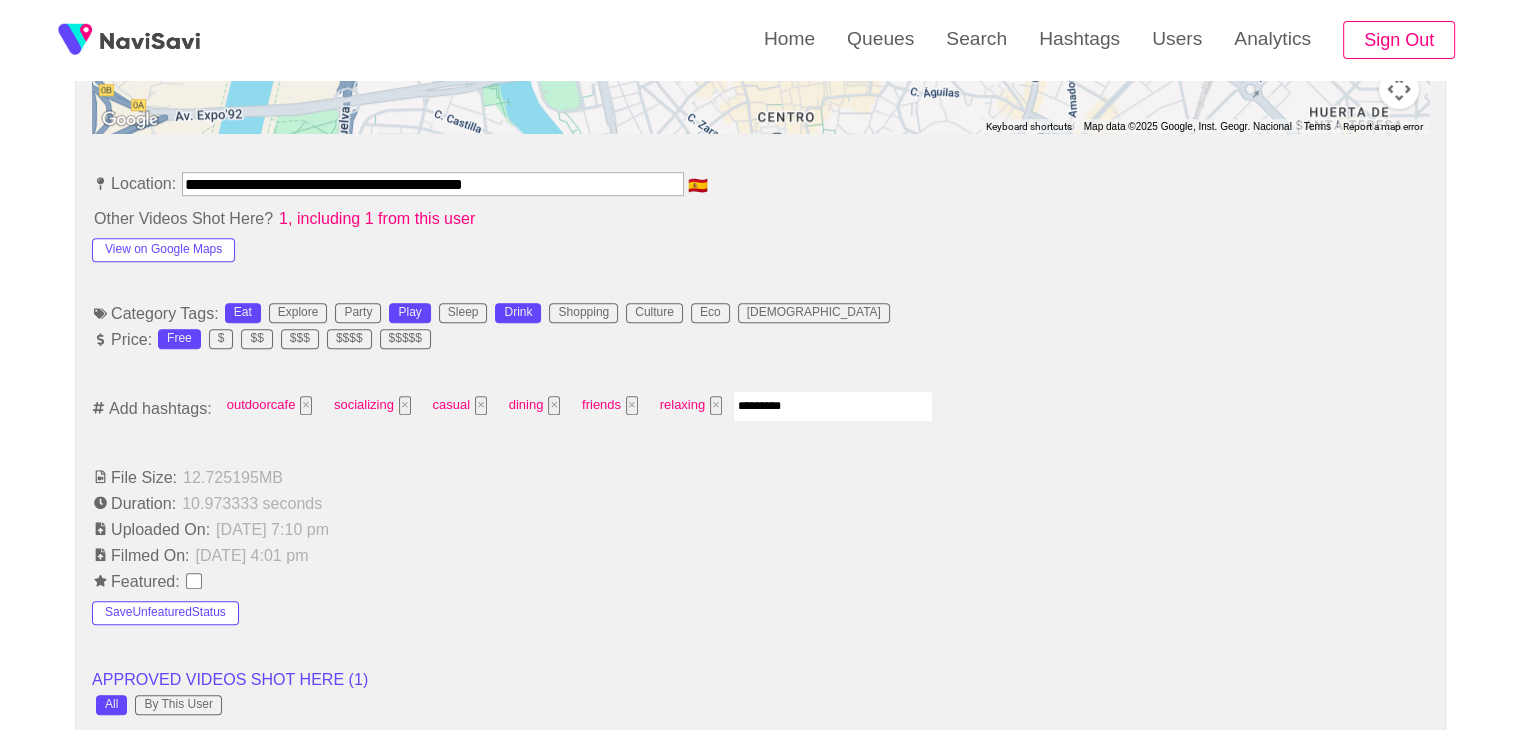 type on "**********" 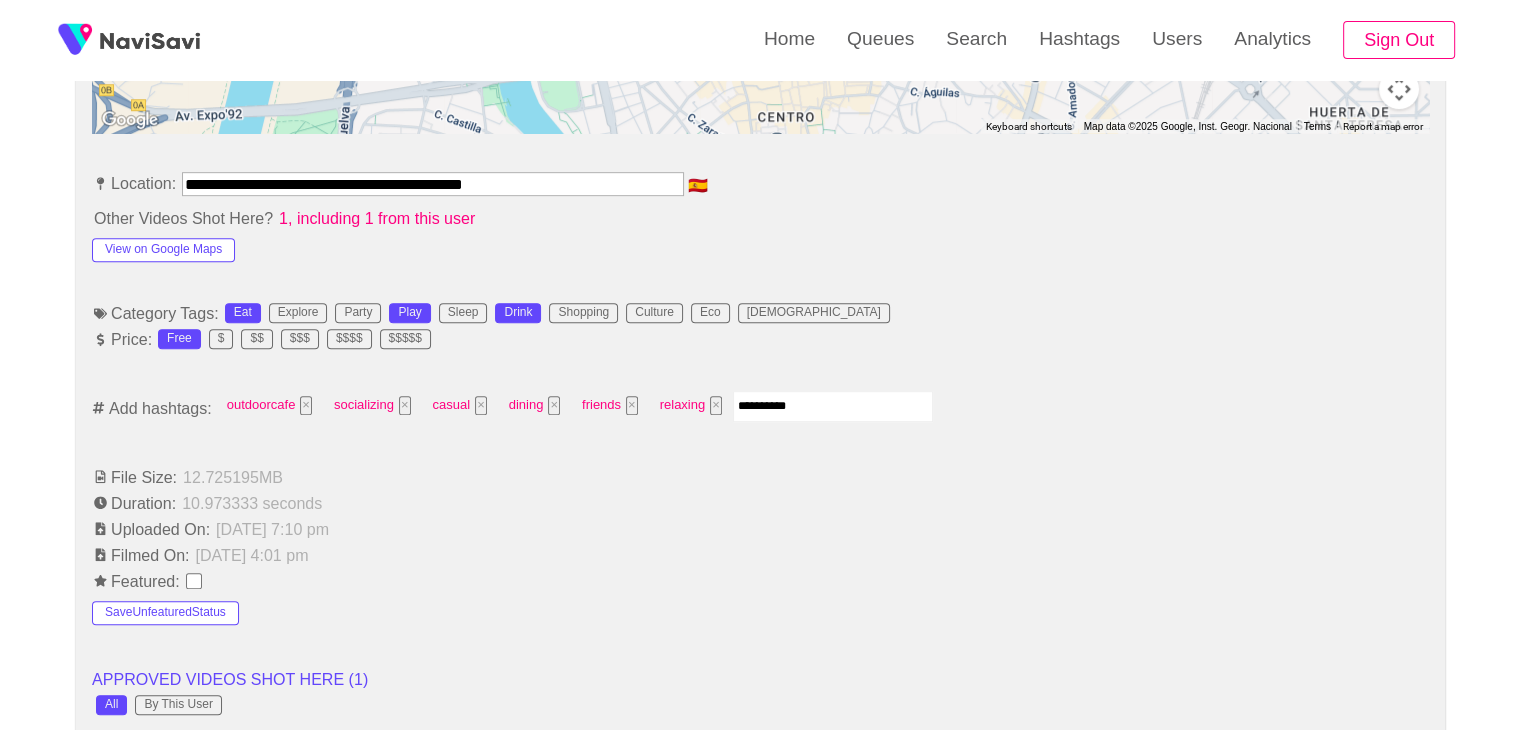 type 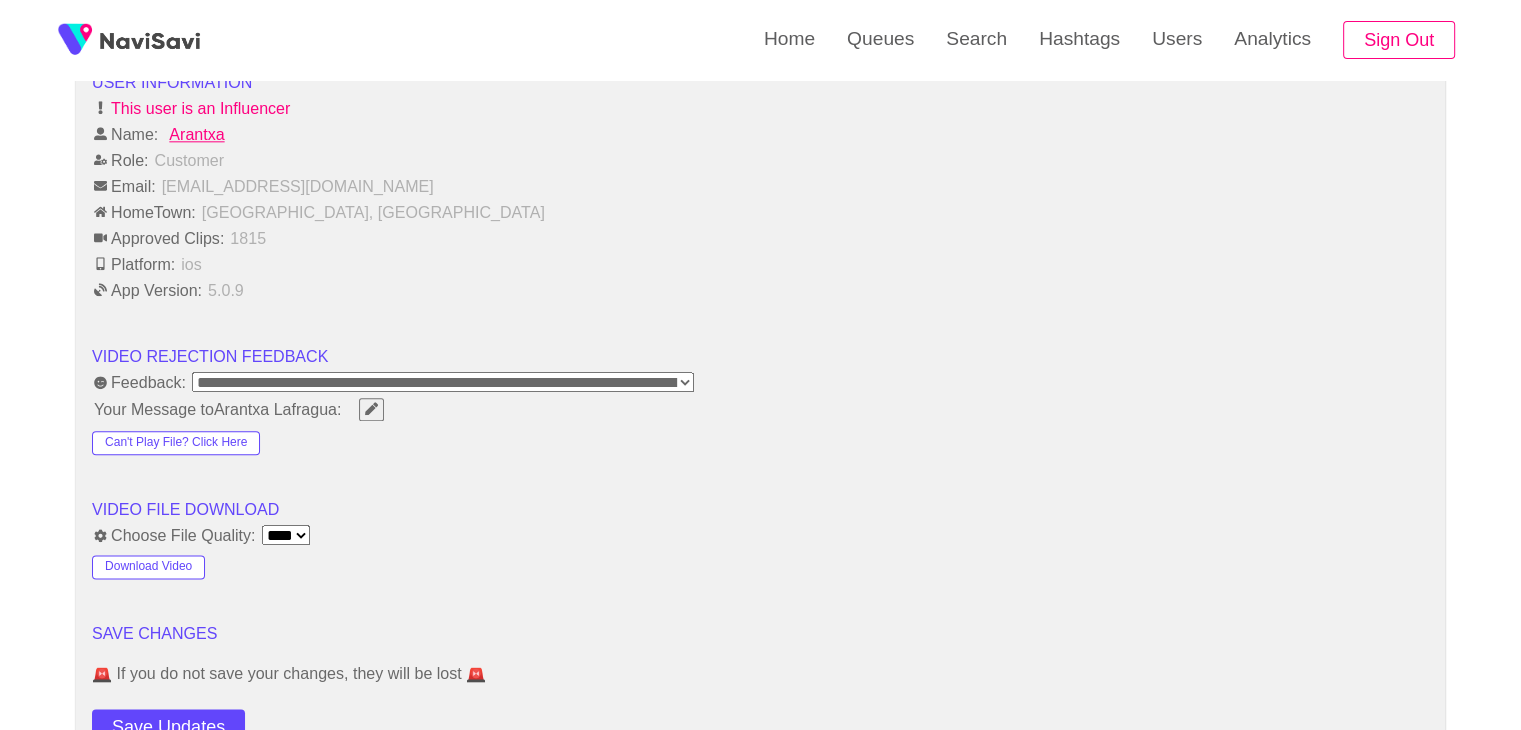 scroll, scrollTop: 2815, scrollLeft: 0, axis: vertical 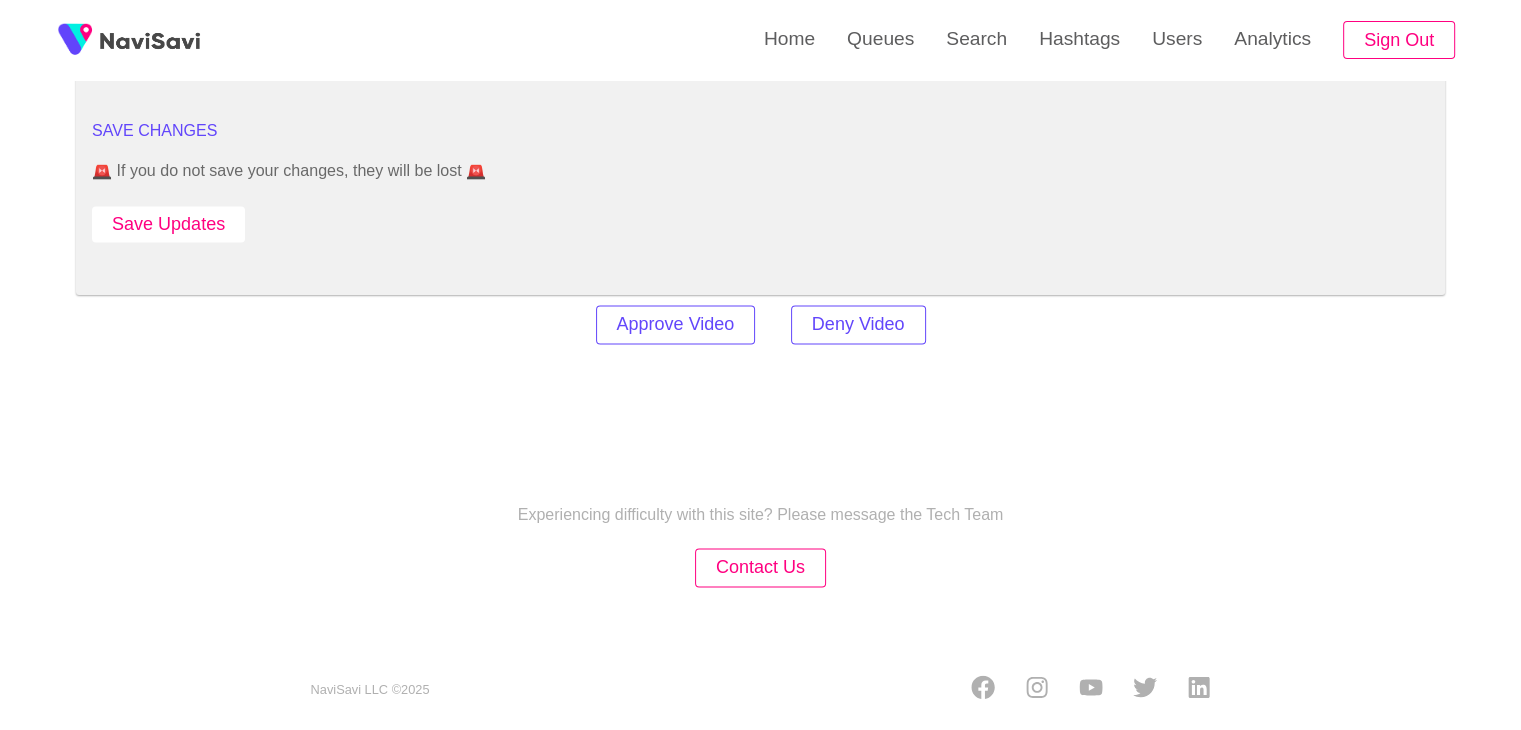 click on "Save Updates" at bounding box center (168, 224) 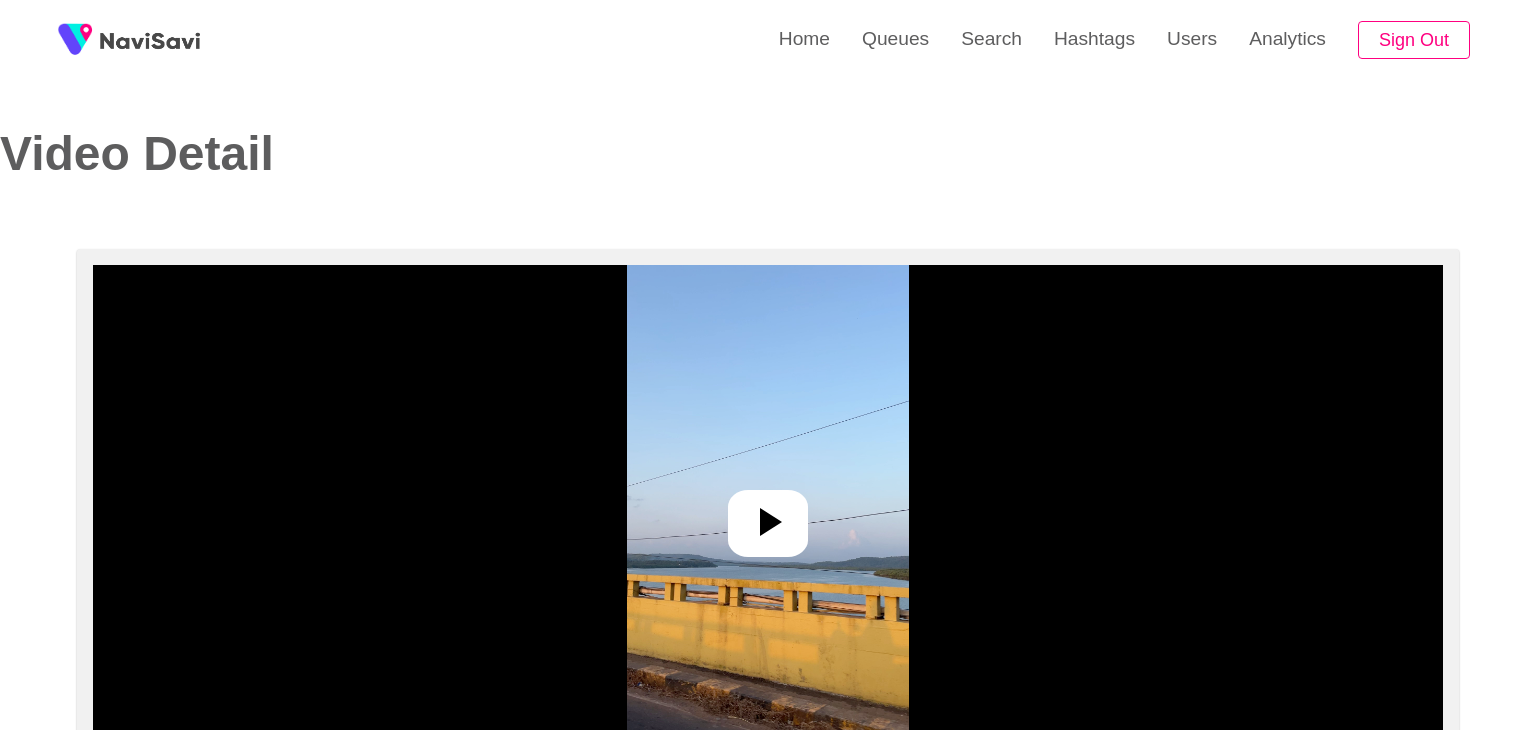 select on "**********" 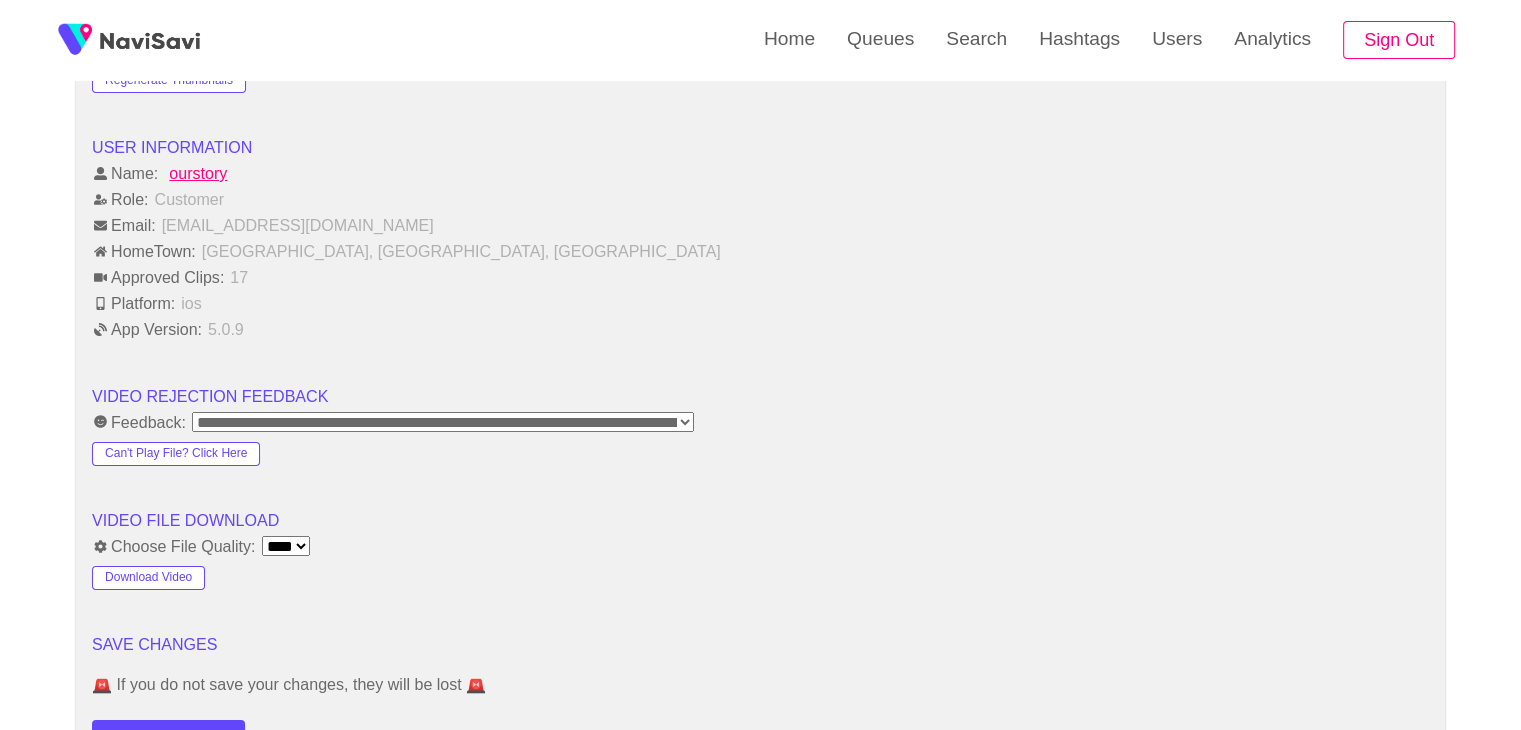 scroll, scrollTop: 1892, scrollLeft: 0, axis: vertical 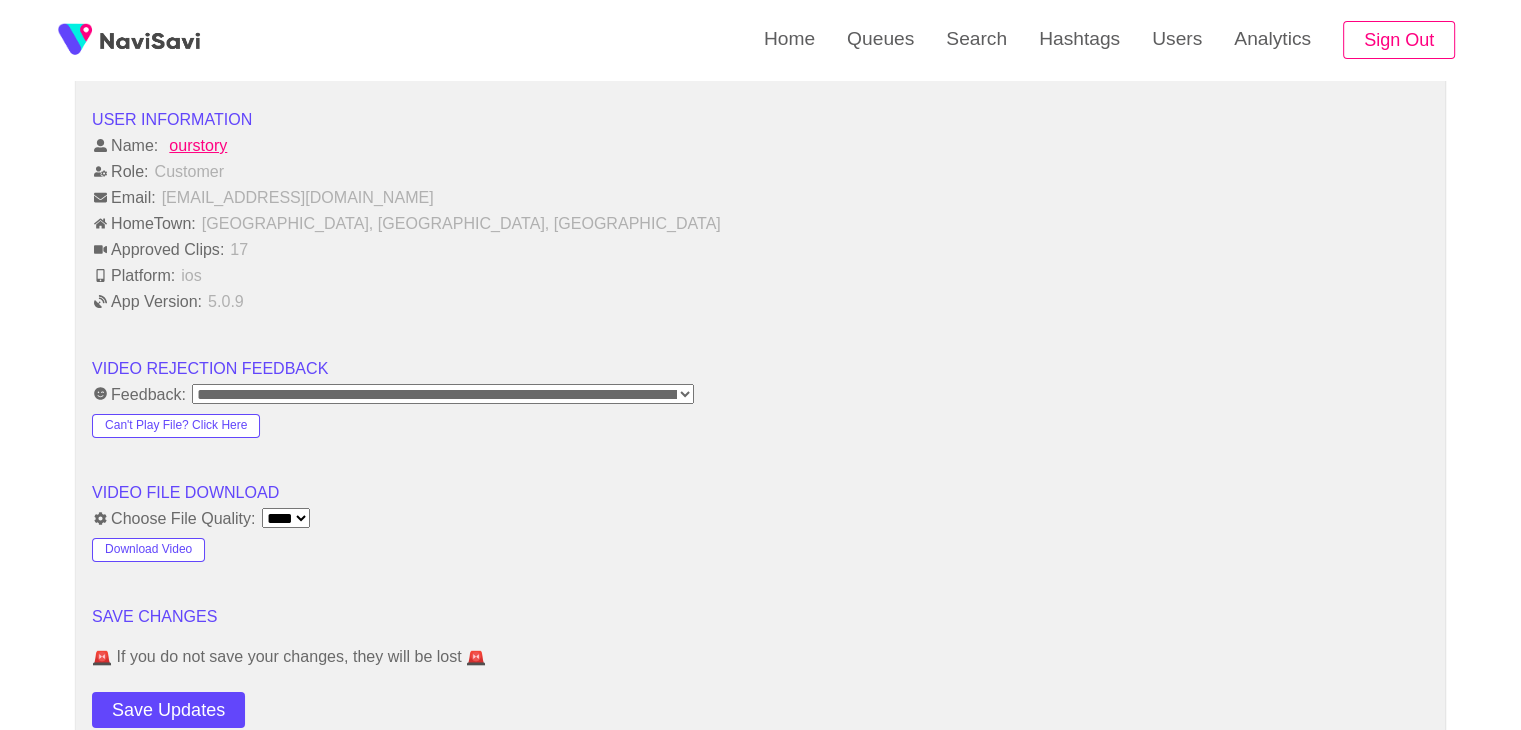 click on "ourstory" at bounding box center [198, 145] 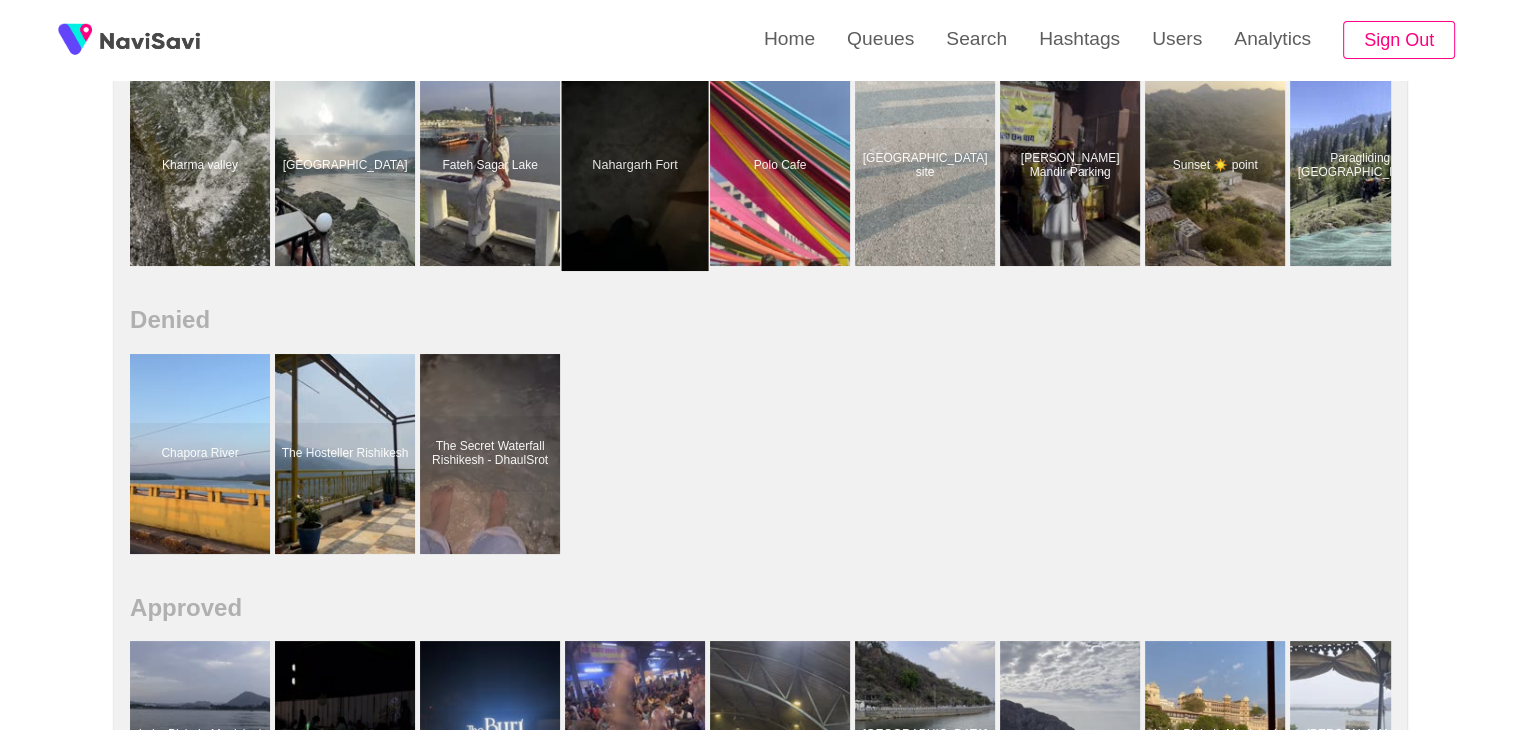 scroll, scrollTop: 836, scrollLeft: 0, axis: vertical 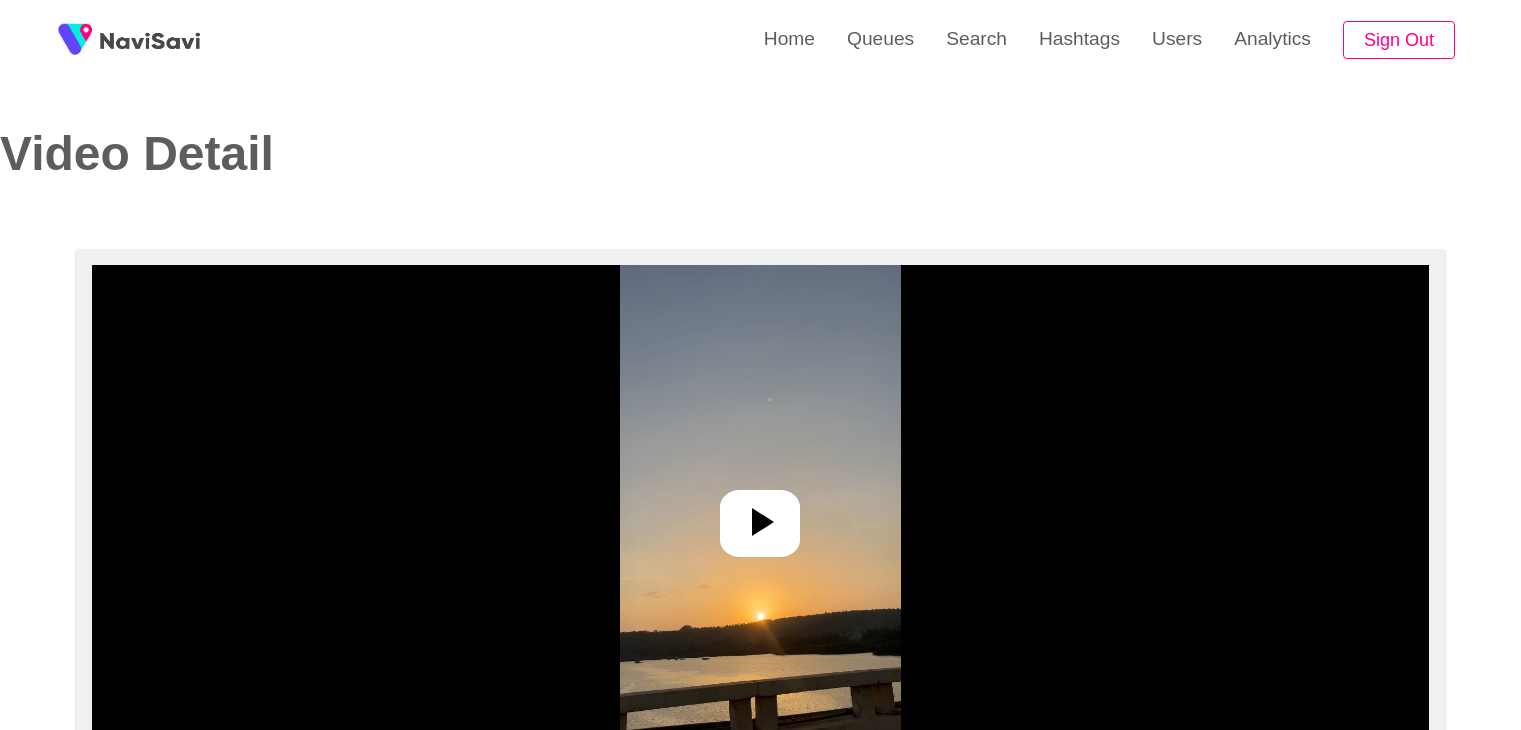select on "**********" 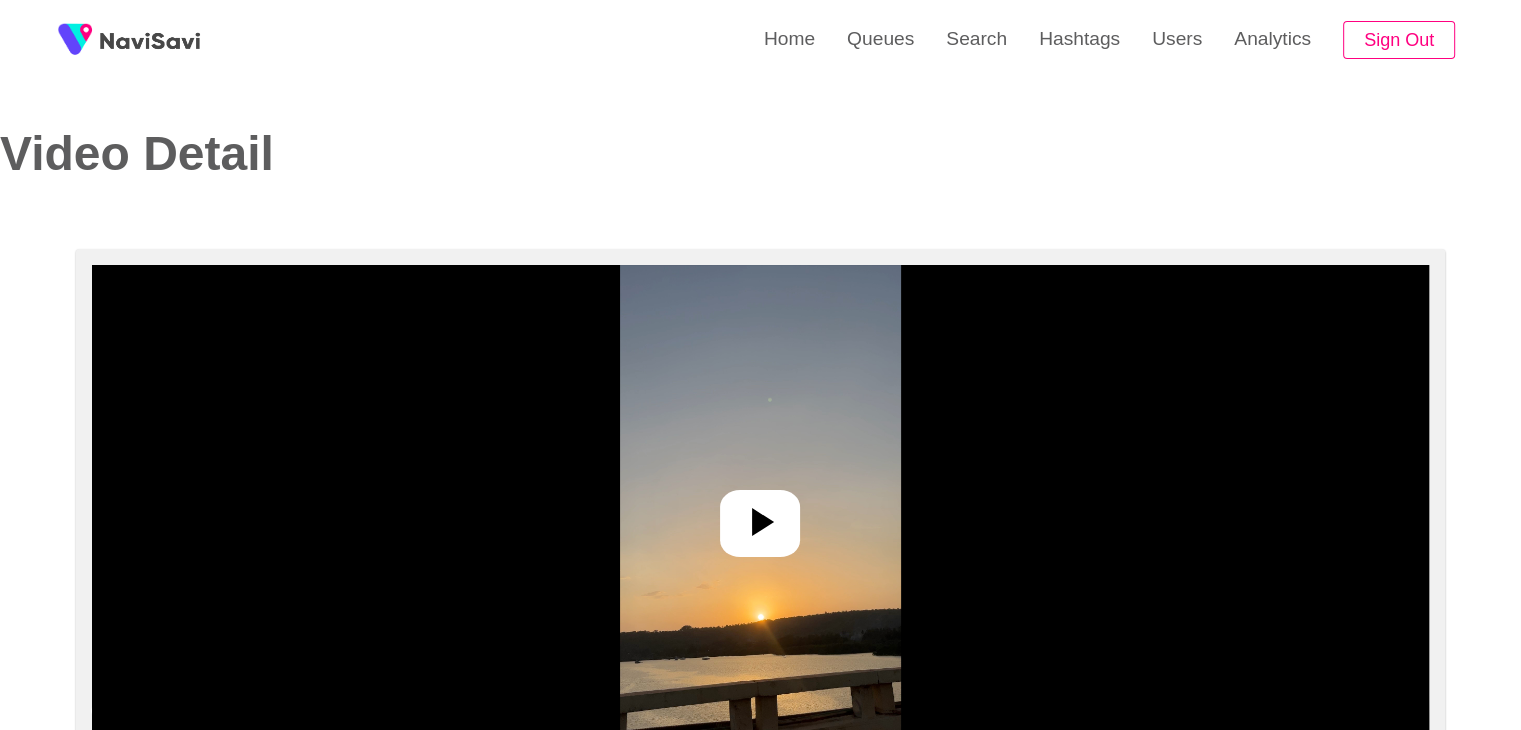 click at bounding box center [760, 515] 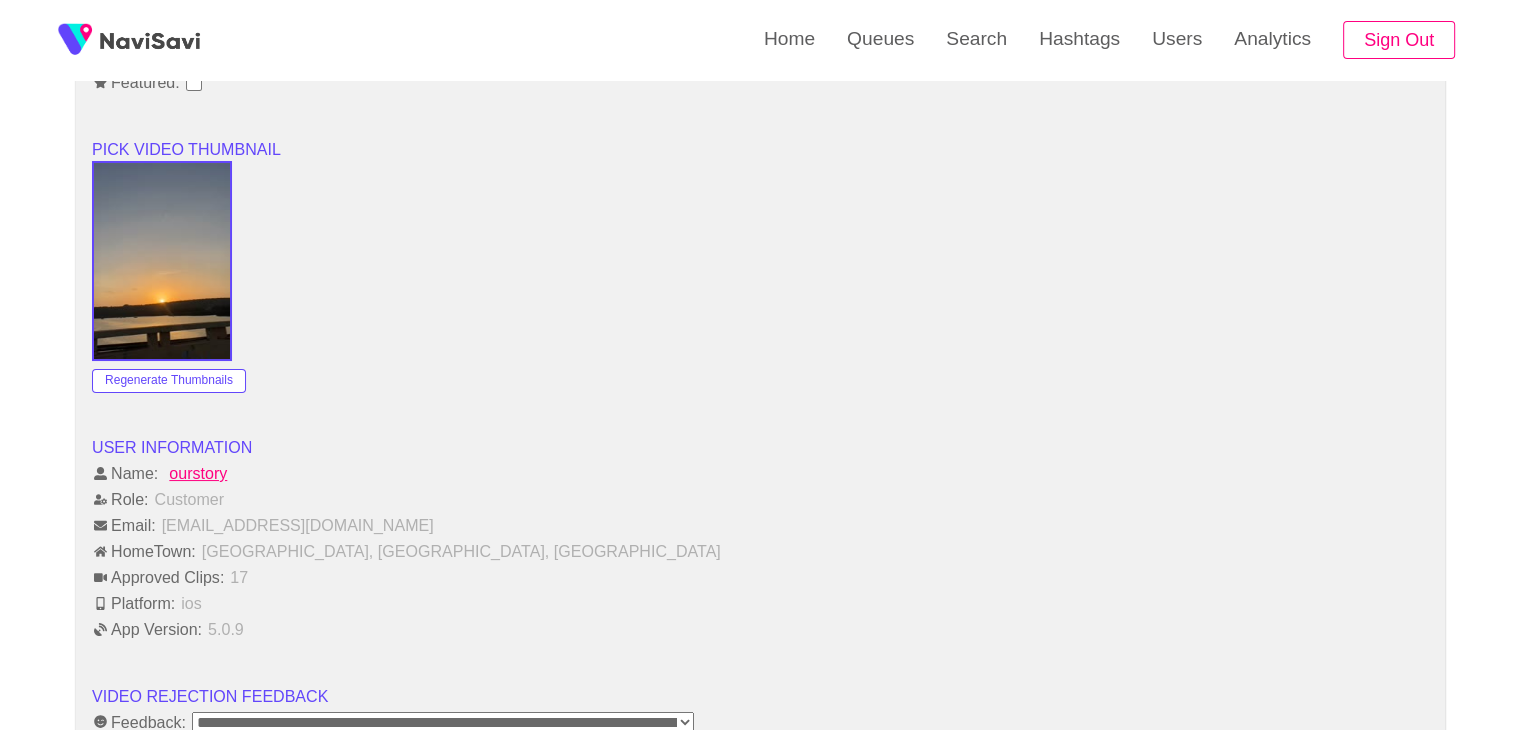 scroll, scrollTop: 1688, scrollLeft: 0, axis: vertical 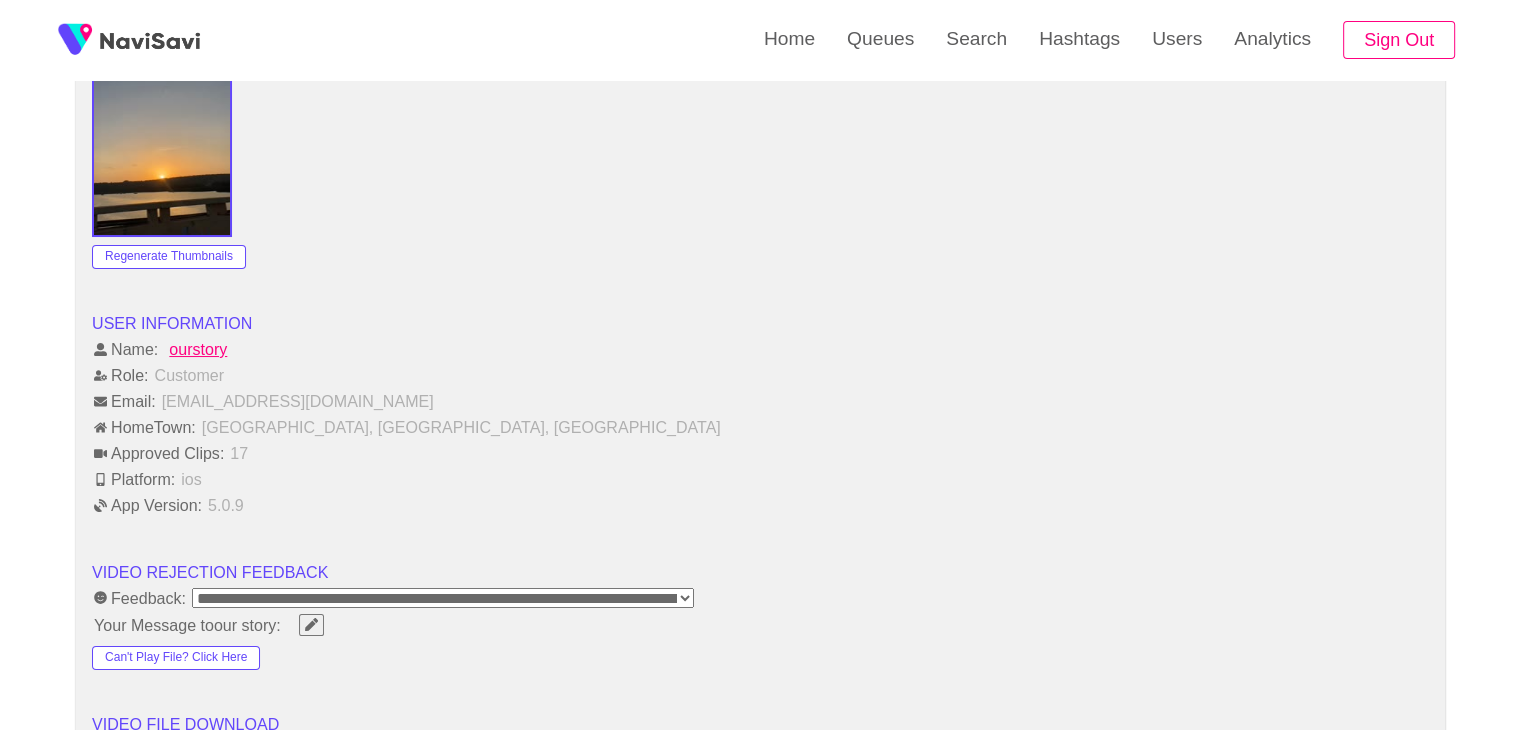 click on "**********" at bounding box center (443, 598) 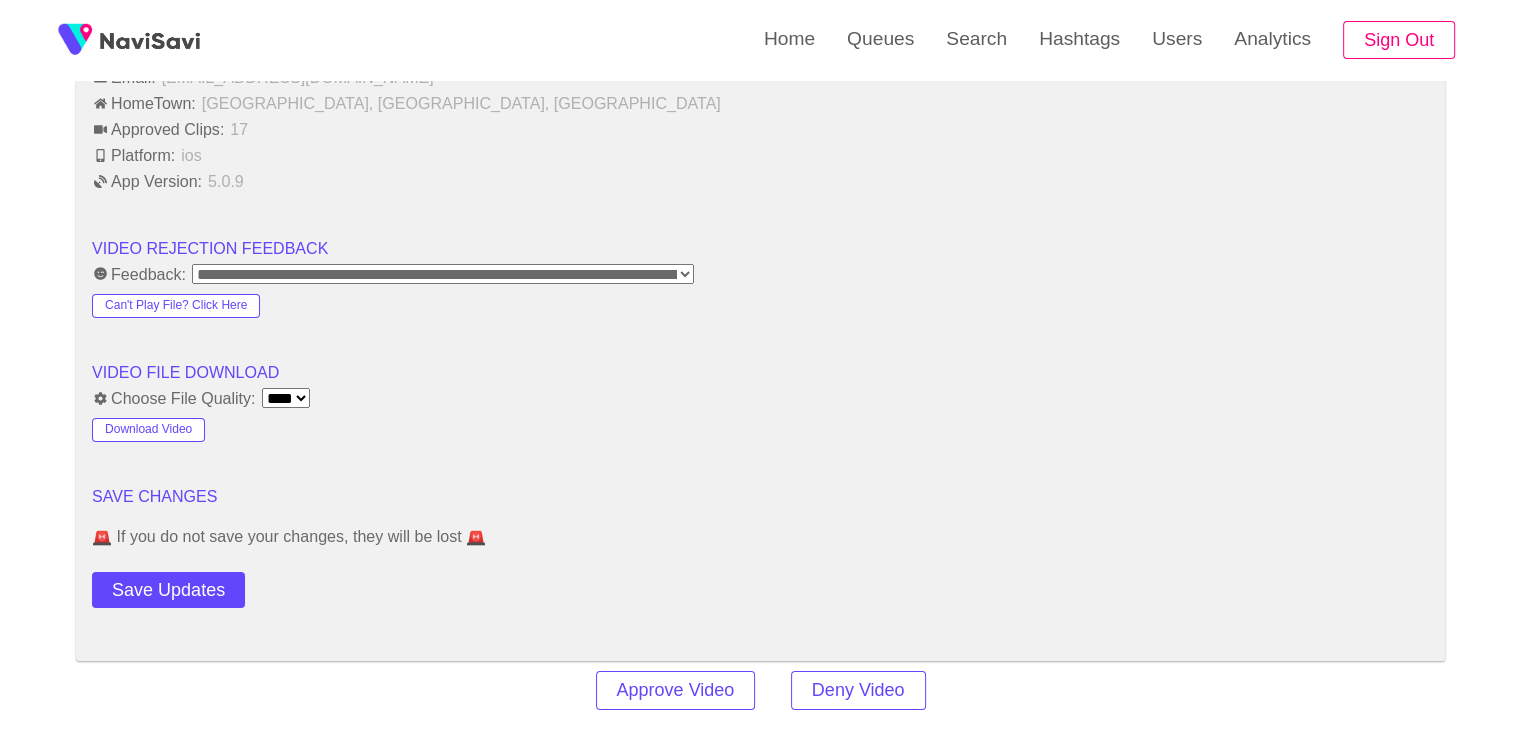 scroll, scrollTop: 2048, scrollLeft: 0, axis: vertical 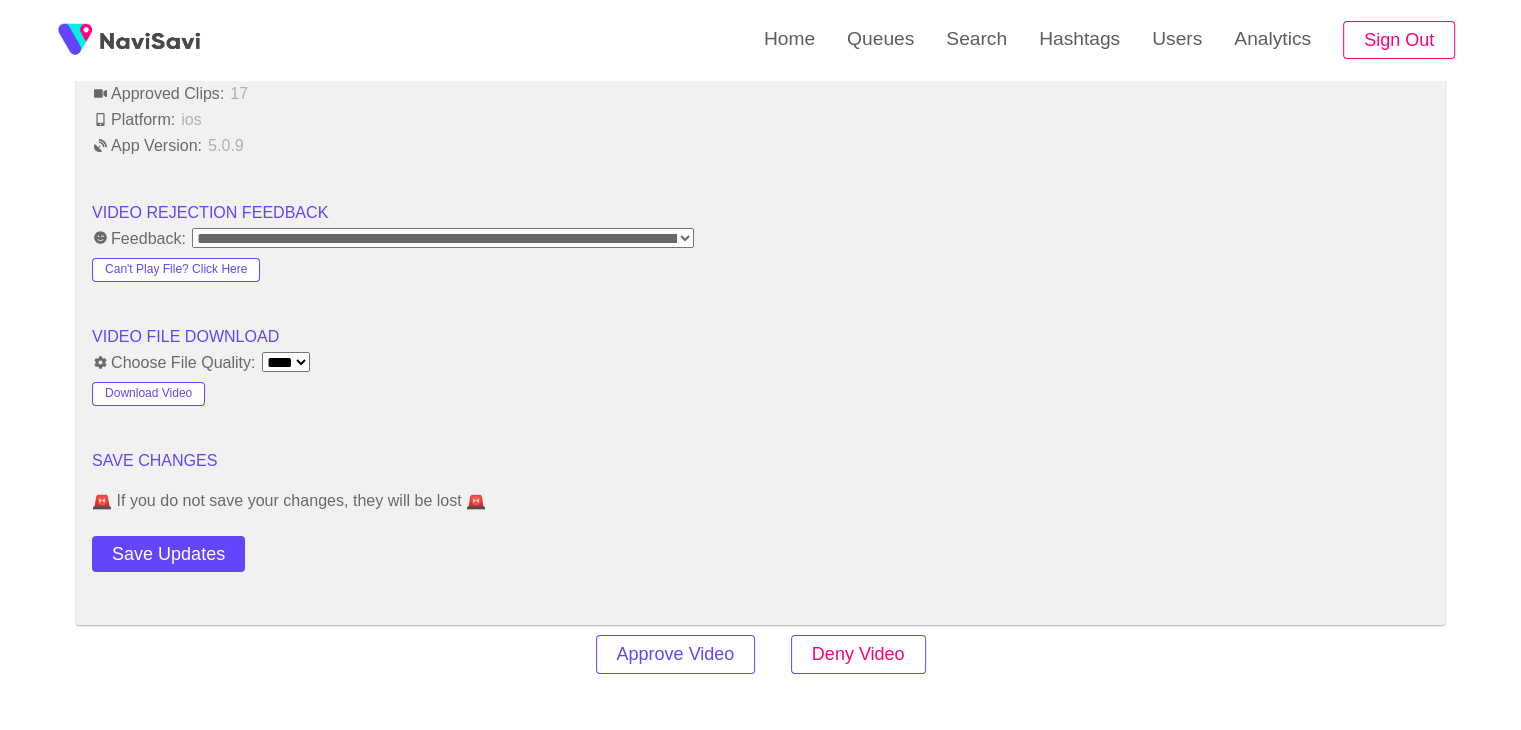 click on "Deny Video" at bounding box center [858, 654] 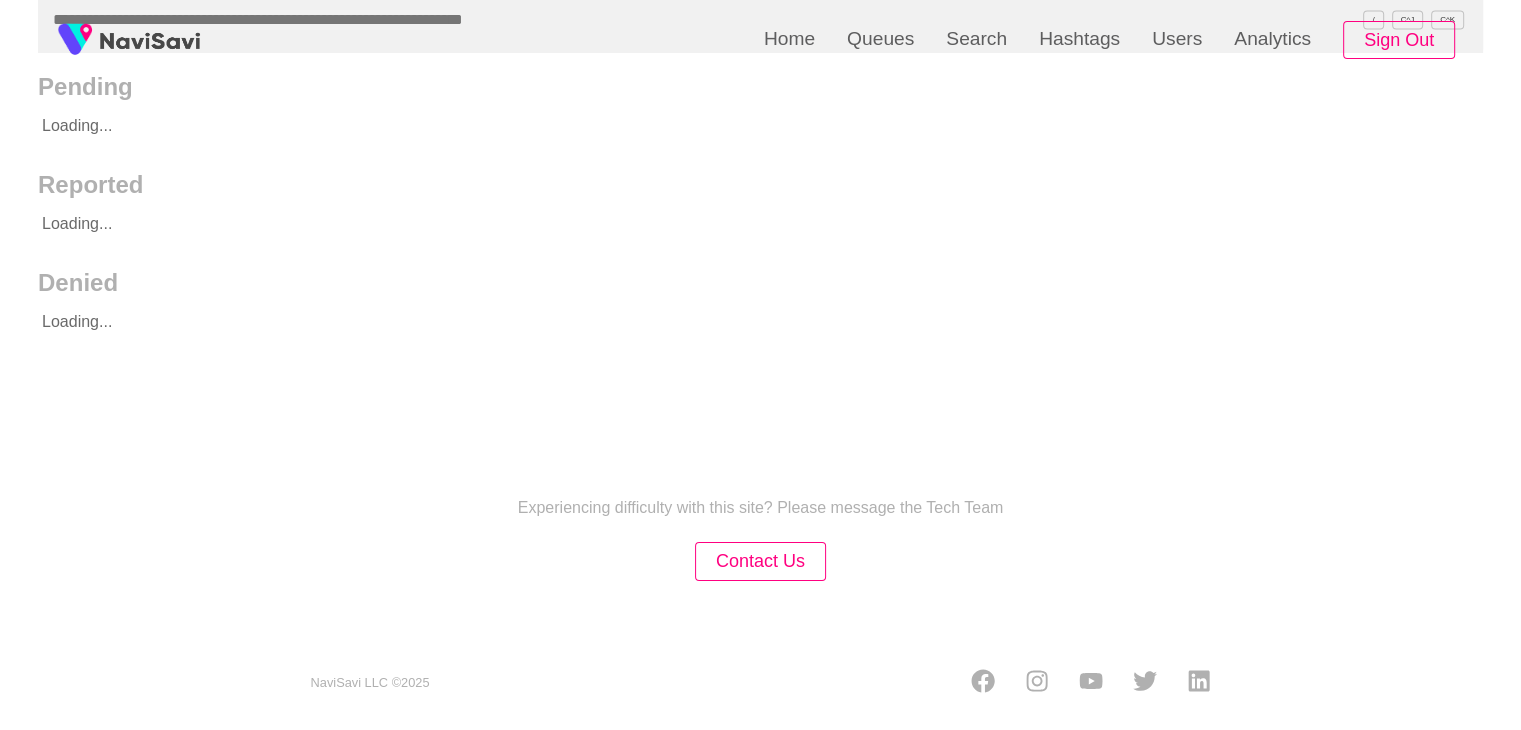 scroll, scrollTop: 0, scrollLeft: 0, axis: both 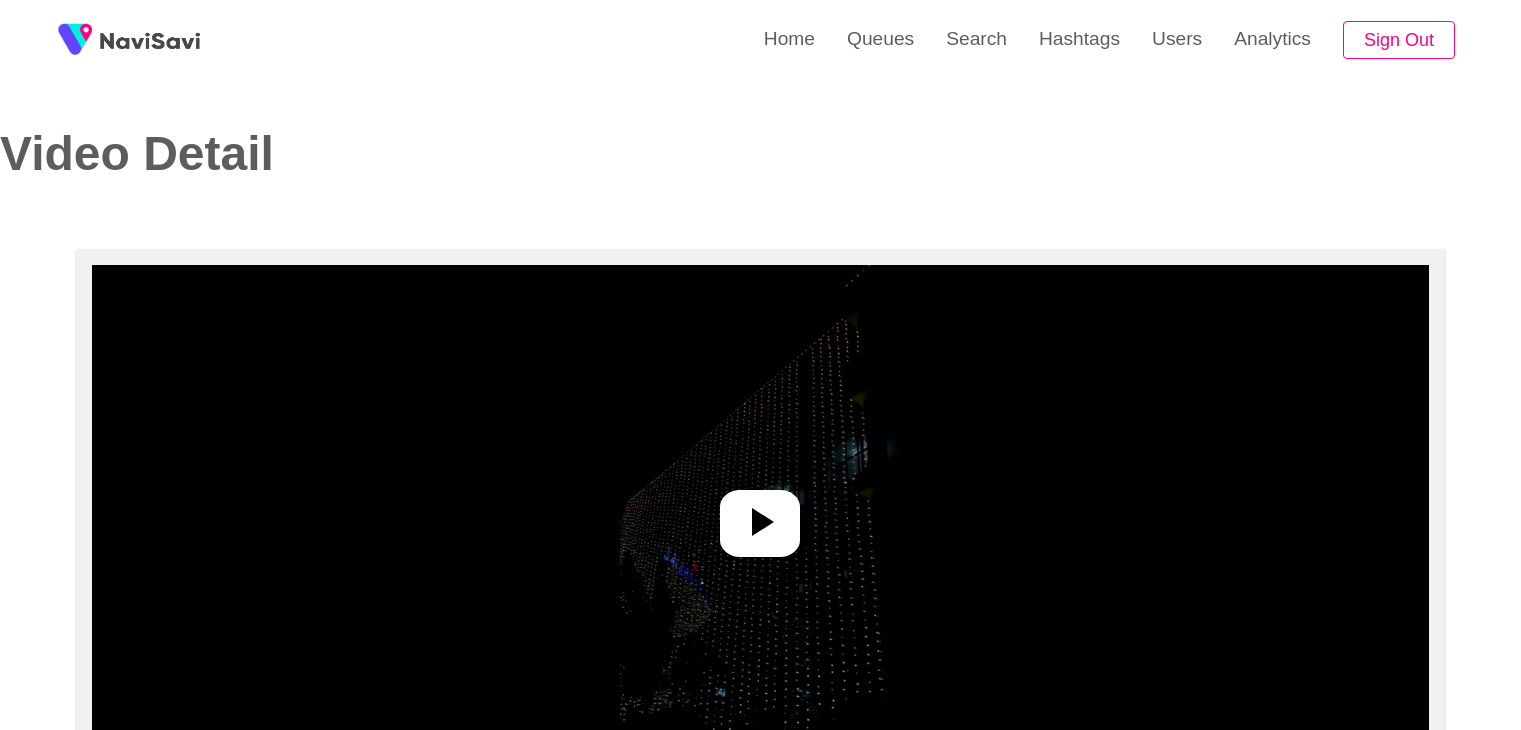 select on "**********" 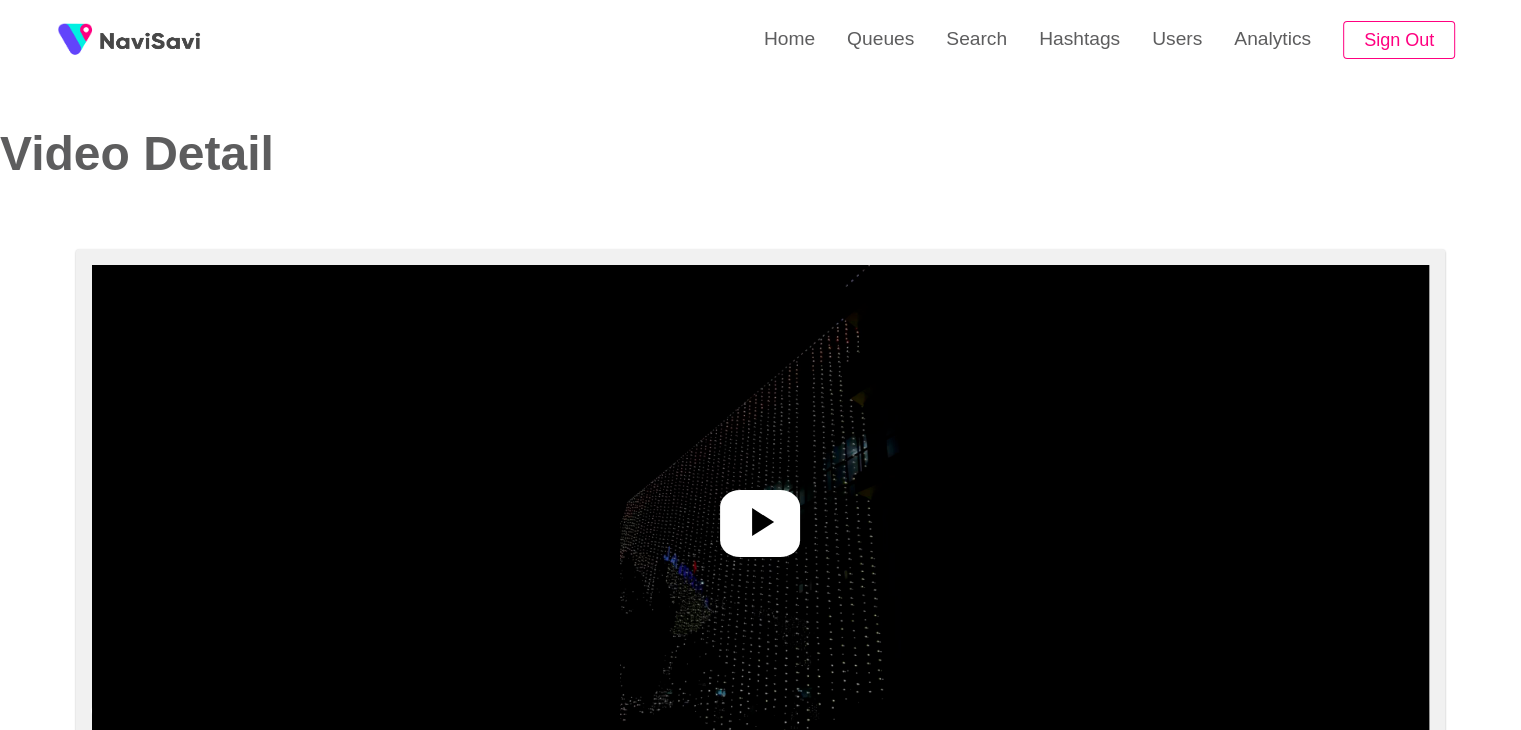 click at bounding box center [760, 515] 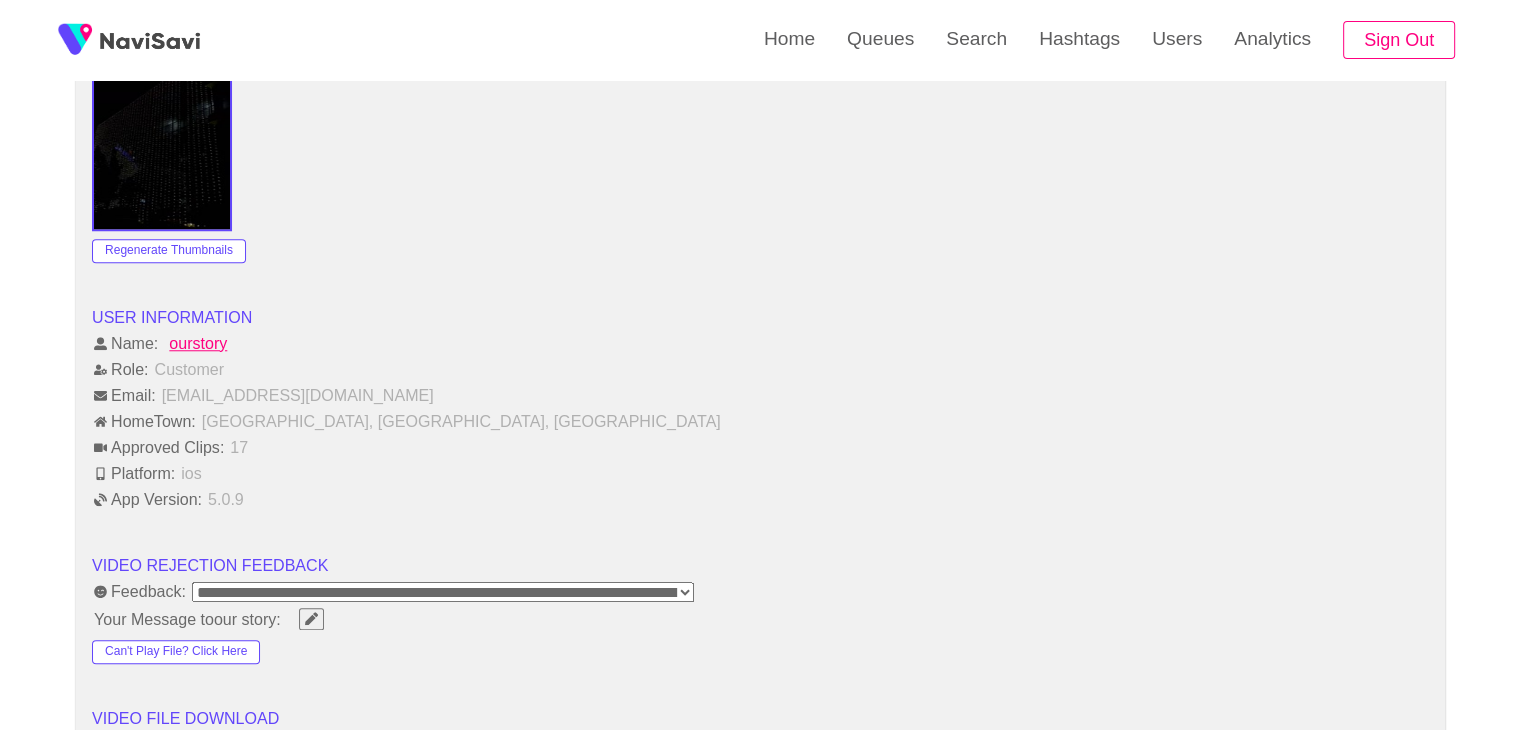 scroll, scrollTop: 1708, scrollLeft: 0, axis: vertical 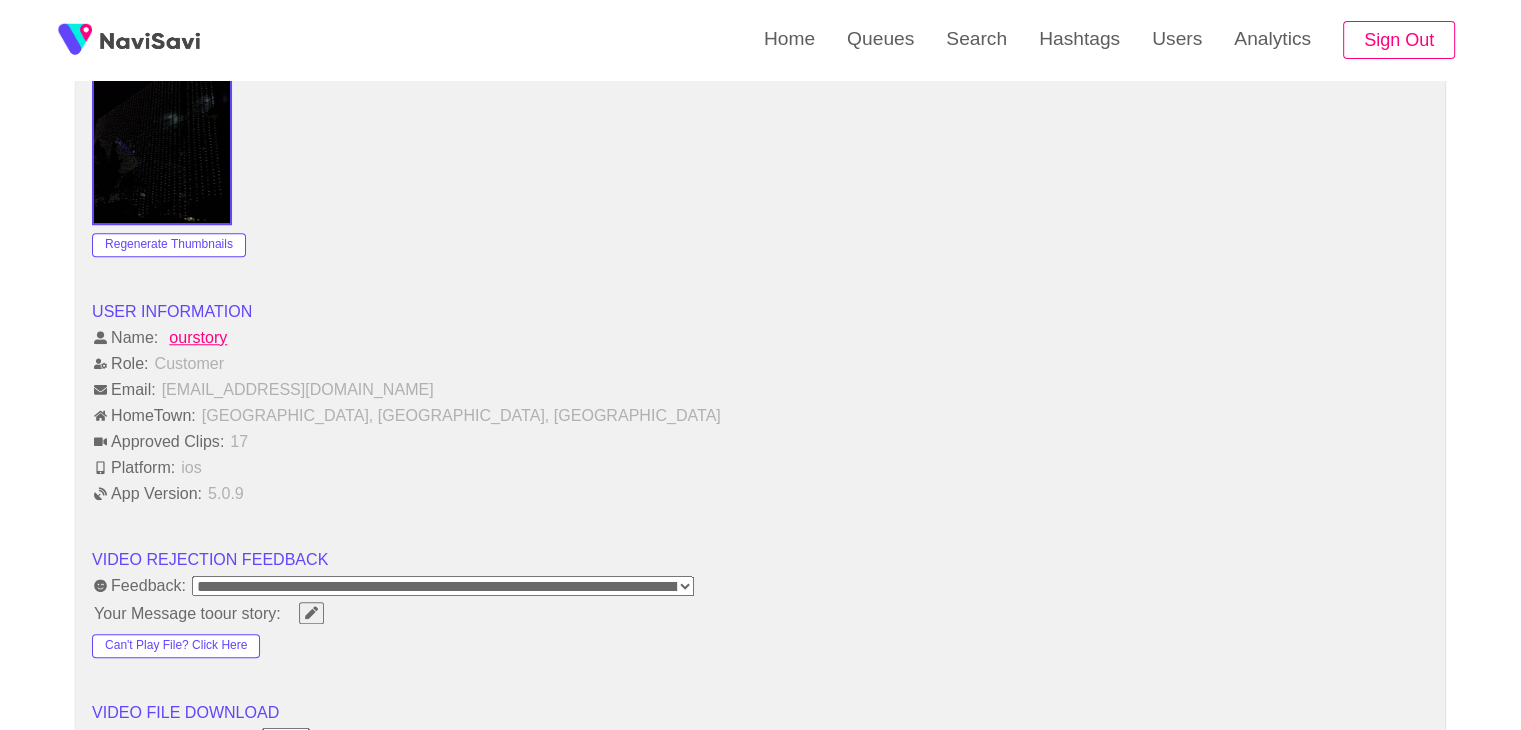click on "**********" at bounding box center [443, 586] 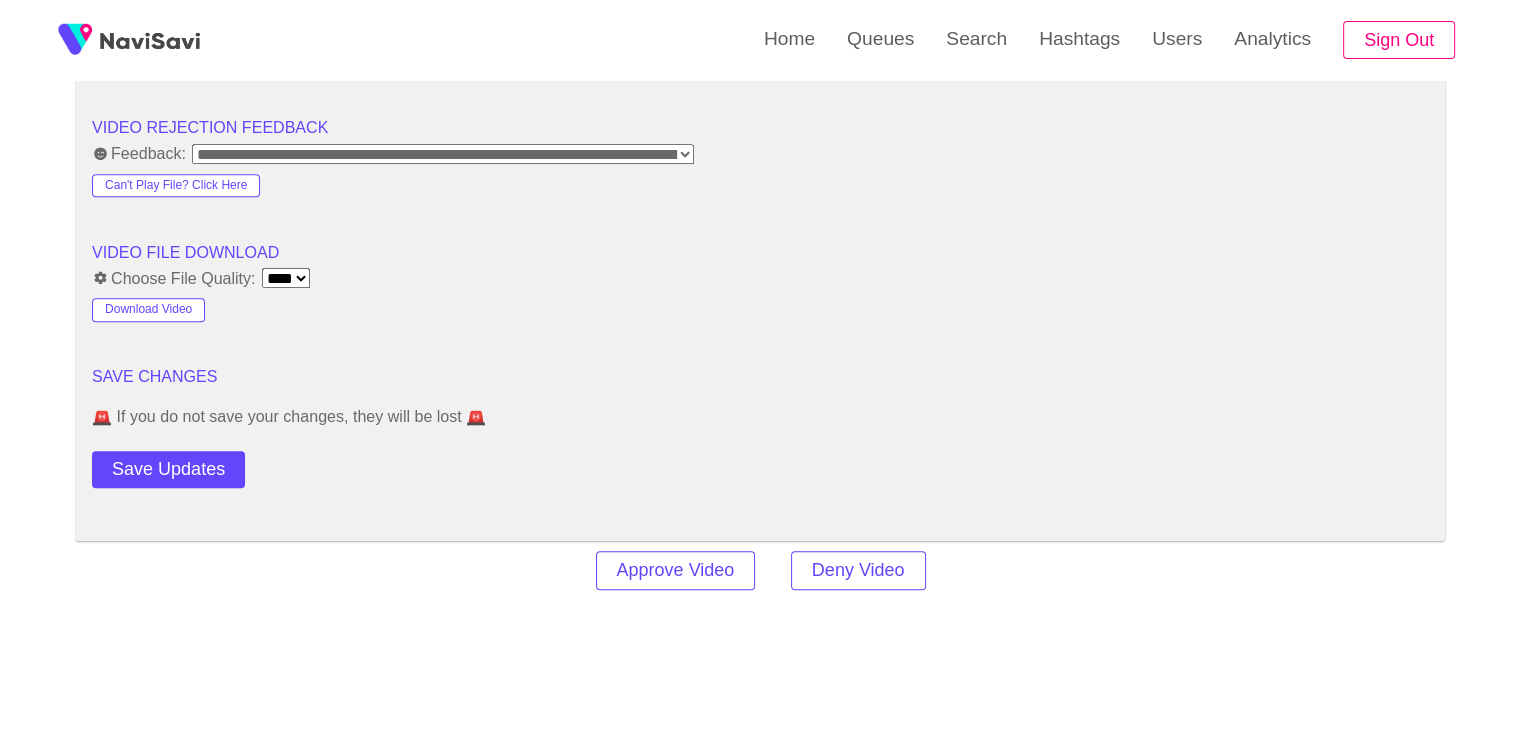 scroll, scrollTop: 2158, scrollLeft: 0, axis: vertical 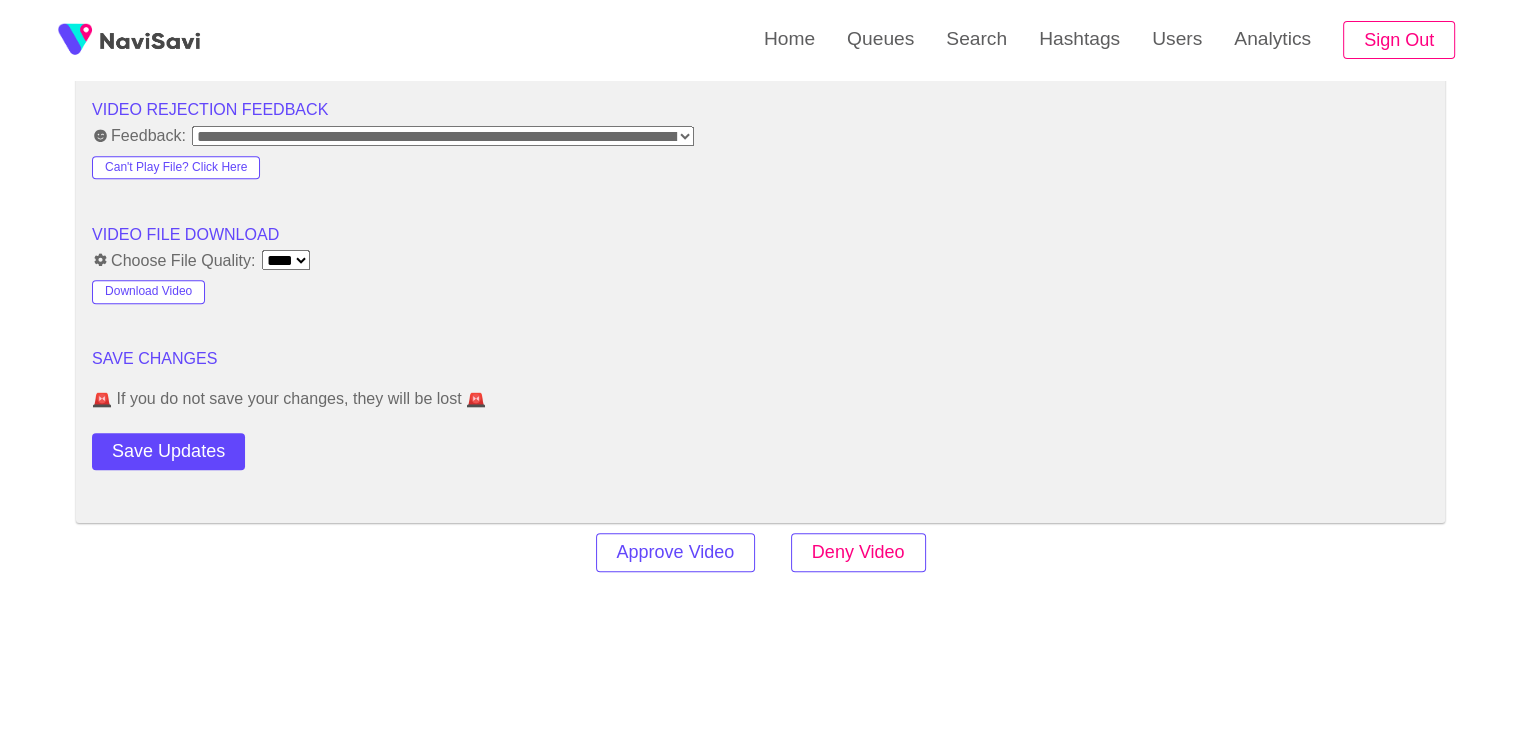 click on "Deny Video" at bounding box center (858, 552) 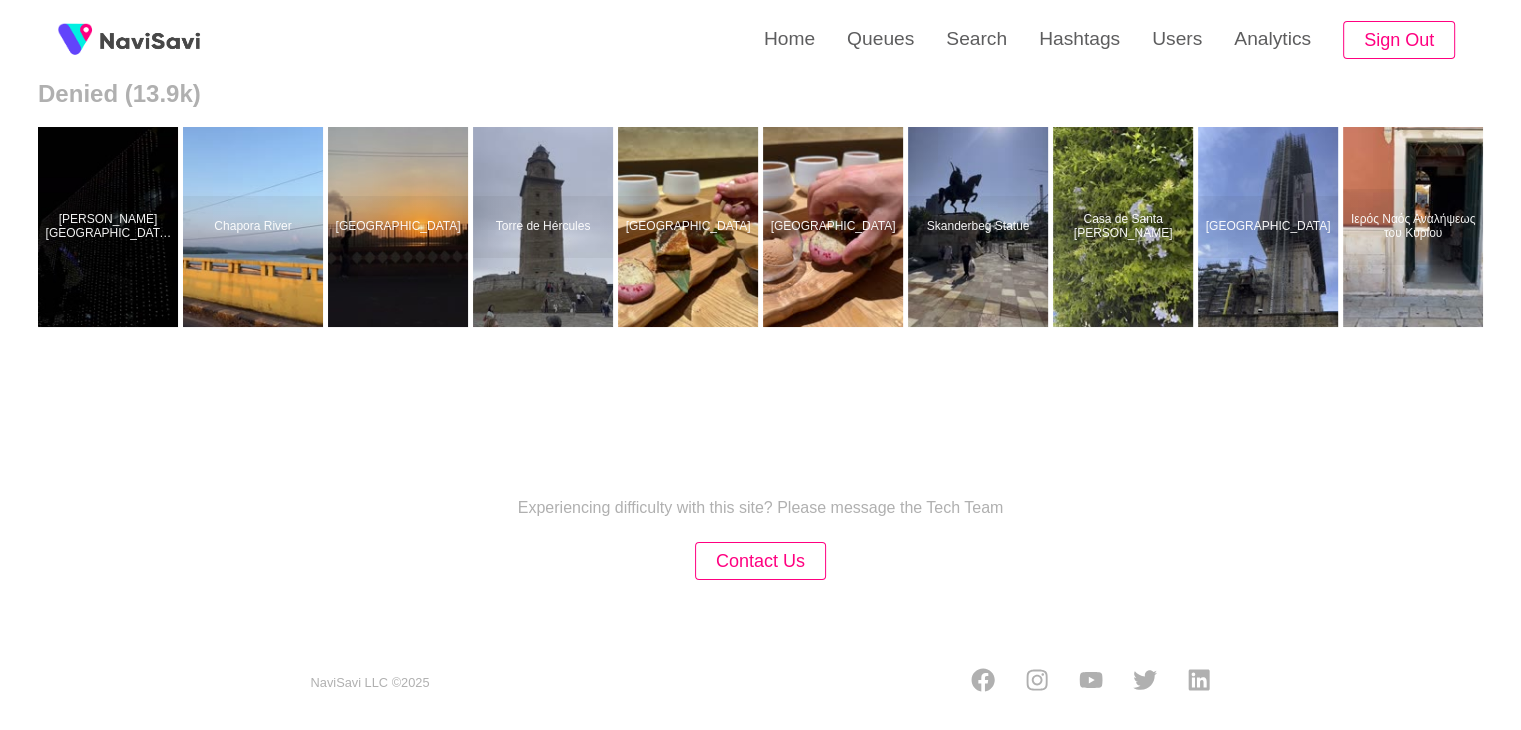 scroll, scrollTop: 0, scrollLeft: 0, axis: both 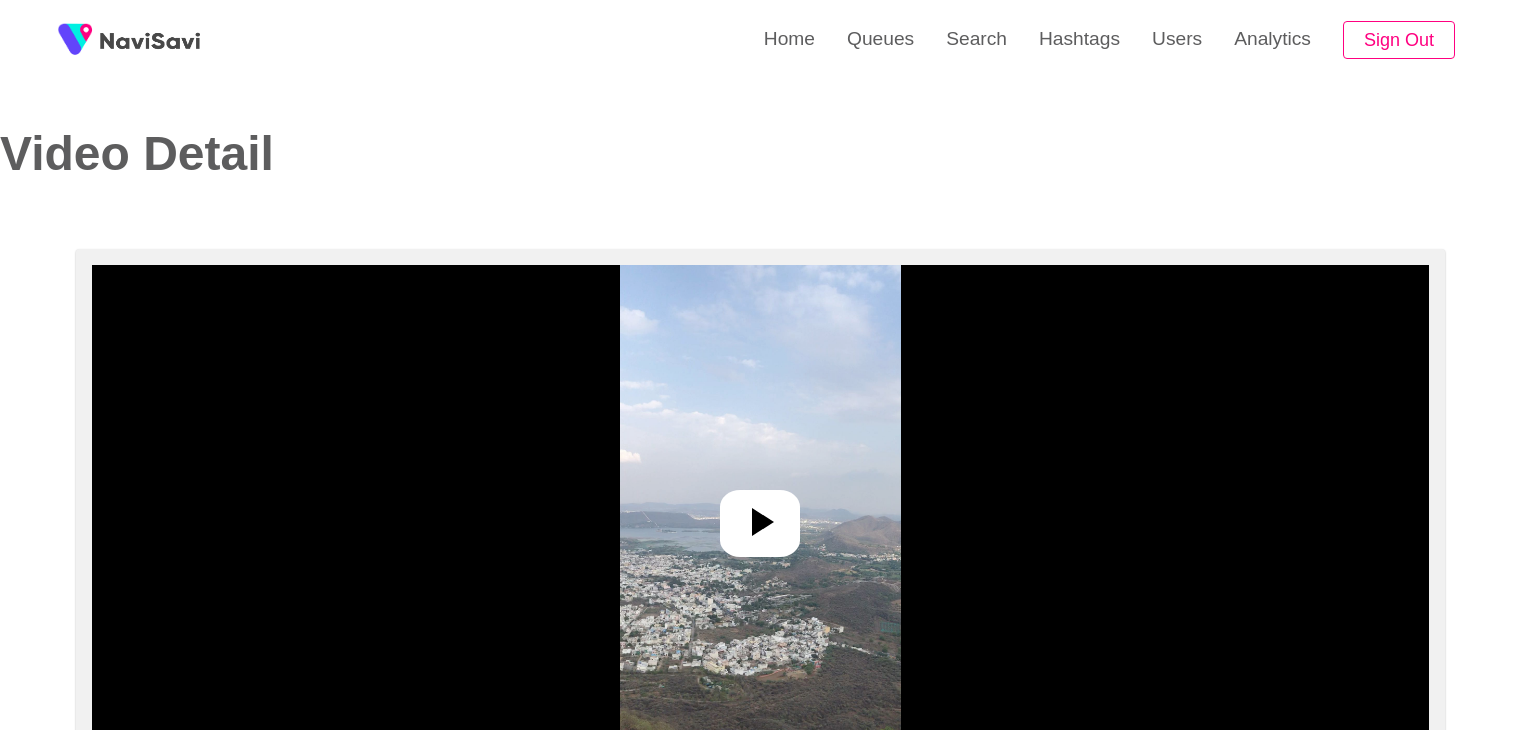 select on "**********" 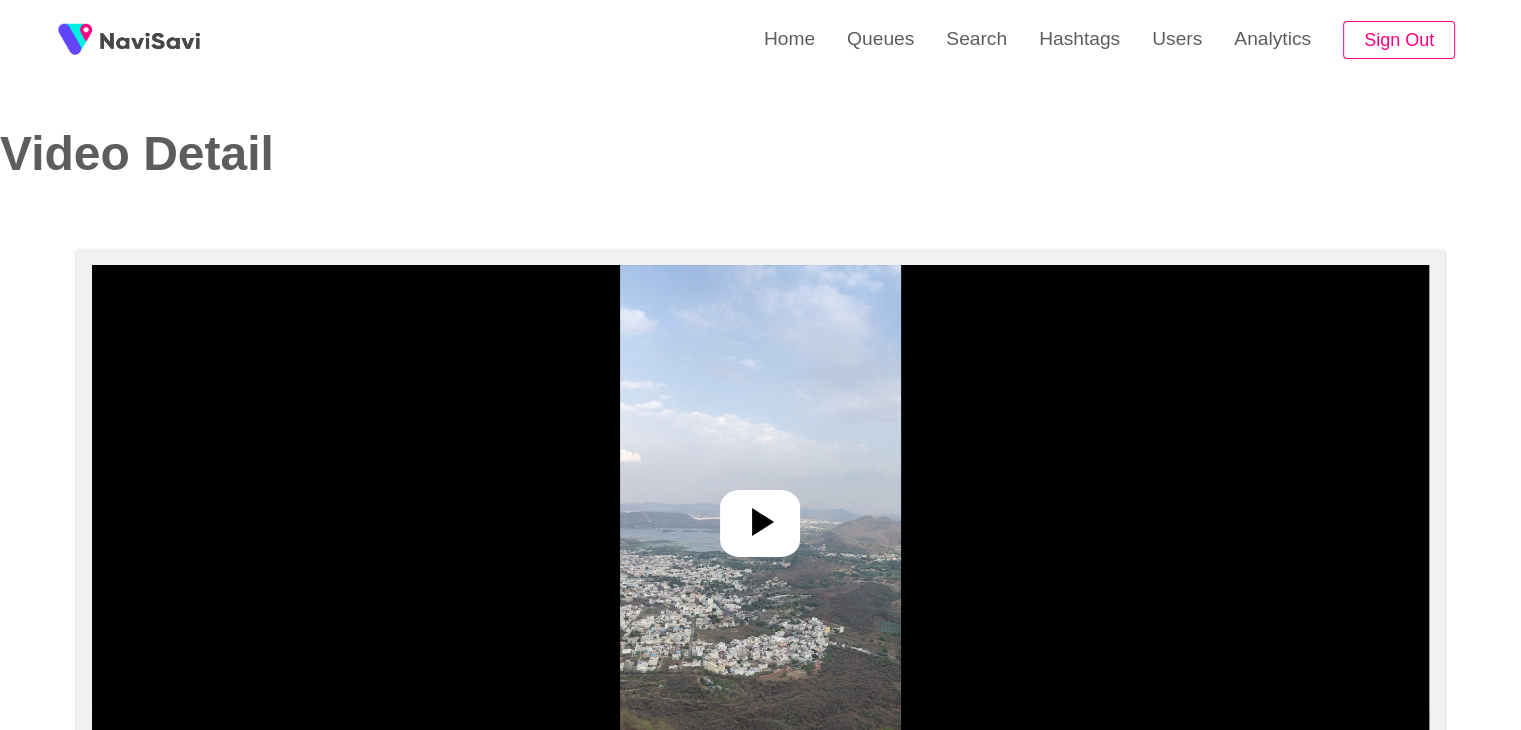 click at bounding box center (760, 515) 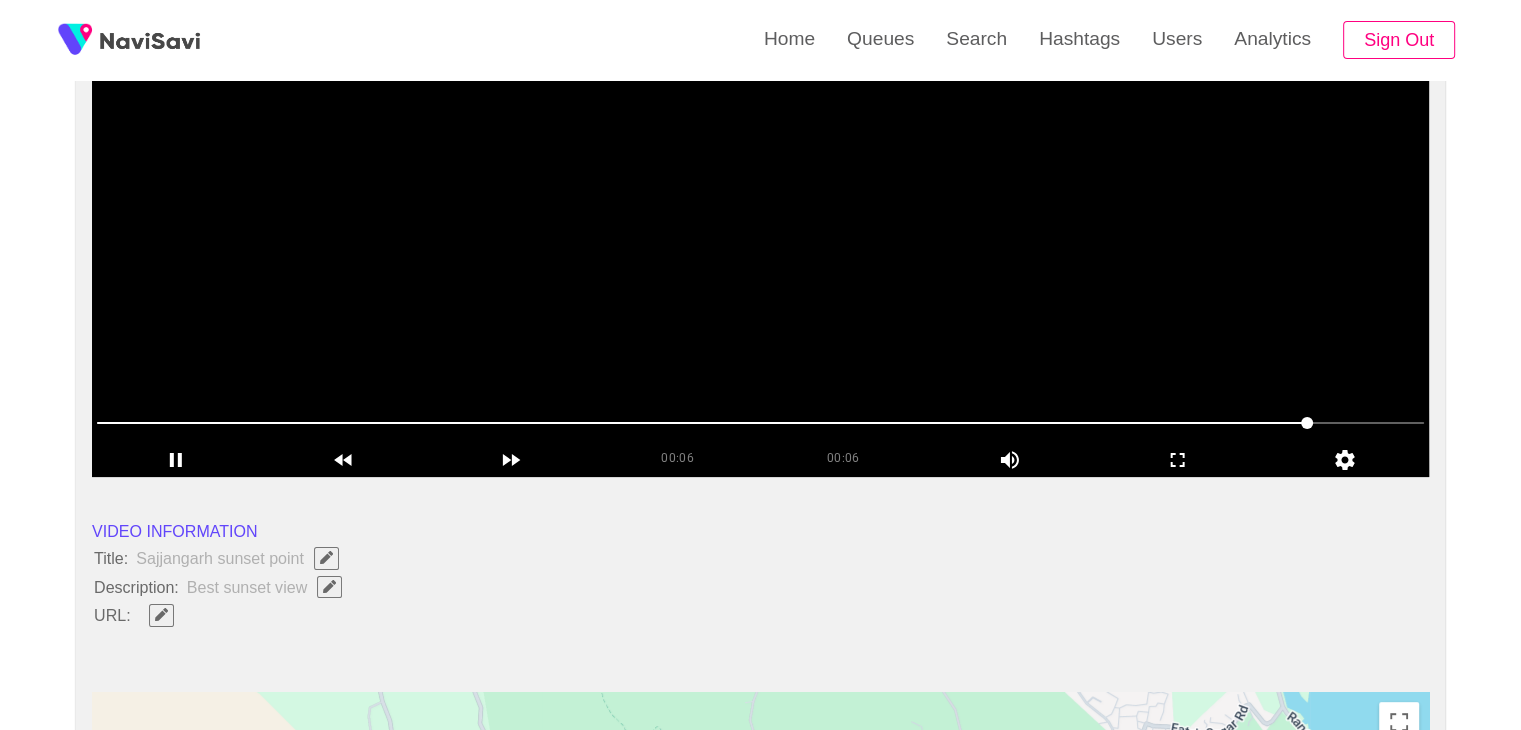 scroll, scrollTop: 288, scrollLeft: 0, axis: vertical 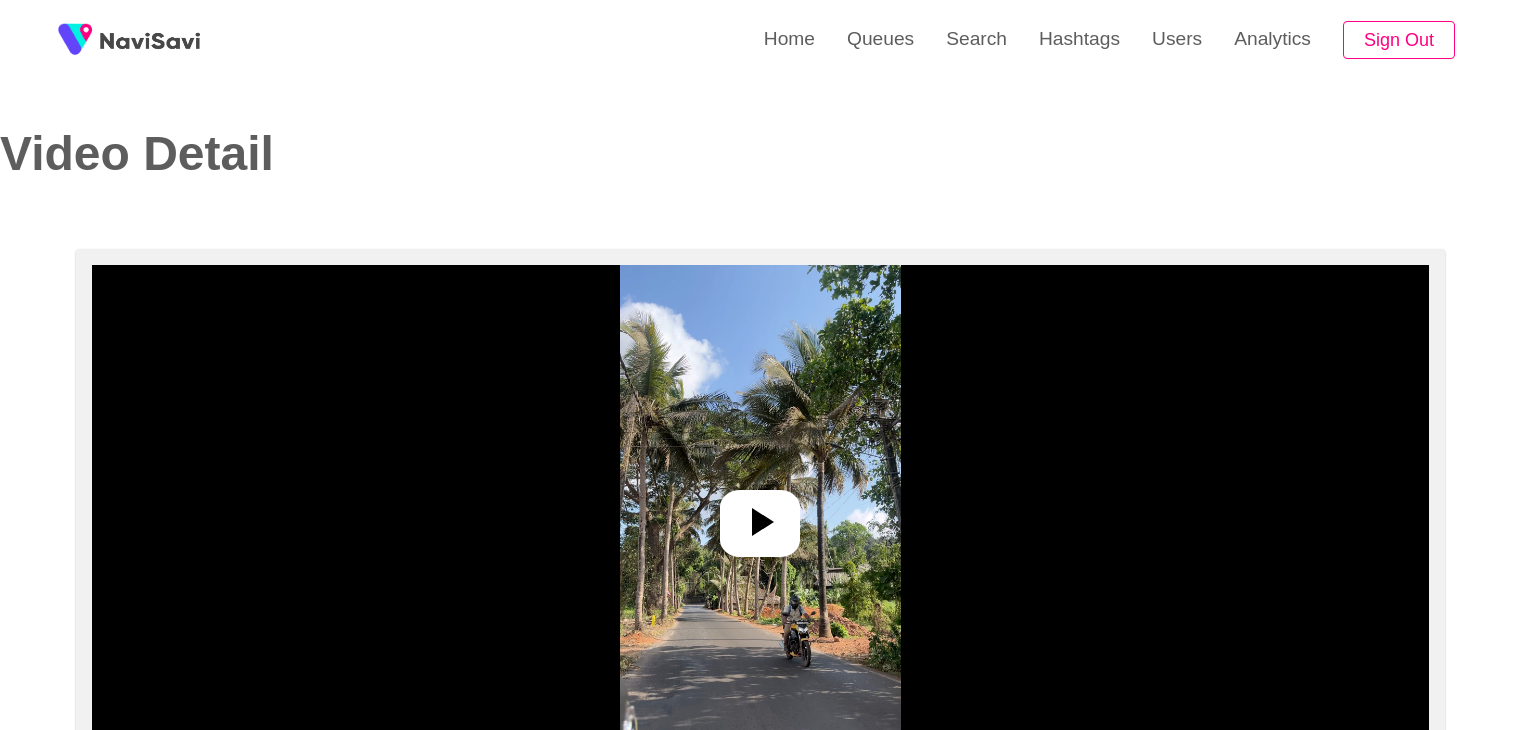 select on "**********" 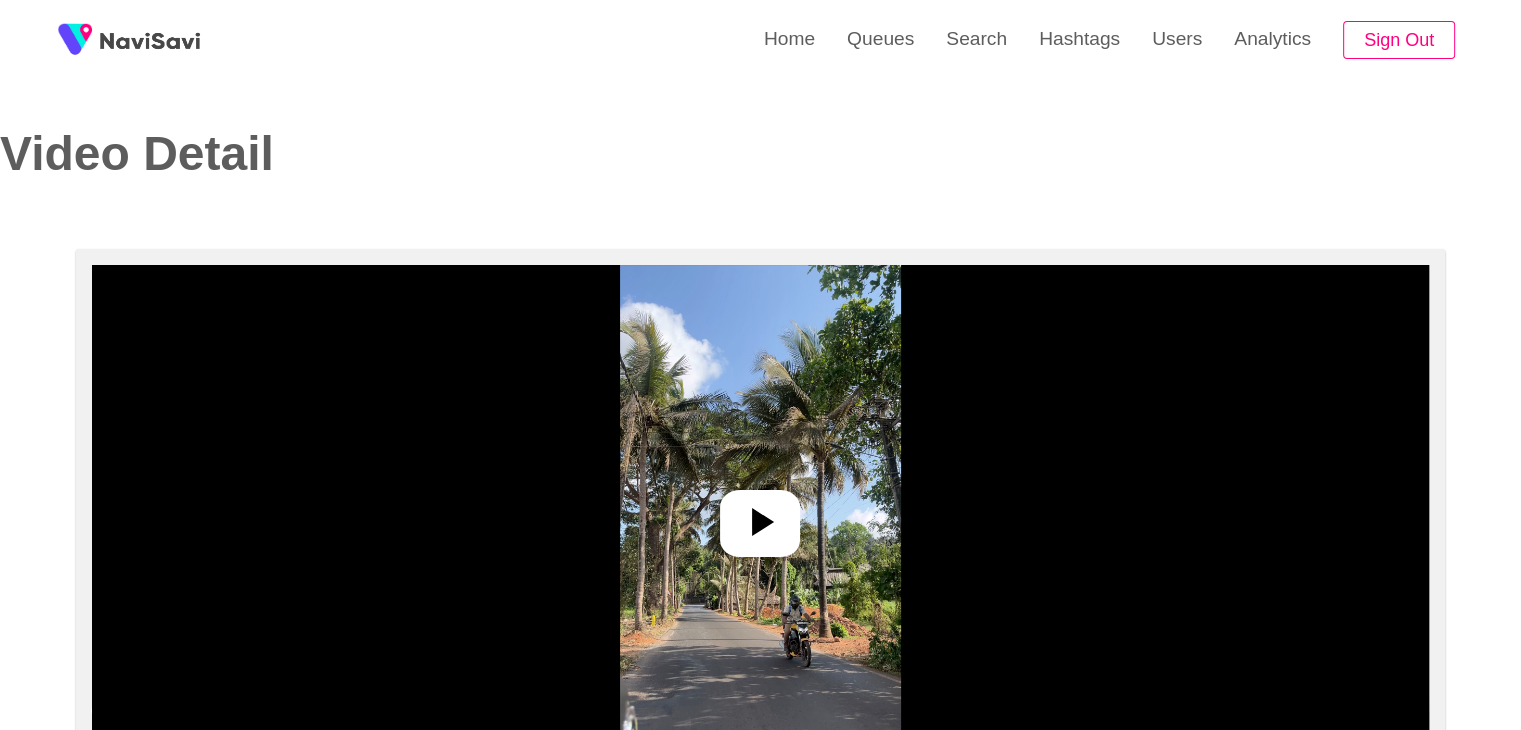click at bounding box center [760, 515] 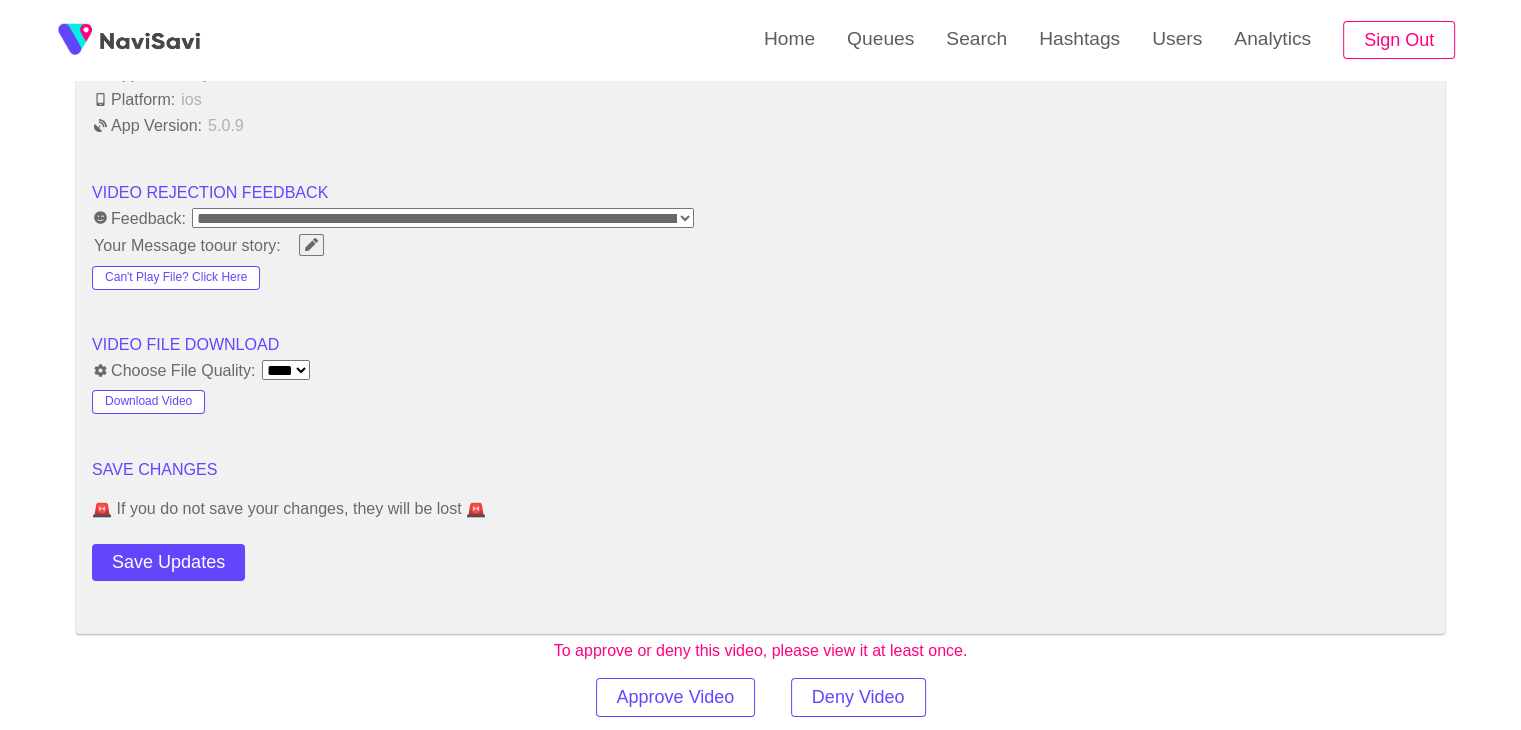 scroll, scrollTop: 2070, scrollLeft: 0, axis: vertical 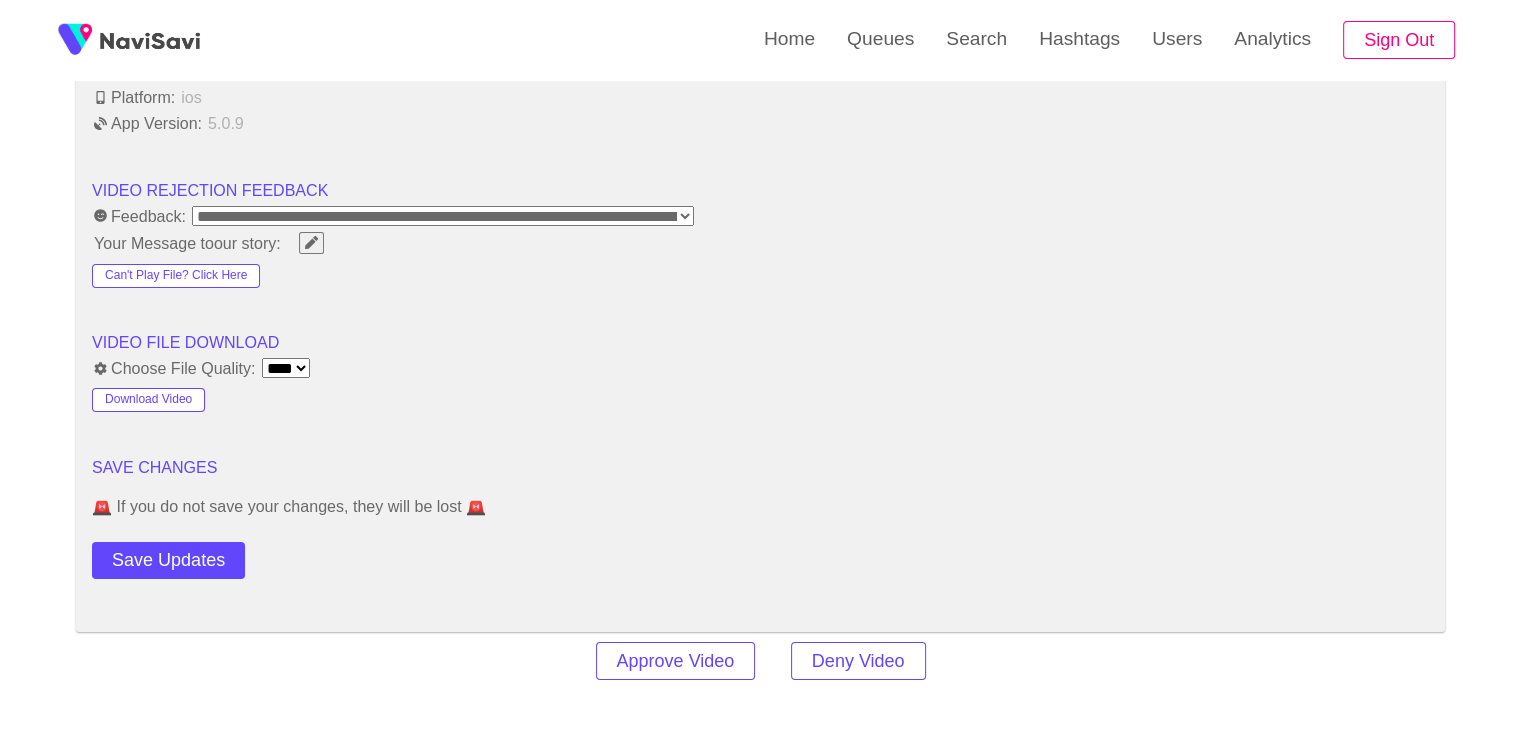 click on "**********" at bounding box center [443, 216] 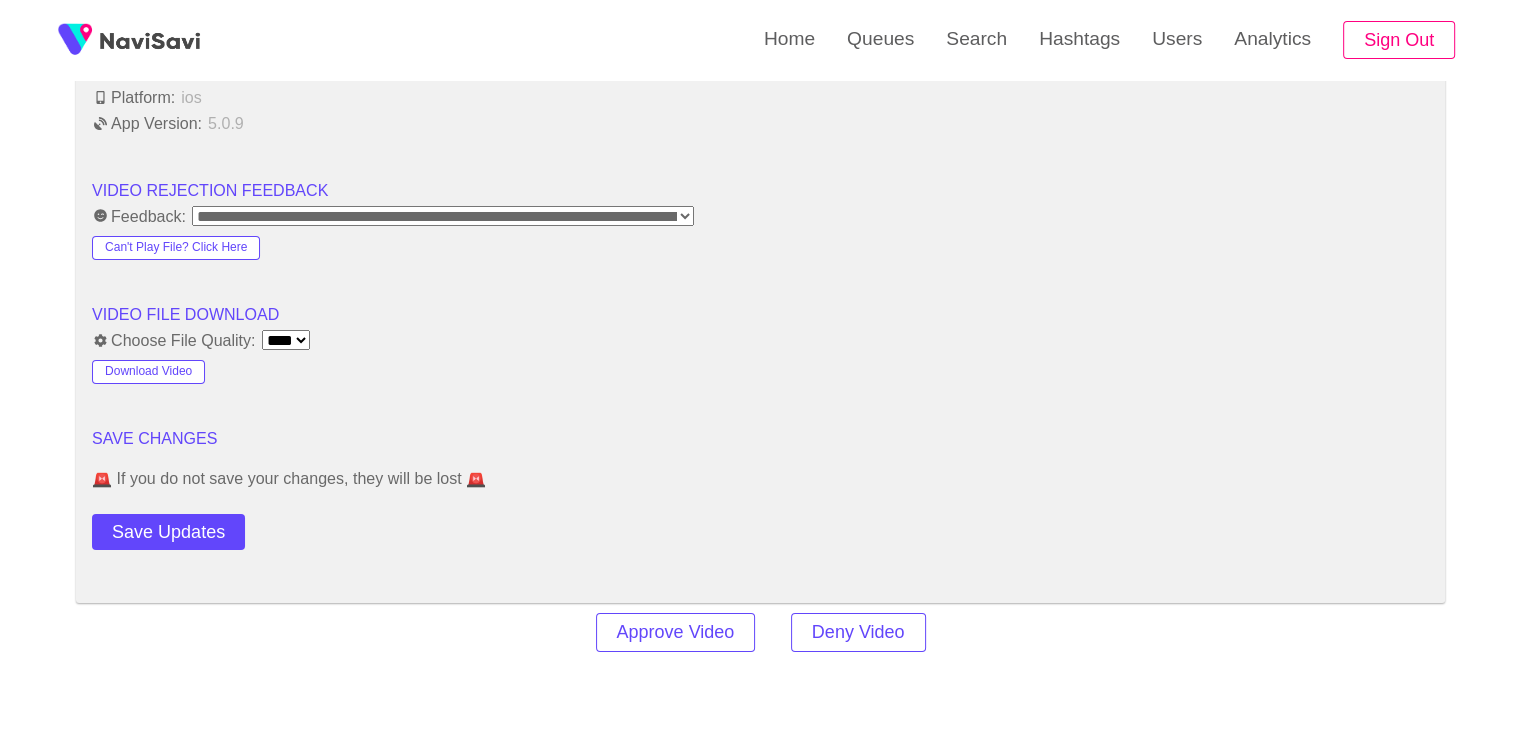 click on "**********" at bounding box center (443, 216) 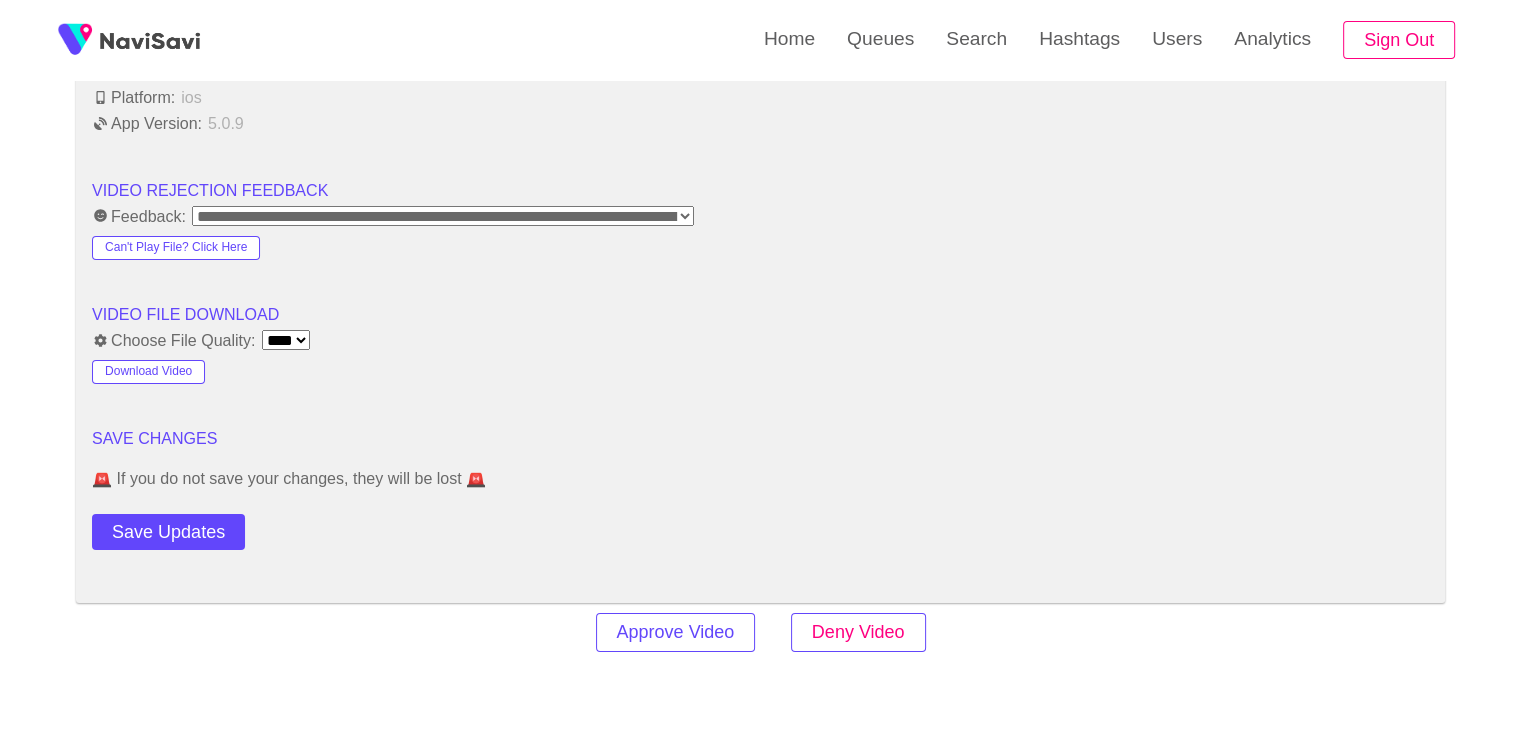 click on "Deny Video" at bounding box center [858, 632] 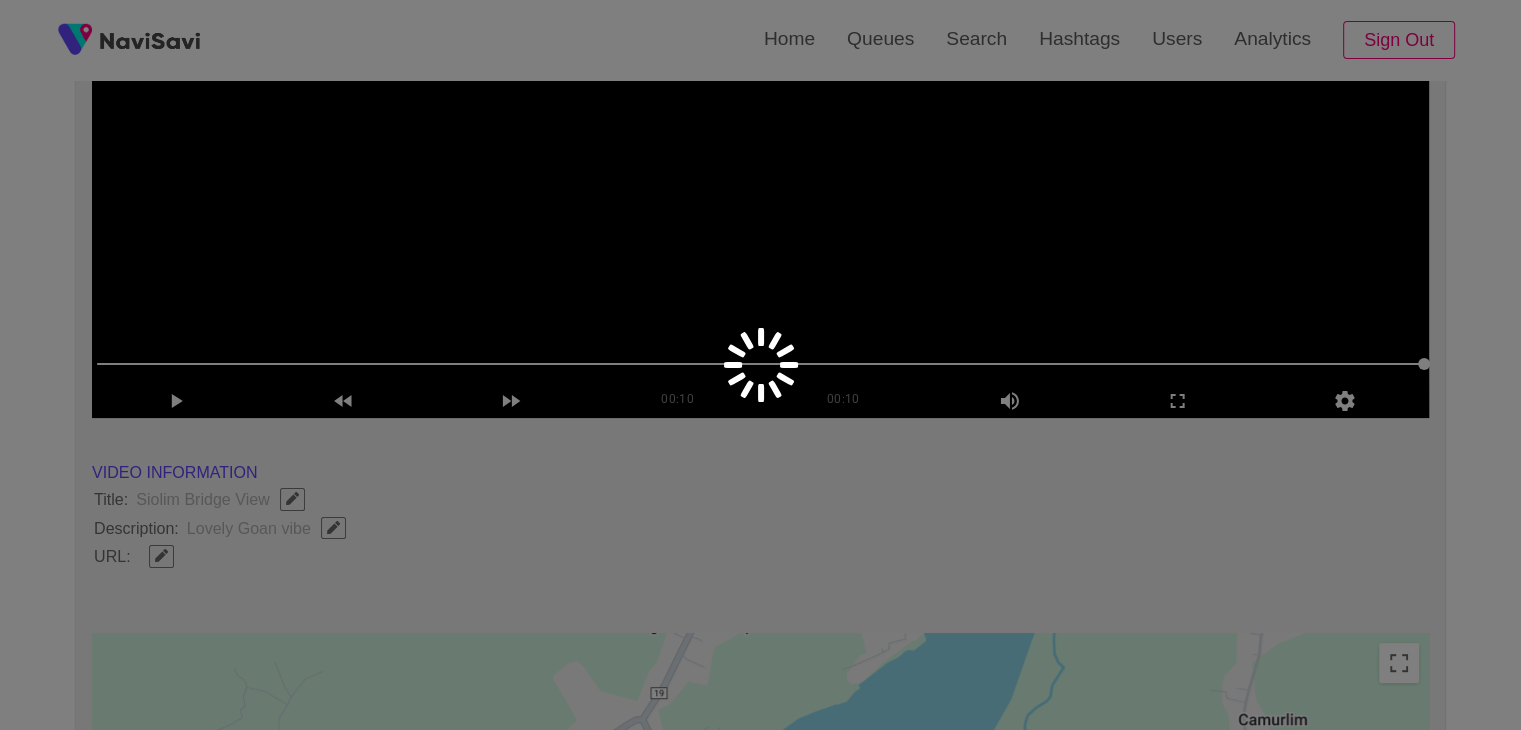scroll, scrollTop: 0, scrollLeft: 0, axis: both 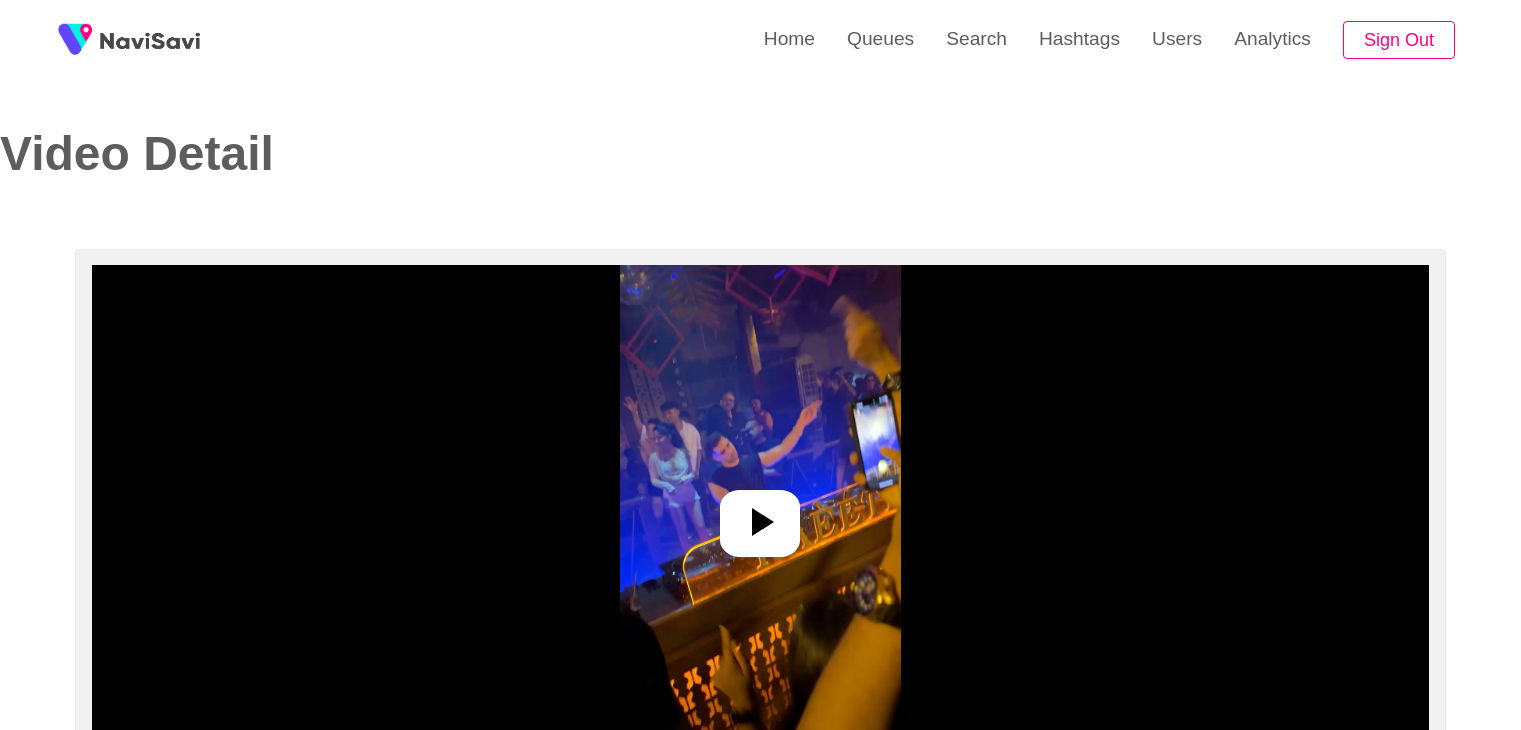 select on "**********" 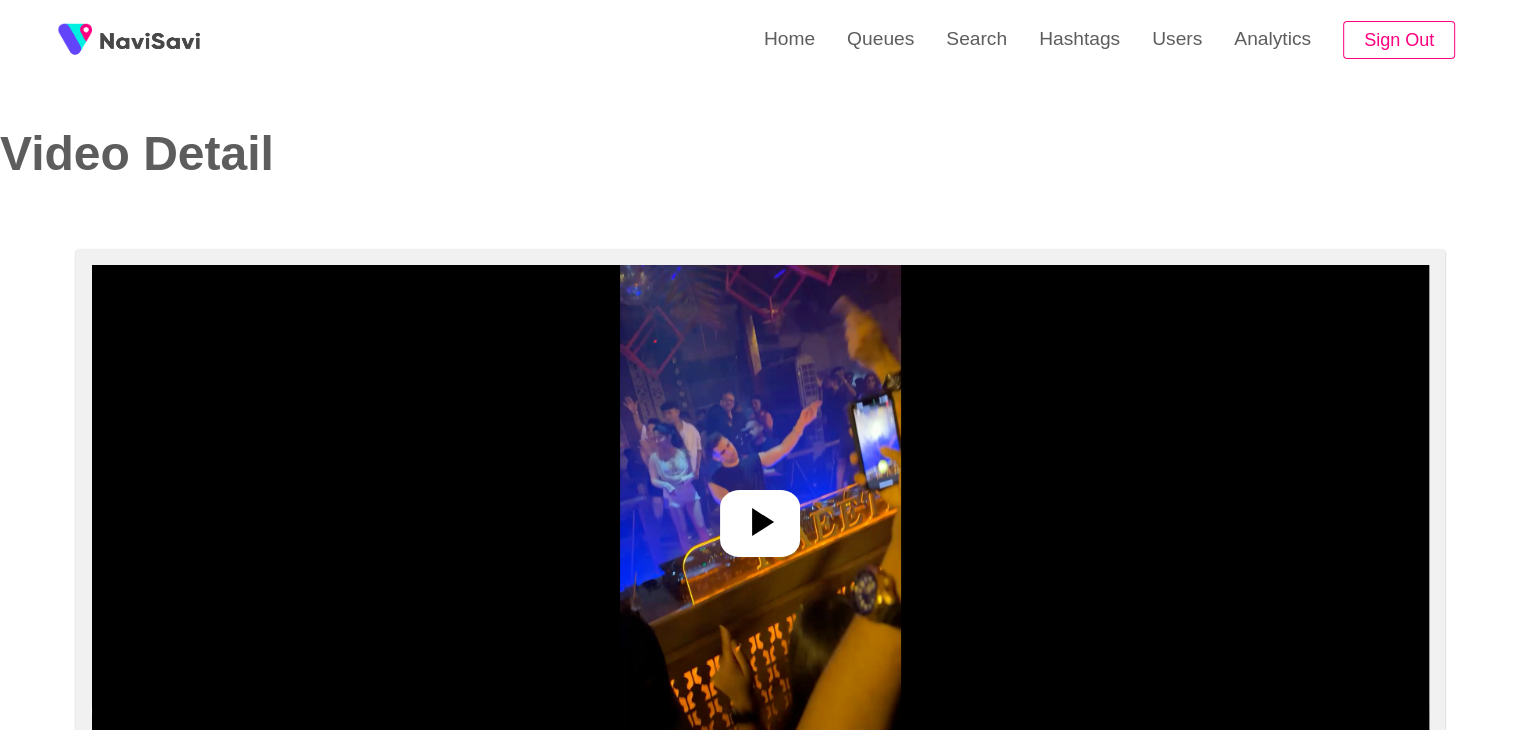 click at bounding box center (760, 515) 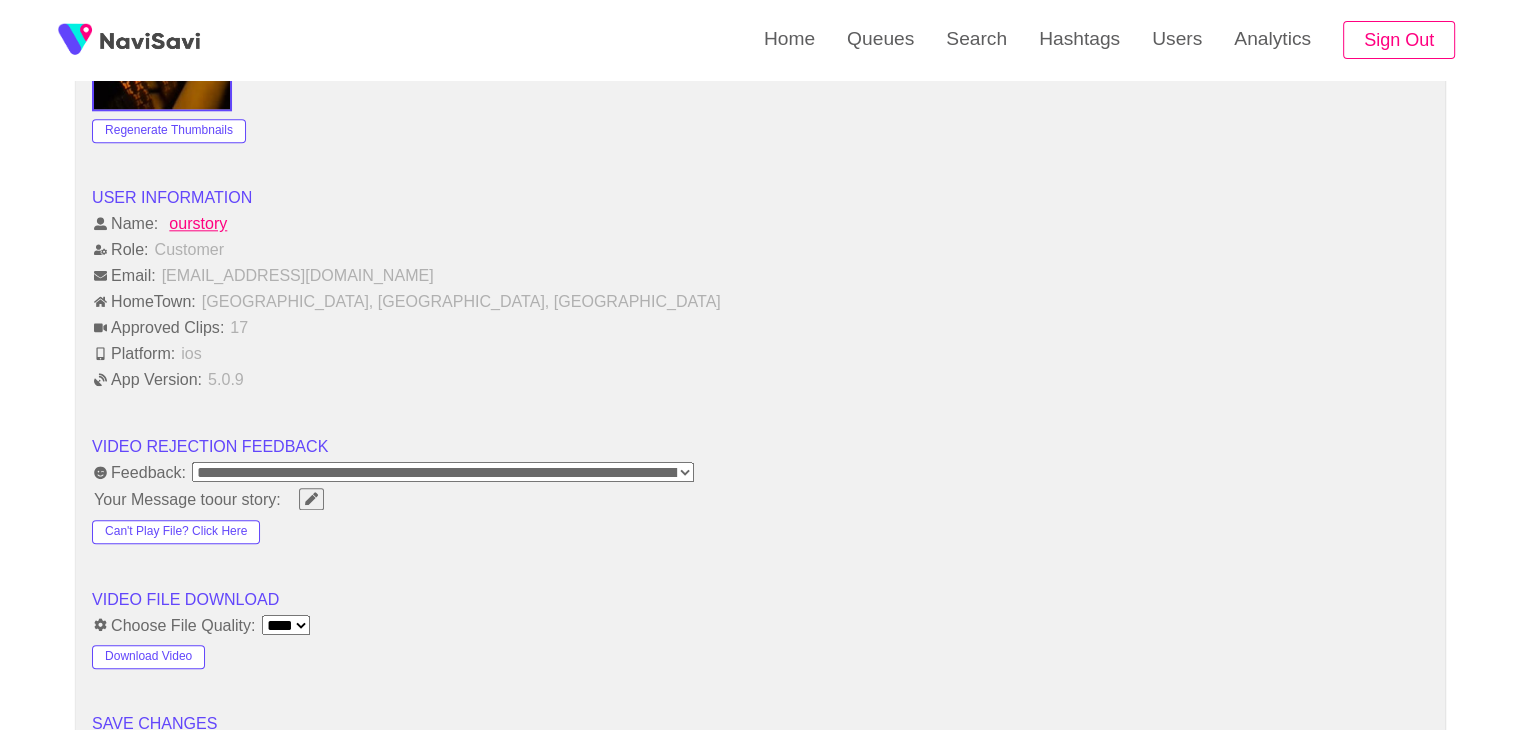 scroll, scrollTop: 2158, scrollLeft: 0, axis: vertical 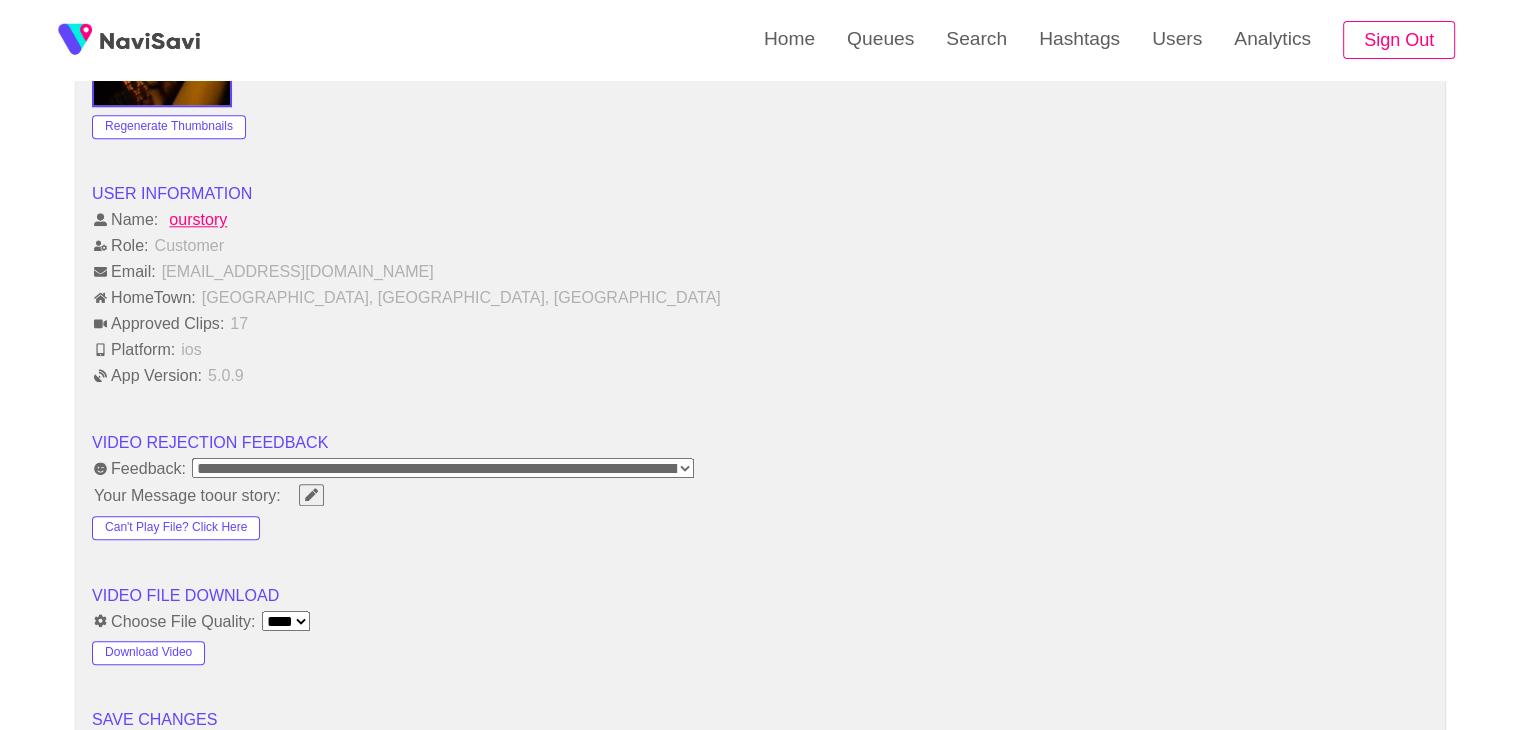 type 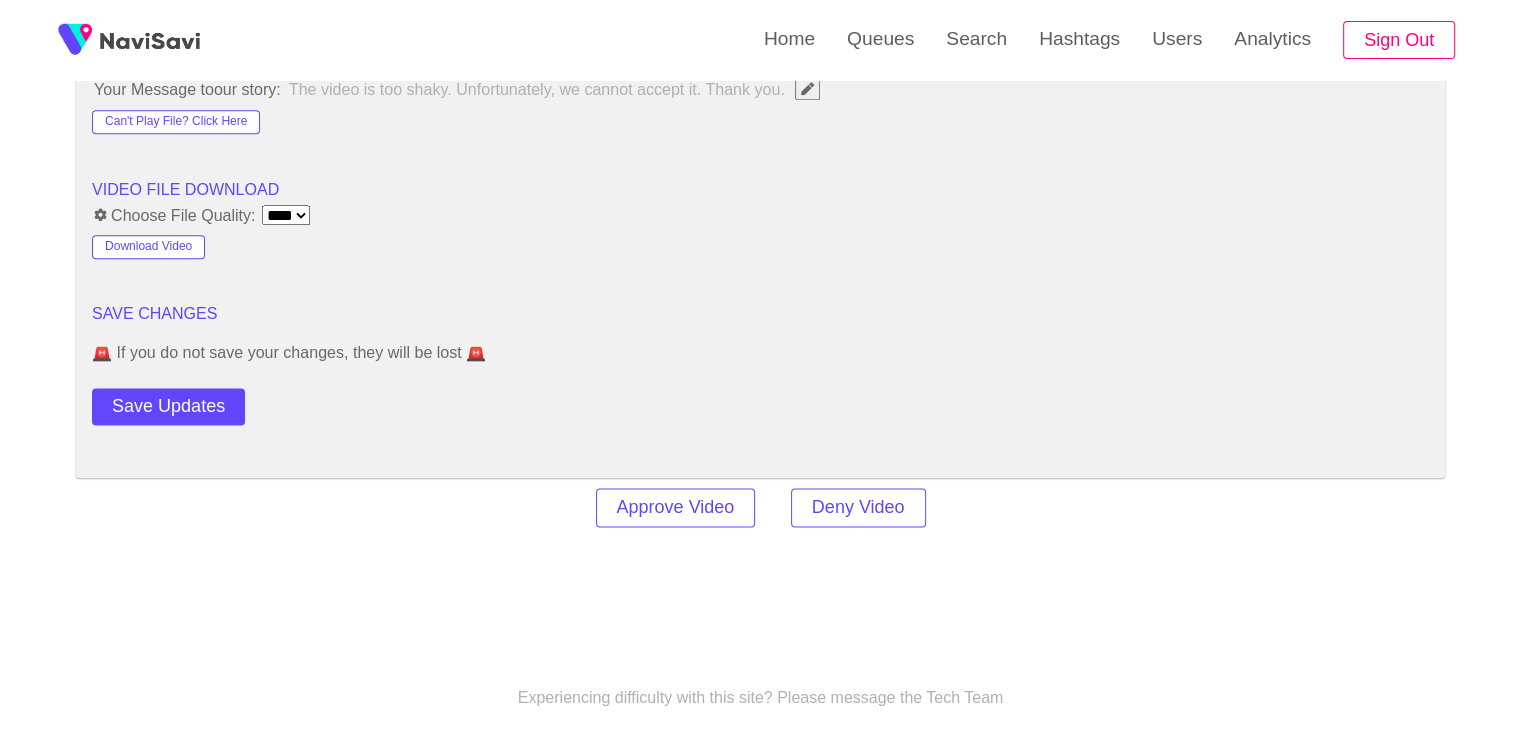 scroll, scrollTop: 2596, scrollLeft: 0, axis: vertical 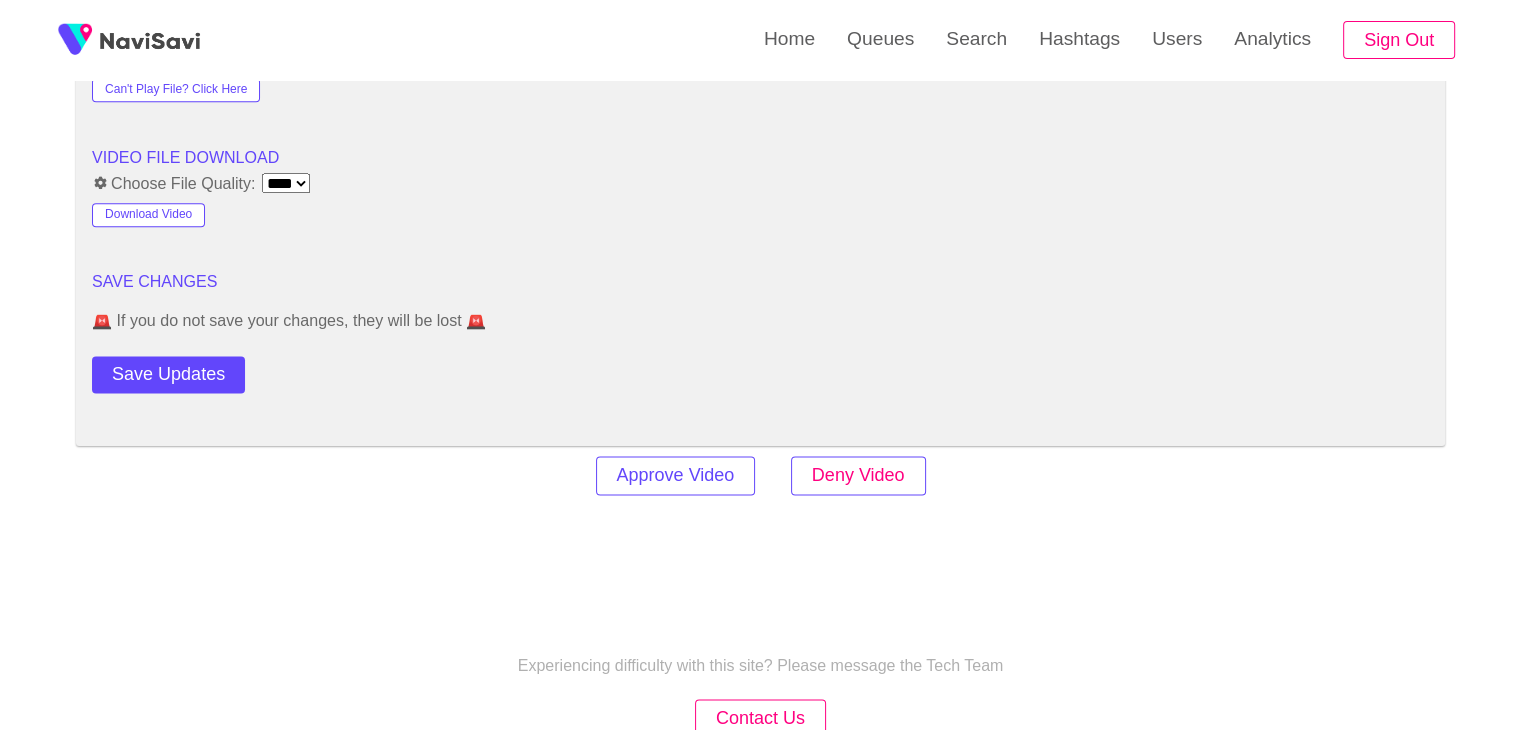 drag, startPoint x: 860, startPoint y: 489, endPoint x: 867, endPoint y: 473, distance: 17.464249 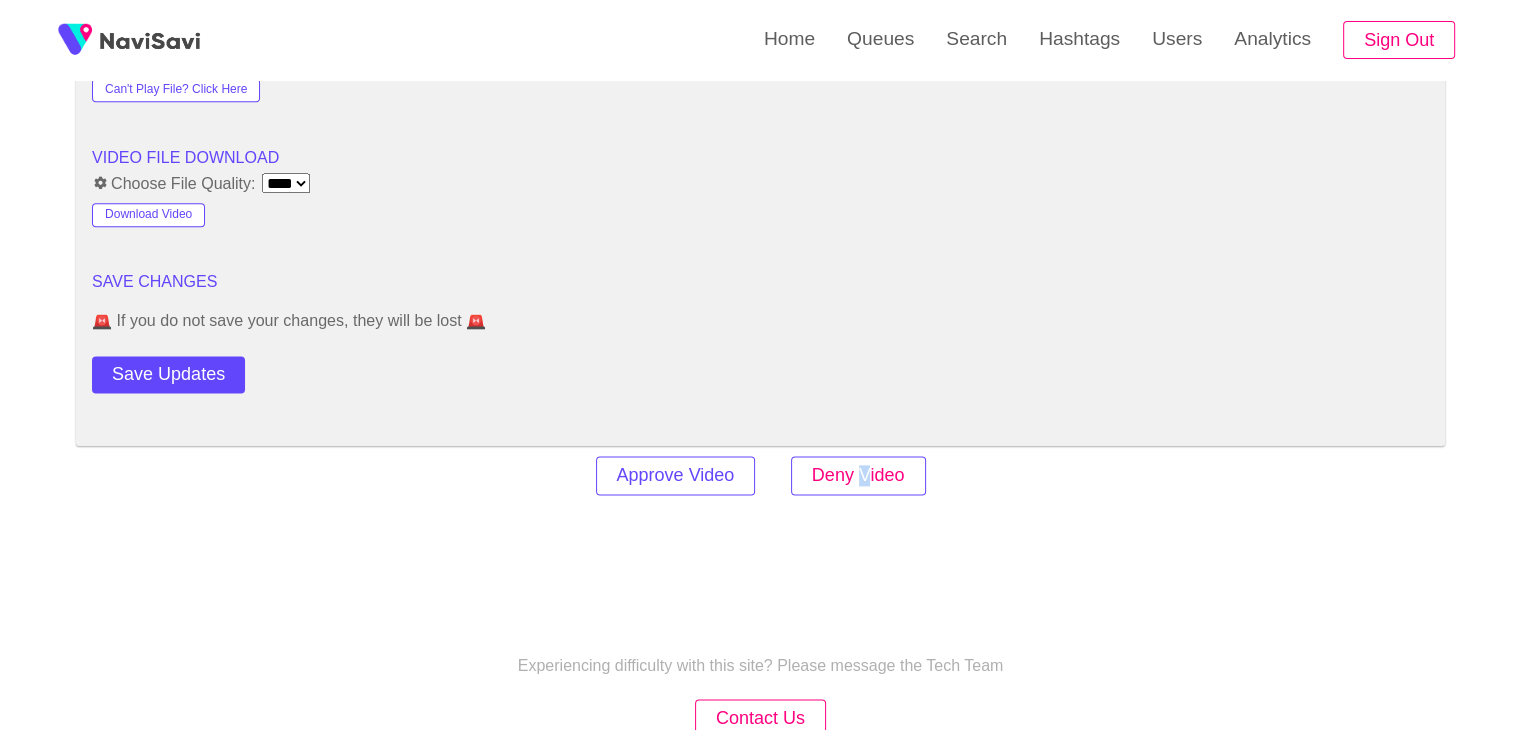 click on "Deny Video" at bounding box center [858, 475] 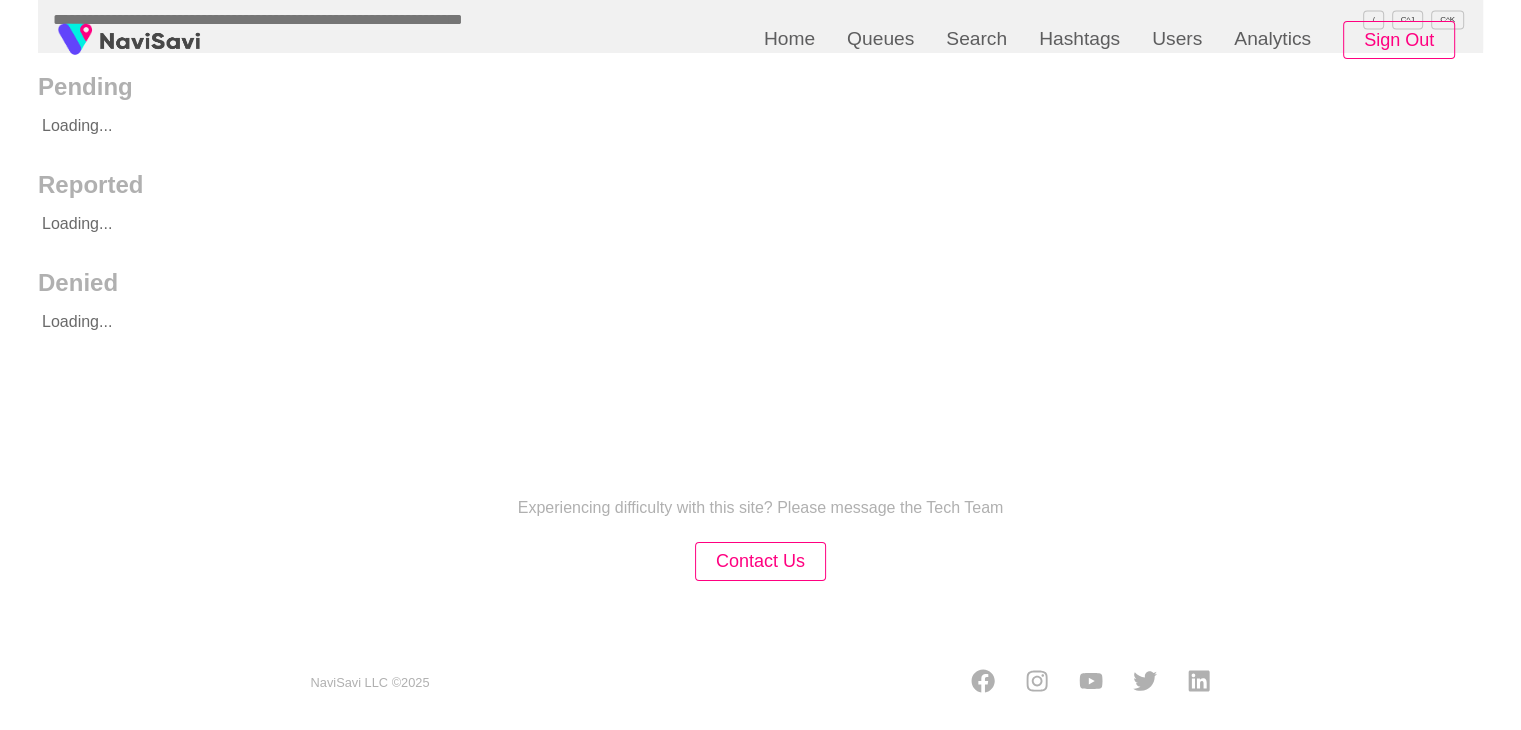 scroll, scrollTop: 0, scrollLeft: 0, axis: both 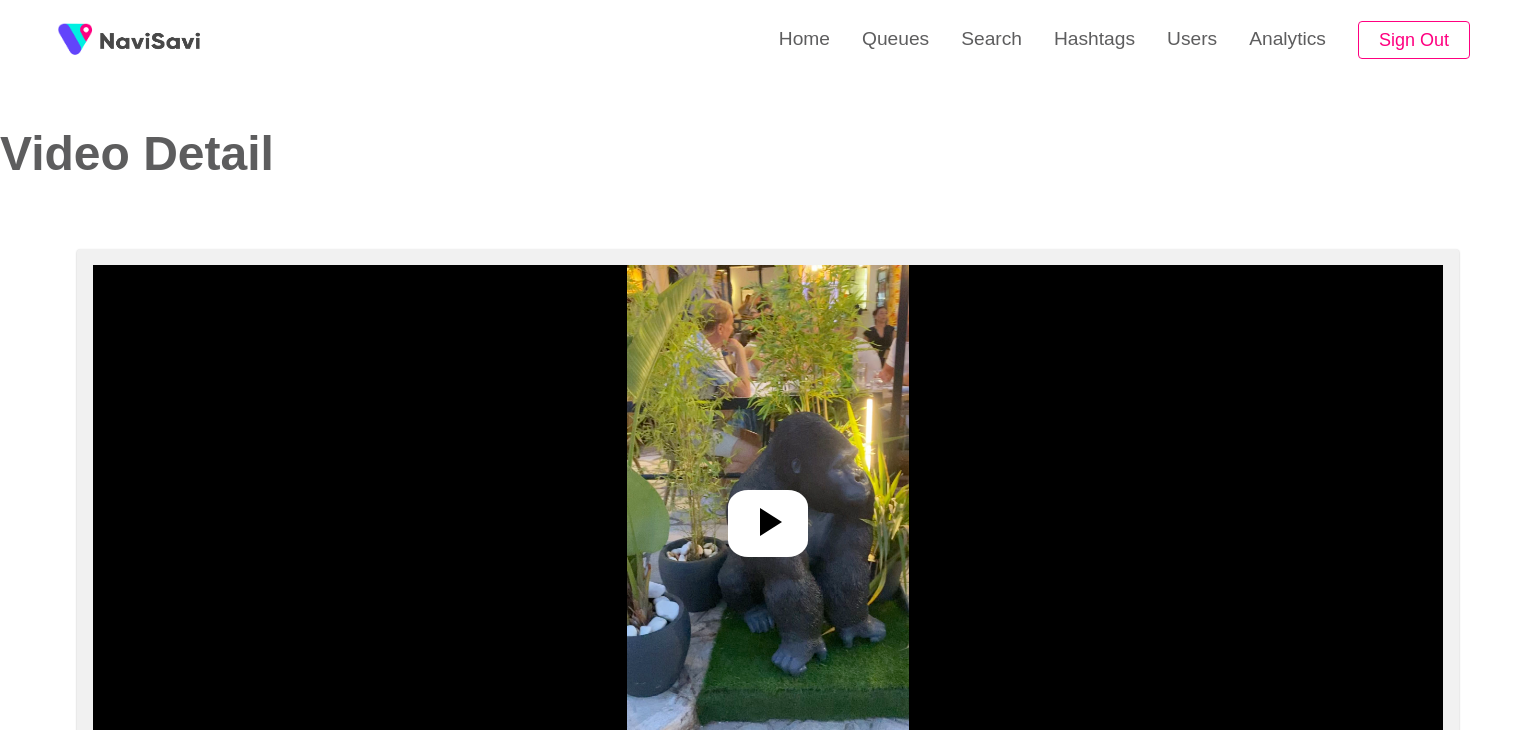 select on "****" 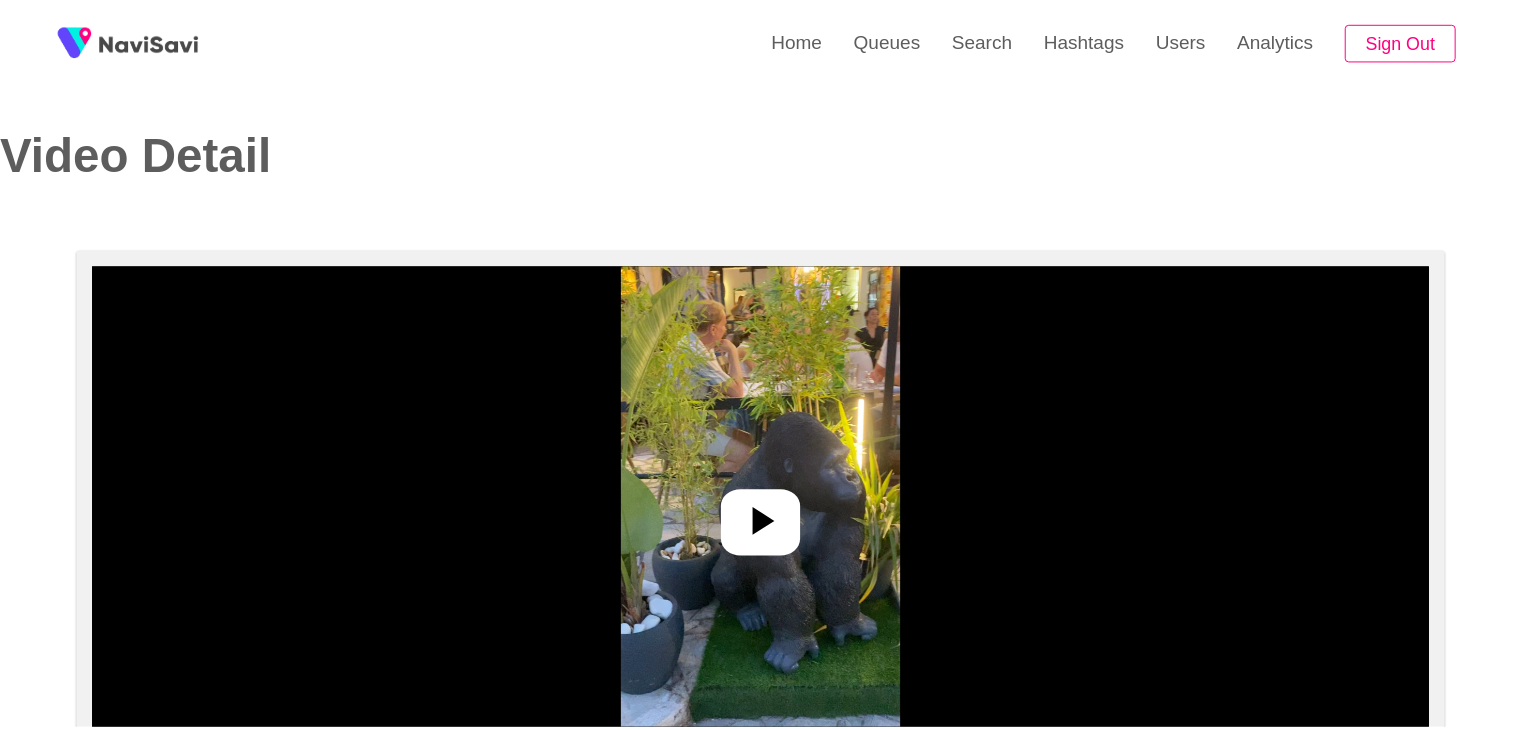 scroll, scrollTop: 0, scrollLeft: 0, axis: both 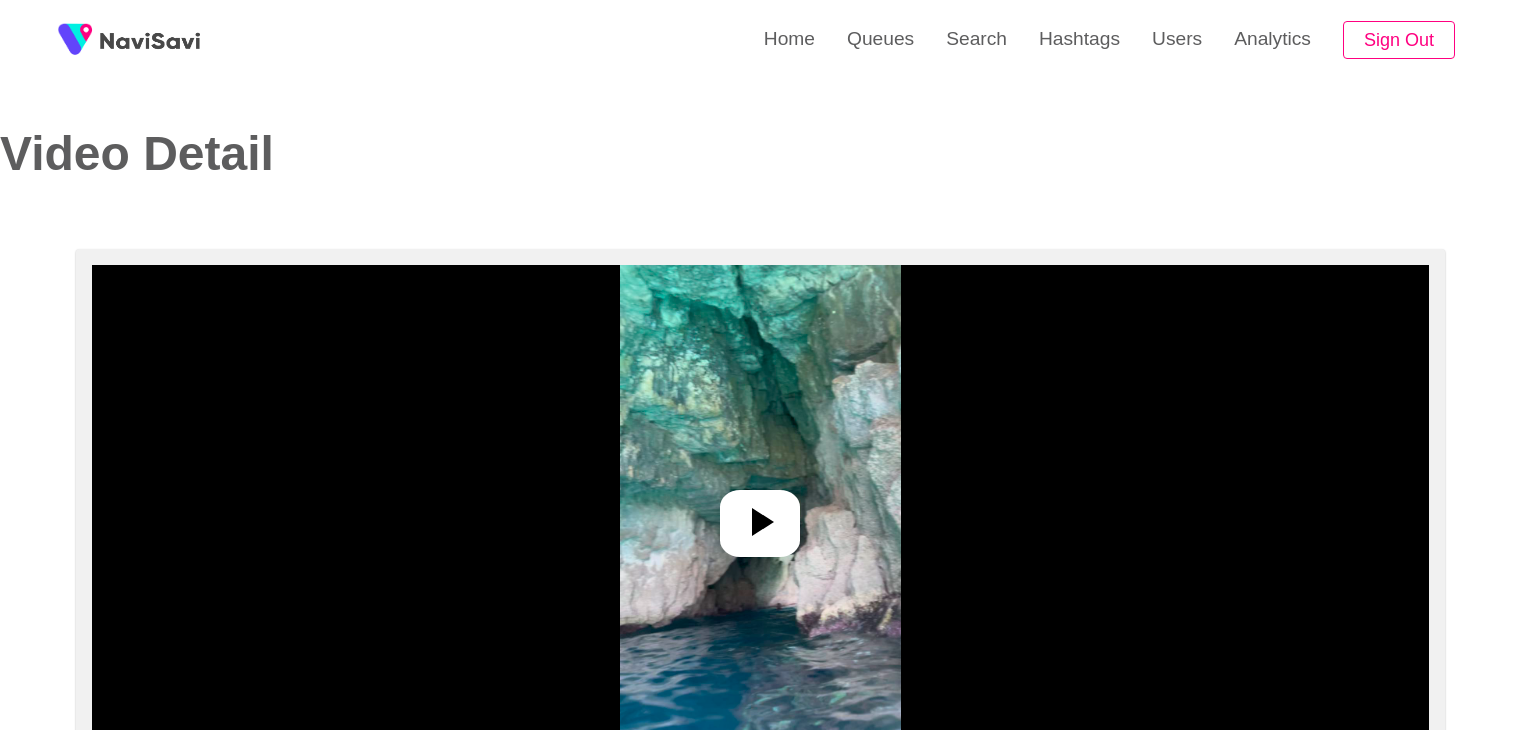 select on "**********" 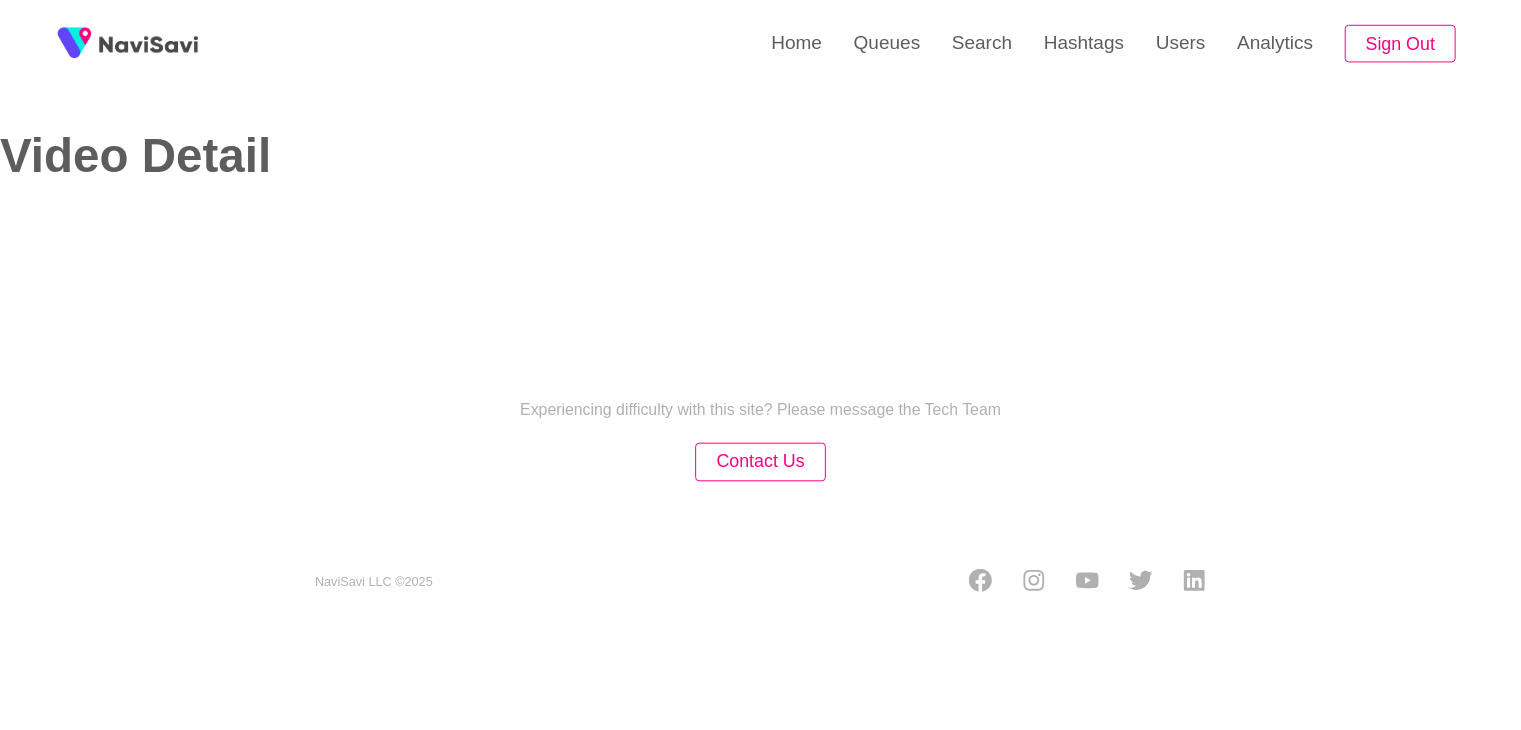 scroll, scrollTop: 0, scrollLeft: 0, axis: both 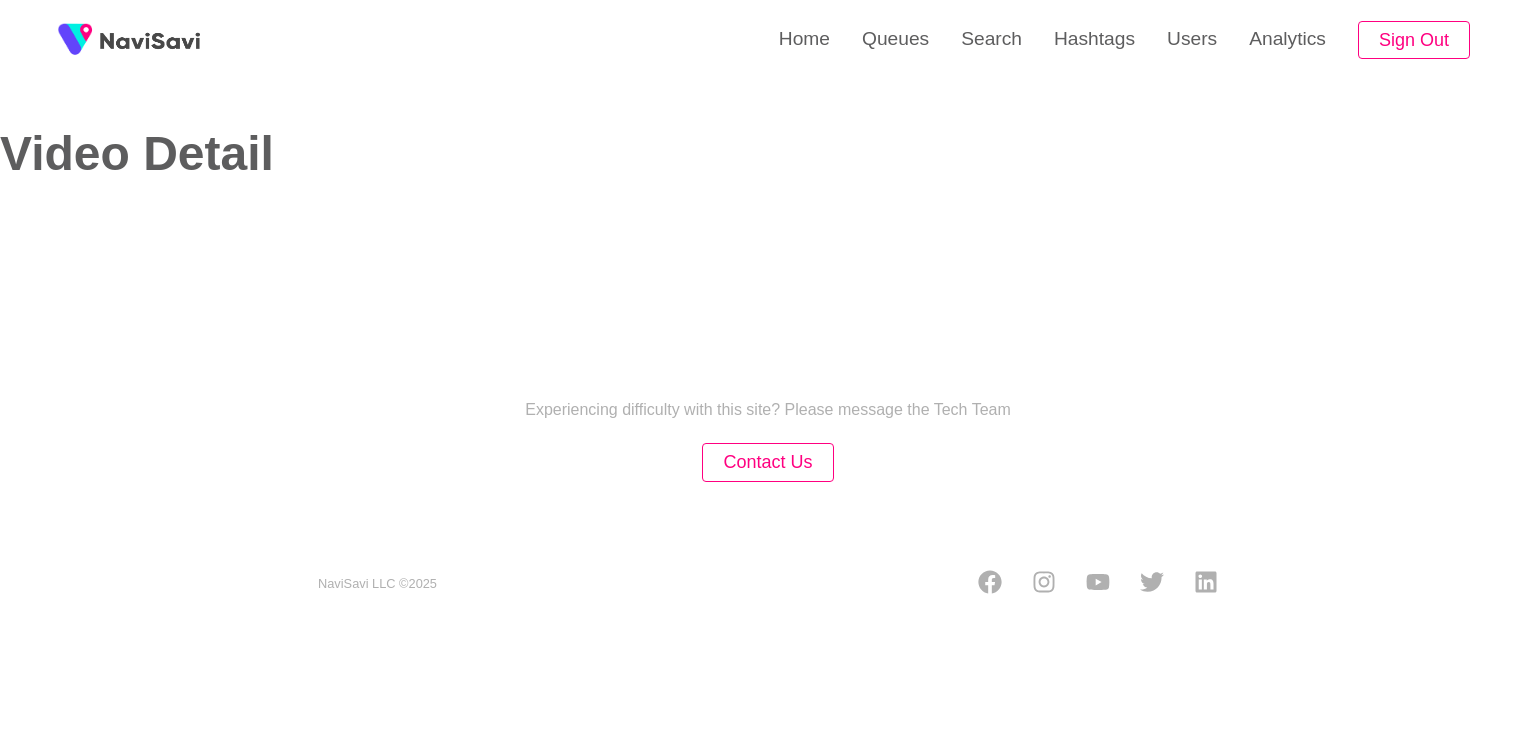 select on "**********" 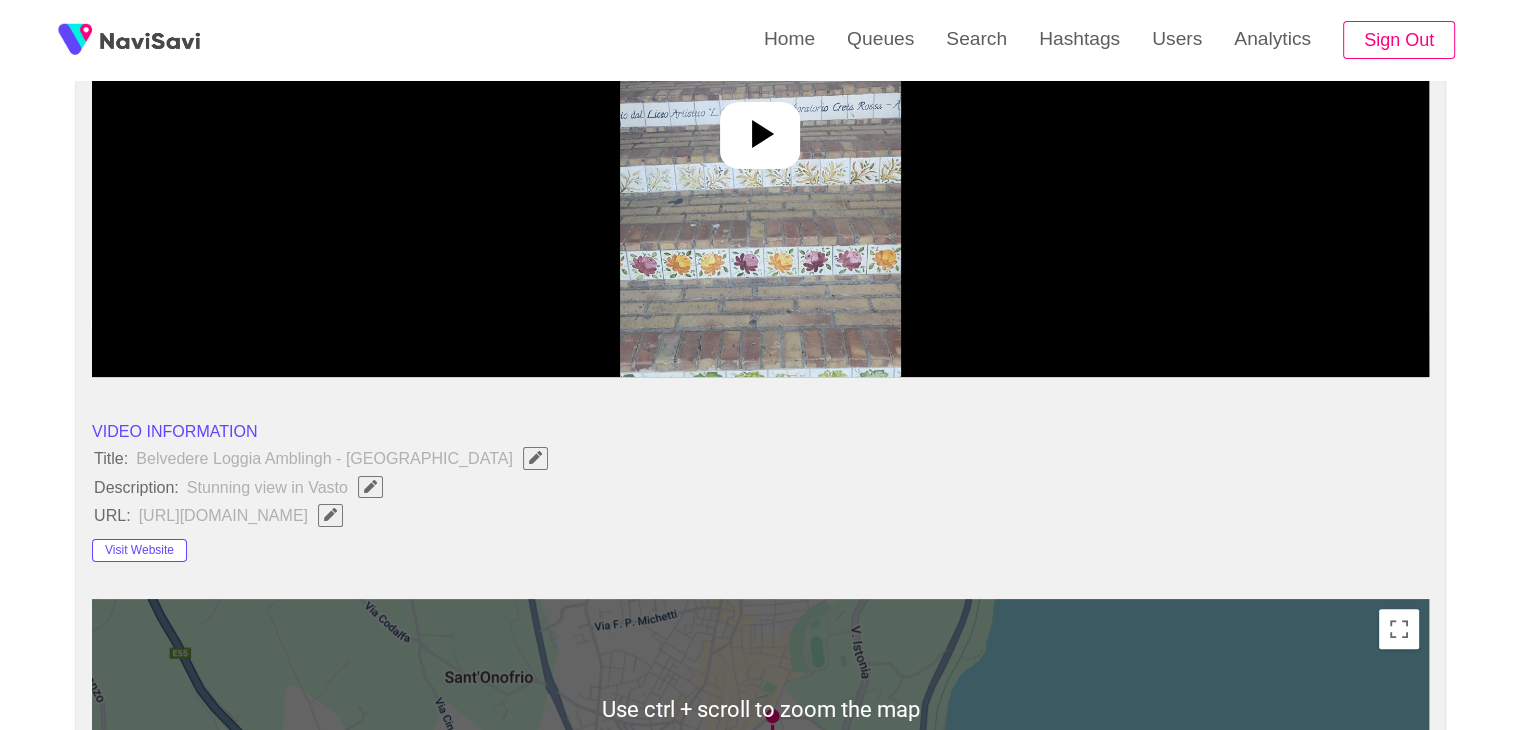 scroll, scrollTop: 0, scrollLeft: 0, axis: both 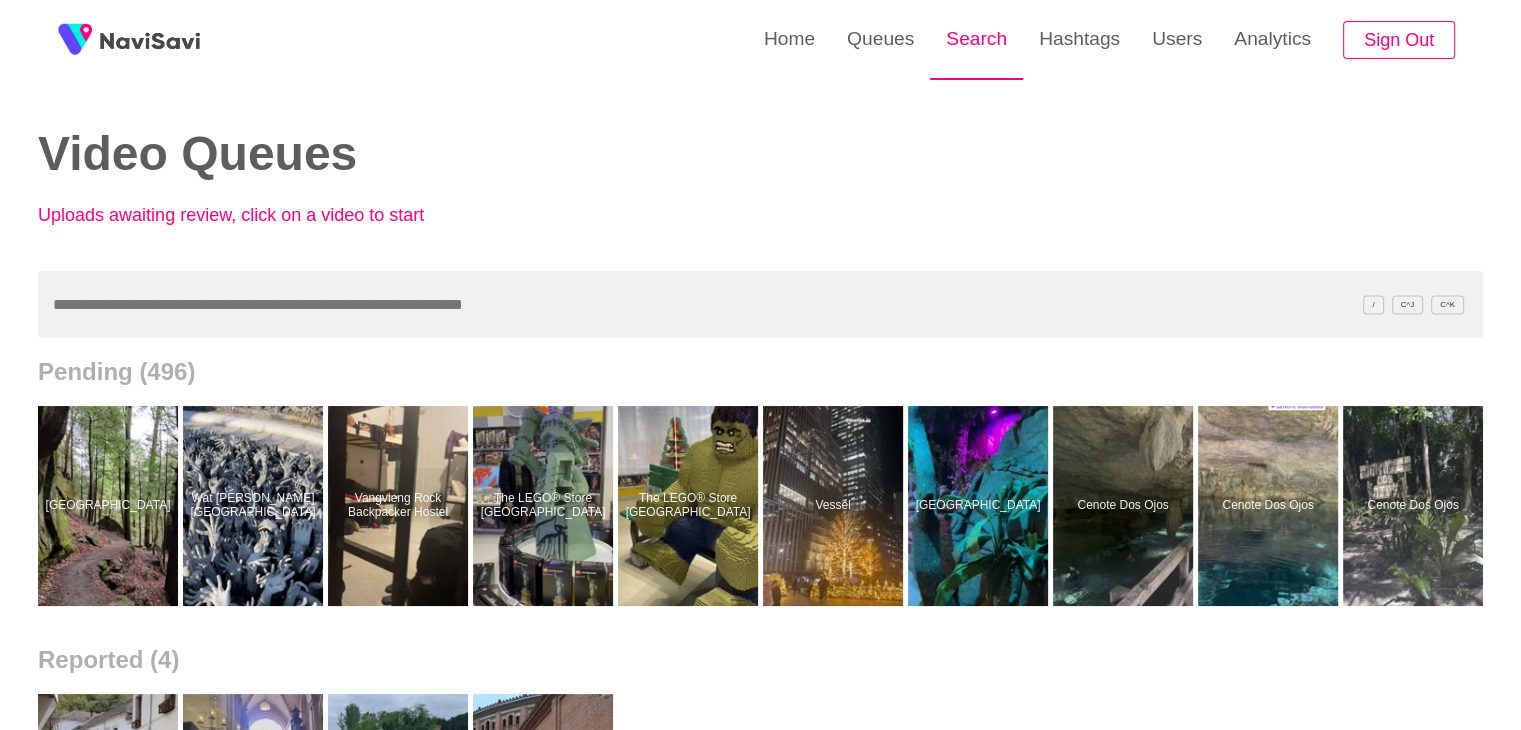 click on "Search" at bounding box center (976, 39) 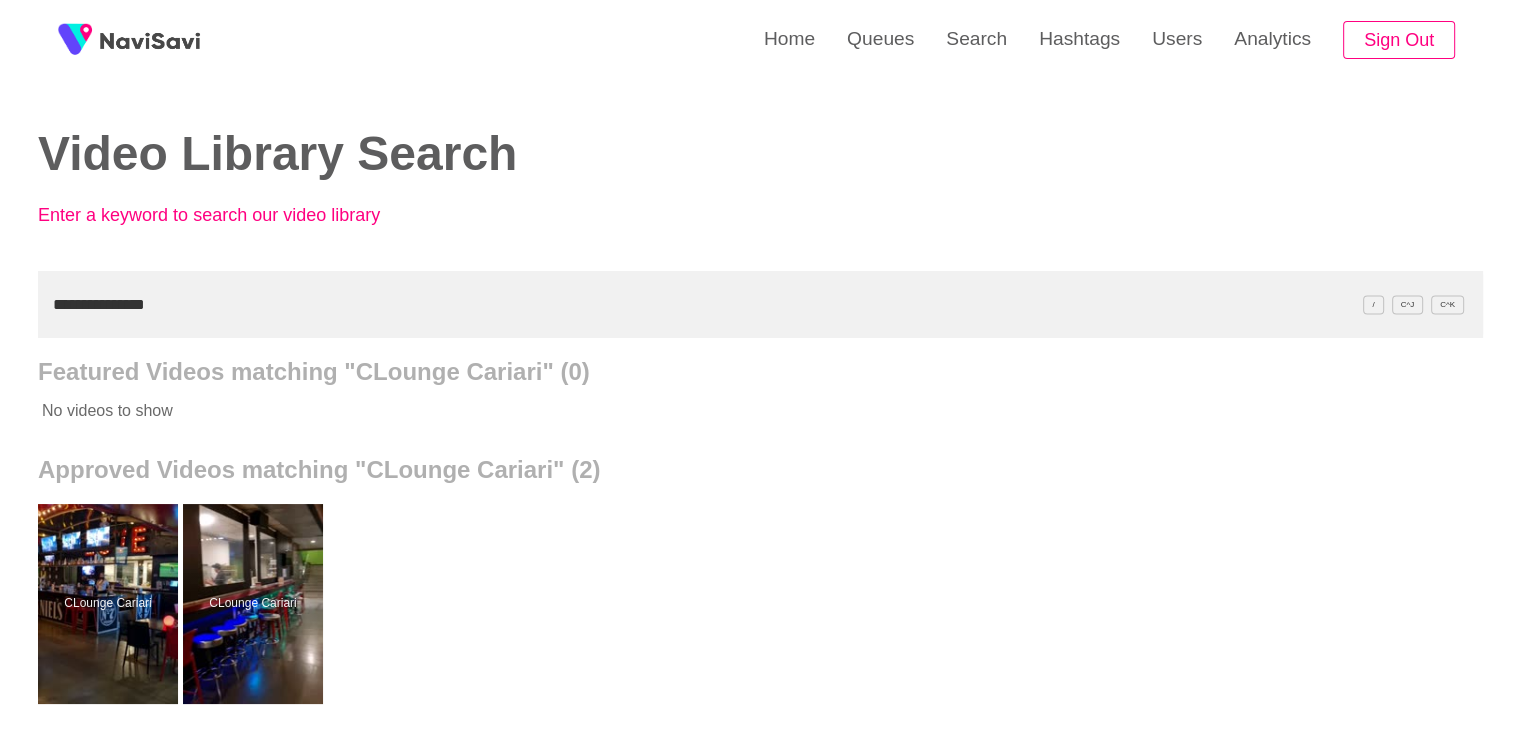 scroll, scrollTop: 184, scrollLeft: 0, axis: vertical 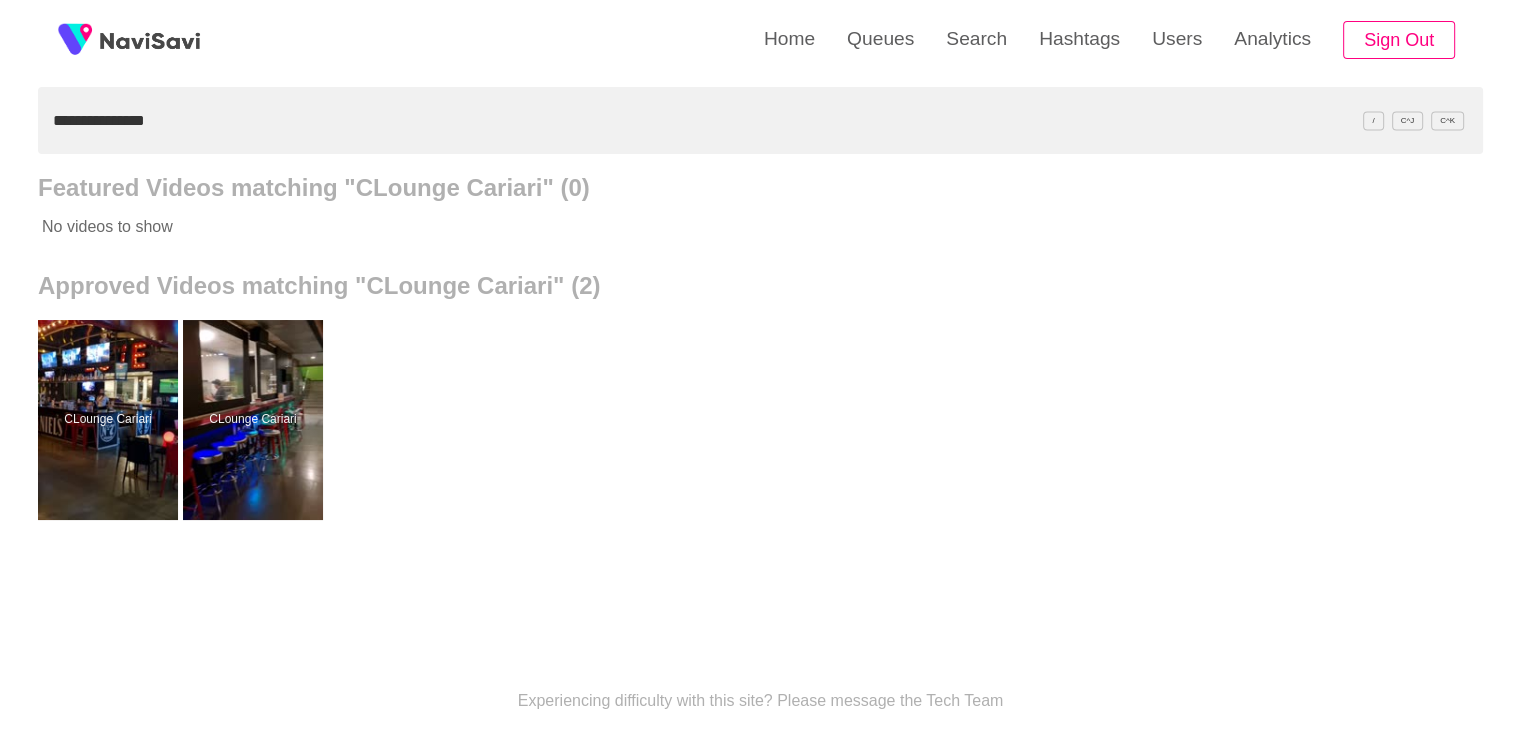 click on "**********" at bounding box center (760, 120) 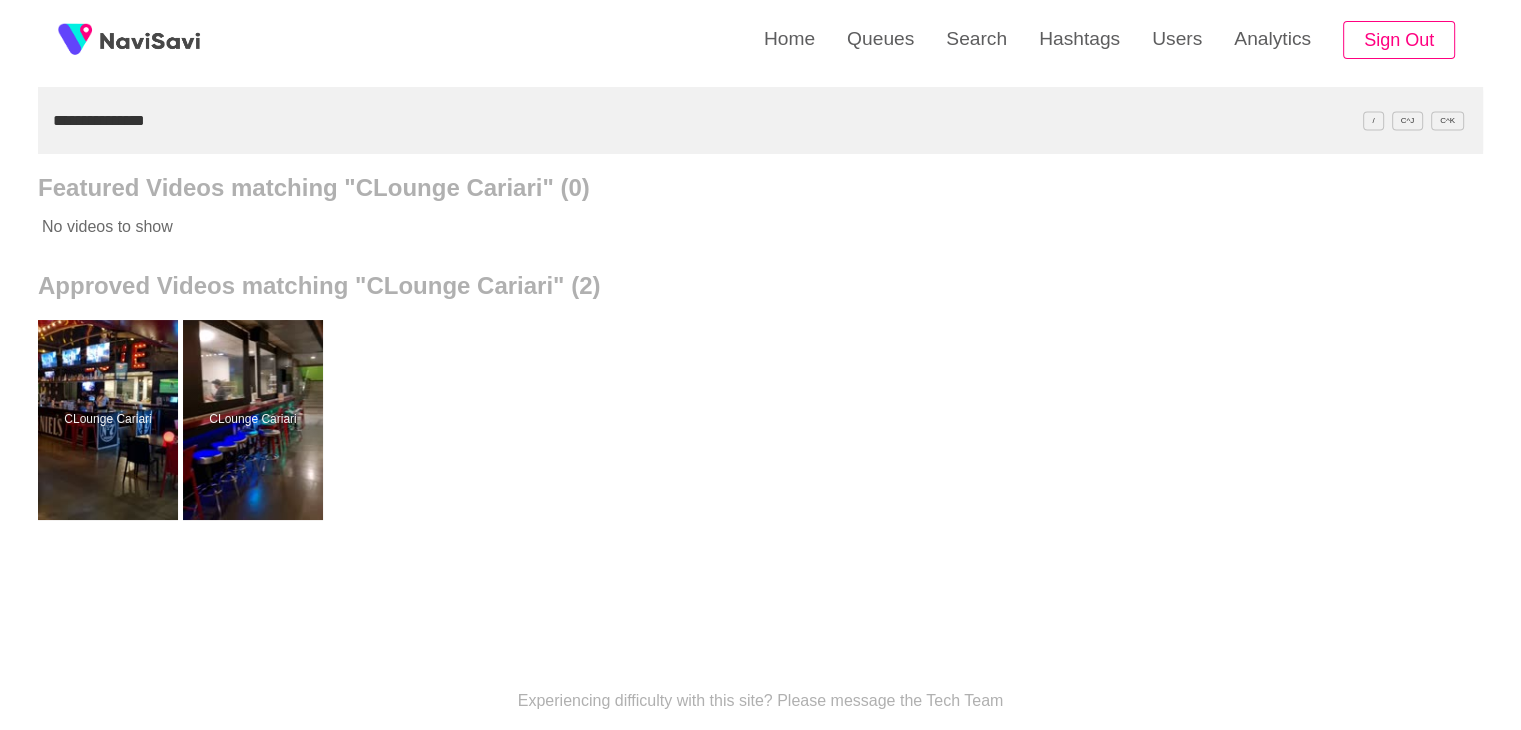 click on "**********" at bounding box center [760, 120] 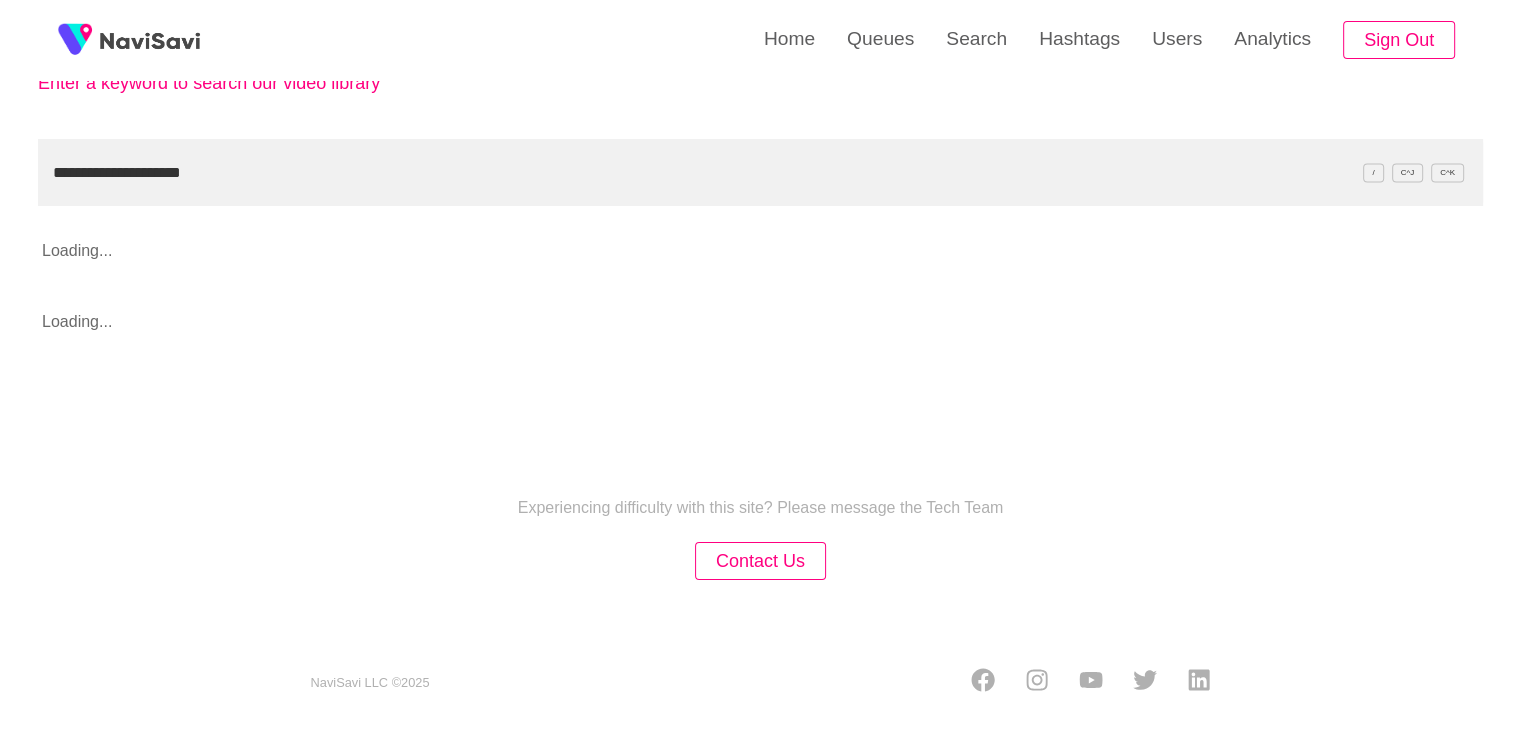 scroll, scrollTop: 184, scrollLeft: 0, axis: vertical 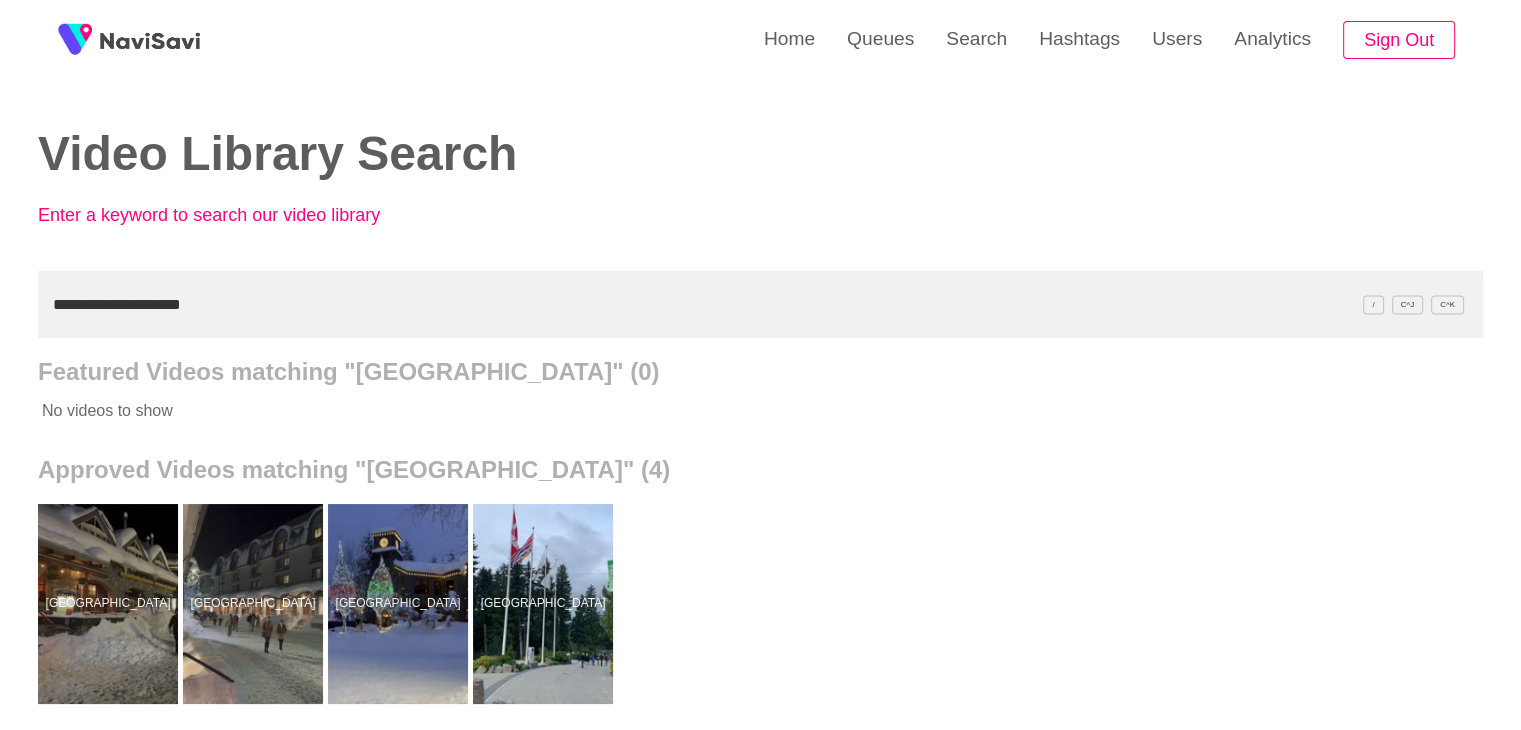click on "**********" at bounding box center (760, 304) 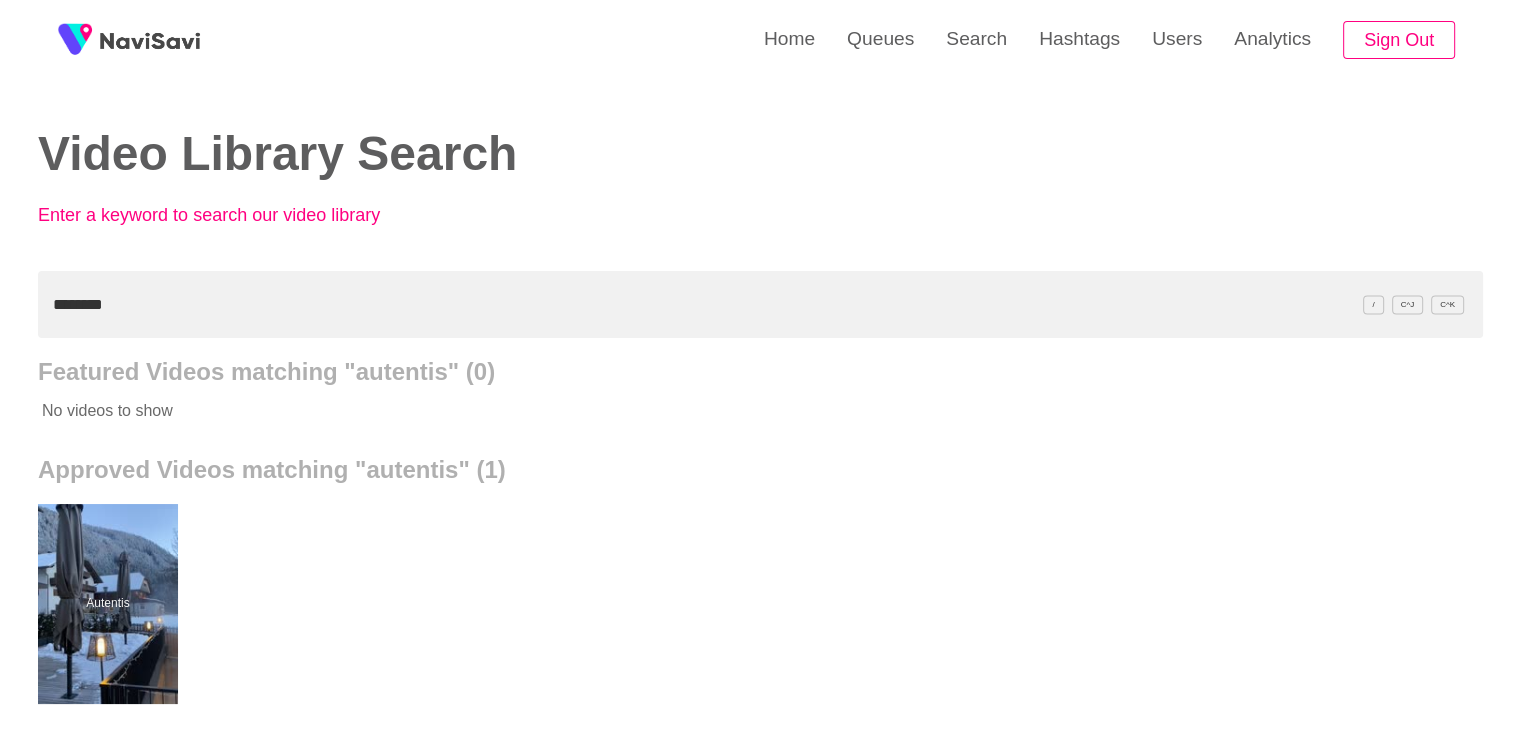 click on "********" at bounding box center [760, 304] 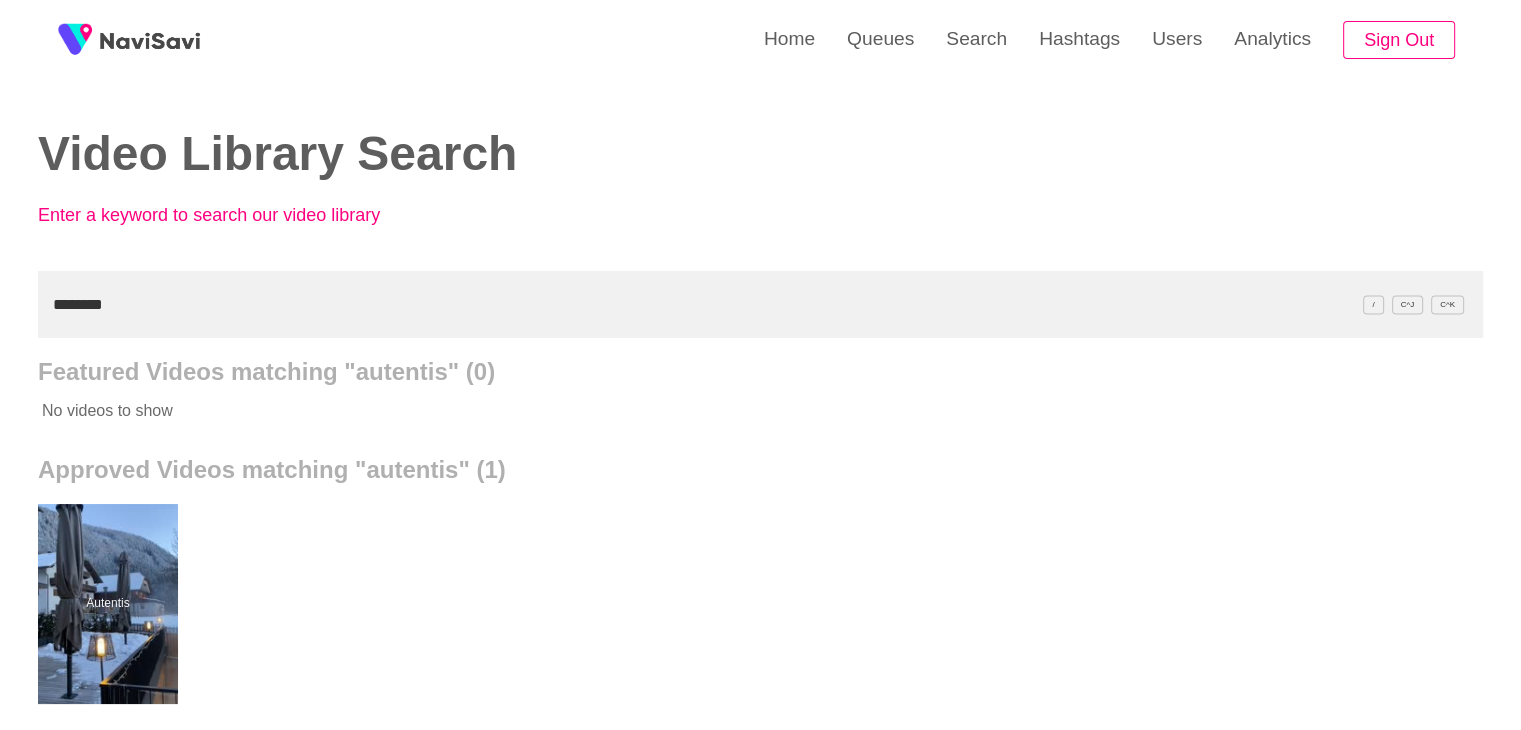 click on "********" at bounding box center [760, 304] 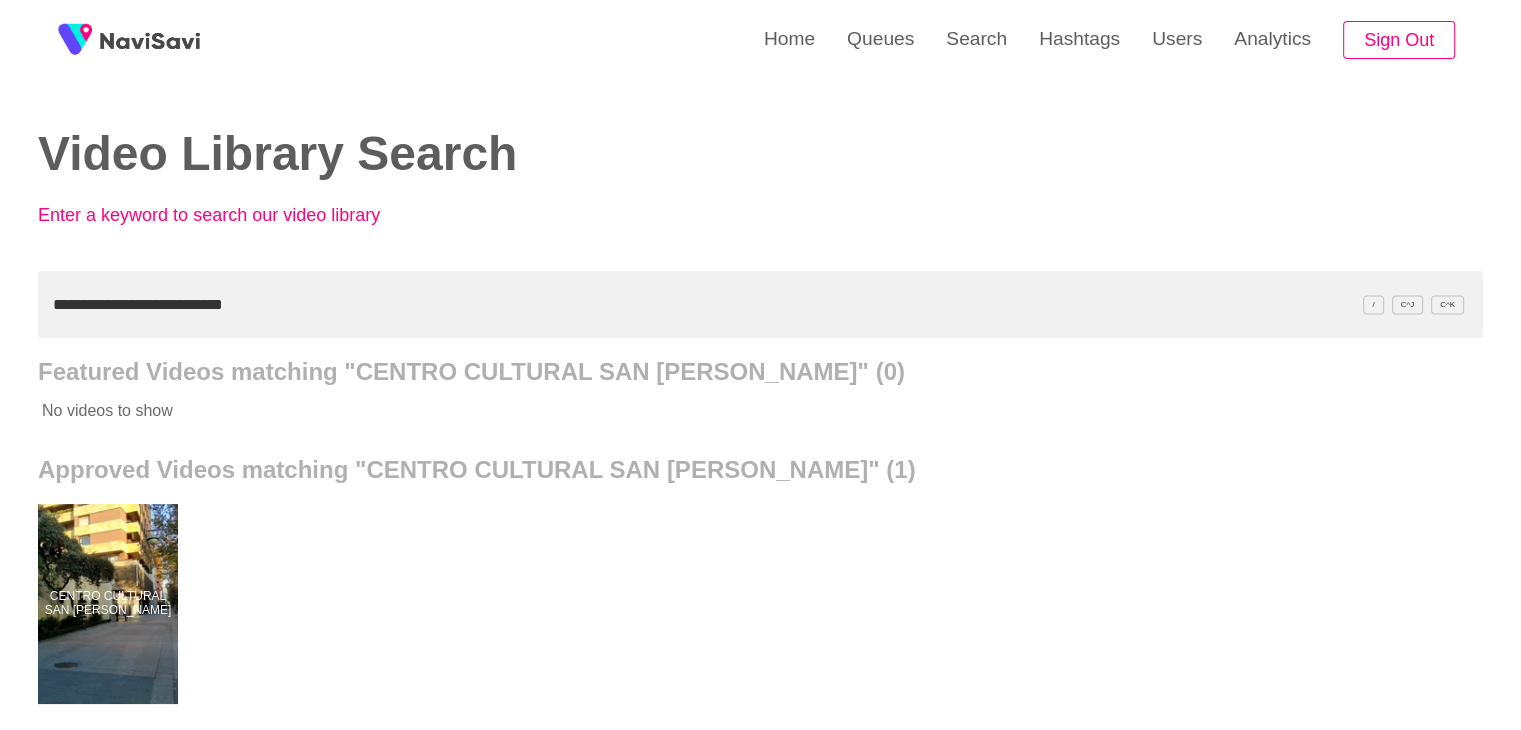 click on "**********" at bounding box center (760, 304) 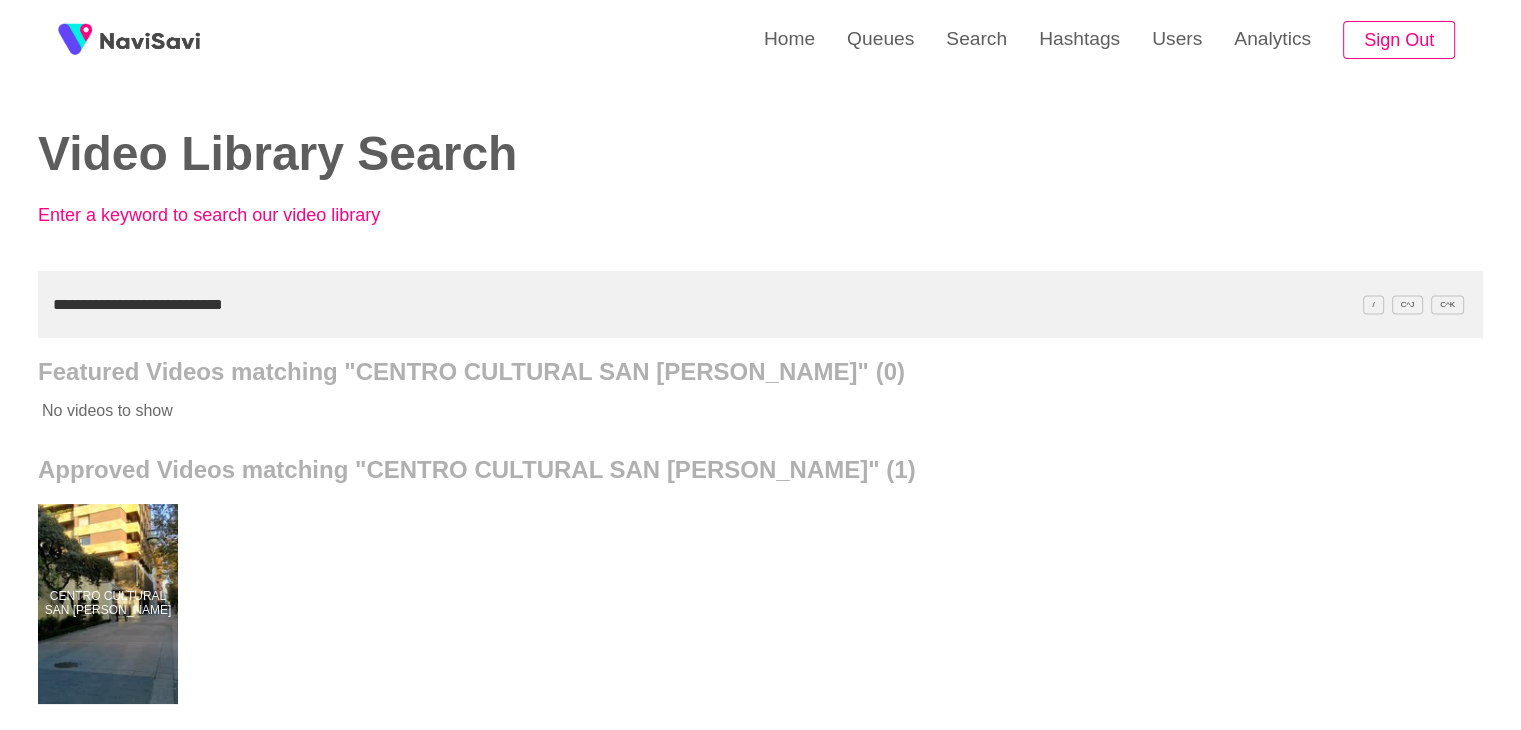 click on "**********" at bounding box center [760, 304] 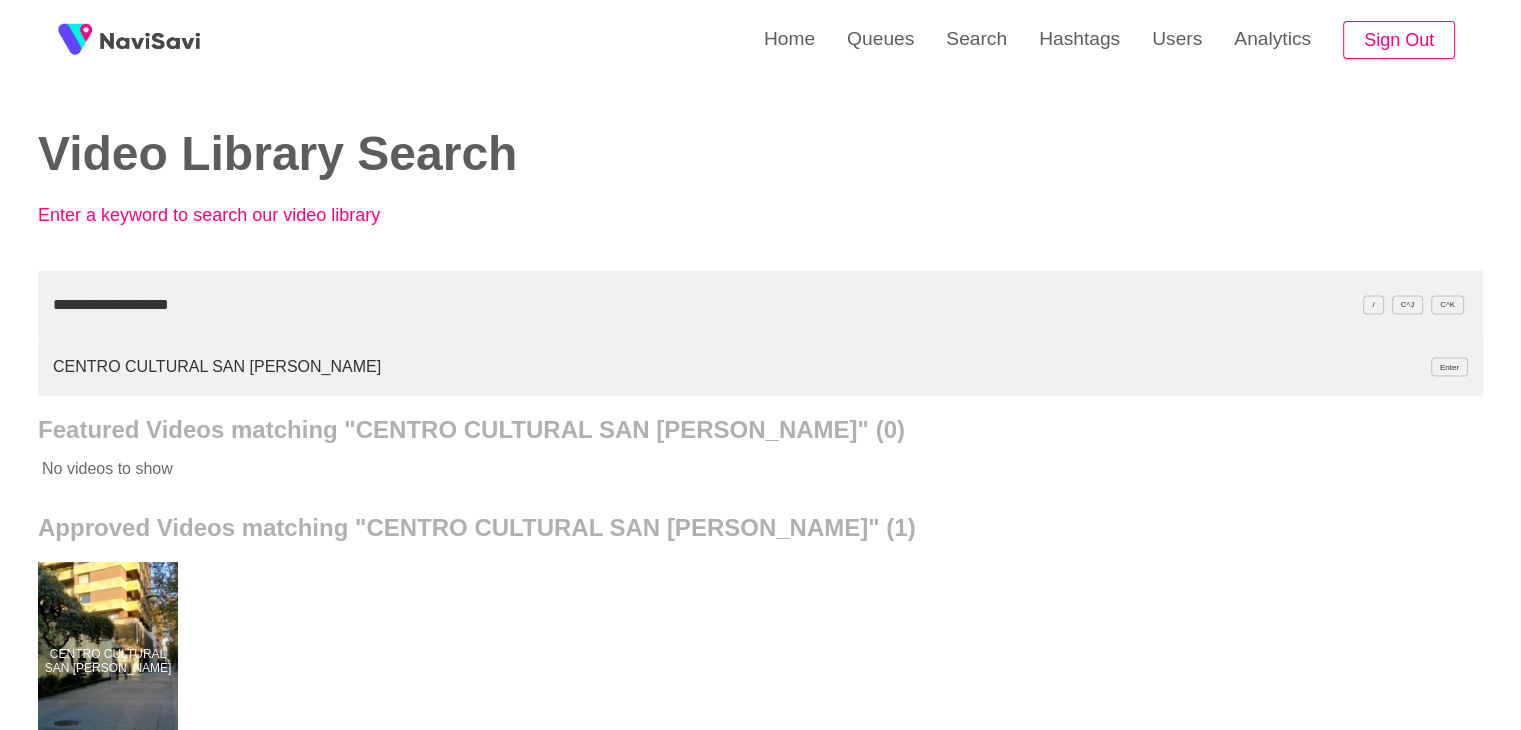 type on "**********" 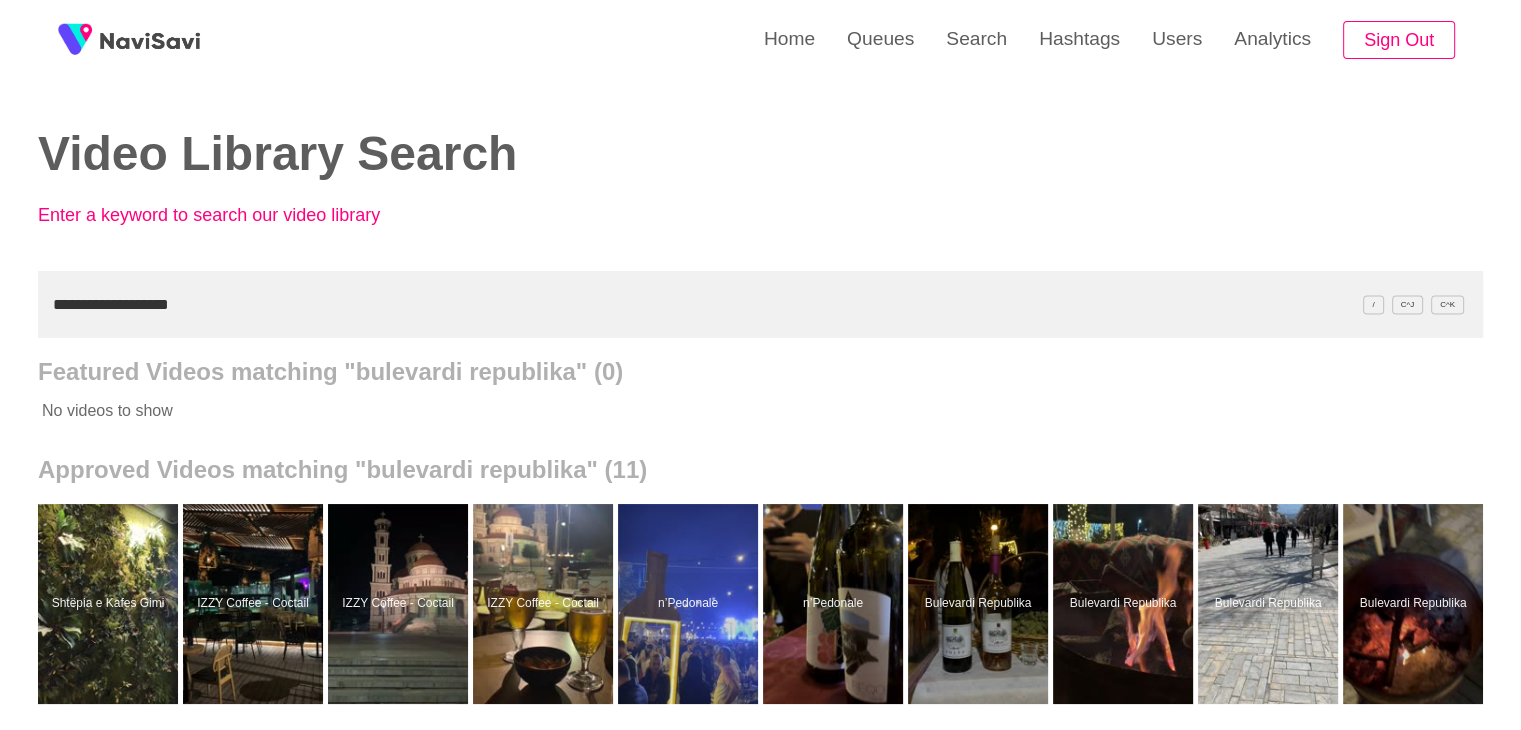 scroll, scrollTop: 160, scrollLeft: 0, axis: vertical 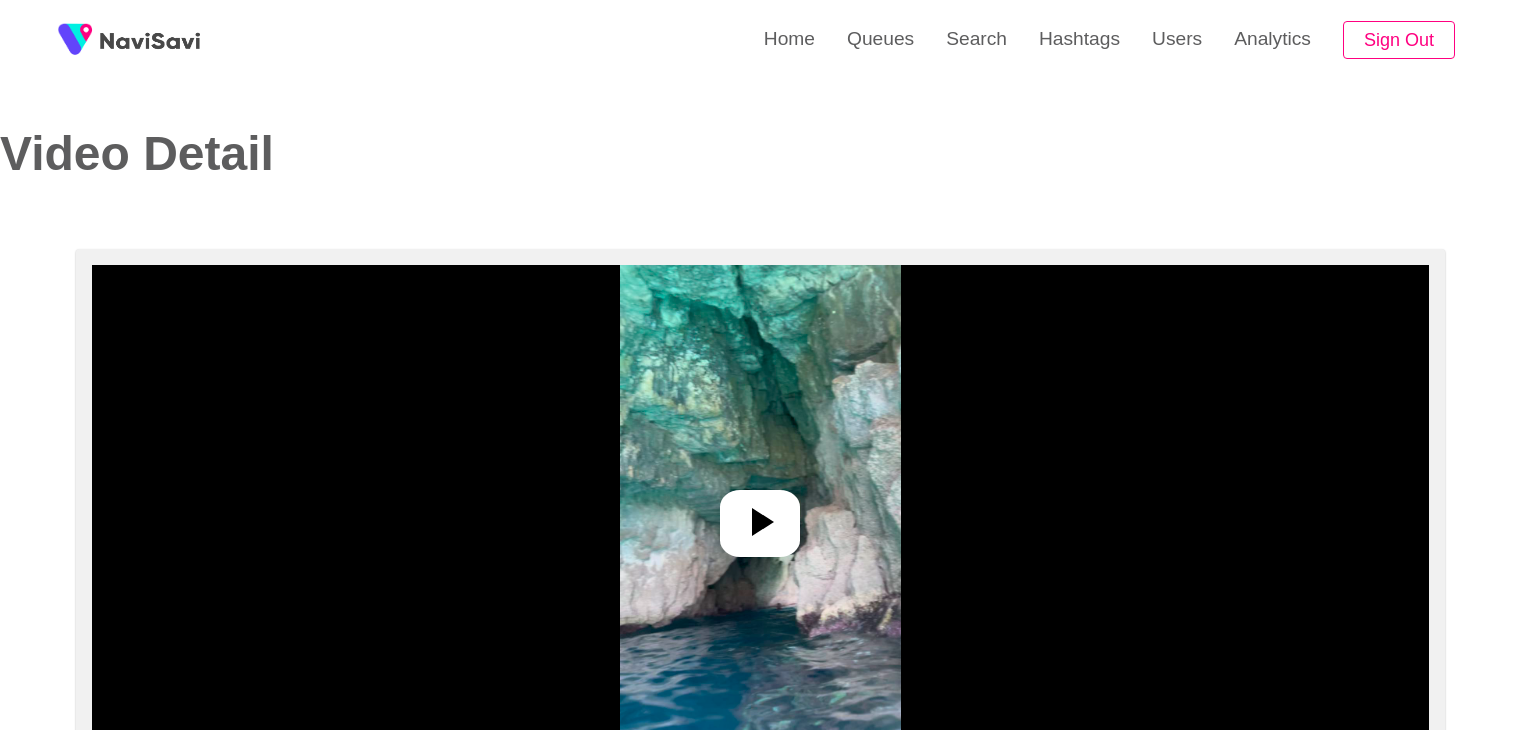 select on "**********" 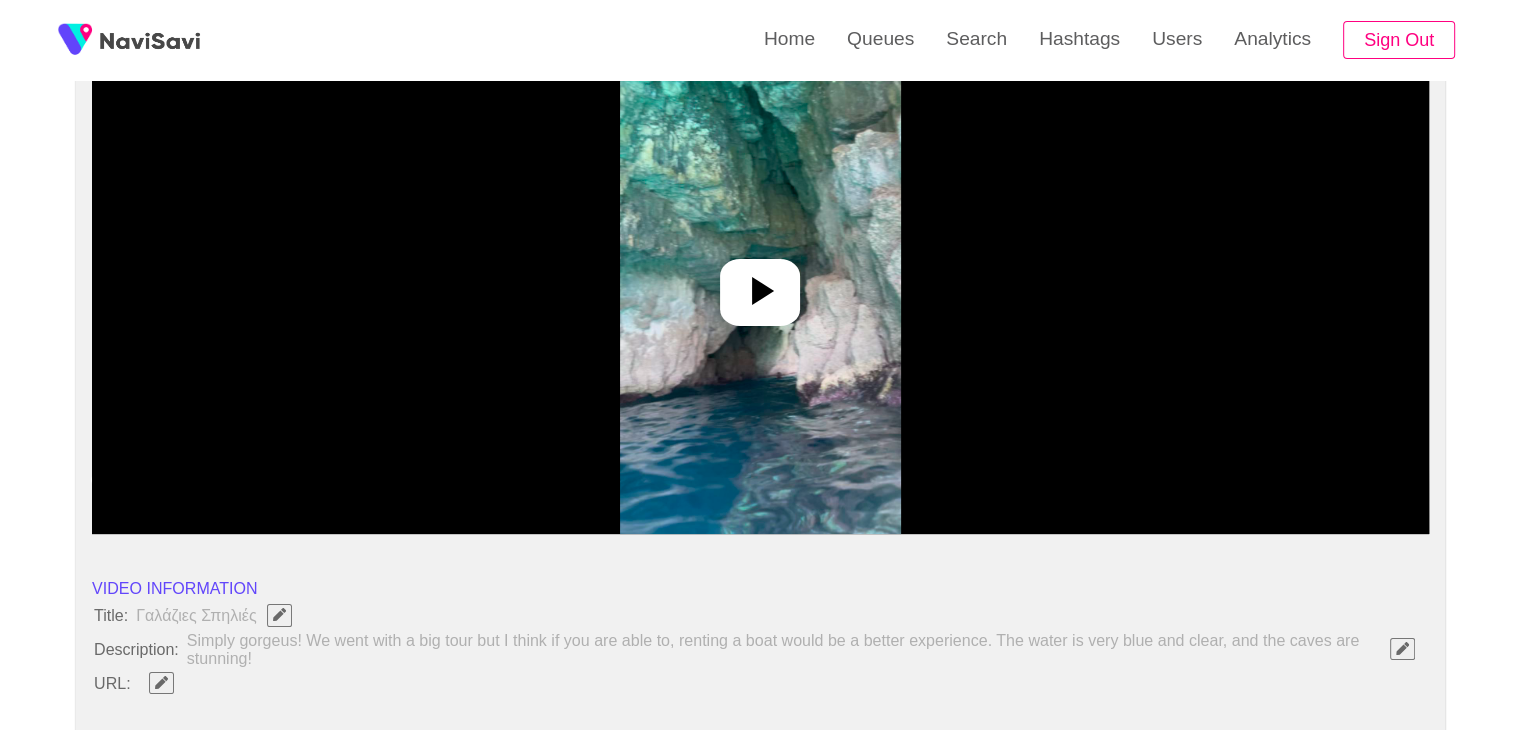 scroll, scrollTop: 164, scrollLeft: 0, axis: vertical 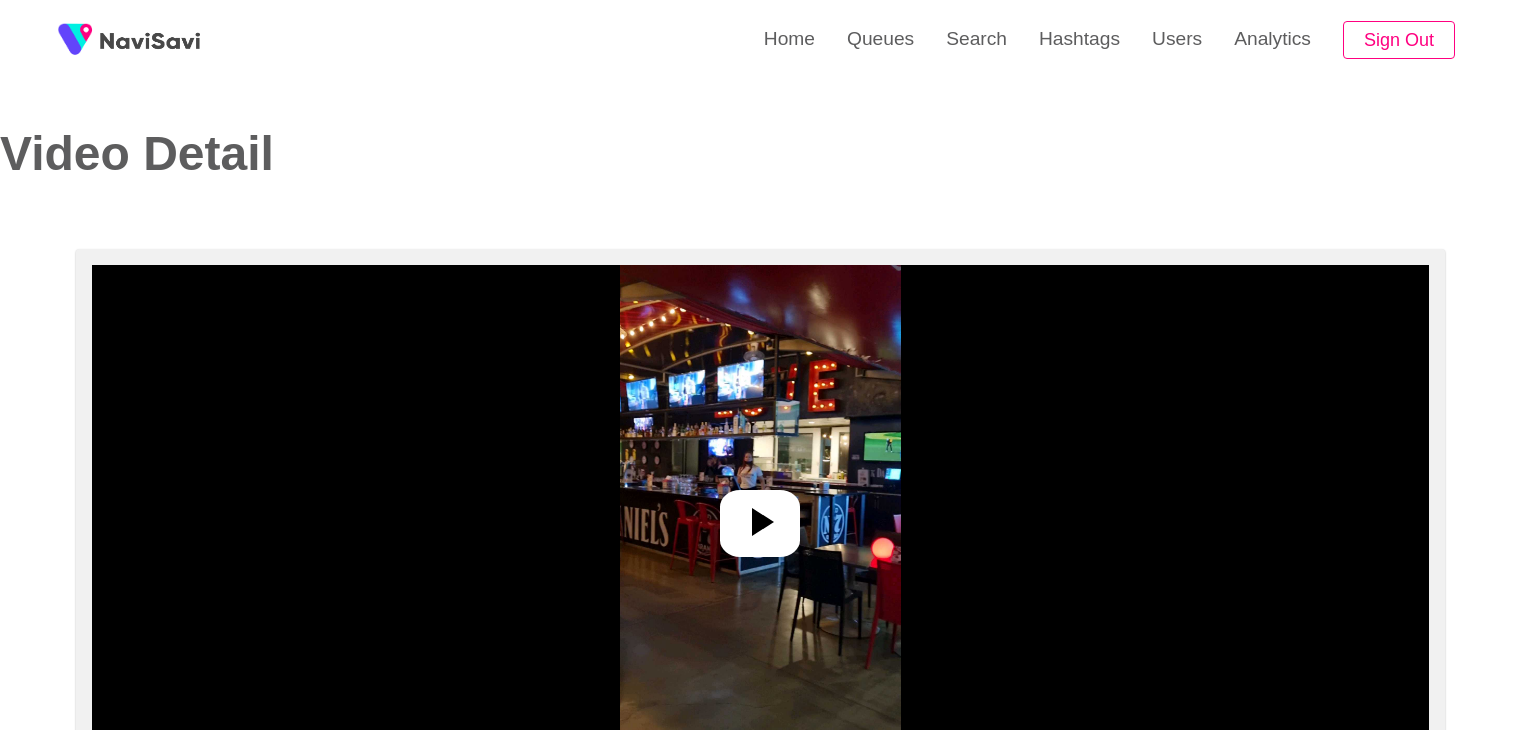 select on "**********" 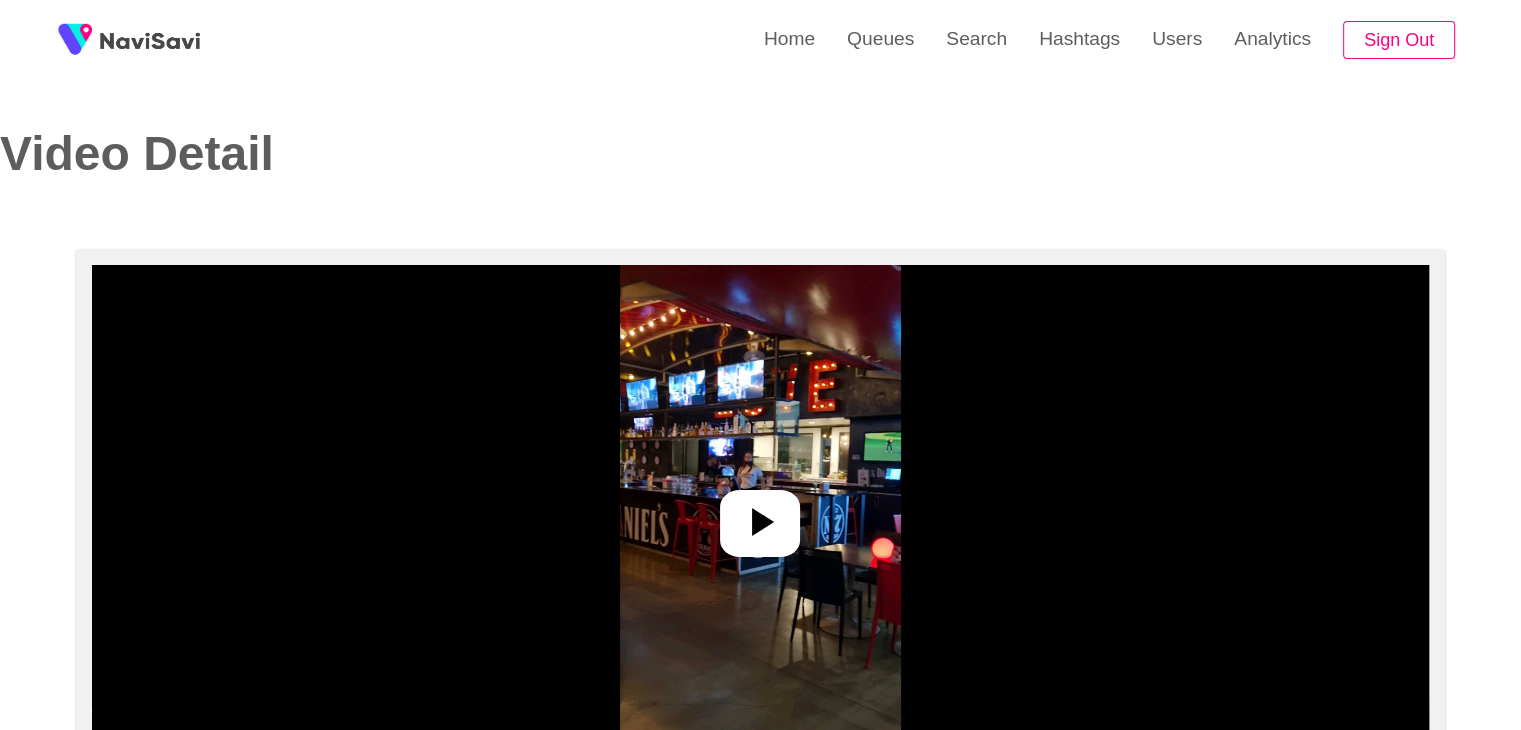 click at bounding box center (760, 515) 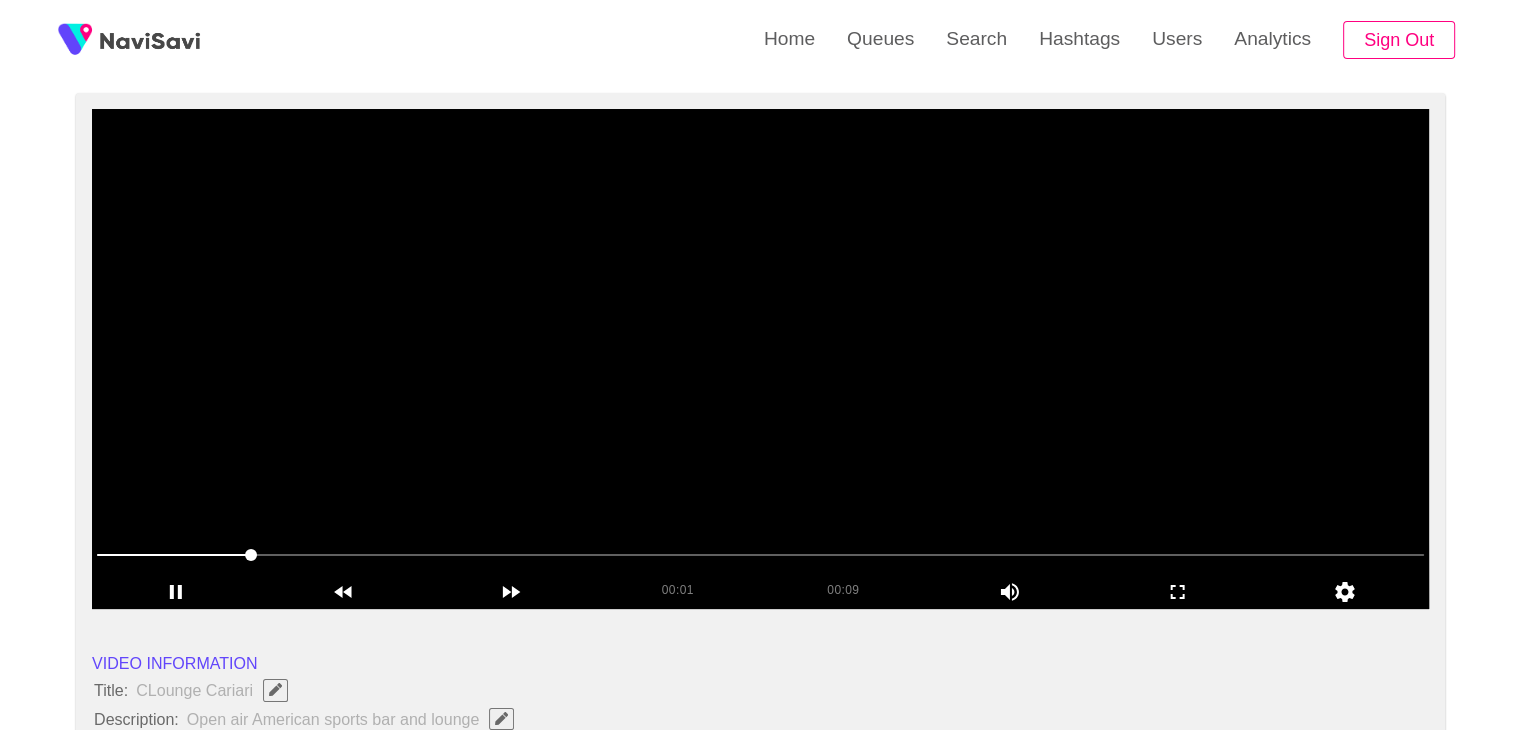 scroll, scrollTop: 155, scrollLeft: 0, axis: vertical 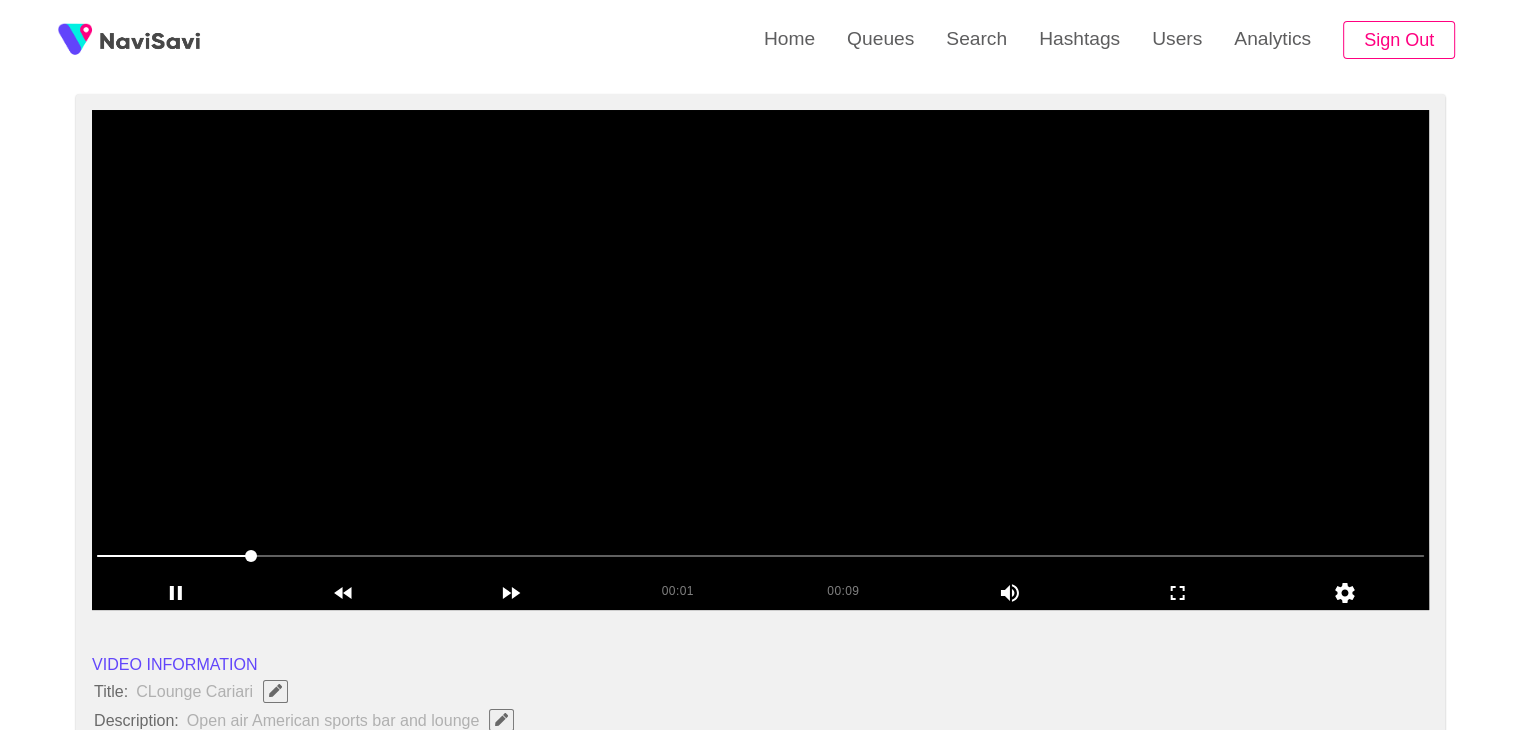 click at bounding box center (760, 360) 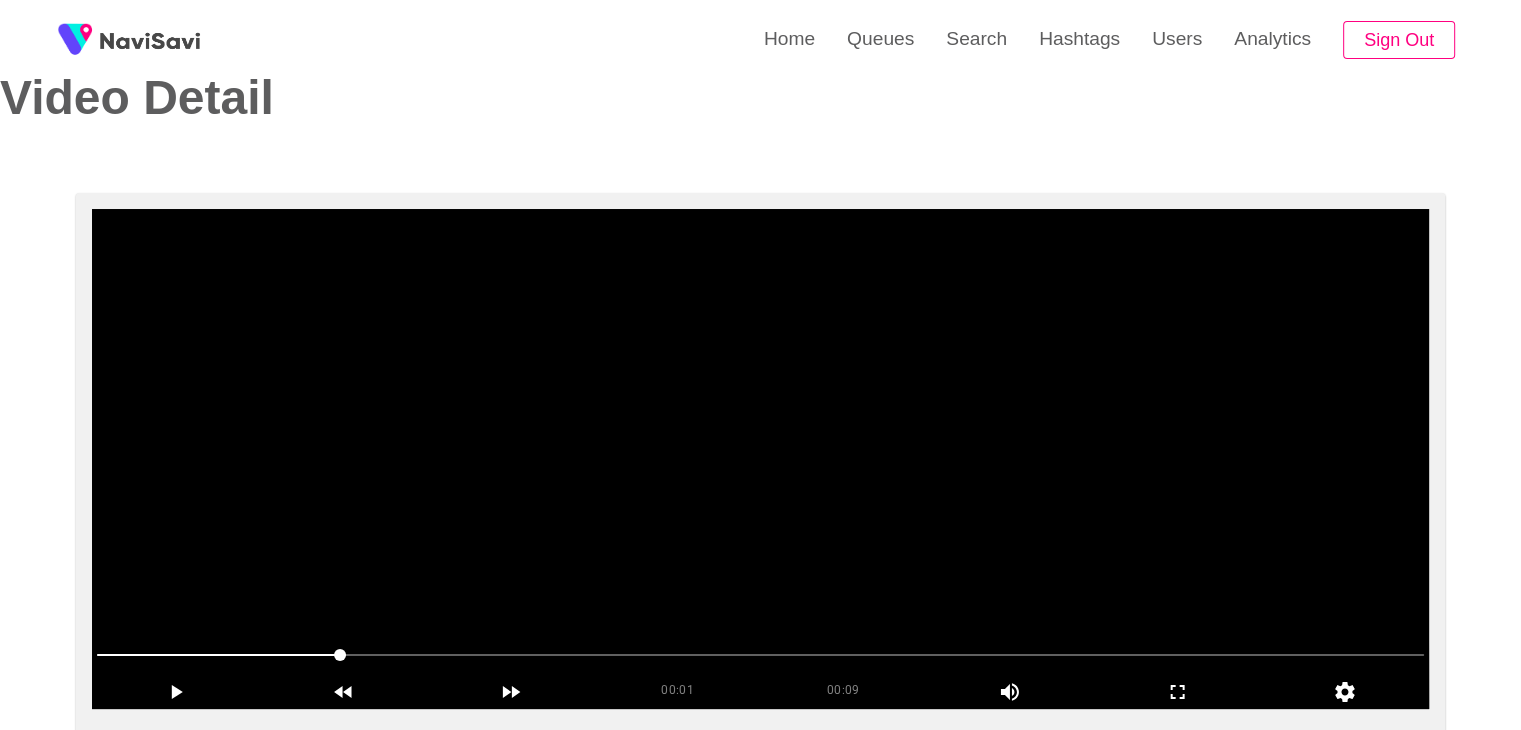 scroll, scrollTop: 55, scrollLeft: 0, axis: vertical 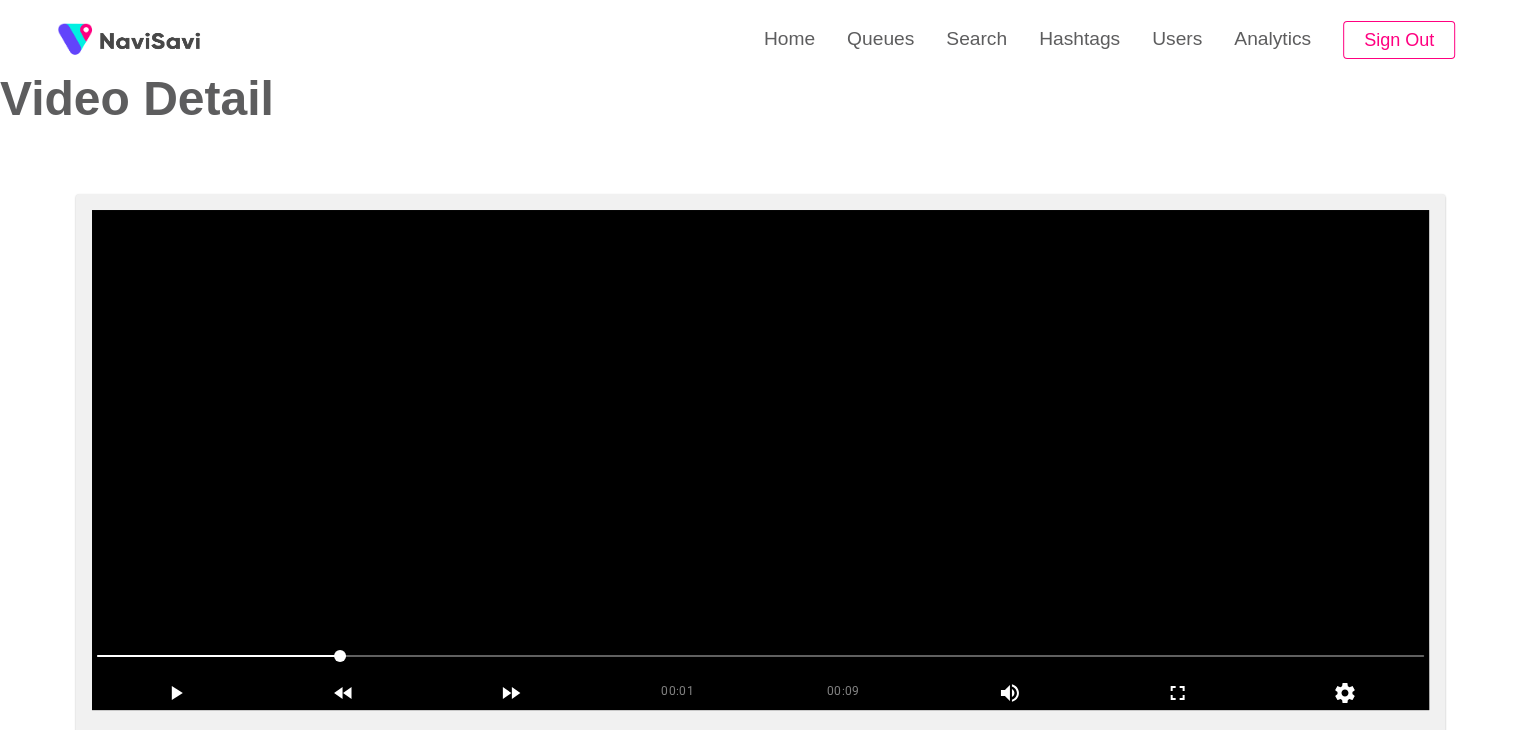 click at bounding box center [760, 460] 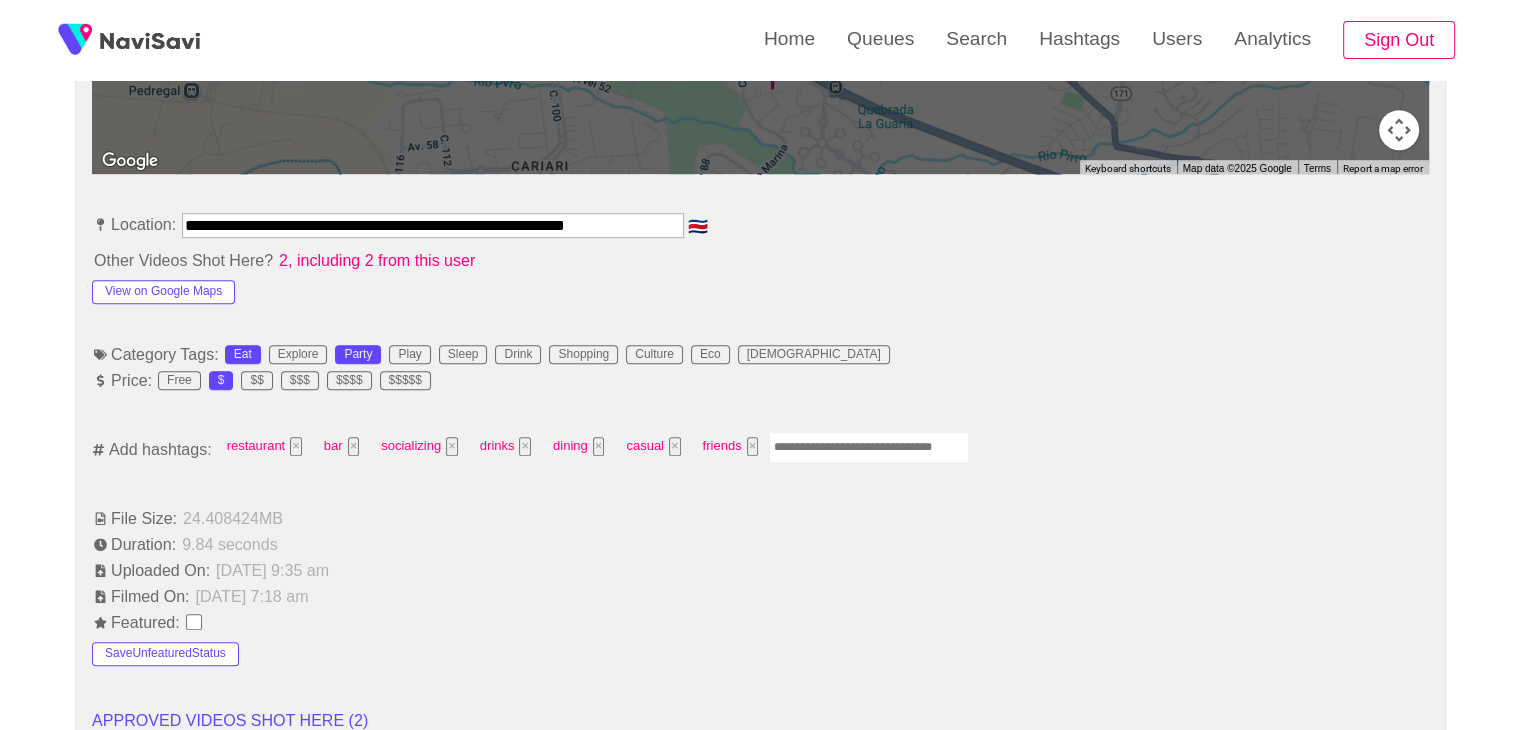 scroll, scrollTop: 1046, scrollLeft: 0, axis: vertical 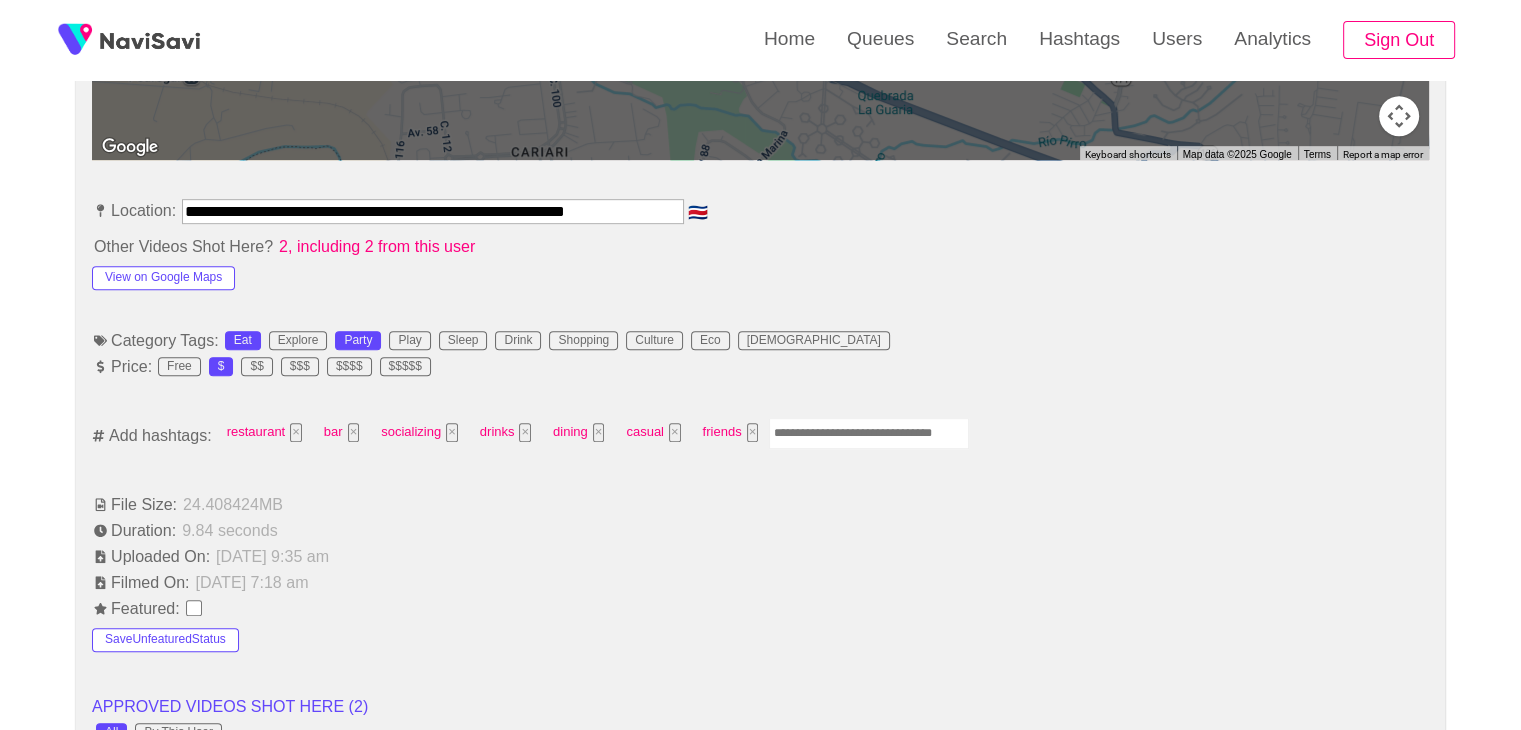 click at bounding box center [869, 433] 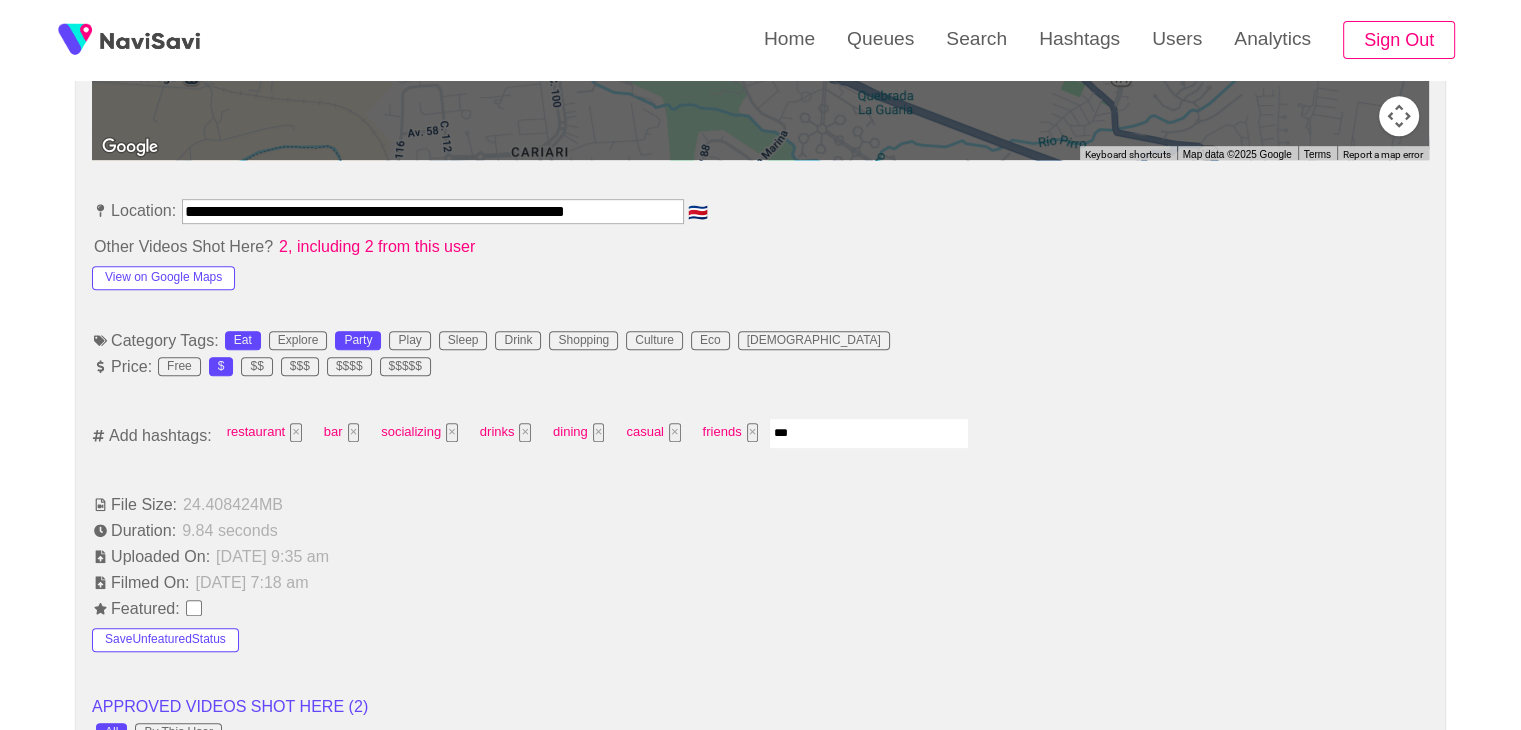 type on "****" 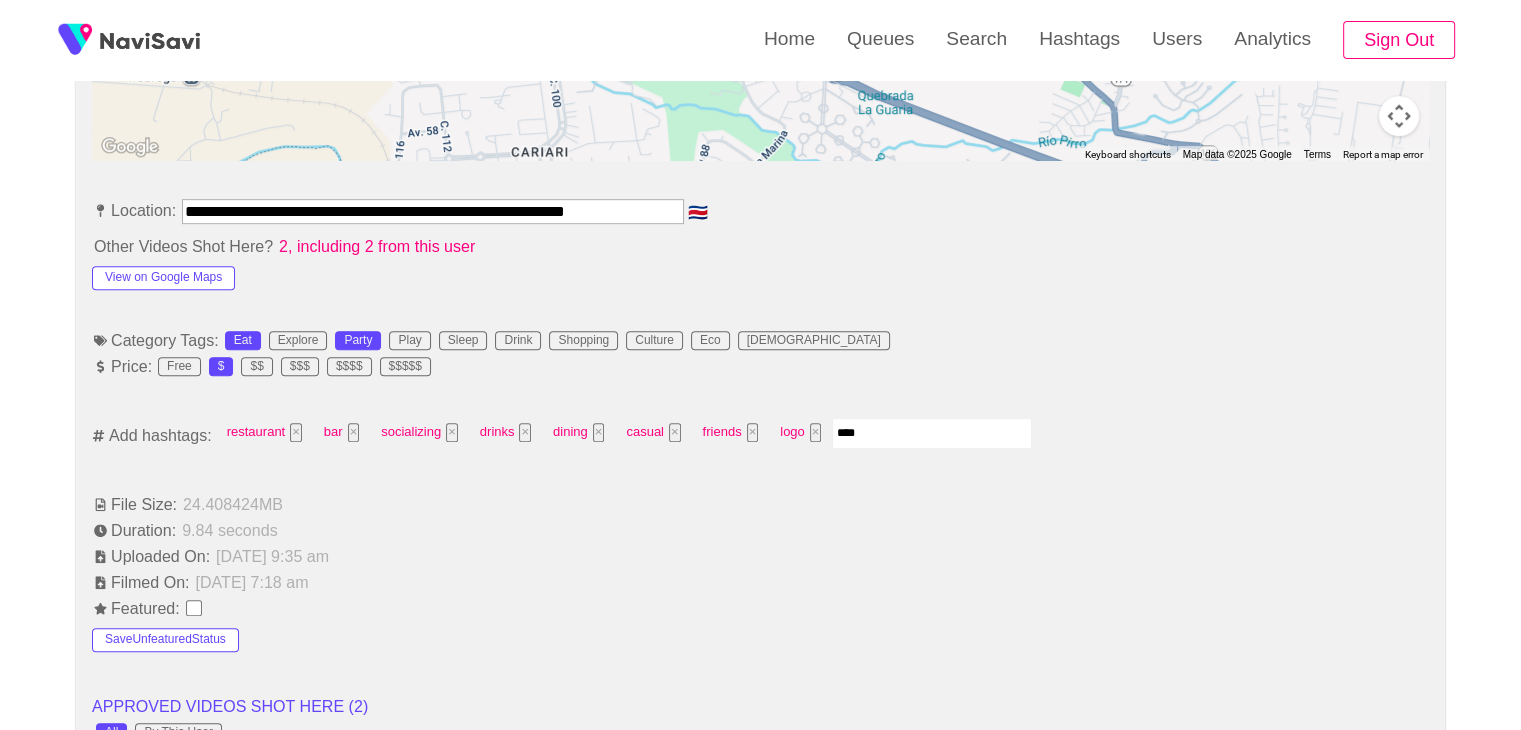 type on "*****" 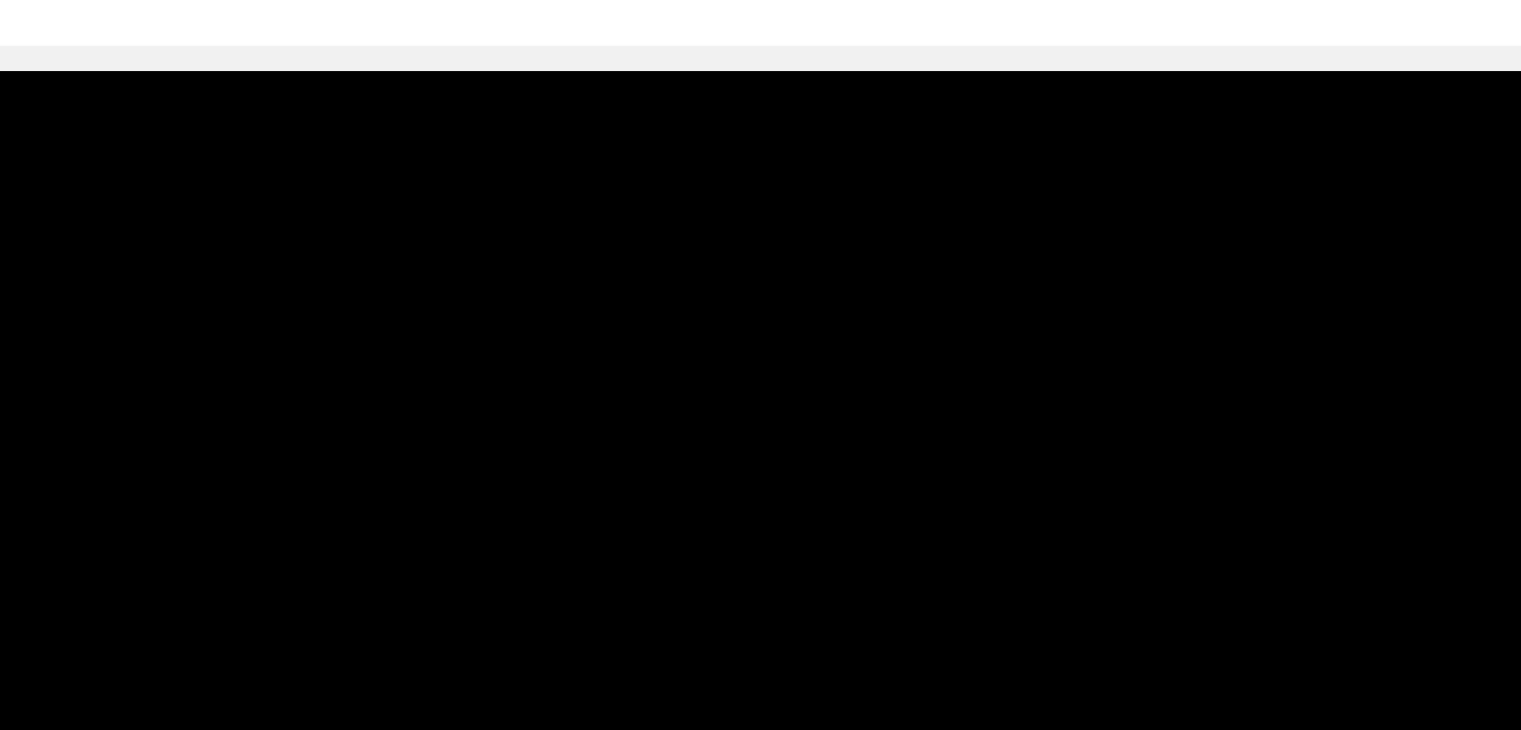 scroll, scrollTop: 103, scrollLeft: 0, axis: vertical 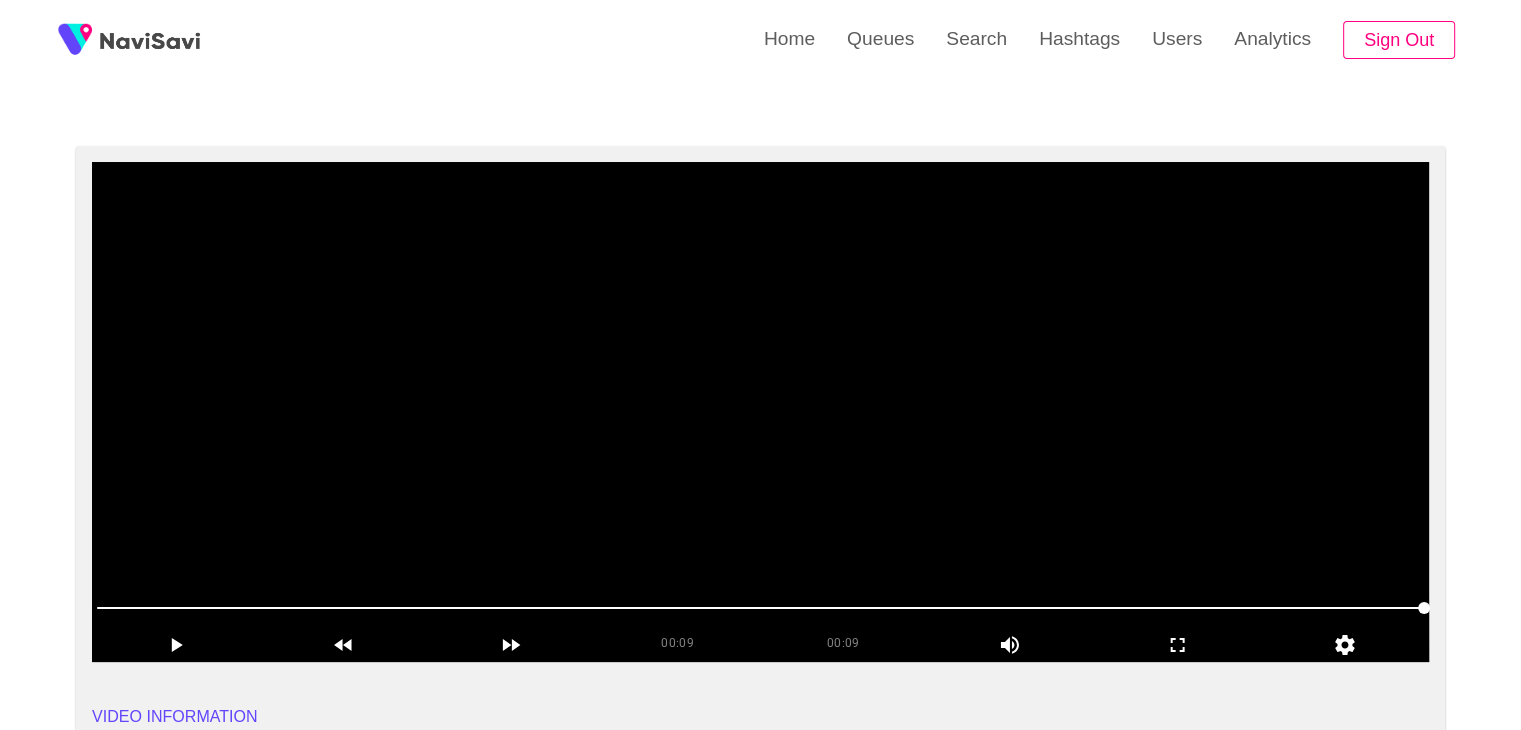 click at bounding box center (760, 412) 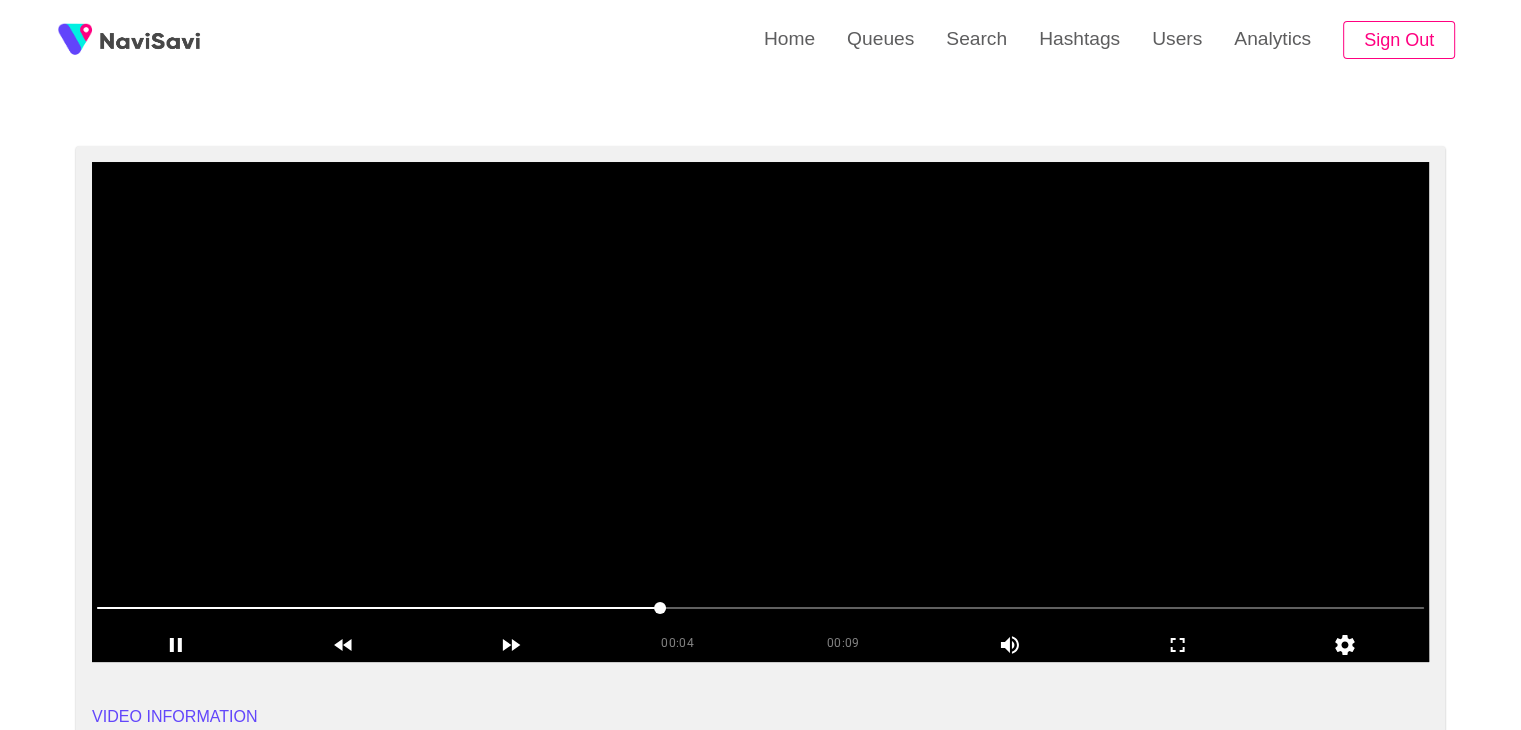 click at bounding box center (760, 412) 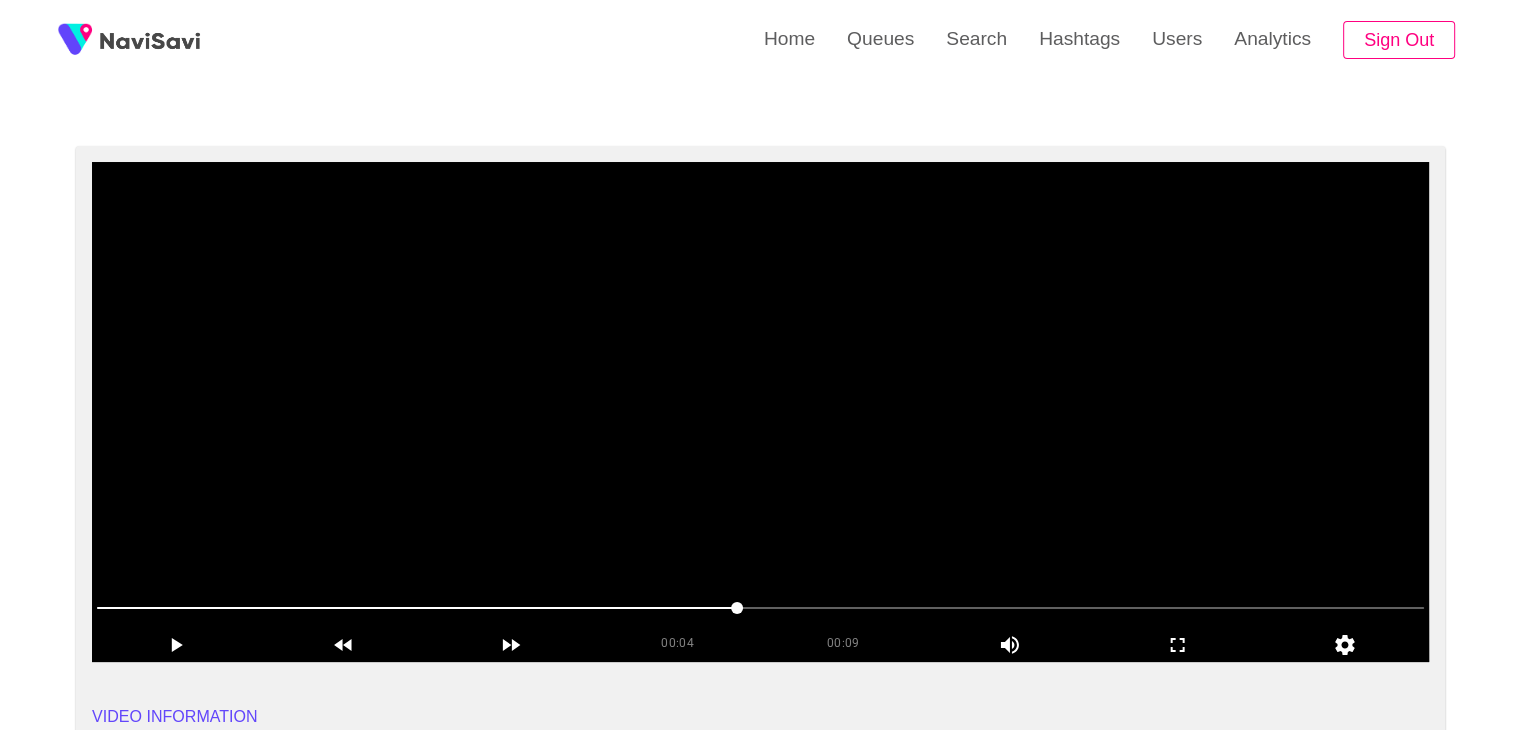 click at bounding box center (760, 412) 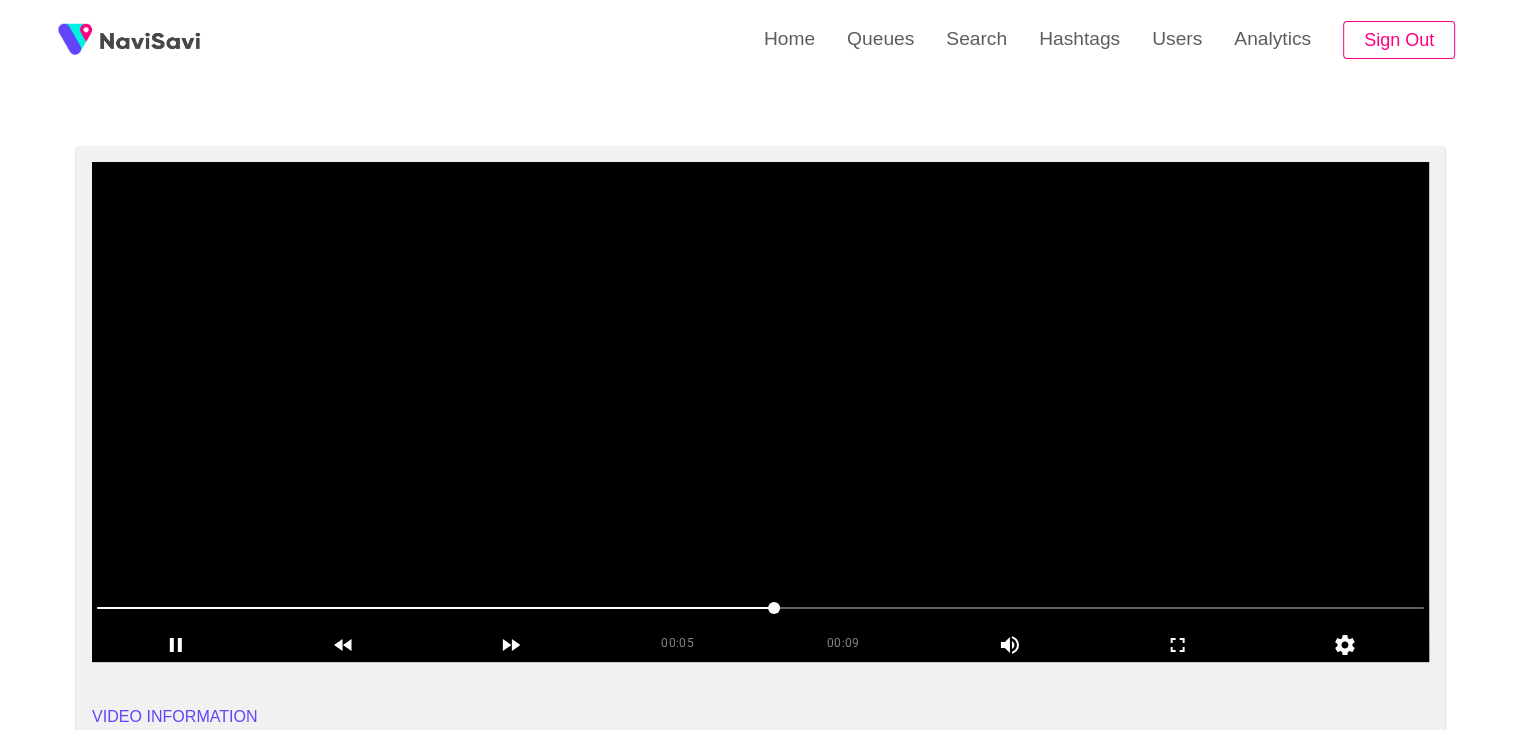 click at bounding box center (760, 412) 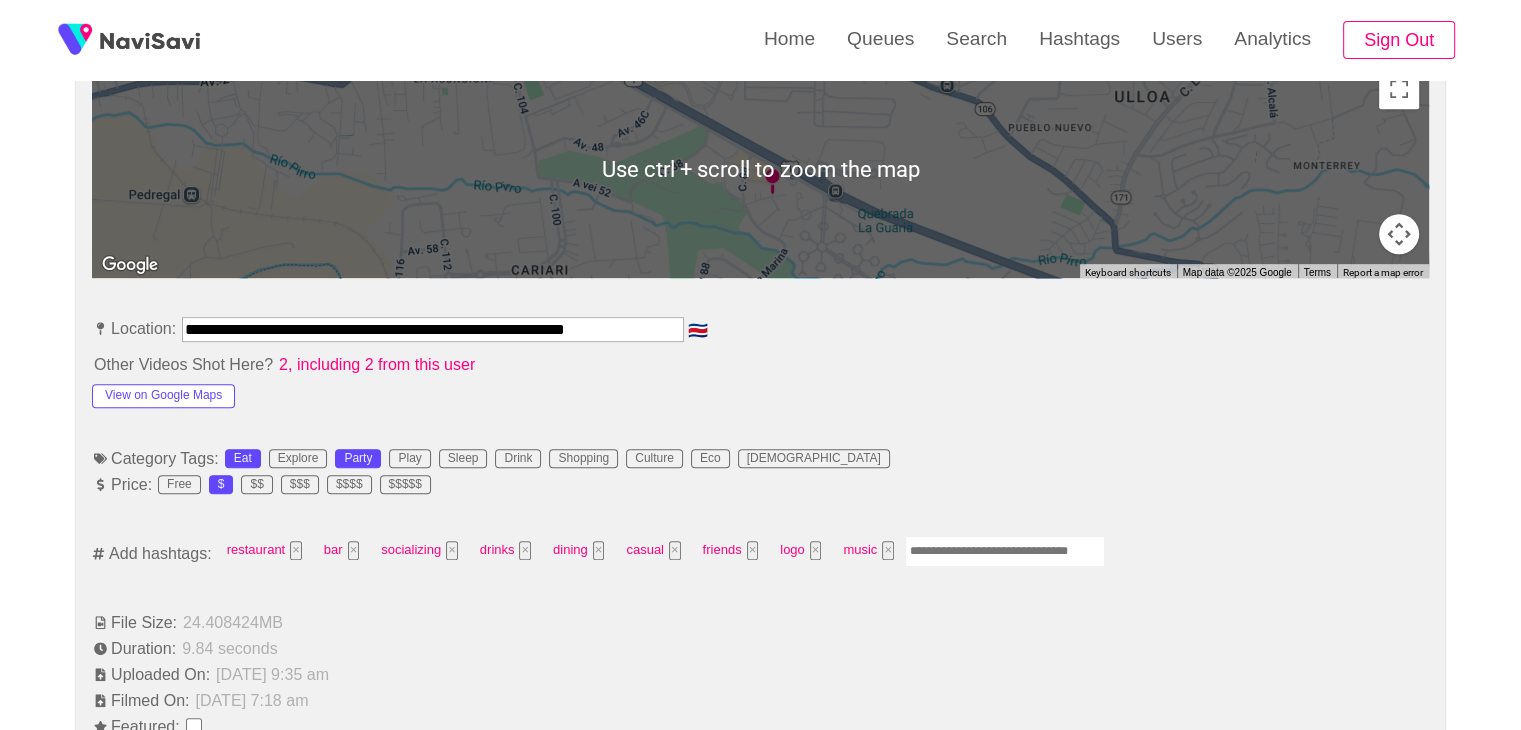 scroll, scrollTop: 928, scrollLeft: 0, axis: vertical 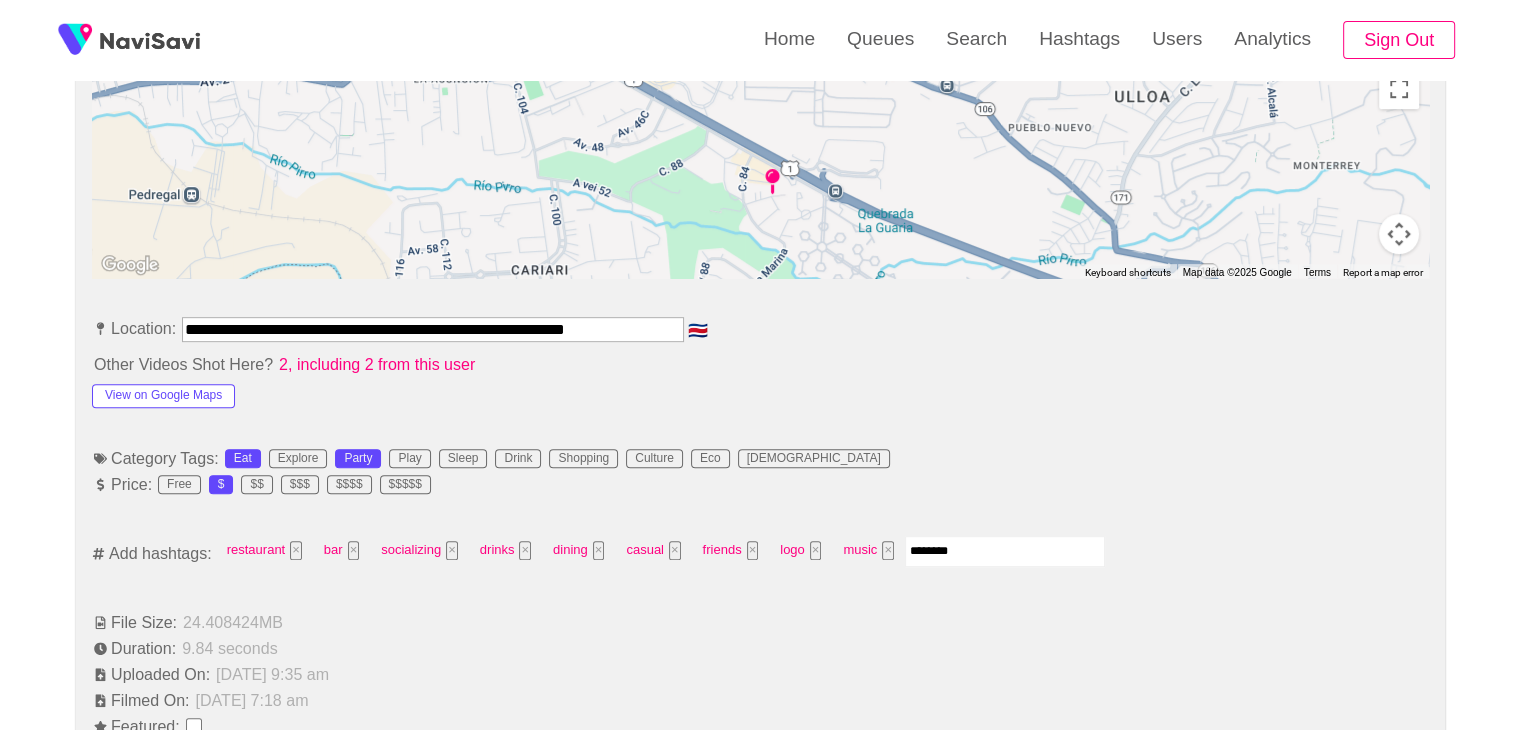 type on "*********" 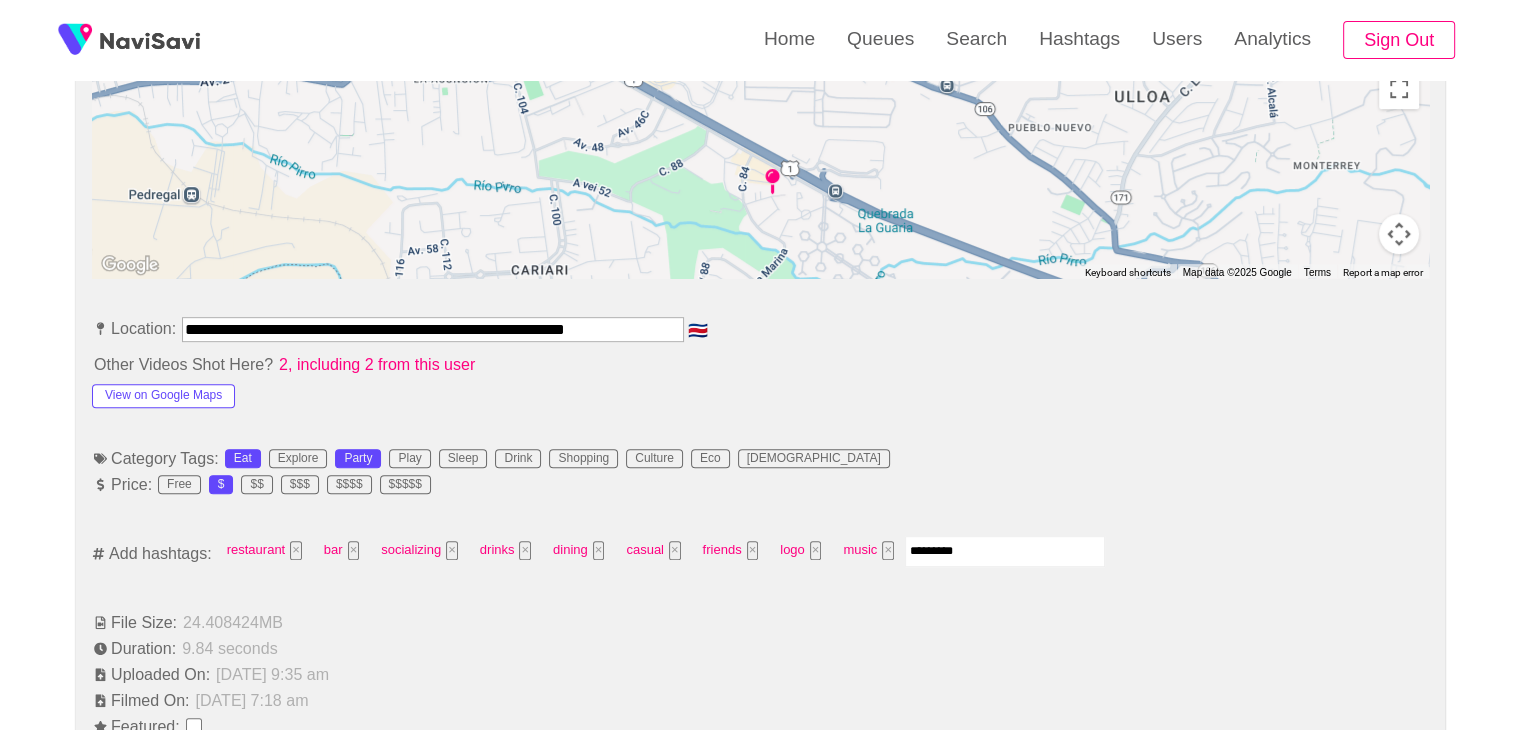 type 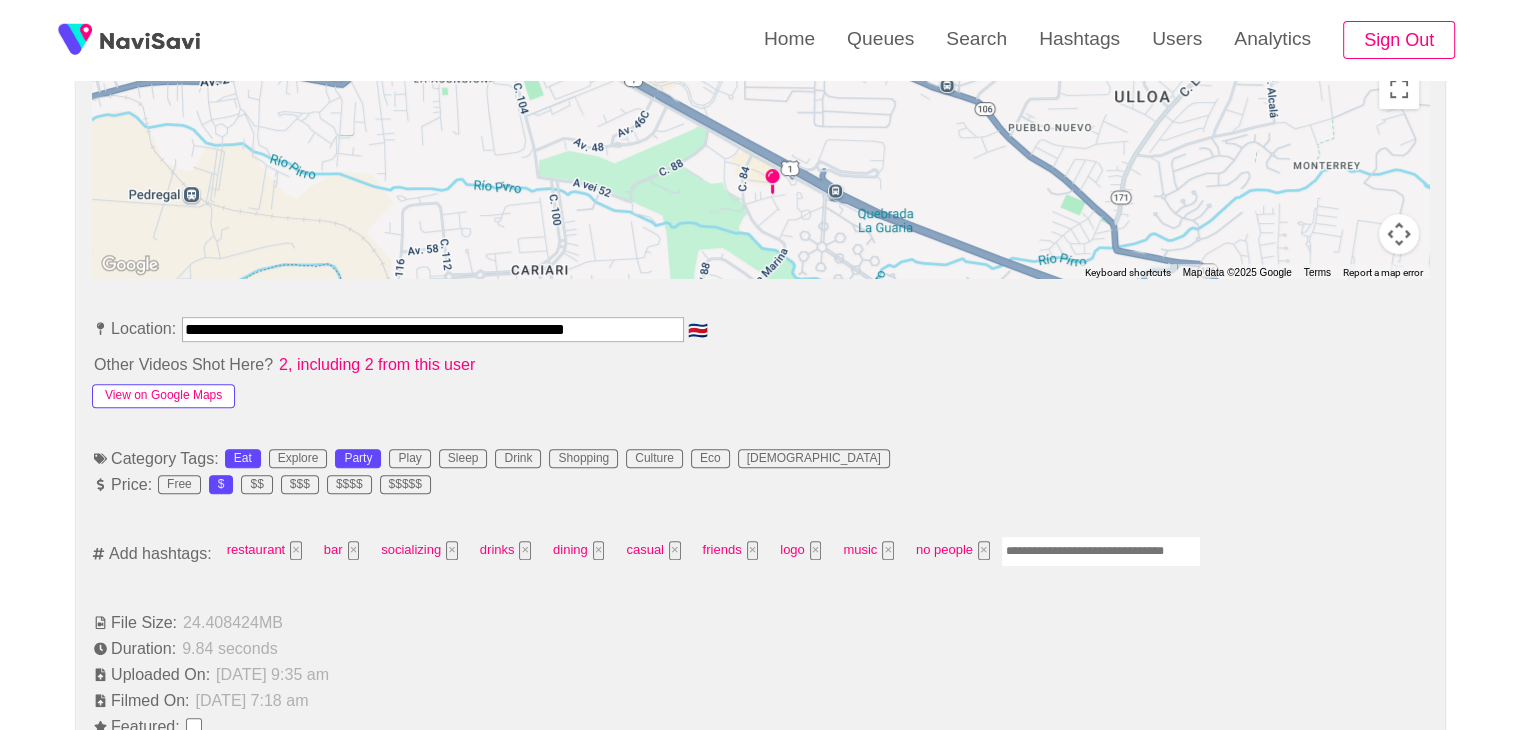 click on "View on Google Maps" at bounding box center (163, 396) 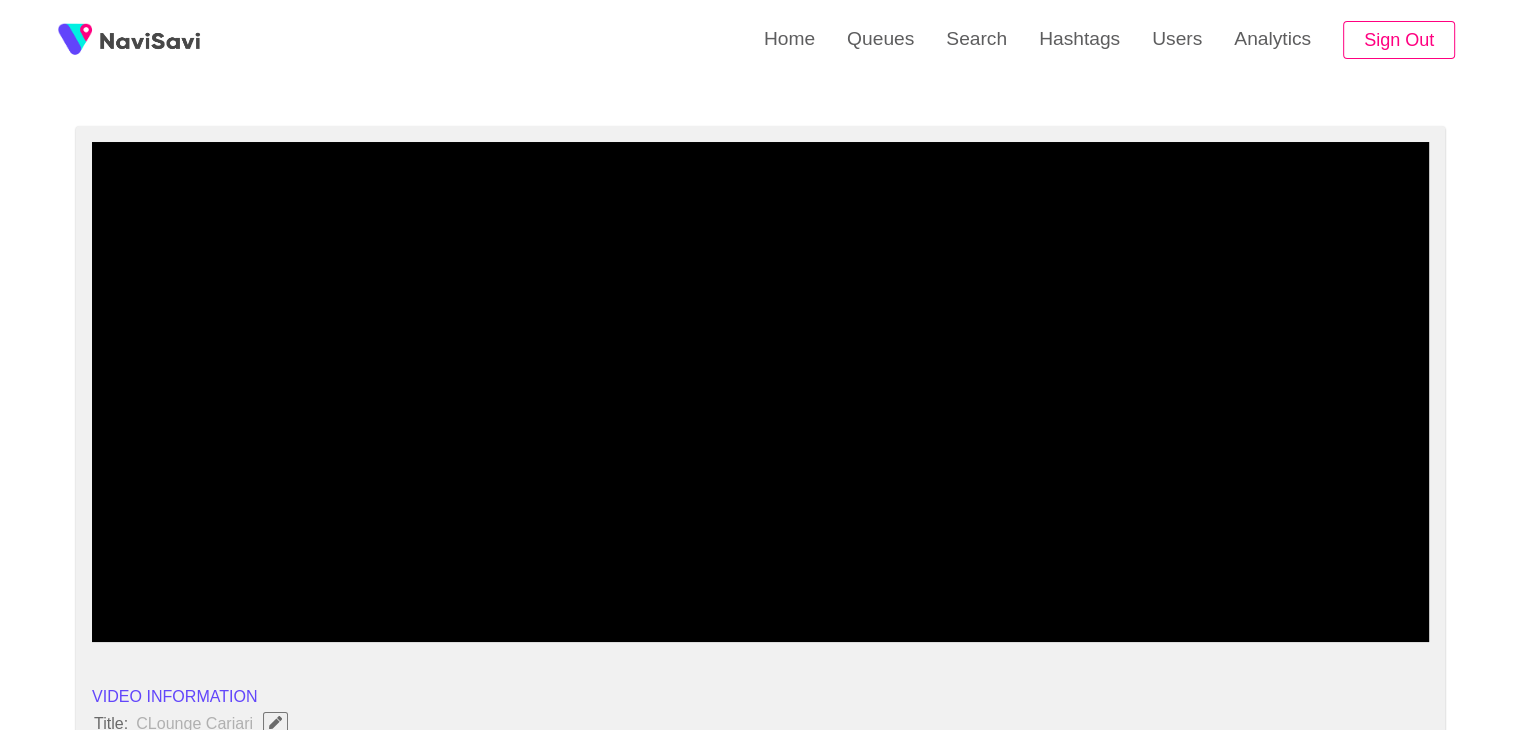 scroll, scrollTop: 120, scrollLeft: 0, axis: vertical 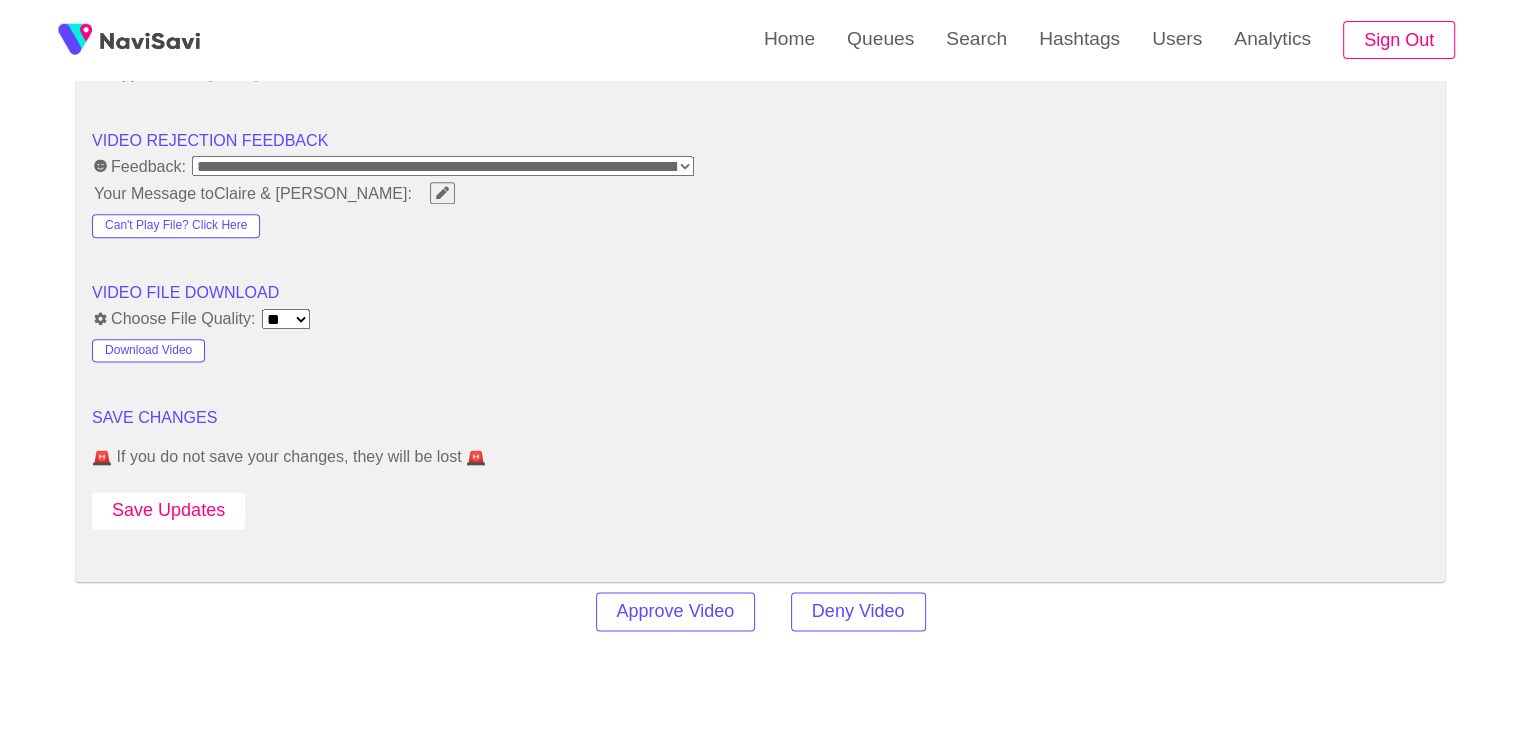 click on "Save Updates" at bounding box center (168, 510) 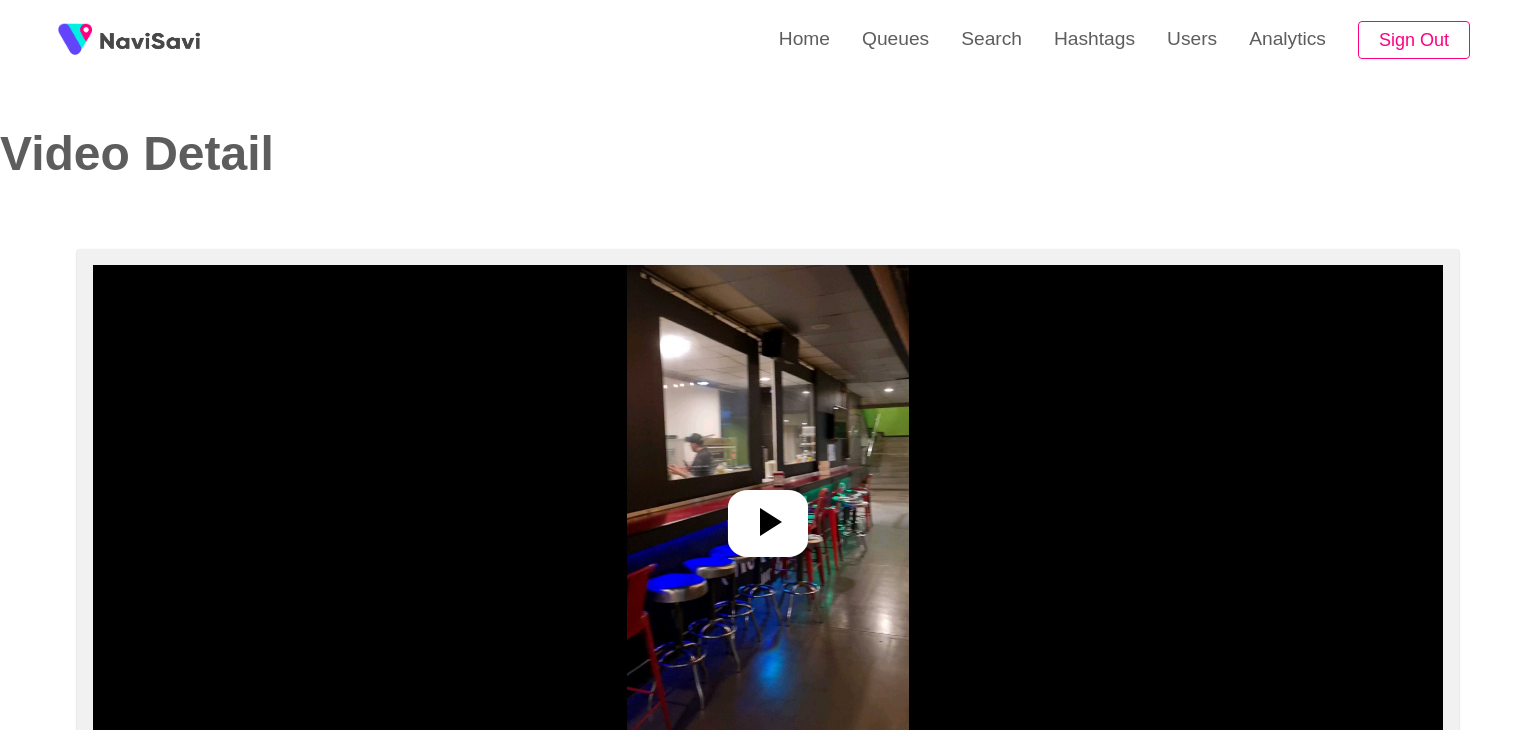 select on "**********" 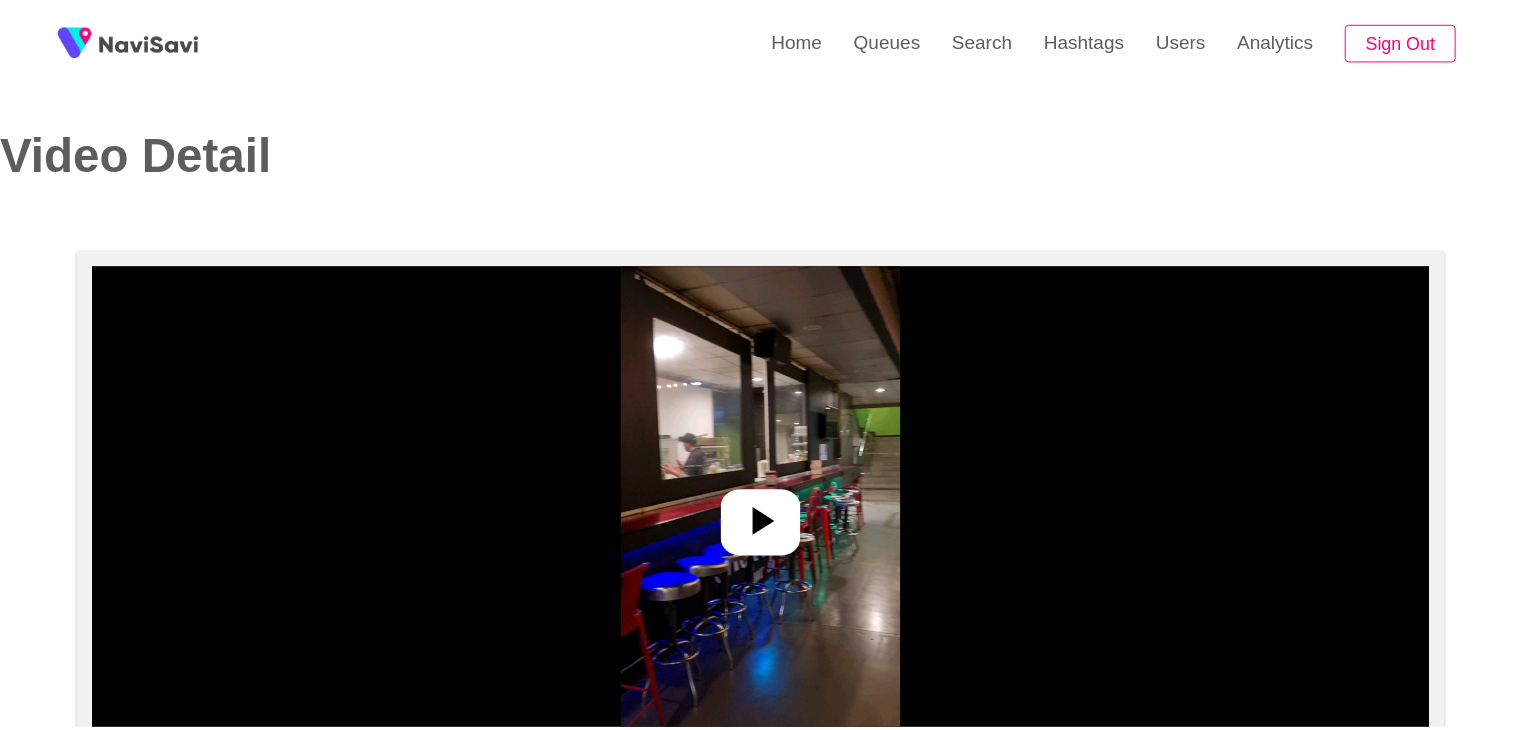scroll, scrollTop: 0, scrollLeft: 0, axis: both 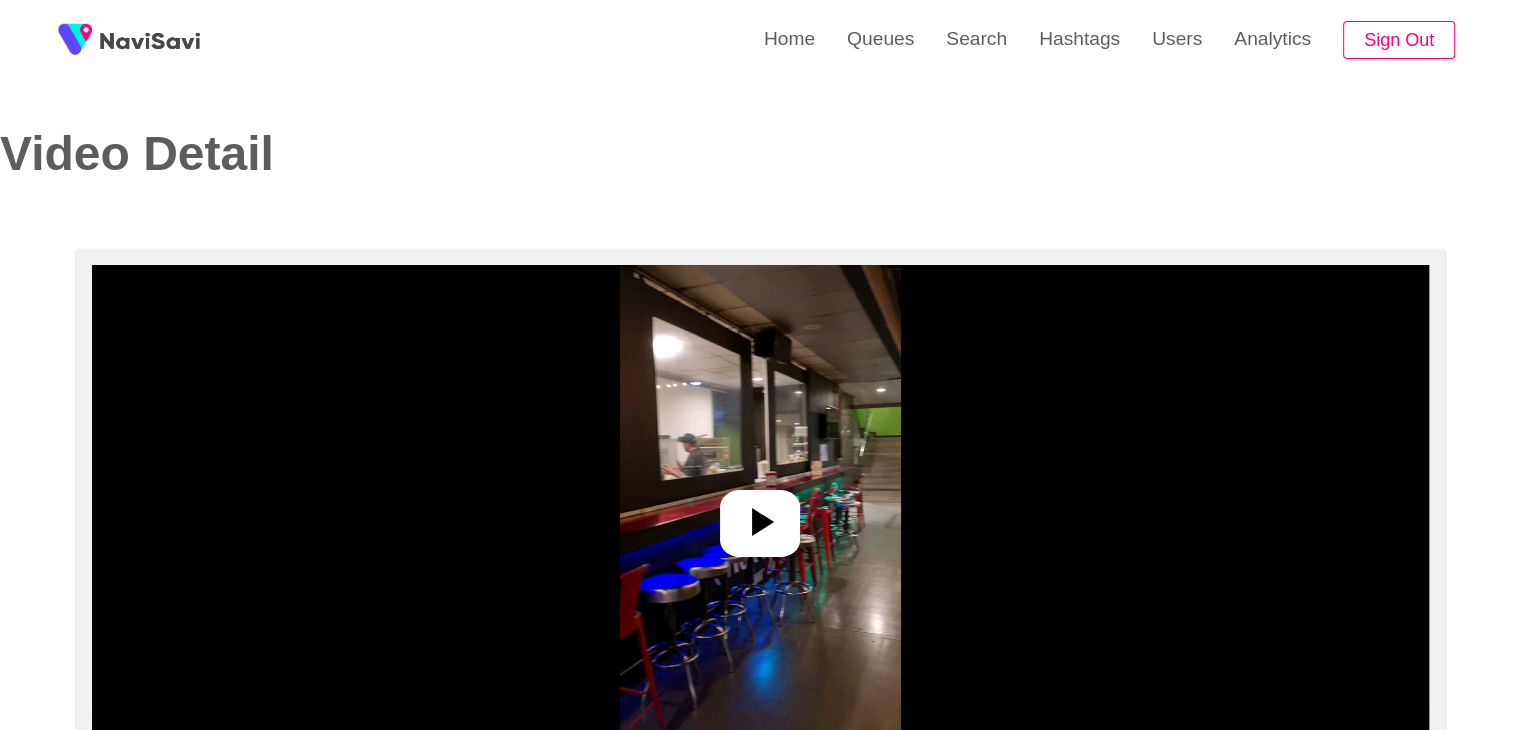 click at bounding box center [760, 515] 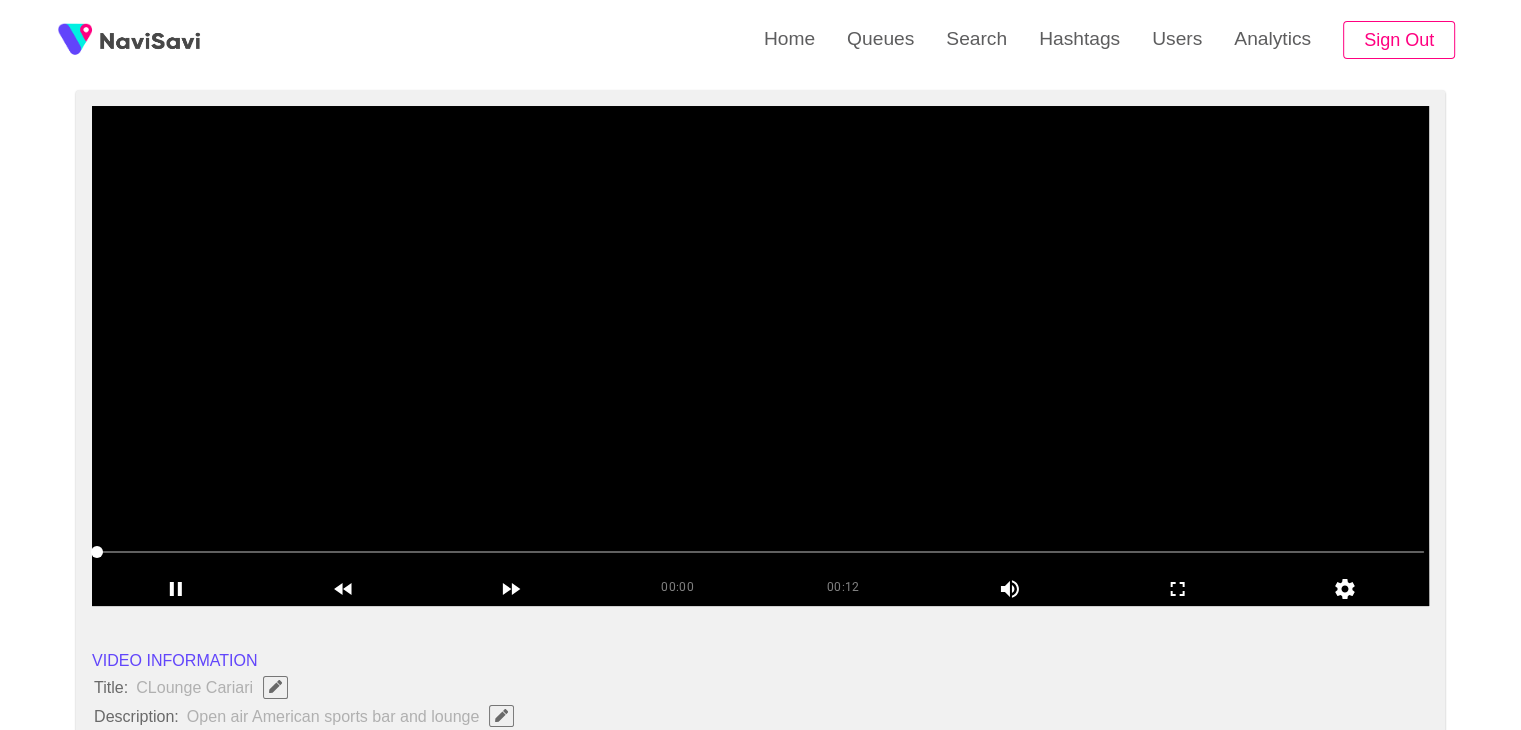 scroll, scrollTop: 139, scrollLeft: 0, axis: vertical 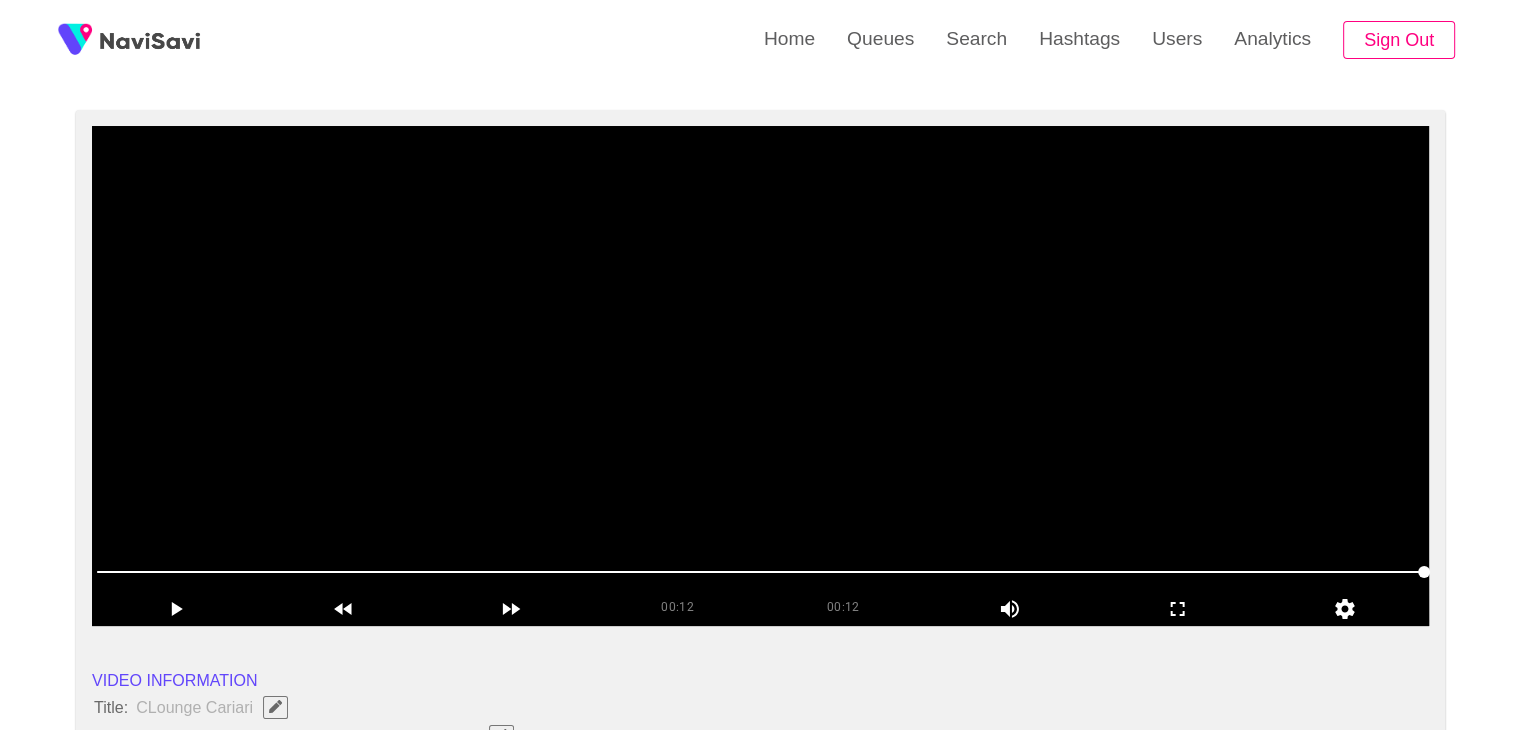 click at bounding box center [760, 376] 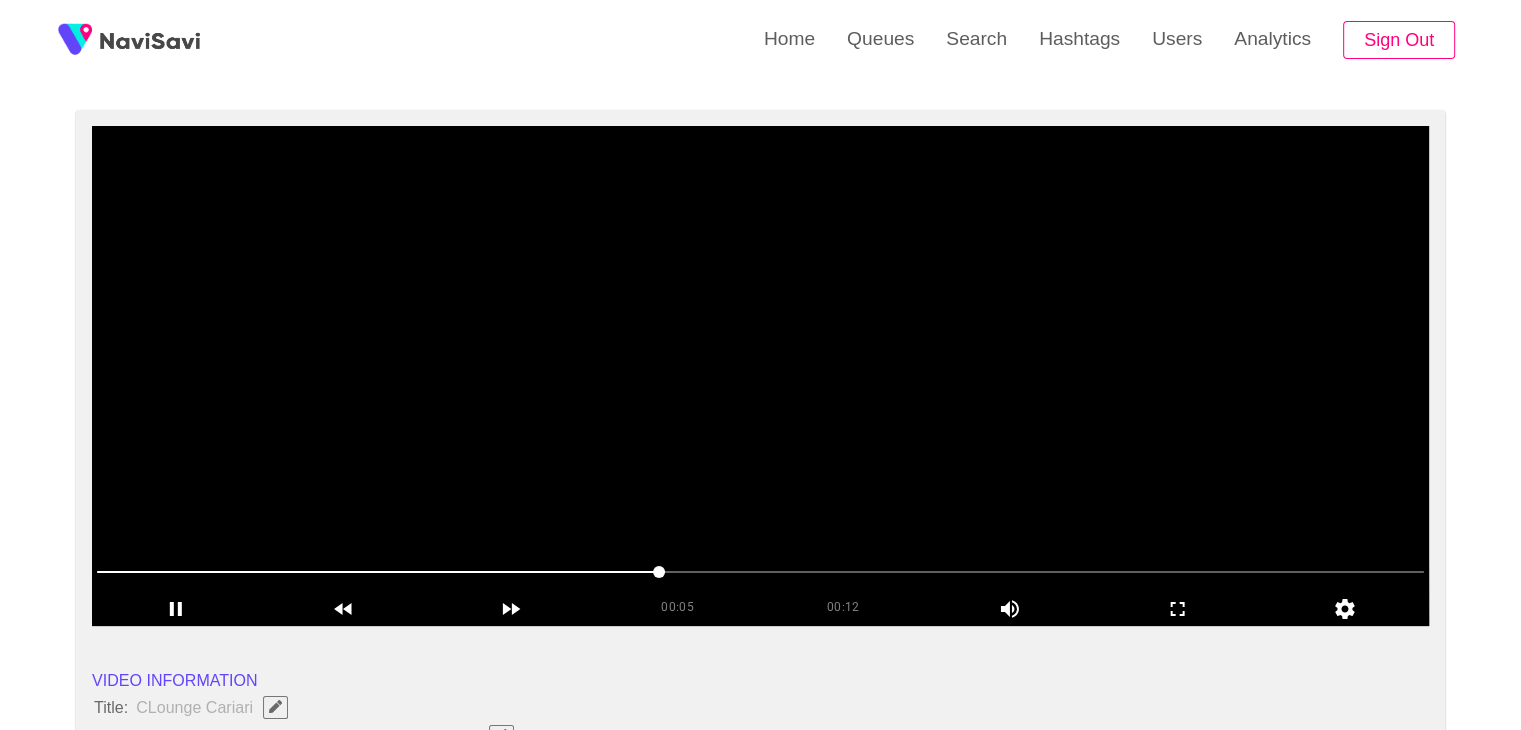 click at bounding box center (760, 376) 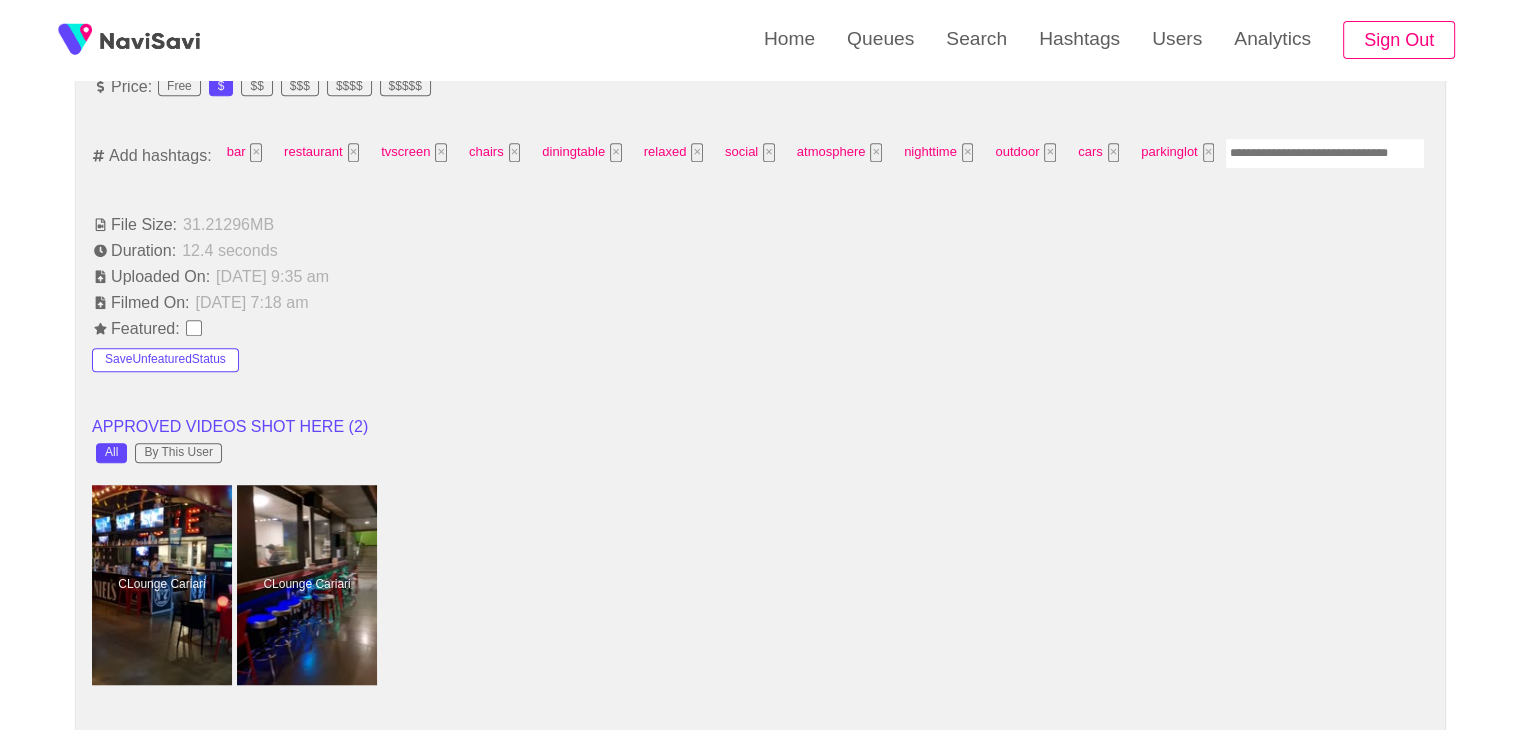 scroll, scrollTop: 1350, scrollLeft: 0, axis: vertical 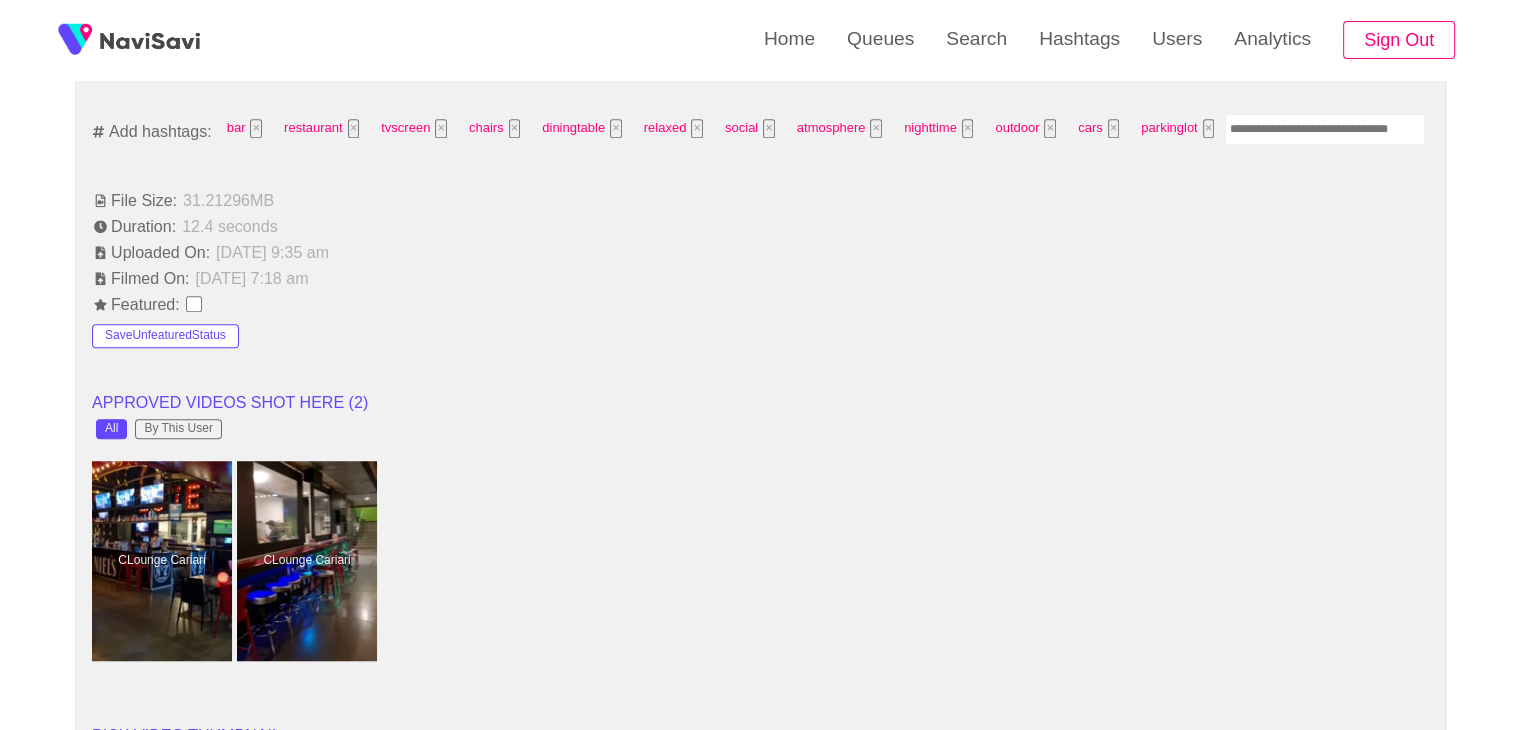 click at bounding box center (1325, 129) 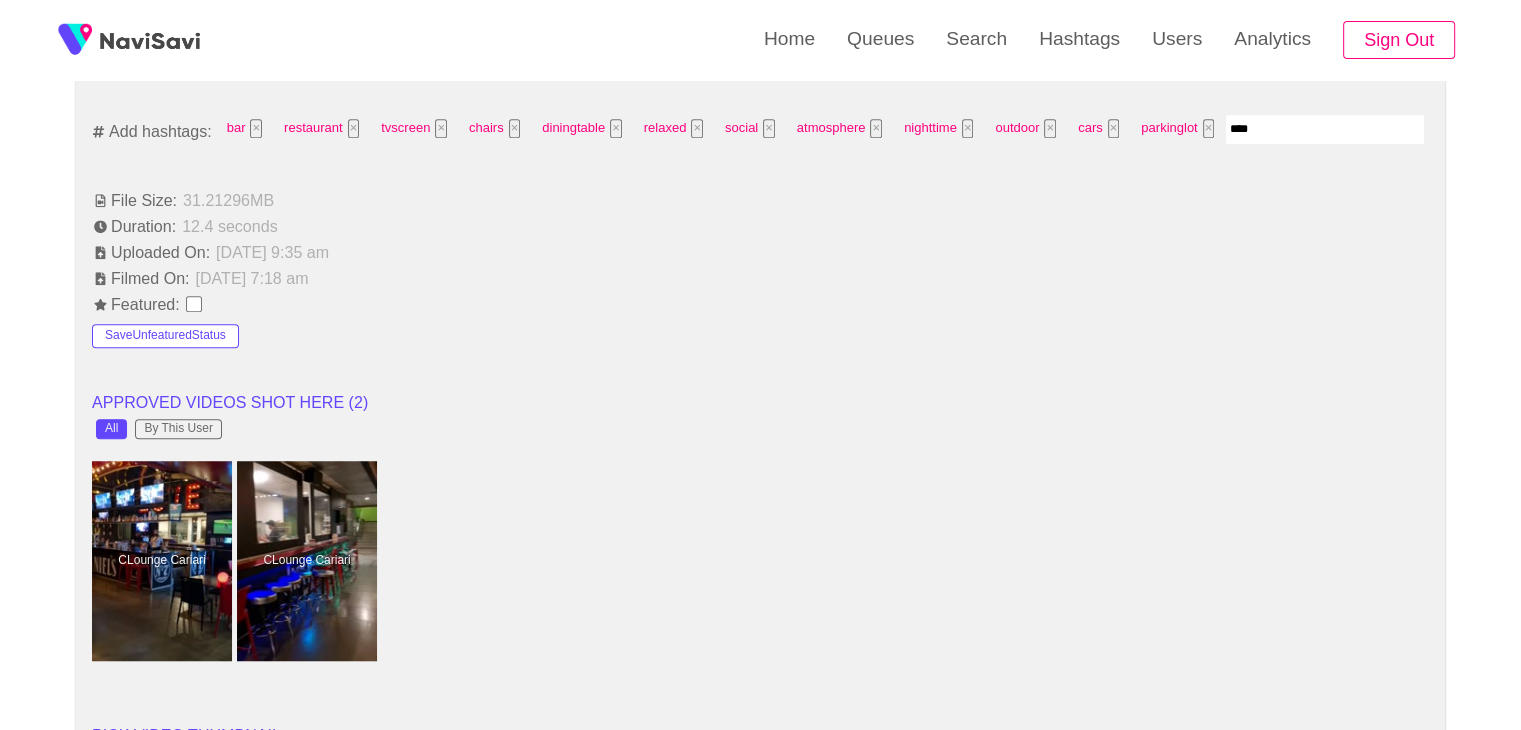 type on "*****" 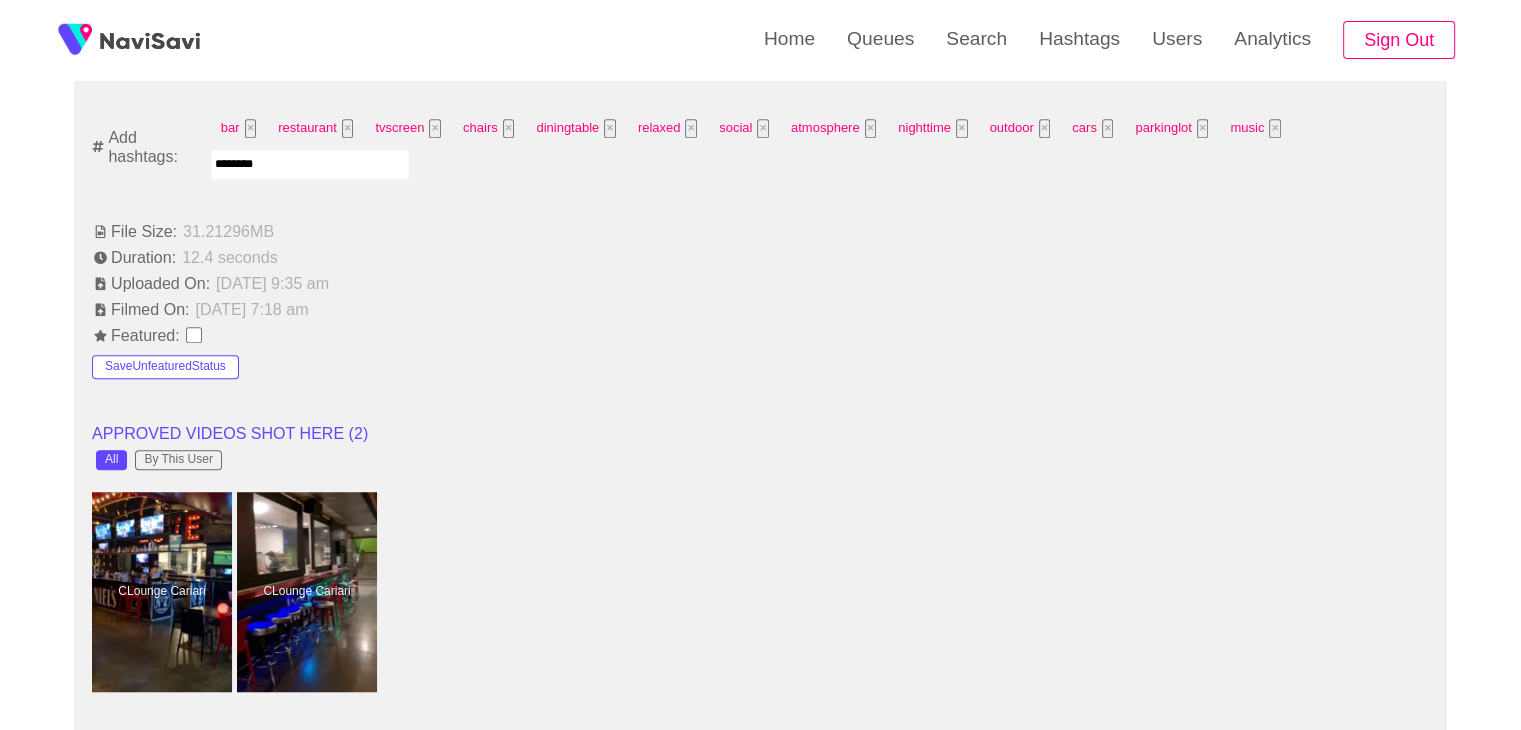 type on "*********" 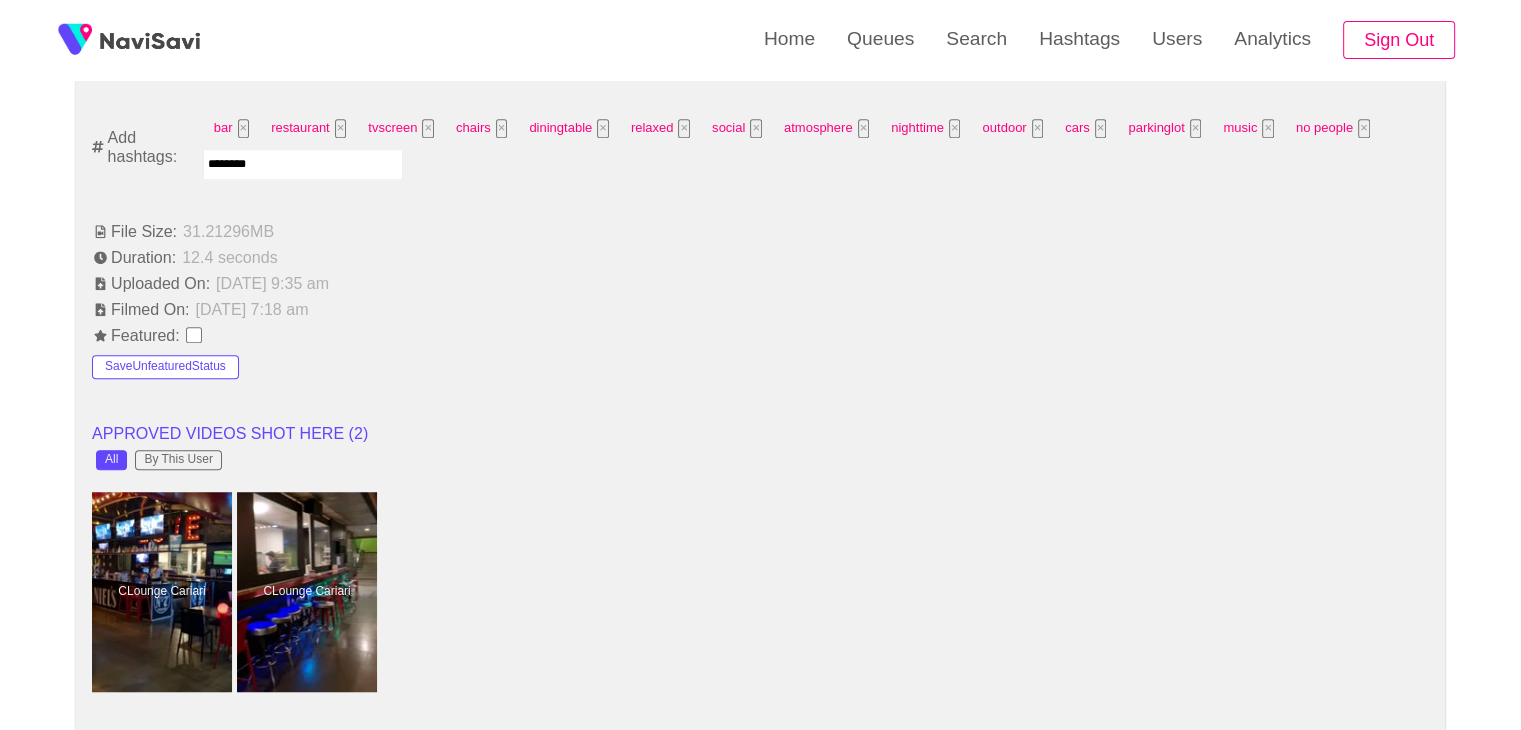 type on "*********" 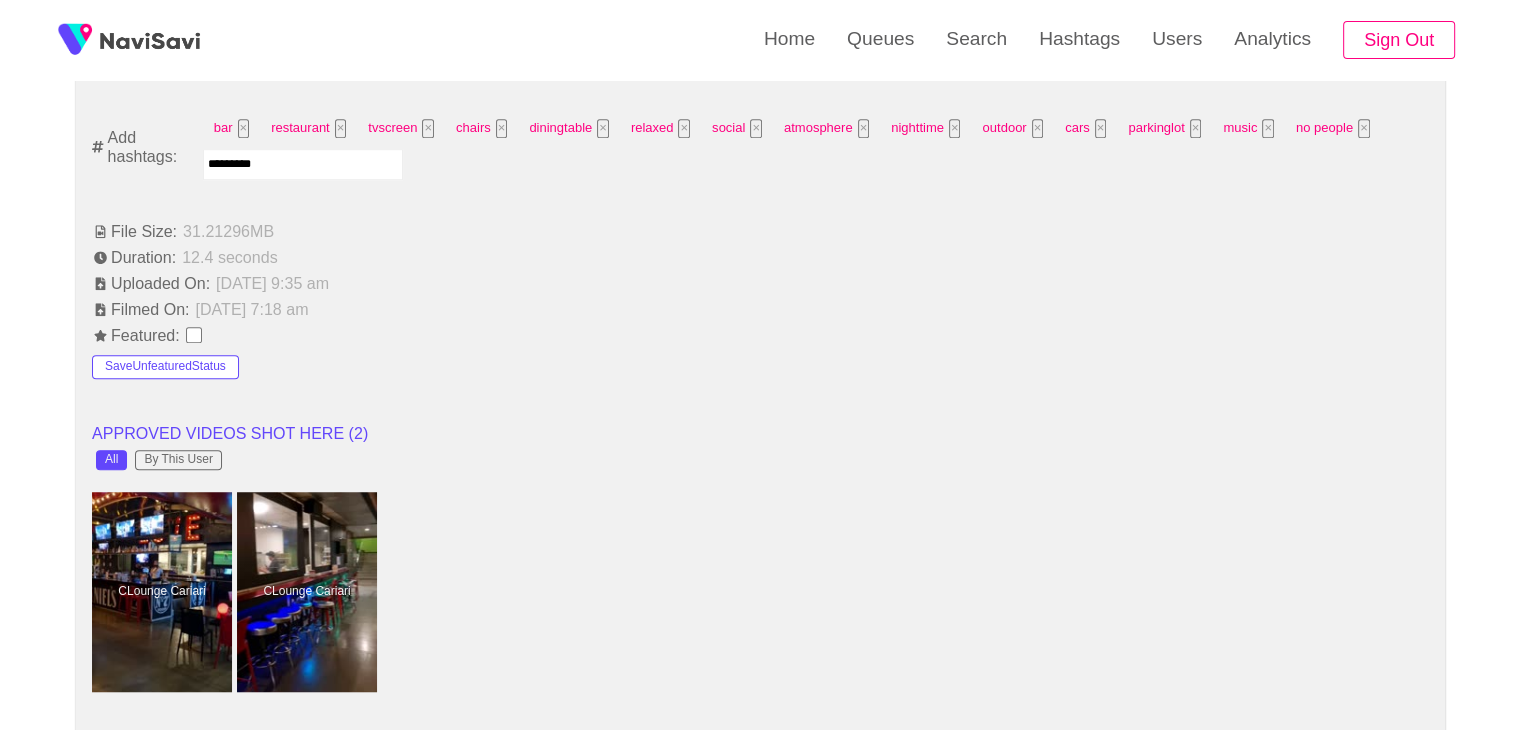 type 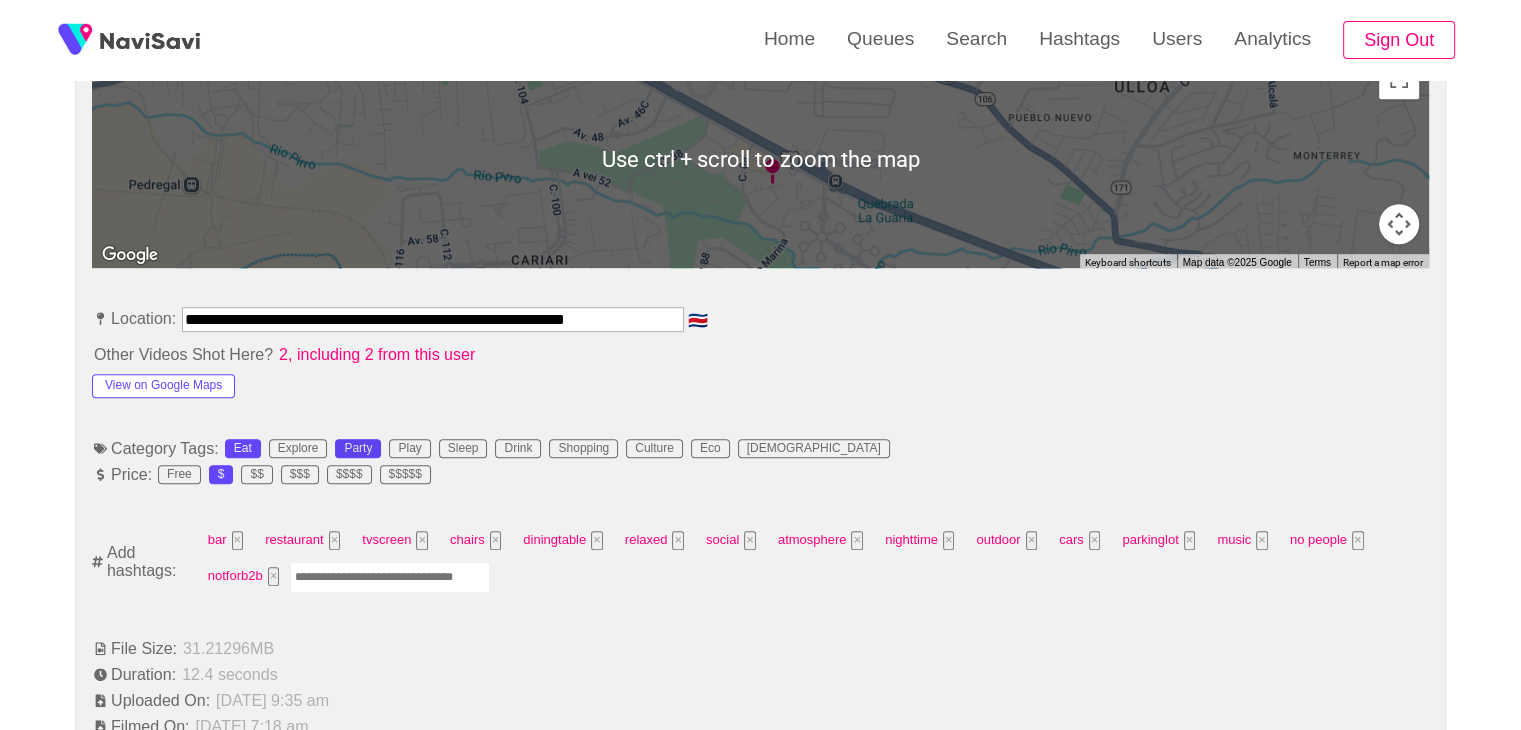 scroll, scrollTop: 1012, scrollLeft: 0, axis: vertical 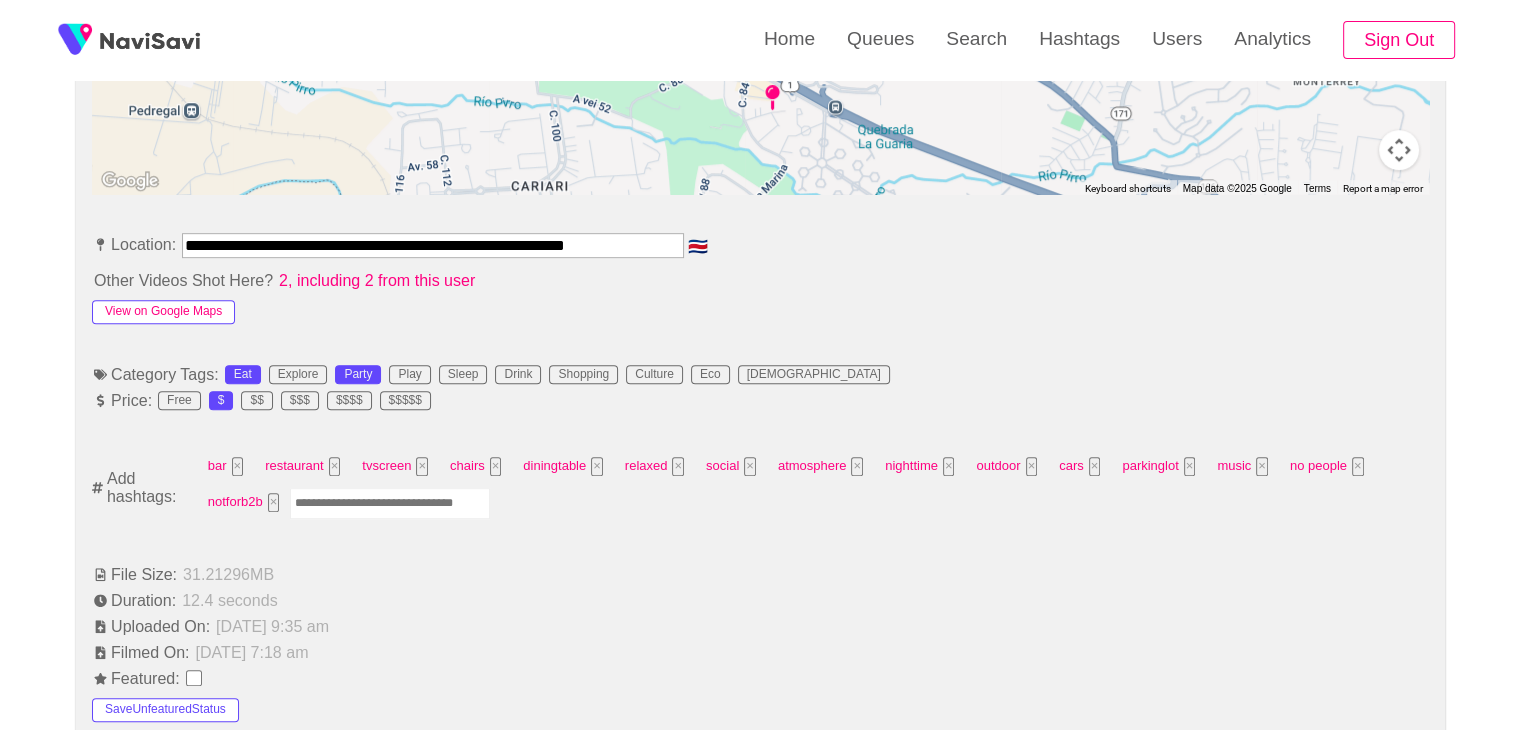click on "View on Google Maps" at bounding box center (163, 312) 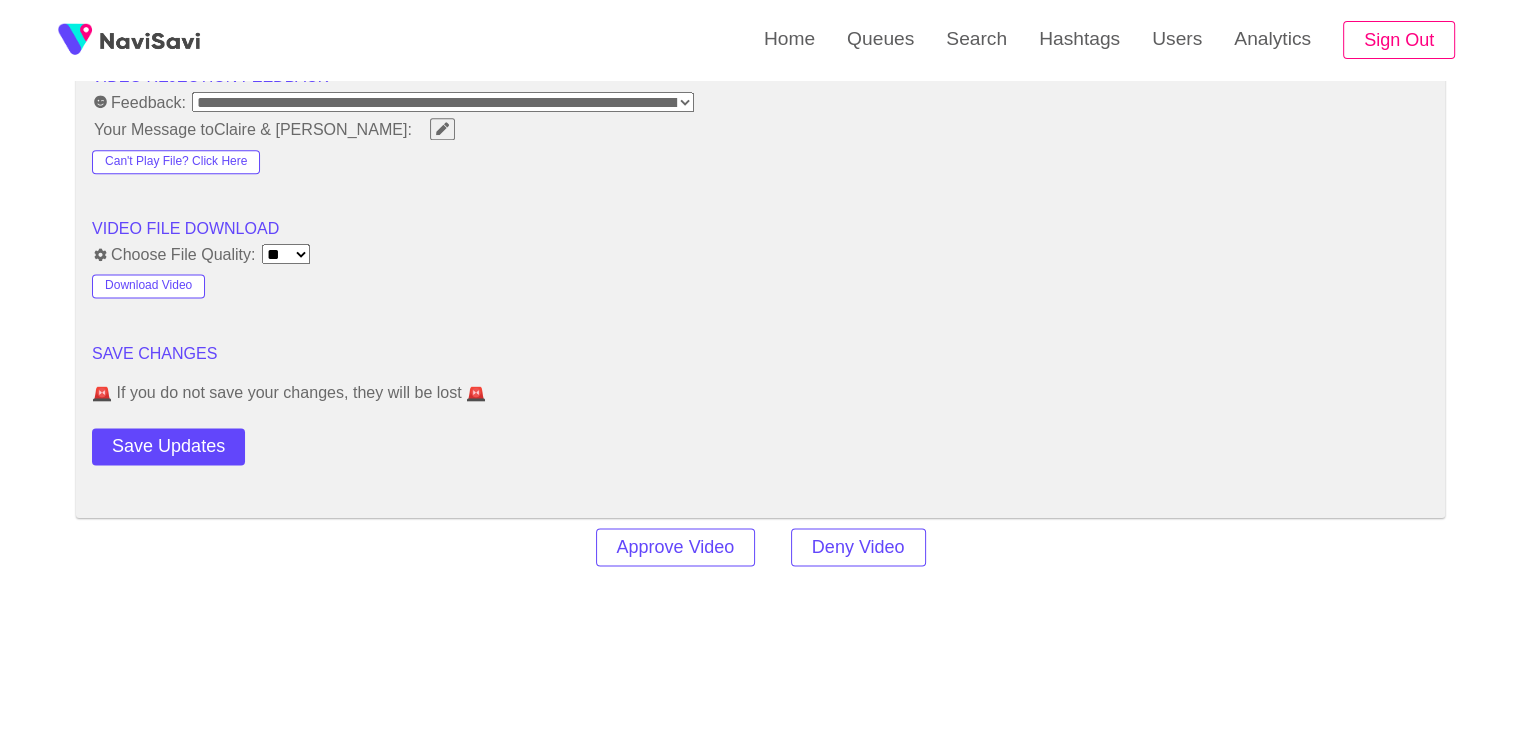 scroll, scrollTop: 2594, scrollLeft: 0, axis: vertical 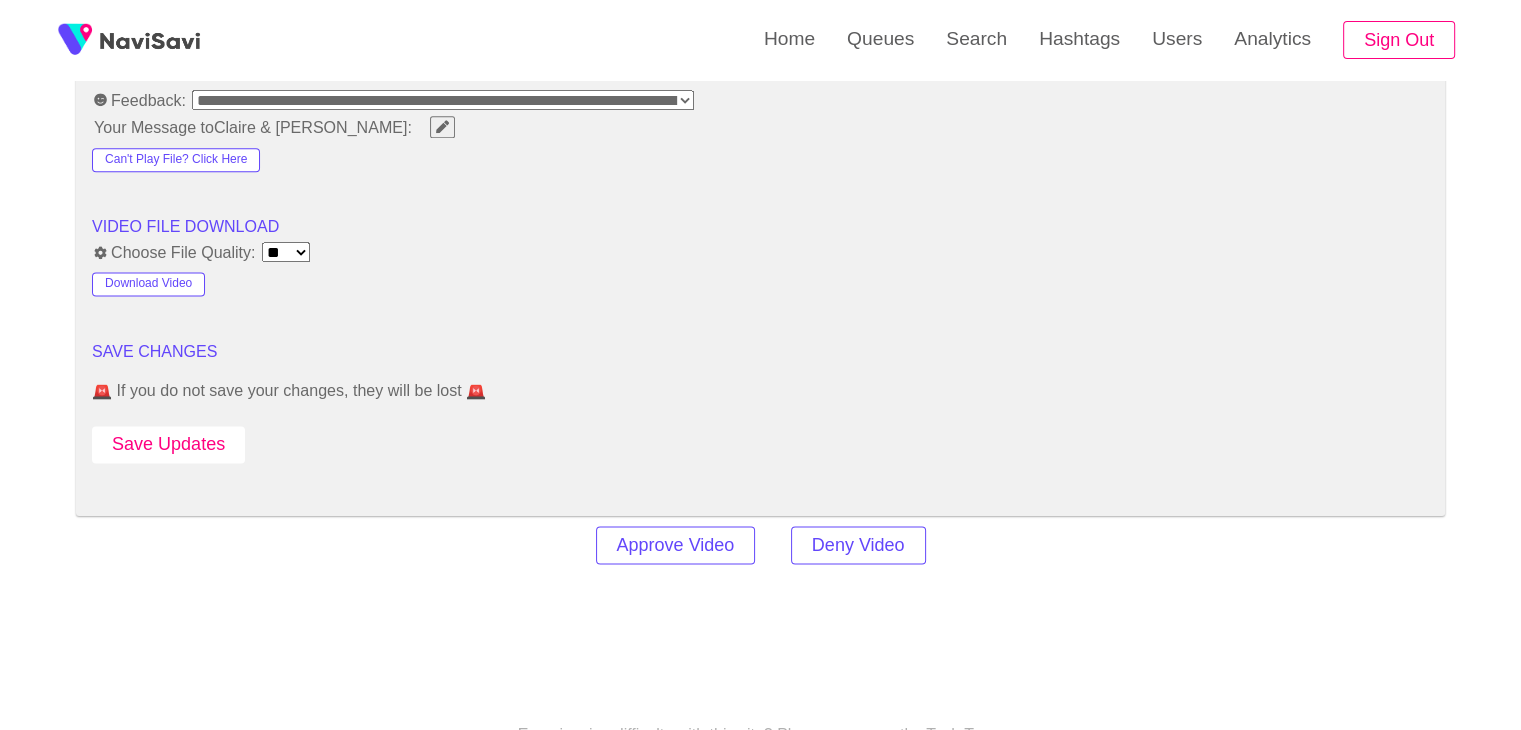click on "Save Updates" at bounding box center [168, 444] 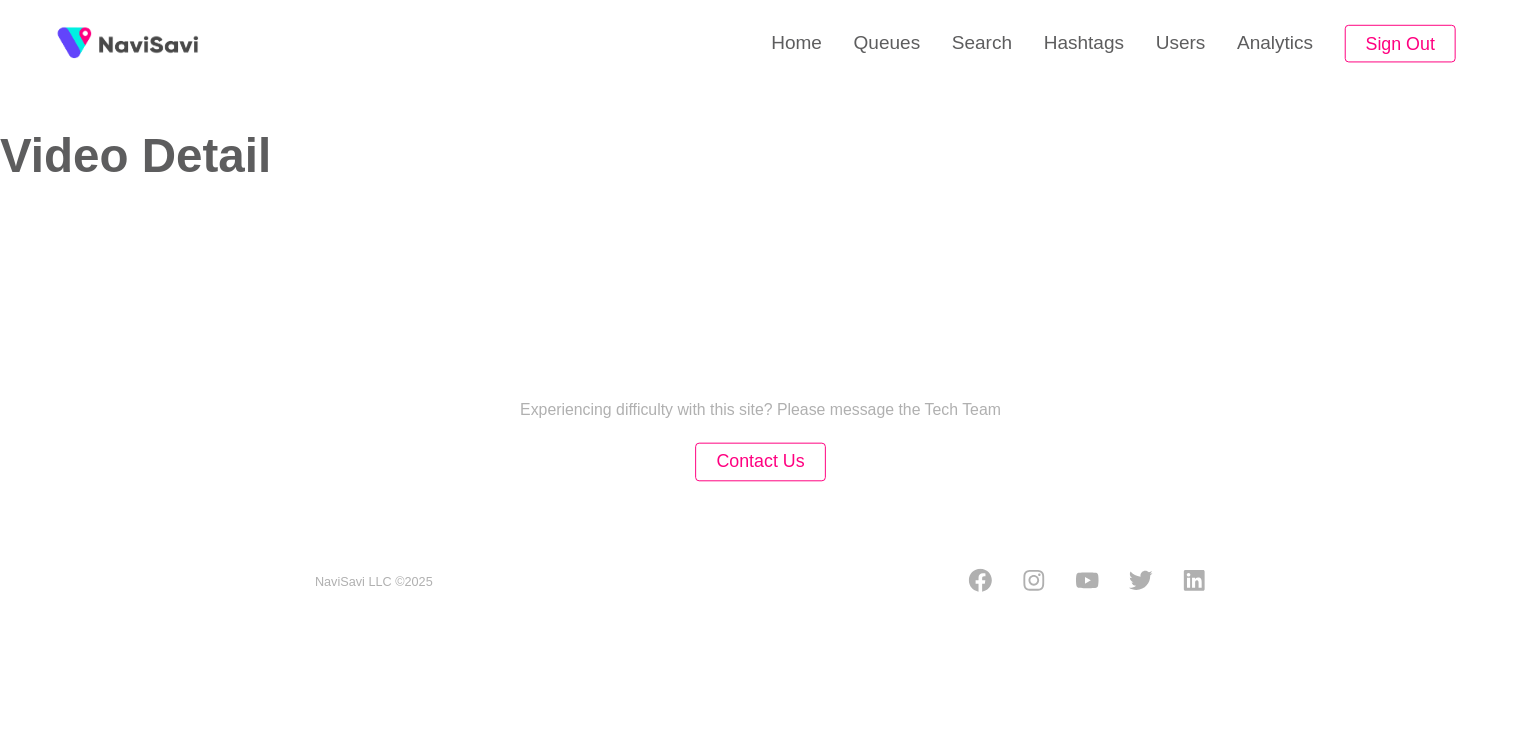 scroll, scrollTop: 0, scrollLeft: 0, axis: both 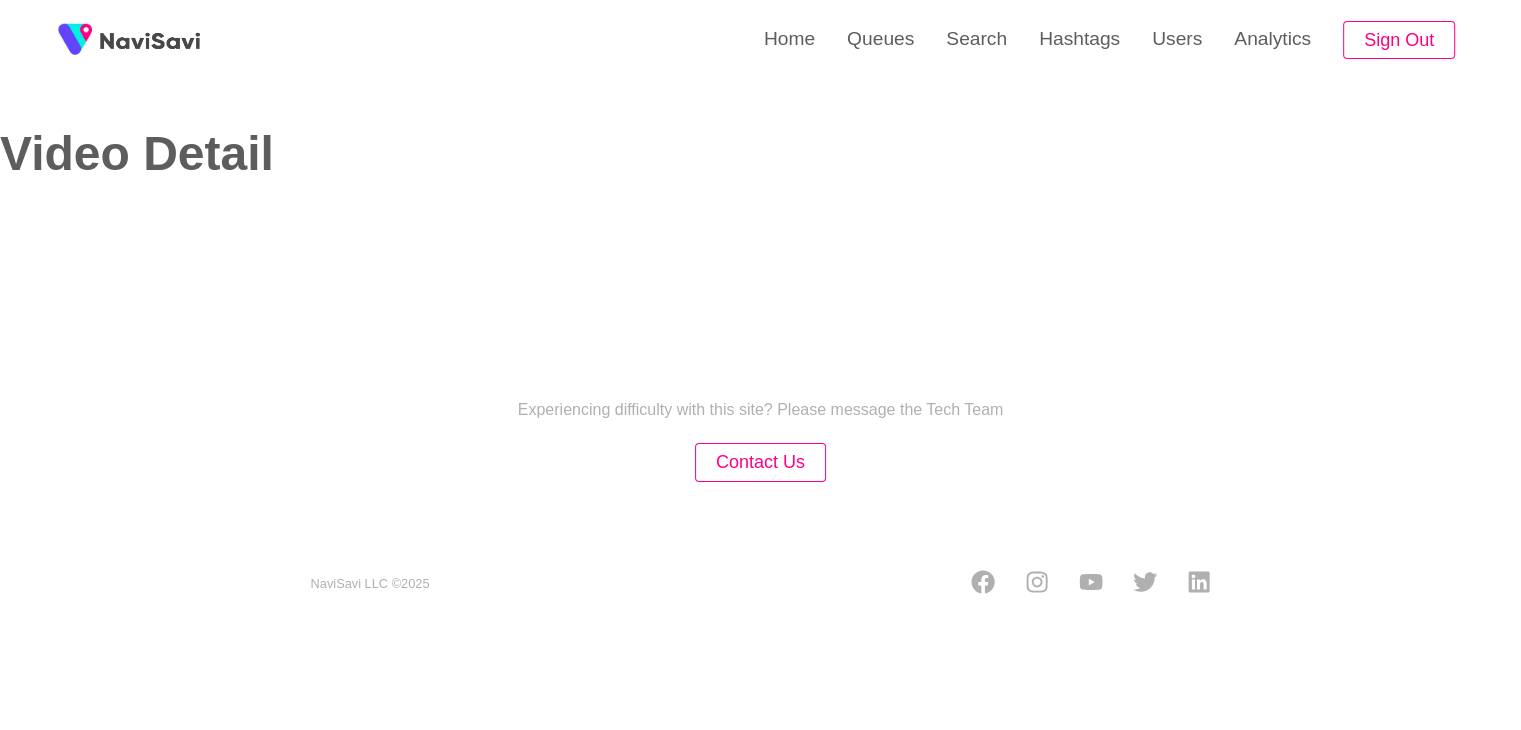 select on "**********" 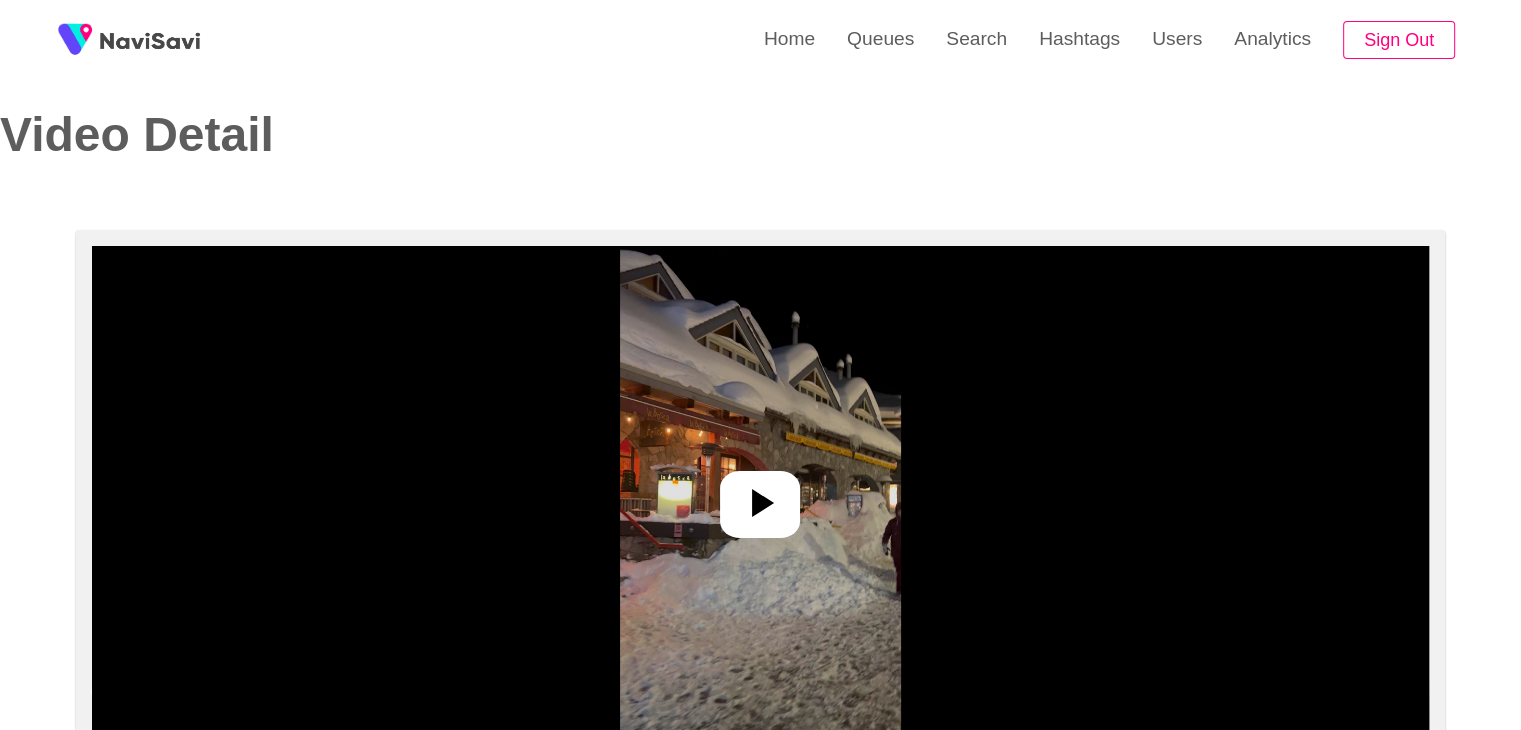 scroll, scrollTop: 16, scrollLeft: 0, axis: vertical 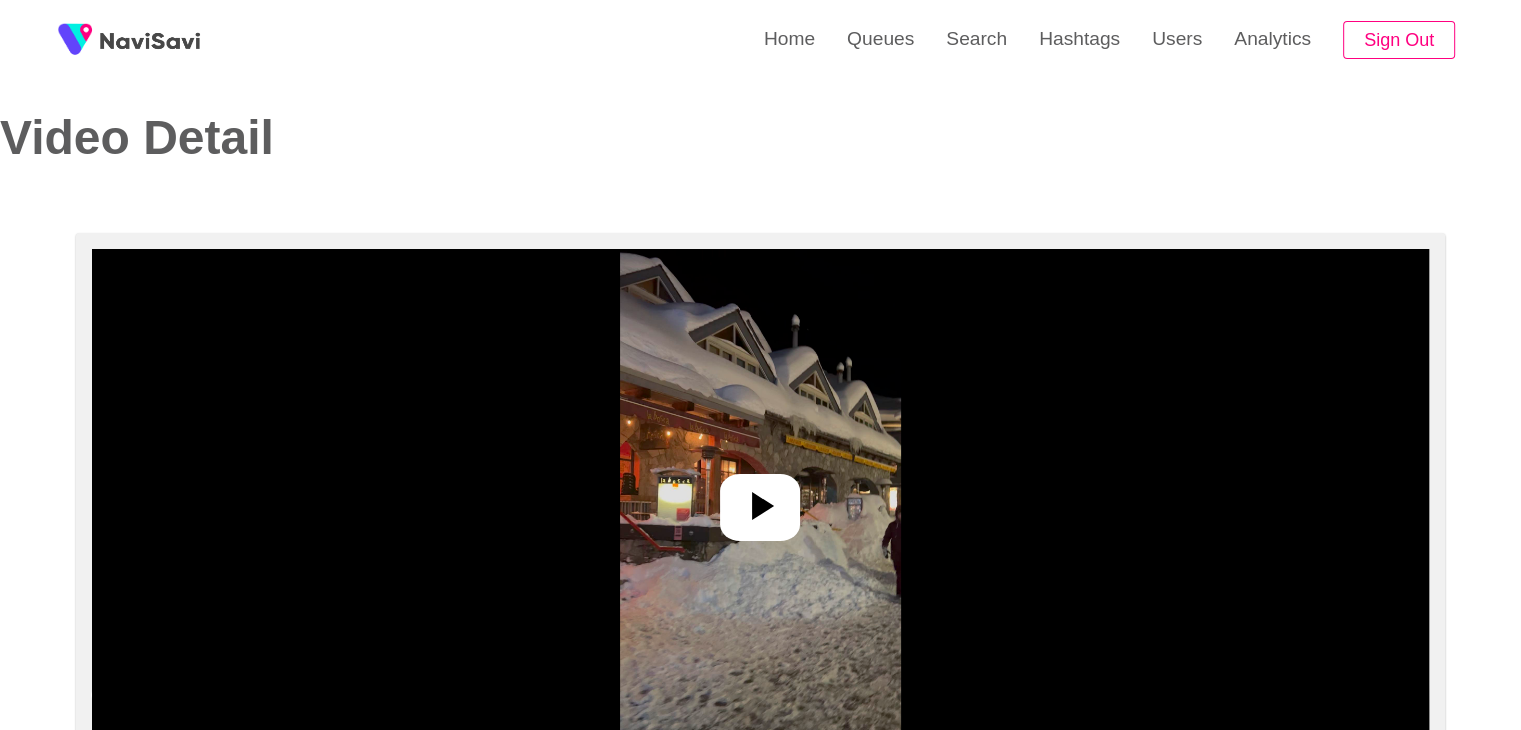 click at bounding box center (760, 499) 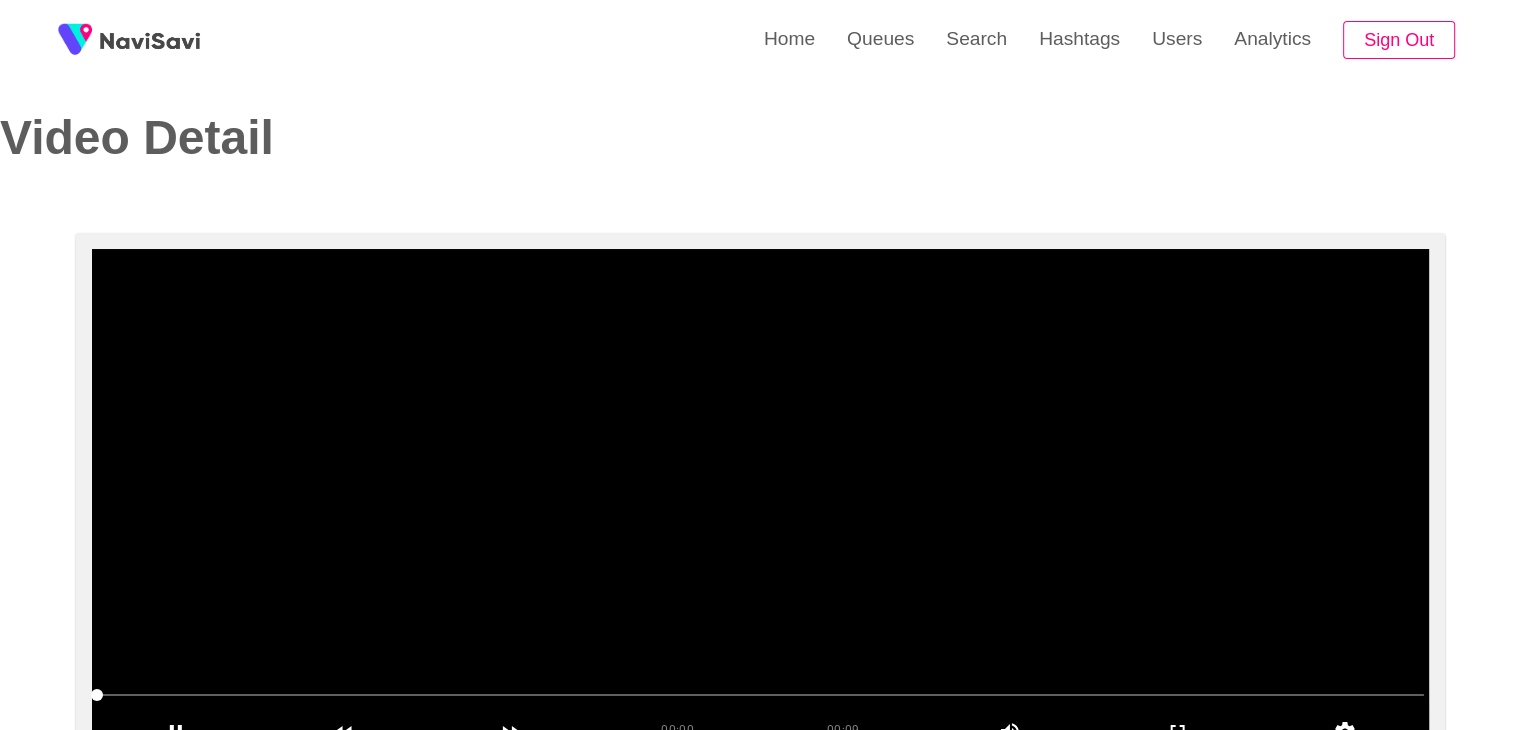 click at bounding box center (760, 499) 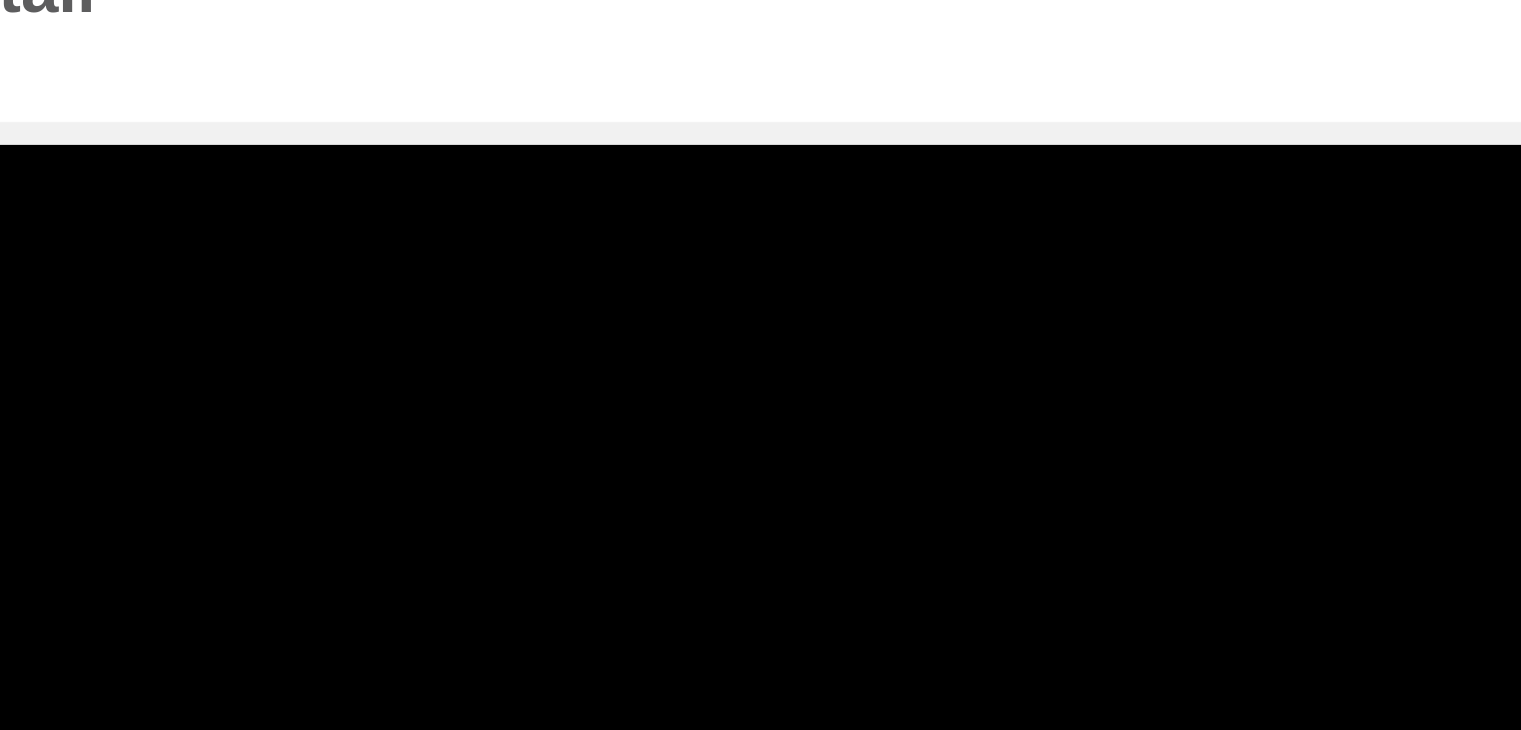 click at bounding box center (760, 499) 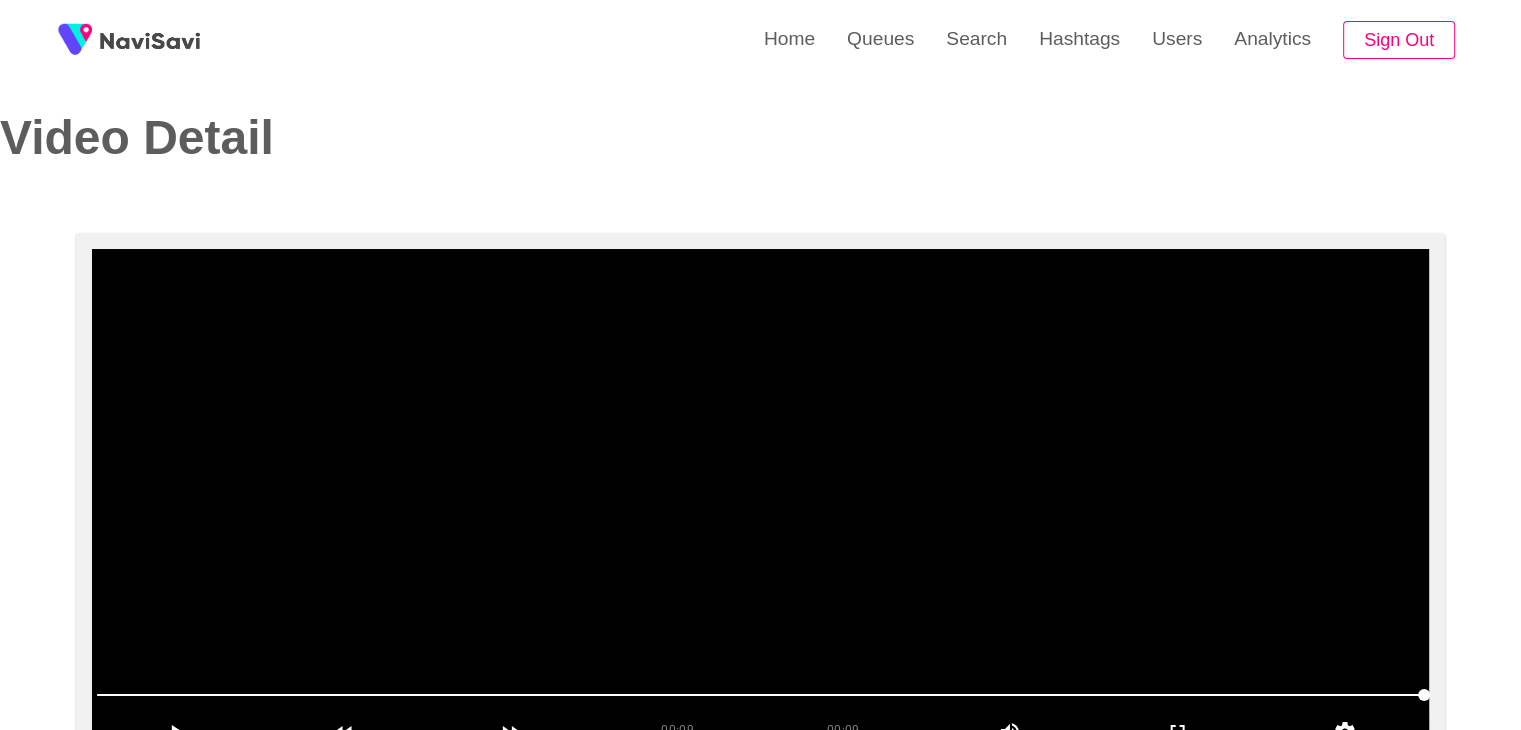 click at bounding box center (760, 499) 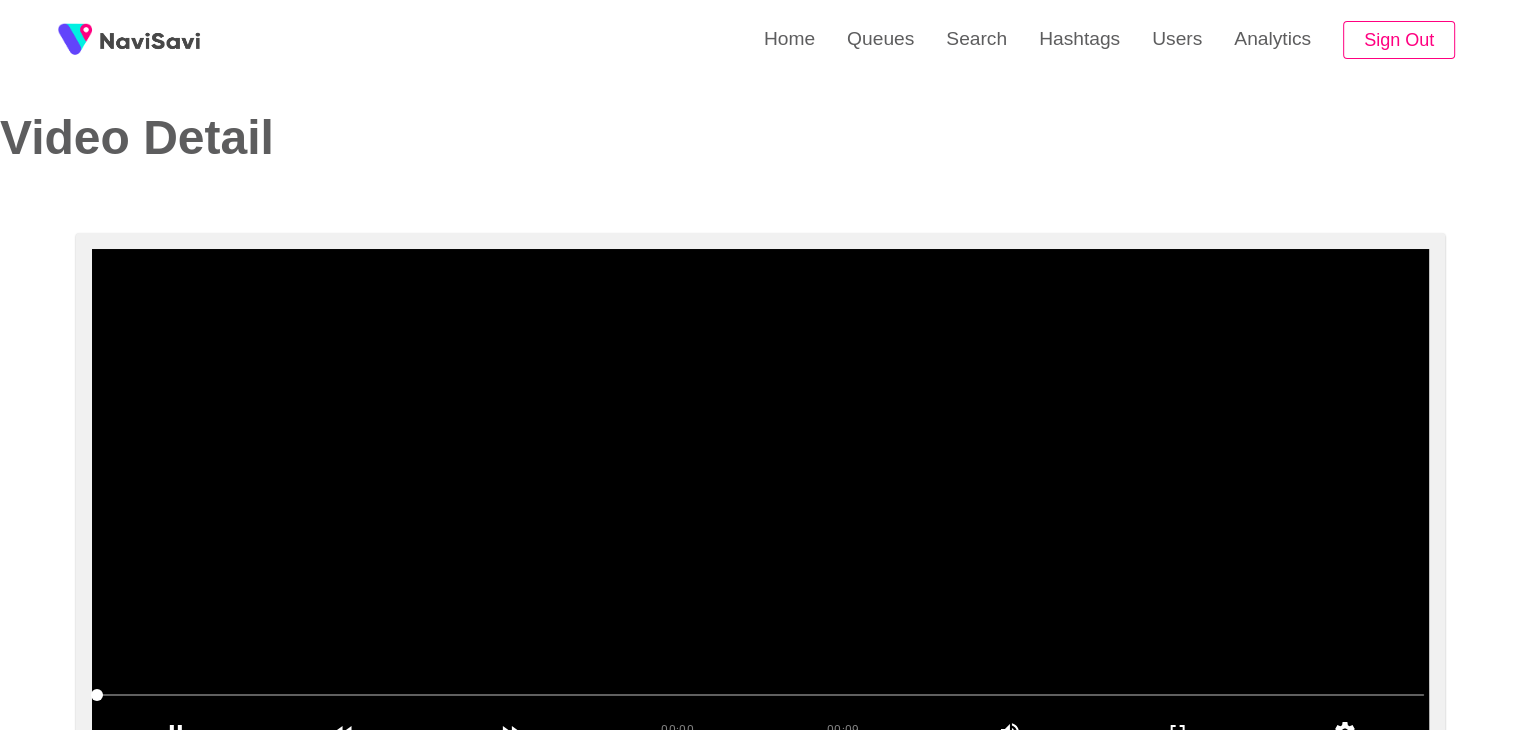 click at bounding box center (760, 499) 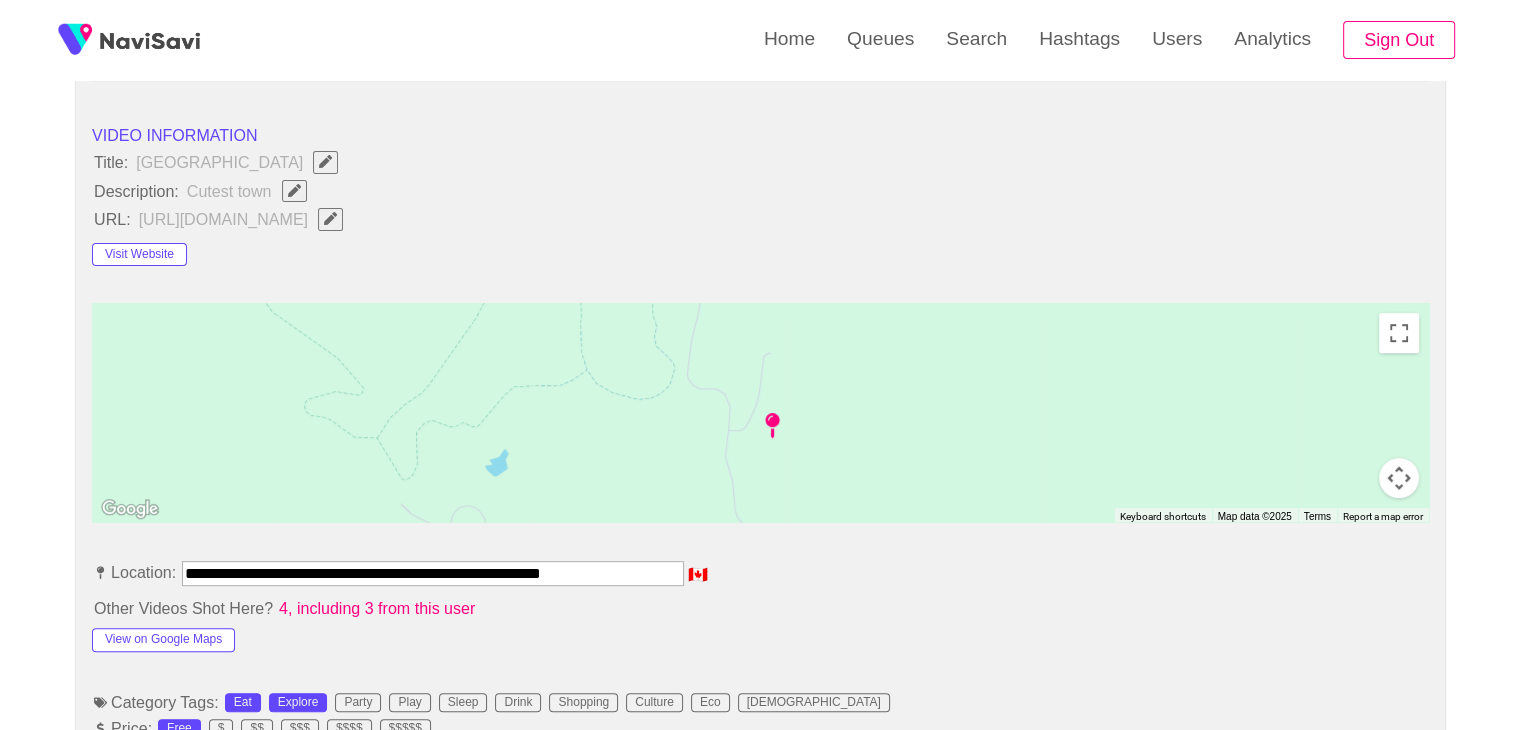 scroll, scrollTop: 815, scrollLeft: 0, axis: vertical 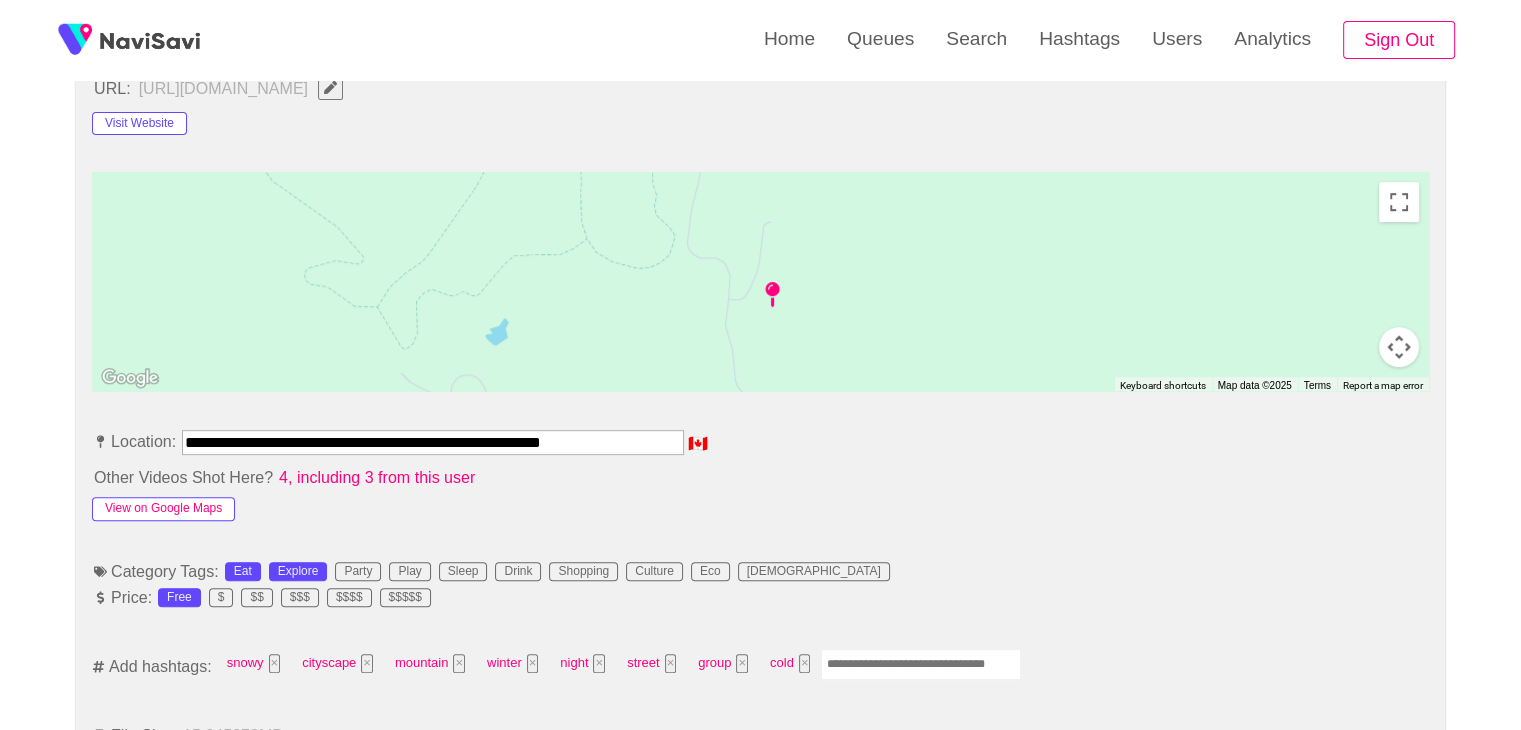 click on "View on Google Maps" at bounding box center (163, 509) 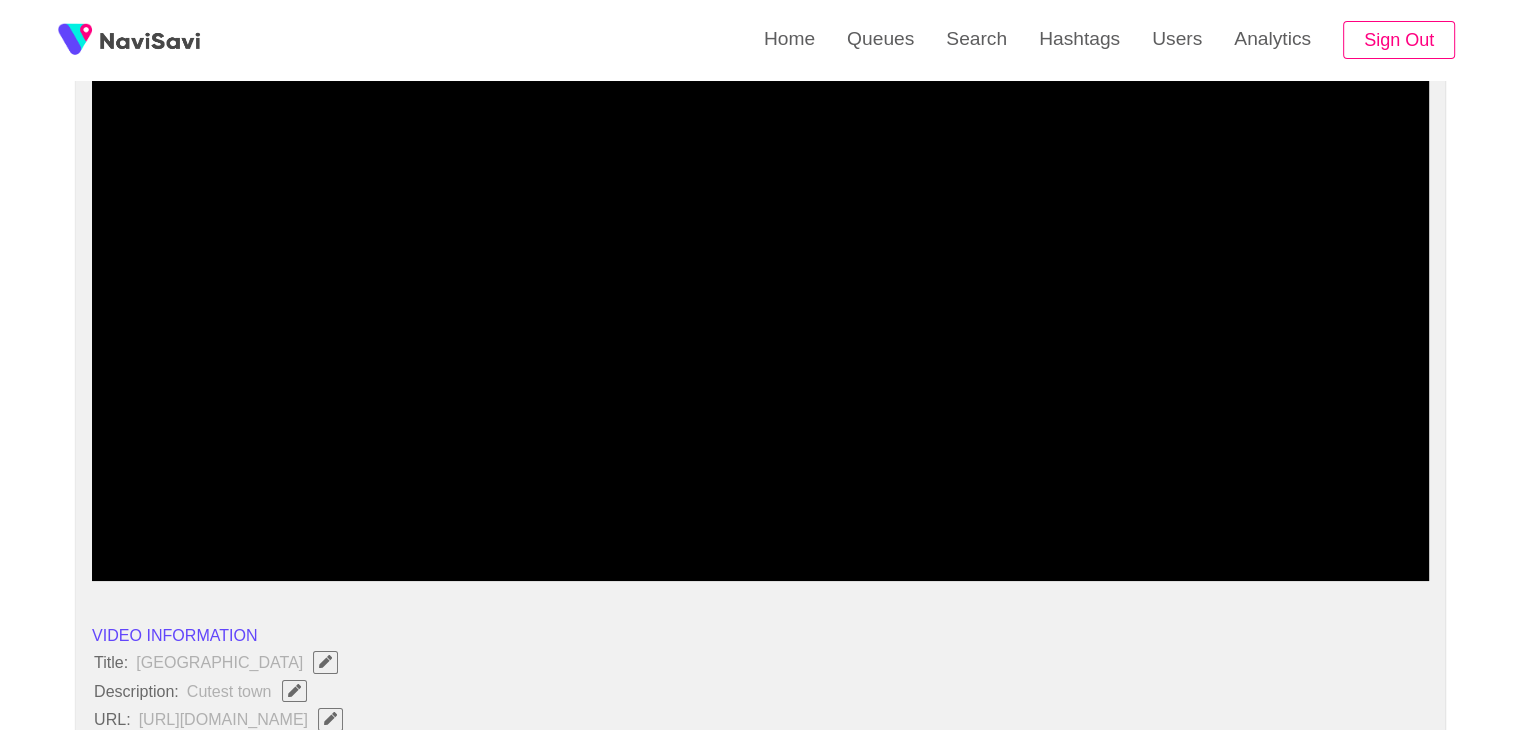 scroll, scrollTop: 184, scrollLeft: 0, axis: vertical 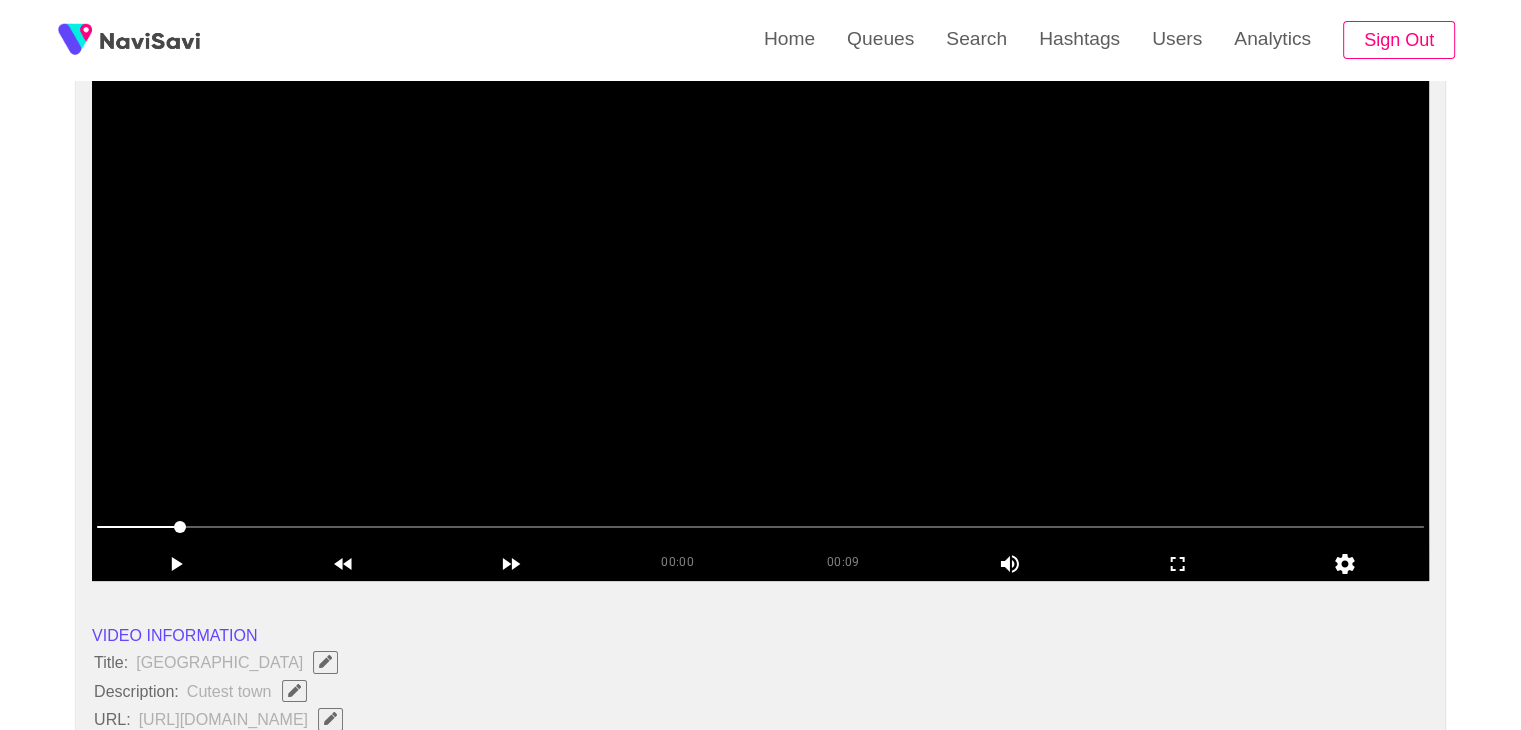 click at bounding box center (760, 331) 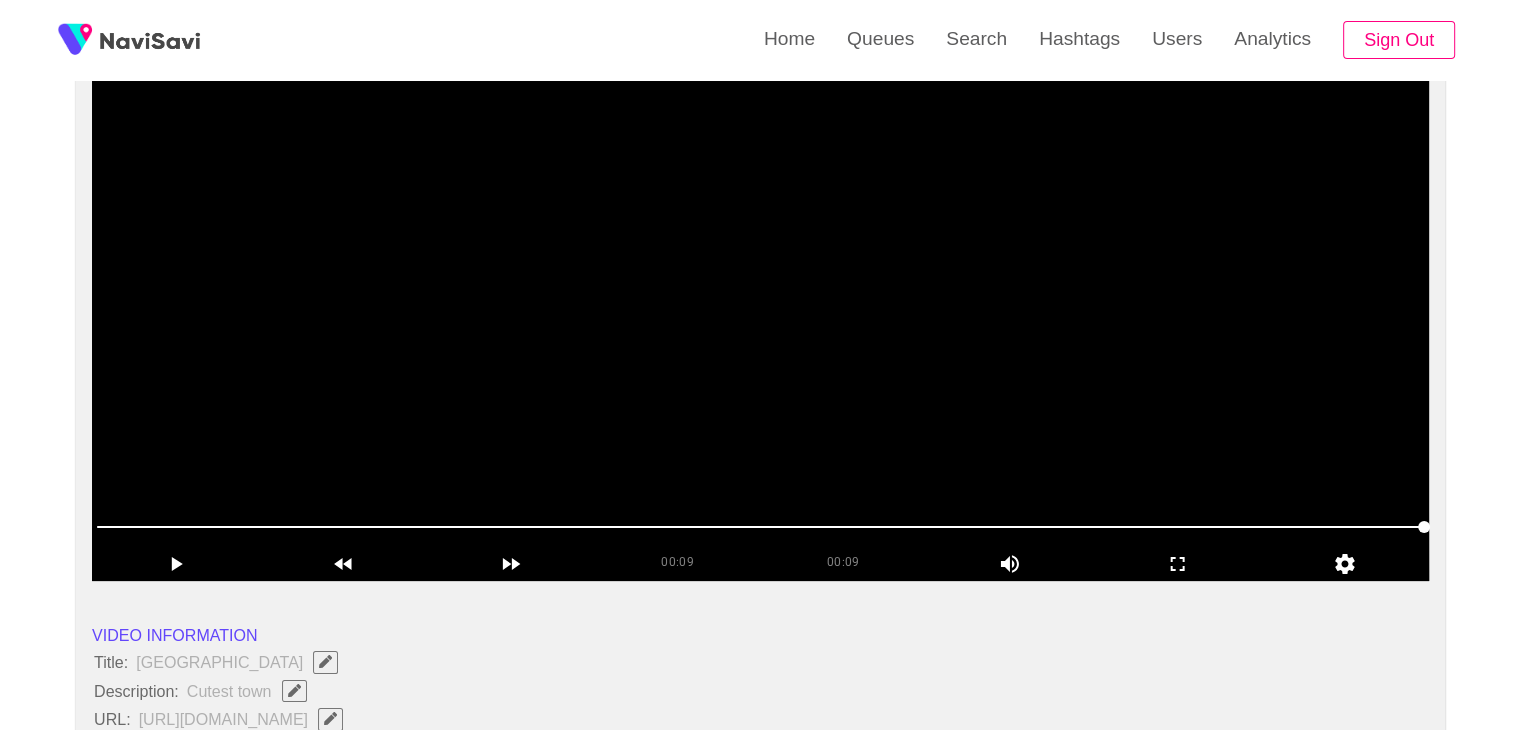click at bounding box center (760, 331) 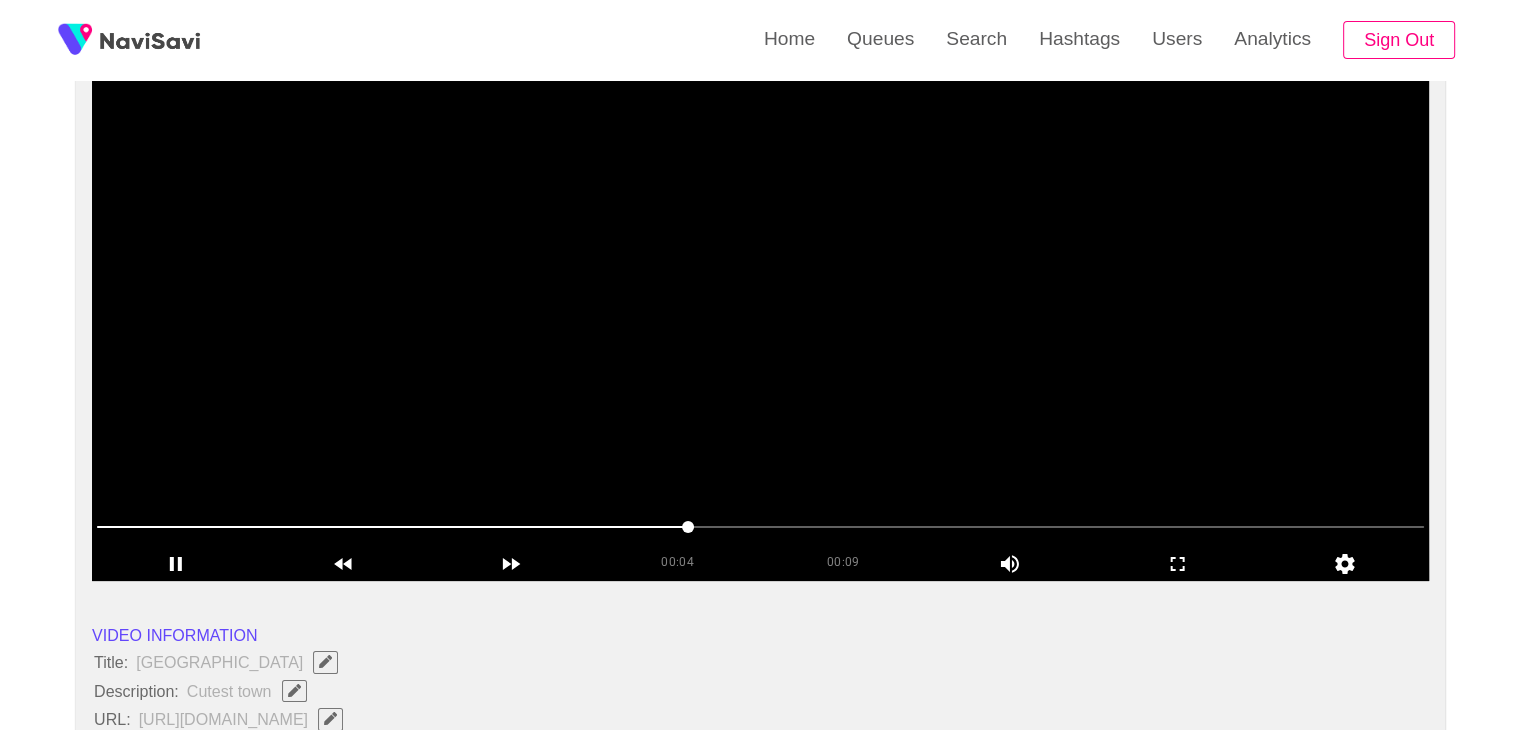 click at bounding box center [760, 331] 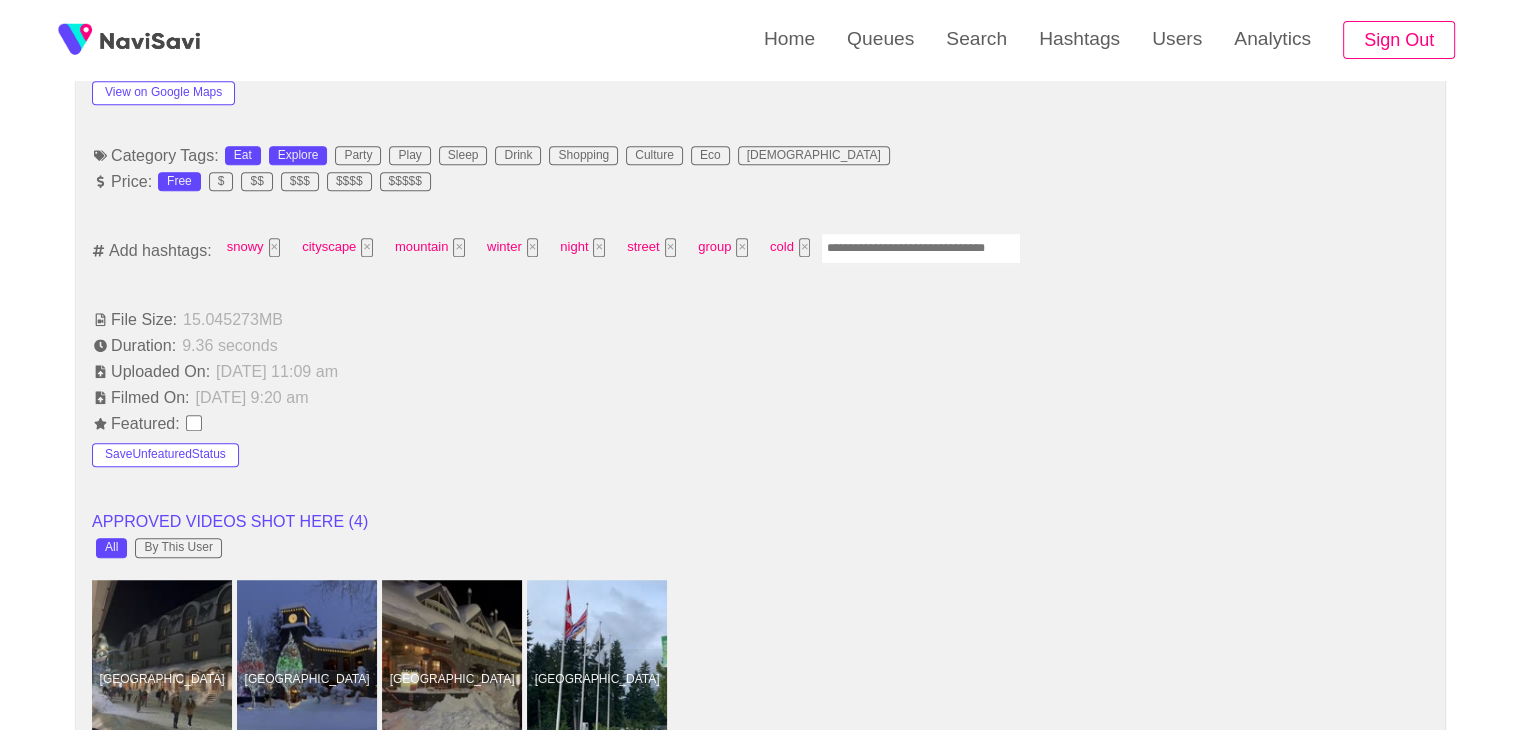 scroll, scrollTop: 1235, scrollLeft: 0, axis: vertical 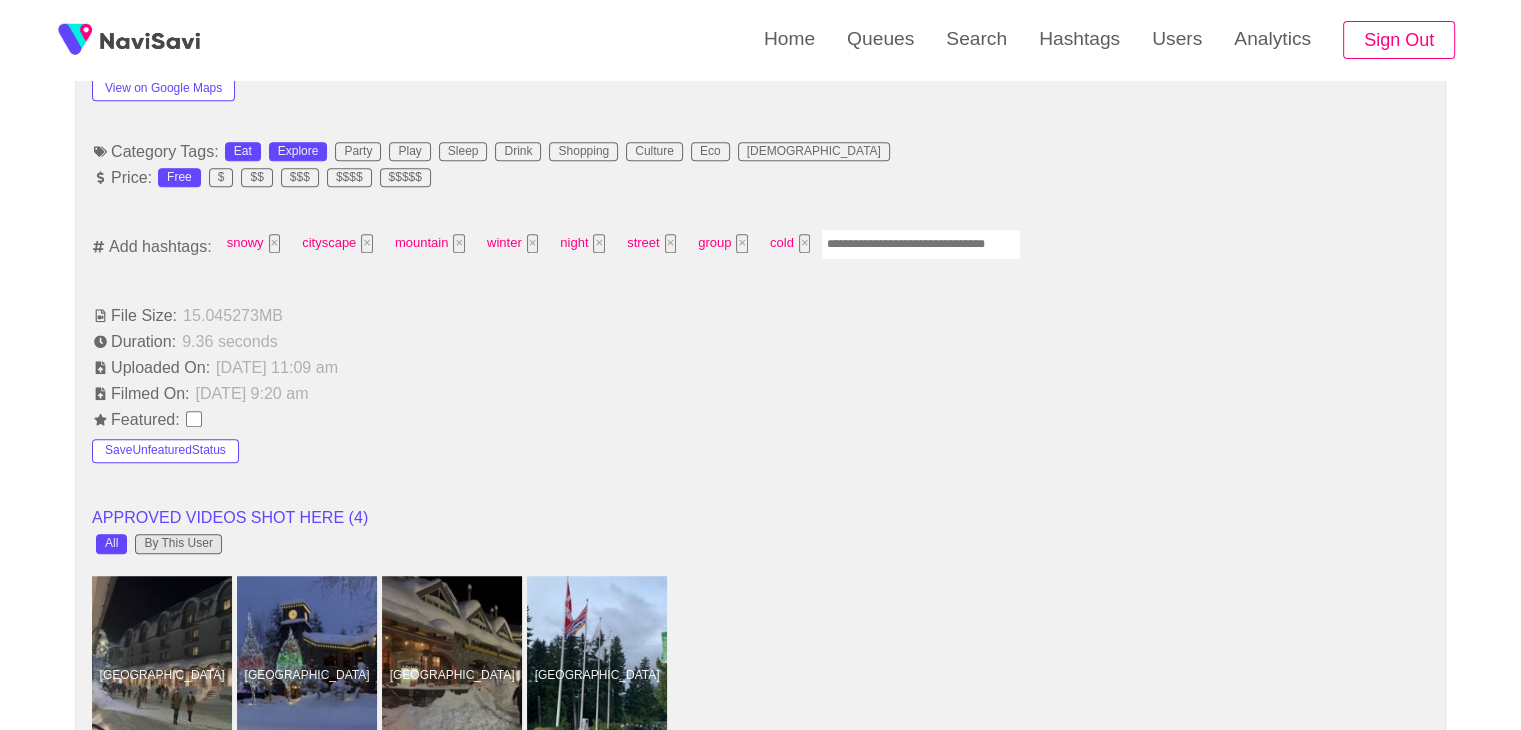 click on "By This User" at bounding box center [178, 544] 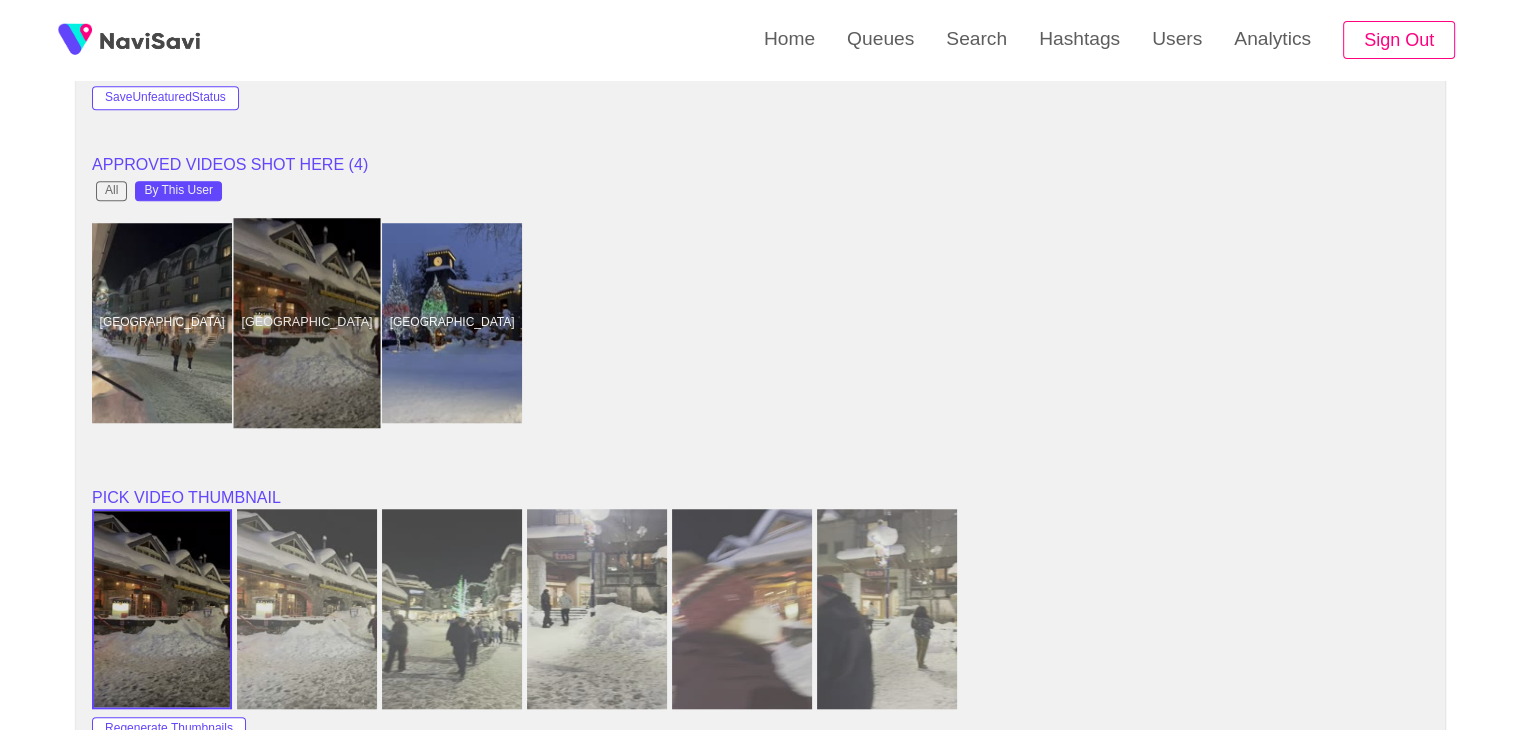 scroll, scrollTop: 1590, scrollLeft: 0, axis: vertical 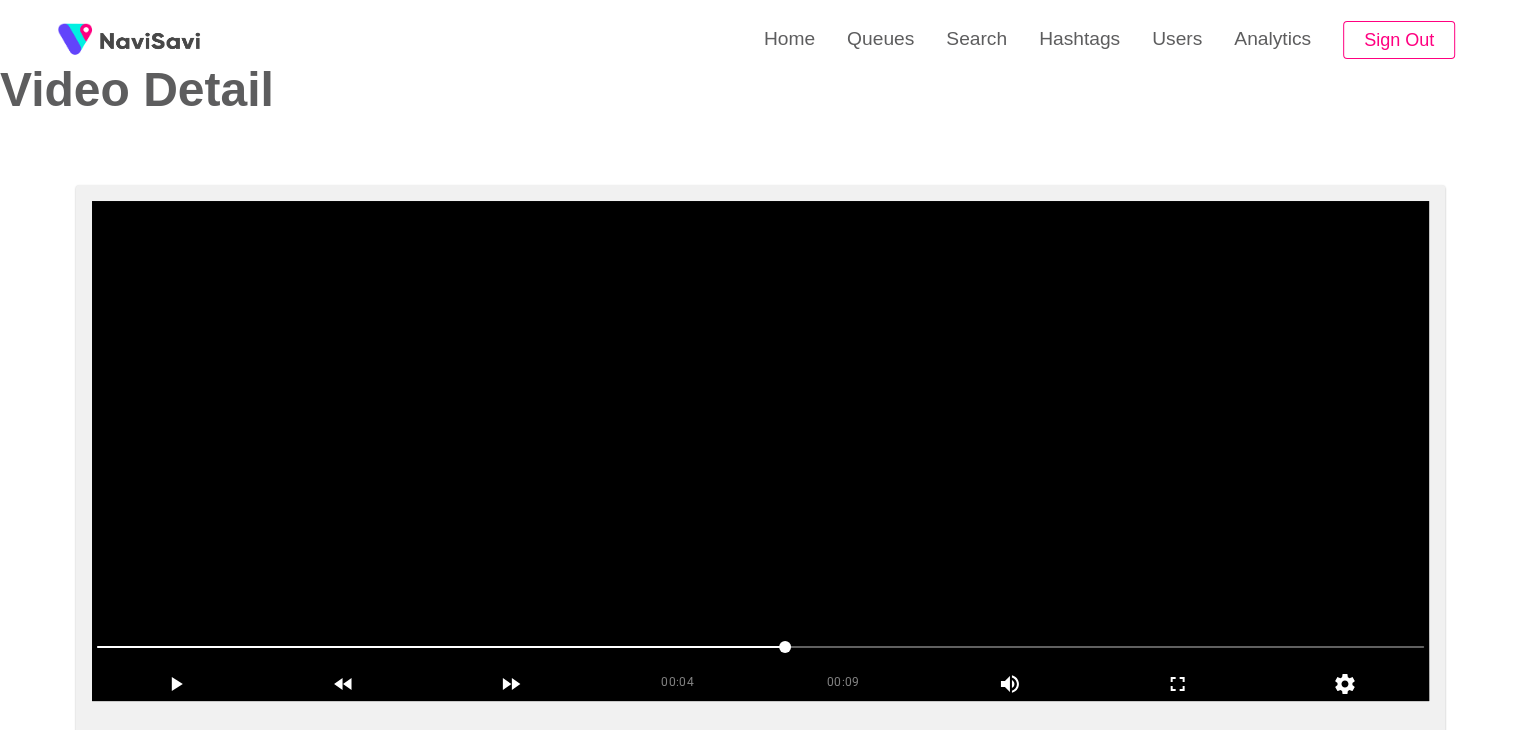 click at bounding box center [760, 451] 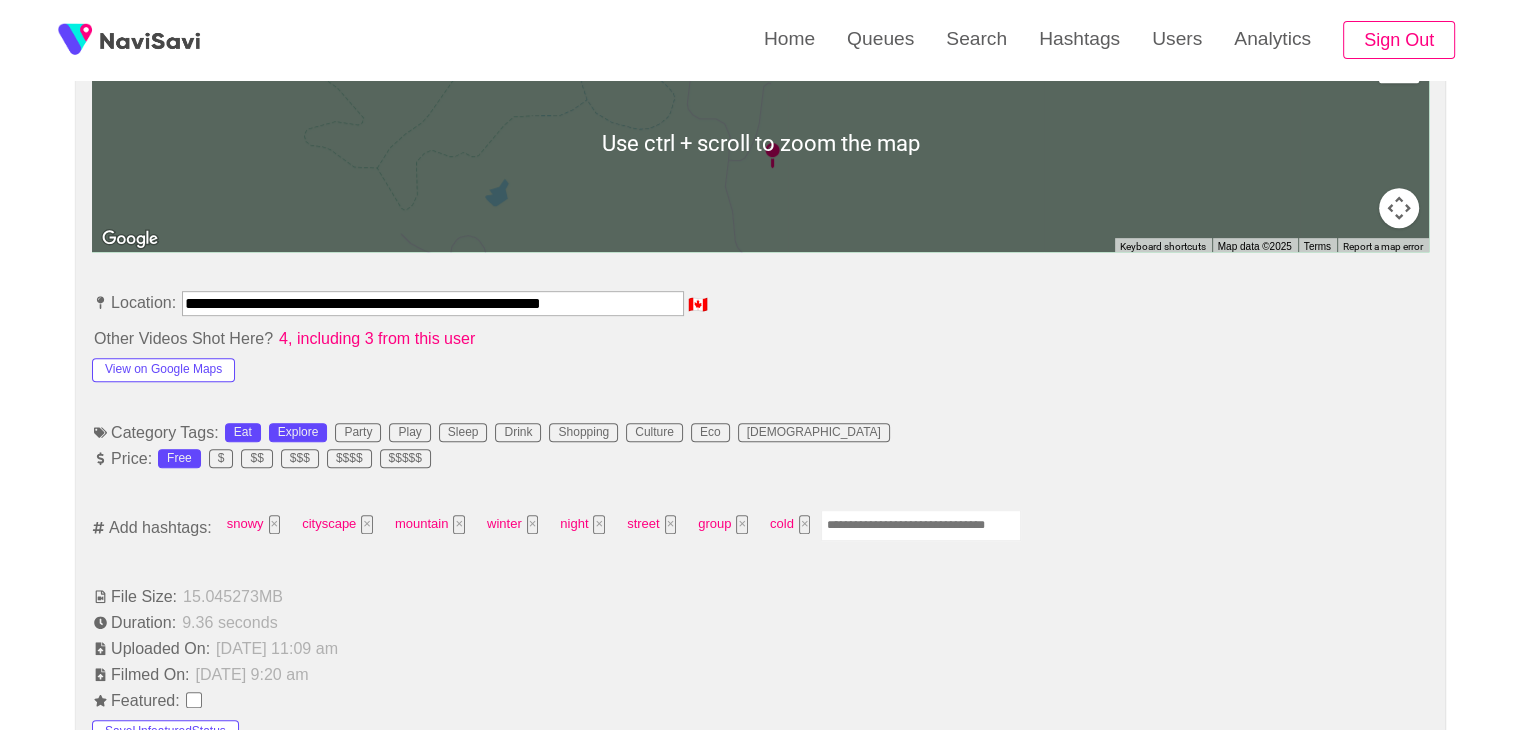 scroll, scrollTop: 959, scrollLeft: 0, axis: vertical 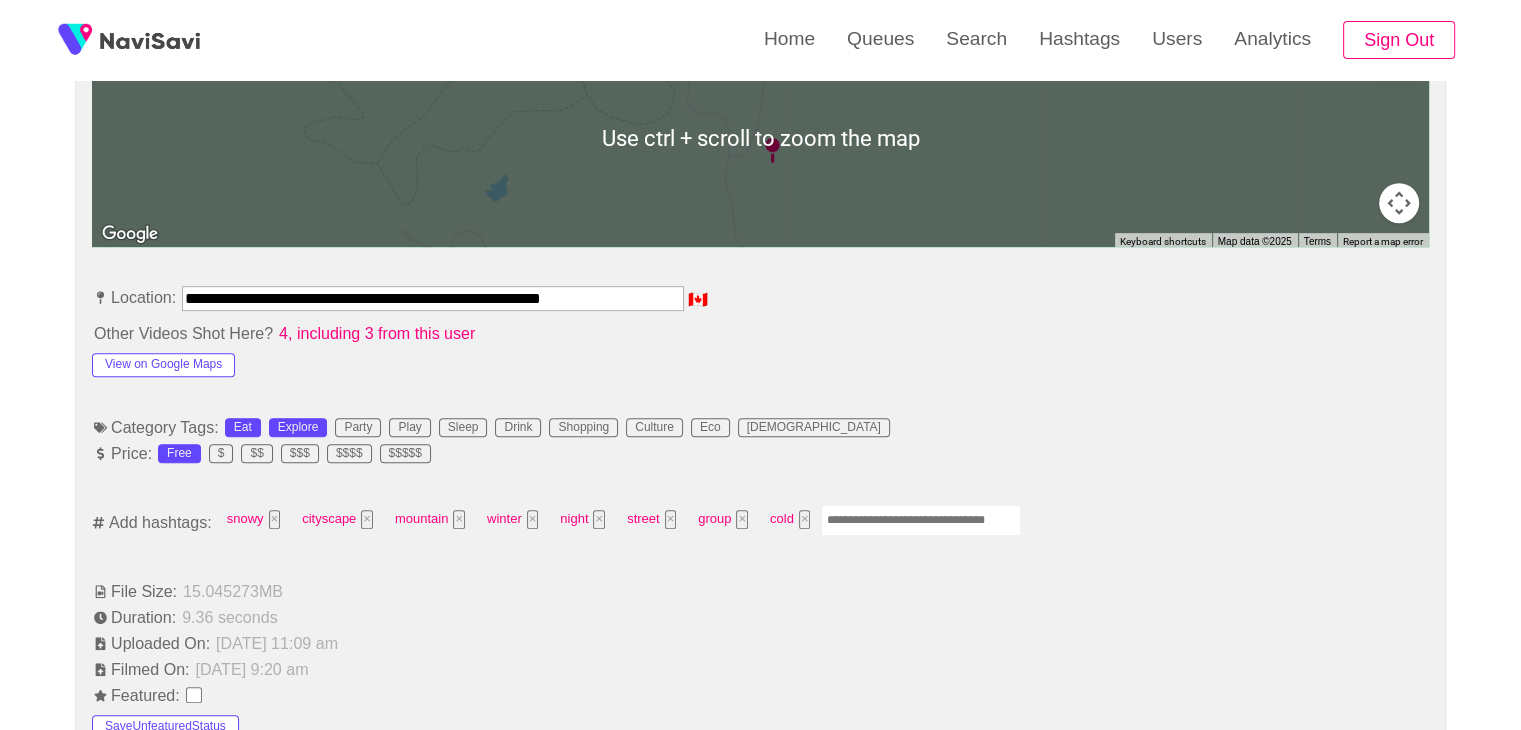 click at bounding box center [921, 520] 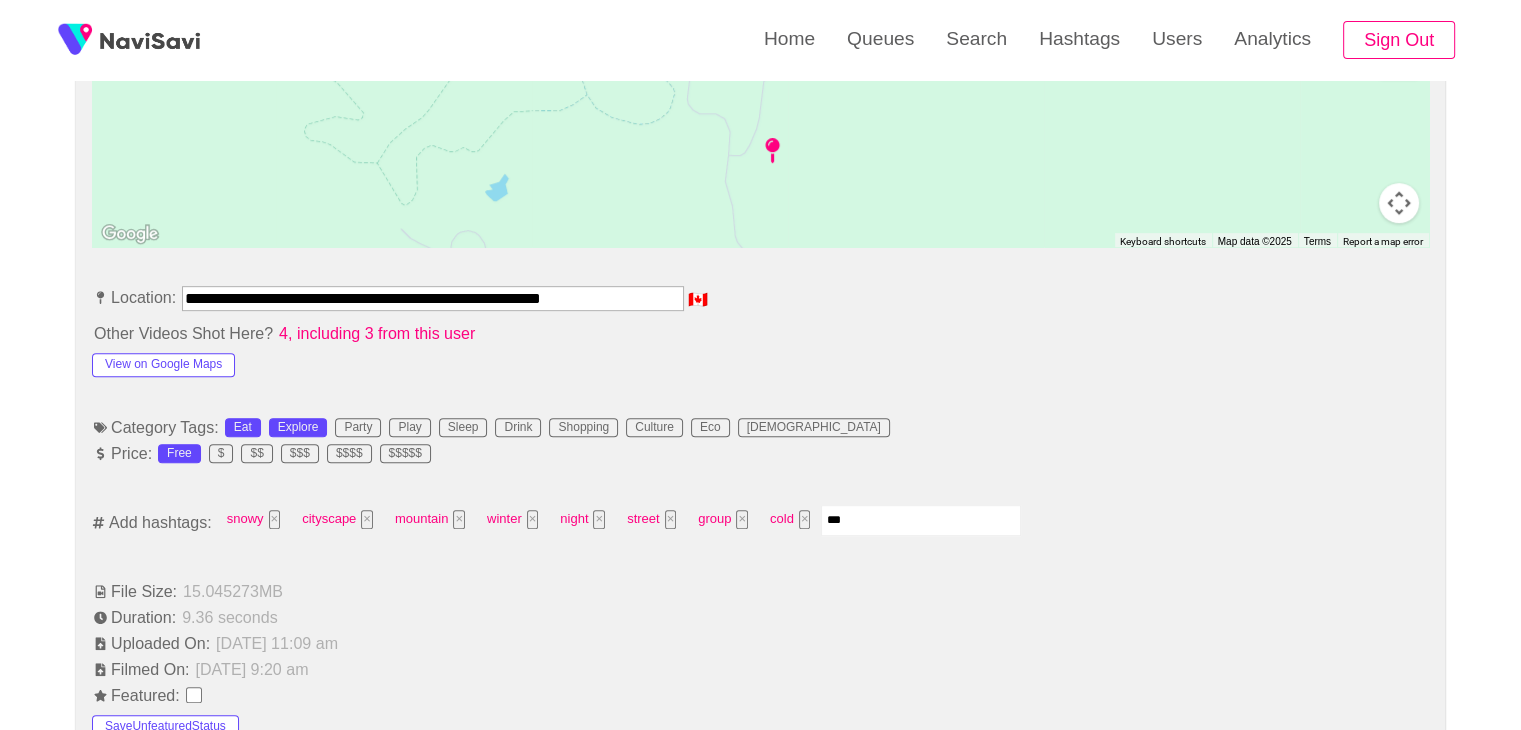 type on "****" 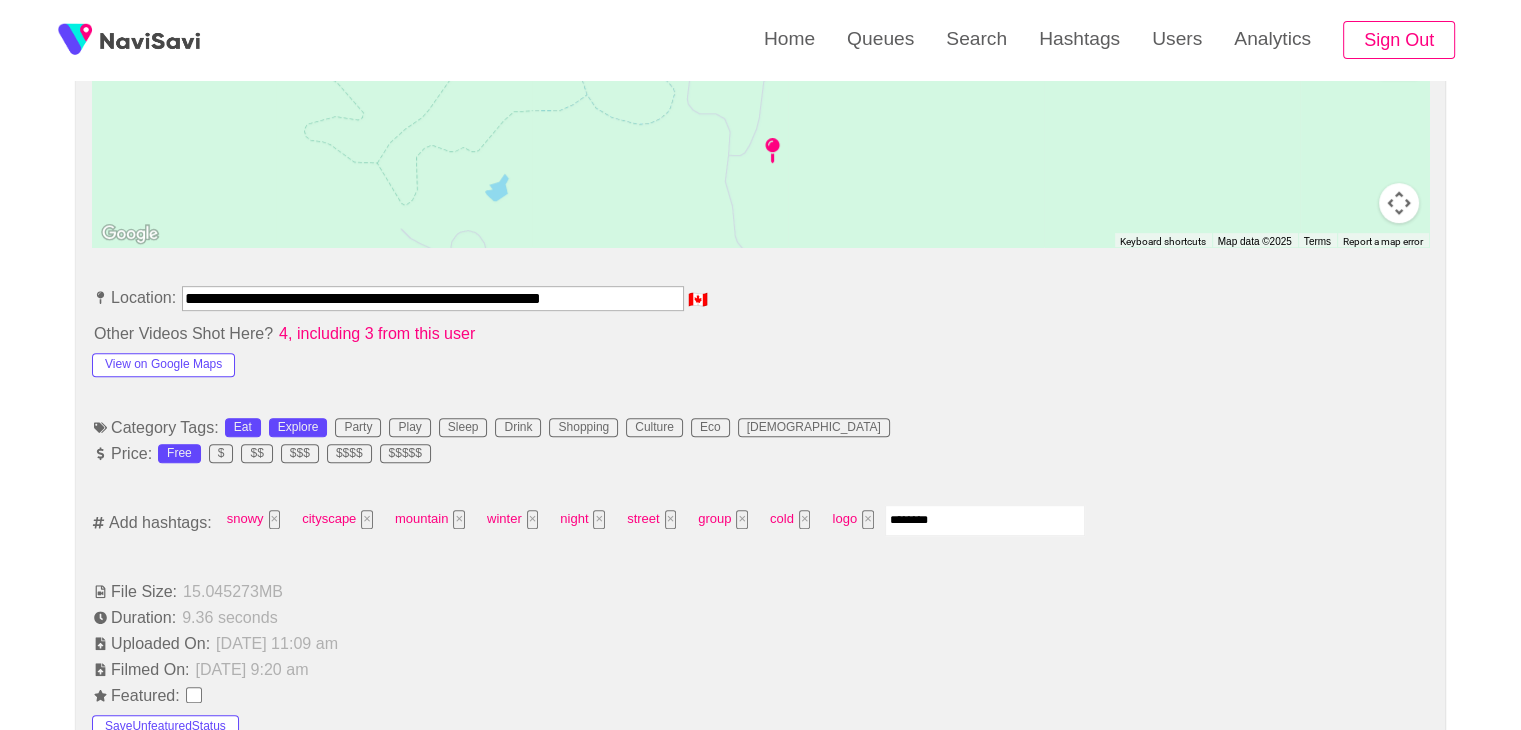 type on "*********" 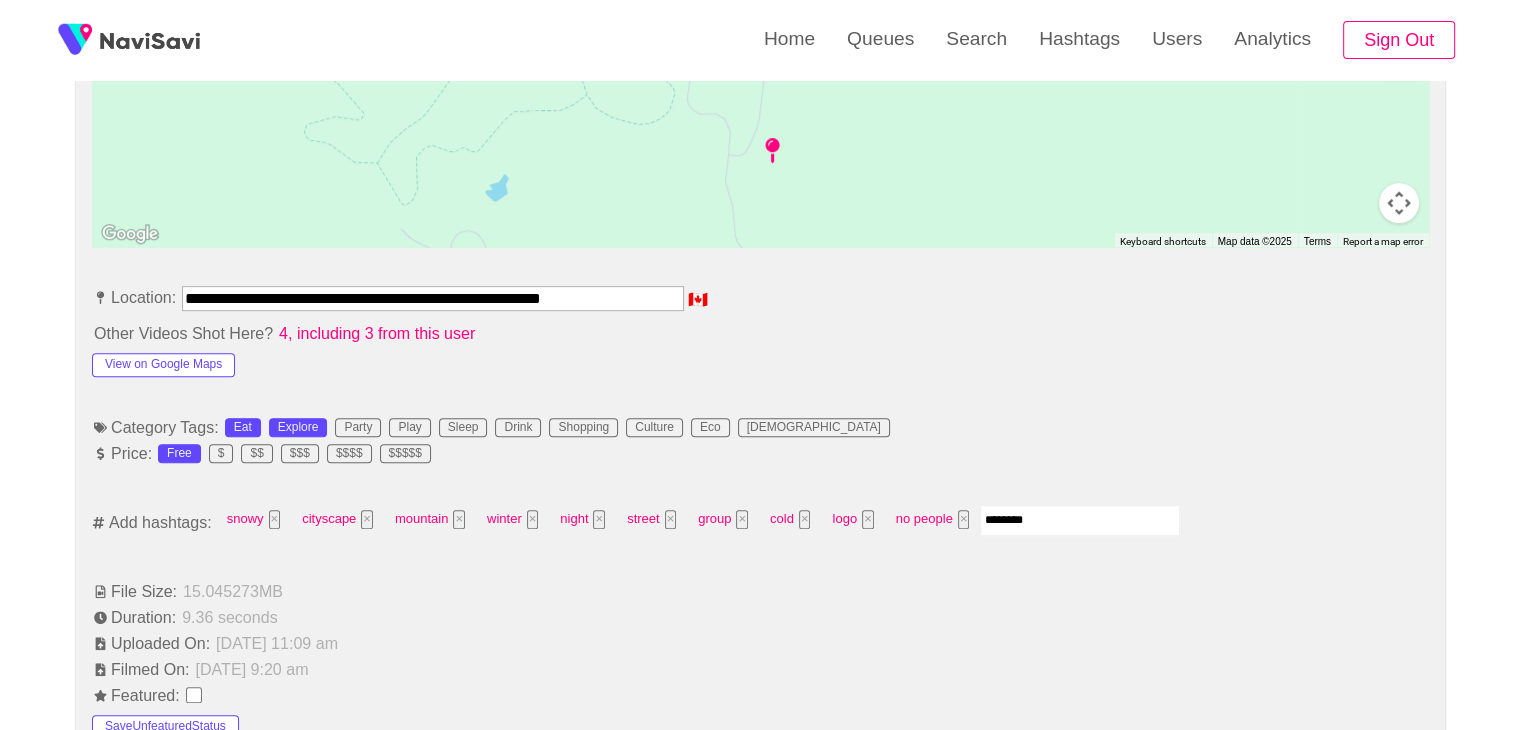 type on "*********" 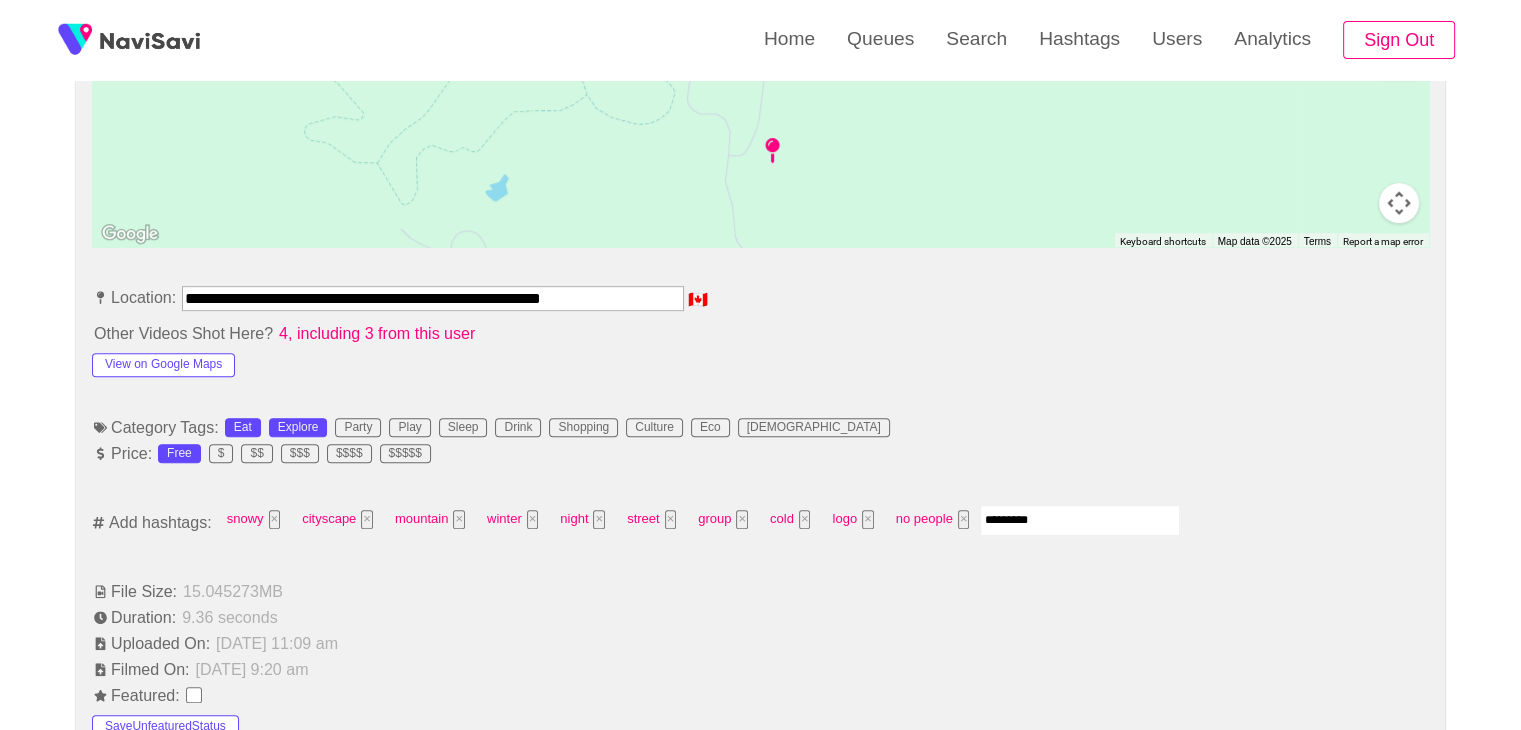 type 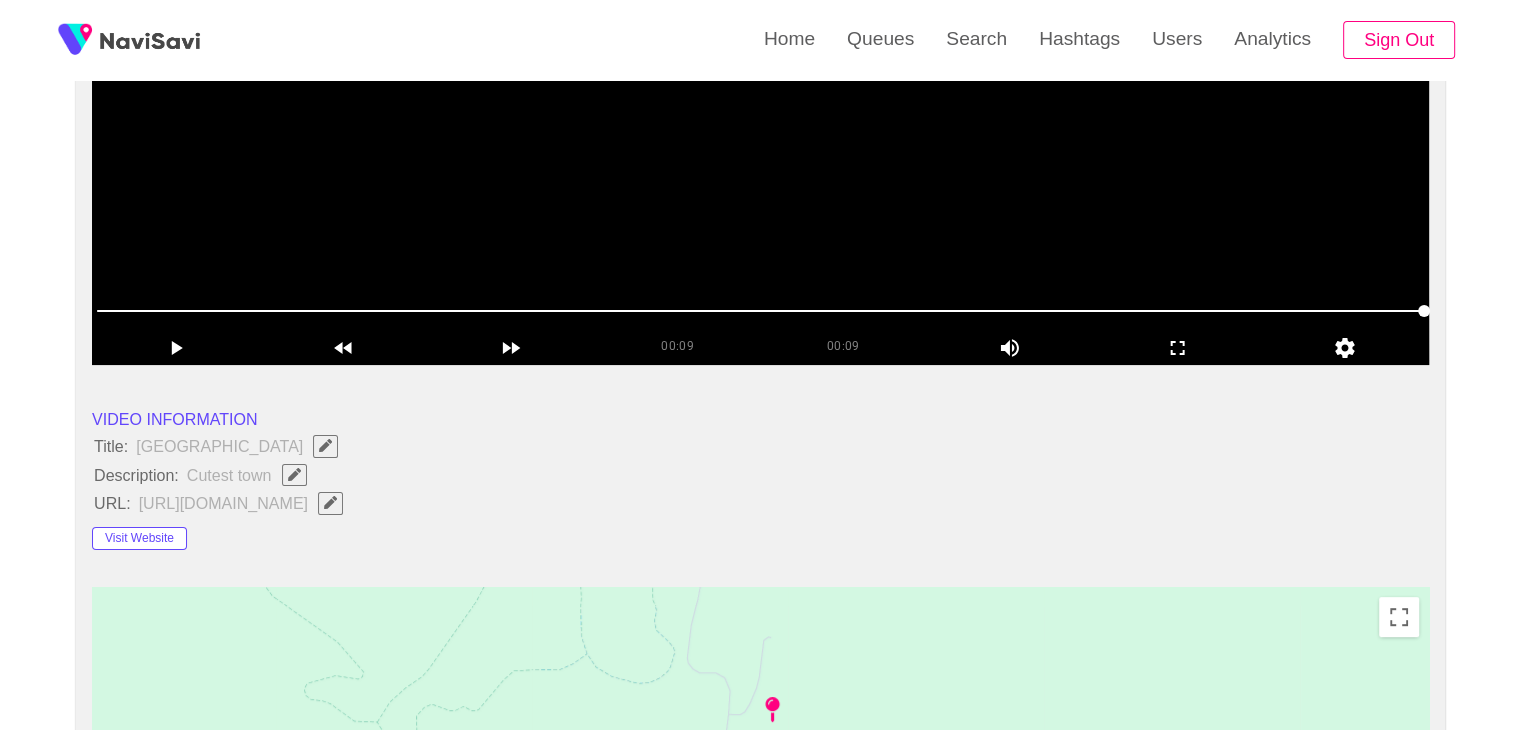 scroll, scrollTop: 248, scrollLeft: 0, axis: vertical 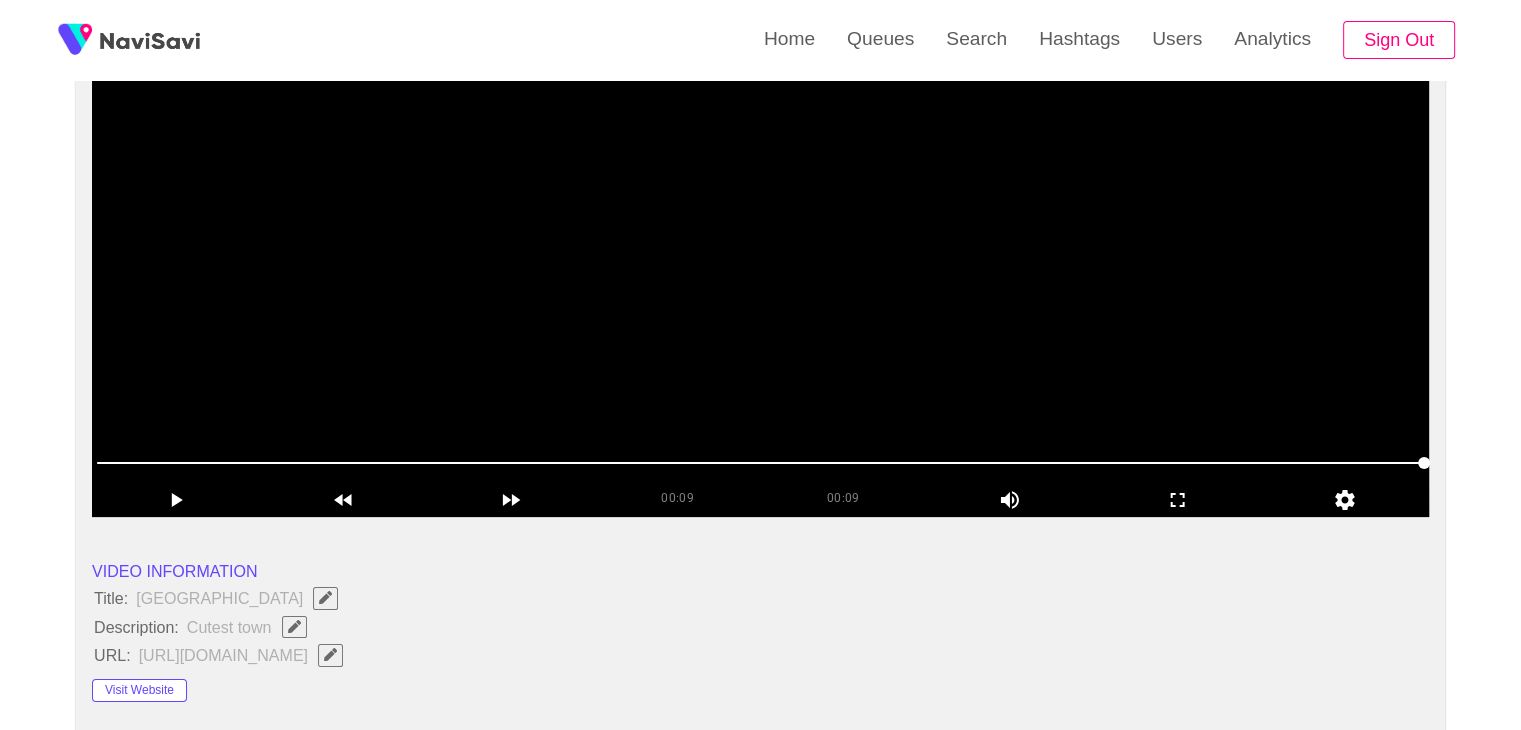 click 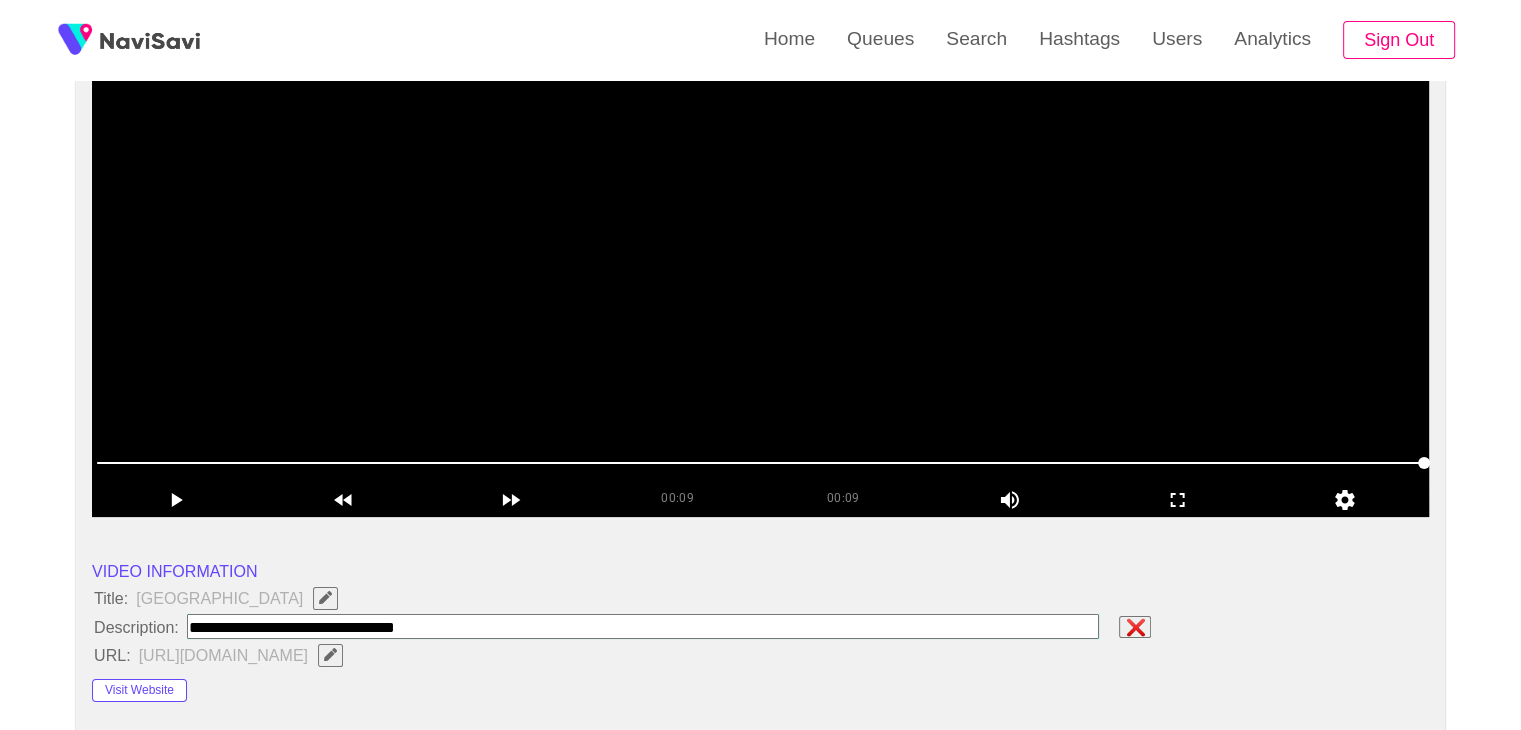 type on "**********" 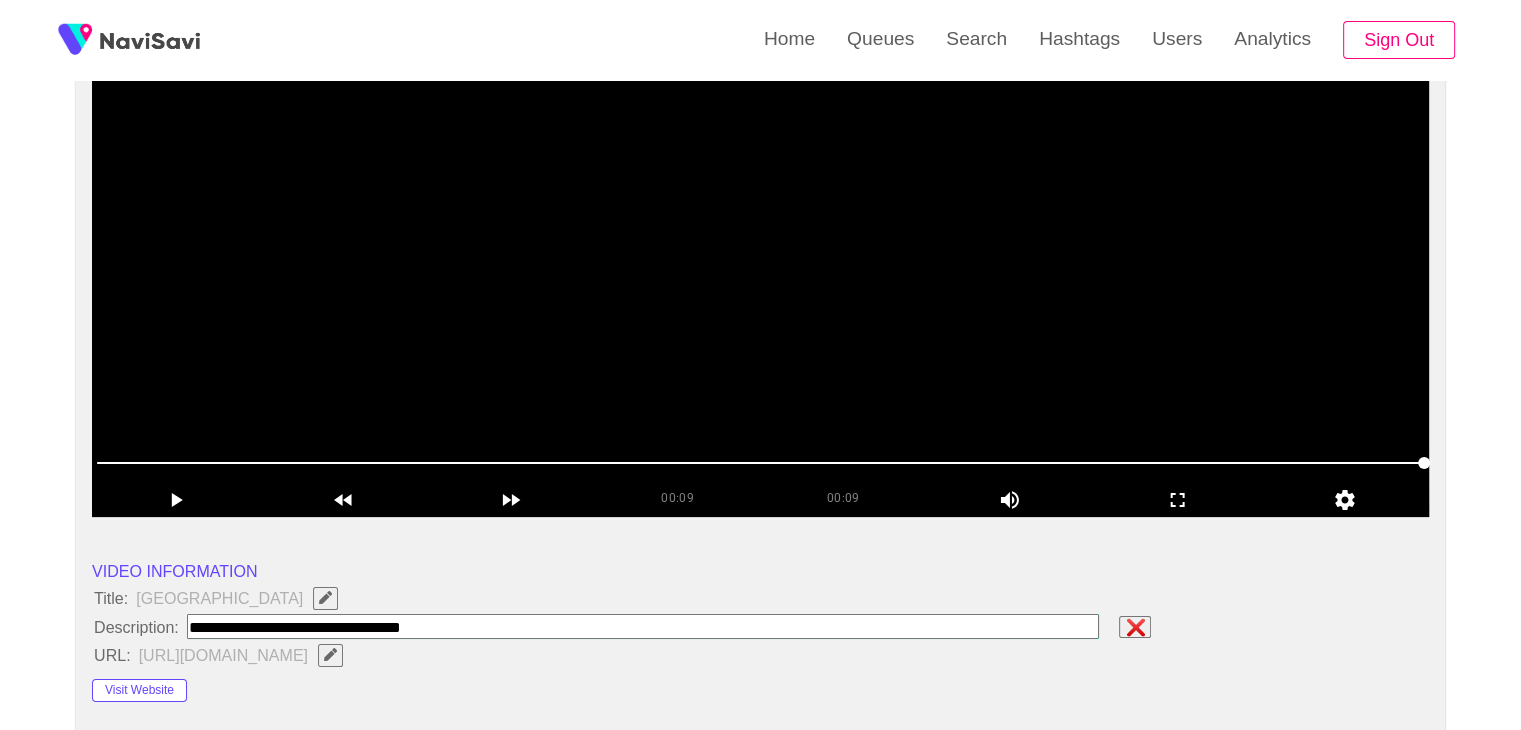 click at bounding box center (643, 626) 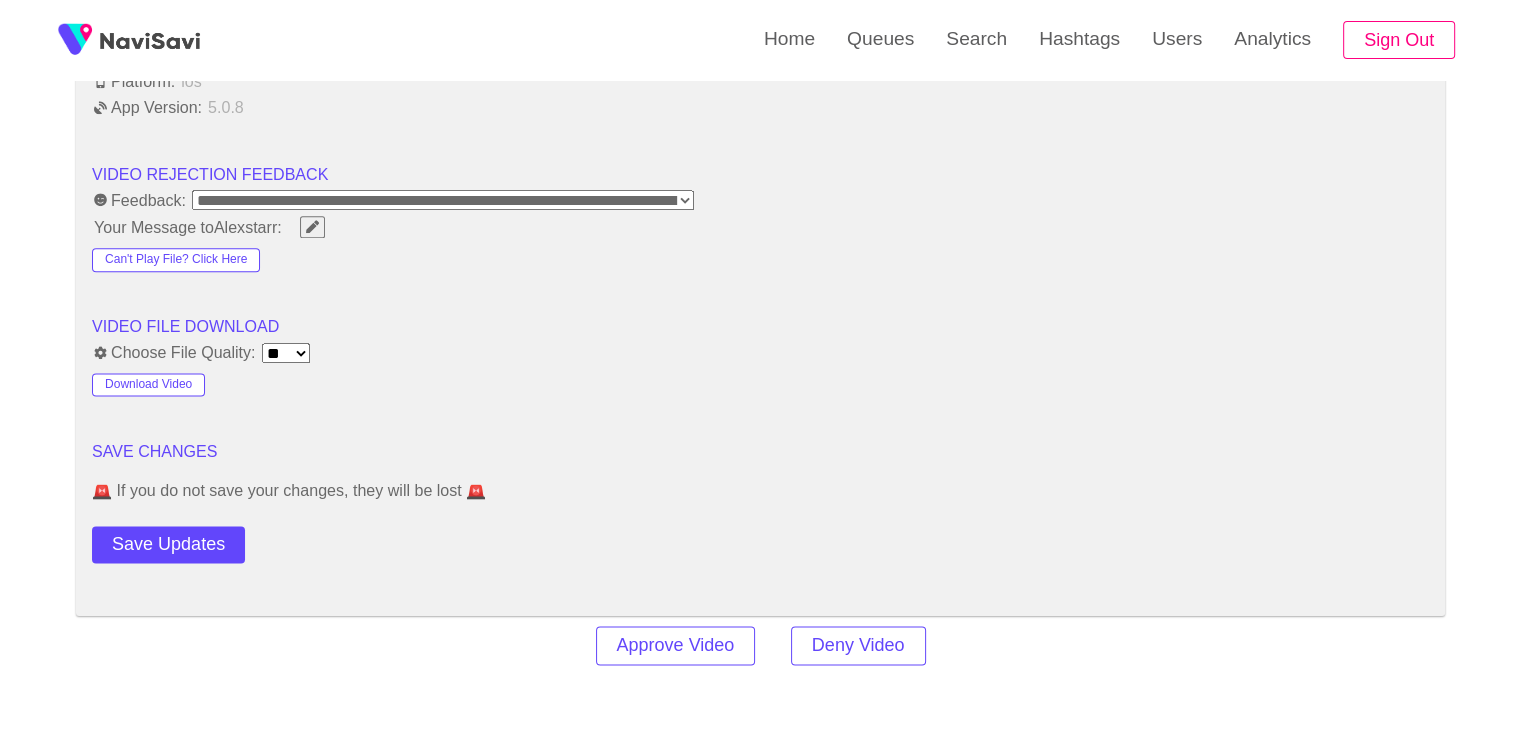 scroll, scrollTop: 2487, scrollLeft: 0, axis: vertical 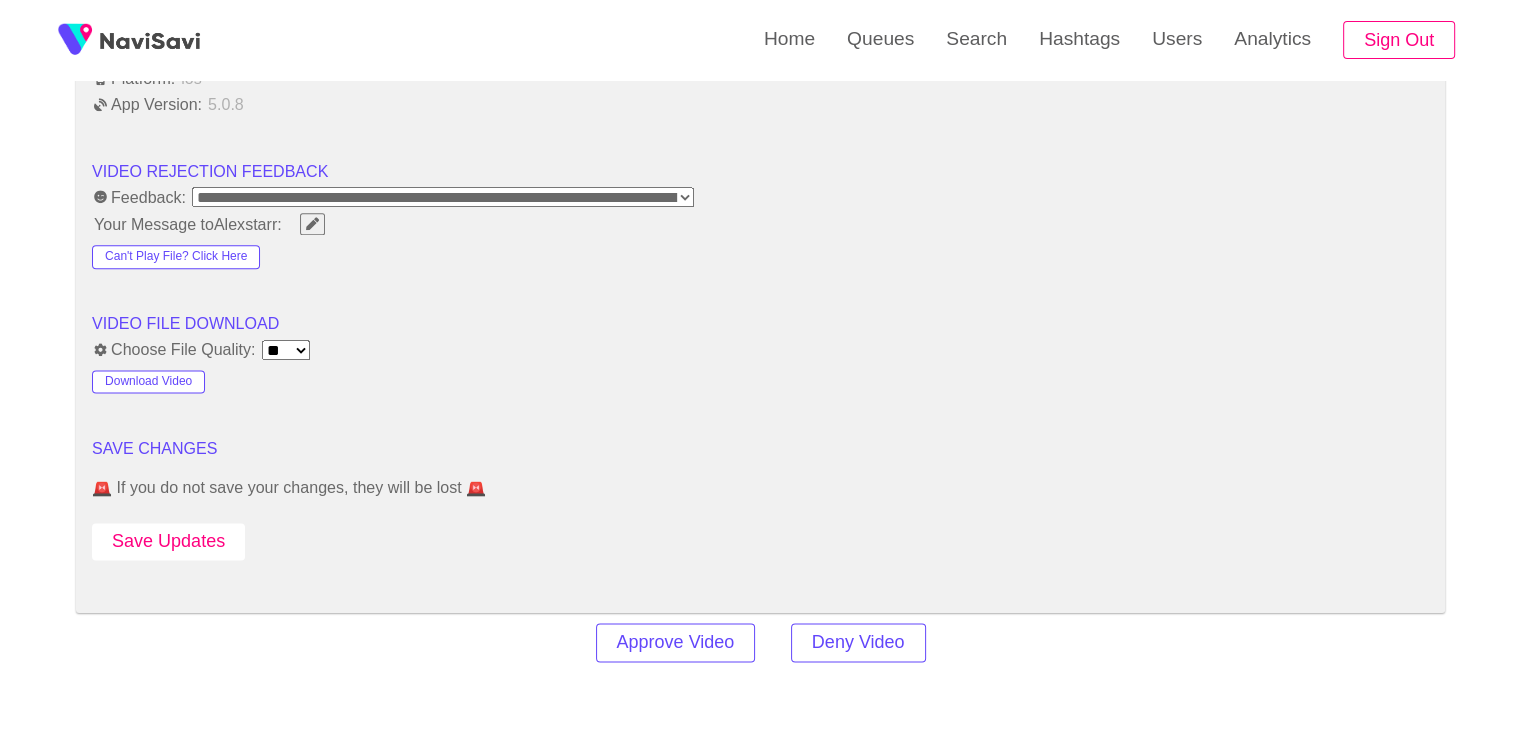 click on "Save Updates" at bounding box center [168, 541] 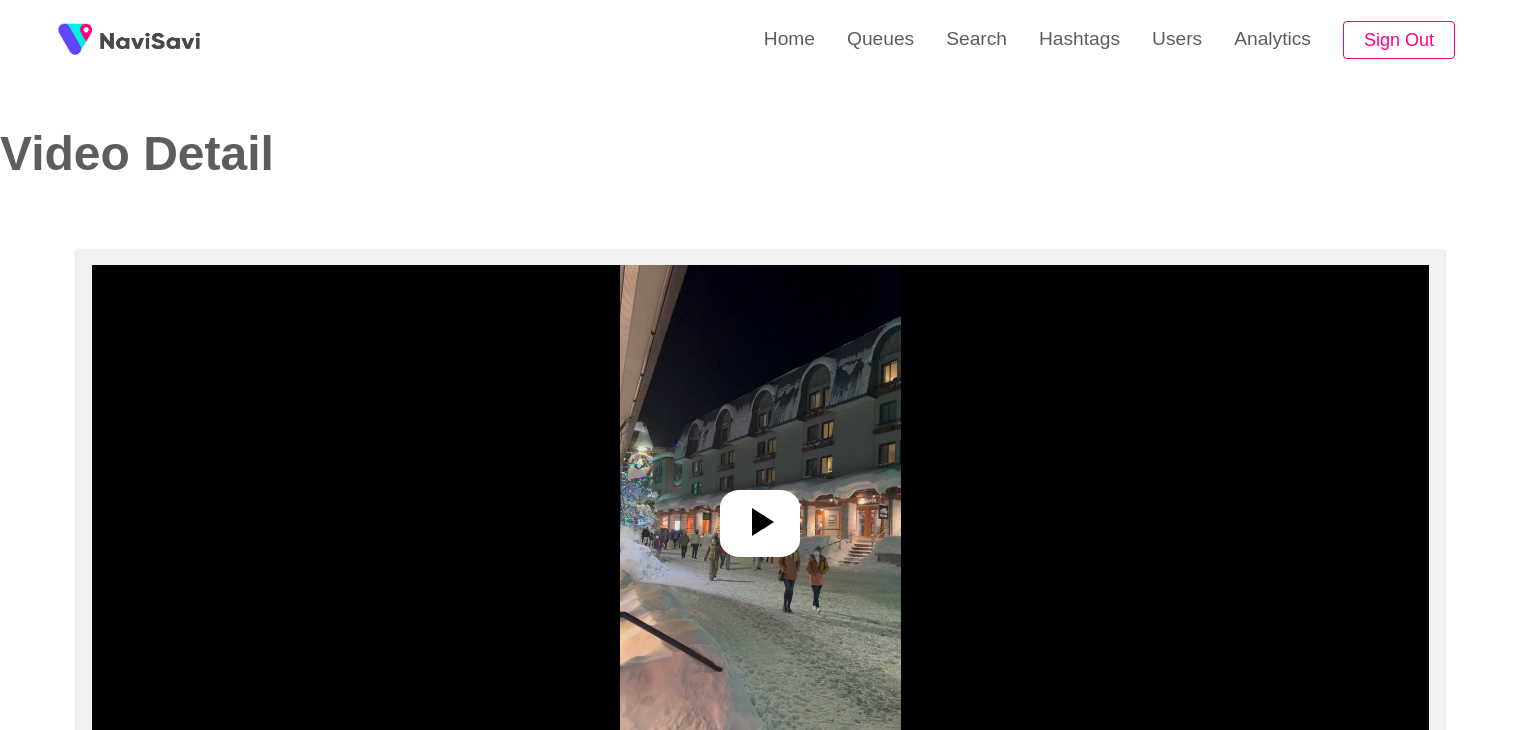 select on "**********" 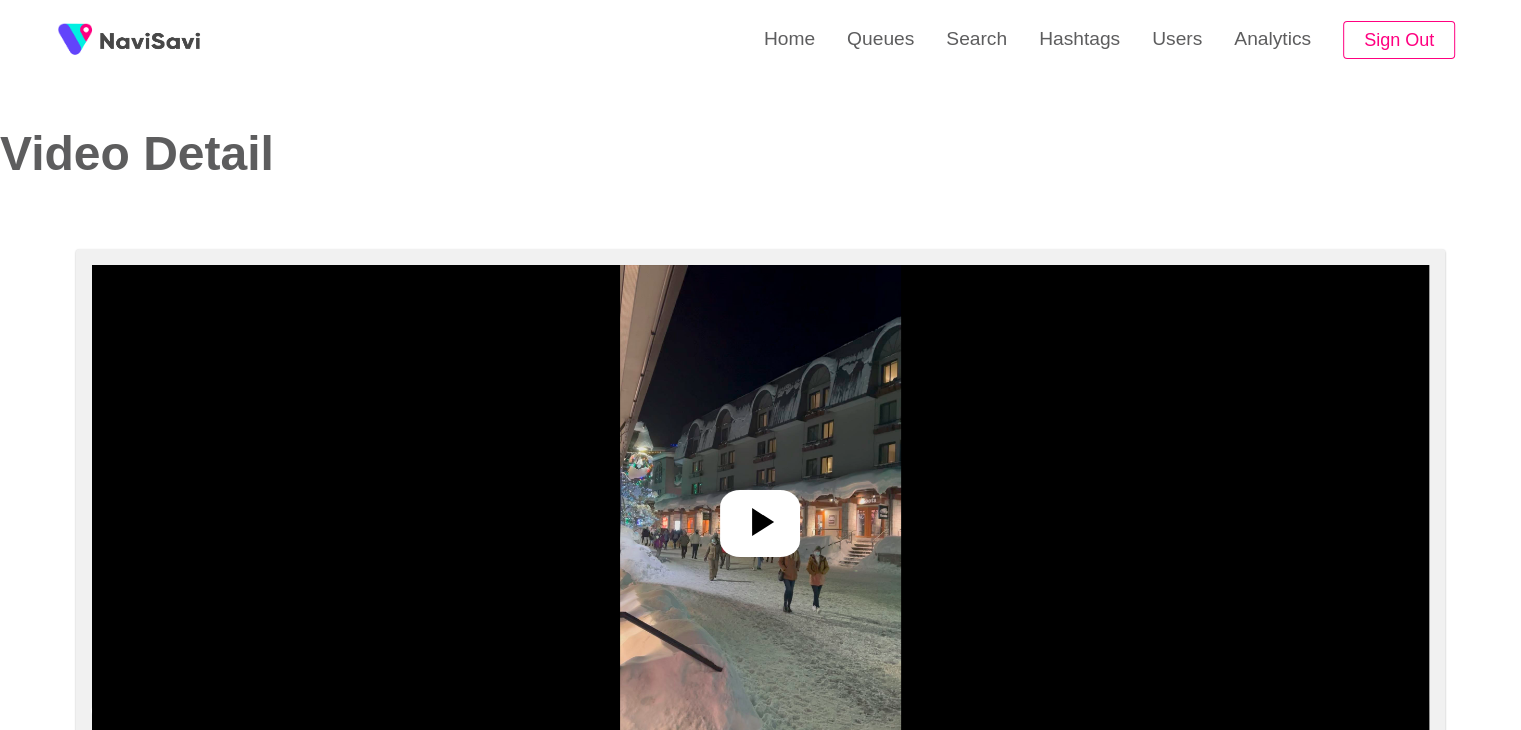 click at bounding box center (760, 515) 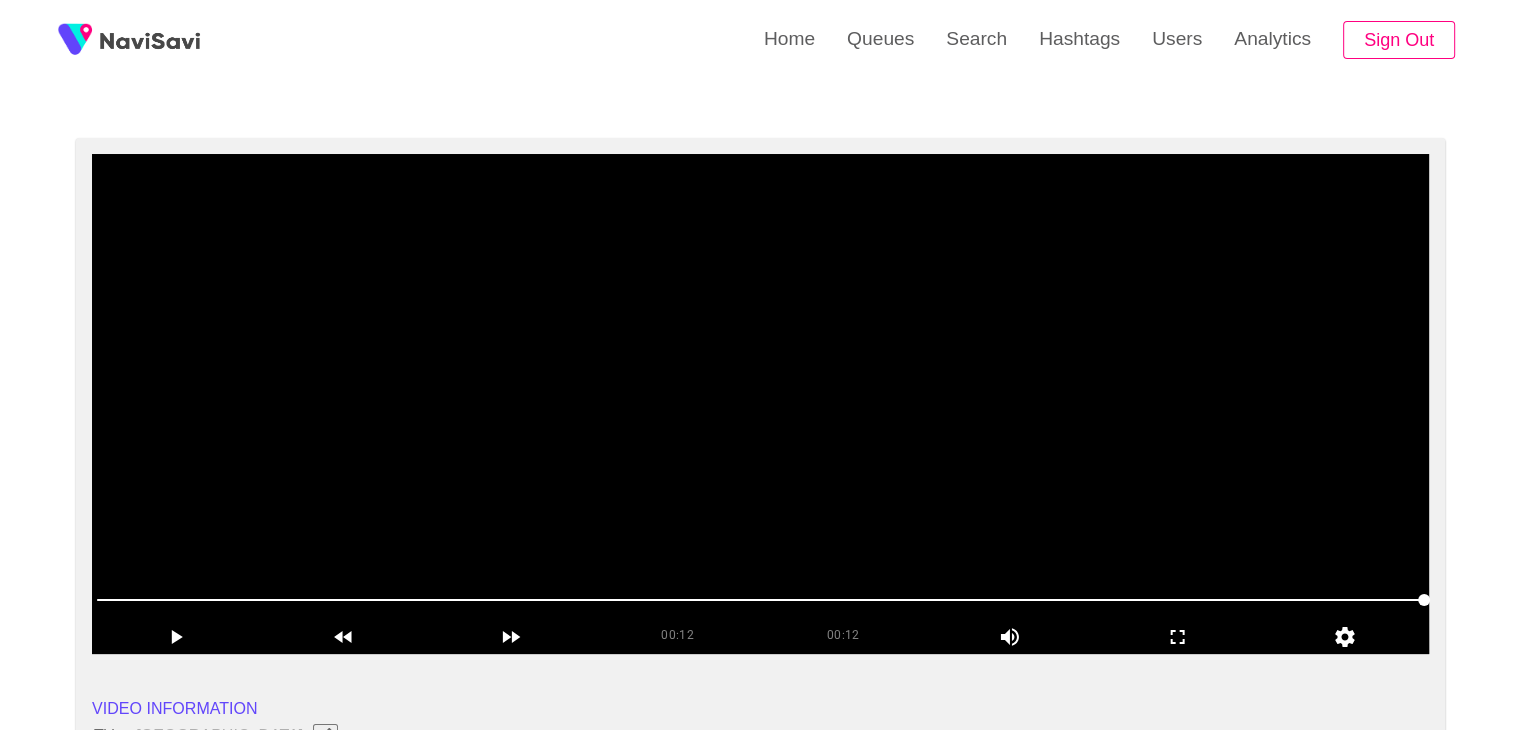 scroll, scrollTop: 252, scrollLeft: 0, axis: vertical 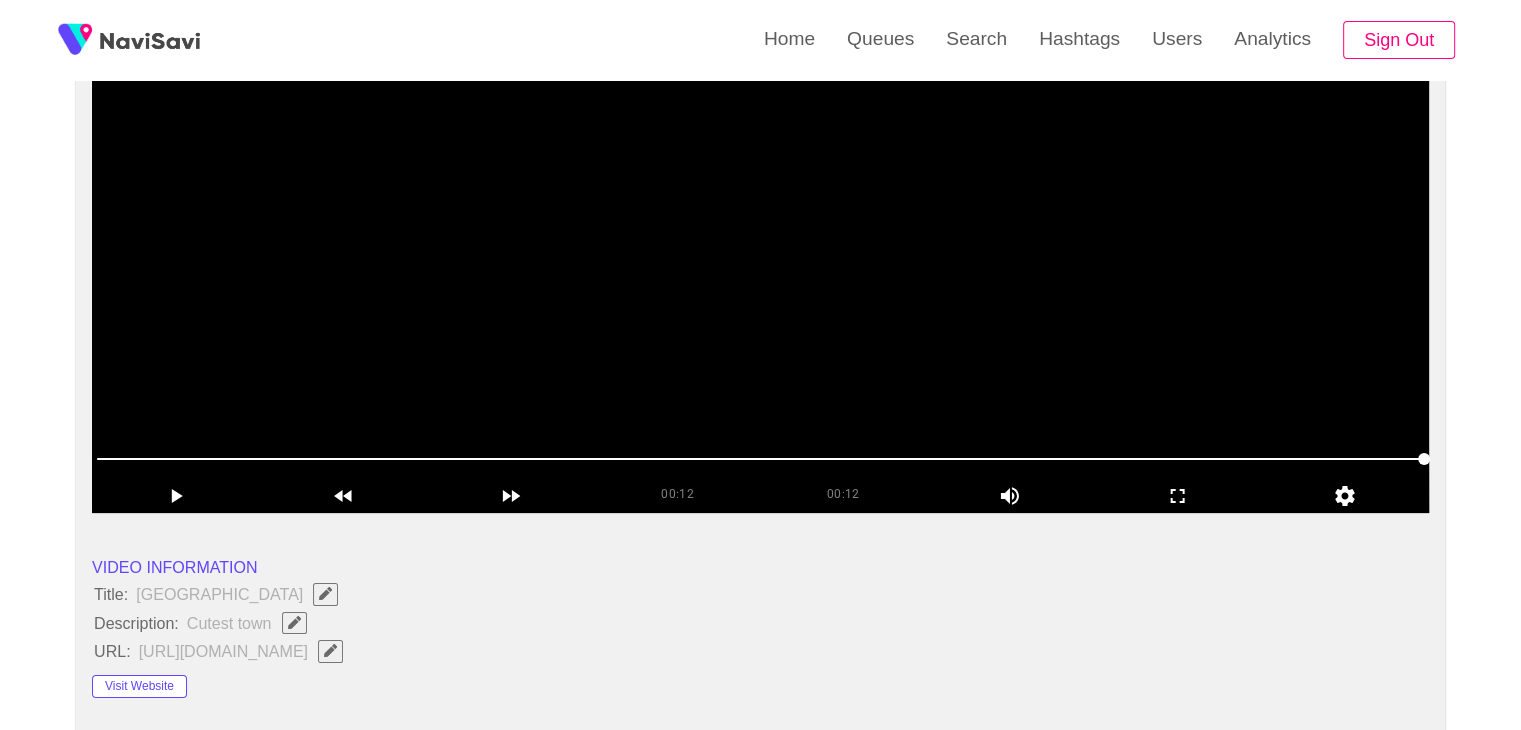 click at bounding box center (760, 263) 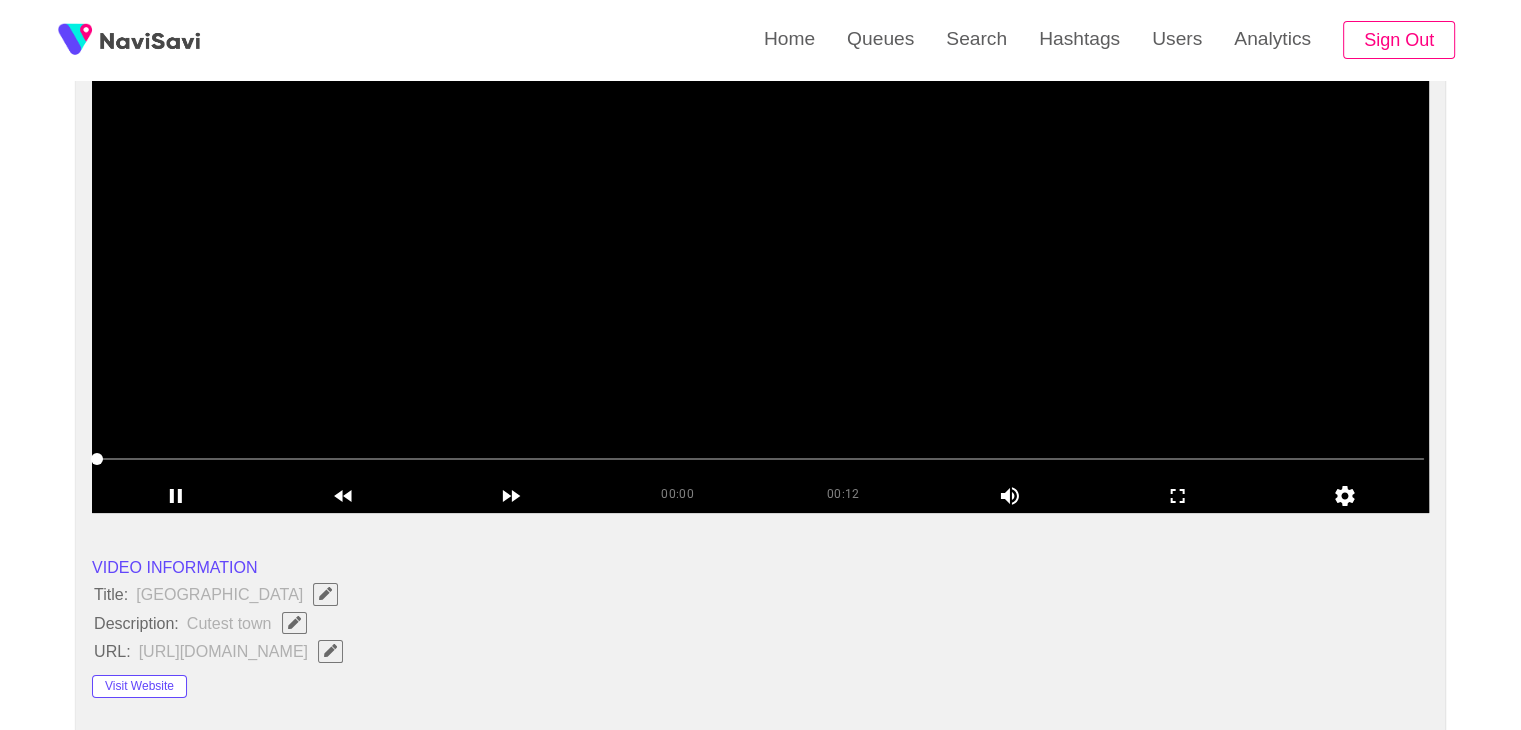 click at bounding box center (760, 263) 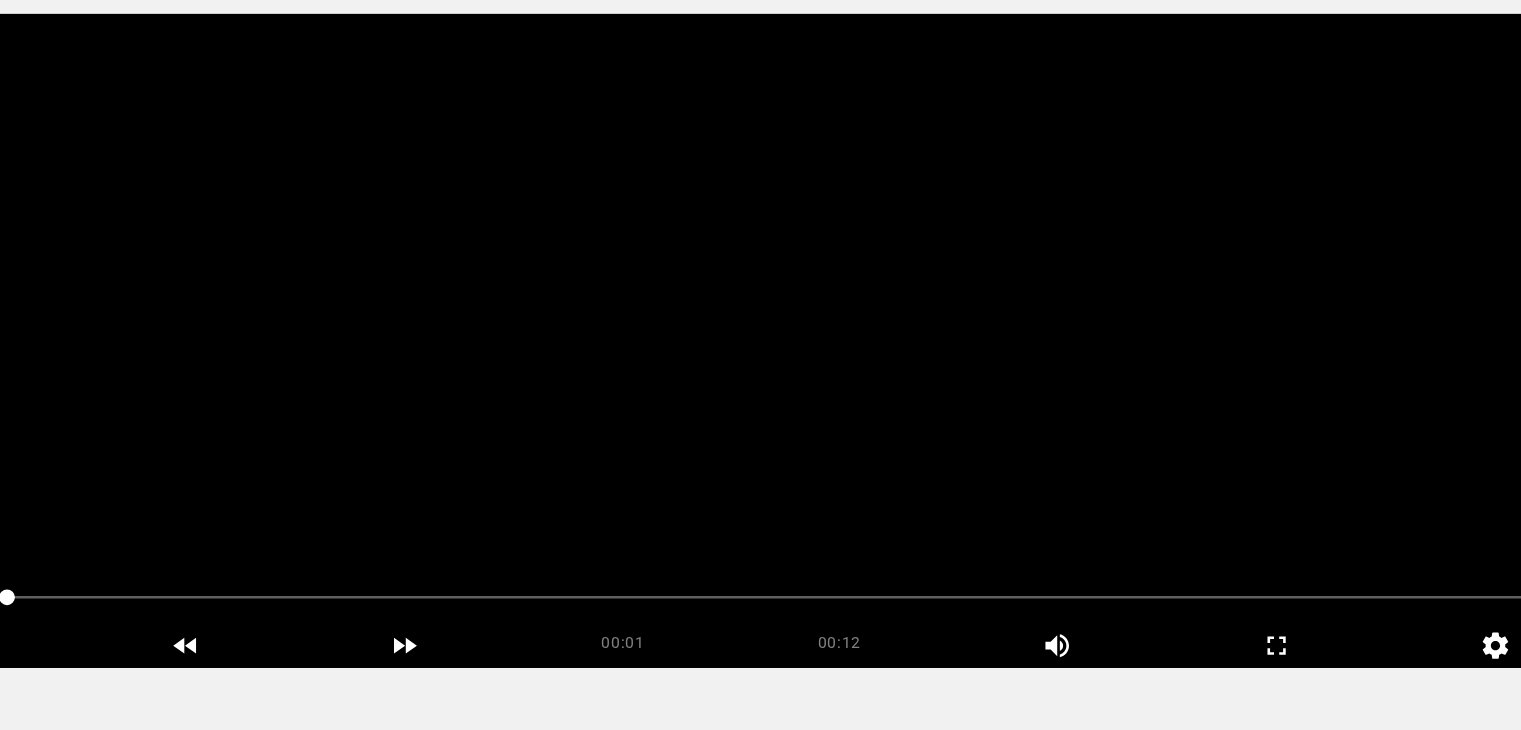 scroll, scrollTop: 159, scrollLeft: 0, axis: vertical 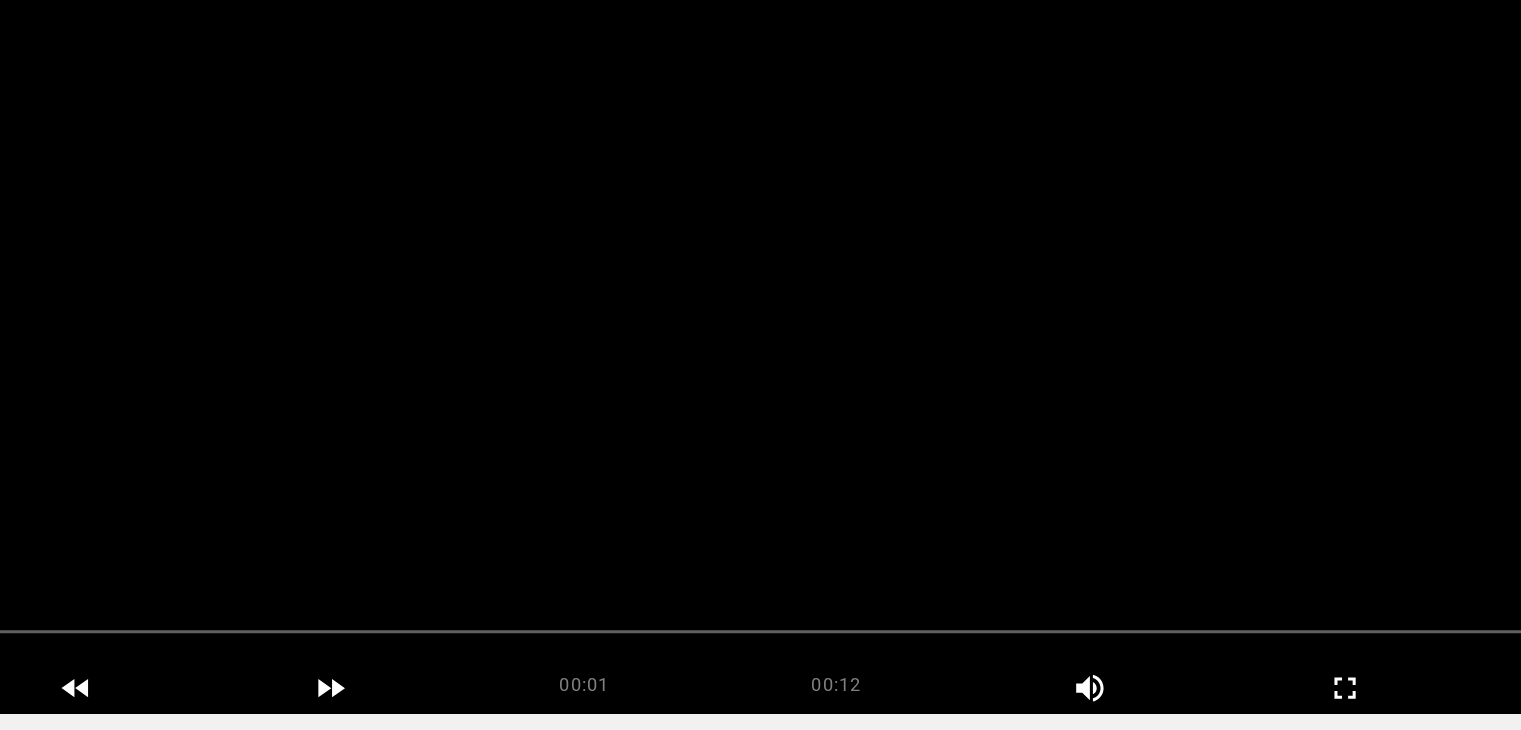 click at bounding box center (760, 356) 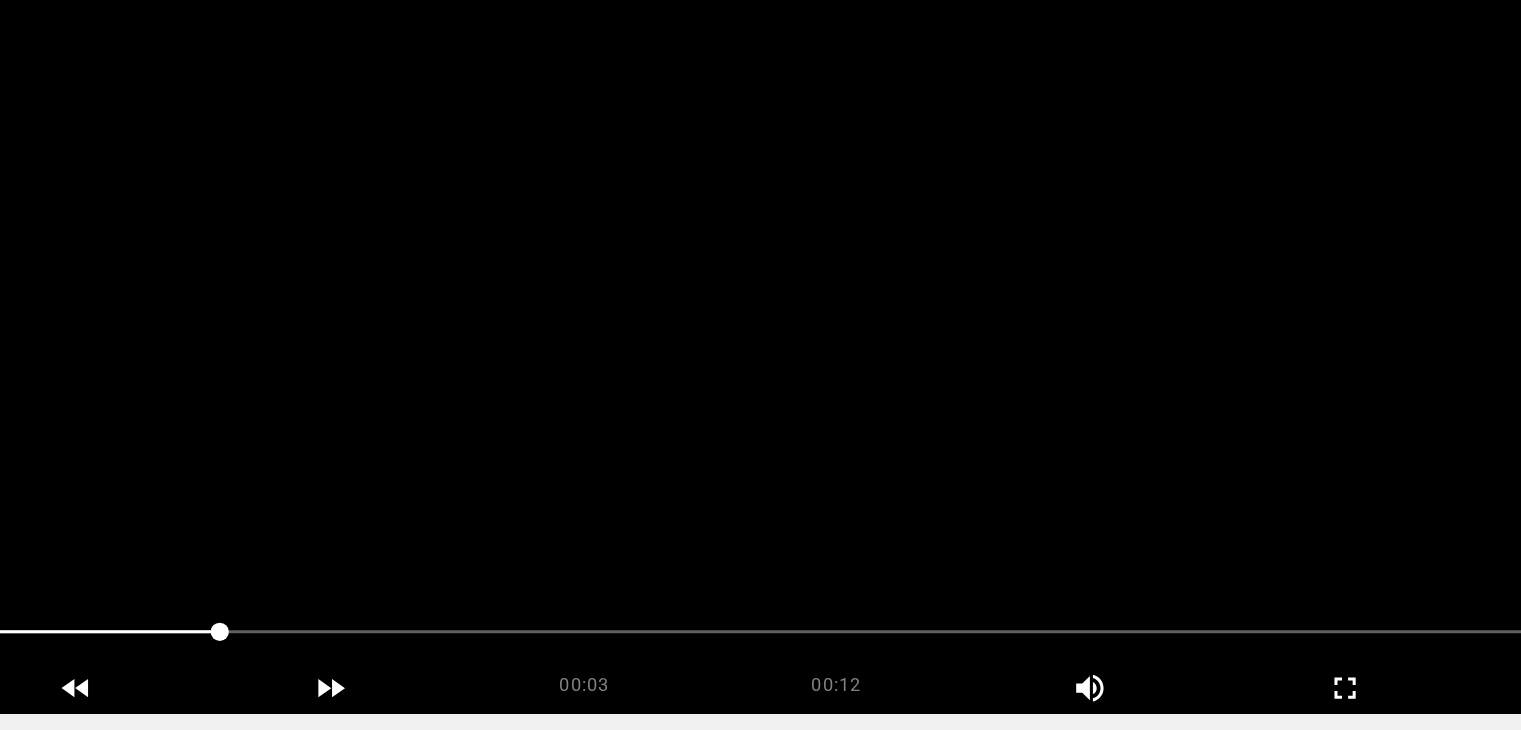 scroll, scrollTop: 160, scrollLeft: 0, axis: vertical 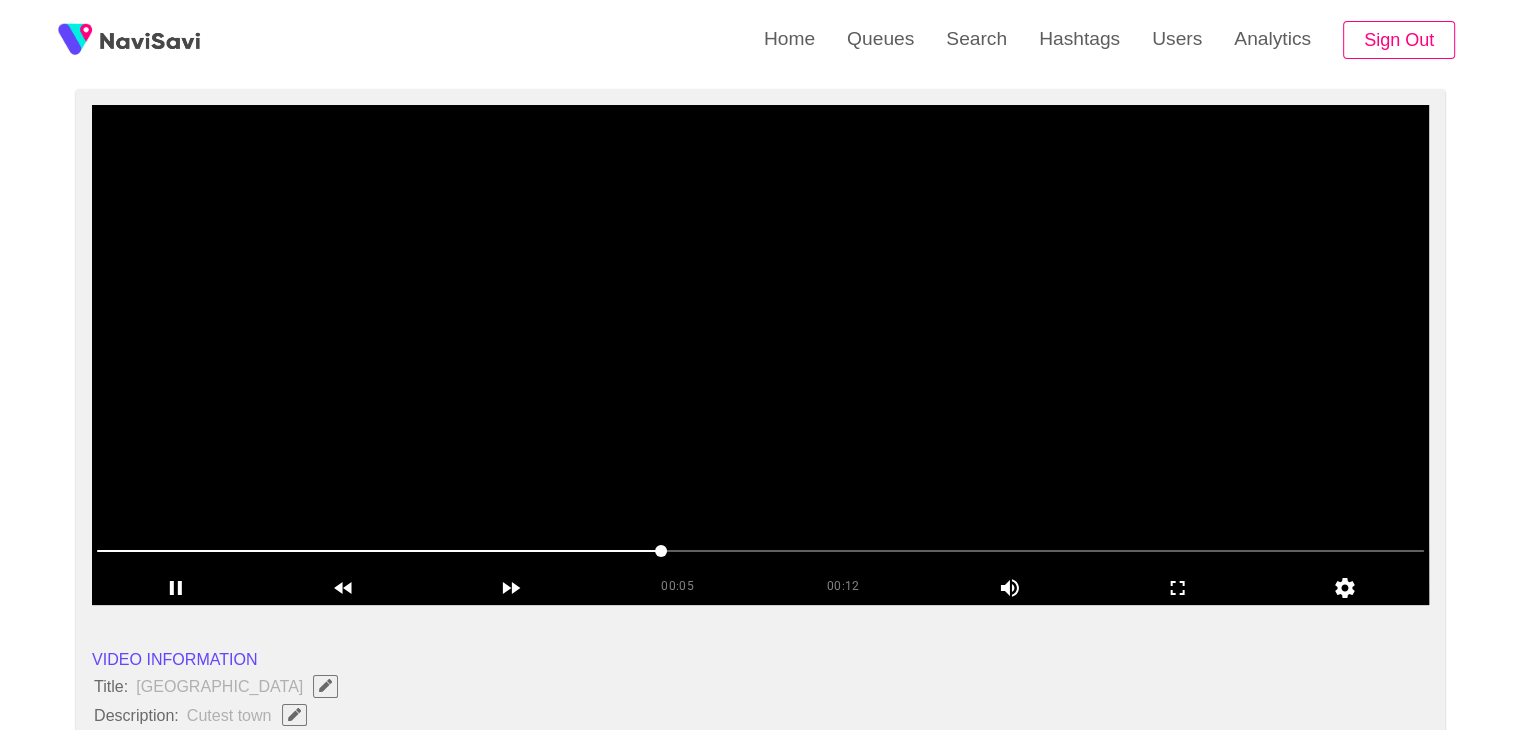 click at bounding box center [760, 355] 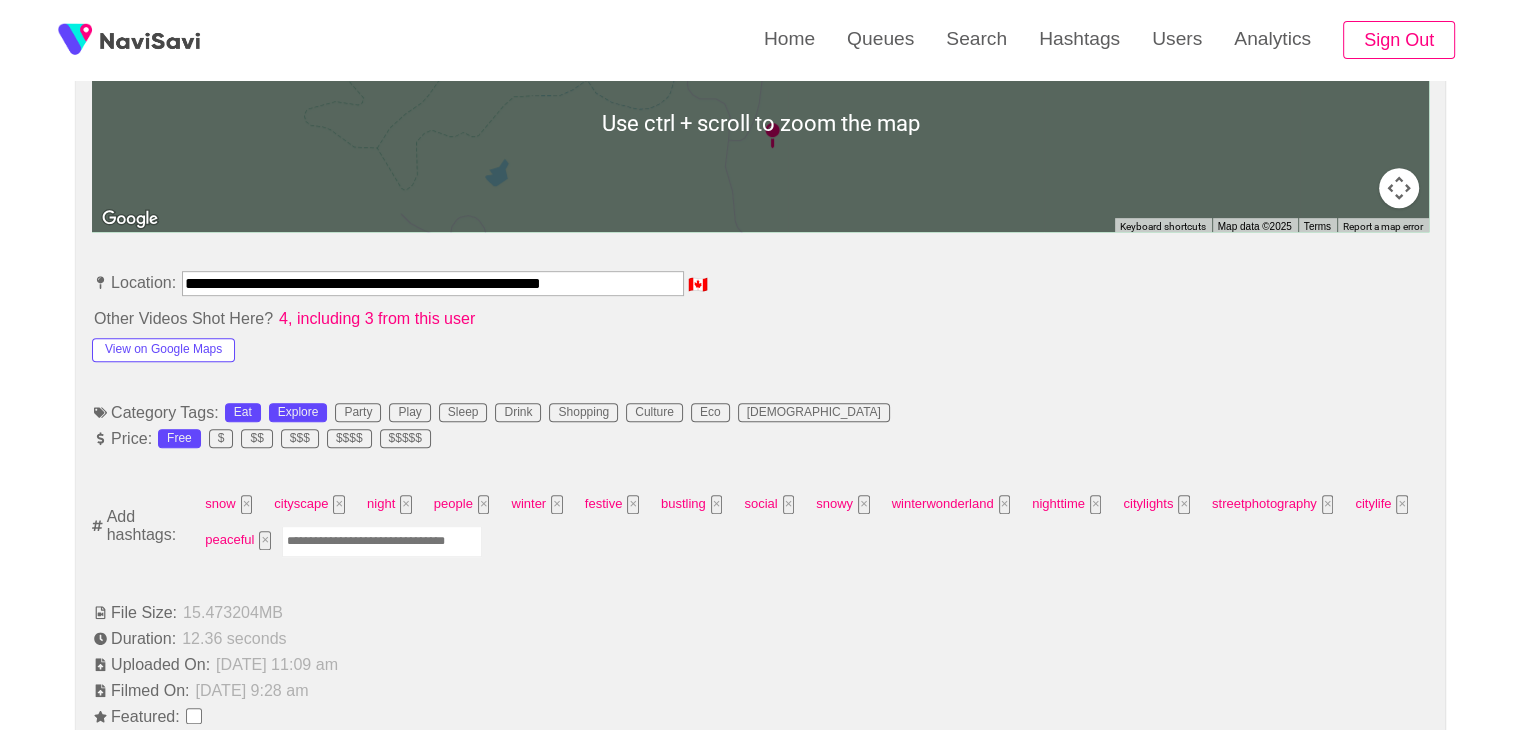 scroll, scrollTop: 982, scrollLeft: 0, axis: vertical 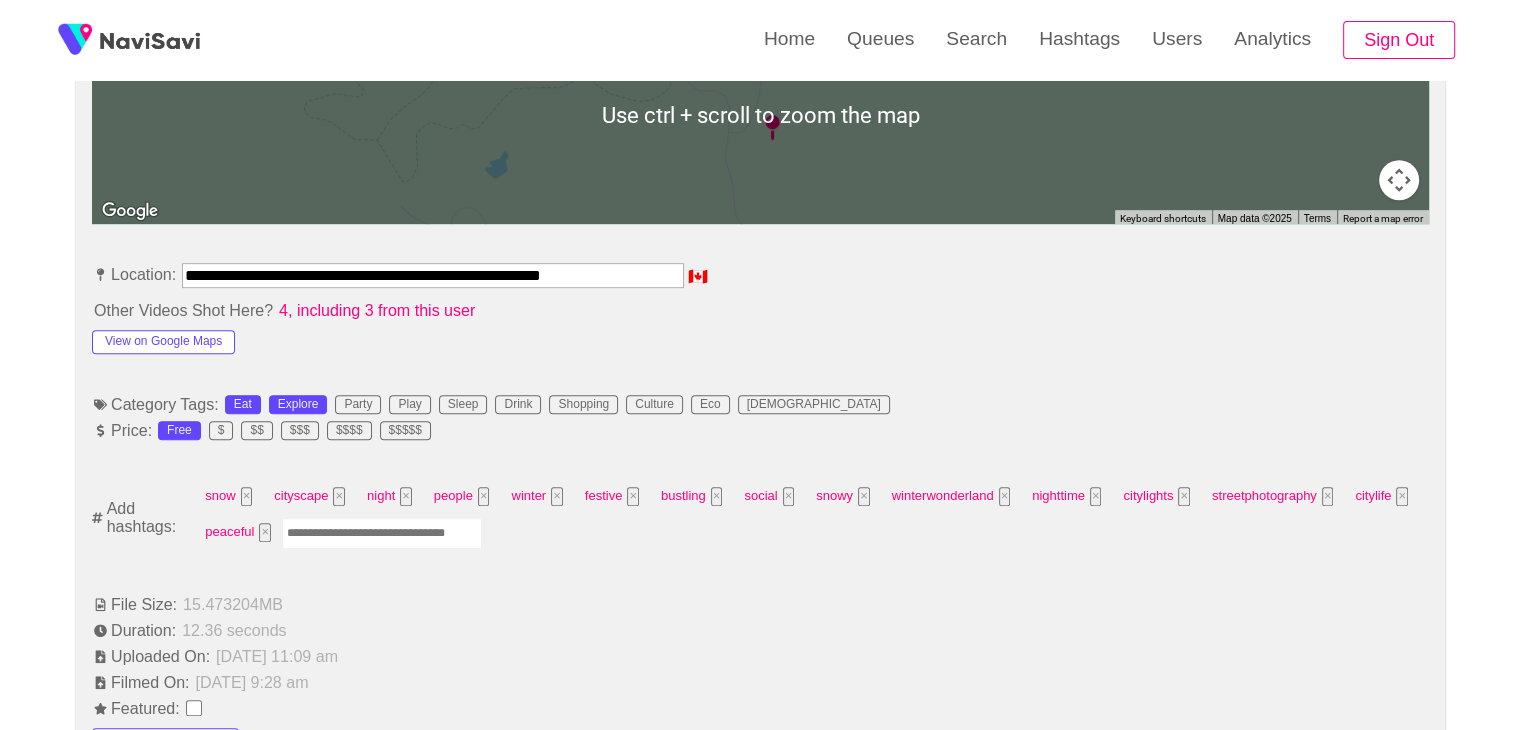 click at bounding box center [382, 533] 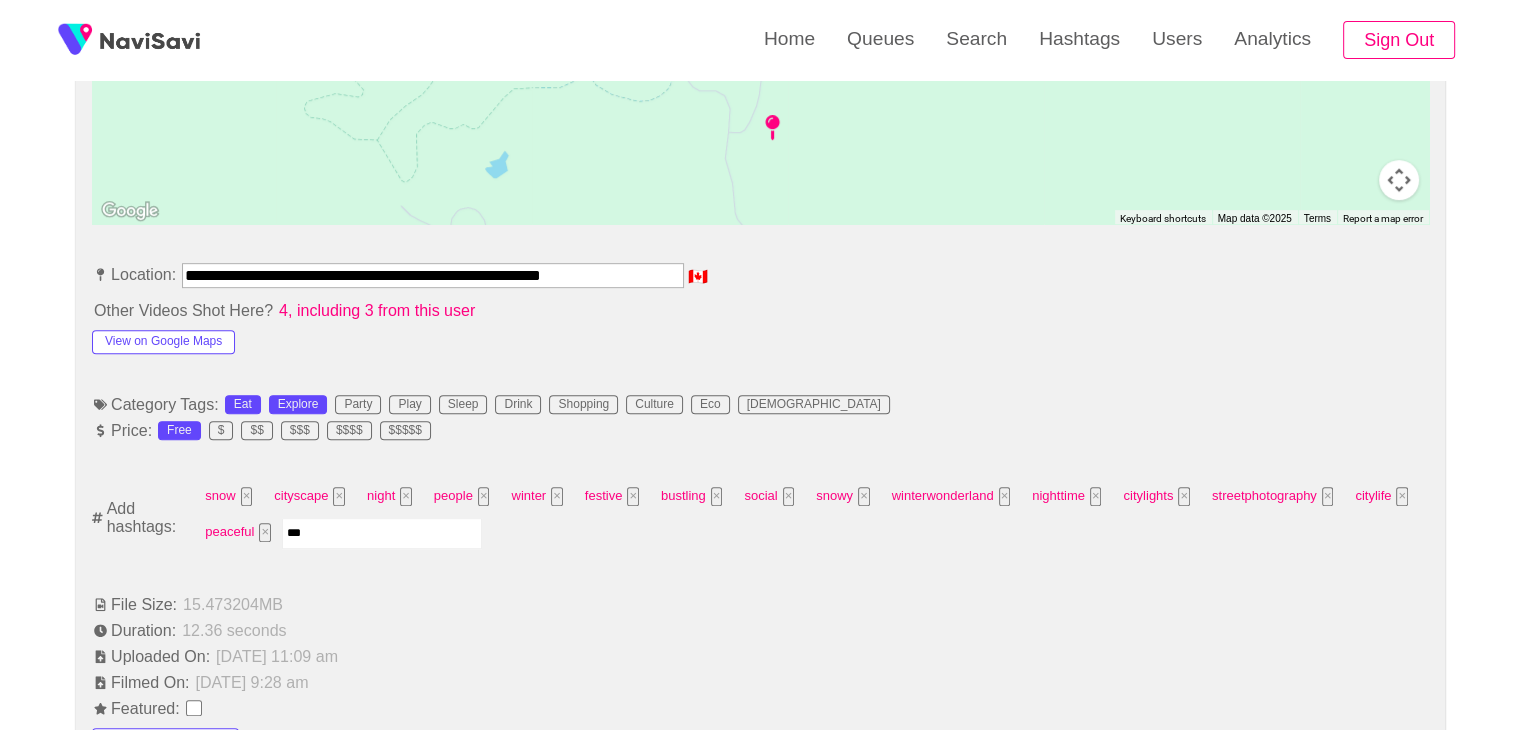 type on "****" 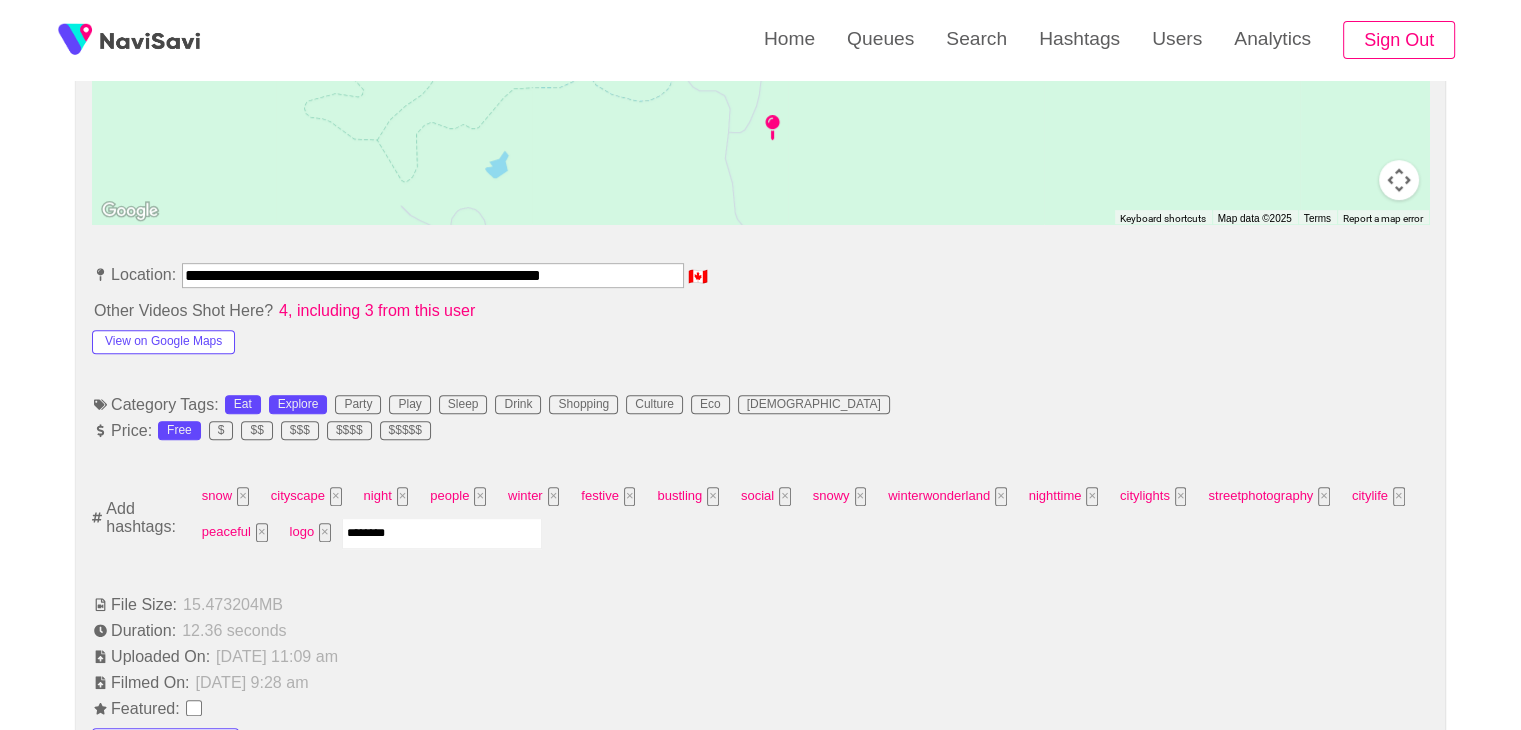 type on "*********" 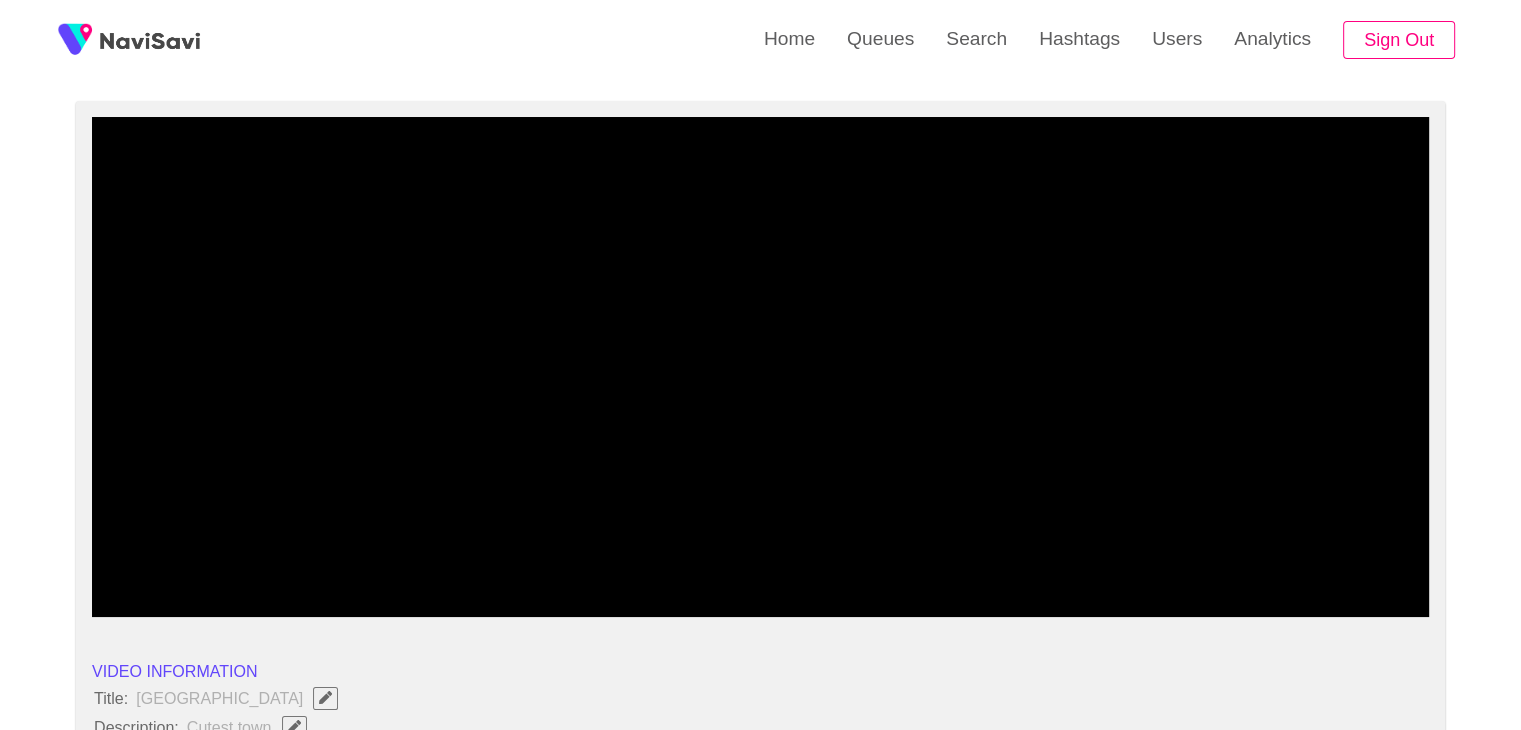 scroll, scrollTop: 144, scrollLeft: 0, axis: vertical 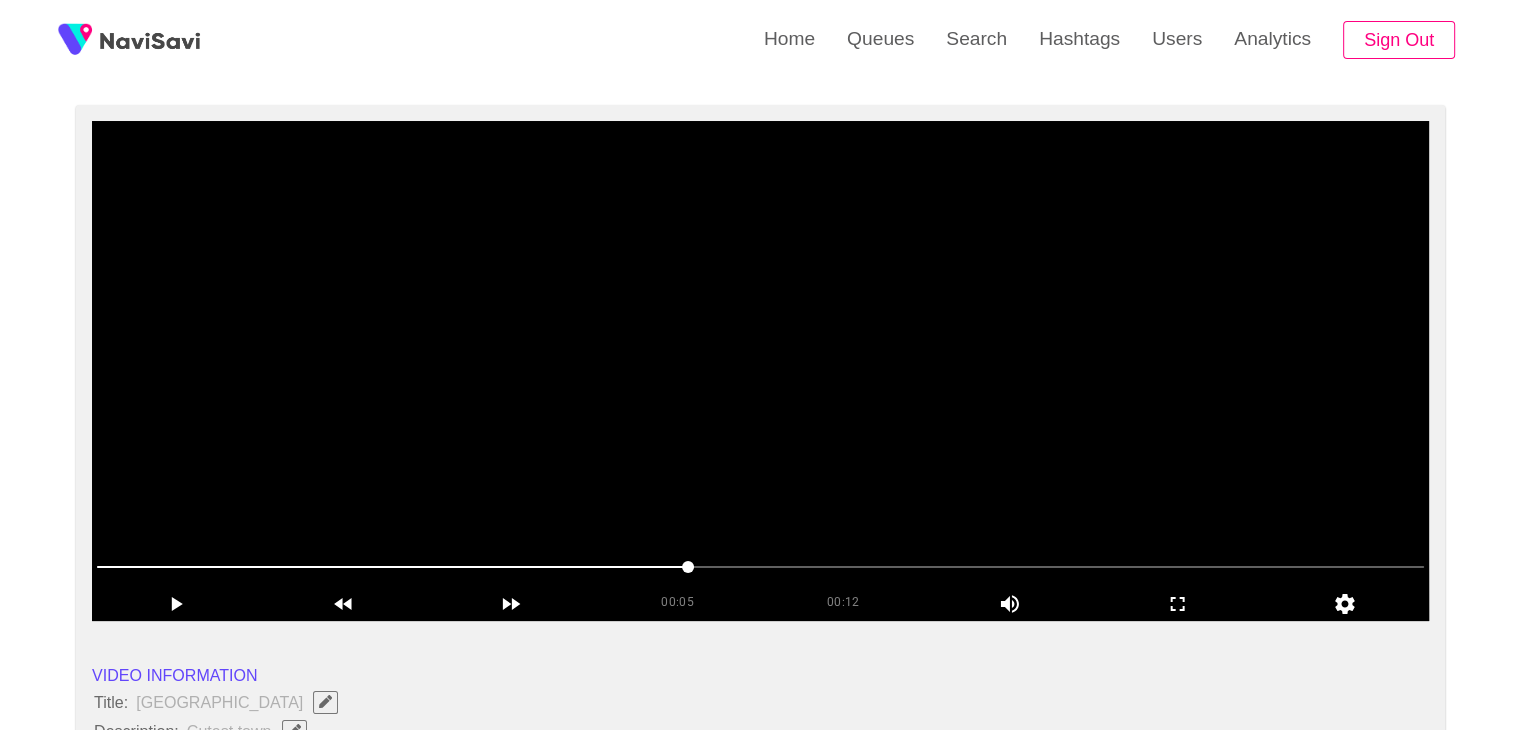 click at bounding box center (760, 371) 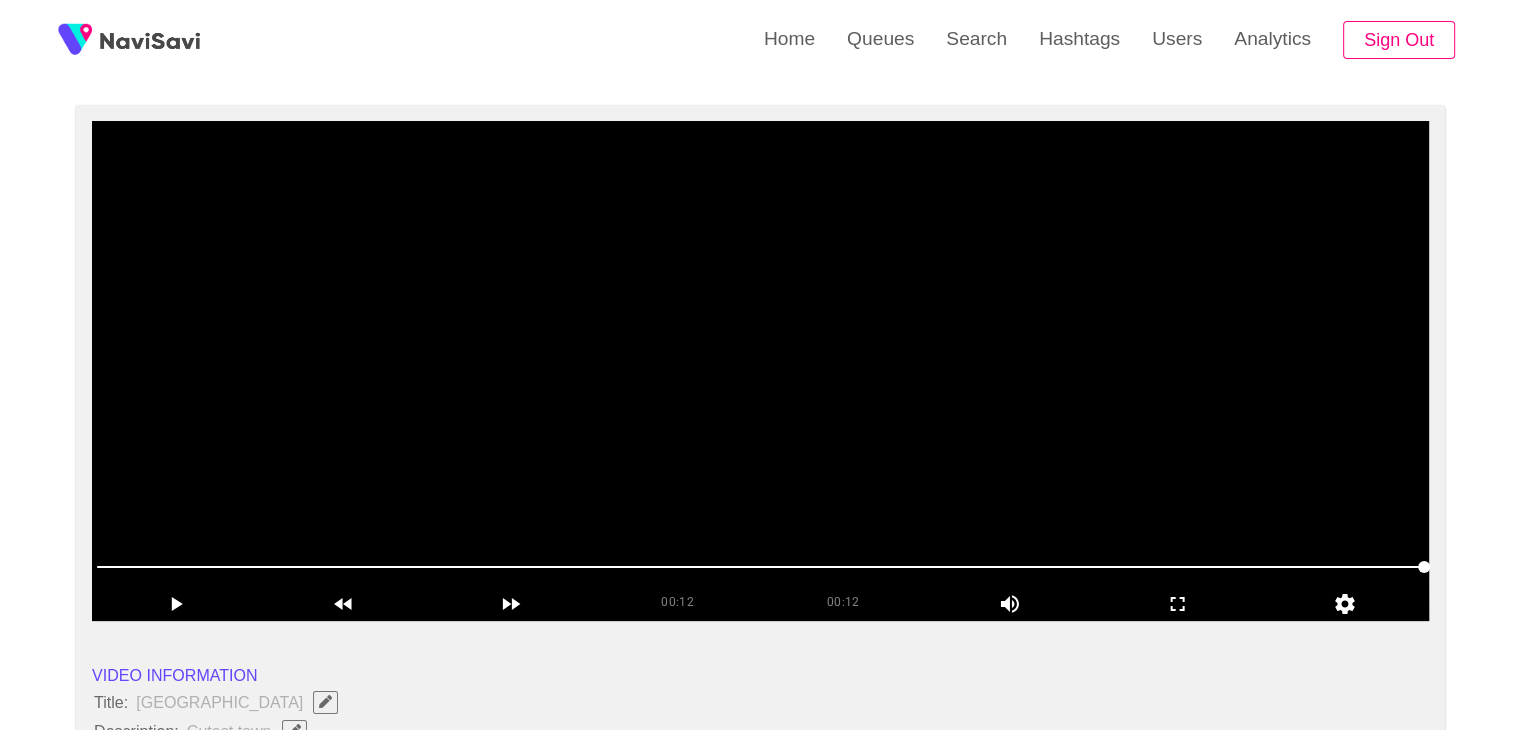 click at bounding box center [760, 371] 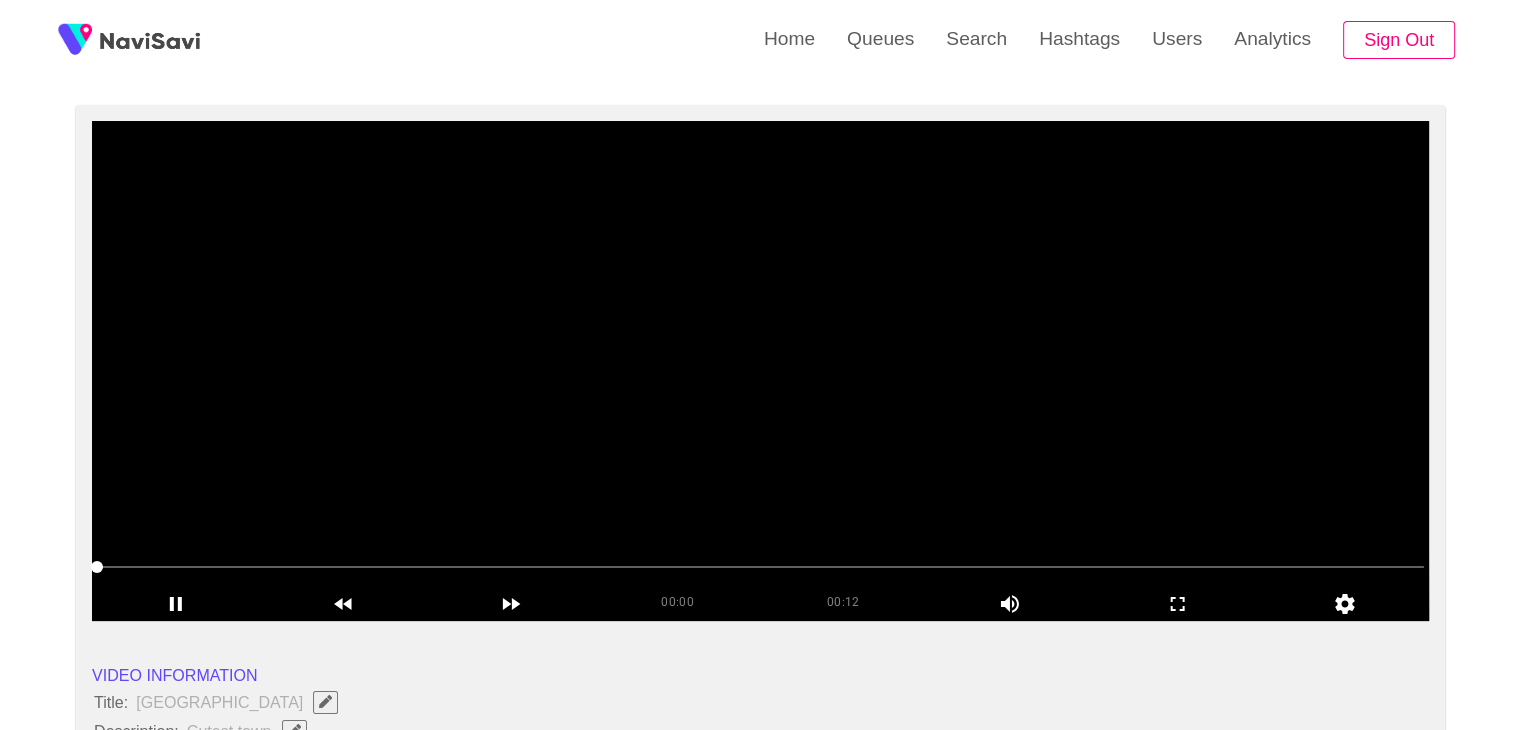 click at bounding box center (760, 371) 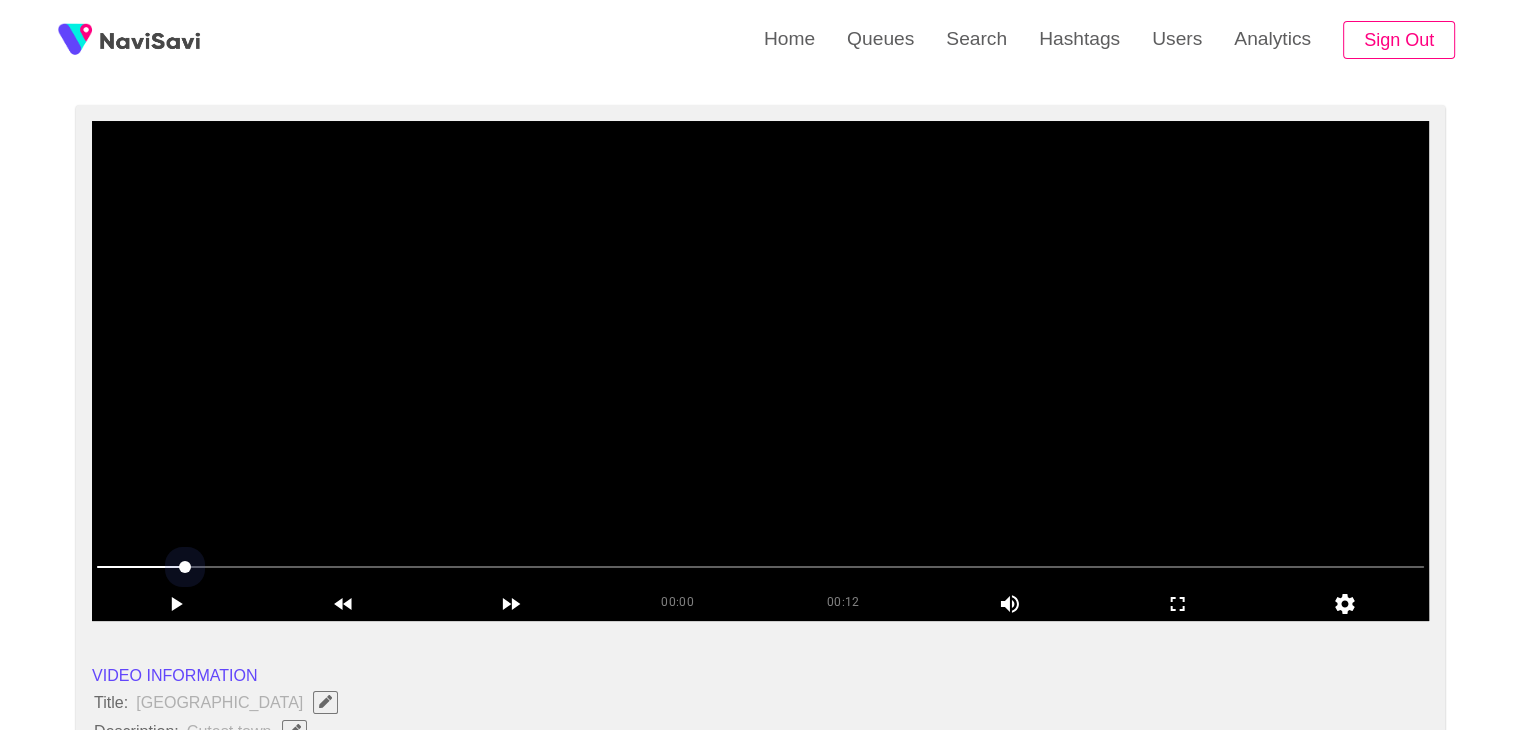 click at bounding box center (760, 567) 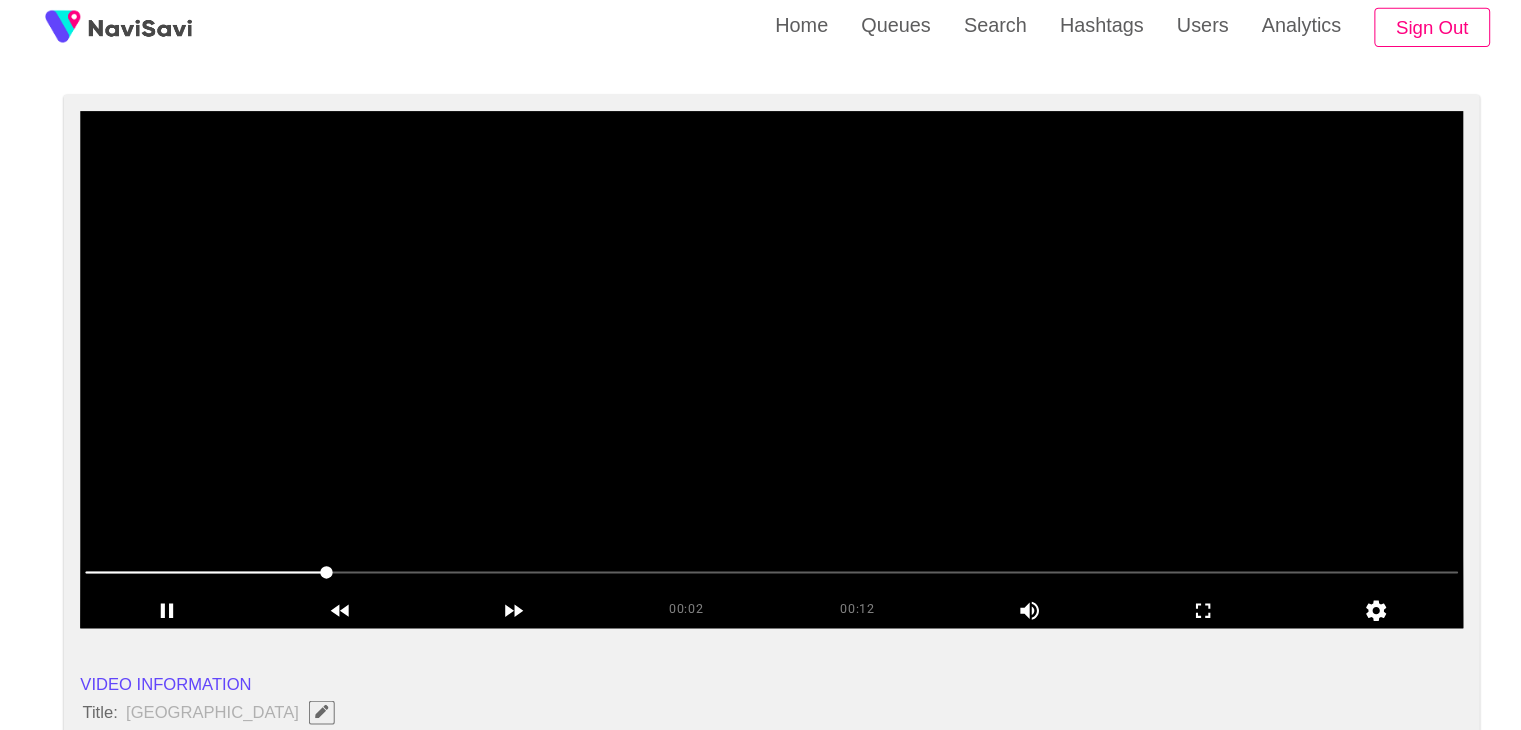 scroll, scrollTop: 144, scrollLeft: 0, axis: vertical 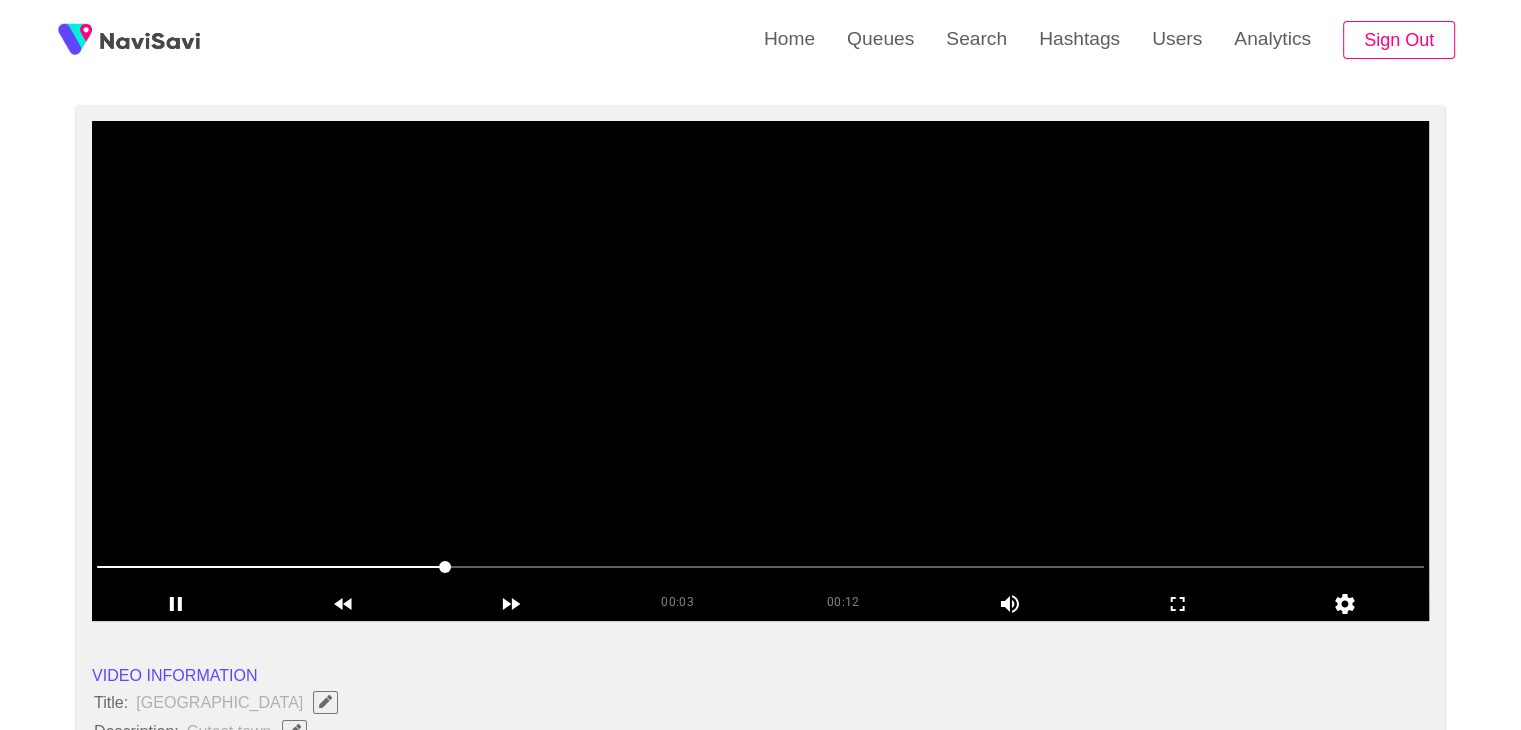 click at bounding box center (760, 371) 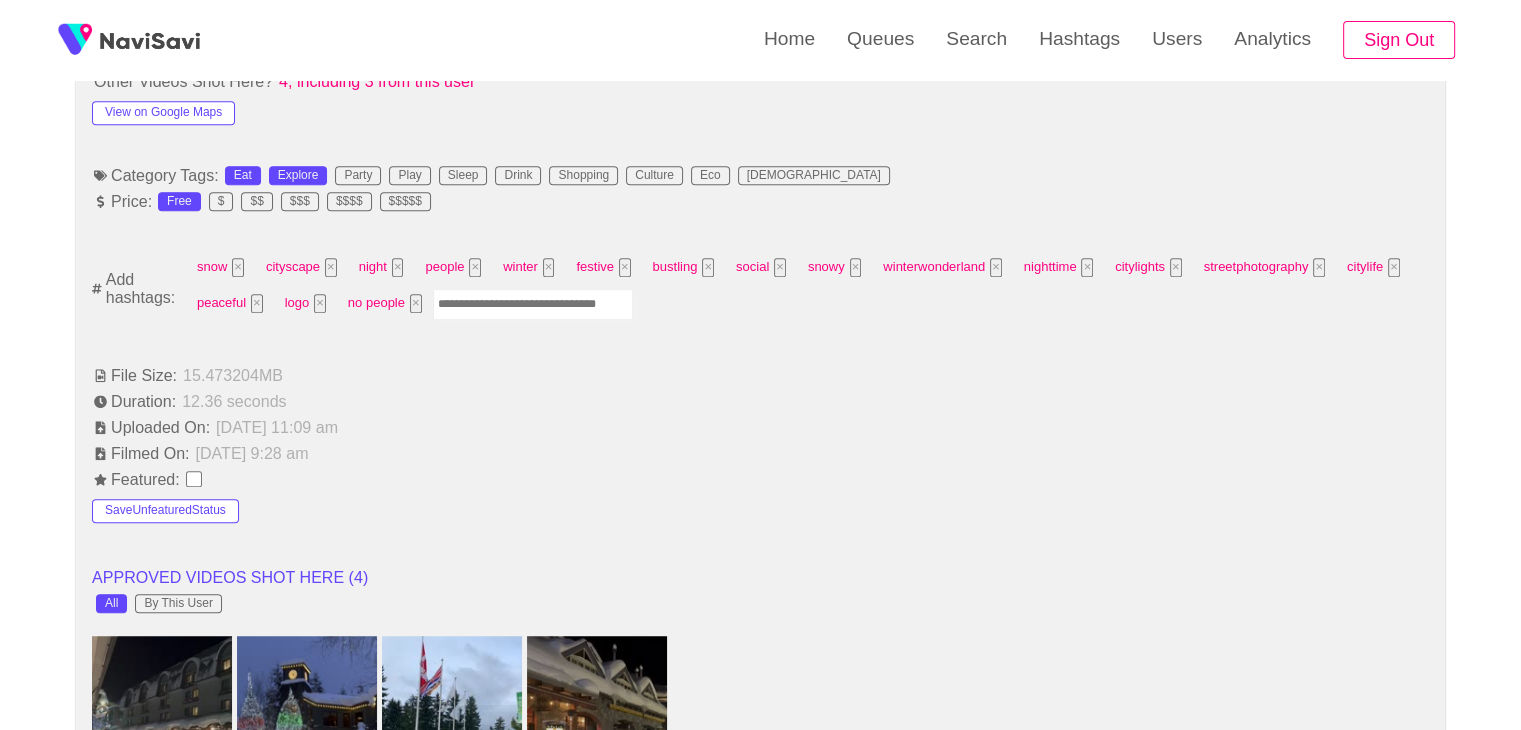 scroll, scrollTop: 1212, scrollLeft: 0, axis: vertical 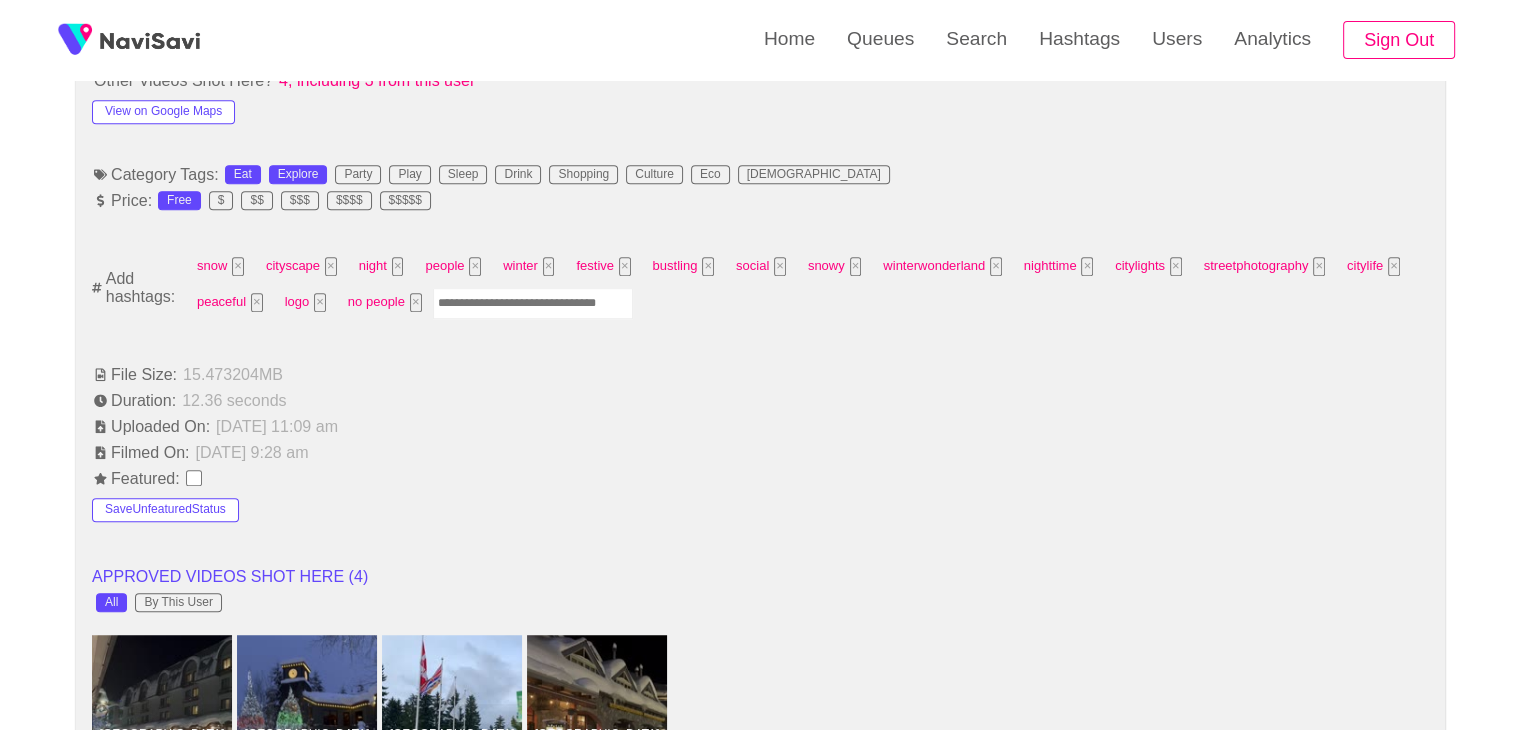 click at bounding box center [533, 303] 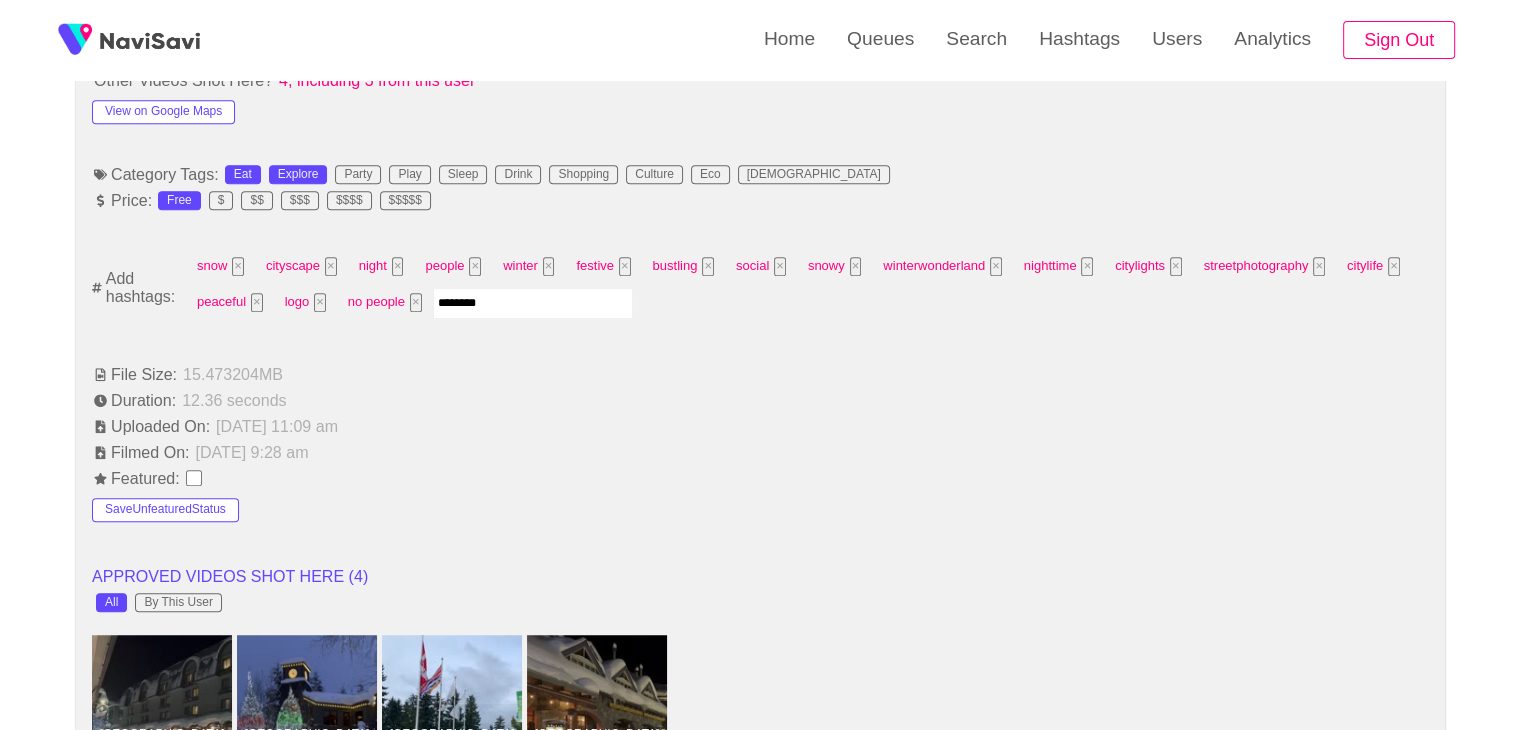 type on "*********" 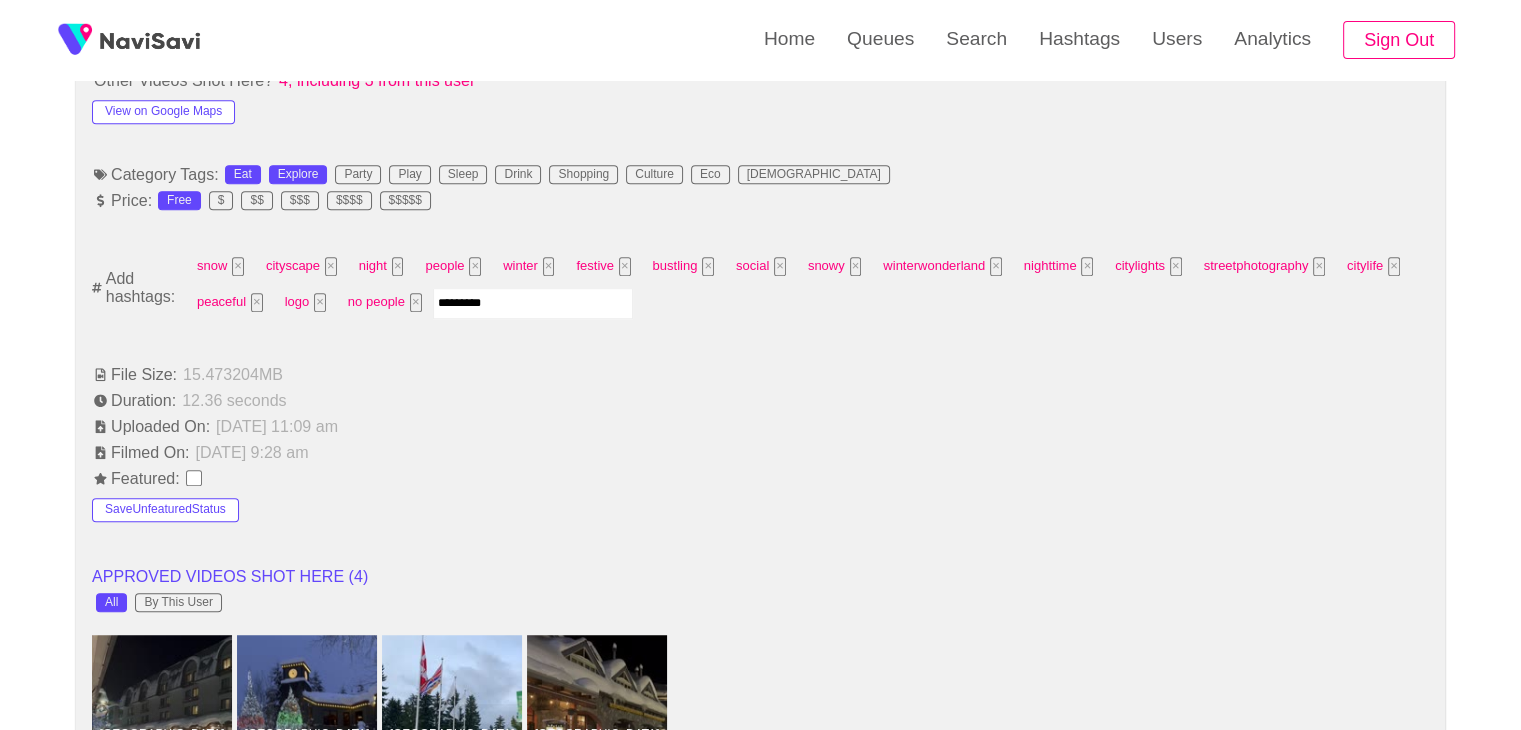 type 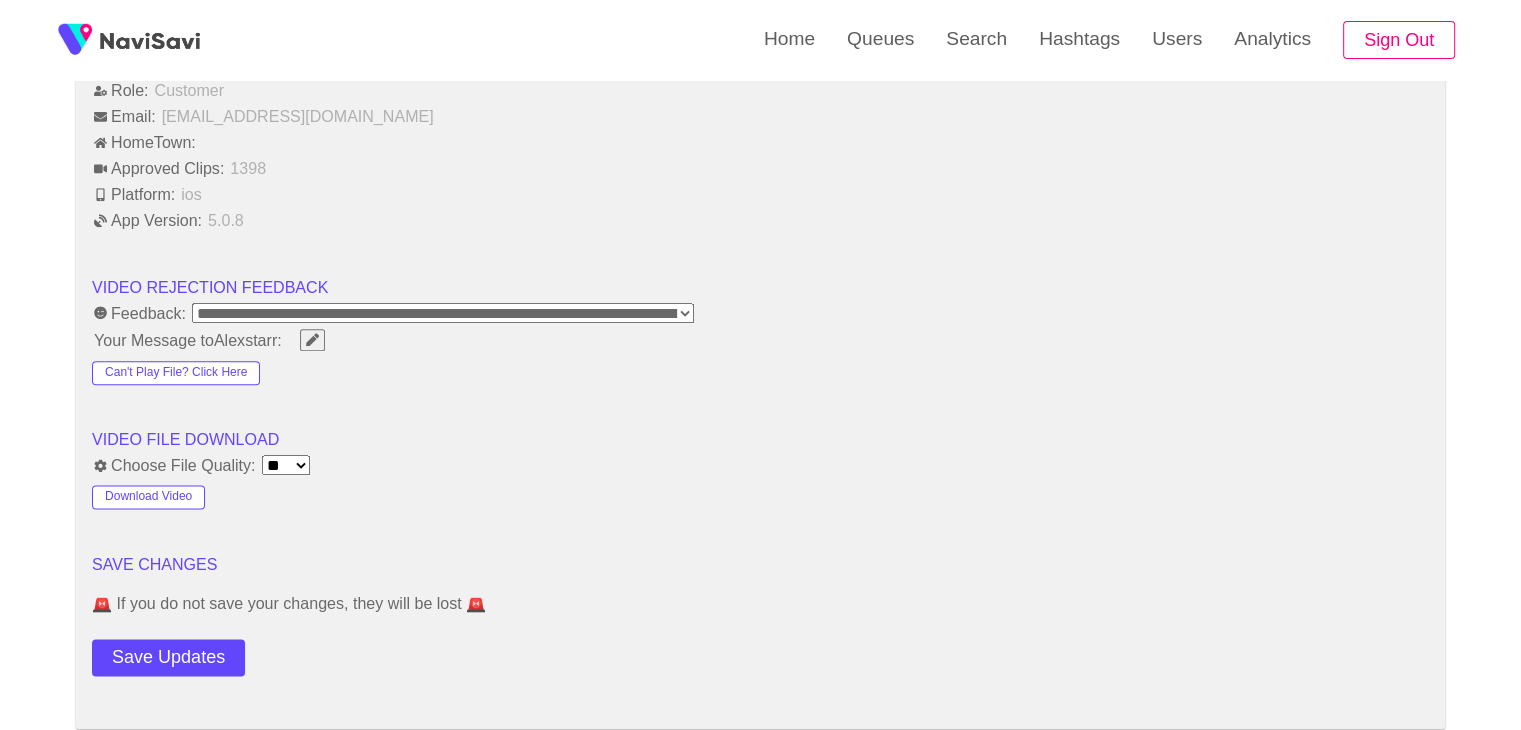 scroll, scrollTop: 2456, scrollLeft: 0, axis: vertical 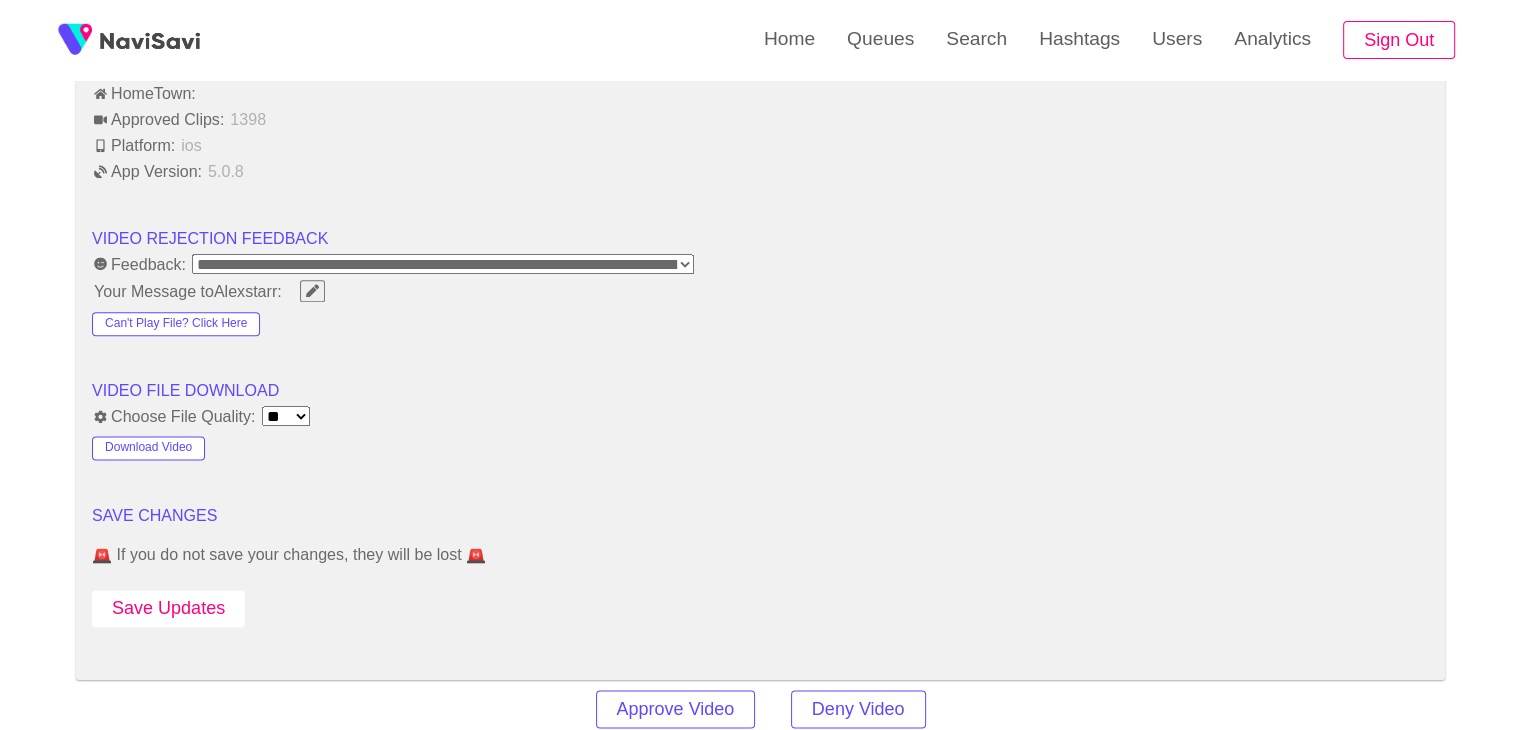 click on "Save Updates" at bounding box center (168, 608) 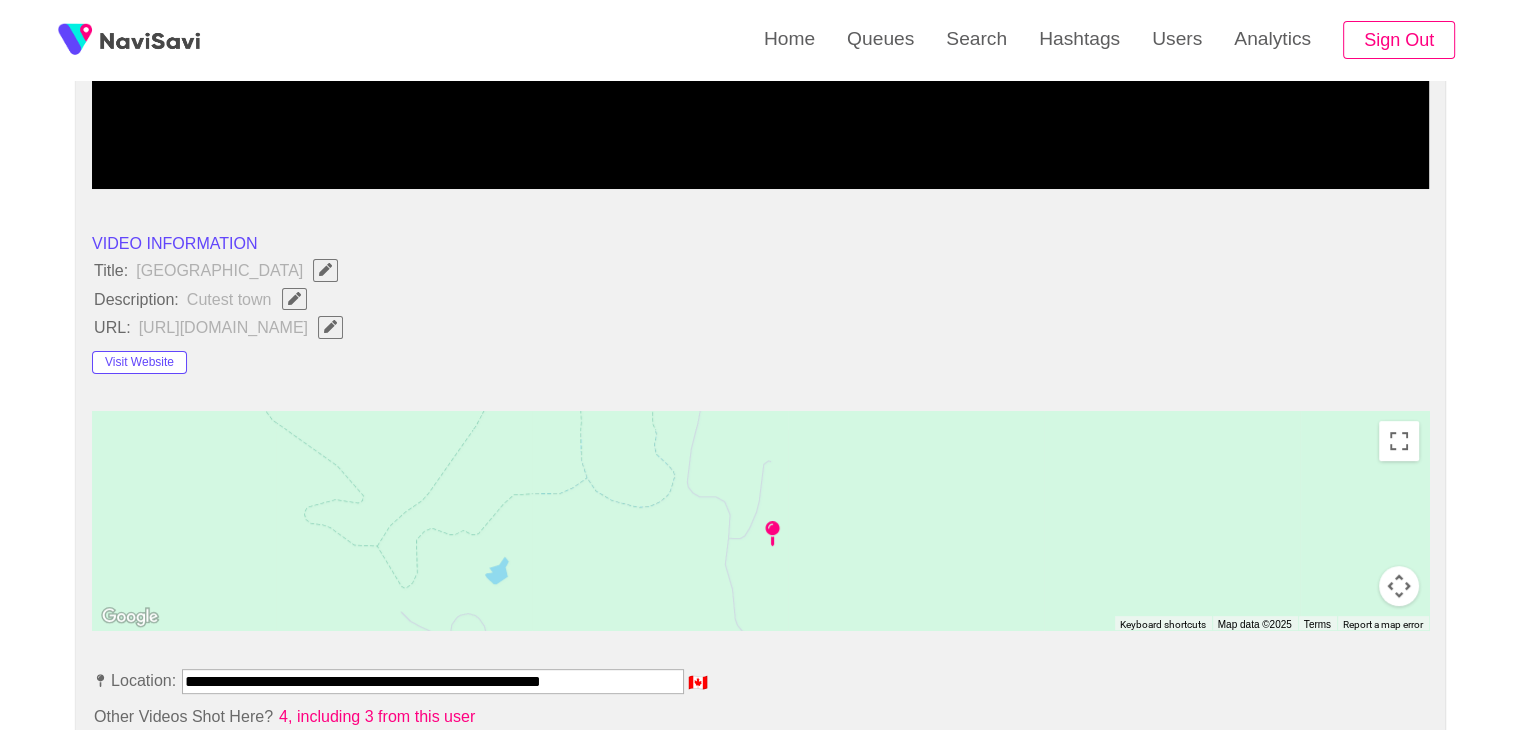 scroll, scrollTop: 576, scrollLeft: 0, axis: vertical 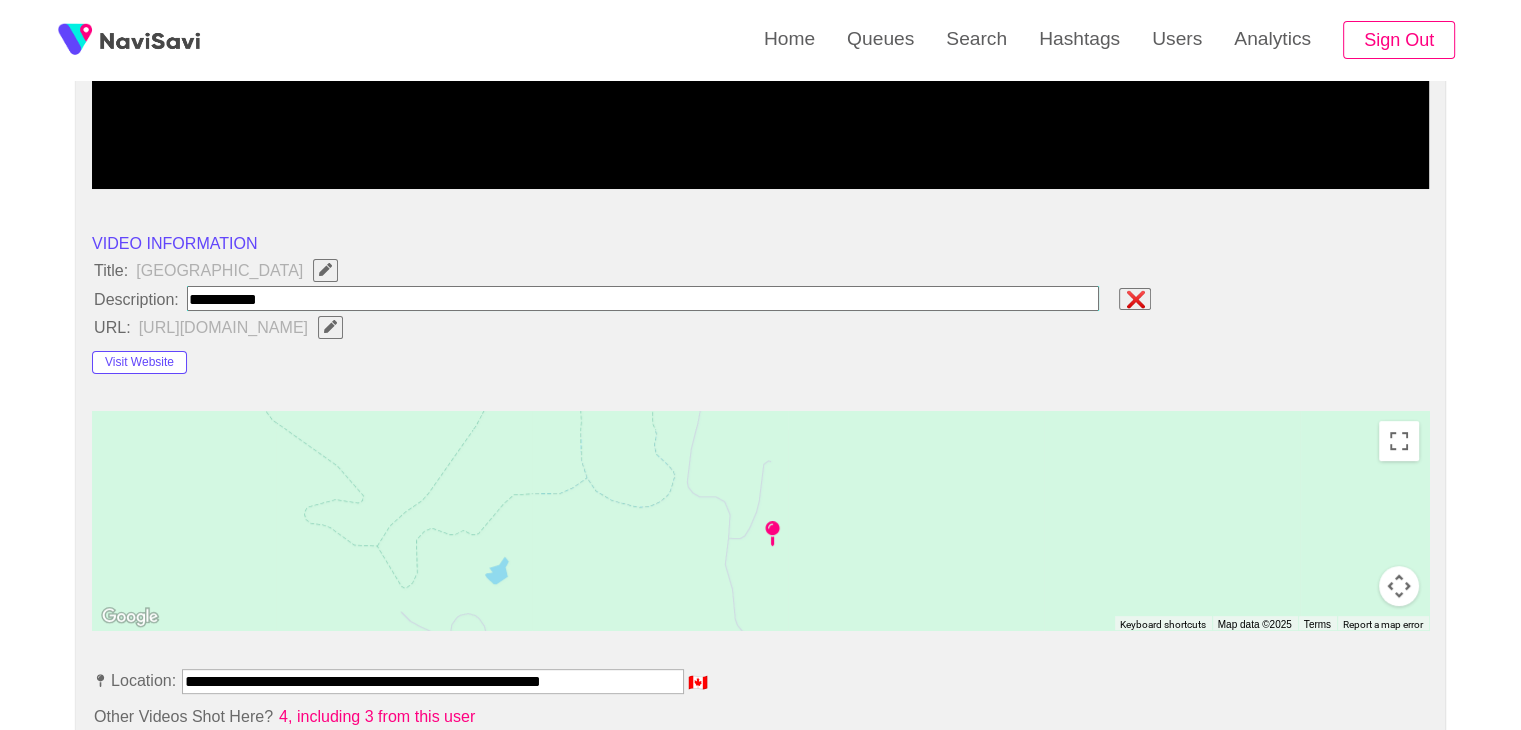 type on "**********" 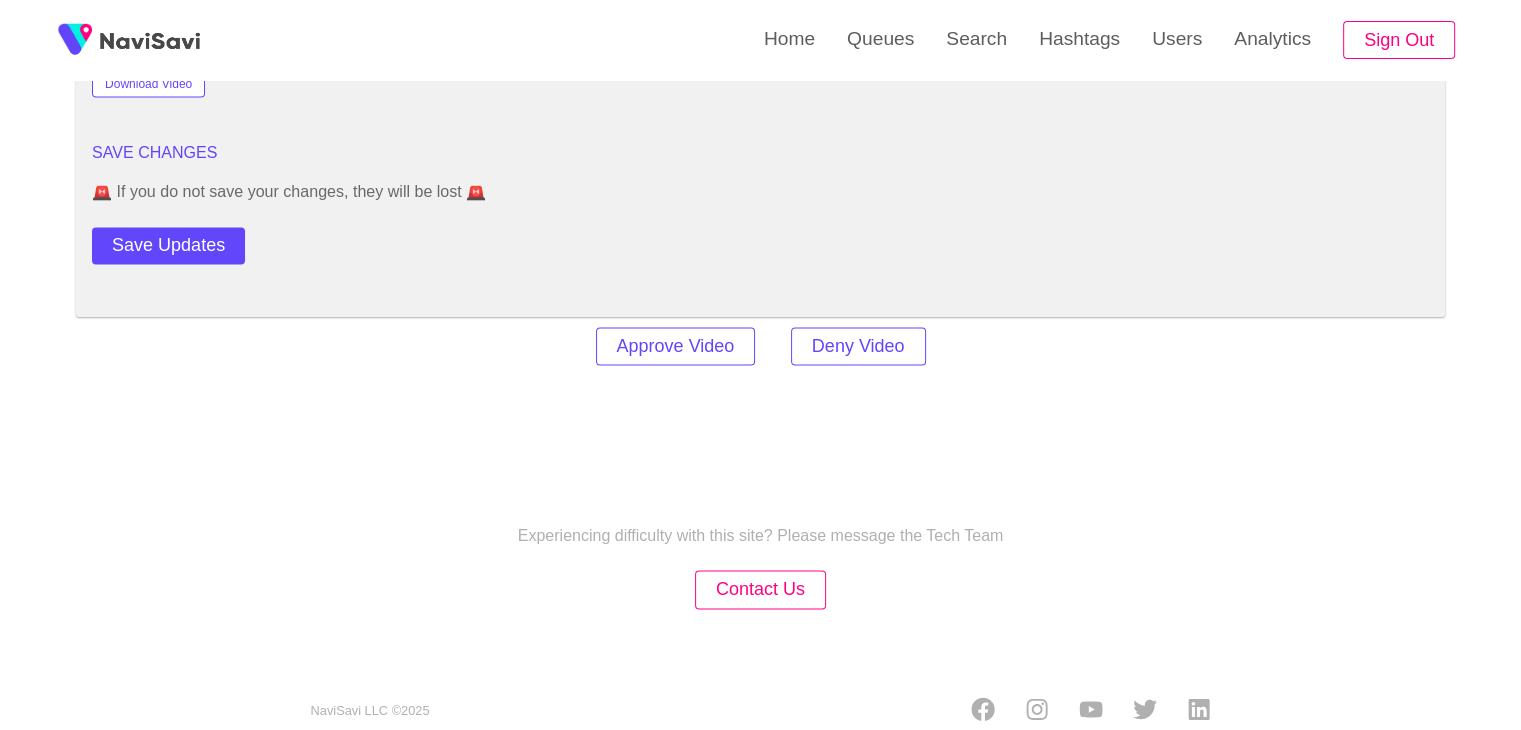 scroll, scrollTop: 2830, scrollLeft: 0, axis: vertical 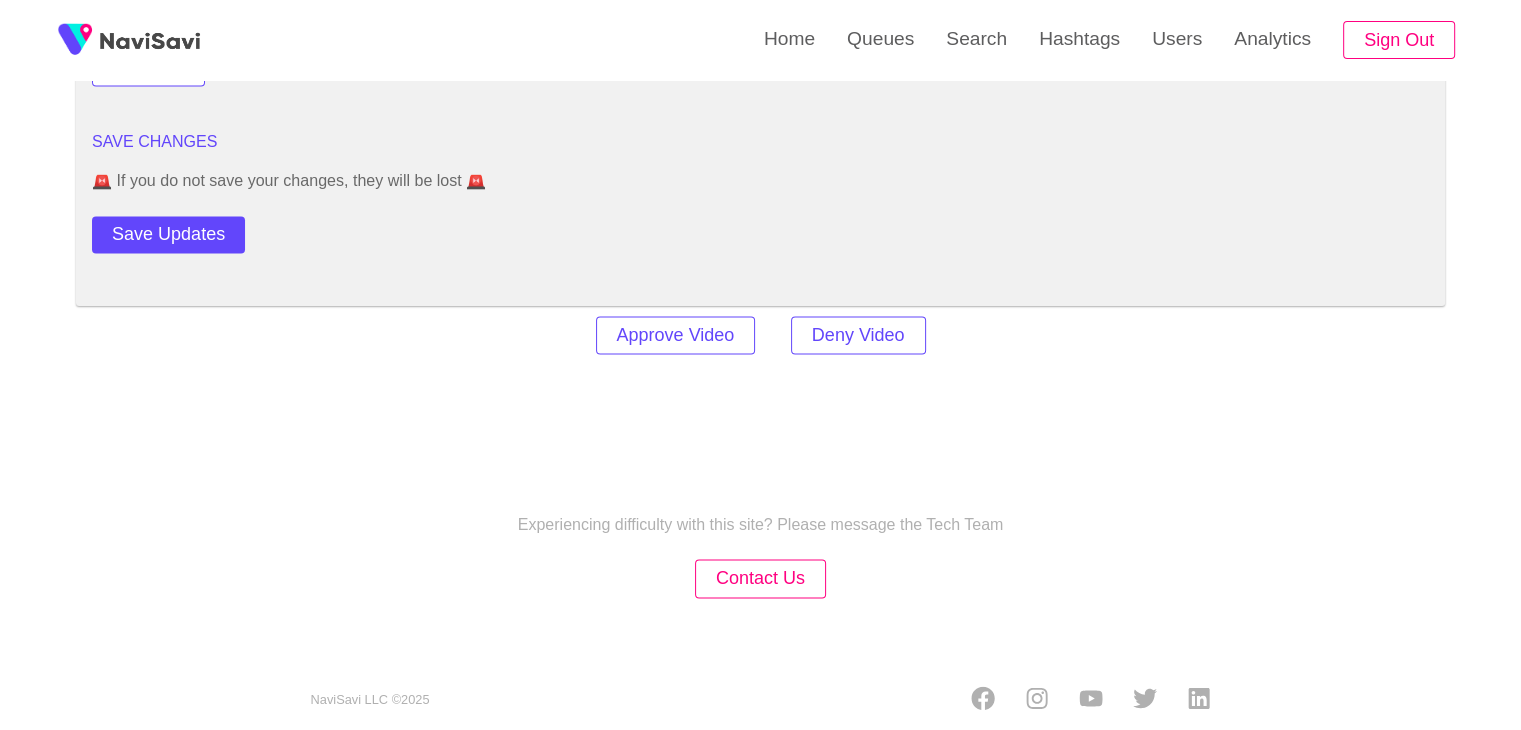 click on "**********" at bounding box center (760, -897) 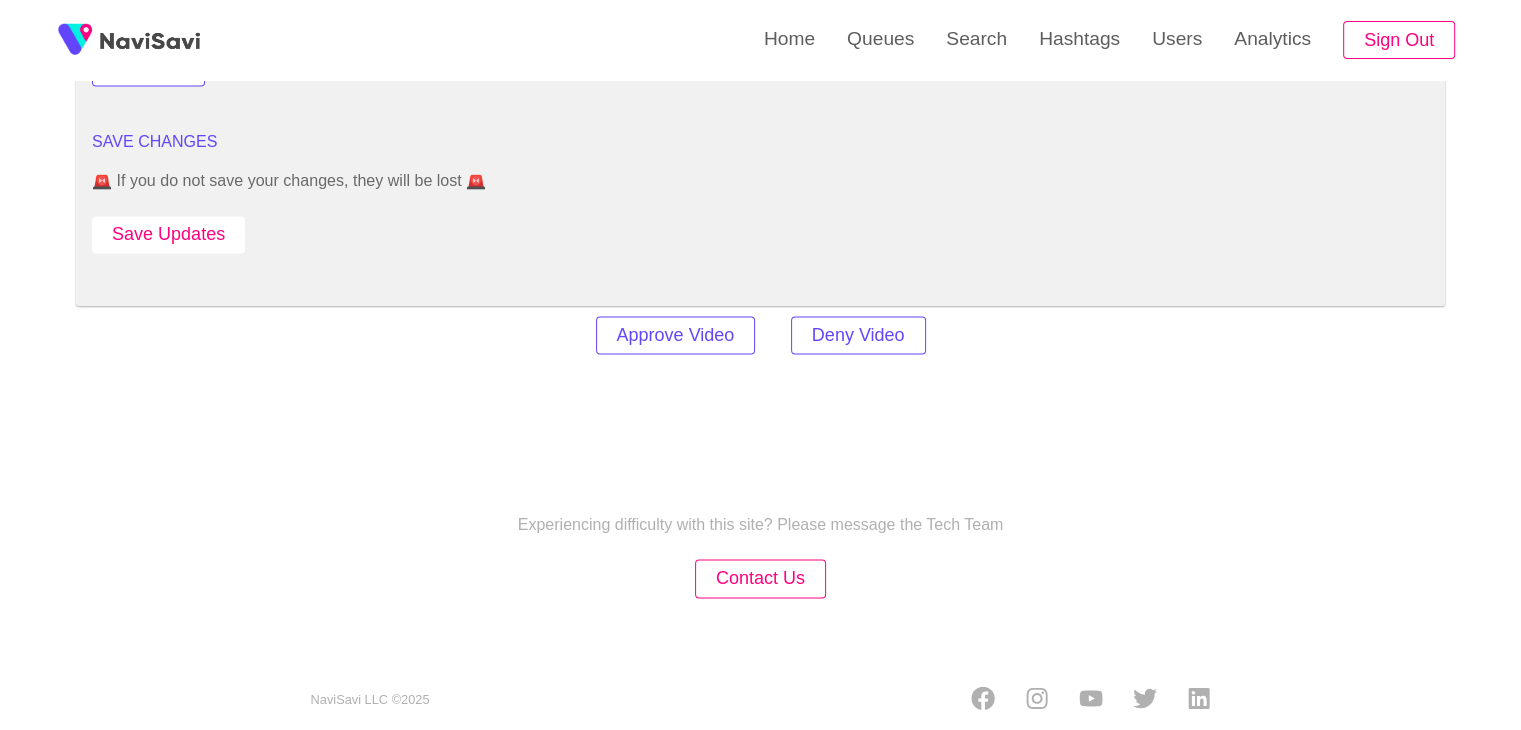 click on "Save Updates" at bounding box center (168, 234) 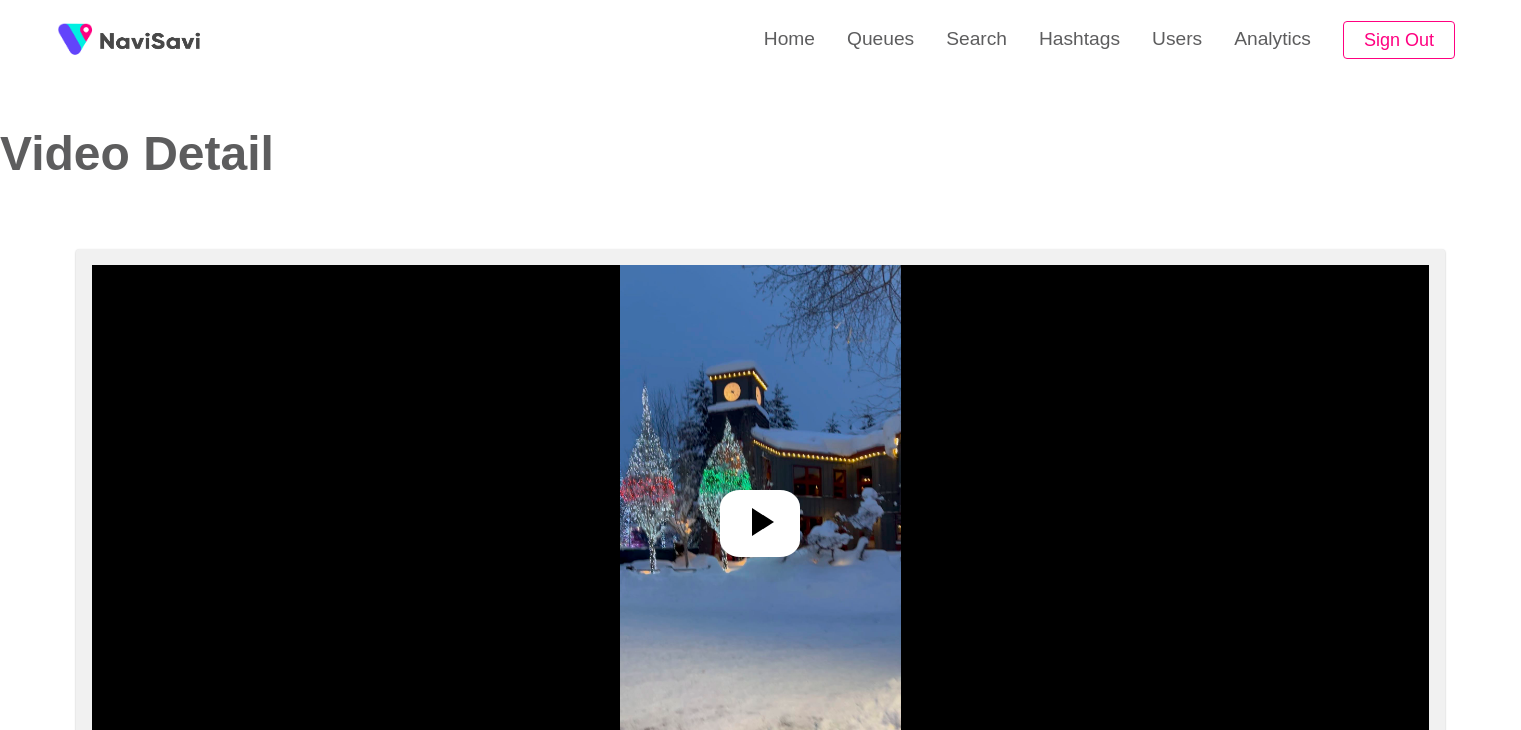 select on "**********" 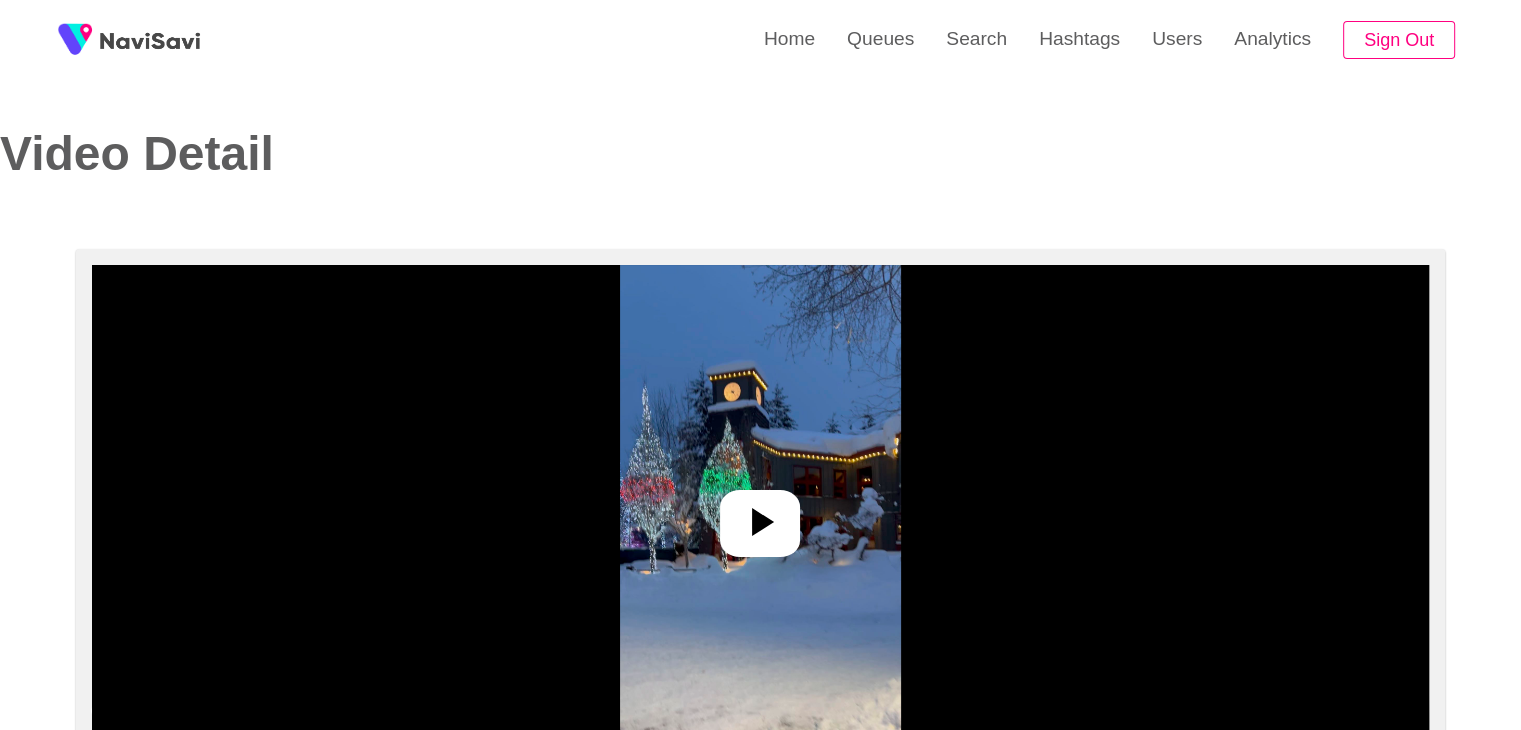 click at bounding box center (760, 515) 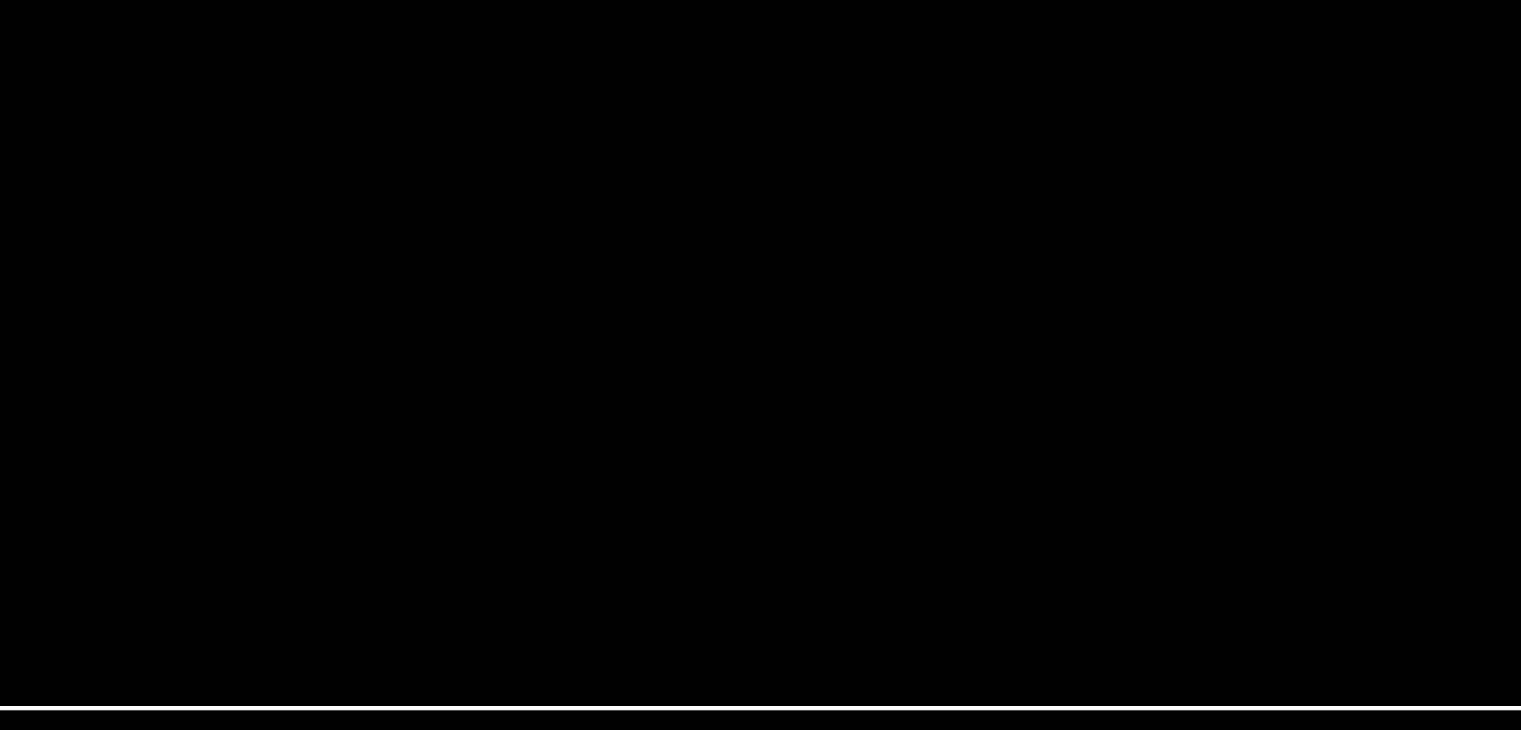 scroll, scrollTop: 94, scrollLeft: 0, axis: vertical 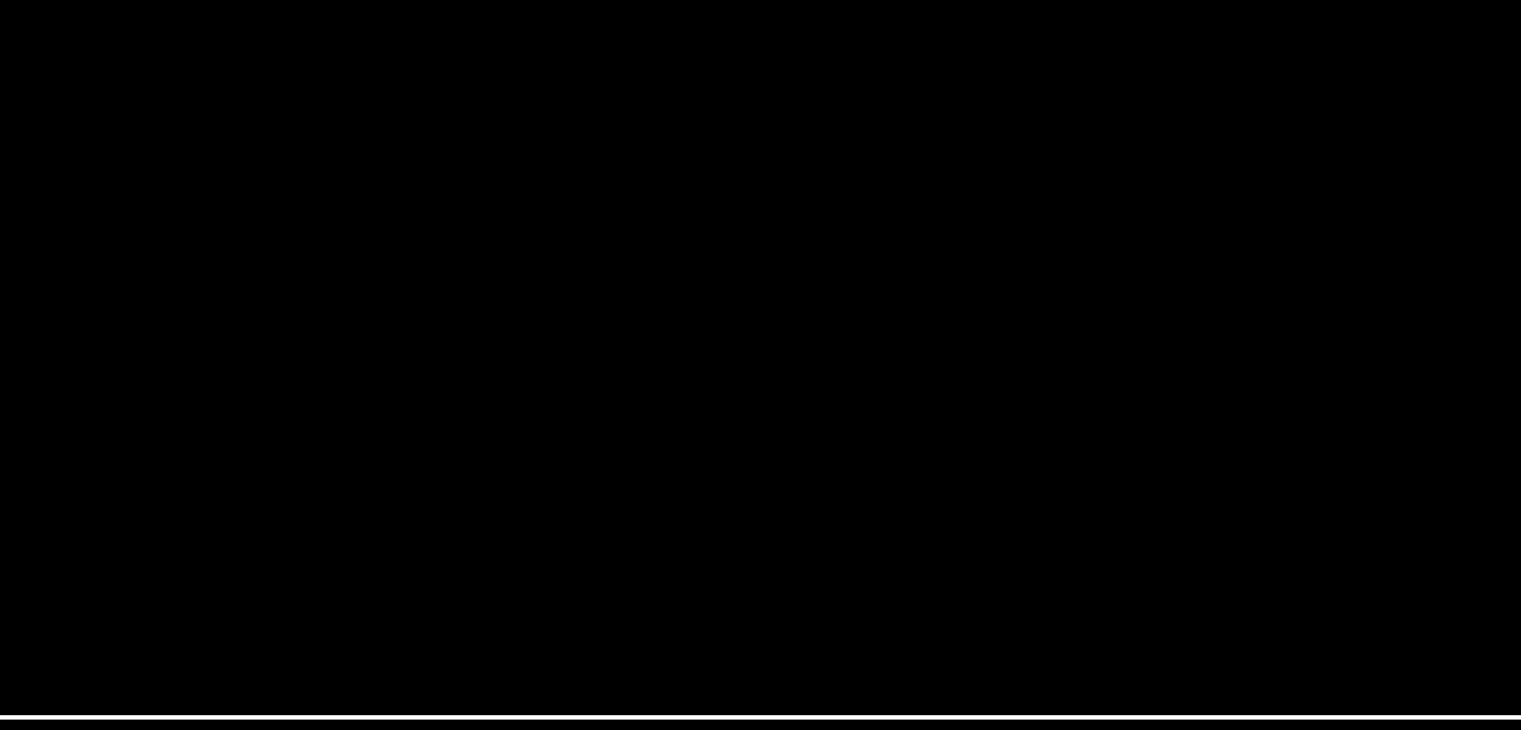 click at bounding box center (760, 421) 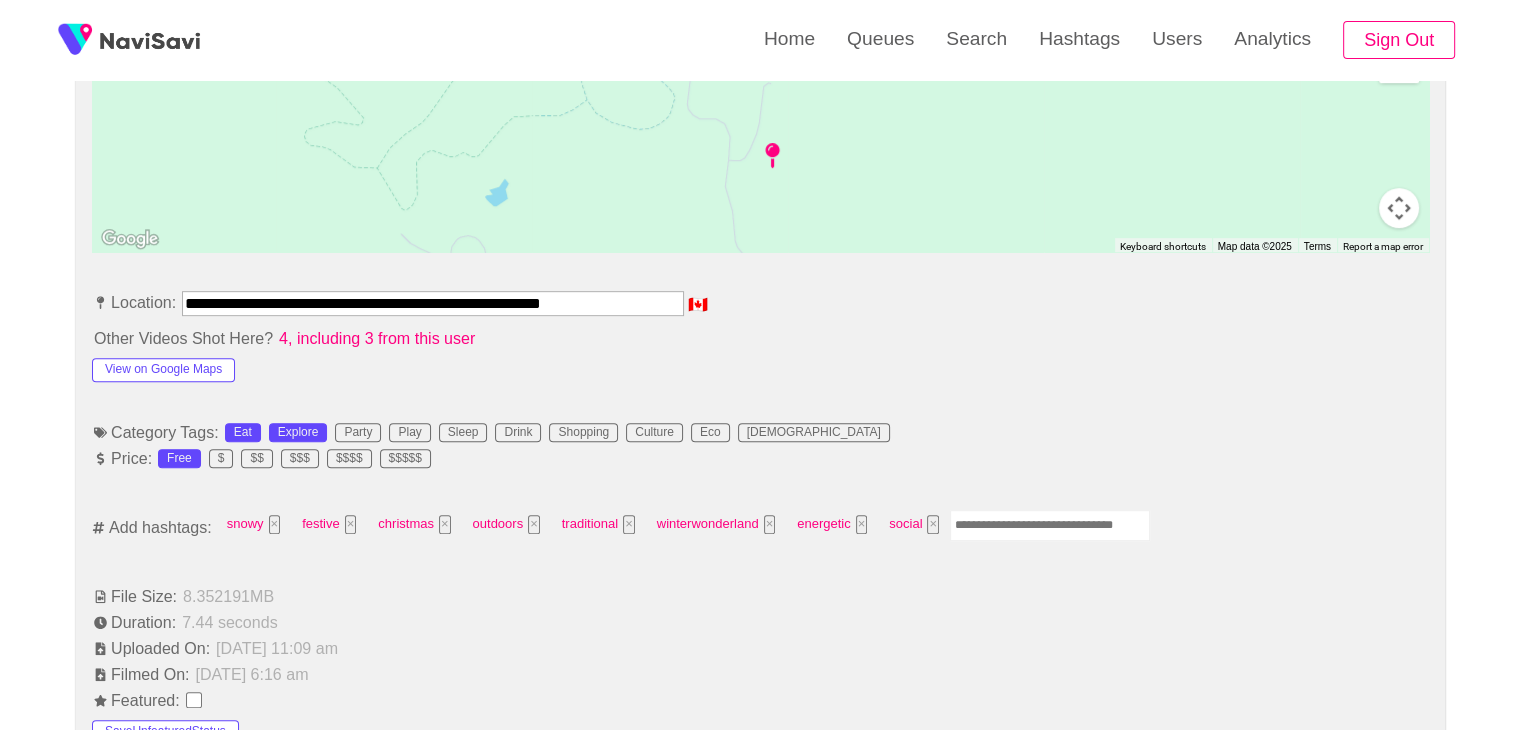 scroll, scrollTop: 962, scrollLeft: 0, axis: vertical 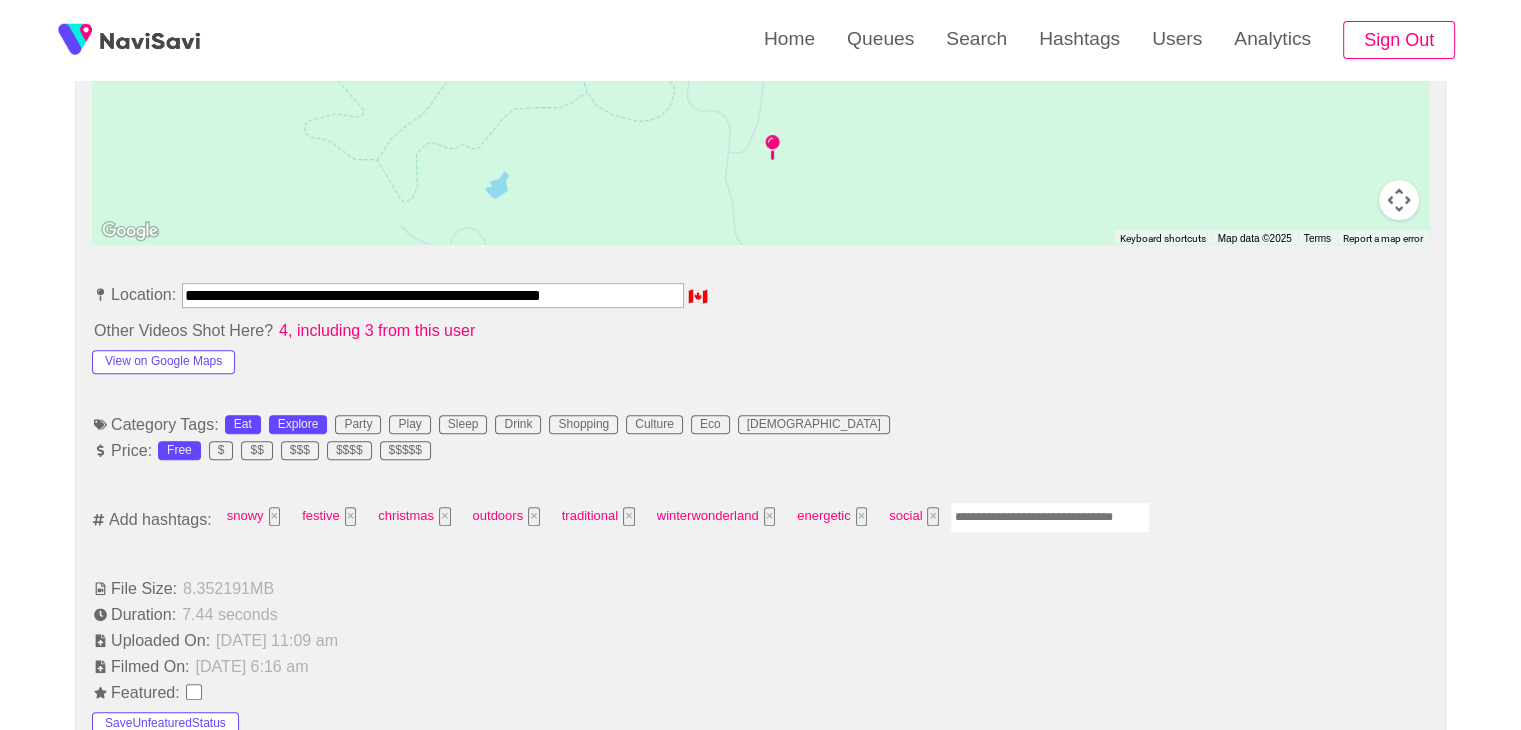 click at bounding box center (1050, 517) 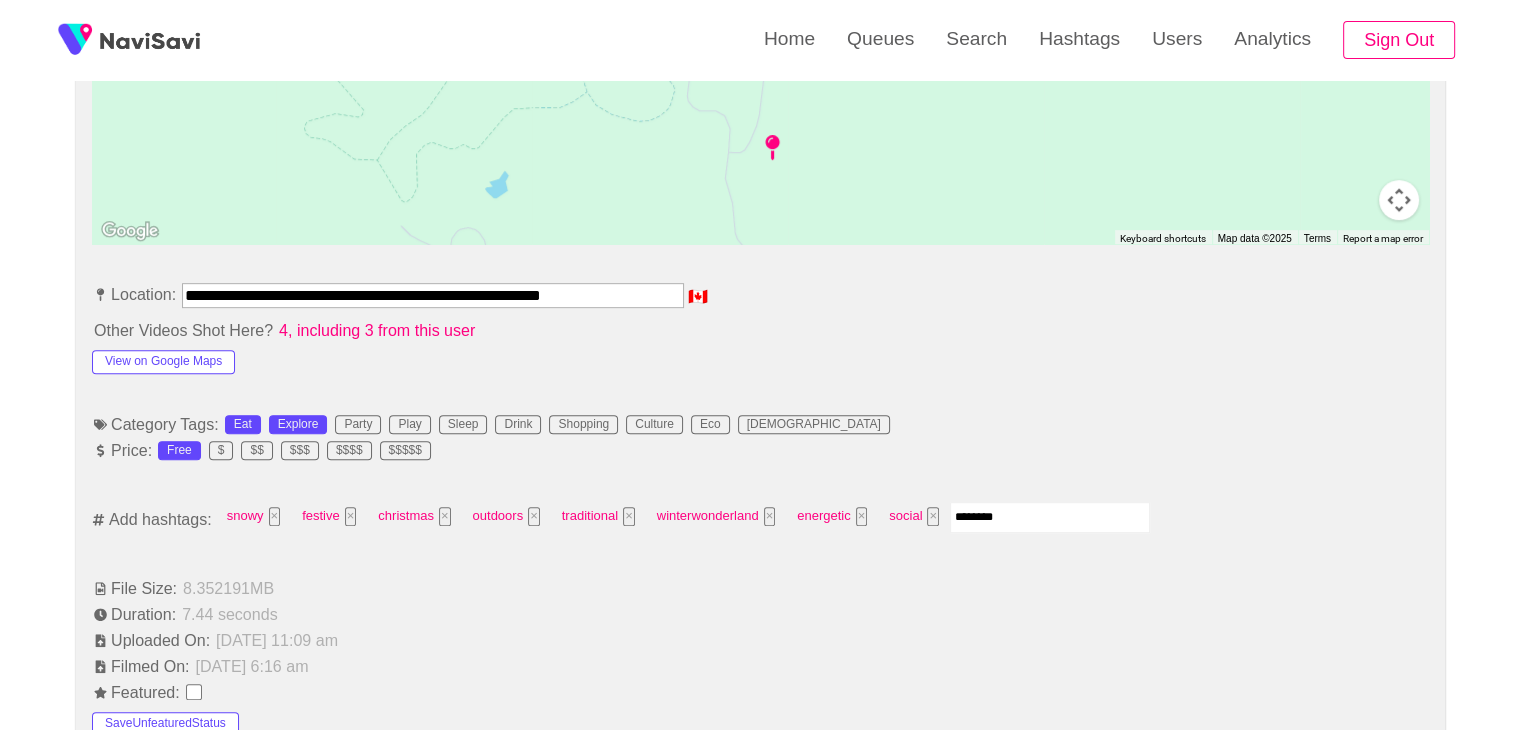 type on "*********" 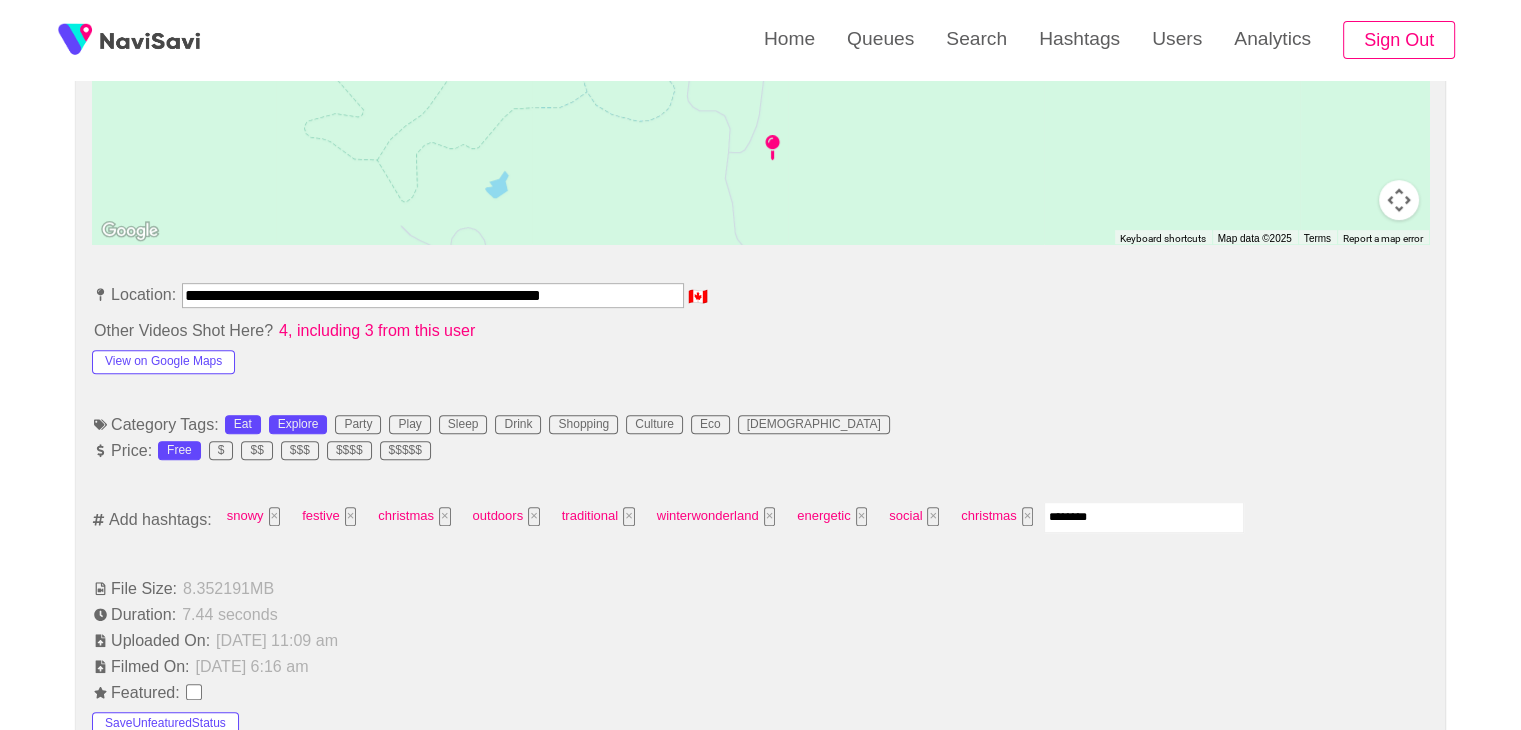 type on "*********" 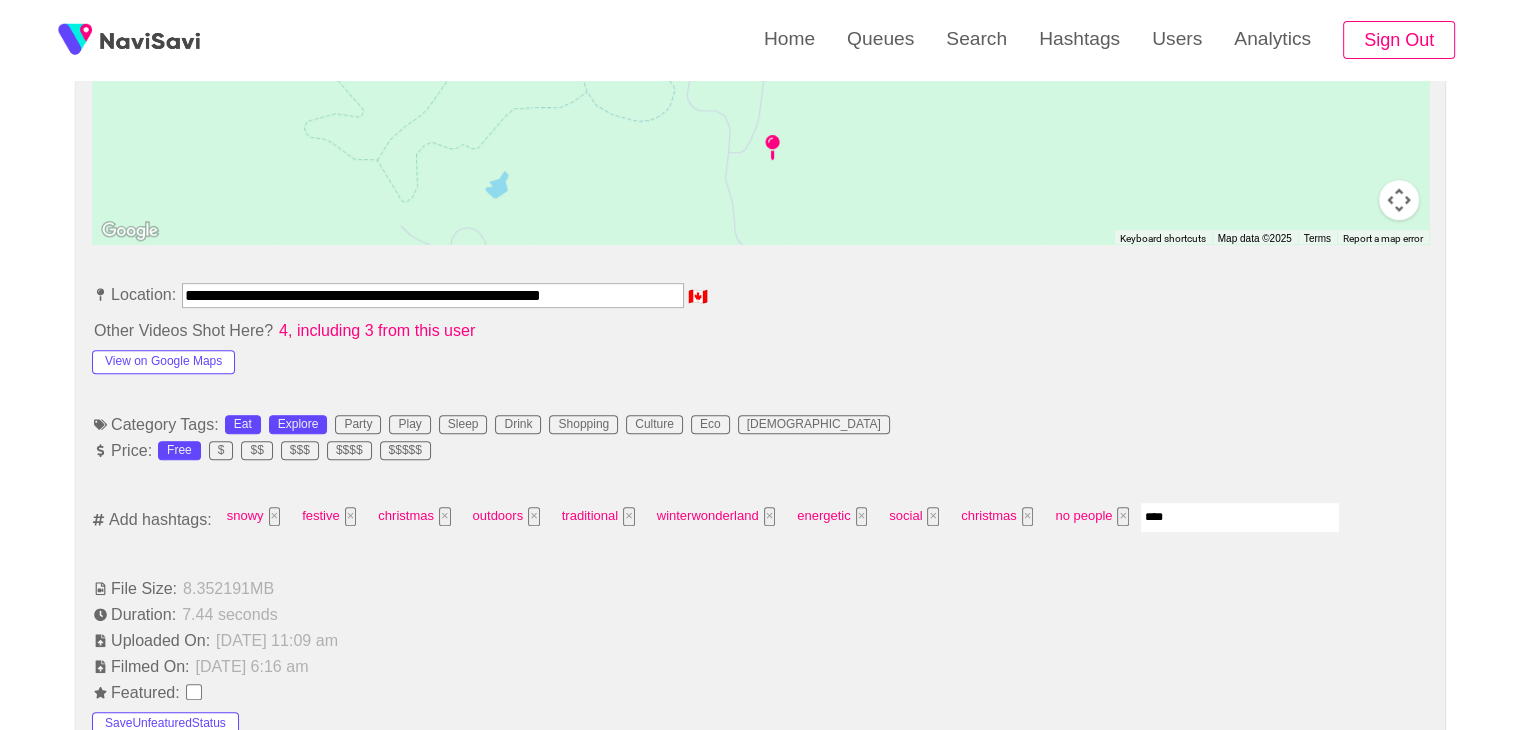 type on "*****" 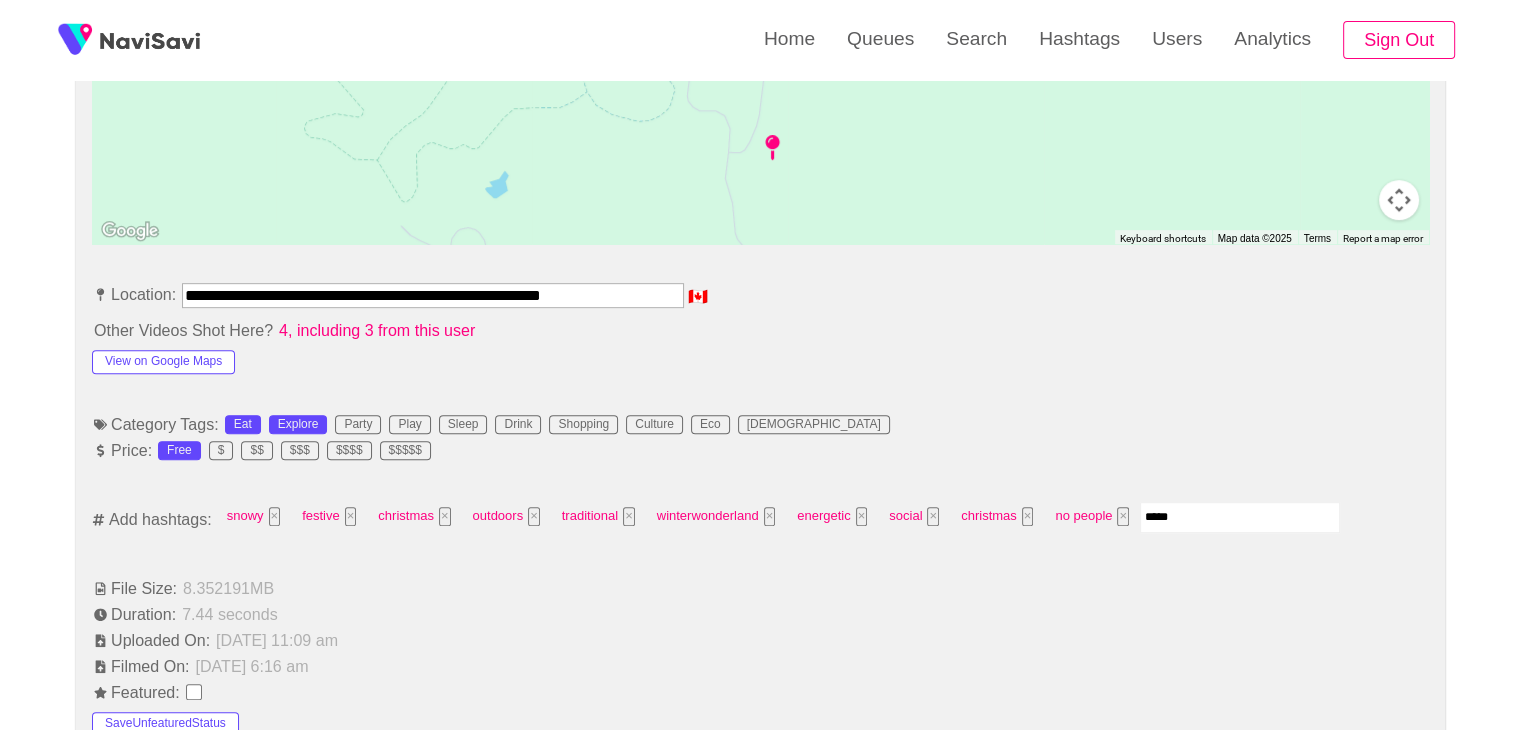 type 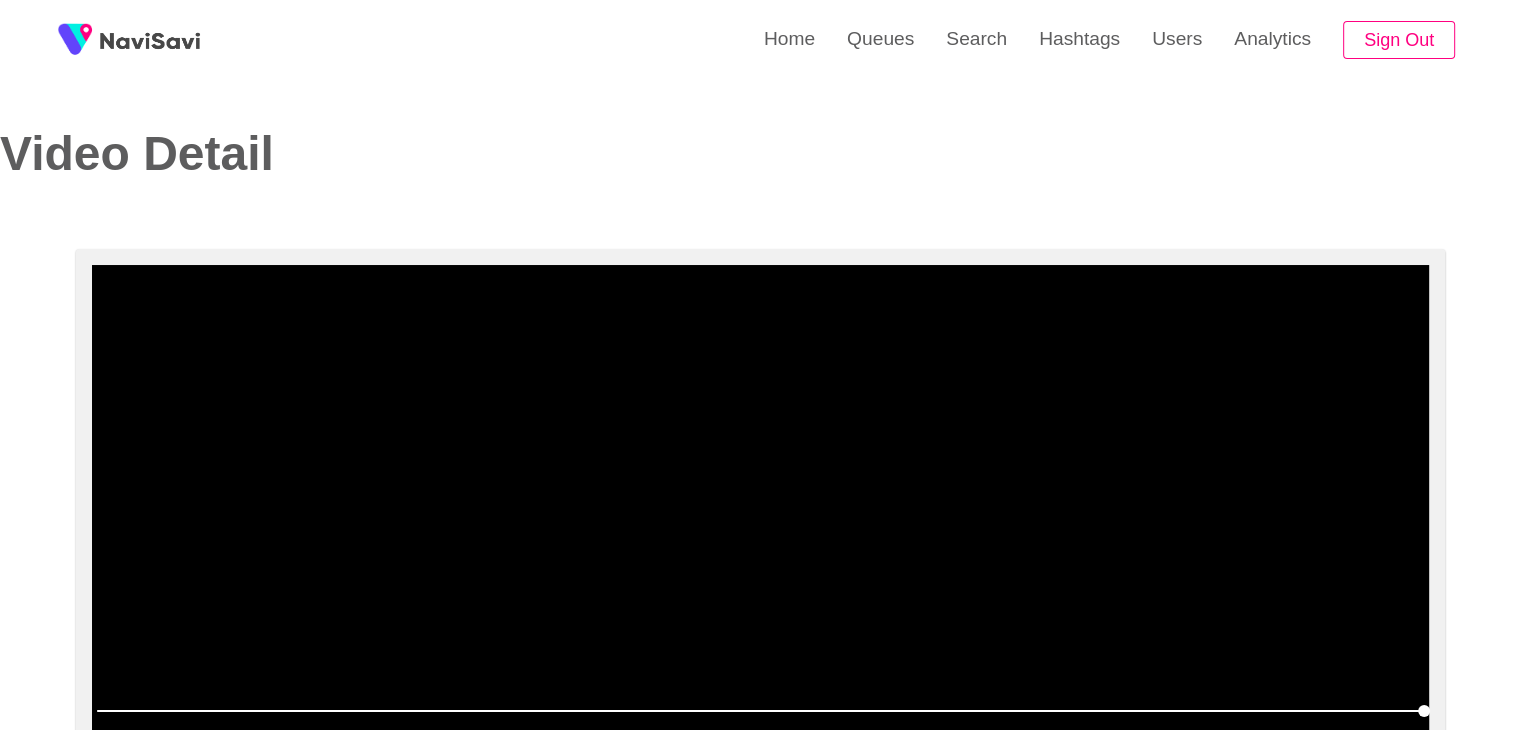 scroll, scrollTop: 0, scrollLeft: 0, axis: both 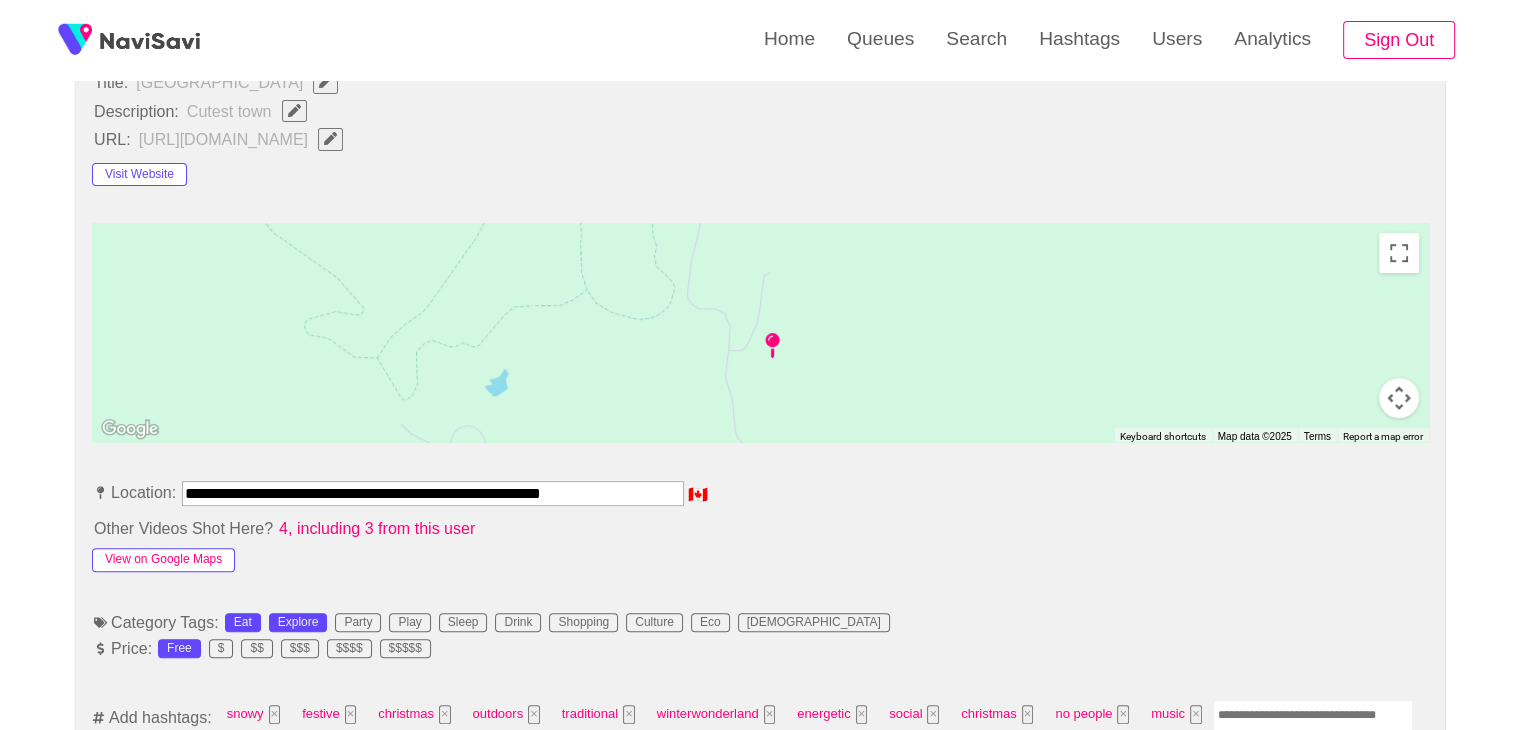 click on "View on Google Maps" at bounding box center (163, 560) 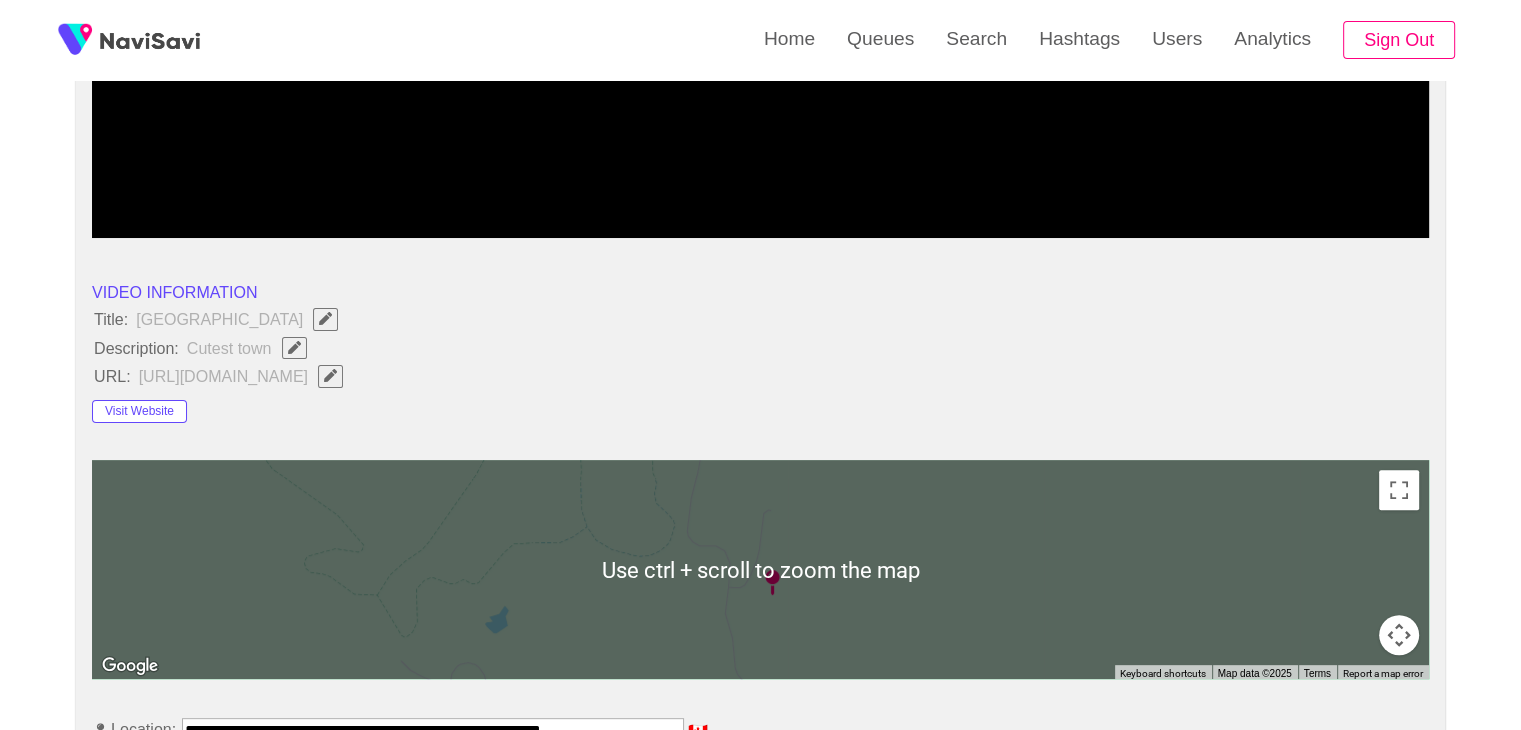 scroll, scrollTop: 516, scrollLeft: 0, axis: vertical 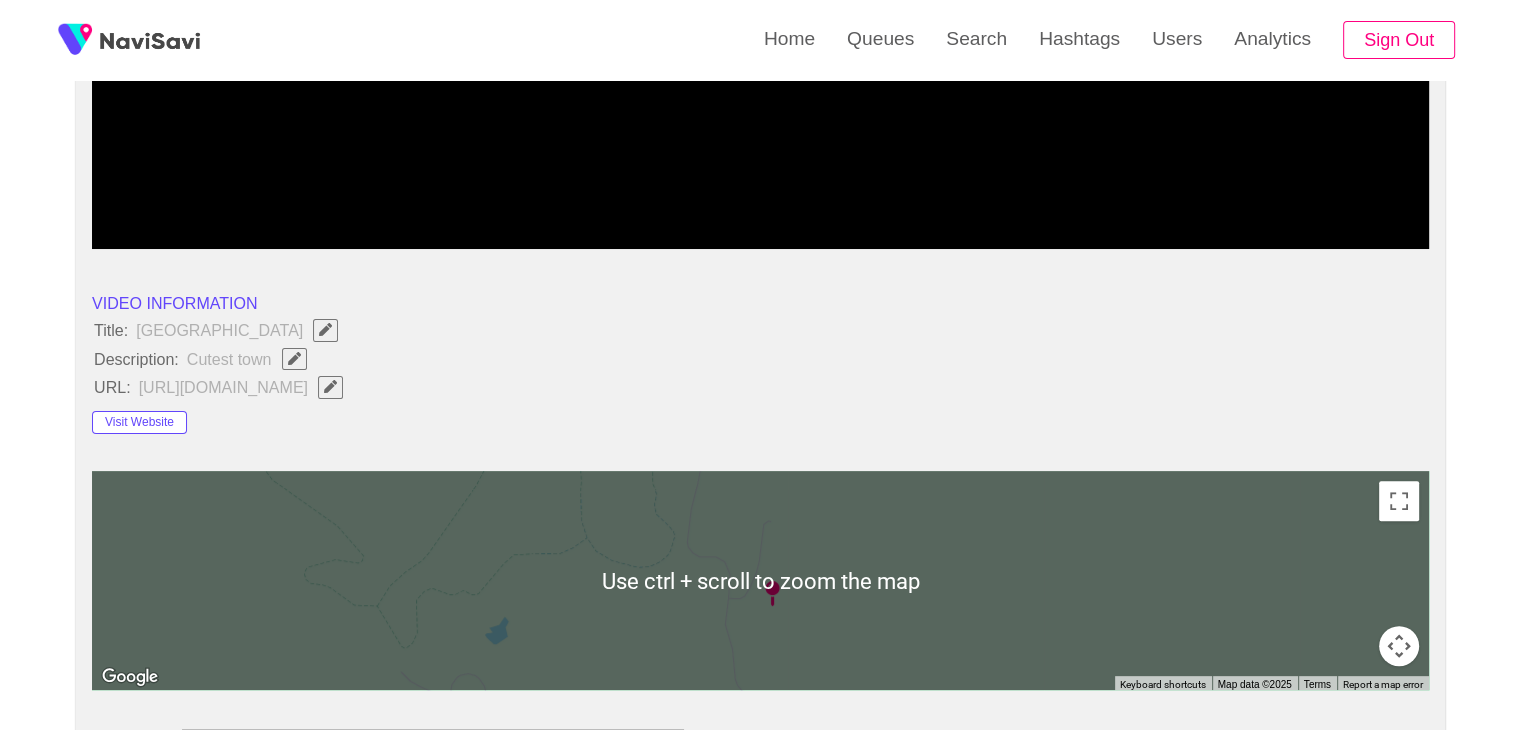 type 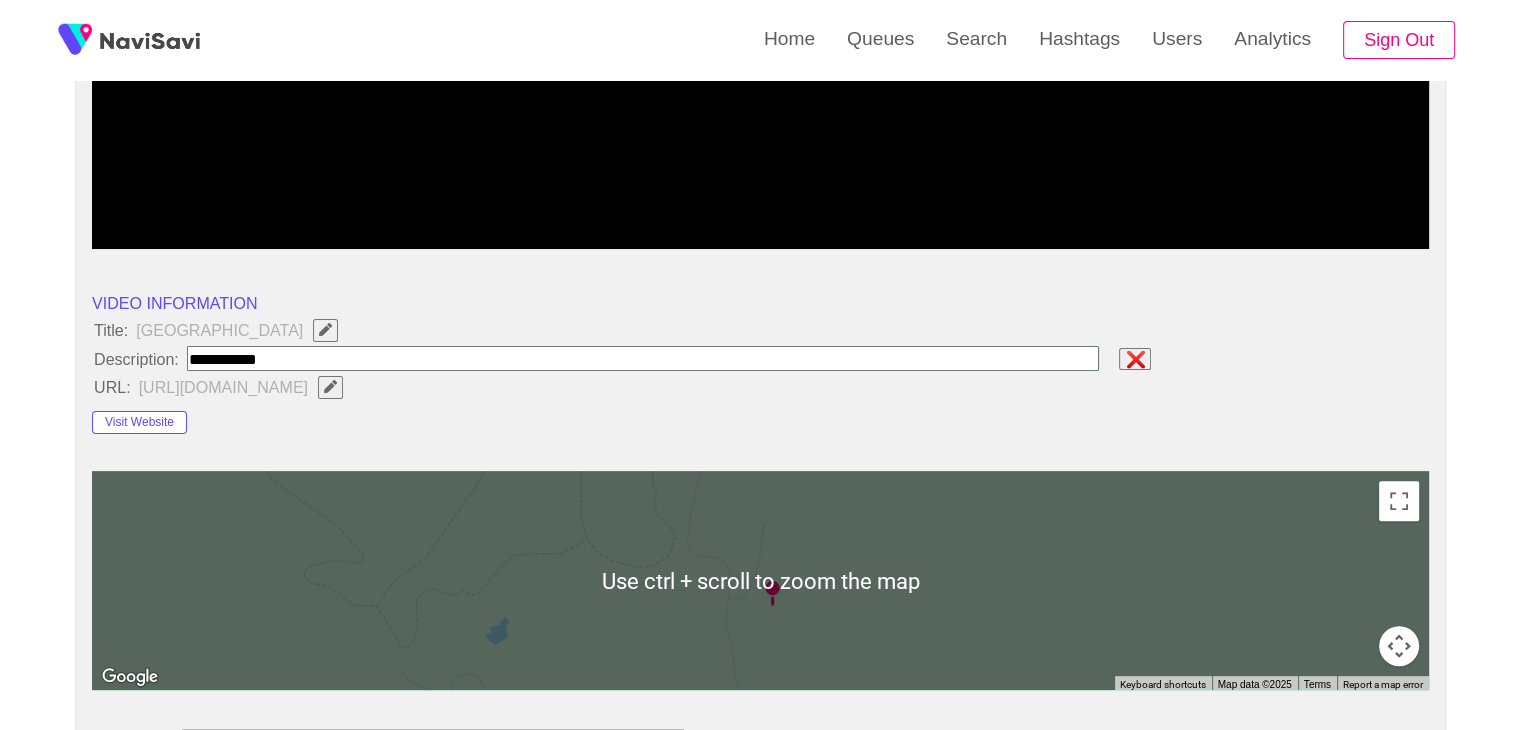 type on "**********" 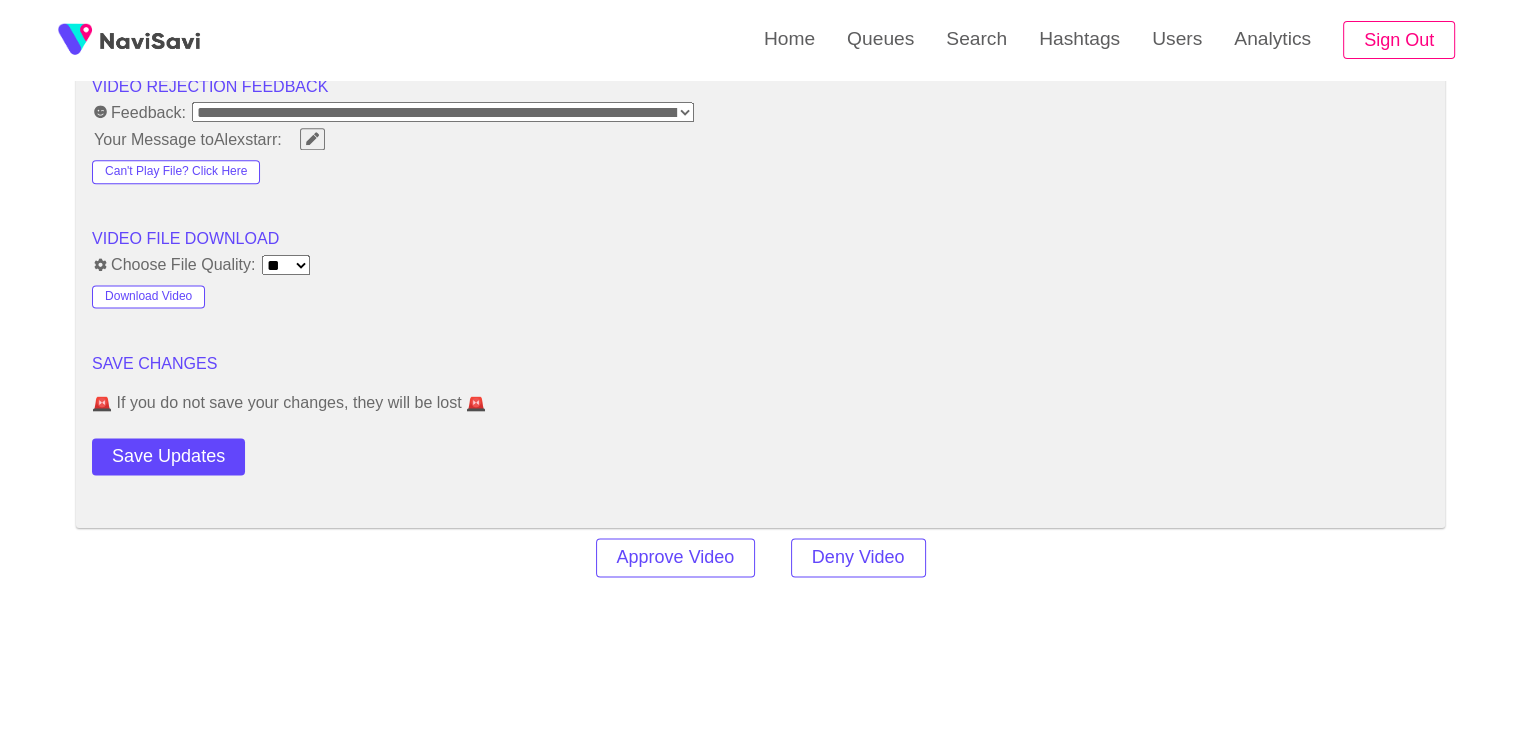 scroll, scrollTop: 2575, scrollLeft: 0, axis: vertical 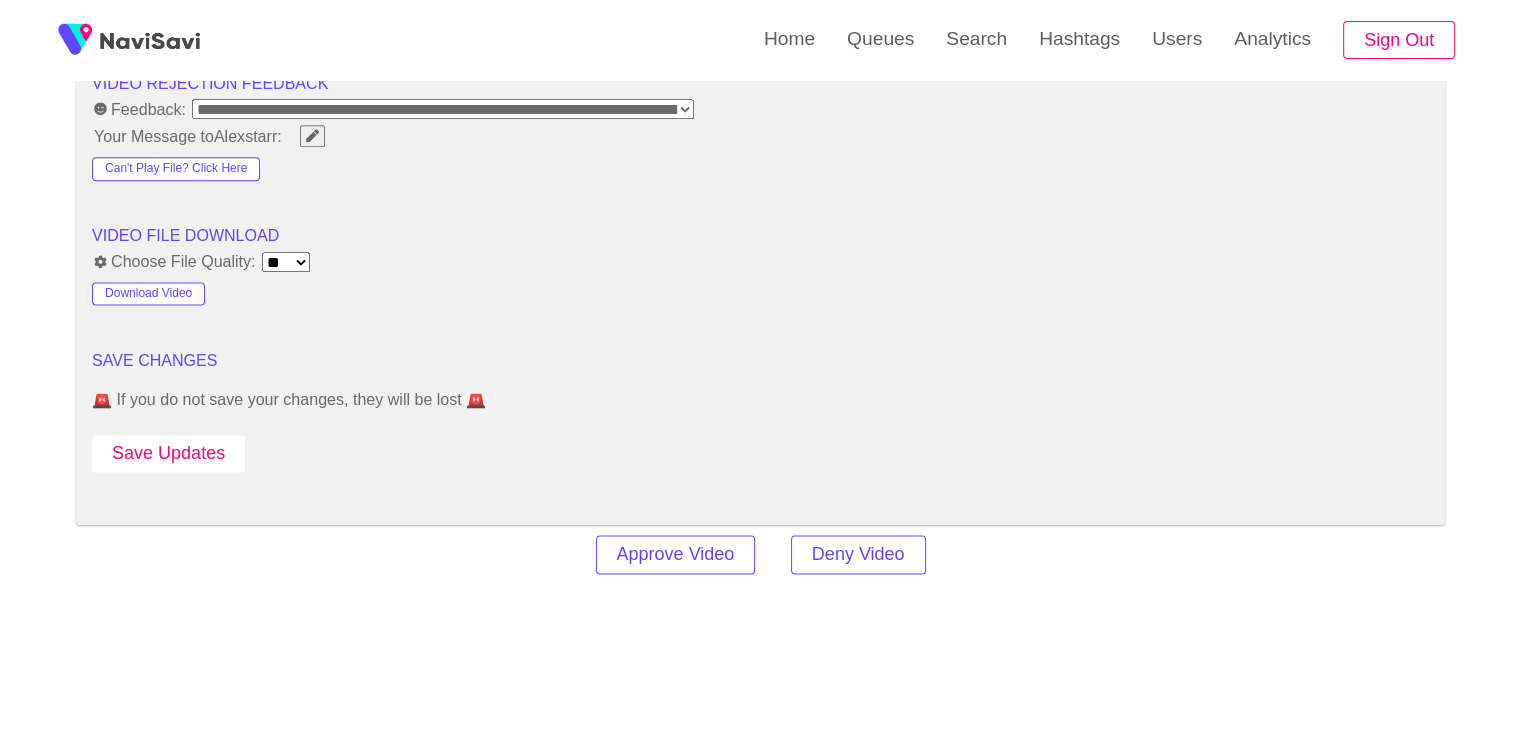 click on "Save Updates" at bounding box center [168, 453] 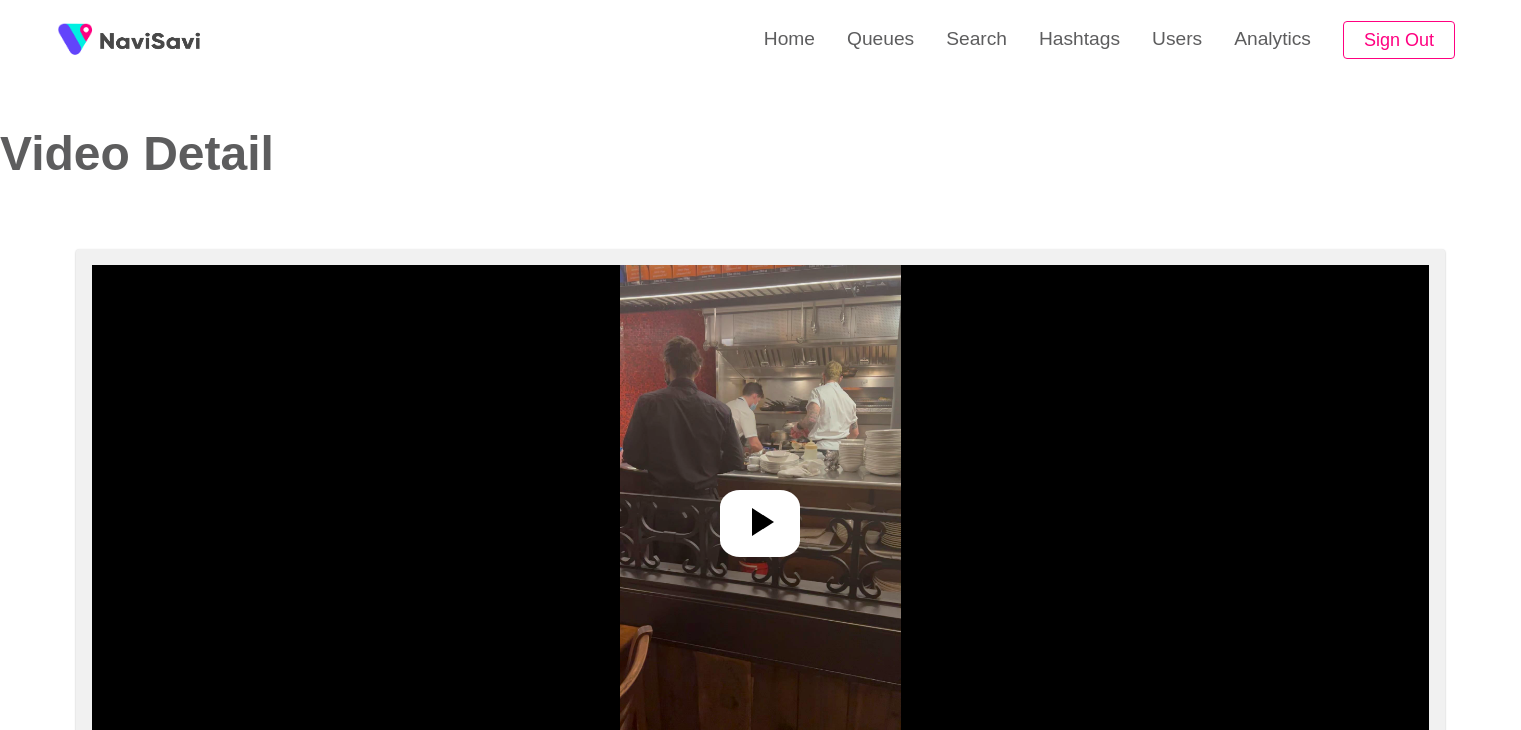 select on "**********" 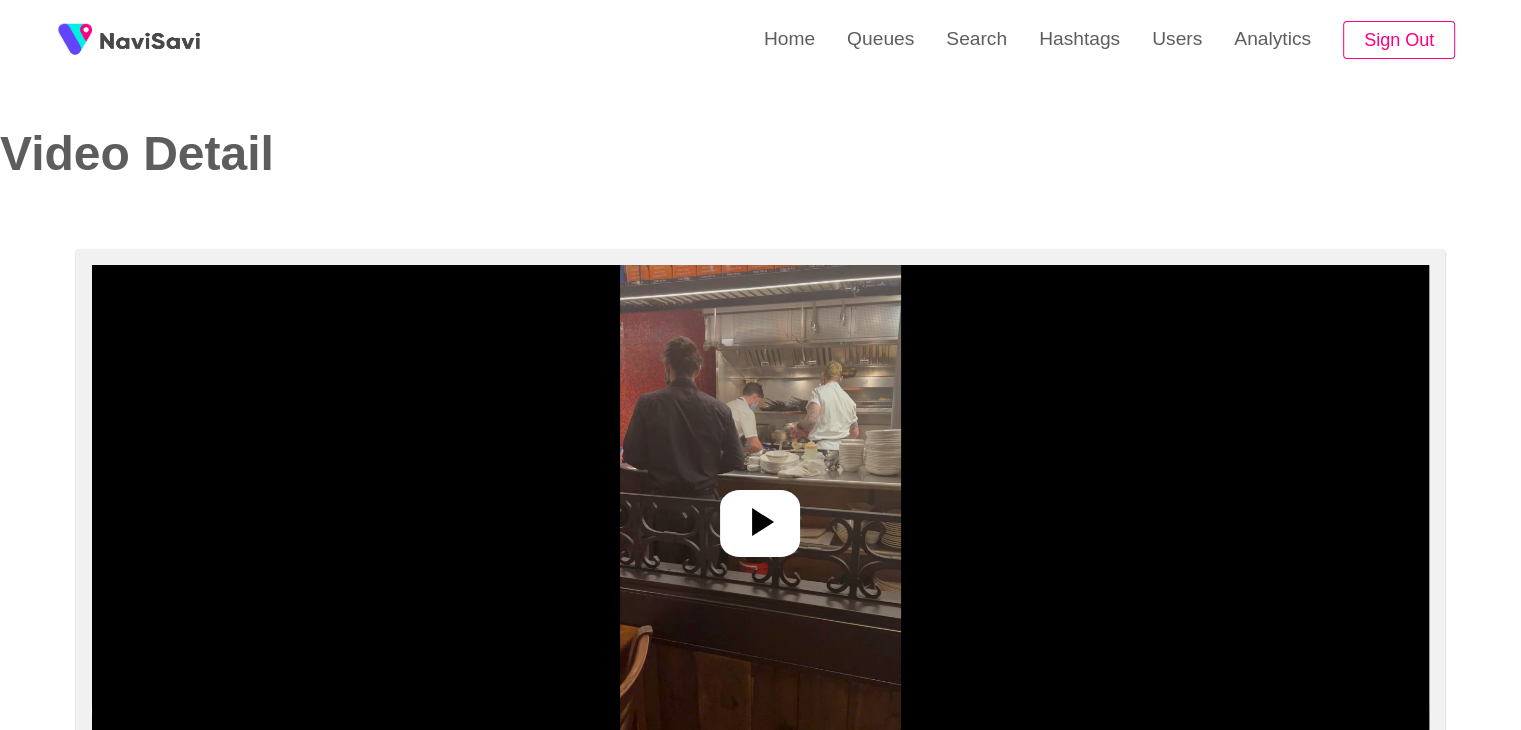 click at bounding box center (760, 515) 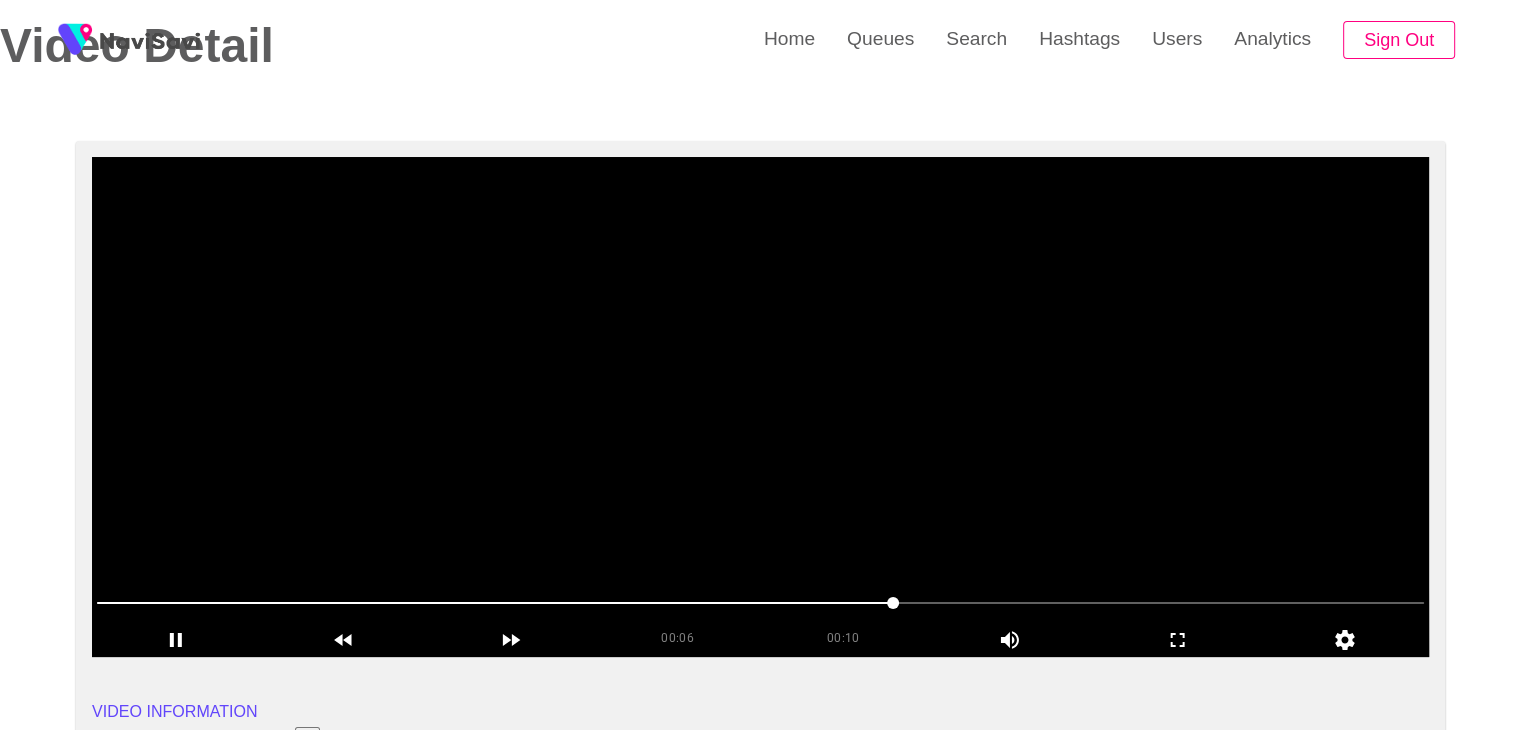 scroll, scrollTop: 68, scrollLeft: 0, axis: vertical 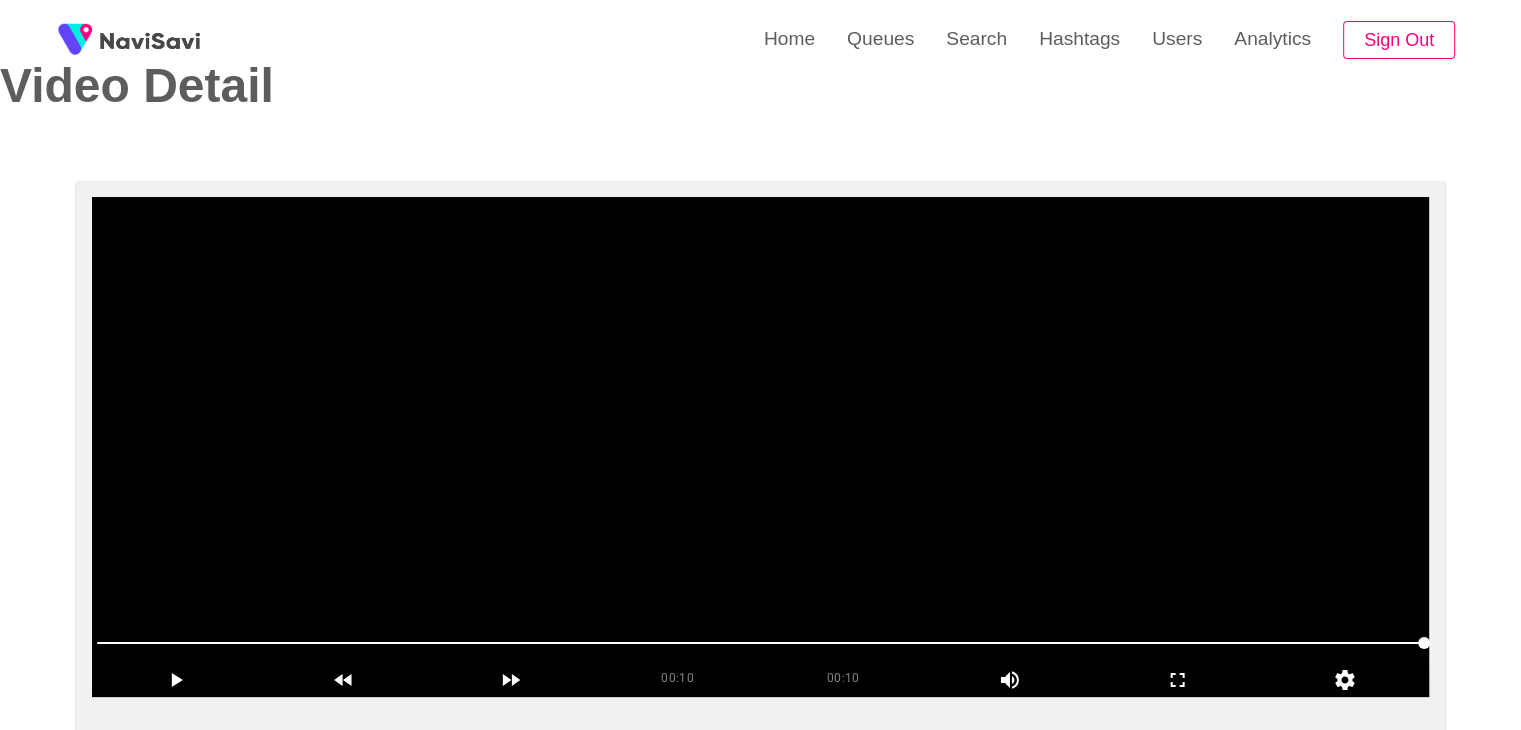 click at bounding box center [760, 447] 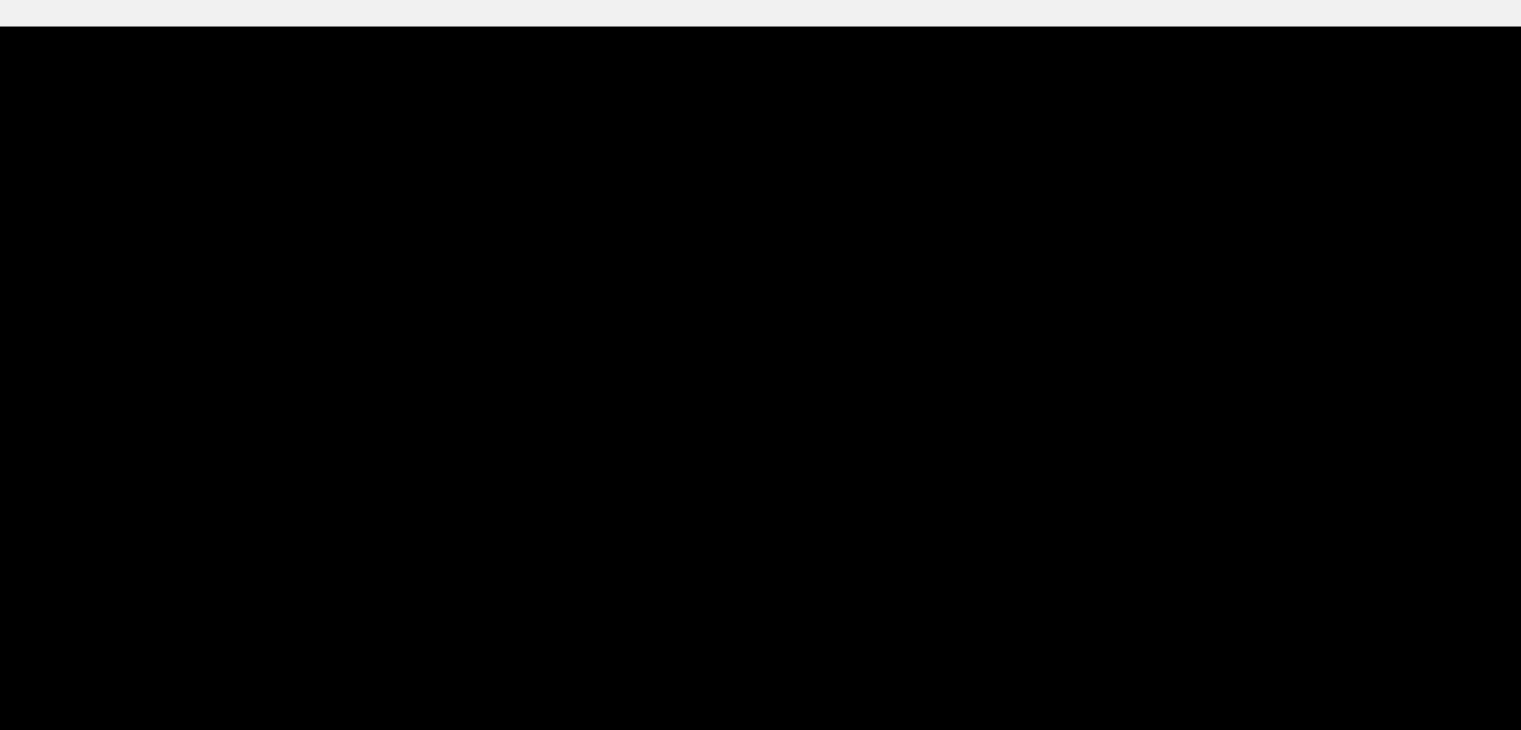 scroll, scrollTop: 68, scrollLeft: 0, axis: vertical 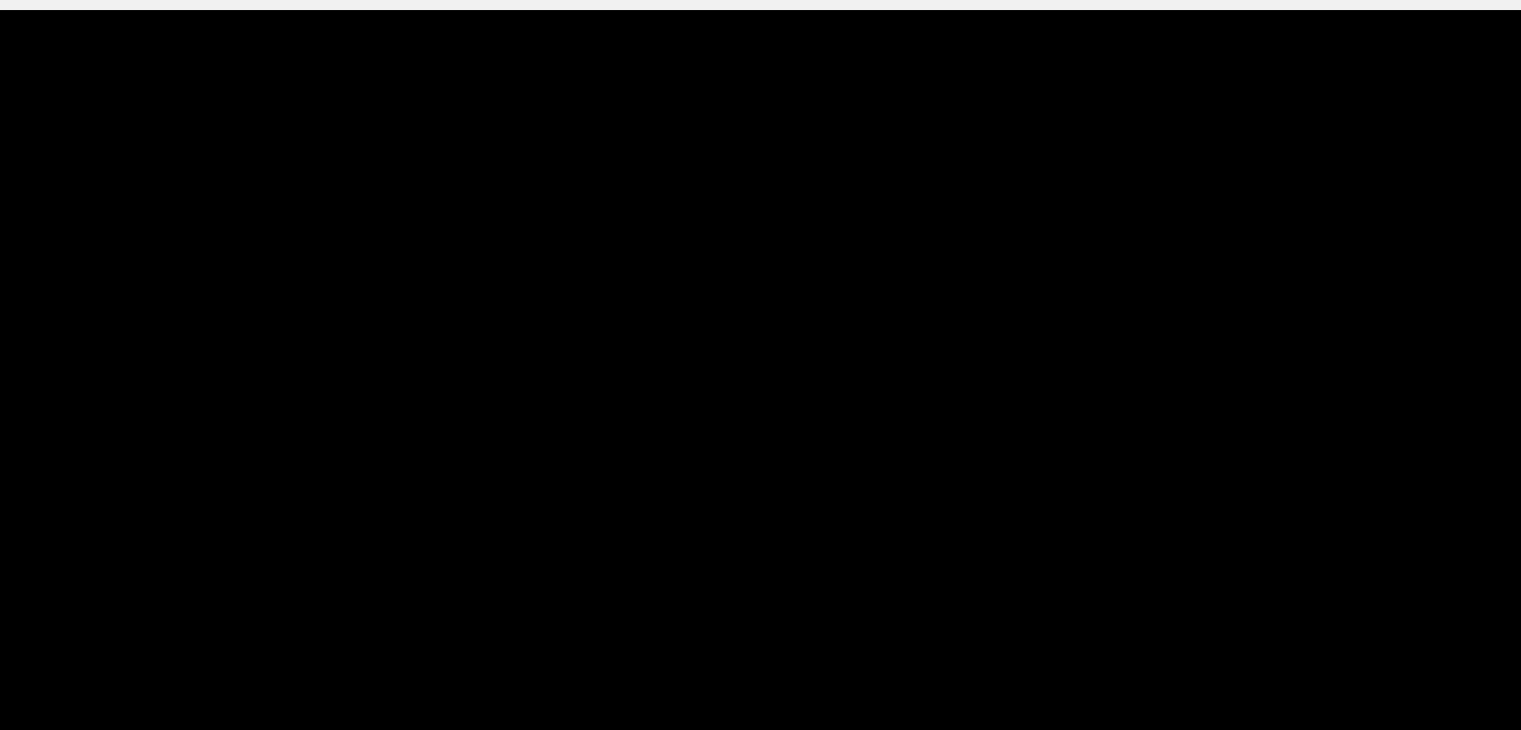 click at bounding box center [760, 447] 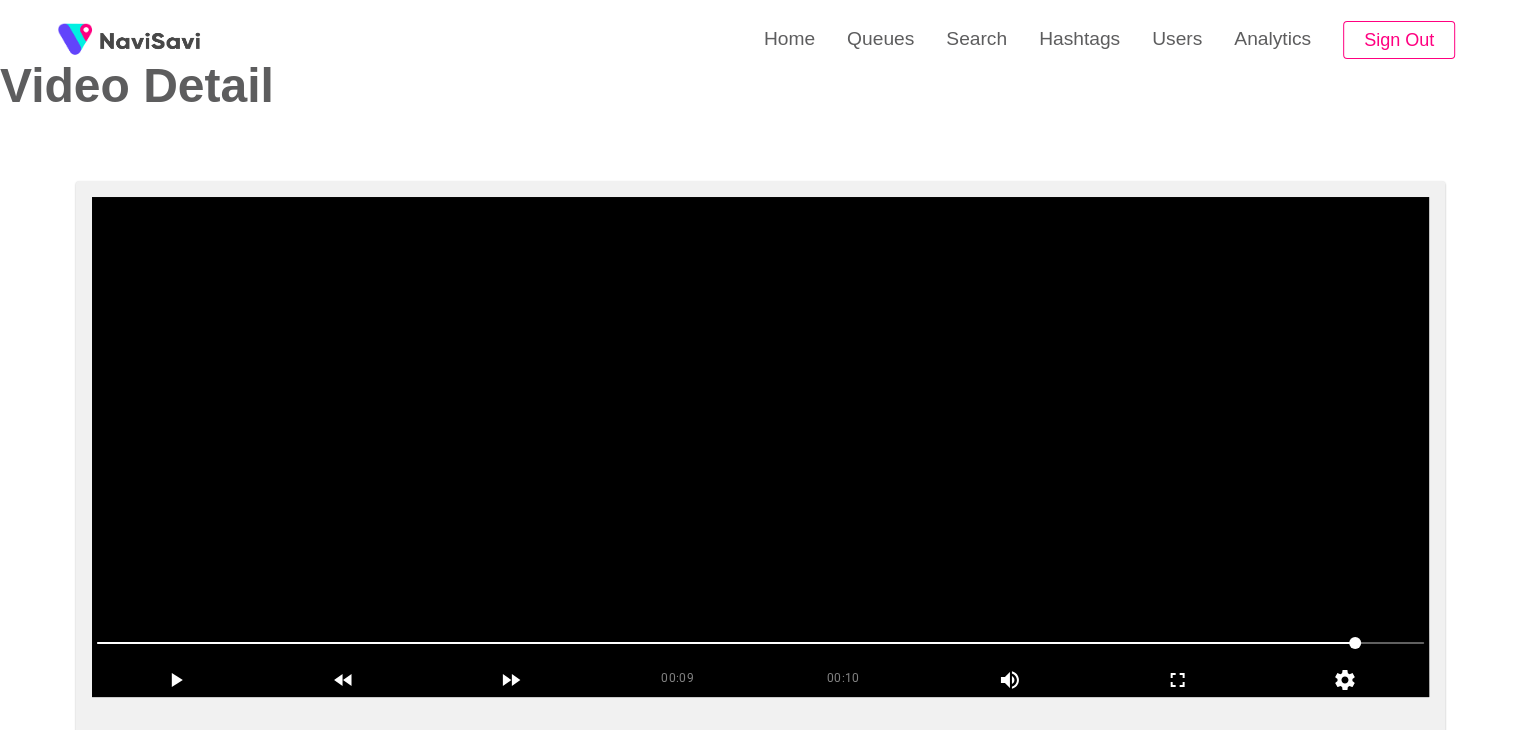 click at bounding box center (760, 447) 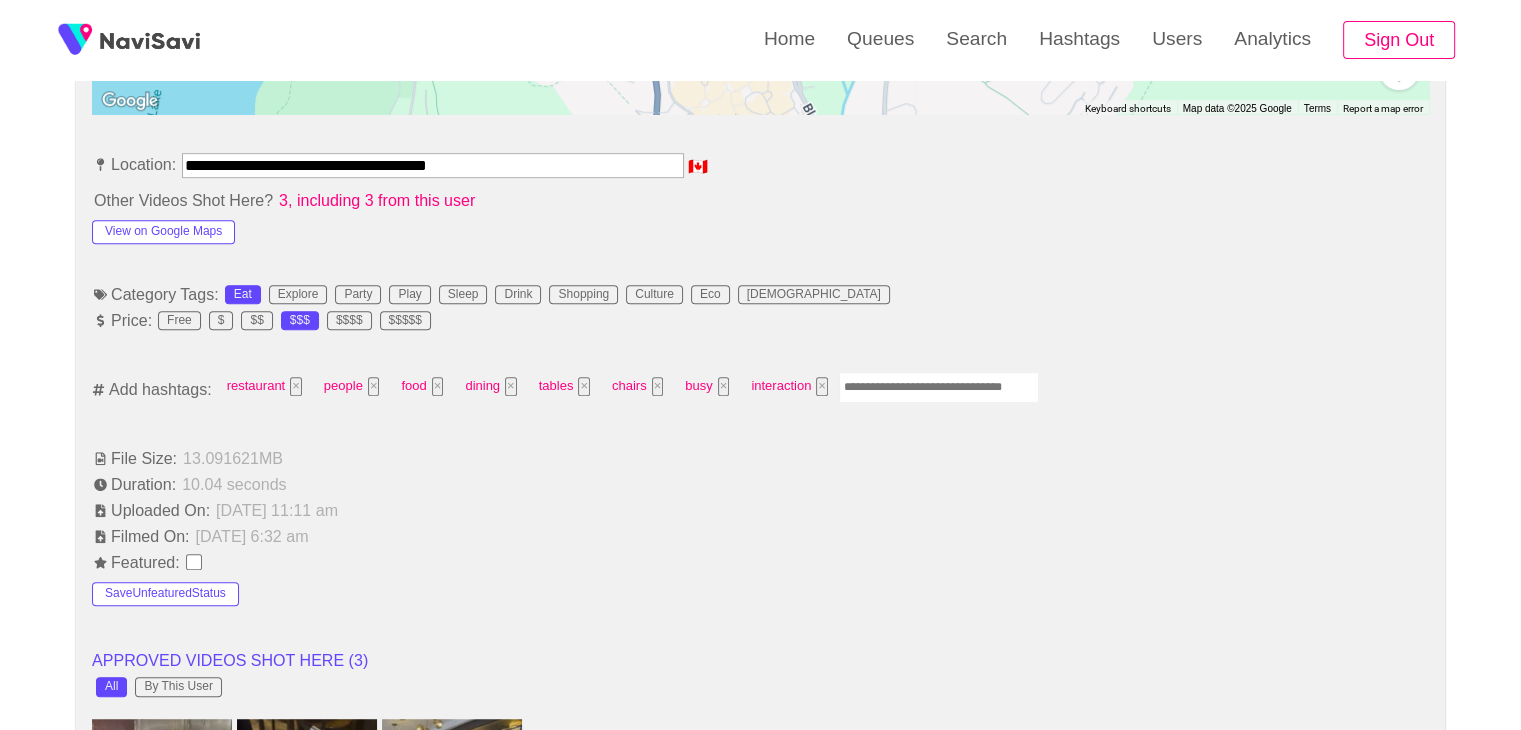 scroll, scrollTop: 1092, scrollLeft: 0, axis: vertical 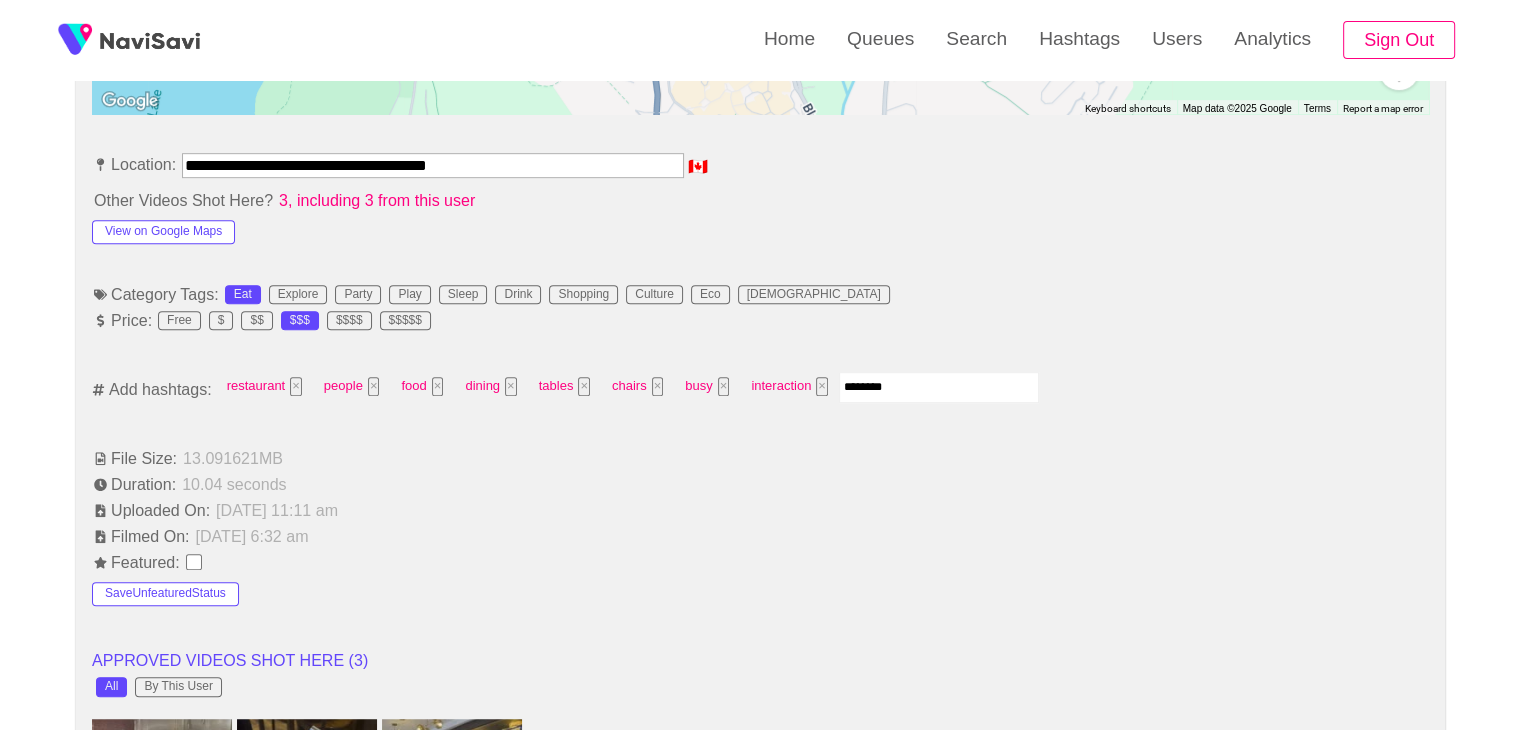 type on "*********" 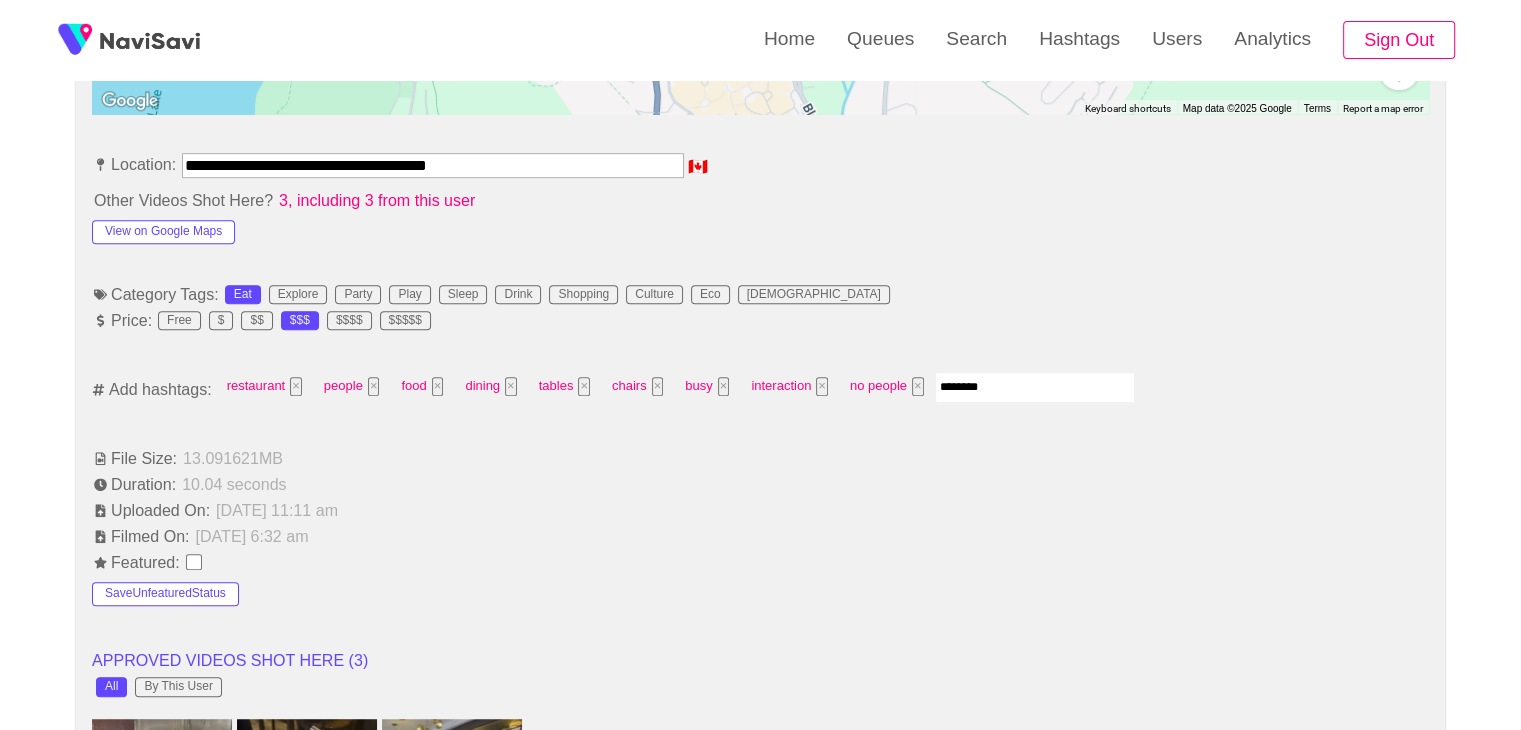 type on "*********" 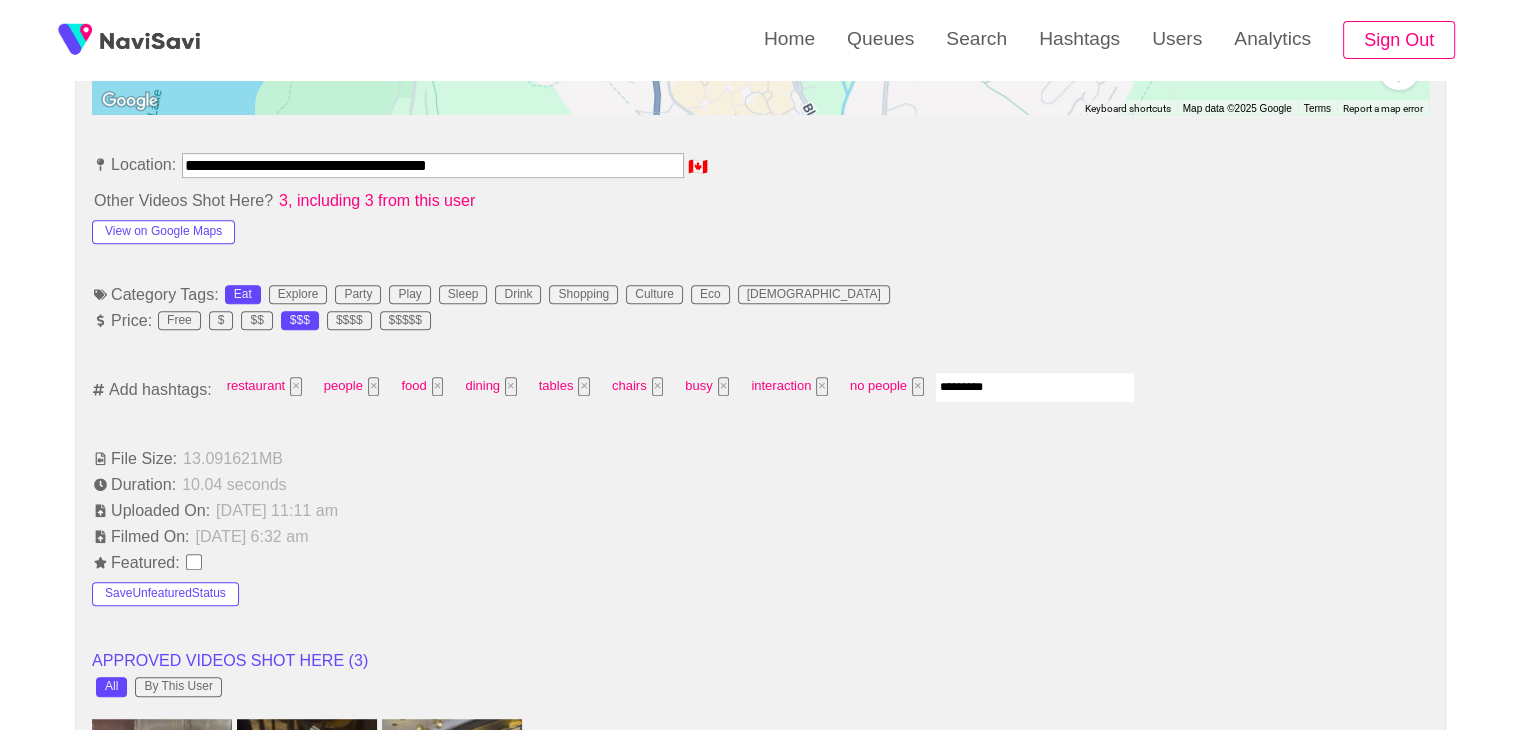 type 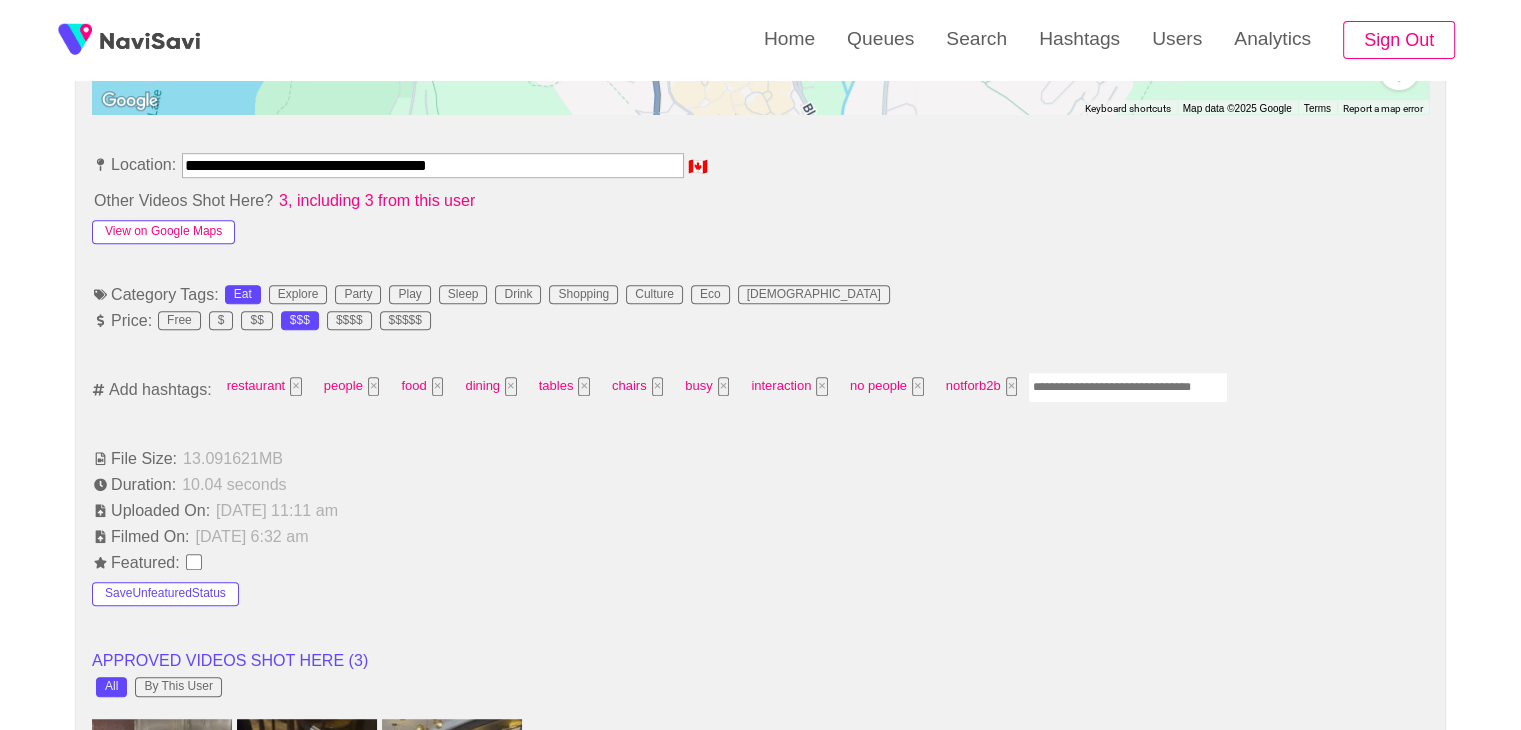 click on "View on Google Maps" at bounding box center [163, 232] 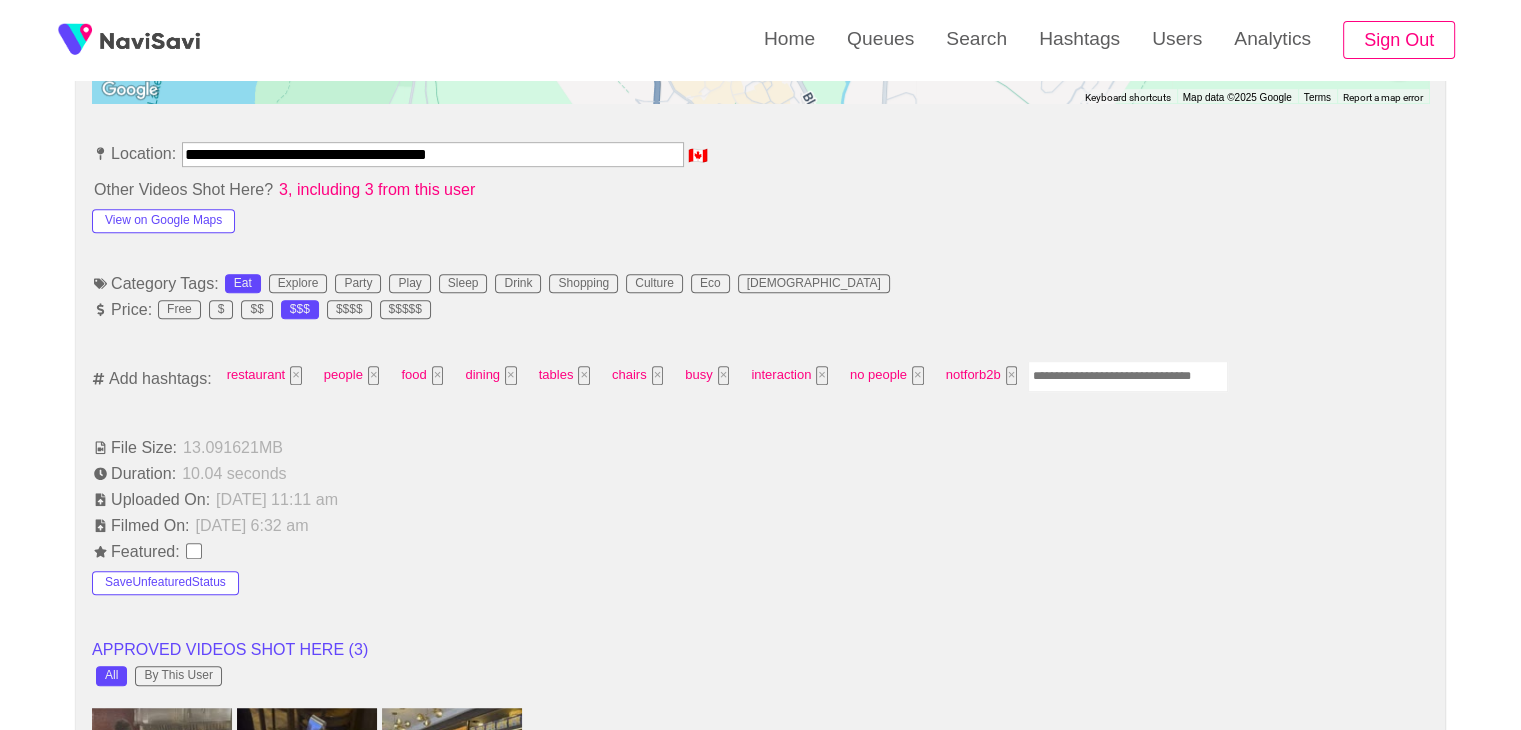 scroll, scrollTop: 1116, scrollLeft: 0, axis: vertical 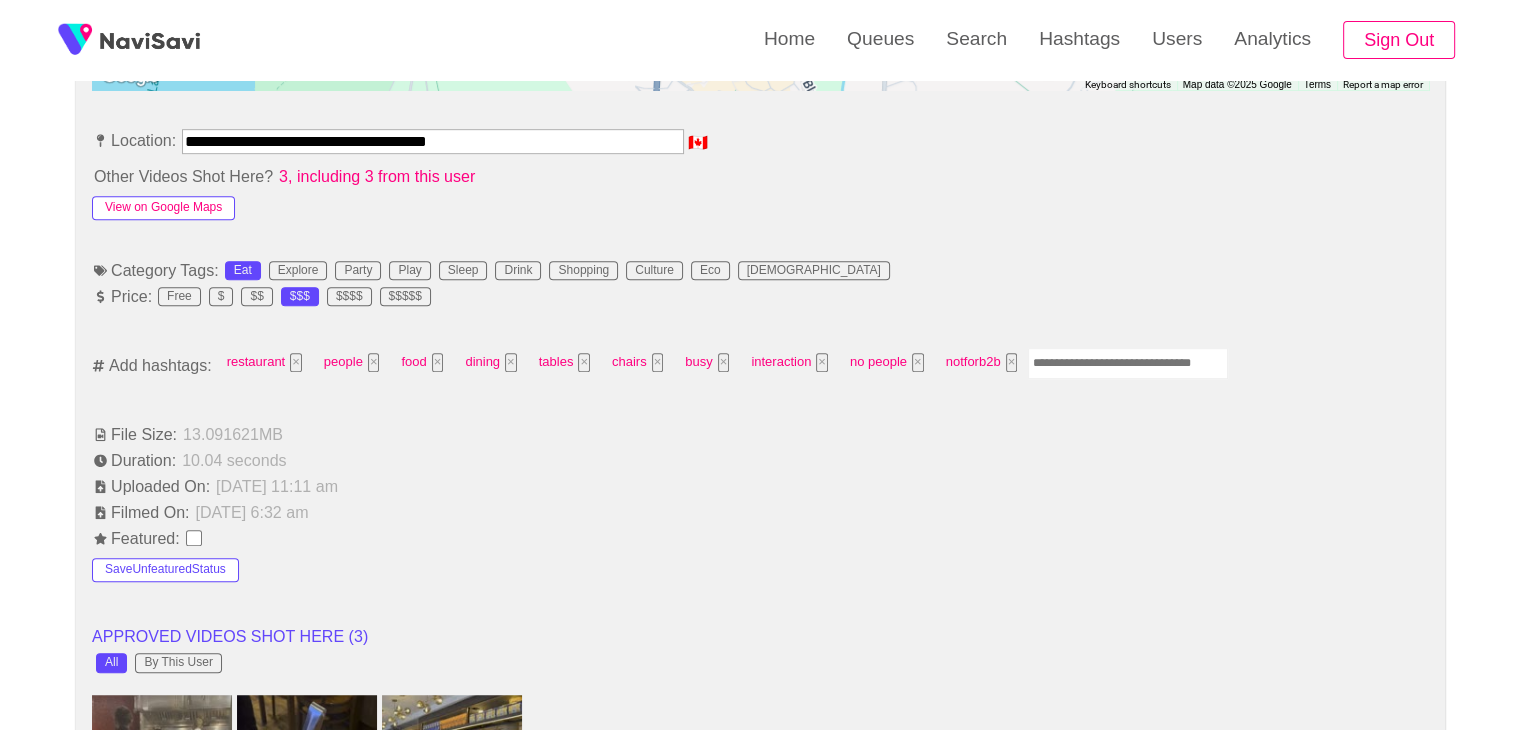 click on "View on Google Maps" at bounding box center [163, 208] 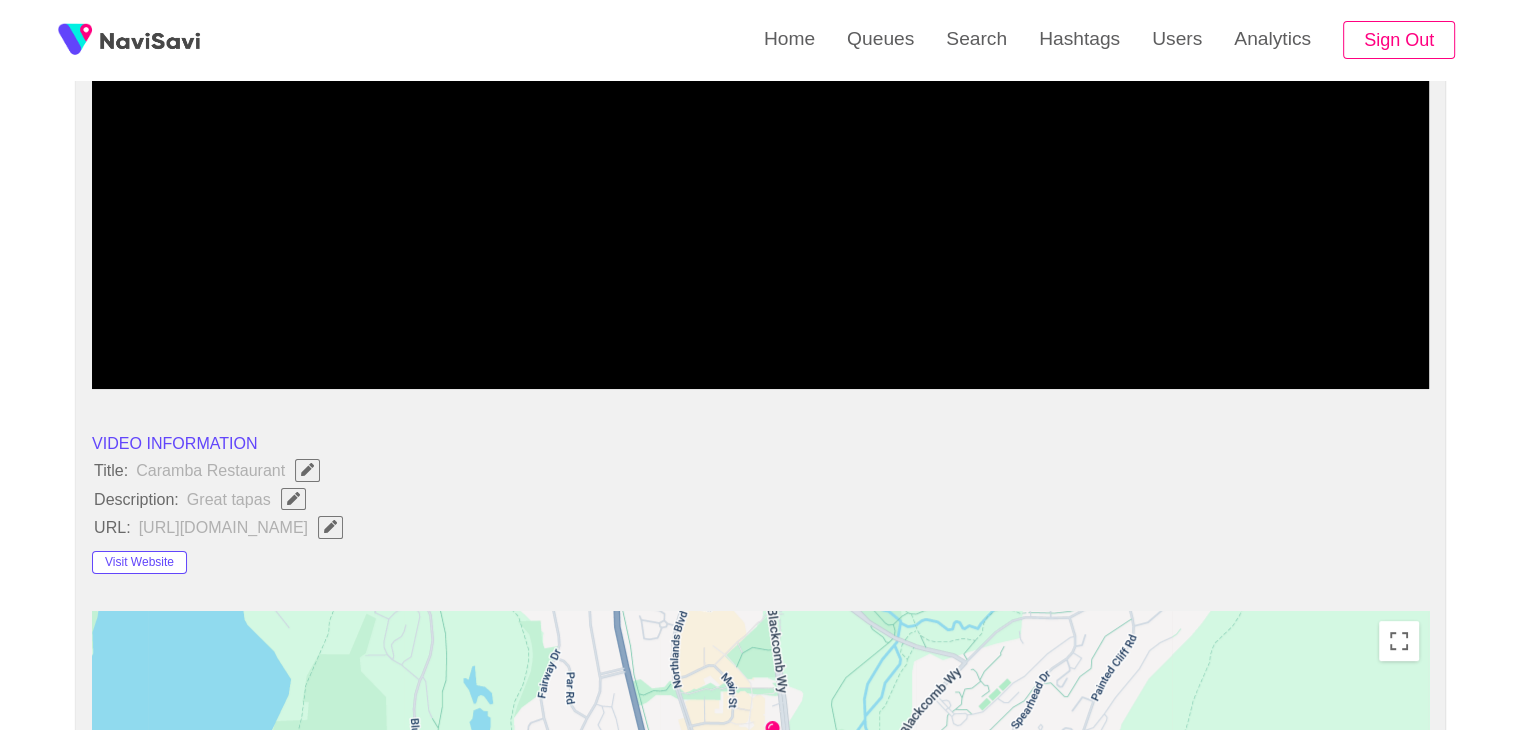 scroll, scrollTop: 350, scrollLeft: 0, axis: vertical 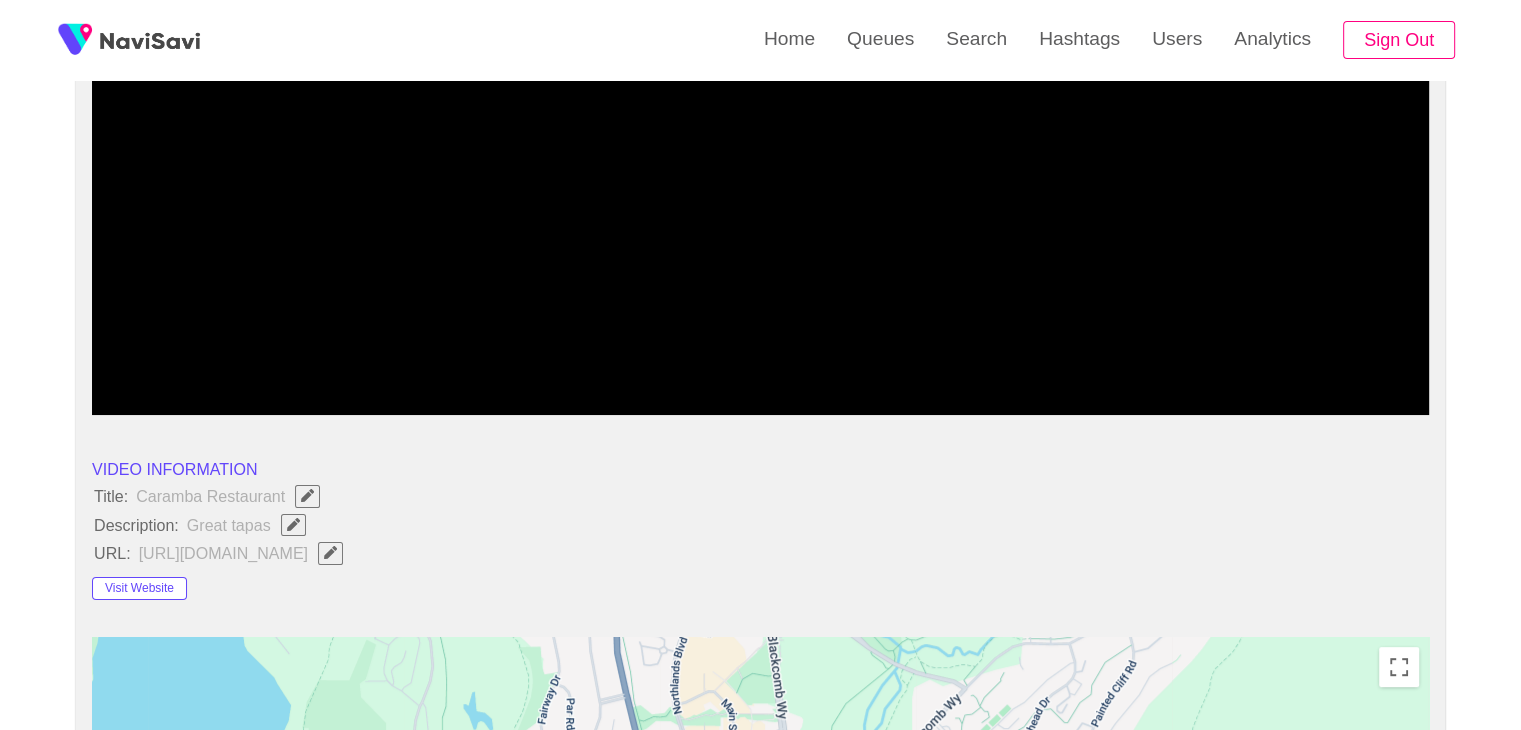 click 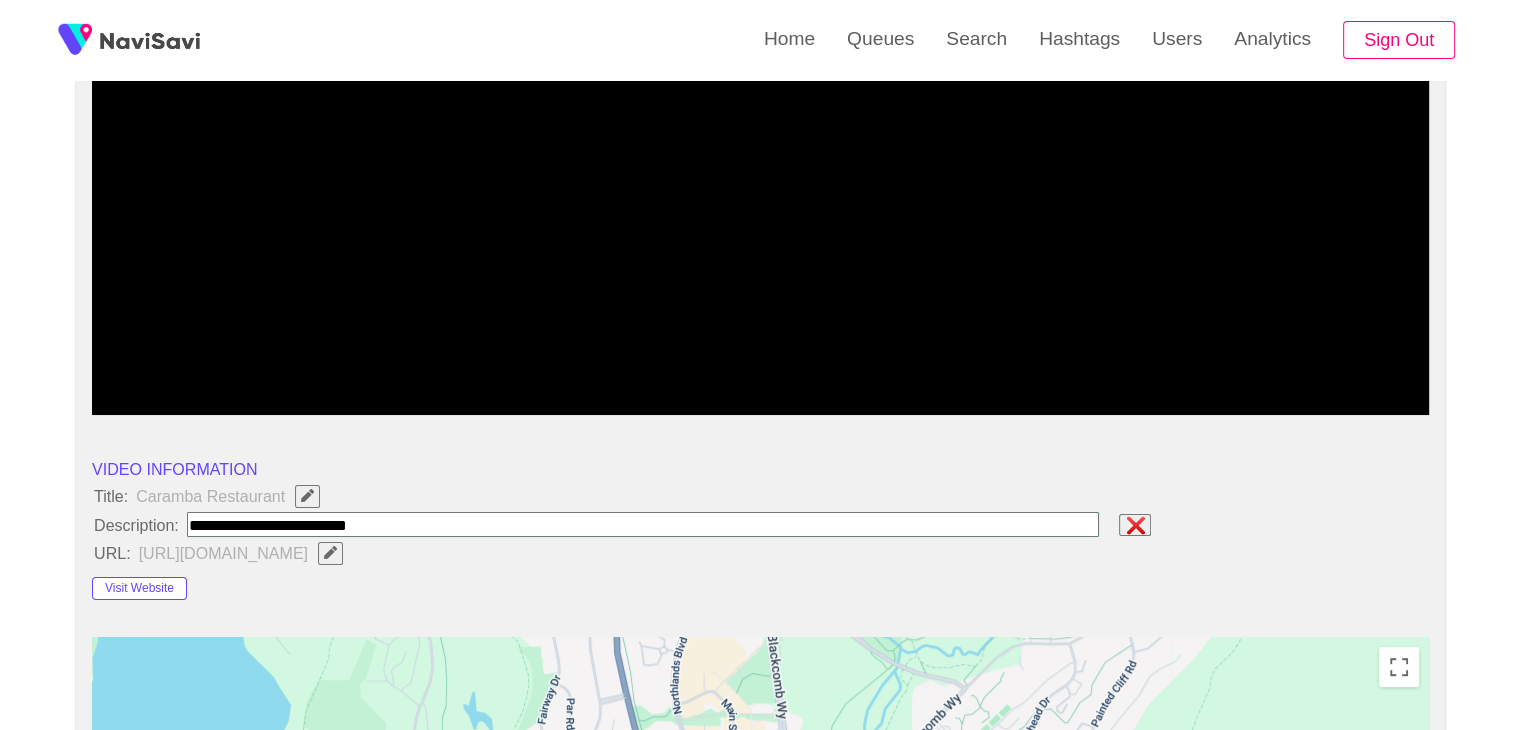 type on "**********" 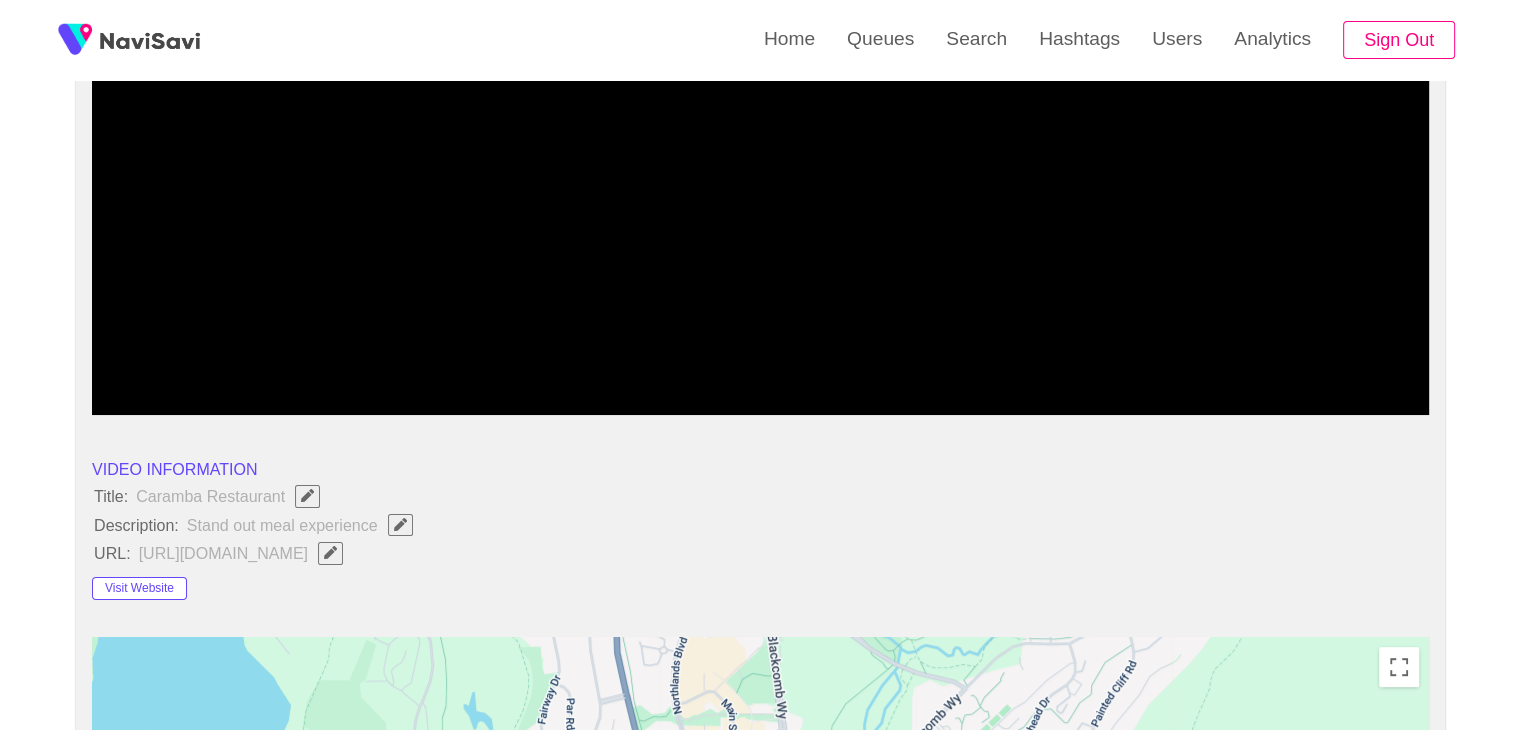 click 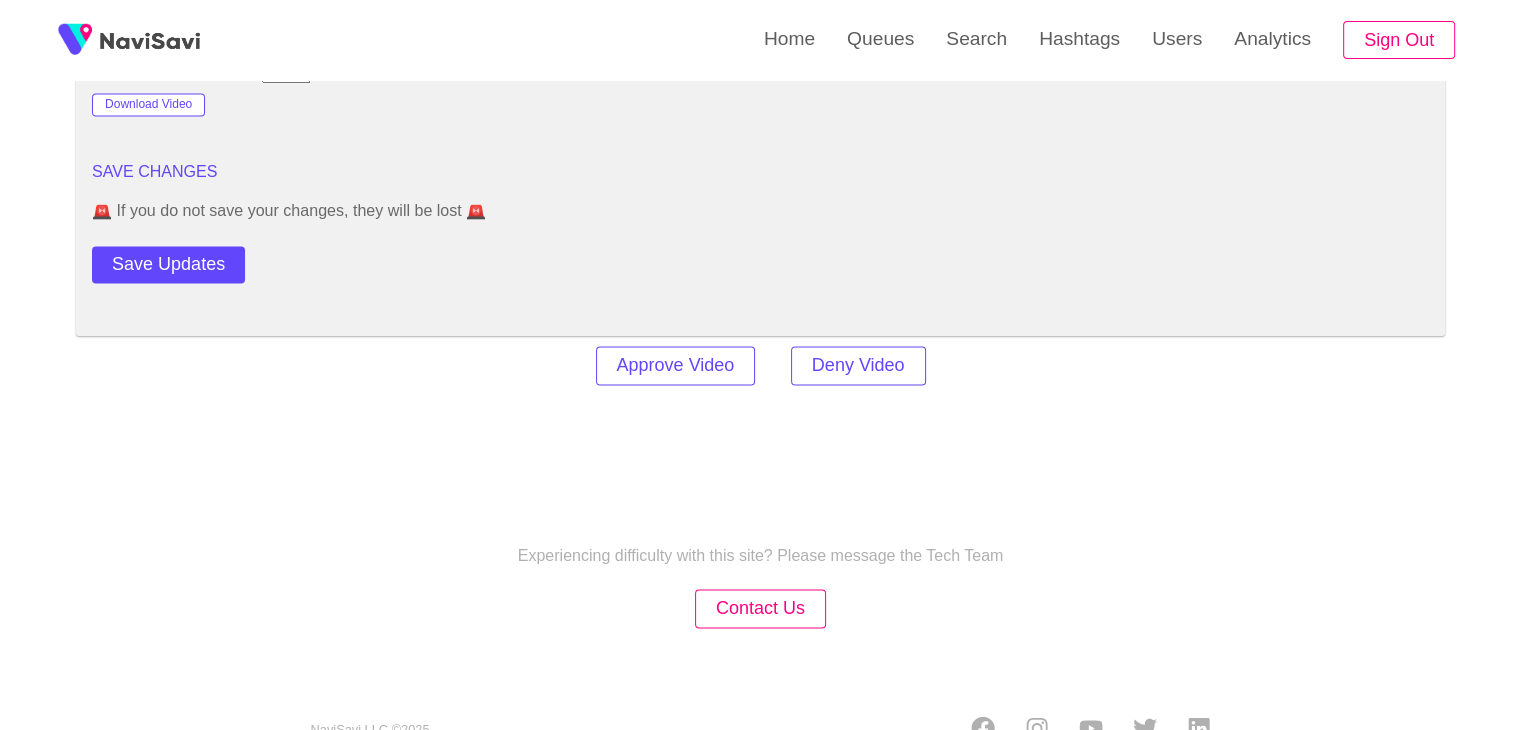 scroll, scrollTop: 2766, scrollLeft: 0, axis: vertical 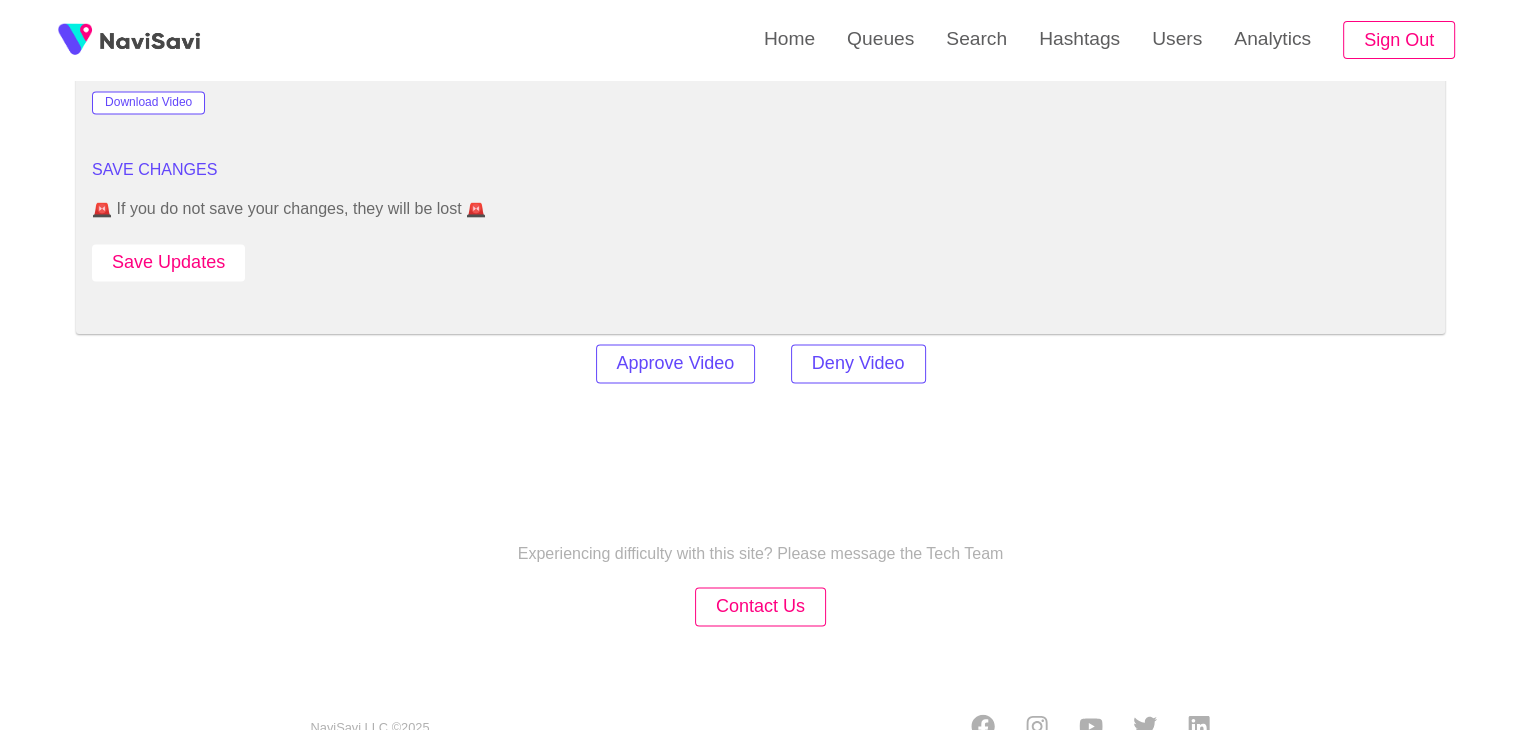 click on "Save Updates" at bounding box center [168, 262] 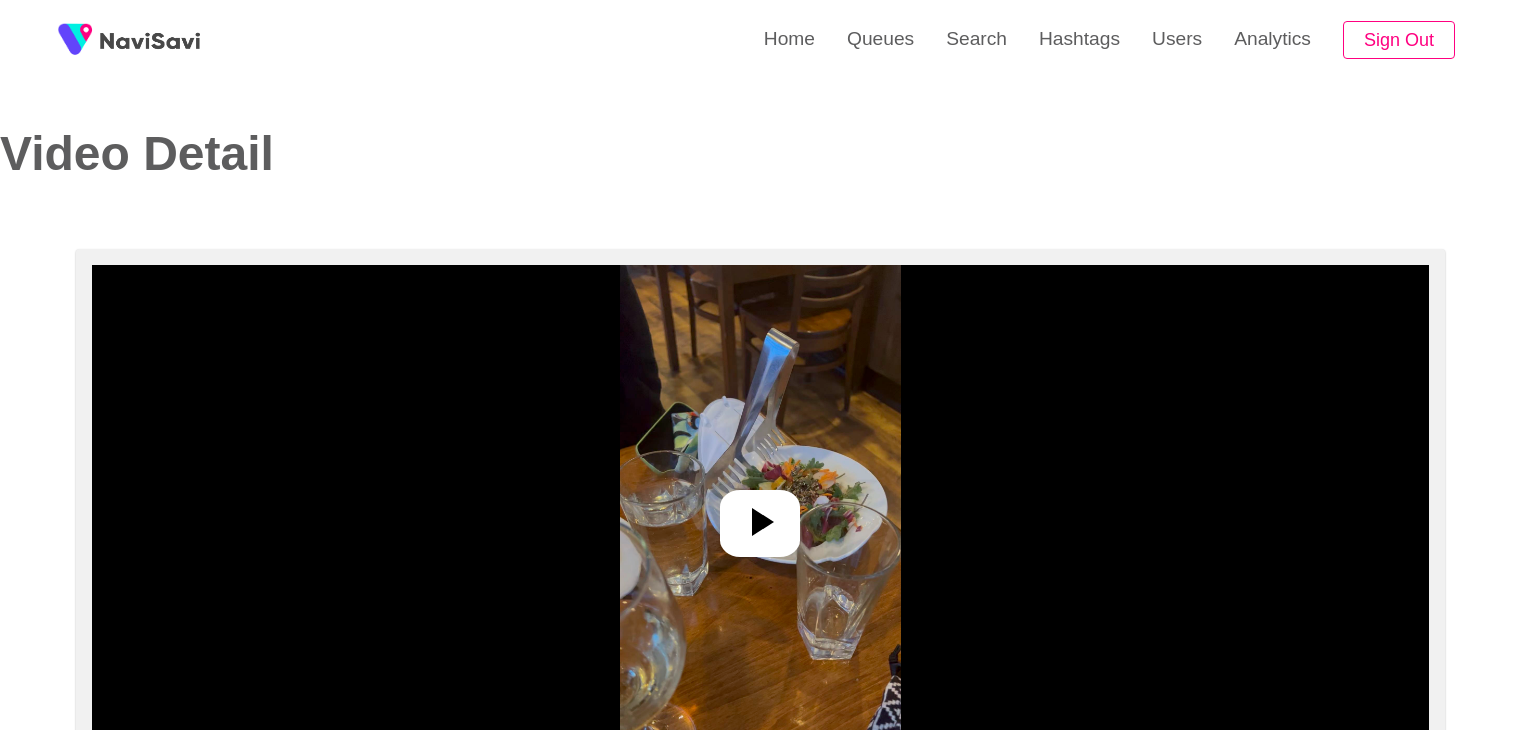 select on "**********" 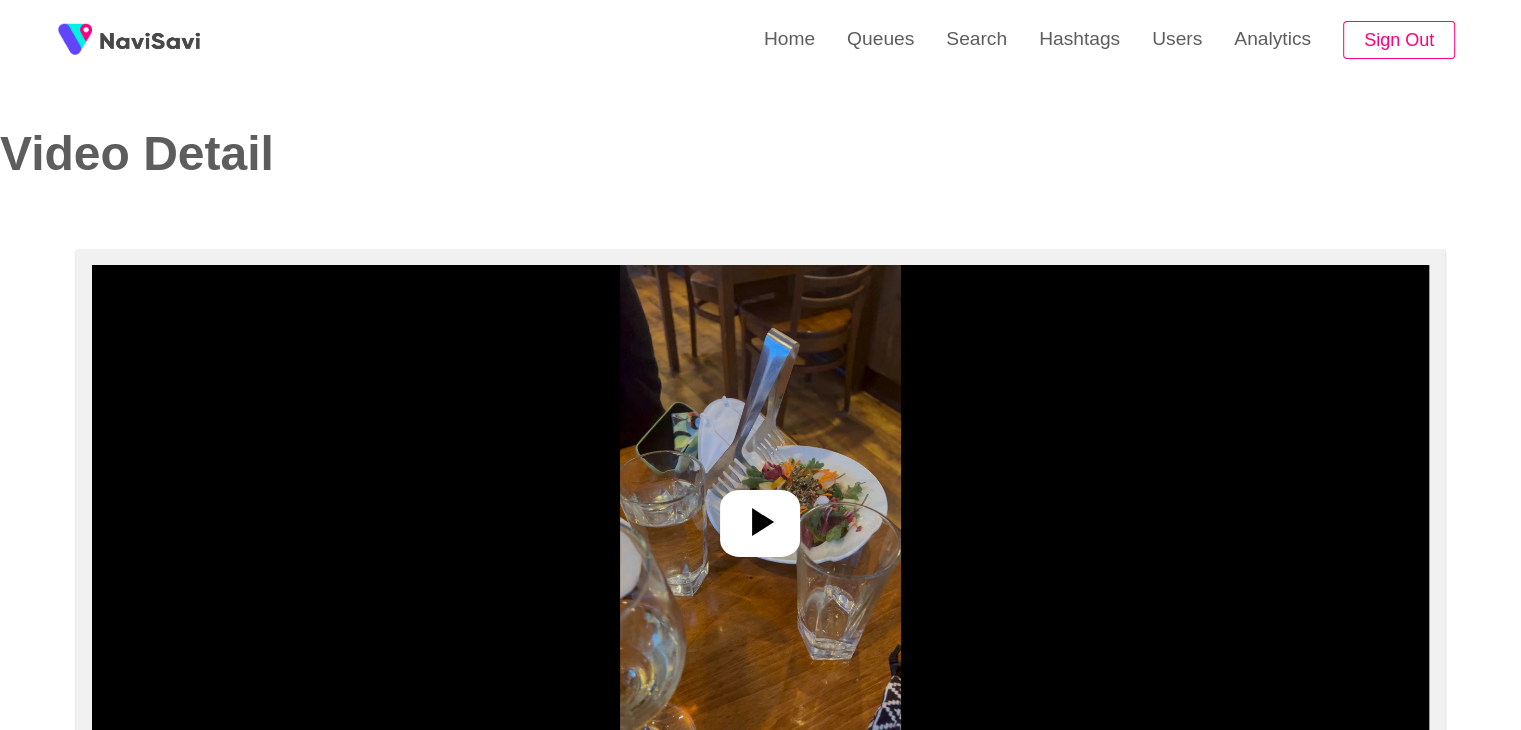 click at bounding box center (760, 515) 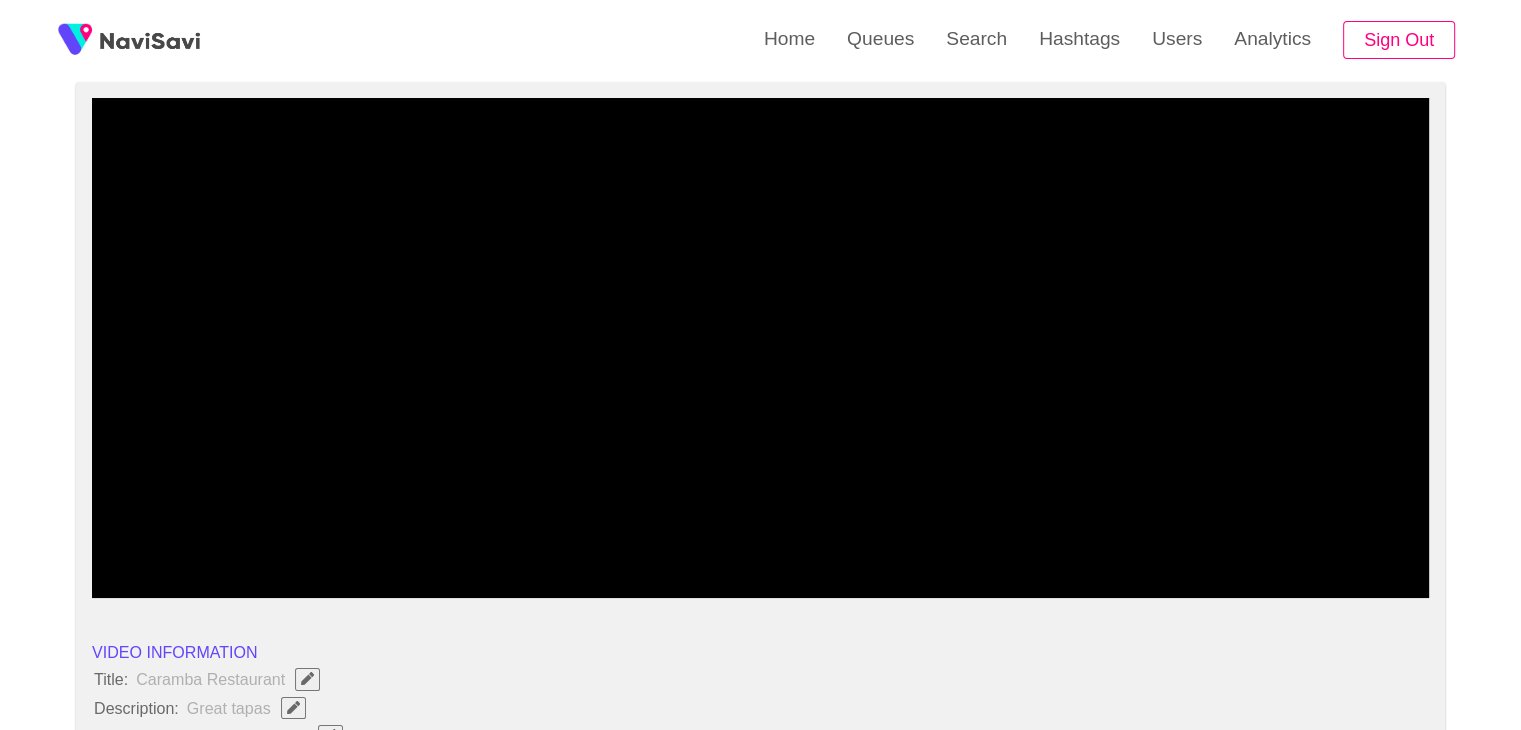 scroll, scrollTop: 172, scrollLeft: 0, axis: vertical 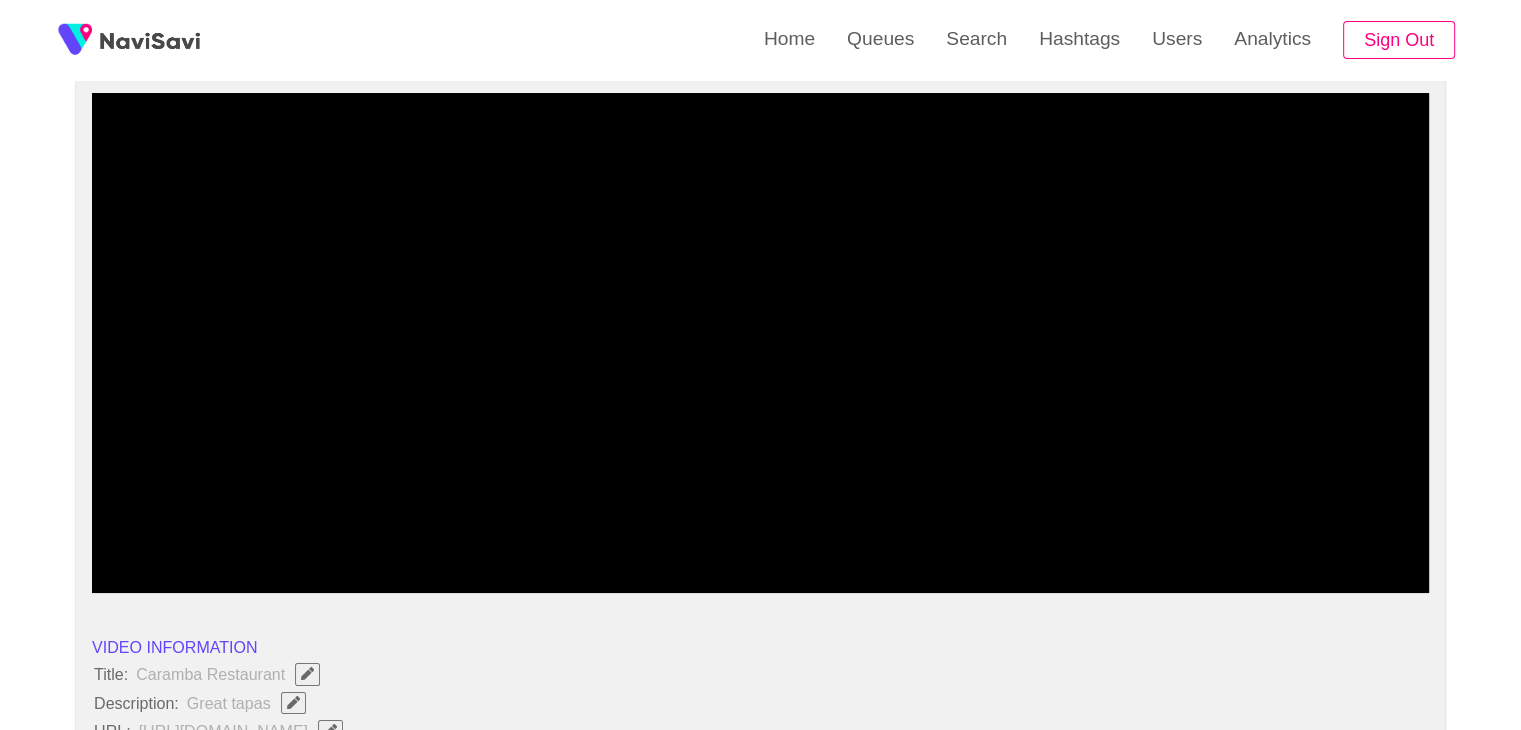 click 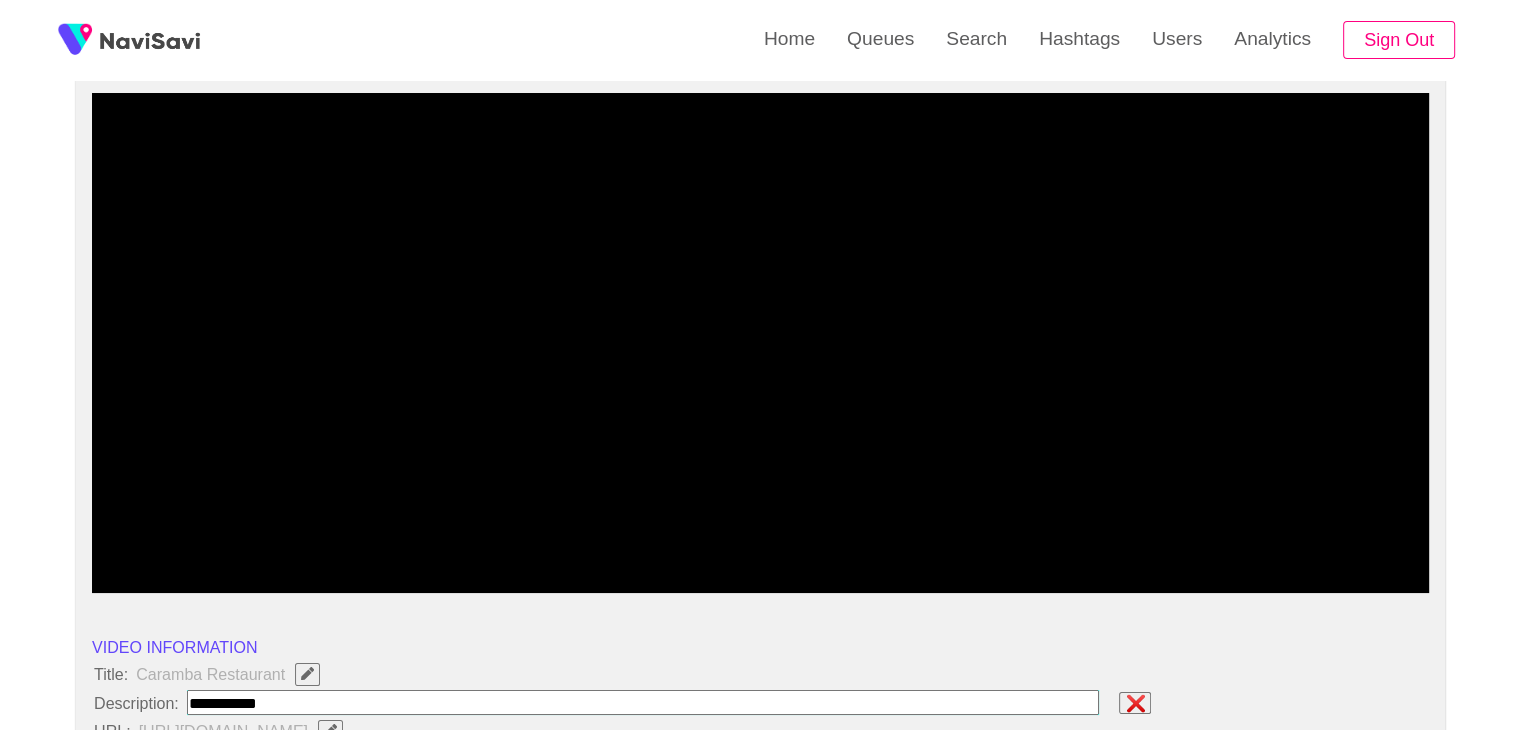 type on "**********" 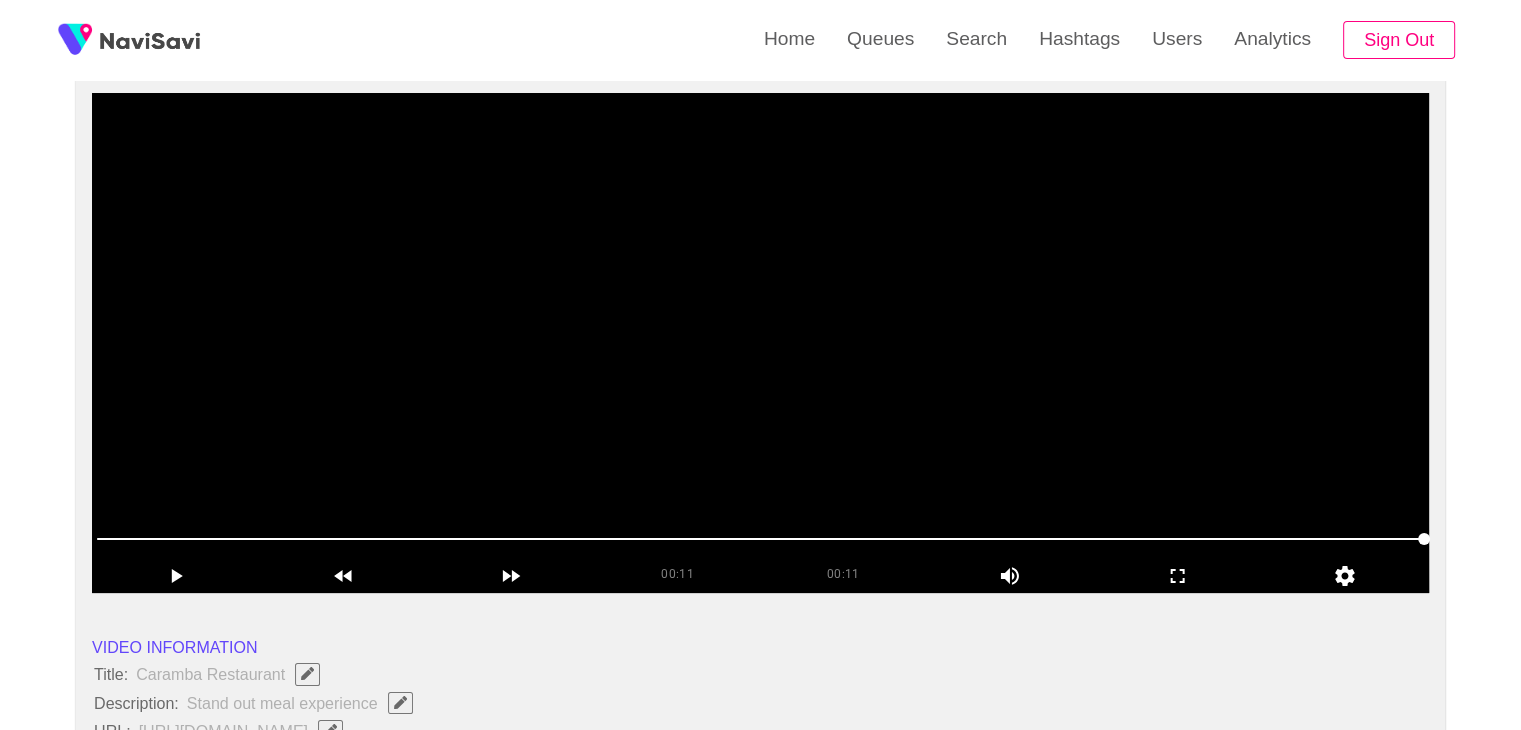 scroll, scrollTop: 224, scrollLeft: 0, axis: vertical 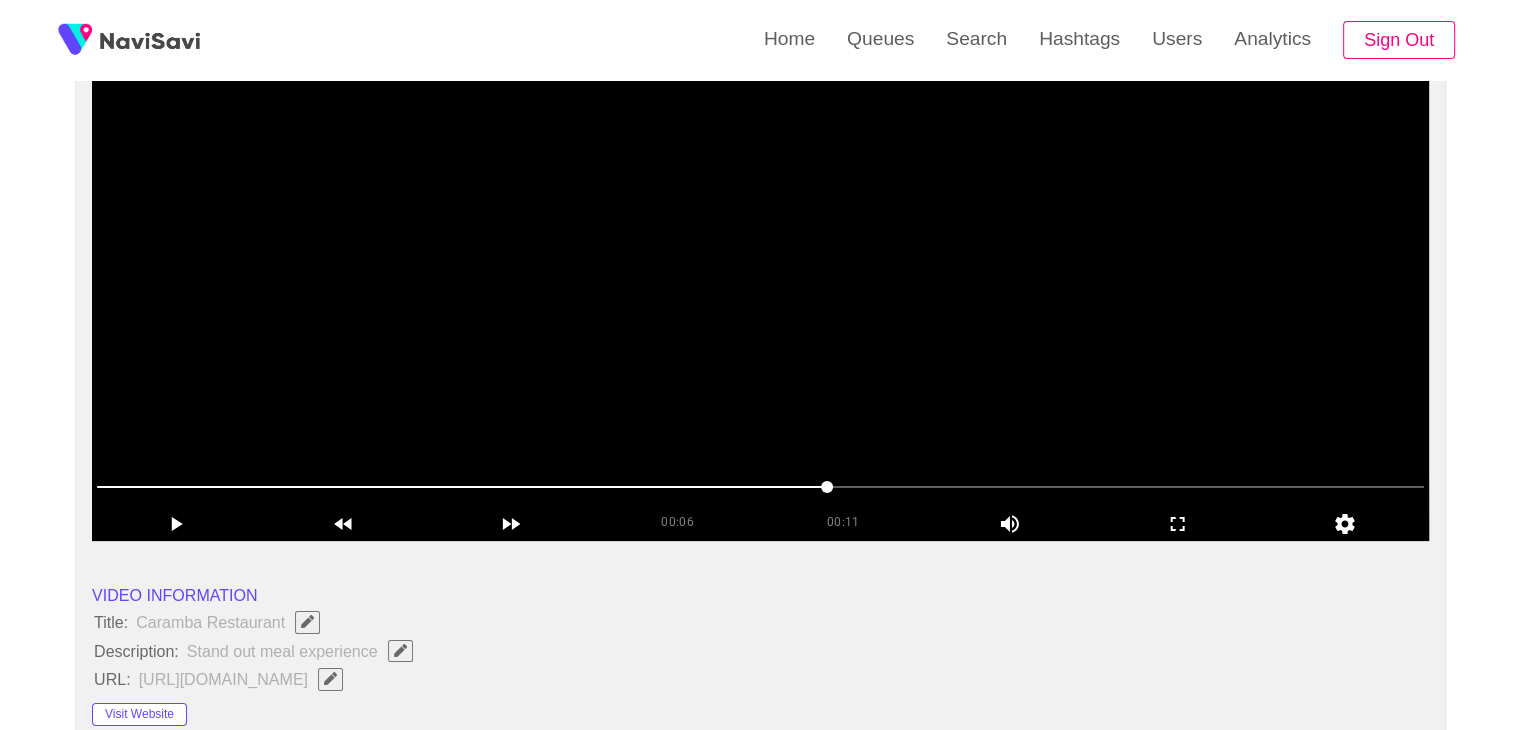click at bounding box center (760, 291) 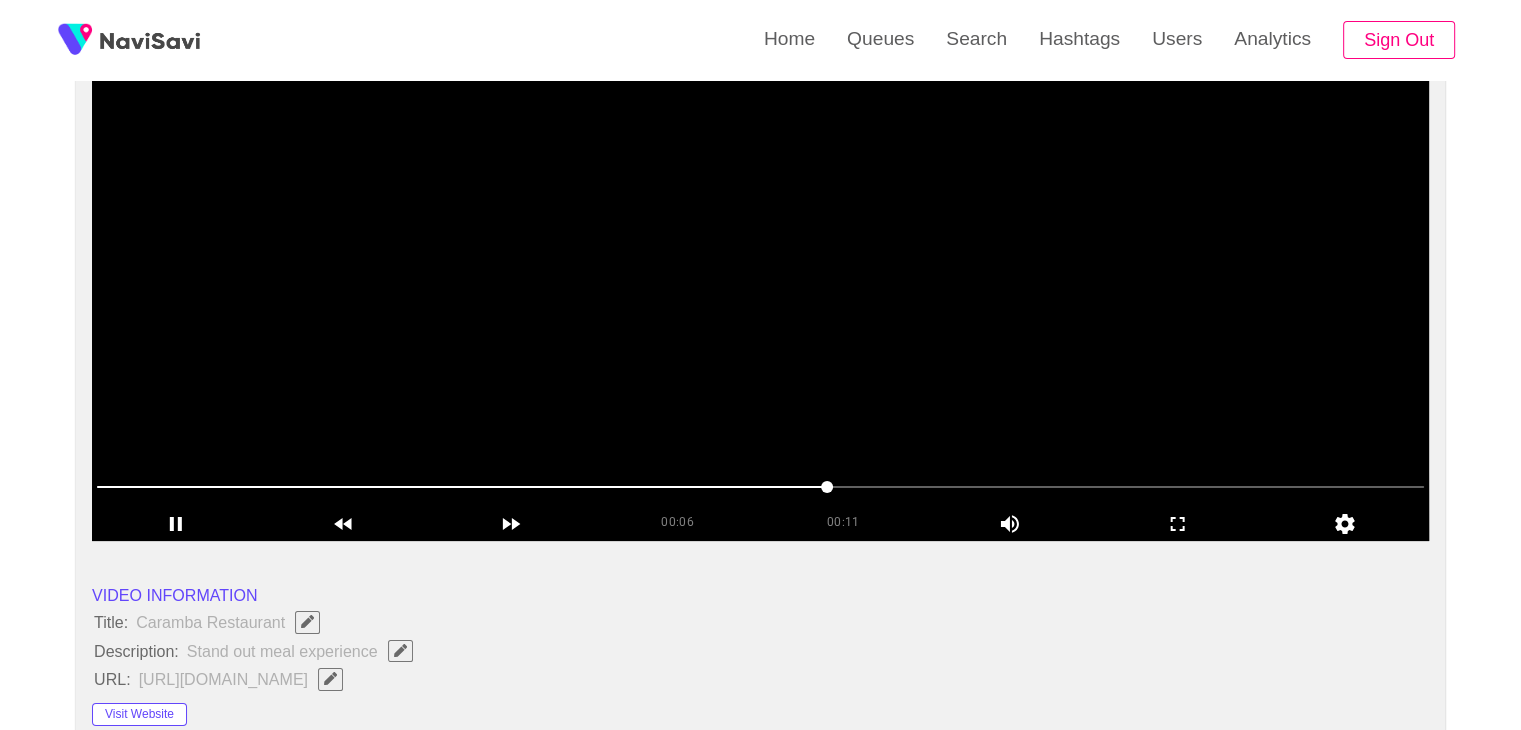 click at bounding box center [760, 291] 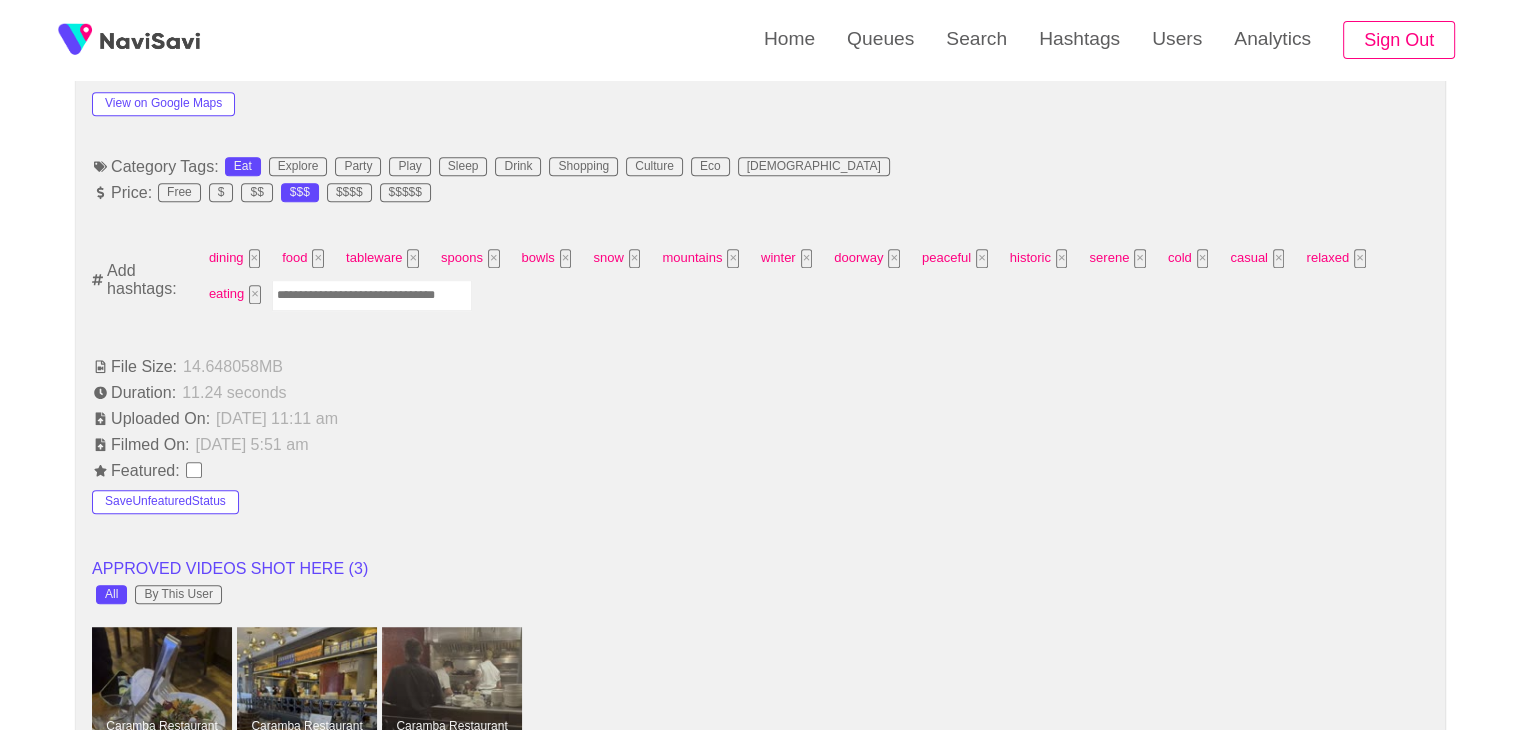 scroll, scrollTop: 1224, scrollLeft: 0, axis: vertical 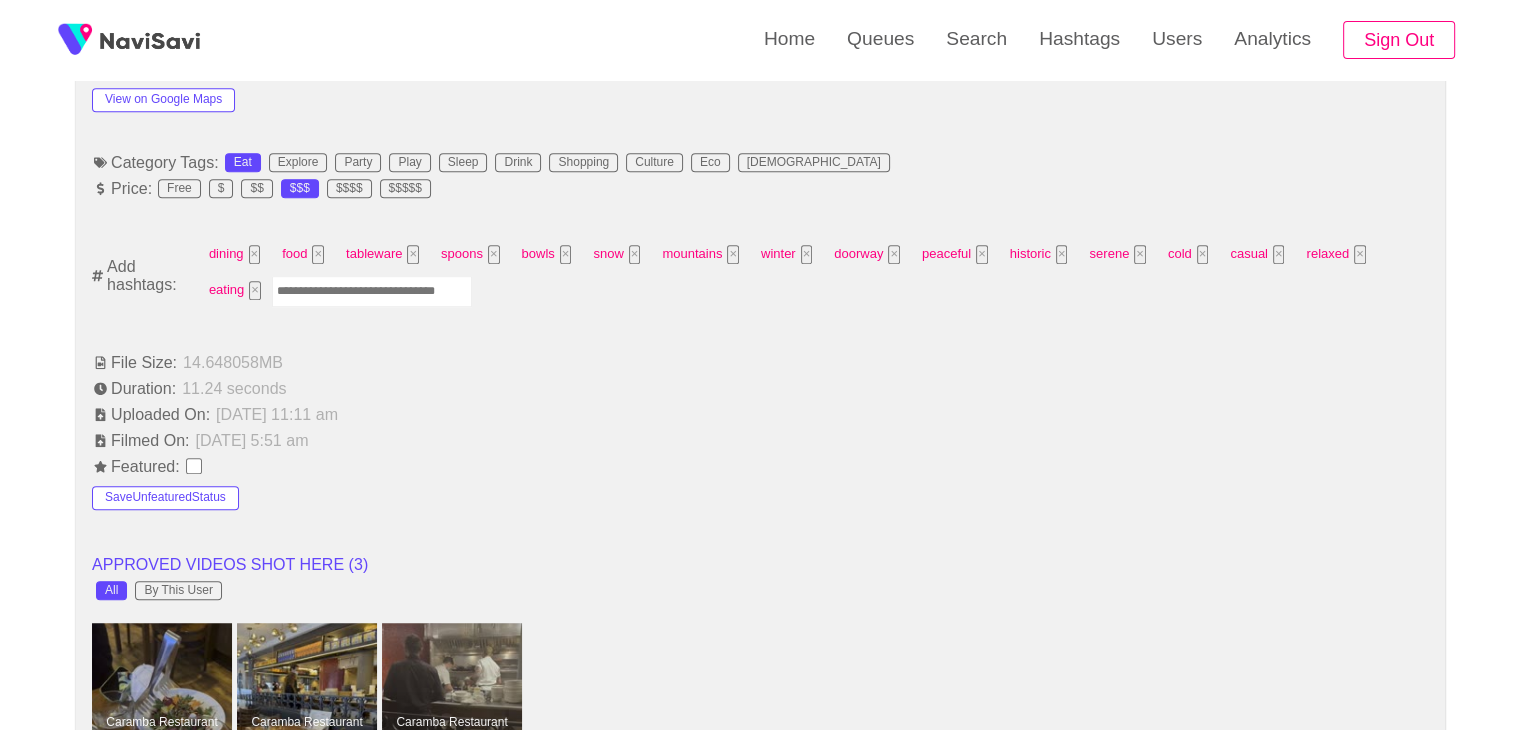 click at bounding box center (372, 291) 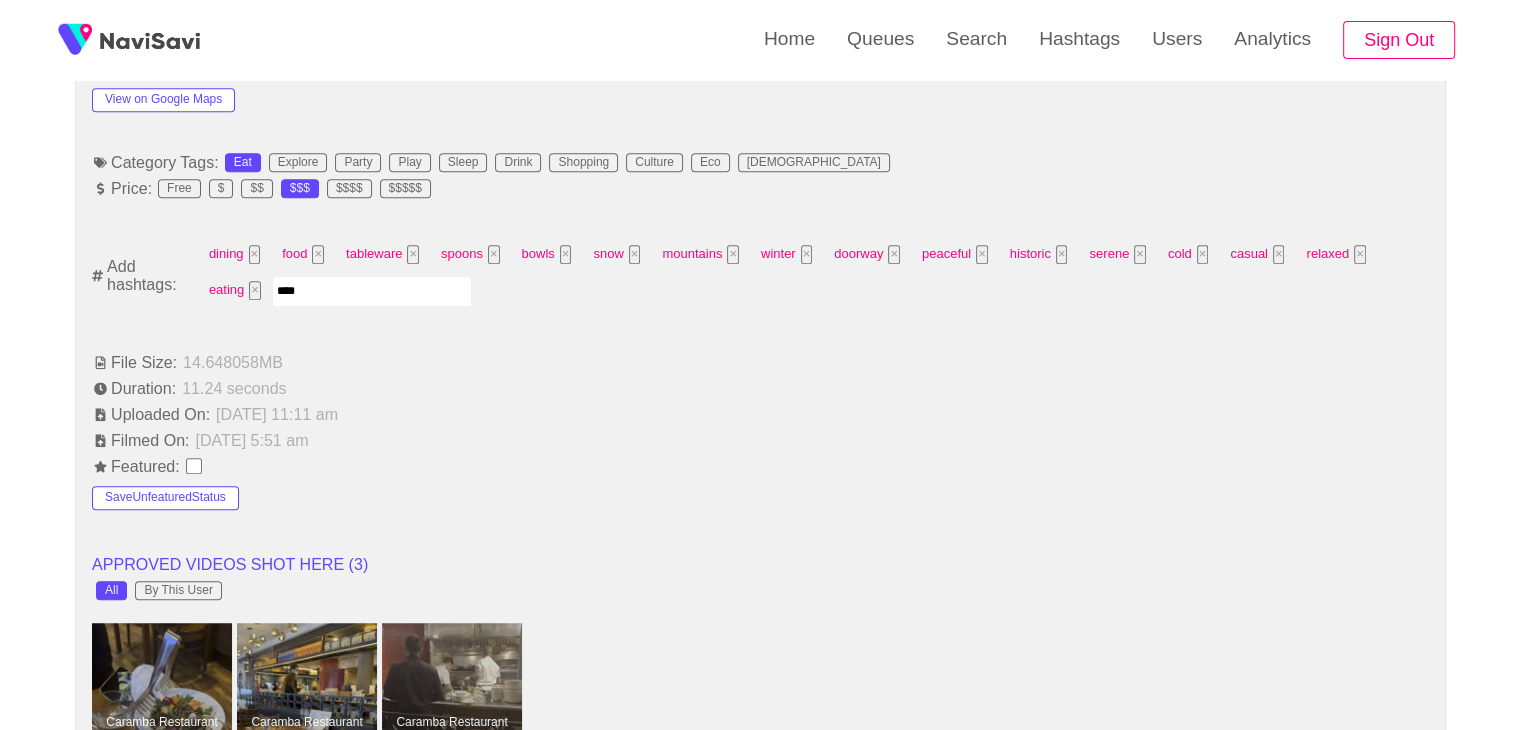 type on "*****" 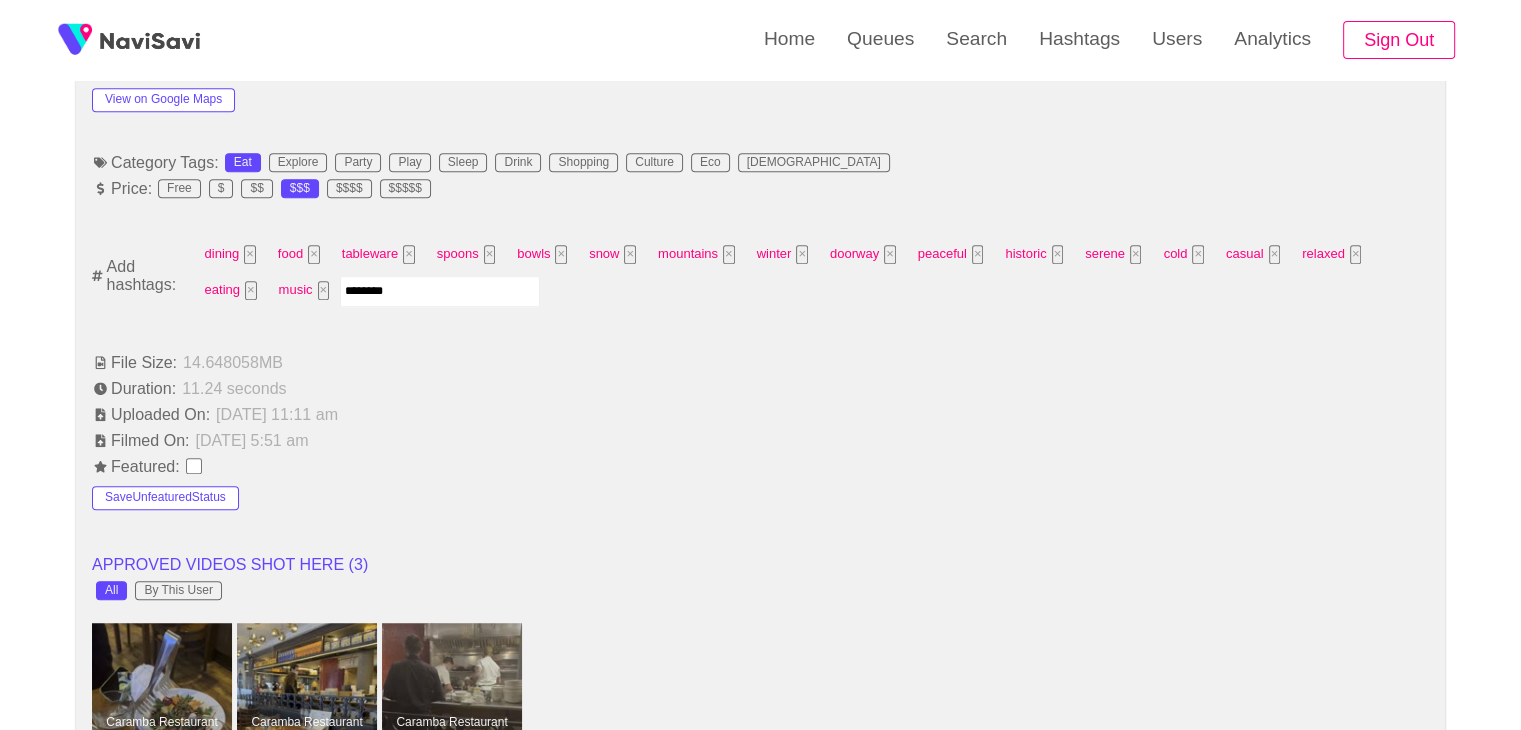 type on "*********" 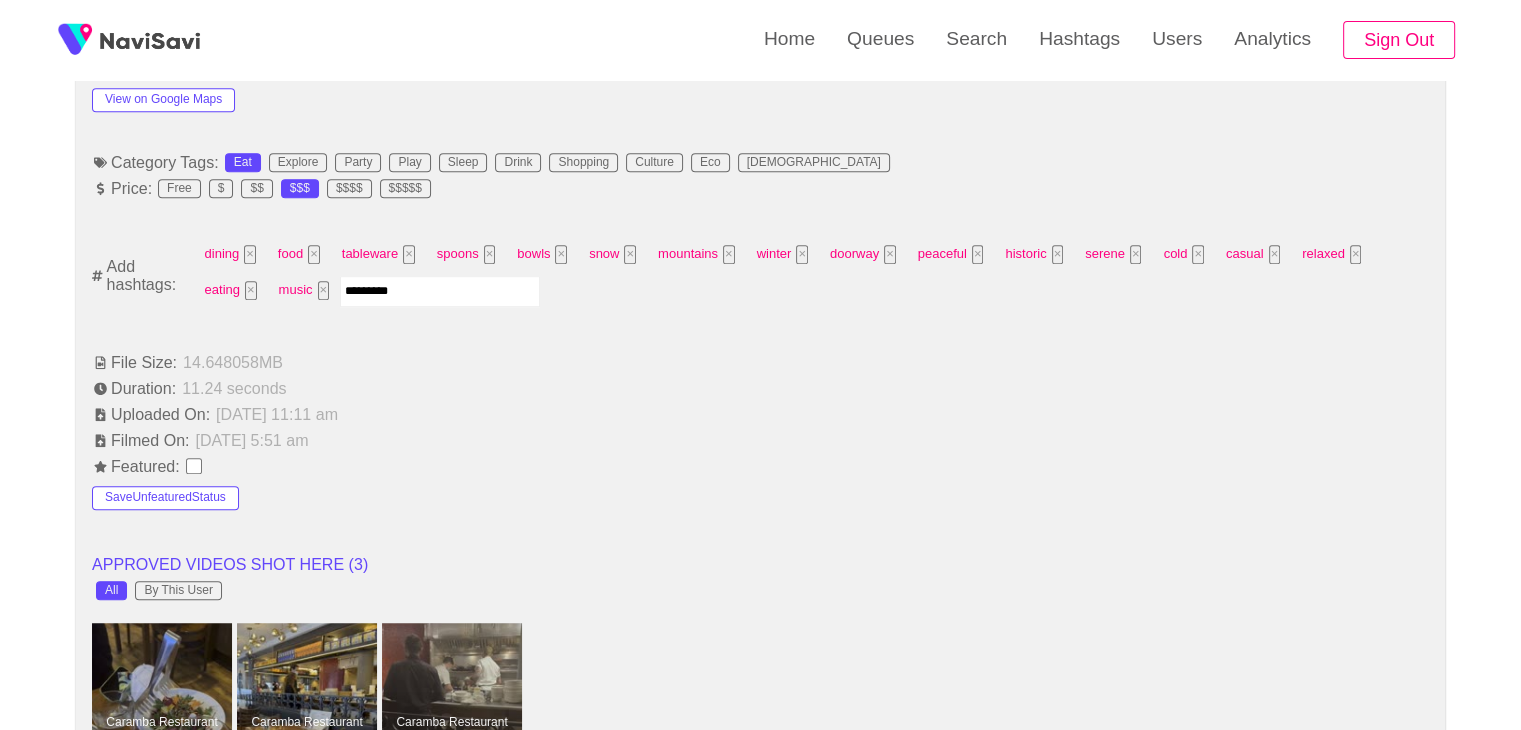 type 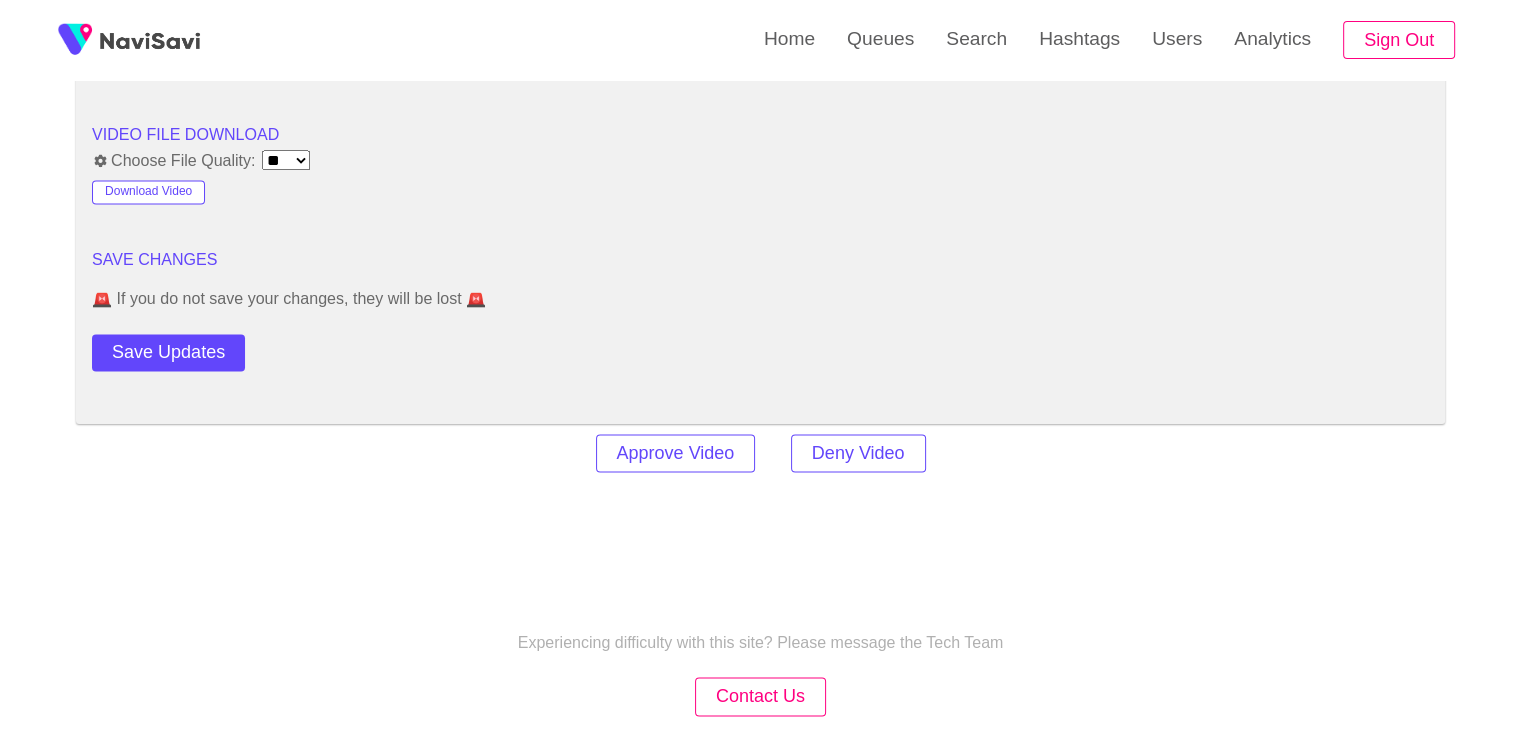 scroll, scrollTop: 2712, scrollLeft: 0, axis: vertical 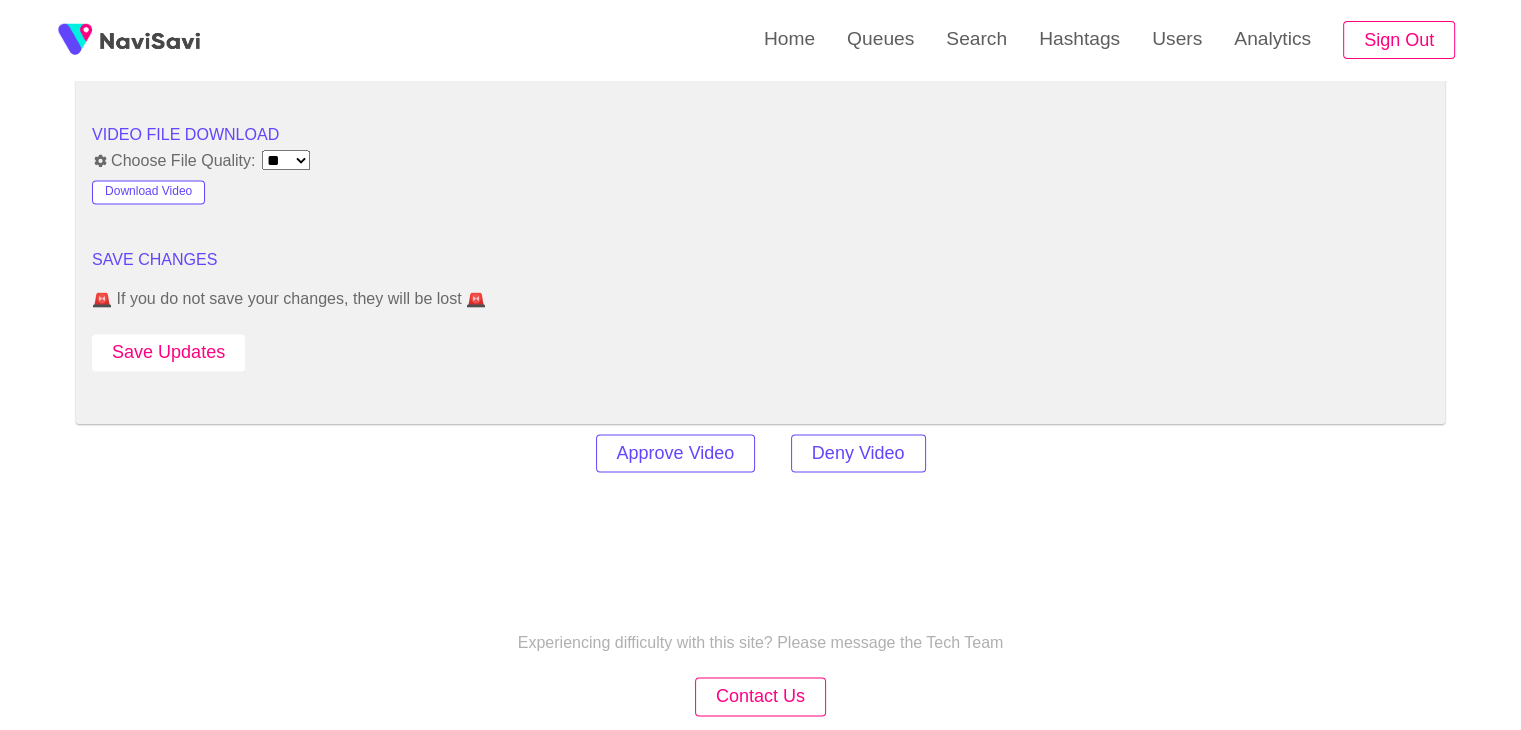 click on "Save Updates" at bounding box center [168, 352] 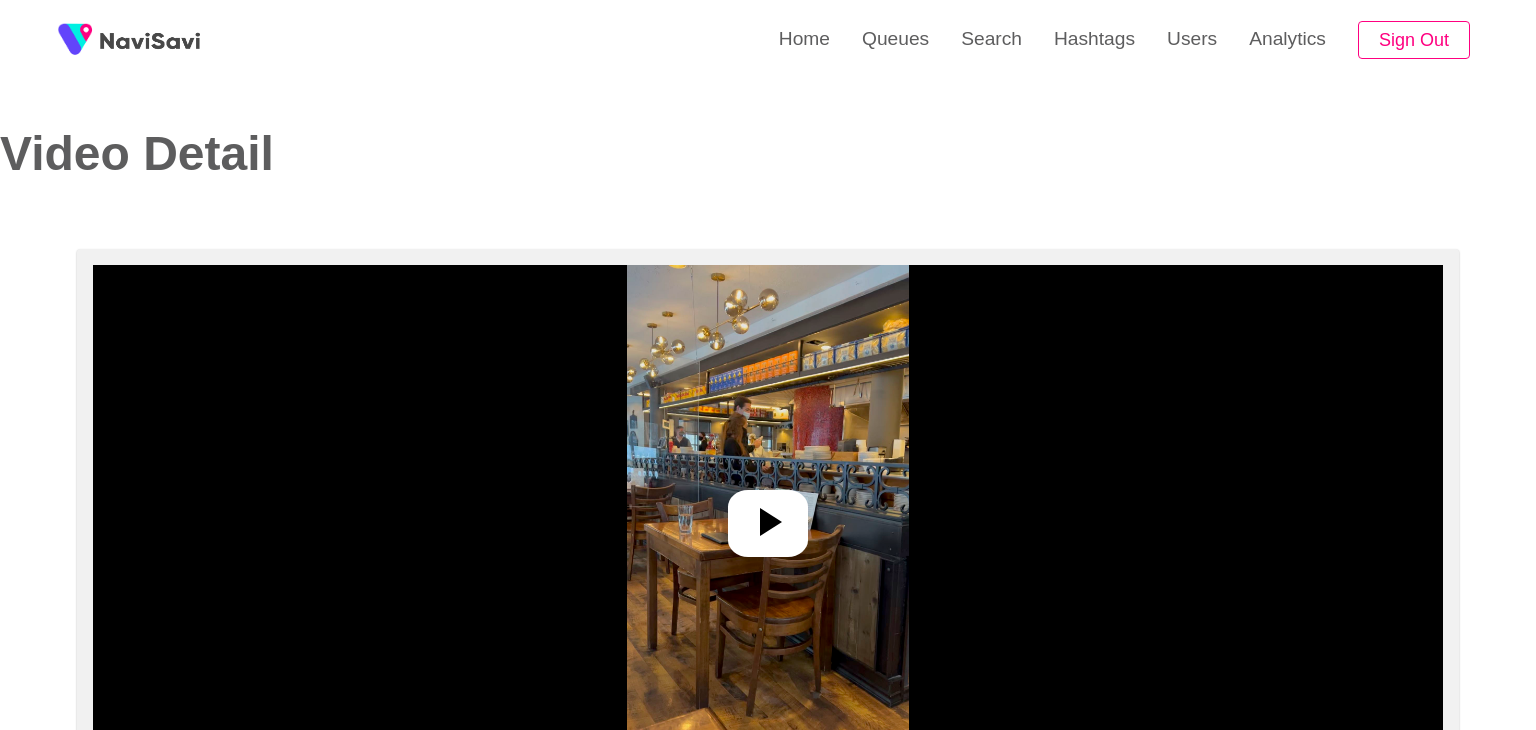 select on "**********" 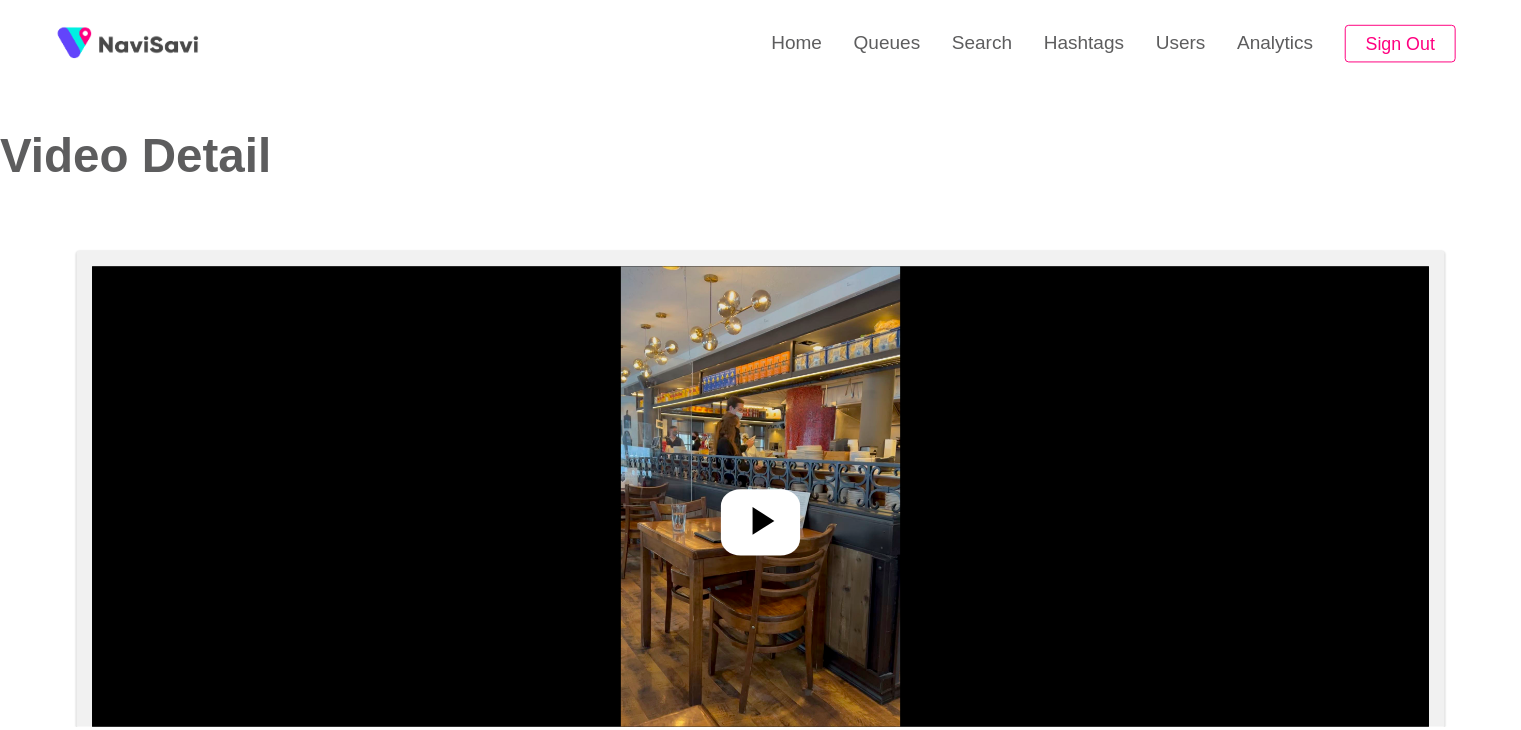 scroll, scrollTop: 0, scrollLeft: 0, axis: both 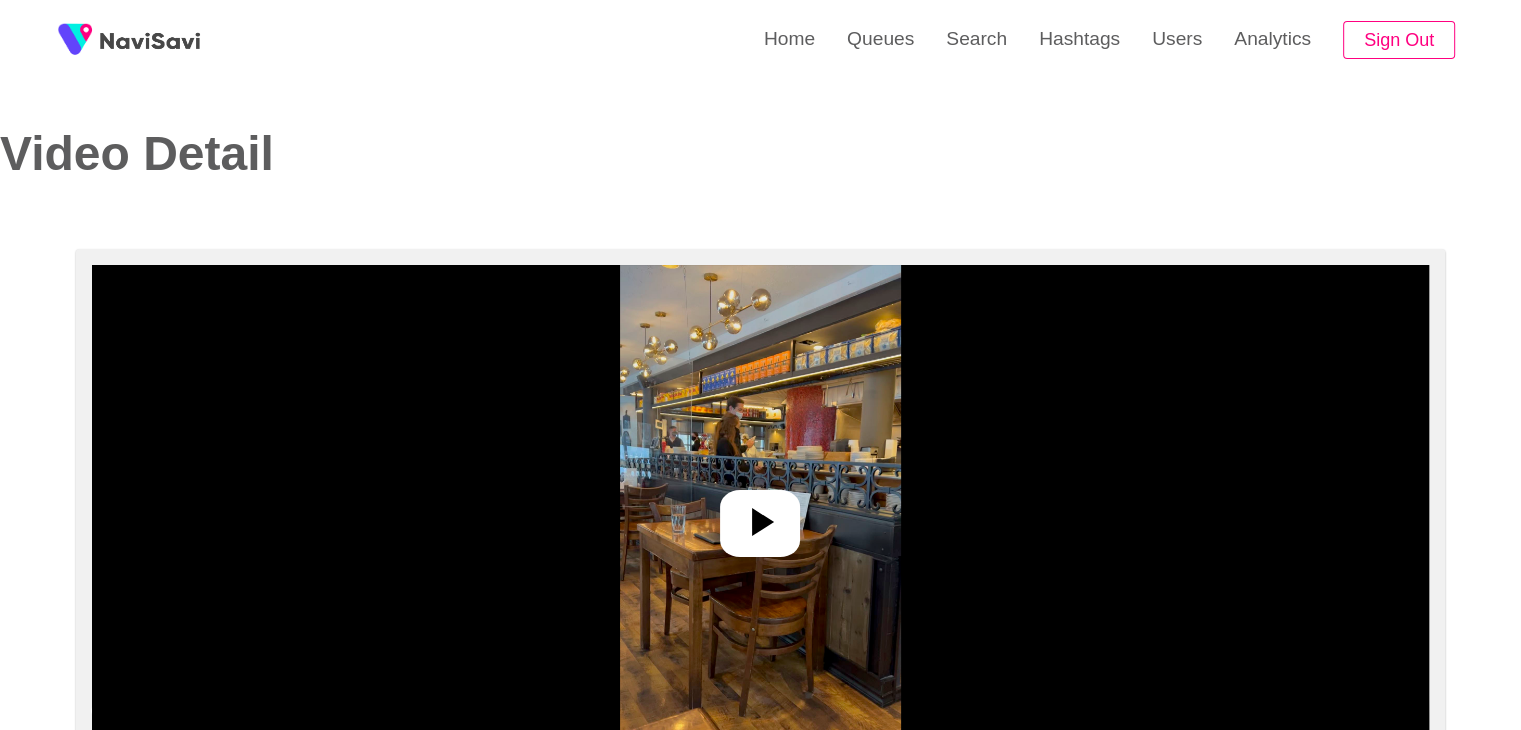 click at bounding box center [760, 515] 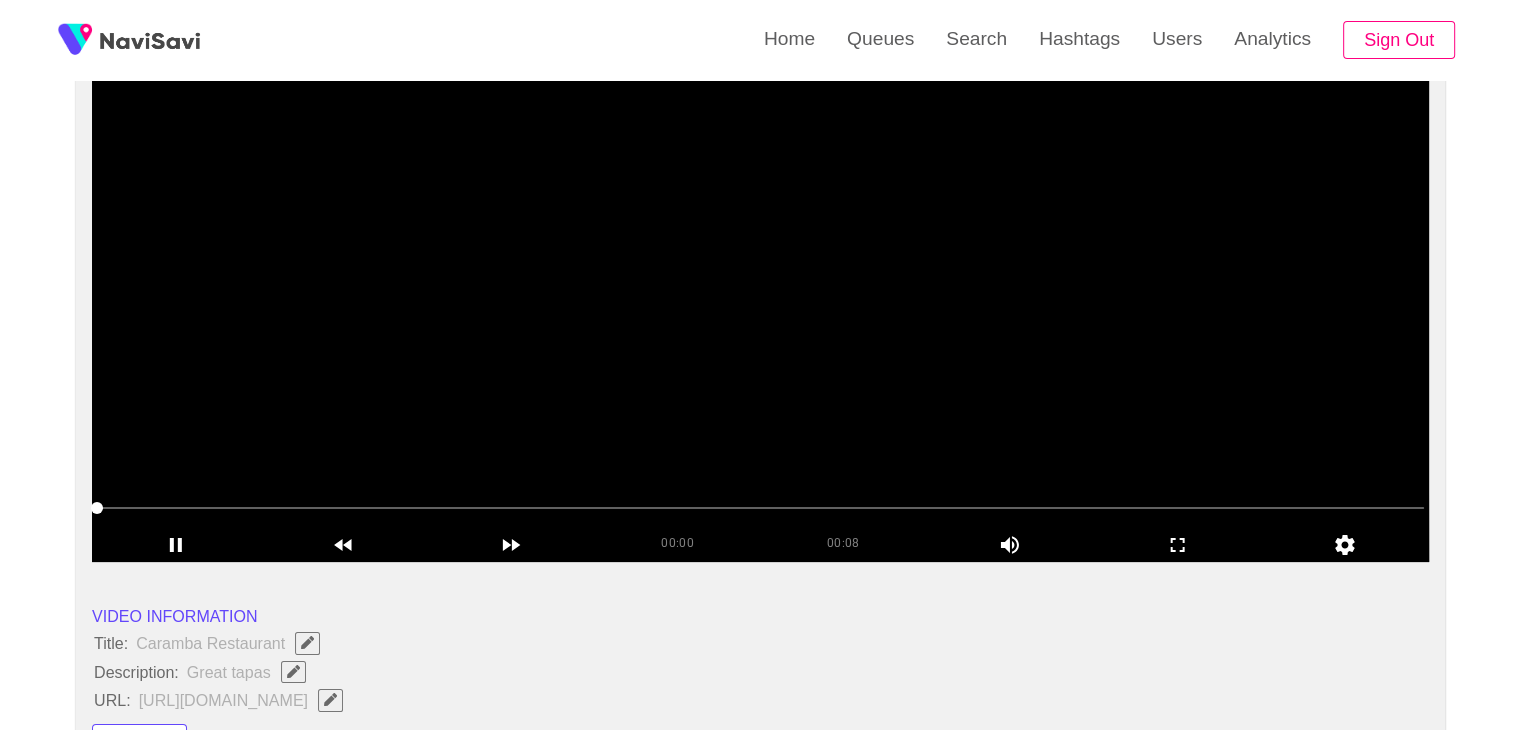 scroll, scrollTop: 204, scrollLeft: 0, axis: vertical 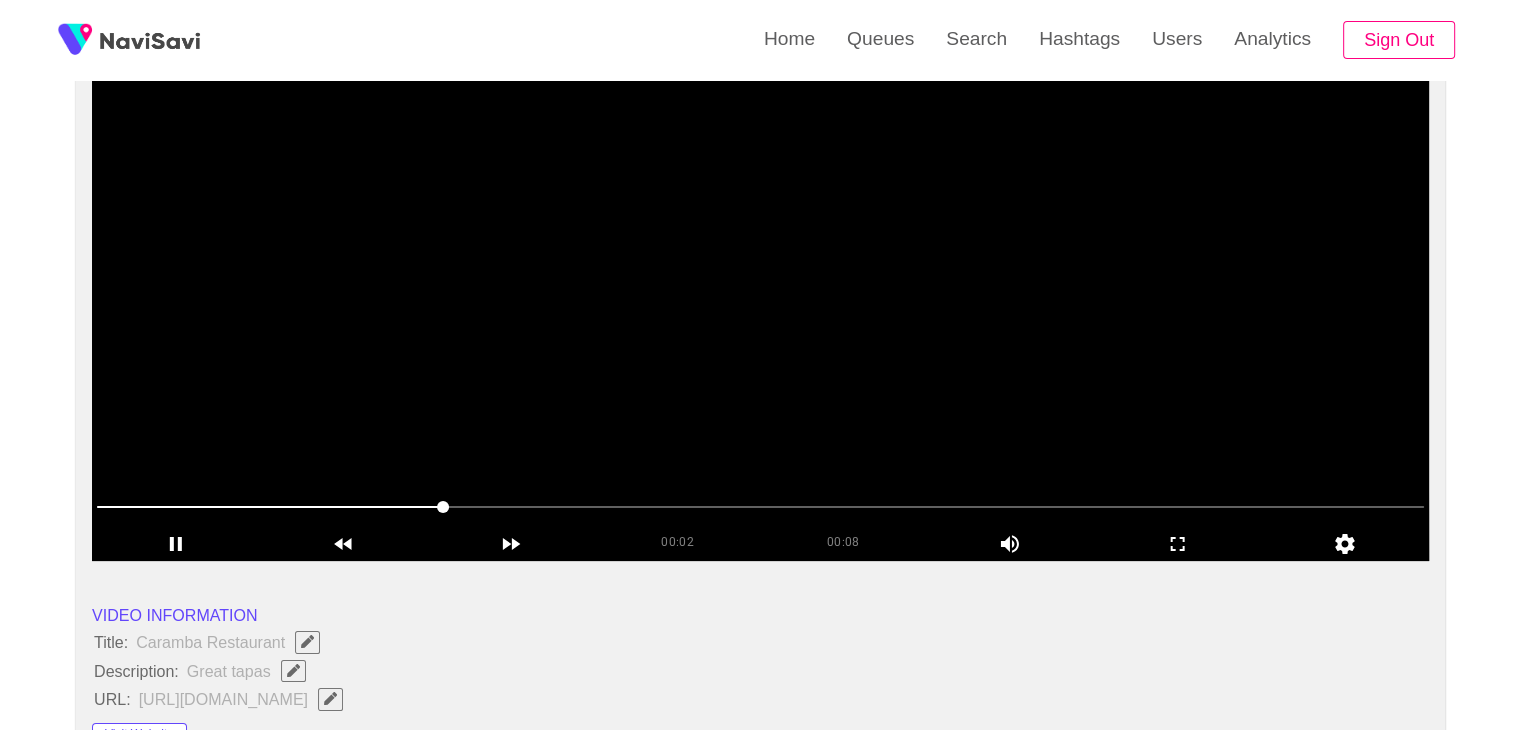 type 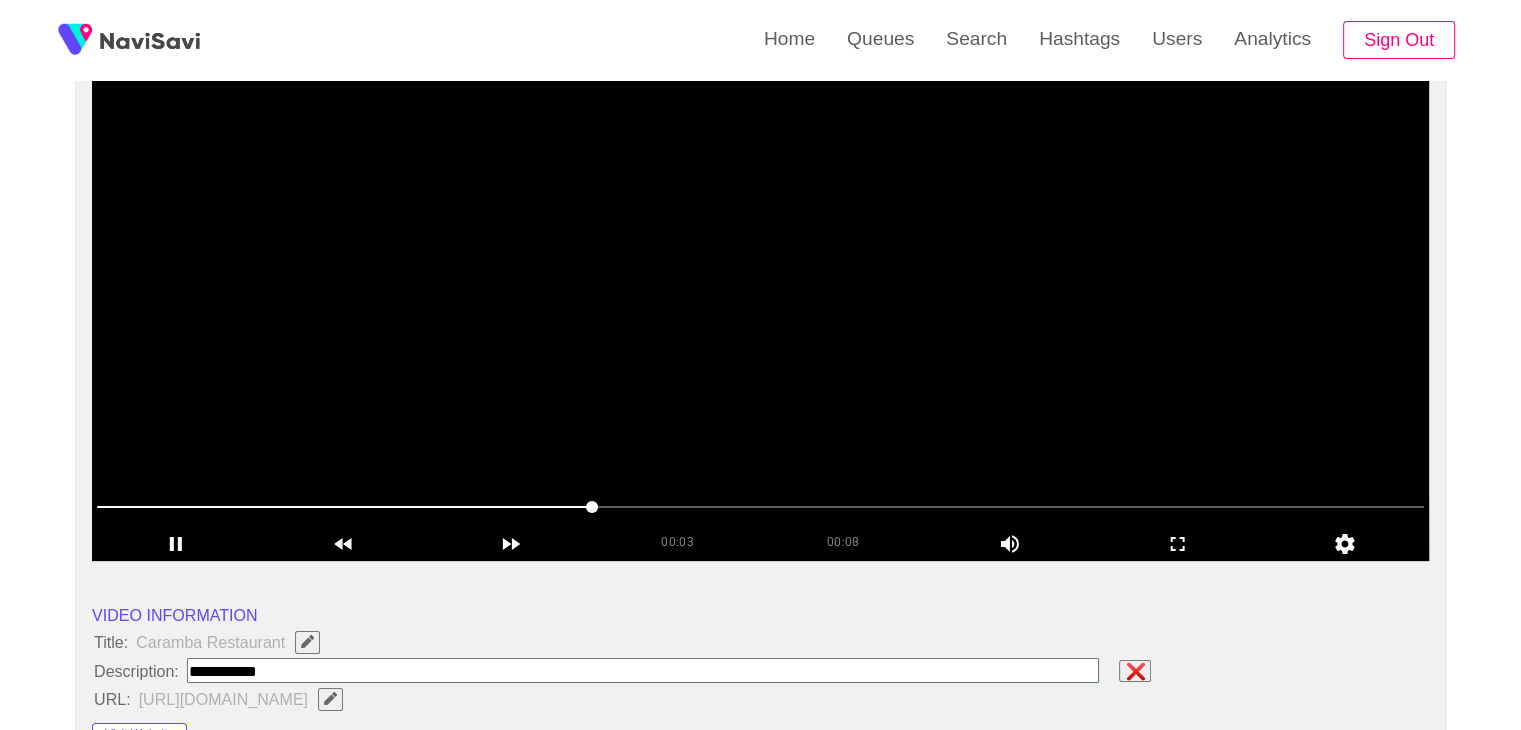 type on "**********" 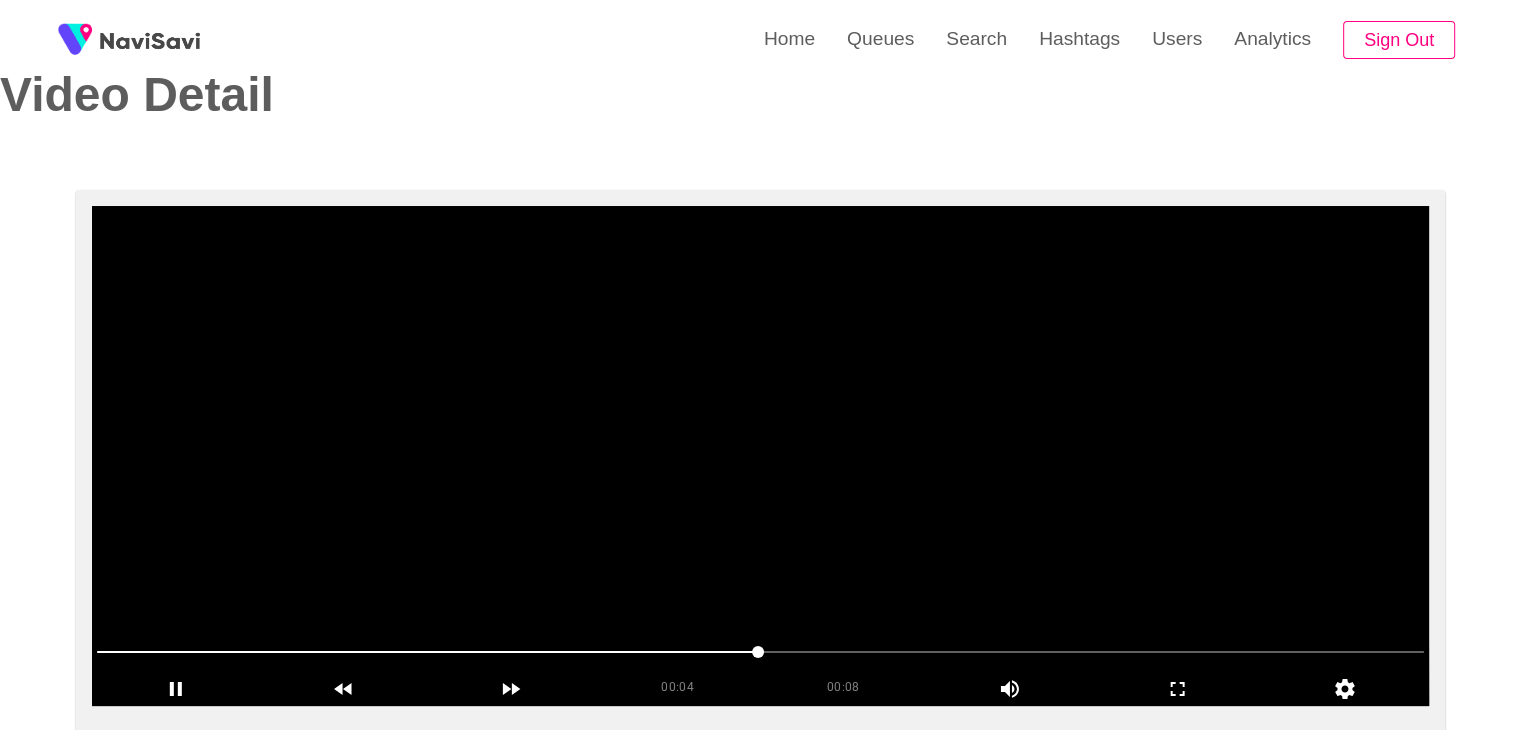 scroll, scrollTop: 44, scrollLeft: 0, axis: vertical 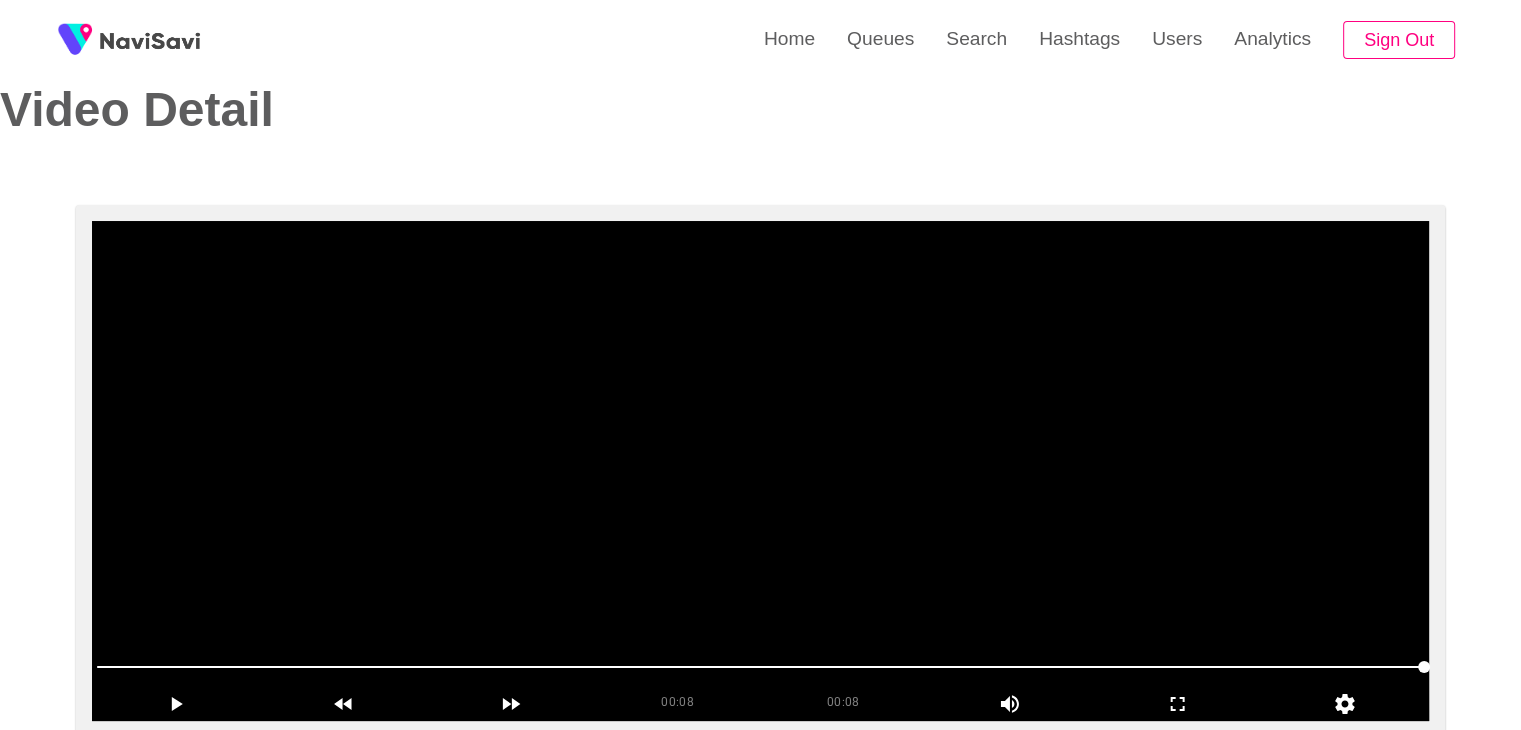 click at bounding box center (760, 471) 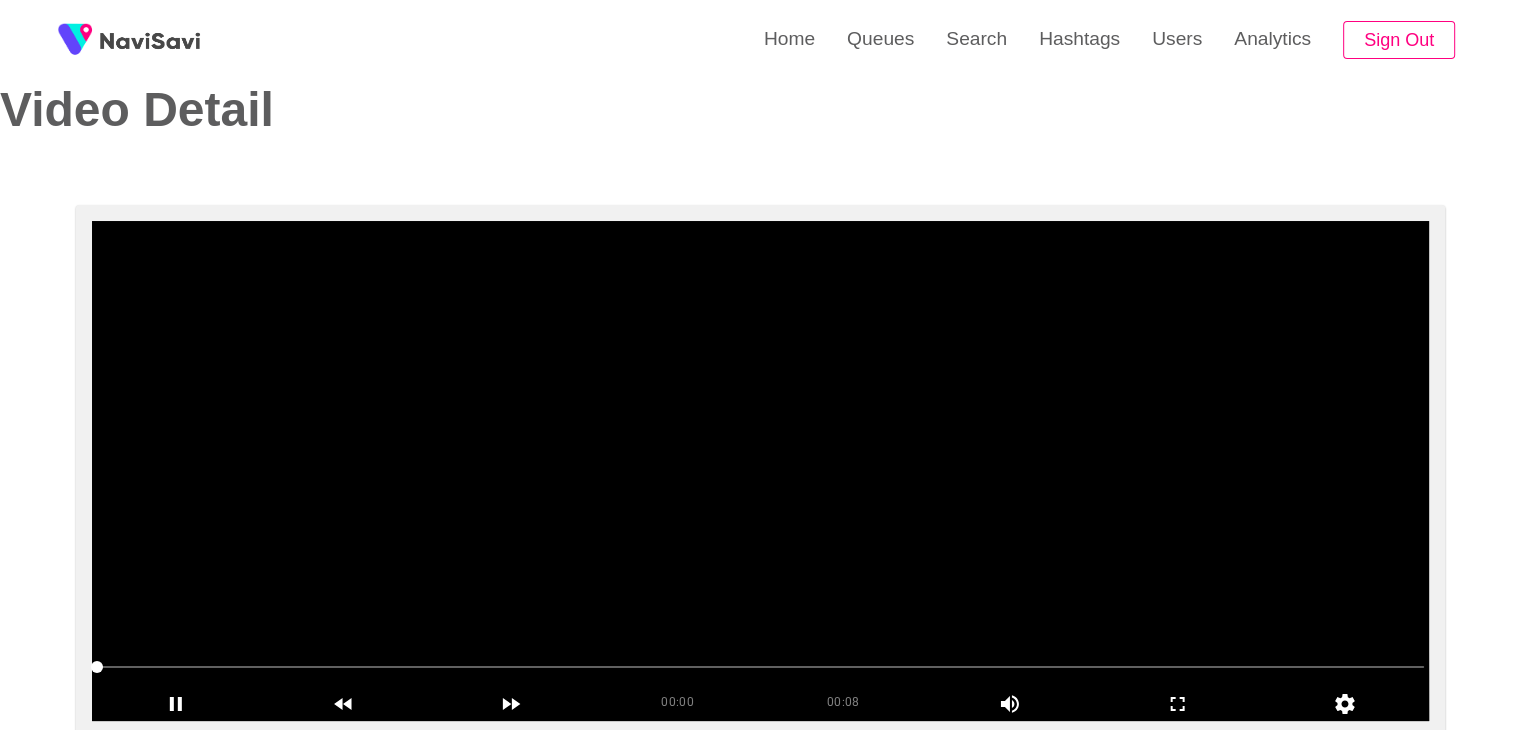 scroll, scrollTop: 44, scrollLeft: 0, axis: vertical 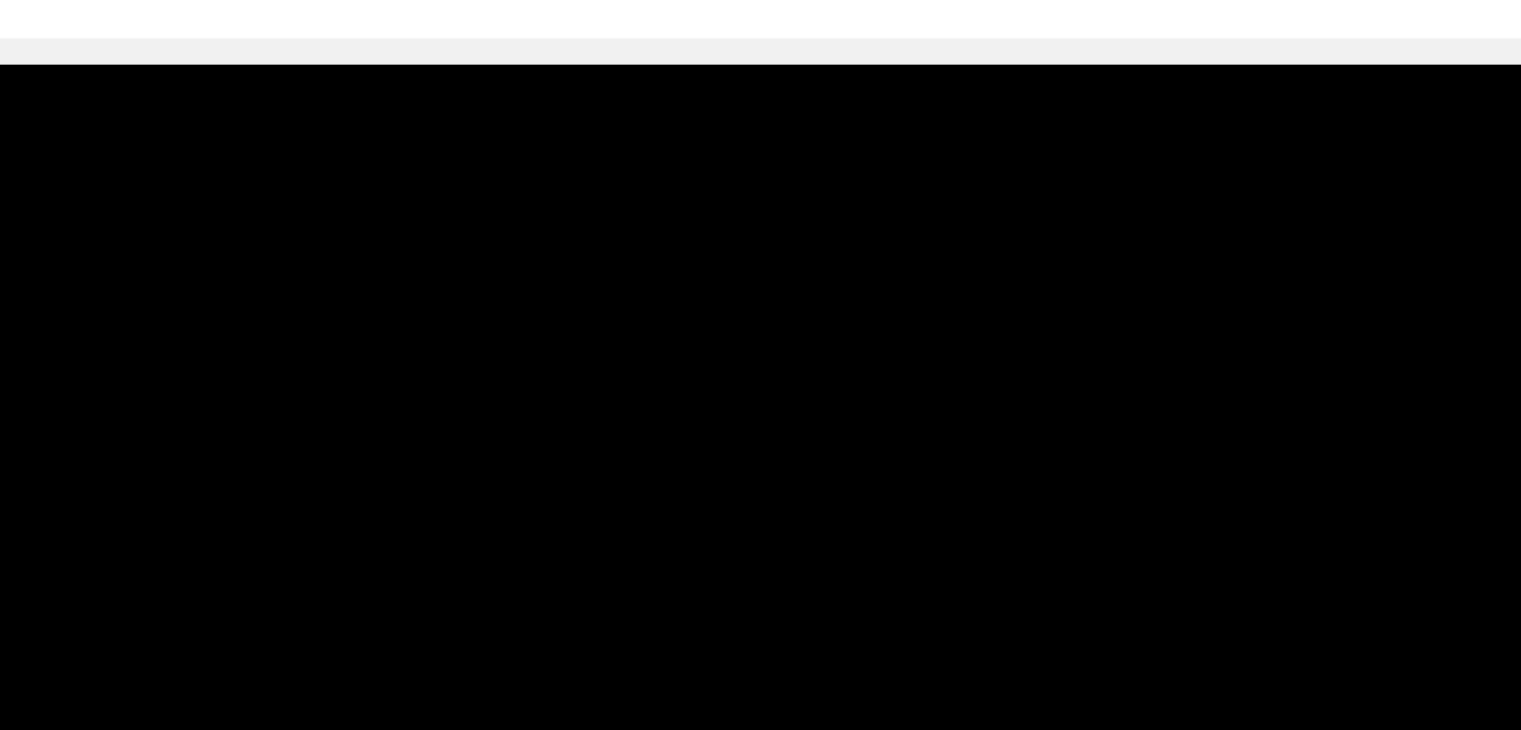 click at bounding box center [760, 471] 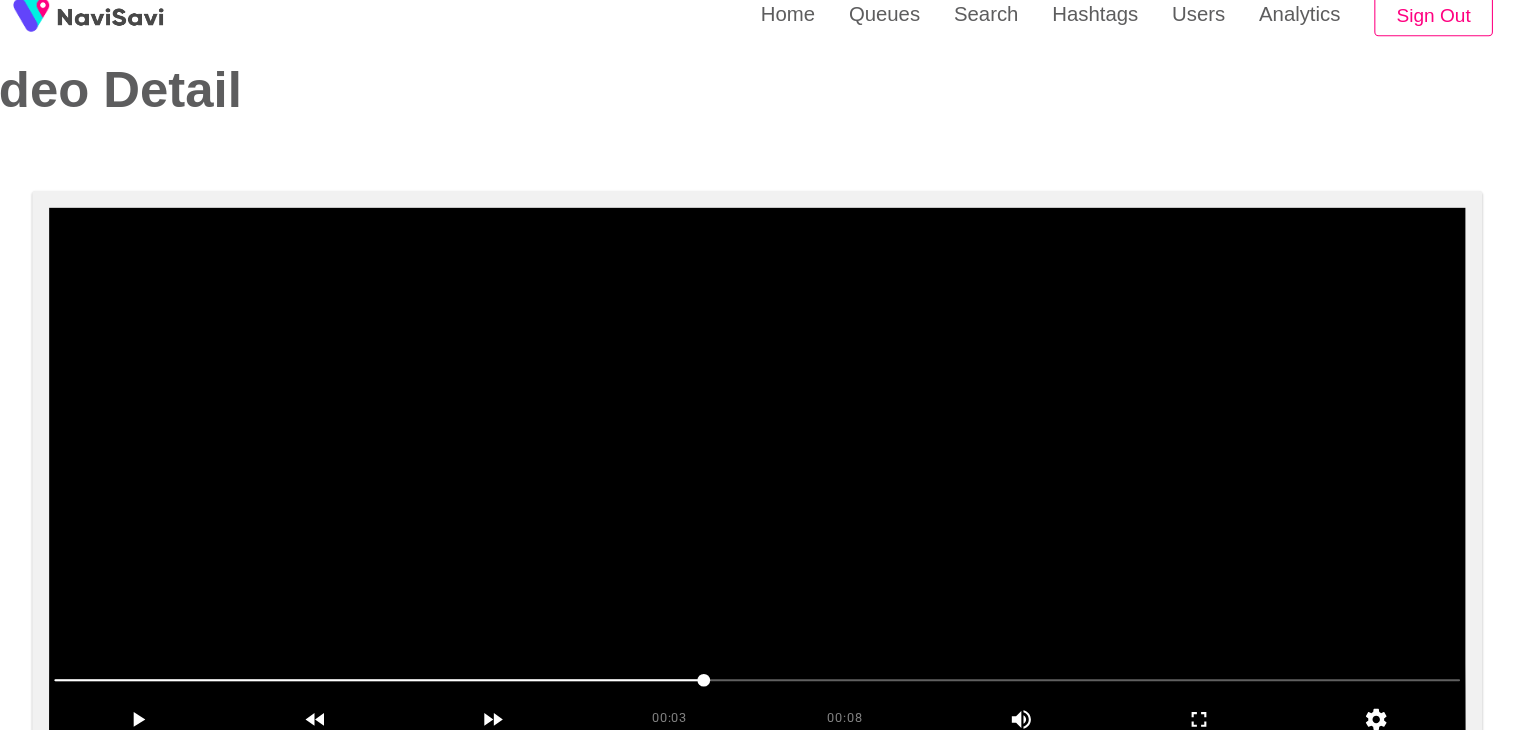 scroll, scrollTop: 44, scrollLeft: 0, axis: vertical 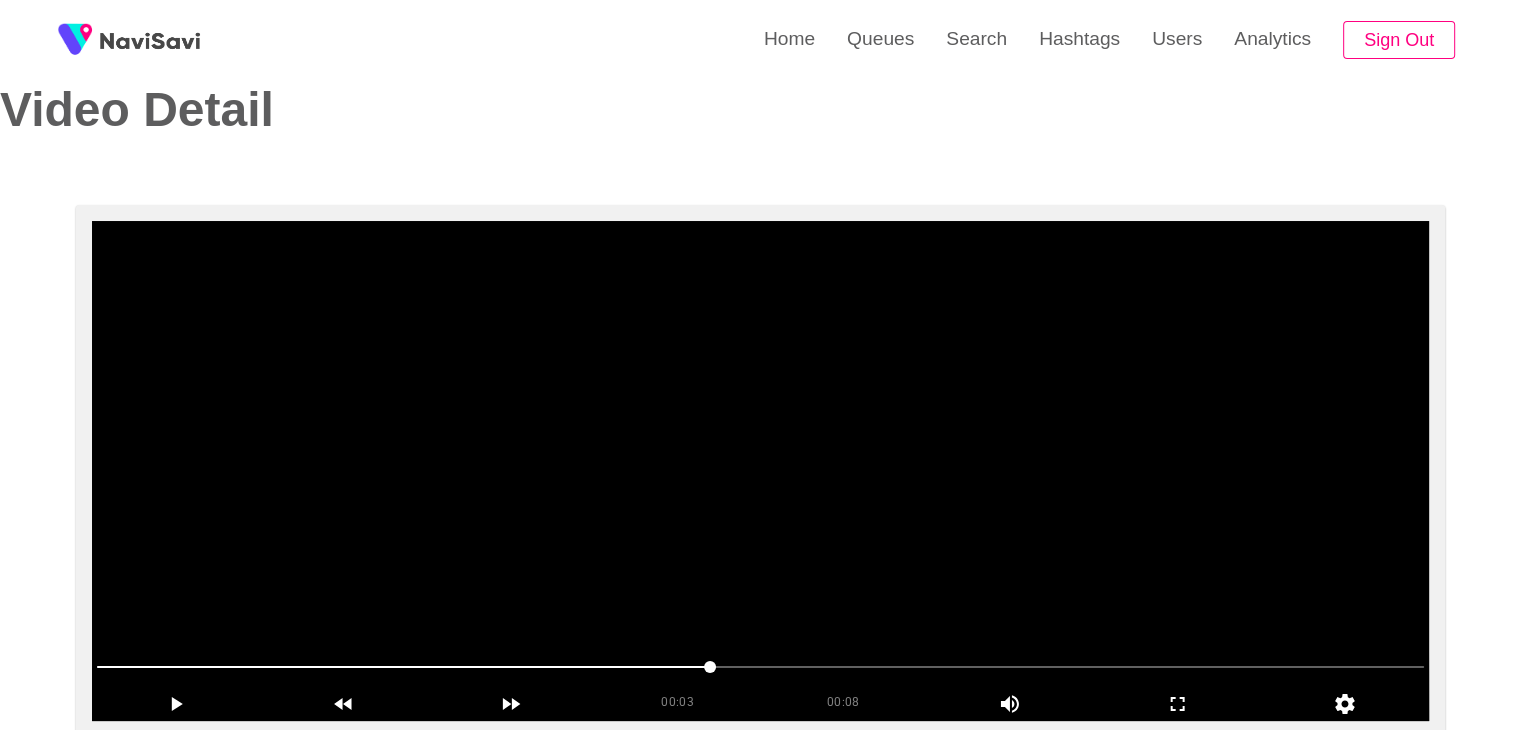 click at bounding box center (760, 471) 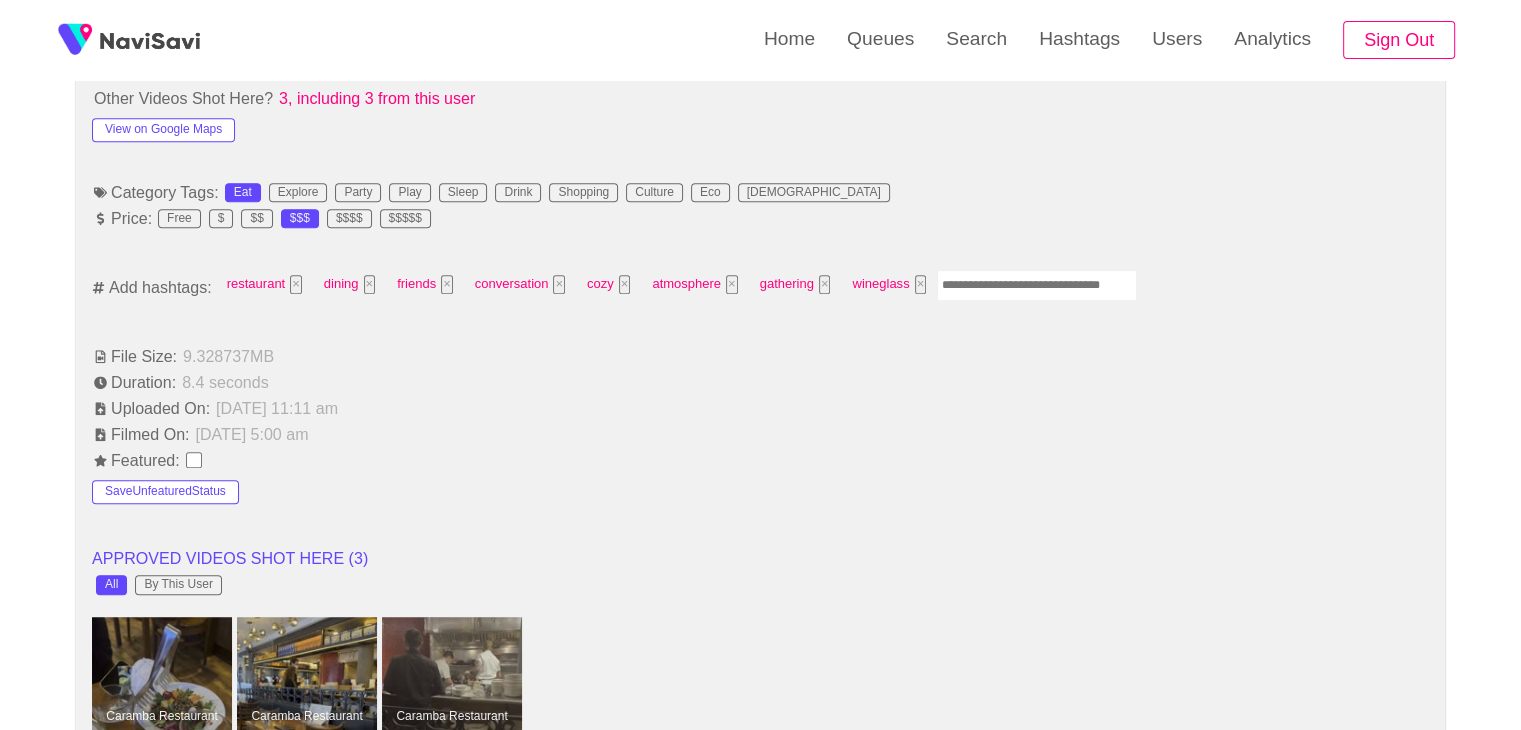 scroll, scrollTop: 1219, scrollLeft: 0, axis: vertical 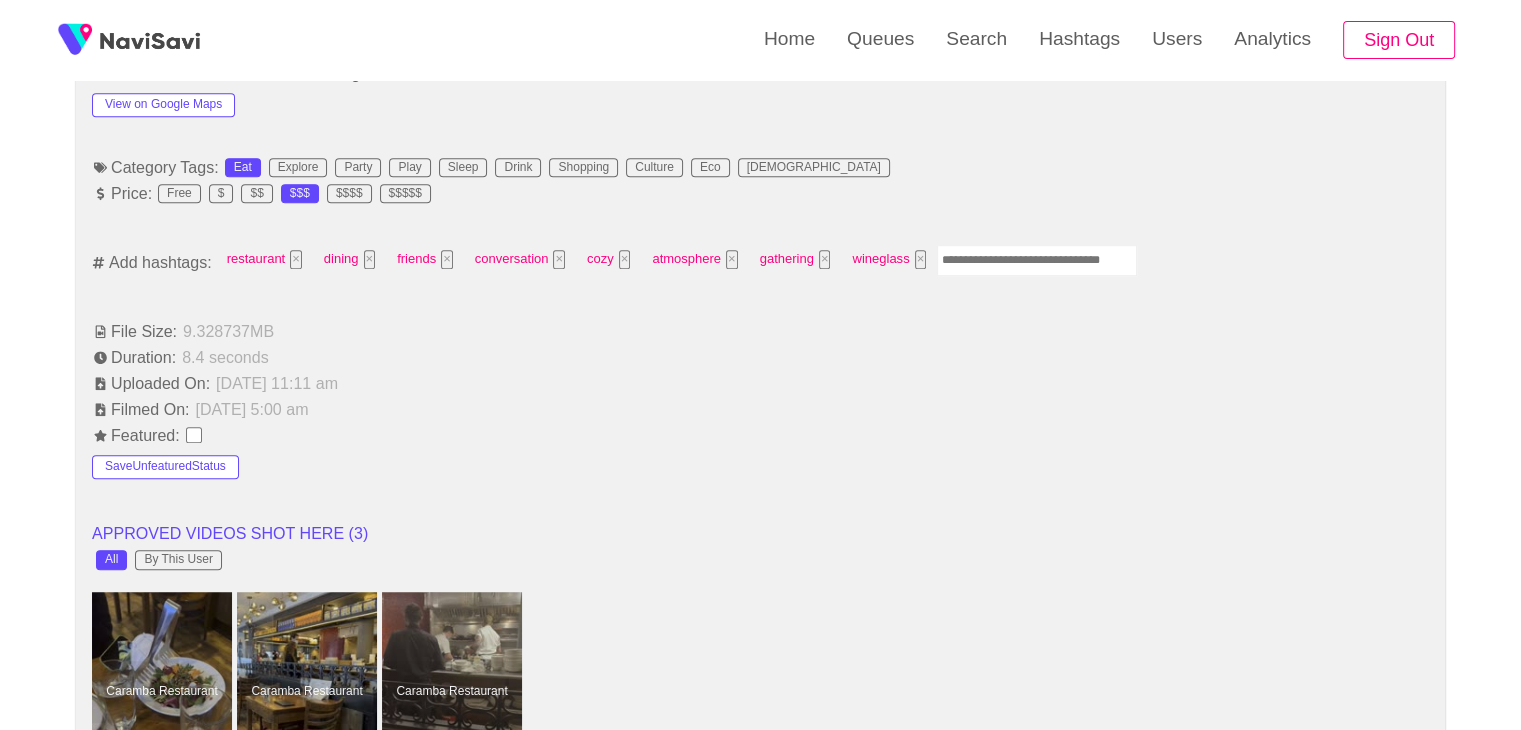 click at bounding box center (1037, 260) 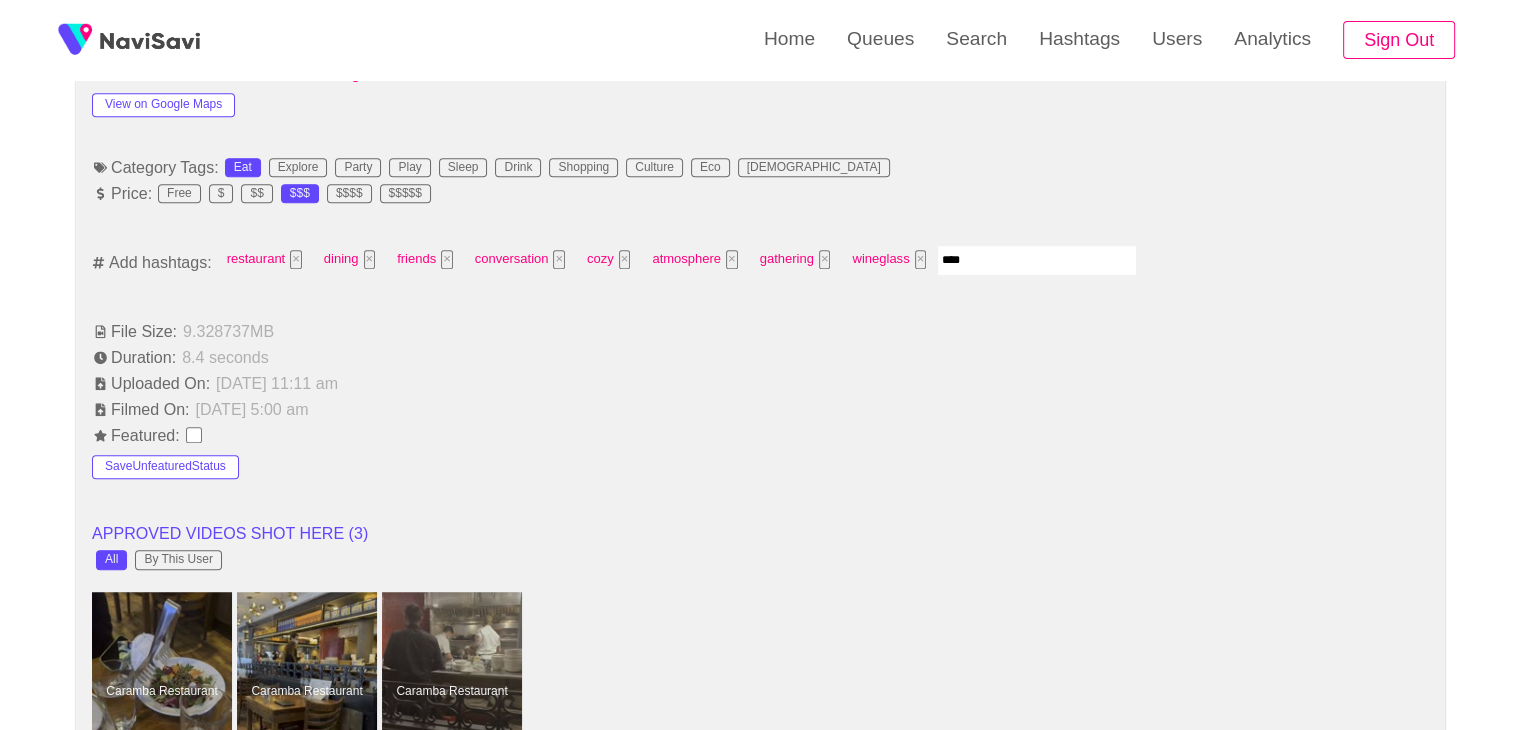 type on "*****" 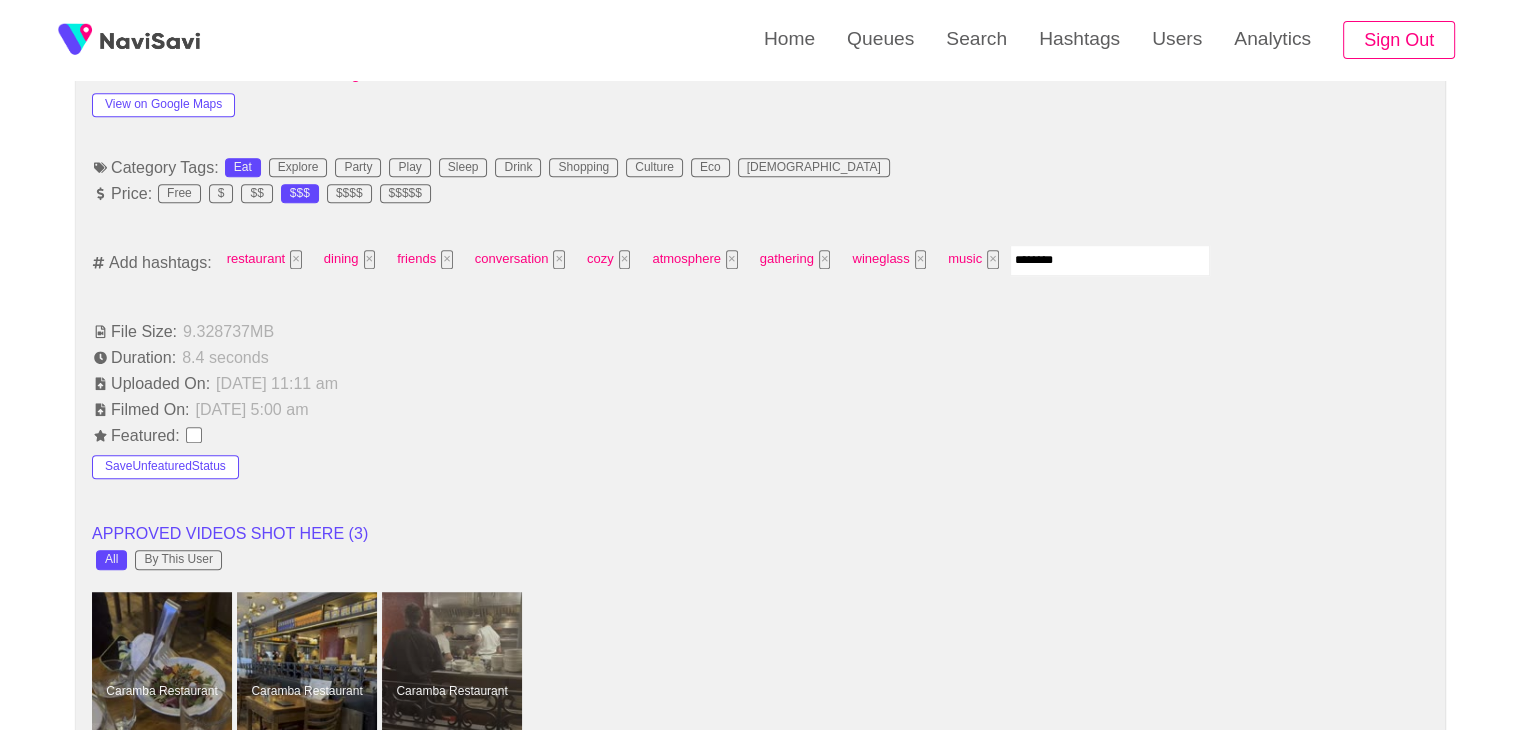 type on "*********" 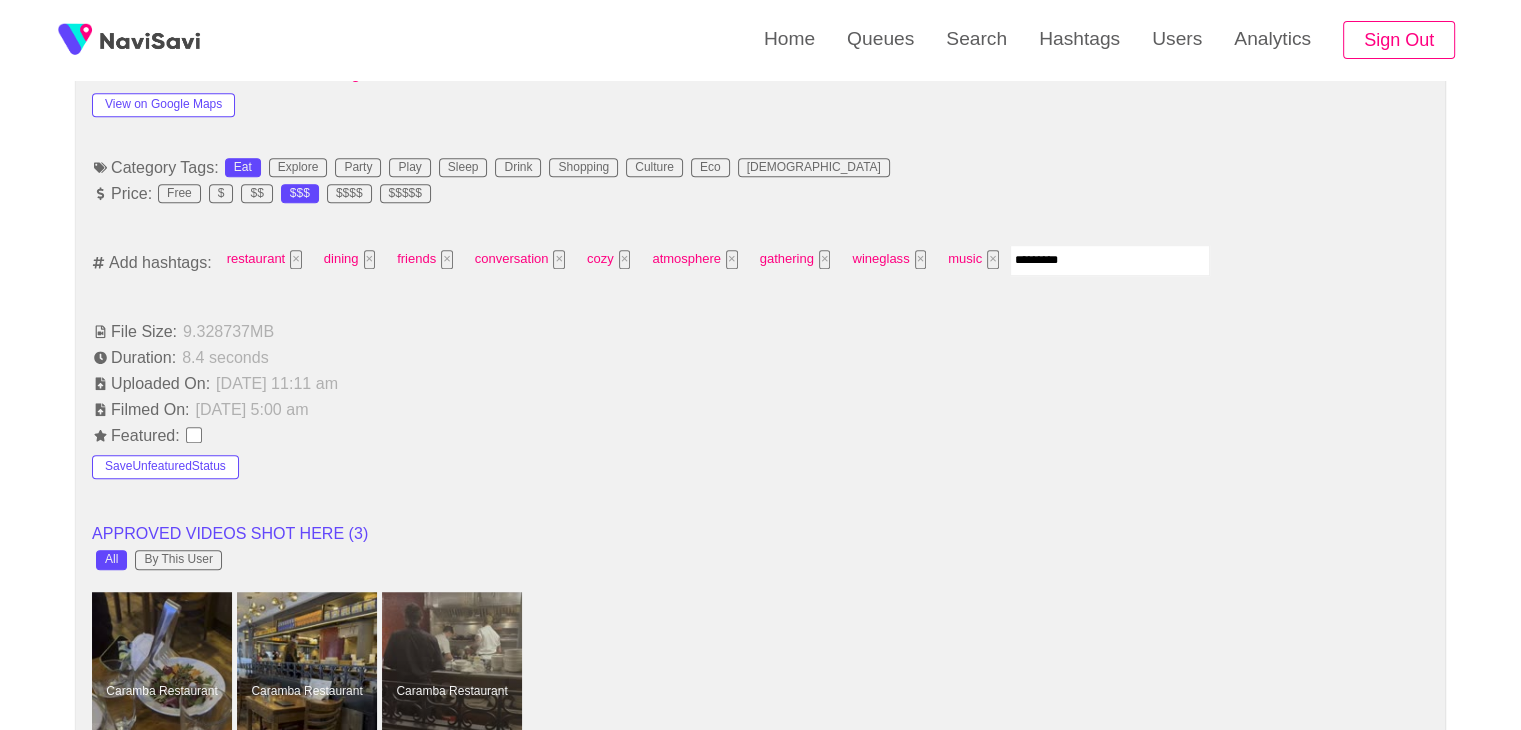 type 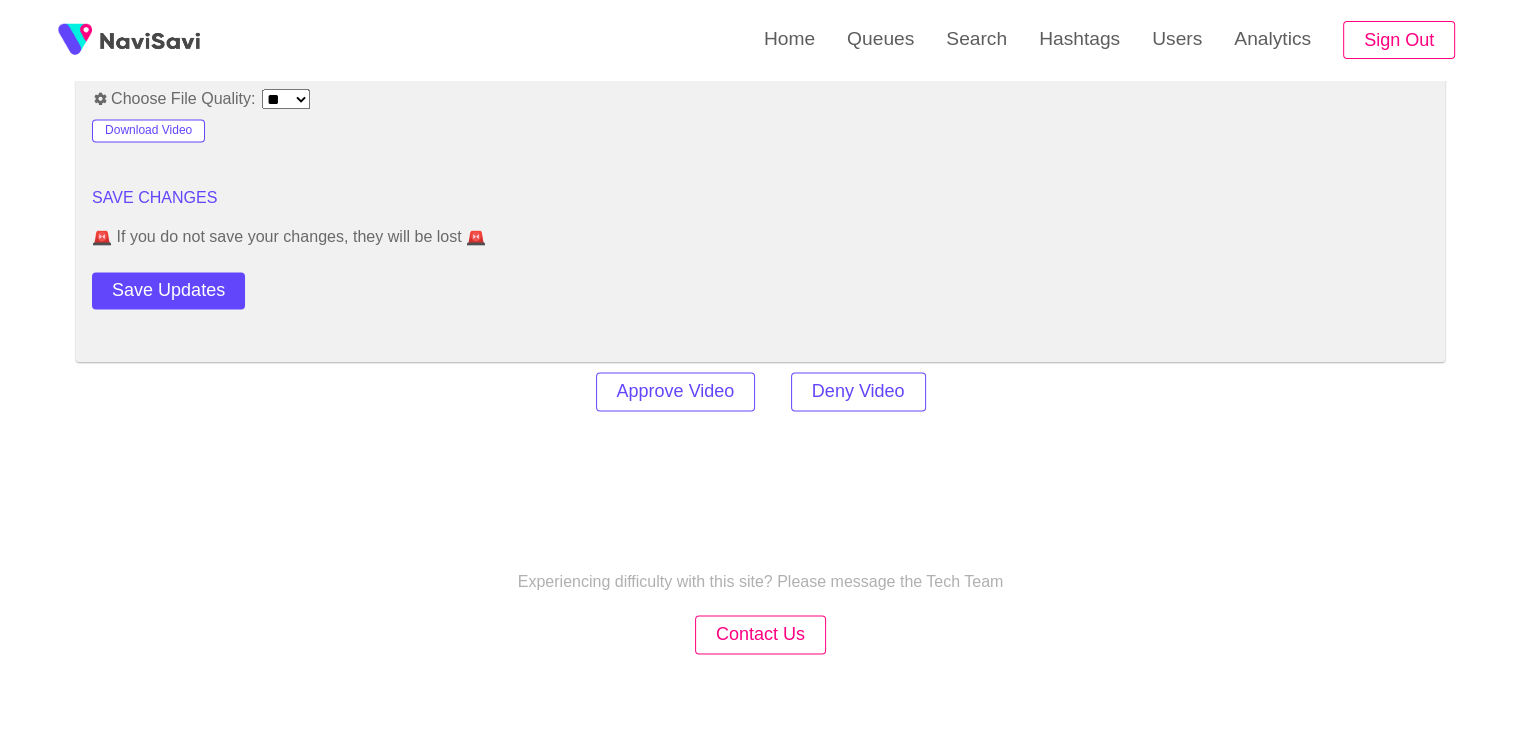 scroll, scrollTop: 2804, scrollLeft: 0, axis: vertical 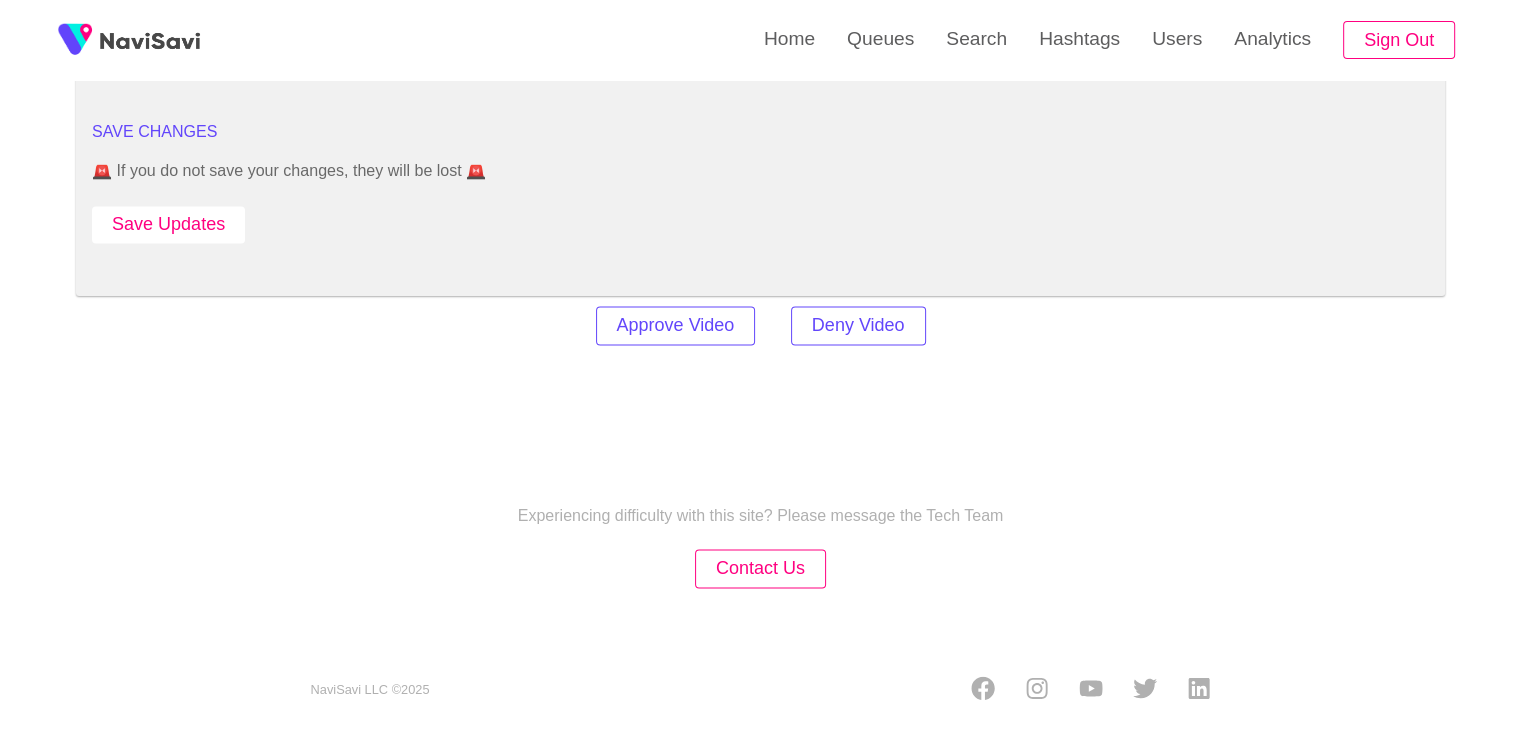 click on "Save Updates" at bounding box center [168, 224] 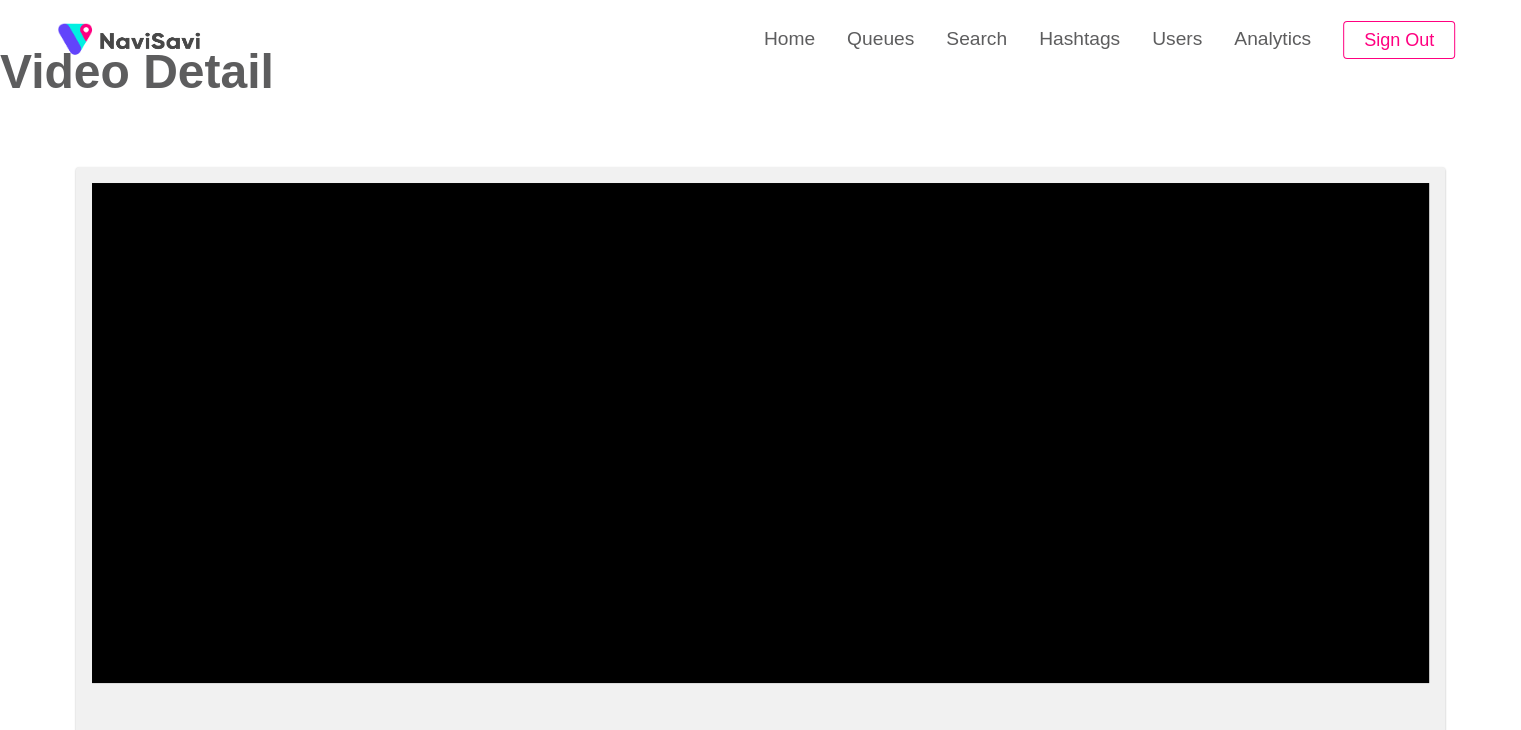 scroll, scrollTop: 68, scrollLeft: 0, axis: vertical 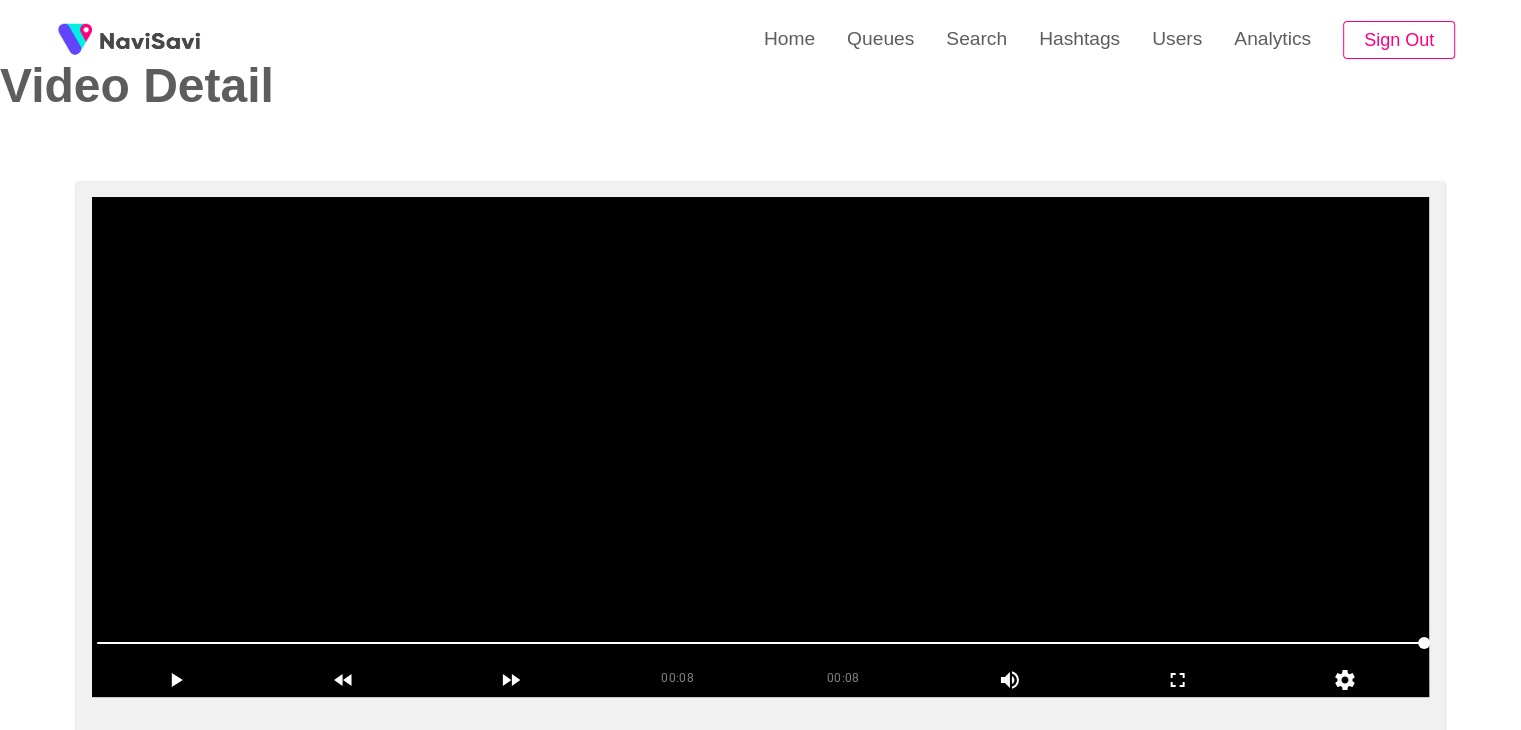 click at bounding box center [760, 447] 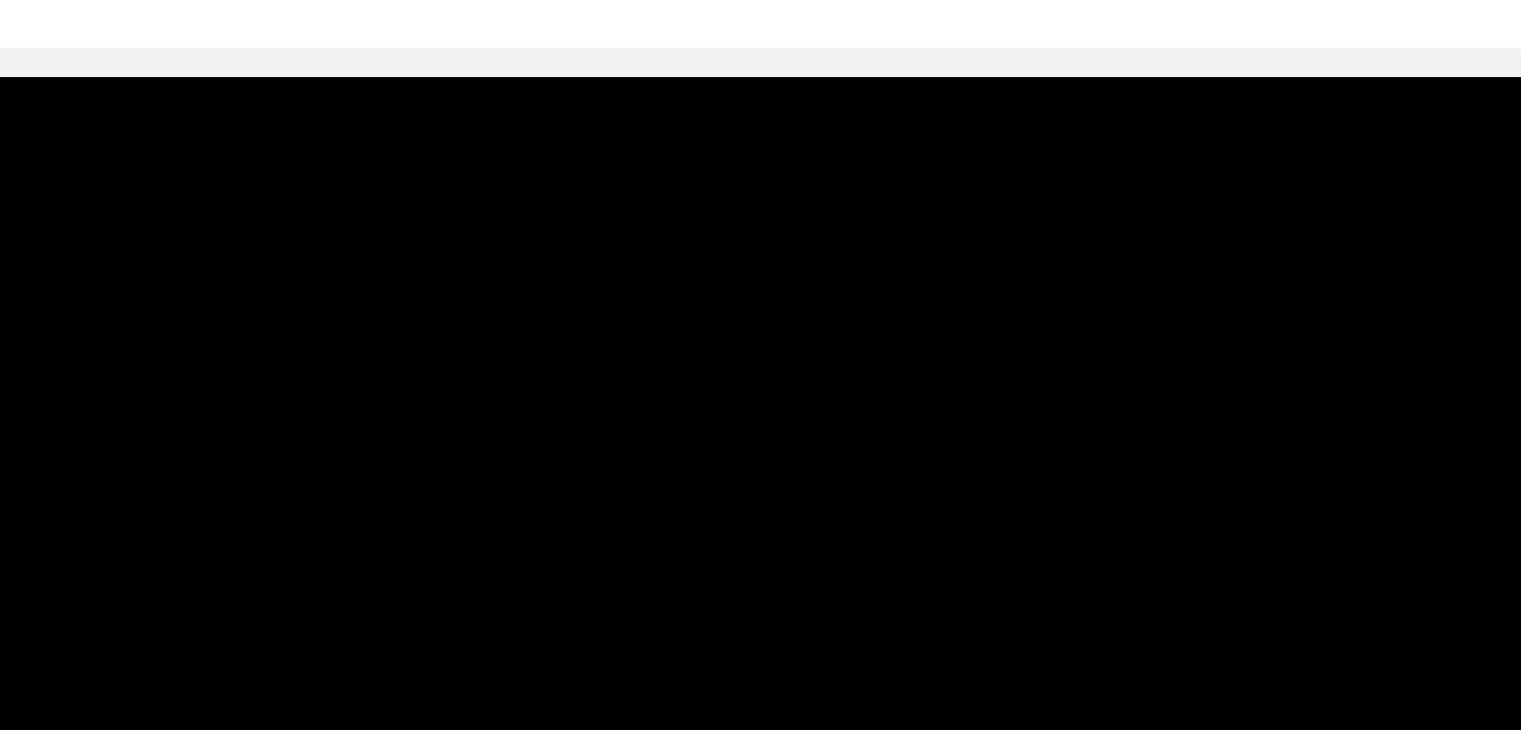 scroll, scrollTop: 68, scrollLeft: 0, axis: vertical 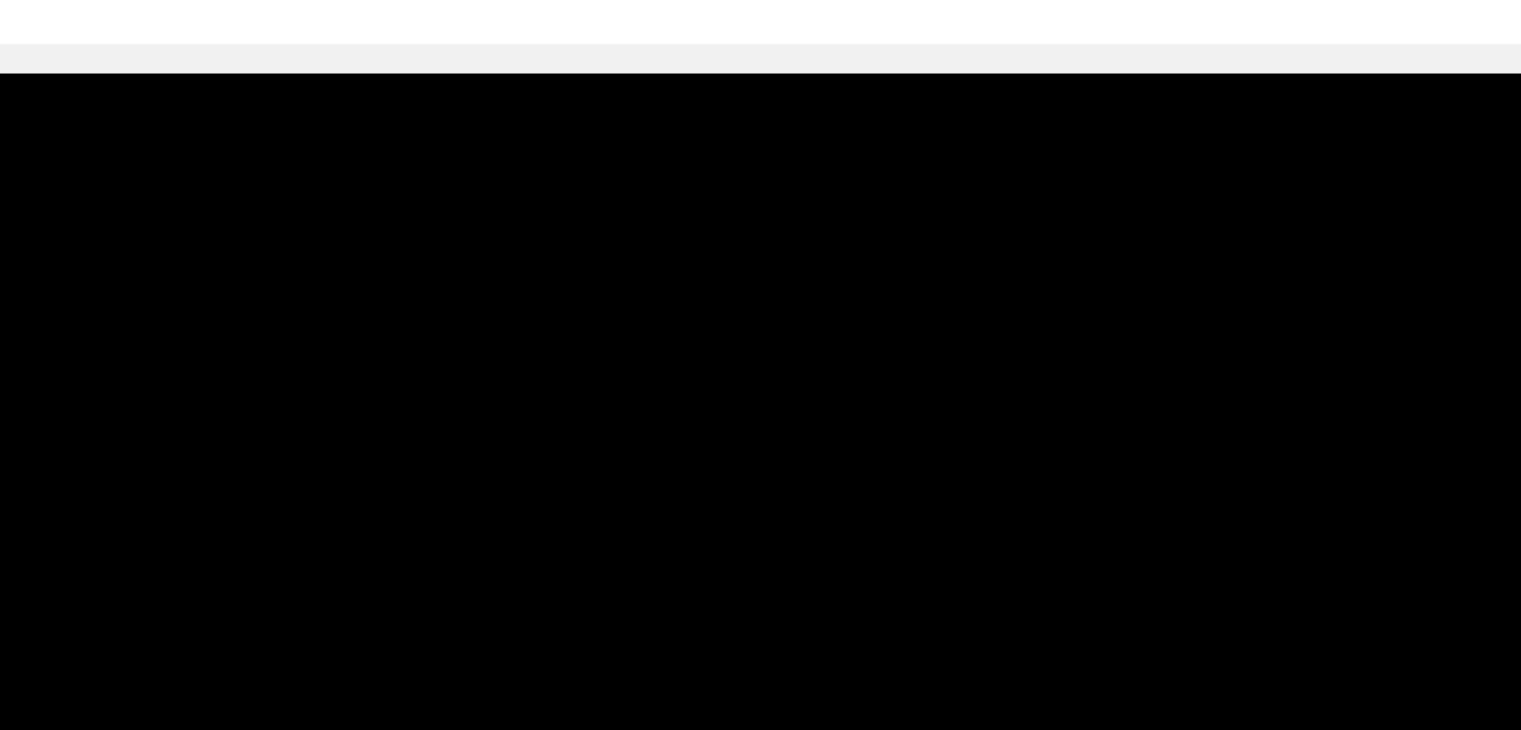 click at bounding box center (760, 447) 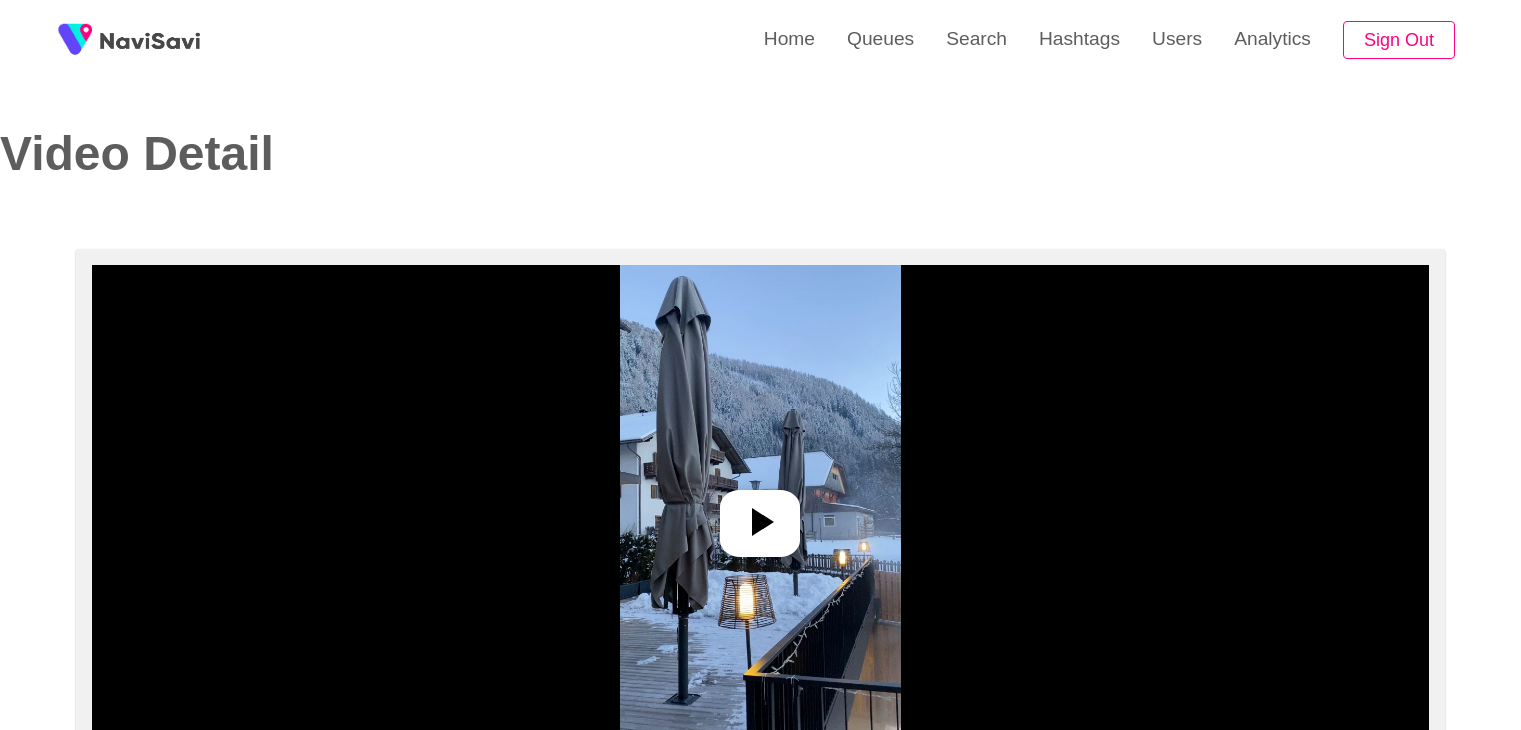 select on "**********" 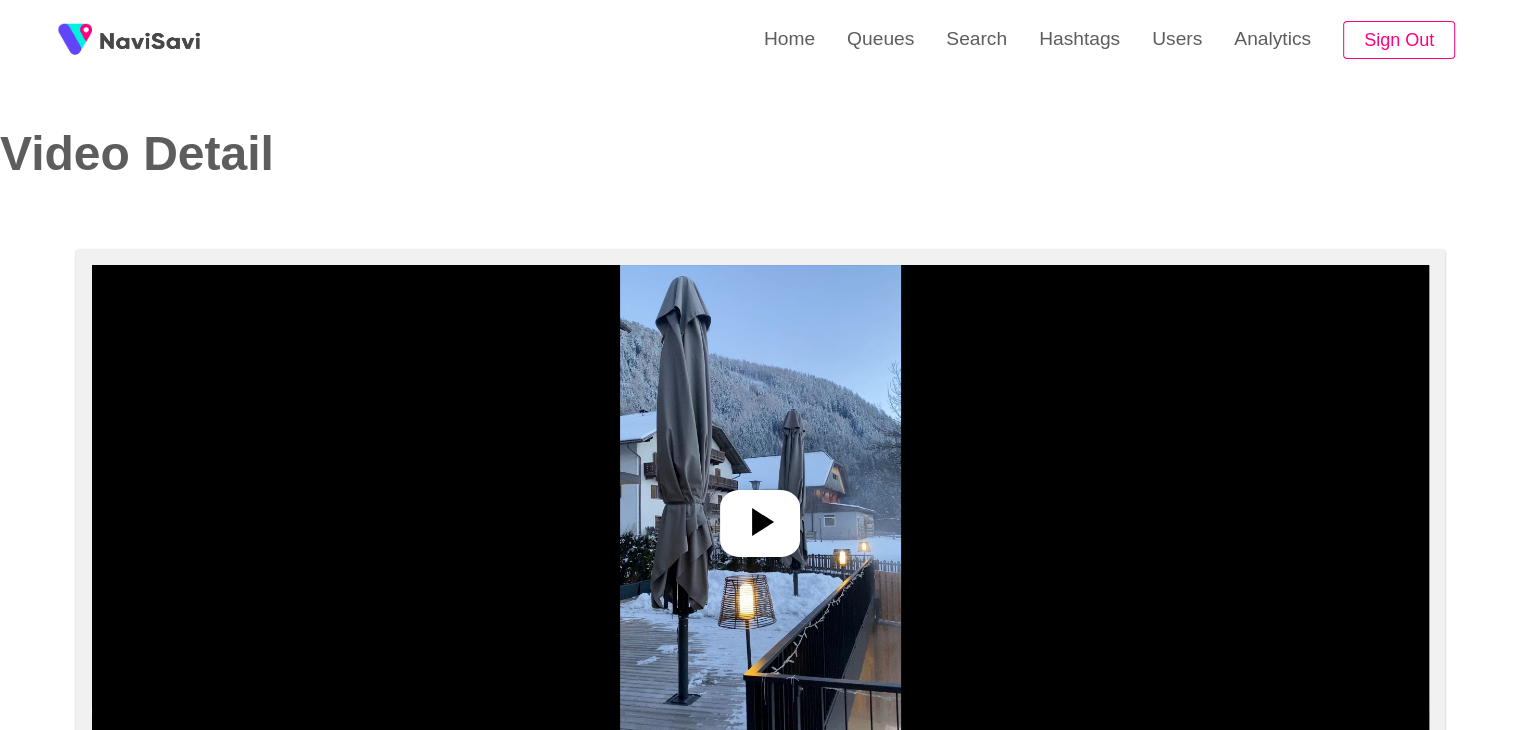 click at bounding box center [760, 515] 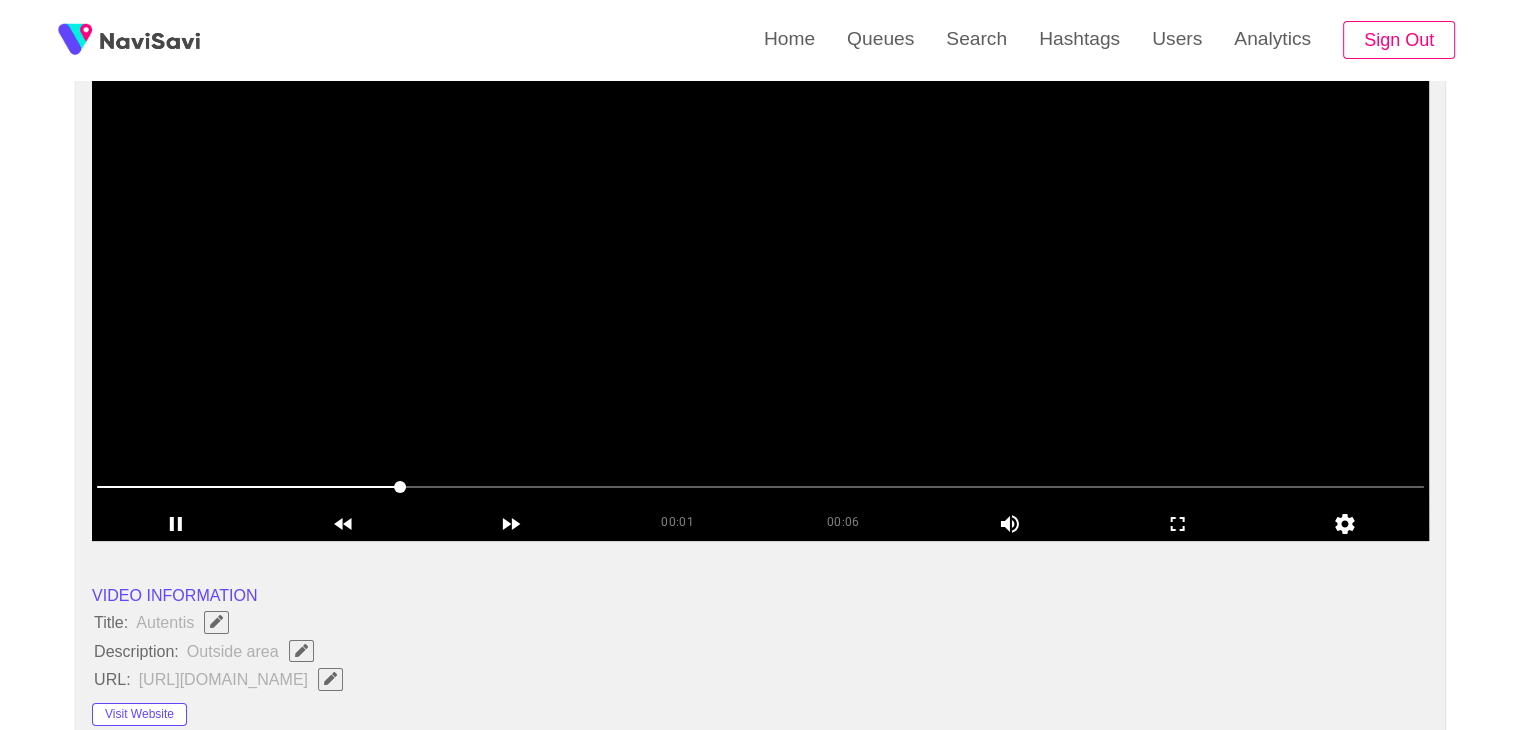 scroll, scrollTop: 96, scrollLeft: 0, axis: vertical 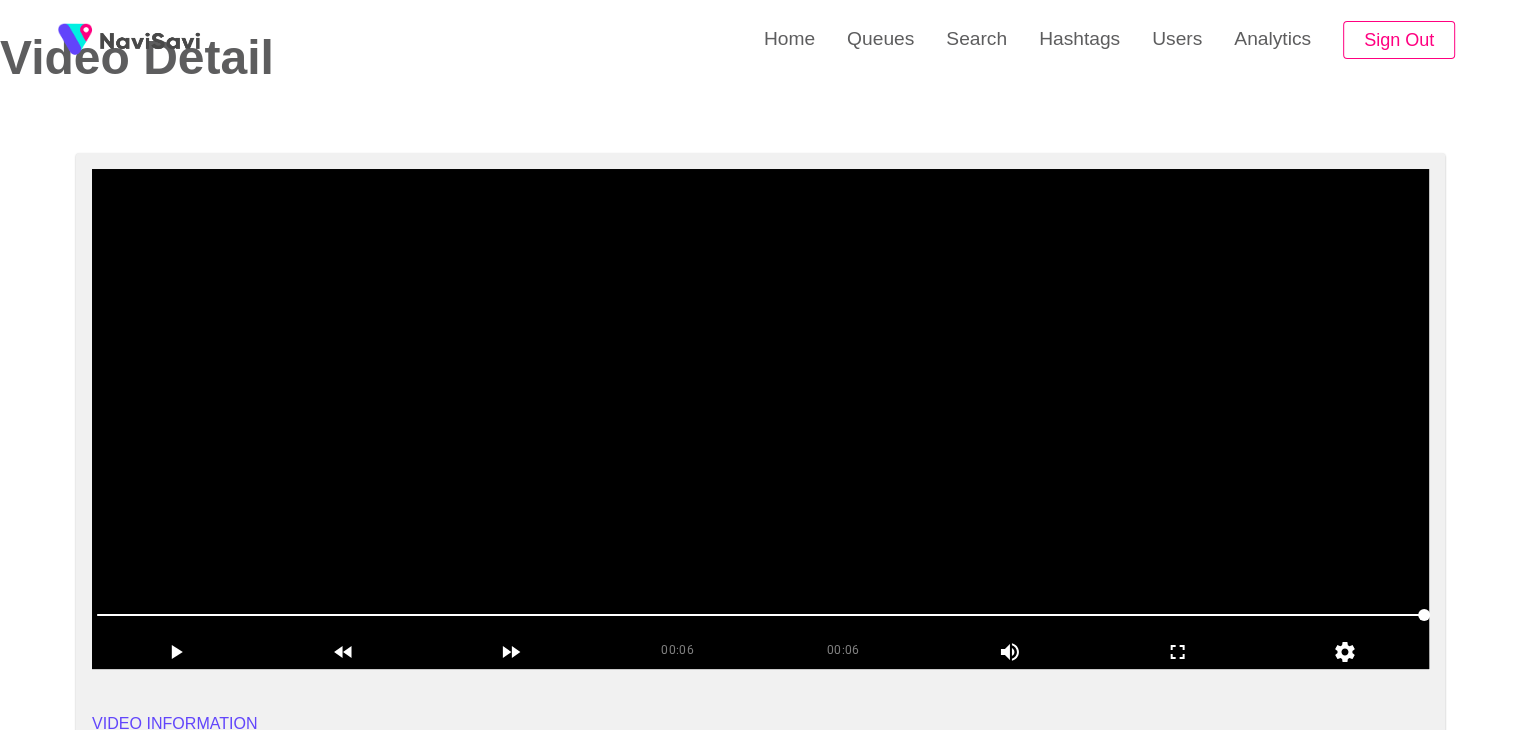 click at bounding box center (760, 419) 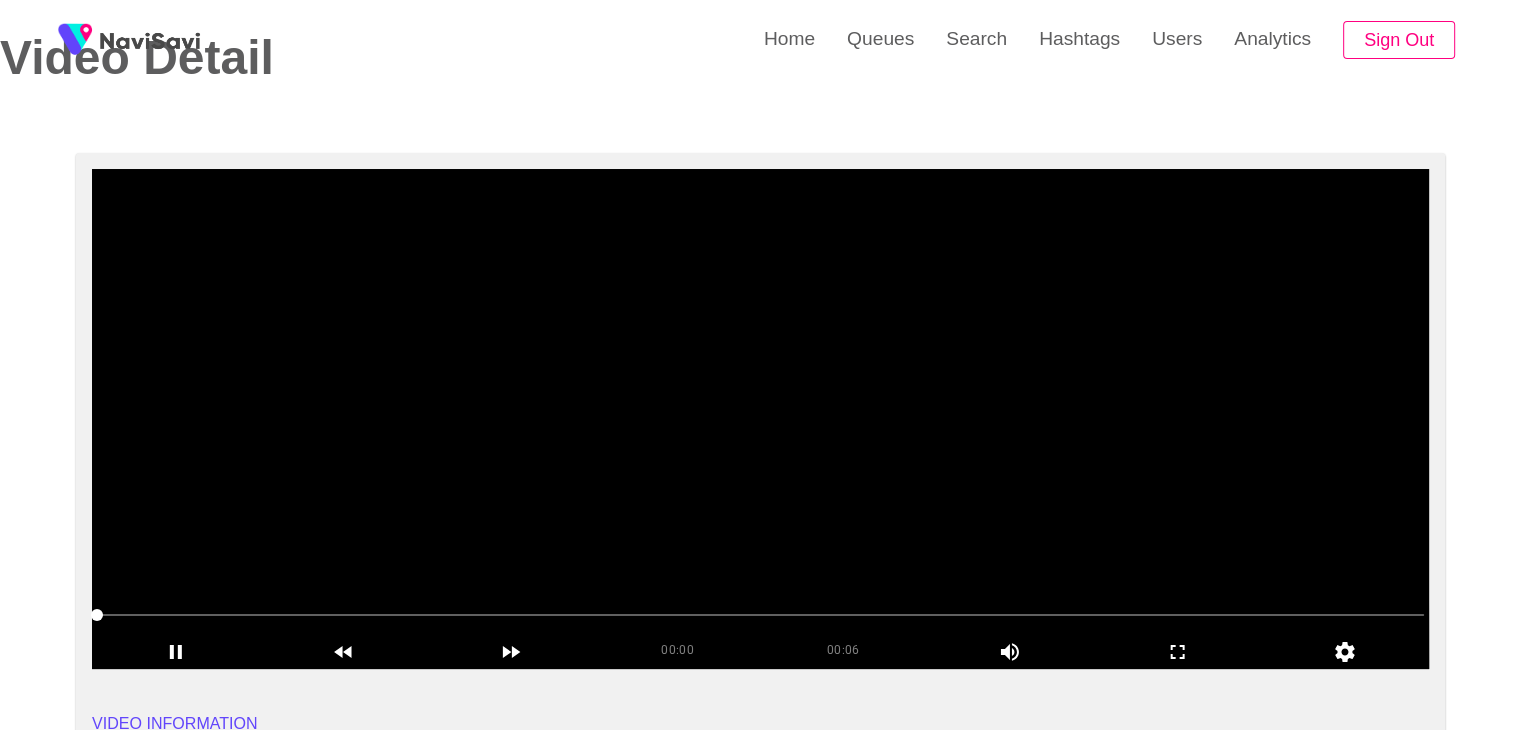 click at bounding box center [760, 419] 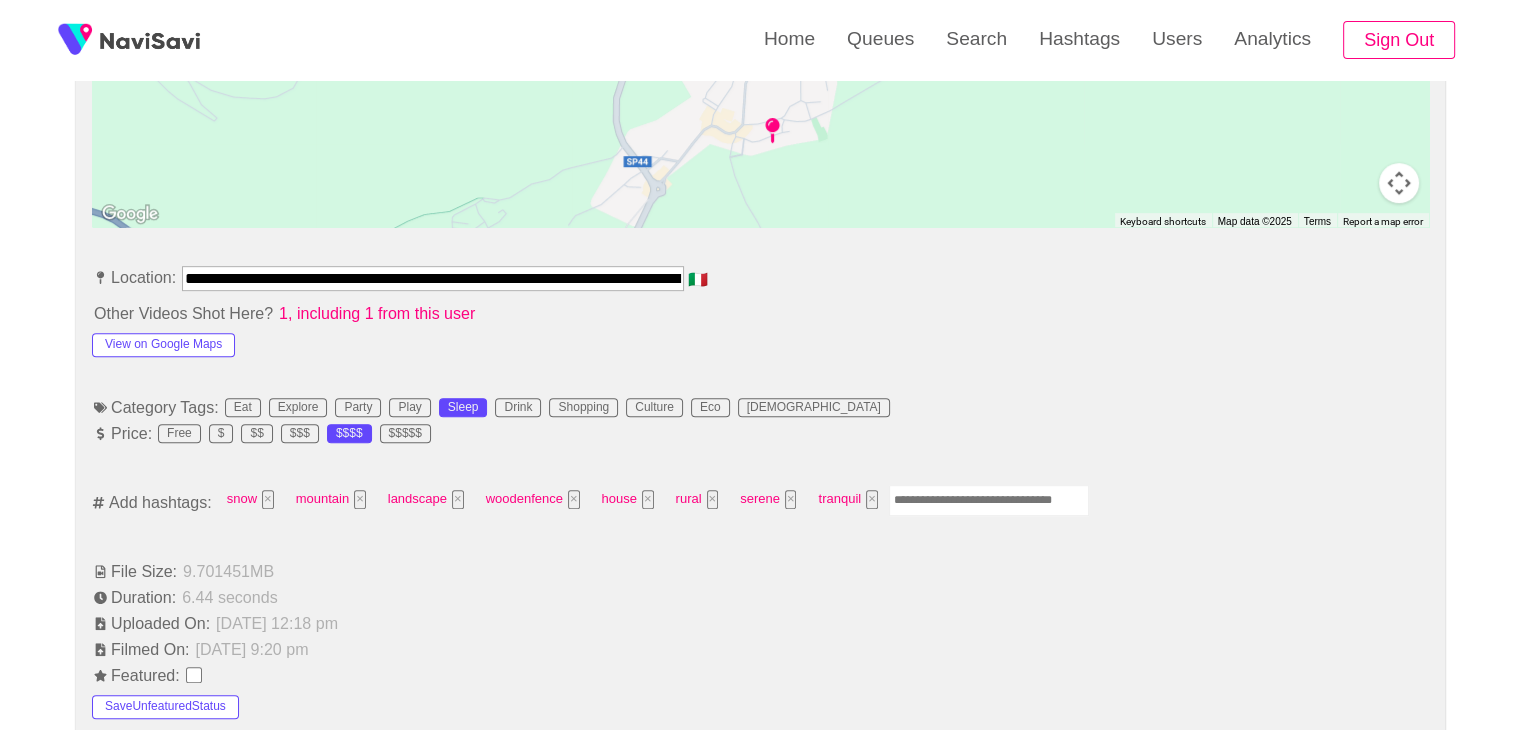 scroll, scrollTop: 1012, scrollLeft: 0, axis: vertical 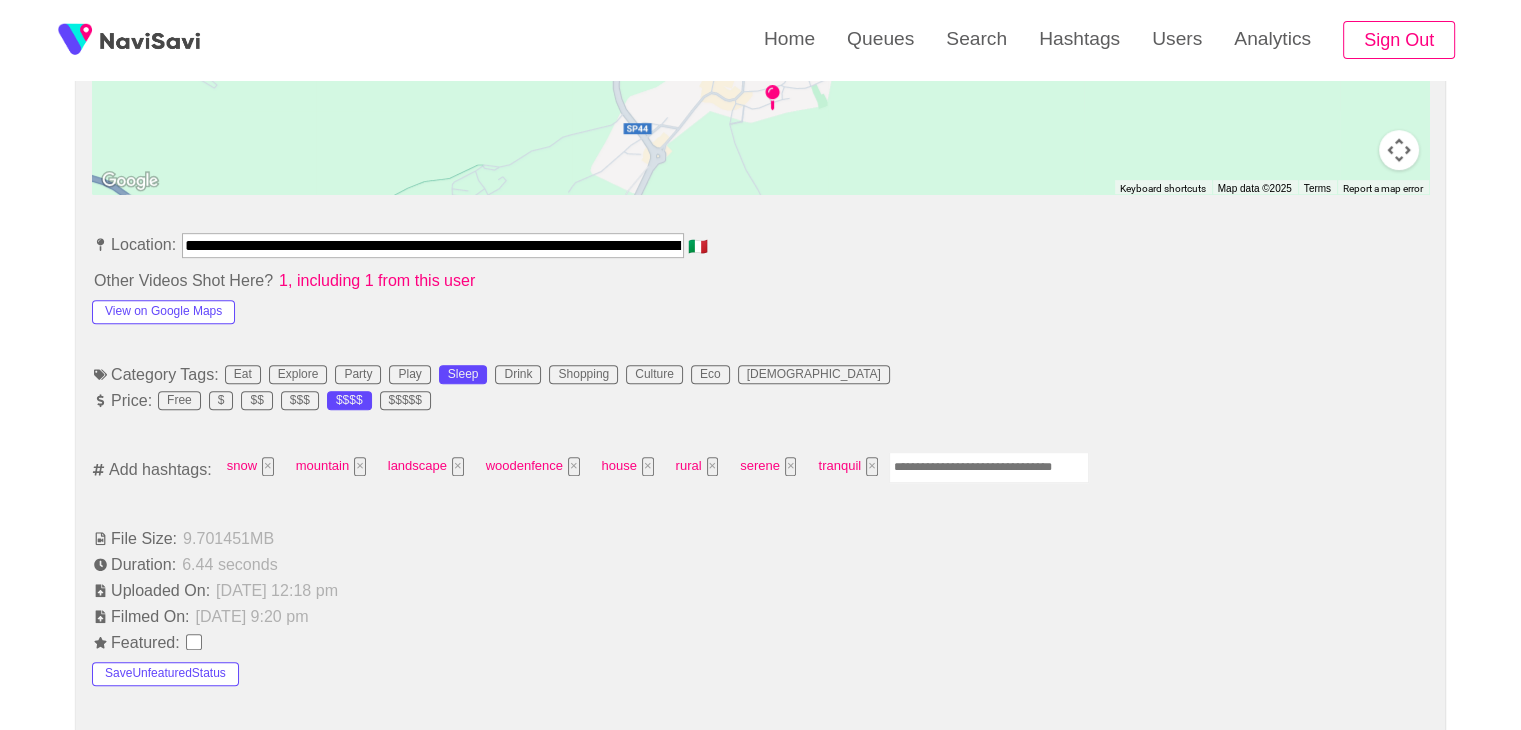 click at bounding box center [989, 467] 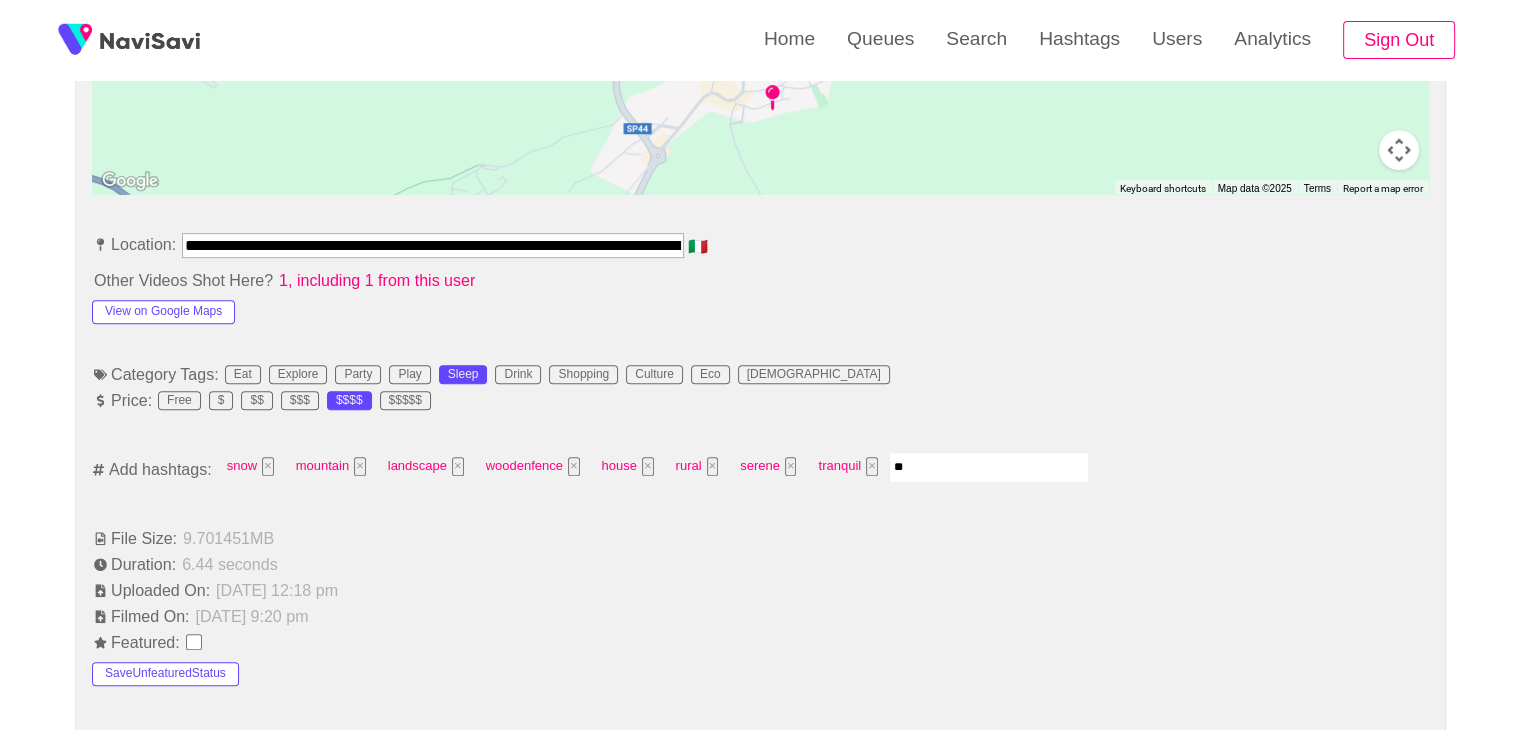 type on "*" 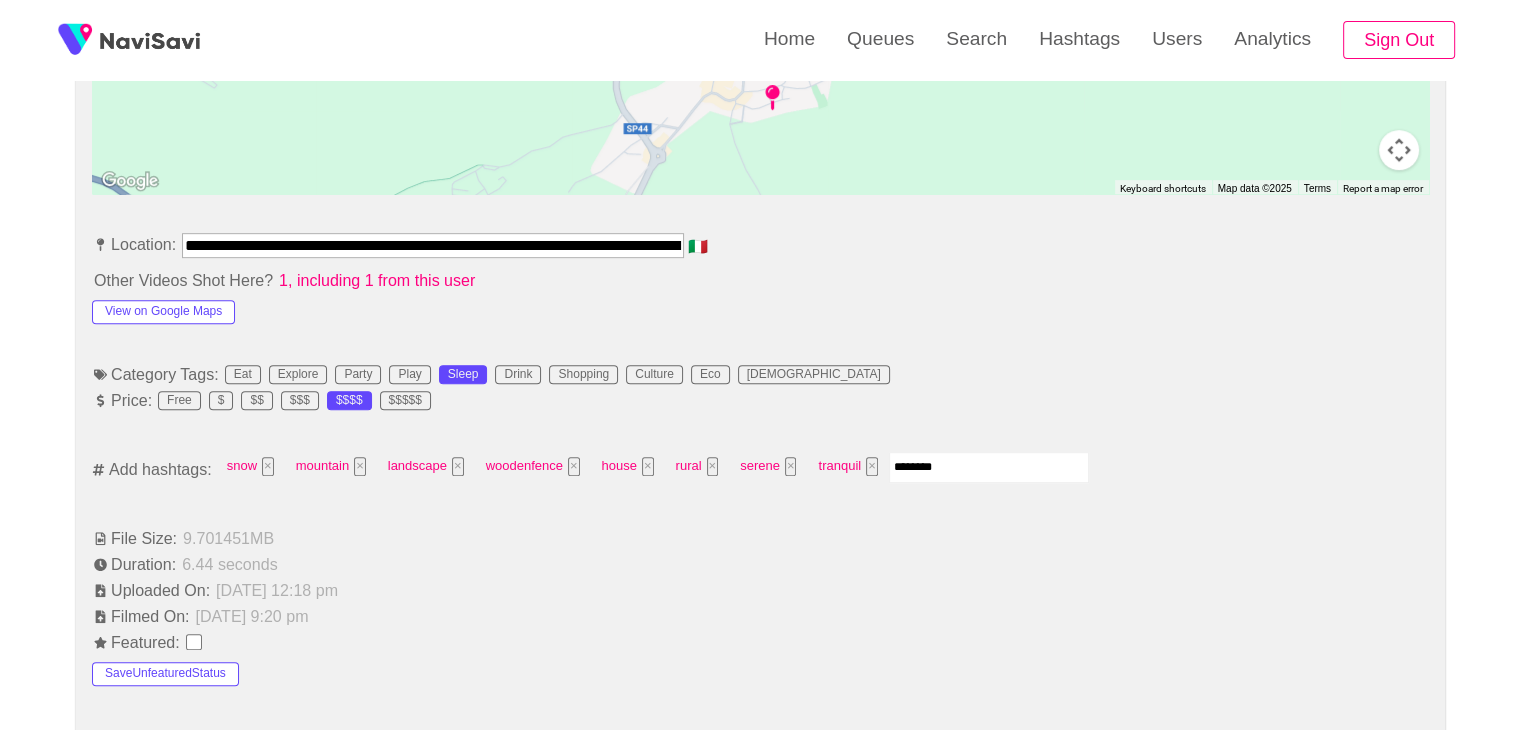 type on "*********" 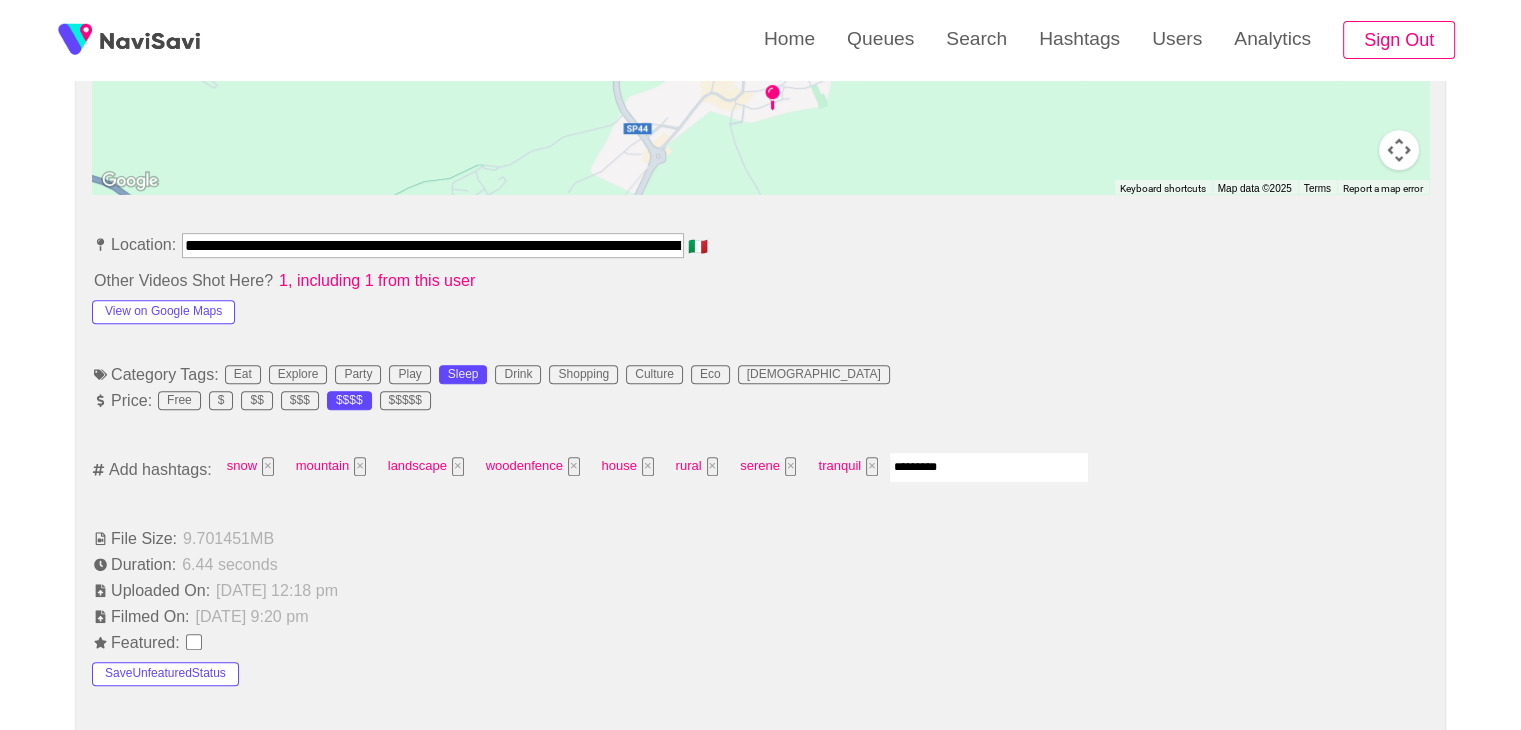 type 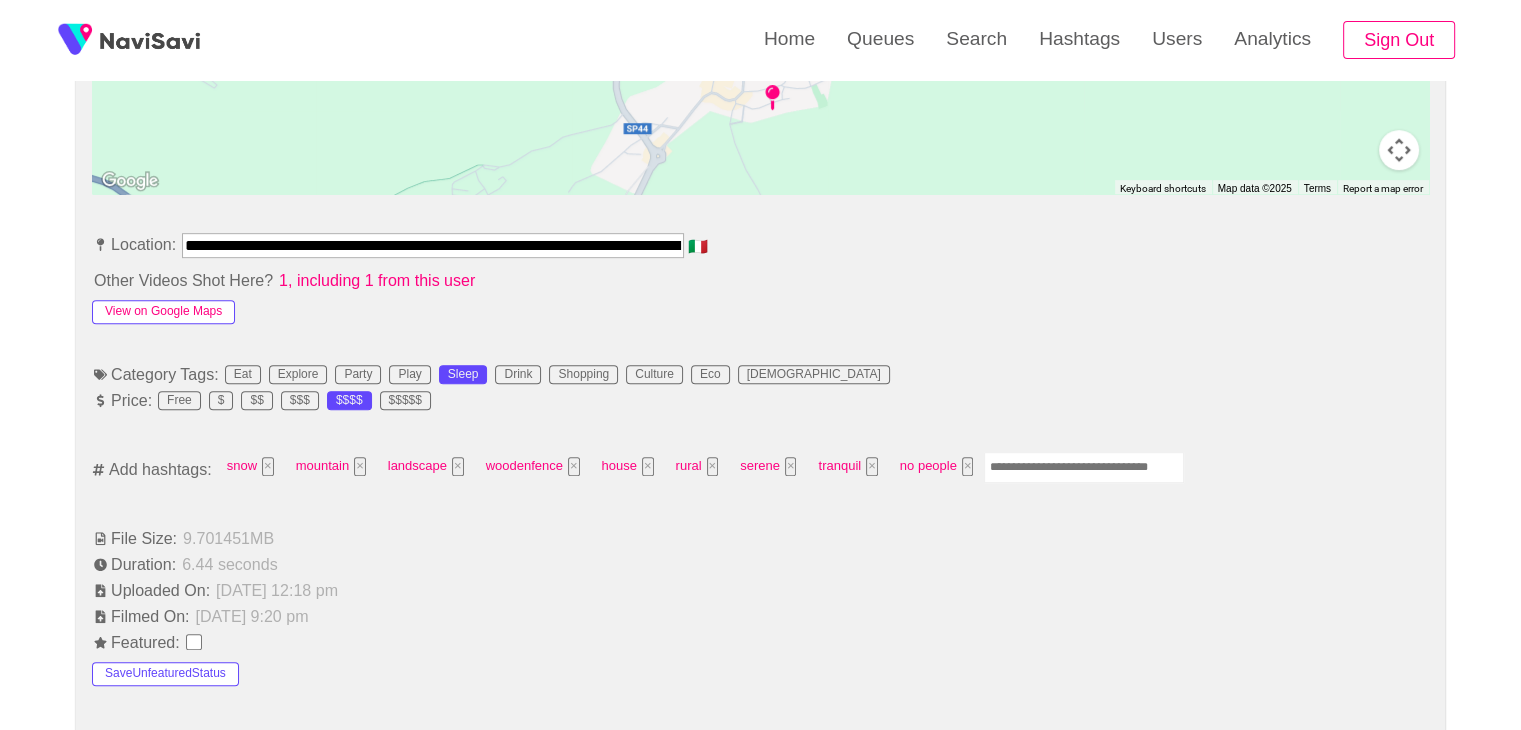 click on "View on Google Maps" at bounding box center (163, 312) 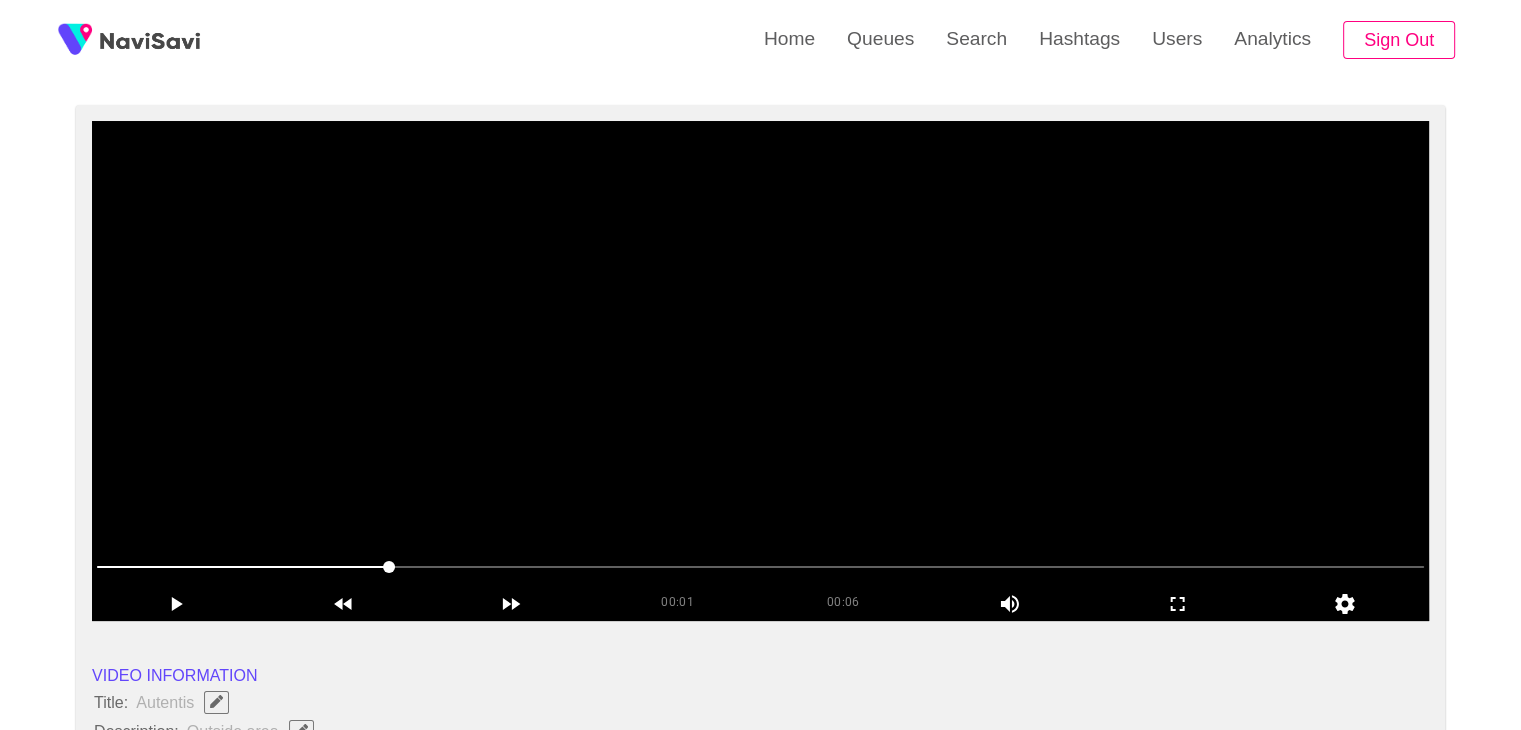 scroll, scrollTop: 143, scrollLeft: 0, axis: vertical 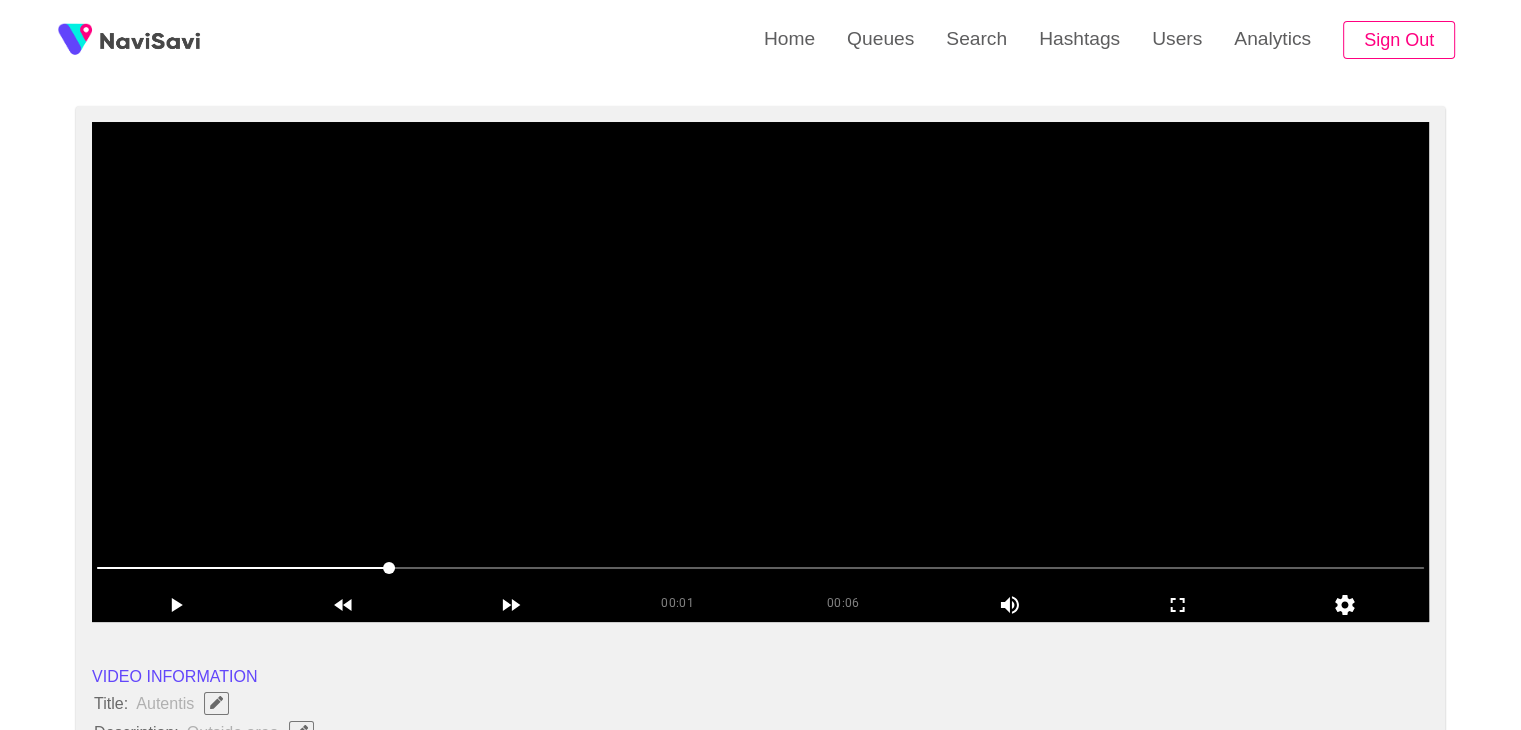 click at bounding box center [760, 372] 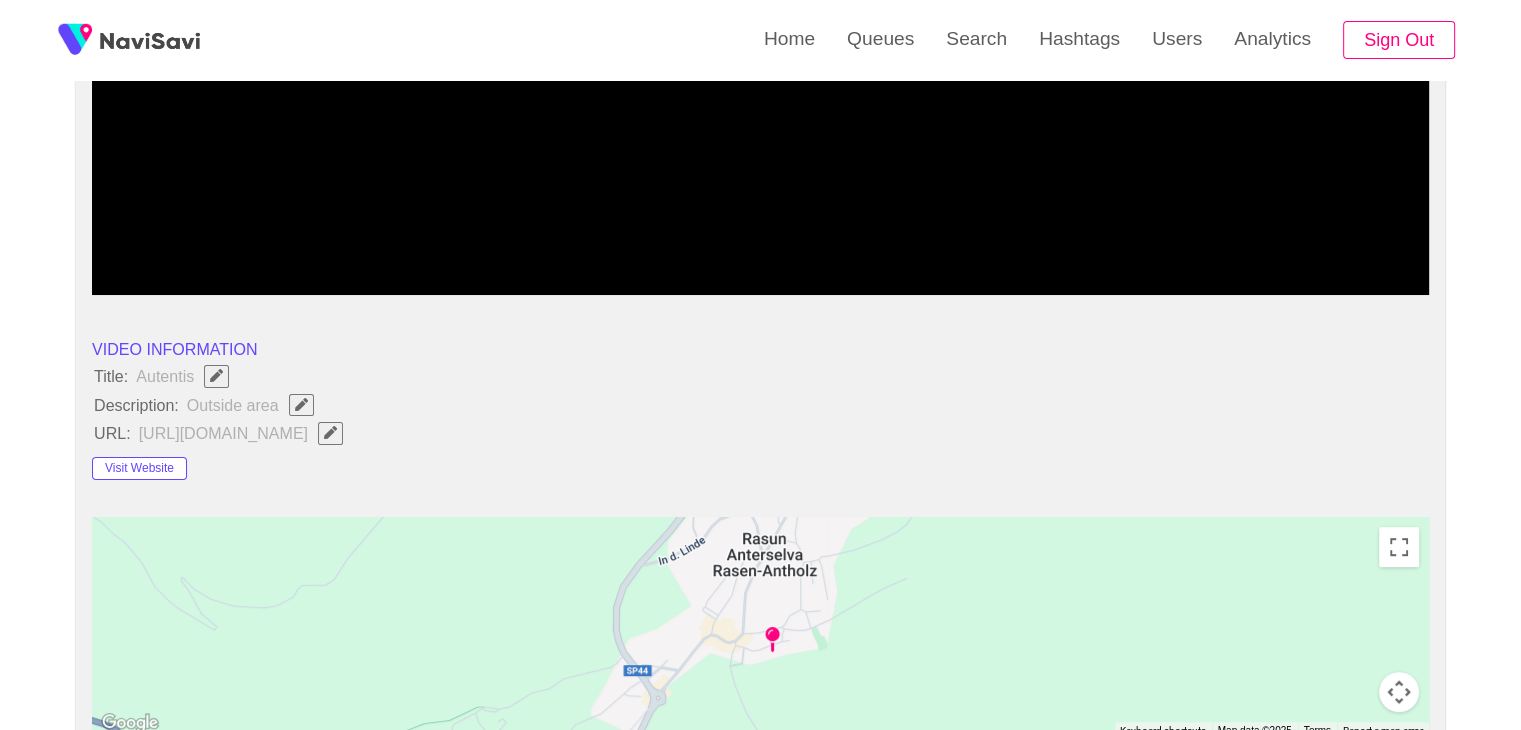 scroll, scrollTop: 466, scrollLeft: 0, axis: vertical 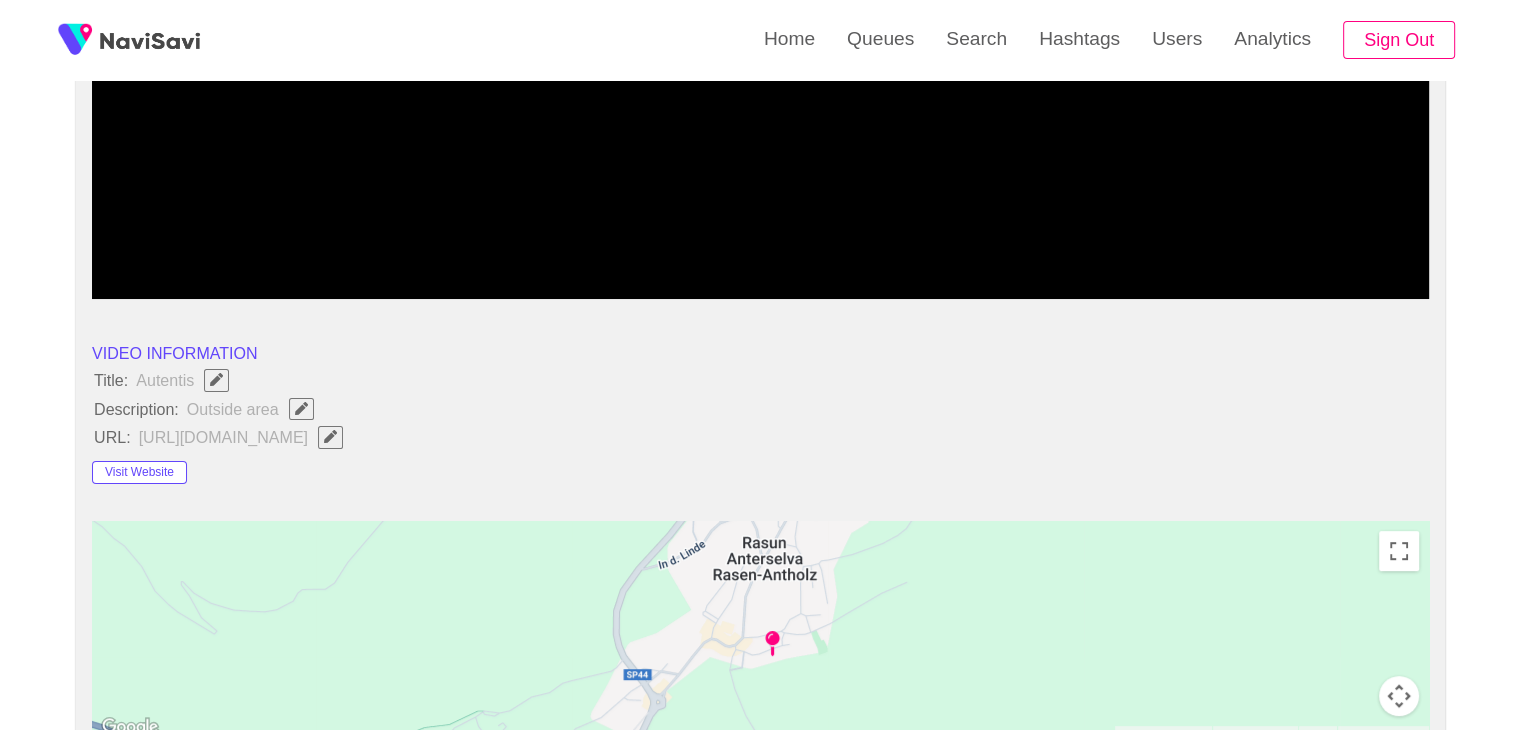 click on "Outside area" at bounding box center (255, 409) 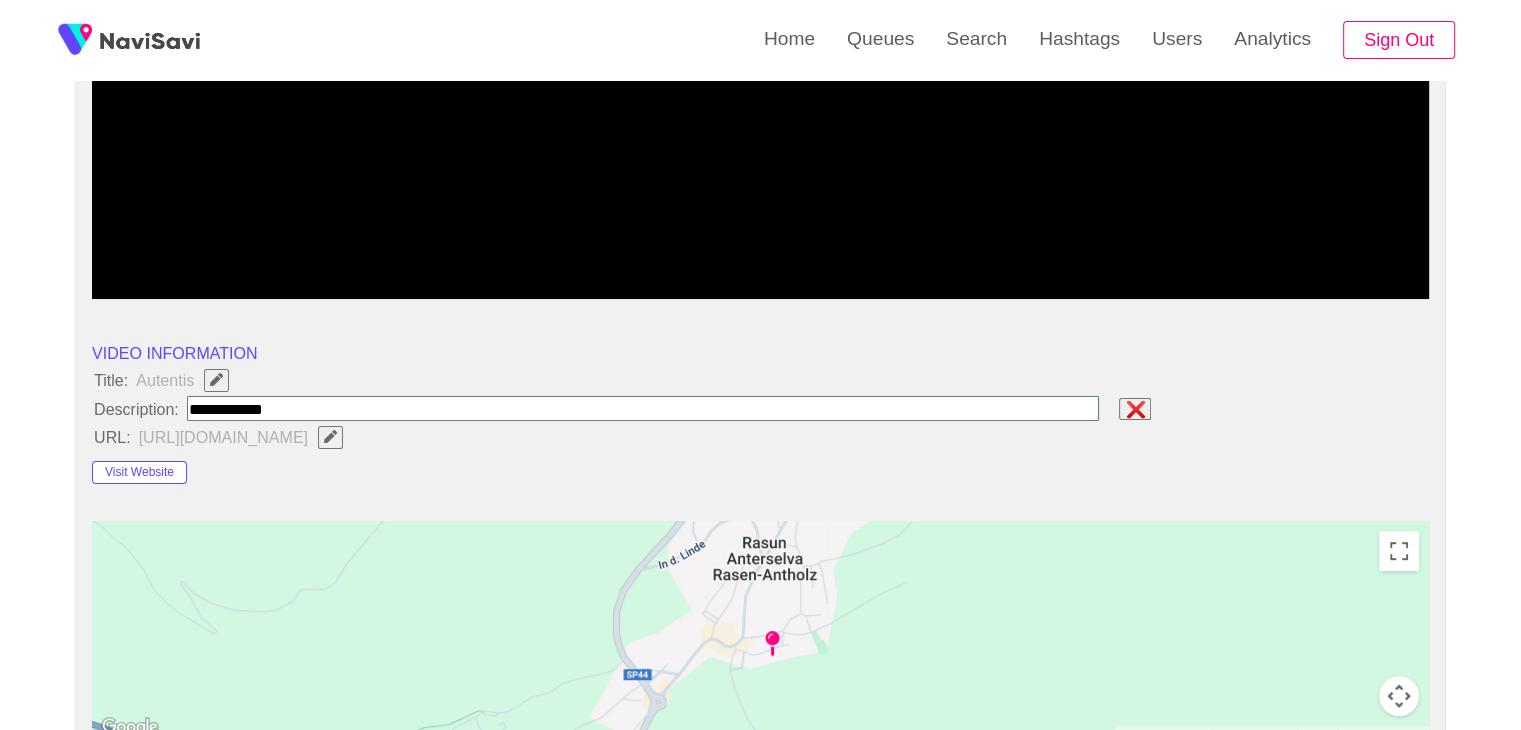 click at bounding box center (643, 408) 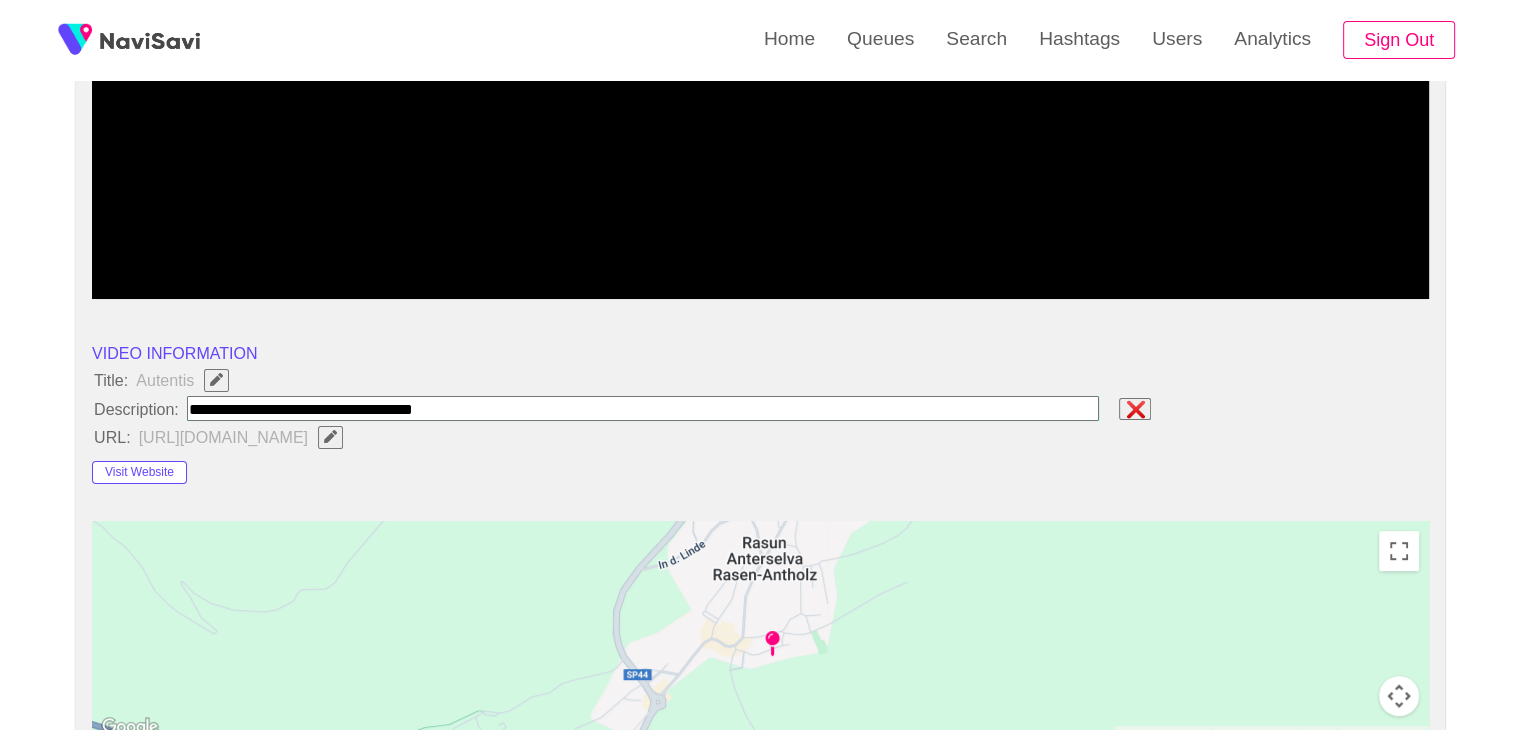 type on "**********" 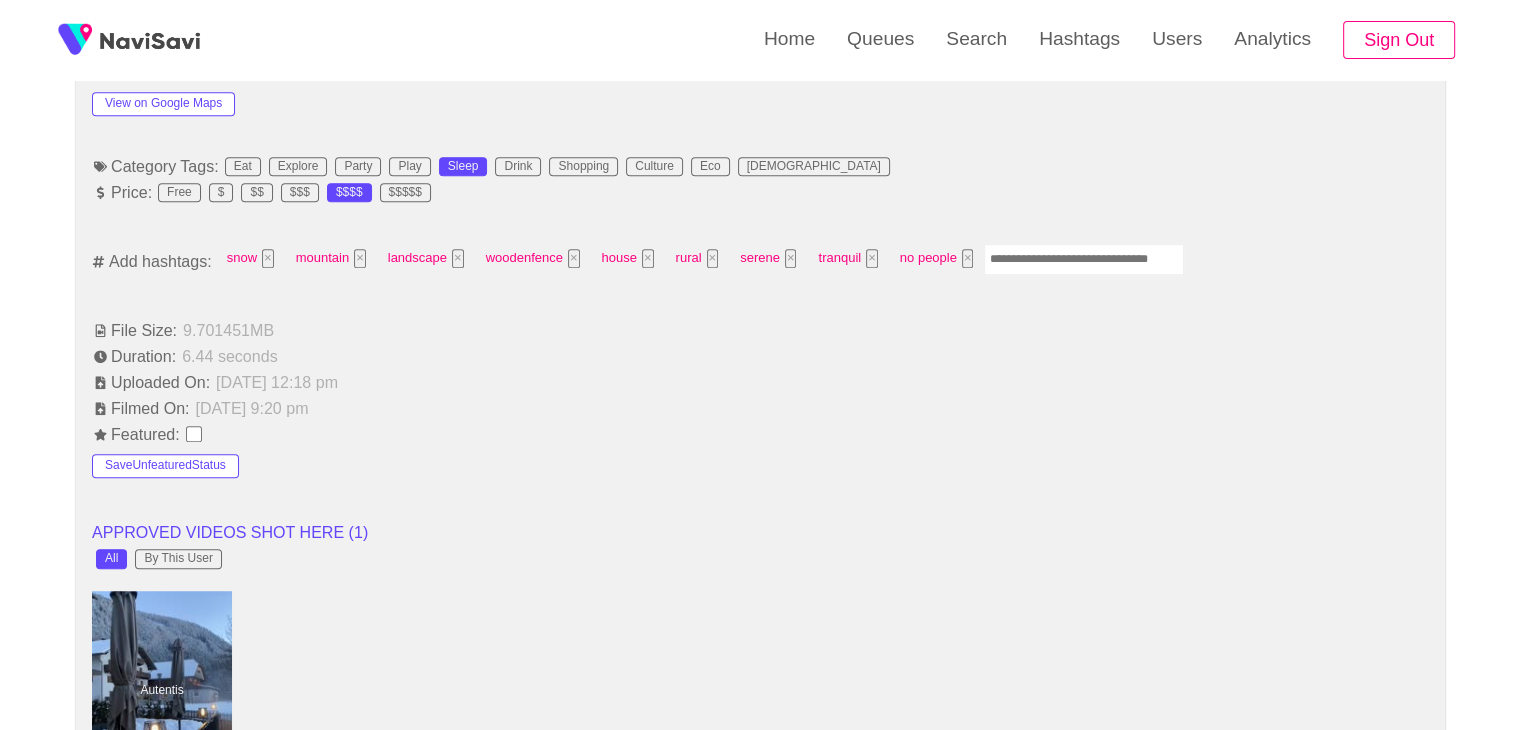 scroll, scrollTop: 1232, scrollLeft: 0, axis: vertical 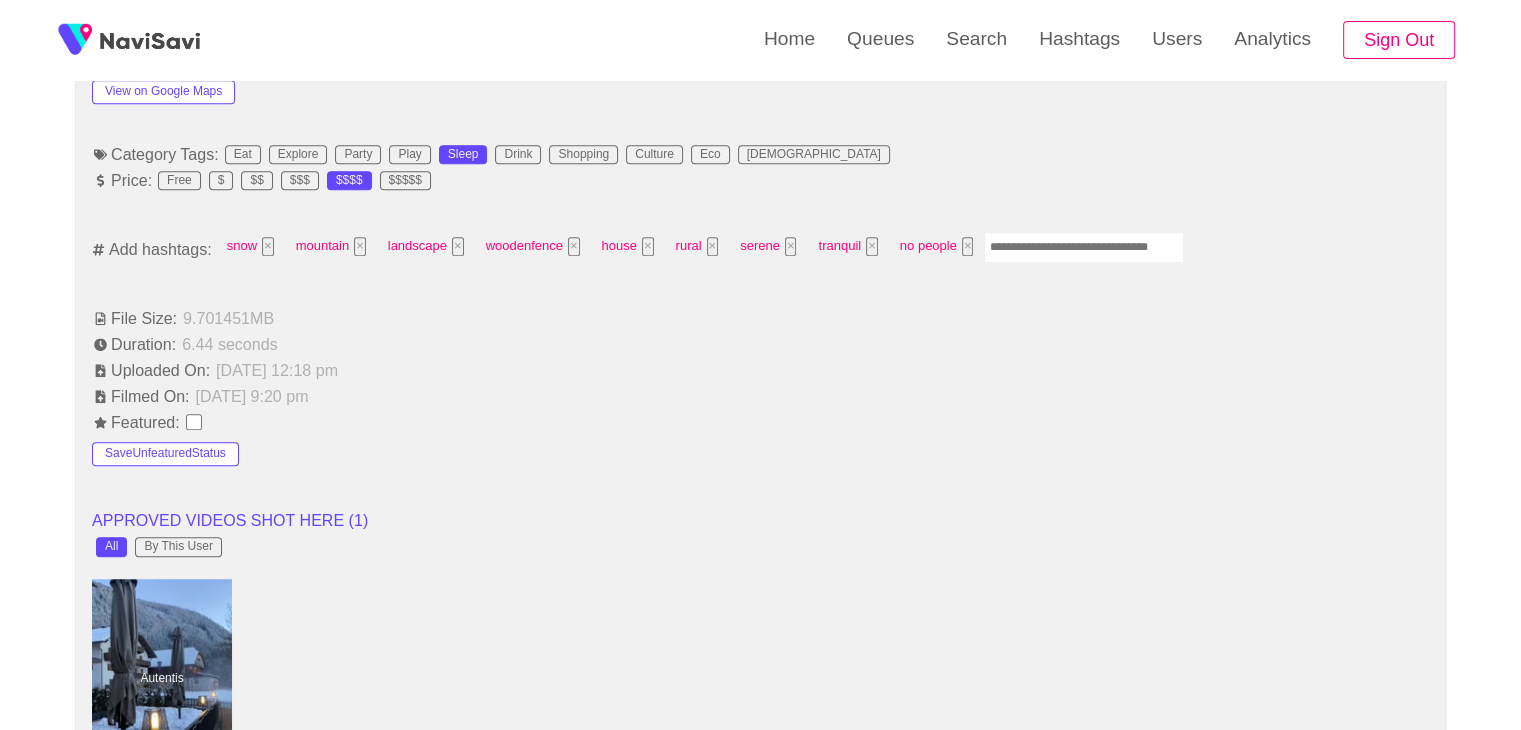 click at bounding box center [1084, 247] 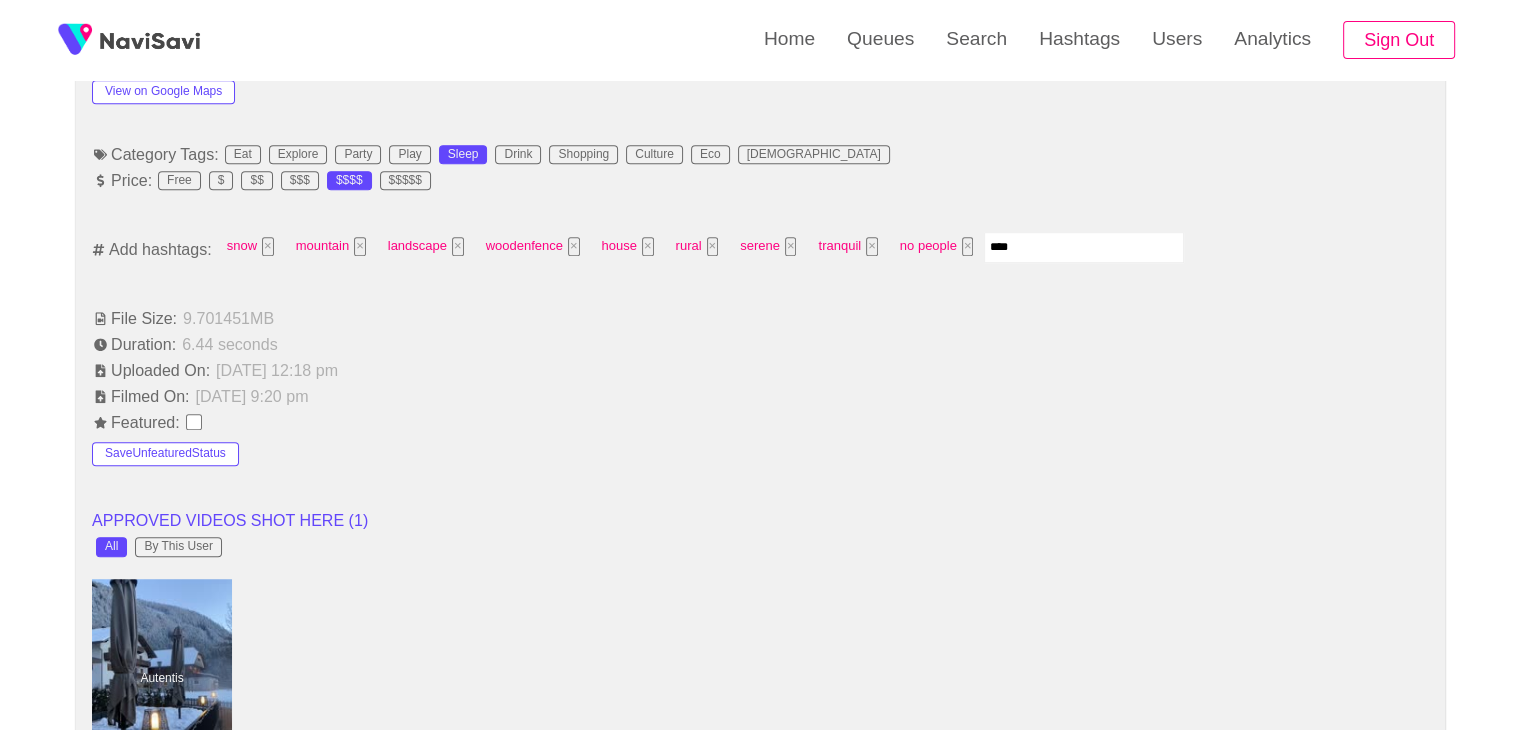 type on "*****" 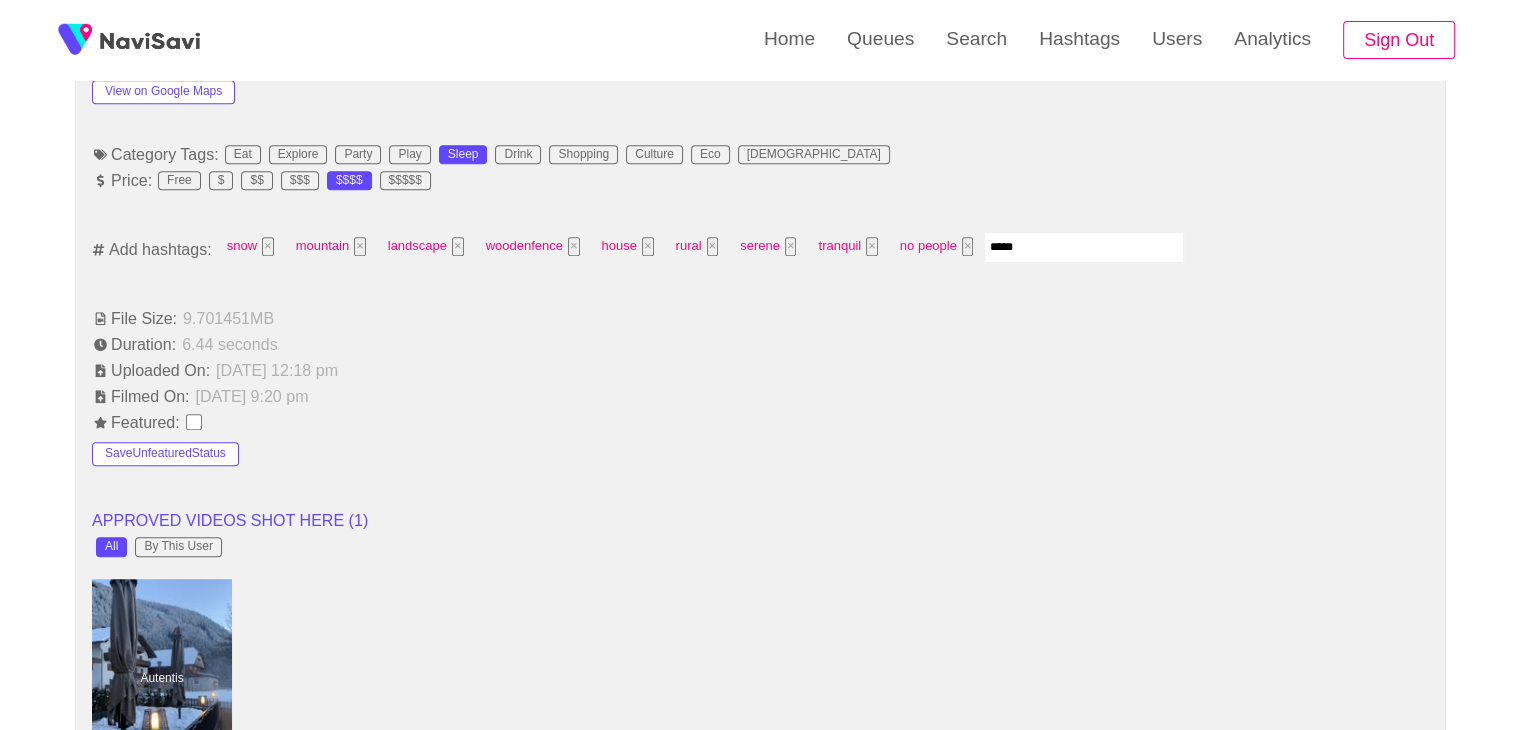 type 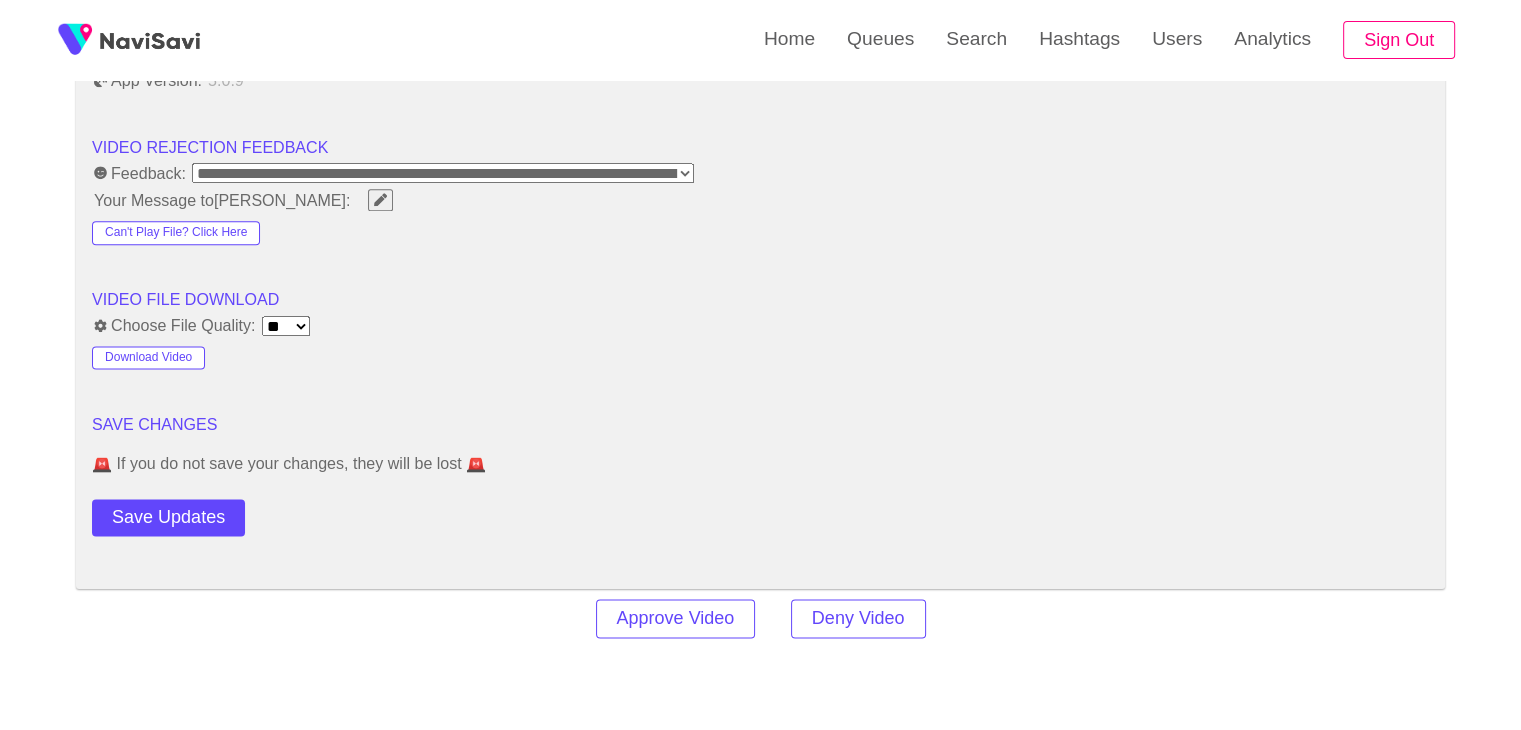 scroll, scrollTop: 2528, scrollLeft: 0, axis: vertical 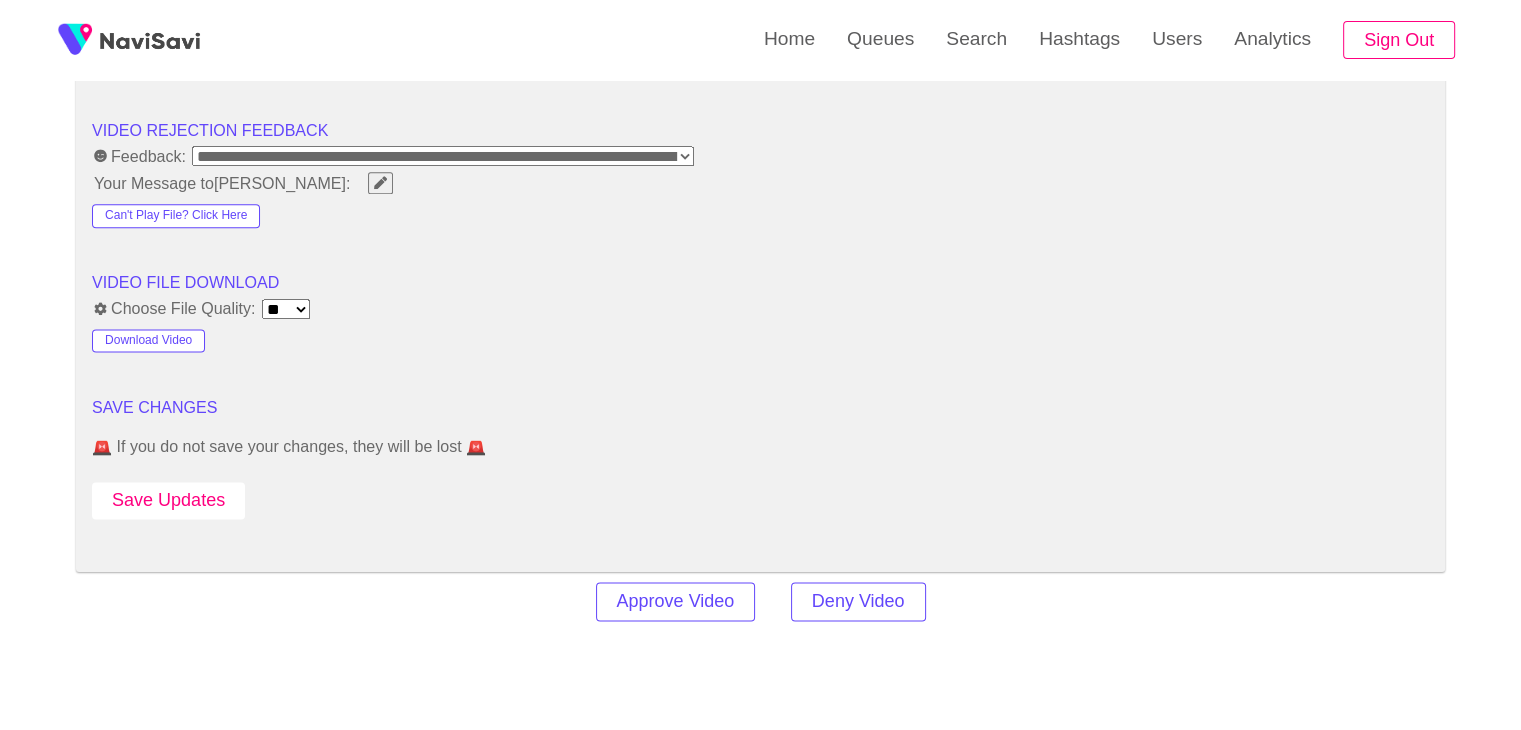 click on "Save Updates" at bounding box center (168, 500) 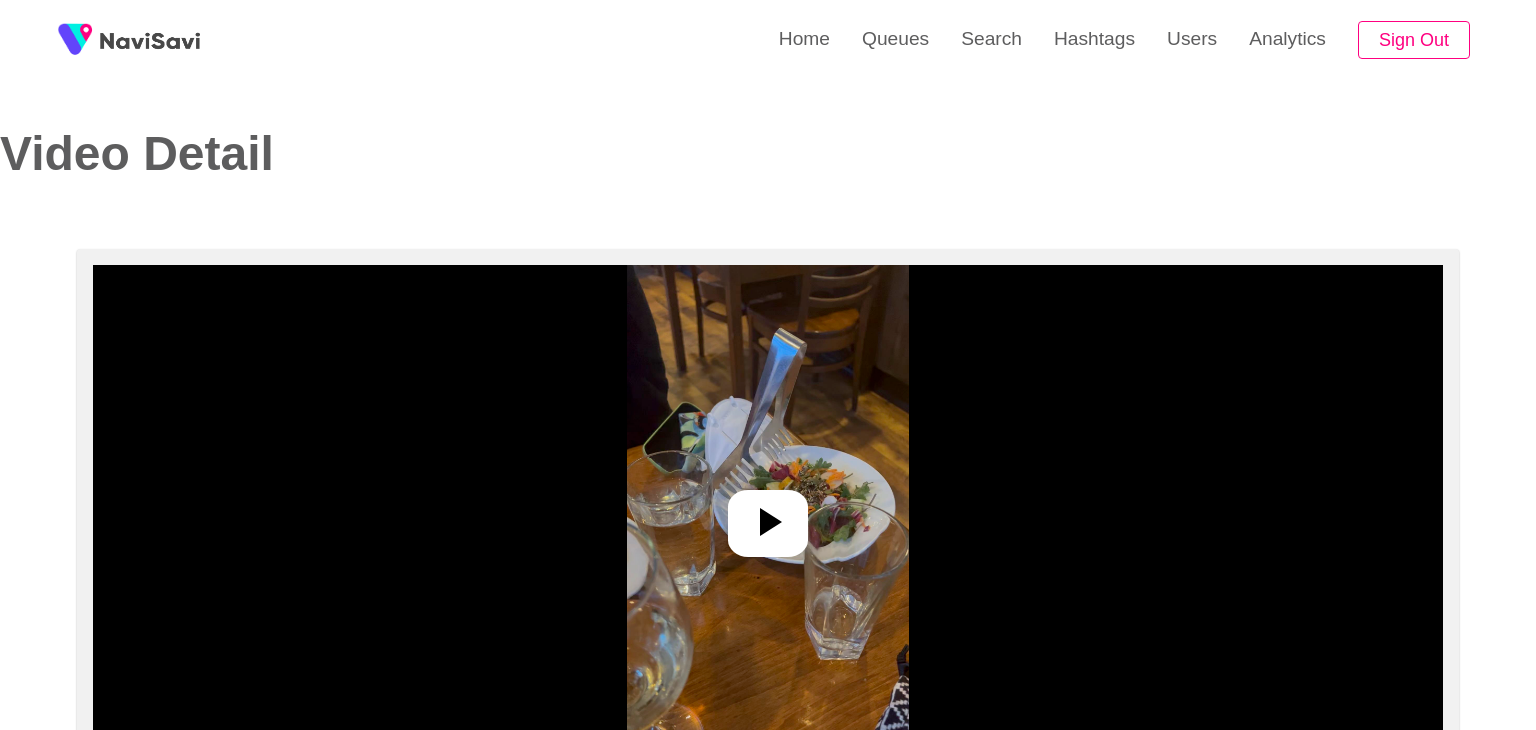 select on "**********" 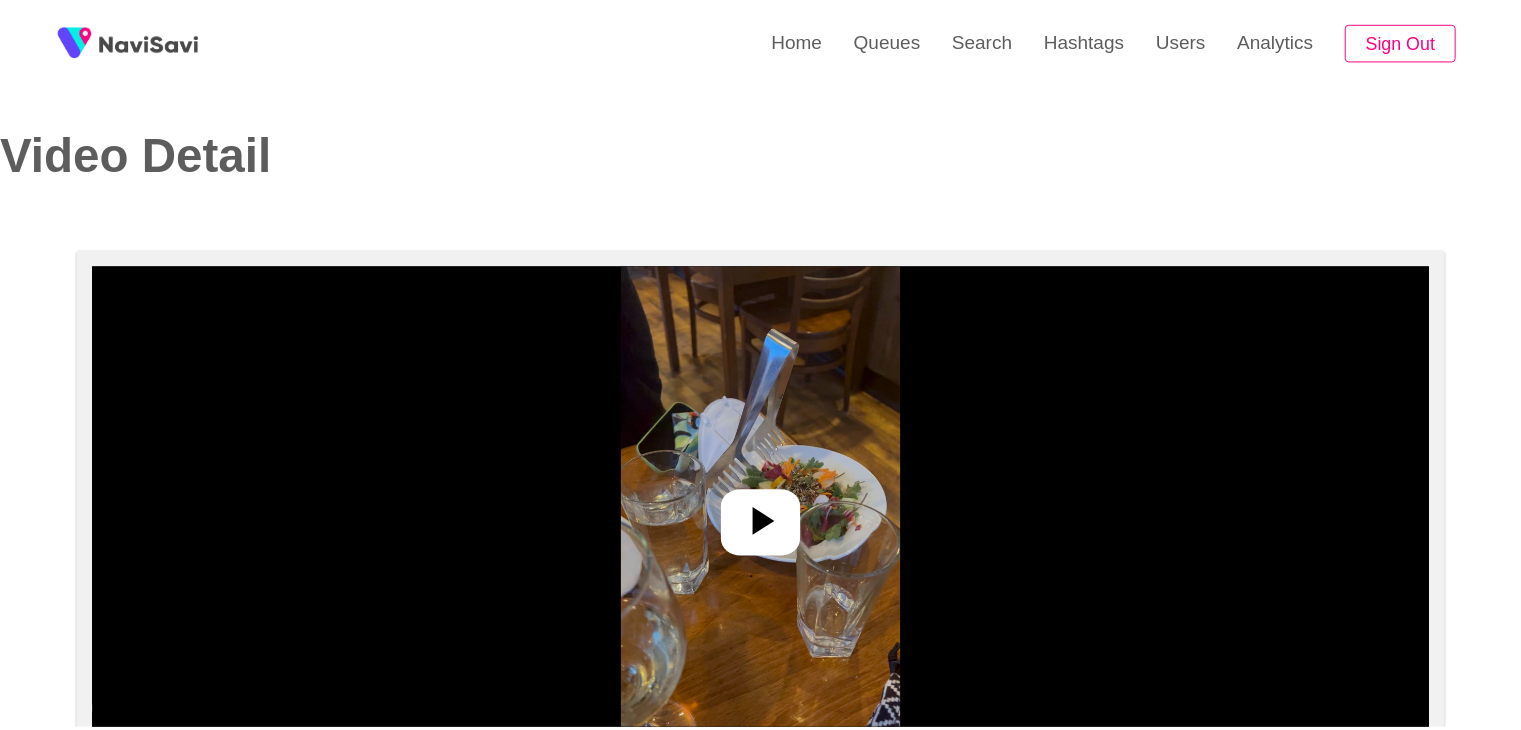 scroll, scrollTop: 0, scrollLeft: 0, axis: both 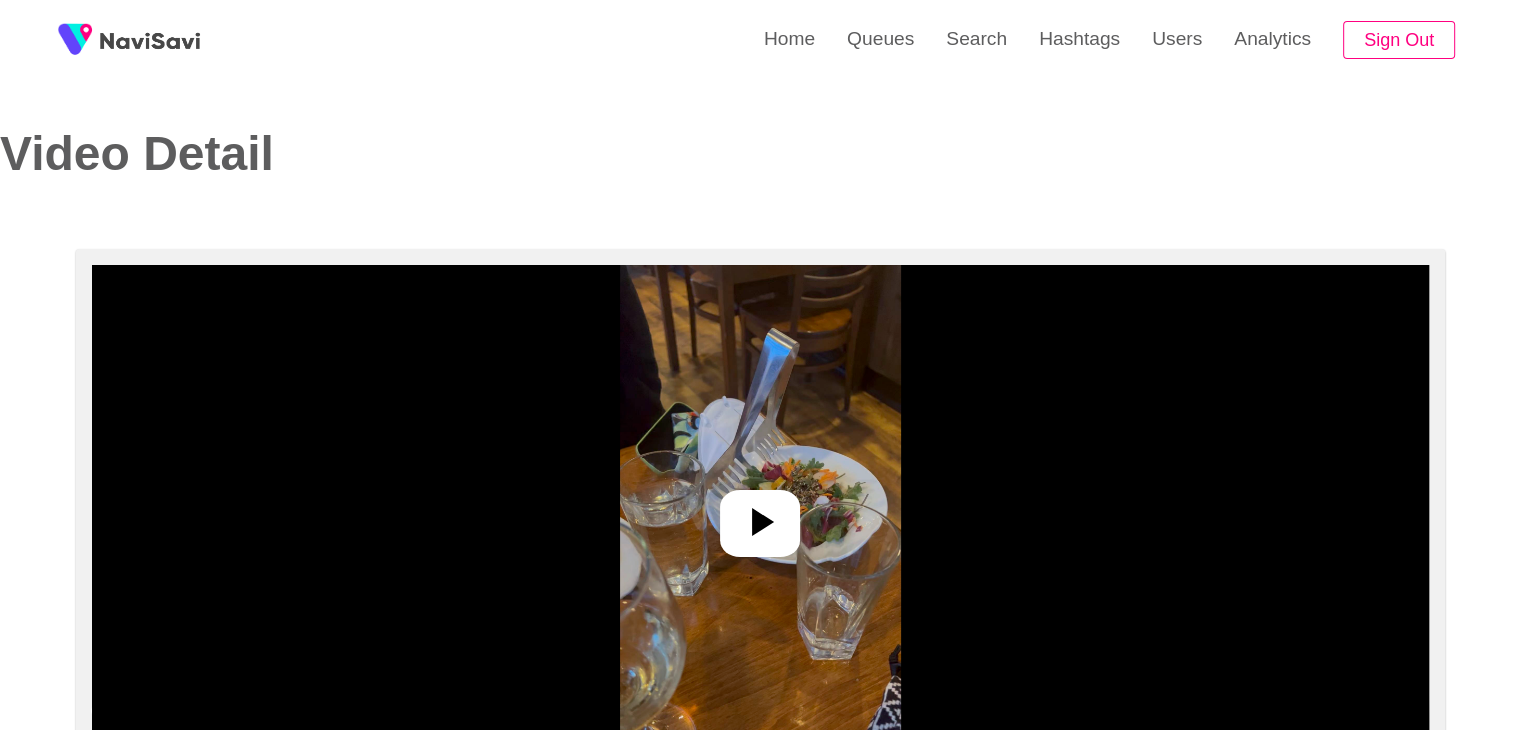 click at bounding box center (760, 515) 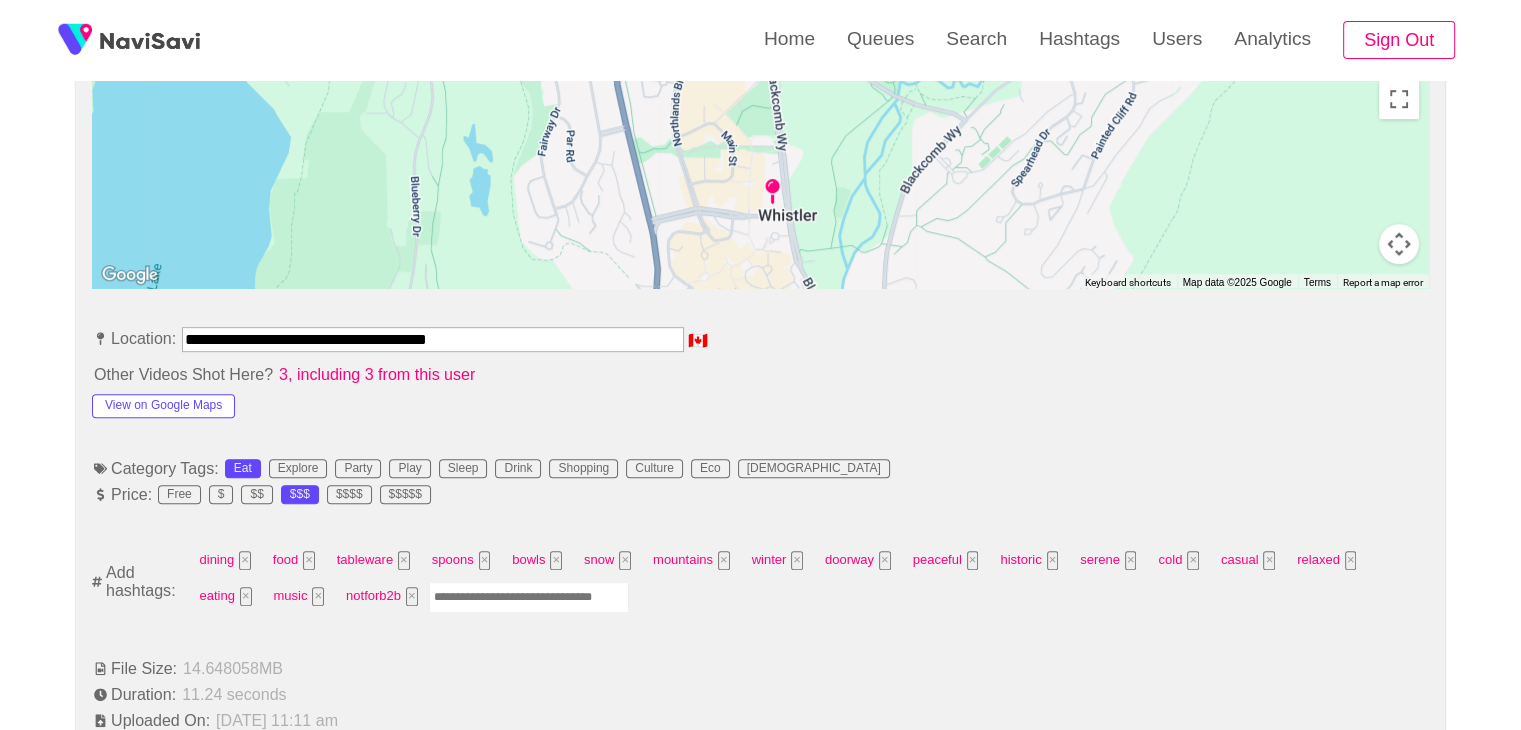 scroll, scrollTop: 974, scrollLeft: 0, axis: vertical 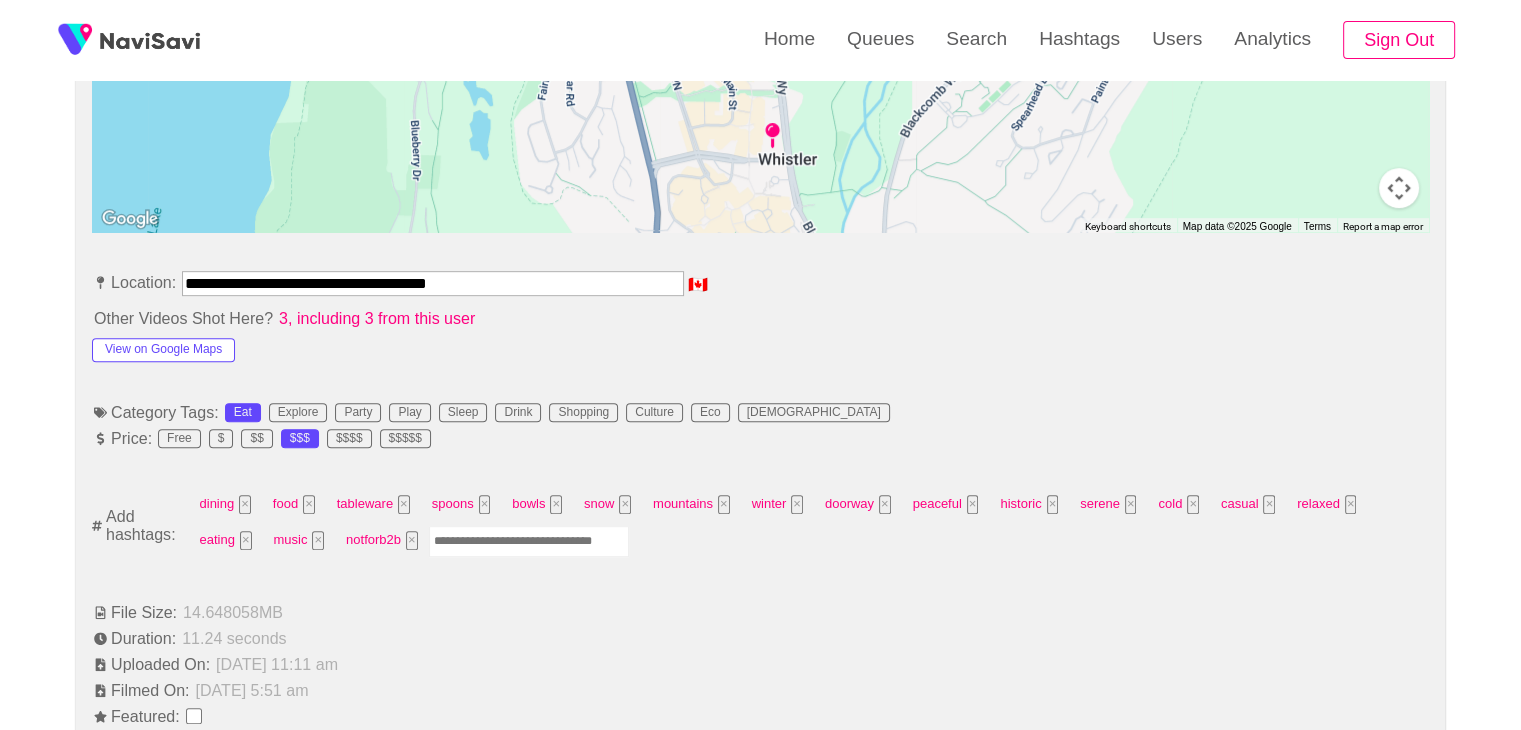 click at bounding box center [529, 541] 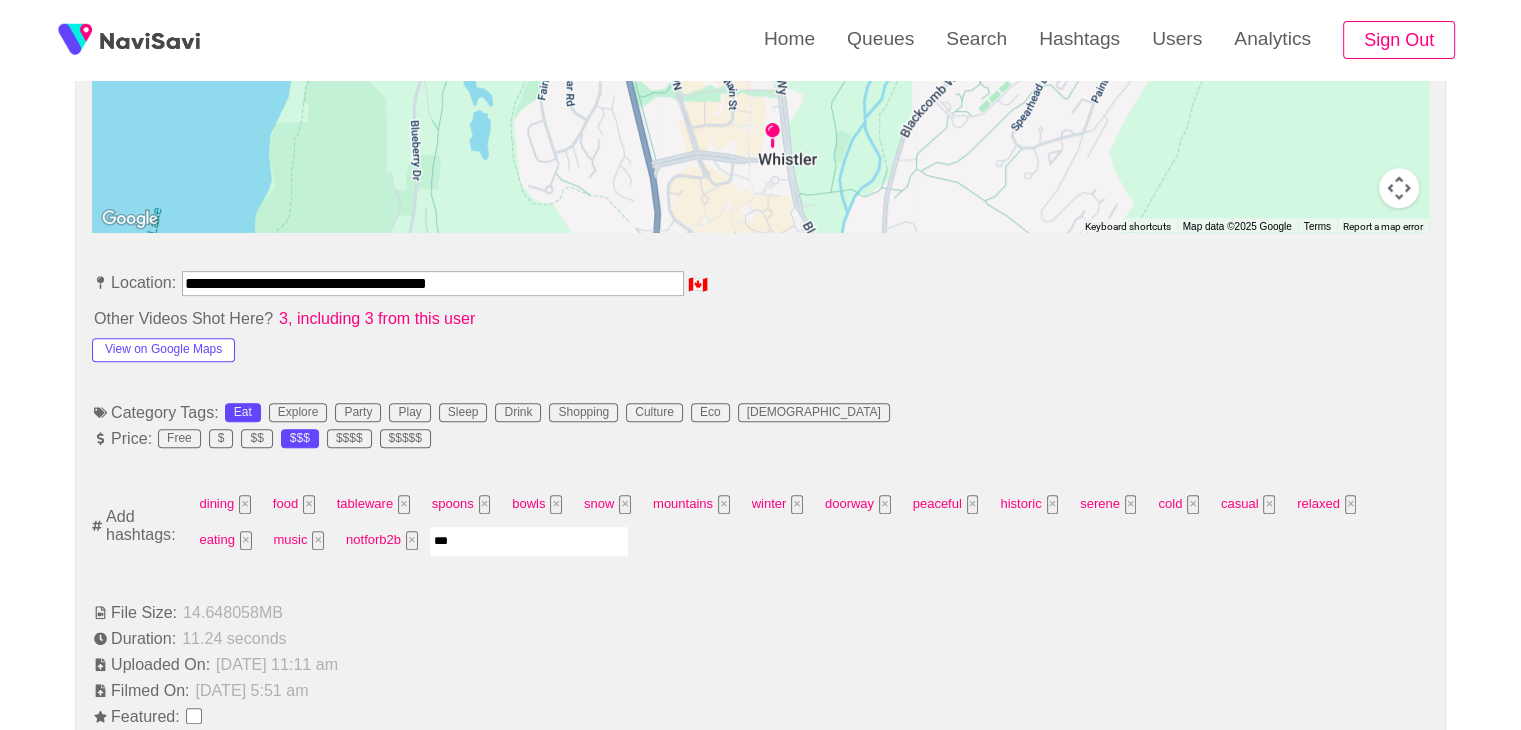 type on "****" 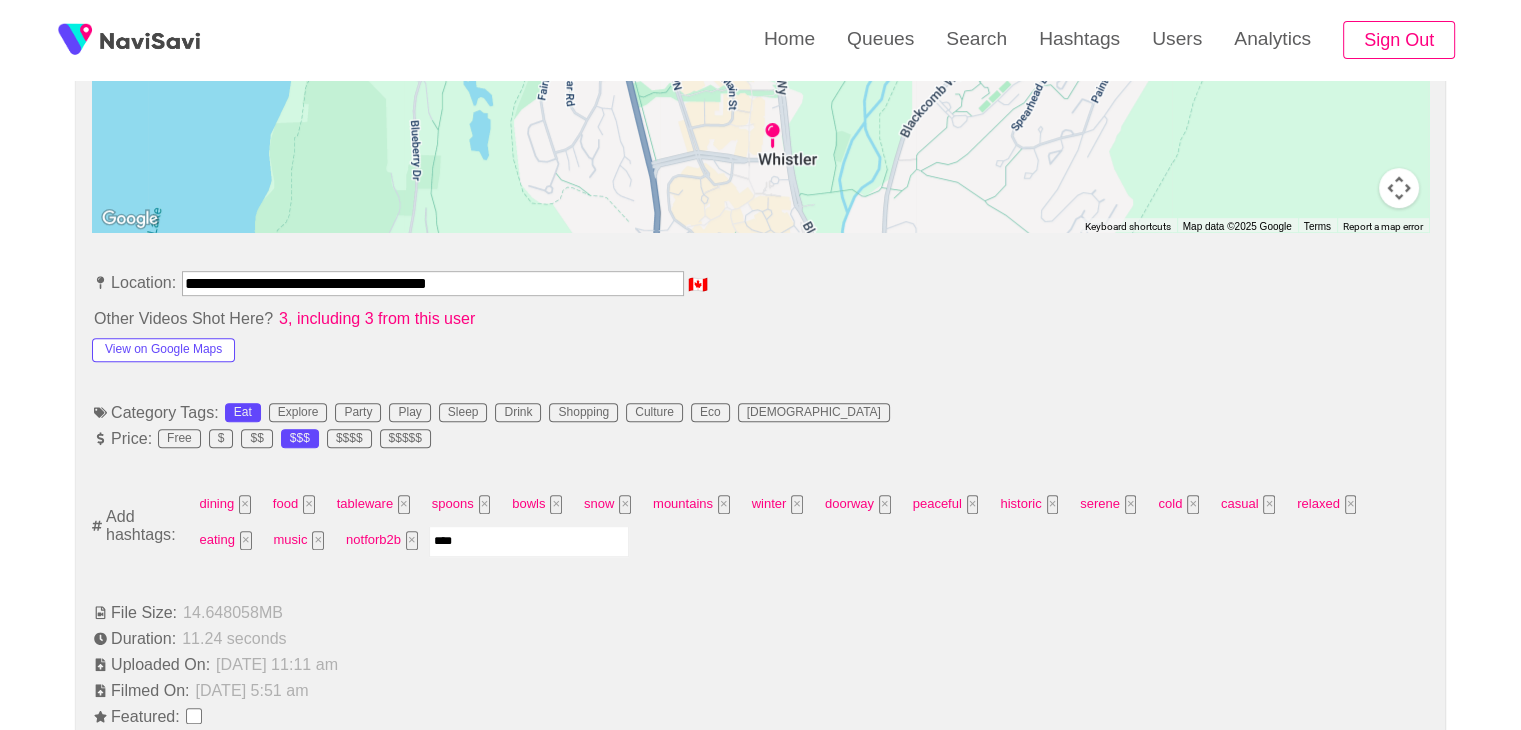 type 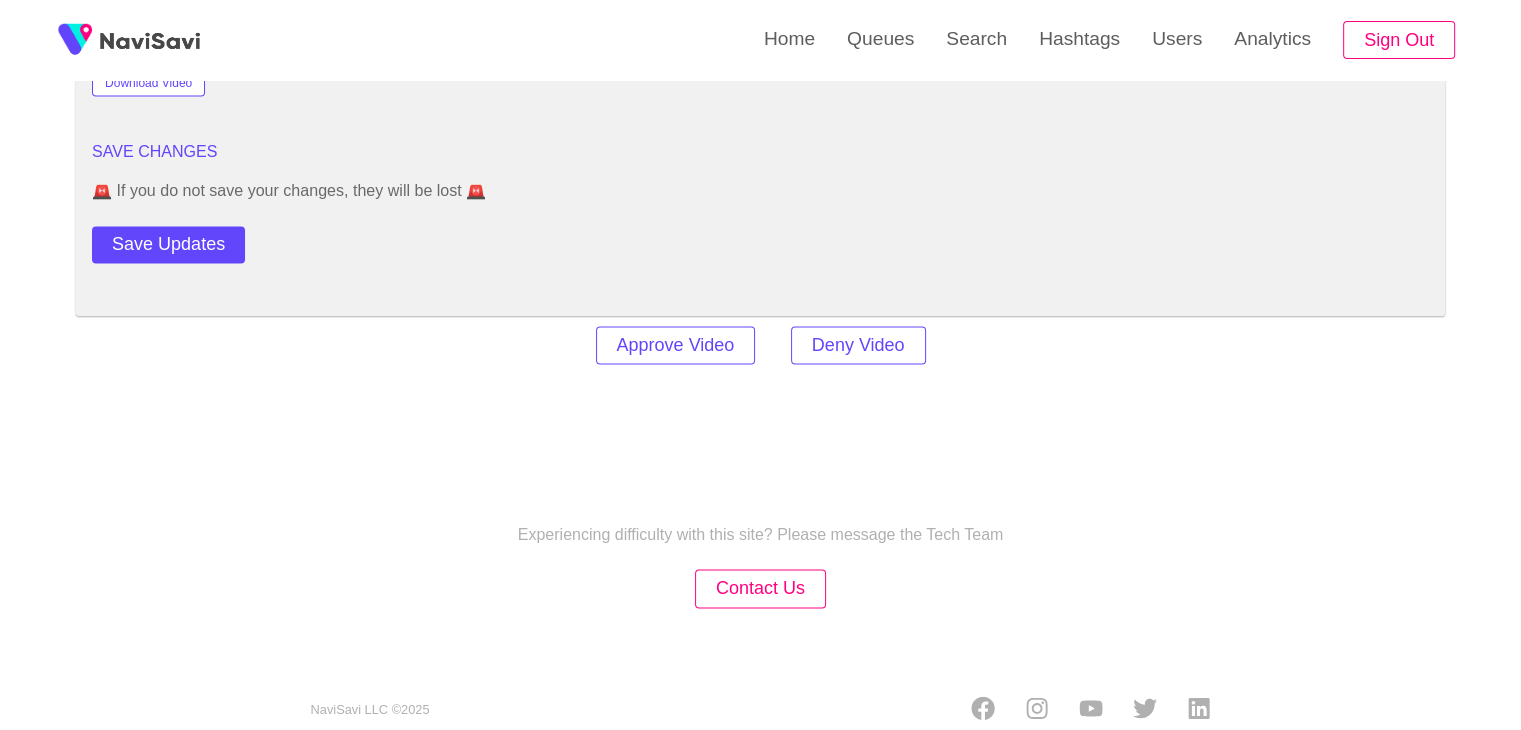 scroll, scrollTop: 2839, scrollLeft: 0, axis: vertical 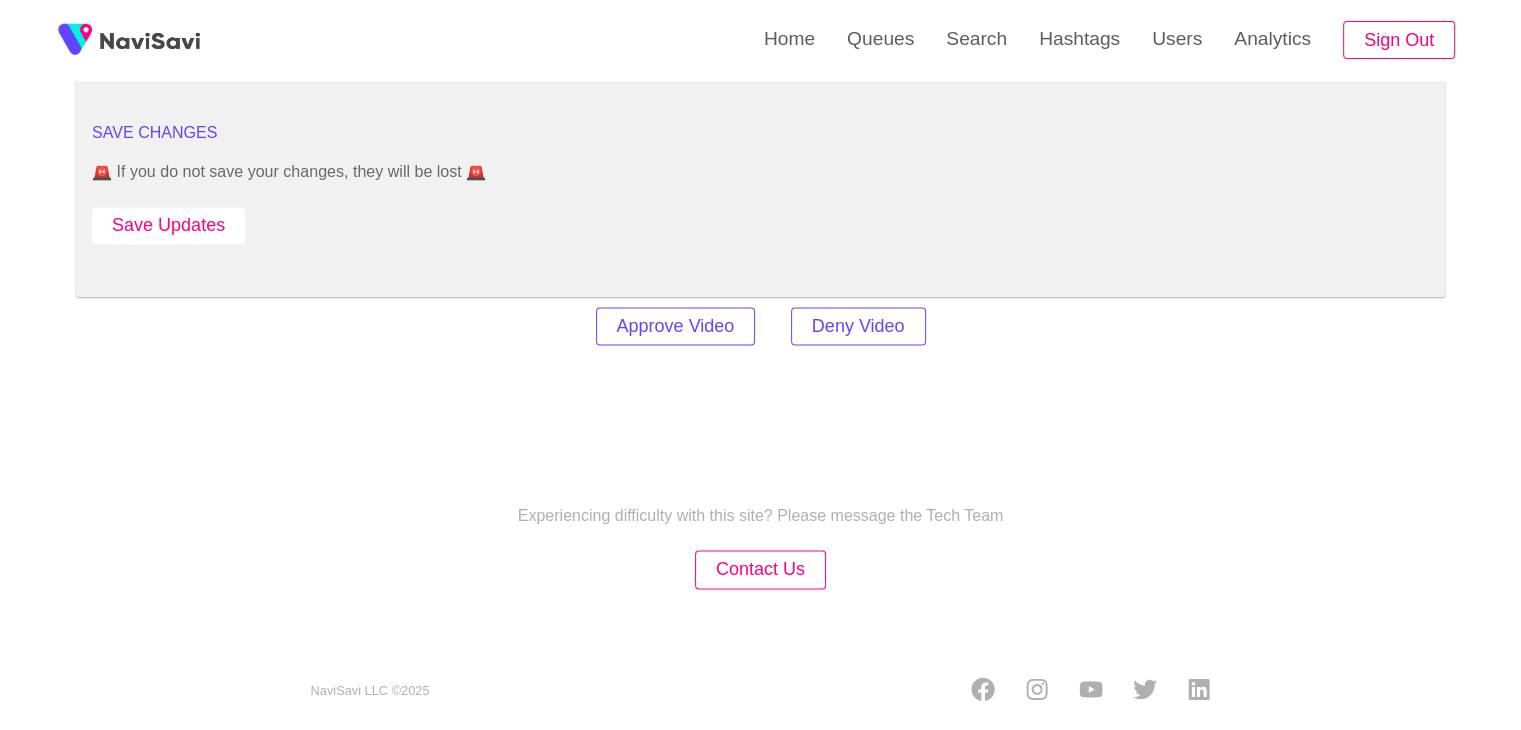 click on "Save Updates" at bounding box center [168, 225] 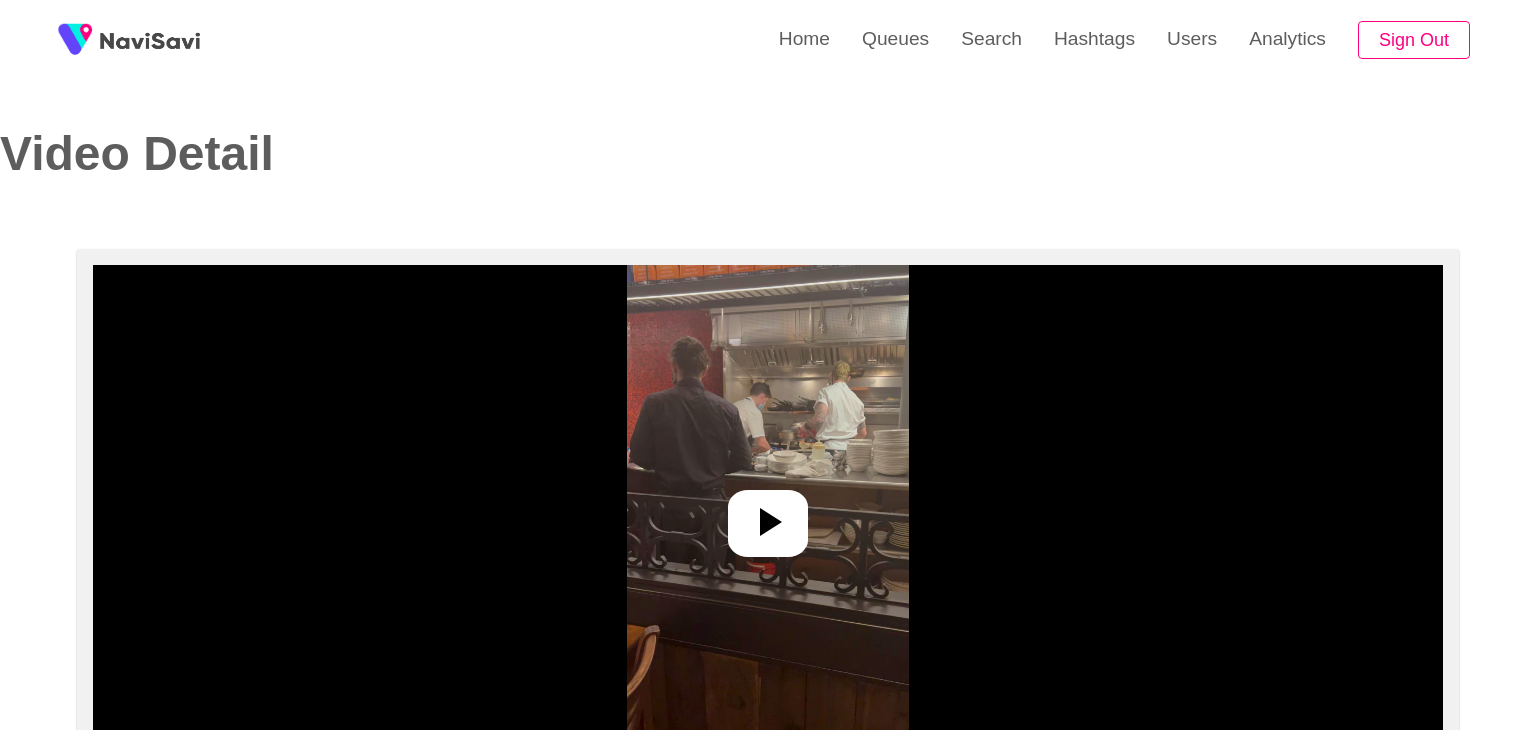 select on "**********" 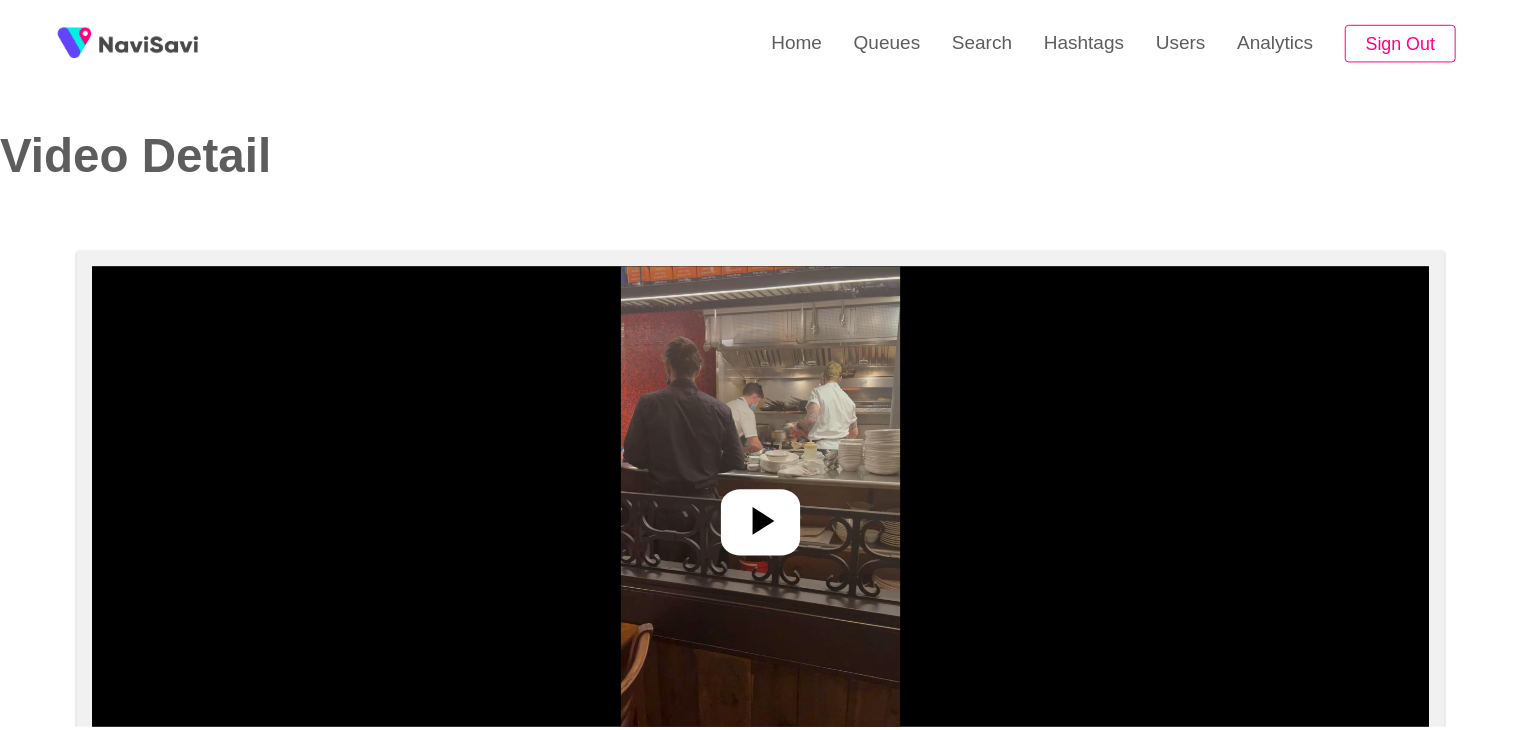 scroll, scrollTop: 0, scrollLeft: 0, axis: both 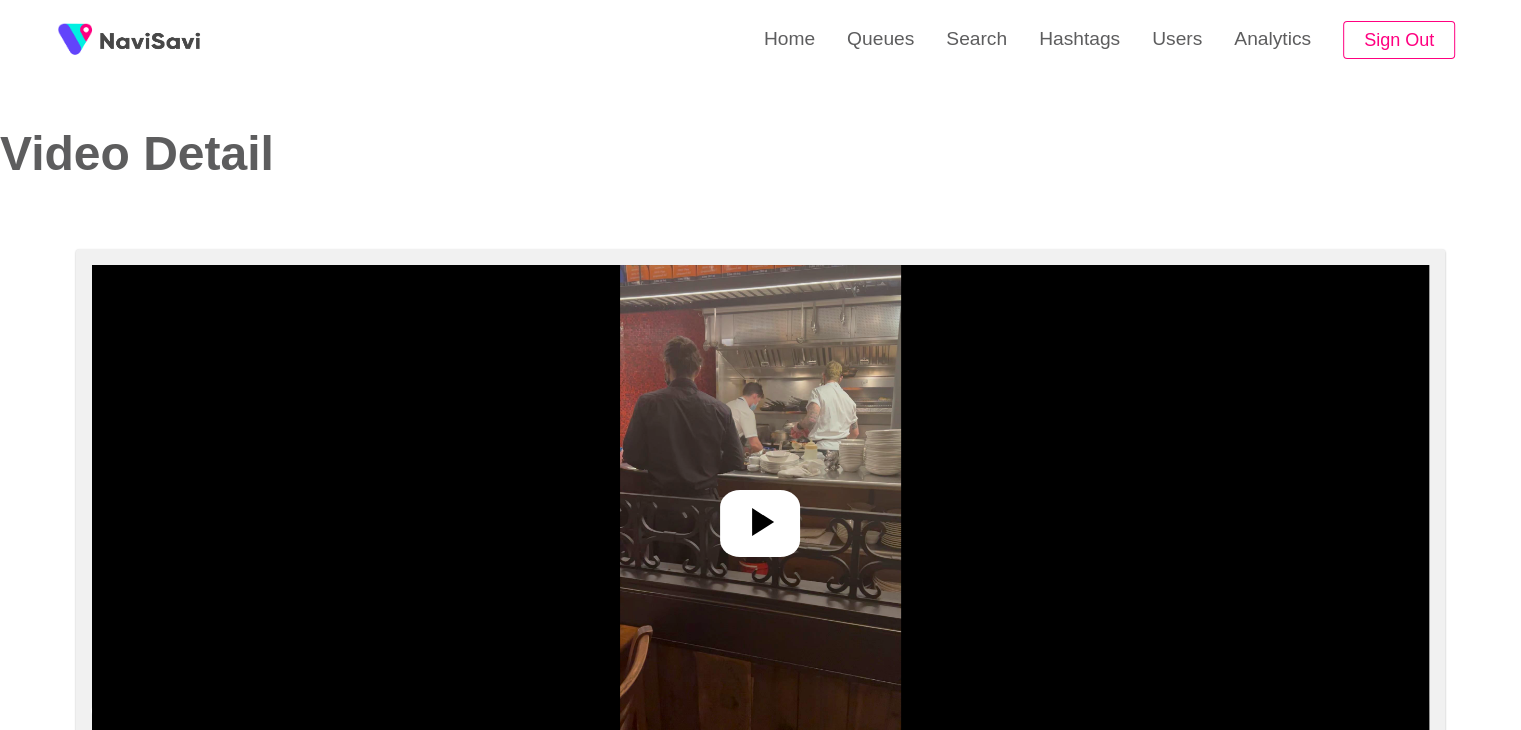 click at bounding box center [760, 515] 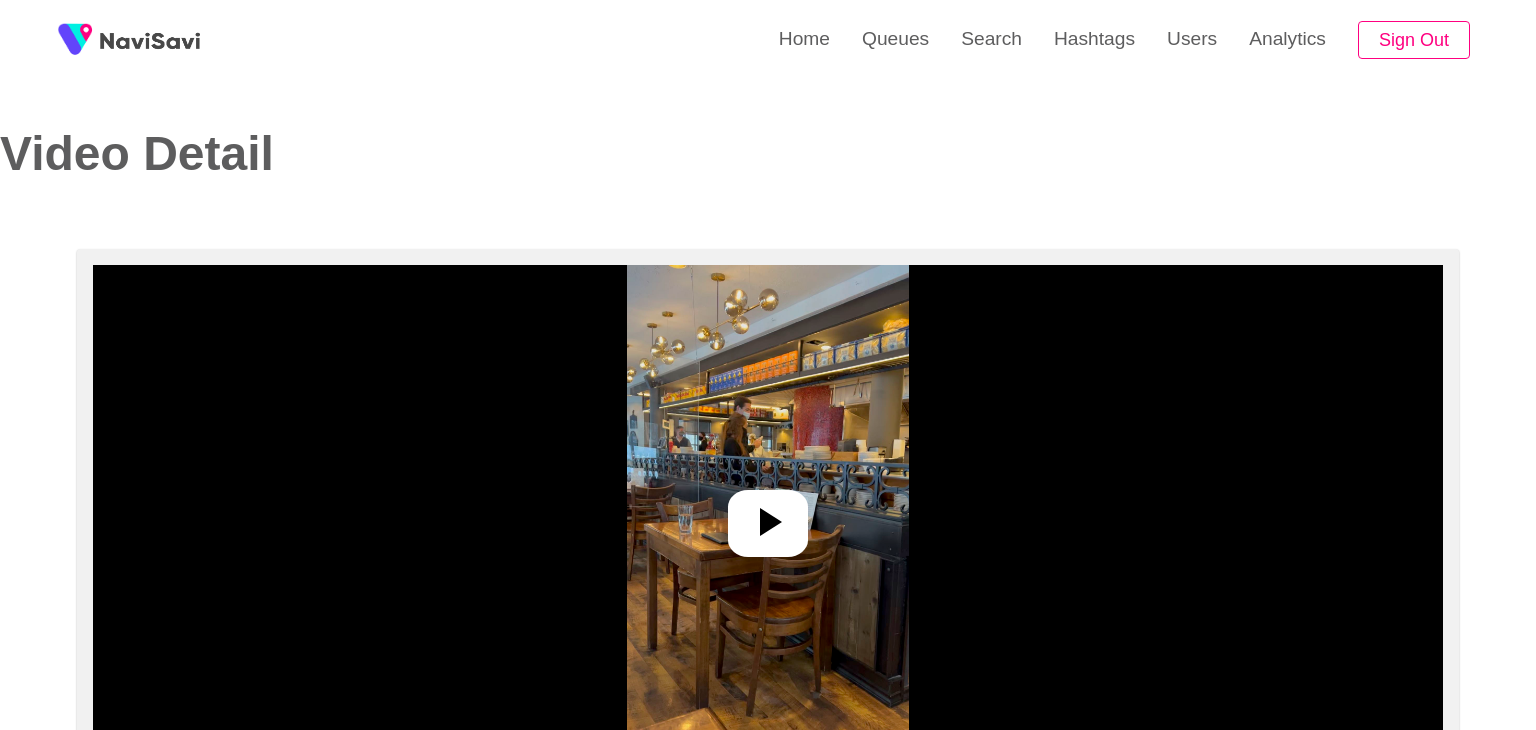 select on "**" 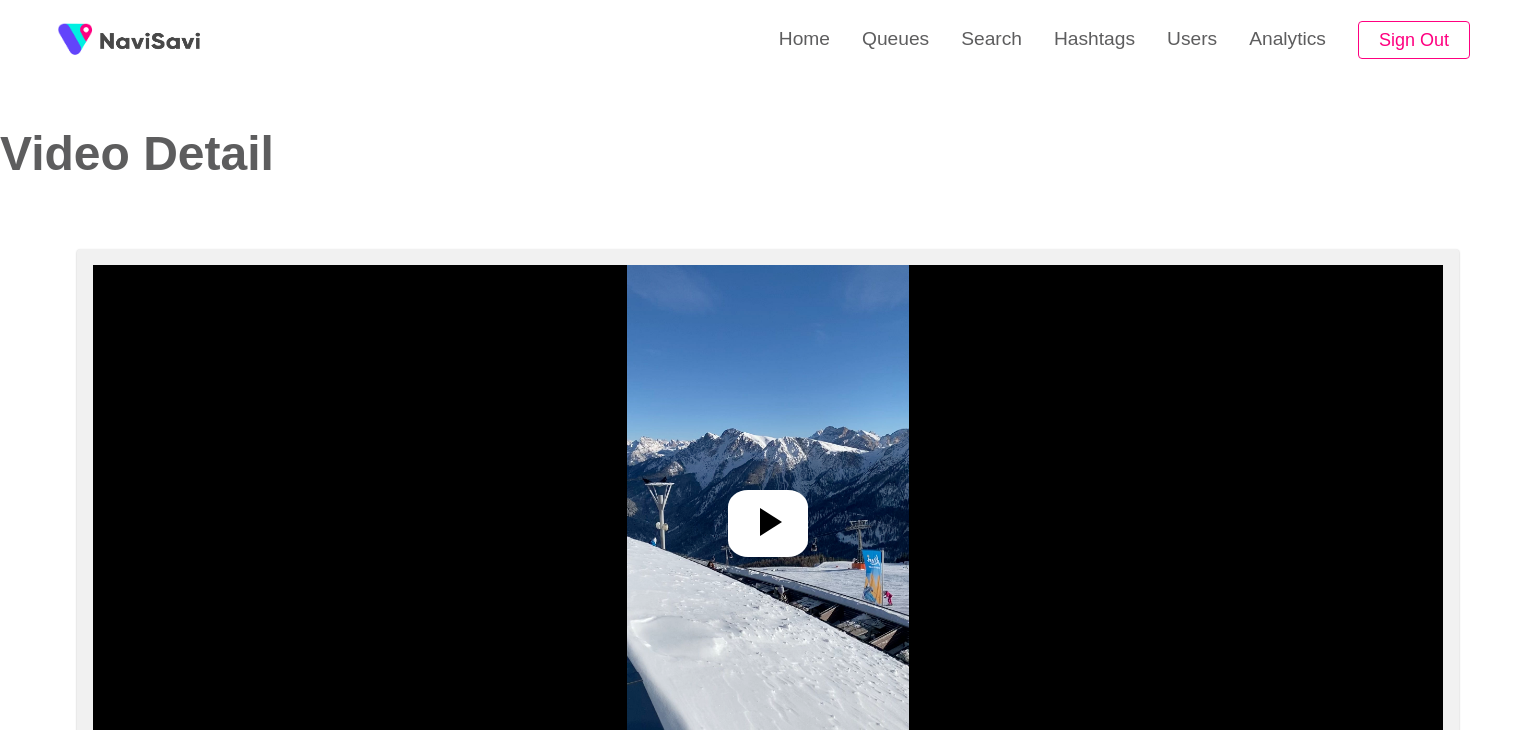 select on "**********" 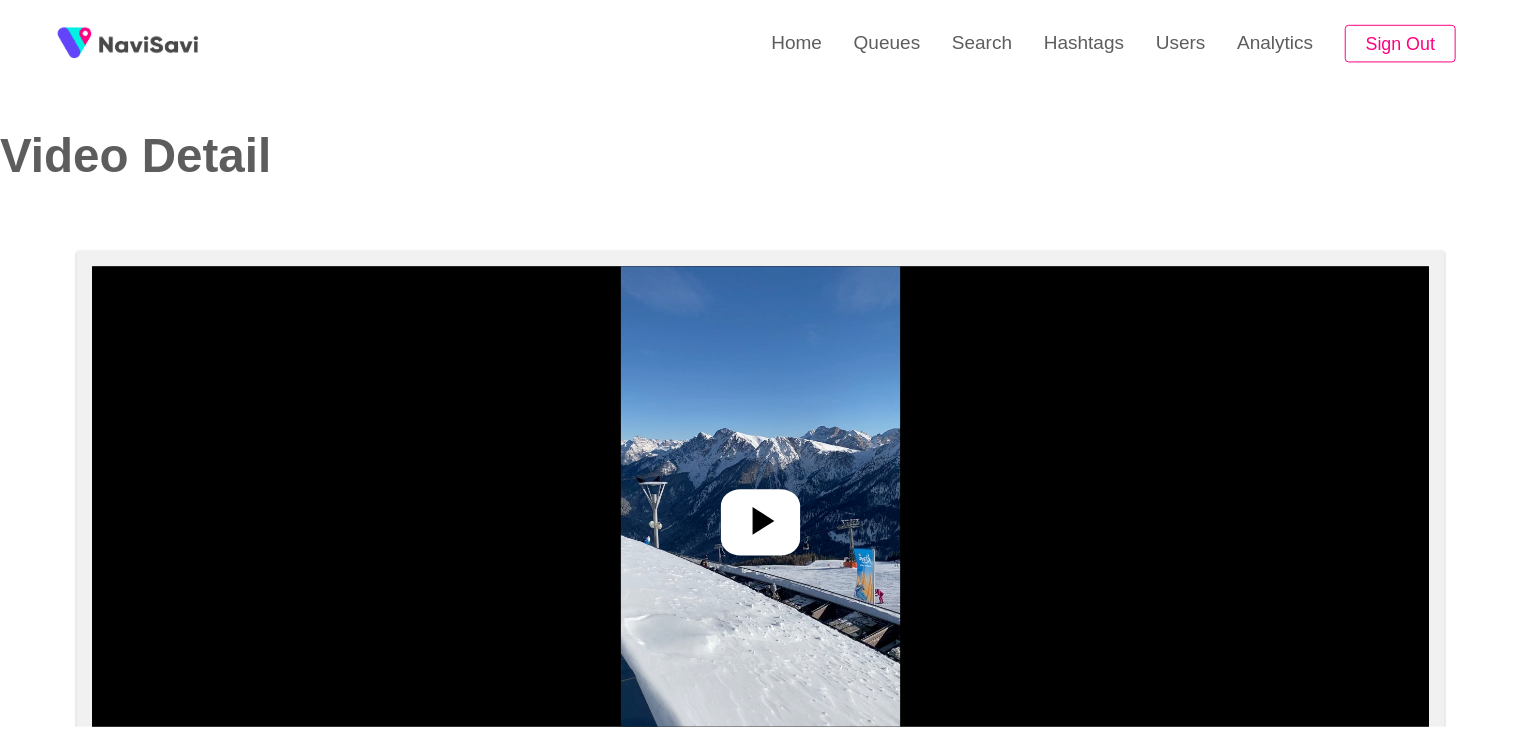 scroll, scrollTop: 0, scrollLeft: 0, axis: both 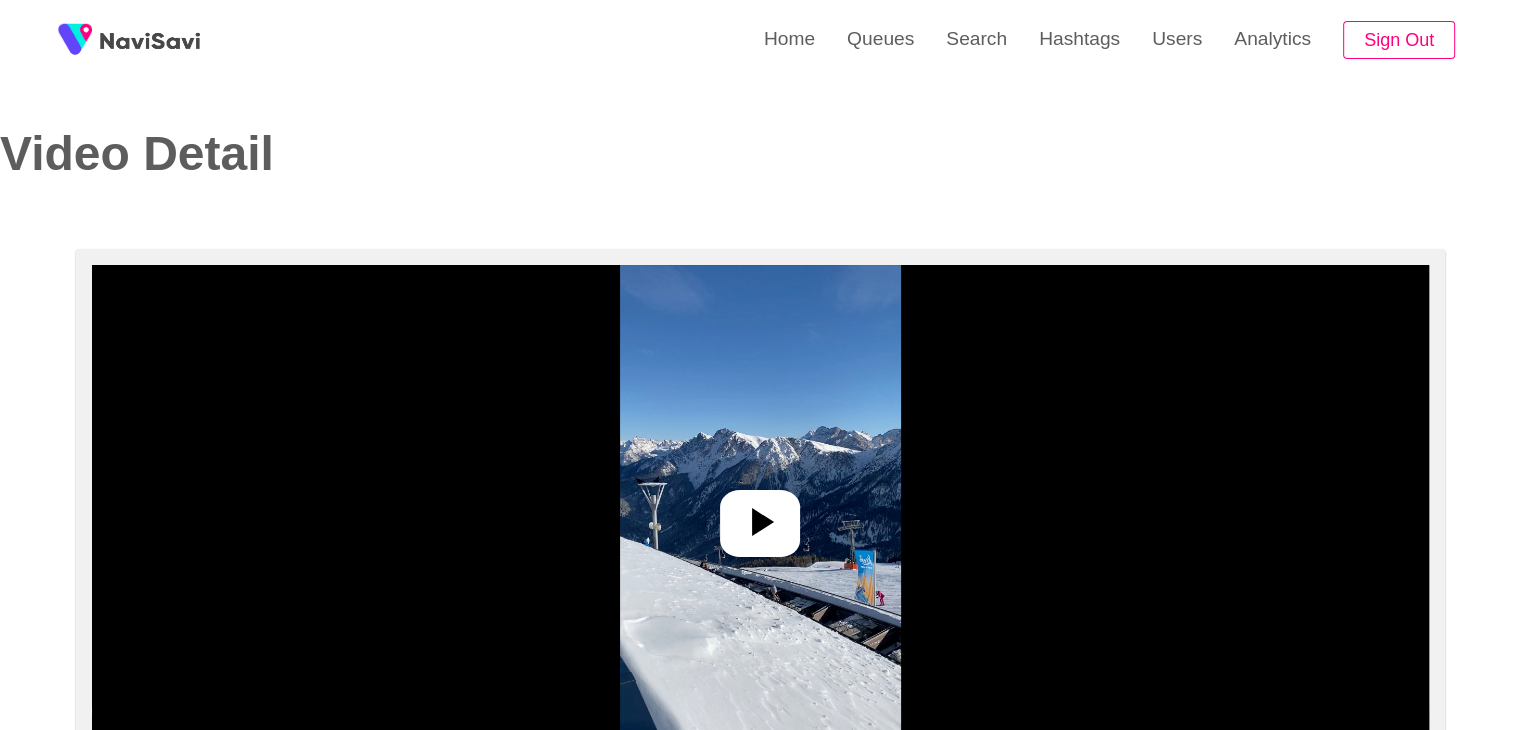 click at bounding box center [760, 515] 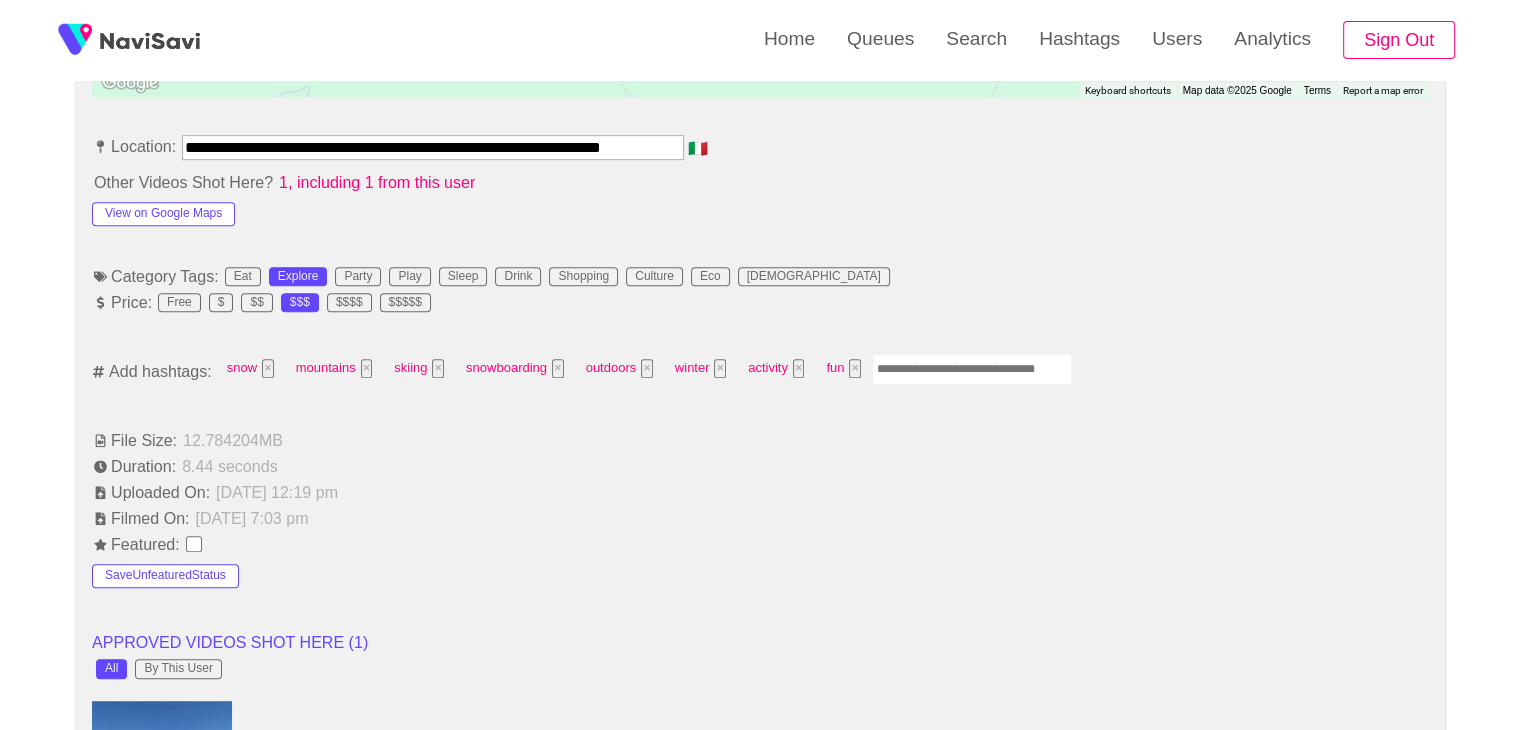 scroll, scrollTop: 1108, scrollLeft: 0, axis: vertical 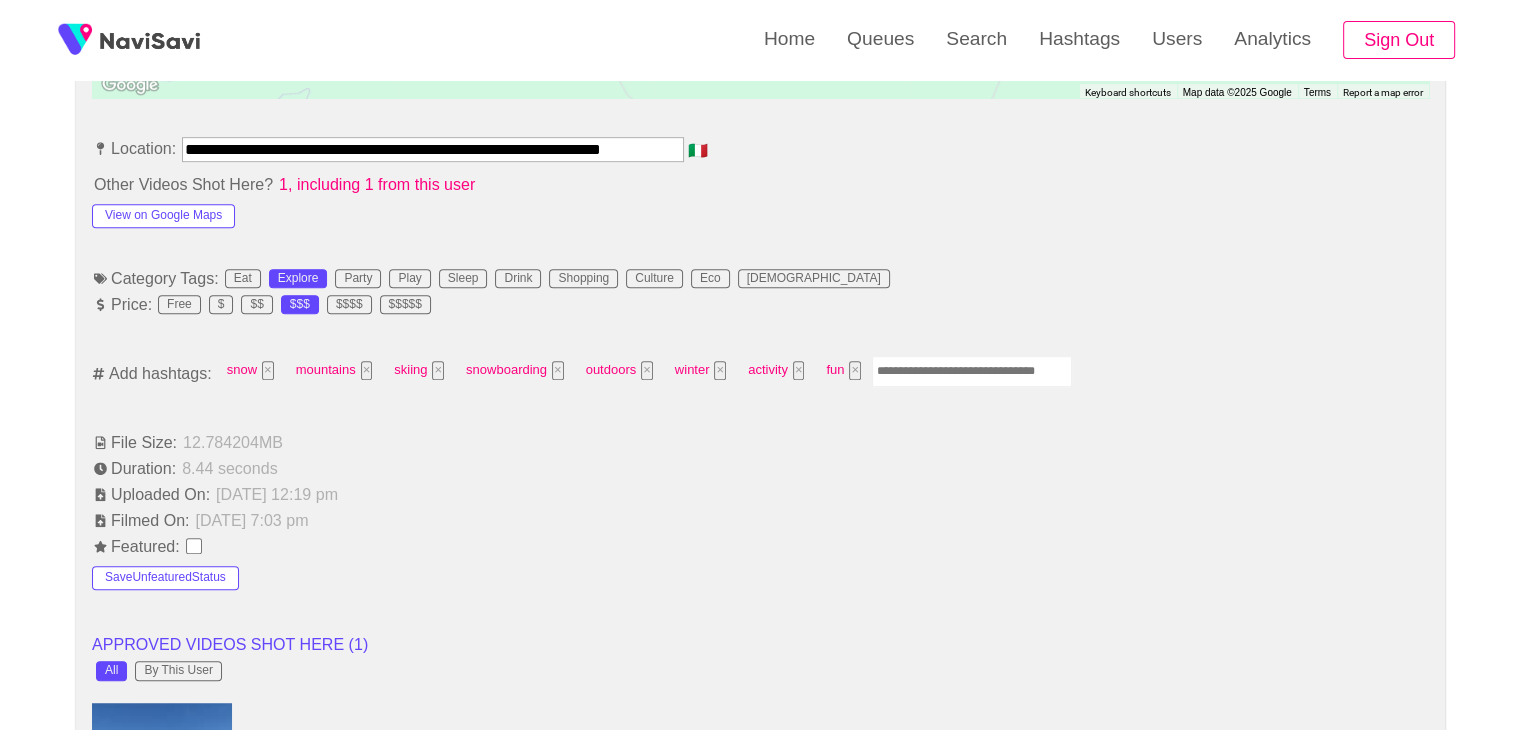 click at bounding box center [972, 371] 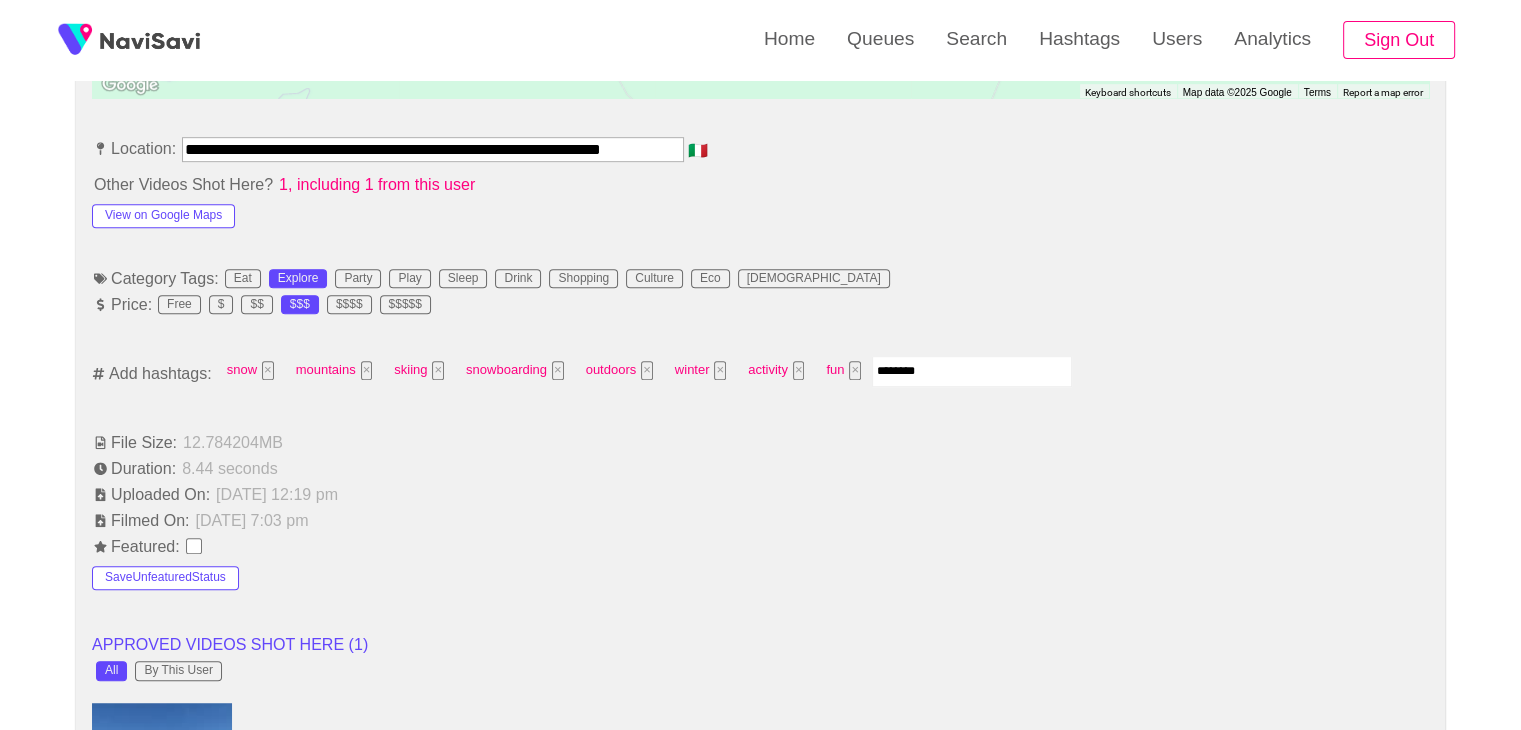 type on "*********" 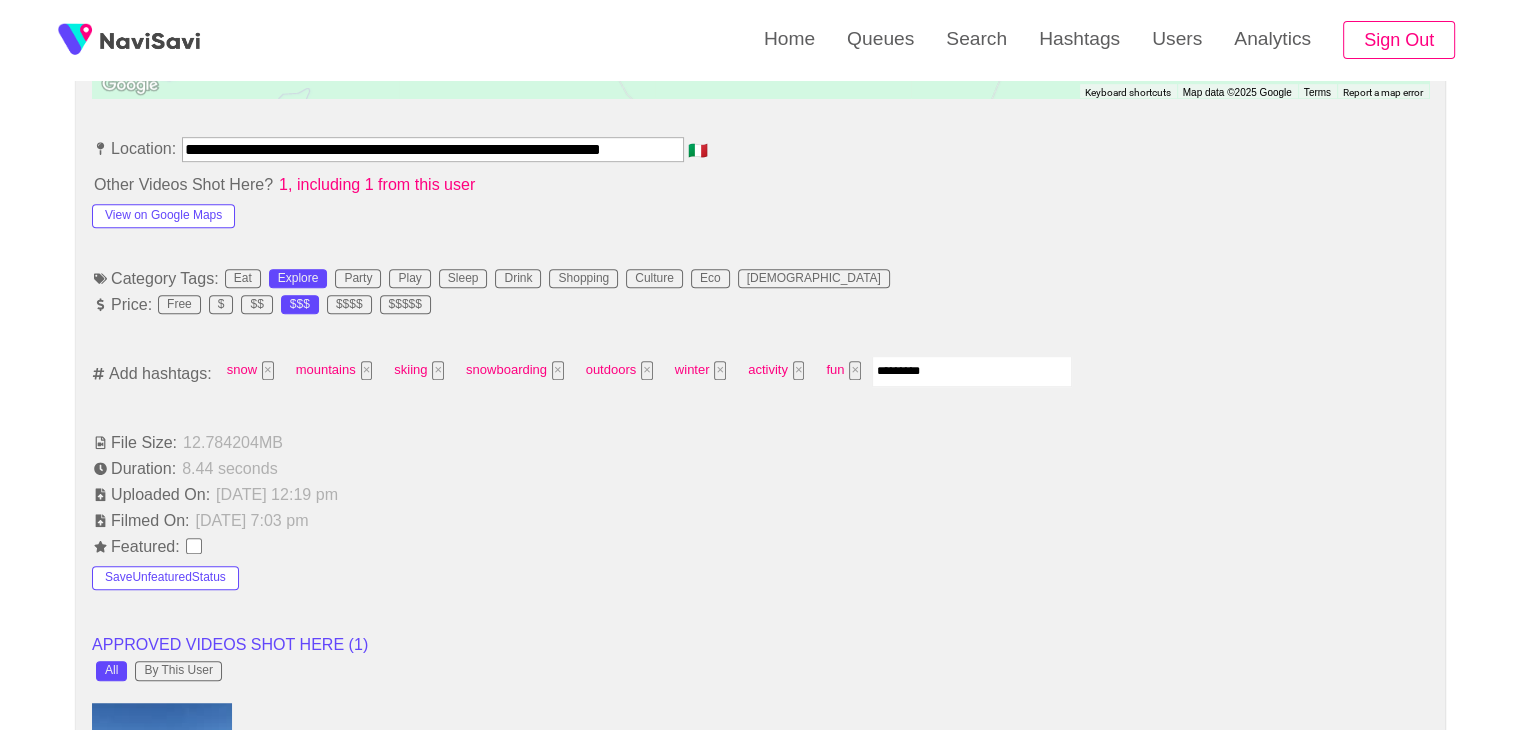 type 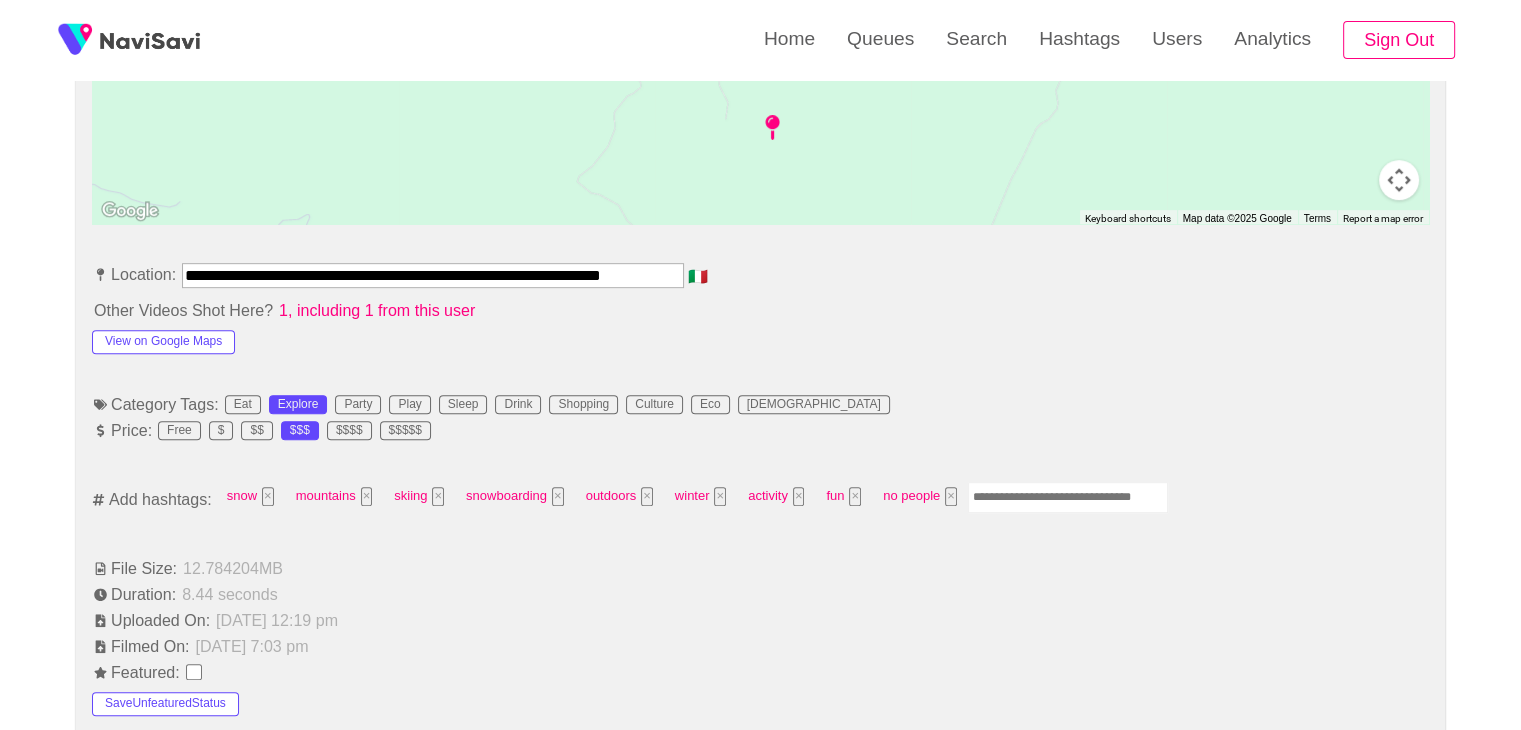 scroll, scrollTop: 980, scrollLeft: 0, axis: vertical 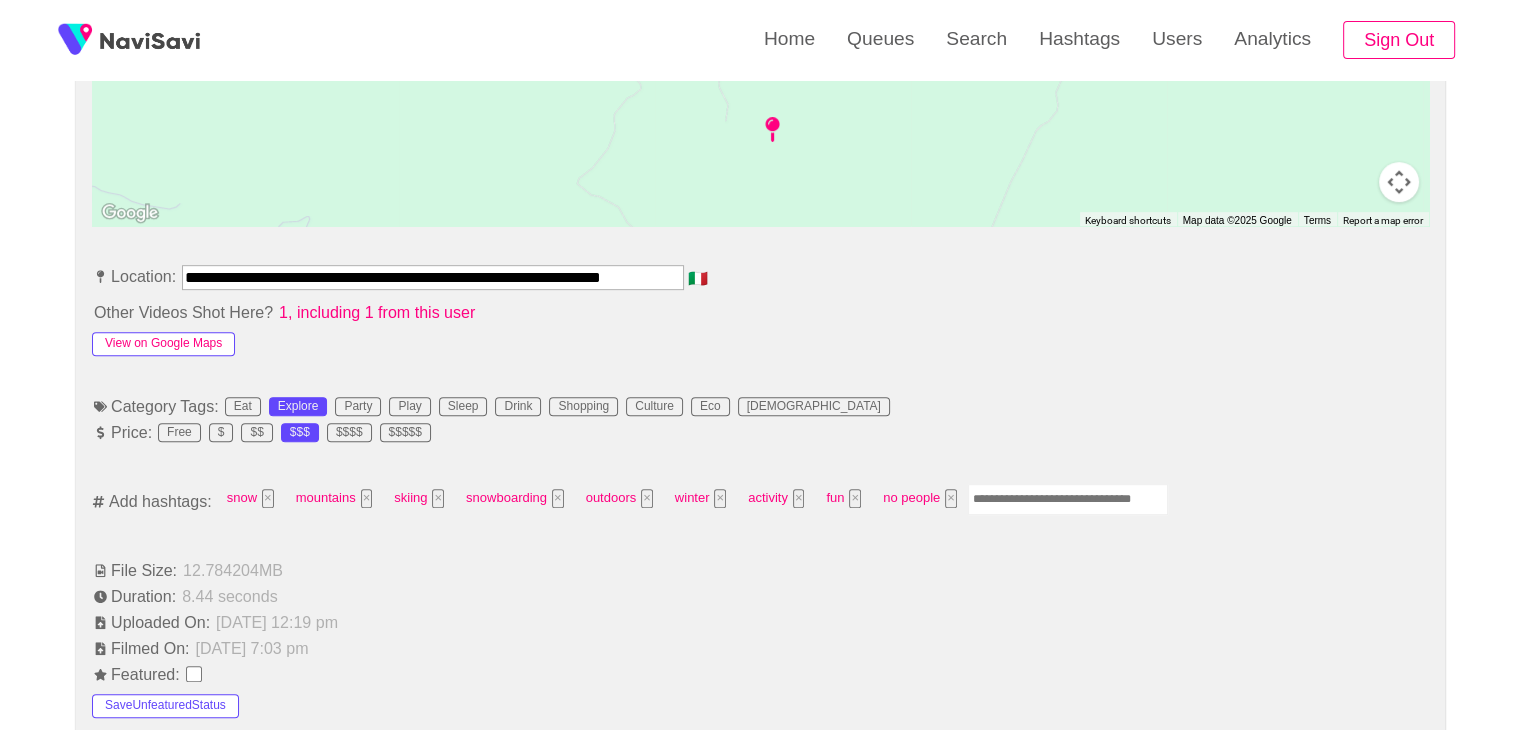 click on "View on Google Maps" at bounding box center [163, 344] 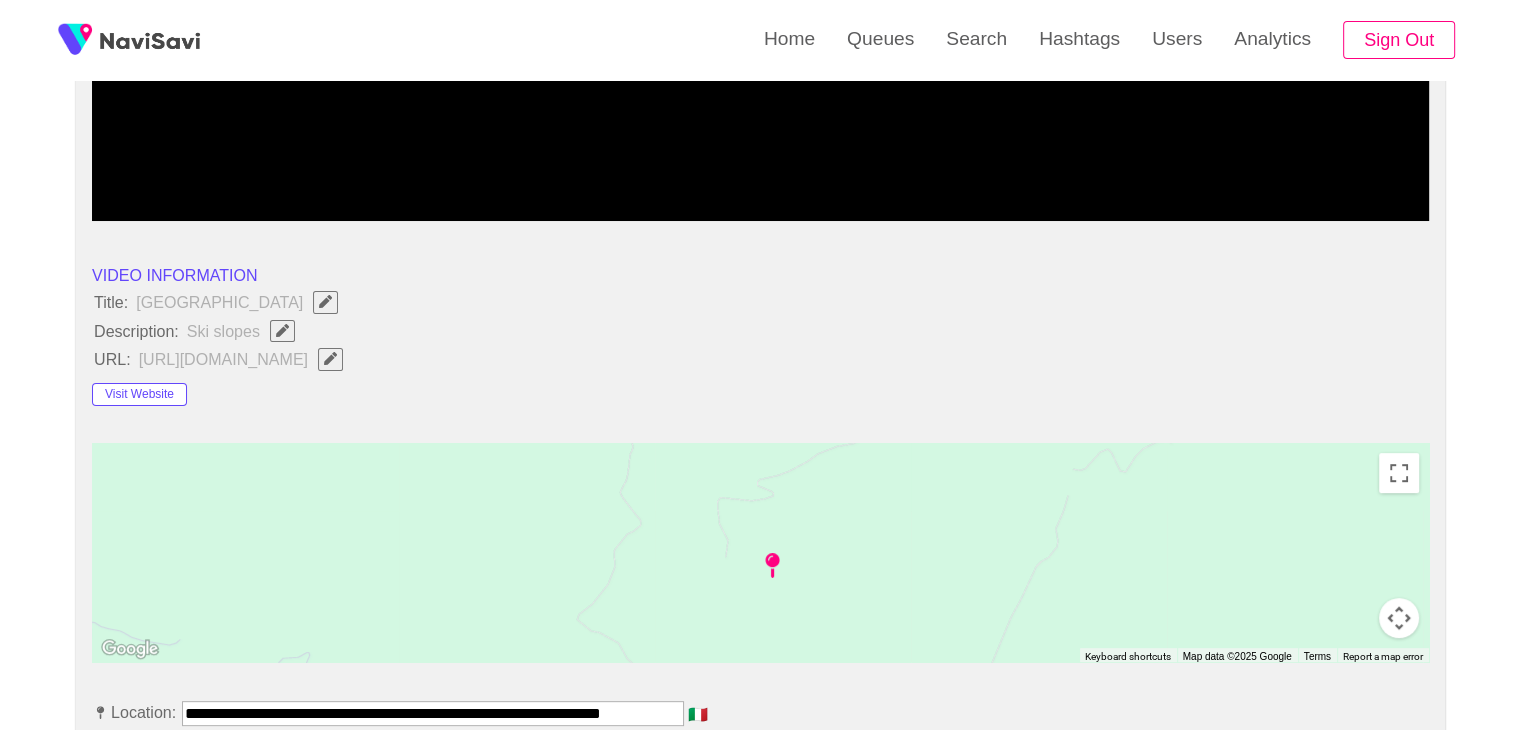 scroll, scrollTop: 512, scrollLeft: 0, axis: vertical 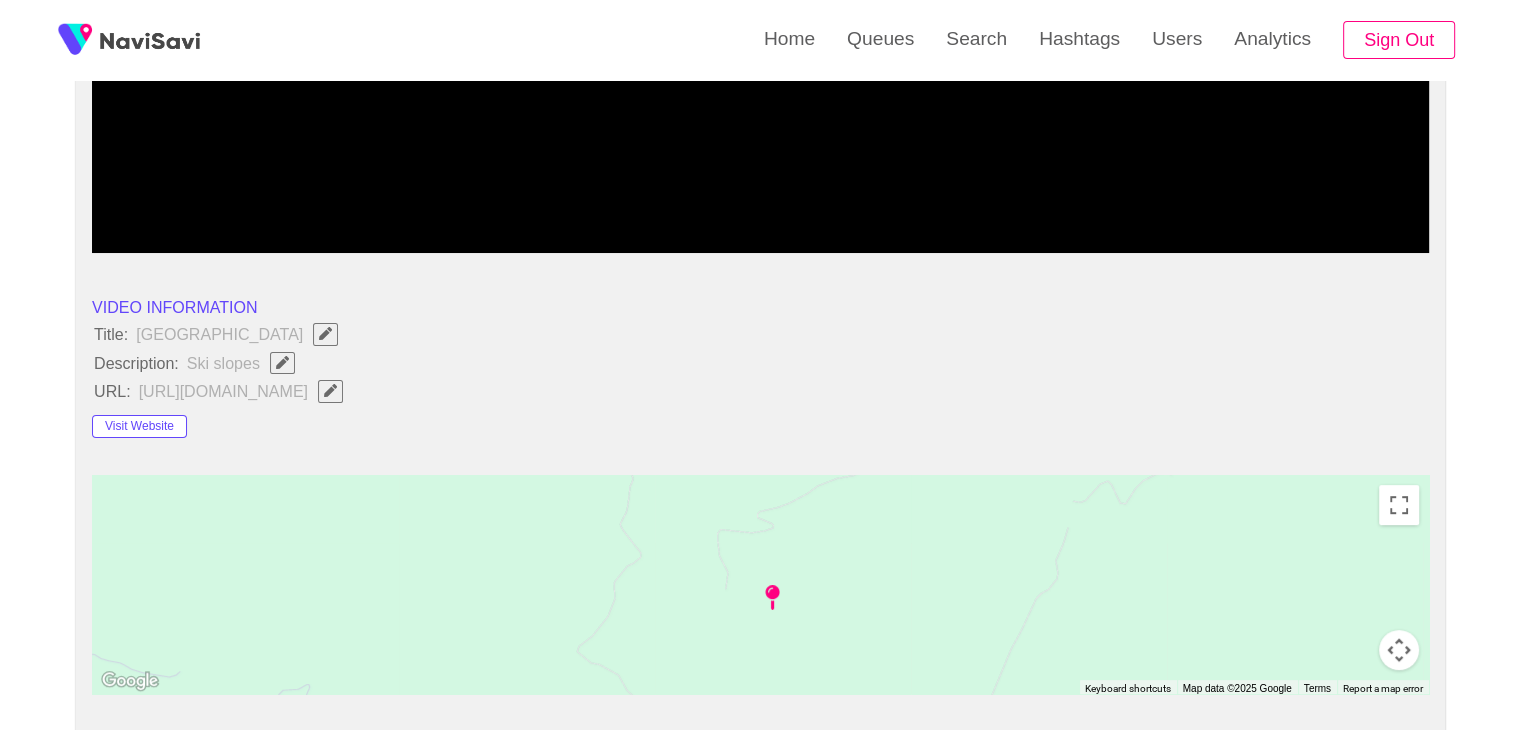 click on "Ski slopes" at bounding box center [246, 363] 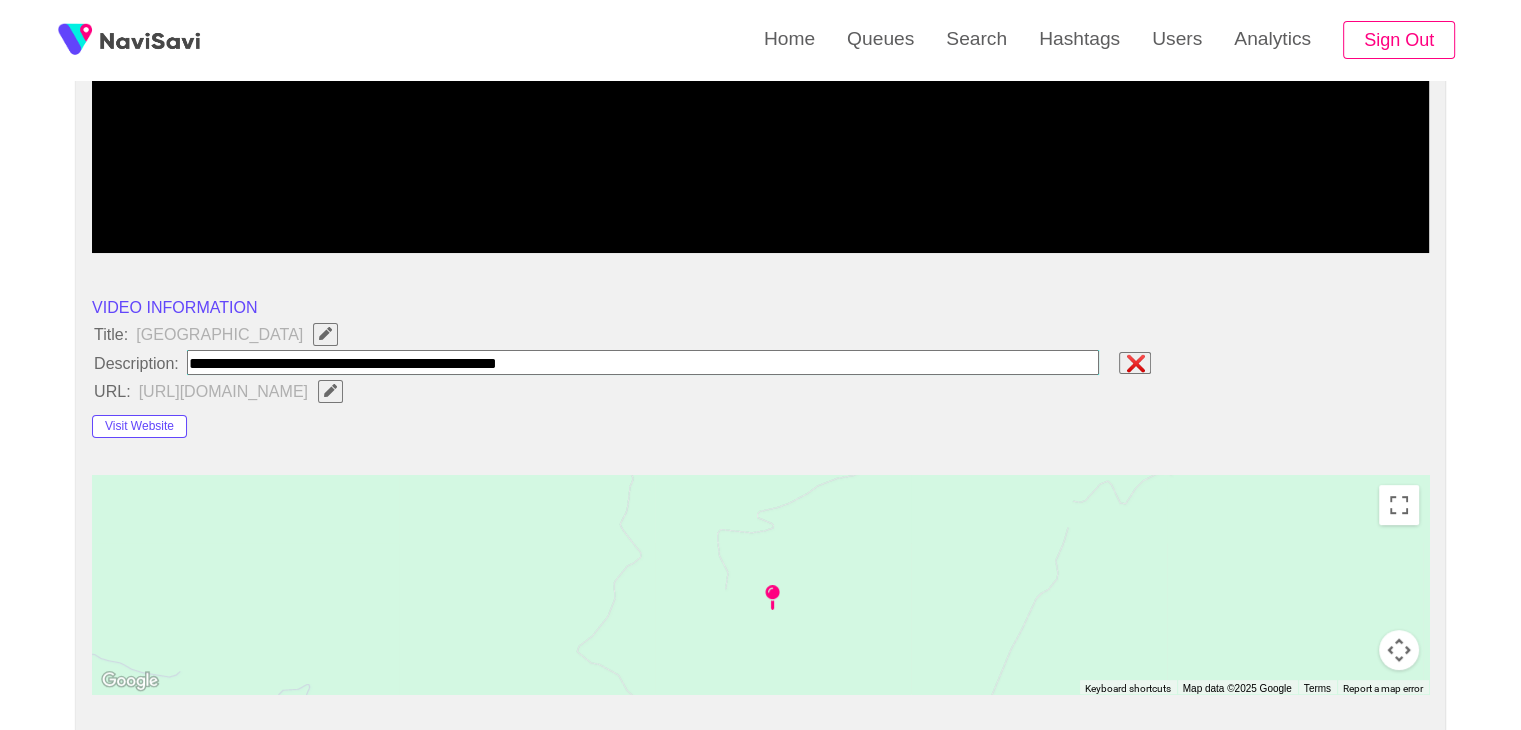 type on "**********" 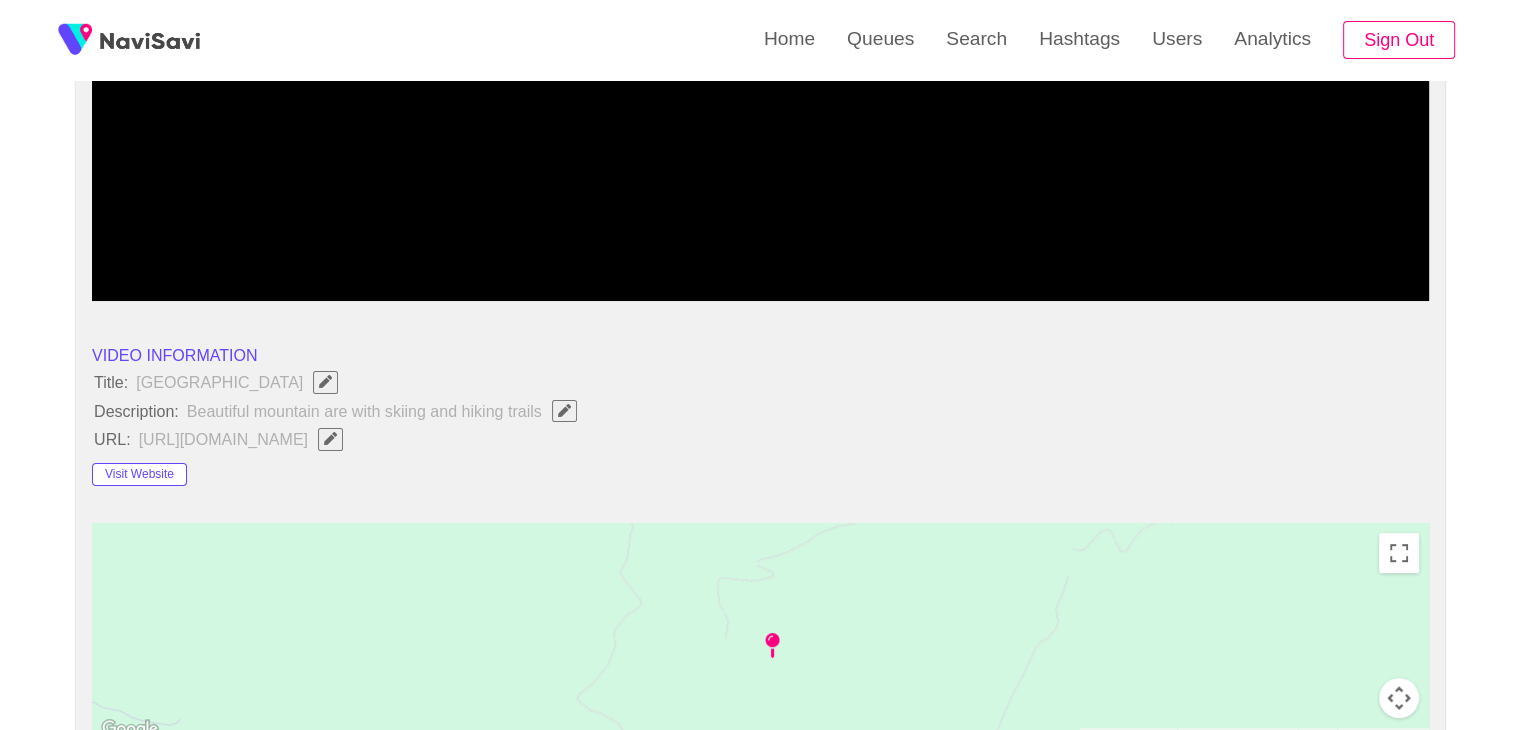 scroll, scrollTop: 460, scrollLeft: 0, axis: vertical 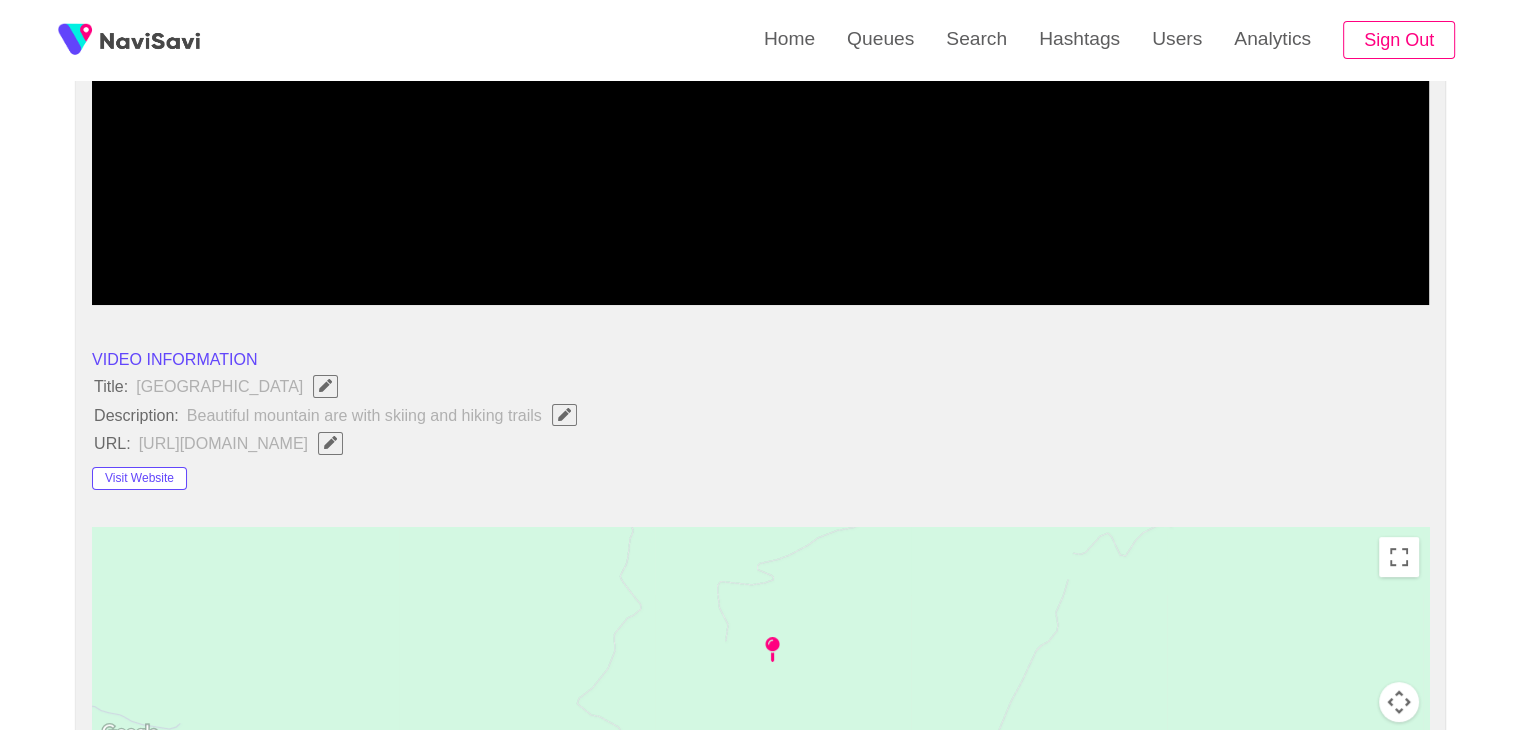 click at bounding box center [564, 415] 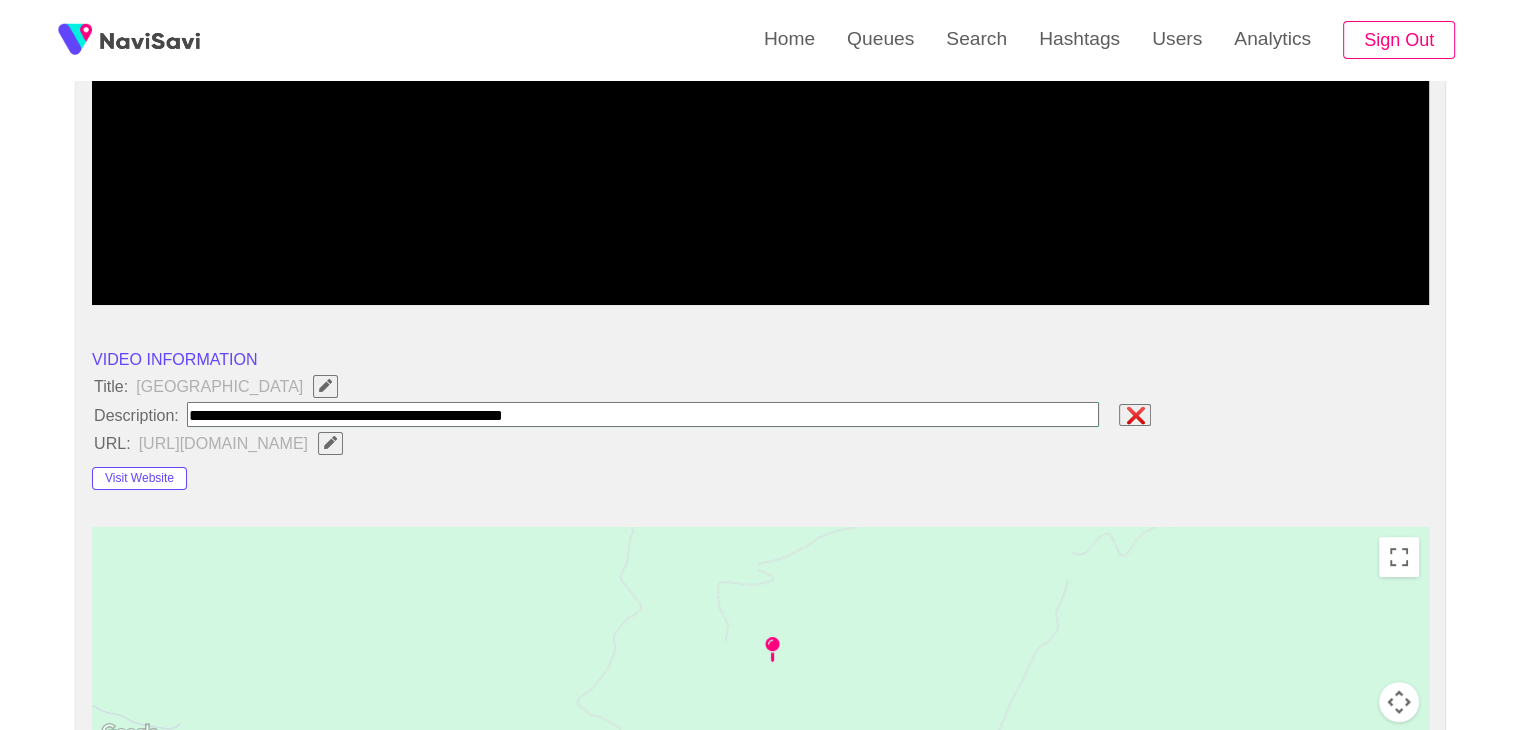 click at bounding box center [643, 414] 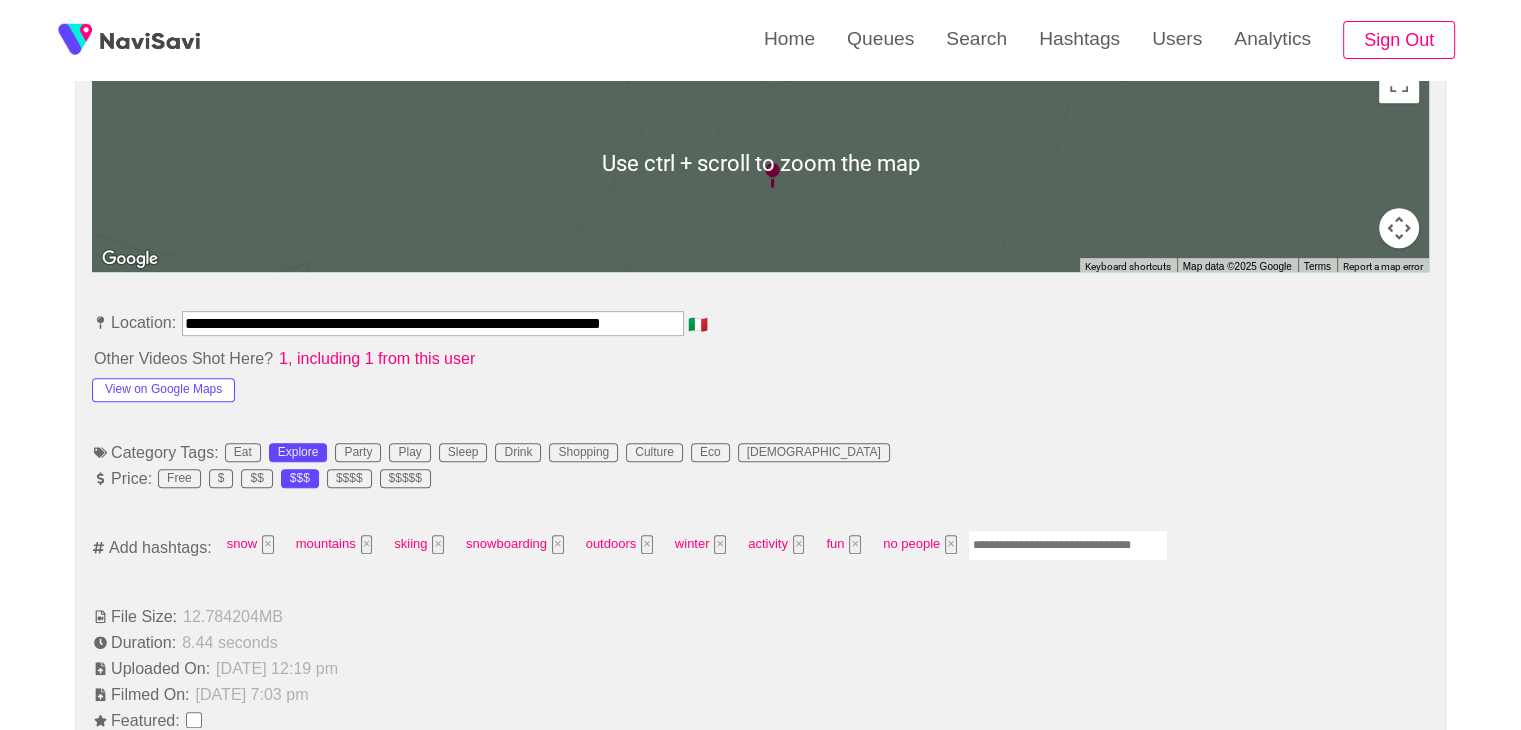scroll, scrollTop: 1004, scrollLeft: 0, axis: vertical 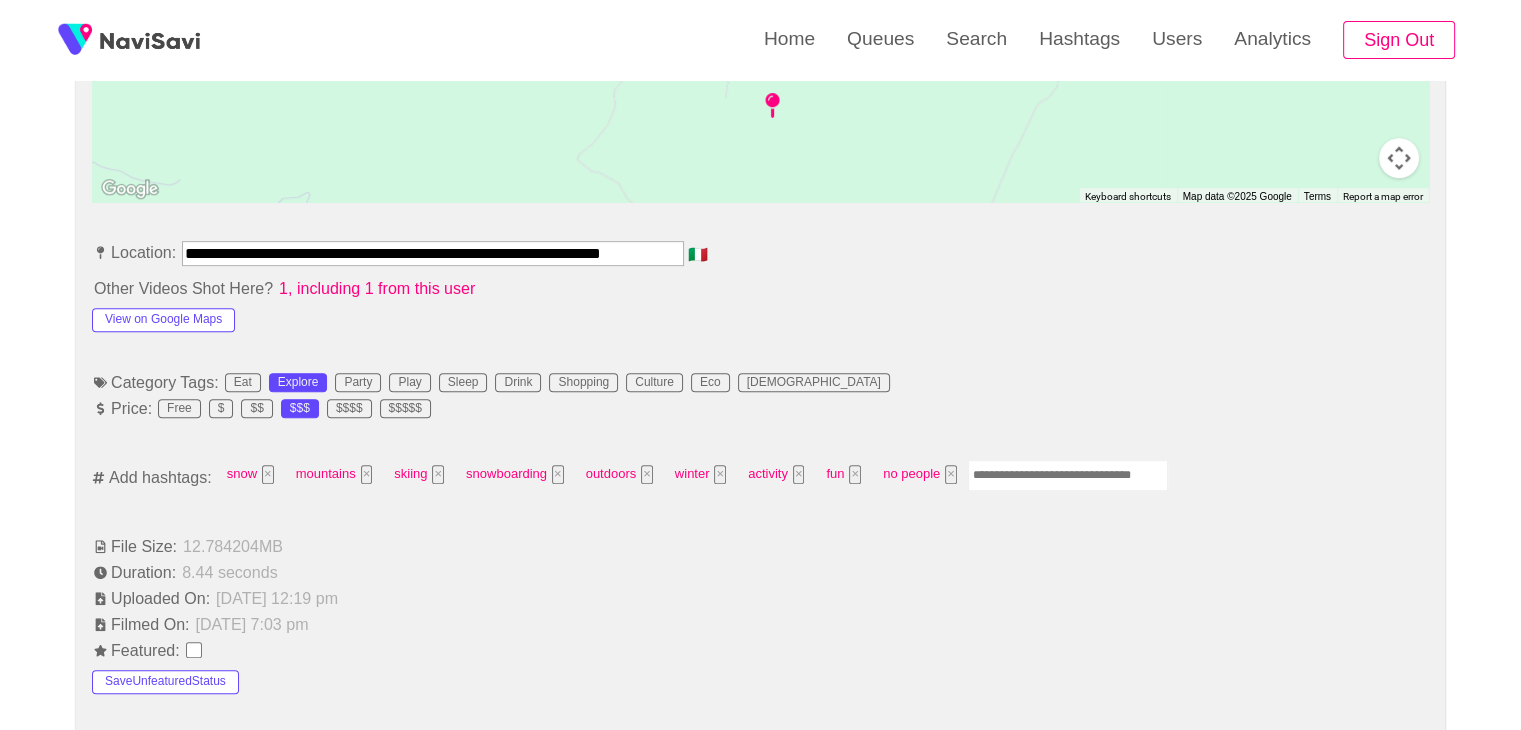 click at bounding box center (1068, 475) 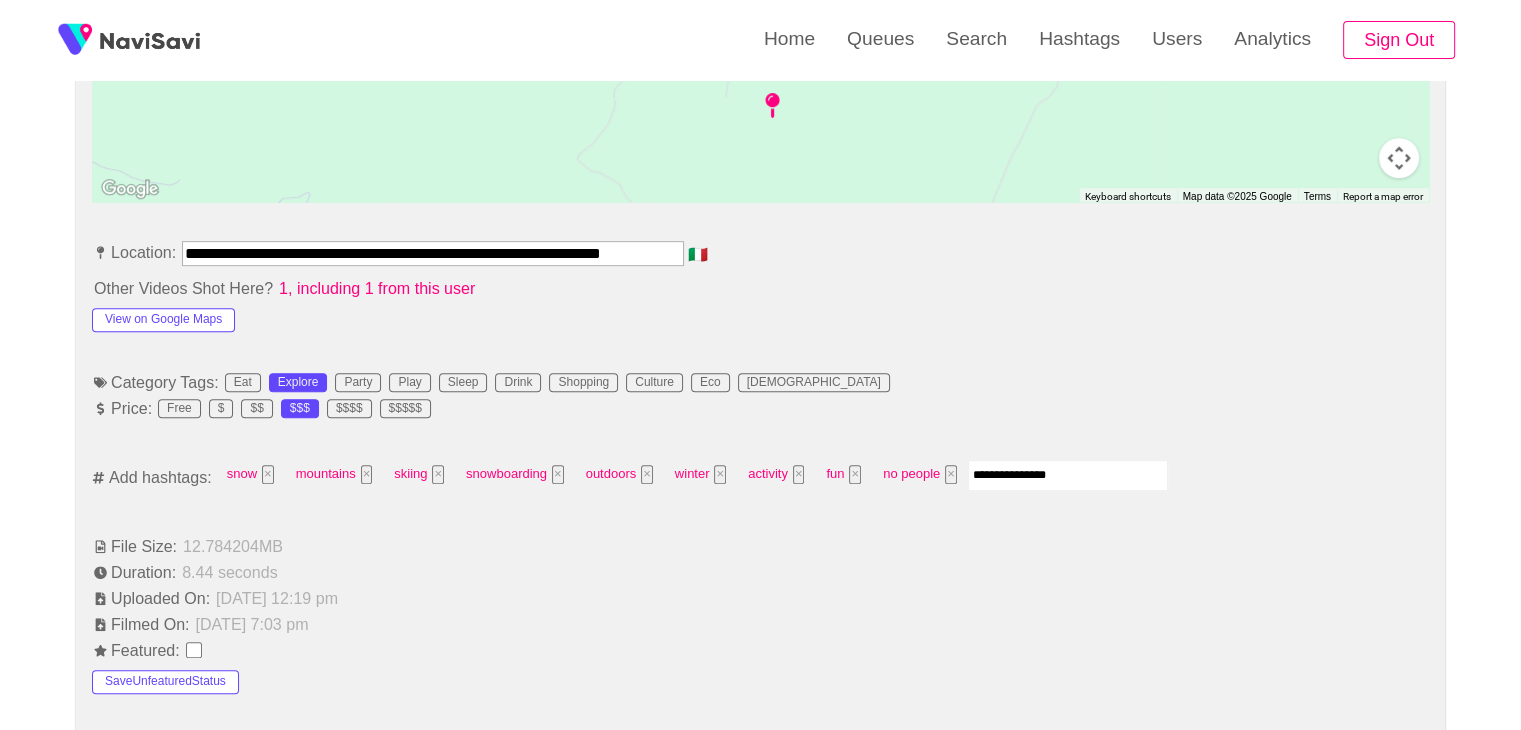 type on "**********" 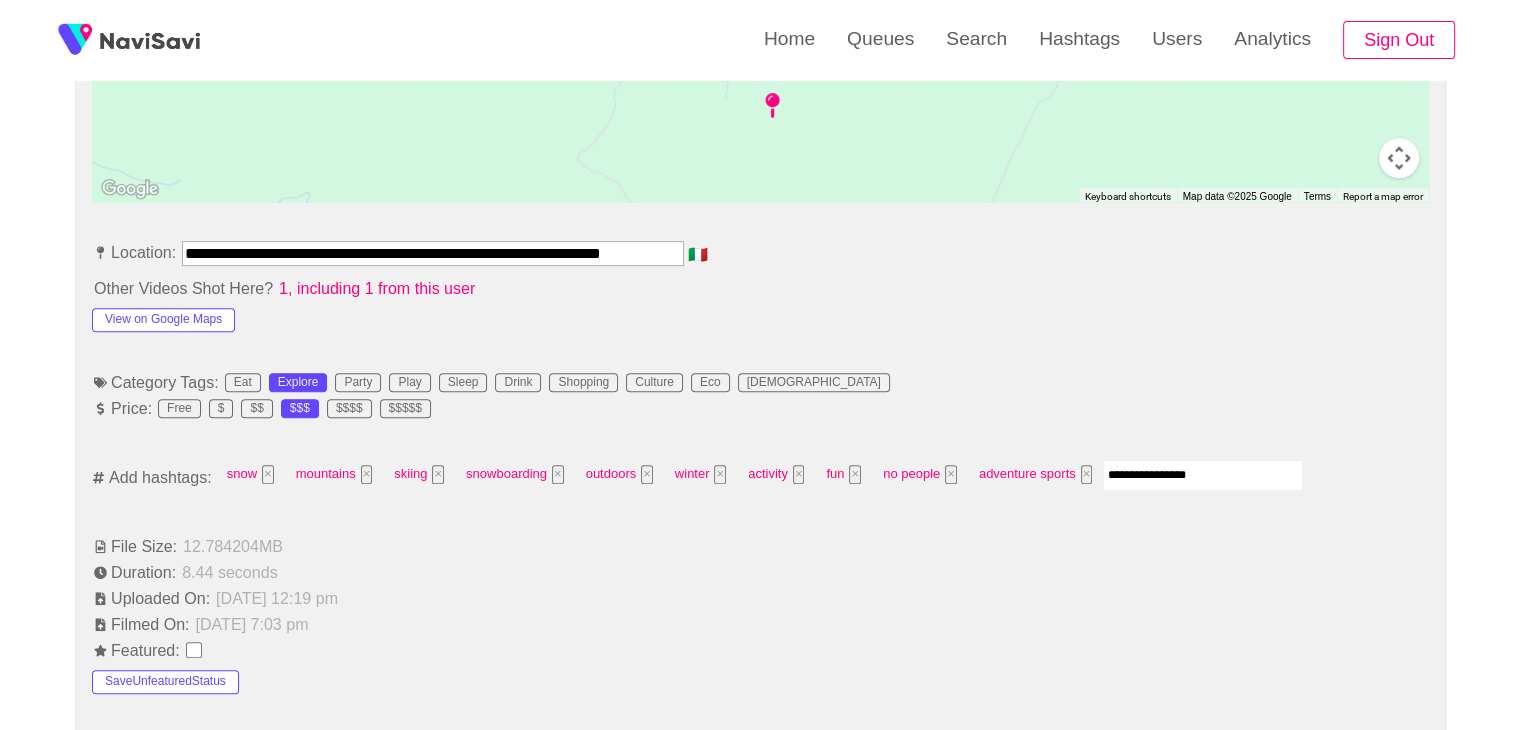 type 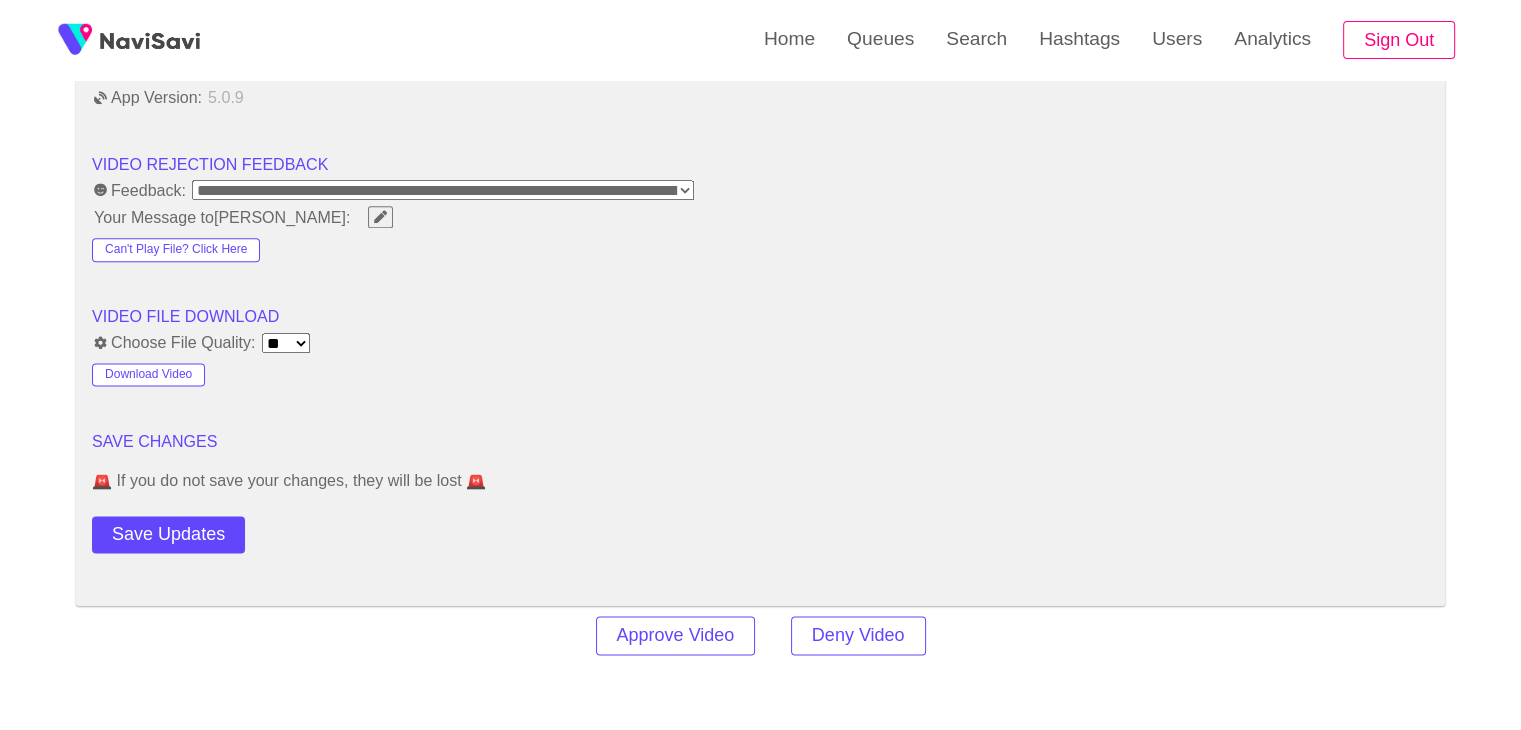 scroll, scrollTop: 2596, scrollLeft: 0, axis: vertical 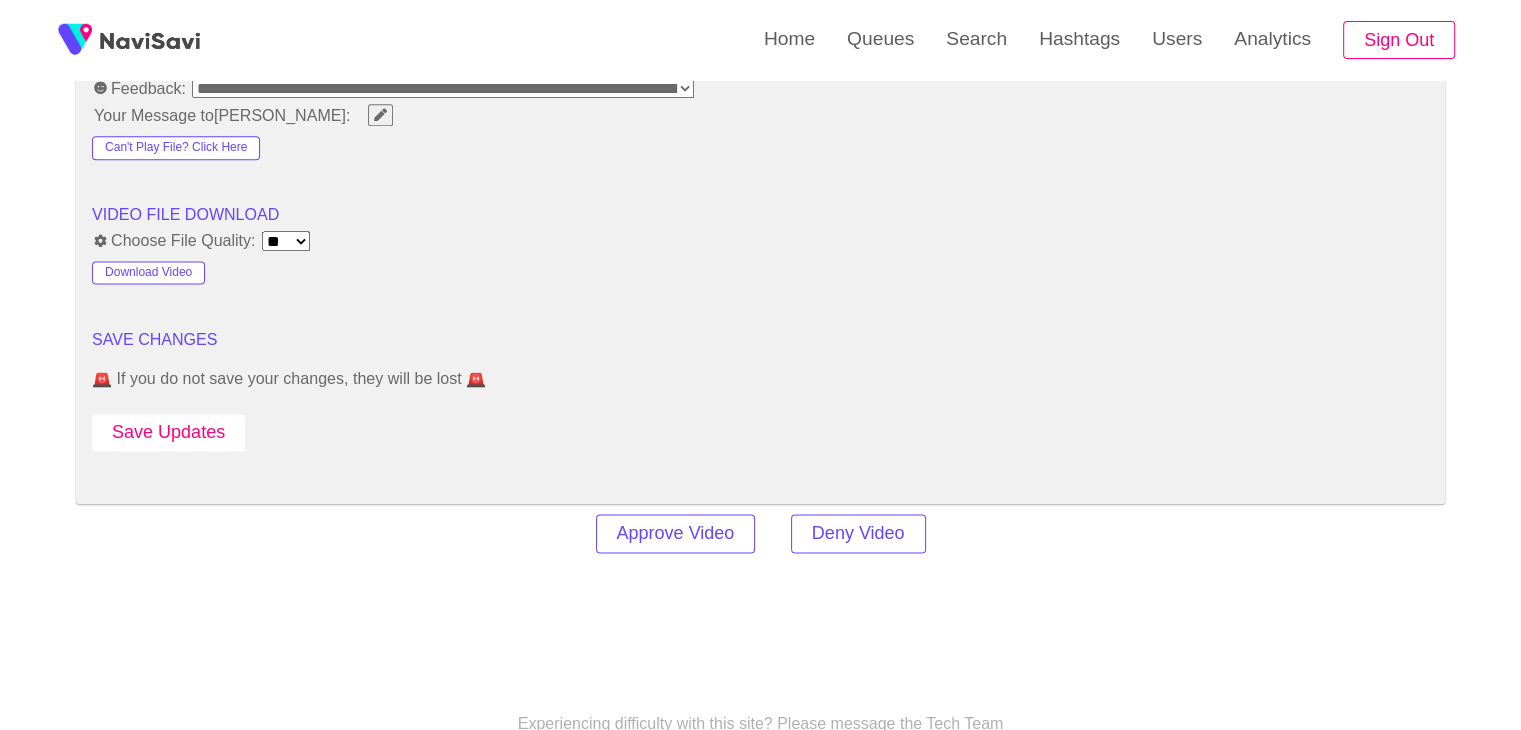 click on "Save Updates" at bounding box center [168, 432] 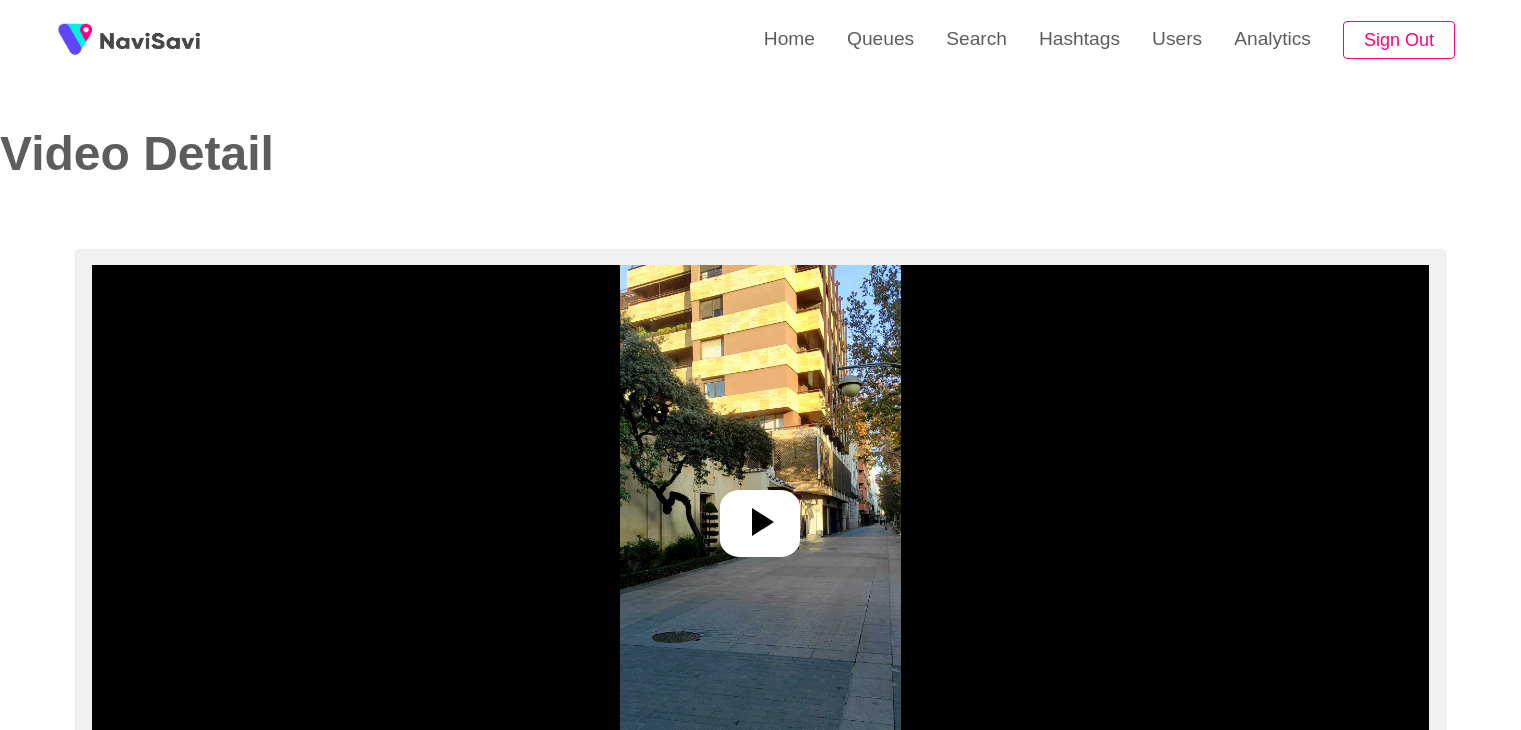 select on "**" 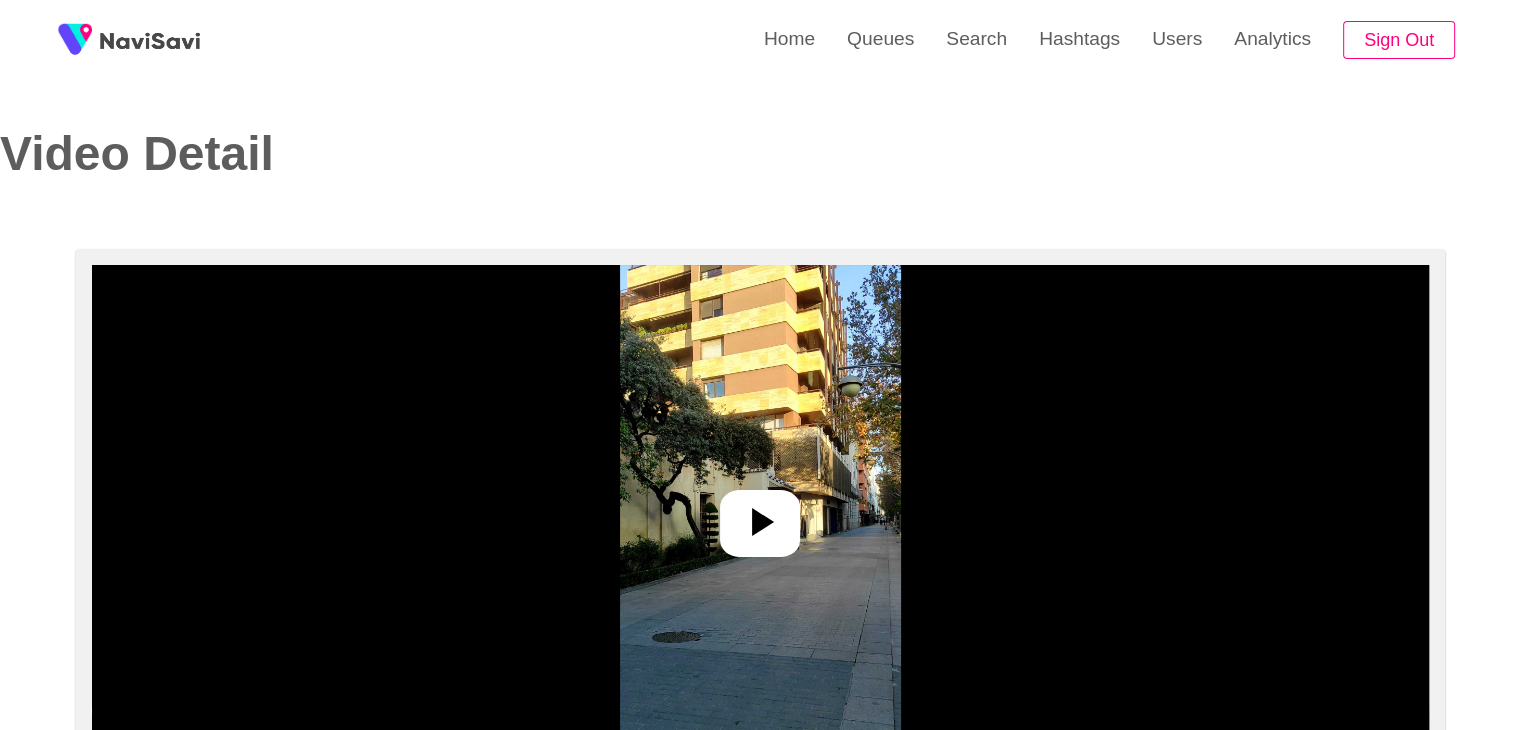 click at bounding box center (760, 515) 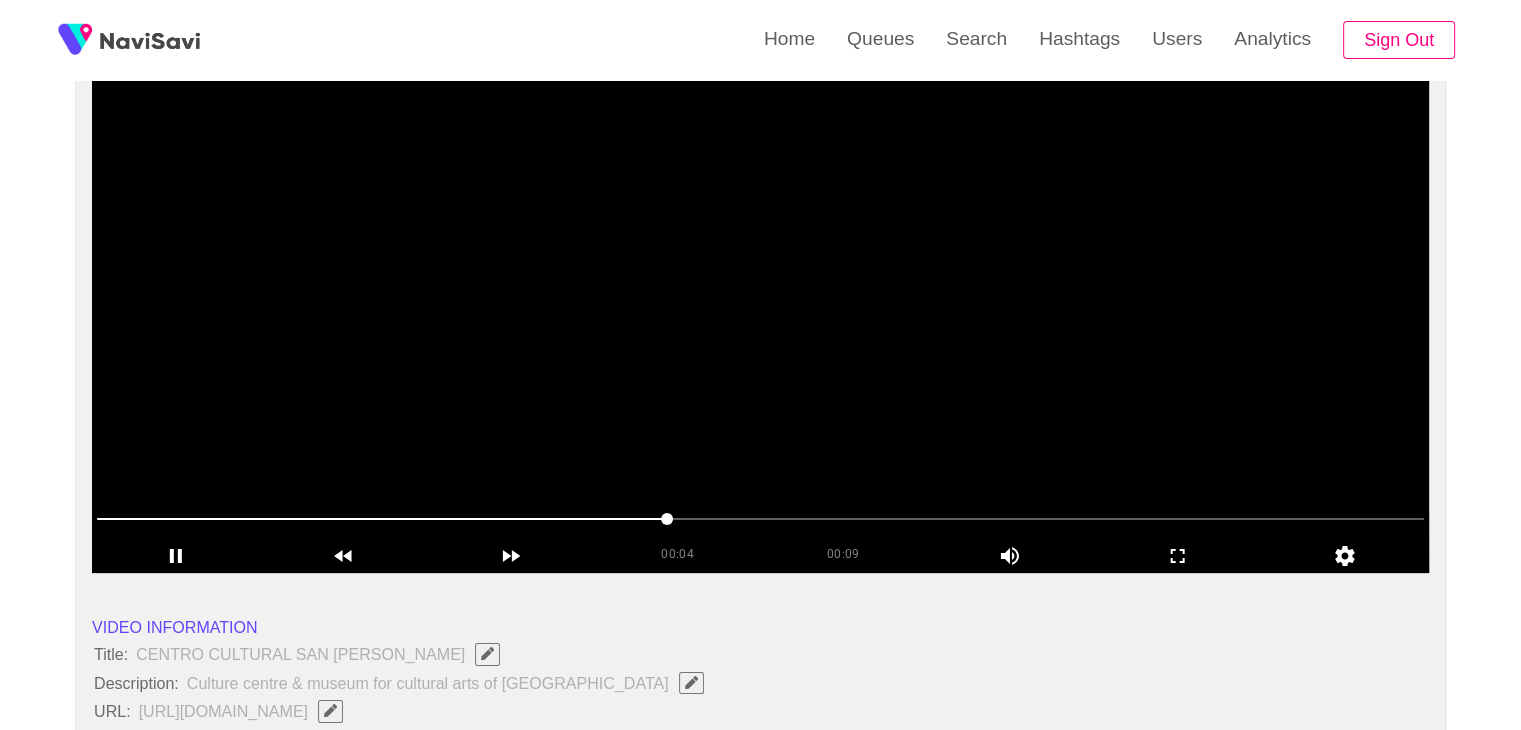 scroll, scrollTop: 187, scrollLeft: 0, axis: vertical 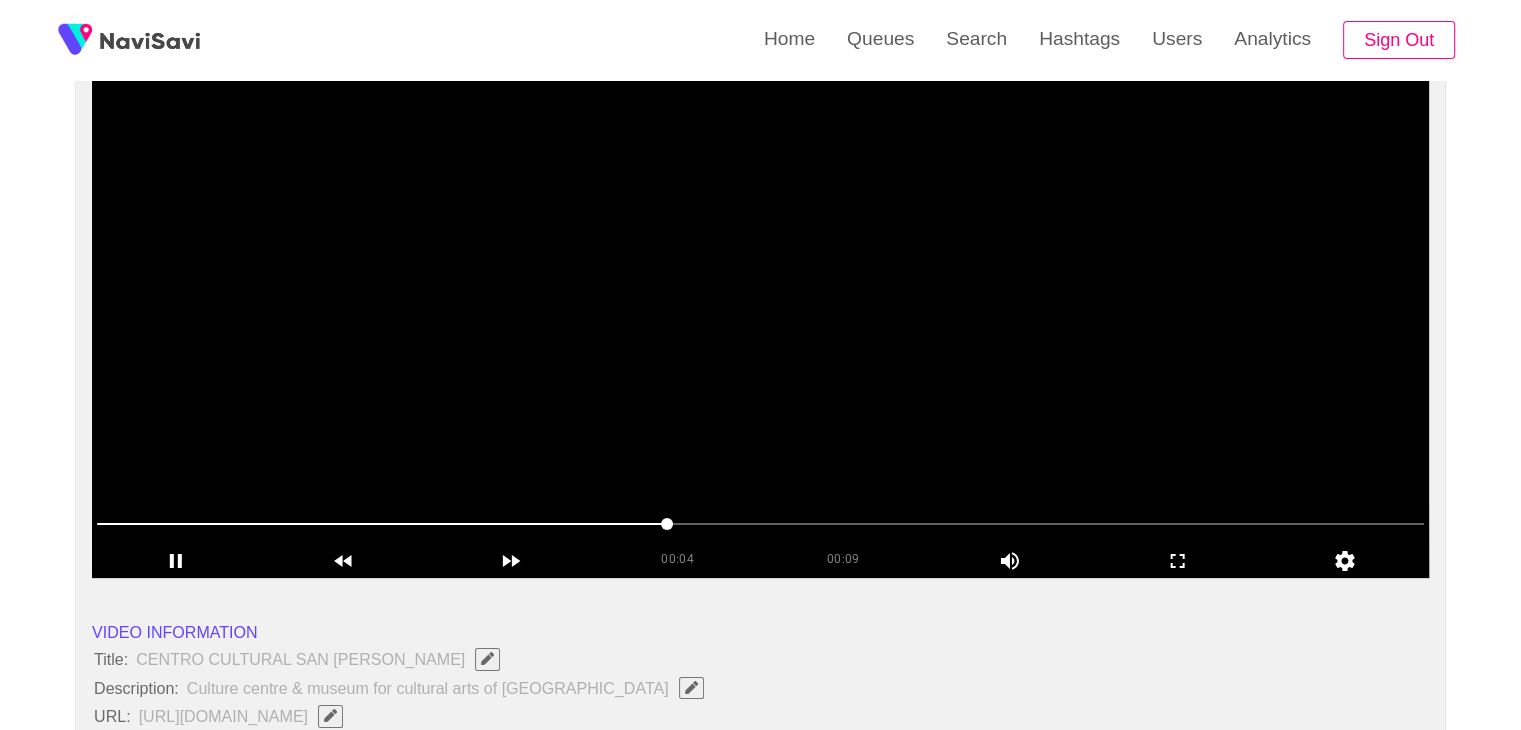 click at bounding box center (760, 328) 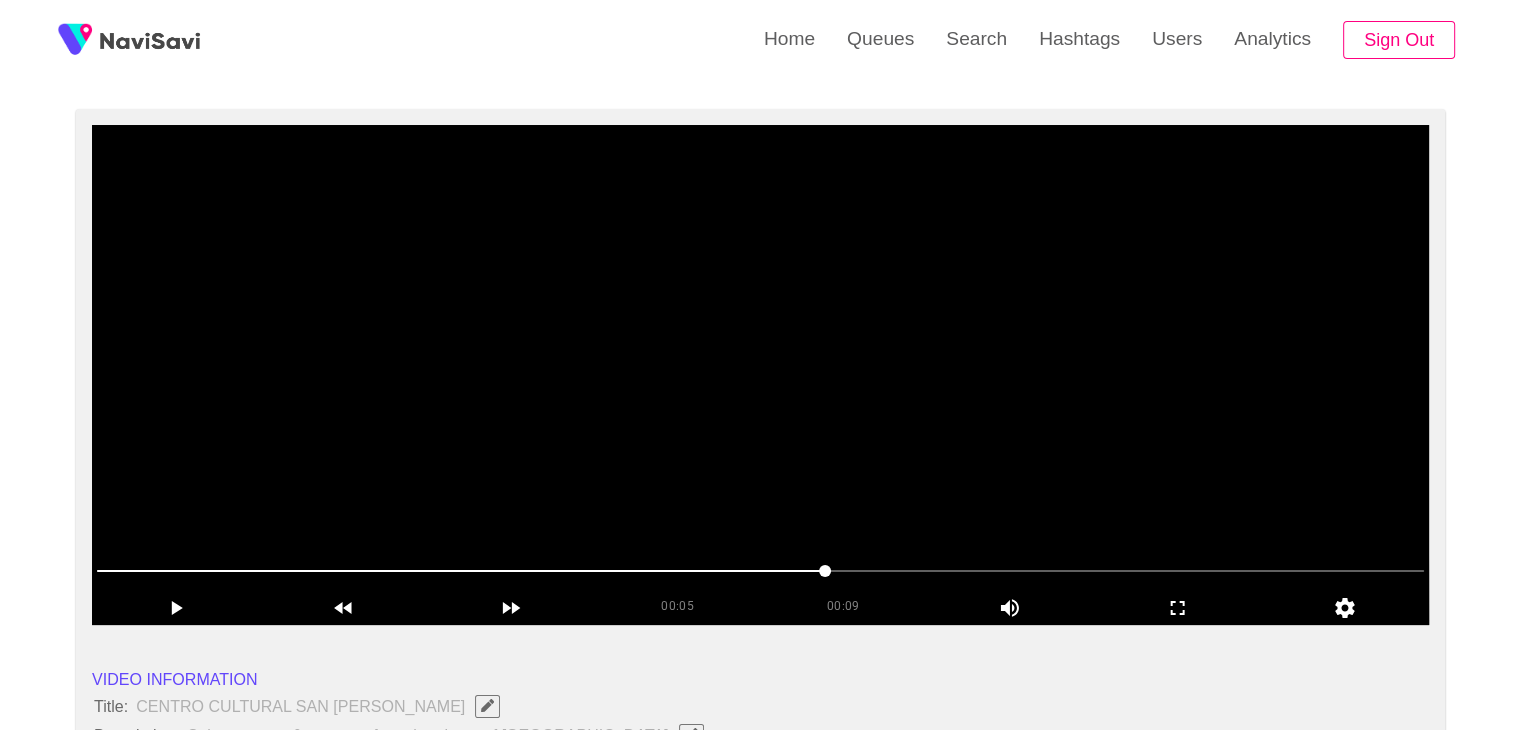 scroll, scrollTop: 139, scrollLeft: 0, axis: vertical 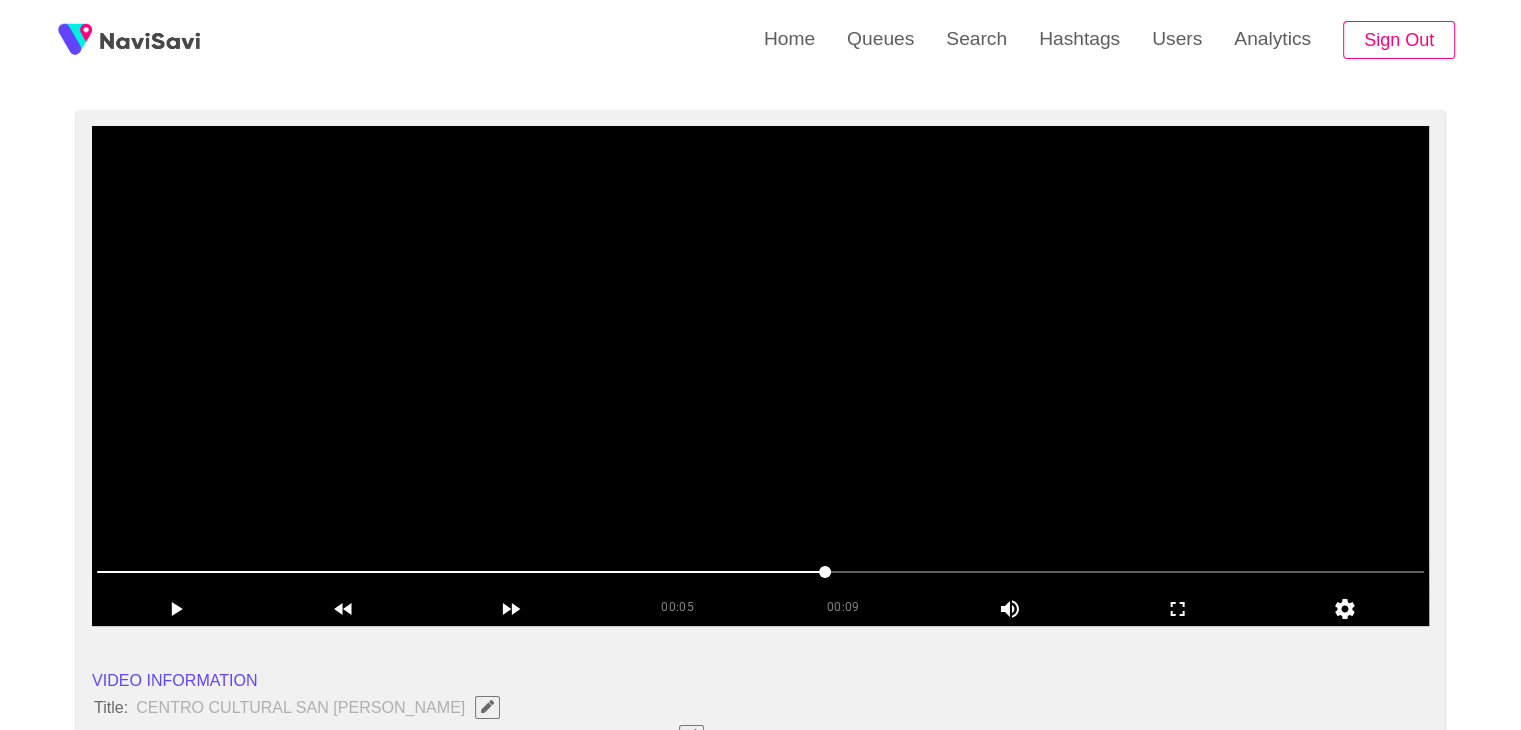 click at bounding box center [760, 376] 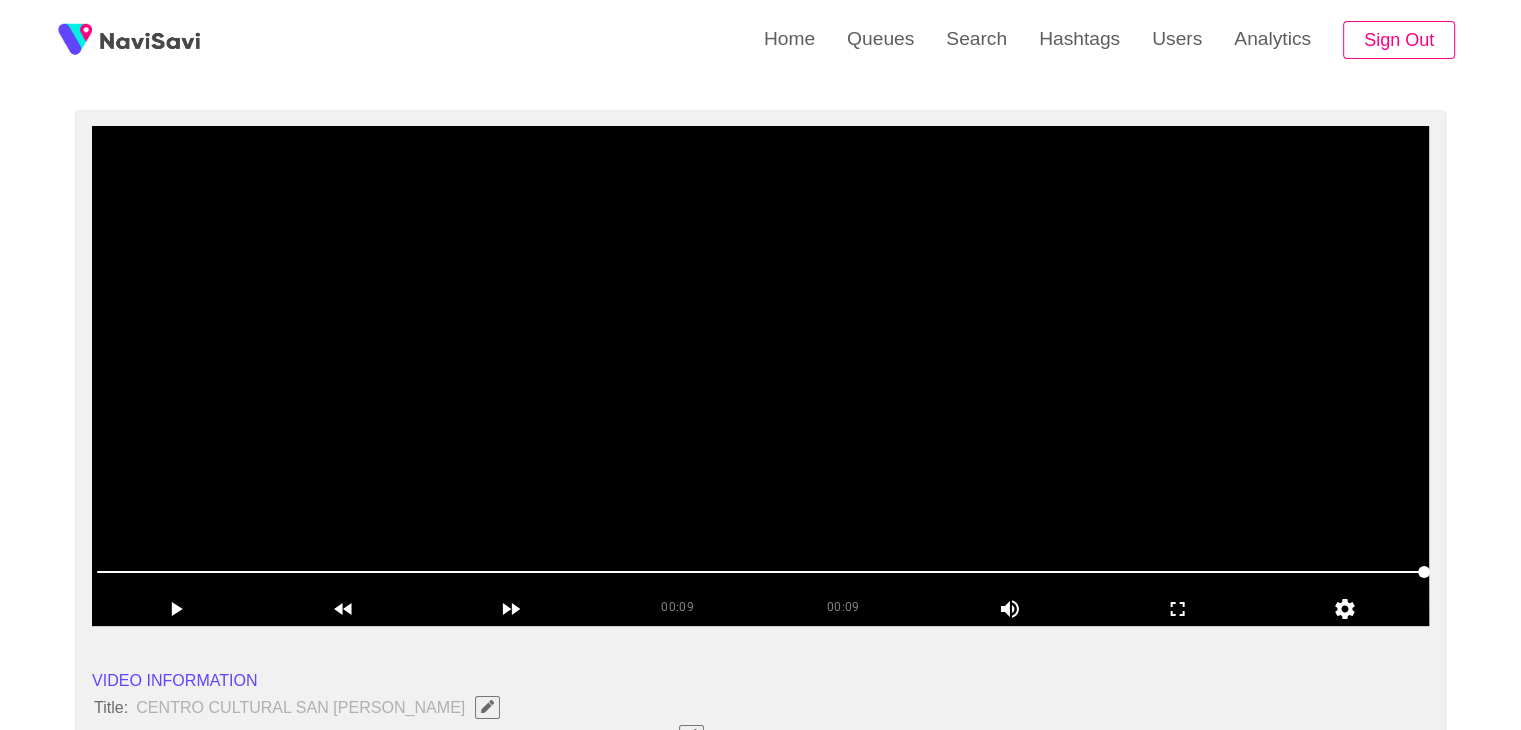 click at bounding box center (760, 376) 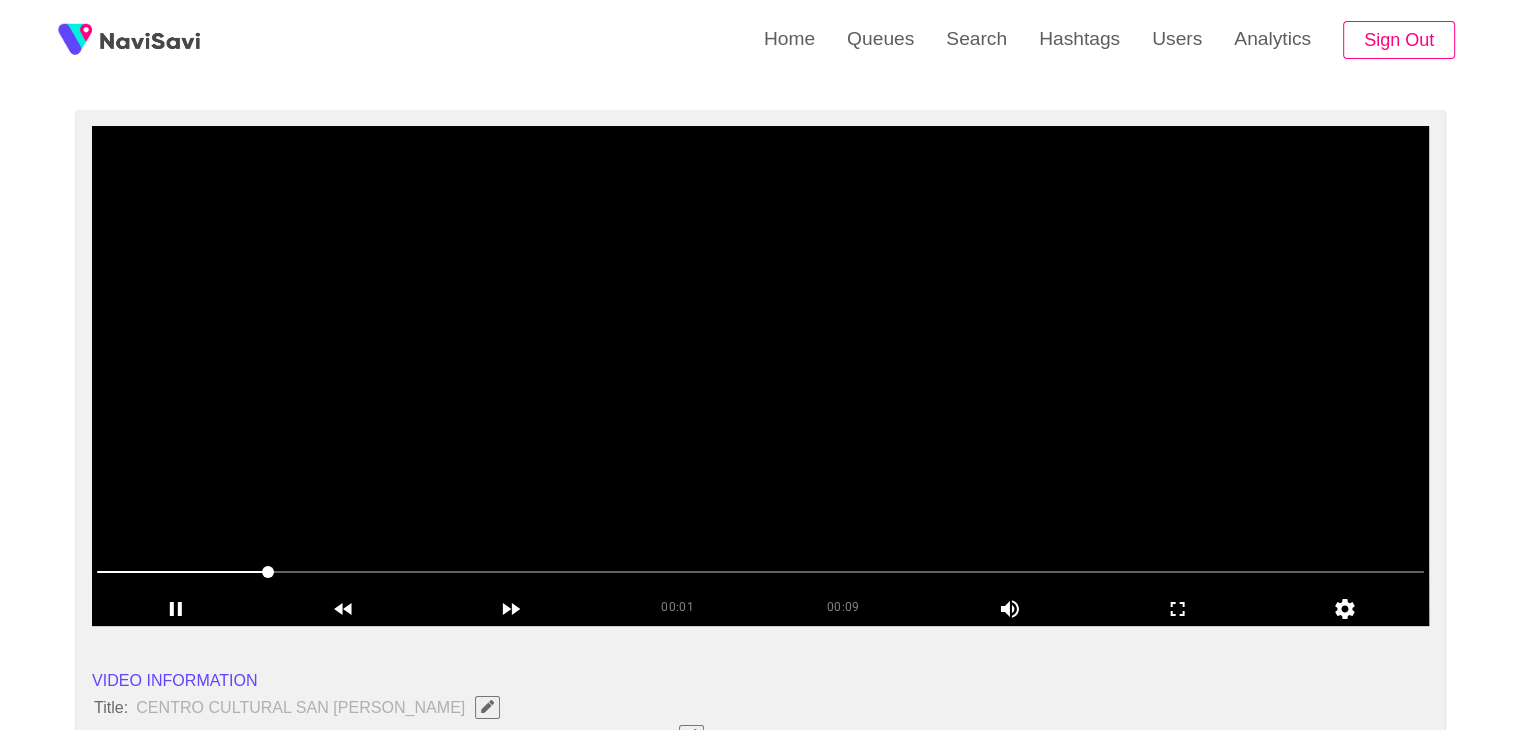 click at bounding box center [760, 376] 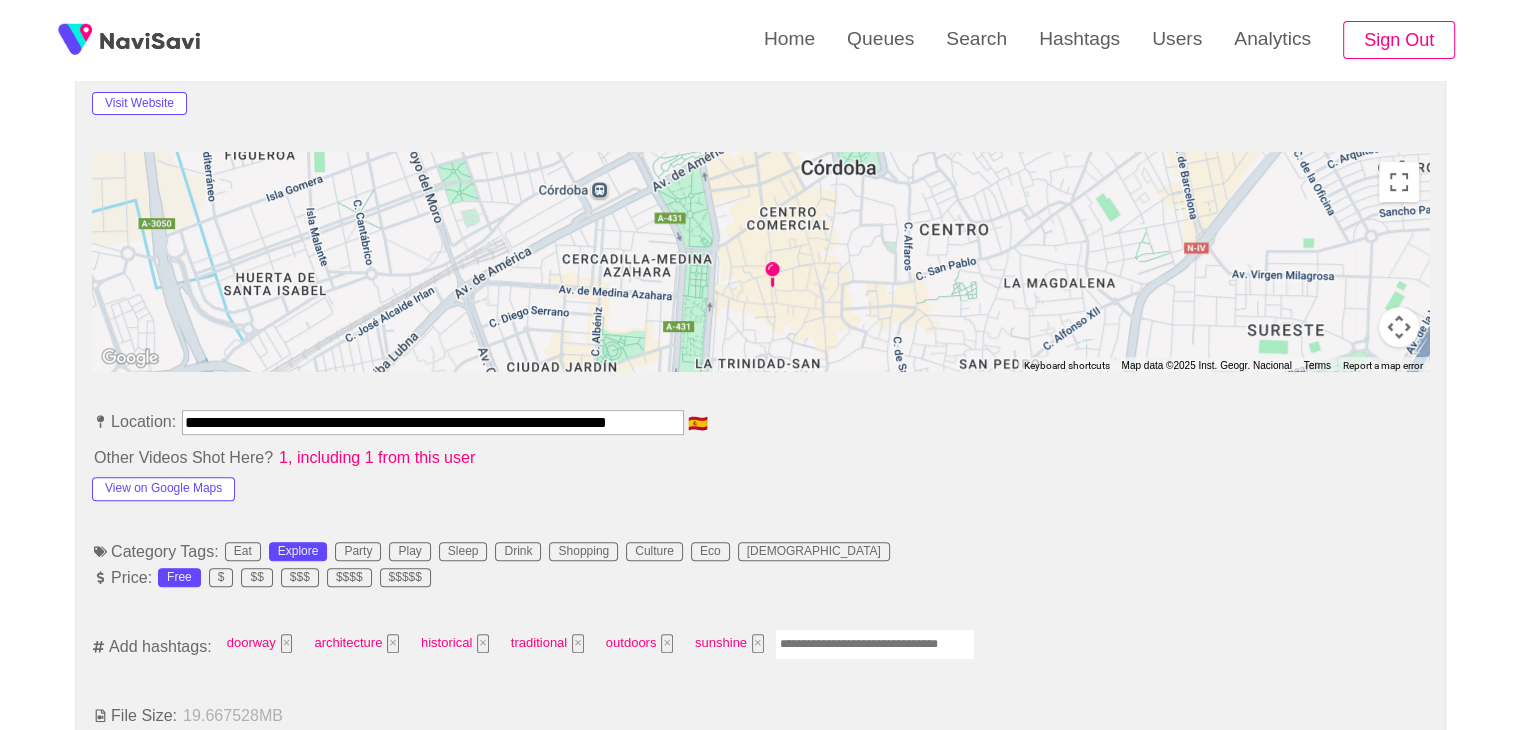 scroll, scrollTop: 972, scrollLeft: 0, axis: vertical 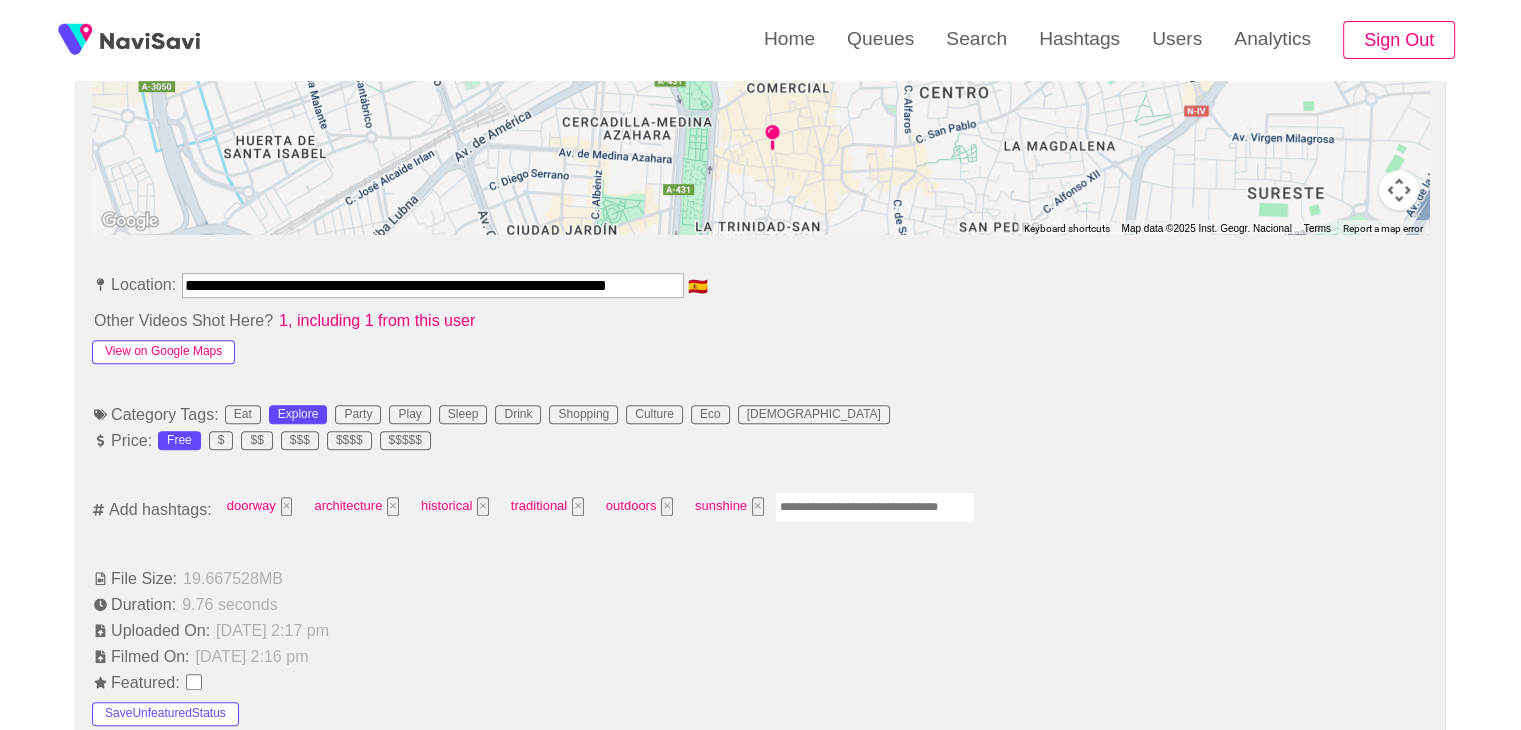 click on "View on Google Maps" at bounding box center [163, 352] 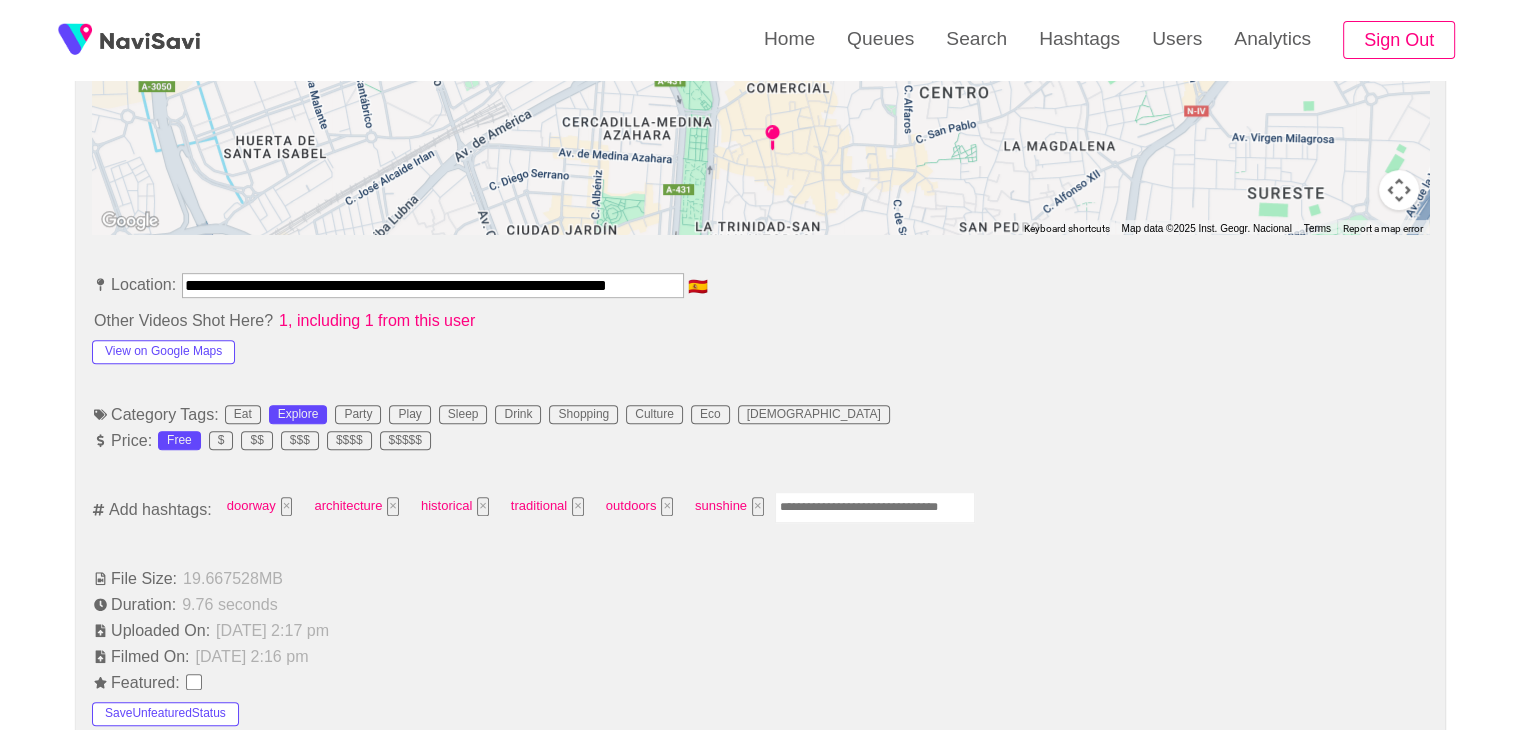 click at bounding box center [875, 507] 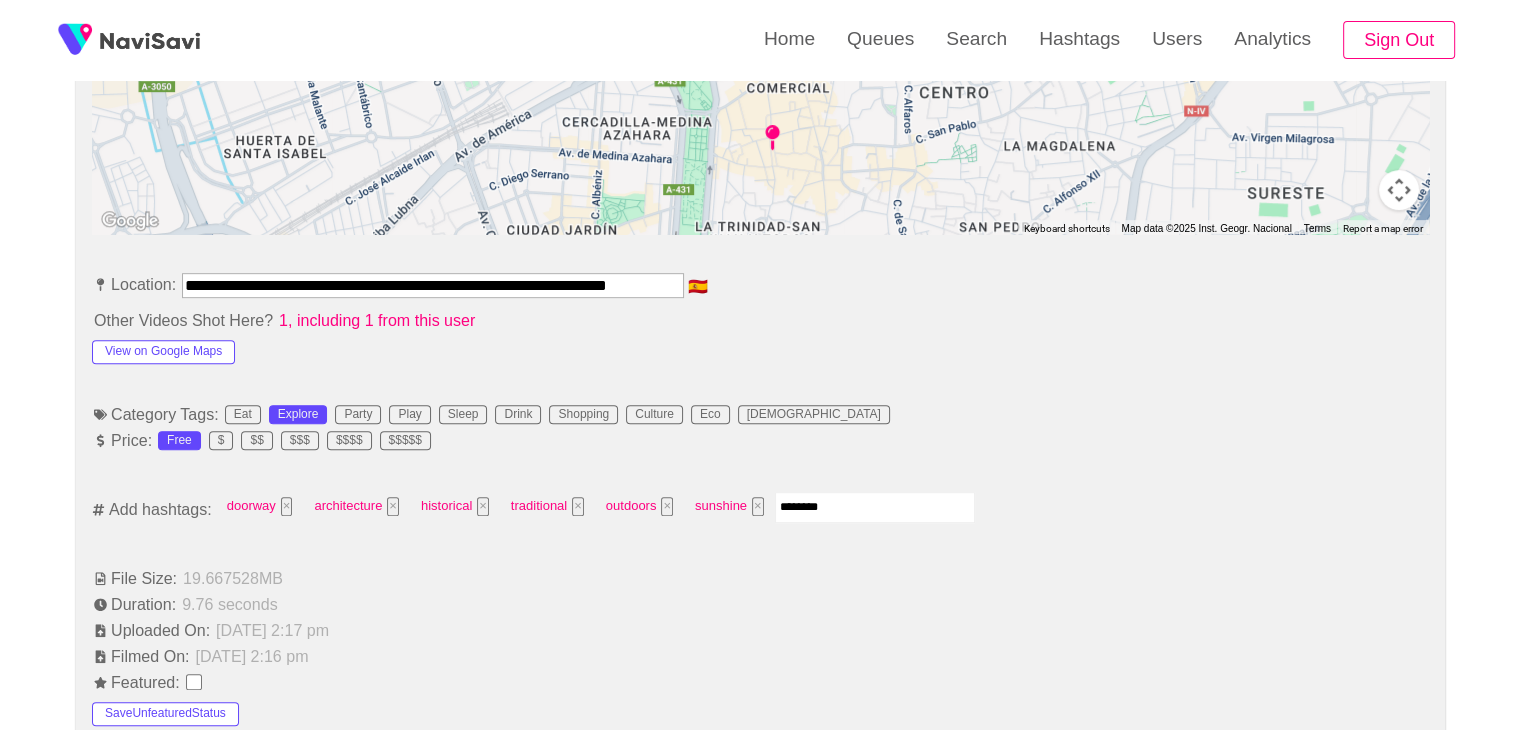 type on "*********" 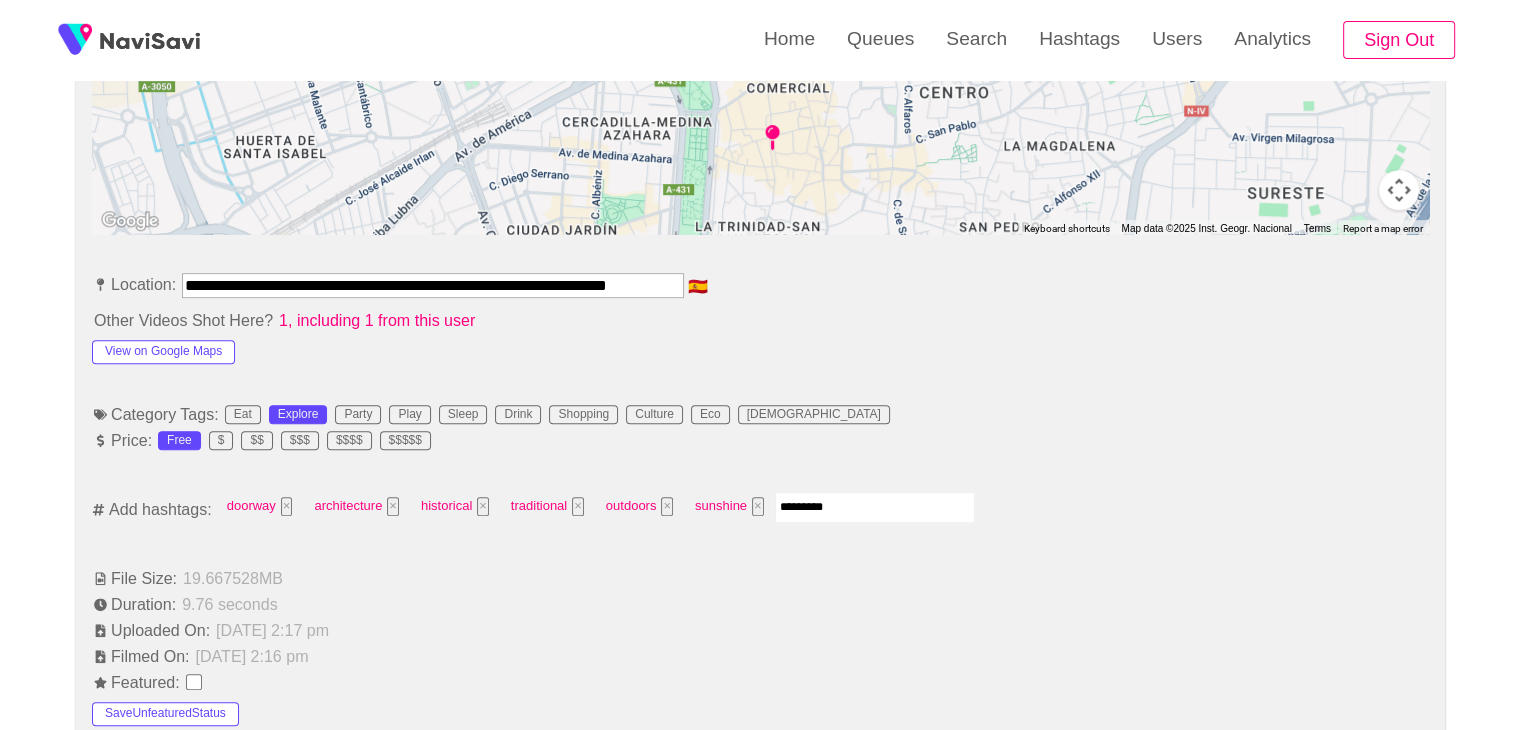 type 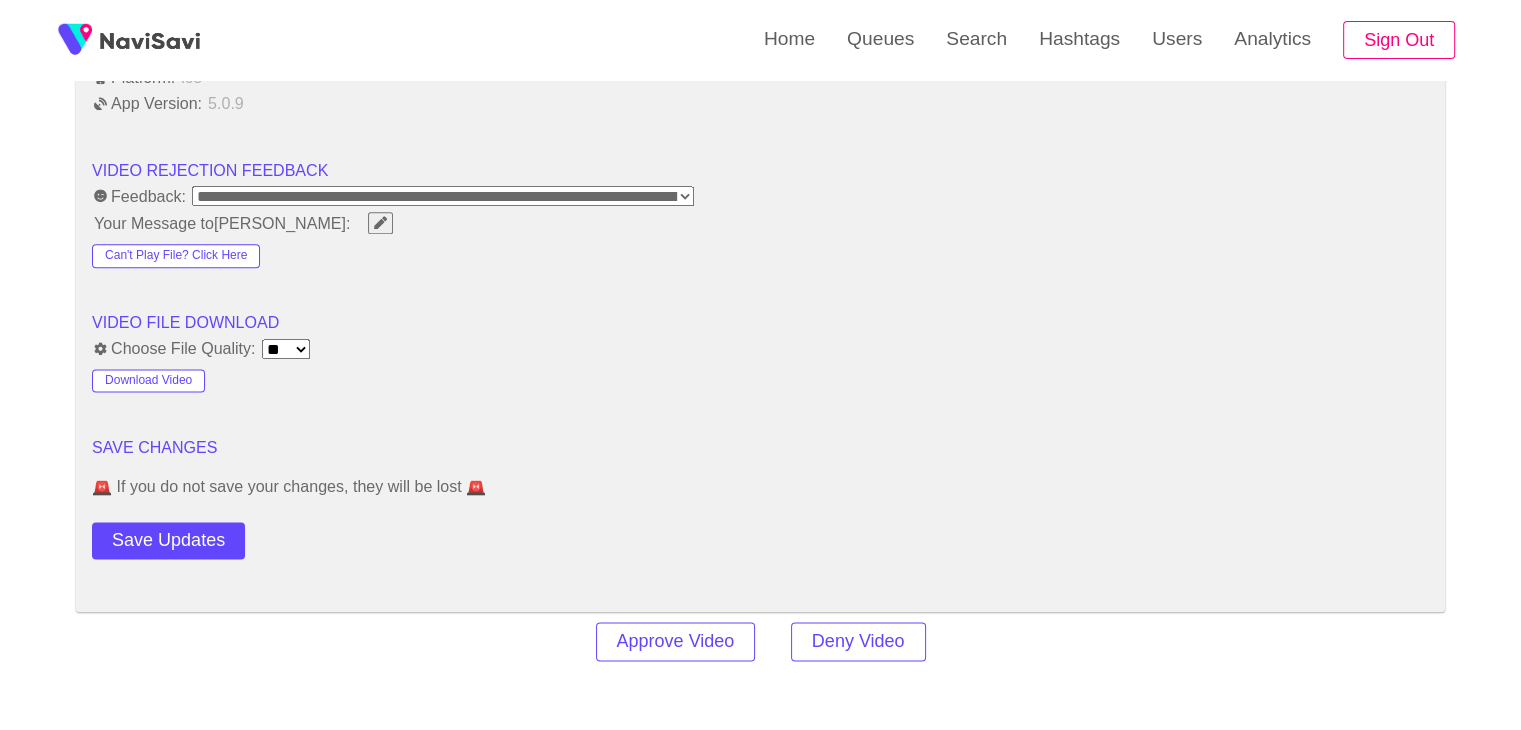 scroll, scrollTop: 2528, scrollLeft: 0, axis: vertical 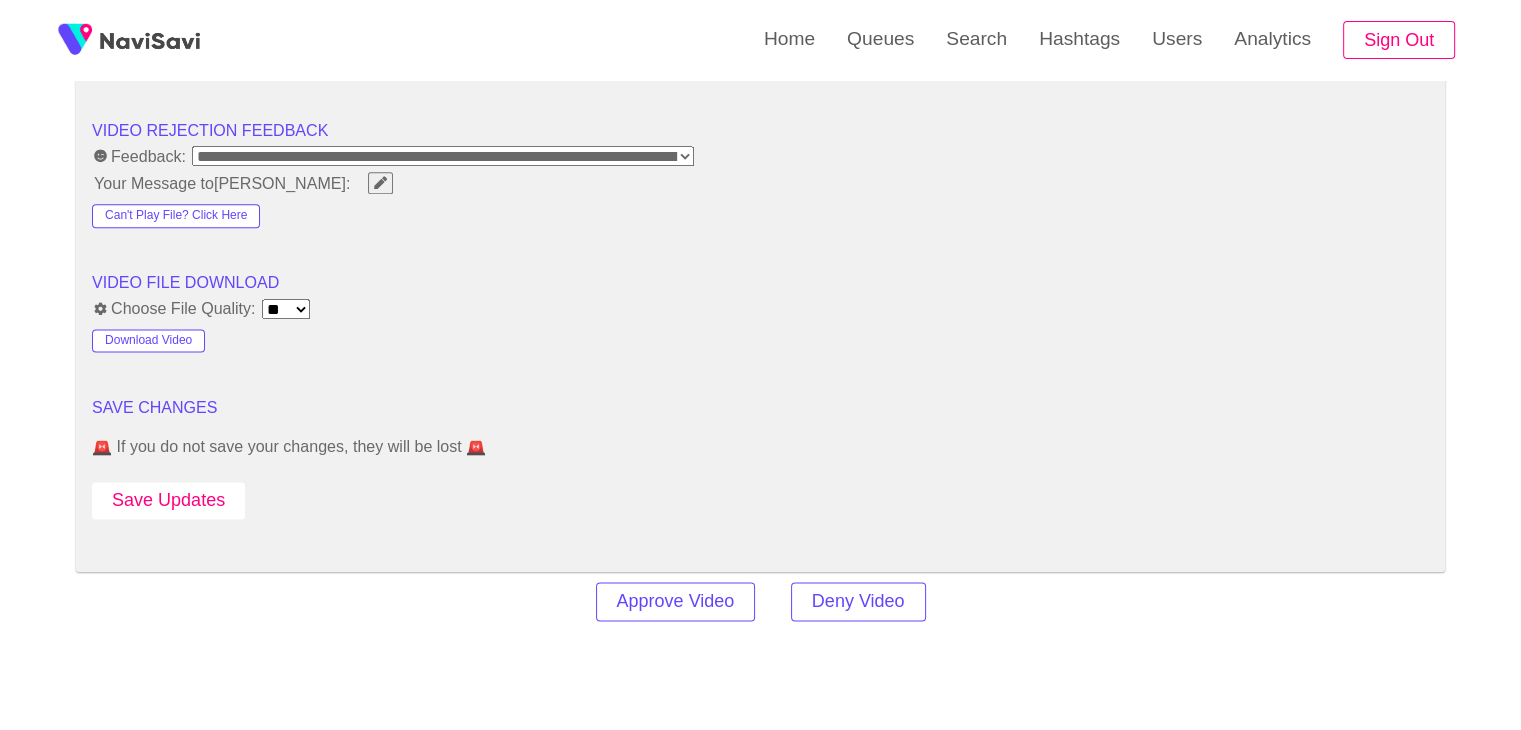 click on "Save Updates" at bounding box center [168, 500] 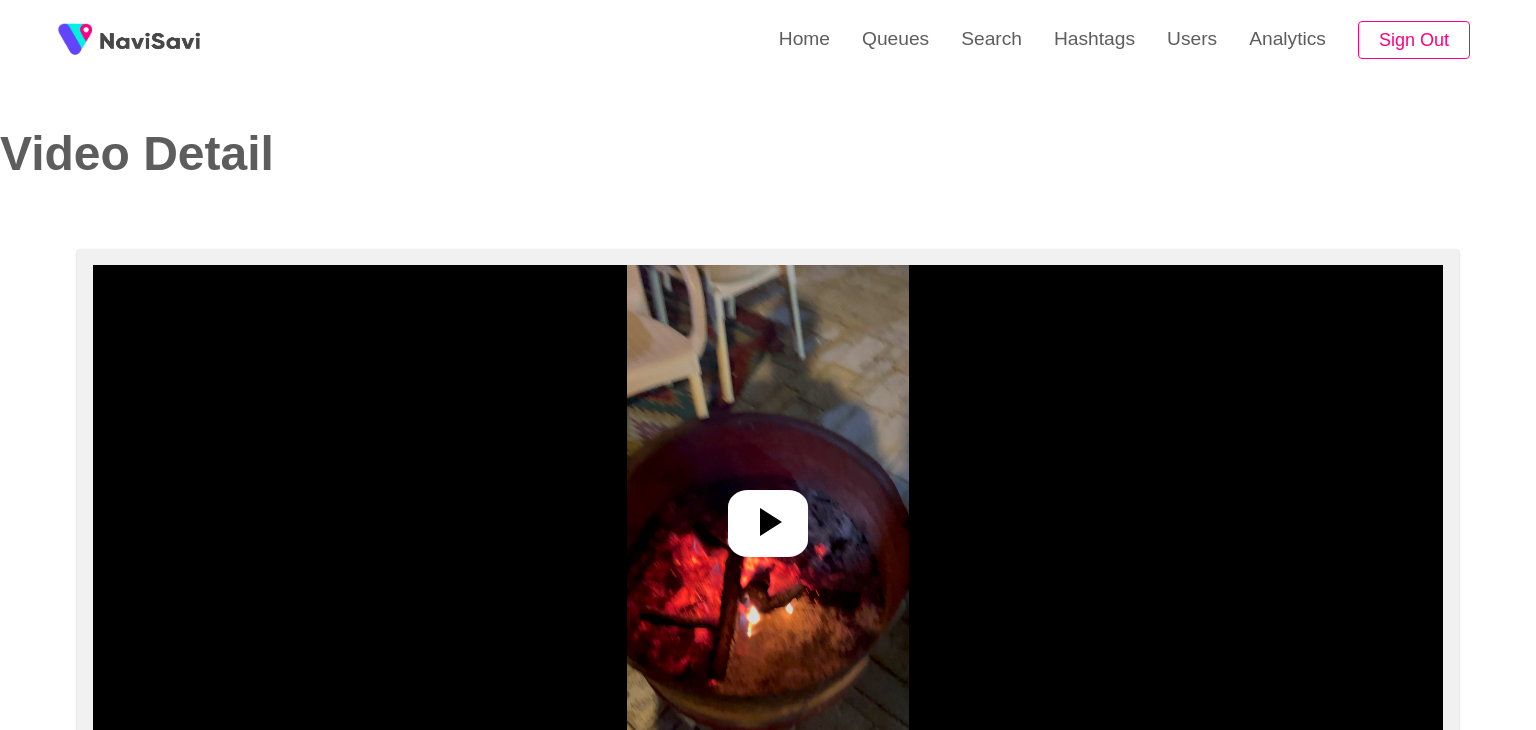 select on "**********" 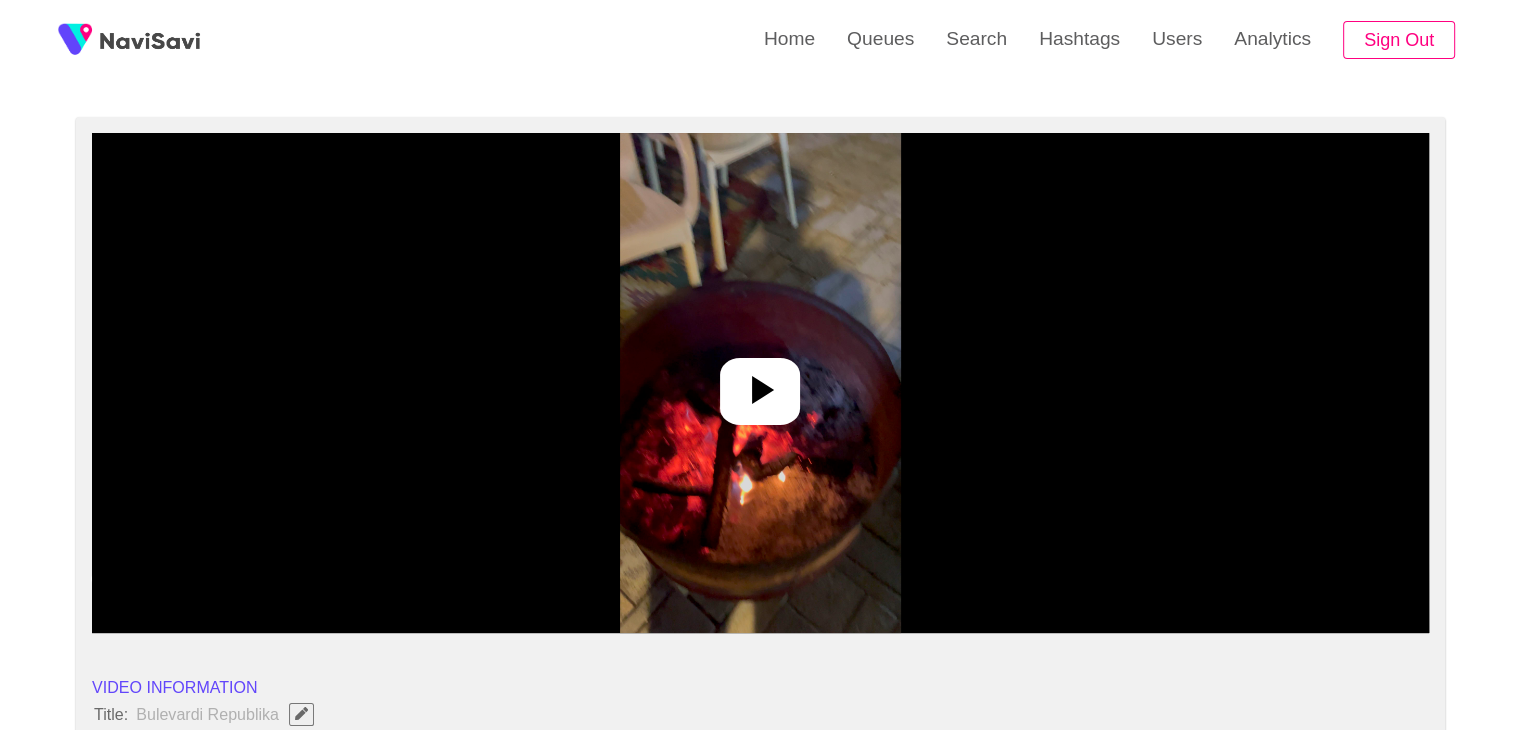 scroll, scrollTop: 138, scrollLeft: 0, axis: vertical 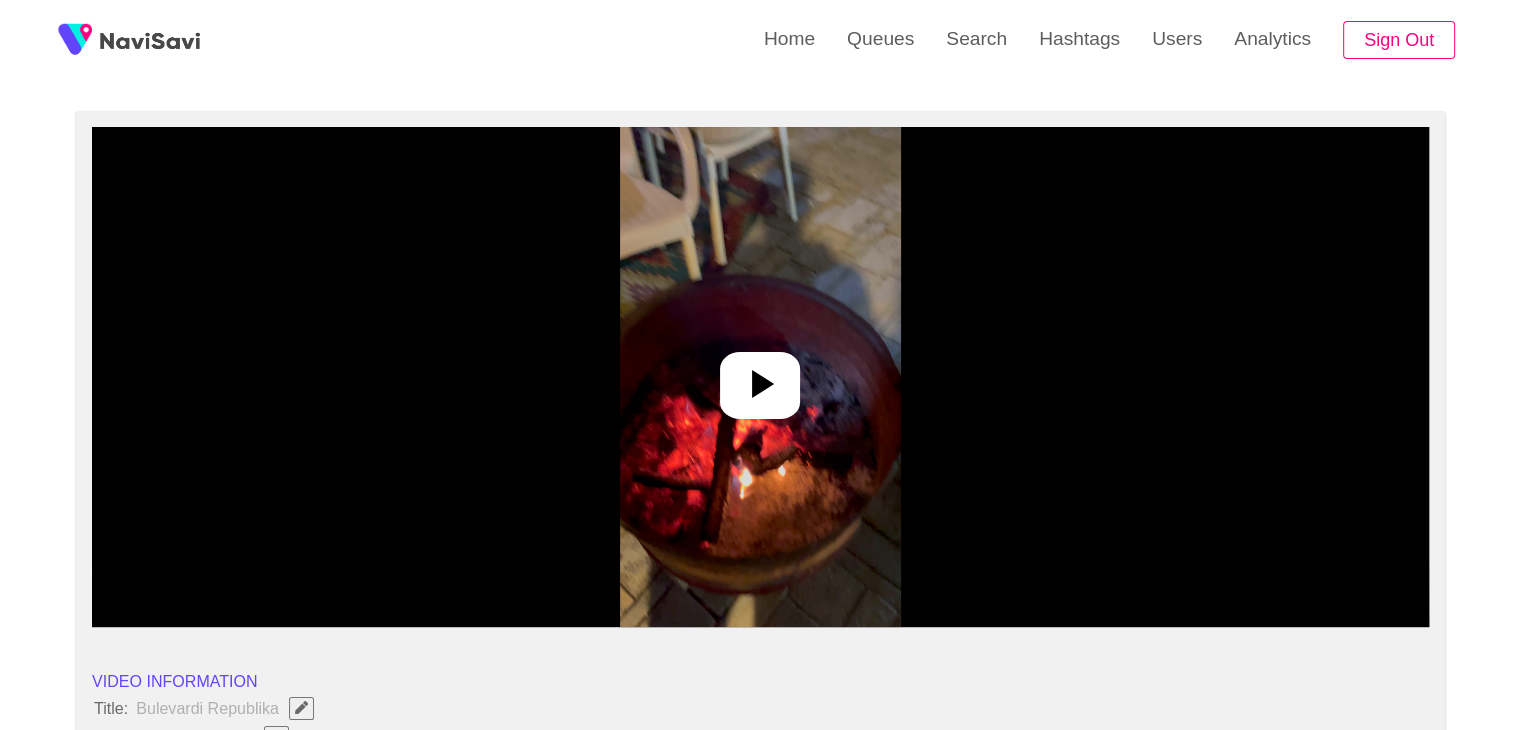 click at bounding box center (760, 377) 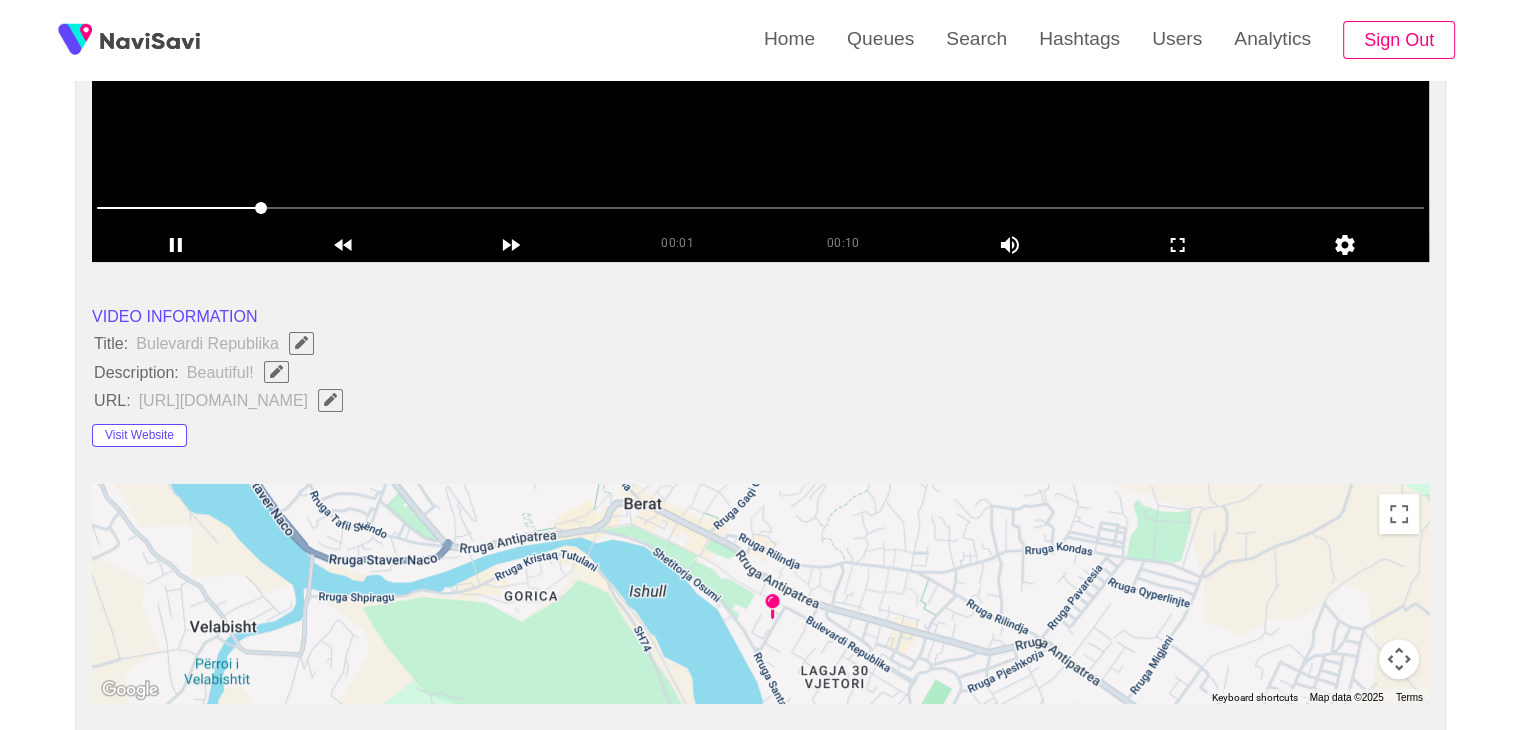 scroll, scrollTop: 156, scrollLeft: 0, axis: vertical 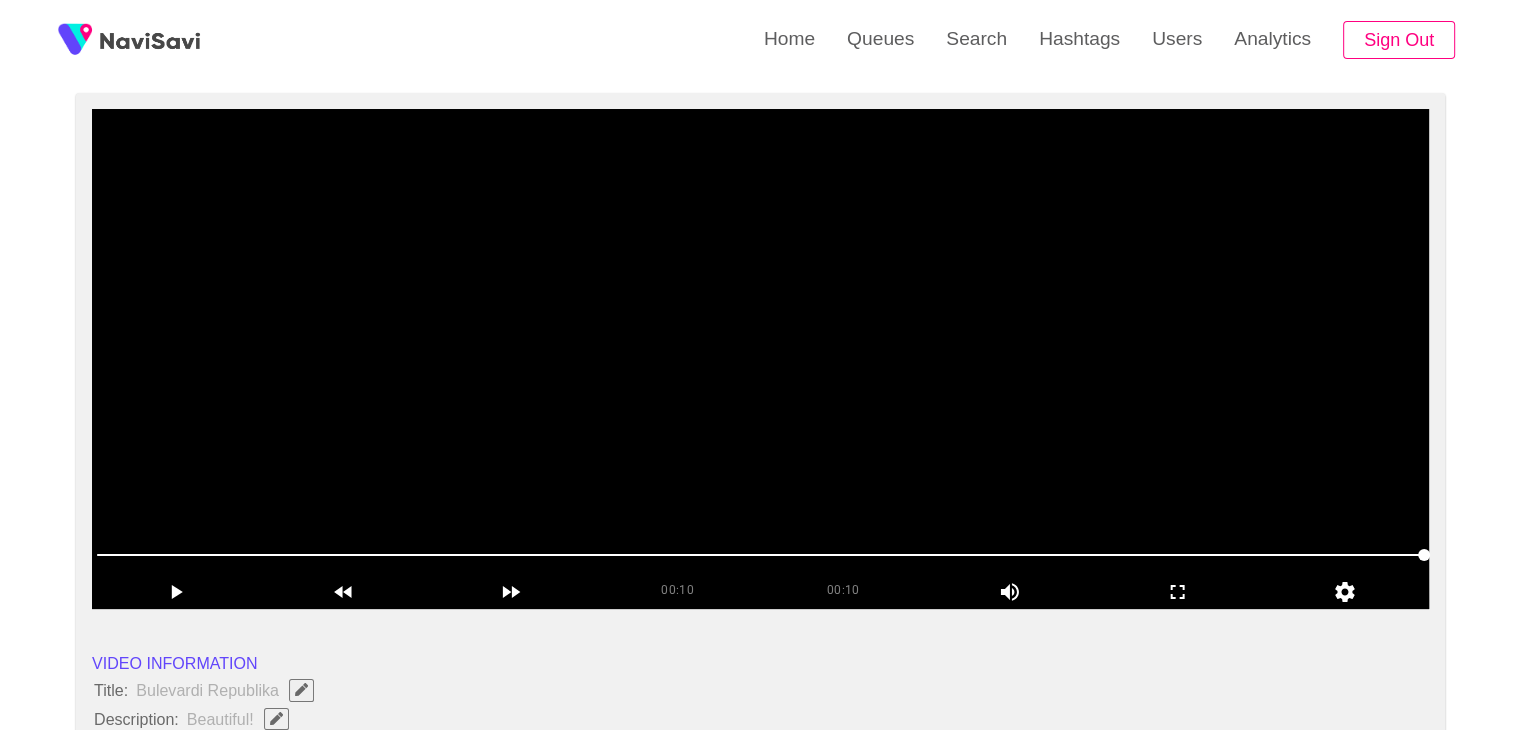 click at bounding box center (760, 359) 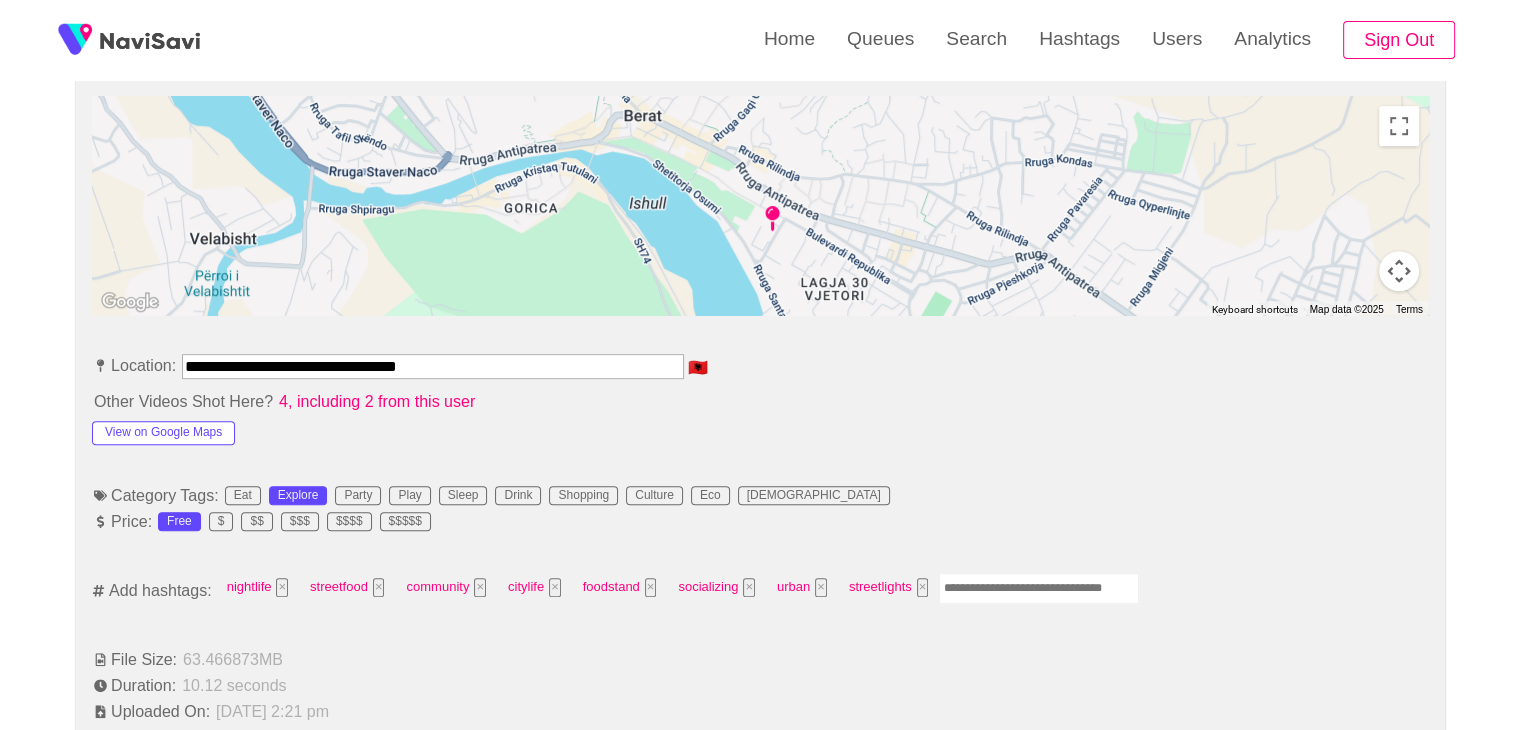 scroll, scrollTop: 932, scrollLeft: 0, axis: vertical 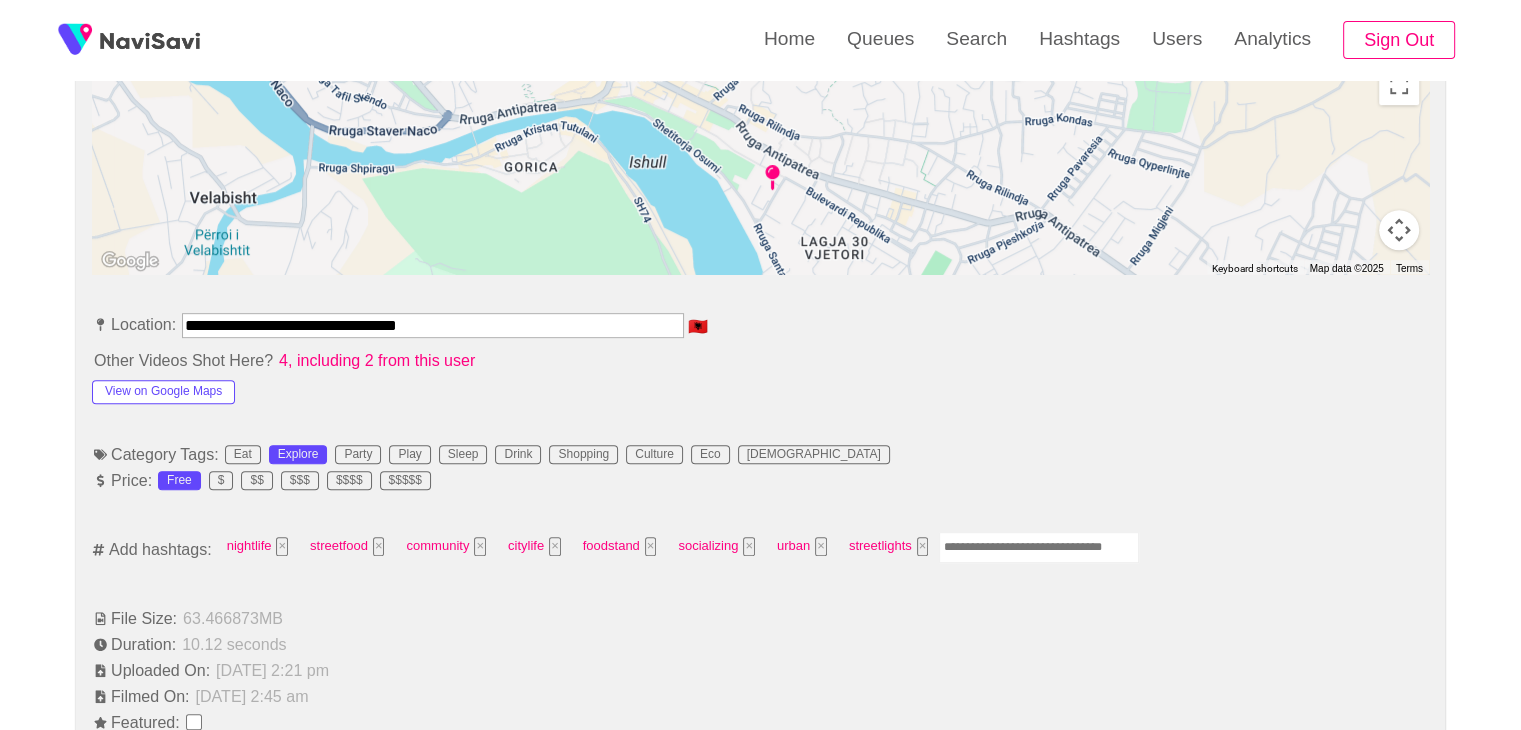 click at bounding box center [1039, 547] 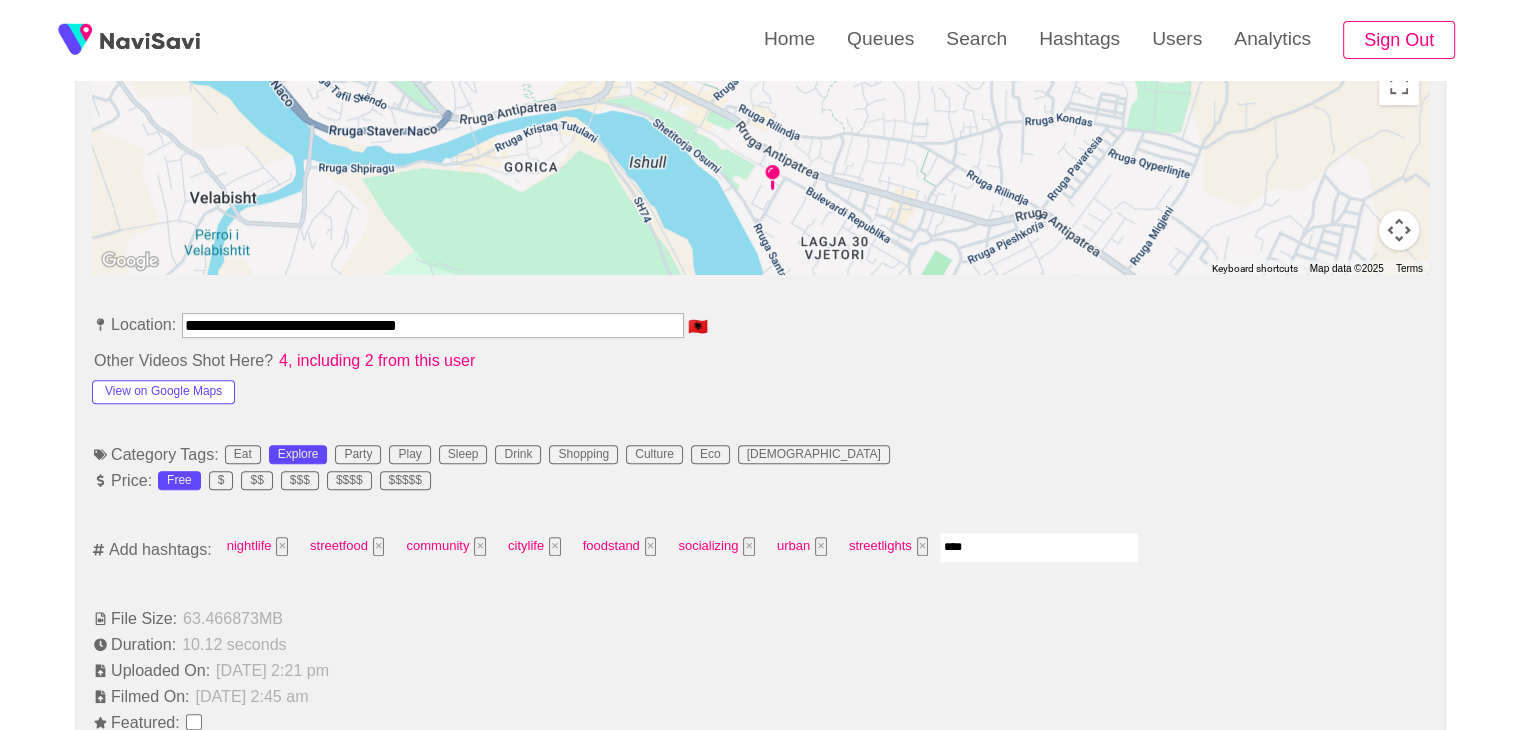 type on "*****" 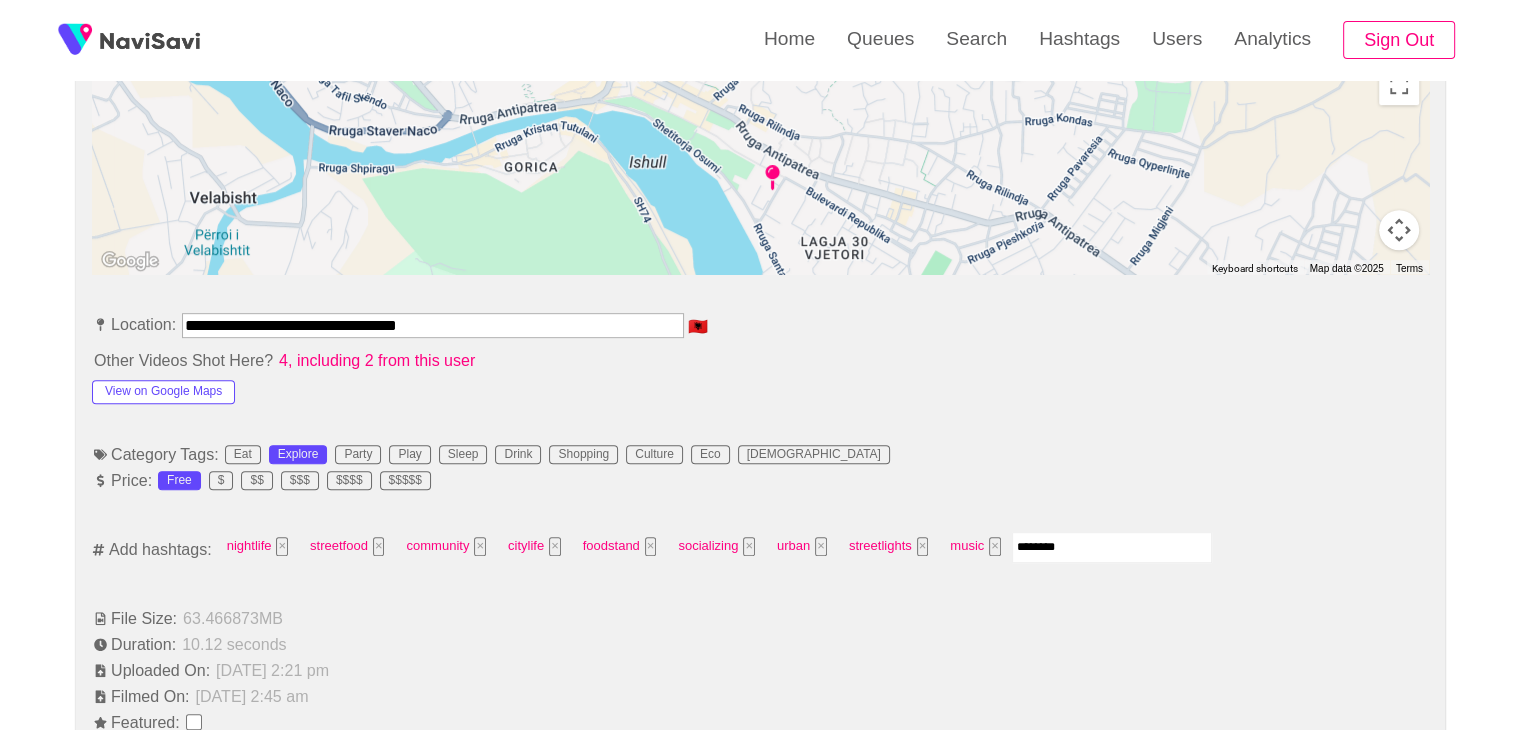 type on "*********" 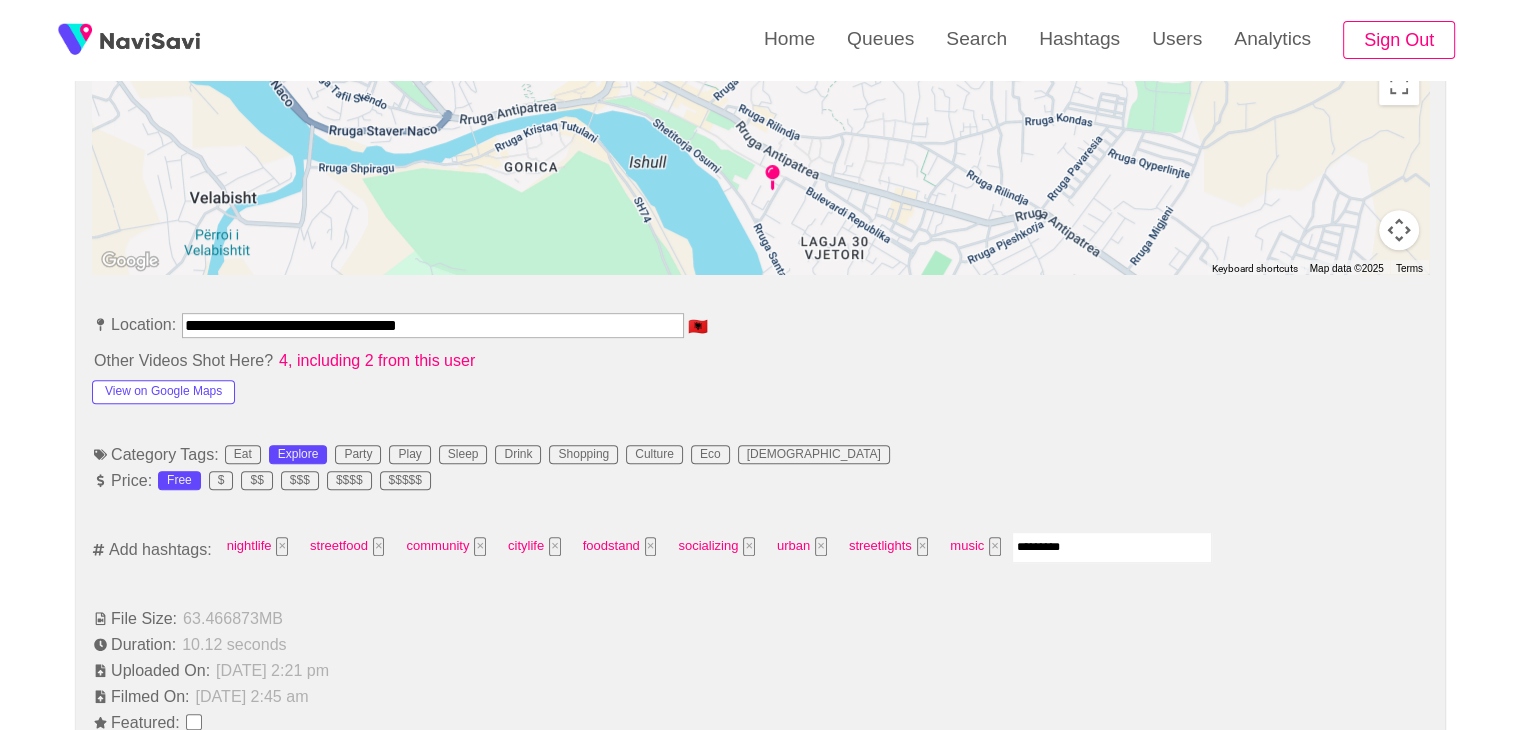 type 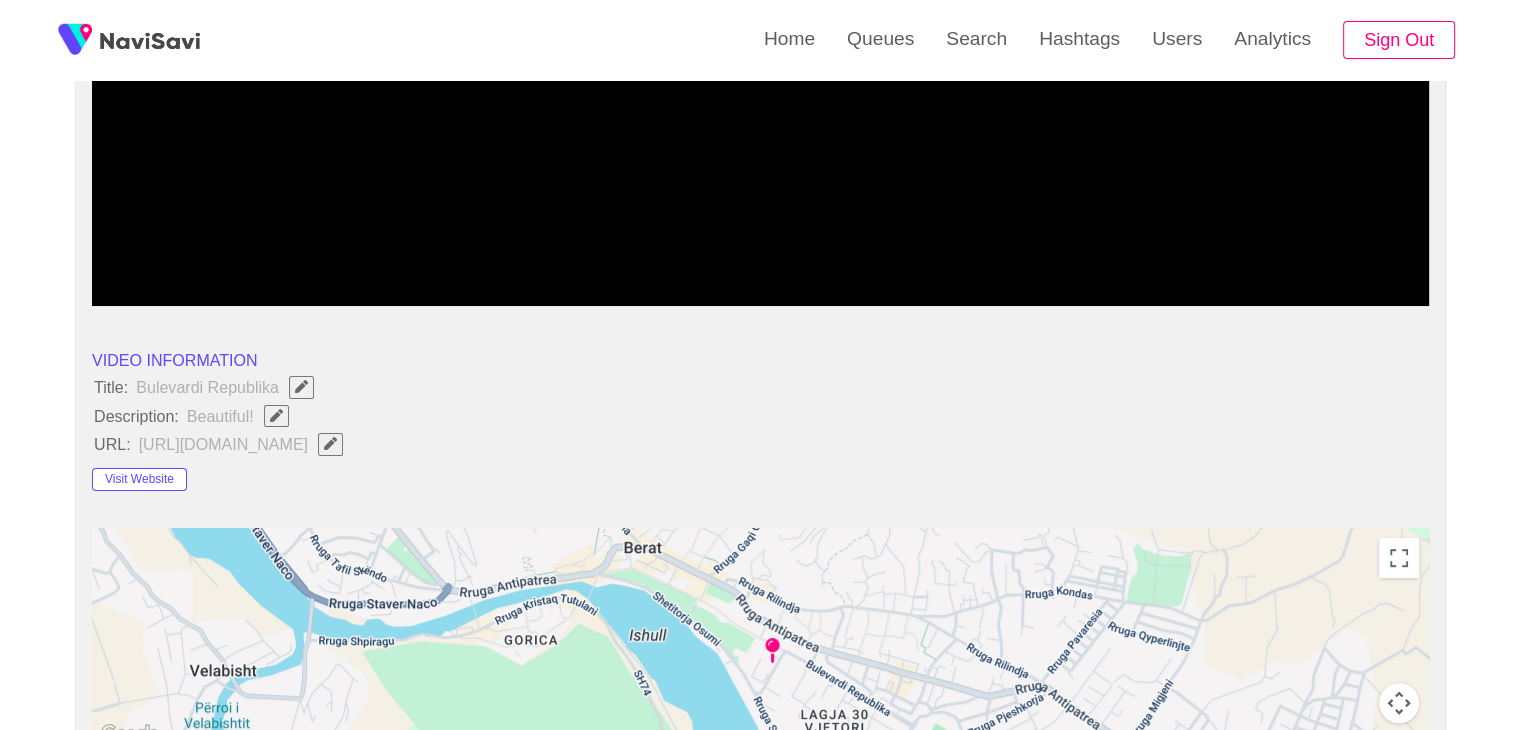 scroll, scrollTop: 460, scrollLeft: 0, axis: vertical 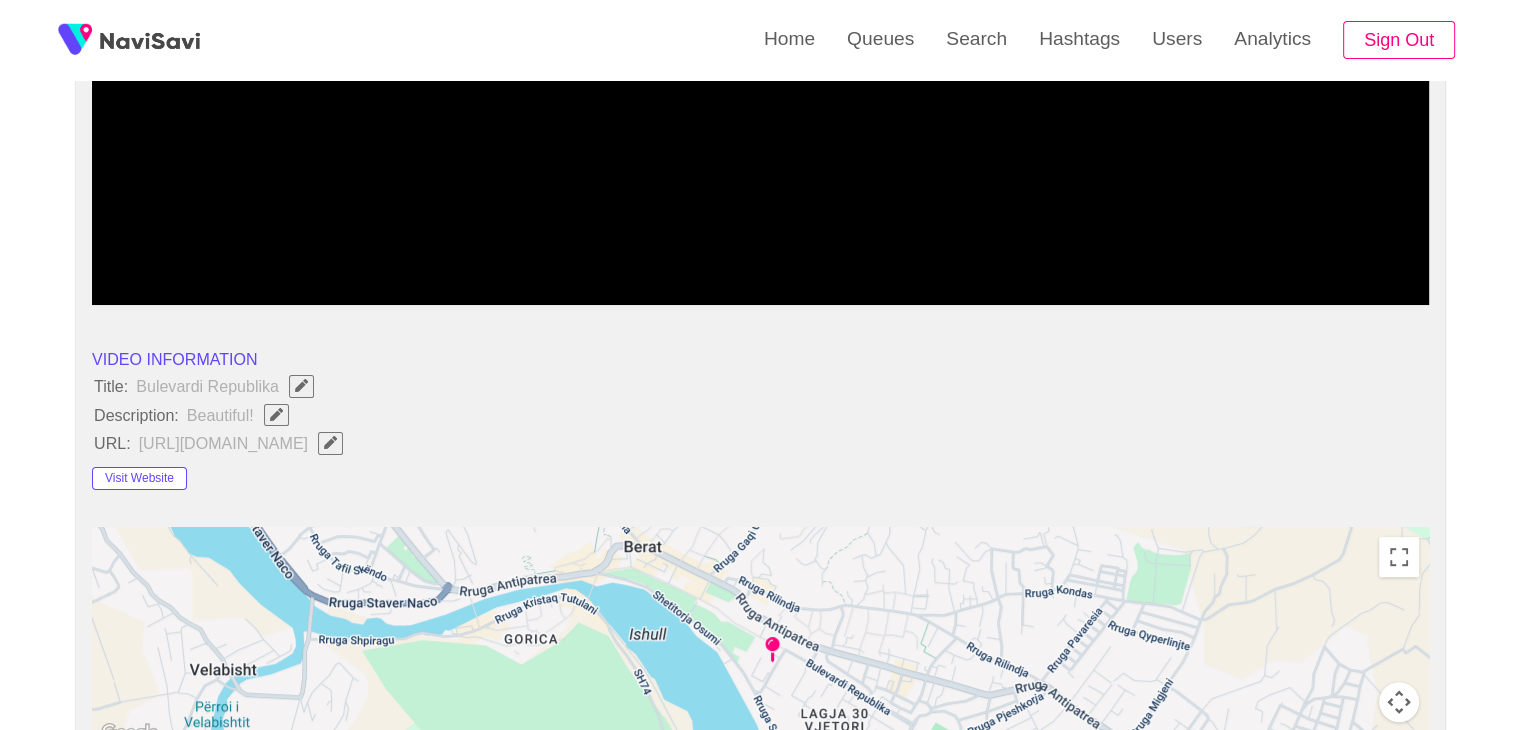 click 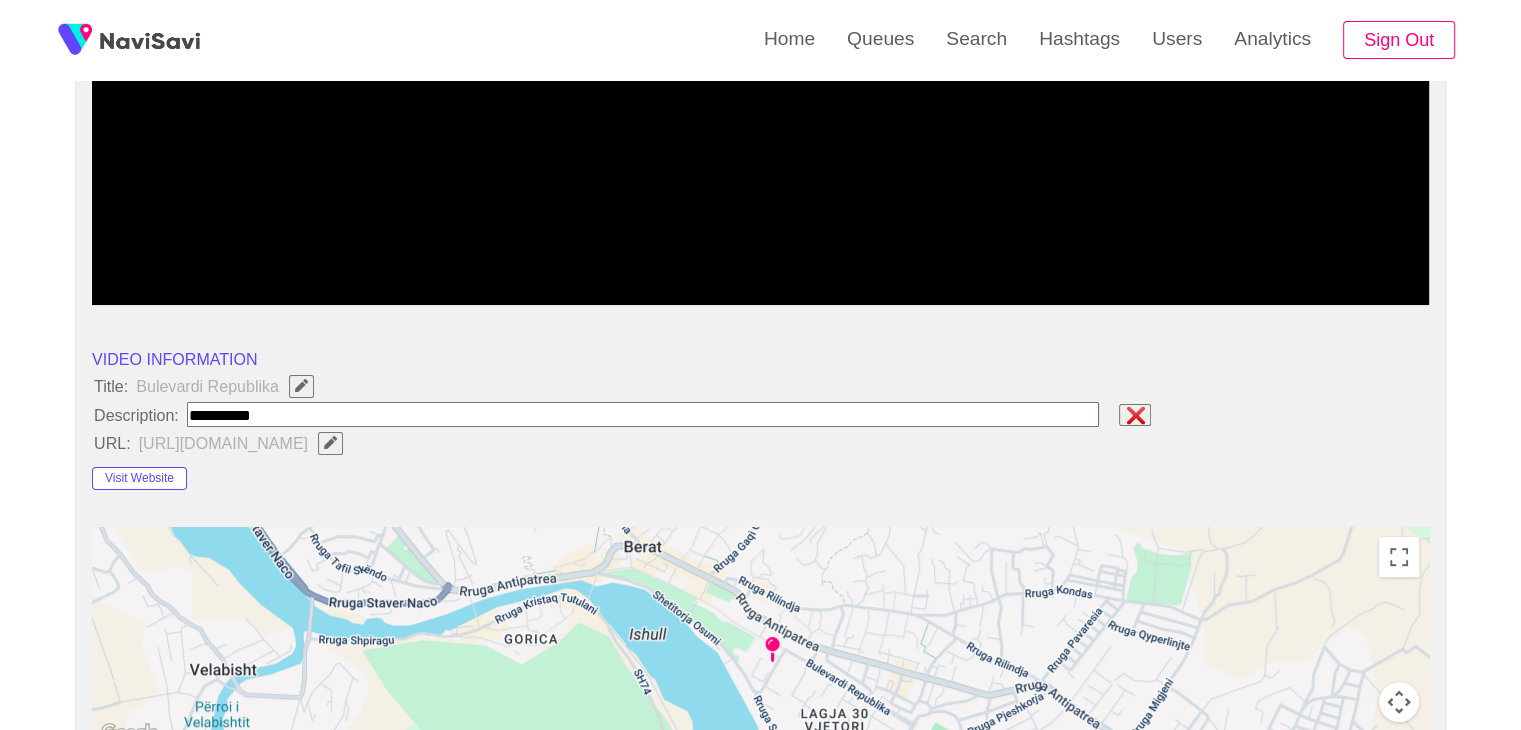 click at bounding box center (643, 414) 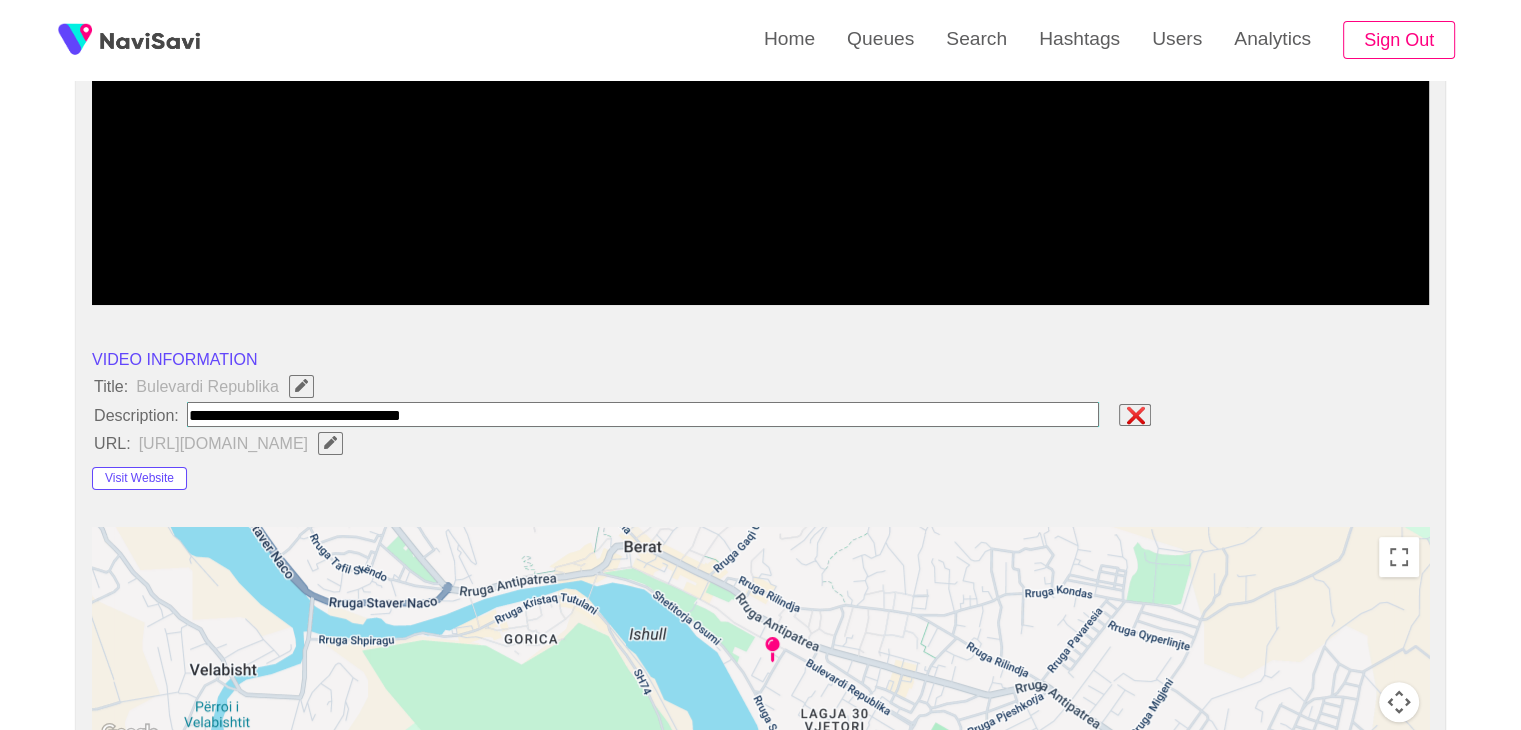 type on "**********" 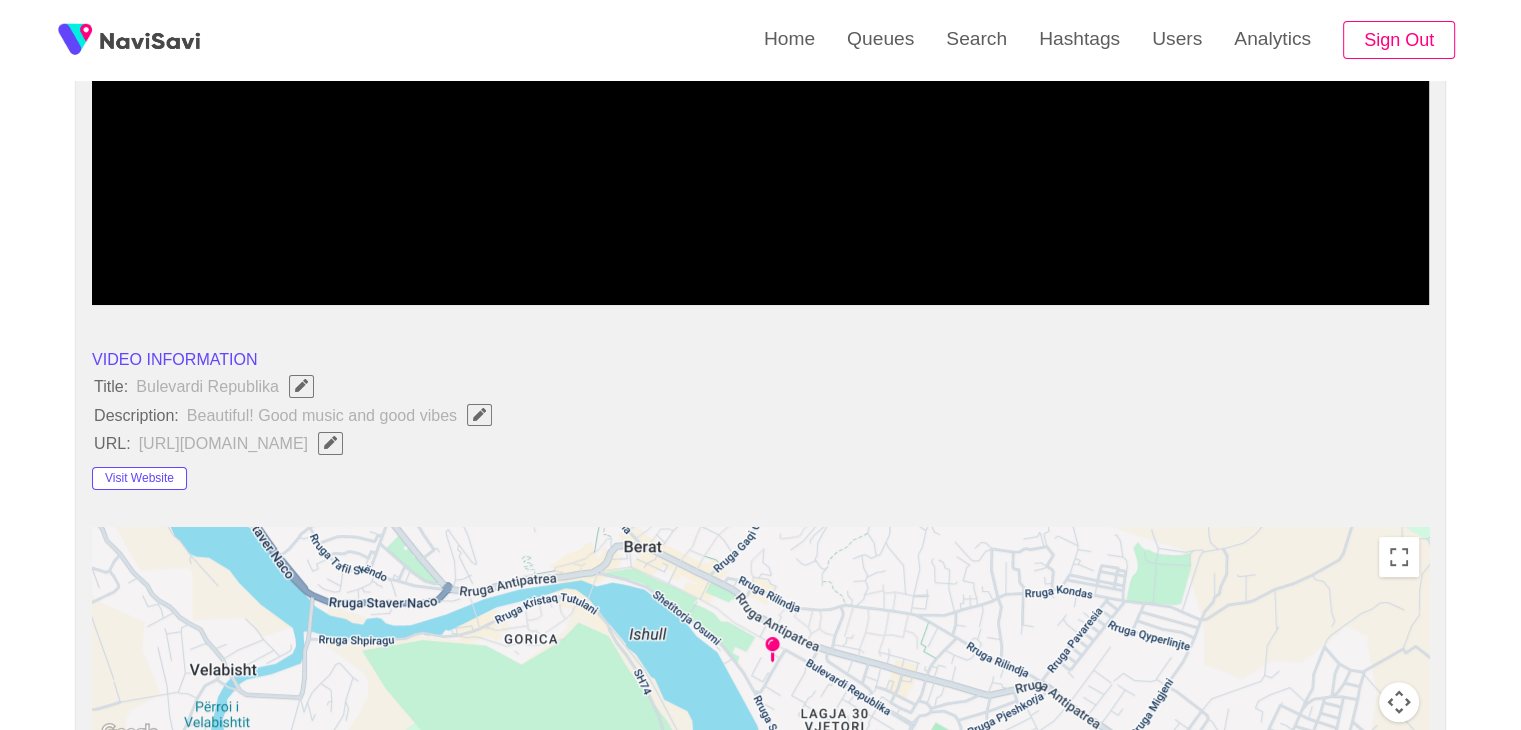 click at bounding box center [479, 414] 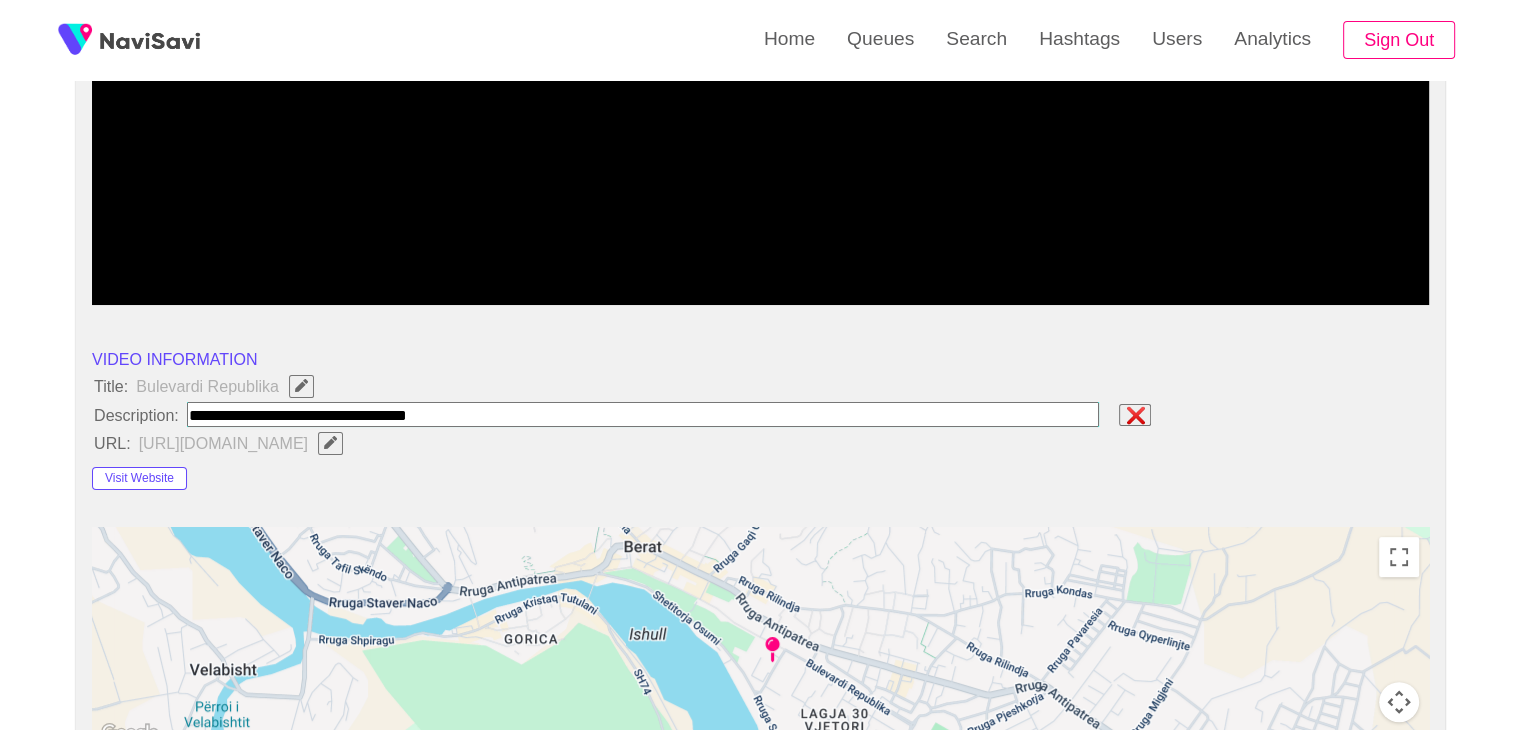 click at bounding box center (643, 414) 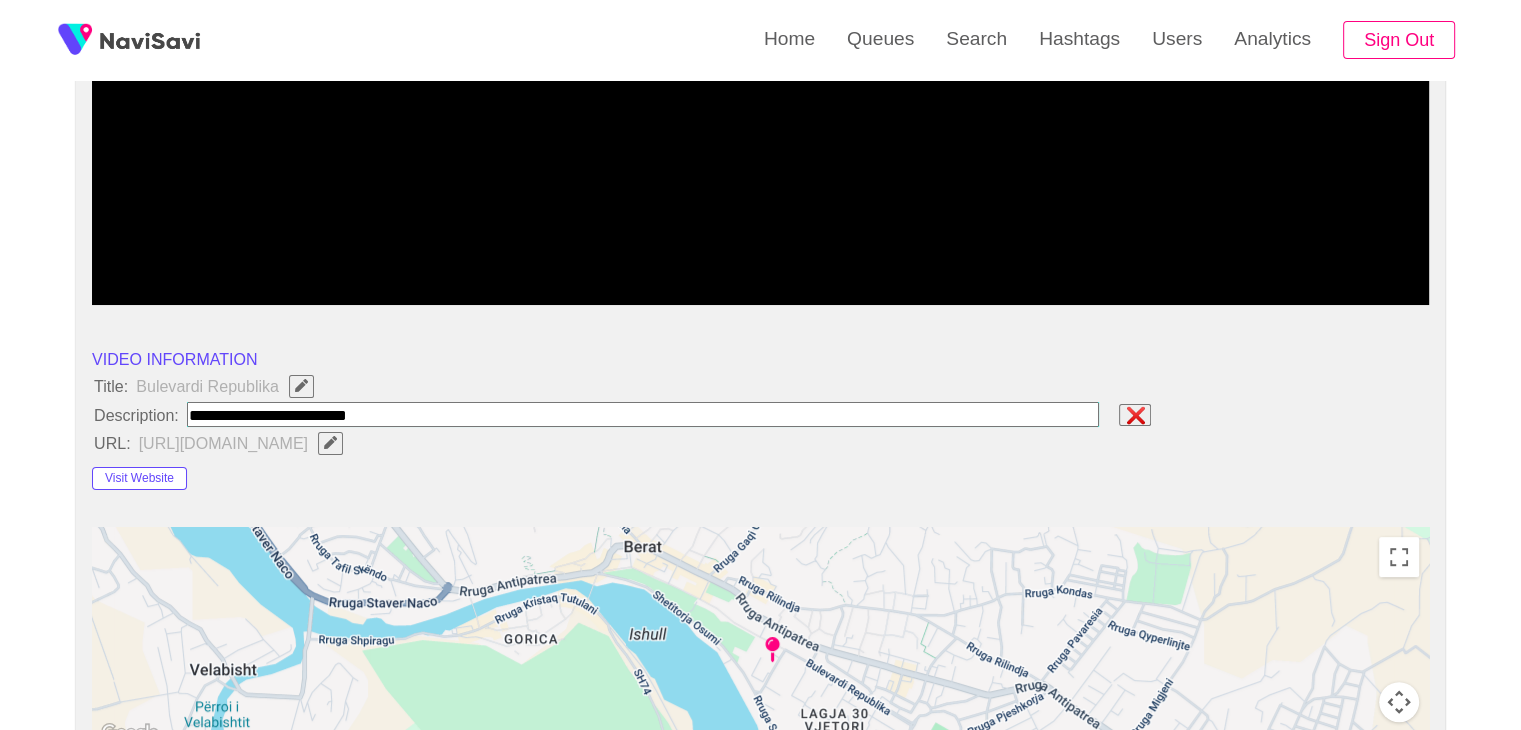 type on "**********" 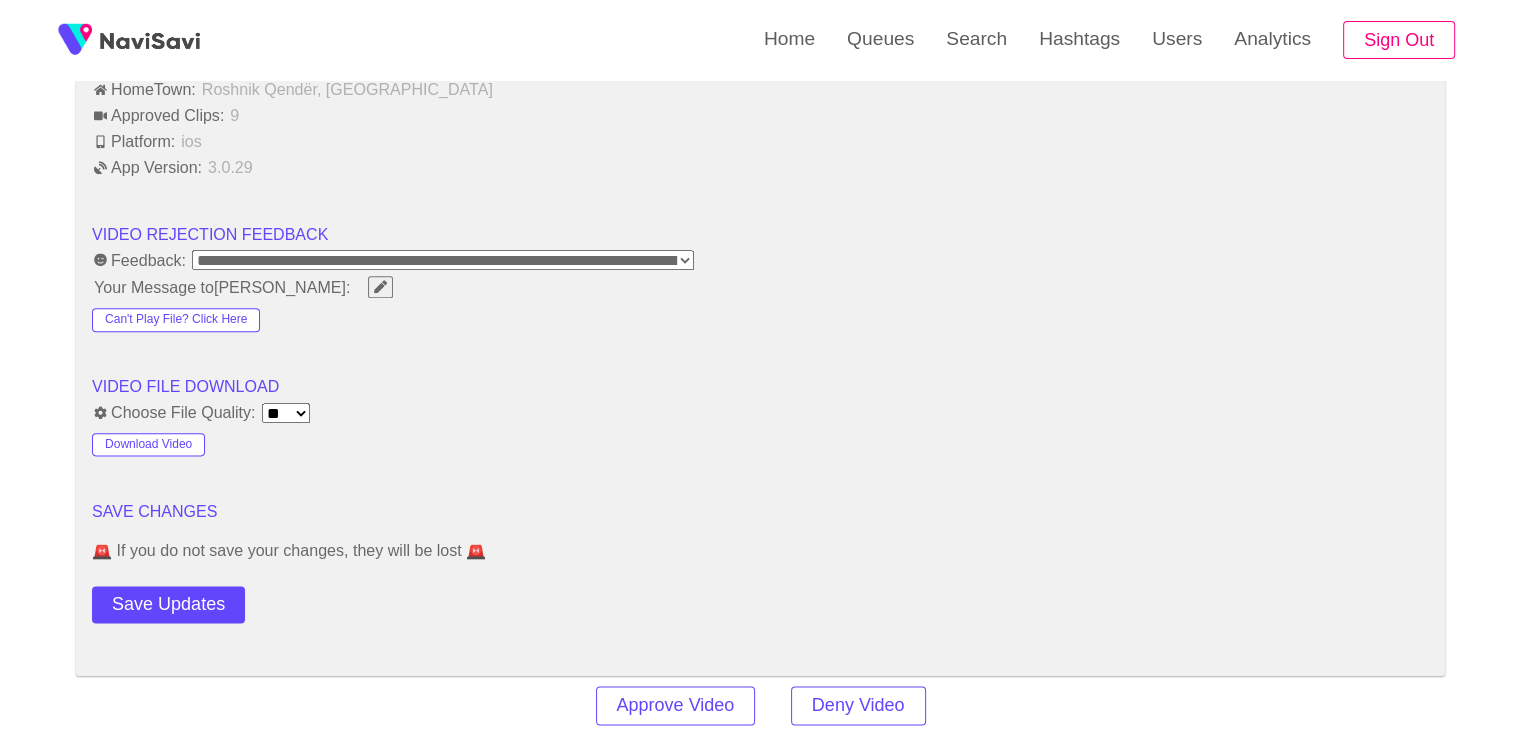 scroll, scrollTop: 2412, scrollLeft: 0, axis: vertical 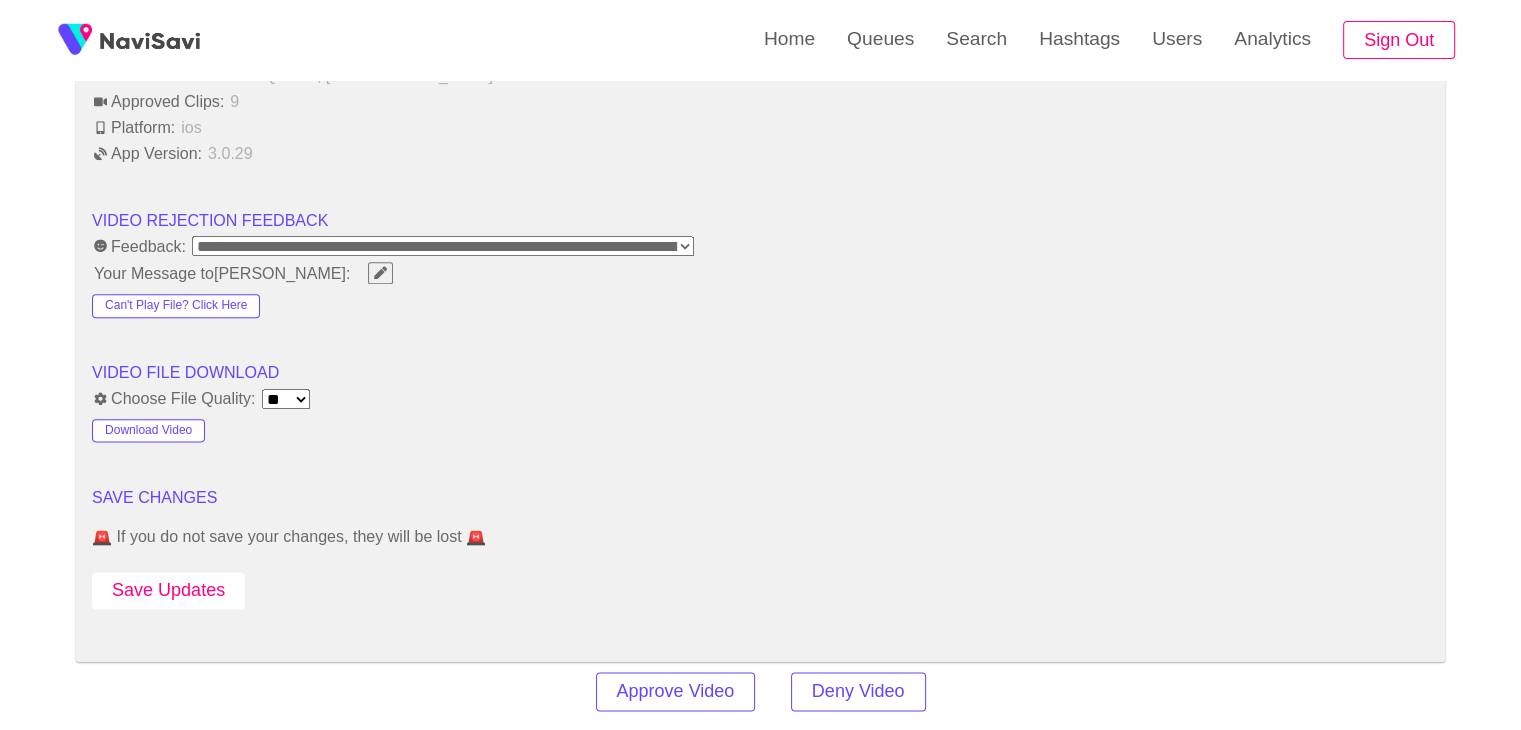 click on "Save Updates" at bounding box center [168, 590] 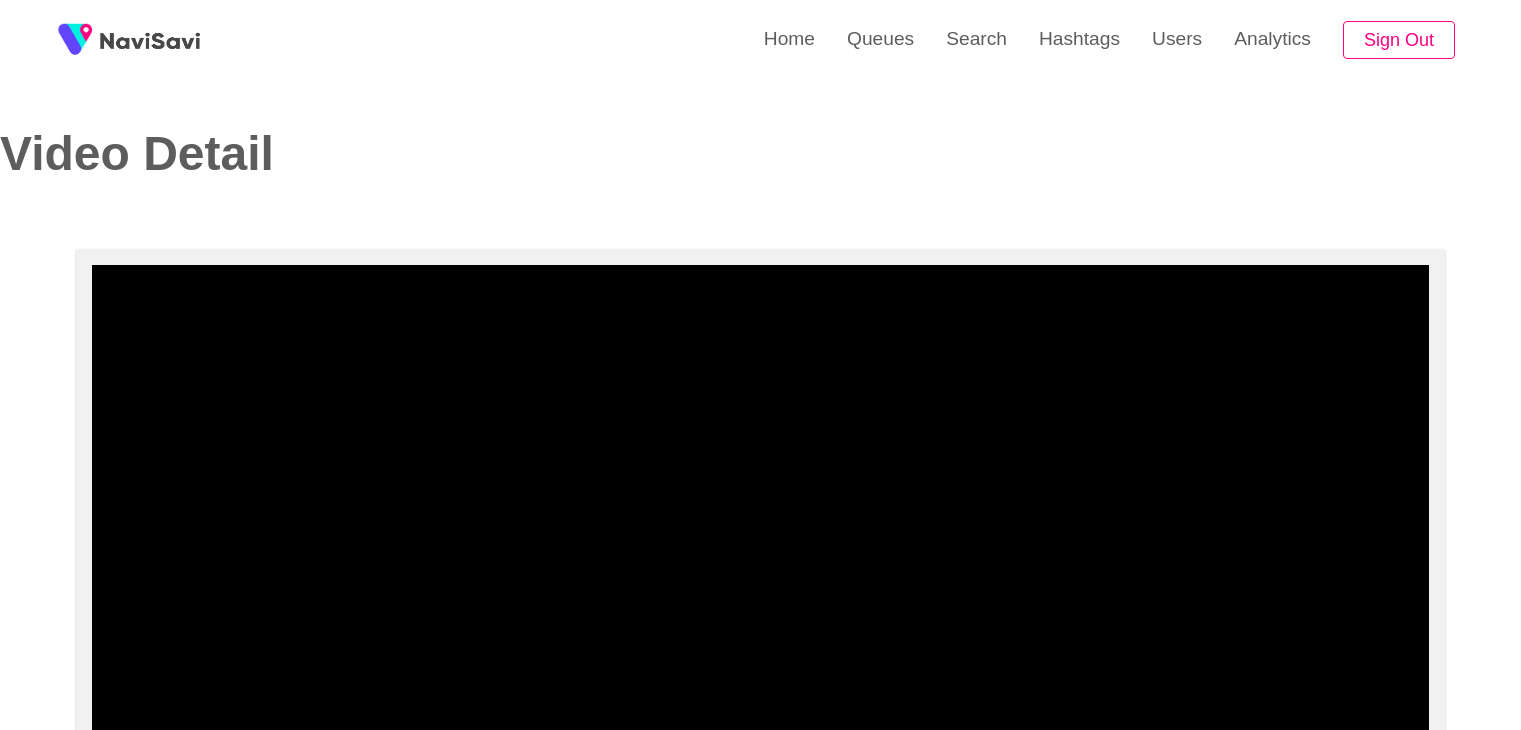 select on "**********" 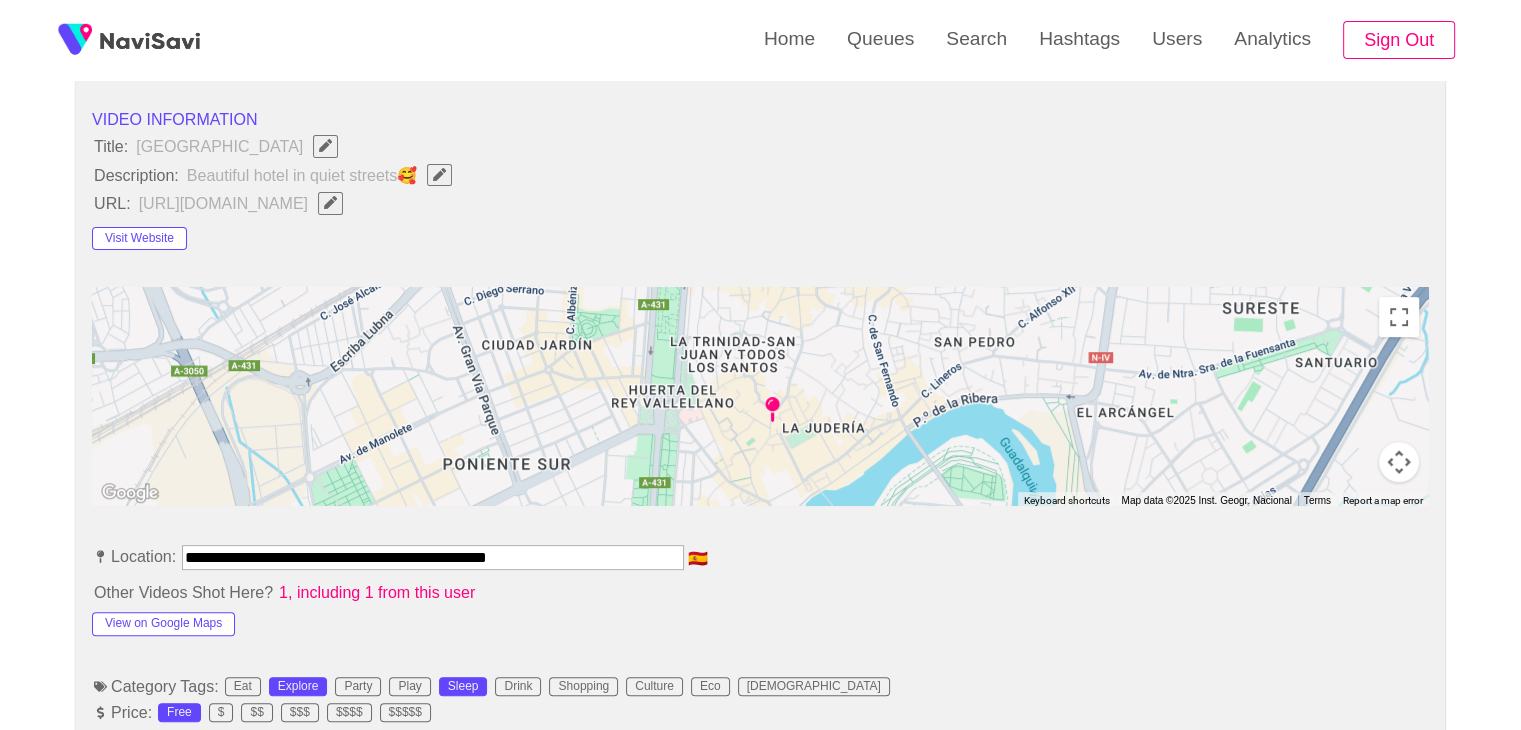 scroll, scrollTop: 747, scrollLeft: 0, axis: vertical 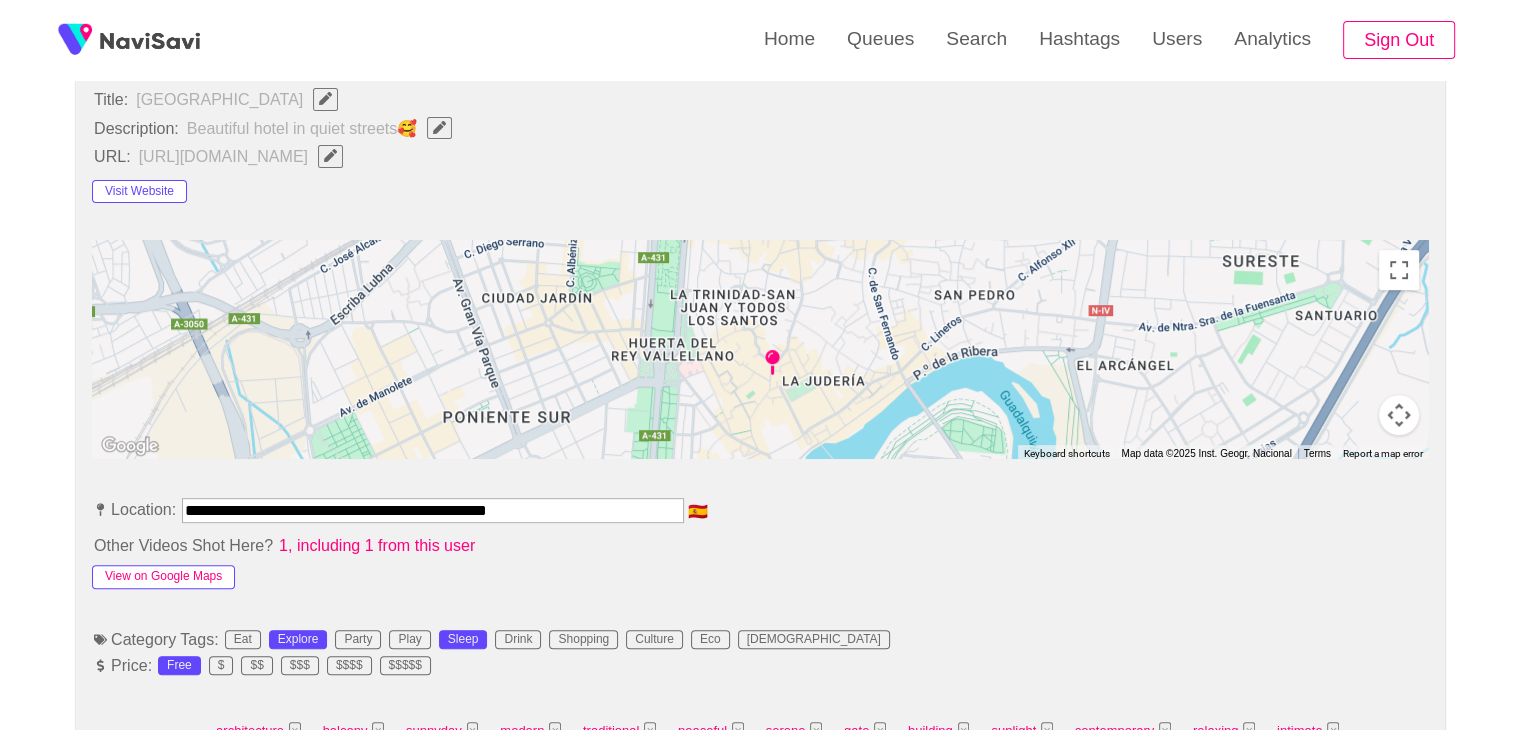 click on "View on Google Maps" at bounding box center [163, 577] 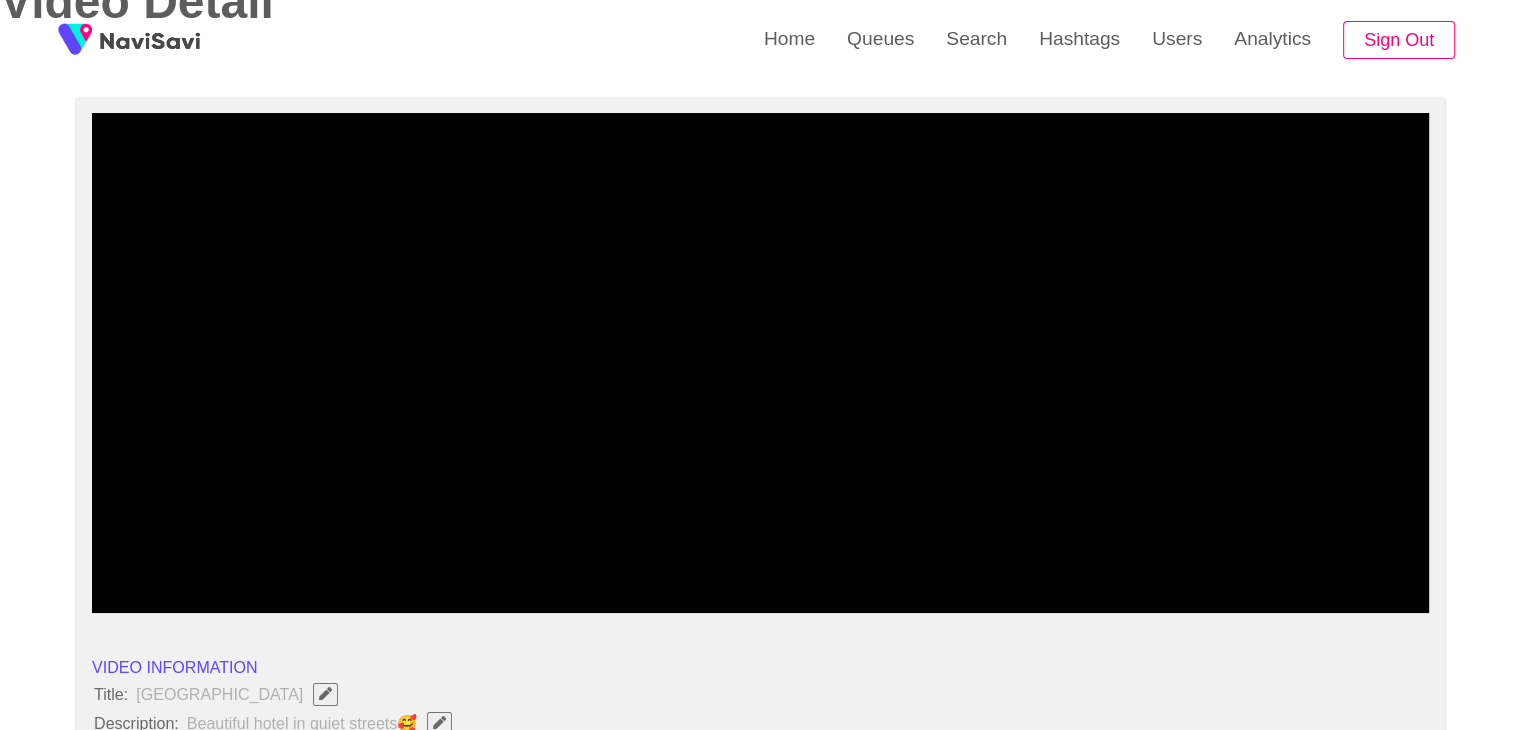 scroll, scrollTop: 0, scrollLeft: 0, axis: both 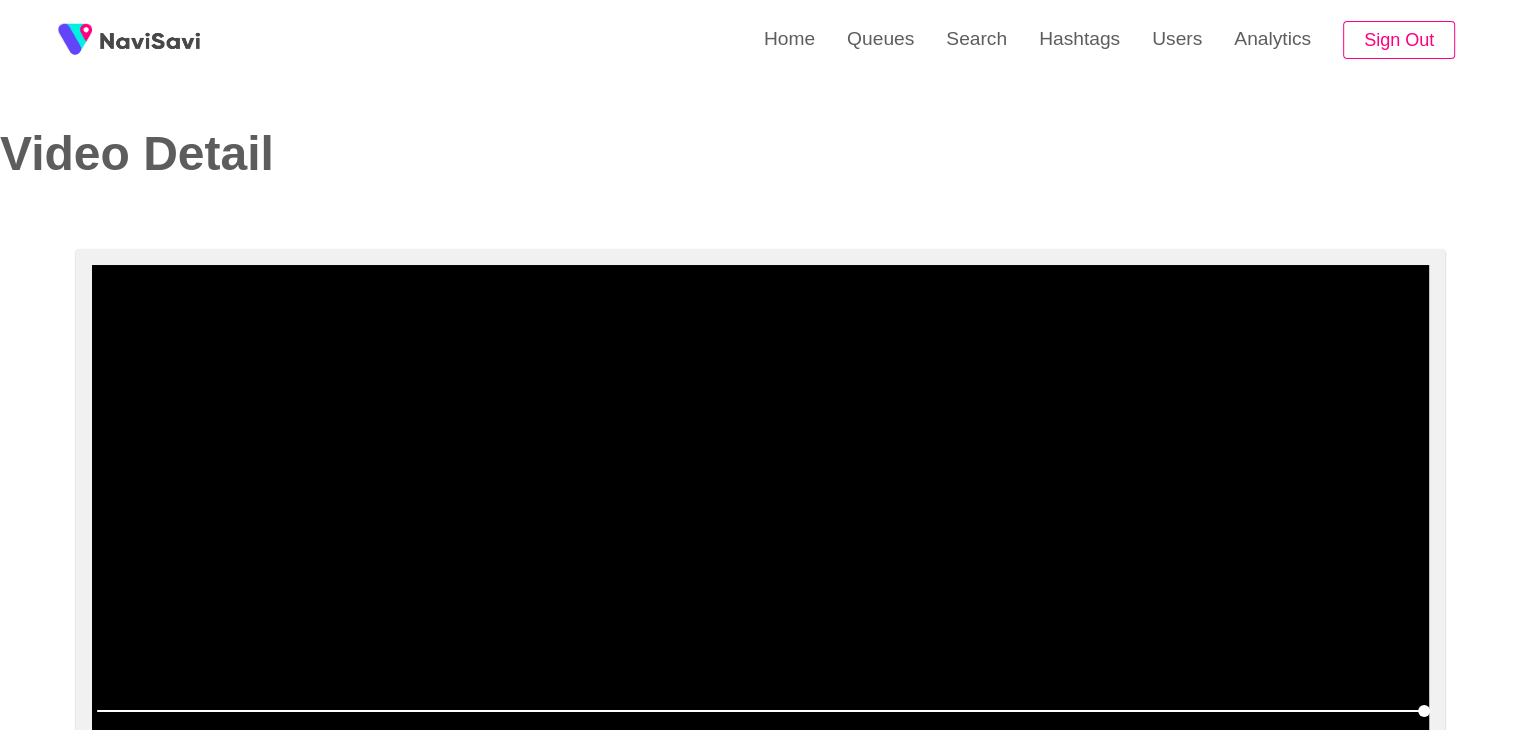 click at bounding box center [760, 515] 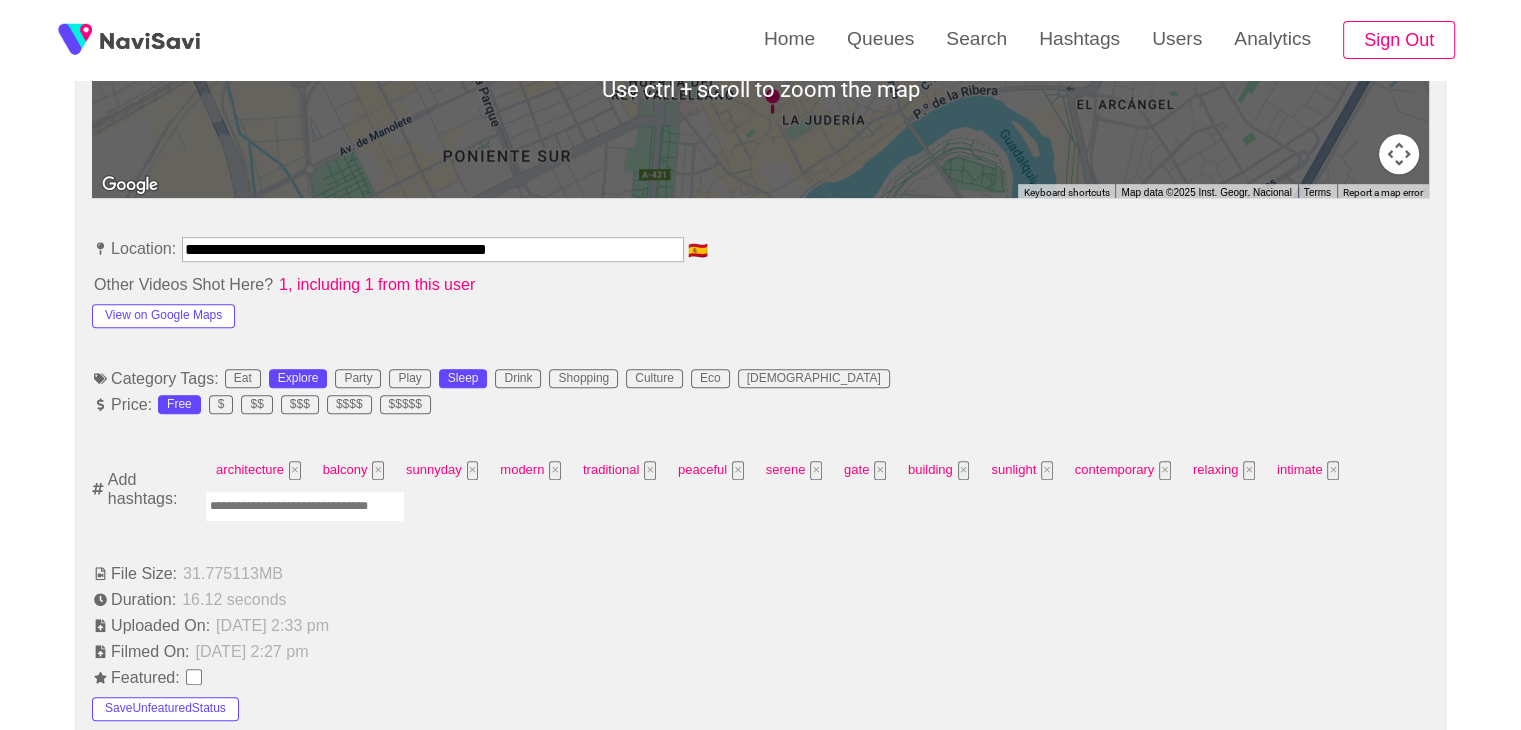 scroll, scrollTop: 1020, scrollLeft: 0, axis: vertical 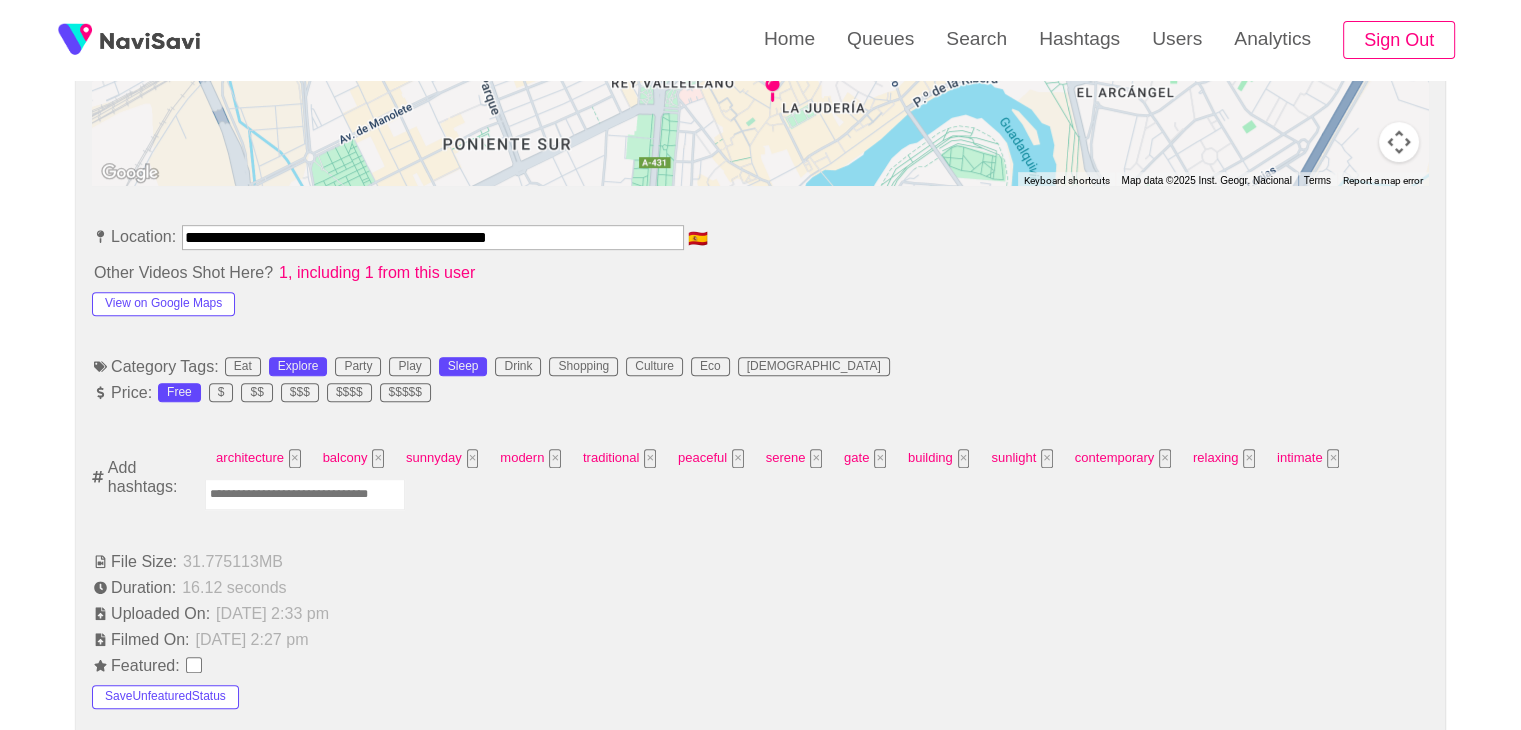 click at bounding box center [305, 494] 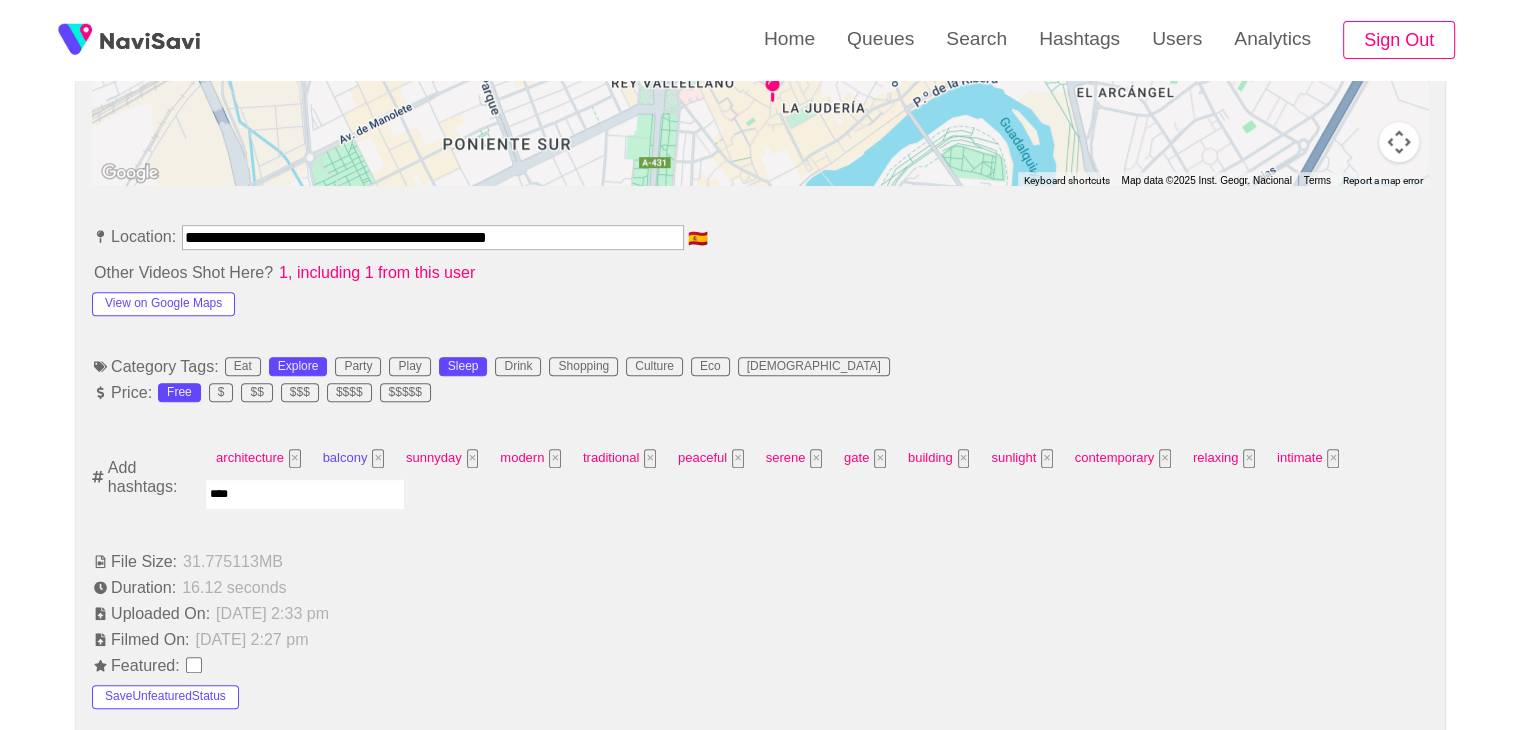 type on "*****" 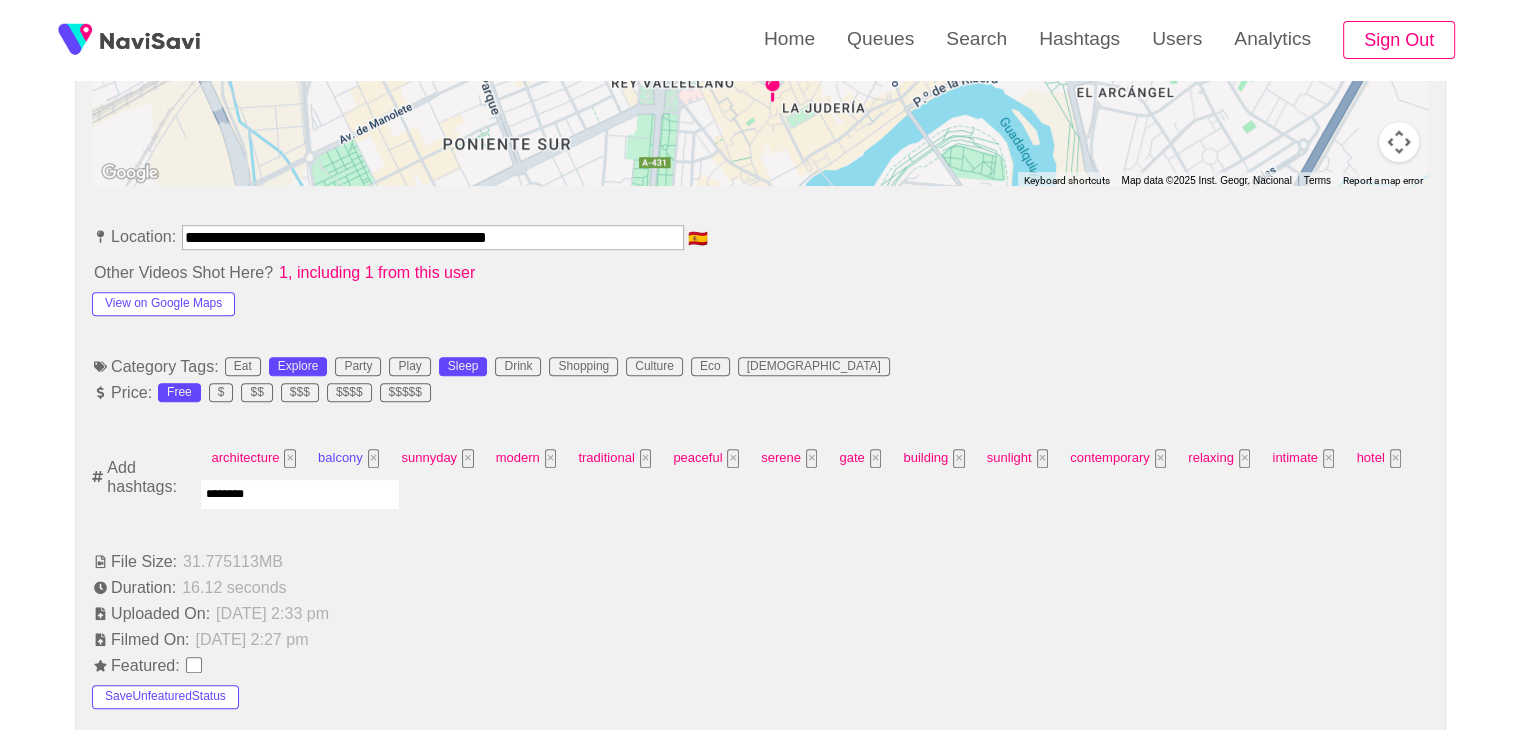 type on "*********" 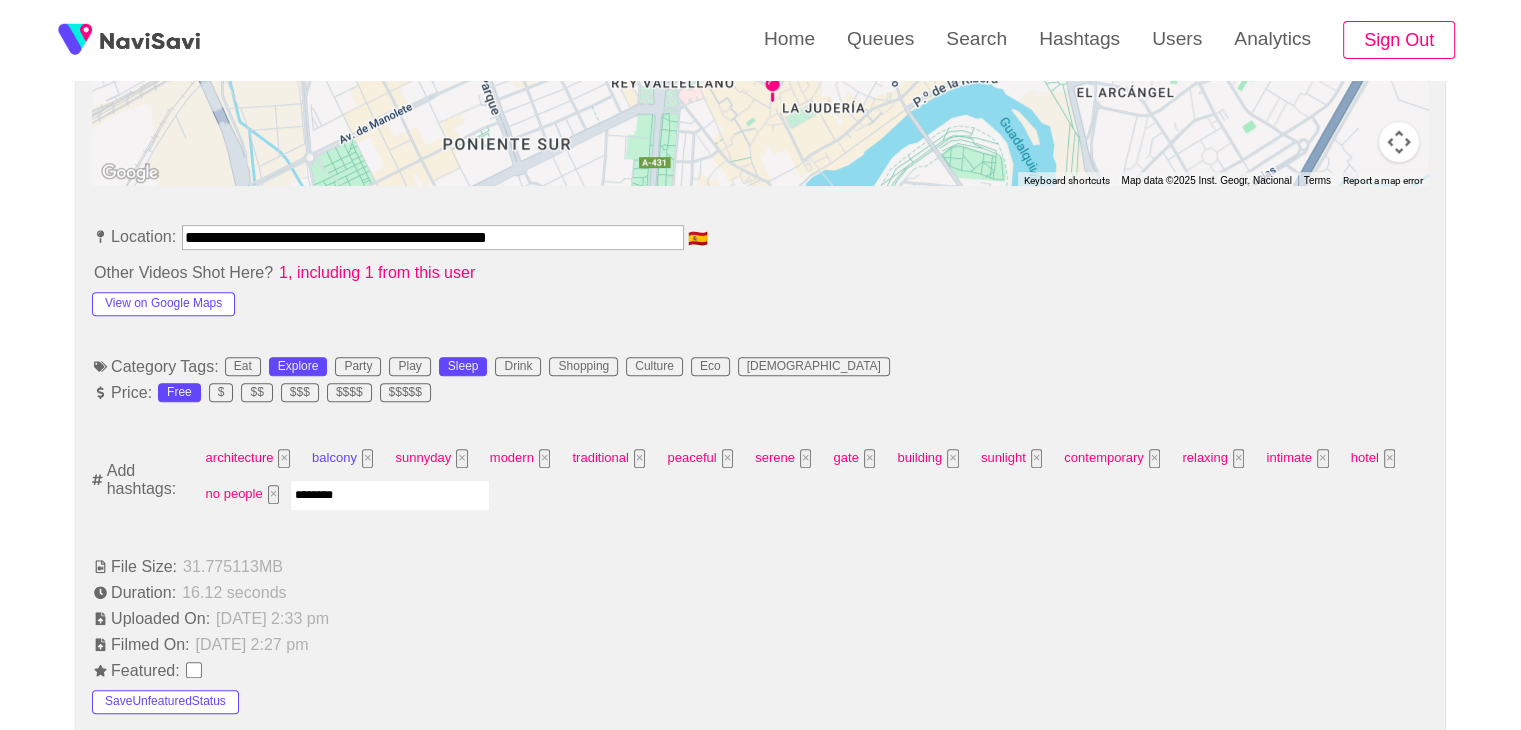 type on "*********" 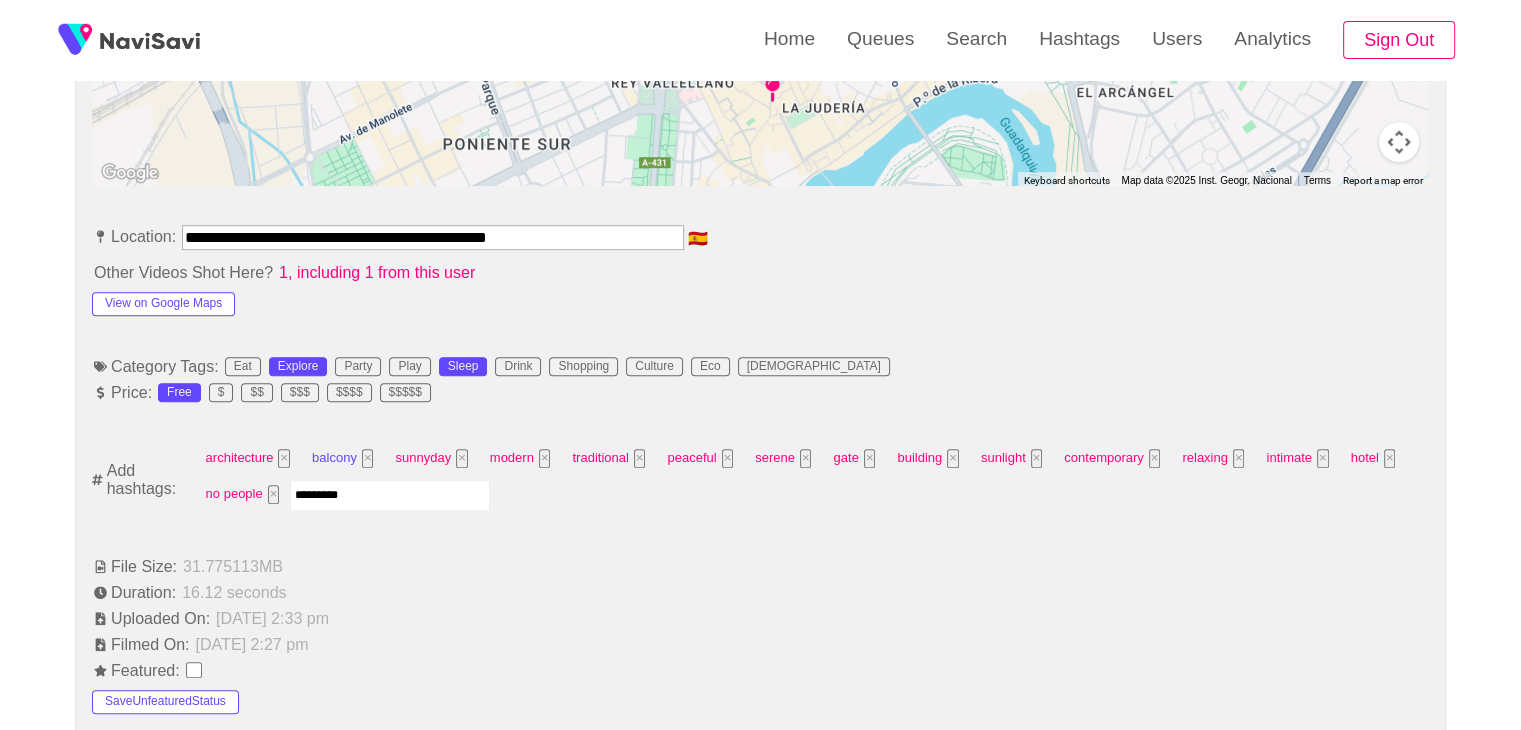 type 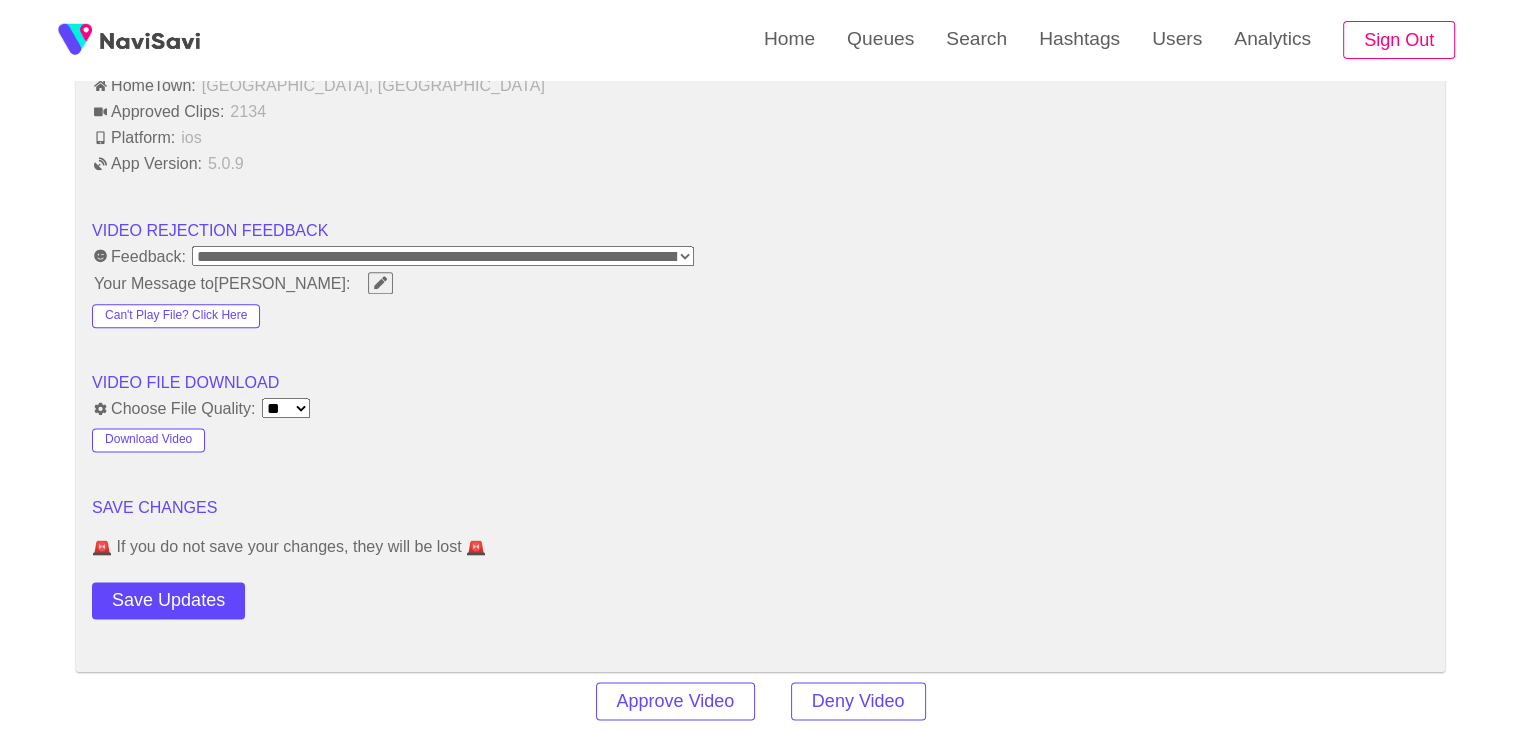 scroll, scrollTop: 2496, scrollLeft: 0, axis: vertical 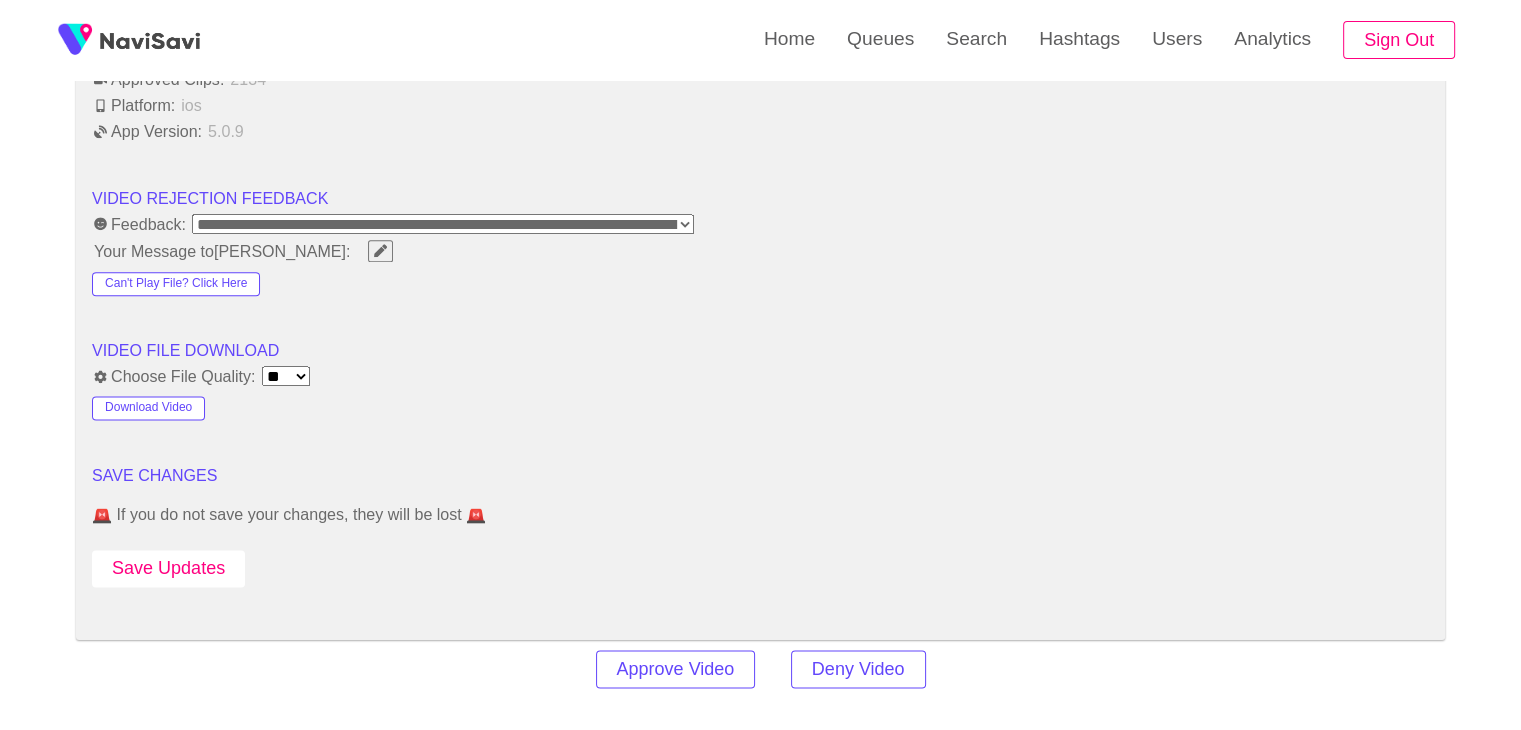 click on "Save Updates" at bounding box center (168, 568) 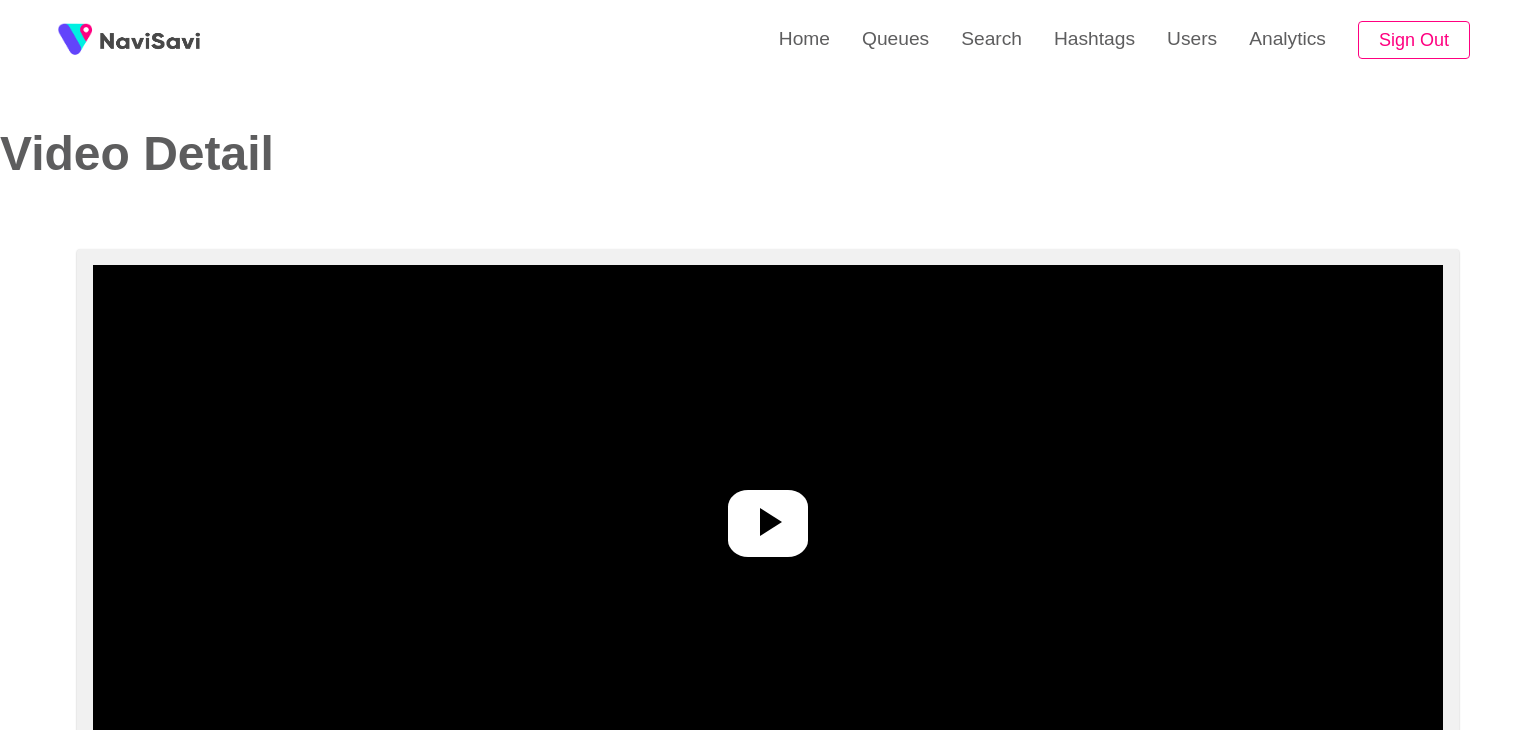 select on "**********" 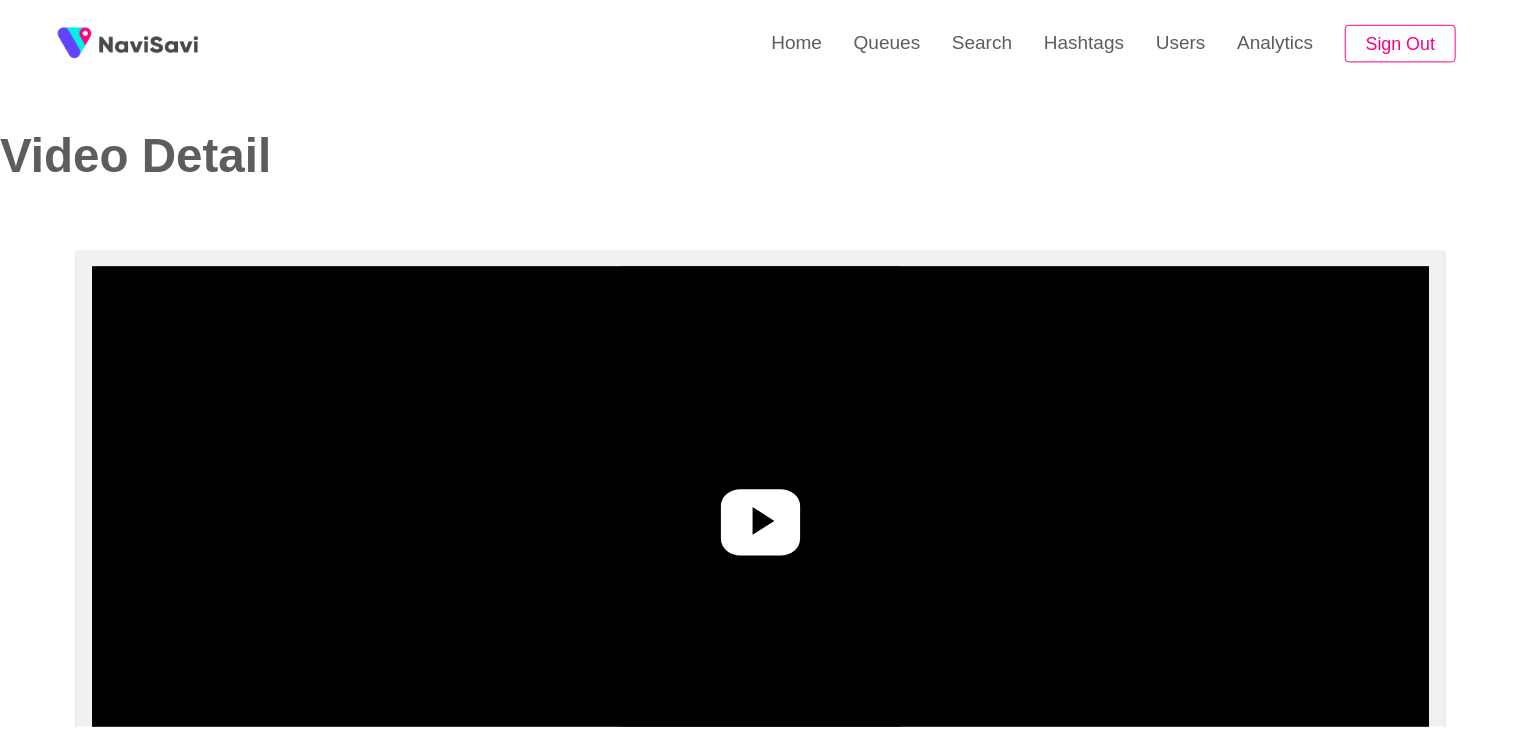 scroll, scrollTop: 0, scrollLeft: 0, axis: both 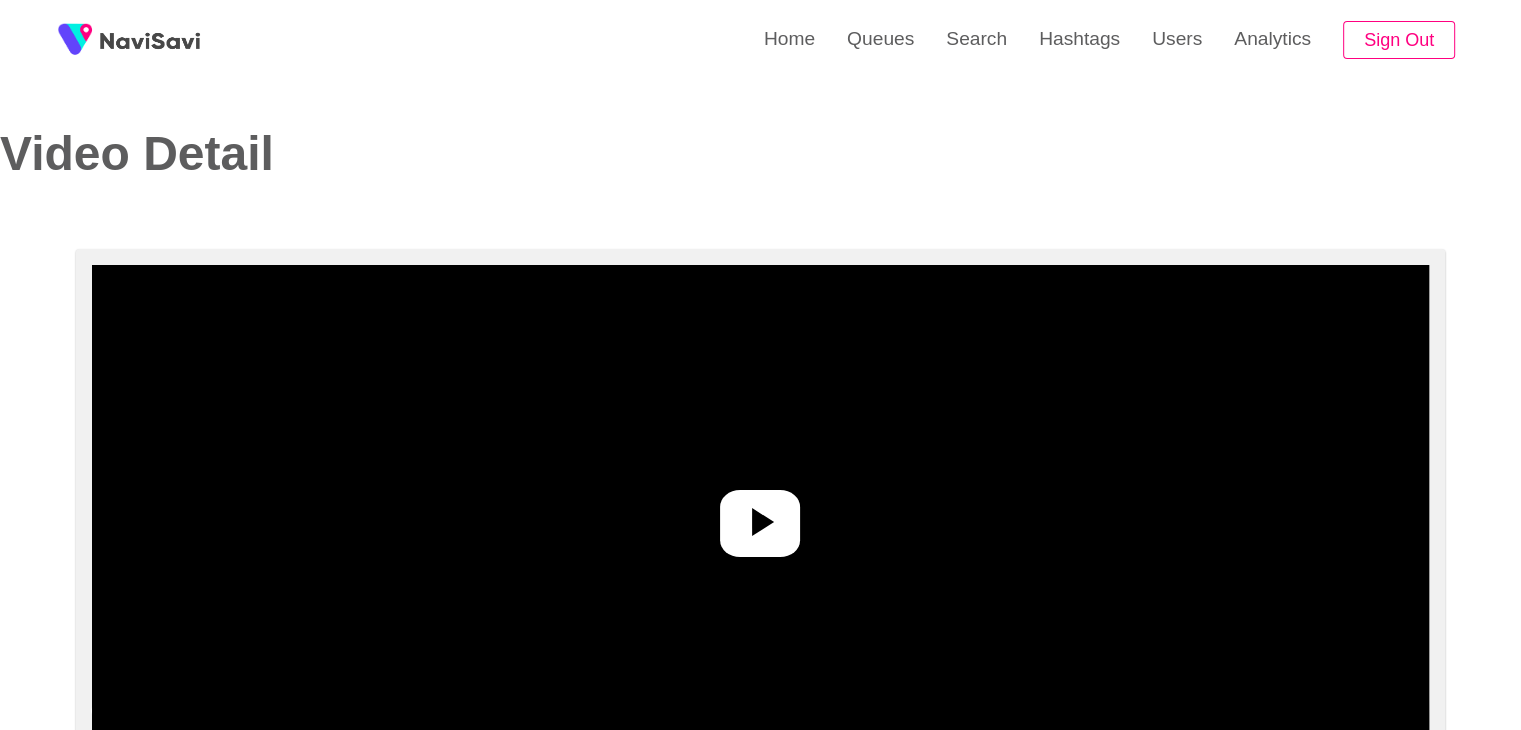 click at bounding box center [760, 515] 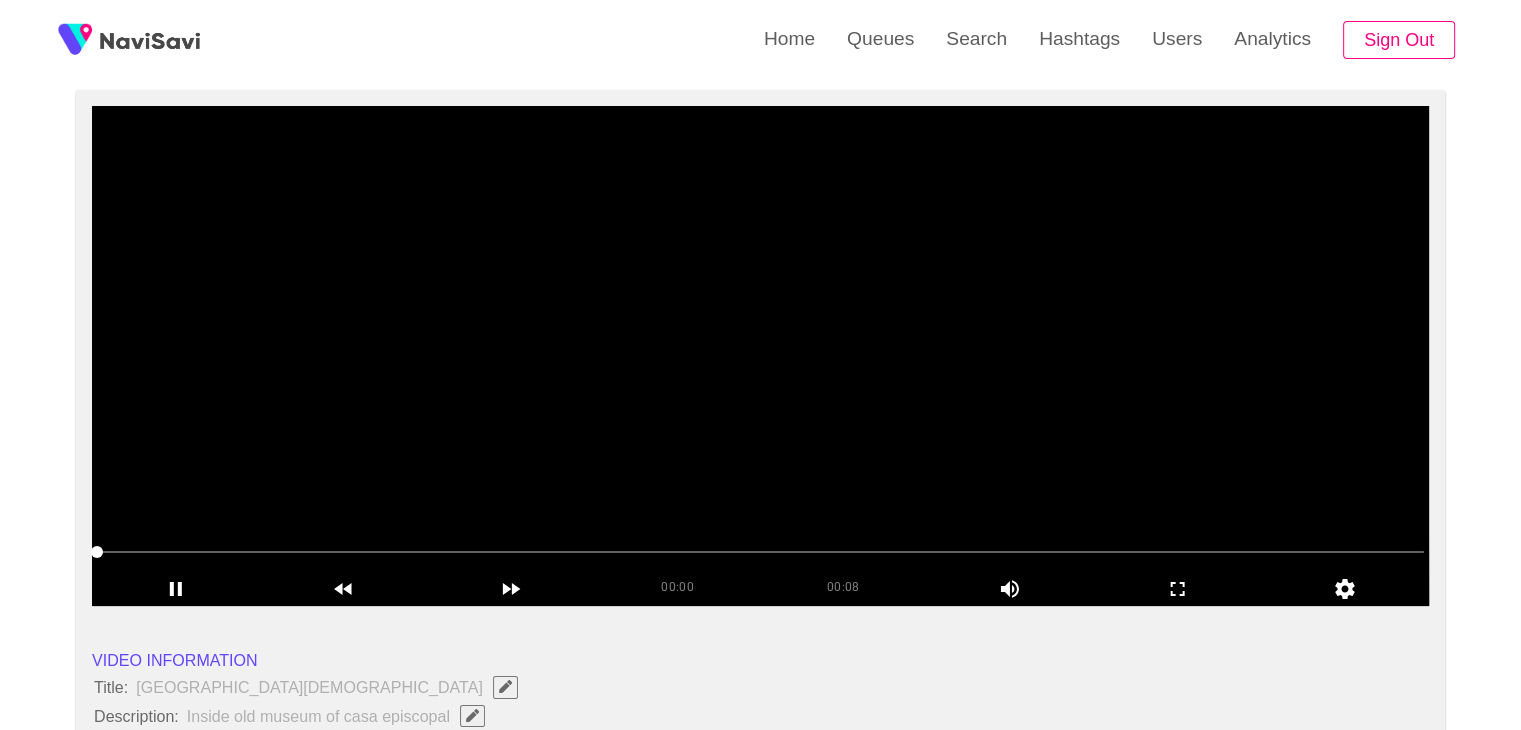 scroll, scrollTop: 160, scrollLeft: 0, axis: vertical 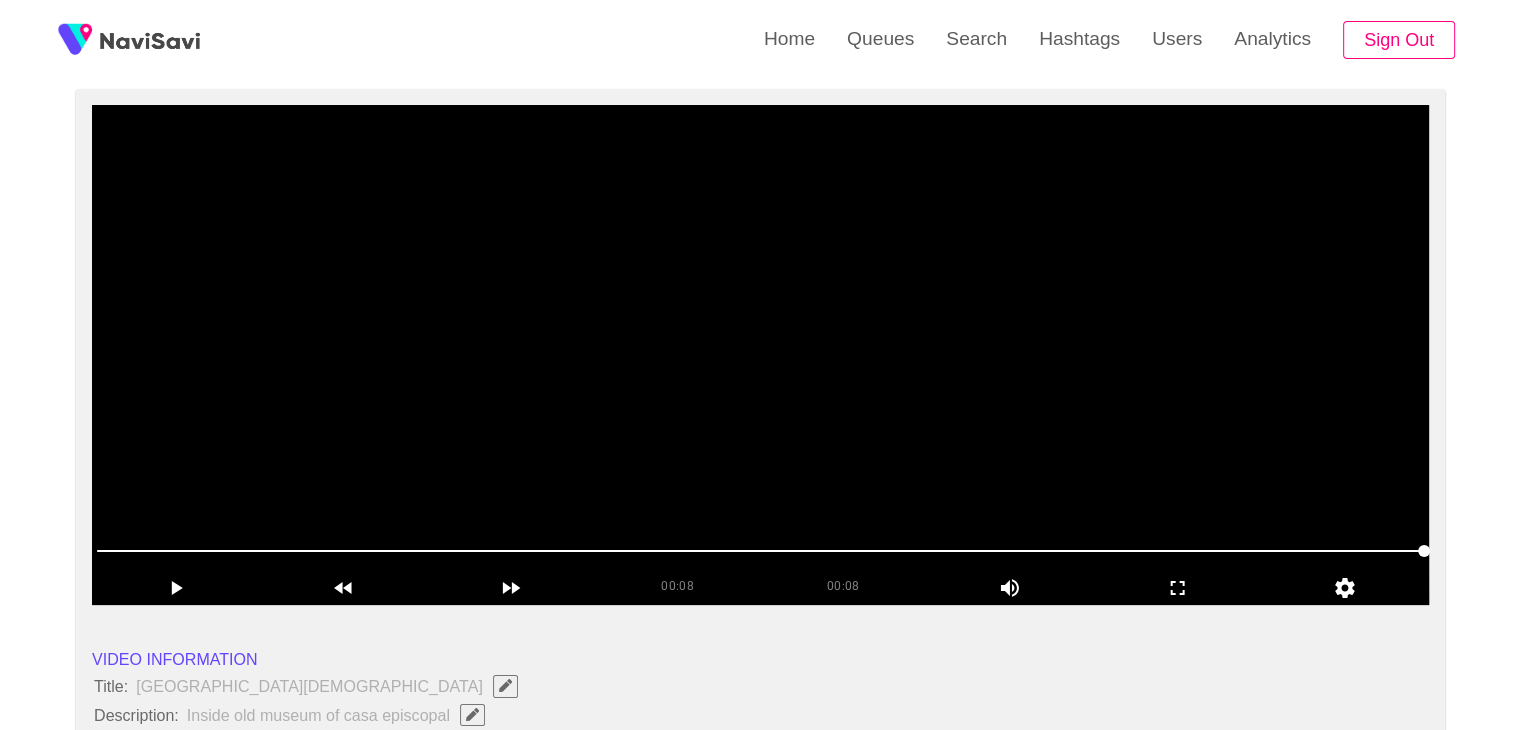 click at bounding box center (760, 355) 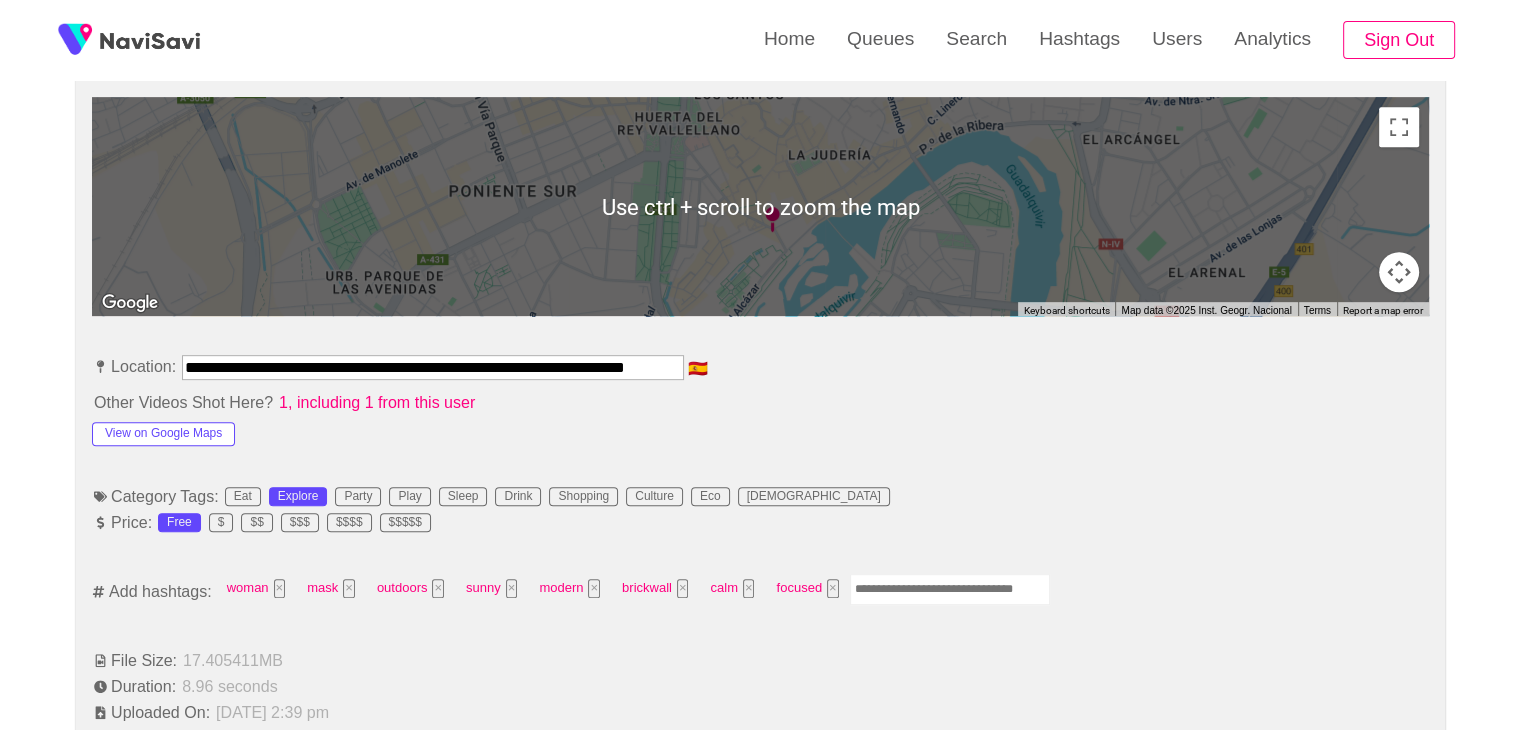 scroll, scrollTop: 891, scrollLeft: 0, axis: vertical 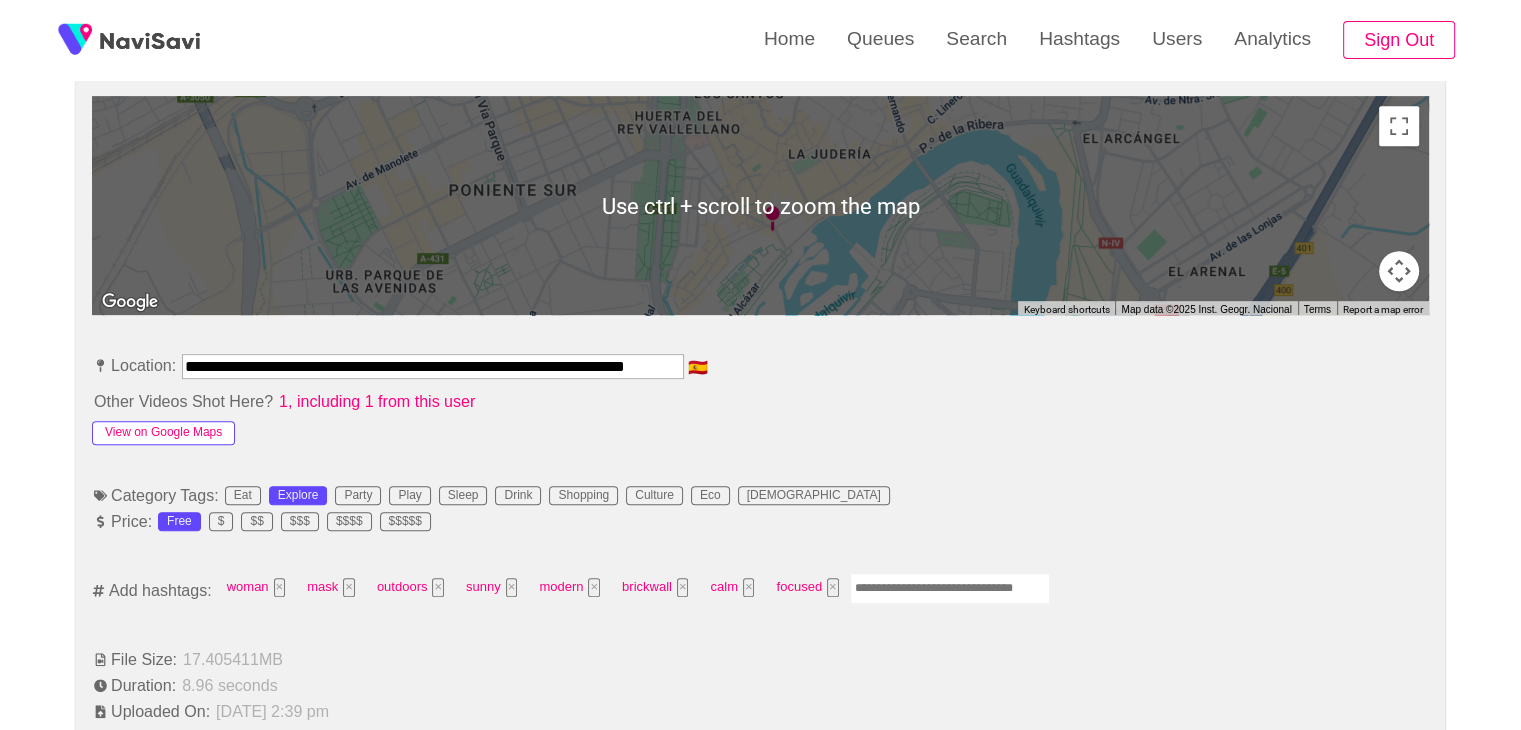 click on "View on Google Maps" at bounding box center (163, 433) 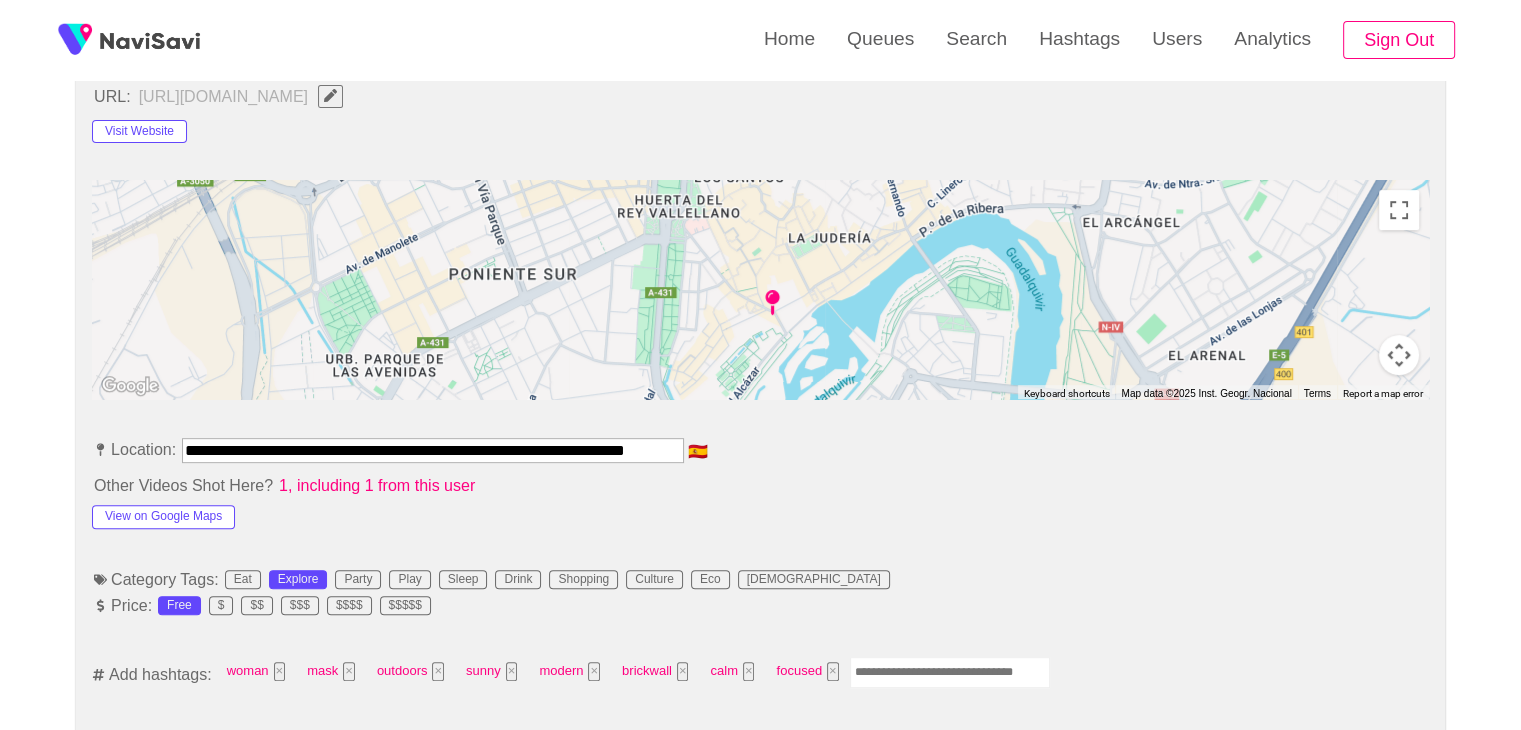 scroll, scrollTop: 835, scrollLeft: 0, axis: vertical 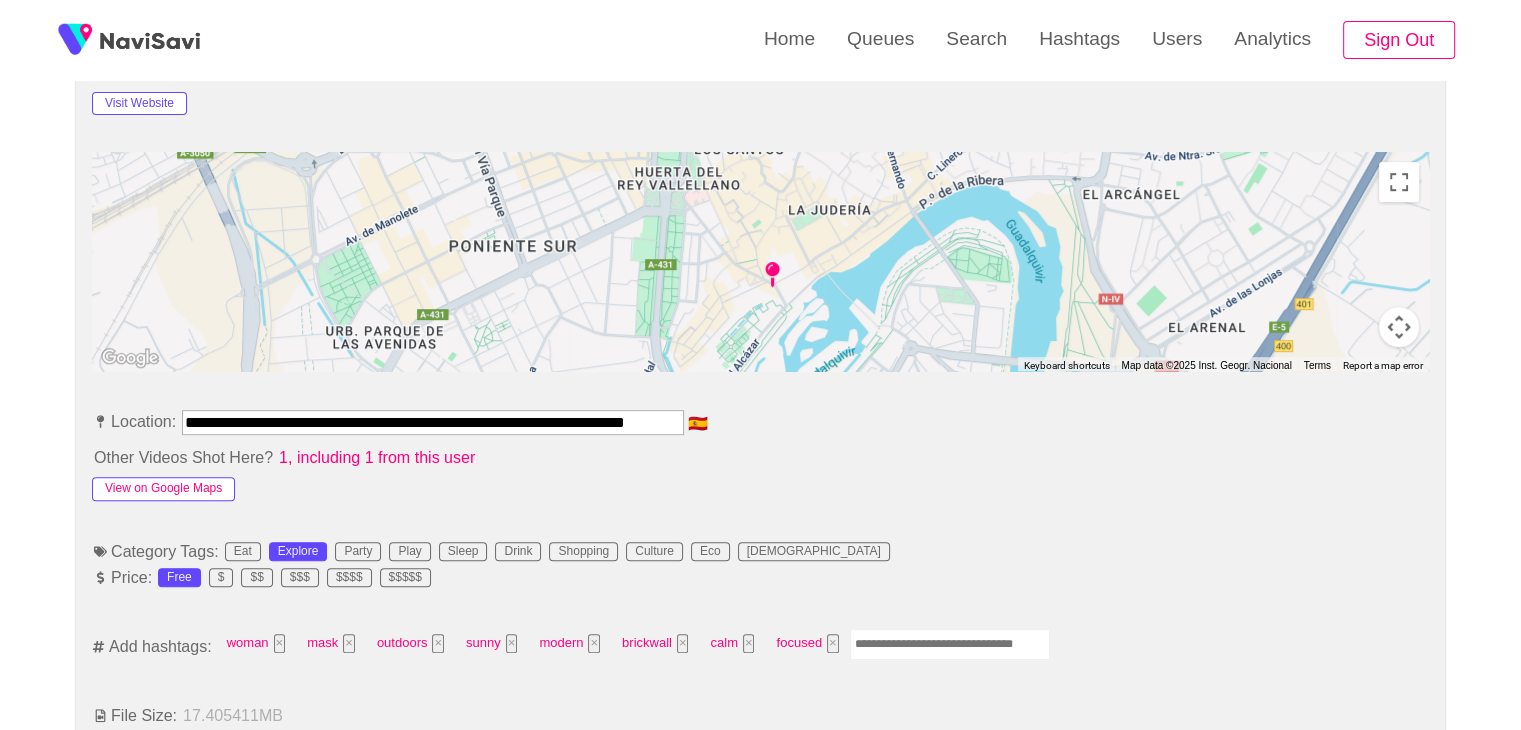 click on "View on Google Maps" at bounding box center [163, 489] 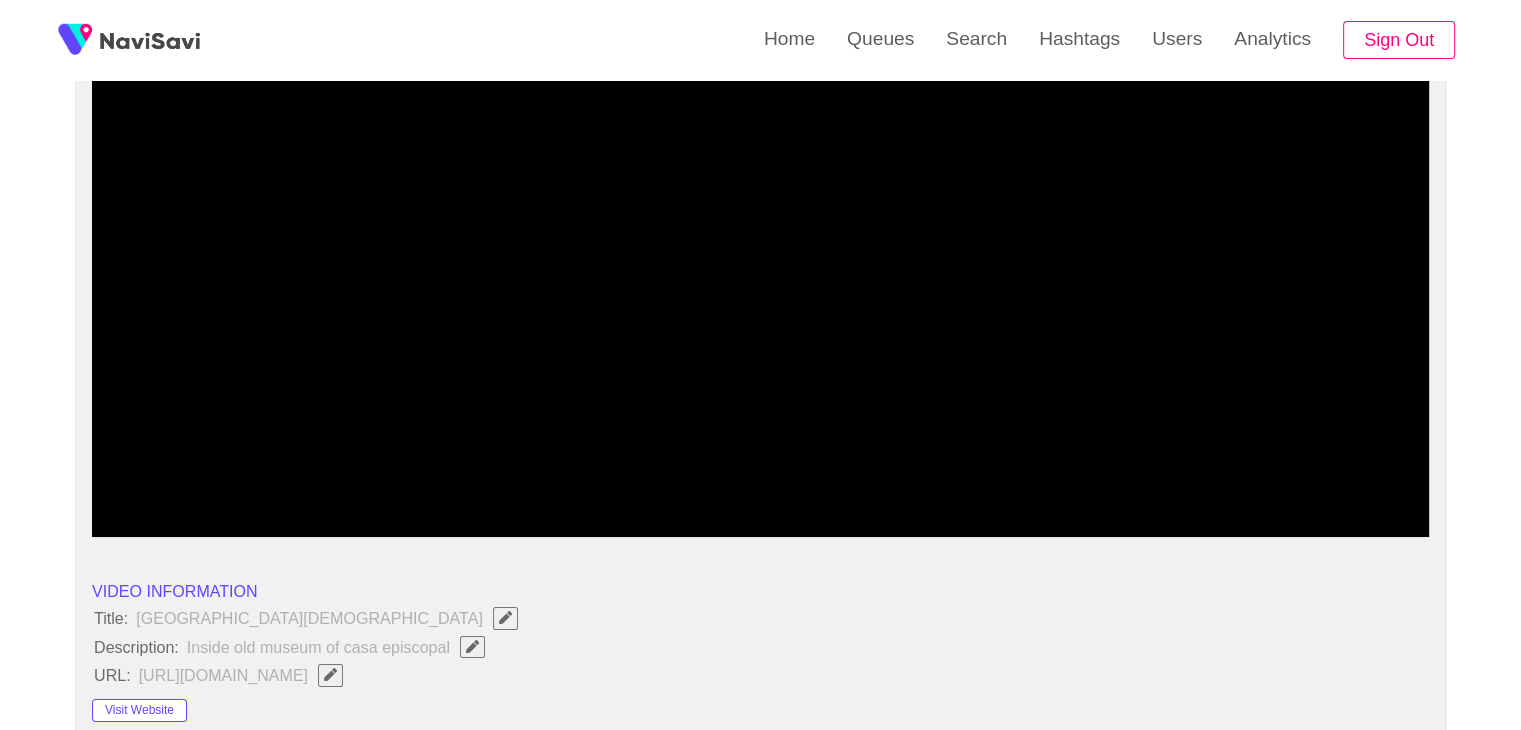 scroll, scrollTop: 52, scrollLeft: 0, axis: vertical 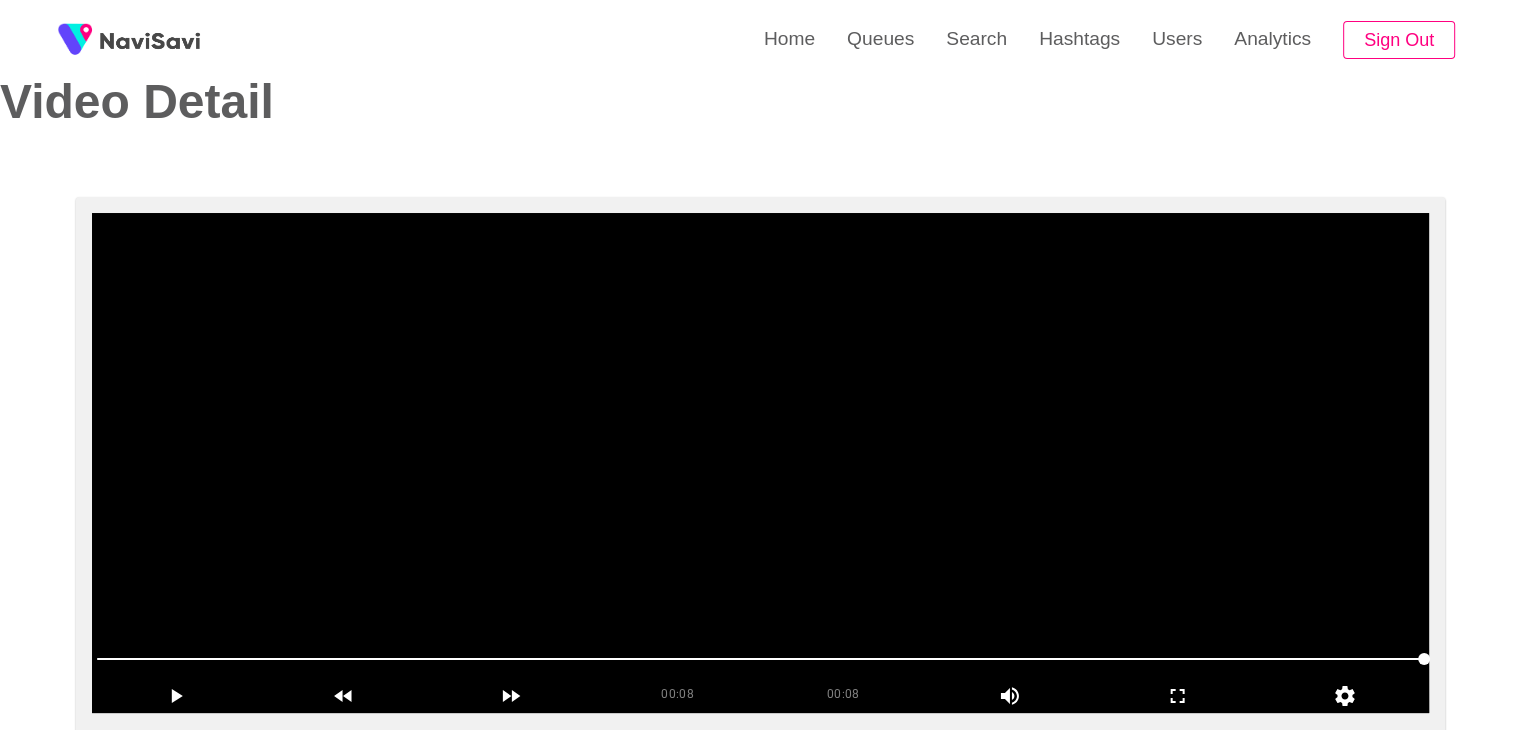 click at bounding box center [760, 463] 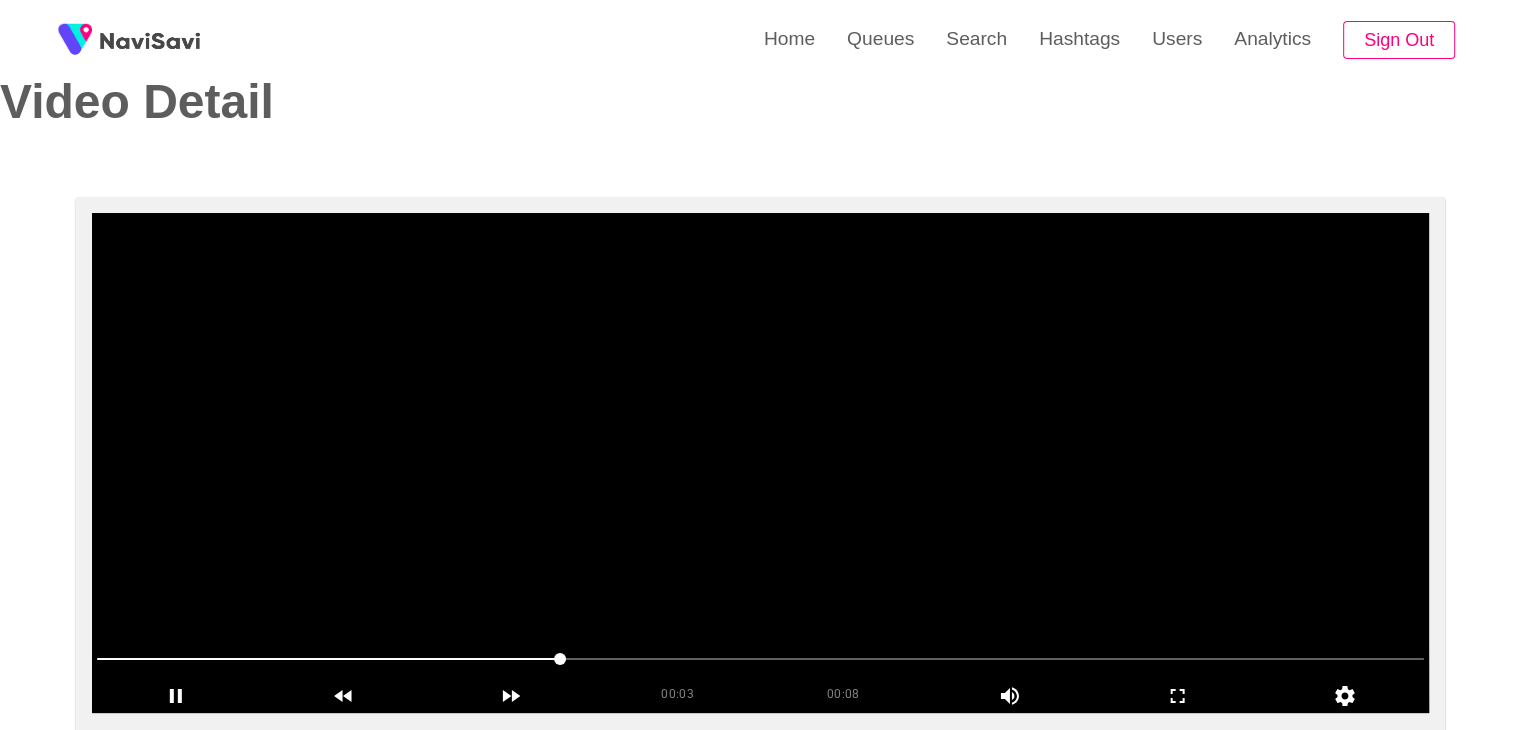 click at bounding box center (760, 463) 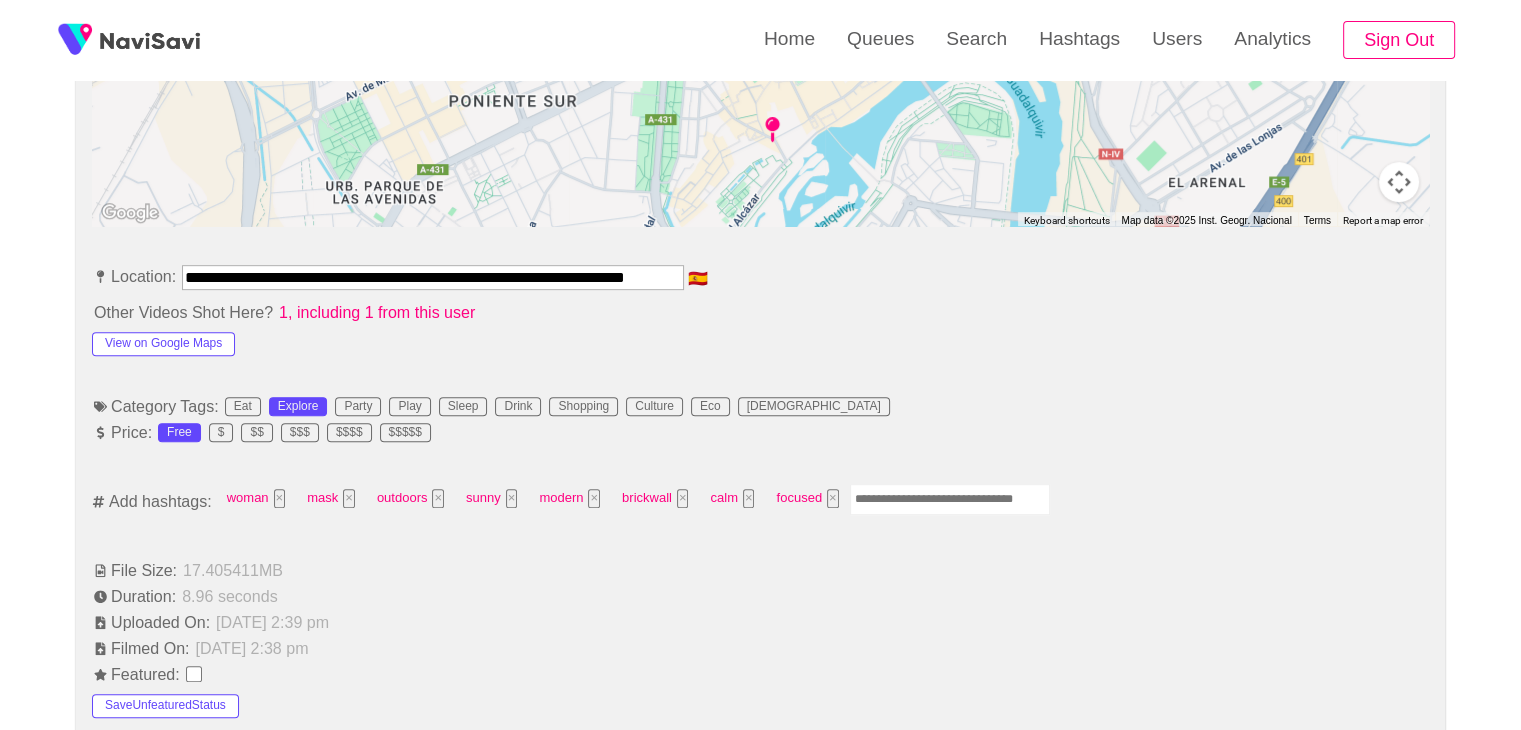 scroll, scrollTop: 979, scrollLeft: 0, axis: vertical 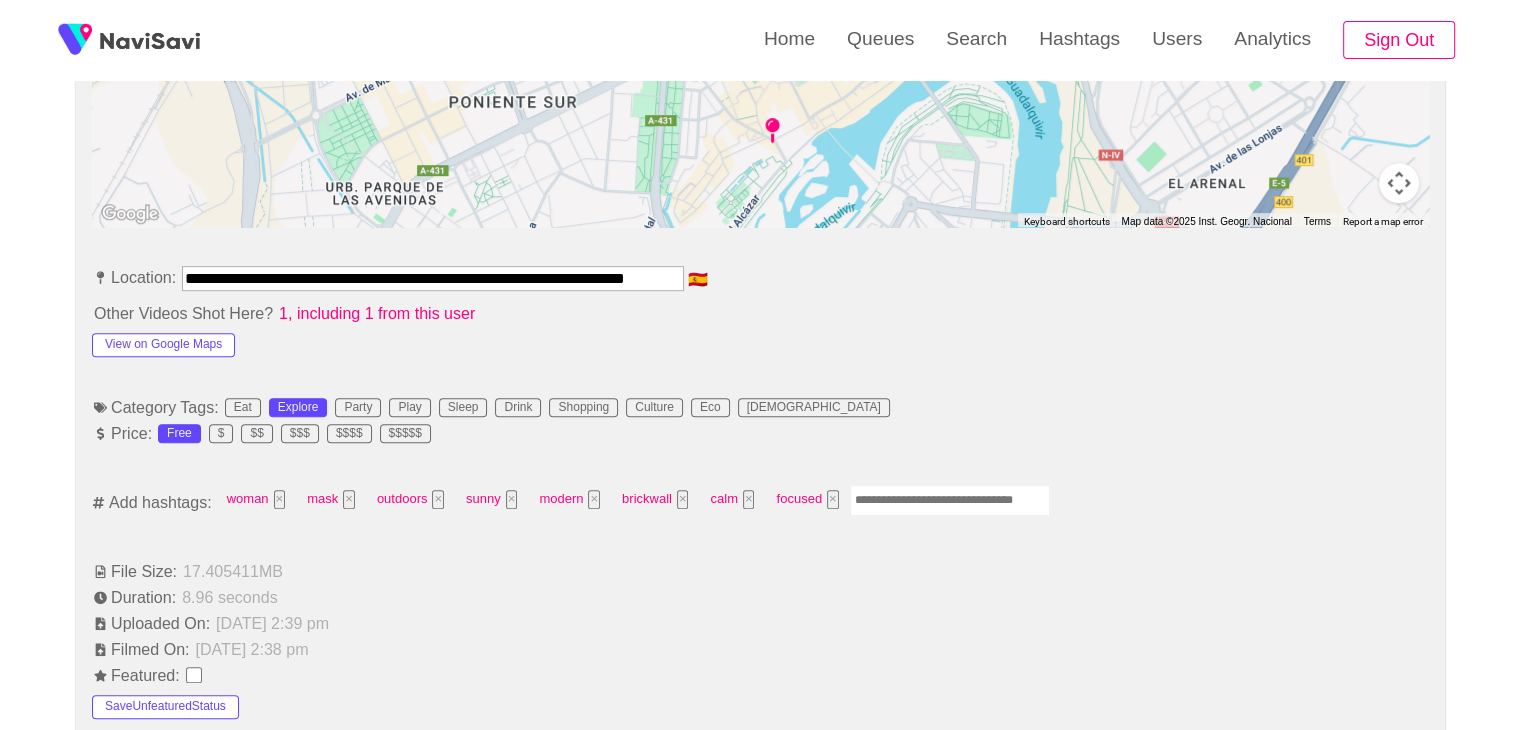 click at bounding box center [950, 500] 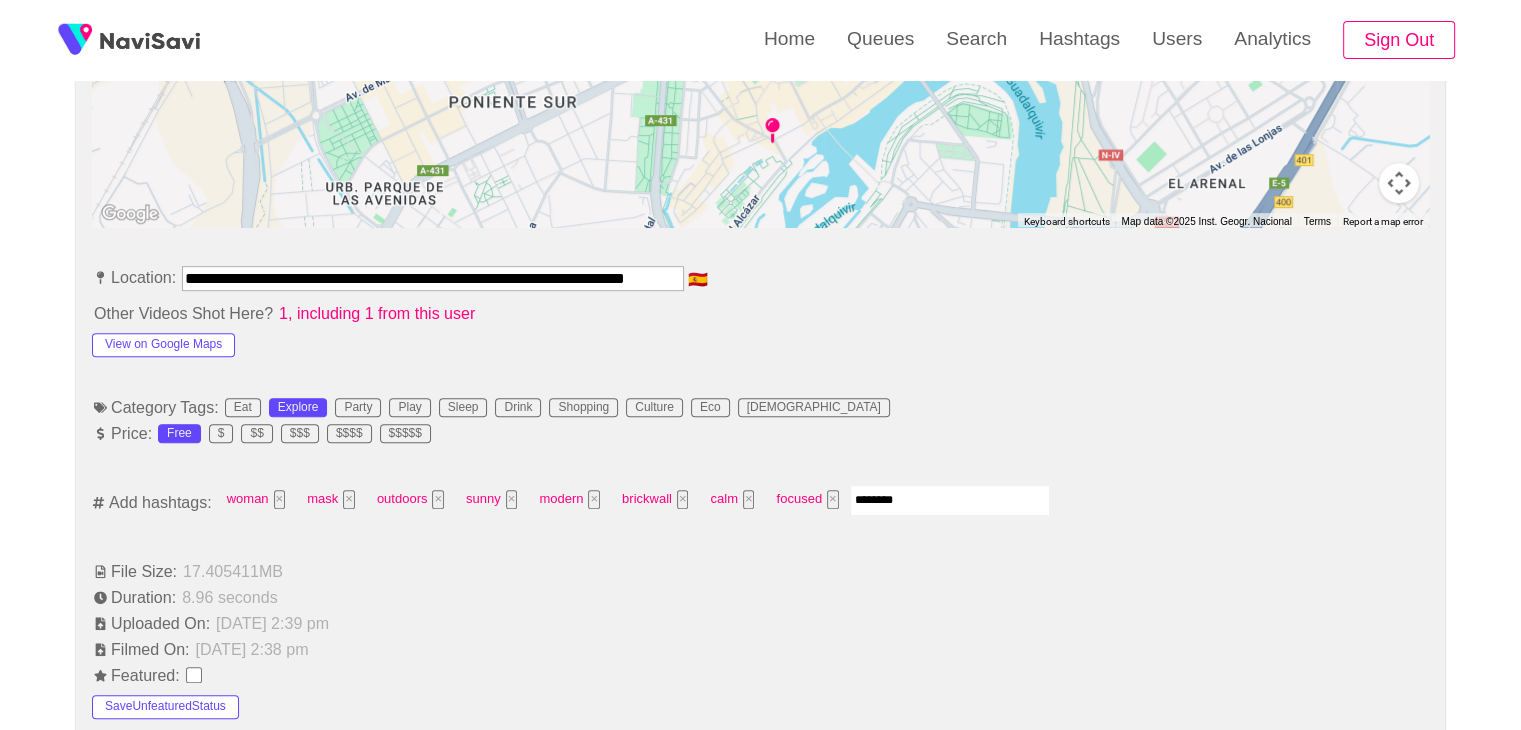 type on "*********" 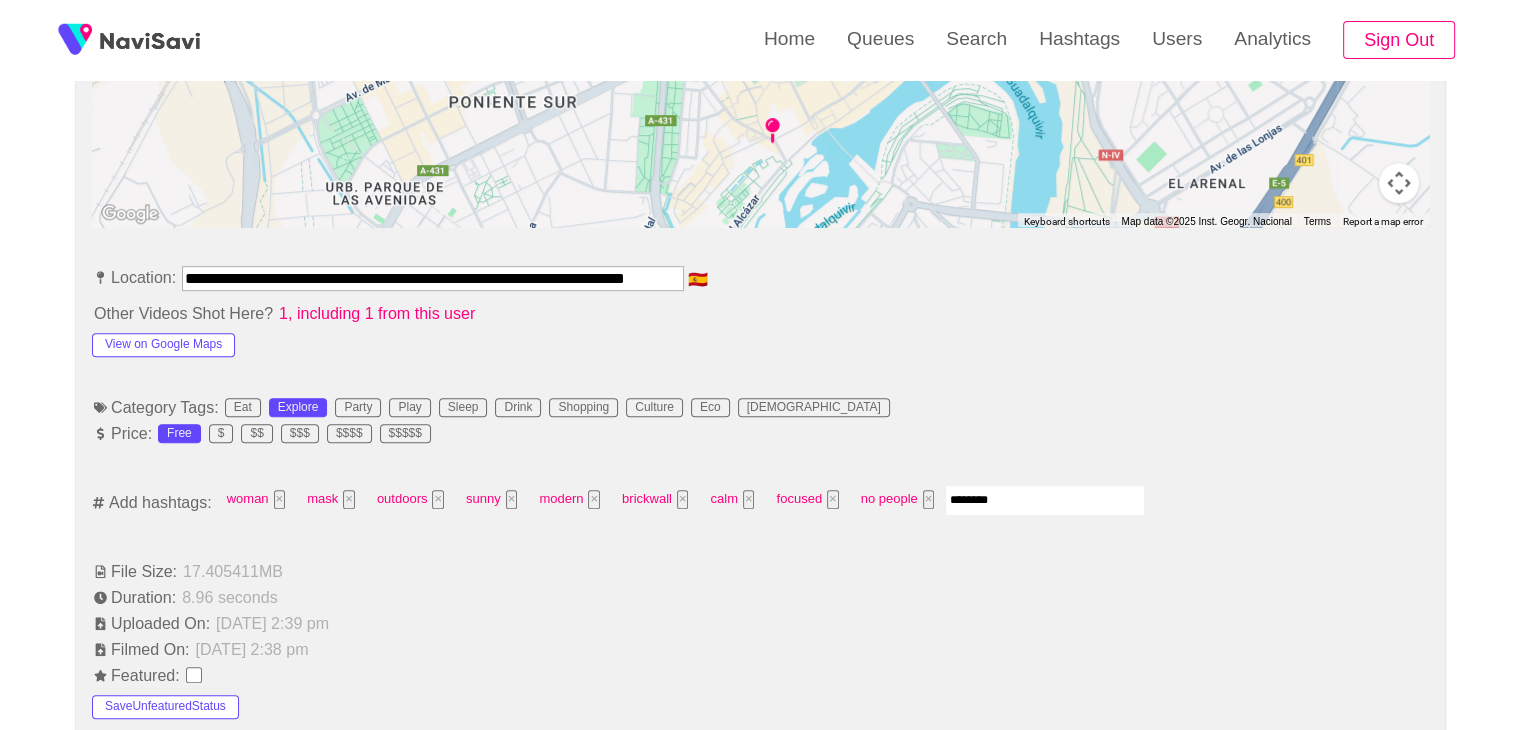 type on "*********" 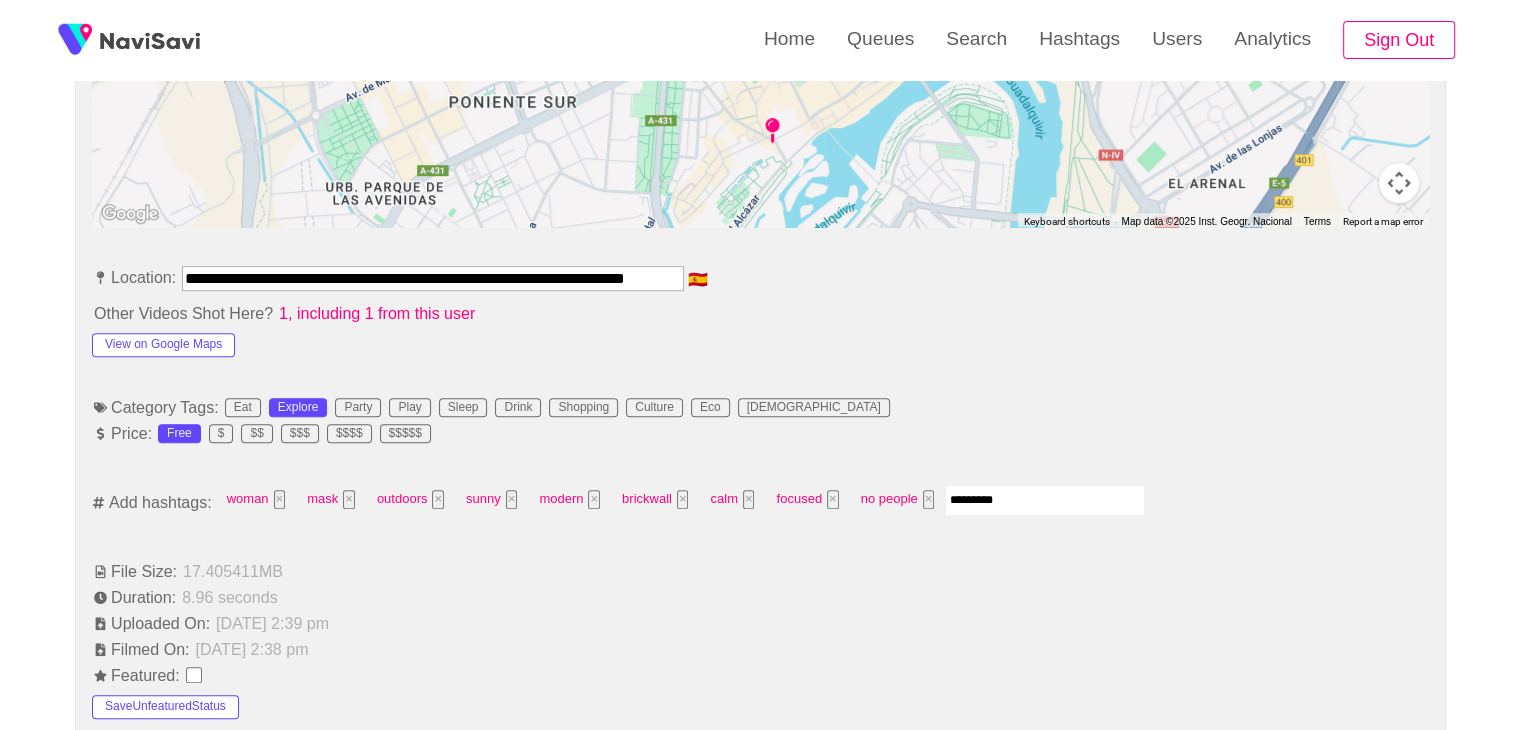 type 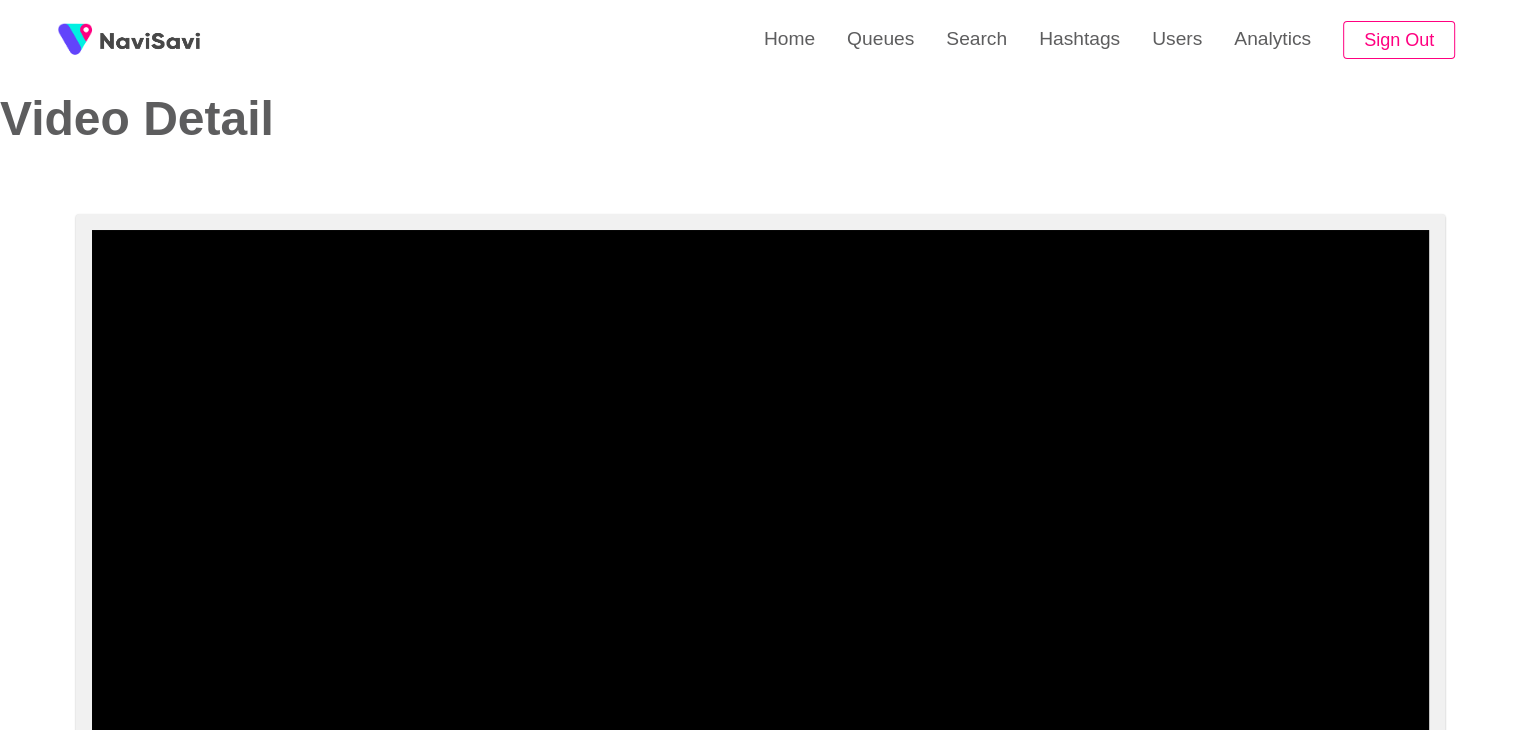 scroll, scrollTop: 34, scrollLeft: 0, axis: vertical 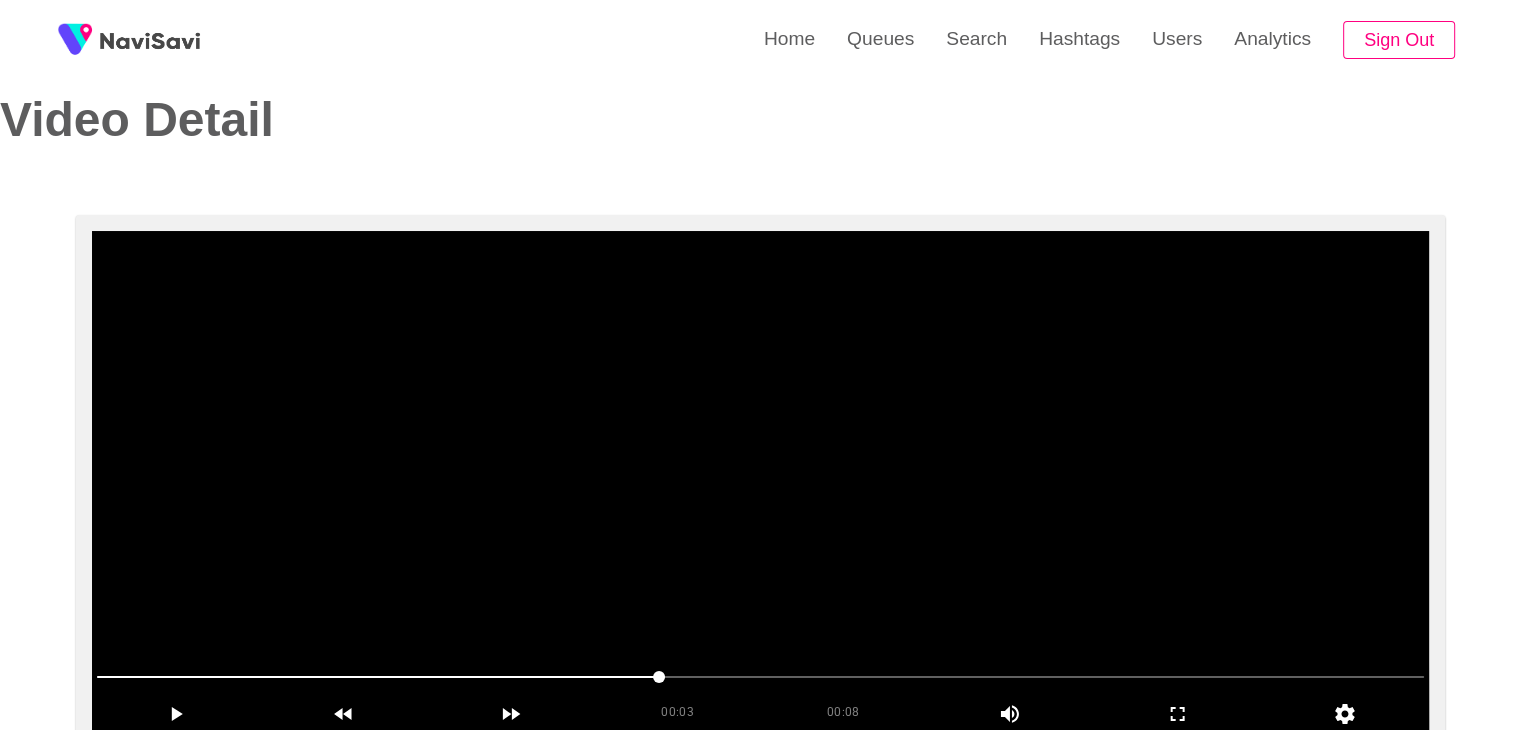 click at bounding box center (760, 481) 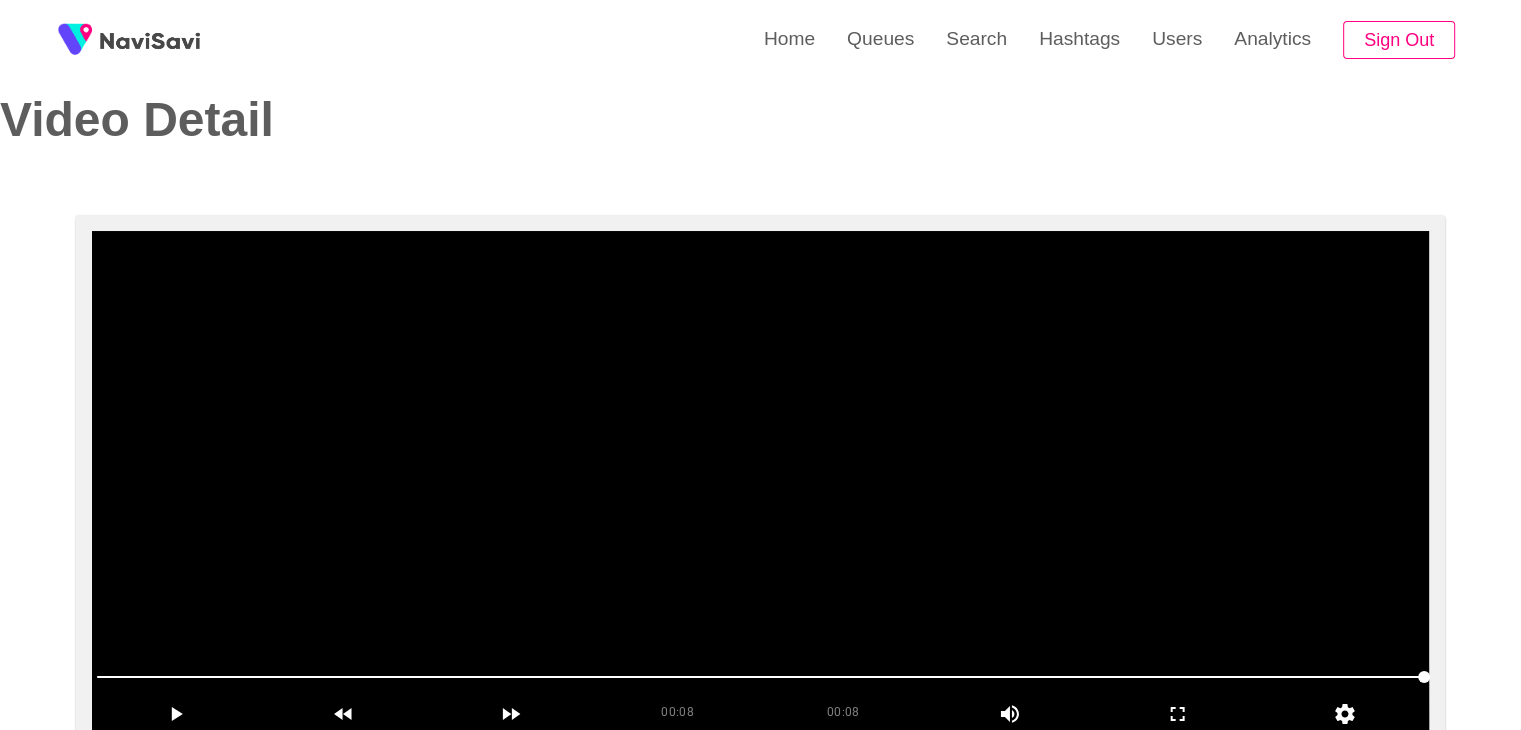 click at bounding box center (760, 481) 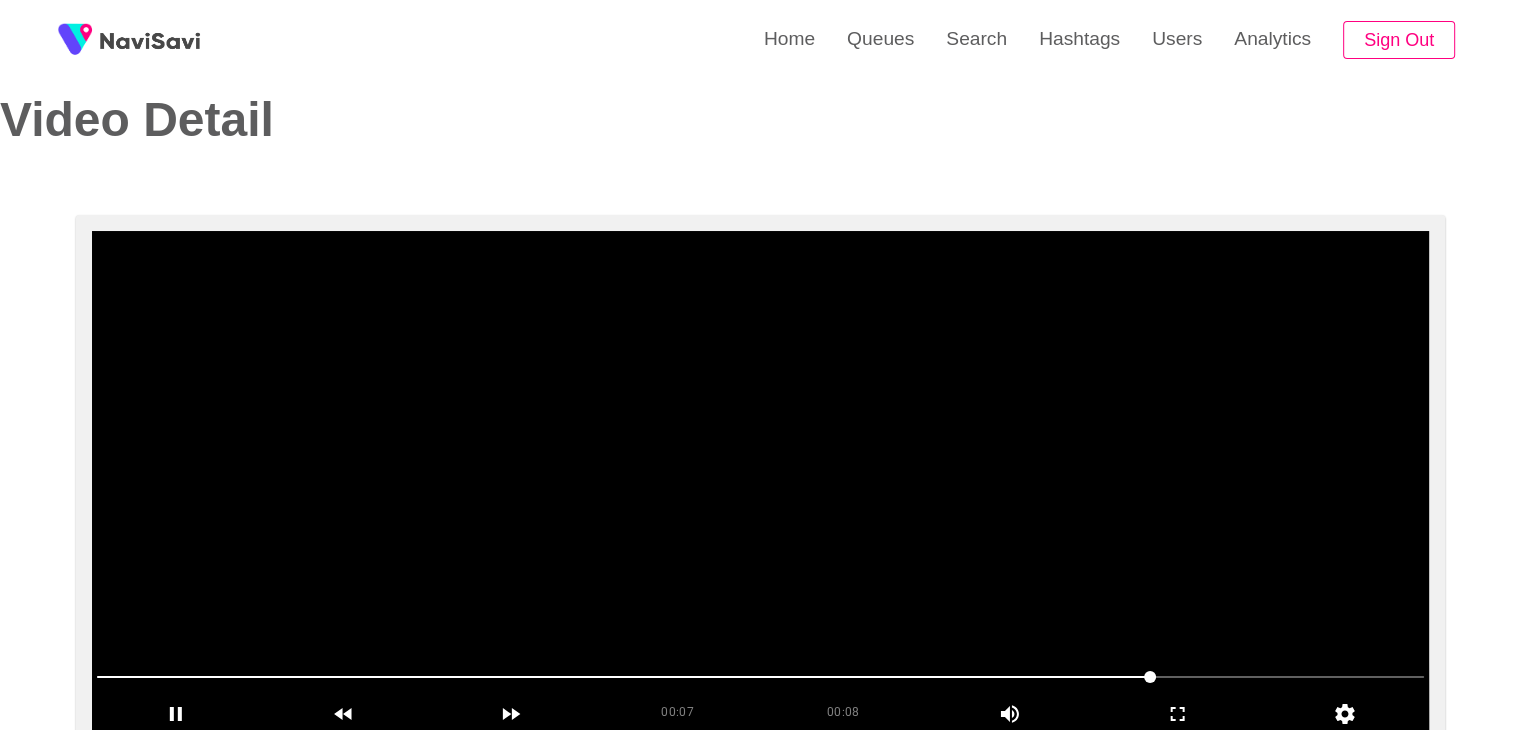 click at bounding box center [760, 481] 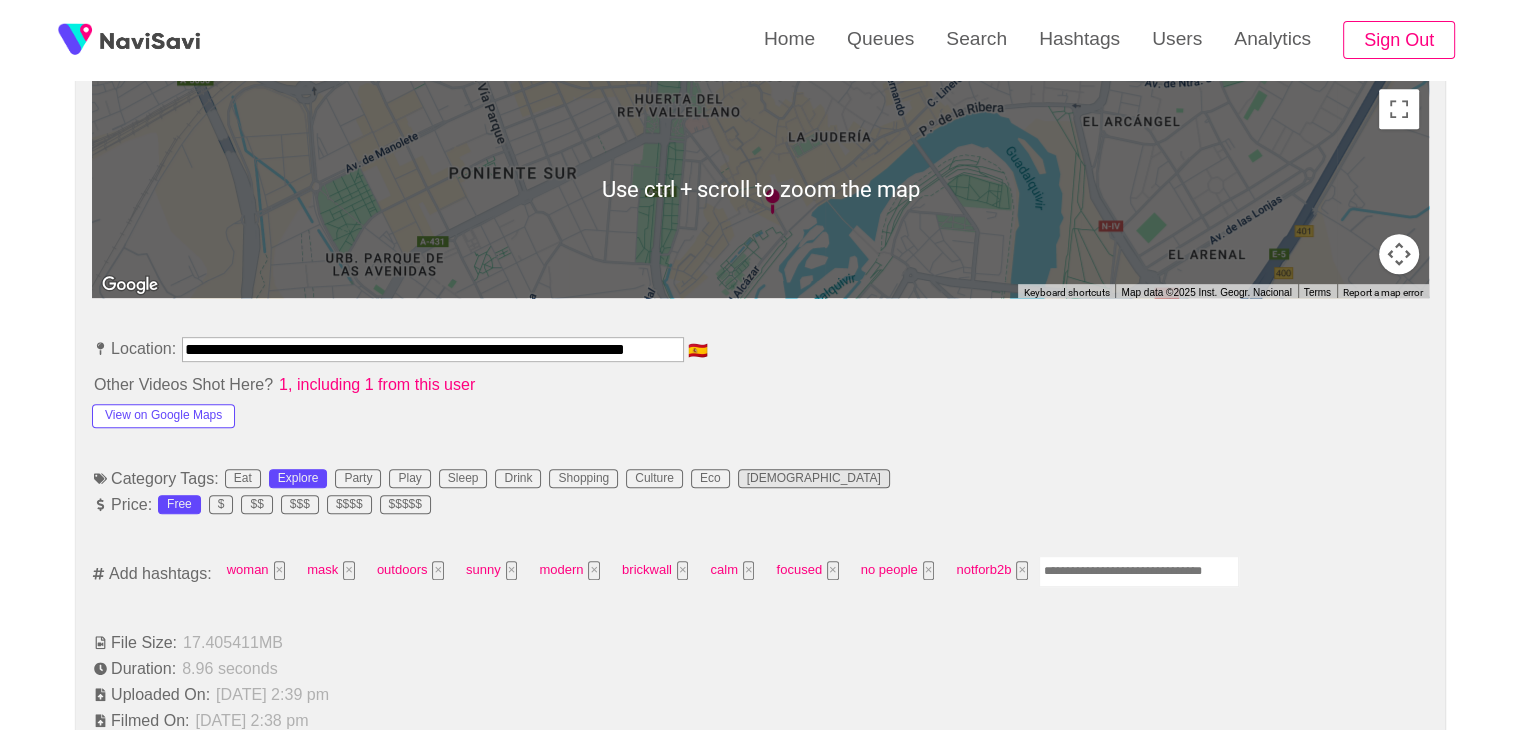 scroll, scrollTop: 918, scrollLeft: 0, axis: vertical 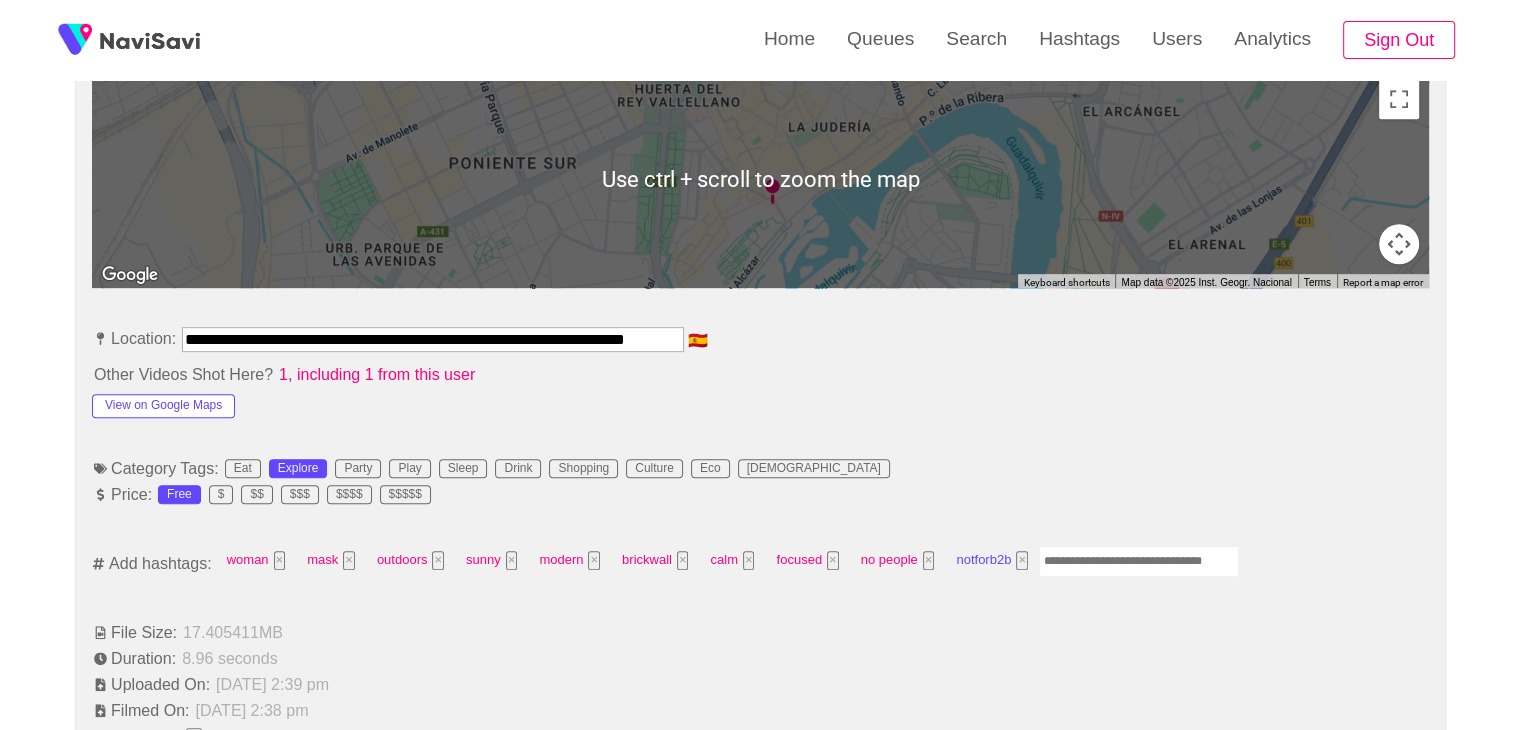 click on "×" at bounding box center [1022, 560] 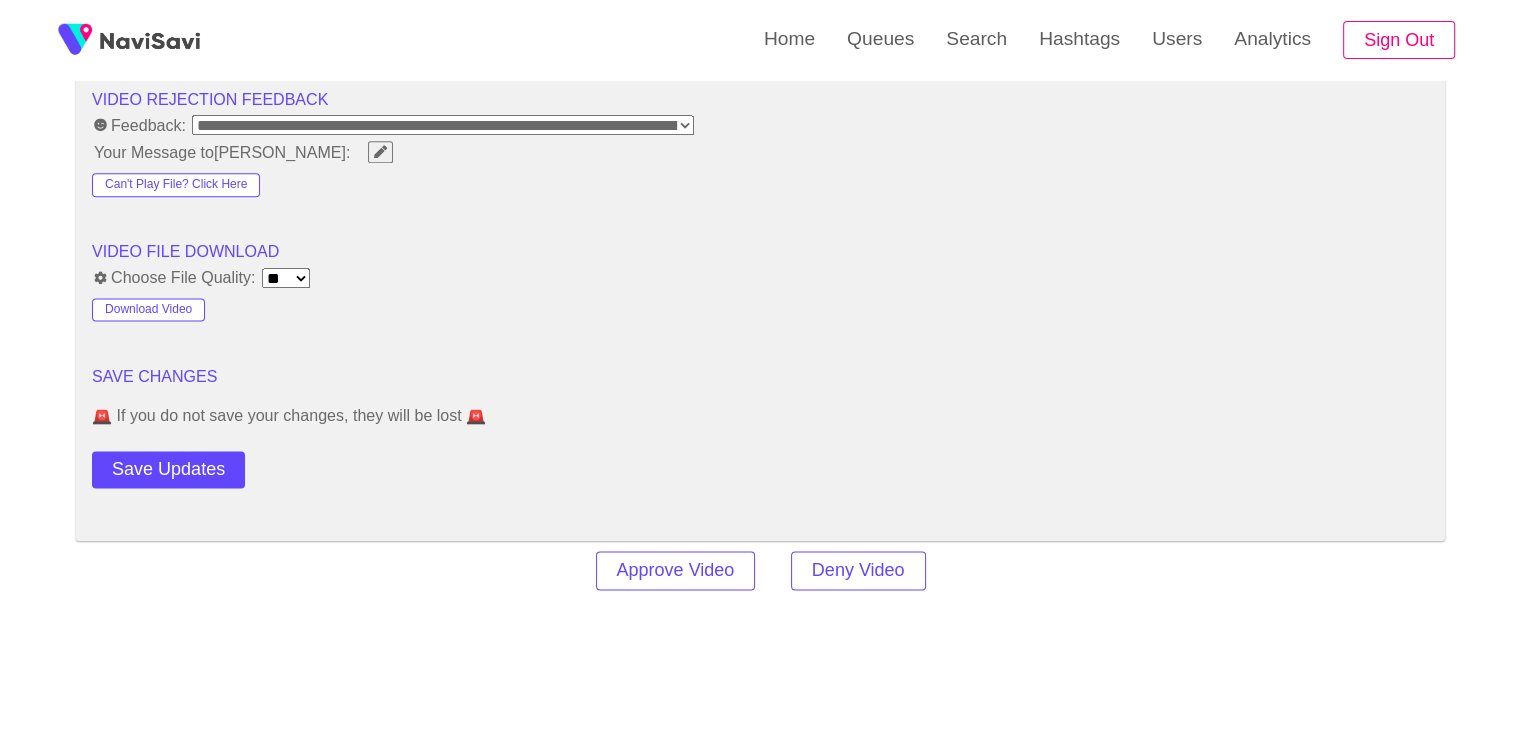 scroll, scrollTop: 2560, scrollLeft: 0, axis: vertical 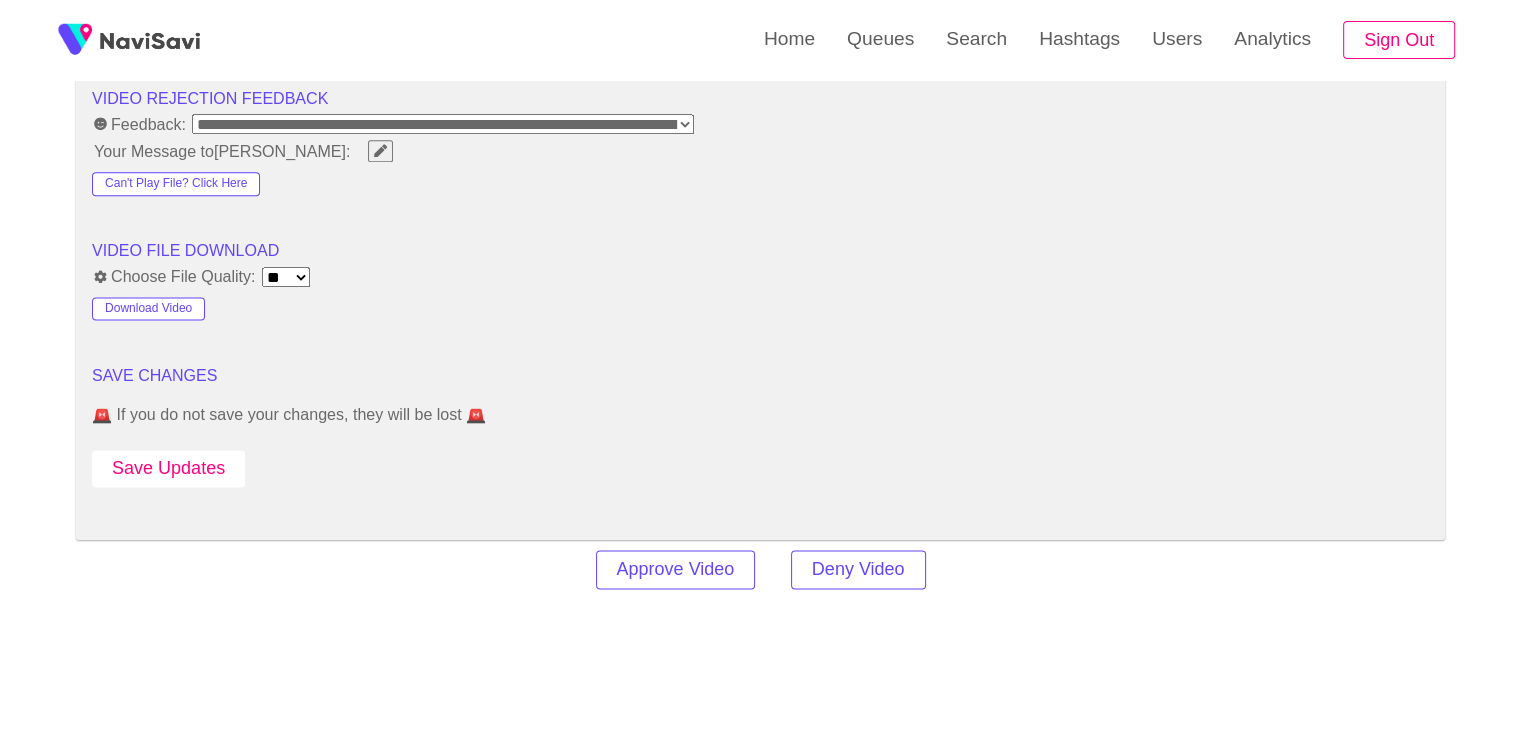 click on "Save Updates" at bounding box center [168, 468] 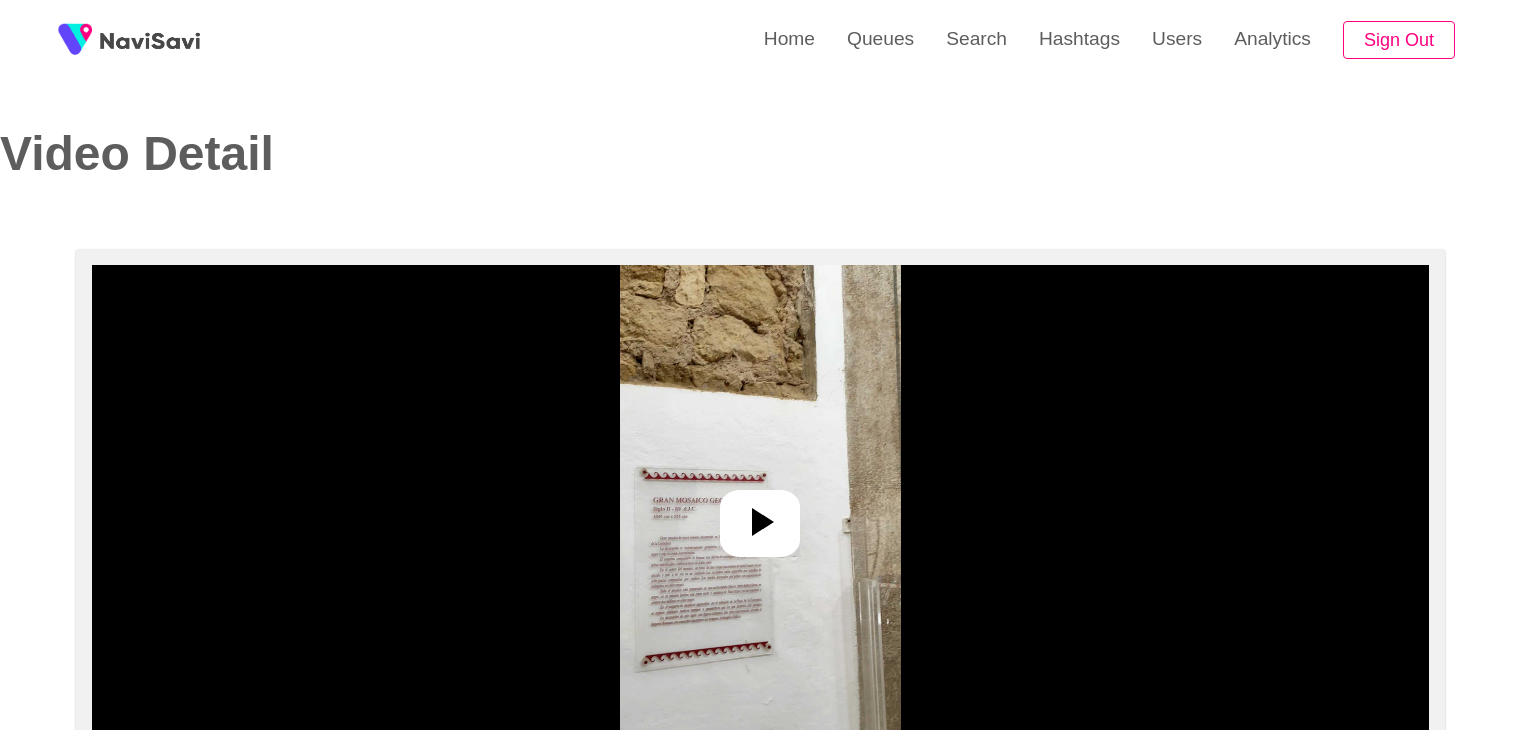 select on "**********" 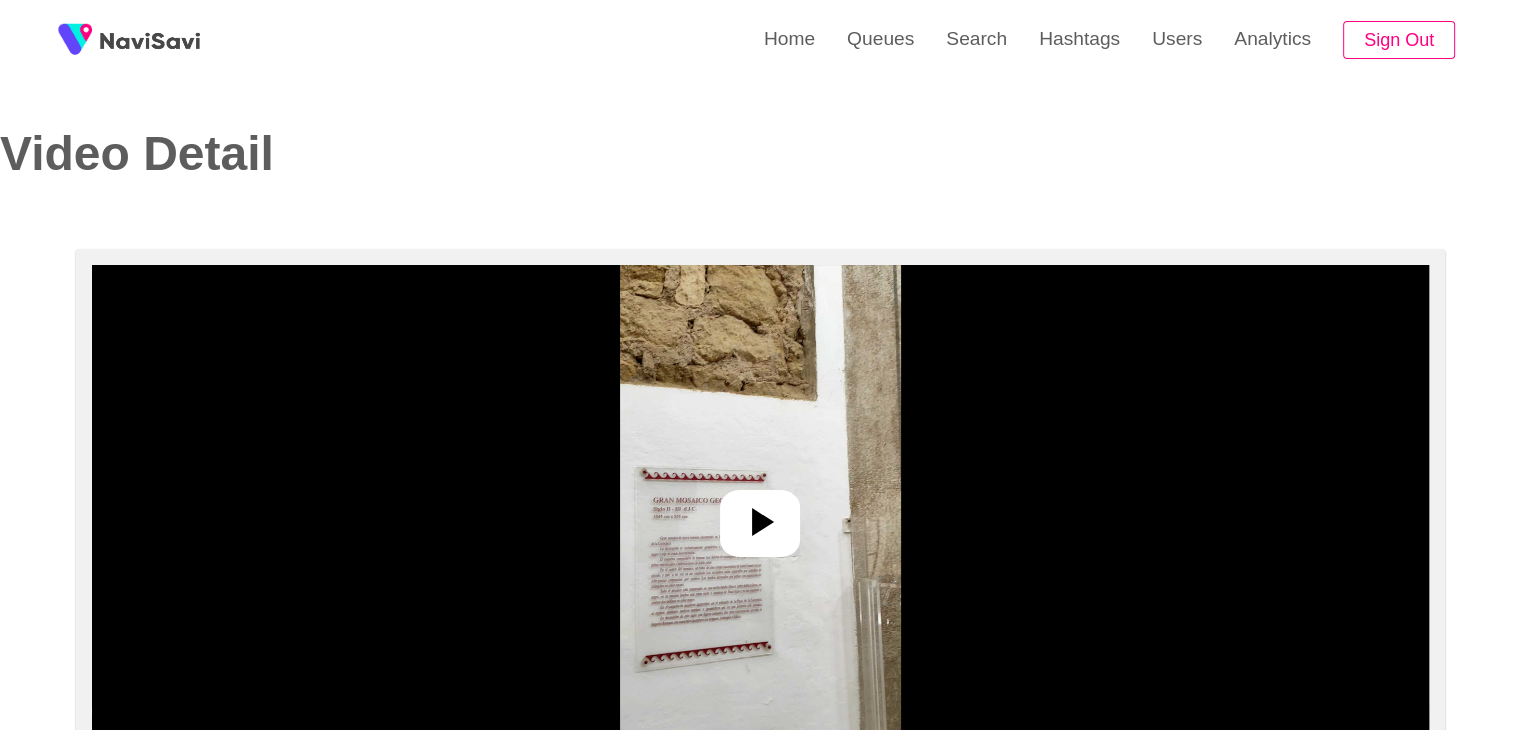 click at bounding box center (760, 515) 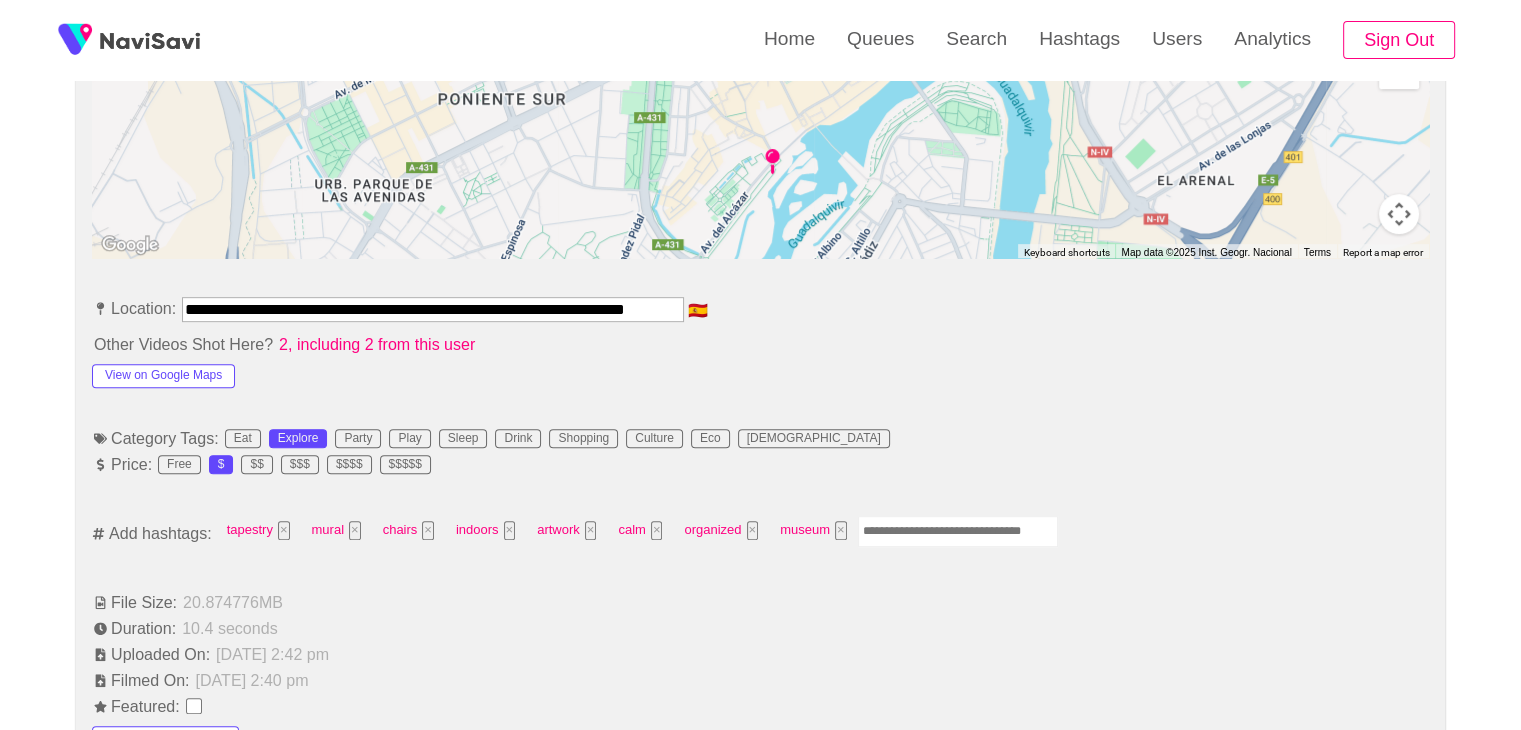 scroll, scrollTop: 944, scrollLeft: 0, axis: vertical 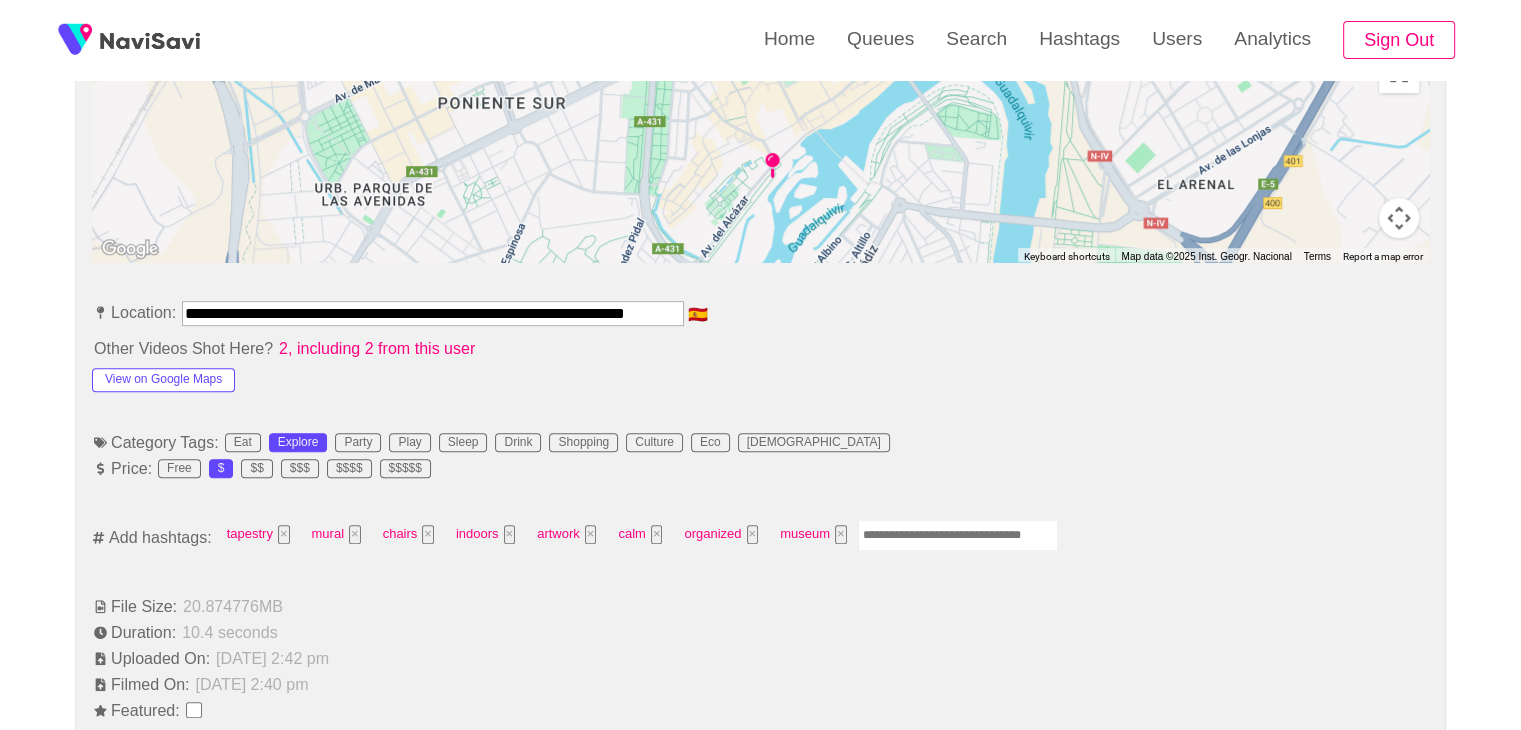 click at bounding box center (958, 535) 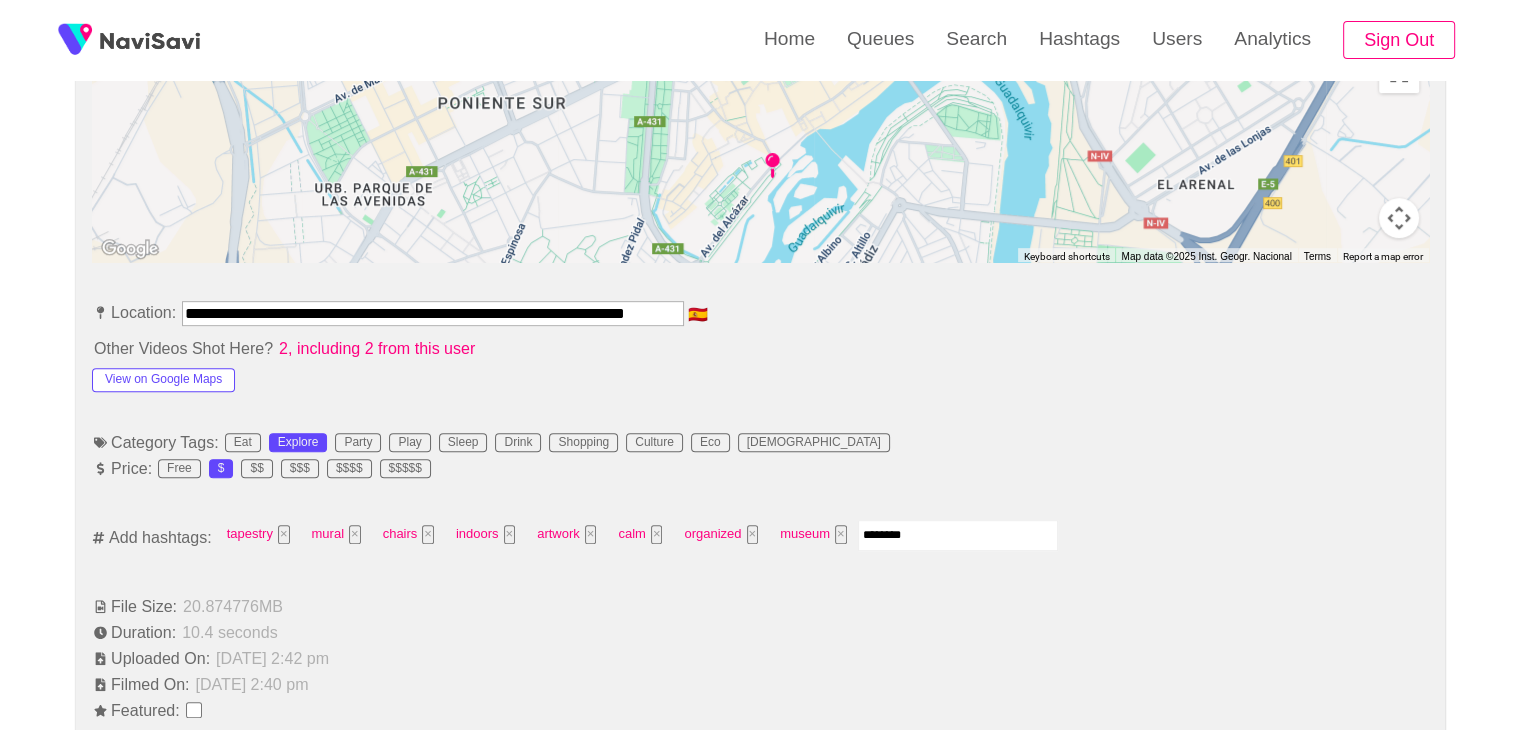 type on "*********" 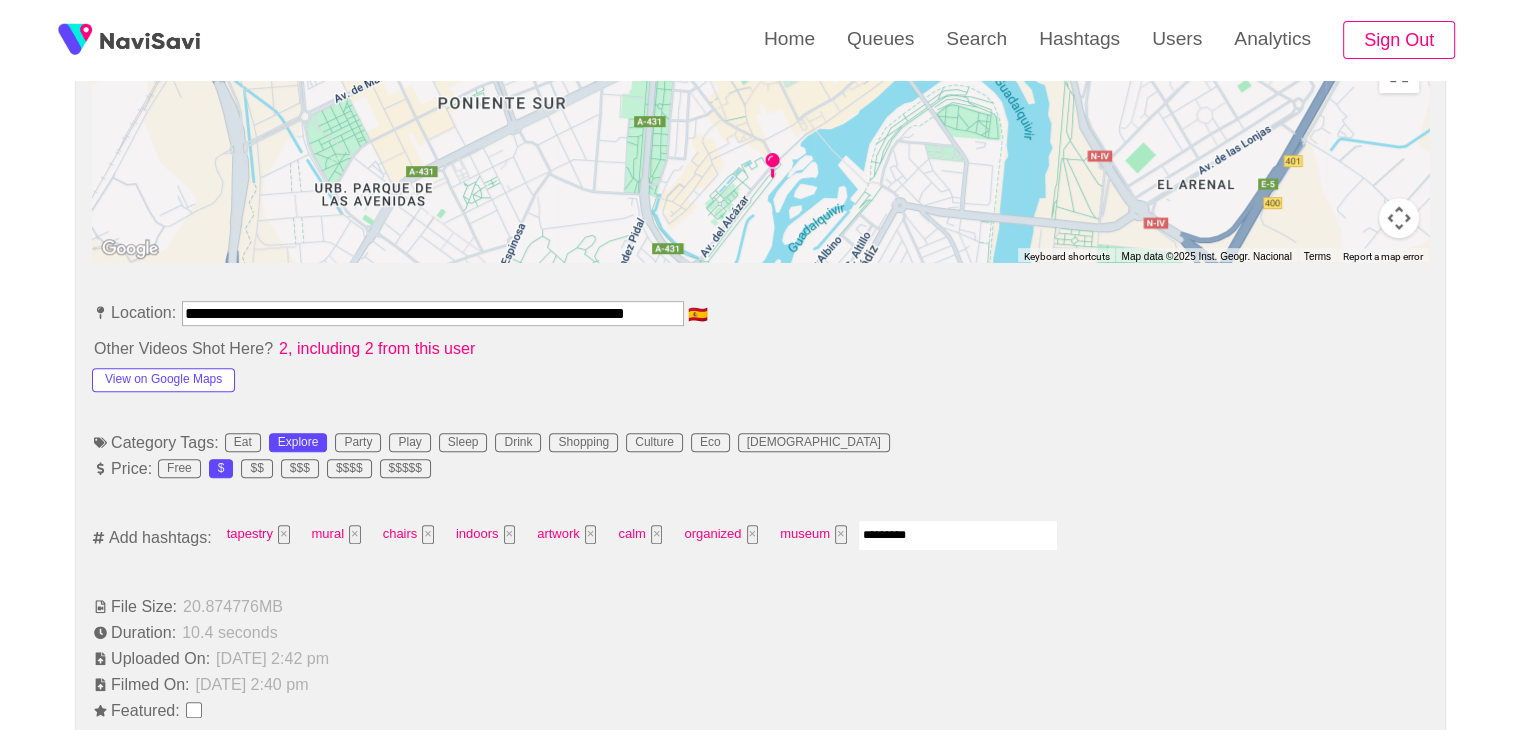 type 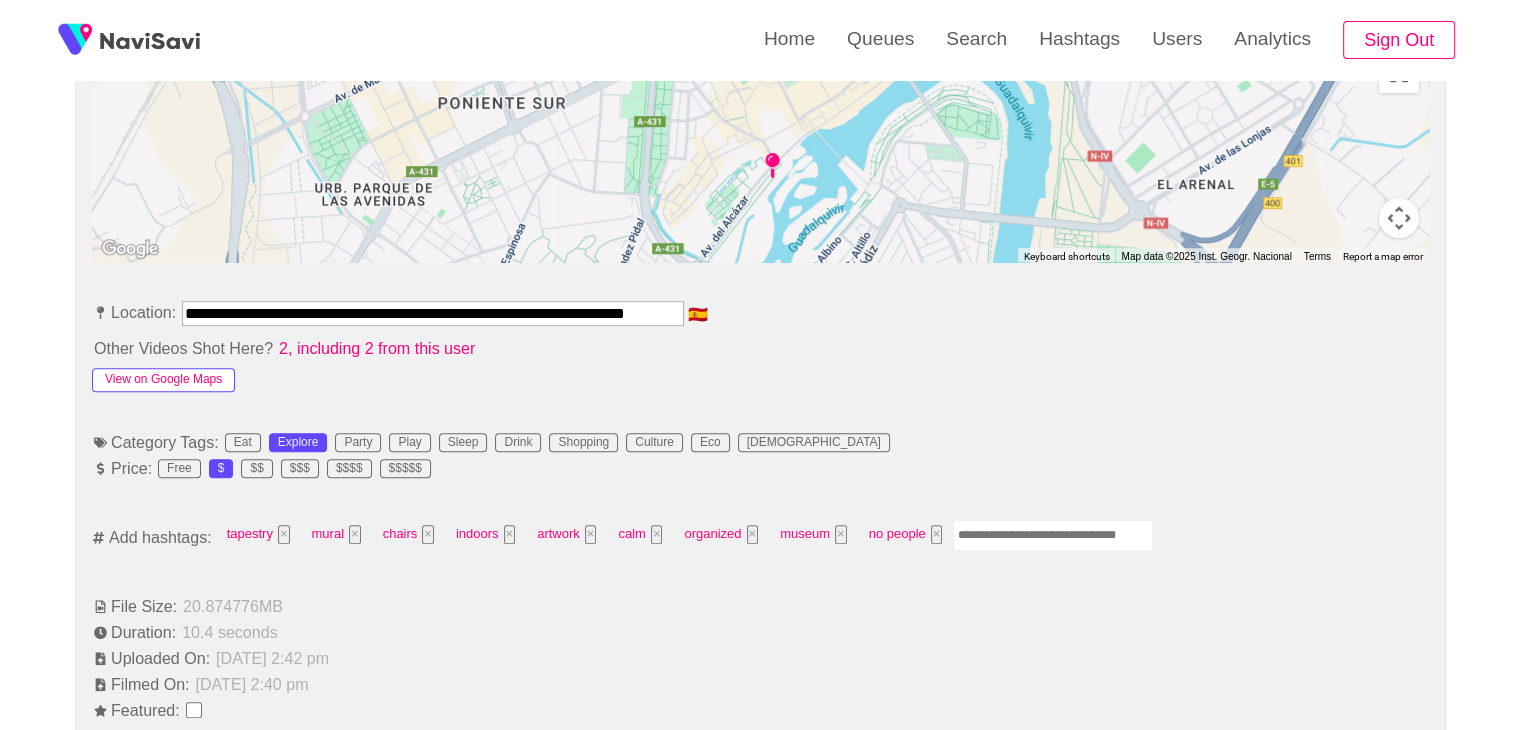 click on "View on Google Maps" at bounding box center [163, 380] 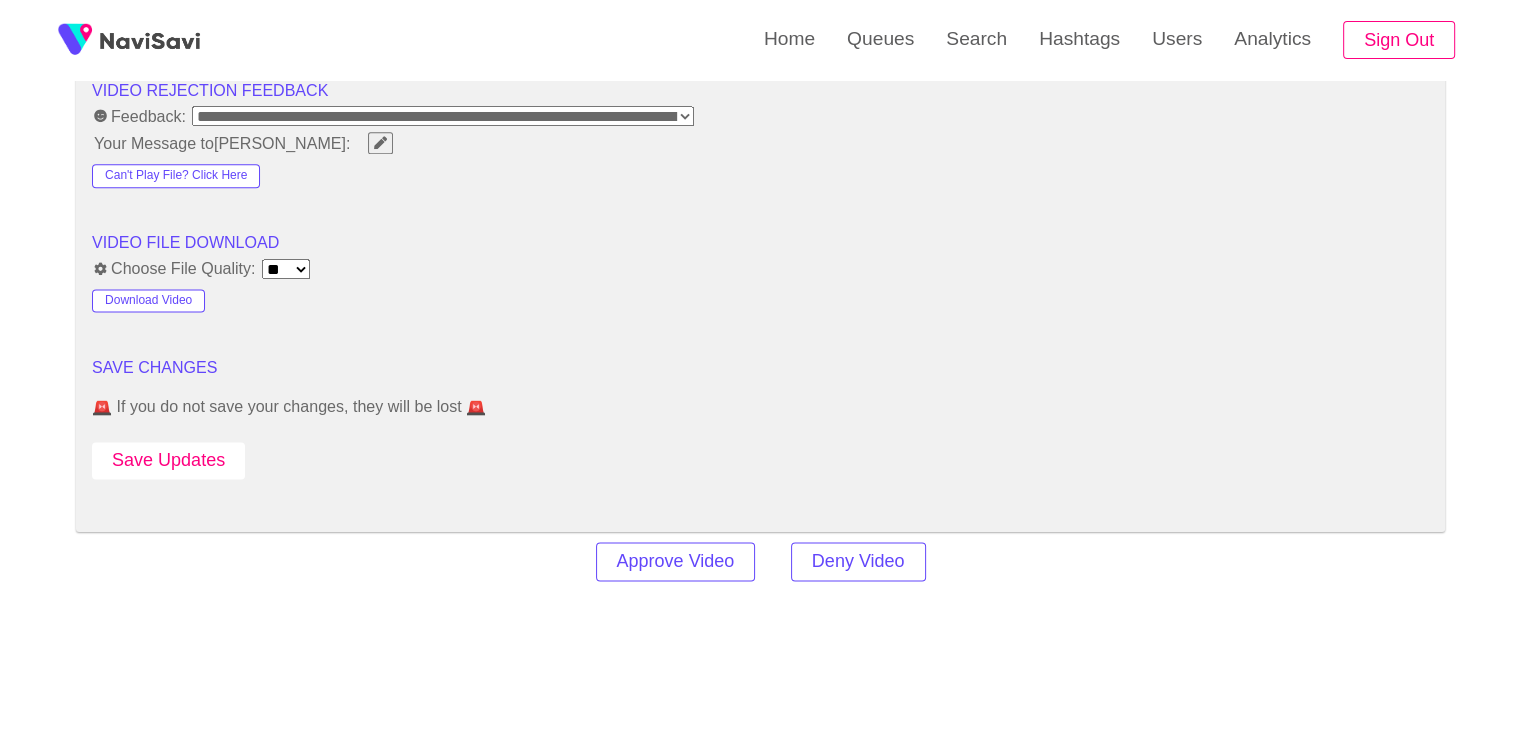 scroll, scrollTop: 2568, scrollLeft: 0, axis: vertical 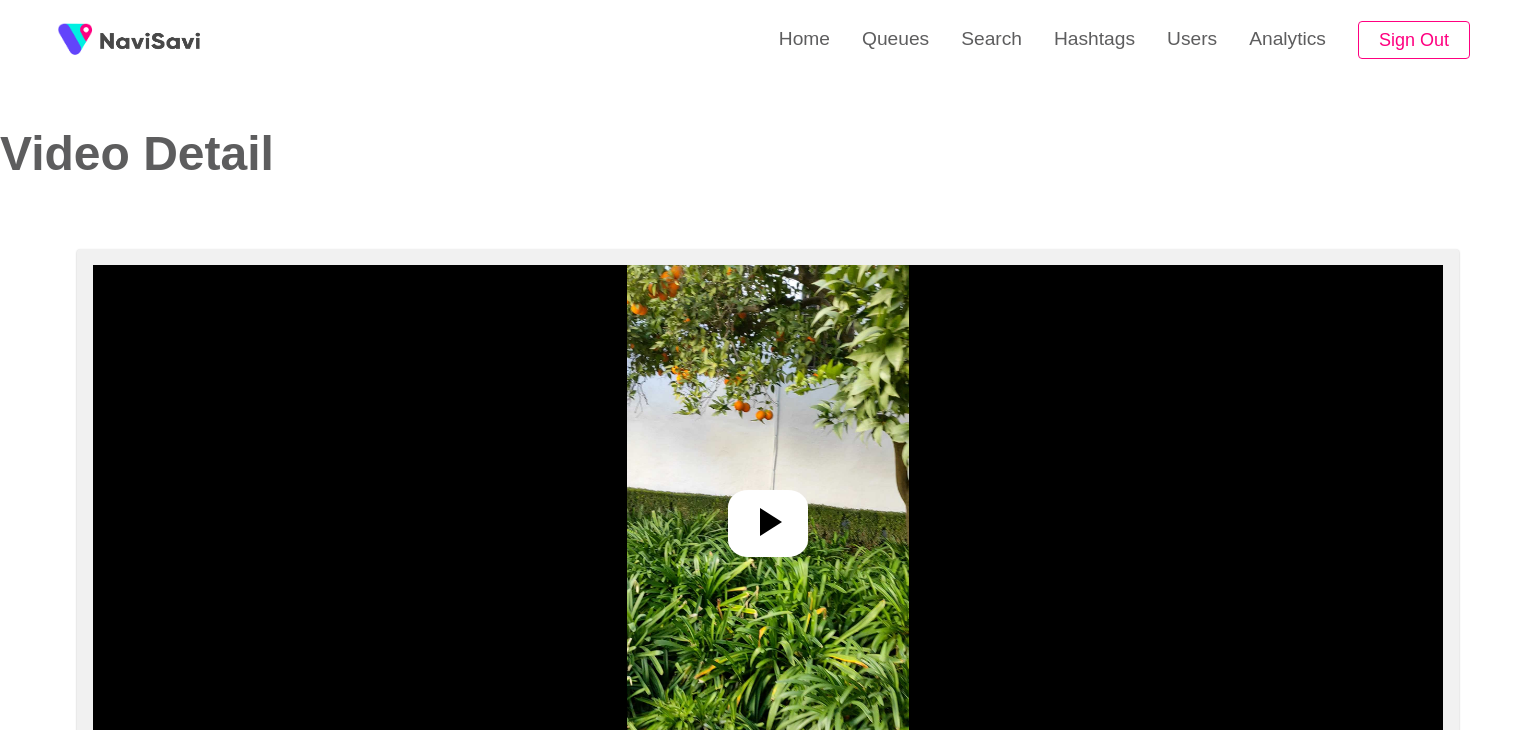 select on "**********" 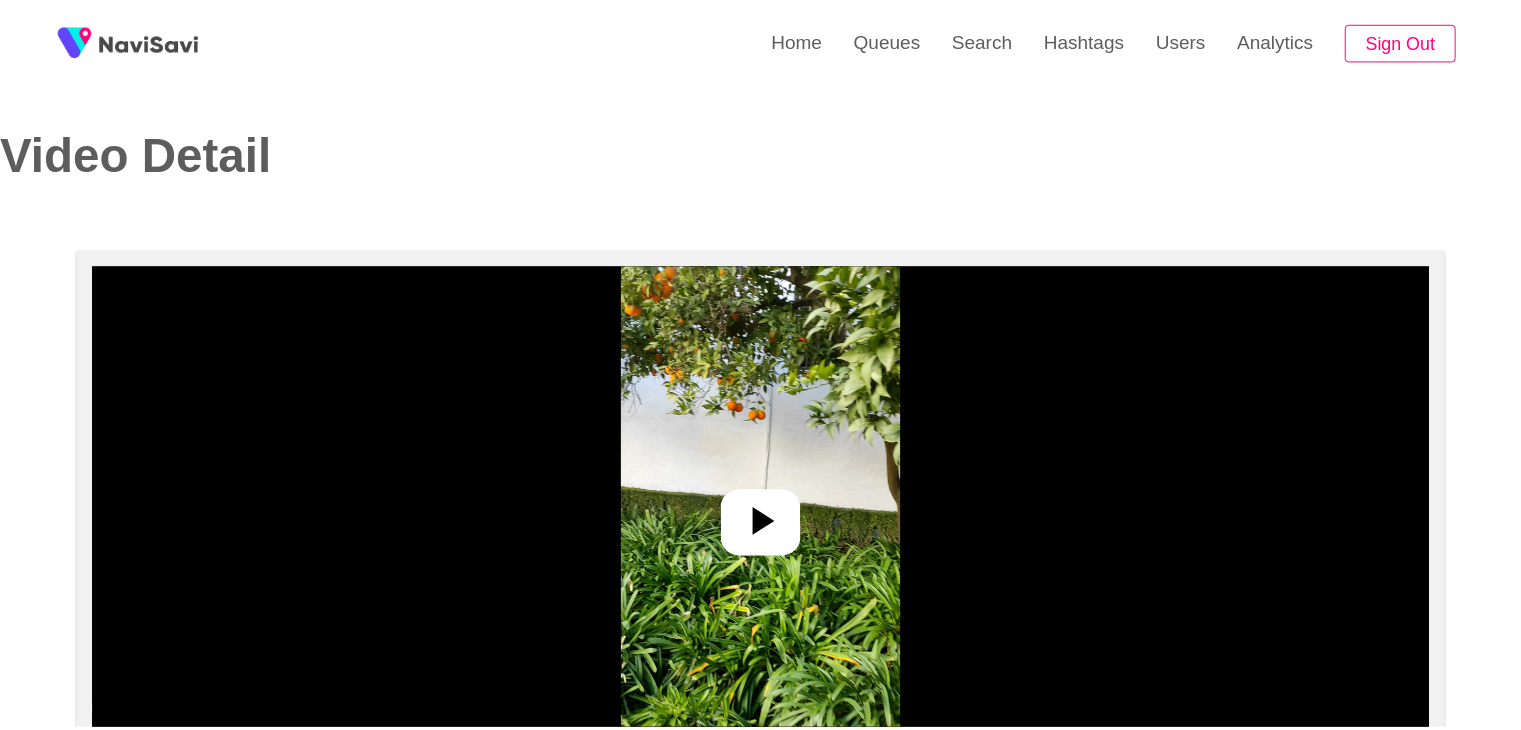 scroll, scrollTop: 0, scrollLeft: 0, axis: both 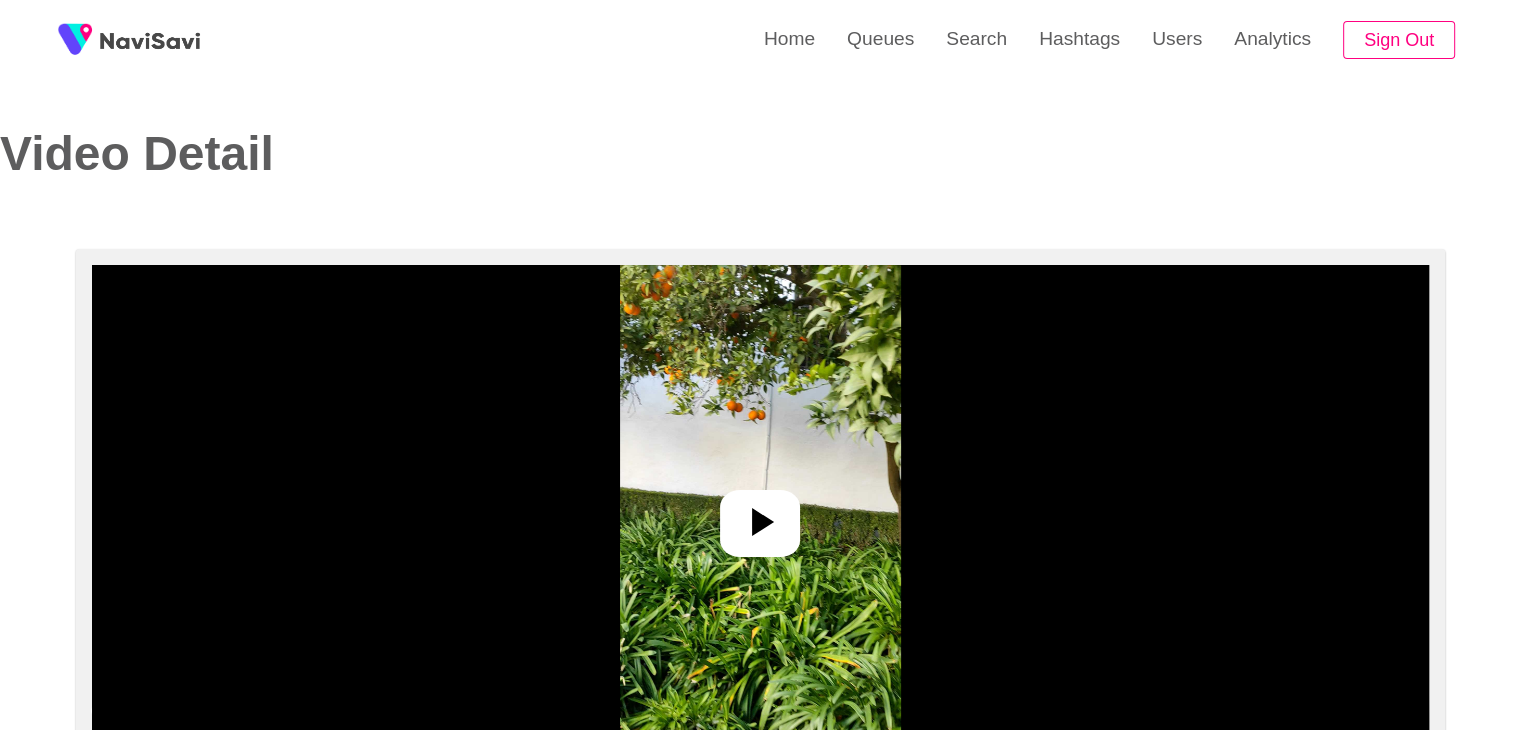 click at bounding box center [760, 515] 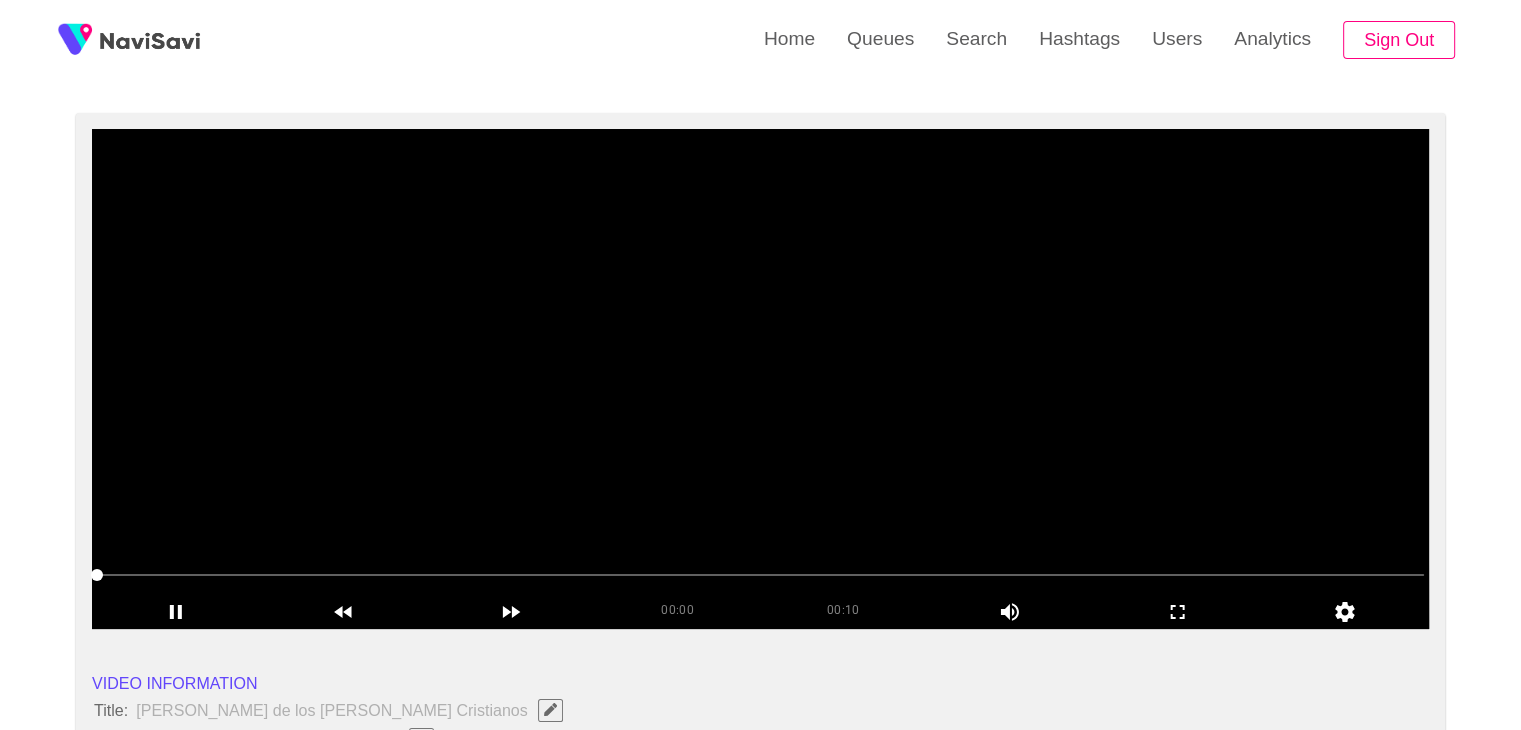 scroll, scrollTop: 134, scrollLeft: 0, axis: vertical 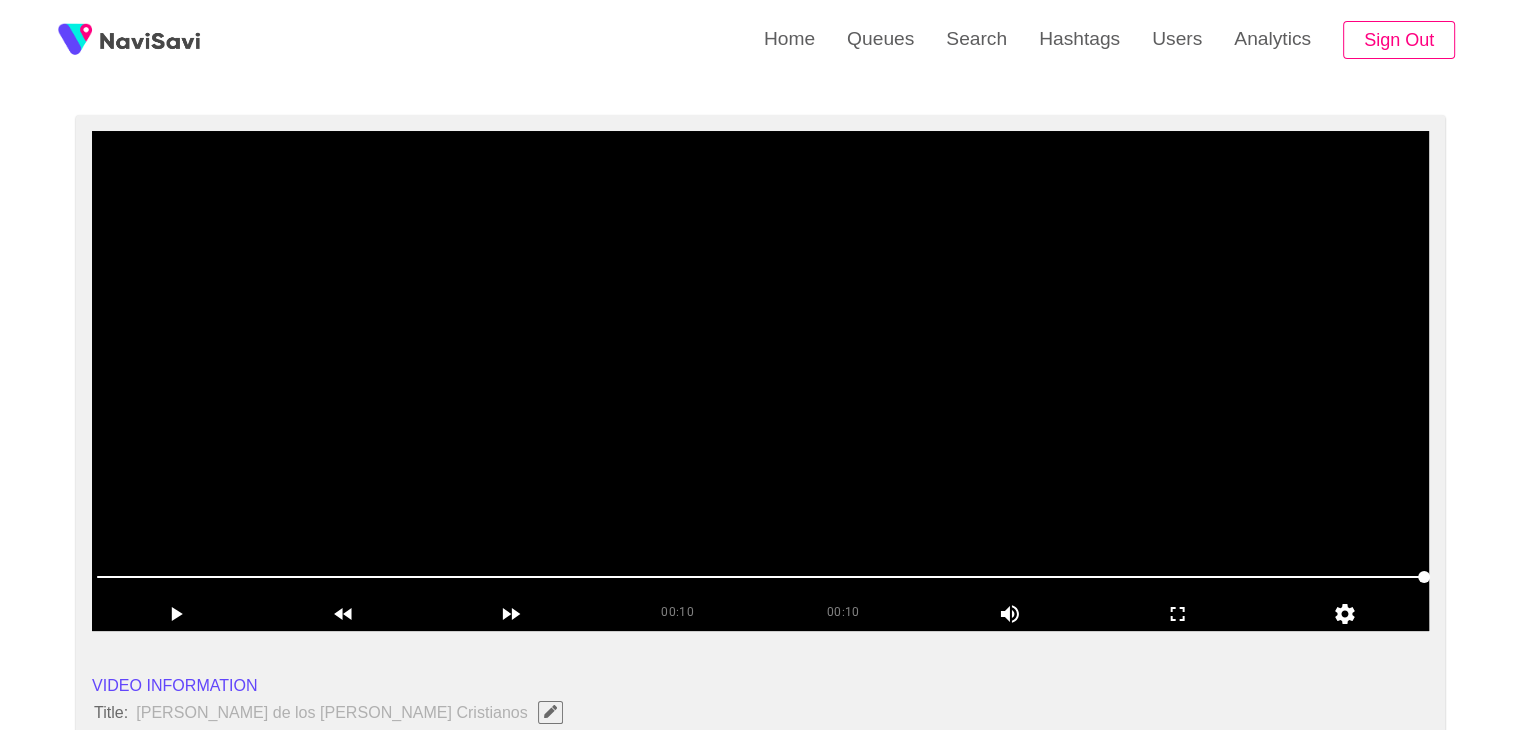 click at bounding box center [760, 381] 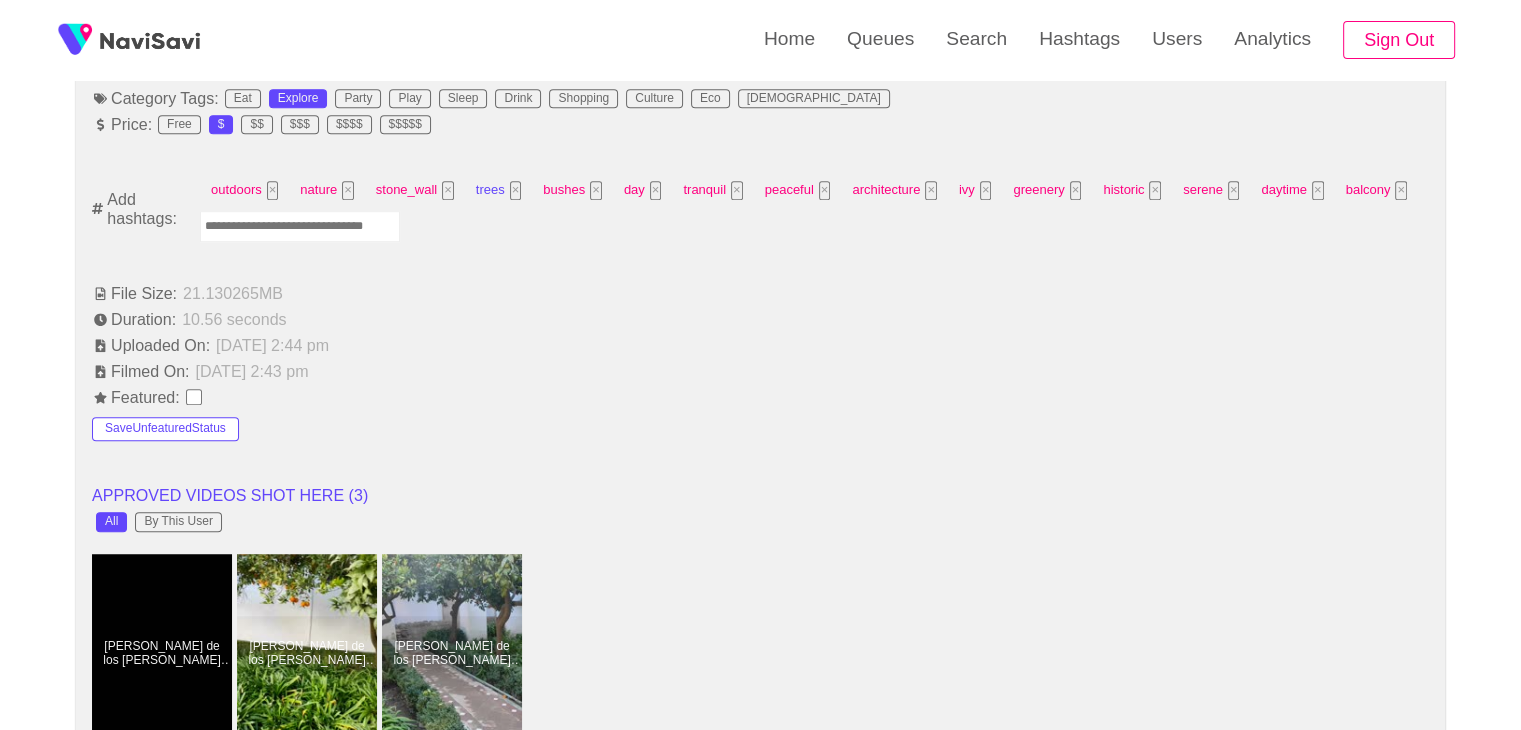 scroll, scrollTop: 1287, scrollLeft: 0, axis: vertical 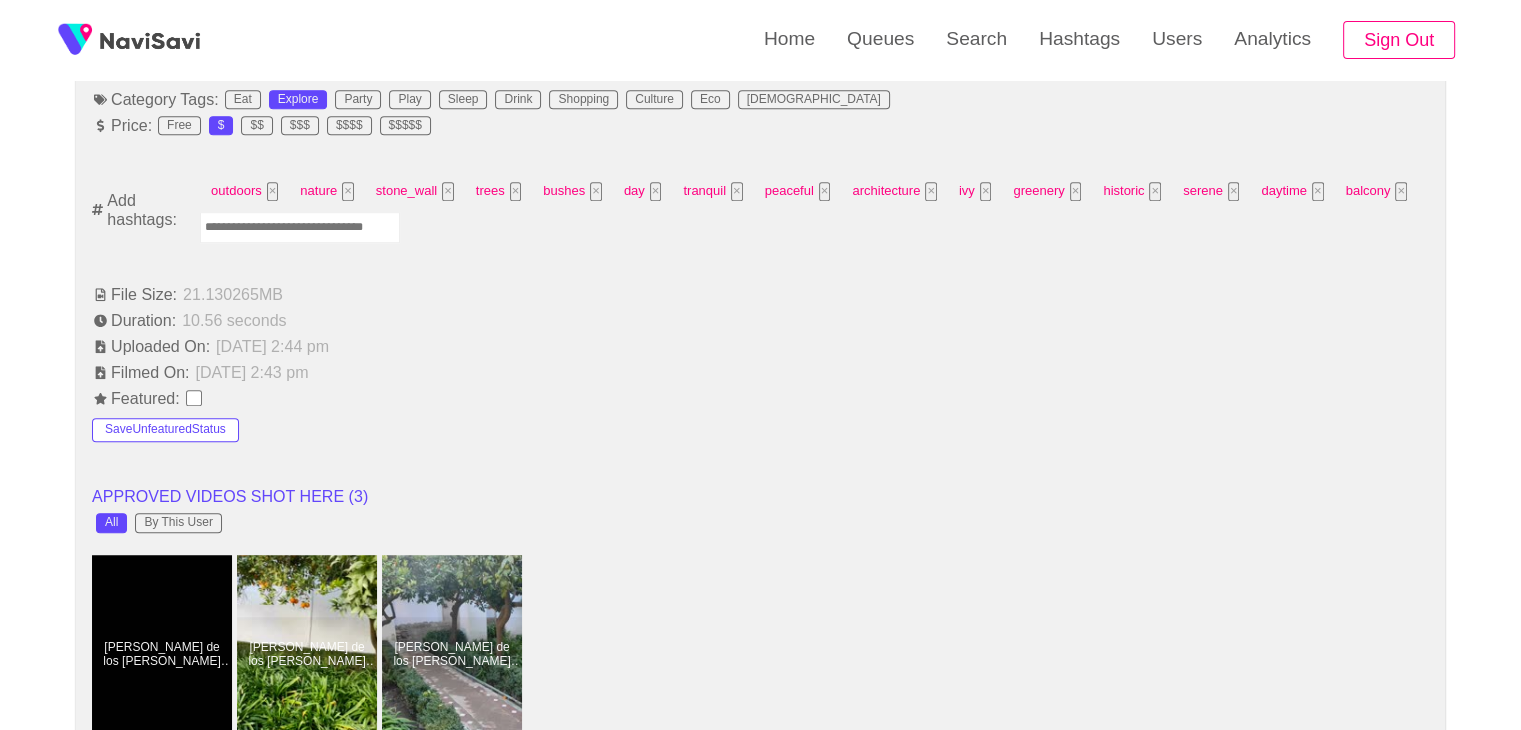 click at bounding box center [300, 227] 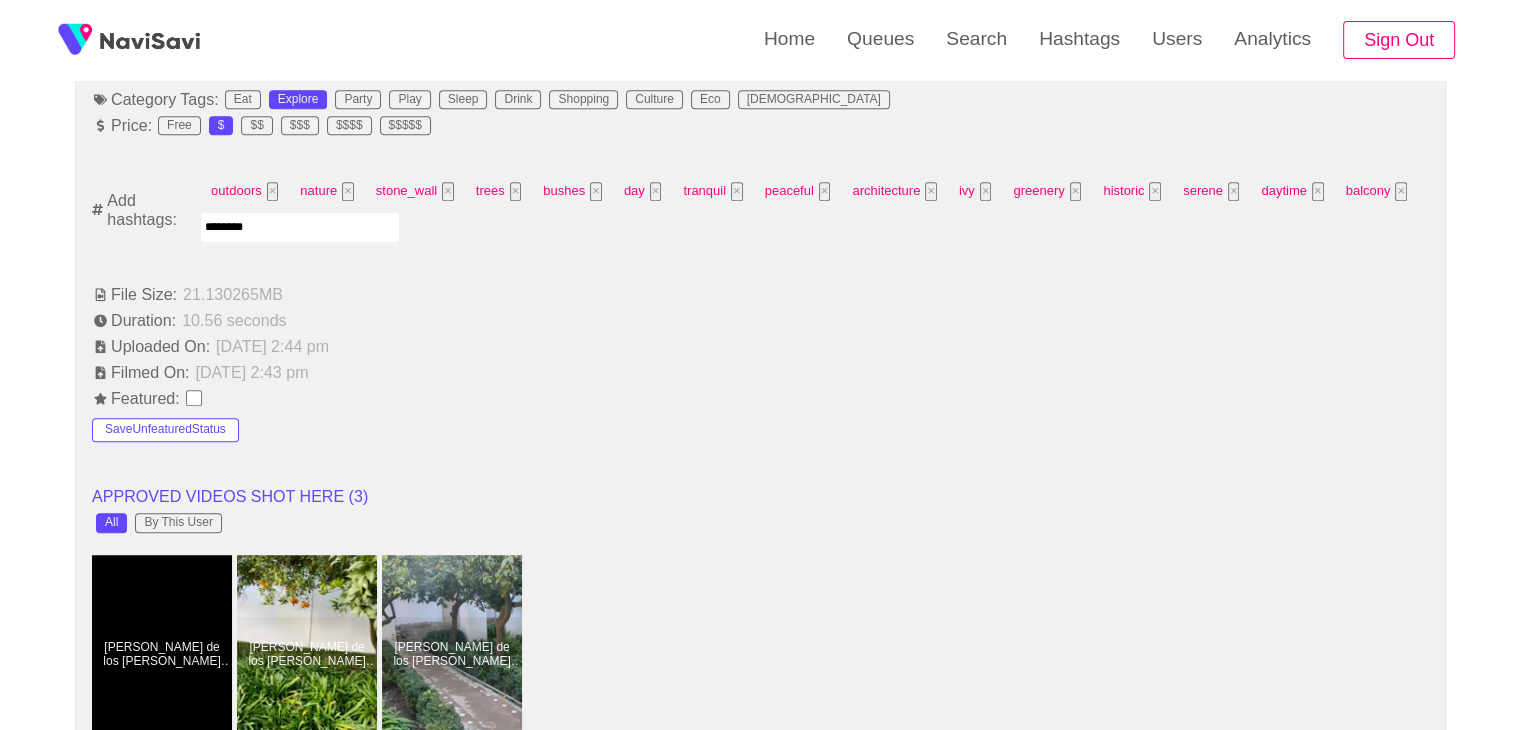 type on "*********" 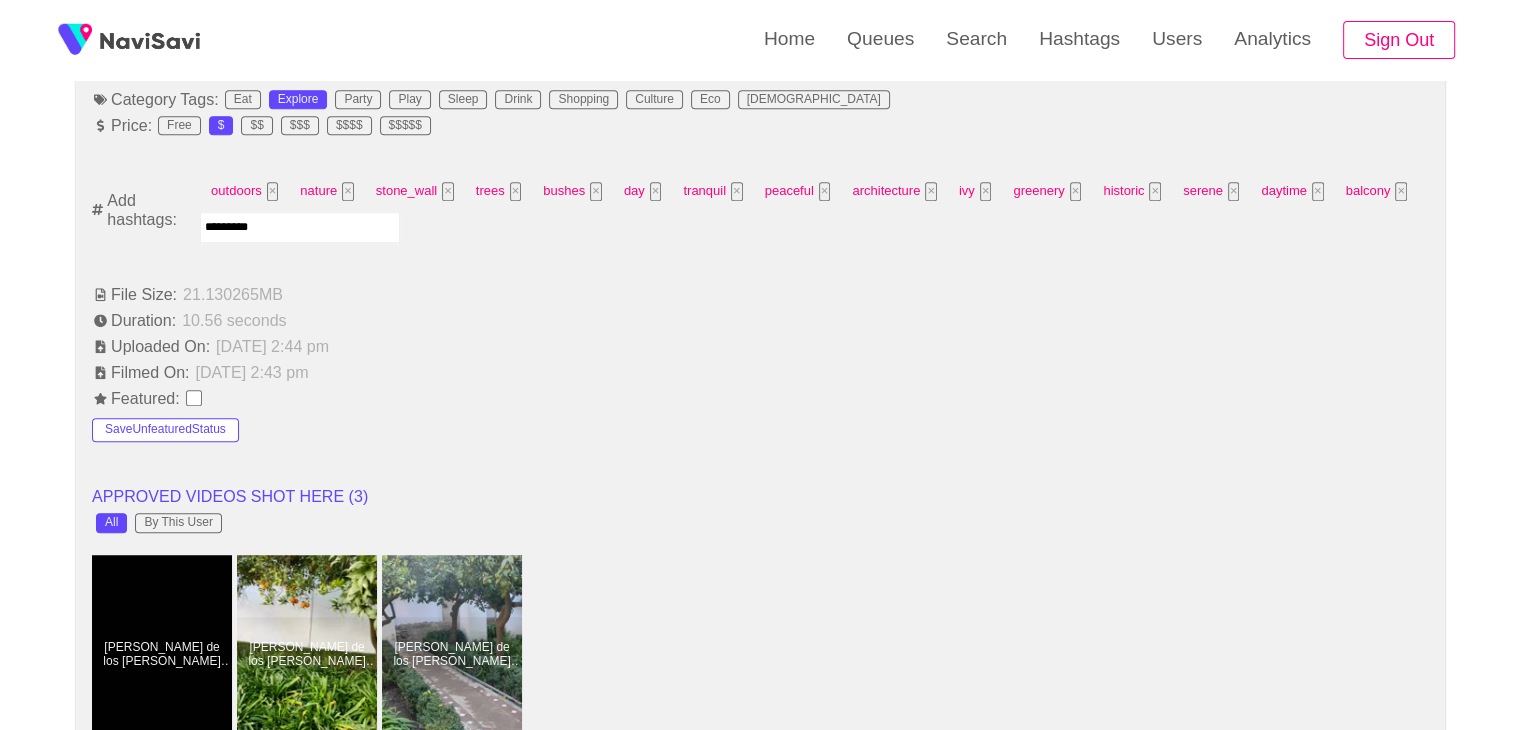 type 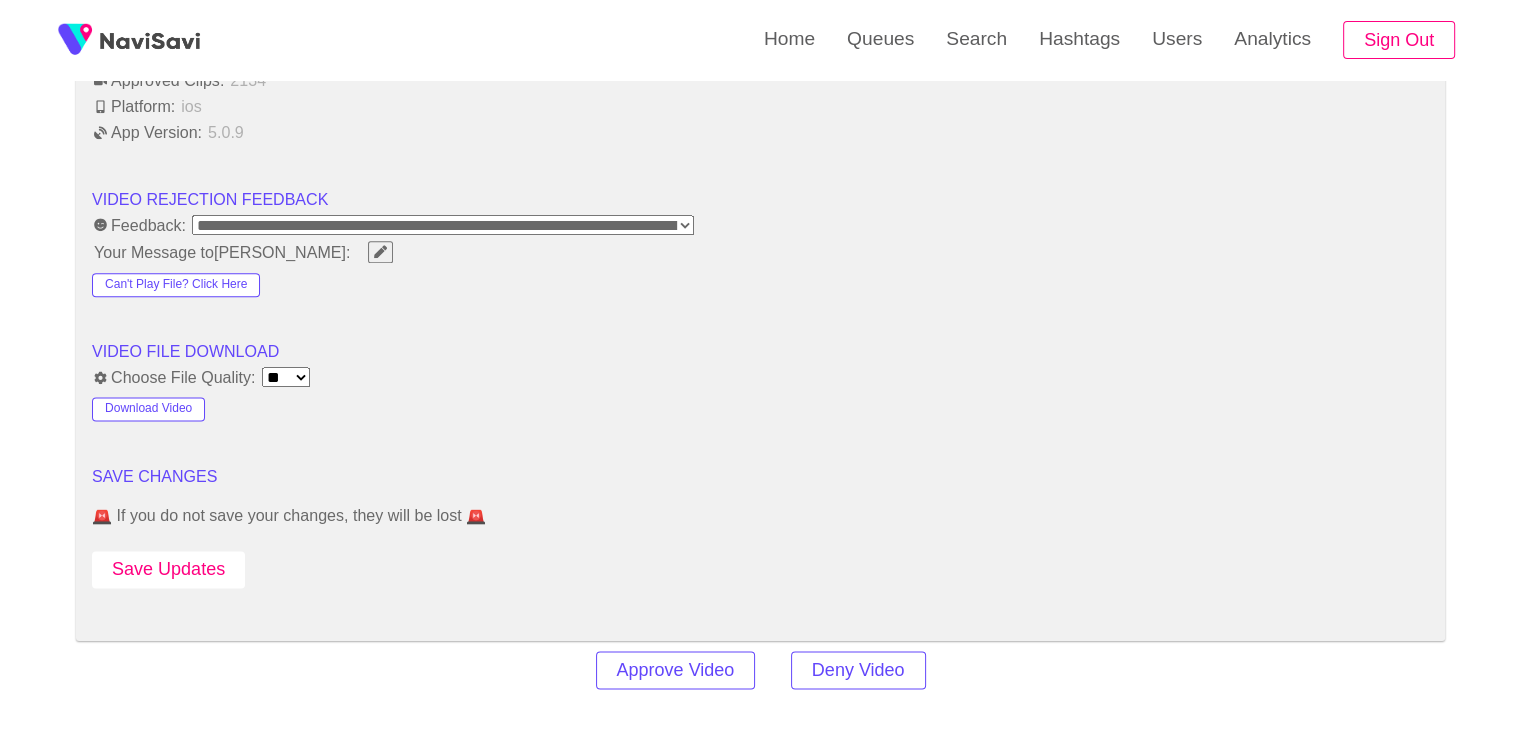 scroll, scrollTop: 2494, scrollLeft: 0, axis: vertical 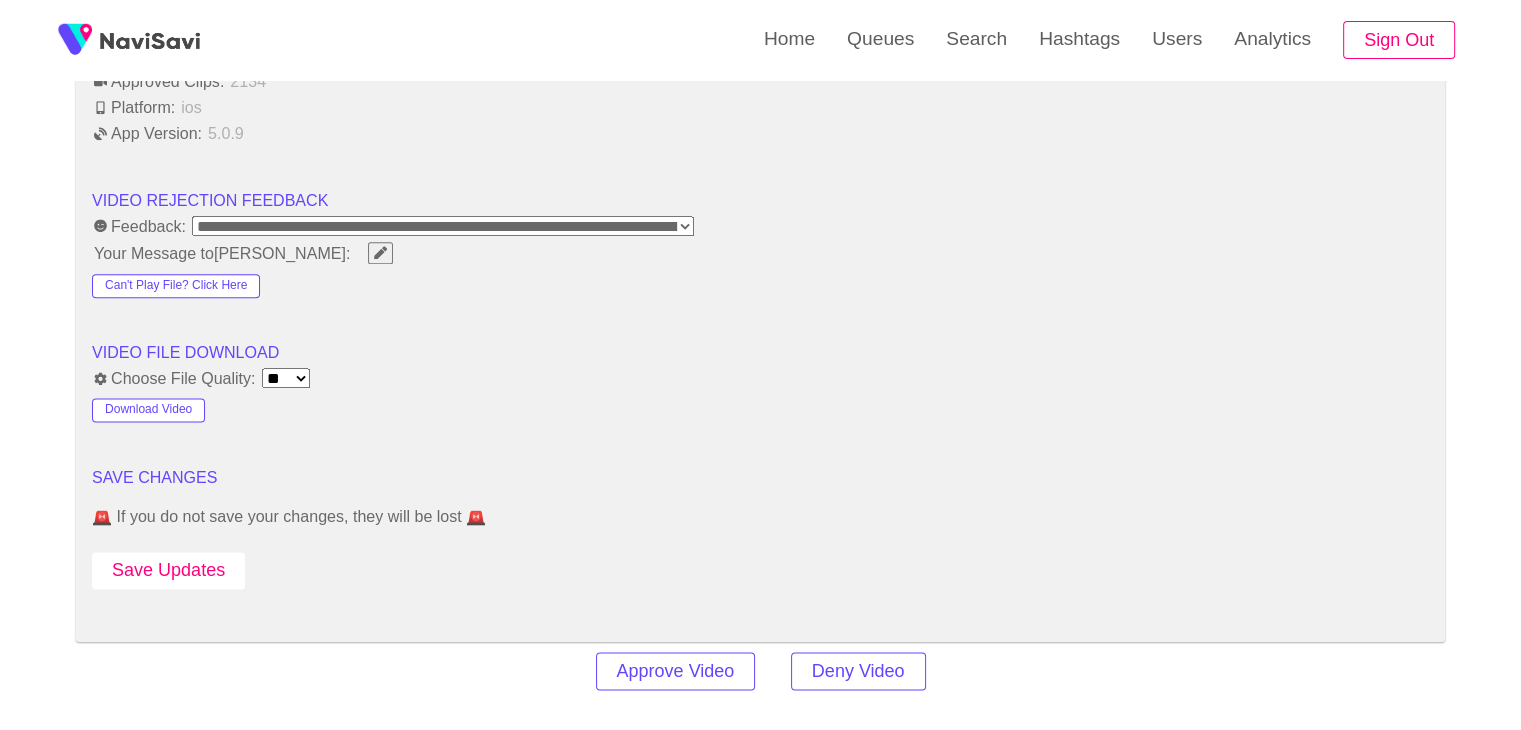 click on "Save Updates" at bounding box center (168, 570) 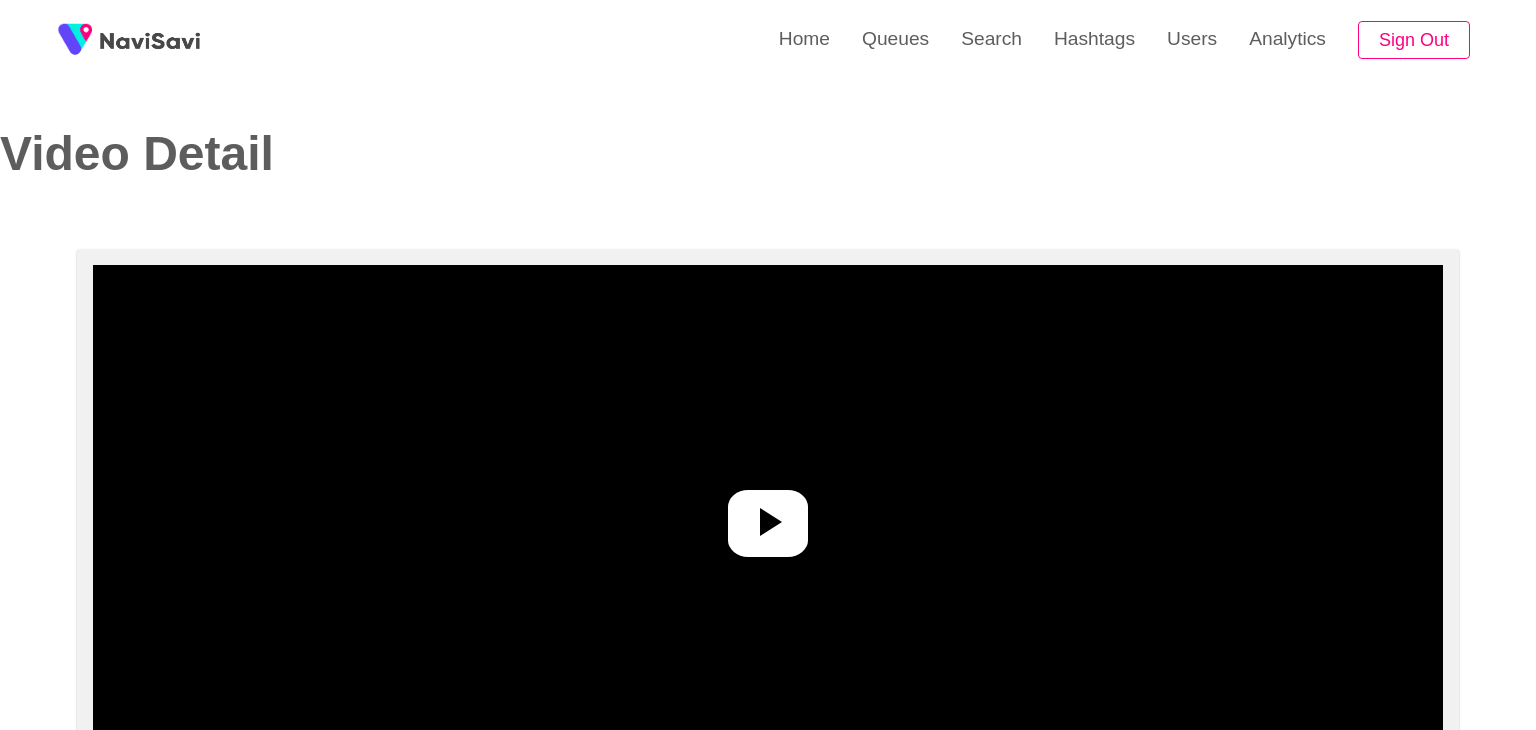 select on "**********" 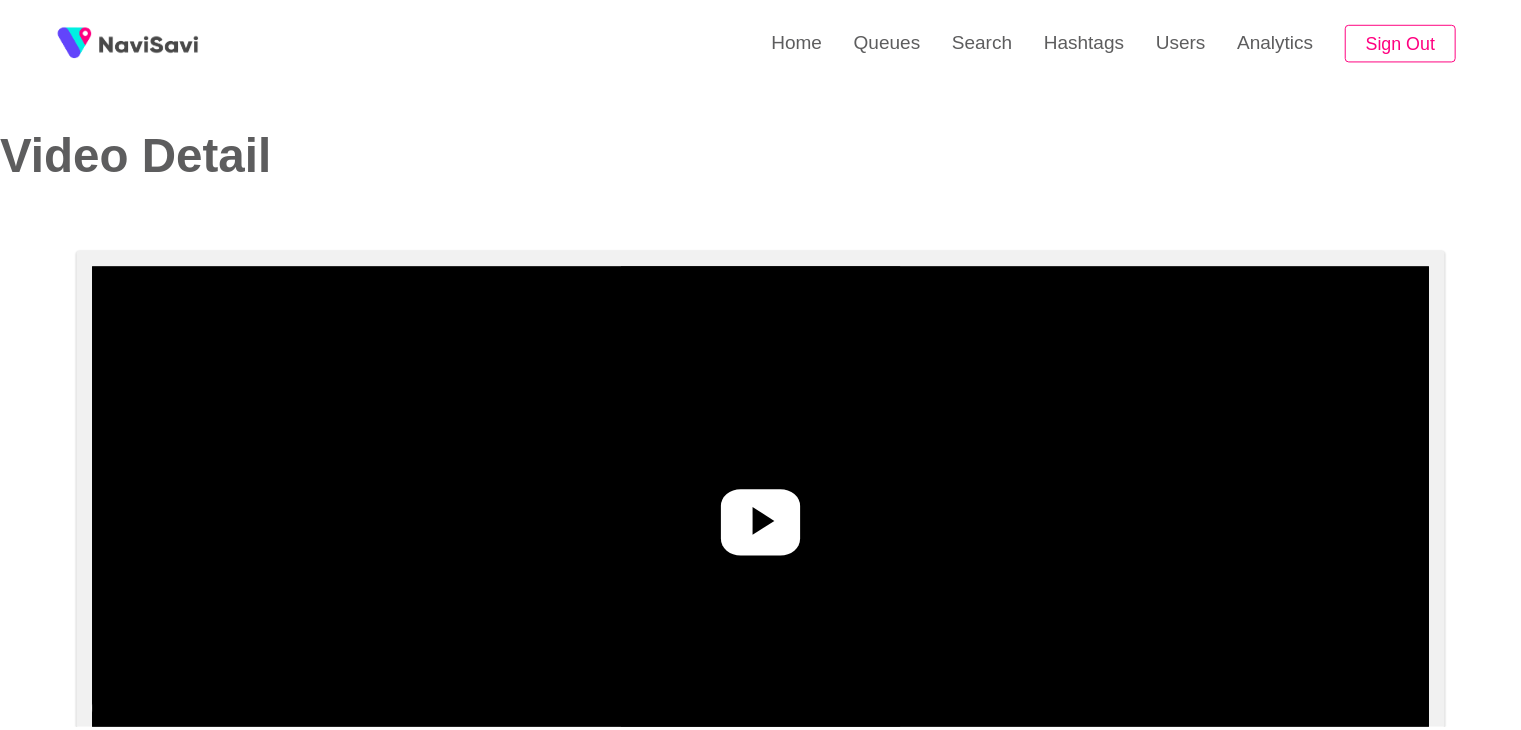 scroll, scrollTop: 0, scrollLeft: 0, axis: both 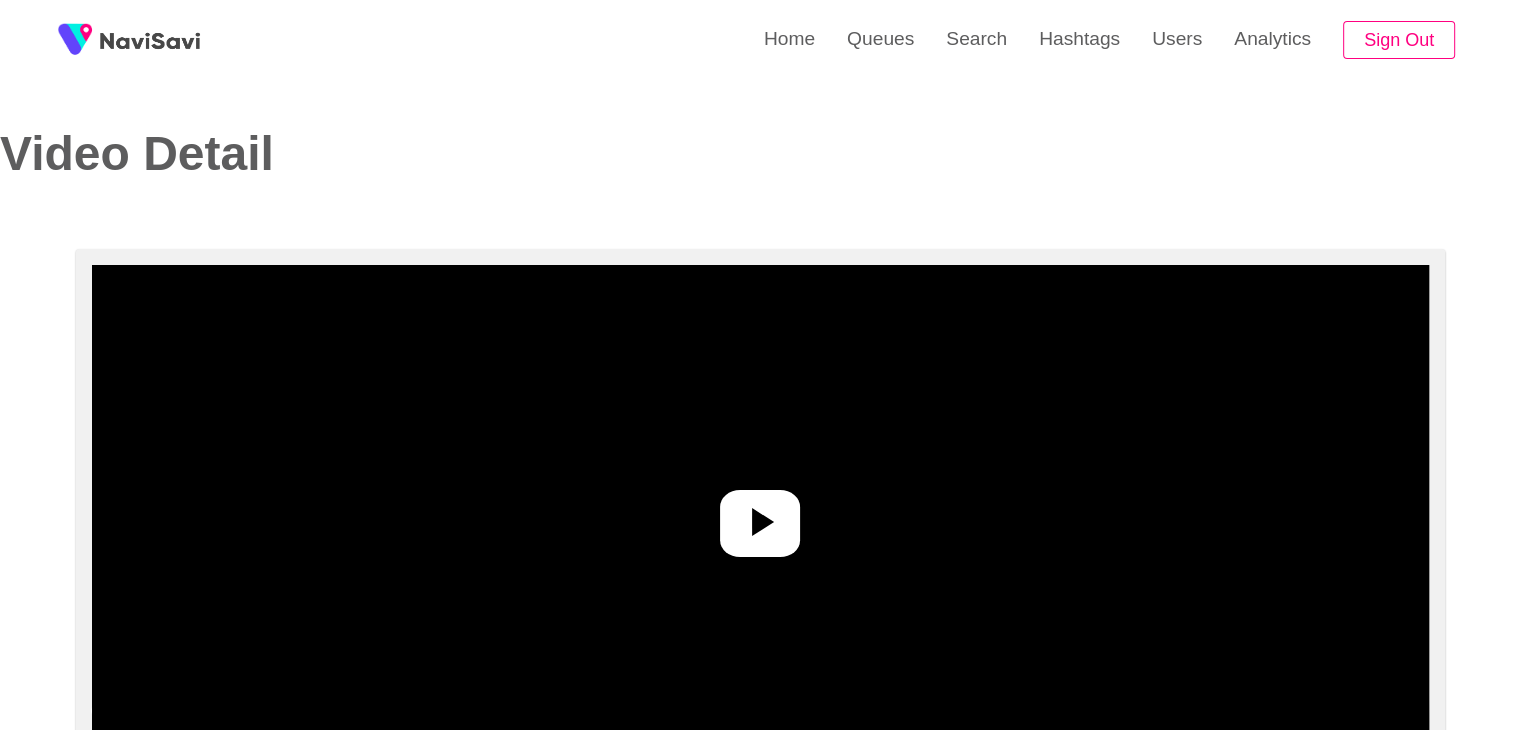 click at bounding box center (760, 515) 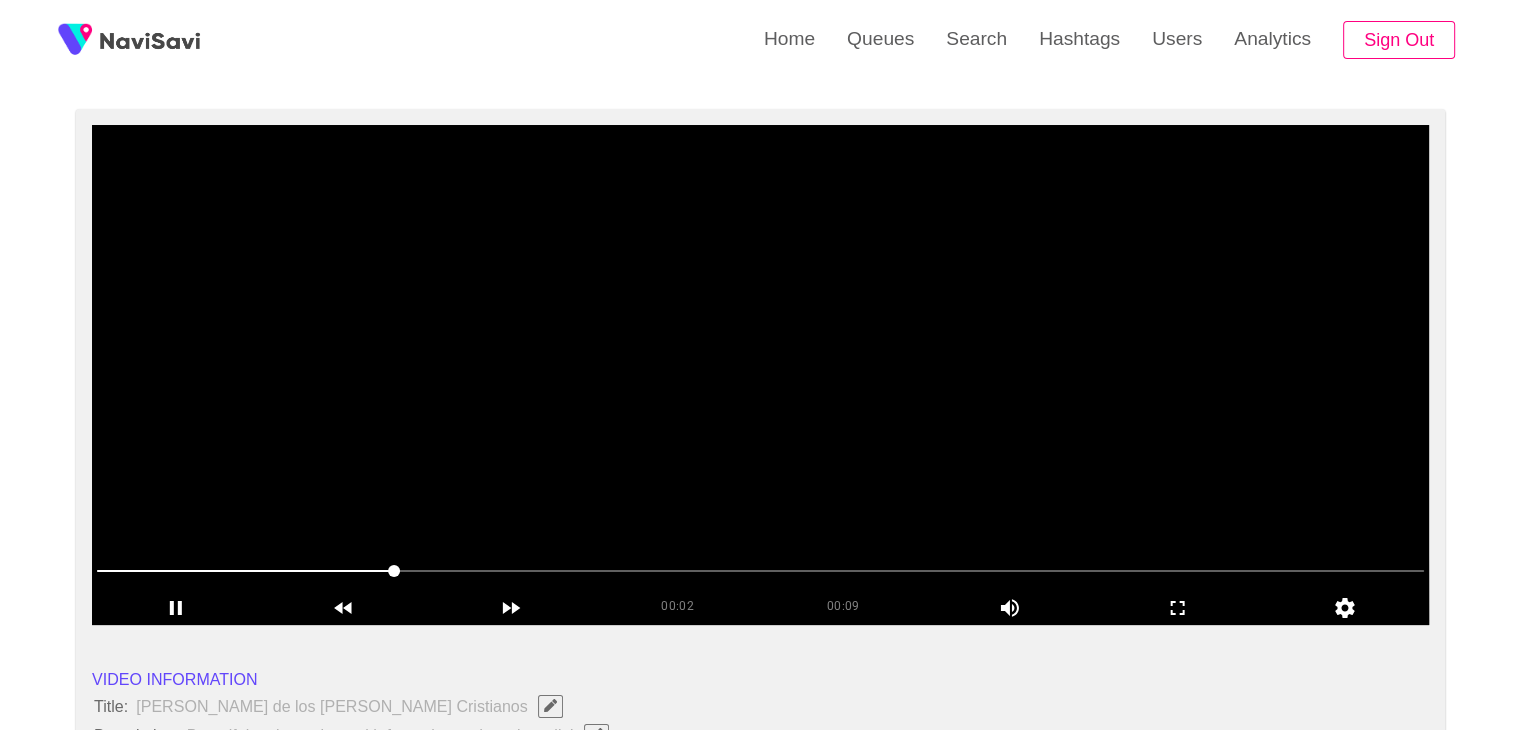 scroll, scrollTop: 140, scrollLeft: 0, axis: vertical 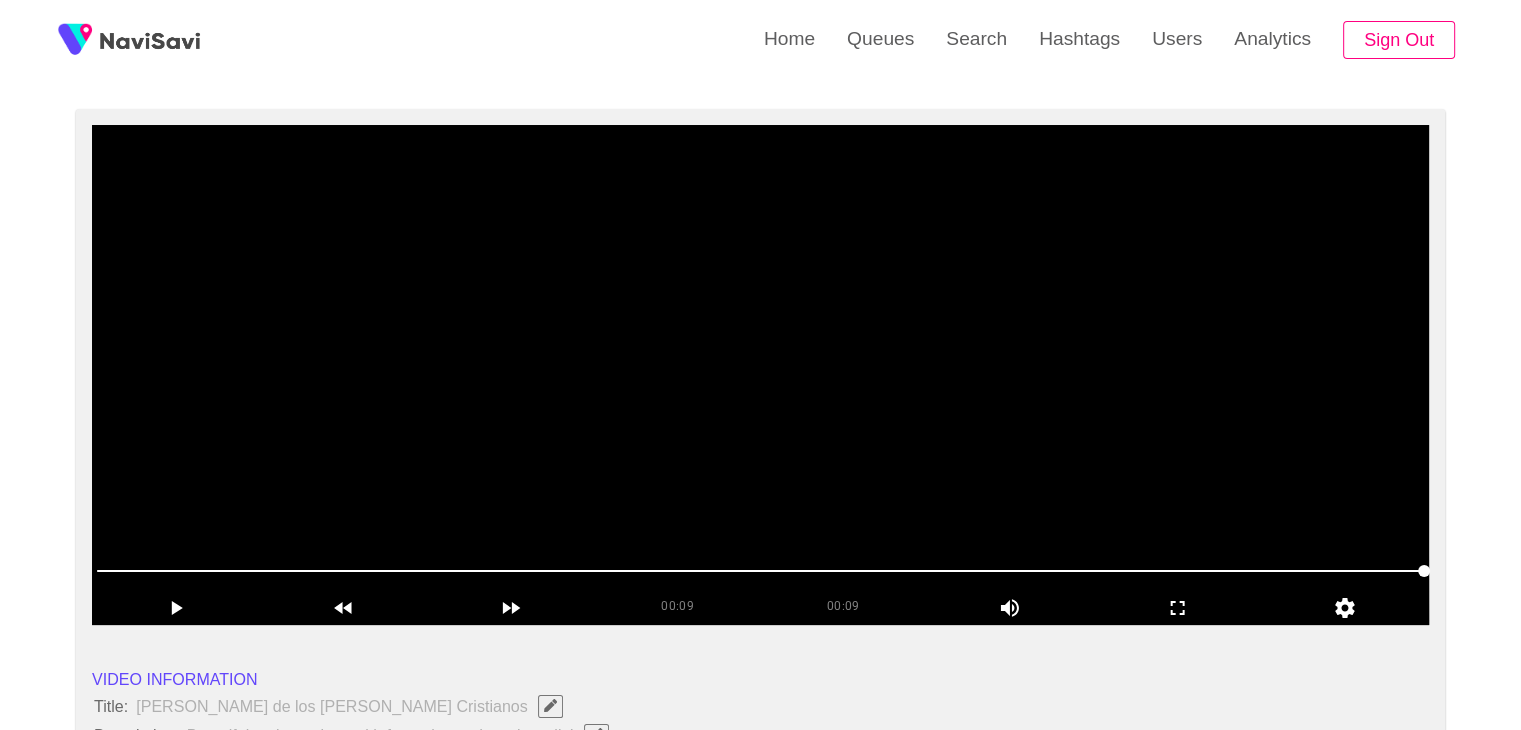 click at bounding box center [760, 375] 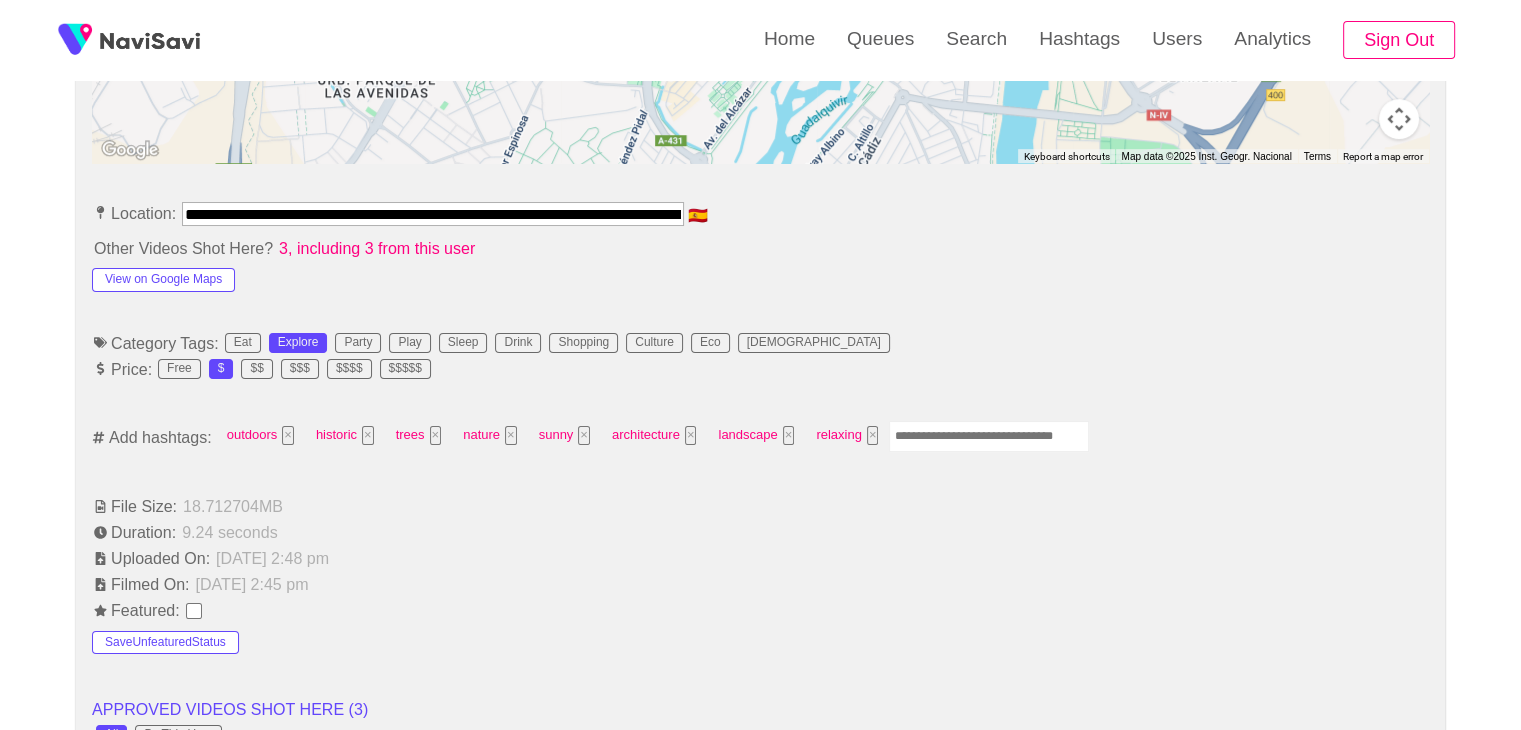 scroll, scrollTop: 1072, scrollLeft: 0, axis: vertical 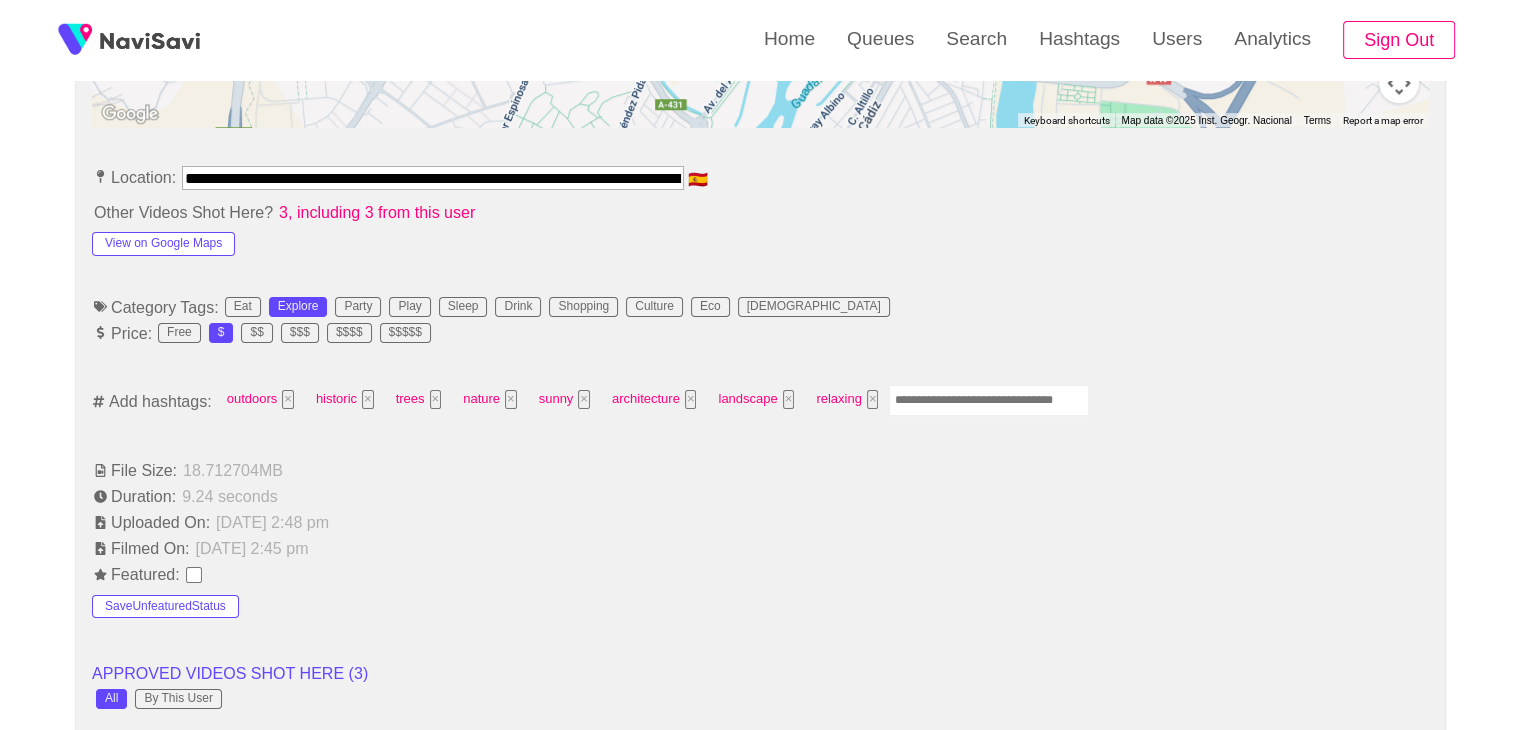click at bounding box center [989, 400] 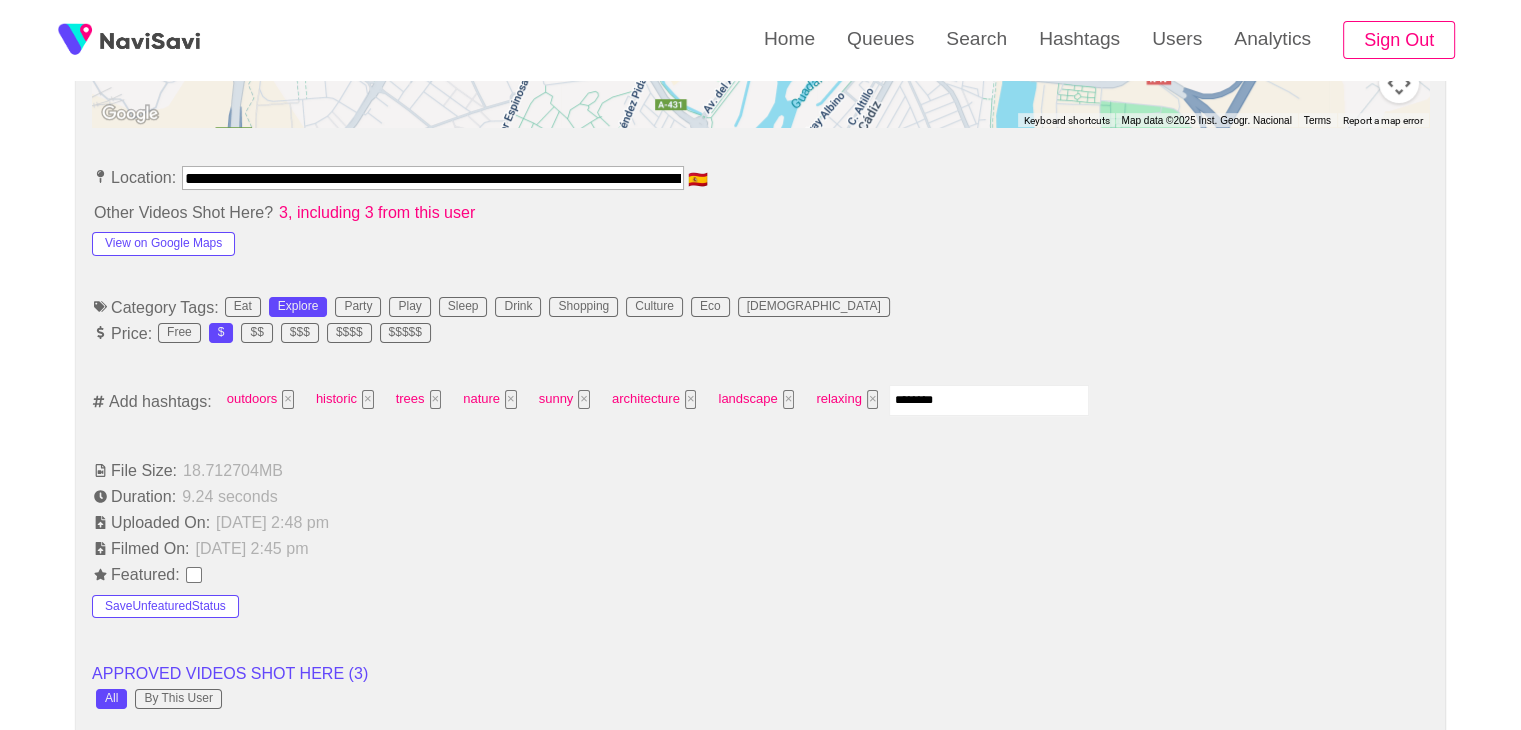 type on "*********" 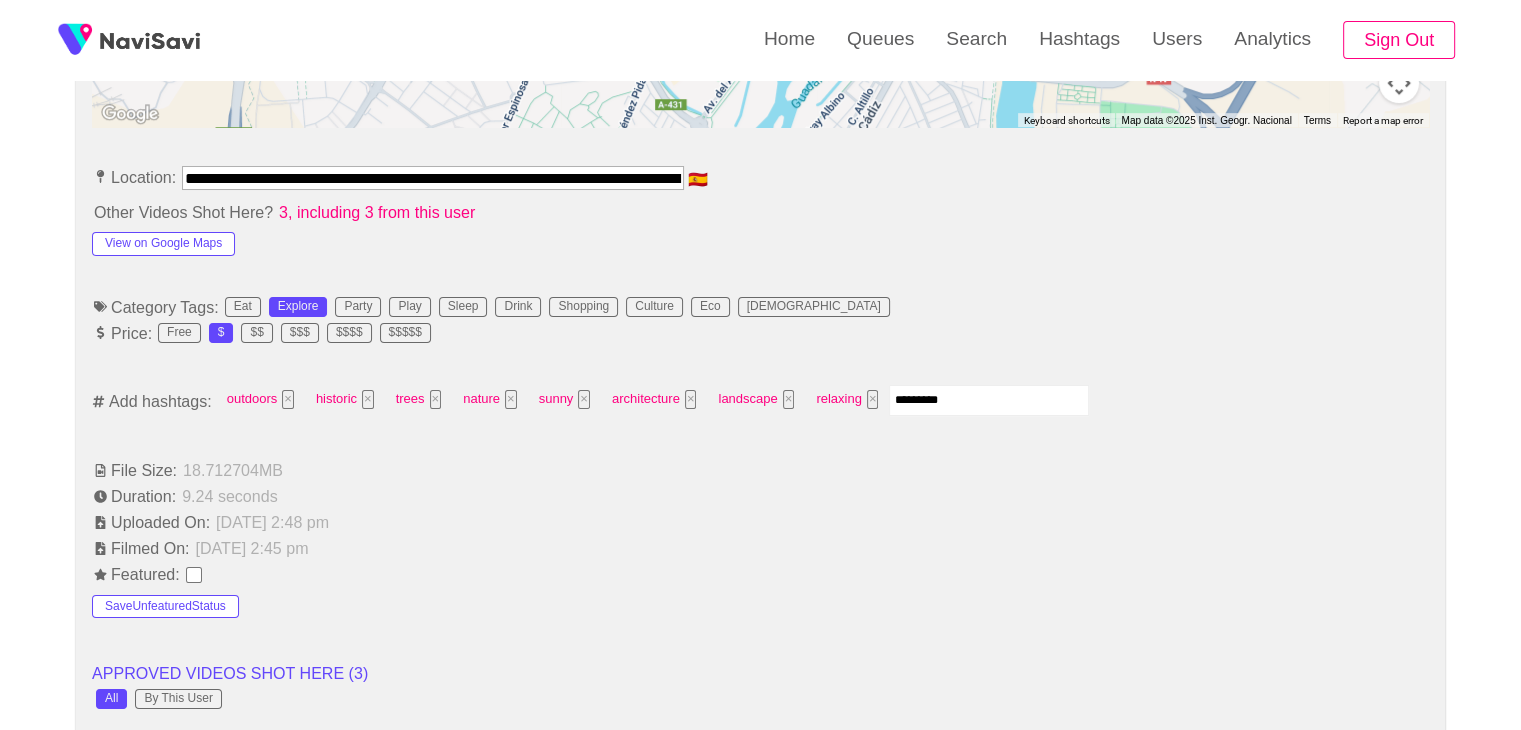 type 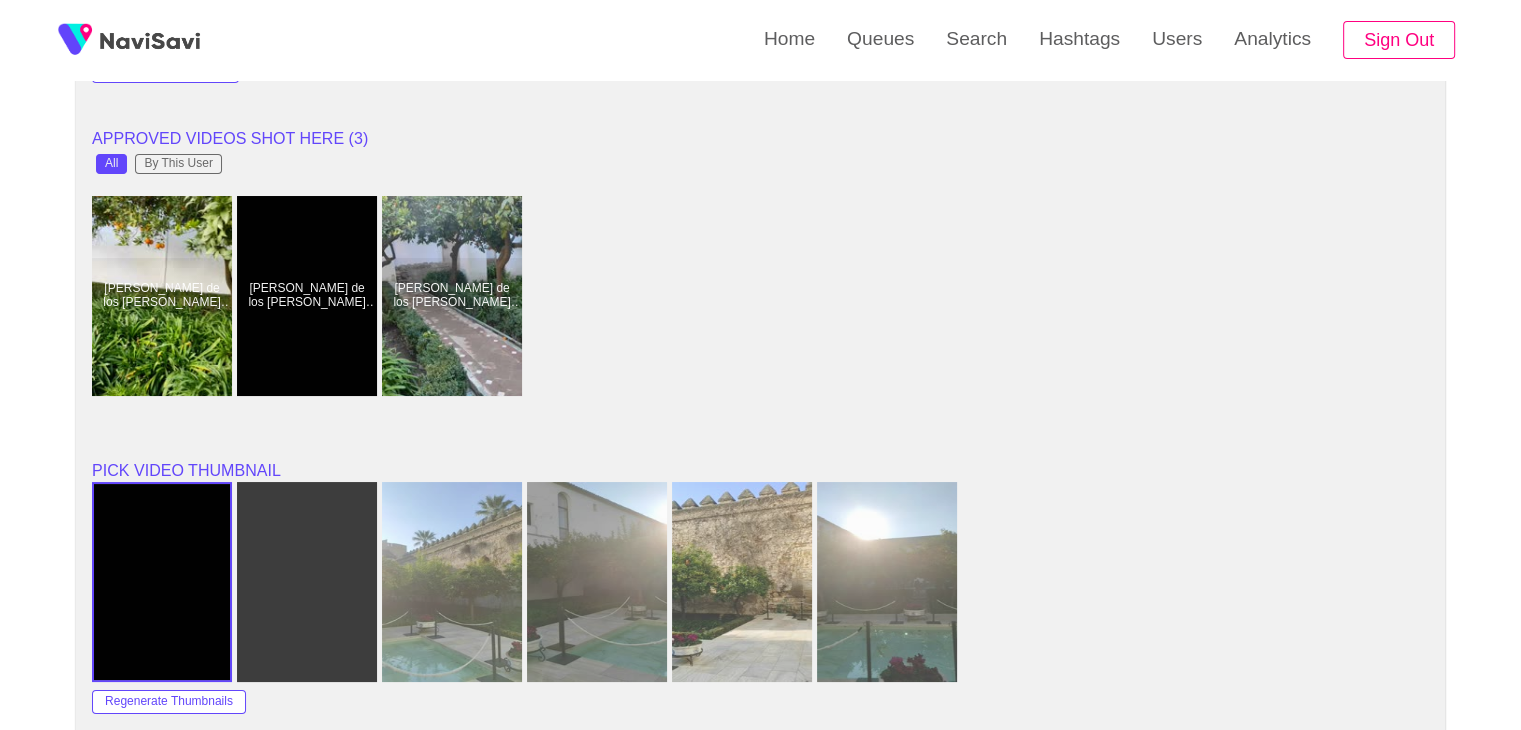 scroll, scrollTop: 1643, scrollLeft: 0, axis: vertical 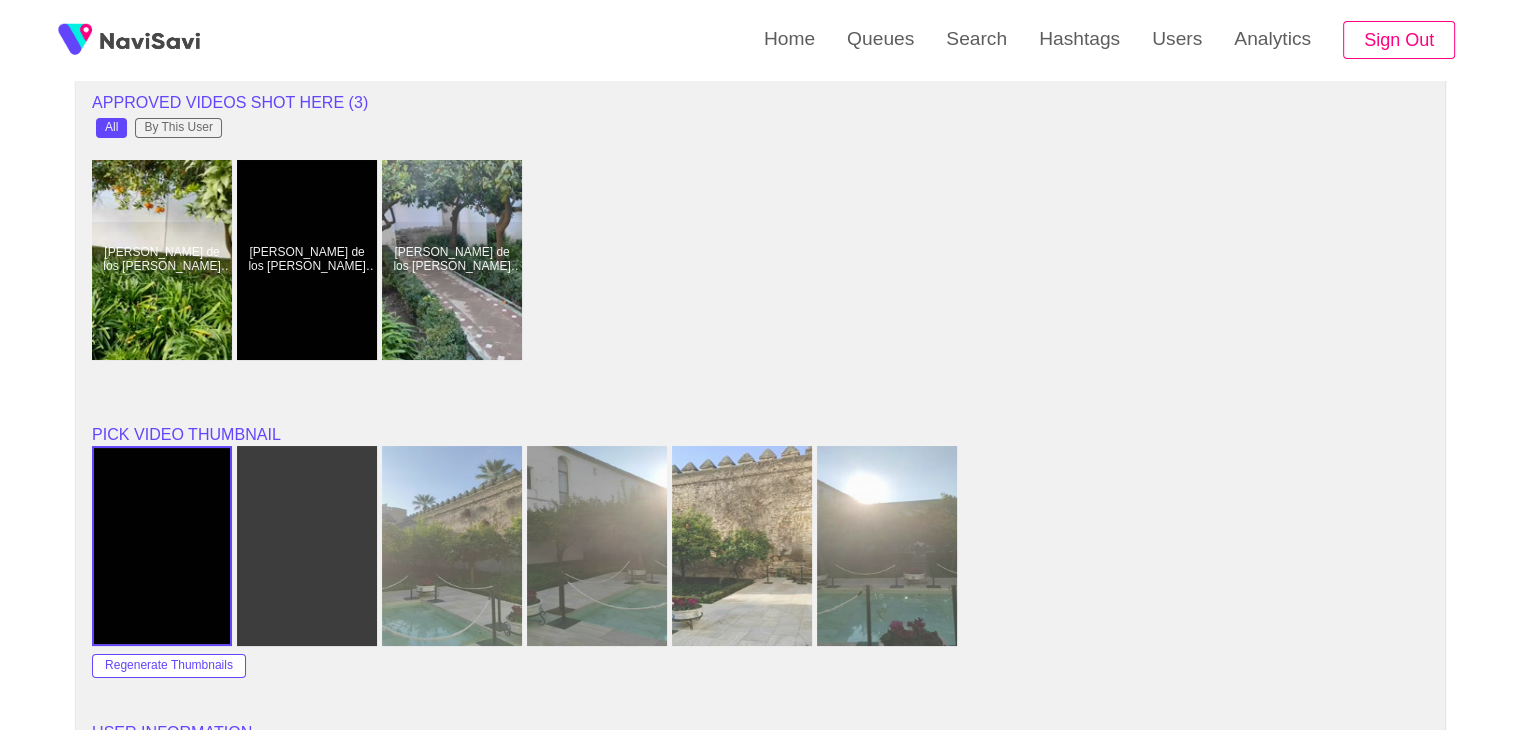click at bounding box center (452, 546) 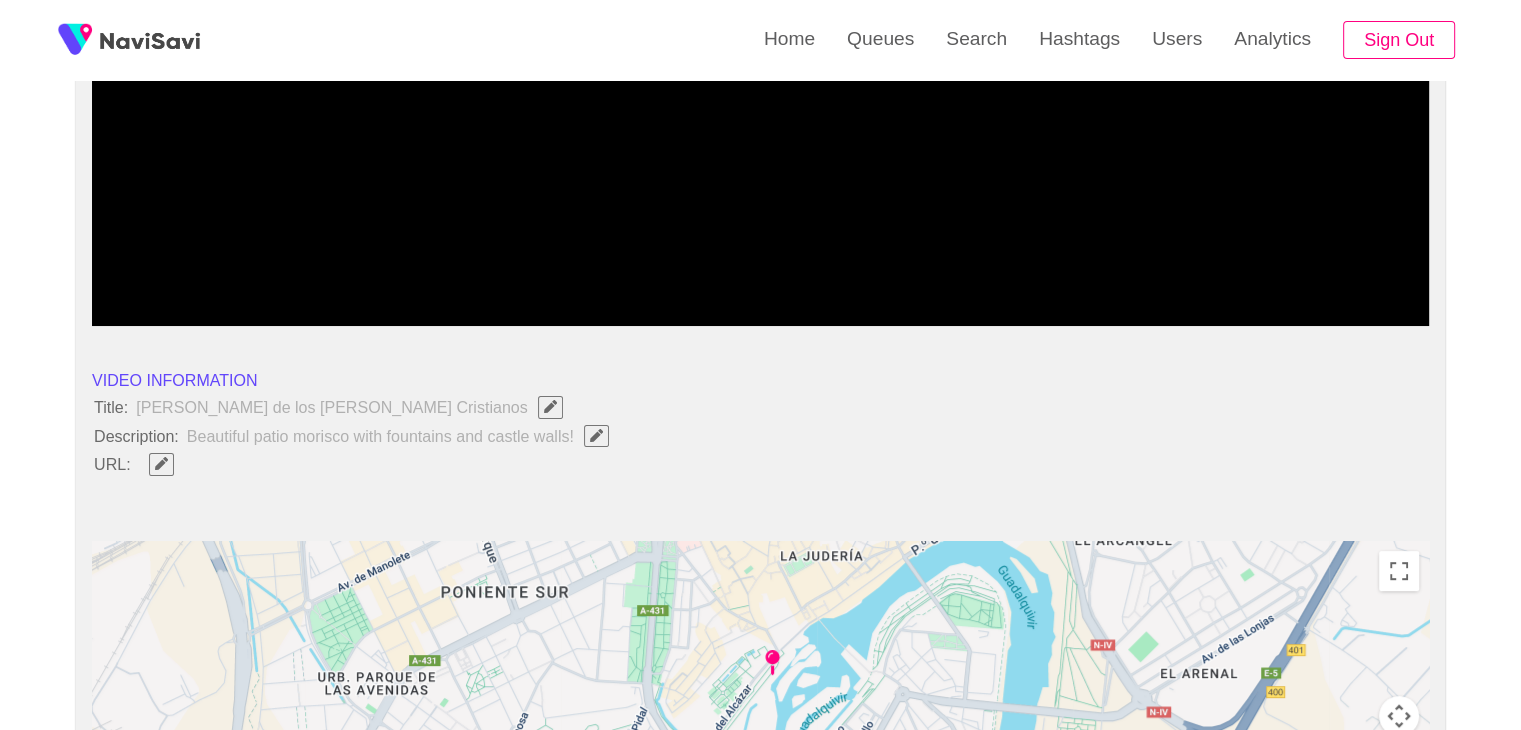 scroll, scrollTop: 436, scrollLeft: 0, axis: vertical 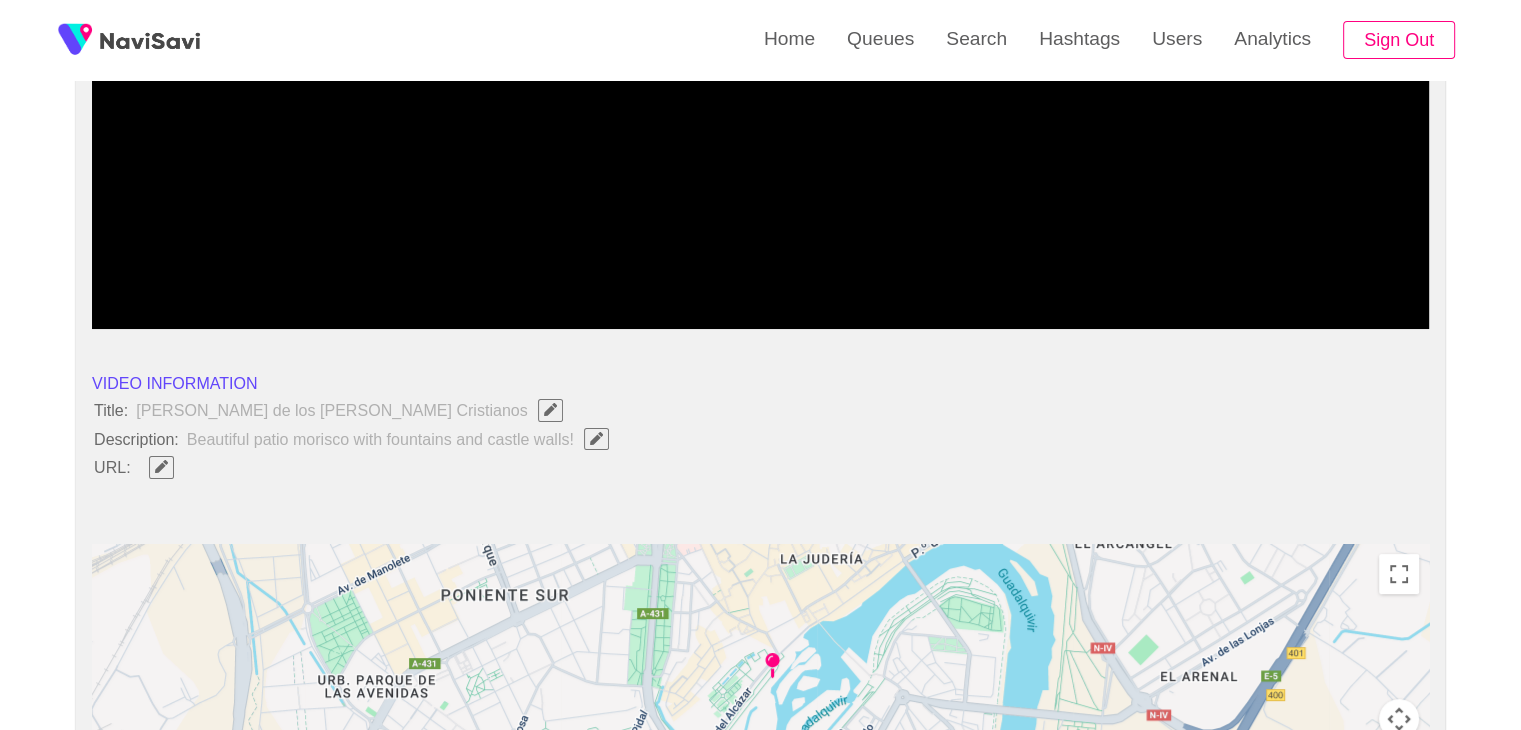 click at bounding box center (161, 466) 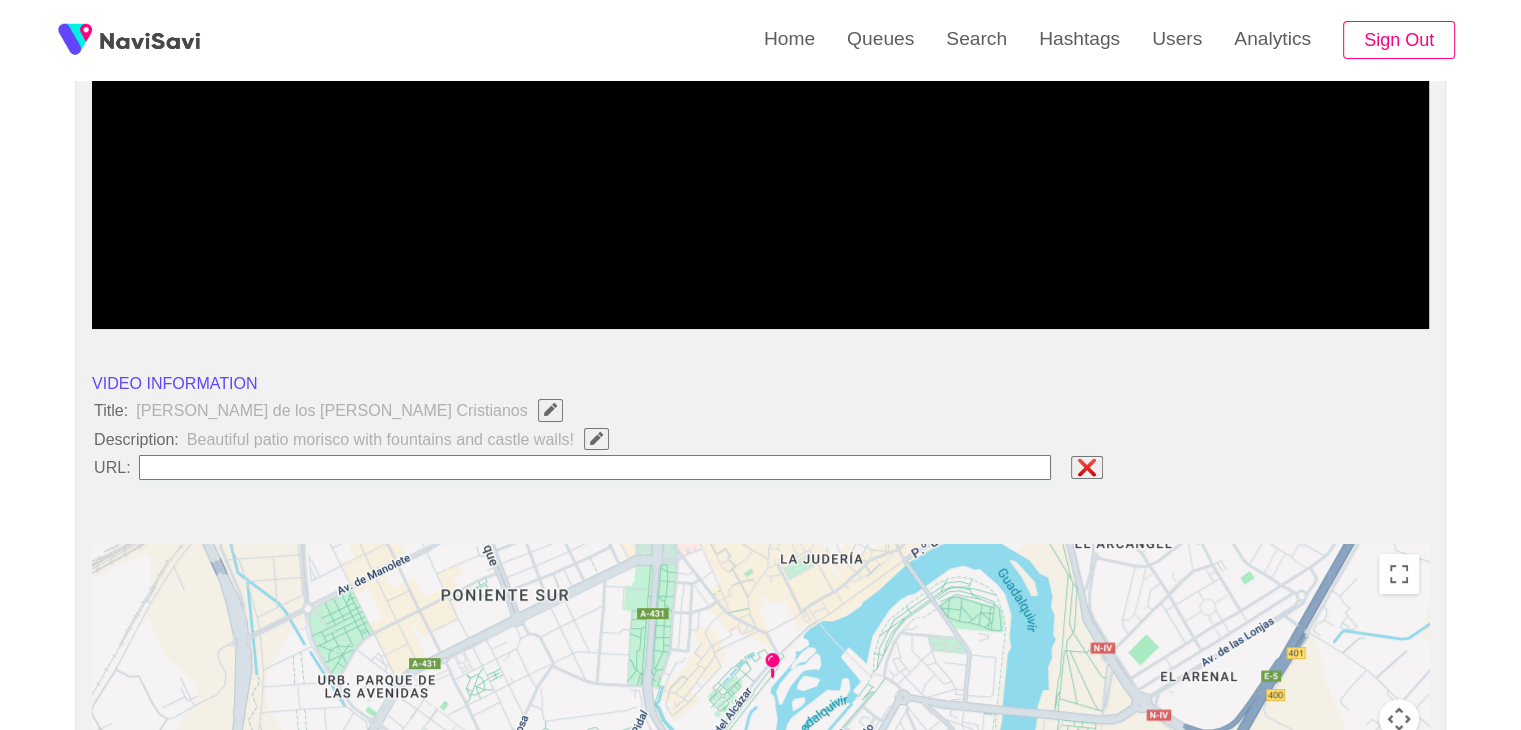 type on "**********" 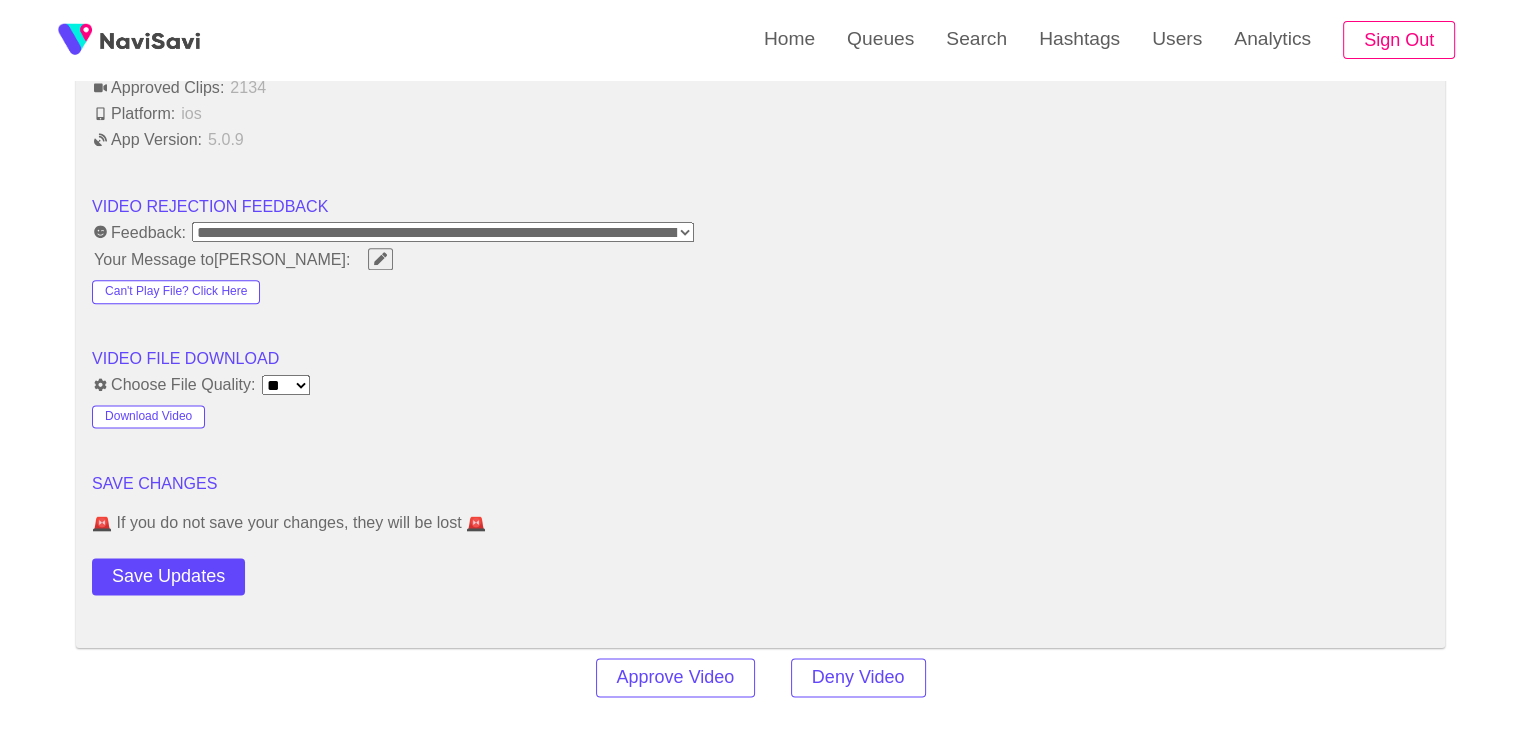 scroll, scrollTop: 2456, scrollLeft: 0, axis: vertical 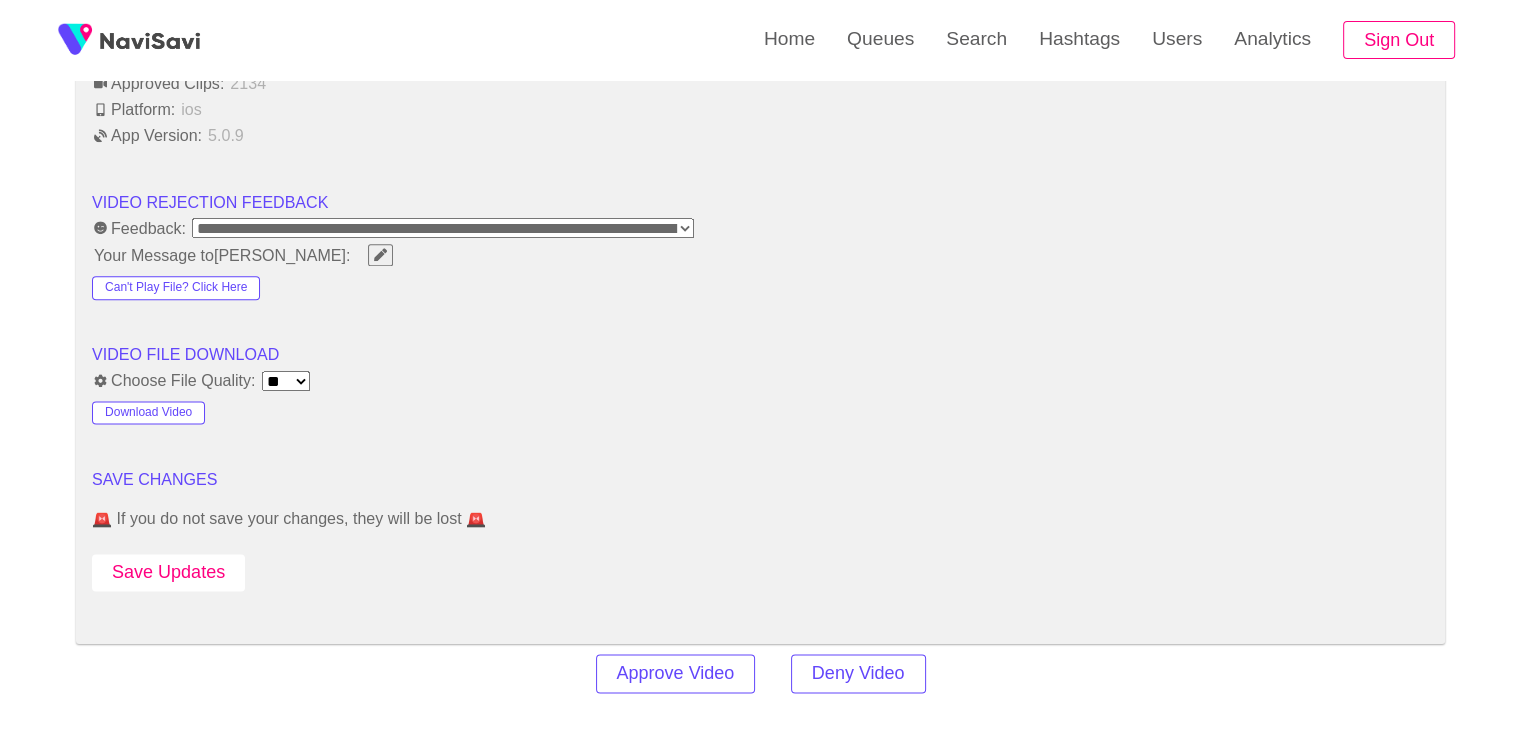 click on "Save Updates" at bounding box center [168, 572] 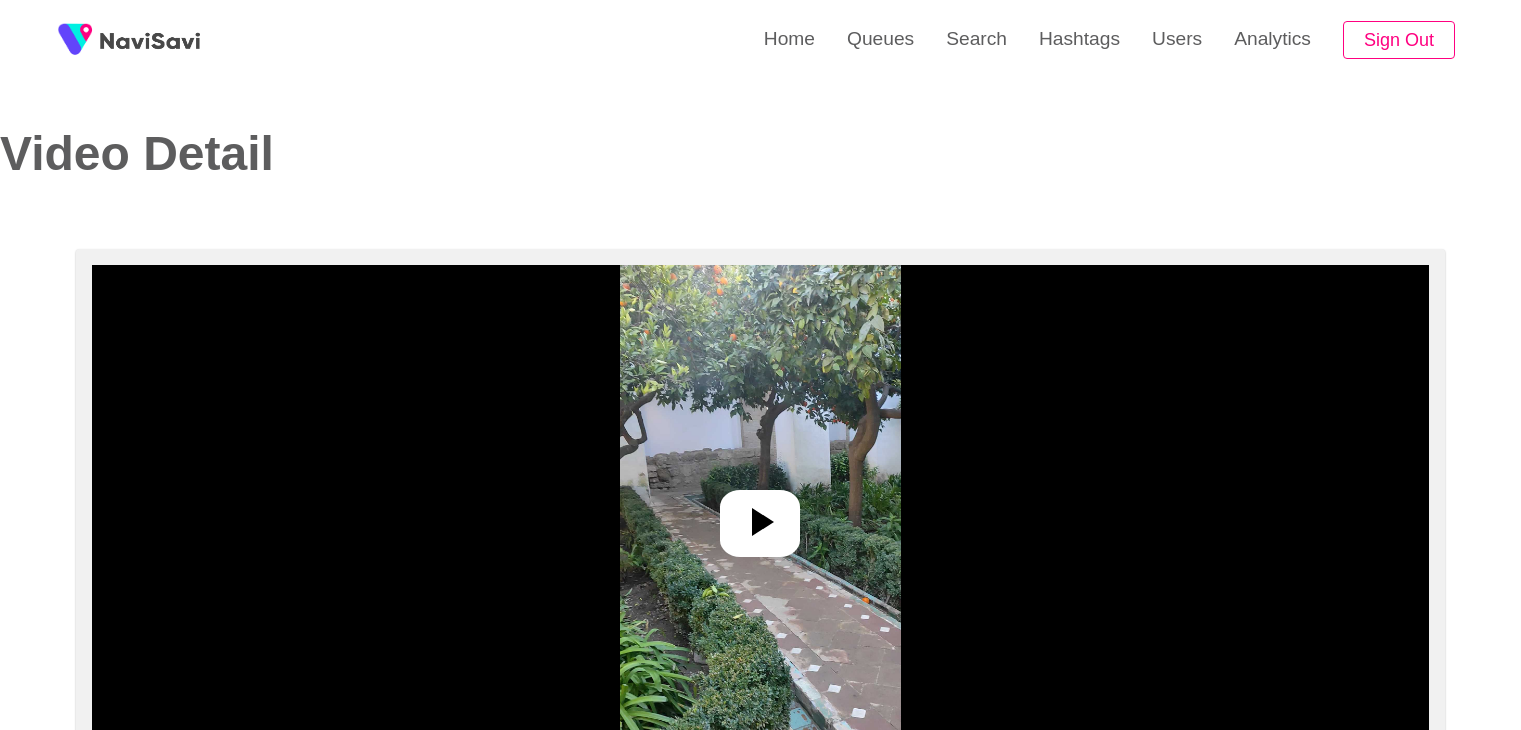 select on "**********" 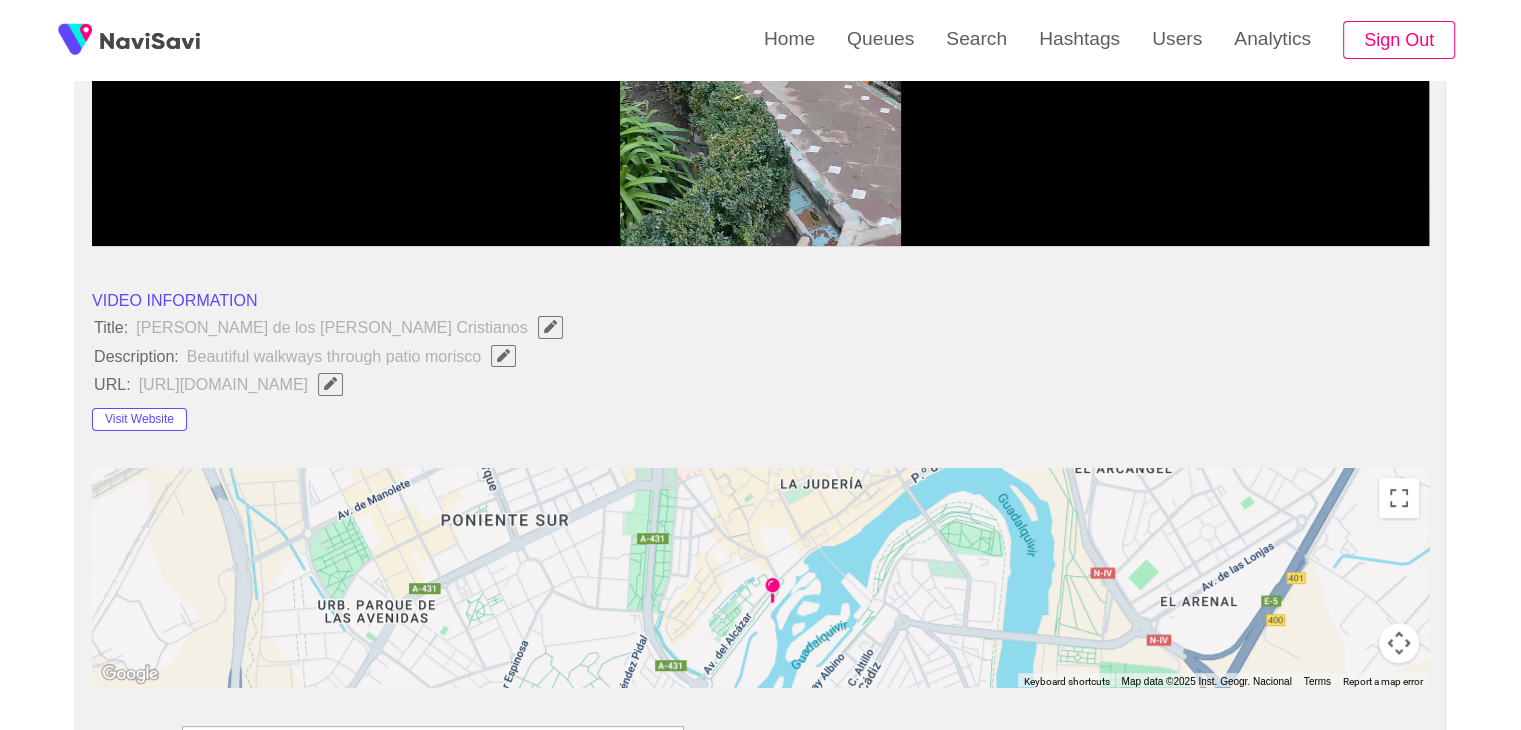 scroll, scrollTop: 524, scrollLeft: 0, axis: vertical 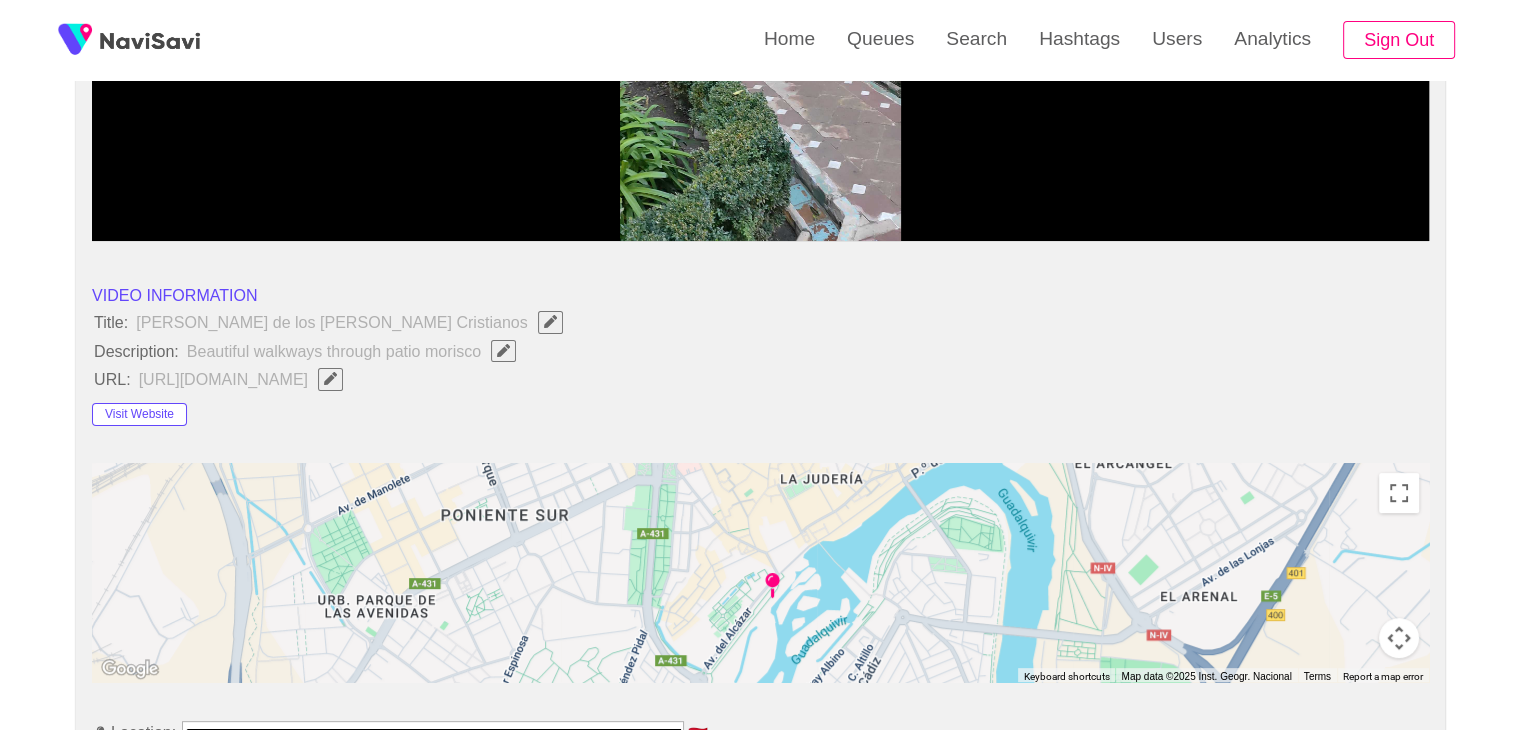 click 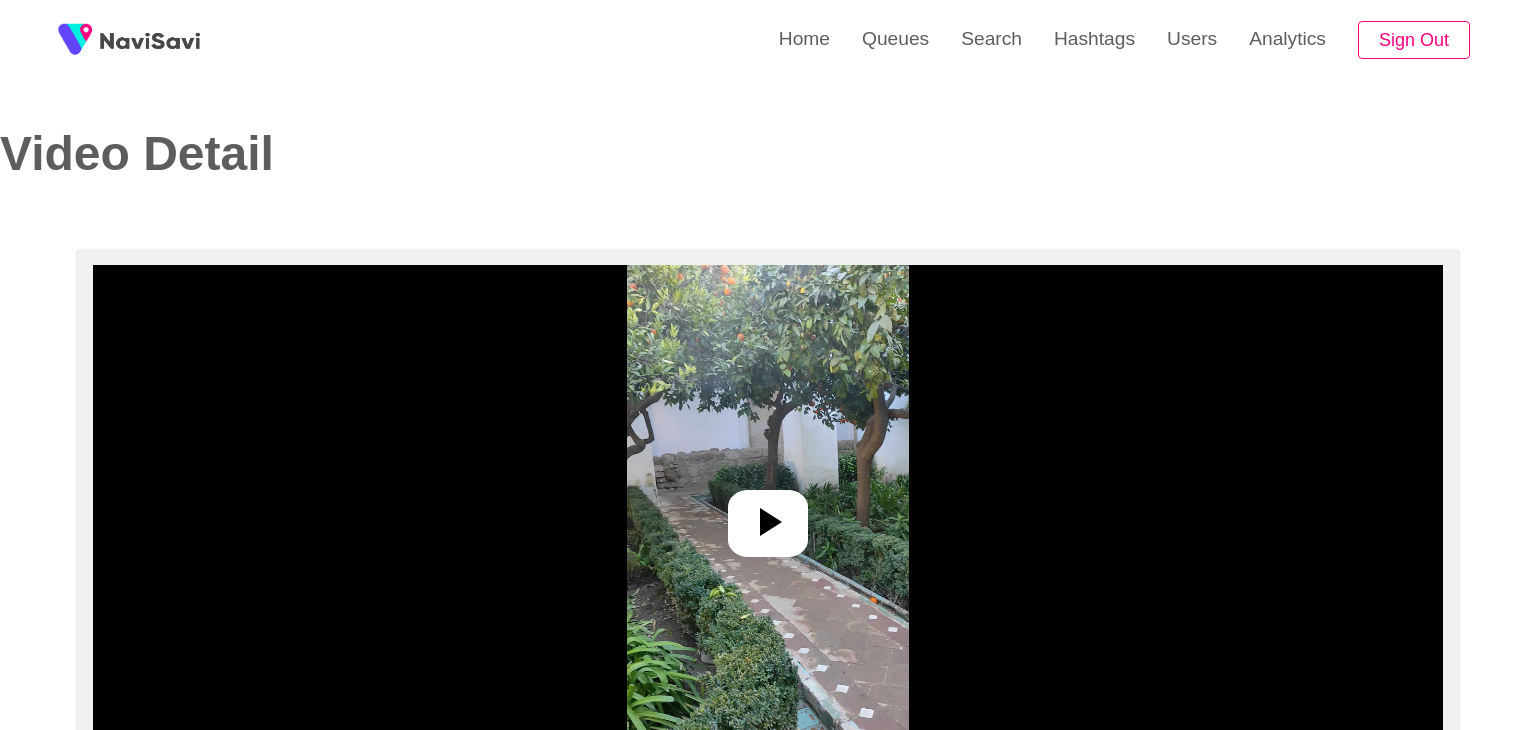 select on "**********" 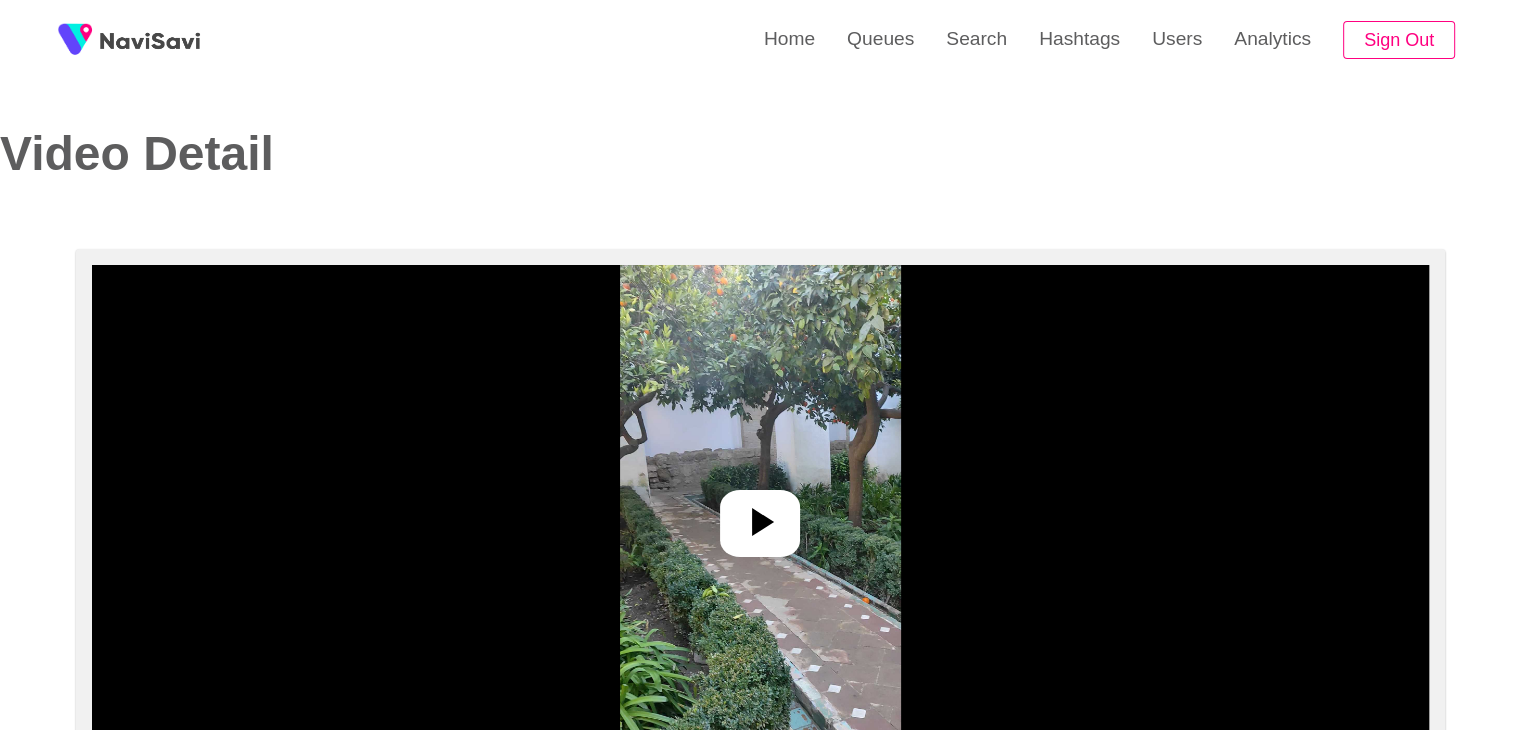 scroll, scrollTop: 200, scrollLeft: 0, axis: vertical 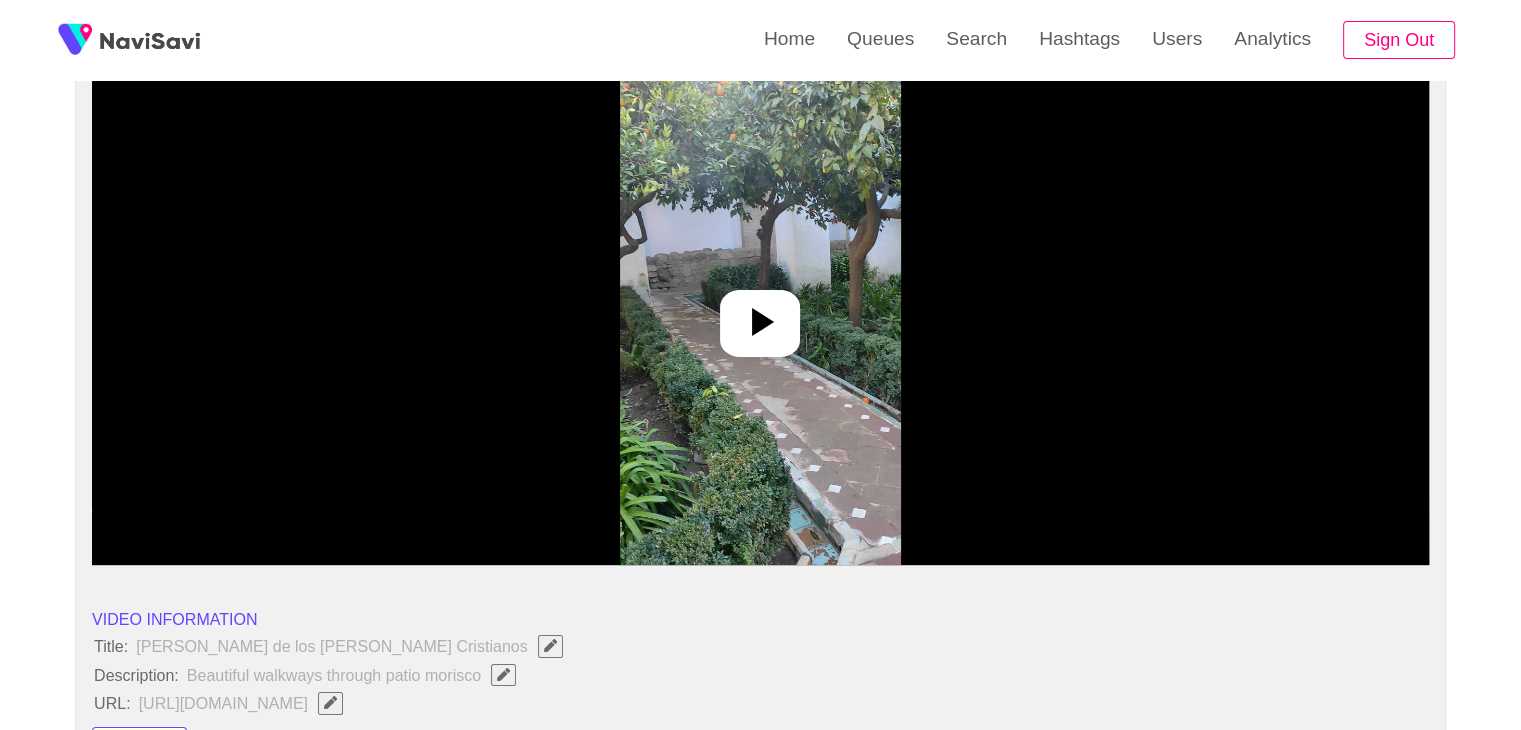 click at bounding box center [760, 323] 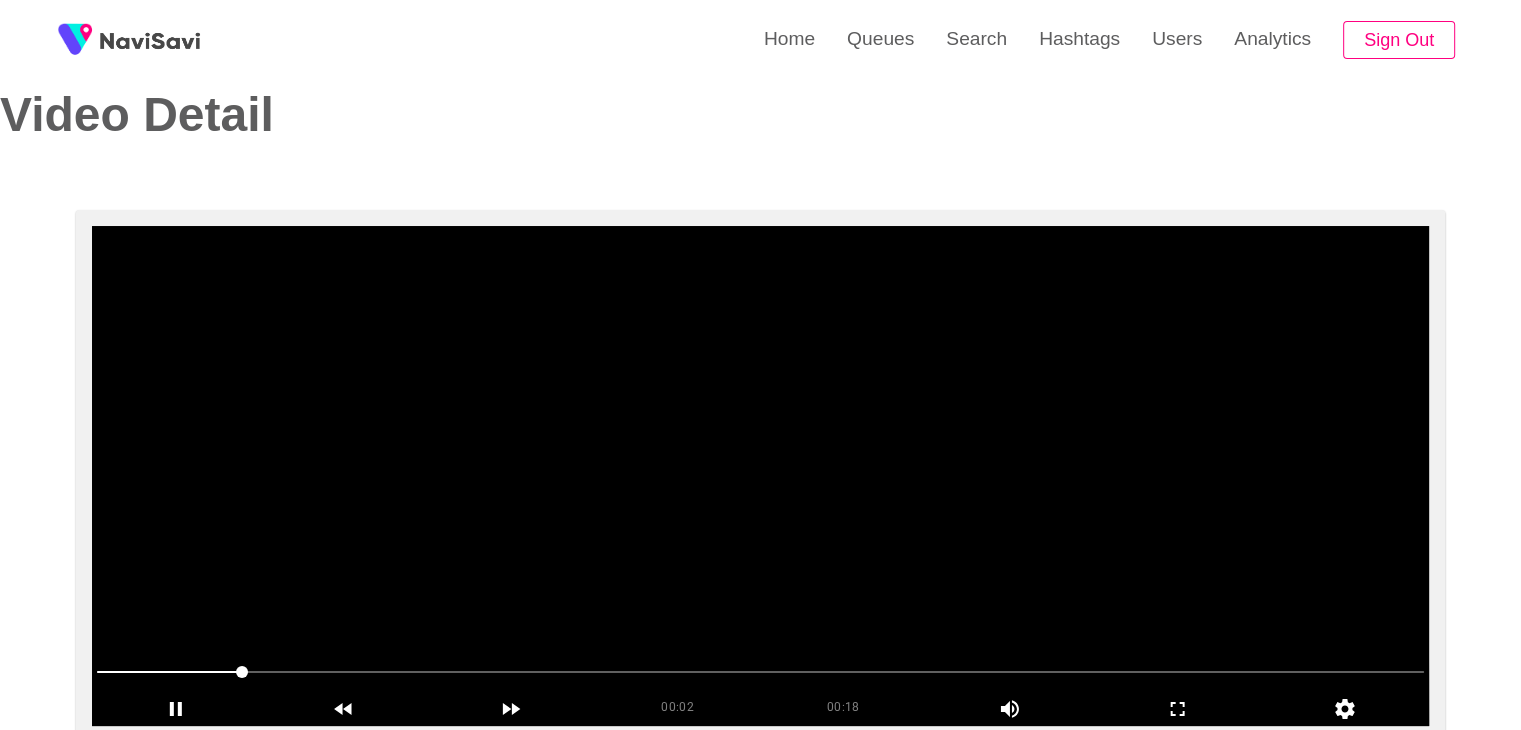scroll, scrollTop: 38, scrollLeft: 0, axis: vertical 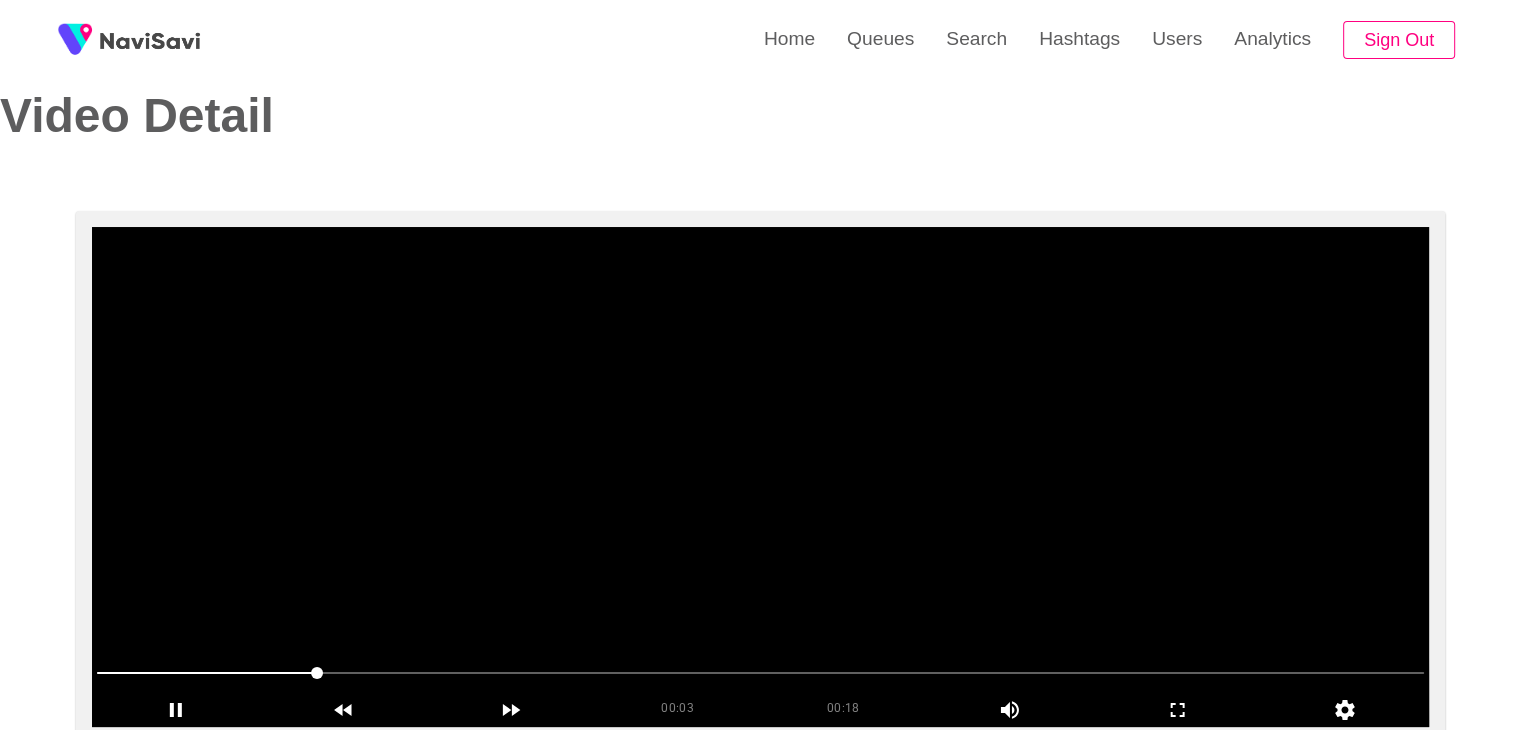 click at bounding box center (760, 477) 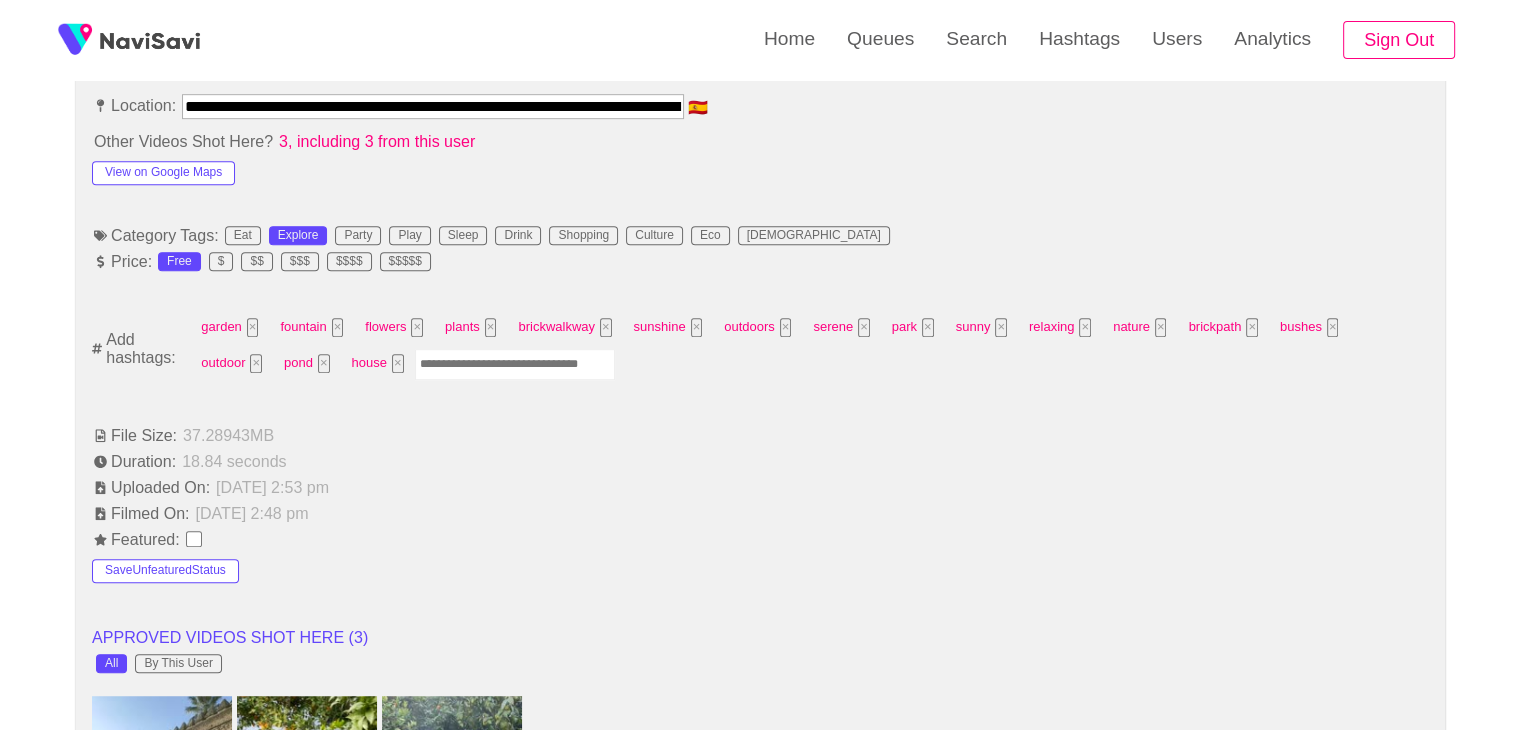 scroll, scrollTop: 1152, scrollLeft: 0, axis: vertical 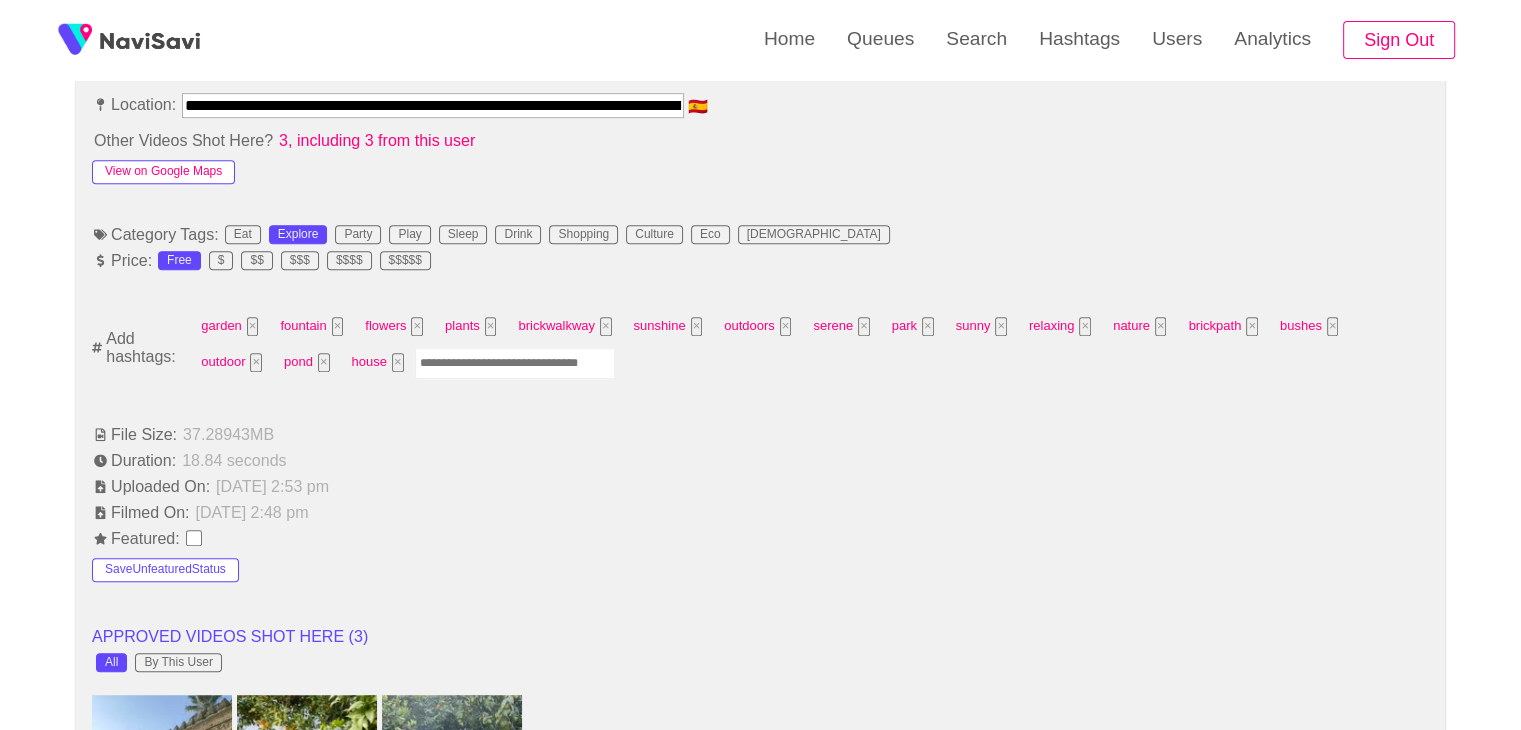 click on "View on Google Maps" at bounding box center [163, 172] 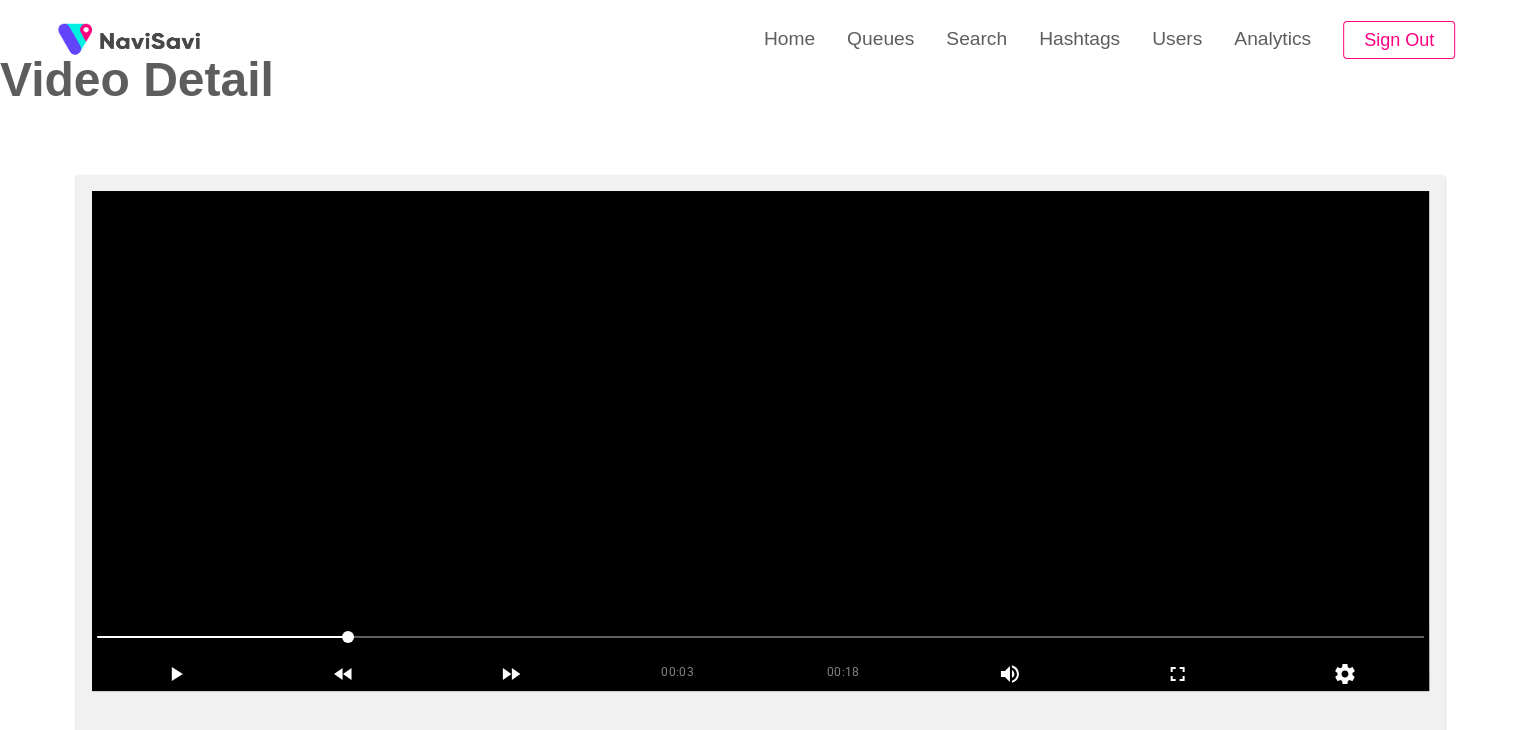 scroll, scrollTop: 72, scrollLeft: 0, axis: vertical 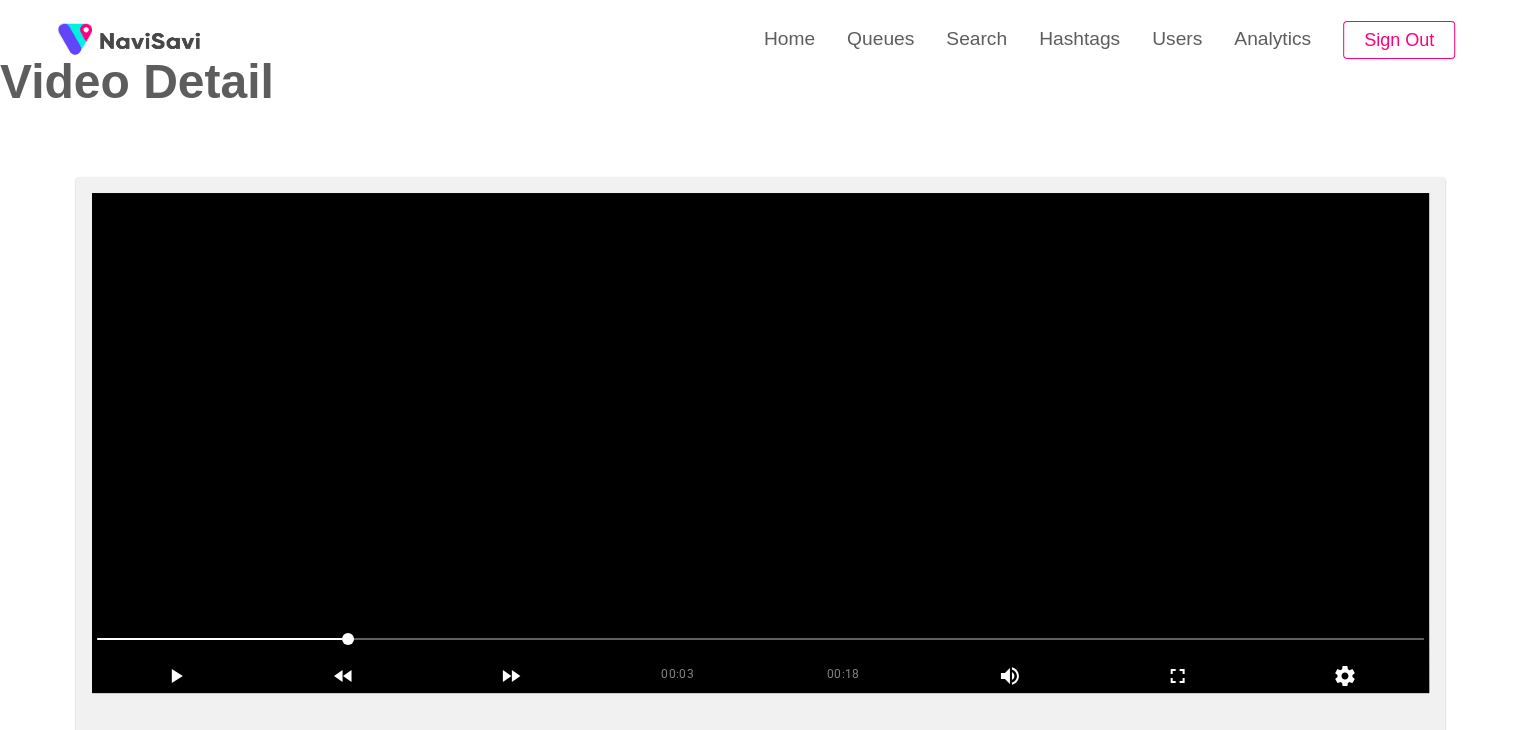click at bounding box center [760, 443] 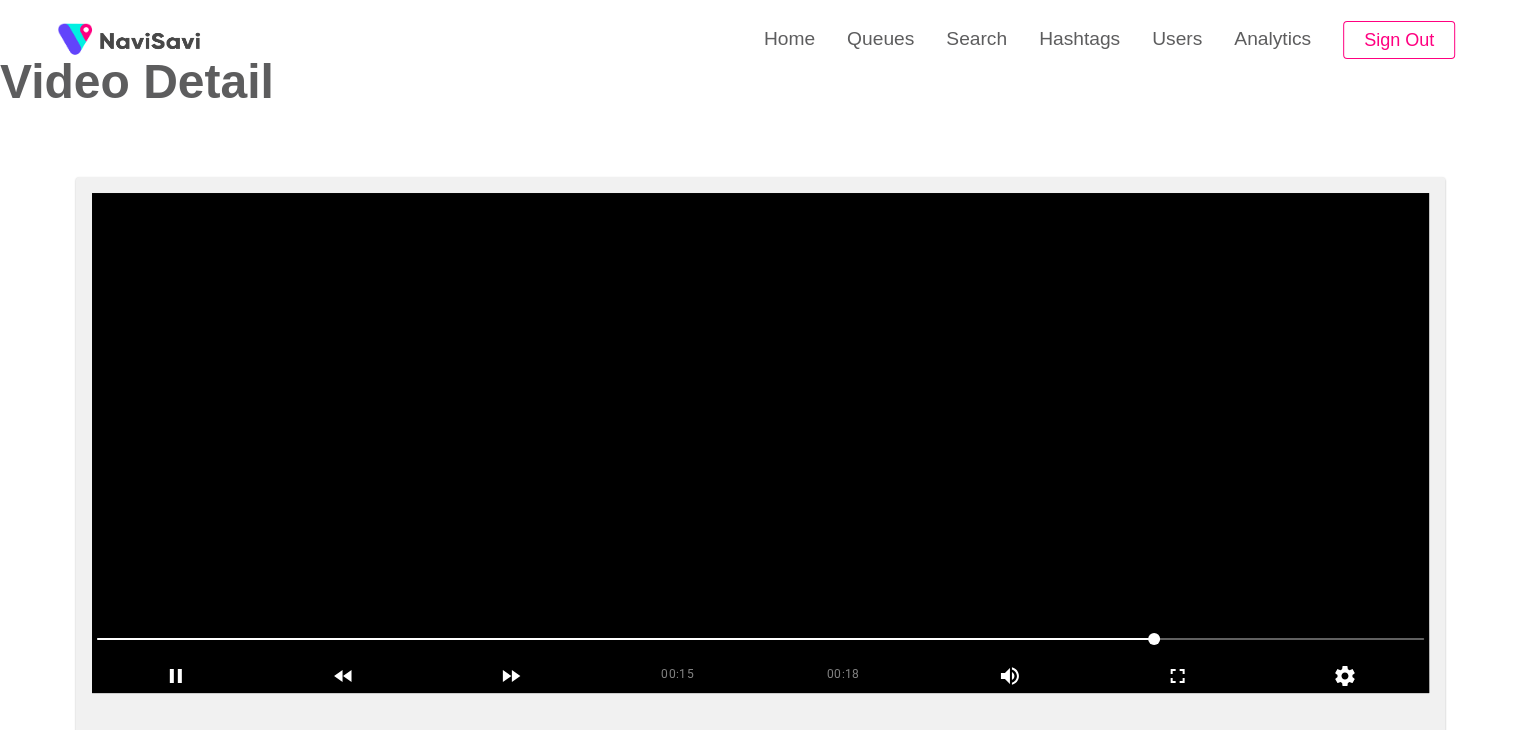 click at bounding box center [760, 443] 